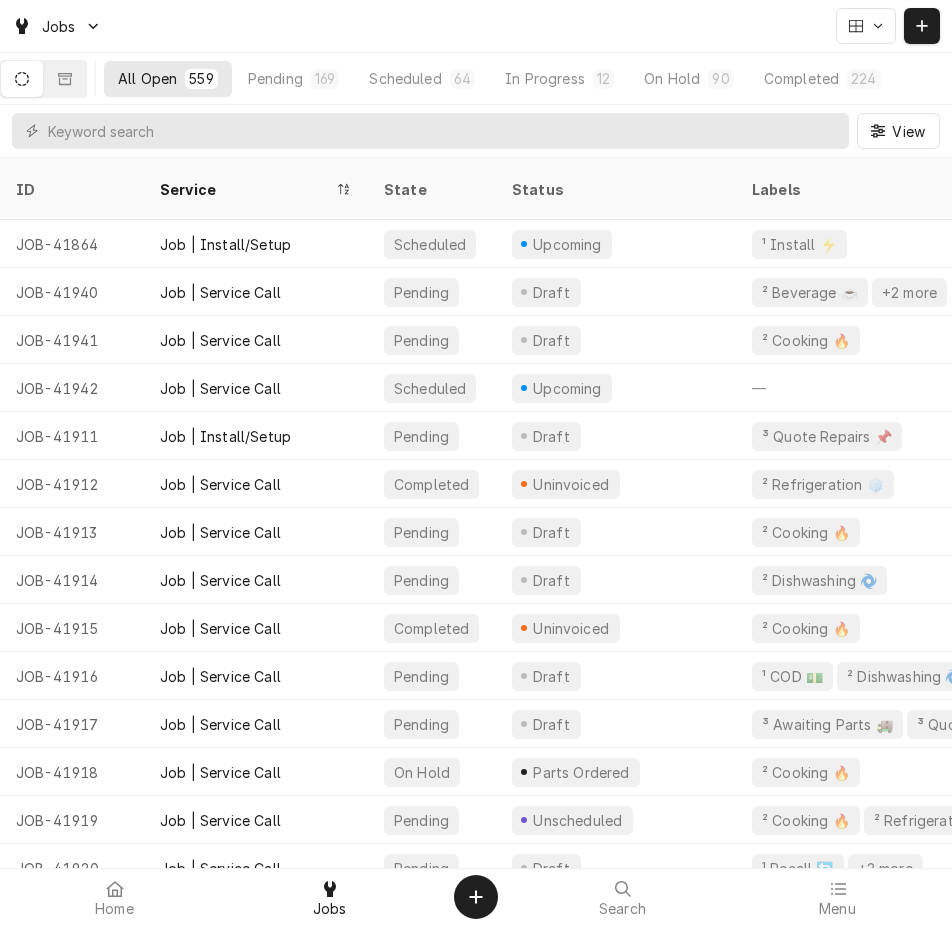 scroll, scrollTop: 0, scrollLeft: 0, axis: both 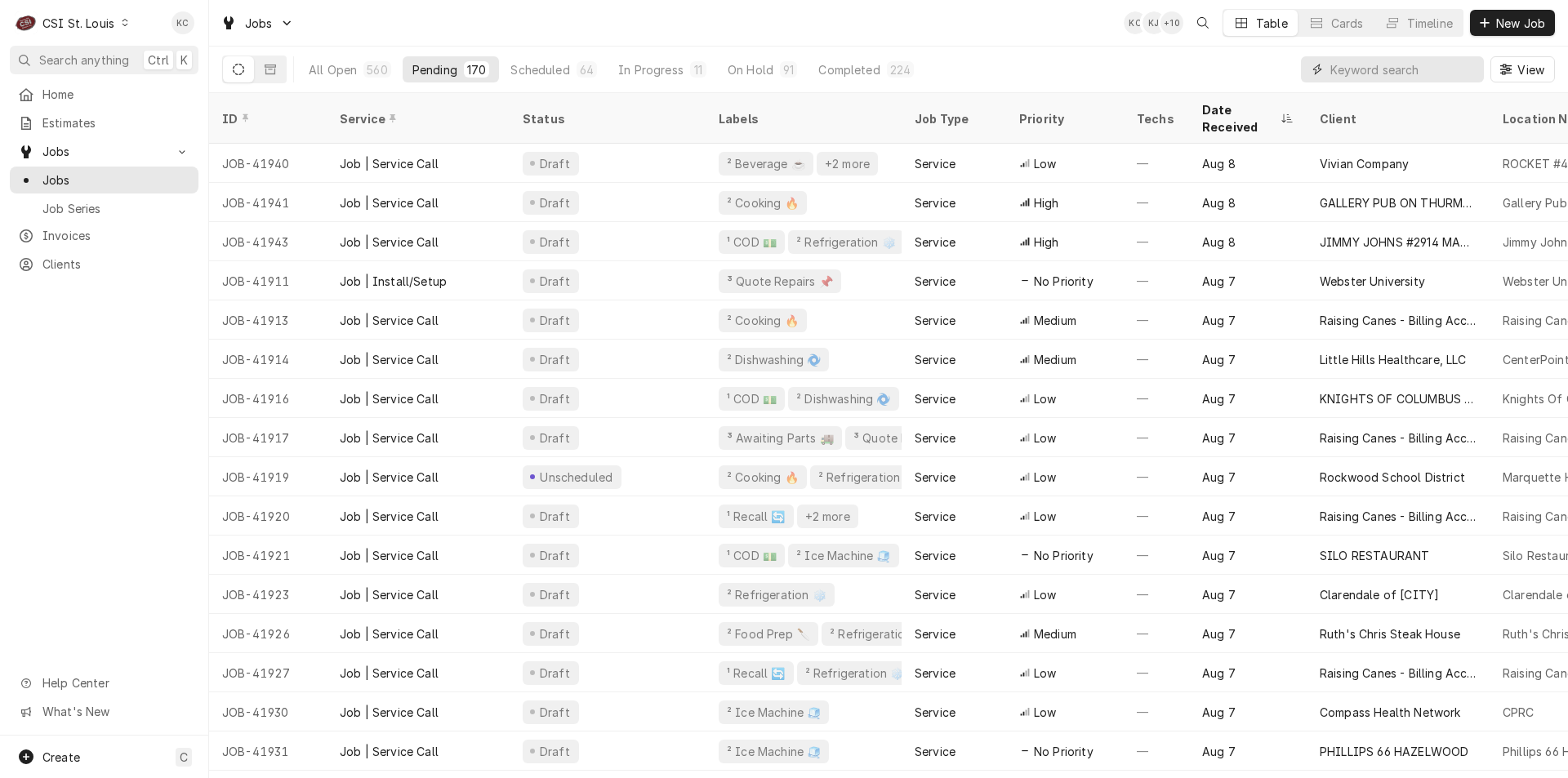 click at bounding box center [1403, 69] 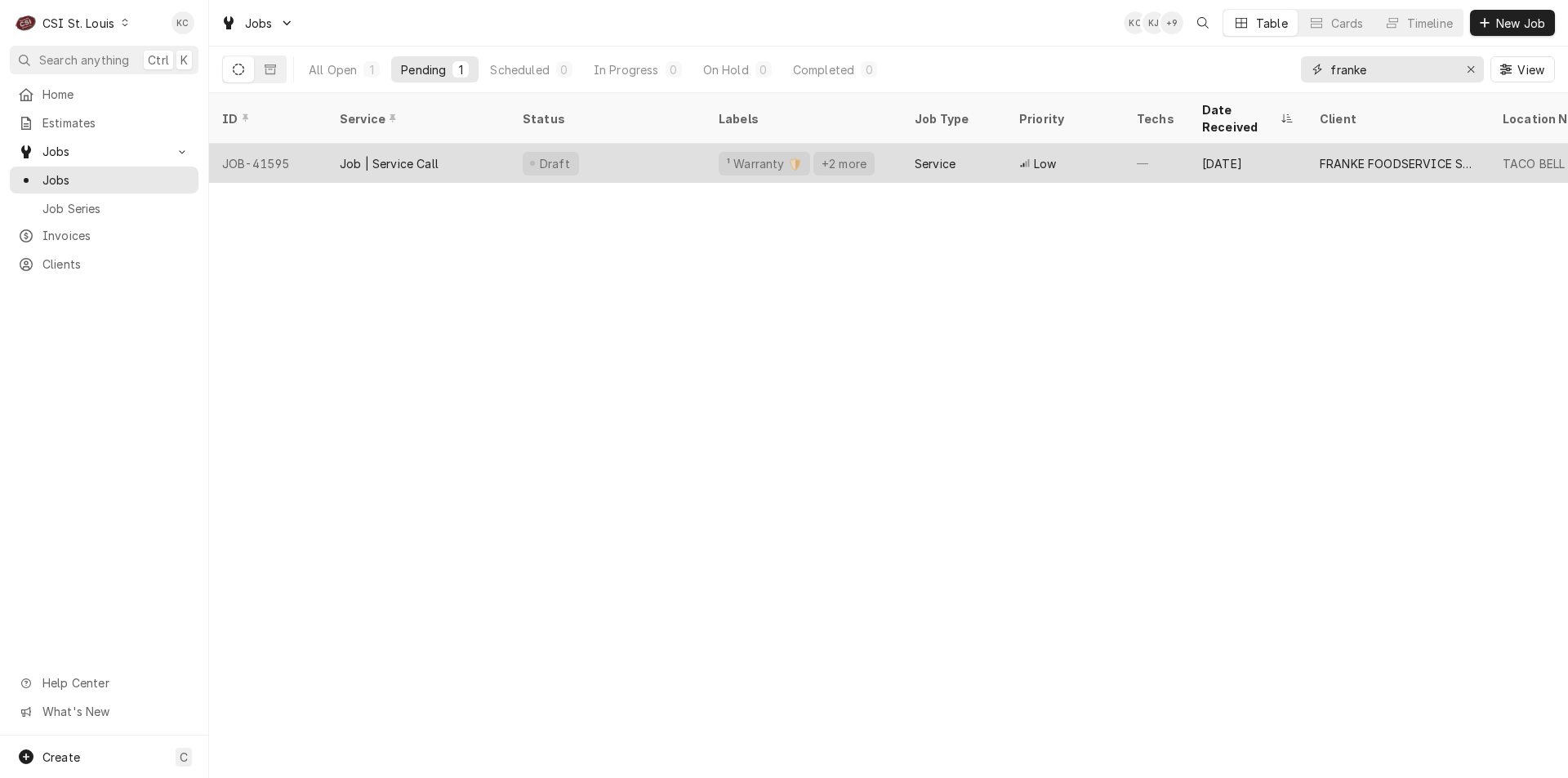 type on "franke" 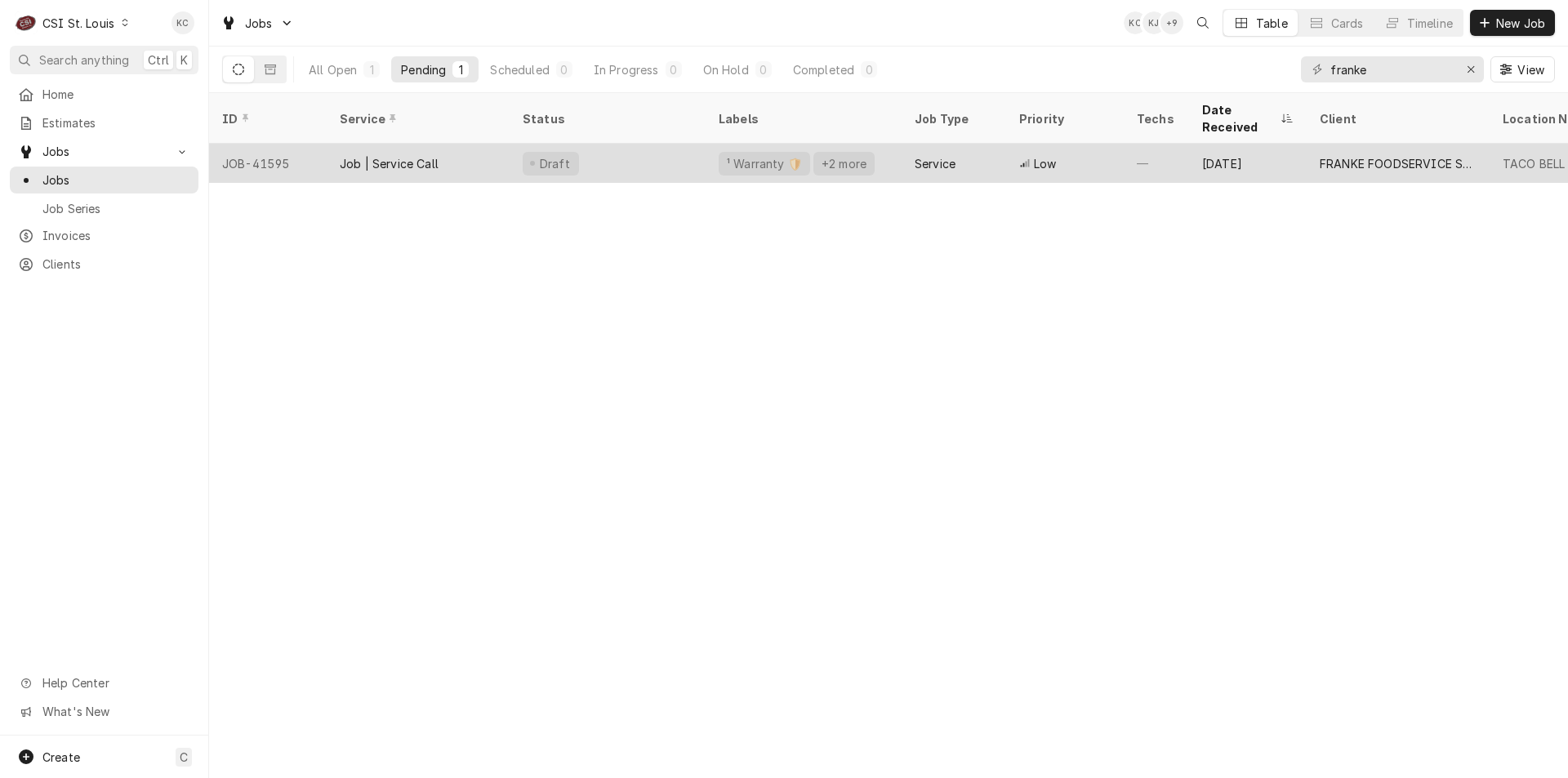click on "Service" at bounding box center (954, 163) 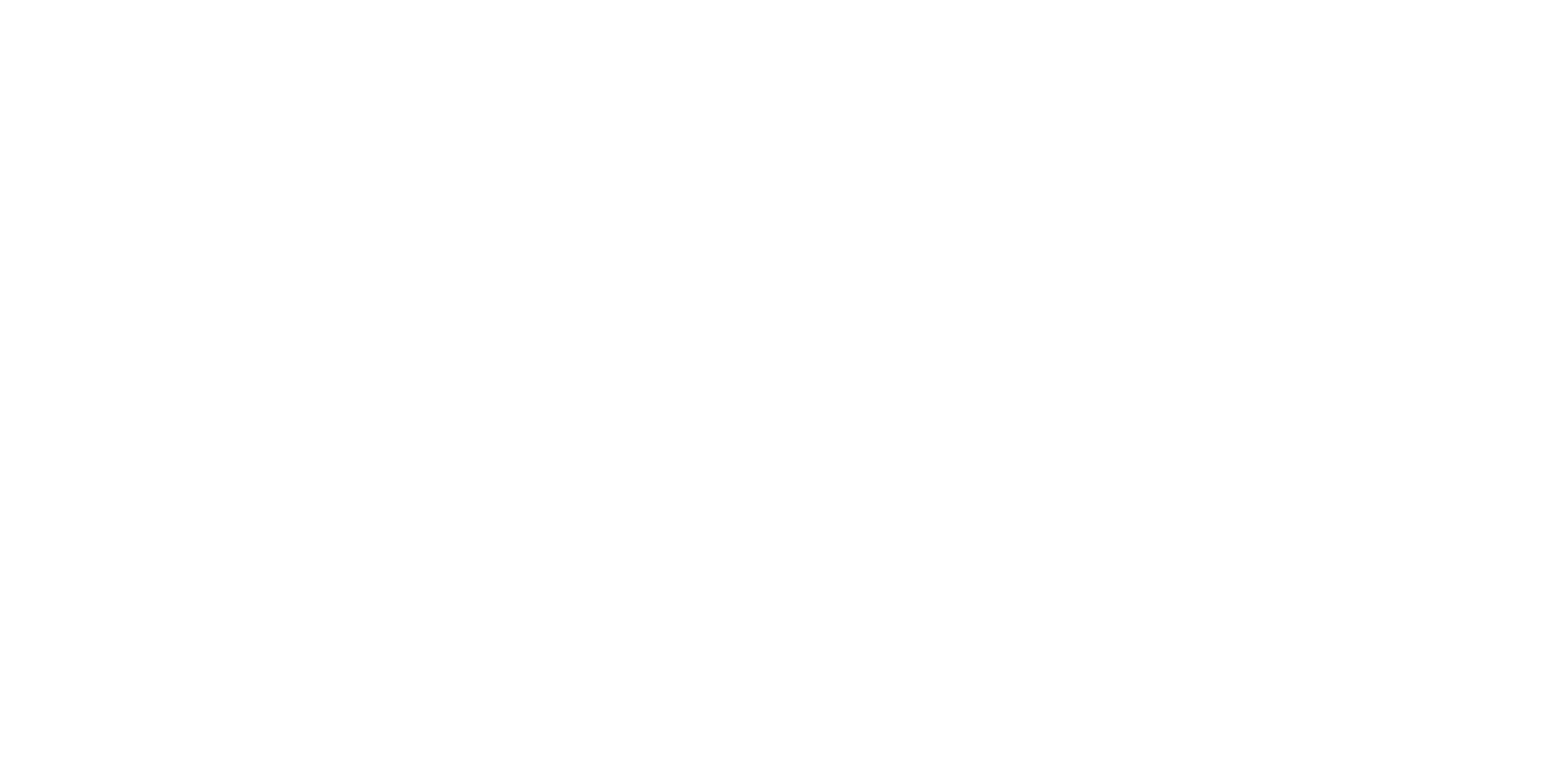 scroll, scrollTop: 0, scrollLeft: 0, axis: both 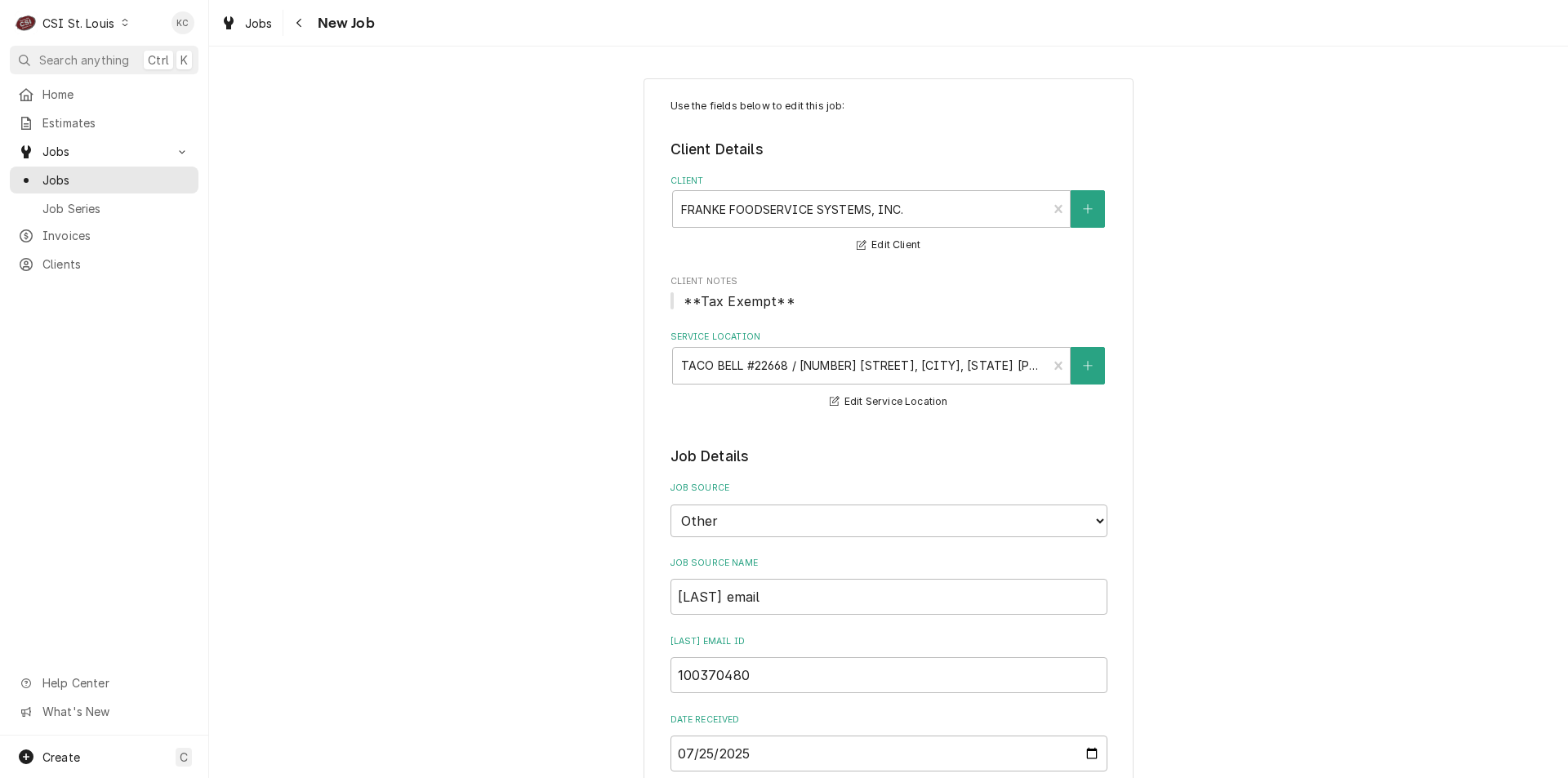 type on "x" 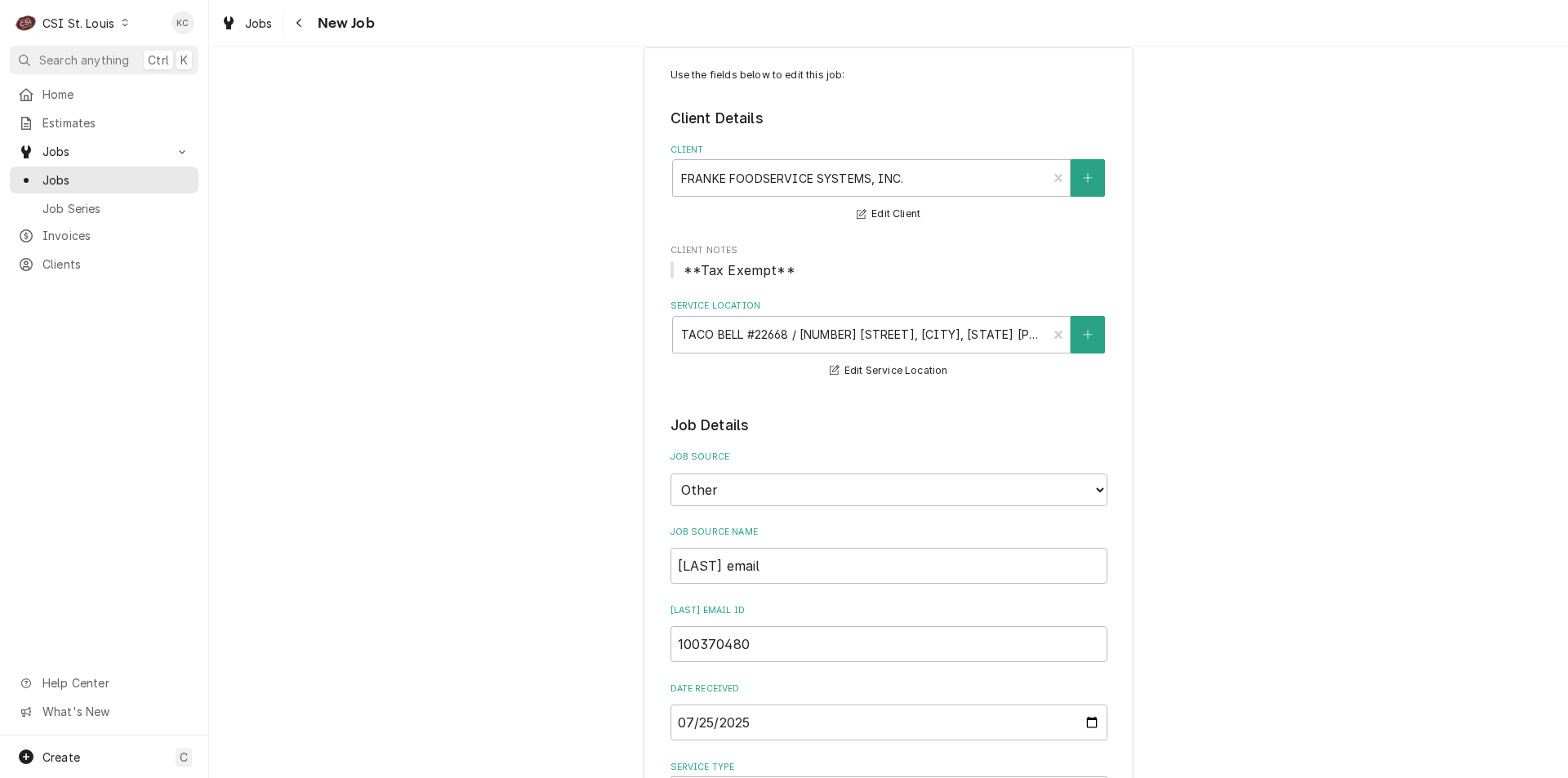 scroll, scrollTop: 0, scrollLeft: 0, axis: both 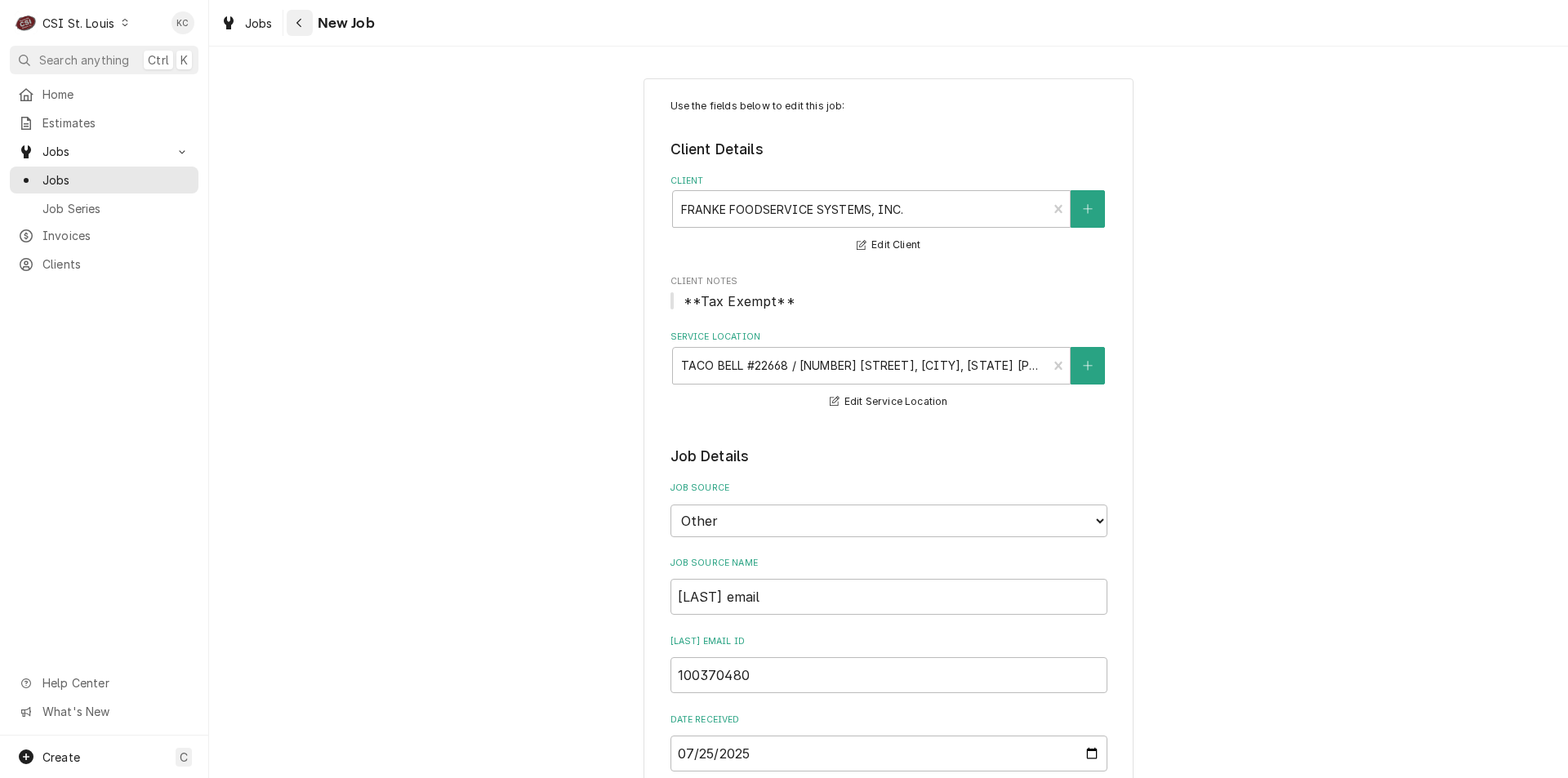 click at bounding box center (300, 23) 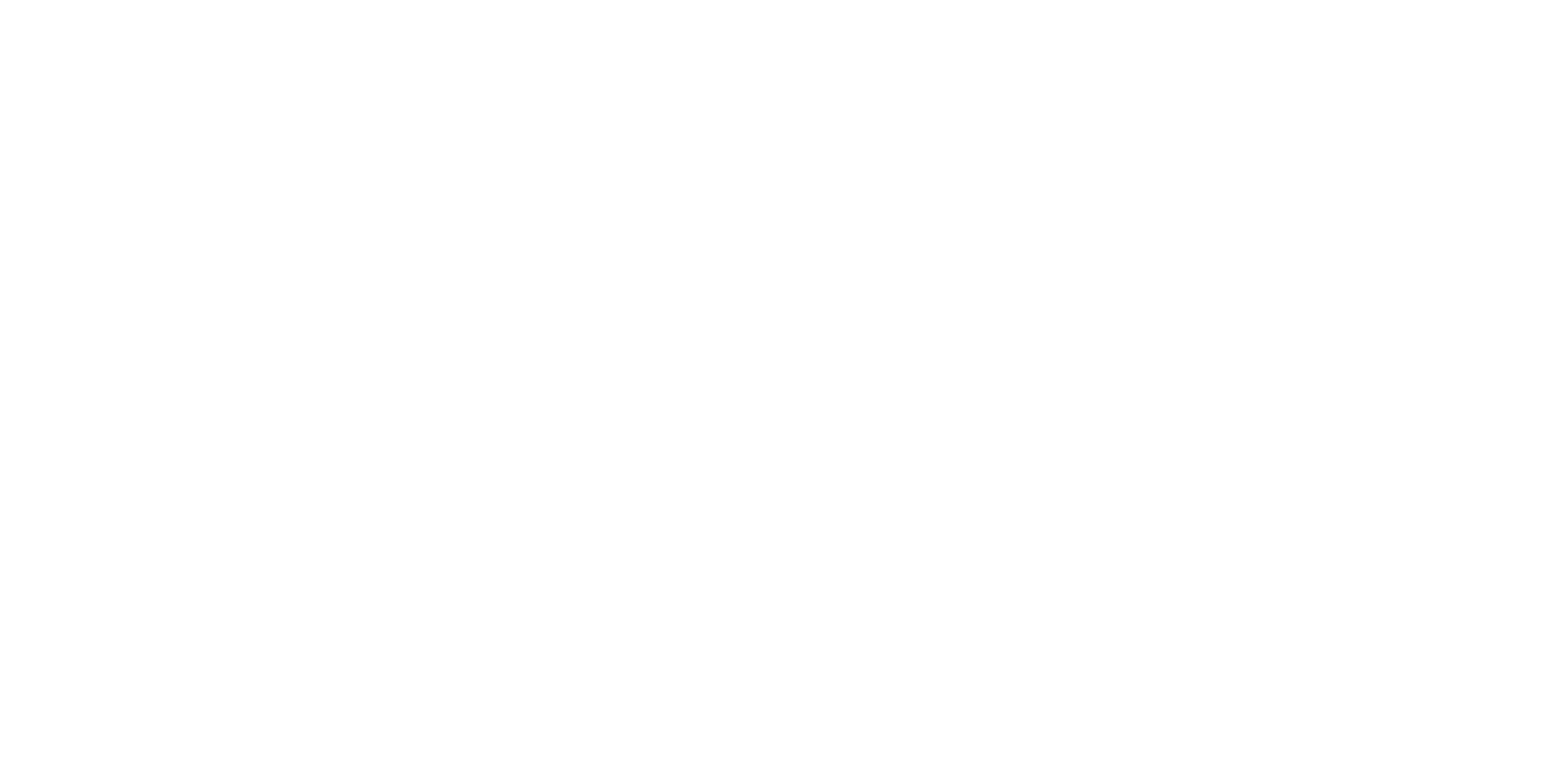 scroll, scrollTop: 0, scrollLeft: 0, axis: both 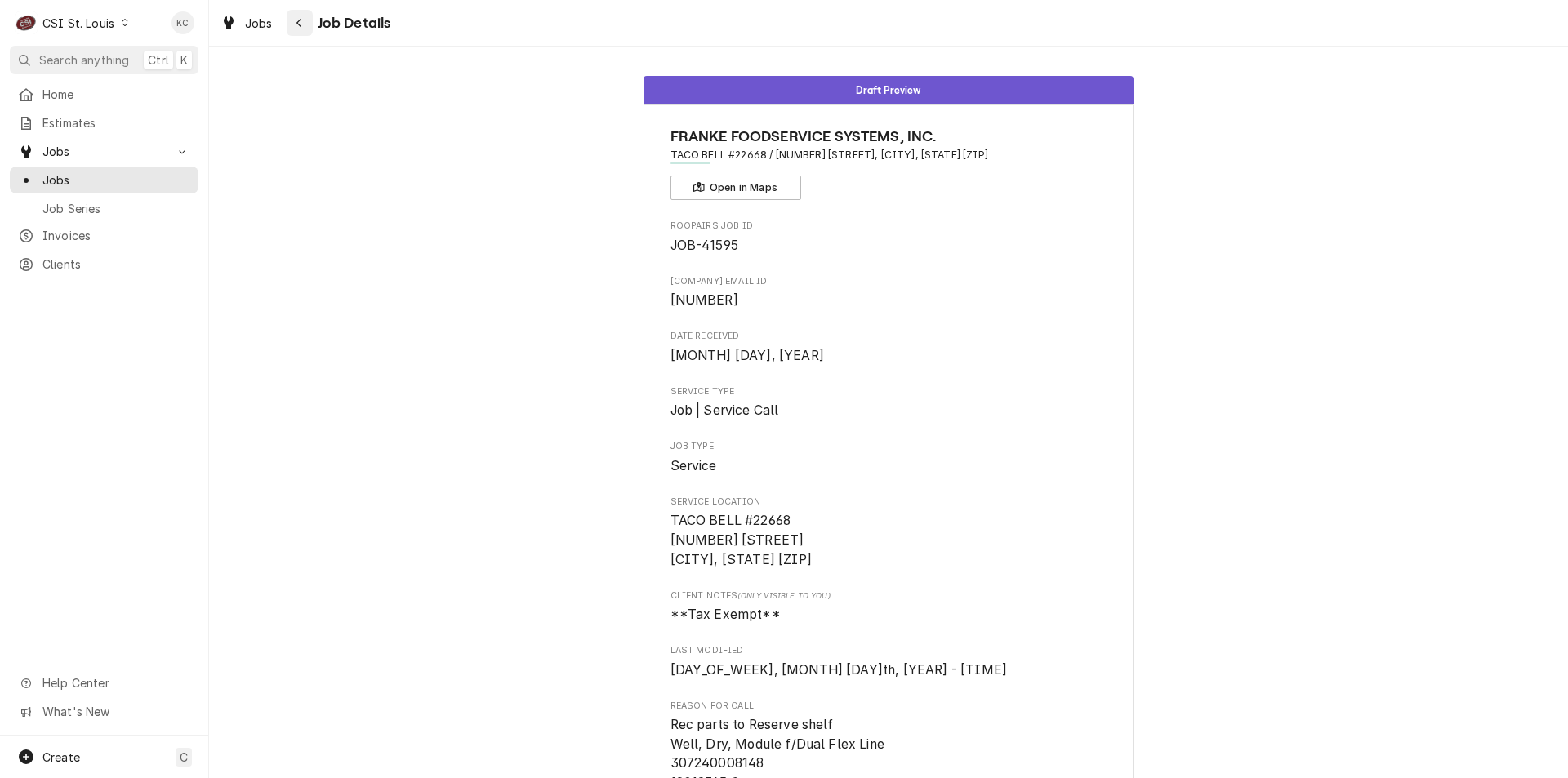 click 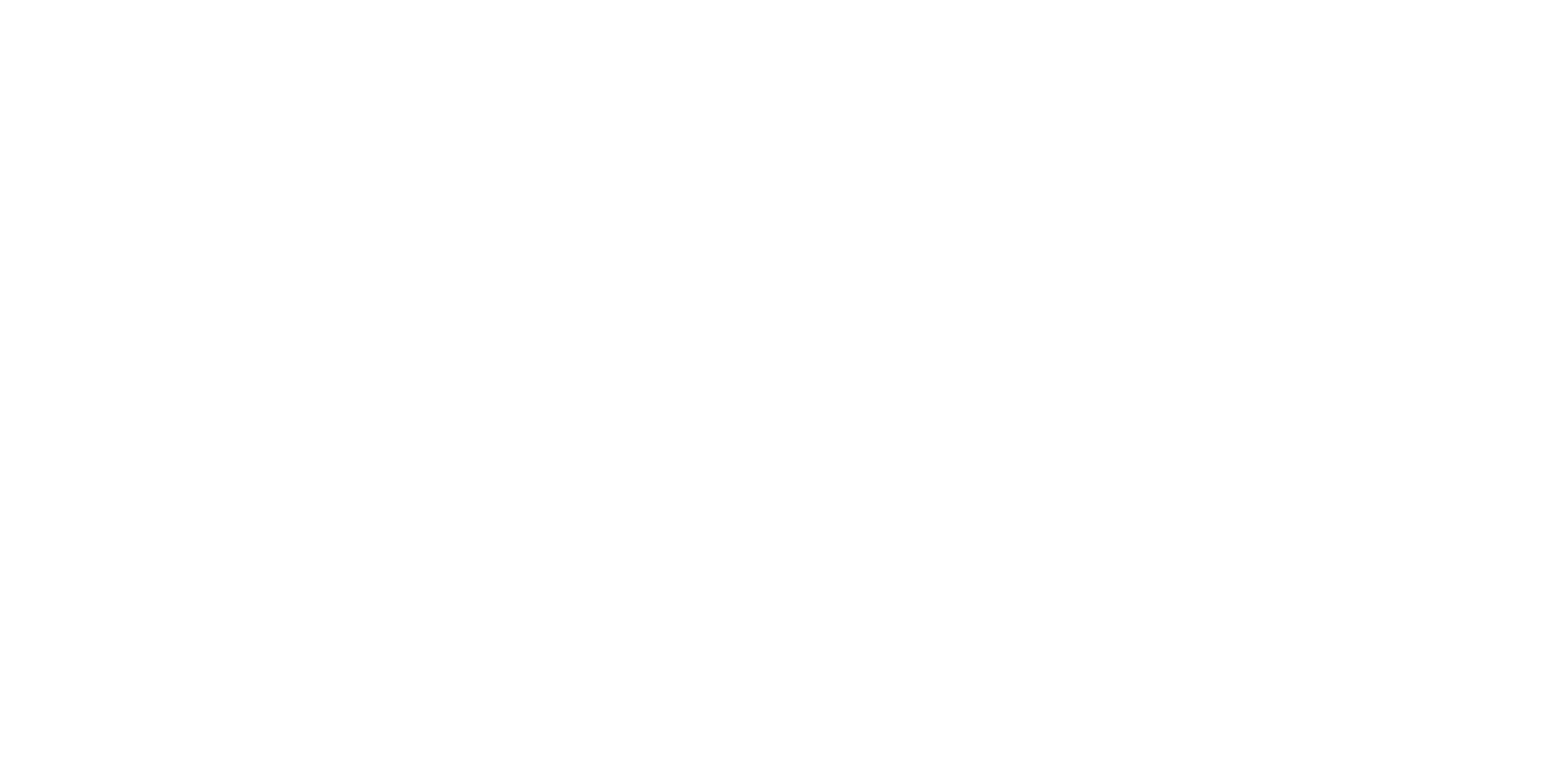 scroll, scrollTop: 0, scrollLeft: 0, axis: both 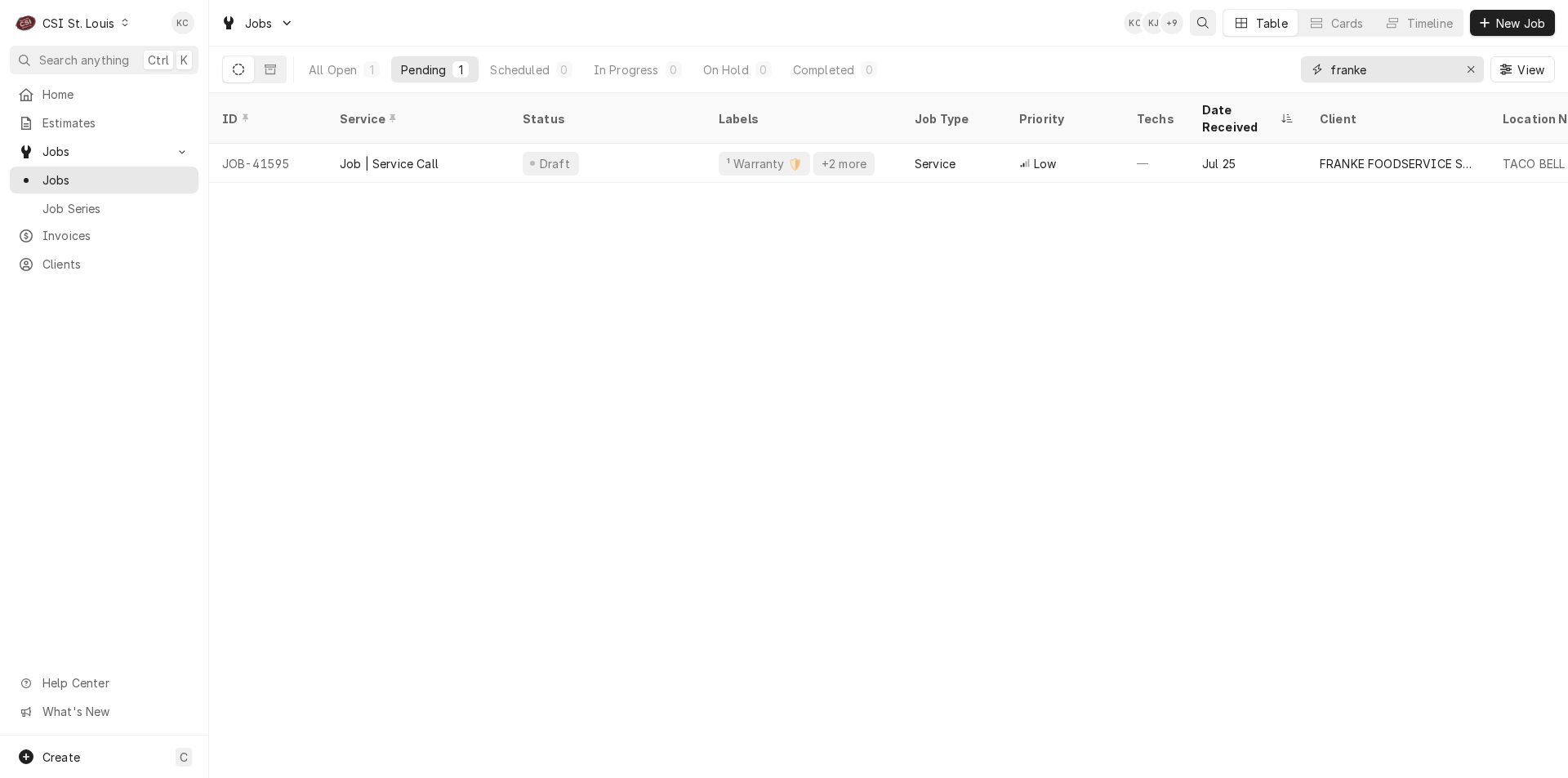 drag, startPoint x: 1384, startPoint y: 67, endPoint x: 1200, endPoint y: 18, distance: 190.41271 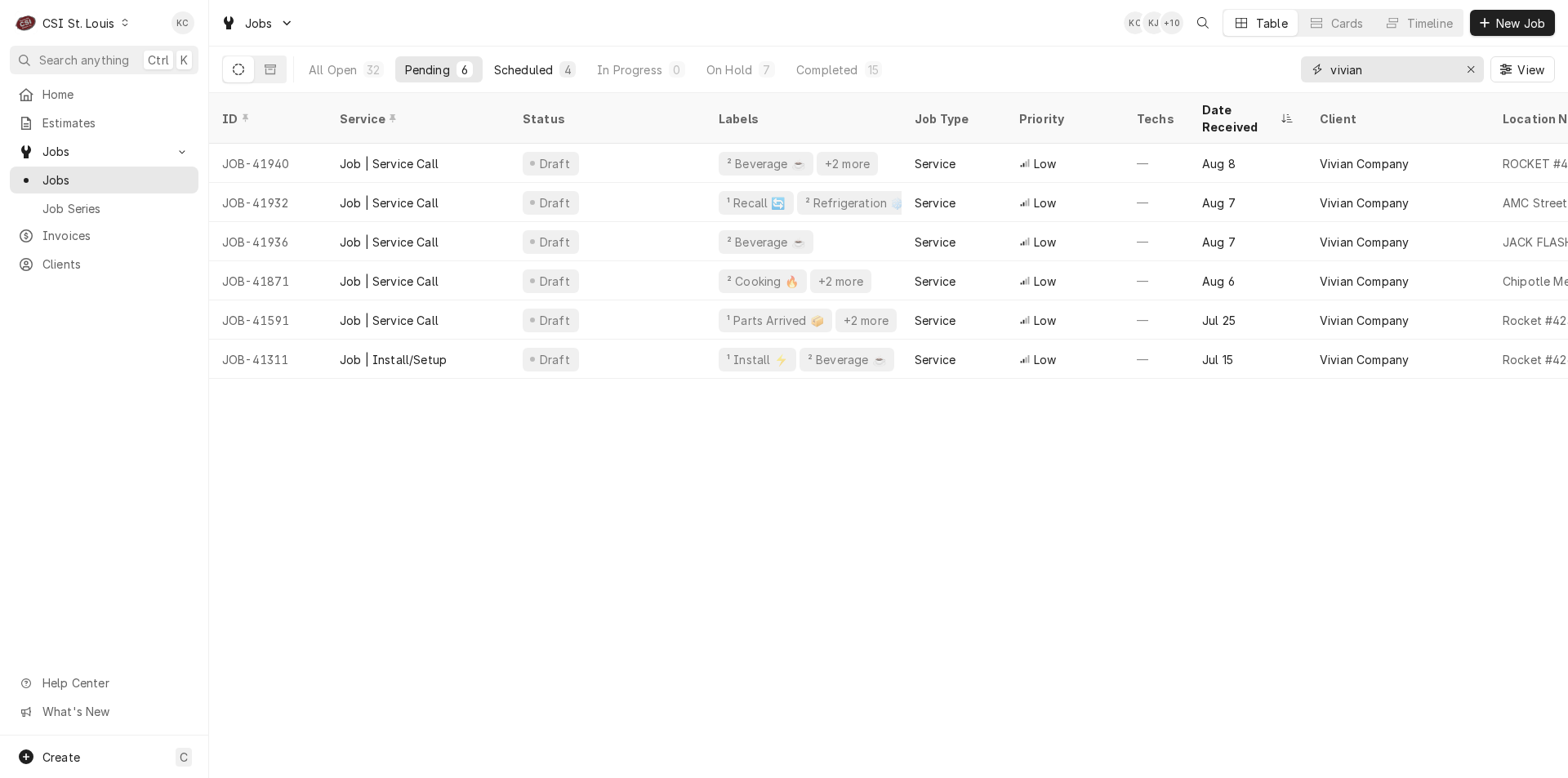 type on "vivian" 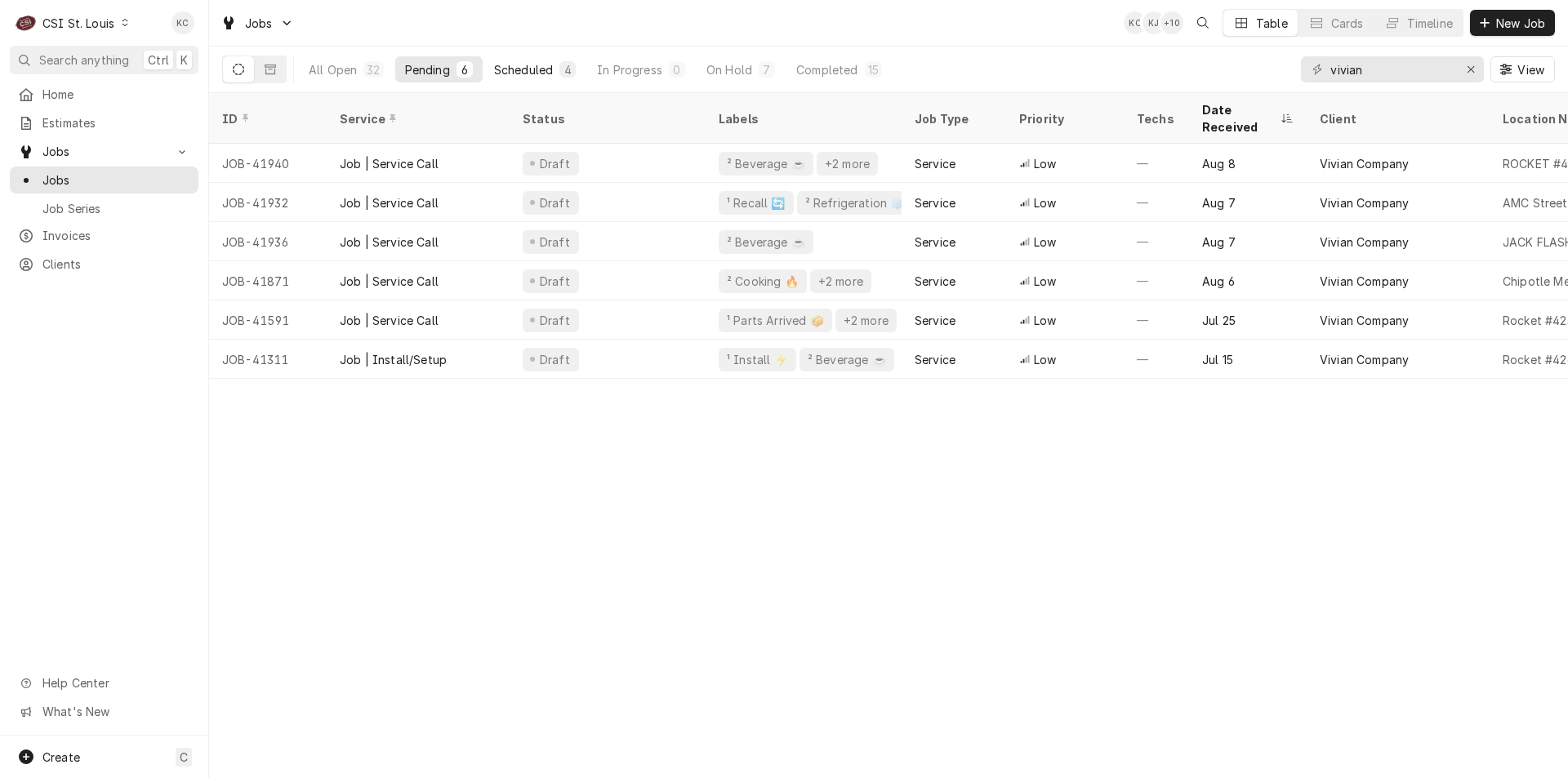 click on "Scheduled" at bounding box center [523, 69] 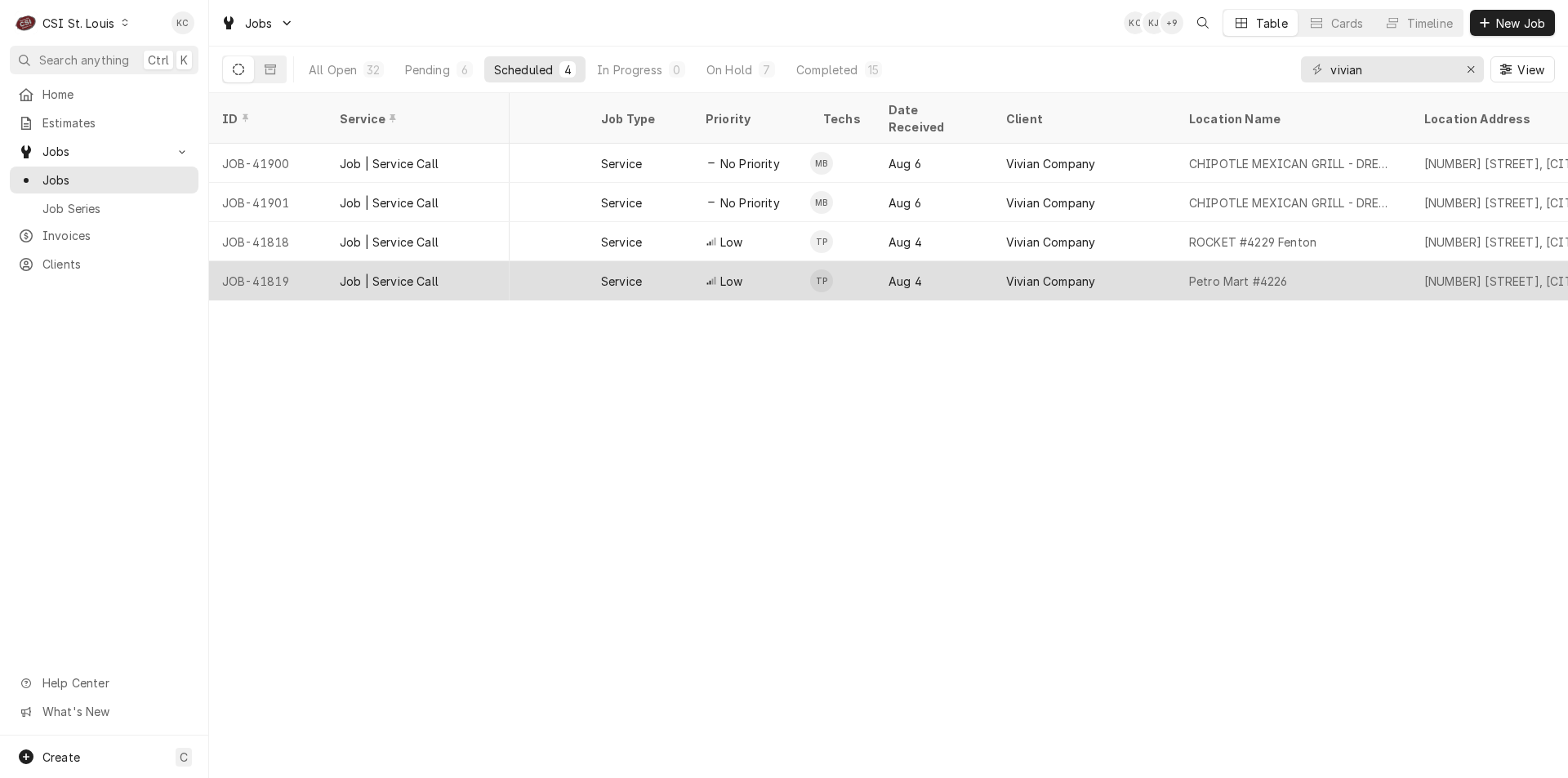 scroll, scrollTop: 0, scrollLeft: 313, axis: horizontal 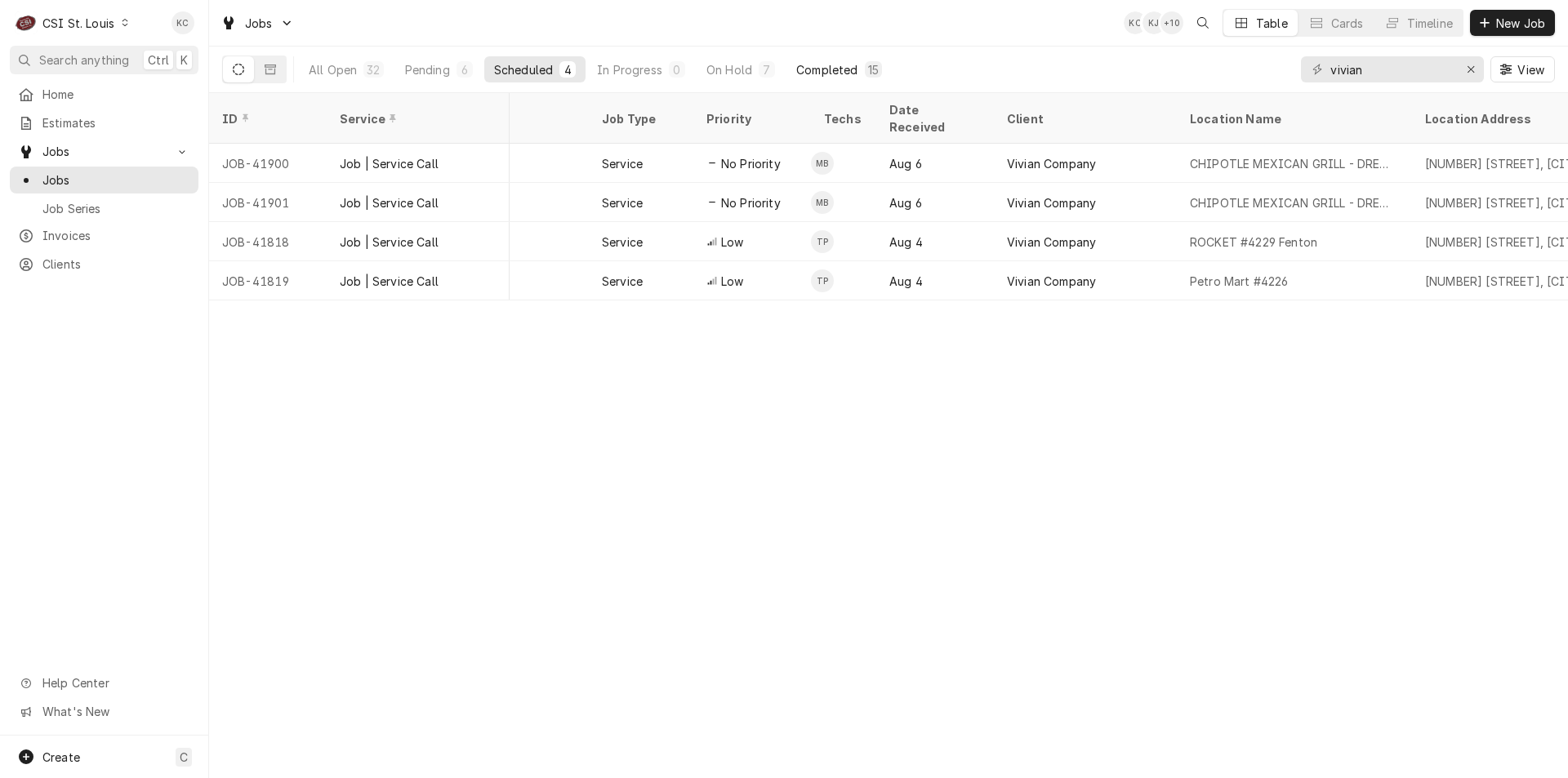 click on "Completed" at bounding box center (826, 69) 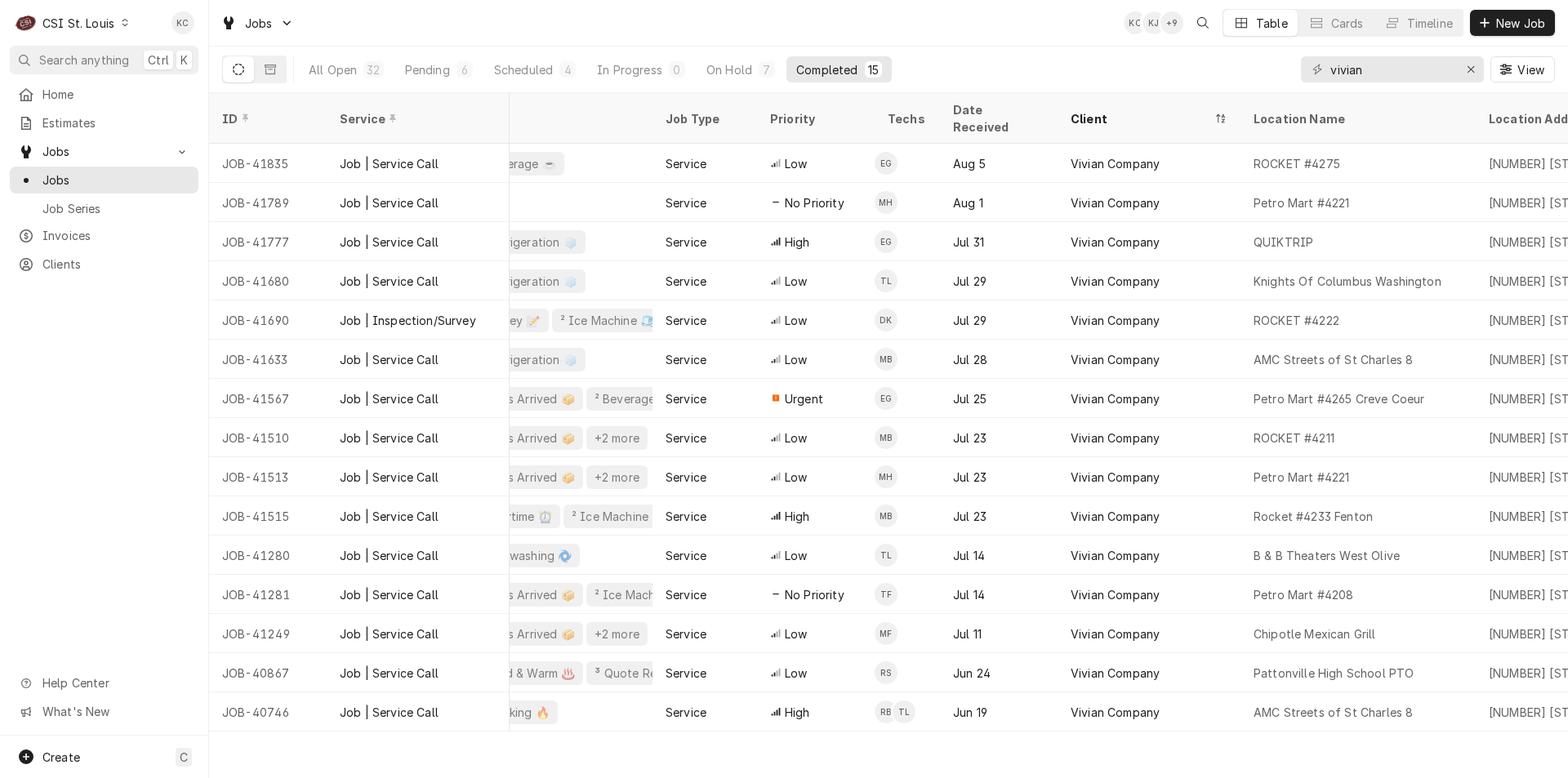 scroll, scrollTop: 0, scrollLeft: 375, axis: horizontal 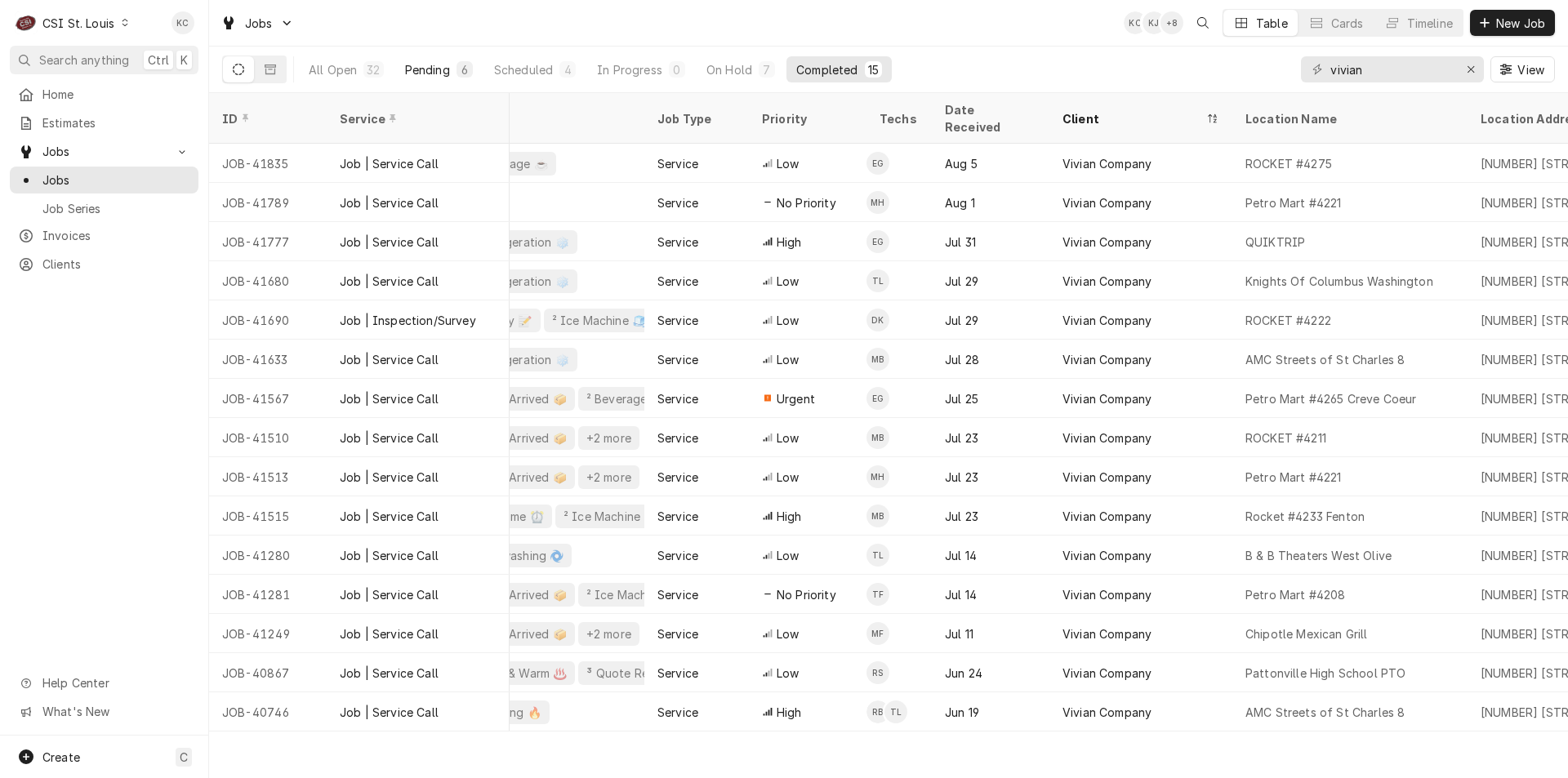 click on "Pending" at bounding box center [427, 69] 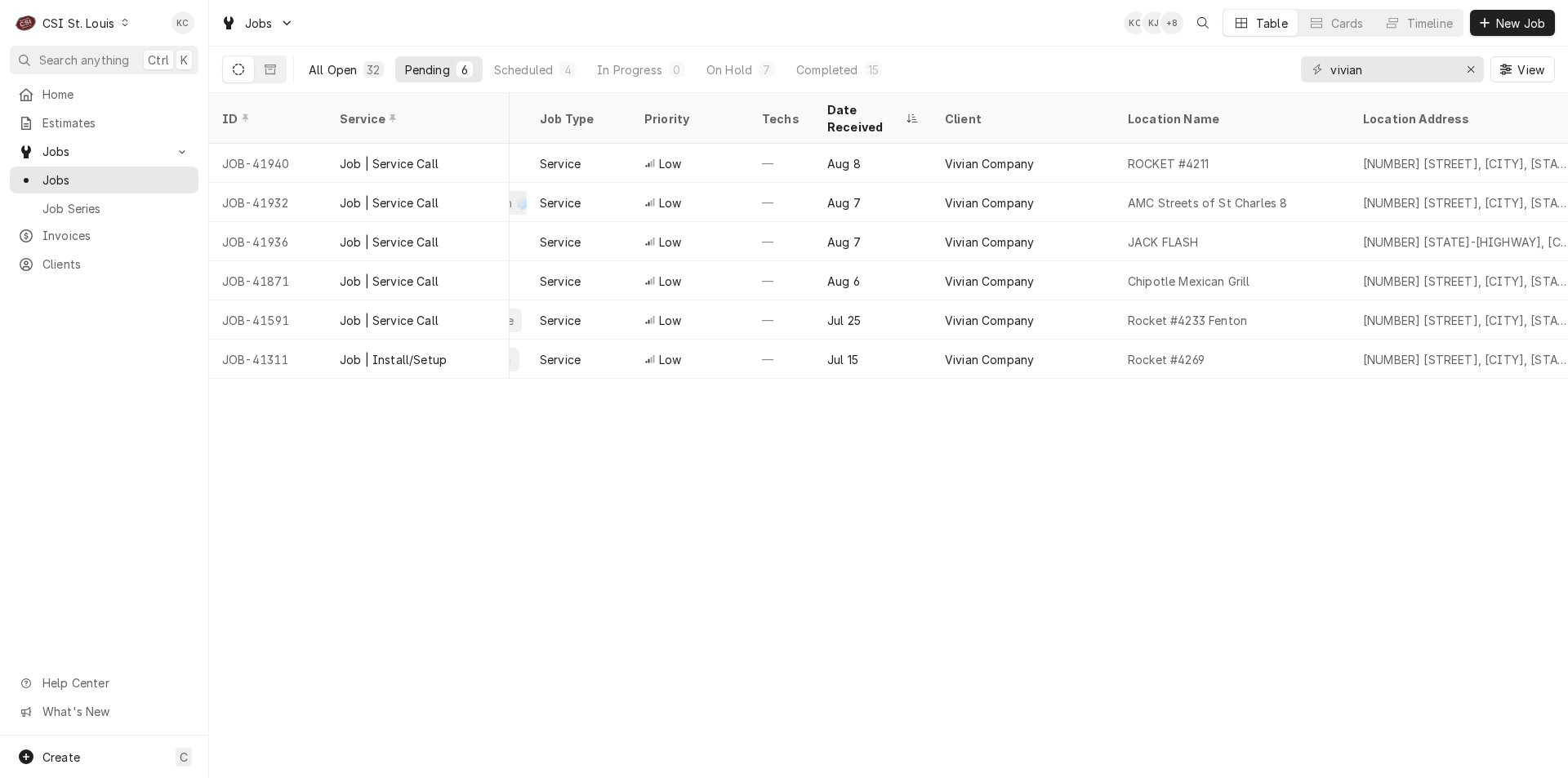 click on "All Open" at bounding box center (332, 69) 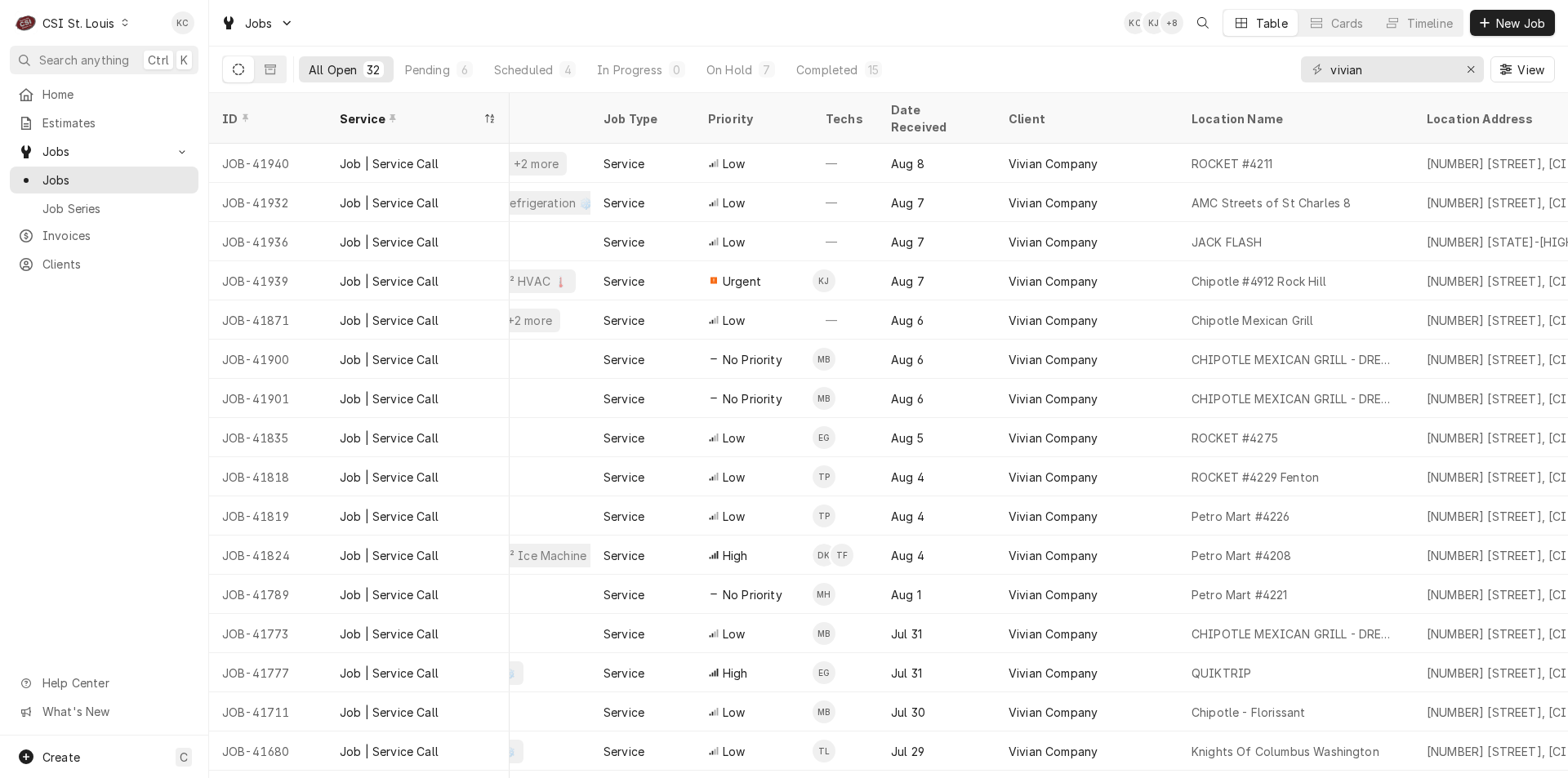 scroll, scrollTop: 0, scrollLeft: 439, axis: horizontal 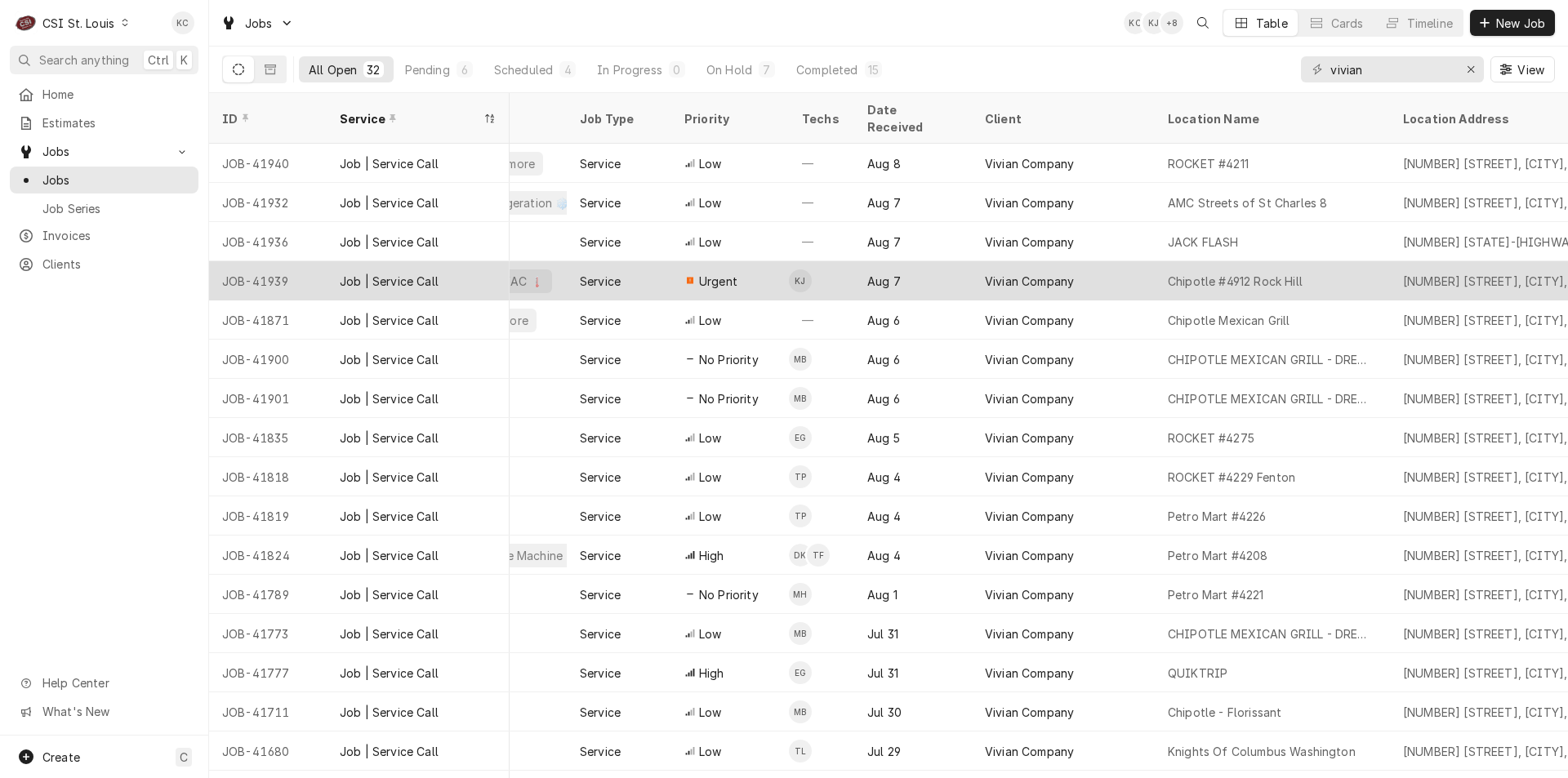 click on "Urgent" at bounding box center (730, 281) 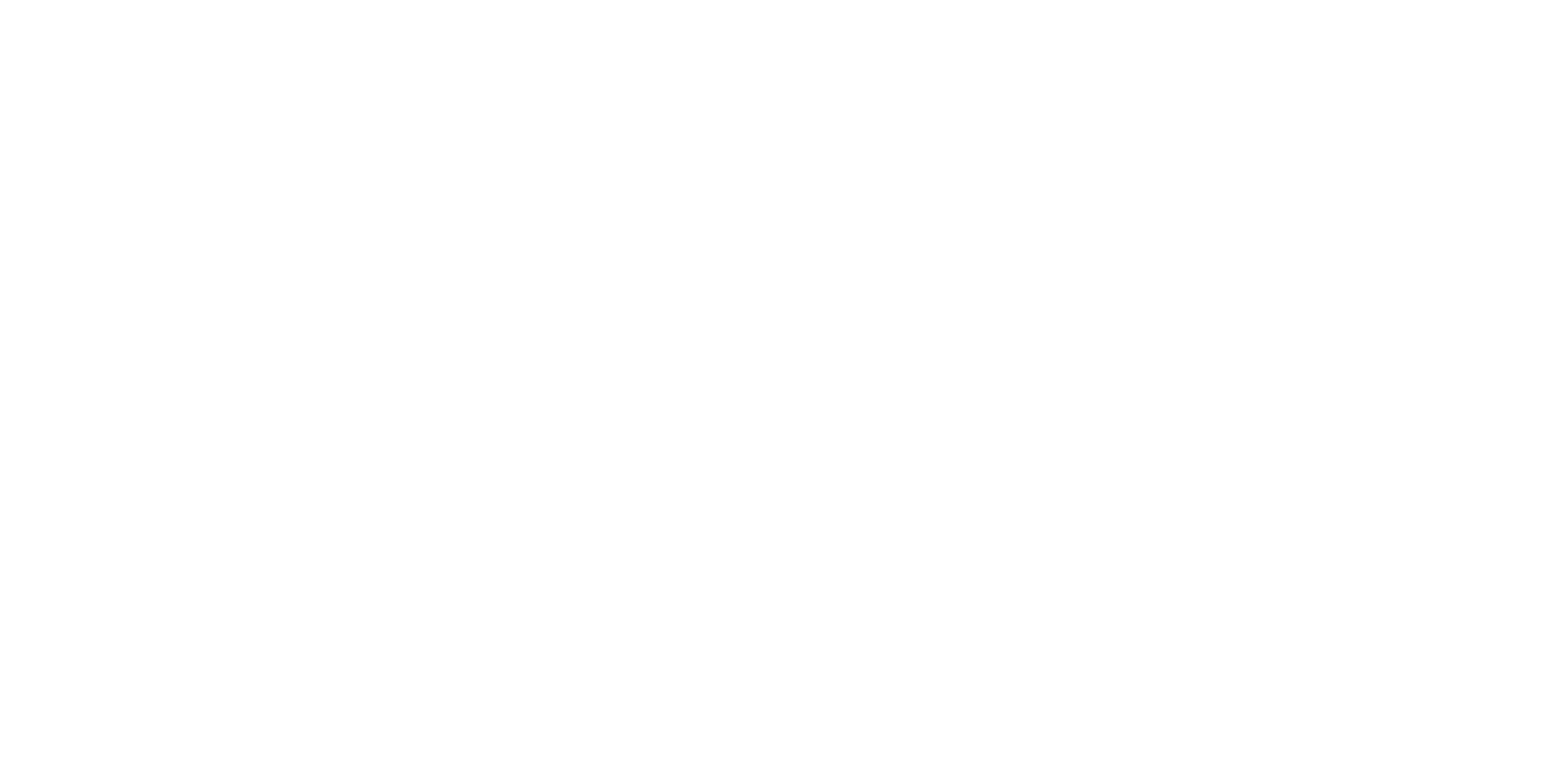 scroll, scrollTop: 0, scrollLeft: 0, axis: both 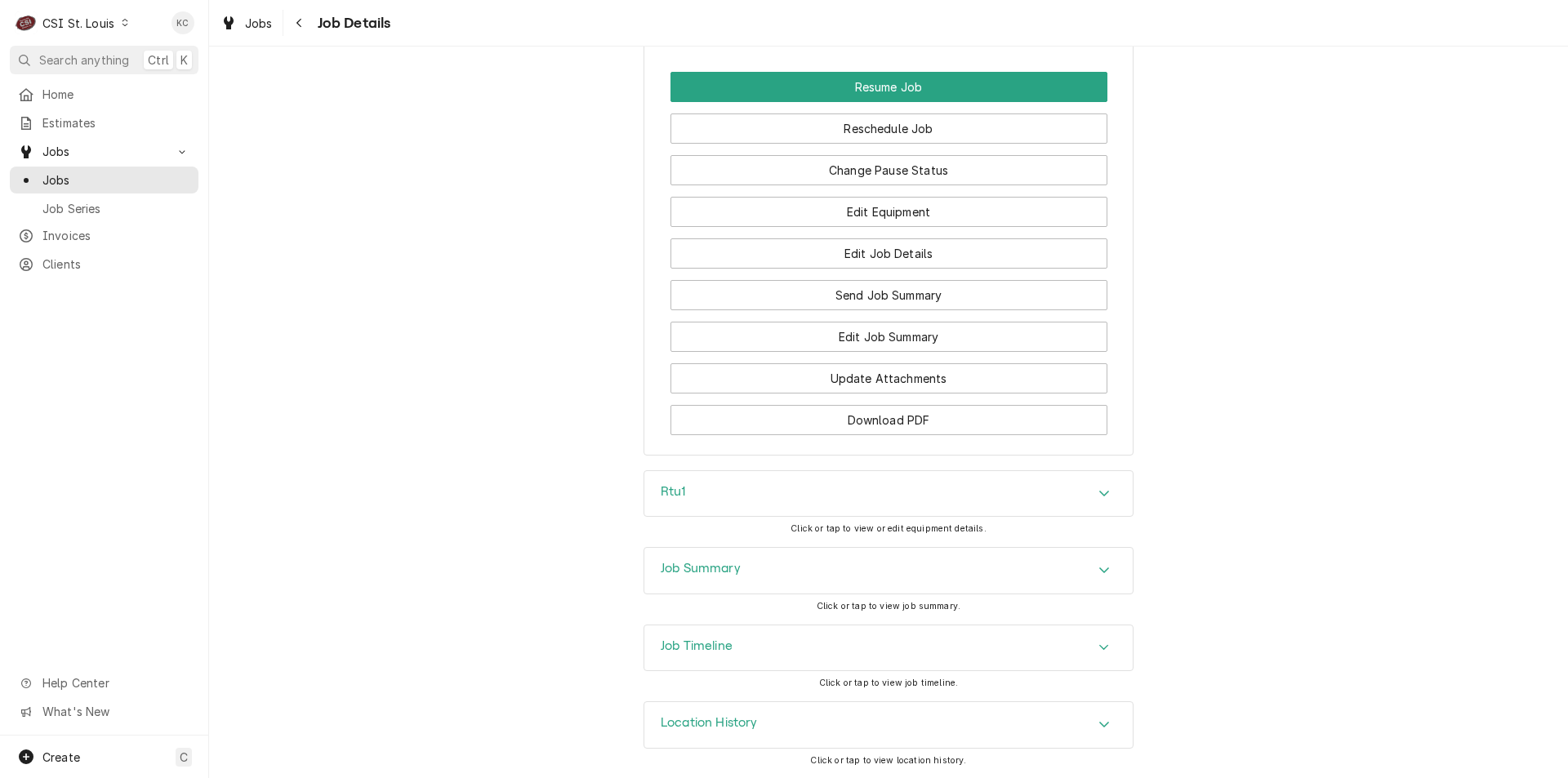 click on "Job Timeline" at bounding box center [889, 648] 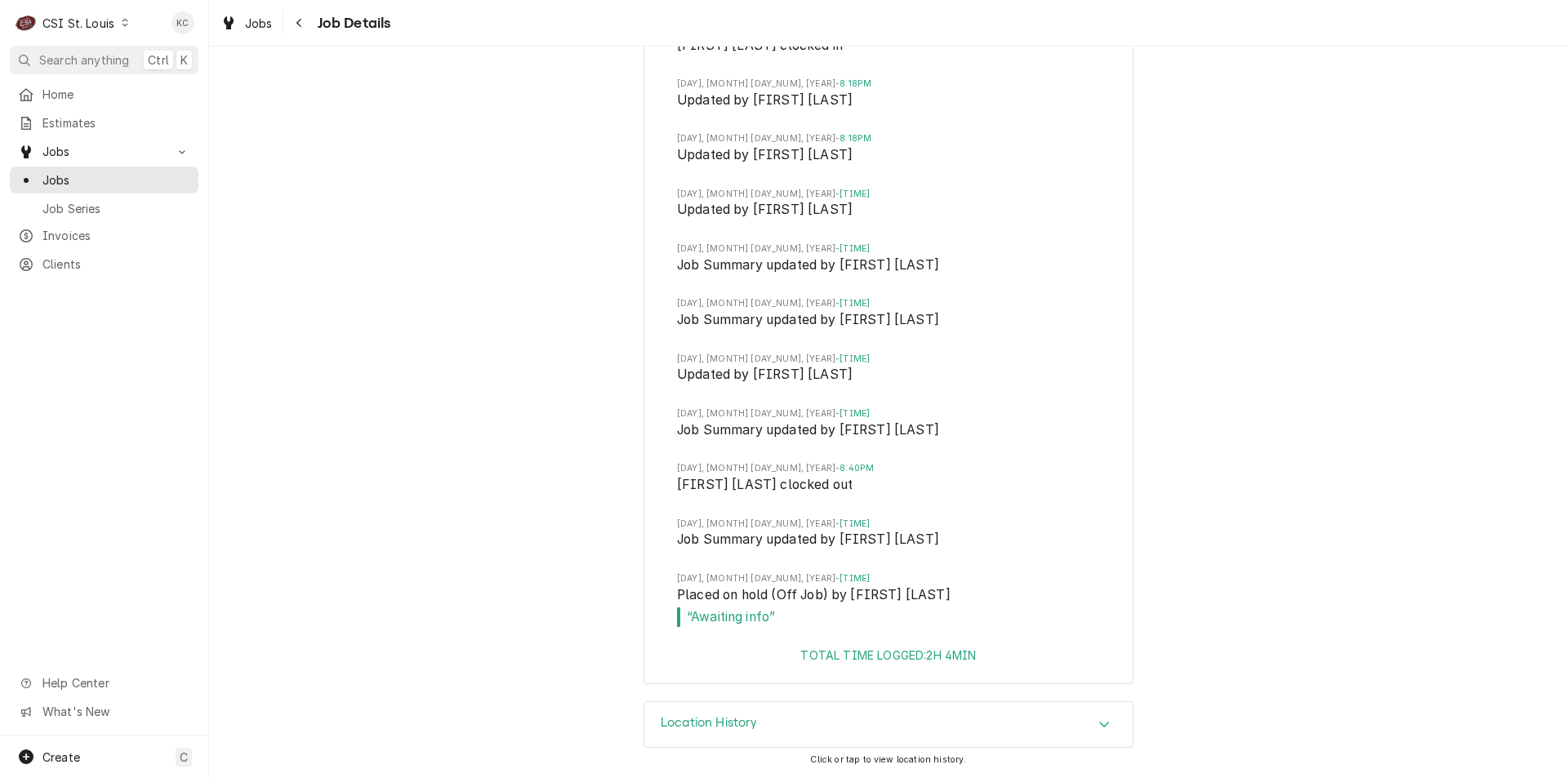 scroll, scrollTop: 2847, scrollLeft: 0, axis: vertical 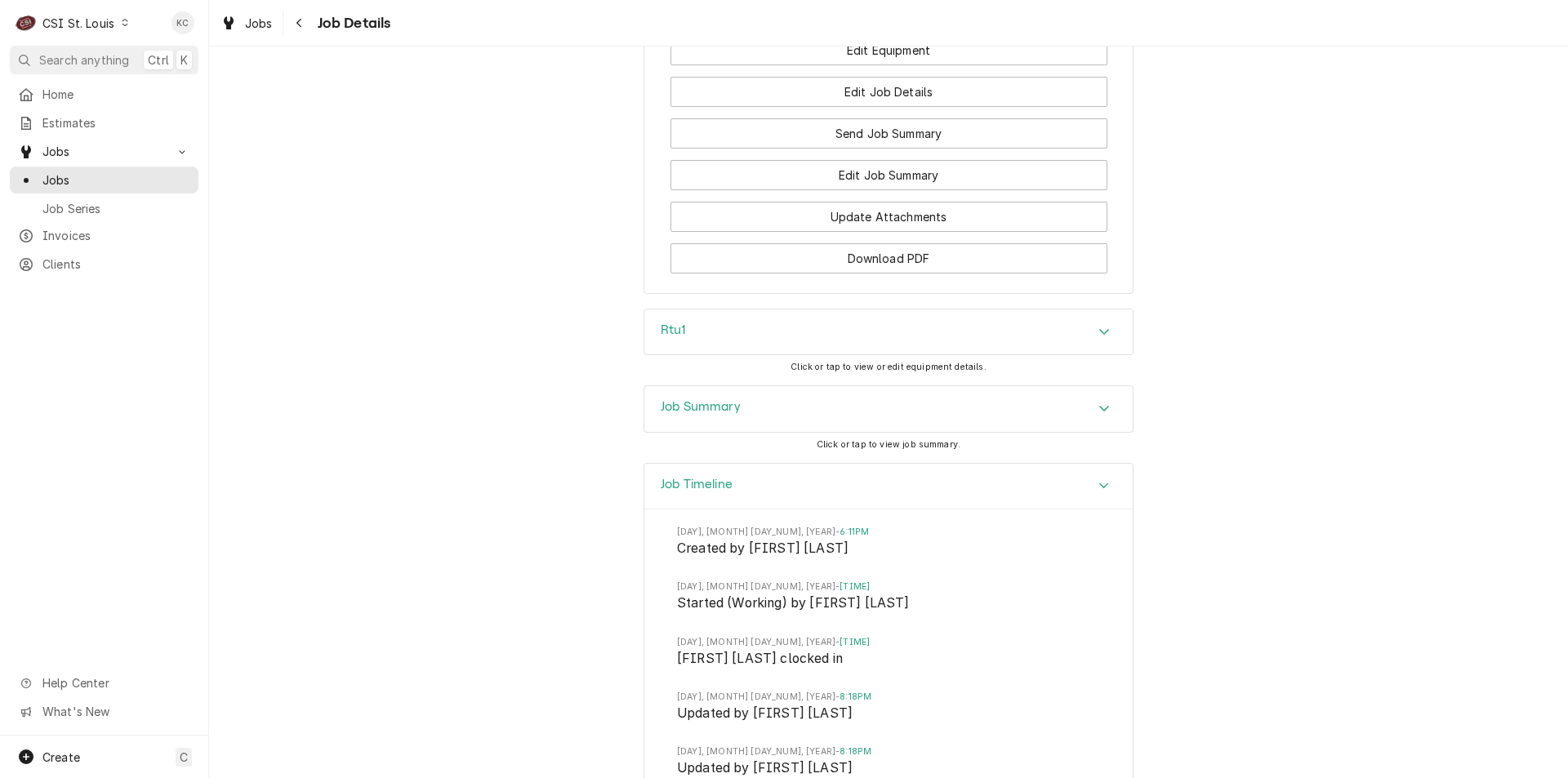 click on "Job Summary" at bounding box center (889, 409) 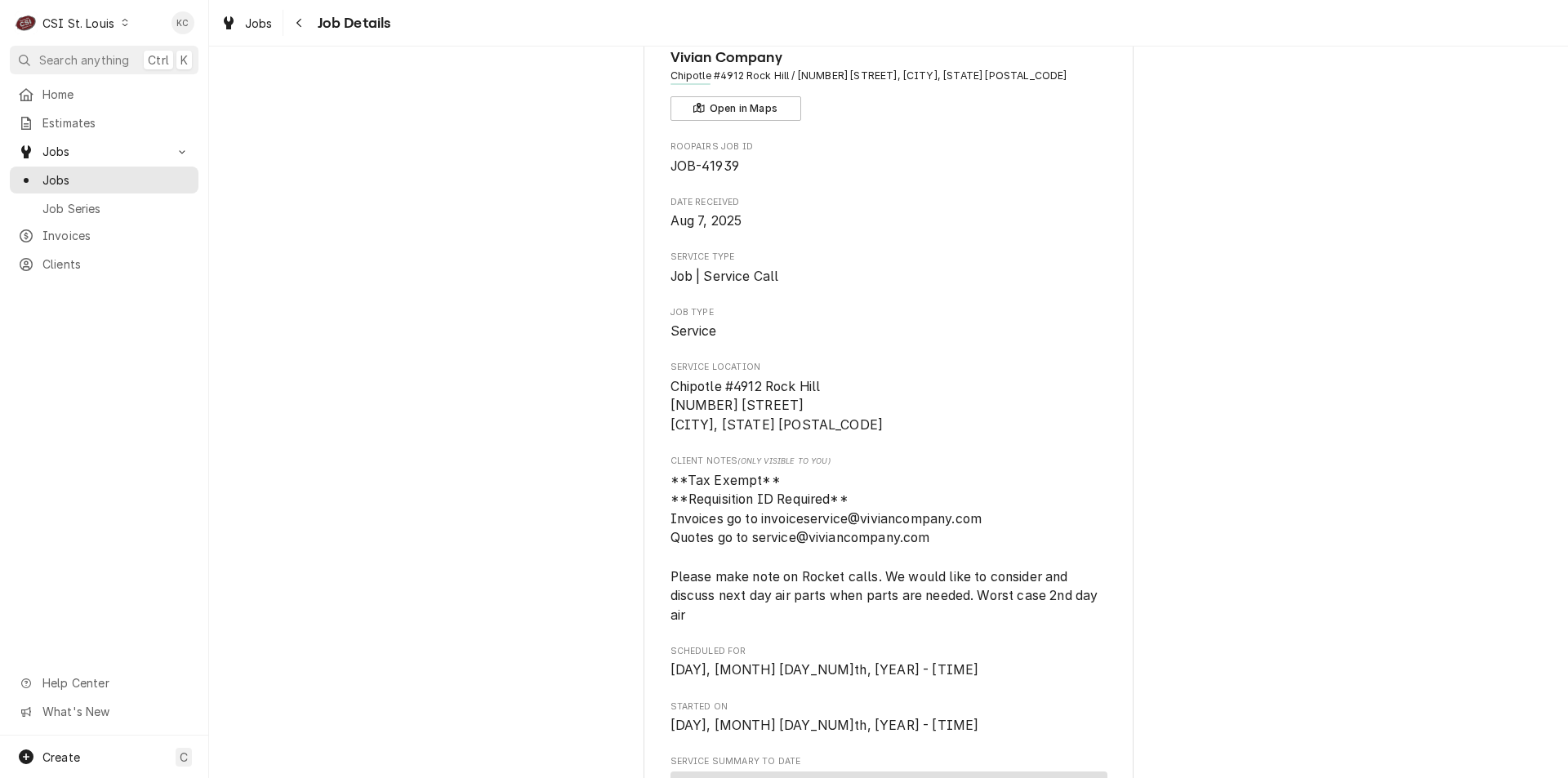 scroll, scrollTop: 0, scrollLeft: 0, axis: both 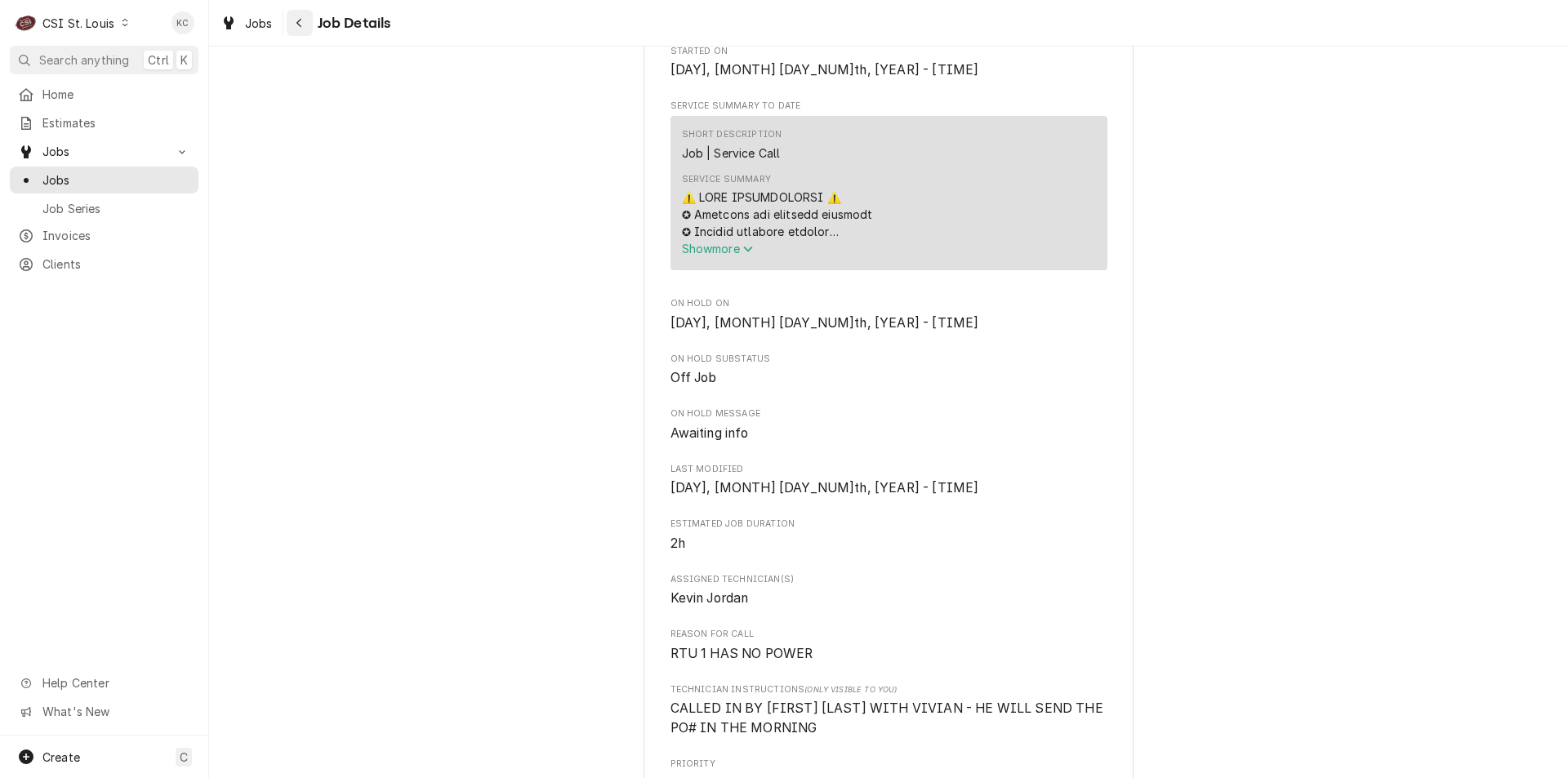 click at bounding box center [300, 23] 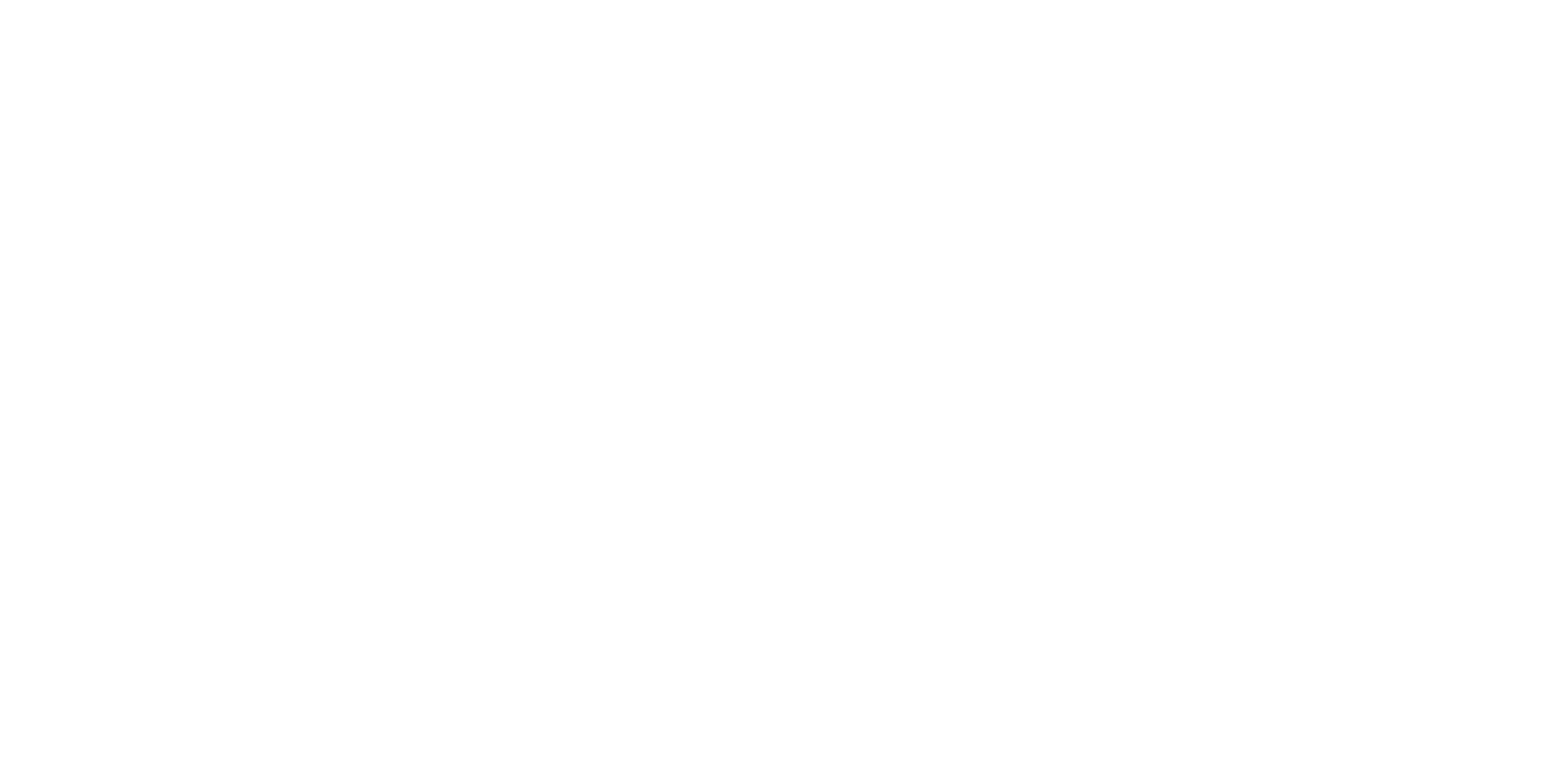 scroll, scrollTop: 0, scrollLeft: 0, axis: both 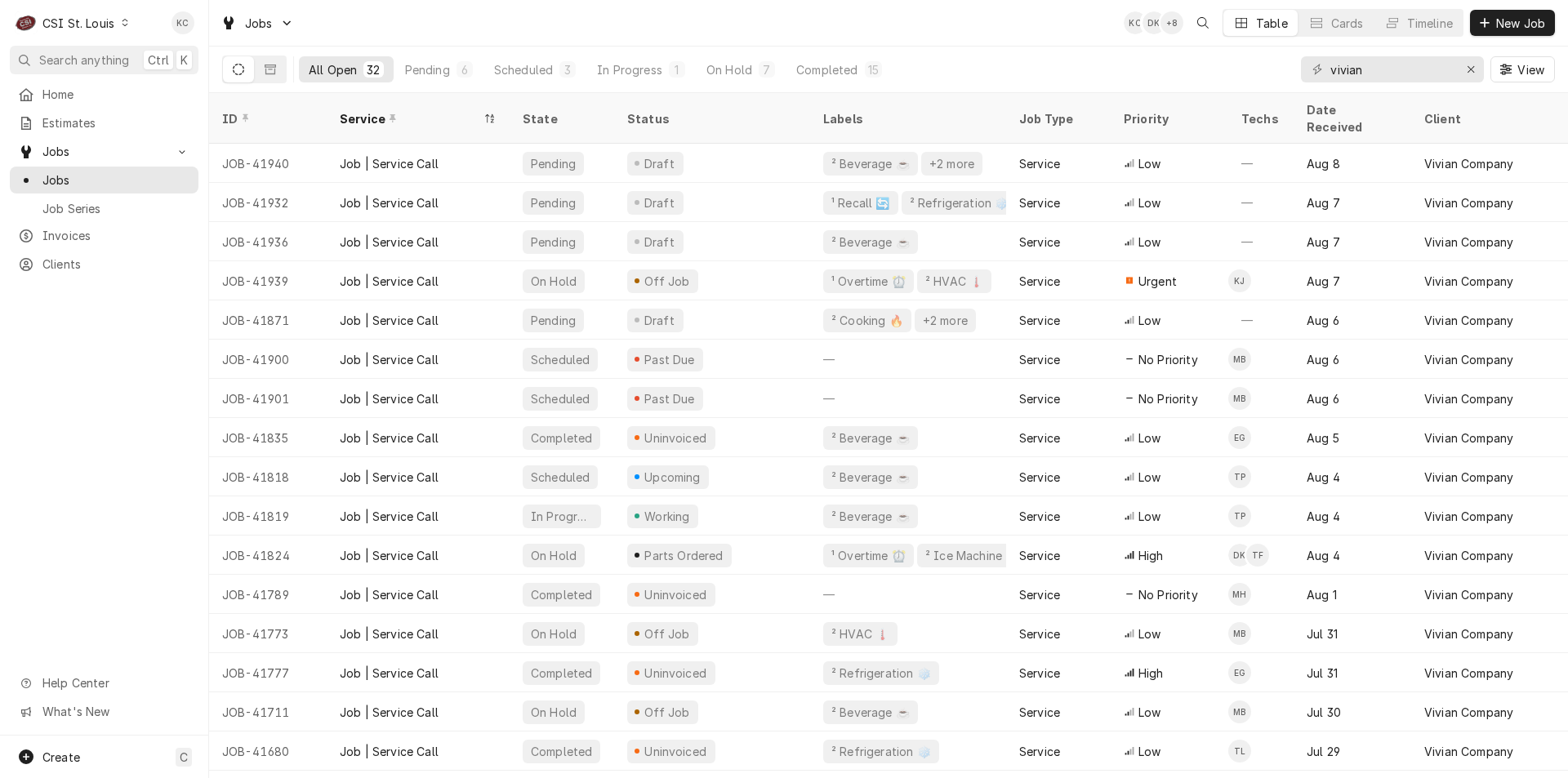 click on "Jobs   KC DK + 8 Table Cards Timeline New Job" at bounding box center (889, 23) 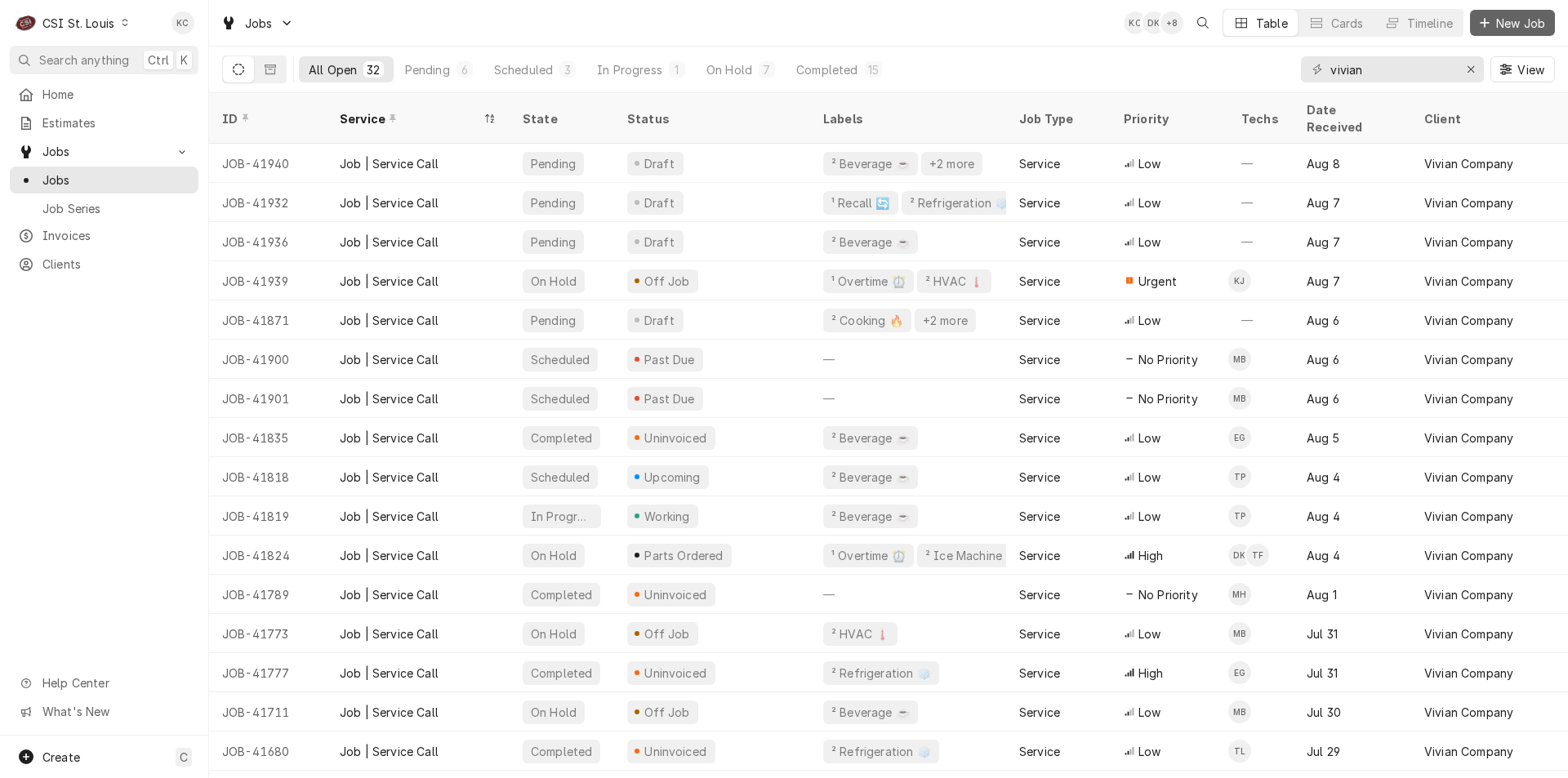 click on "New Job" at bounding box center [1521, 23] 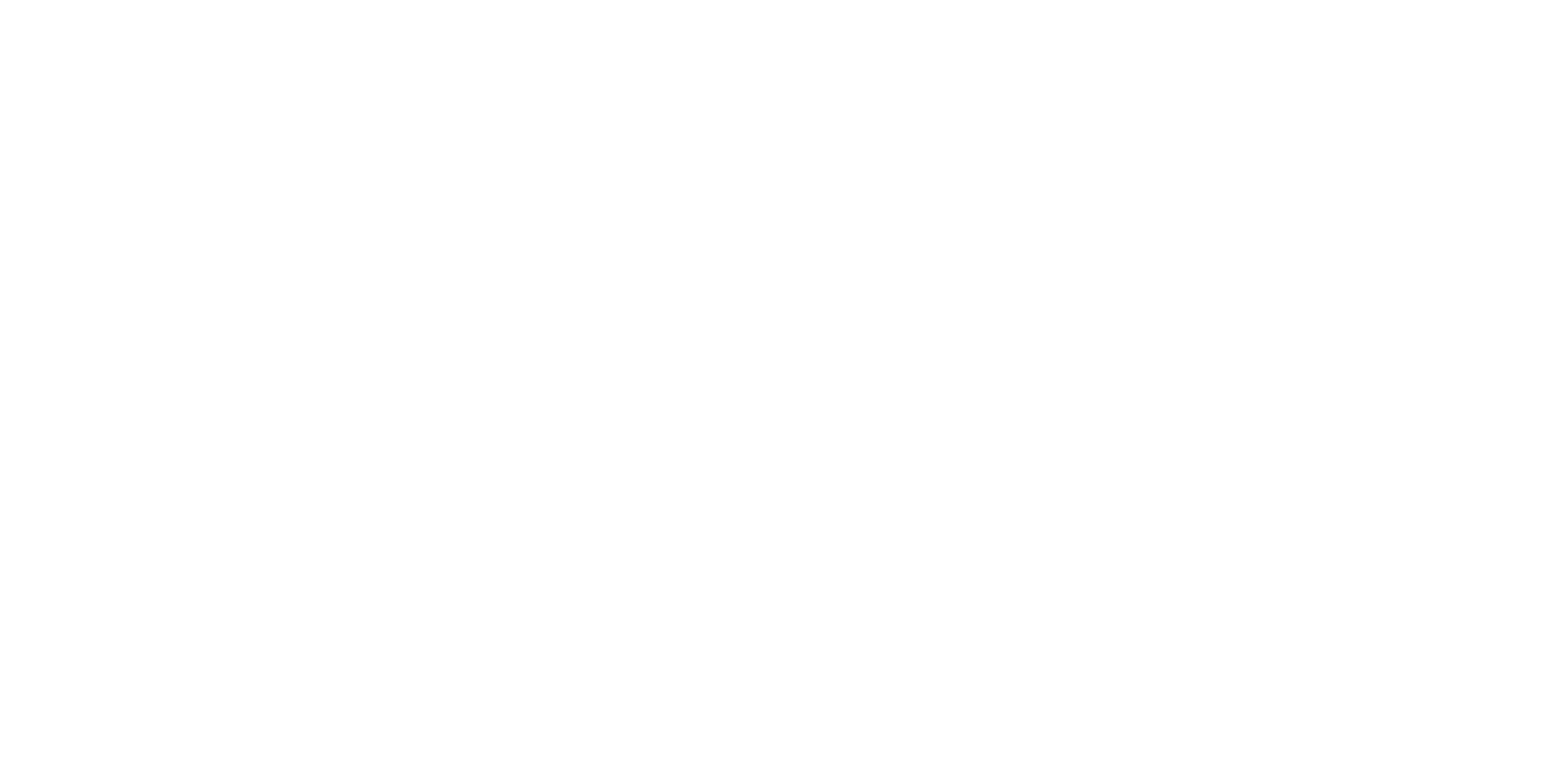 scroll, scrollTop: 0, scrollLeft: 0, axis: both 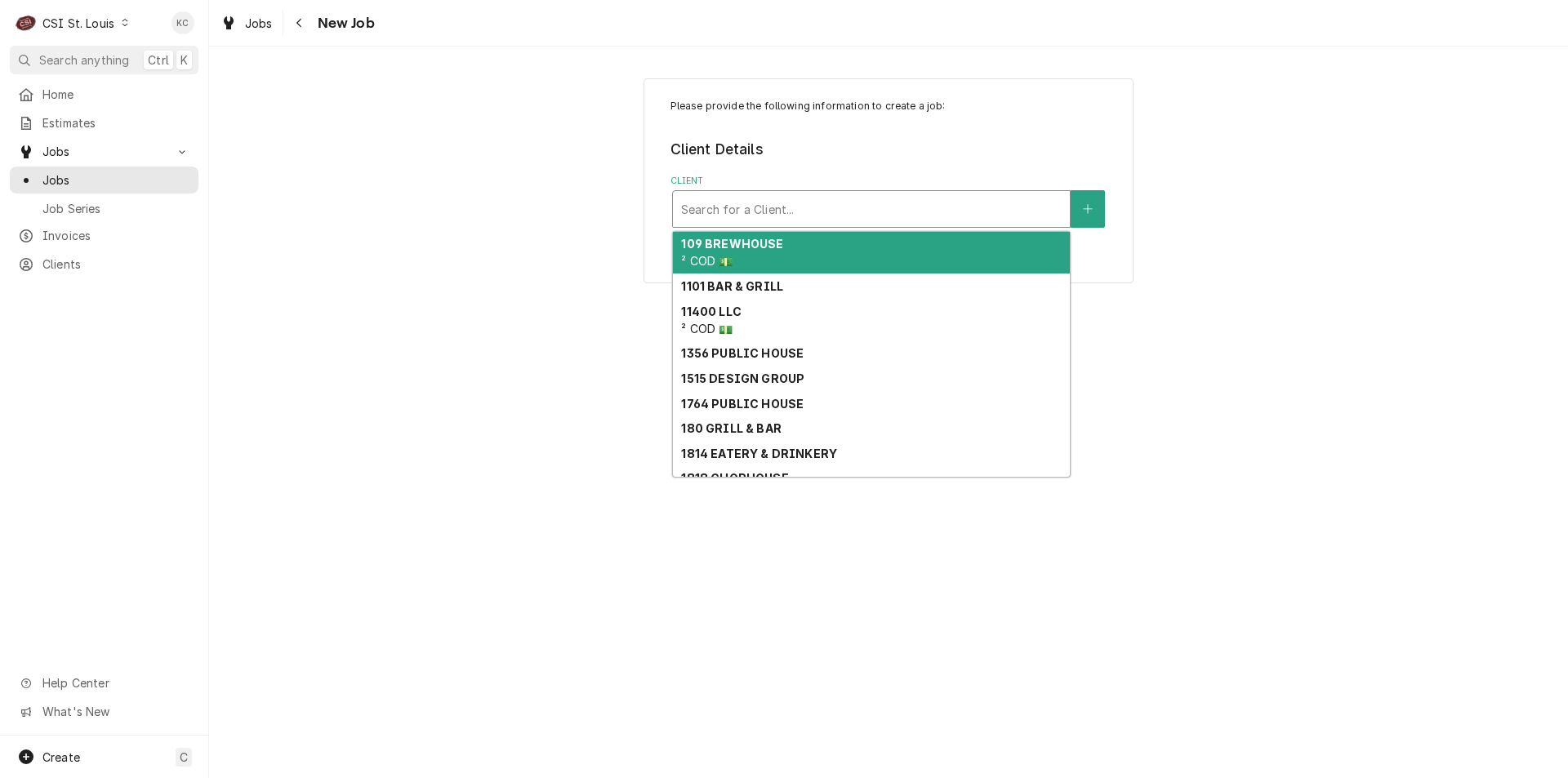 click at bounding box center (871, 209) 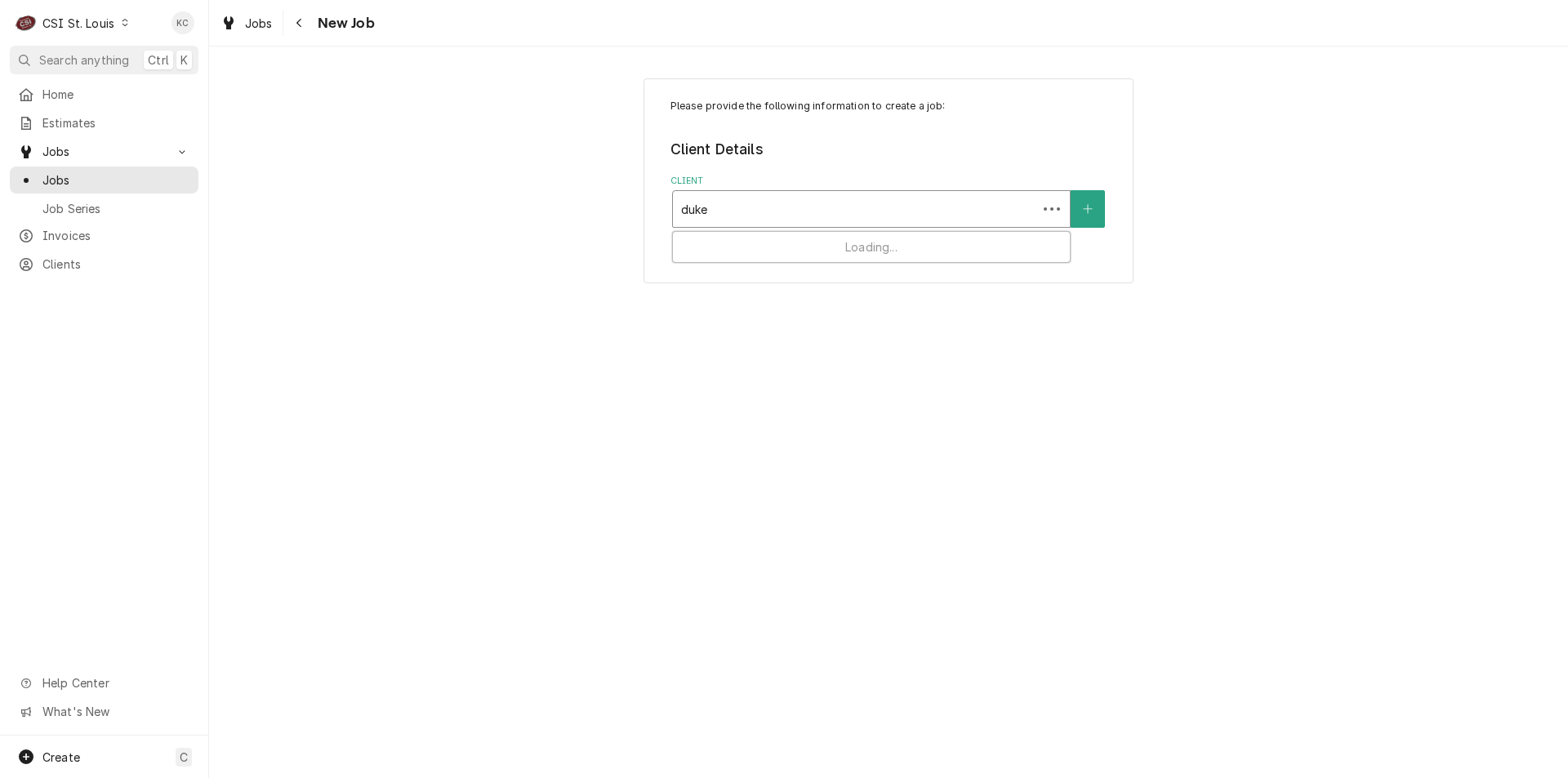 type on "duke" 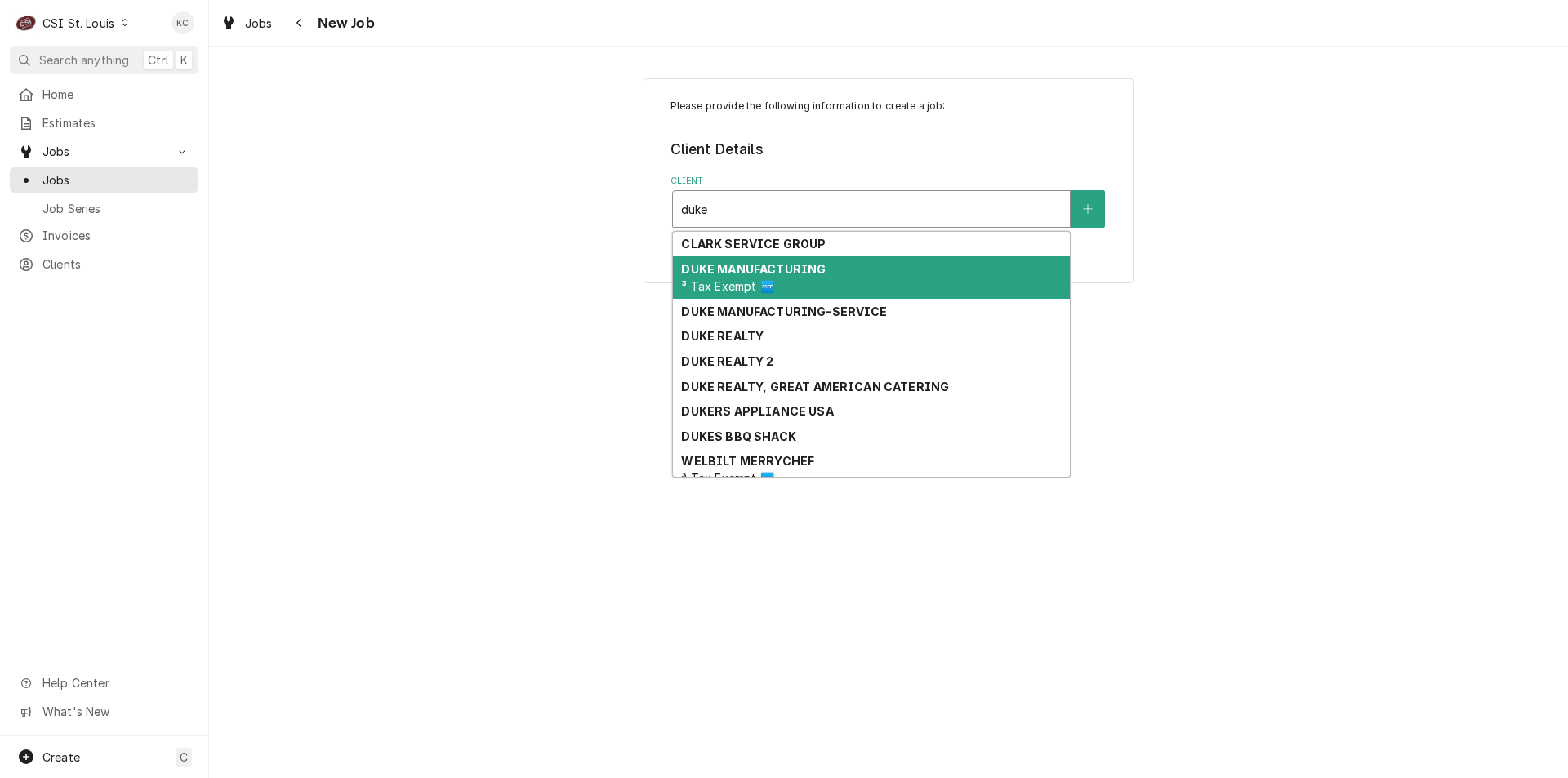 click on "DUKE MANUFACTURING" at bounding box center (753, 269) 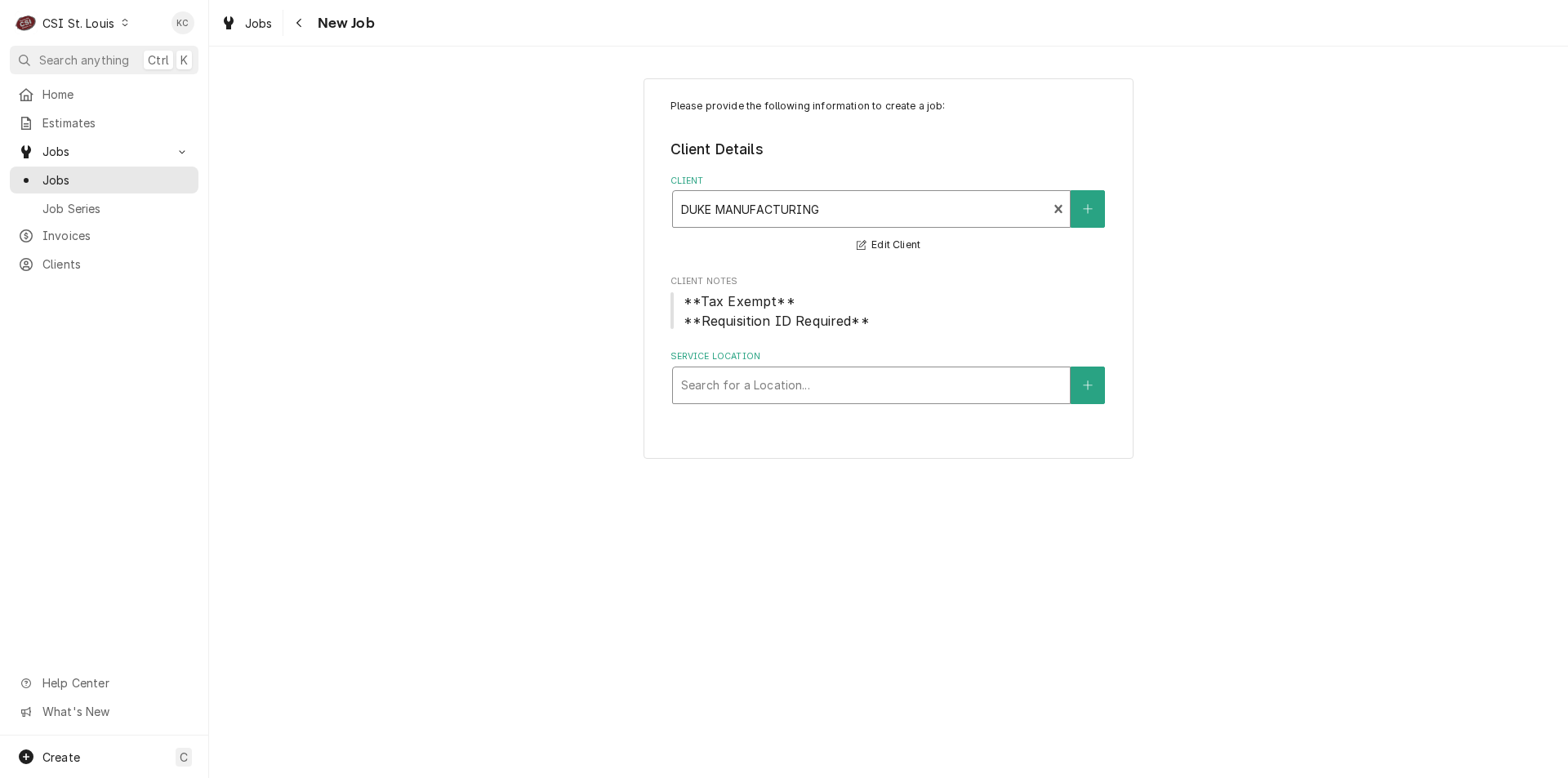 click at bounding box center [871, 385] 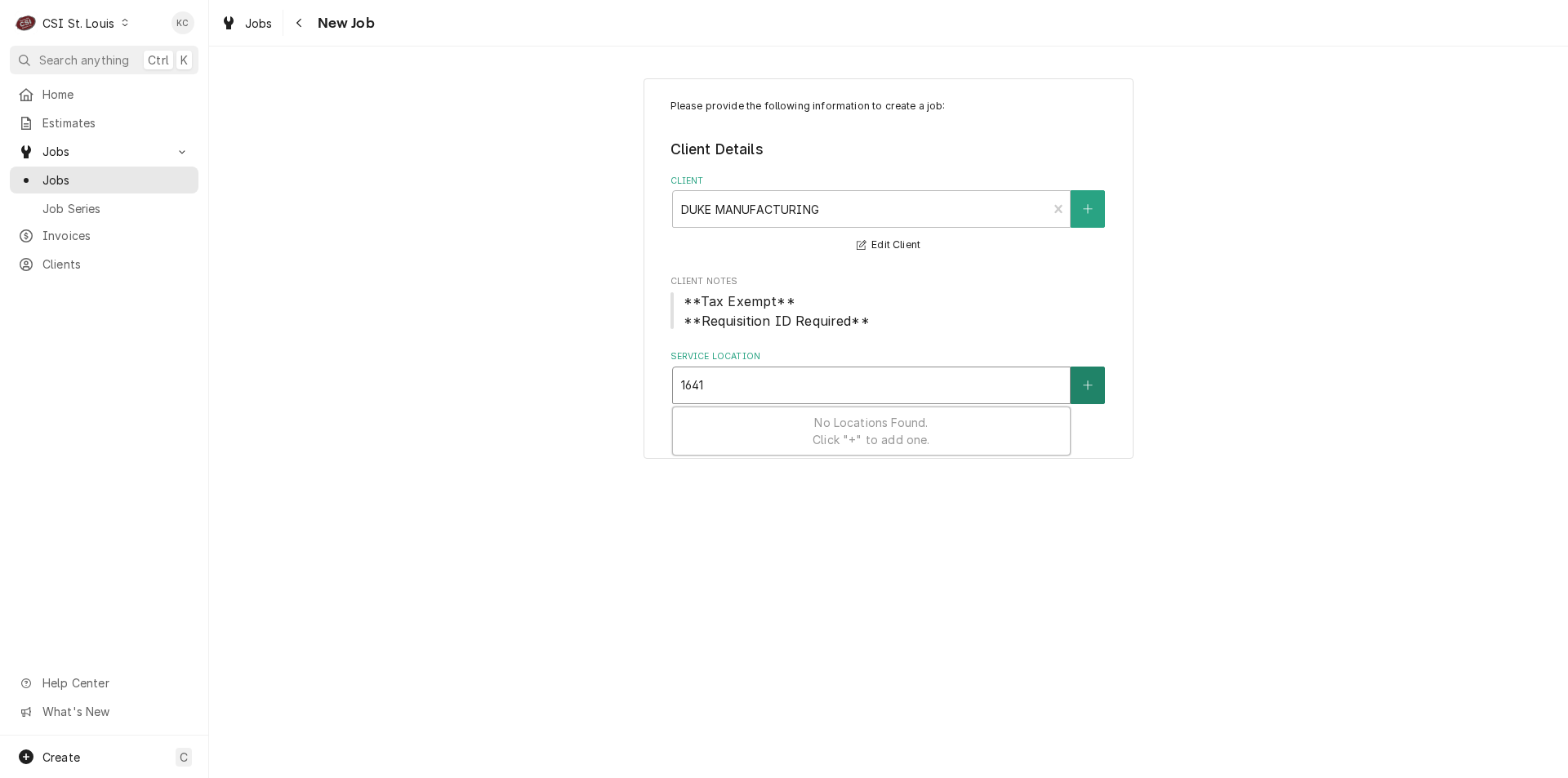 type on "1641" 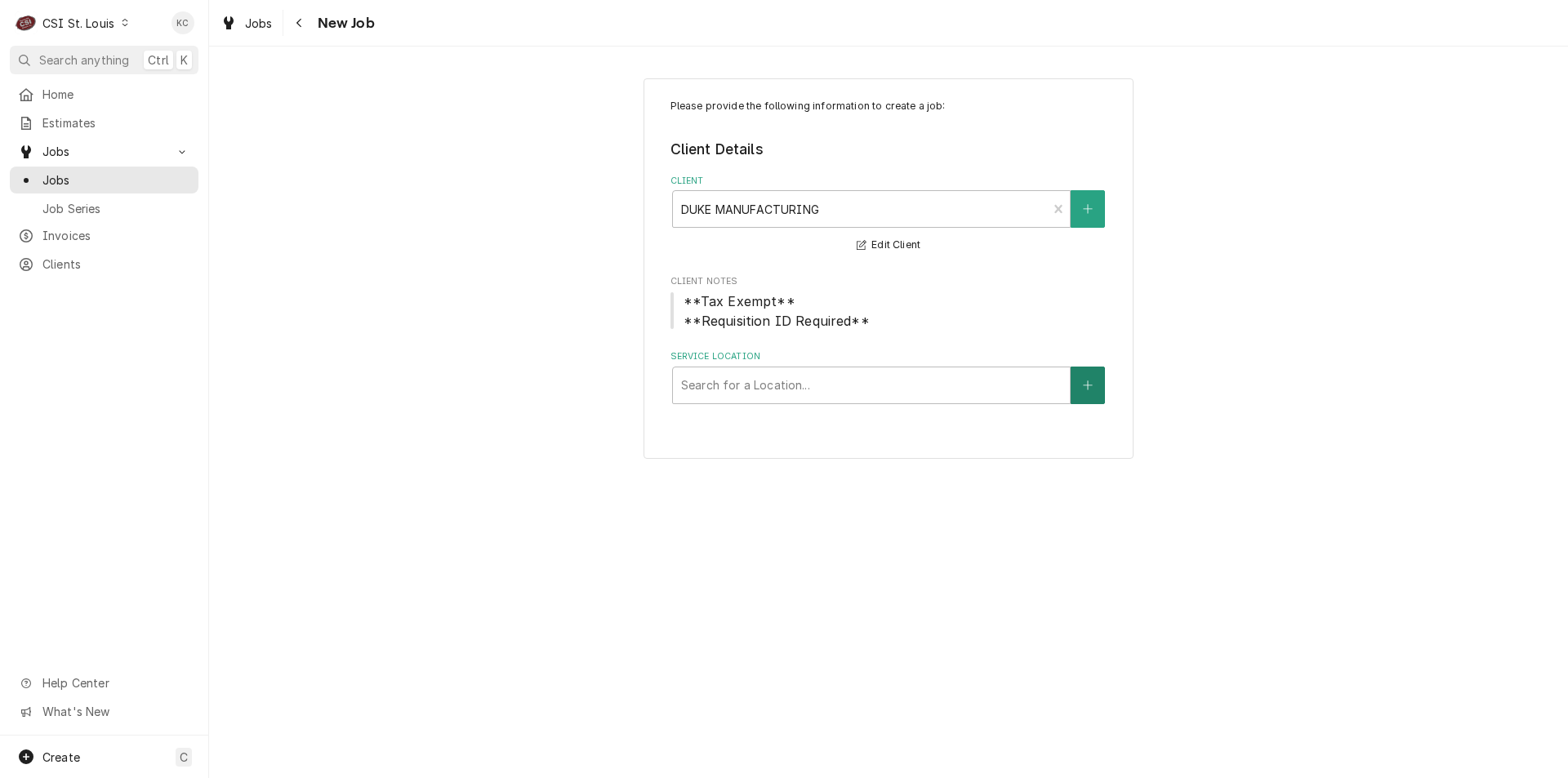 click 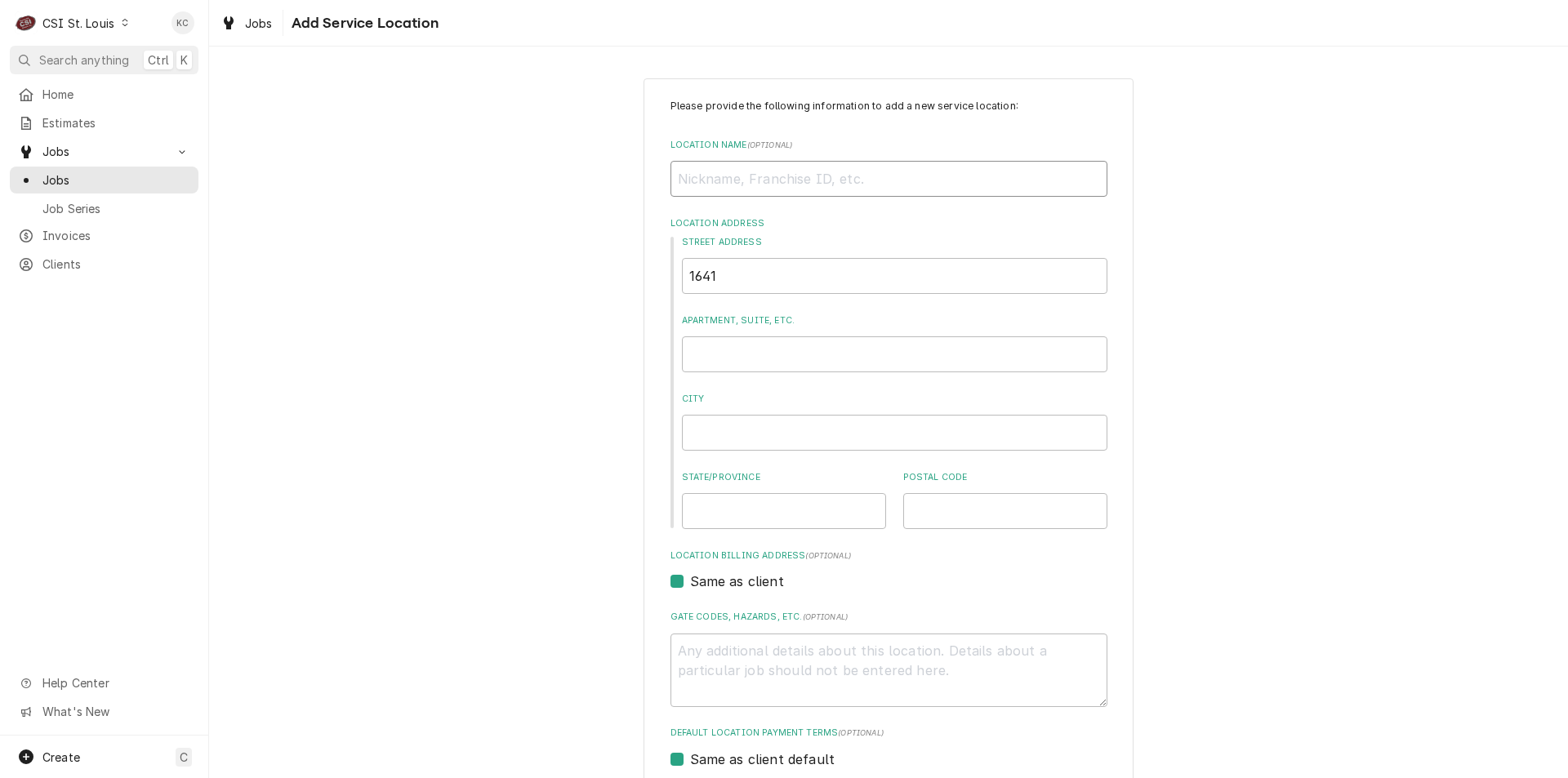 click on "Location Name  ( optional )" at bounding box center (889, 179) 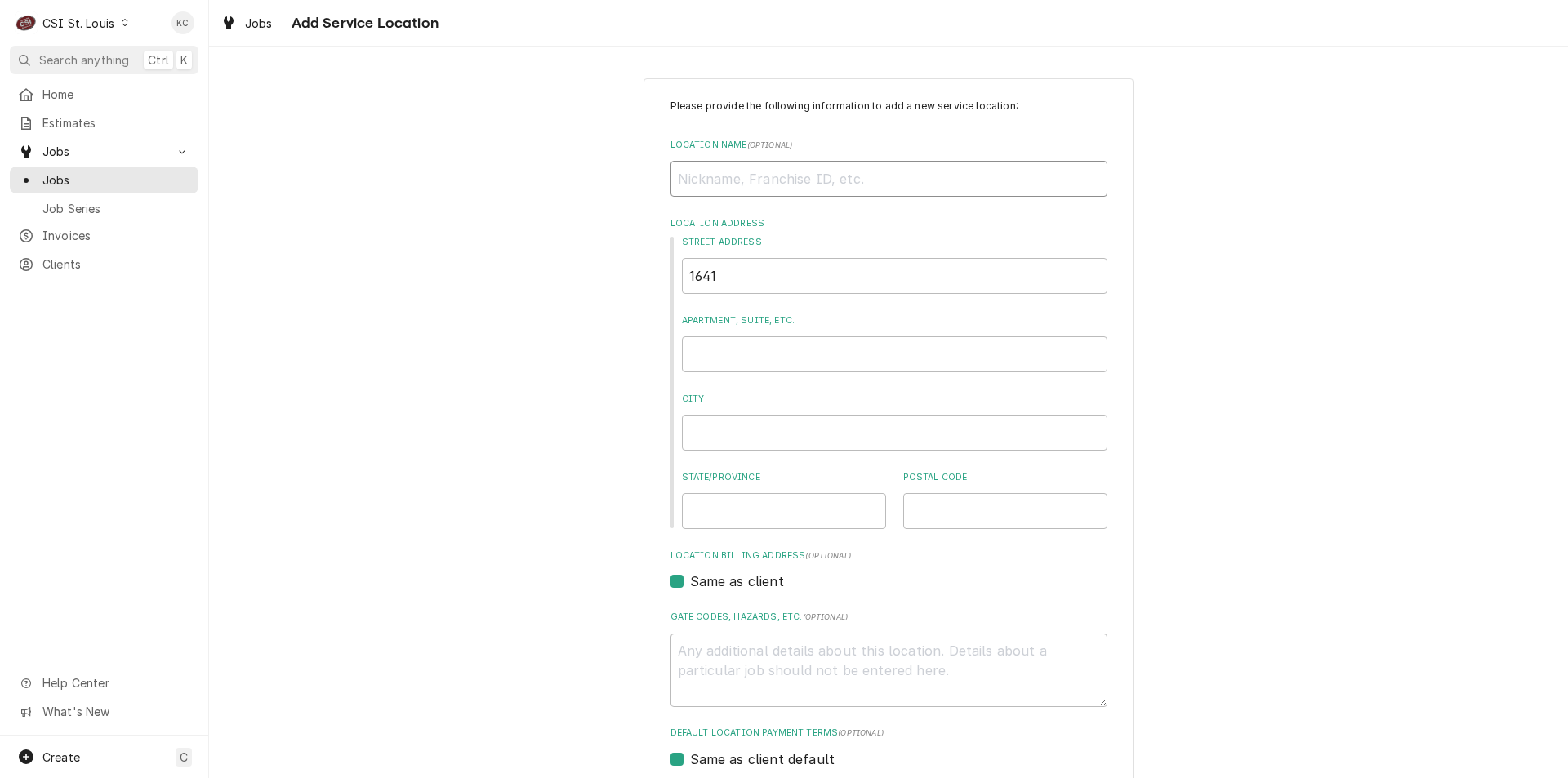 type on "x" 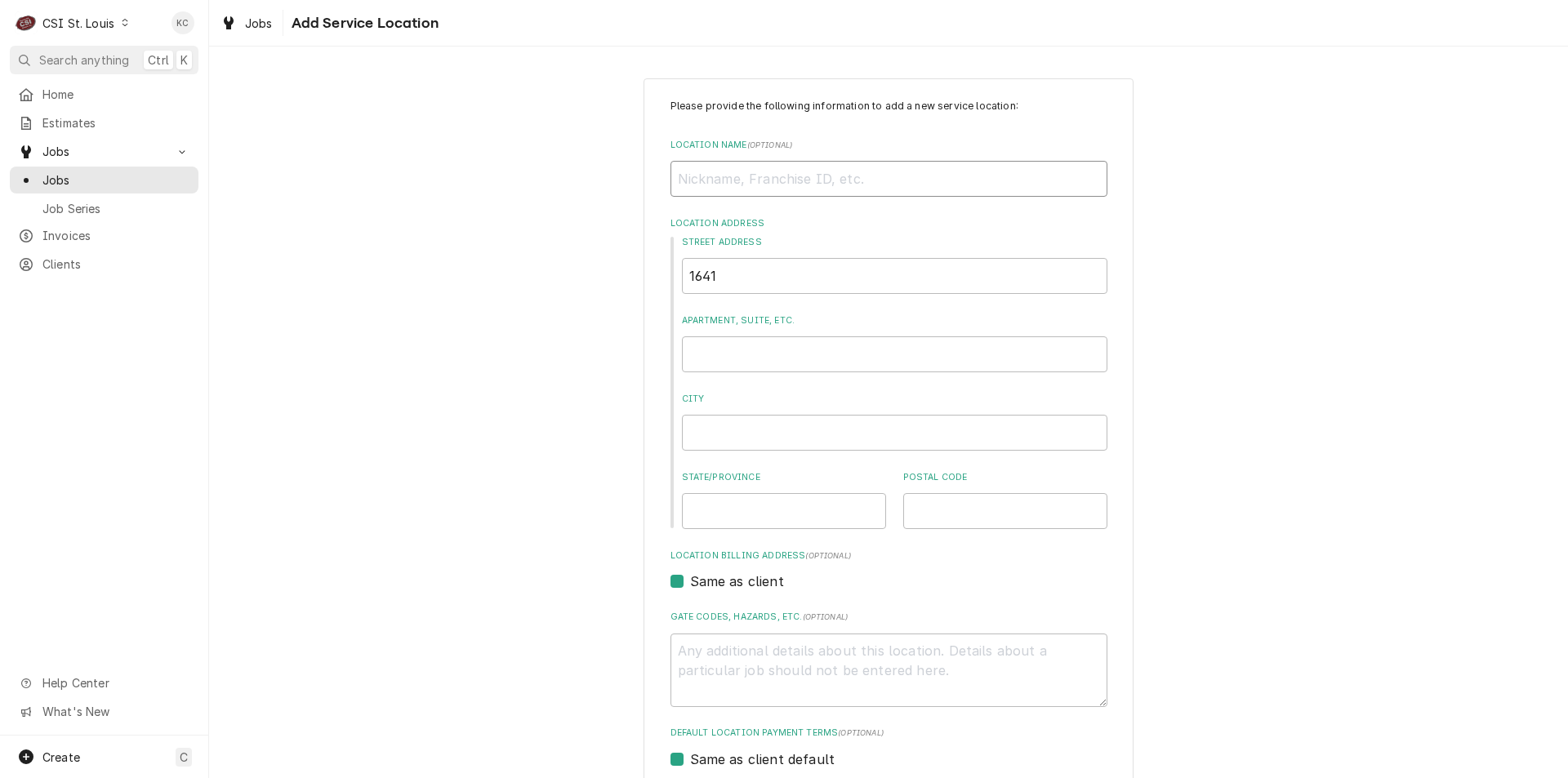 type on "S" 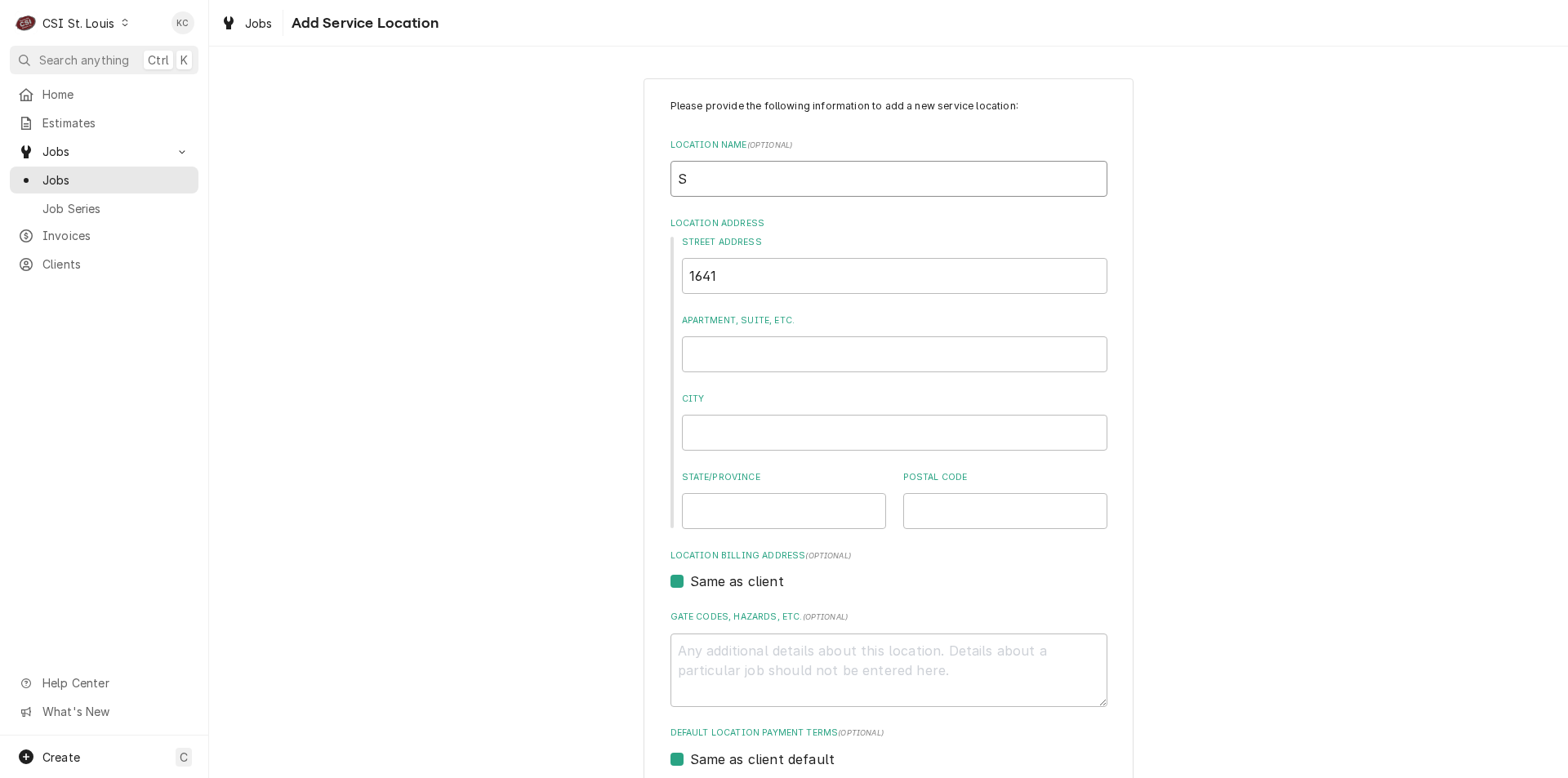 type on "x" 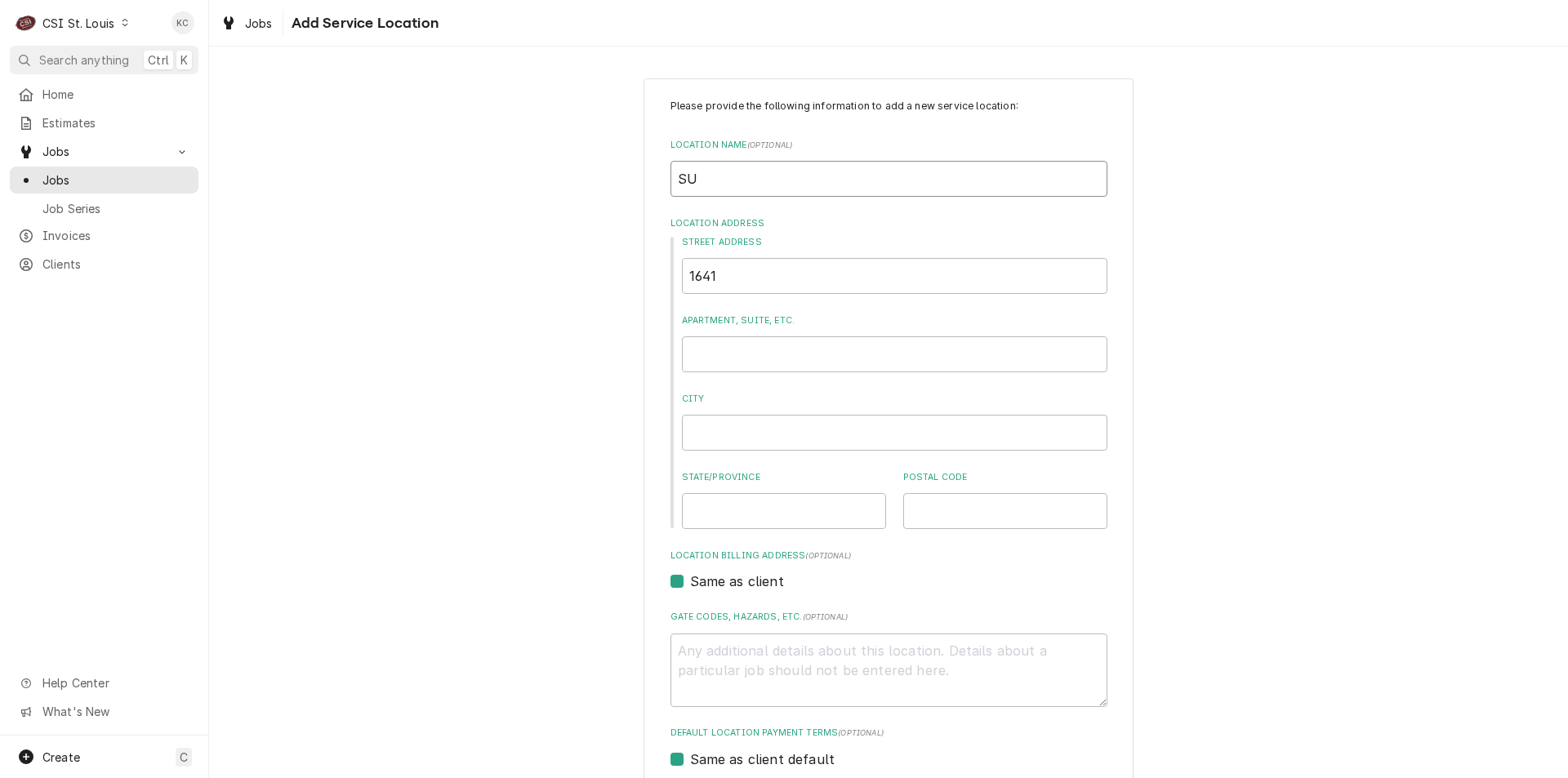 type on "x" 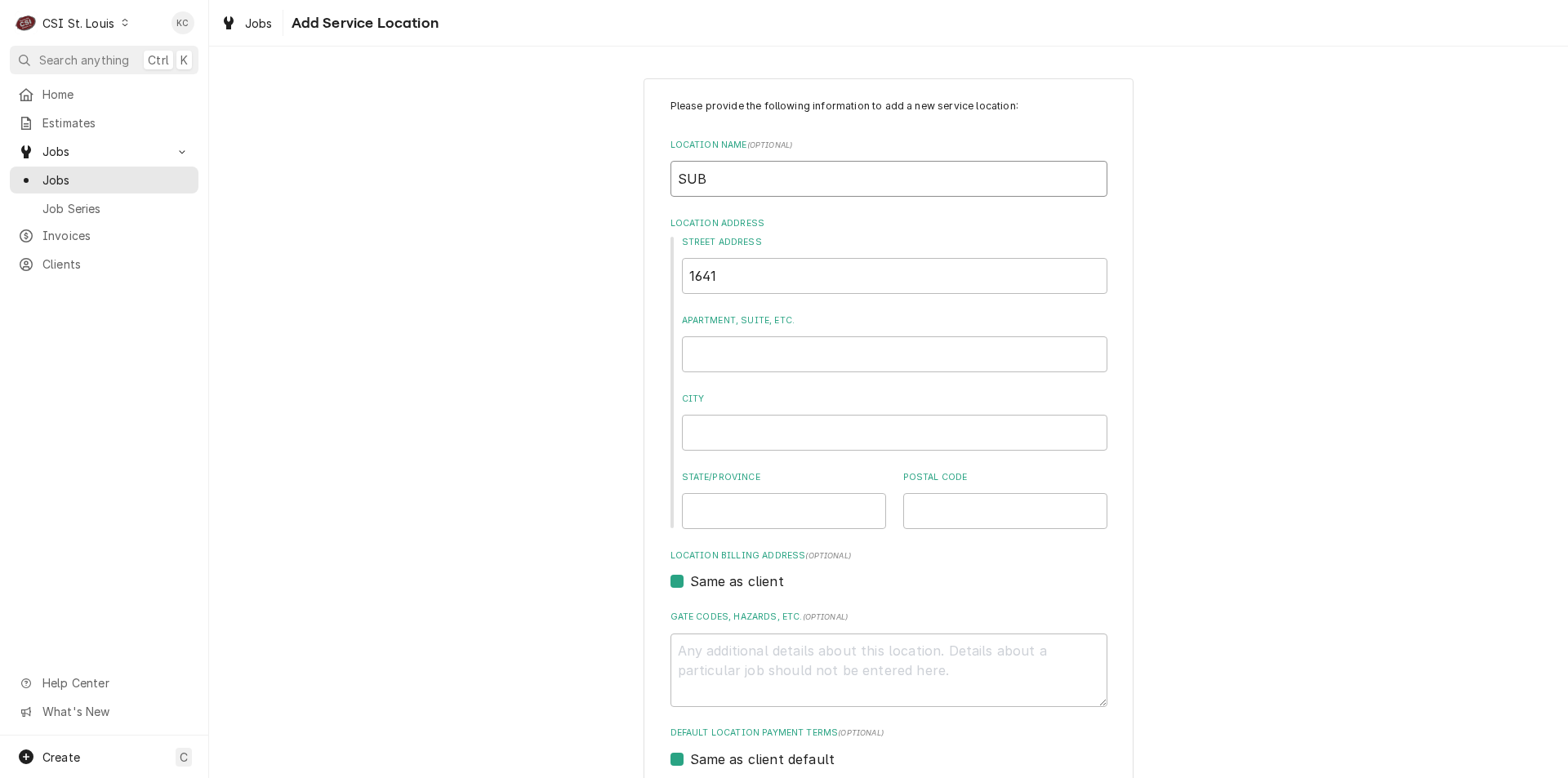 type on "x" 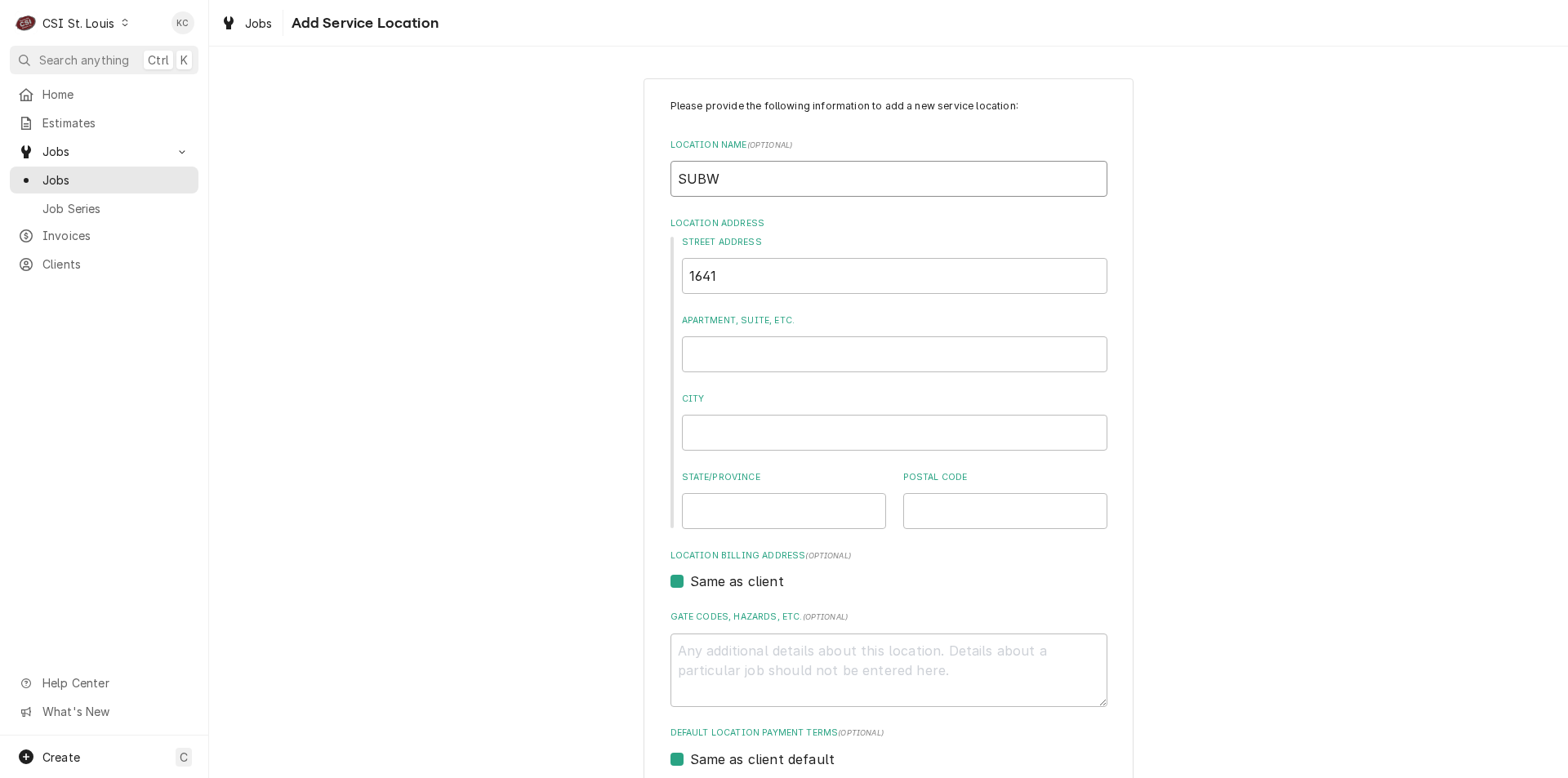 type on "x" 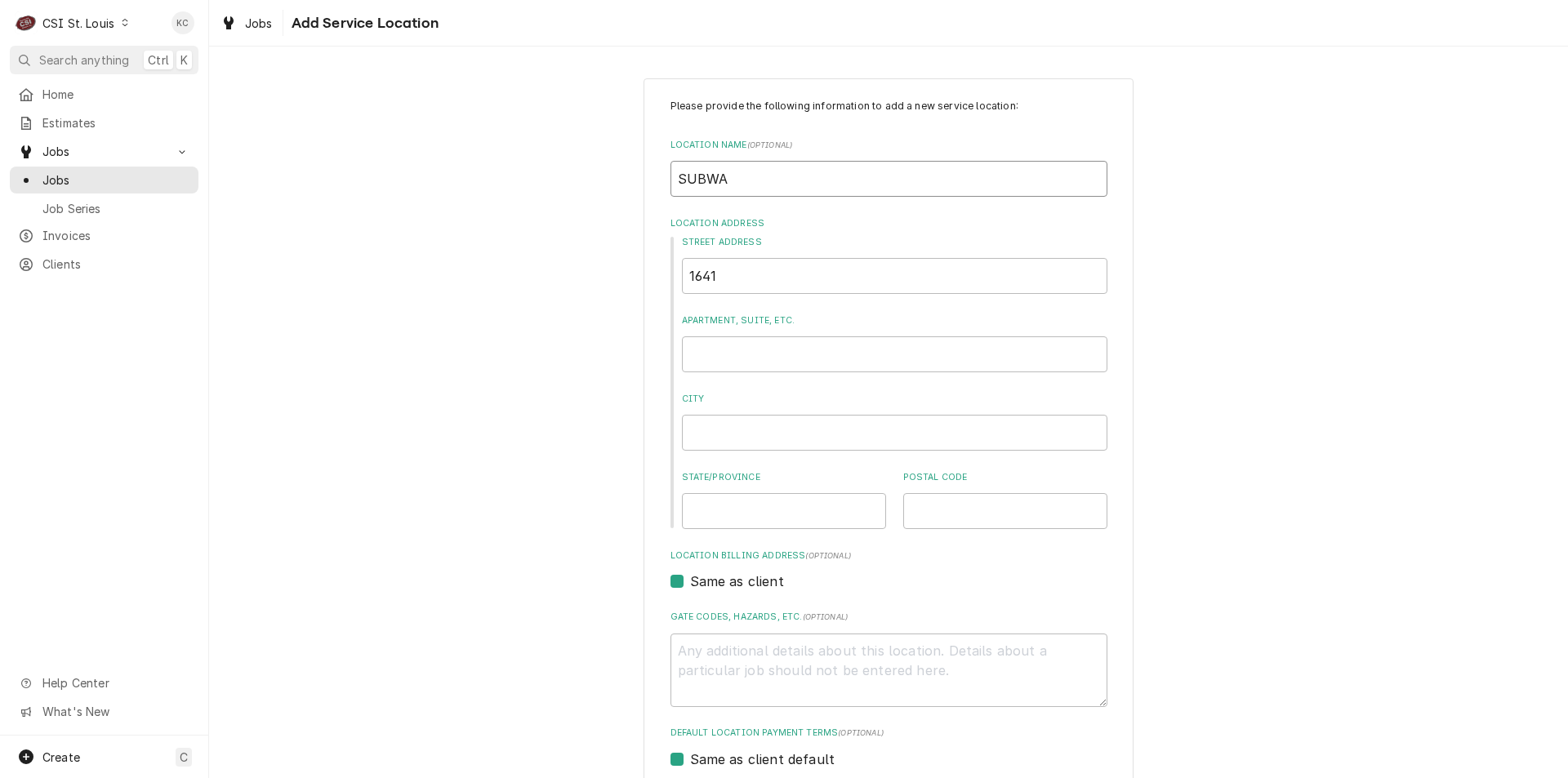 type on "x" 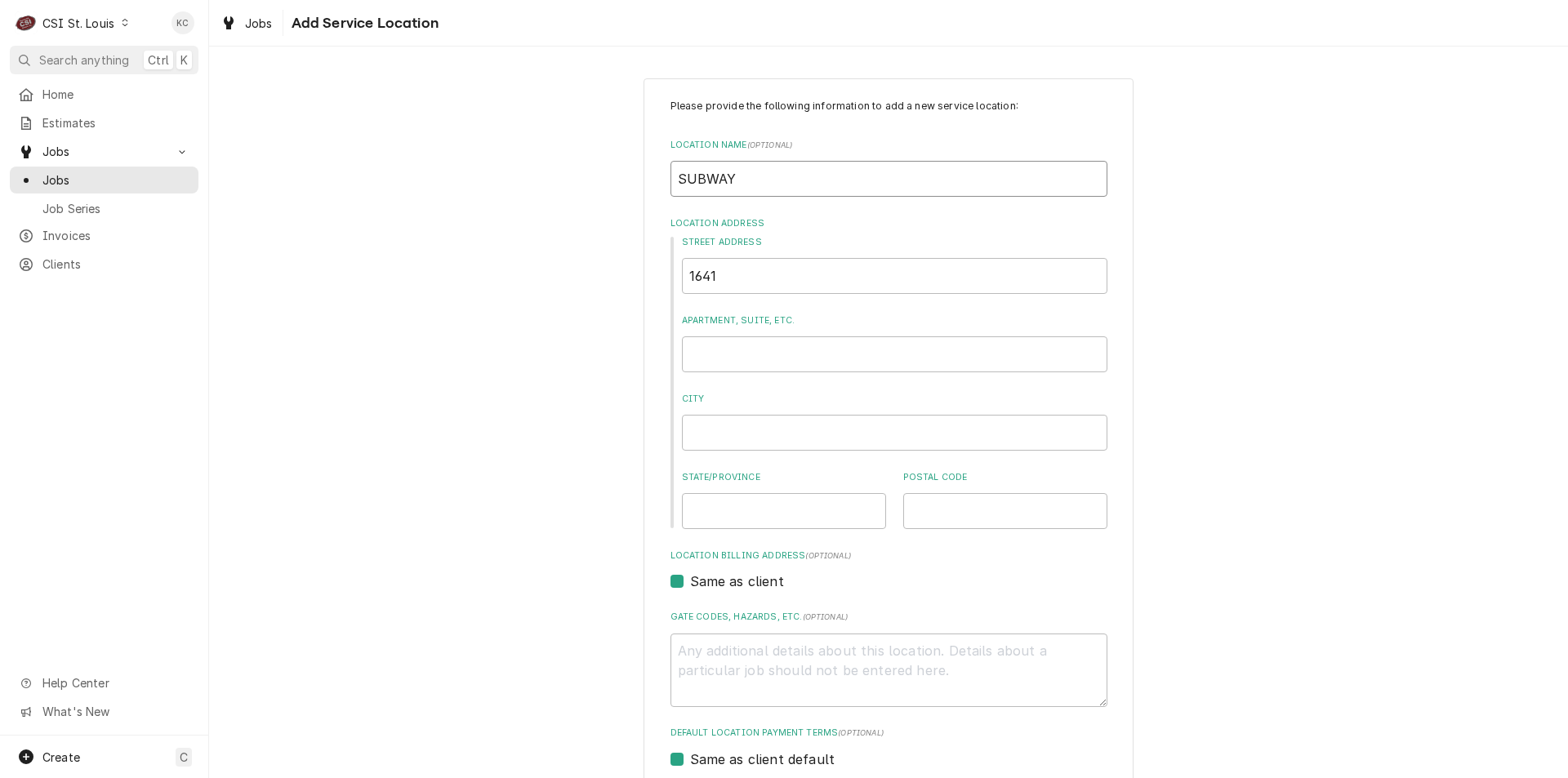 type on "x" 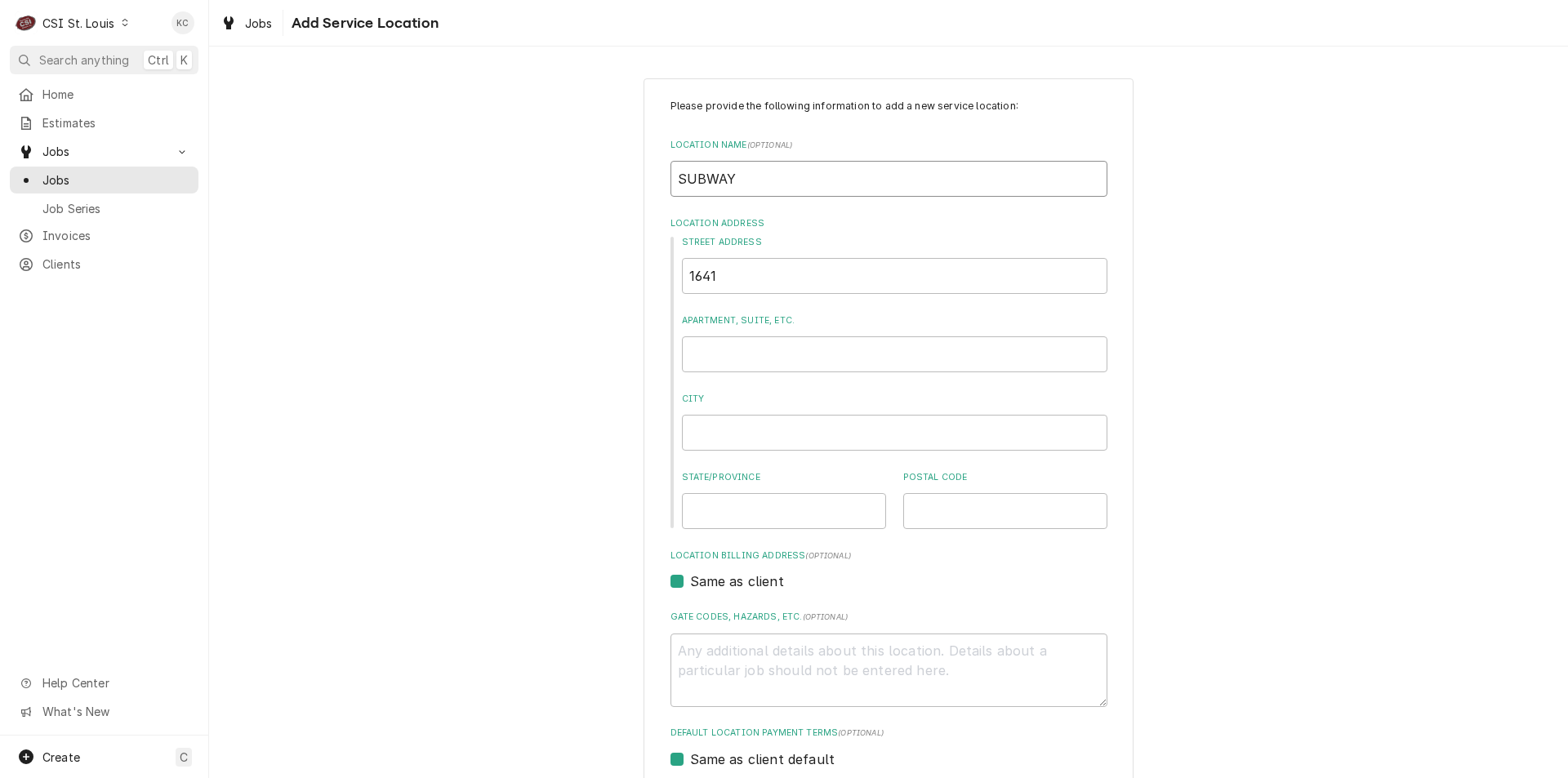 type on "SUBWAY" 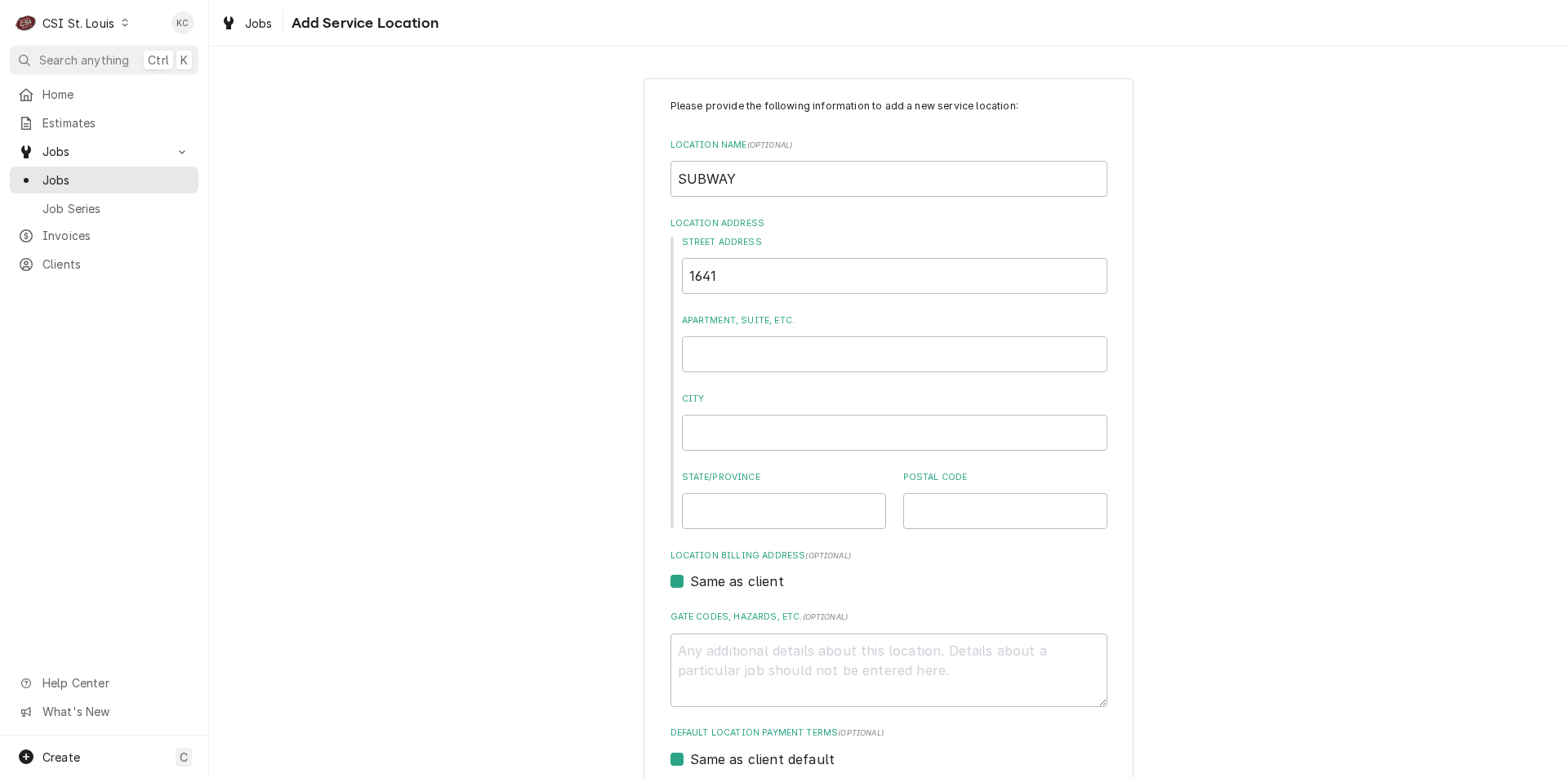 click on "Please provide the following information to add a new service location: Location Name  ( optional ) SUBWAY Location Address Street Address 1641 Apartment, Suite, etc. City State/Province Postal Code Location Billing Address  (optional) Same as client Gate Codes, Hazards, etc.  ( optional ) Default Location Payment Terms  (optional) Same as client default Default Location Tax Rate  (optional) Same as client default Location Contacts Add Contact Add Cancel" at bounding box center (889, 534) 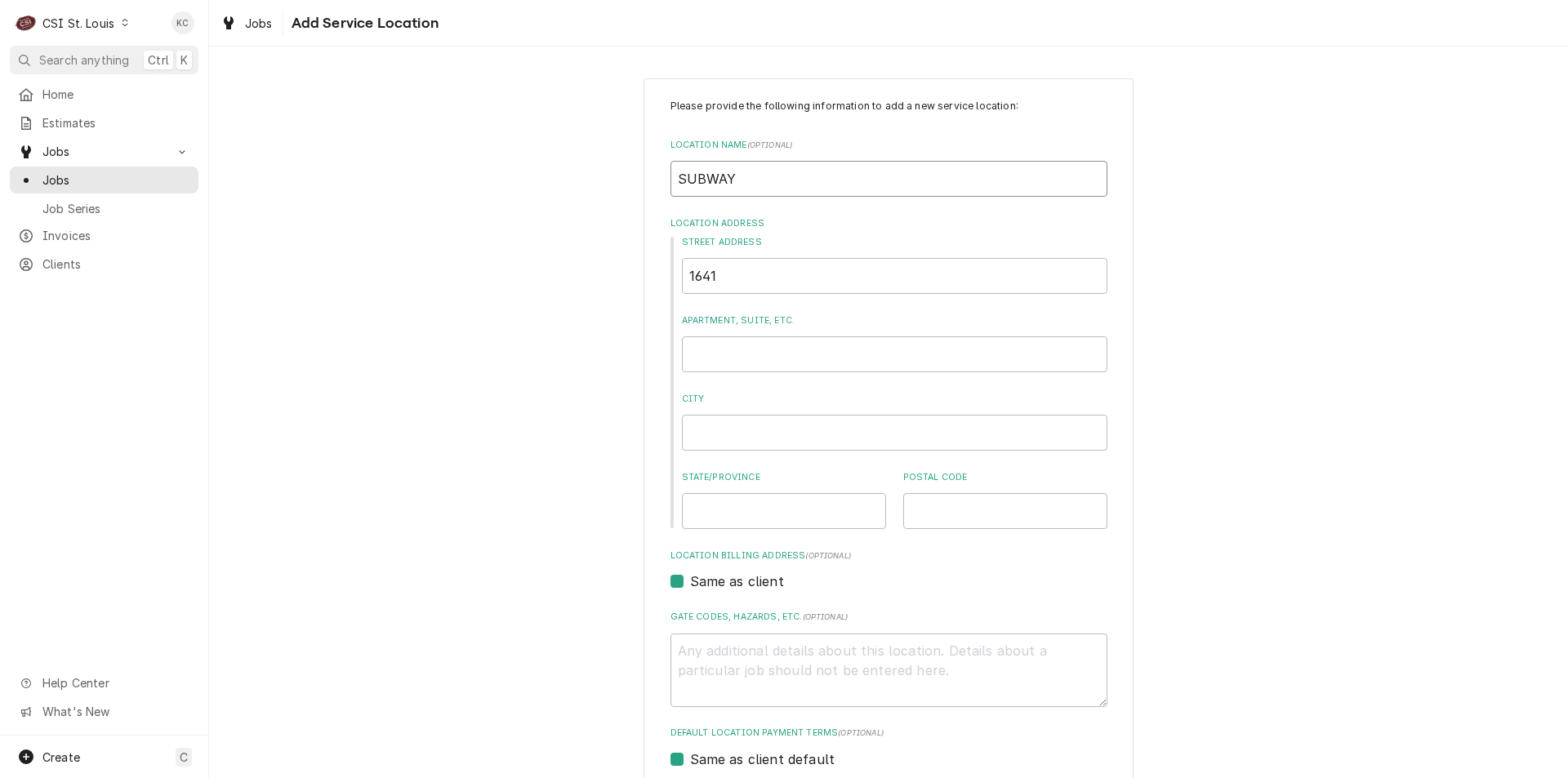 click on "SUBWAY" at bounding box center [889, 179] 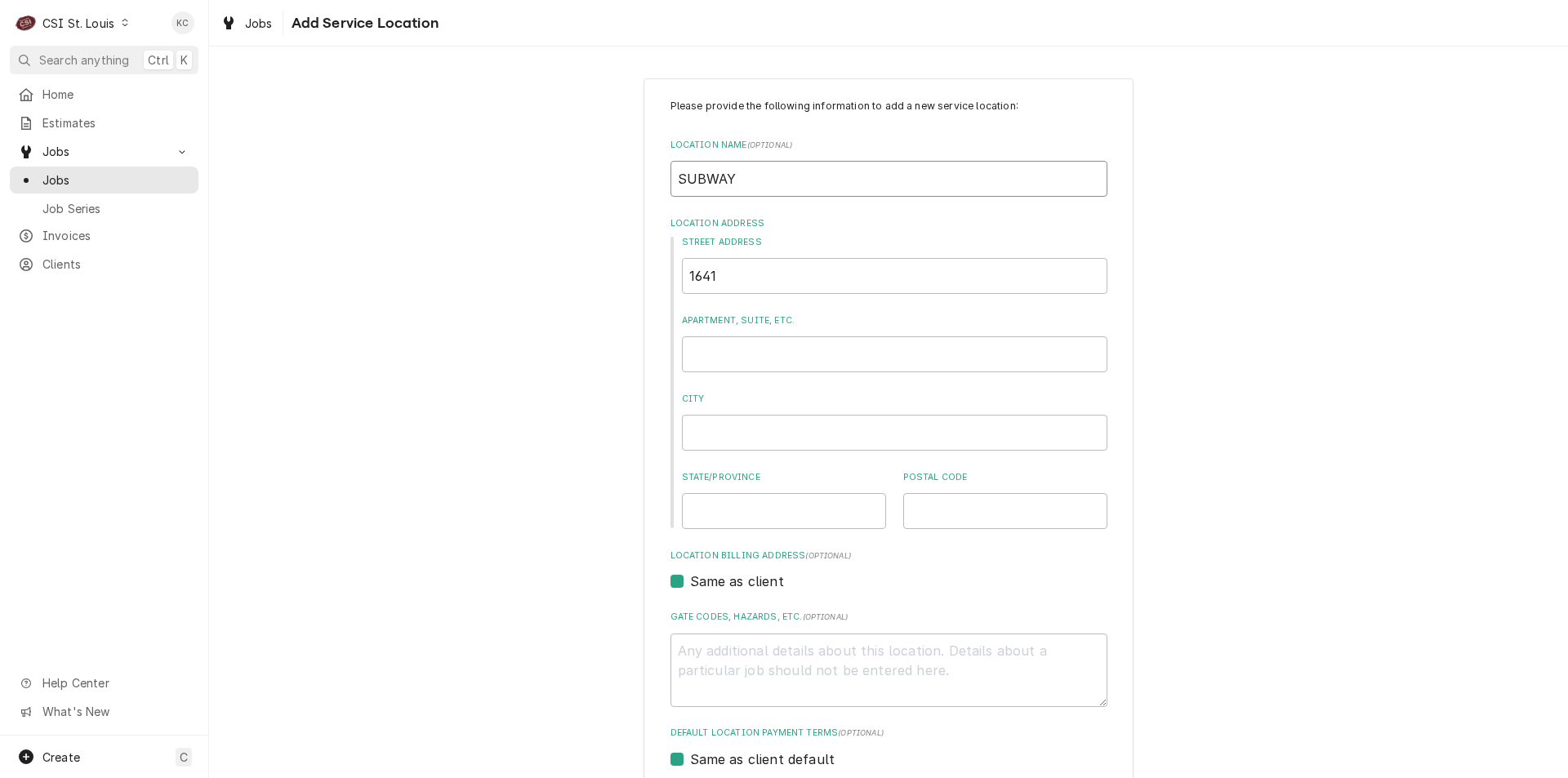 click on "SUBWAY" at bounding box center [889, 179] 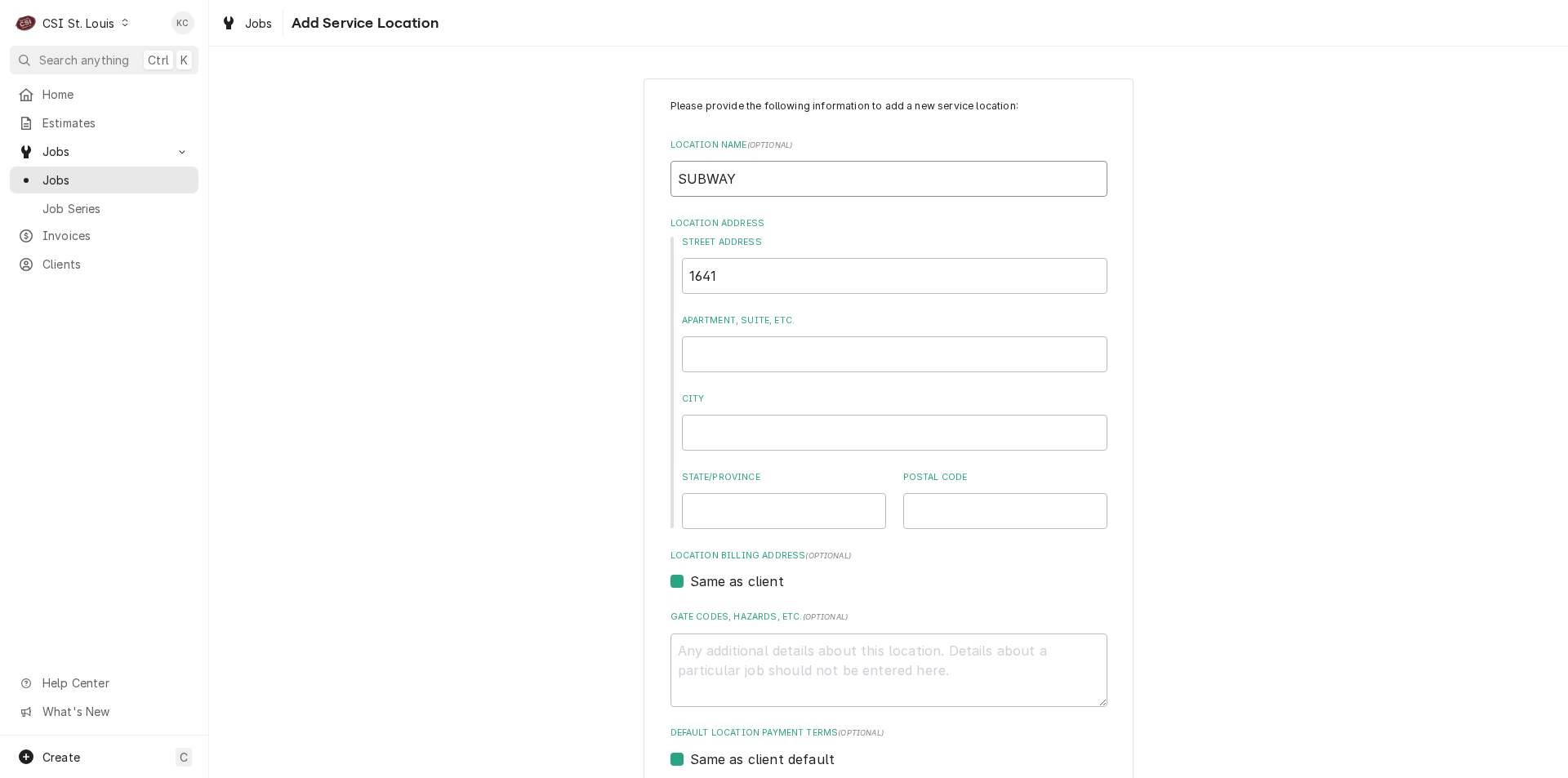 type on "x" 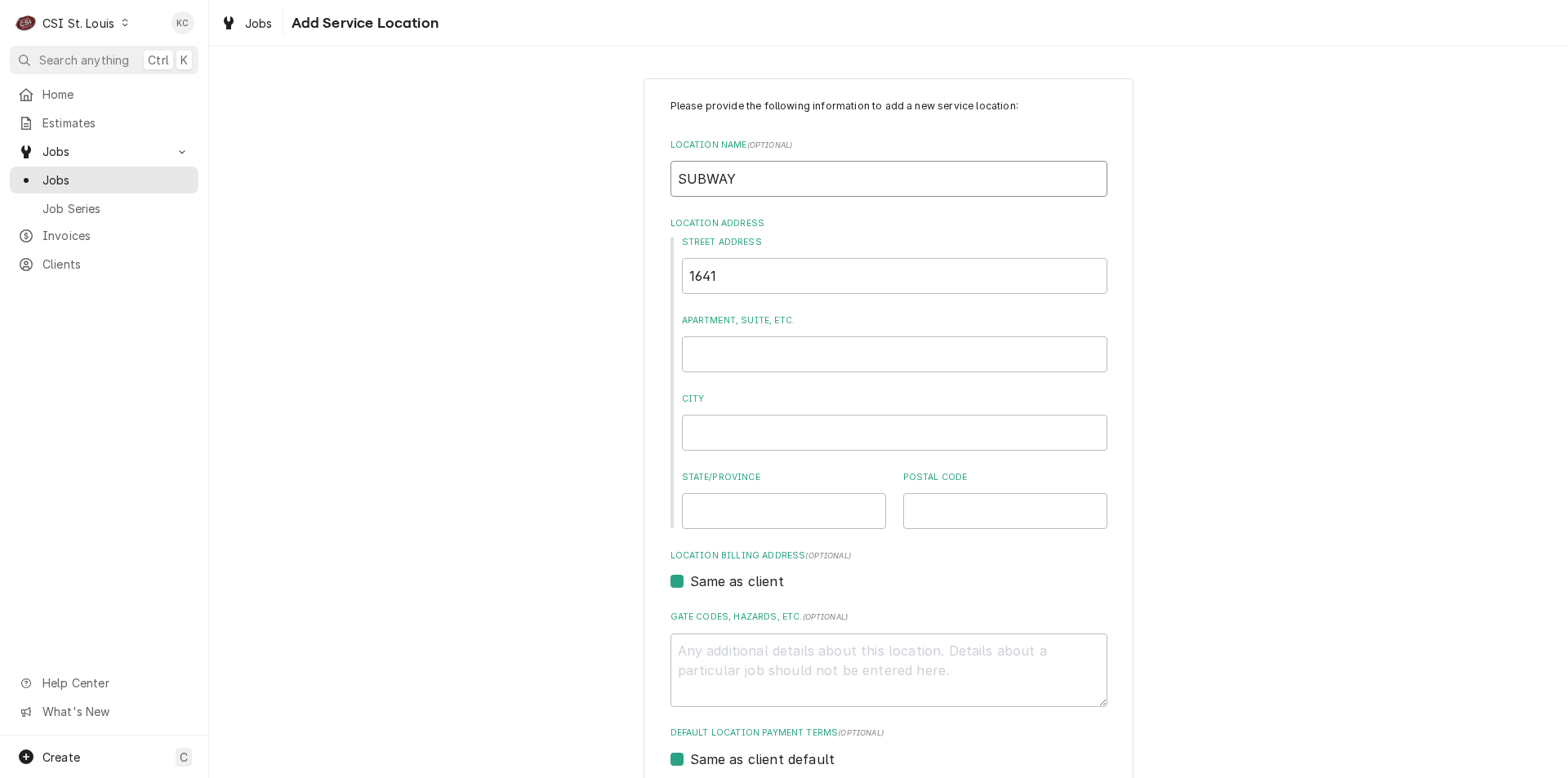 type on "SUBWAY #" 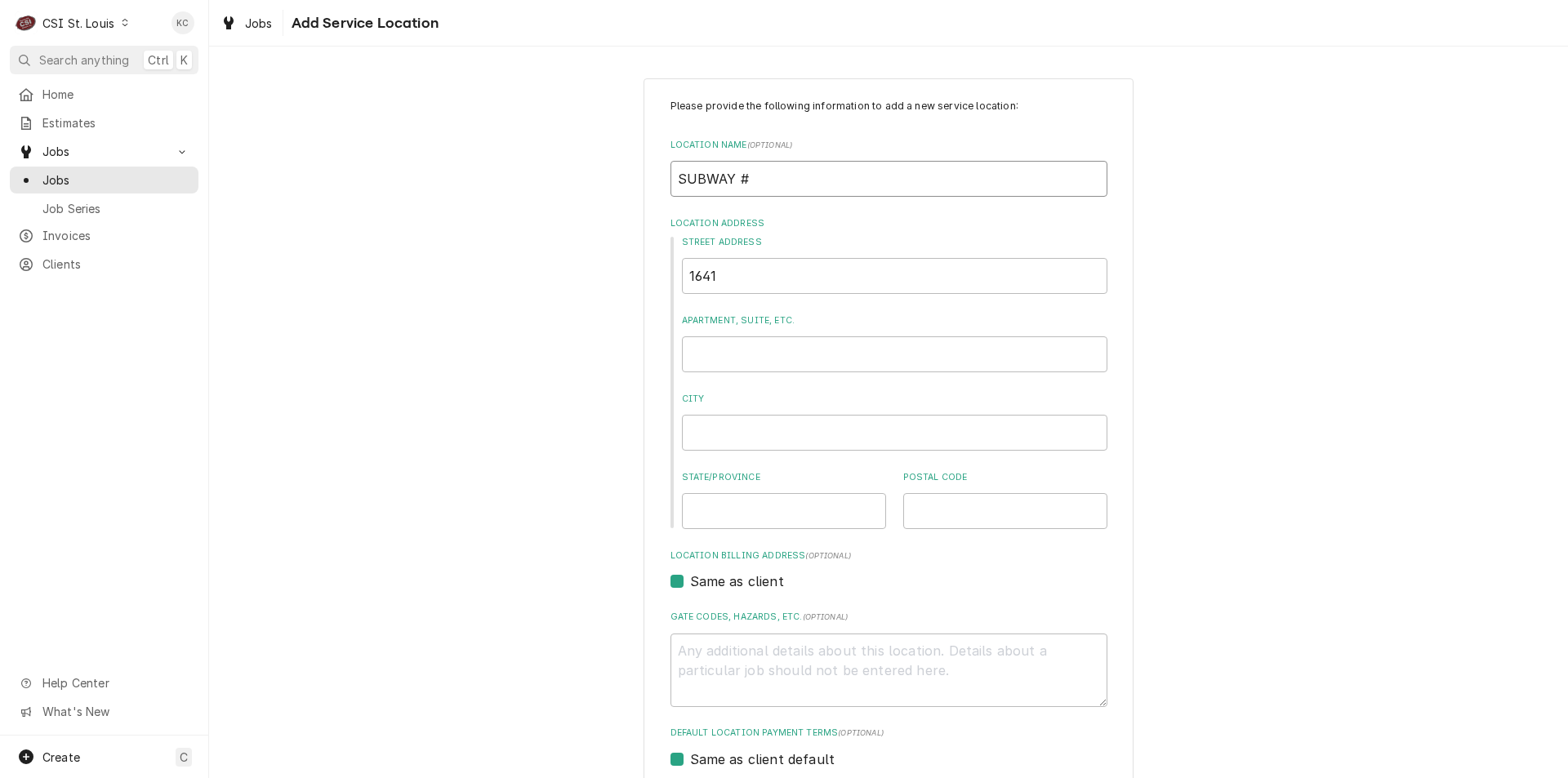 type on "x" 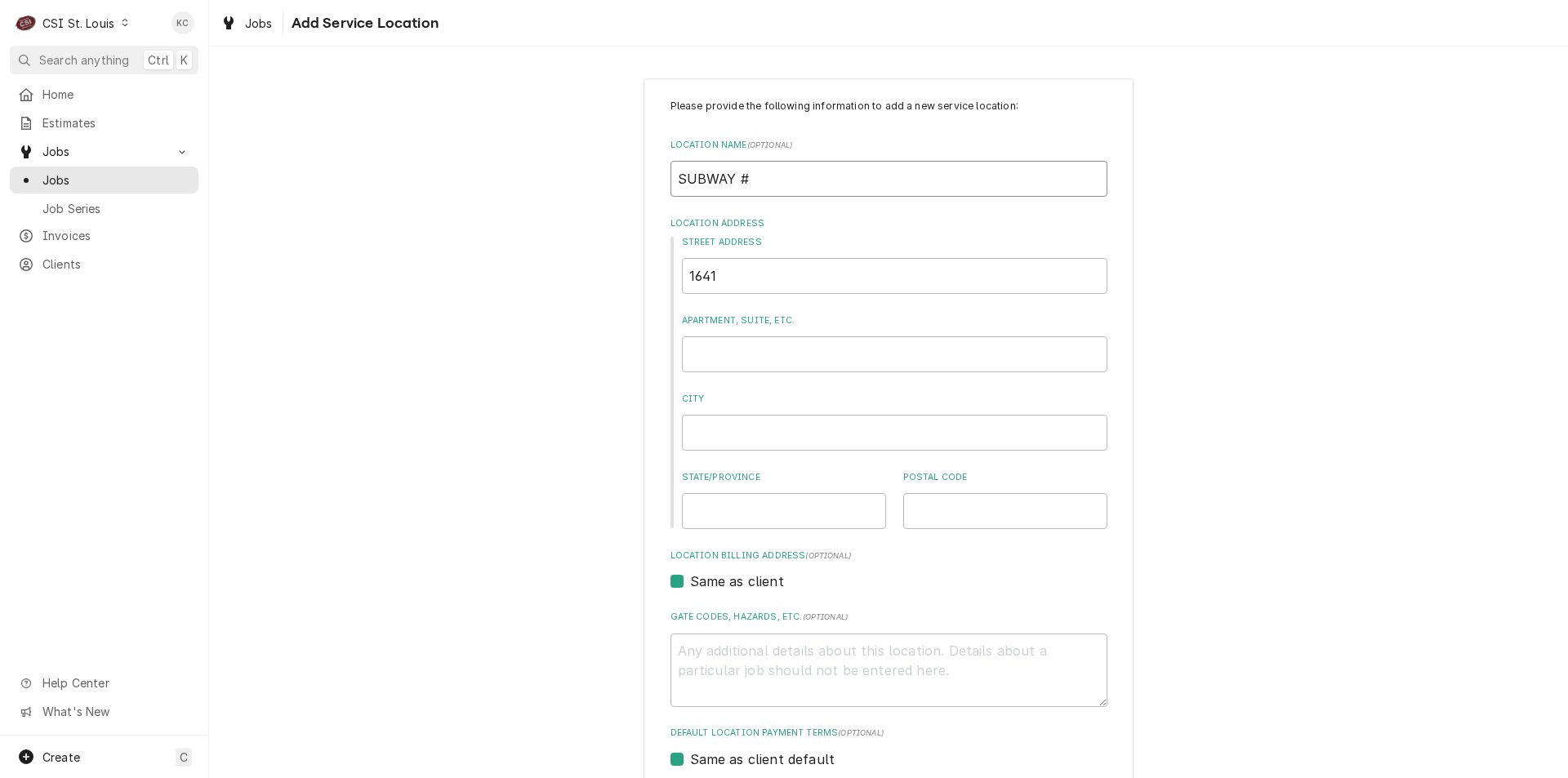 type on "SUBWAY #5" 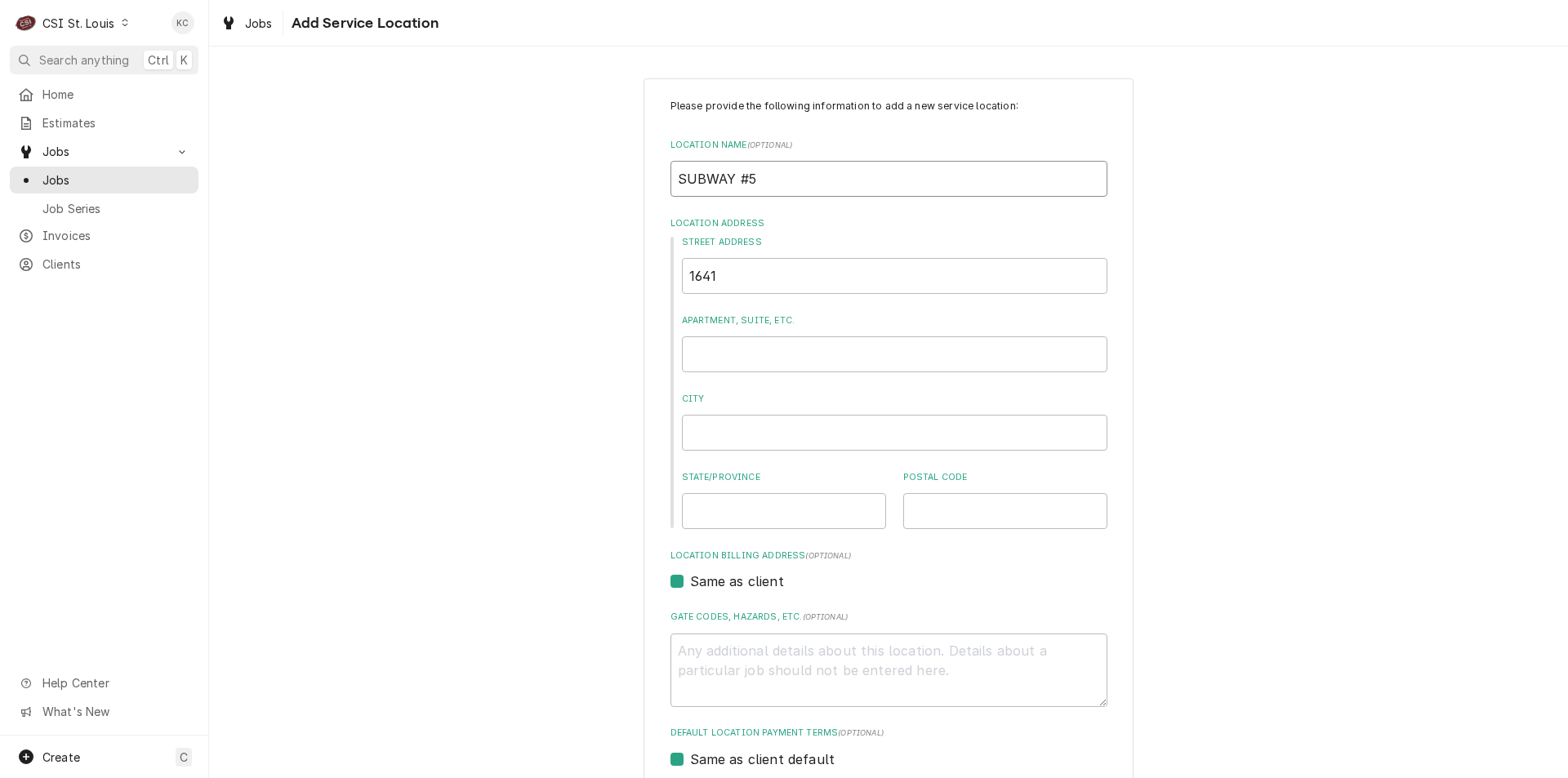 type on "x" 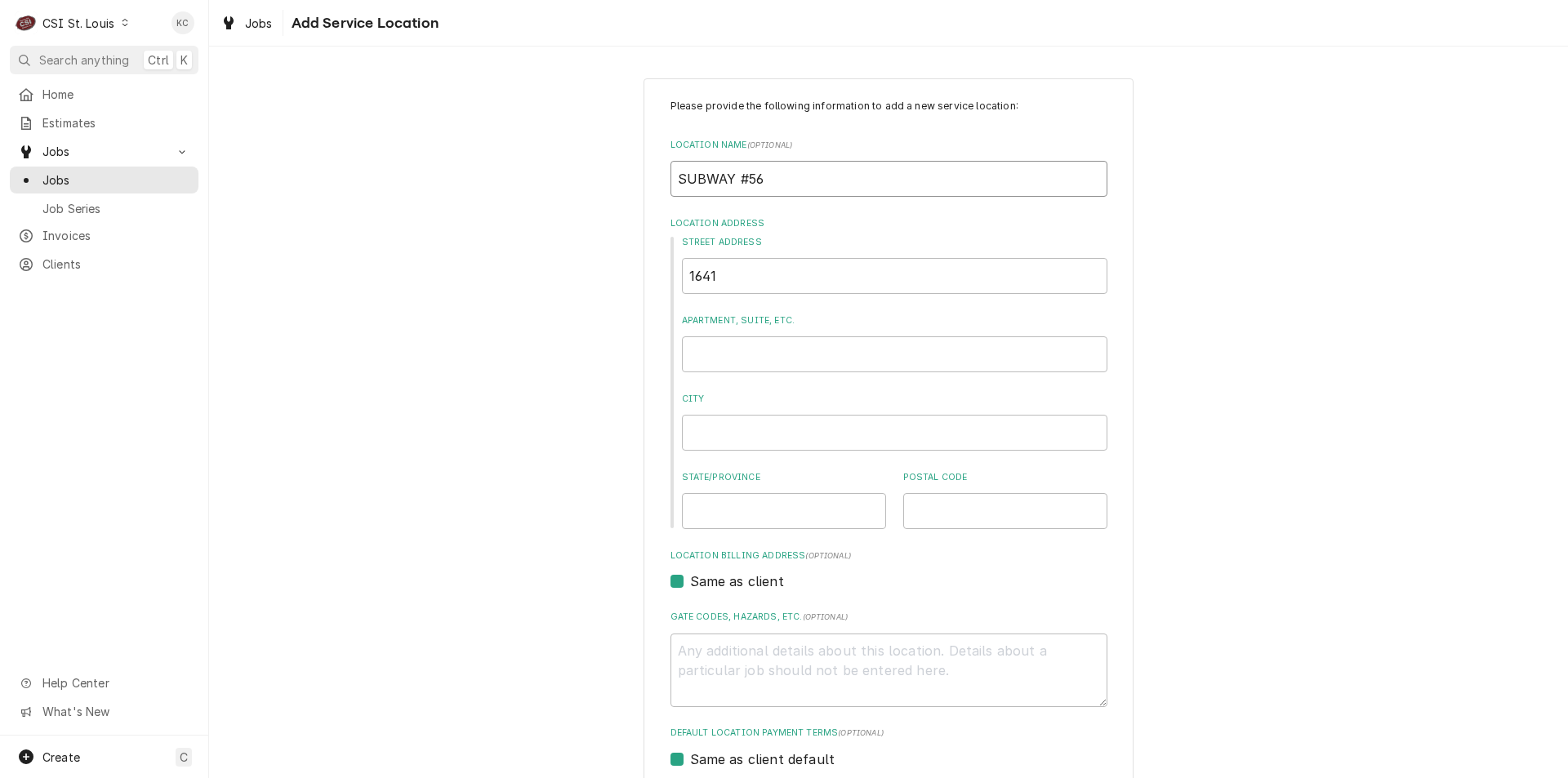 type on "x" 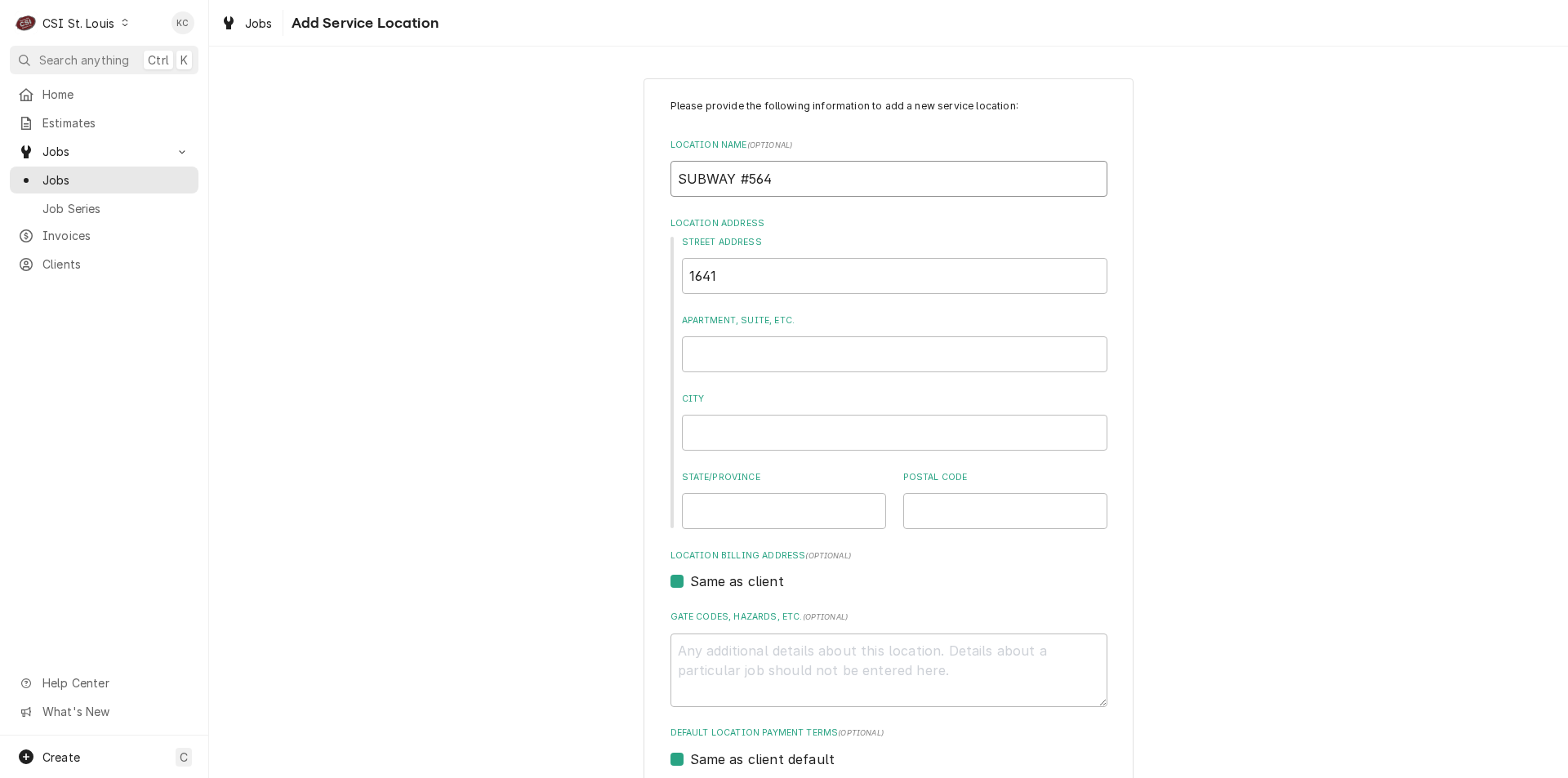type on "x" 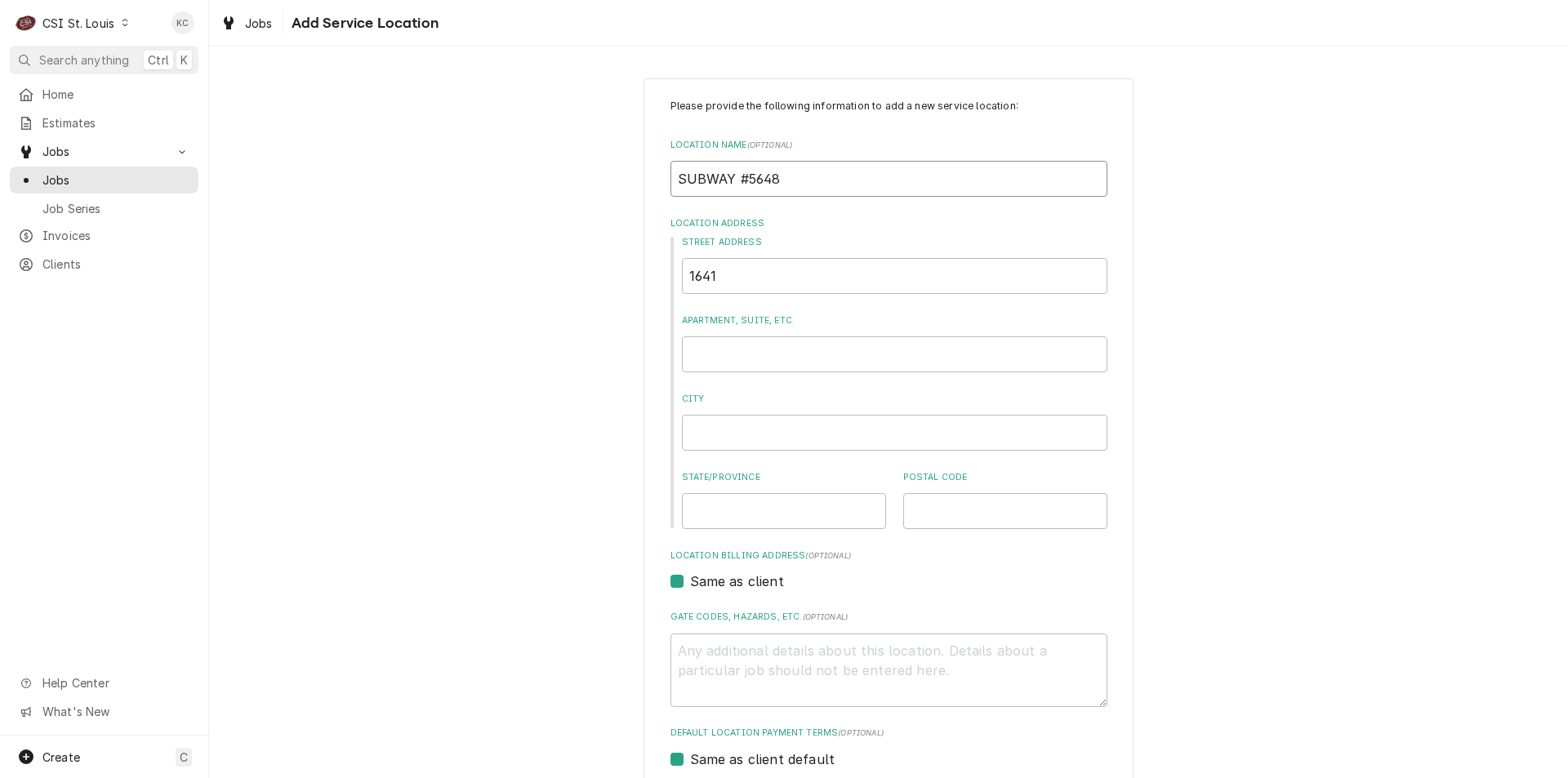 type on "x" 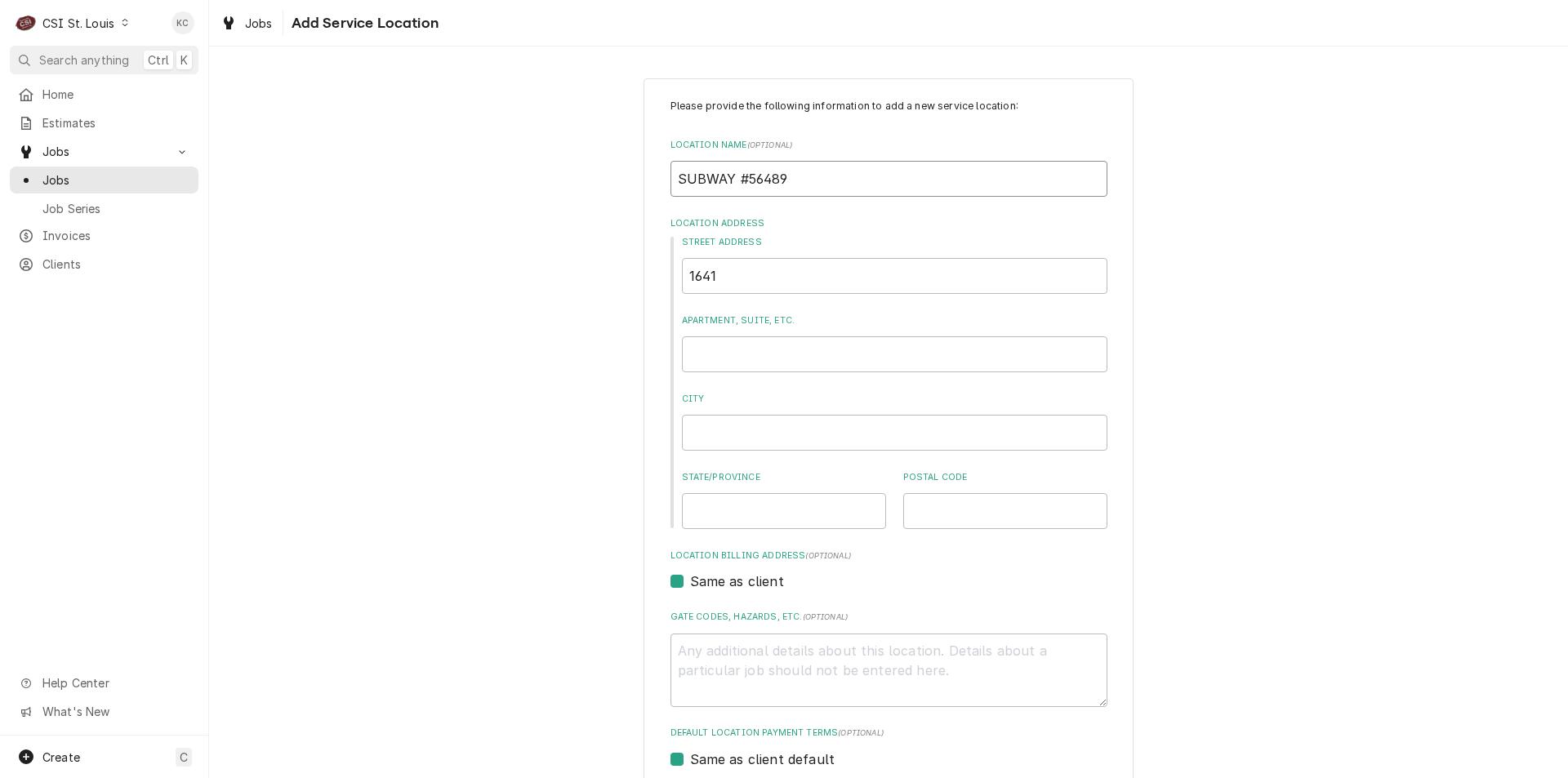 type on "x" 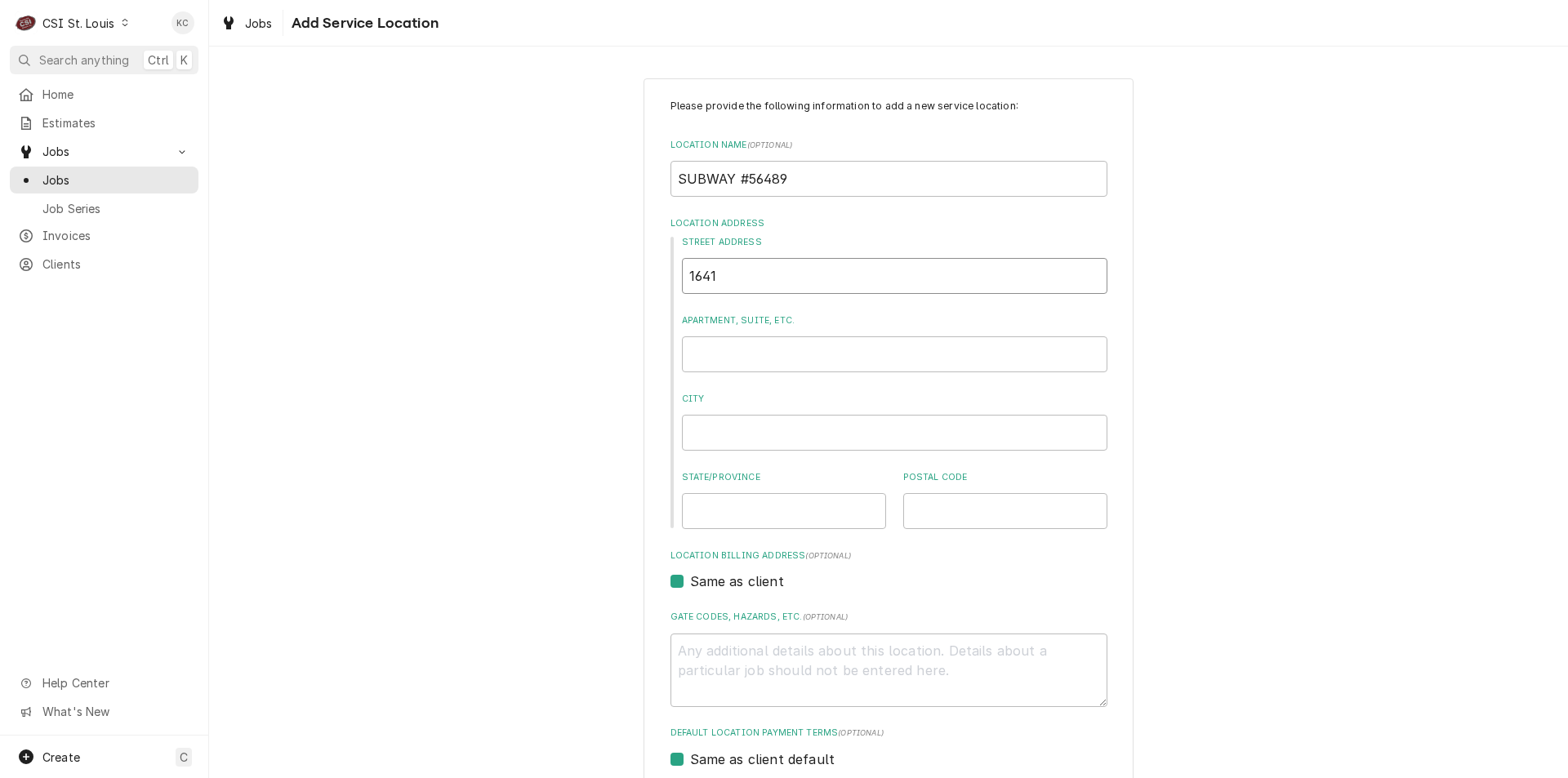 type on "x" 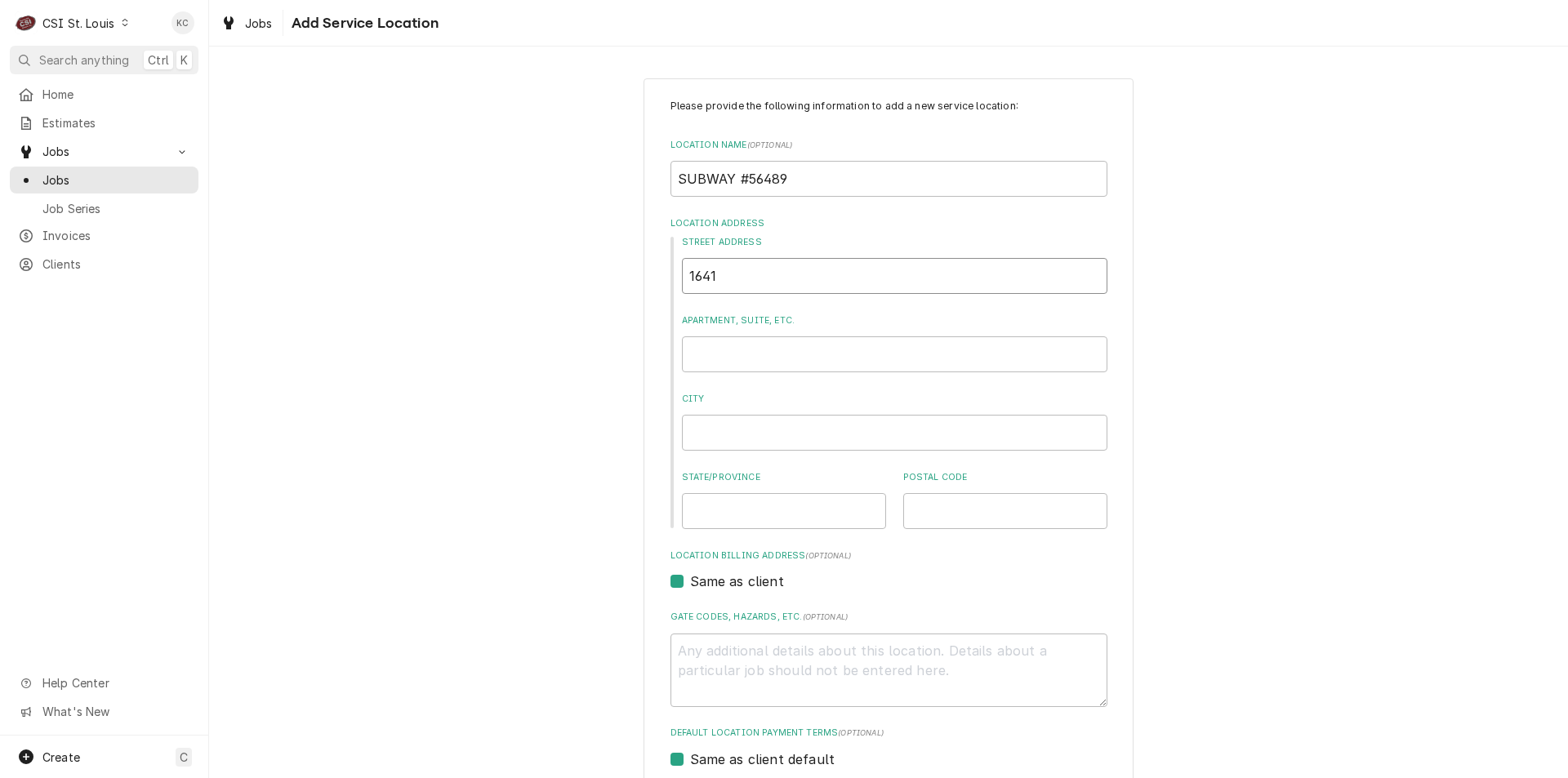 type on "1" 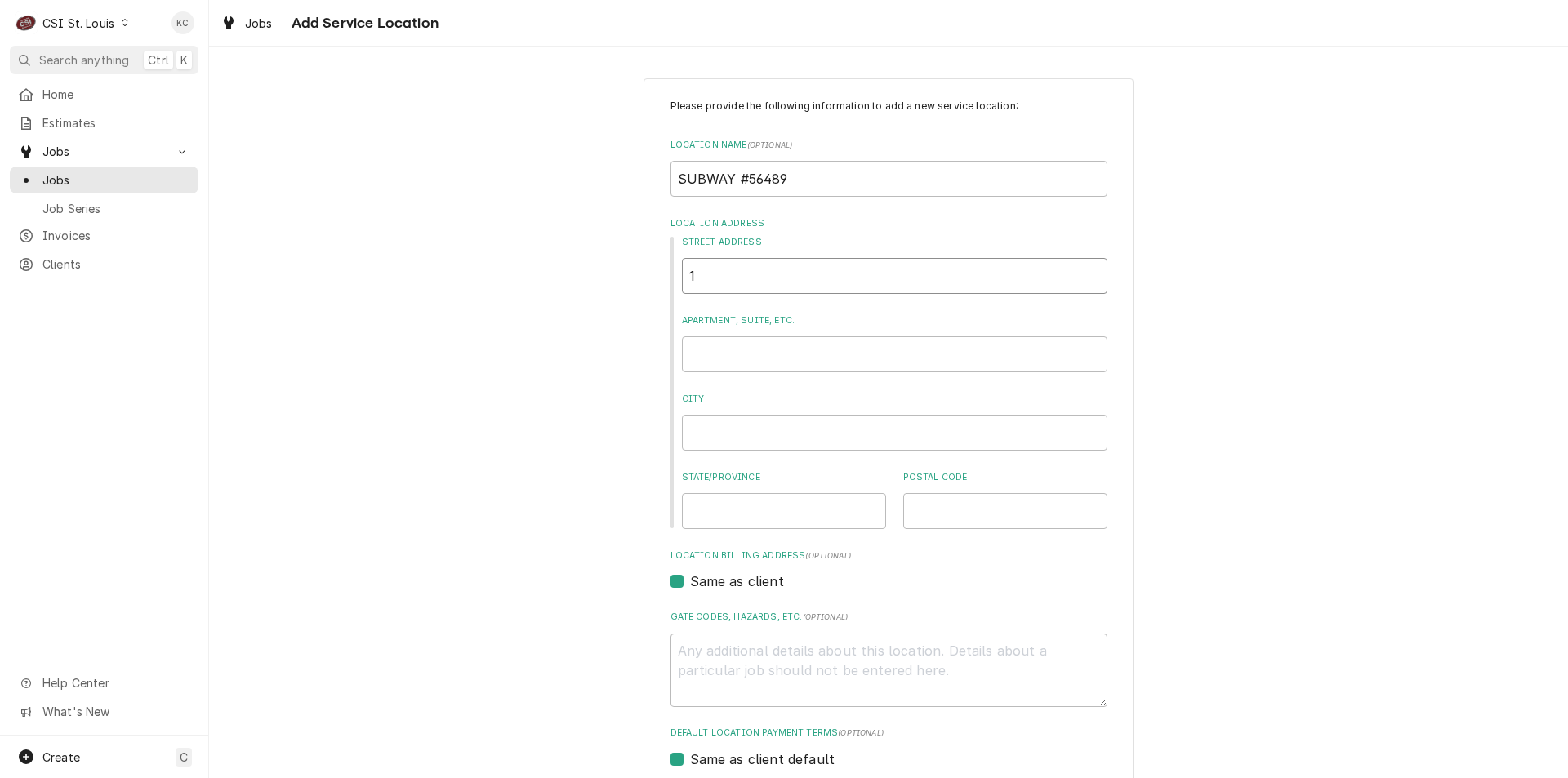 type on "x" 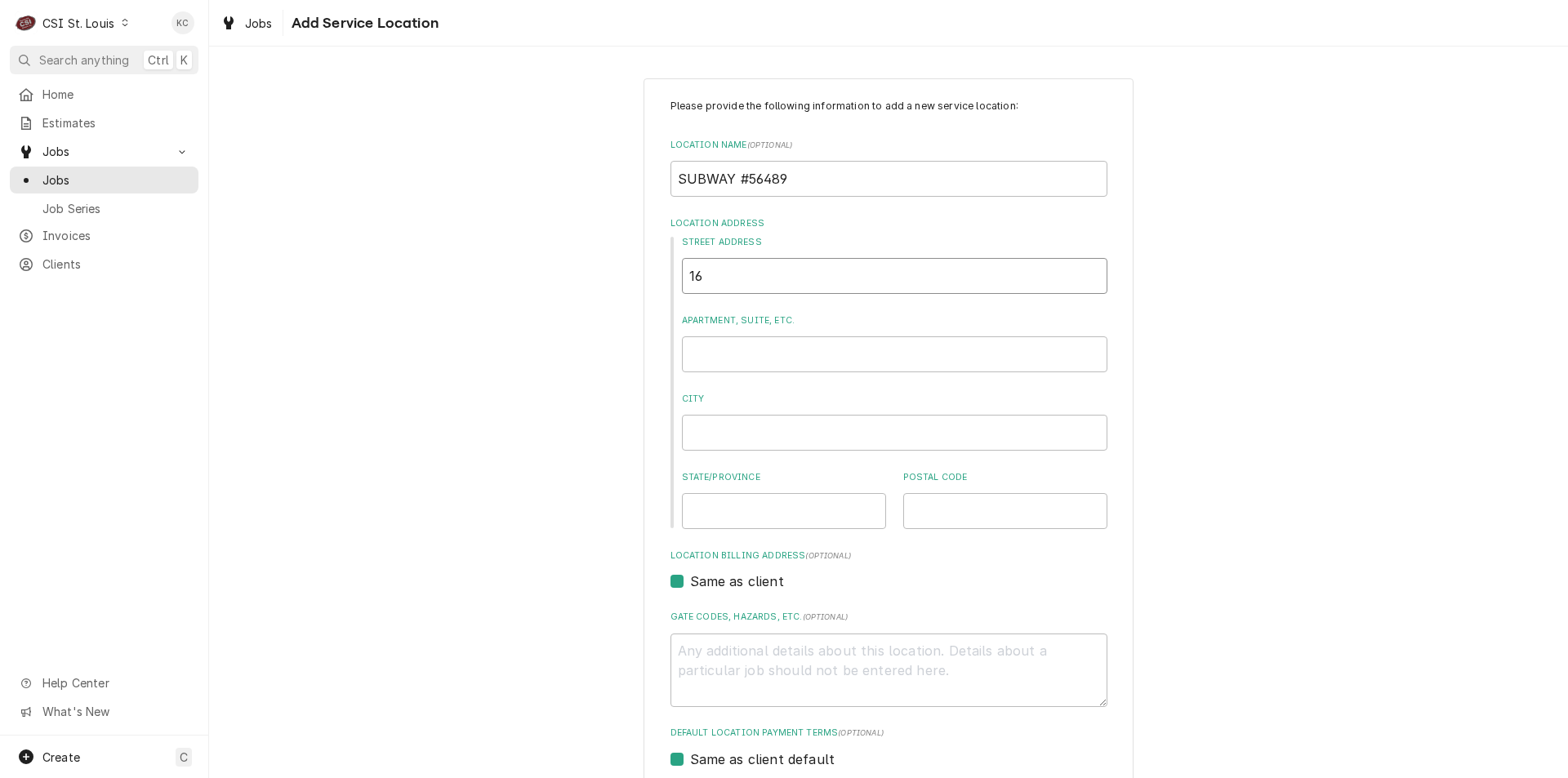 type on "x" 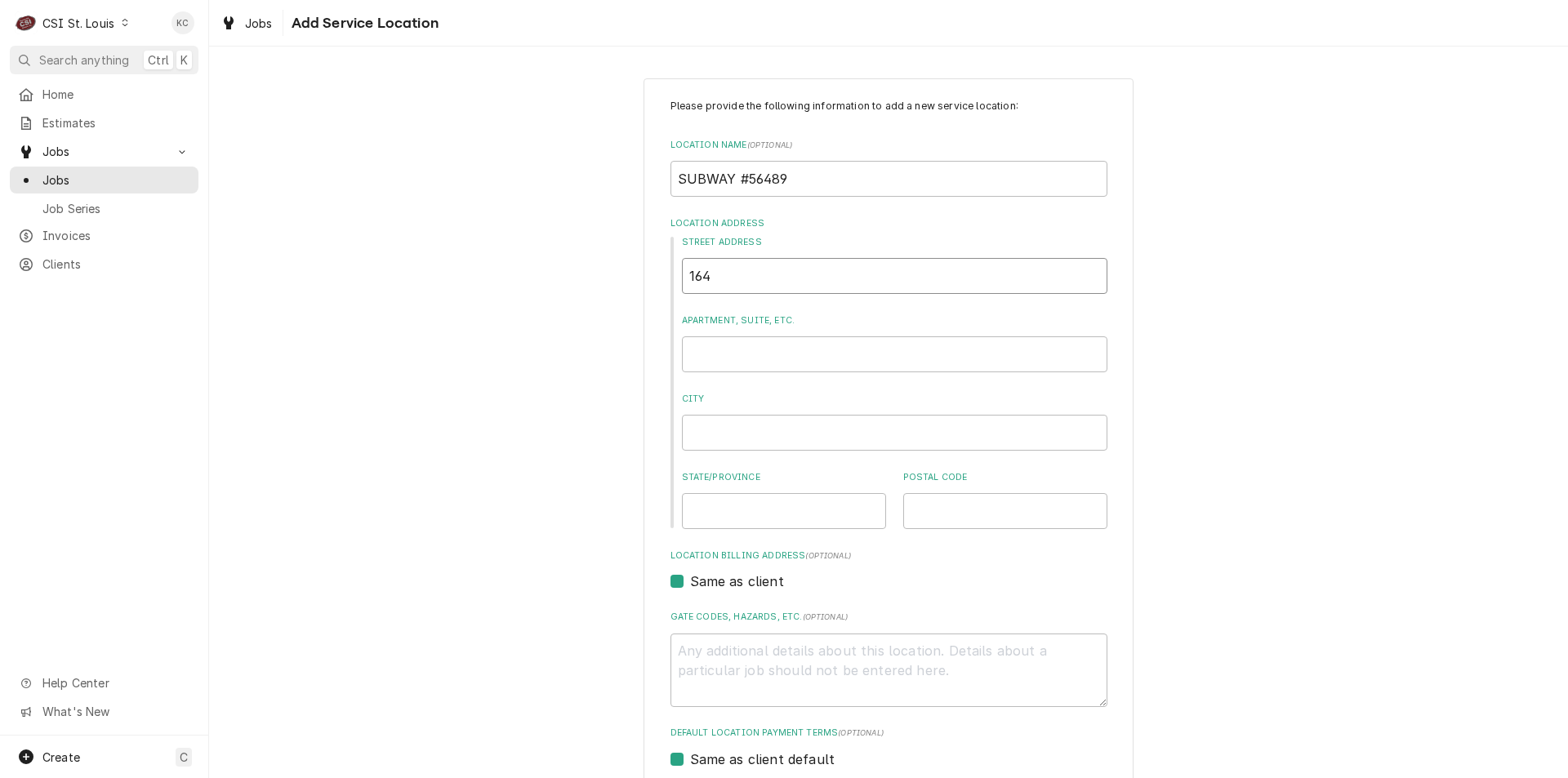type on "x" 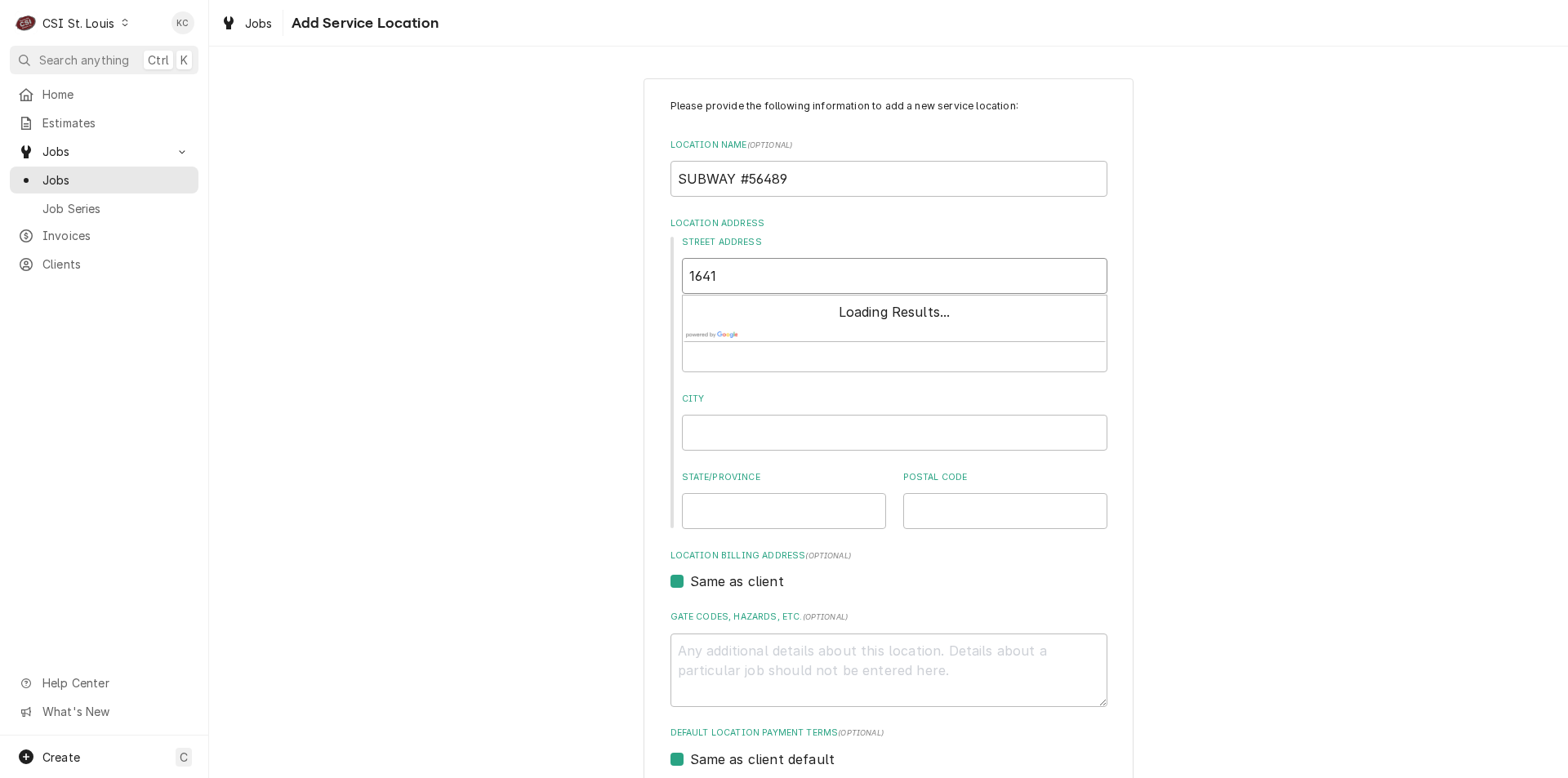 type on "x" 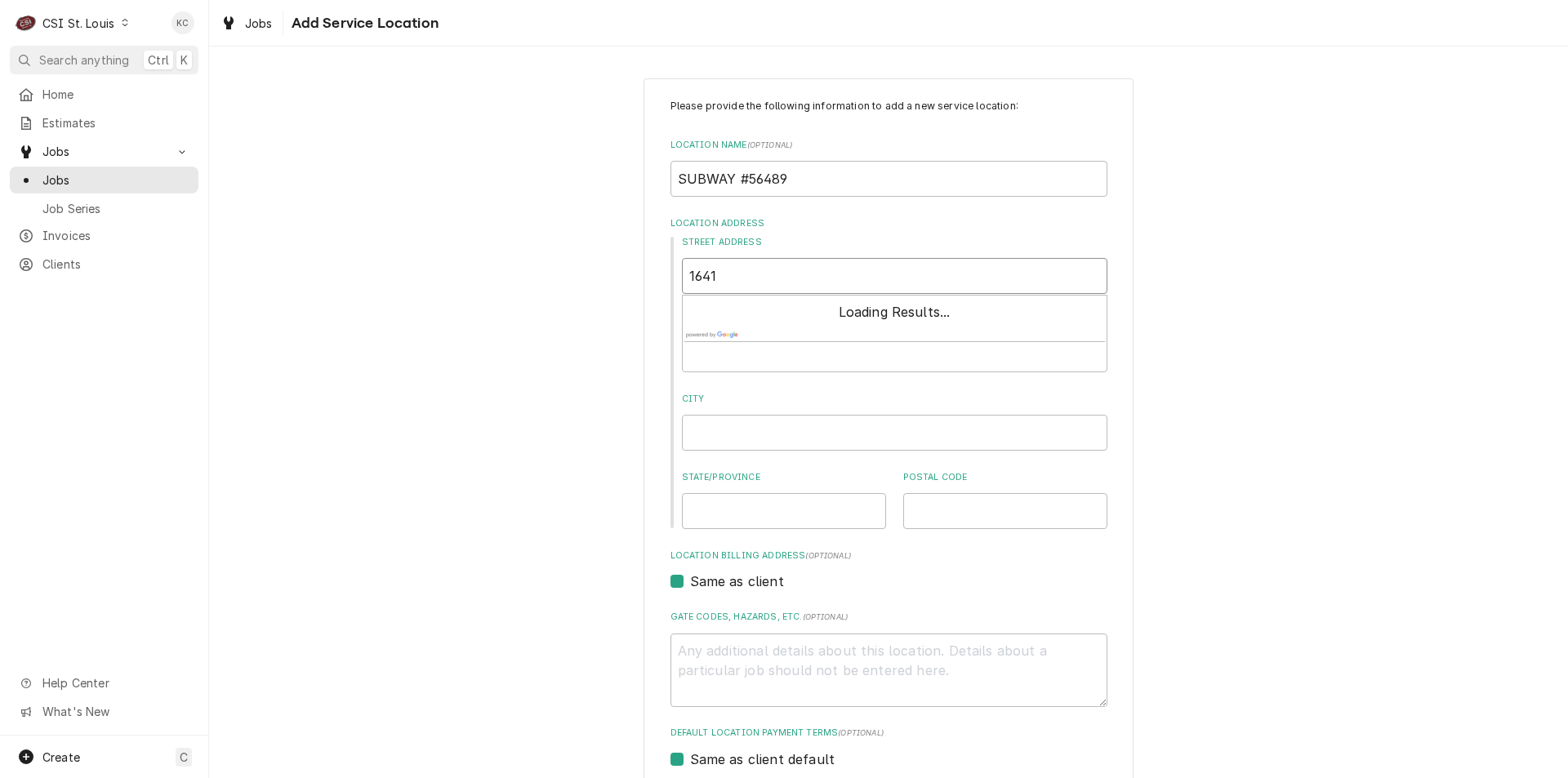 type on "1641" 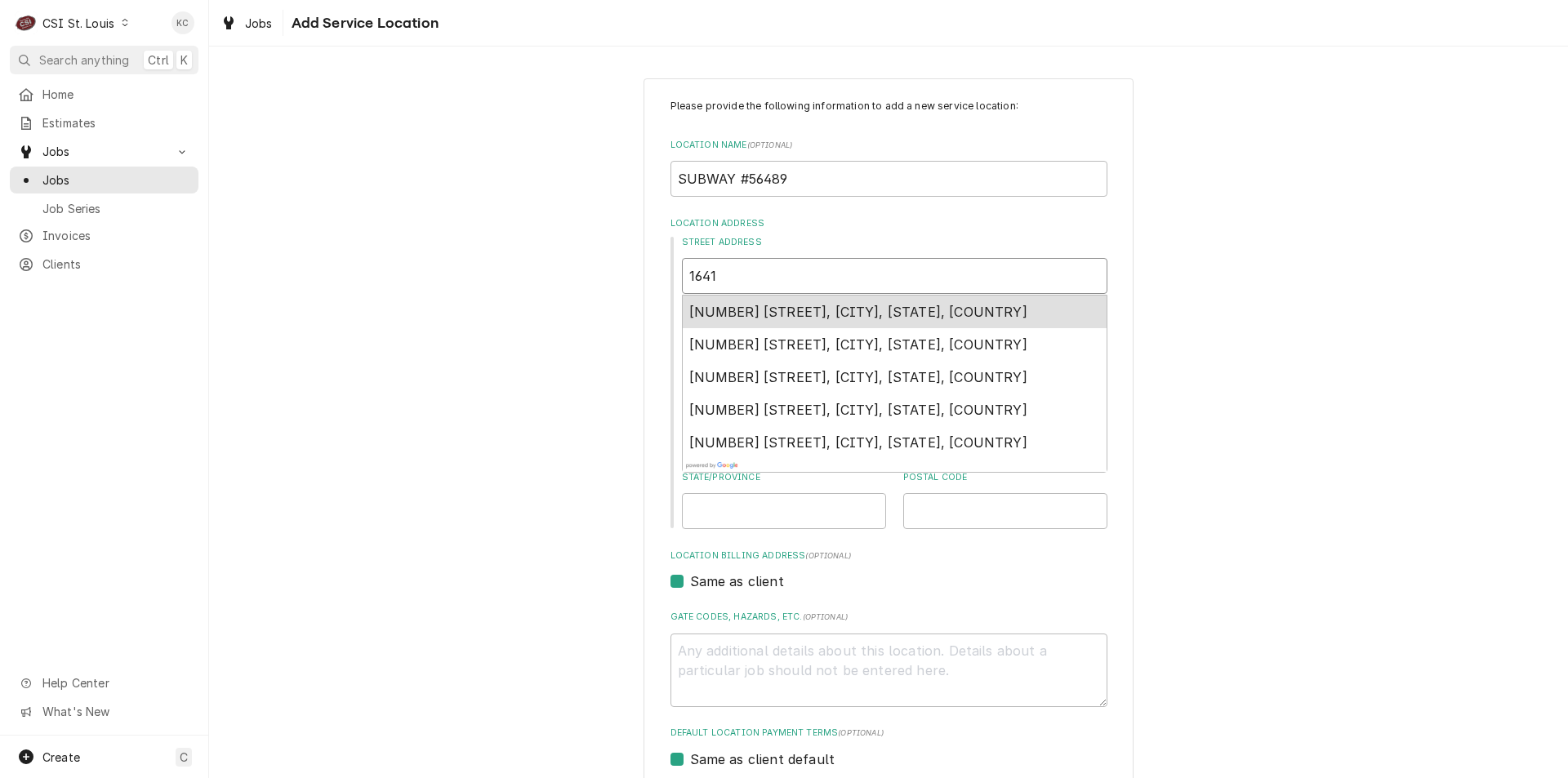 type on "x" 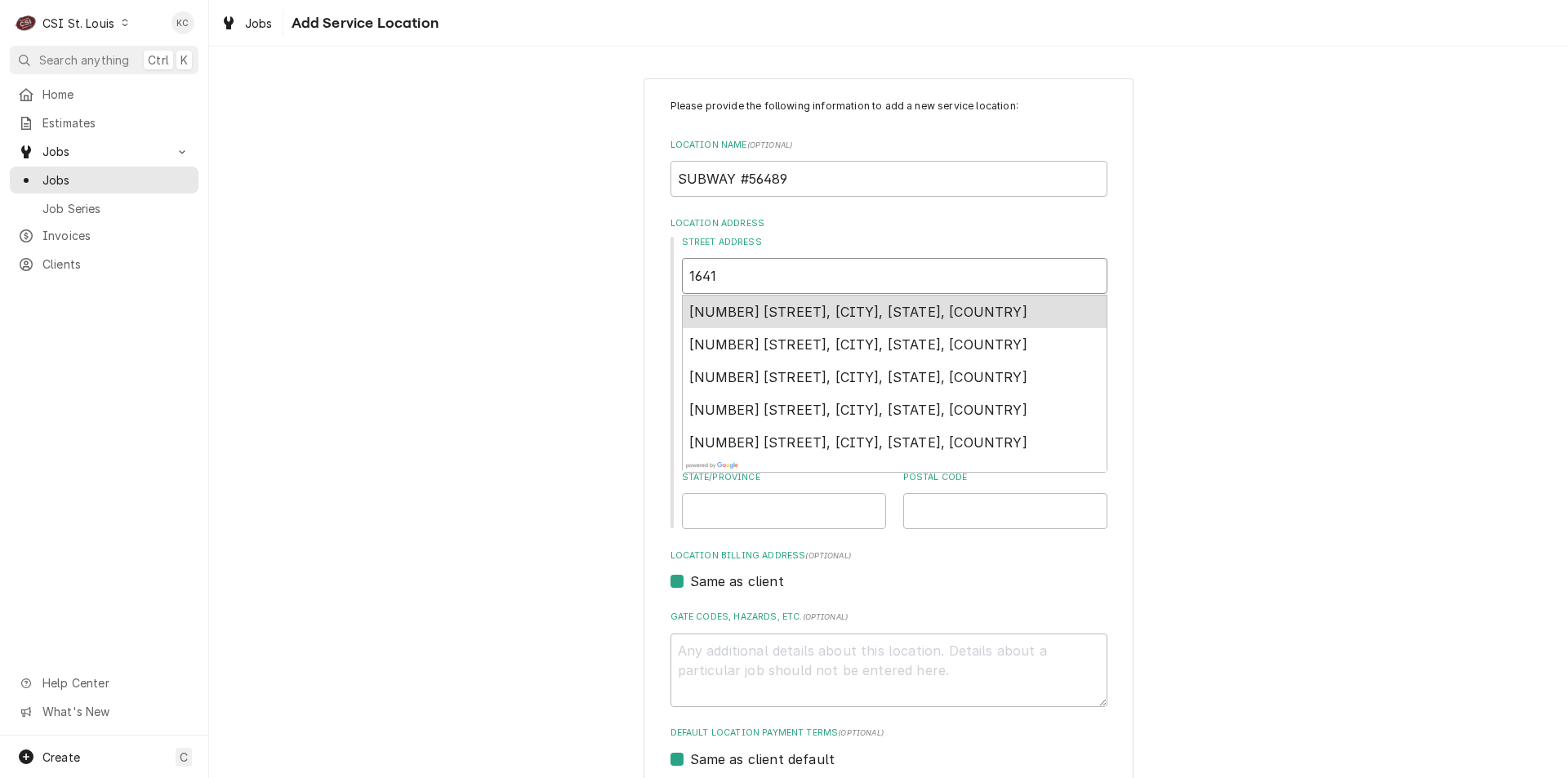 type on "1641 S" 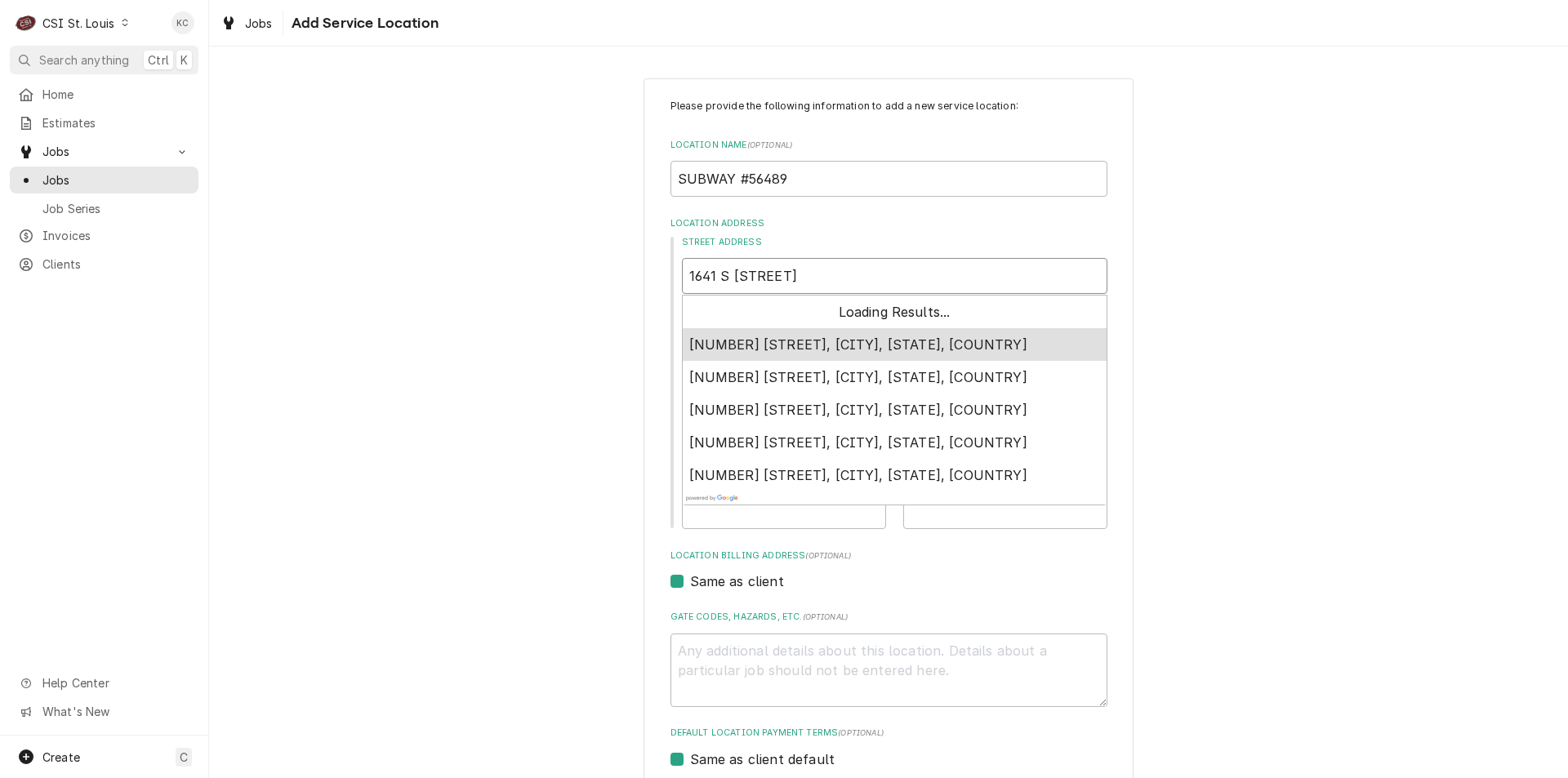 type on "x" 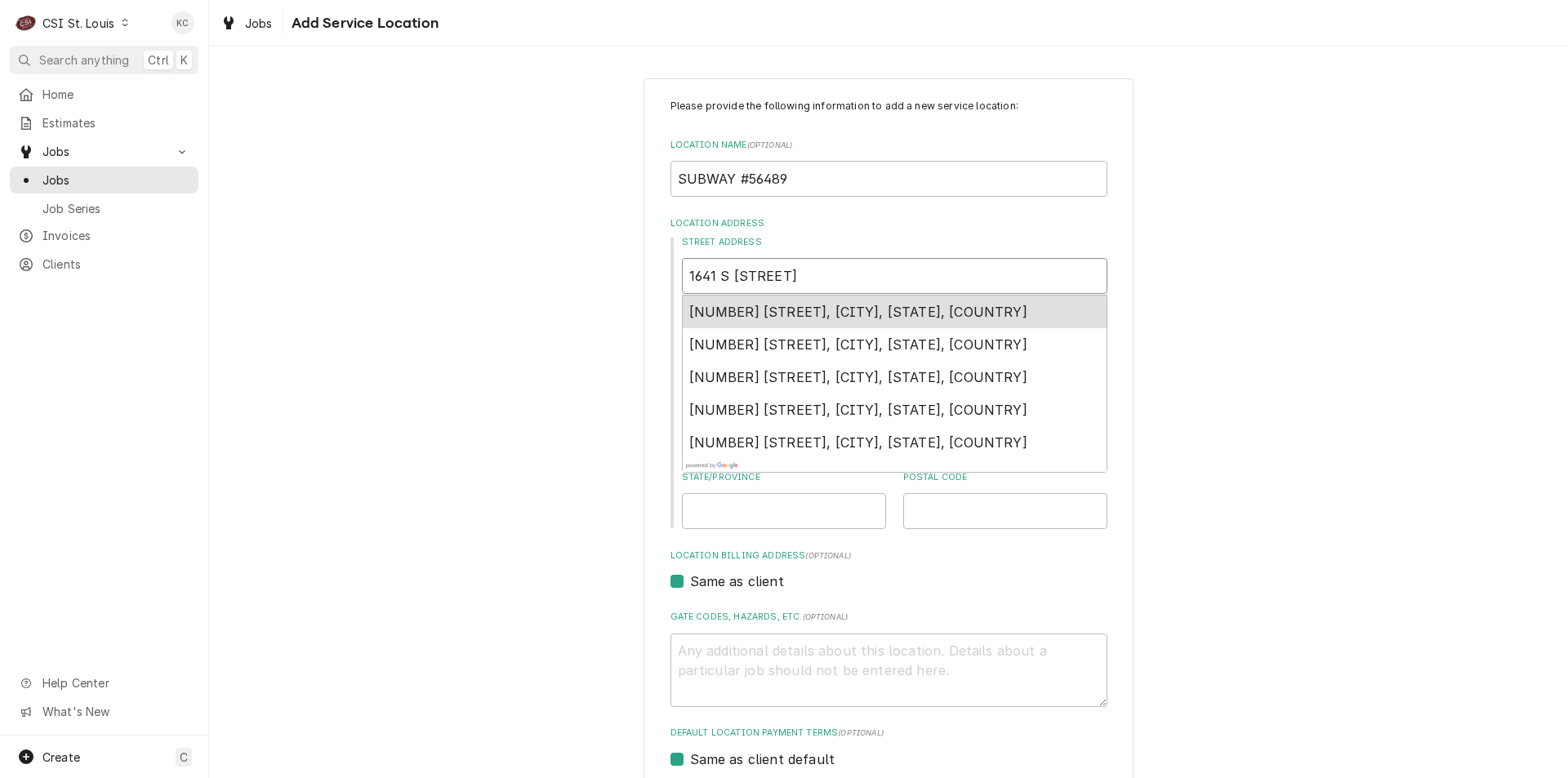 type on "1641 S" 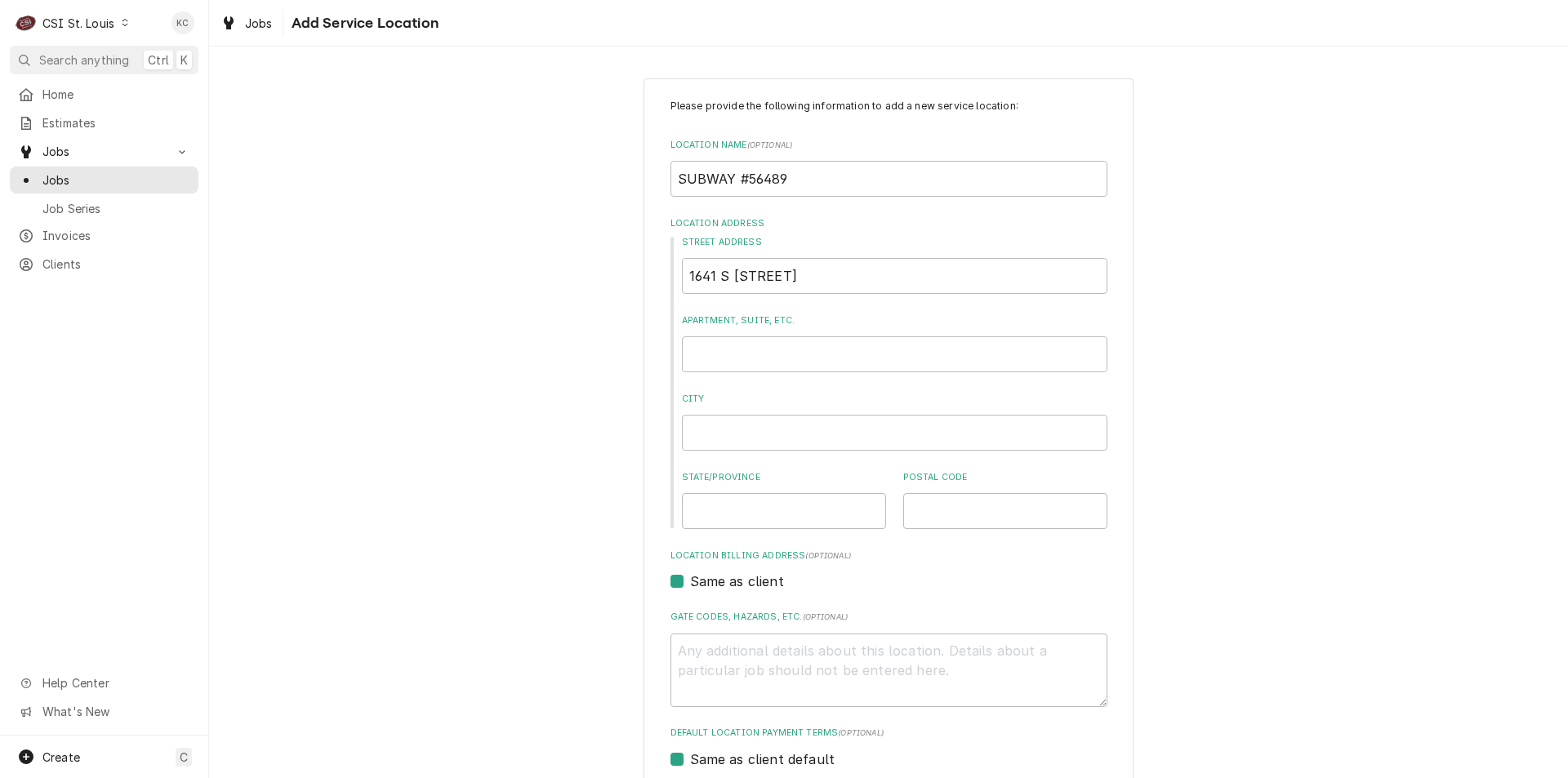 click on "Please provide the following information to add a new service location: Location Name  ( optional ) SUBWAY #56489 Location Address Street Address 1641 S Apartment, Suite, etc. City State/Province Postal Code Location Billing Address  (optional) Same as client Gate Codes, Hazards, etc.  ( optional ) Default Location Payment Terms  (optional) Same as client default Default Location Tax Rate  (optional) Same as client default Location Contacts Add Contact Add Cancel" at bounding box center (889, 534) 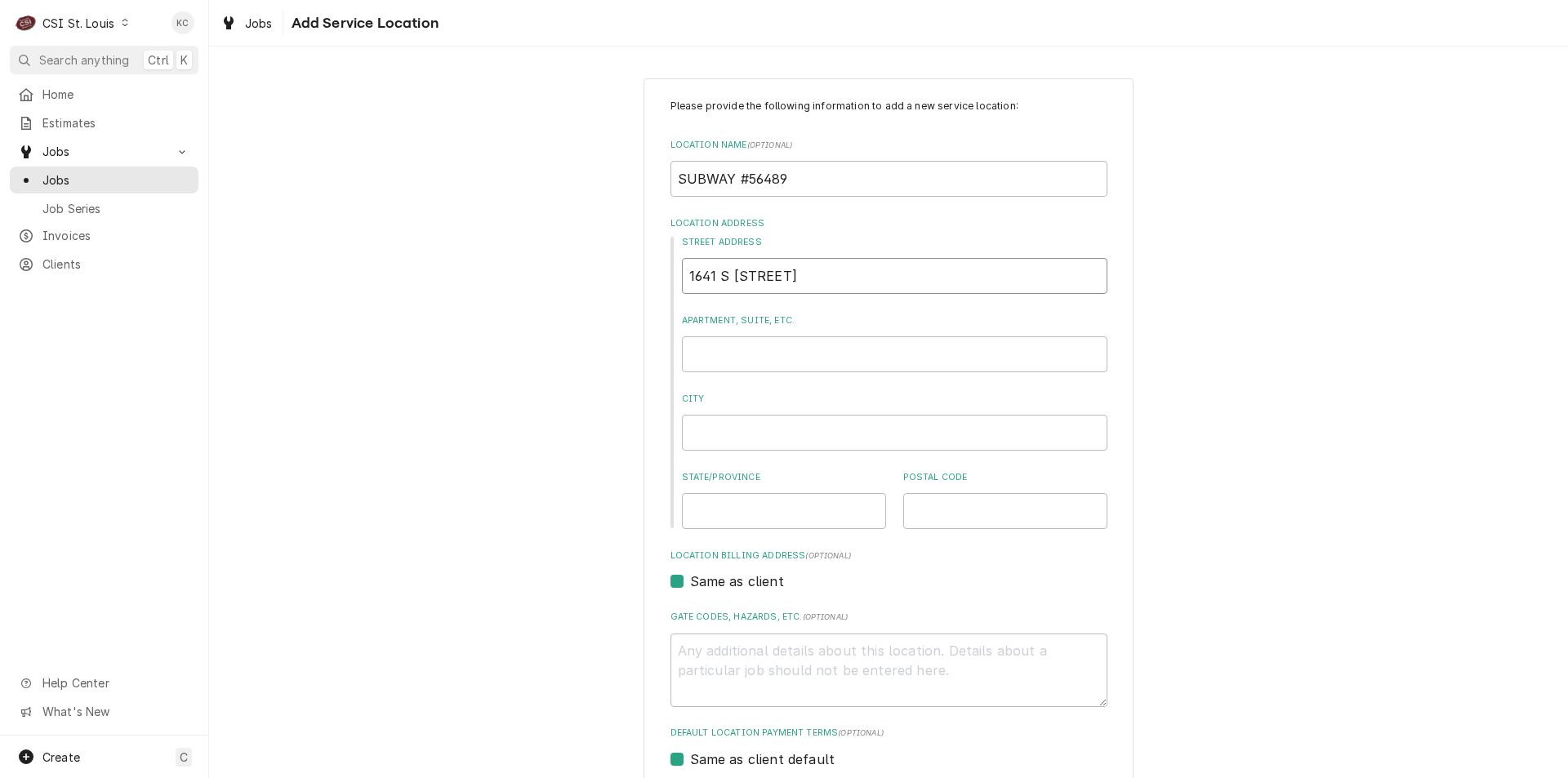 click on "1641 S" at bounding box center (894, 276) 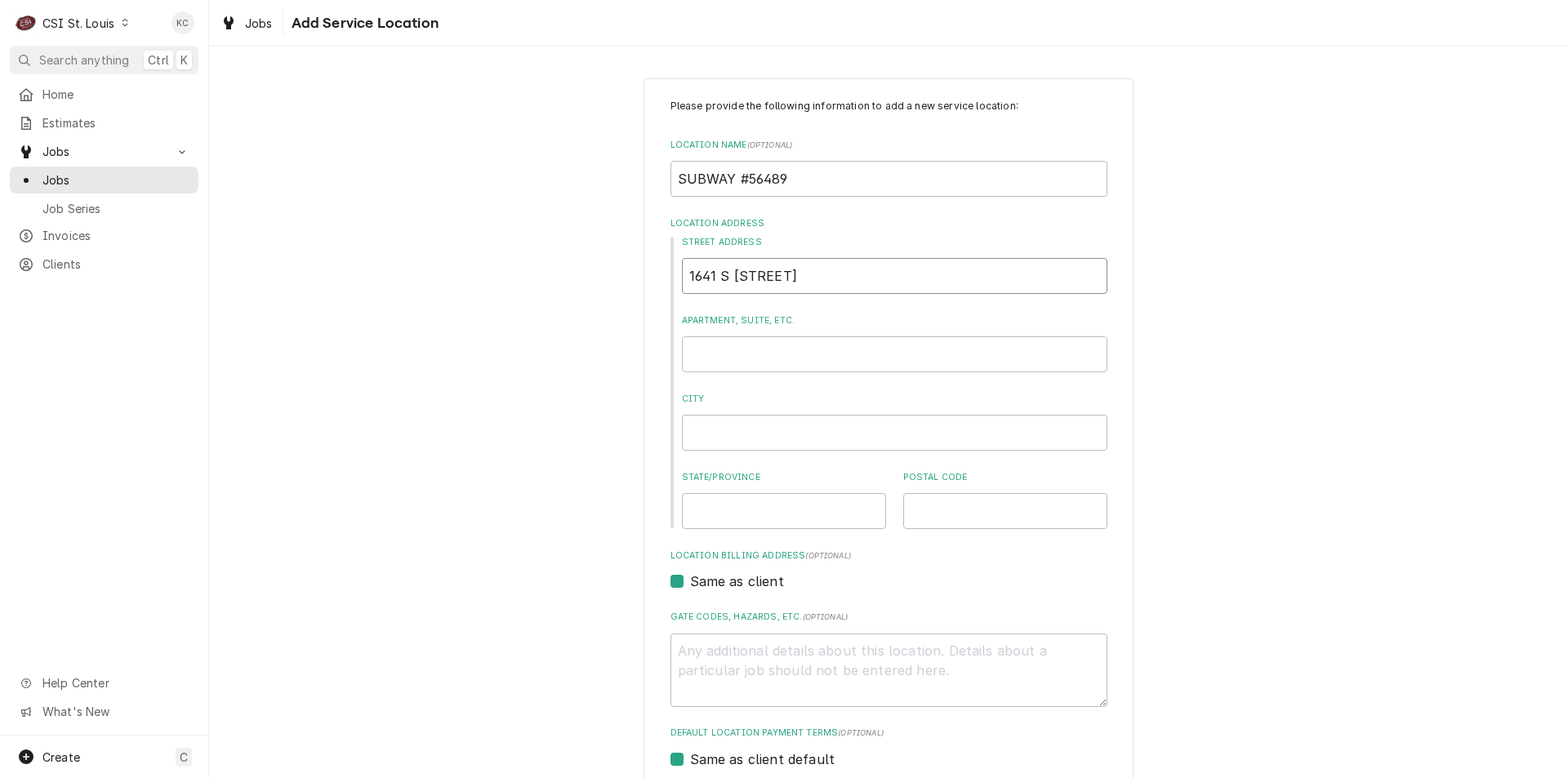 type on "x" 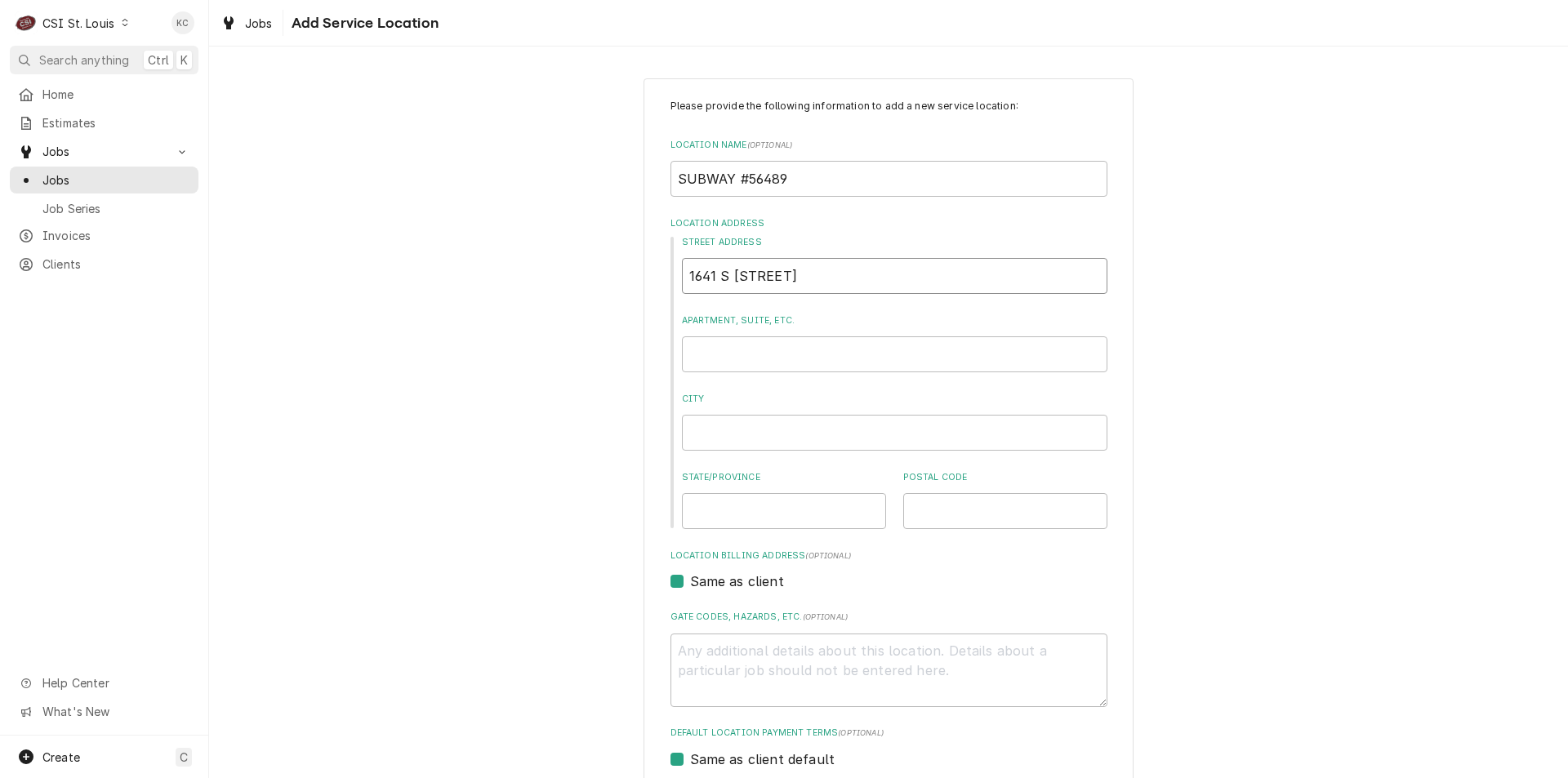type on "1641 So" 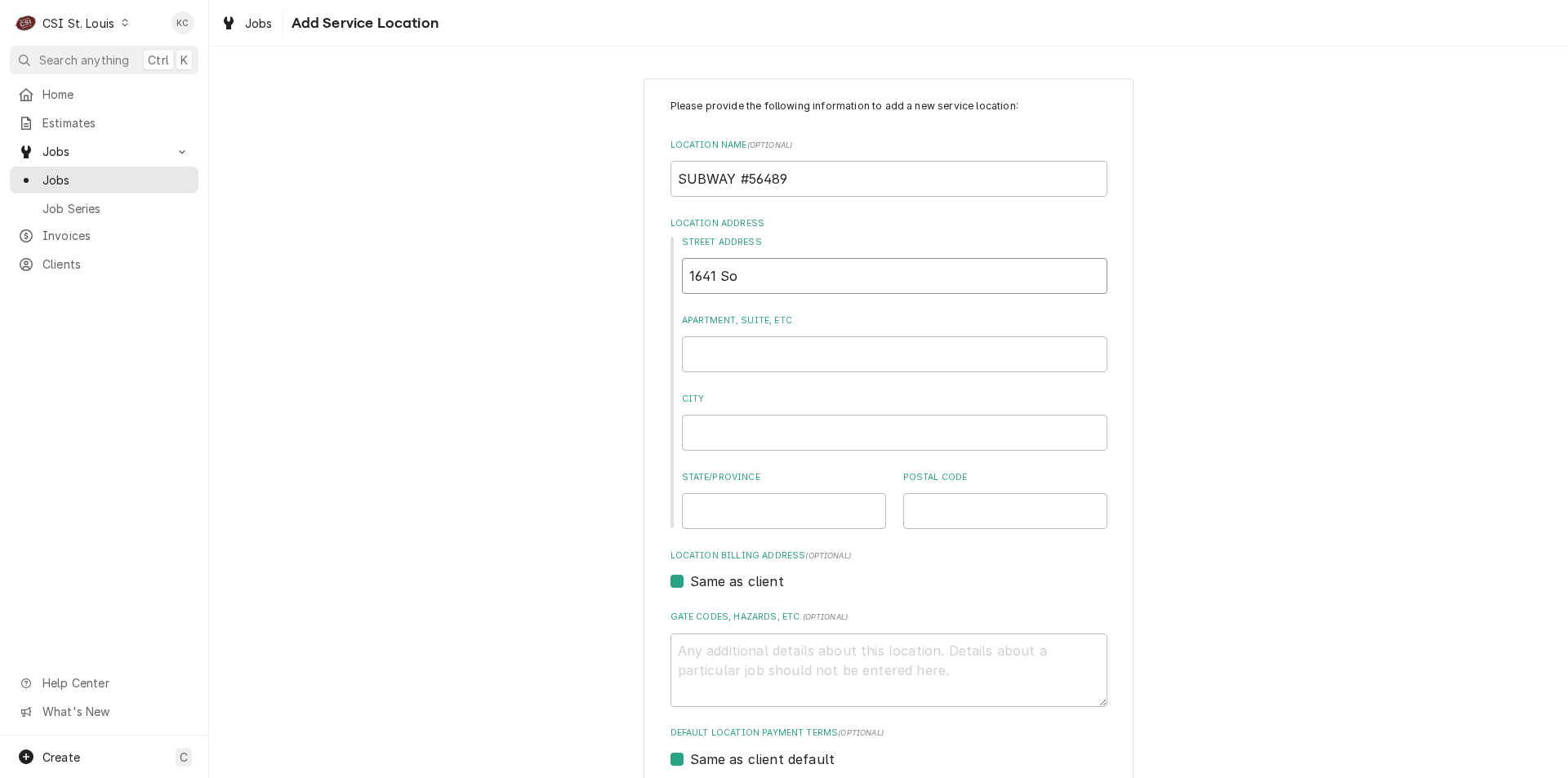 type on "x" 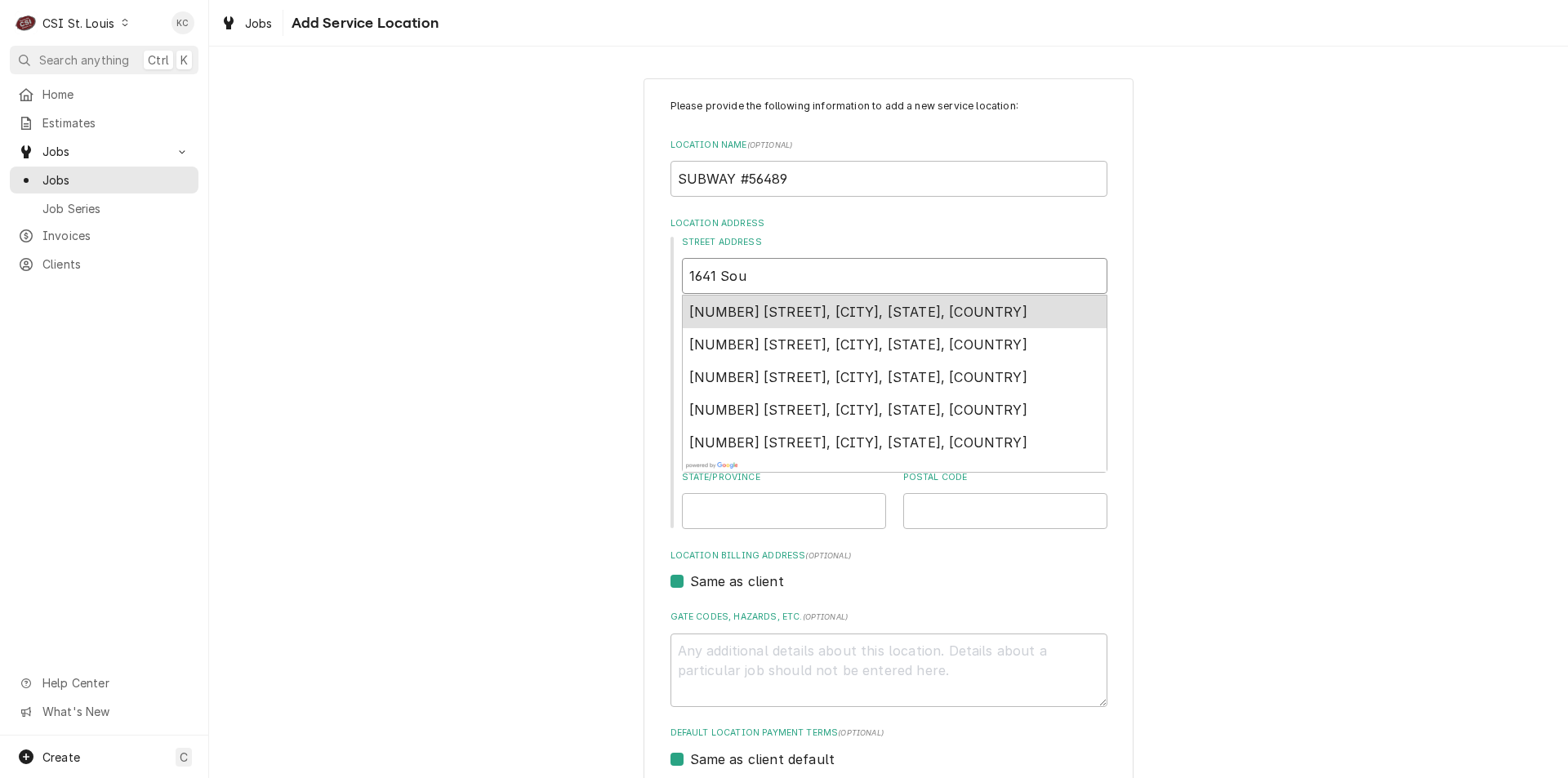 type on "x" 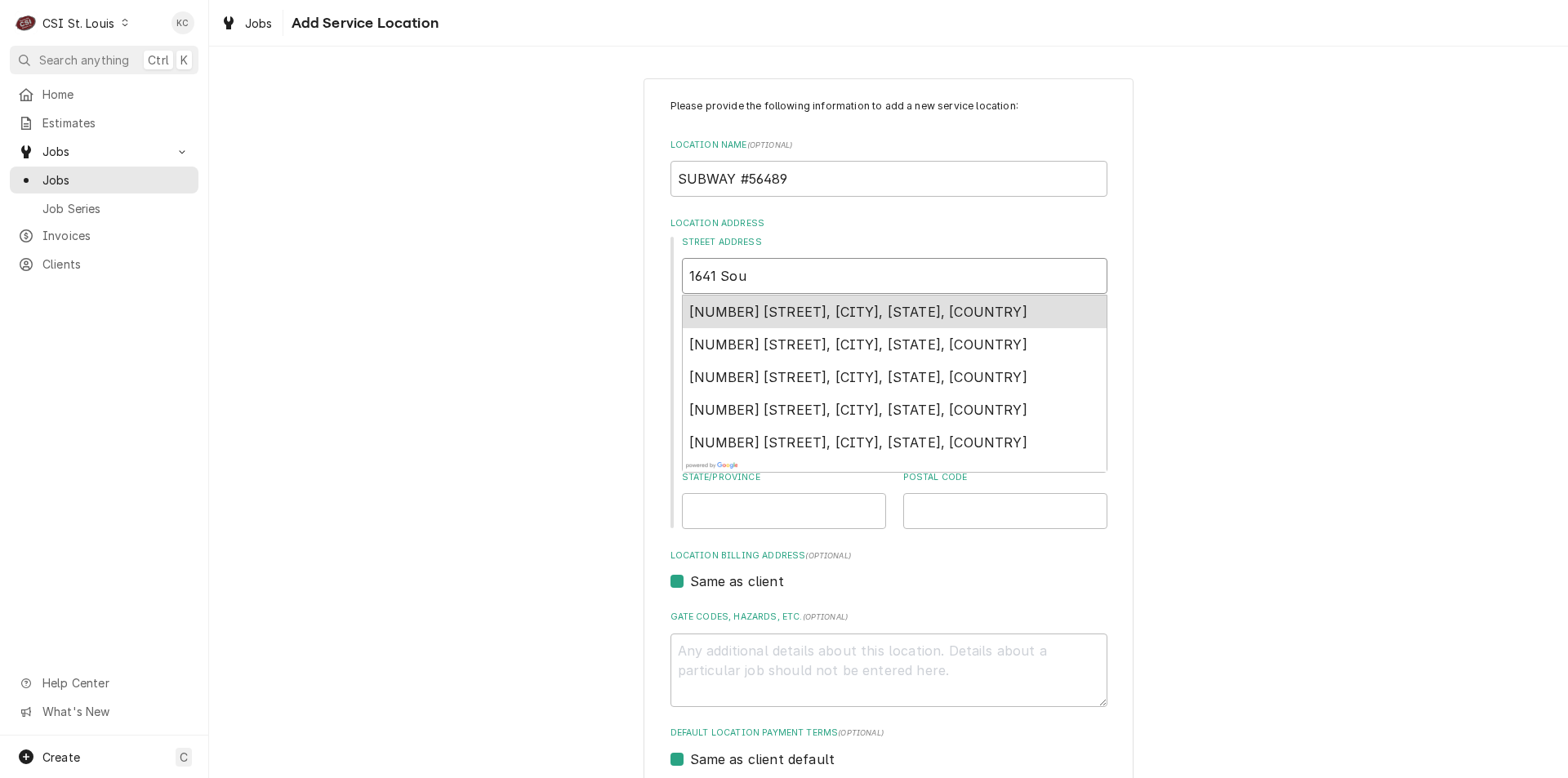 type on "1641 So" 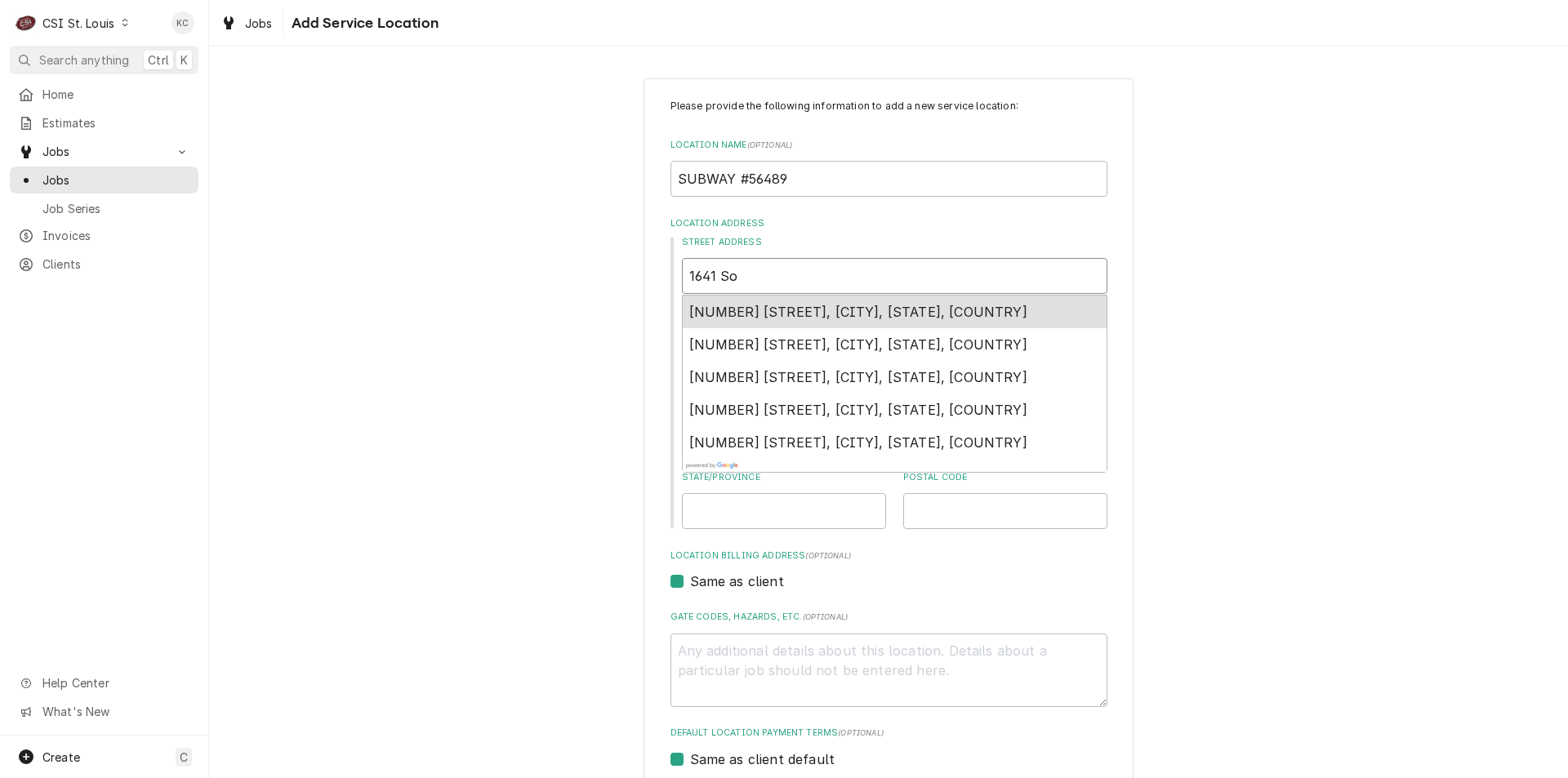 type on "x" 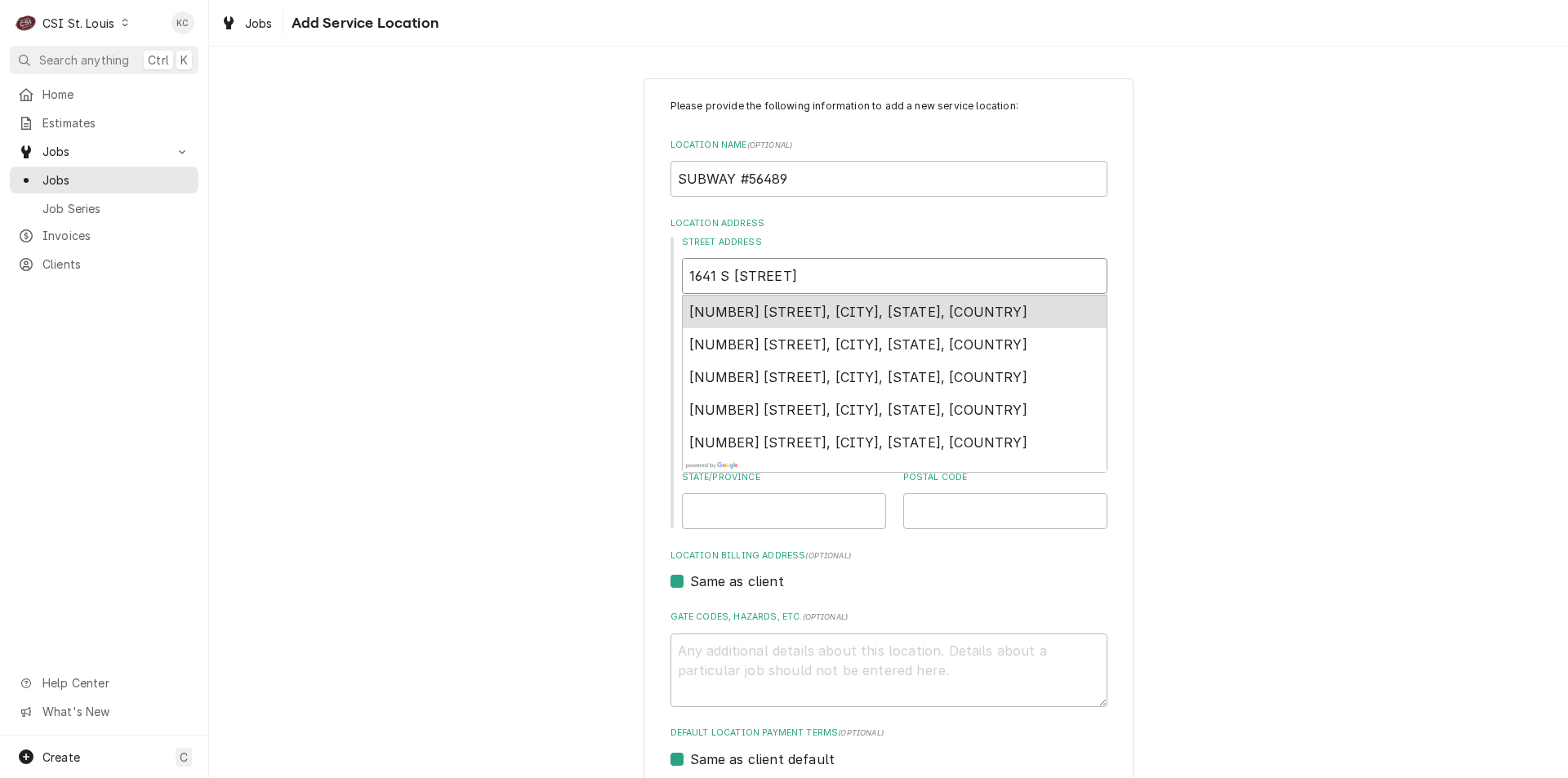 type on "x" 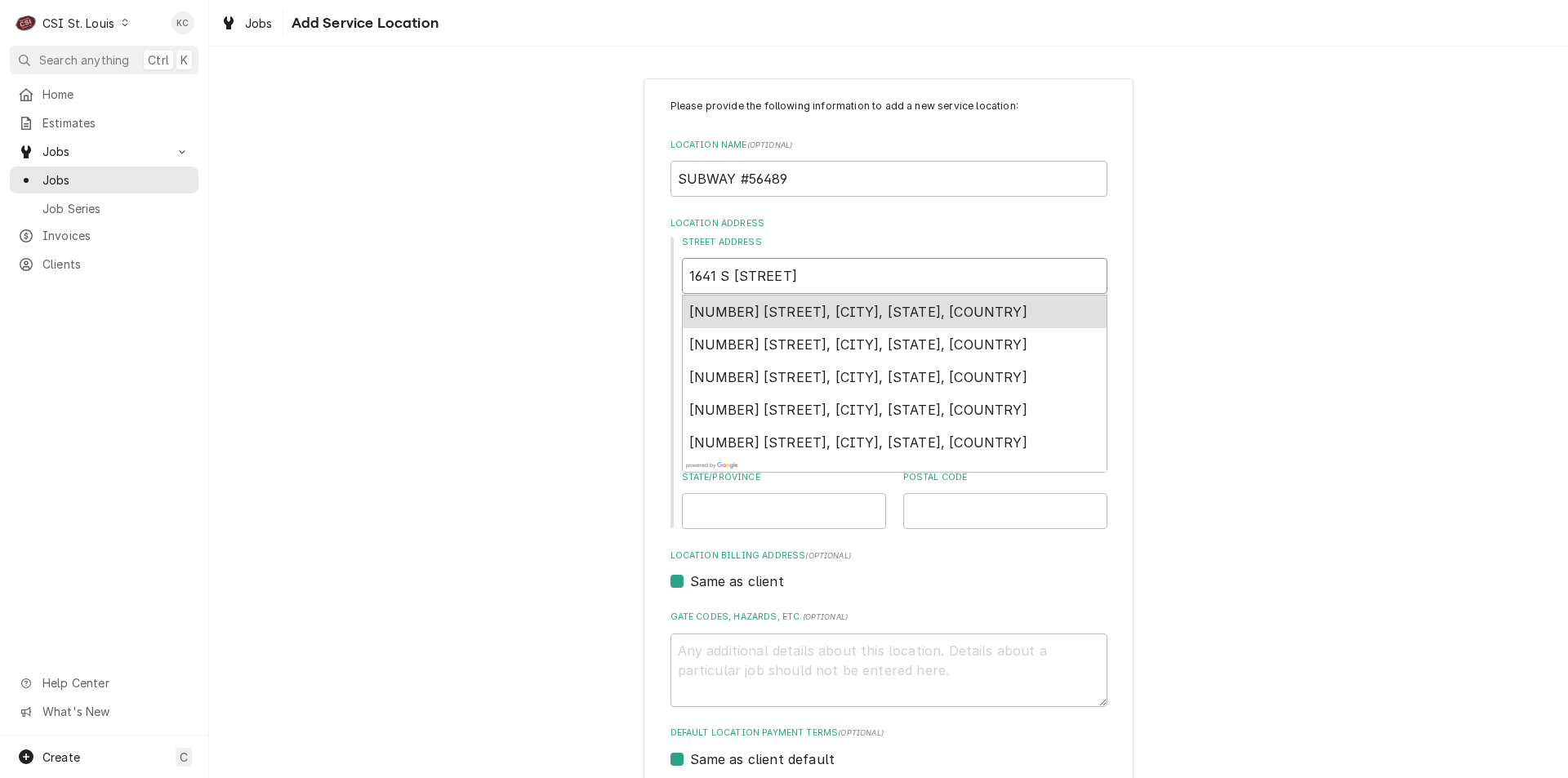 type on "1641 SO" 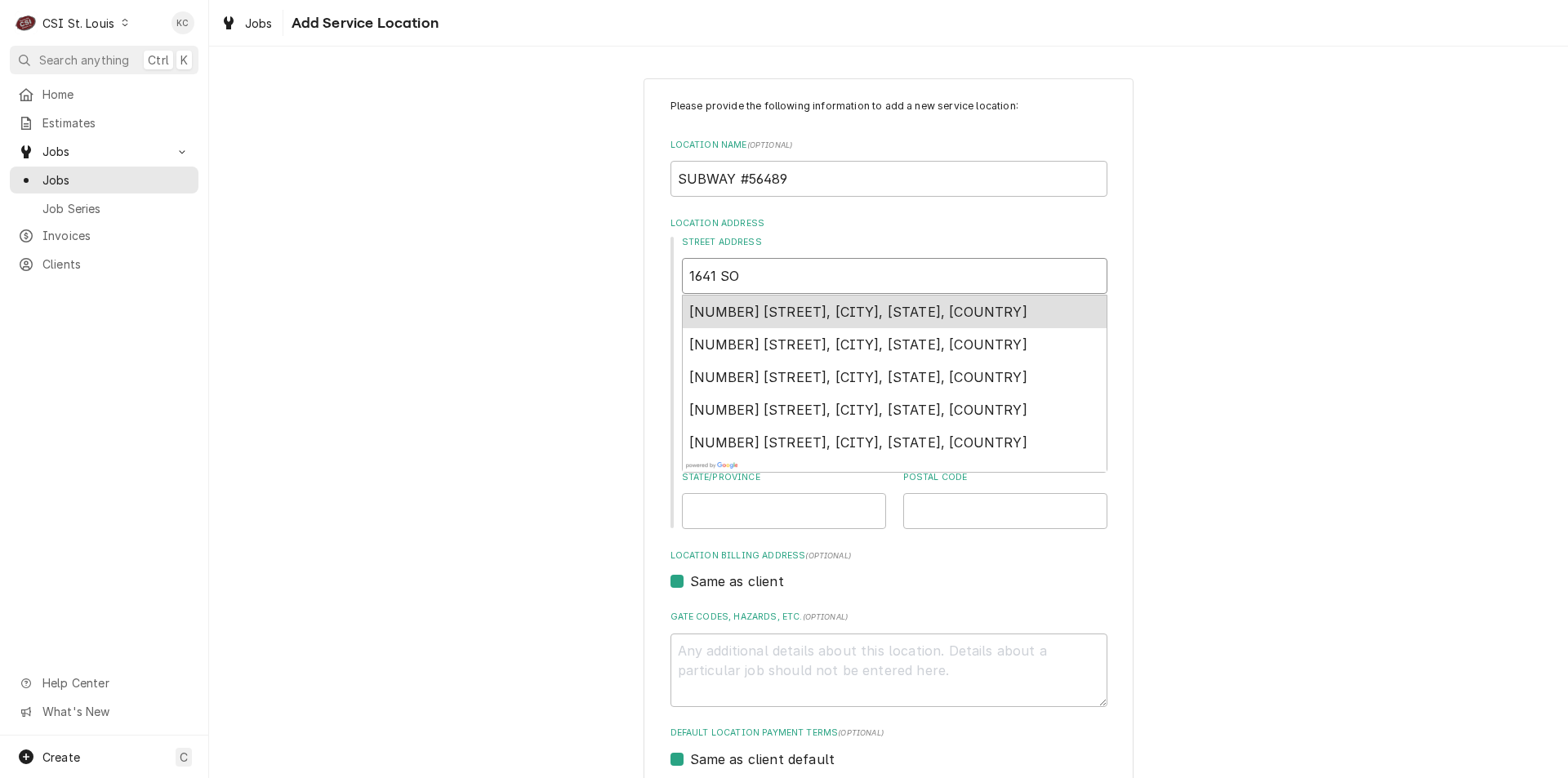 type on "x" 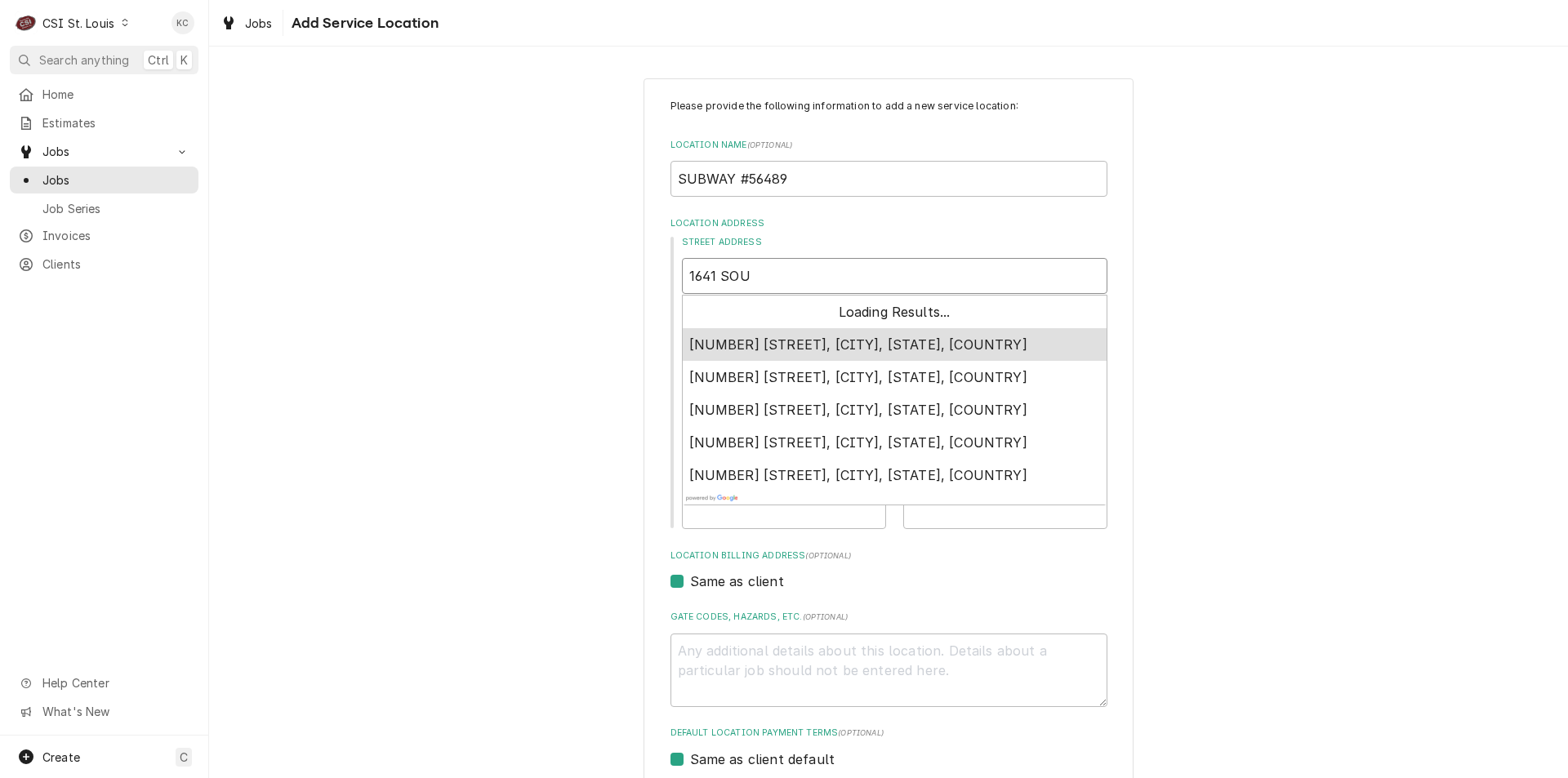 type on "x" 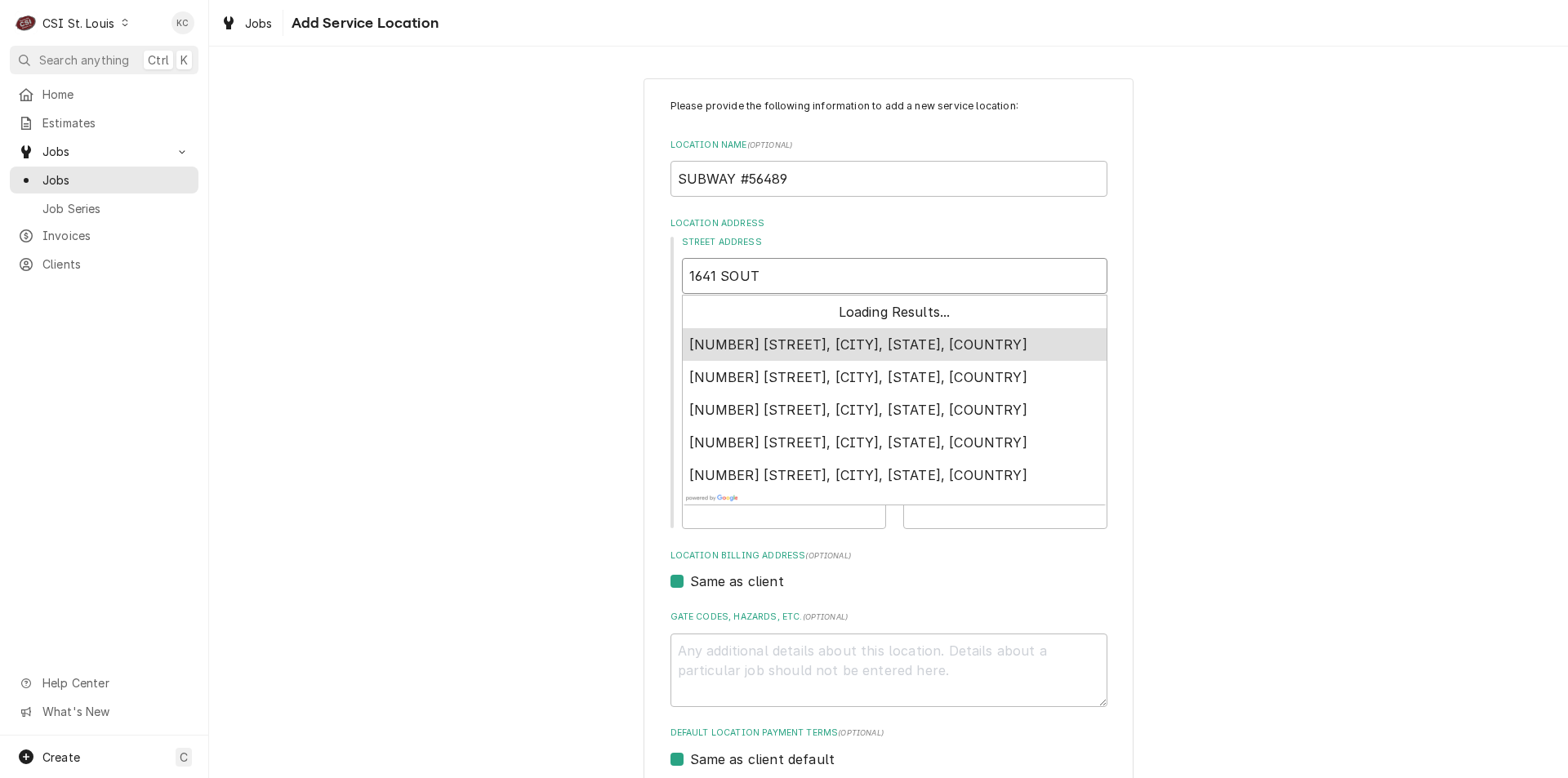 type on "x" 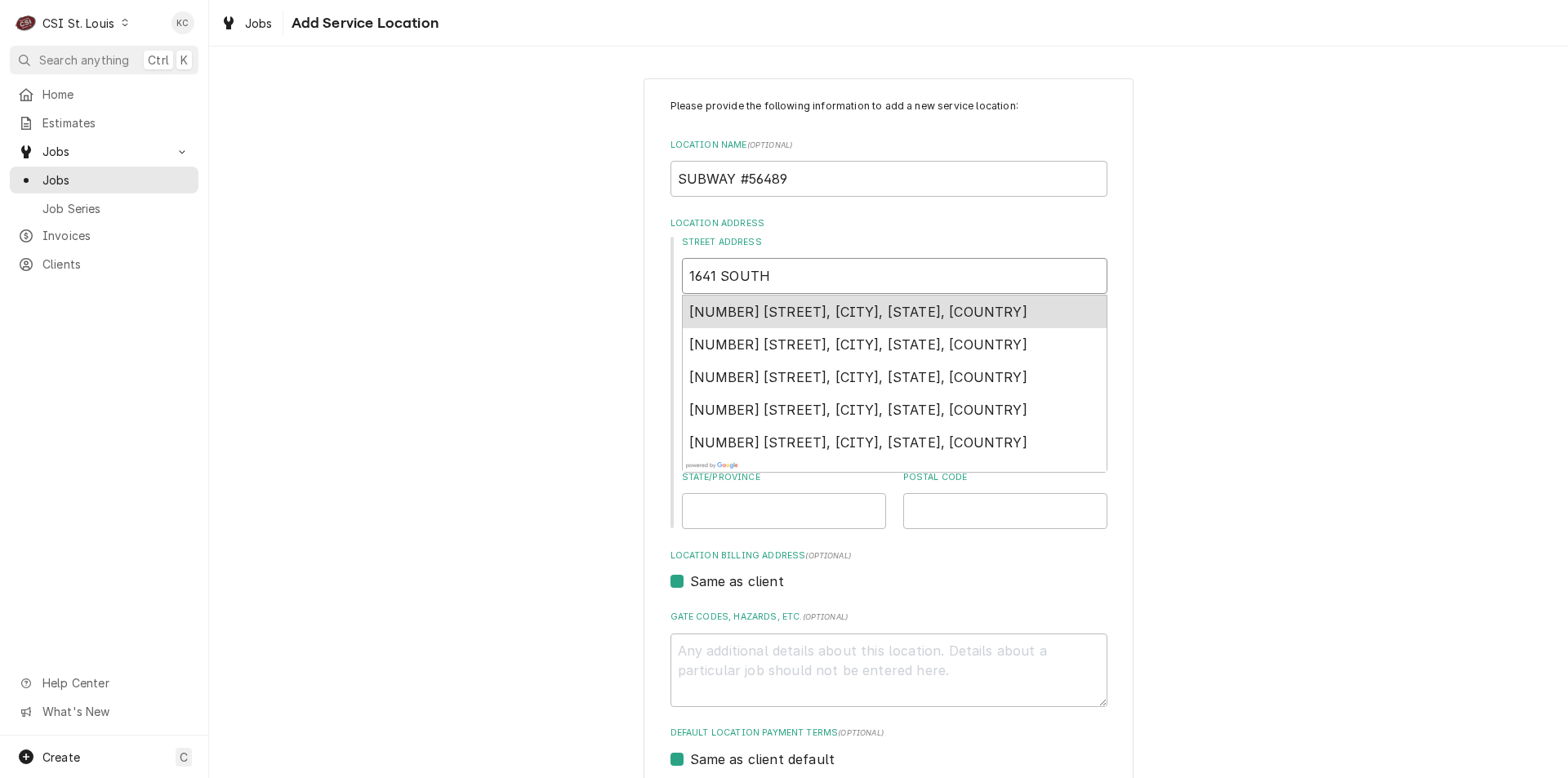 type on "x" 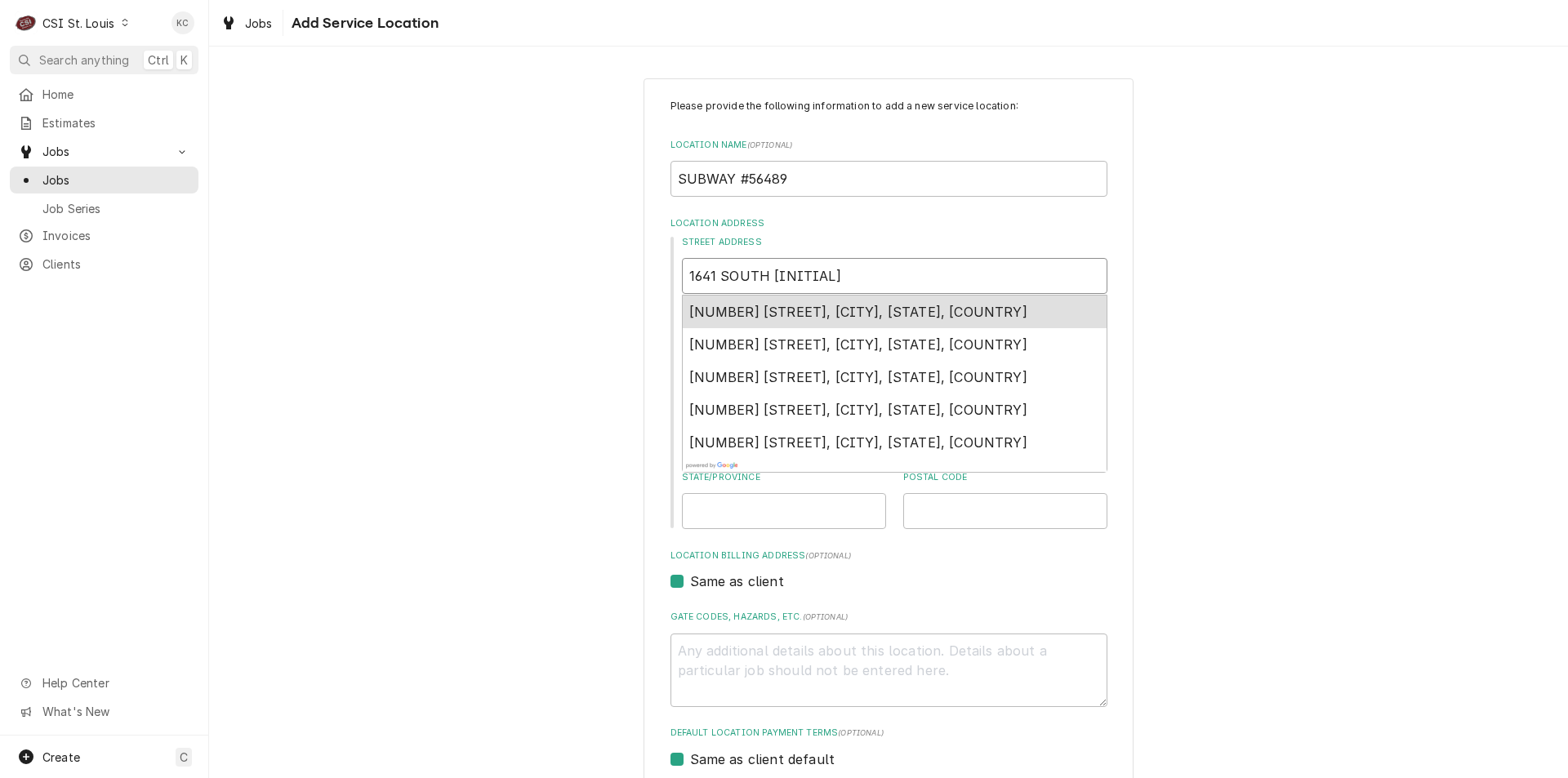 type on "x" 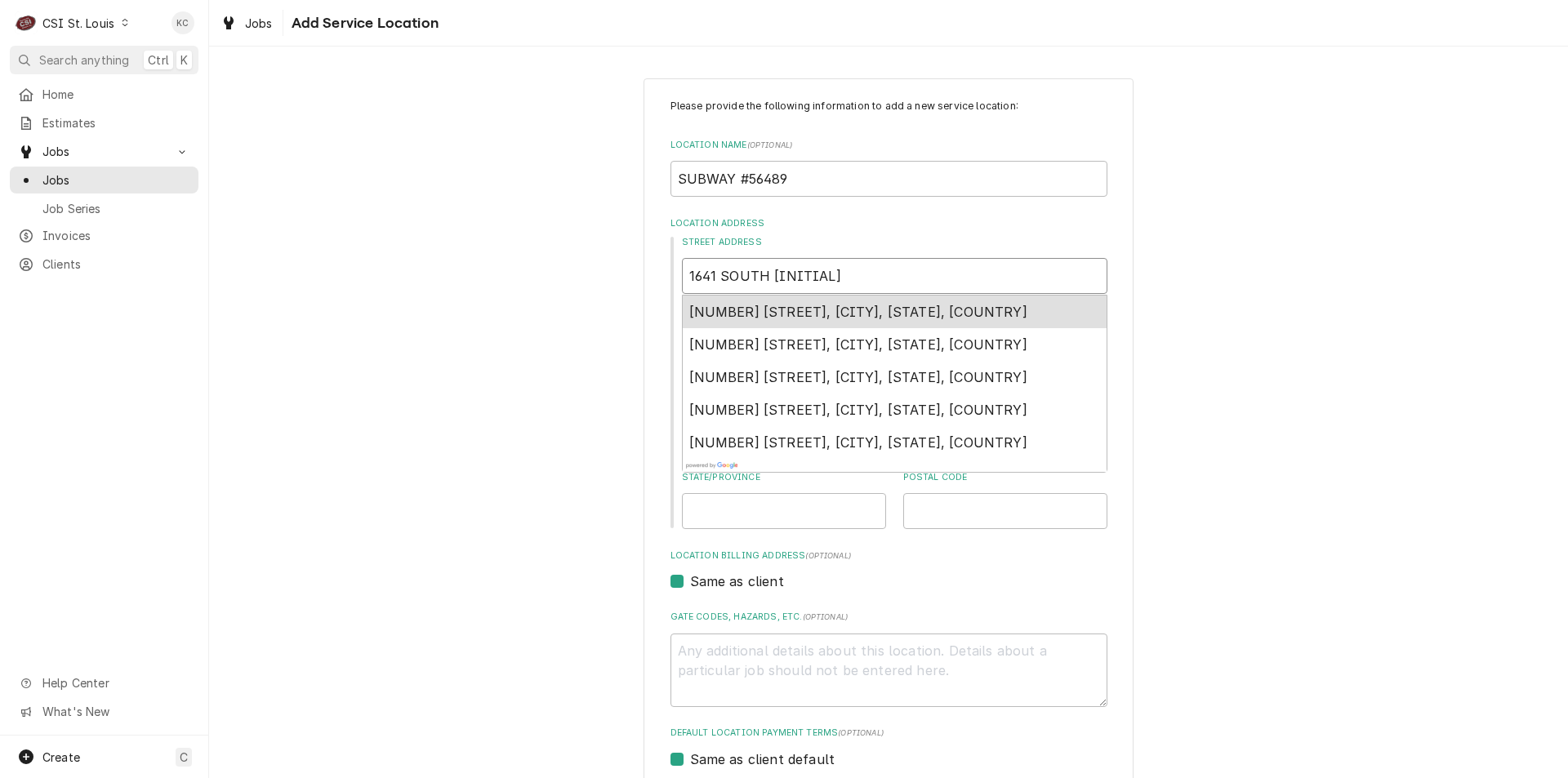 type on "x" 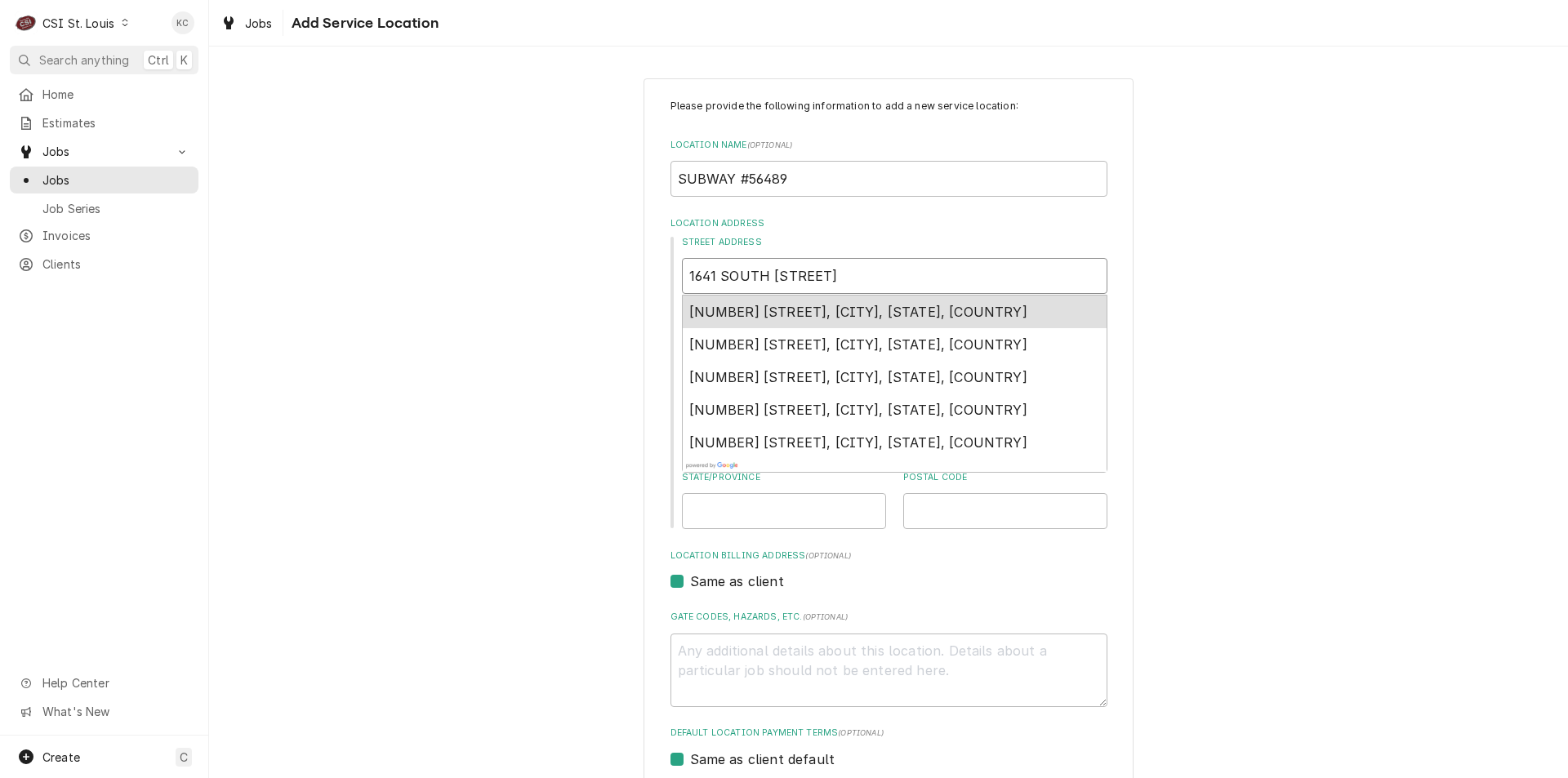 type on "x" 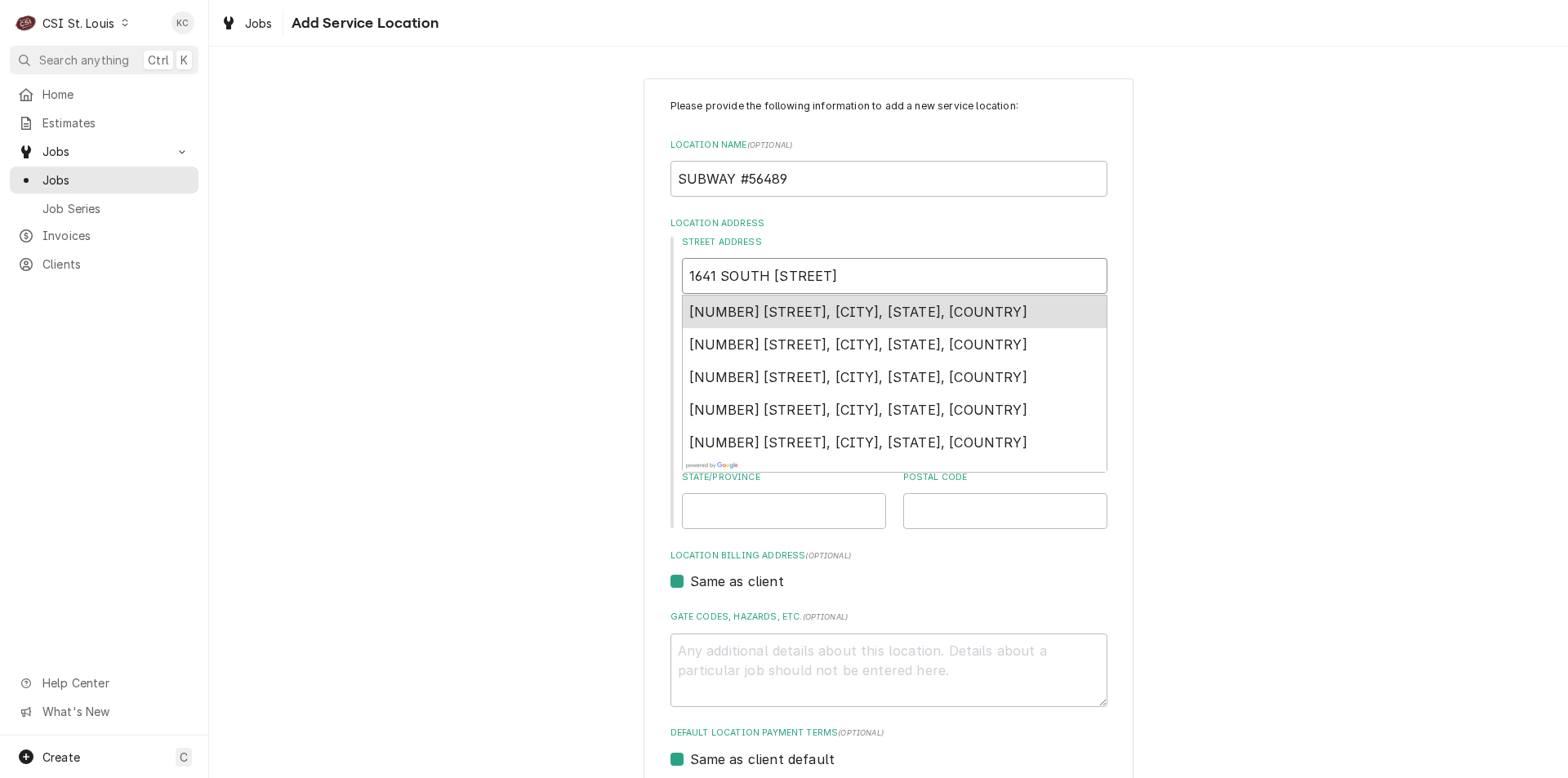 type on "x" 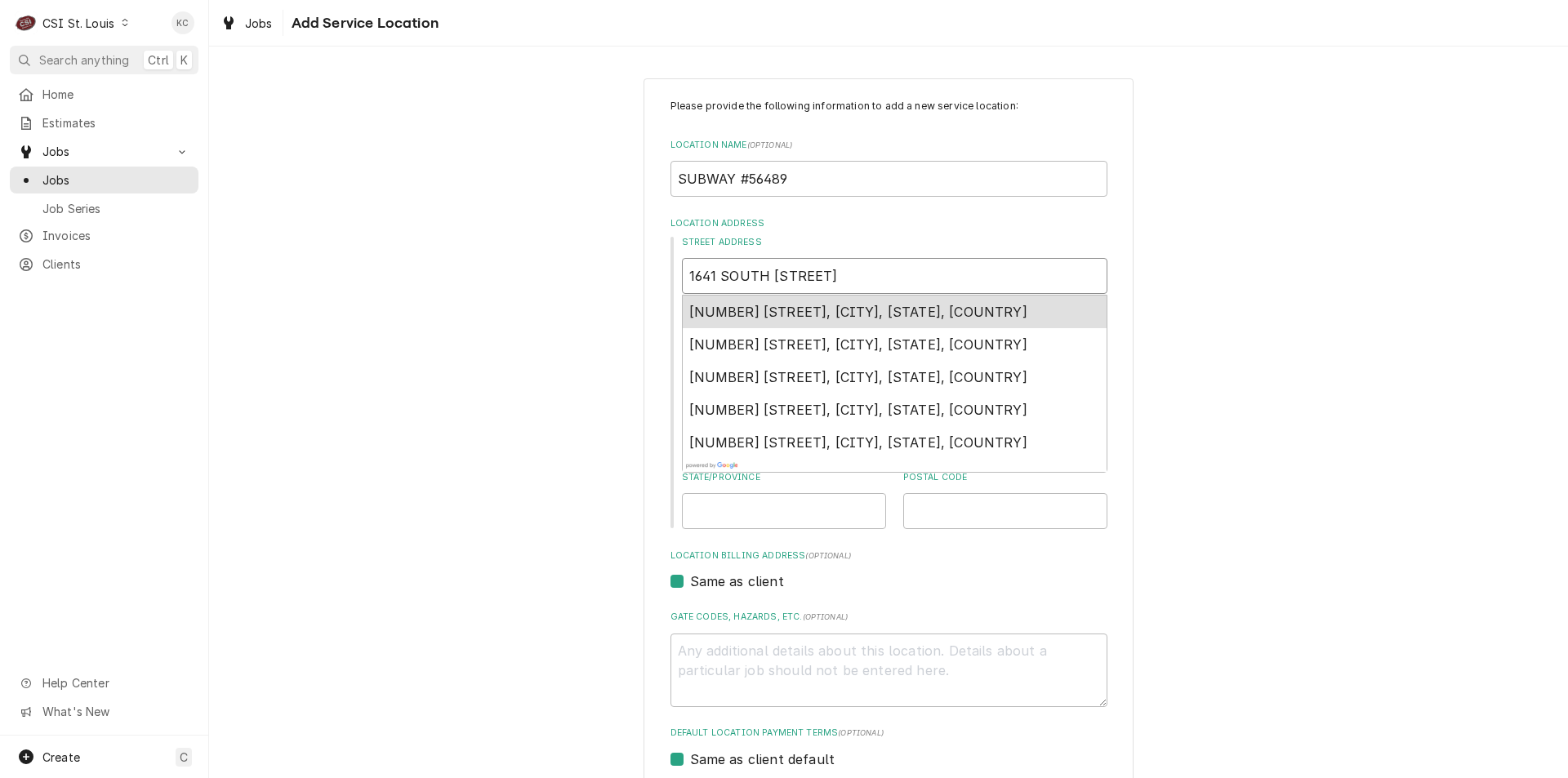 type on "1641 SOUTH JEFFERS" 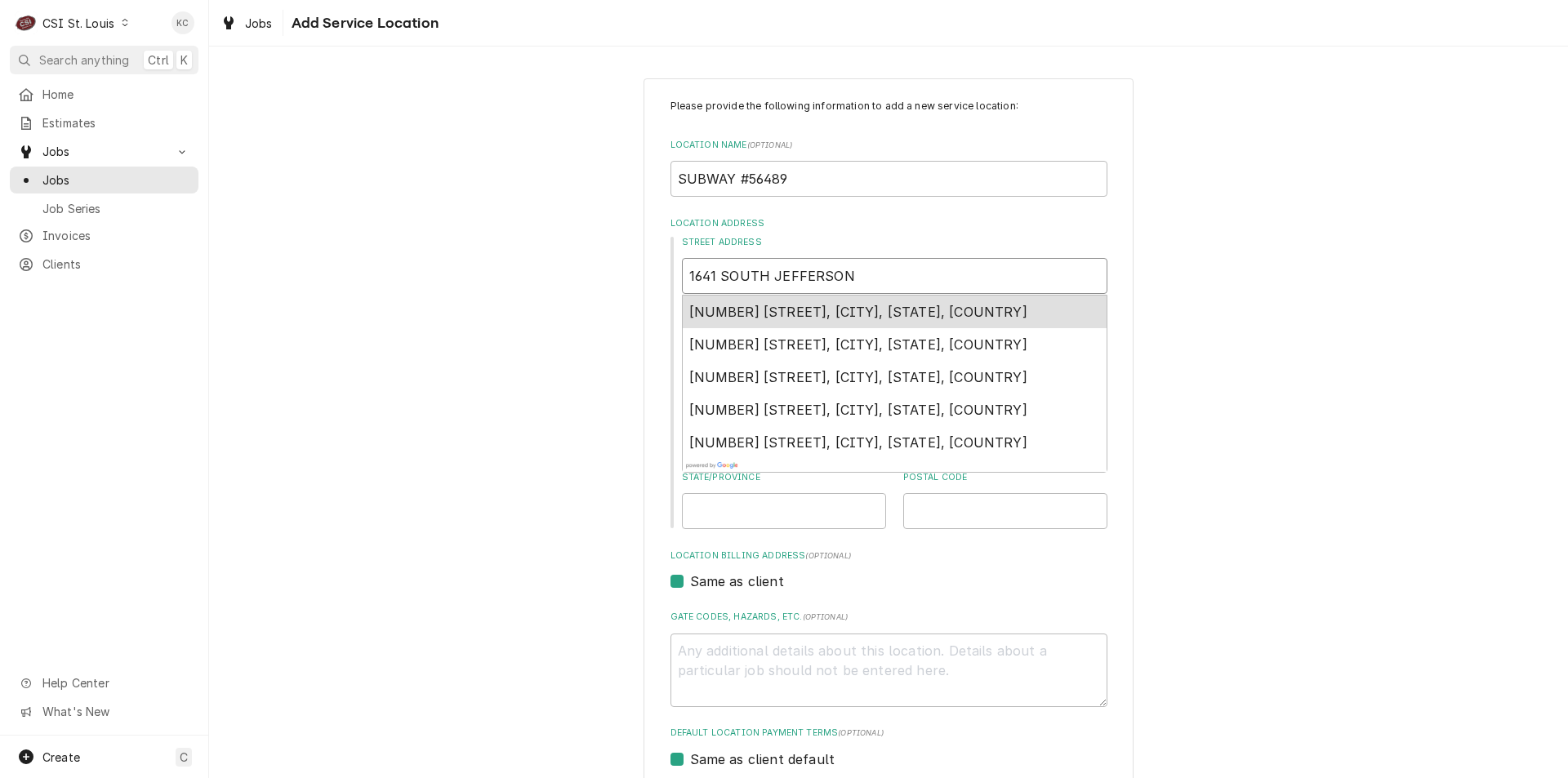 type on "x" 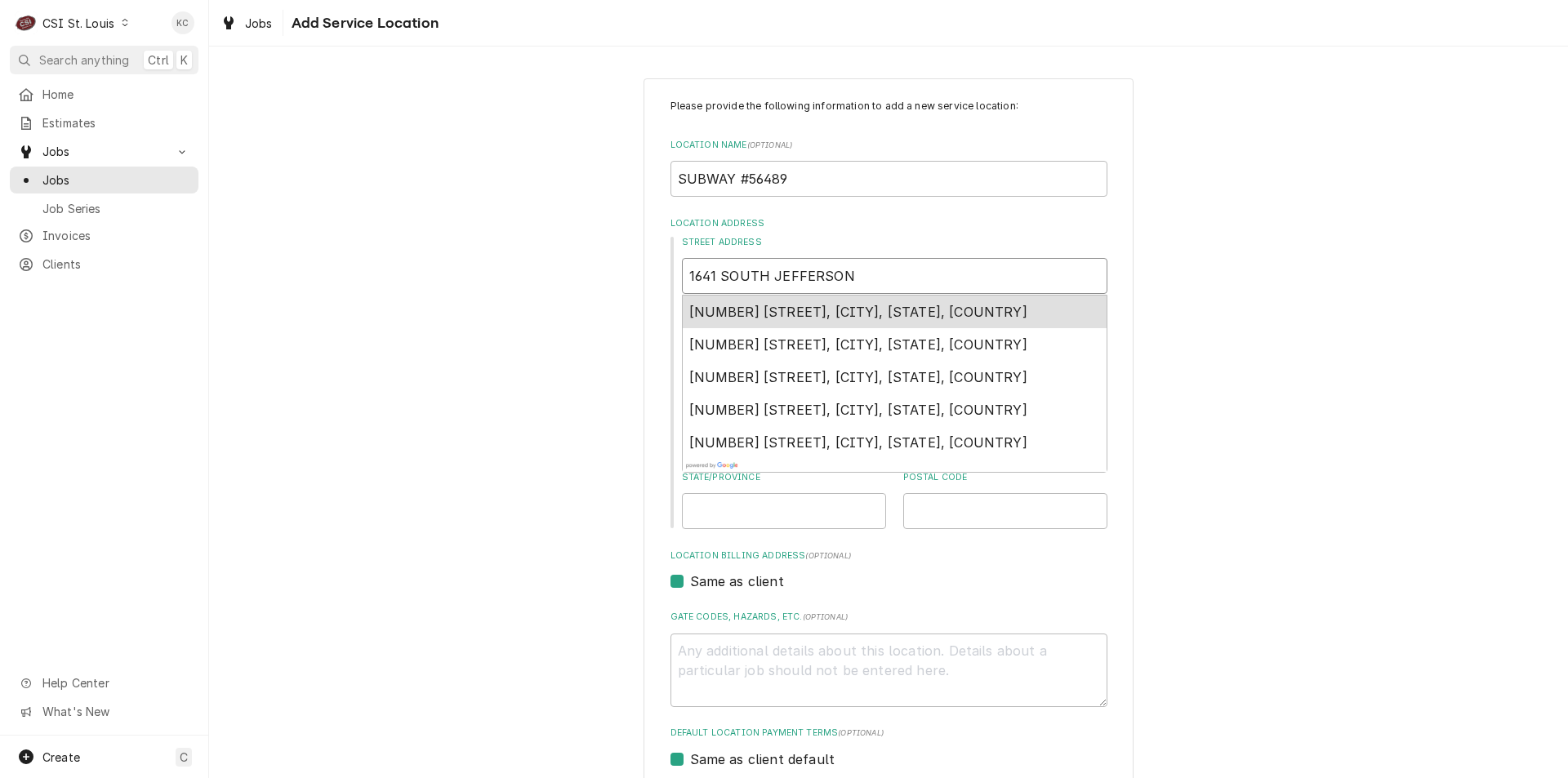 type on "1641 SOUTH JEFFERSON" 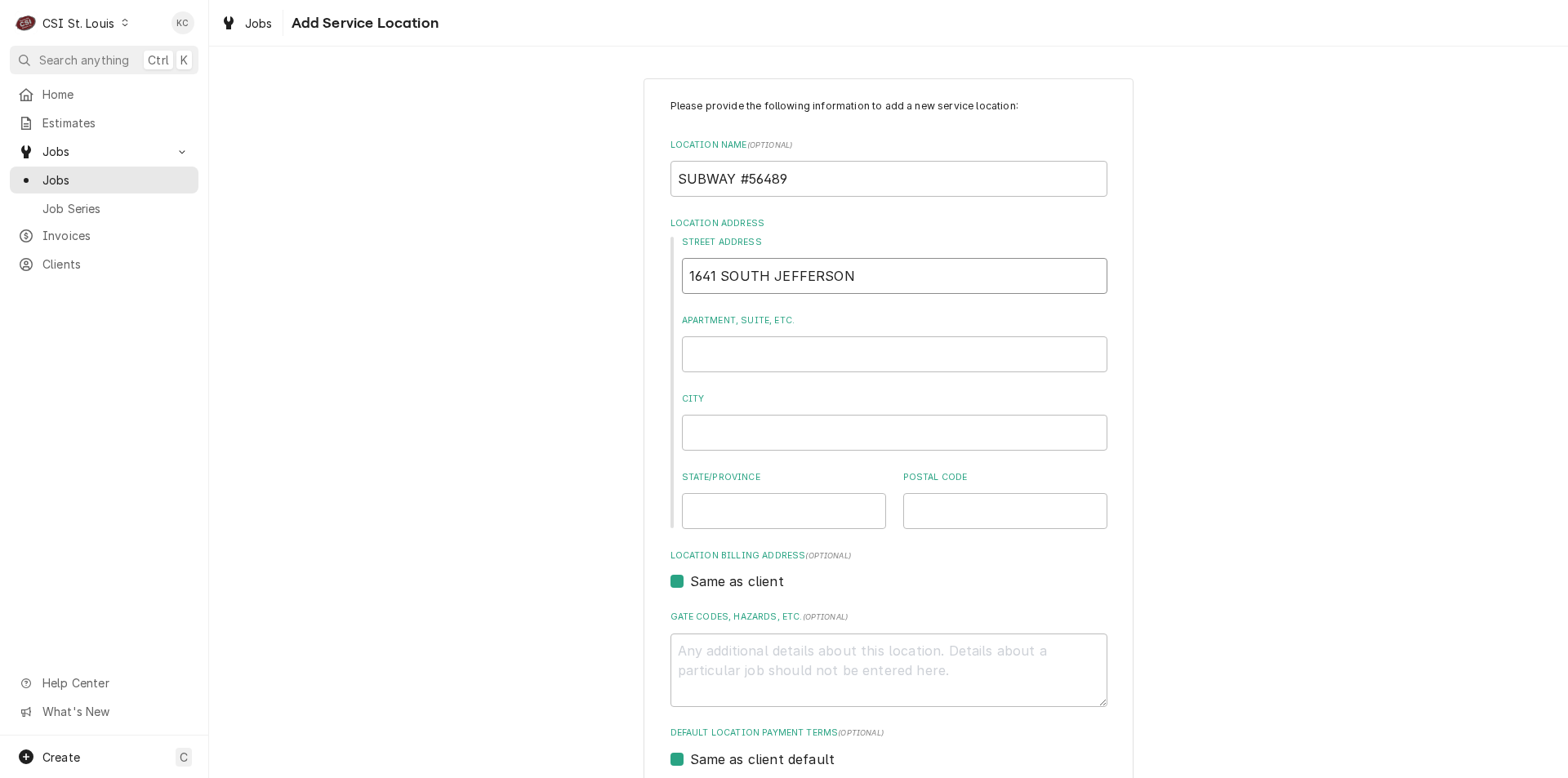 click on "1641 SOUTH JEFFERSON" at bounding box center (894, 276) 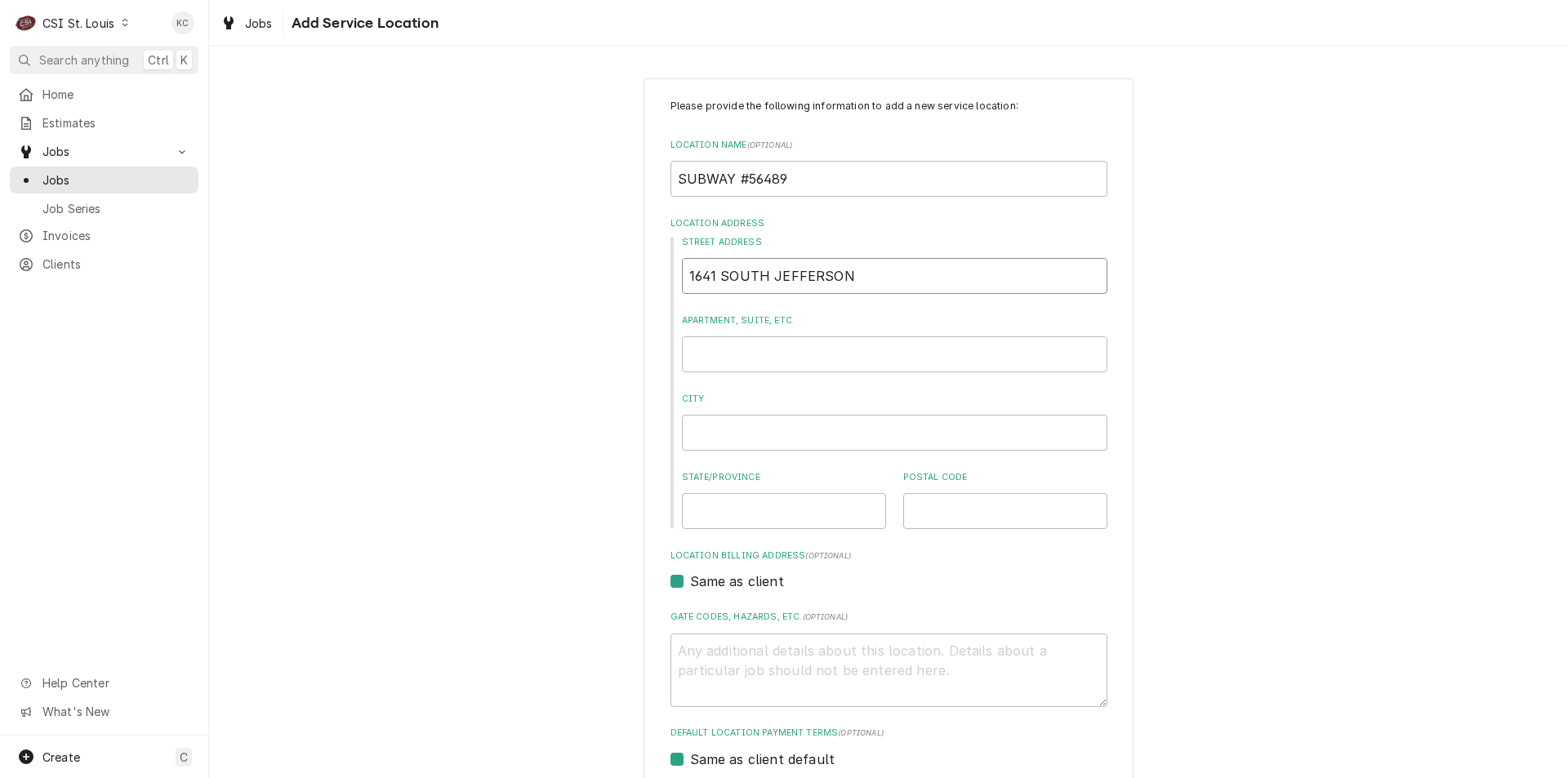 type on "x" 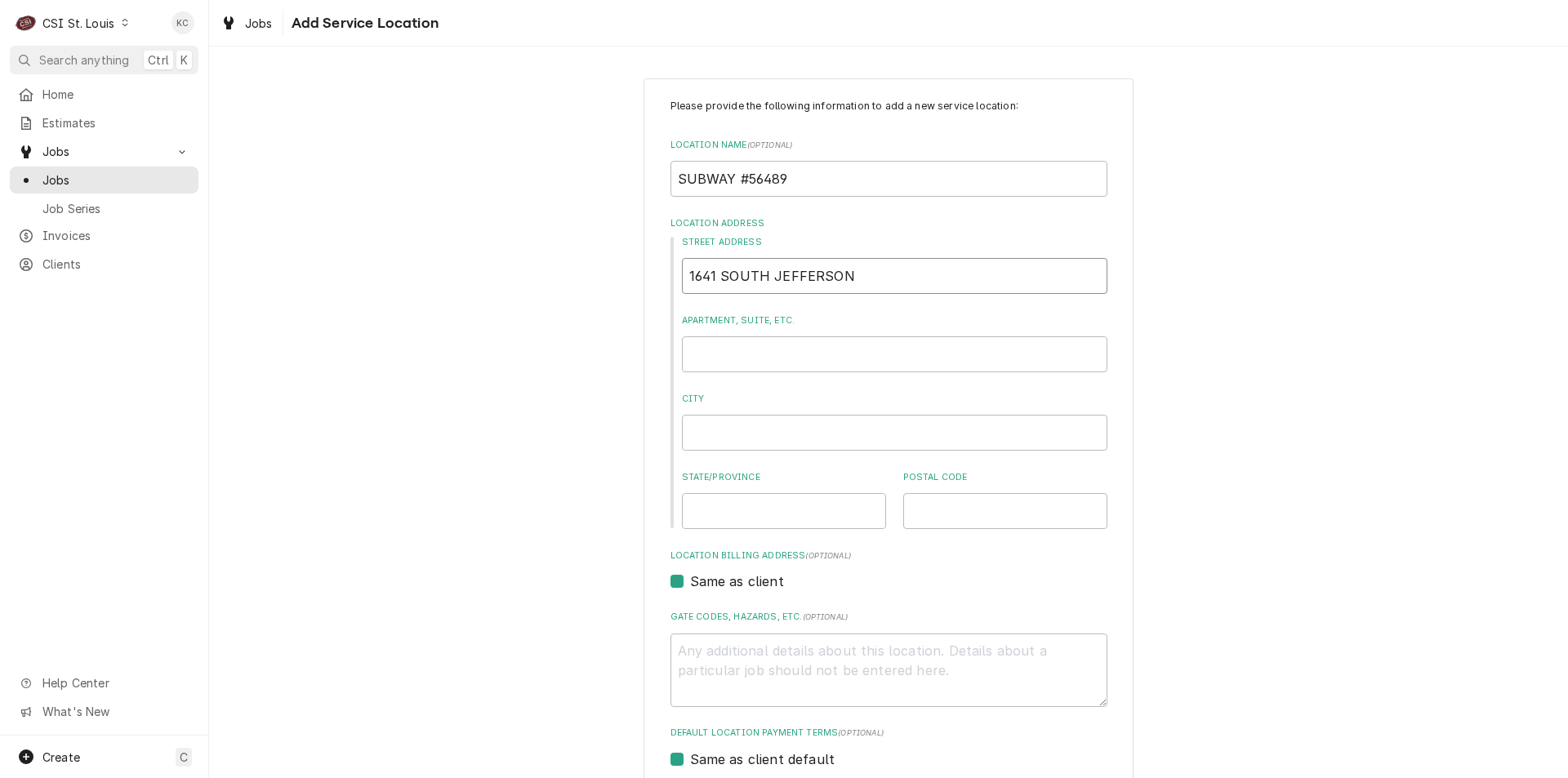 type on "1641 SOUT JEFFERSON" 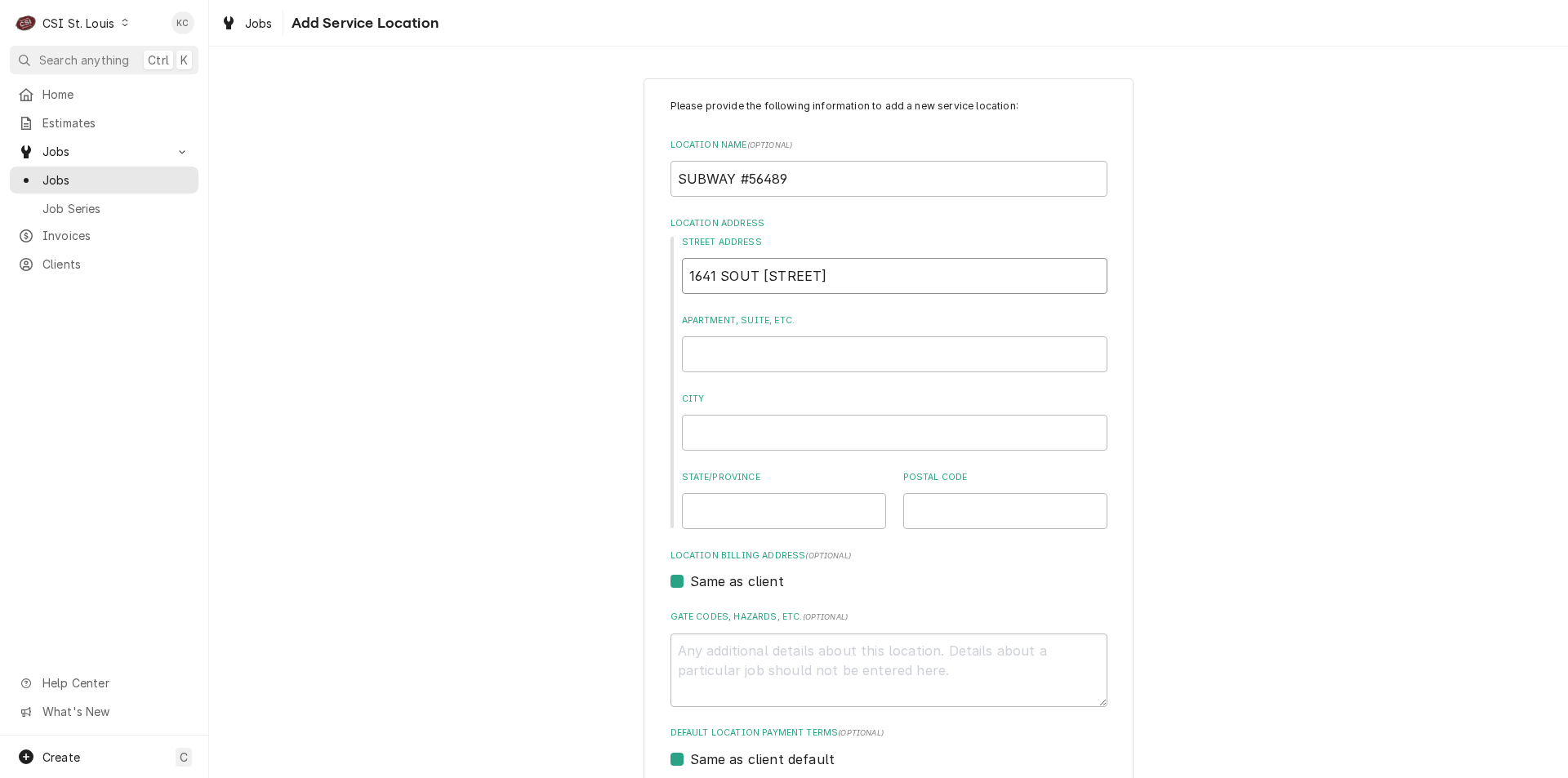 type on "x" 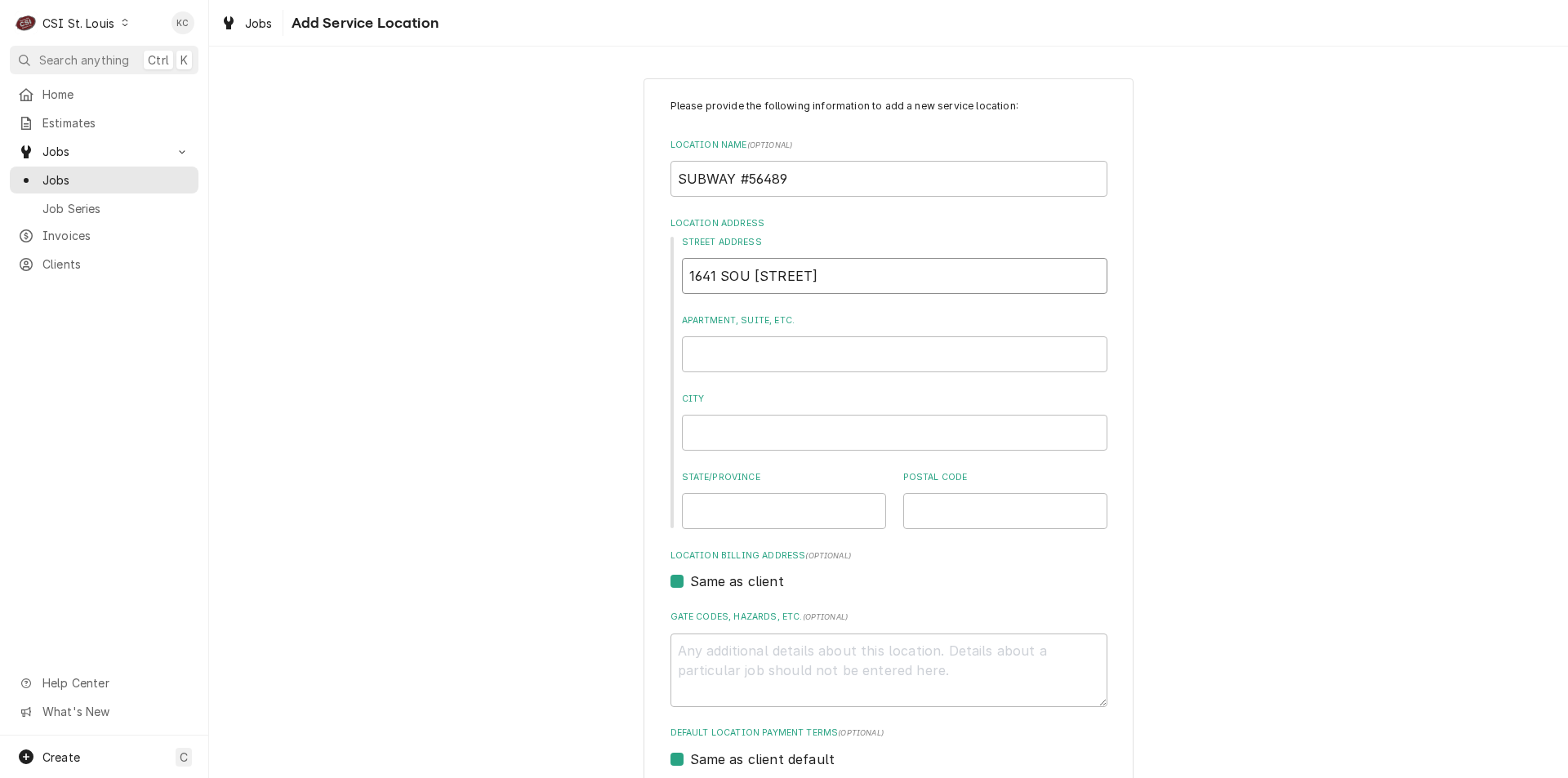 type on "x" 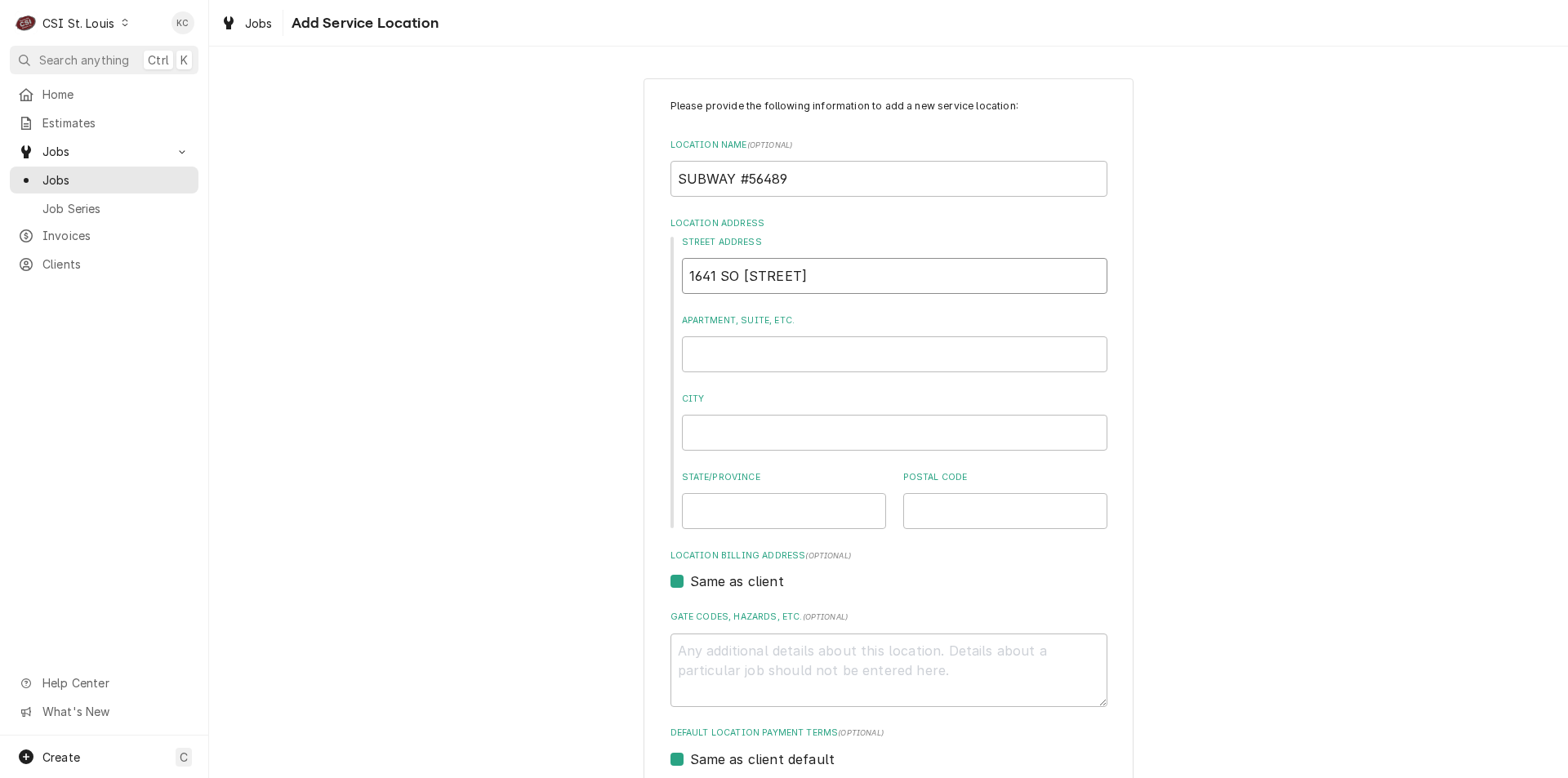type on "x" 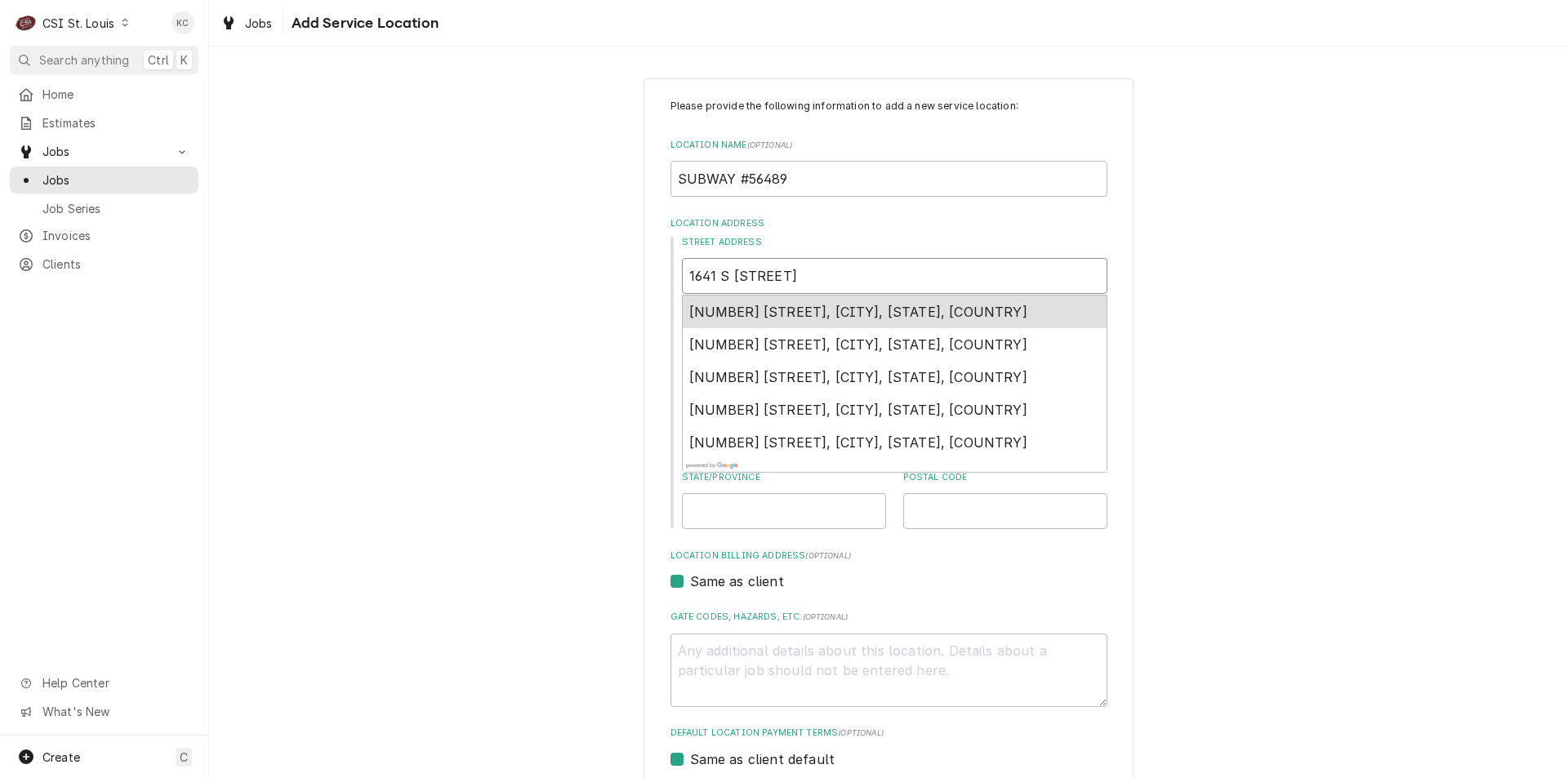 type on "x" 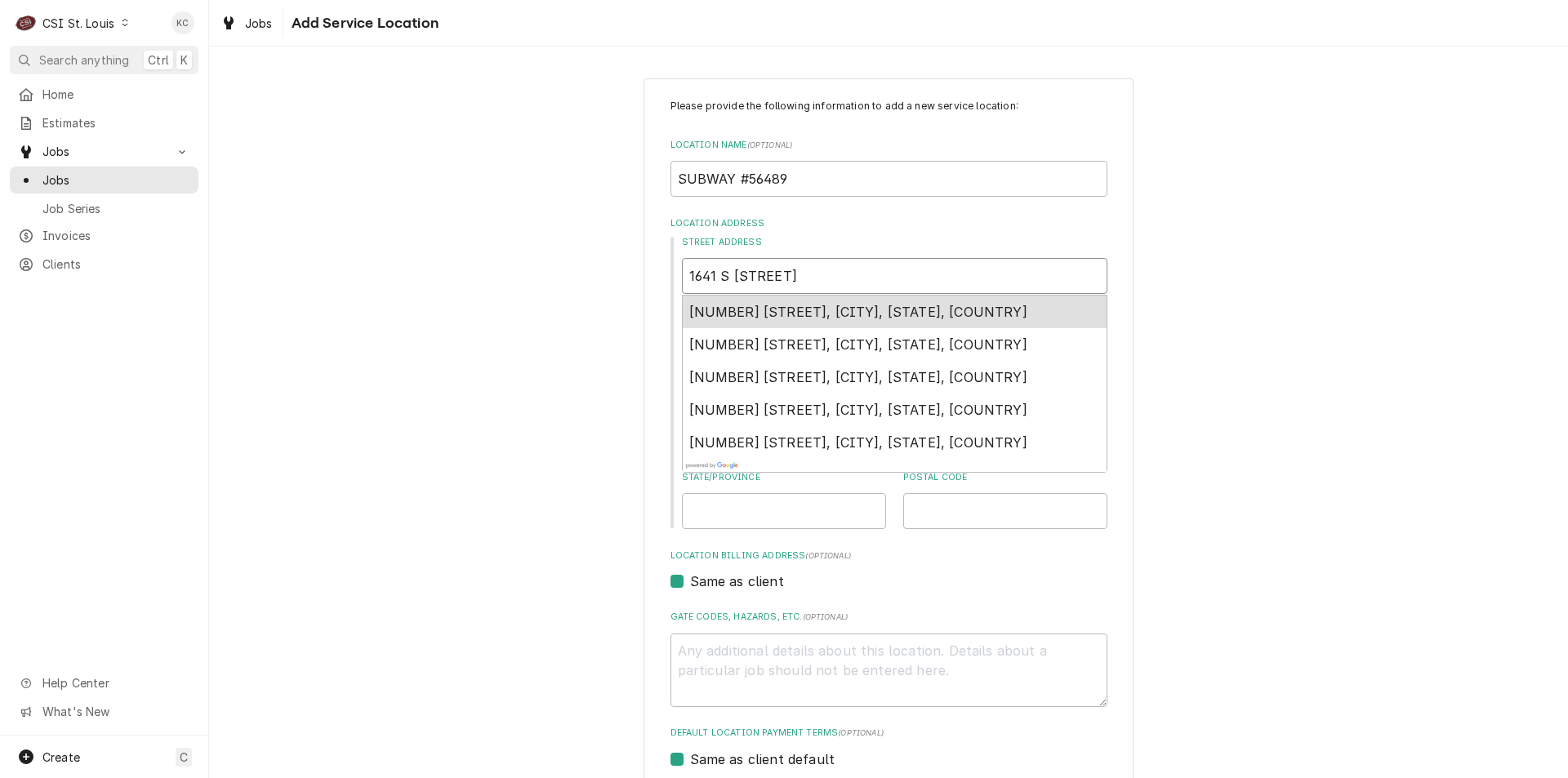 type on "1641 S JEFFERSON" 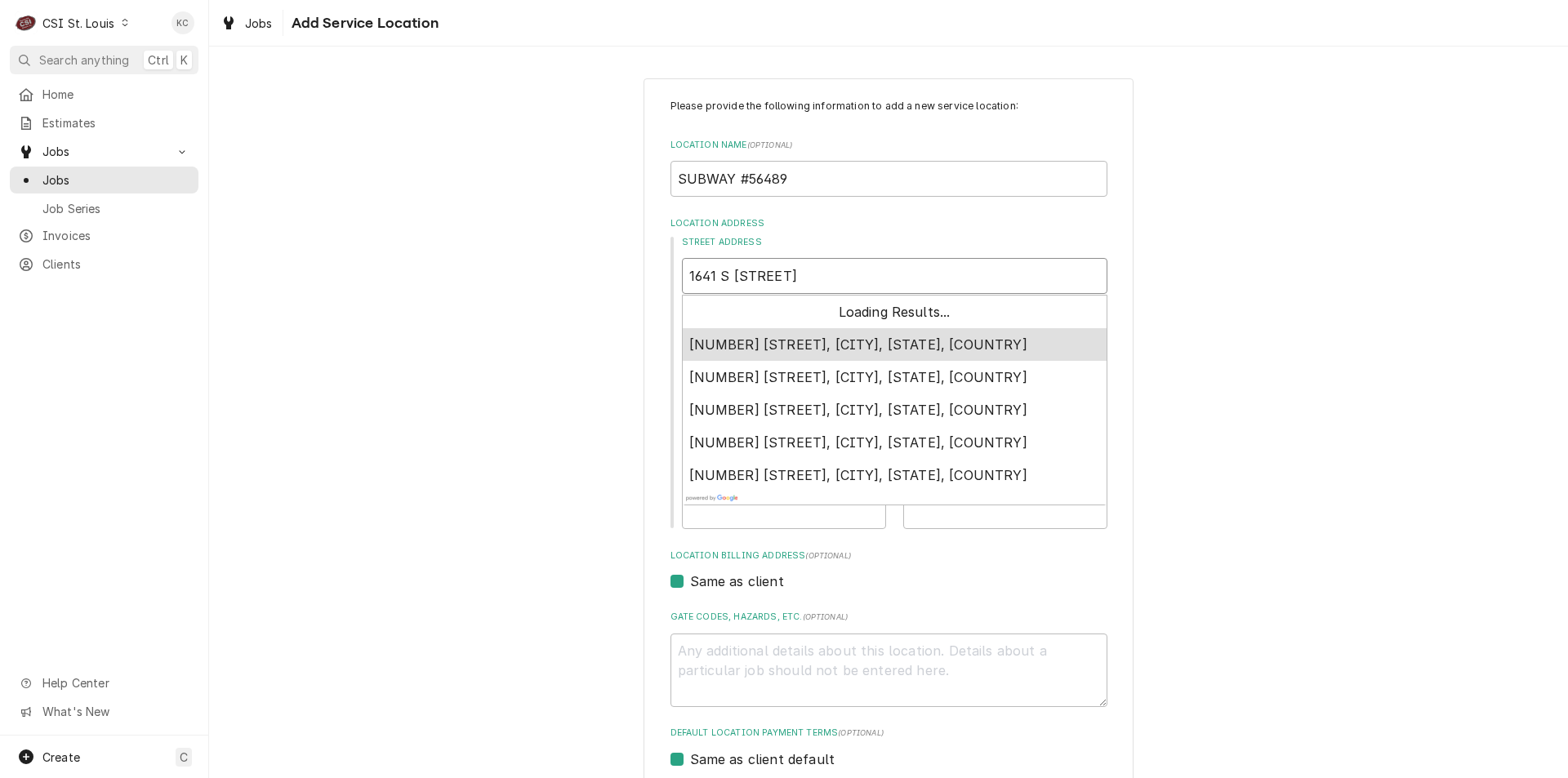 type on "x" 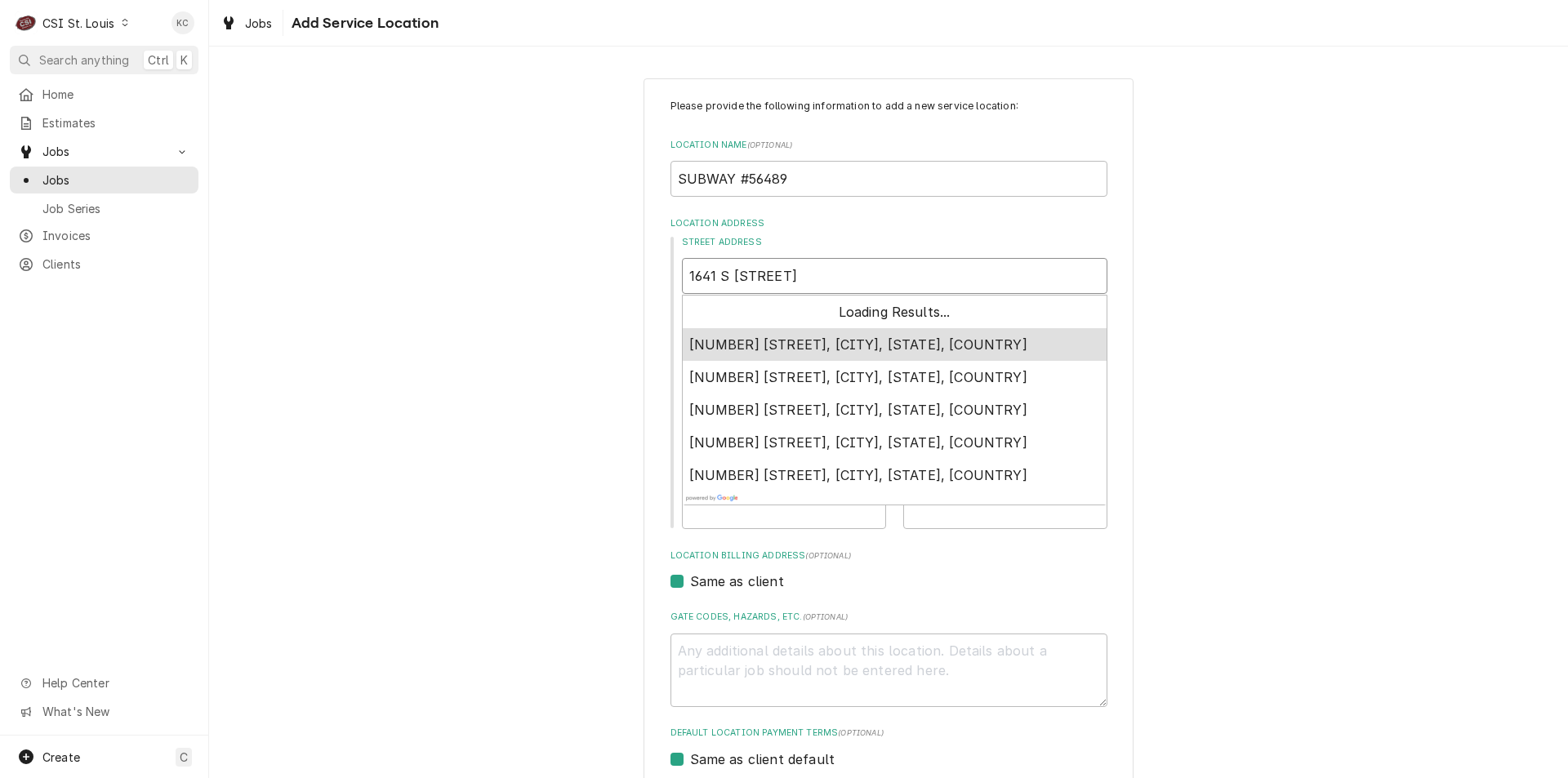 type on "1641 S JEFFERSON A" 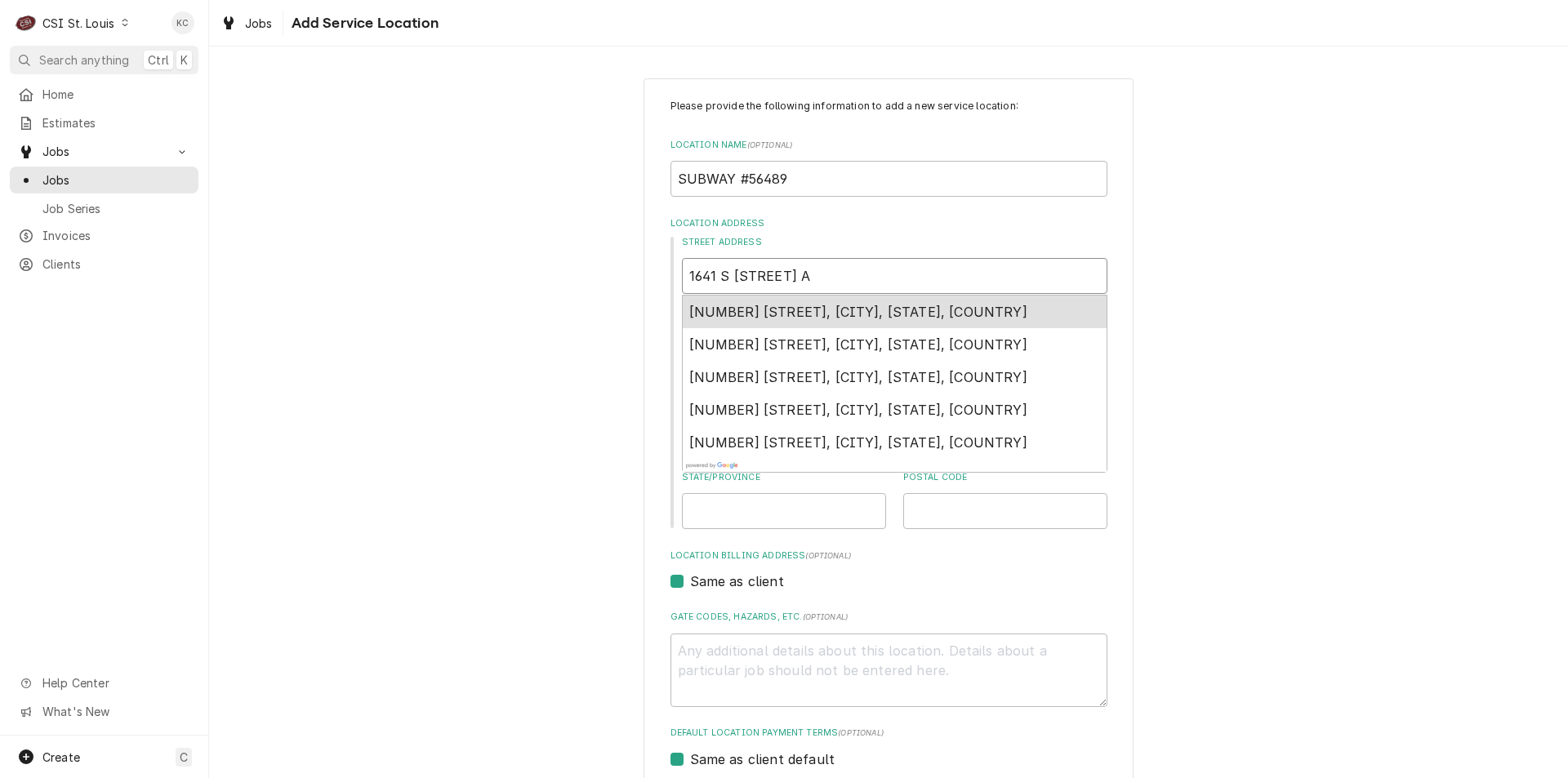 type on "x" 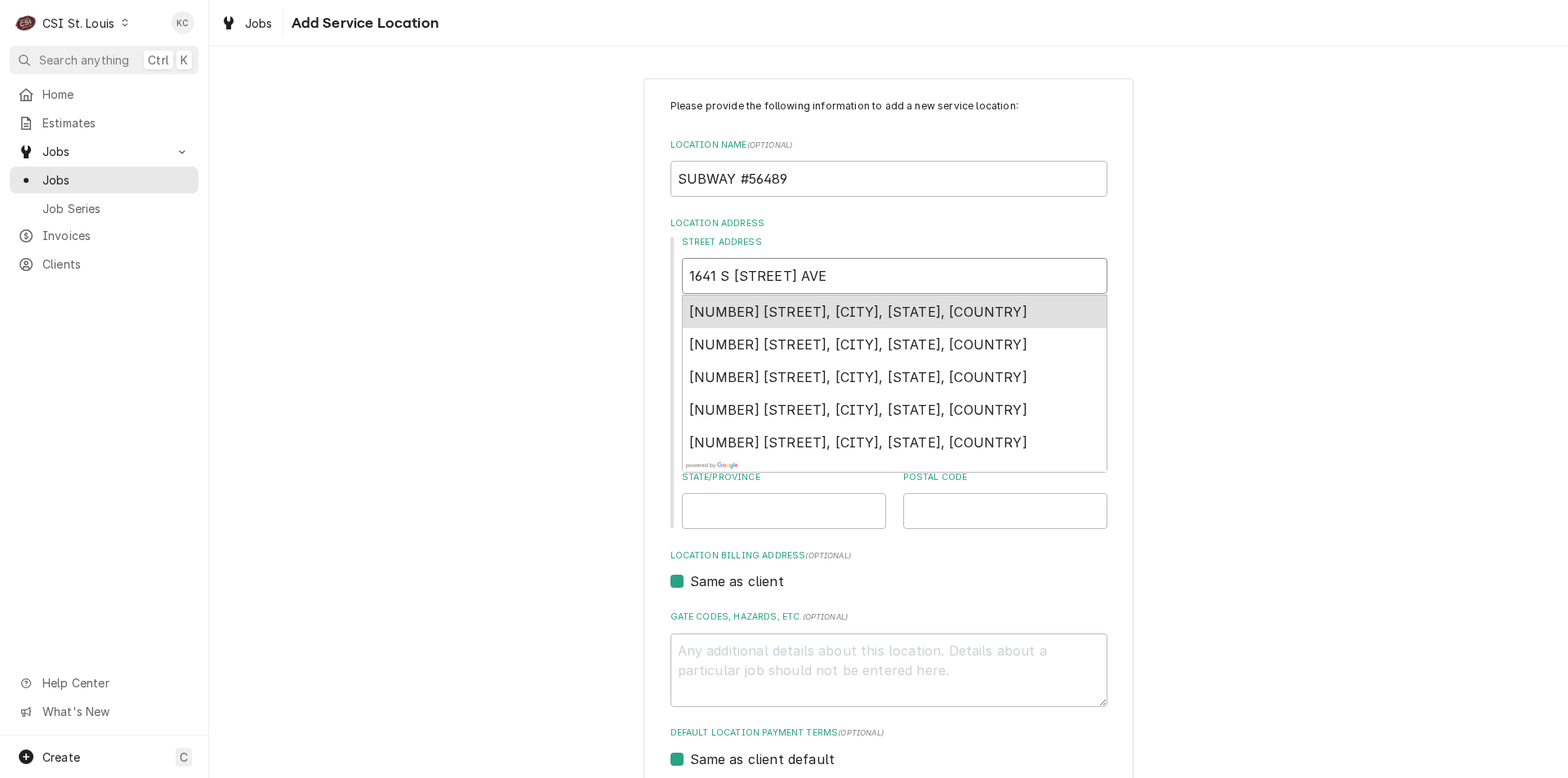 type on "x" 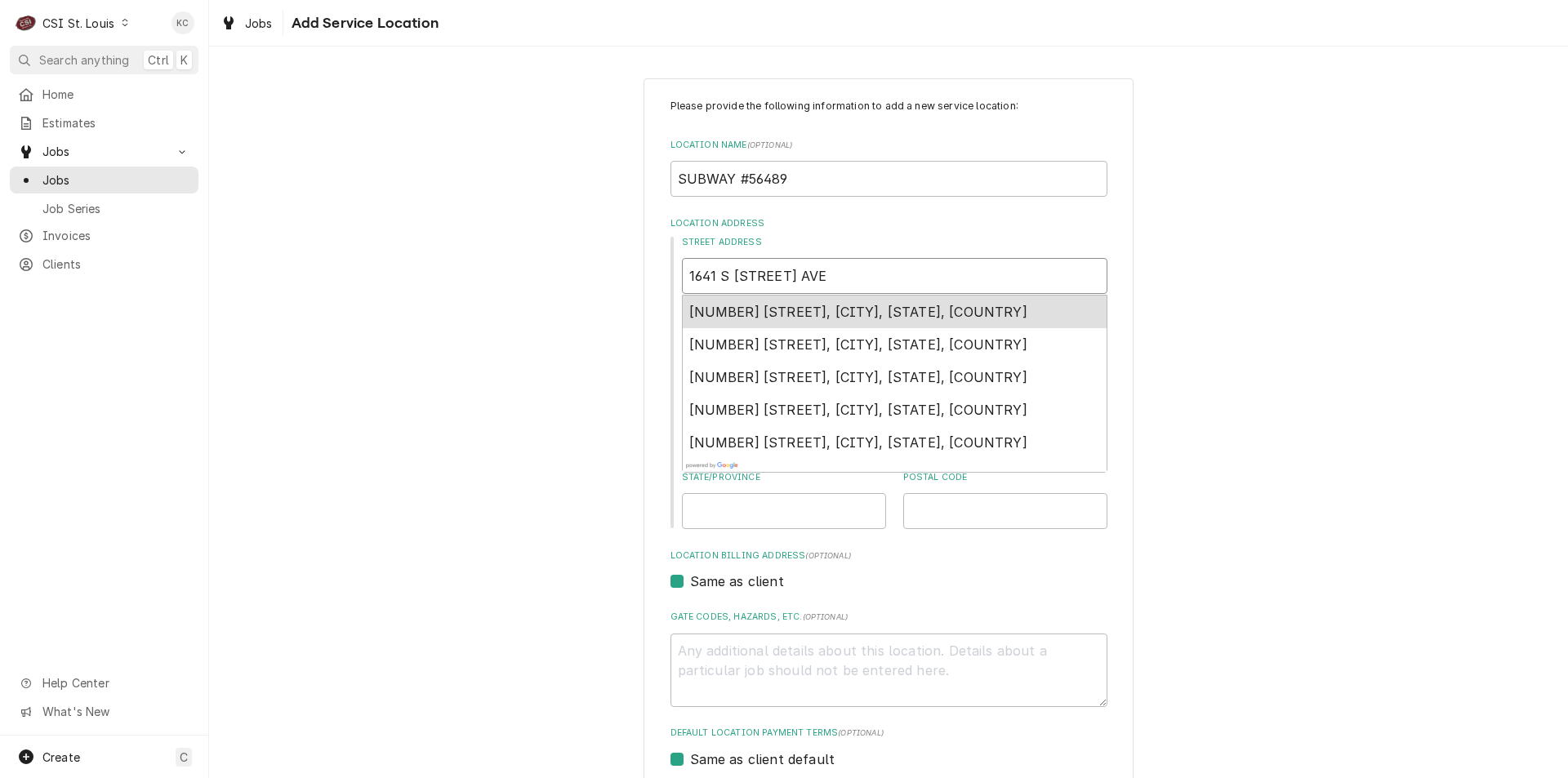 click on "1641 S Jefferson Ave, St. Louis, MO, USA" at bounding box center [858, 312] 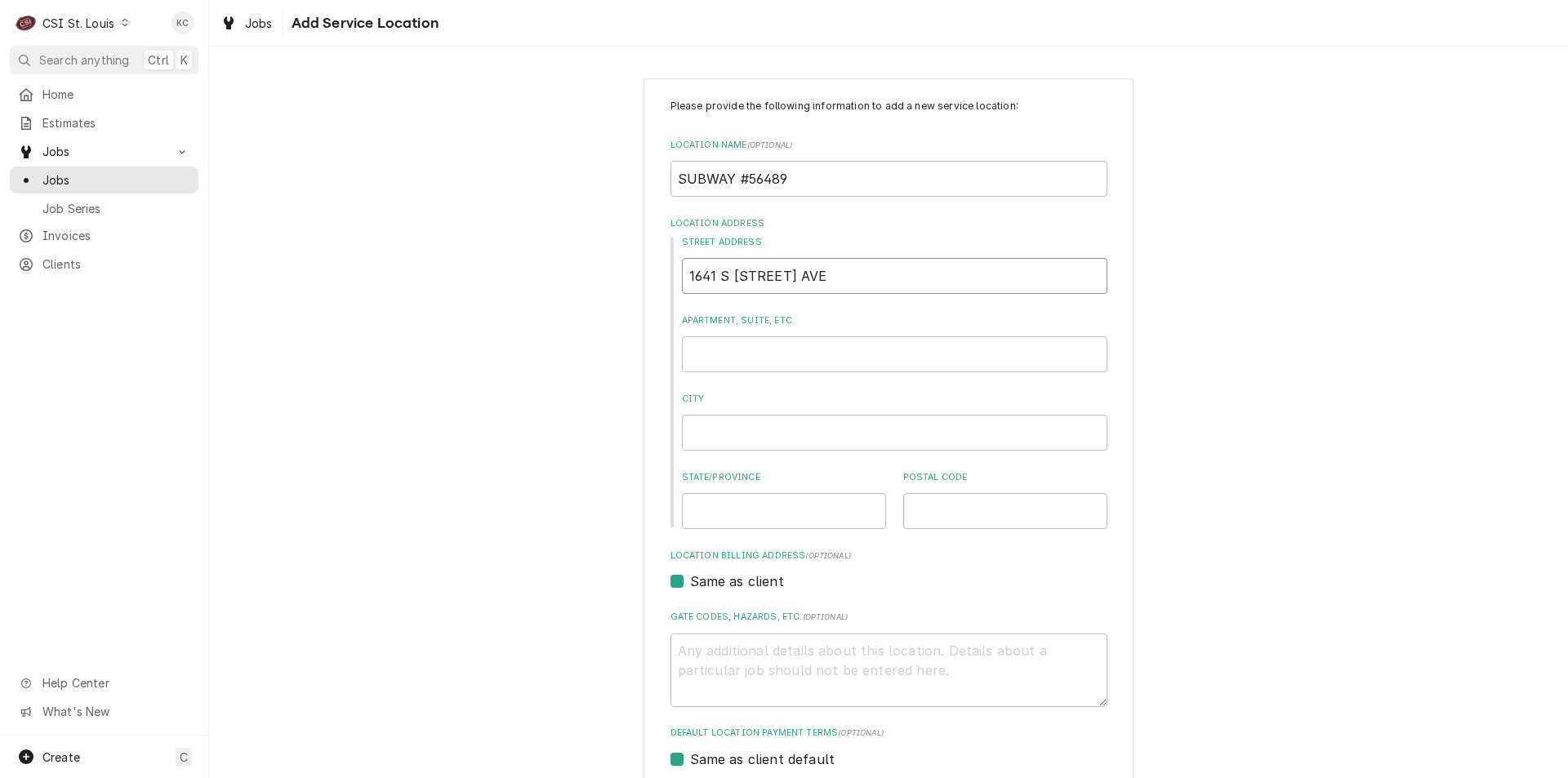 type on "x" 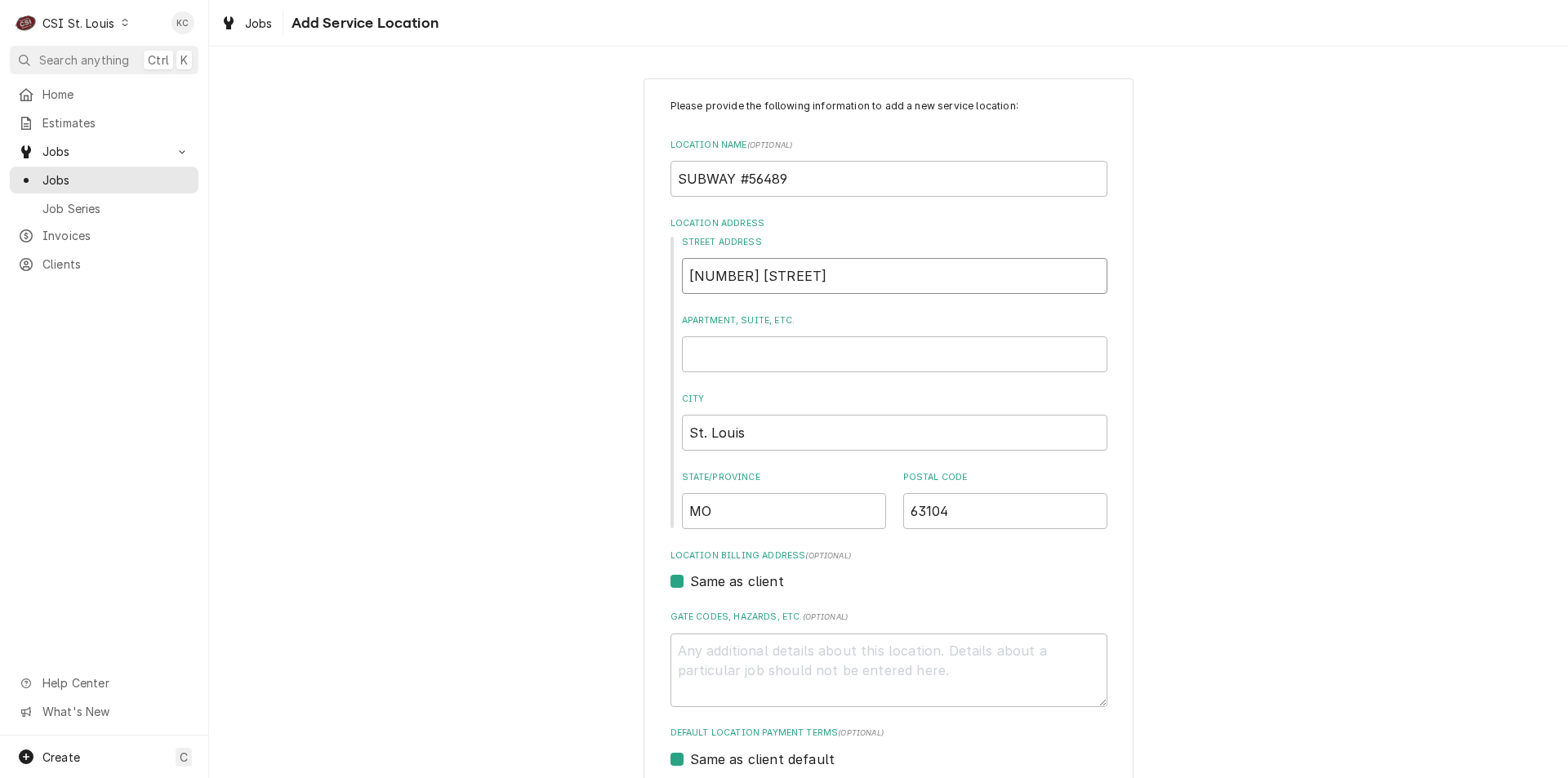 type on "x" 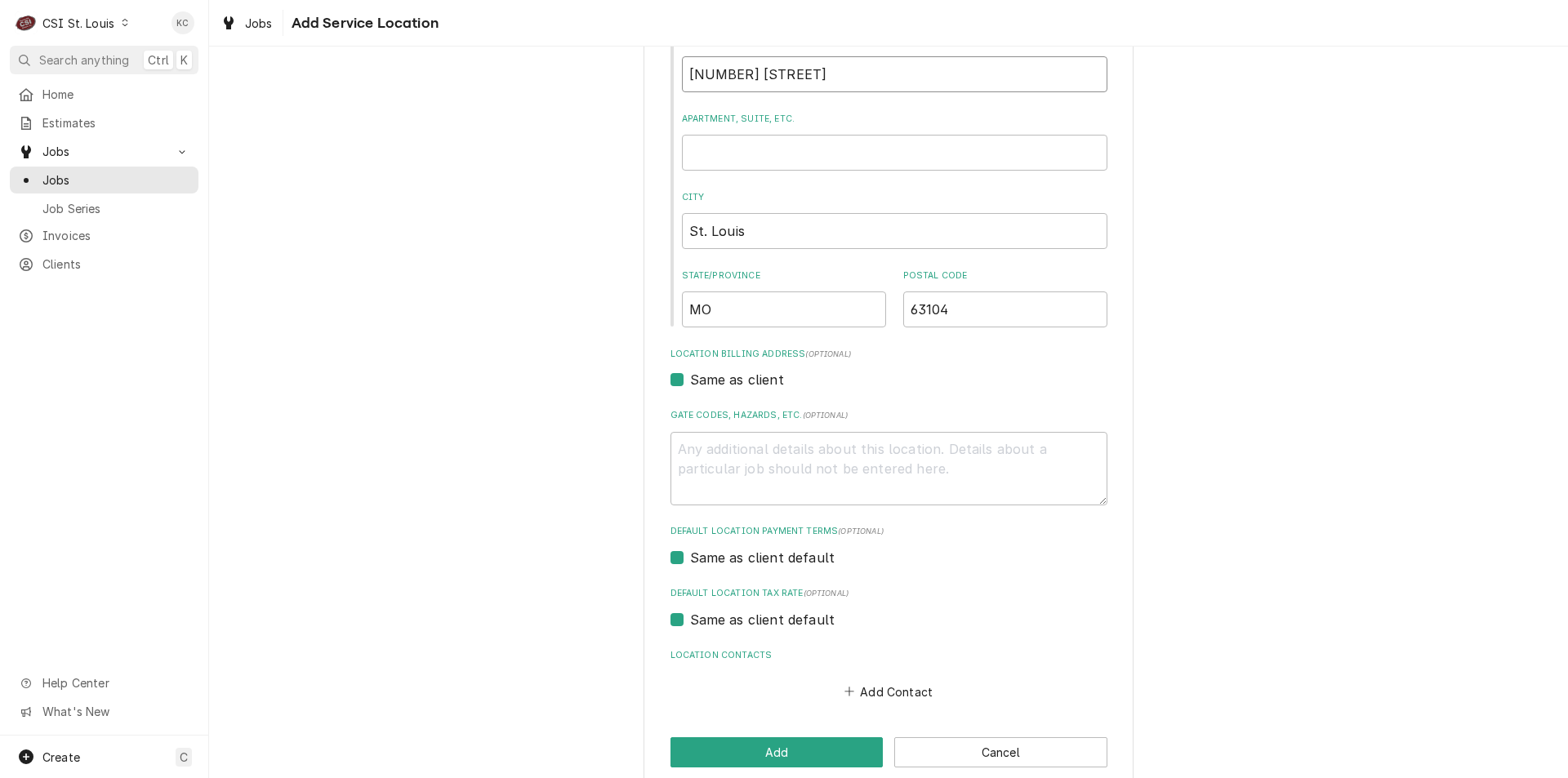 scroll, scrollTop: 226, scrollLeft: 0, axis: vertical 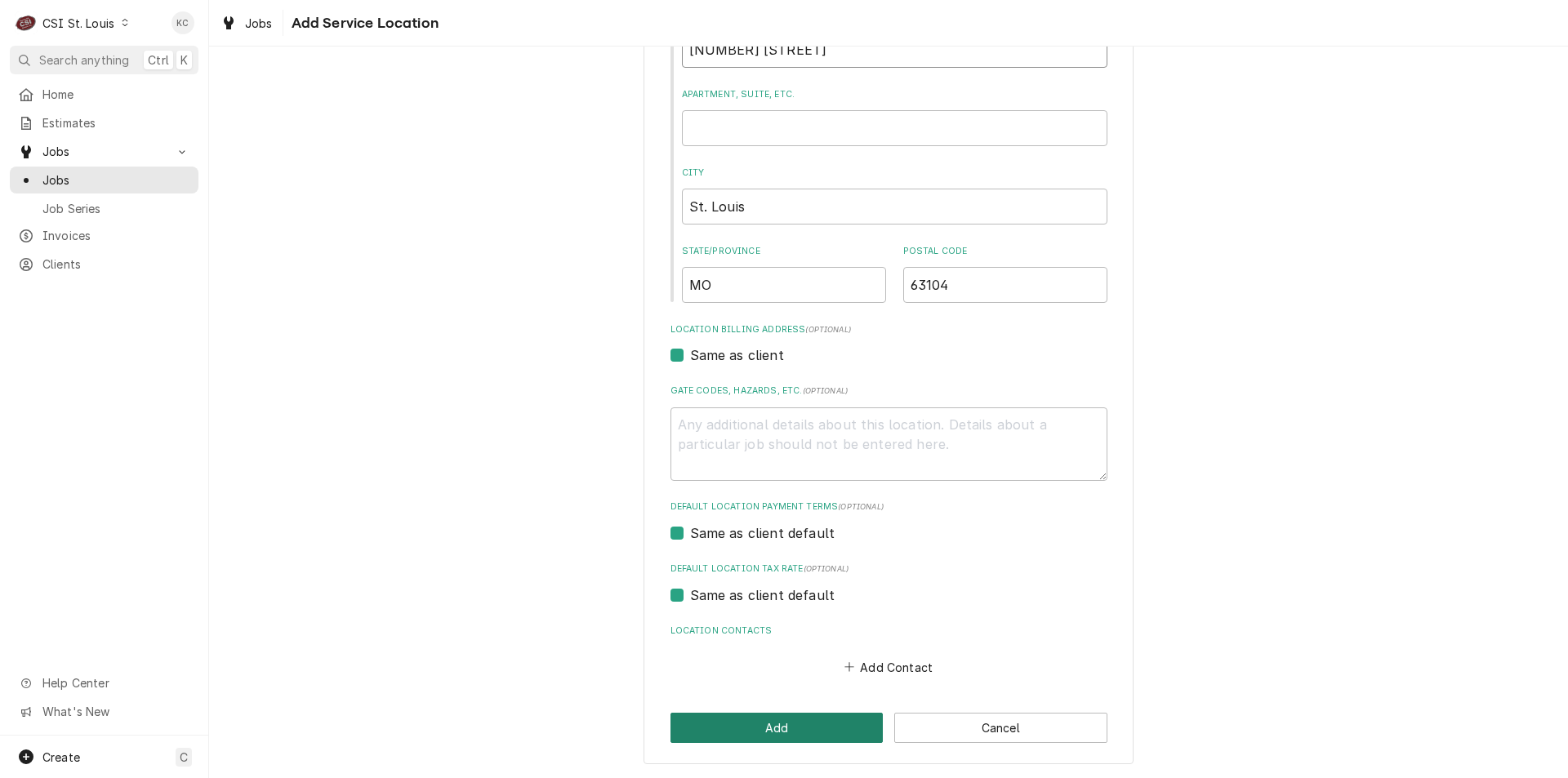 type on "1641 S Jefferson Ave" 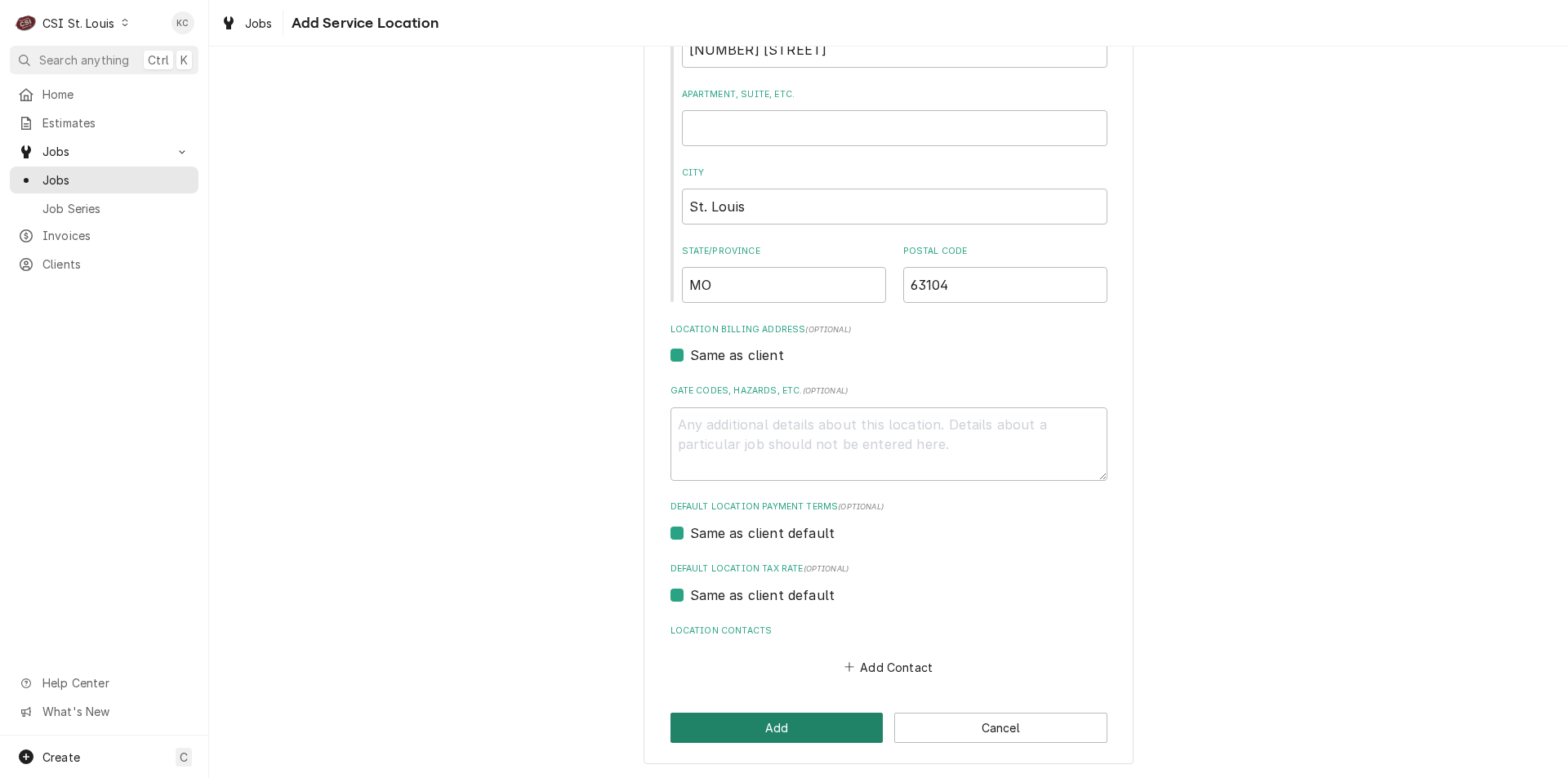 click on "Add" at bounding box center (777, 727) 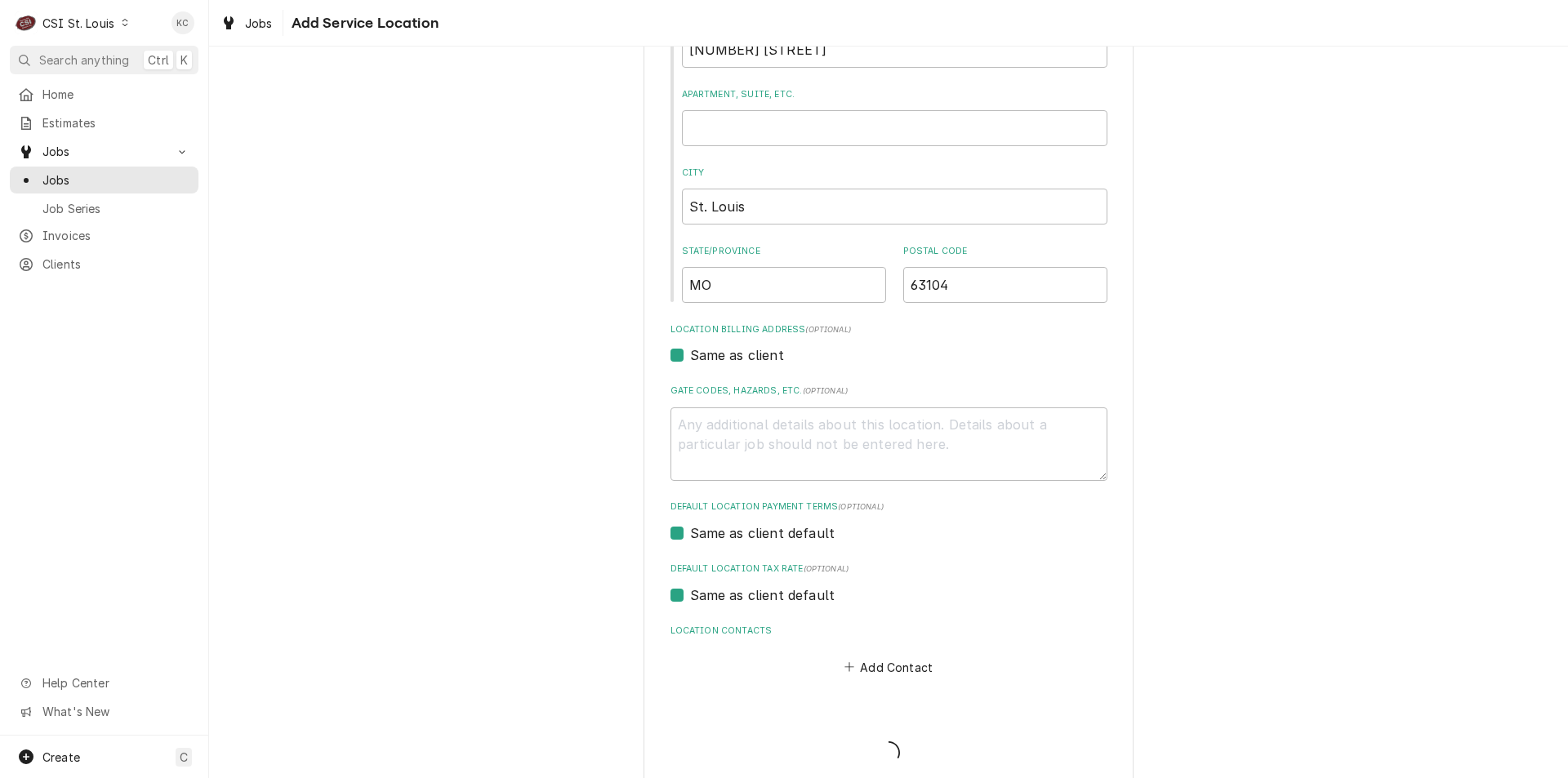 scroll, scrollTop: 0, scrollLeft: 0, axis: both 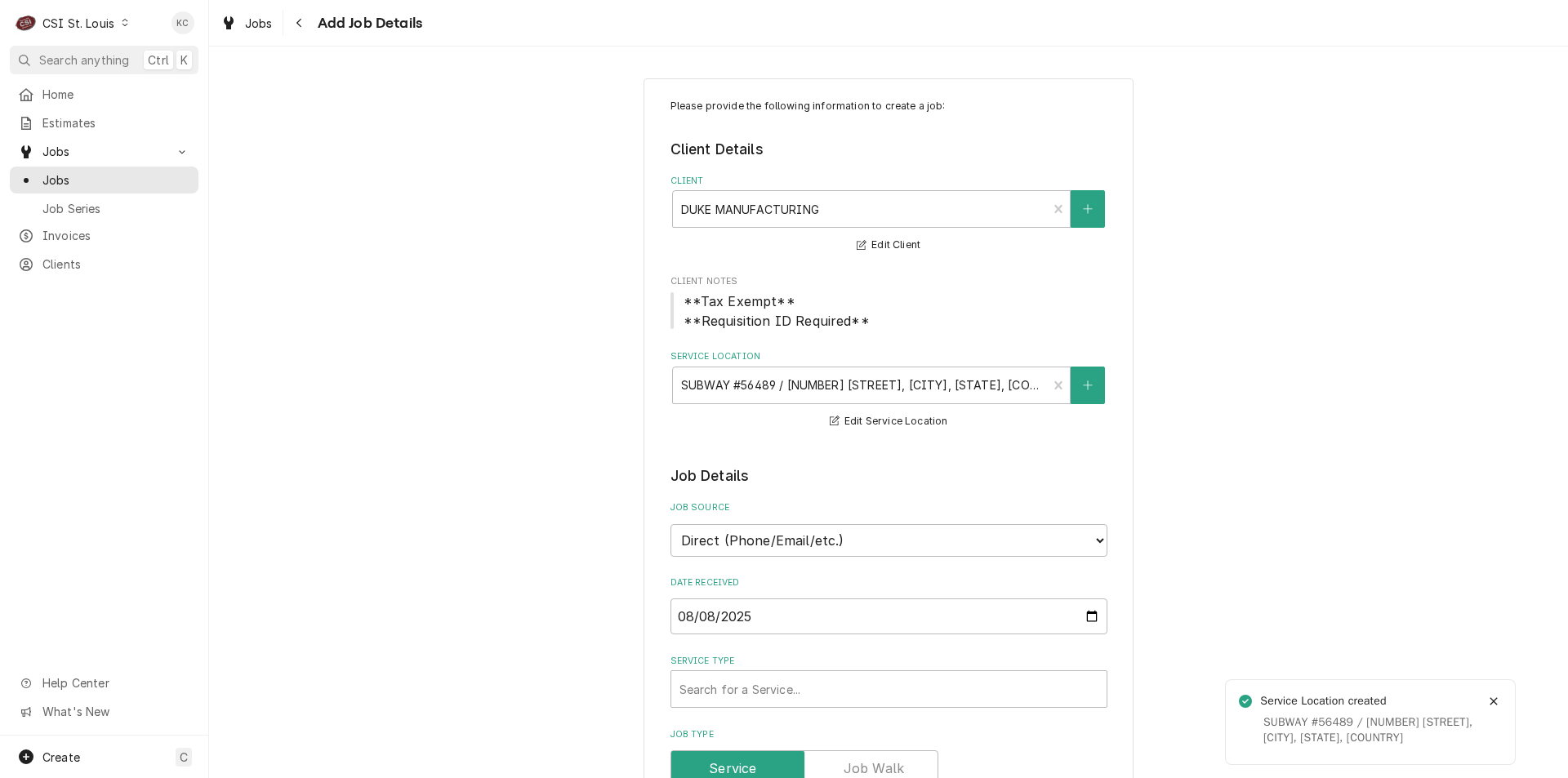 type on "x" 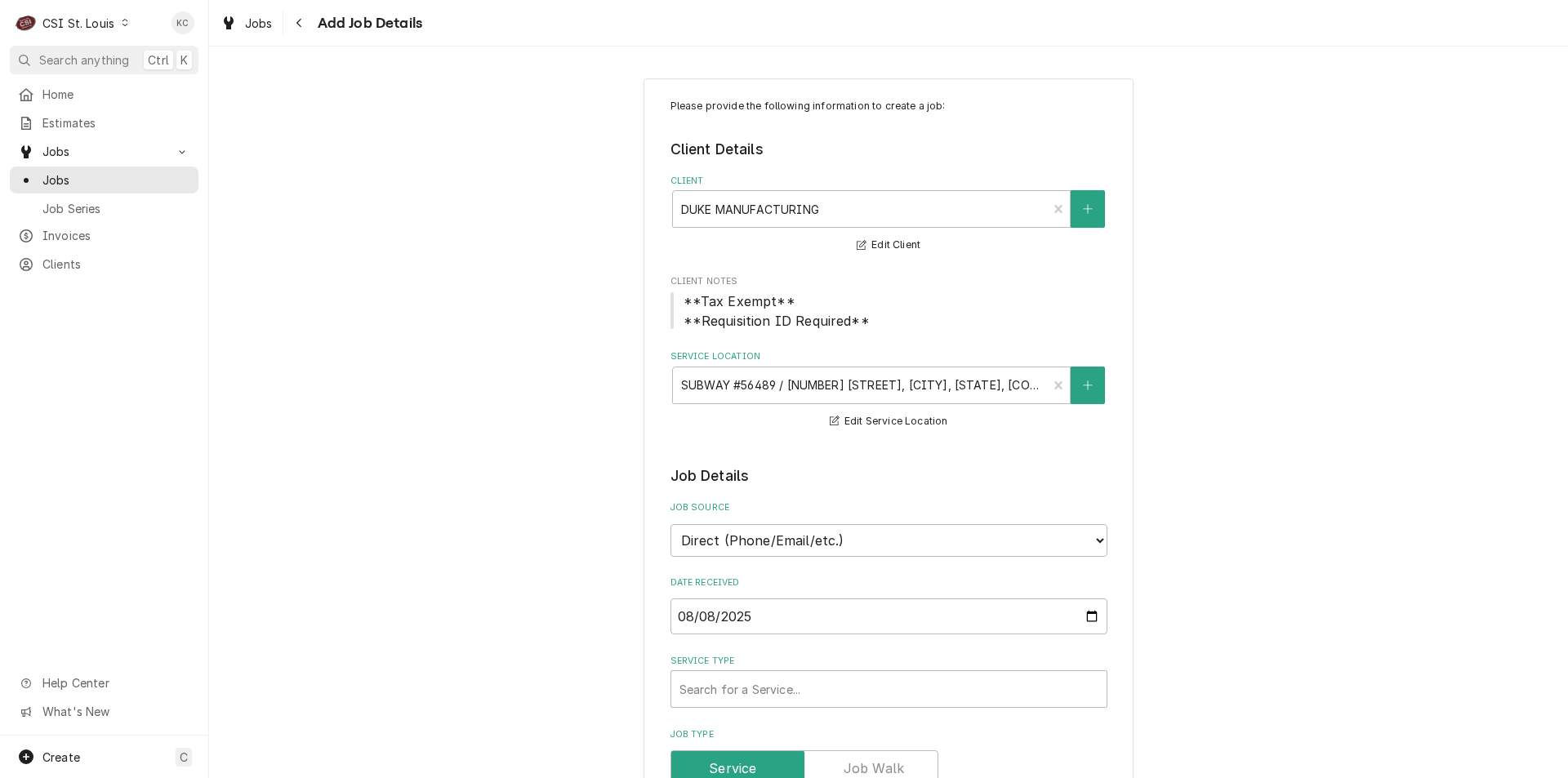 click on "Please provide the following information to create a job: Client Details Client DUKE MANUFACTURING ³ Tax Exempt 🆓 Edit Client Client Notes **Tax Exempt**
**Requisition ID Required** Service Location SUBWAY #56489 / 1641 S Jefferson Ave, St. Louis, MO 63104 Edit Service Location Job Details Job Source Direct (Phone/Email/etc.) Service Channel Corrigo Ecotrak Other Date Received 2025-08-08 Service Type Search for a Service... Job Type Reason For Call Technician Instructions  ( optional ) Priority No Priority Urgent High Medium Low Labels  ( optional ) Add Labels... Equipment Expected Is Equipment involved on this Job? Who called in this service? Search for a Contact... Who should the tech(s) ask for? Search for a Contact... Attachments  ( if any ) Add Attachment Estimated Arrival Time AM / PM 6:00 AM 6:15 AM 6:30 AM 6:45 AM 7:00 AM 7:15 AM 7:30 AM 7:45 AM 8:00 AM 8:15 AM 8:30 AM 8:45 AM 9:00 AM 9:15 AM 9:30 AM 9:45 AM 10:00 AM 10:15 AM 10:30 AM 10:45 AM 11:00 AM 11:15 AM 11:30 AM 11:45 AM 12:00 PM 12:15 PM" at bounding box center [889, 942] 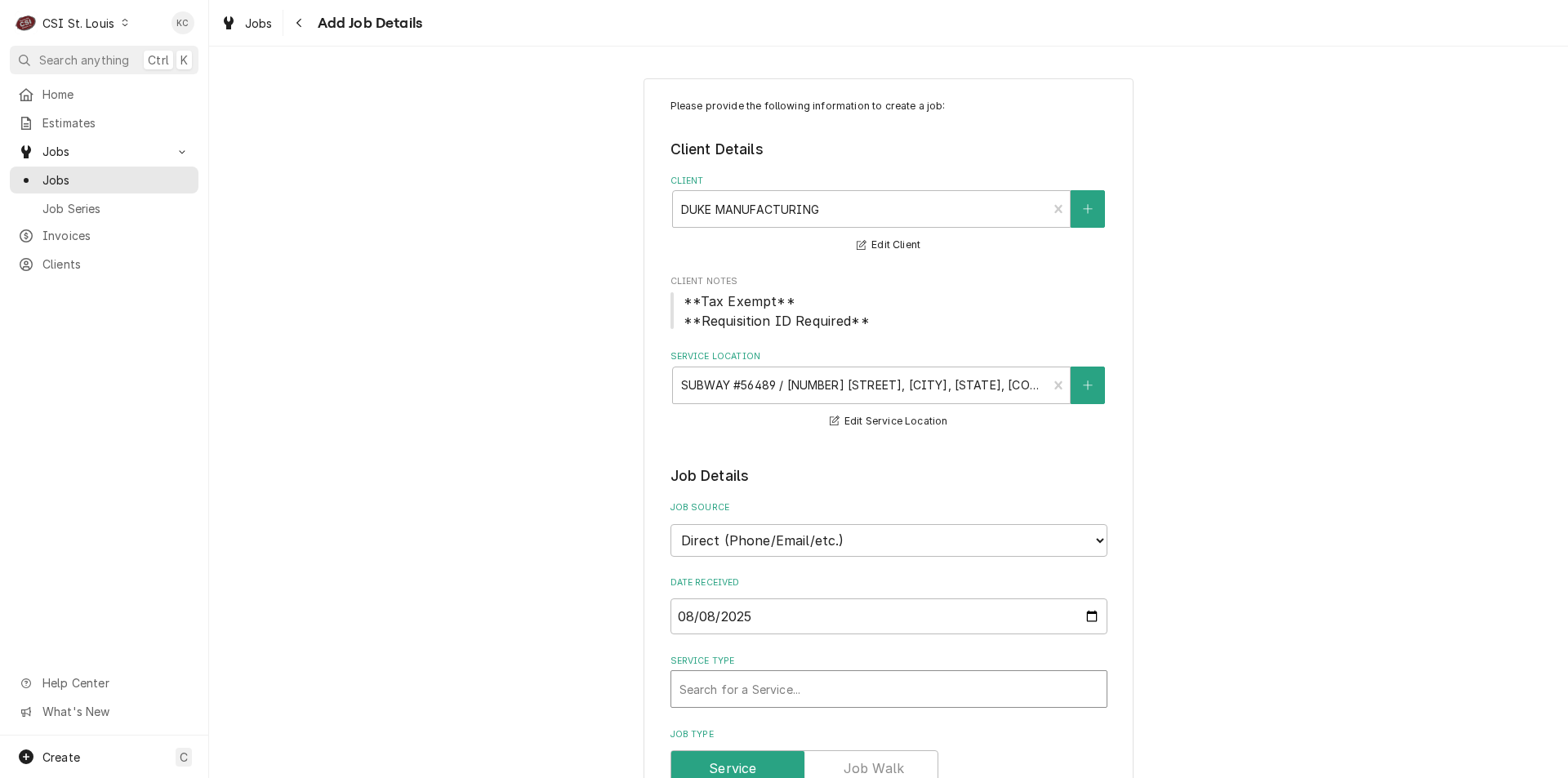 click at bounding box center [889, 689] 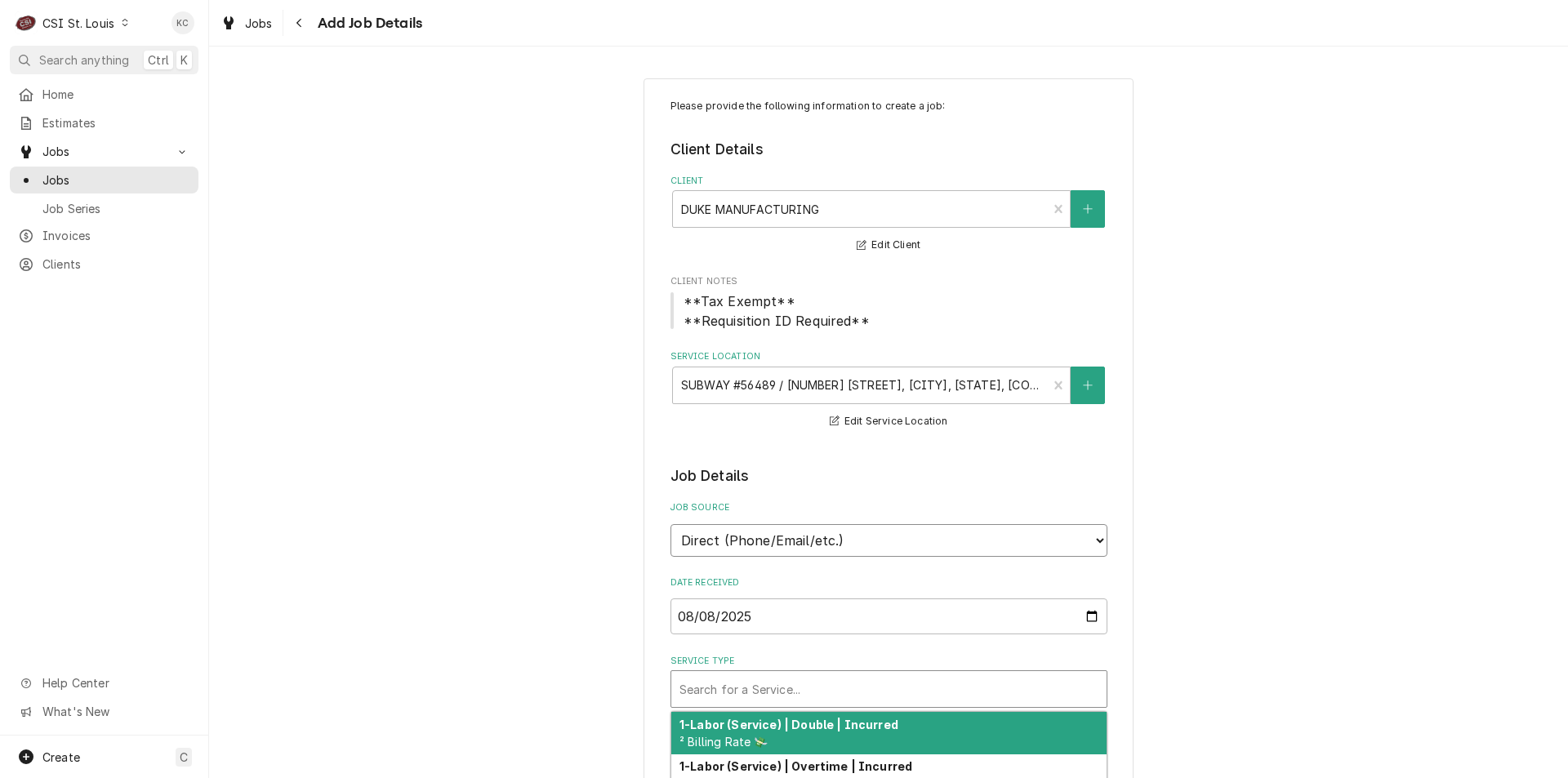click on "Direct (Phone/Email/etc.) Service Channel Corrigo Ecotrak Other" at bounding box center [889, 540] 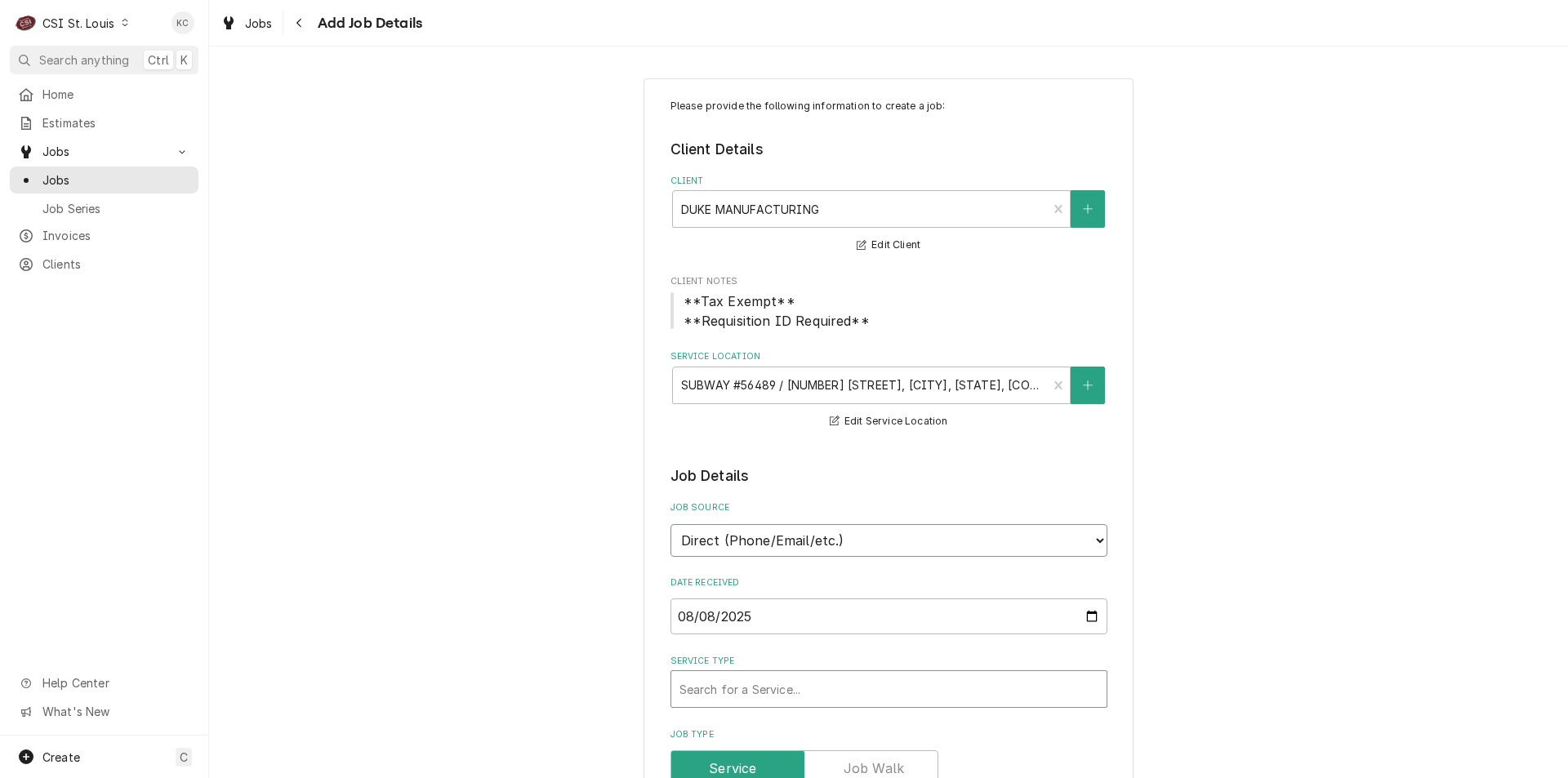 select on "100" 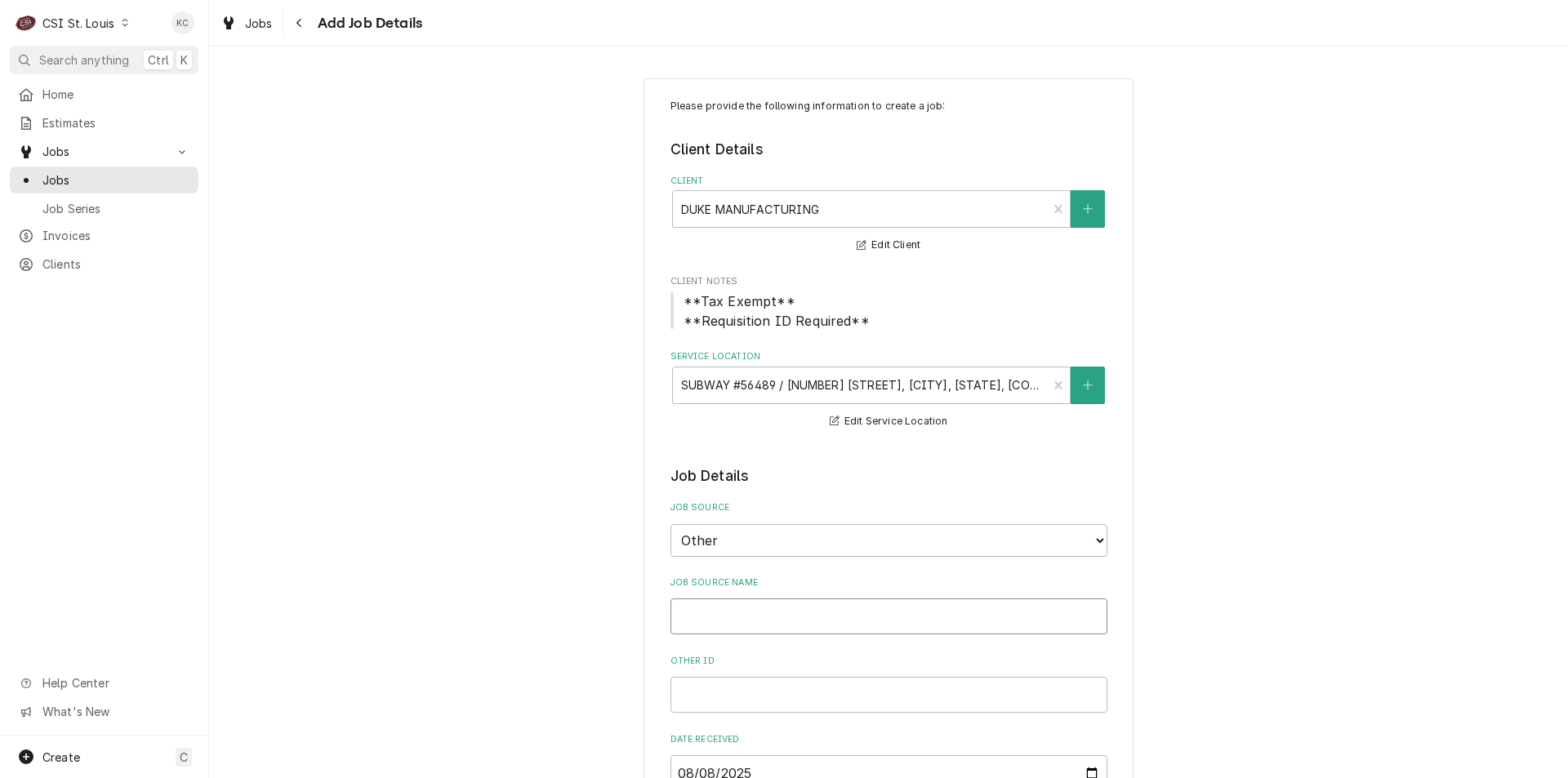 click on "Job Source Name" at bounding box center [889, 616] 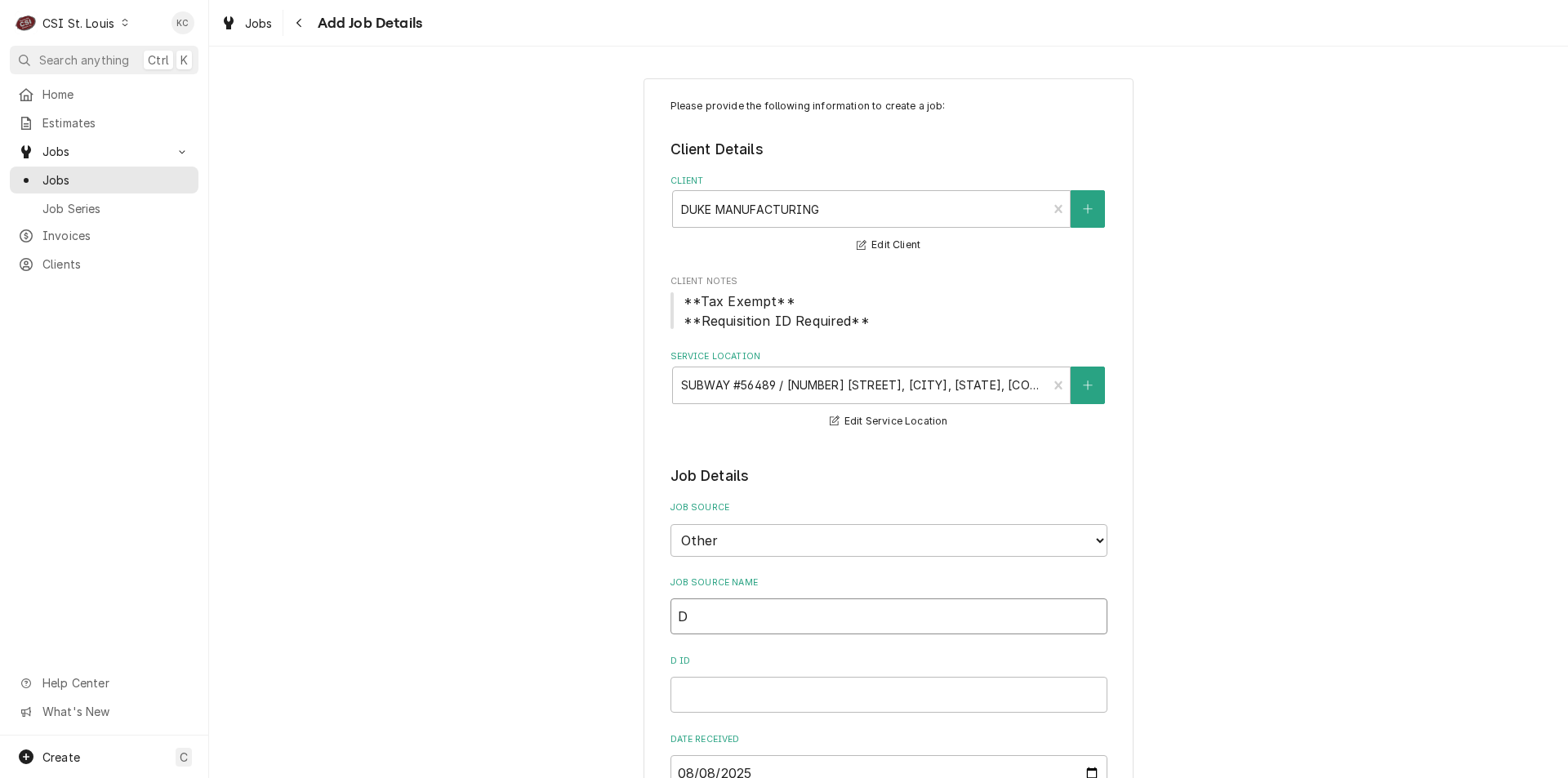 type on "x" 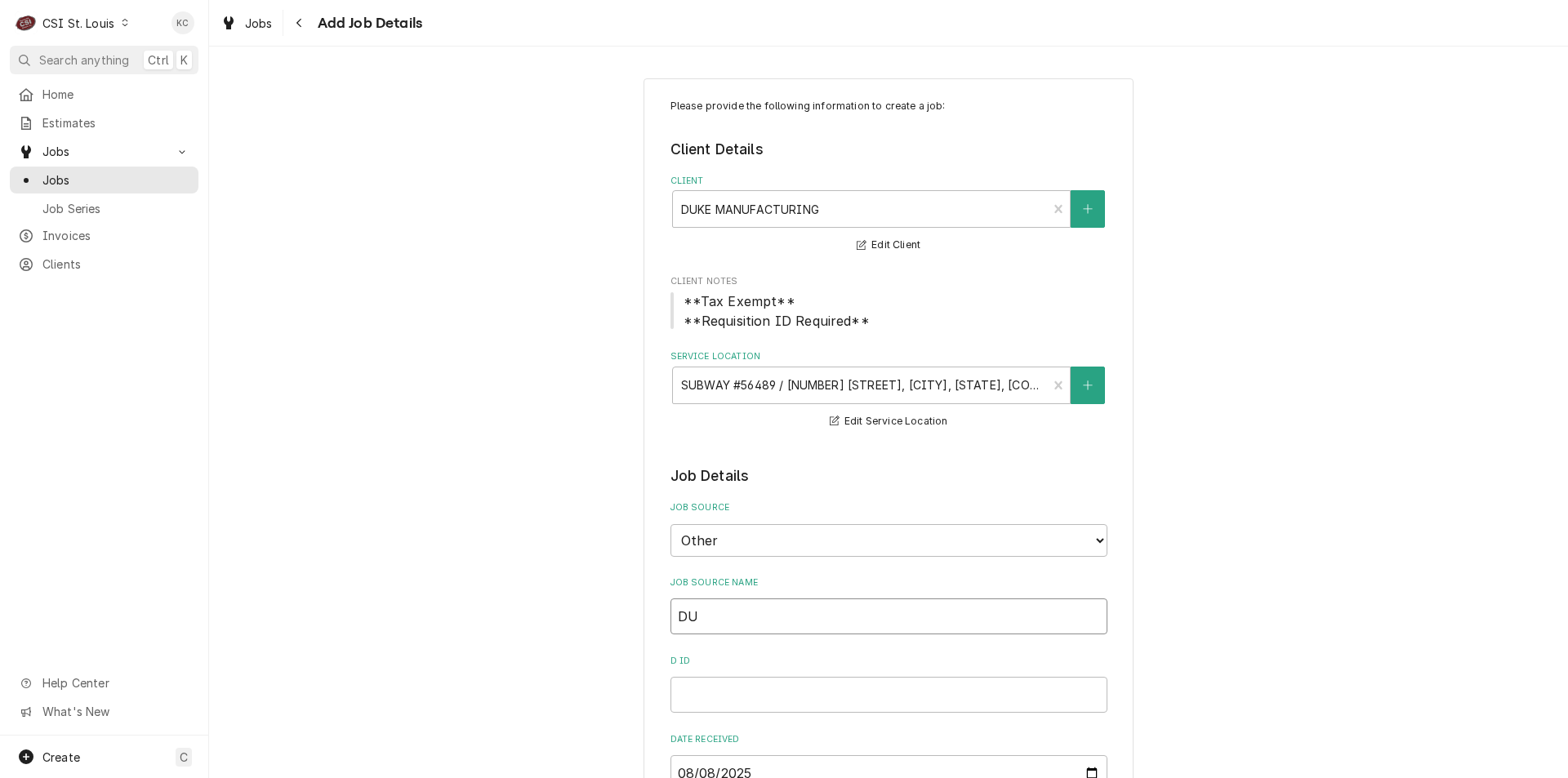 type on "x" 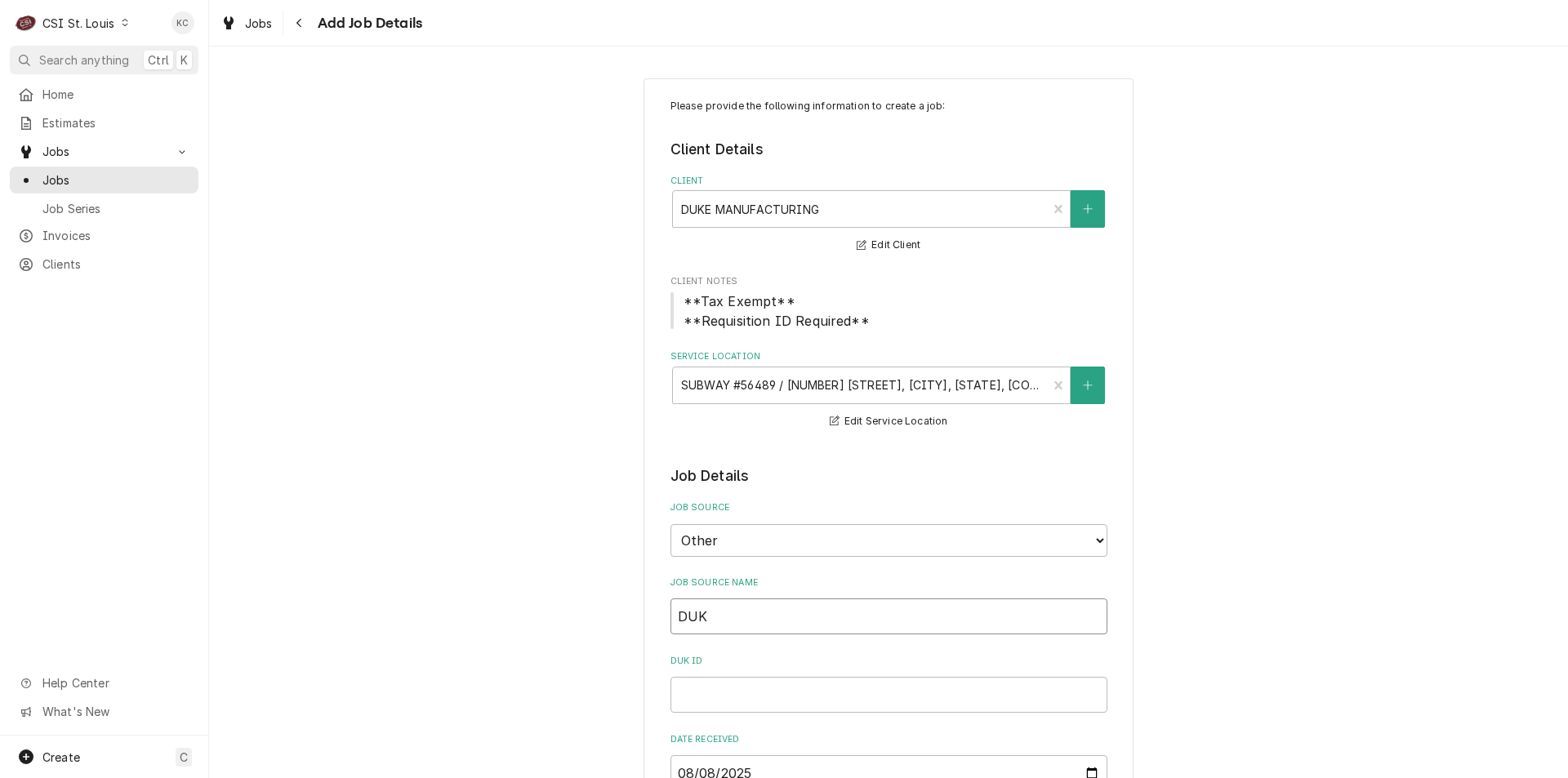 type on "x" 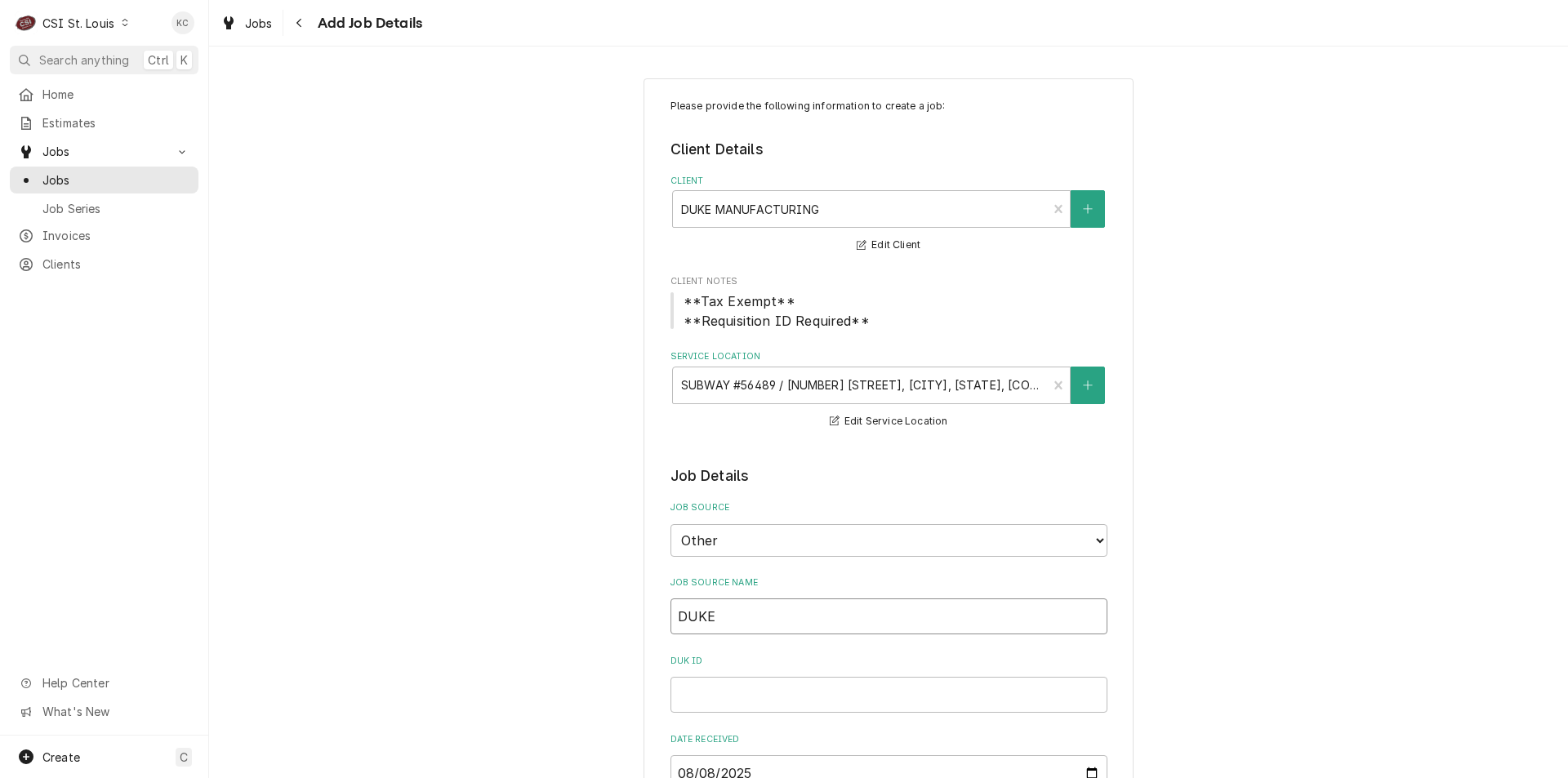 type on "x" 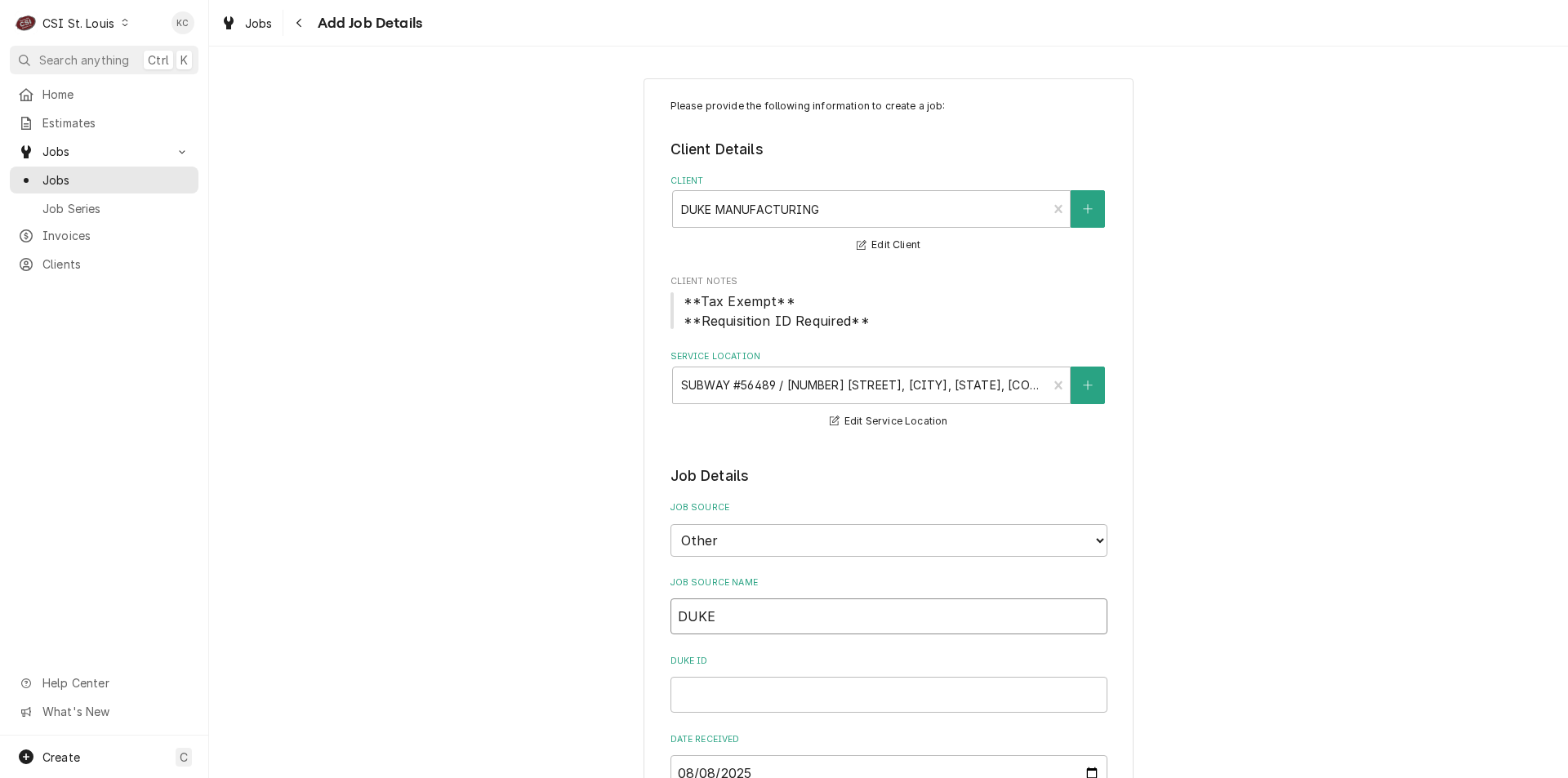 type on "x" 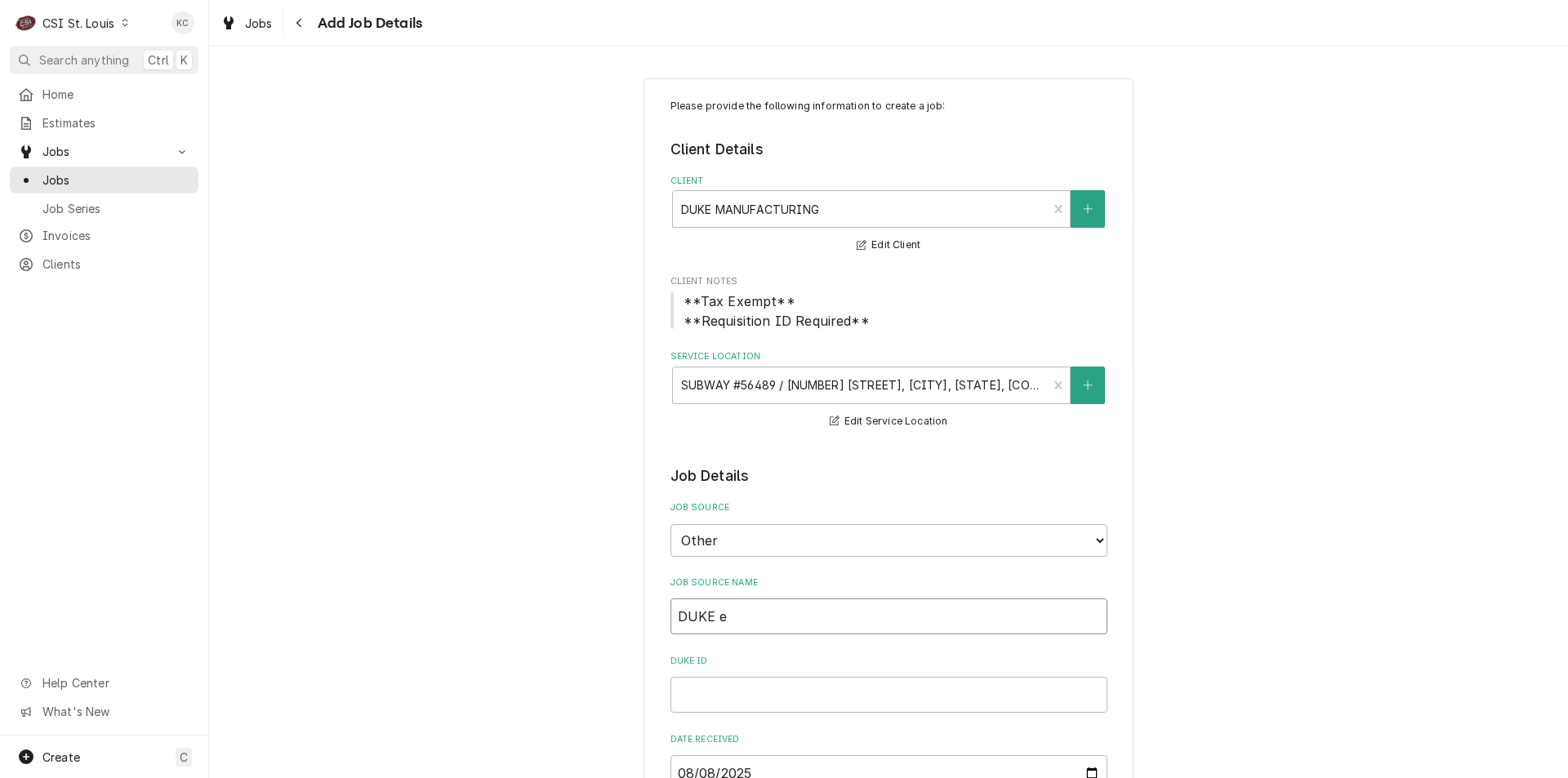 type on "x" 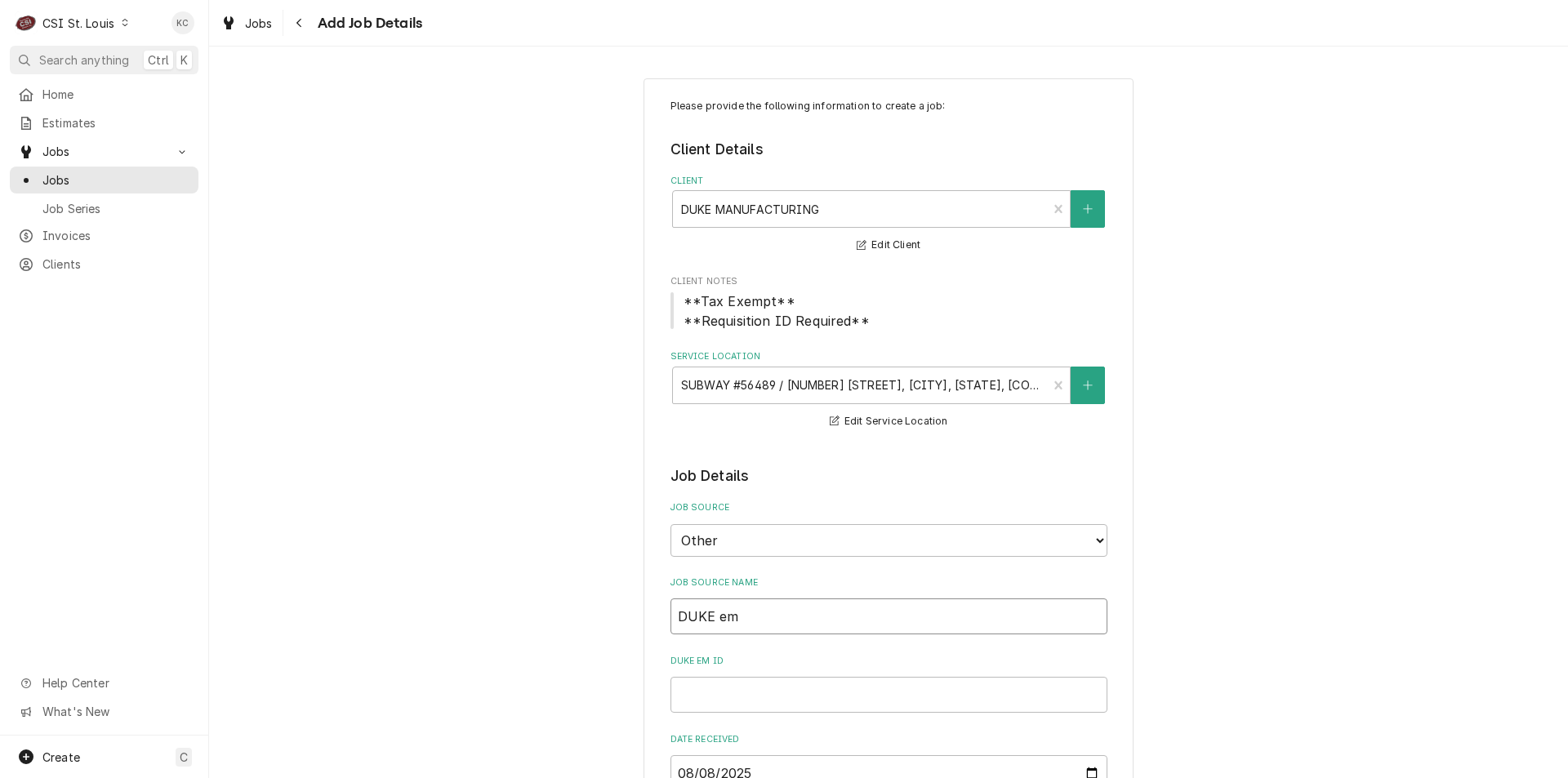 type on "x" 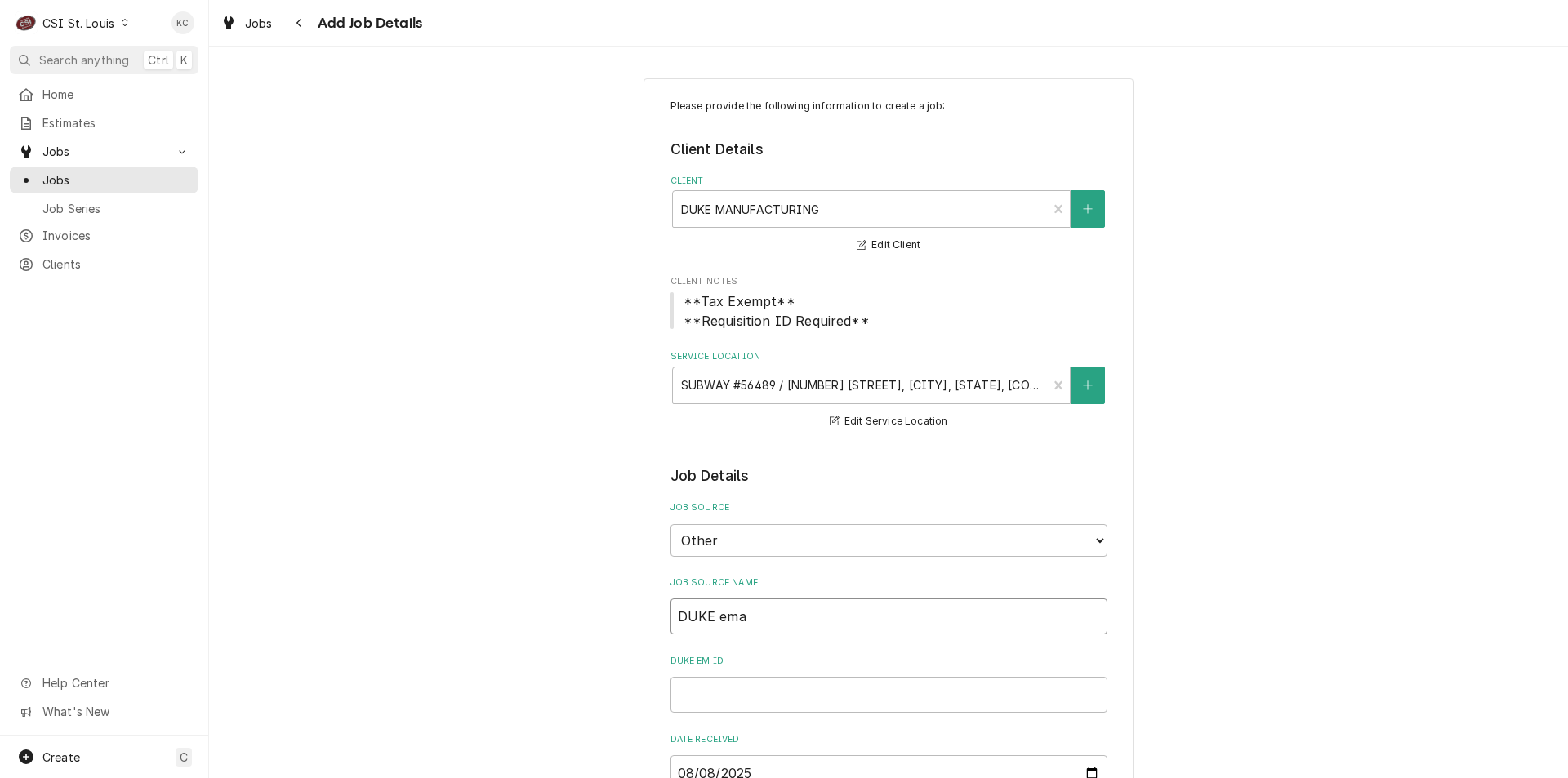 type on "x" 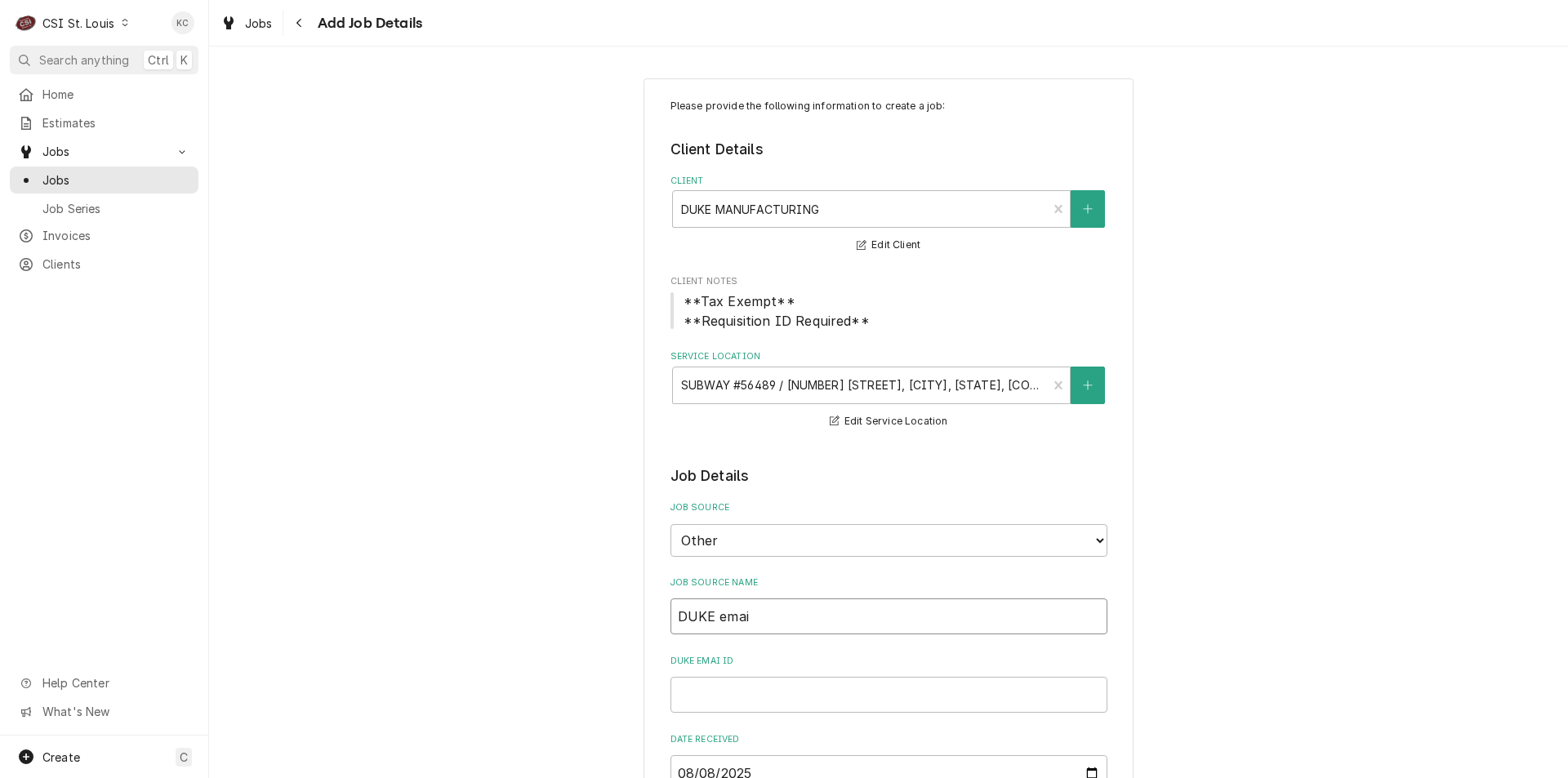 type on "x" 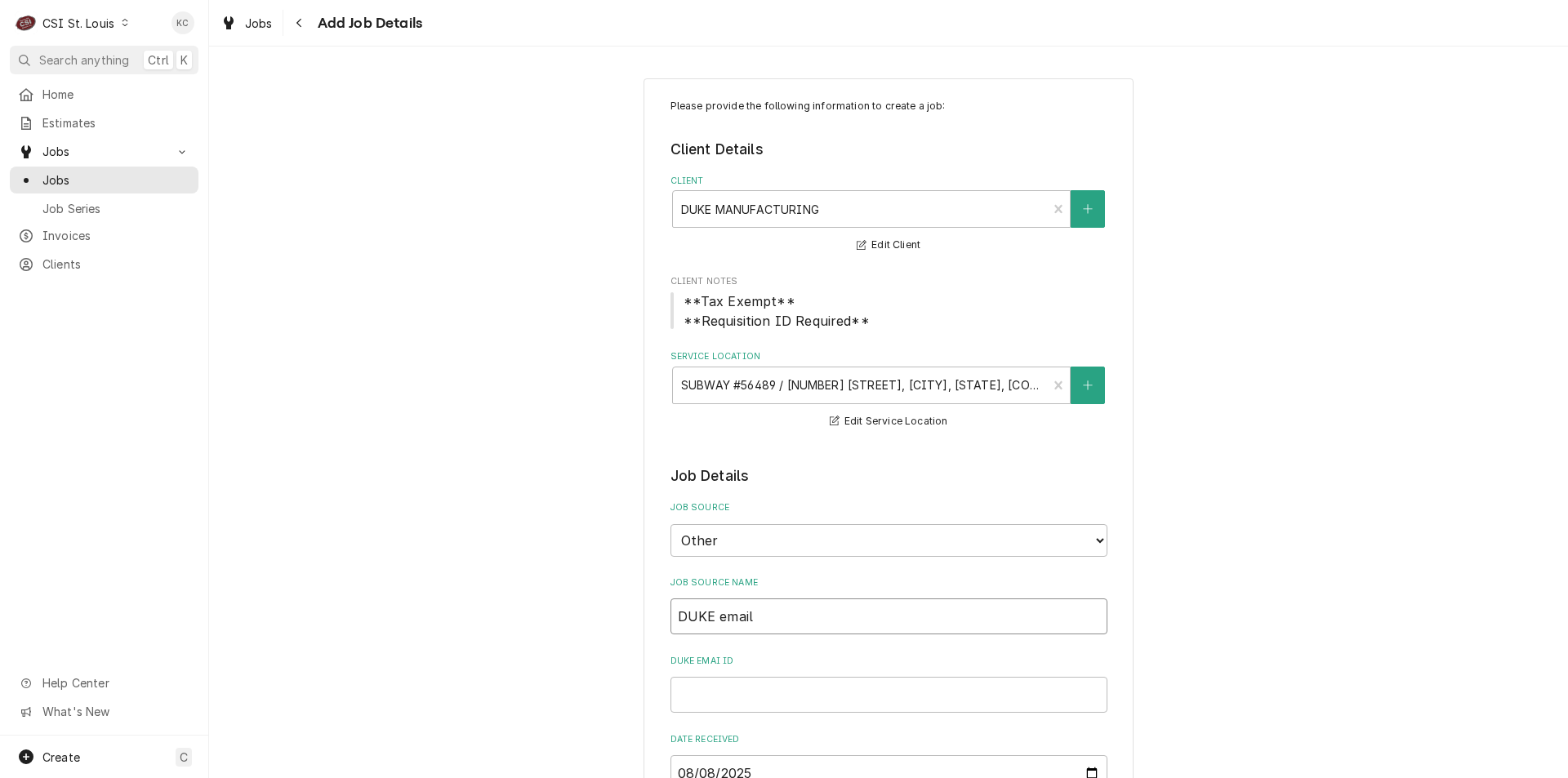 type on "x" 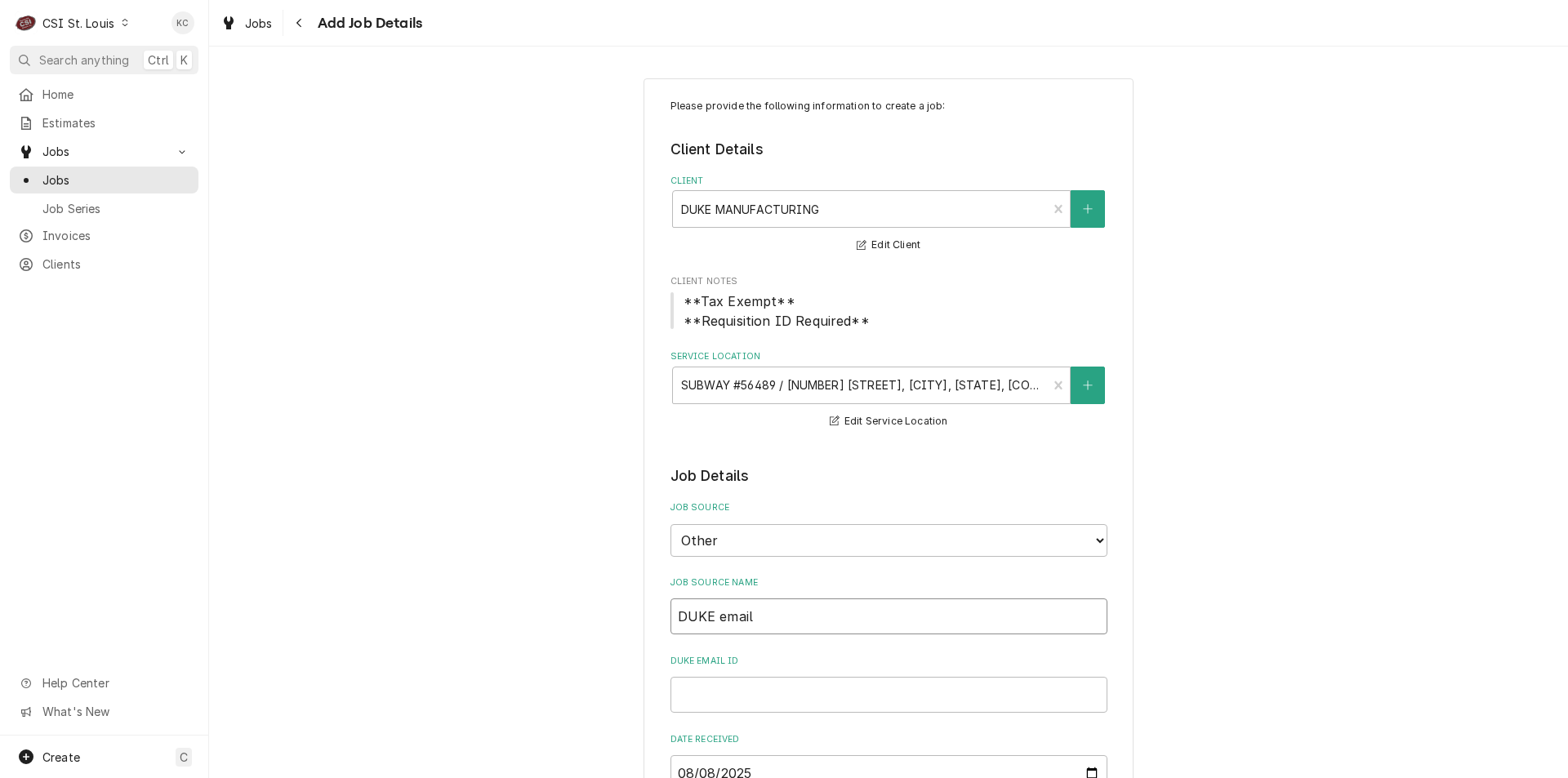 type on "DUKE email" 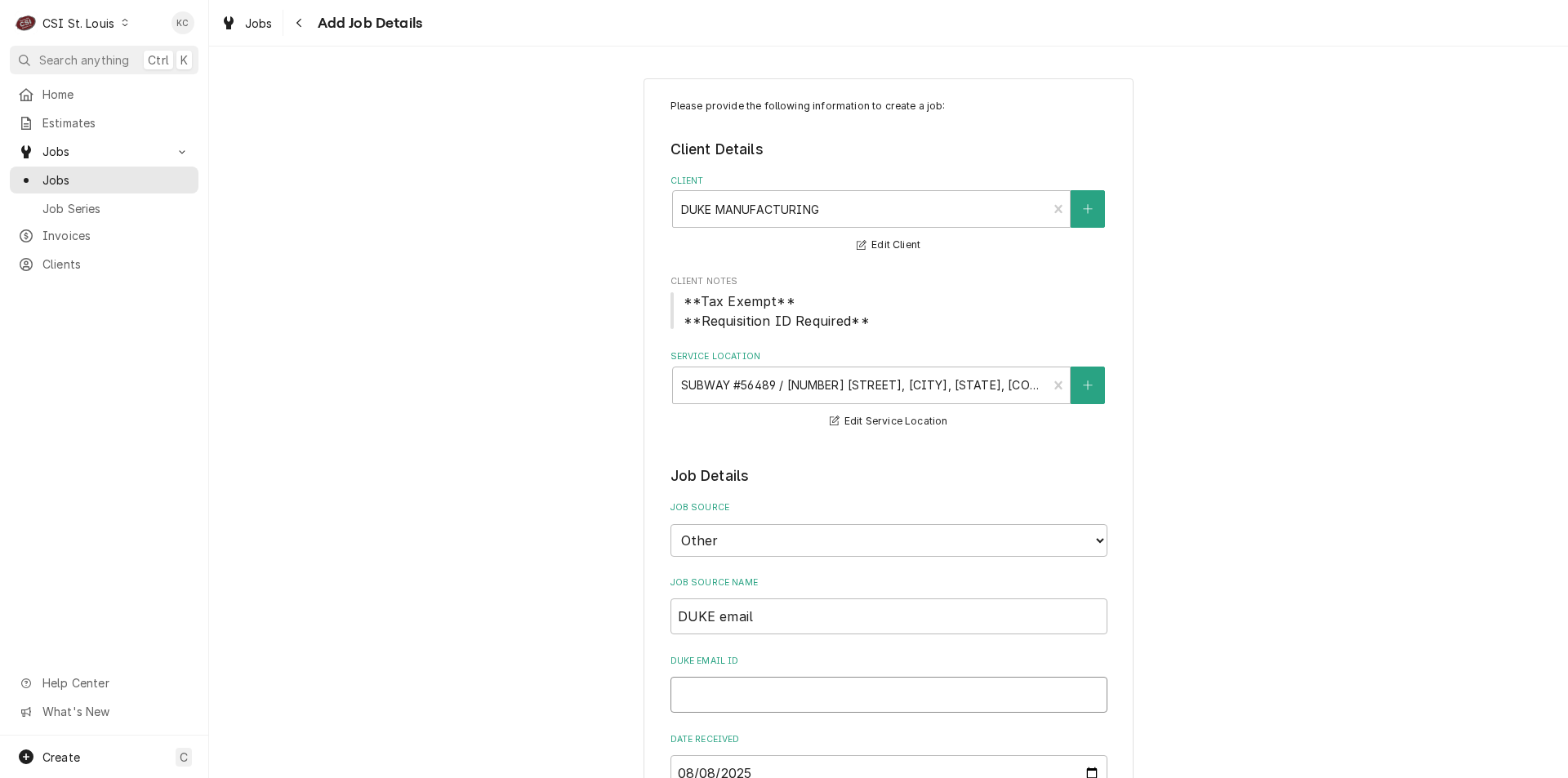type on "x" 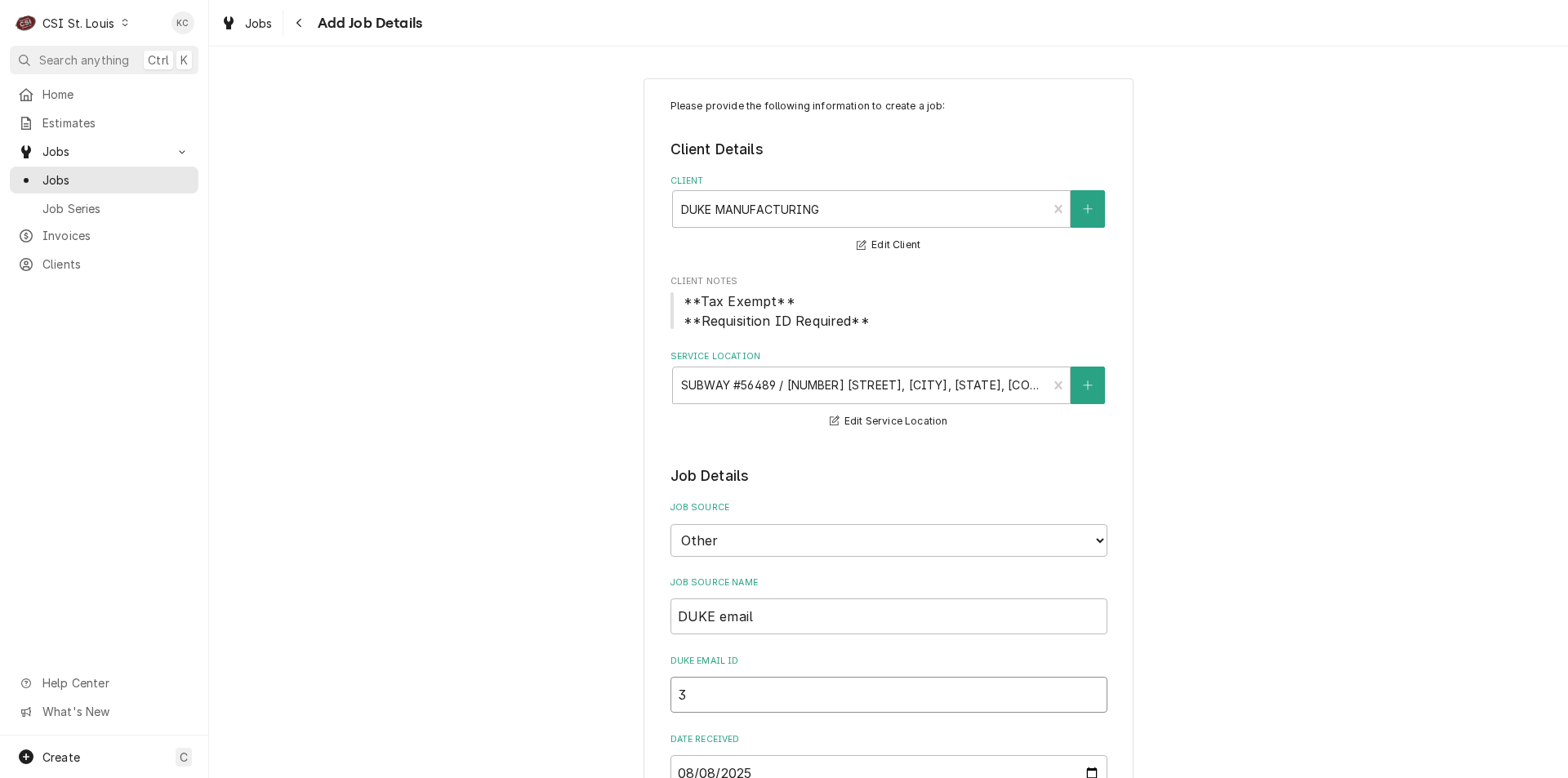 type on "x" 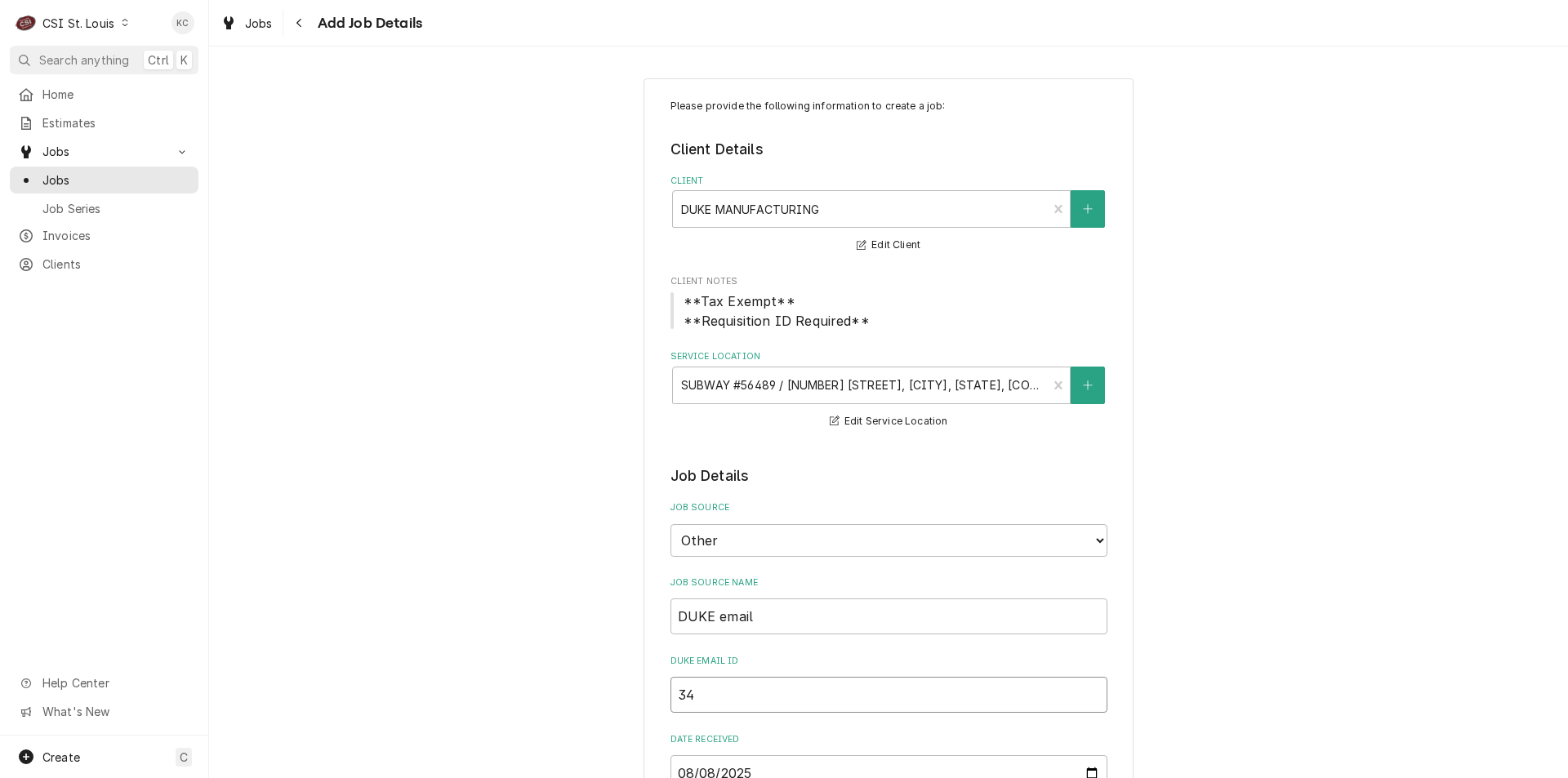 type on "x" 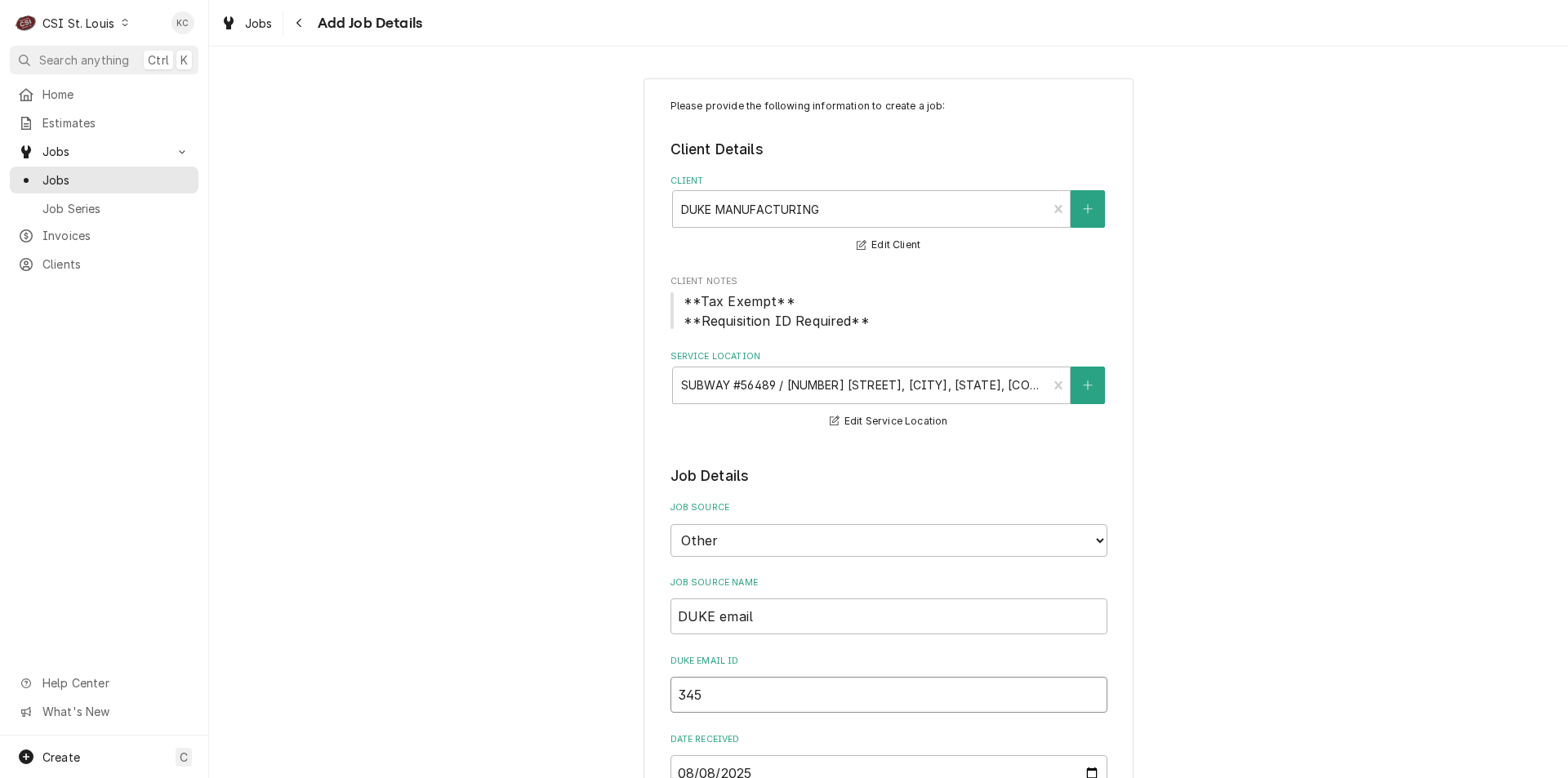 type on "x" 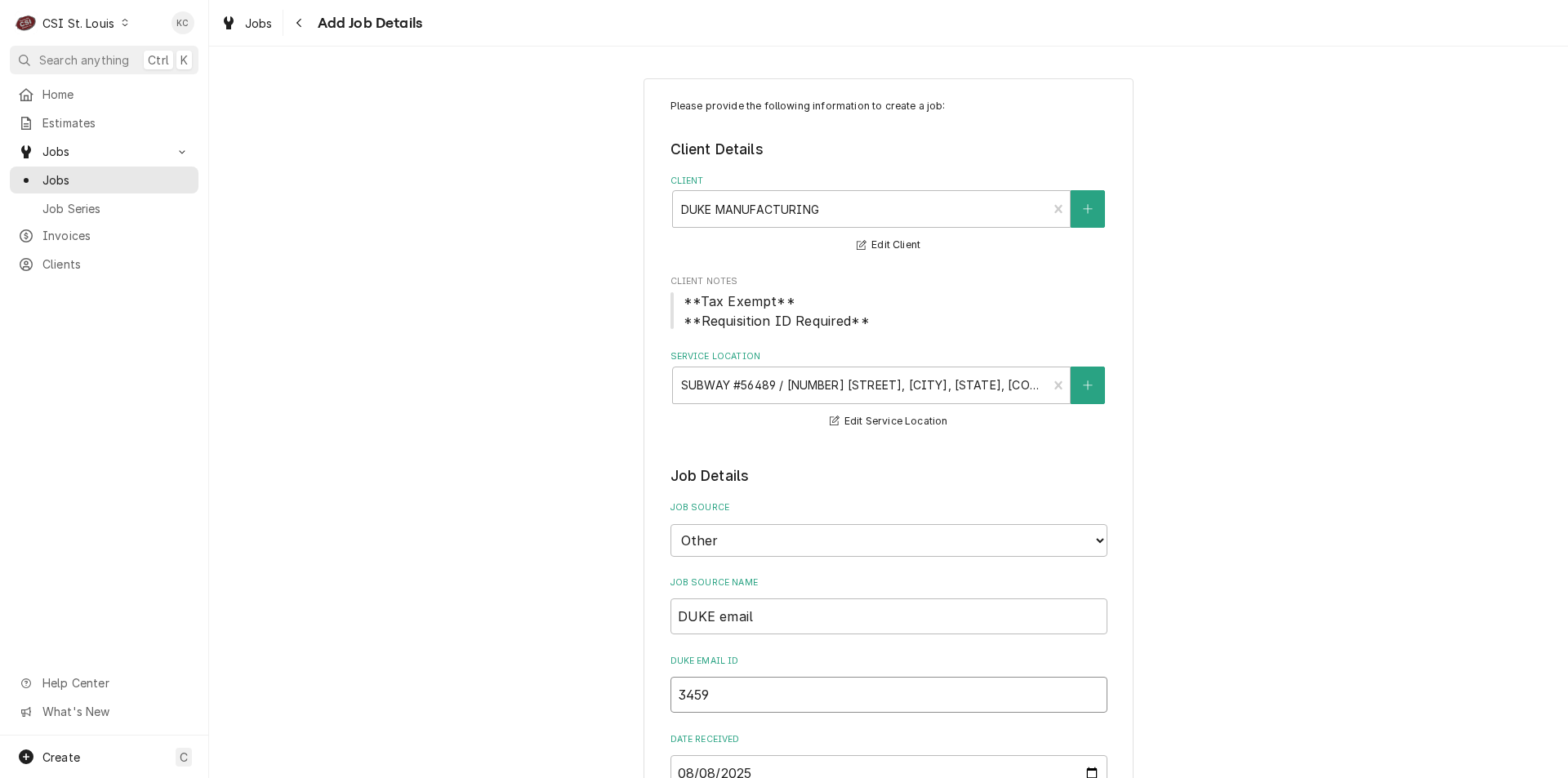 type on "x" 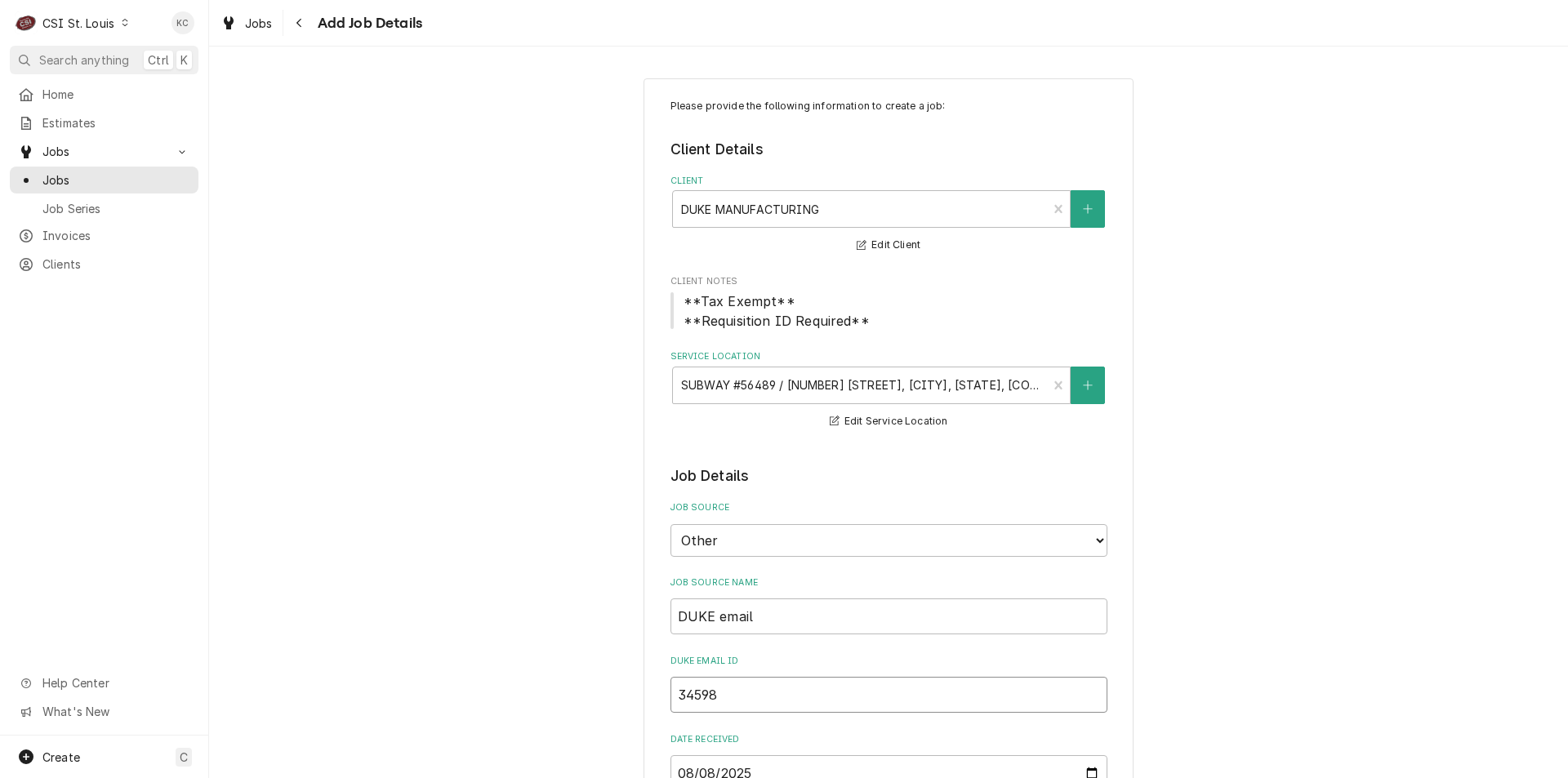 type on "x" 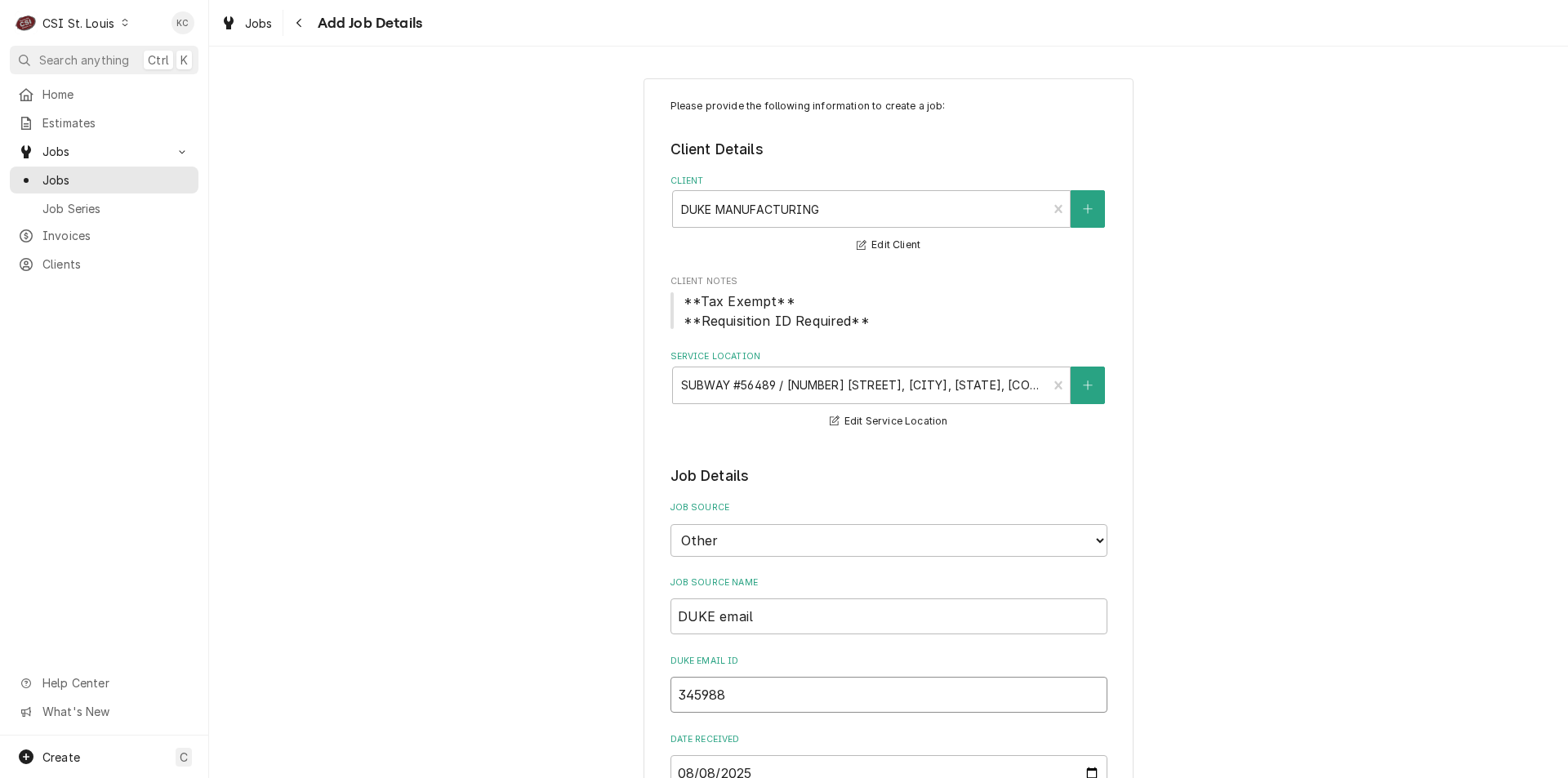 type on "x" 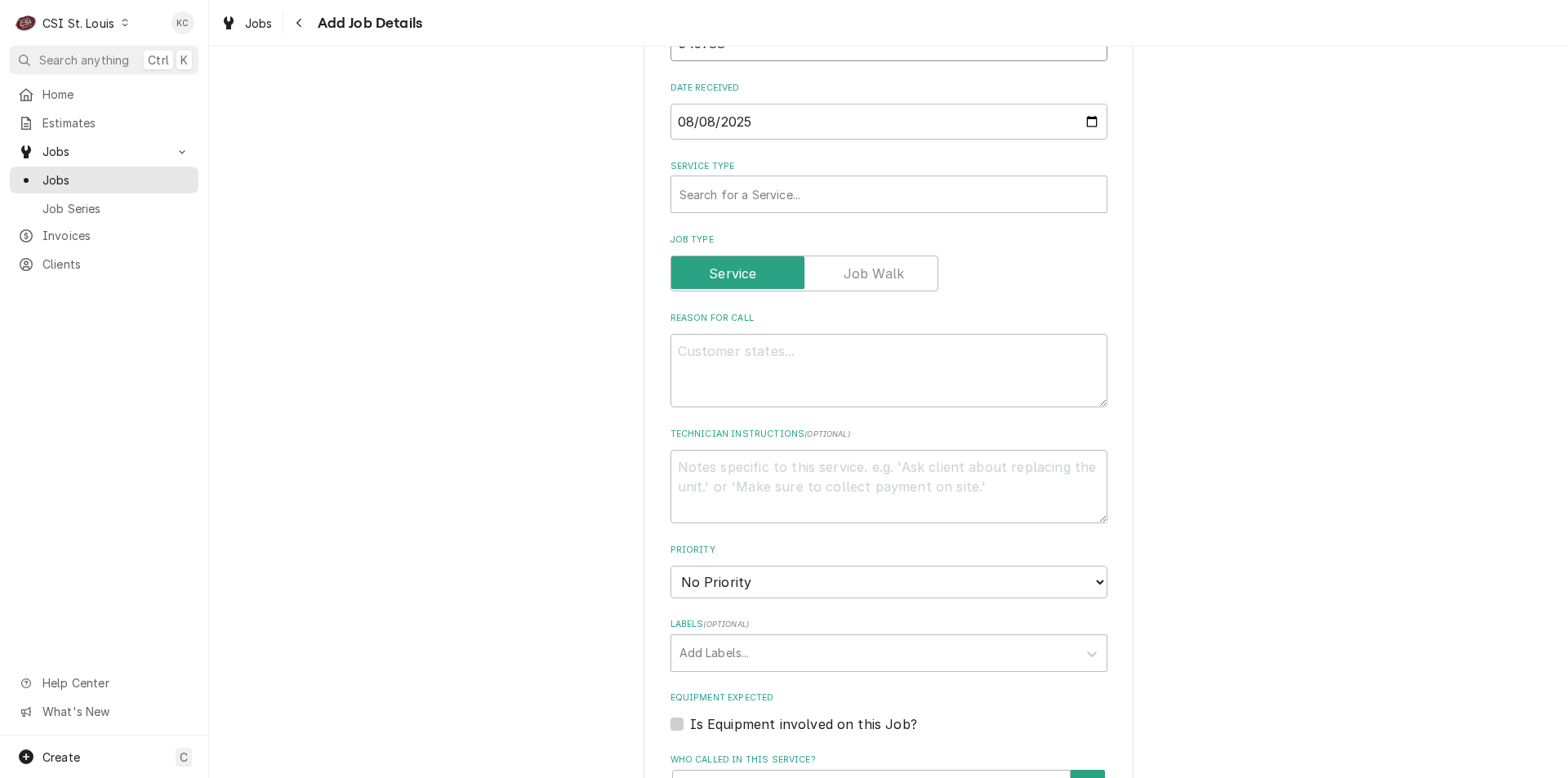 scroll, scrollTop: 653, scrollLeft: 0, axis: vertical 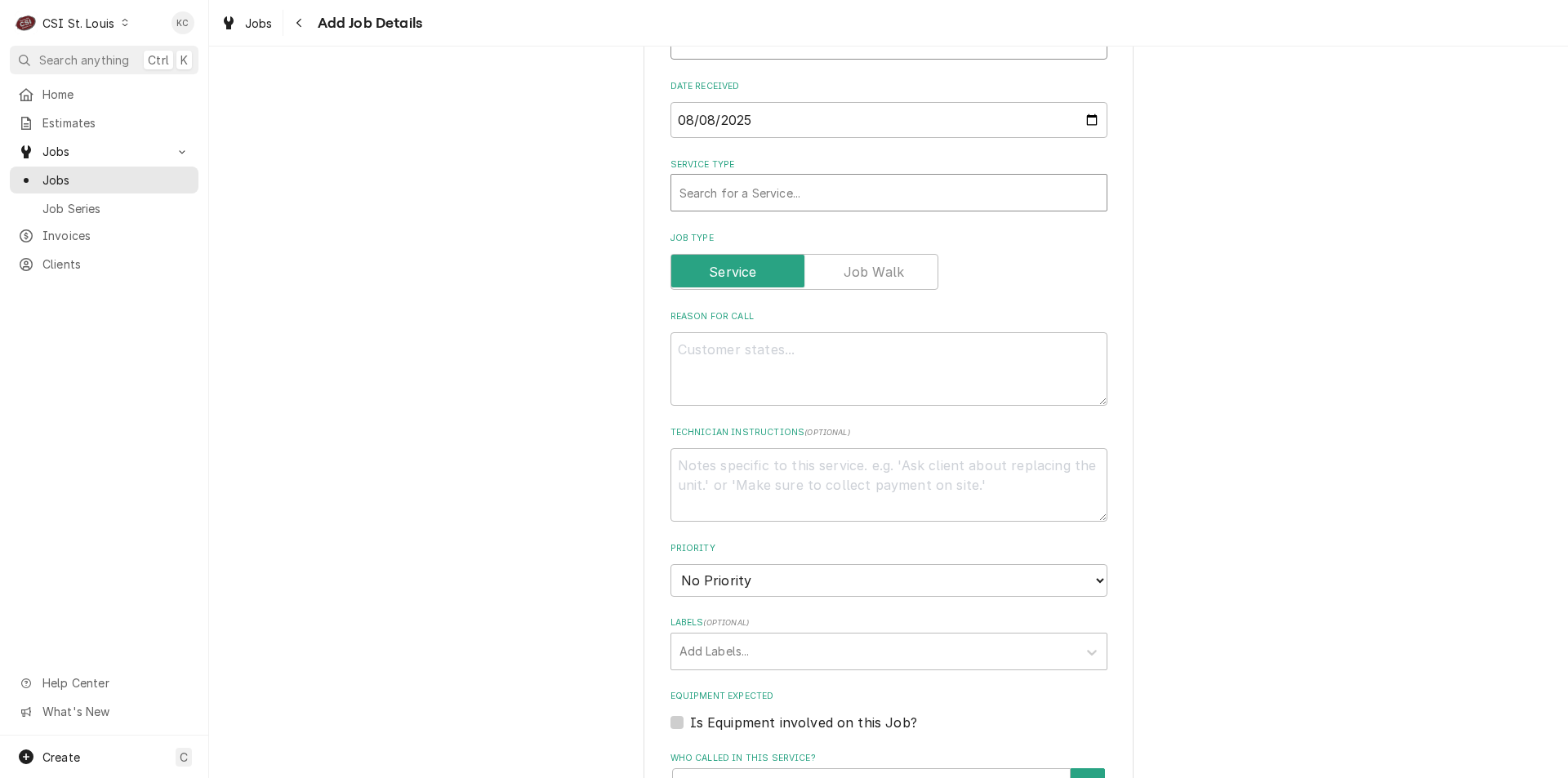 type on "345988" 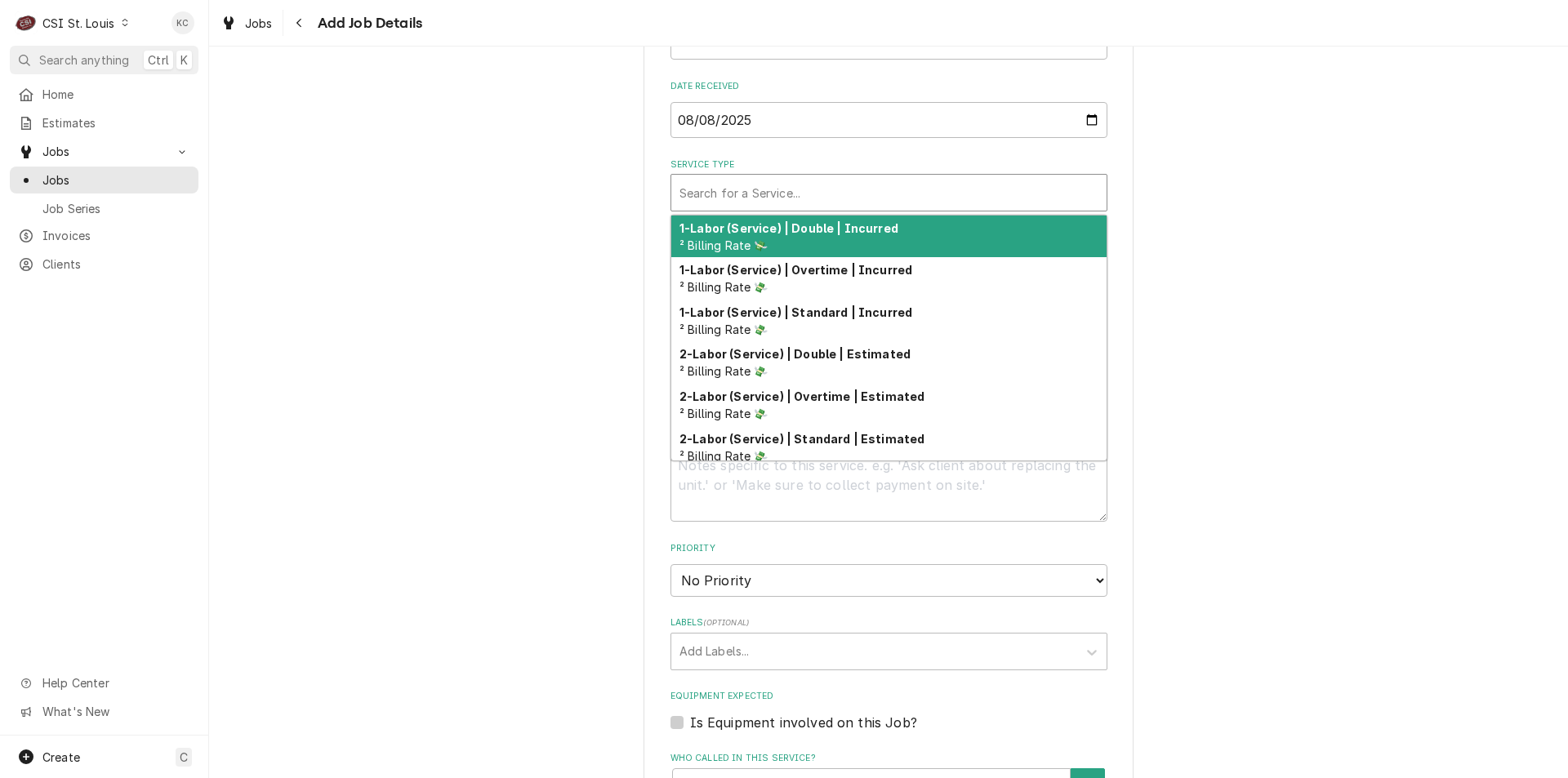 click at bounding box center (889, 193) 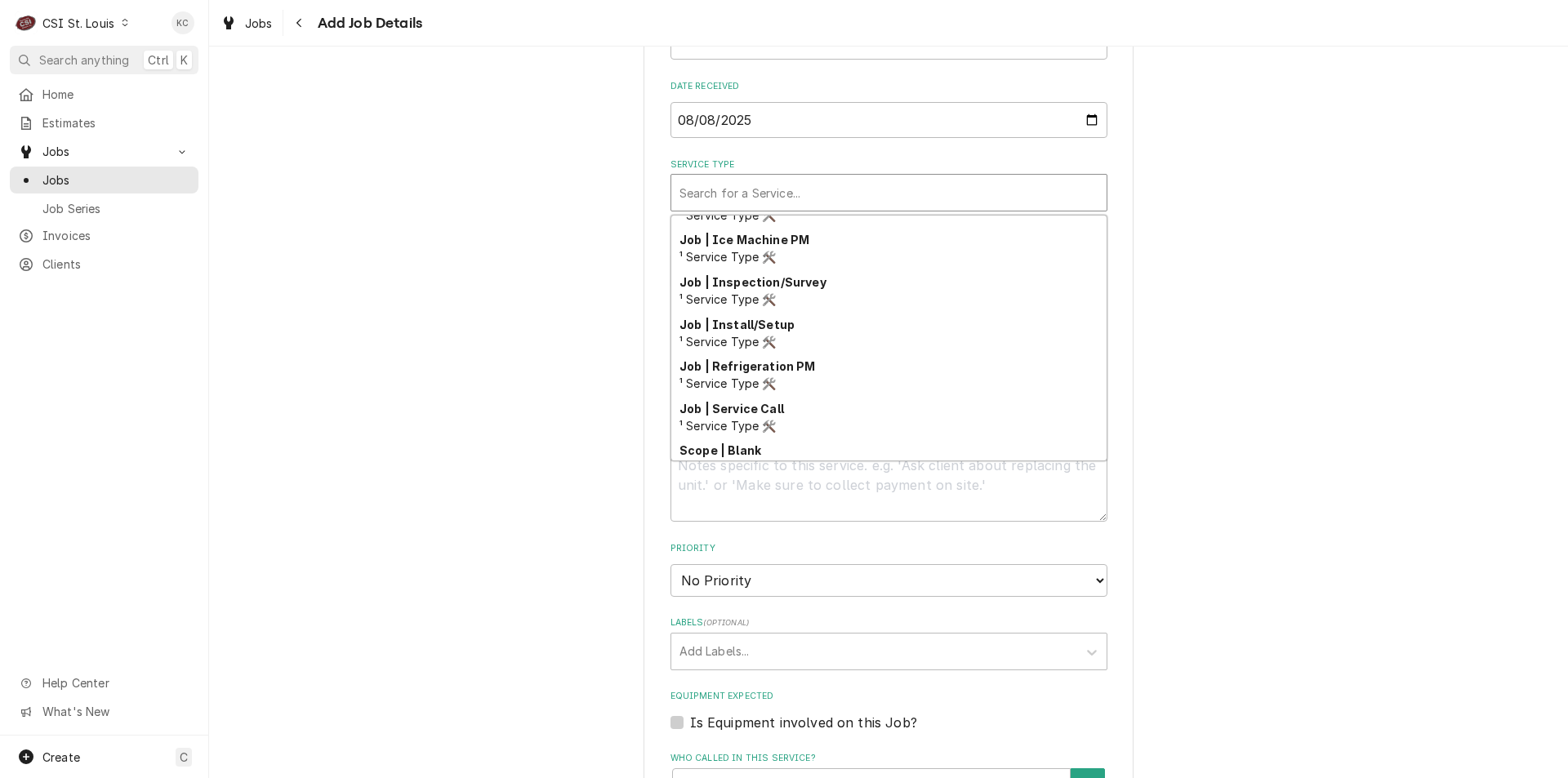 scroll, scrollTop: 934, scrollLeft: 0, axis: vertical 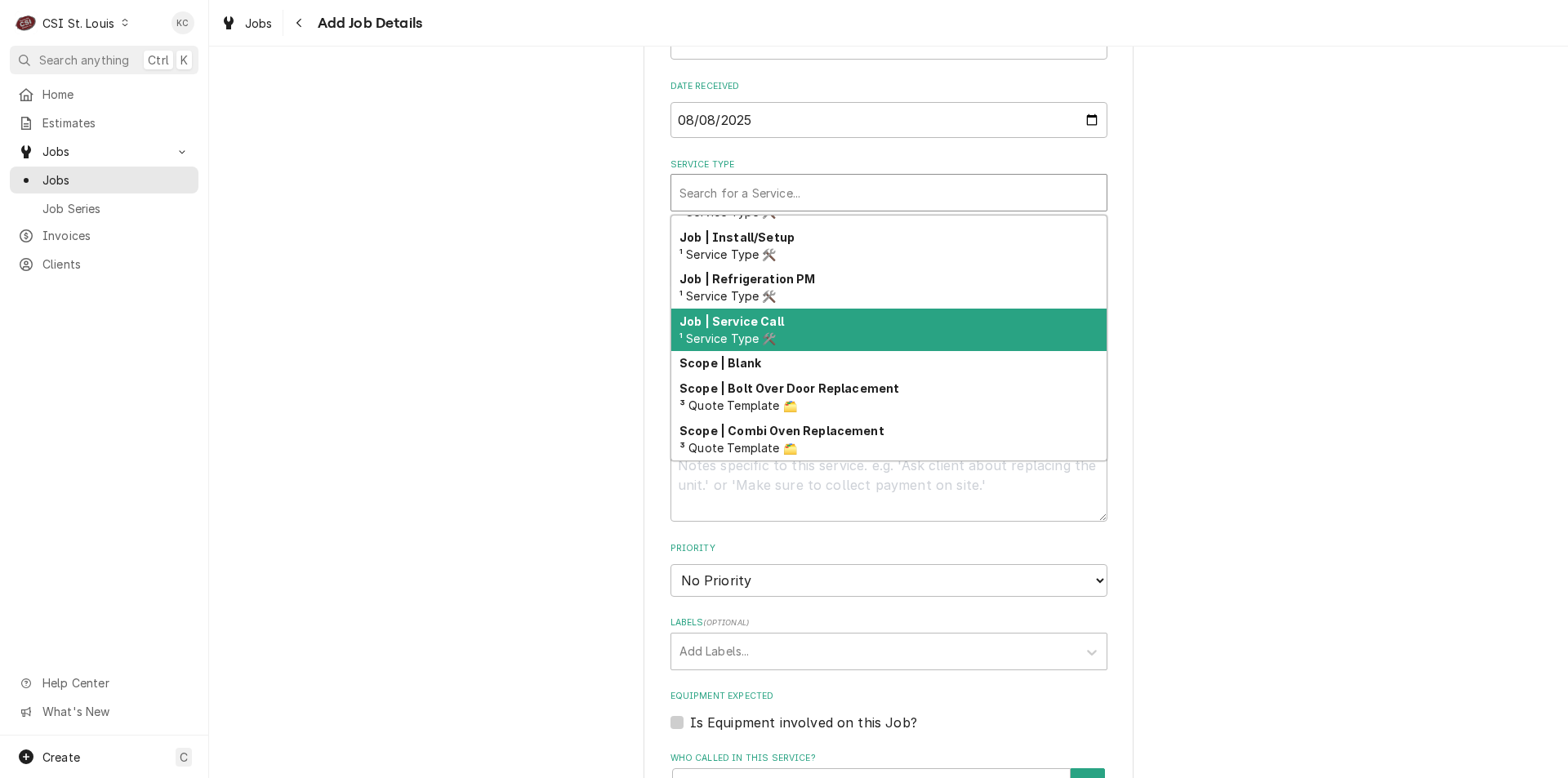 click on "Job | Service Call ¹ Service Type 🛠️" at bounding box center (889, 330) 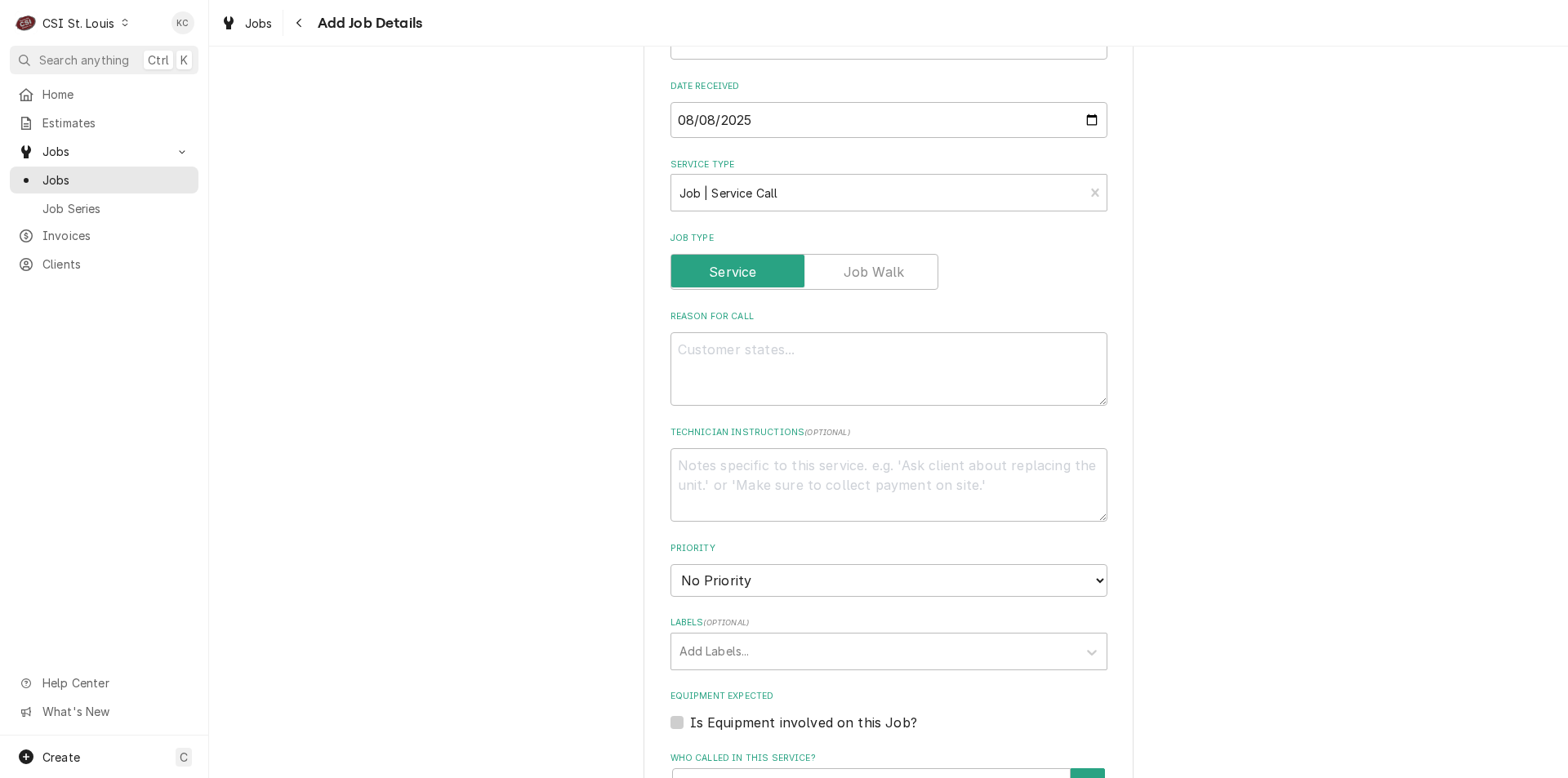 click on "Please provide the following information to create a job: Client Details Client DUKE MANUFACTURING ³ Tax Exempt 🆓 Edit Client Client Notes **Tax Exempt**
**Requisition ID Required** Service Location SUBWAY #56489 / 1641 S Jefferson Ave, St. Louis, MO 63104 Edit Service Location Job Details Job Source Direct (Phone/Email/etc.) Service Channel Corrigo Ecotrak Other Job Source Name DUKE email DUKE email  ID 345988 Date Received 2025-08-08 Service Type Job | Service Call ¹ Service Type 🛠️ Job Type Reason For Call Technician Instructions  ( optional ) Priority No Priority Urgent High Medium Low Labels  ( optional ) Add Labels... Equipment Expected Is Equipment involved on this Job? Who called in this service? Search for a Contact... Who should the tech(s) ask for? Search for a Contact... Attachments  ( if any ) Add Attachment Estimated Arrival Time AM / PM 6:00 AM 6:15 AM 6:30 AM 6:45 AM 7:00 AM 7:15 AM 7:30 AM 7:45 AM 8:00 AM 8:15 AM 8:30 AM 8:45 AM 9:00 AM 9:15 AM 9:30 AM 9:45 AM 10:00 AM 10:15 AM" at bounding box center (889, 367) 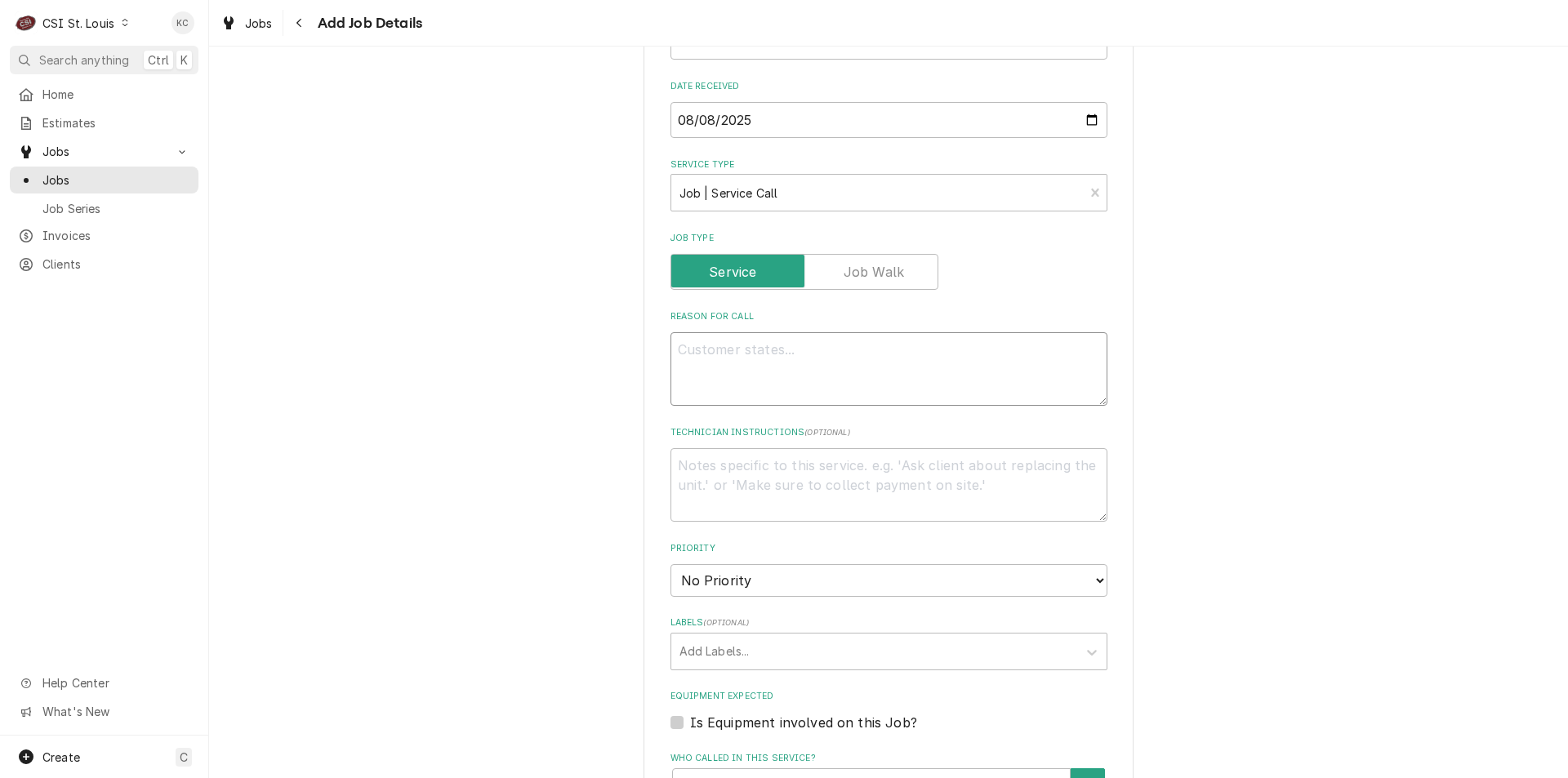 click on "Reason For Call" at bounding box center [889, 369] 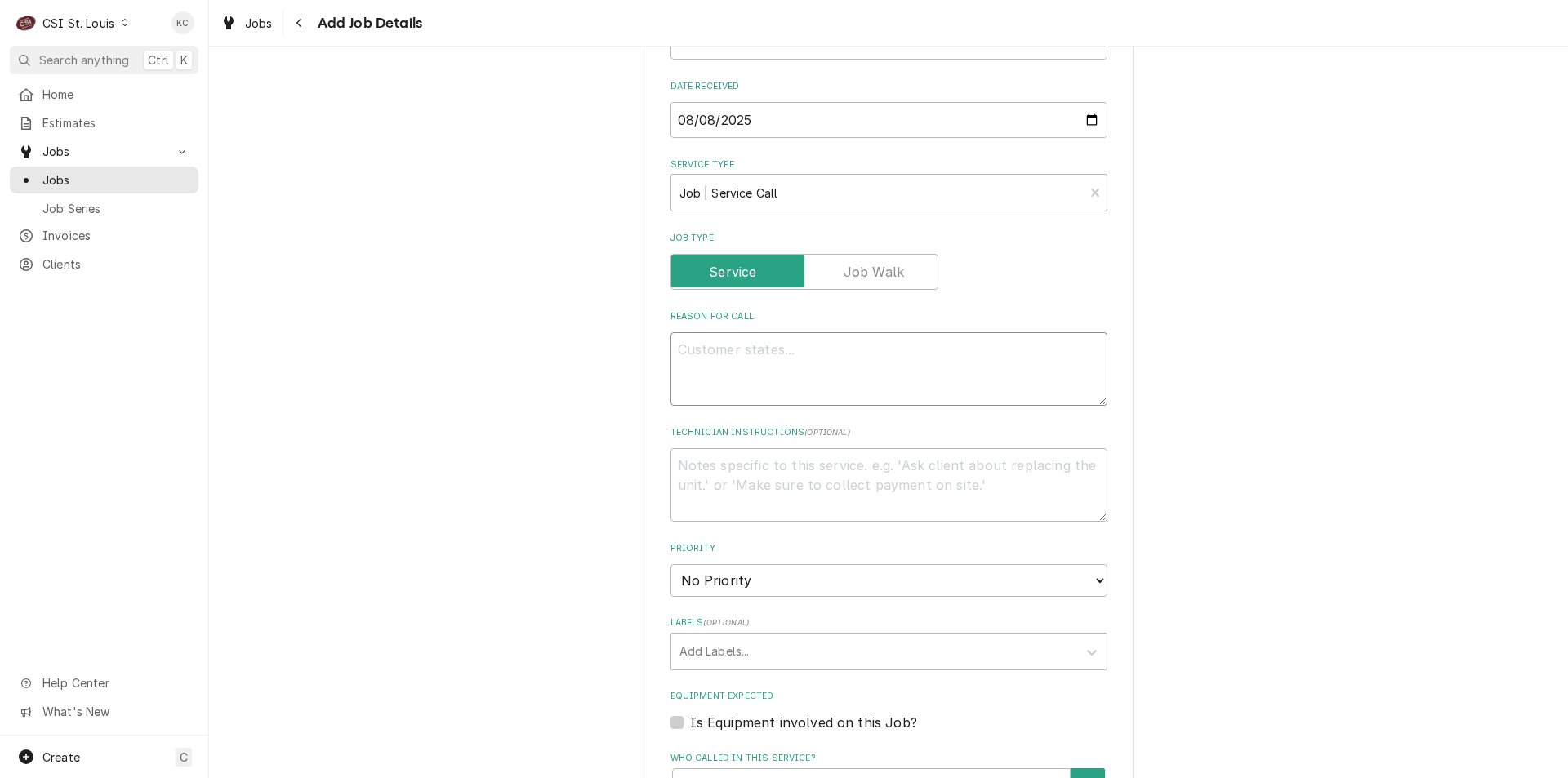 click on "Reason For Call" at bounding box center [889, 369] 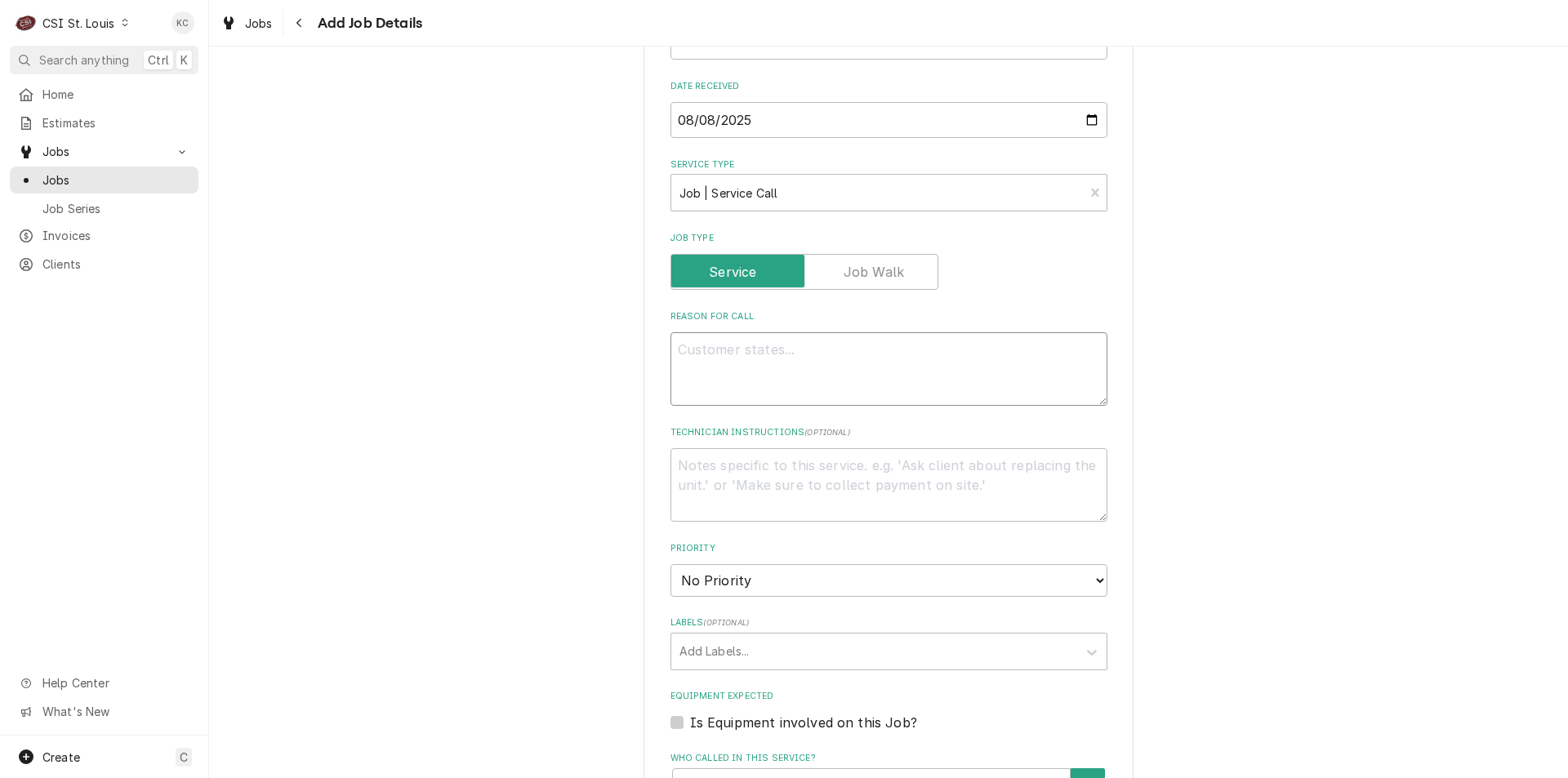 paste on "Type of Equipment: 2500989-NODC-P
Serial #: 05251699" 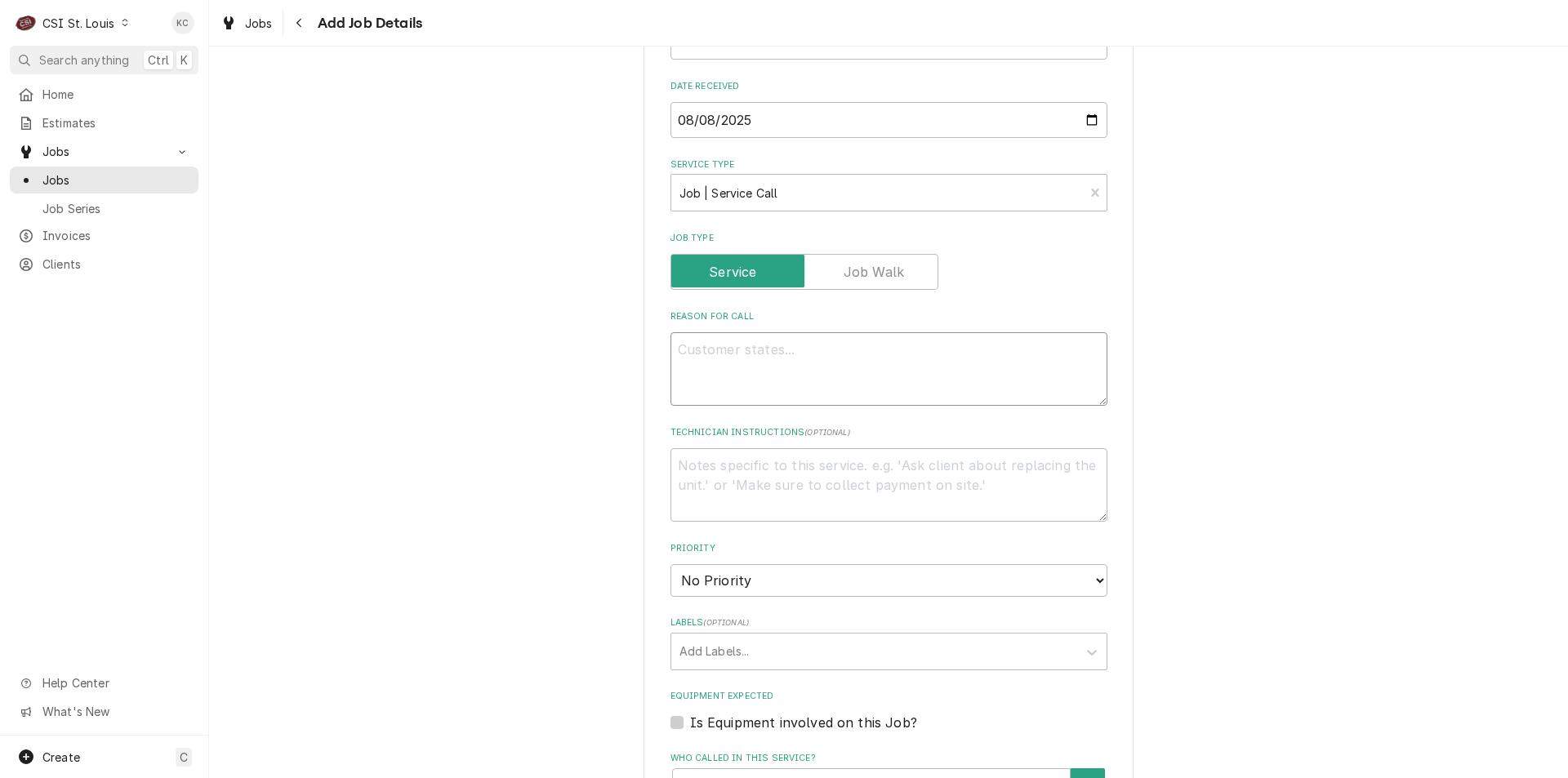 type on "x" 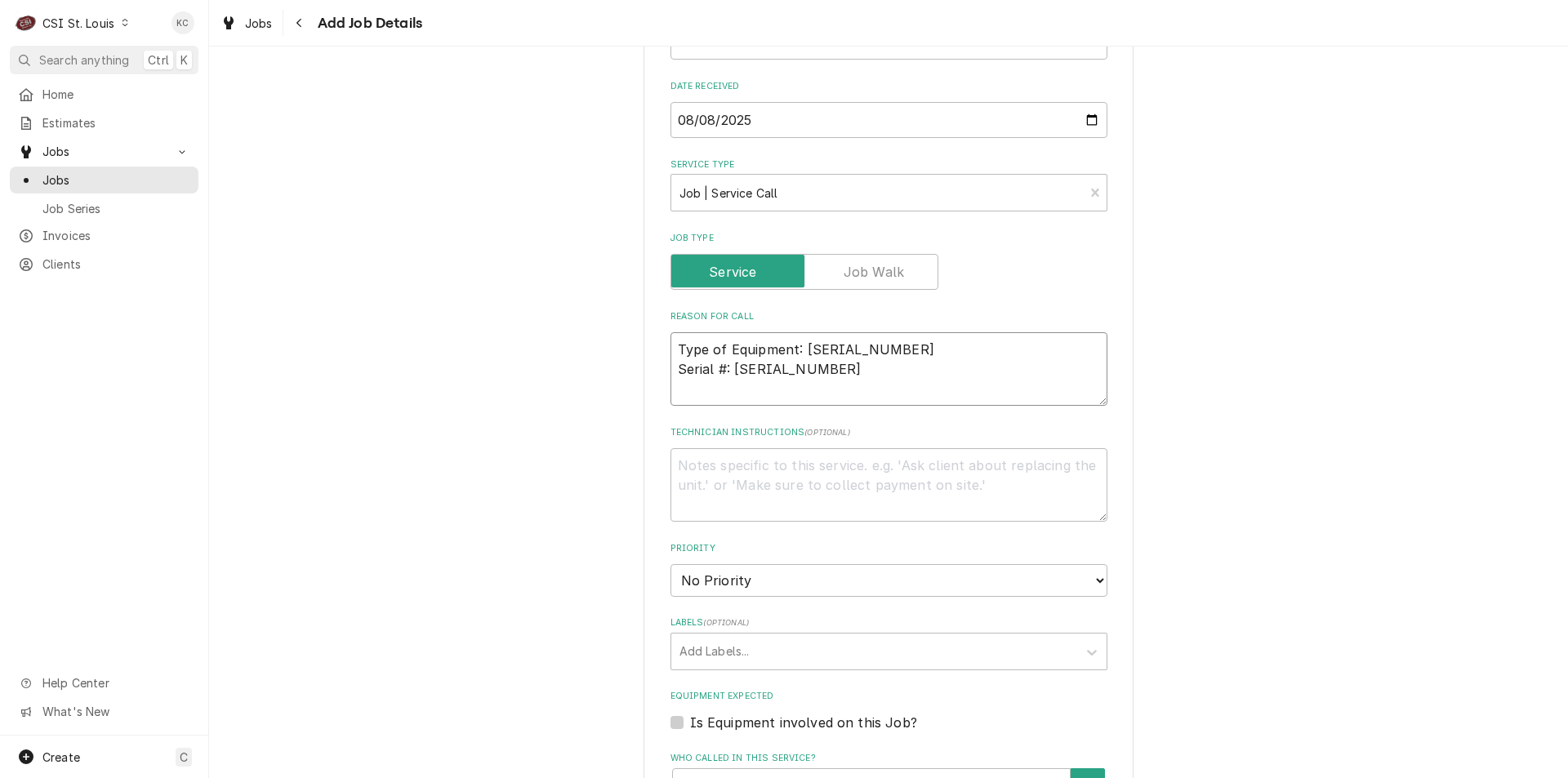 type on "x" 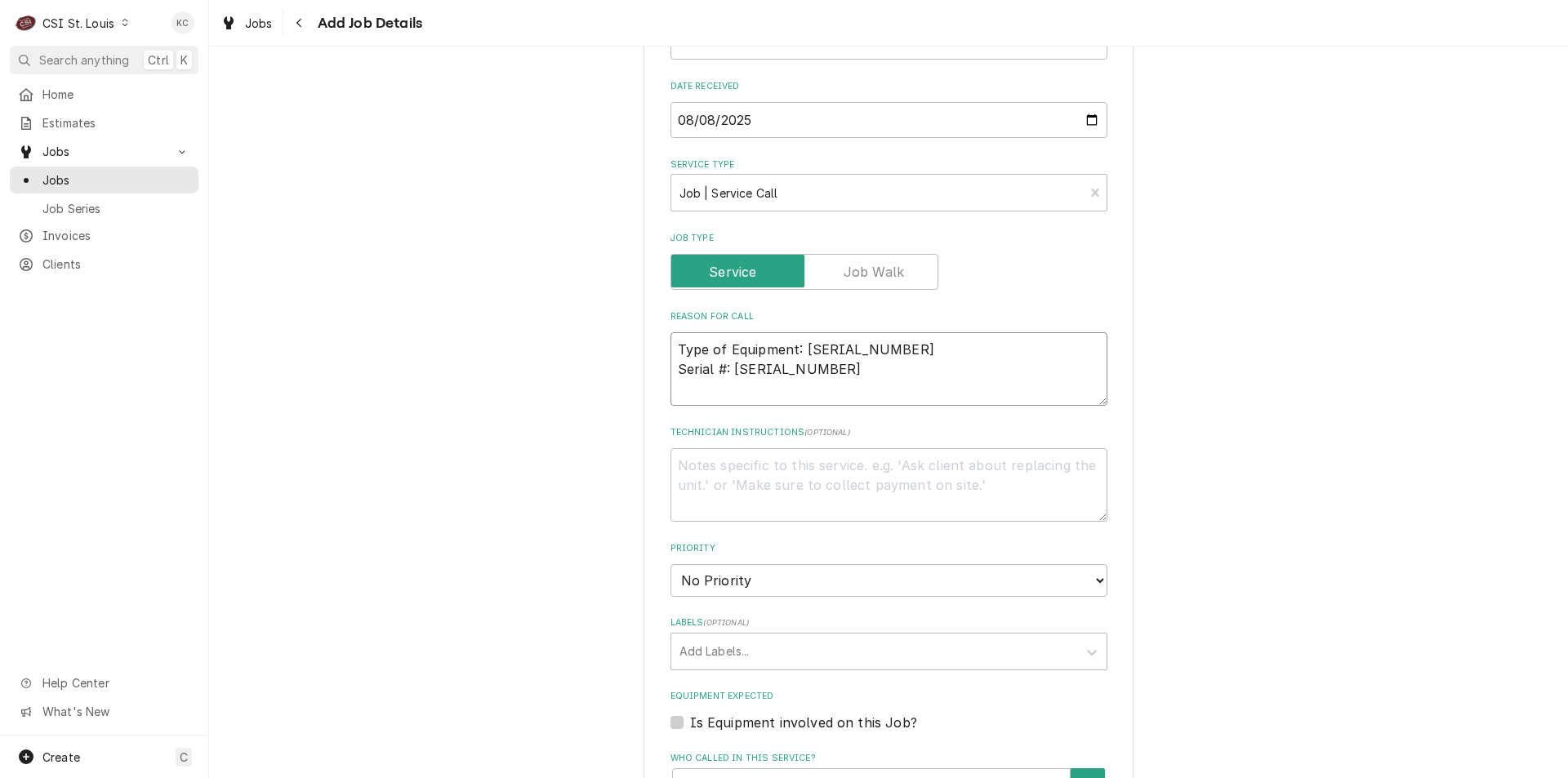 type on "Type of Equipment: 2500989-NODC-P
Serial #: 05251699" 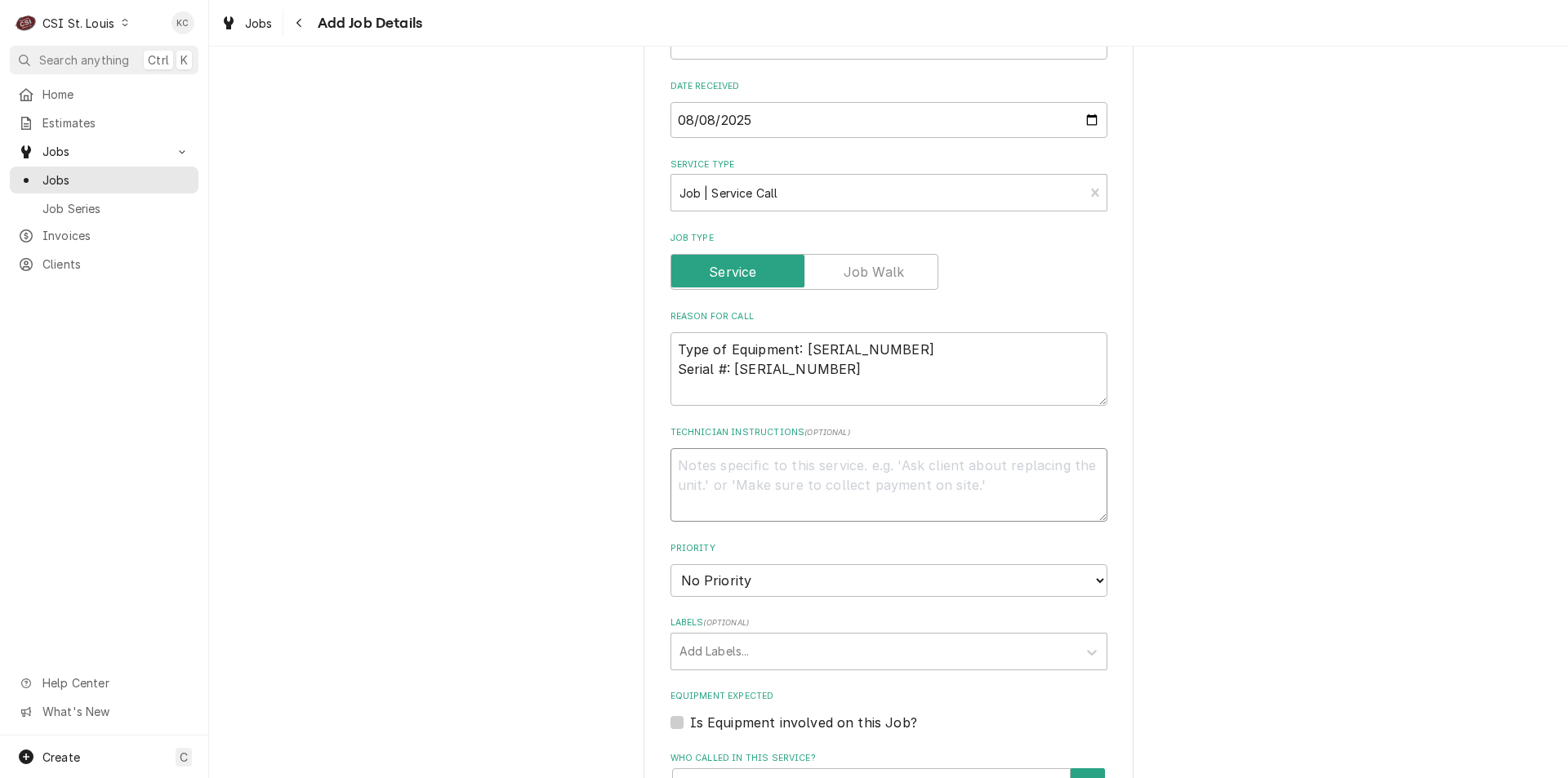 click on "Technician Instructions  ( optional )" at bounding box center [889, 485] 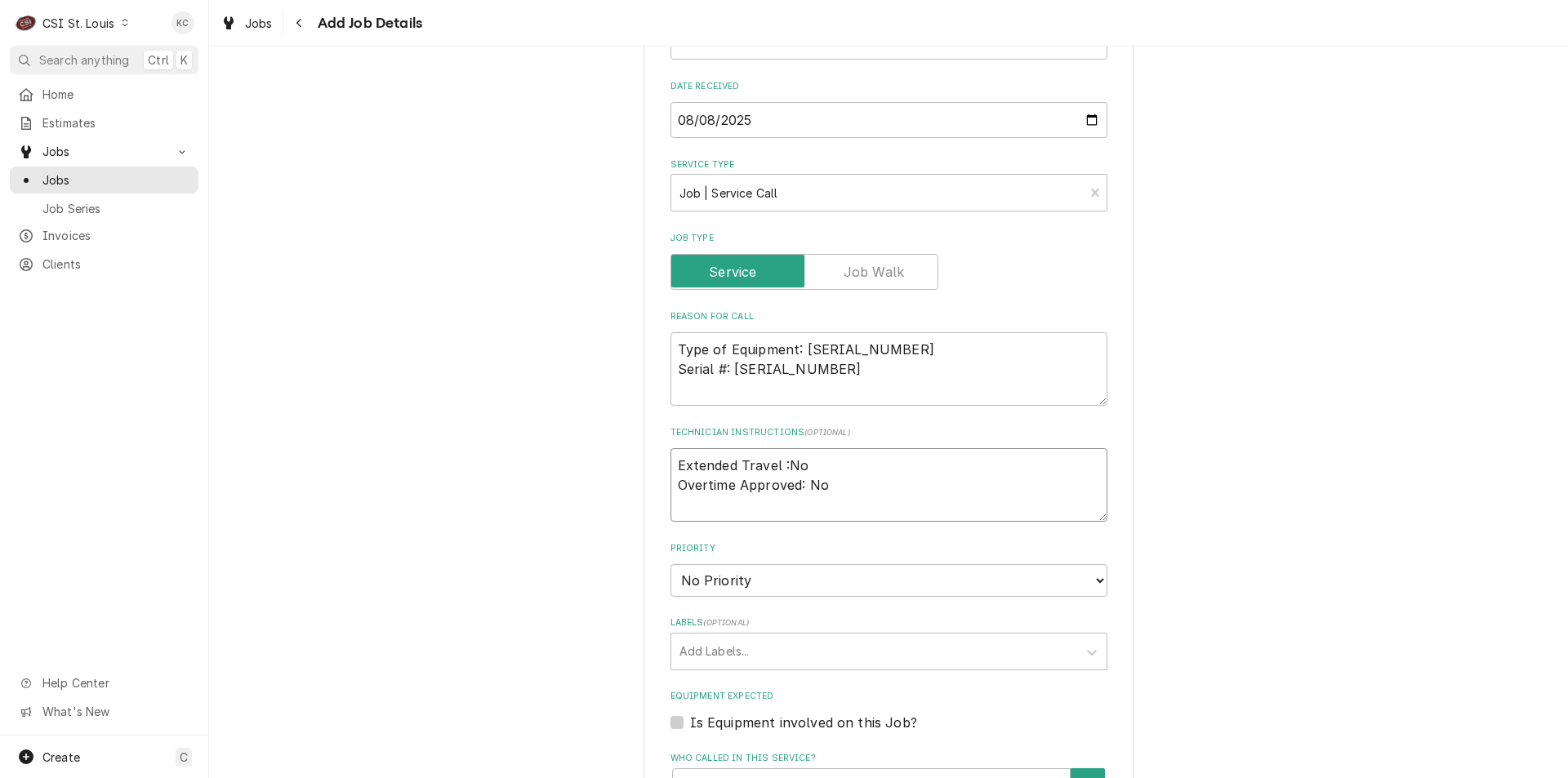 type on "x" 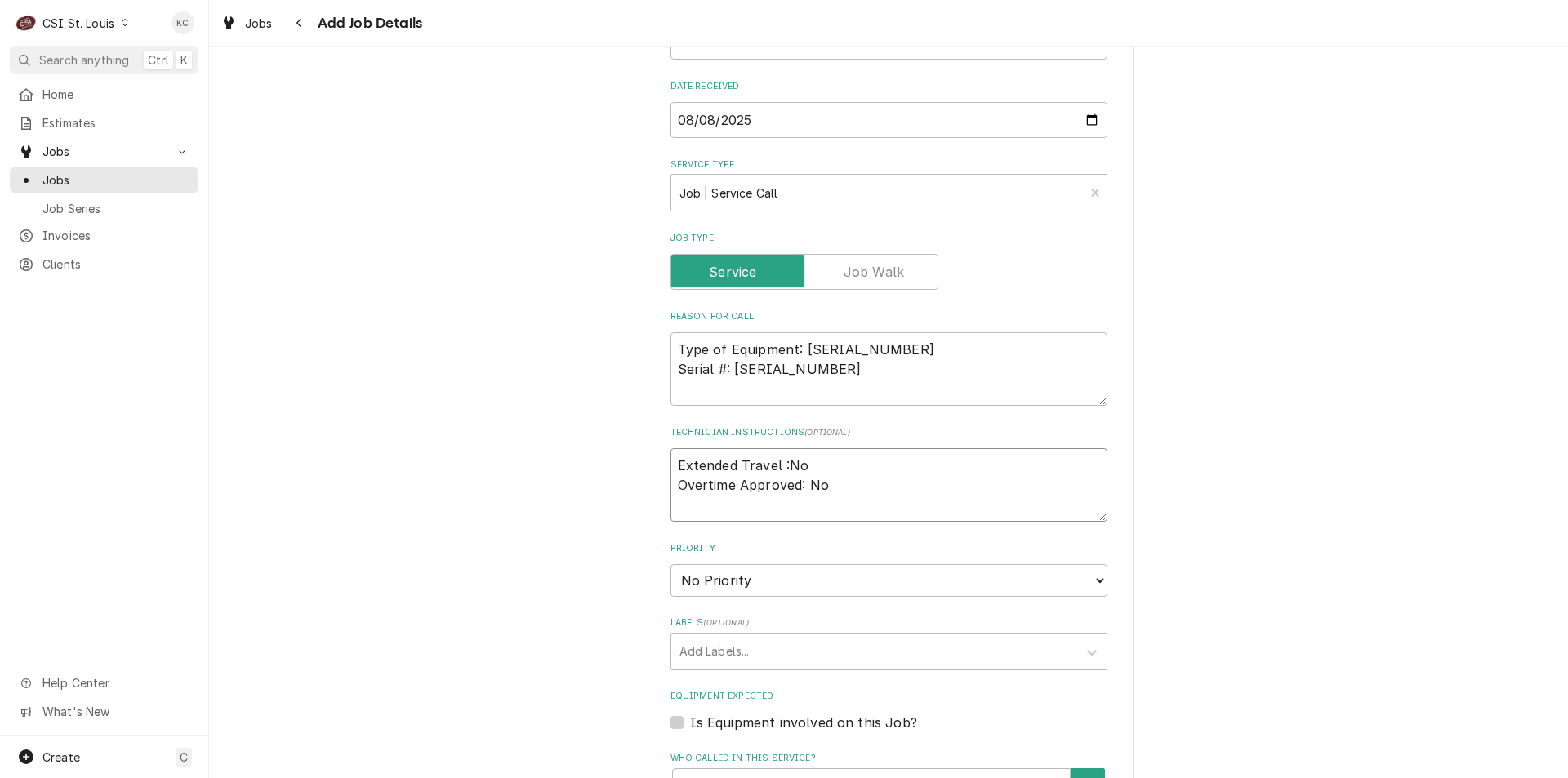type on "Extended Travel :No
Overtime Approved: No" 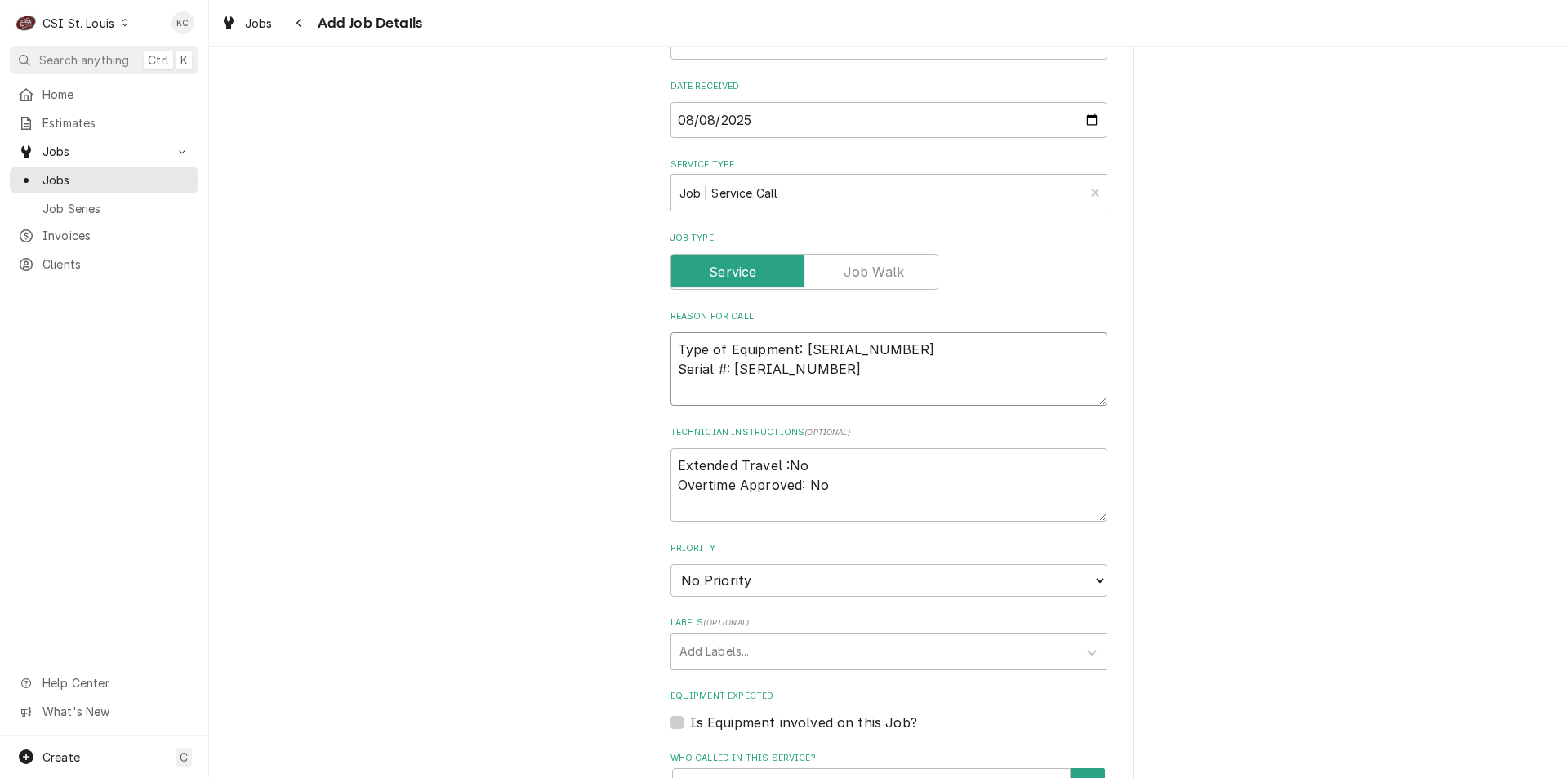 click on "Type of Equipment: 2500989-NODC-P
Serial #: 05251699" at bounding box center [889, 369] 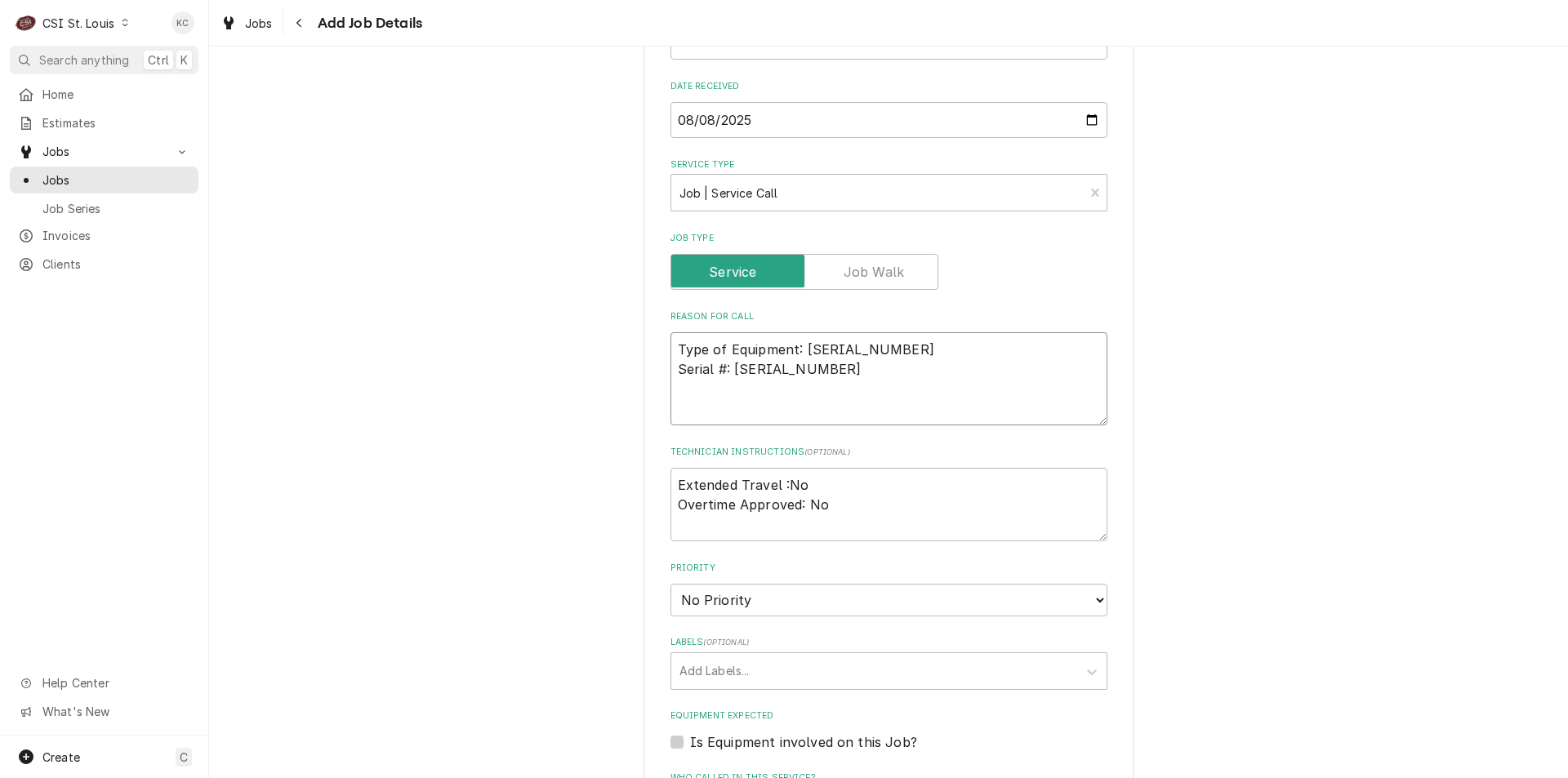 type on "x" 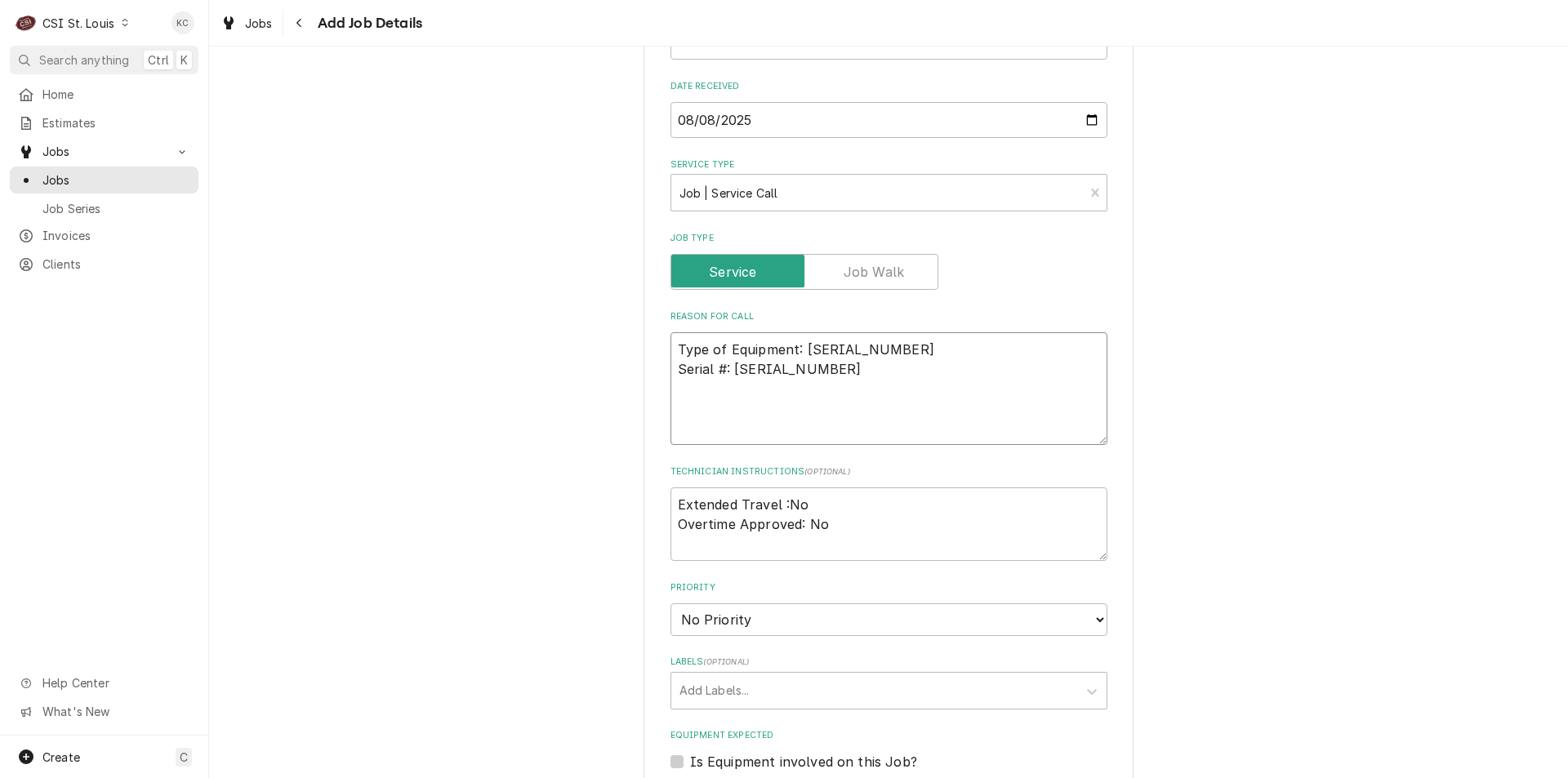 paste on "General Manager called in stating that the unit is not tempting properly. The temperature is reaching 57 degrees and not cooling" 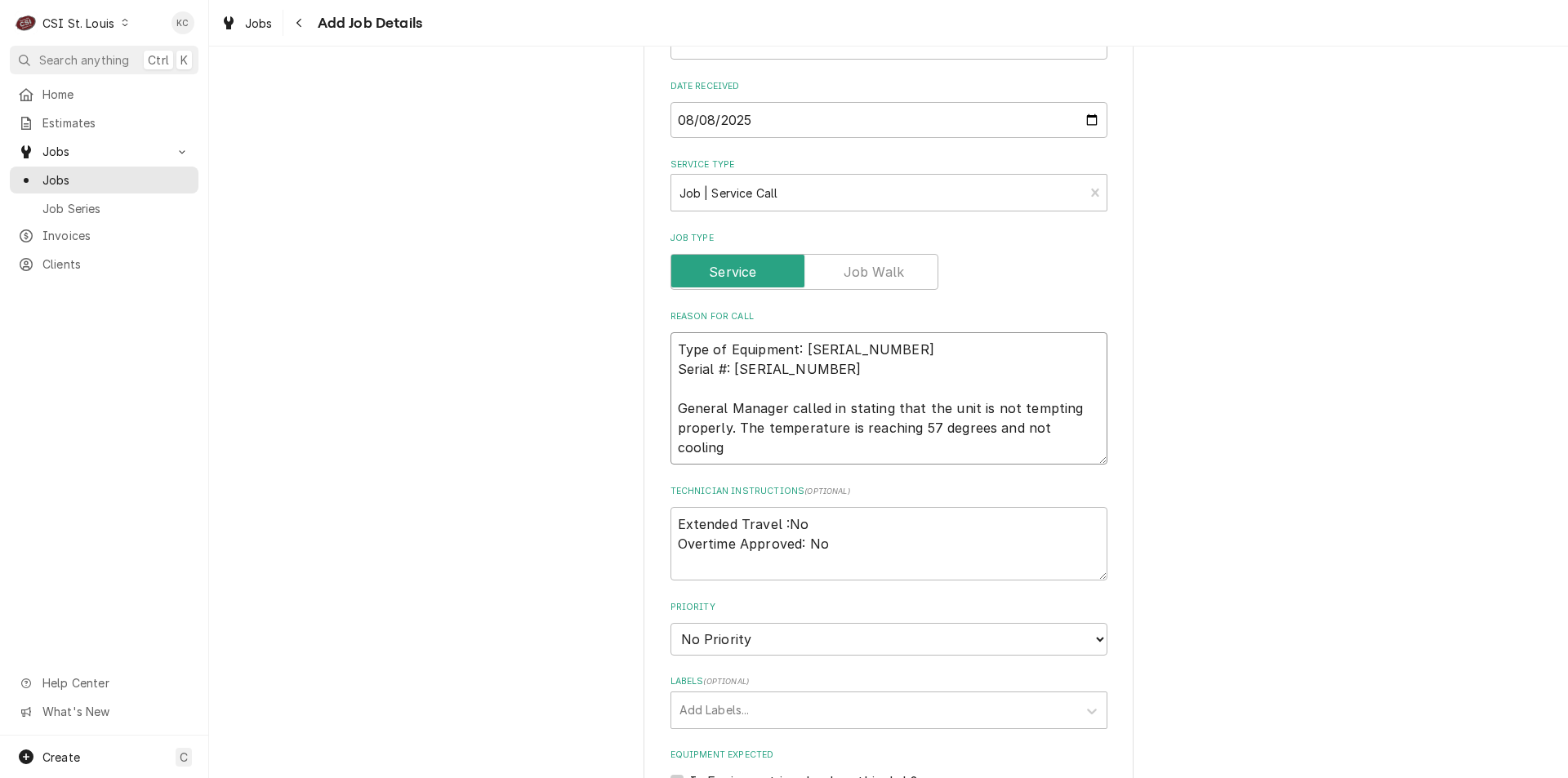 type on "x" 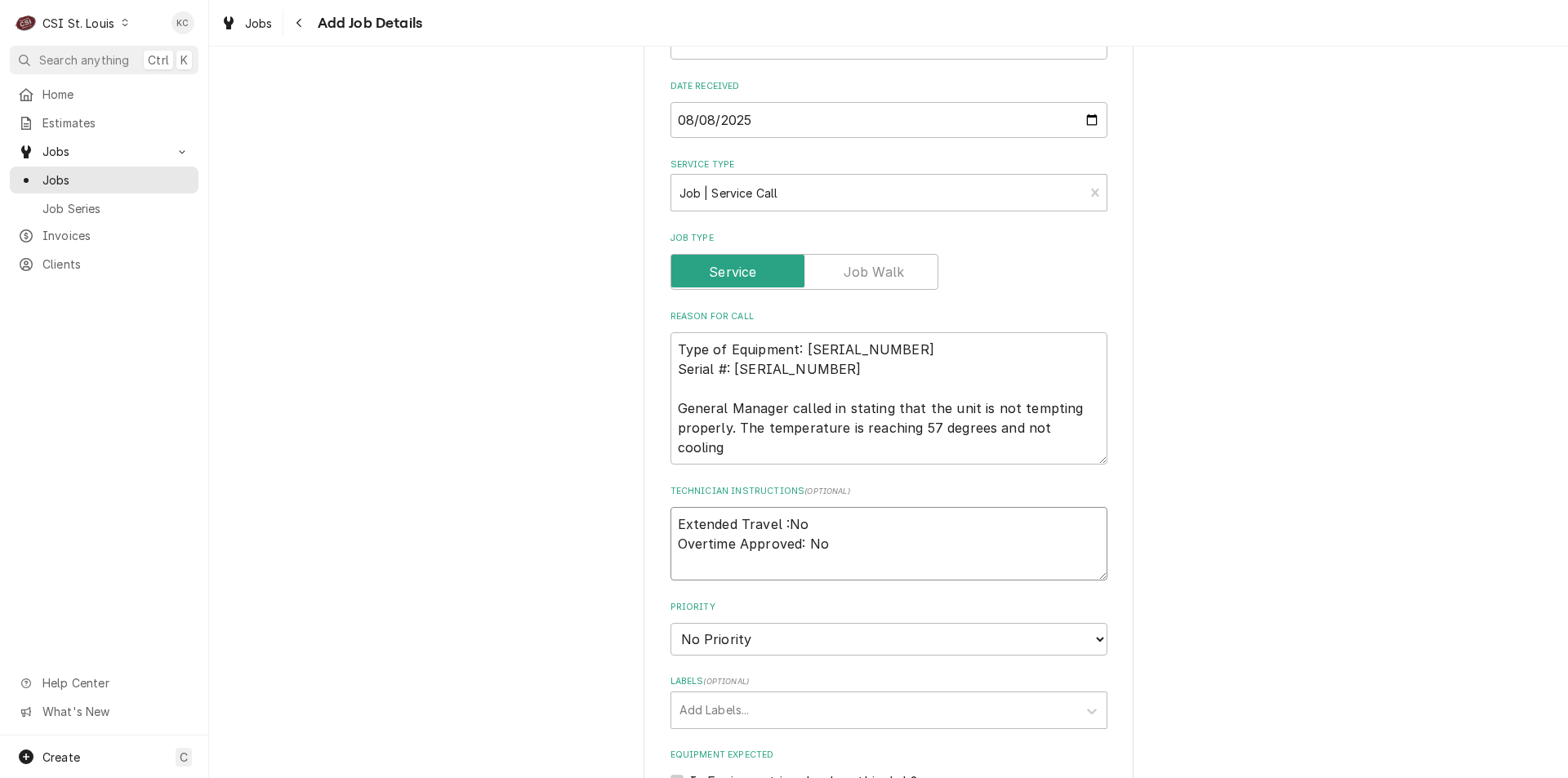 click on "Extended Travel :No
Overtime Approved: No" at bounding box center [889, 544] 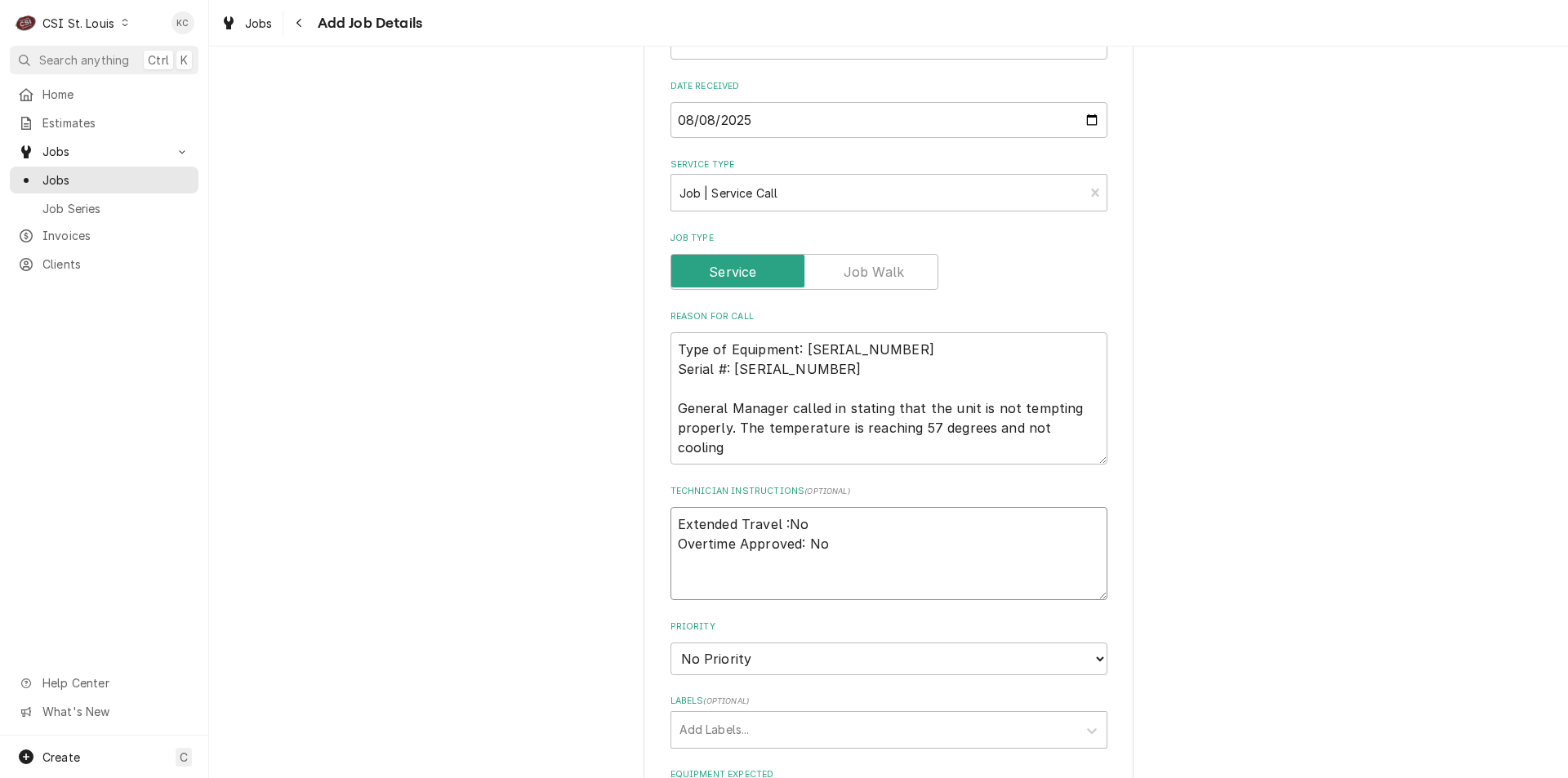 type on "x" 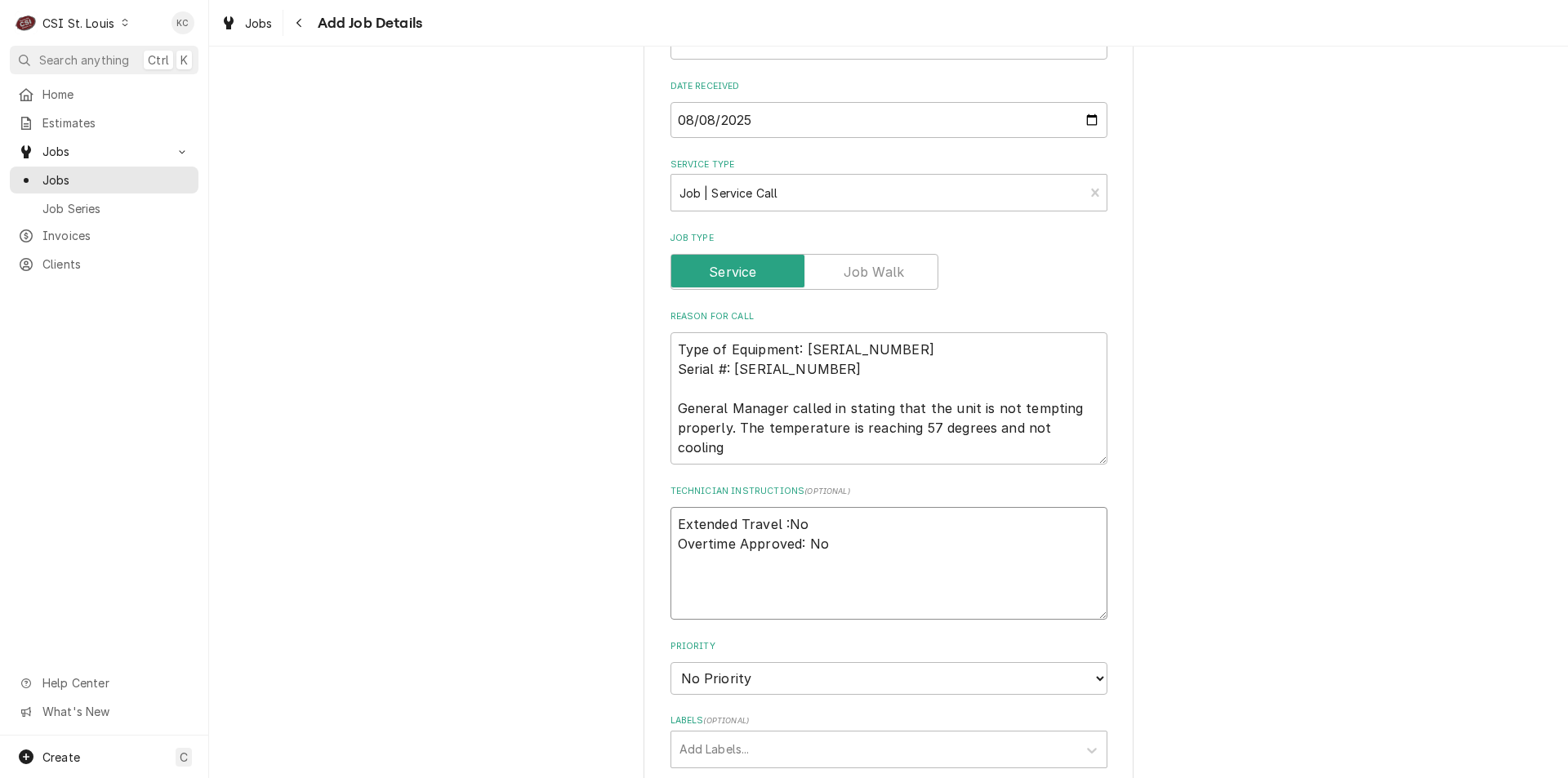 paste on "Lashanna
Phone: 314-326-2060" 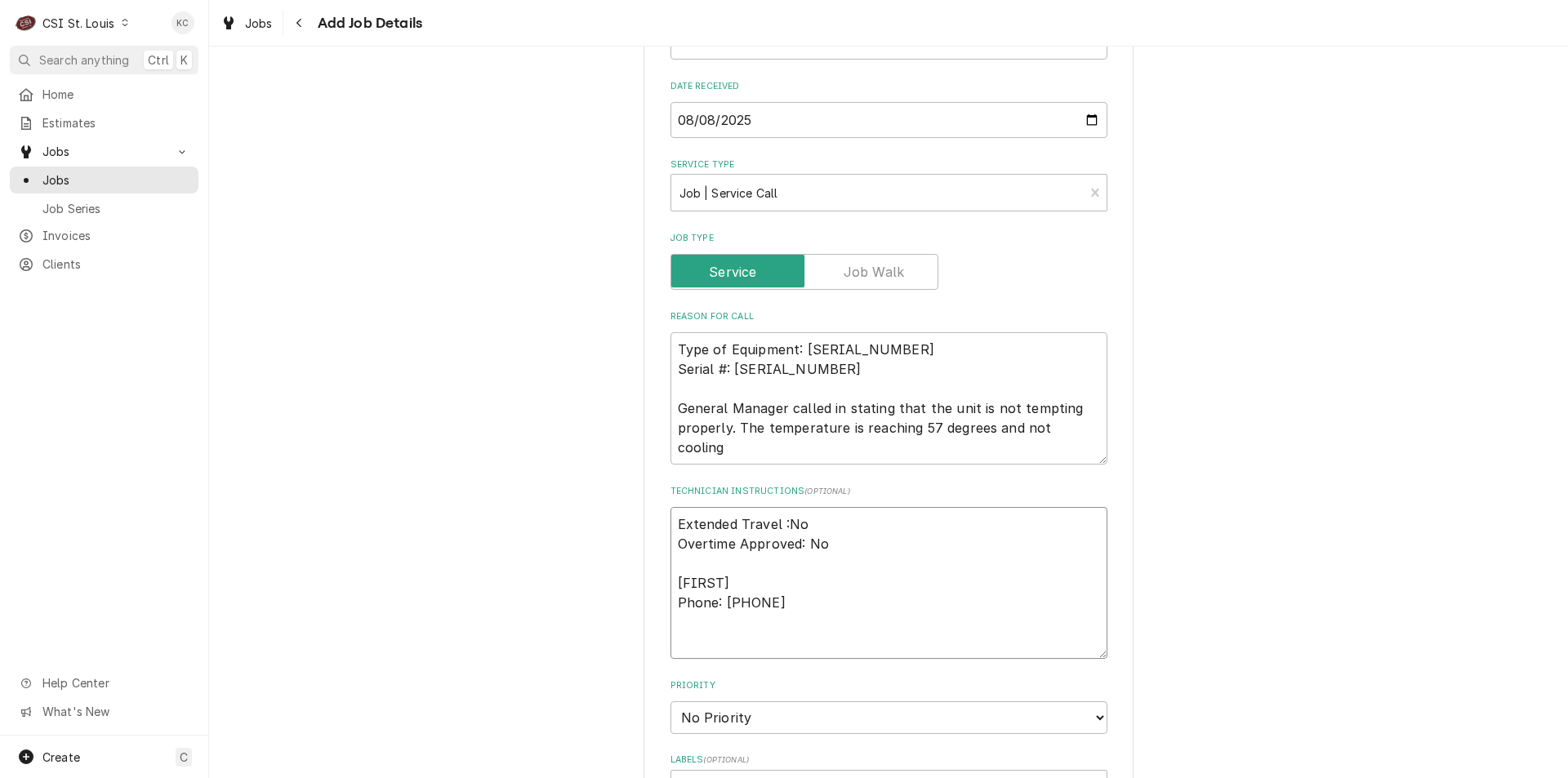 click on "Extended Travel :No
Overtime Approved: No
Lashanna
Phone: 314-326-2060" at bounding box center (889, 583) 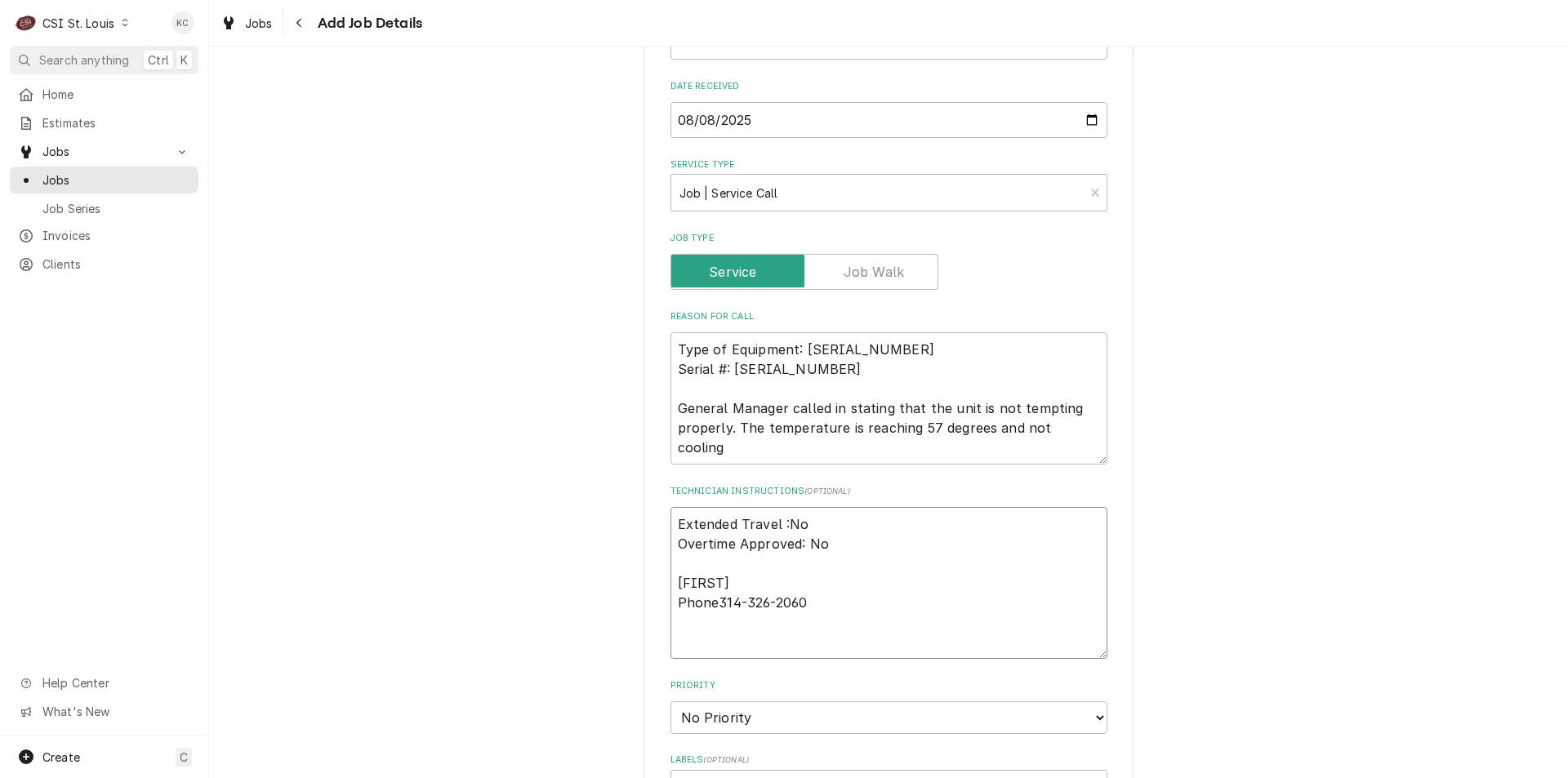 type on "x" 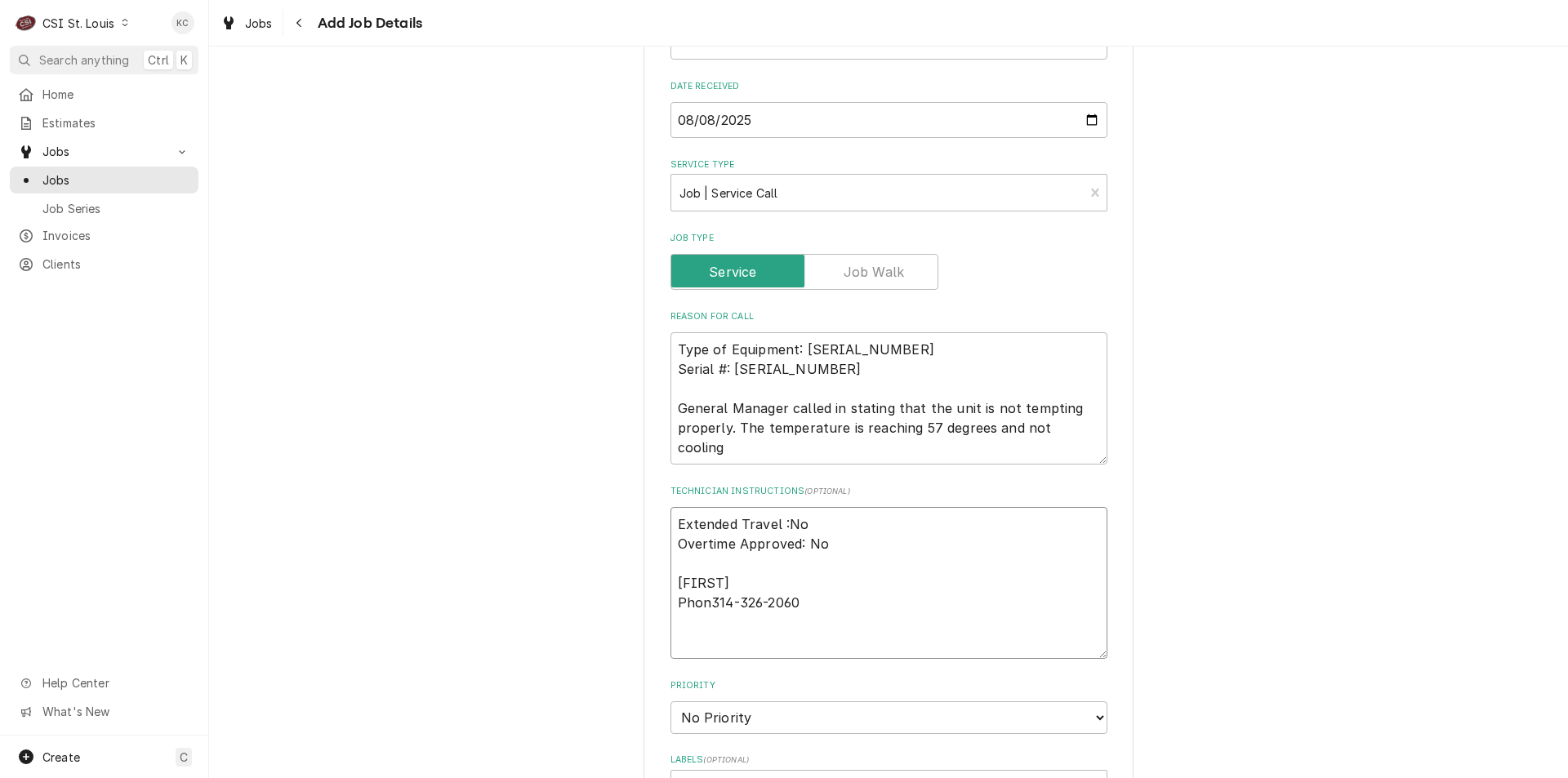 type on "x" 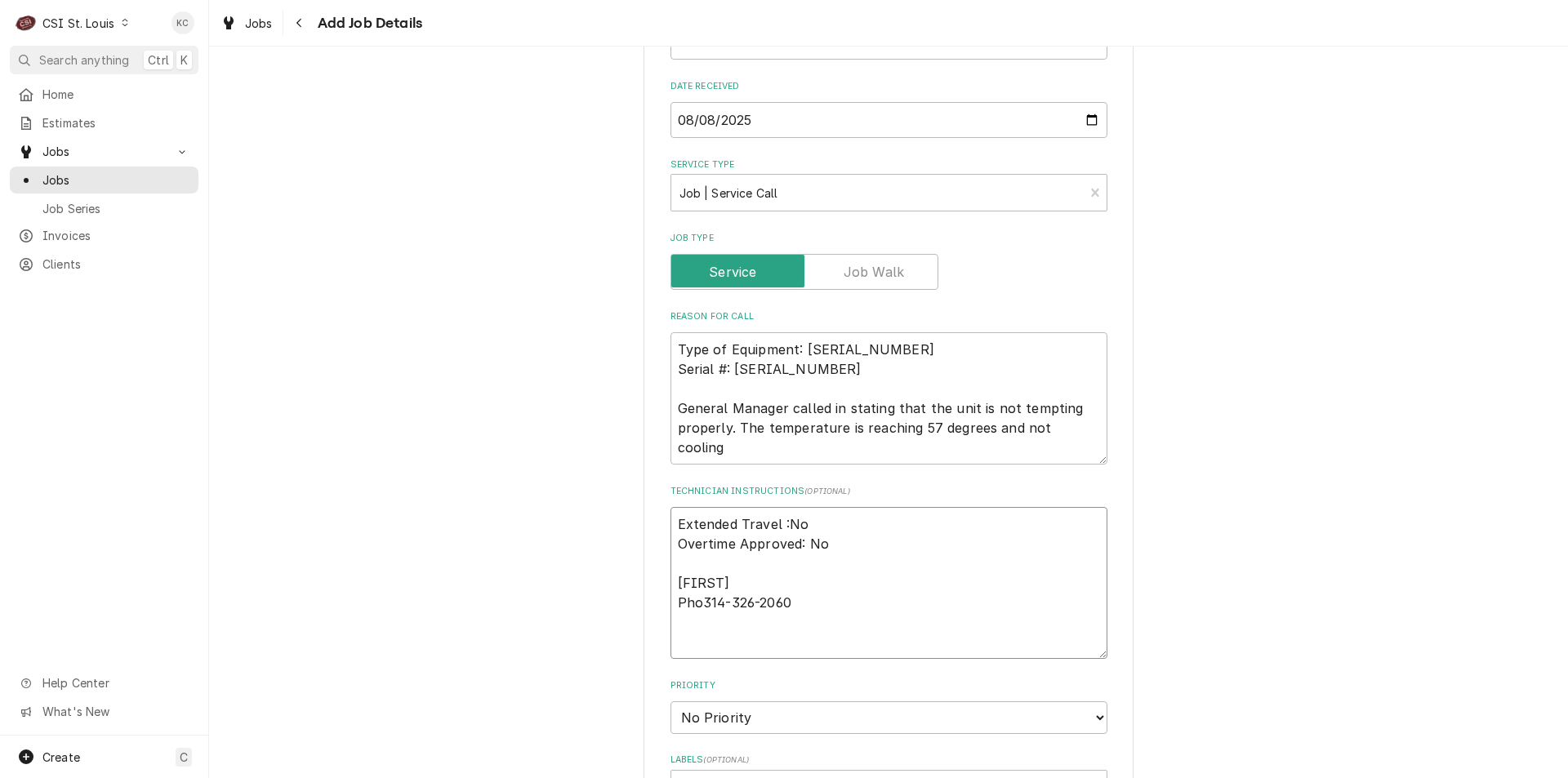 type on "x" 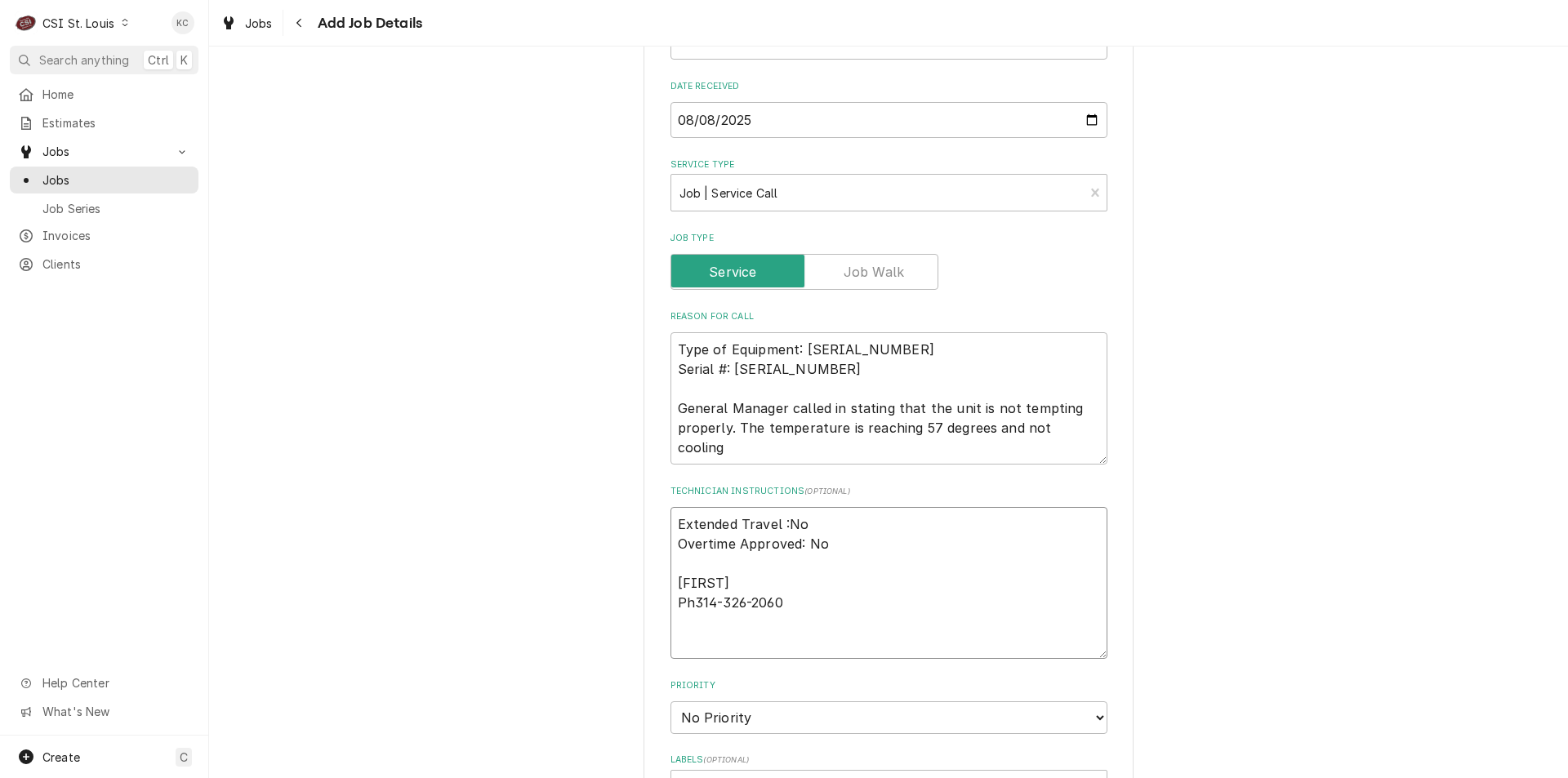 type on "x" 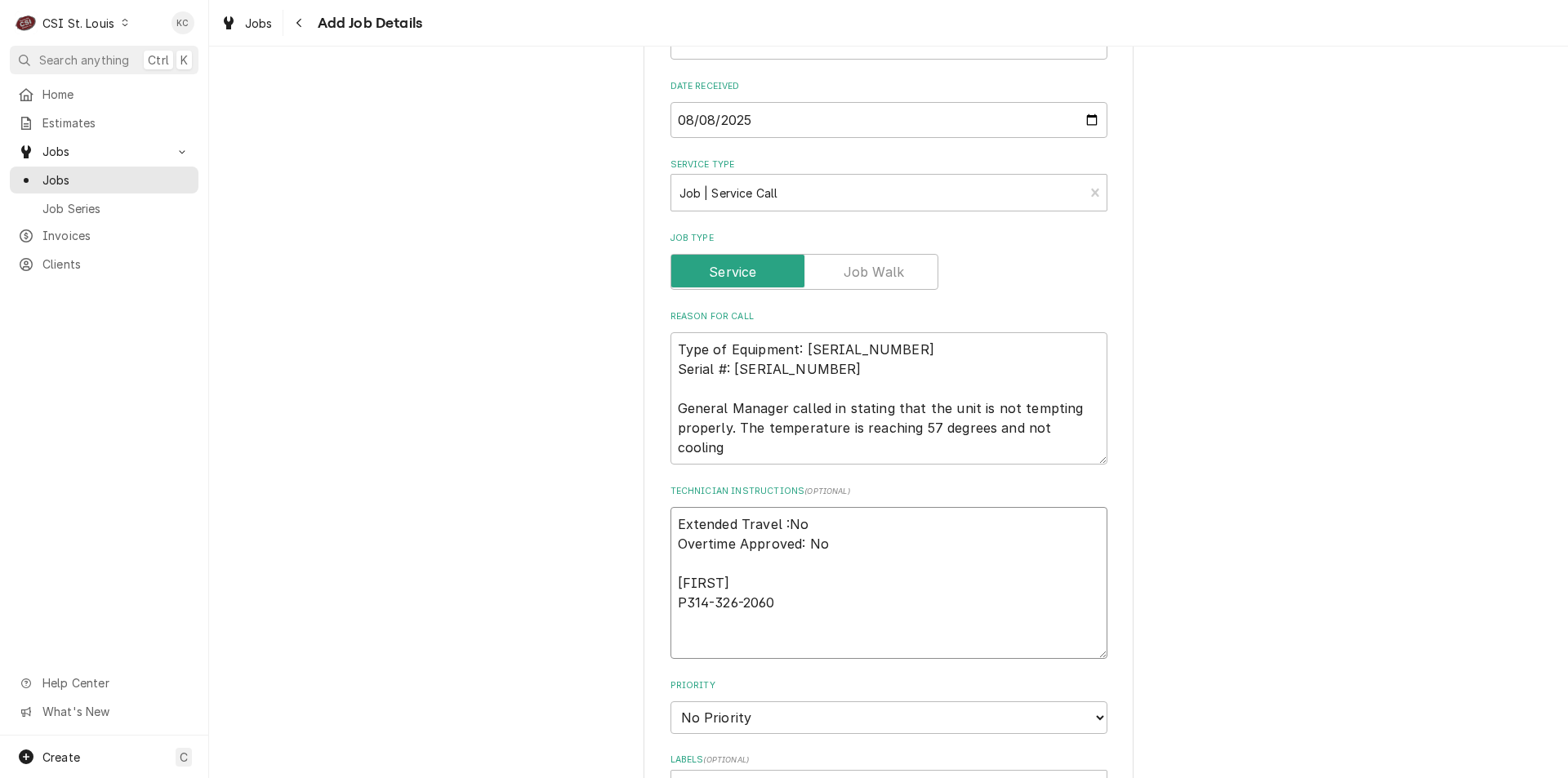 type on "x" 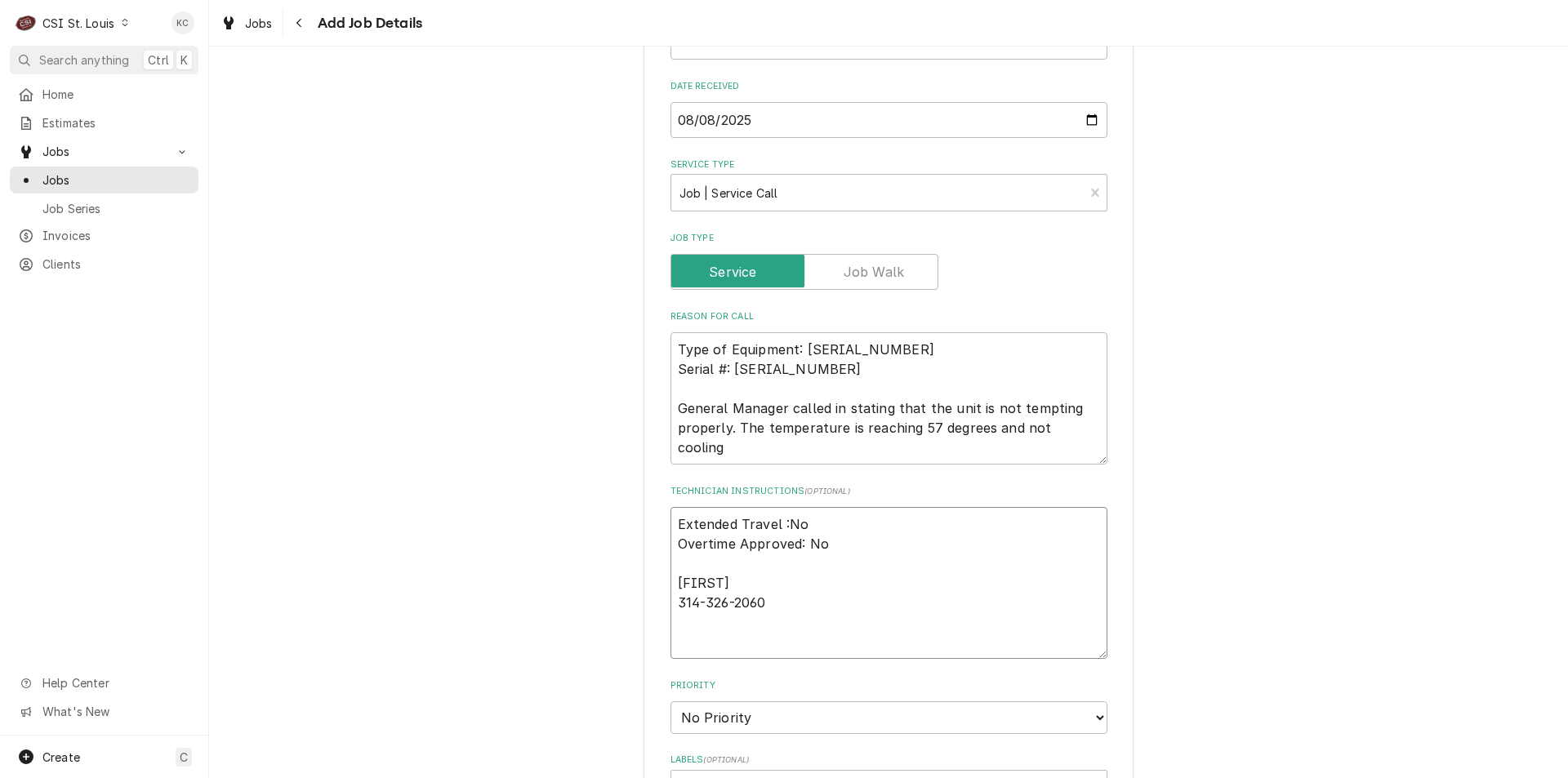 type on "x" 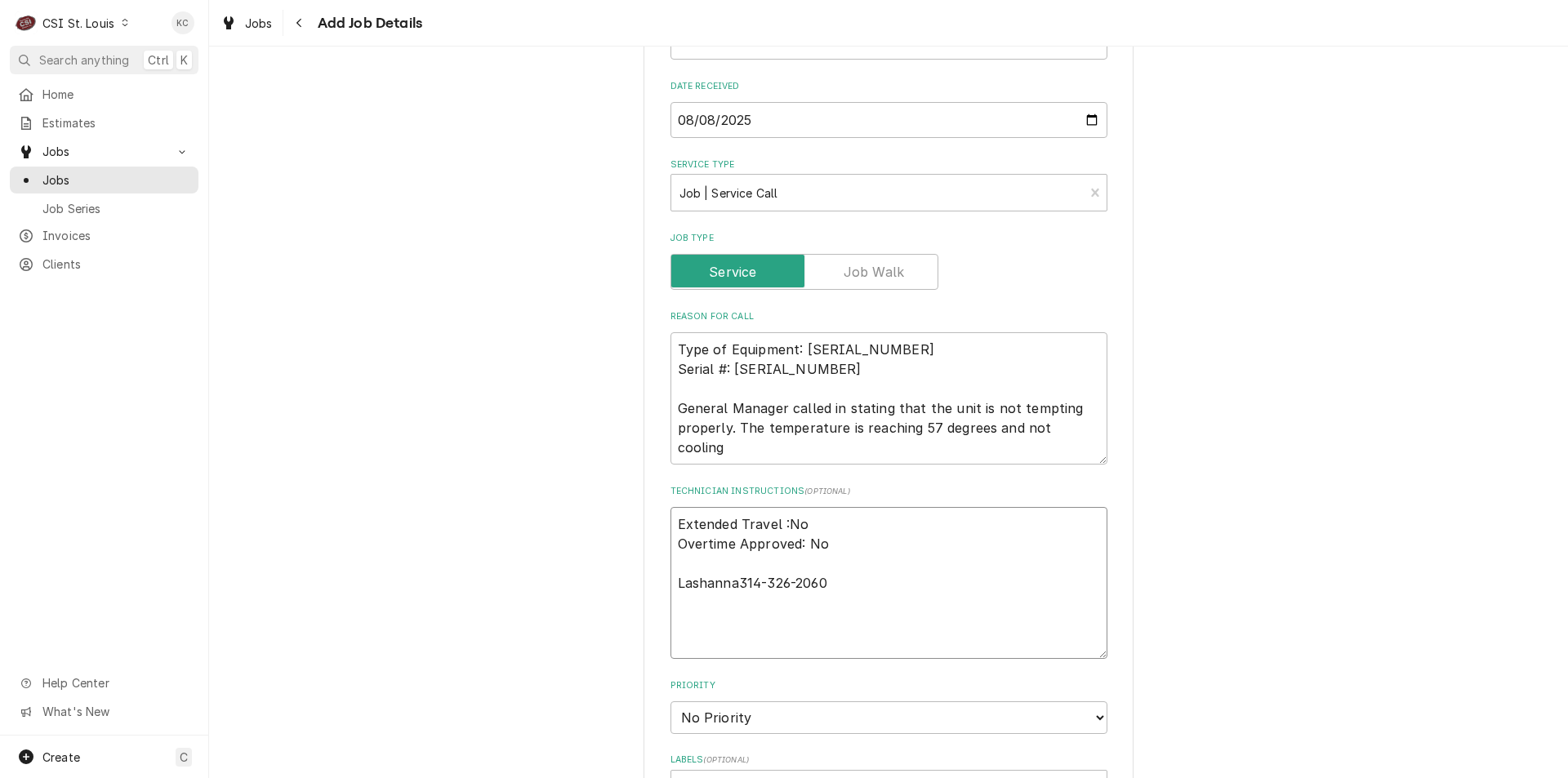 type on "Extended Travel :No
Overtime Approved: No
Lashann314-326-2060" 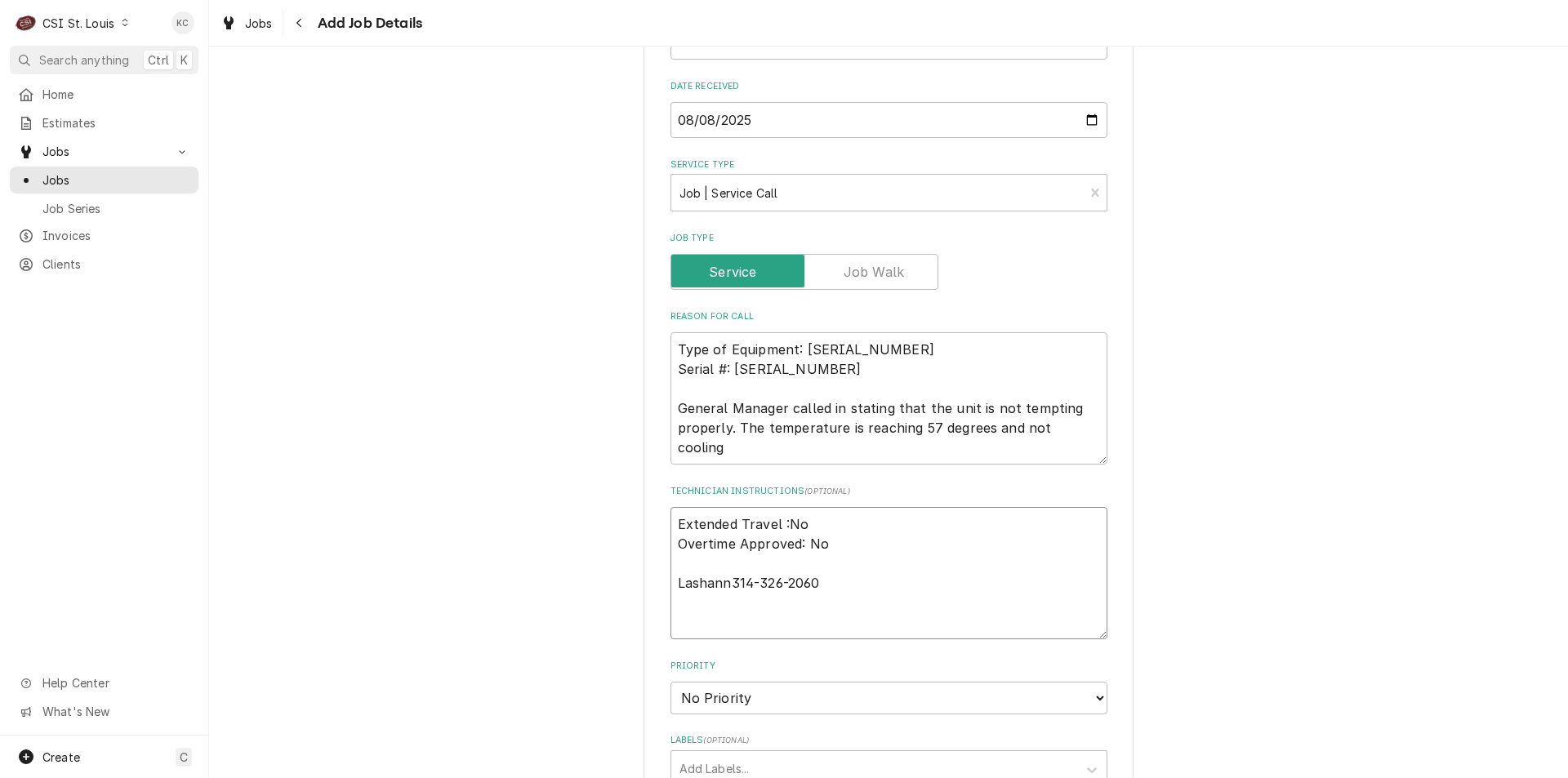type on "x" 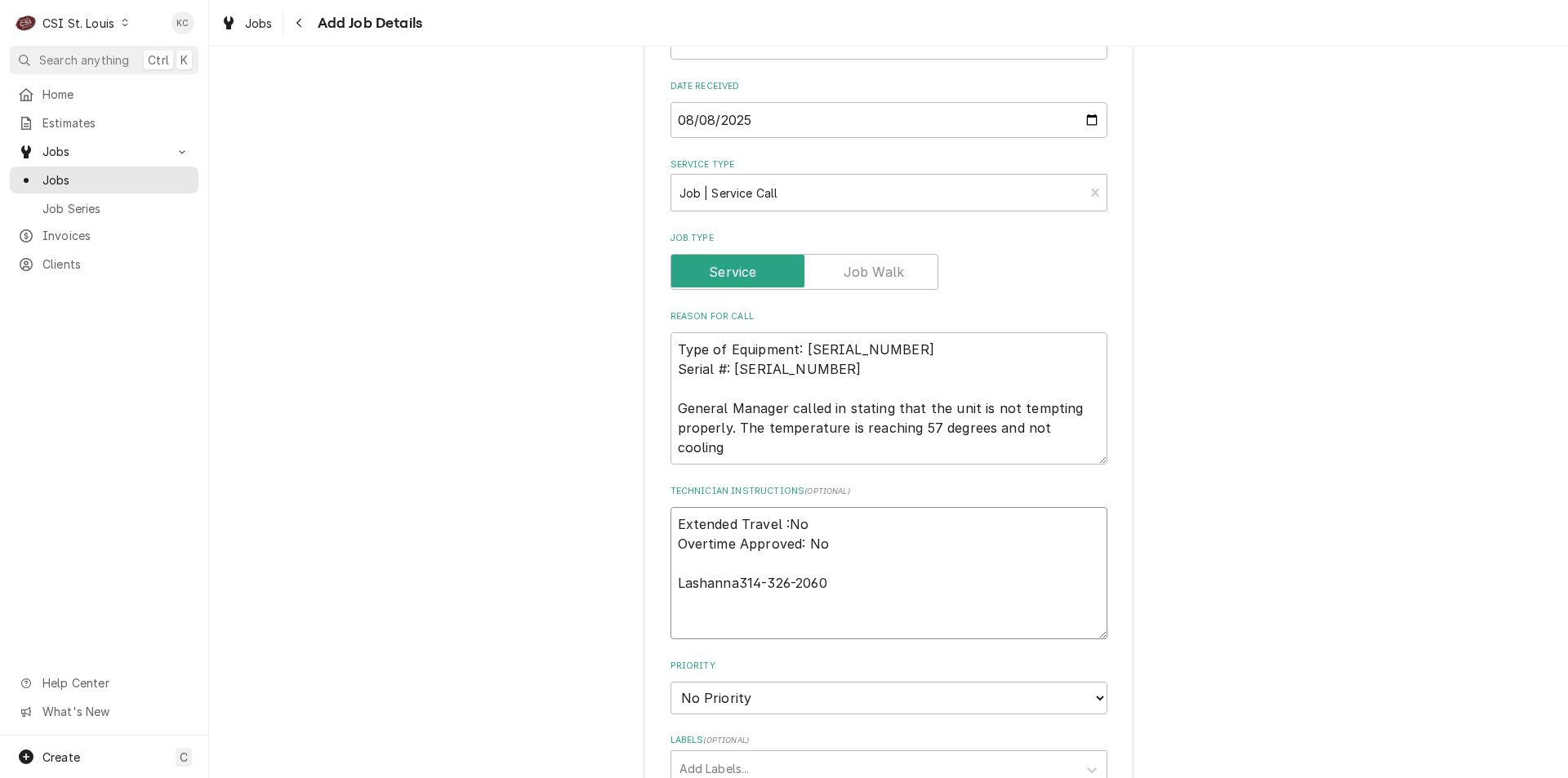 type on "x" 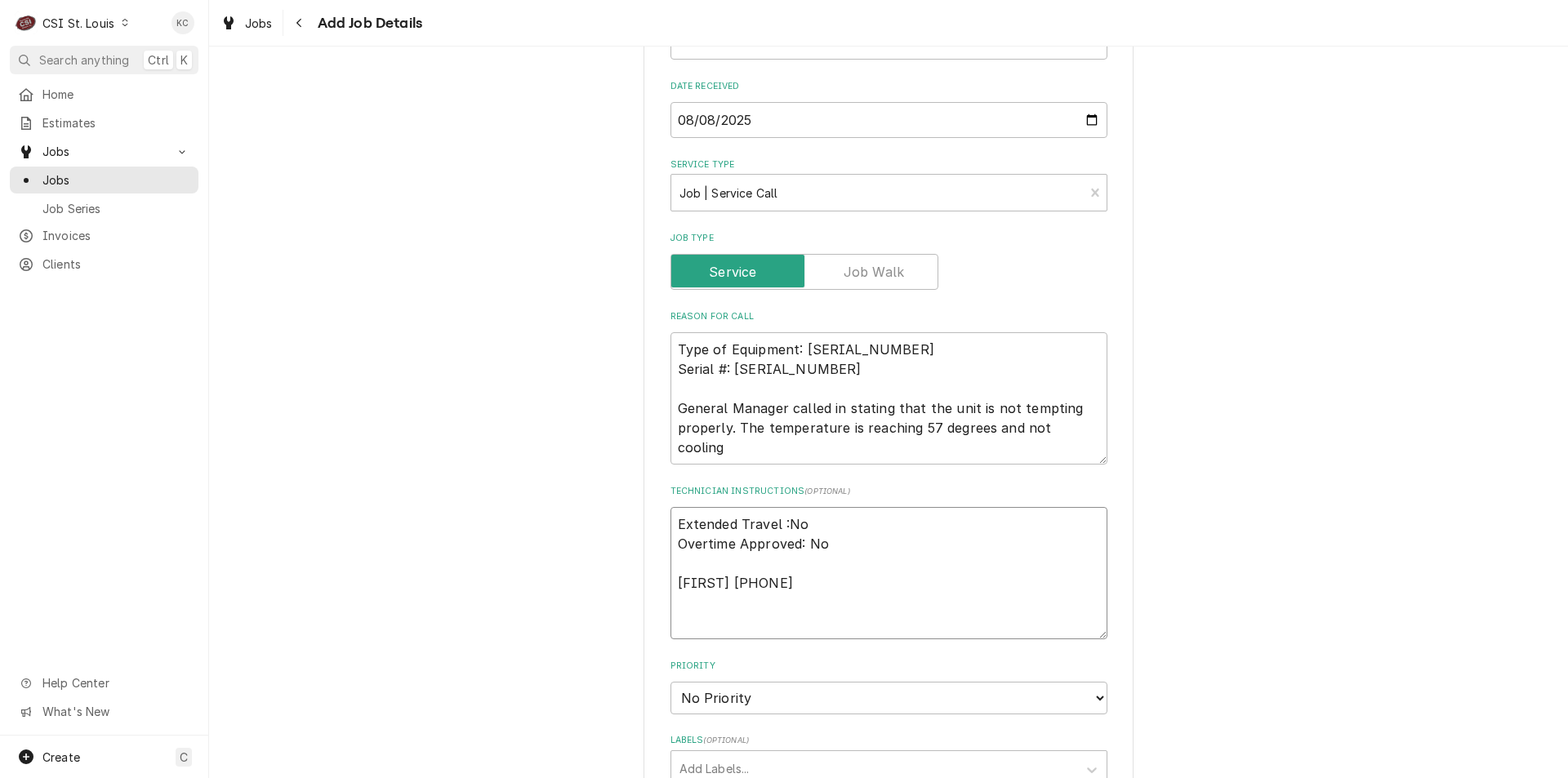 type on "x" 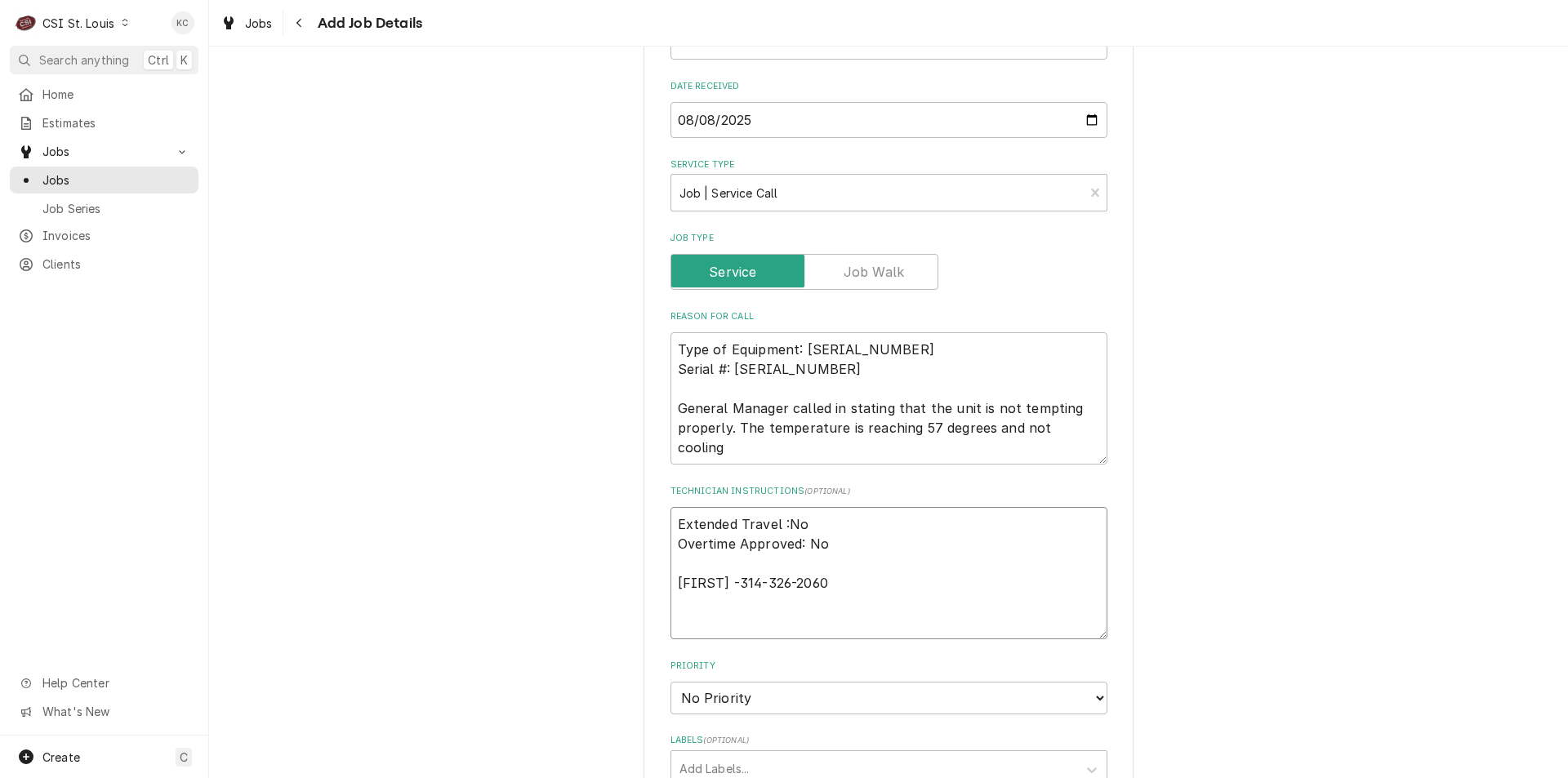 type on "x" 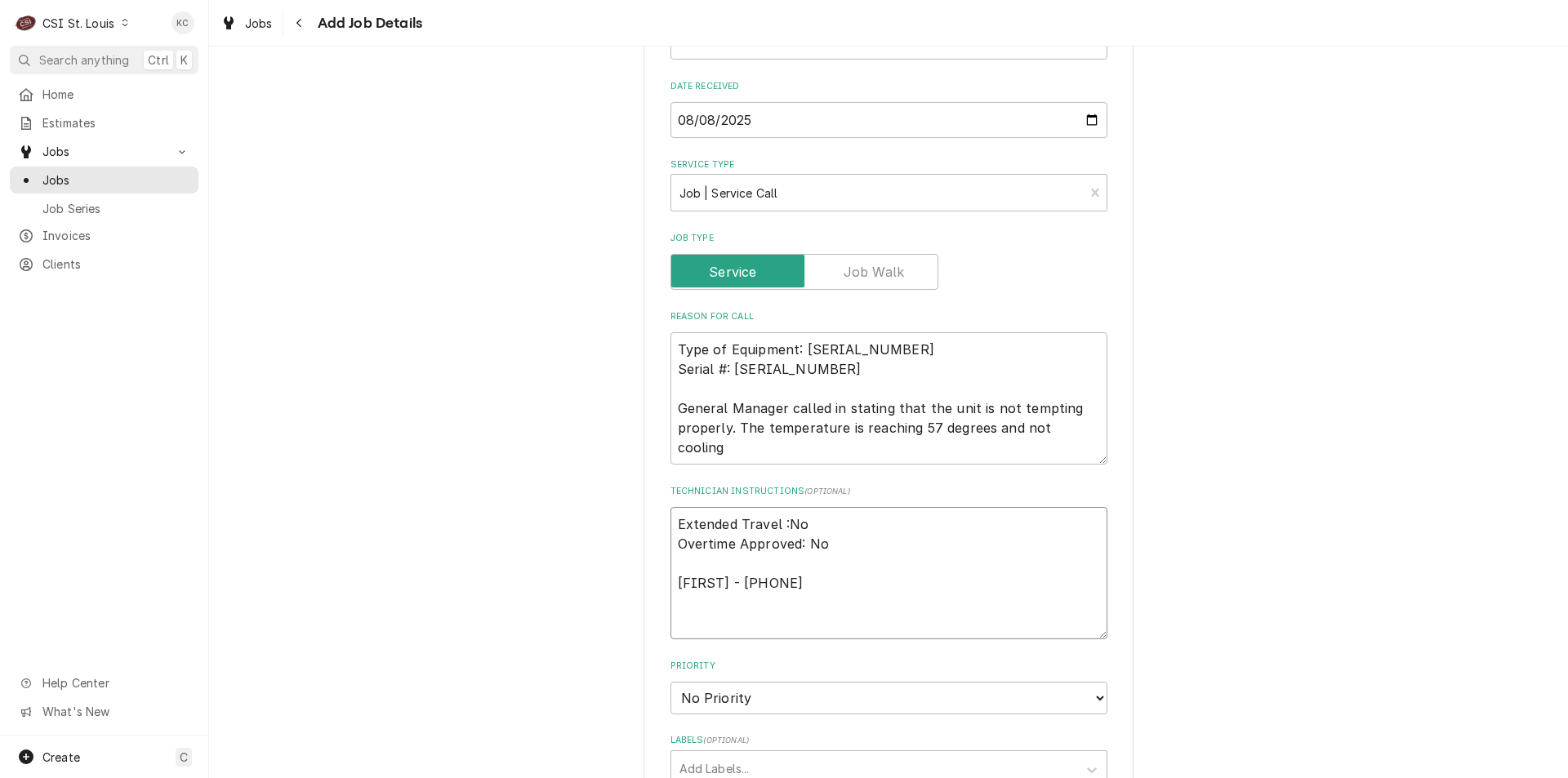 type on "x" 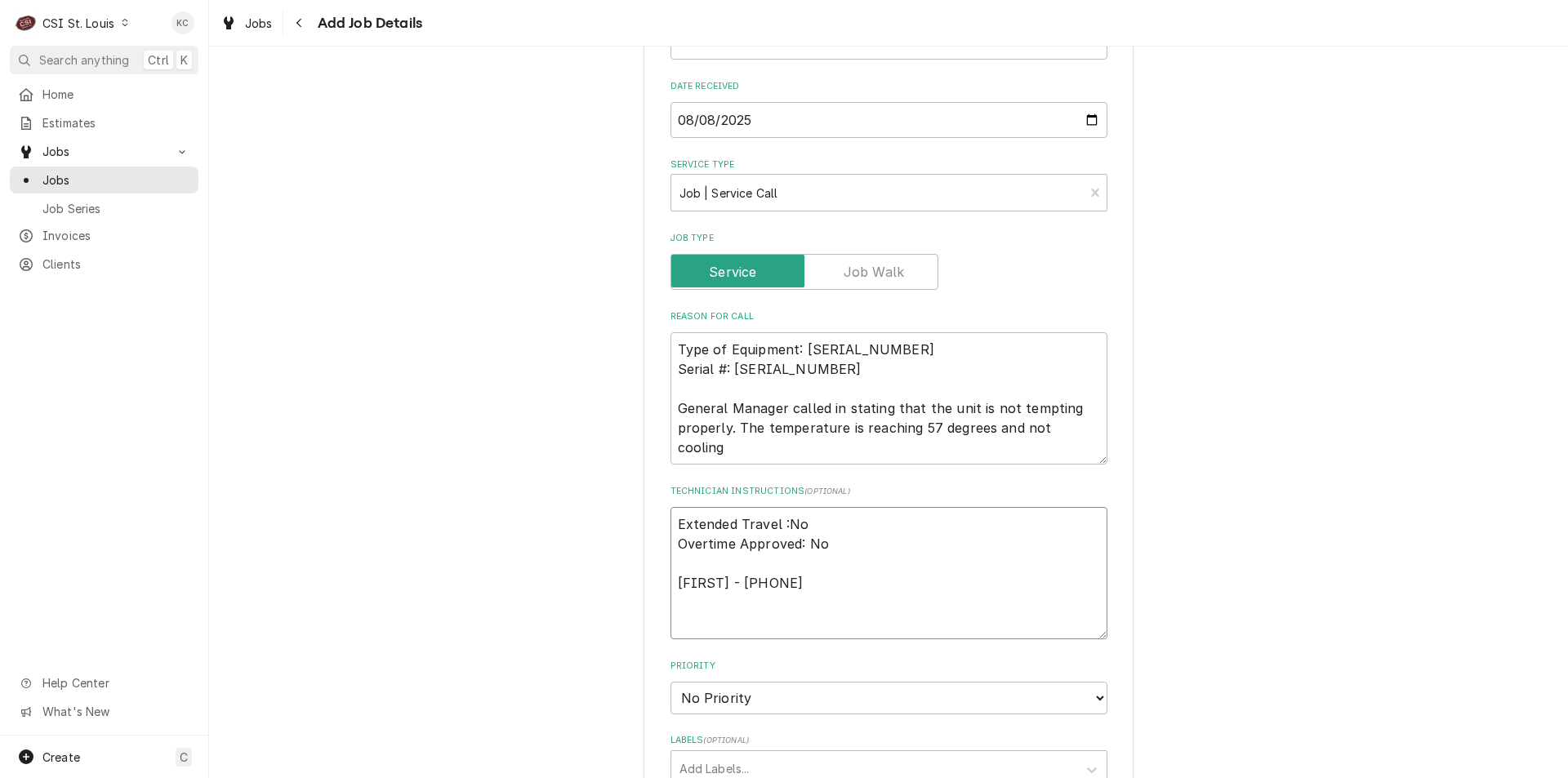 click on "Extended Travel :No
Overtime Approved: No
Lashanna - 314-326-2060" at bounding box center [889, 573] 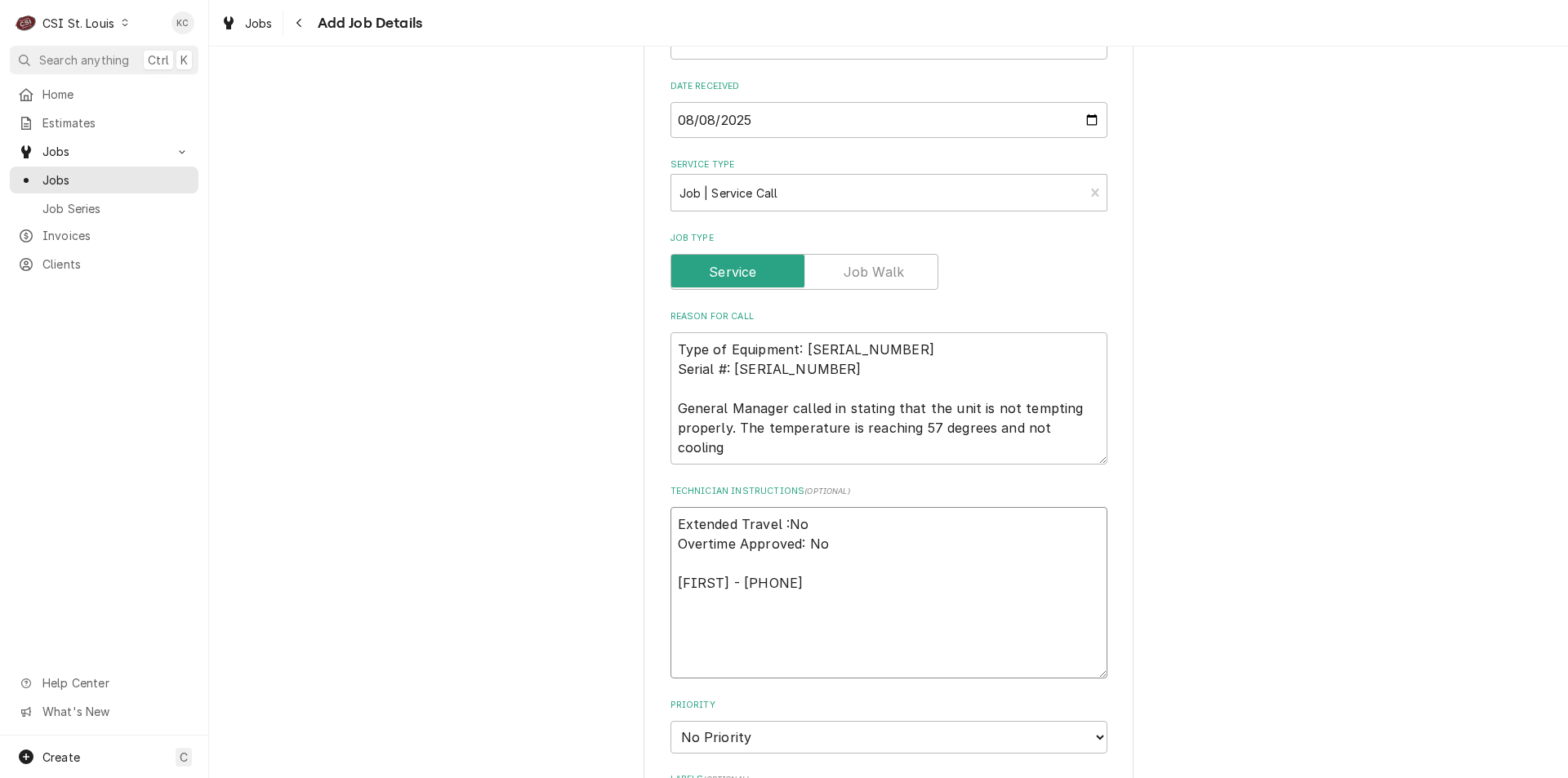 paste on "Technician direct support phone number - 712-215-8672" 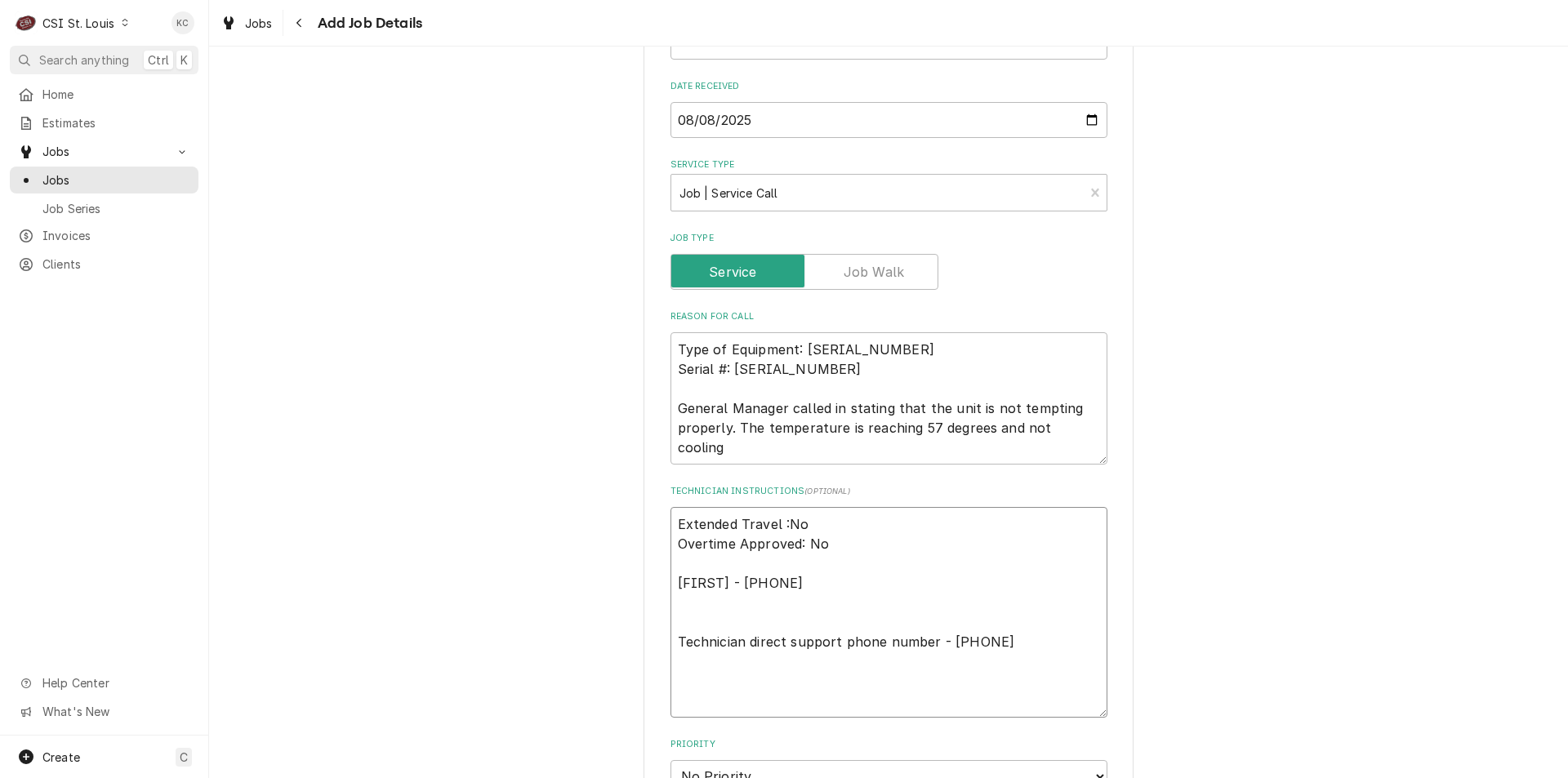 type on "x" 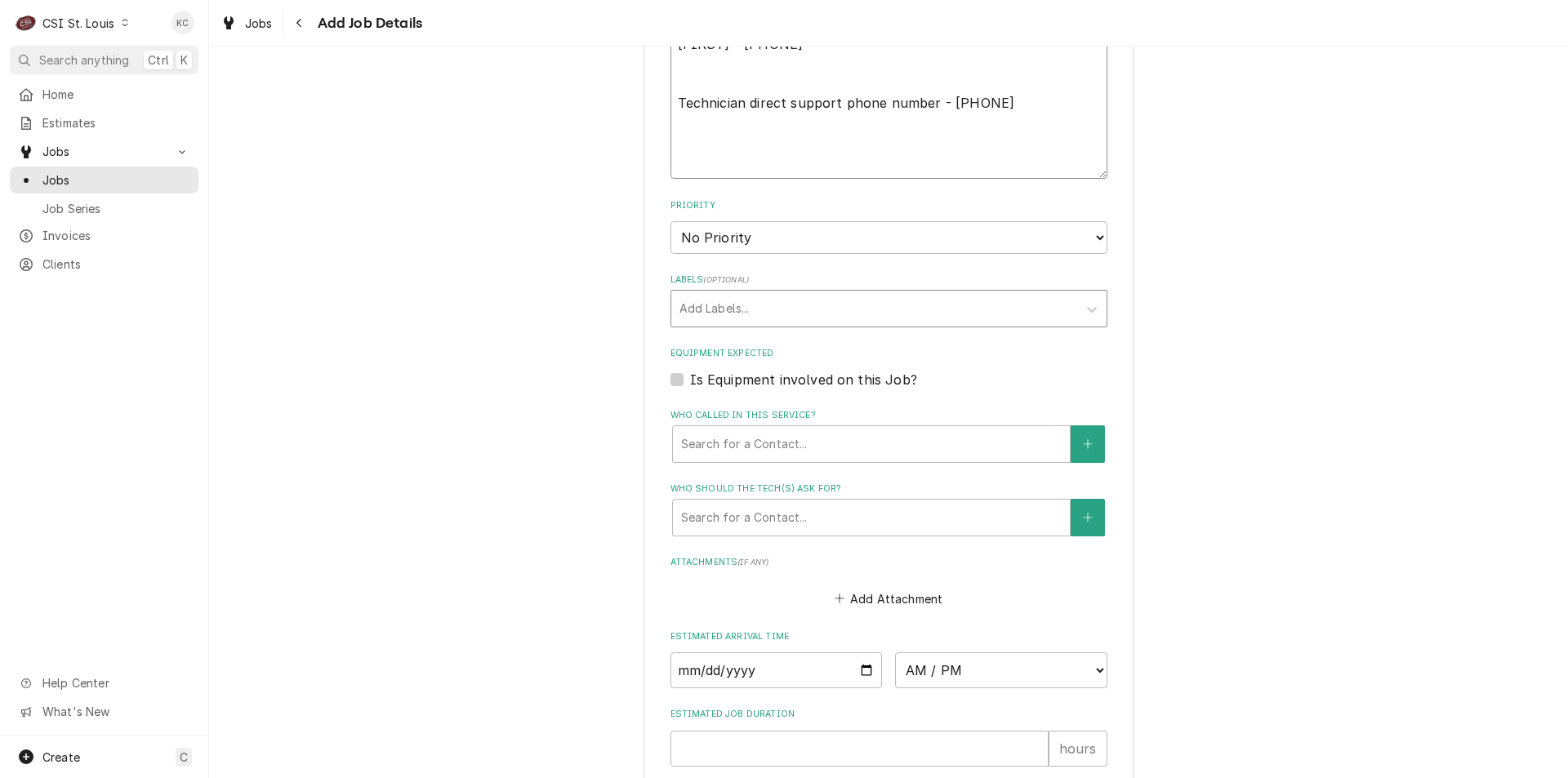 scroll, scrollTop: 1143, scrollLeft: 0, axis: vertical 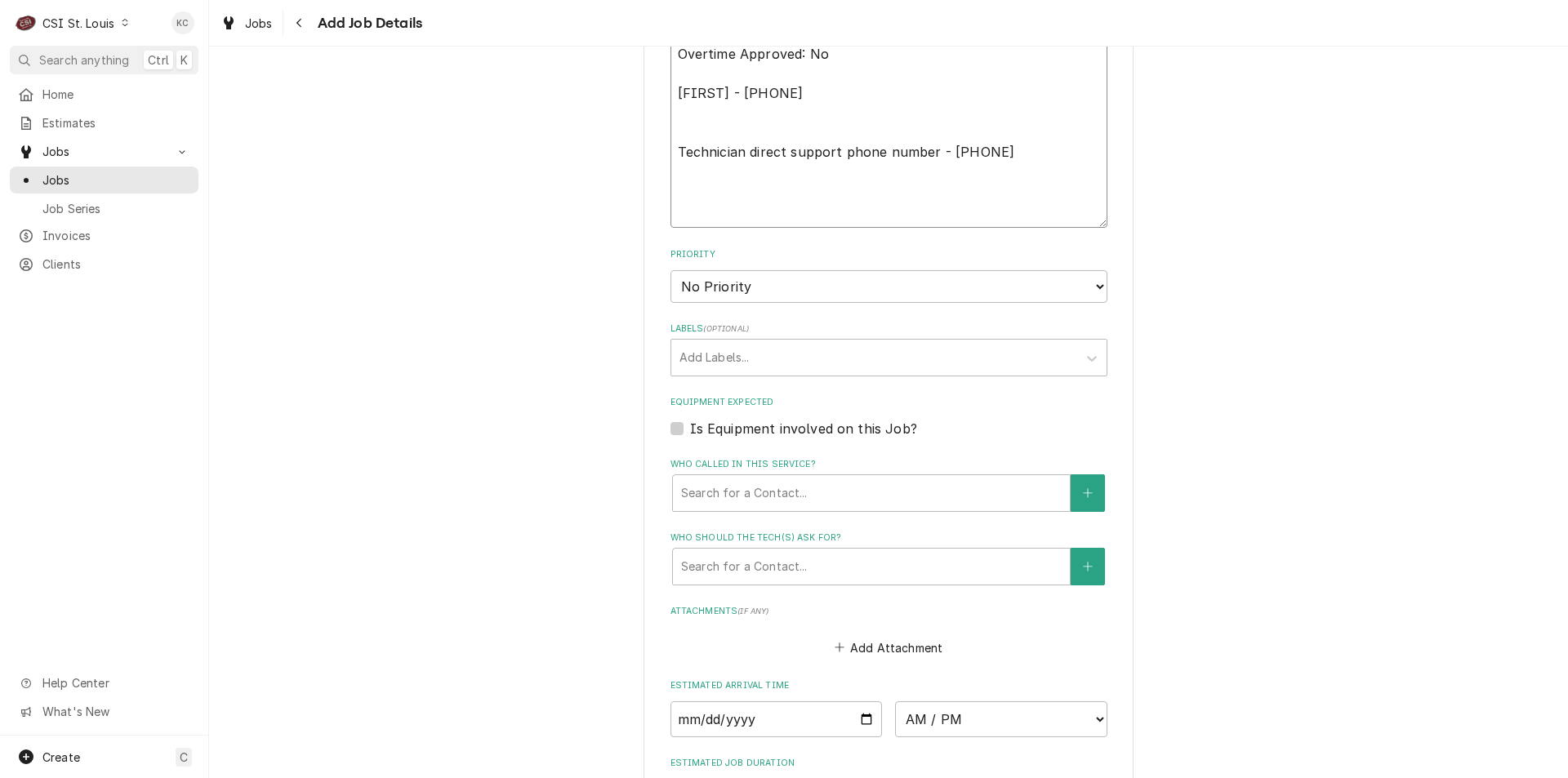 type on "Extended Travel :No
Overtime Approved: No
Lashanna - 314-326-2060
Technician direct support phone number - 712-215-8672" 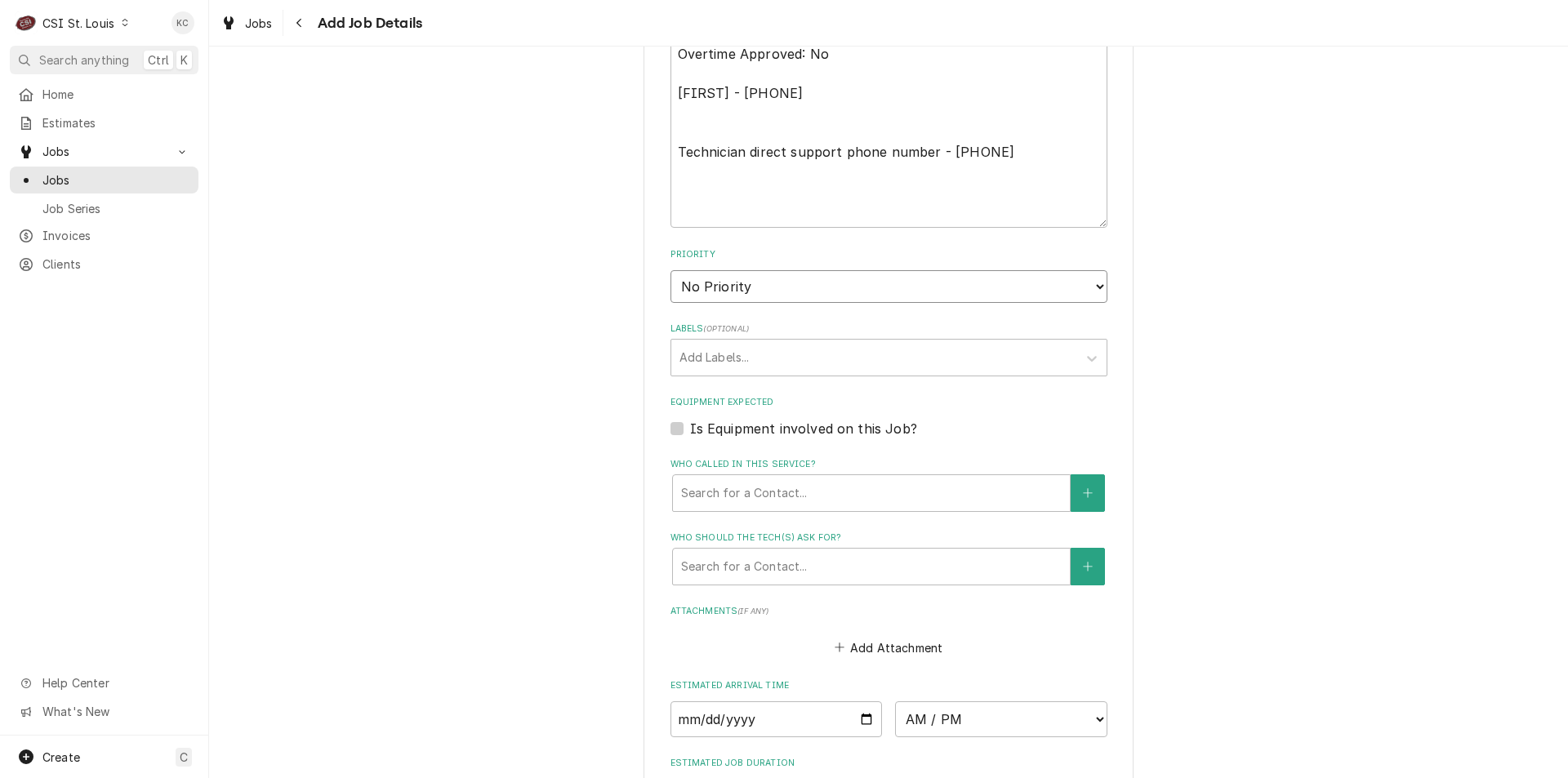 click on "No Priority Urgent High Medium Low" at bounding box center (889, 287) 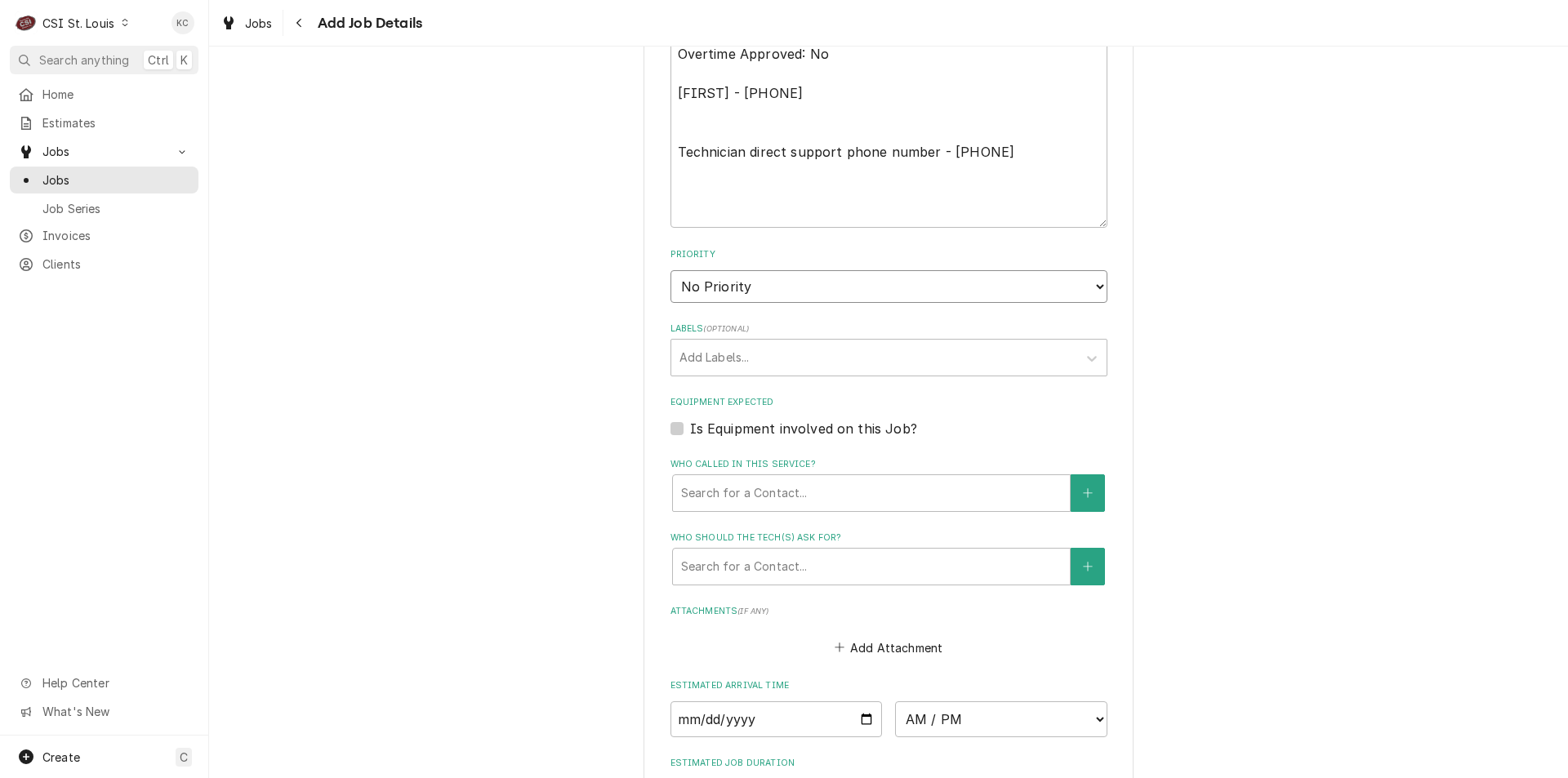 type 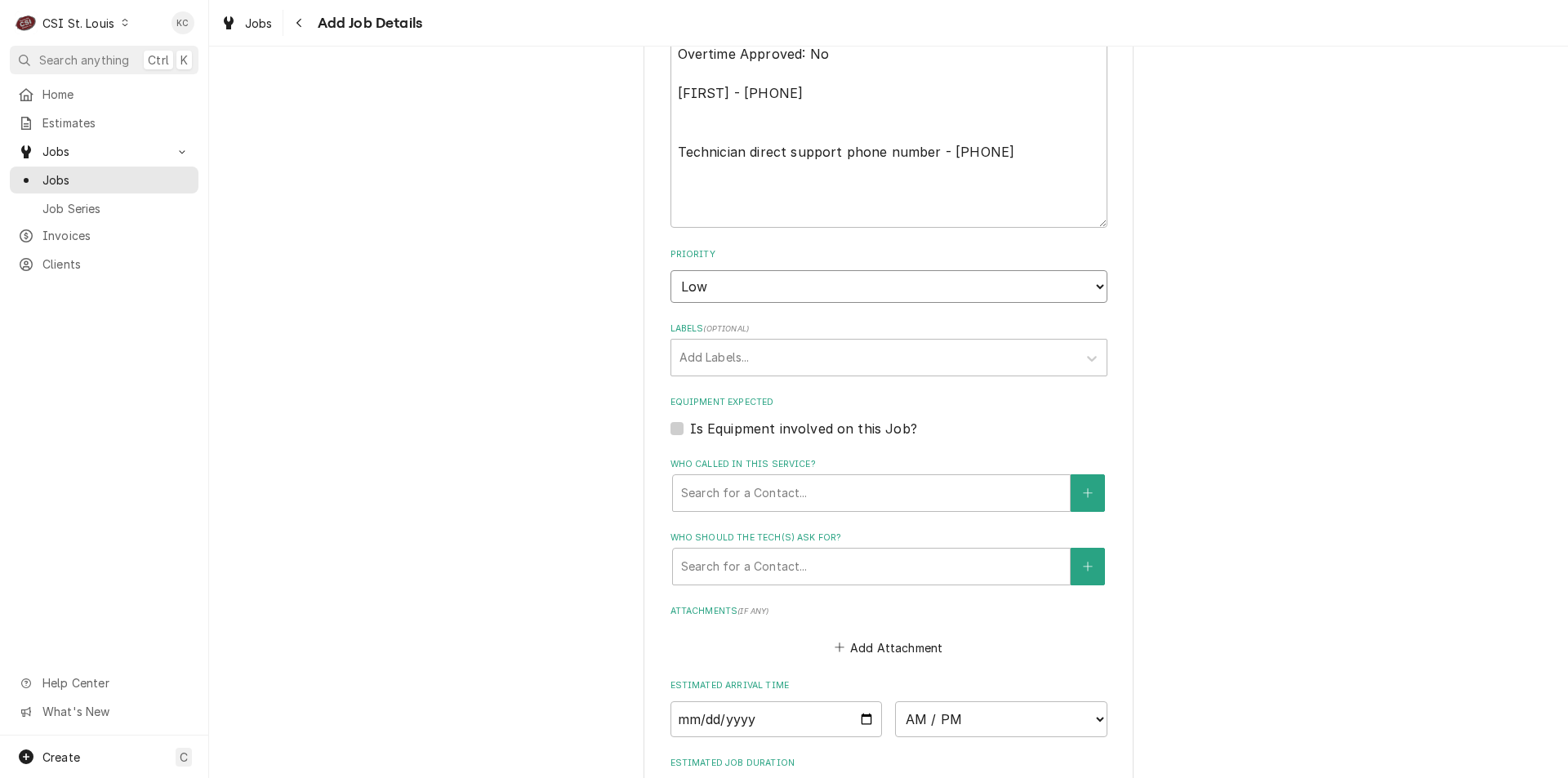 click on "No Priority Urgent High Medium Low" at bounding box center [889, 287] 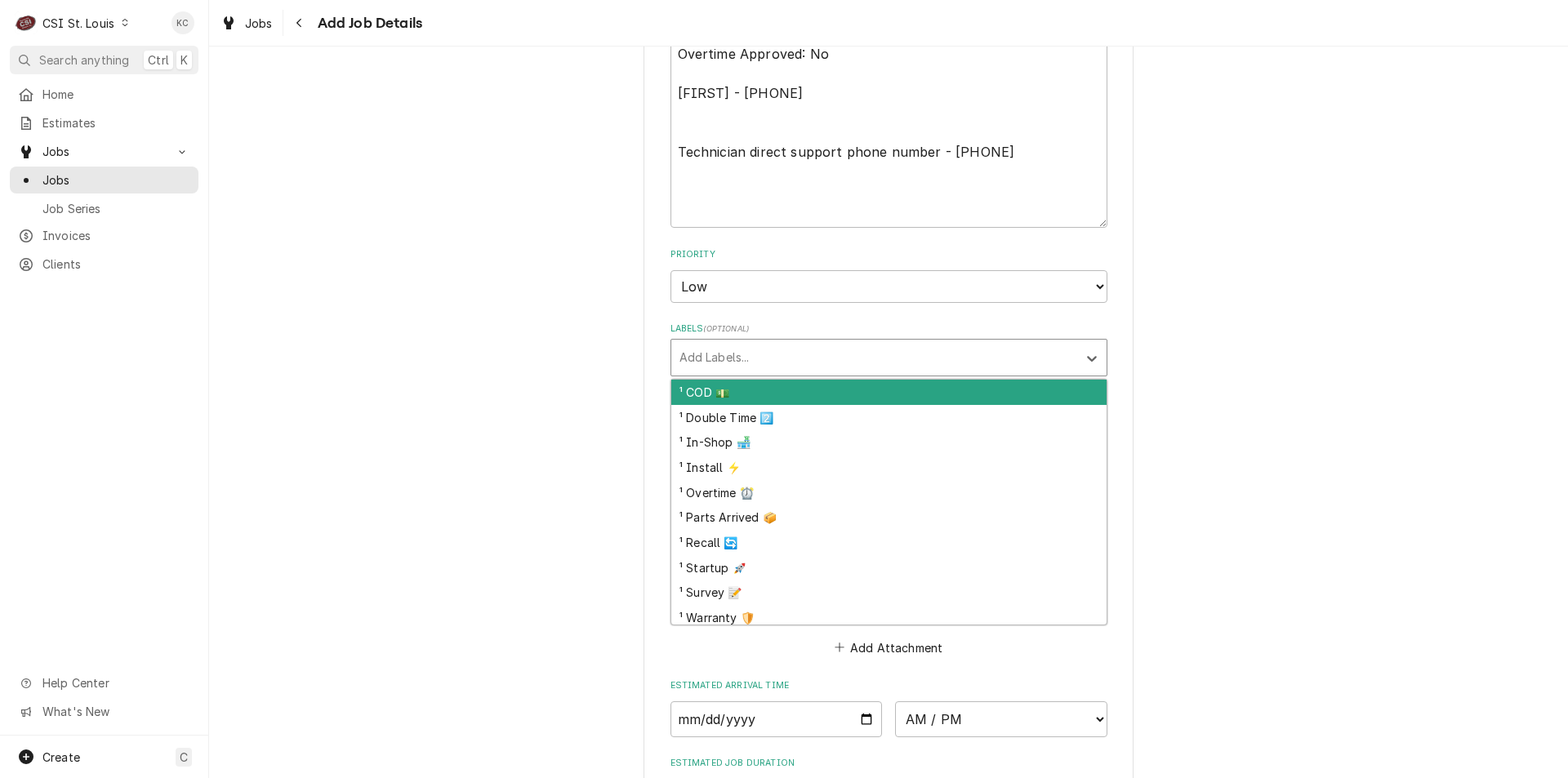 click at bounding box center (874, 358) 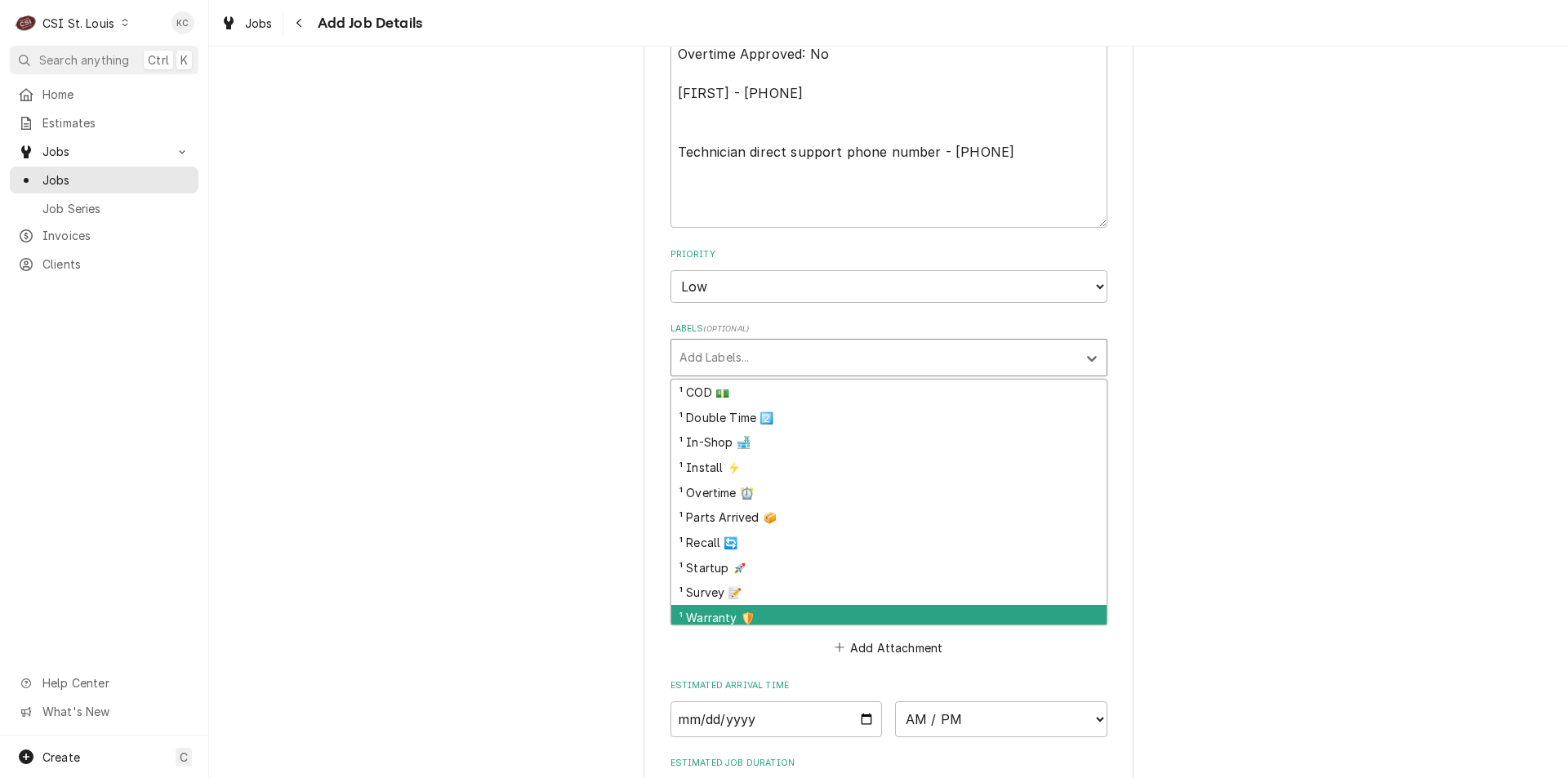 click on "¹ COD 💵 ¹ Double Time 2️⃣ ¹ In-Shop 🏪 ¹ Install ⚡️ ¹ Overtime ⏰ ¹ Parts Arrived 📦 ¹ Recall 🔄 ¹ Startup 🚀 ¹ Survey 📝 ¹ Warranty 🛡️ ² Beverage ☕️ ² Combi 🔱 ² Cooking 🔥 ² Dishwashing 🌀 ² Disposer🌪️ ² Food Prep 🔪 ² Hold & Warm ♨️ ² HVAC 🌡️ ² Ice Machine 🧊 ² Refrigeration ❄️ ² Trash 🗑️ ³ Awaiting Parts 🚚 ³ Client Hold ⛔️ ³ Missing Info ⁉️ ³ Quote Repairs 📌 ³ Site Access Issue ⚠️ ³ Subagent 🔗 COD 🛑 REVIEW" at bounding box center [889, 502] 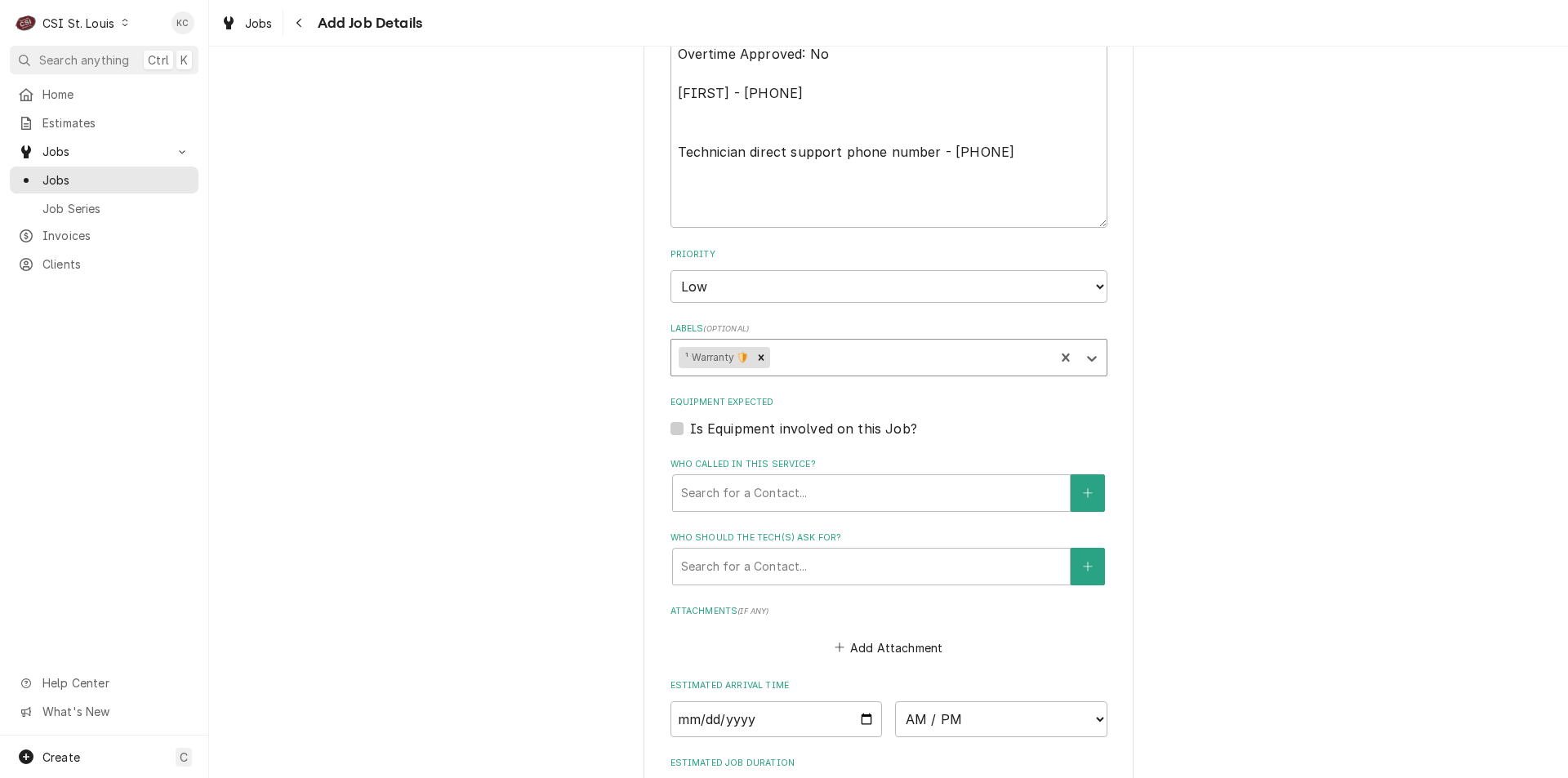 click at bounding box center [910, 358] 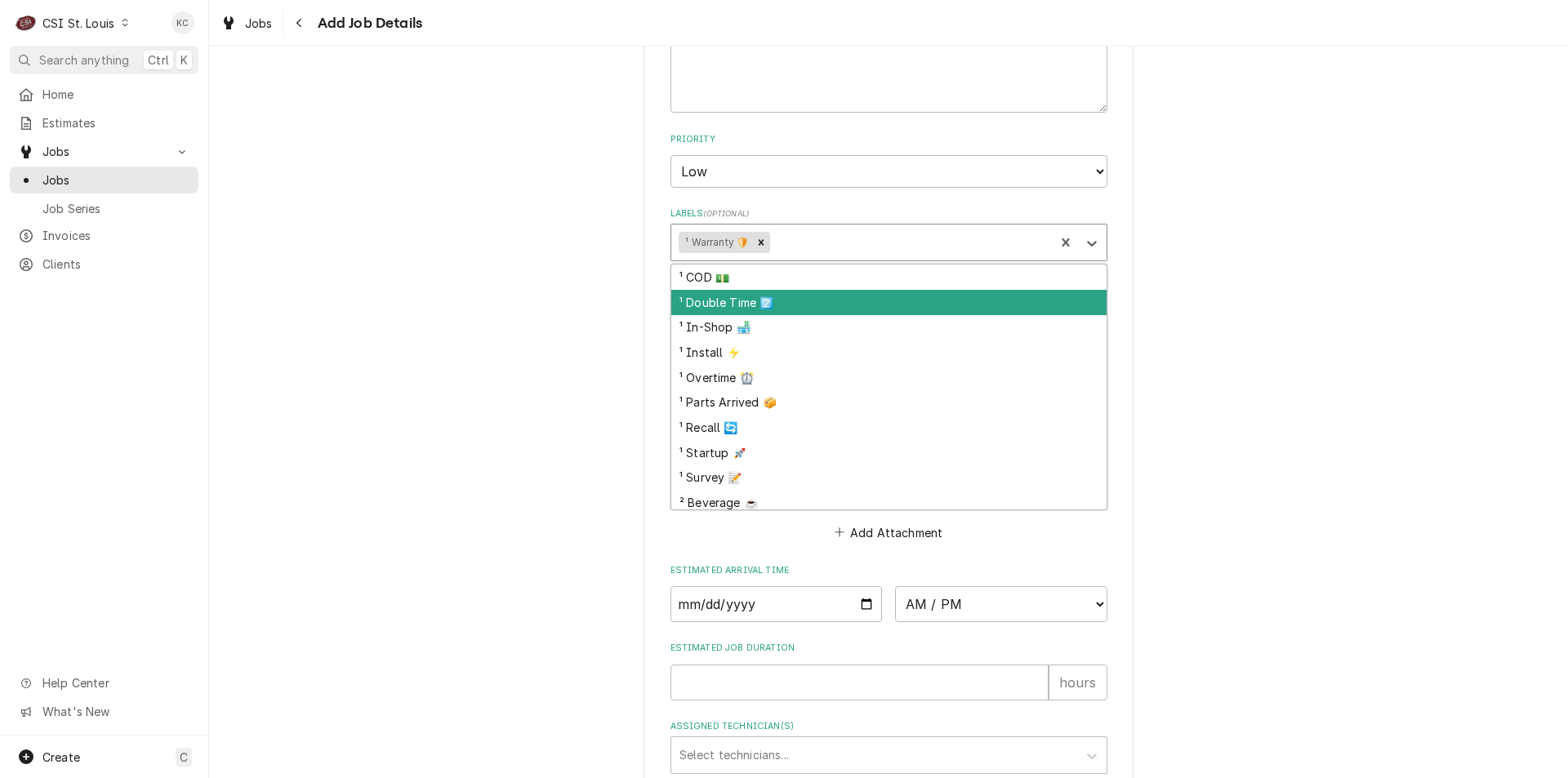 scroll, scrollTop: 1306, scrollLeft: 0, axis: vertical 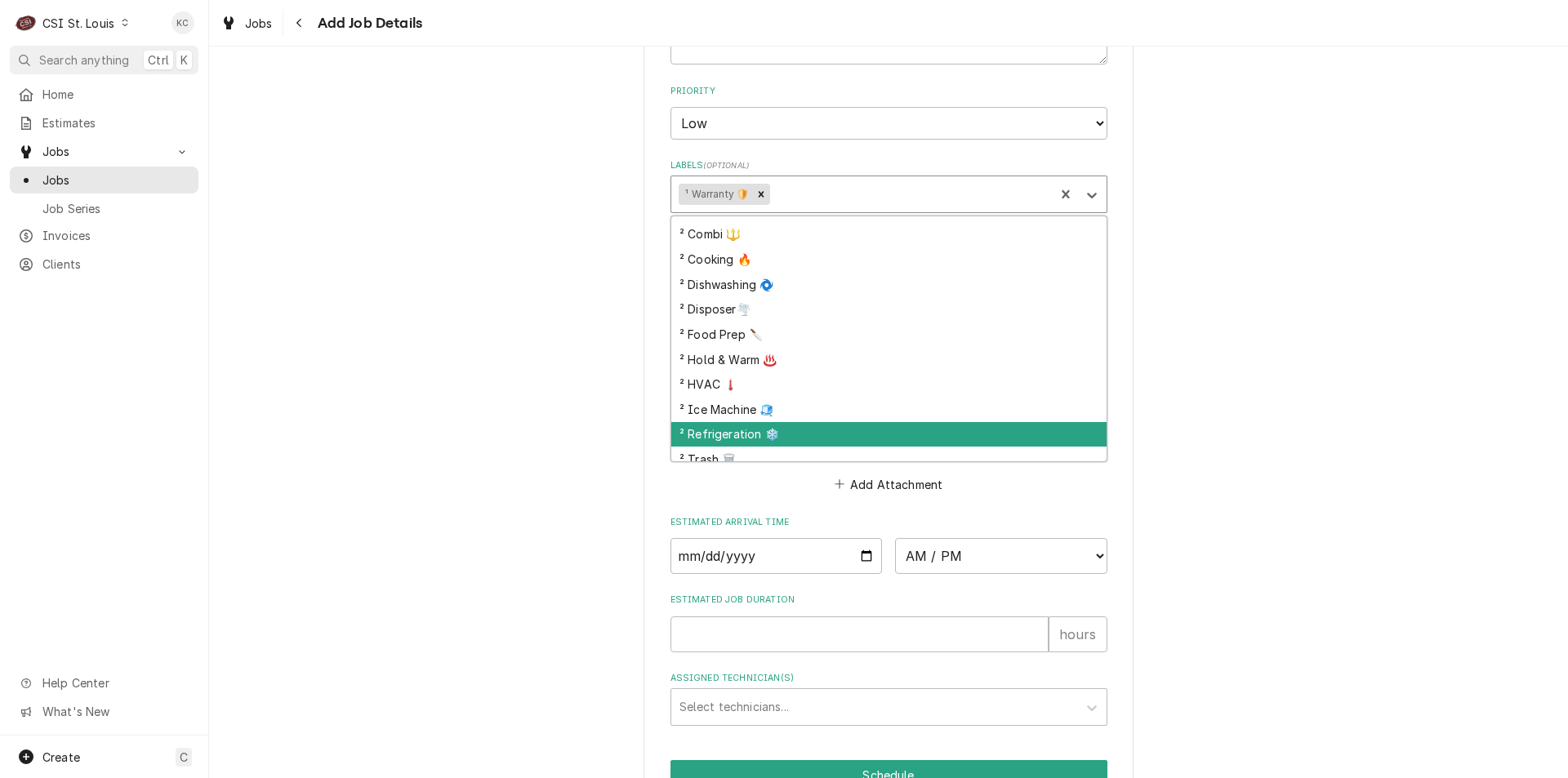 click on "² Refrigeration ❄️" at bounding box center [889, 434] 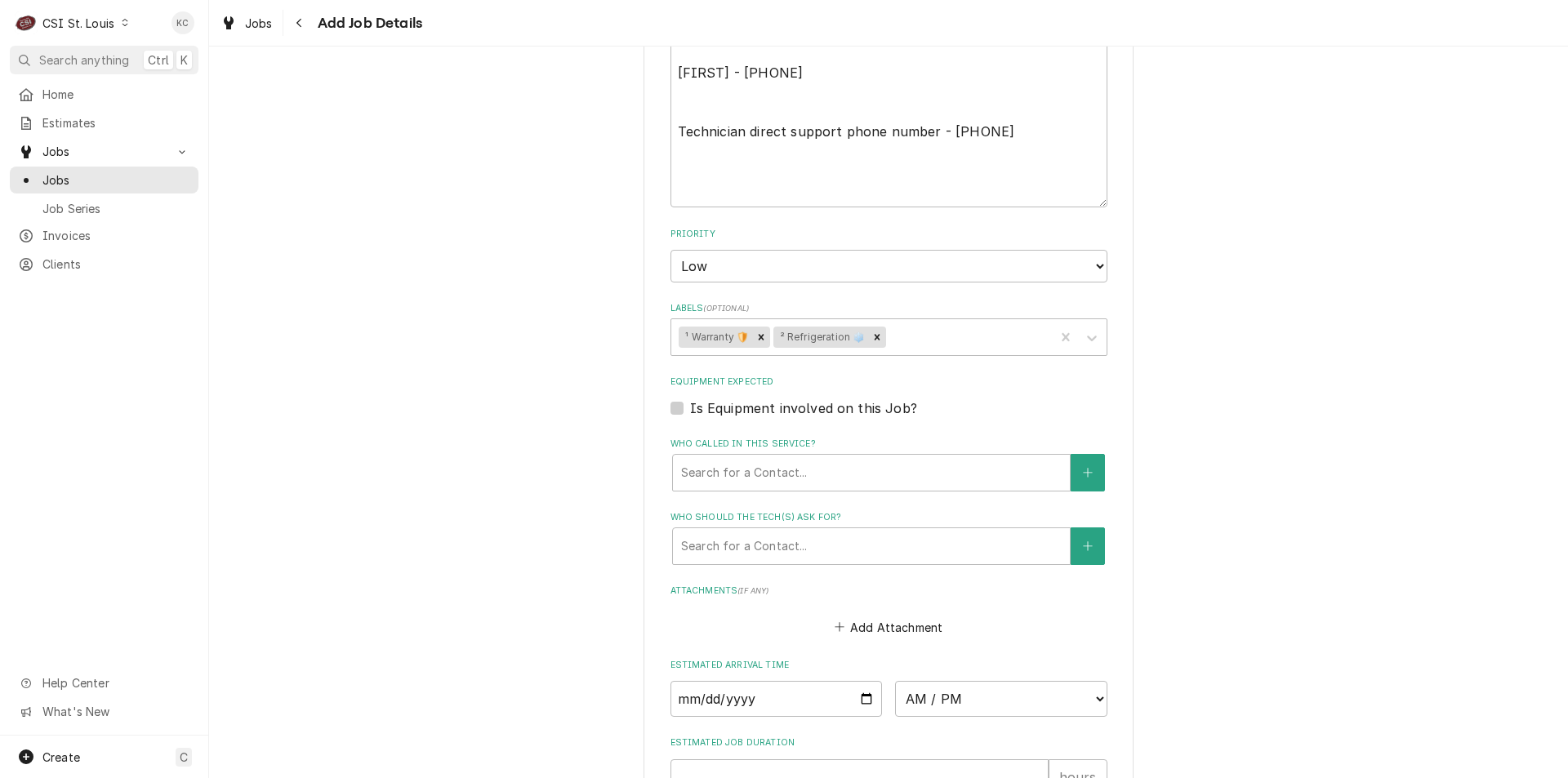 scroll, scrollTop: 1069, scrollLeft: 0, axis: vertical 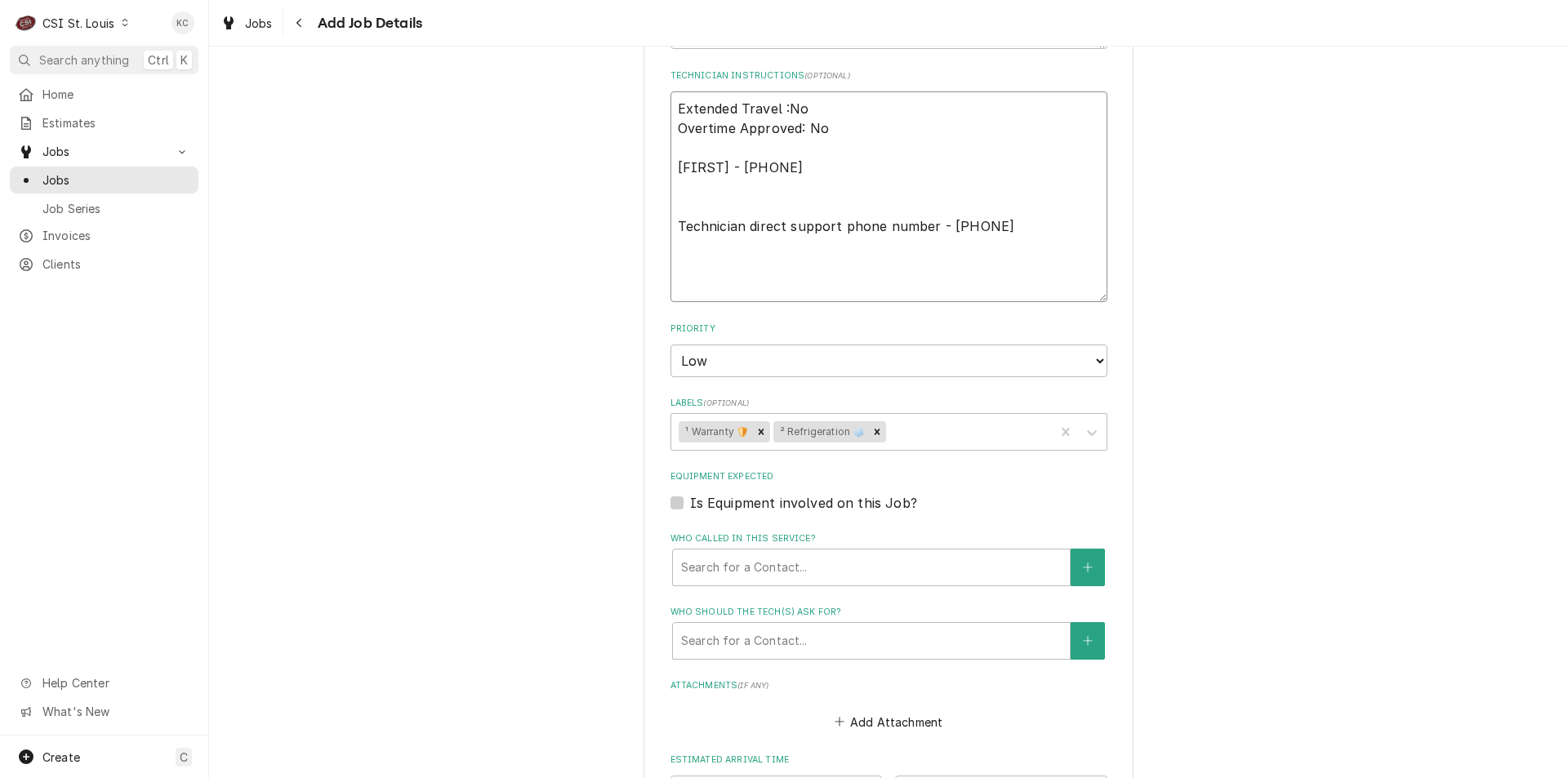 click on "Extended Travel :No
Overtime Approved: No
Lashanna - 314-326-2060
Technician direct support phone number - 712-215-8672" at bounding box center [889, 197] 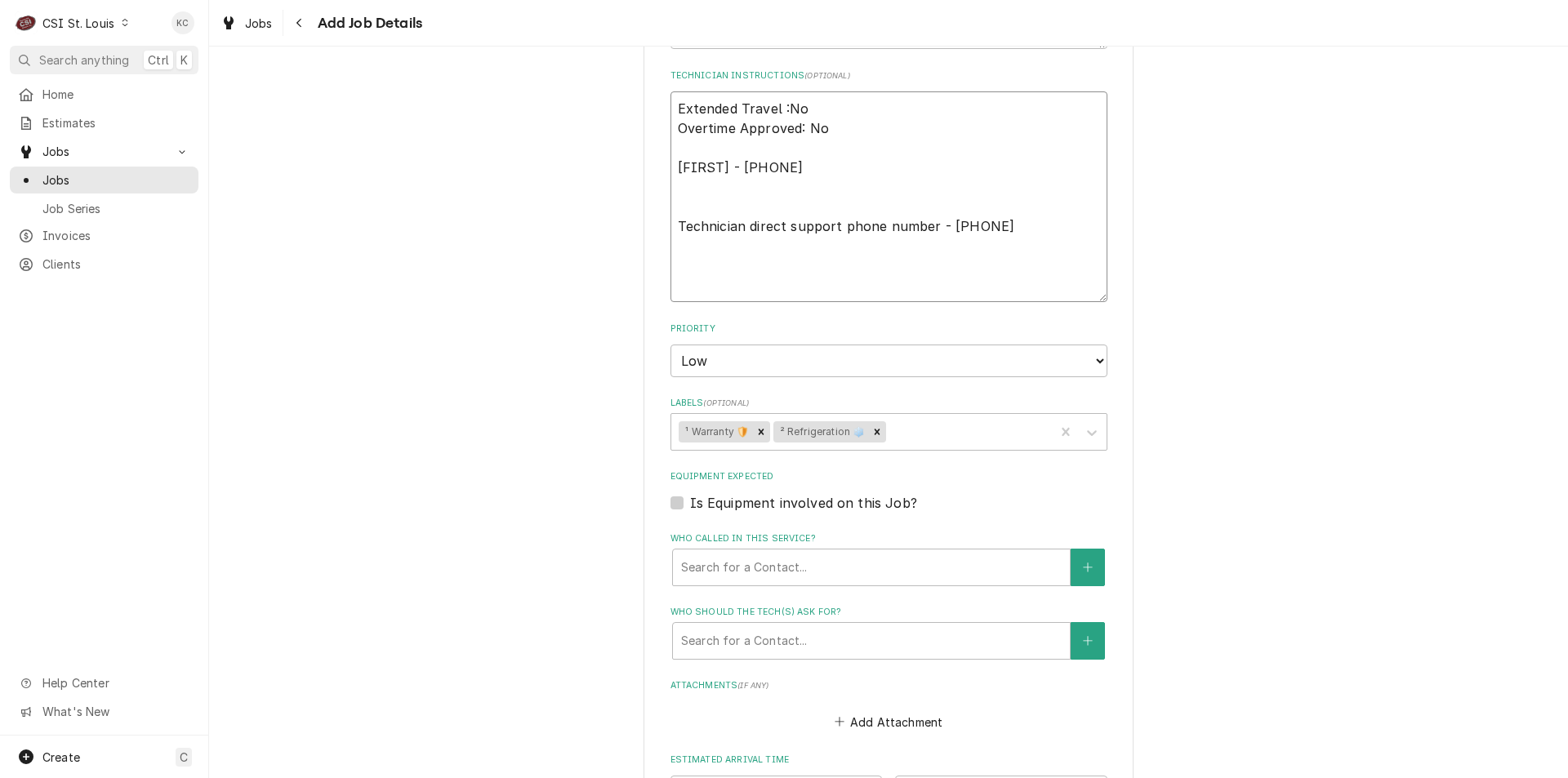 paste on "Duke will ensure payment of travel and a maximum of 1-hour diagnostic time if the diagnostic determines a non-warranty situation, and the customer refuses immediate payment for the final repair." 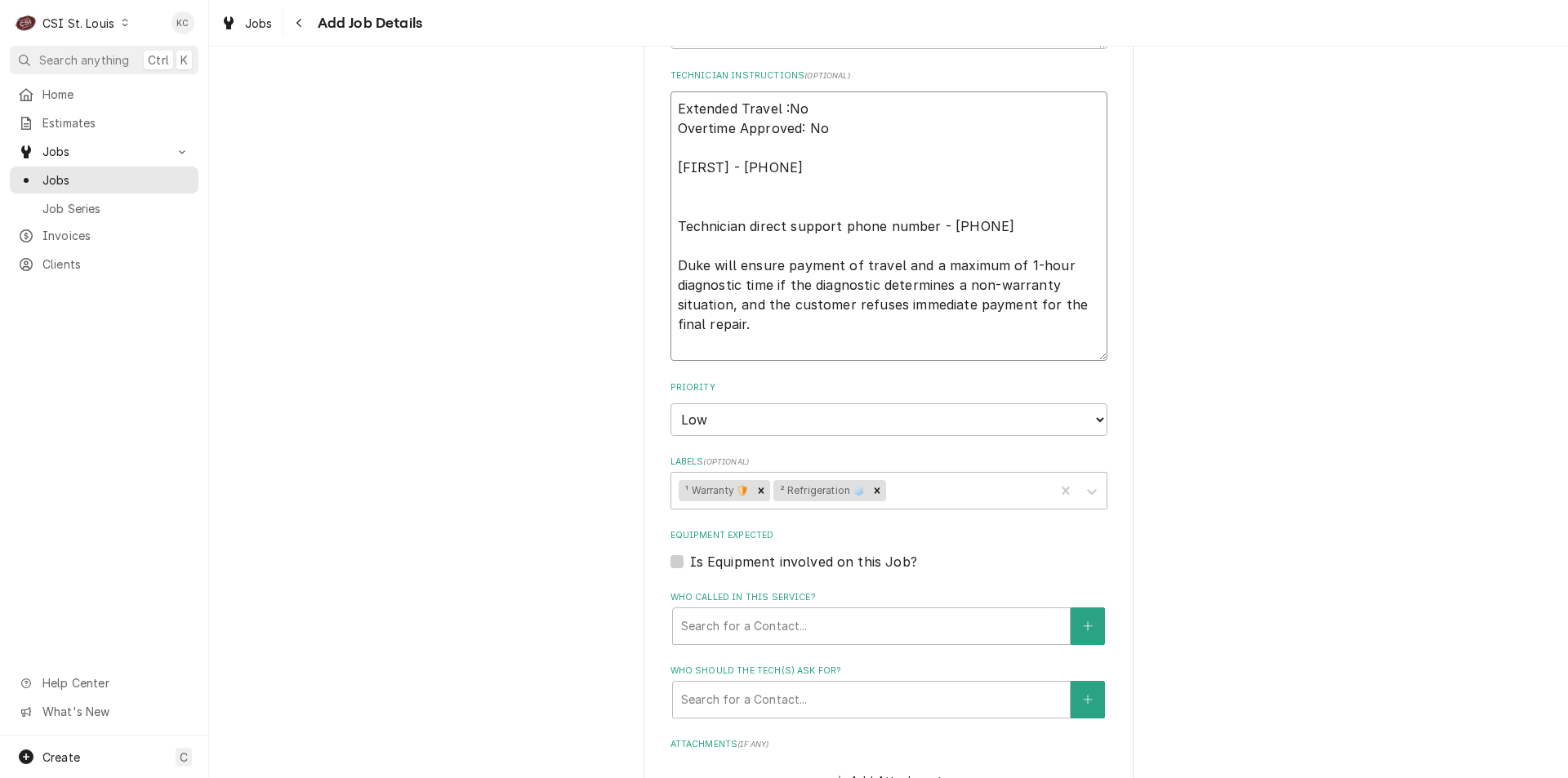 click on "Extended Travel :No
Overtime Approved: No
Lashanna - 314-326-2060
Technician direct support phone number - 712-215-8672
Duke will ensure payment of travel and a maximum of 1-hour diagnostic time if the diagnostic determines a non-warranty situation, and the customer refuses immediate payment for the final repair." at bounding box center (889, 226) 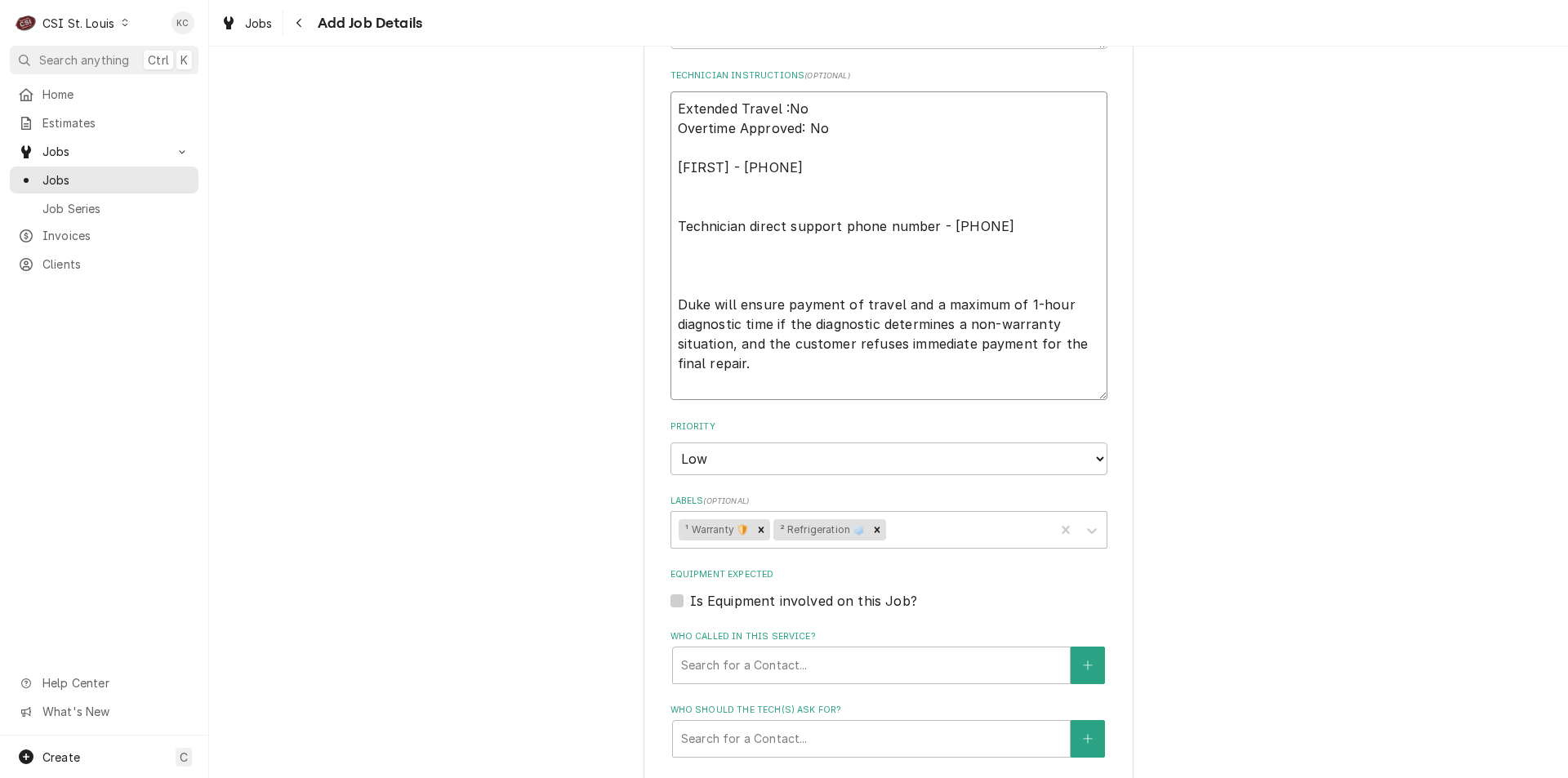 paste on "Key Customer Roll-out (expectation within 24 hours). Important key customer equipment roll-out. Customers will provide full access to equipment whenever a technician arrives" 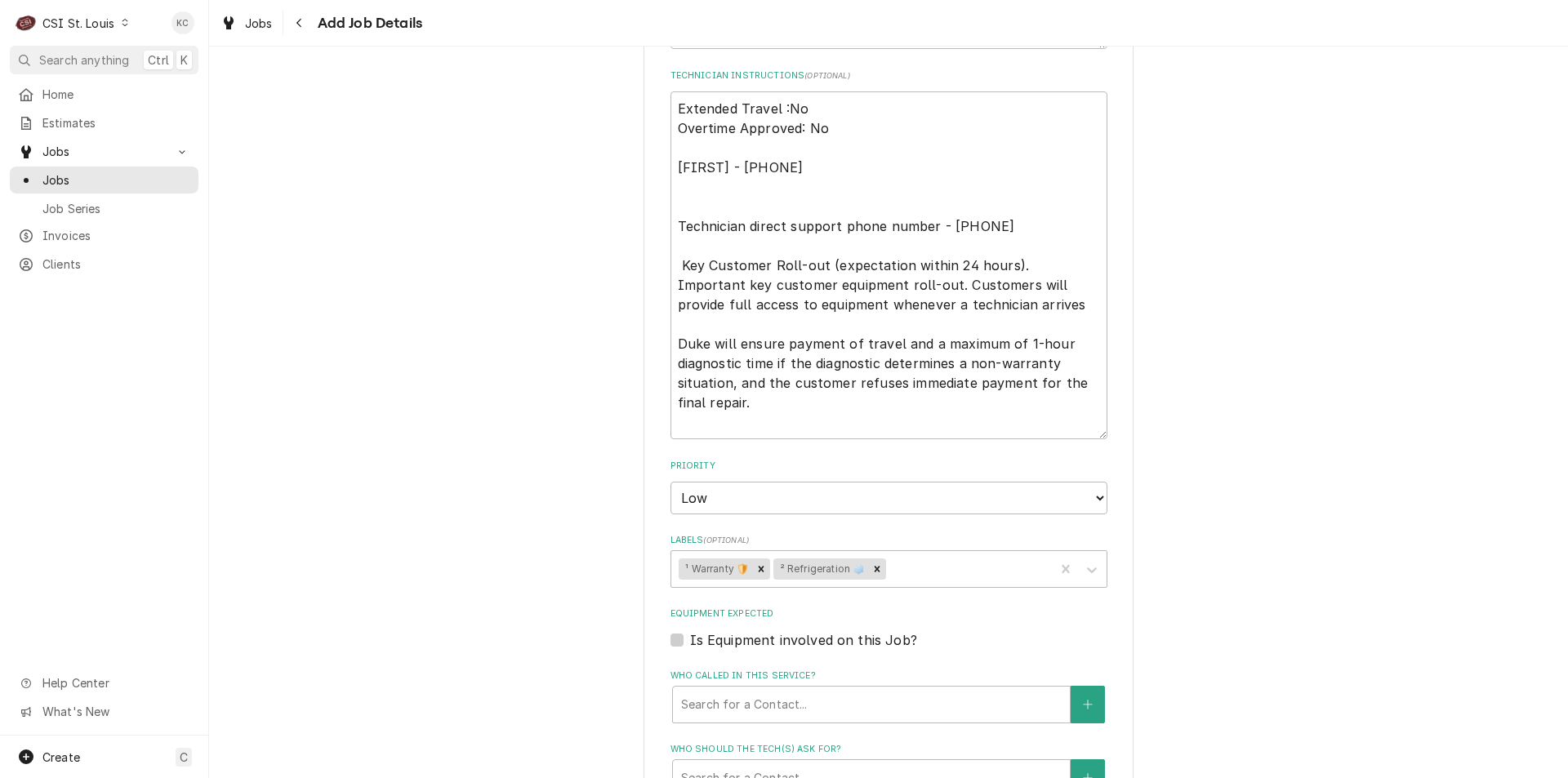 click on "Please provide the following information to create a job: Client Details Client DUKE MANUFACTURING ³ Tax Exempt 🆓 Edit Client Client Notes **Tax Exempt**
**Requisition ID Required** Service Location SUBWAY #56489 / 1641 S Jefferson Ave, St. Louis, MO 63104 Edit Service Location Job Details Job Source Direct (Phone/Email/etc.) Service Channel Corrigo Ecotrak Other Job Source Name DUKE email DUKE email  ID 345988 Date Received 2025-08-08 Service Type Job | Service Call ¹ Service Type 🛠️ Job Type Reason For Call Type of Equipment: 2500989-NODC-P
Serial #: 05251699
General Manager called in stating that the unit is not tempting properly. The temperature is reaching 57 degrees and not cooling
Technician Instructions  ( optional ) Priority No Priority Urgent High Medium Low Labels  ( optional ) ¹ Warranty 🛡️ ² Refrigeration ❄️ Equipment Expected Is Equipment involved on this Job? Who called in this service? Search for a Contact... Who should the tech(s) ask for? Search for a Contact...  ( )" at bounding box center (889, 118) 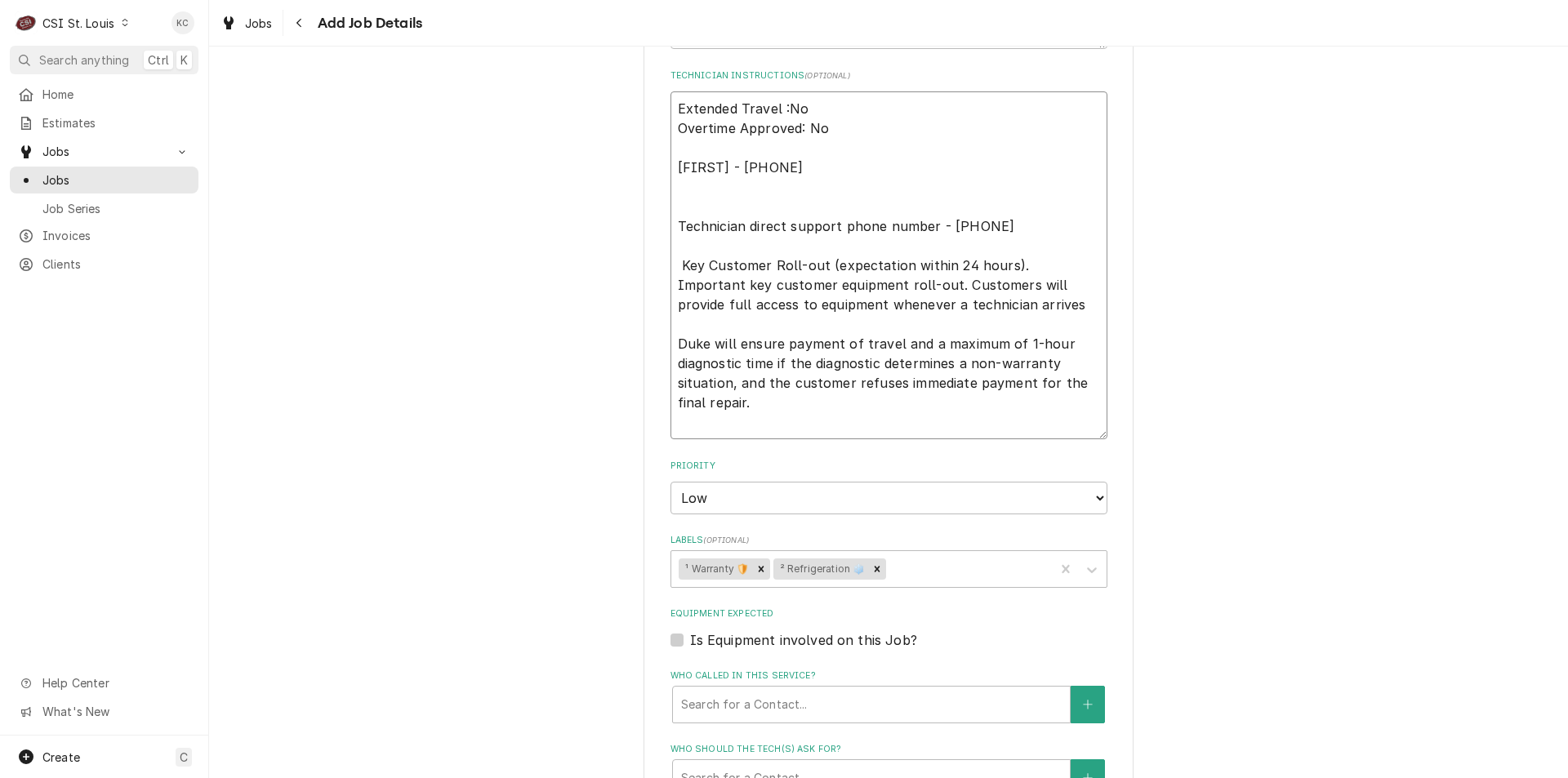 click on "Extended Travel :No
Overtime Approved: No
Lashanna - 314-326-2060
Technician direct support phone number - 712-215-8672
Key Customer Roll-out (expectation within 24 hours). Important key customer equipment roll-out. Customers will provide full access to equipment whenever a technician arrives
Duke will ensure payment of travel and a maximum of 1-hour diagnostic time if the diagnostic determines a non-warranty situation, and the customer refuses immediate payment for the final repair." at bounding box center (889, 265) 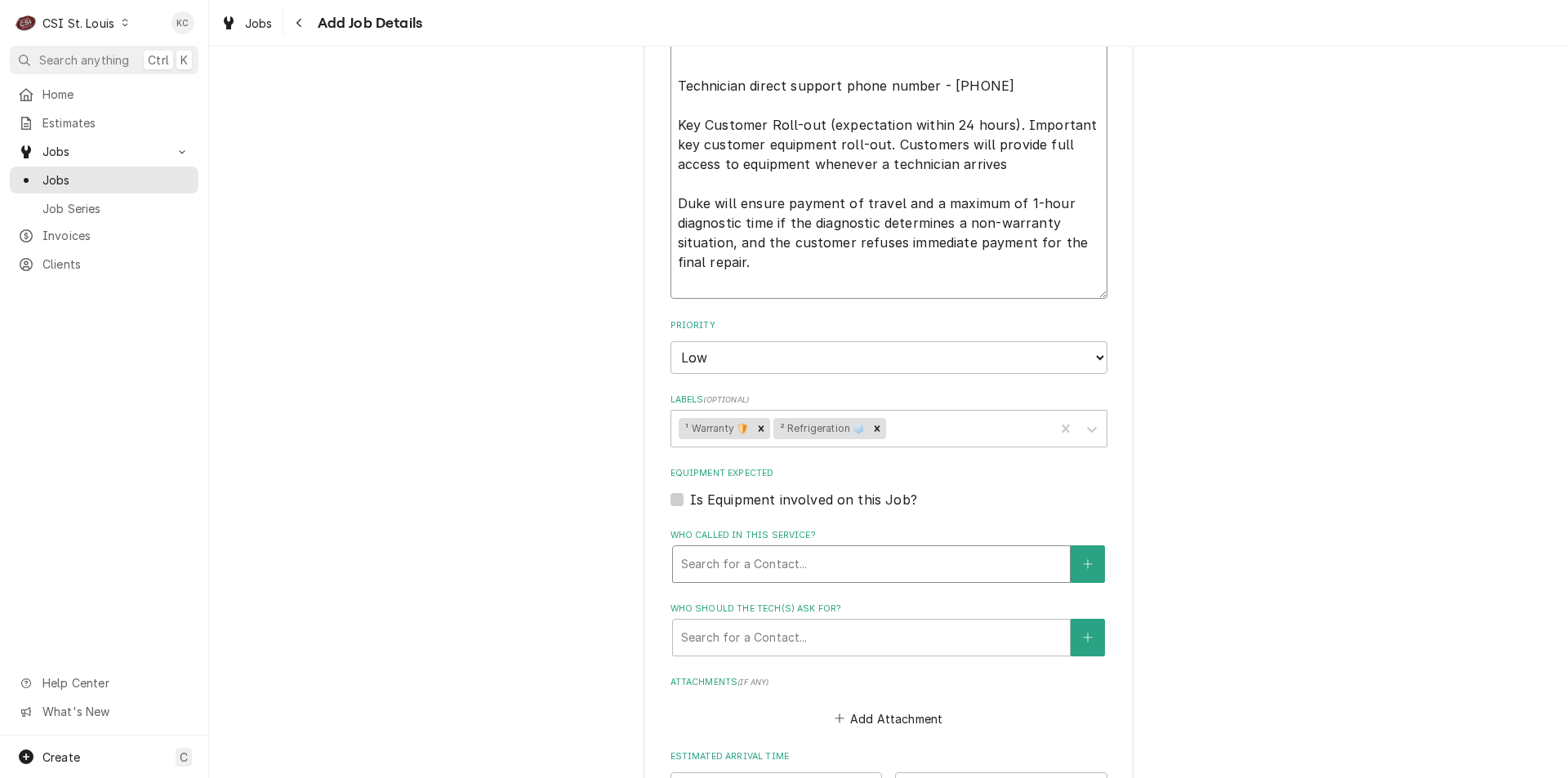 scroll, scrollTop: 1314, scrollLeft: 0, axis: vertical 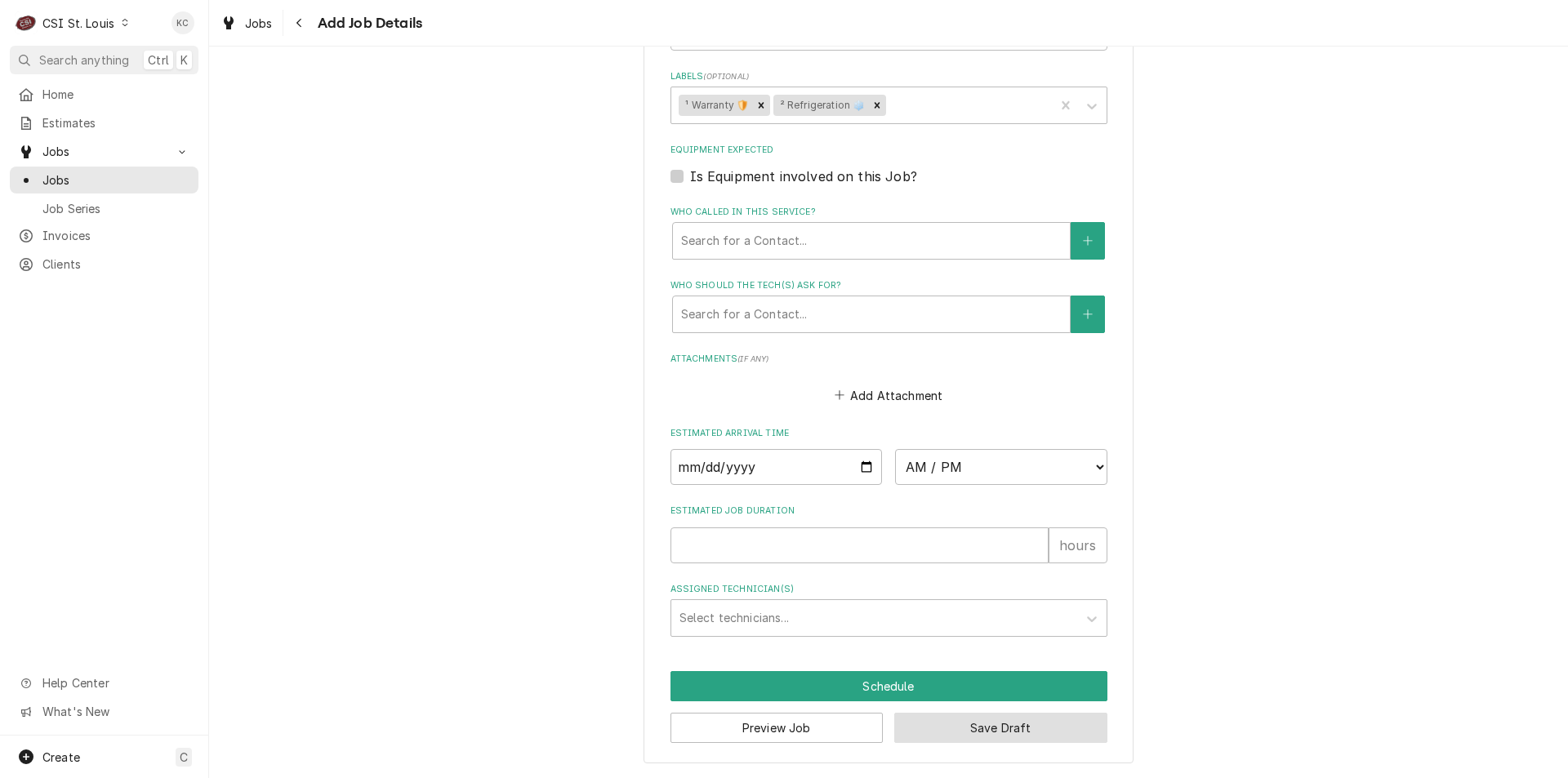 click on "Save Draft" at bounding box center [1000, 727] 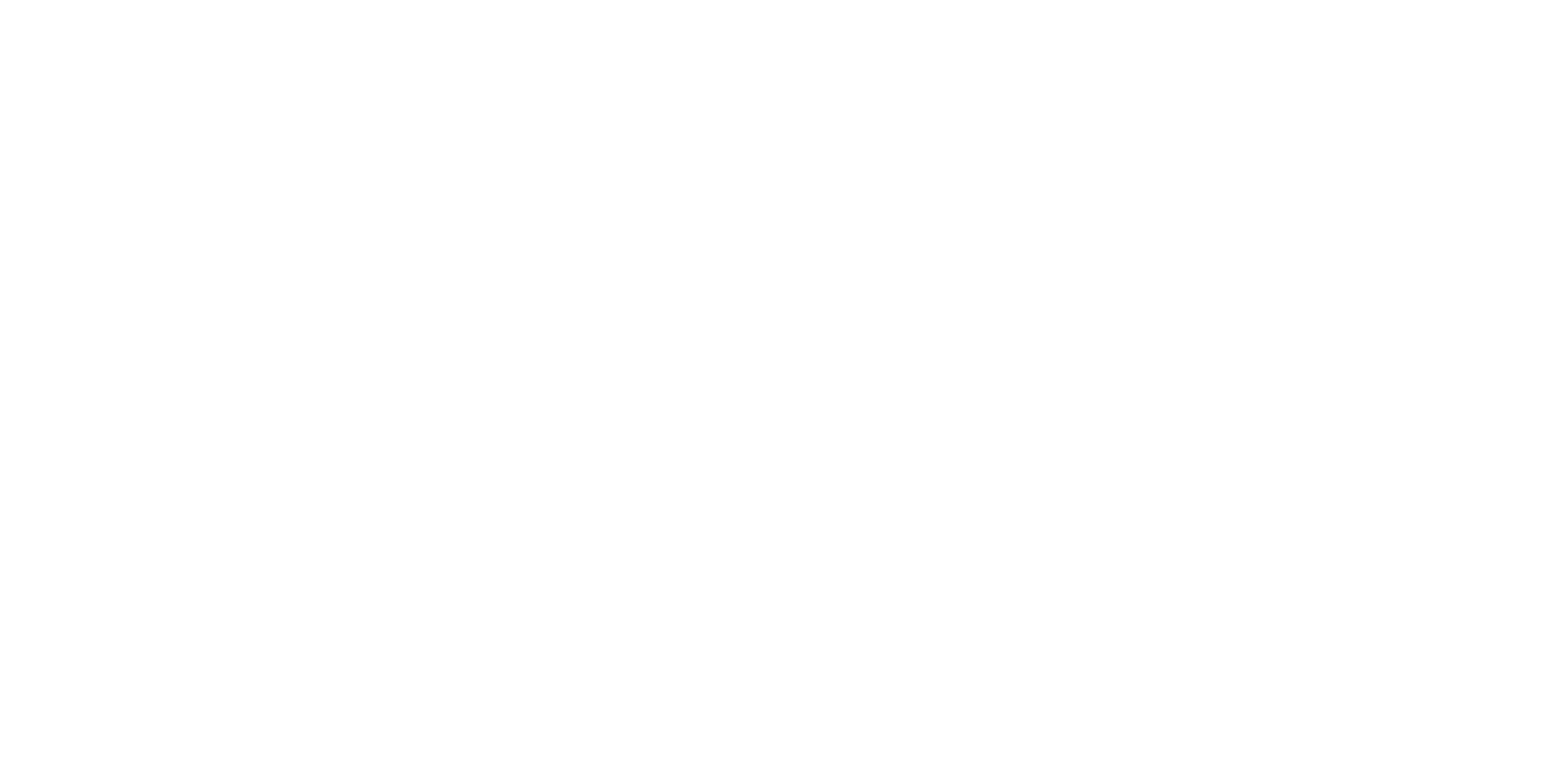 scroll, scrollTop: 0, scrollLeft: 0, axis: both 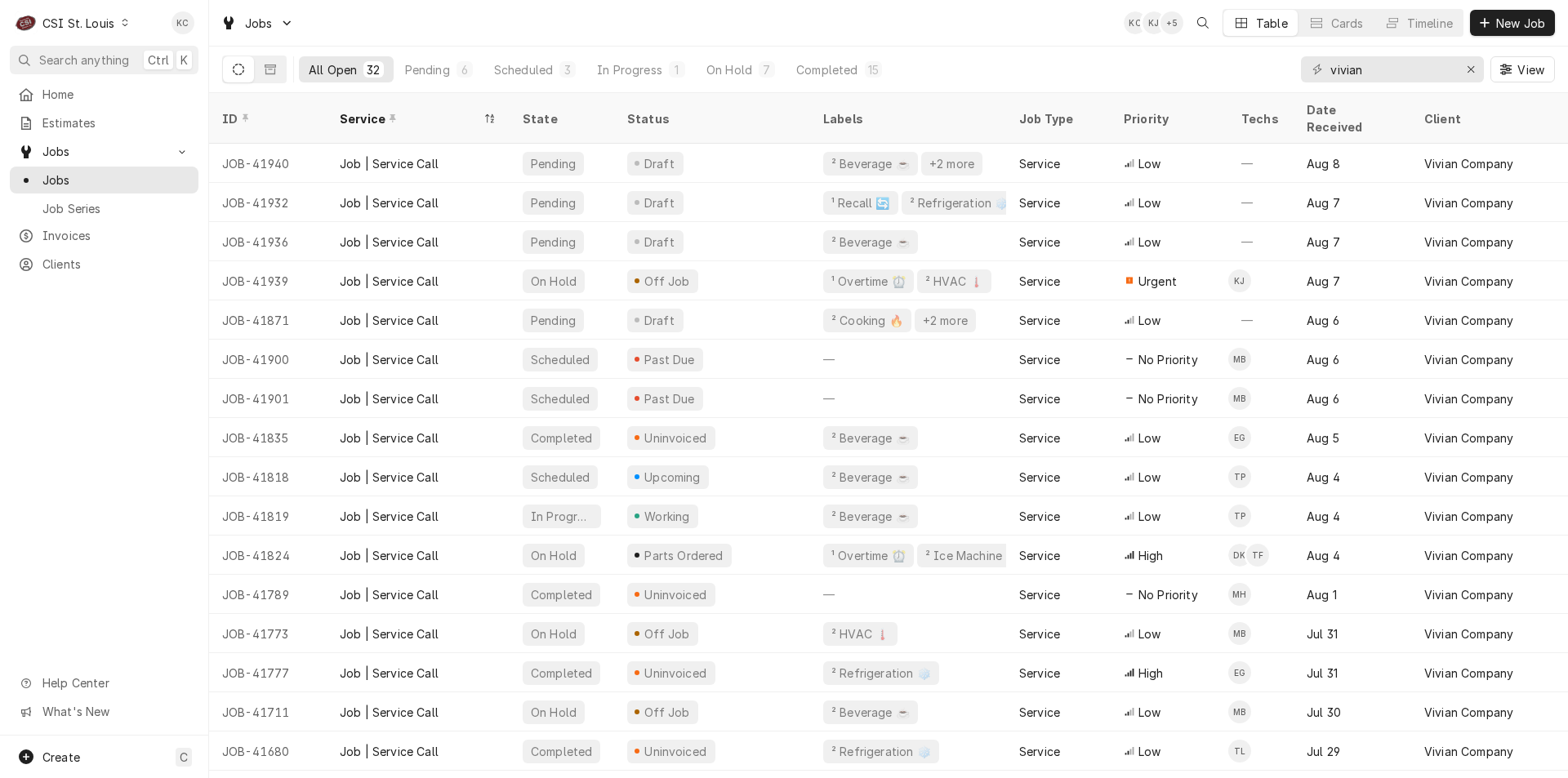 drag, startPoint x: 1094, startPoint y: 38, endPoint x: 1109, endPoint y: 39, distance: 15.033296 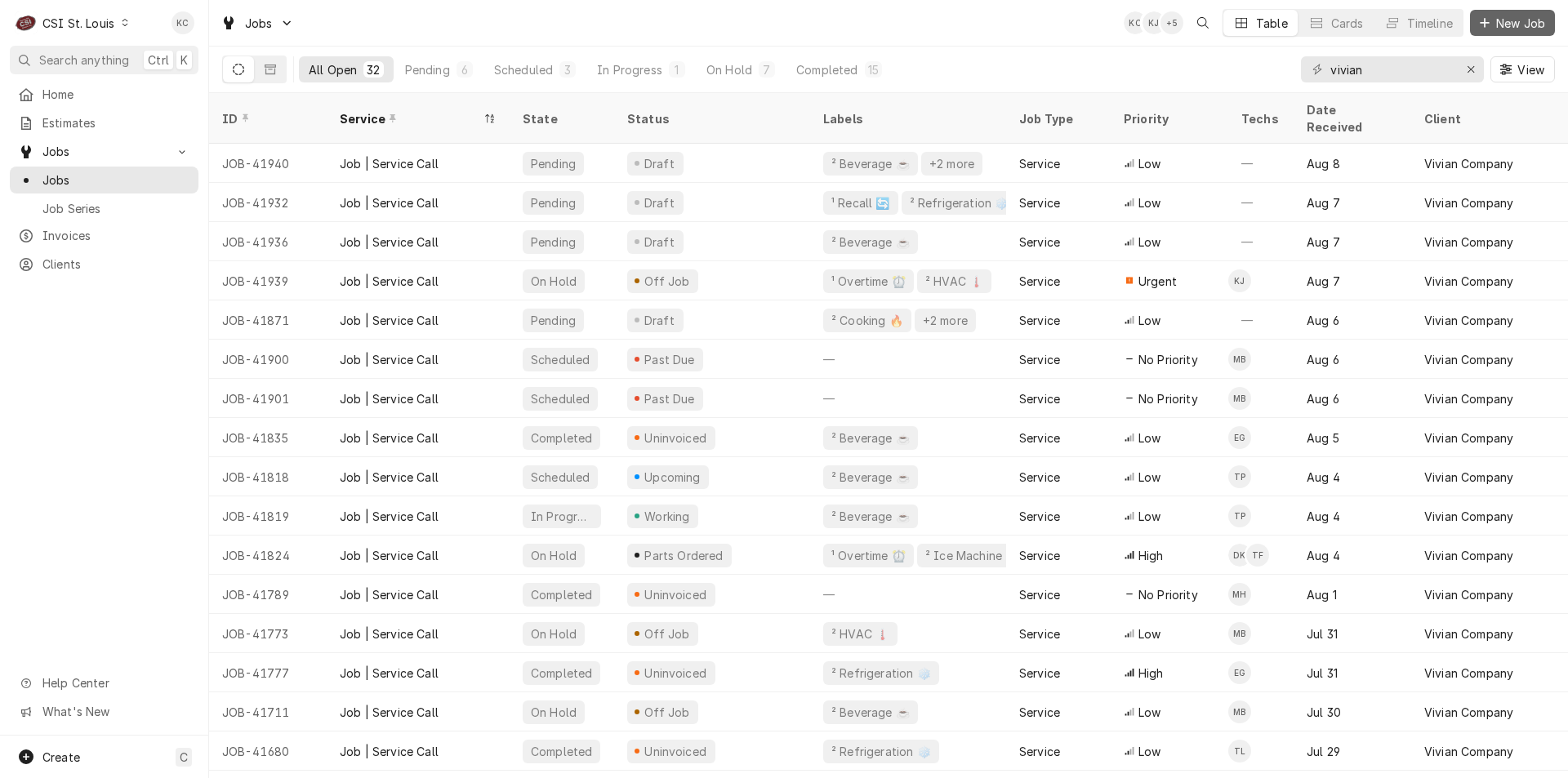click on "New Job" at bounding box center [1521, 23] 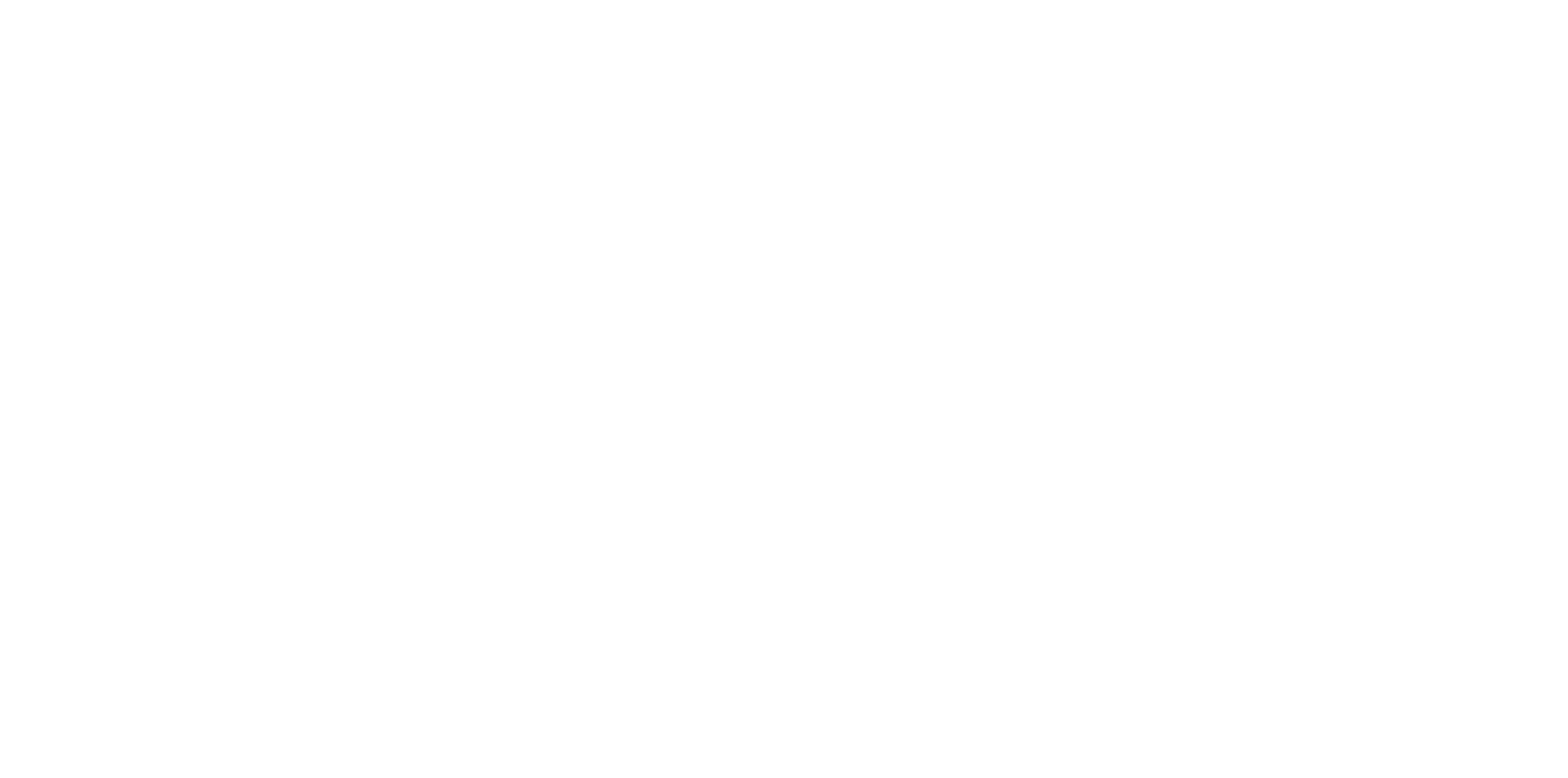 scroll, scrollTop: 0, scrollLeft: 0, axis: both 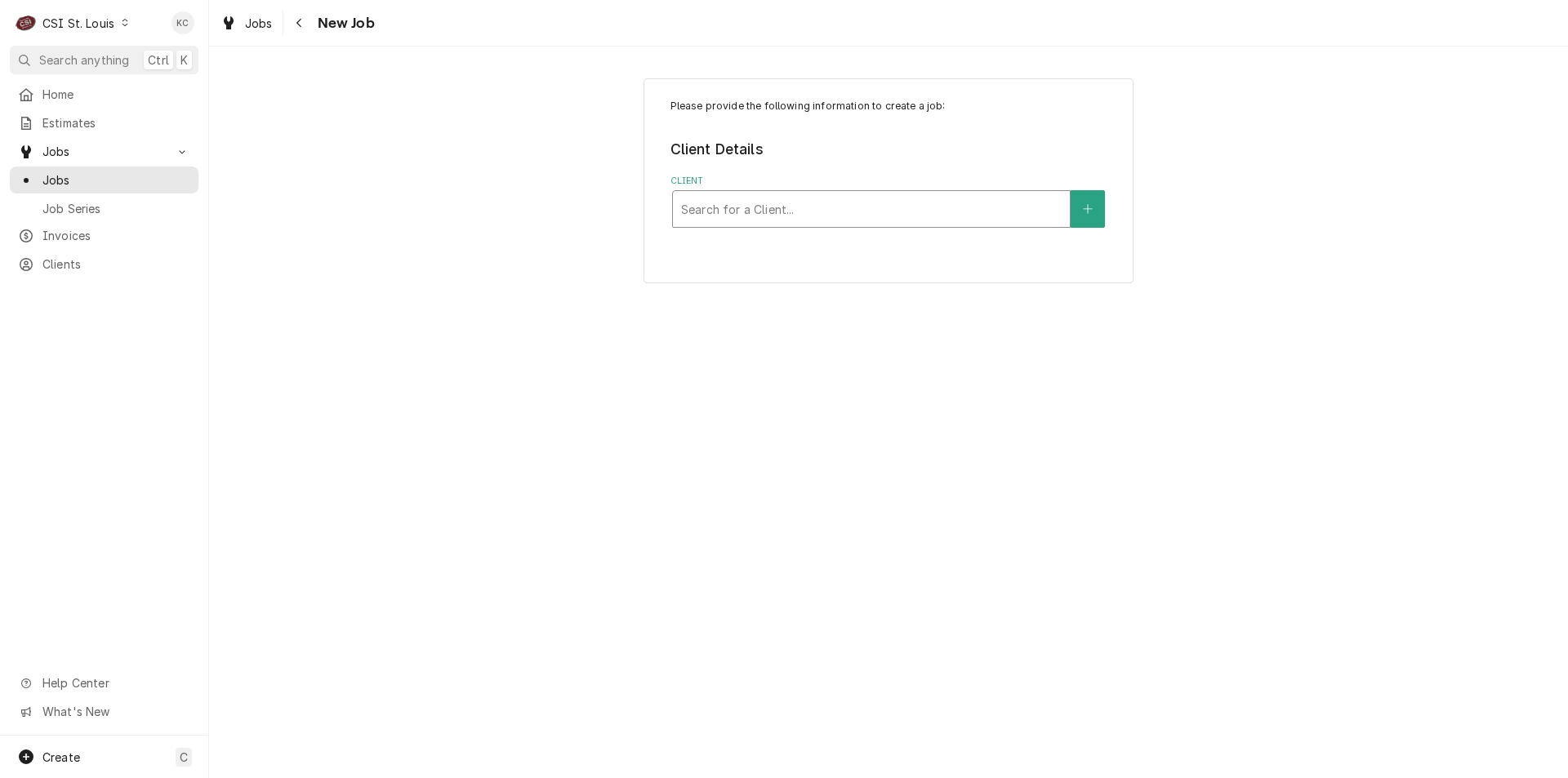 click at bounding box center [871, 209] 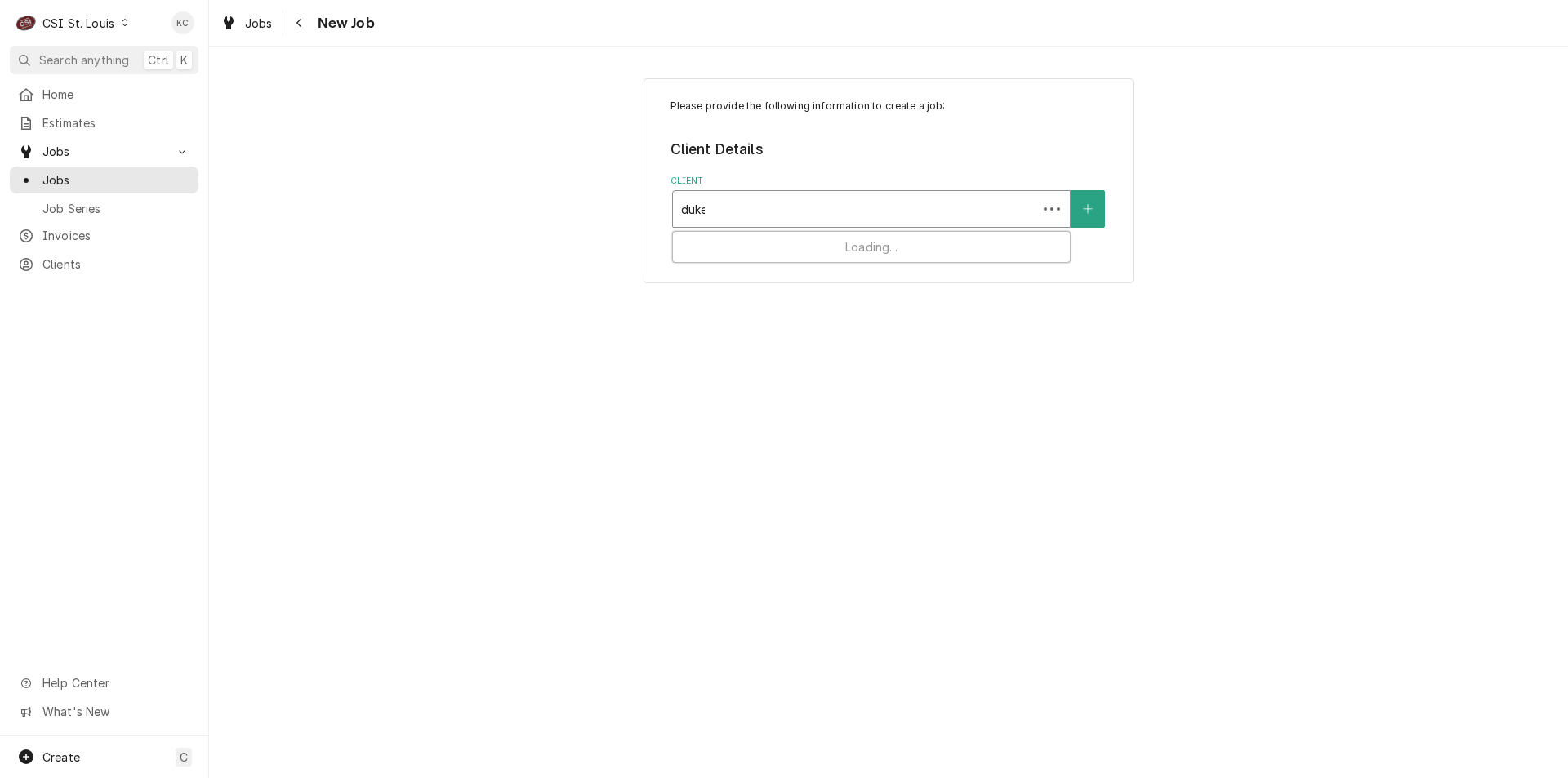 type on "duke" 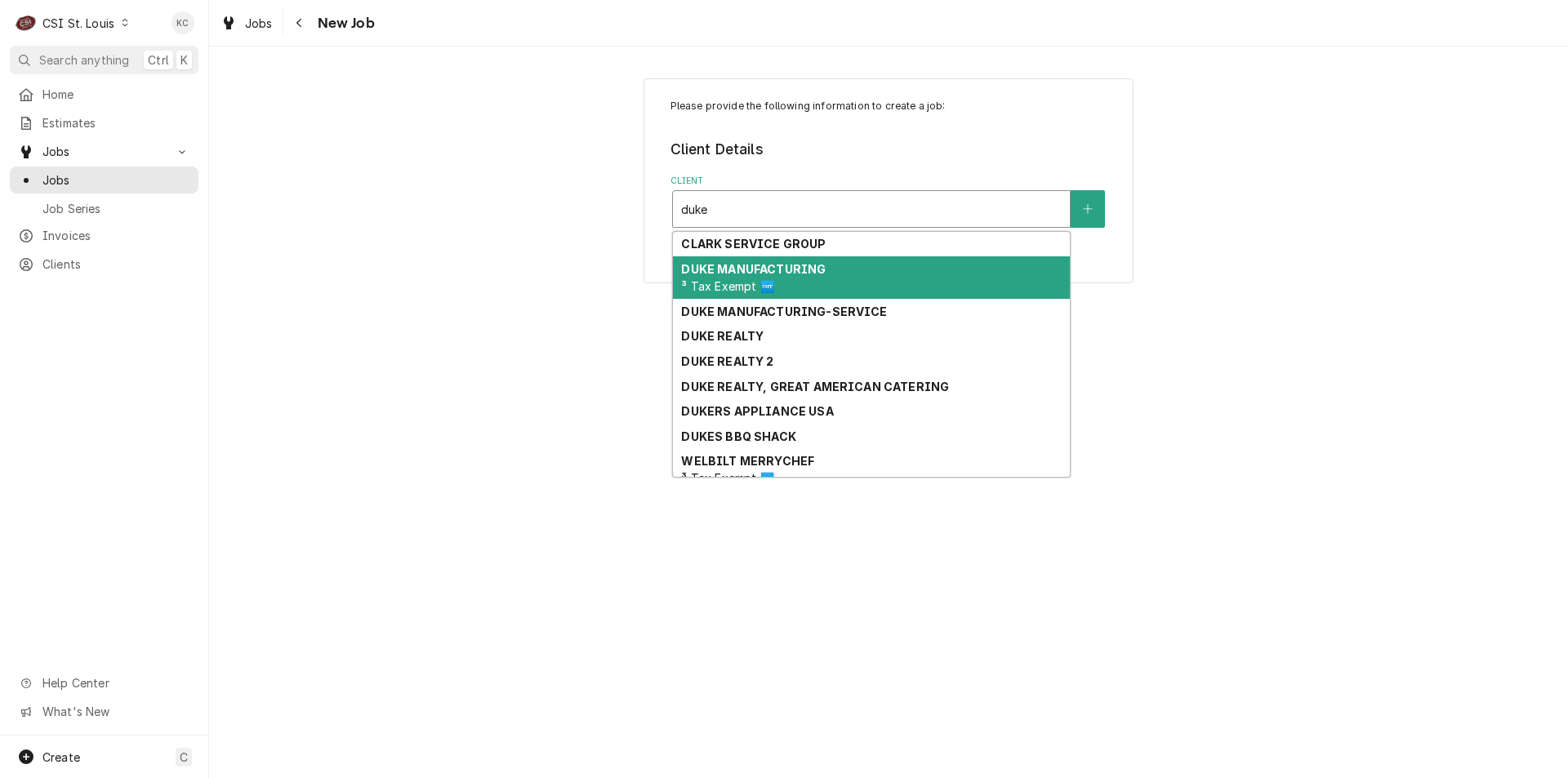 type 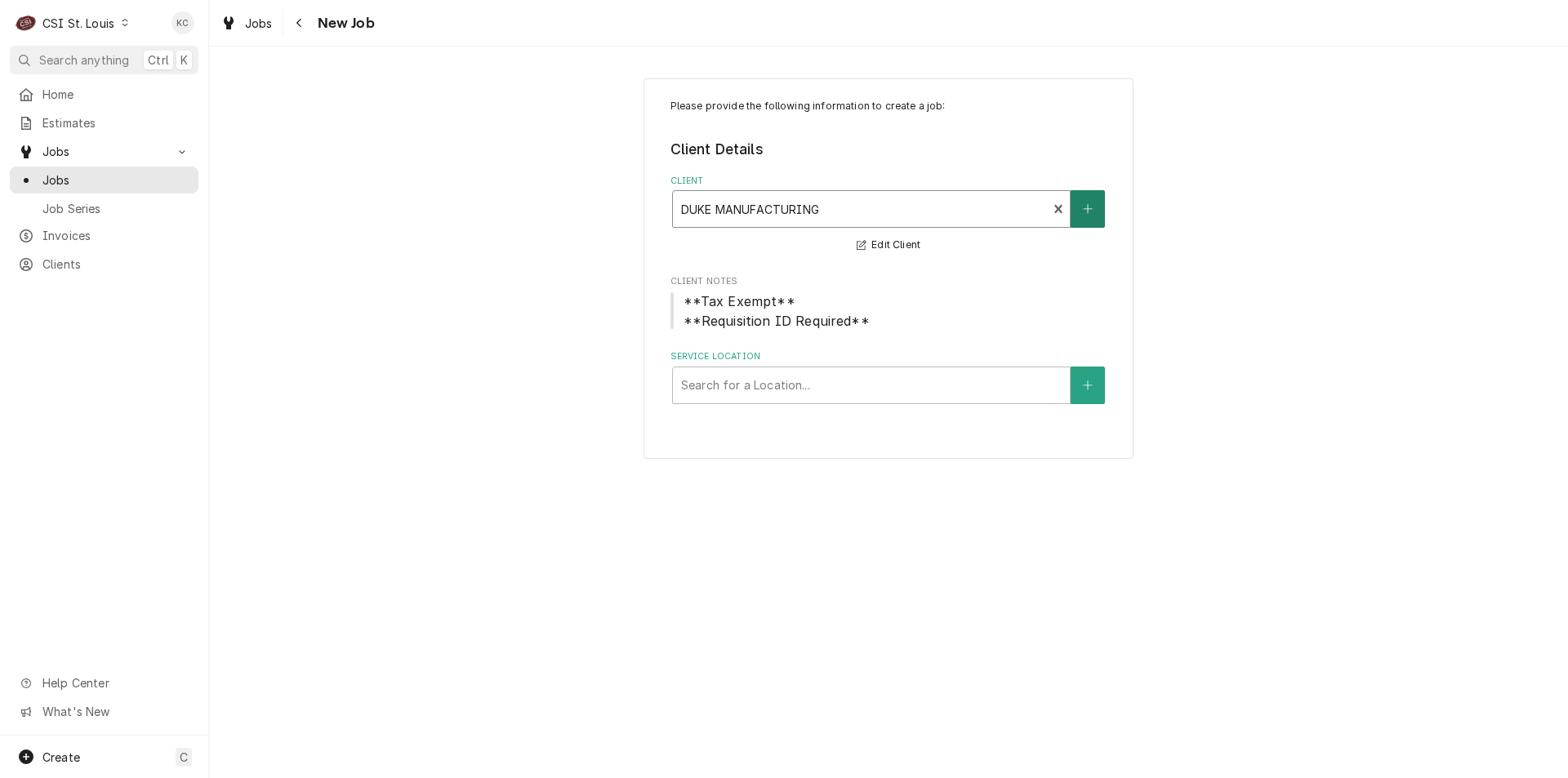 type 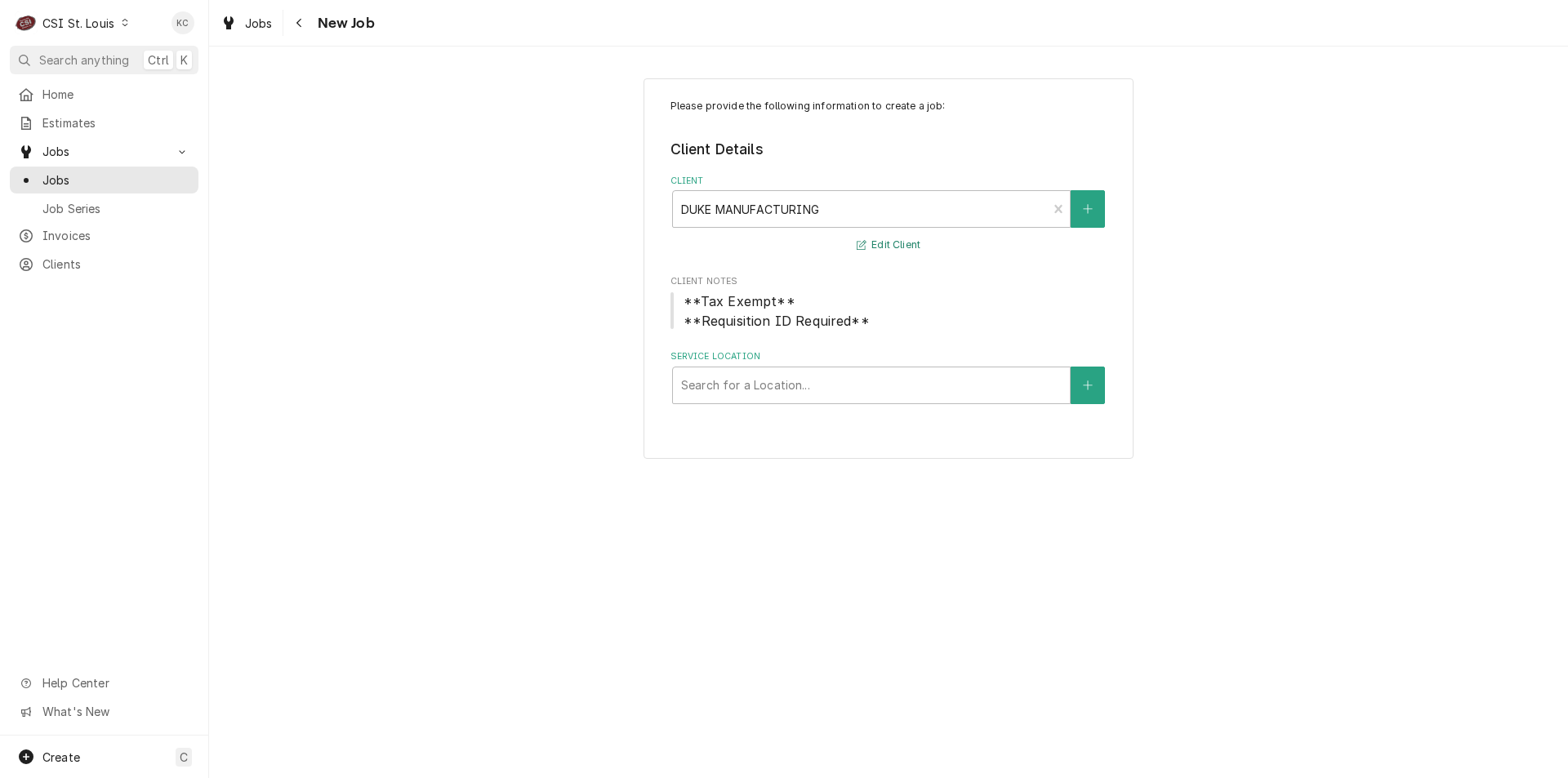 type 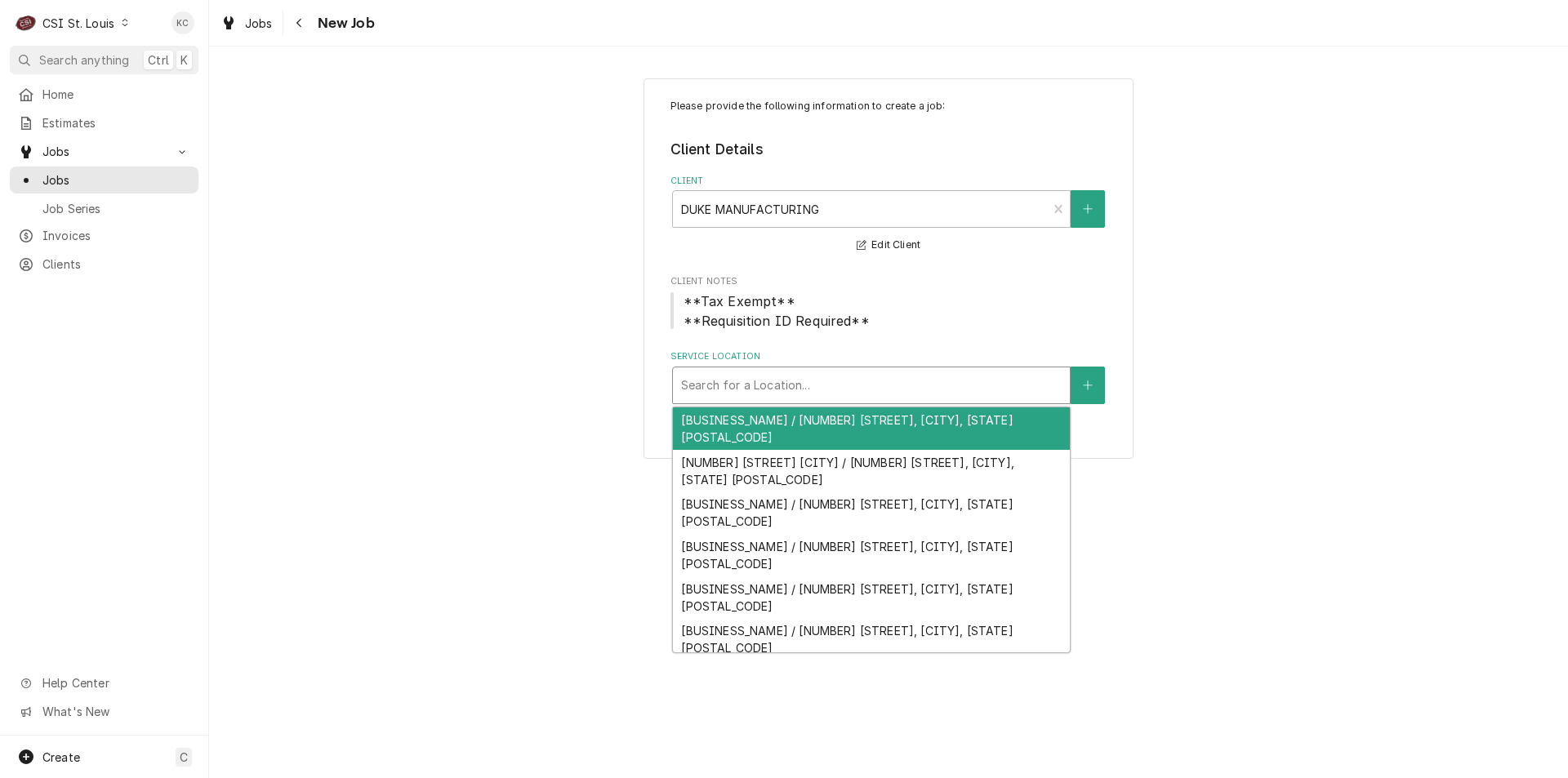 click at bounding box center (871, 385) 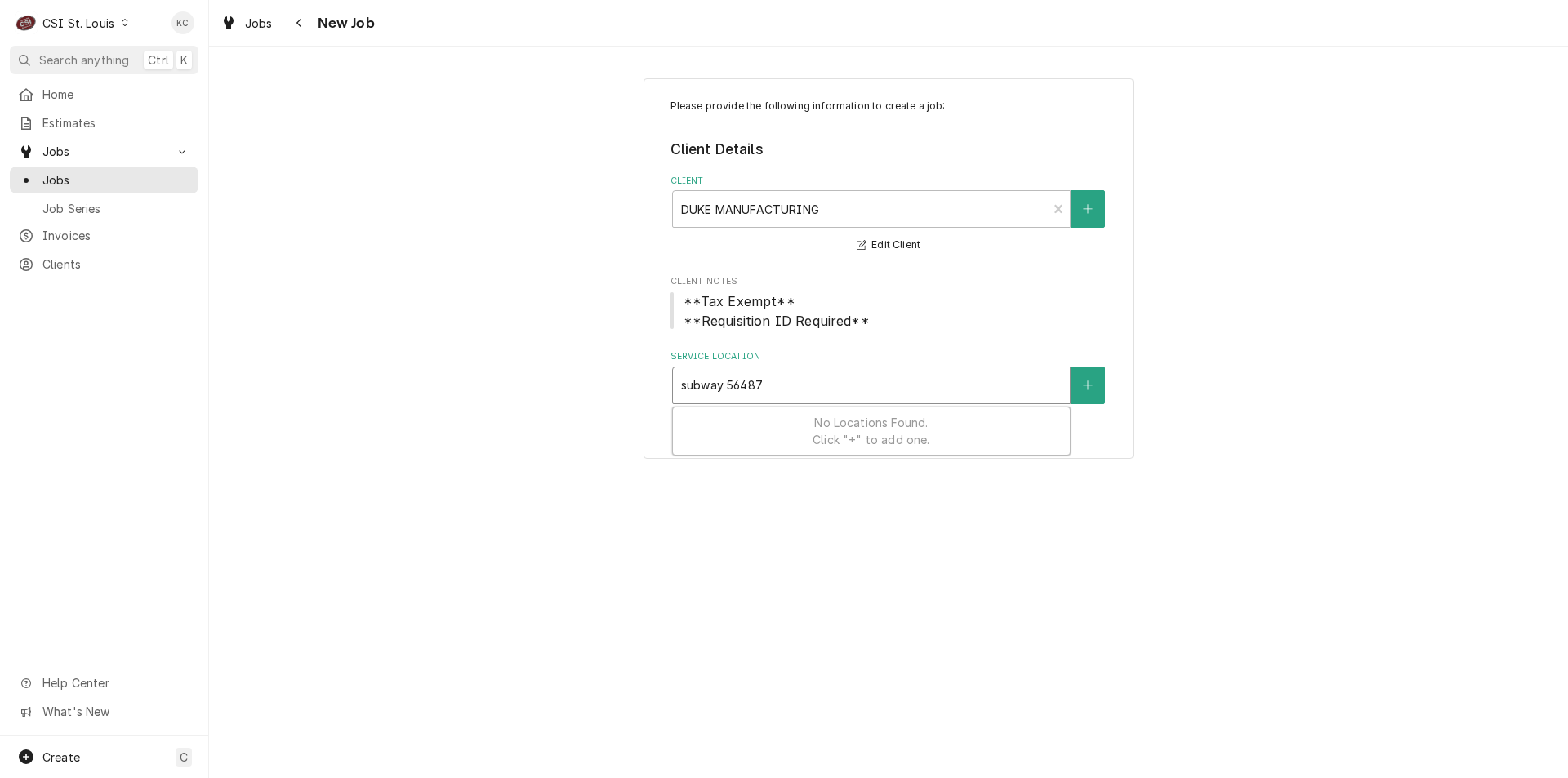 type on "subway 5648" 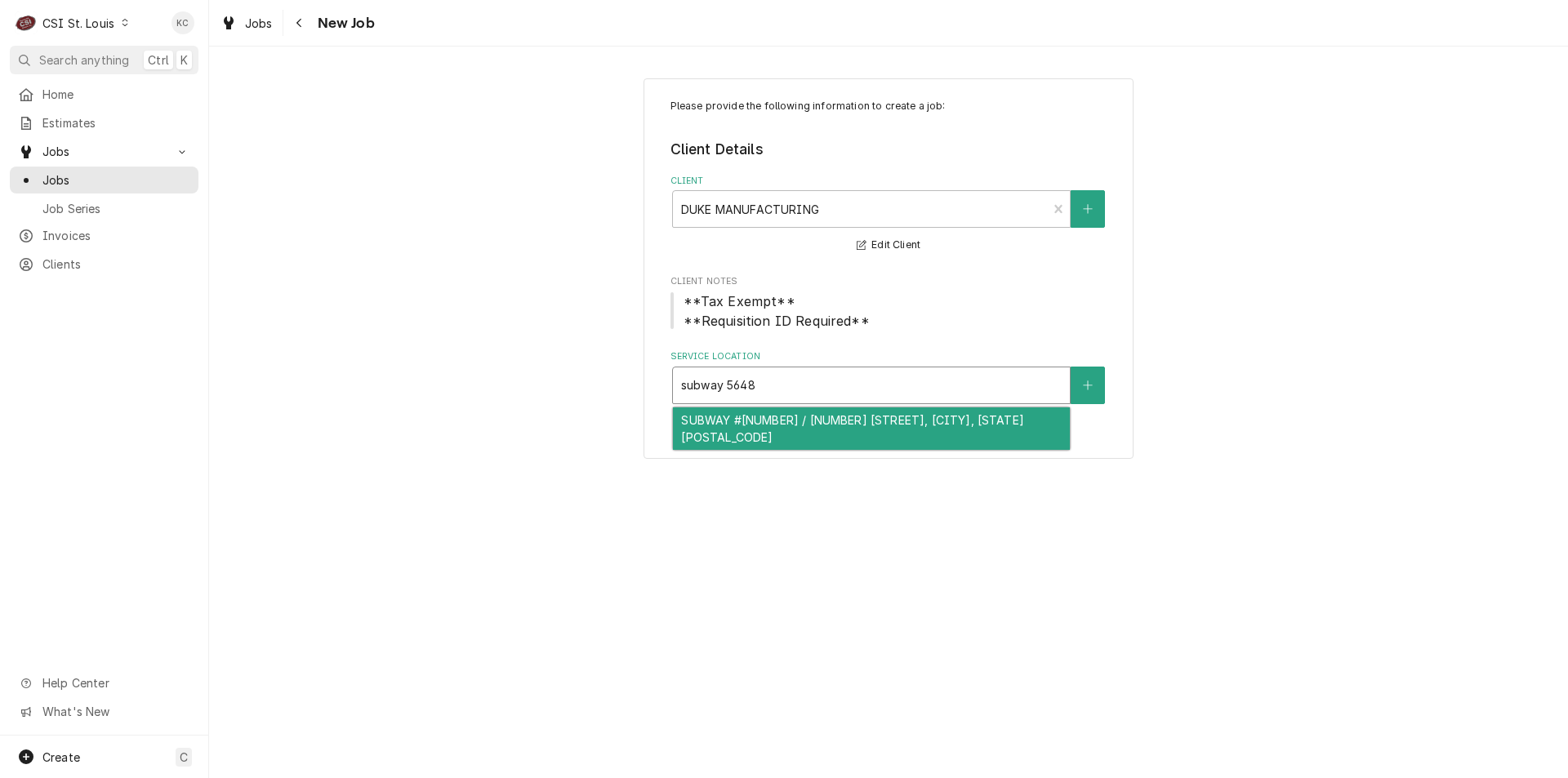 click on "SUBWAY #56489 / 1641 S Jefferson Ave, St. Louis, MO 63104" at bounding box center [871, 429] 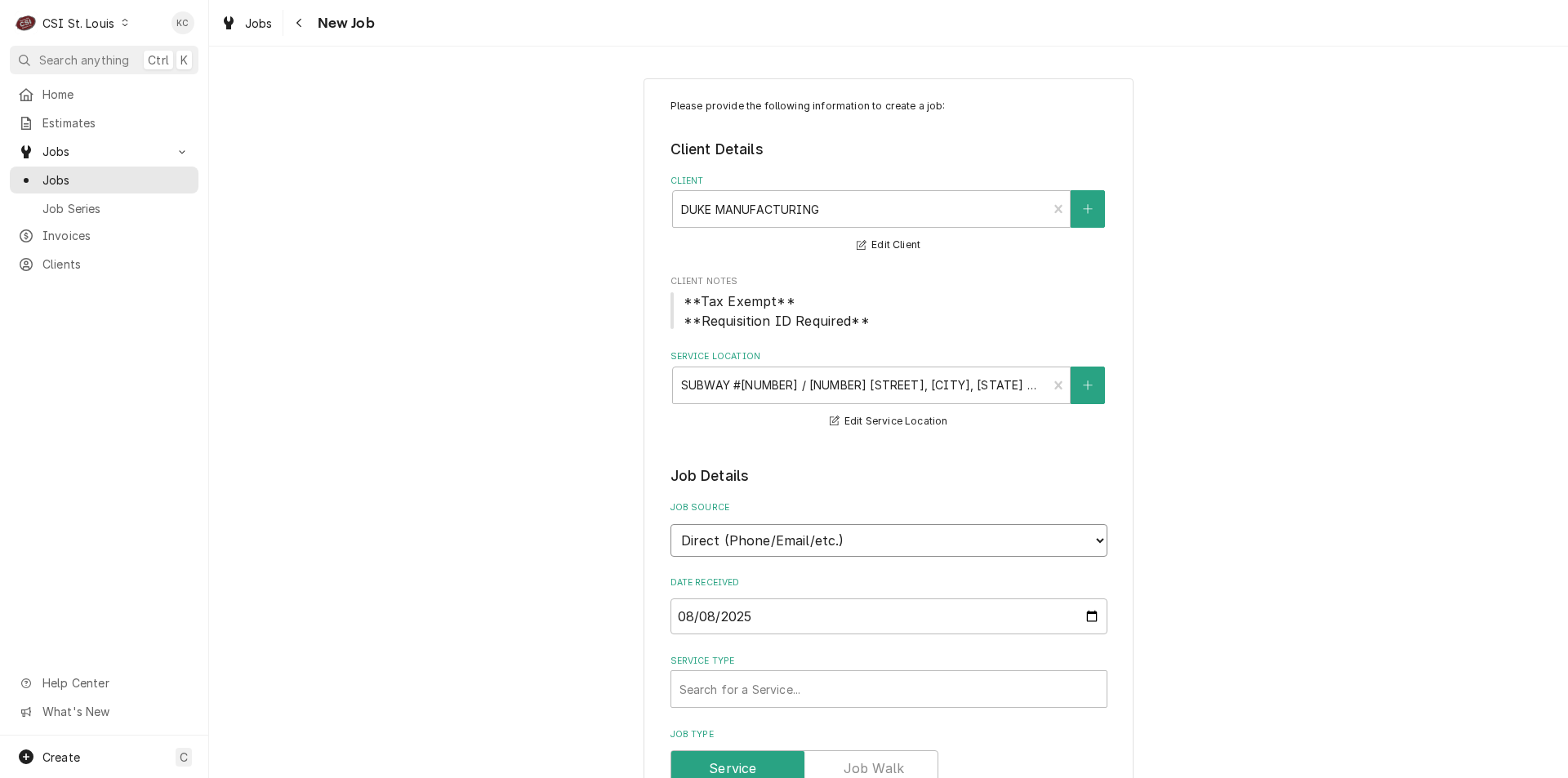click on "Direct (Phone/Email/etc.) Service Channel Corrigo Ecotrak Other" at bounding box center [889, 540] 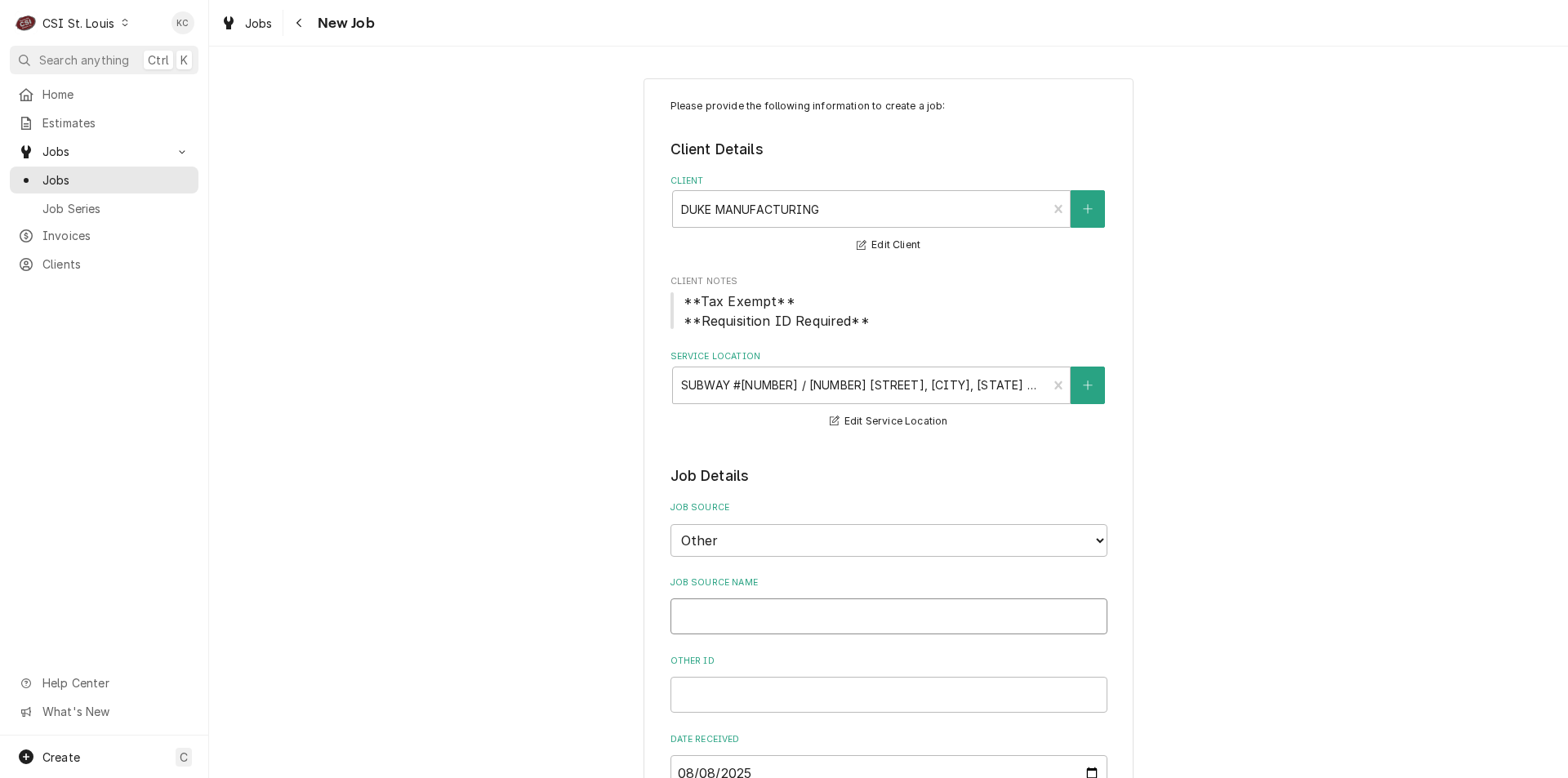 click on "Job Source Name" at bounding box center (889, 616) 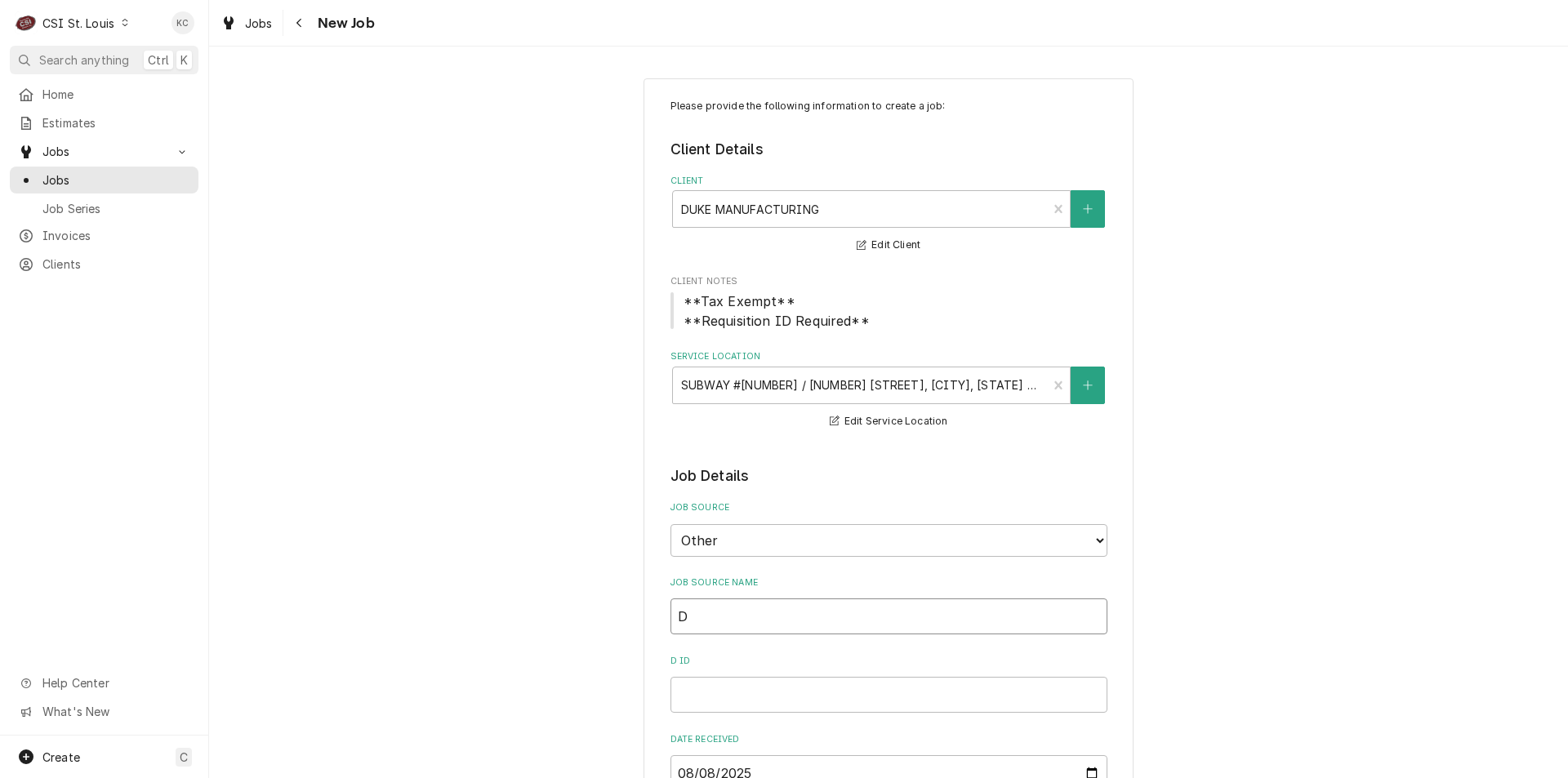 type on "x" 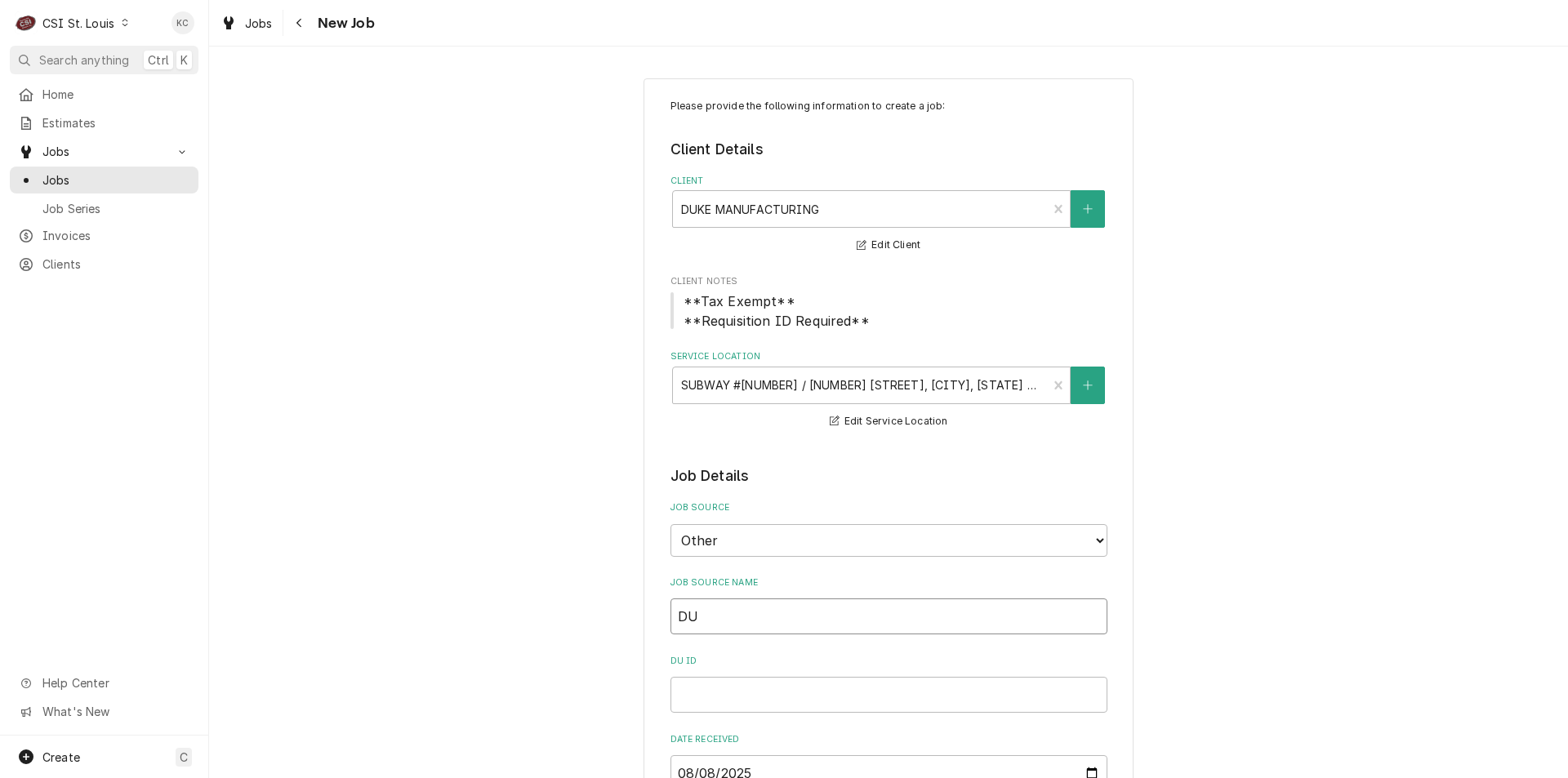 type on "x" 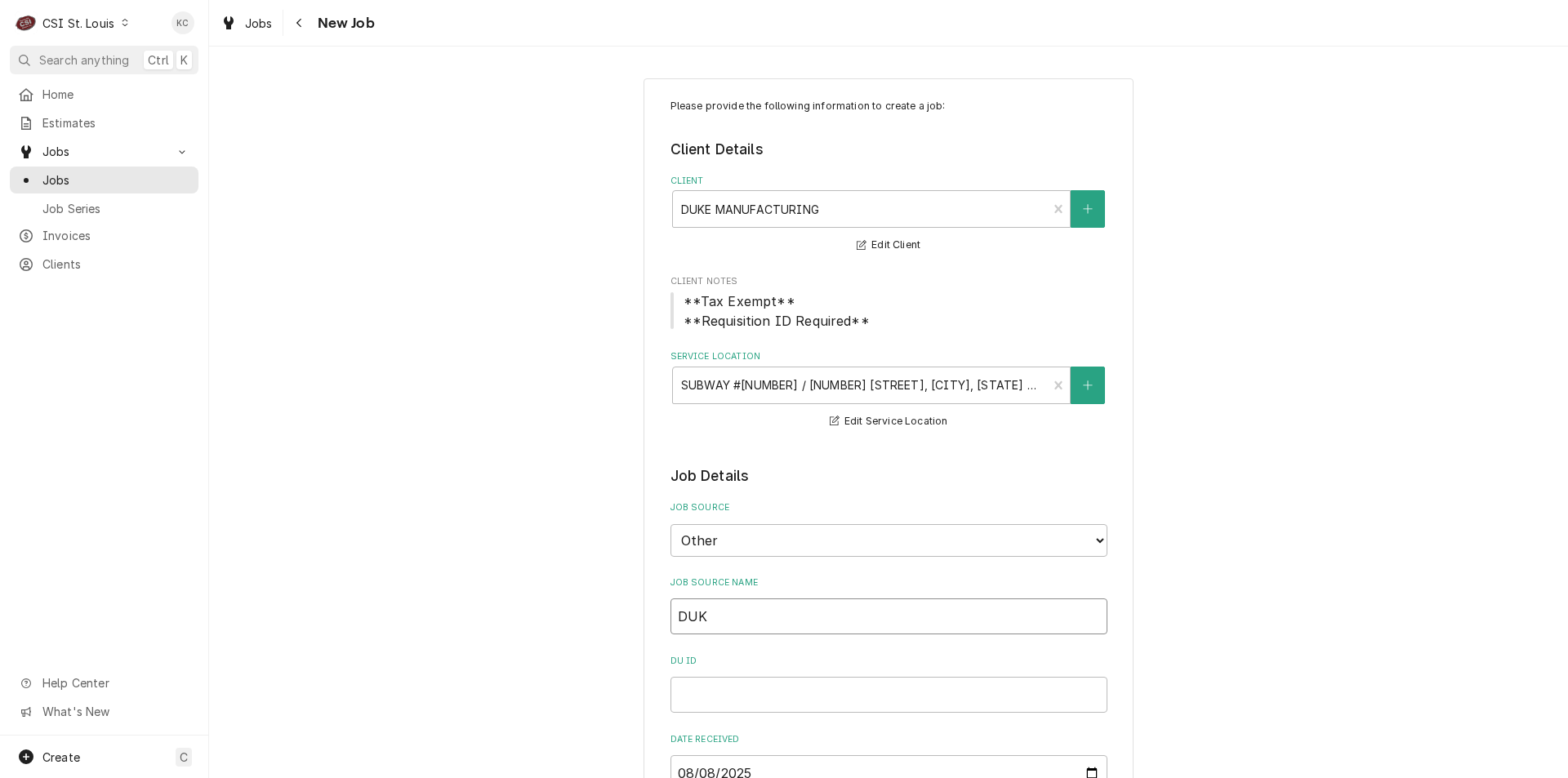 type on "DUKE" 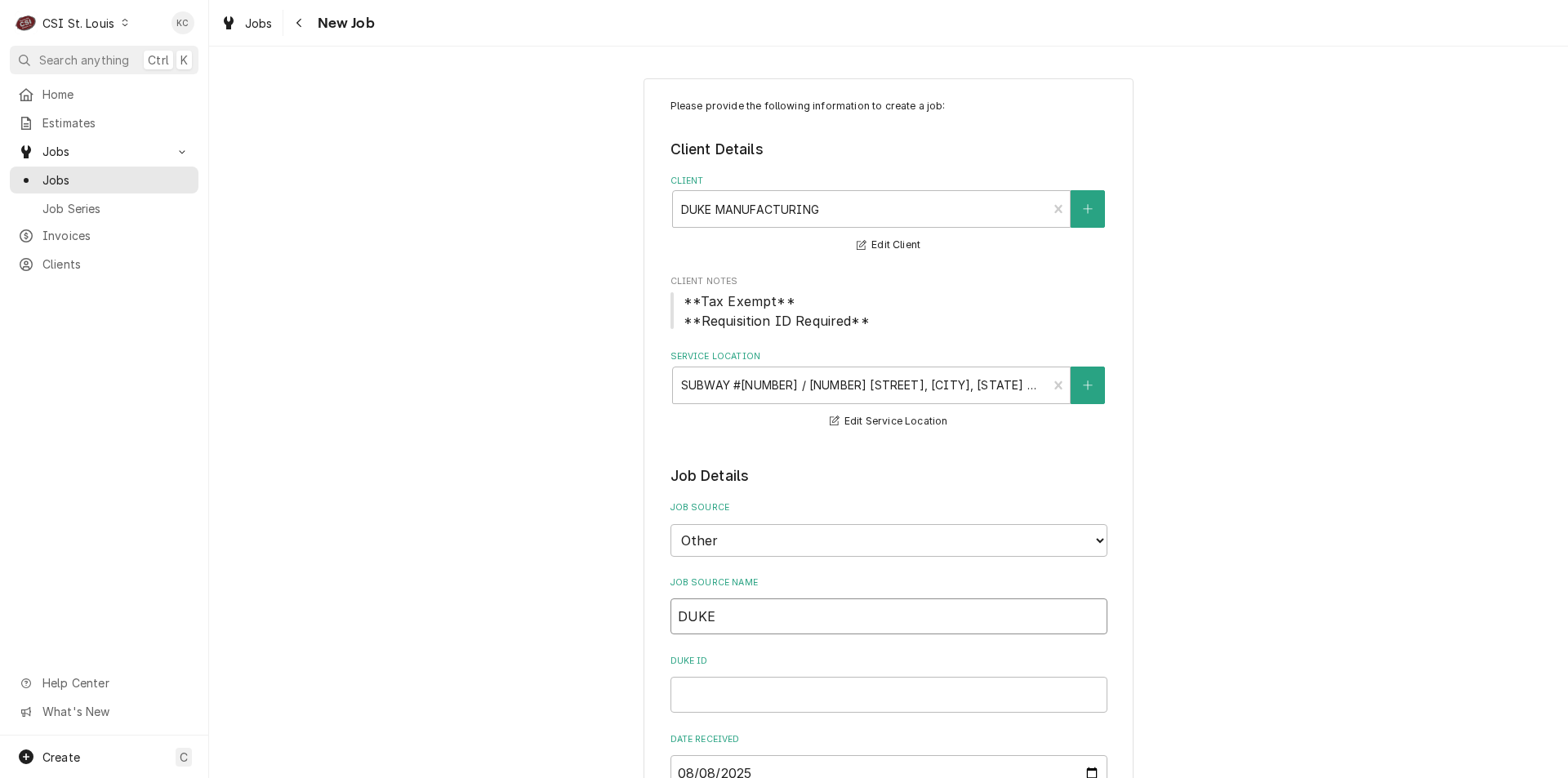 type on "x" 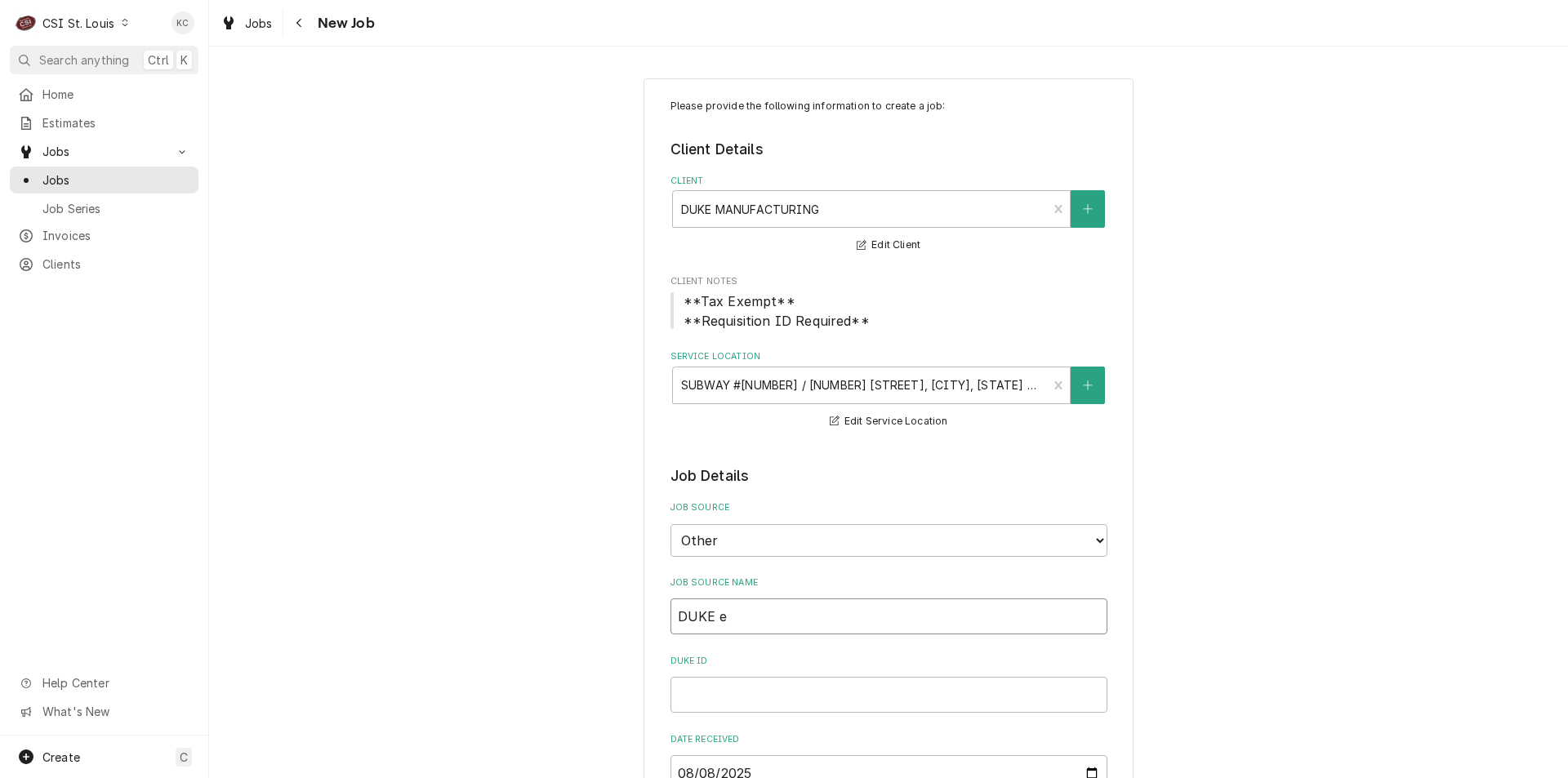 type on "x" 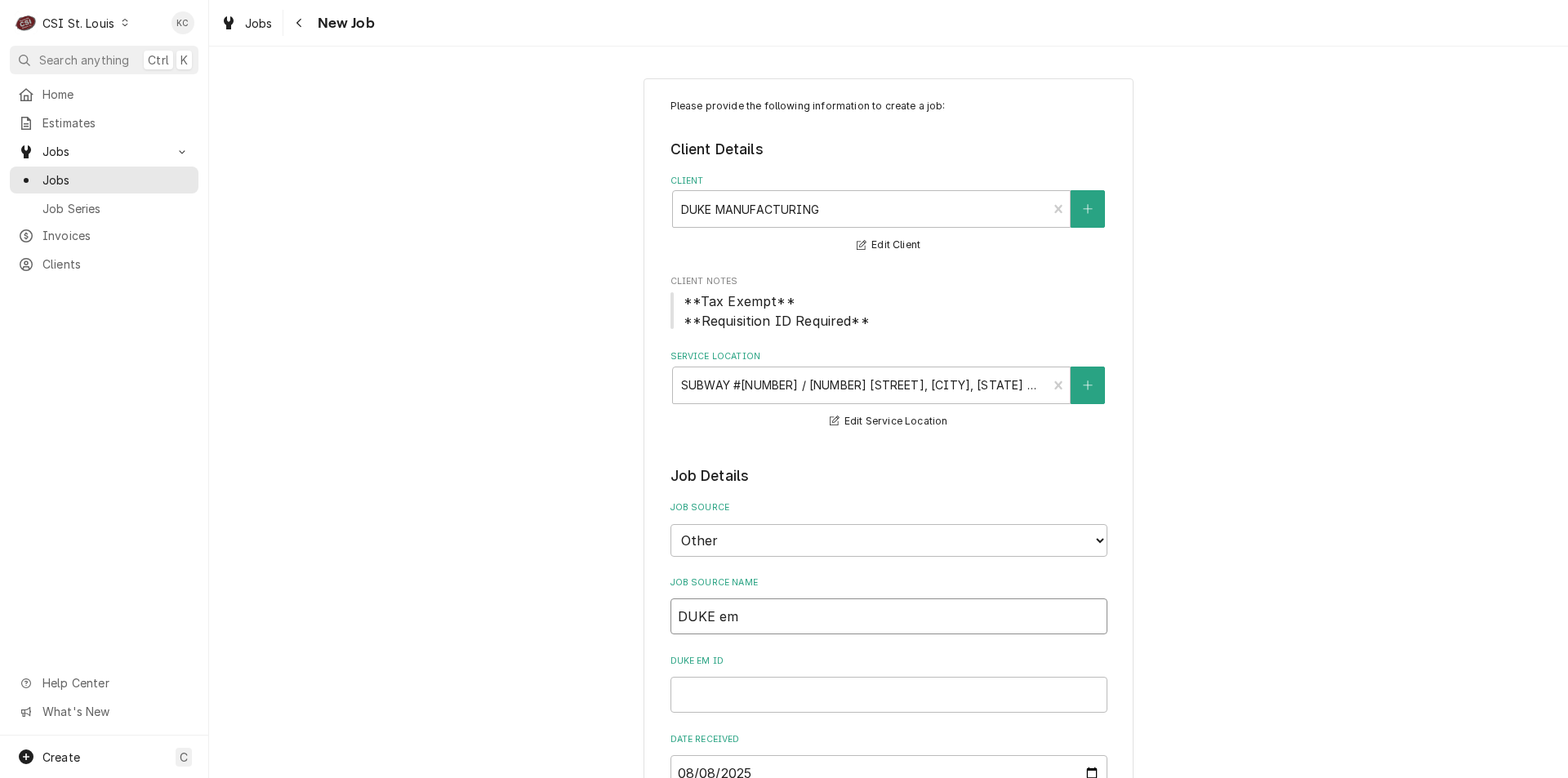 type on "x" 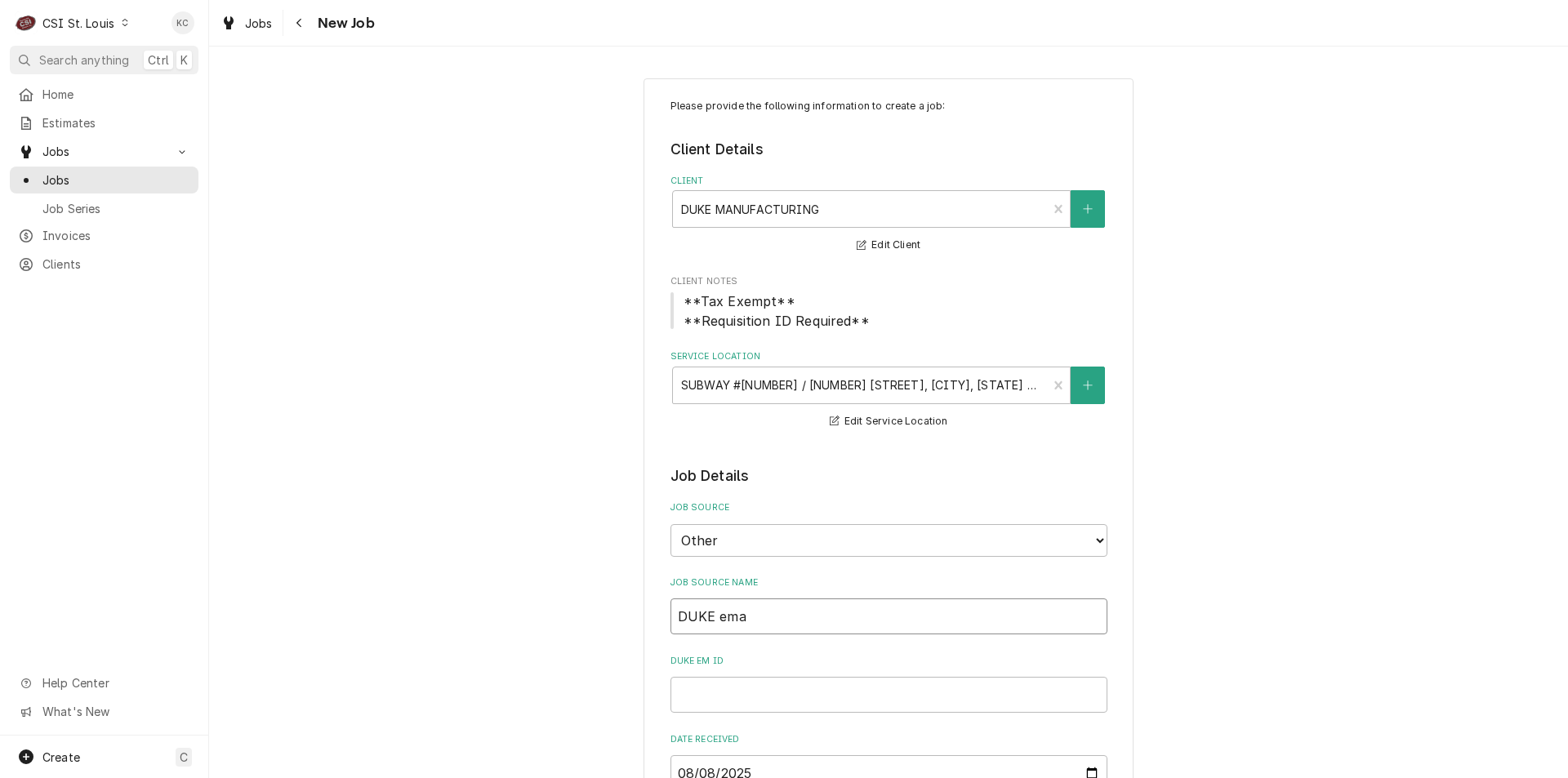 type on "x" 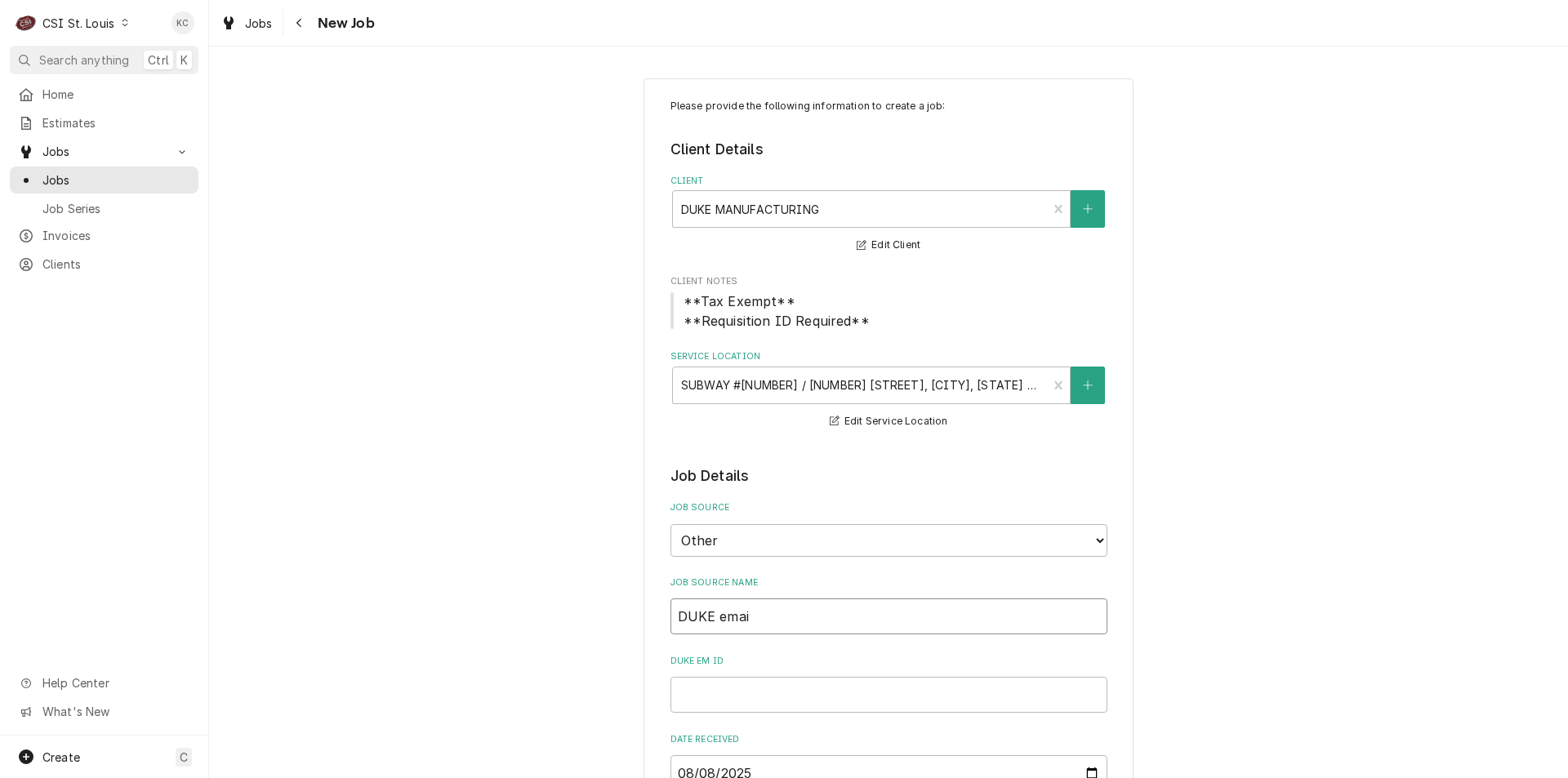 type on "x" 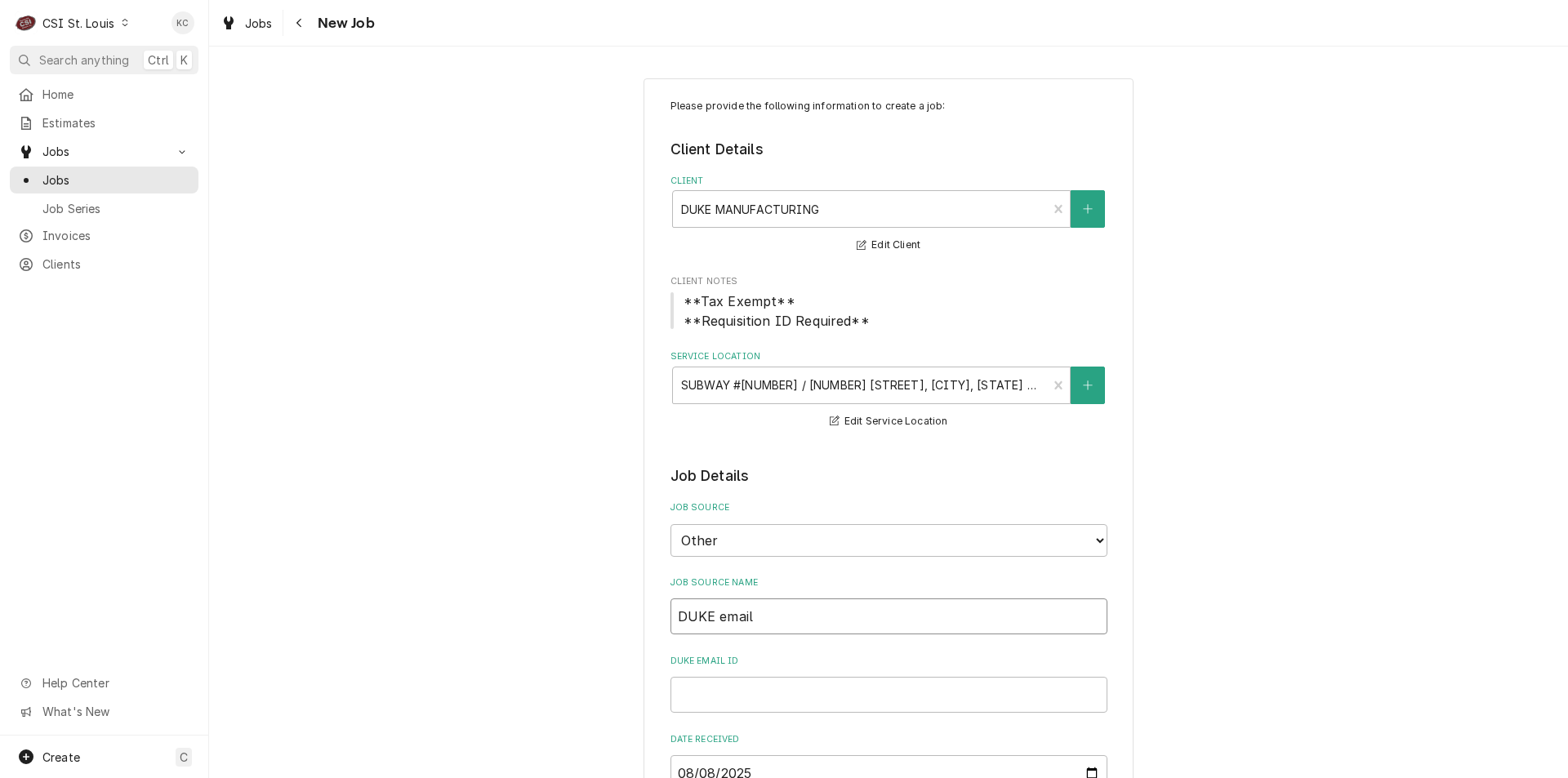 type on "x" 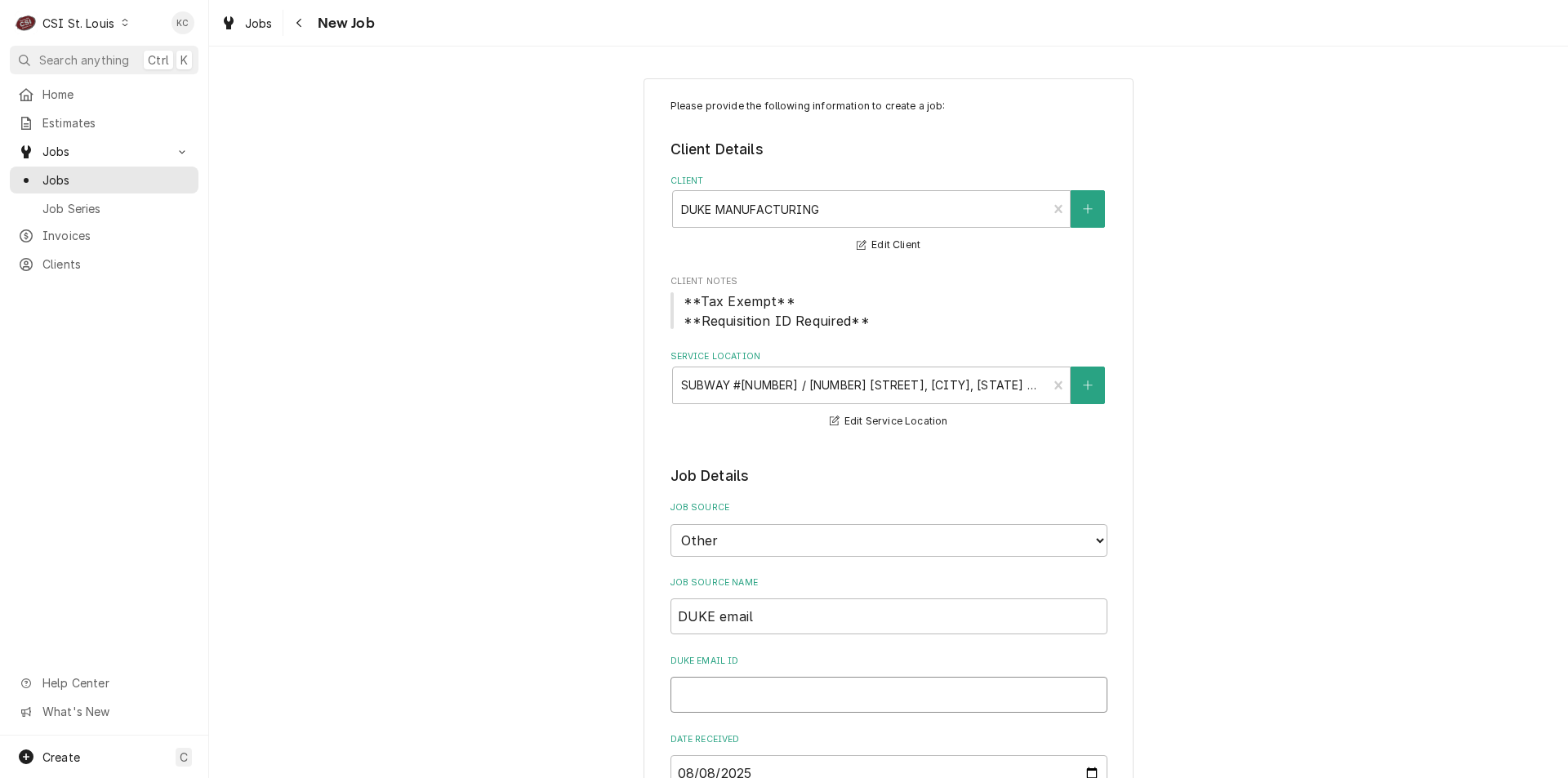 type on "x" 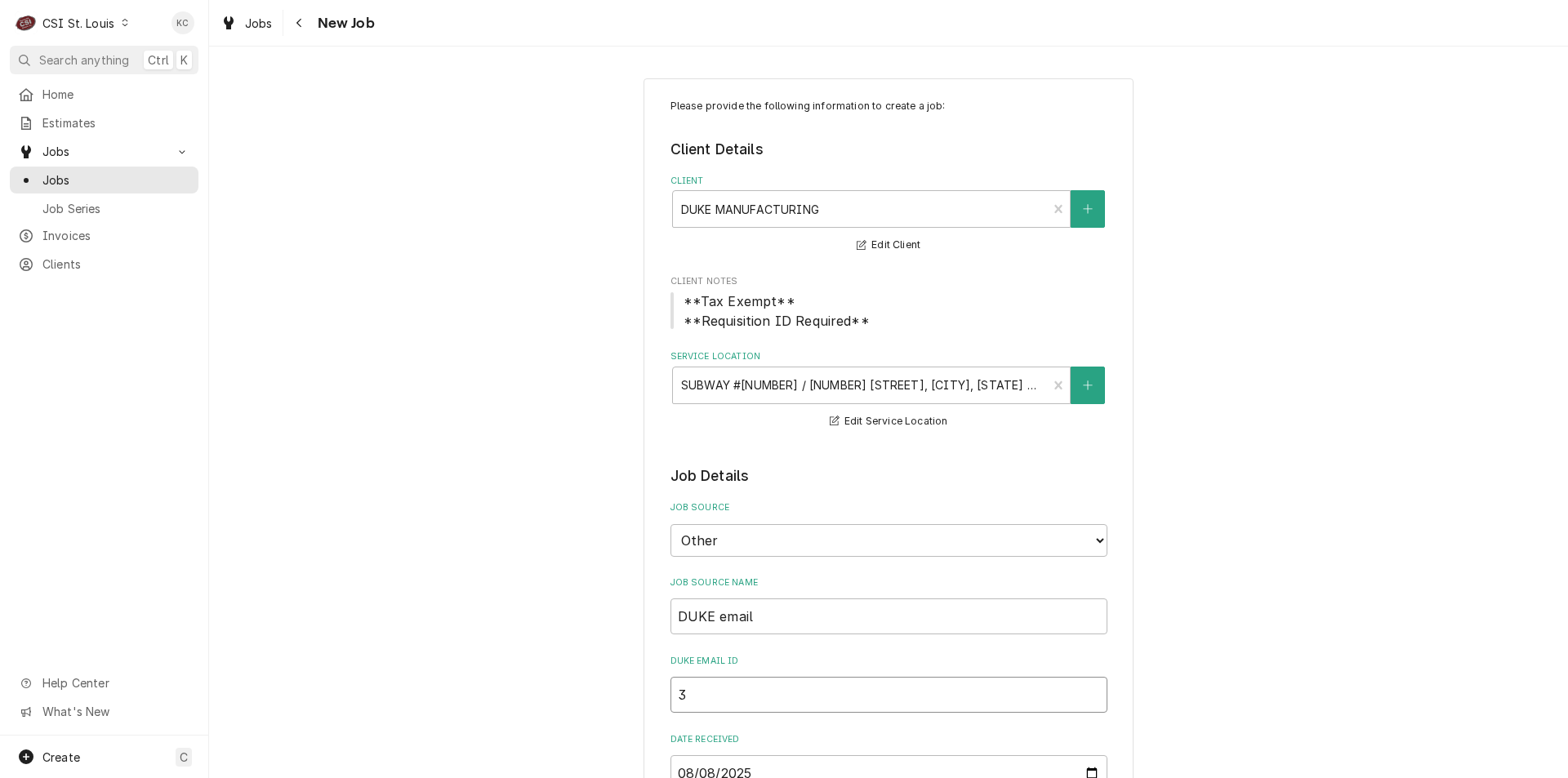 type on "x" 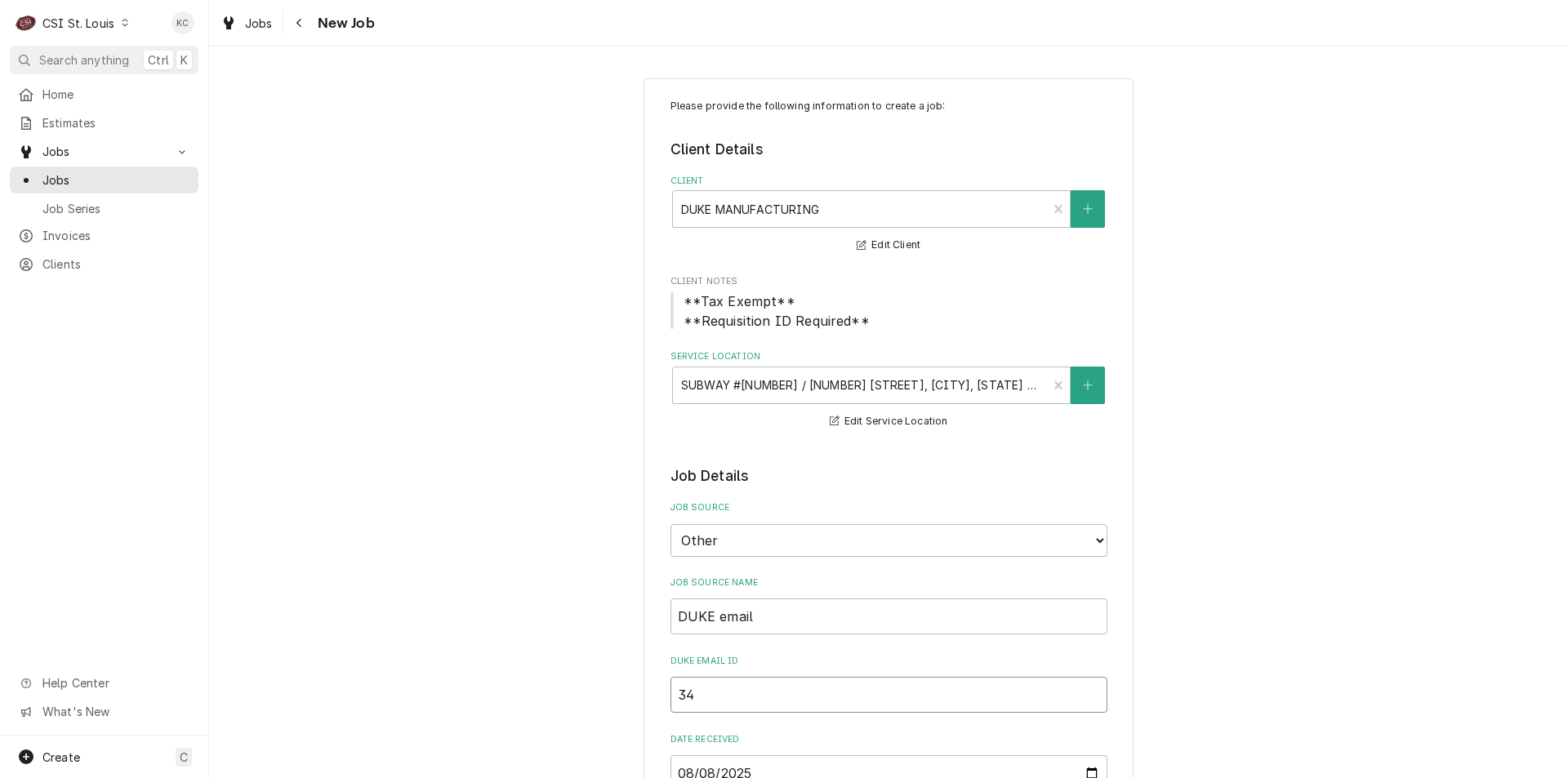 type on "x" 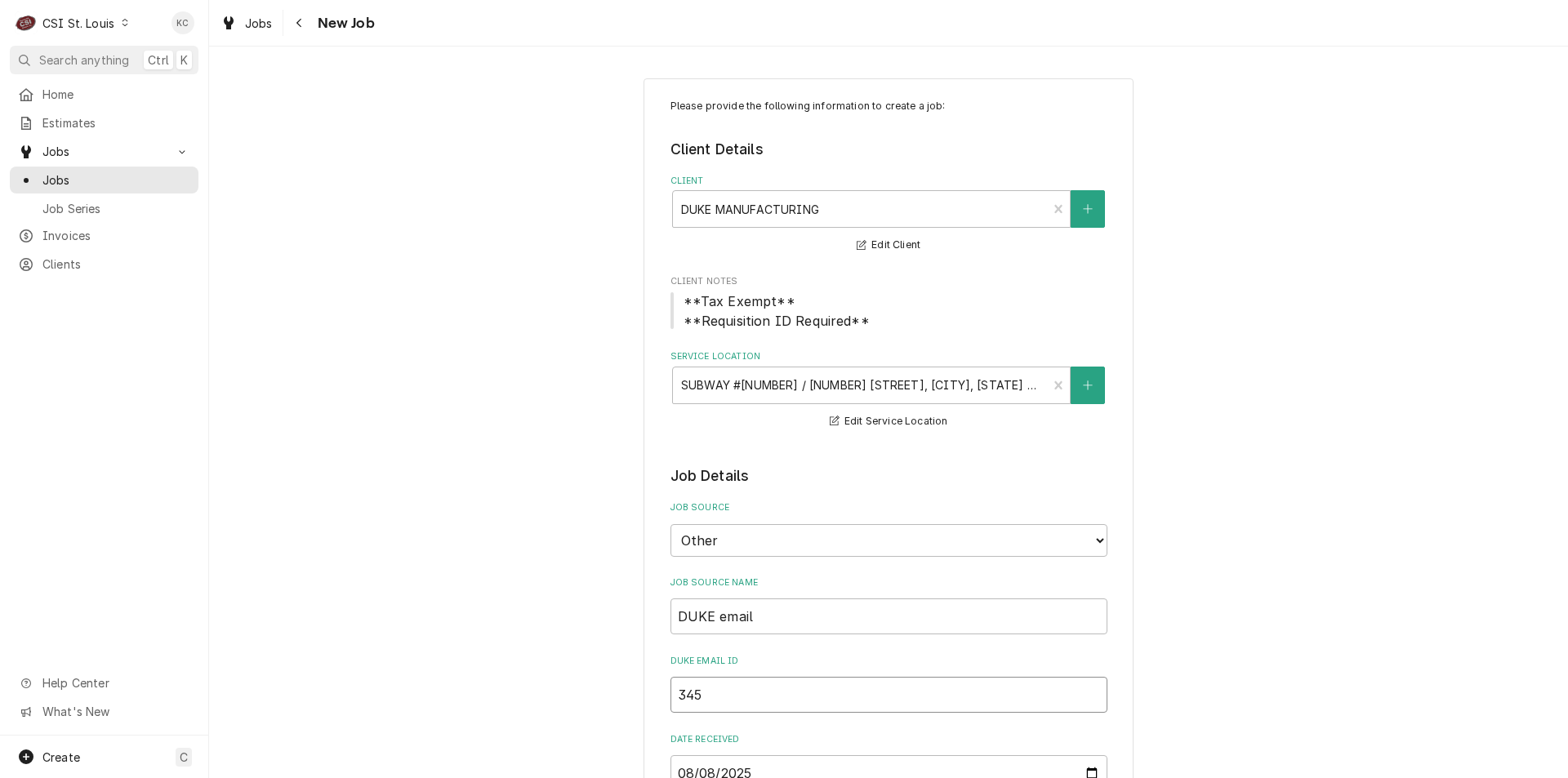type on "x" 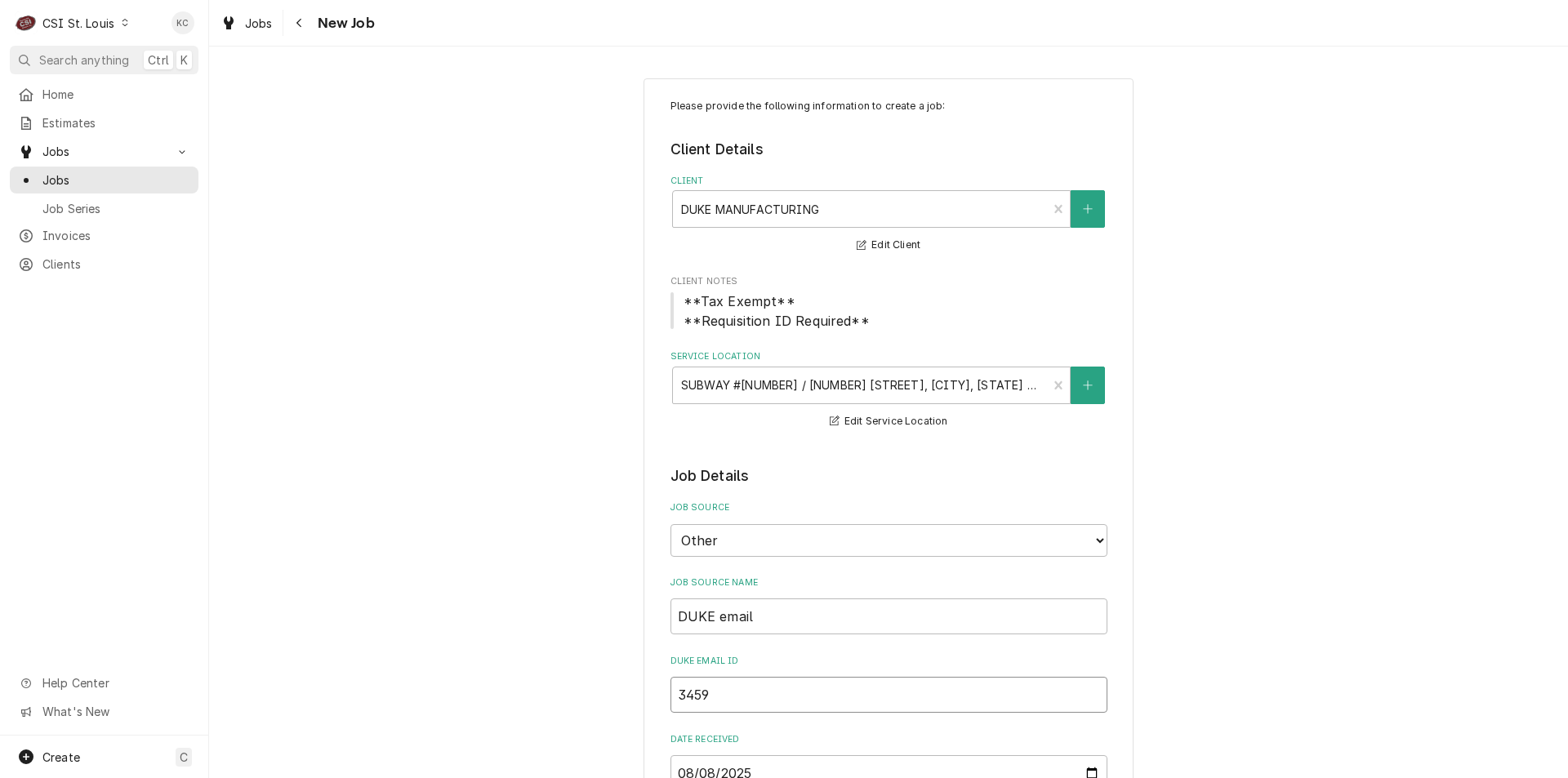 type on "x" 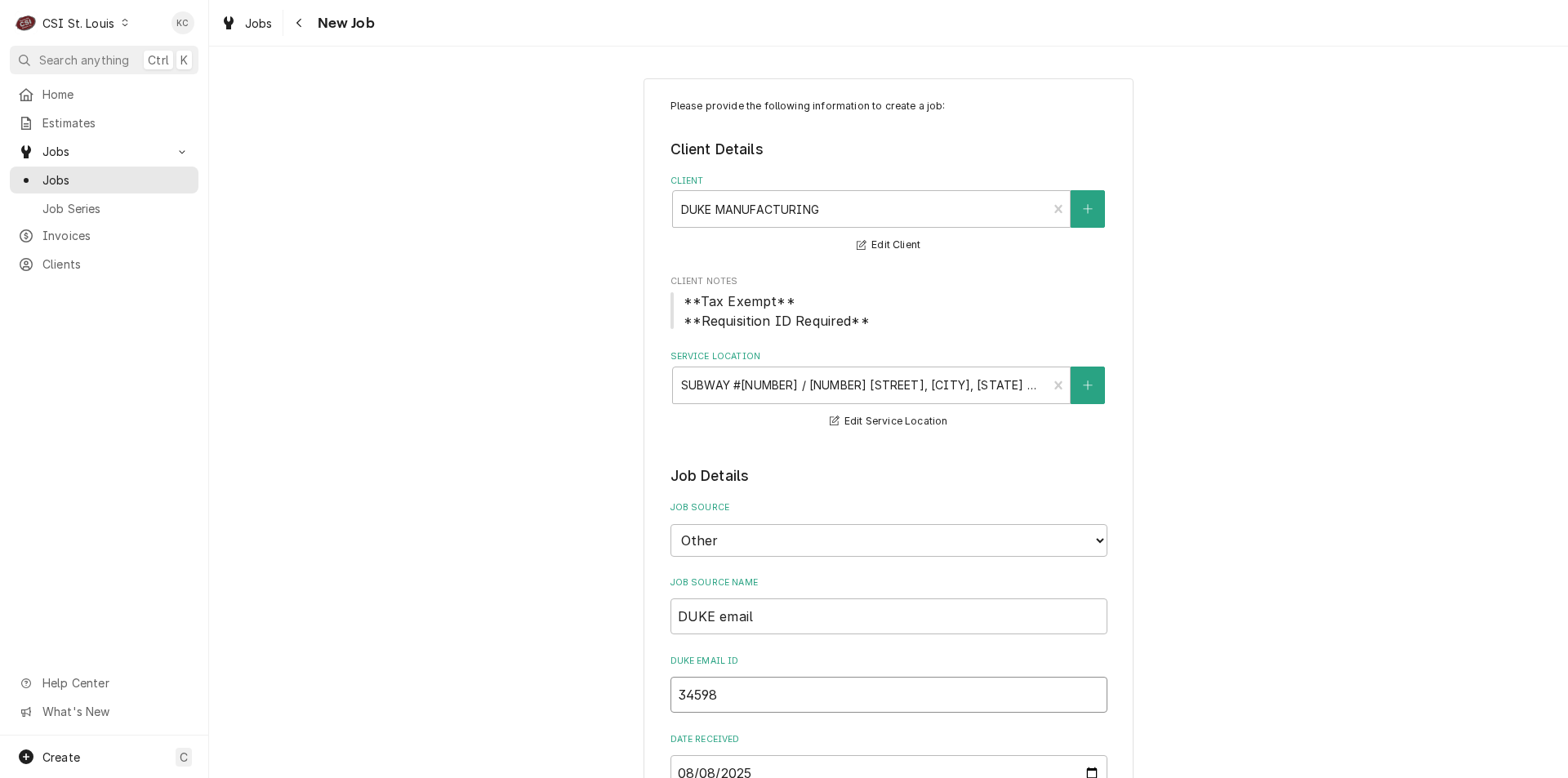 type on "x" 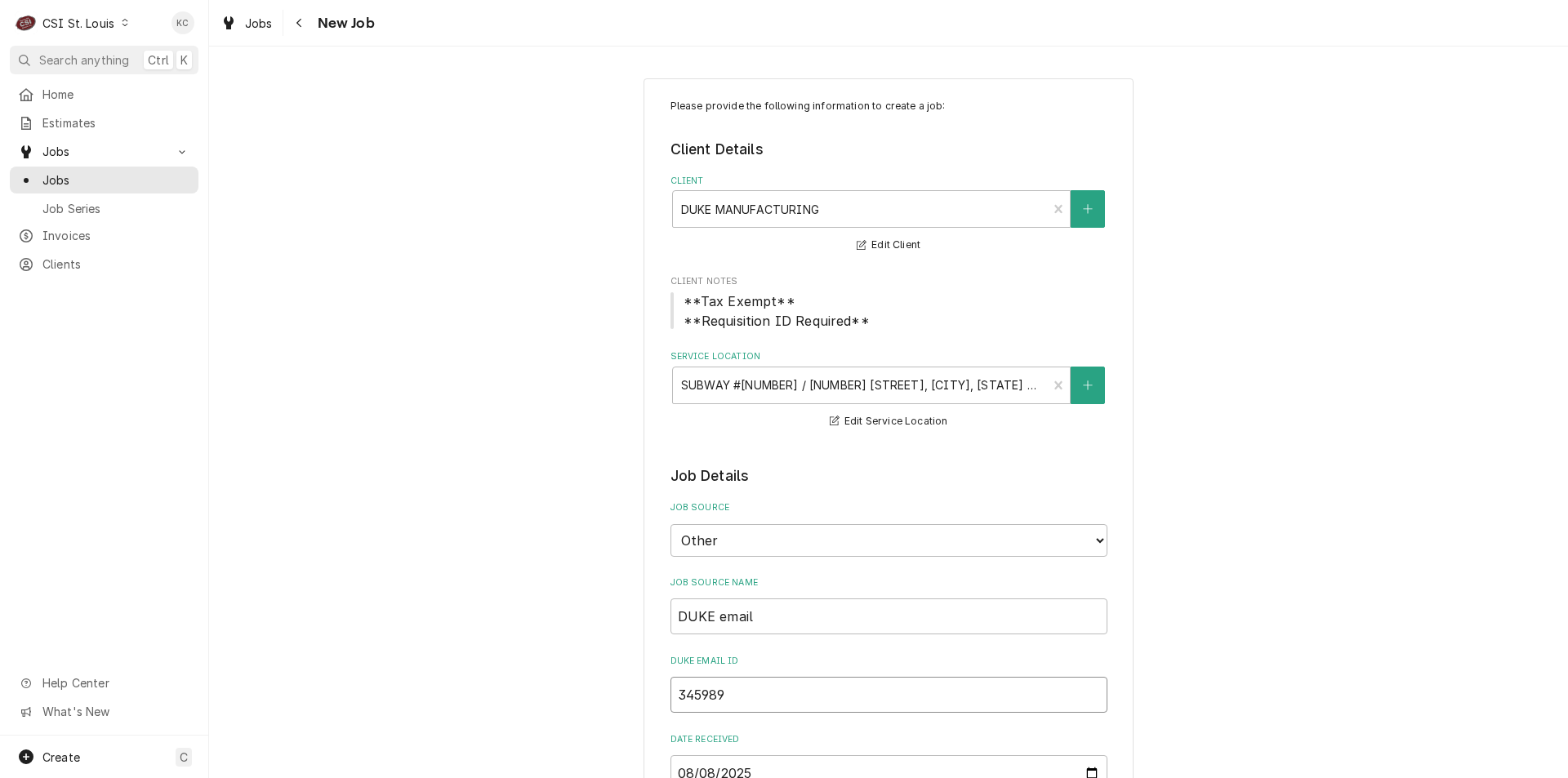 type on "x" 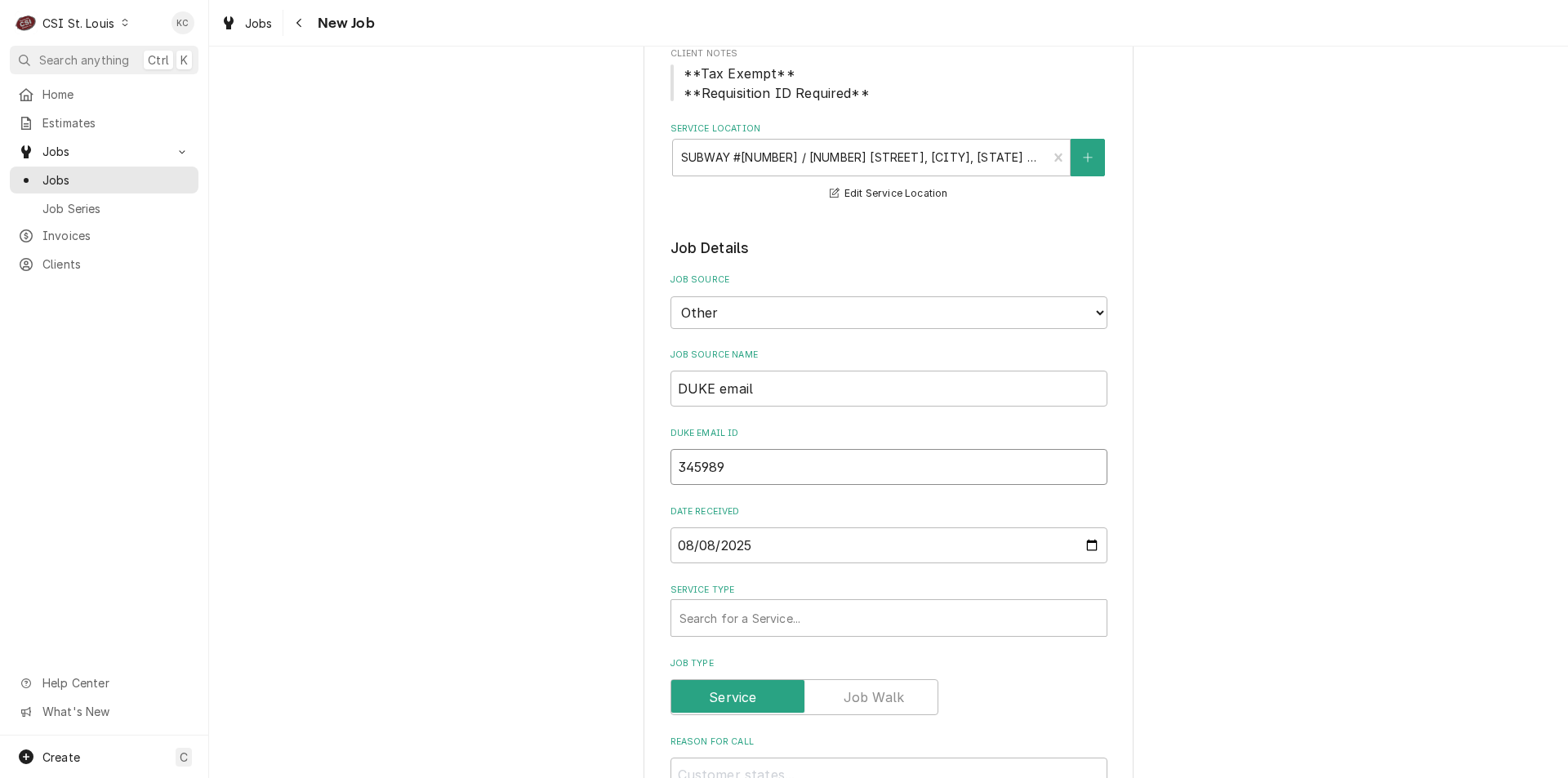 scroll, scrollTop: 490, scrollLeft: 0, axis: vertical 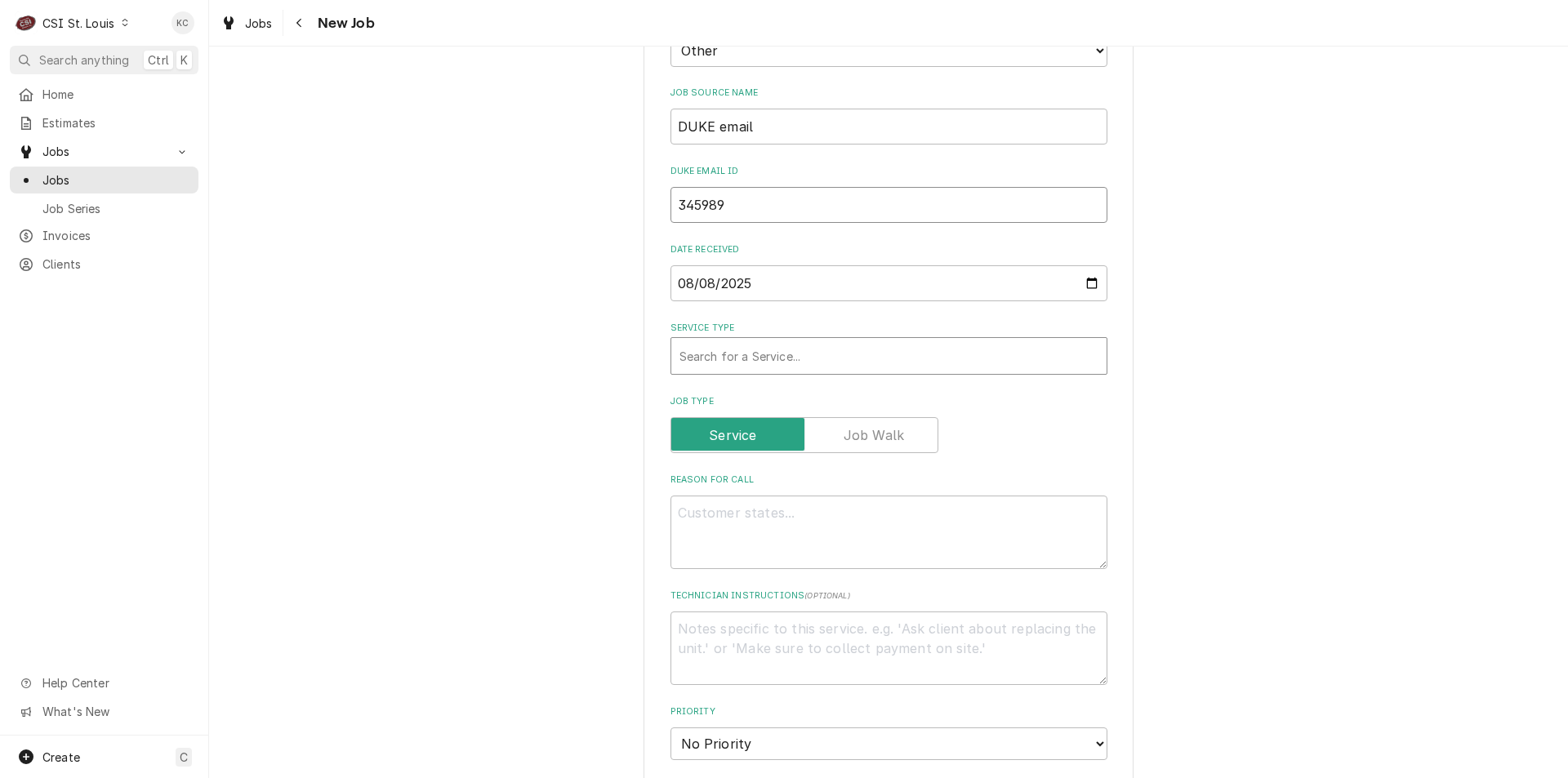 type on "345989" 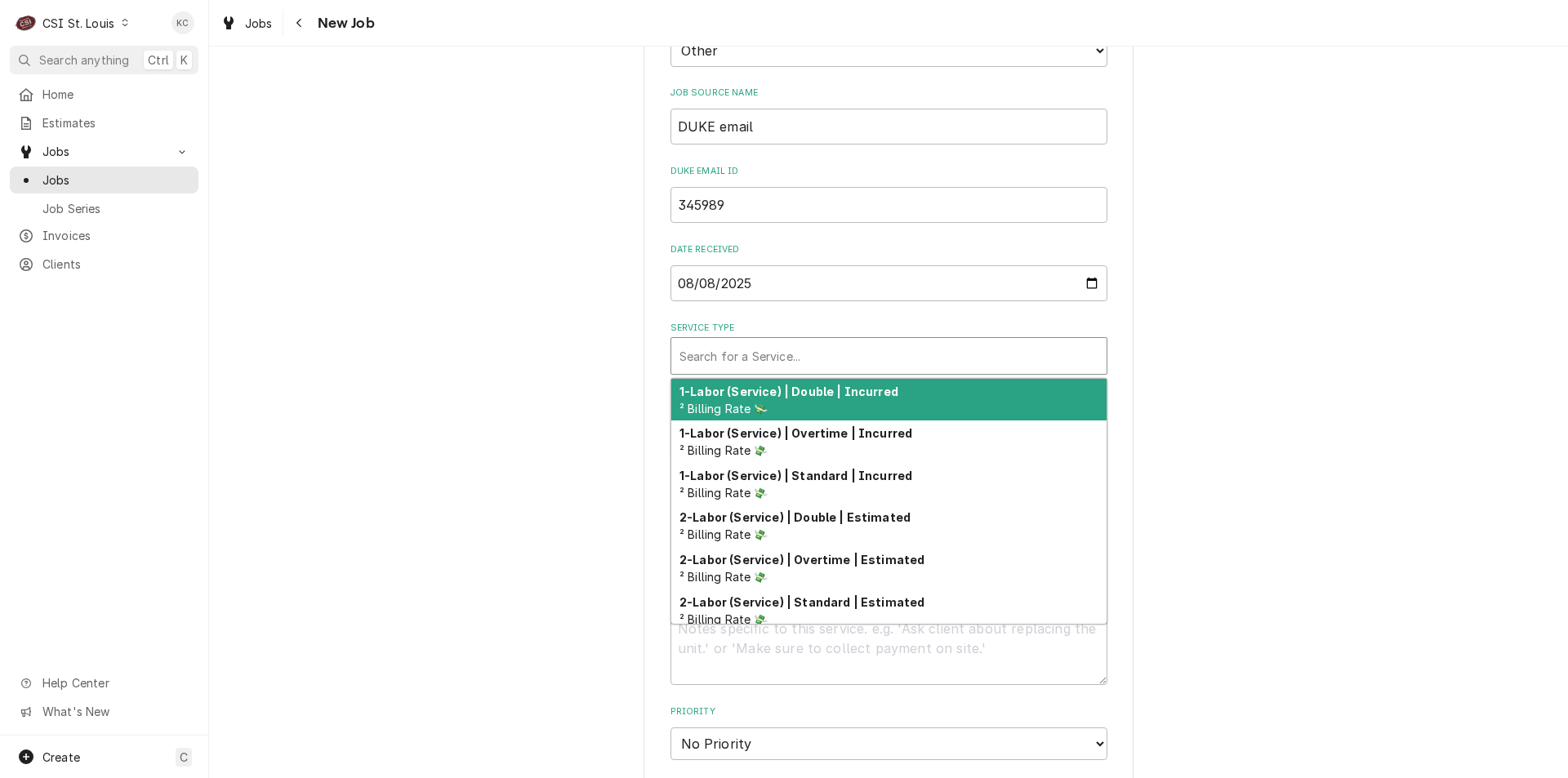 click at bounding box center (889, 356) 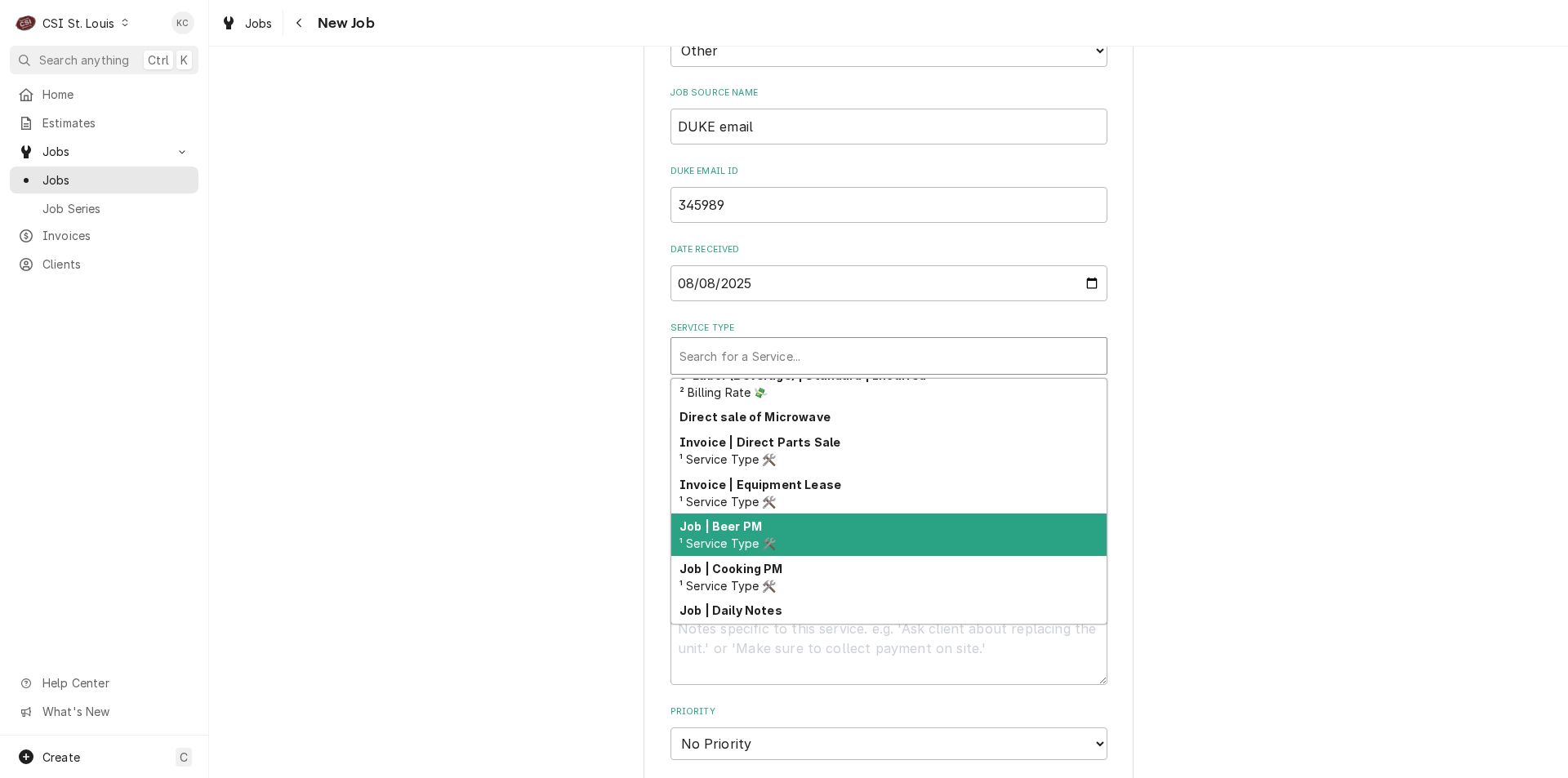 scroll, scrollTop: 856, scrollLeft: 0, axis: vertical 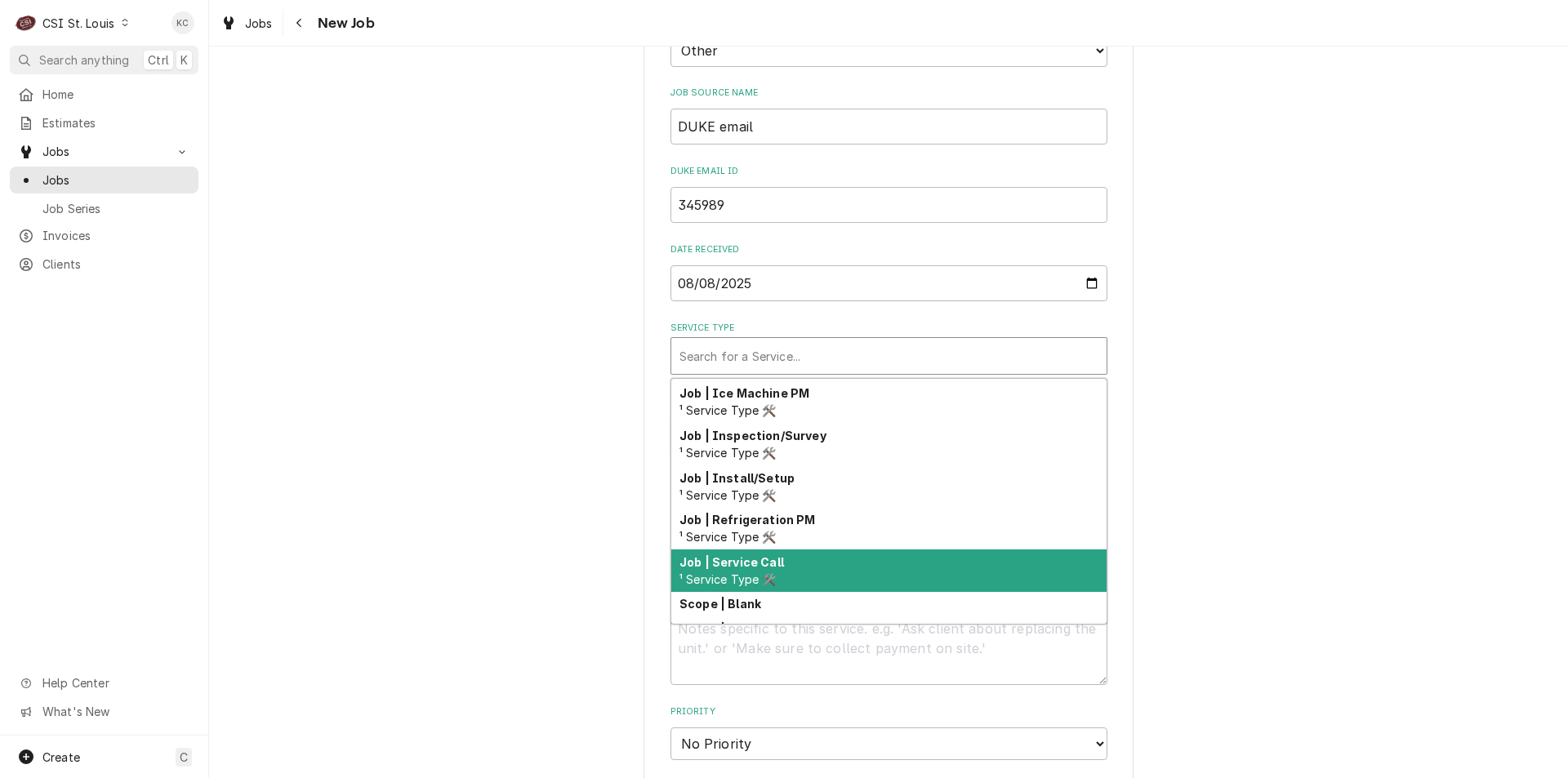 click on "Job | Service Call ¹ Service Type 🛠️" at bounding box center (889, 571) 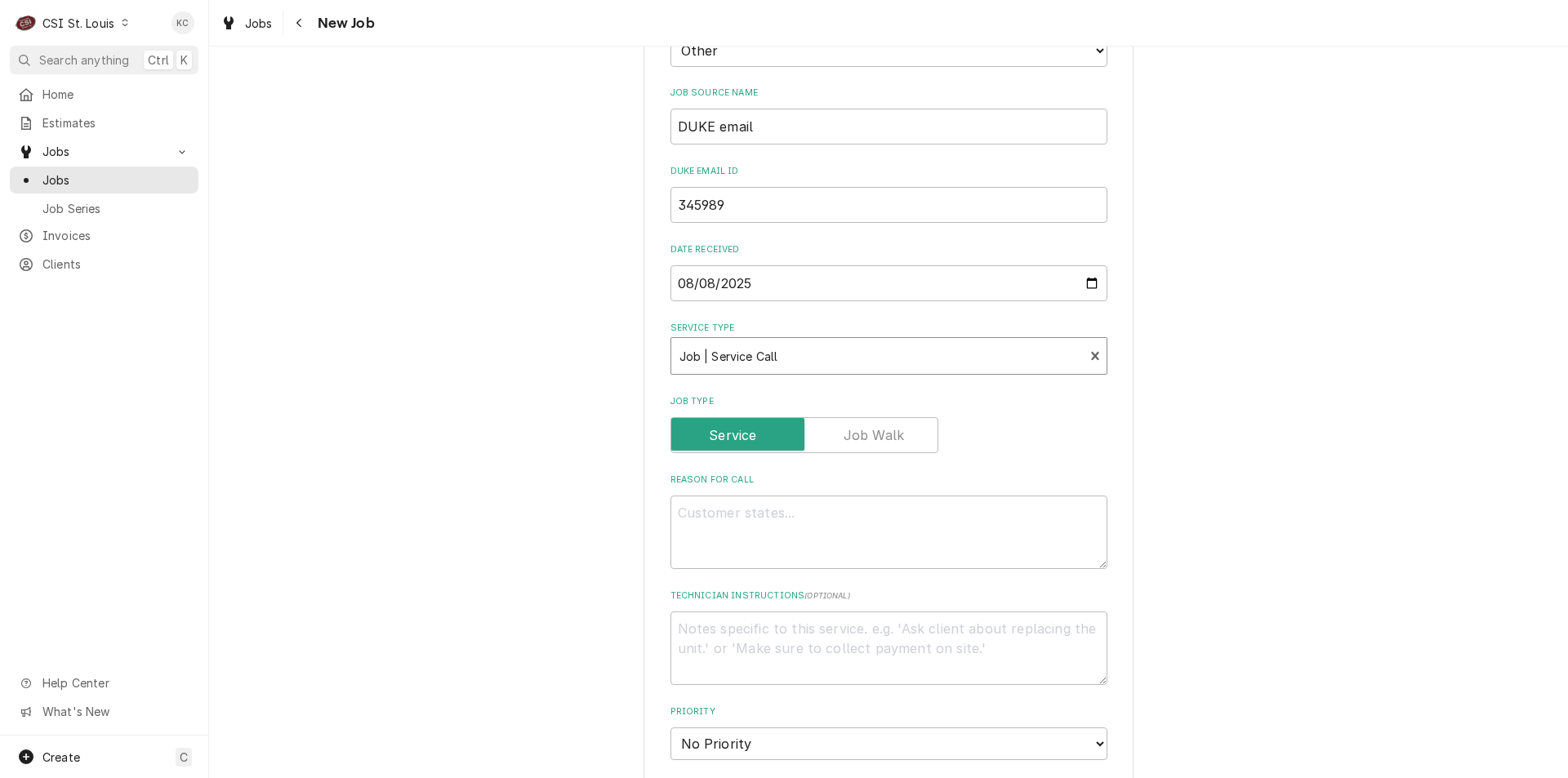 click on "Please provide the following information to create a job: Client Details Client DUKE MANUFACTURING ³ Tax Exempt 🆓 Edit Client Client Notes **Tax Exempt**
**Requisition ID Required** Service Location SUBWAY #56489 / 1641 S Jefferson Ave, St. Louis, MO 63104 Edit Service Location Job Details Job Source Direct (Phone/Email/etc.) Service Channel Corrigo Ecotrak Other Job Source Name DUKE email DUKE email  ID 345989 Date Received 2025-08-08 Service Type option [object Object], selected. Job | Service Call ¹ Service Type 🛠️ Job Type Reason For Call Technician Instructions  ( optional ) Priority No Priority Urgent High Medium Low Labels  ( optional ) Add Labels... Equipment Expected Is Equipment involved on this Job? Who called in this service? Search for a Contact... Who should the tech(s) ask for? Search for a Contact... Attachments  ( if any ) Add Attachment Estimated Arrival Time AM / PM 6:00 AM 6:15 AM 6:30 AM 6:45 AM 7:00 AM 7:15 AM 7:30 AM 7:45 AM 8:00 AM 8:15 AM 8:30 AM 8:45 AM 9:00 AM 9:15 AM" at bounding box center (889, 598) 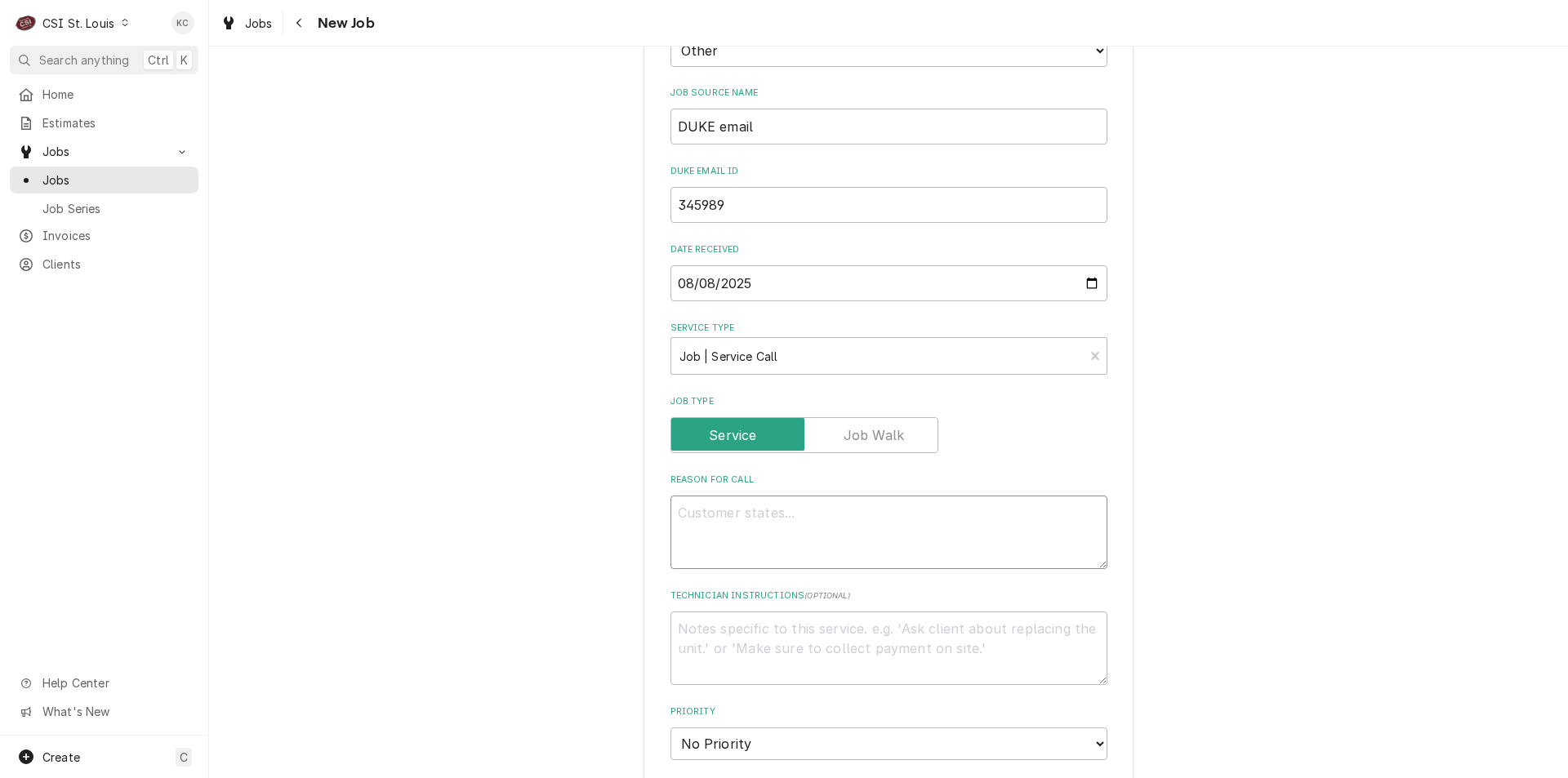 click on "Reason For Call" at bounding box center [889, 532] 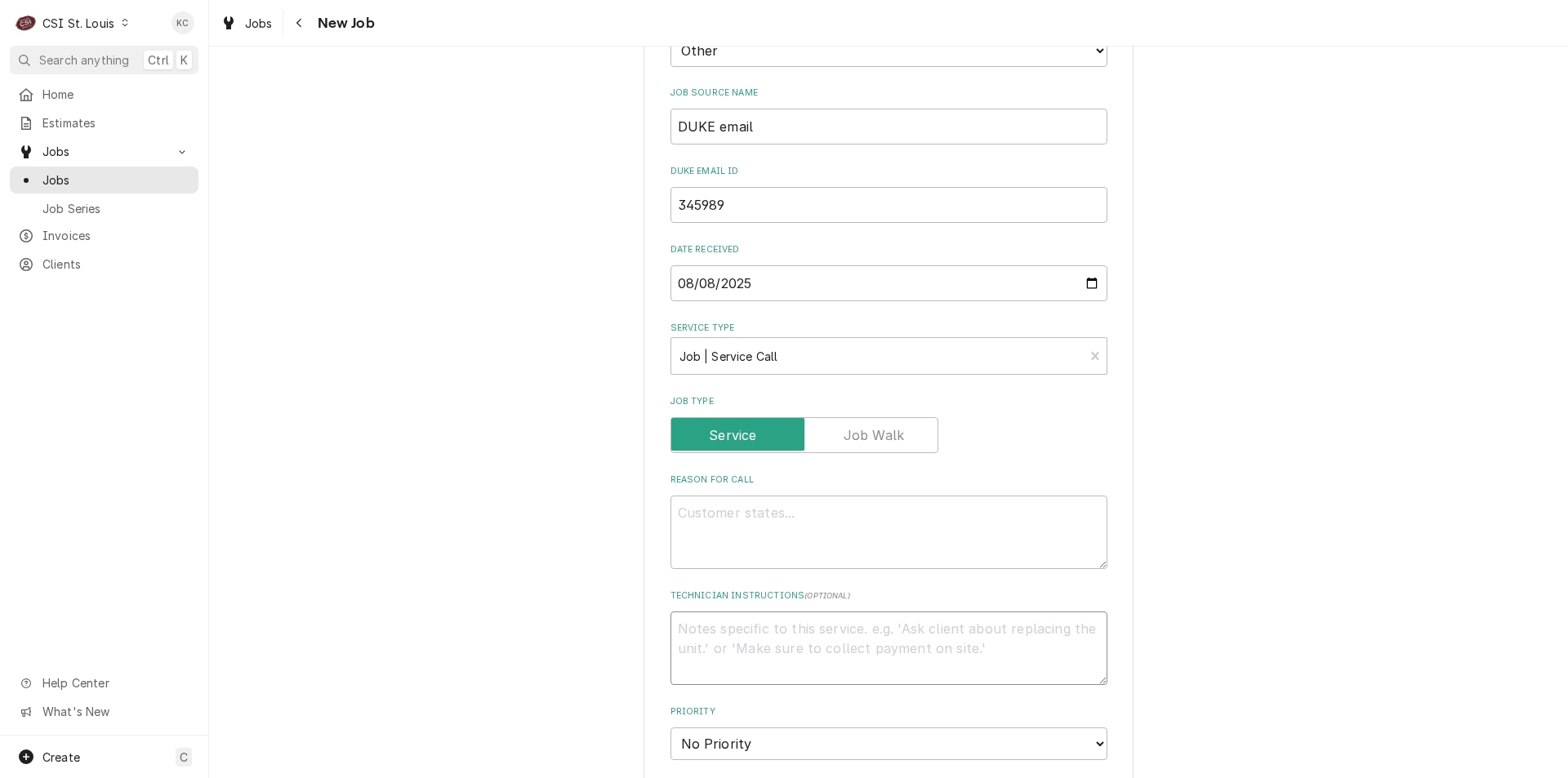 click on "Technician Instructions  ( optional )" at bounding box center (889, 648) 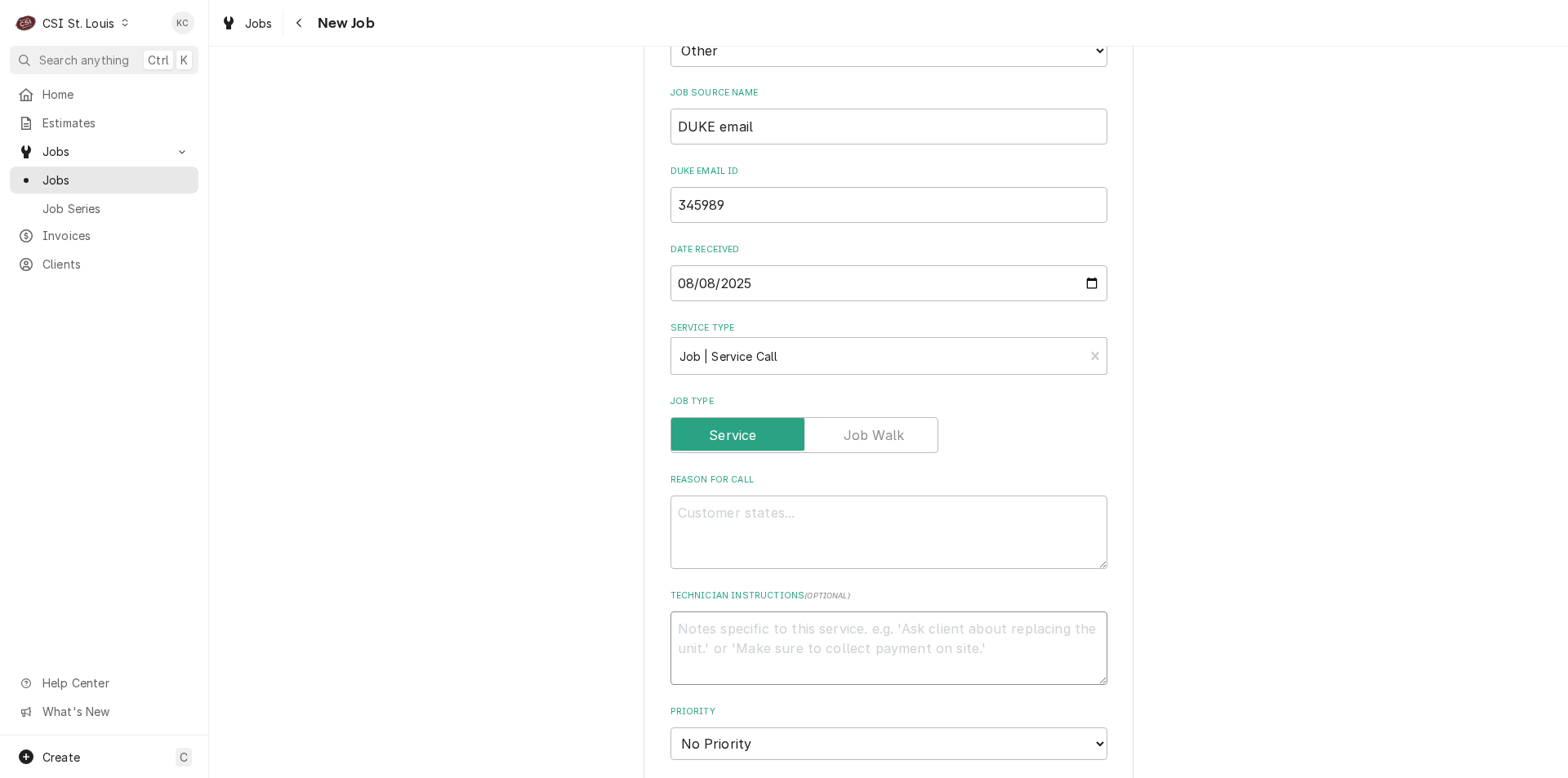 paste on "Extended Travel :No
Overtime Approved: No" 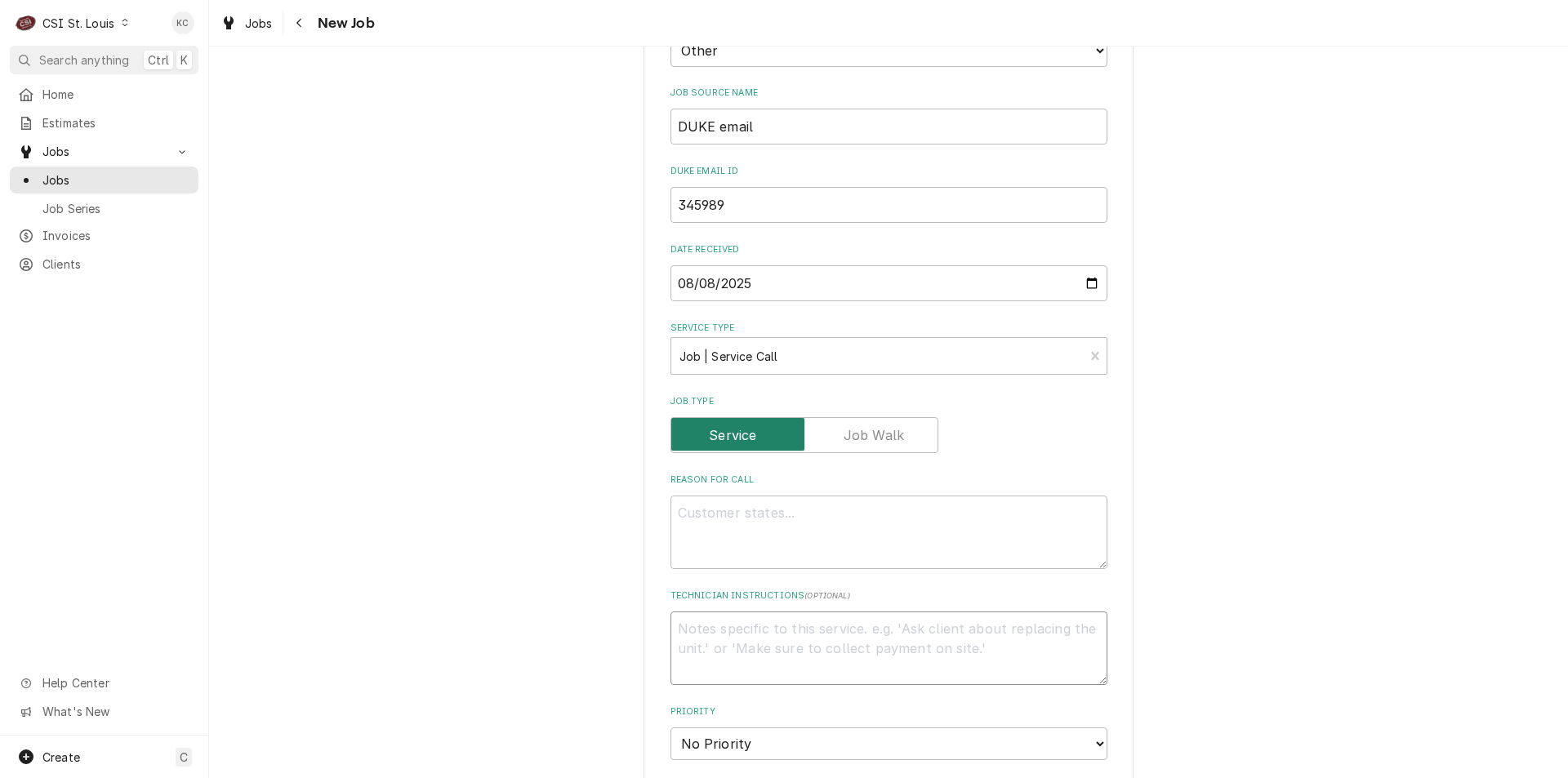 type on "x" 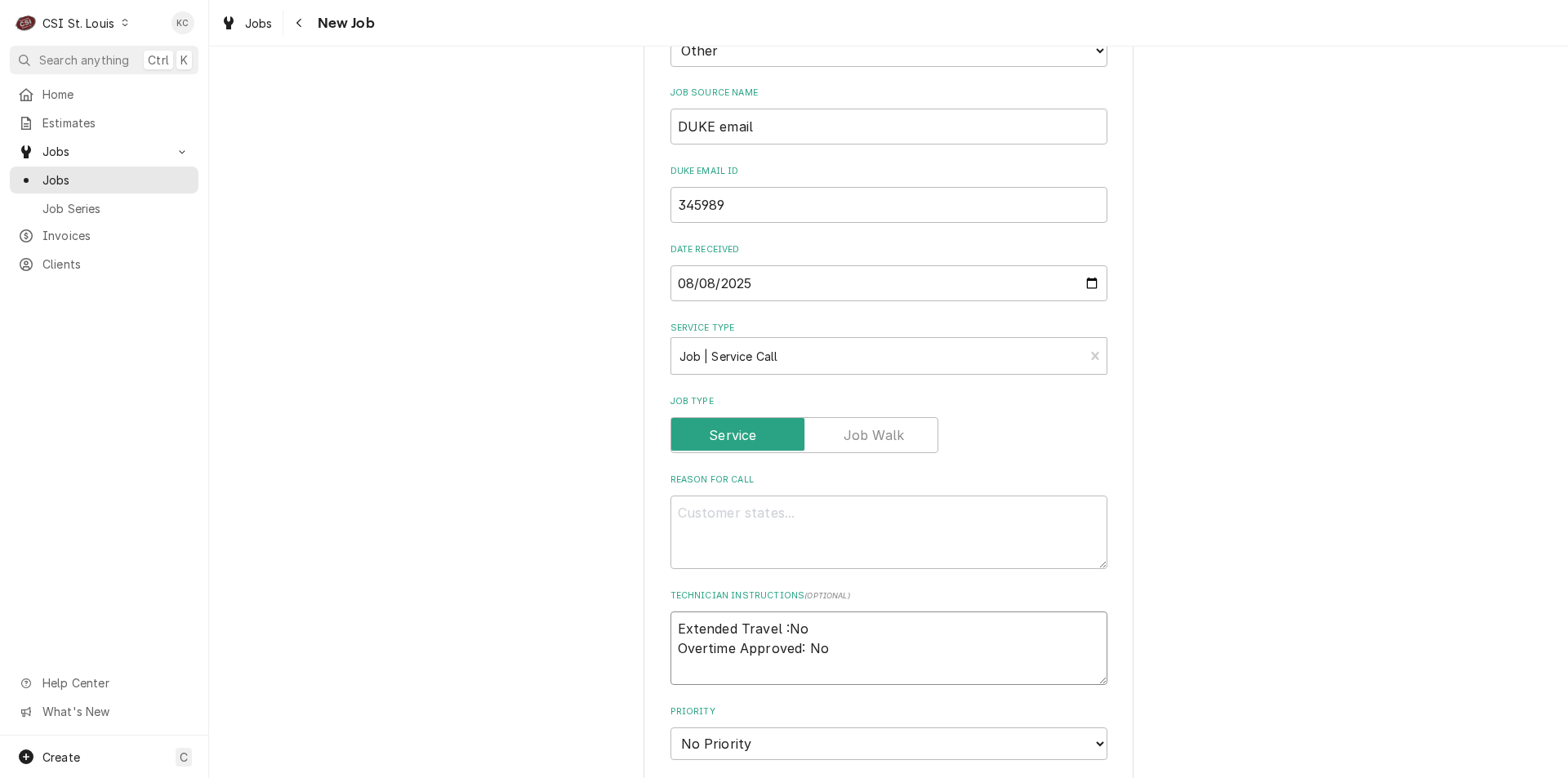 type on "x" 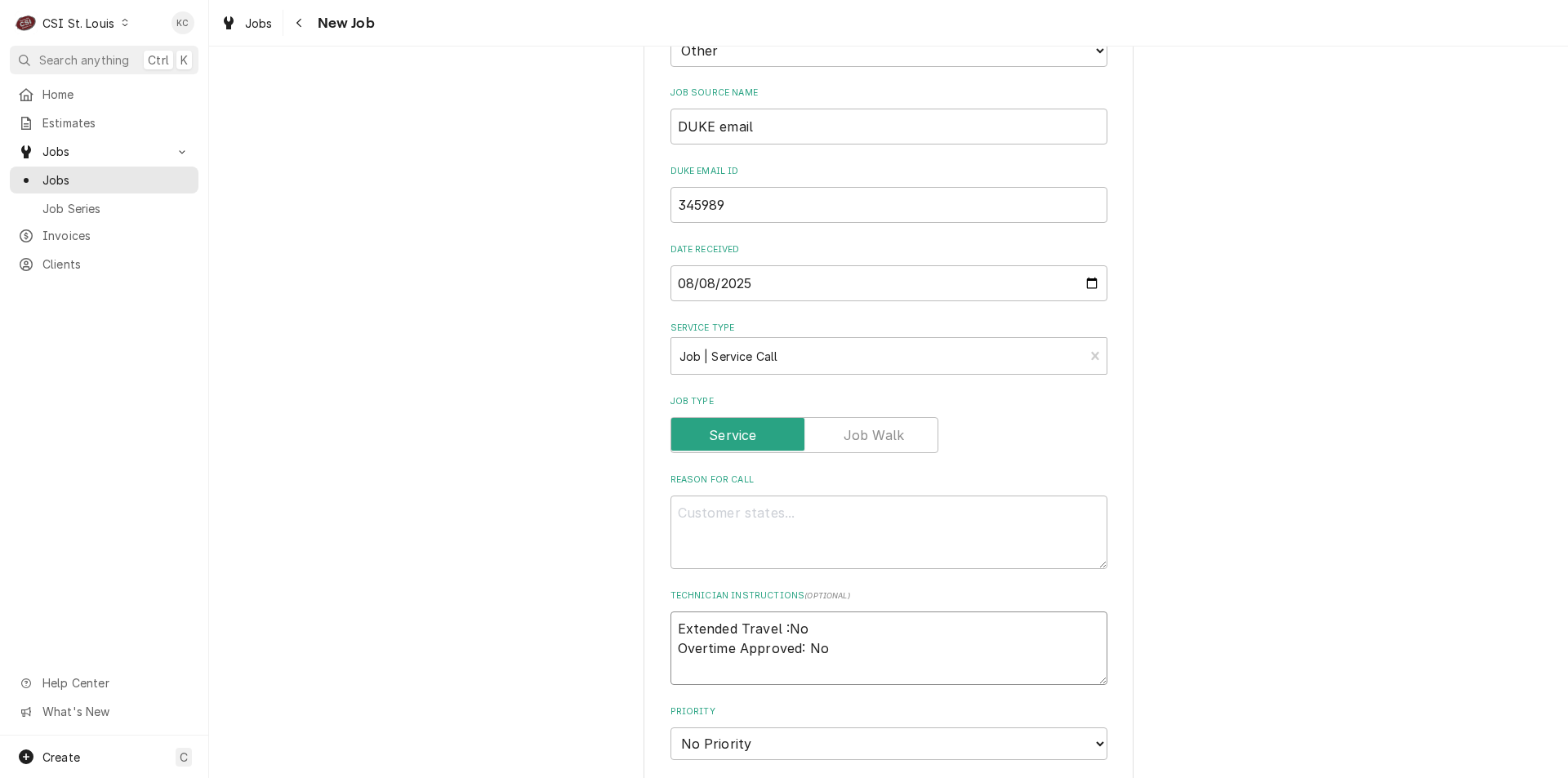 type on "Extended Travel :No
Overtime Approved: No" 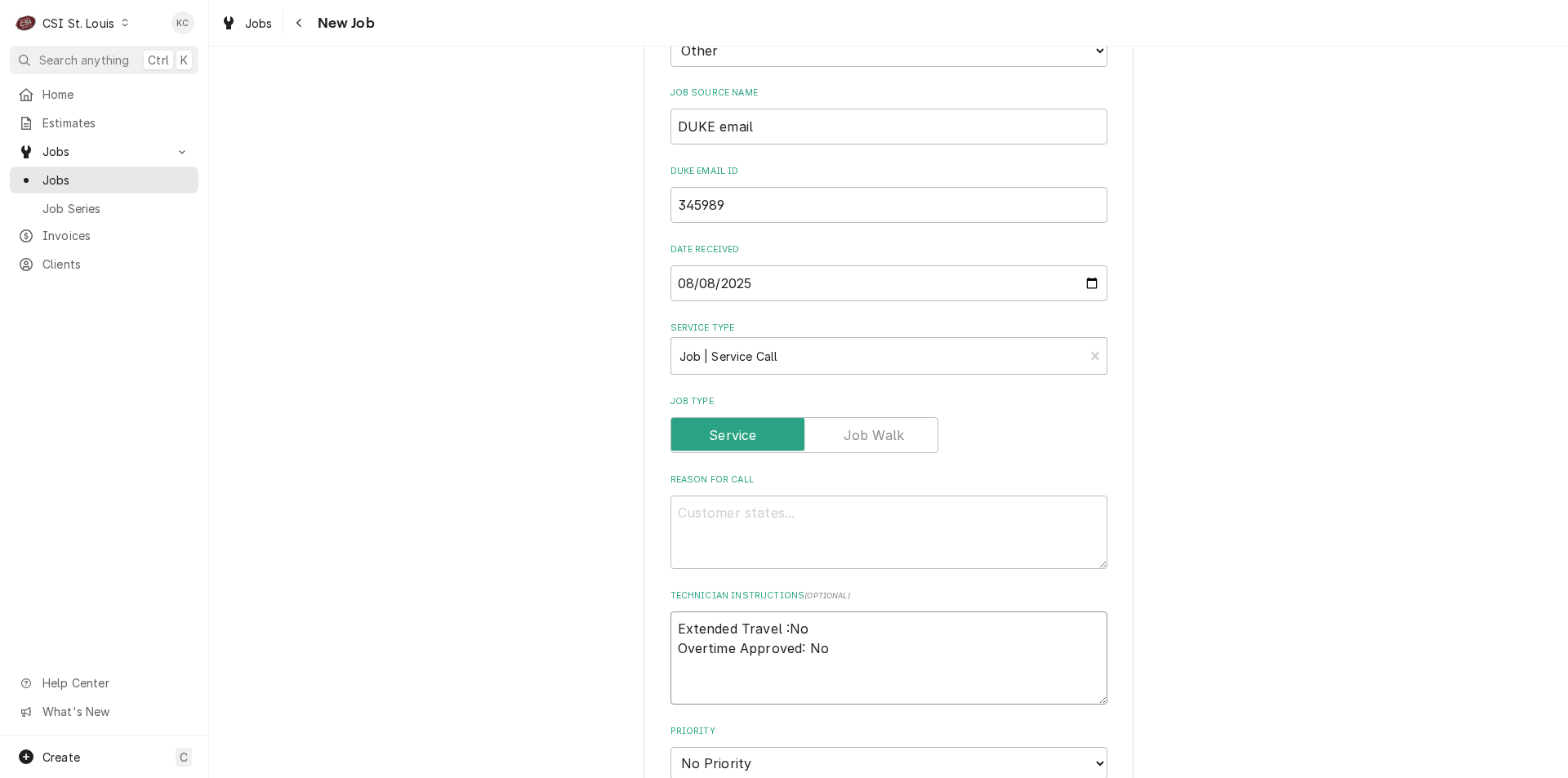 type on "x" 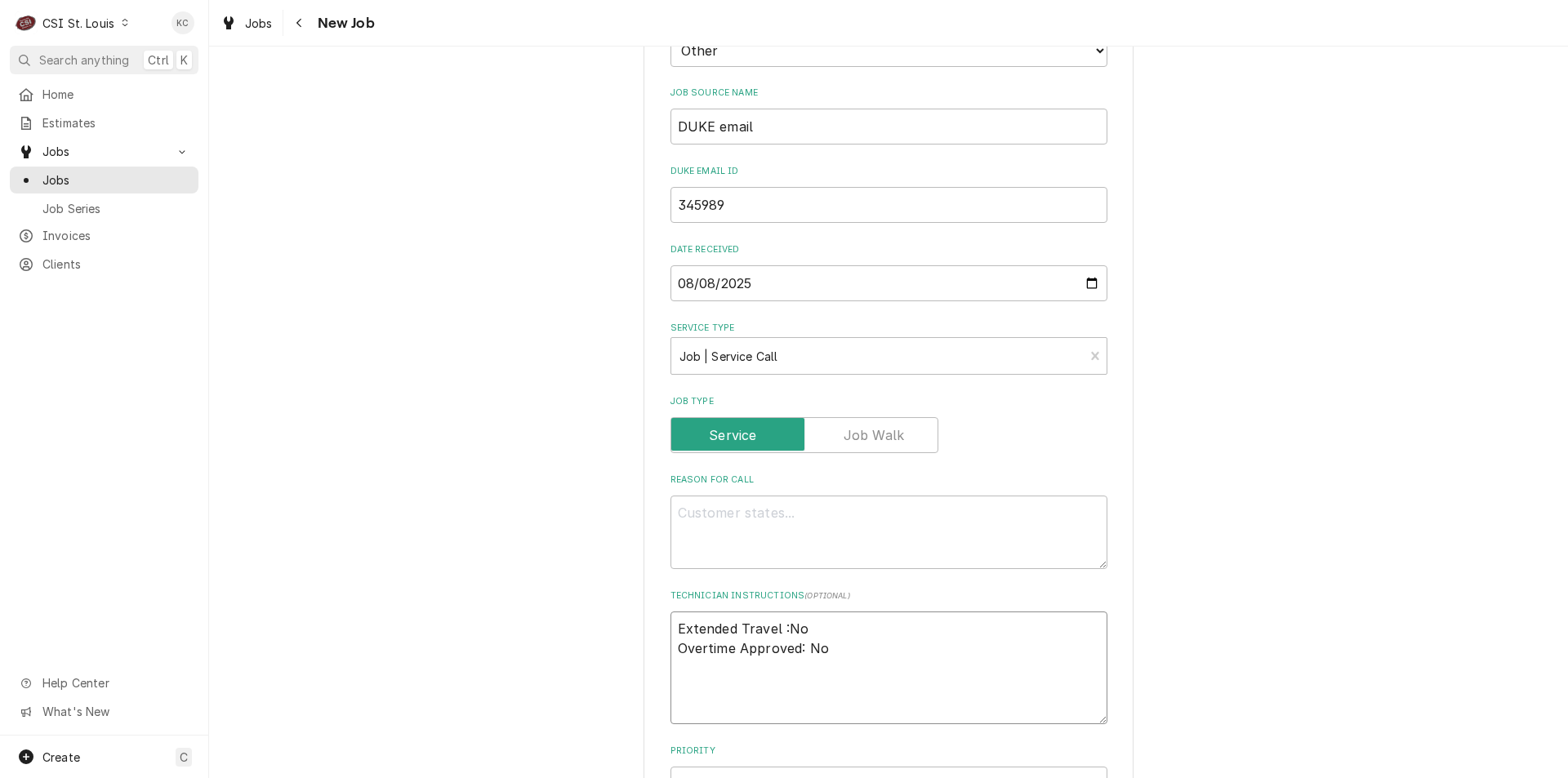 paste on "Lashanna
Phone: 314-326-2060" 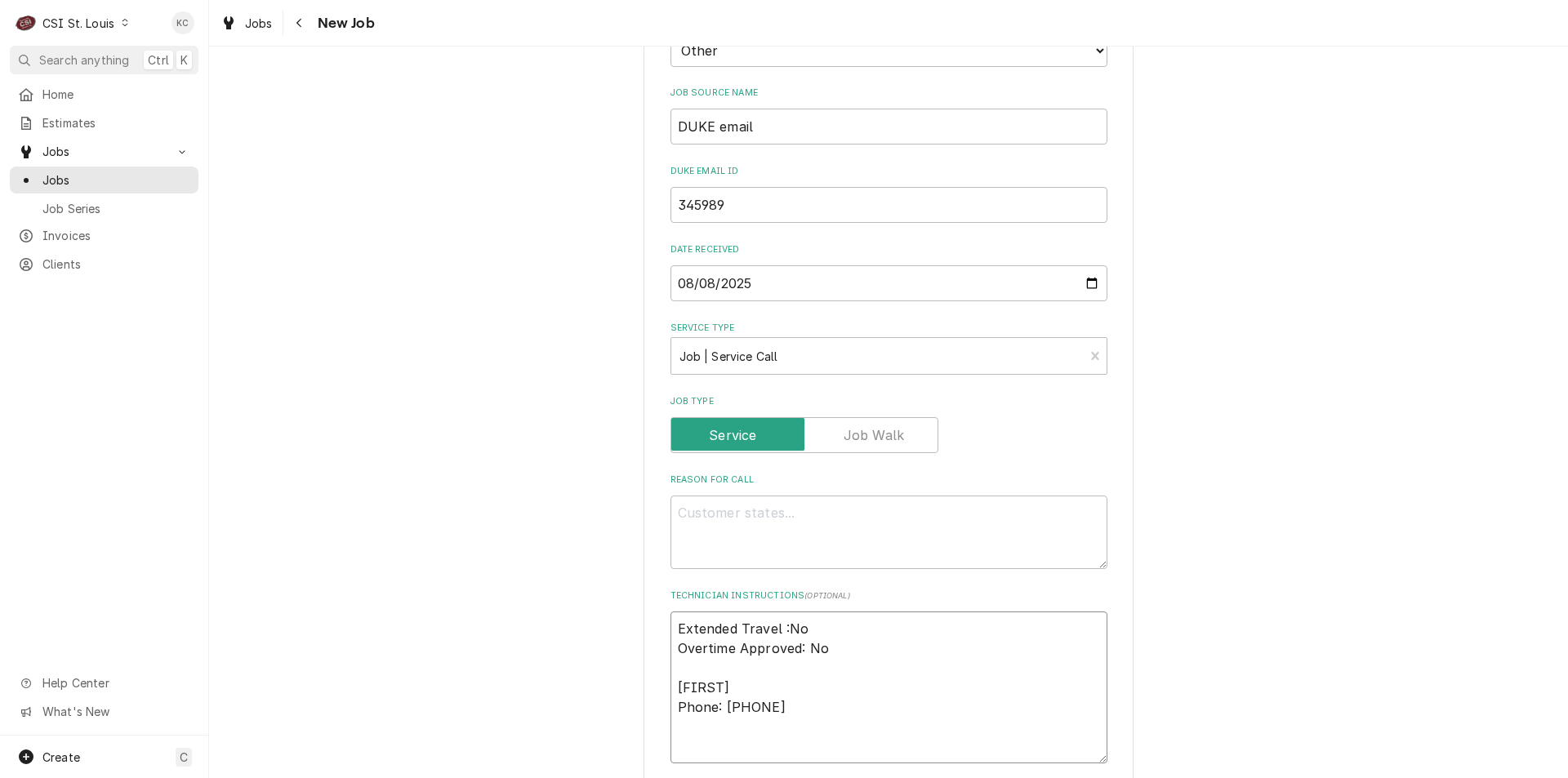 drag, startPoint x: 720, startPoint y: 709, endPoint x: 631, endPoint y: 709, distance: 89 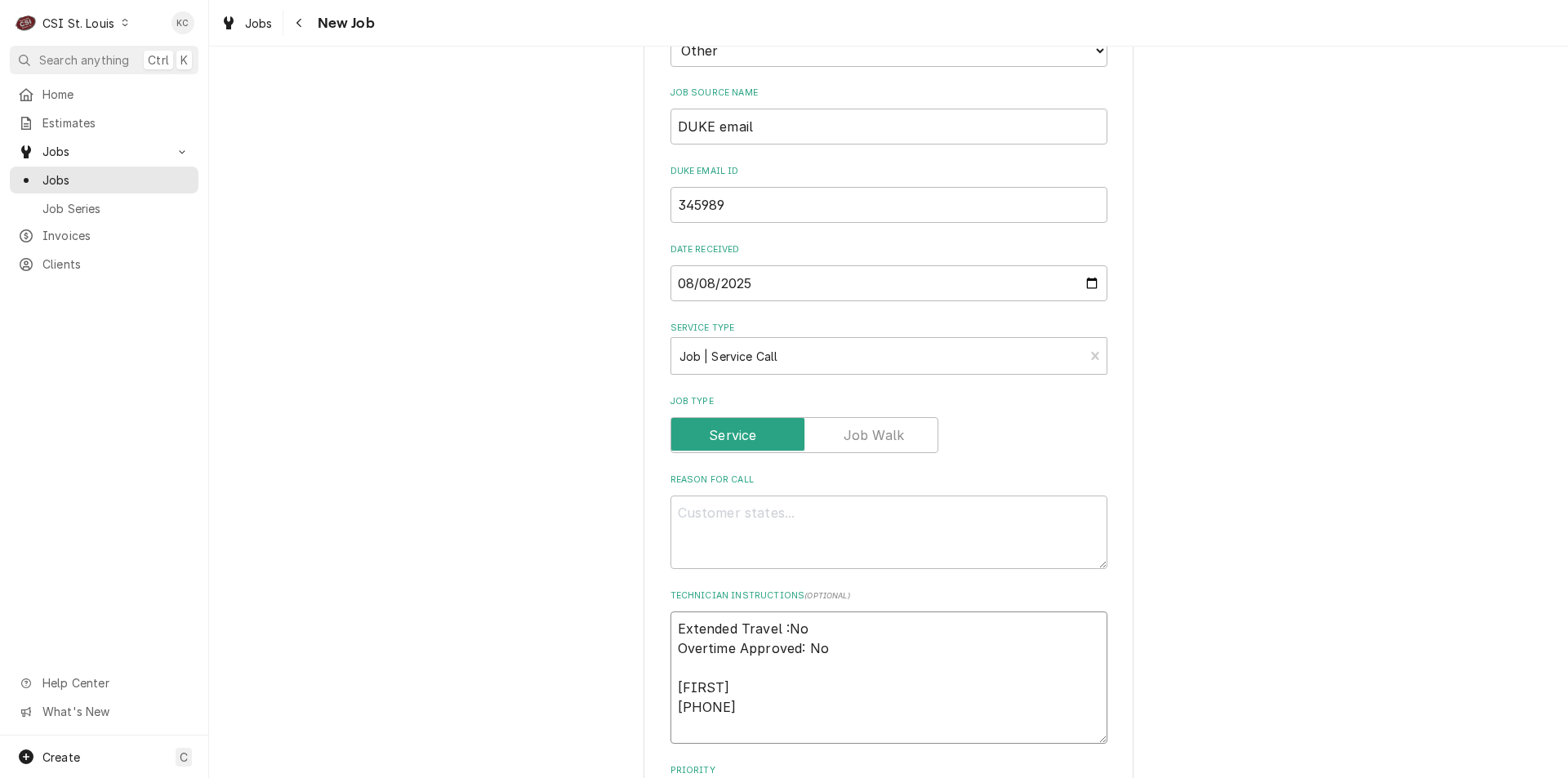 type on "x" 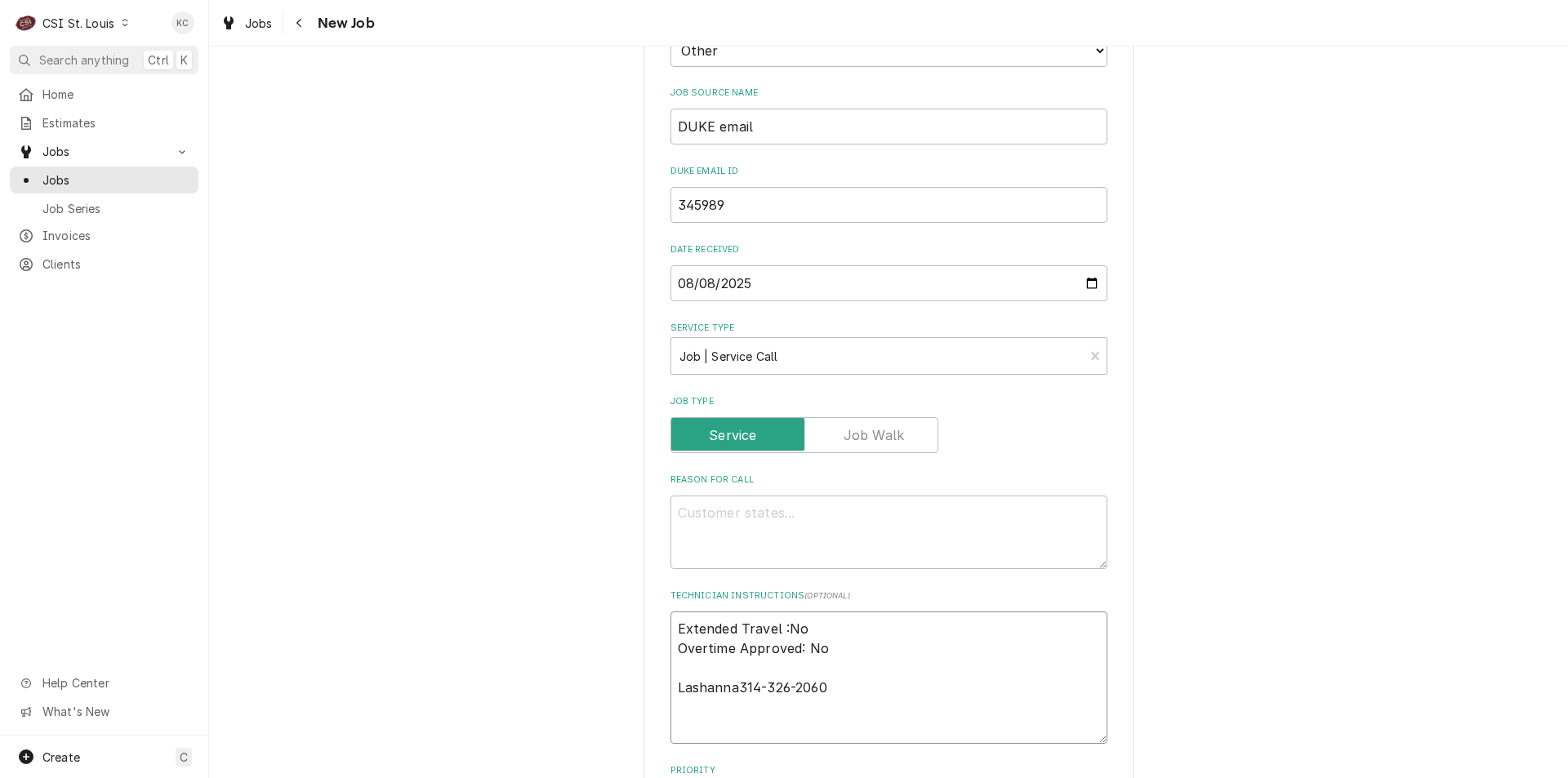 type on "x" 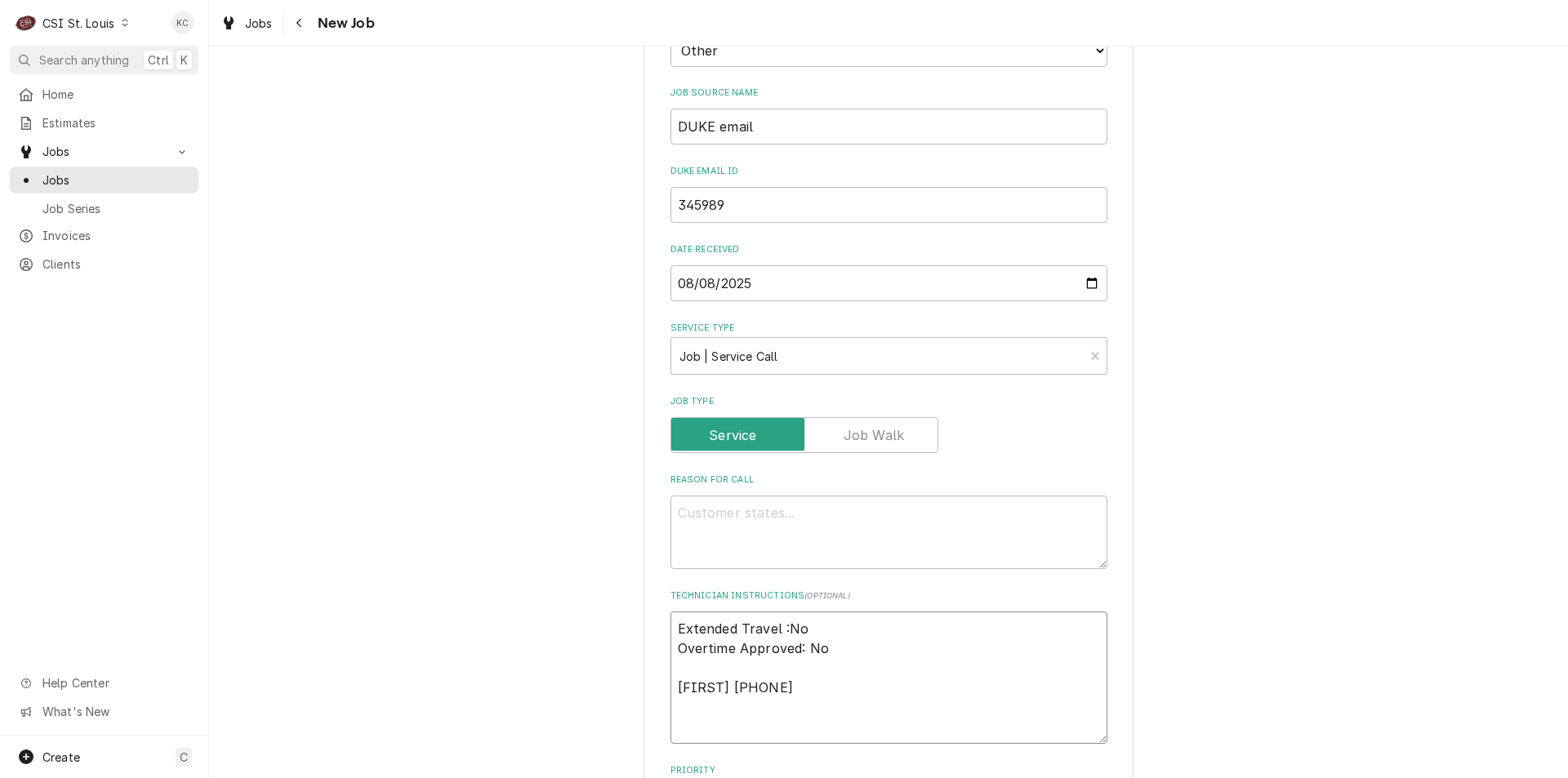 type on "x" 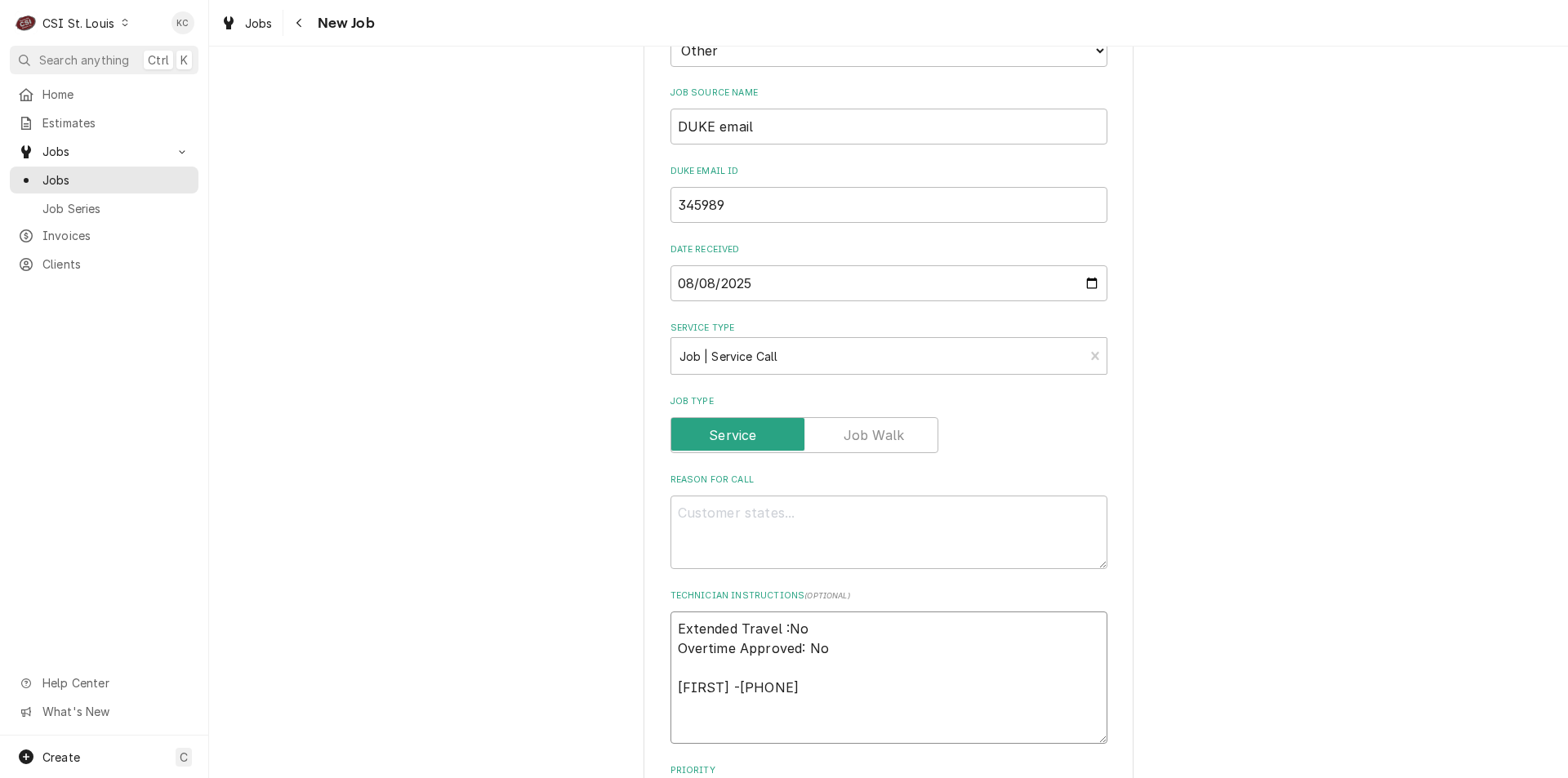 type on "x" 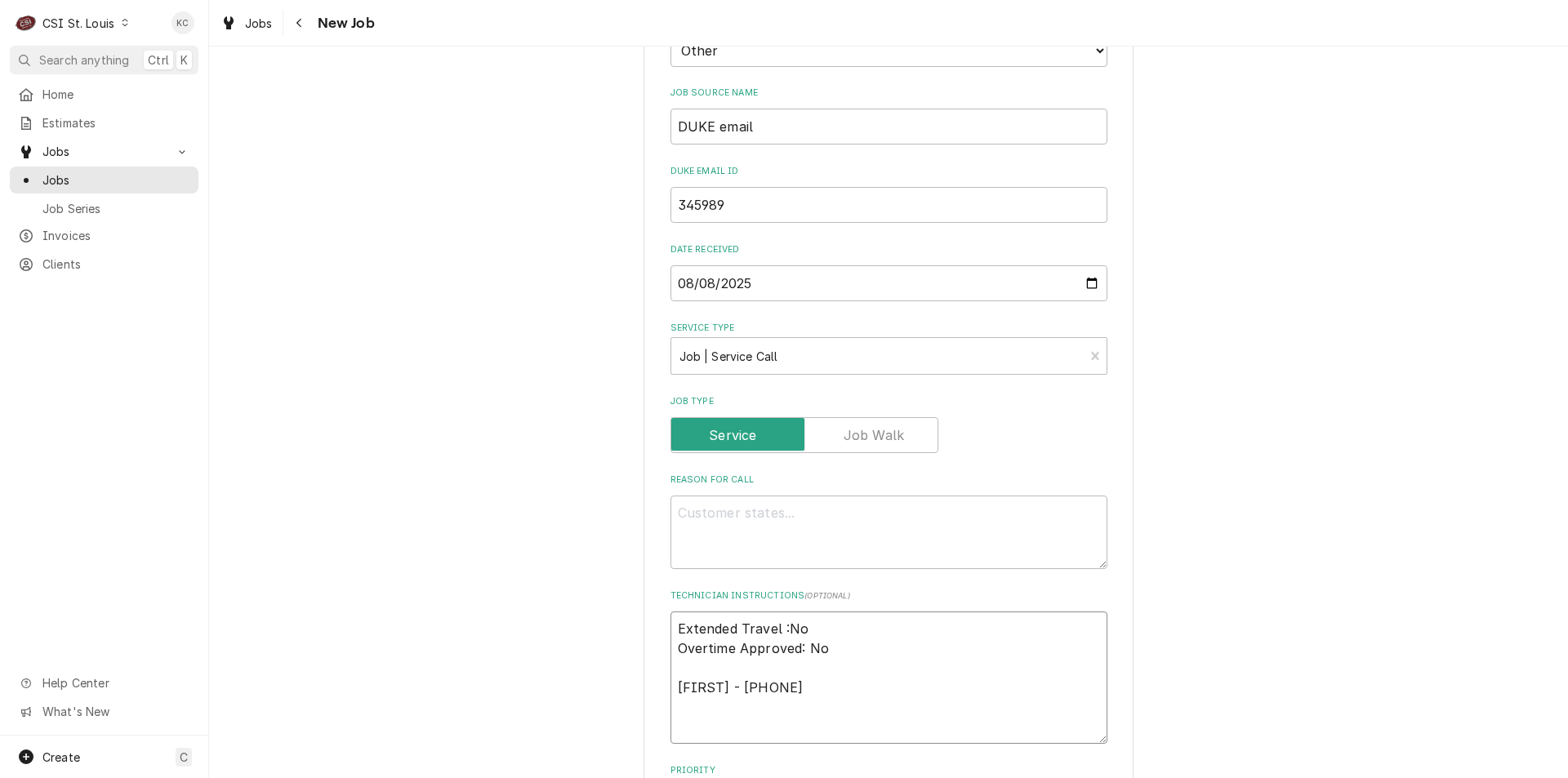 click on "Extended Travel :No
Overtime Approved: No
Lashanna - 314-326-2060" at bounding box center (889, 678) 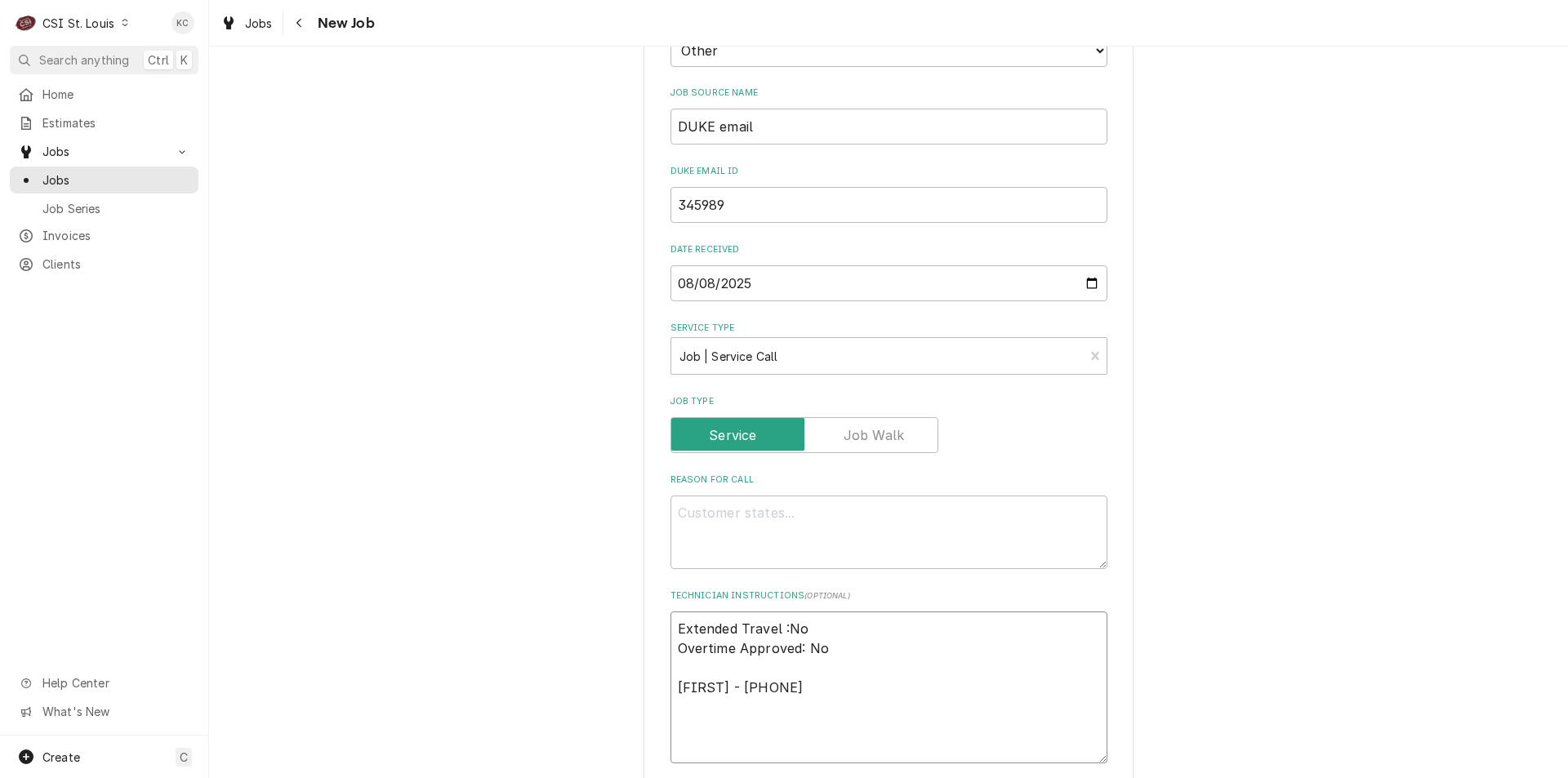 type on "x" 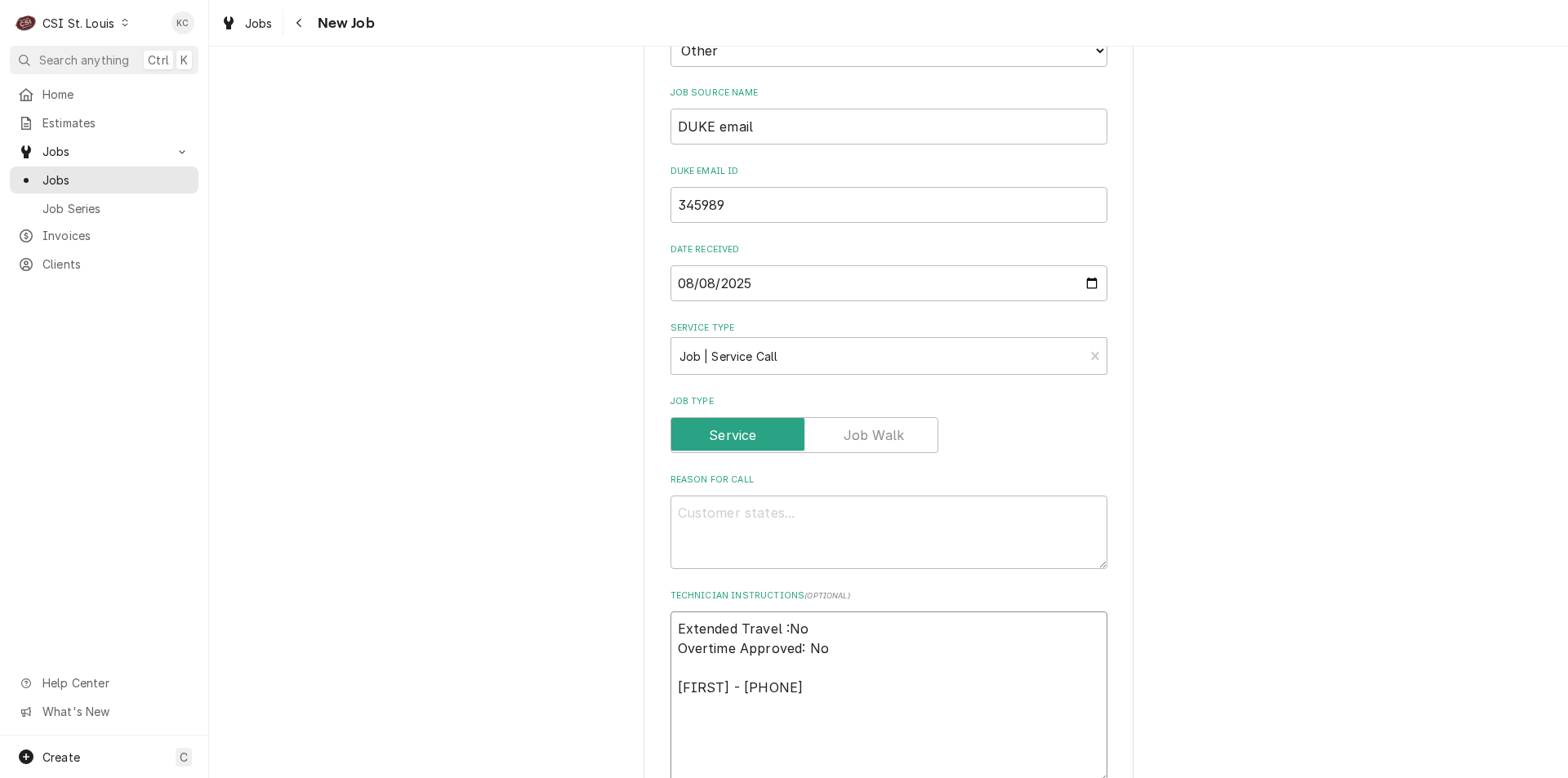 type on "x" 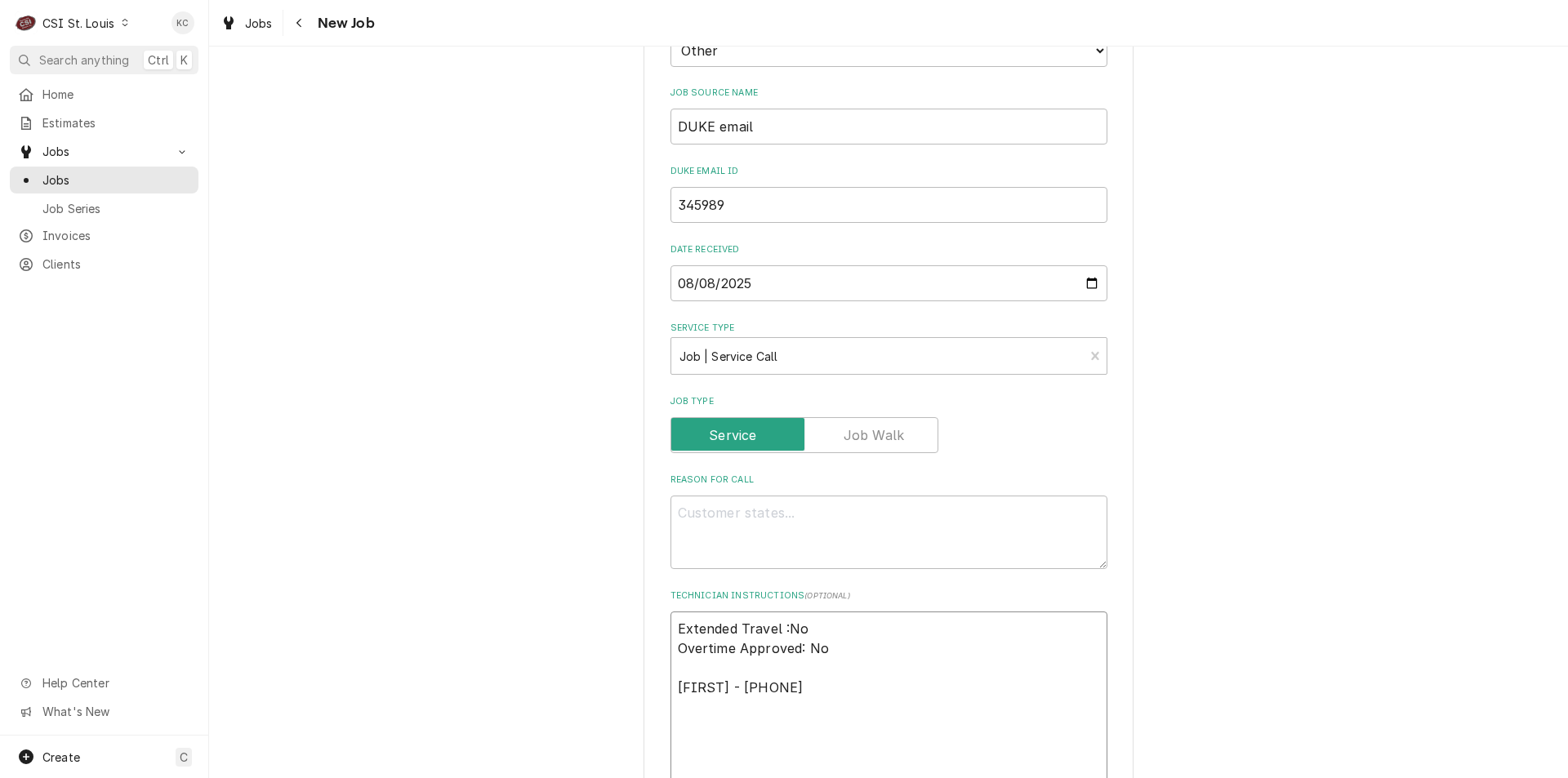 type on "x" 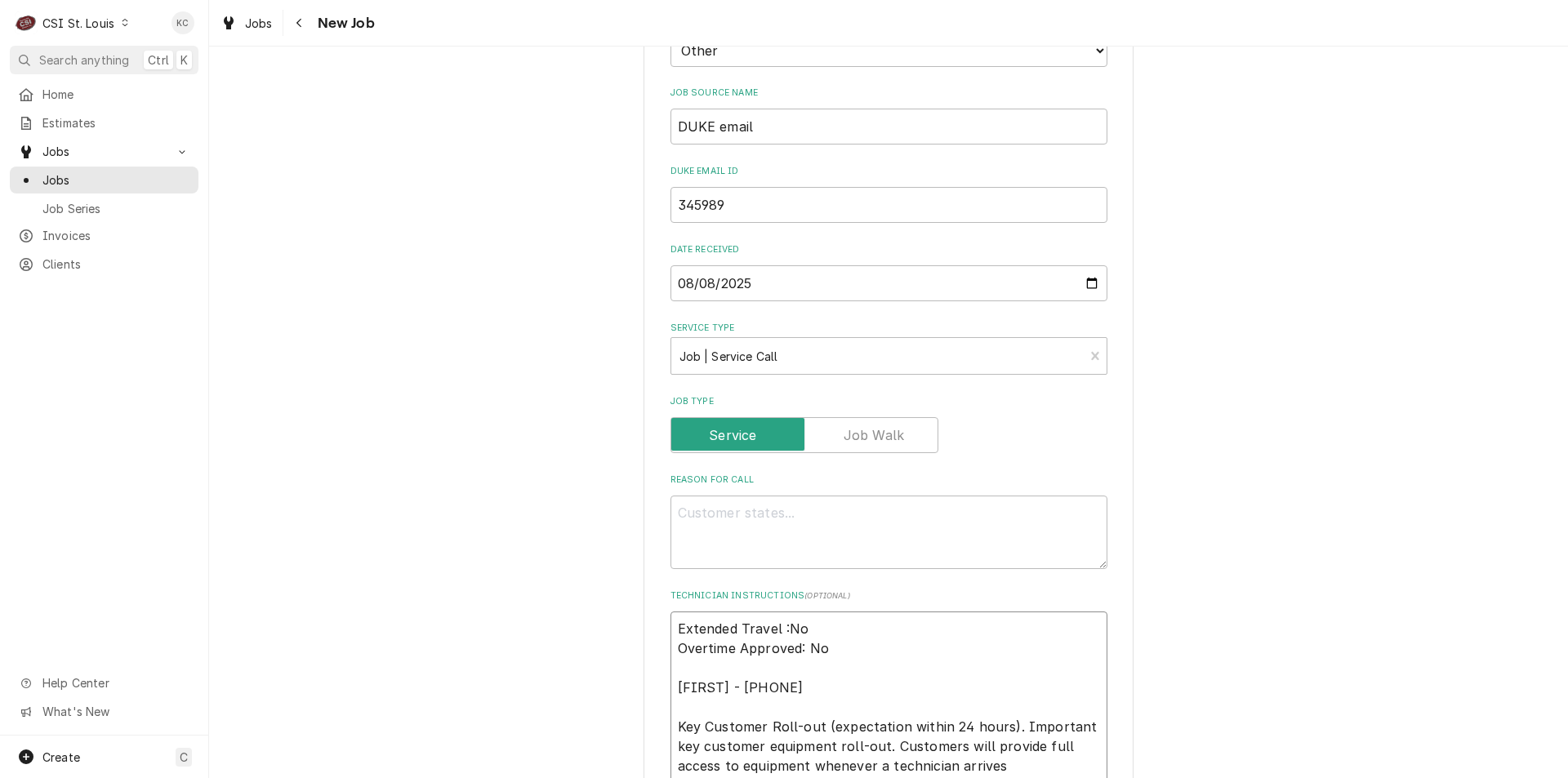 type on "x" 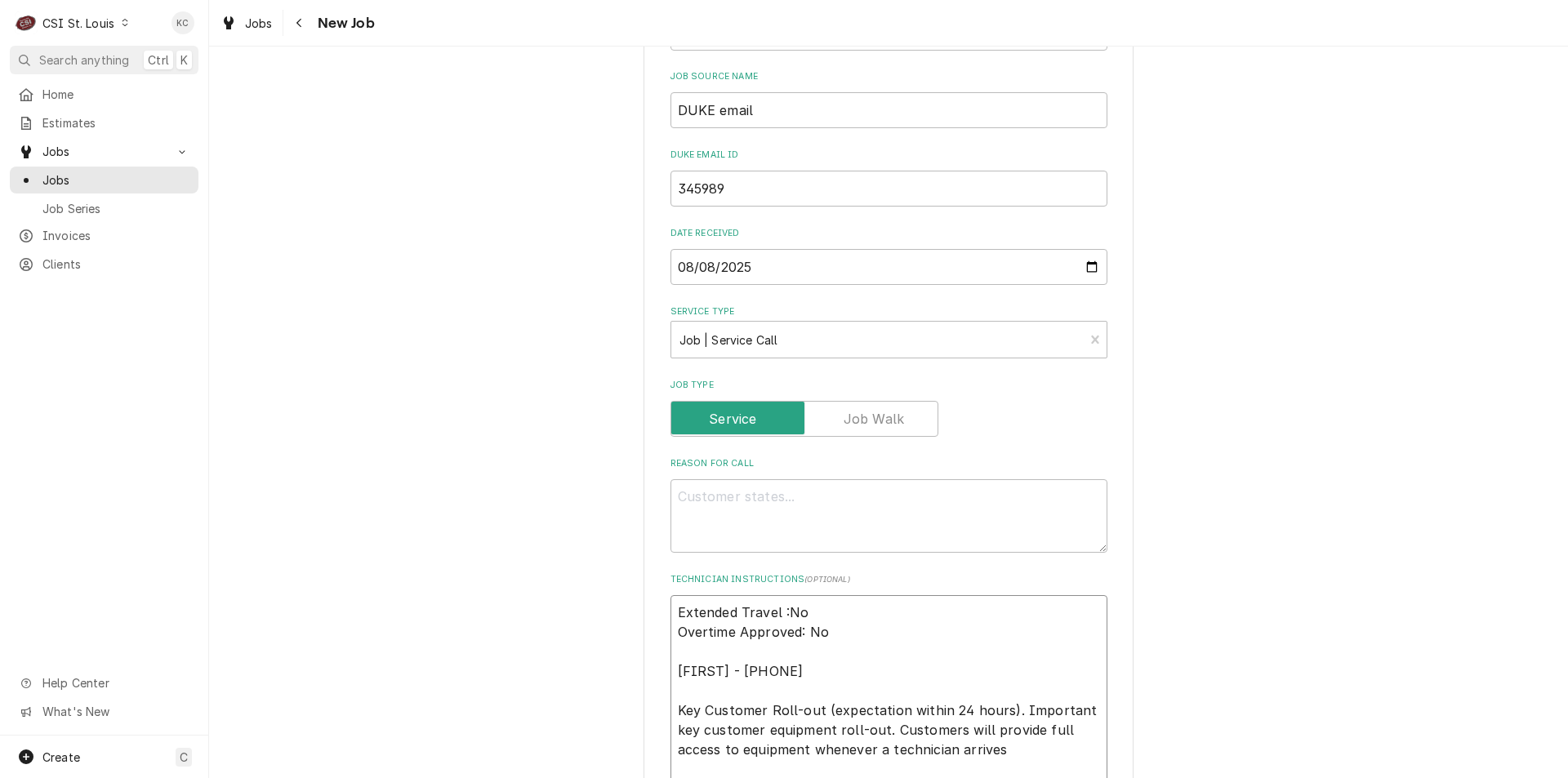 type on "x" 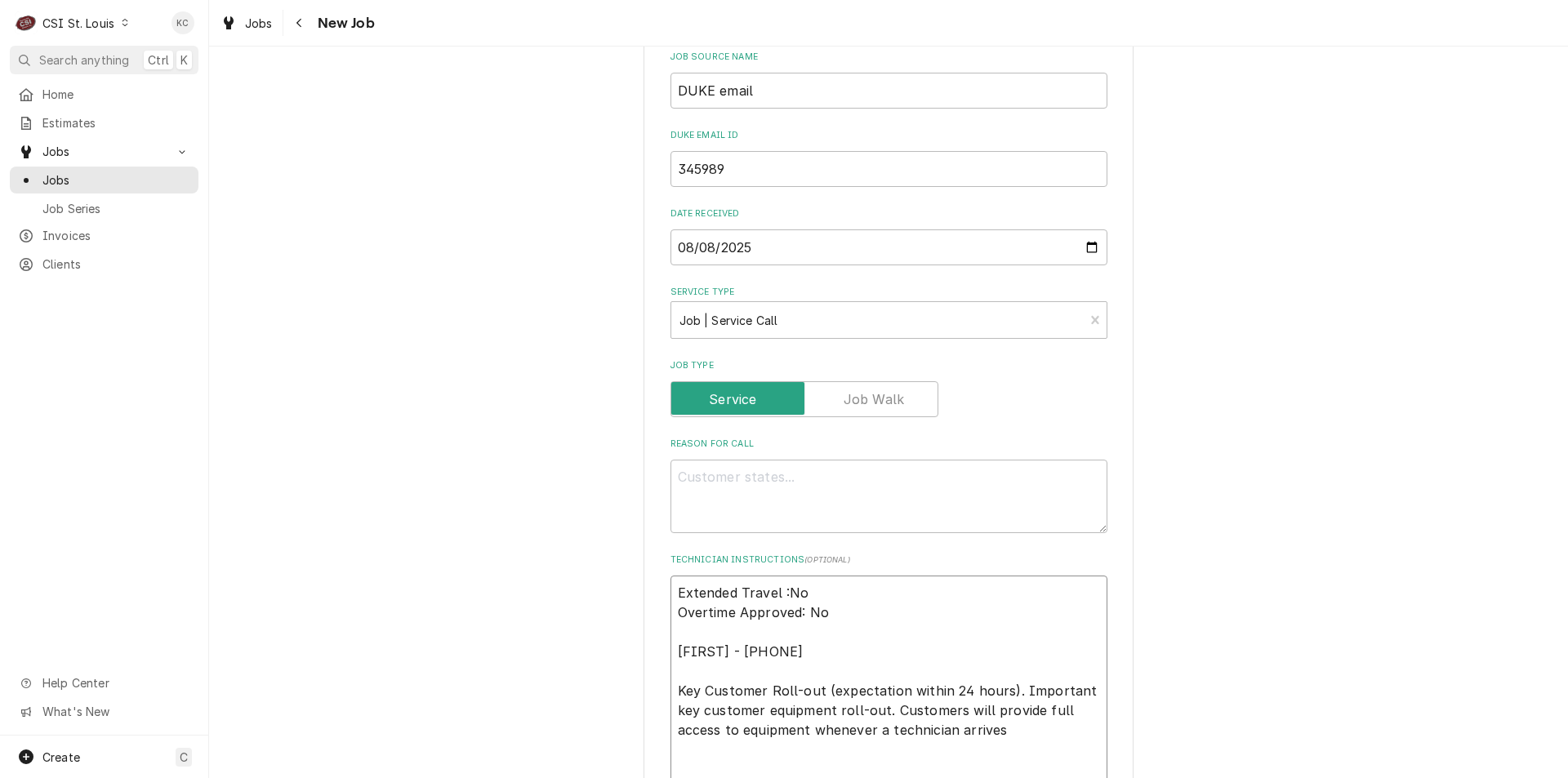 type on "x" 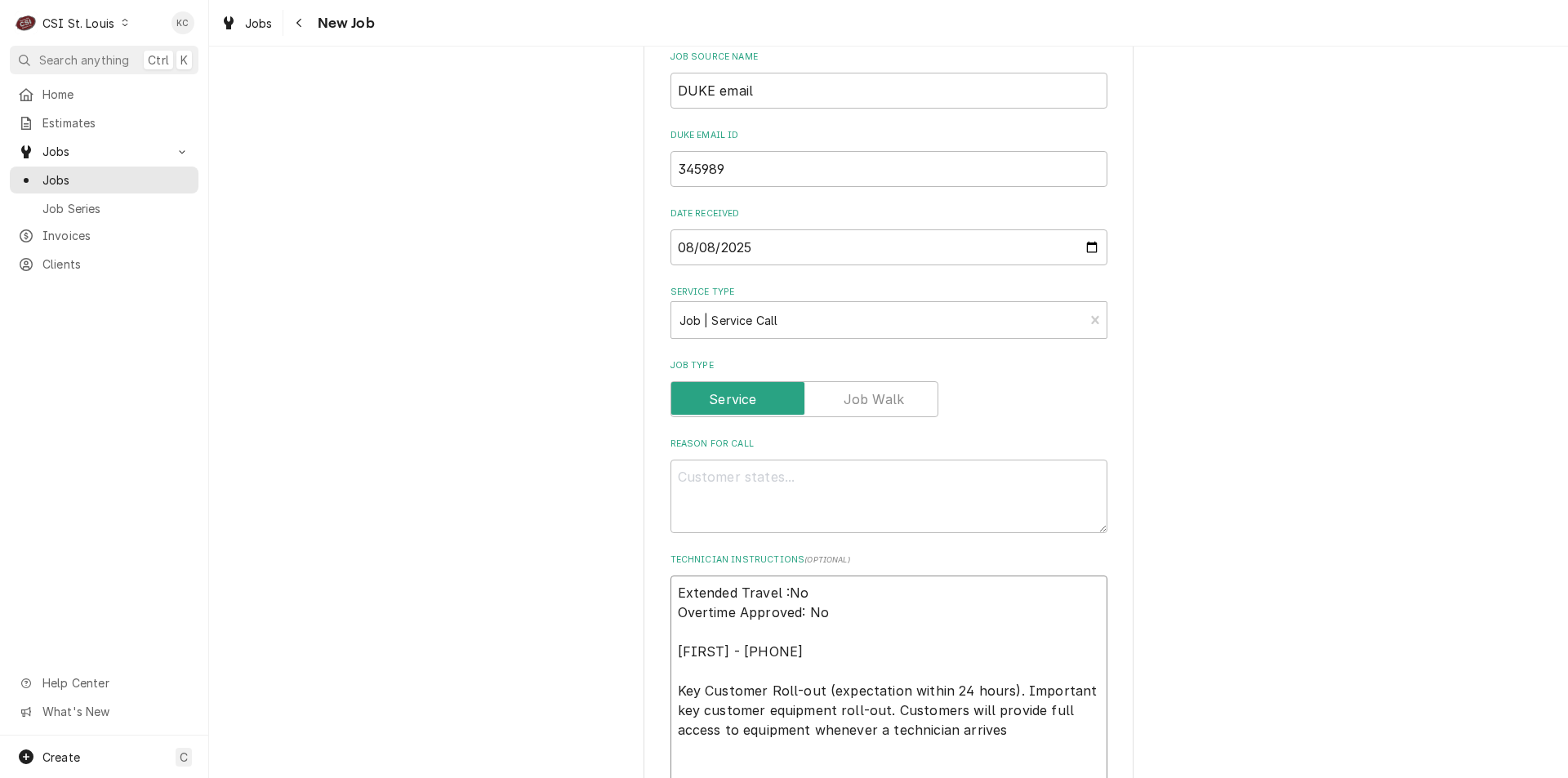 click on "Extended Travel :No
Overtime Approved: No
Lashanna - 314-326-2060
Key Customer Roll-out (expectation within 24 hours). Important key customer equipment roll-out. Customers will provide full access to equipment whenever a technician arrives" at bounding box center (889, 720) 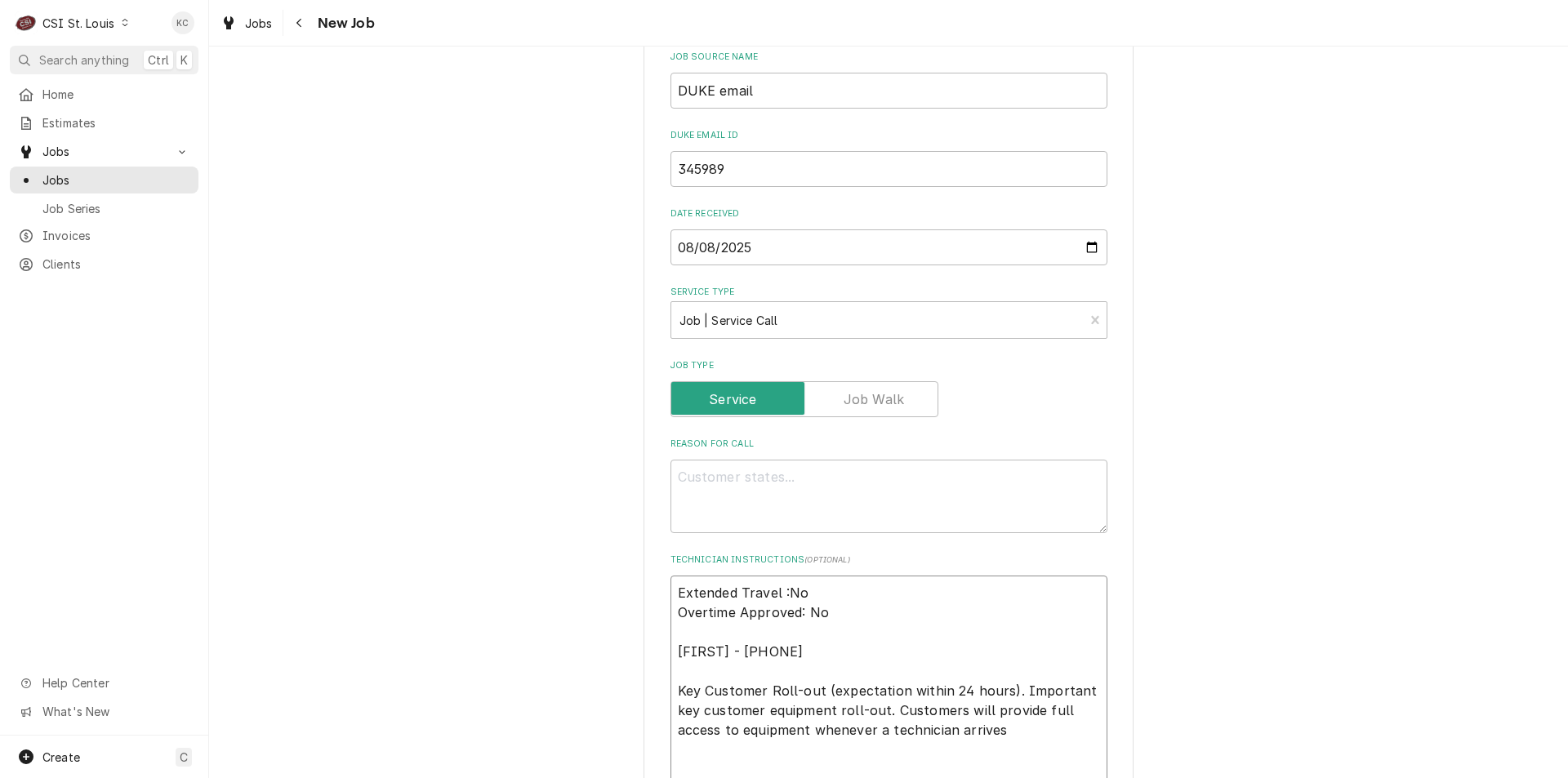 paste on "Duke will ensure payment of travel and a maximum of 1-hour diagnostic time if the diagnostic determines a non-warranty situation, and the customer refuses immediate payment for the final repair." 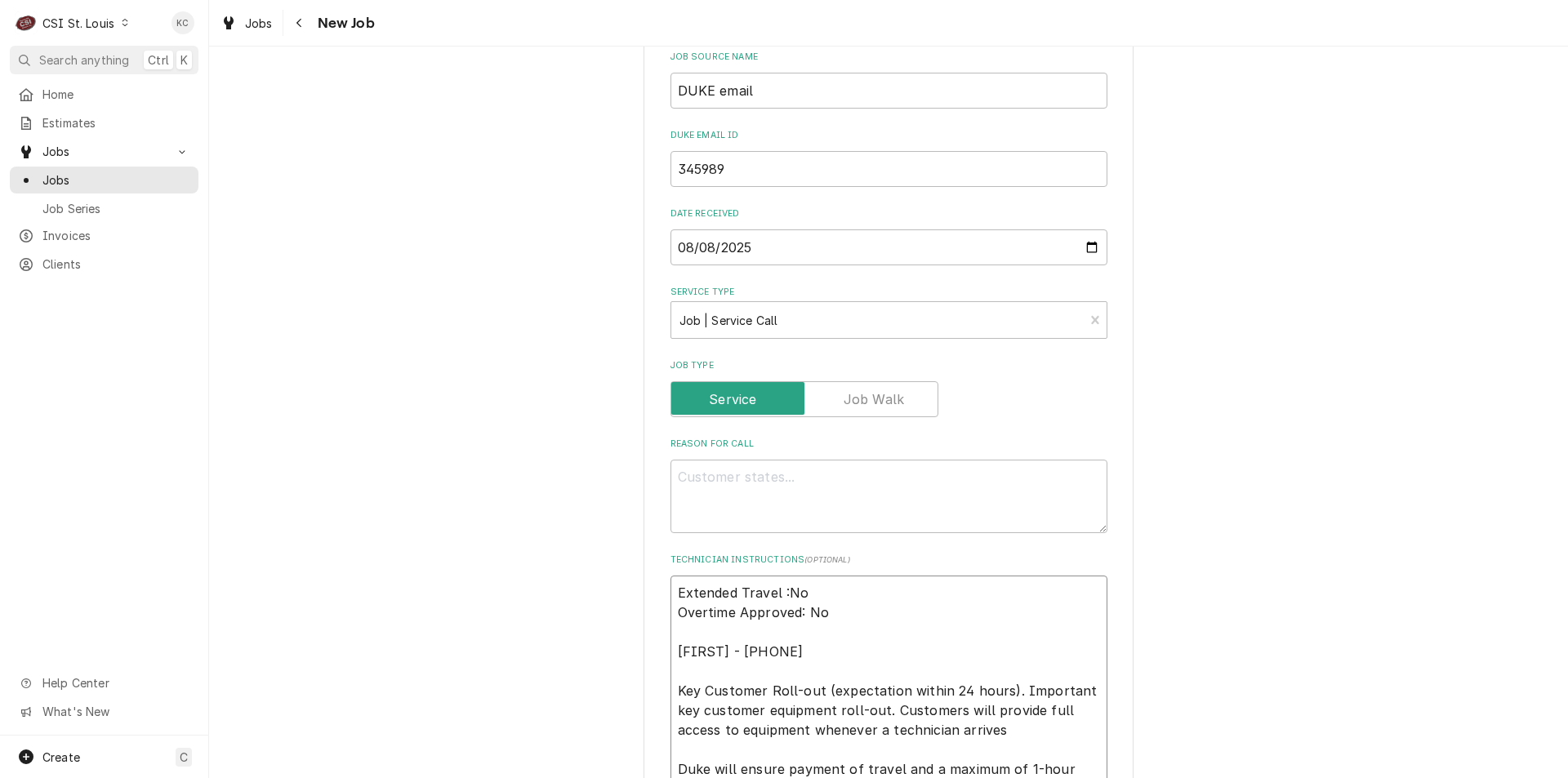 scroll, scrollTop: 585, scrollLeft: 0, axis: vertical 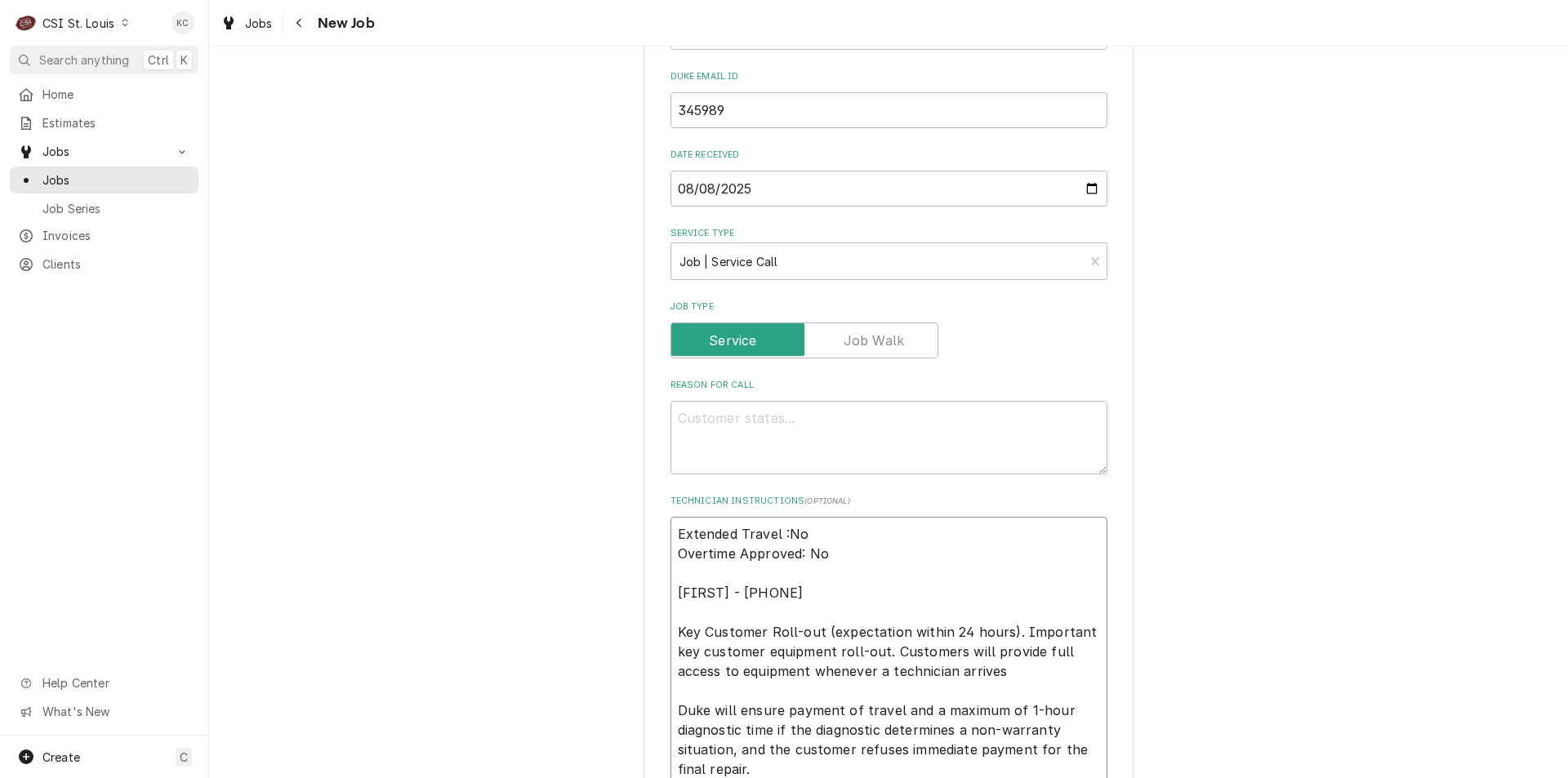 type on "x" 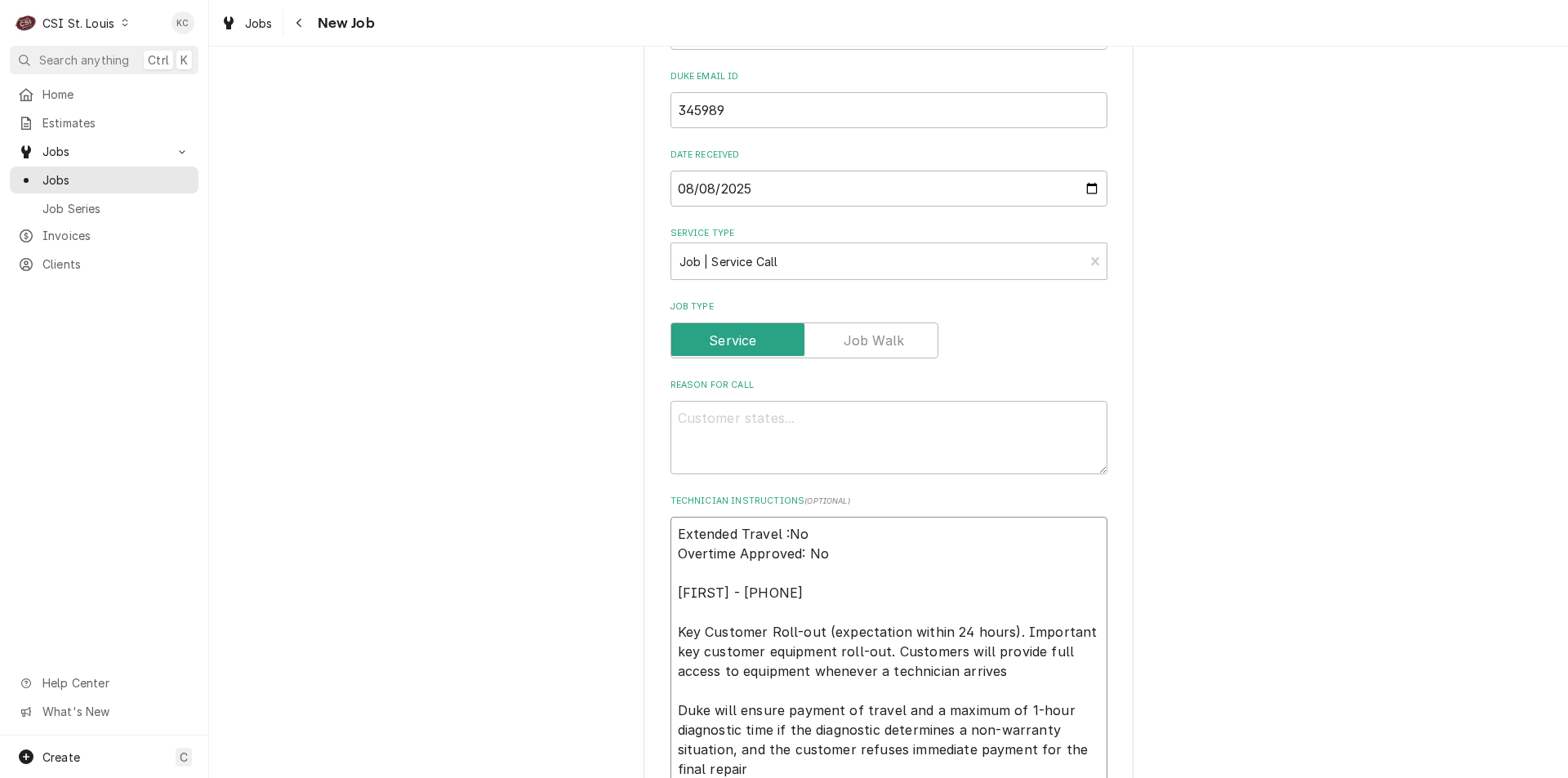 type on "x" 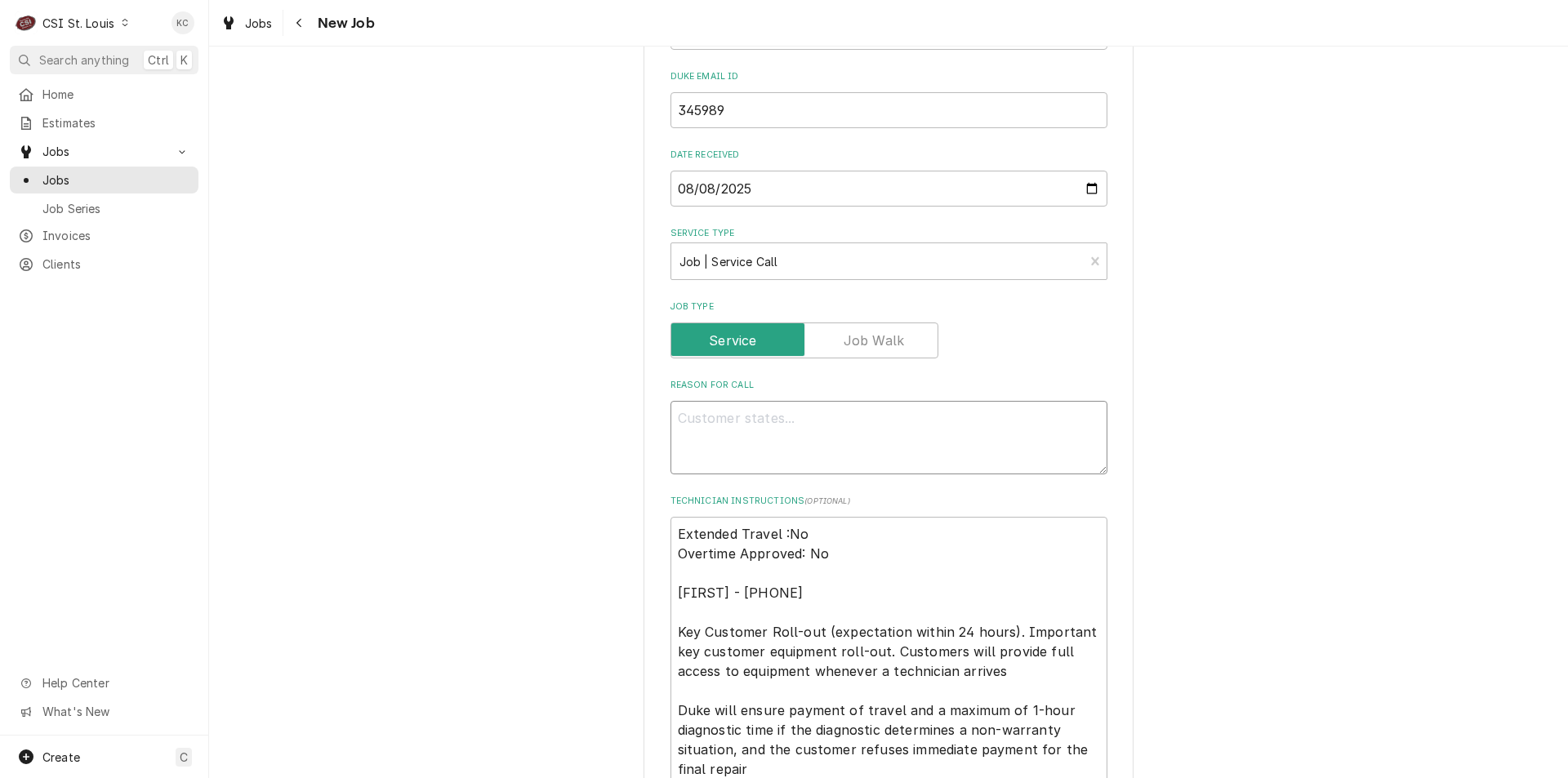 click on "Reason For Call" at bounding box center (889, 438) 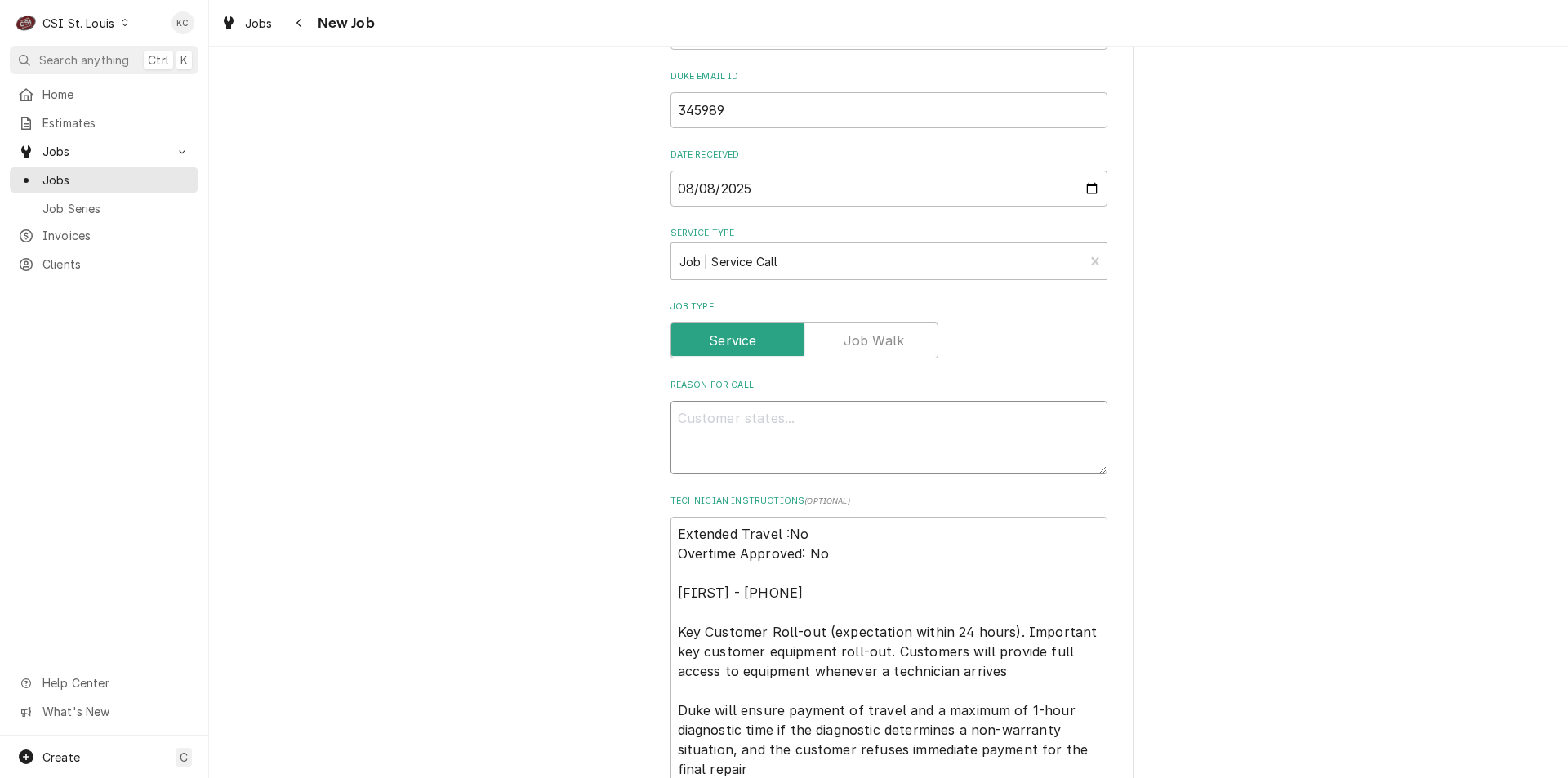 paste on "Type of Equipment: 2500989-NODC-P
Serial #: 05251700" 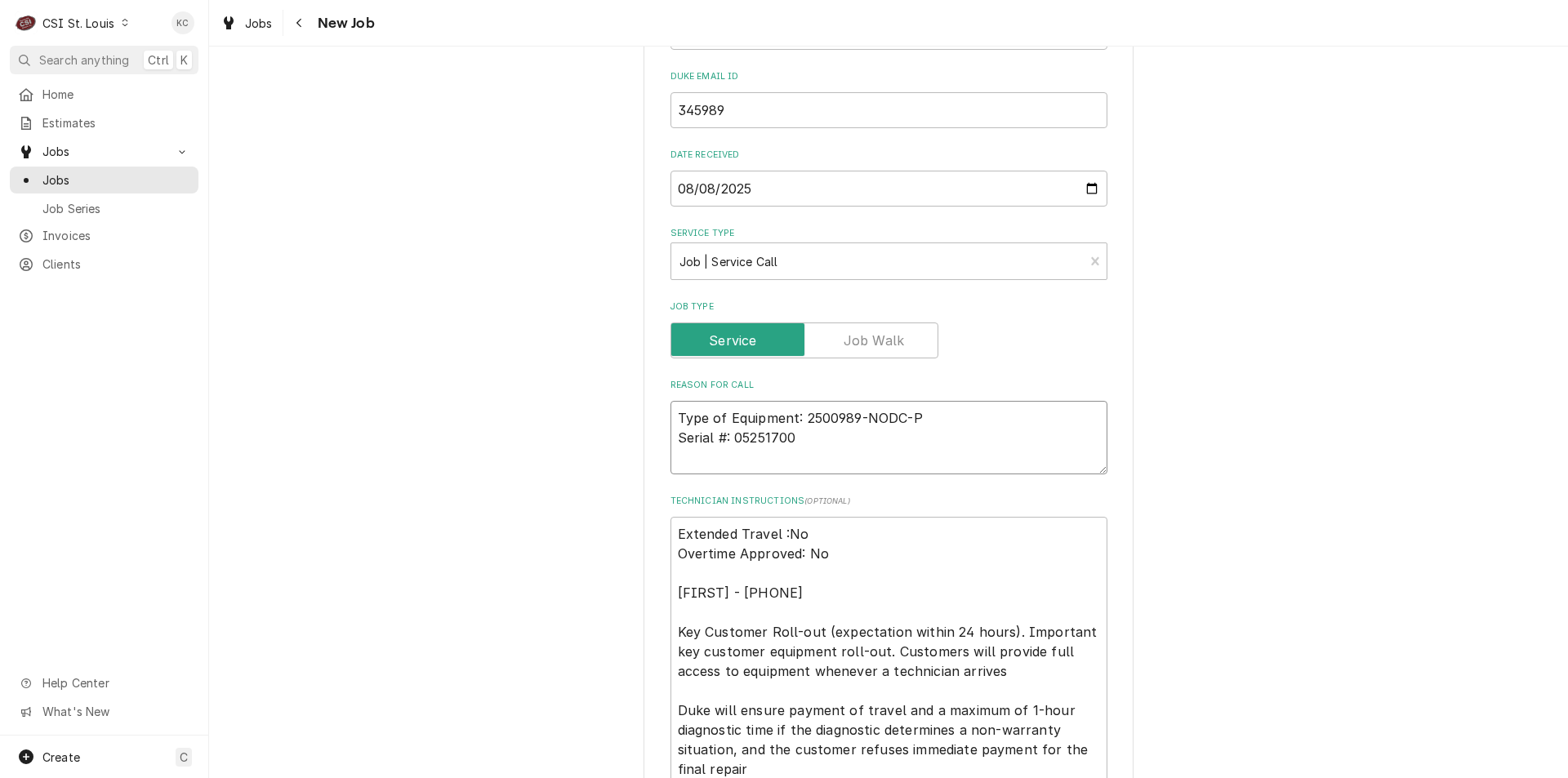 type on "x" 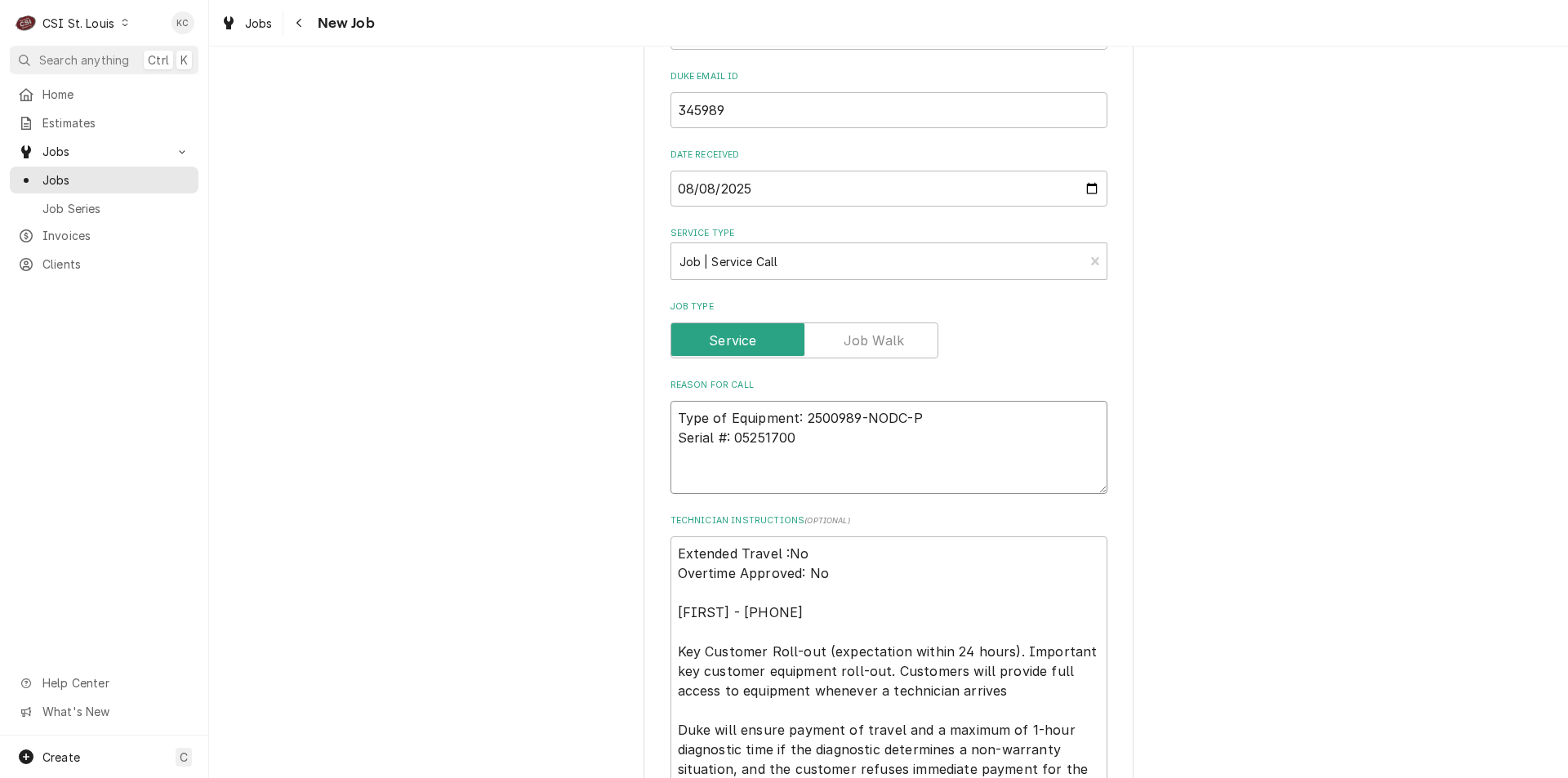 type on "x" 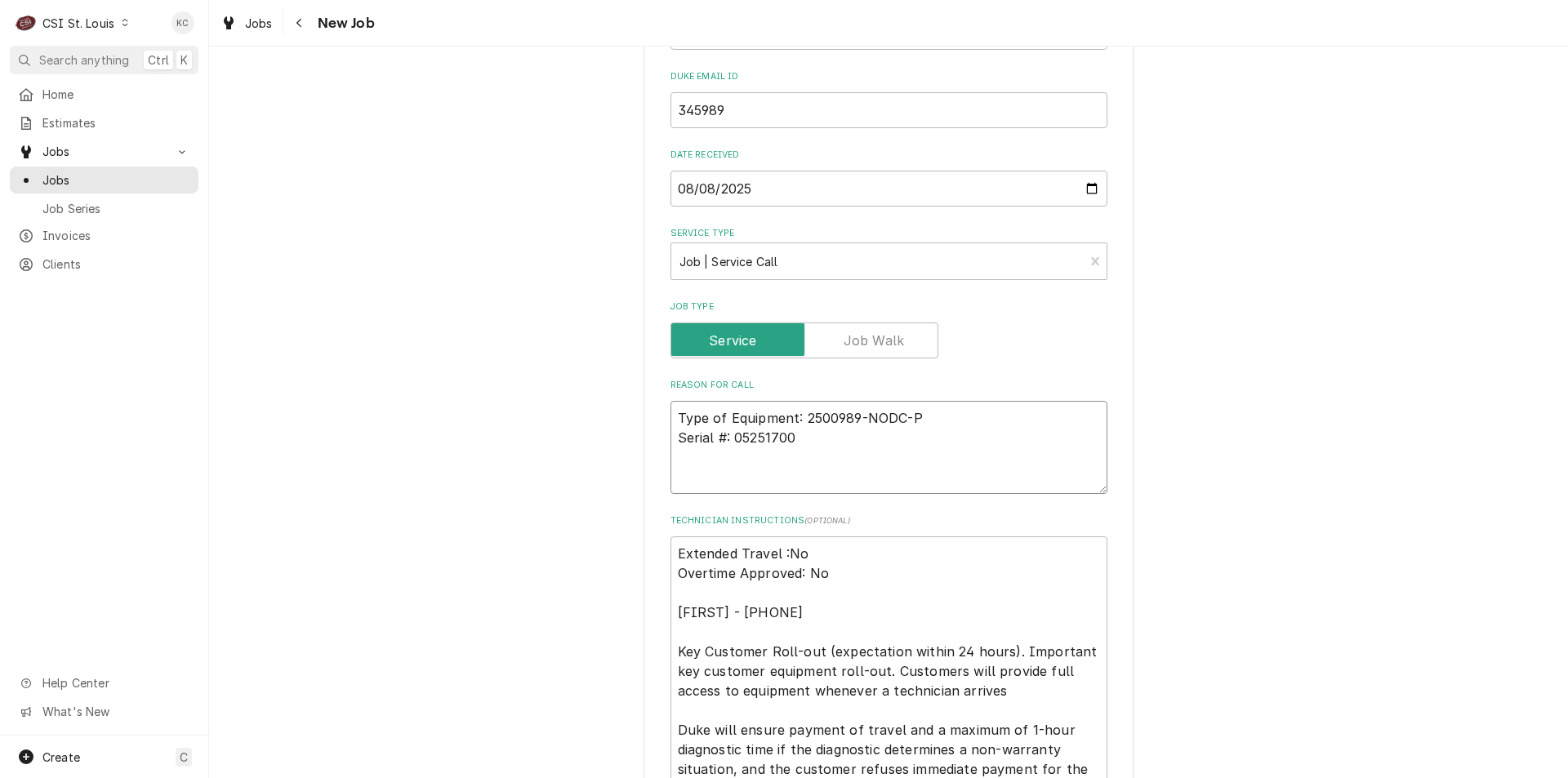 click on "Type of Equipment: 2500989-NODC-P
Serial #: 05251700" at bounding box center [889, 447] 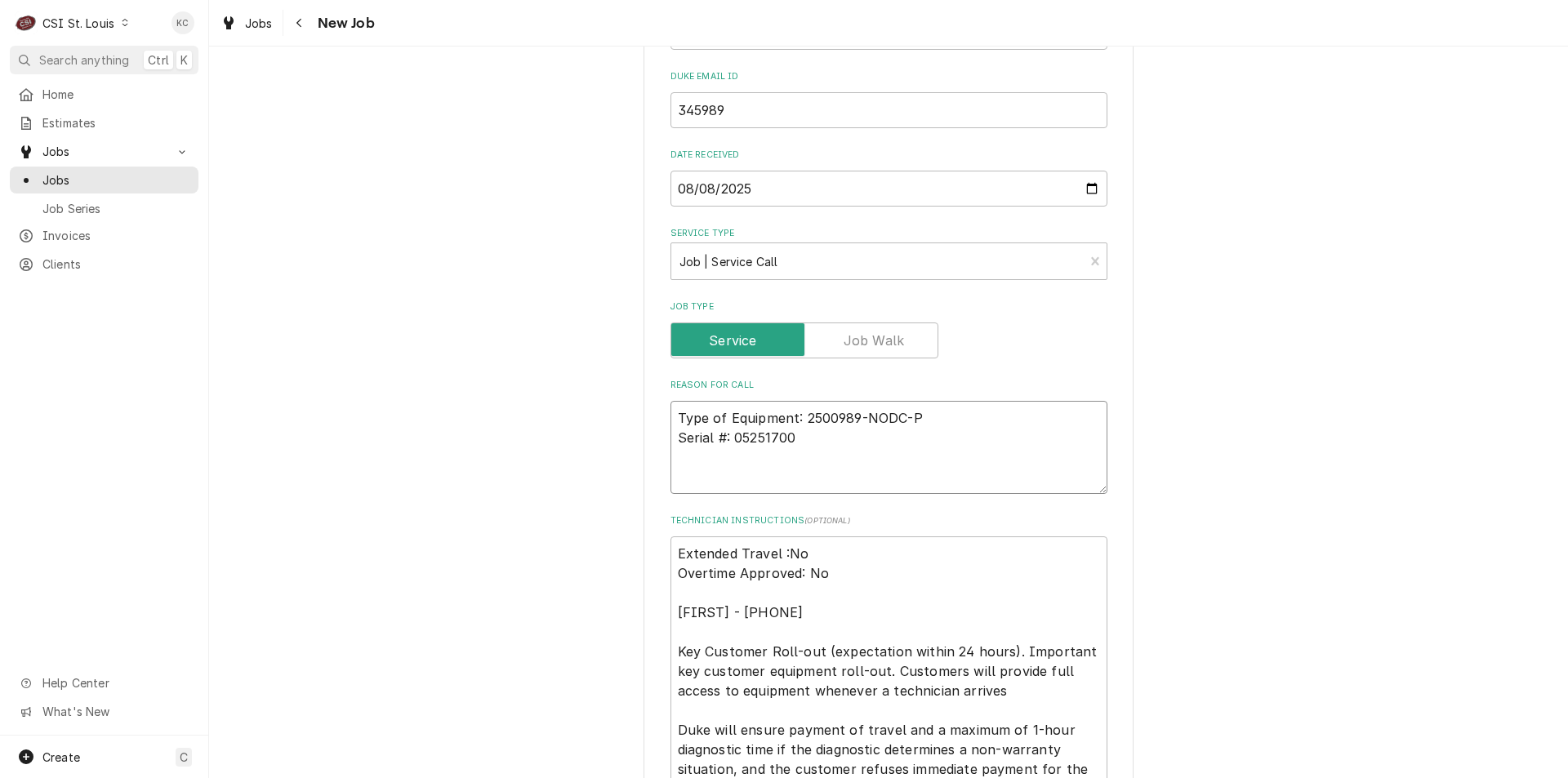 paste on "General Manager stated that the unit is leaking water badly" 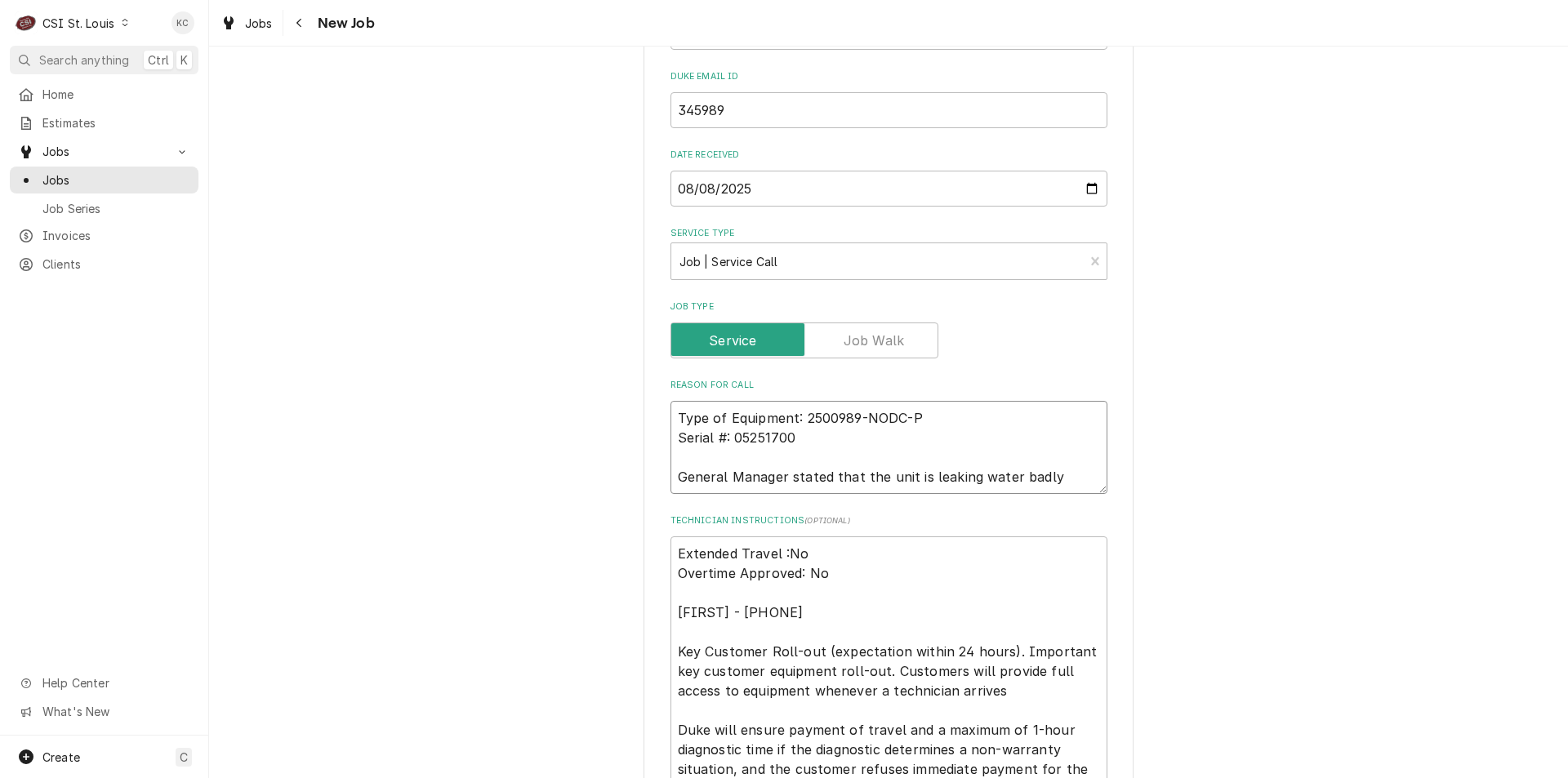 type on "x" 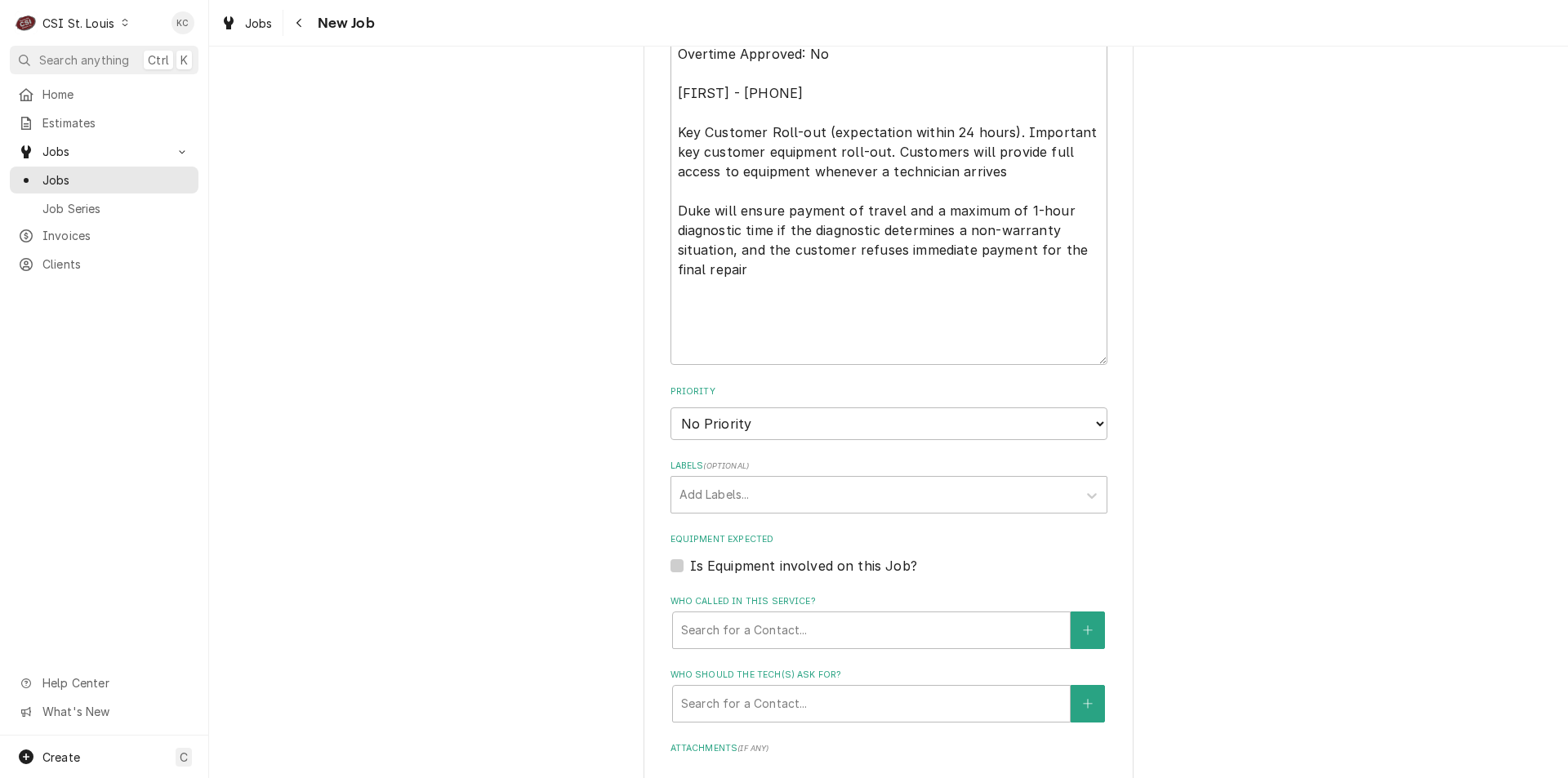 scroll, scrollTop: 1238, scrollLeft: 0, axis: vertical 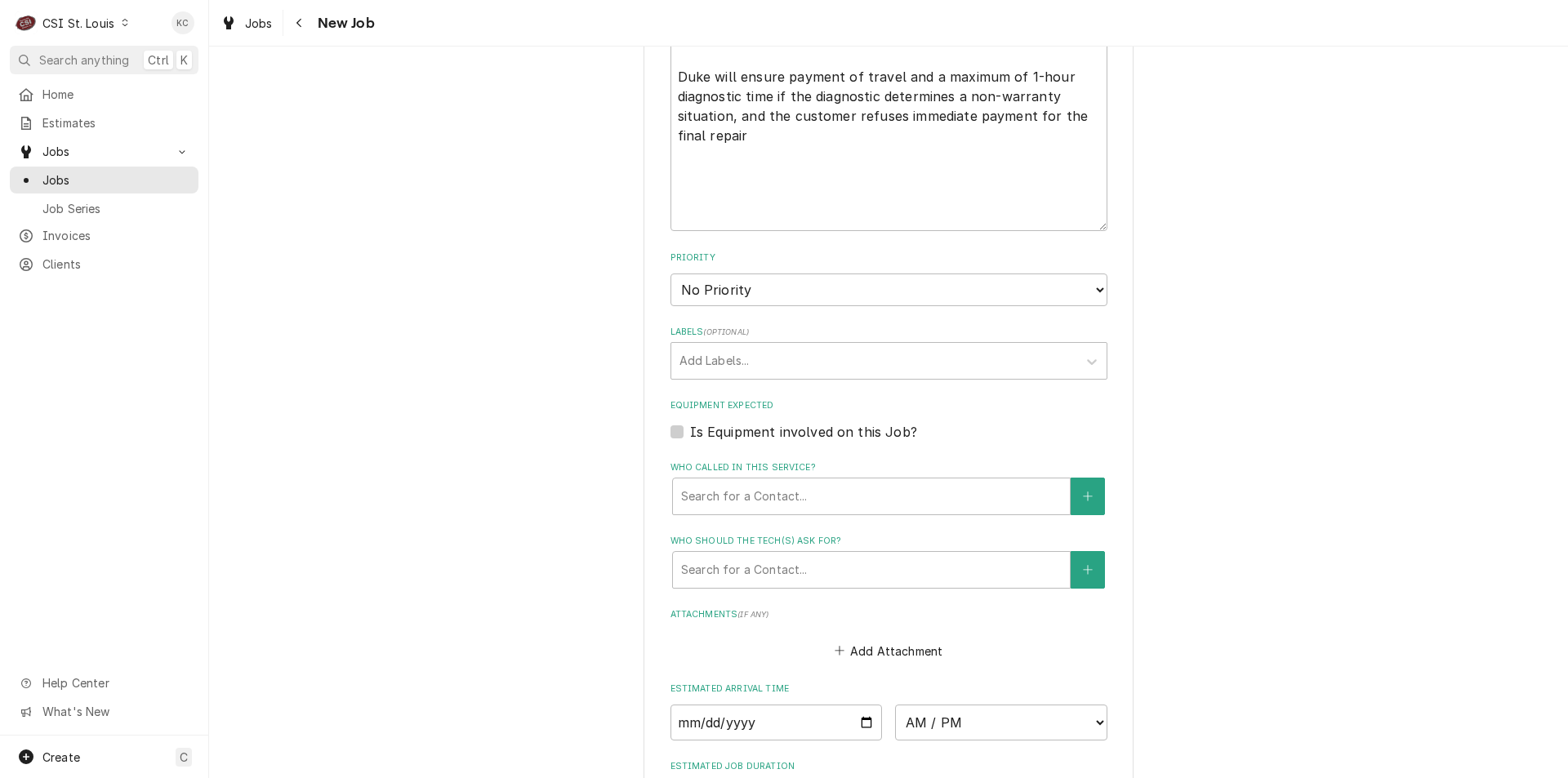 type on "Type of Equipment: 2500989-NODC-P
Serial #: 05251700
General Manager stated that the unit is leaking water badly" 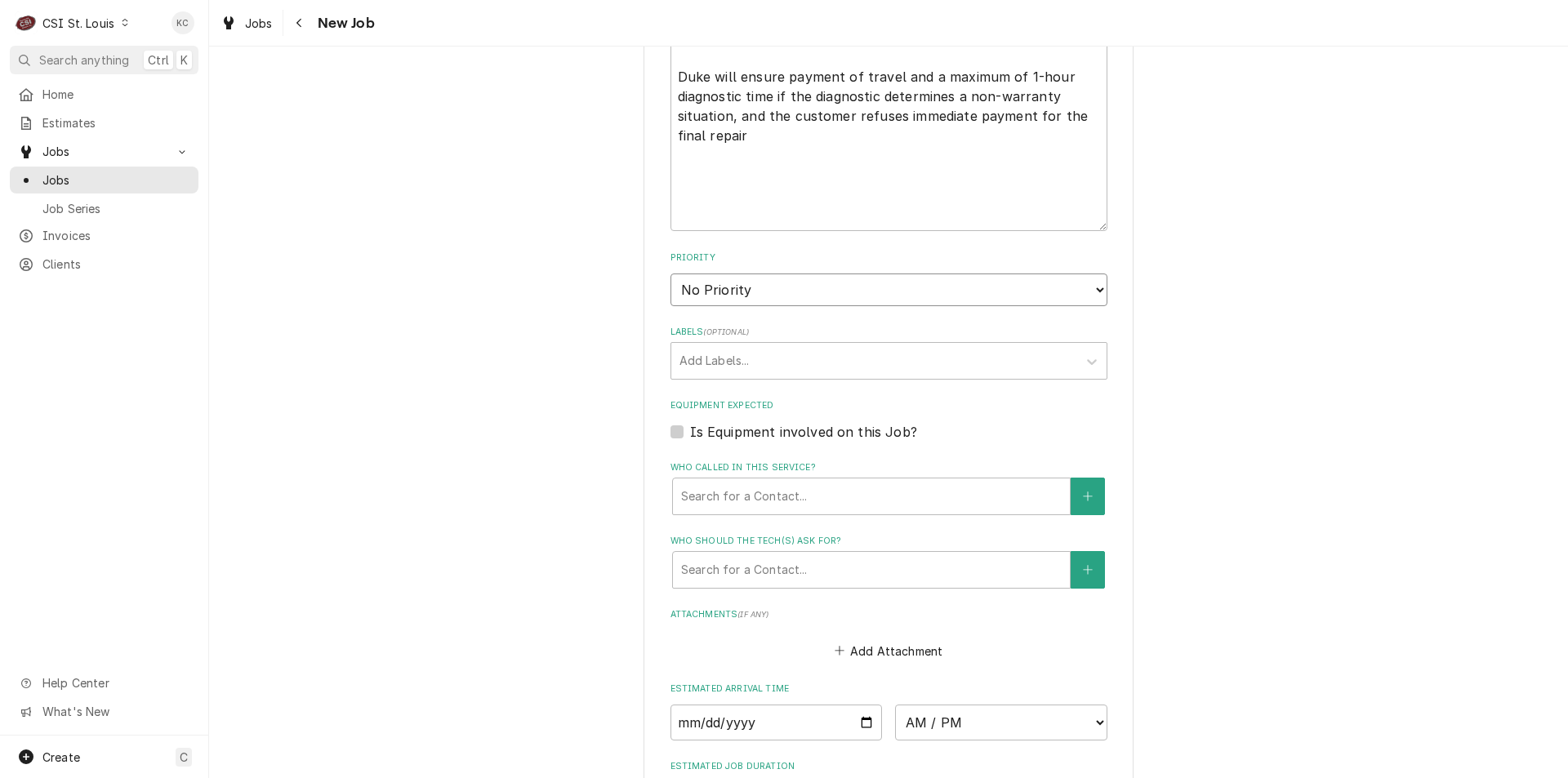 click on "No Priority Urgent High Medium Low" at bounding box center [889, 290] 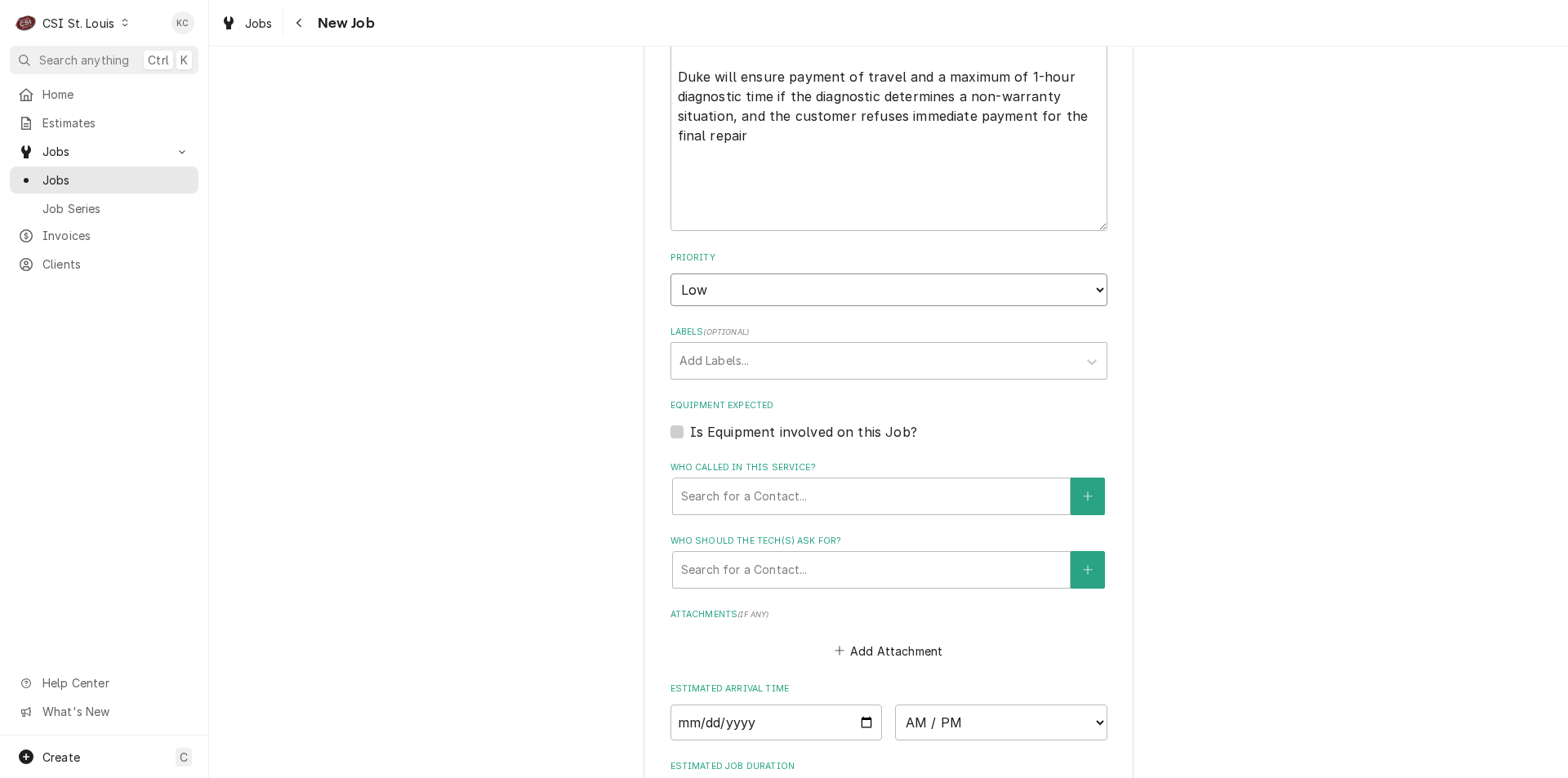 click on "No Priority Urgent High Medium Low" at bounding box center (889, 290) 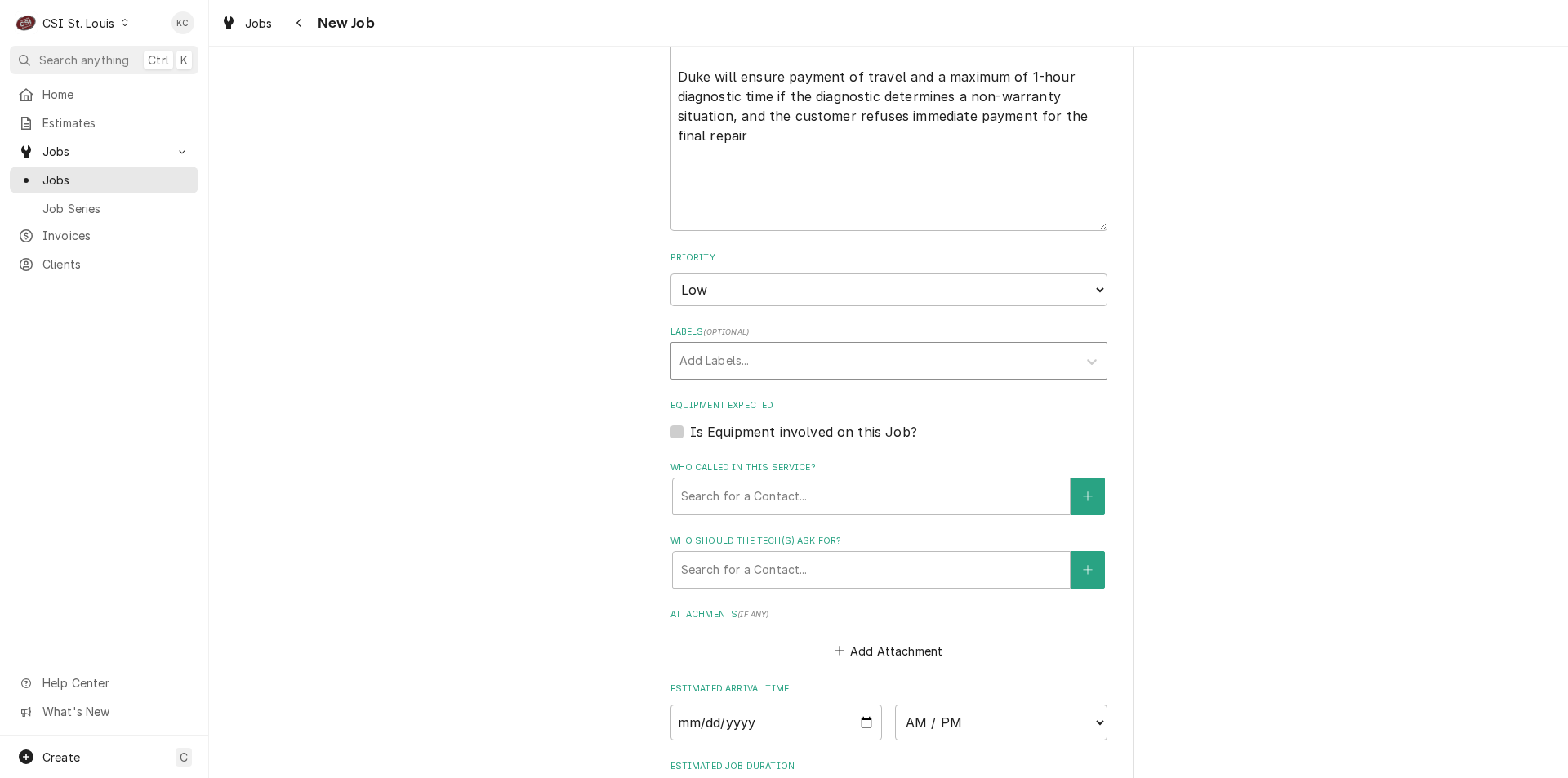 click at bounding box center [874, 361] 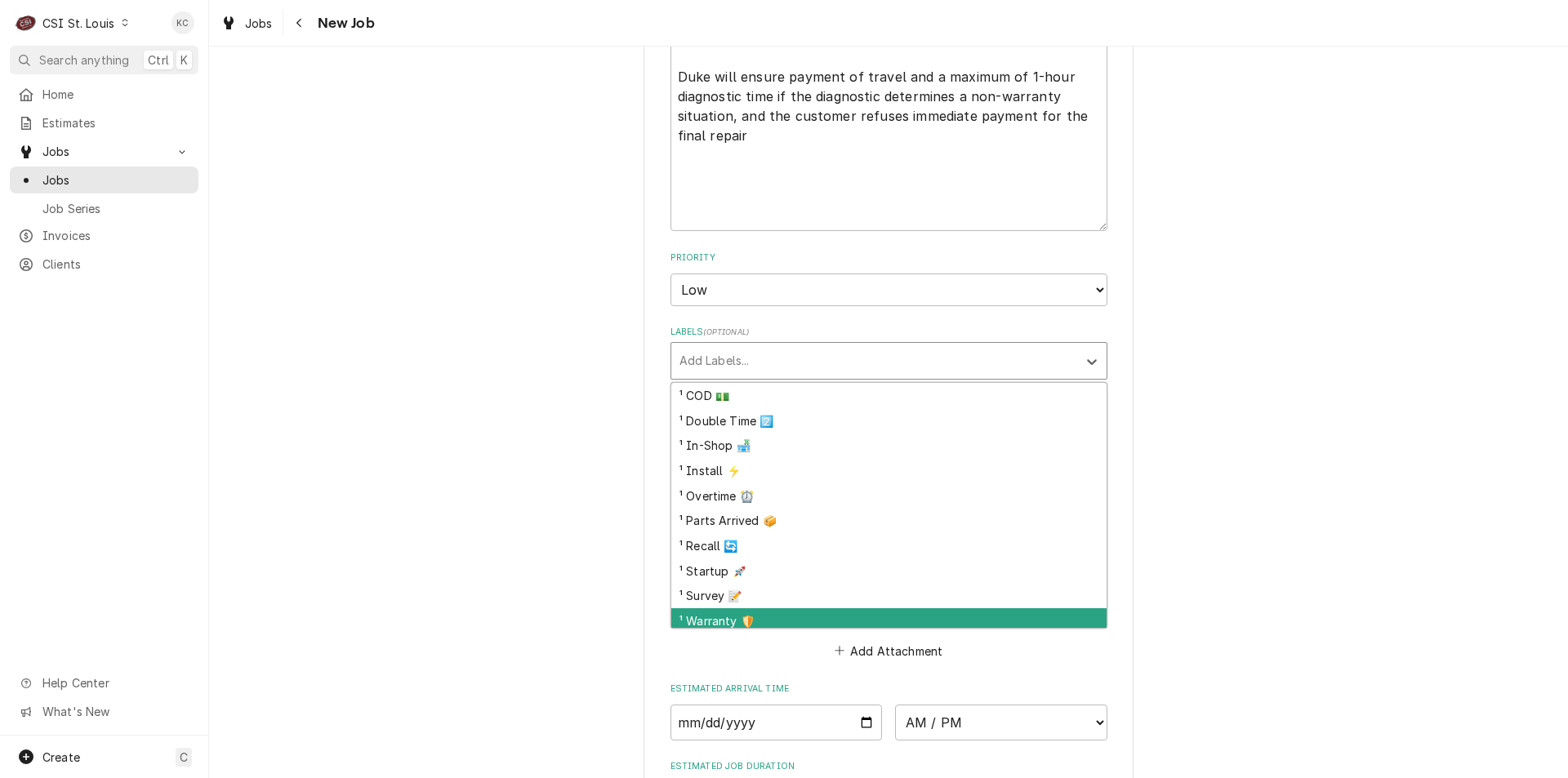 click on "¹ Warranty 🛡️" at bounding box center [889, 620] 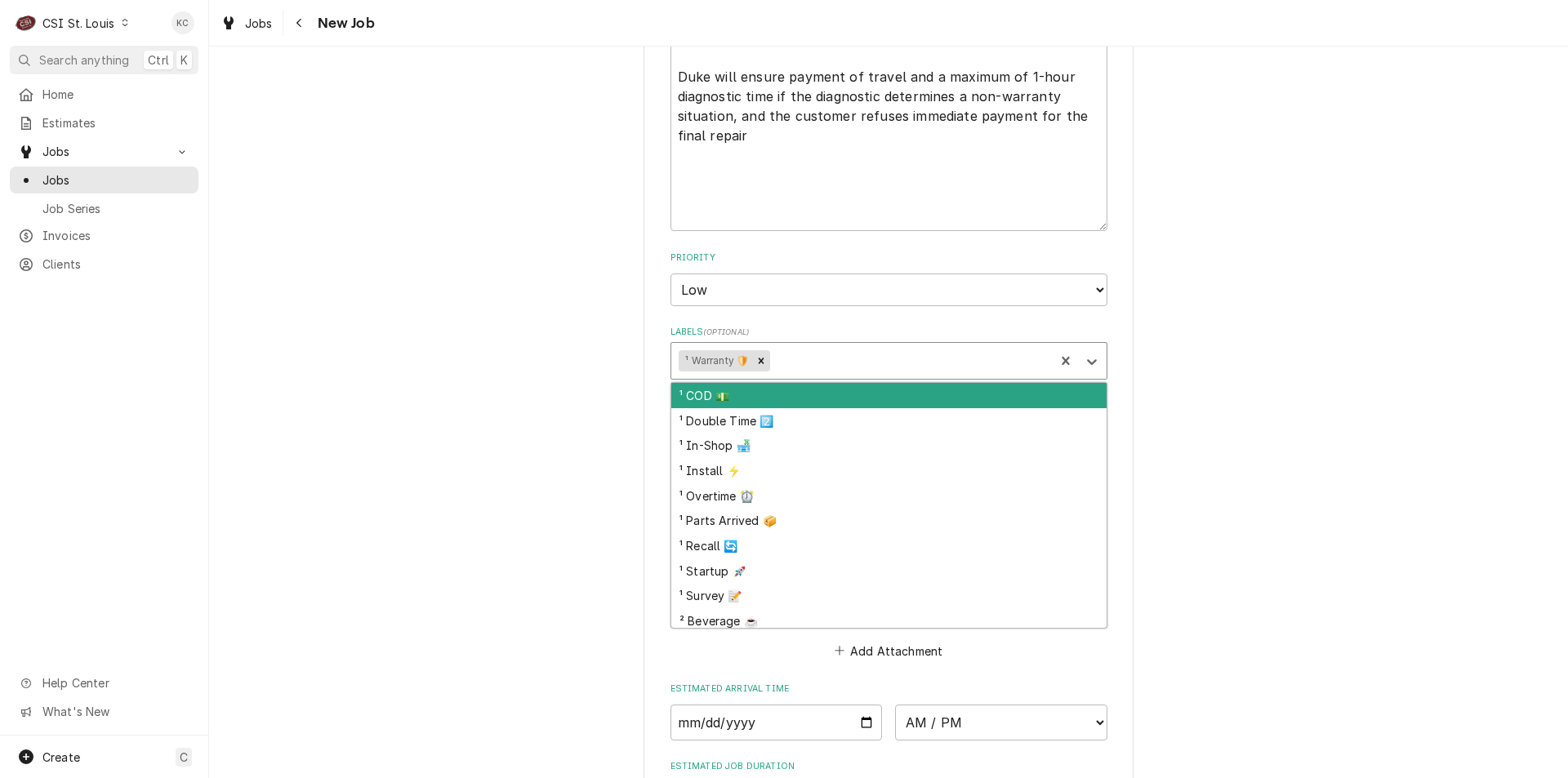 click at bounding box center (910, 361) 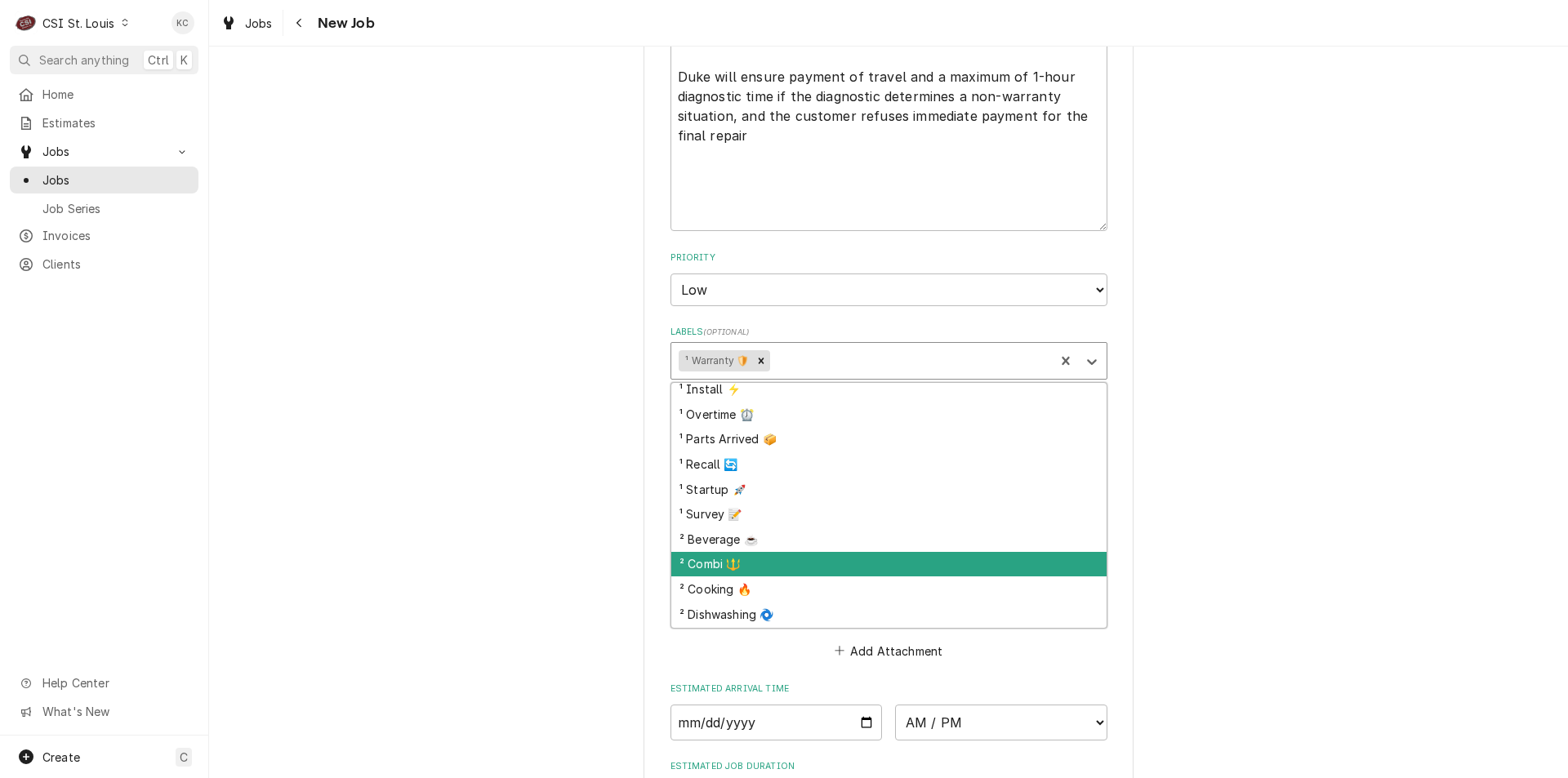 scroll, scrollTop: 245, scrollLeft: 0, axis: vertical 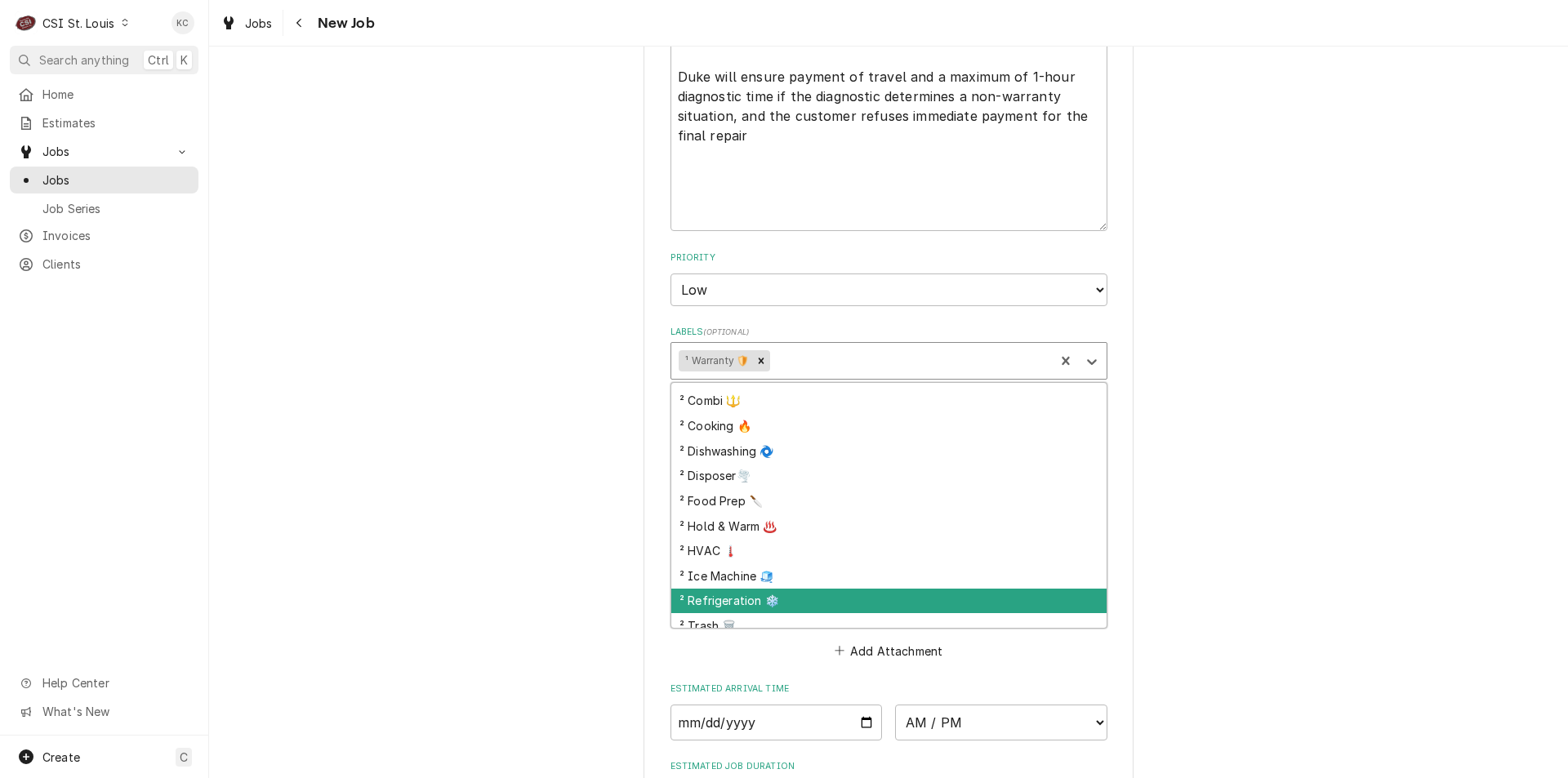 click on "² Refrigeration ❄️" at bounding box center [889, 601] 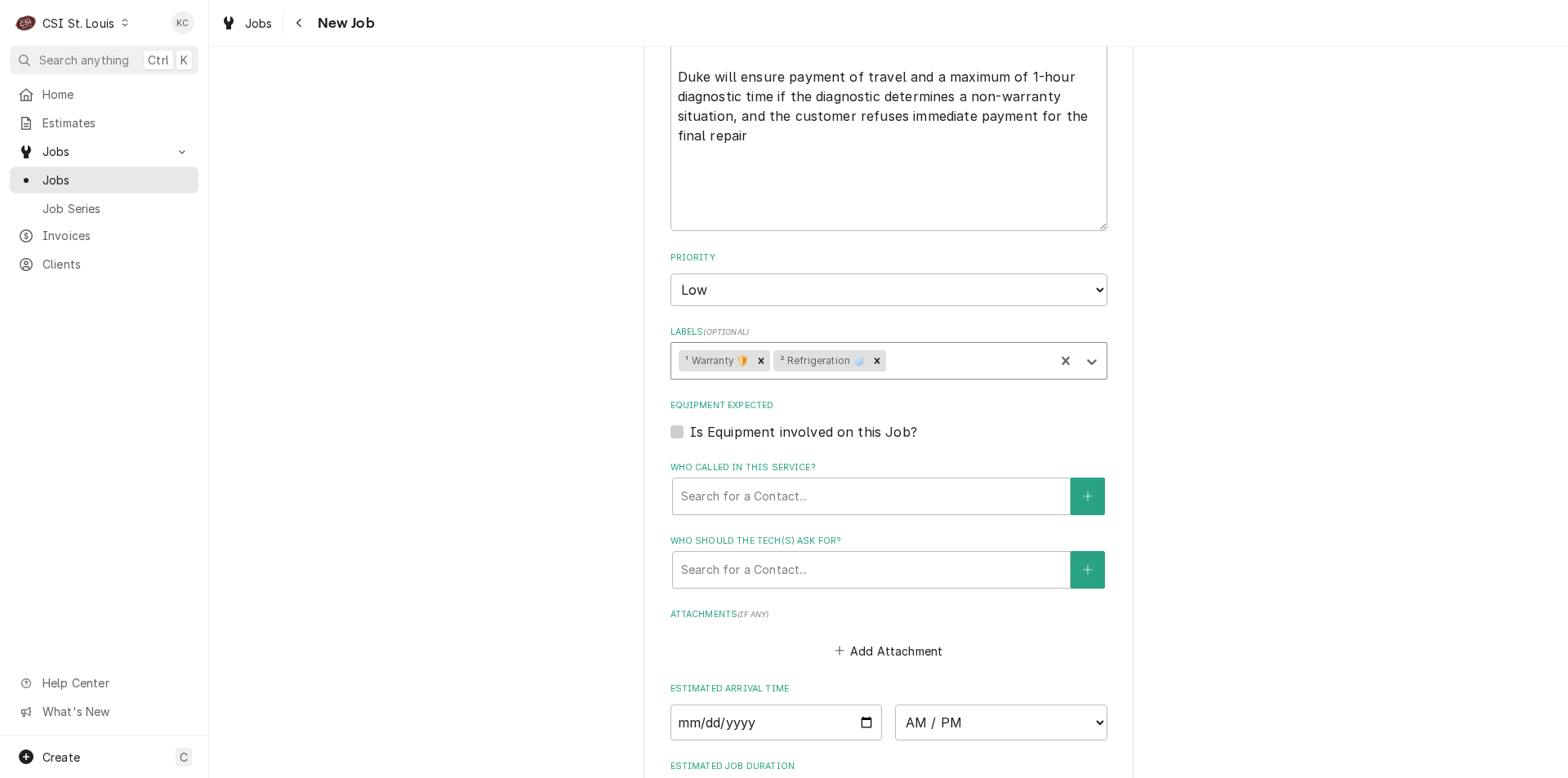 click on "Please provide the following information to create a job: Client Details Client DUKE MANUFACTURING ³ Tax Exempt 🆓 Edit Client Client Notes **Tax Exempt**
**Requisition ID Required** Service Location SUBWAY #56489 / 1641 S Jefferson Ave, St. Louis, MO 63104 Edit Service Location Job Details Job Source Direct (Phone/Email/etc.) Service Channel Corrigo Ecotrak Other Job Source Name DUKE email DUKE email  ID 345989 Date Received 2025-08-08 Service Type Job | Service Call ¹ Service Type 🛠️ Job Type Reason For Call Type of Equipment: 2500989-NODC-P
Serial #: 05251700
General Manager stated that the unit is leaking water badly Technician Instructions  ( optional ) Priority No Priority Urgent High Medium Low Labels  ( optional ) option ² Refrigeration ❄️, selected. ¹ Warranty 🛡️ ² Refrigeration ❄️ Equipment Expected Is Equipment involved on this Job? Who called in this service? Search for a Contact... Who should the tech(s) ask for? Search for a Contact... Attachments  ( if any ) AM / PM" at bounding box center (889, 4) 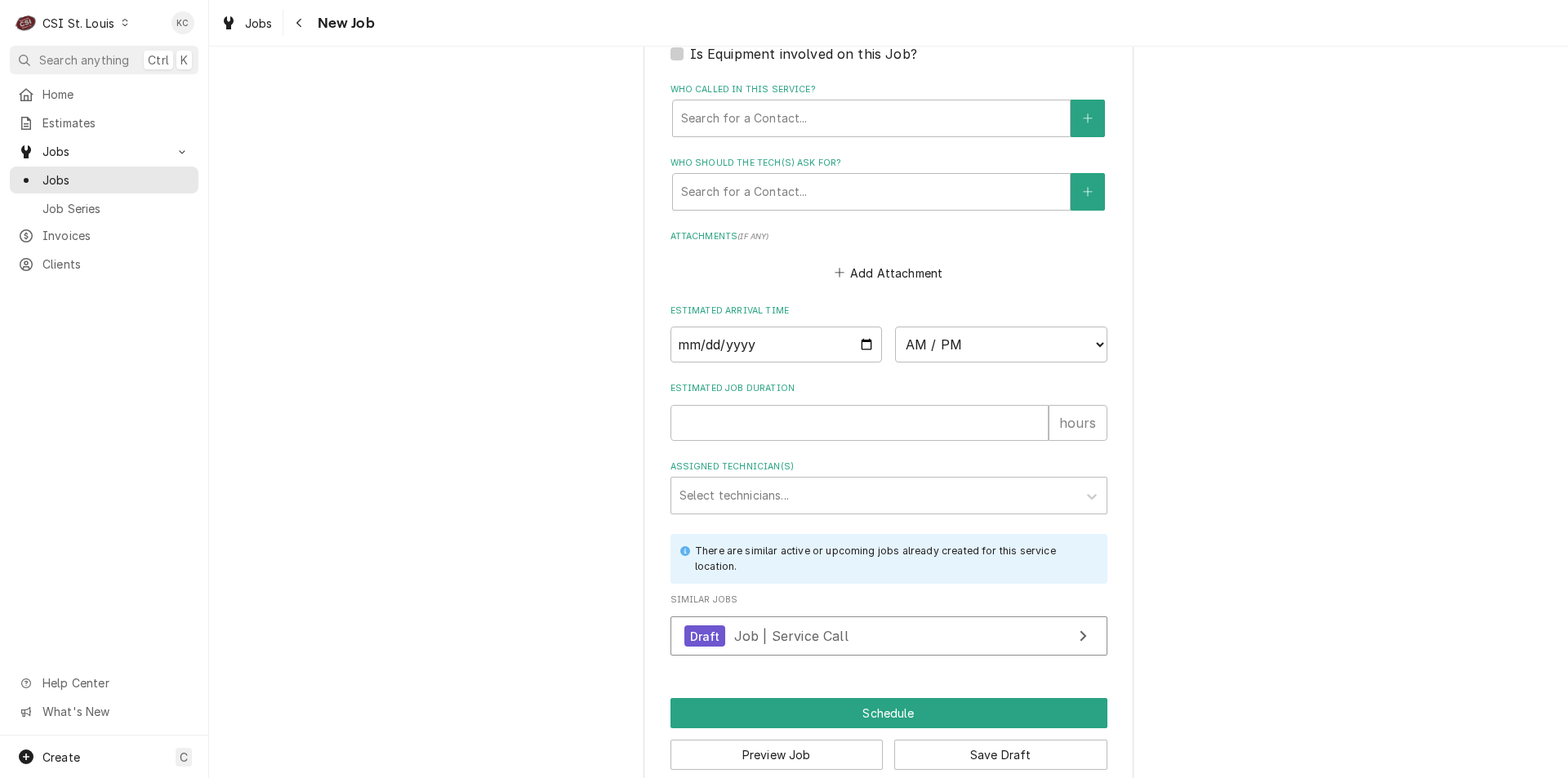scroll, scrollTop: 1643, scrollLeft: 0, axis: vertical 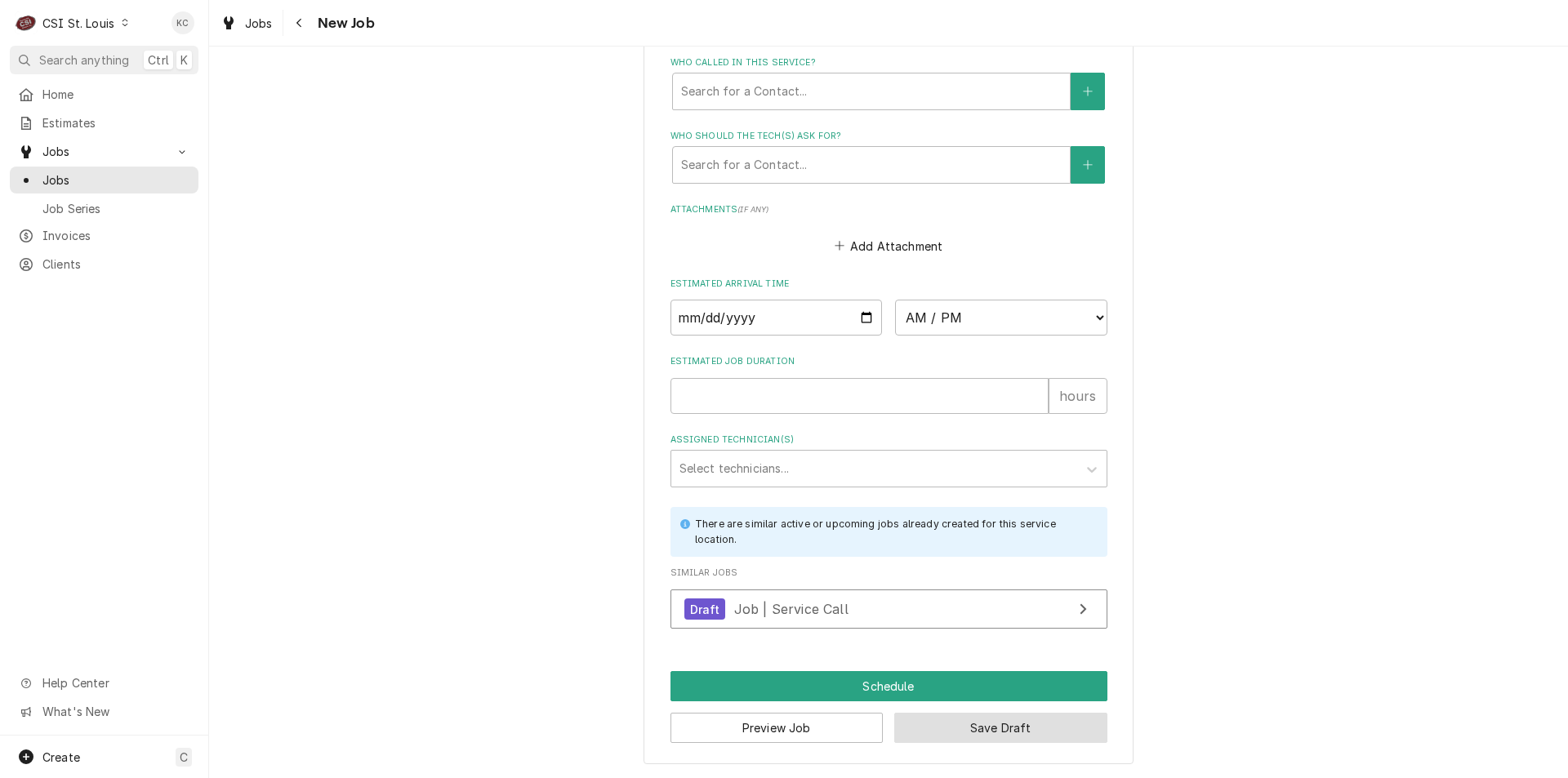 click on "Save Draft" at bounding box center (1000, 727) 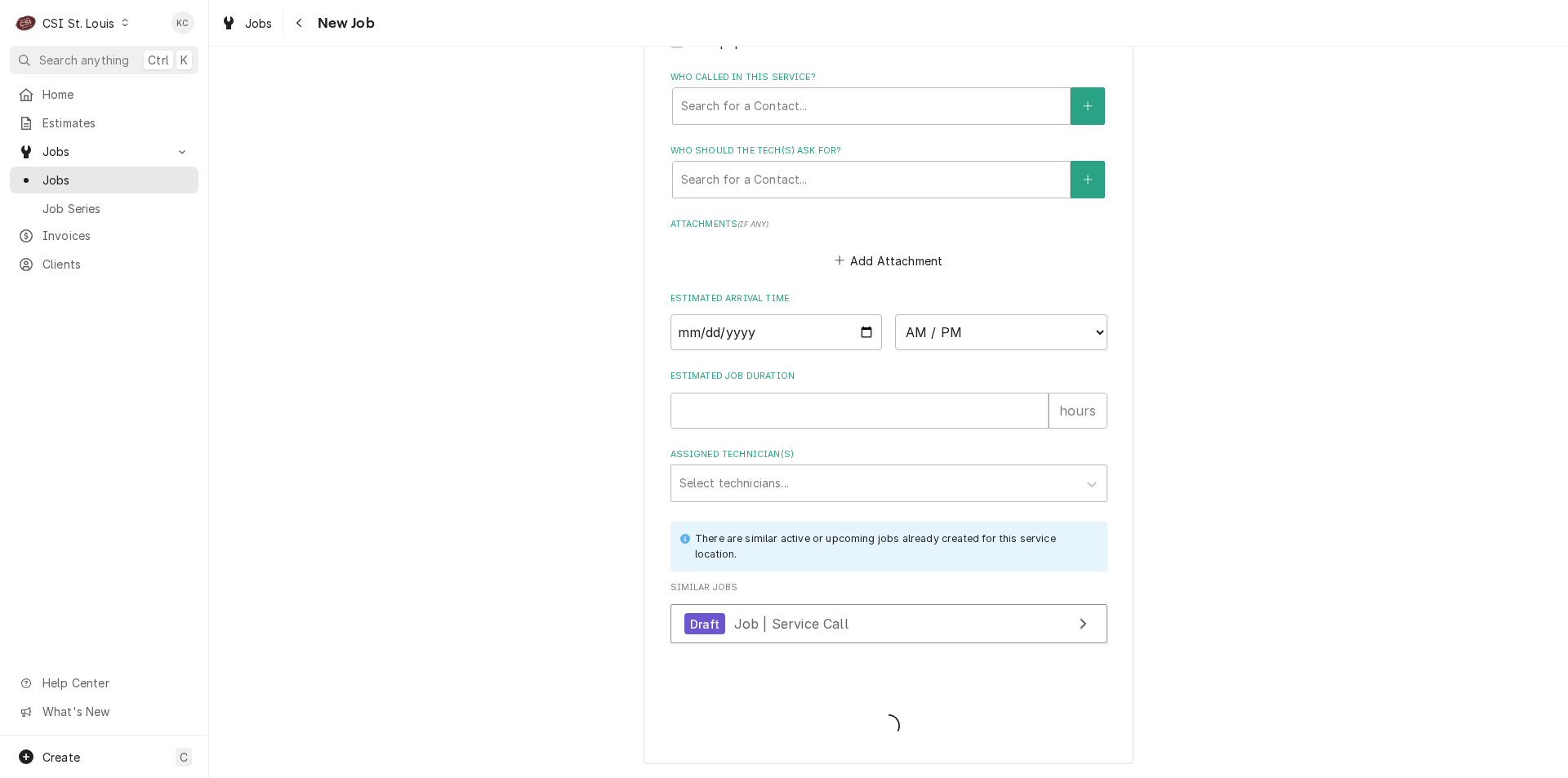 scroll, scrollTop: 1628, scrollLeft: 0, axis: vertical 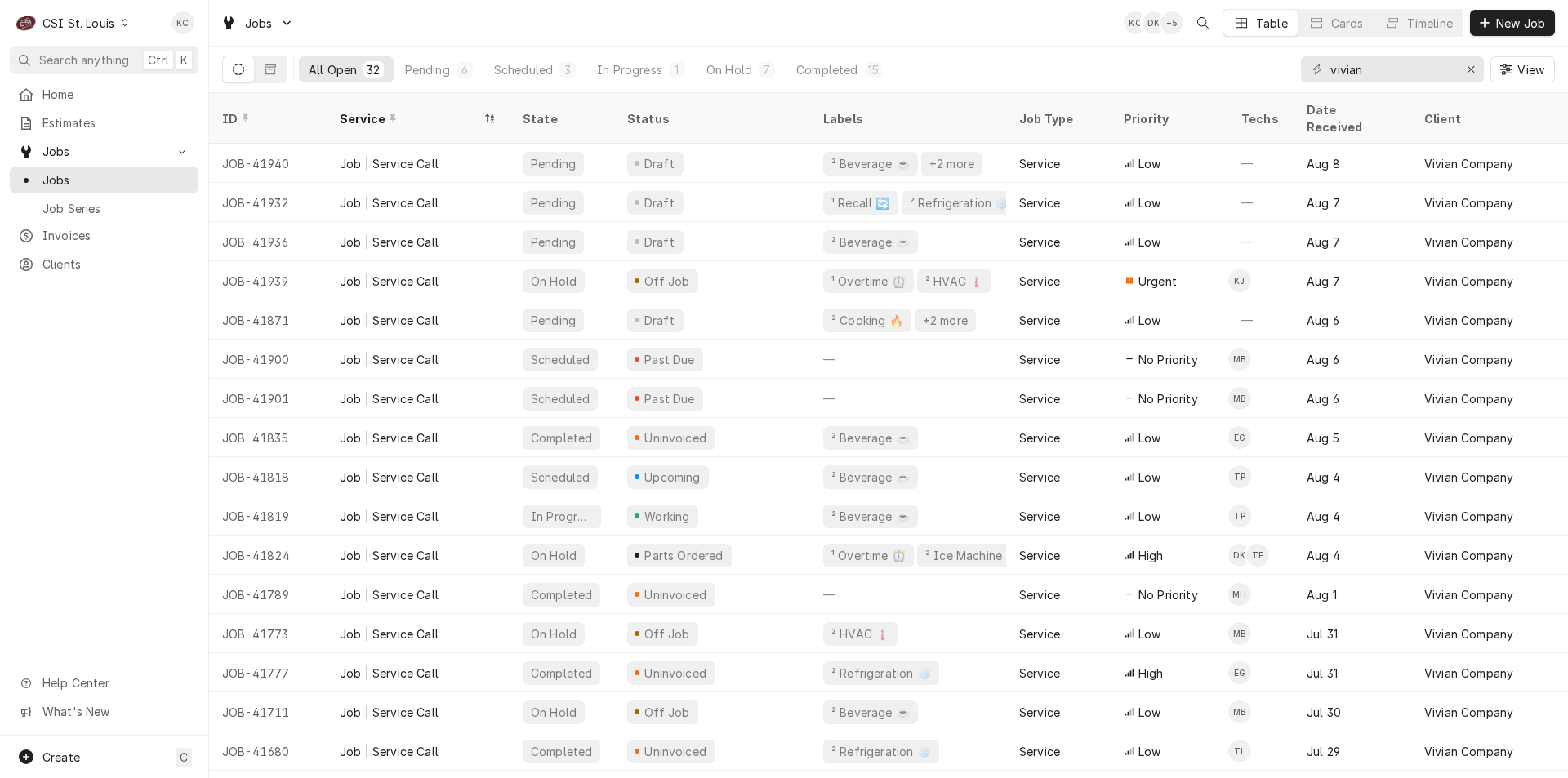 click on "Jobs   KC DK + 5 Table Cards Timeline New Job" at bounding box center (889, 23) 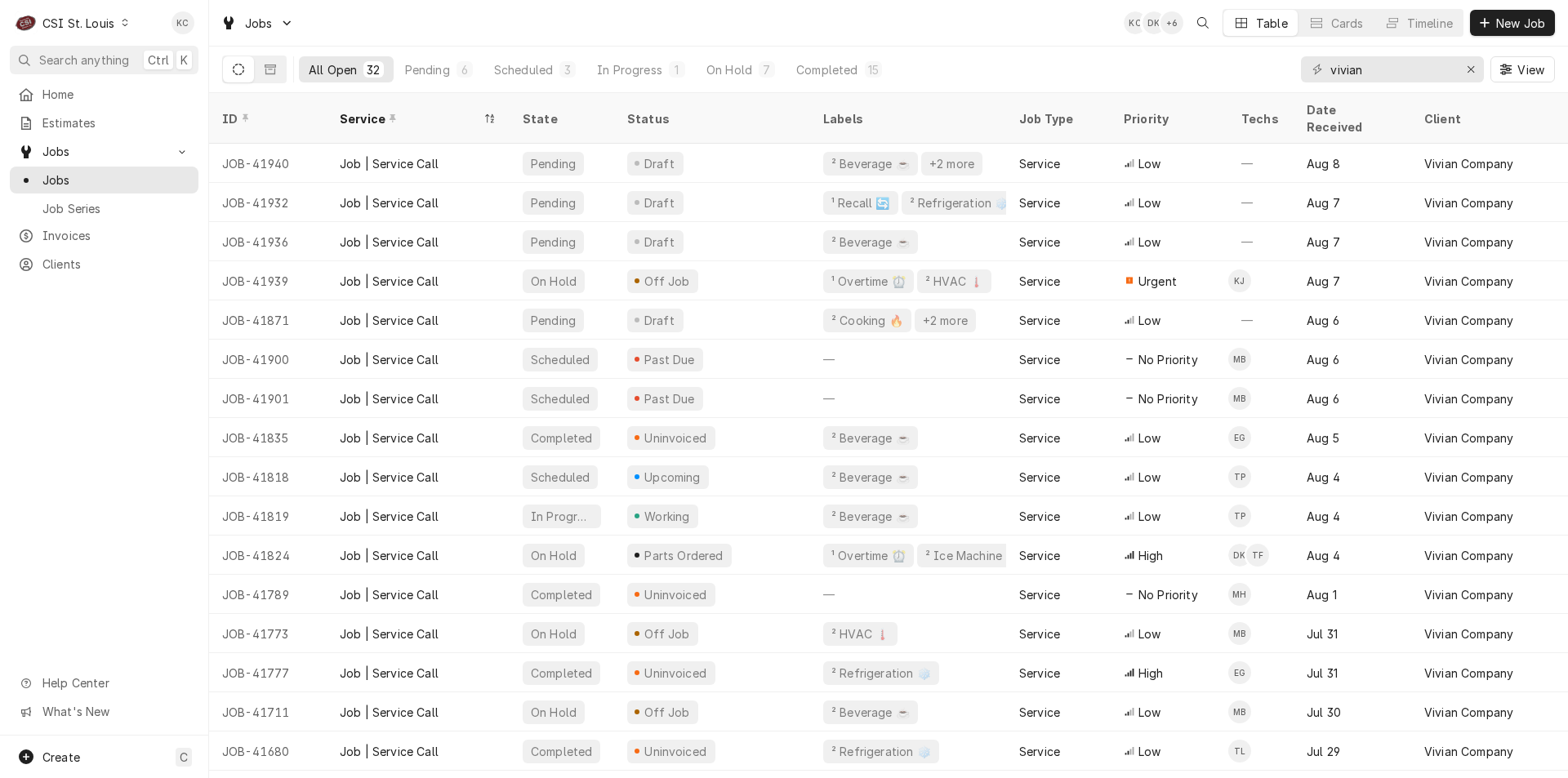 click on "CSI St. Louis" at bounding box center [78, 23] 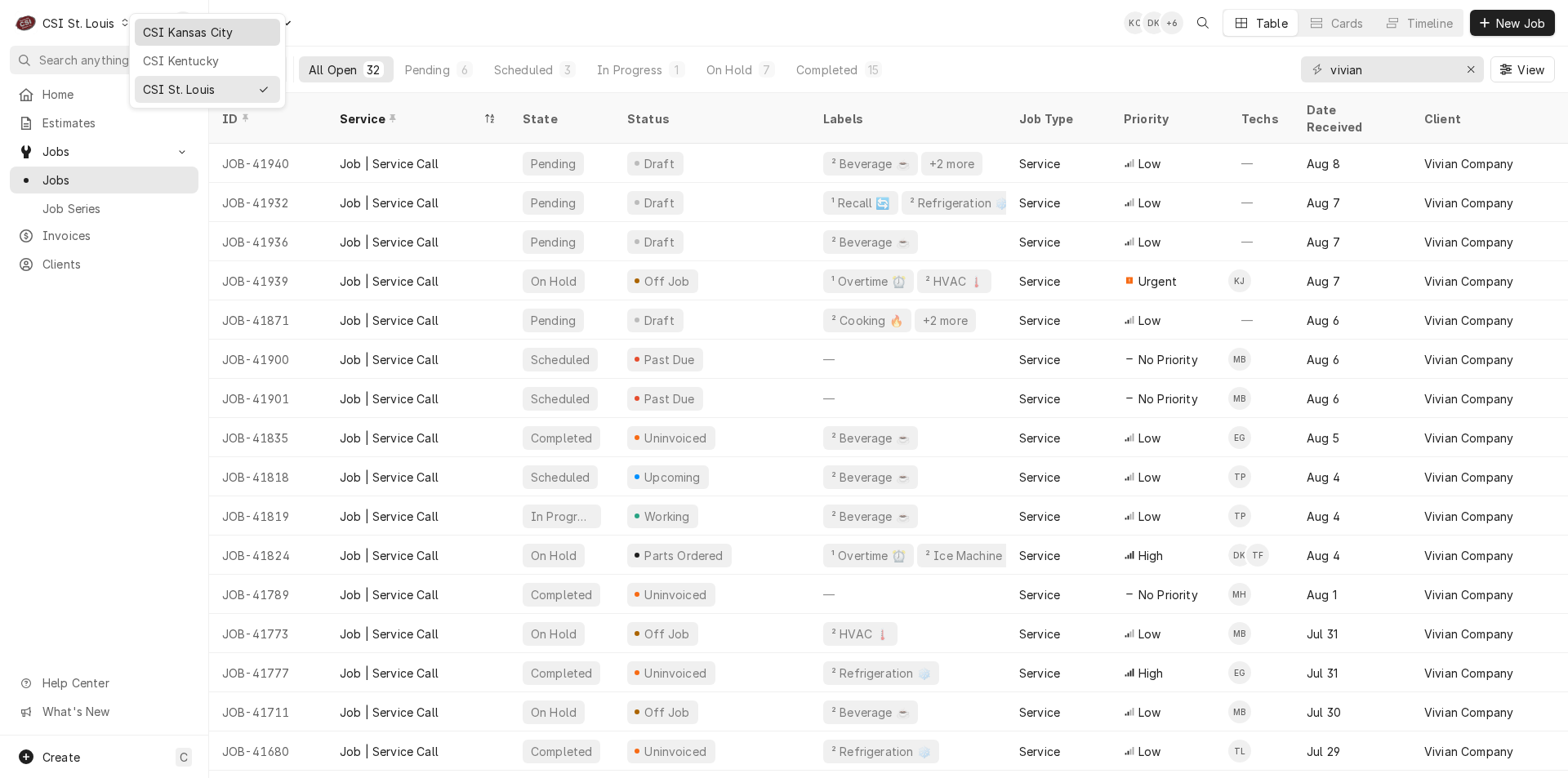 click on "CSI Kansas City" at bounding box center (207, 32) 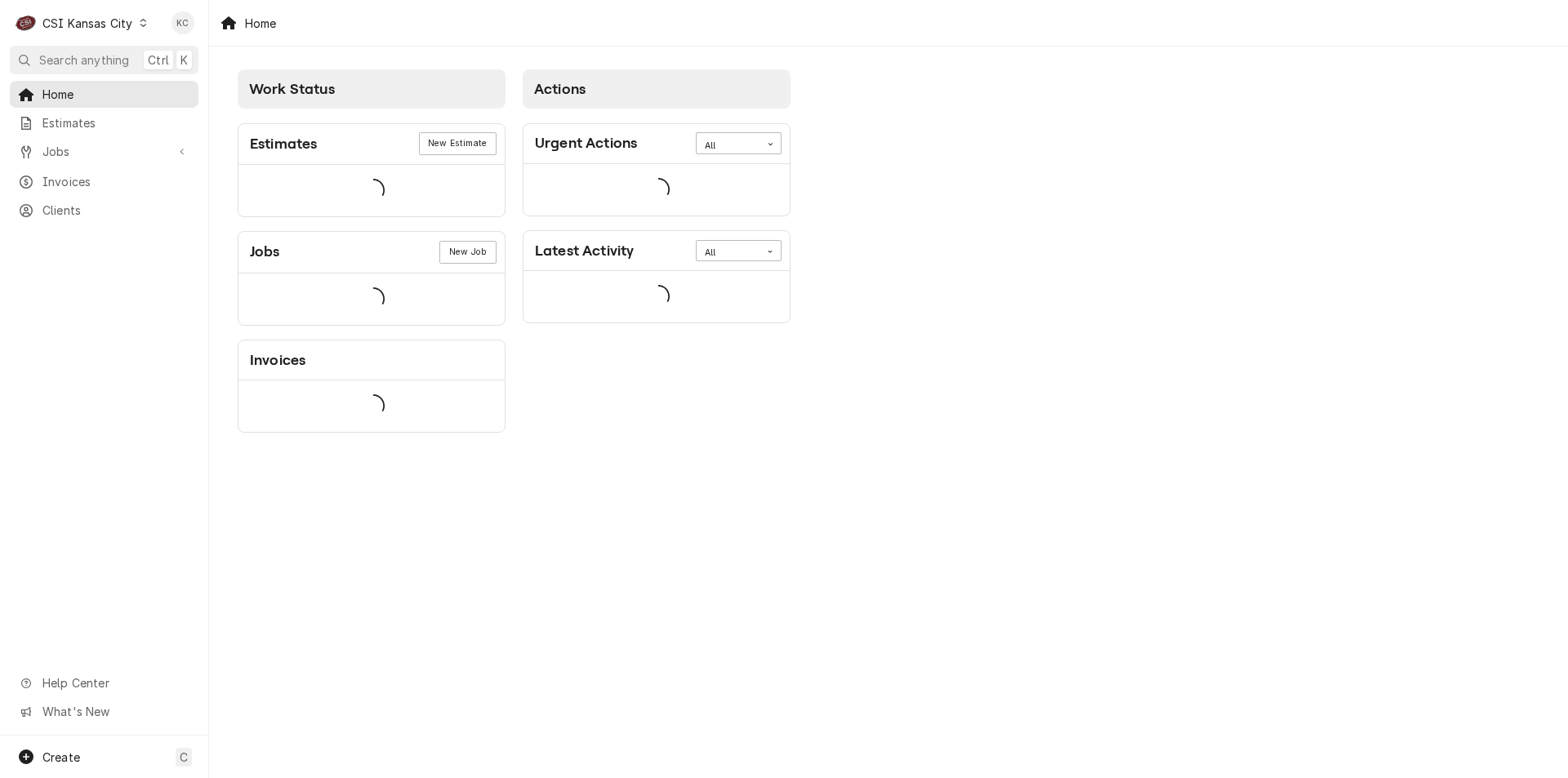 scroll, scrollTop: 0, scrollLeft: 0, axis: both 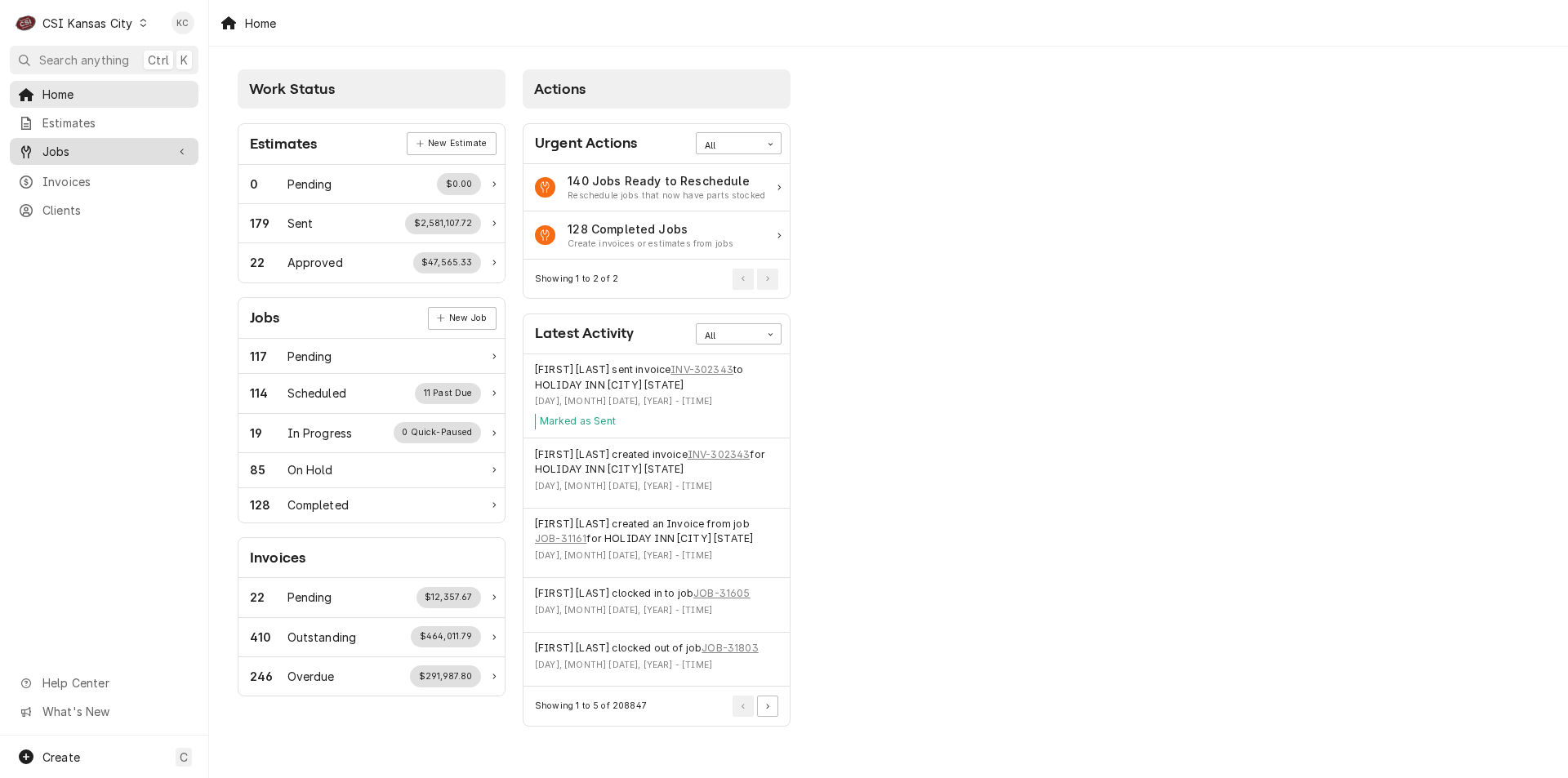 click on "Jobs" at bounding box center (104, 151) 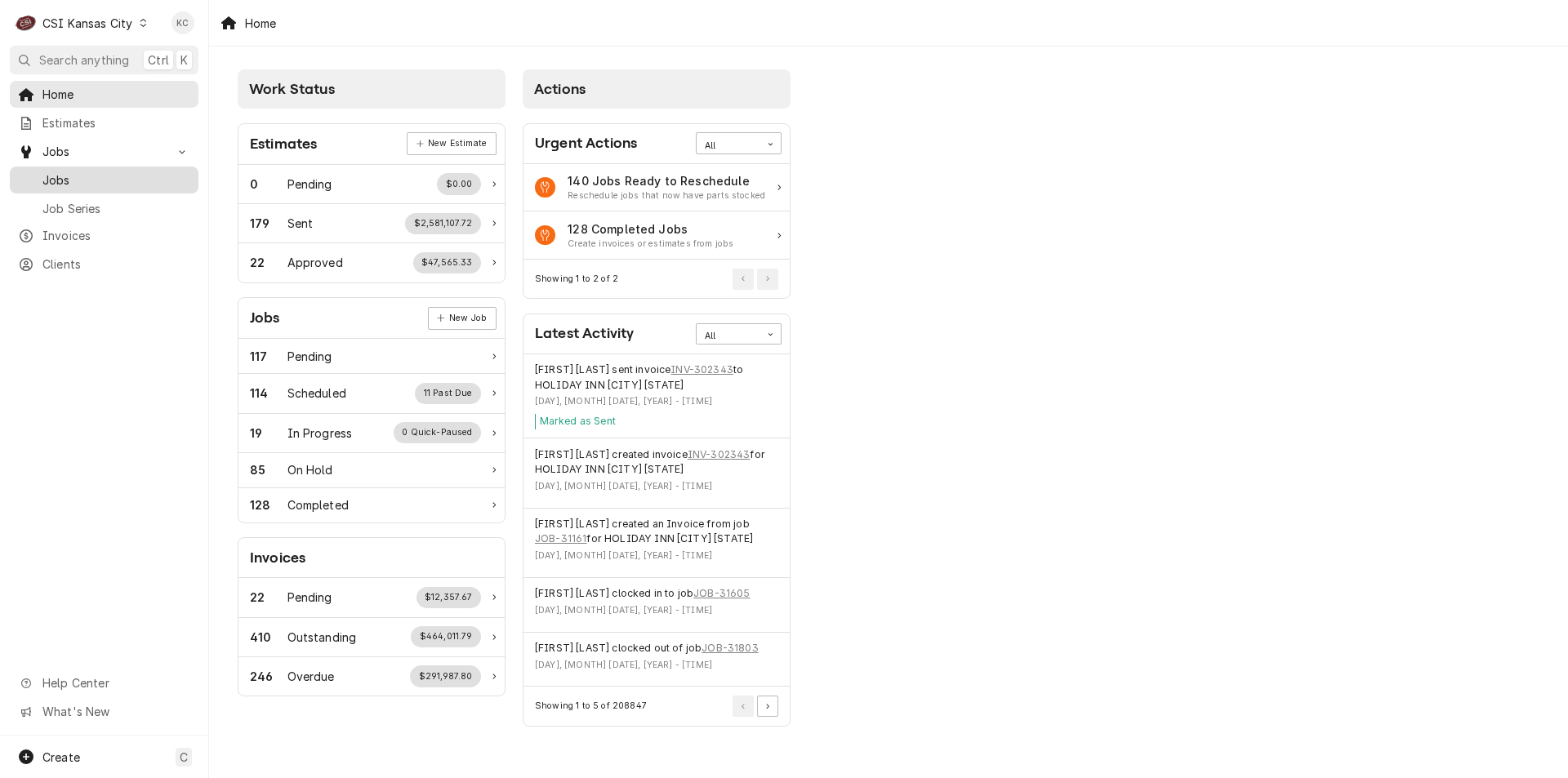 click on "Jobs" at bounding box center (116, 180) 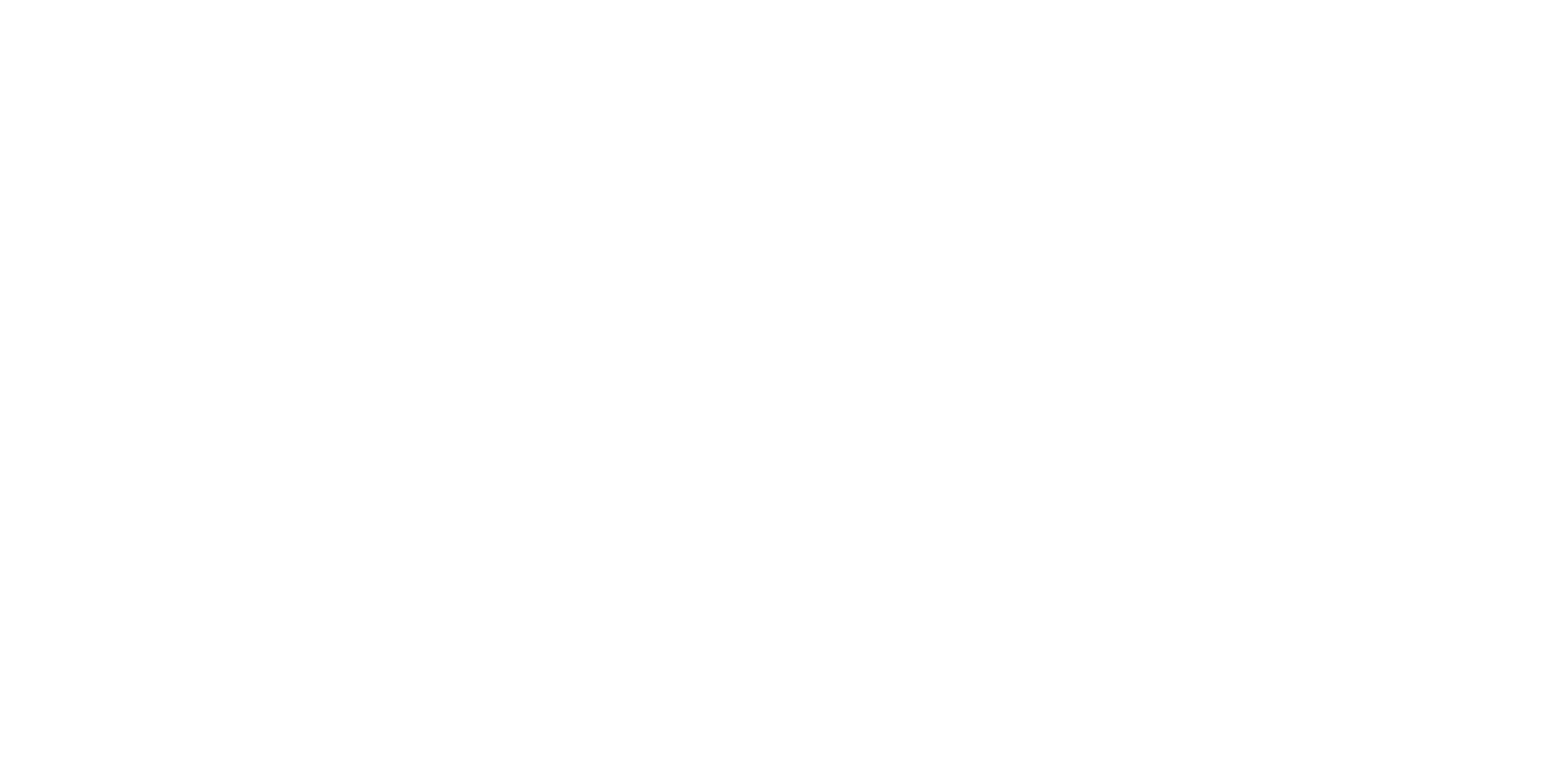scroll, scrollTop: 0, scrollLeft: 0, axis: both 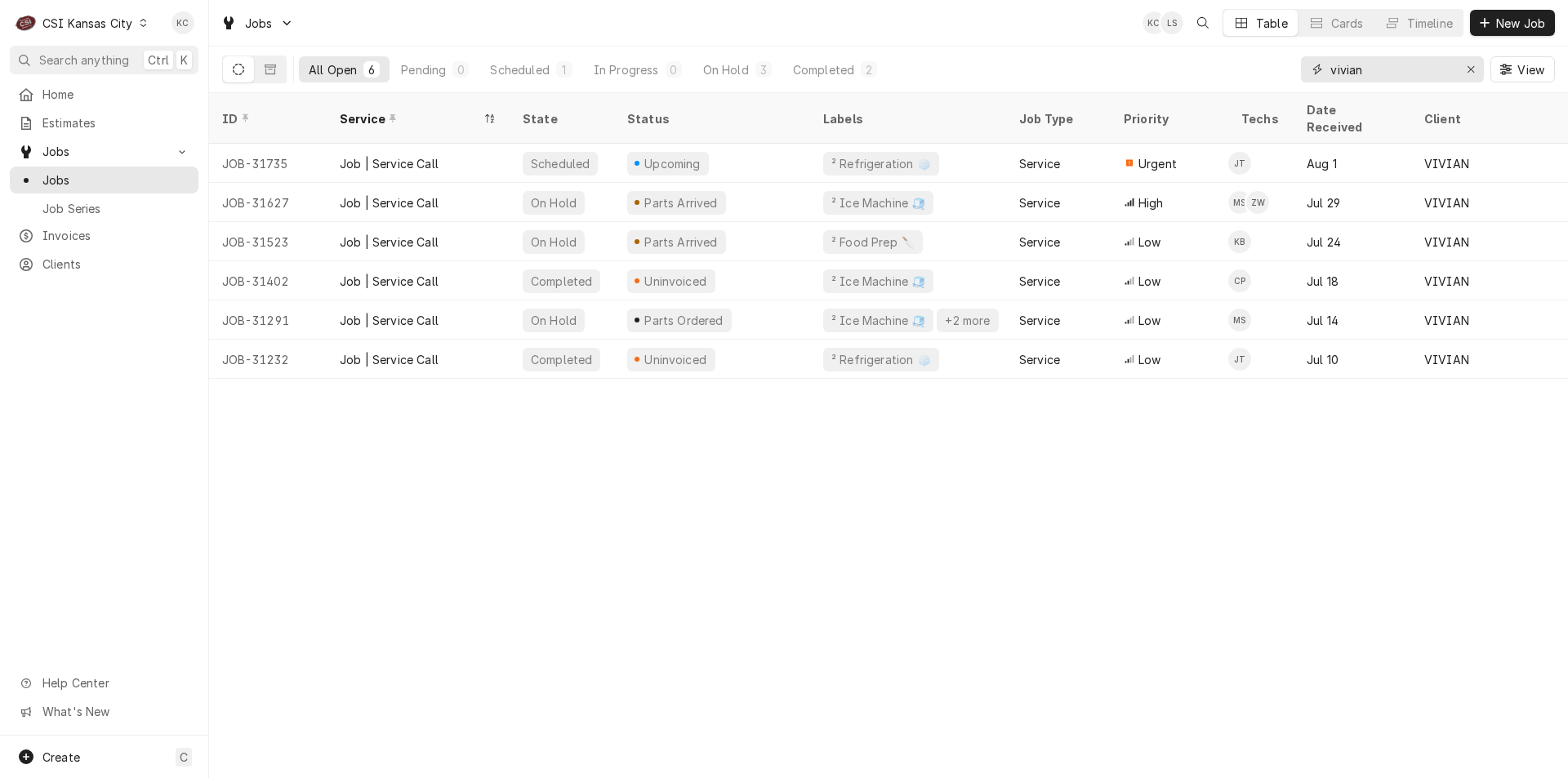drag, startPoint x: 1392, startPoint y: 78, endPoint x: 1247, endPoint y: 71, distance: 145.16887 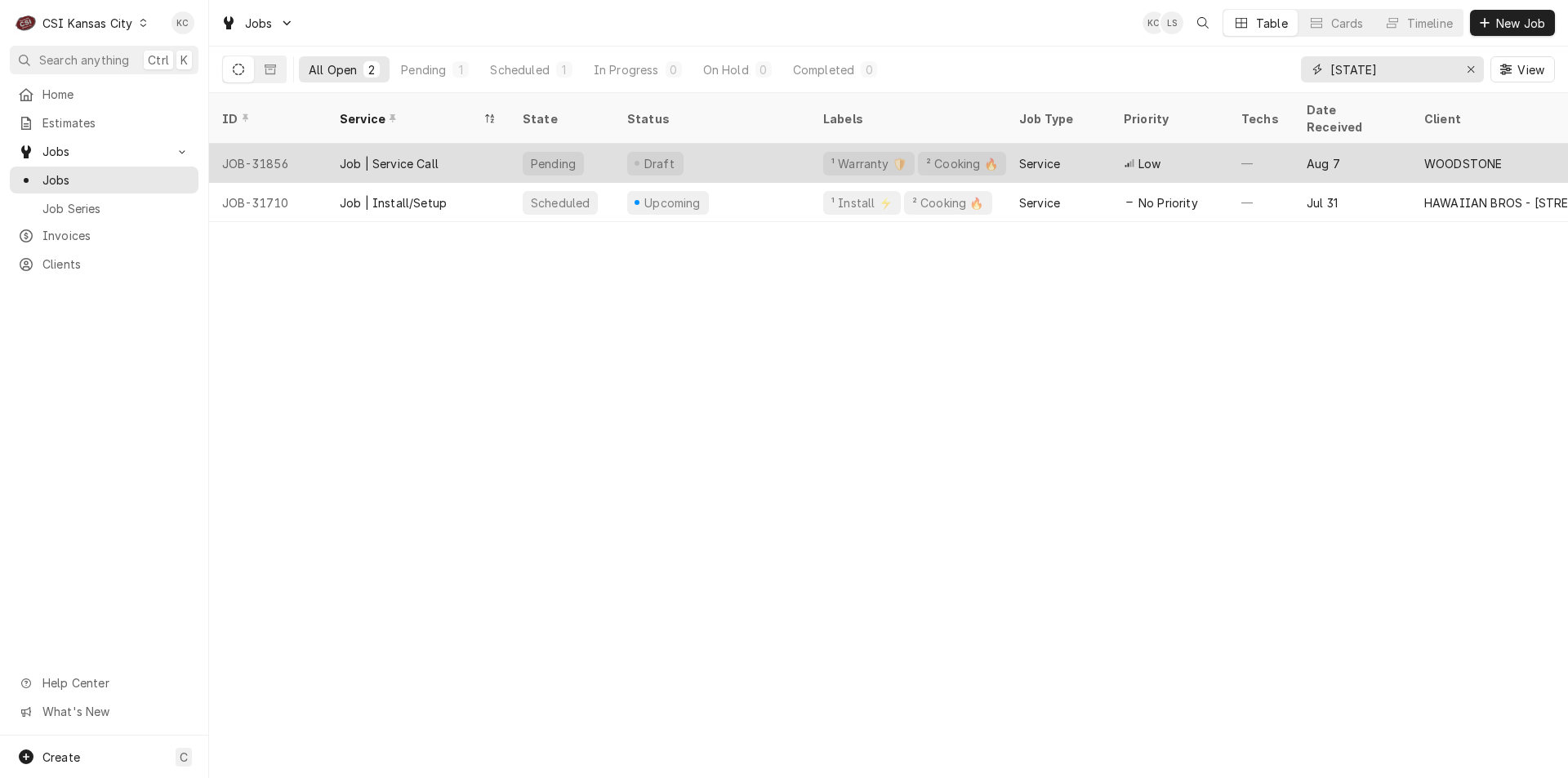 type on "hawaii" 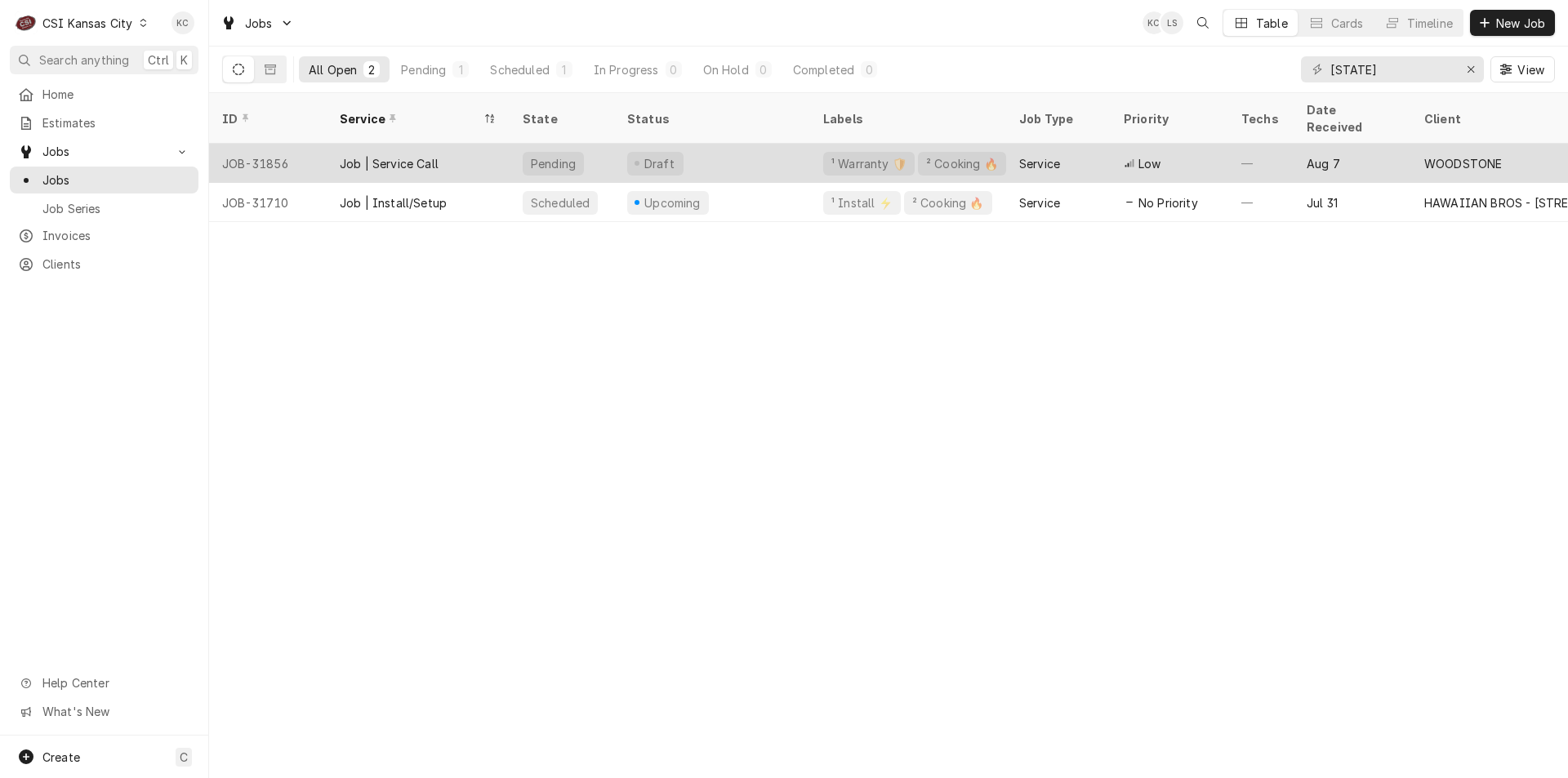 click on "Service" at bounding box center (1058, 163) 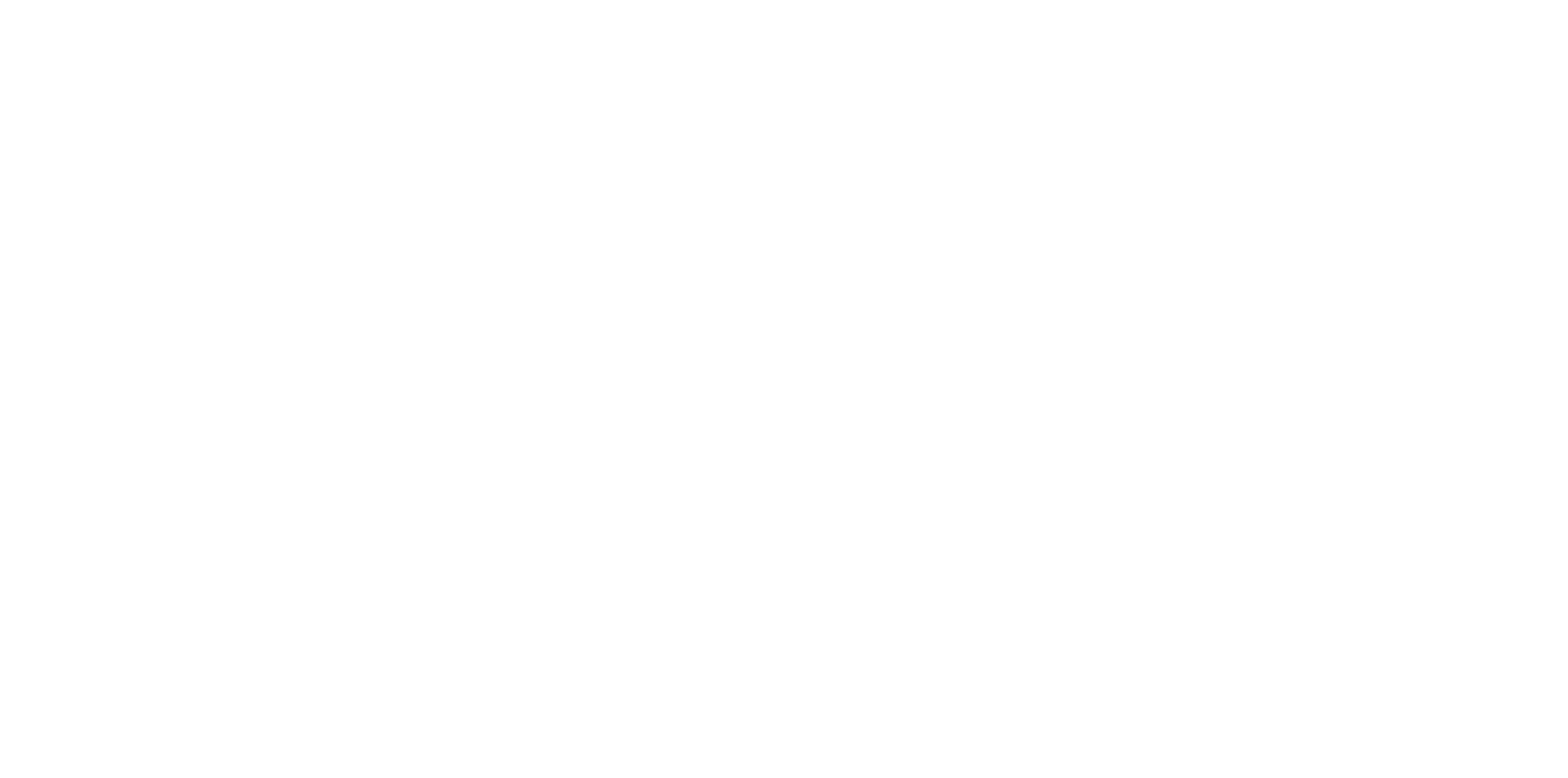scroll, scrollTop: 0, scrollLeft: 0, axis: both 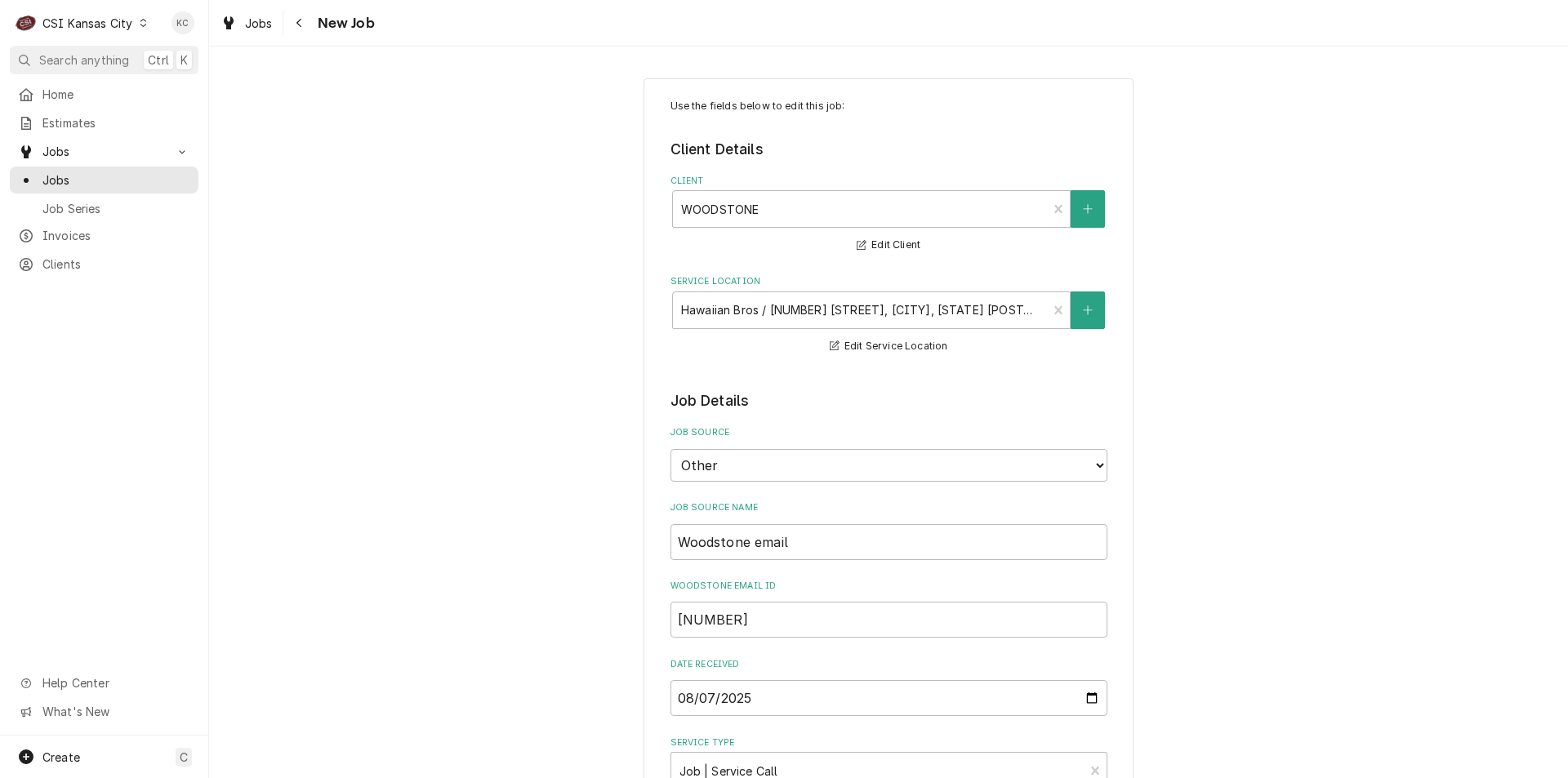 type on "x" 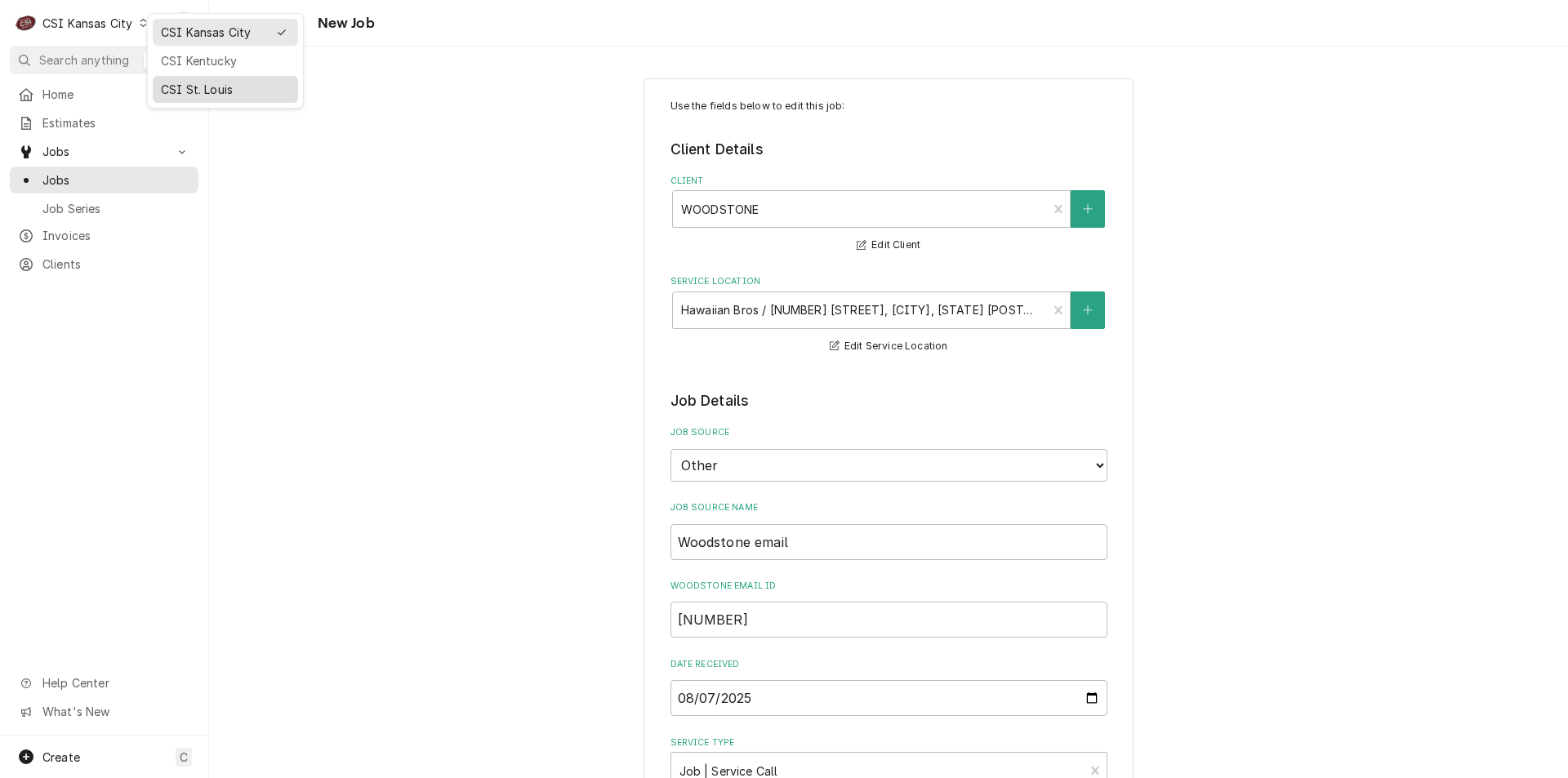 click on "CSI St. Louis" at bounding box center [225, 89] 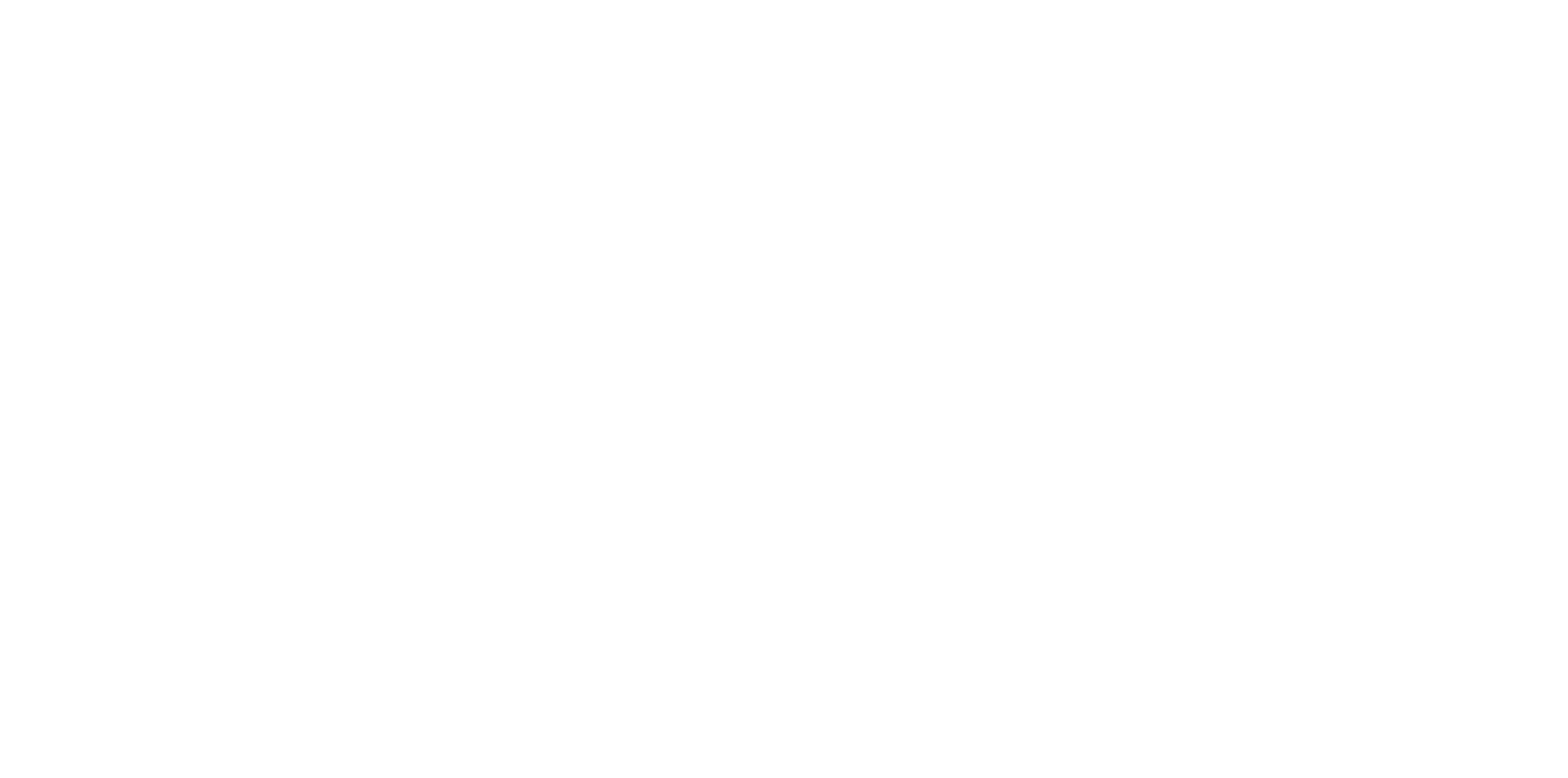 scroll, scrollTop: 0, scrollLeft: 0, axis: both 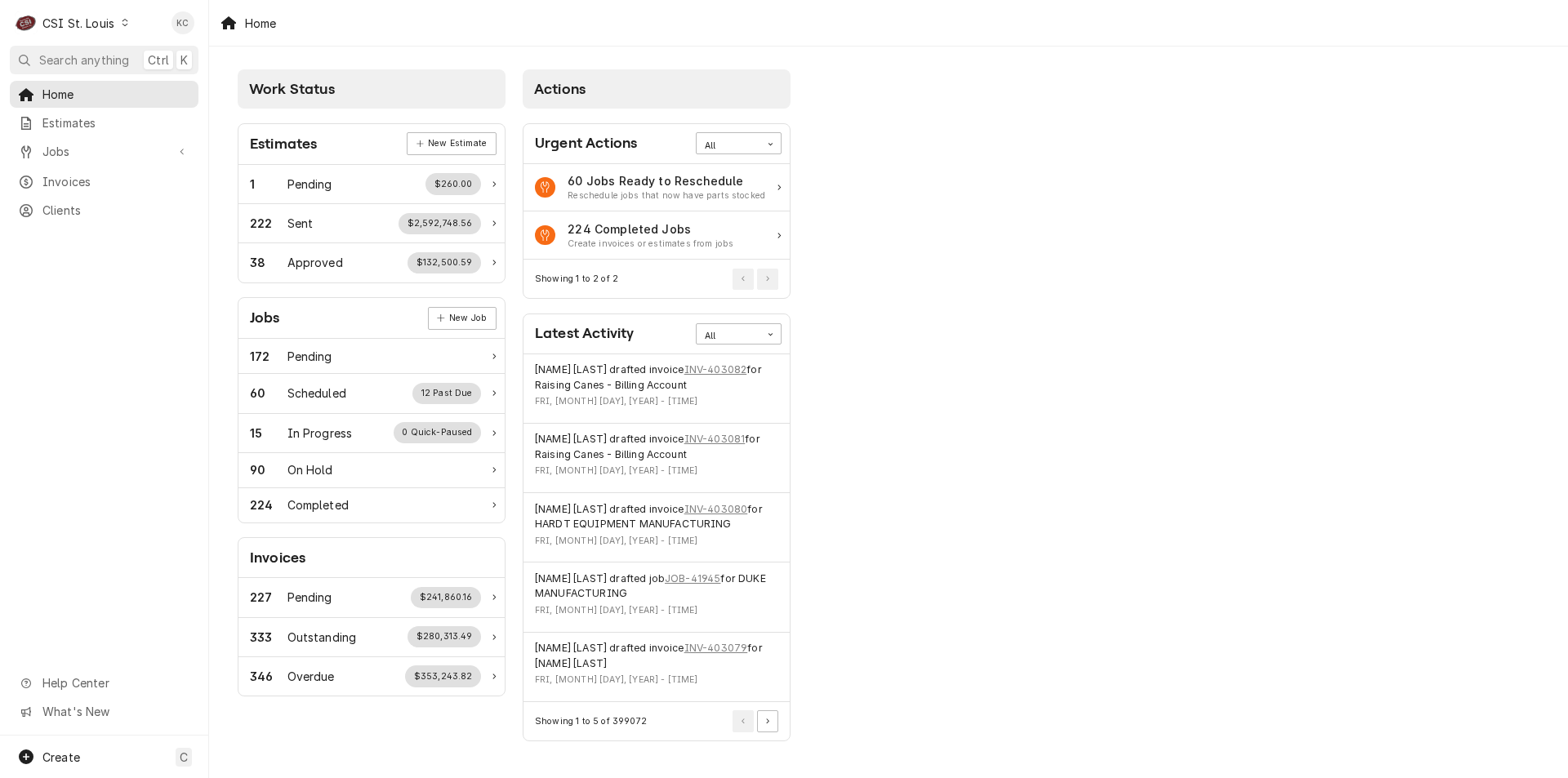 click on "CSI St. Louis" at bounding box center (78, 23) 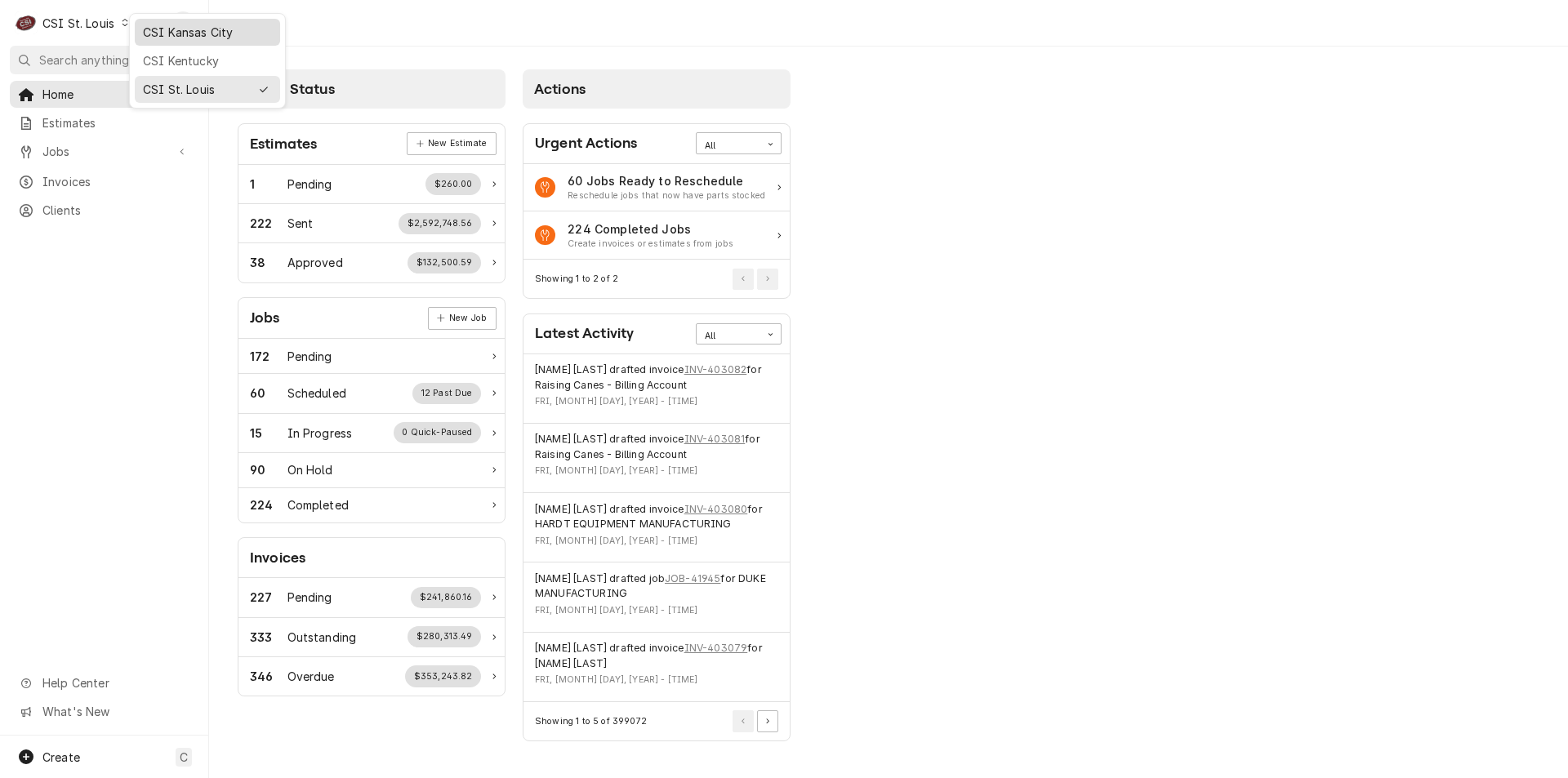 click on "CSI Kansas City" at bounding box center (207, 32) 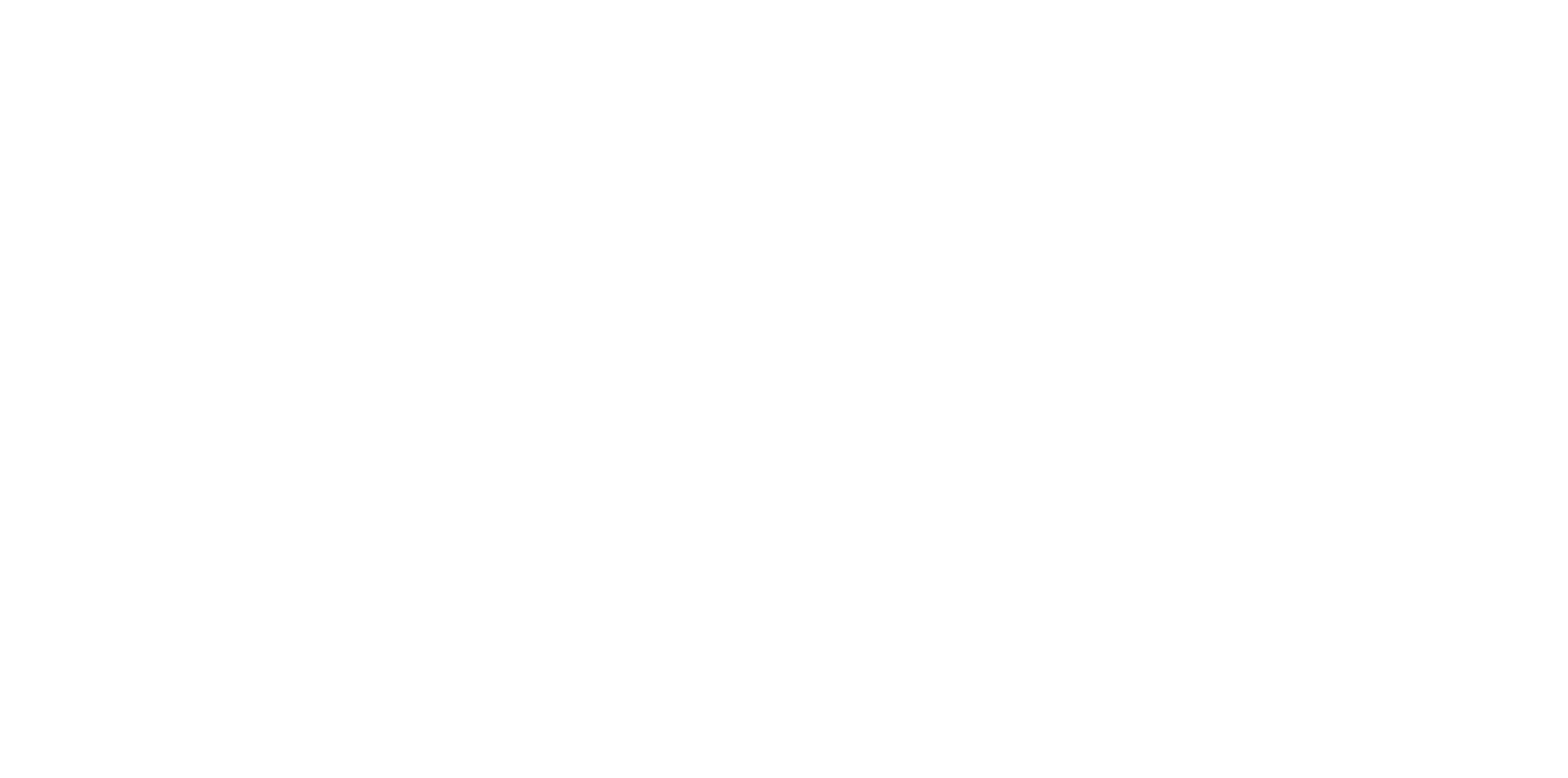 scroll, scrollTop: 0, scrollLeft: 0, axis: both 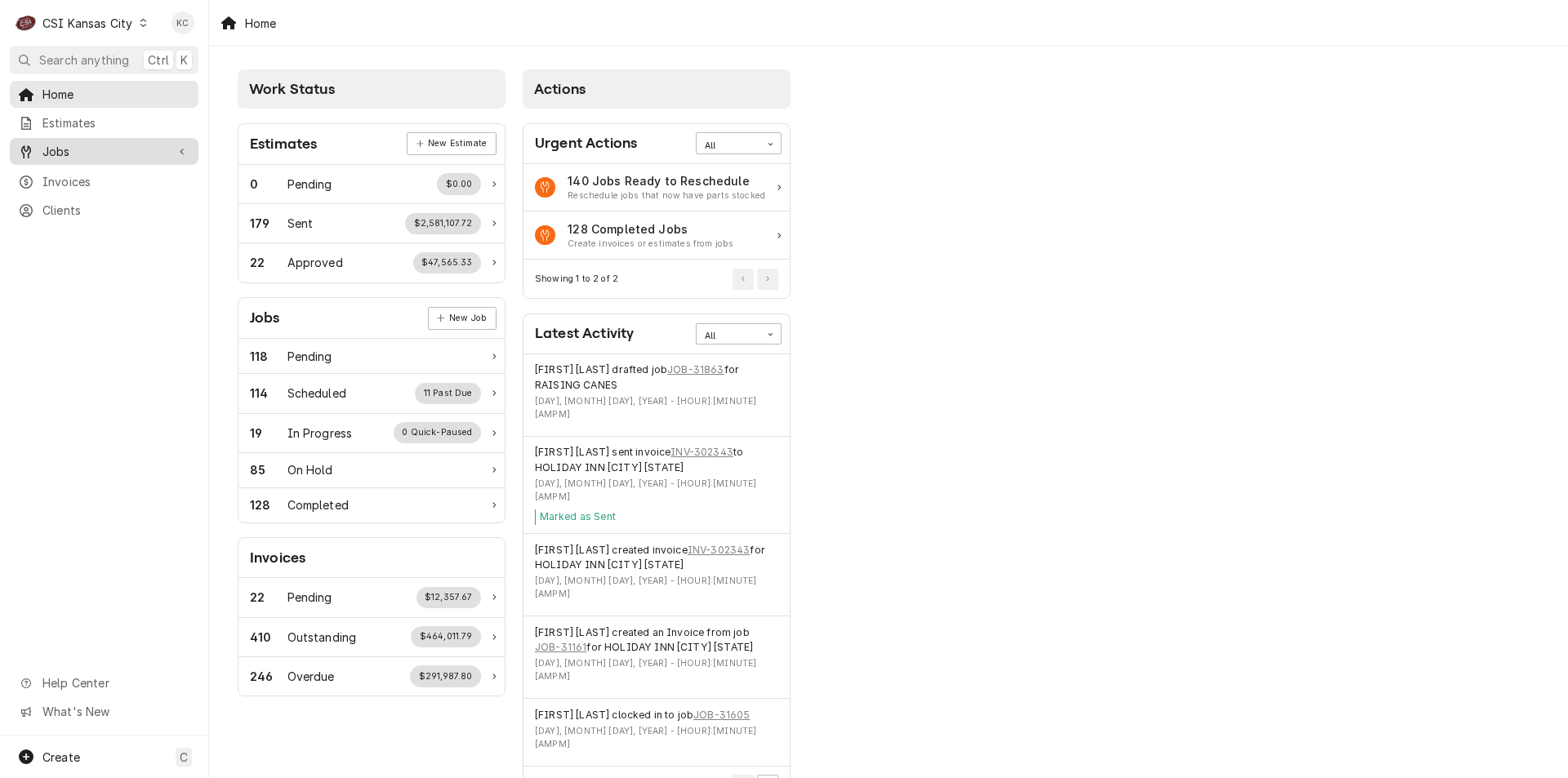 click on "Jobs" at bounding box center (104, 151) 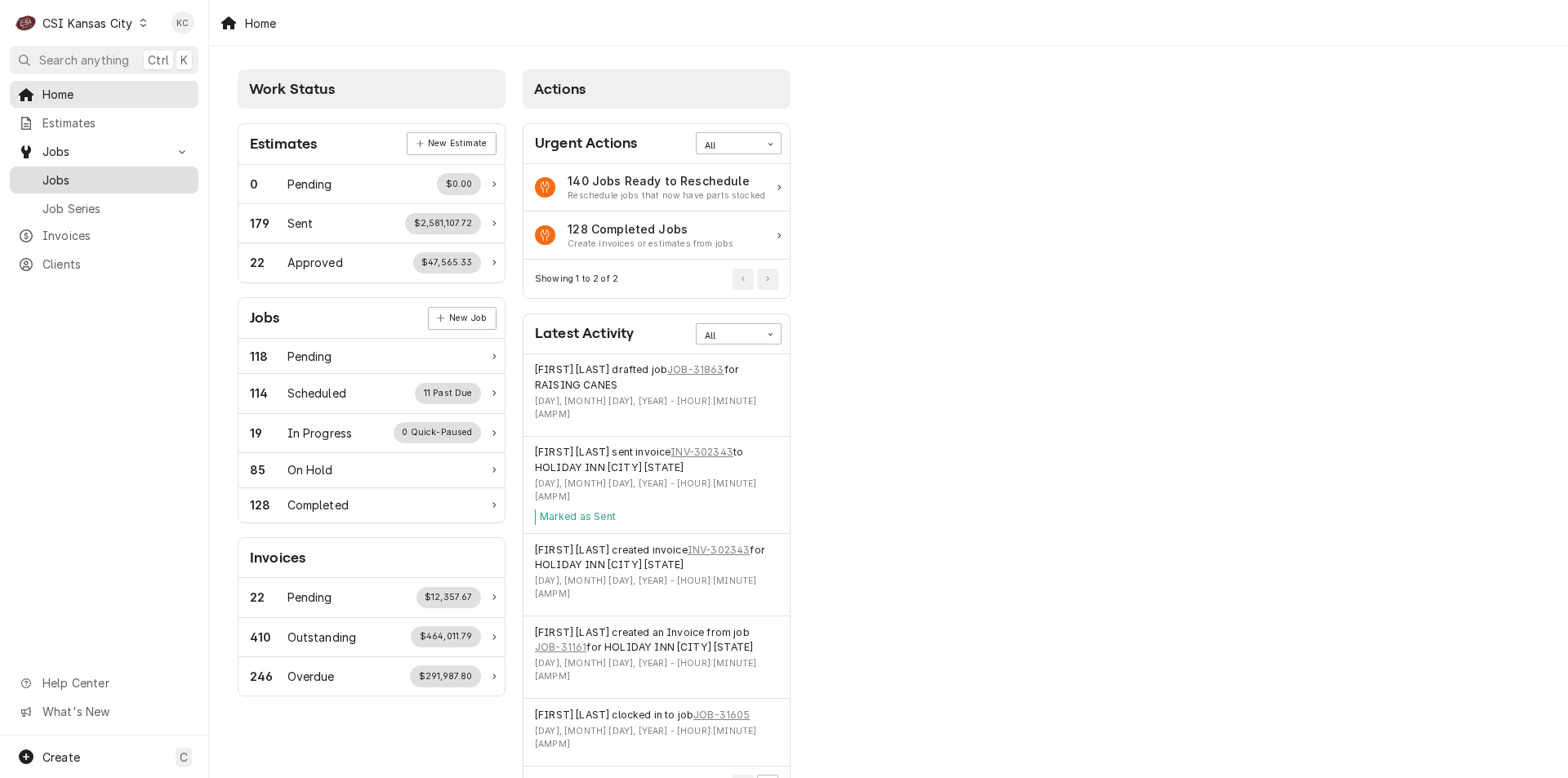 click on "Jobs" at bounding box center (116, 180) 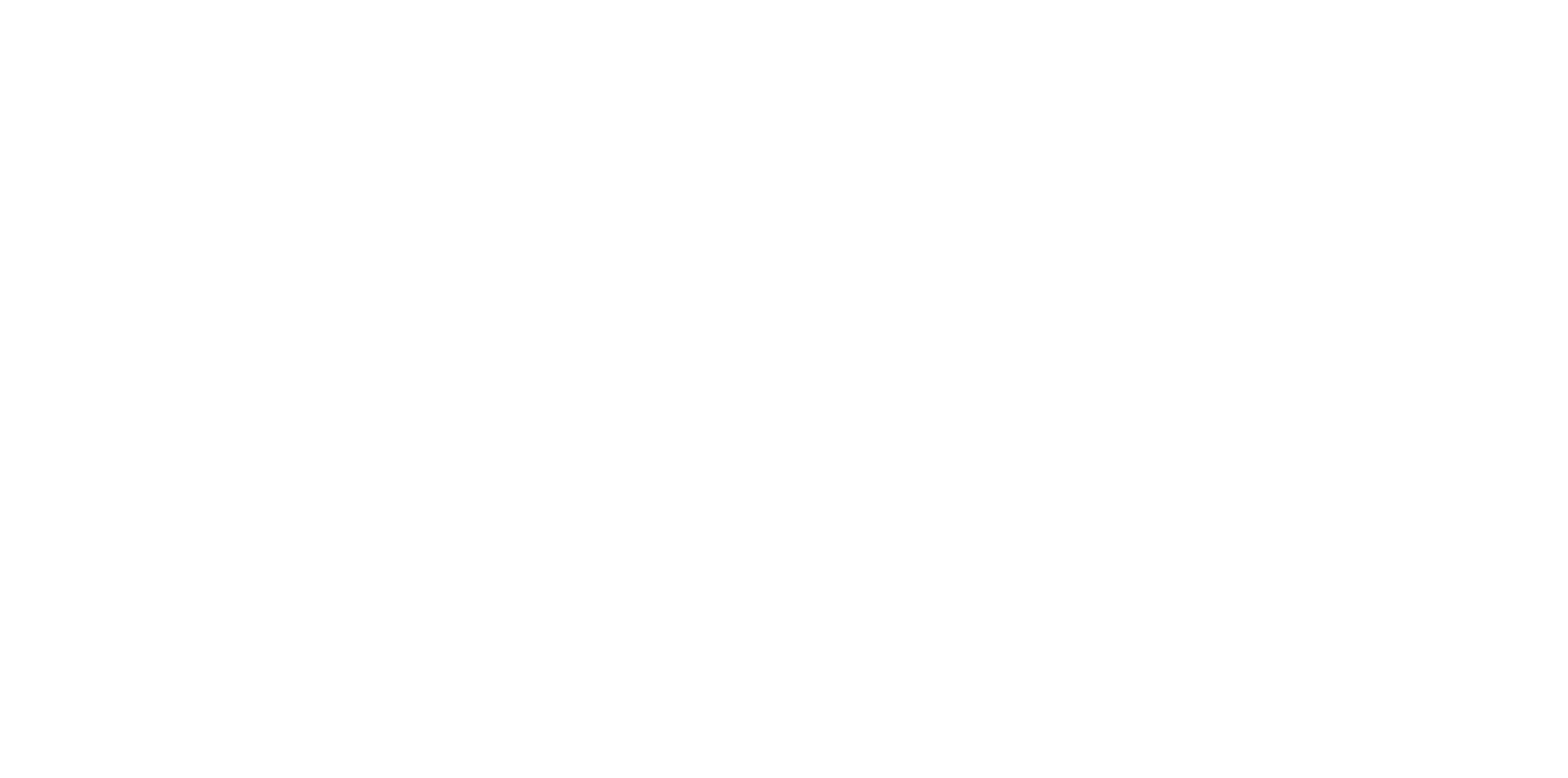 scroll, scrollTop: 0, scrollLeft: 0, axis: both 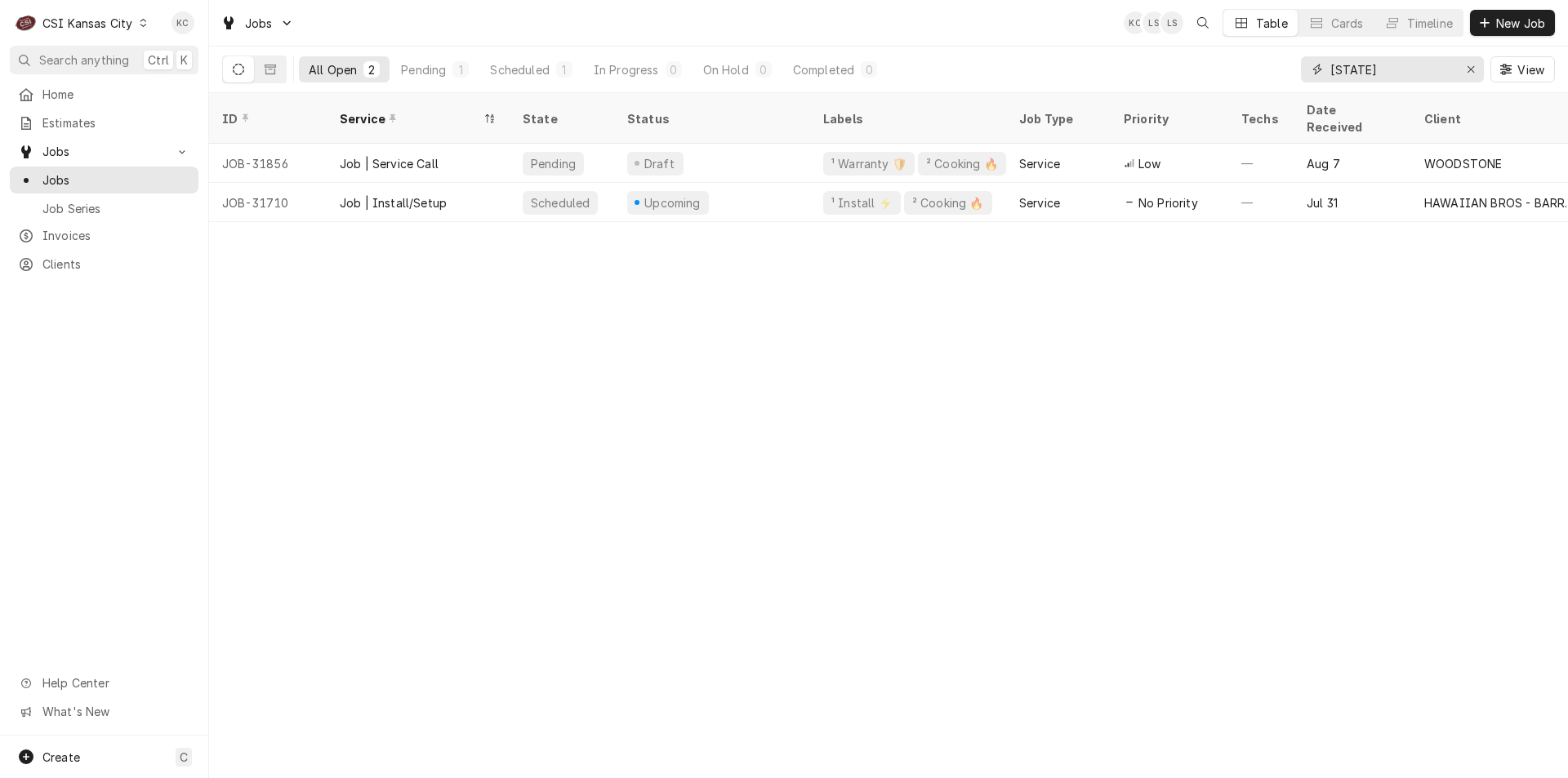 drag, startPoint x: 1427, startPoint y: 69, endPoint x: 1239, endPoint y: 73, distance: 188.04255 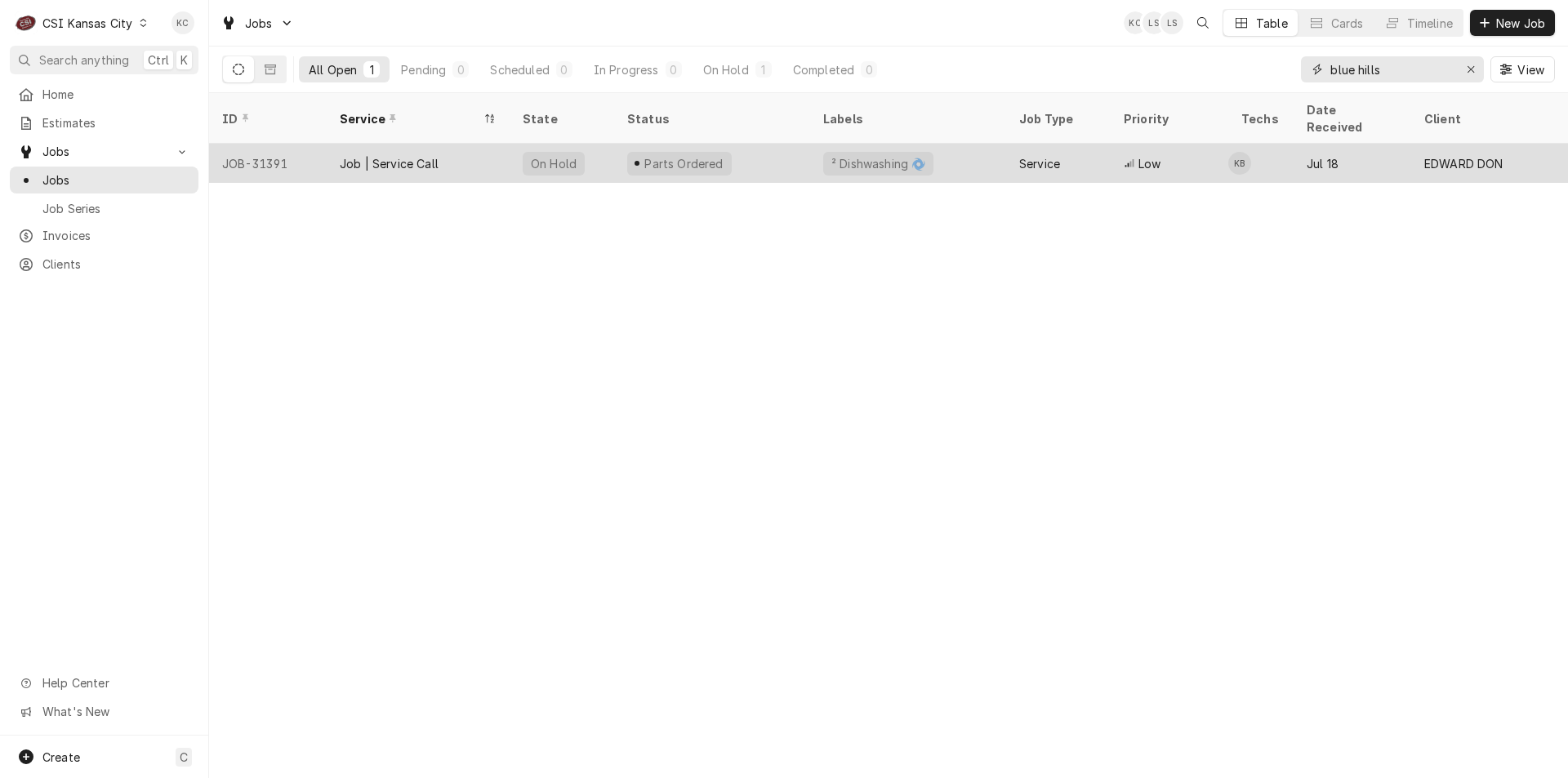 type on "blue hills" 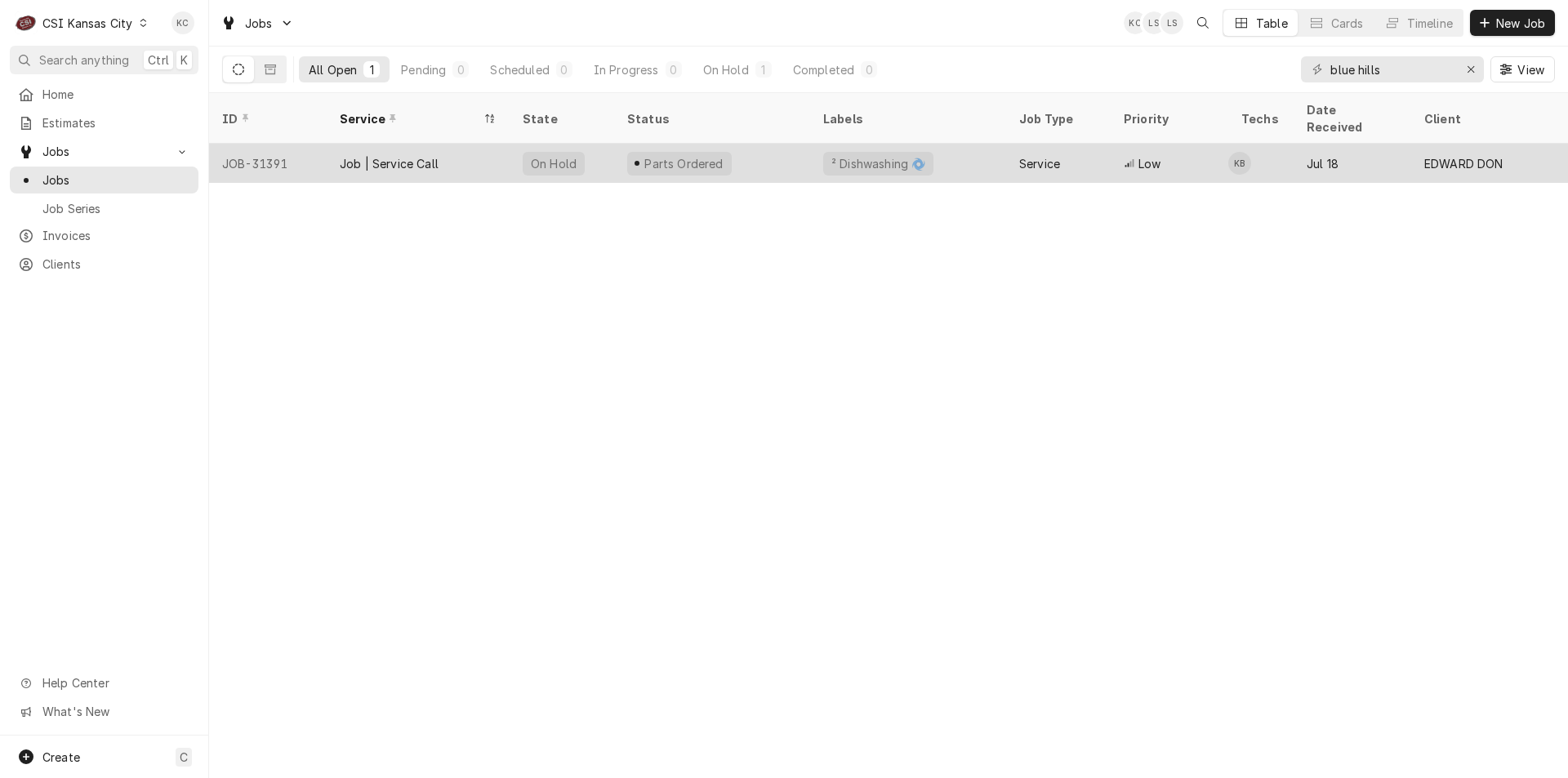 click on "Parts Ordered" at bounding box center (712, 163) 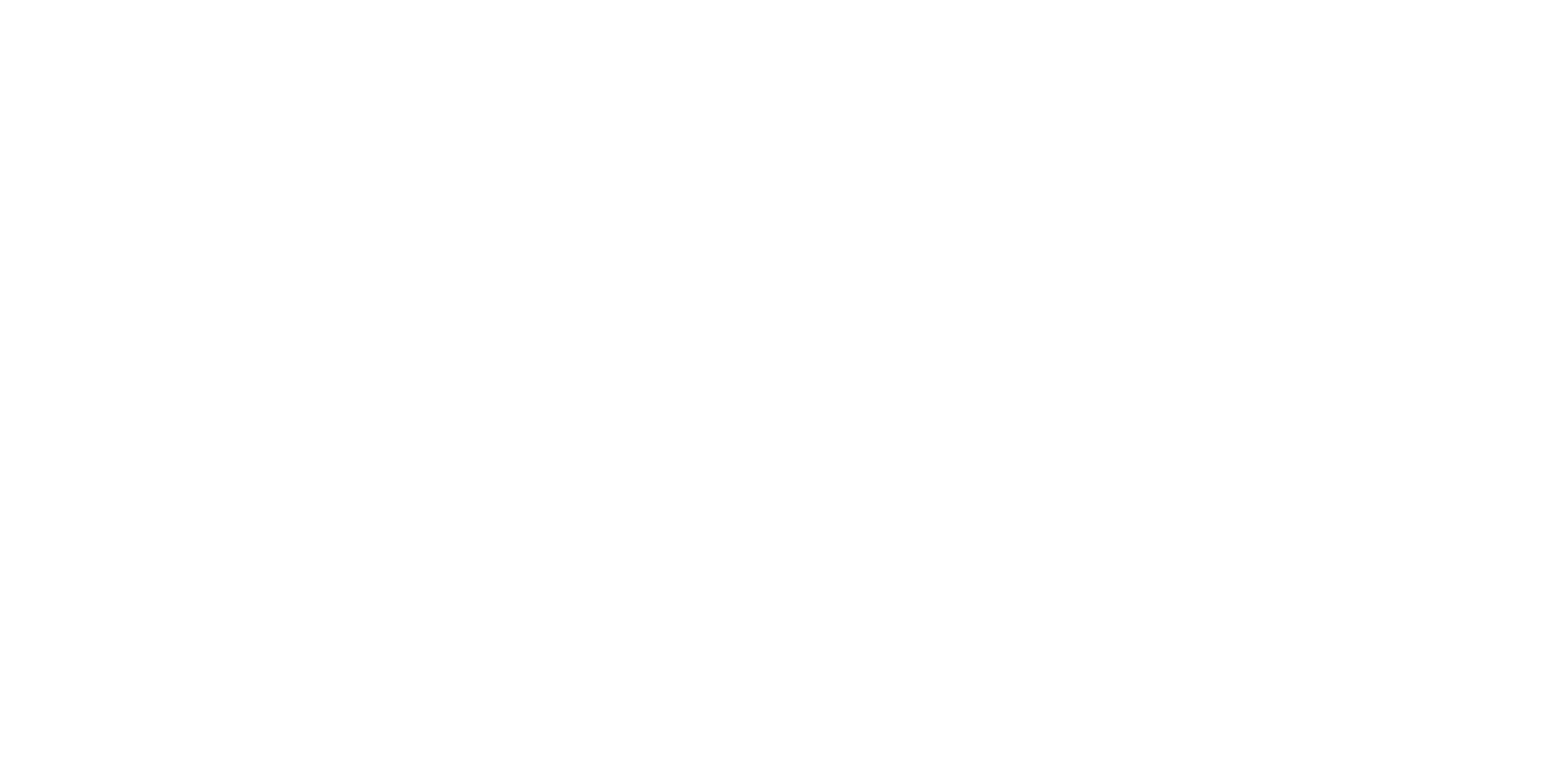 scroll, scrollTop: 0, scrollLeft: 0, axis: both 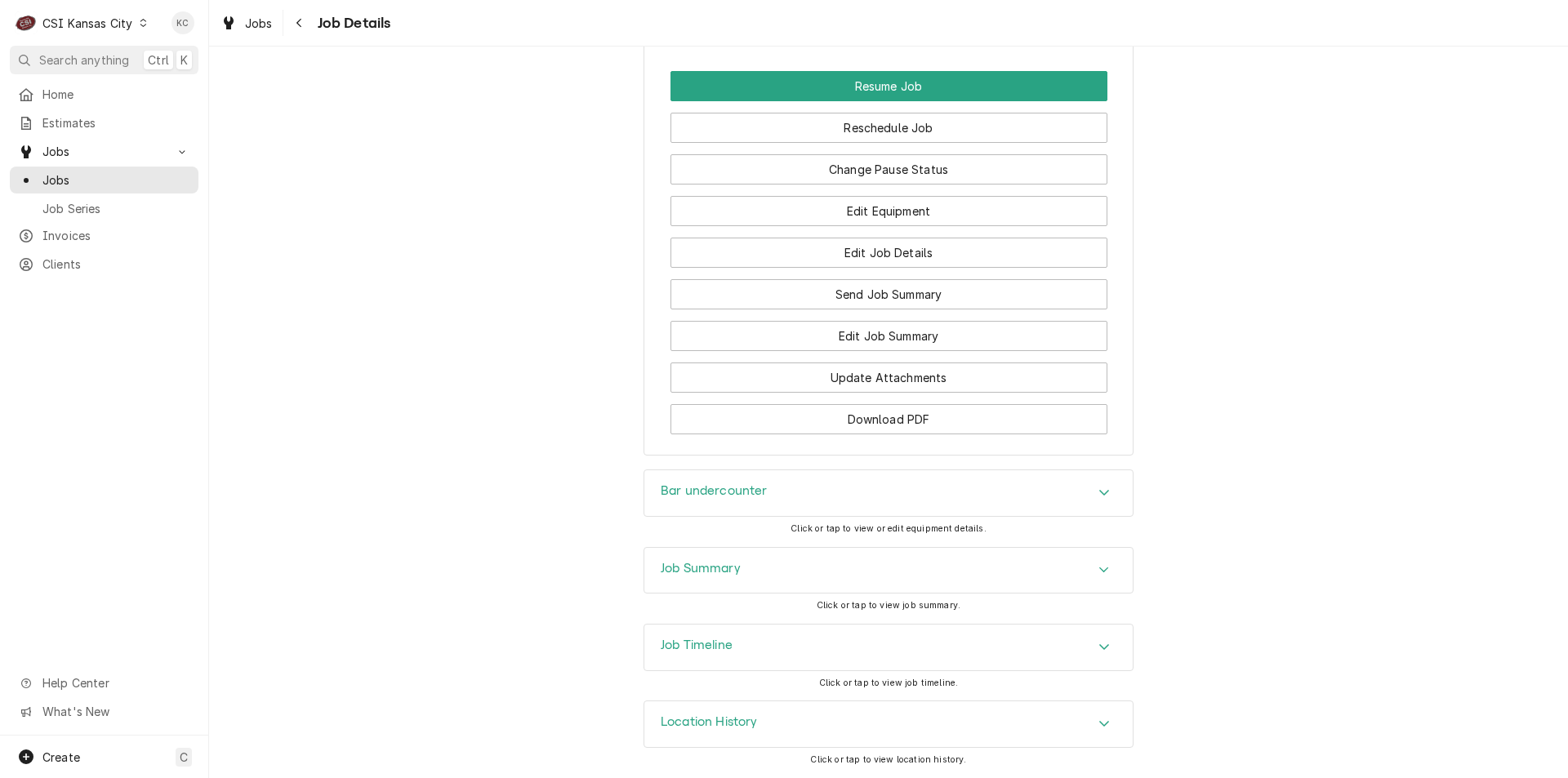 click on "Job Timeline" at bounding box center (889, 647) 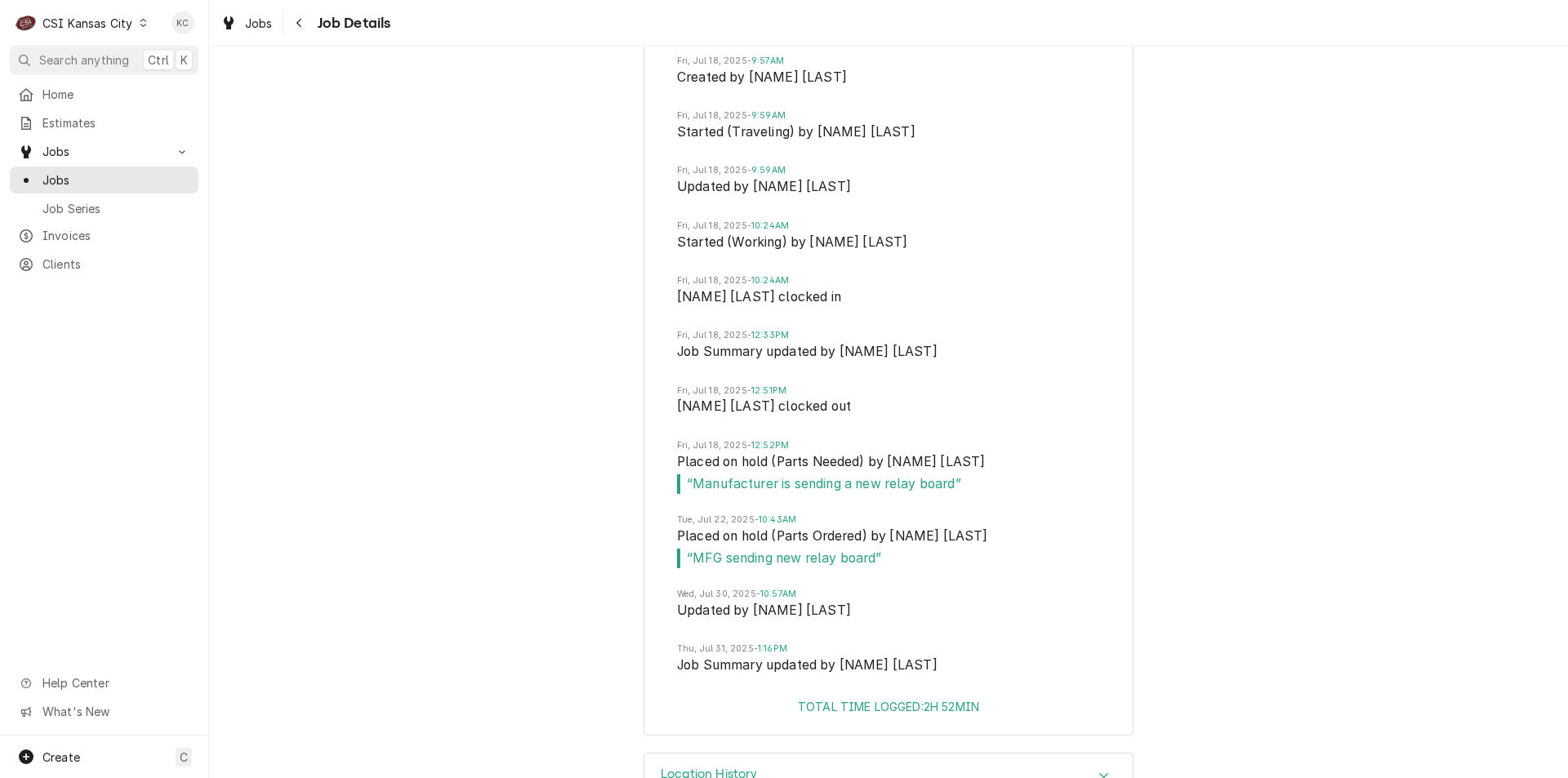 scroll, scrollTop: 2587, scrollLeft: 0, axis: vertical 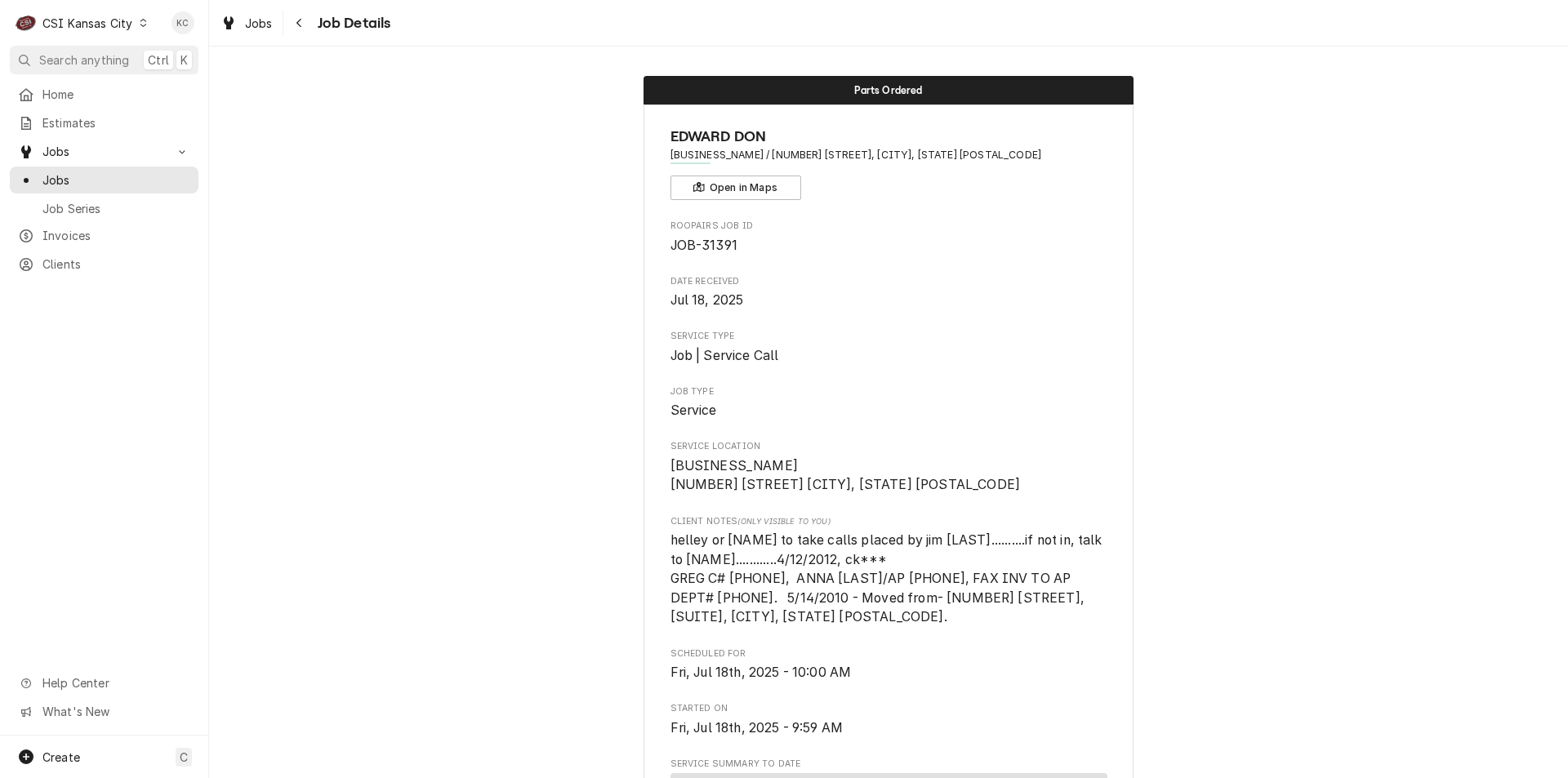 click on "CSI Kansas City" at bounding box center (87, 23) 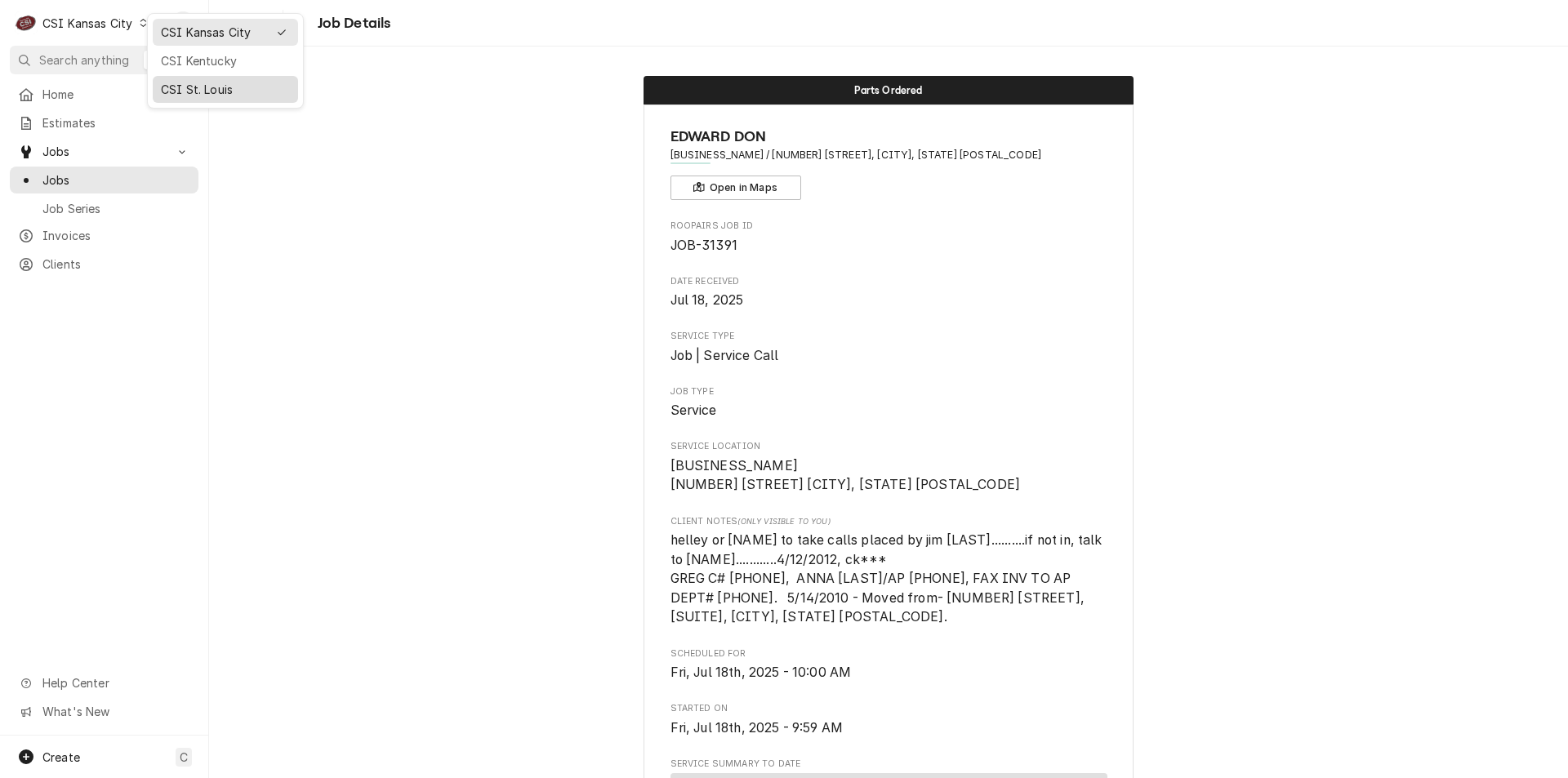 click on "CSI St. Louis" at bounding box center [225, 89] 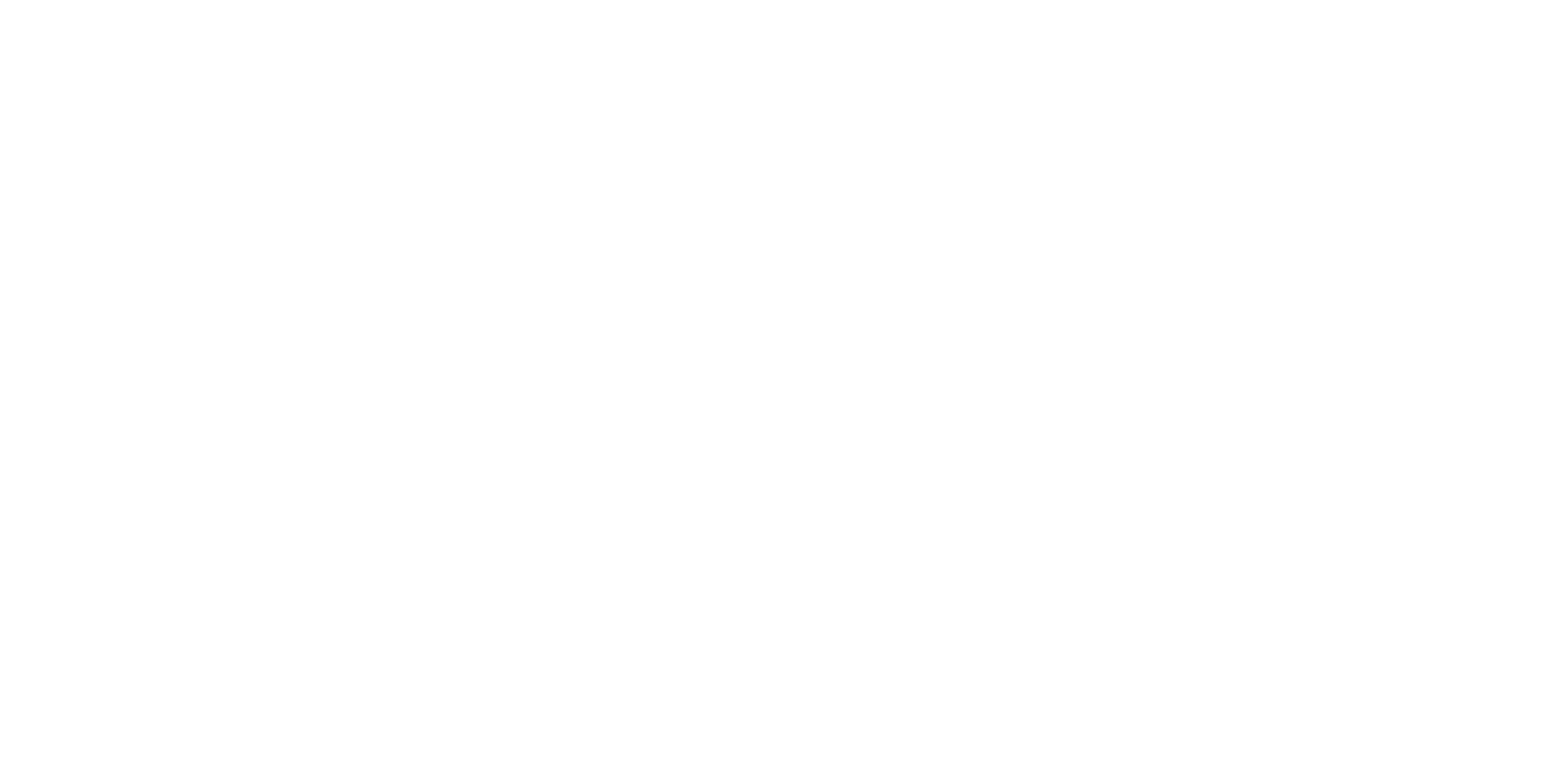 scroll, scrollTop: 0, scrollLeft: 0, axis: both 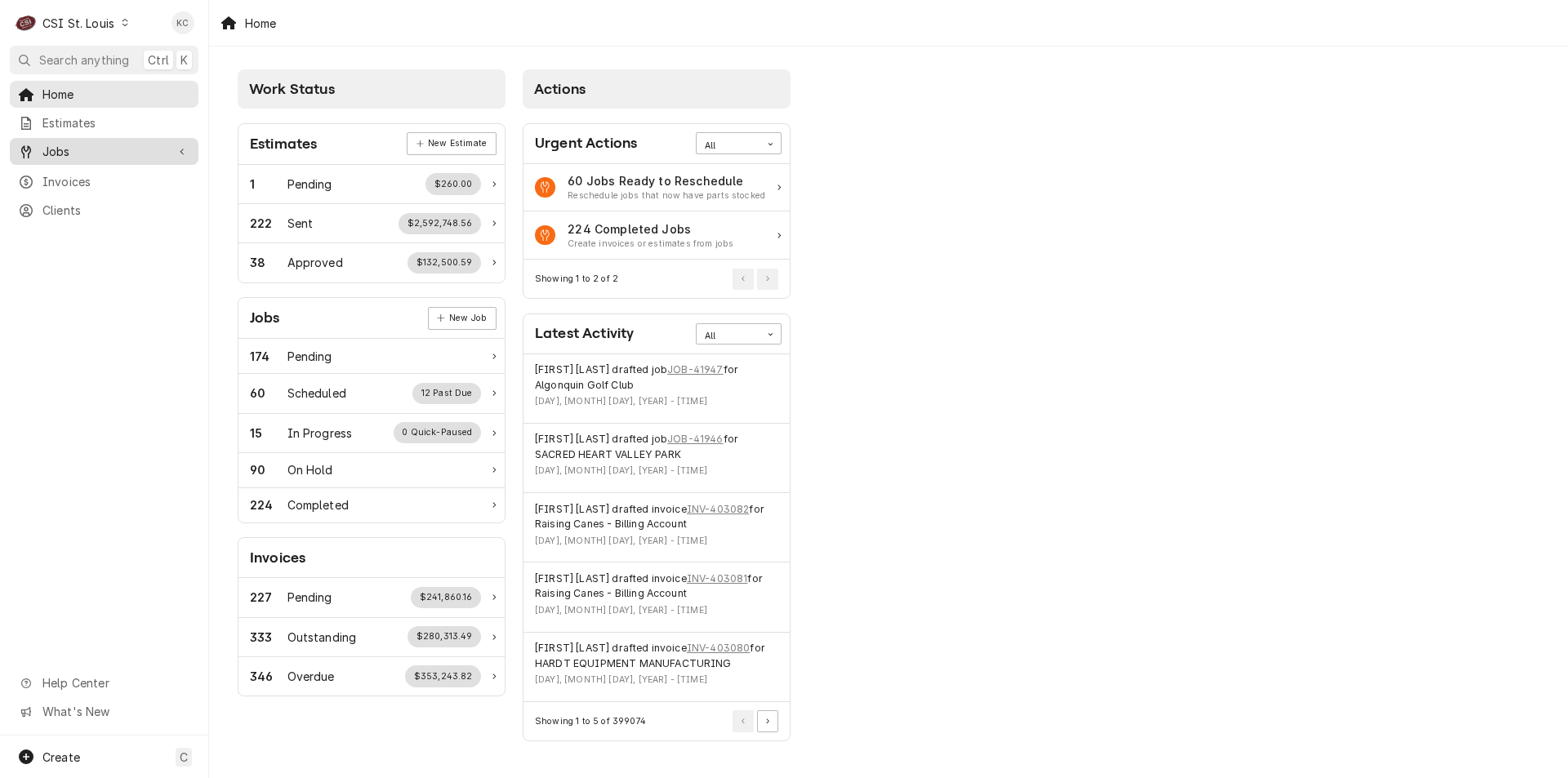 click on "Home Estimates Jobs Jobs Job Series Invoices Clients" at bounding box center (104, 152) 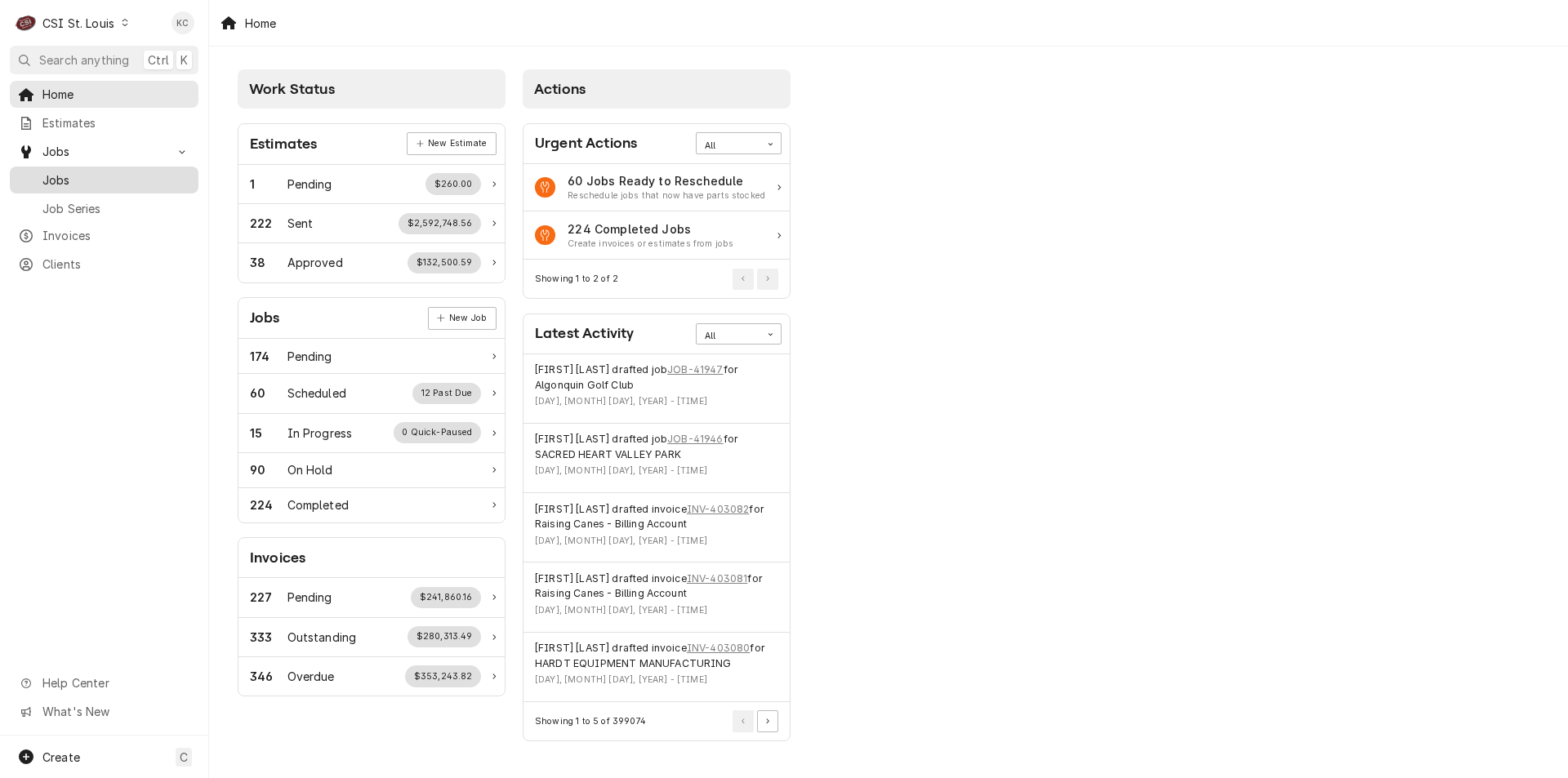 click on "Jobs" at bounding box center [116, 180] 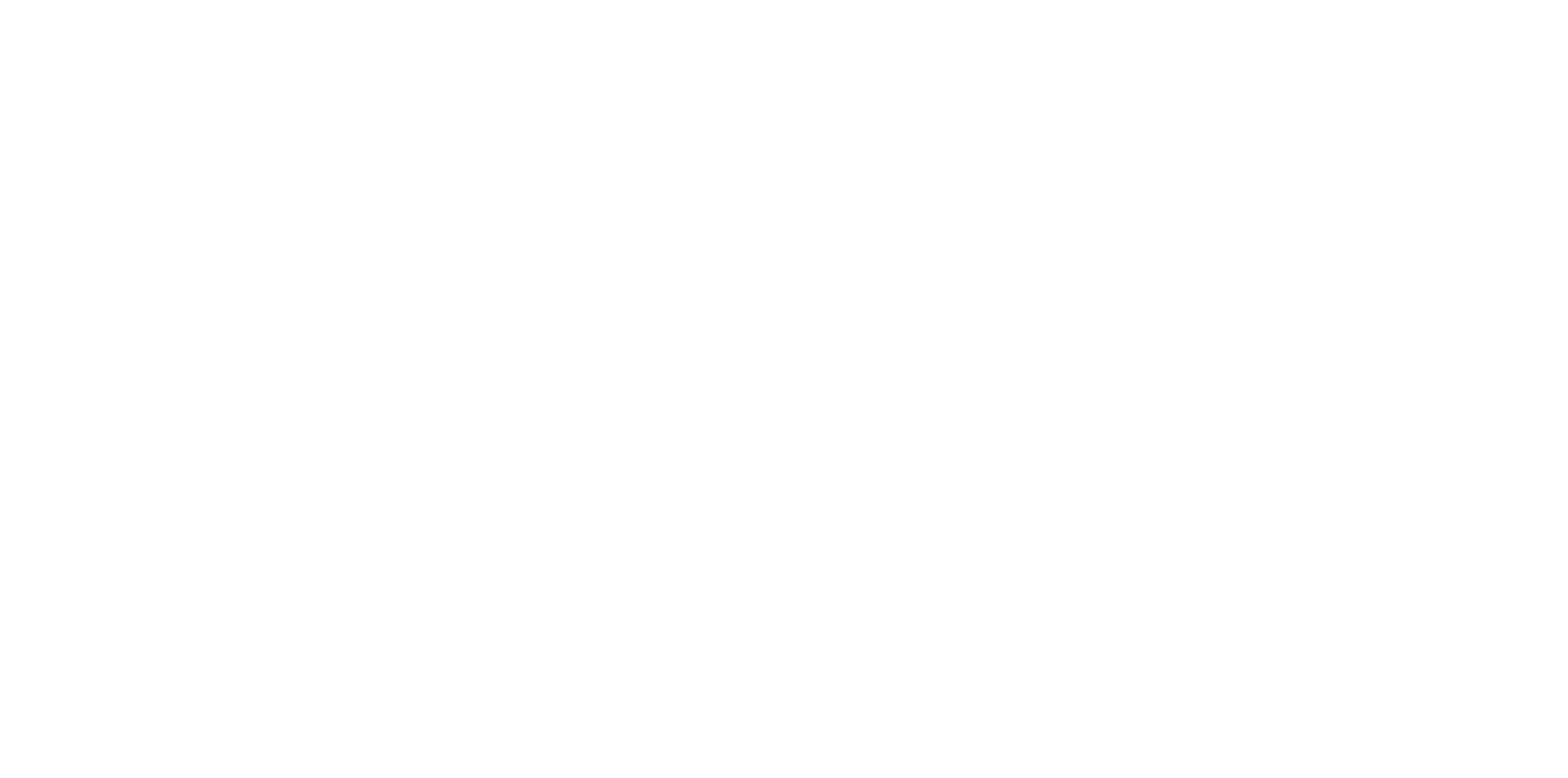 scroll, scrollTop: 0, scrollLeft: 0, axis: both 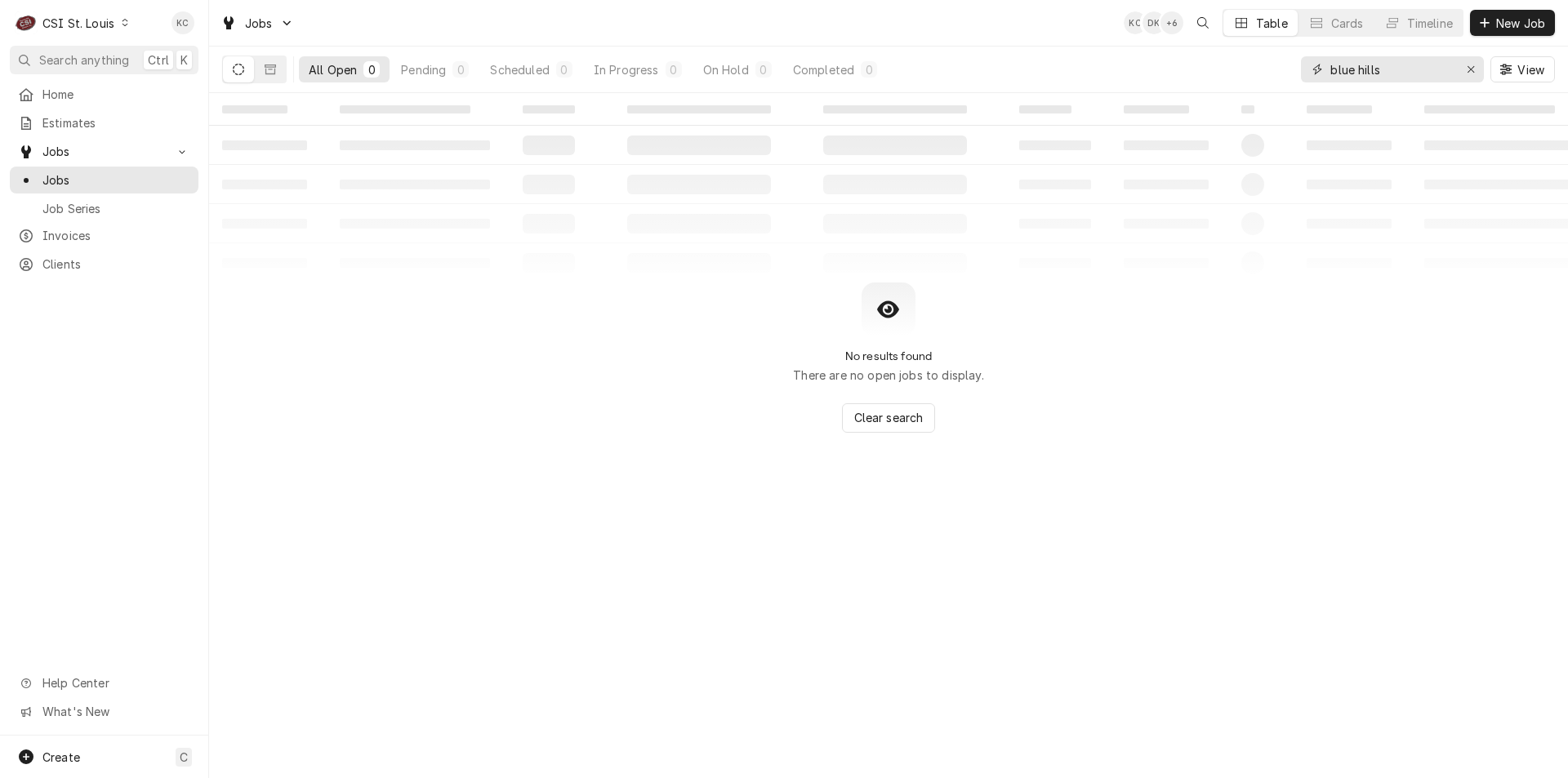 drag, startPoint x: 1433, startPoint y: 66, endPoint x: 915, endPoint y: 140, distance: 523.25902 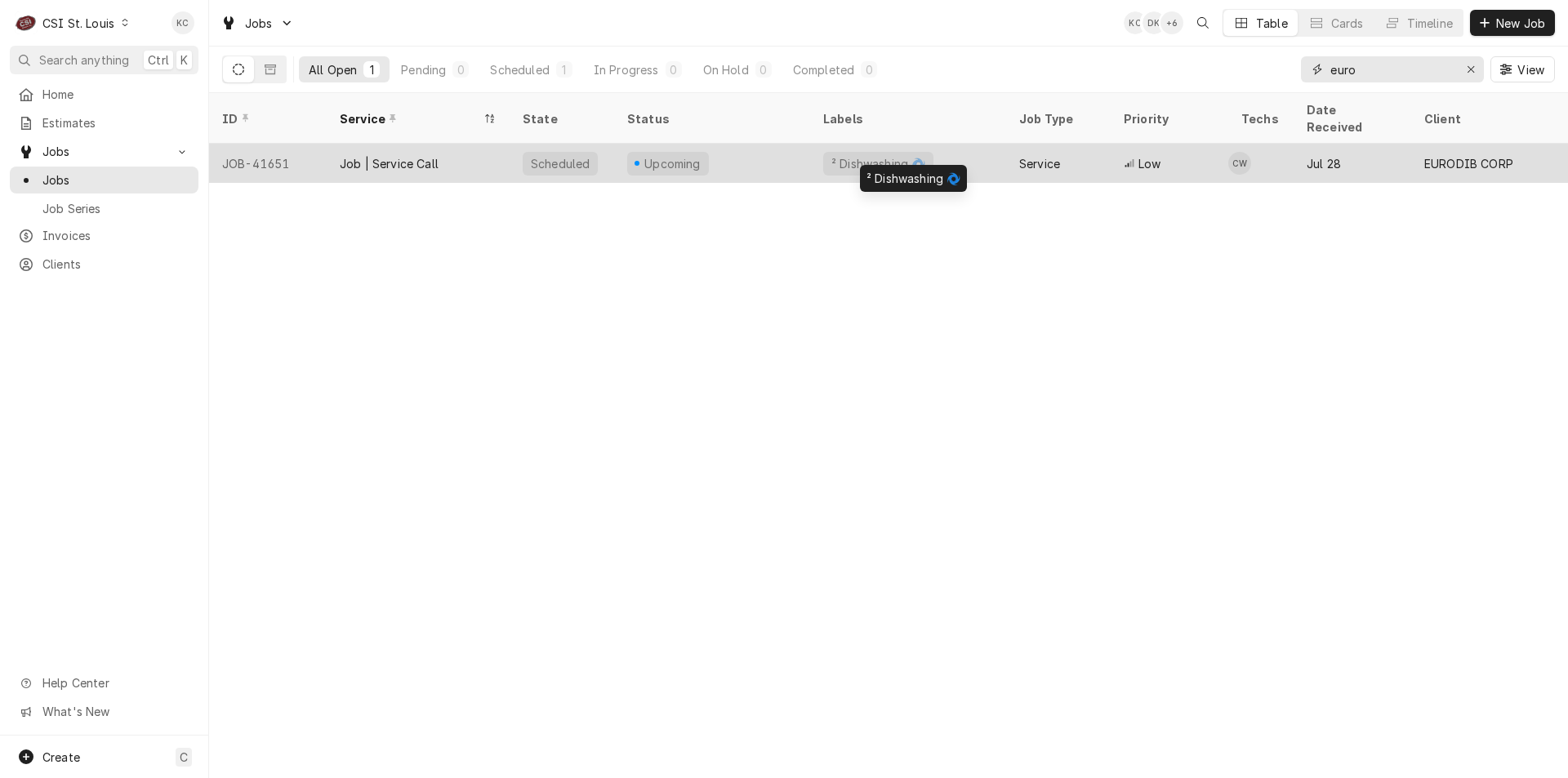 type on "euro" 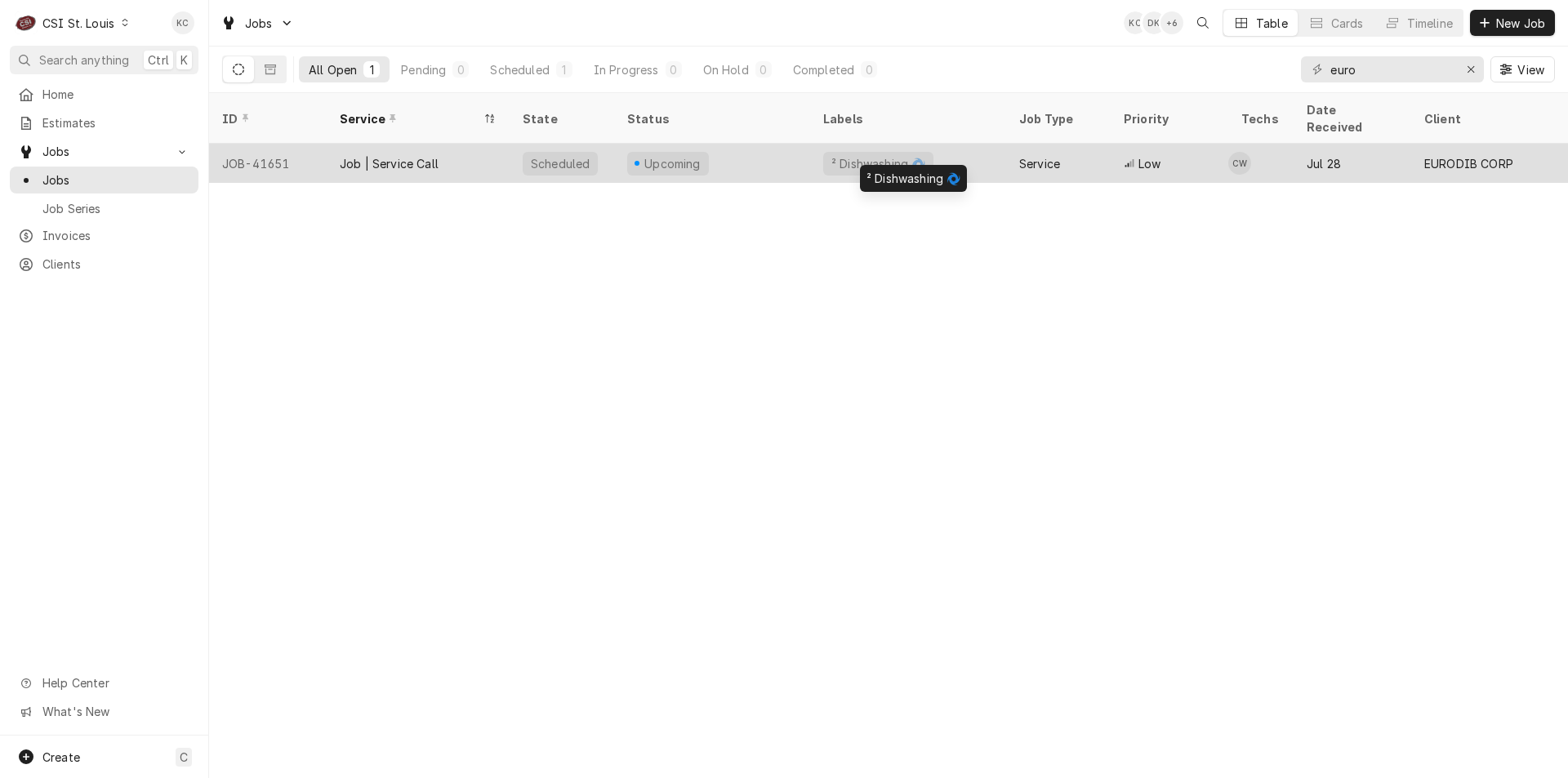 click on "² Dishwashing 🌀" at bounding box center [908, 163] 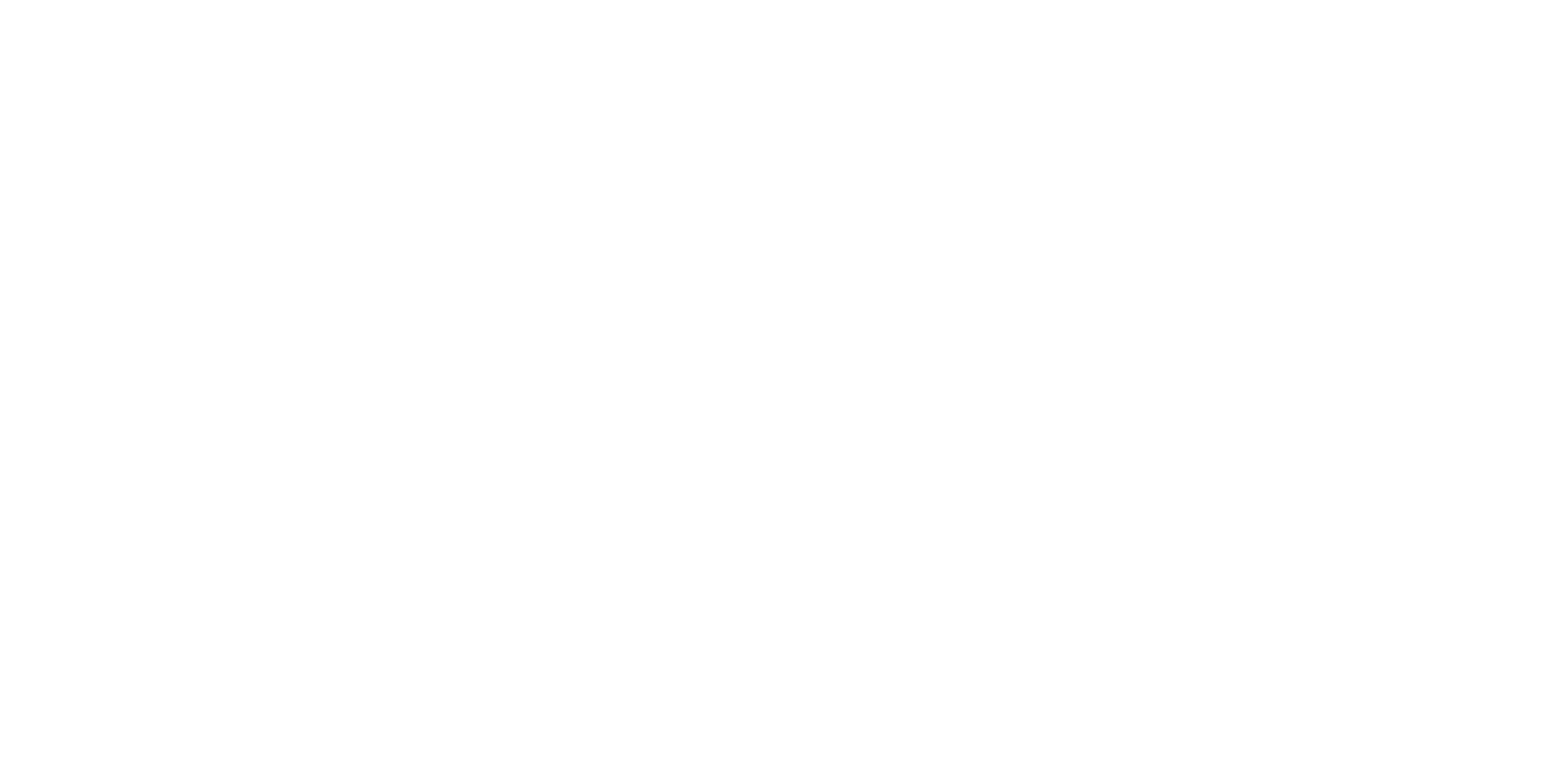scroll, scrollTop: 0, scrollLeft: 0, axis: both 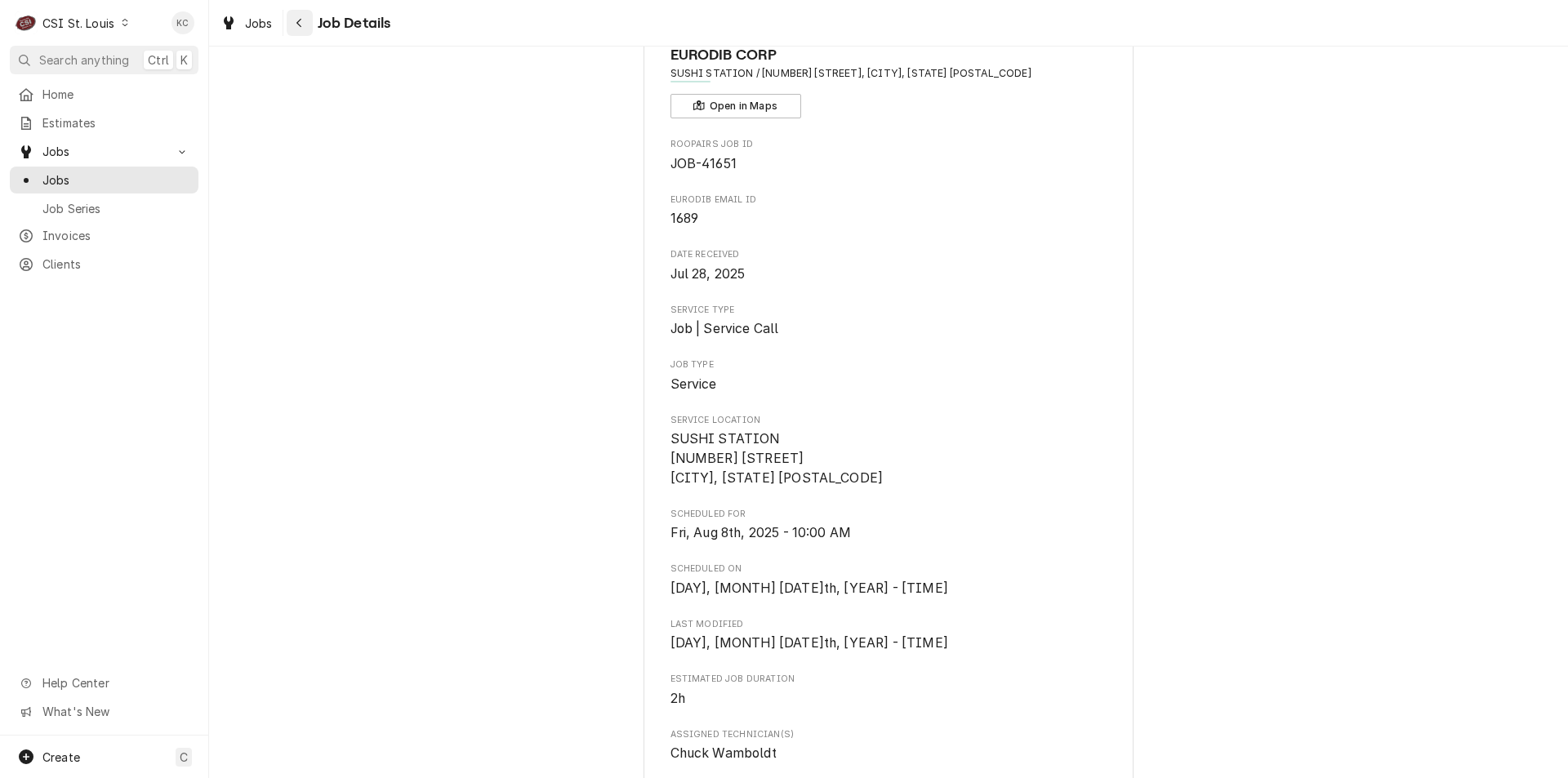 click at bounding box center [300, 23] 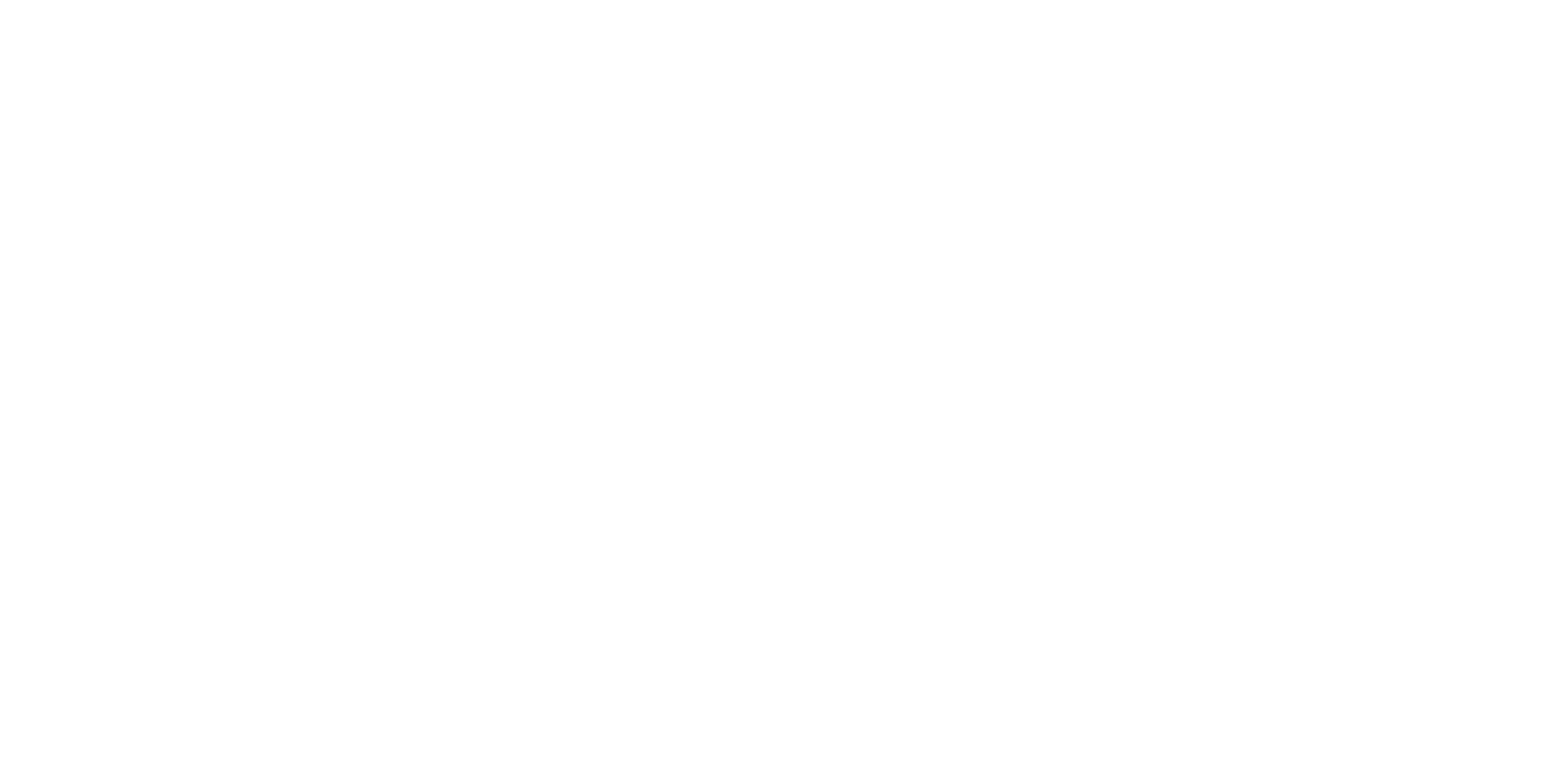 scroll, scrollTop: 0, scrollLeft: 0, axis: both 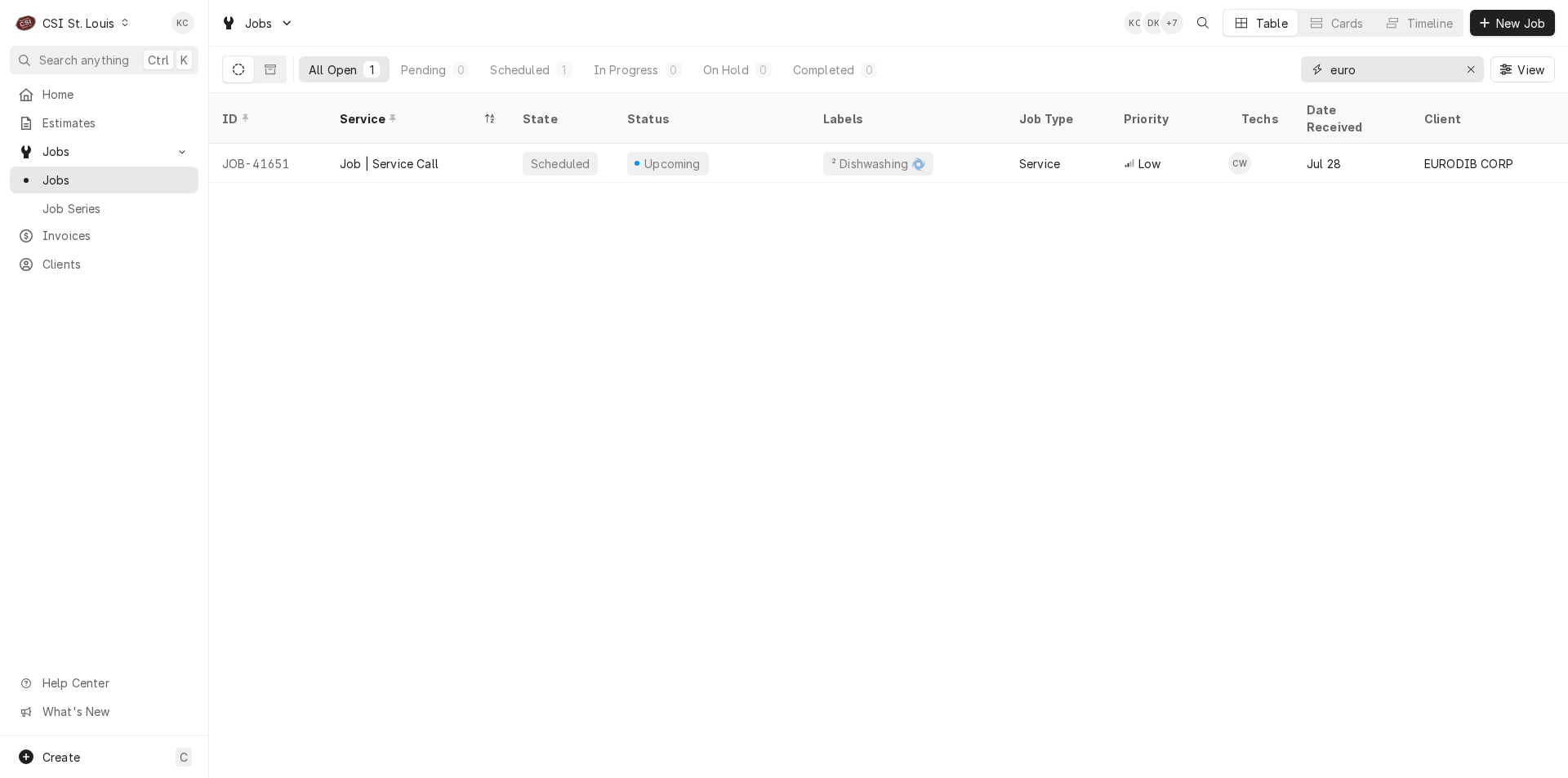 click on "euro" at bounding box center (1392, 69) 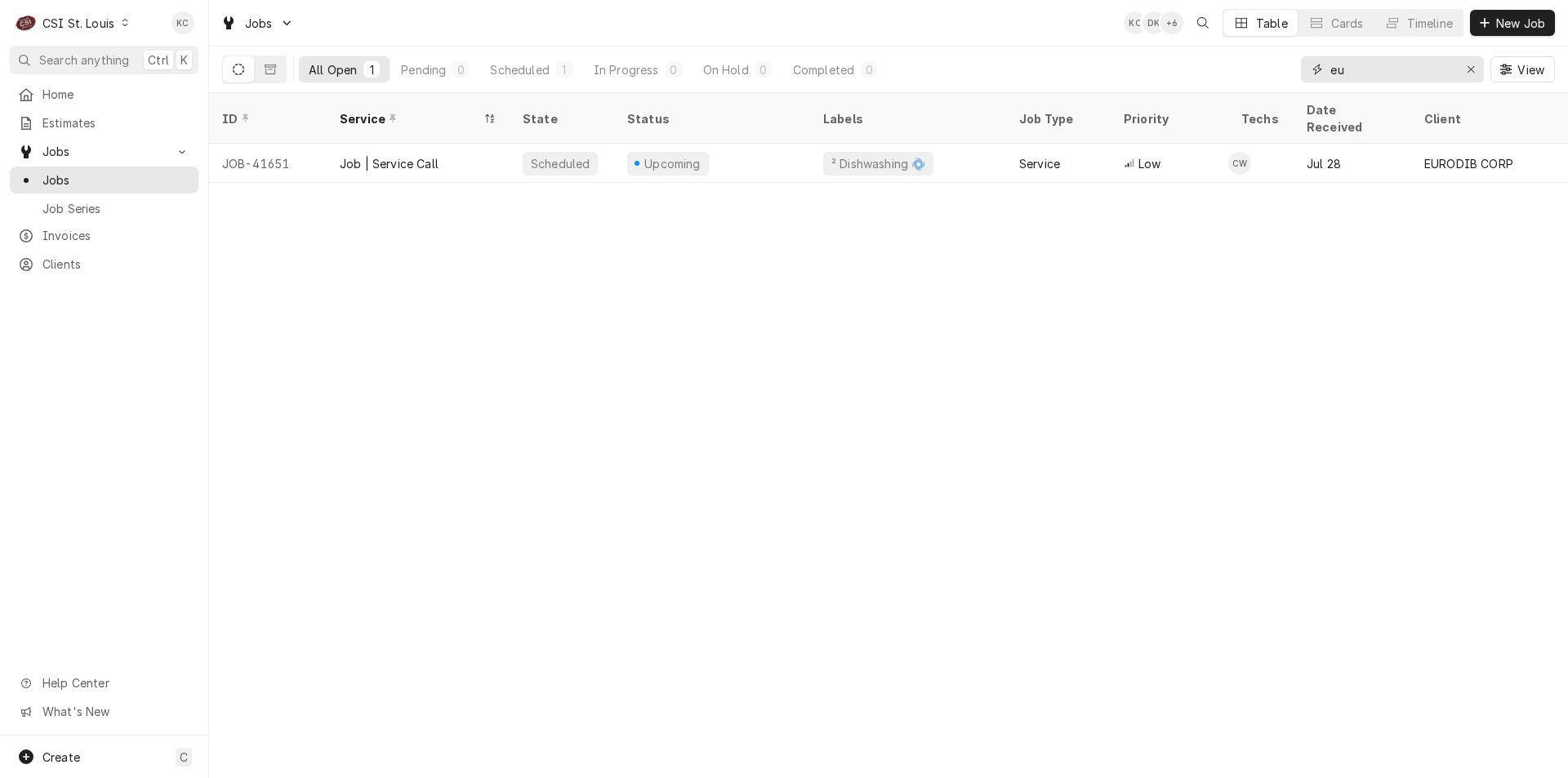 type on "e" 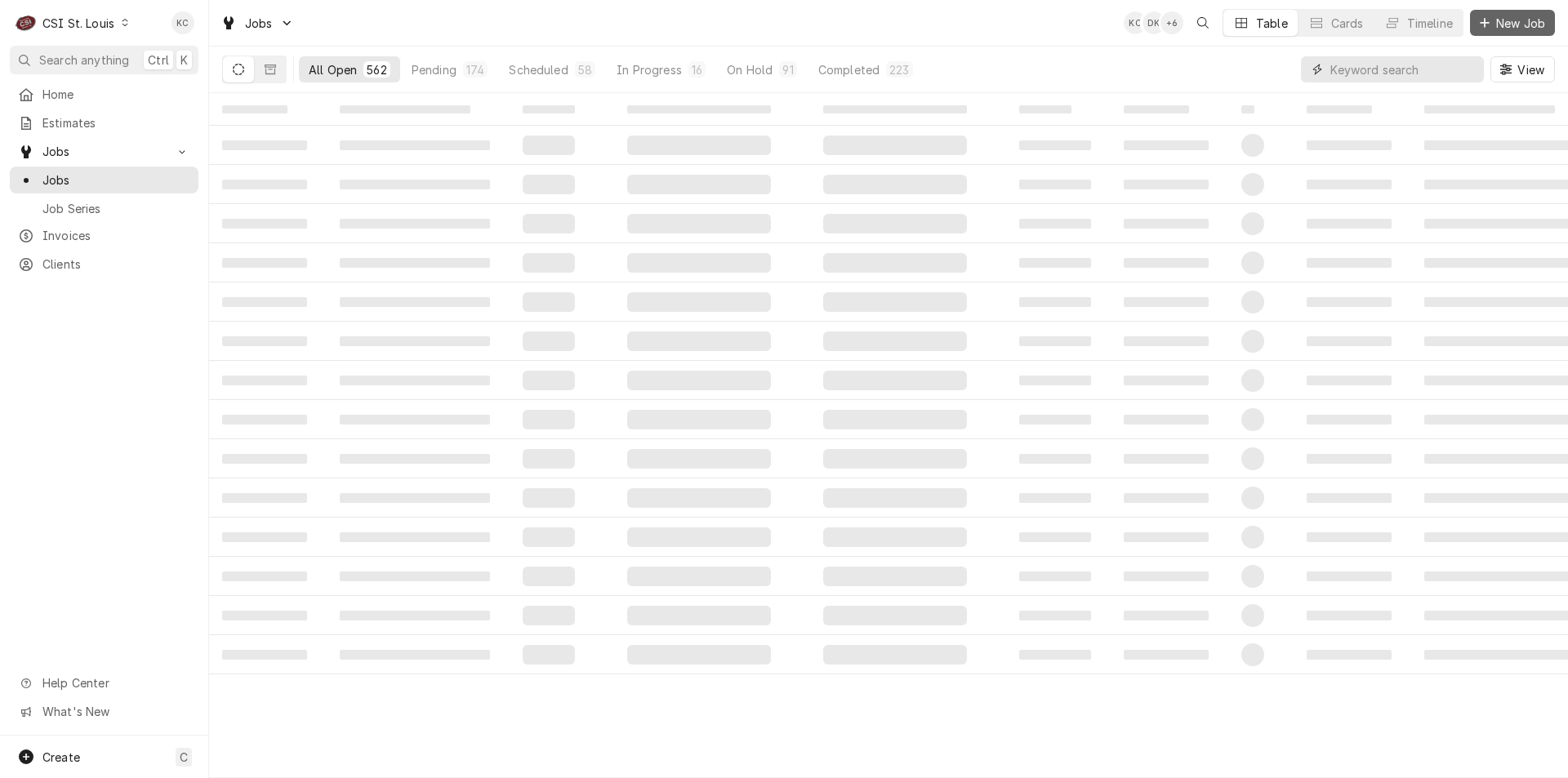 type 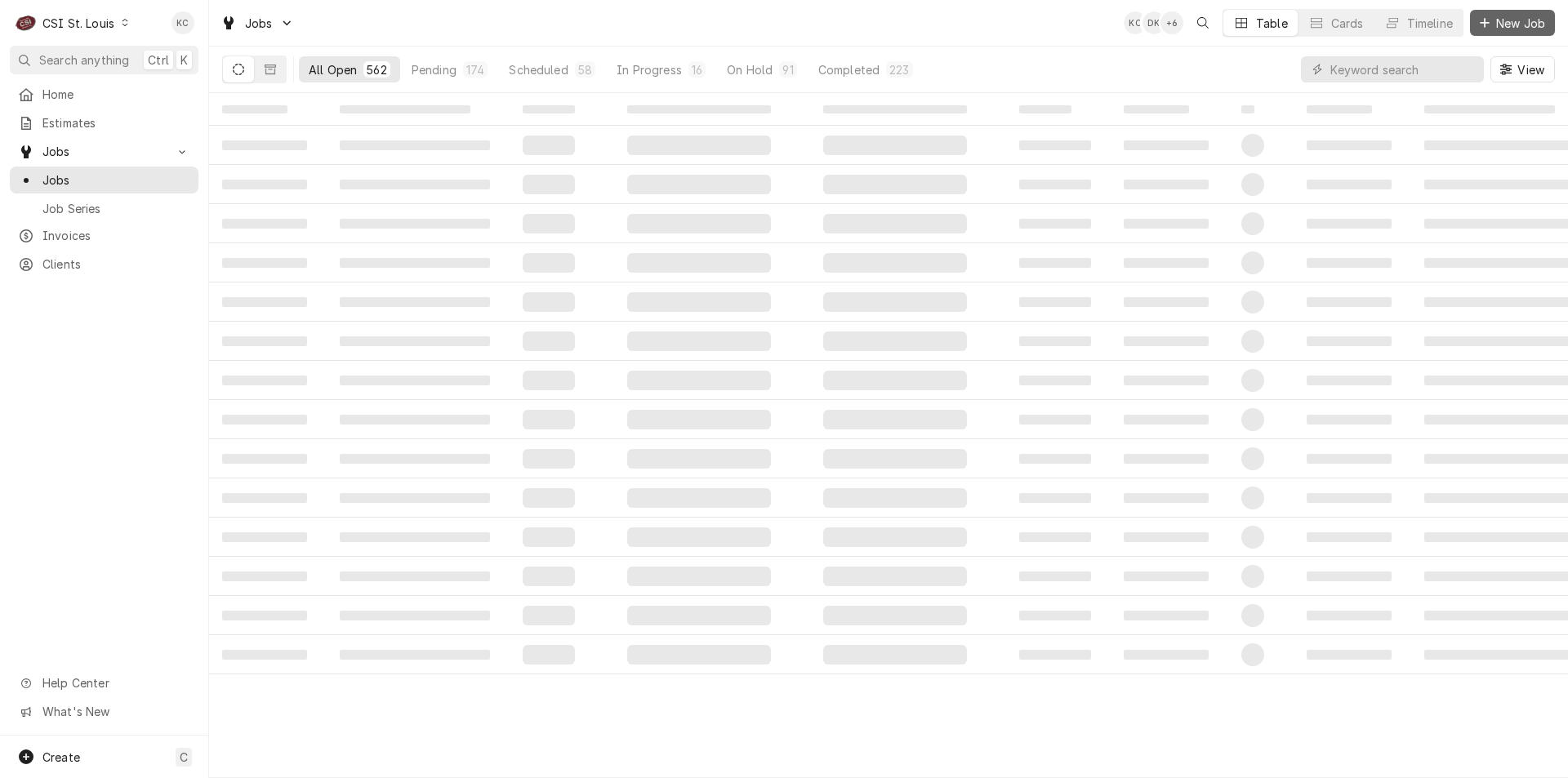 click on "New Job" at bounding box center [1512, 23] 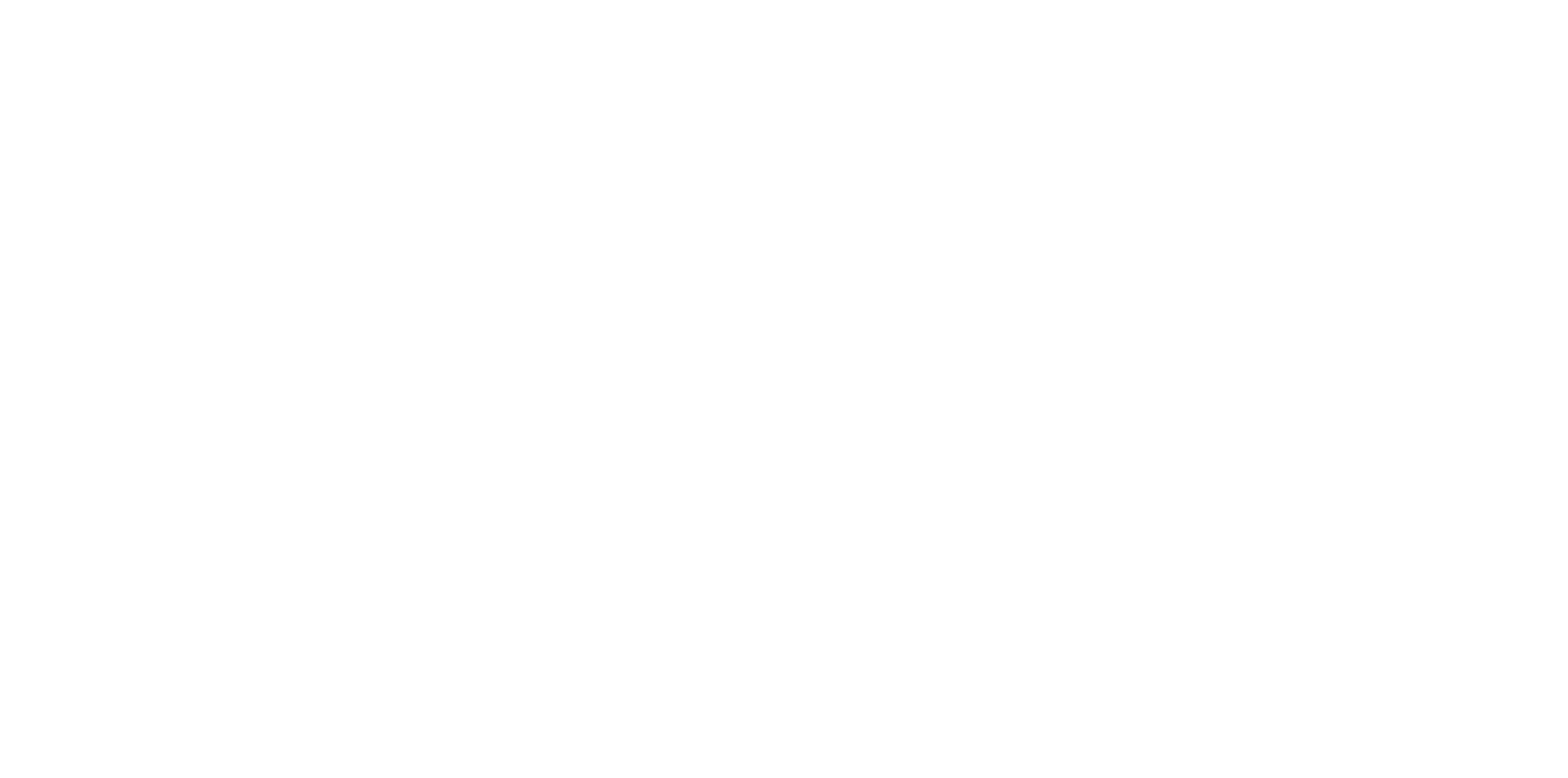 scroll, scrollTop: 0, scrollLeft: 0, axis: both 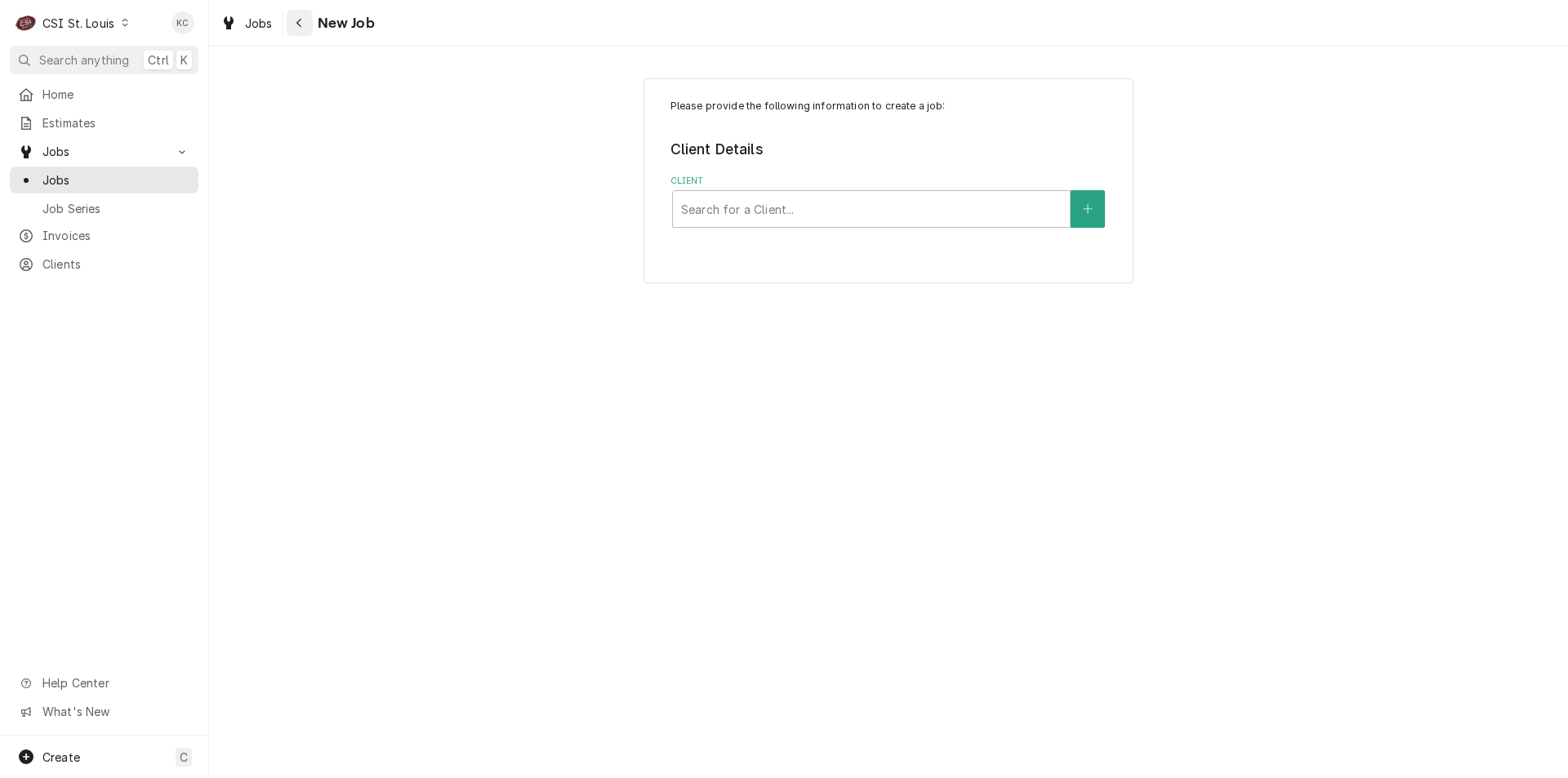 click 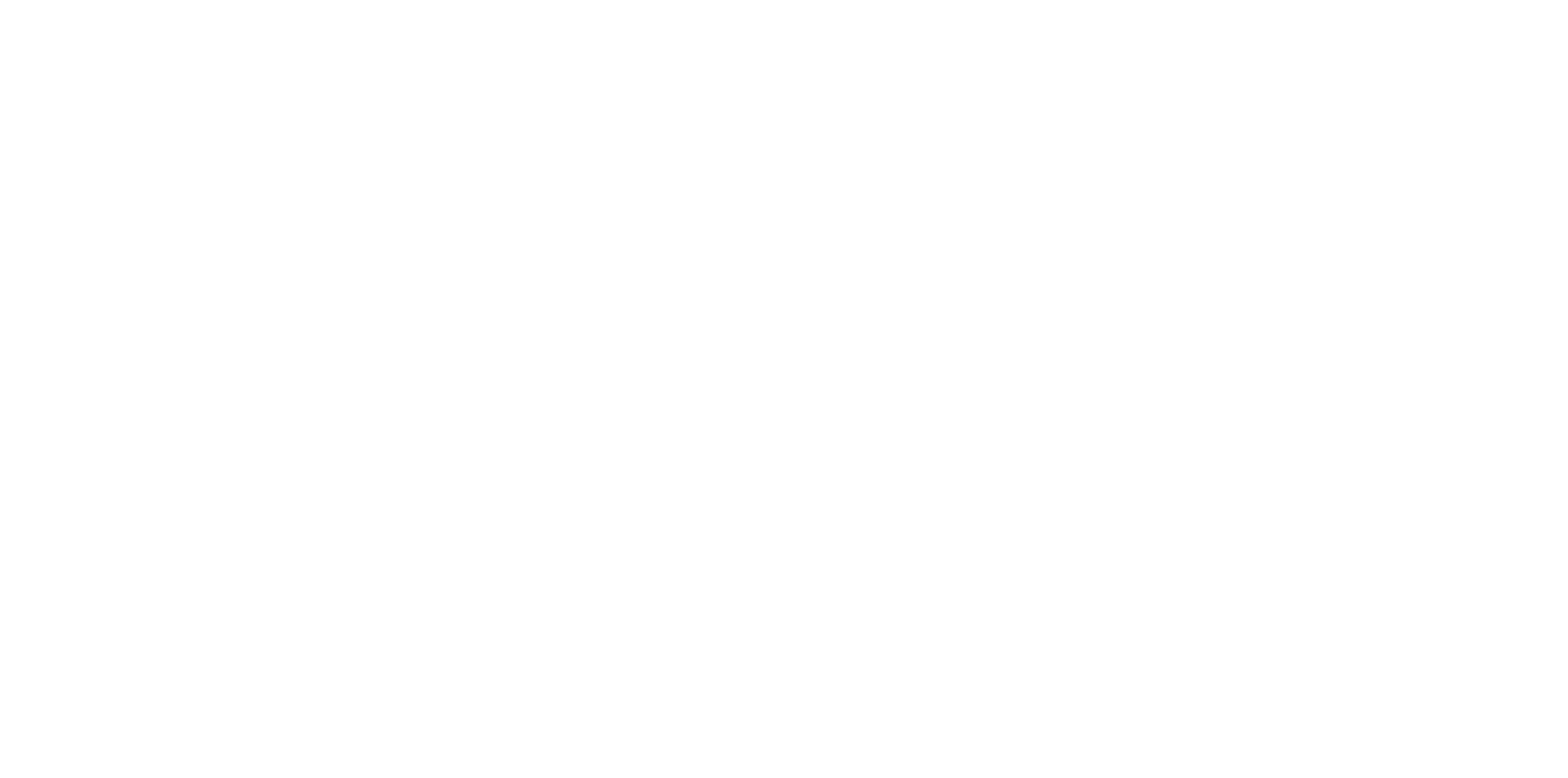 scroll, scrollTop: 0, scrollLeft: 0, axis: both 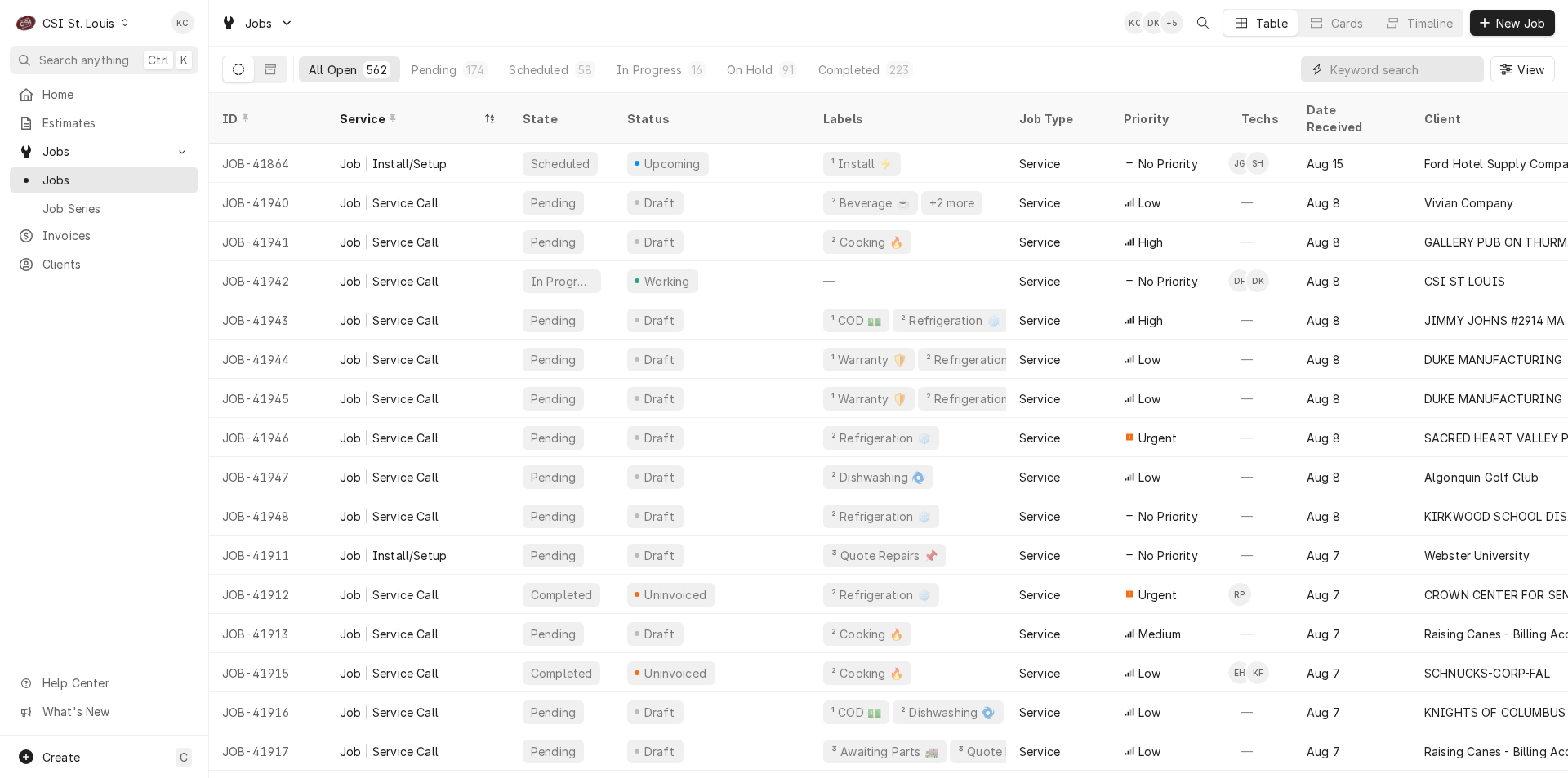 click at bounding box center [1403, 69] 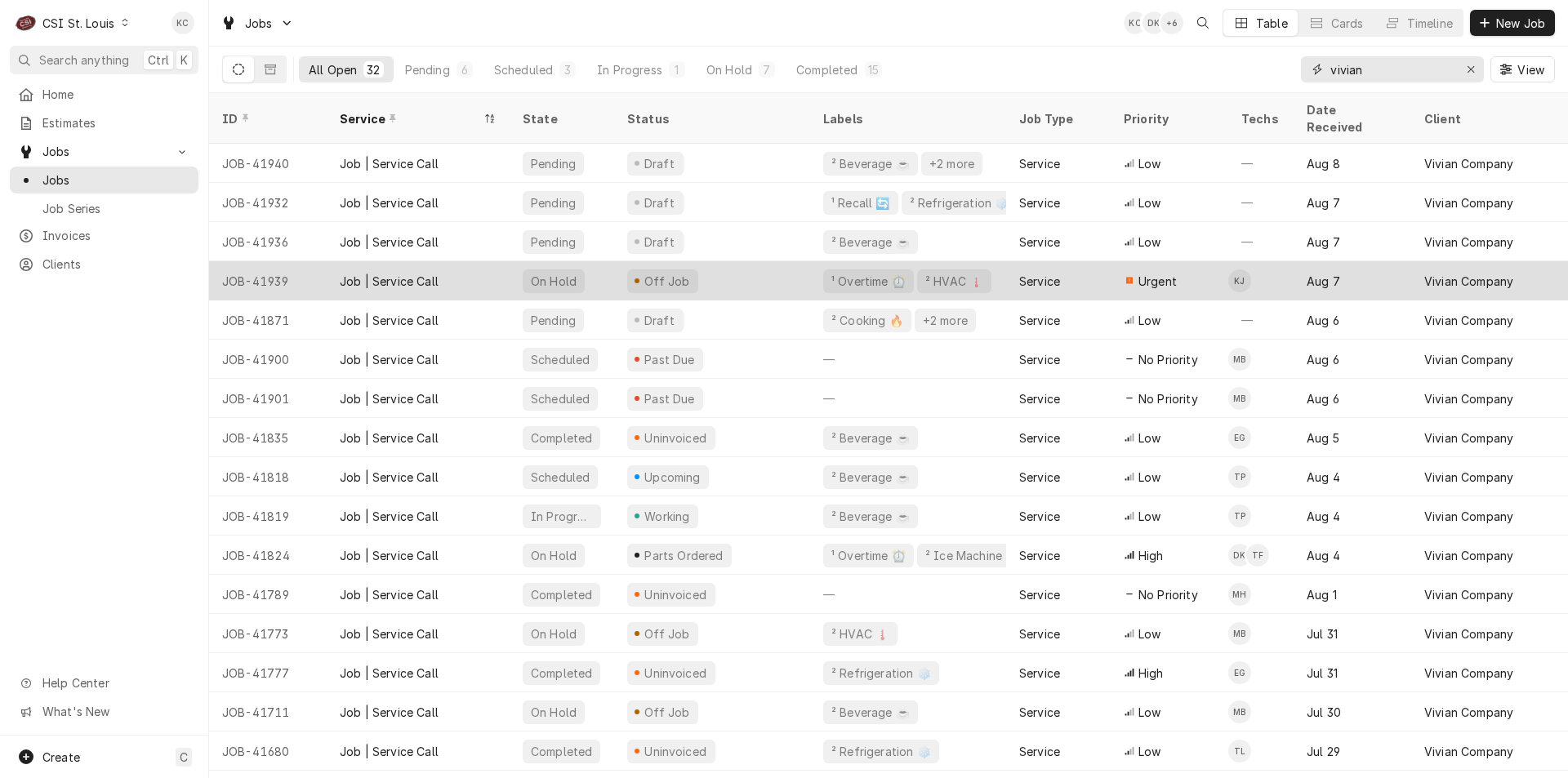 type on "vivian" 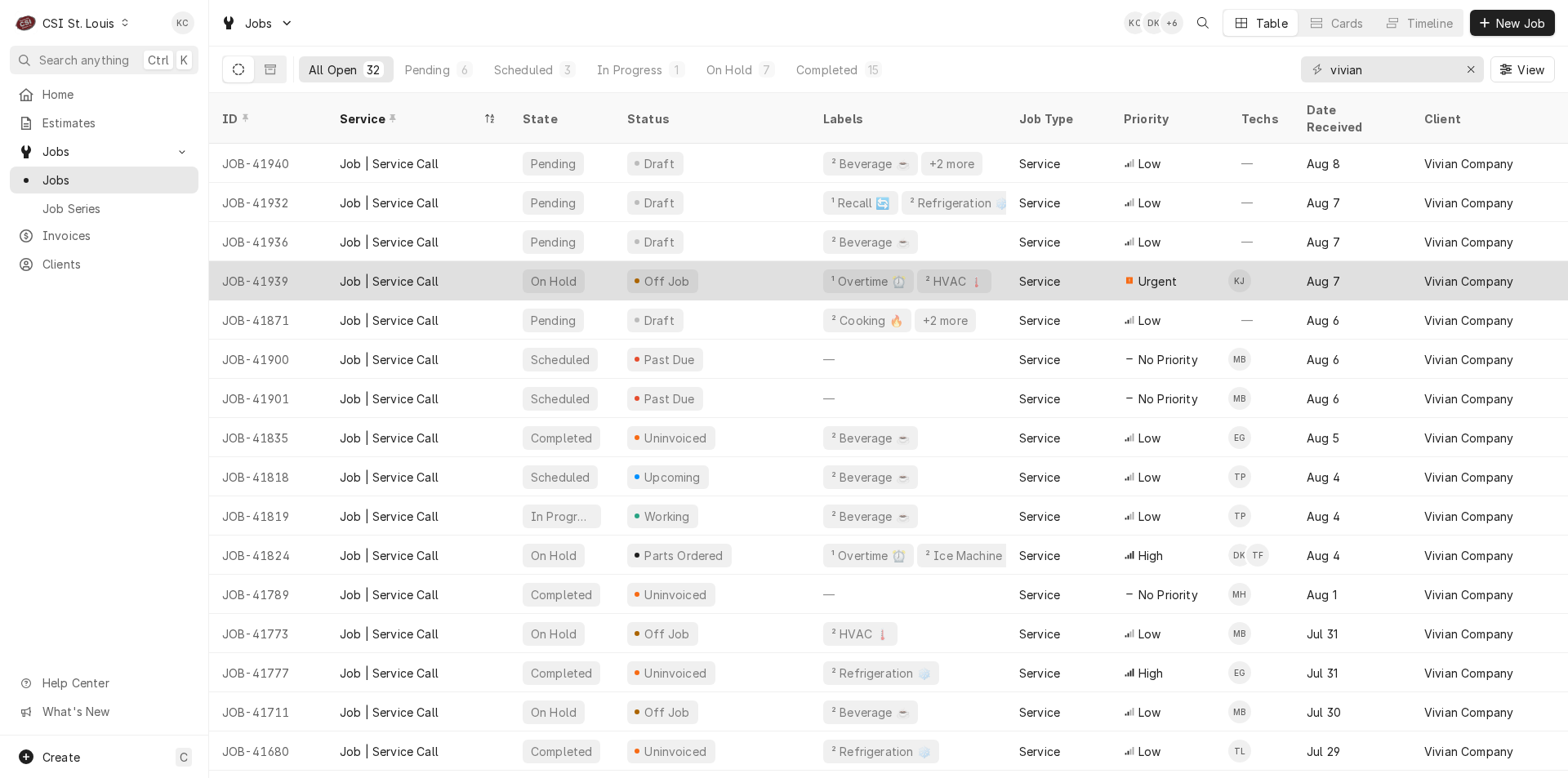 click on "Off Job" at bounding box center [712, 281] 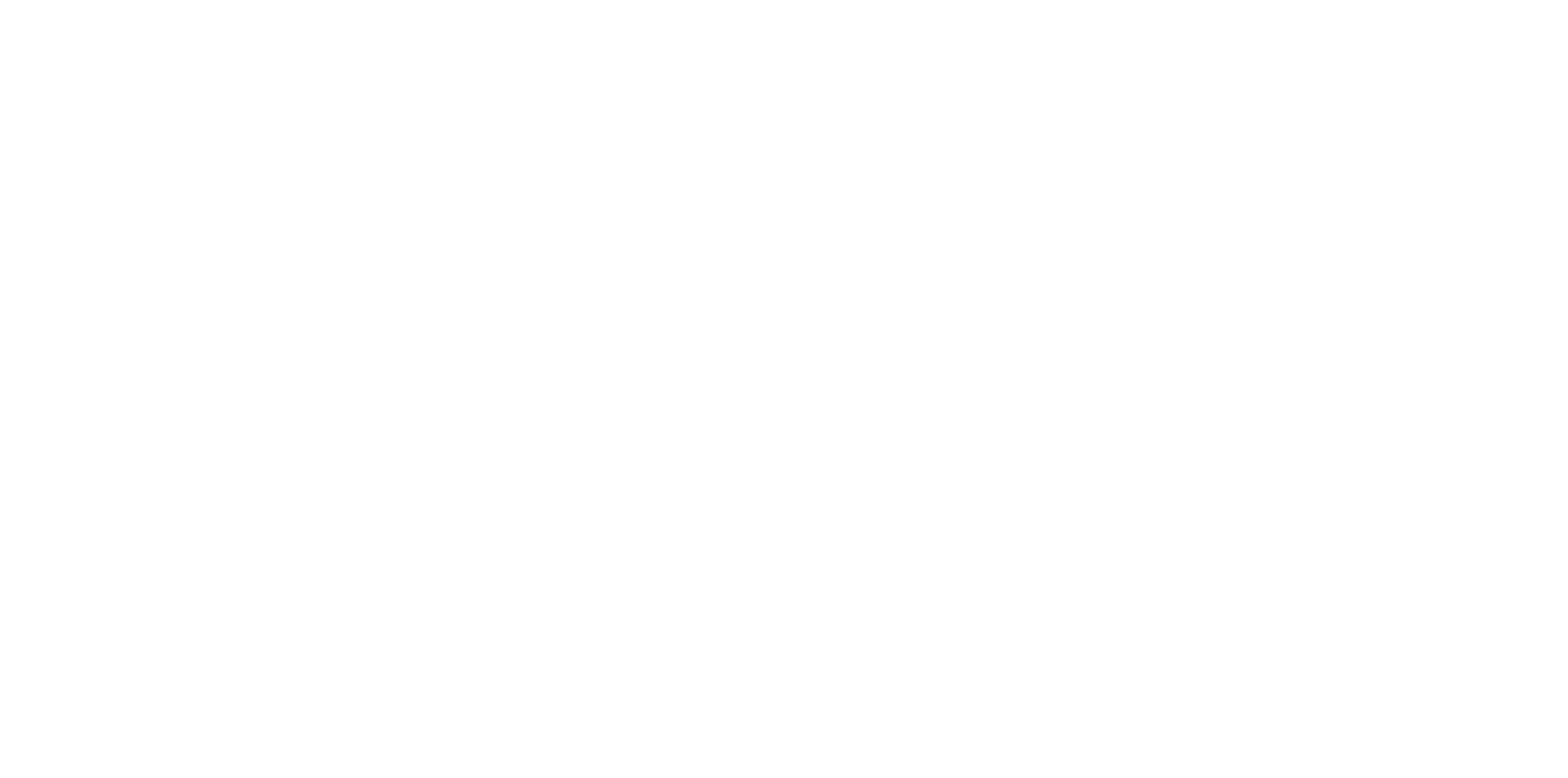 scroll, scrollTop: 0, scrollLeft: 0, axis: both 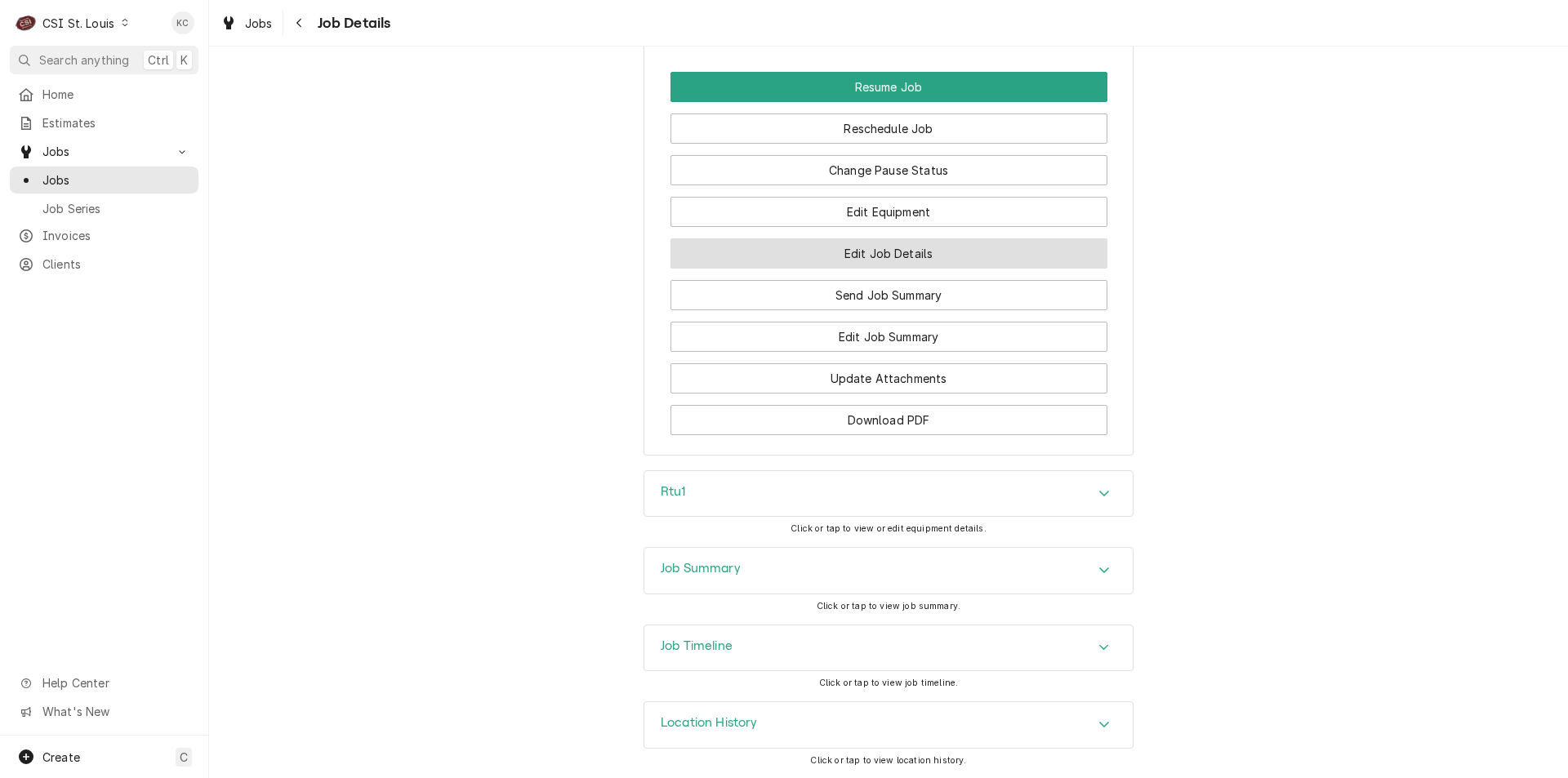click on "Edit Job Details" at bounding box center (889, 253) 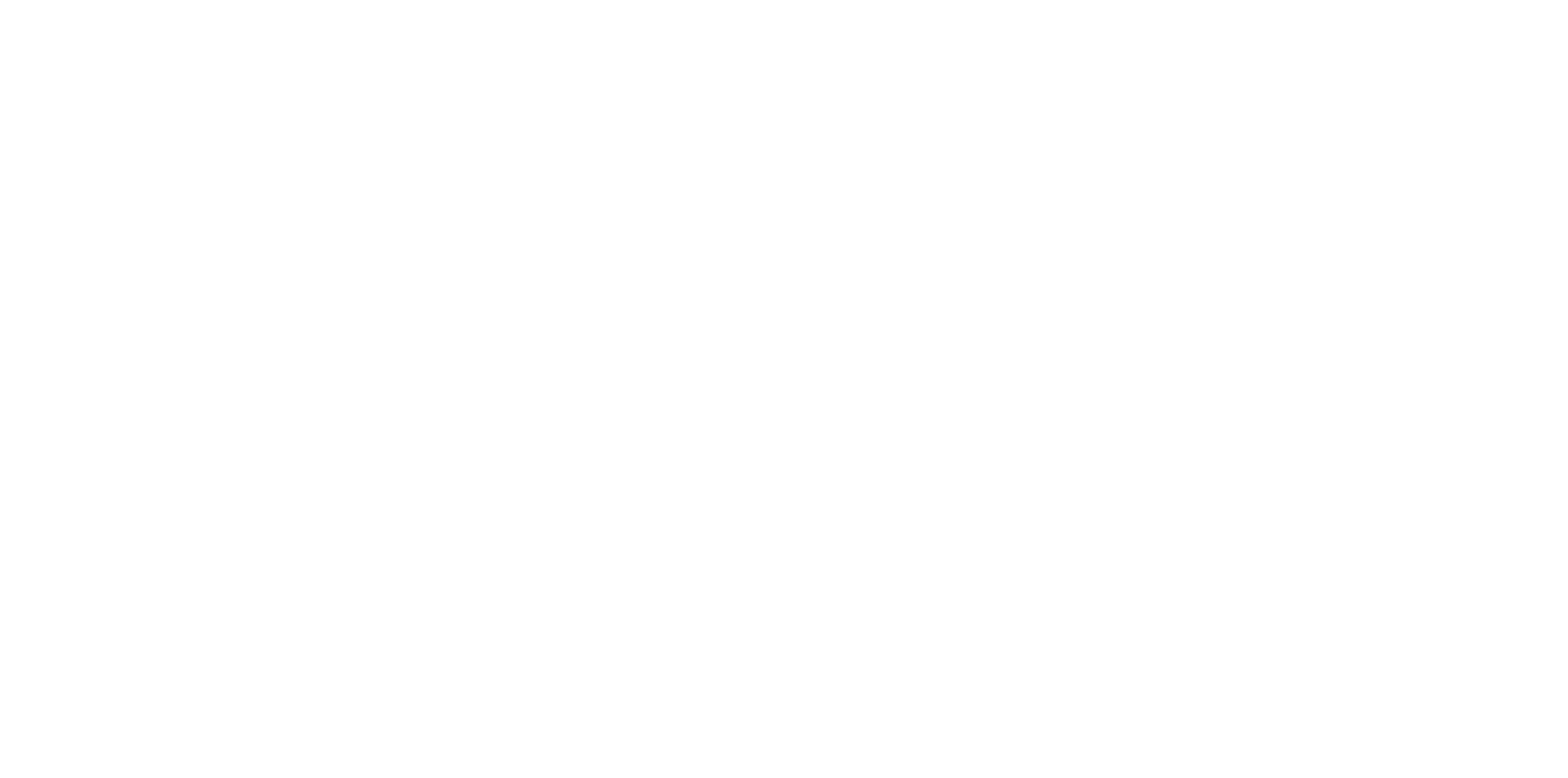 scroll, scrollTop: 0, scrollLeft: 0, axis: both 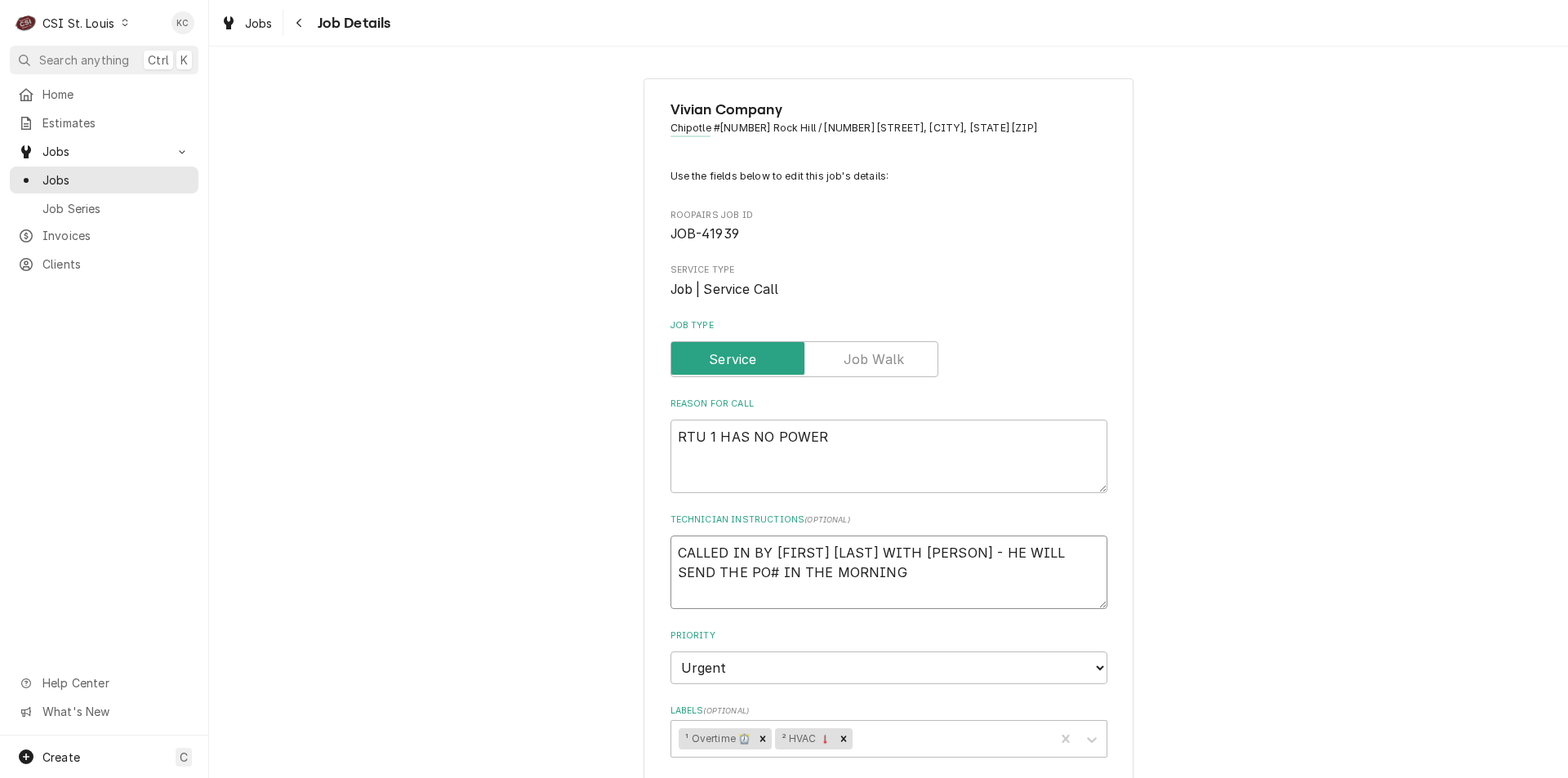 click on "CALLED IN BY [FIRST] [LAST] WITH [PERSON] - HE WILL SEND THE PO# IN THE MORNING" at bounding box center [889, 572] 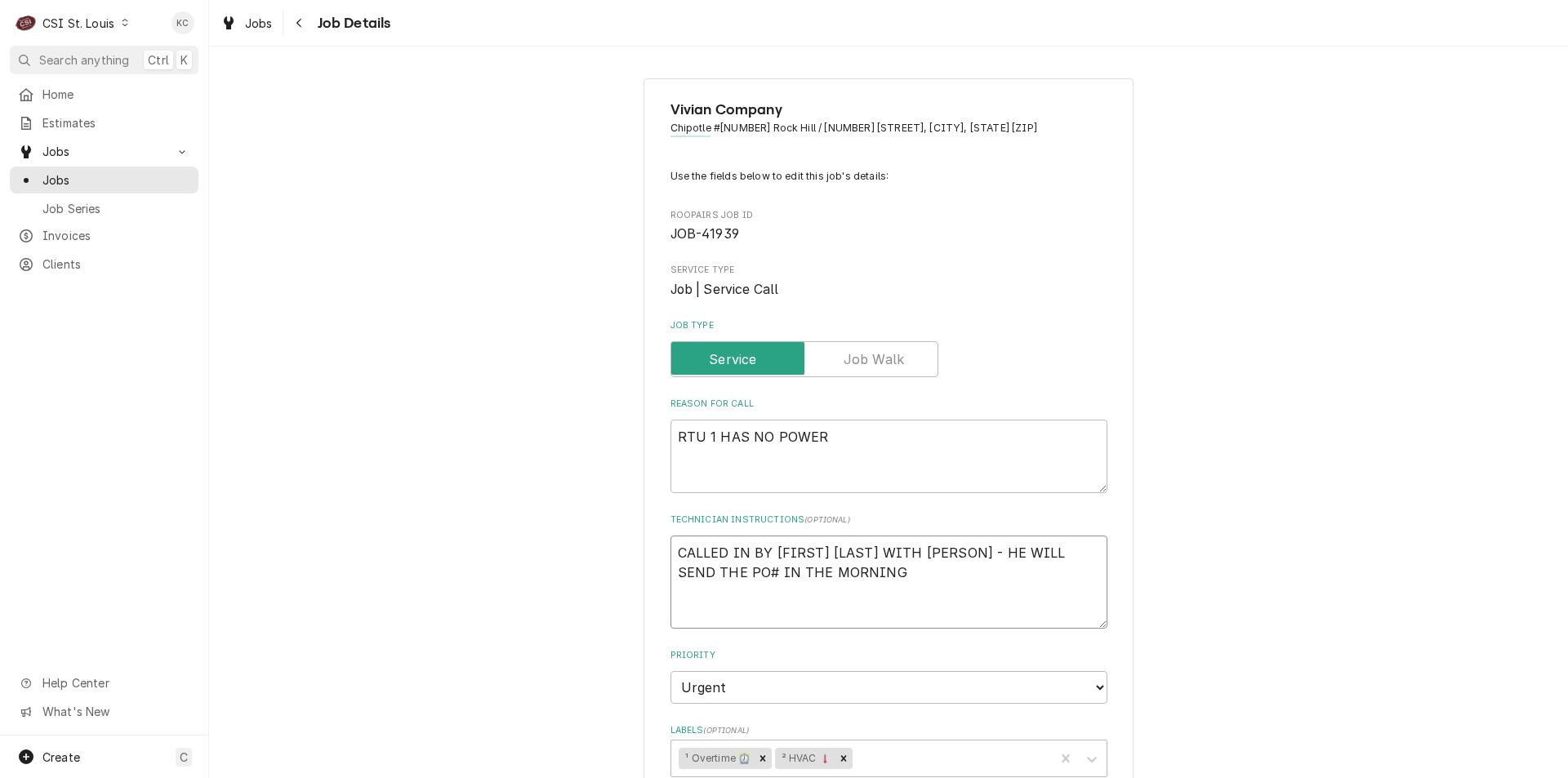 type on "x" 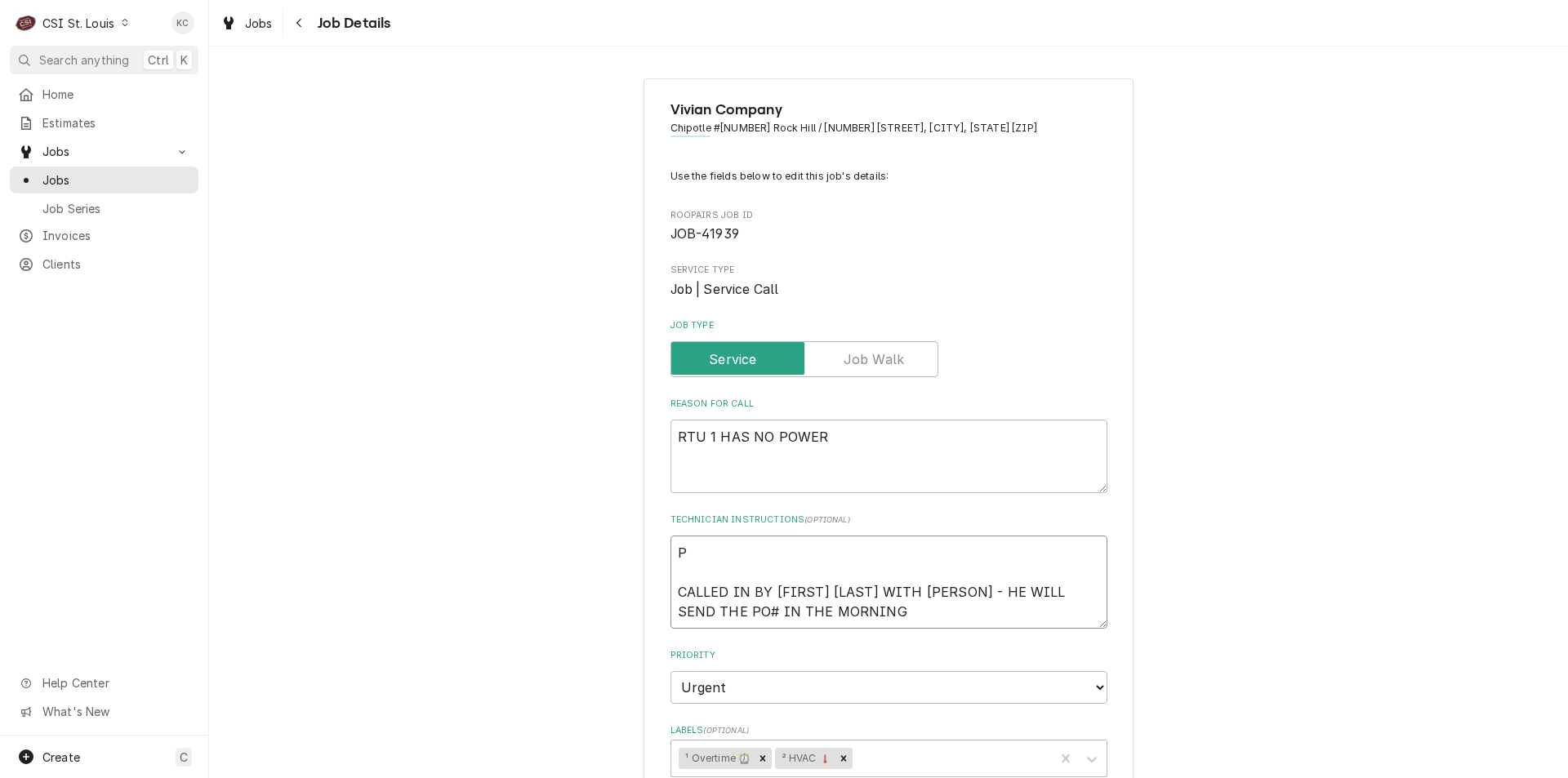 type on "x" 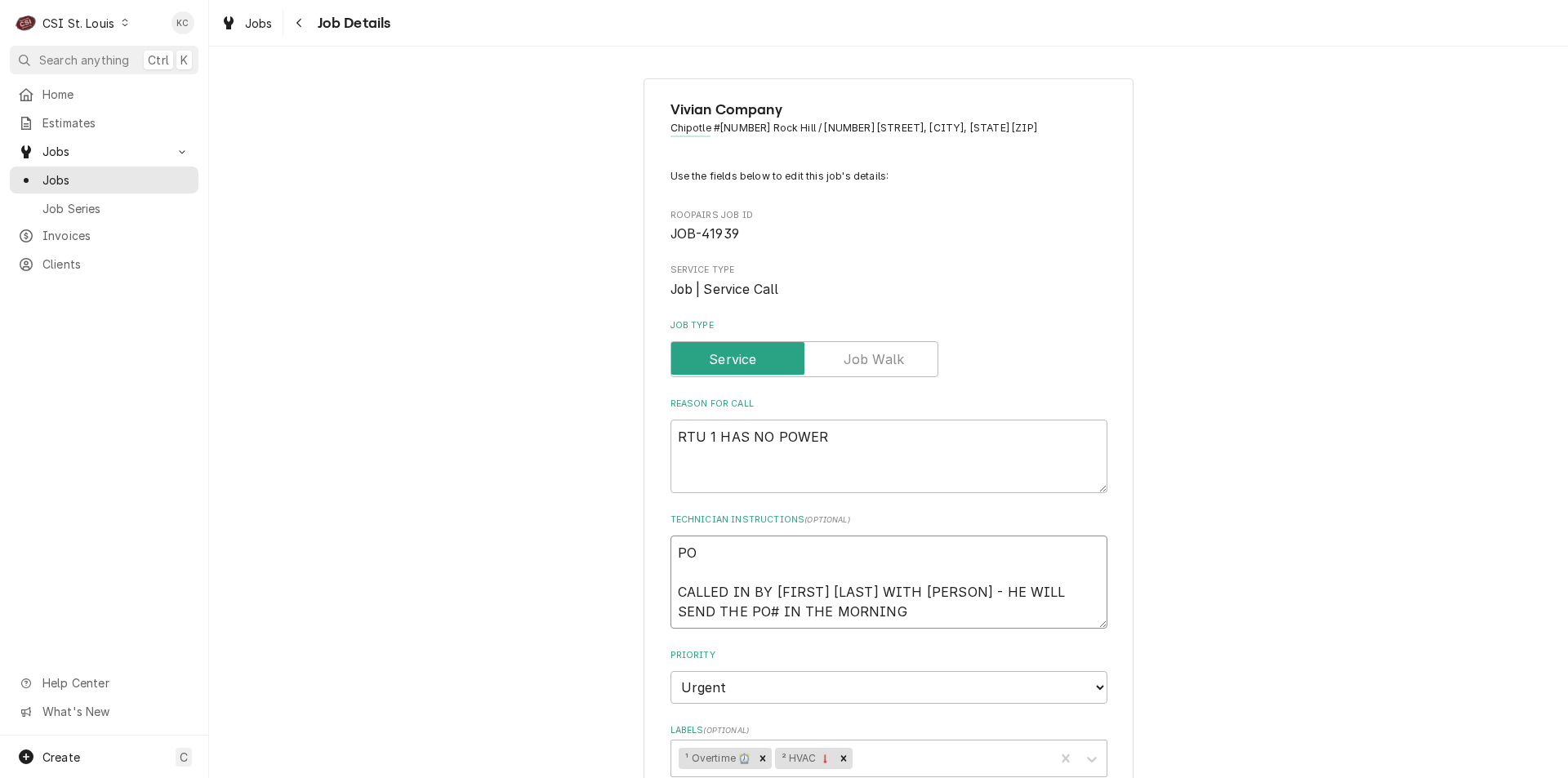 type on "x" 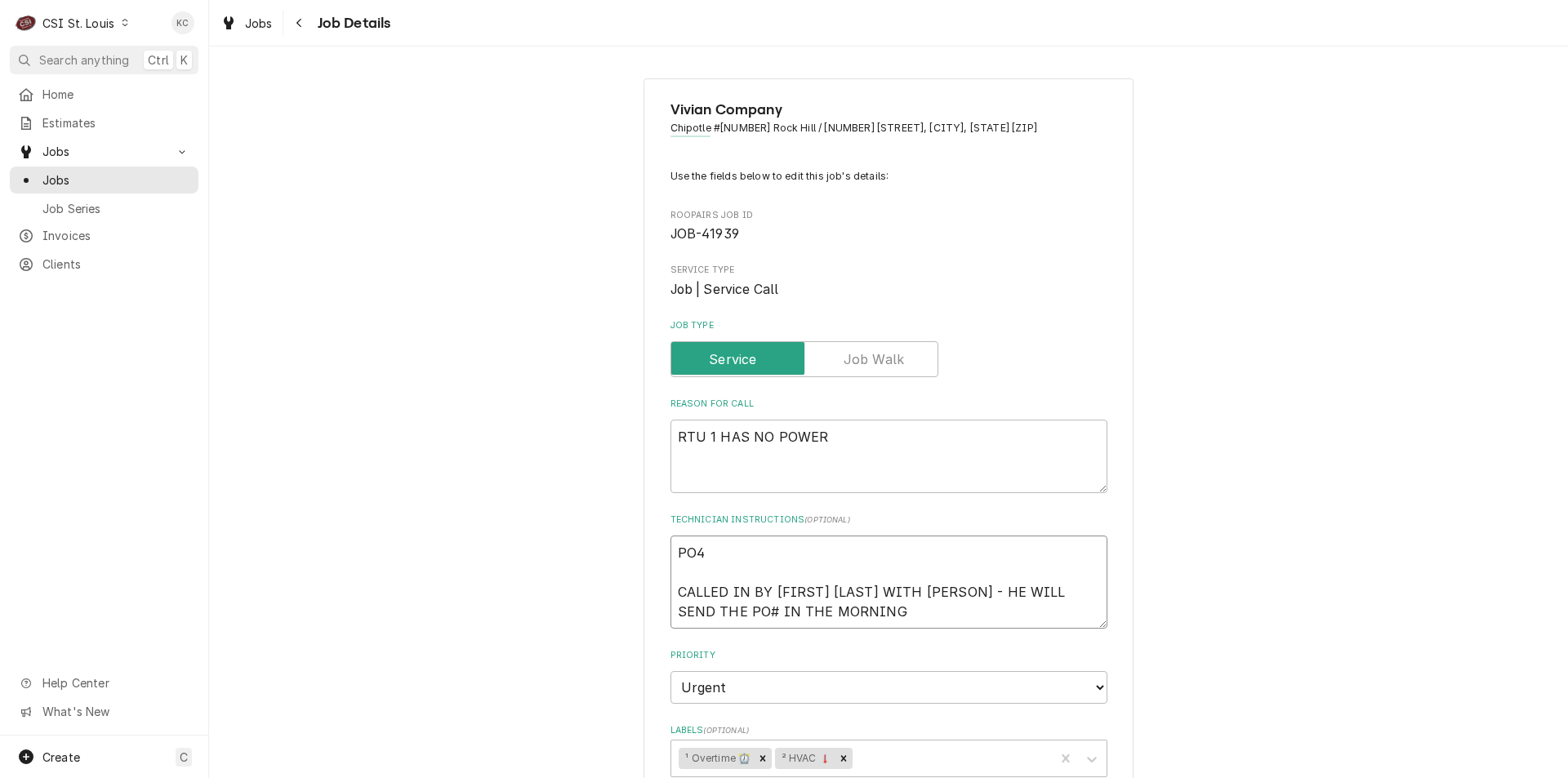 type on "x" 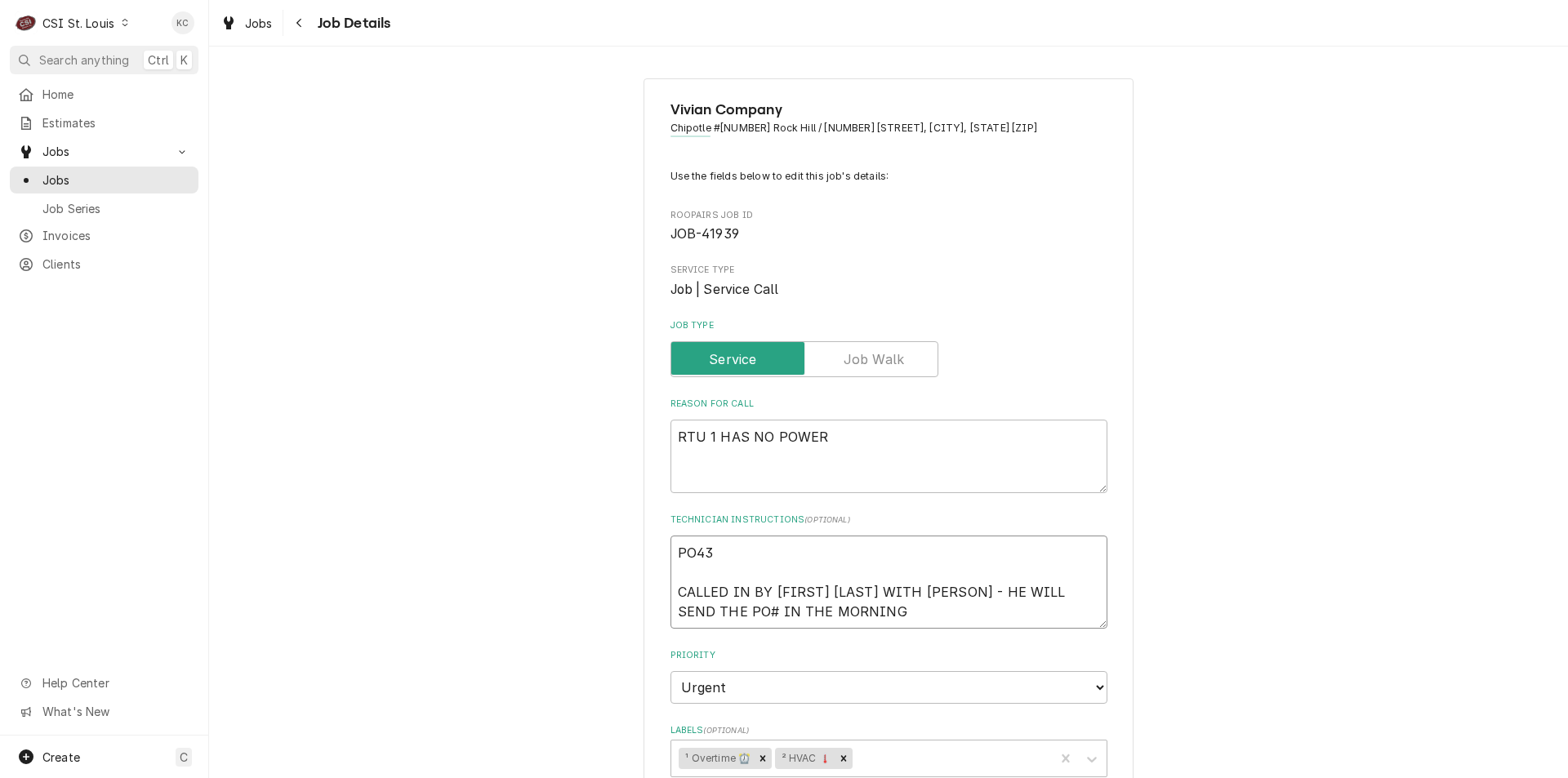 type on "x" 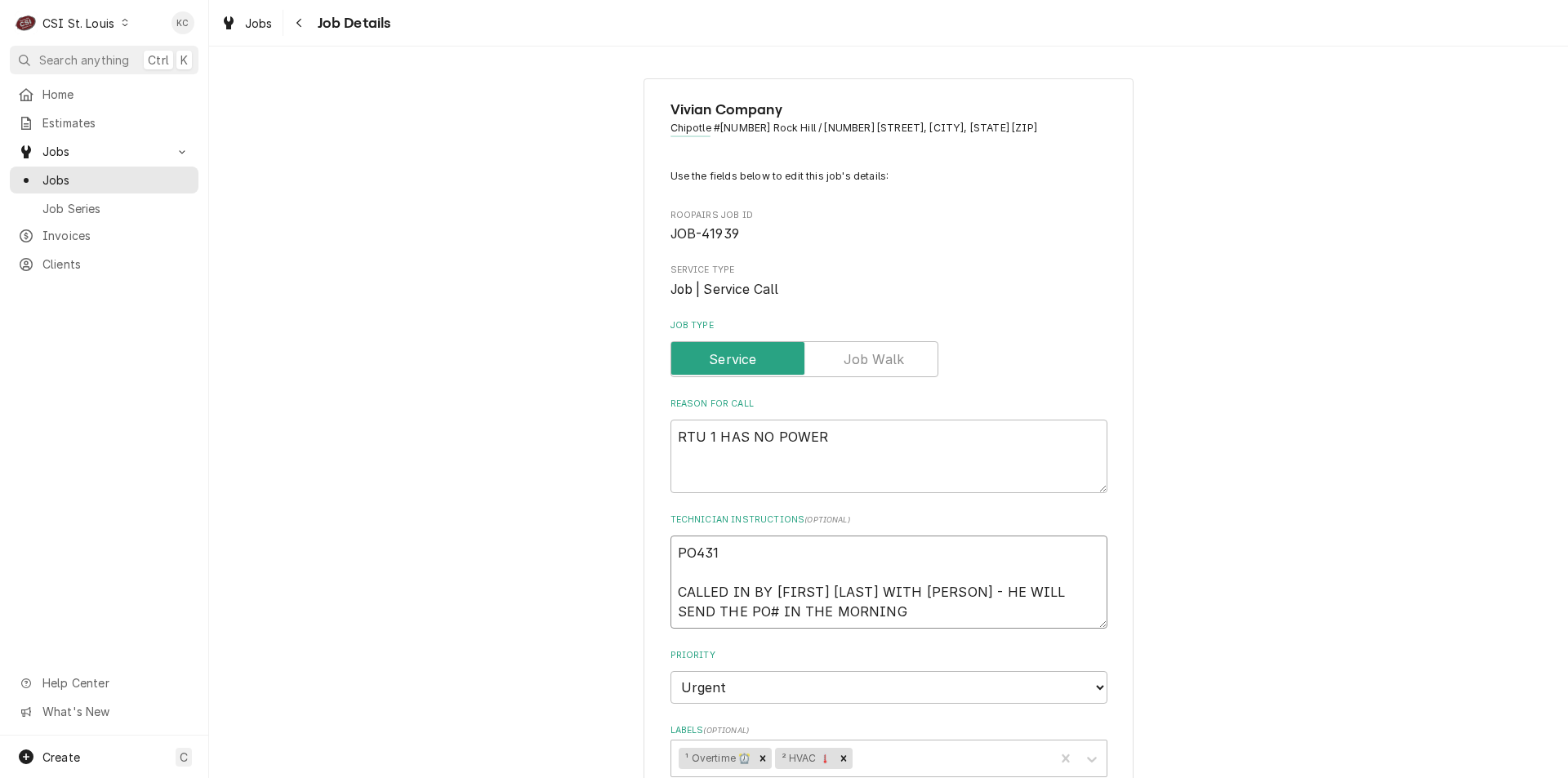 type on "x" 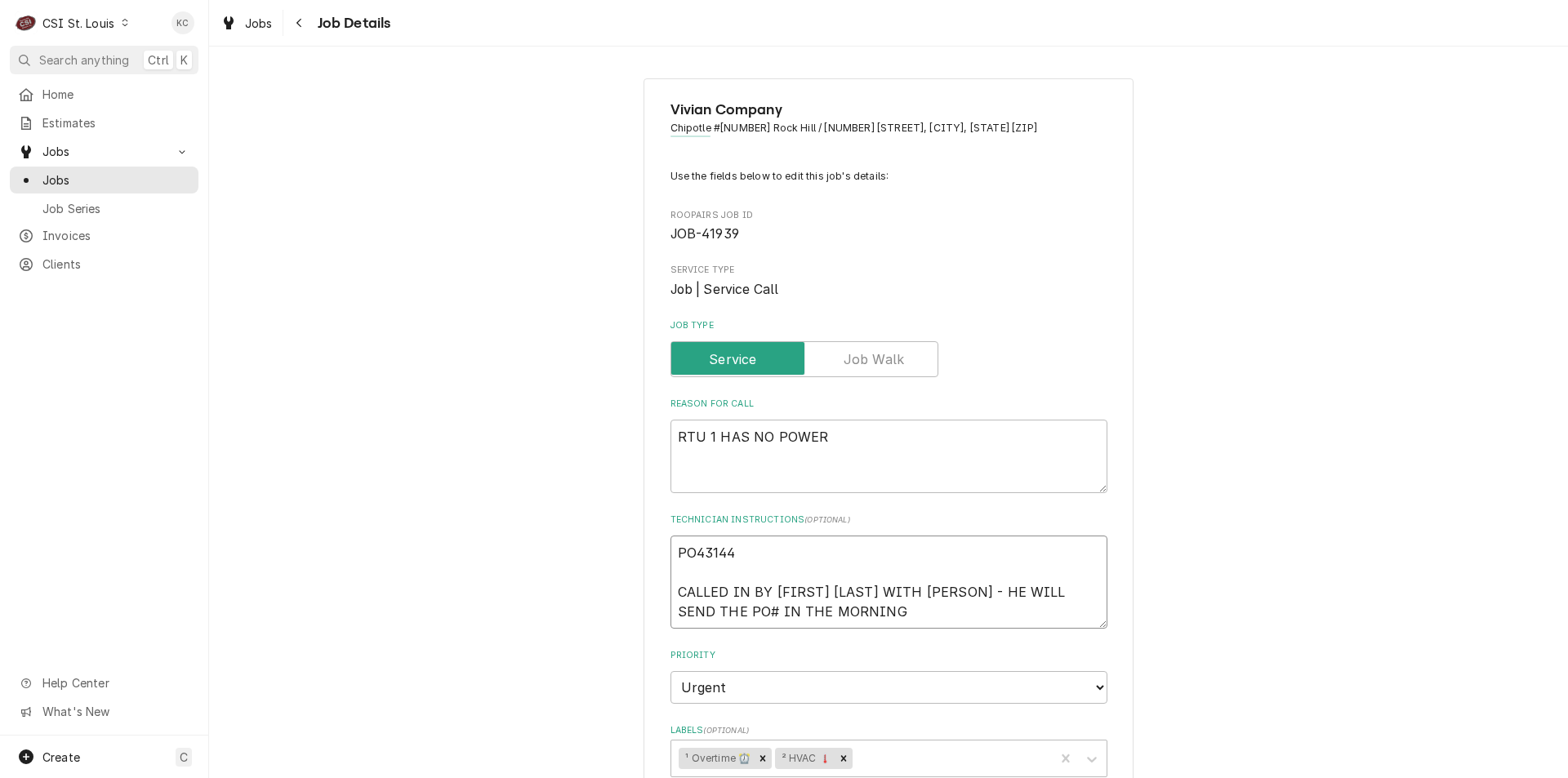 type on "x" 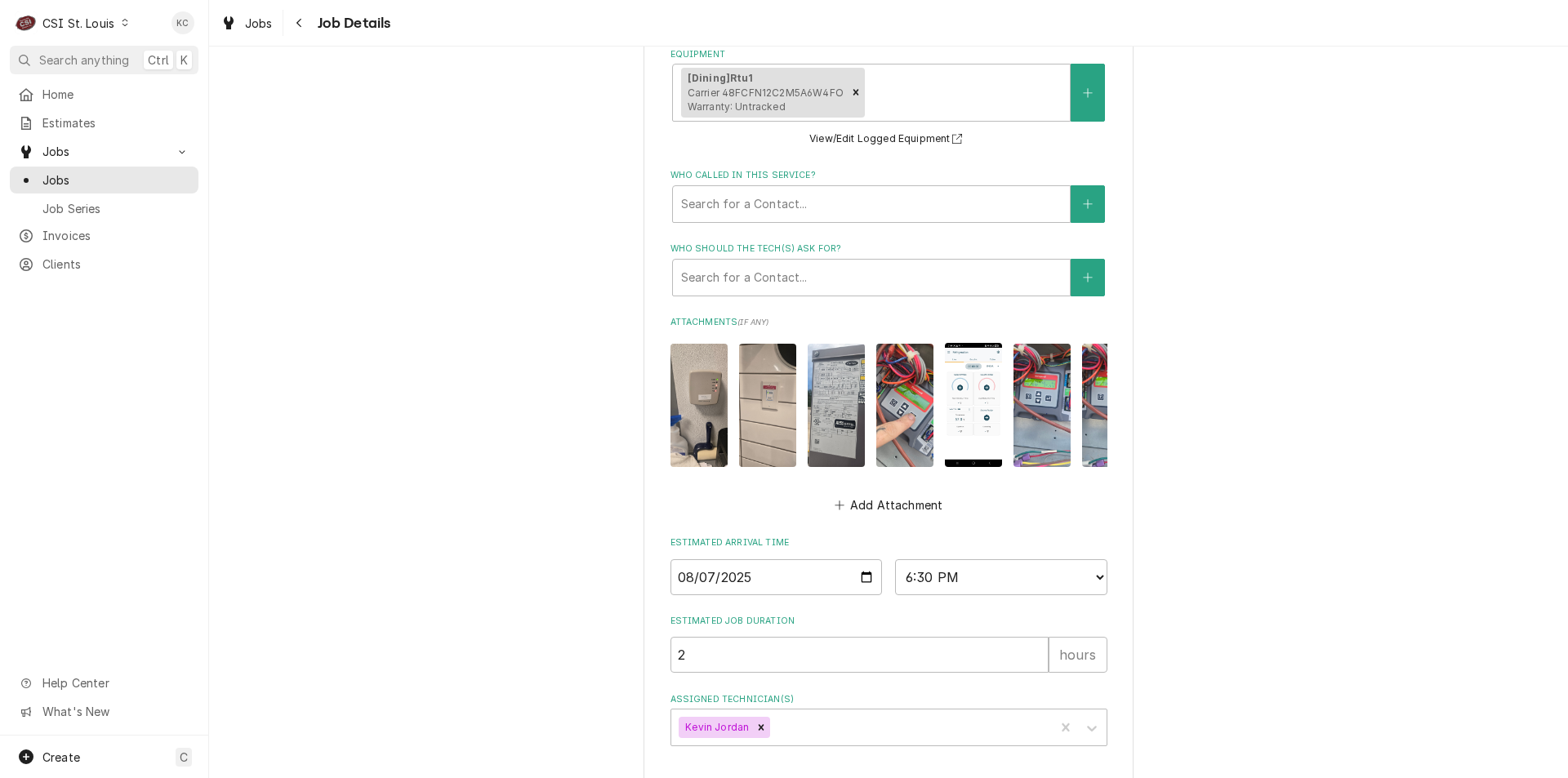 scroll, scrollTop: 816, scrollLeft: 0, axis: vertical 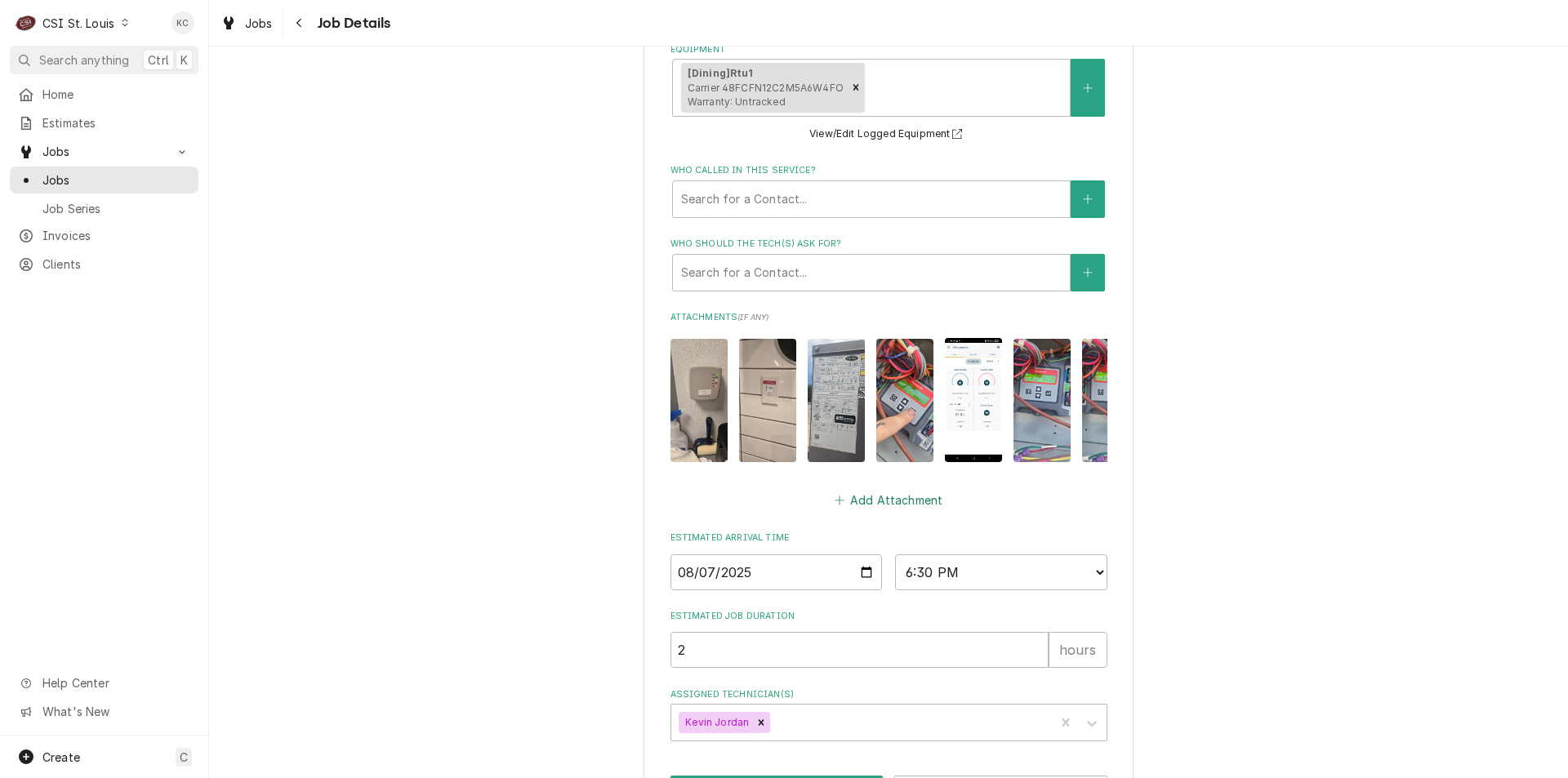 type on "PO43144
CALLED IN BY [FIRST] [LAST] WITH [PERSON] - HE WILL SEND THE PO# IN THE MORNING" 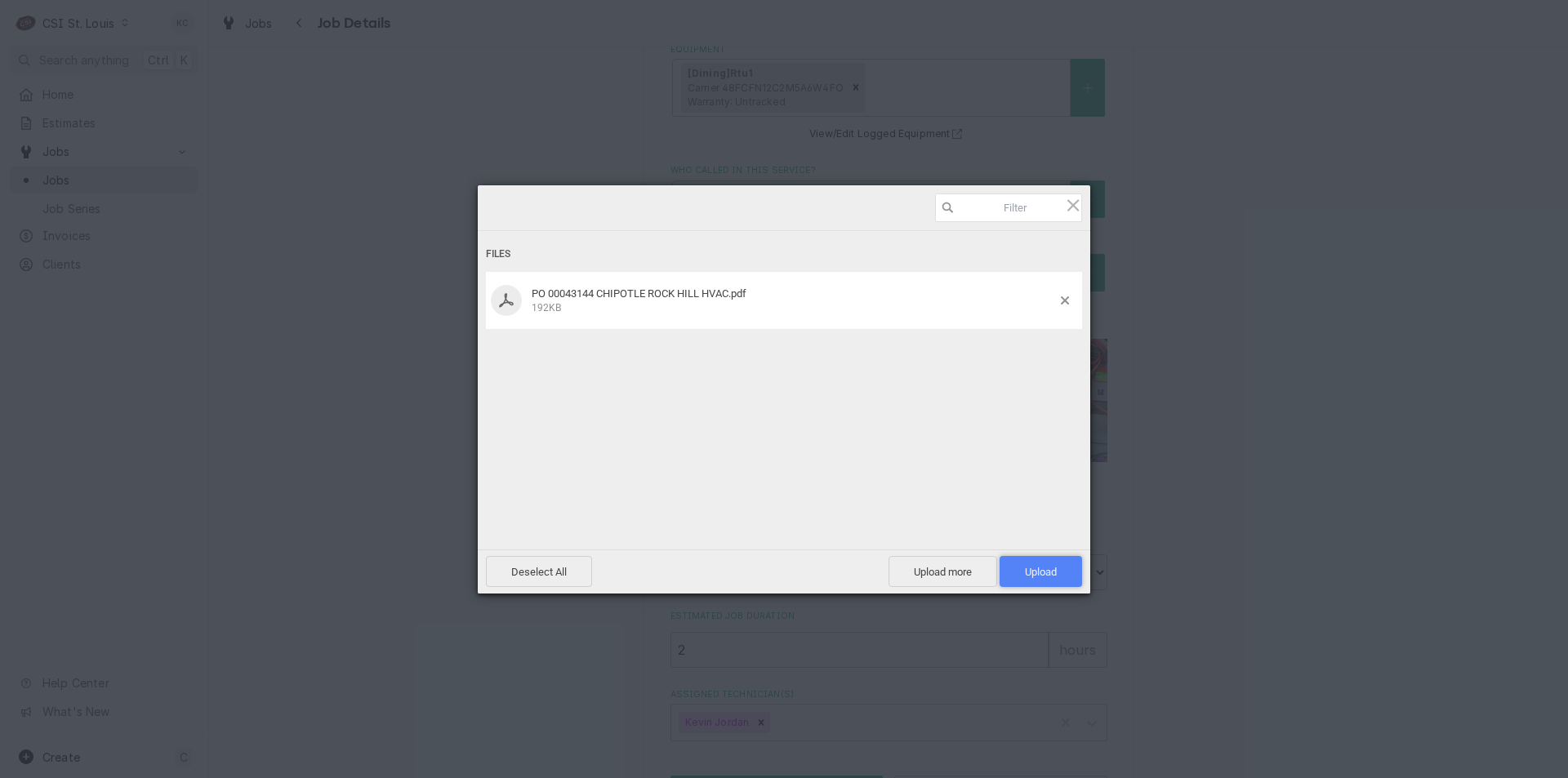 click on "Upload
1" at bounding box center (1040, 571) 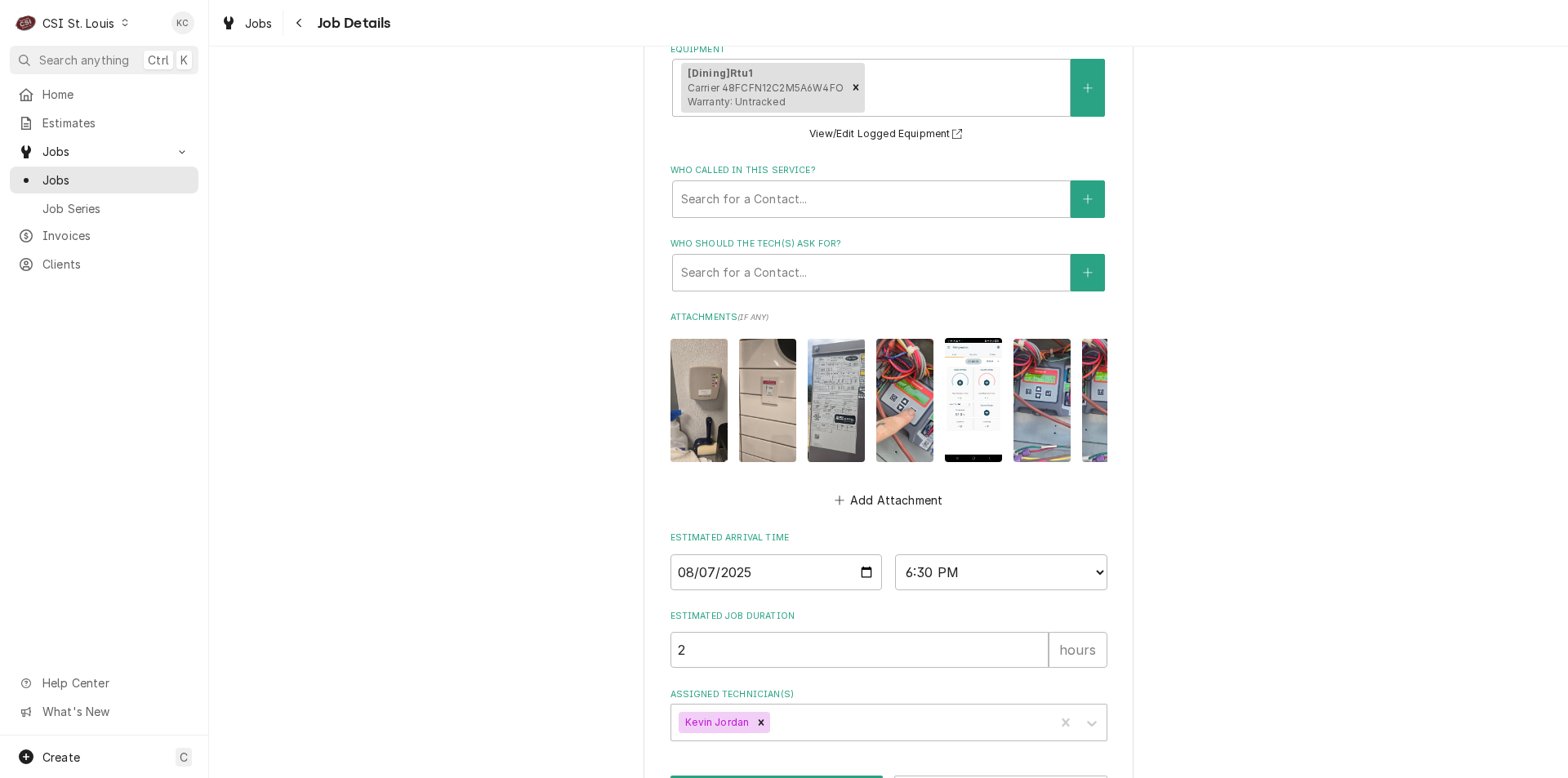 click on "[COMPANY] Chipotle #[NUMBER] Rock Hill / [NUMBER] [STREET], [CITY], [STATE] [ZIP] Use the fields below to edit this job's details: Roopairs Job ID JOB-41939 Service Type Job | Service Call Job Type Reason For Call RTU 1 HAS NO POWER Technician Instructions  ( optional ) PO43144
CALLED IN BY [FIRST] [LAST] WITH [PERSON] - HE WILL SEND THE PO# IN THE MORNING Priority No Priority Urgent High Medium Low Labels  ( optional ) ¹ Overtime ⏰ ² HVAC 🌡️ Equipment Expected Is Equipment involved on this Job? Equipment [DINING]  Rtu1 Carrier 48FCFN12C2M5A6W4FO Warranty: Untracked View/Edit Logged Equipment    Who called in this service? Search for a Contact... Who should the tech(s) ask for? Search for a Contact... Attachments  ( if any ) pdf Add Attachment Estimated Arrival Time 2025-08-07 AM / PM 6:00 AM 6:15 AM 6:30 AM 6:45 AM 7:00 AM 7:15 AM 7:30 AM 7:45 AM 8:00 AM 8:15 AM 8:30 AM 8:45 AM 9:00 AM 9:15 AM 9:30 AM 9:45 AM 10:00 AM 10:15 AM 10:30 AM 10:45 AM 11:00 AM 11:15 AM 11:30 AM 11:45 AM 12:00 PM 12:15 PM 2" at bounding box center (889, 44) 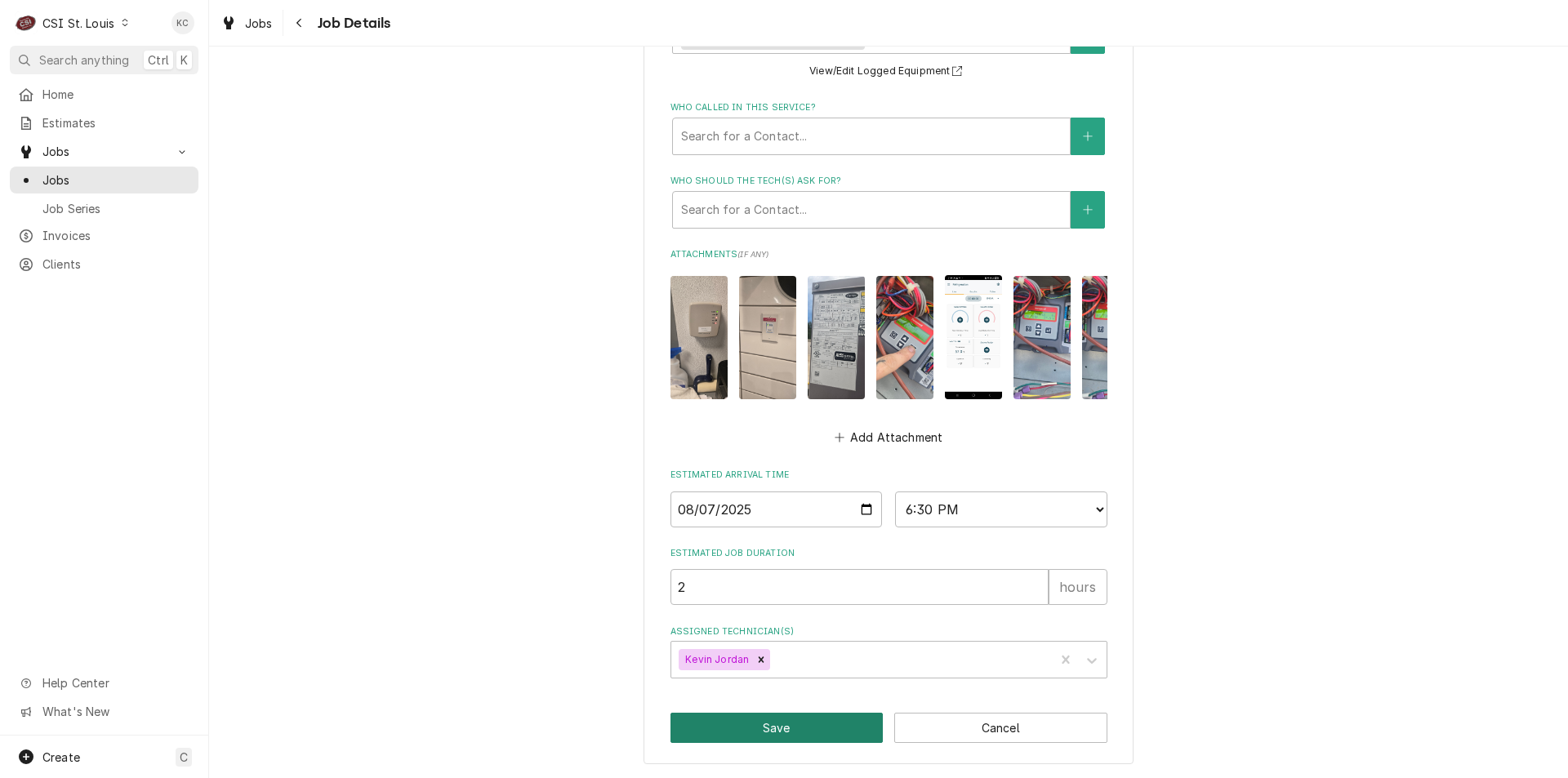 click on "Save" at bounding box center [777, 727] 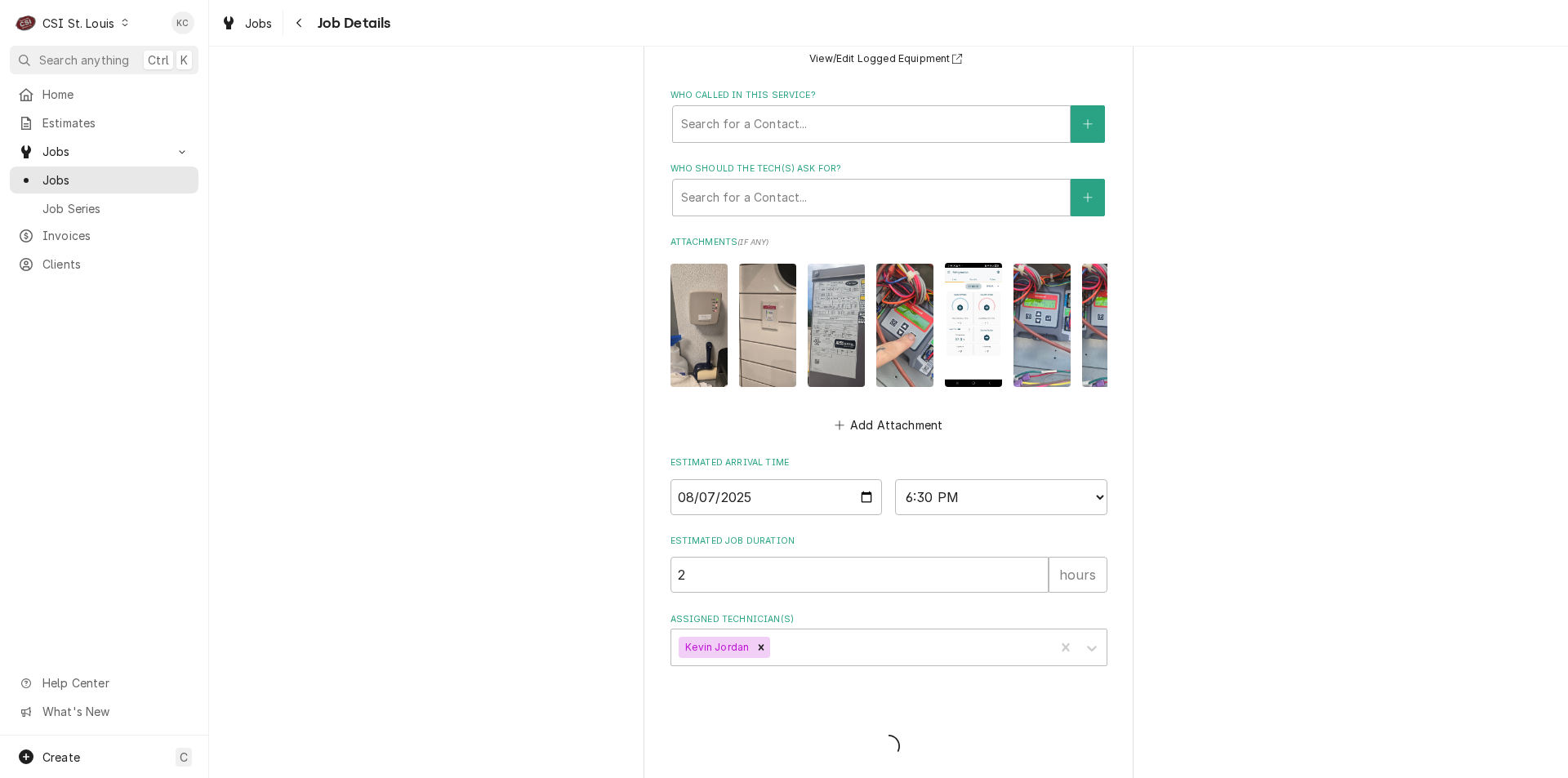 type on "x" 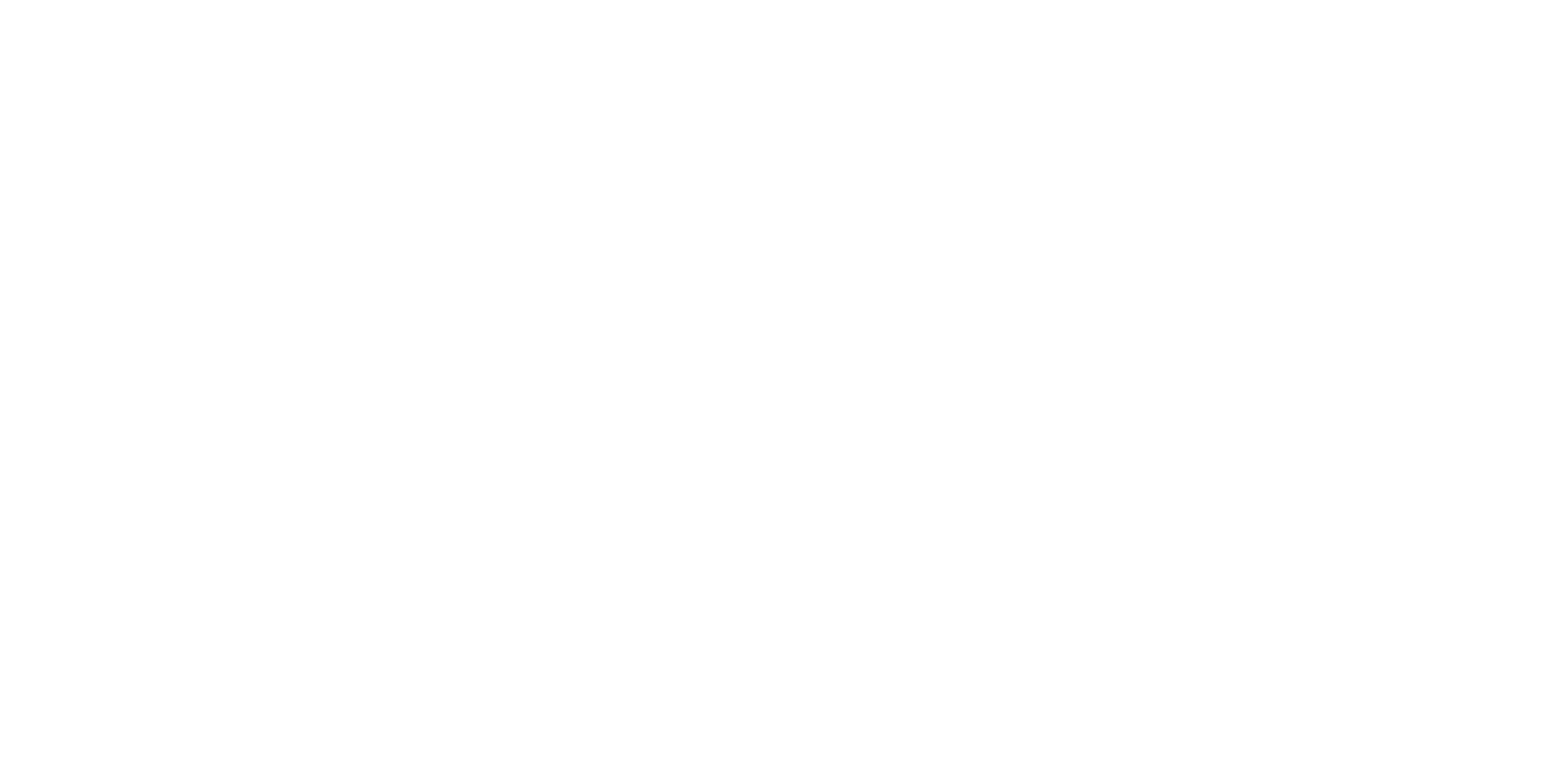 scroll, scrollTop: 0, scrollLeft: 0, axis: both 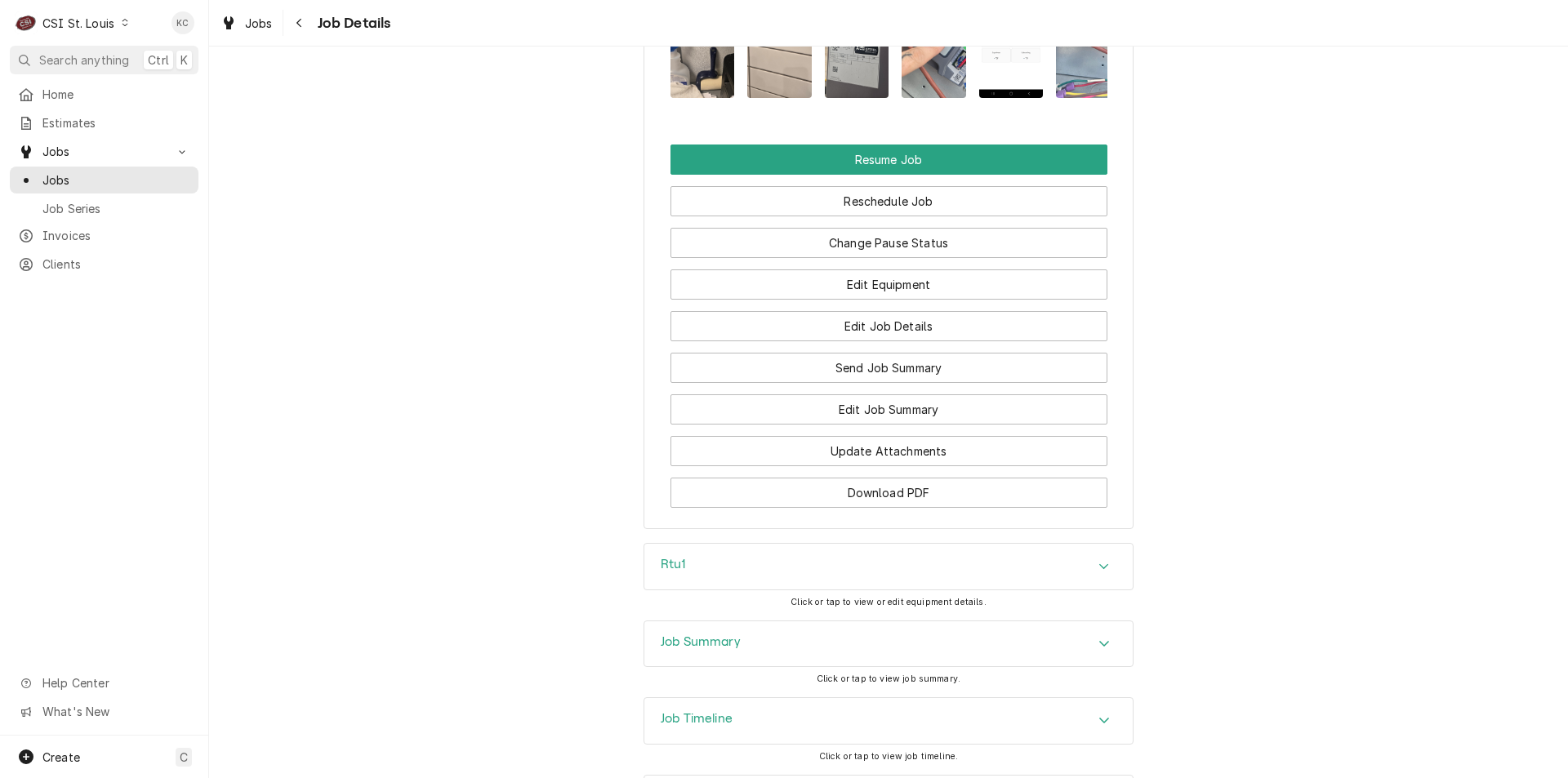 click on "Job Summary" at bounding box center [701, 642] 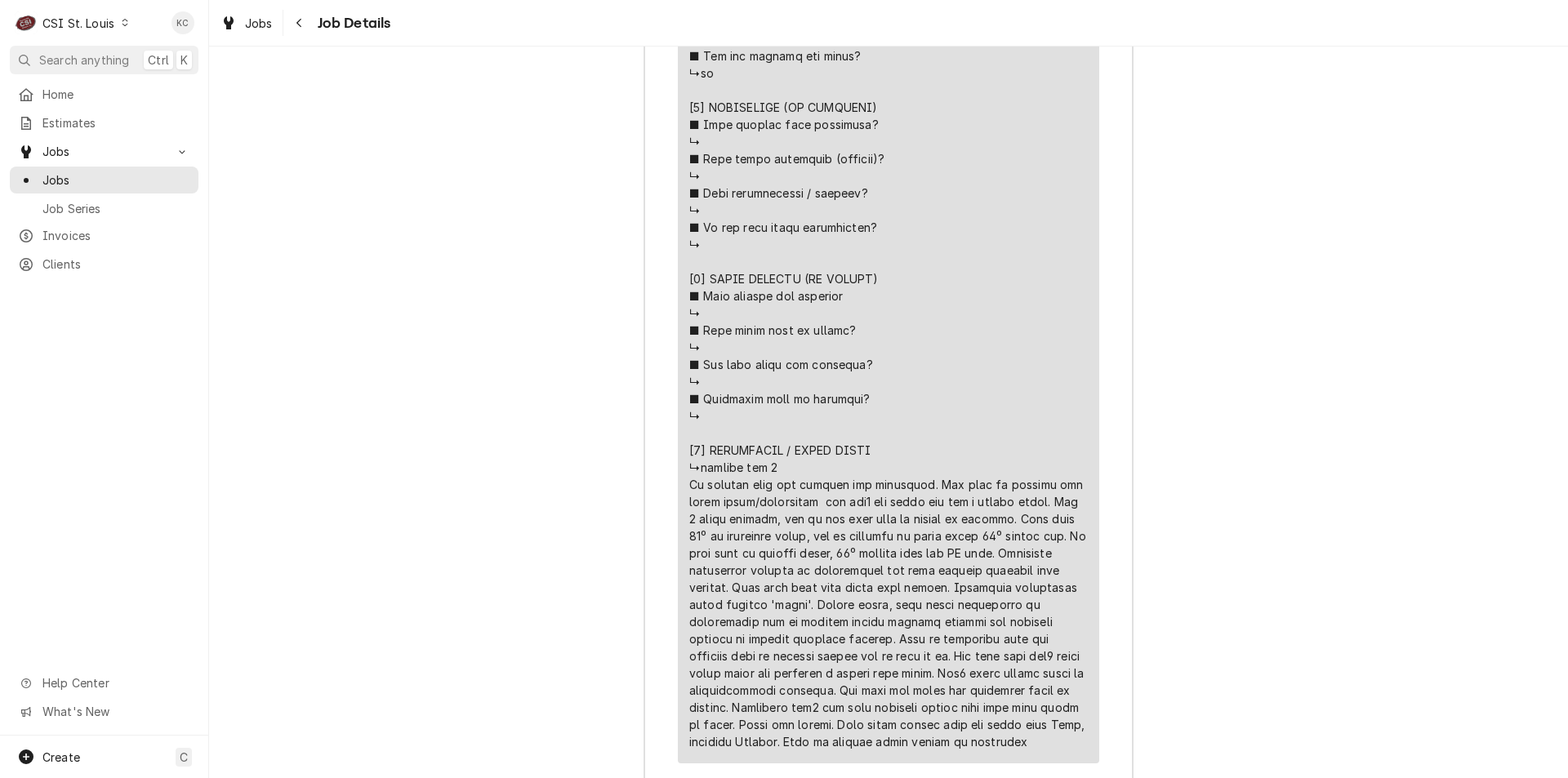 scroll, scrollTop: 3674, scrollLeft: 0, axis: vertical 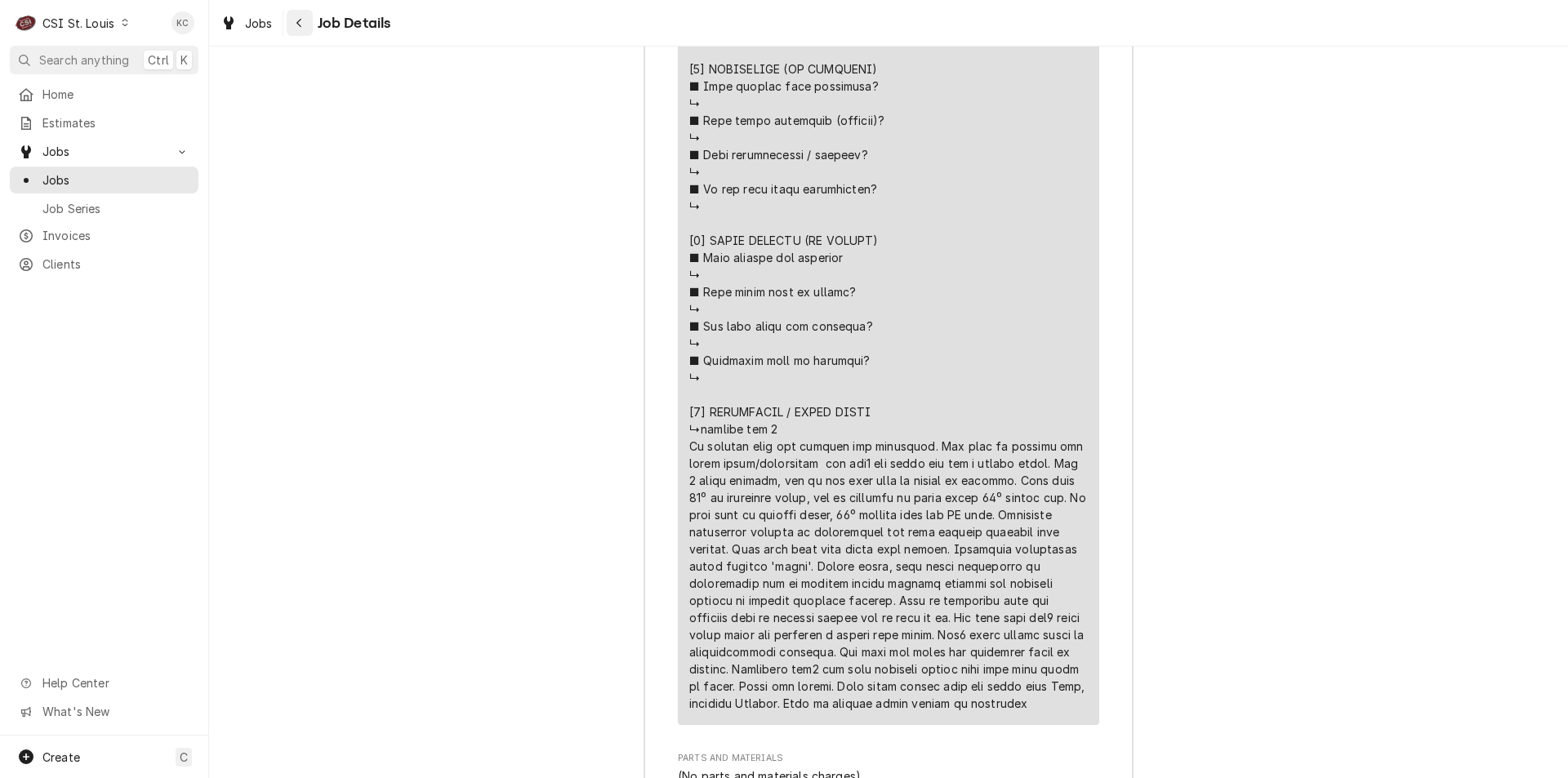 click at bounding box center [300, 23] 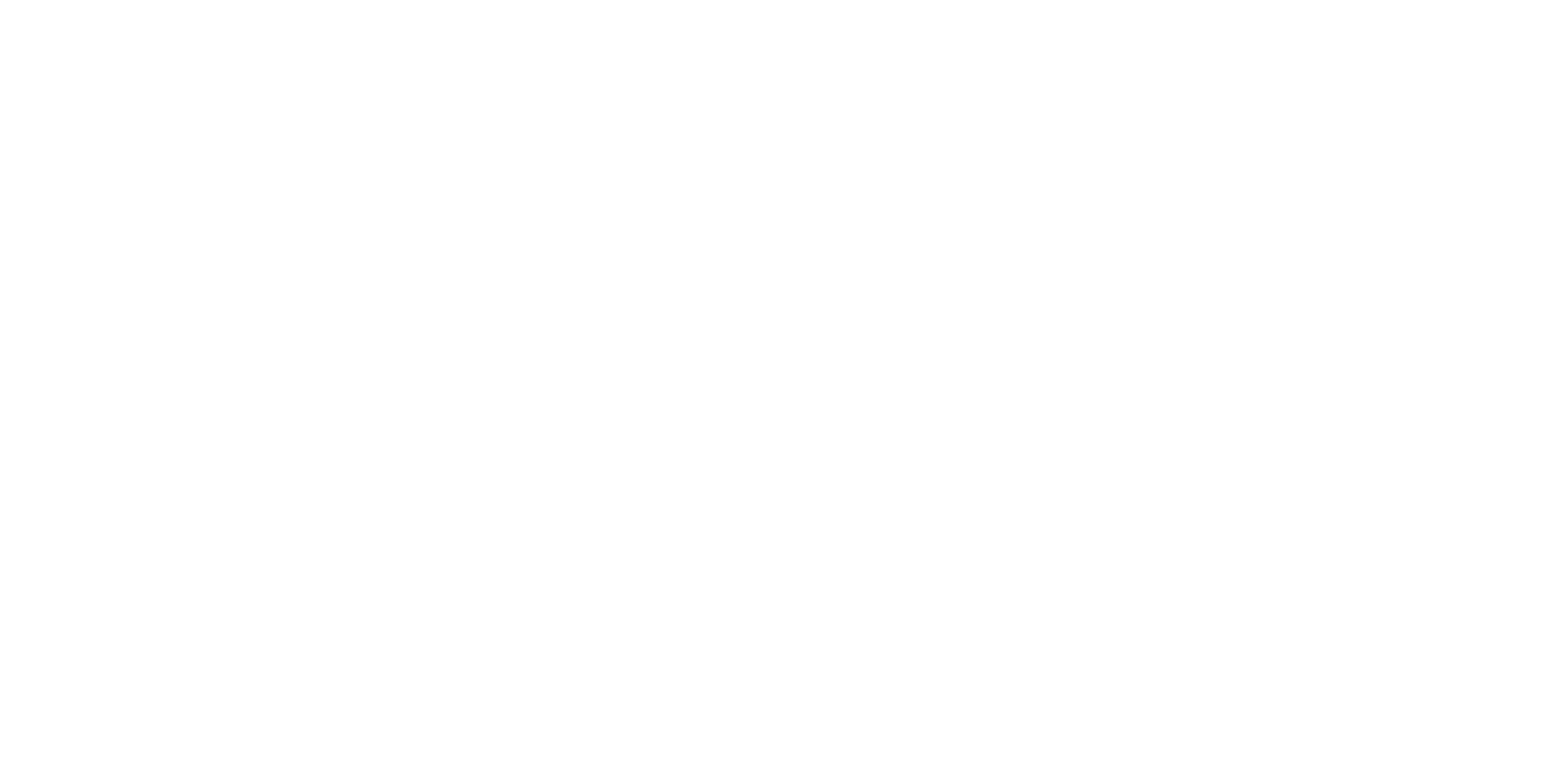 scroll, scrollTop: 0, scrollLeft: 0, axis: both 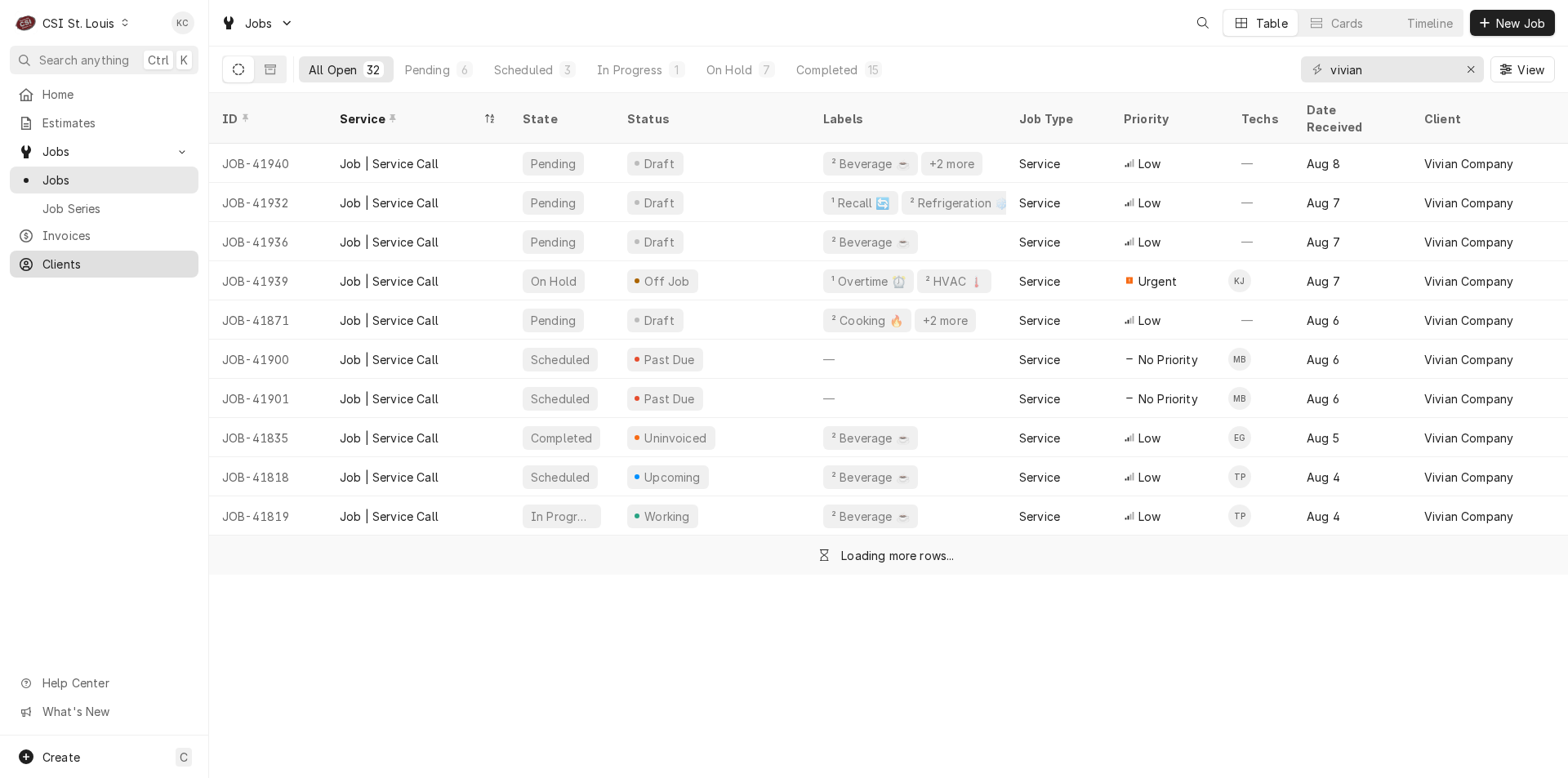 click on "Clients" at bounding box center (116, 264) 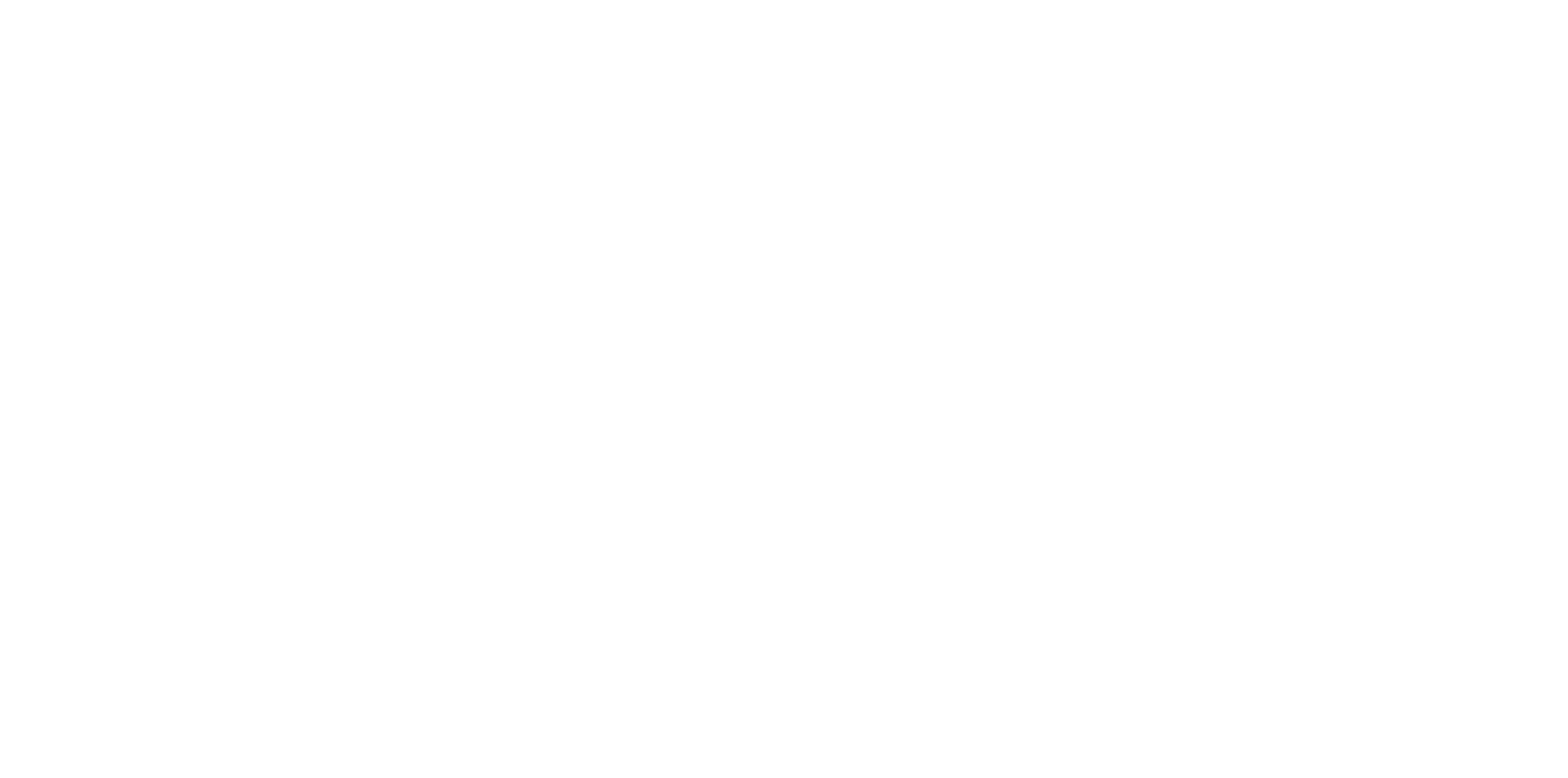 scroll, scrollTop: 0, scrollLeft: 0, axis: both 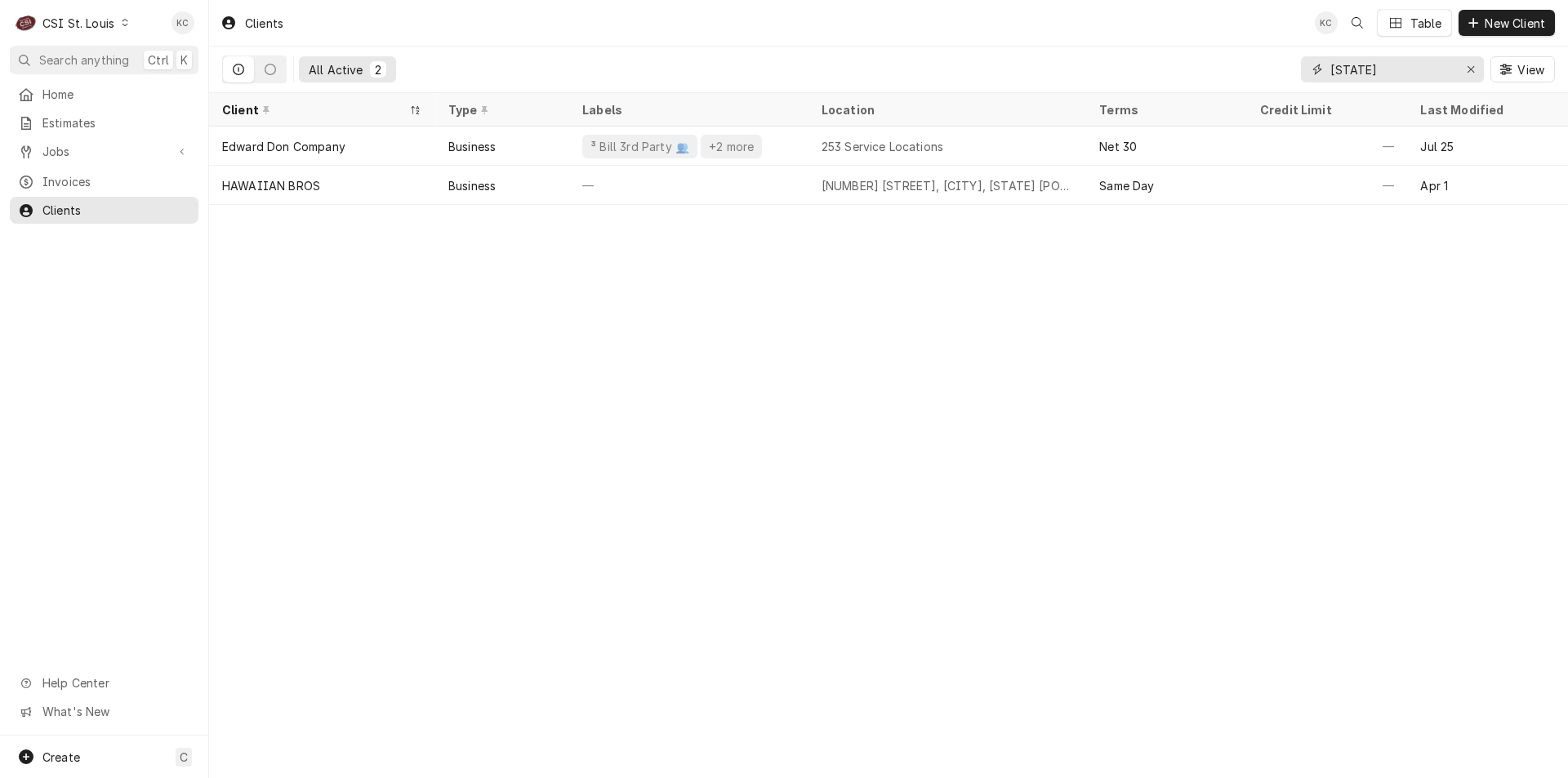 drag, startPoint x: 1378, startPoint y: 67, endPoint x: 1254, endPoint y: 80, distance: 124.67959 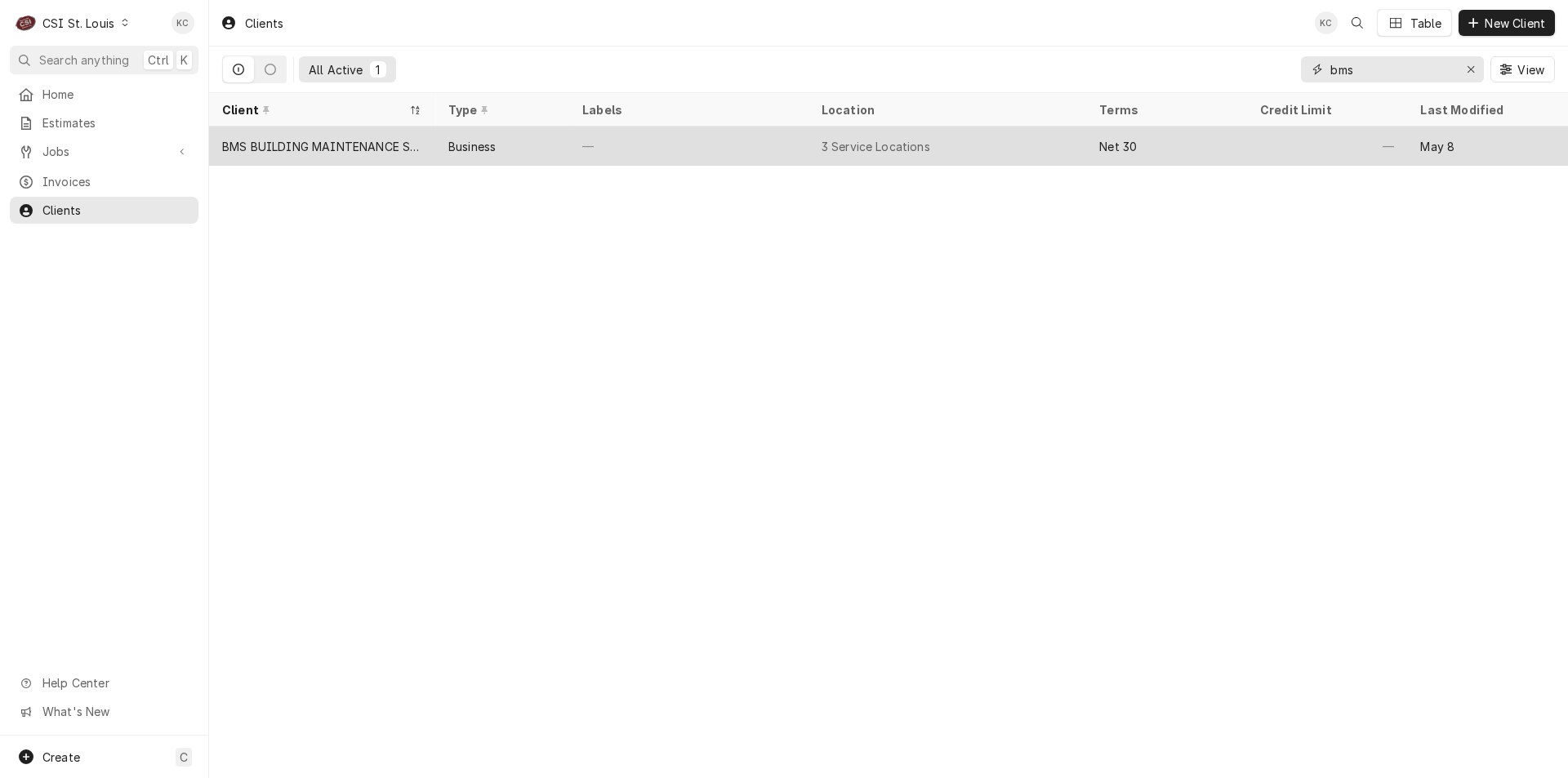 type on "bms" 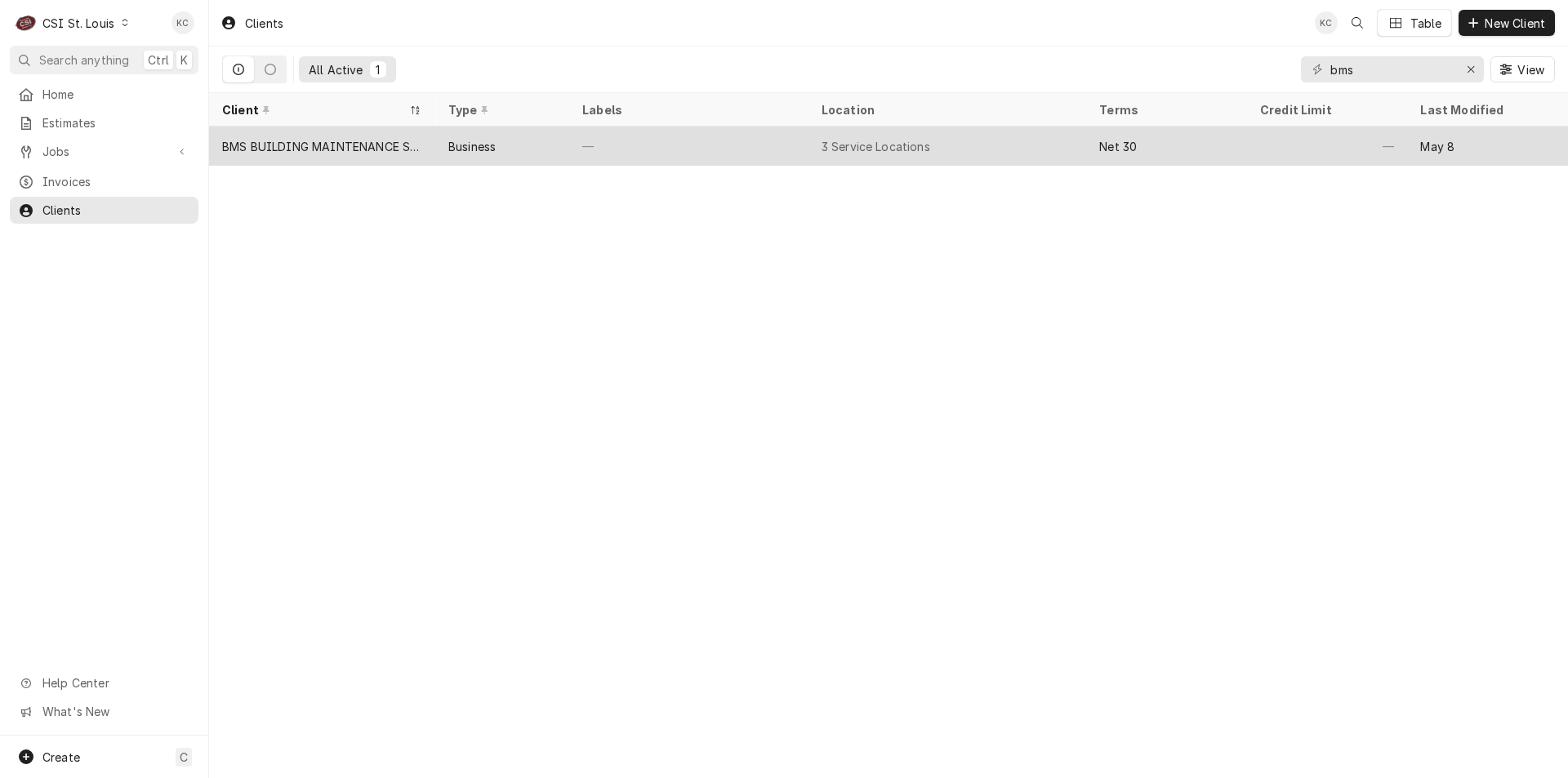 click on "3 Service Locations" at bounding box center (947, 146) 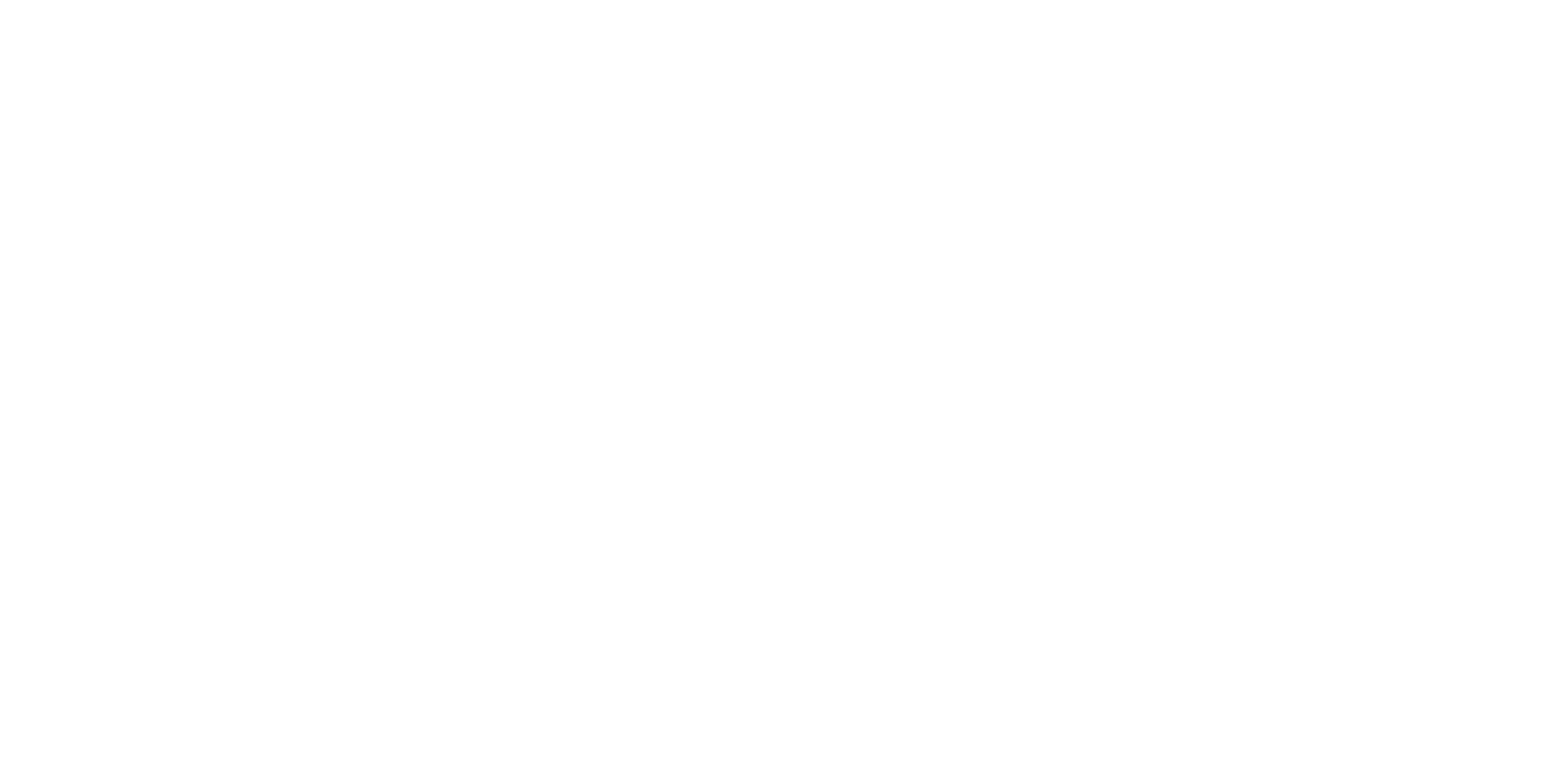 scroll, scrollTop: 0, scrollLeft: 0, axis: both 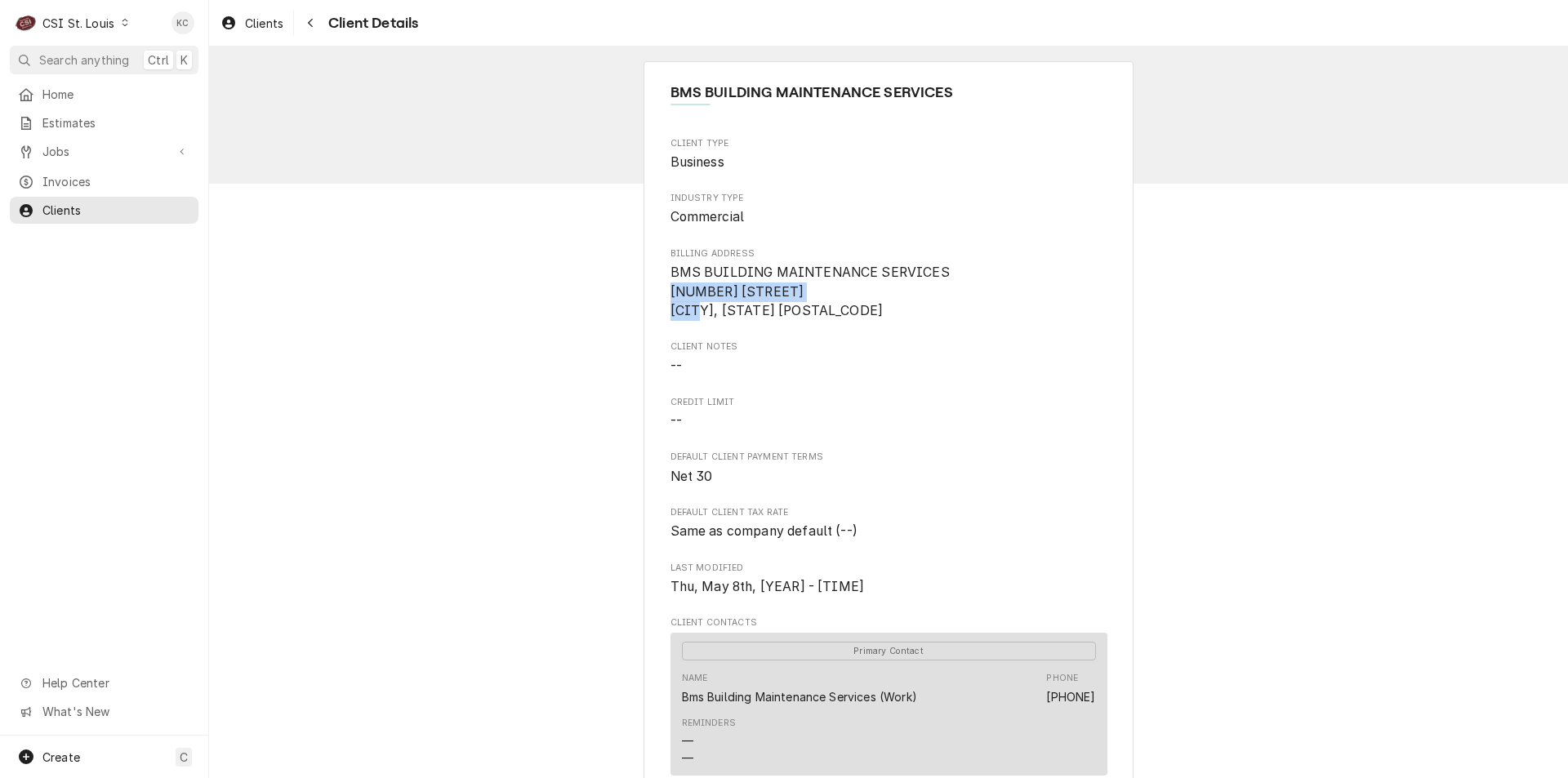 drag, startPoint x: 825, startPoint y: 293, endPoint x: 650, endPoint y: 284, distance: 175.23128 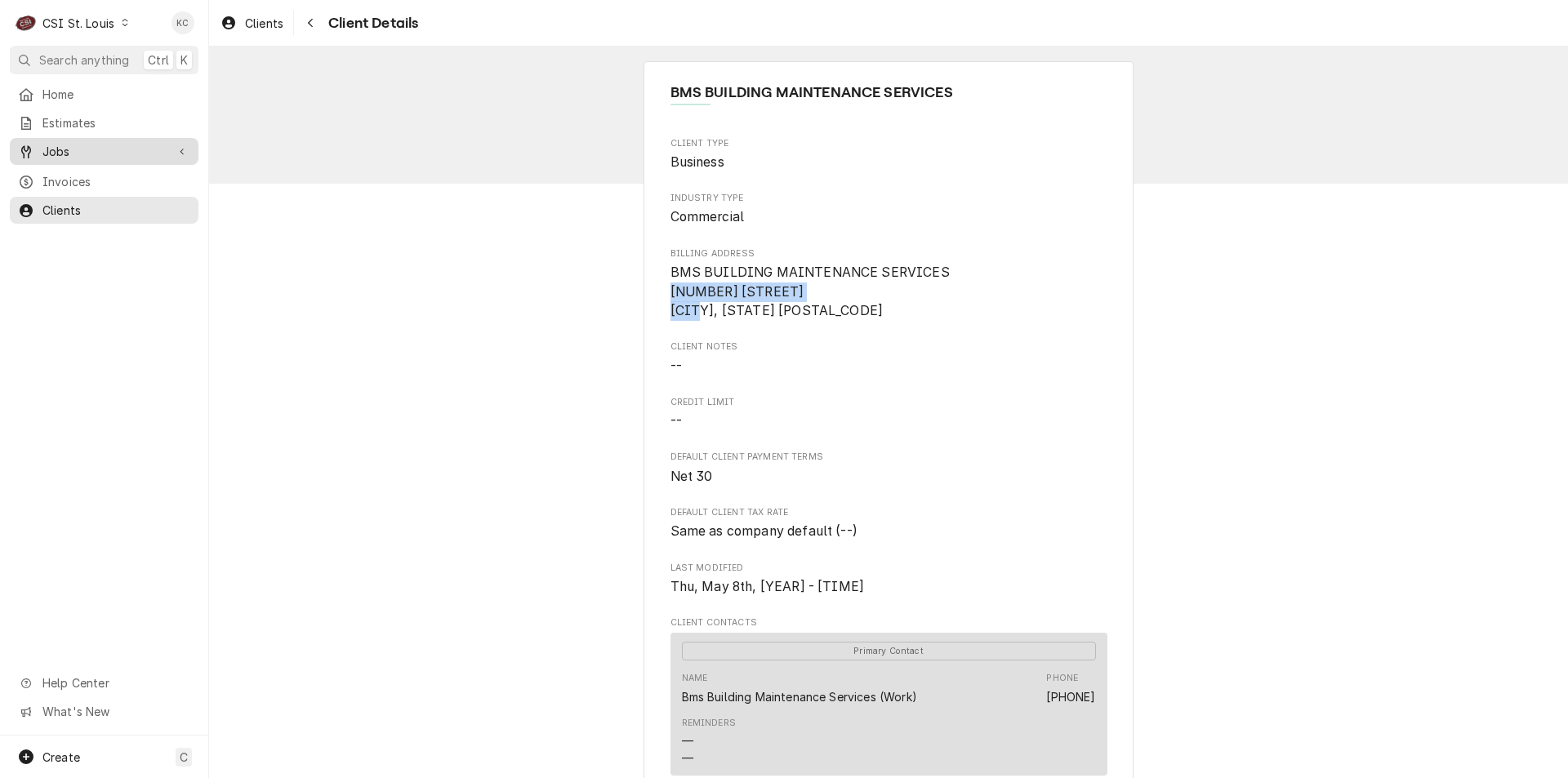 click on "Jobs" at bounding box center (104, 151) 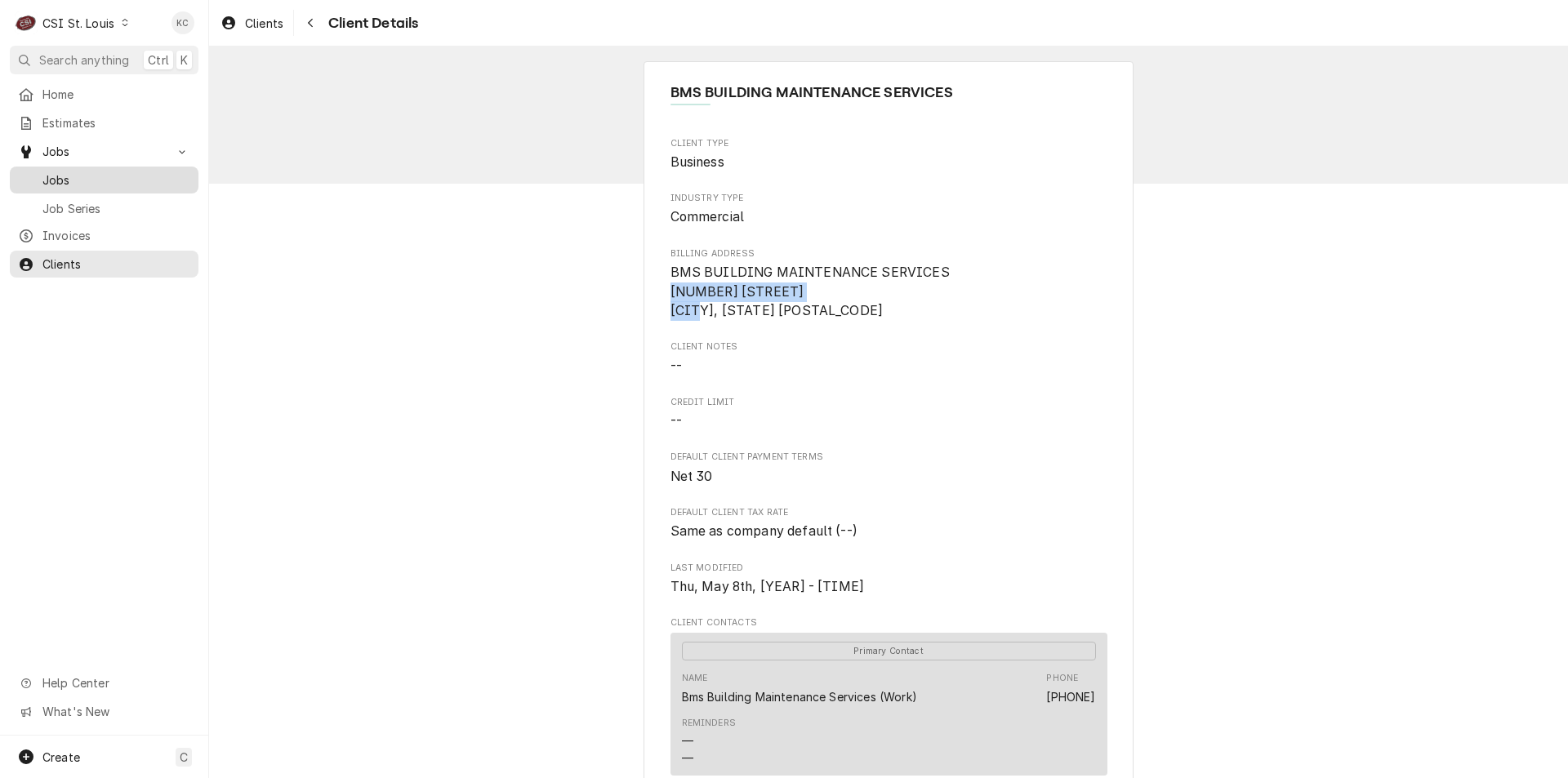 click on "Jobs" at bounding box center [104, 180] 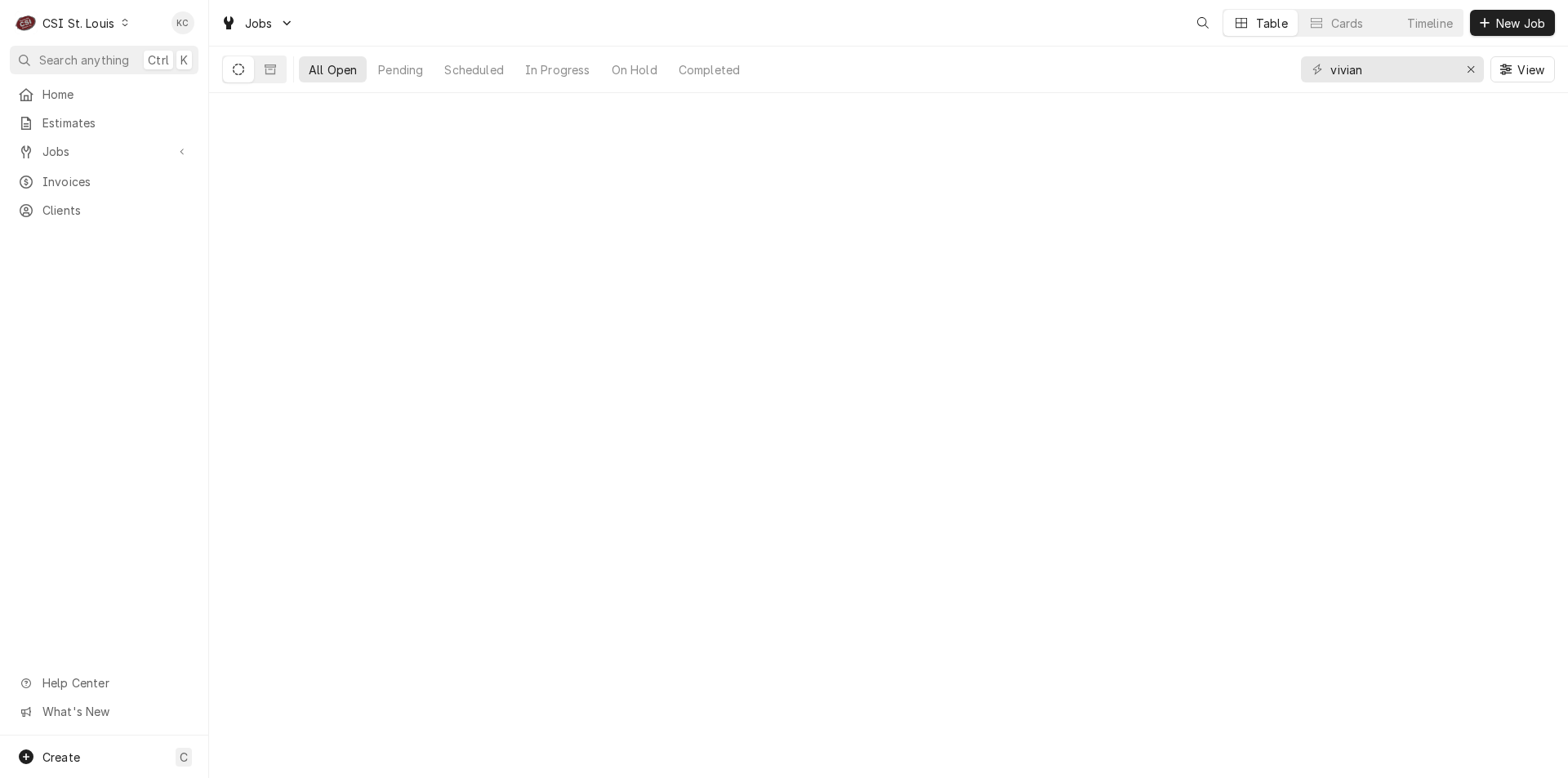 scroll, scrollTop: 0, scrollLeft: 0, axis: both 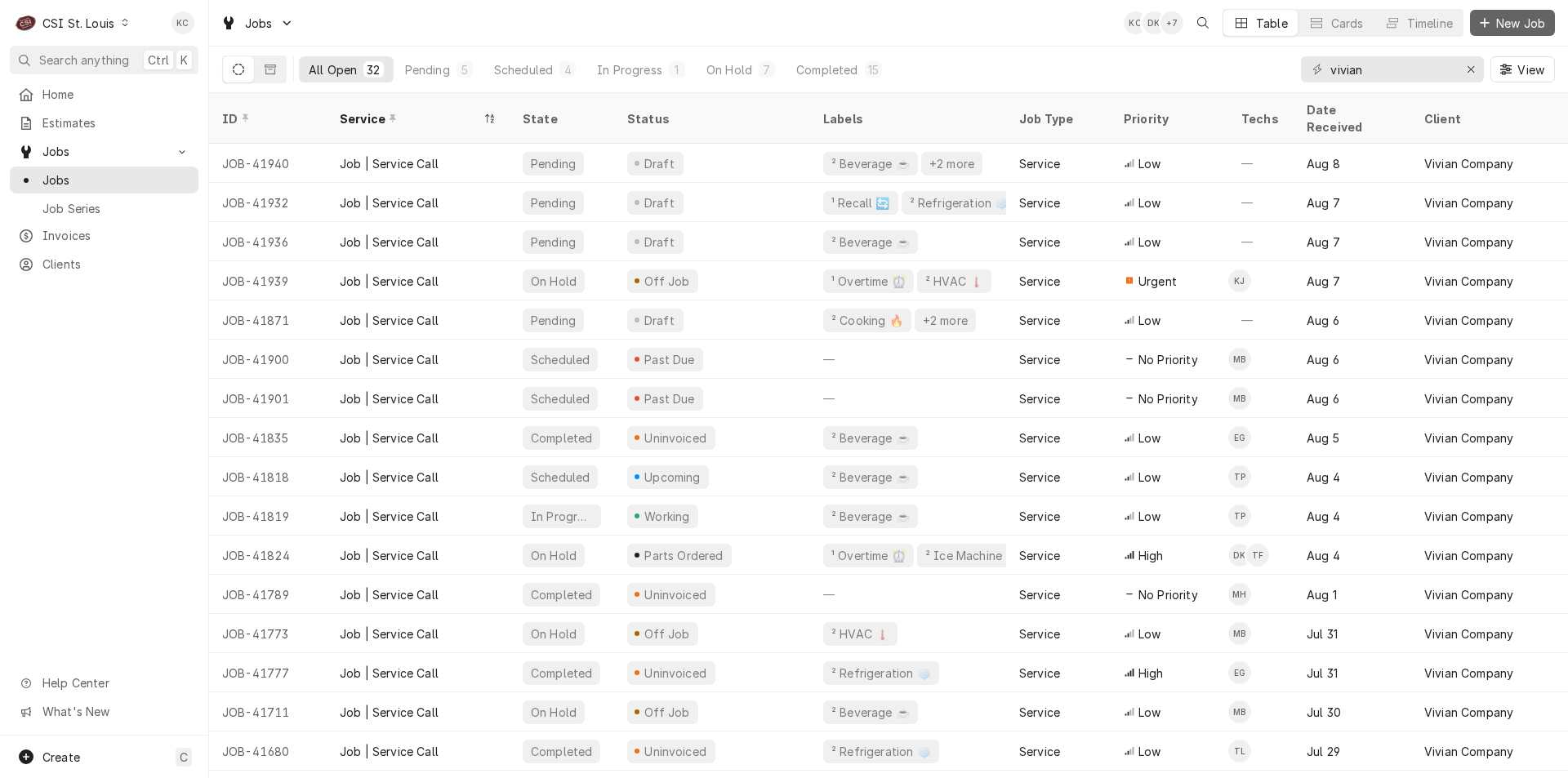 click on "New Job" at bounding box center [1521, 23] 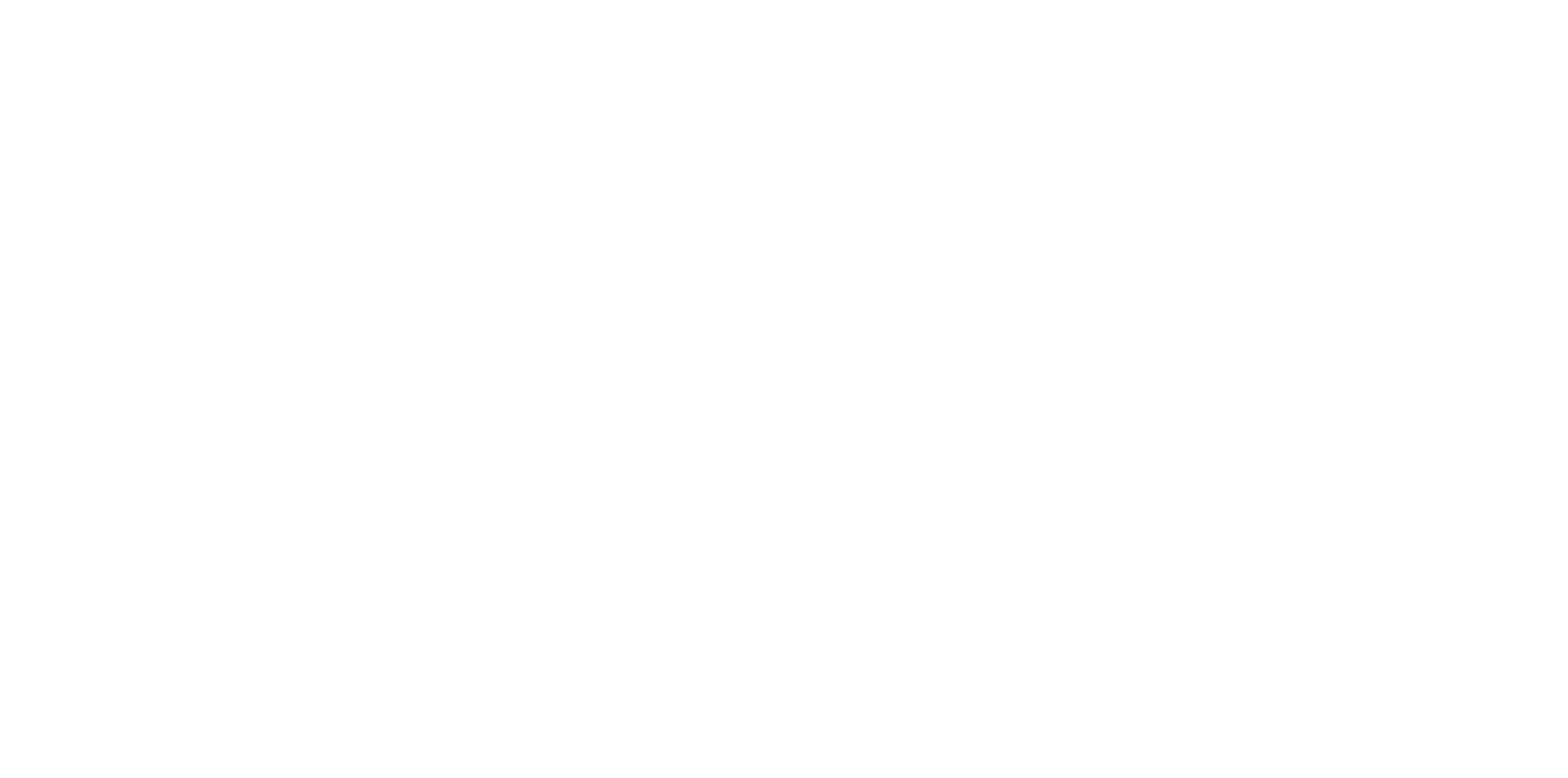 scroll, scrollTop: 0, scrollLeft: 0, axis: both 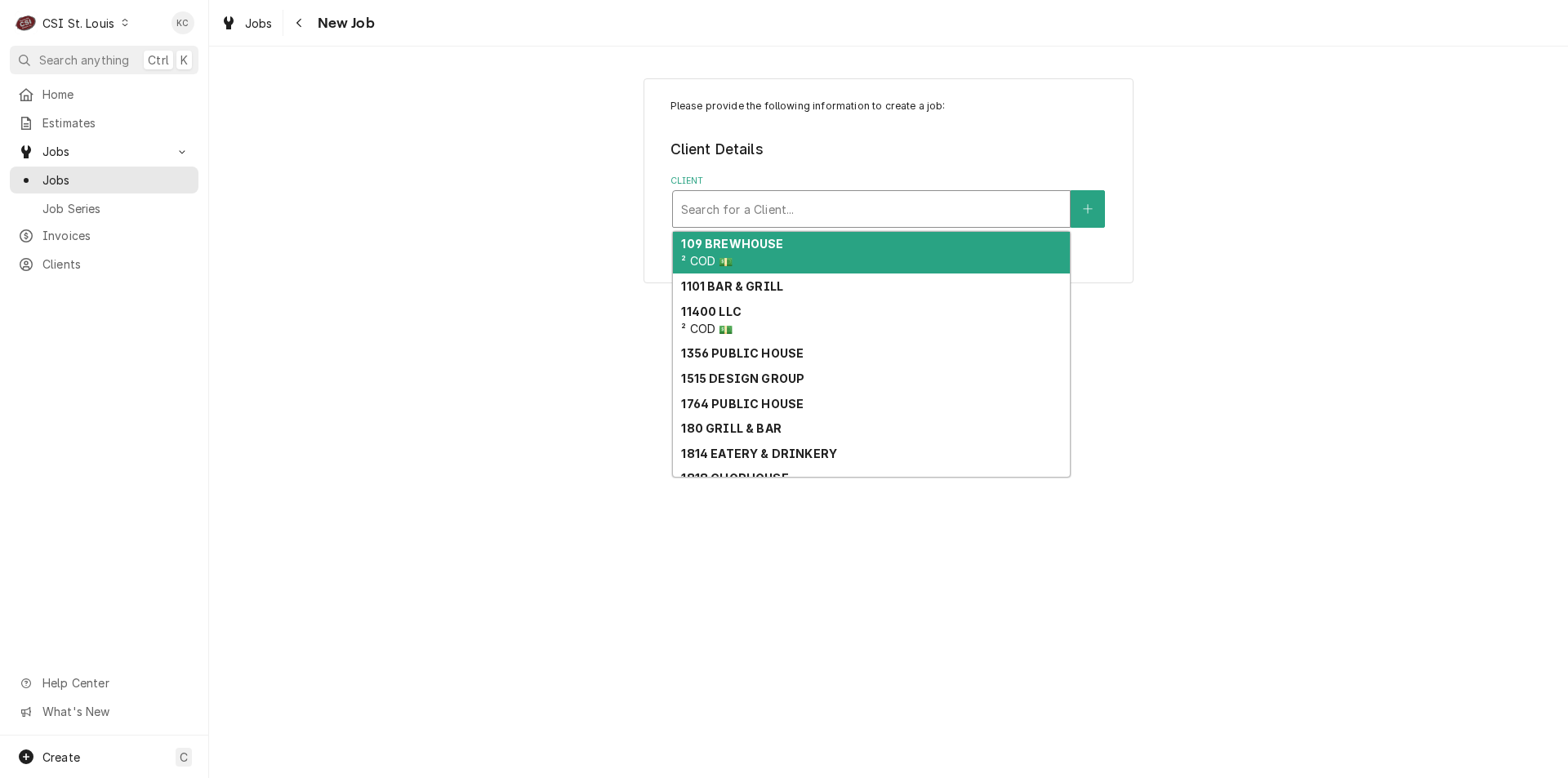 click at bounding box center (871, 209) 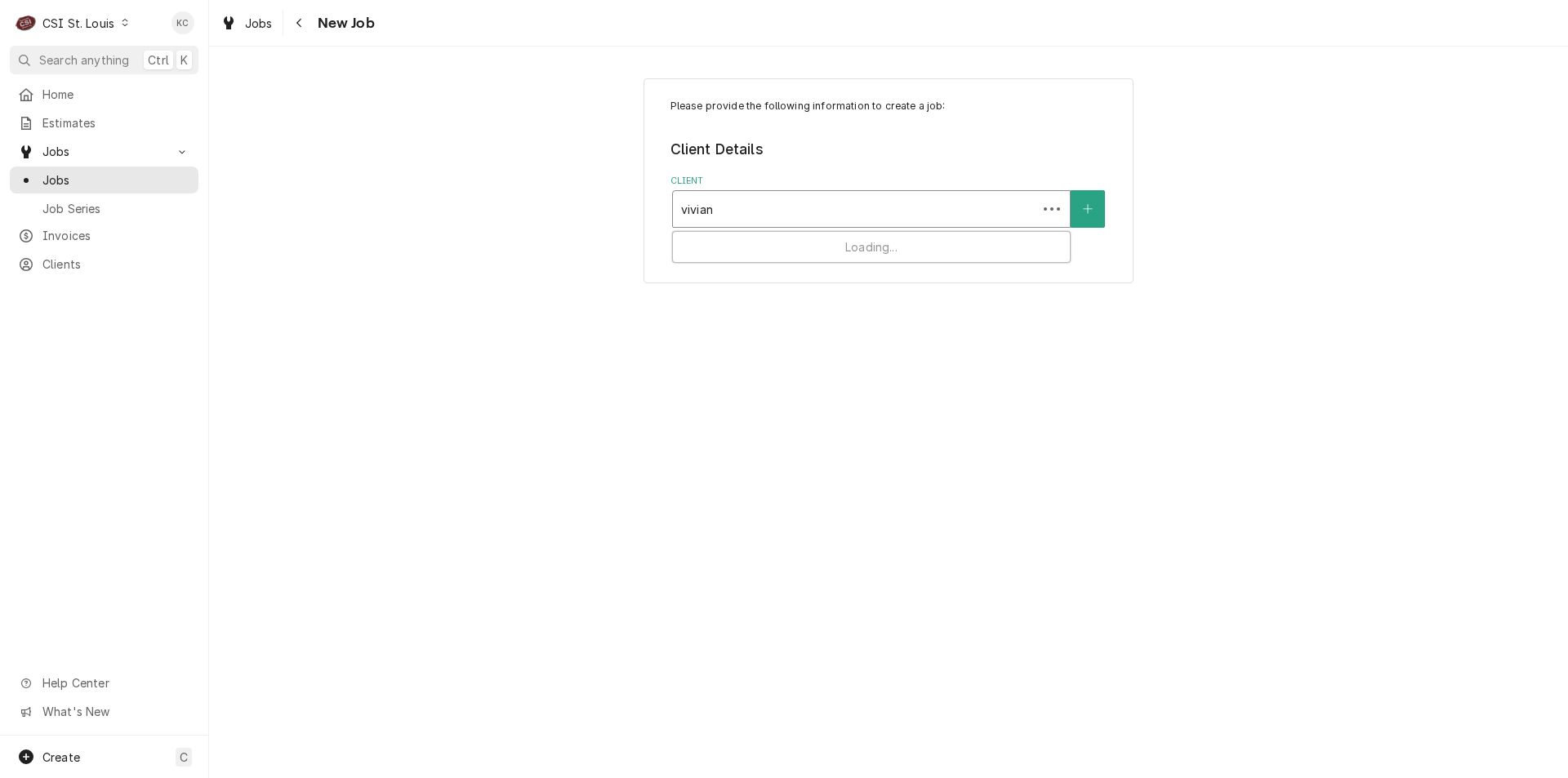 type on "vivian" 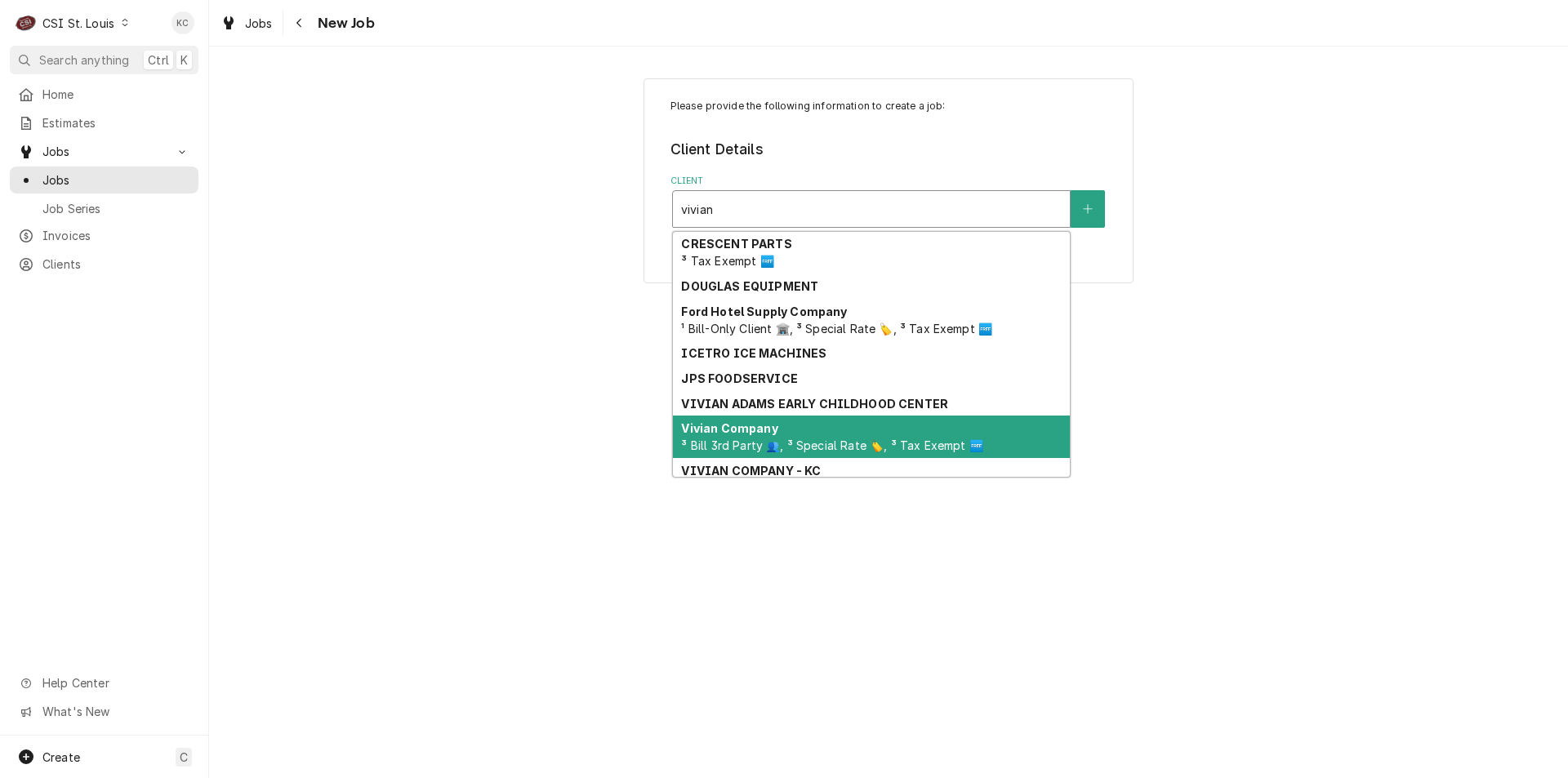 click on "Vivian Company" at bounding box center (729, 428) 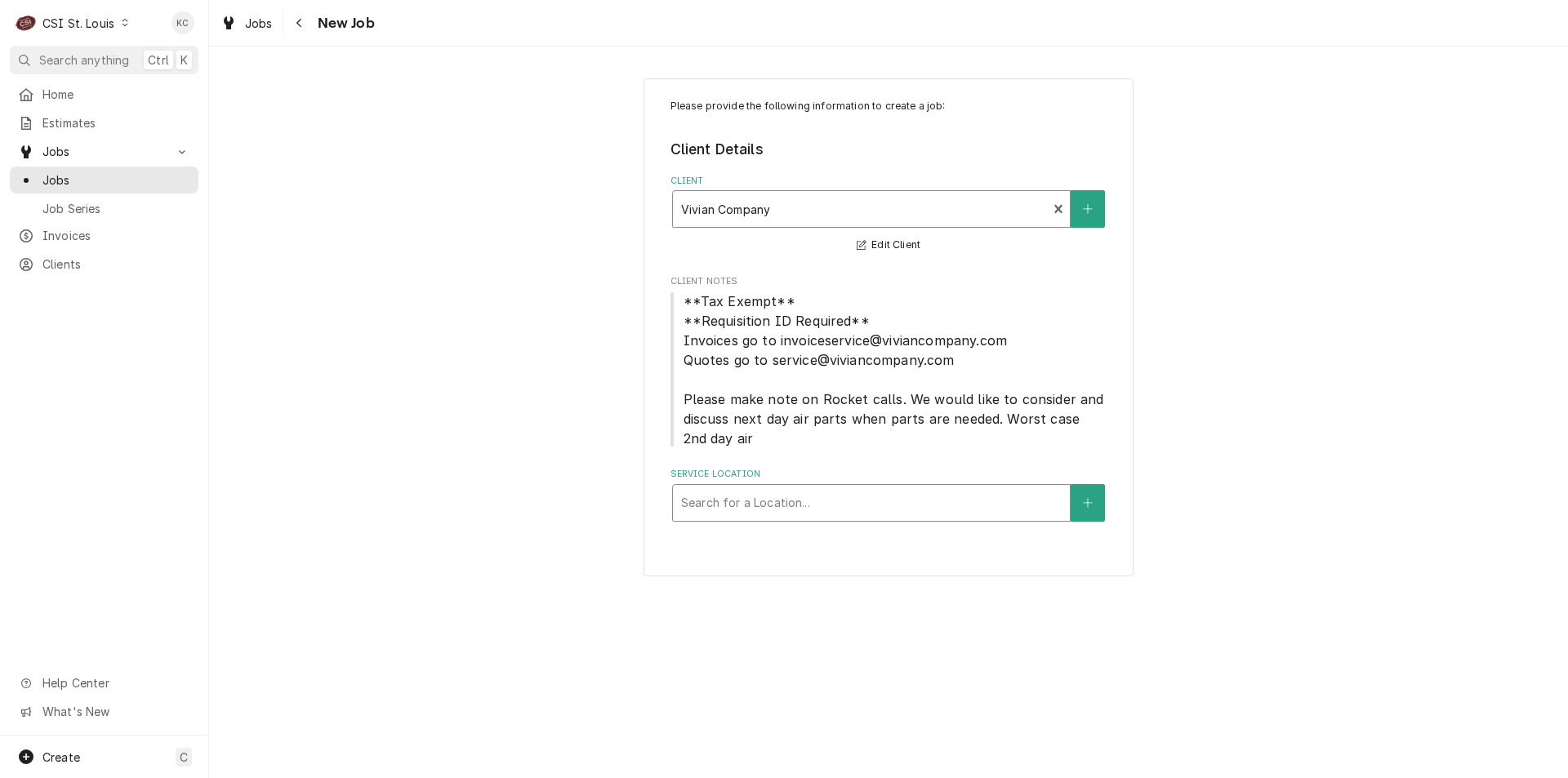 click at bounding box center [871, 503] 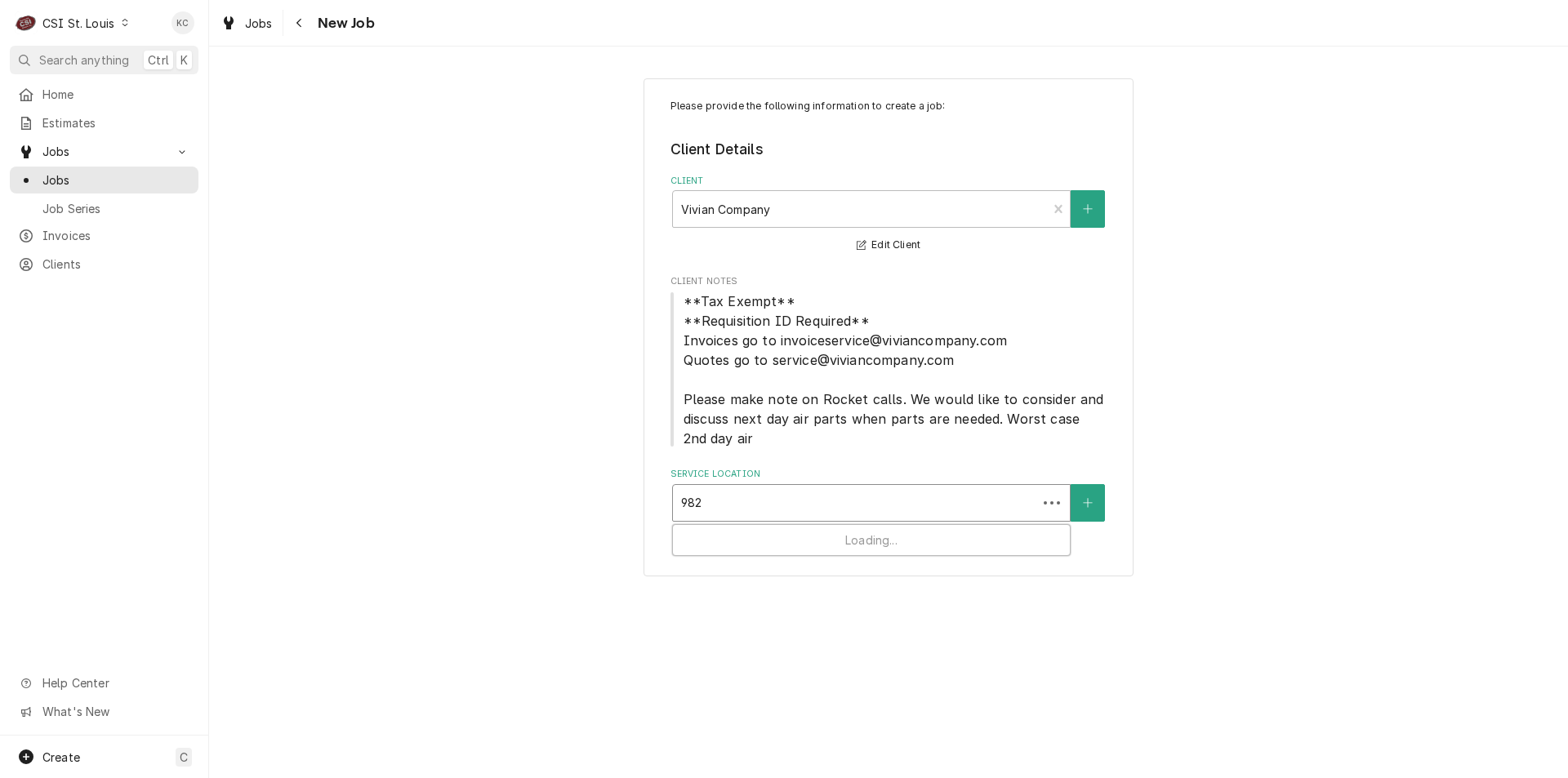 type on "982 s" 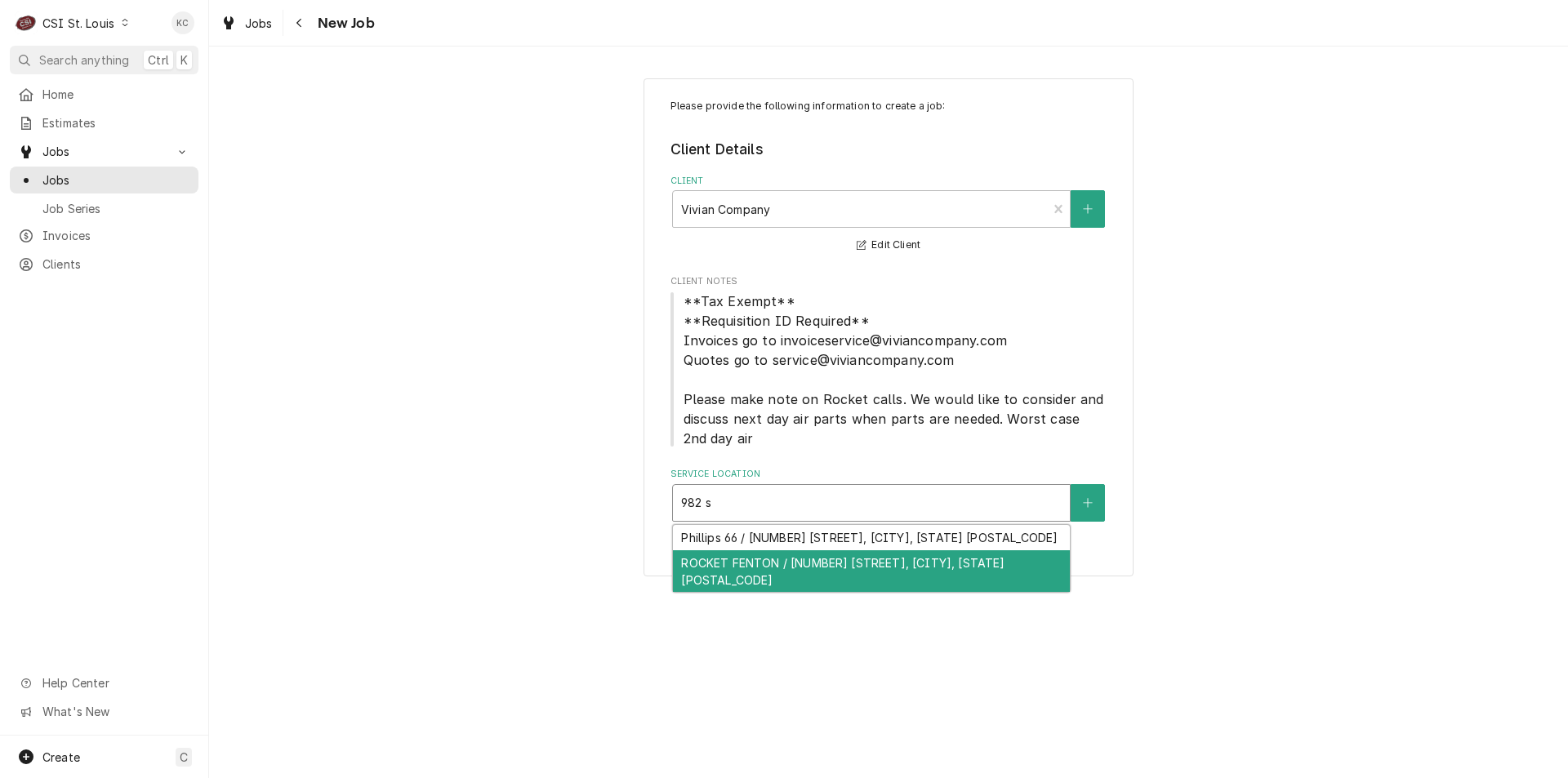 click on "ROCKET FENTON / [NUMBER] [STREET], [CITY], [STATE] [POSTAL_CODE]" at bounding box center (871, 571) 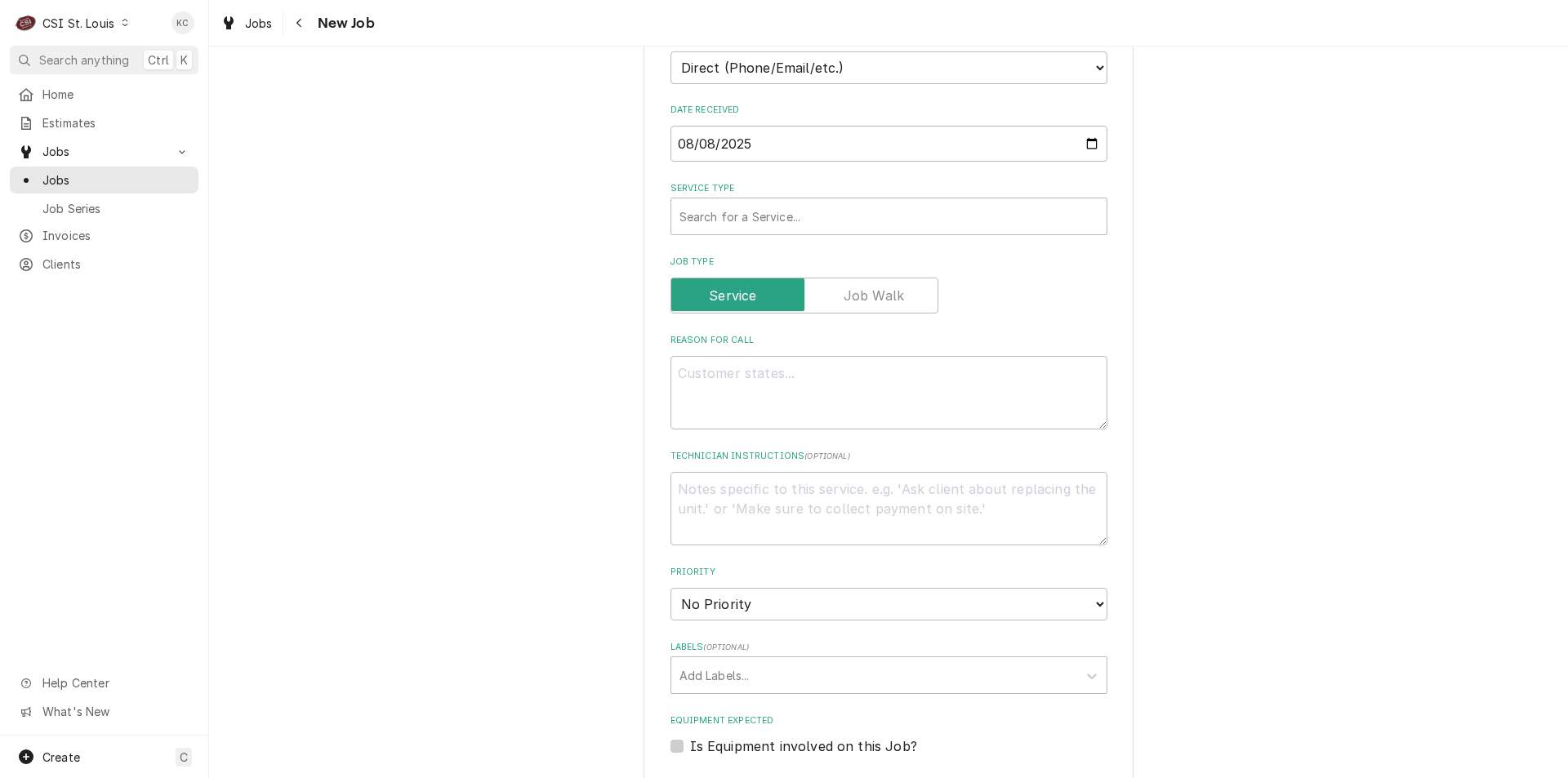 scroll, scrollTop: 490, scrollLeft: 0, axis: vertical 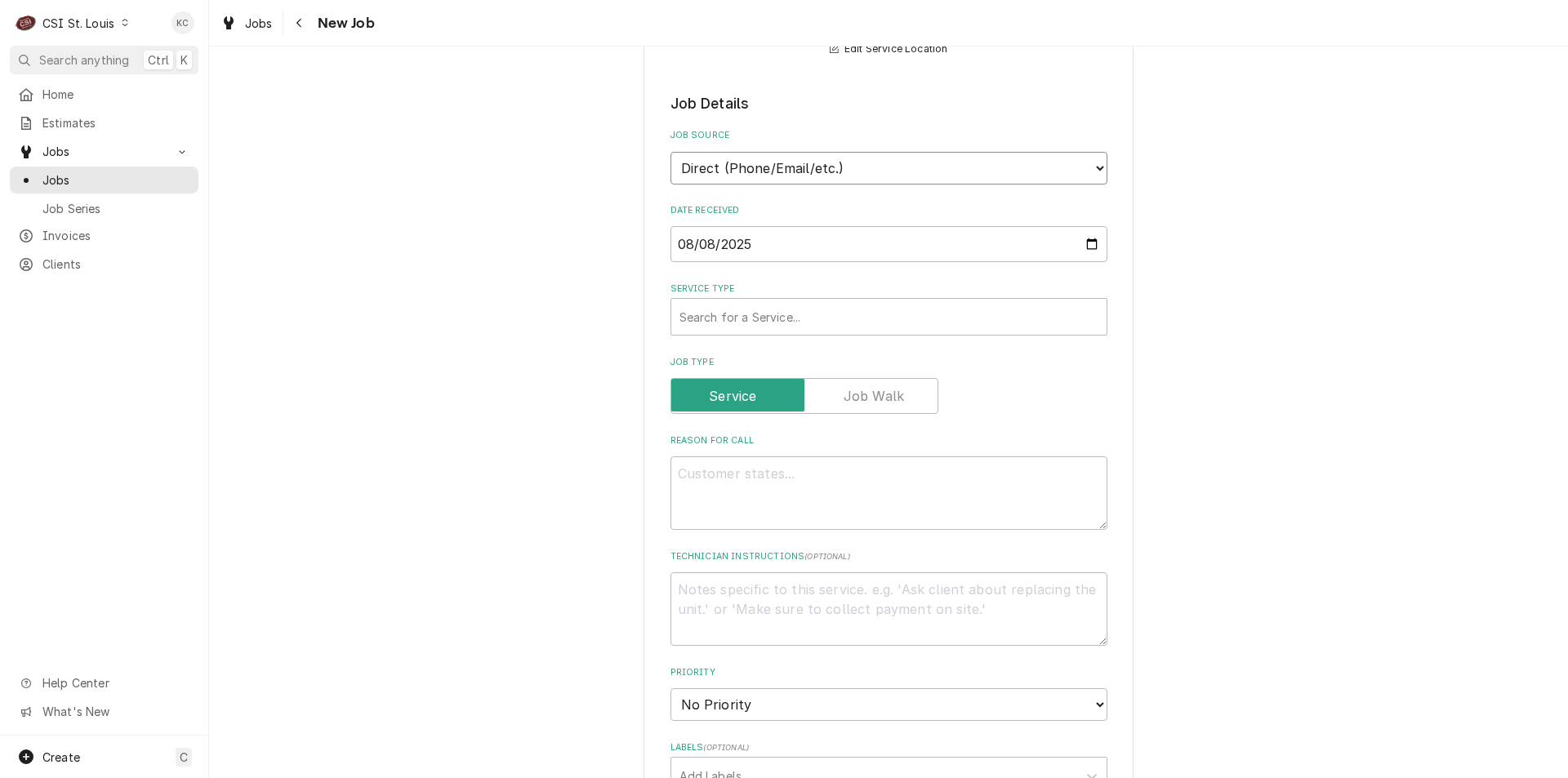 click on "Direct (Phone/Email/etc.) Service Channel Corrigo Ecotrak Other" at bounding box center [889, 168] 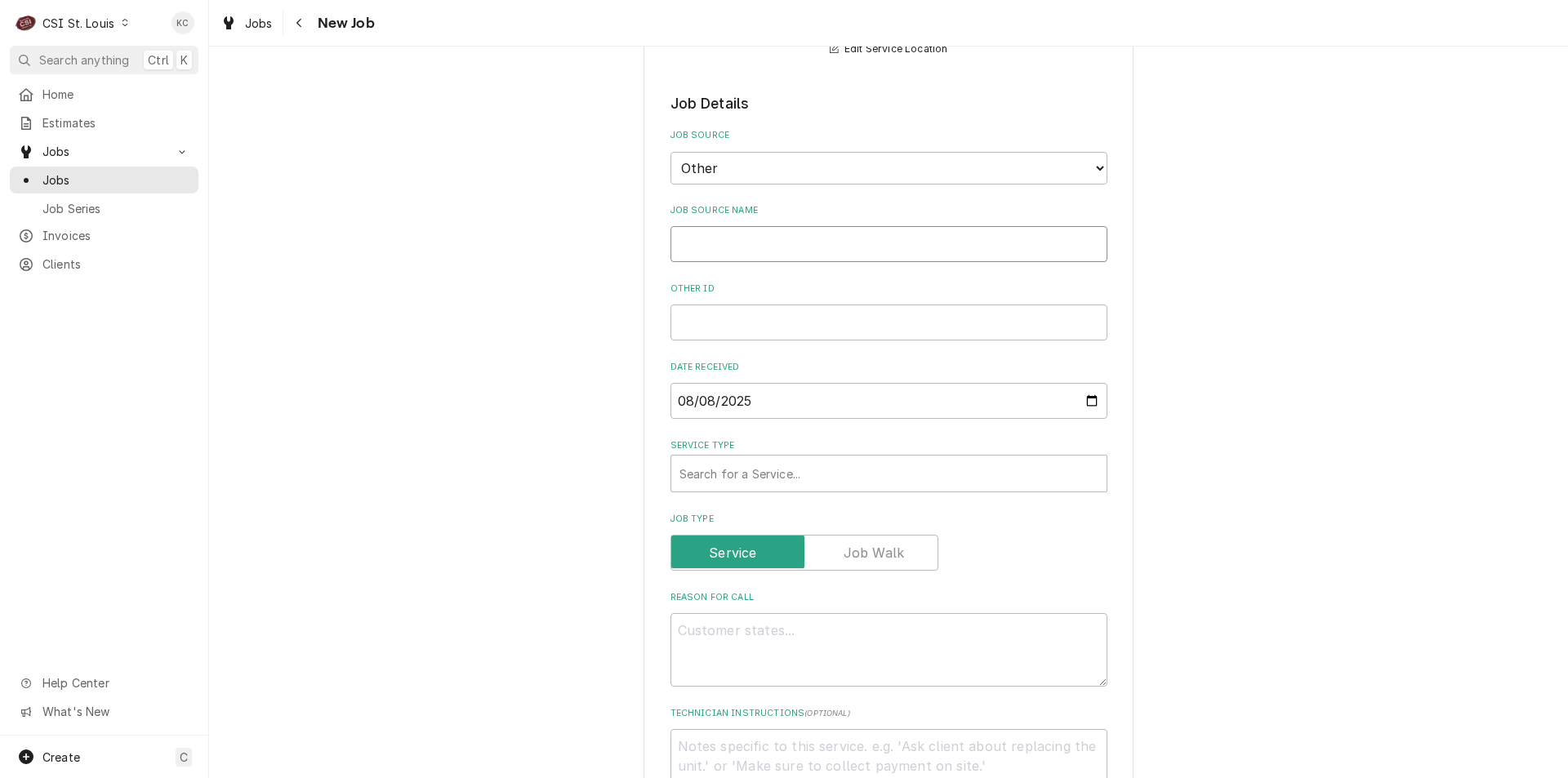 click on "Job Source Name" at bounding box center [889, 244] 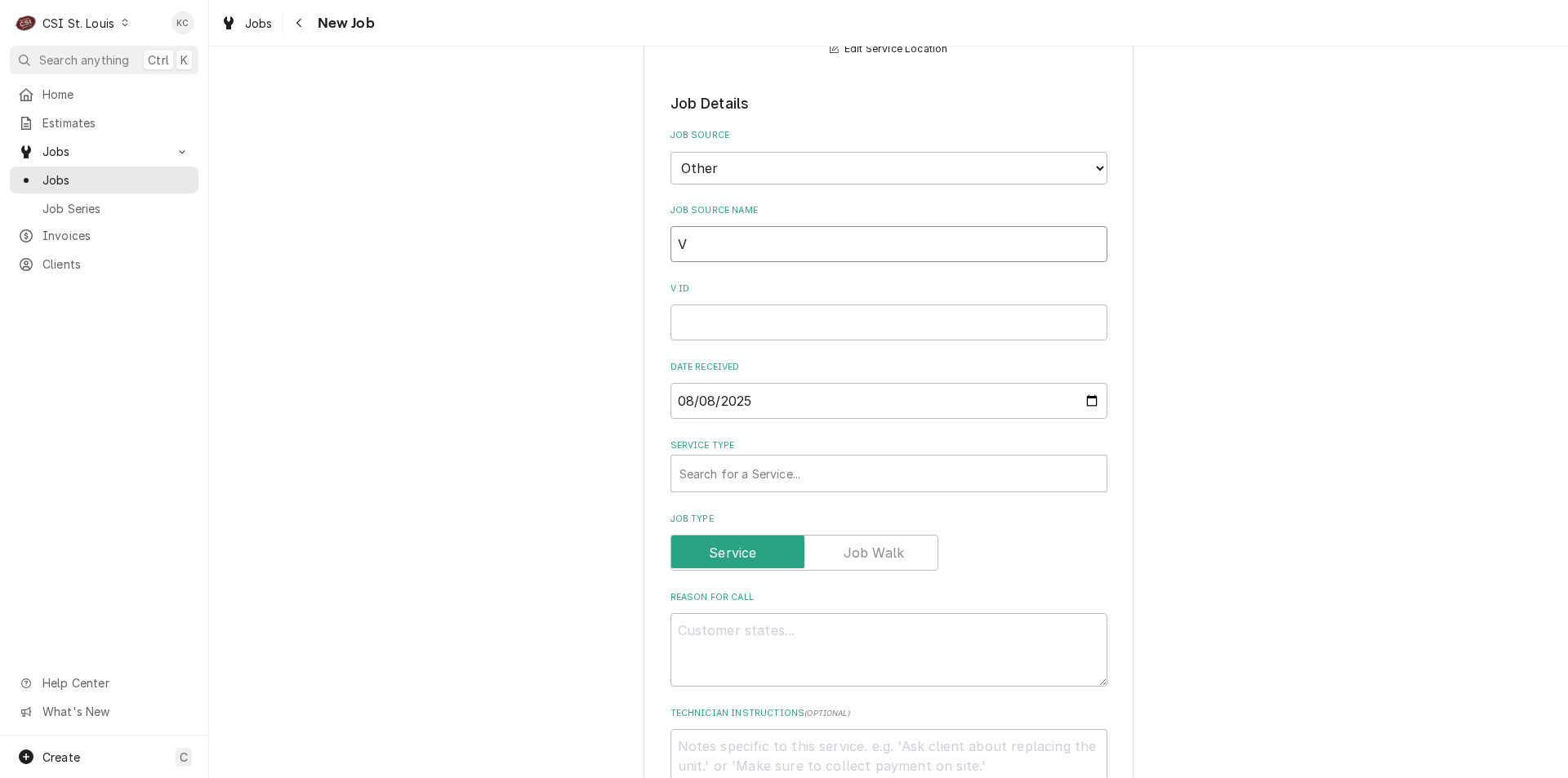 type on "x" 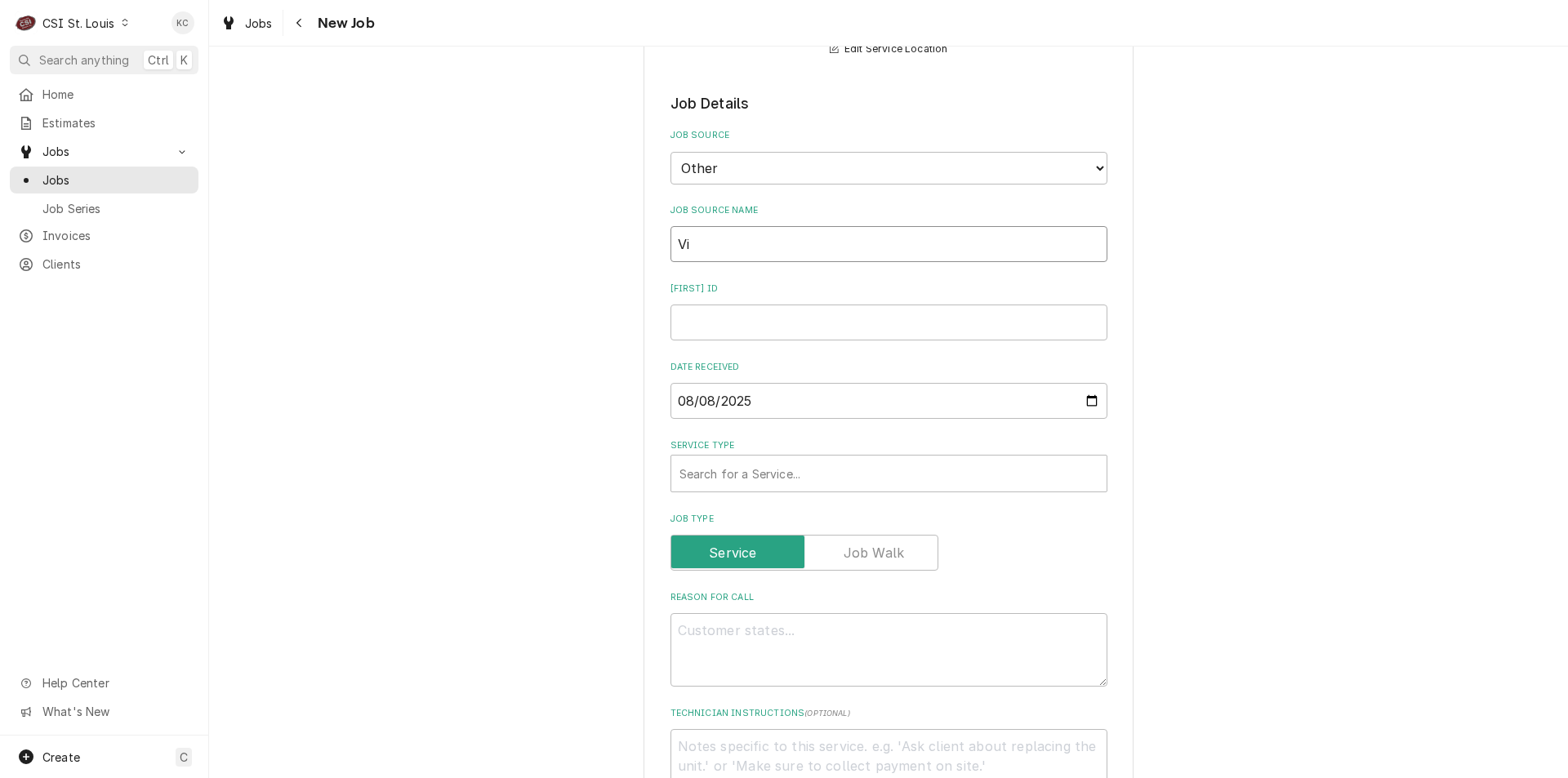 type on "x" 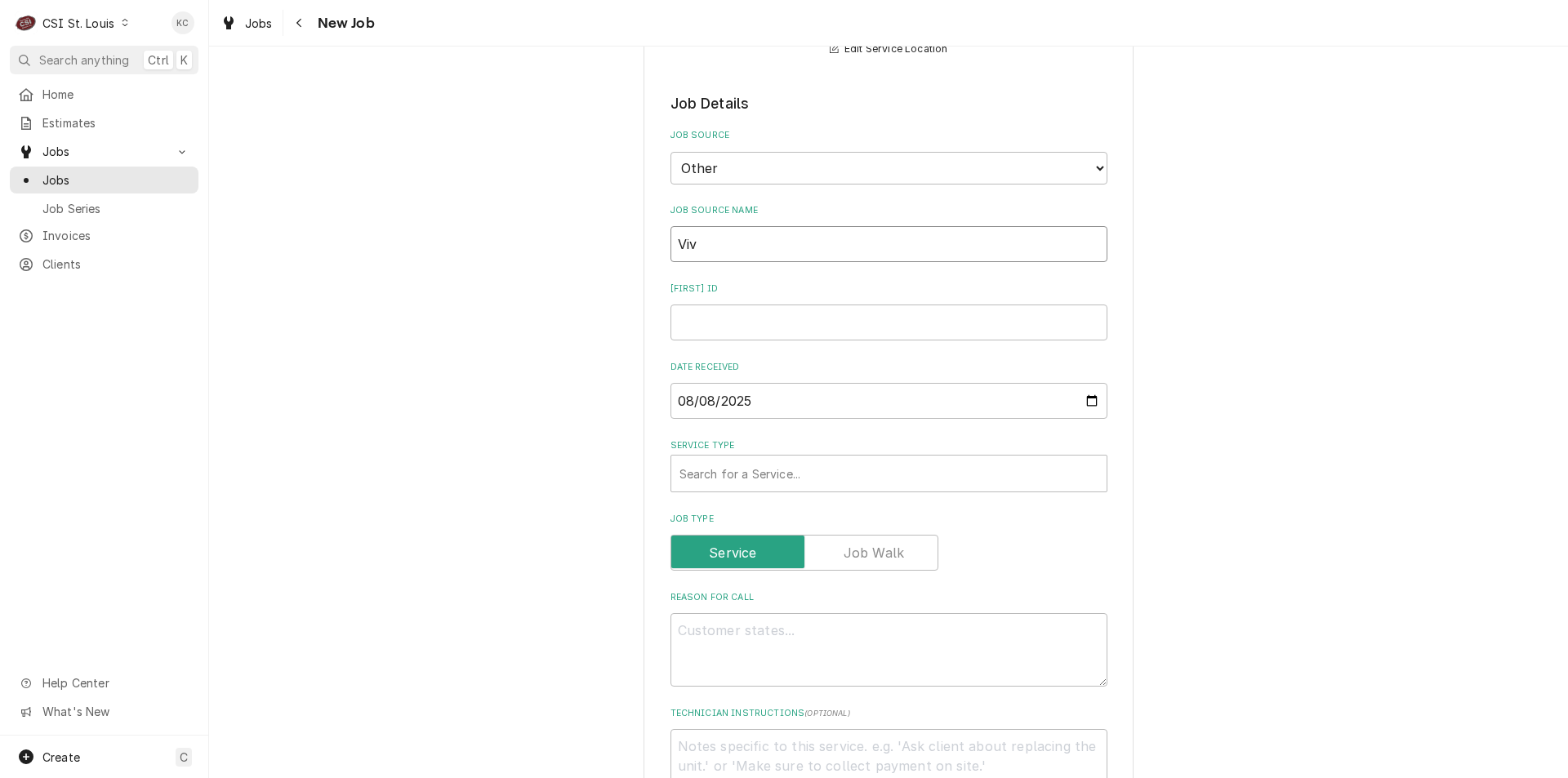 type on "Vivi" 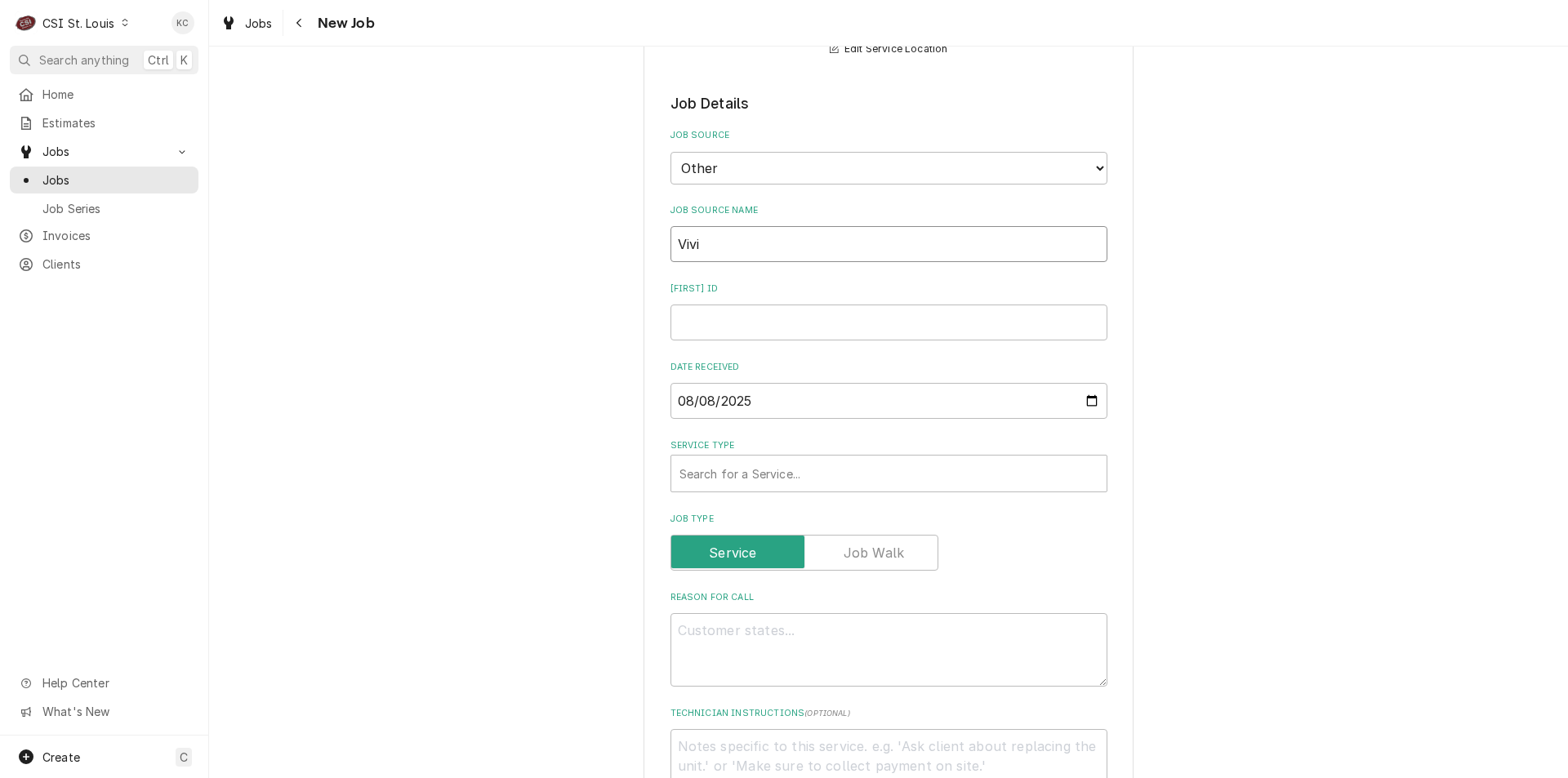 type on "x" 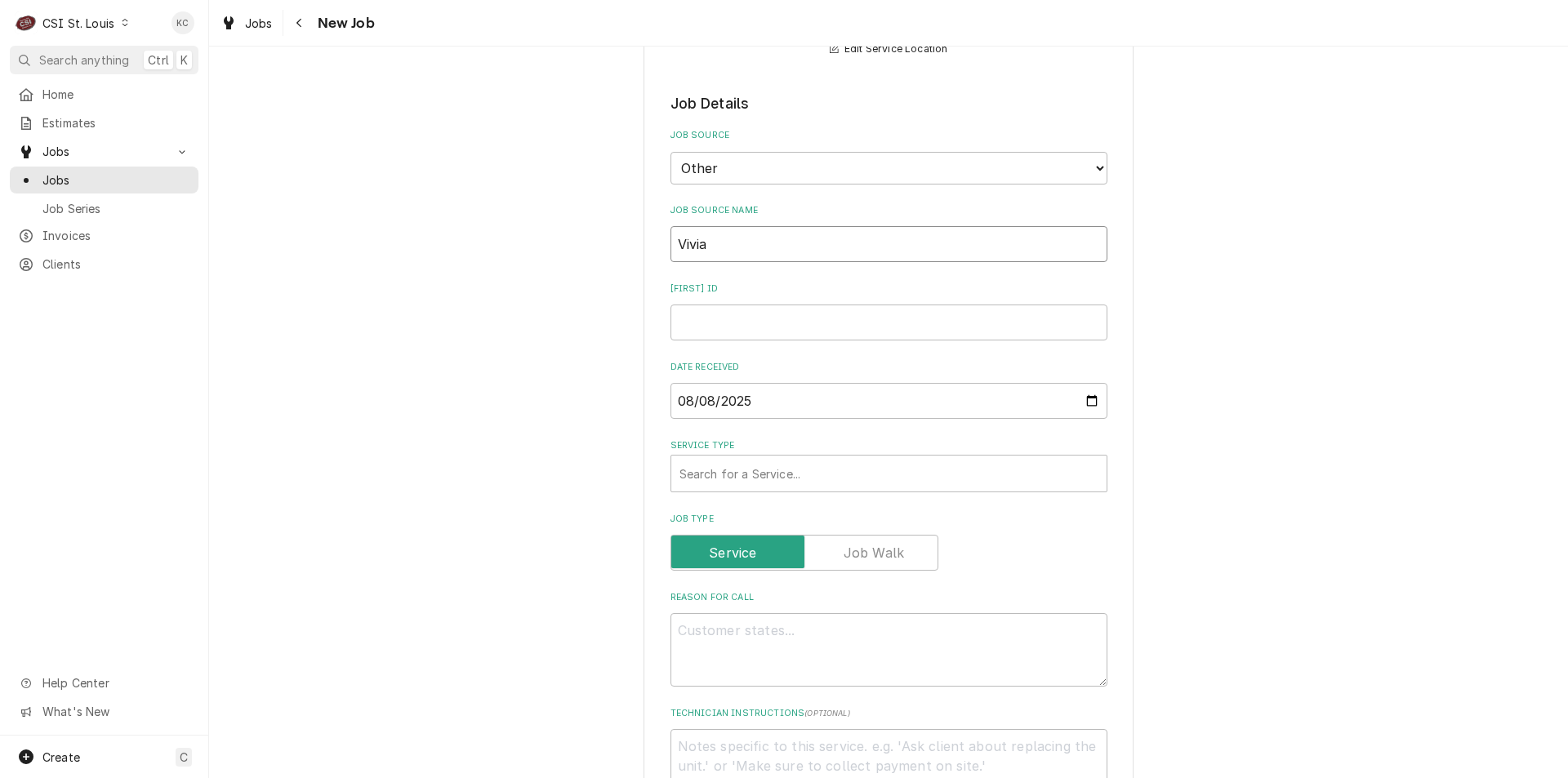 type on "x" 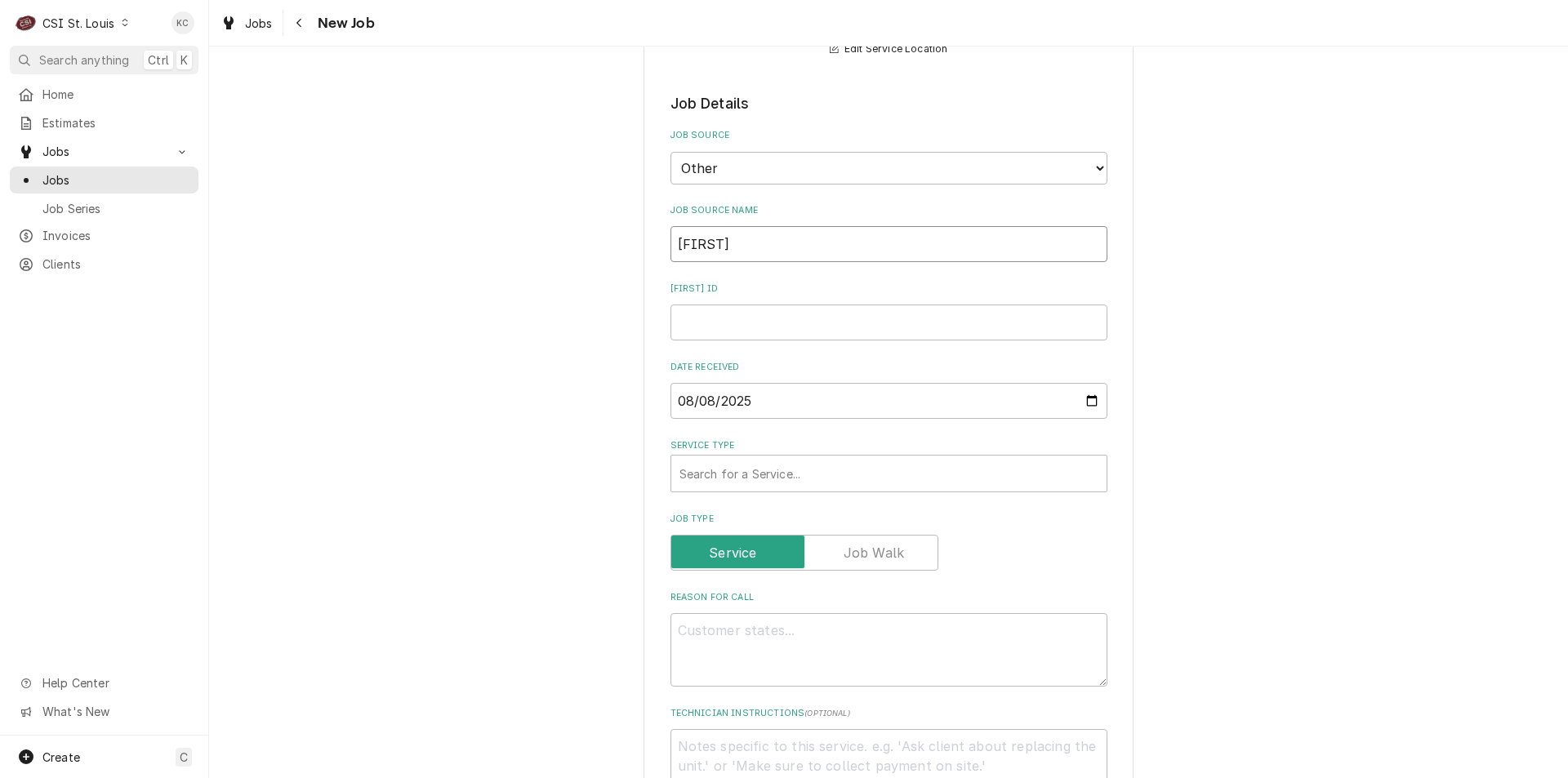 type on "Viviamn" 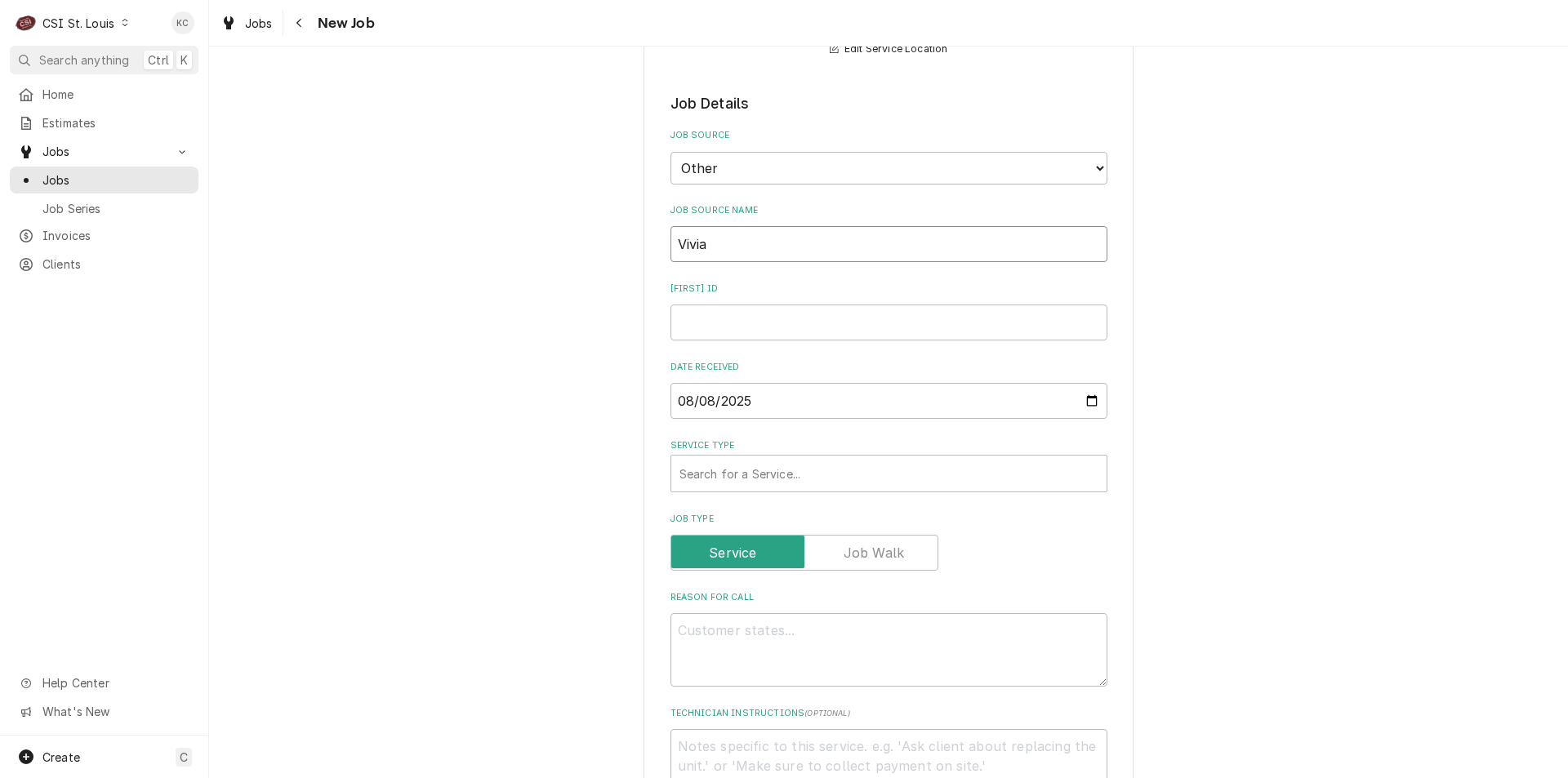 type on "x" 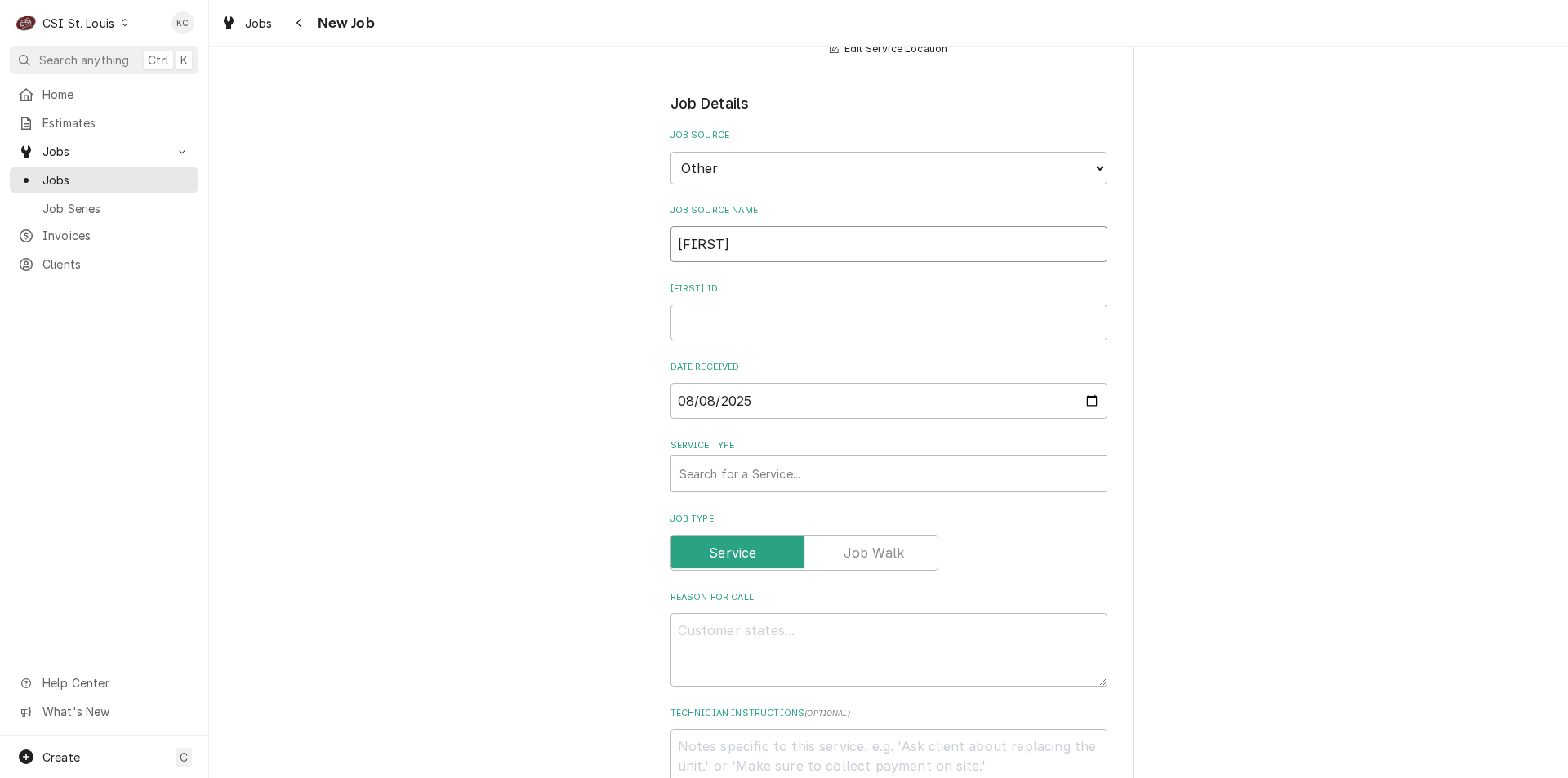 type on "x" 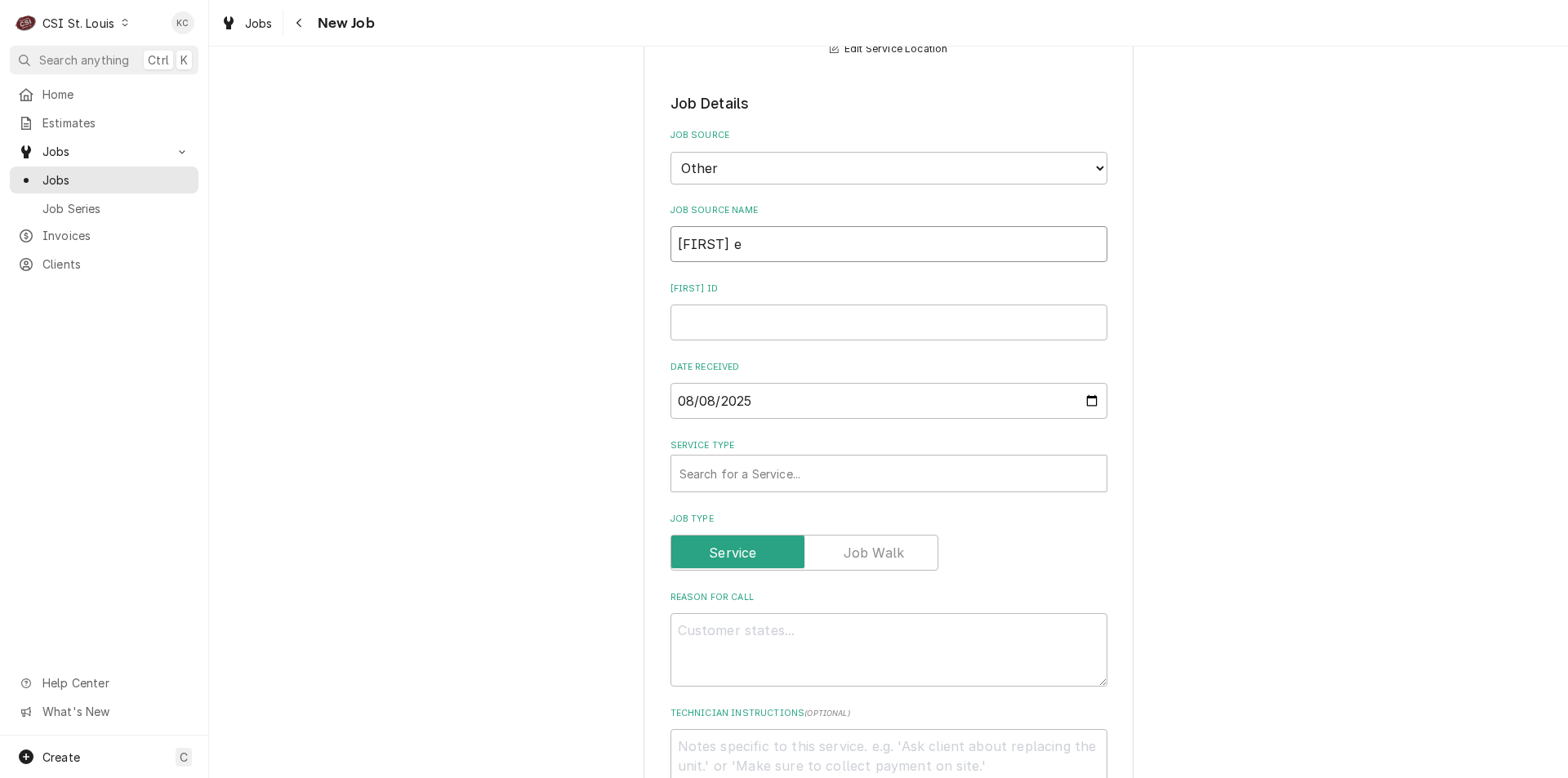 type on "x" 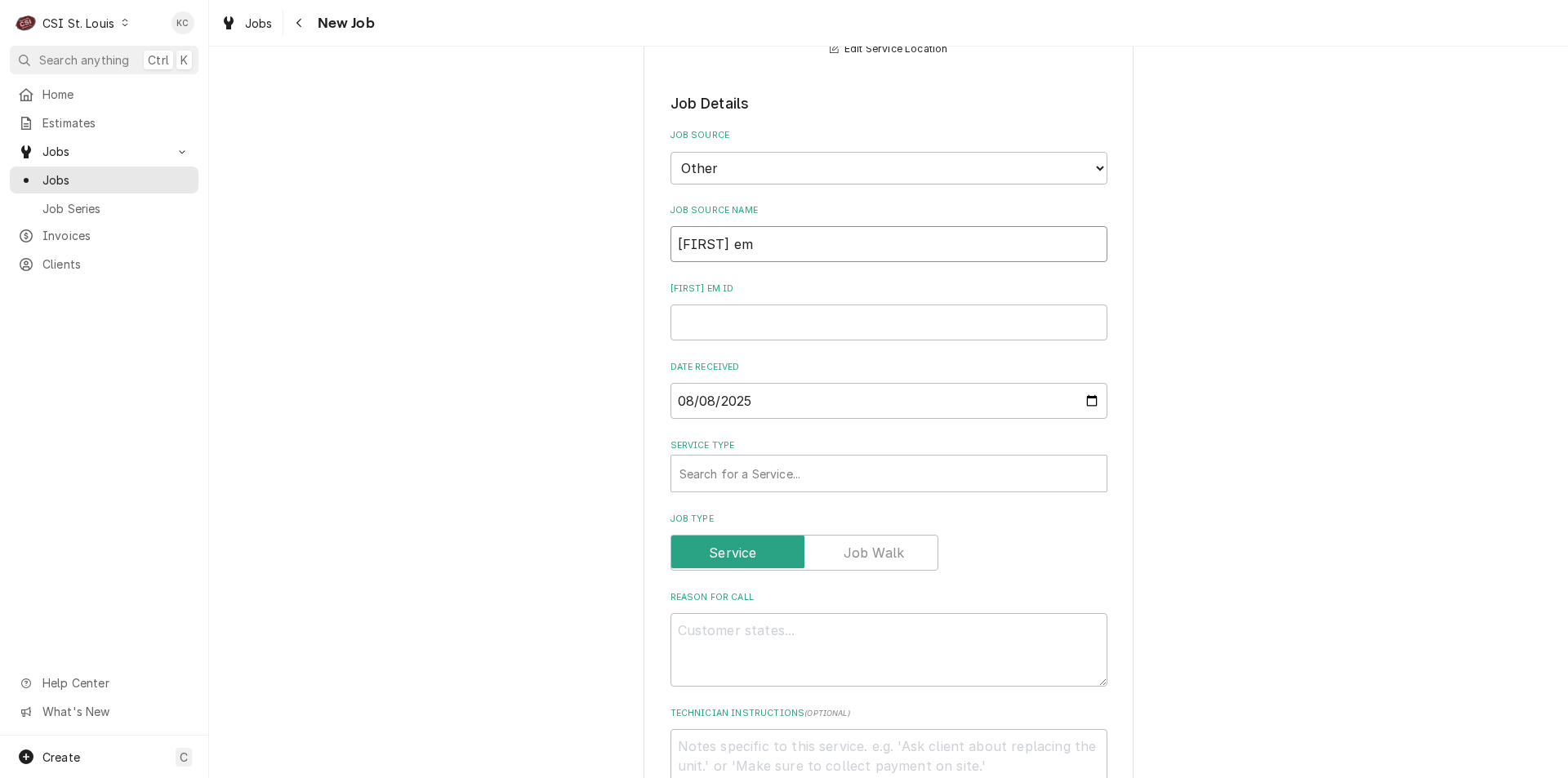 type on "x" 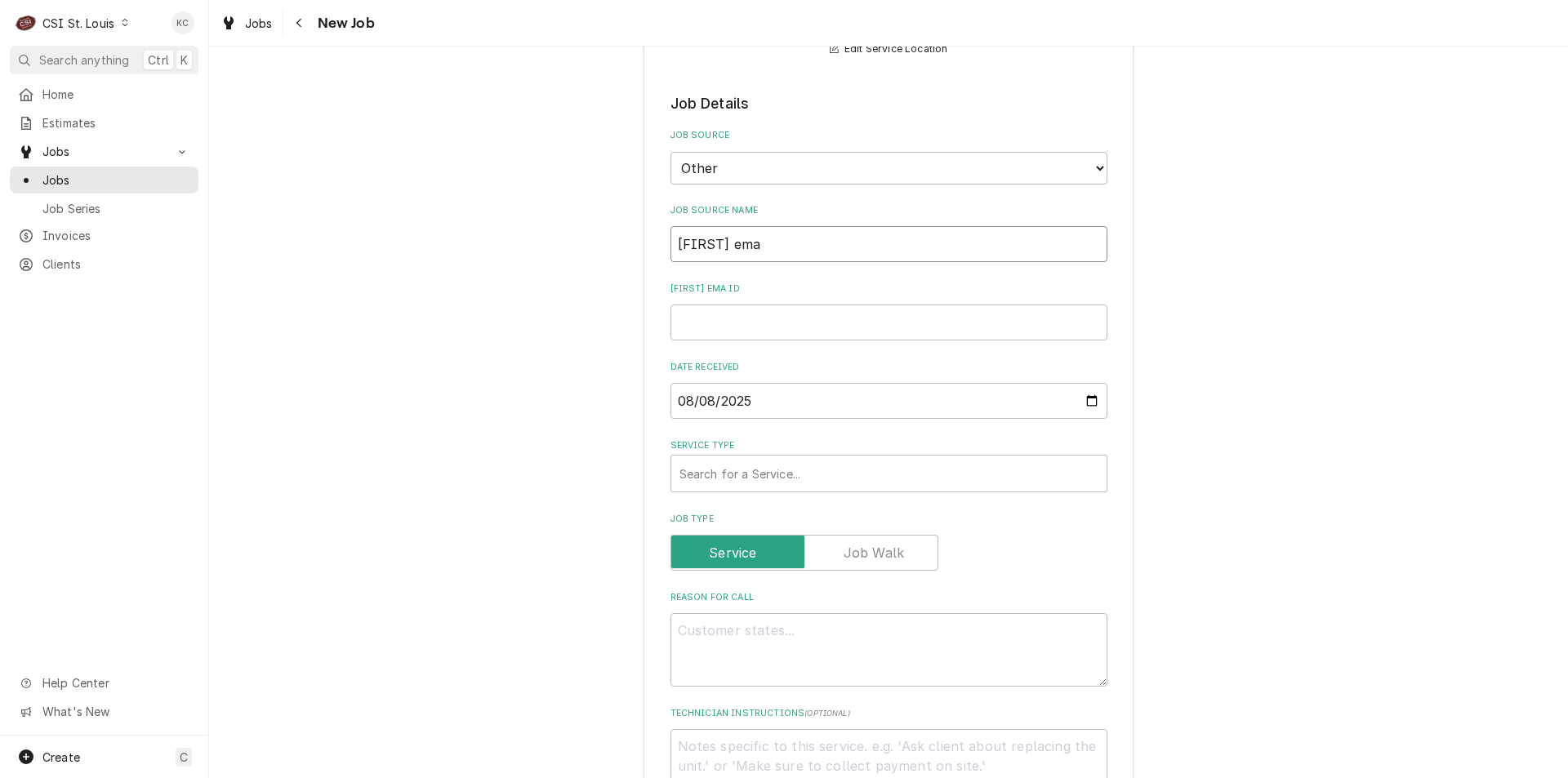 type on "Vivian emai" 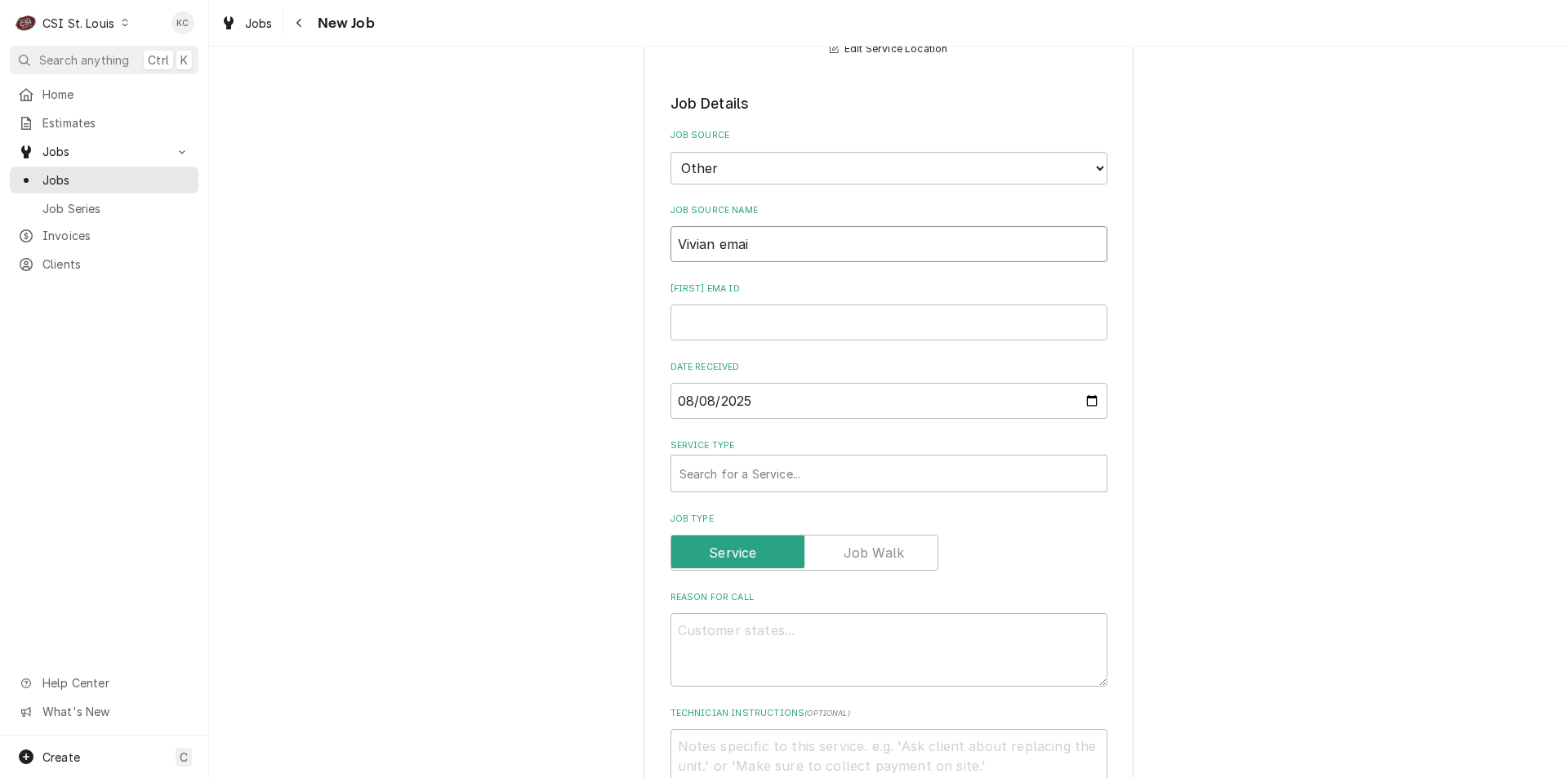 type on "x" 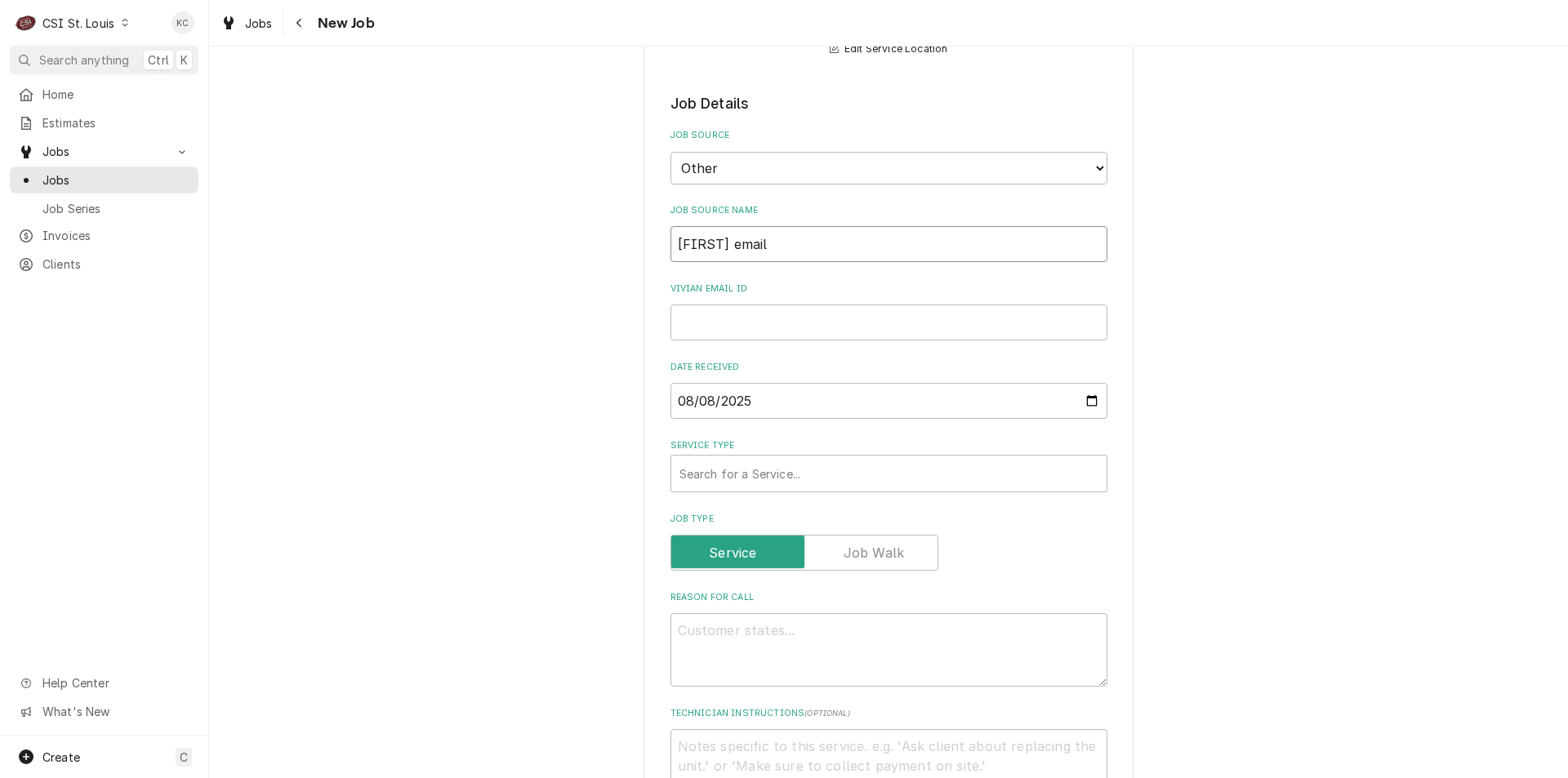 type on "x" 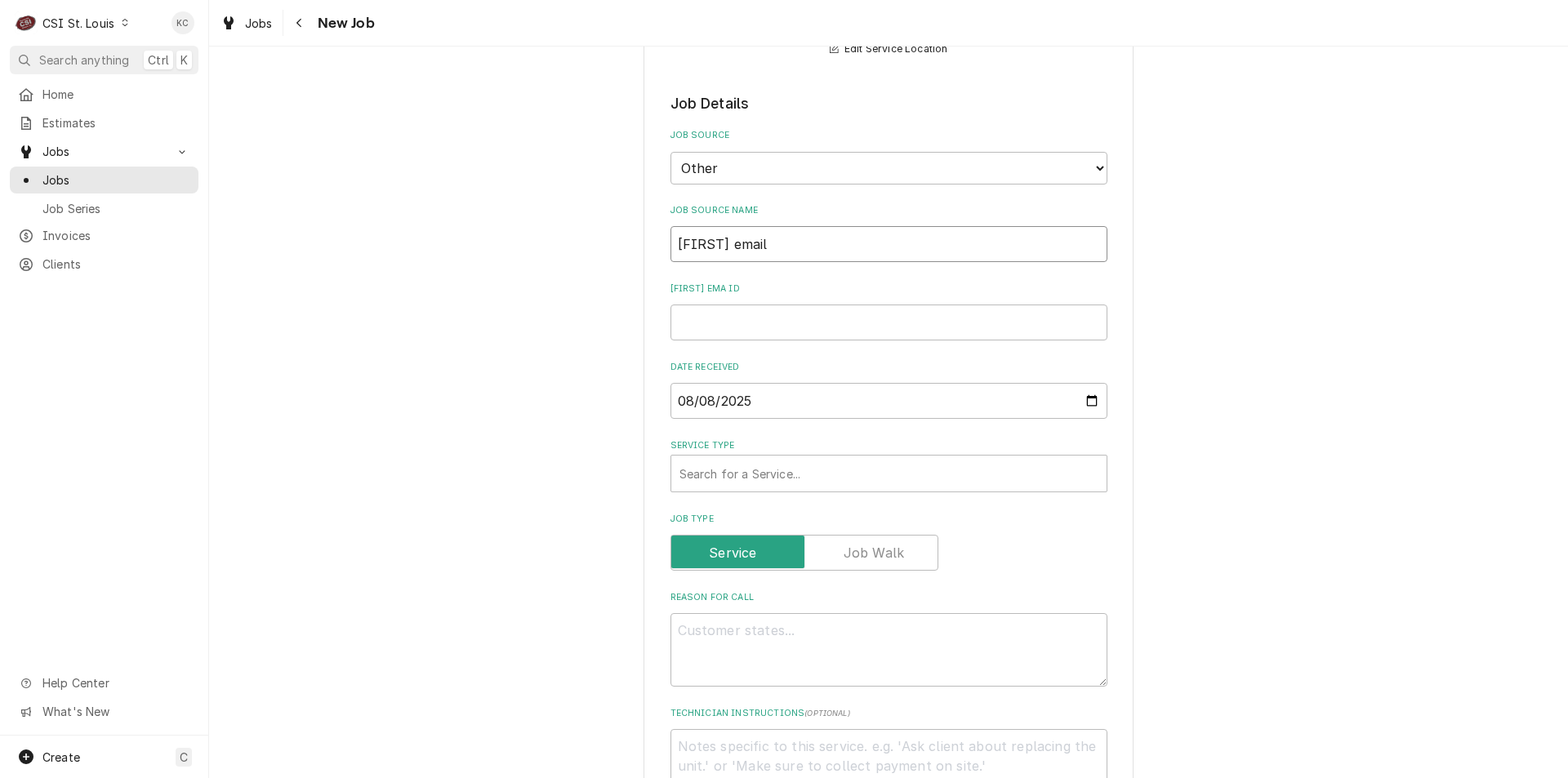 type on "Vivian email" 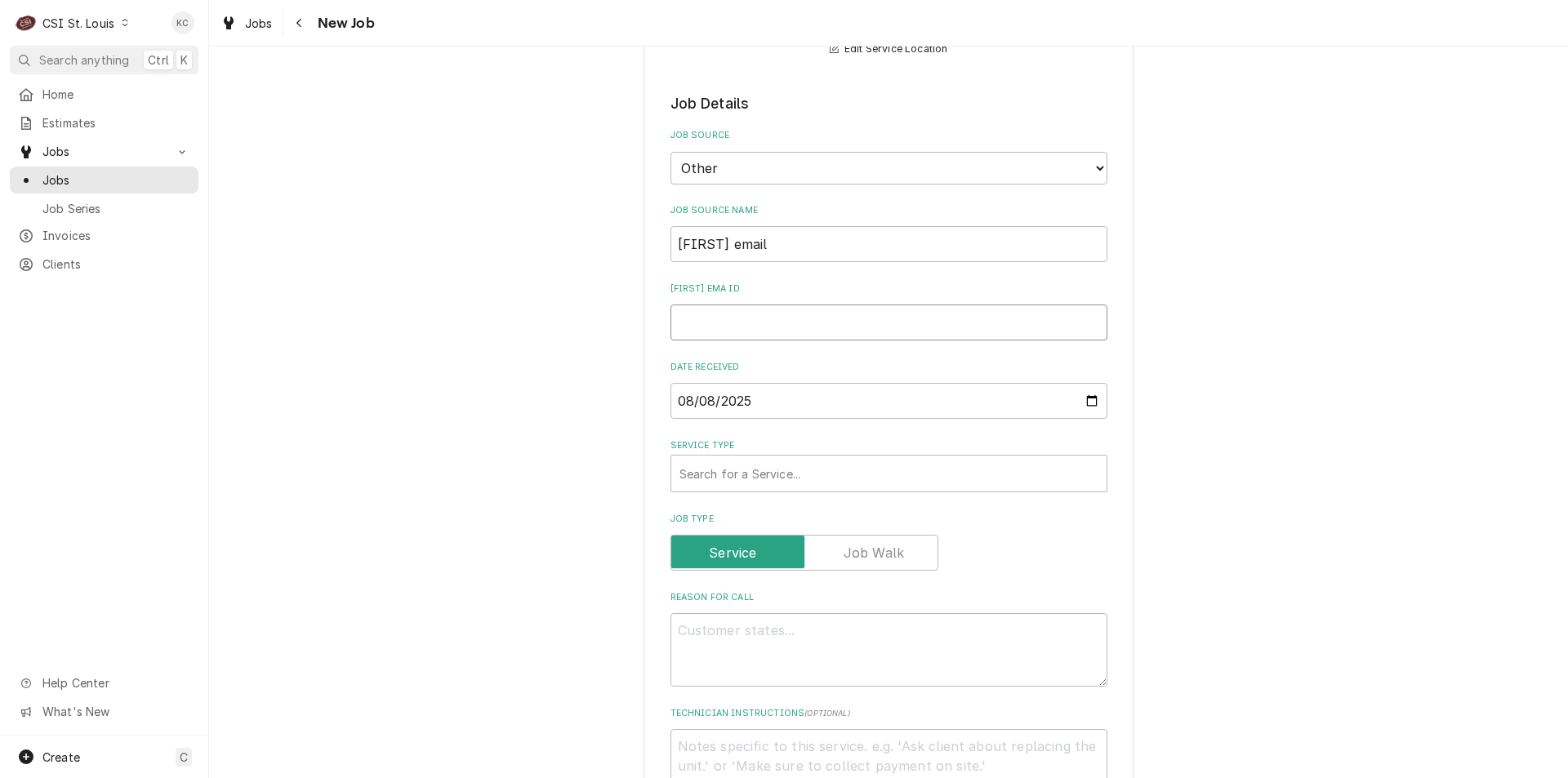 type on "x" 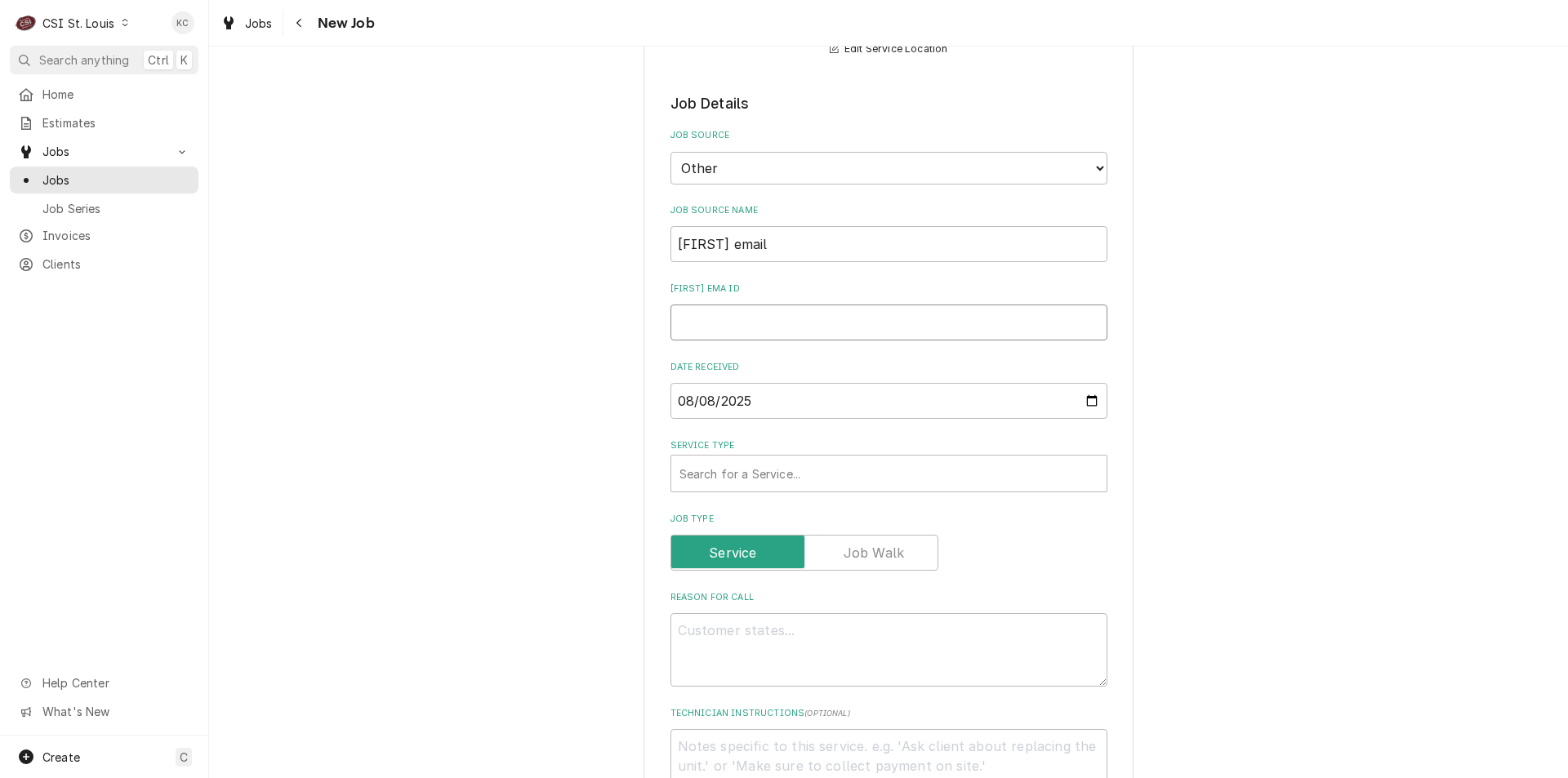 type on "4" 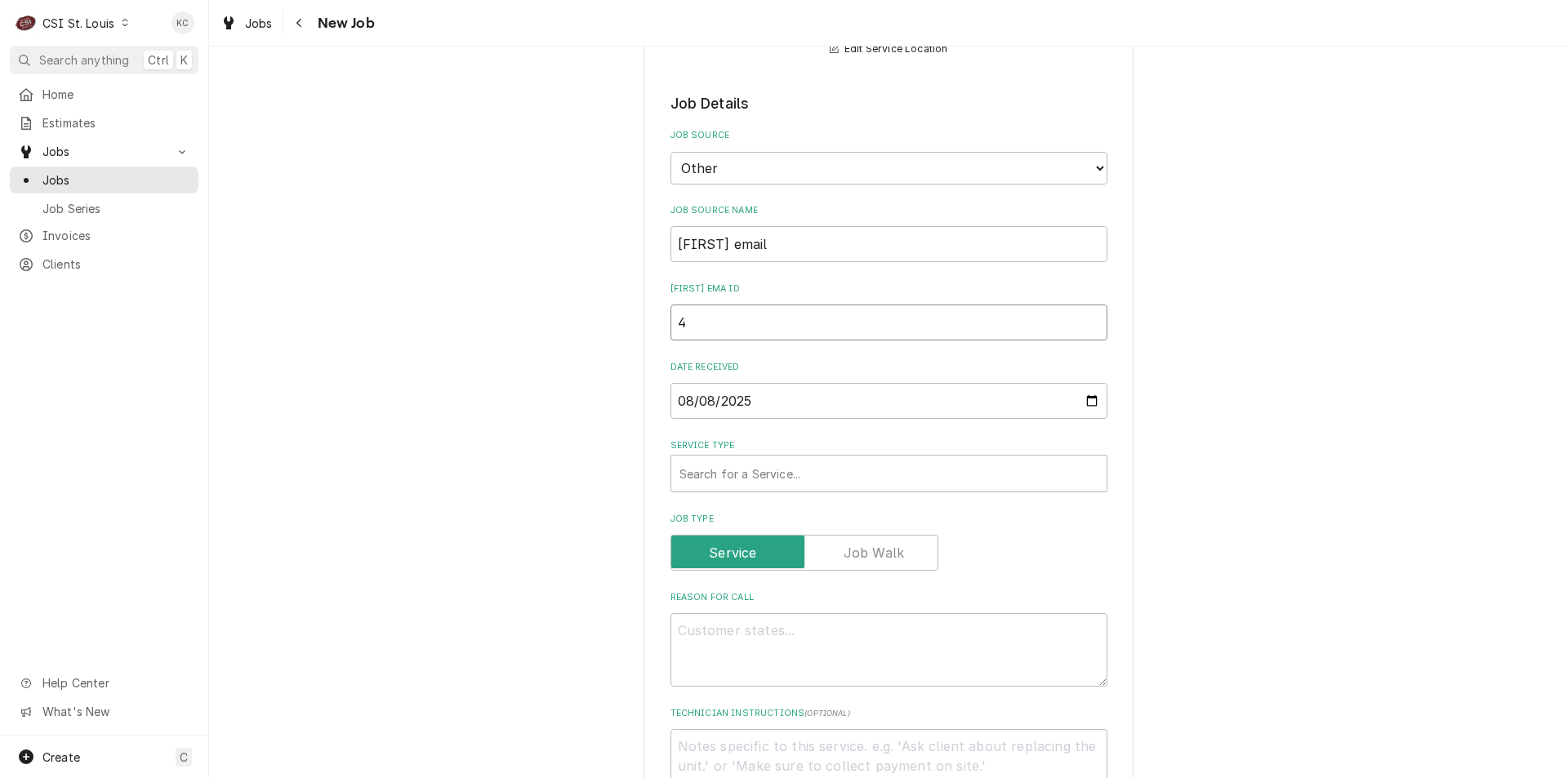 type on "x" 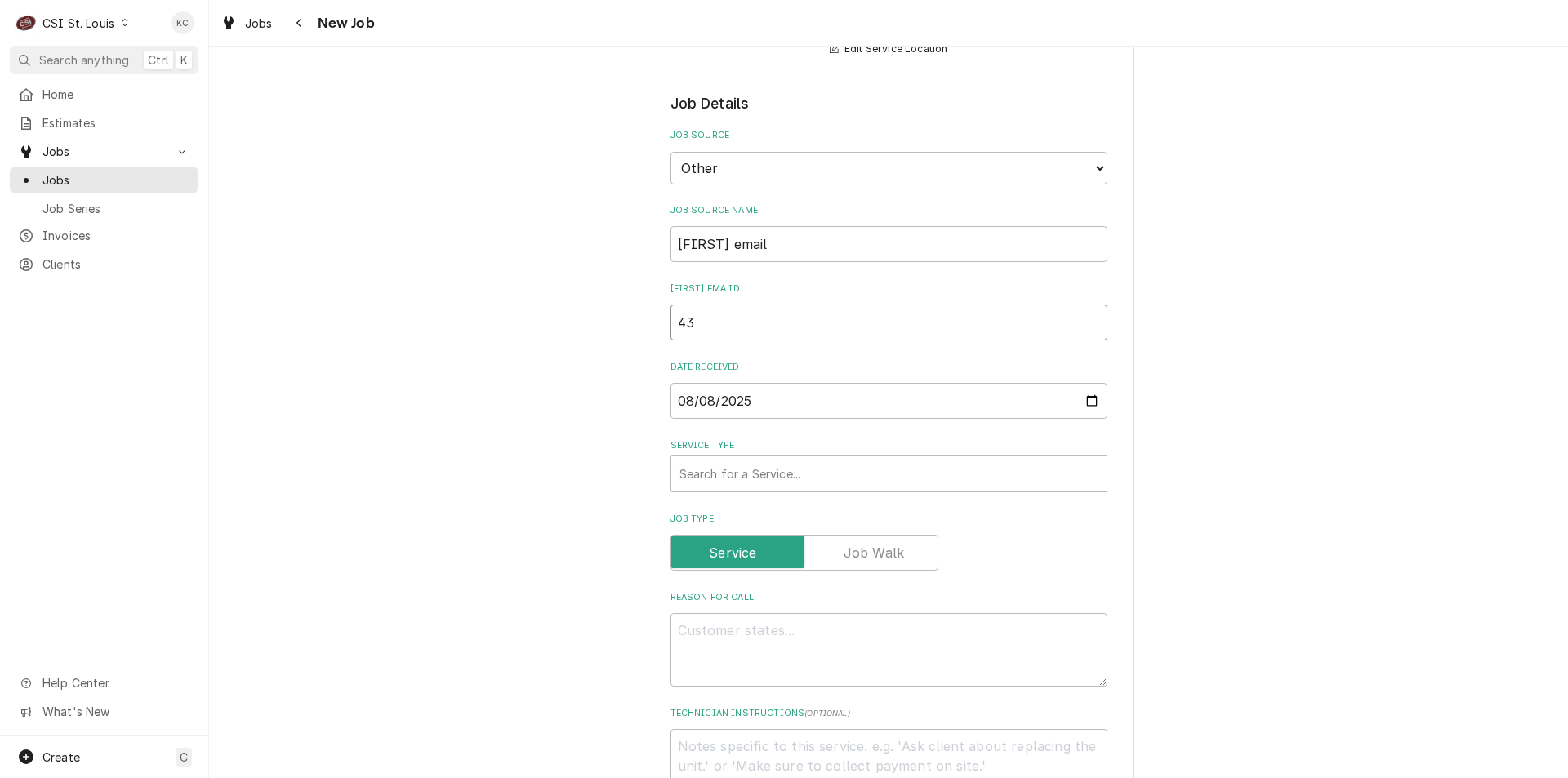 type on "x" 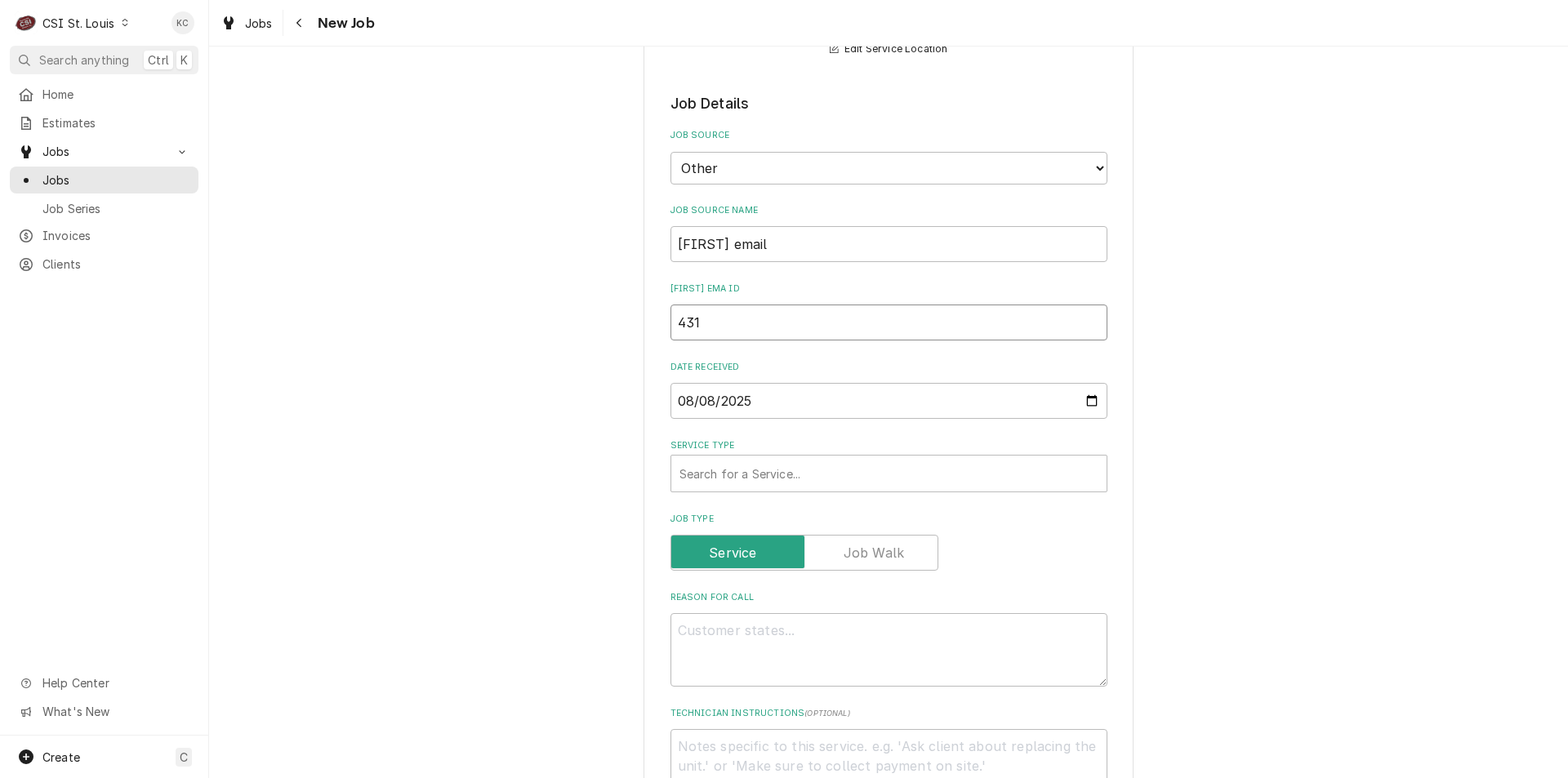 type on "x" 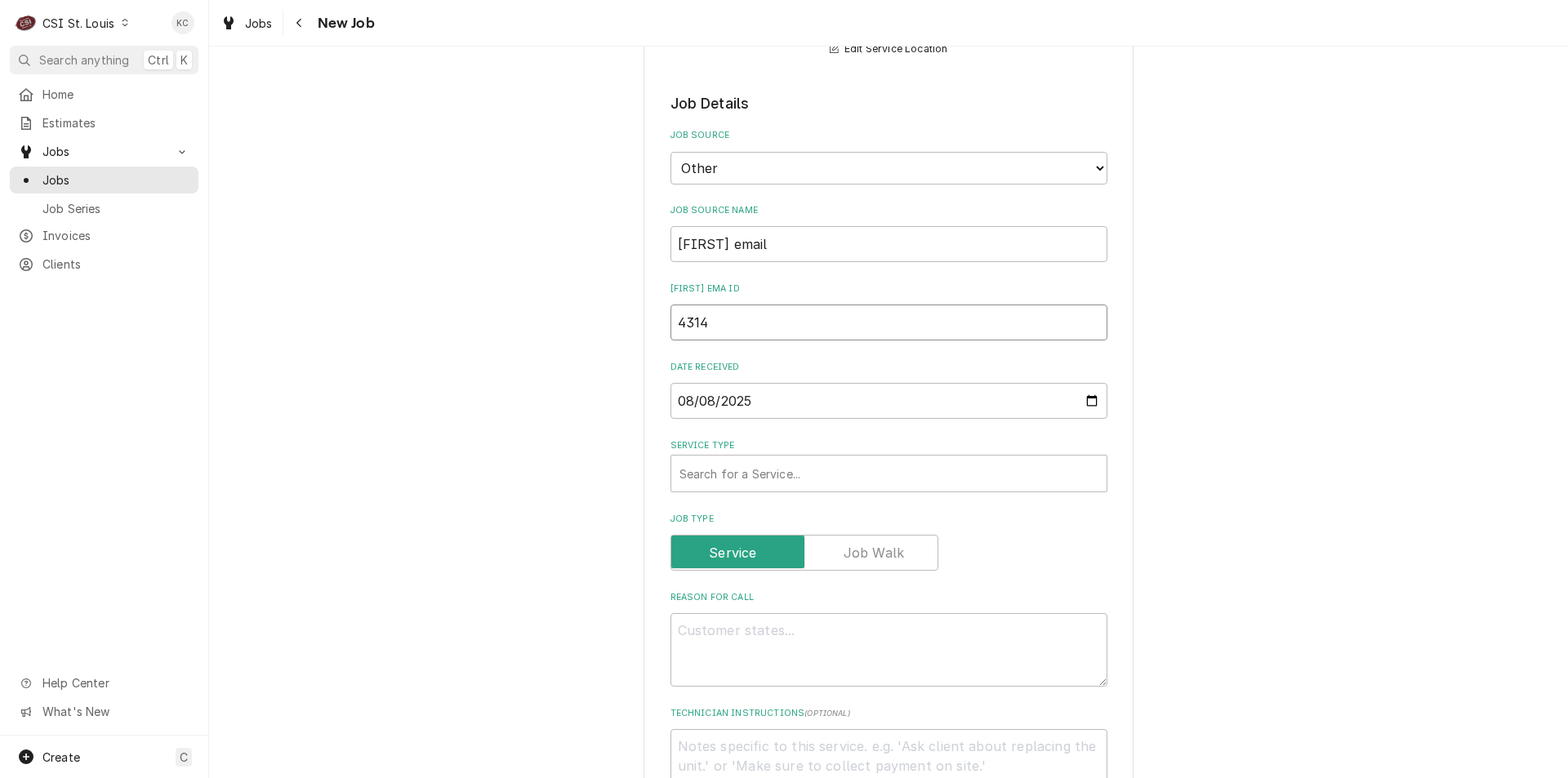 type on "x" 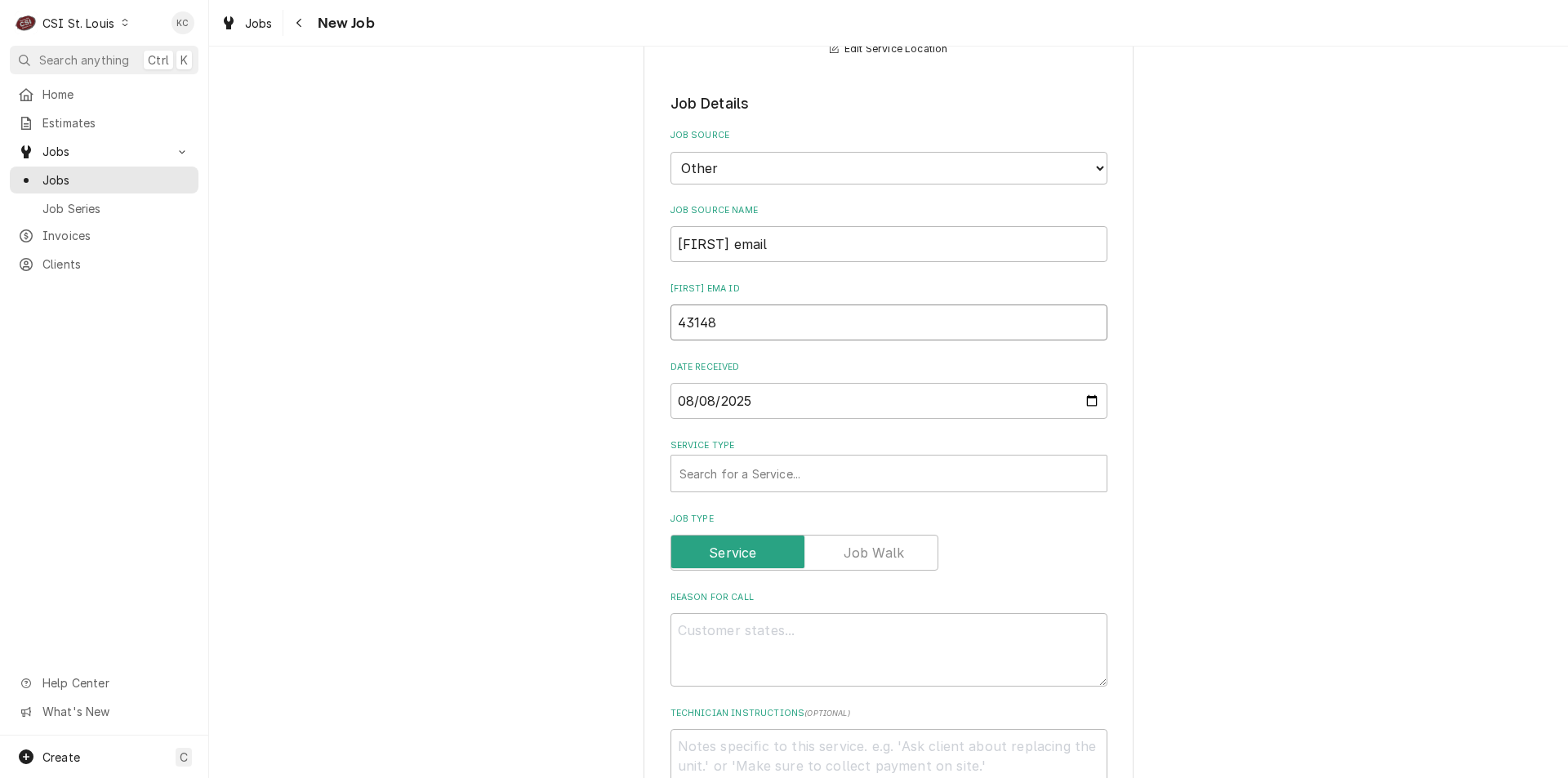 type on "x" 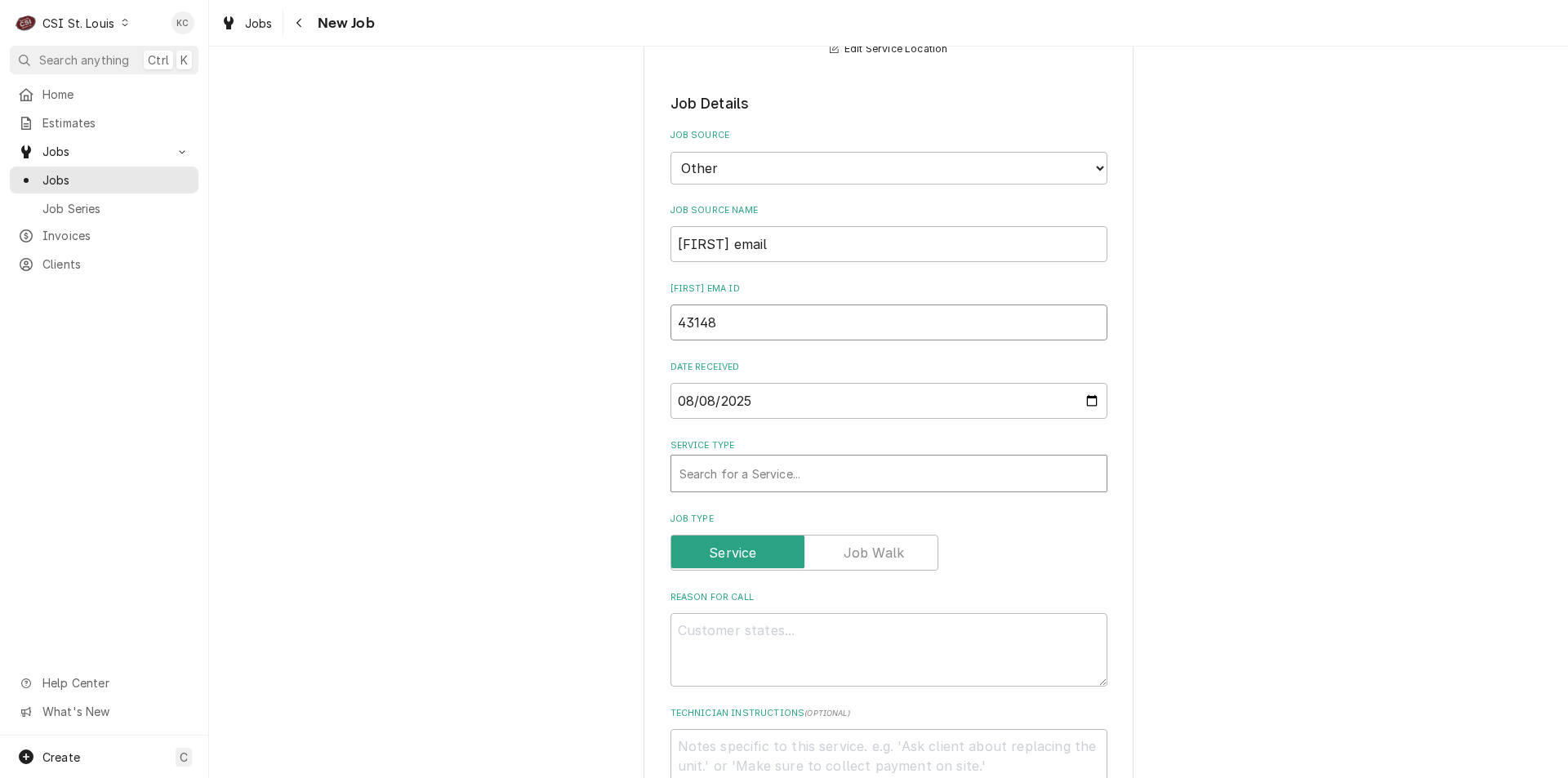 type on "43148" 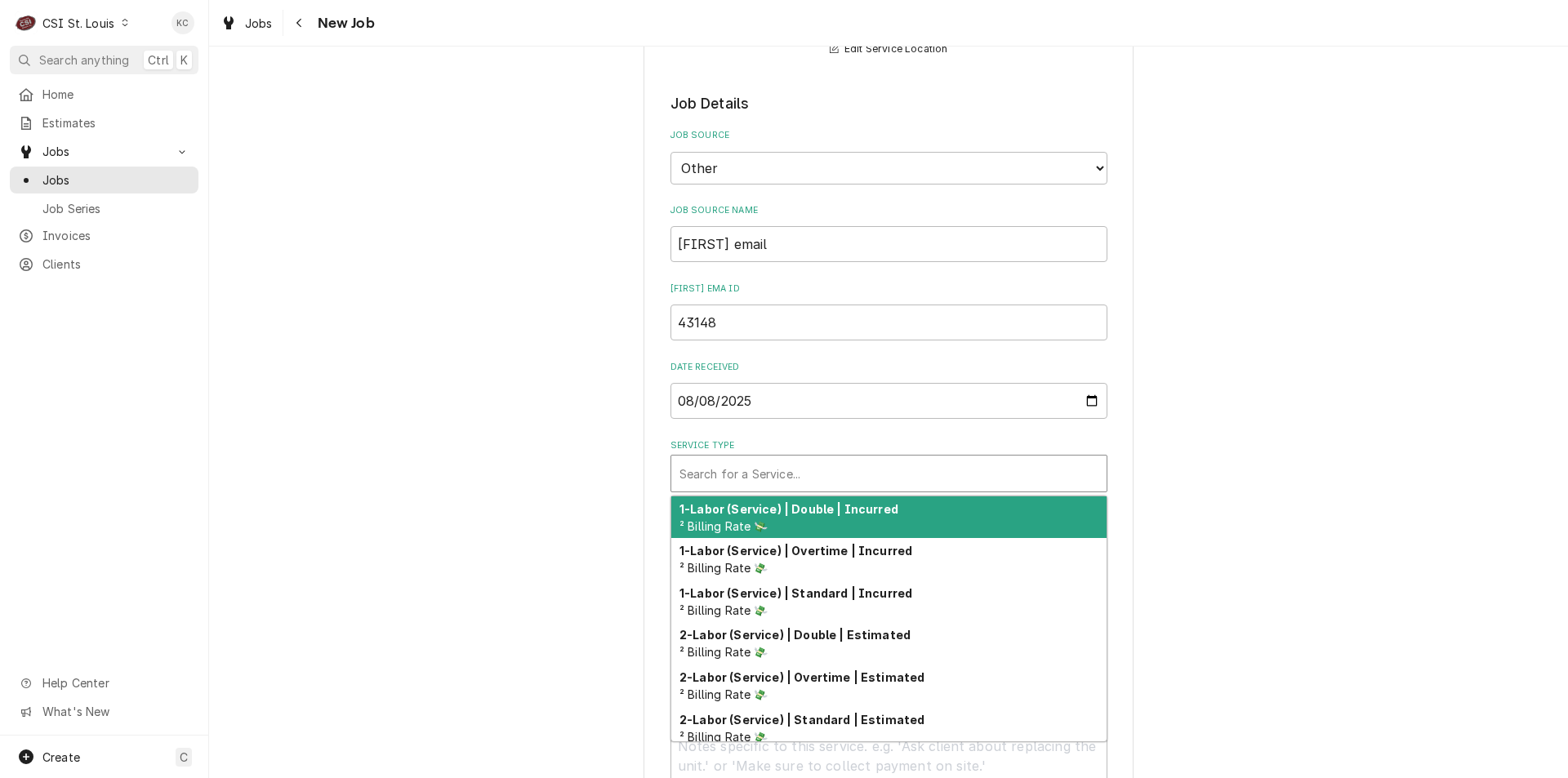 click at bounding box center (889, 473) 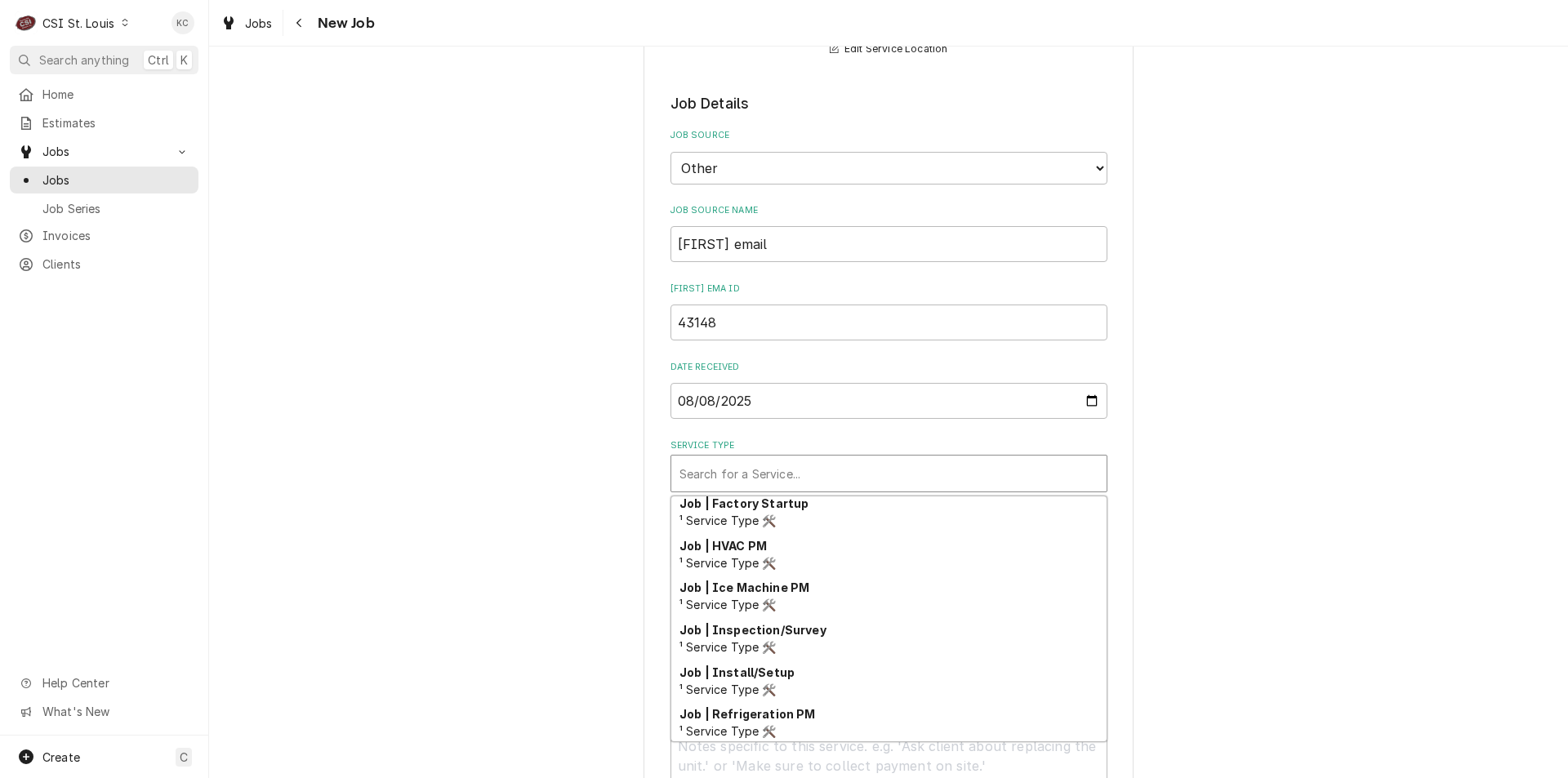 scroll, scrollTop: 934, scrollLeft: 0, axis: vertical 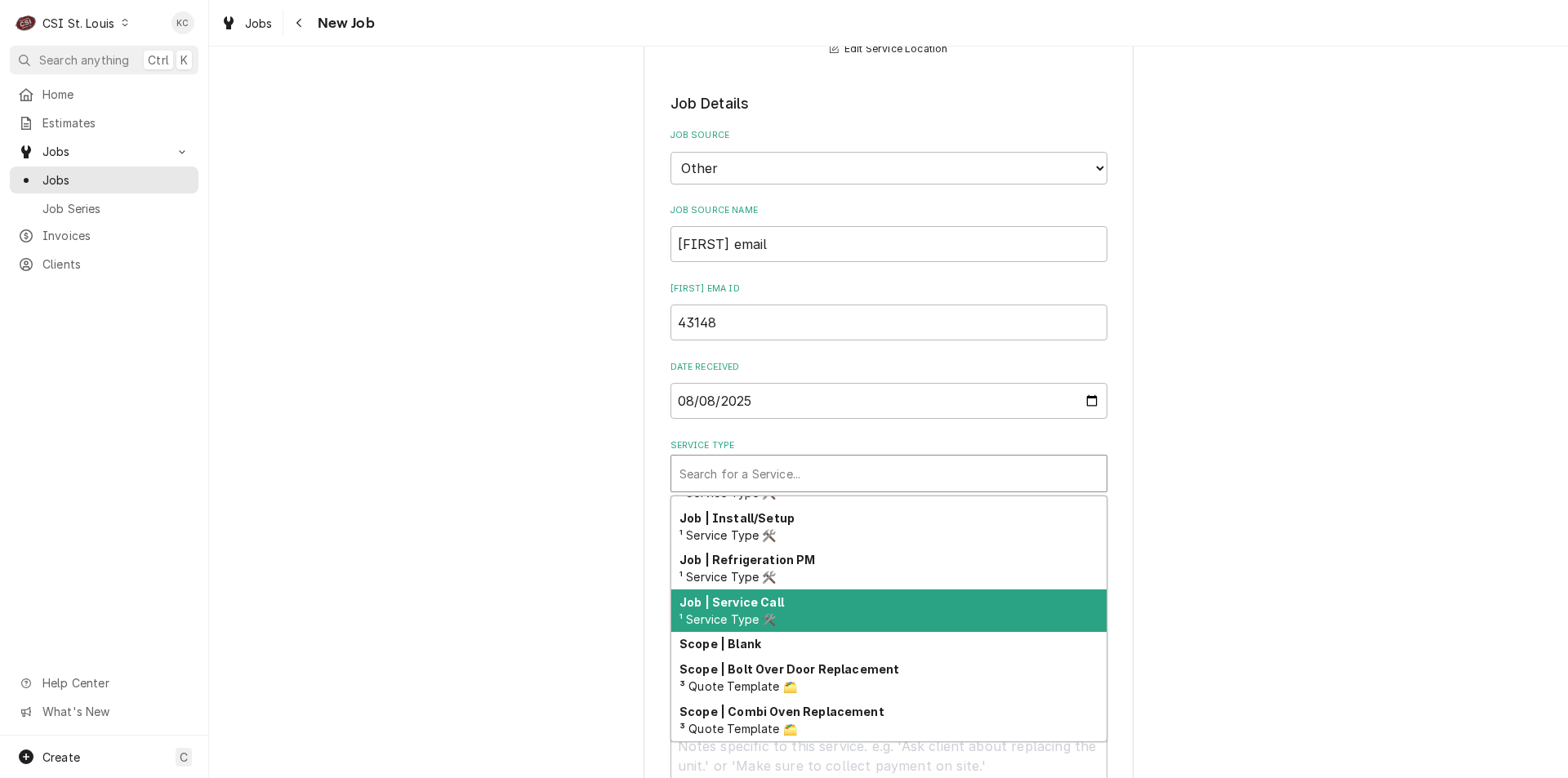 click on "Job | Service Call ¹ Service Type 🛠️" at bounding box center (889, 611) 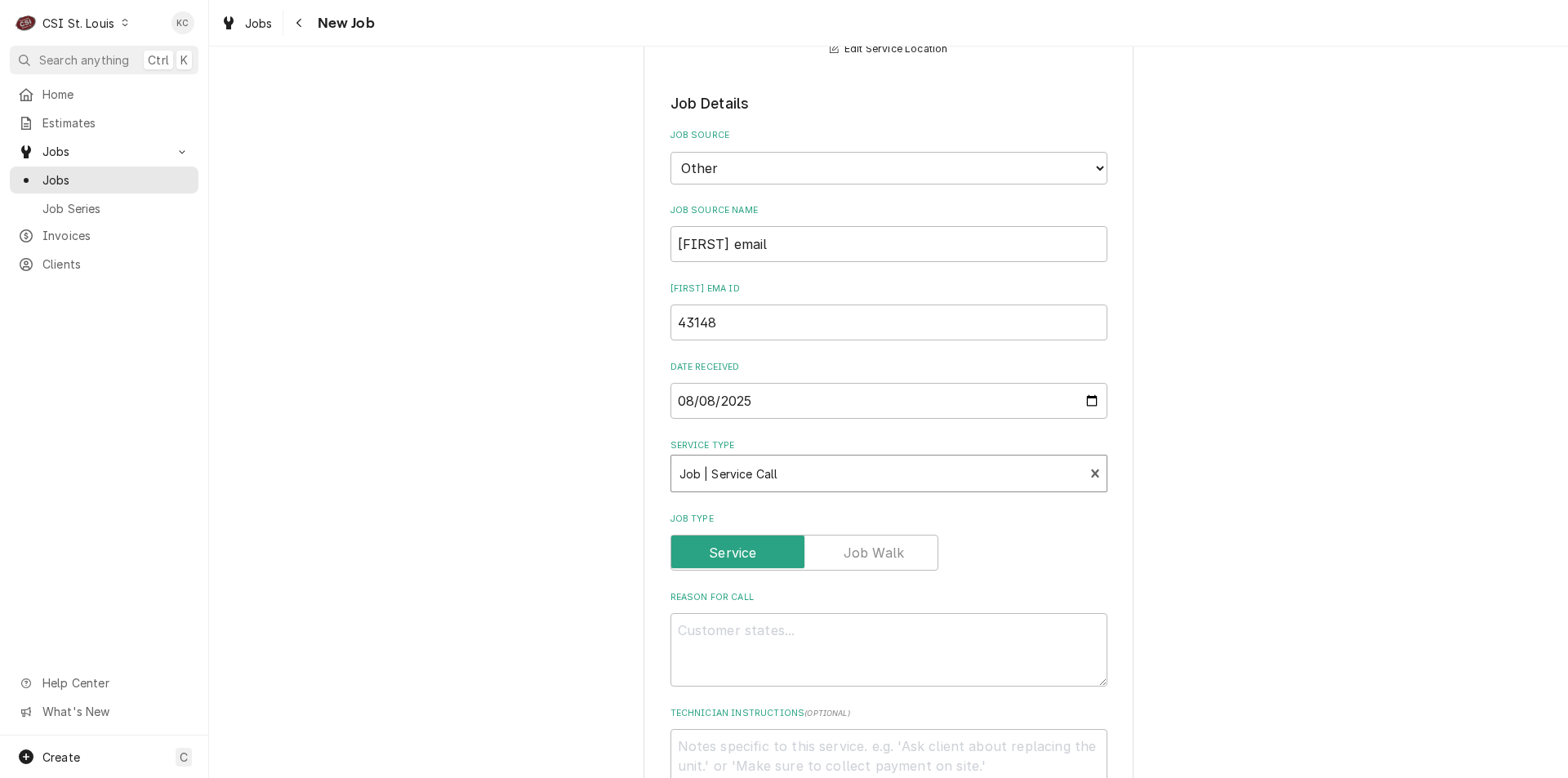 click on "Please provide the following information to create a job: Client Details Client Vivian Company ³ Bill 3rd Party 👥, ³ Special Rate 🏷️, ³ Tax Exempt 🆓 Edit Client Client Notes **Tax Exempt**
**Requisition ID Required**
Invoices go to invoiceservice@viviancompany.com
Quotes go to service@viviancompany.com
Please make note on Rocket calls. We would like to consider and discuss next day air parts when parts are needed. Worst case 2nd day air Service Location ROCKET FENTON / 982 S Hwy Dr, Fenton, MO 63026 Edit Service Location Job Details Job Source Direct (Phone/Email/etc.) Service Channel Corrigo Ecotrak Other Job Source Name Vivian email Vivian email  ID 43148 Date Received 2025-08-08 Service Type option [object Object], selected. Job | Service Call ¹ Service Type 🛠️ Job Type Reason For Call Technician Instructions  ( optional ) Priority No Priority Urgent High Medium Low Labels  ( optional ) Add Labels... Equipment Expected Is Equipment involved on this Job? Who called in this service?  ( )" at bounding box center (889, 589) 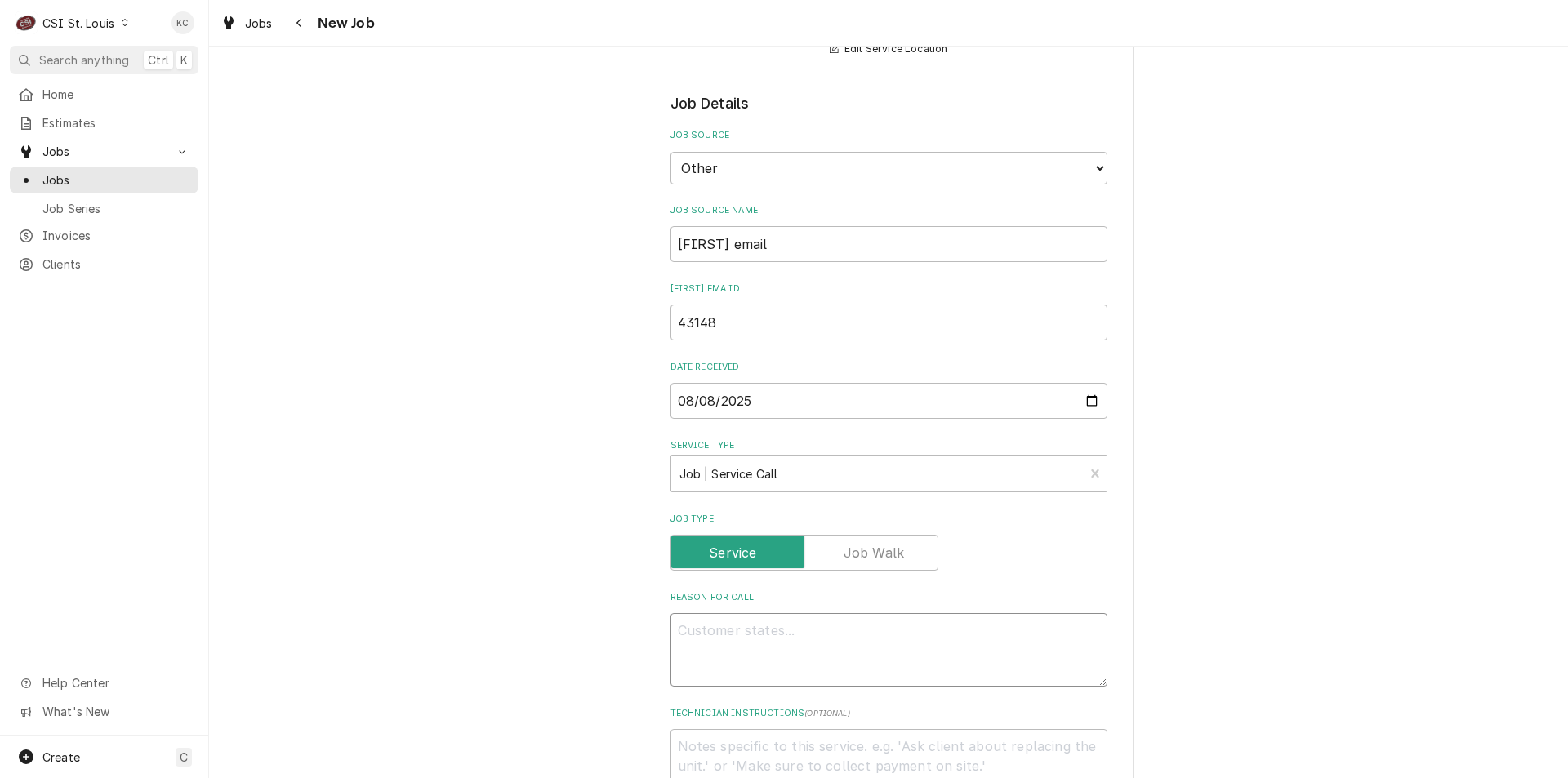 click on "Reason For Call" at bounding box center (889, 650) 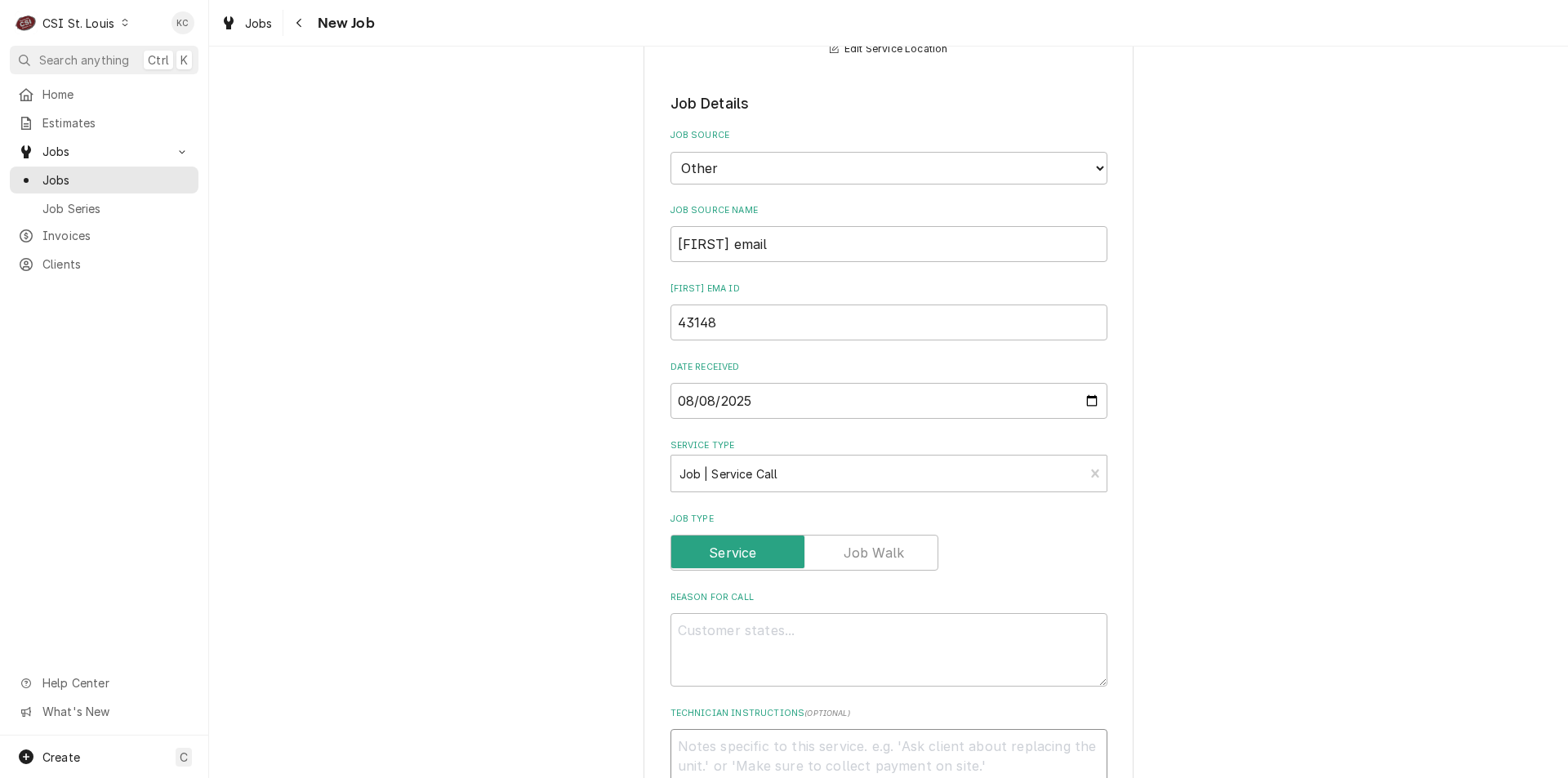 click on "Technician Instructions  ( optional )" at bounding box center (889, 766) 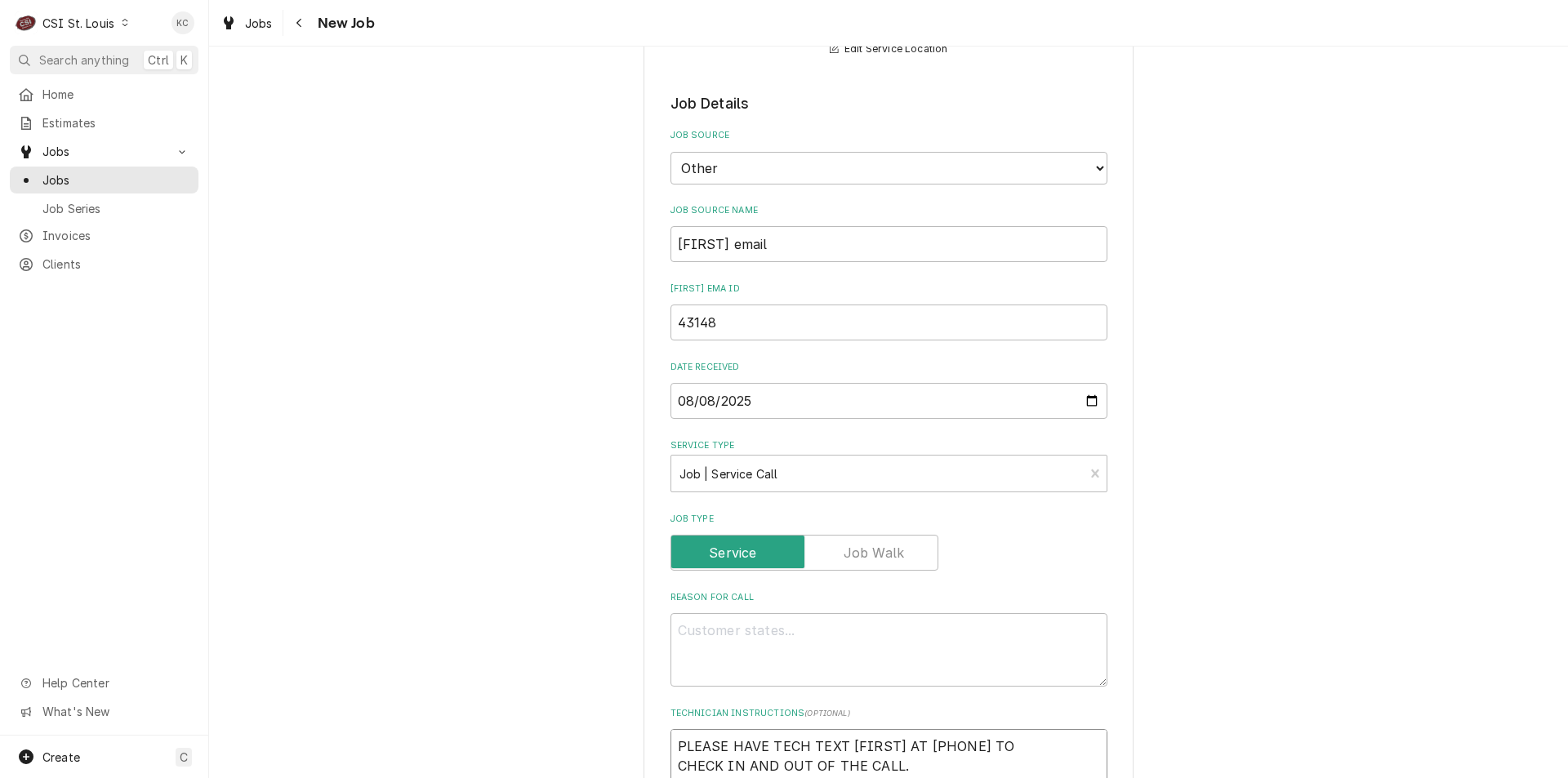 scroll, scrollTop: 526, scrollLeft: 0, axis: vertical 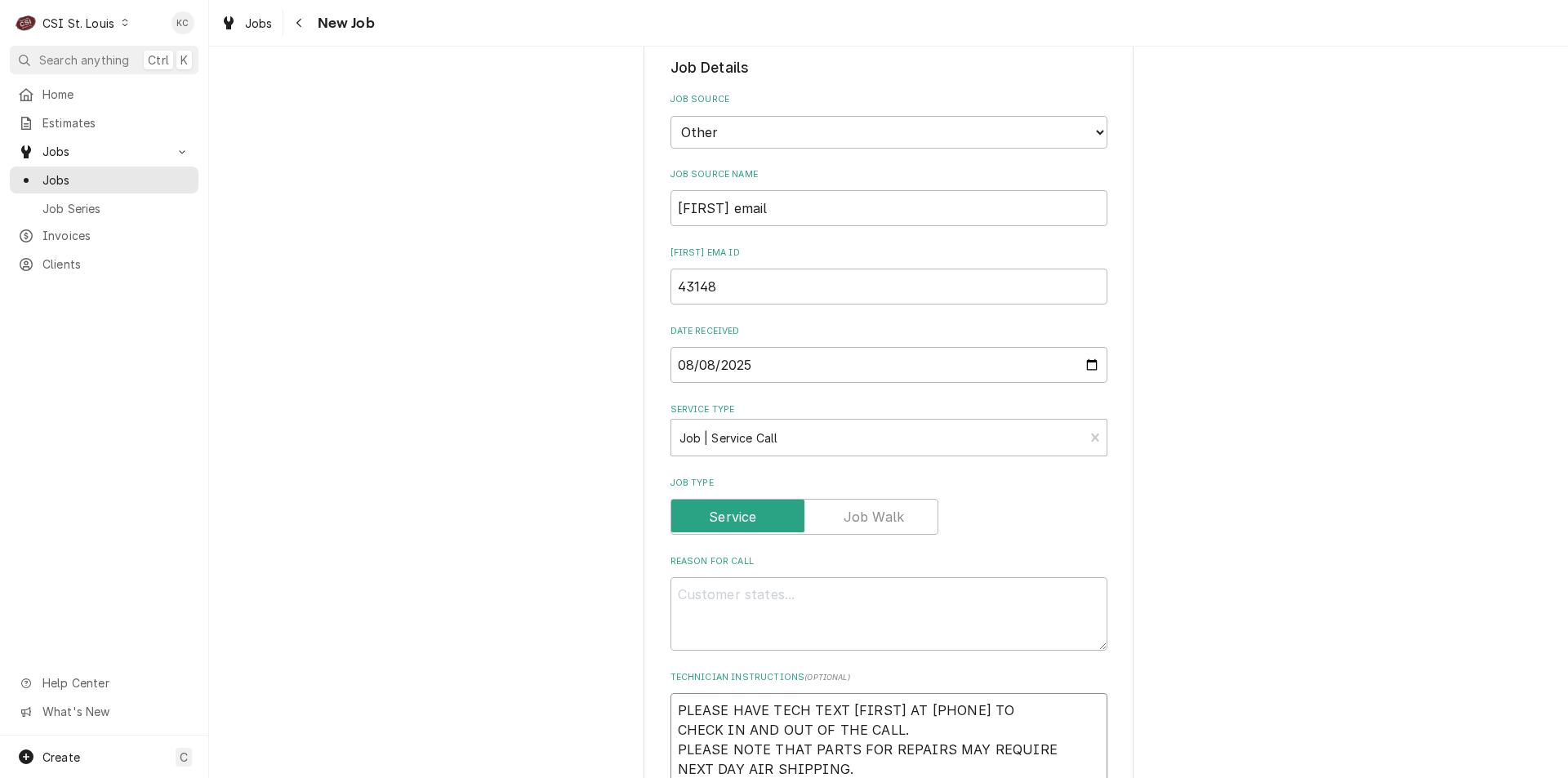 click on "PLEASE HAVE TECH TEXT VIVIAN AT 314-347-2423 TO
CHECK IN AND OUT OF THE CALL.
PLEASE NOTE THAT PARTS FOR REPAIRS MAY REQUIRE
NEXT DAY AIR SHIPPING." at bounding box center [889, 740] 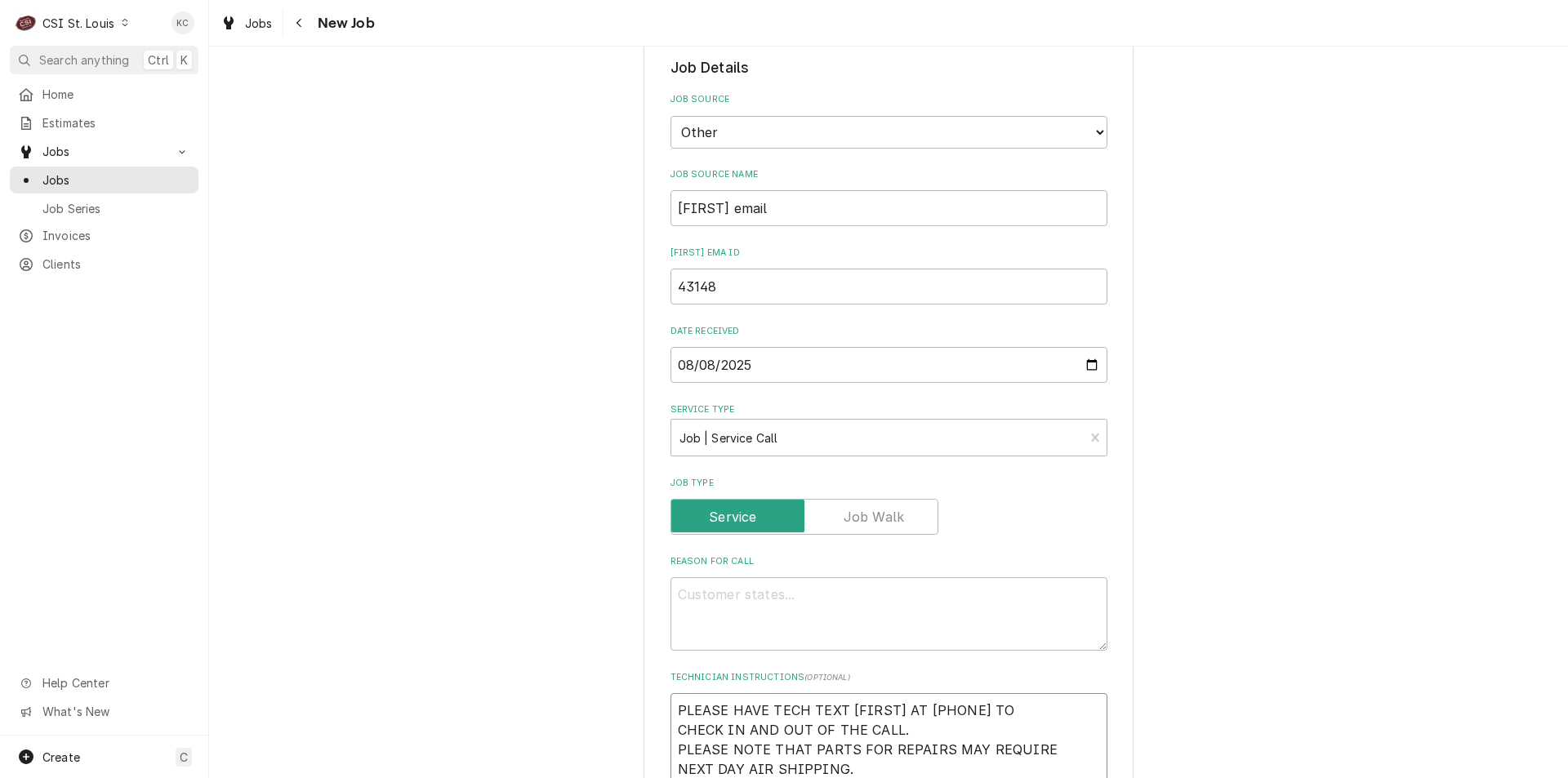 type on "x" 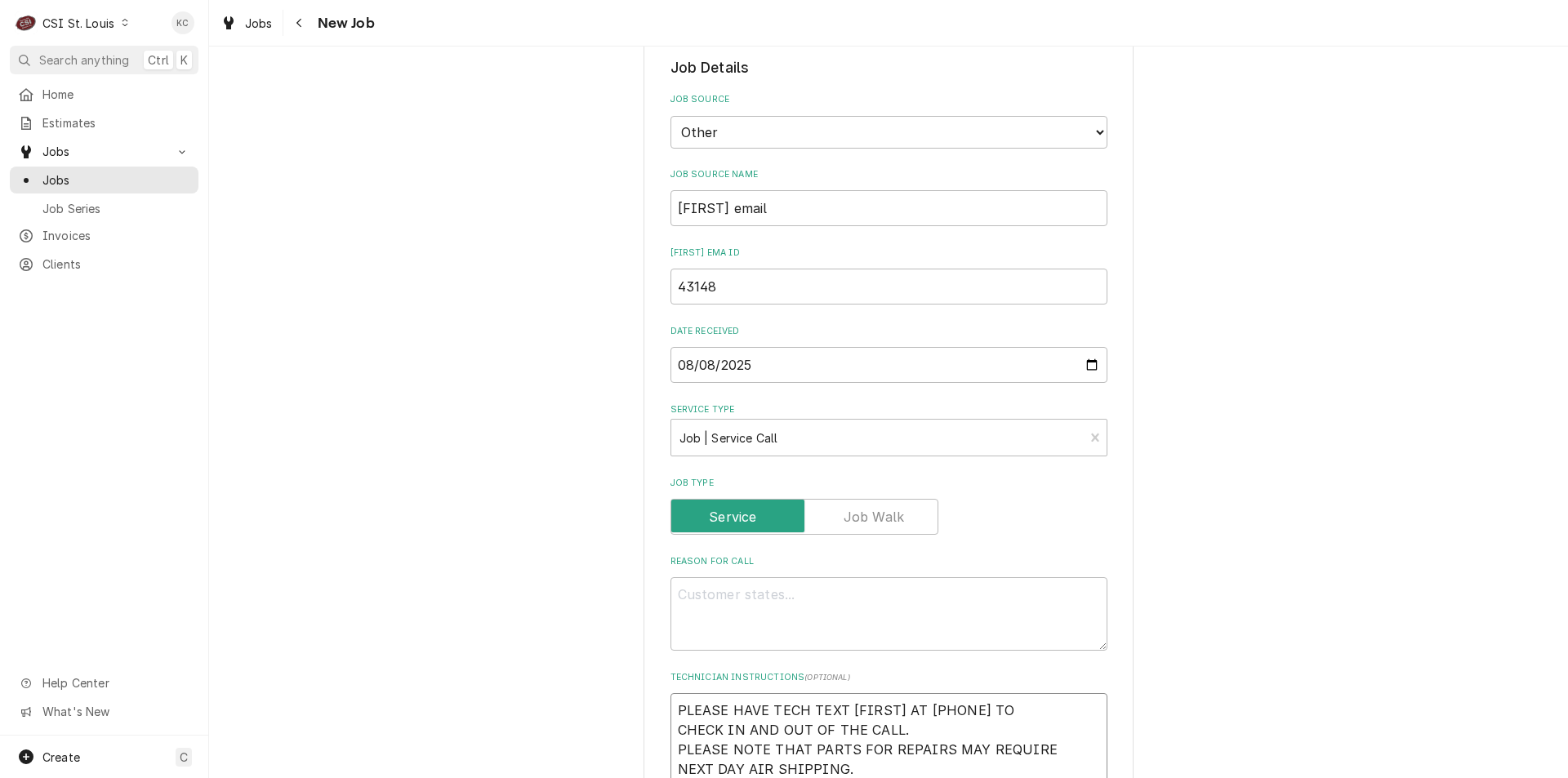 type on "PLEASE HAVE TECH TEXT VIVIAN AT 314-347-2423 TO
CHECK IN AND OUT OF THE CALL.
PLEASE NOTE THAT PARTS FOR REPAIRS MAY REQUIRE
NEXT DAY AIR SHIPPING." 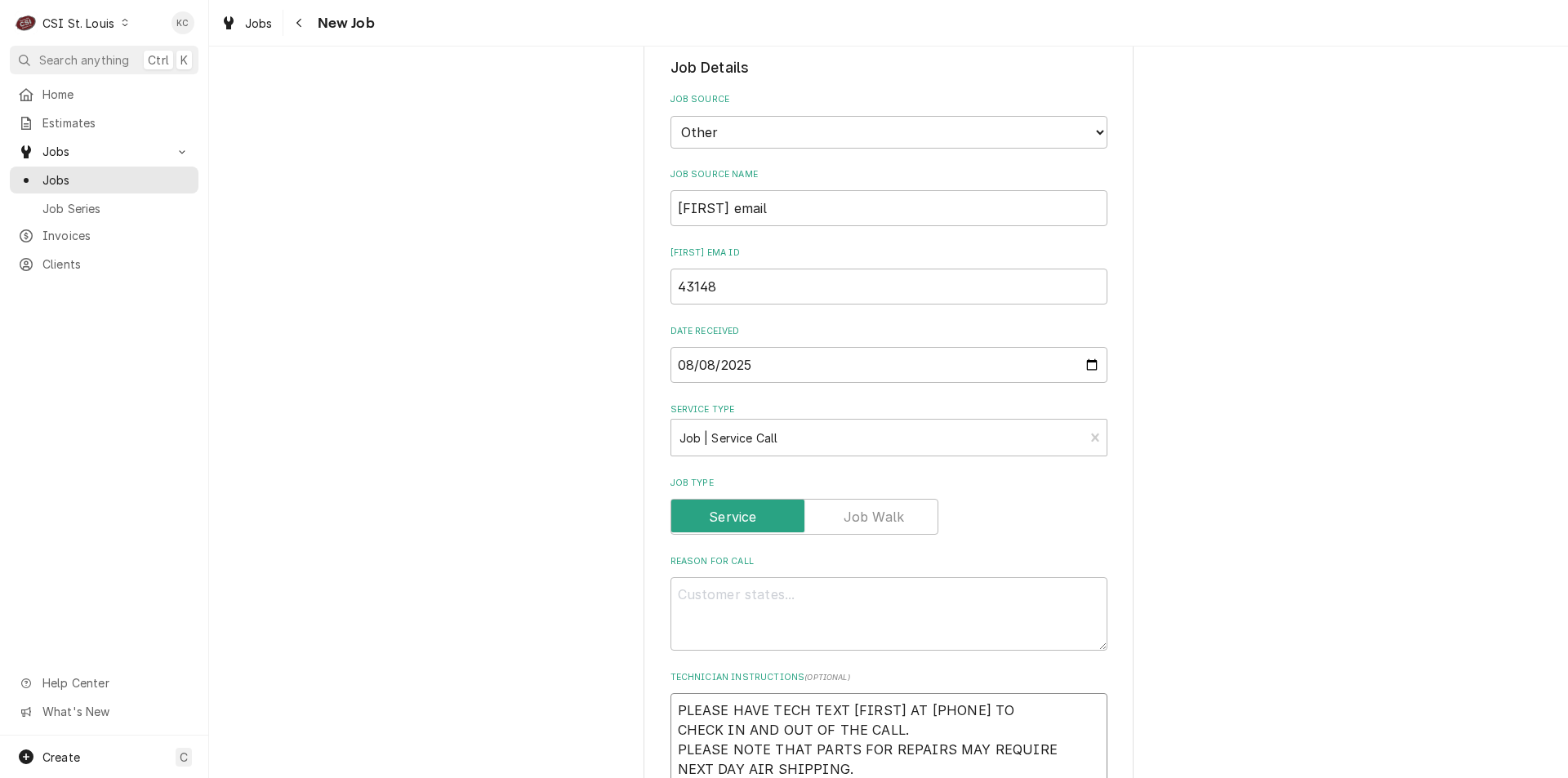 type on "x" 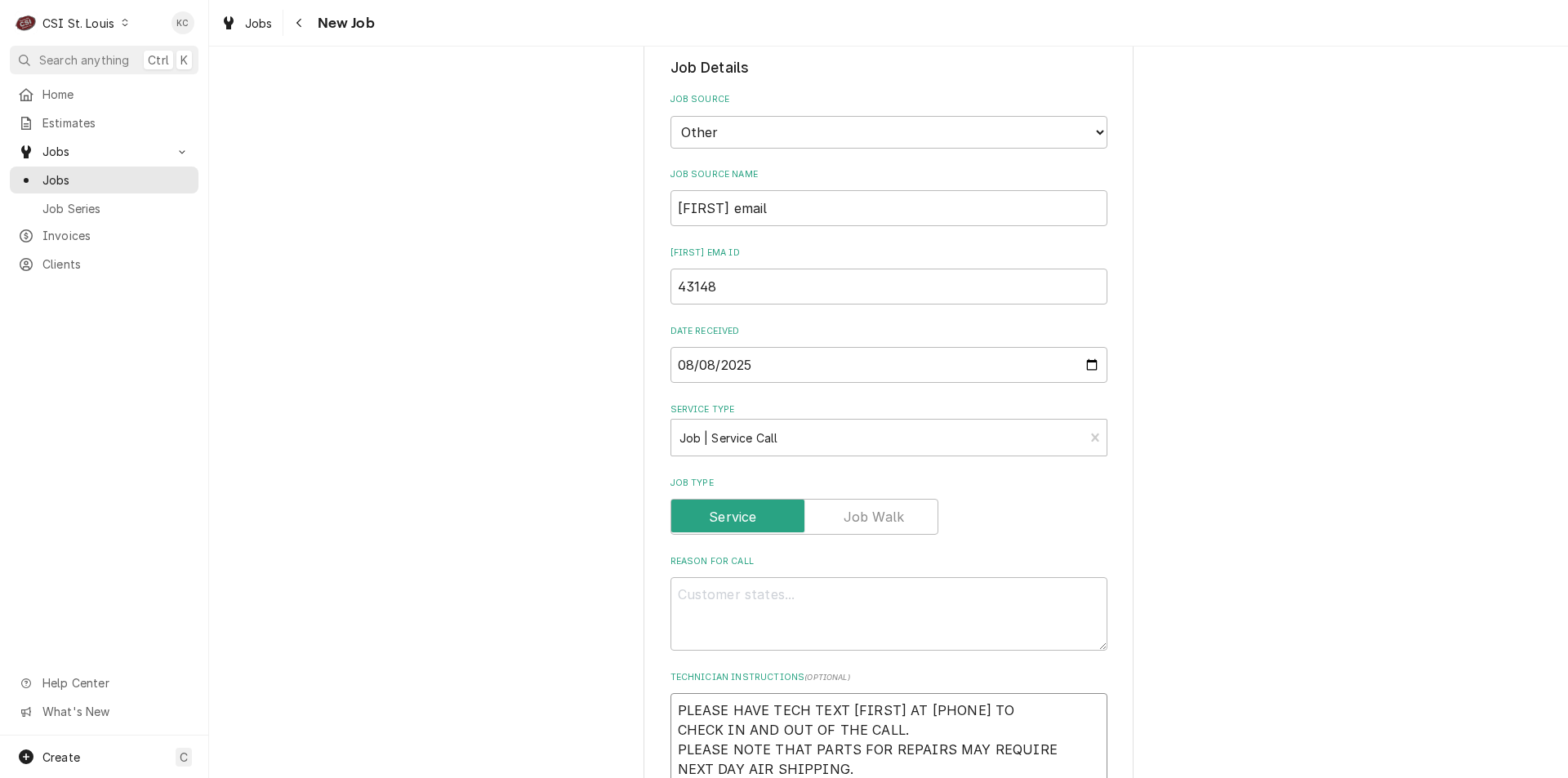 type on "N
PLEASE HAVE TECH TEXT VIVIAN AT 314-347-2423 TO
CHECK IN AND OUT OF THE CALL.
PLEASE NOTE THAT PARTS FOR REPAIRS MAY REQUIRE
NEXT DAY AIR SHIPPING." 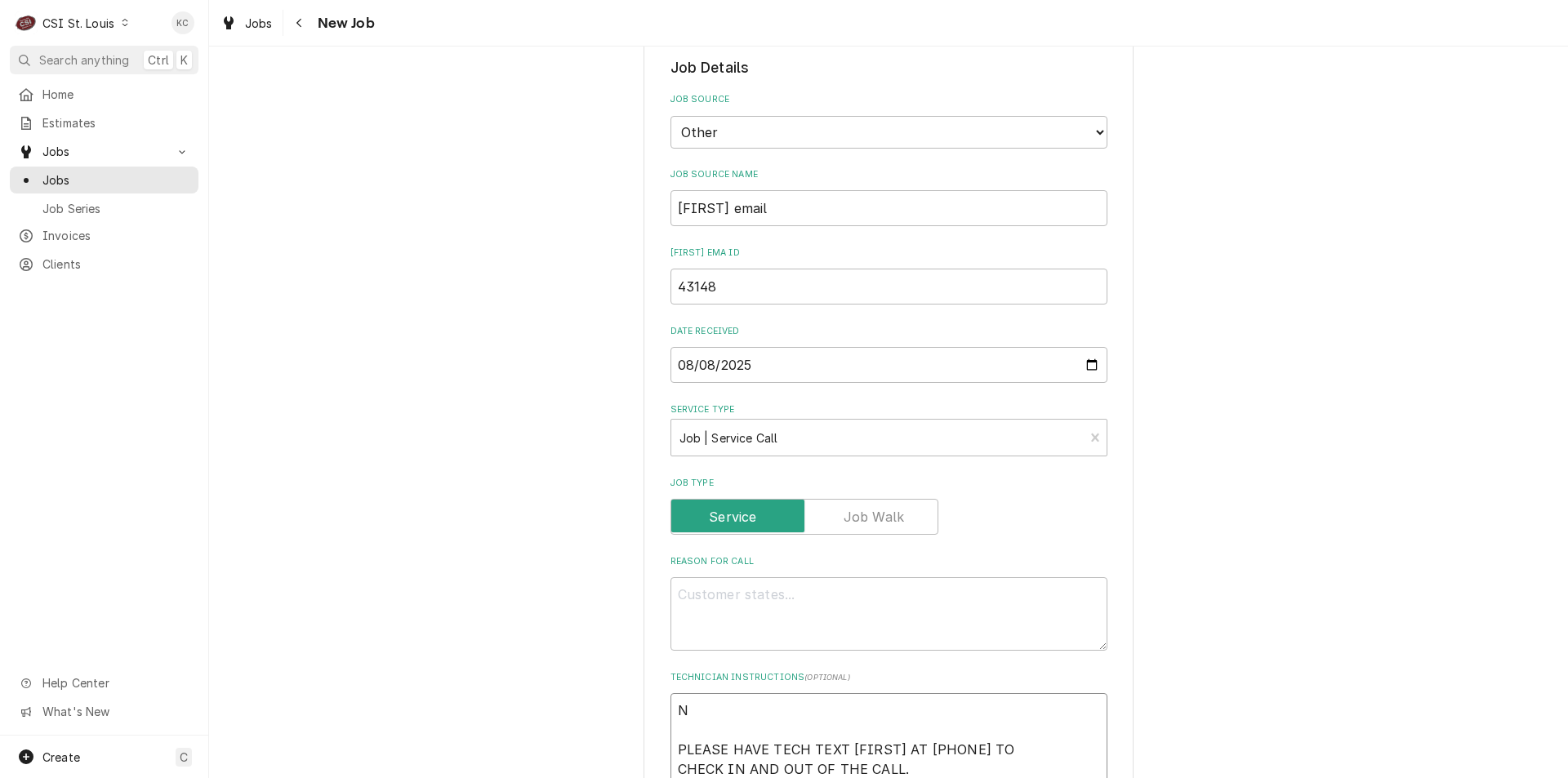 type on "x" 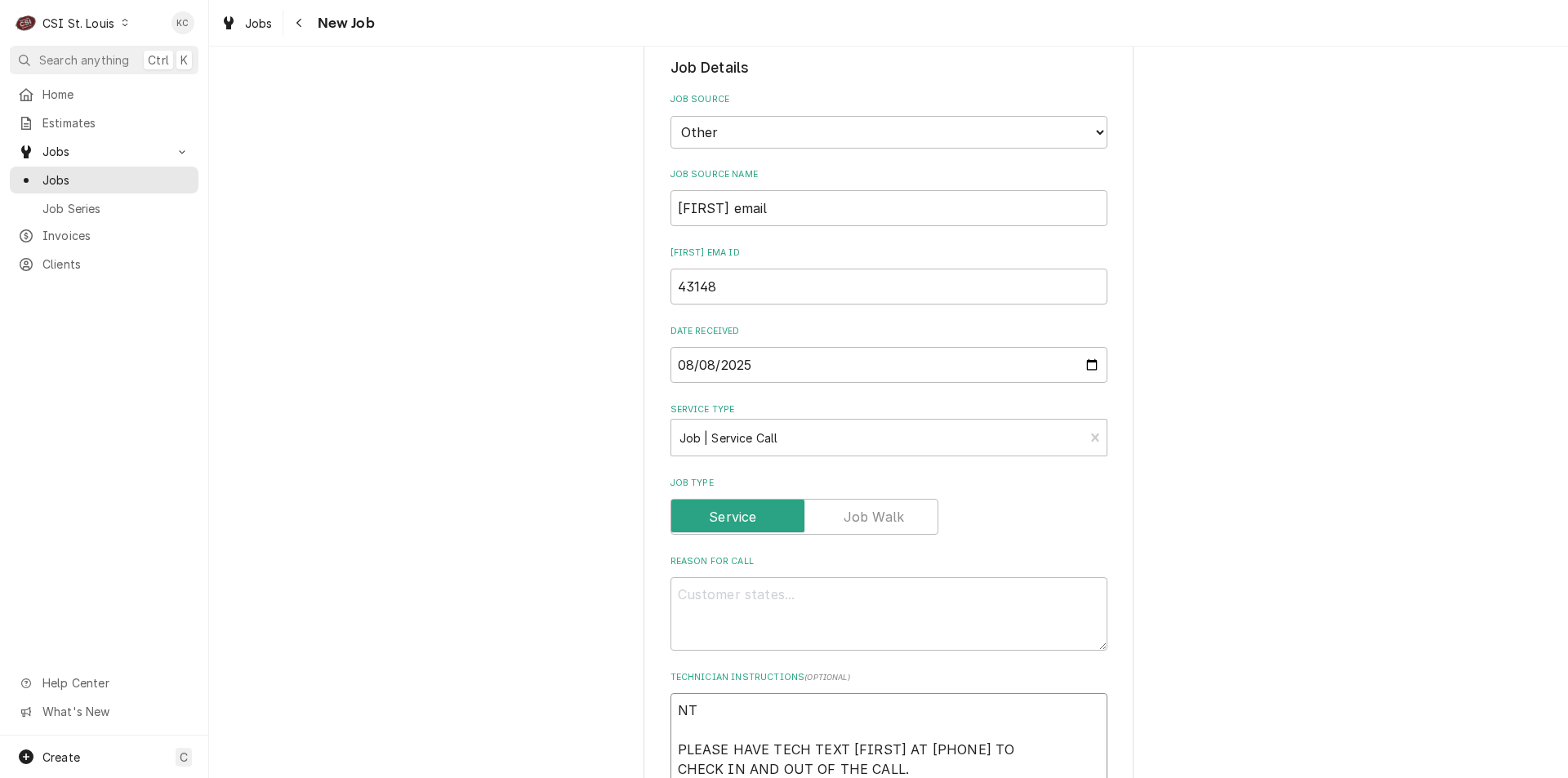 type on "x" 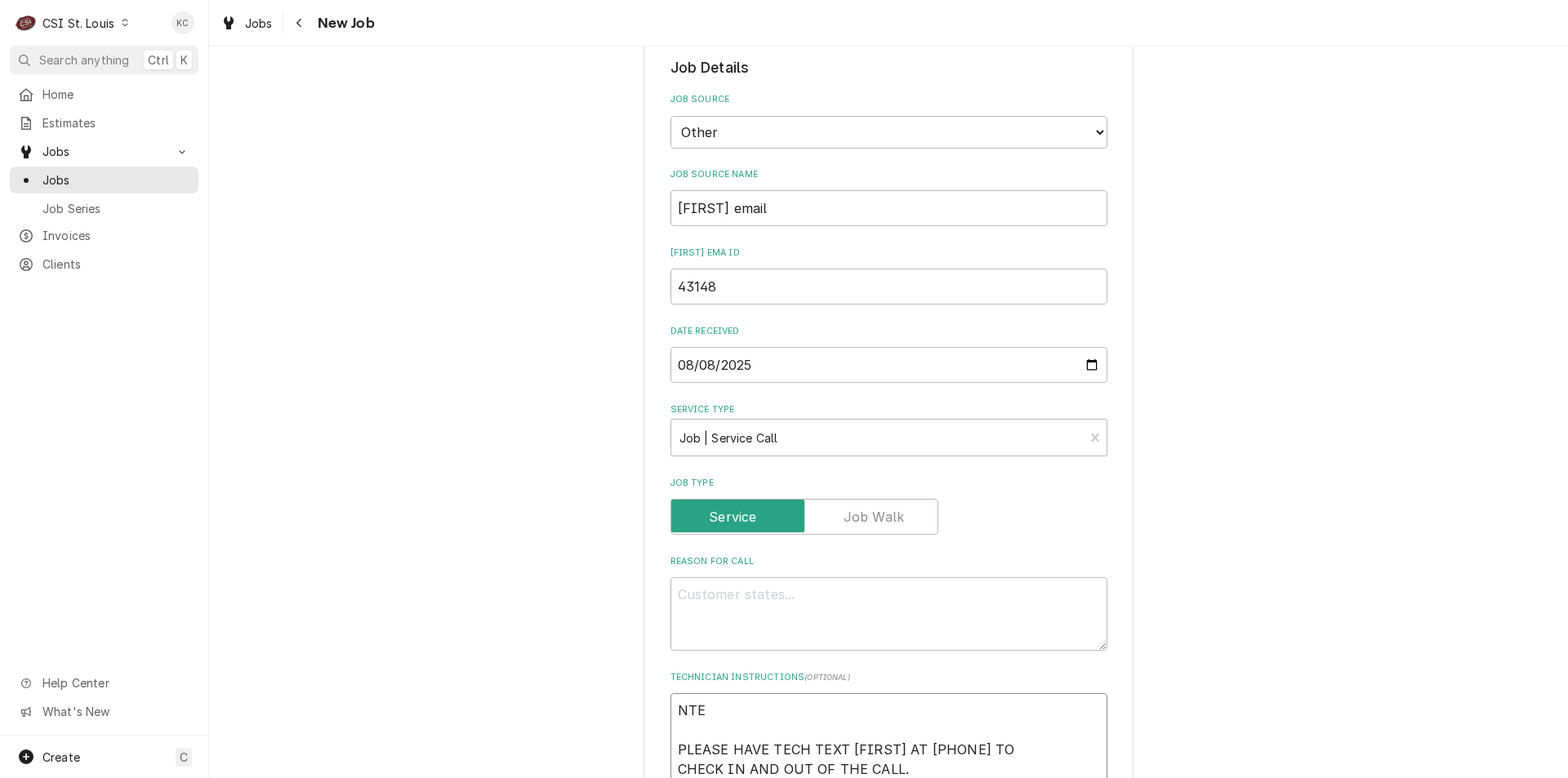 type on "x" 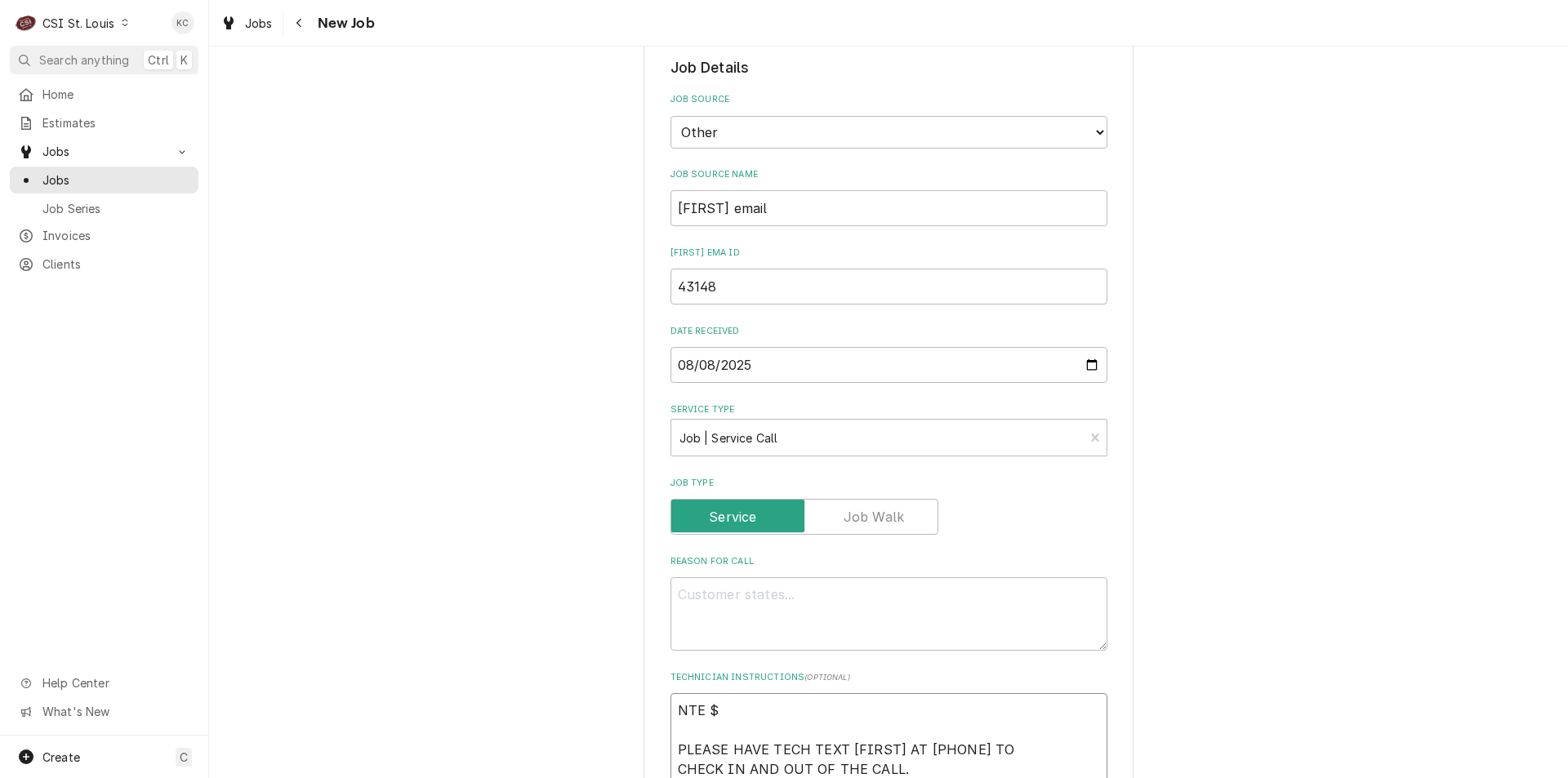 type on "x" 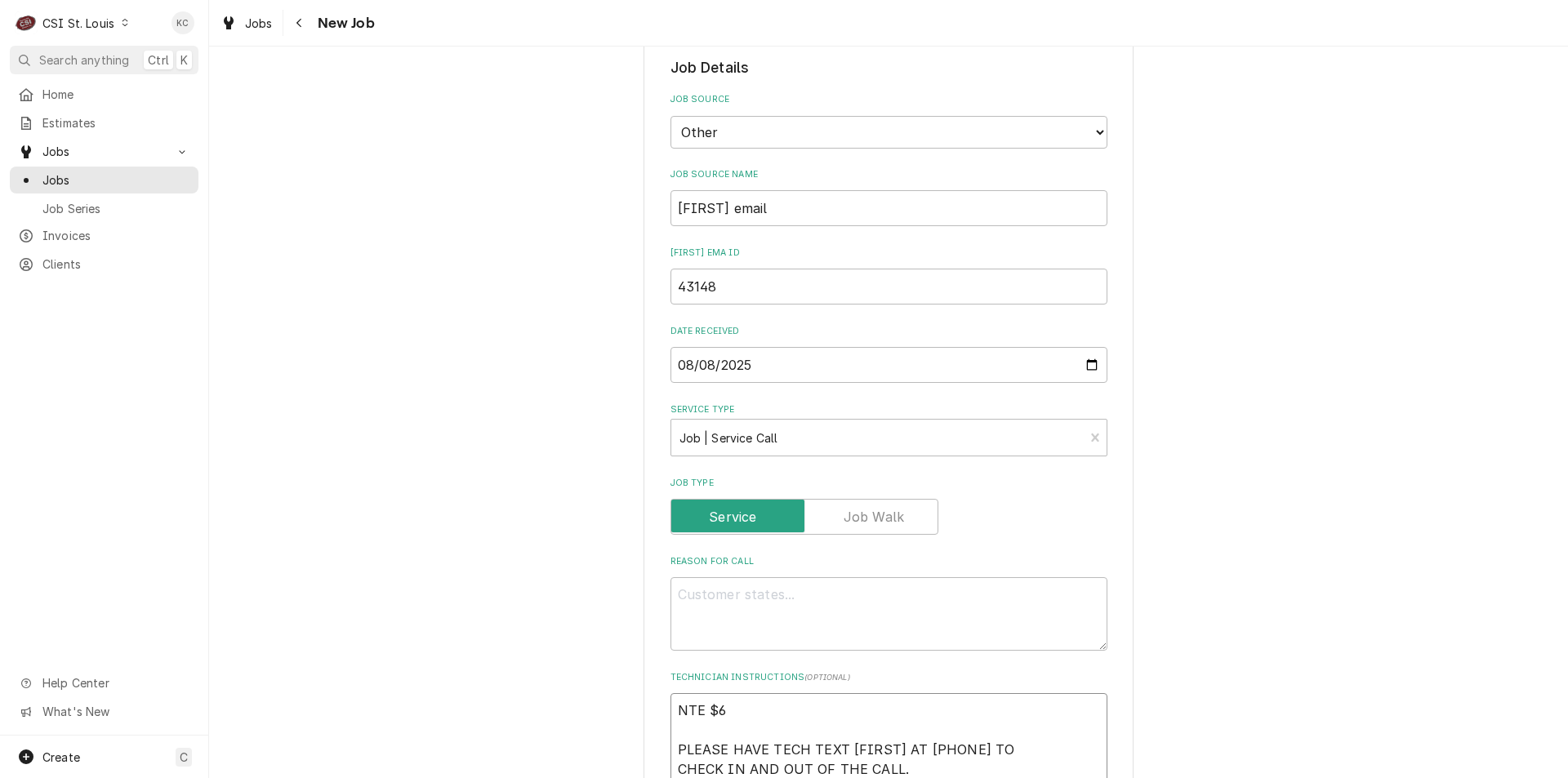 type on "x" 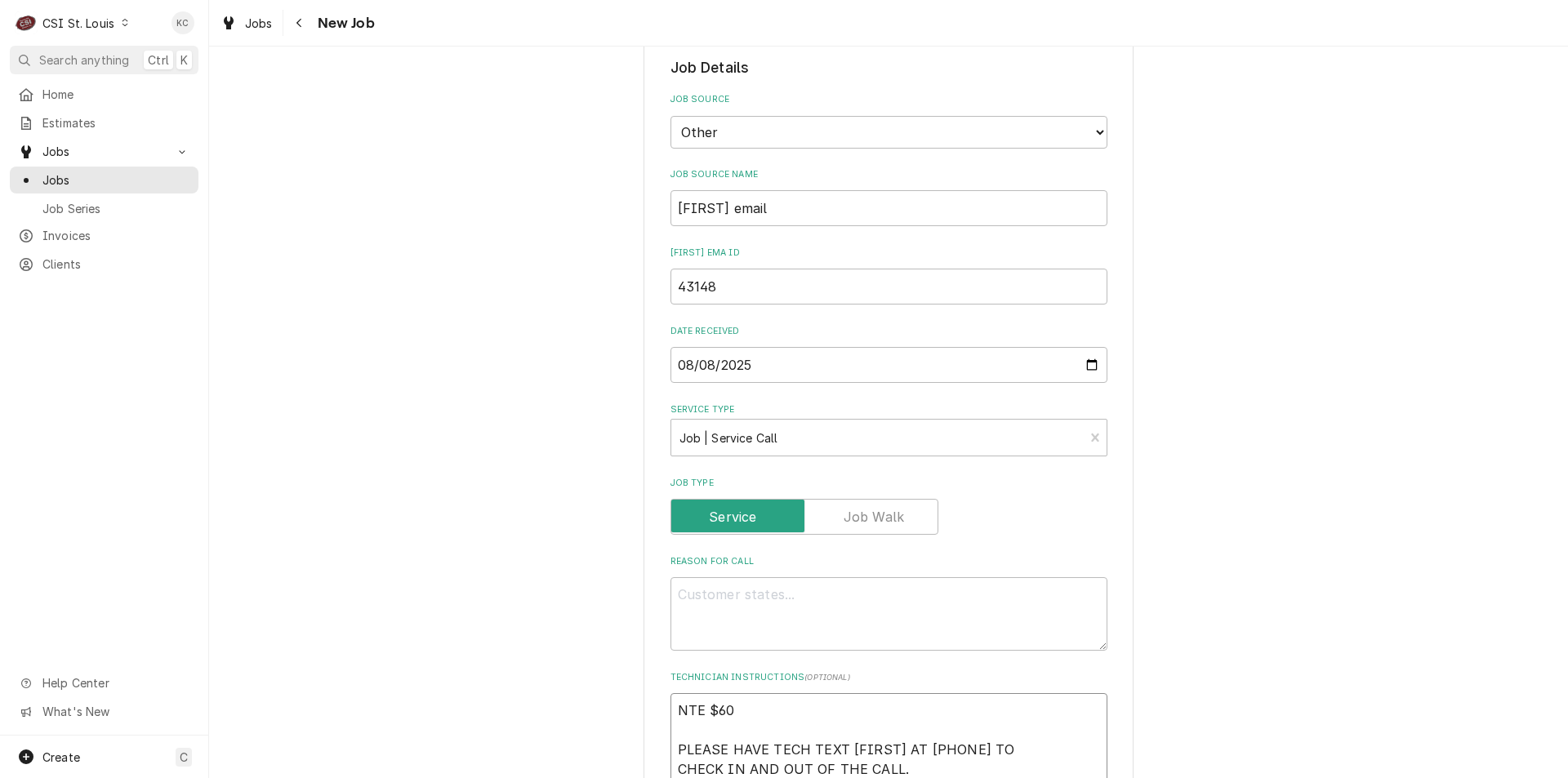type on "x" 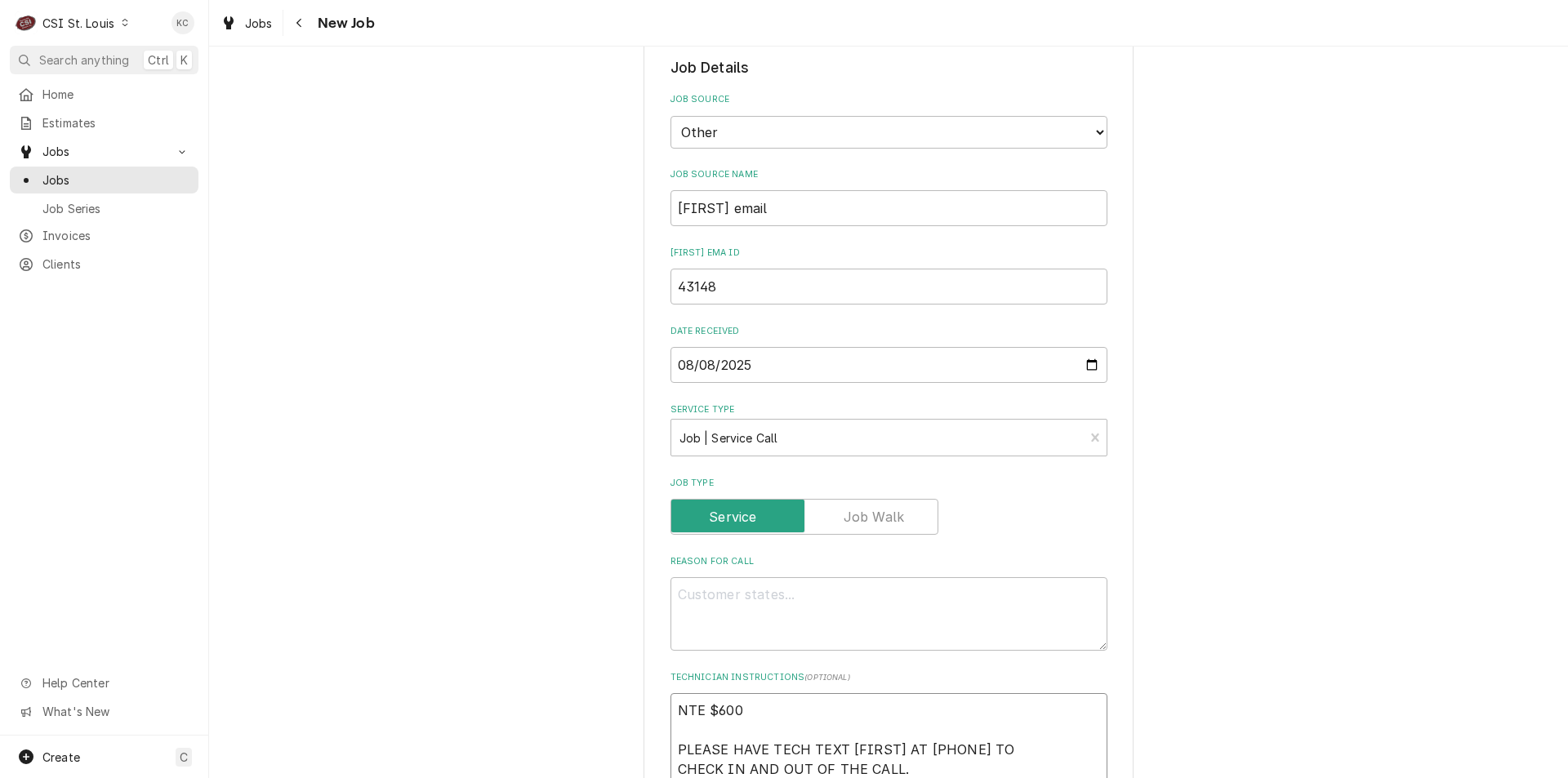 type on "x" 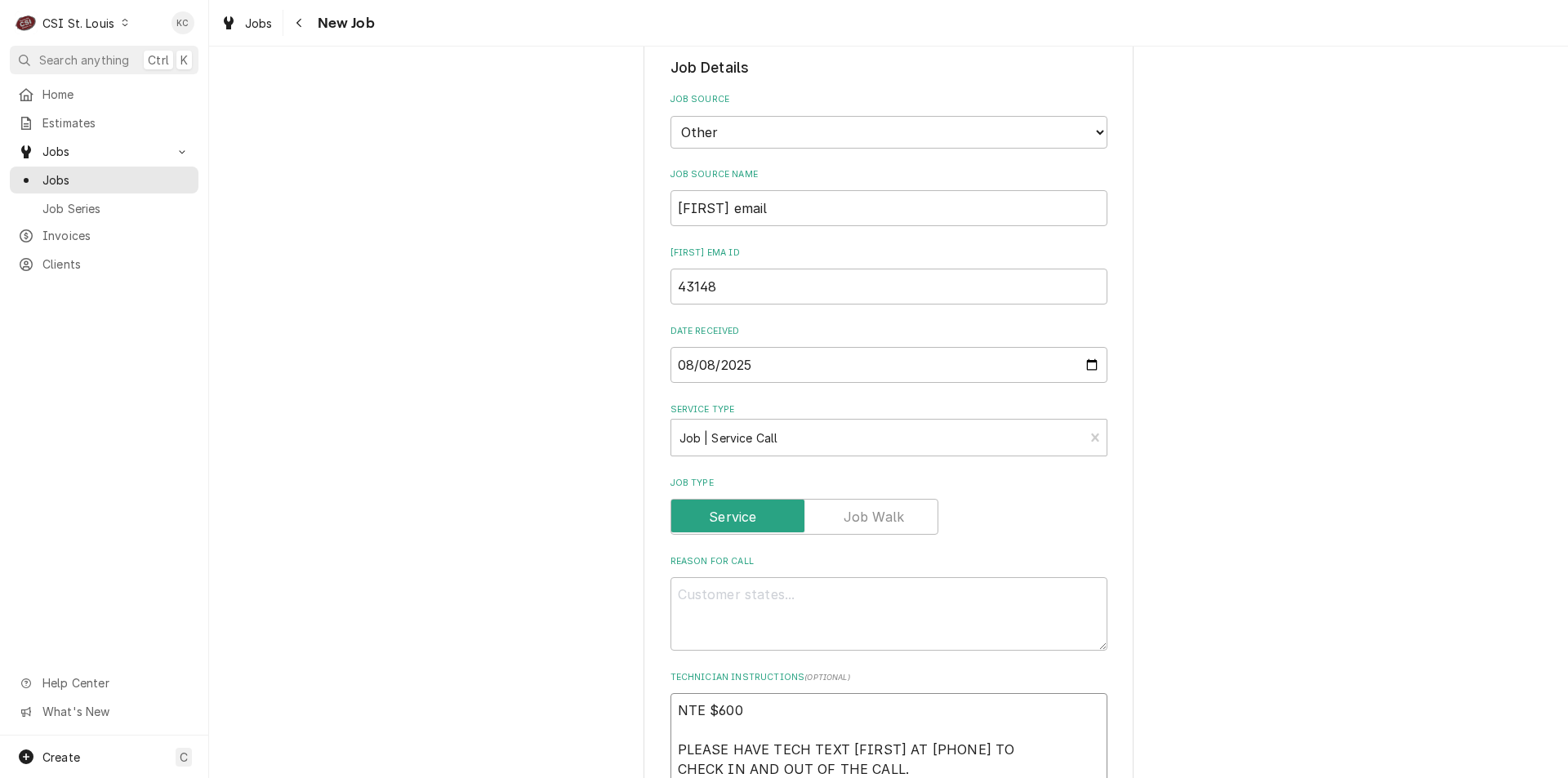 type on "NTE $600
PLEASE HAVE TECH TEXT VIVIAN AT 314-347-2423 TO
CHECK IN AND OUT OF THE CALL.
PLEASE NOTE THAT PARTS FOR REPAIRS MAY REQUIRE
NEXT DAY AIR SHIPPING." 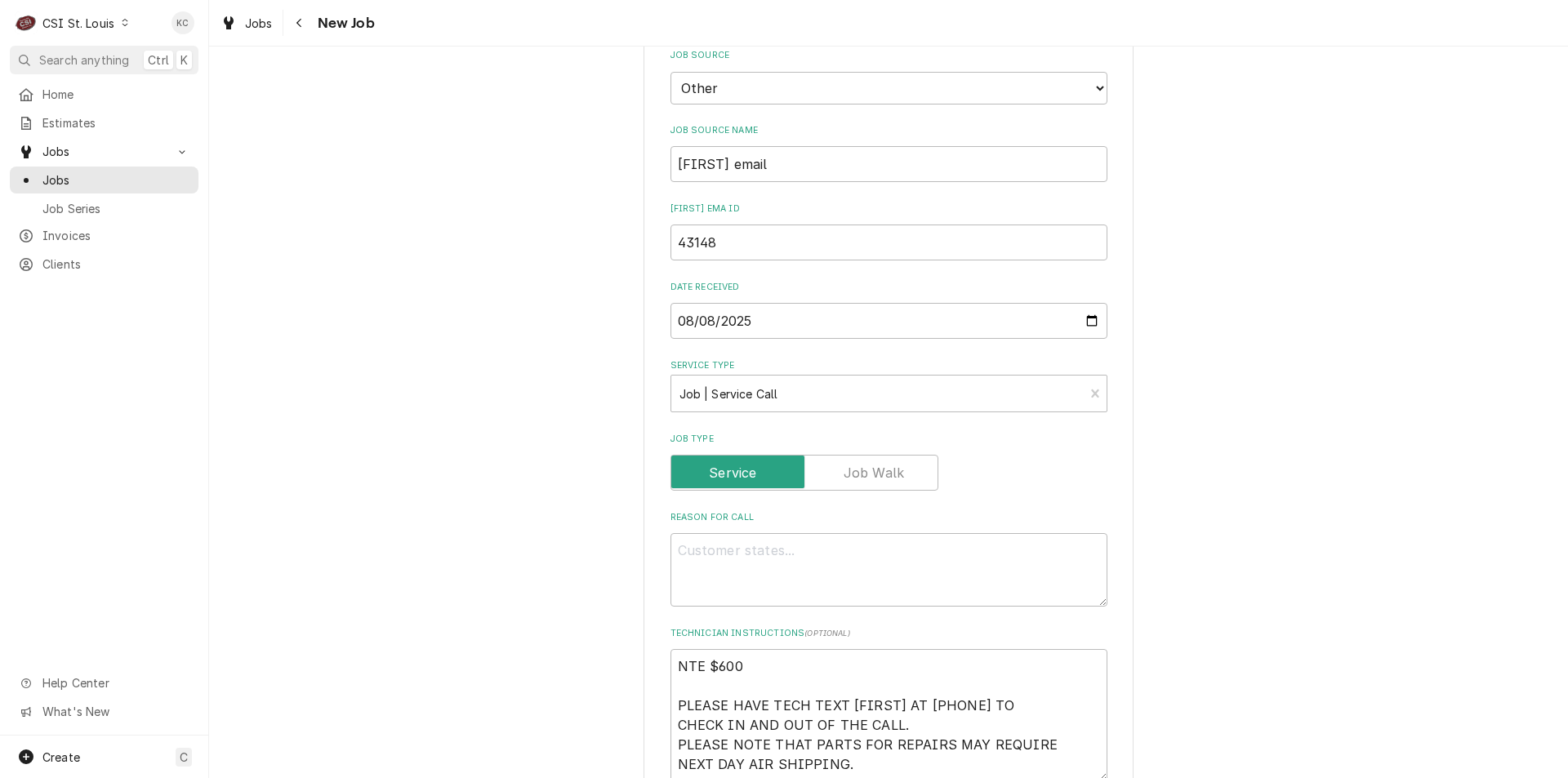 scroll, scrollTop: 607, scrollLeft: 0, axis: vertical 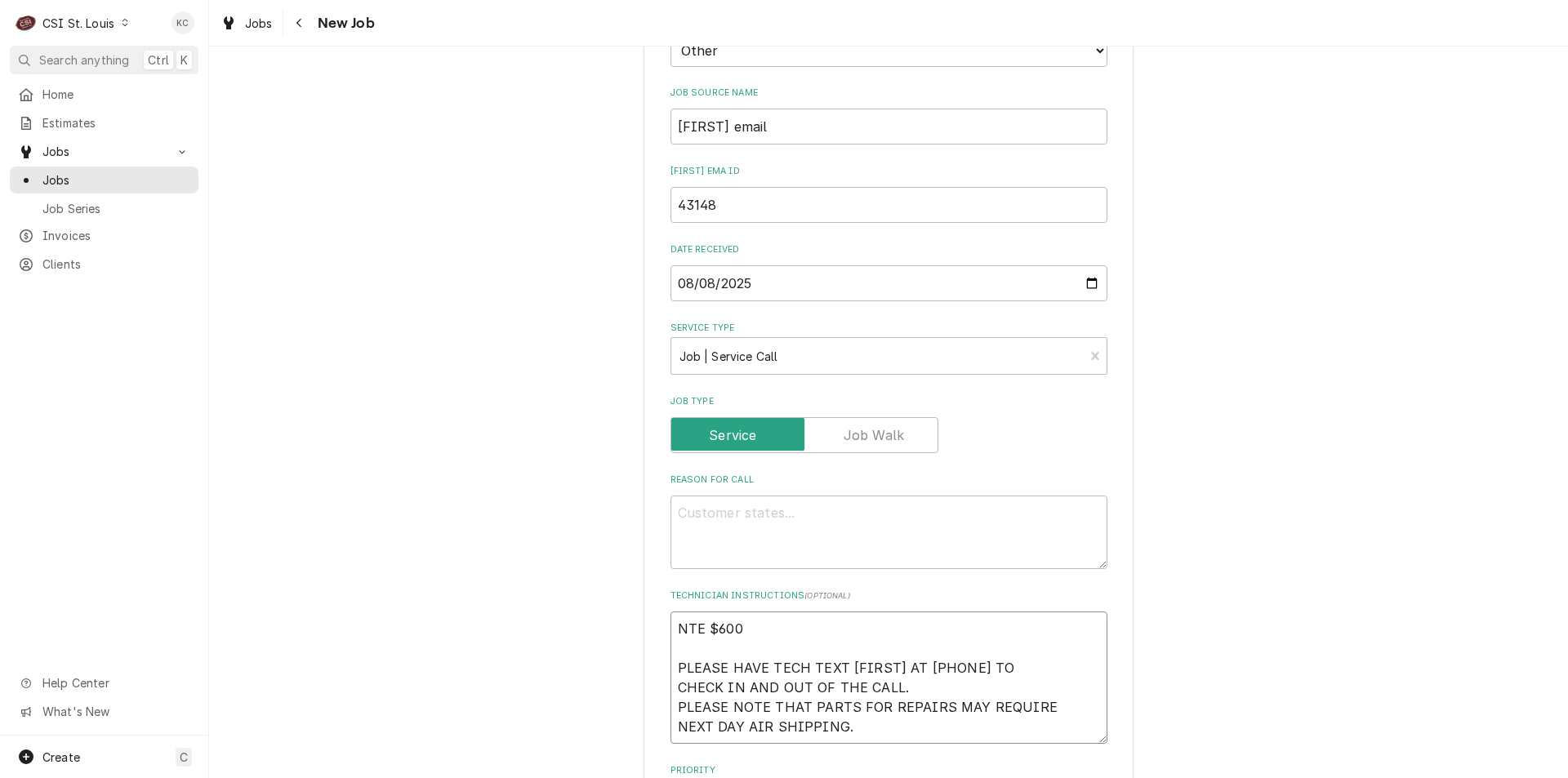 click on "NTE $600
PLEASE HAVE TECH TEXT VIVIAN AT 314-347-2423 TO
CHECK IN AND OUT OF THE CALL.
PLEASE NOTE THAT PARTS FOR REPAIRS MAY REQUIRE
NEXT DAY AIR SHIPPING." at bounding box center [889, 678] 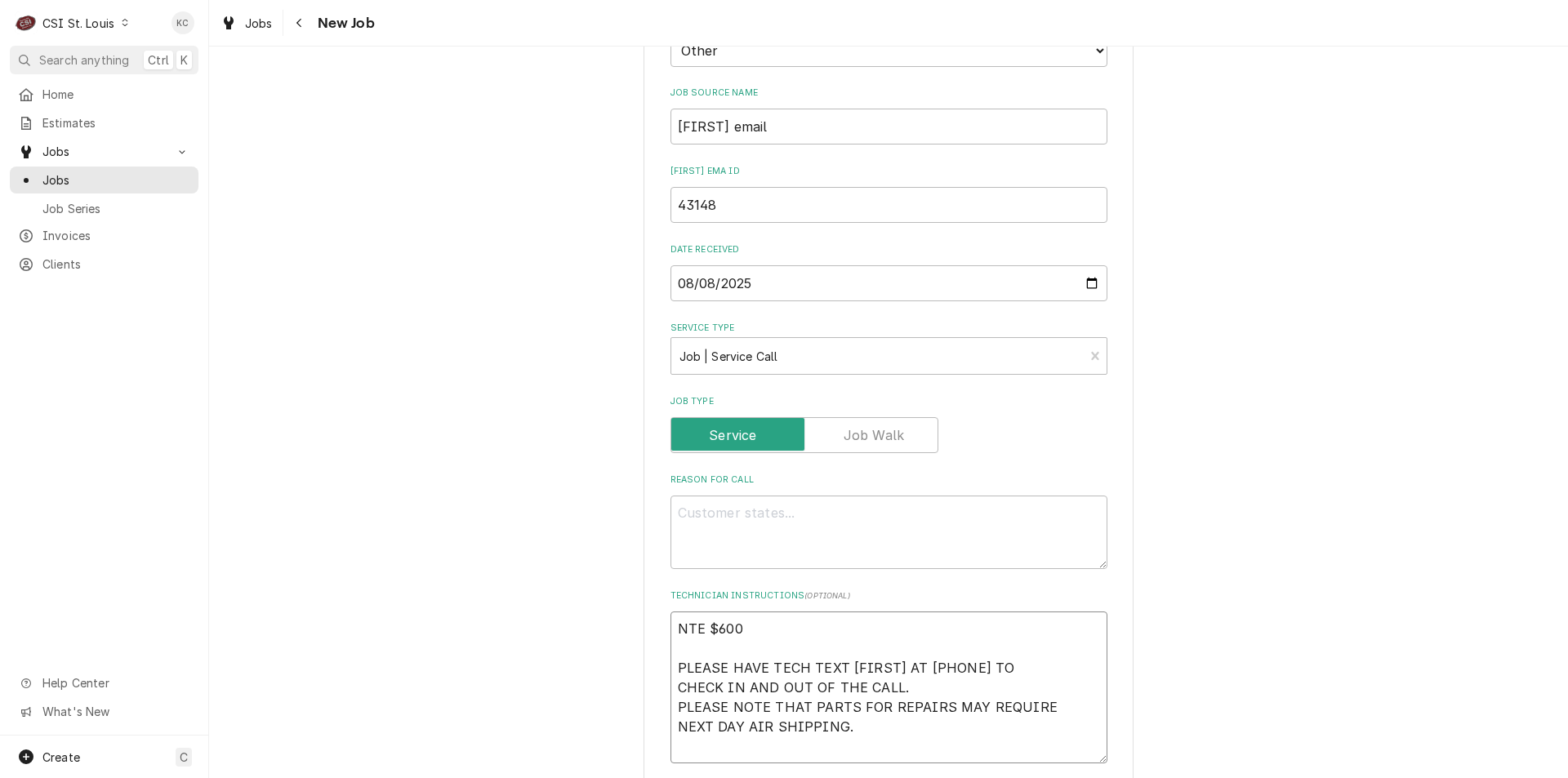 type on "x" 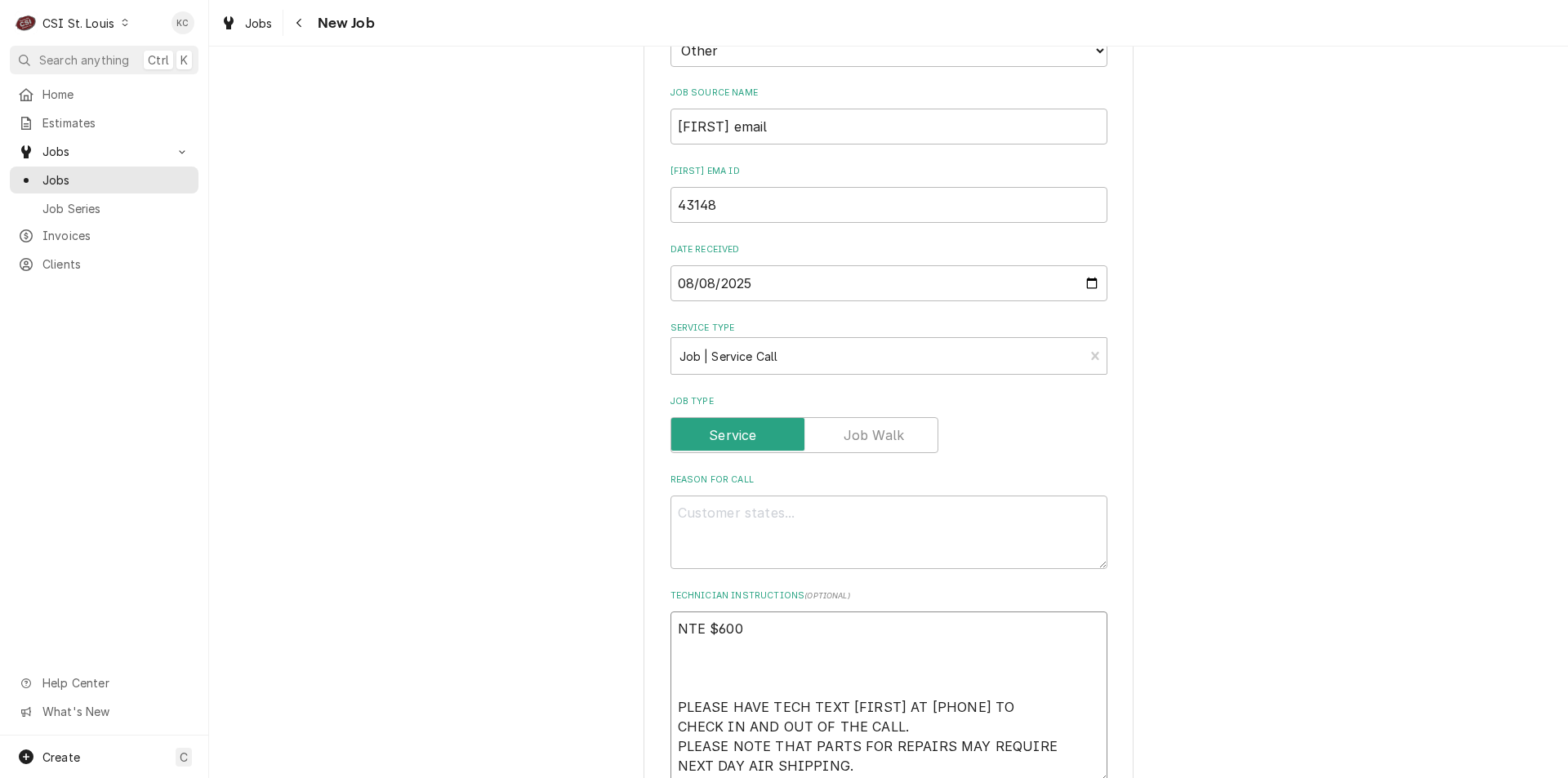 type on "x" 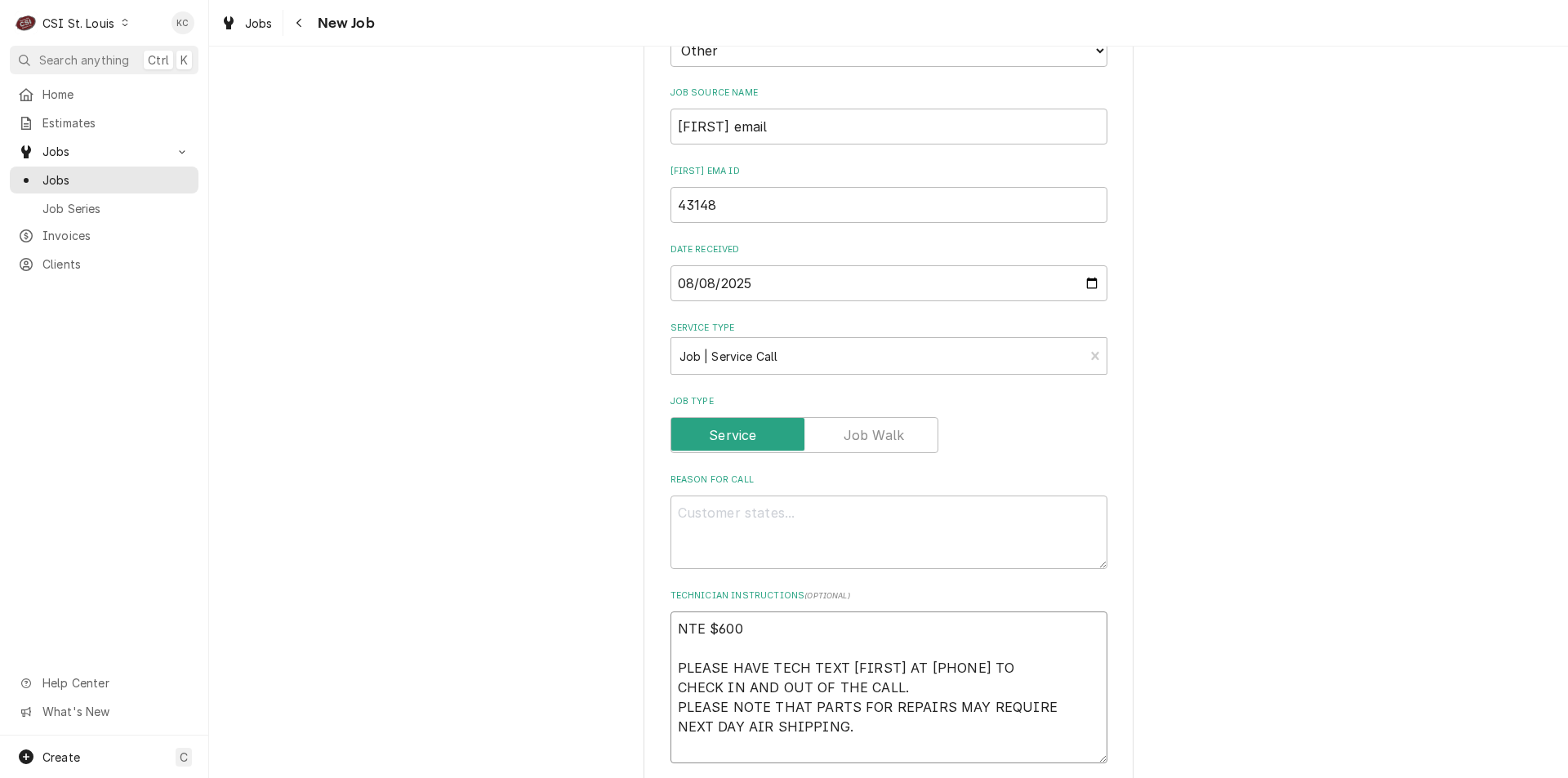 type on "x" 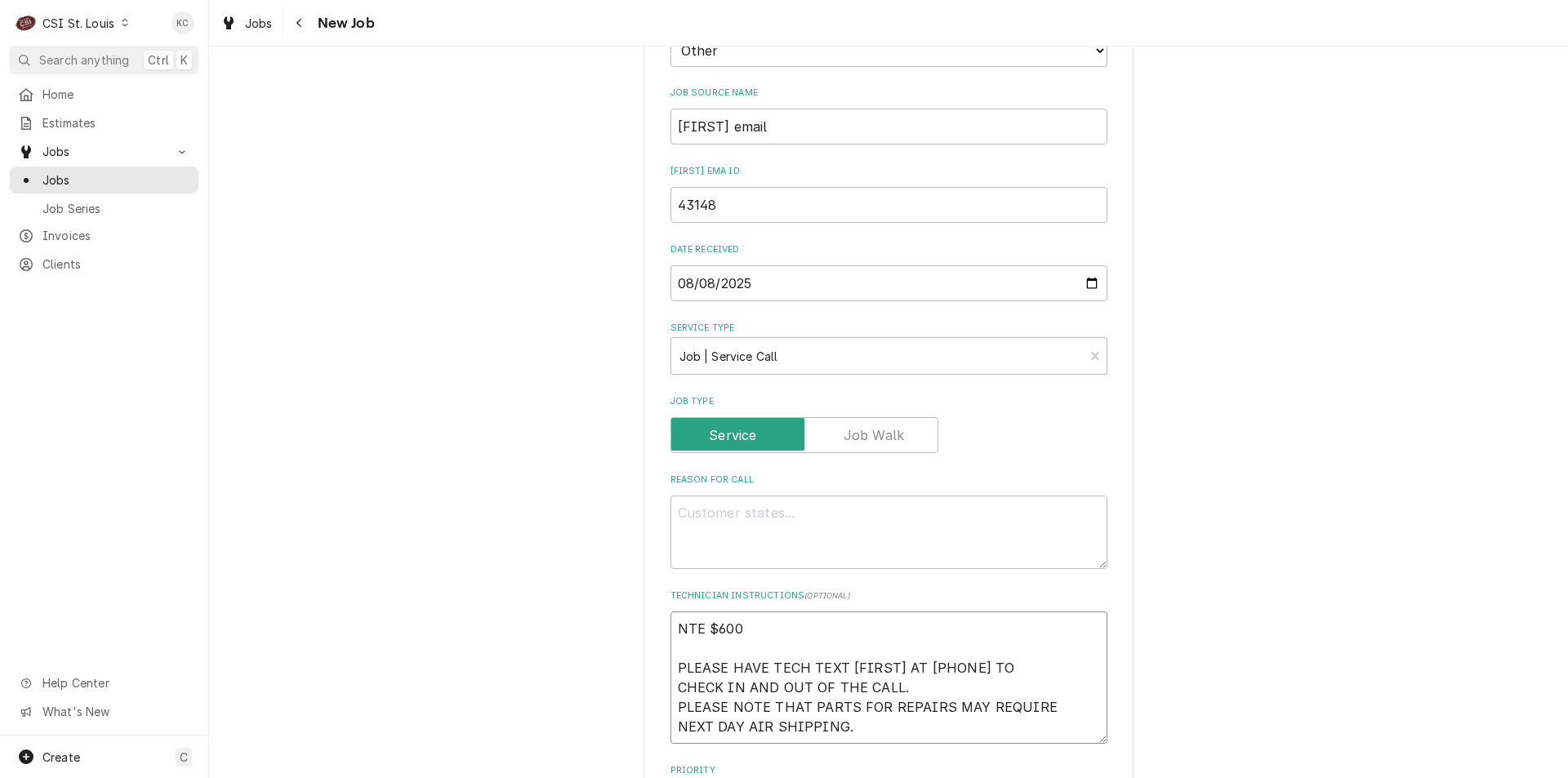 click on "NTE $600
PLEASE HAVE TECH TEXT VIVIAN AT 314-347-2423 TO
CHECK IN AND OUT OF THE CALL.
PLEASE NOTE THAT PARTS FOR REPAIRS MAY REQUIRE
NEXT DAY AIR SHIPPING." at bounding box center (889, 678) 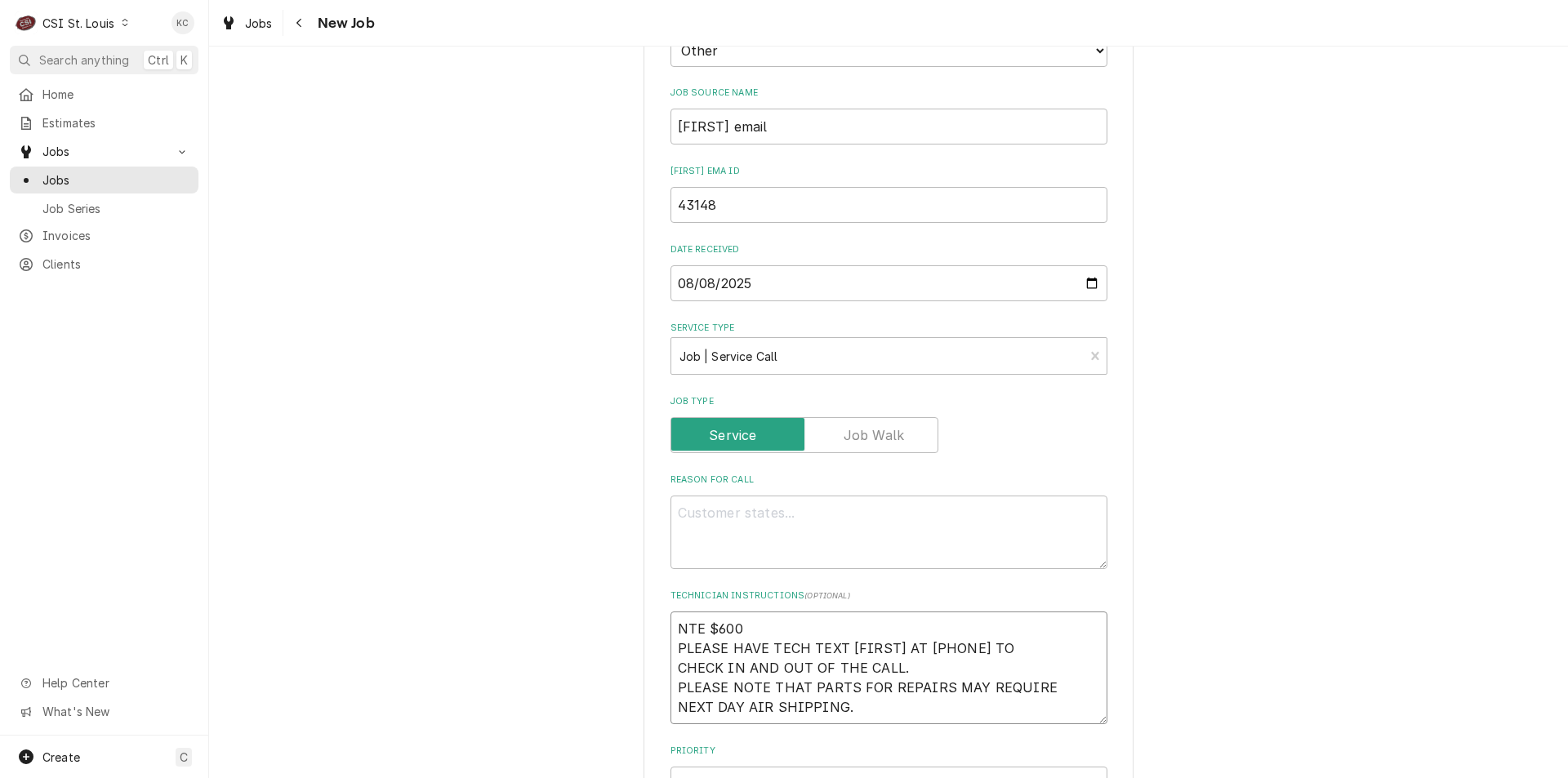 click on "NTE $600
PLEASE HAVE TECH TEXT VIVIAN AT 314-347-2423 TO
CHECK IN AND OUT OF THE CALL.
PLEASE NOTE THAT PARTS FOR REPAIRS MAY REQUIRE
NEXT DAY AIR SHIPPING." at bounding box center [889, 668] 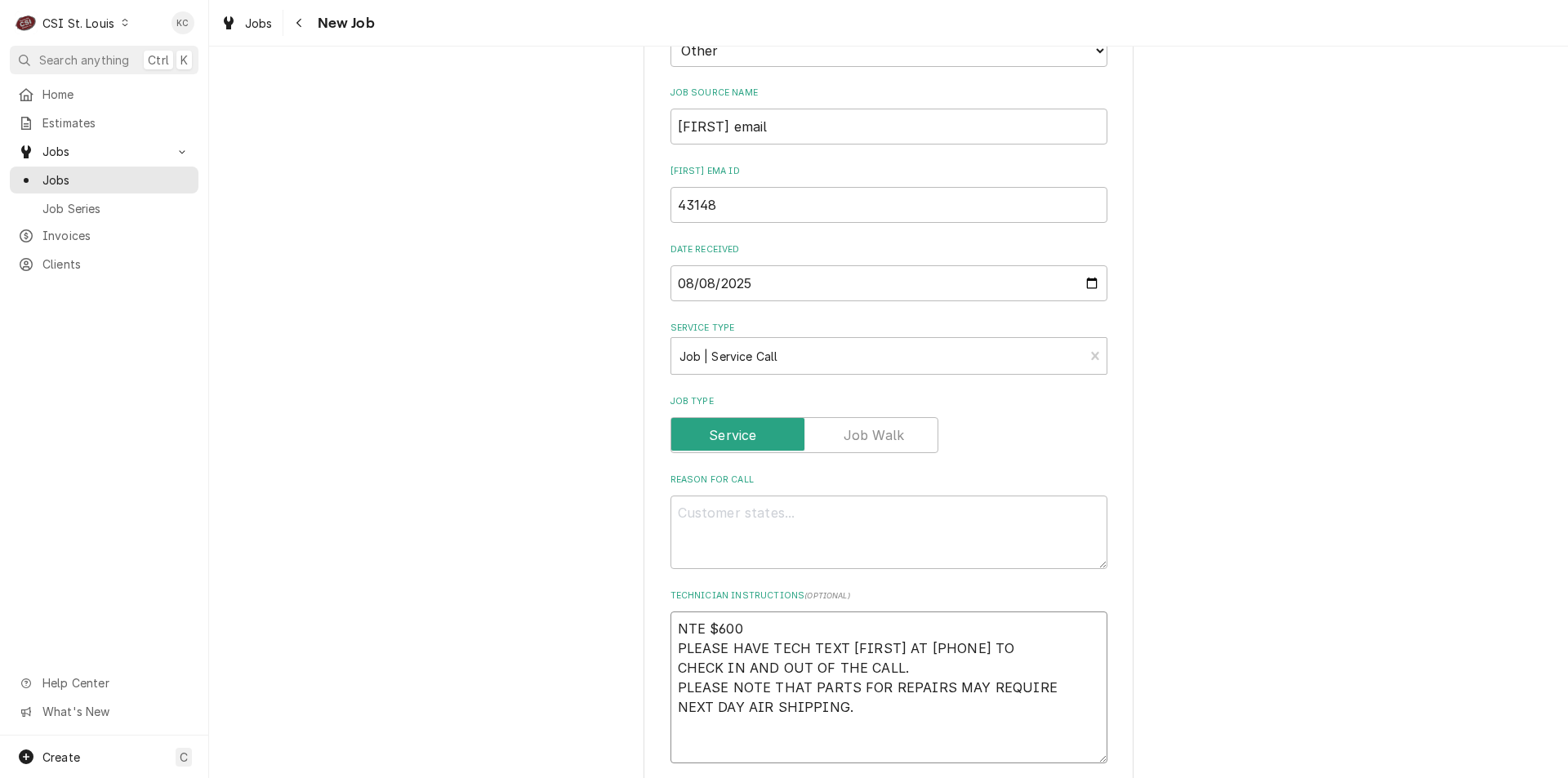 paste on "MOD
636-534-1479" 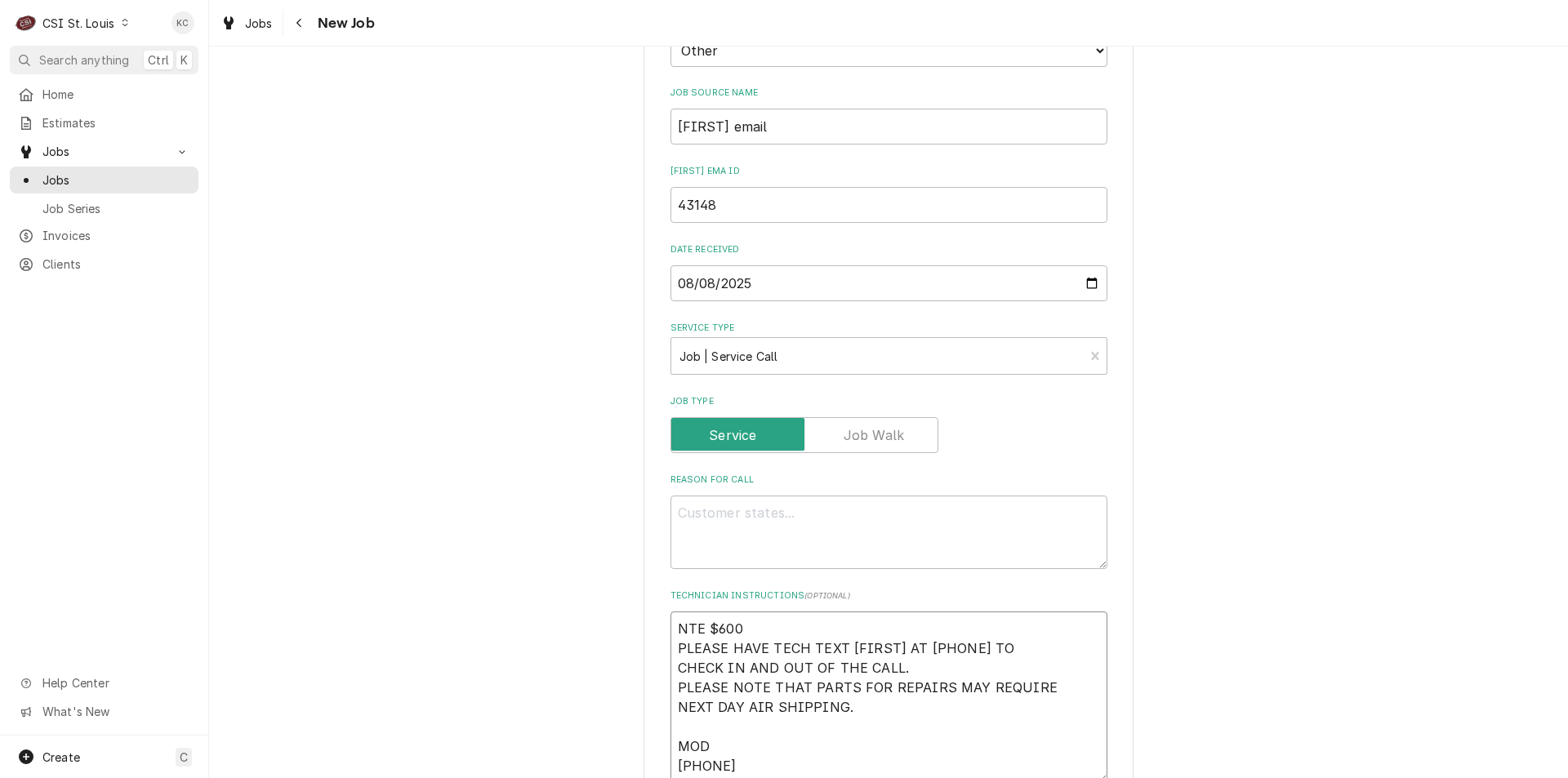 type on "x" 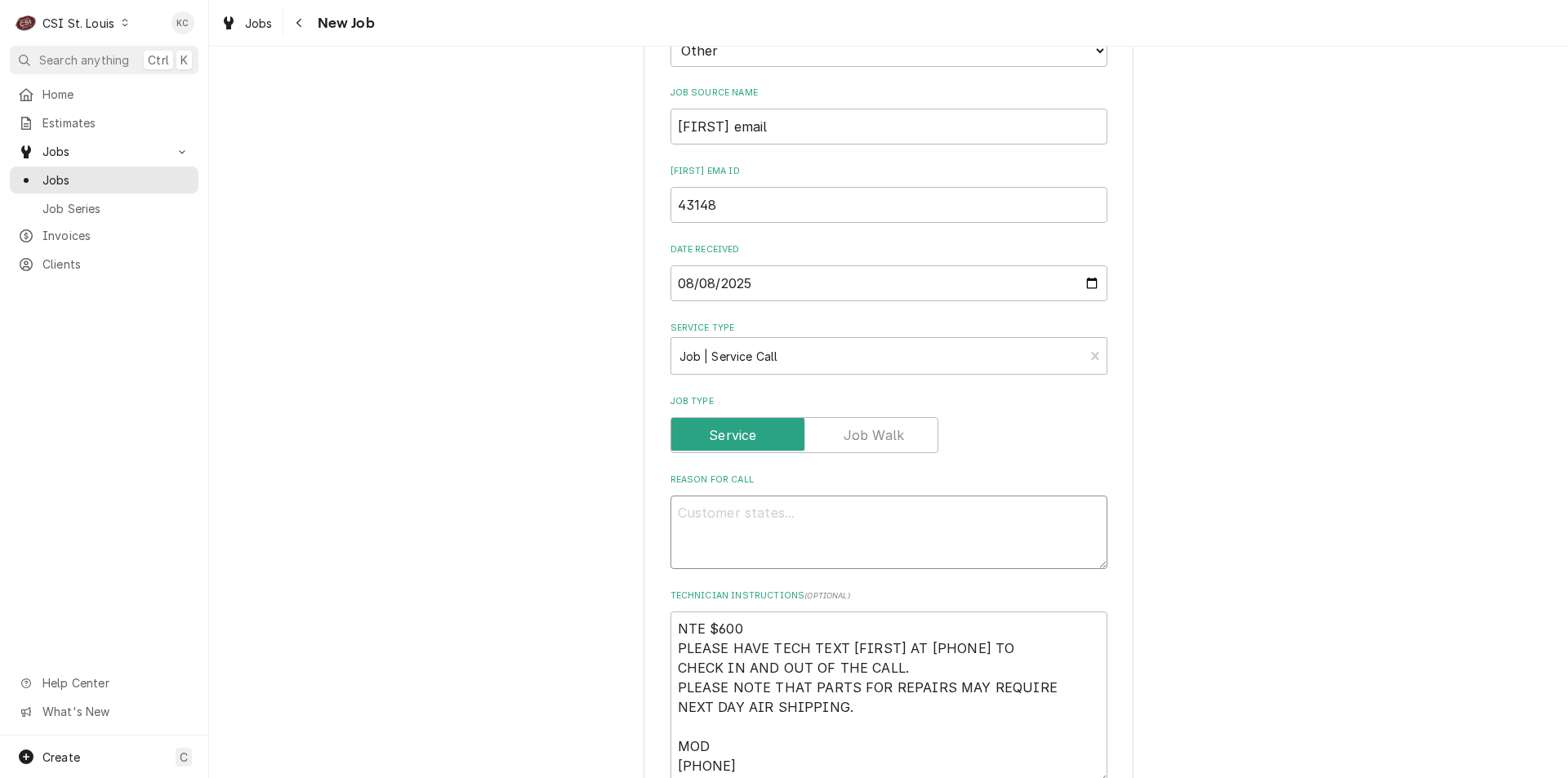 click on "Reason For Call" at bounding box center [889, 532] 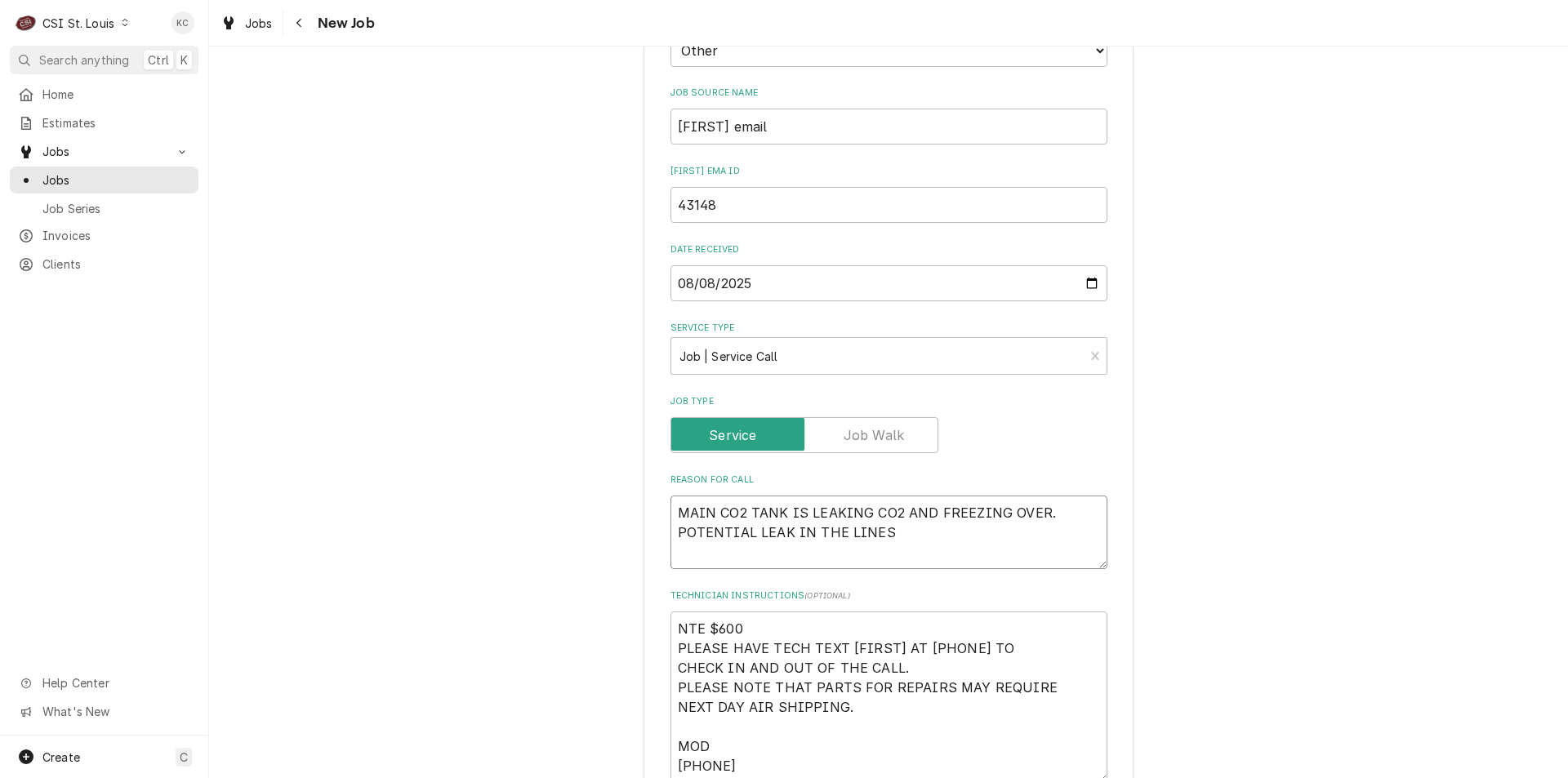 type on "x" 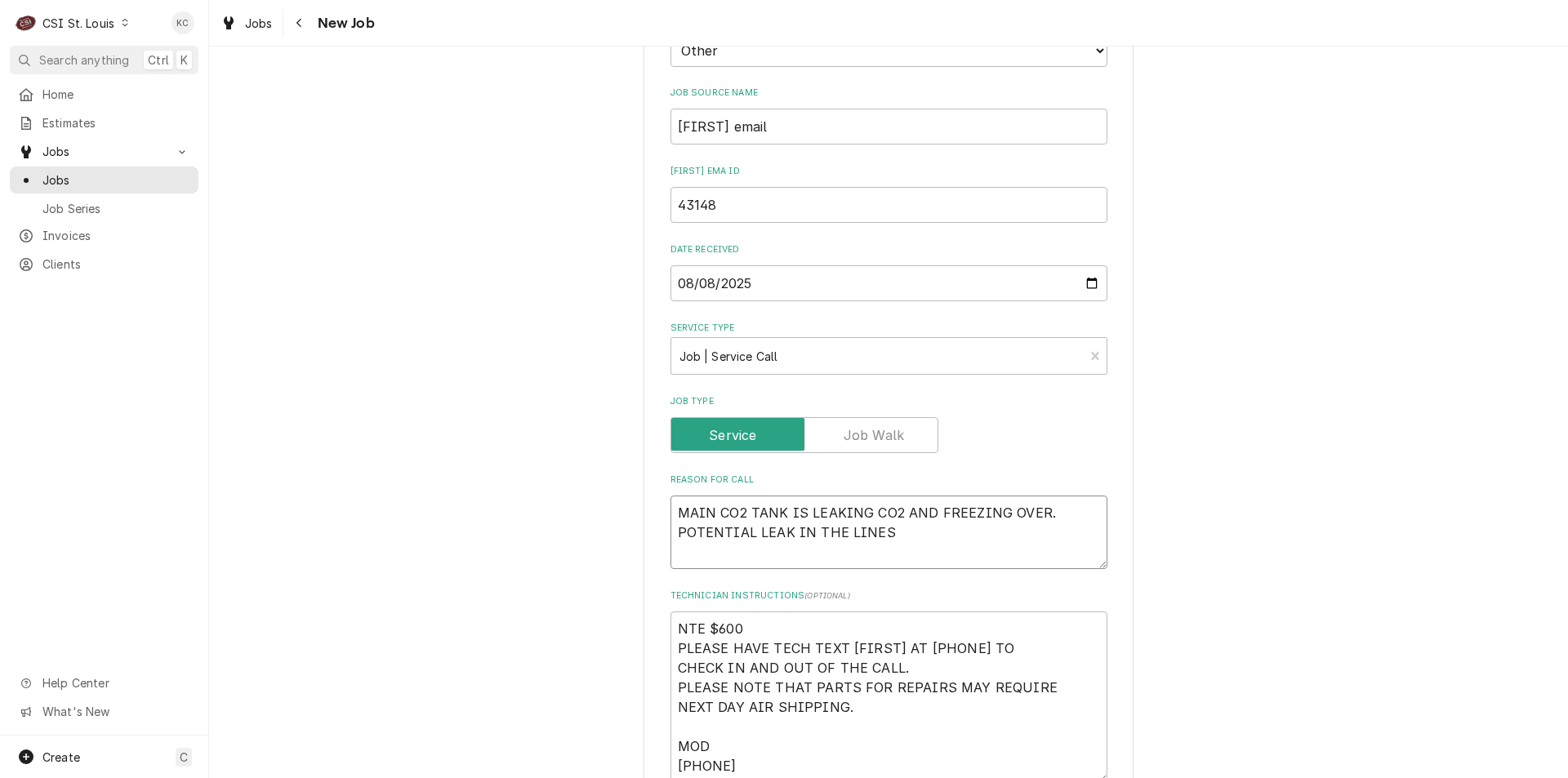 type on "MAIN CO2 TANK IS LEAKING CO2 AND FREEZING OVER.
POTENTIAL LEAK IN THE LINES" 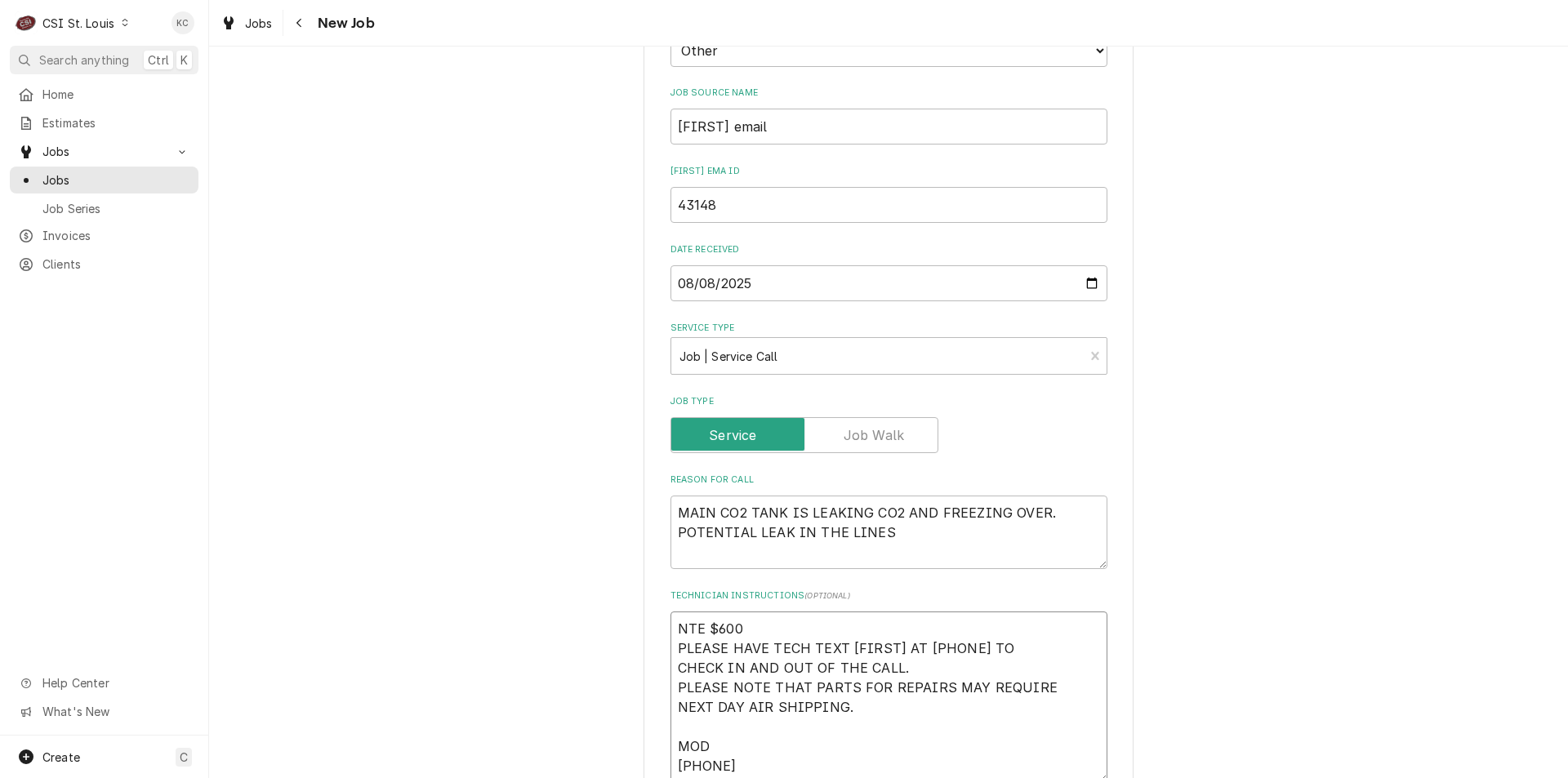 click on "NTE $600
PLEASE HAVE TECH TEXT VIVIAN AT 314-347-2423 TO
CHECK IN AND OUT OF THE CALL.
PLEASE NOTE THAT PARTS FOR REPAIRS MAY REQUIRE
NEXT DAY AIR SHIPPING.
MOD
636-534-1479" at bounding box center (889, 697) 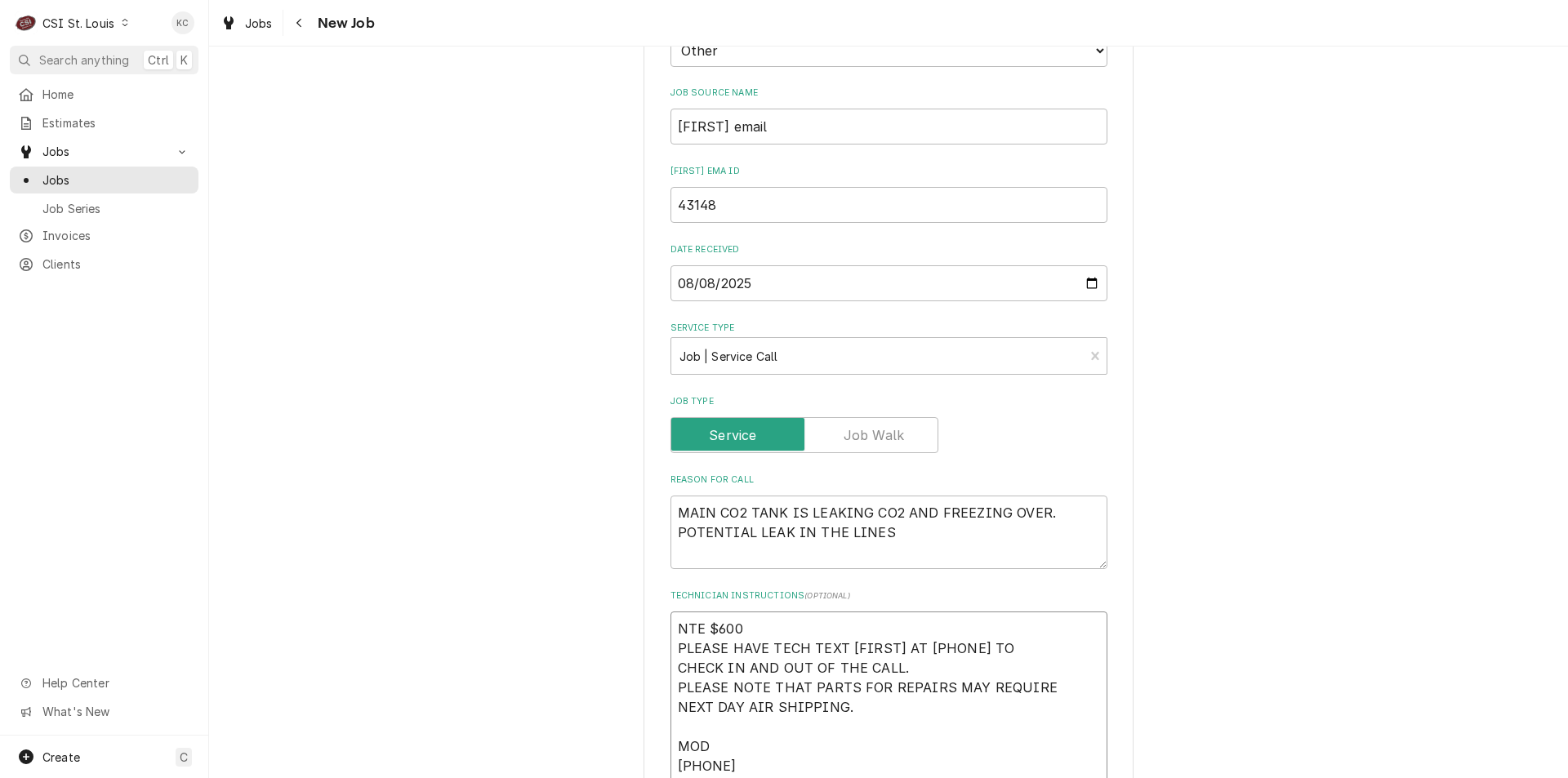 type on "x" 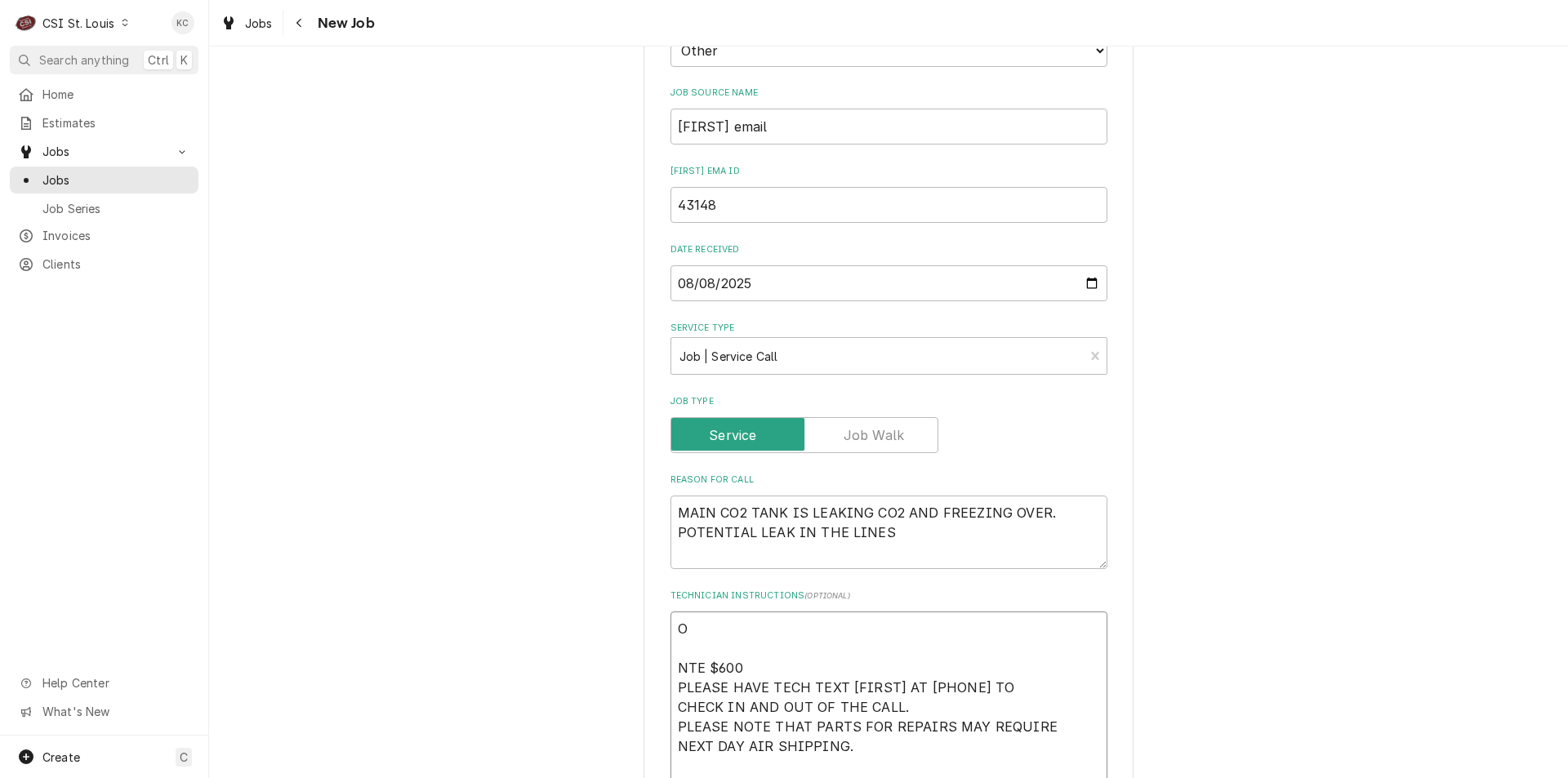 type on "x" 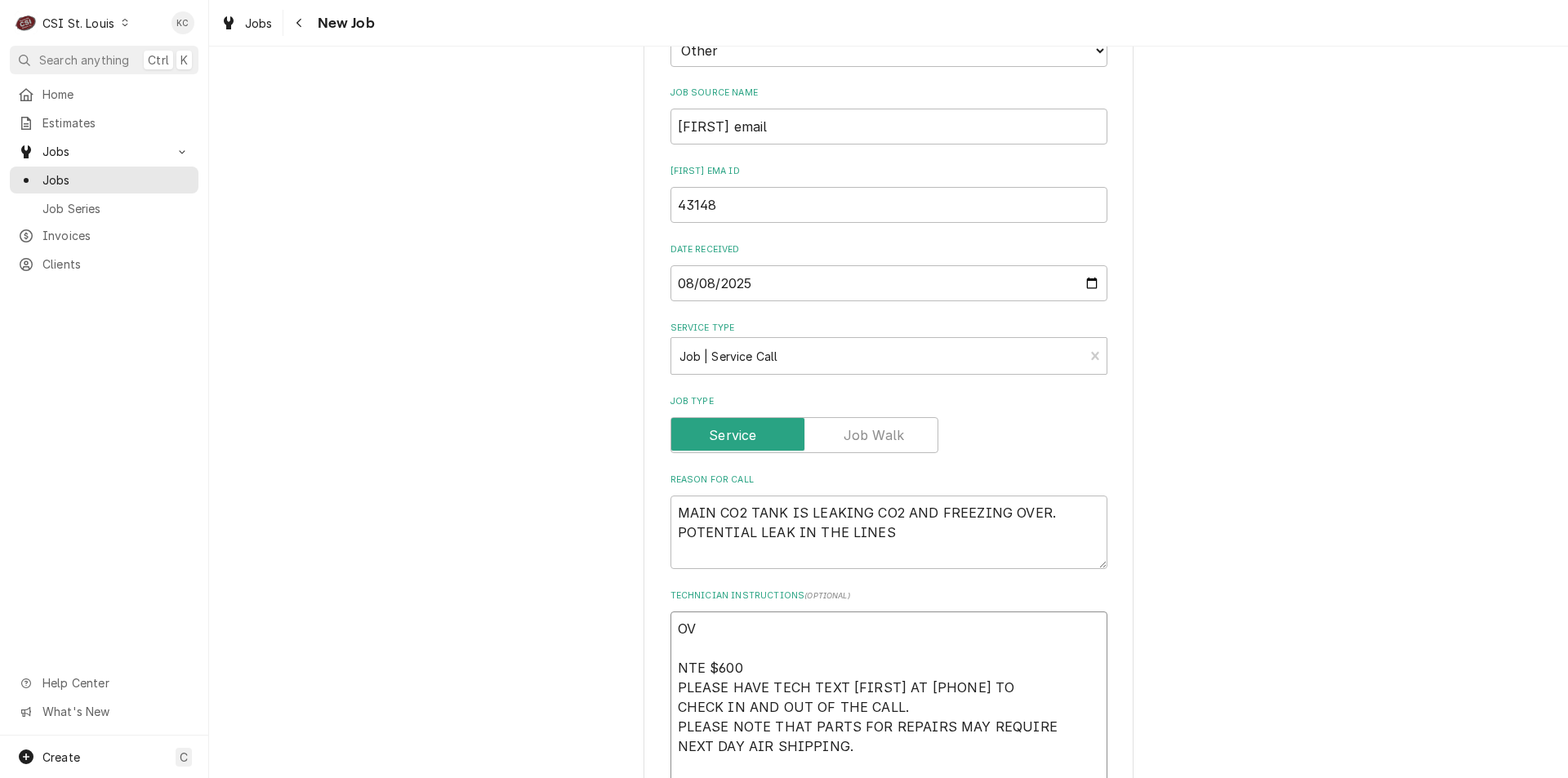 type on "x" 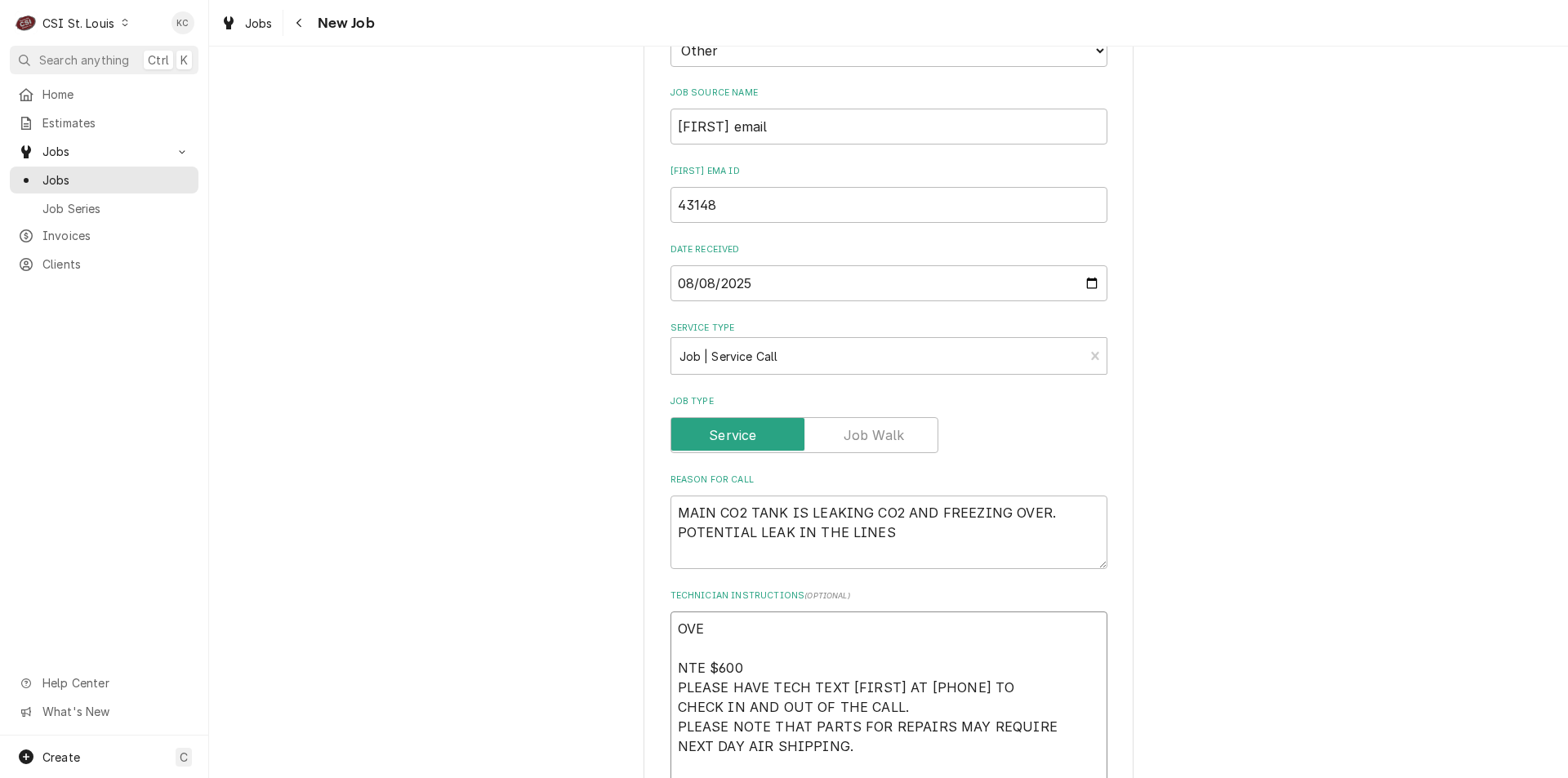 type on "x" 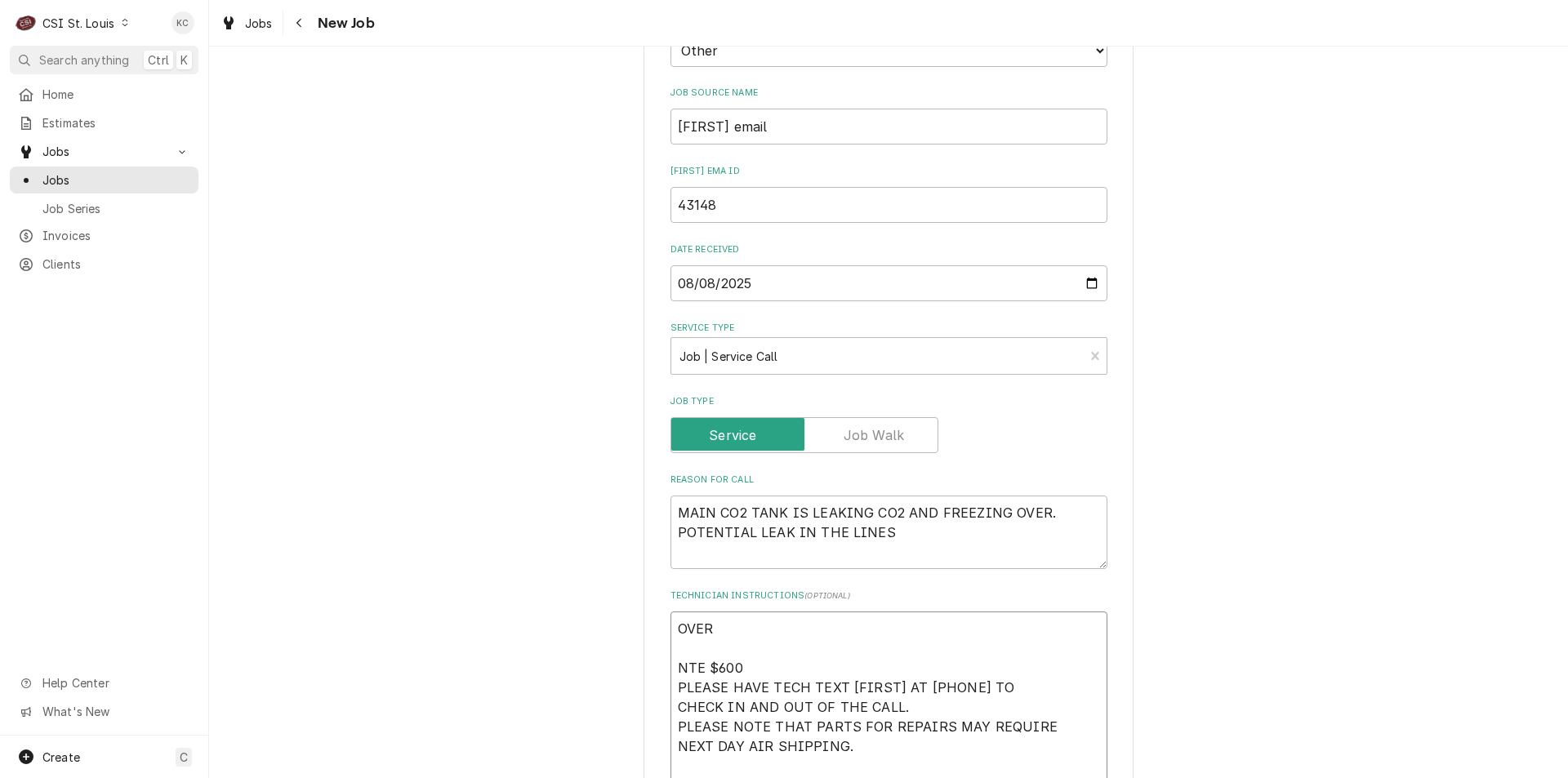 type on "x" 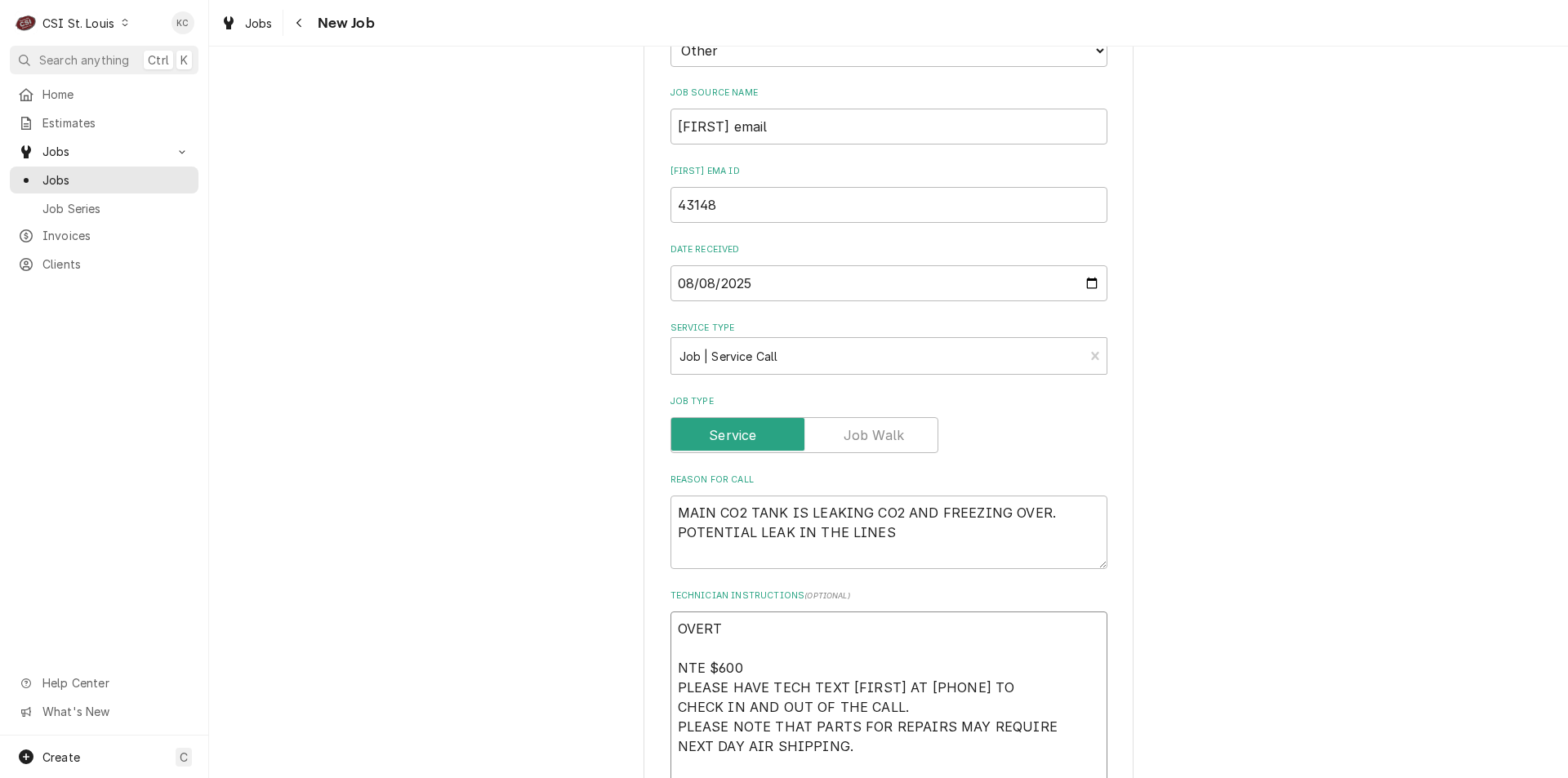 type on "x" 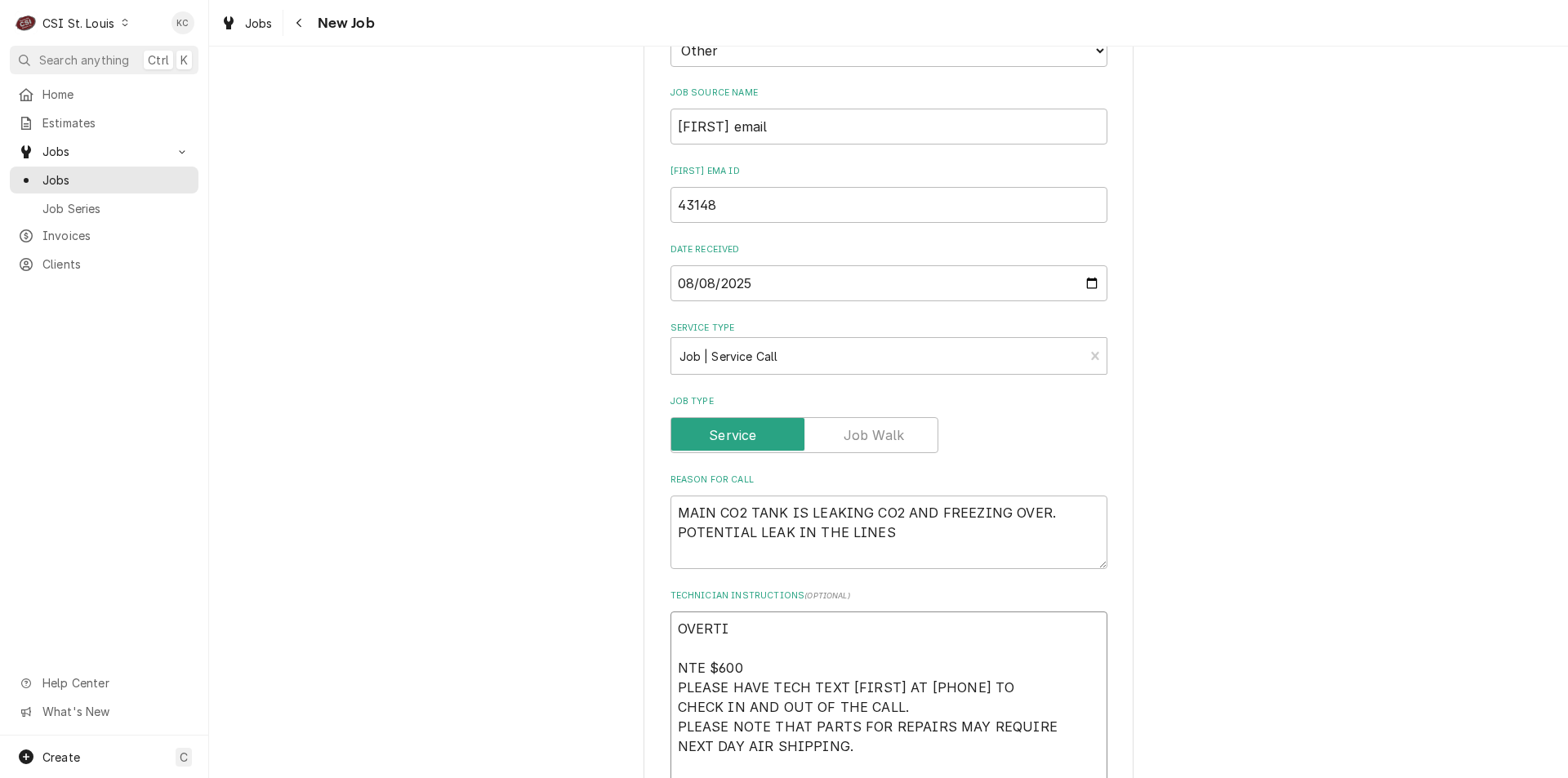 type on "x" 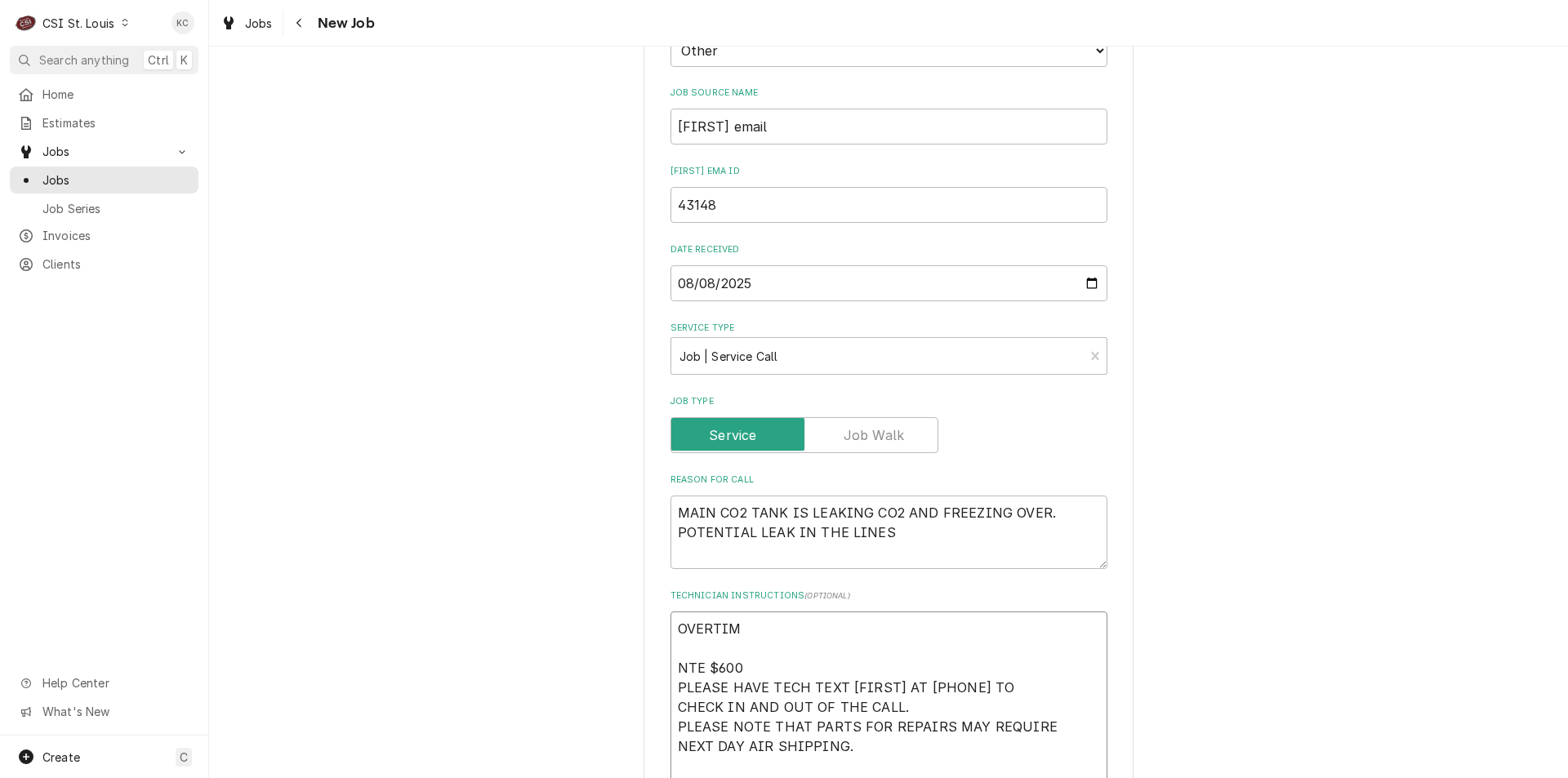 type on "x" 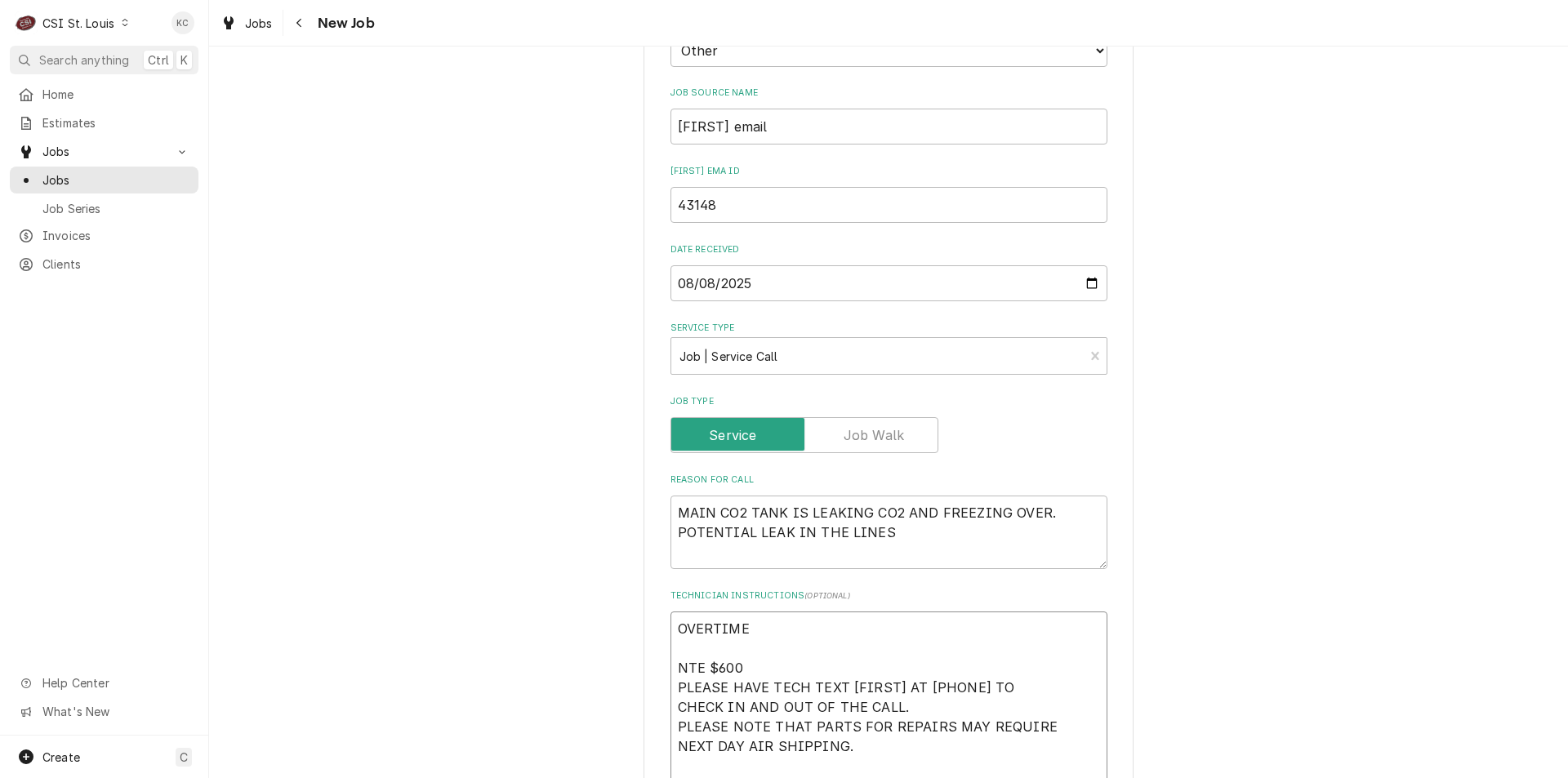 type on "x" 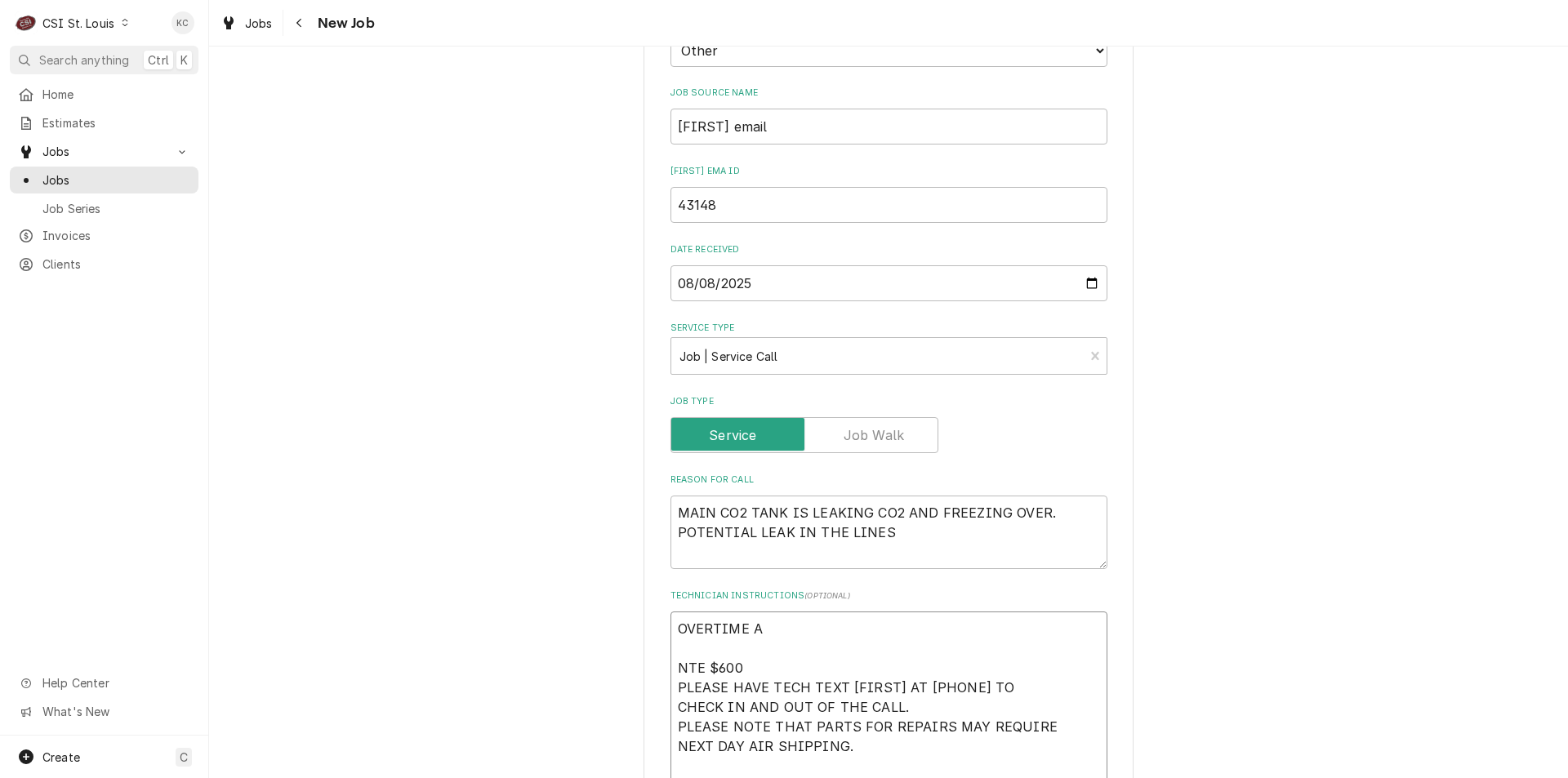 type on "x" 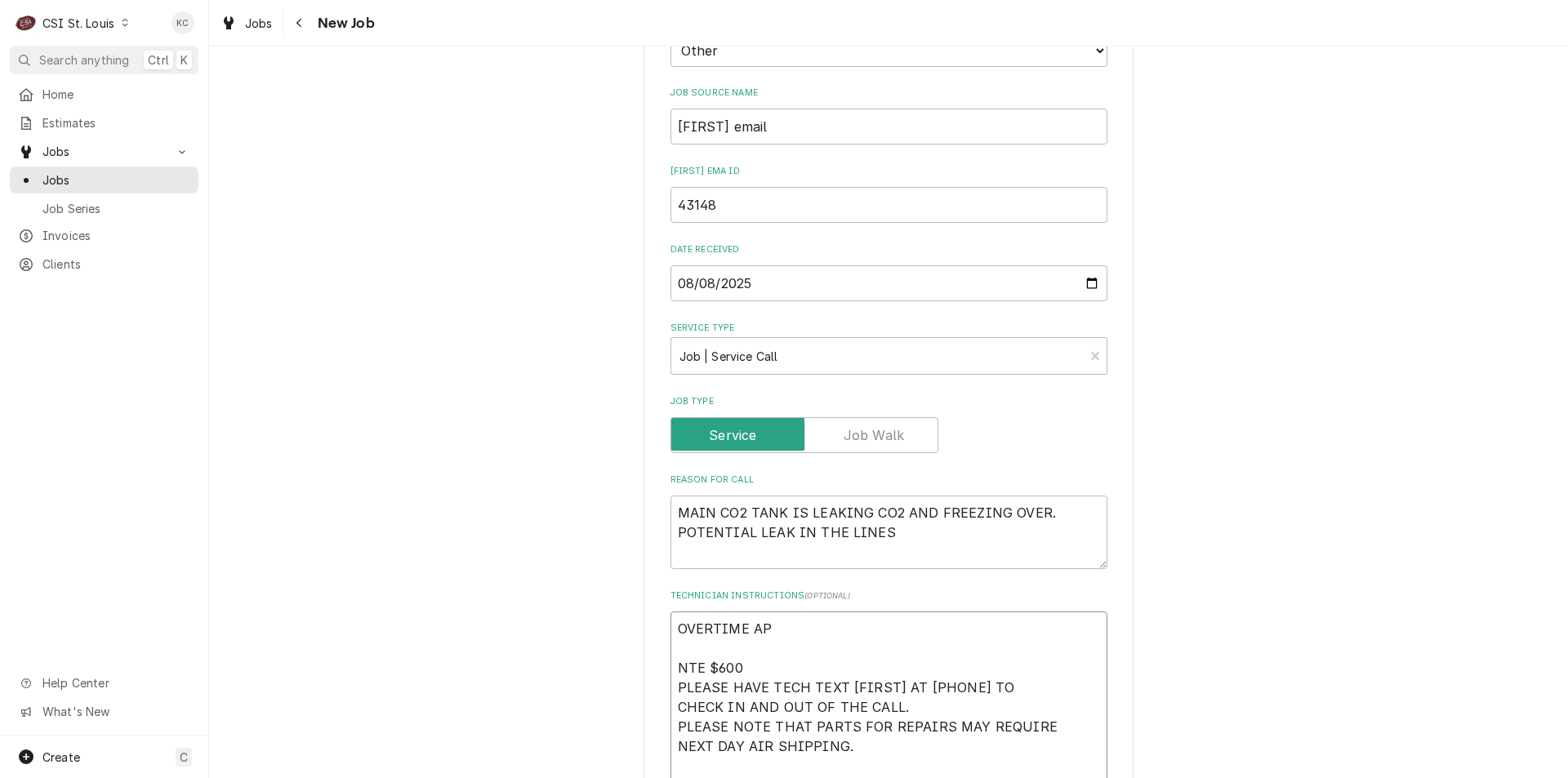 type on "x" 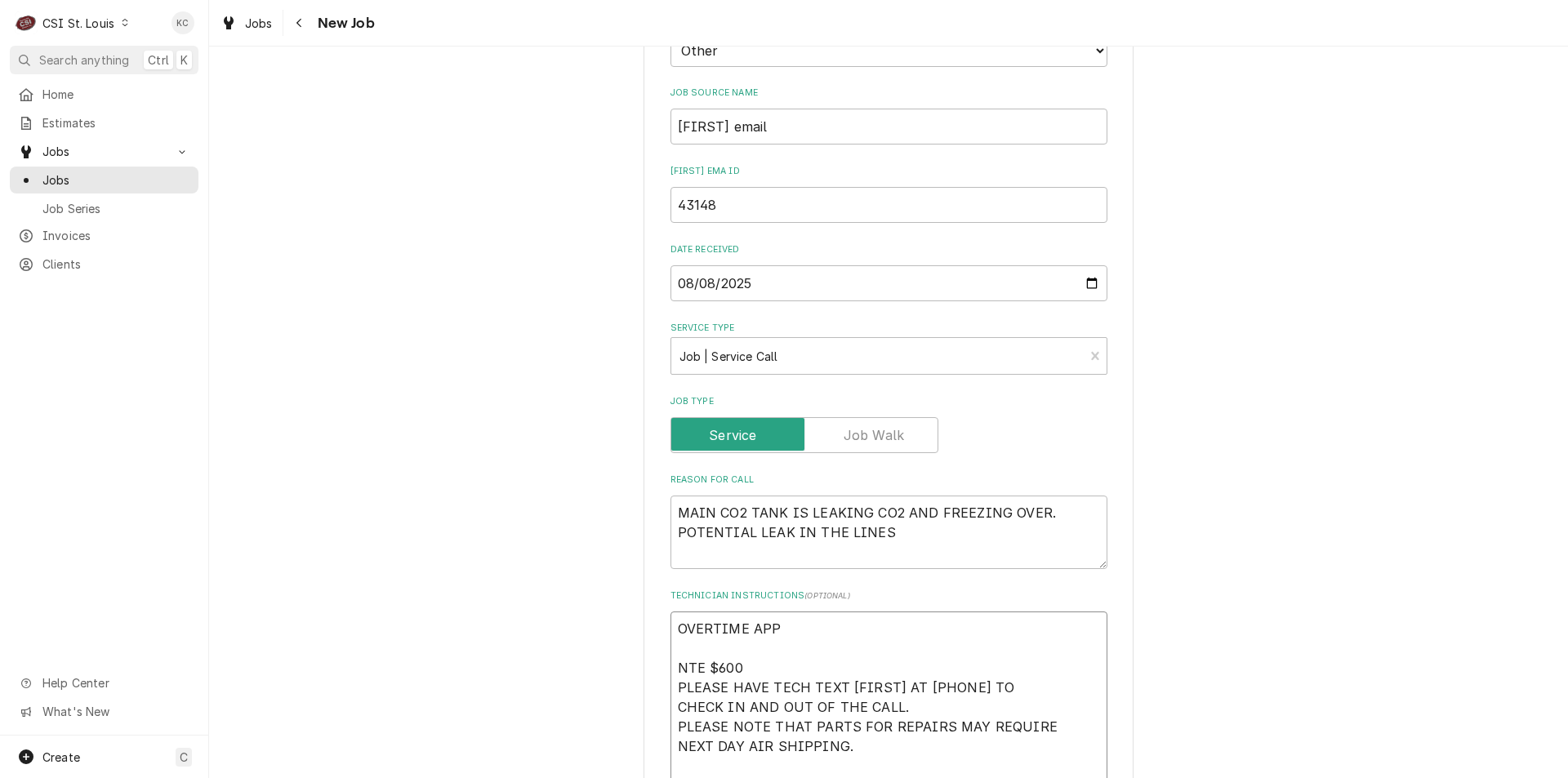 type on "OVERTIME APPR
NTE $600
PLEASE HAVE TECH TEXT VIVIAN AT 314-347-2423 TO
CHECK IN AND OUT OF THE CALL.
PLEASE NOTE THAT PARTS FOR REPAIRS MAY REQUIRE
NEXT DAY AIR SHIPPING.
MOD
636-534-1479" 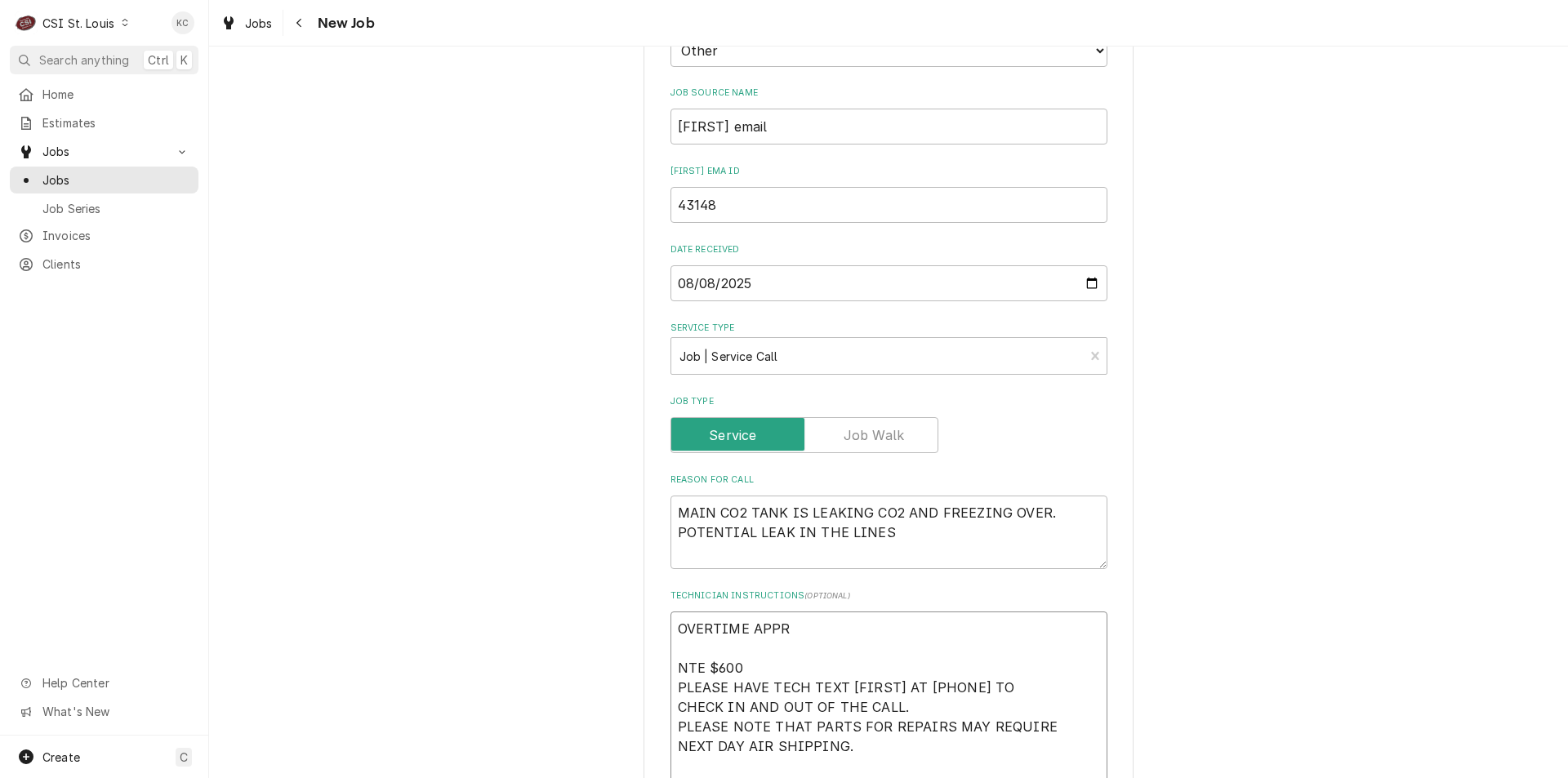 type on "x" 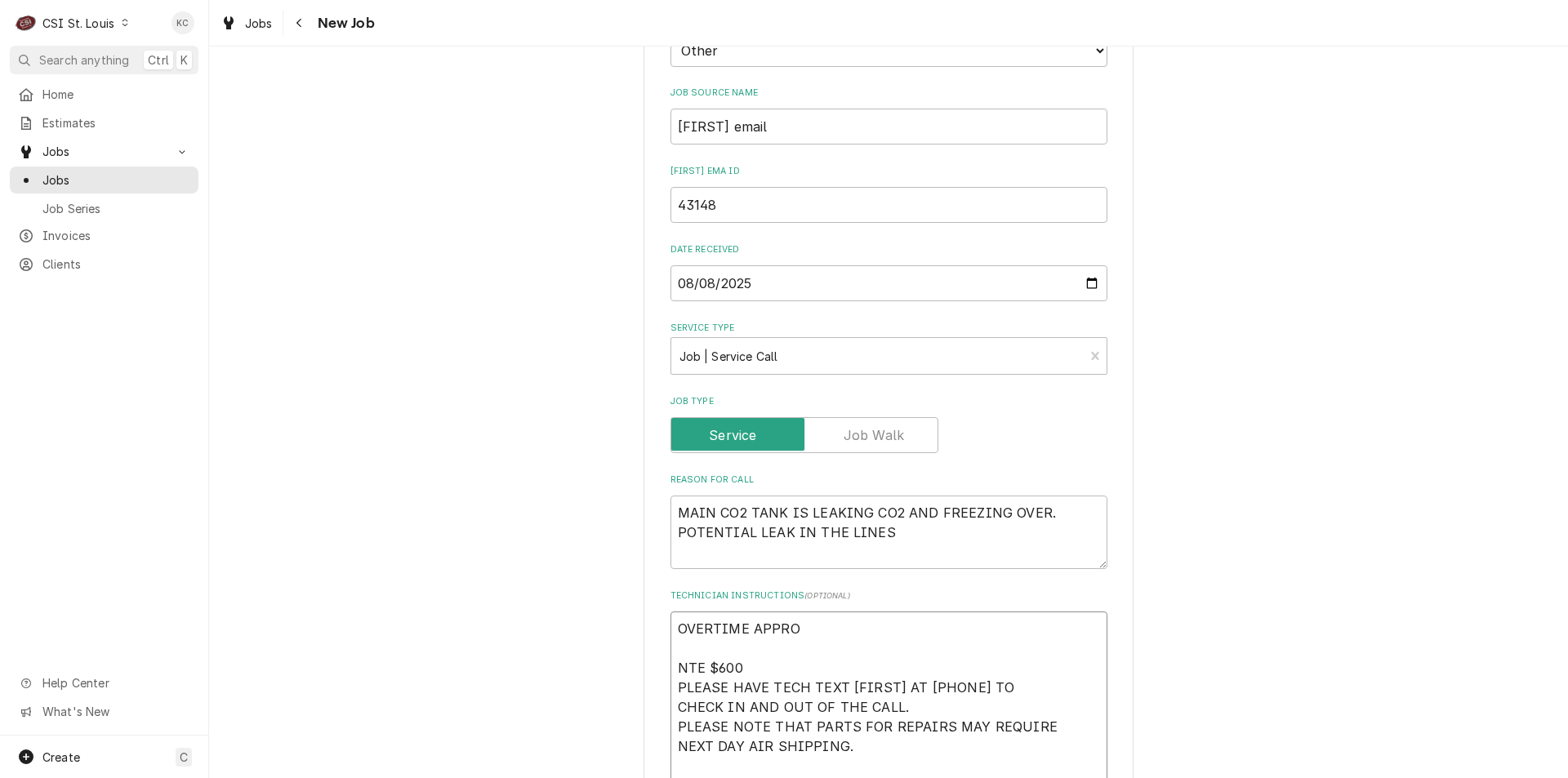 type on "x" 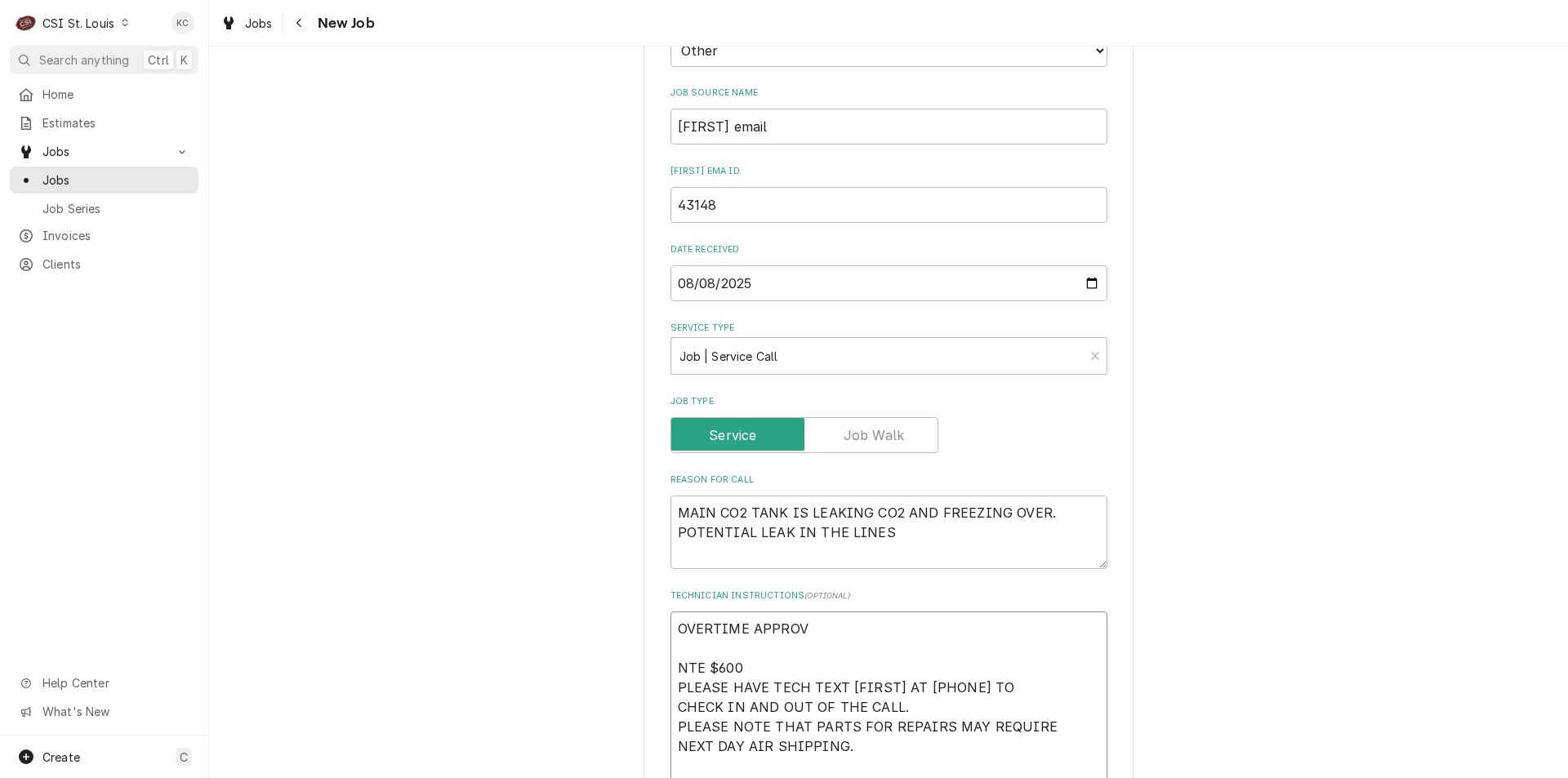 type on "x" 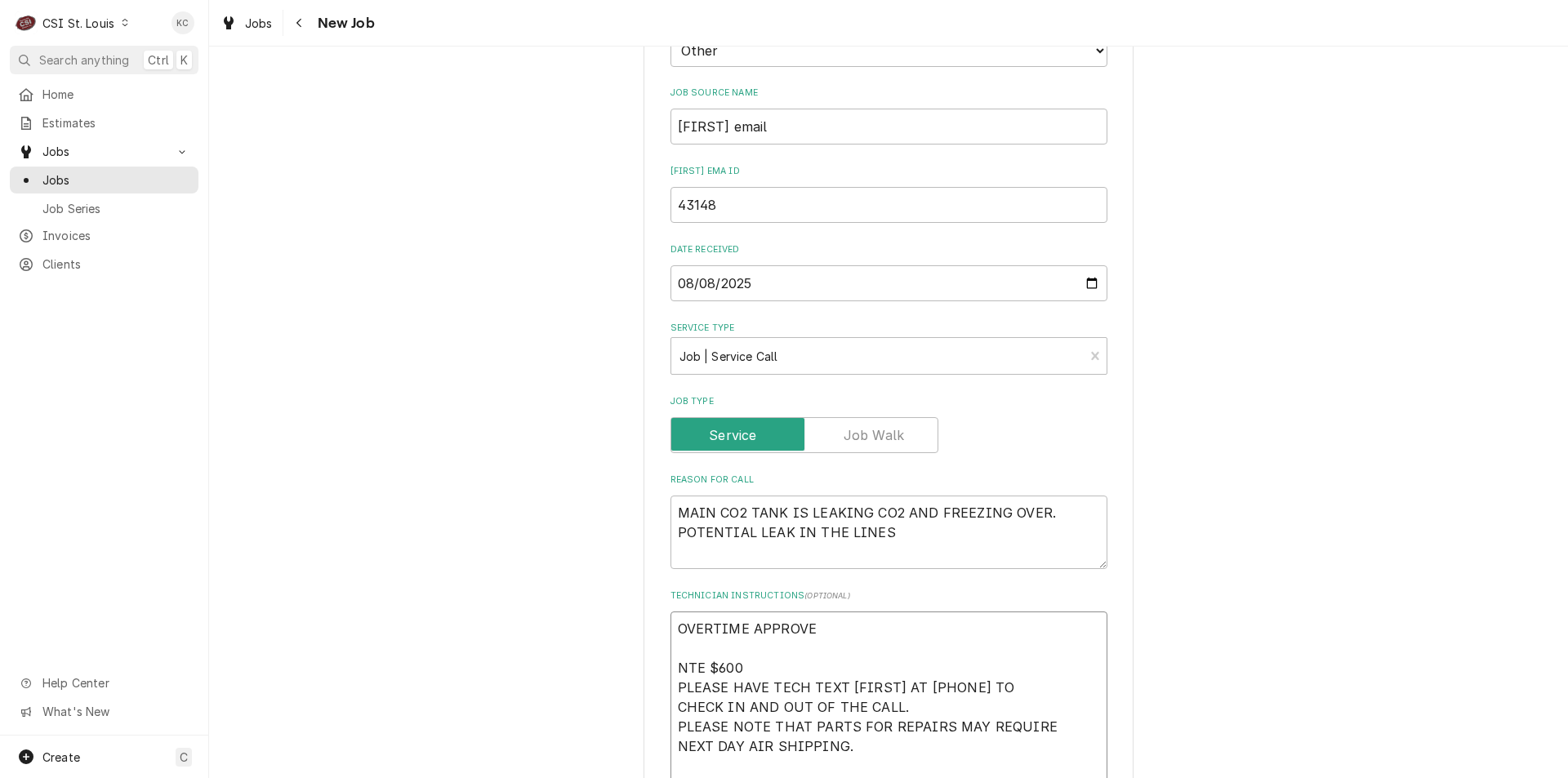type on "x" 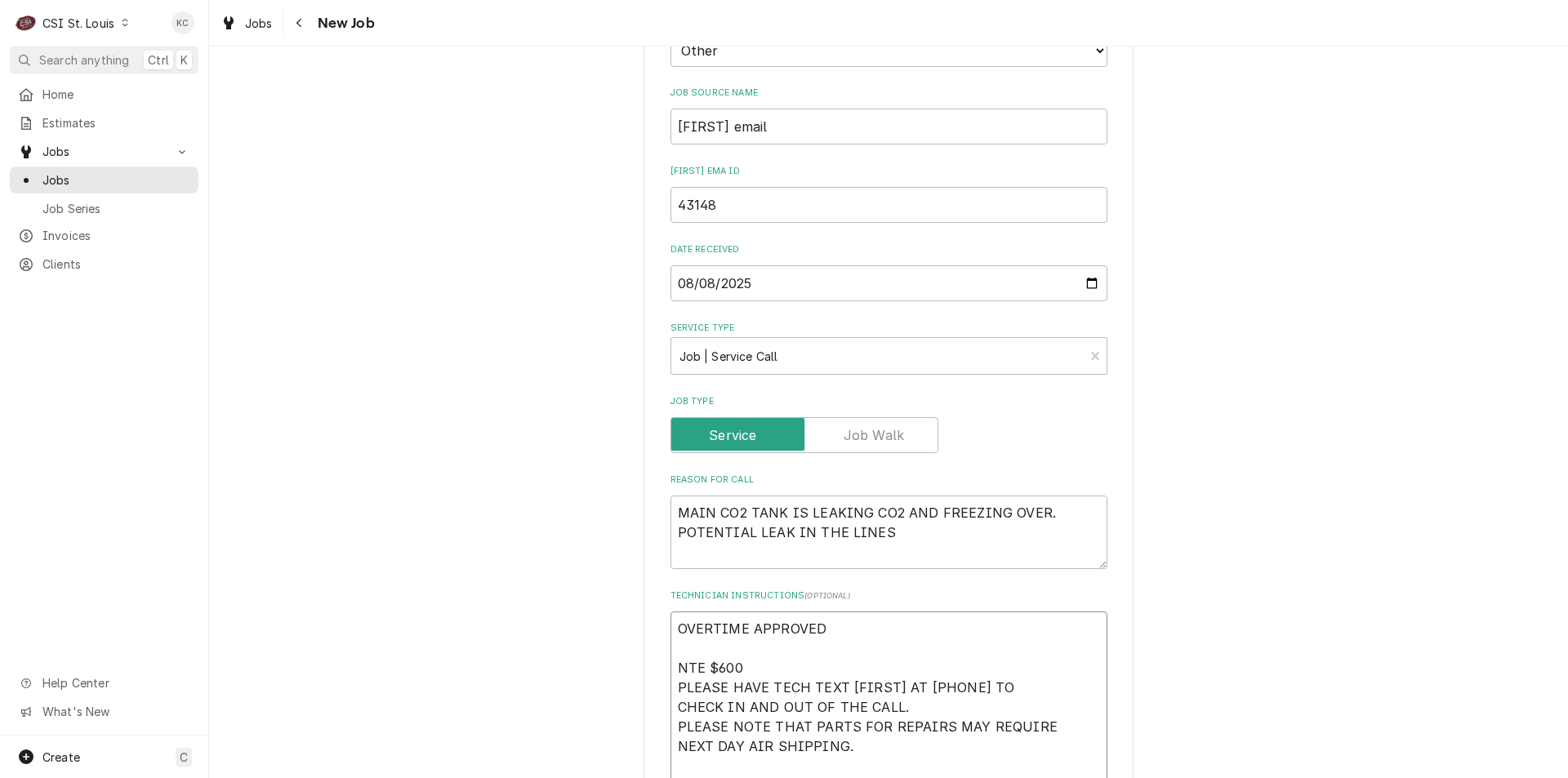 type on "x" 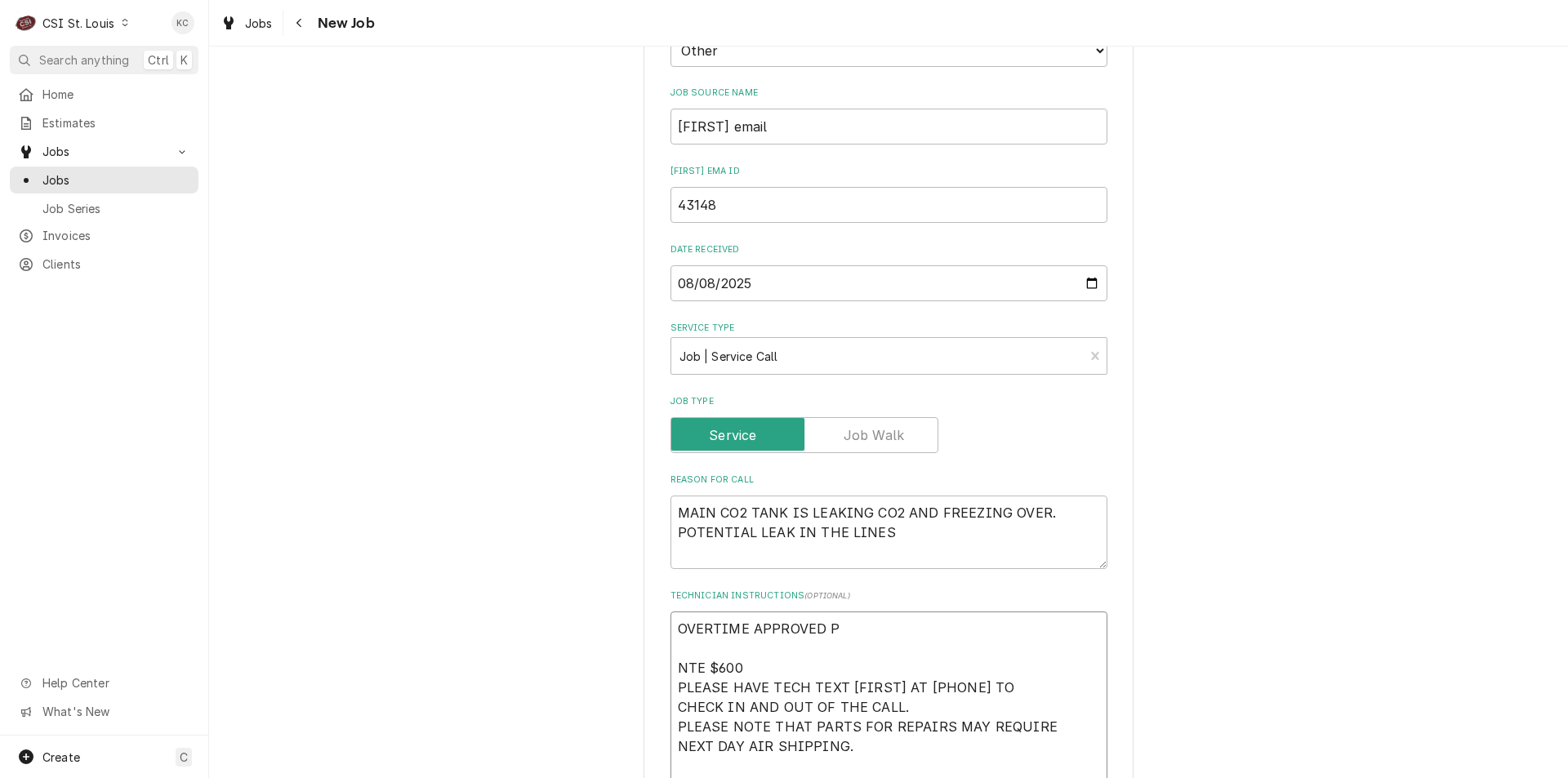 type on "x" 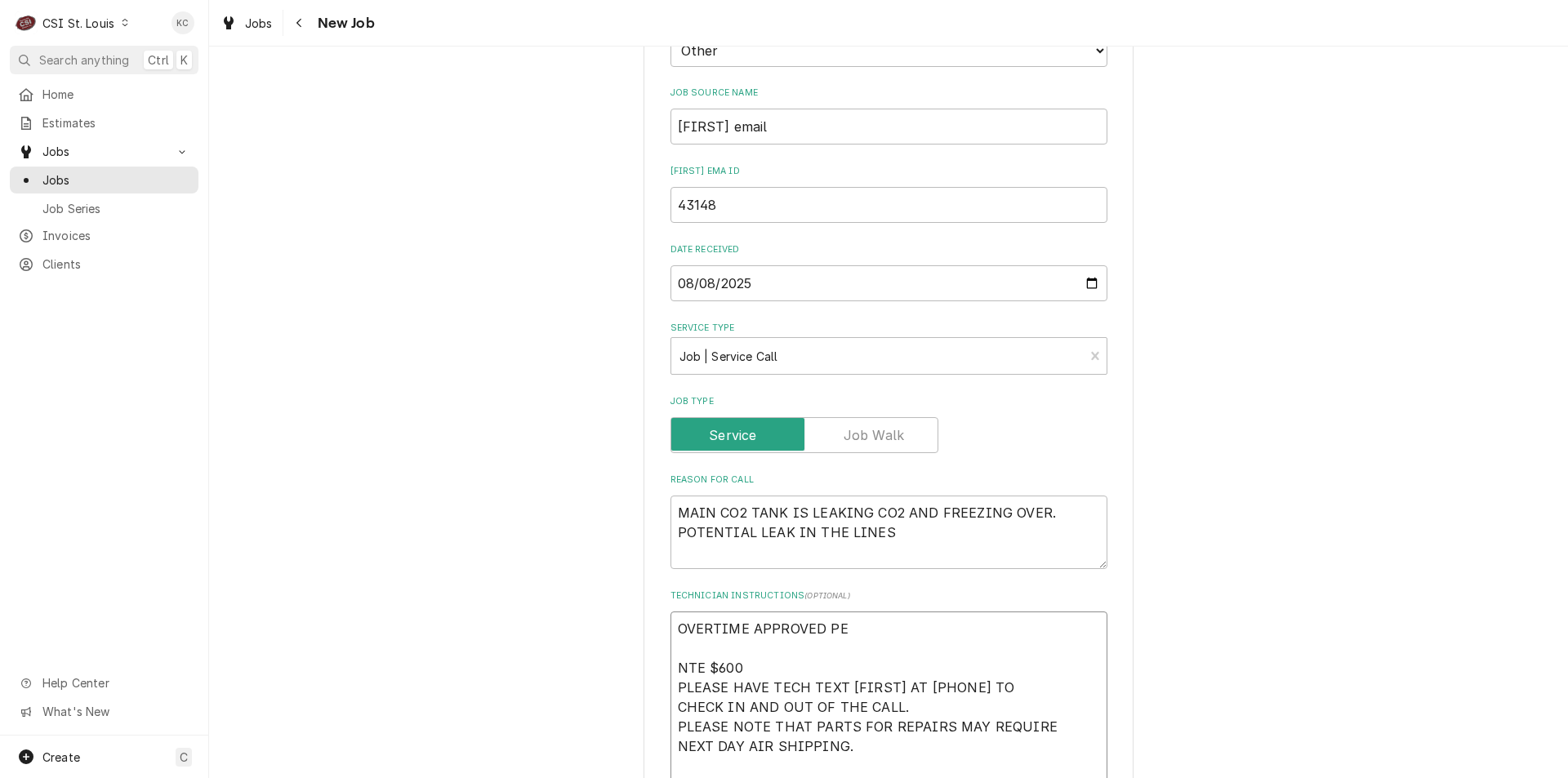 type on "x" 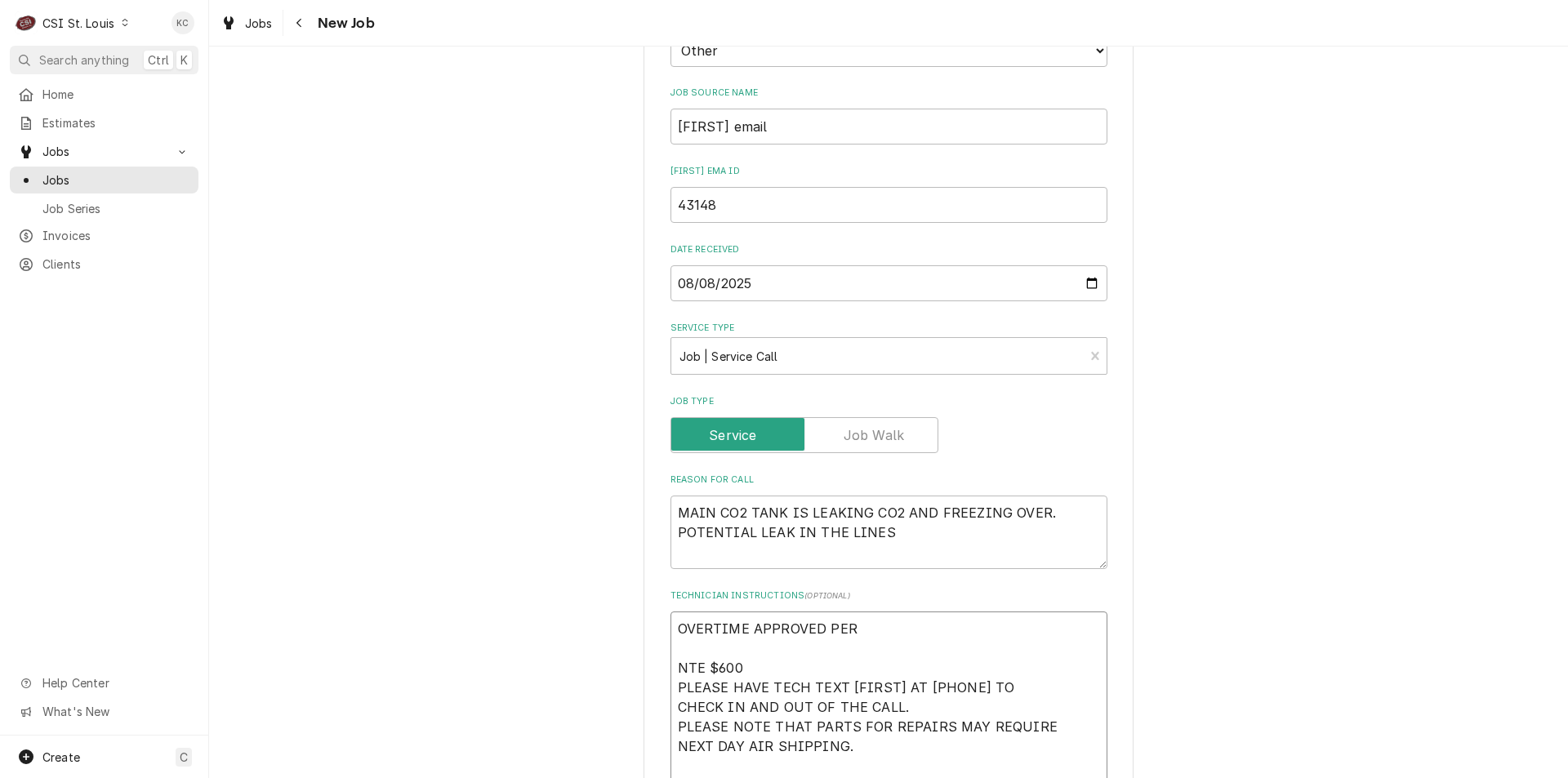 type on "x" 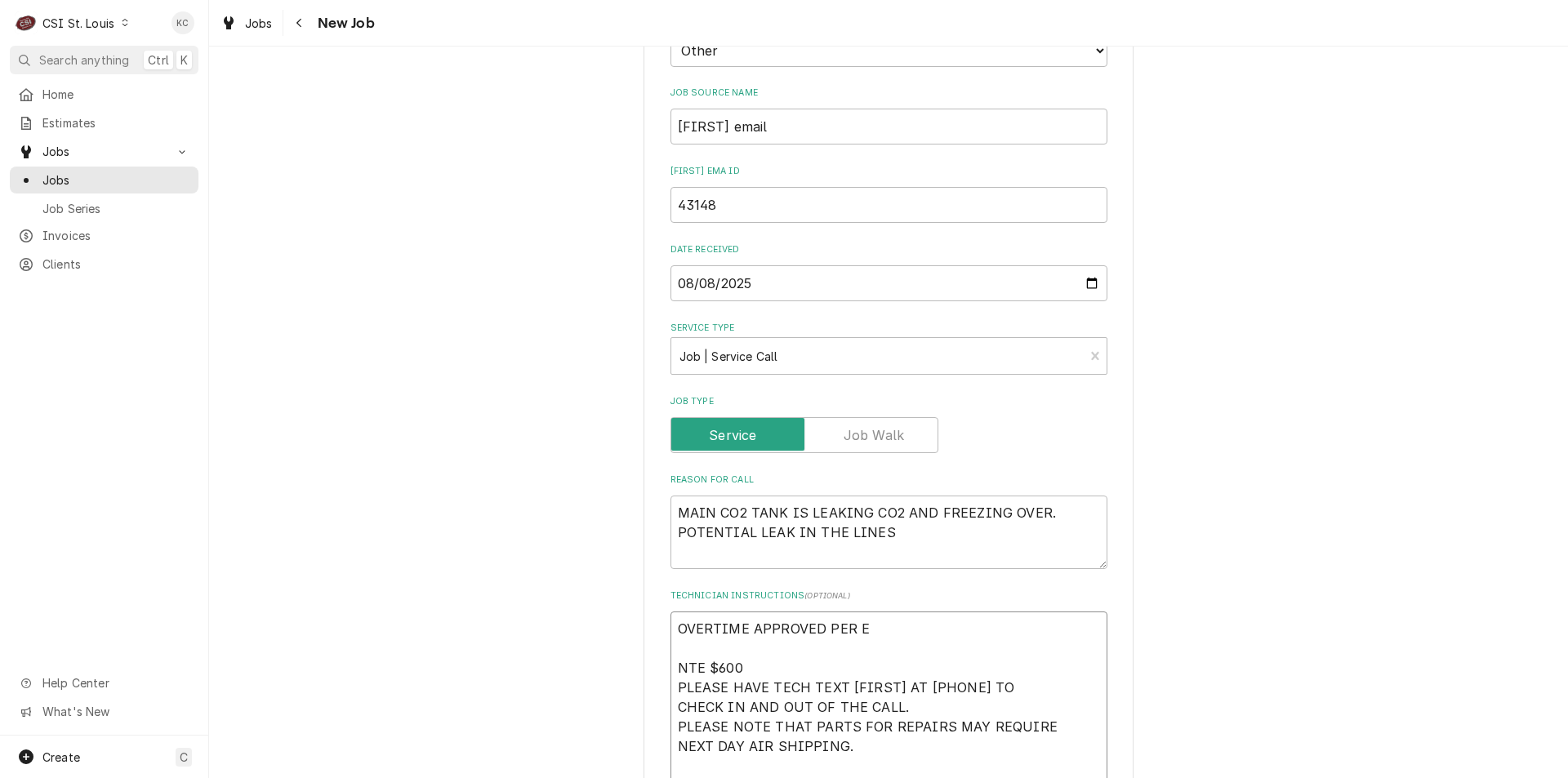 type on "x" 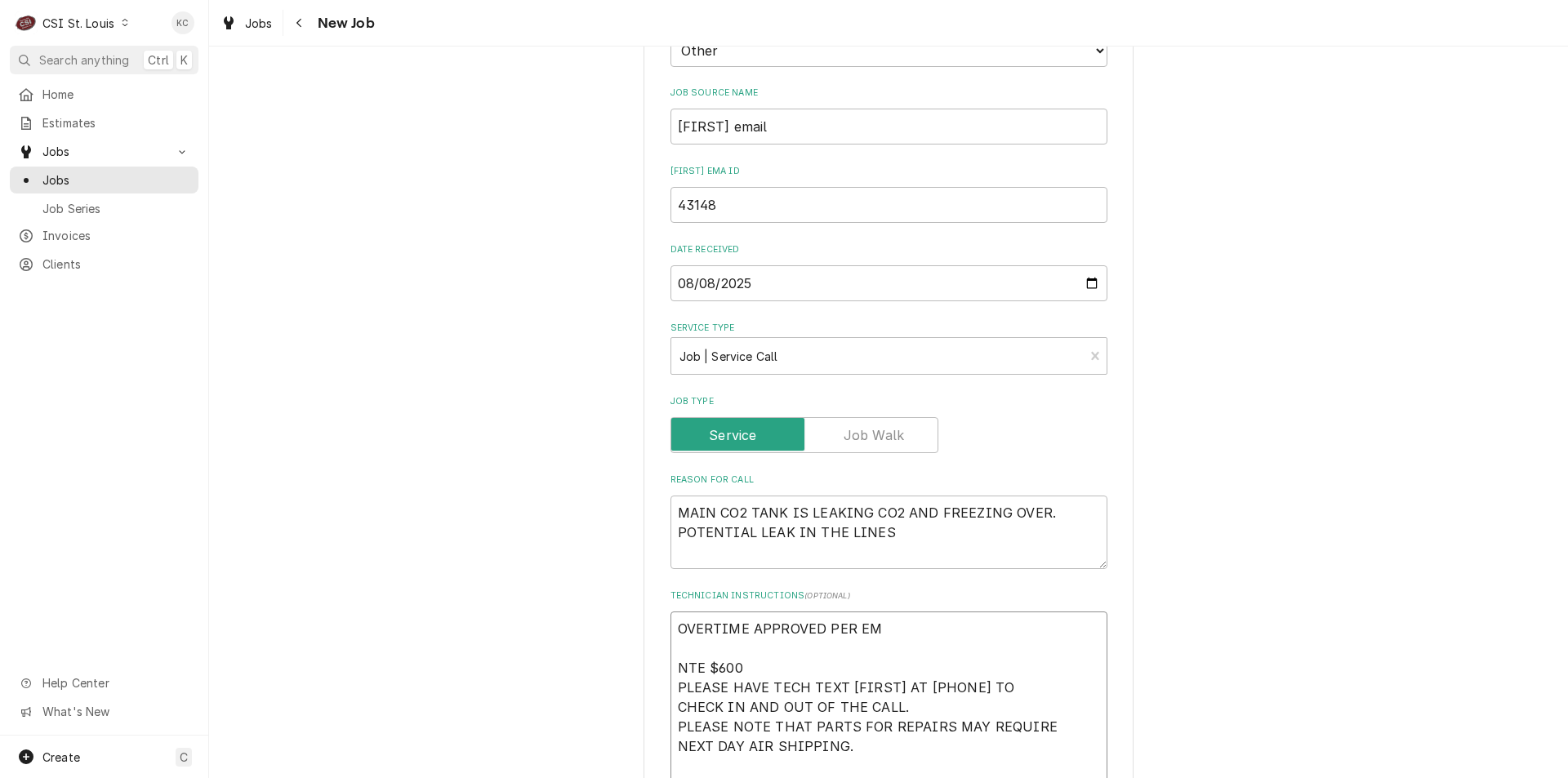 type on "x" 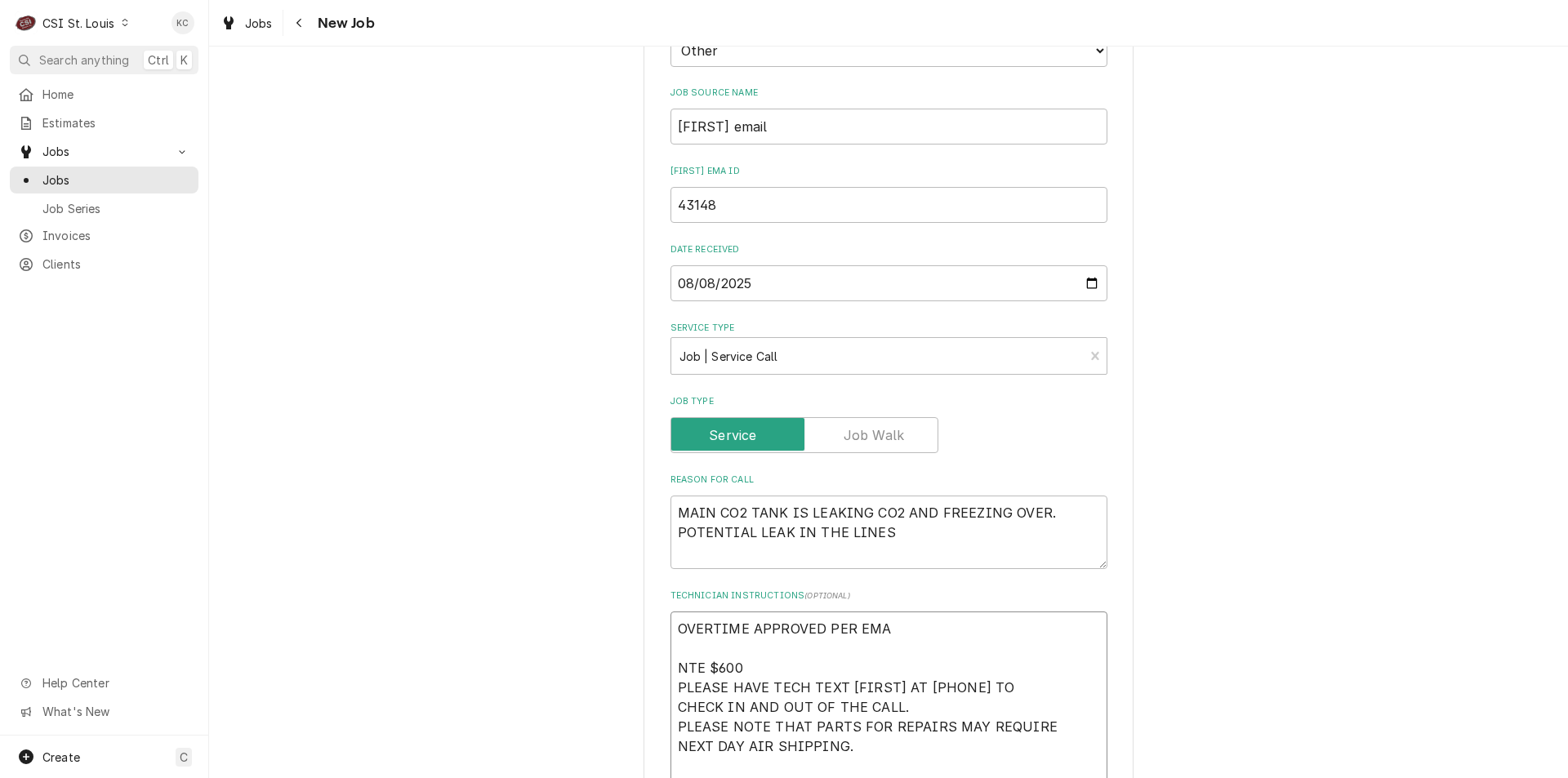 type on "x" 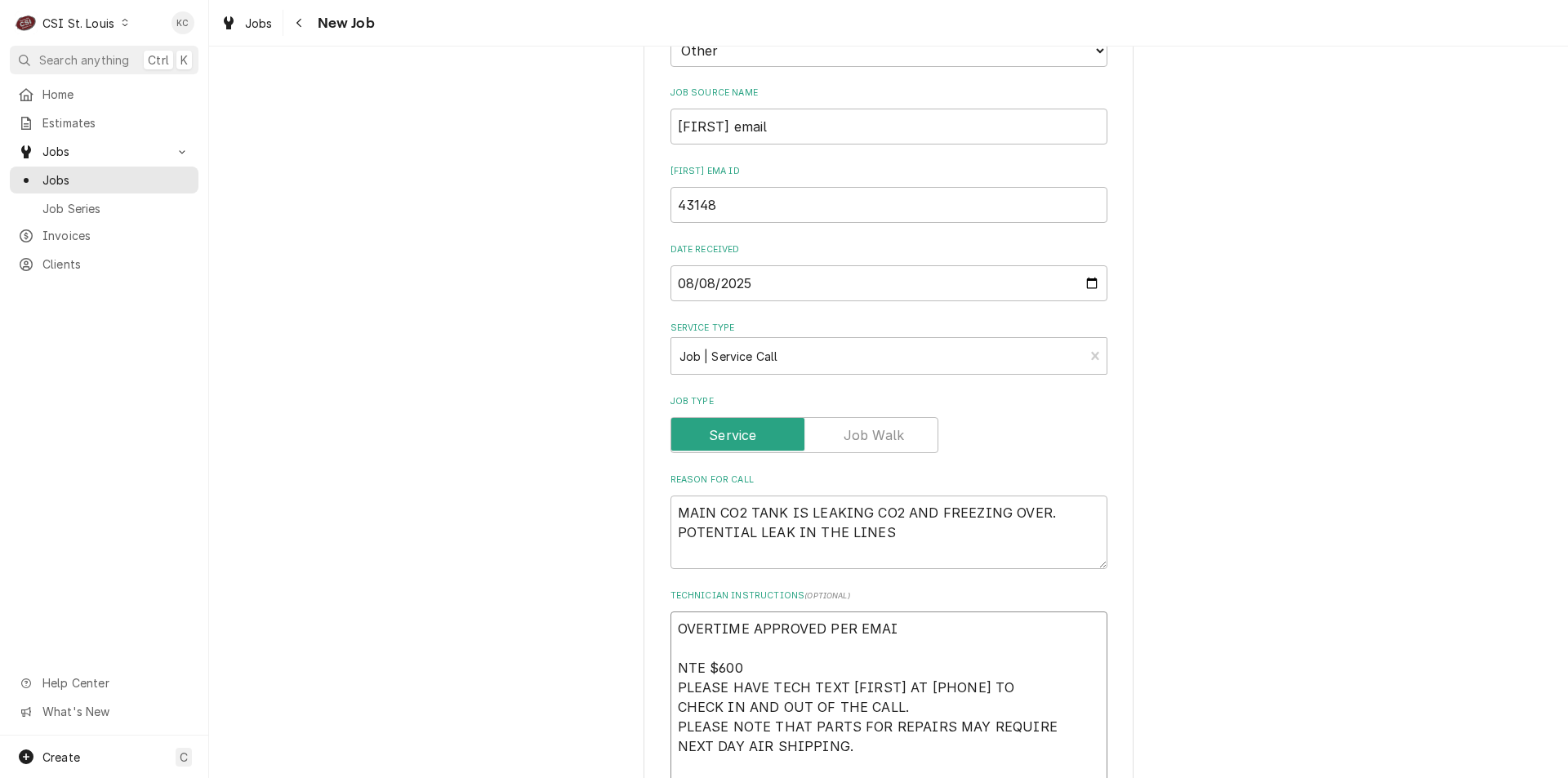 type on "x" 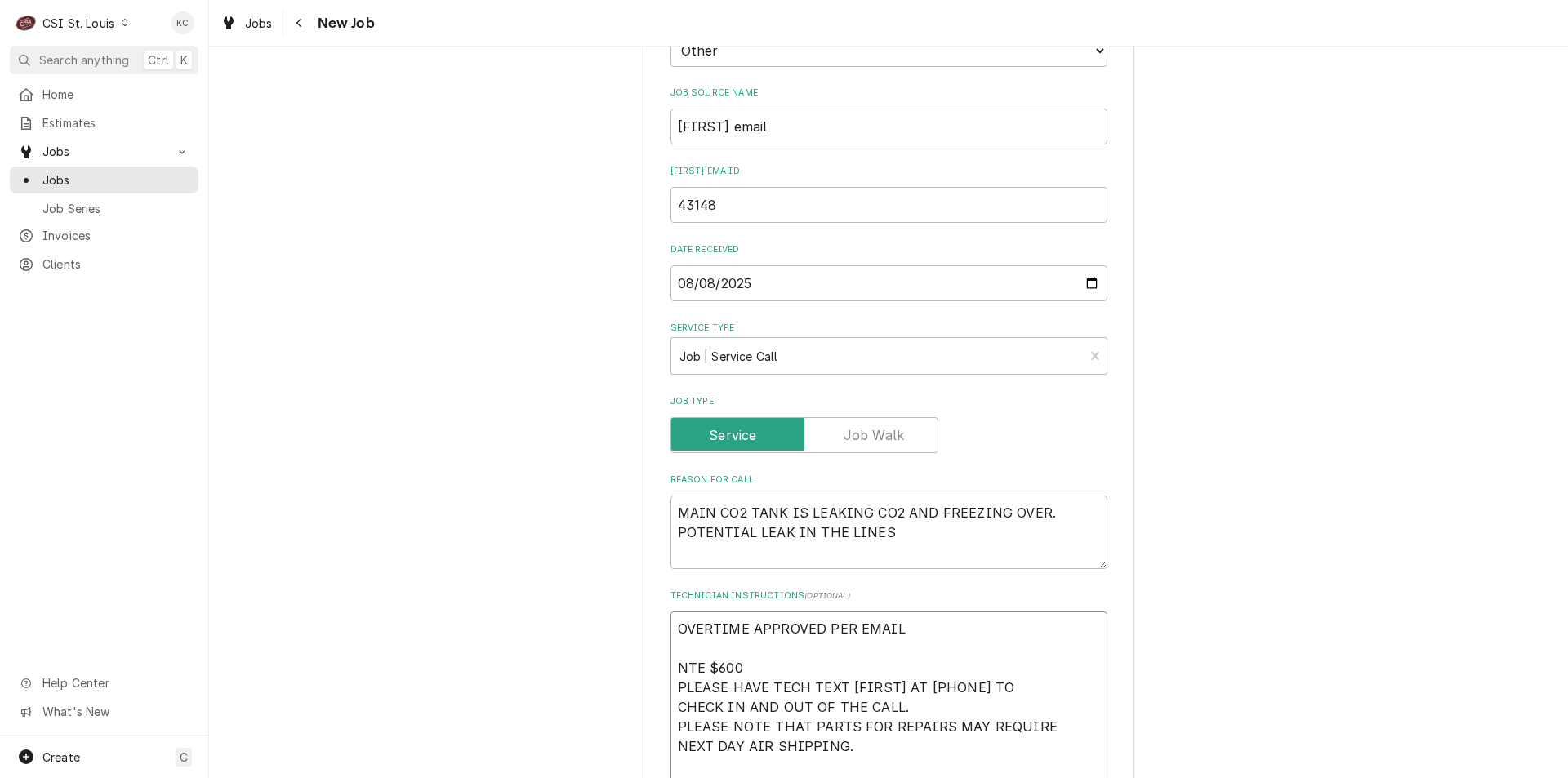 type on "x" 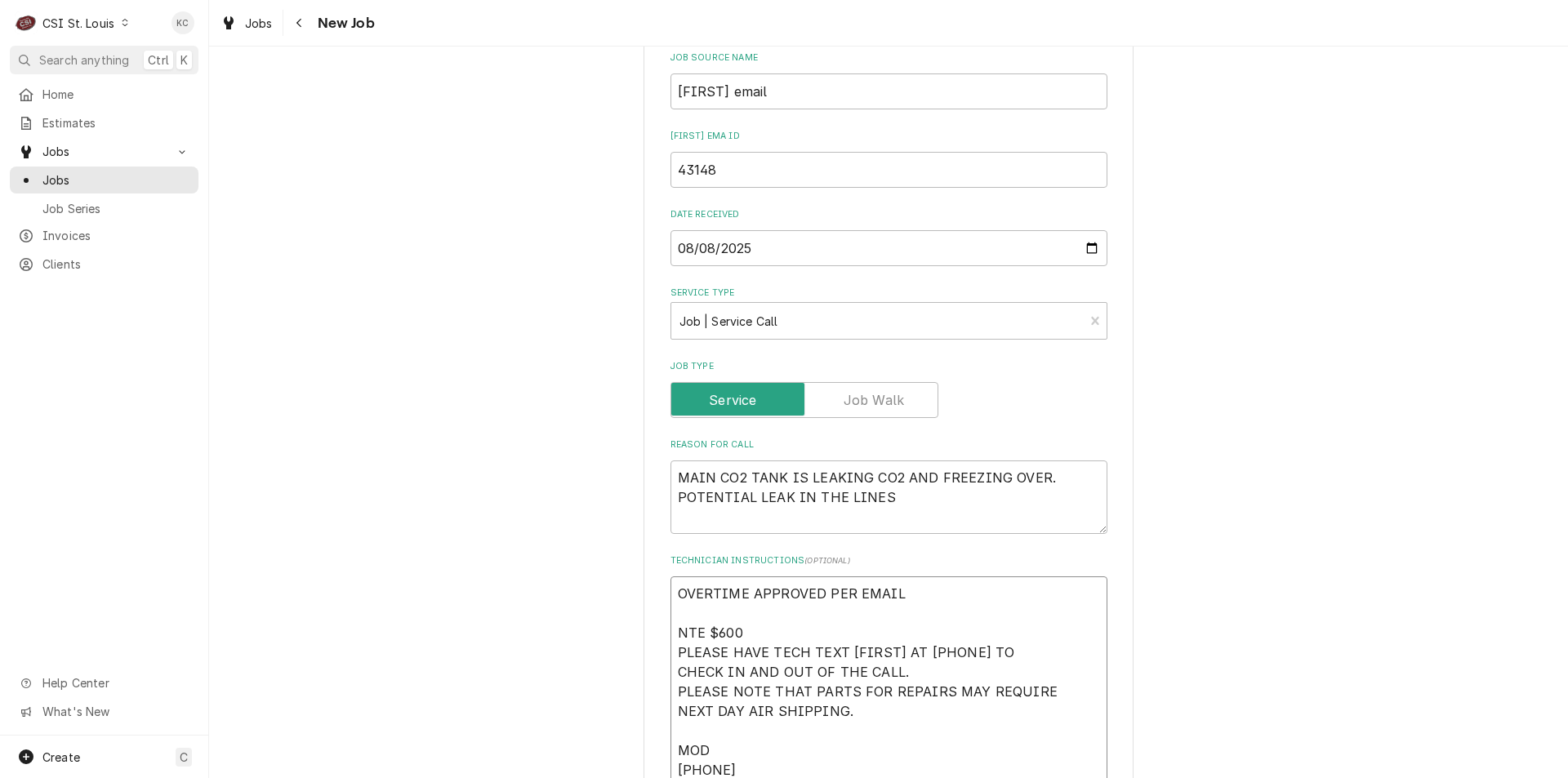 scroll, scrollTop: 1097, scrollLeft: 0, axis: vertical 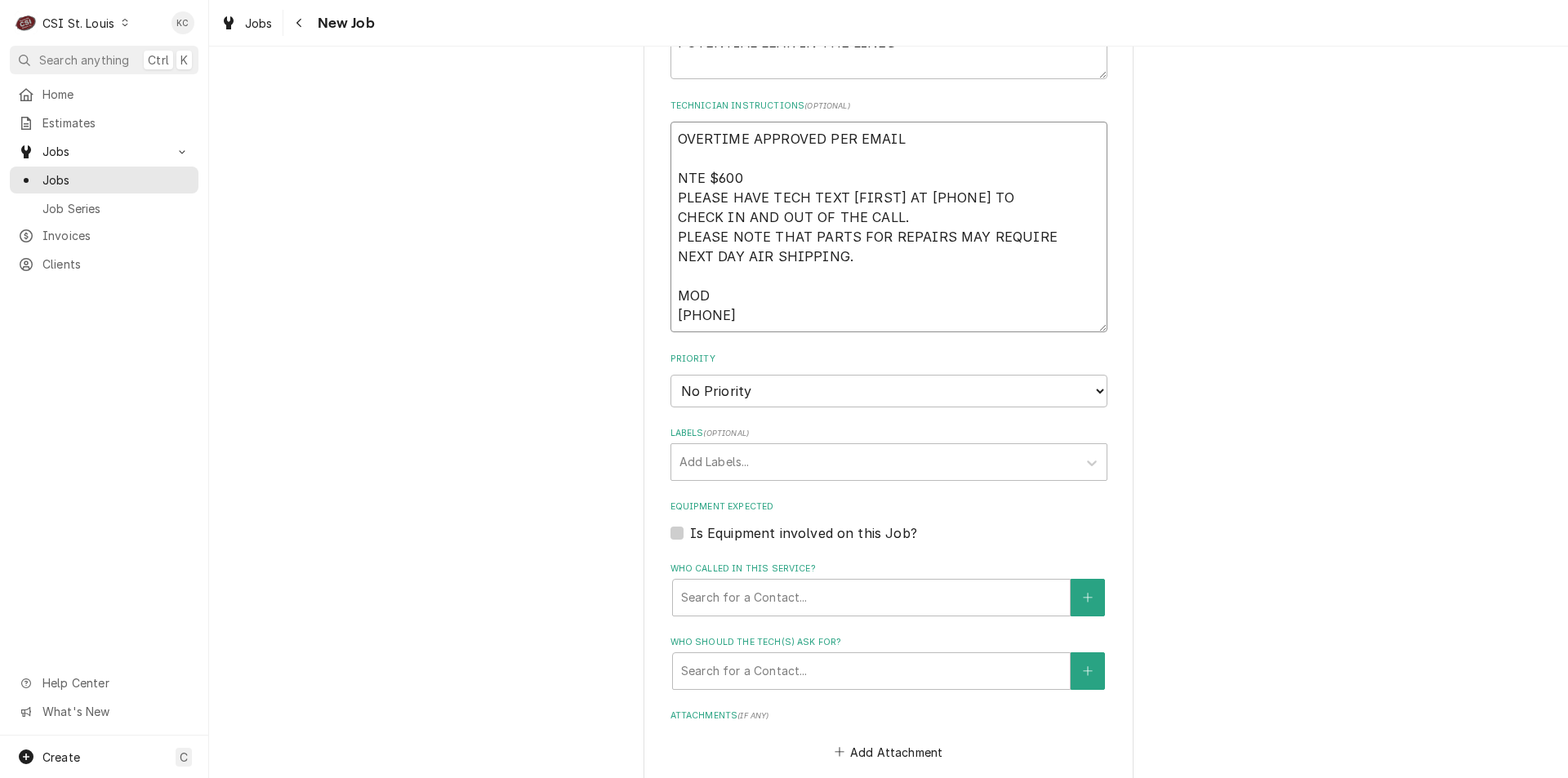 type on "OVERTIME APPROVED PER EMAIL
NTE $600
PLEASE HAVE TECH TEXT VIVIAN AT 314-347-2423 TO
CHECK IN AND OUT OF THE CALL.
PLEASE NOTE THAT PARTS FOR REPAIRS MAY REQUIRE
NEXT DAY AIR SHIPPING.
MOD
636-534-1479" 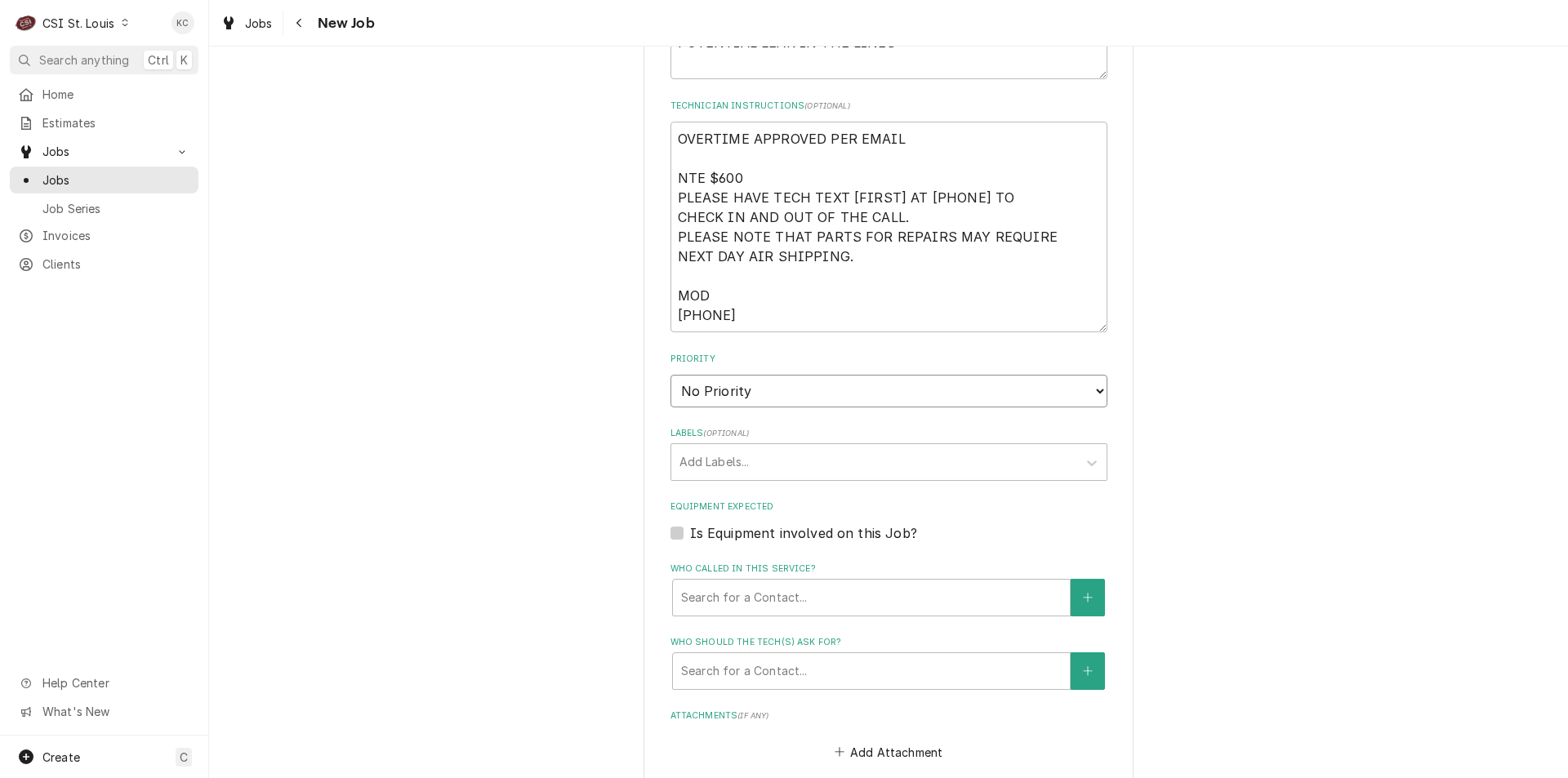 click on "No Priority Urgent High Medium Low" at bounding box center (889, 391) 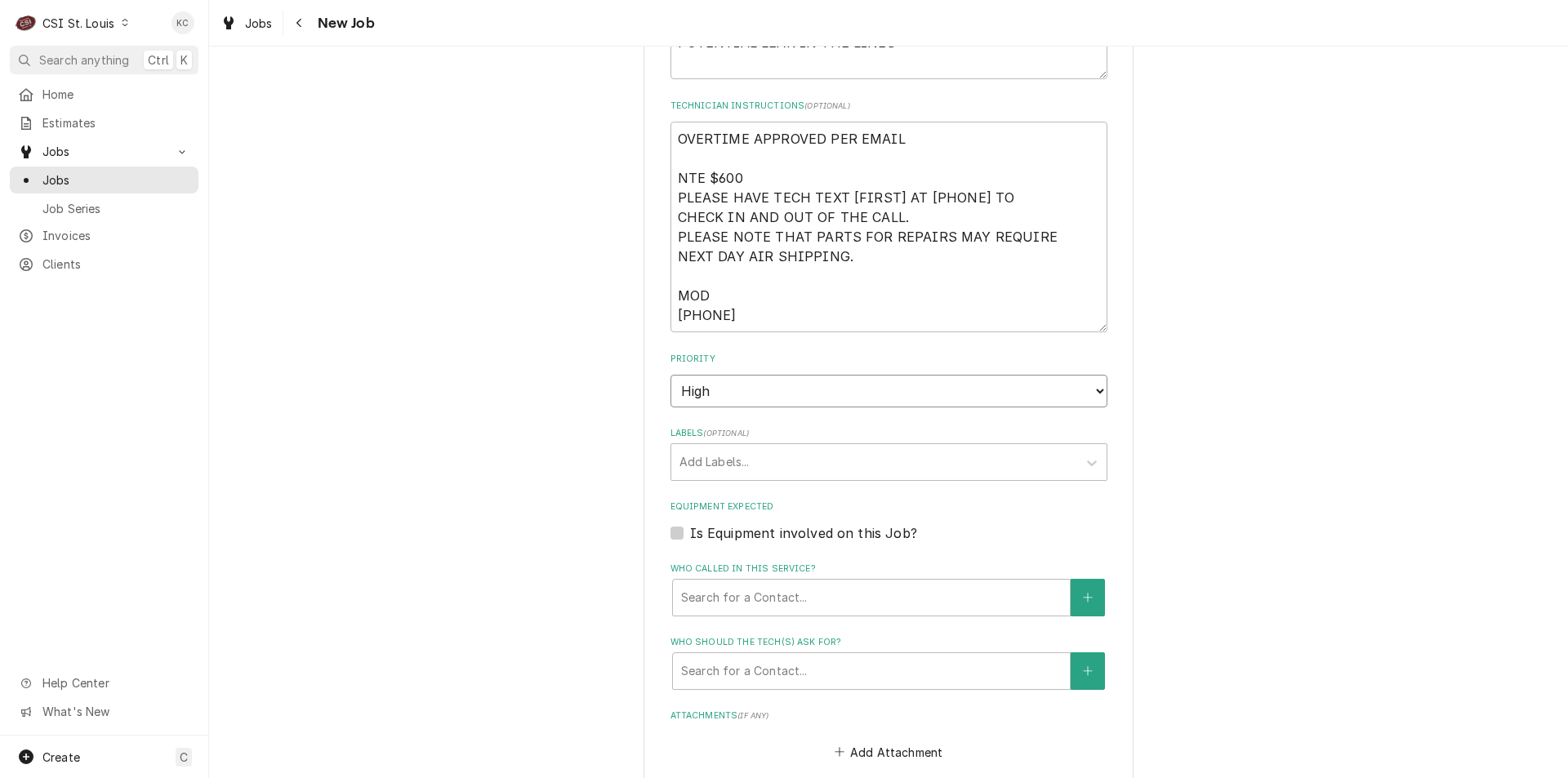 click on "No Priority Urgent High Medium Low" at bounding box center (889, 391) 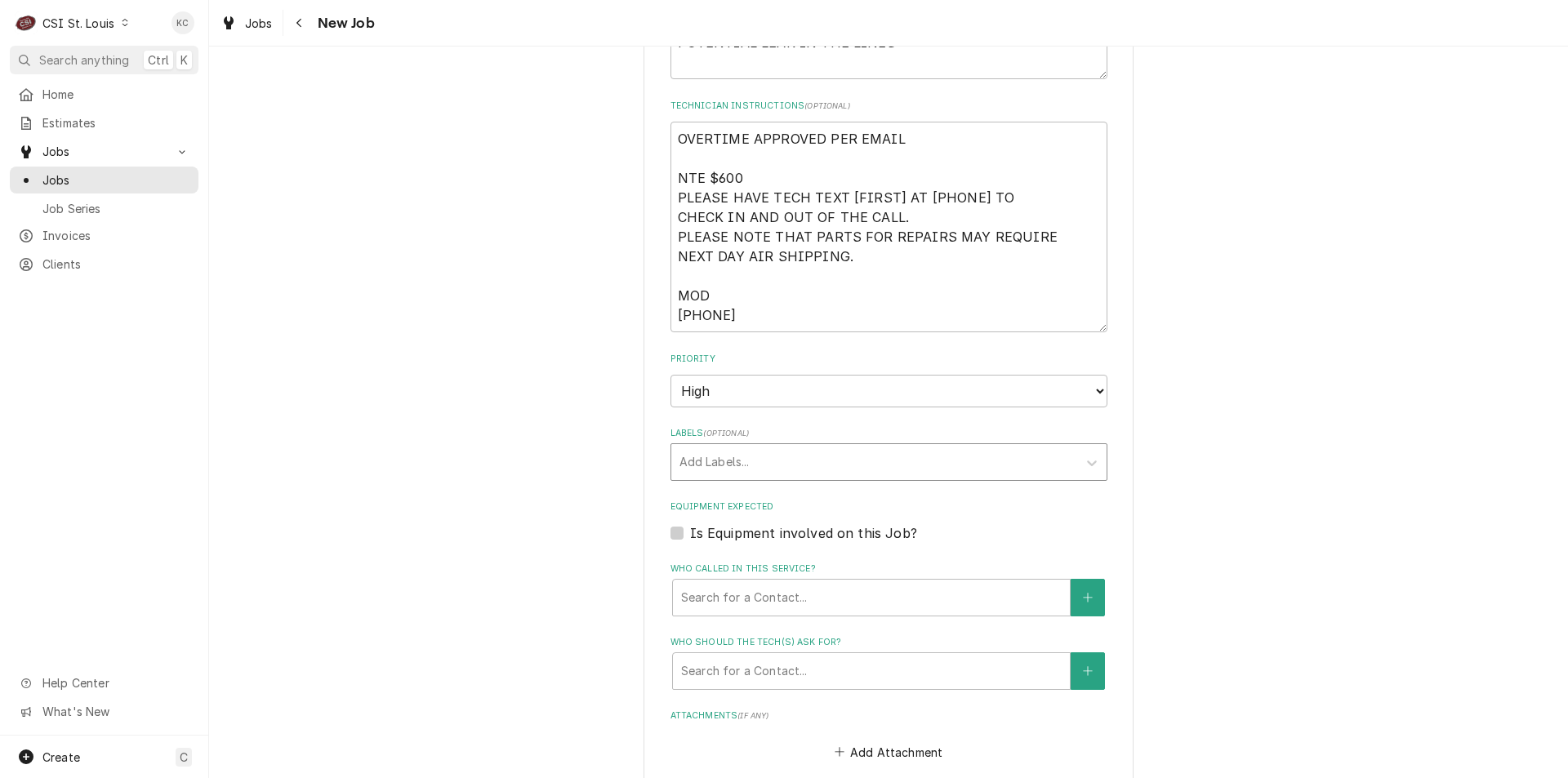 click at bounding box center [874, 462] 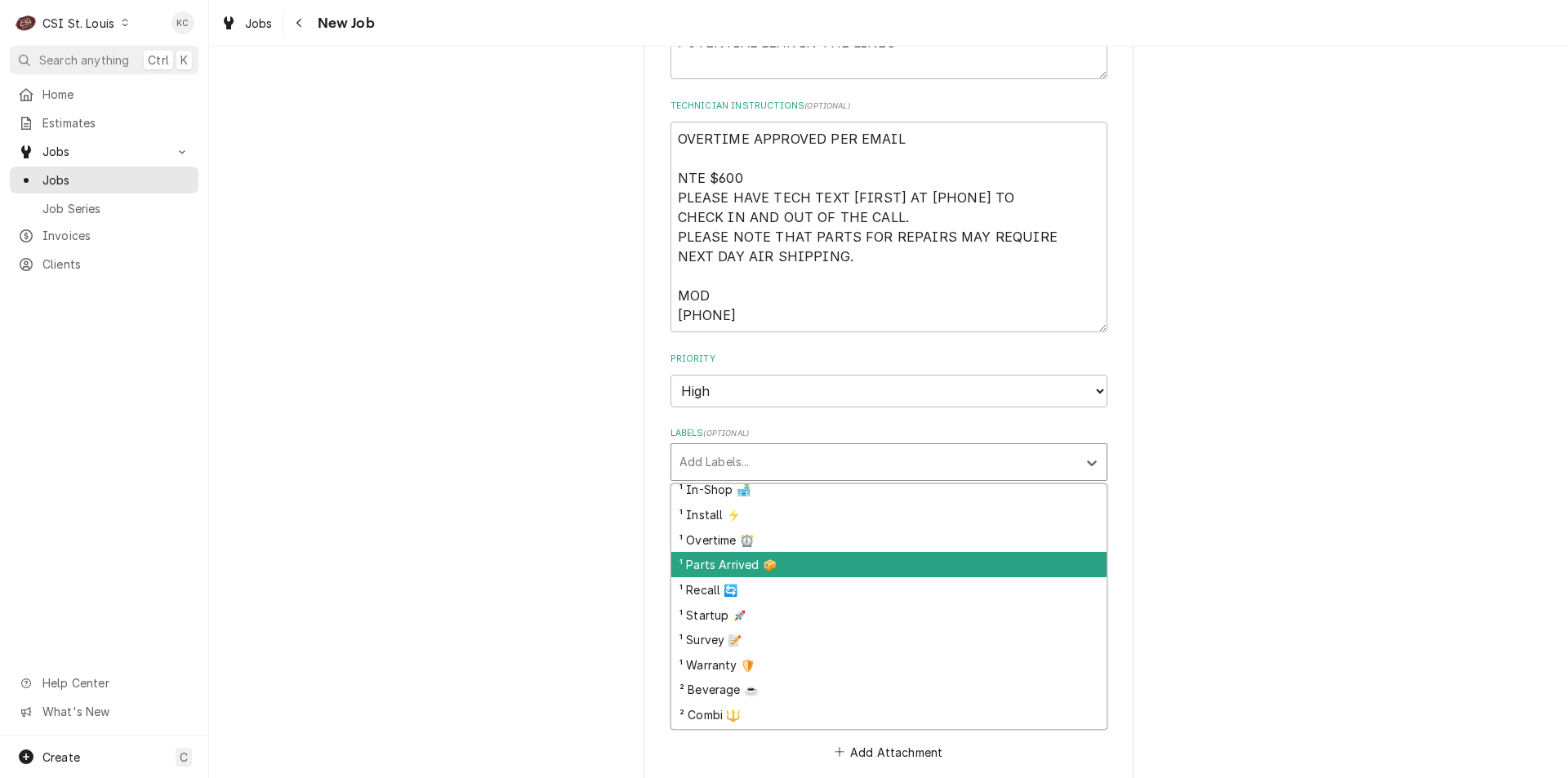 scroll, scrollTop: 82, scrollLeft: 0, axis: vertical 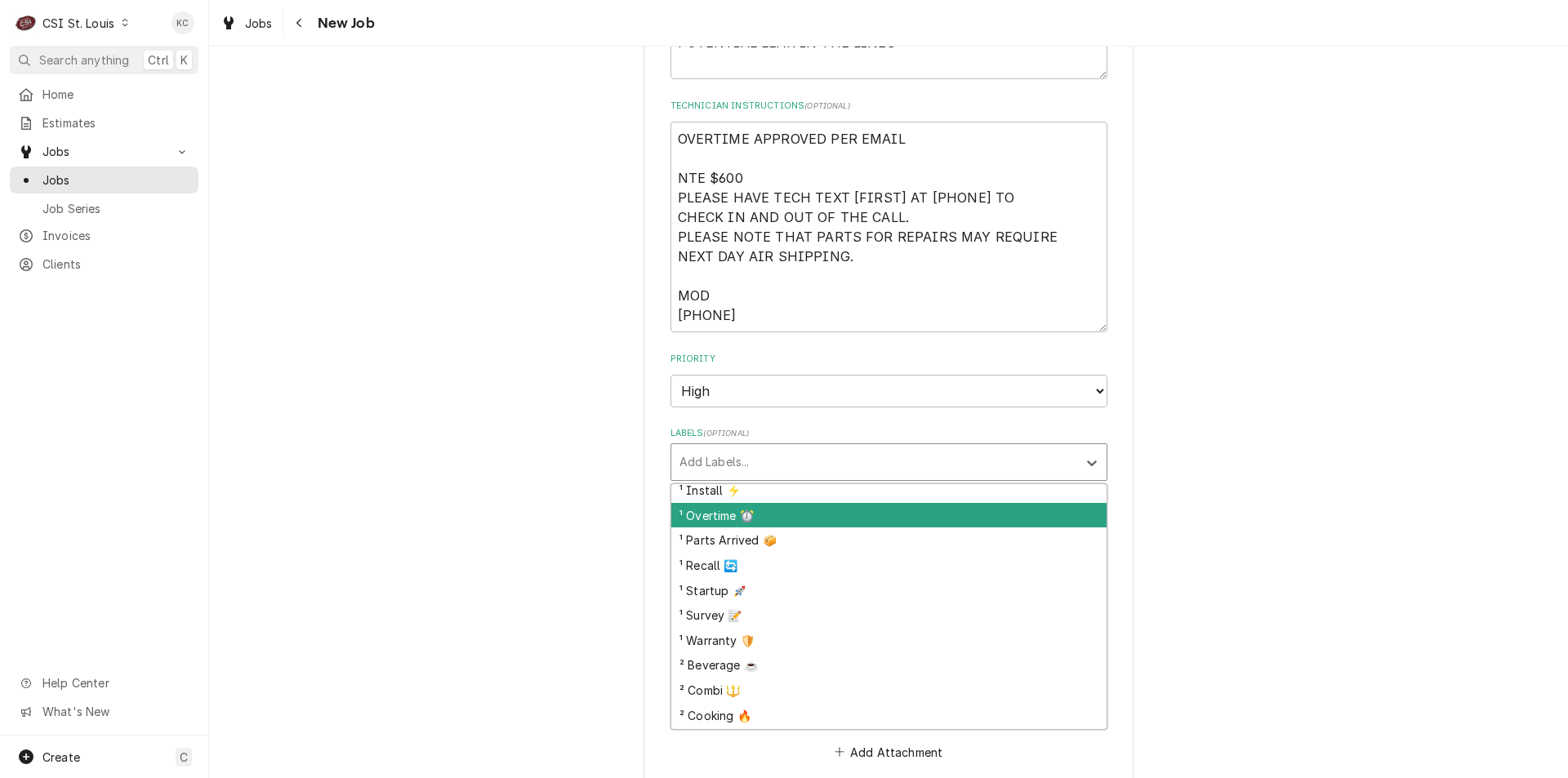 drag, startPoint x: 740, startPoint y: 659, endPoint x: 742, endPoint y: 522, distance: 137.0146 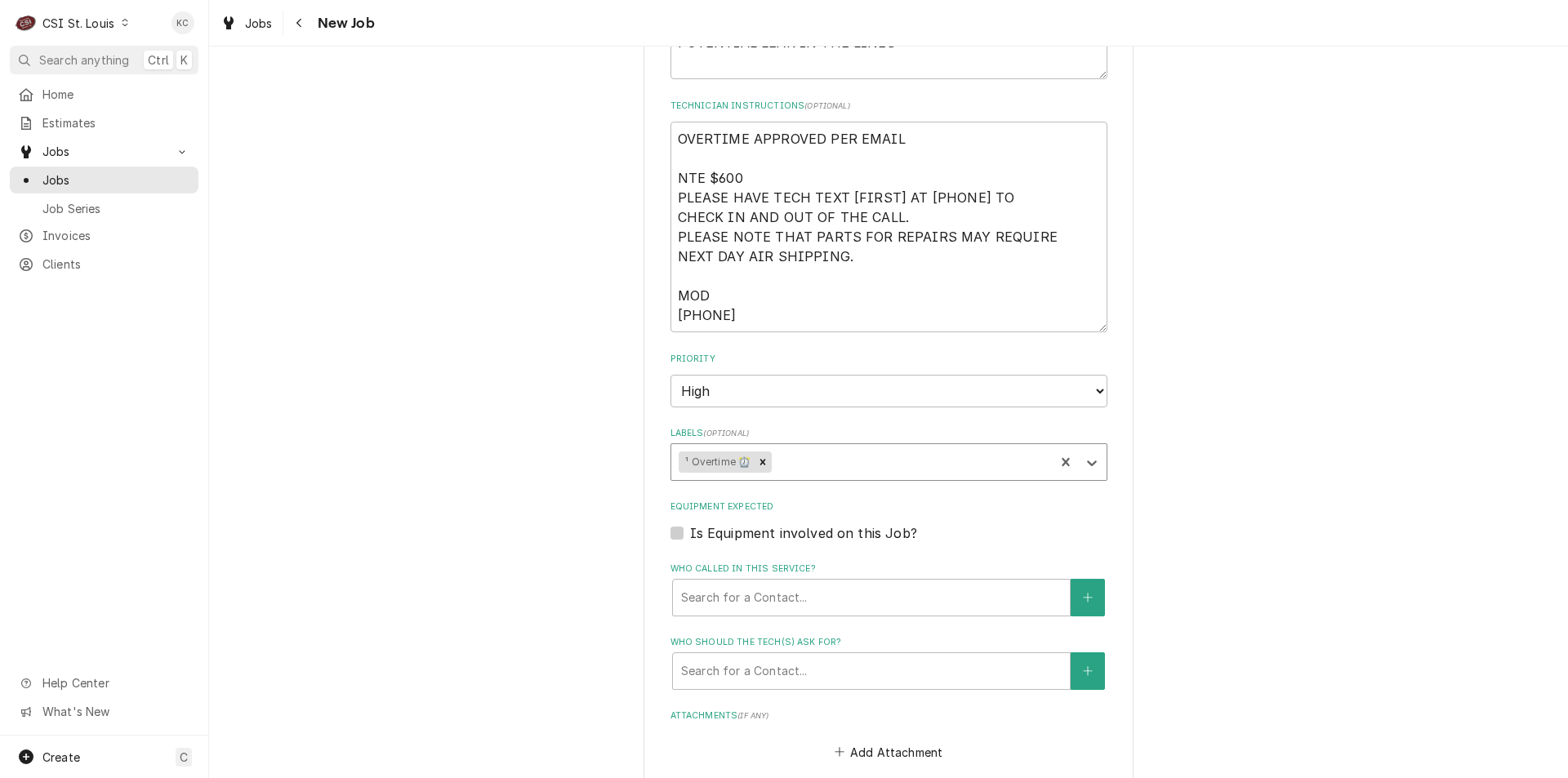 click at bounding box center [911, 462] 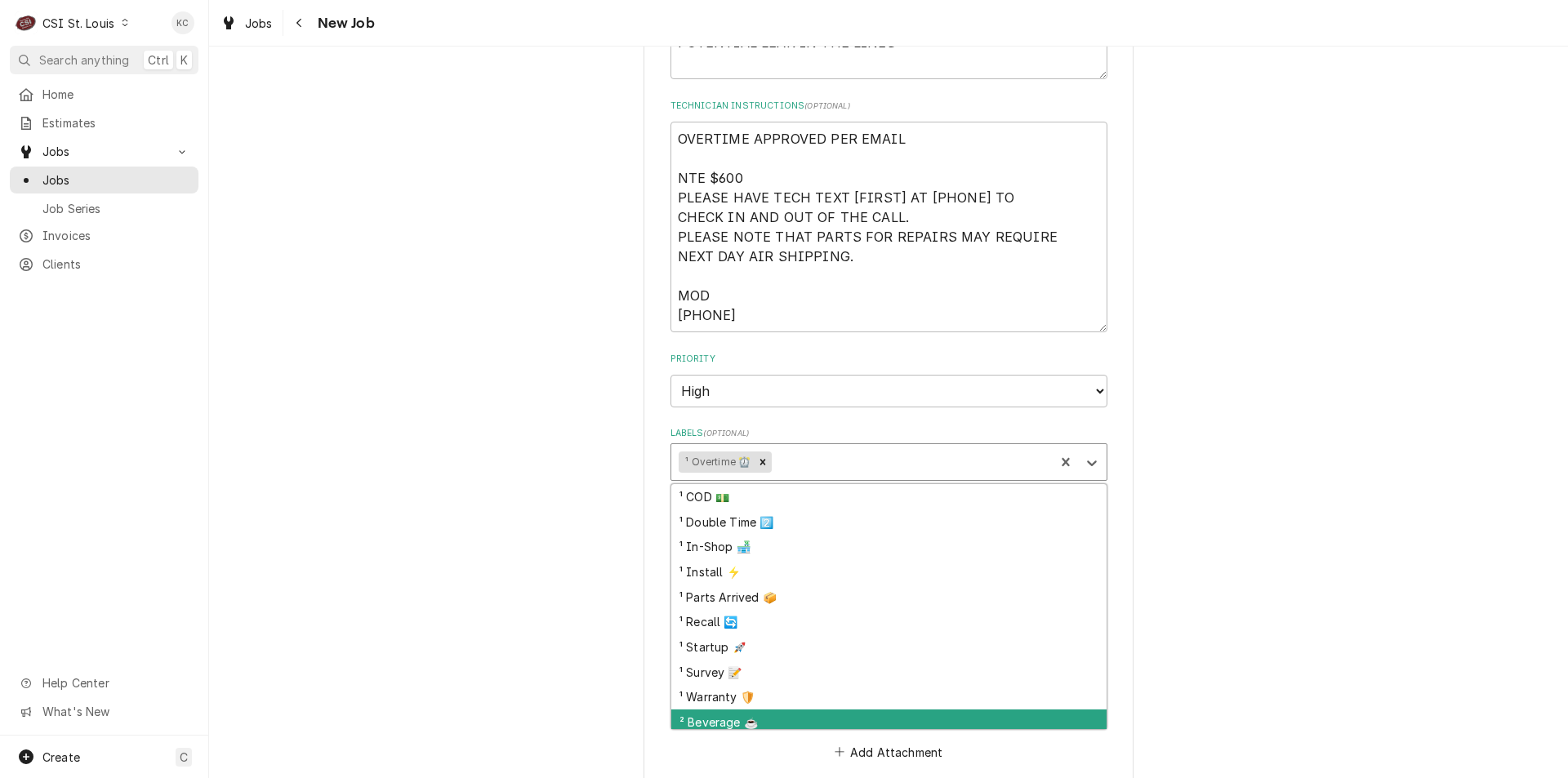 click on "² Beverage ☕️" at bounding box center (889, 722) 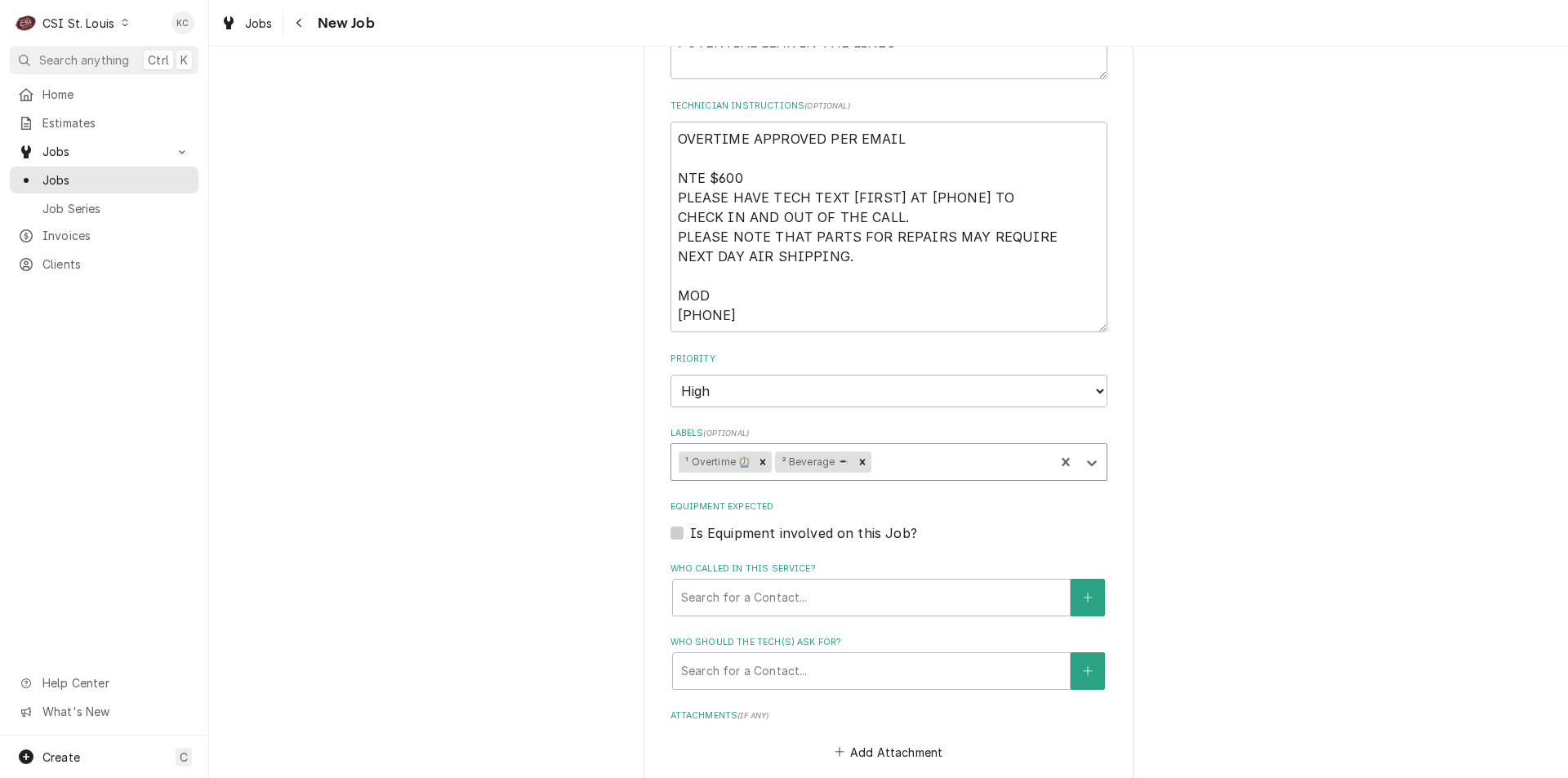 click on "Please provide the following information to create a job: Client Details Client Vivian Company ³ Bill 3rd Party 👥, ³ Special Rate 🏷️, ³ Tax Exempt 🆓 Edit Client Client Notes **Tax Exempt**
**Requisition ID Required**
Invoices go to invoiceservice@viviancompany.com
Quotes go to service@viviancompany.com
Please make note on Rocket calls. We would like to consider and discuss next day air parts when parts are needed. Worst case 2nd day air Service Location ROCKET FENTON / 982 S Hwy Dr, Fenton, MO 63026 Edit Service Location Job Details Job Source Direct (Phone/Email/etc.) Service Channel Corrigo Ecotrak Other Job Source Name Vivian email Vivian email  ID 43148 Date Received 2025-08-08 Service Type Job | Service Call ¹ Service Type 🛠️ Job Type Reason For Call MAIN CO2 TANK IS LEAKING CO2 AND FREEZING OVER.
POTENTIAL LEAK IN THE LINES Technician Instructions  ( optional ) Priority No Priority Urgent High Medium Low Labels  ( optional ) option ² Beverage ☕️, selected. ¹ Overtime ⏰  ( )" at bounding box center [889, 51] 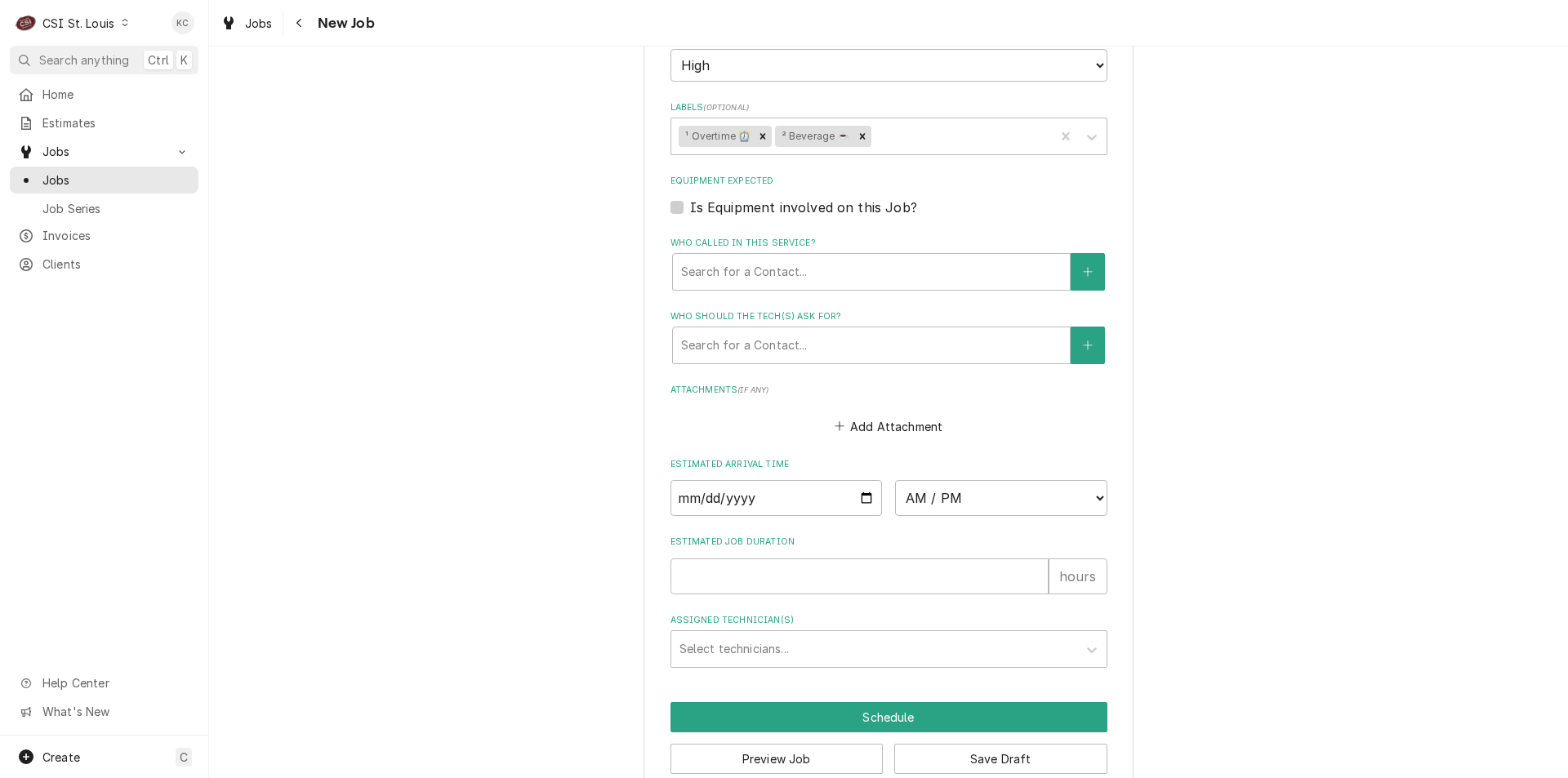 scroll, scrollTop: 1424, scrollLeft: 0, axis: vertical 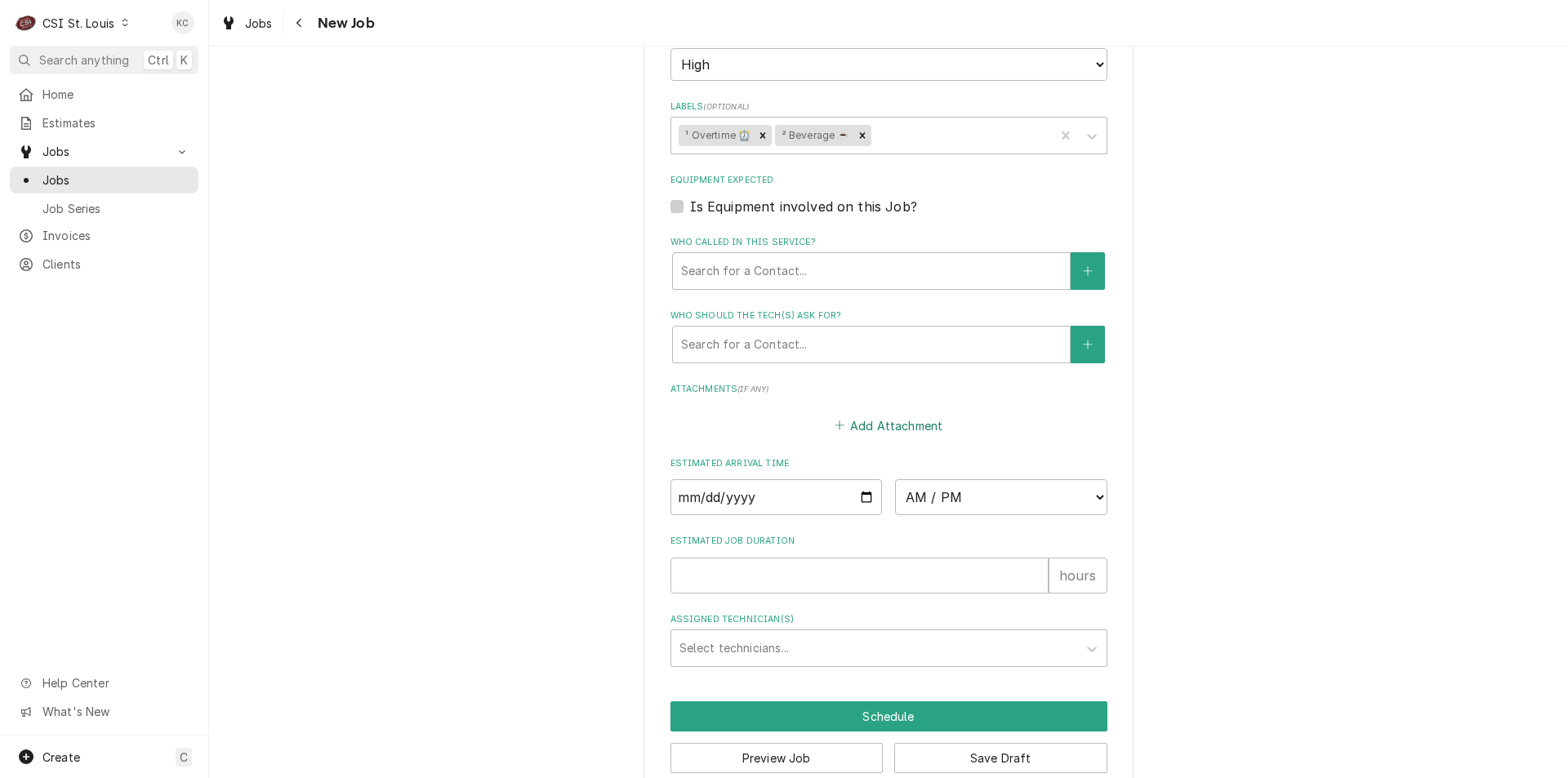 click on "Add Attachment" at bounding box center [889, 425] 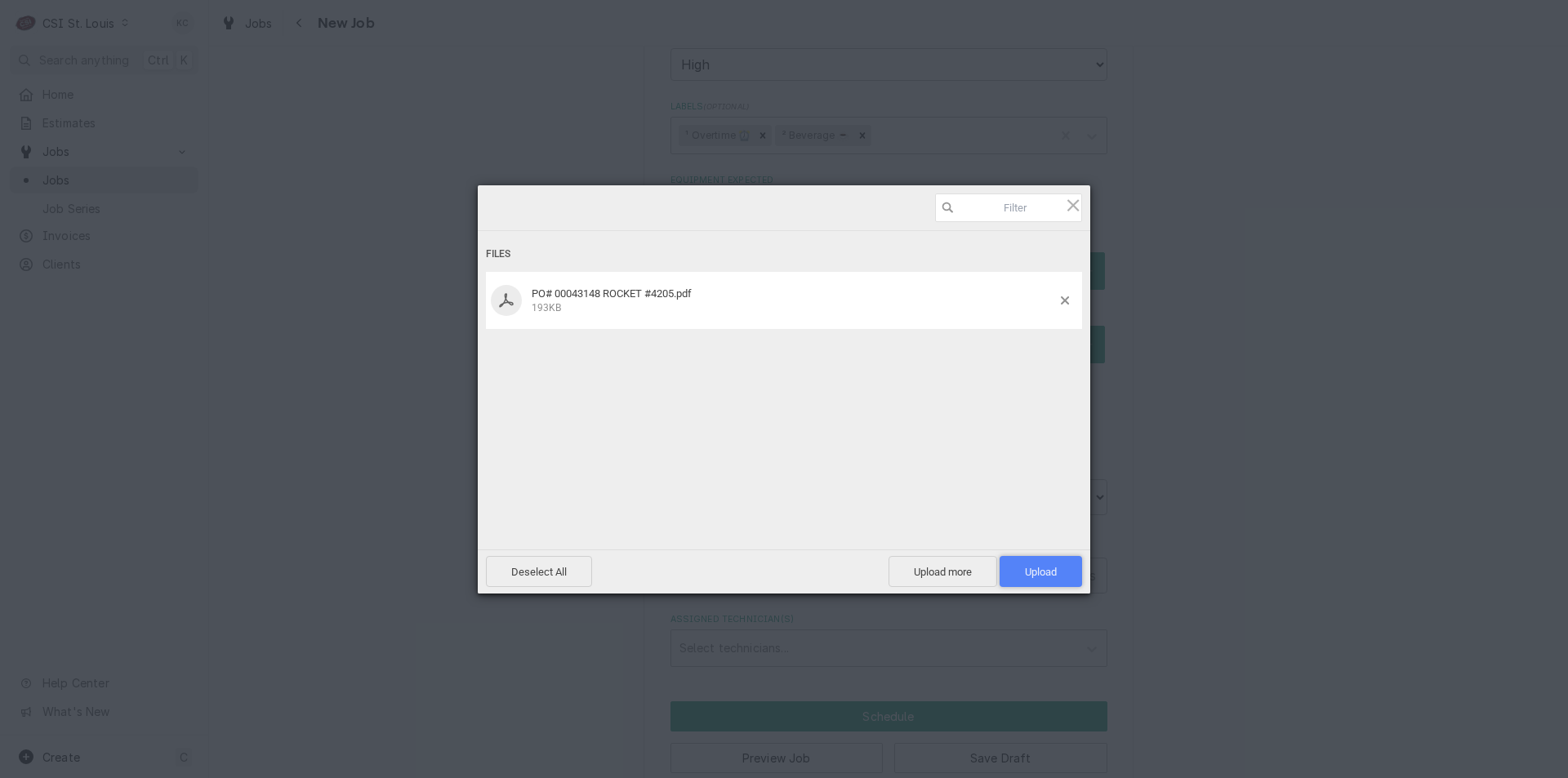 click on "Upload
1" at bounding box center [1040, 571] 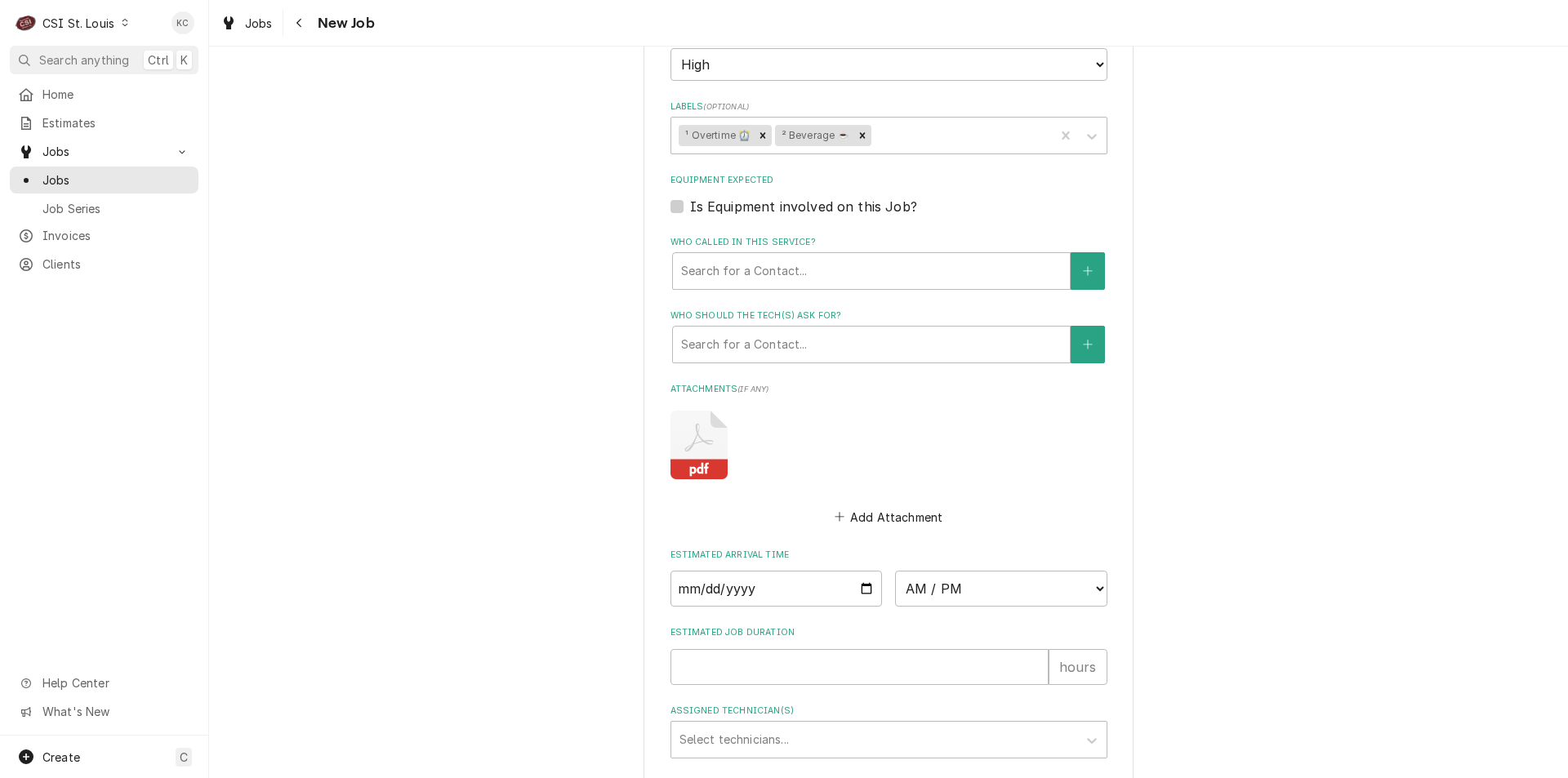 click on "Please provide the following information to create a job: Client Details Client Vivian Company ³ Bill 3rd Party 👥, ³ Special Rate 🏷️, ³ Tax Exempt 🆓 Edit Client Client Notes **Tax Exempt**
**Requisition ID Required**
Invoices go to invoiceservice@viviancompany.com
Quotes go to service@viviancompany.com
Please make note on Rocket calls. We would like to consider and discuss next day air parts when parts are needed. Worst case 2nd day air Service Location ROCKET FENTON / 982 S Hwy Dr, Fenton, MO 63026 Edit Service Location Job Details Job Source Direct (Phone/Email/etc.) Service Channel Corrigo Ecotrak Other Job Source Name Vivian email Vivian email  ID 43148 Date Received 2025-08-08 Service Type Job | Service Call ¹ Service Type 🛠️ Job Type Reason For Call MAIN CO2 TANK IS LEAKING CO2 AND FREEZING OVER.
POTENTIAL LEAK IN THE LINES Technician Instructions  ( optional ) Priority No Priority Urgent High Medium Low Labels  ( optional ) ¹ Overtime ⏰ ² Beverage ☕️ Equipment Expected  ( )" at bounding box center (889, -230) 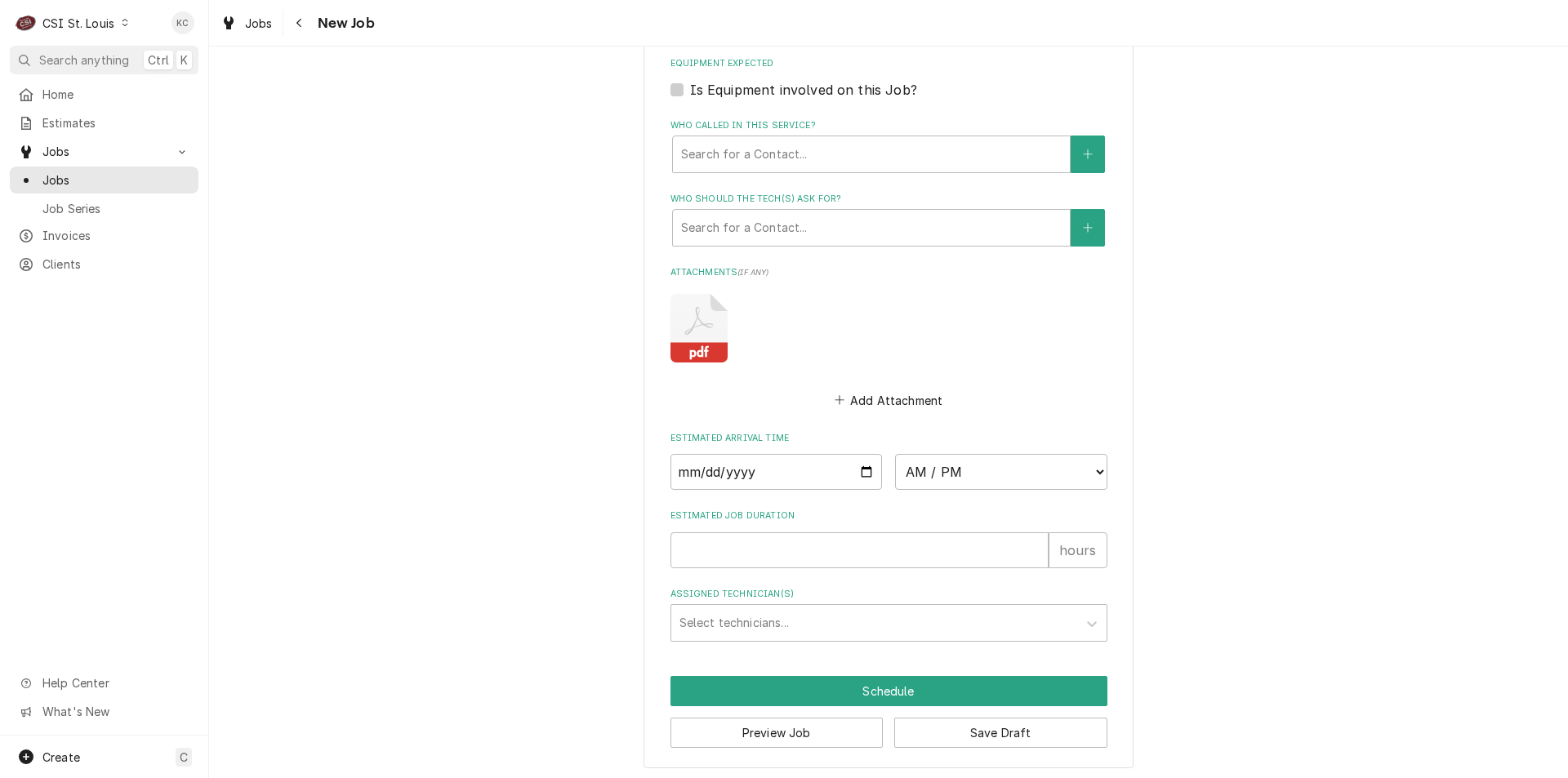 scroll, scrollTop: 1545, scrollLeft: 0, axis: vertical 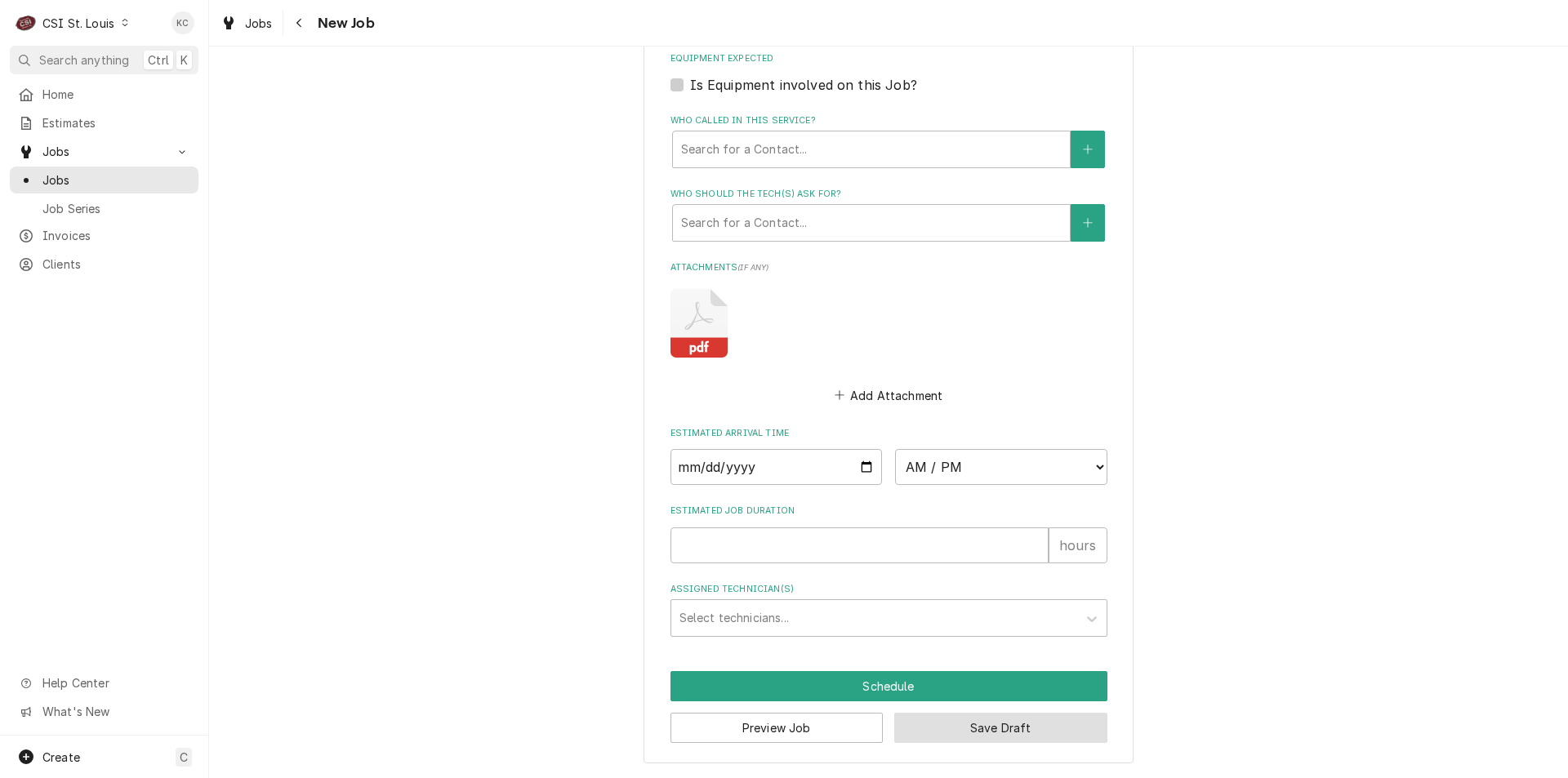 click on "Save Draft" at bounding box center [1000, 727] 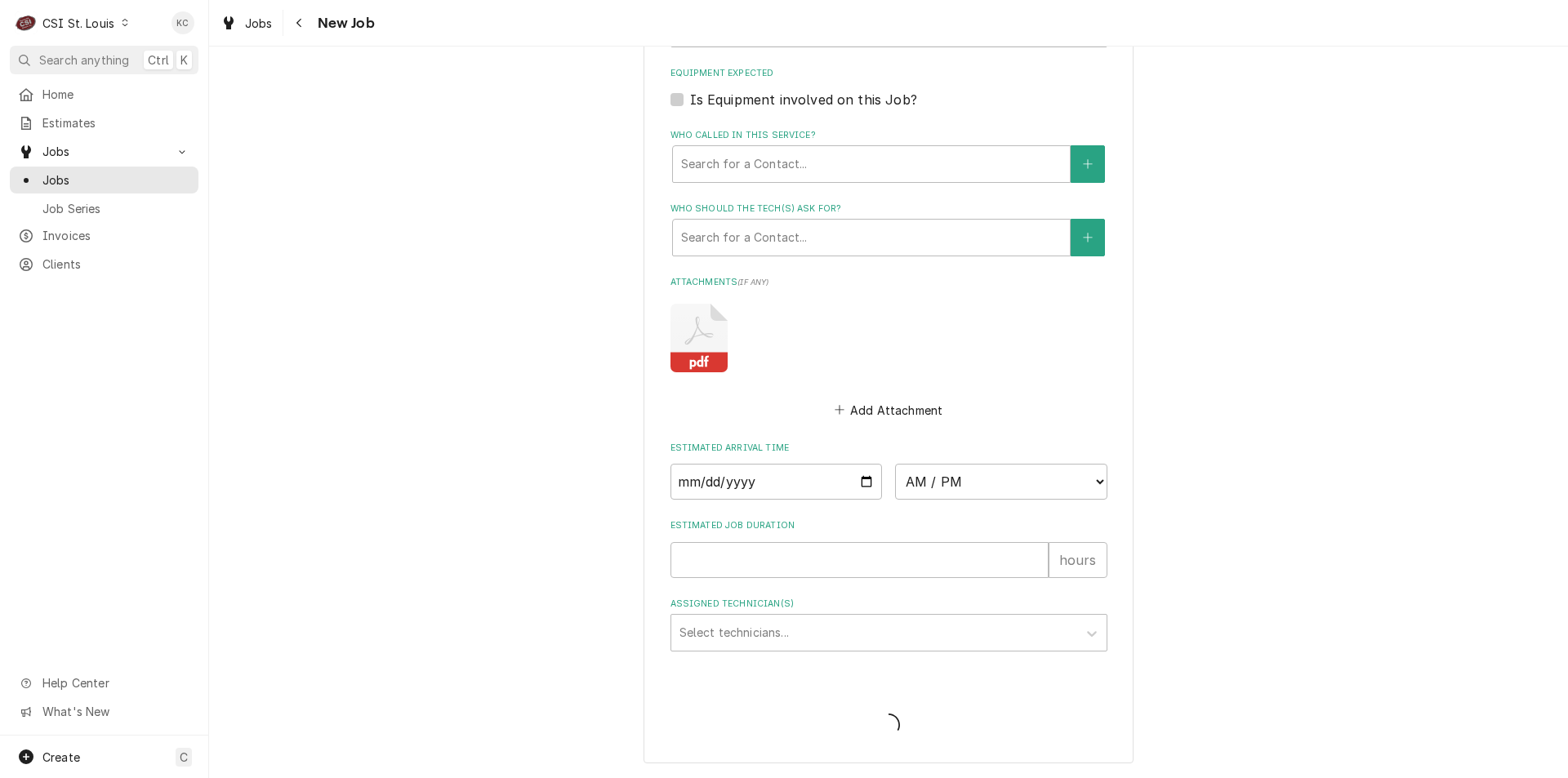 type on "x" 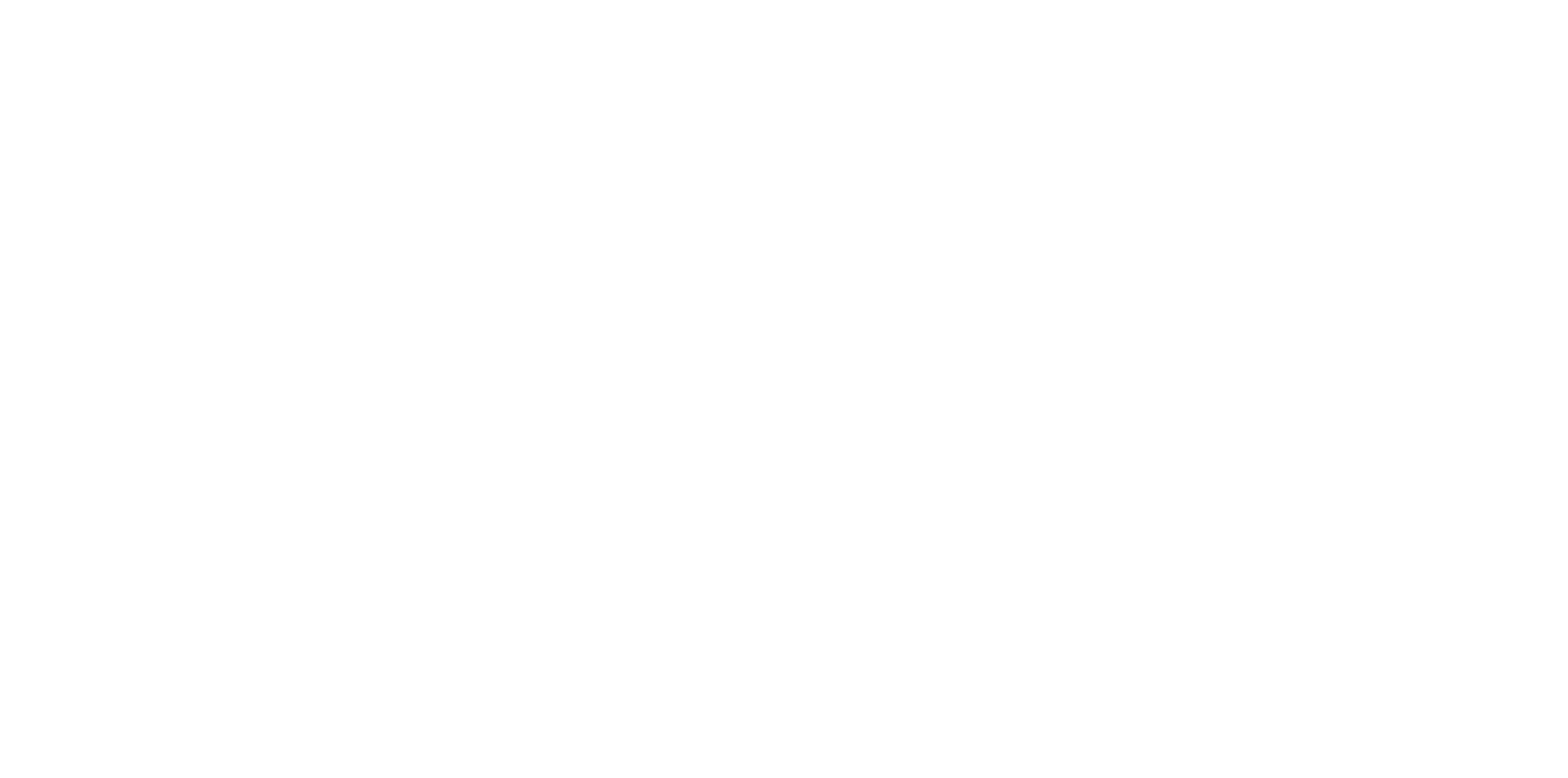 scroll, scrollTop: 0, scrollLeft: 0, axis: both 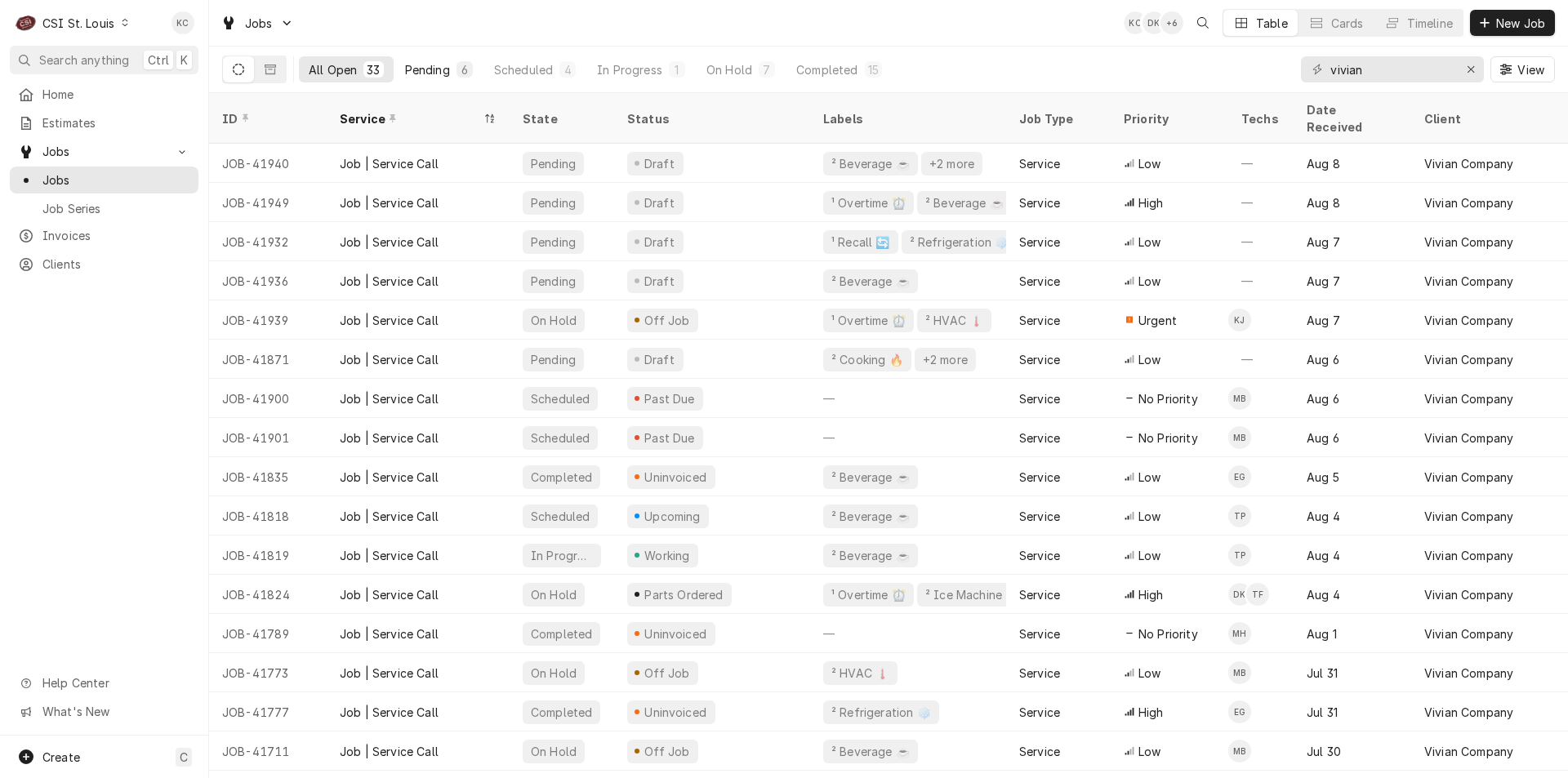 click on "Pending" at bounding box center (427, 69) 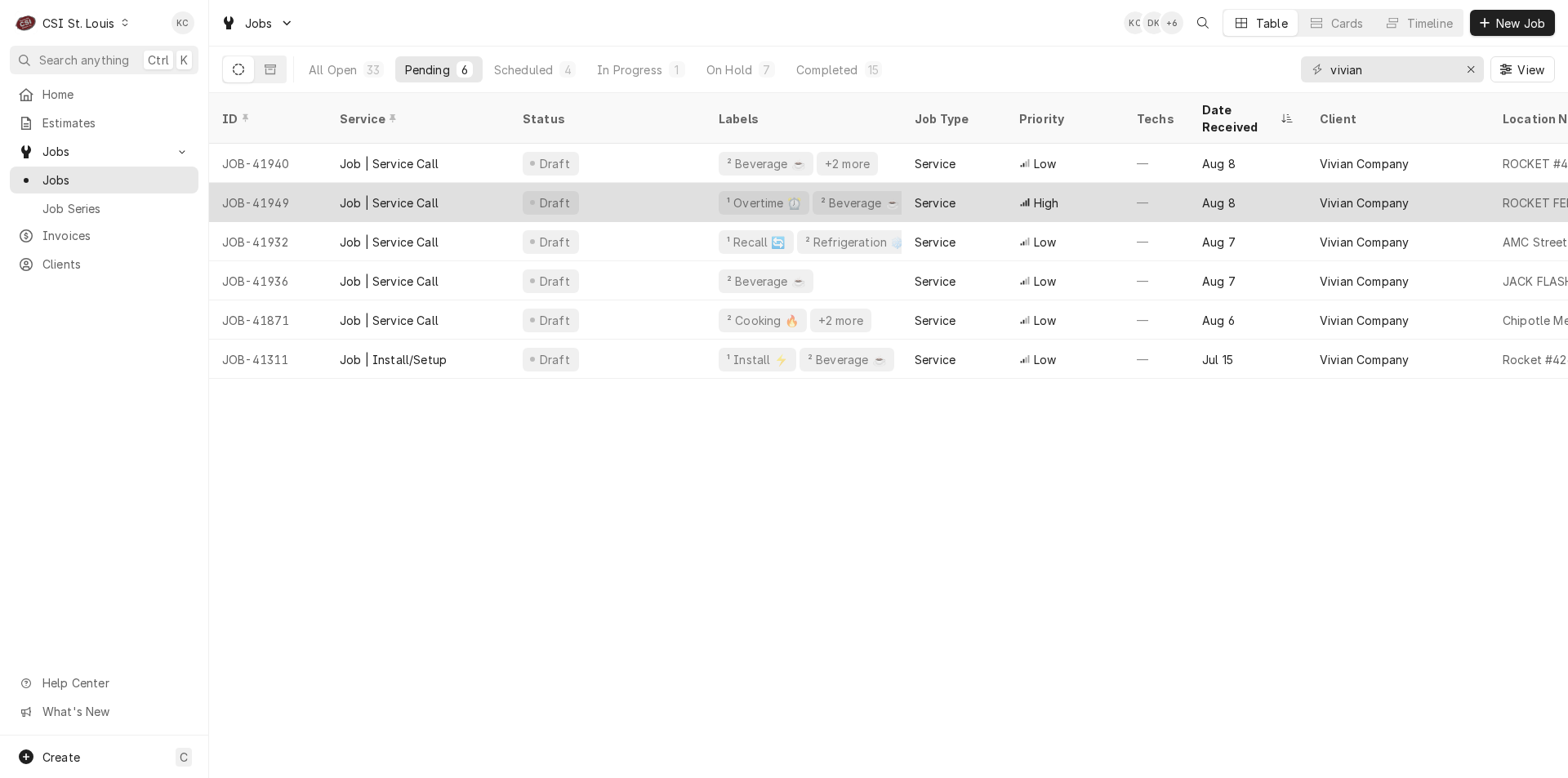 click on "² Beverage ☕️" at bounding box center [860, 202] 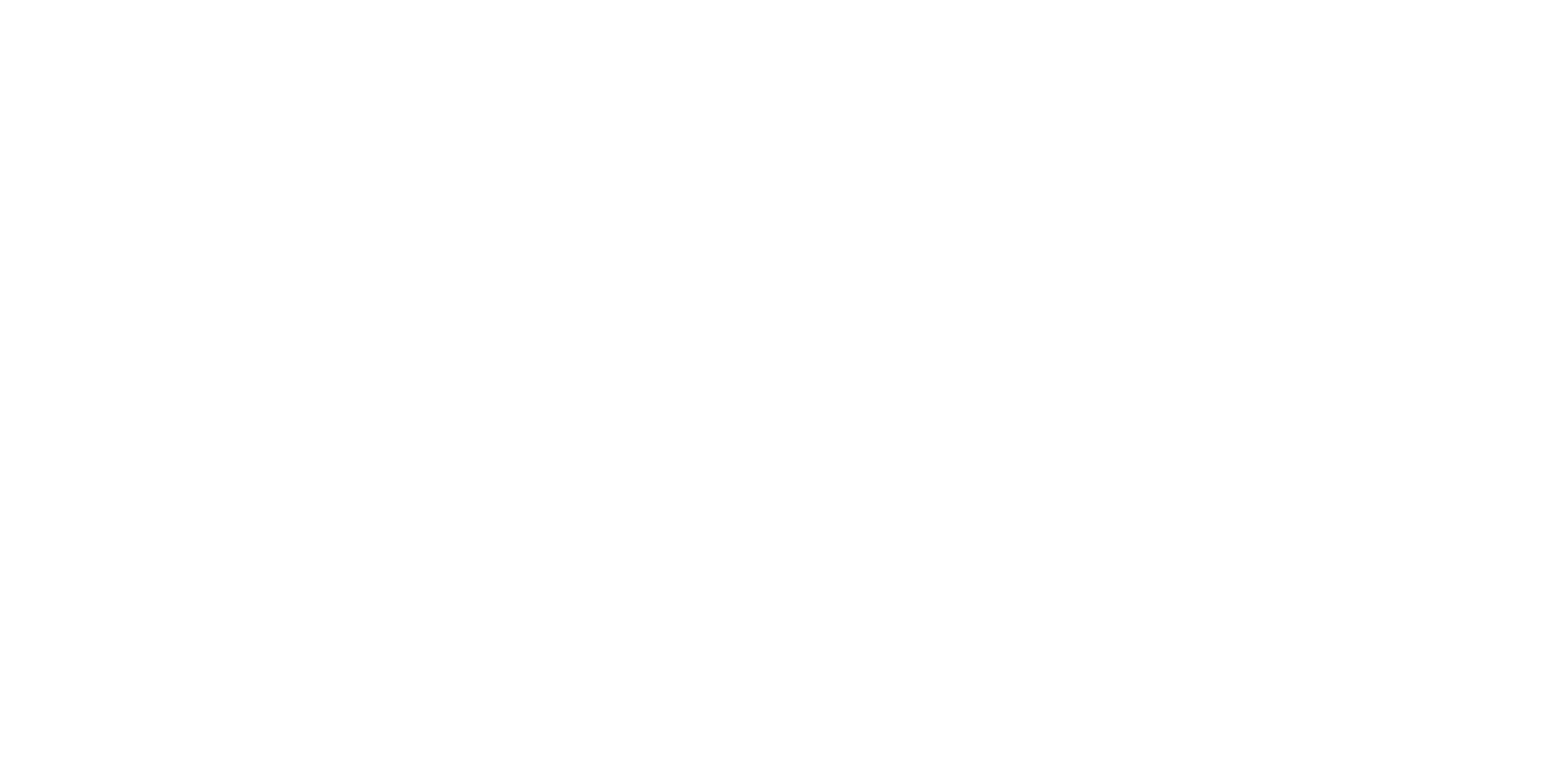 scroll, scrollTop: 0, scrollLeft: 0, axis: both 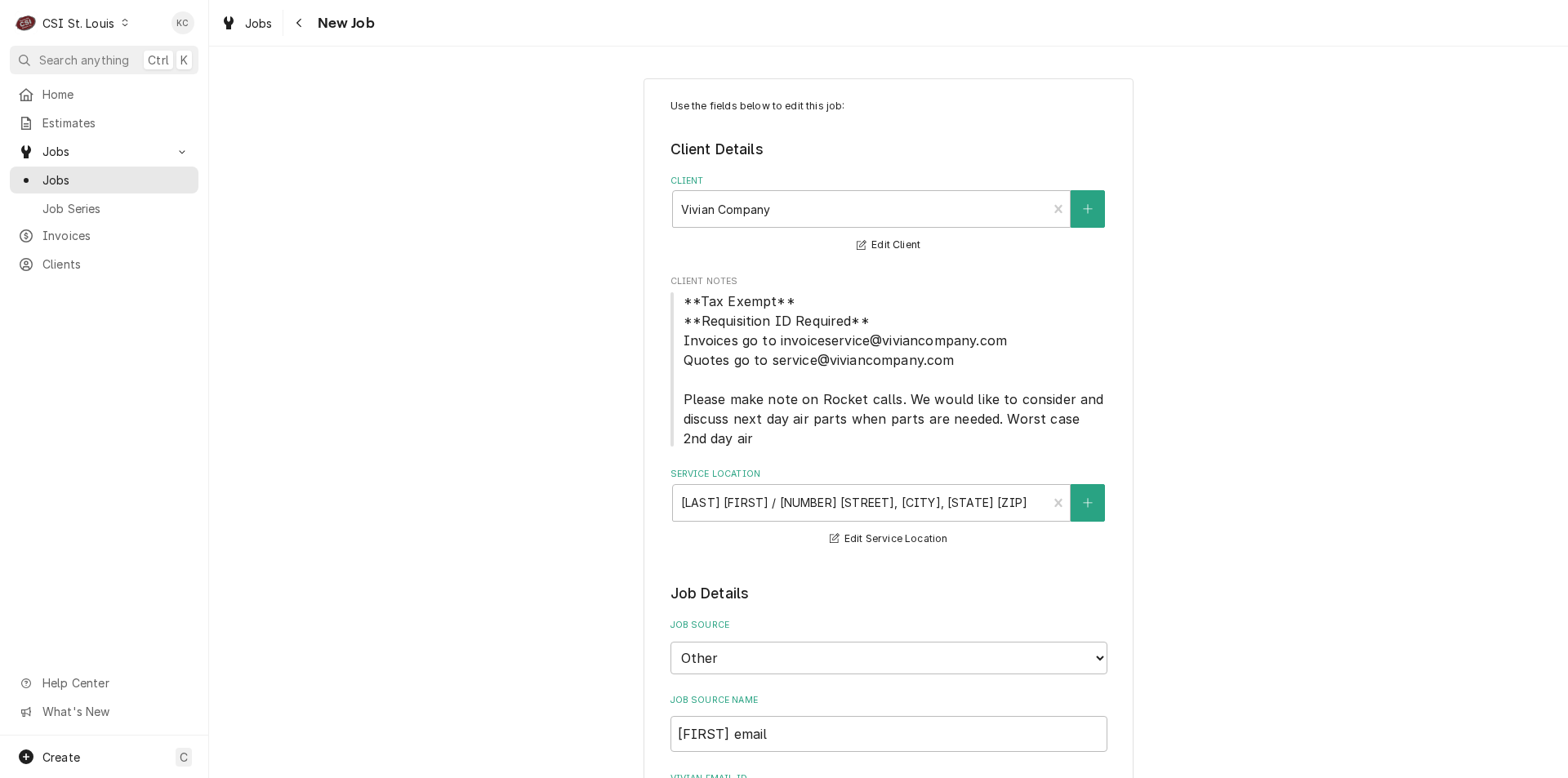 type on "x" 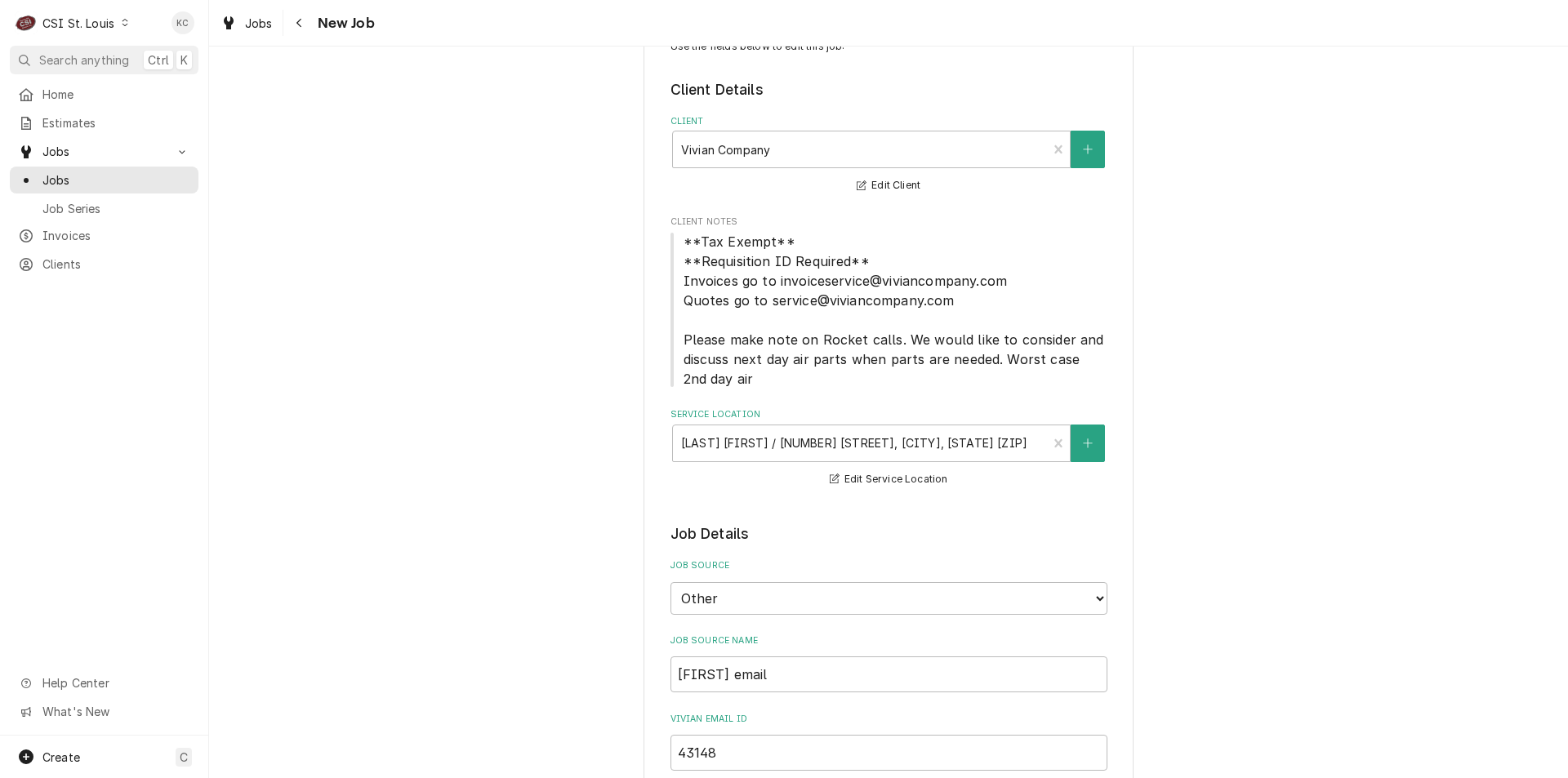 scroll, scrollTop: 82, scrollLeft: 0, axis: vertical 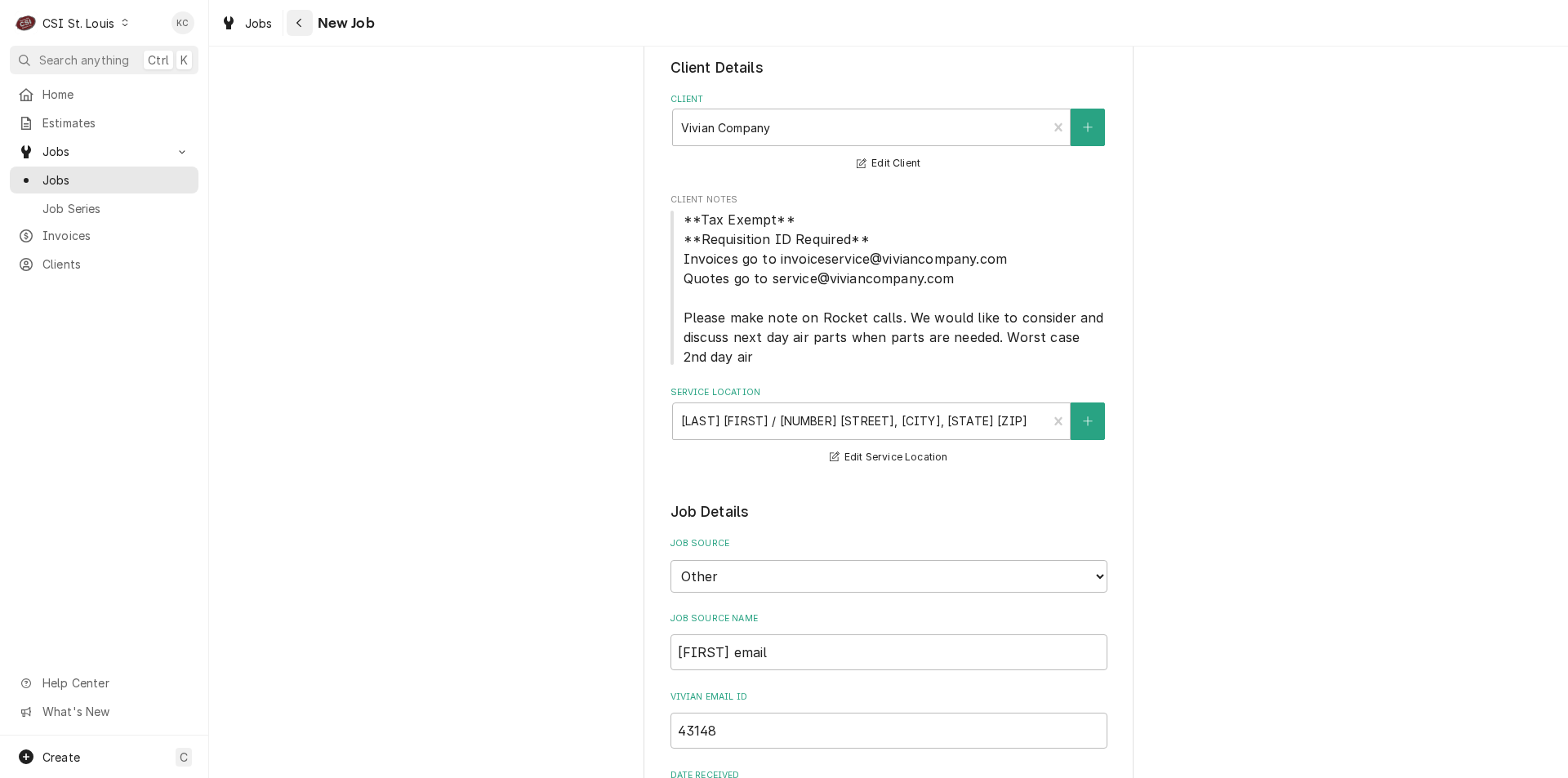 click at bounding box center [300, 23] 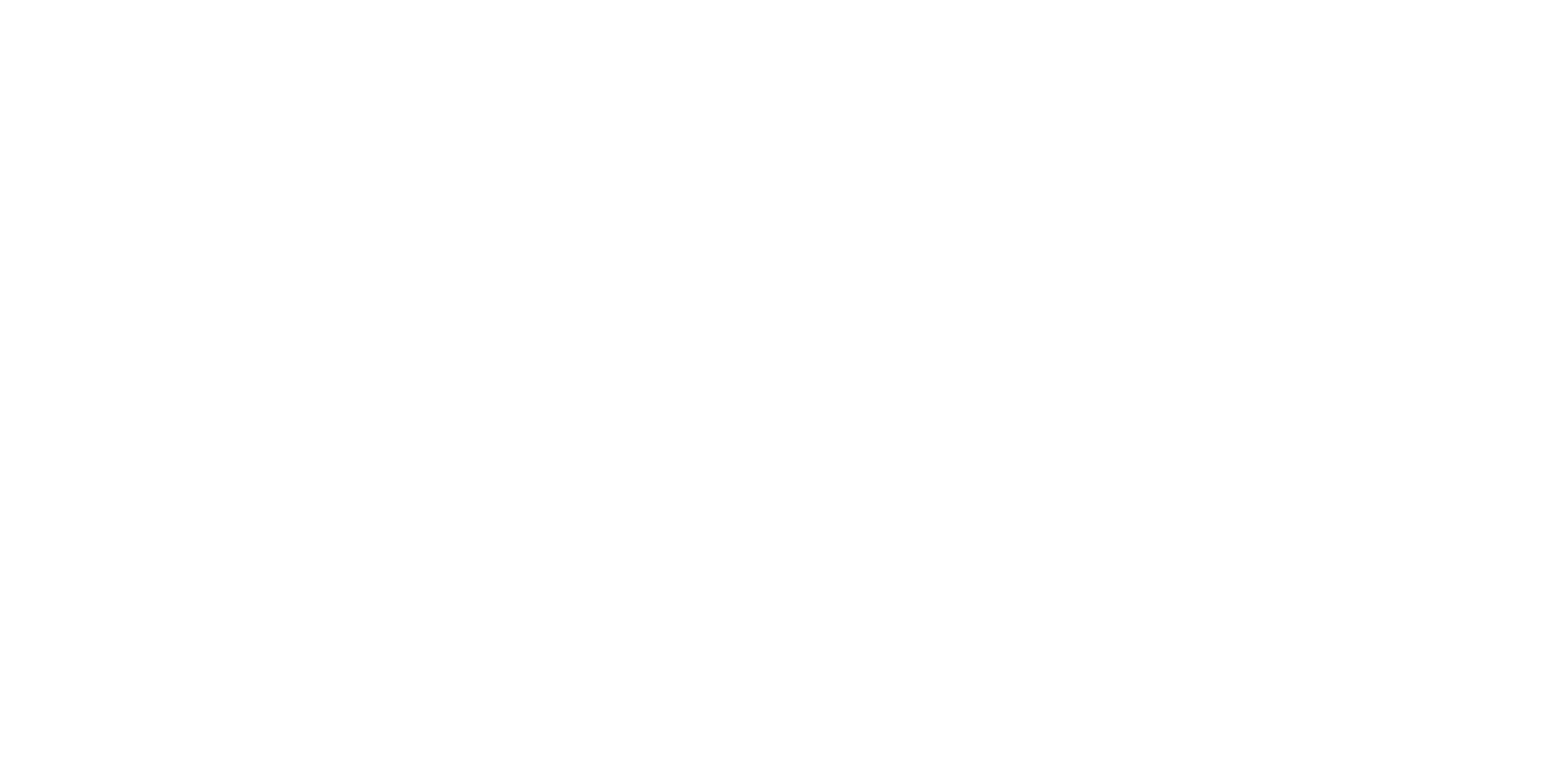 scroll, scrollTop: 0, scrollLeft: 0, axis: both 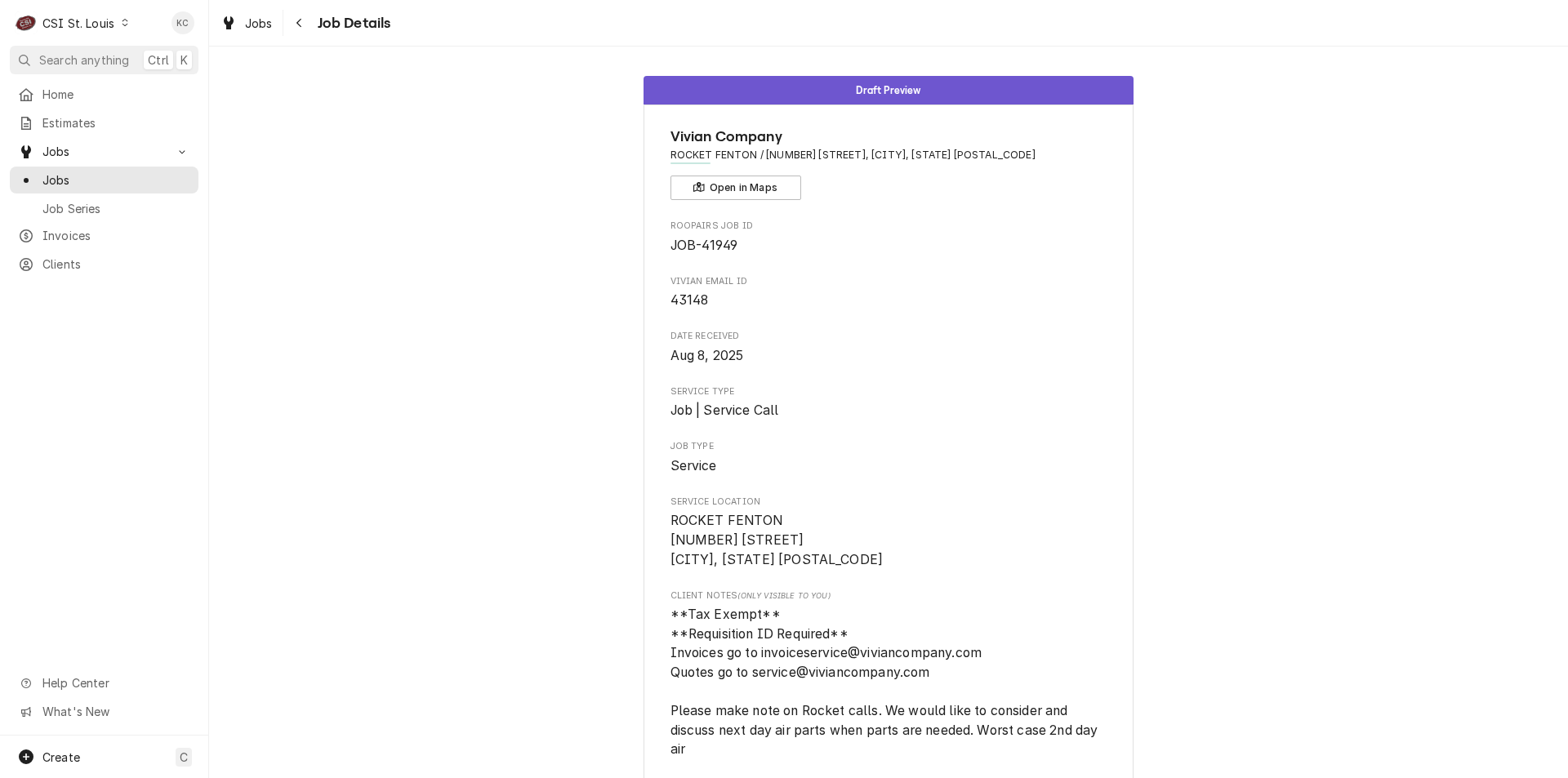drag, startPoint x: 1330, startPoint y: 282, endPoint x: 1325, endPoint y: 274, distance: 9.433981 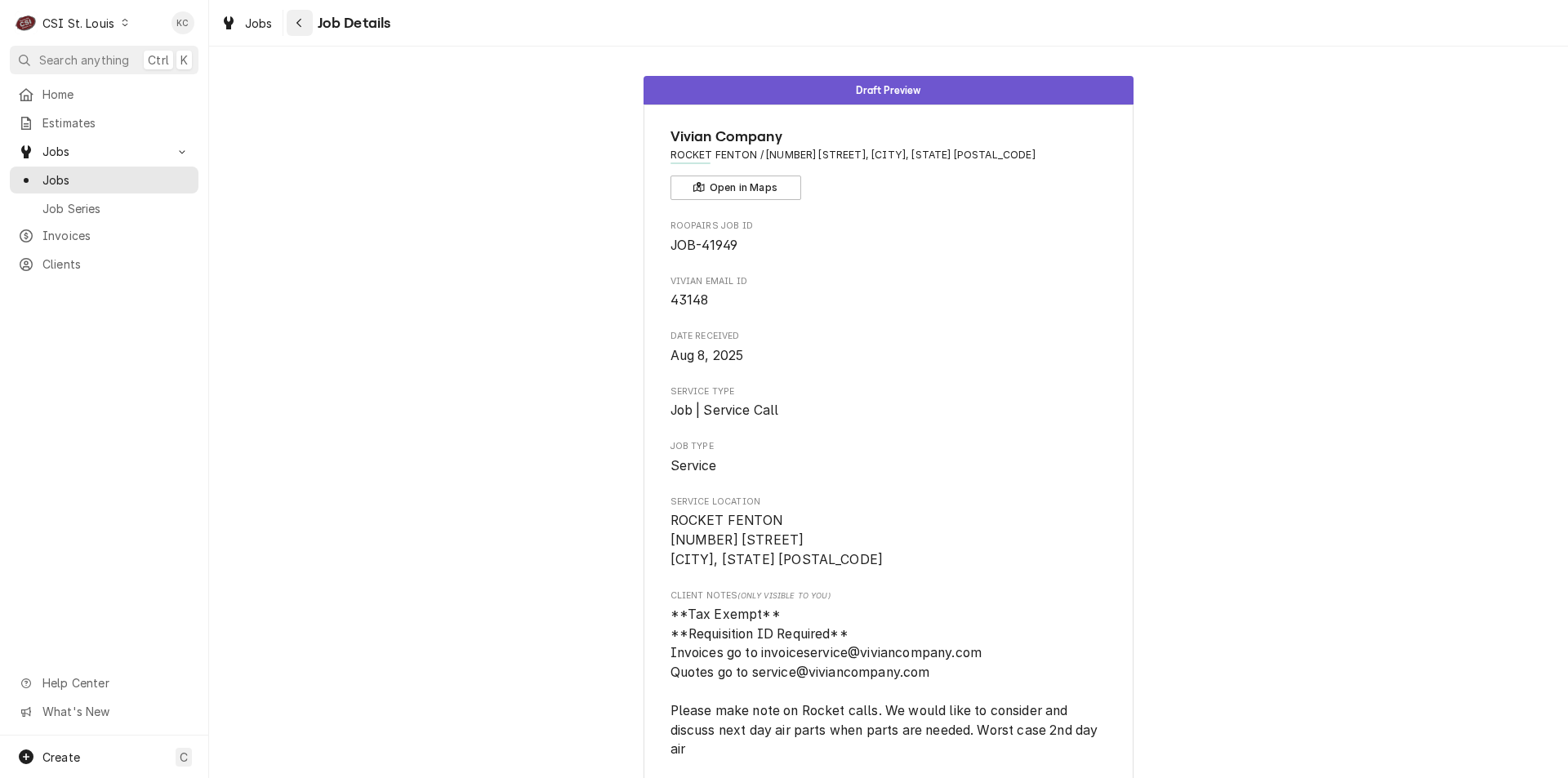 click at bounding box center (300, 23) 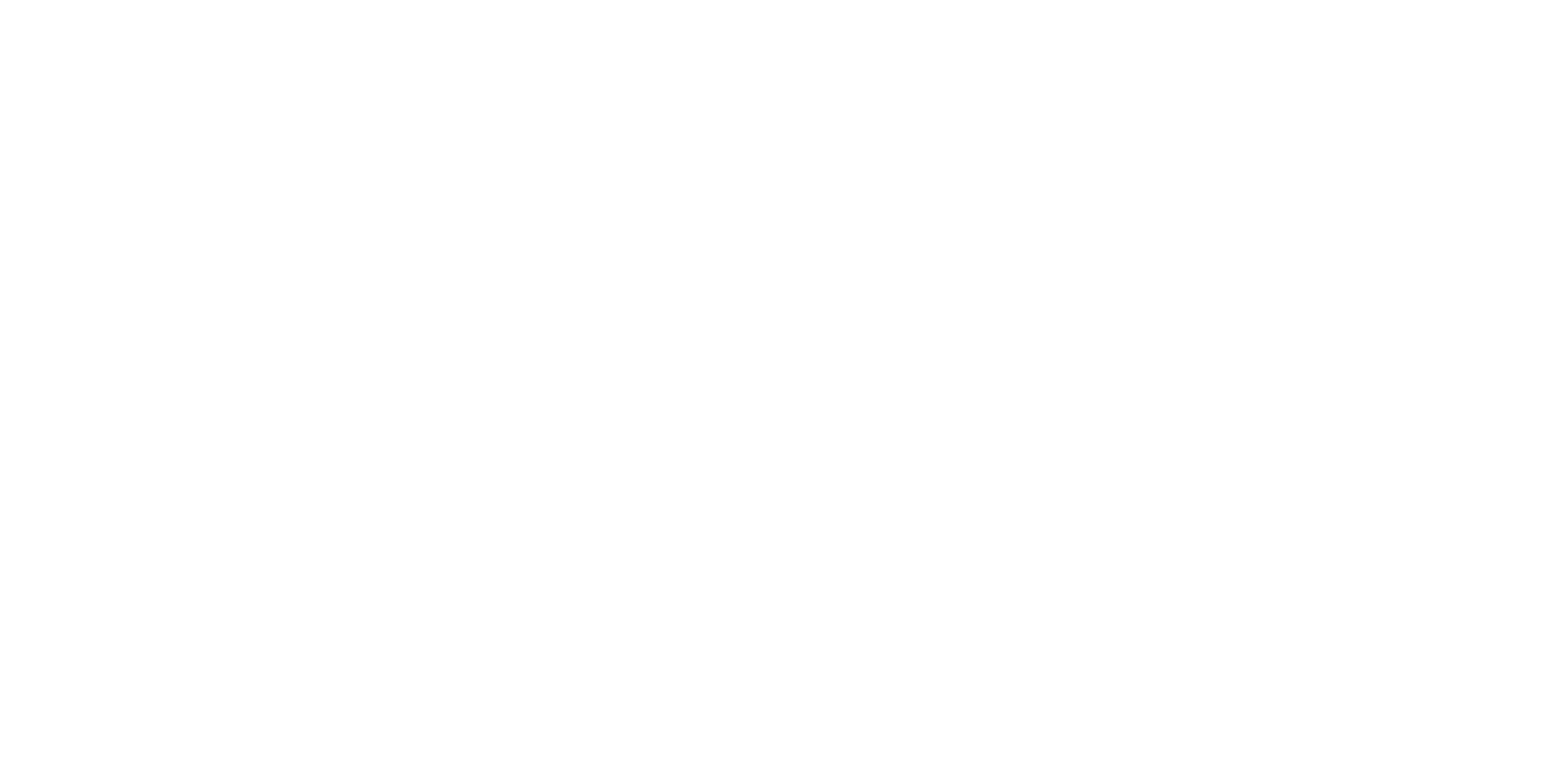 scroll, scrollTop: 0, scrollLeft: 0, axis: both 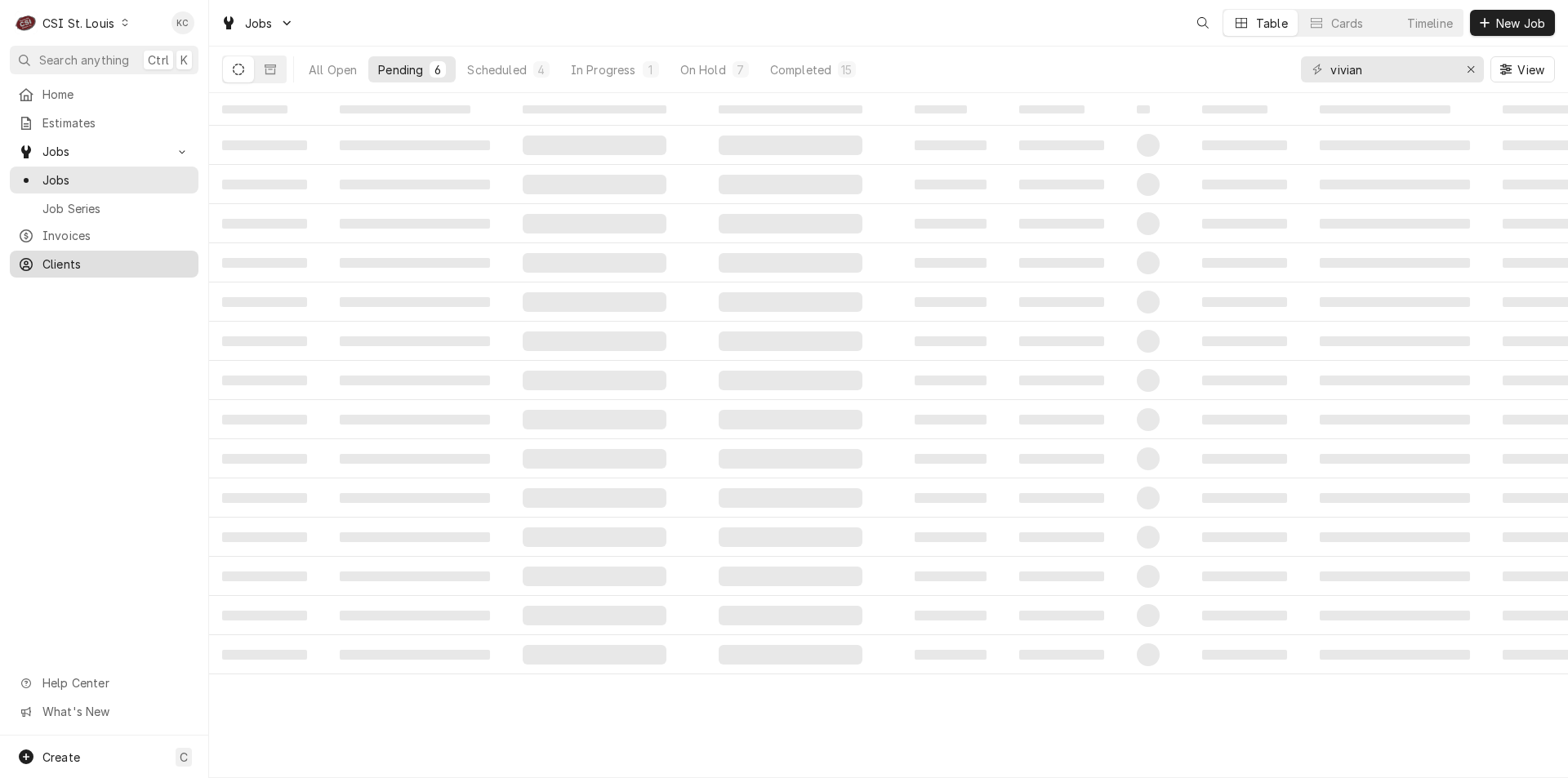click on "Clients" at bounding box center [116, 264] 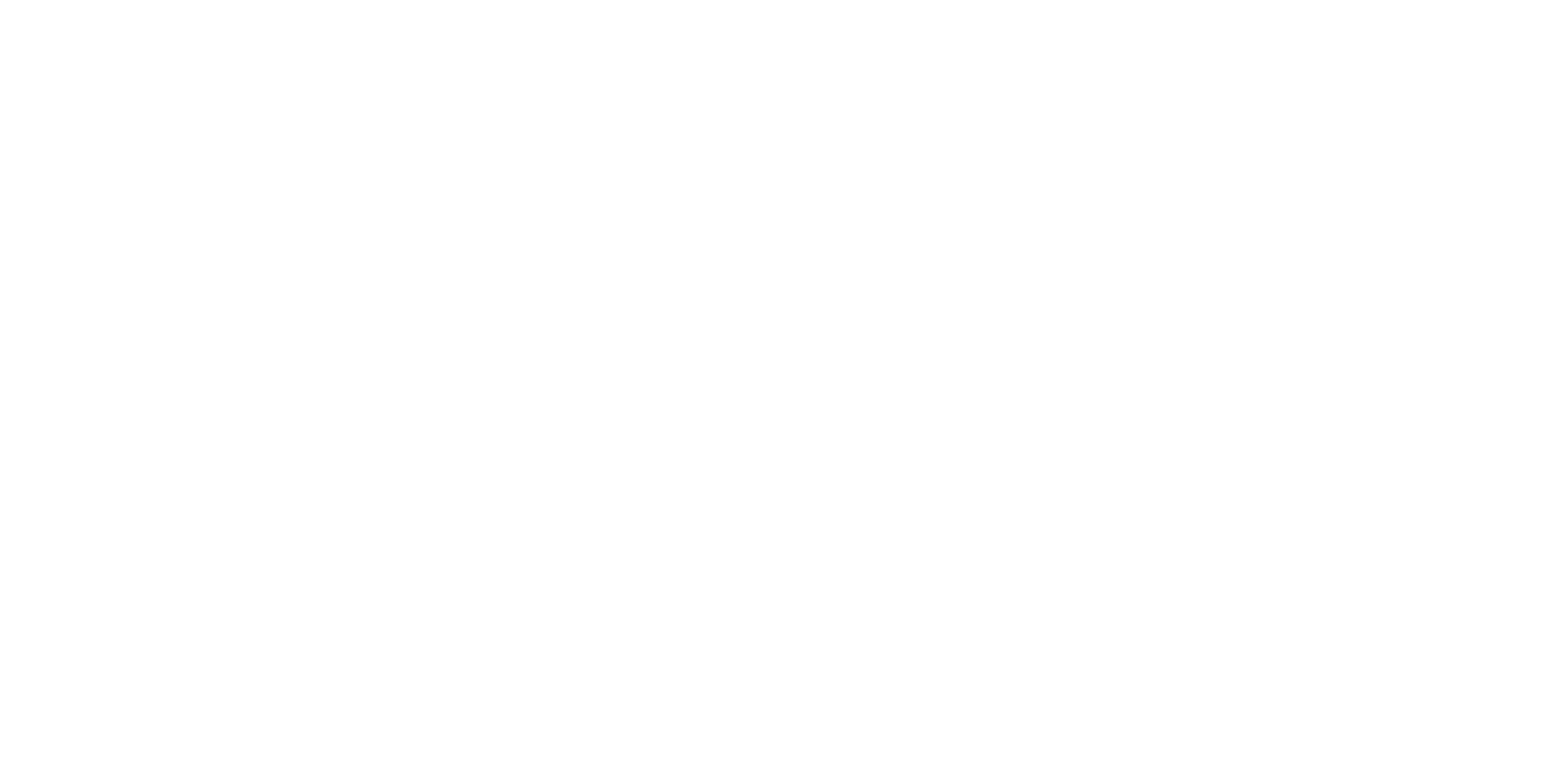 scroll, scrollTop: 0, scrollLeft: 0, axis: both 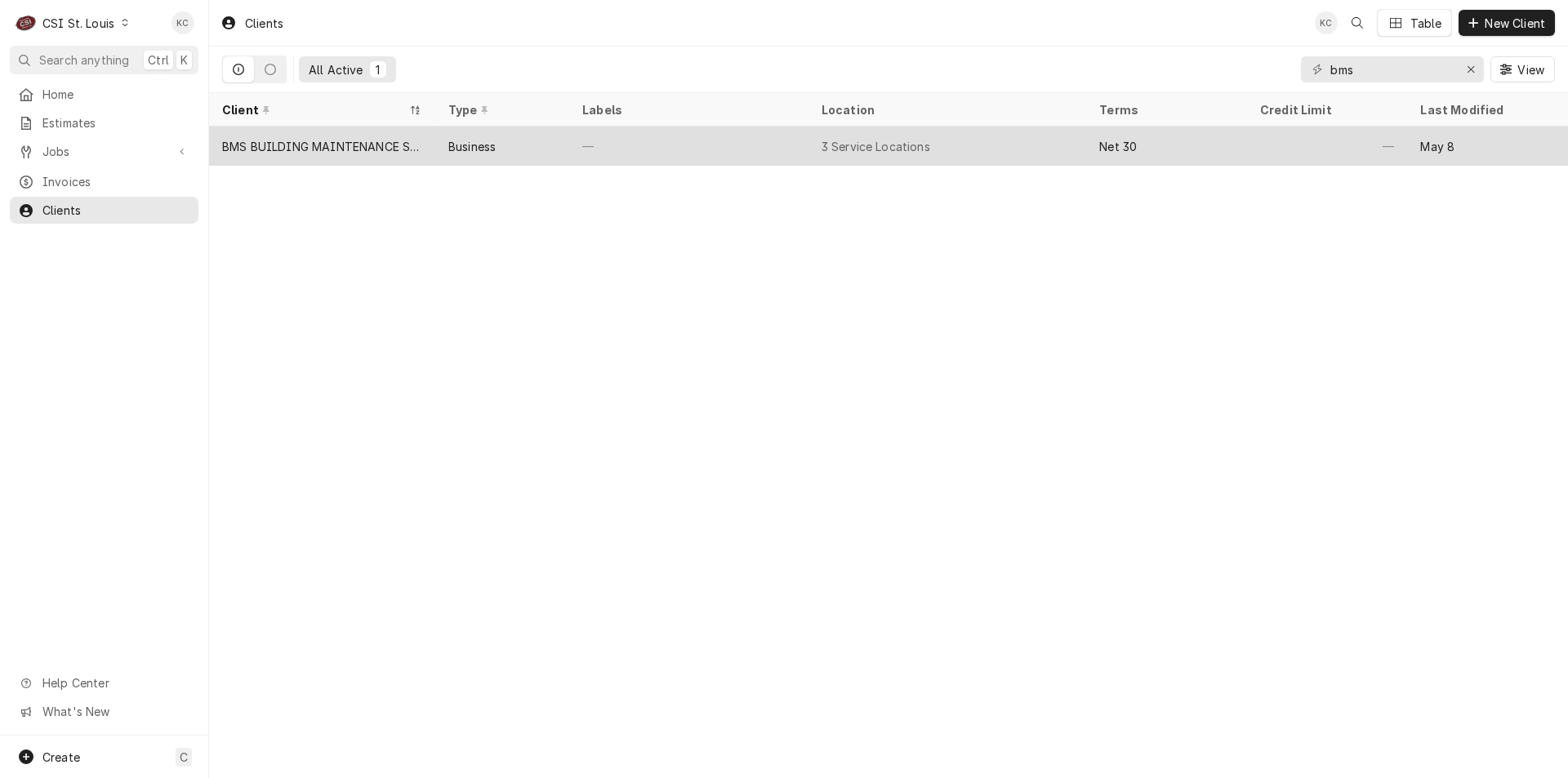 click on "—" at bounding box center (688, 146) 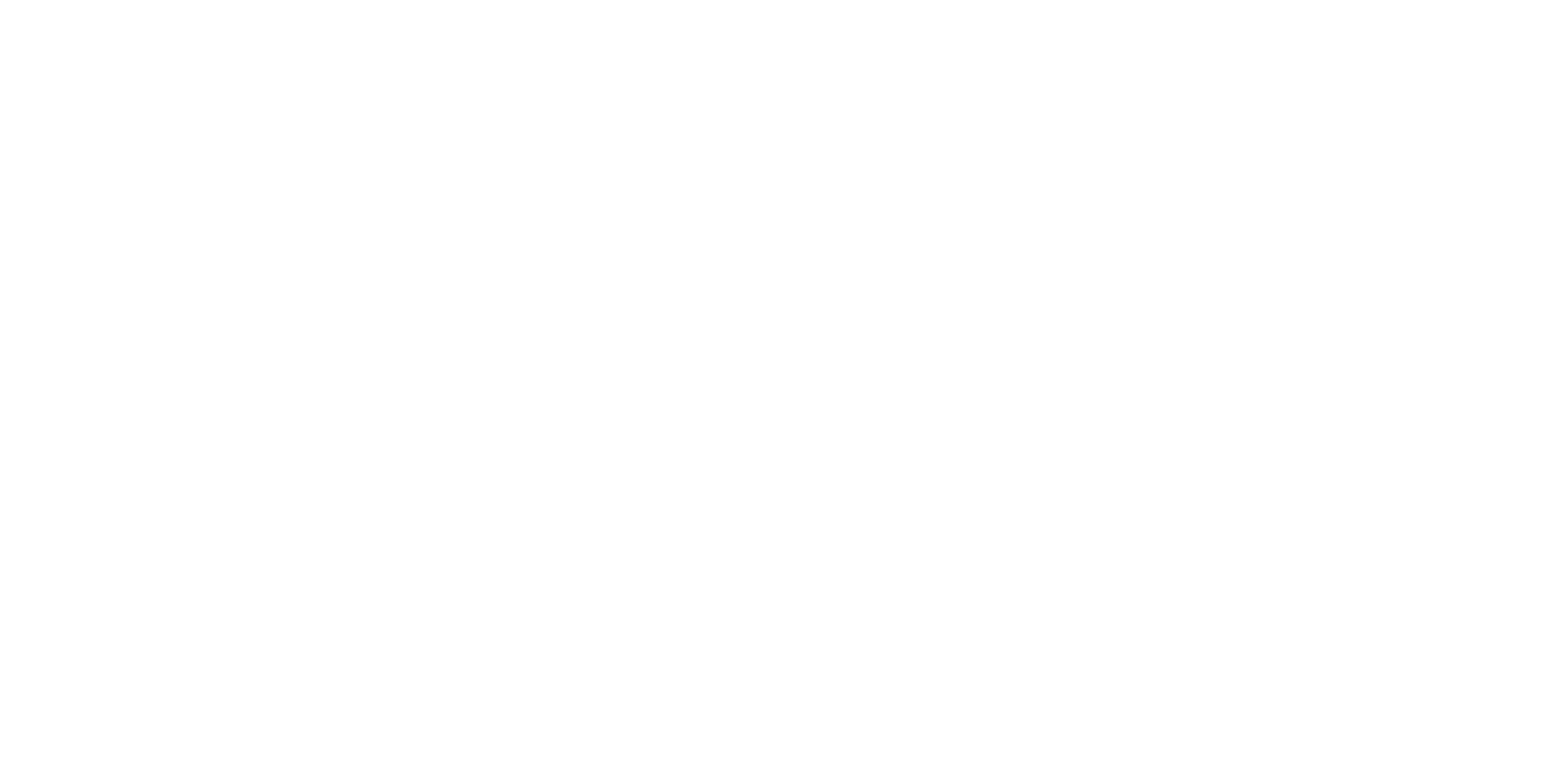 scroll, scrollTop: 0, scrollLeft: 0, axis: both 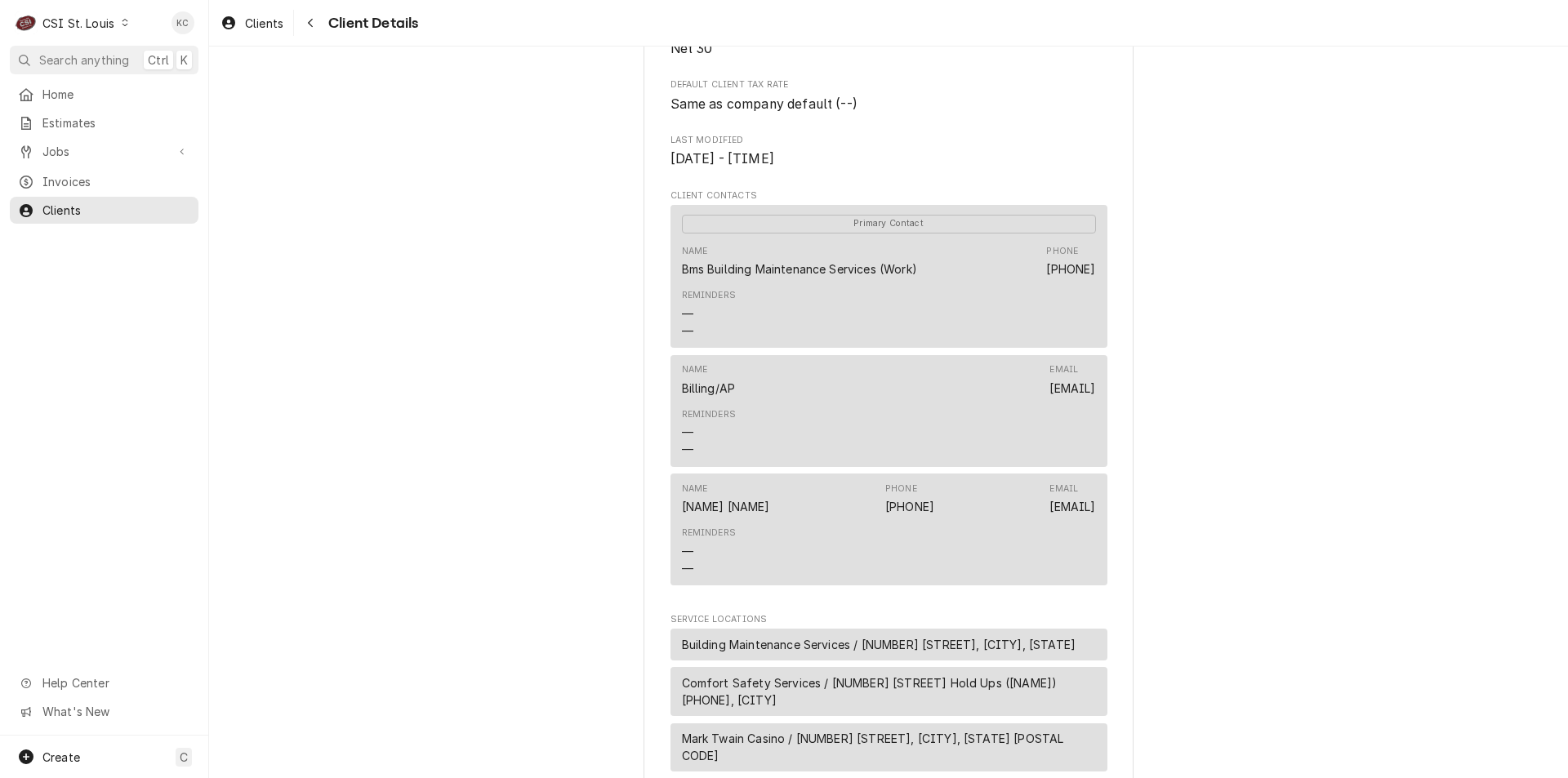 drag, startPoint x: 1292, startPoint y: 149, endPoint x: 1237, endPoint y: 119, distance: 62.64982 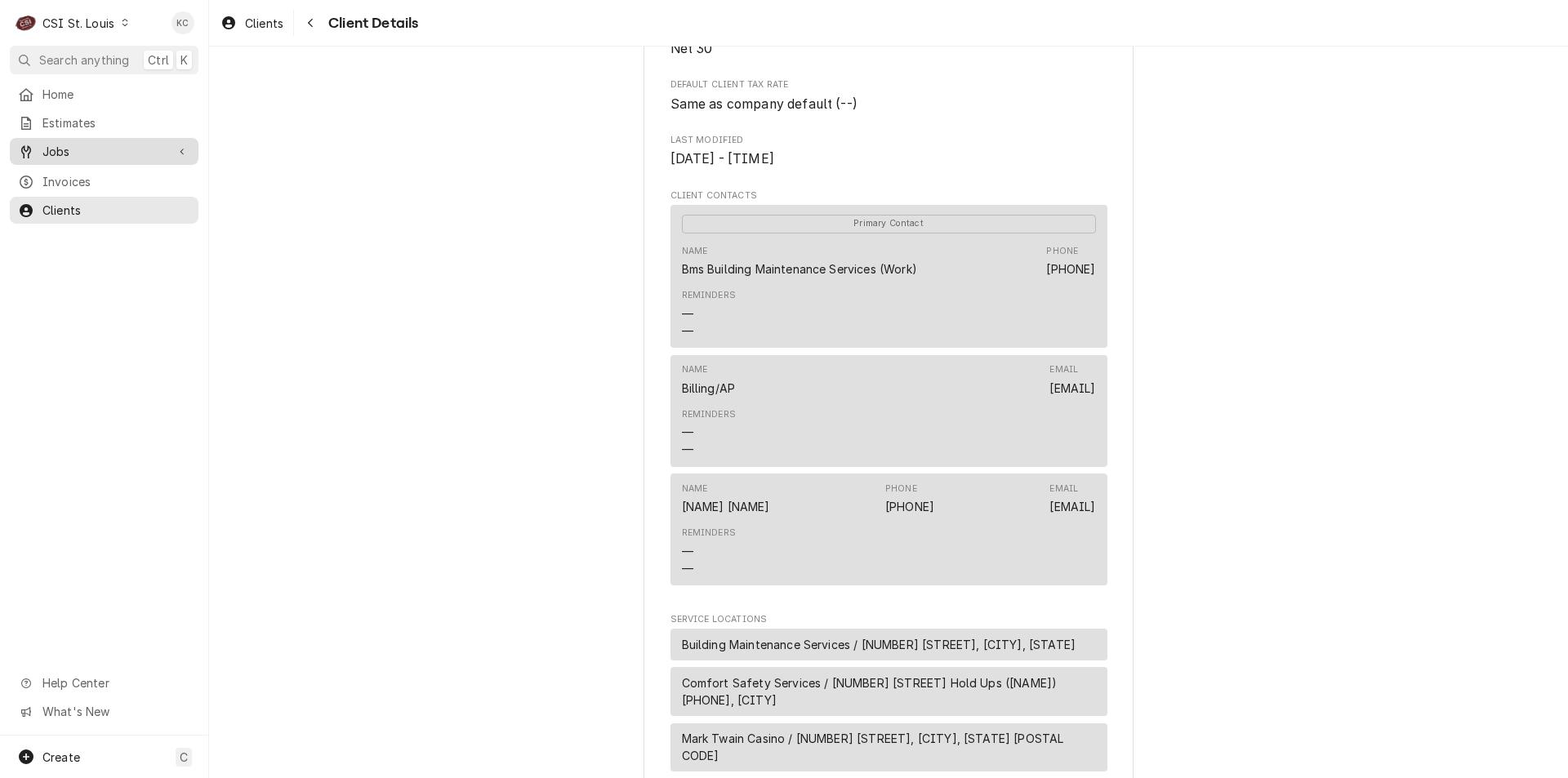 click on "Jobs" at bounding box center [104, 151] 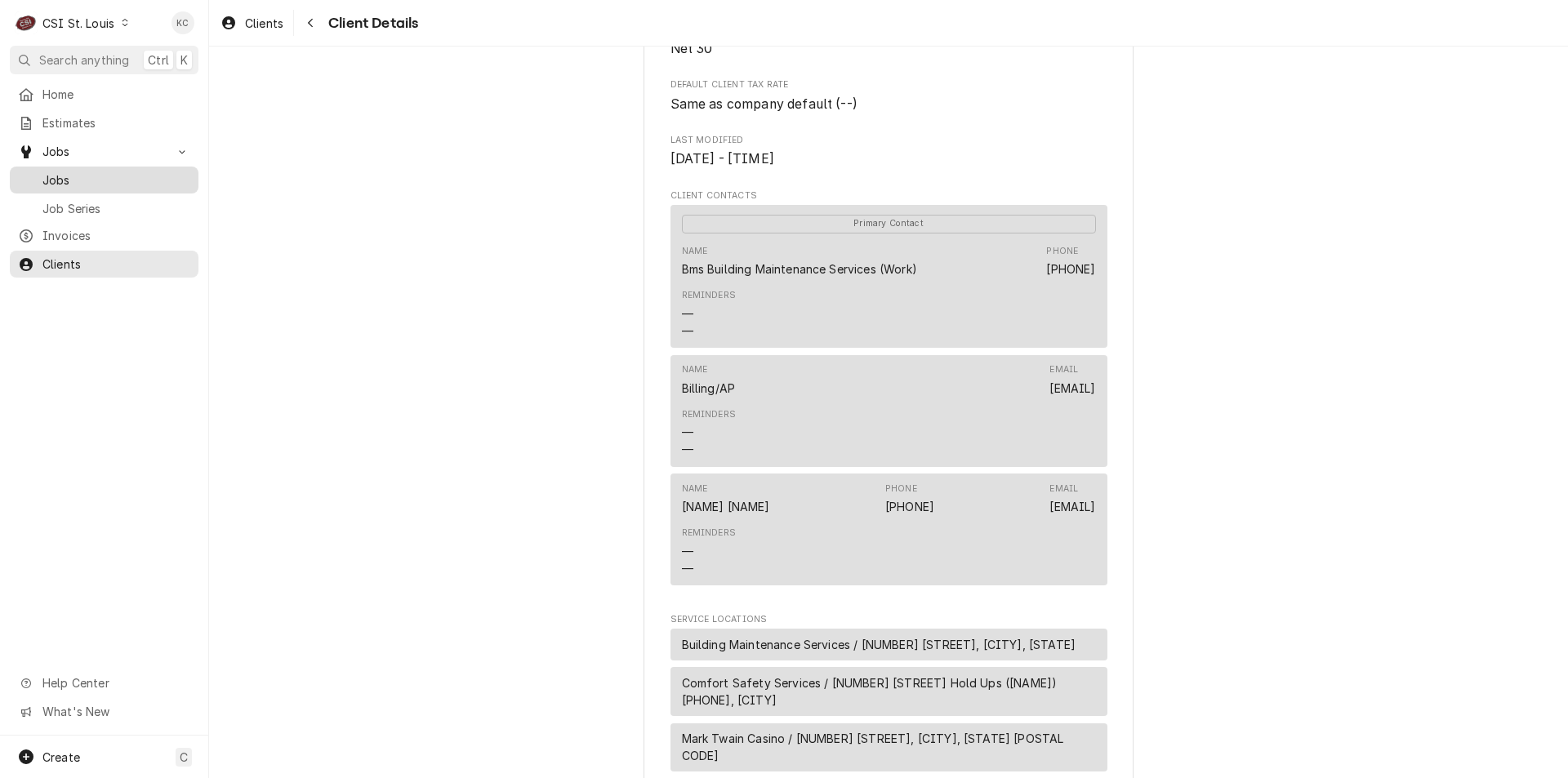 click on "Jobs" at bounding box center (116, 180) 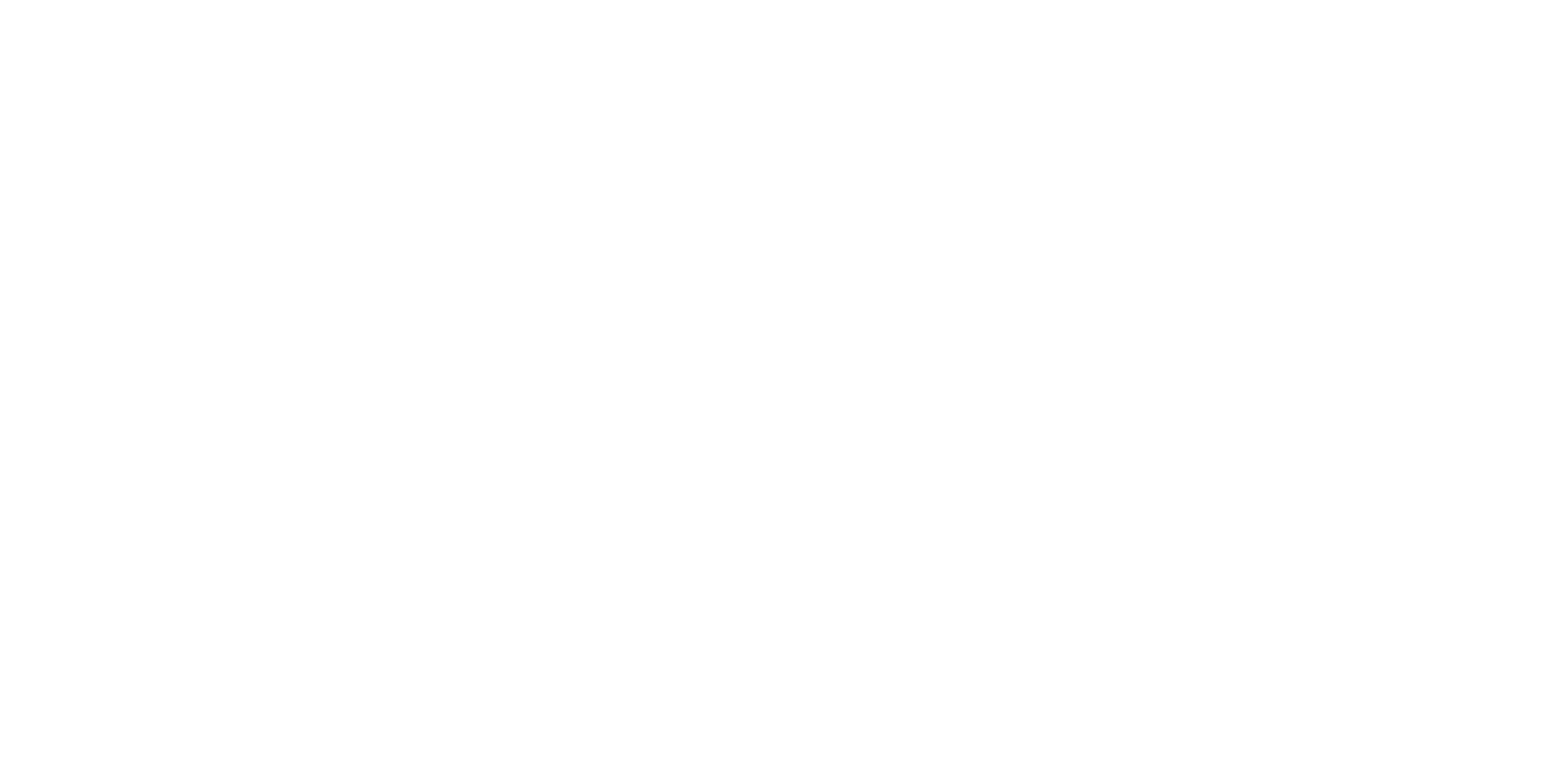 scroll, scrollTop: 0, scrollLeft: 0, axis: both 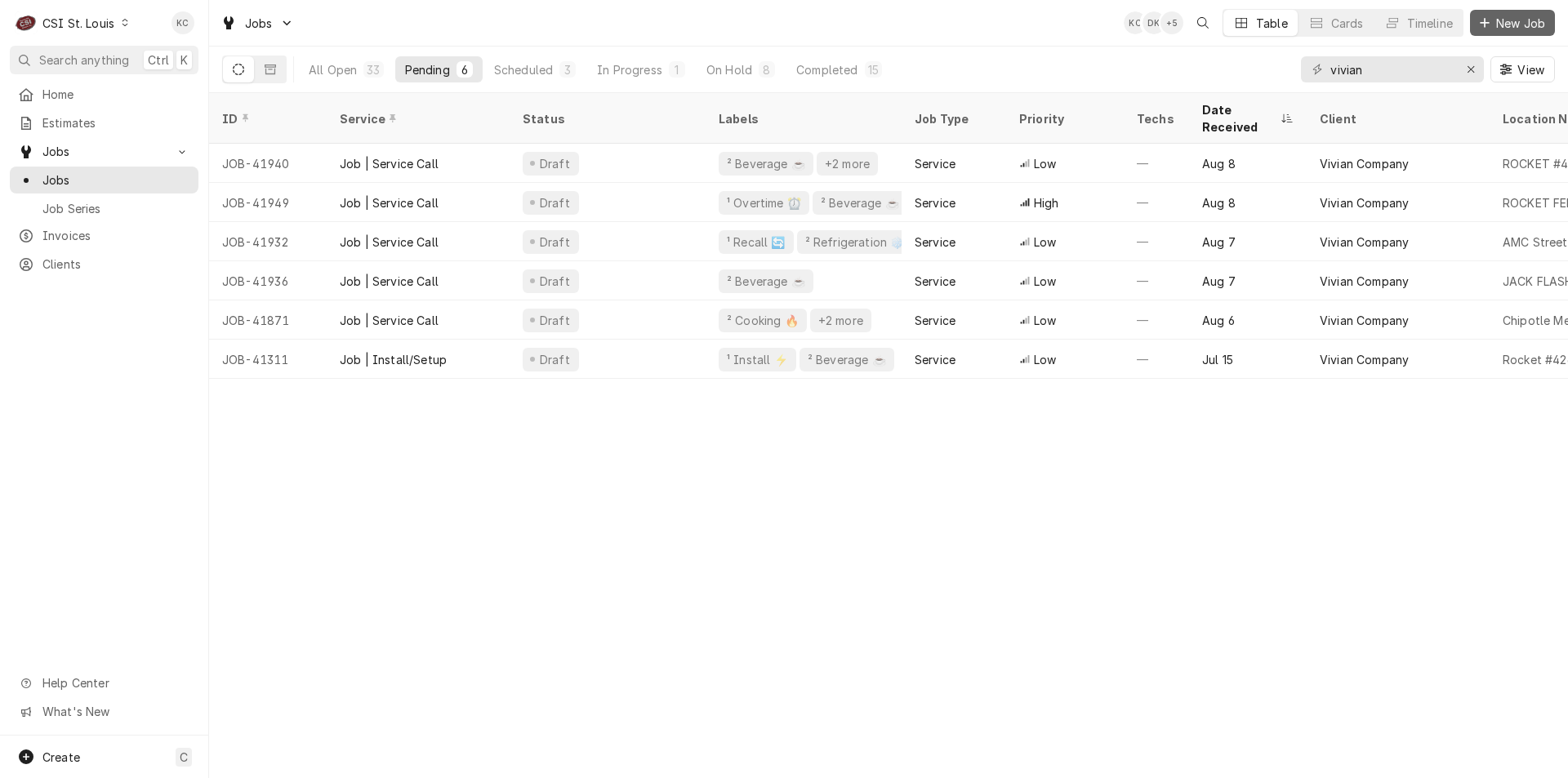 click at bounding box center (1485, 23) 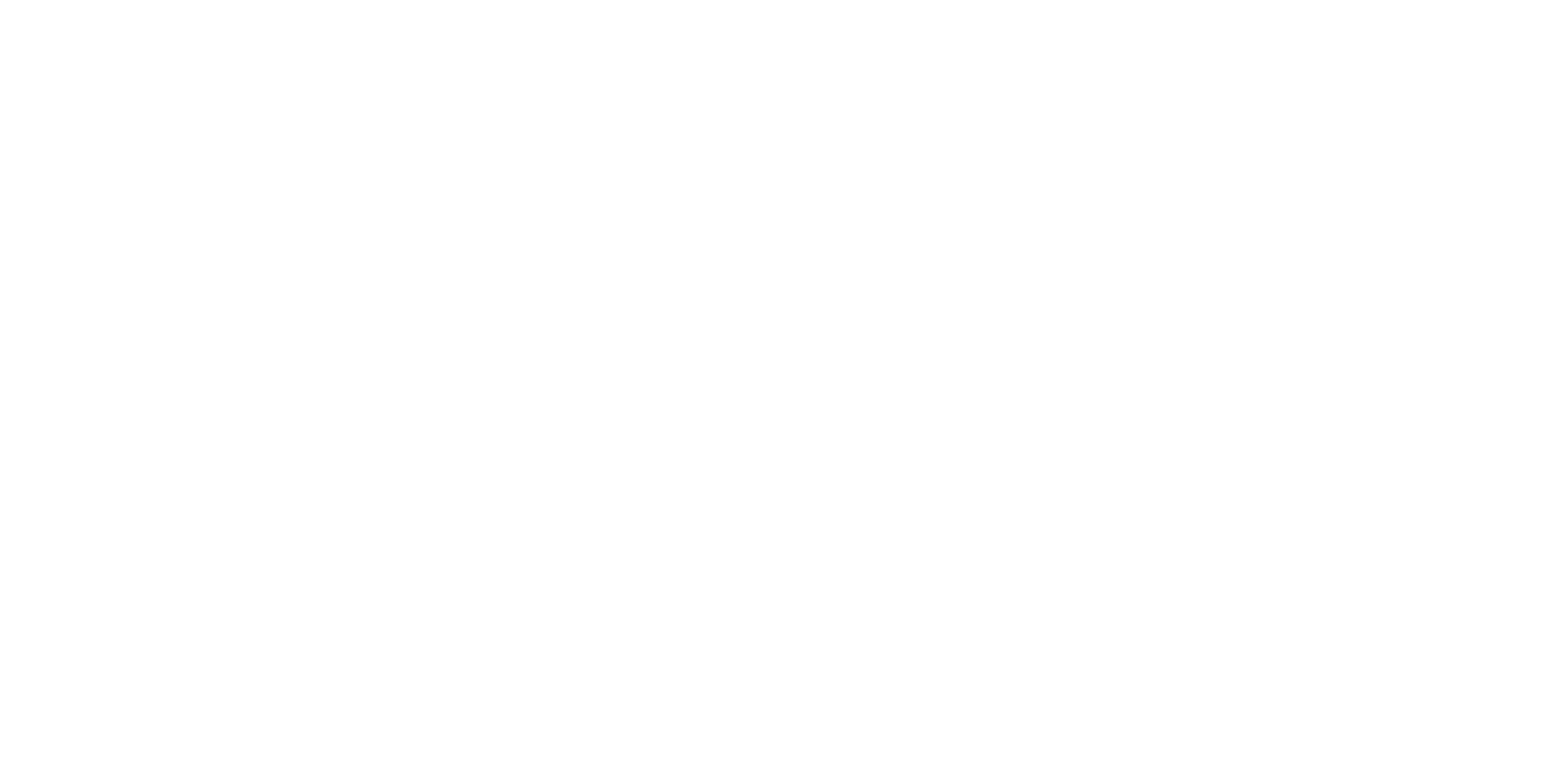 scroll, scrollTop: 0, scrollLeft: 0, axis: both 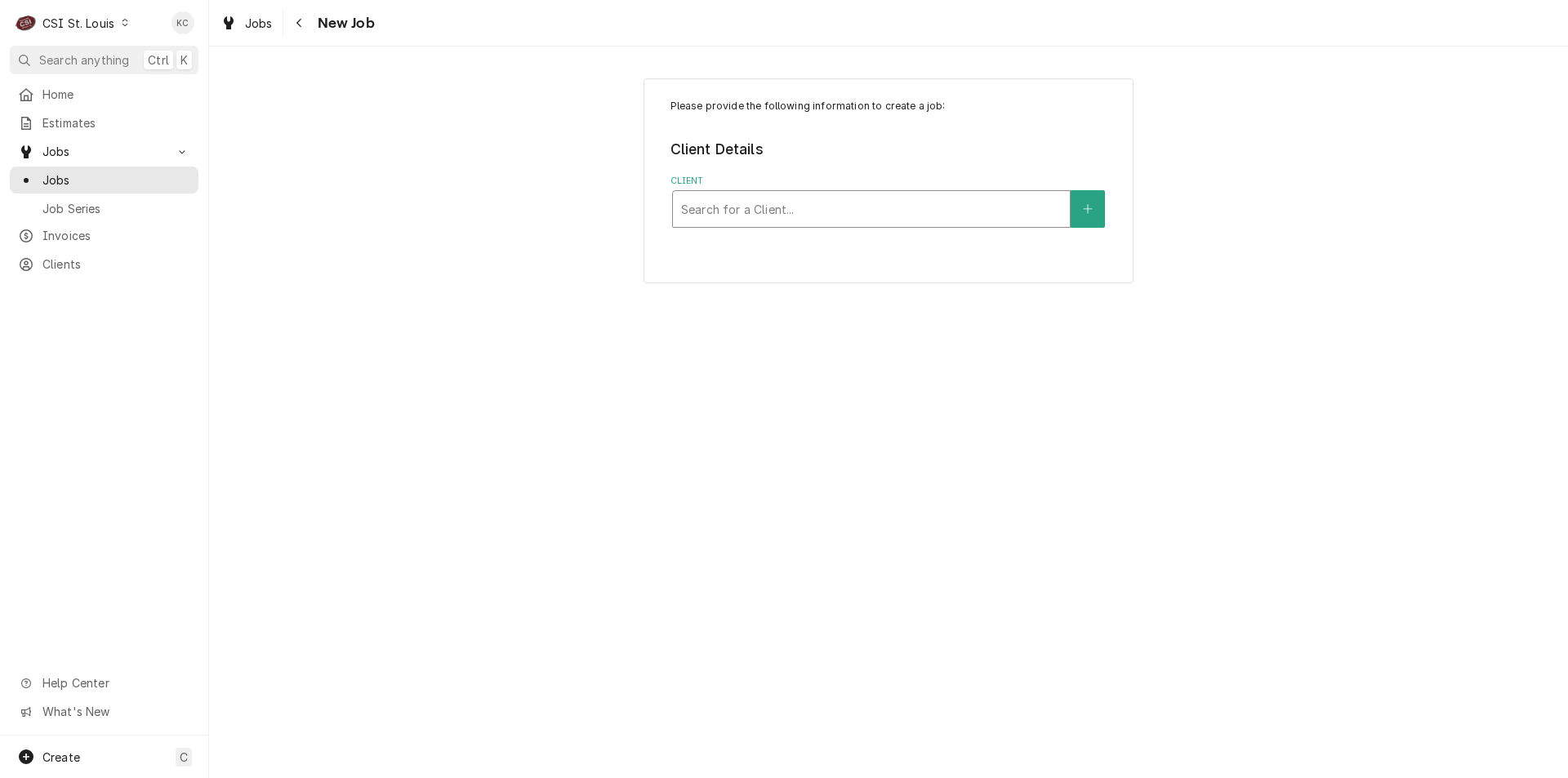 click on "Search for a Client..." at bounding box center [871, 209] 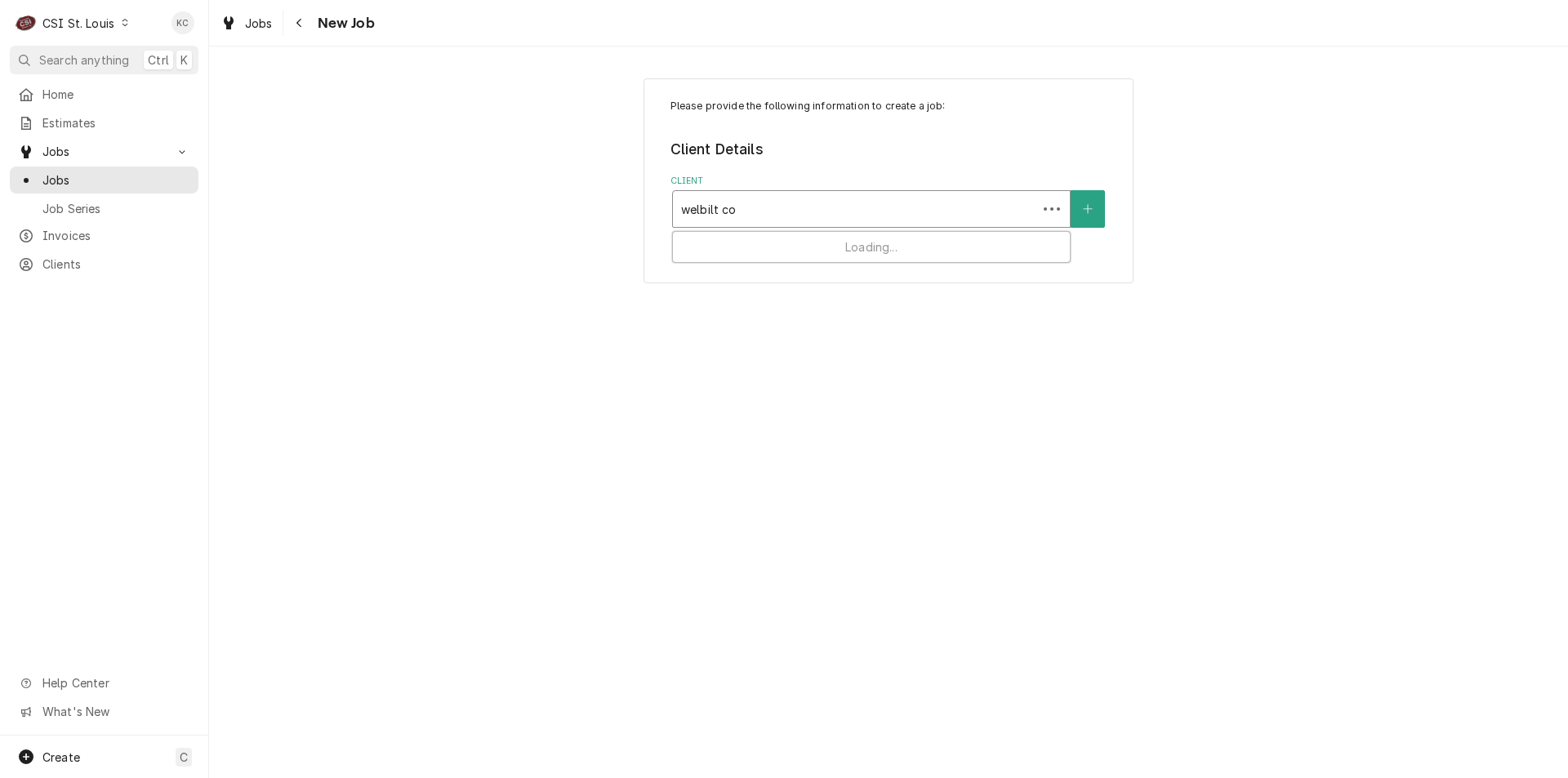 type on "welbilt con" 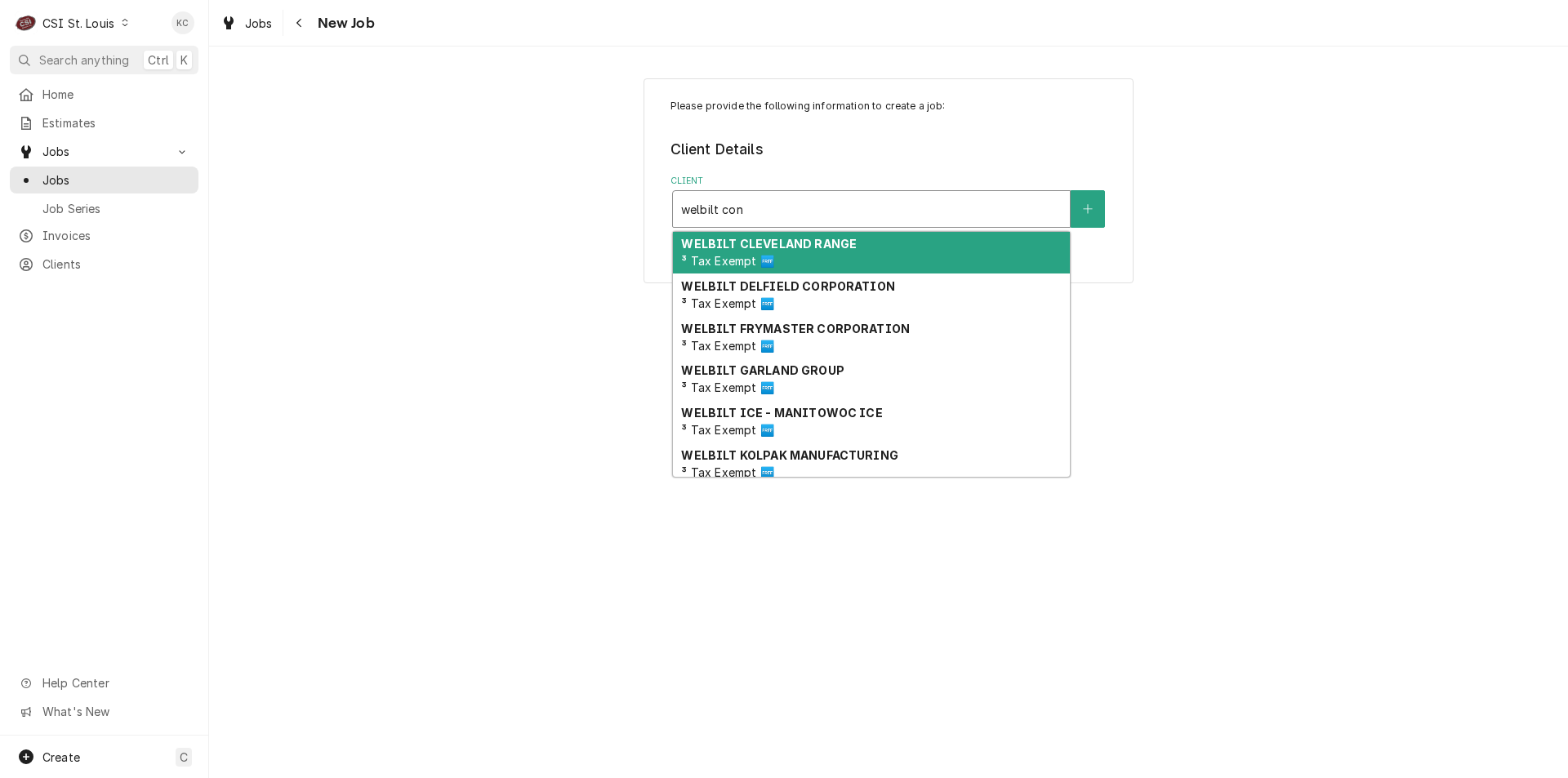 type 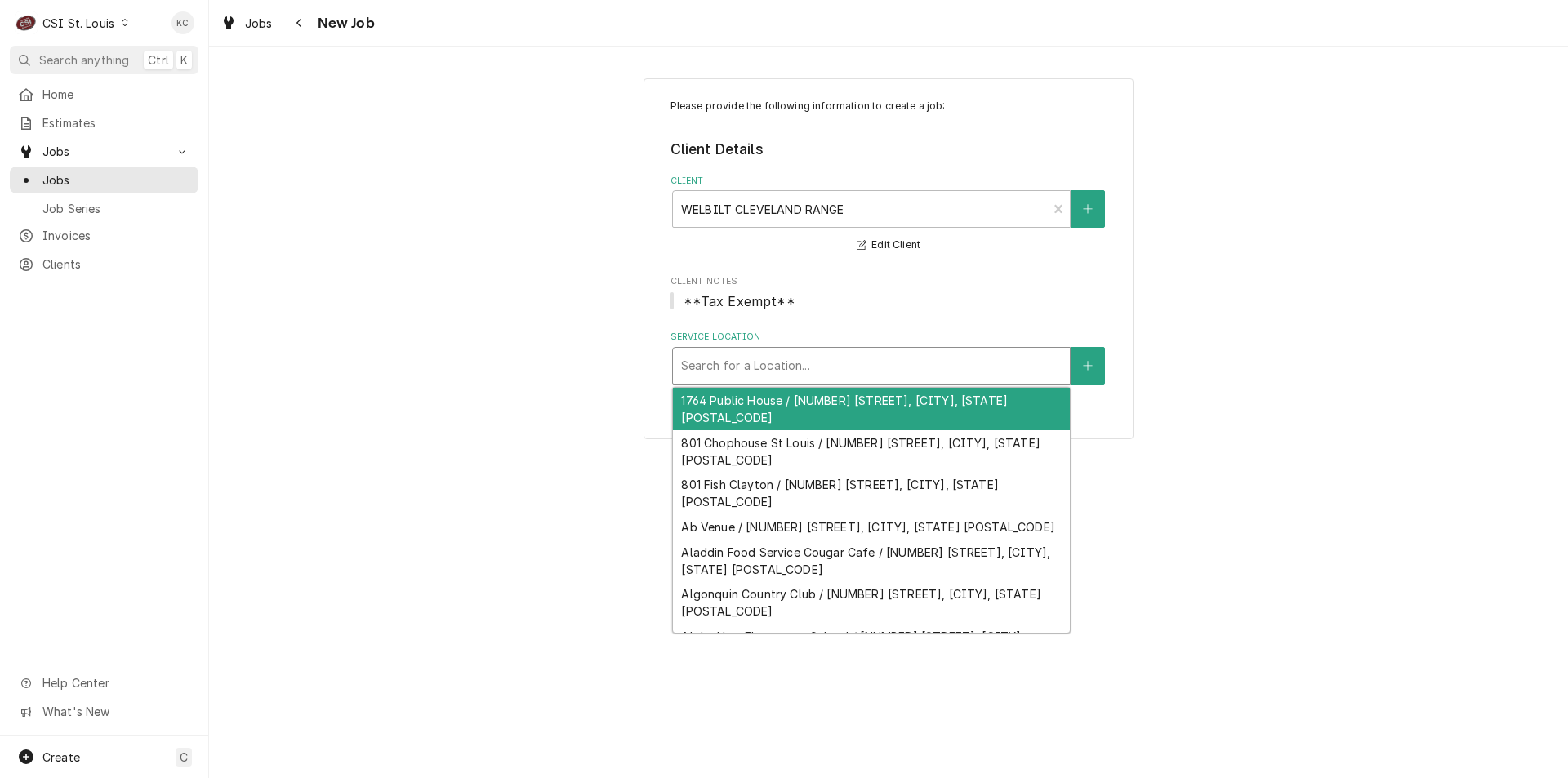 click at bounding box center [871, 366] 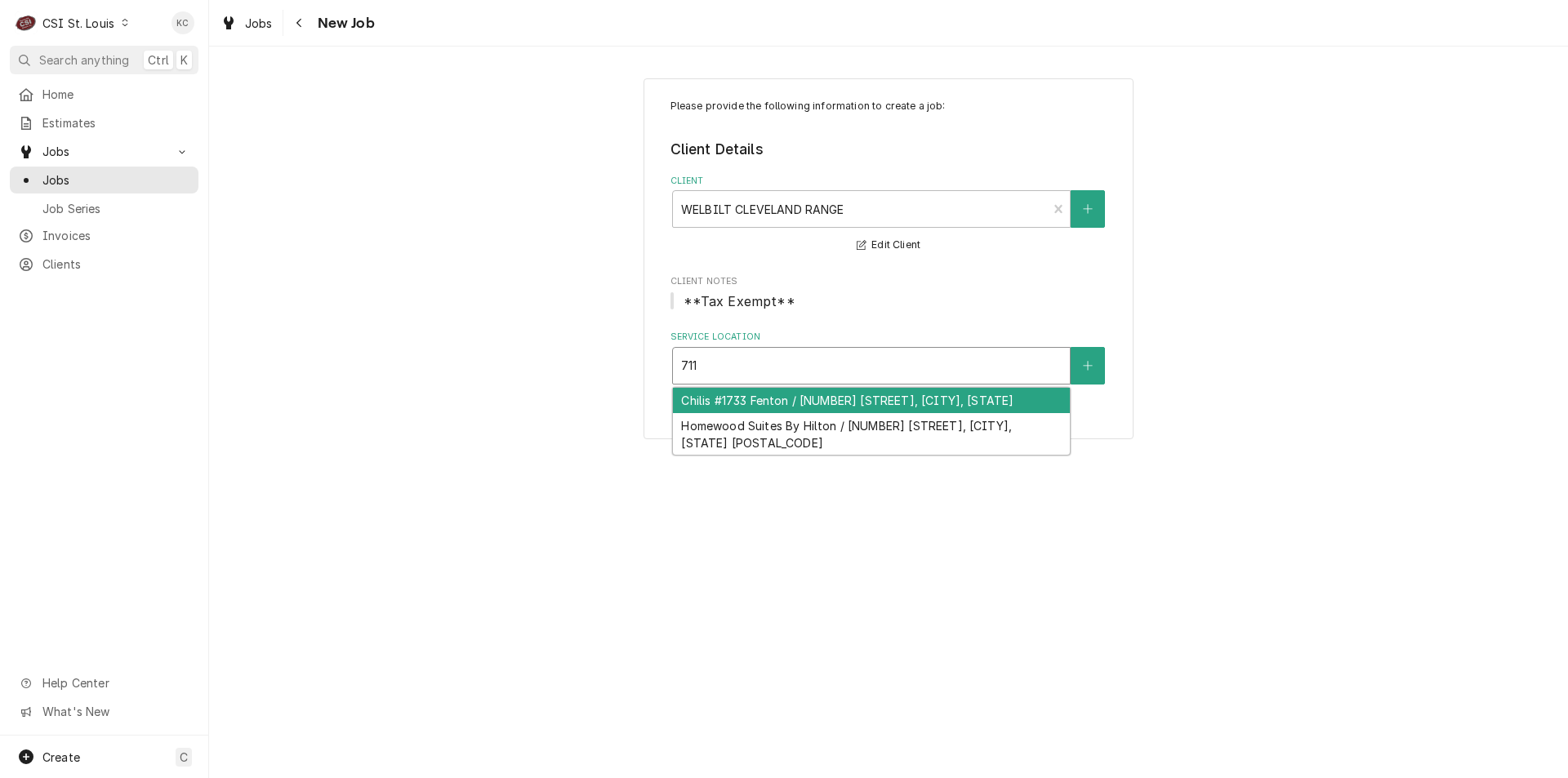 type on "711" 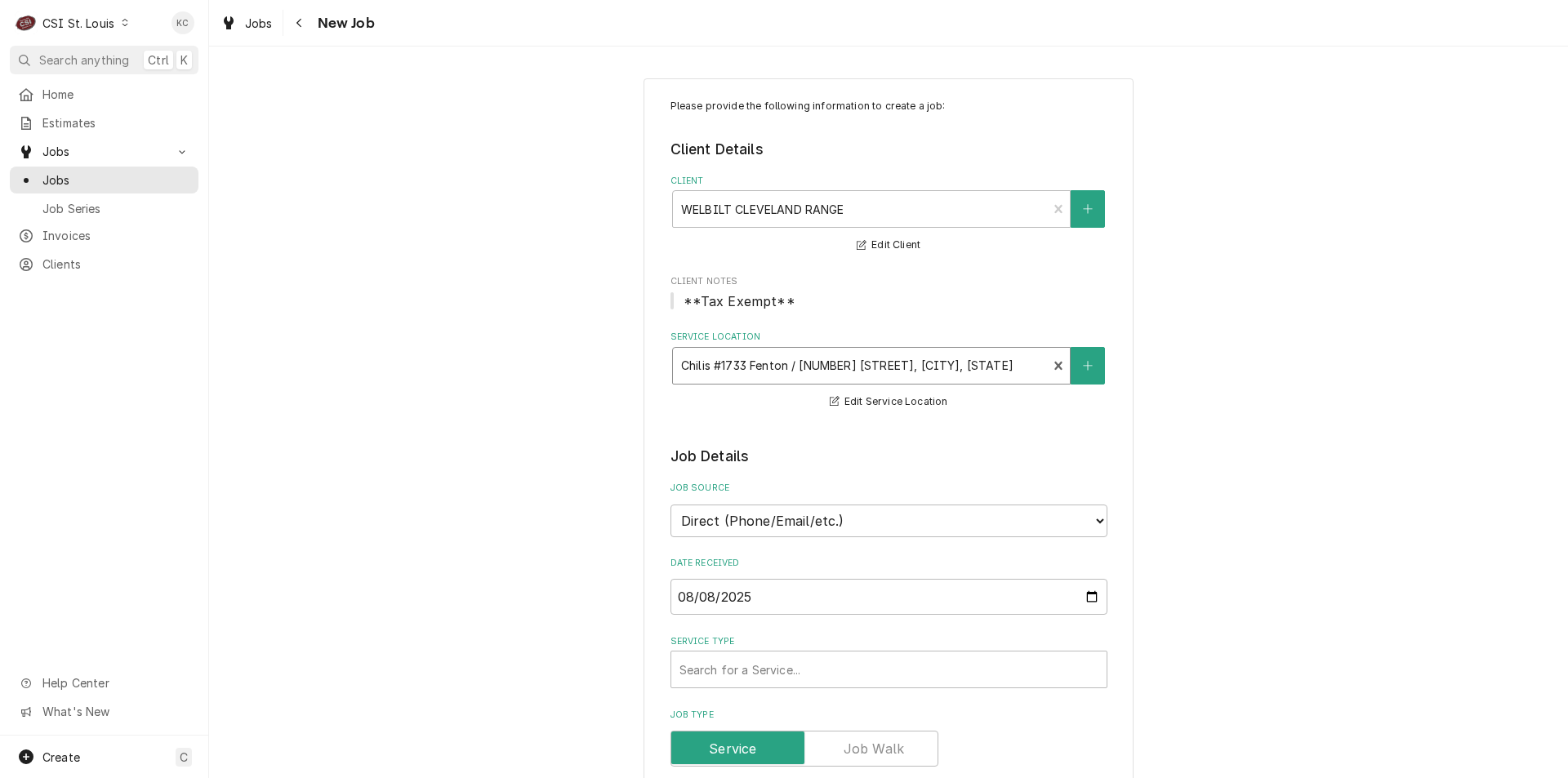 scroll, scrollTop: 82, scrollLeft: 0, axis: vertical 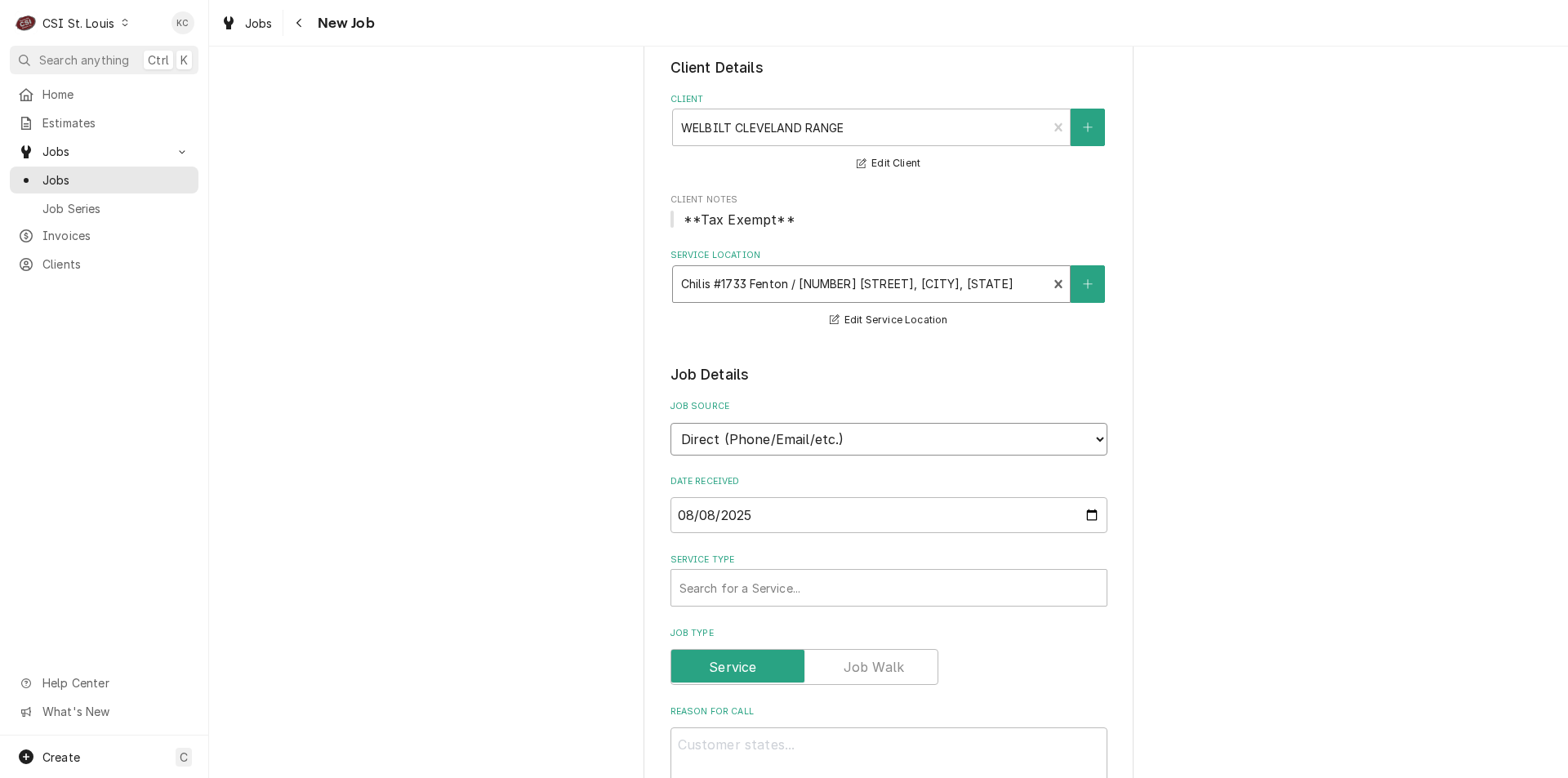 click on "Direct (Phone/Email/etc.) Service Channel Corrigo Ecotrak Other" at bounding box center (889, 439) 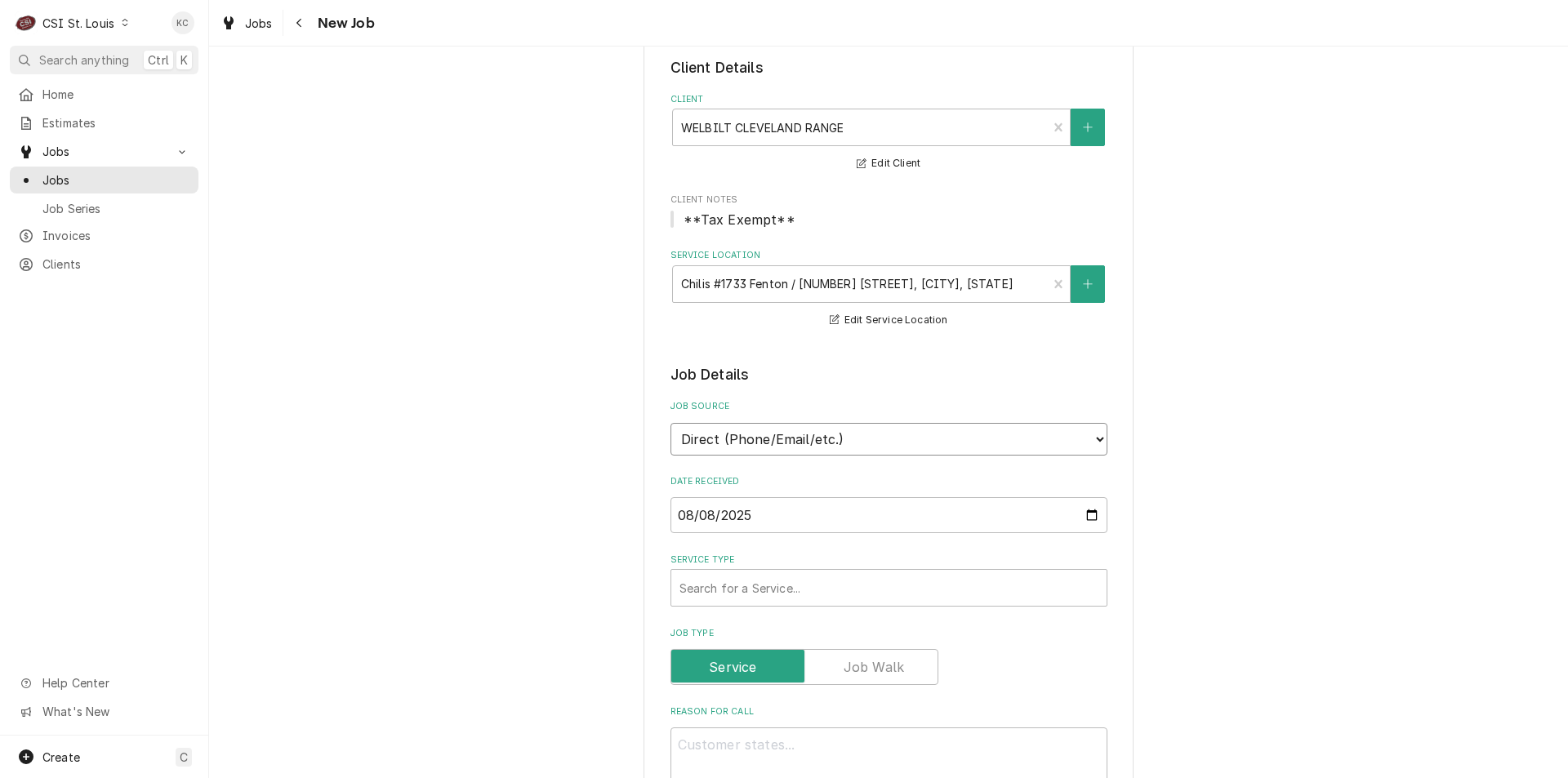 select on "100" 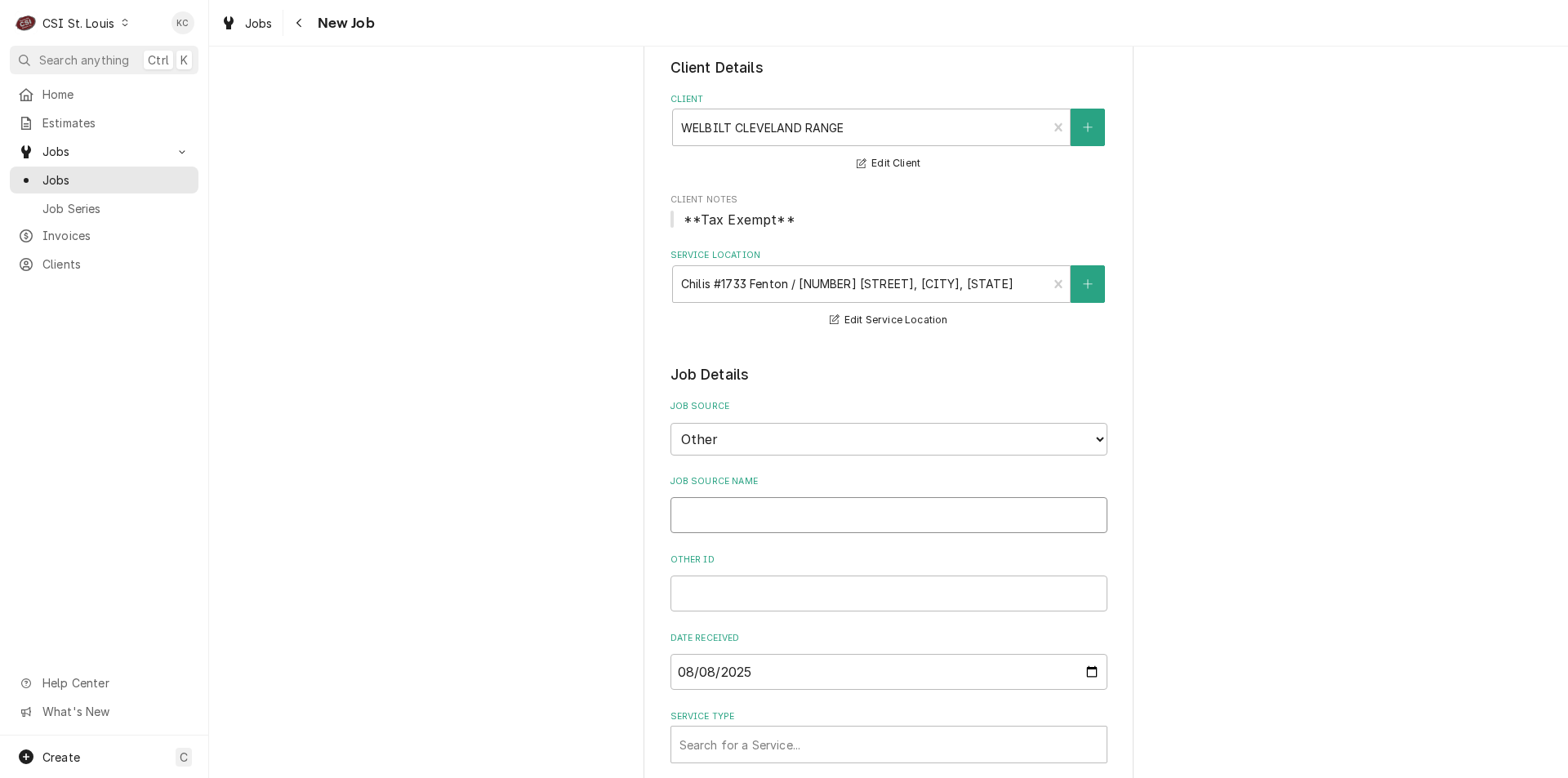 click on "Job Source Name" at bounding box center [889, 515] 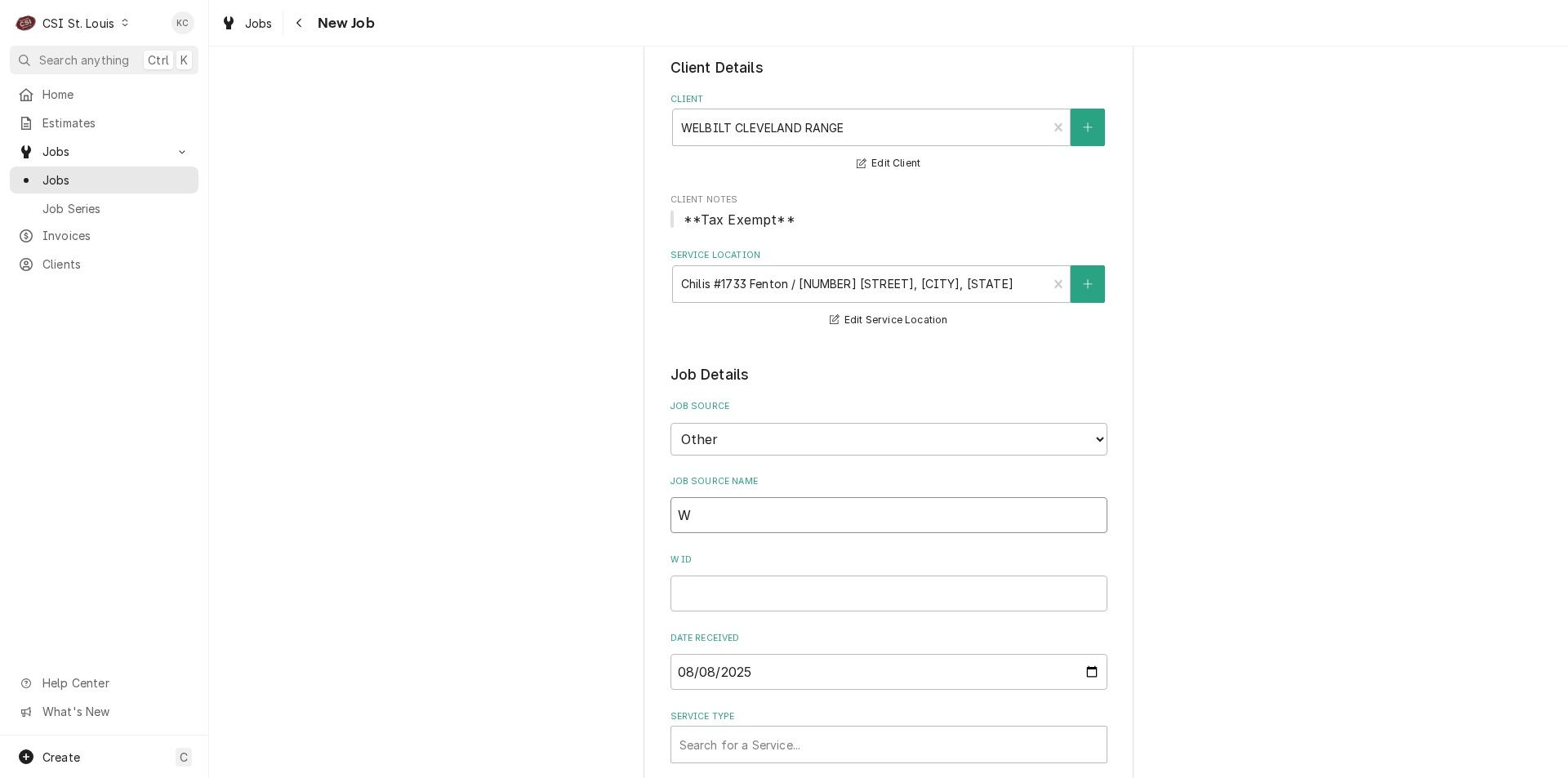 type on "x" 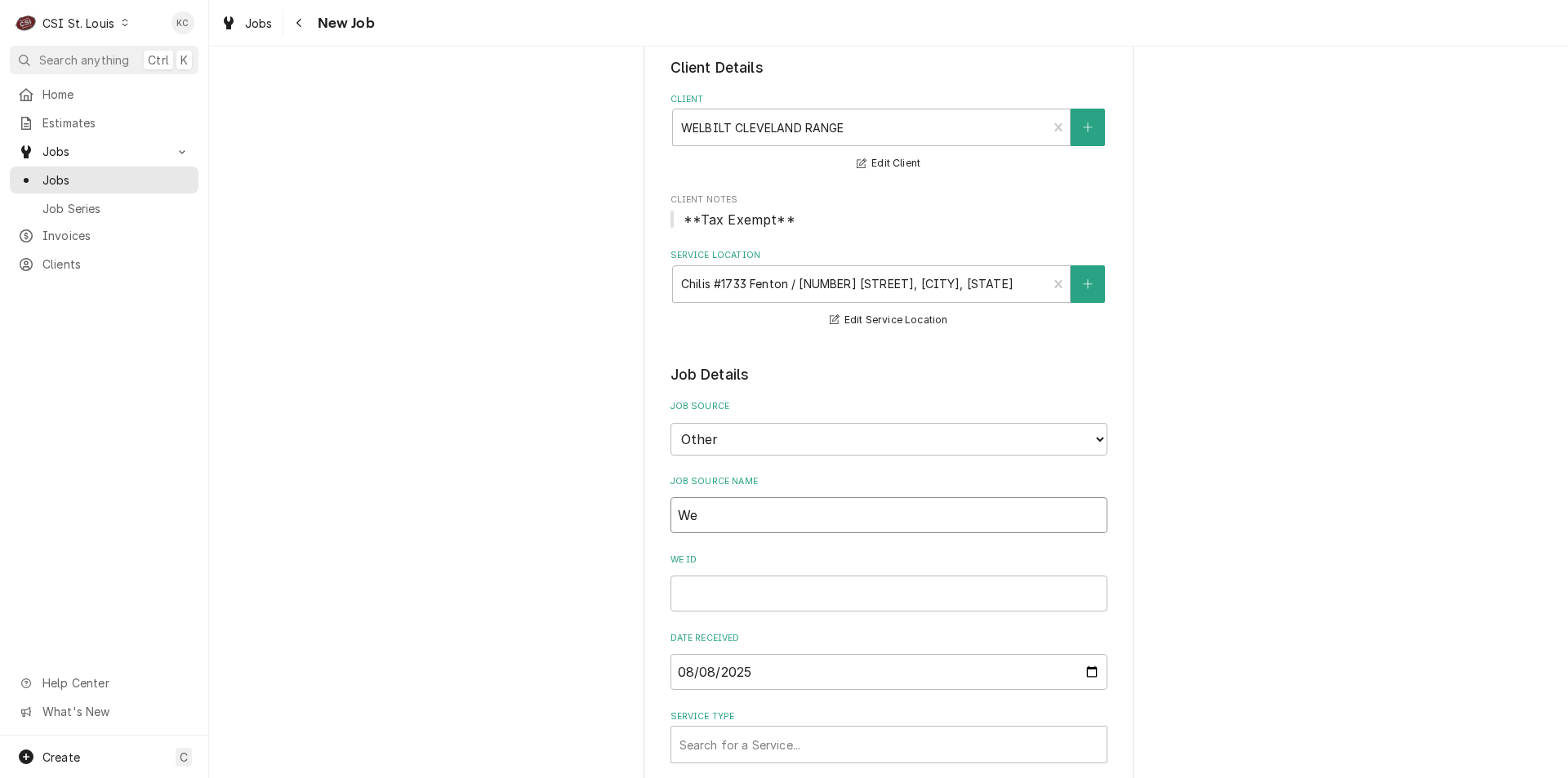 type on "x" 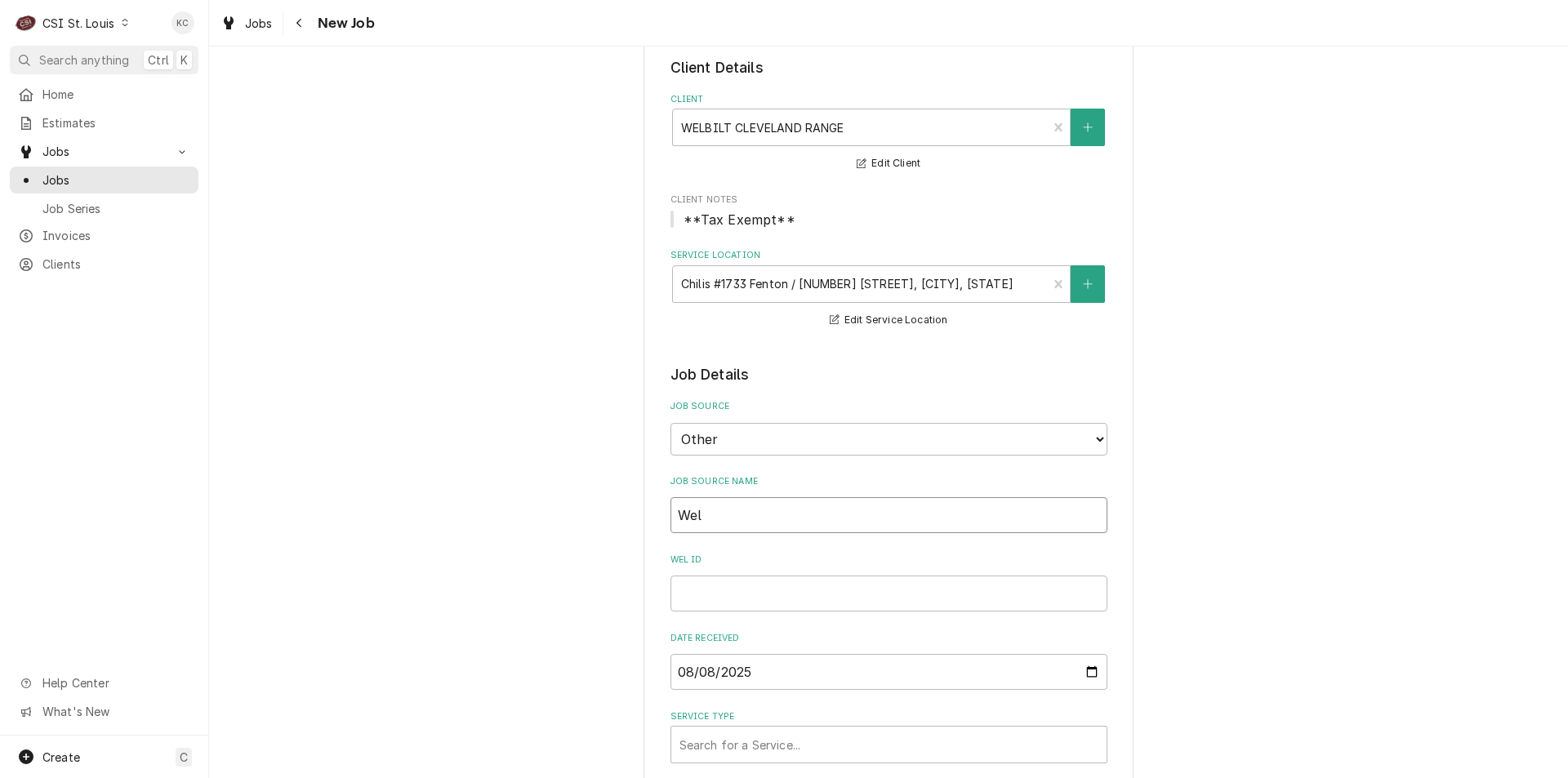 type on "x" 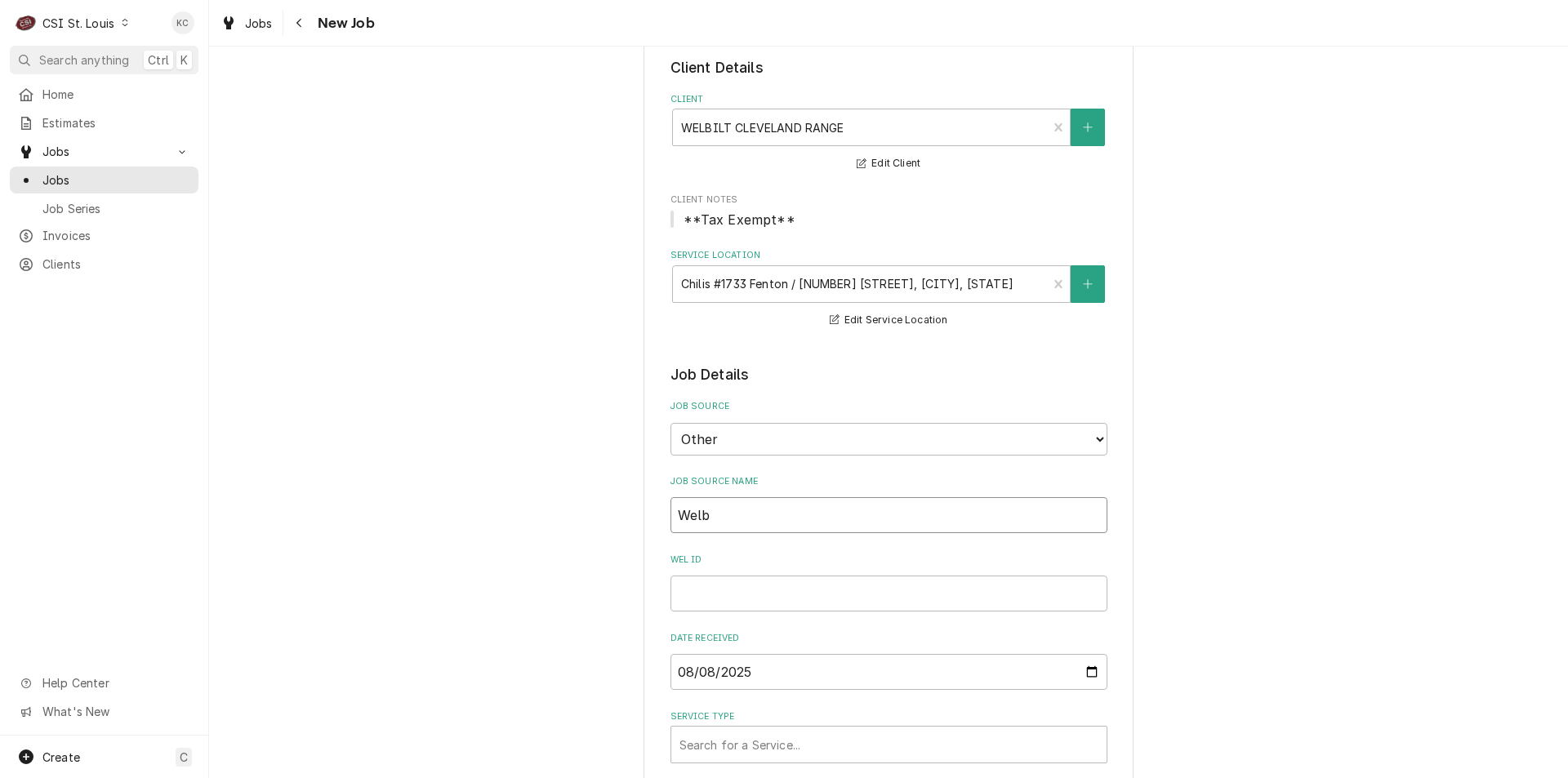 type on "x" 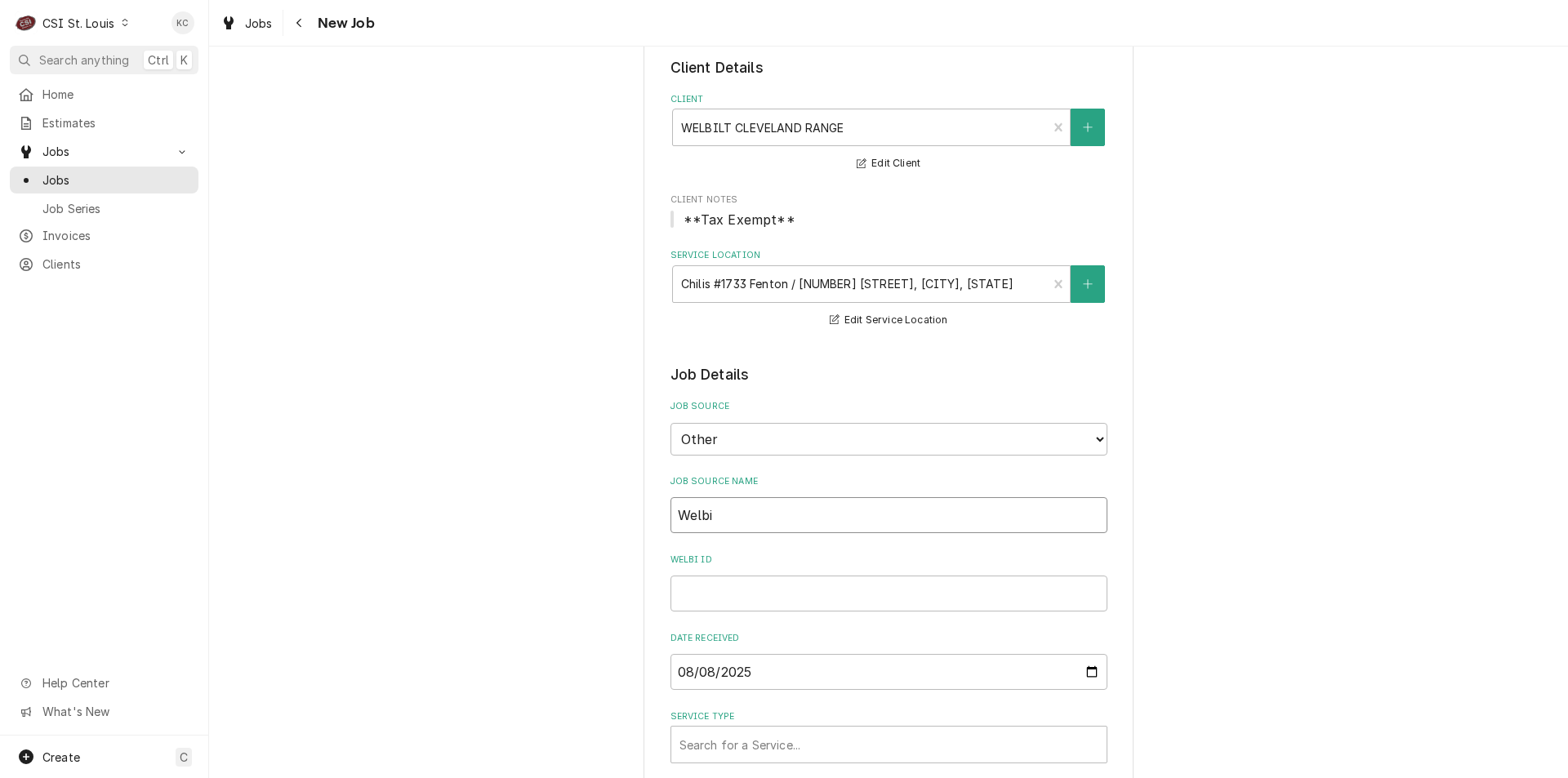 type on "x" 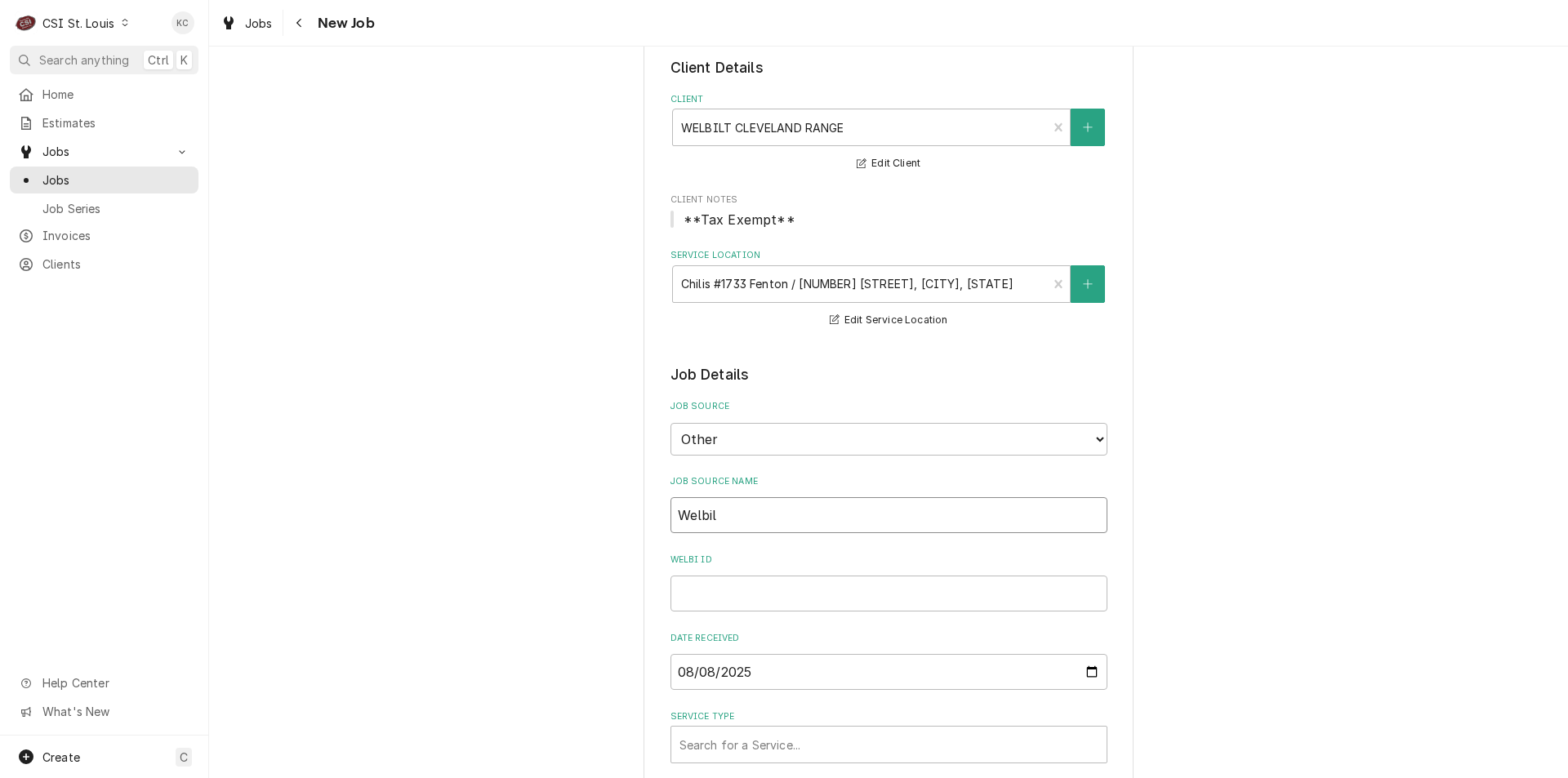 type on "x" 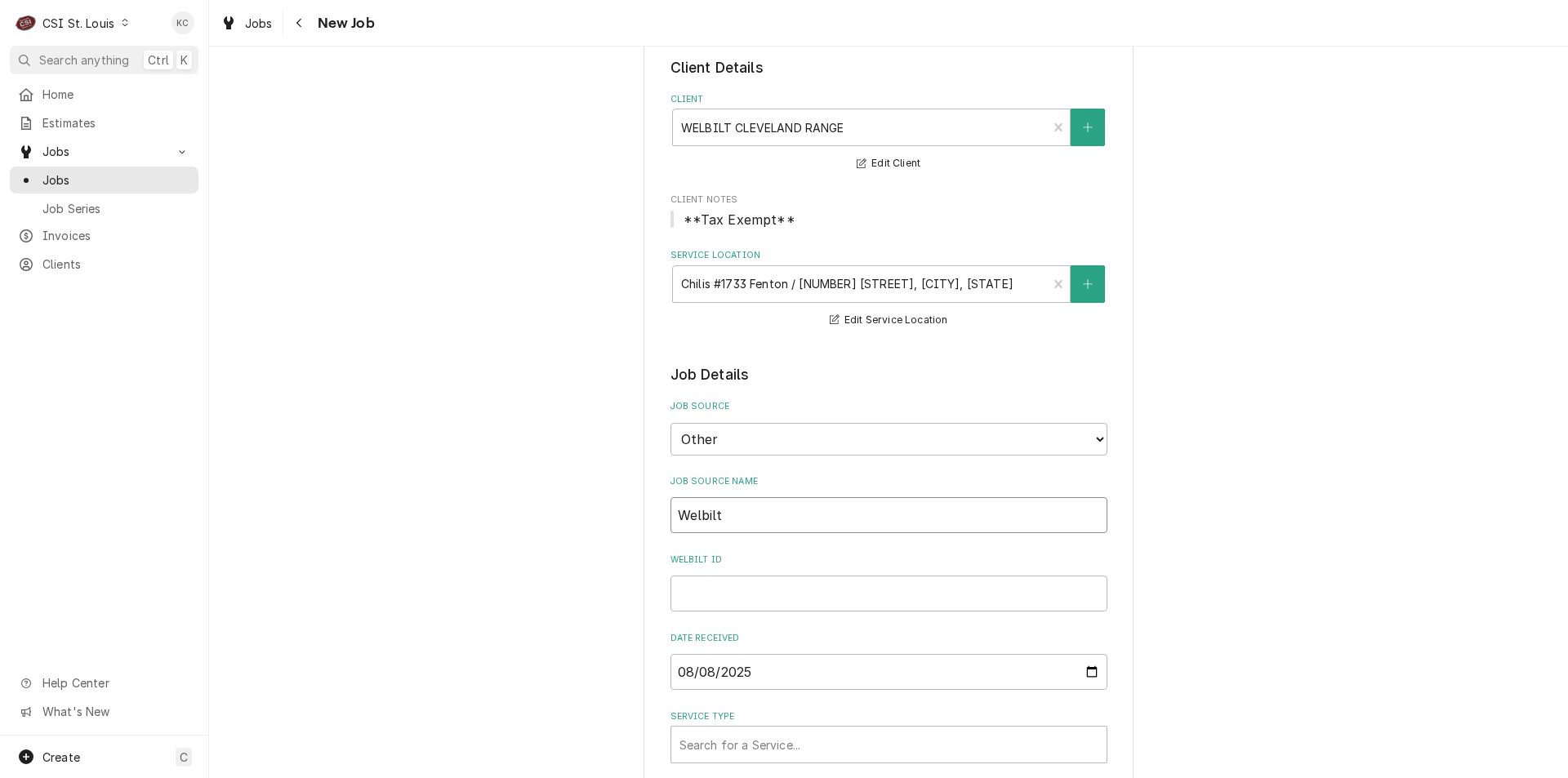type on "x" 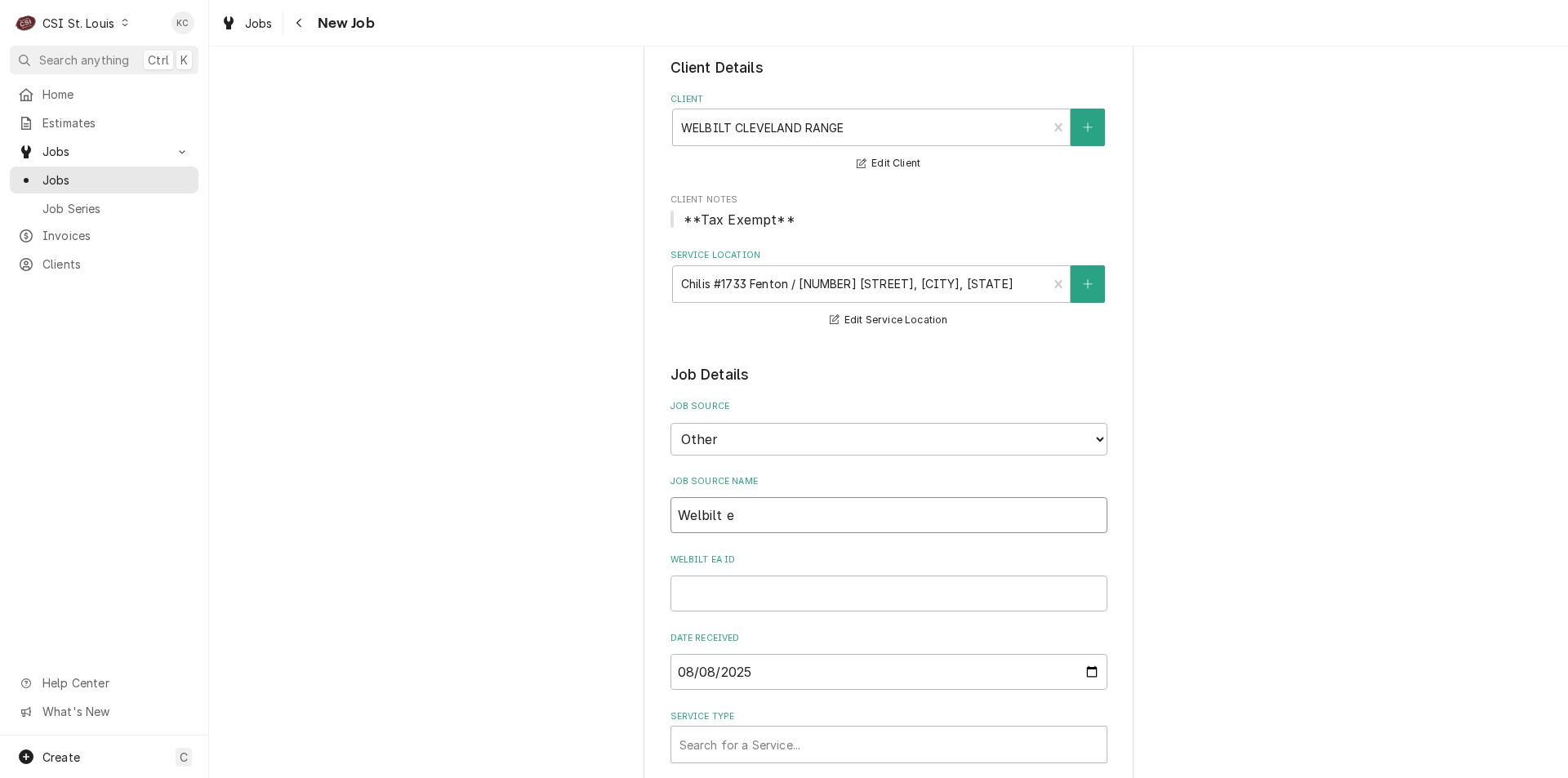 type on "x" 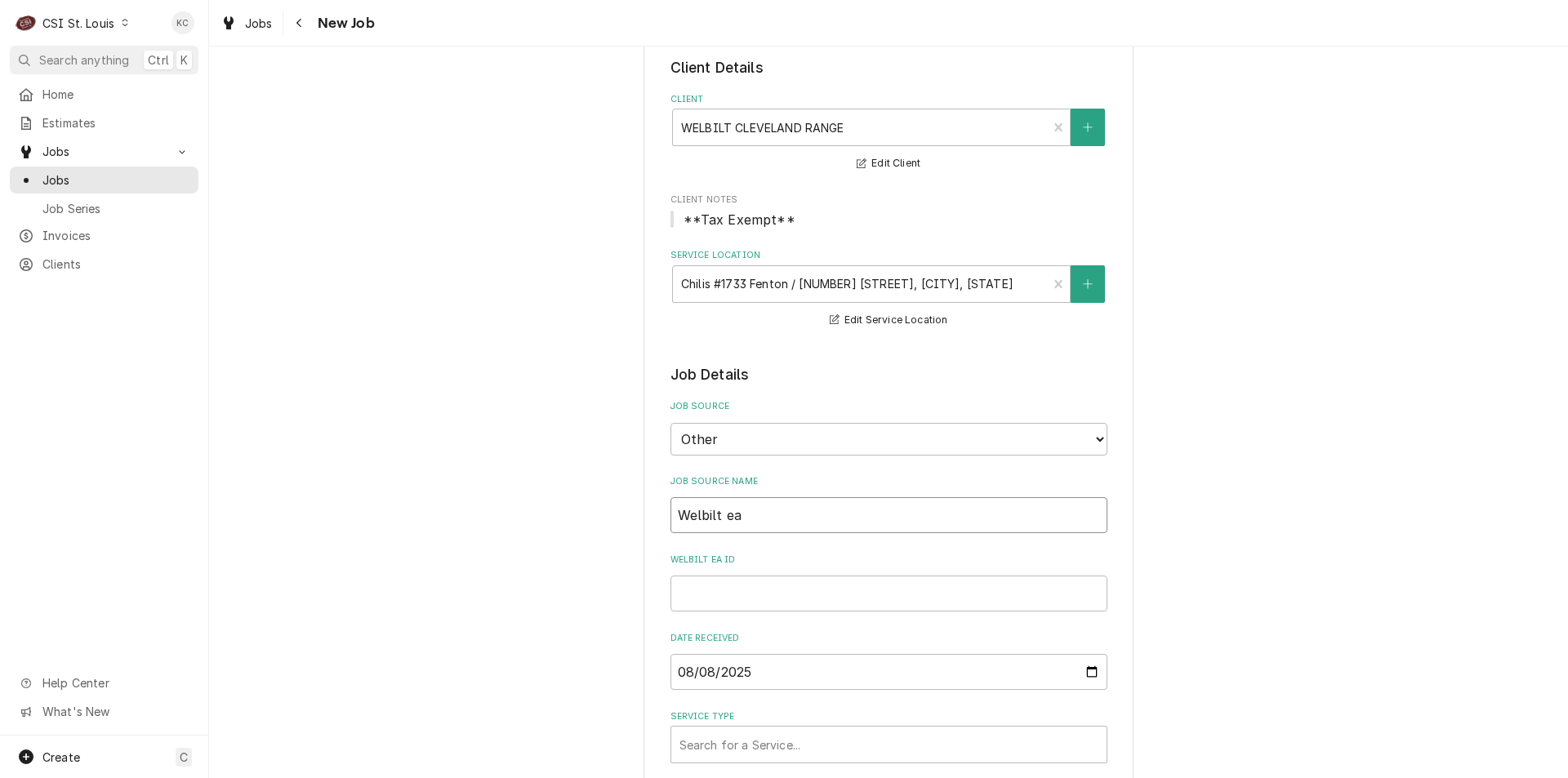 type on "x" 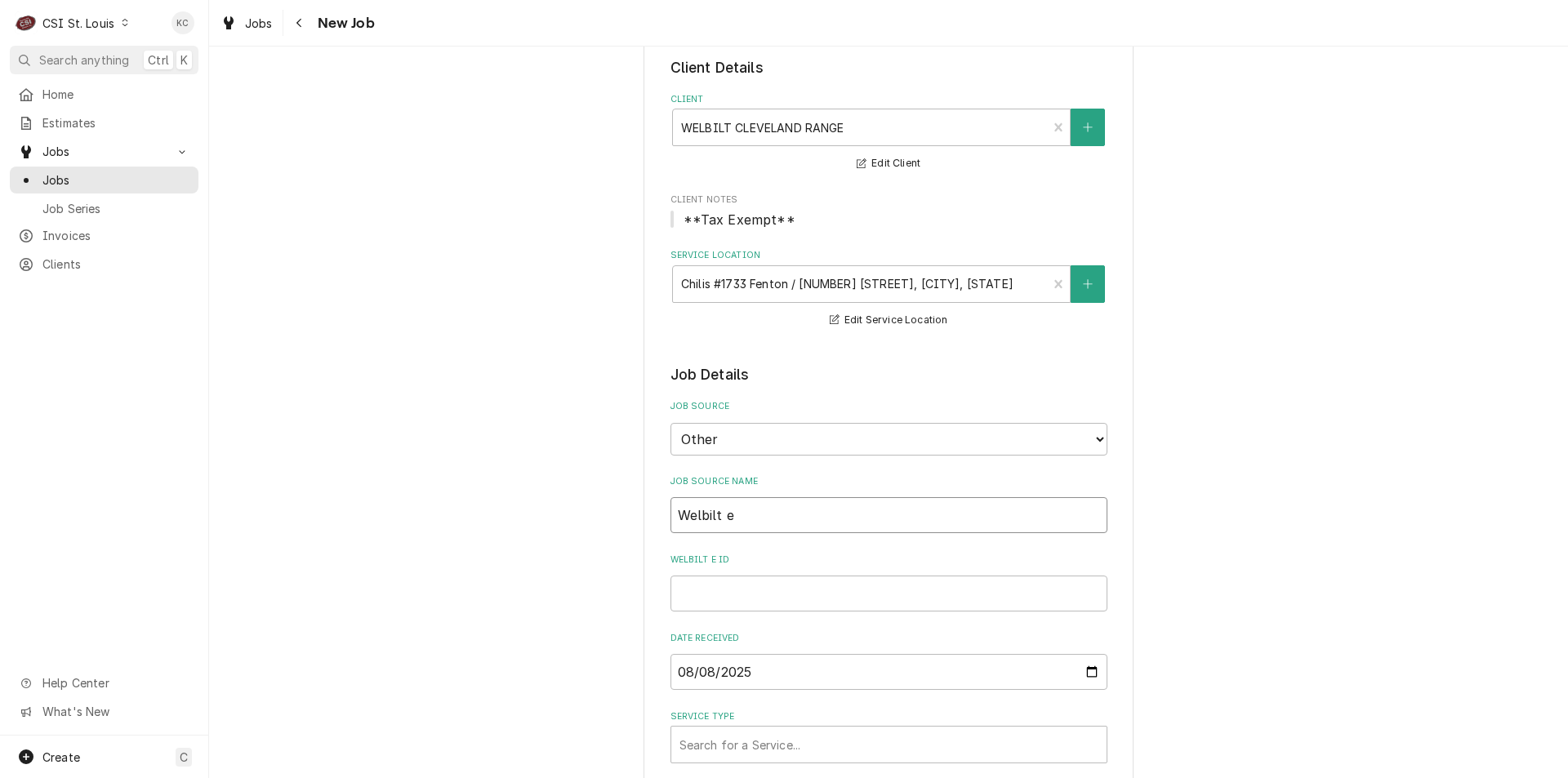 type on "x" 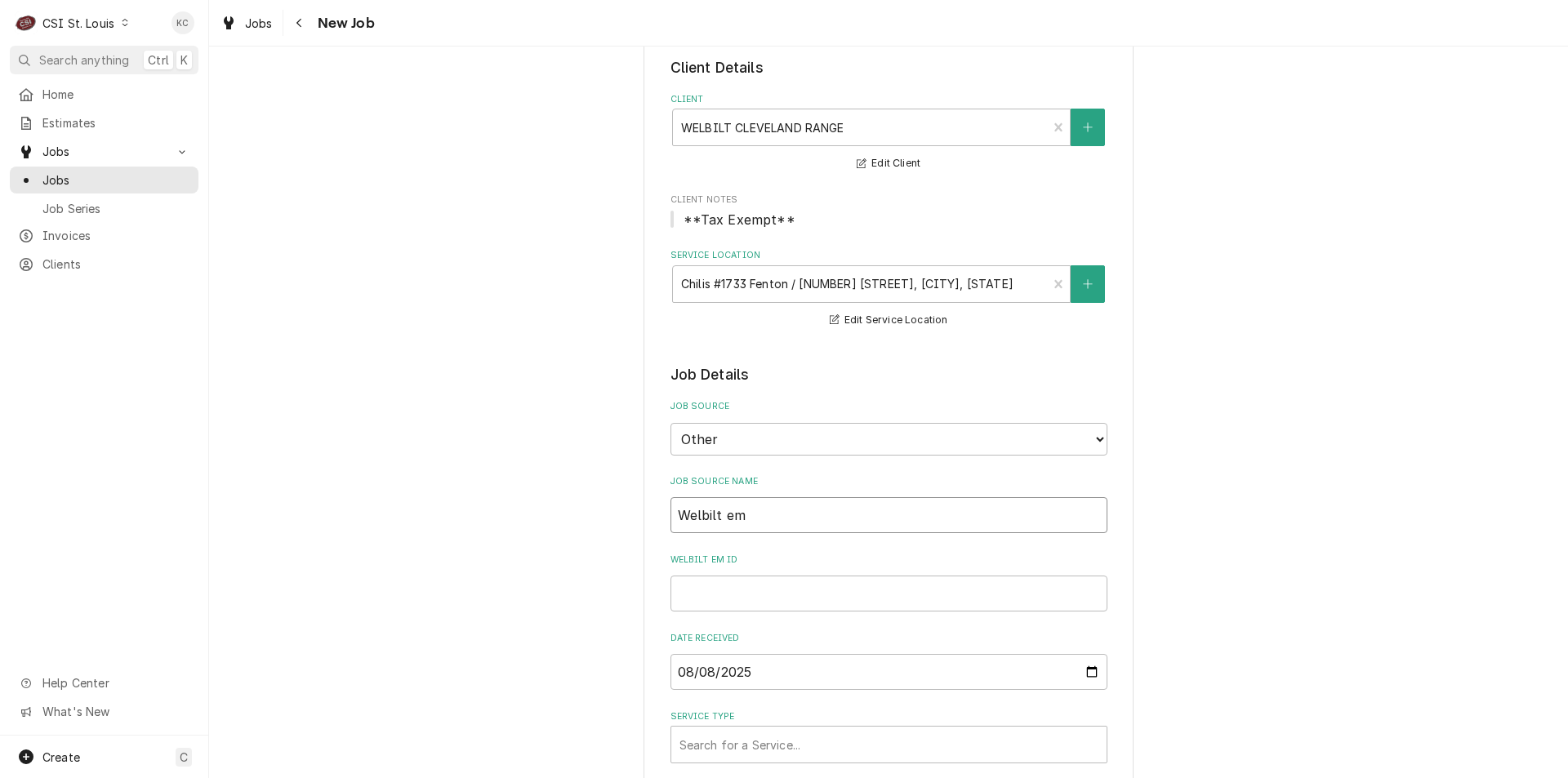 type on "x" 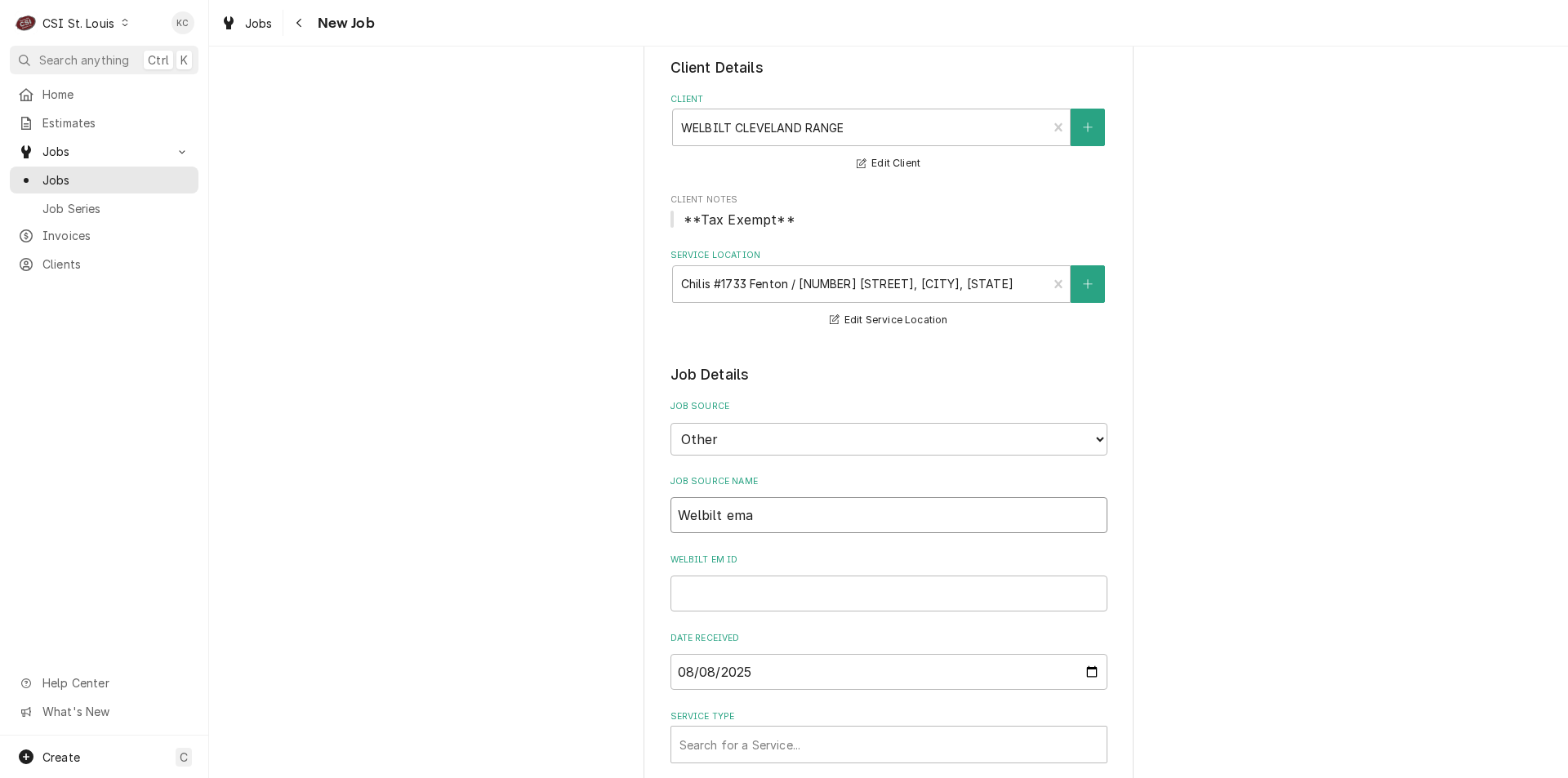 type on "x" 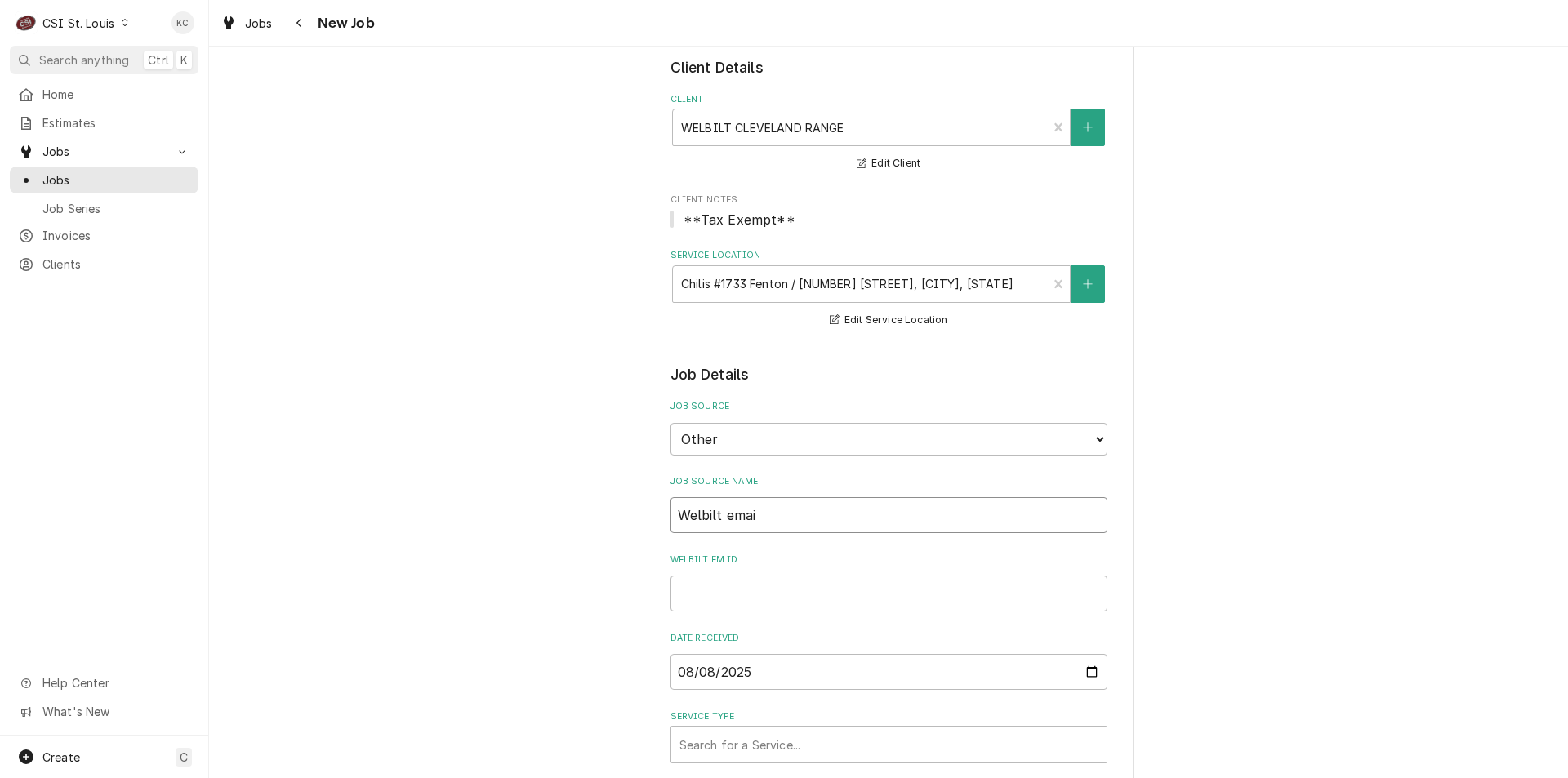 type on "x" 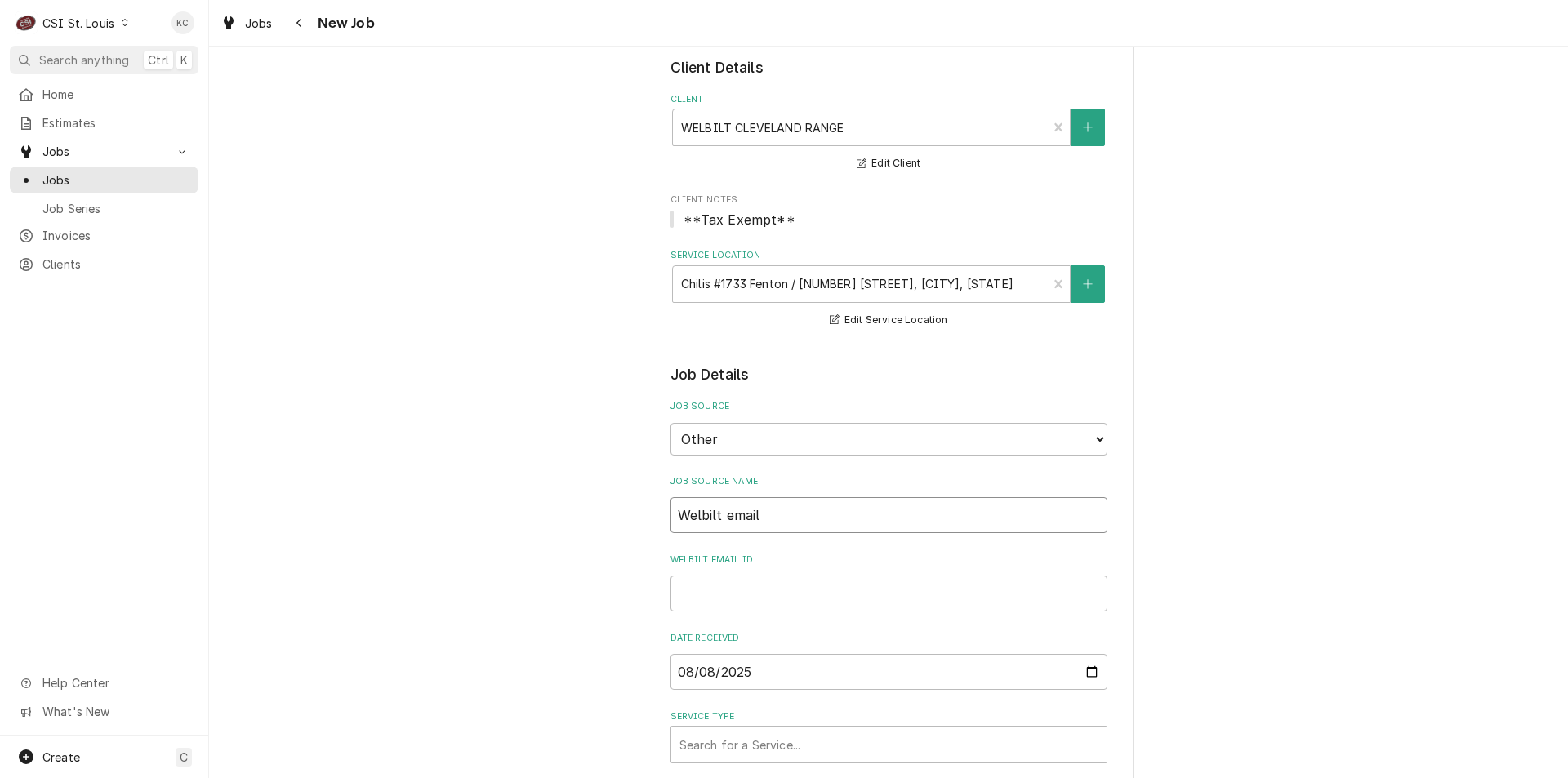 type on "x" 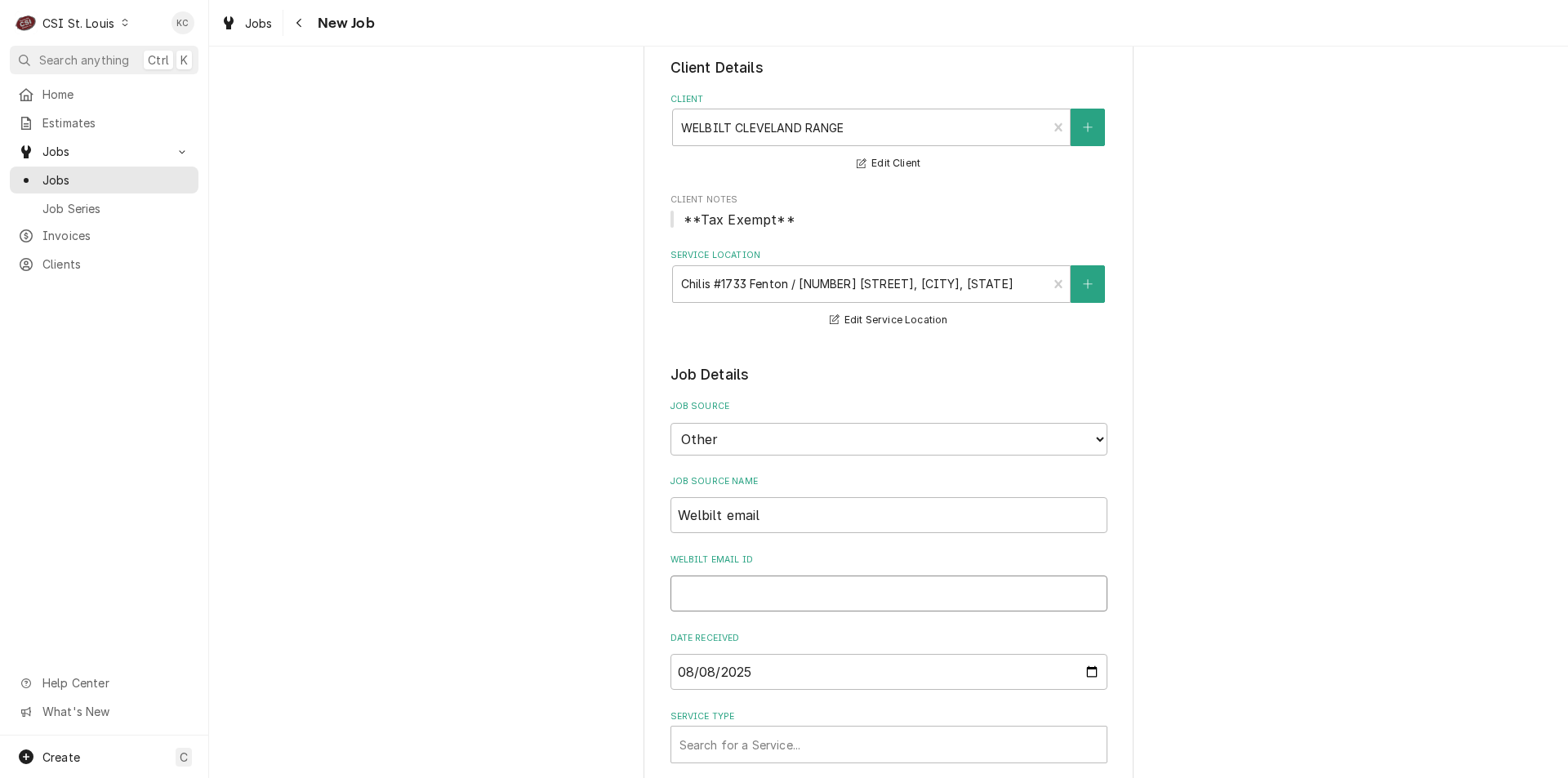 click on "Welbilt email  ID" at bounding box center (889, 594) 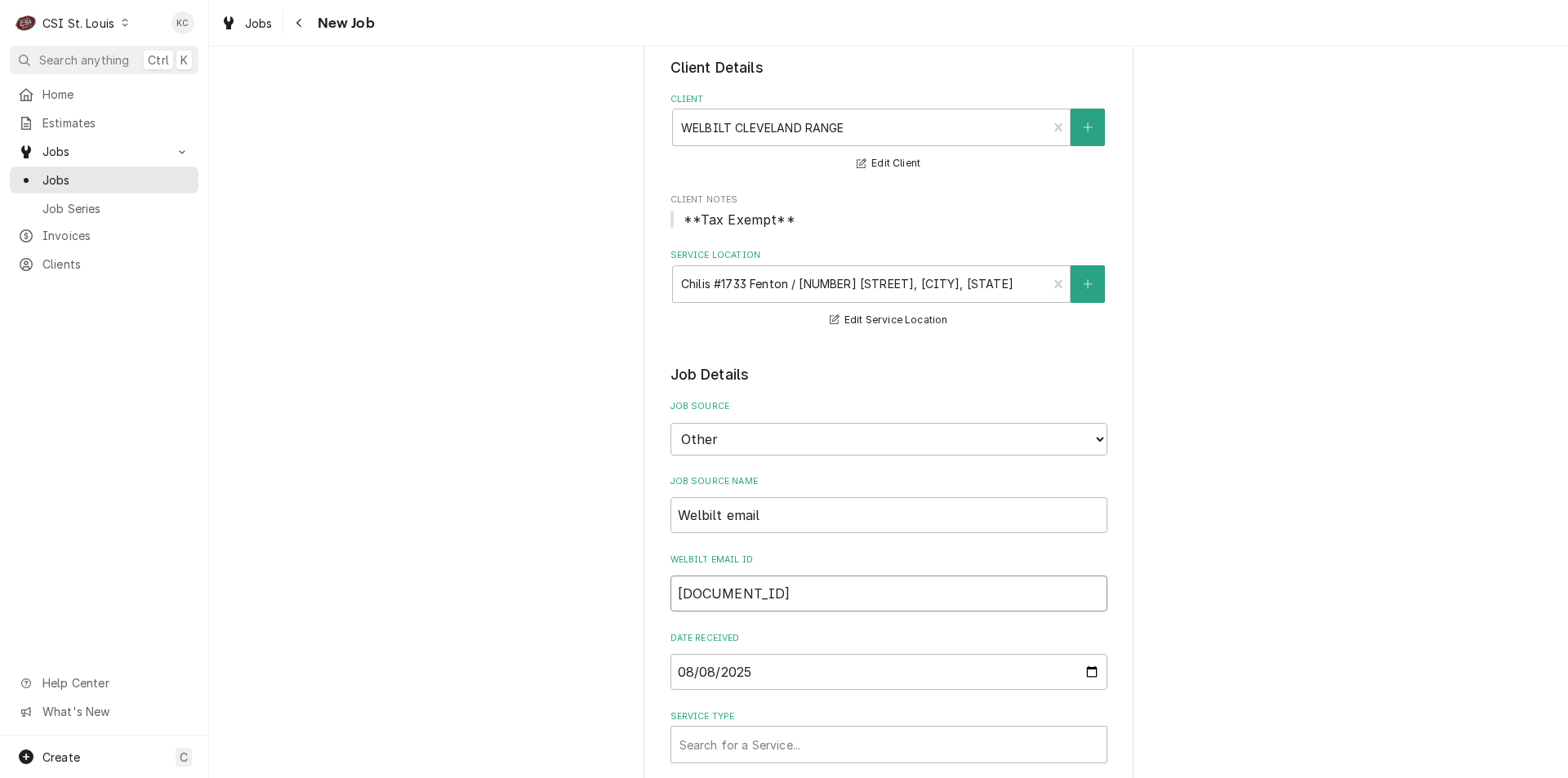 type on "x" 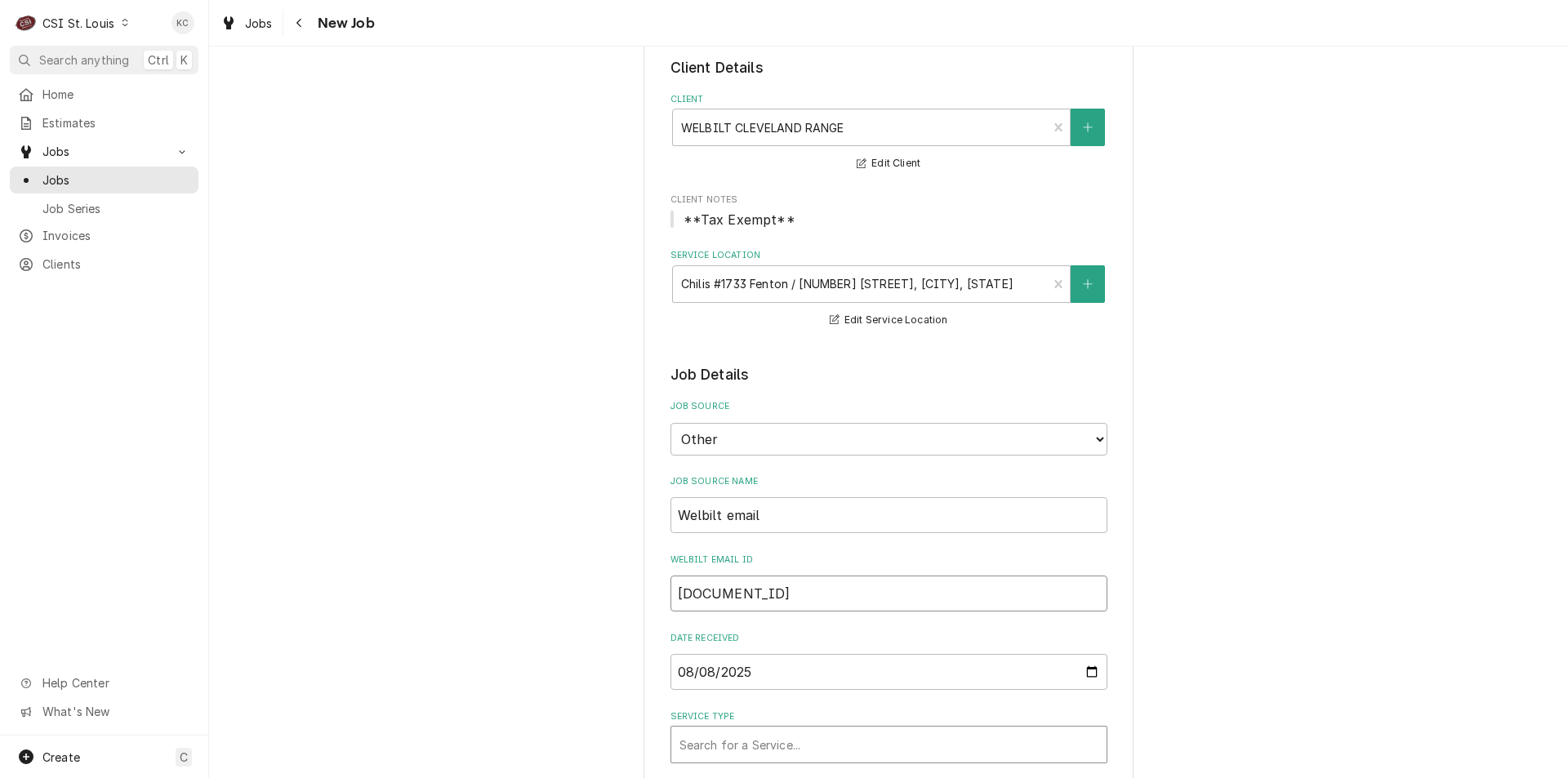 type on "CA312104" 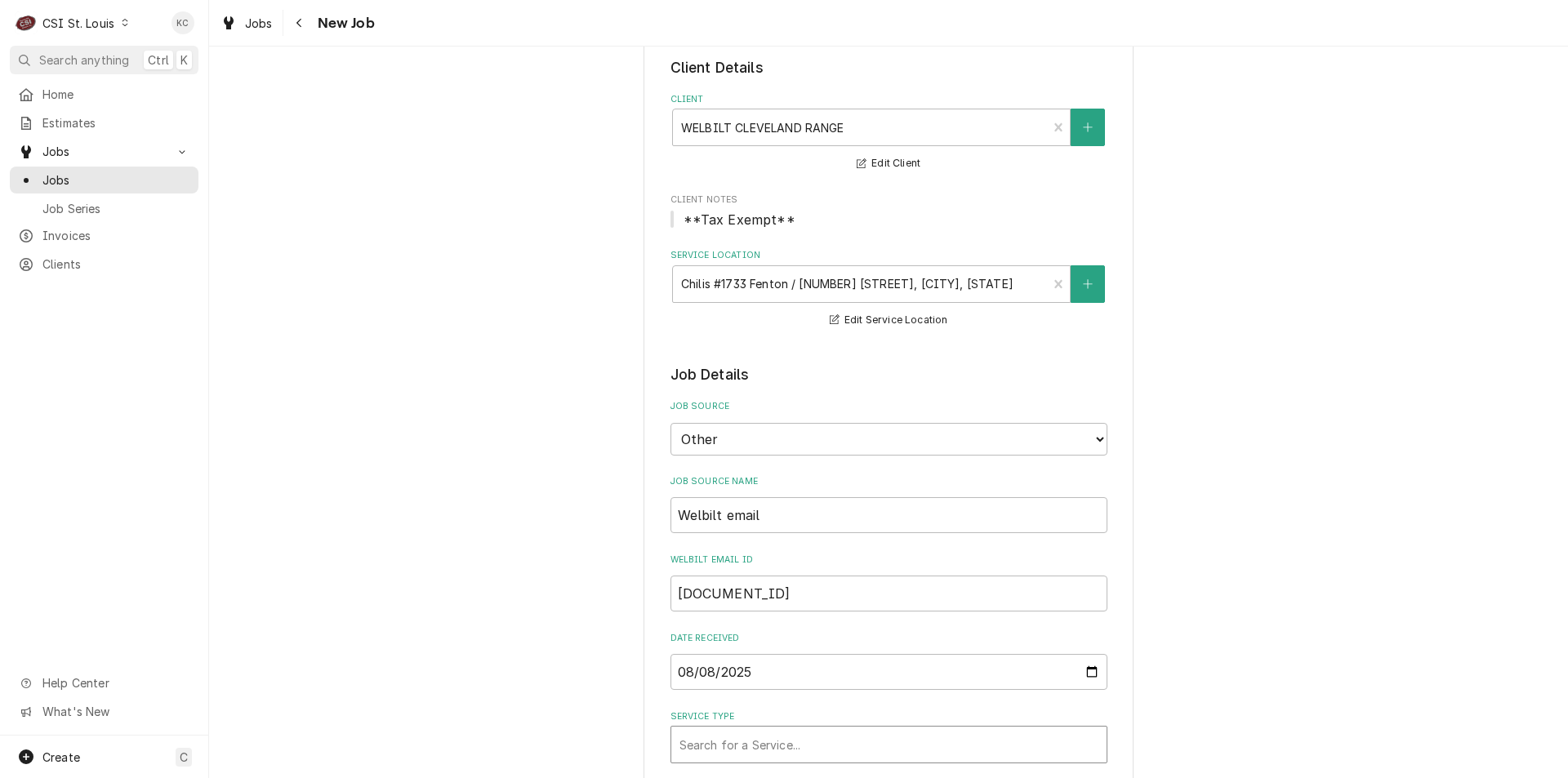 click at bounding box center [889, 745] 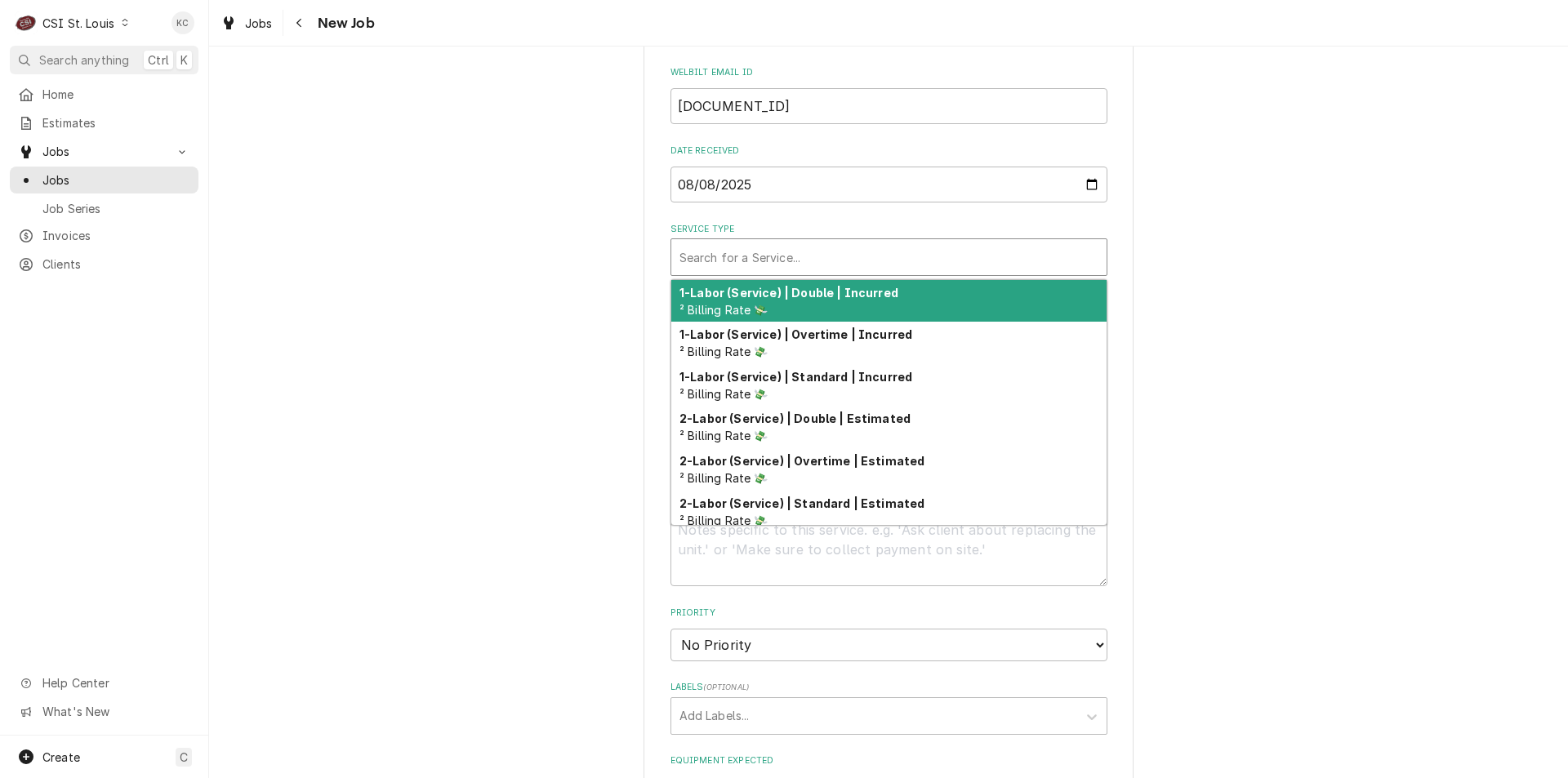 scroll, scrollTop: 571, scrollLeft: 0, axis: vertical 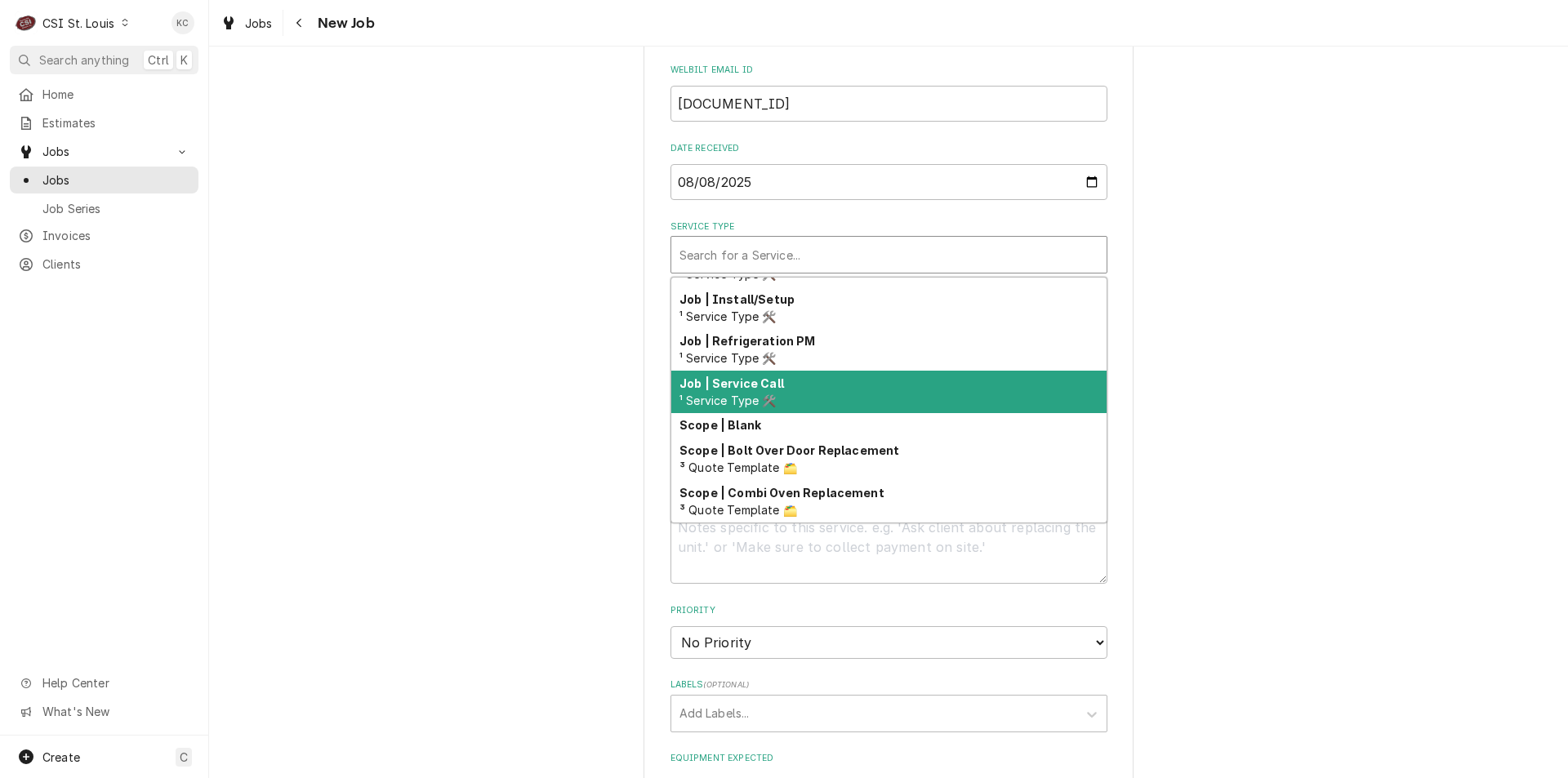 click on "Job | Service Call ¹ Service Type 🛠️" at bounding box center (889, 392) 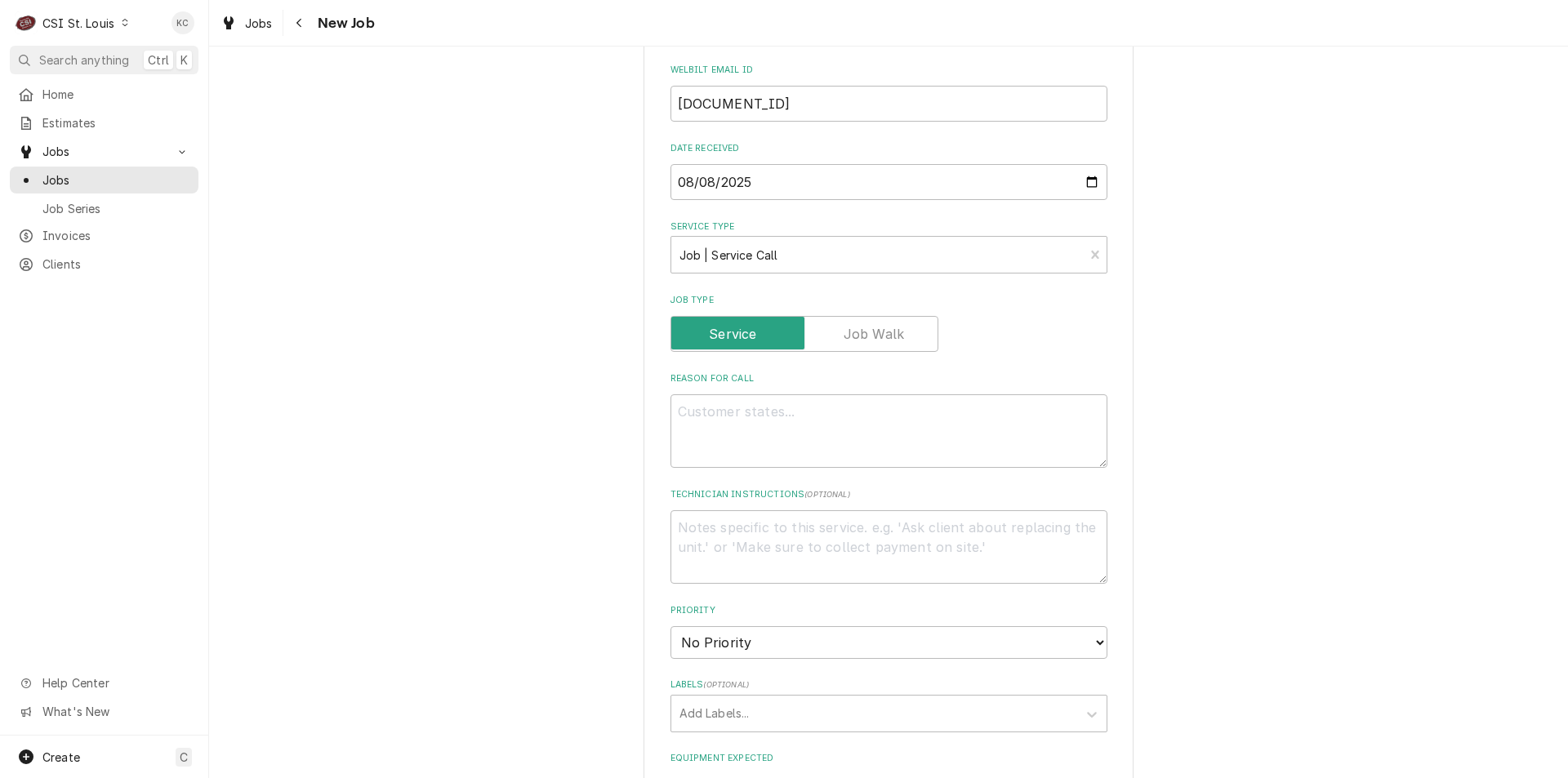 click on "Please provide the following information to create a job: Client Details Client WELBILT CLEVELAND RANGE ³ Tax Exempt 🆓 Edit Client Client Notes **Tax Exempt** Service Location Chilis #1733 Fenton / 711 Gravois Road, Fenton, MO 63026 Edit Service Location Job Details Job Source Direct (Phone/Email/etc.) Service Channel Corrigo Ecotrak Other Job Source Name Welbilt email Welbilt email  ID CA312104 Date Received 2025-08-08 Service Type Job | Service Call ¹ Service Type 🛠️ Job Type Reason For Call Technician Instructions  ( optional ) Priority No Priority Urgent High Medium Low Labels  ( optional ) Add Labels... Equipment Expected Is Equipment involved on this Job? Who called in this service? Search for a Contact... Who should the tech(s) ask for? Search for a Contact... Attachments  ( if any ) Add Attachment Estimated Arrival Time AM / PM 6:00 AM 6:15 AM 6:30 AM 6:45 AM 7:00 AM 7:15 AM 7:30 AM 7:45 AM 8:00 AM 8:15 AM 8:30 AM 8:45 AM 9:00 AM 9:15 AM 9:30 AM 9:45 AM 10:00 AM 10:15 AM 10:30 AM 10:45 AM" at bounding box center (889, 439) 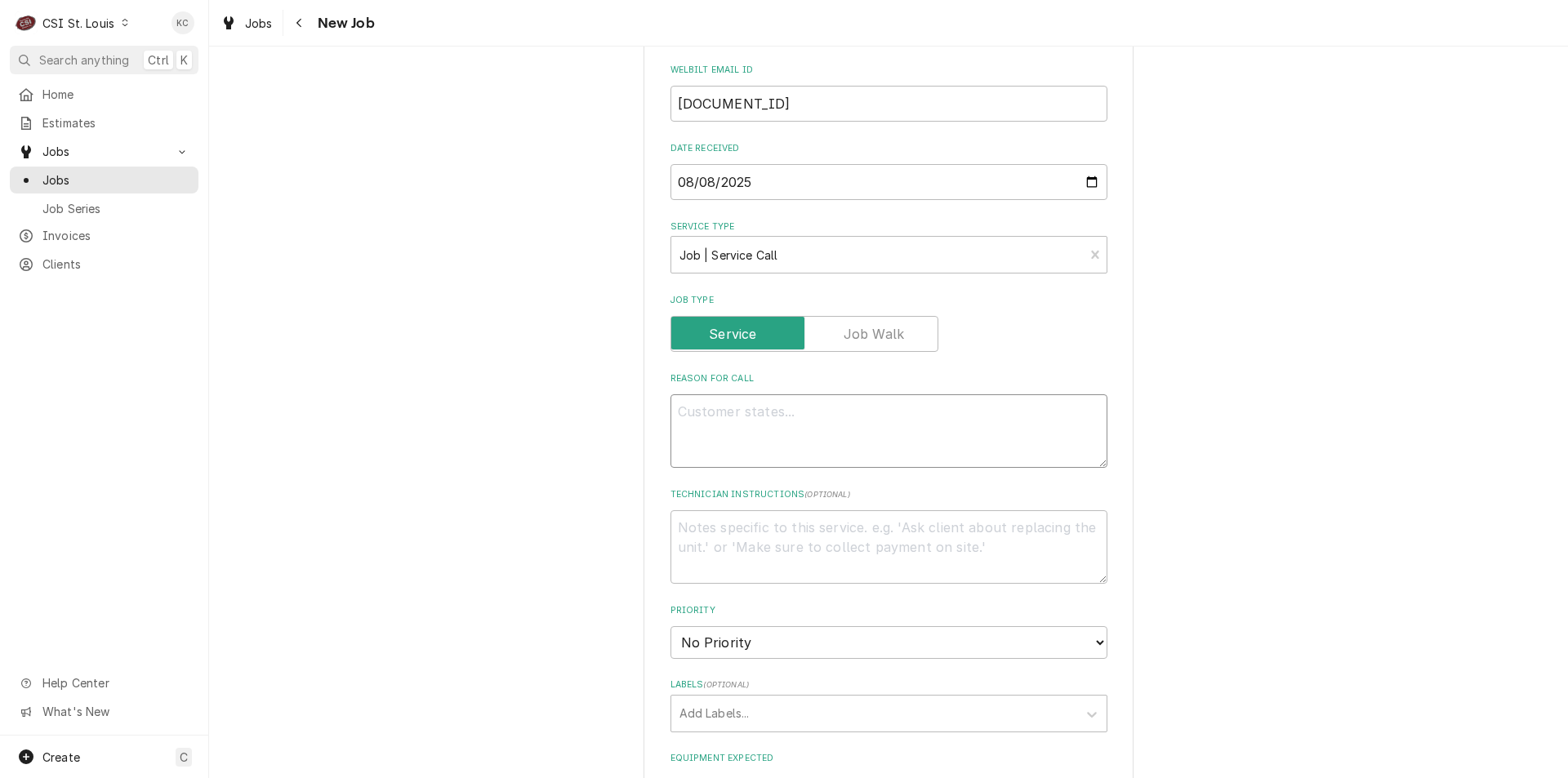 click on "Reason For Call" at bounding box center (889, 431) 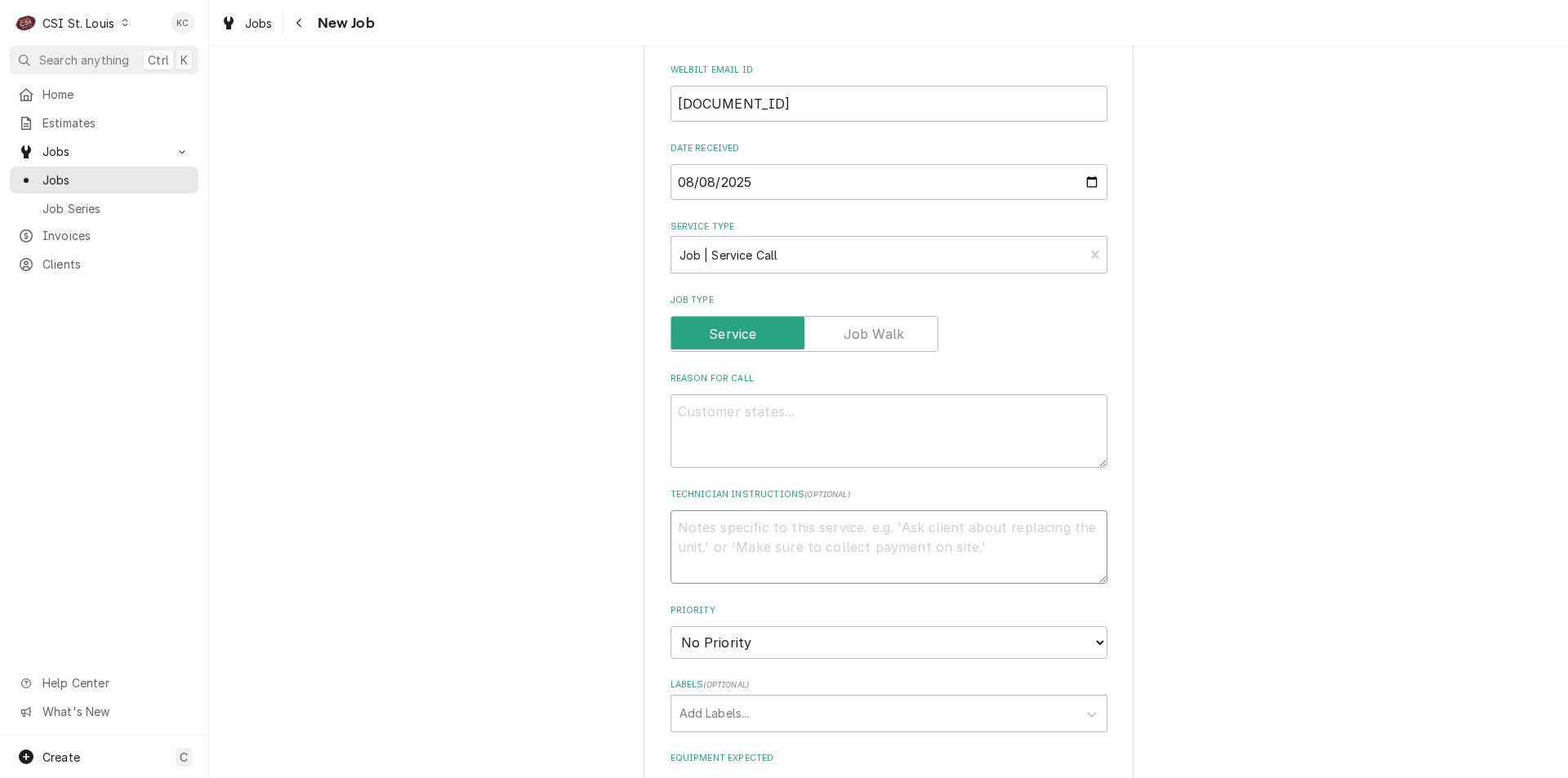 click on "Technician Instructions  ( optional )" at bounding box center (889, 547) 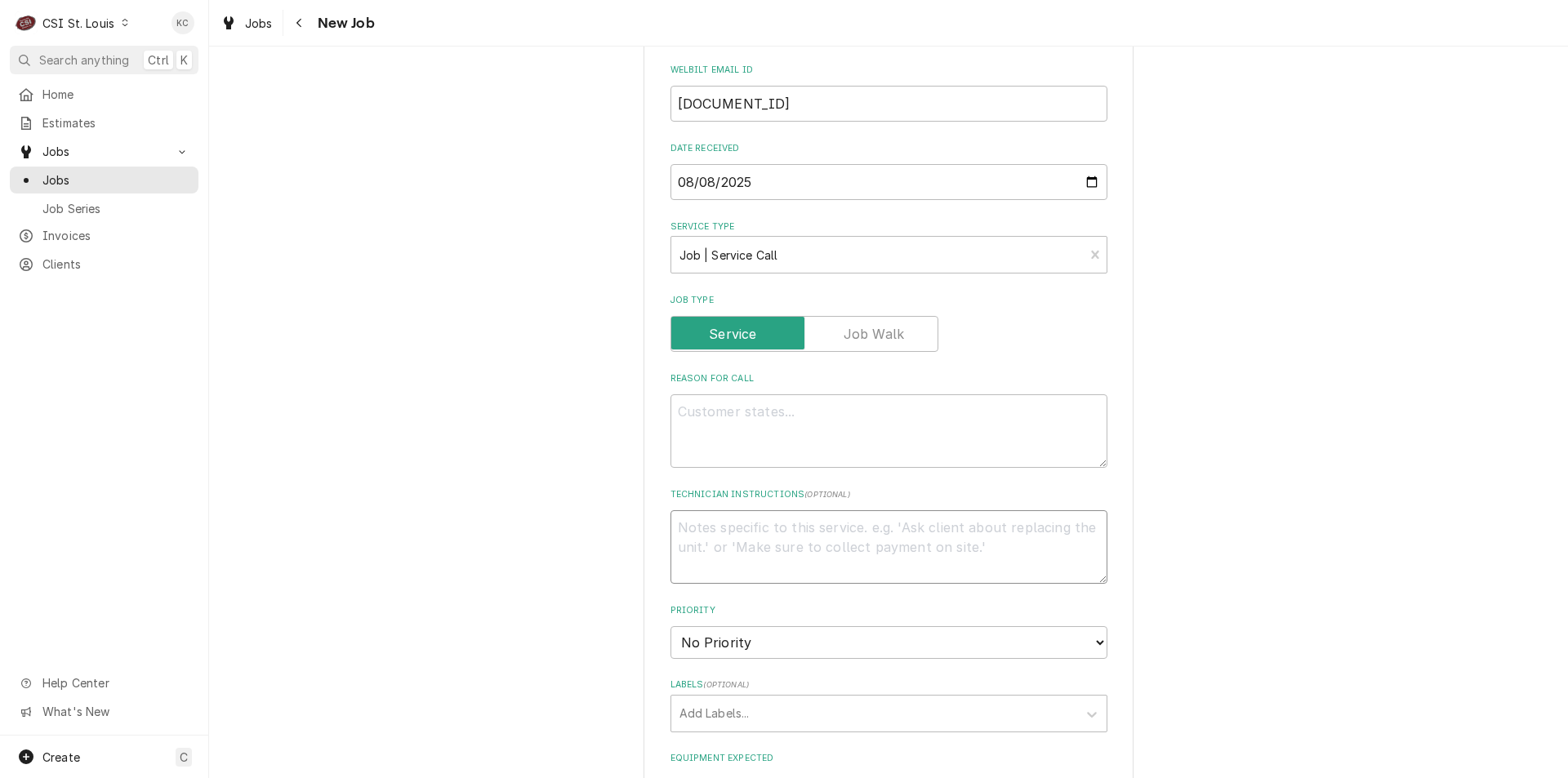 paste on "Manager On Site
1-636-326-4134" 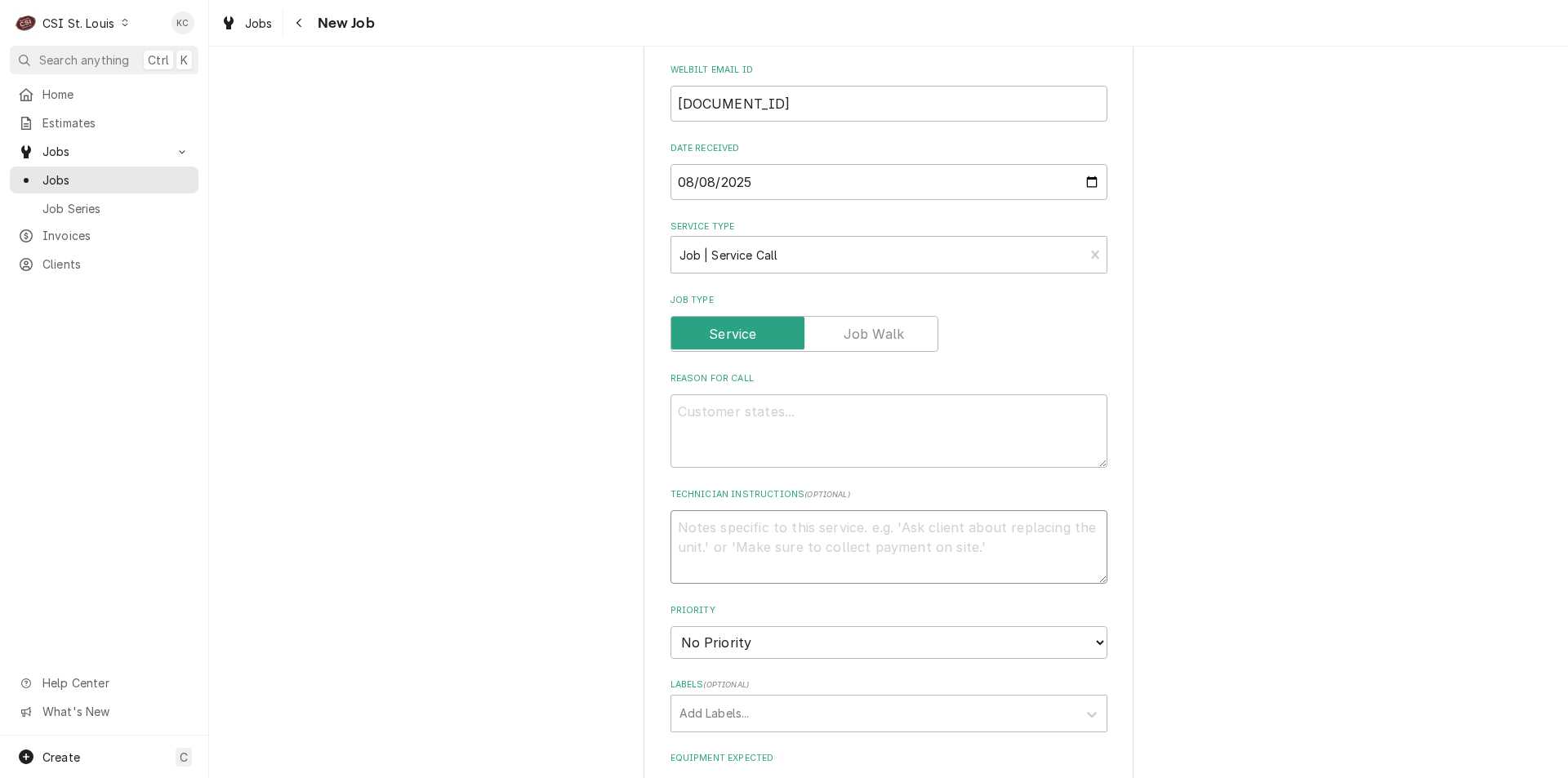 type on "x" 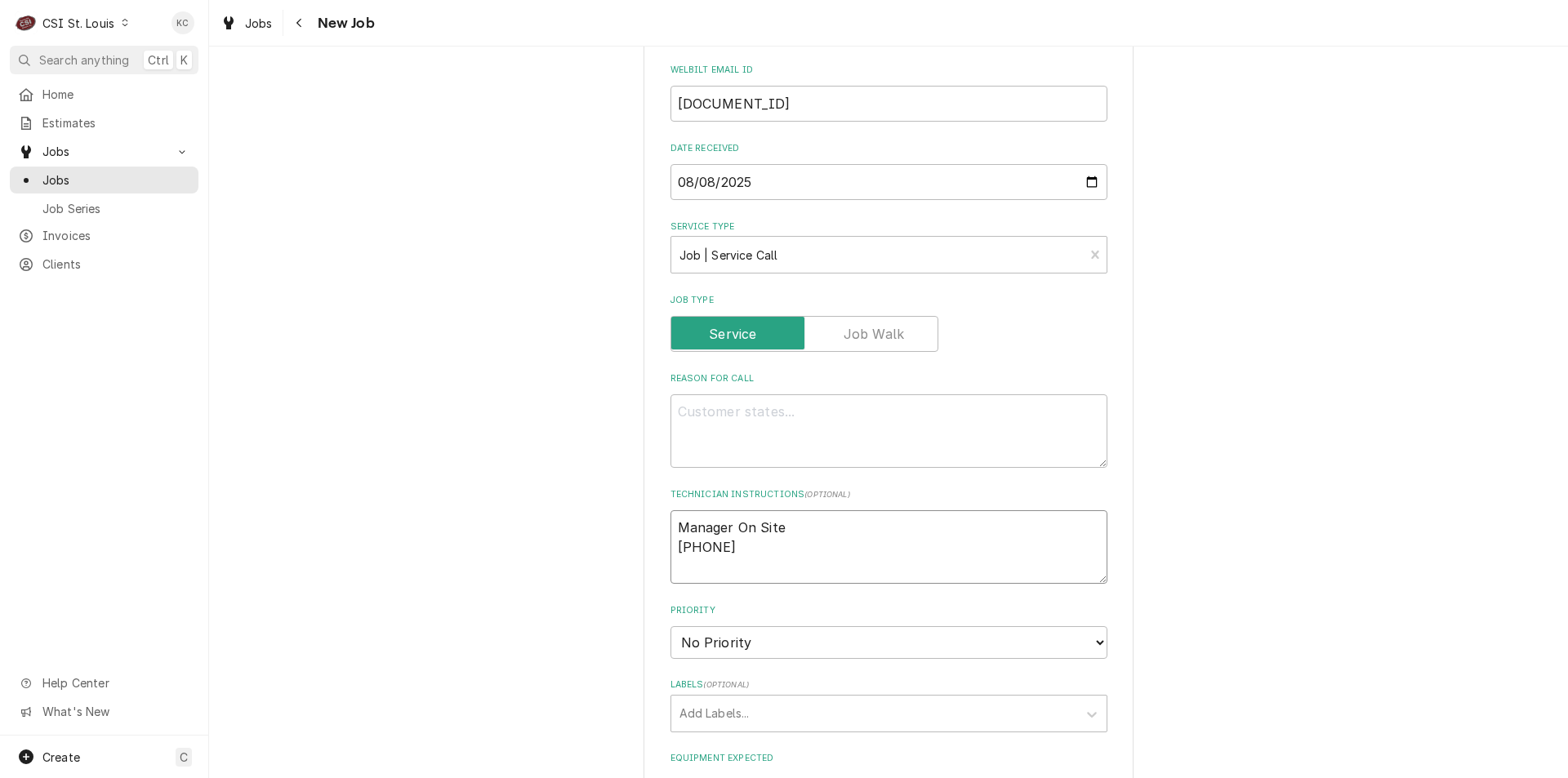 click on "Manager On Site
1-636-326-4134" at bounding box center (889, 547) 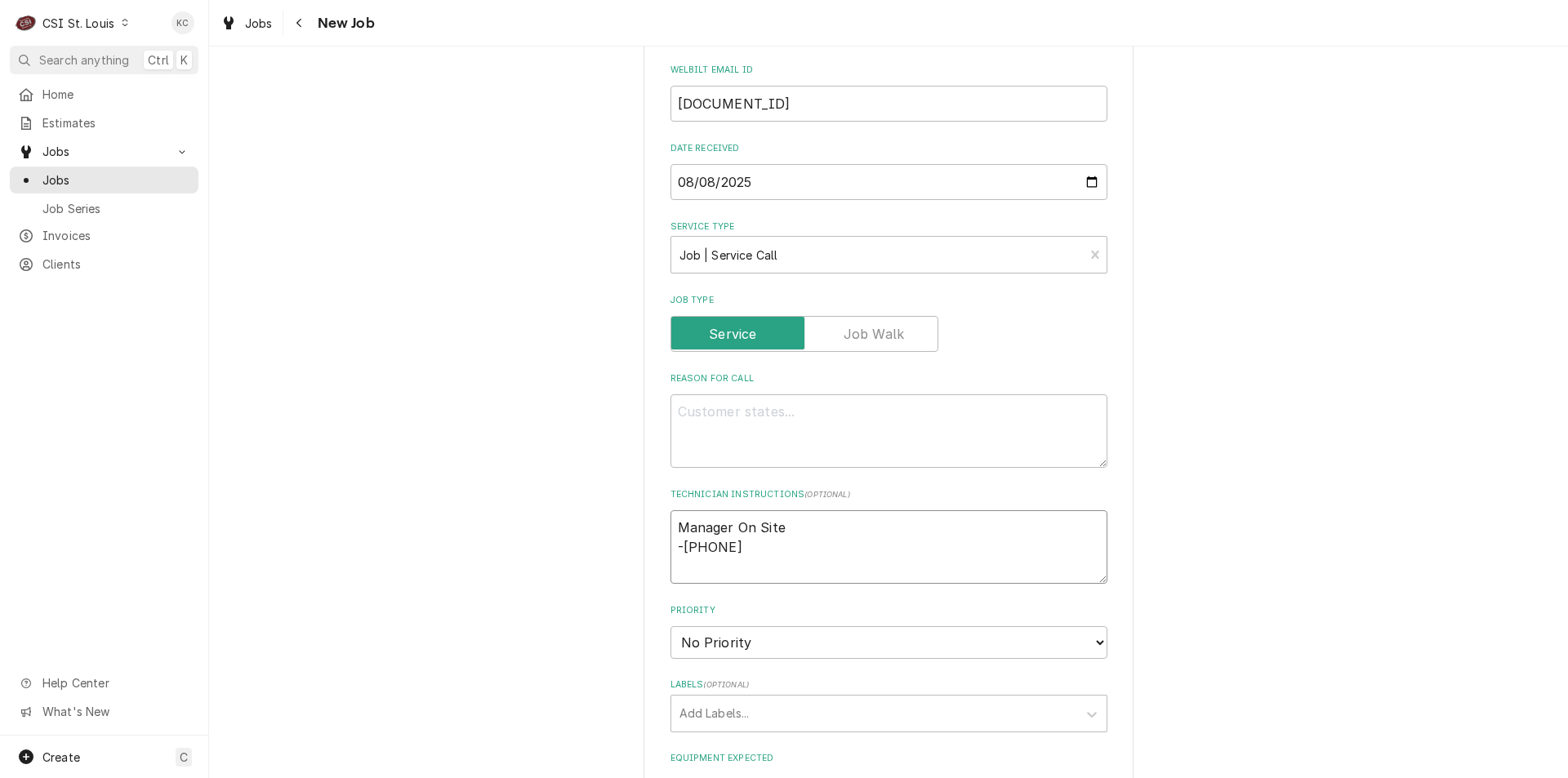 type on "x" 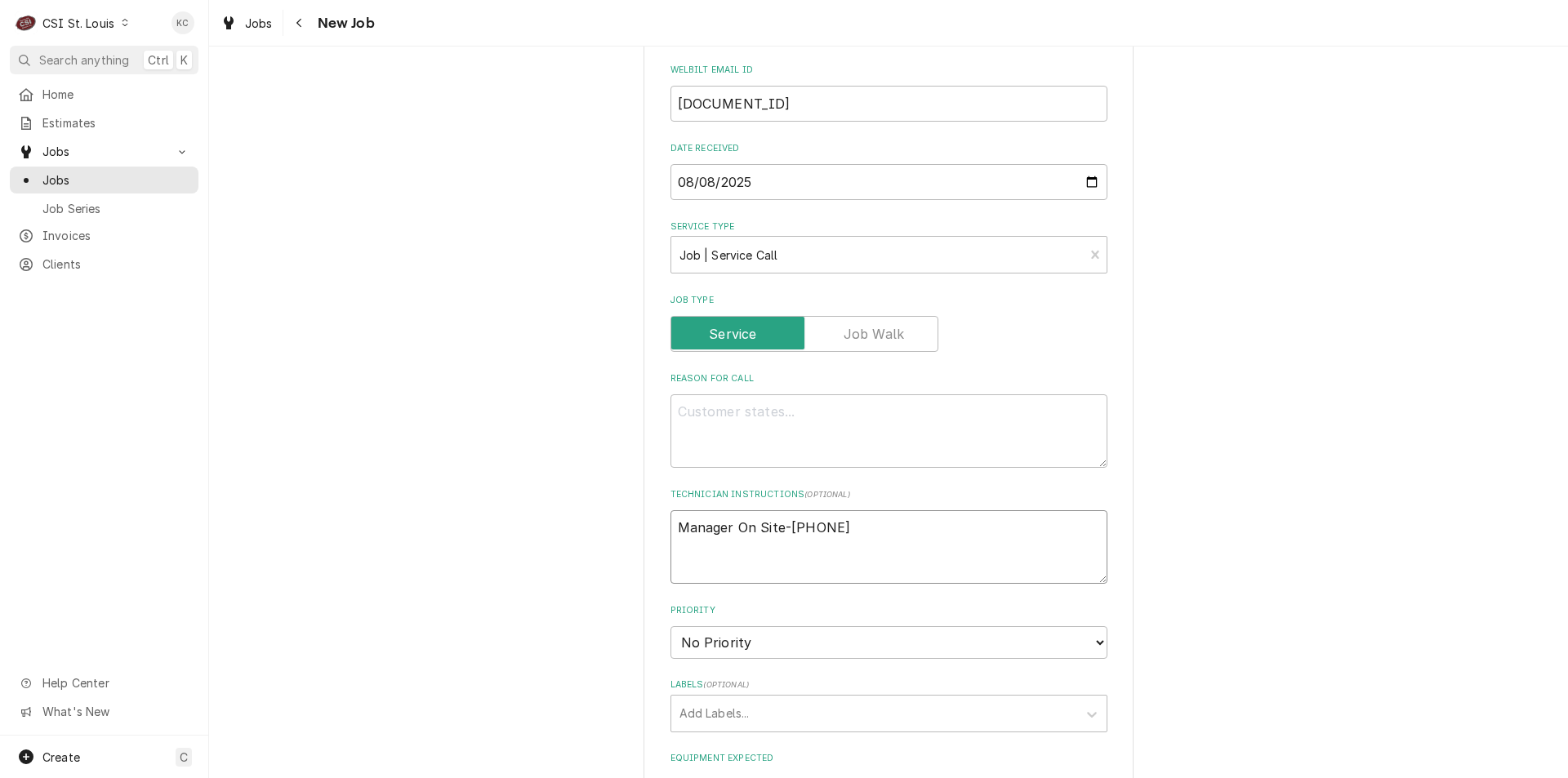 type on "x" 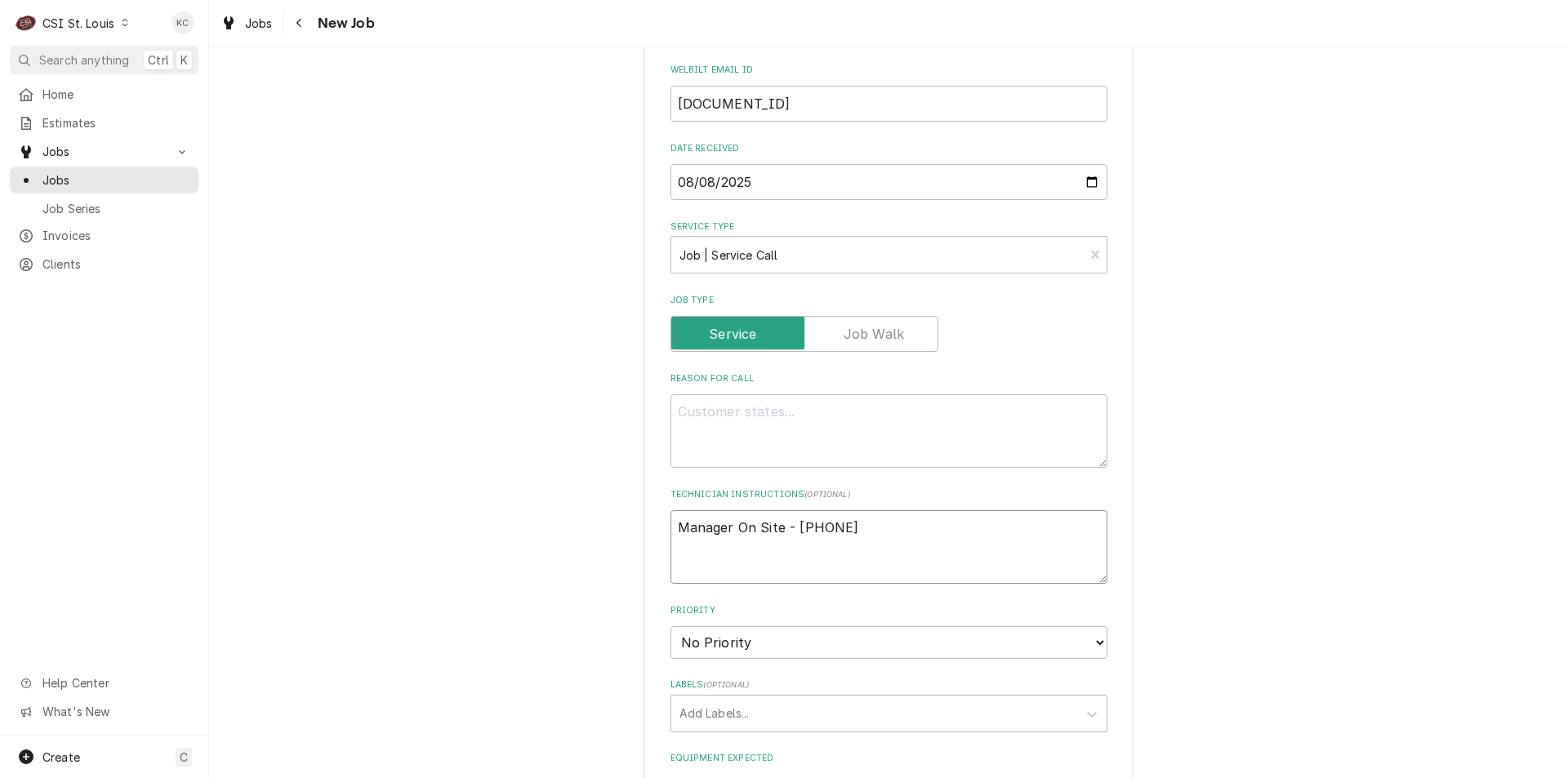 type on "x" 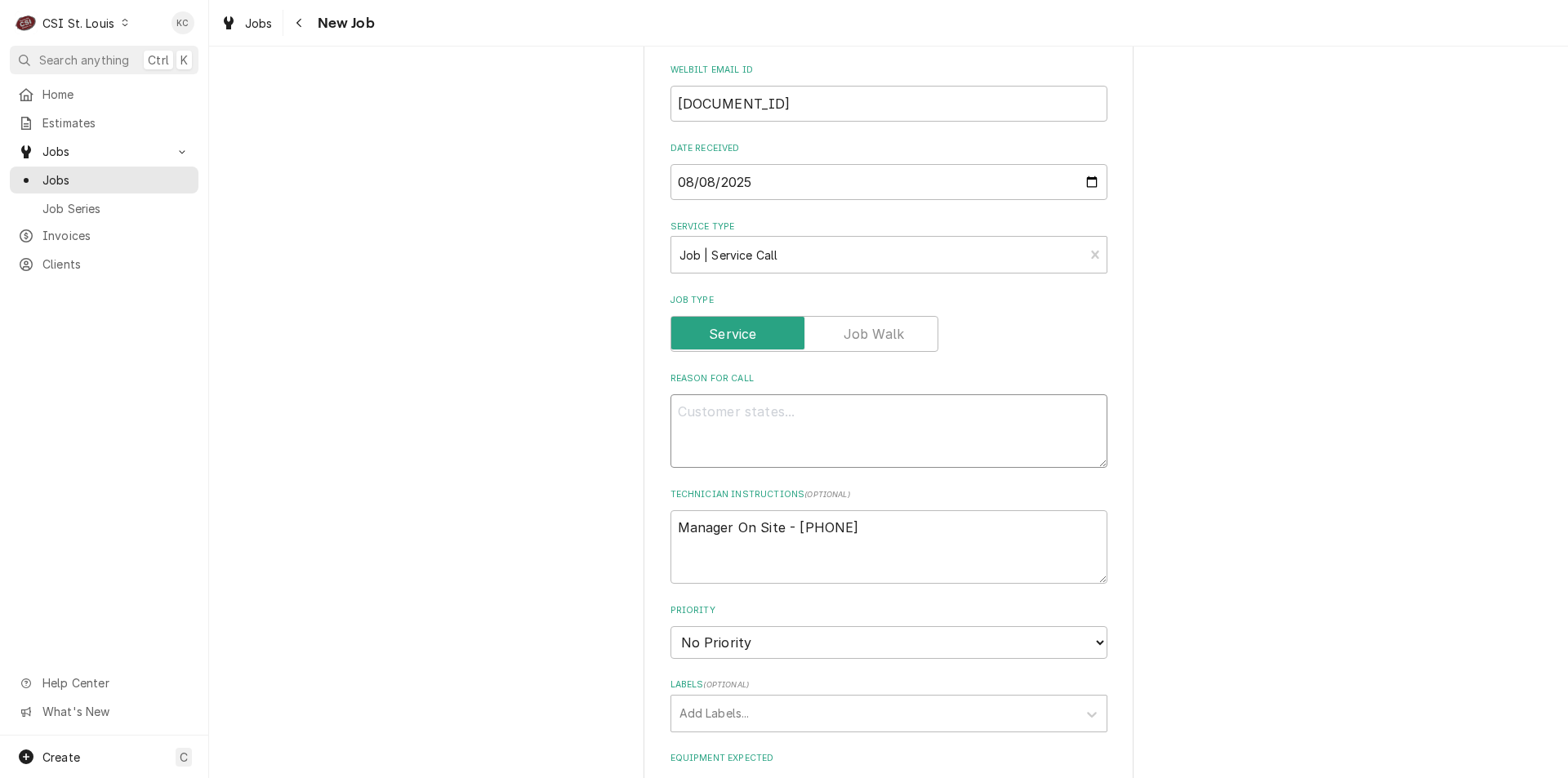 click on "Reason For Call" at bounding box center [889, 431] 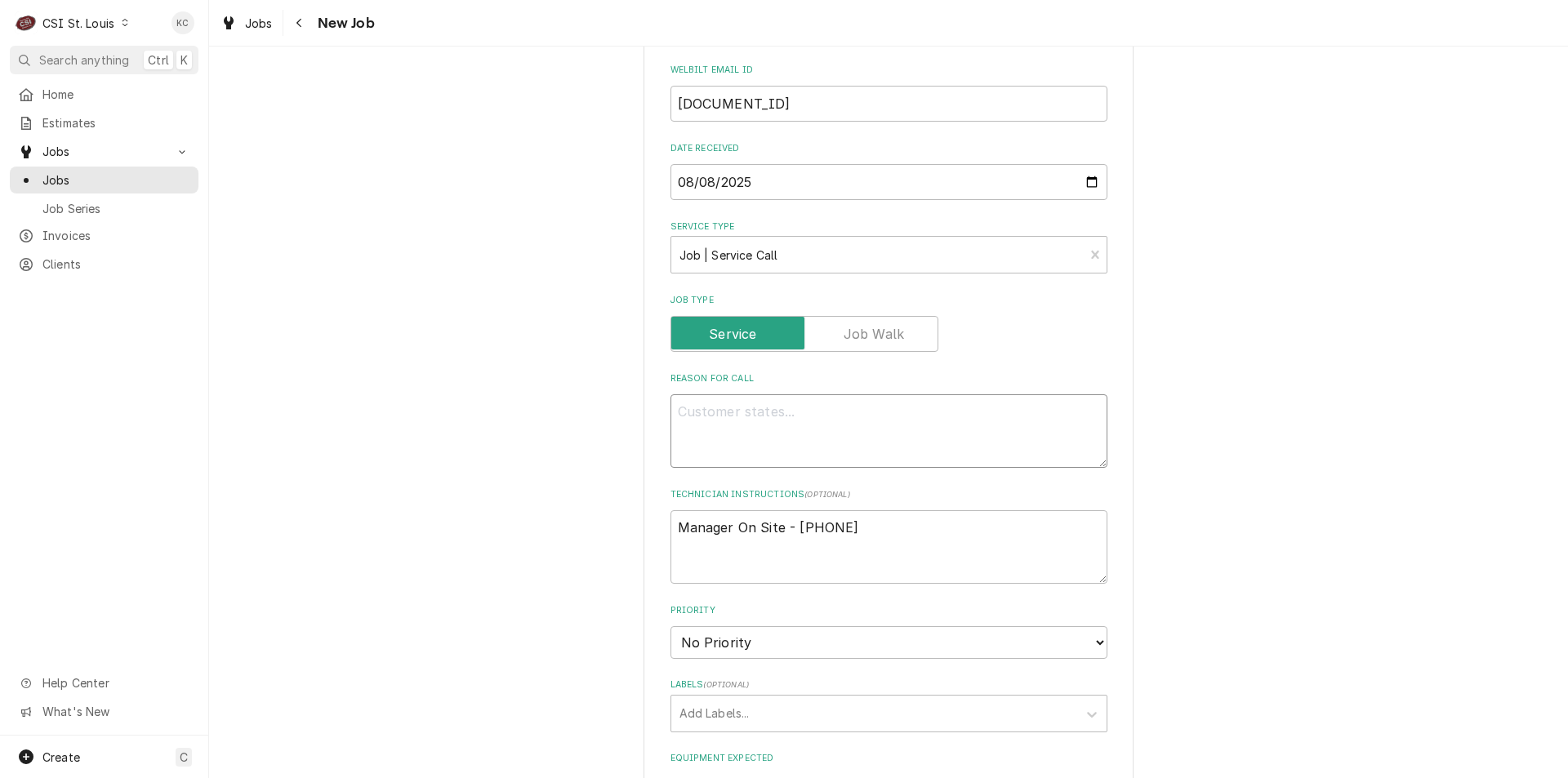 paste on "Convotherm C4 ET 6.20ESCH1" 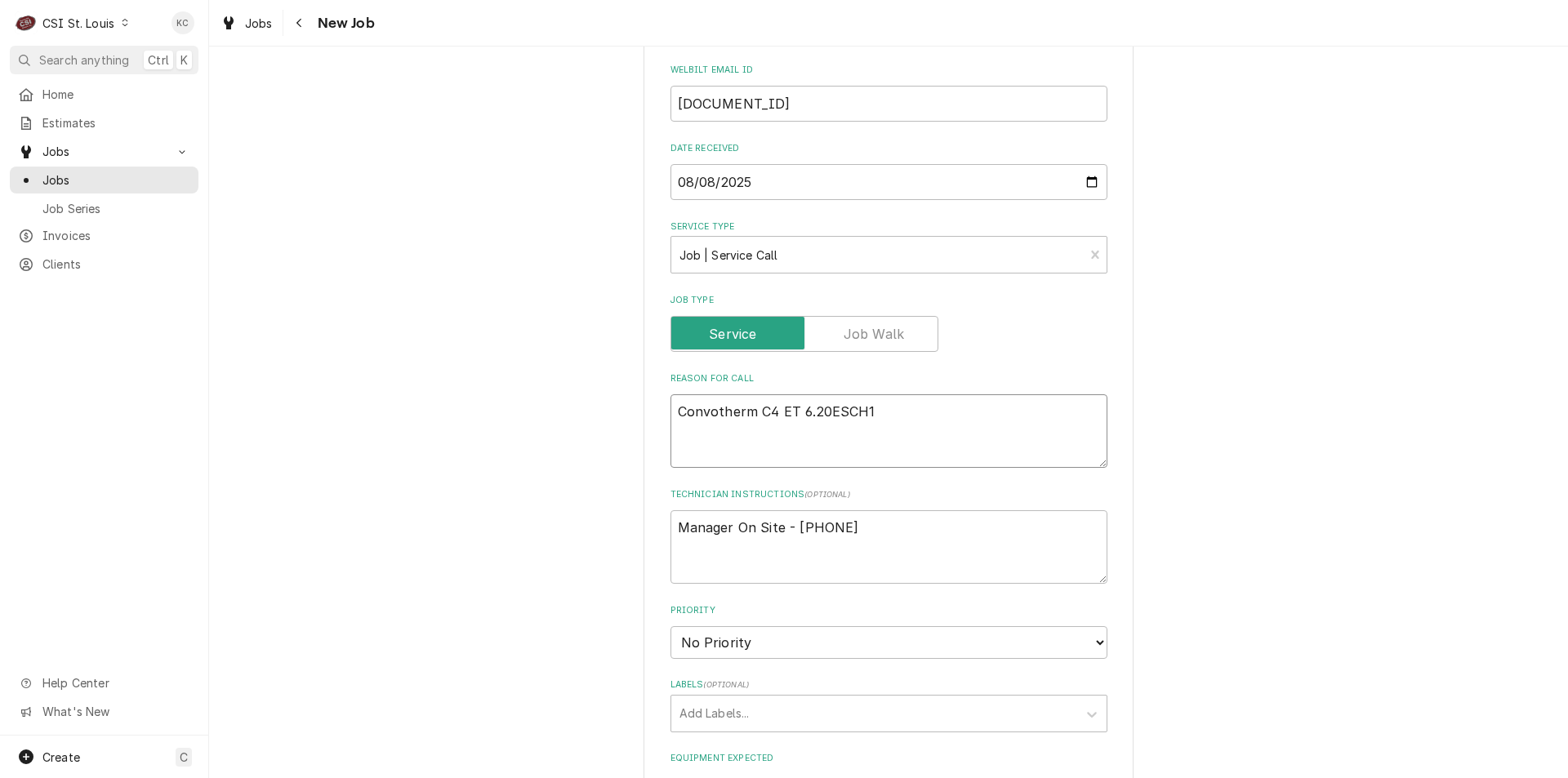type on "x" 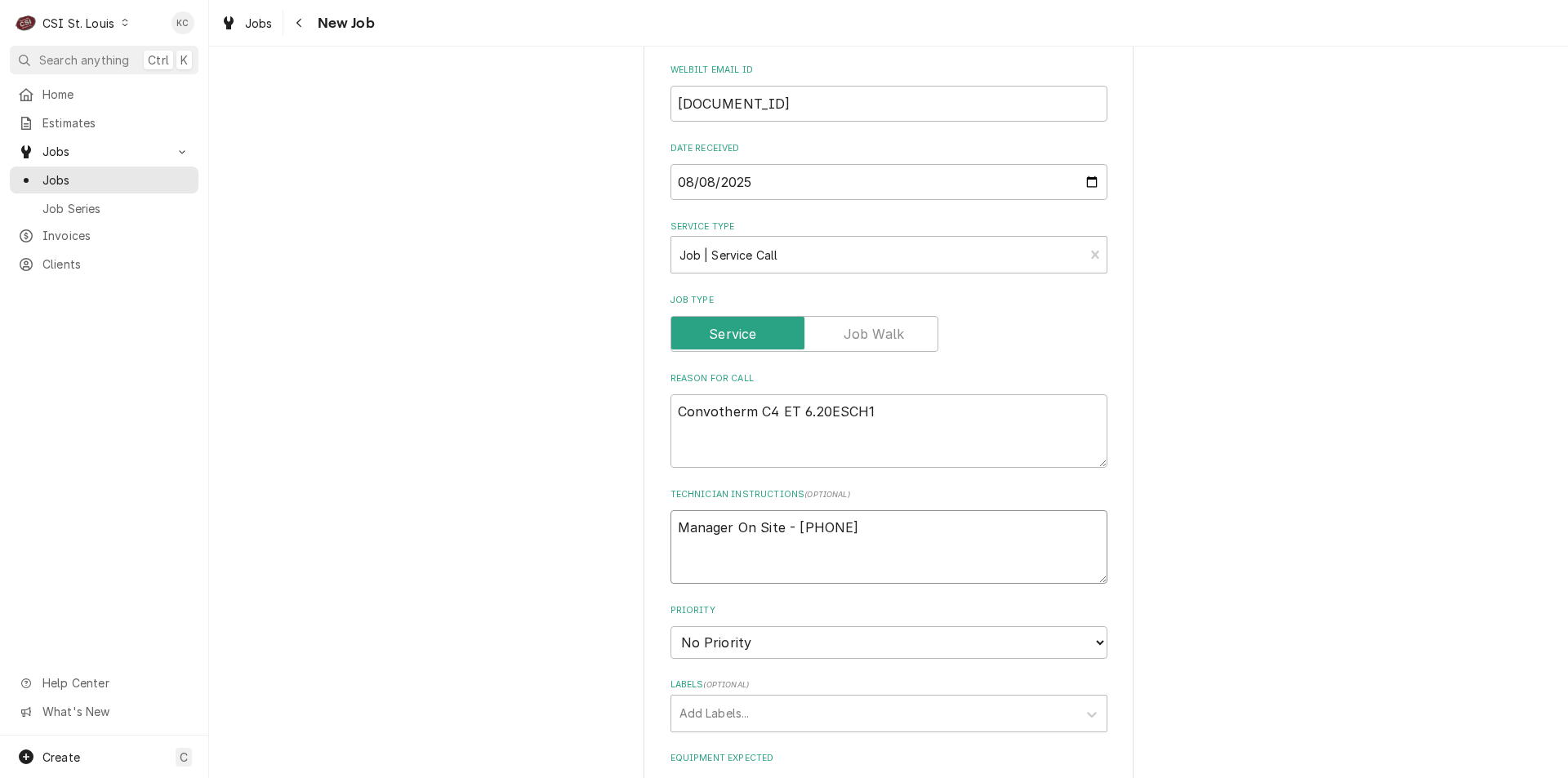 click on "Manager On Site - 636-326-4134" at bounding box center [889, 547] 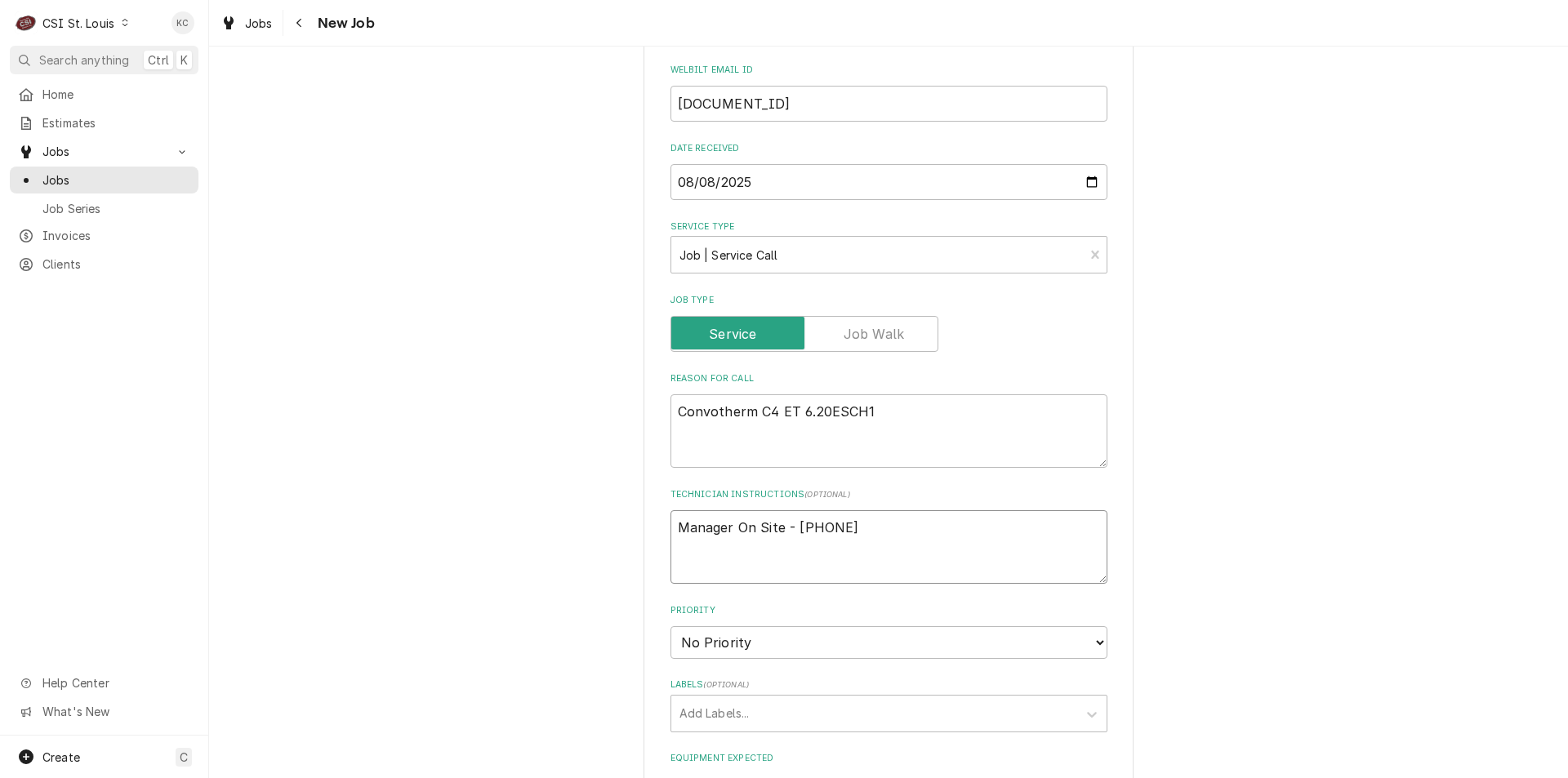 click on "Manager On Site - 636-326-4134" at bounding box center (889, 547) 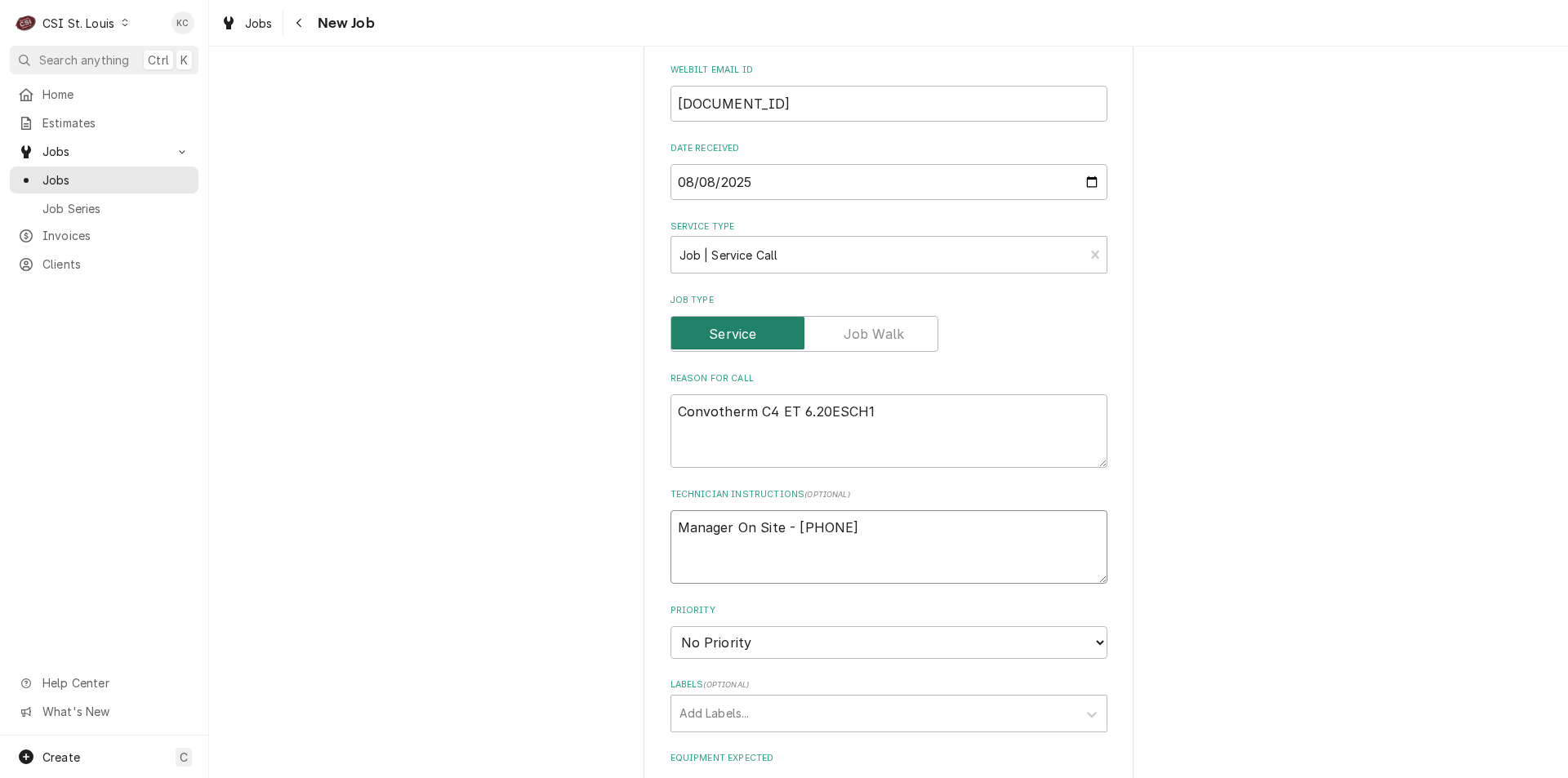 type on "x" 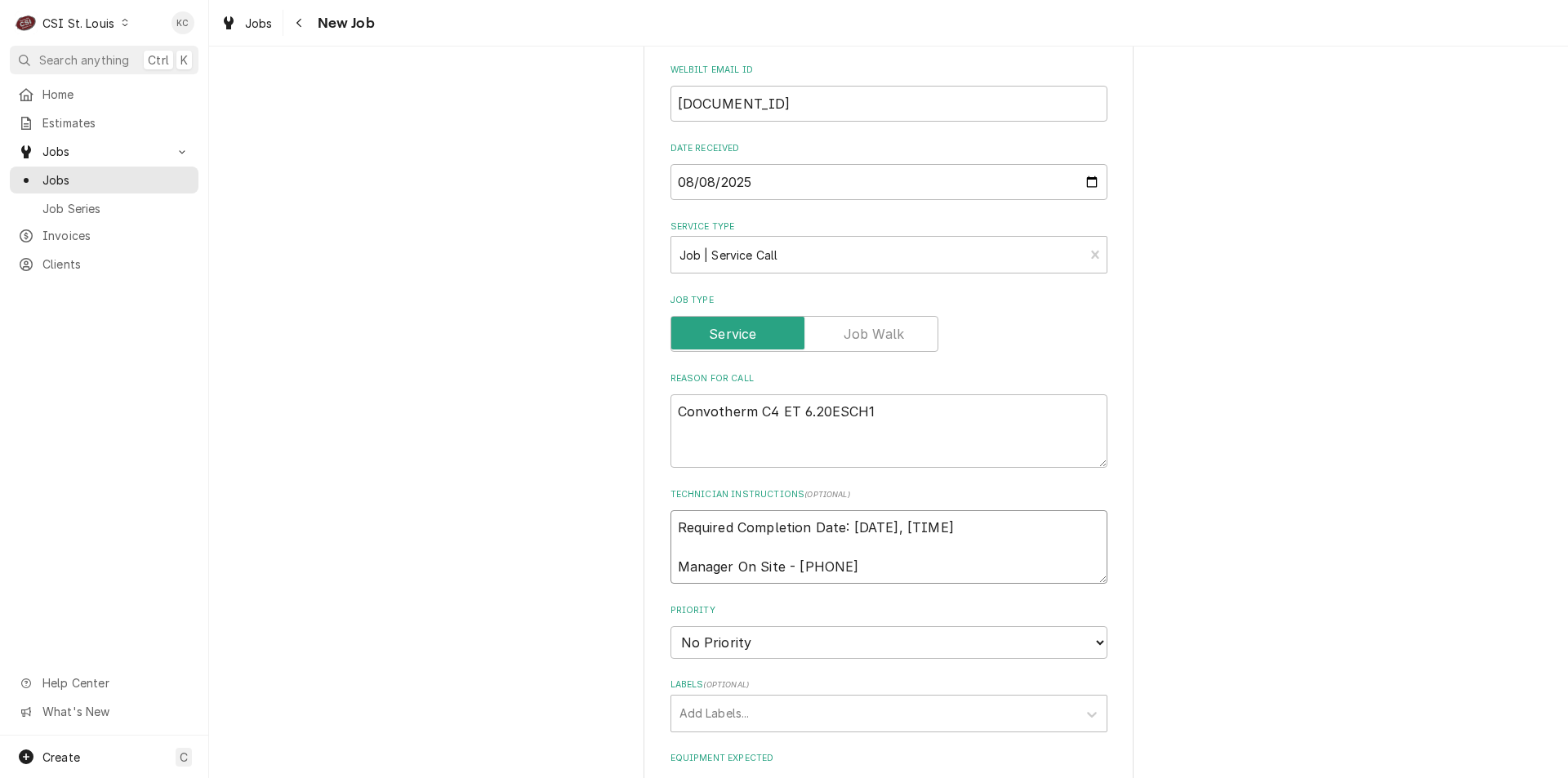 type on "x" 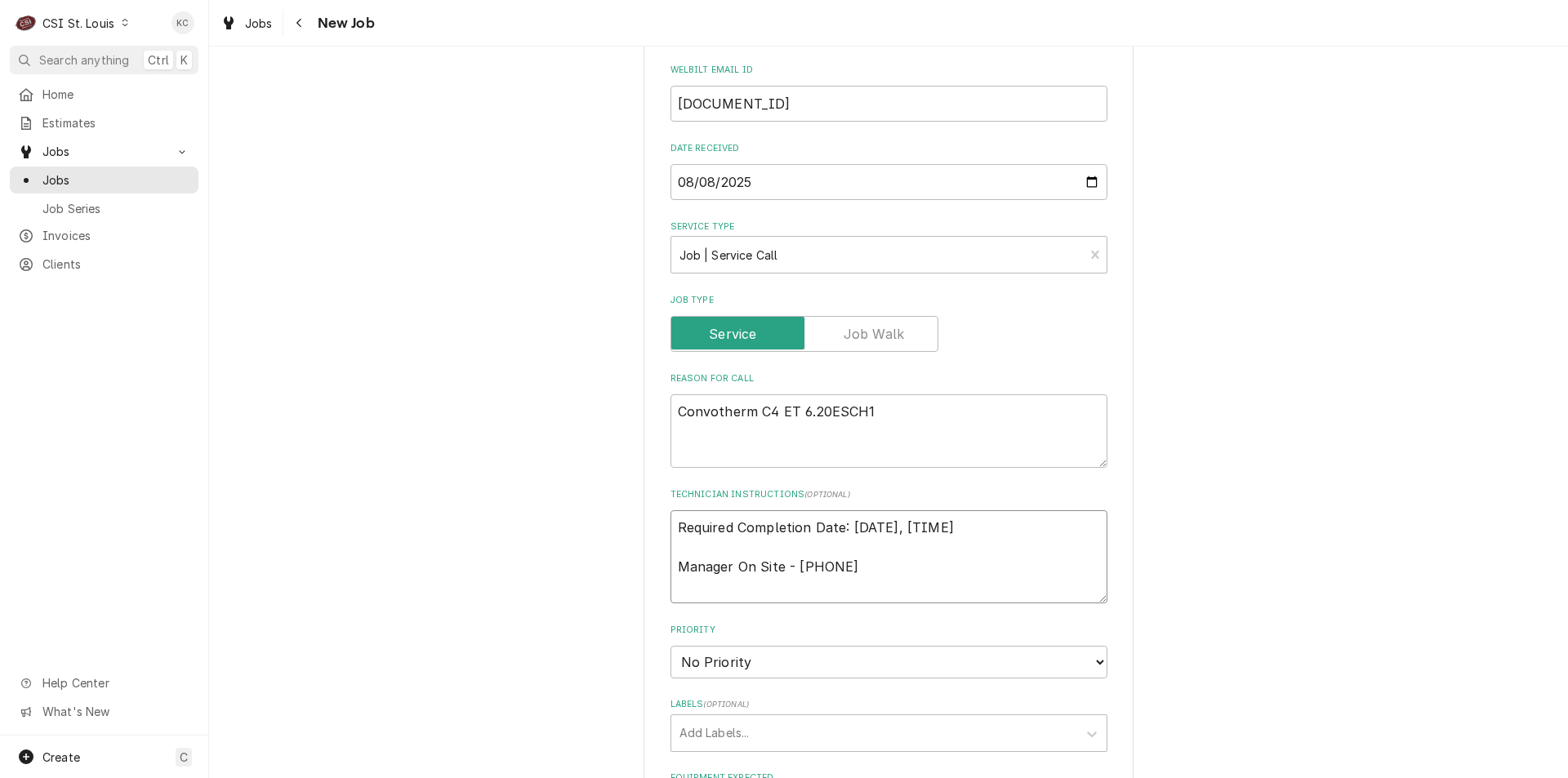 type on "x" 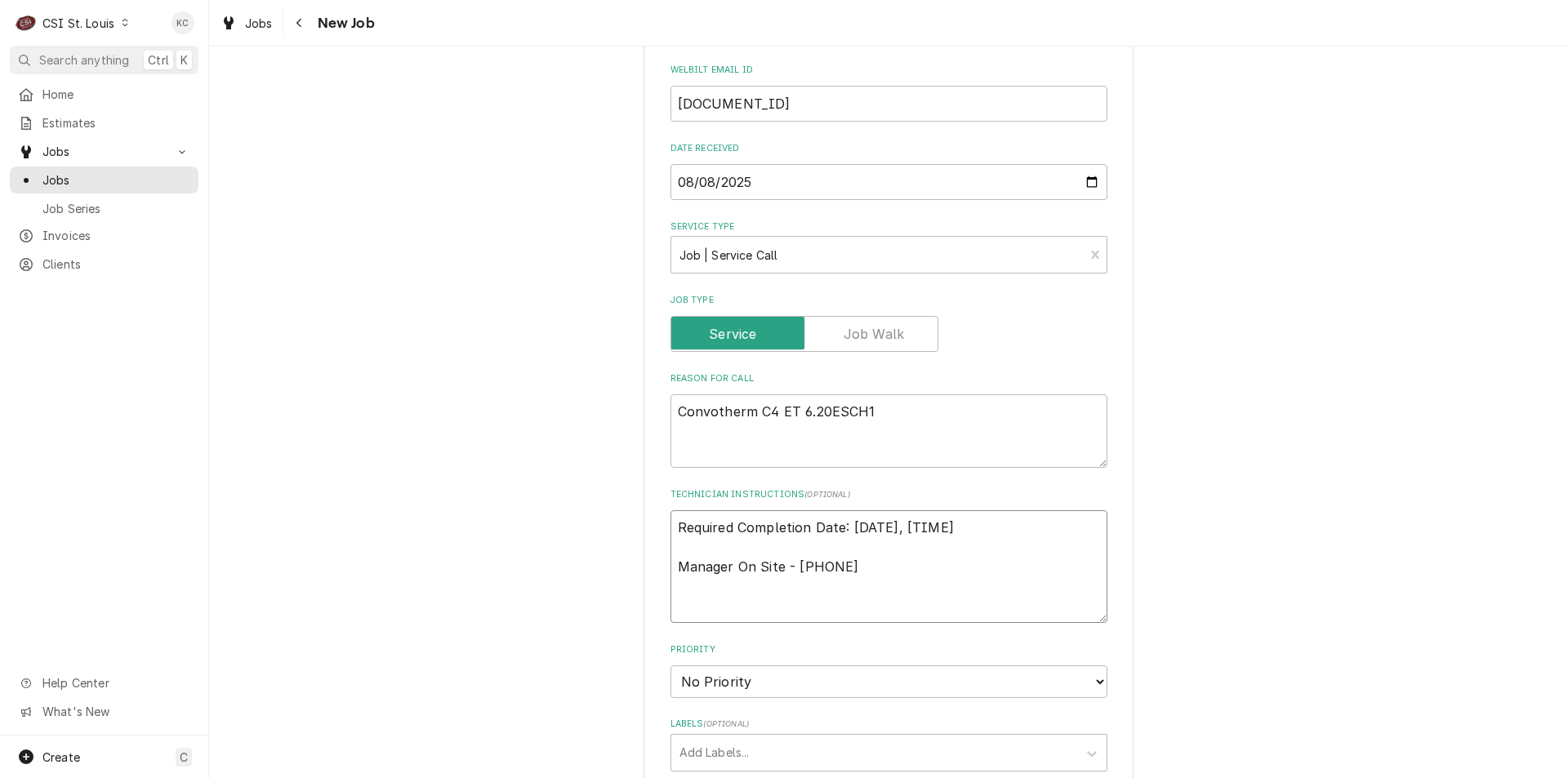 paste on "Customer PO Number: BIPC030245
Additional Dispatch Notes:
 Convotherm - C4 Delivery, Installation, Startup, Removal & Disposal
 Convotherm trained technician must be used for this installation (If you do not have a trained technician please advise ASAP)
 Please advise your shipping address and phone number for shipping
 Ensure to download the newest software and cookbook. Software Version 2.2.3 Brinker SW Cookbook MAXPRO Q1F26 CHILIS on a blank USB
 Only electronic checklist will be accepted for claim payment – please ensure to forward the tech the link to the checklist, as it needs to be performed onsite and submitted.
https://www.surveymonkey.com/r/ChilisConvertherm
Ensure the technician has the dispatch number as it is required to be entered into Survey Monkey.
Tools required to perform install/startup:
•       Standard hand tools
•       Digital voltmeter
•       Water pressure gauge
•       Water test kit part # FLT0001-COV
•       Phone/camera
Note that the claim will be..." 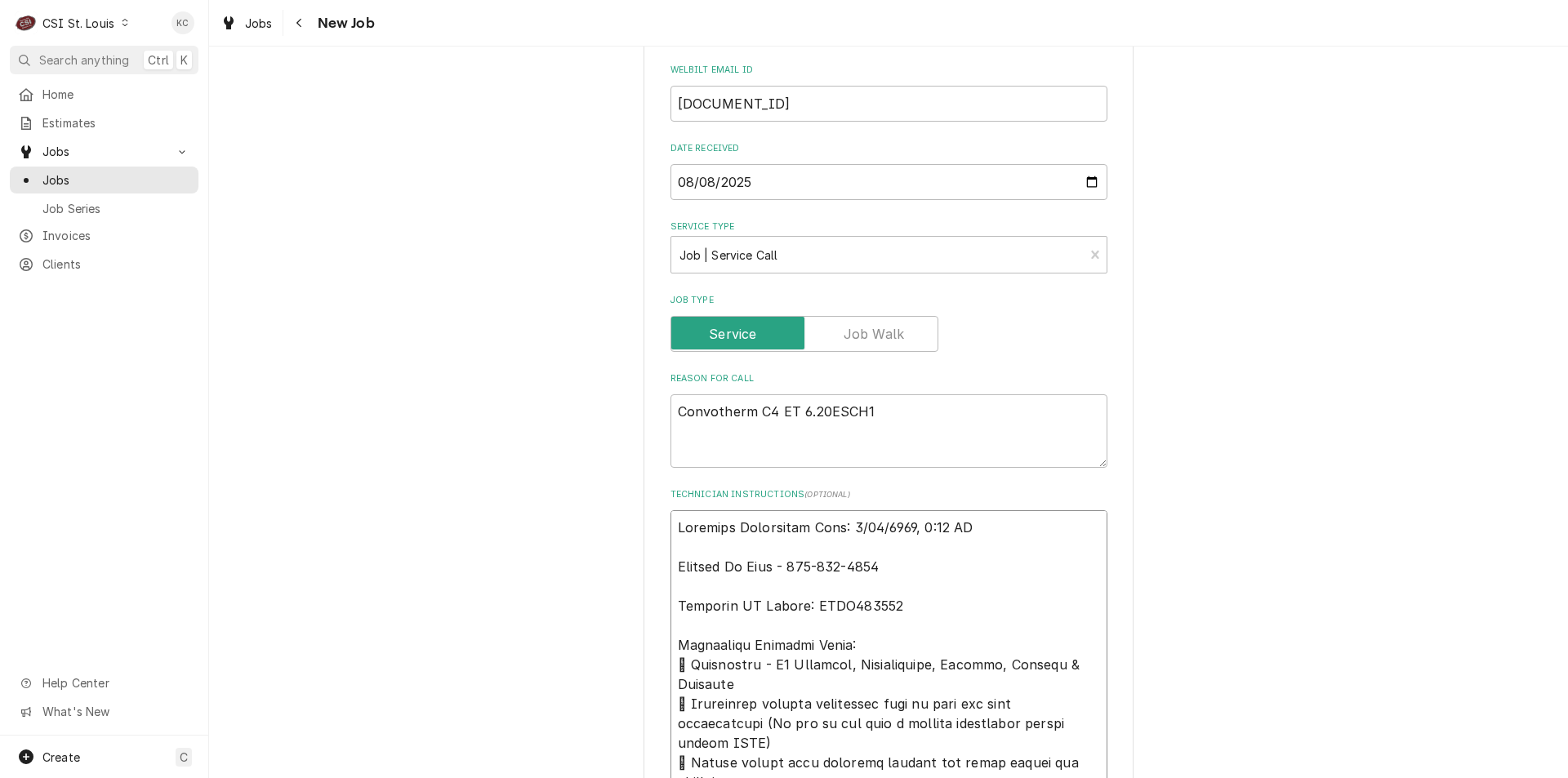 scroll, scrollTop: 32, scrollLeft: 0, axis: vertical 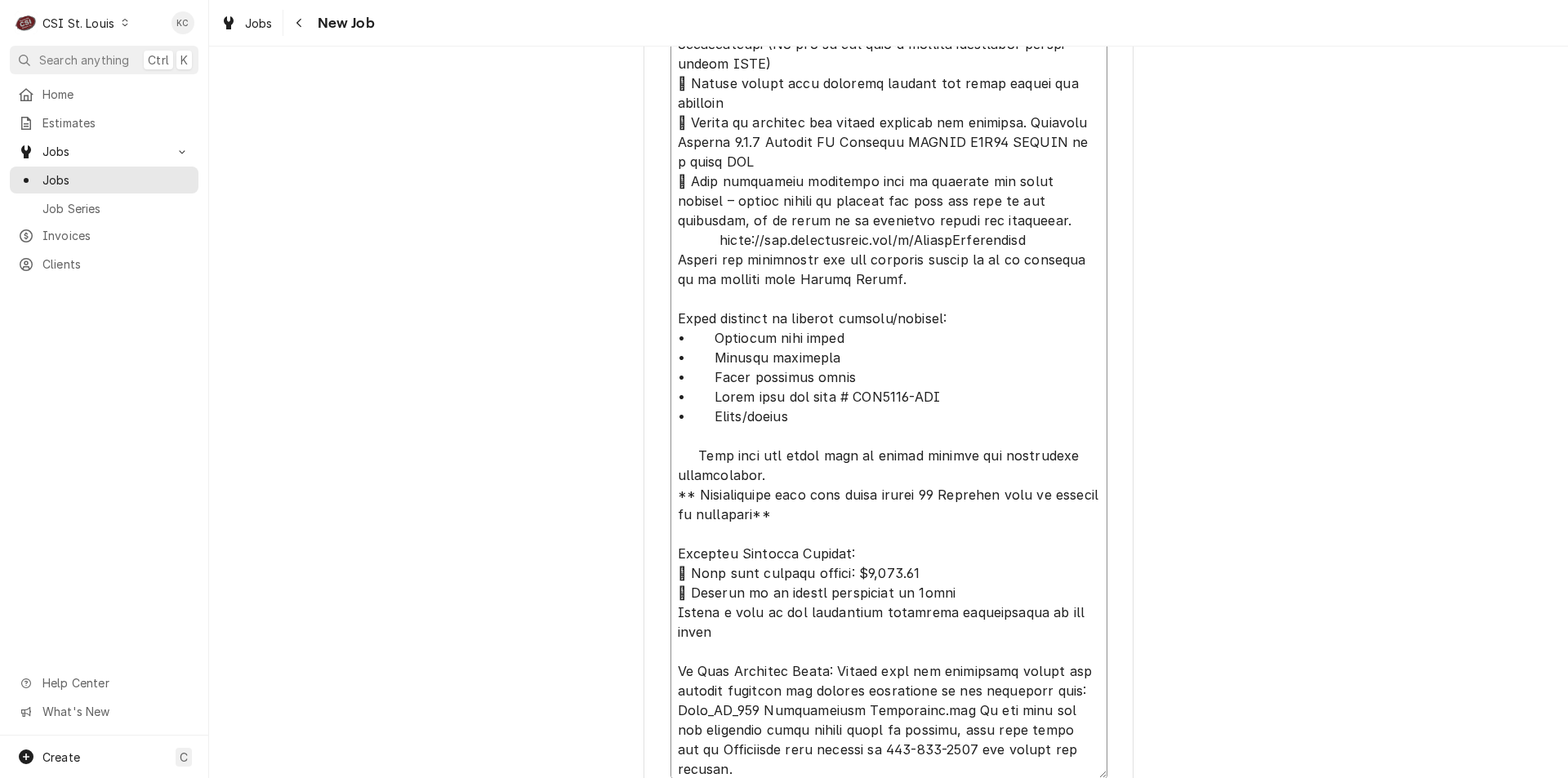 type on "x" 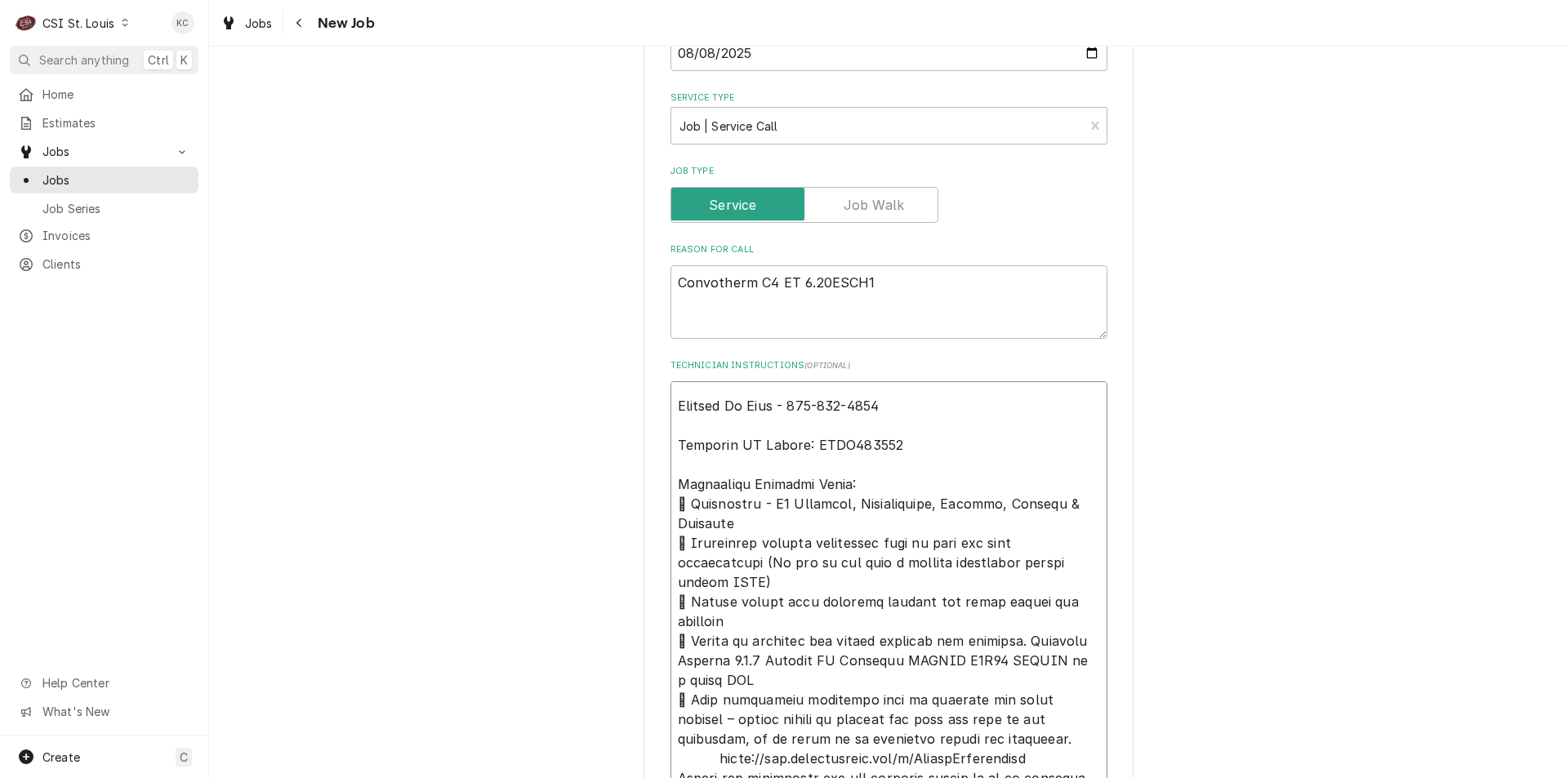scroll, scrollTop: 710, scrollLeft: 0, axis: vertical 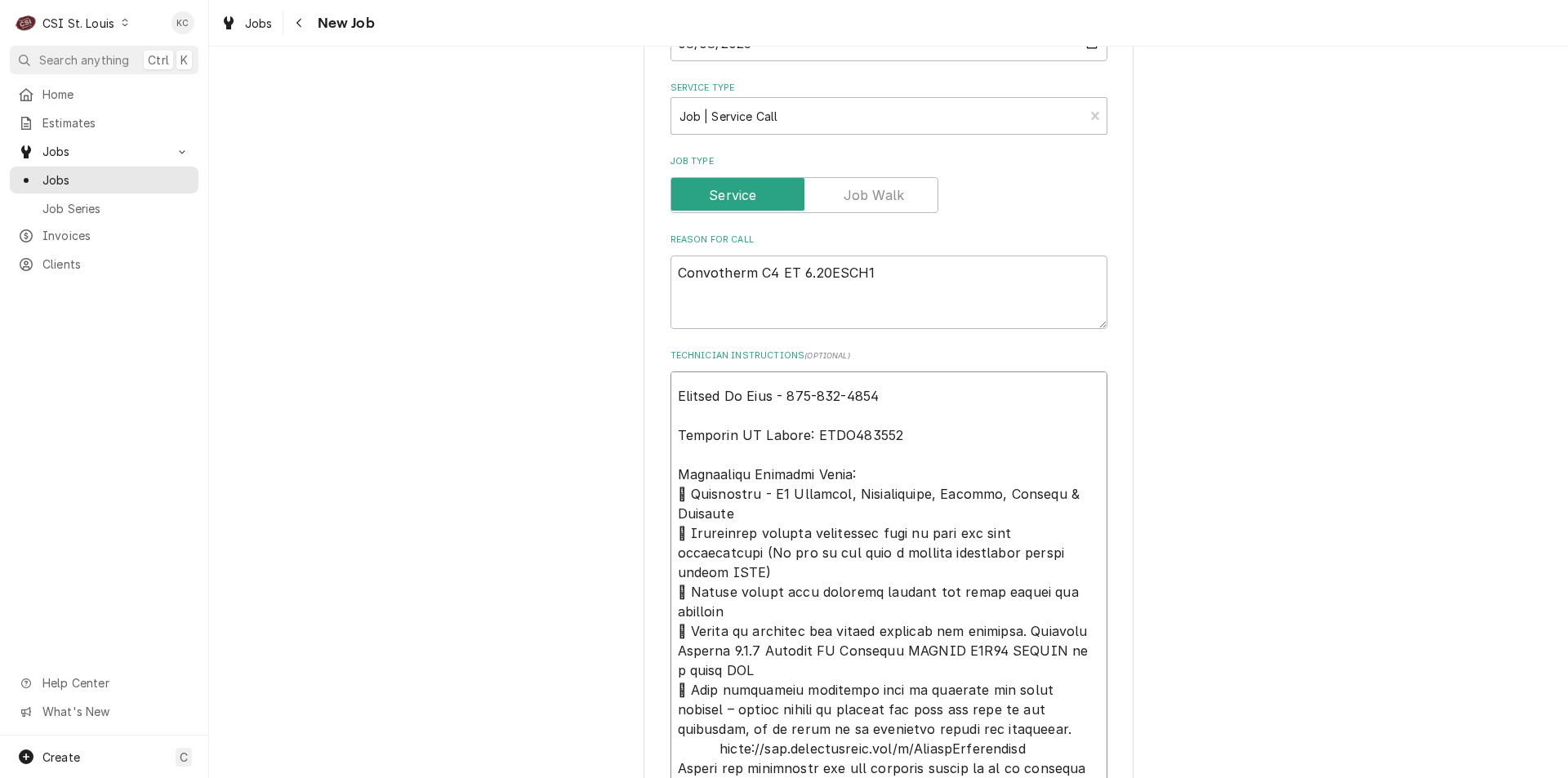 type on "Required Completion Date: 8/25/2025, 8:00 AM
Manager On Site - 636-326-4134
Customer PO Number: BIPC030245
Additional Dispatch Notes:
 Convotherm - C4 Delivery, Installation, Startup, Removal & Disposal
 Convotherm trained technician must be used for this installation (If you do not have a trained technician please advise ASAP)
 Please advise your shipping address and phone number for shipping
 Ensure to download the newest software and cookbook. Software Version 2.2.3 Brinker SW Cookbook MAXPRO Q1F26 CHILIS on a blank USB
 Only electronic checklist will be accepted for claim payment – please ensure to forward the tech the link to the checklist, as it needs to be performed onsite and submitted.
https://www.surveymonkey.com/r/ChilisConvertherm
Ensure the technician has the dispatch number as it is required to be entered into Survey Monkey.
Tools required to perform install/startup:
•       Standard hand tools
•       Digital voltmeter
•       Water pressure gauge
•       Water test kit ..." 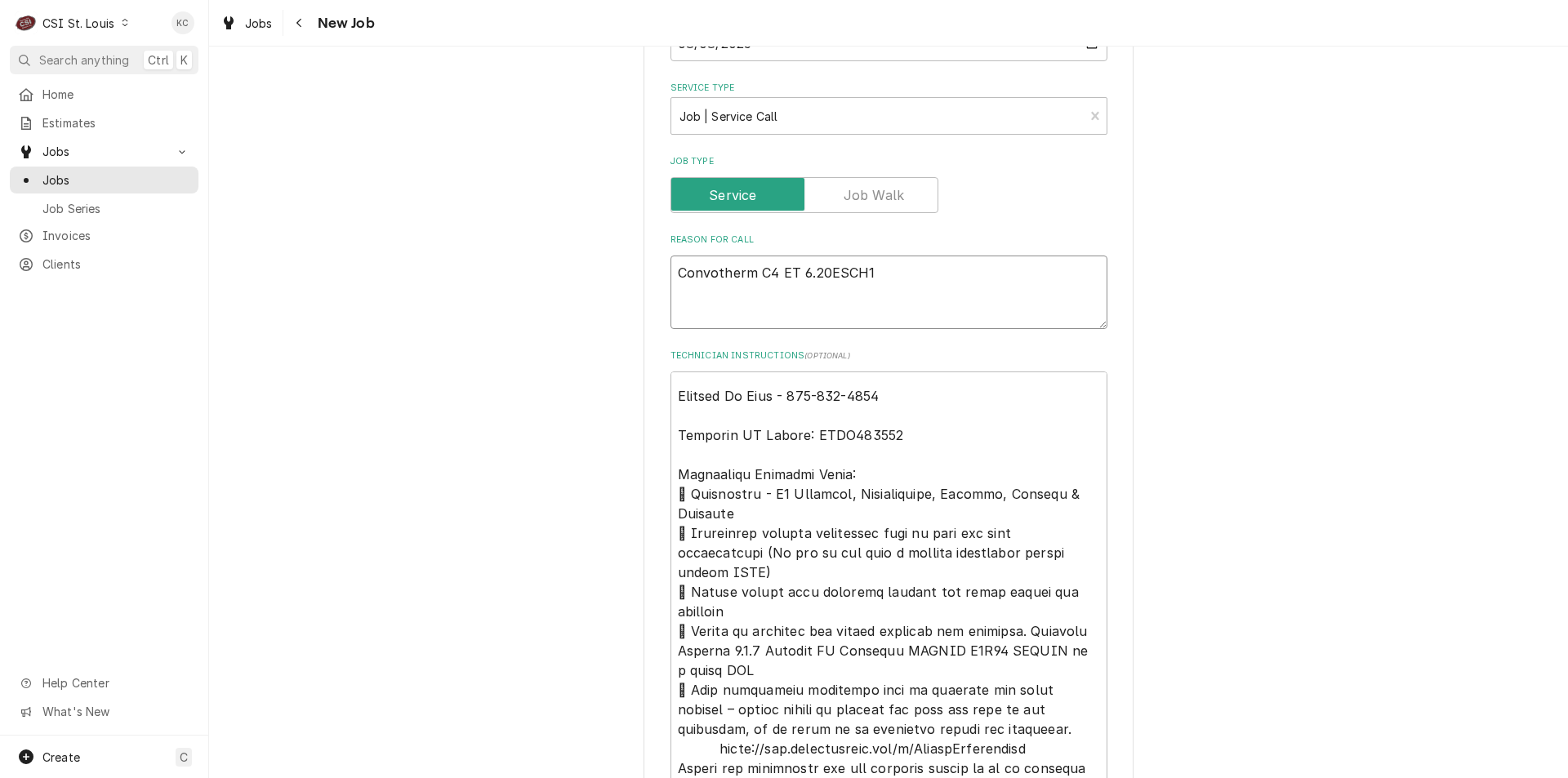 click on "Convotherm C4 ET 6.20ESCH1" at bounding box center [889, 292] 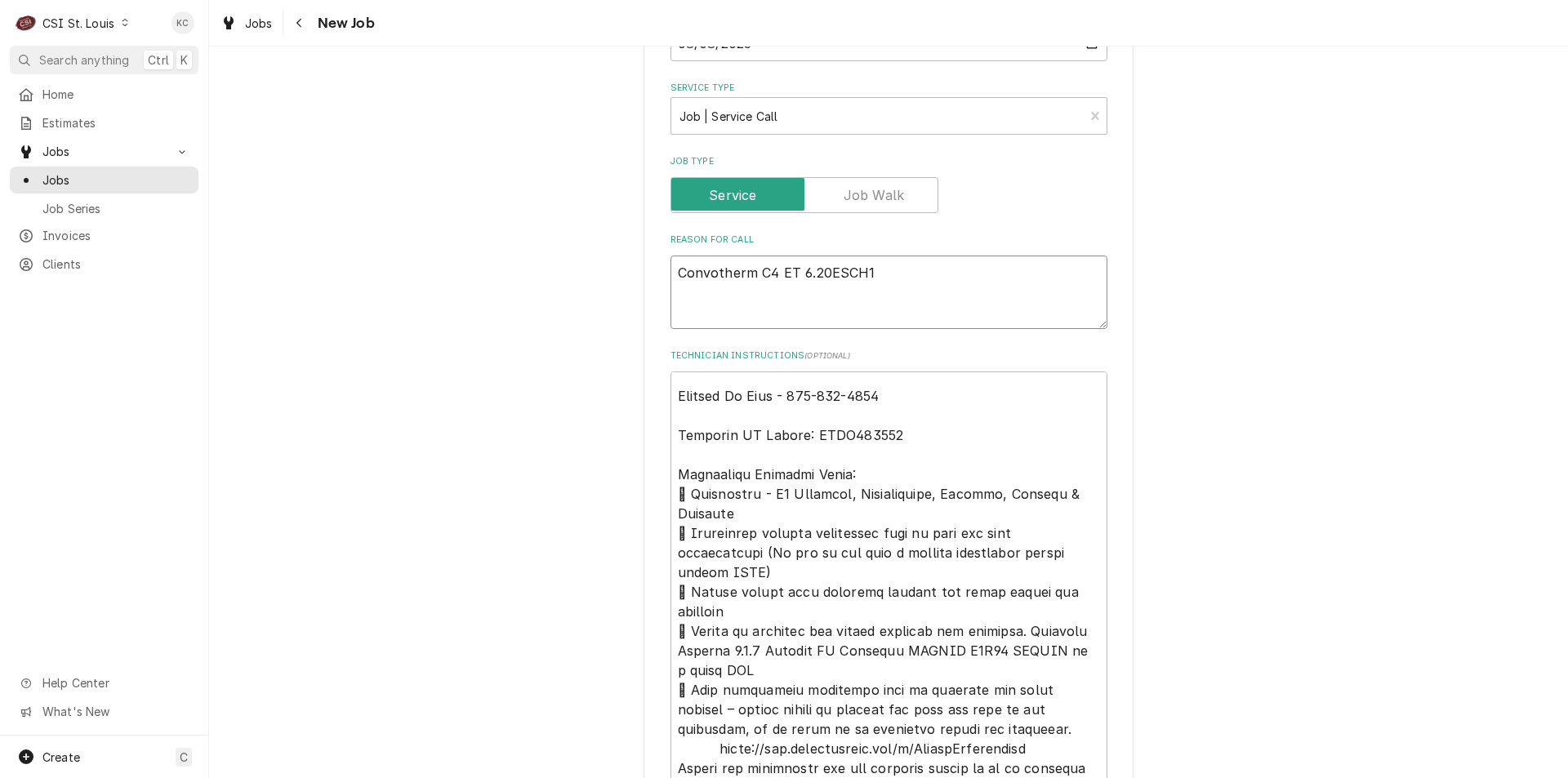 type on "x" 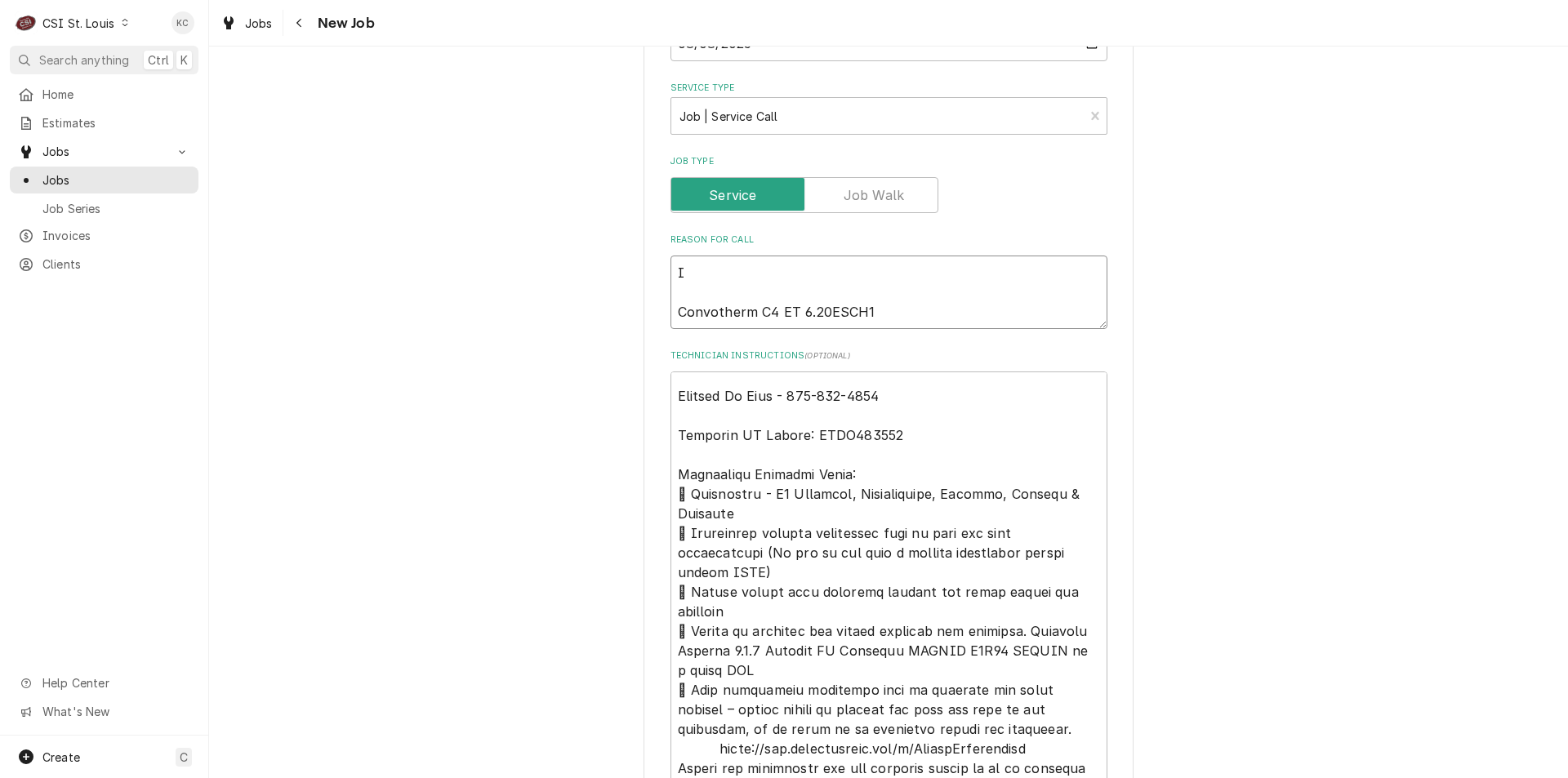 type on "x" 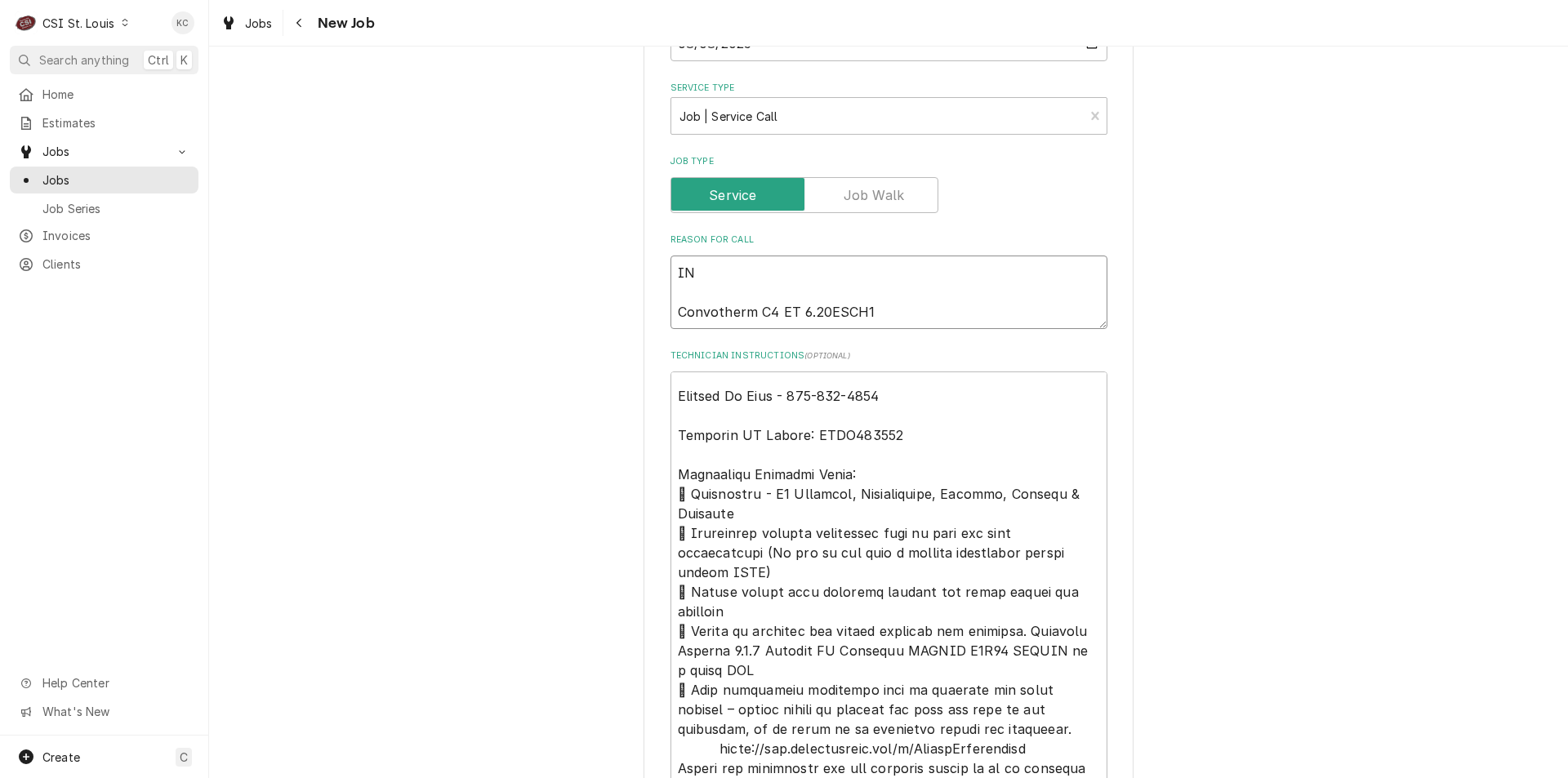 type on "x" 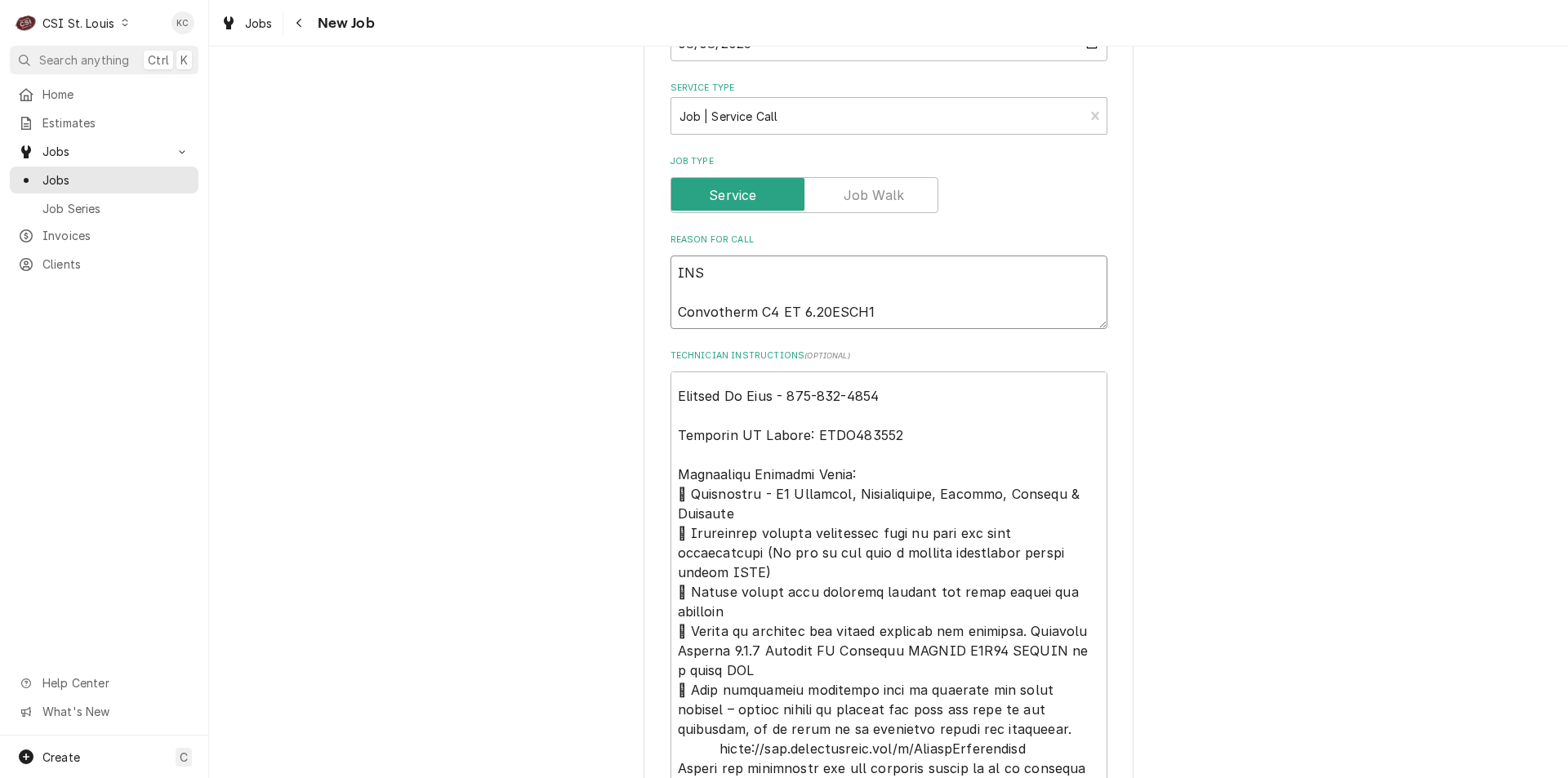 type on "x" 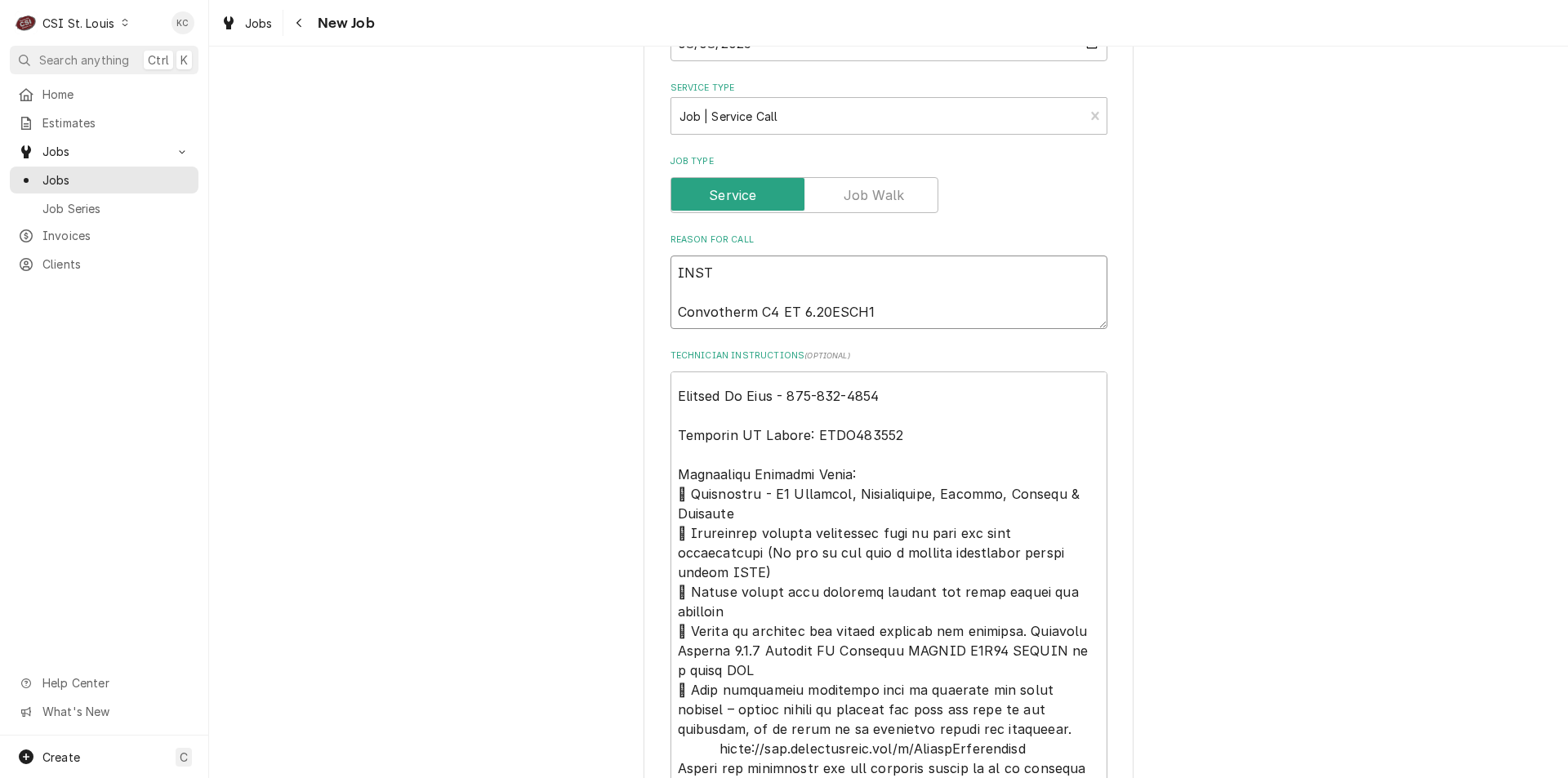type on "x" 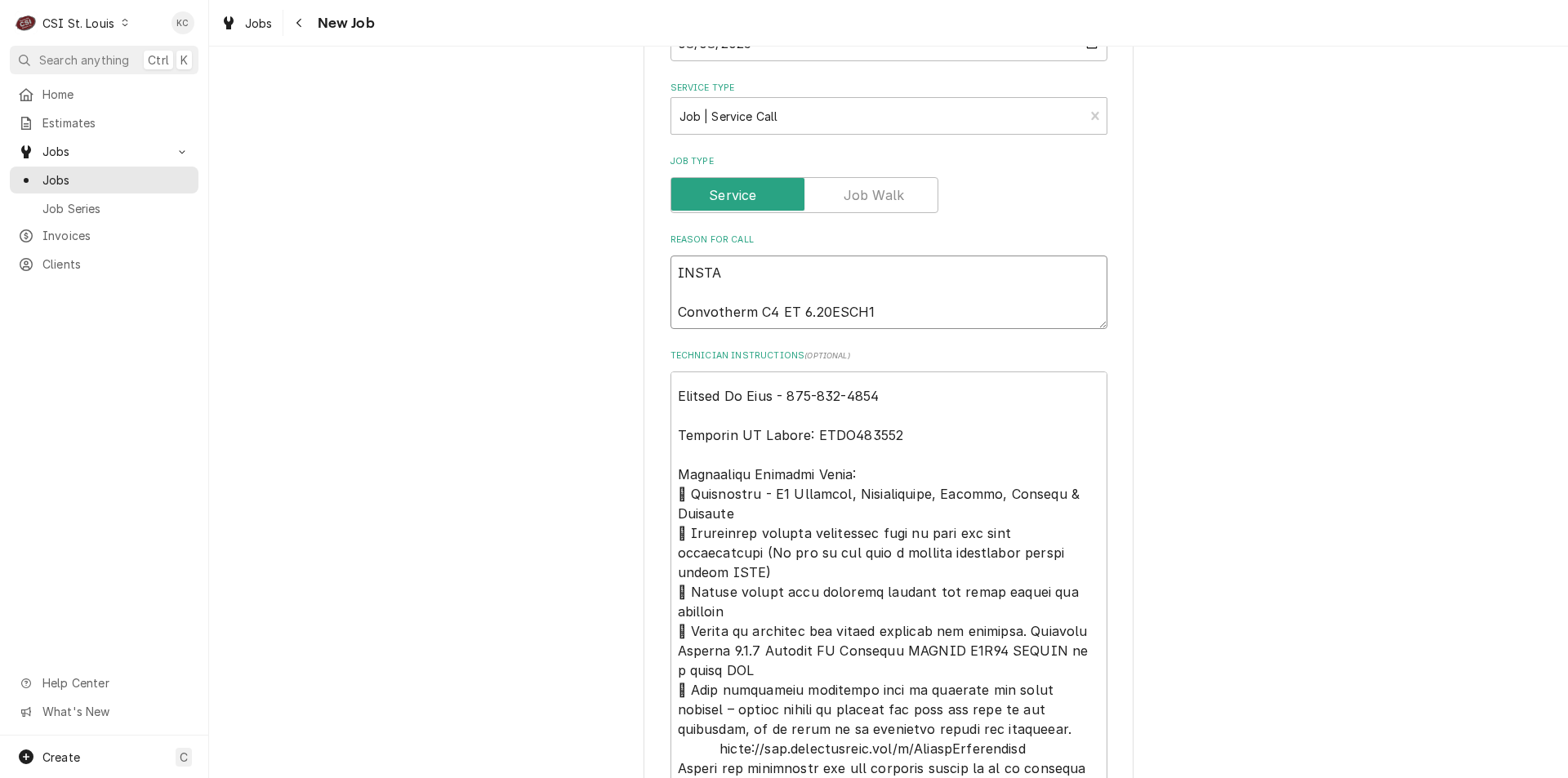 type on "x" 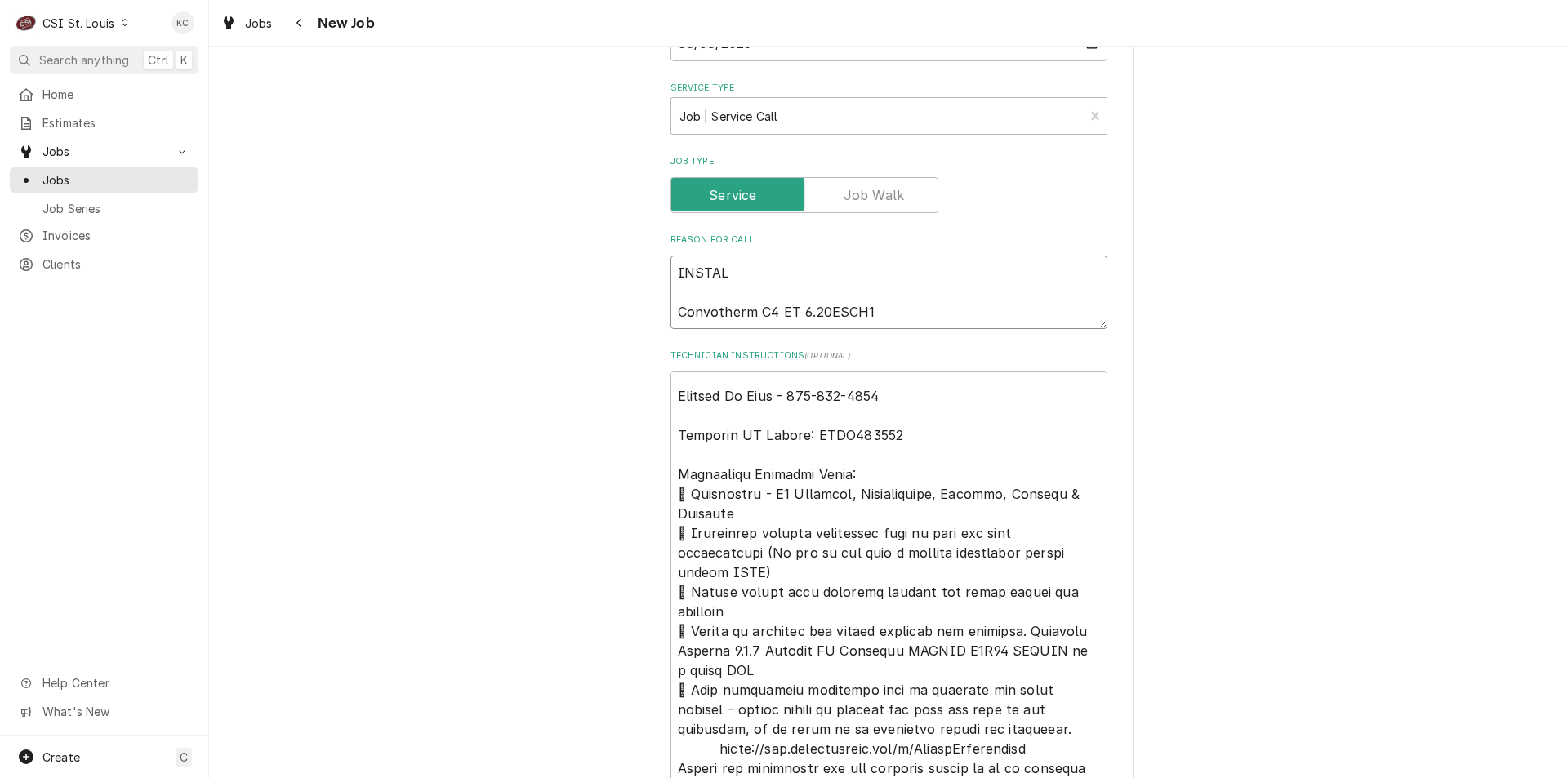 type on "x" 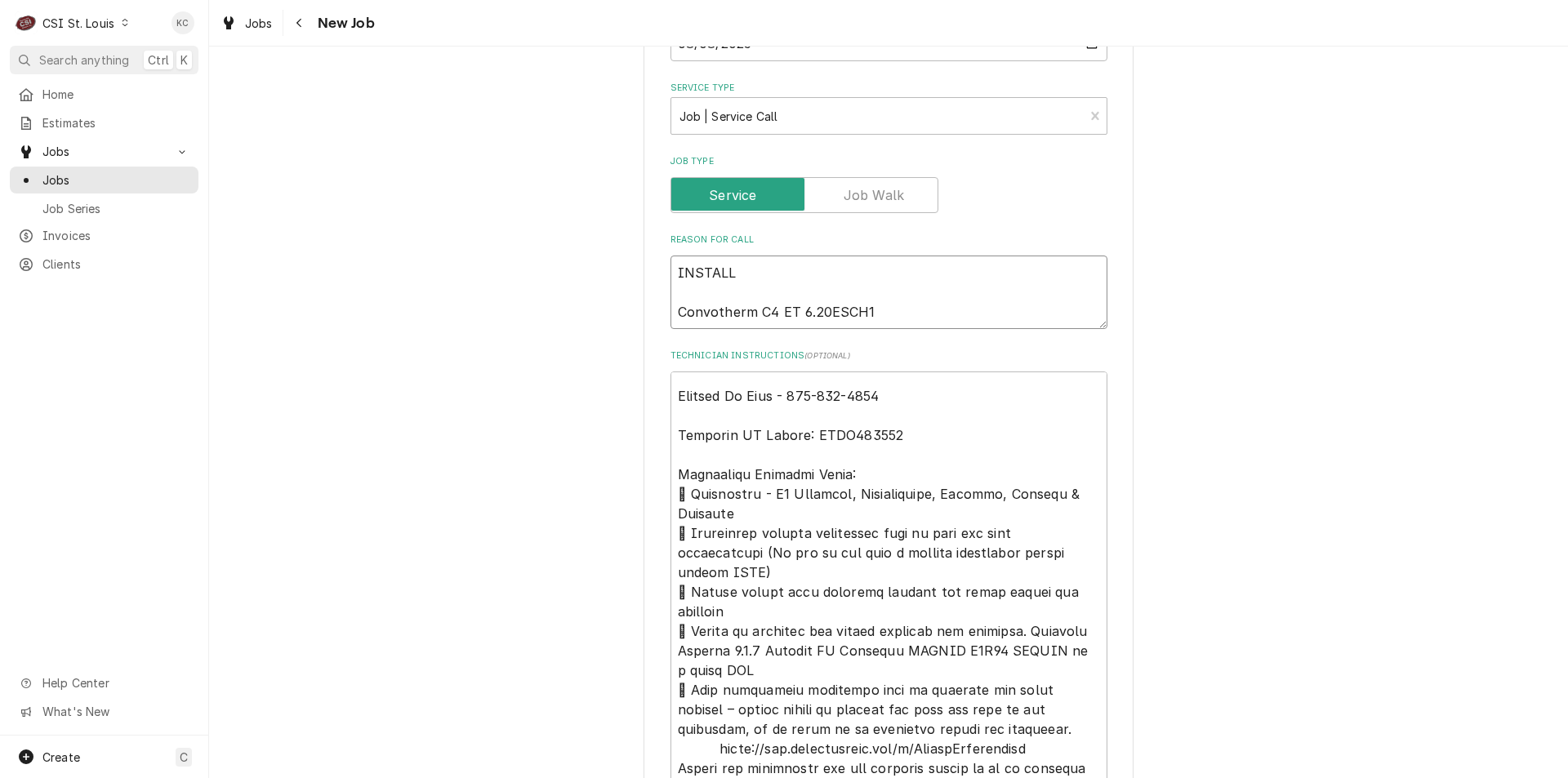 type on "x" 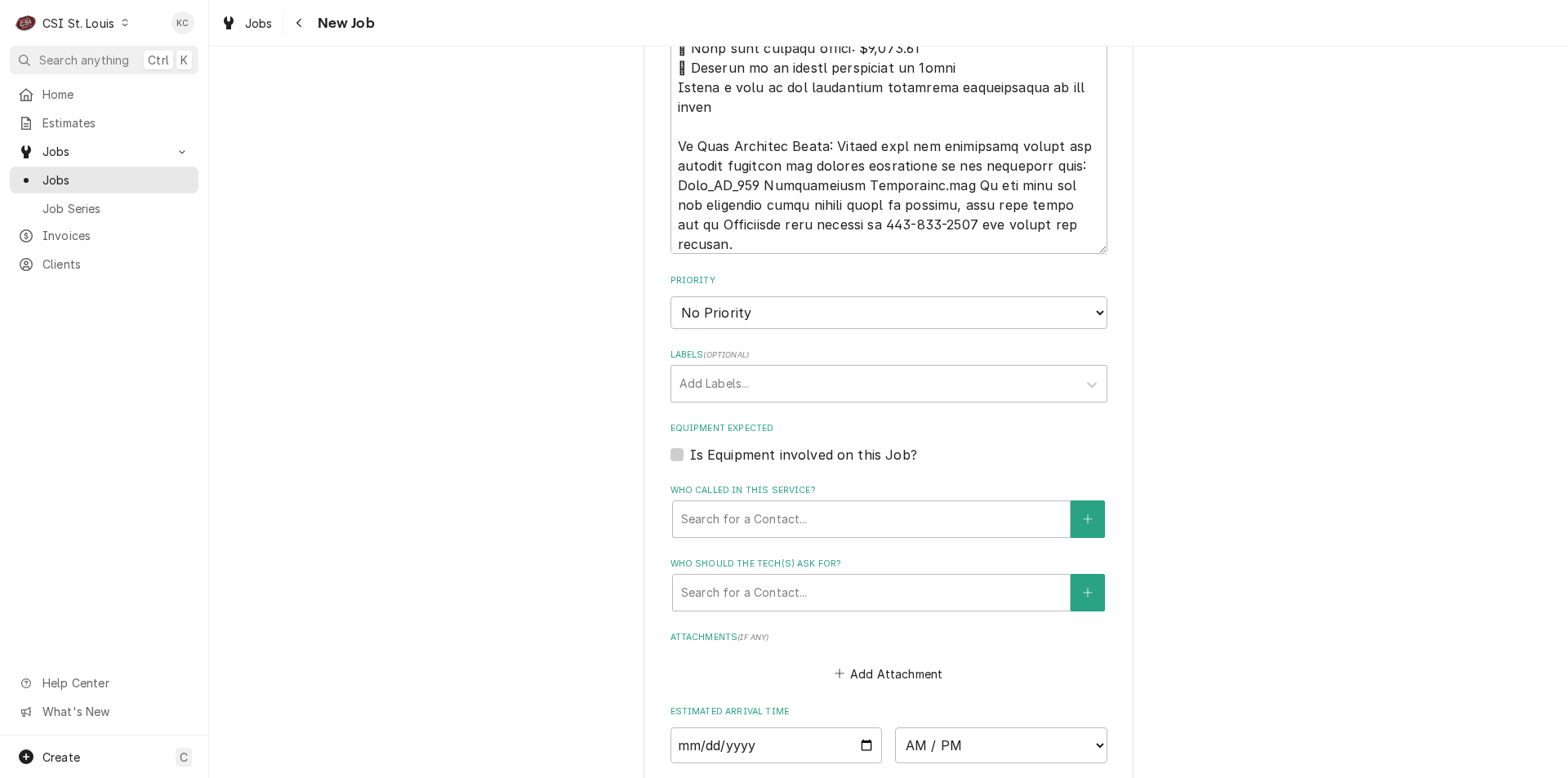 scroll, scrollTop: 1772, scrollLeft: 0, axis: vertical 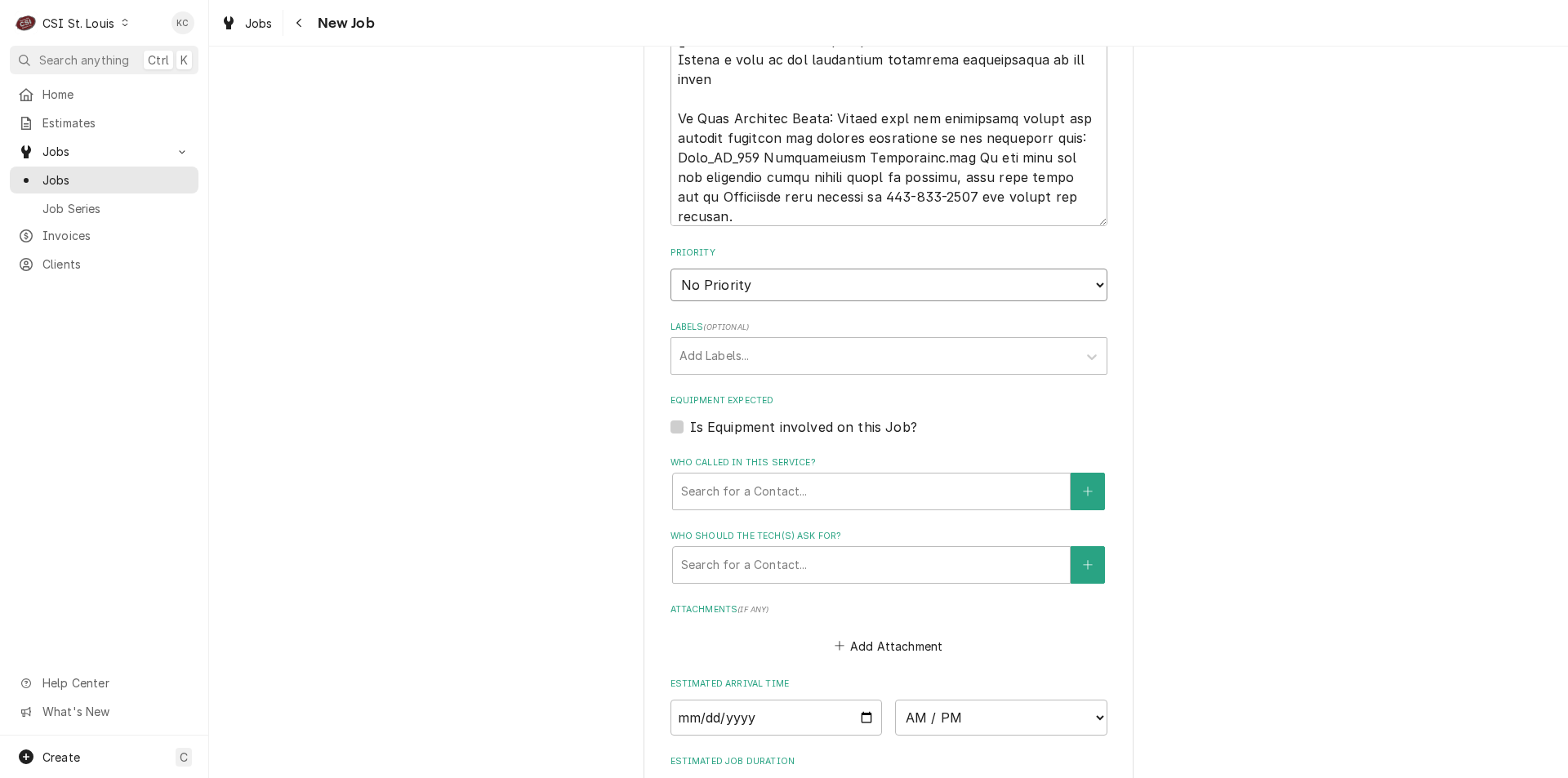 click on "No Priority Urgent High Medium Low" at bounding box center [889, 285] 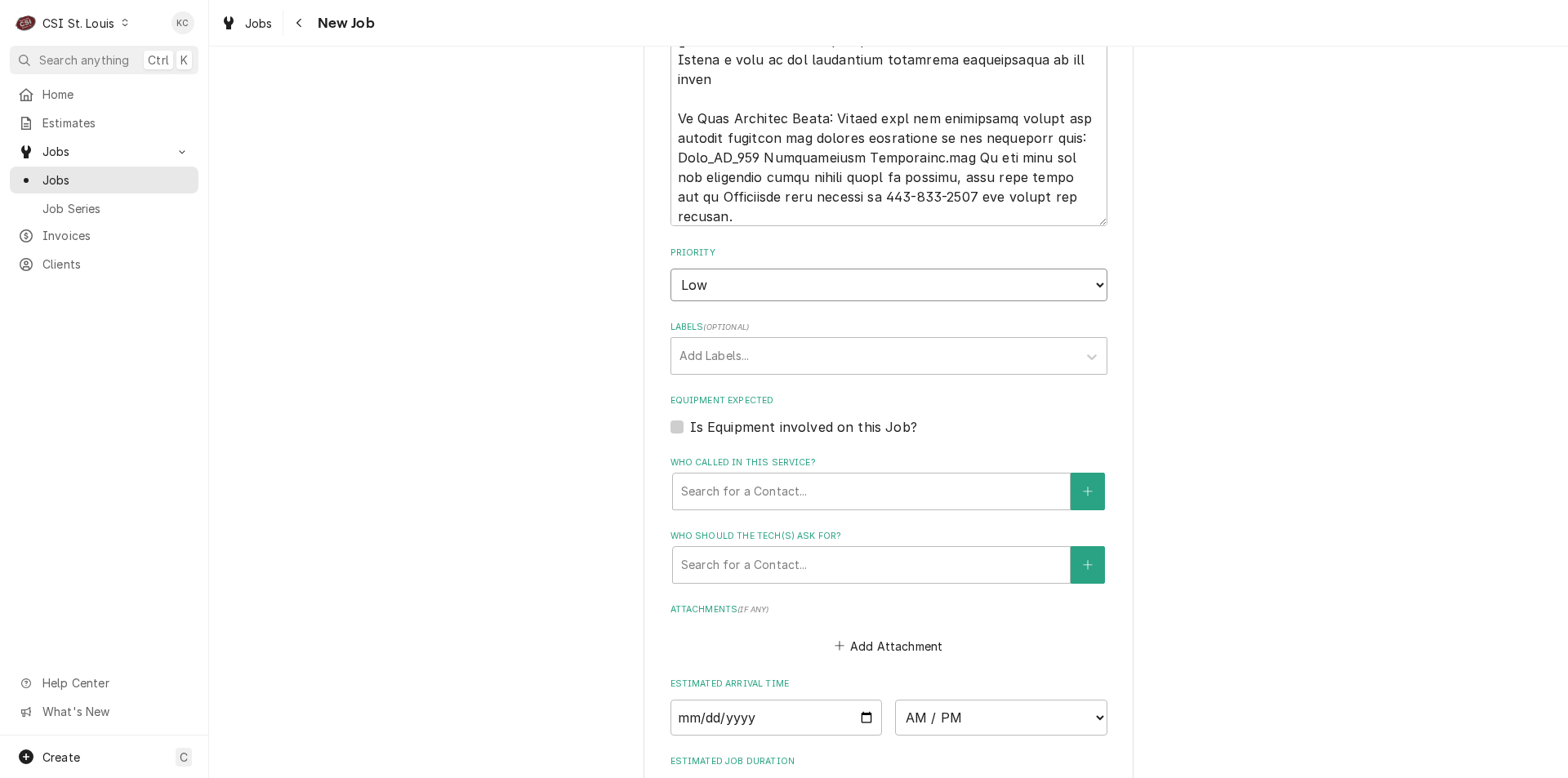 click on "No Priority Urgent High Medium Low" at bounding box center [889, 285] 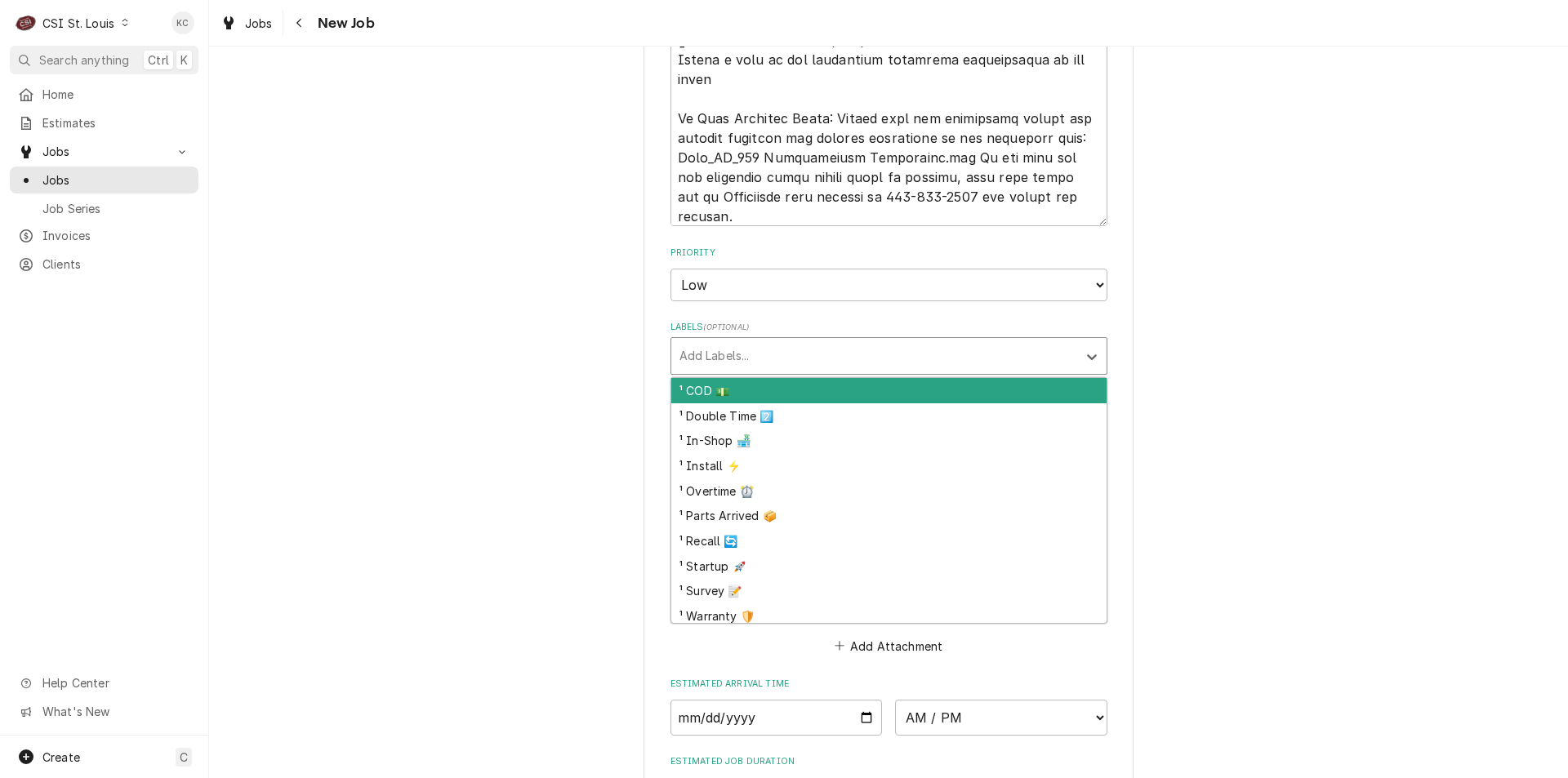 click at bounding box center [874, 356] 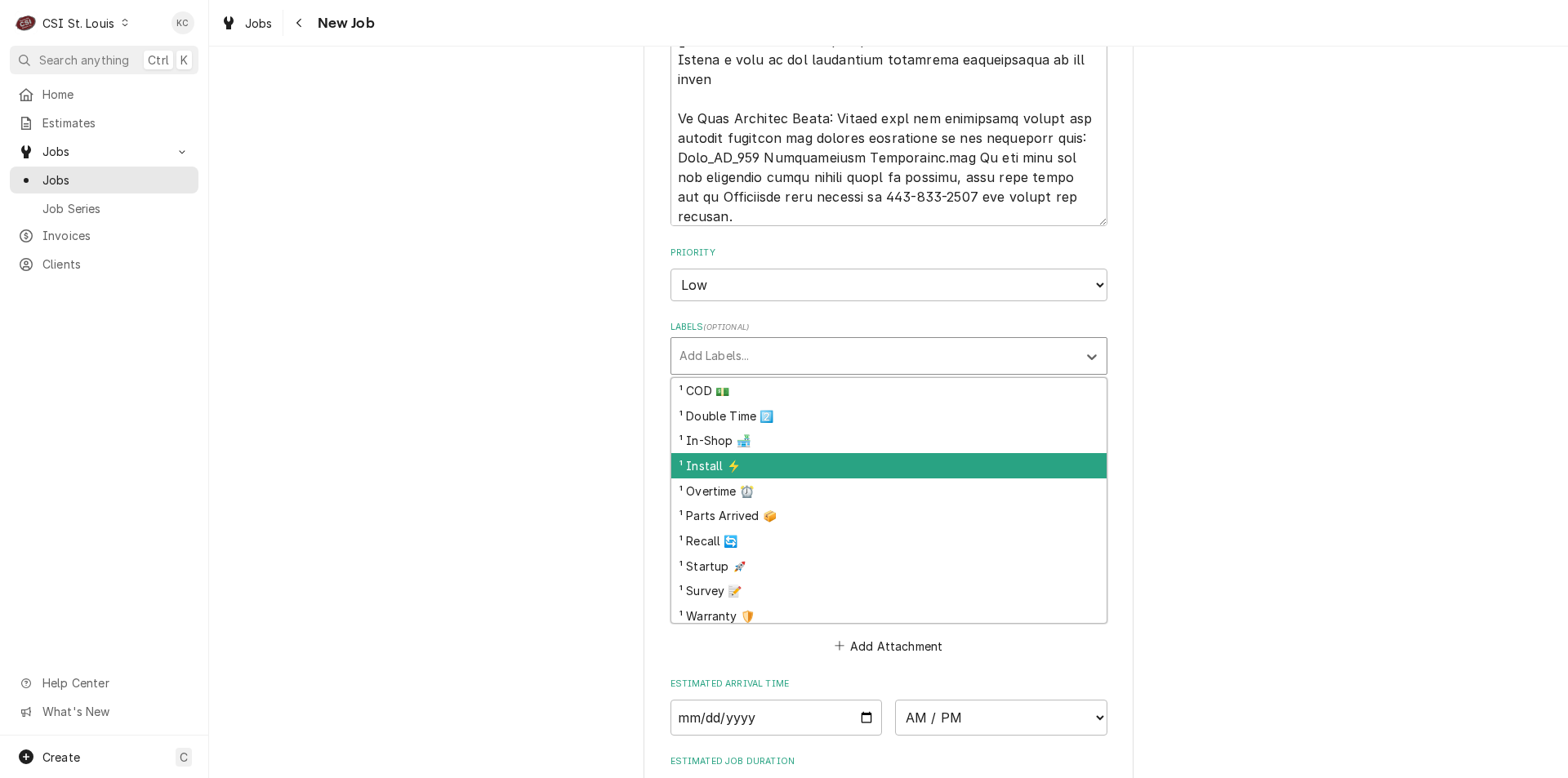 click on "¹ Install ⚡️" at bounding box center (889, 465) 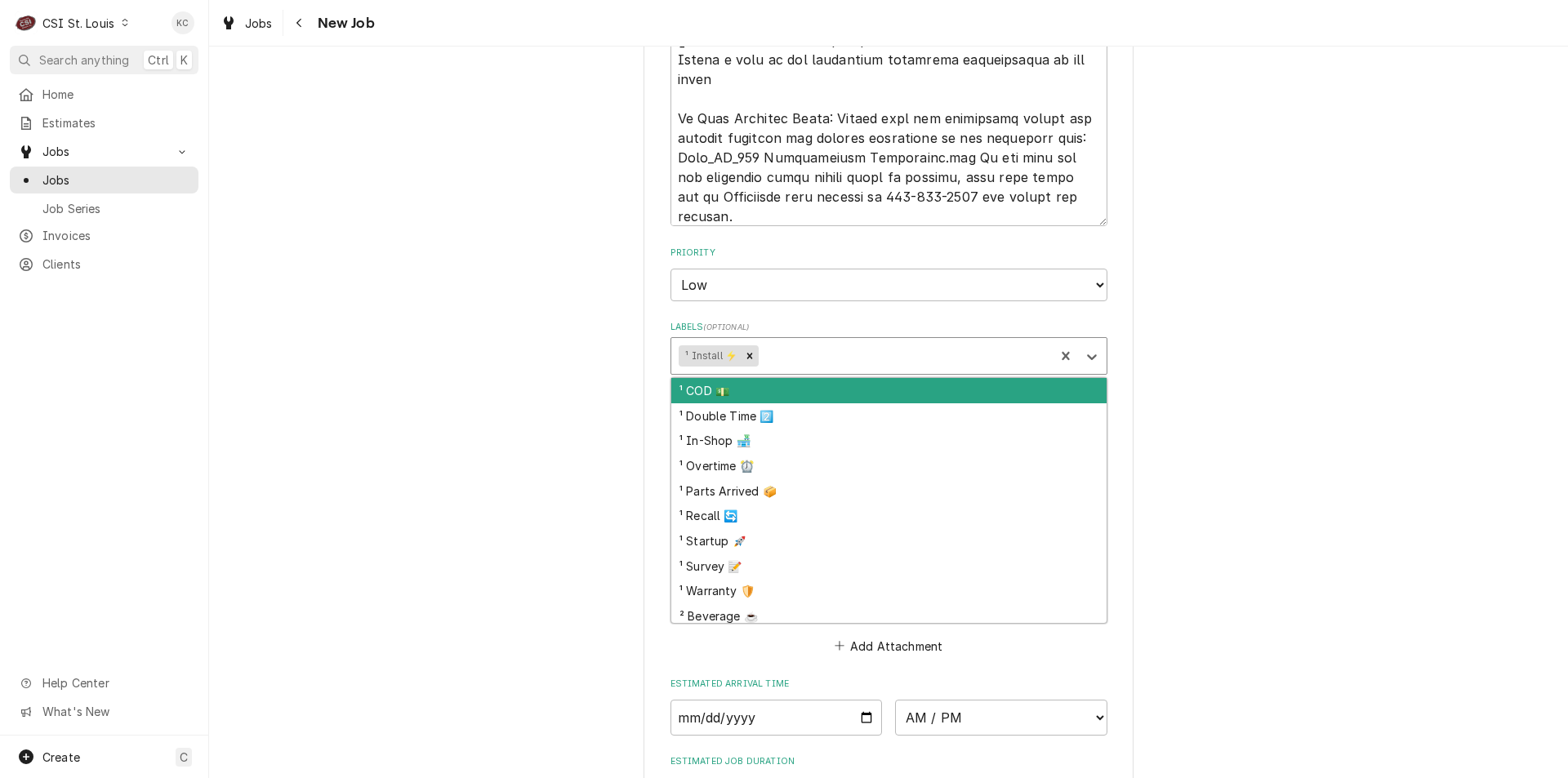 click at bounding box center (904, 356) 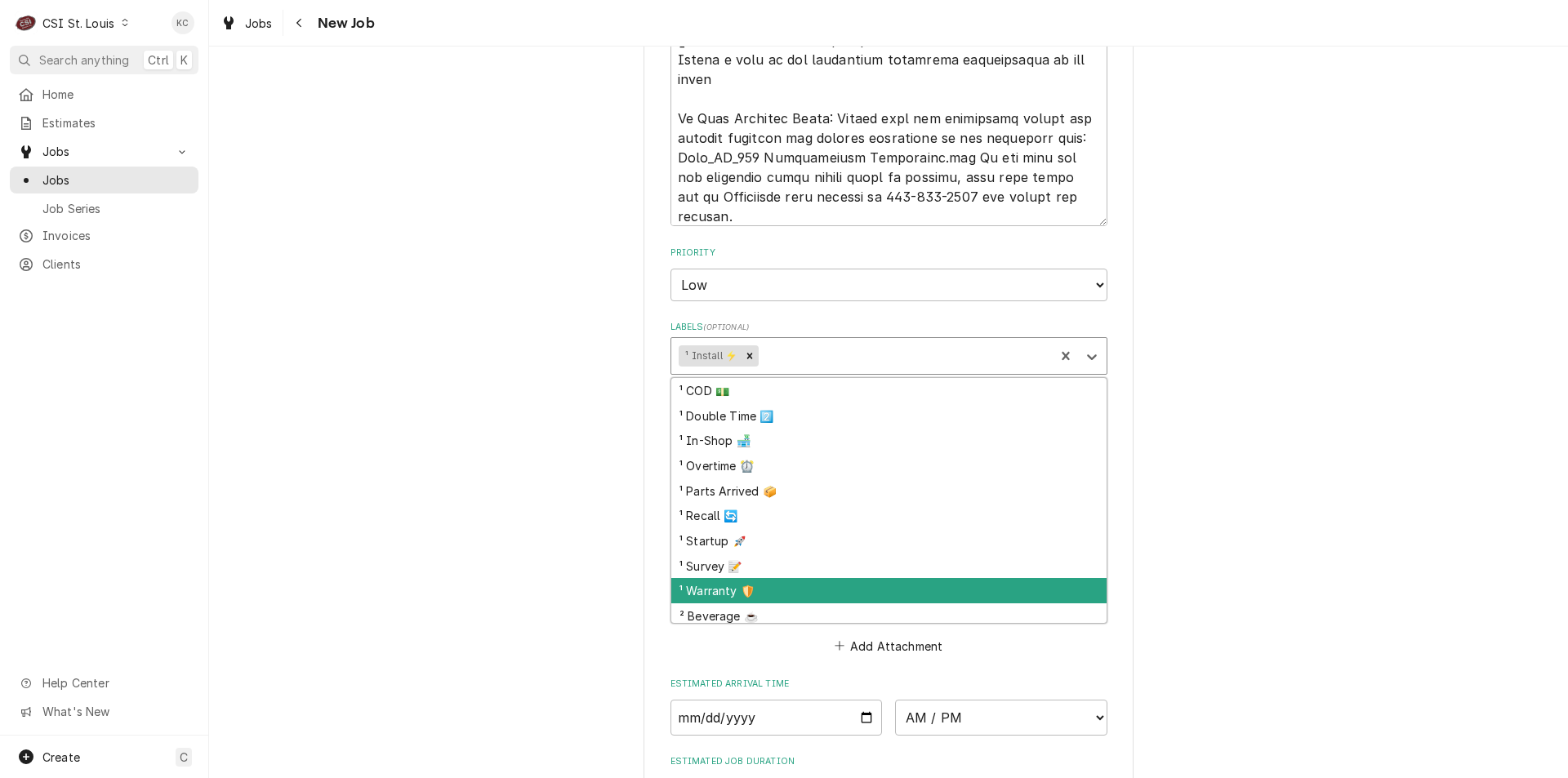 click on "¹ Warranty 🛡️" at bounding box center (889, 590) 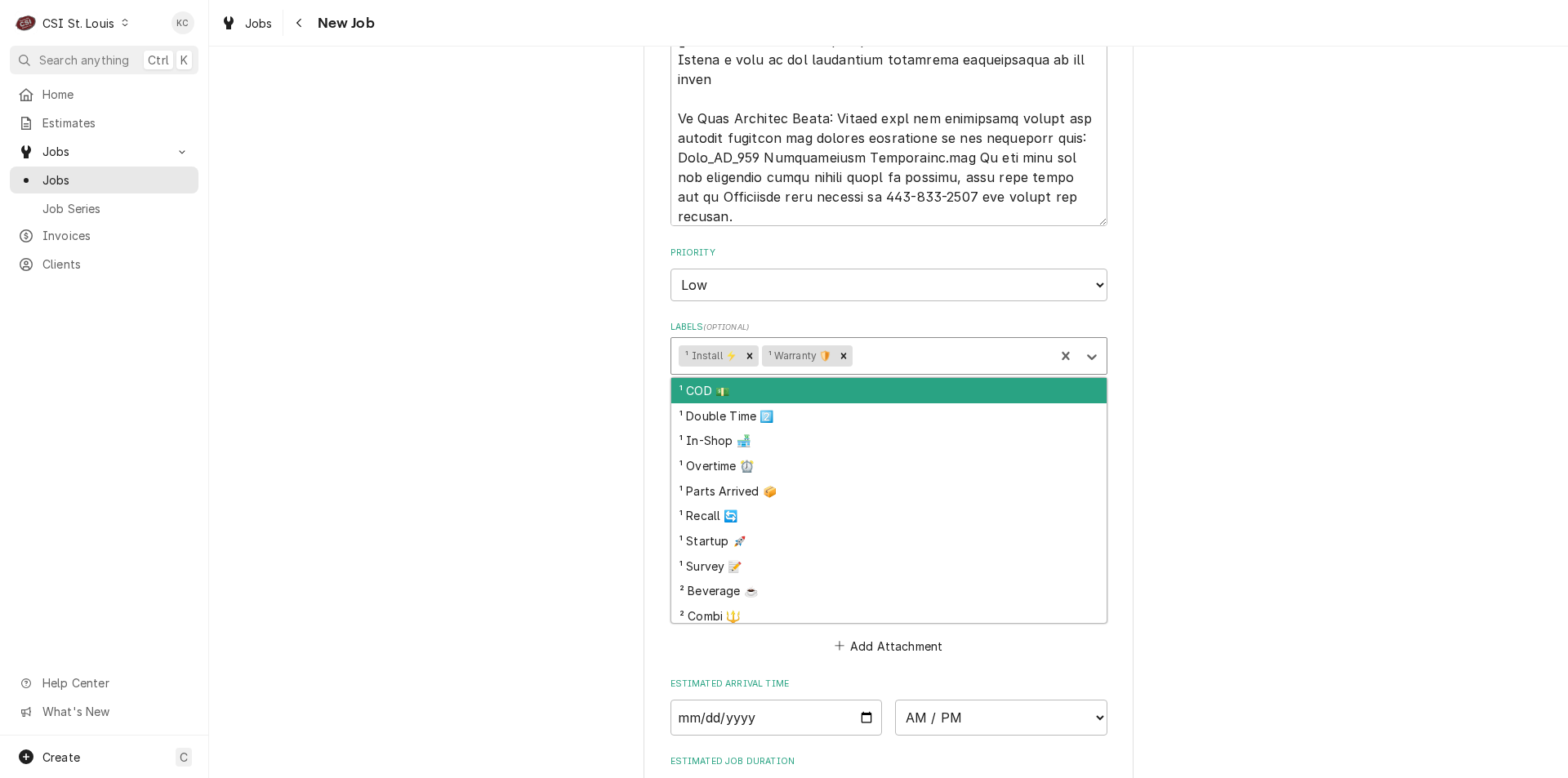 click at bounding box center [951, 356] 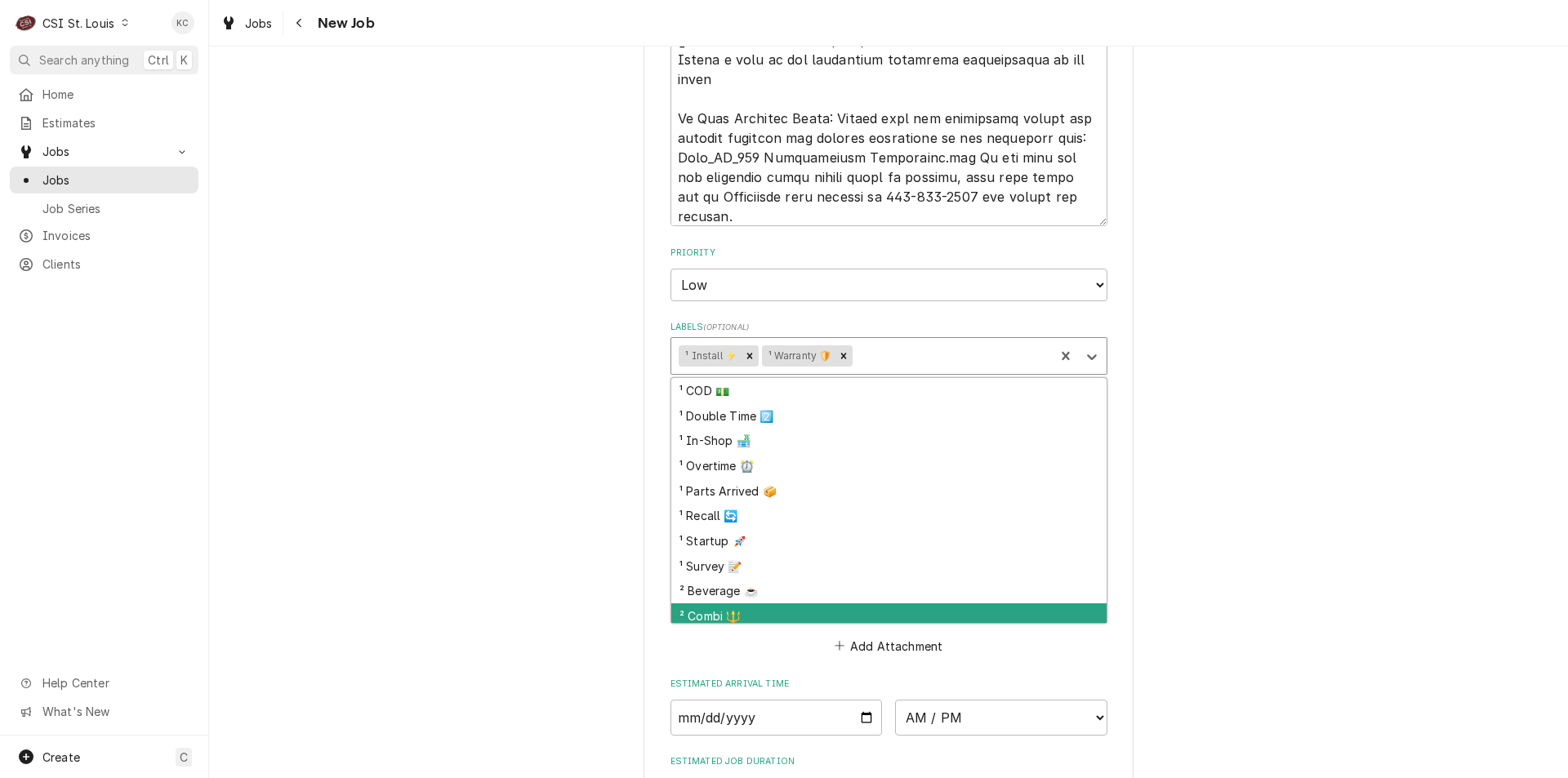 scroll, scrollTop: 82, scrollLeft: 0, axis: vertical 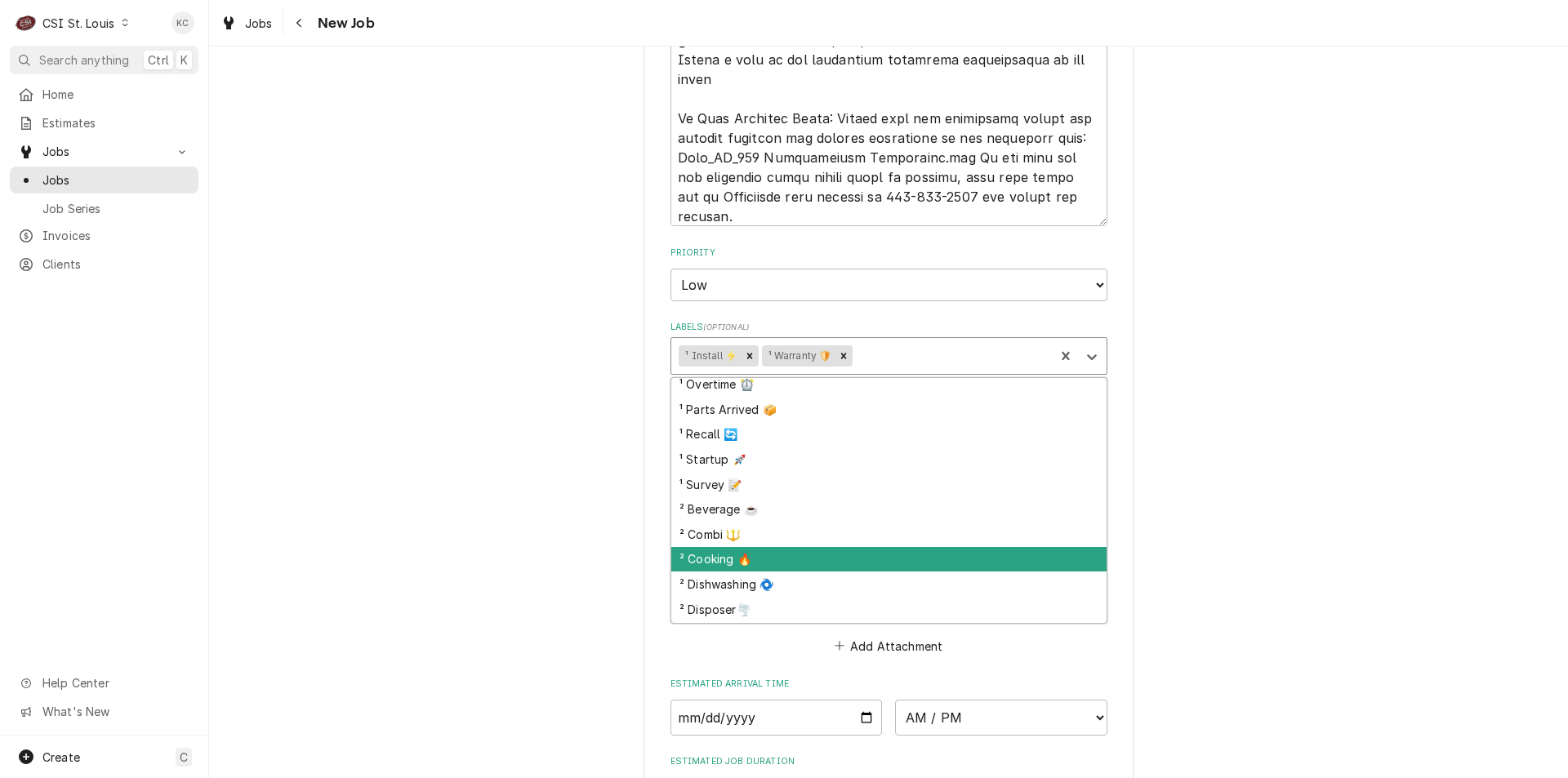 click on "² Cooking 🔥" at bounding box center (889, 559) 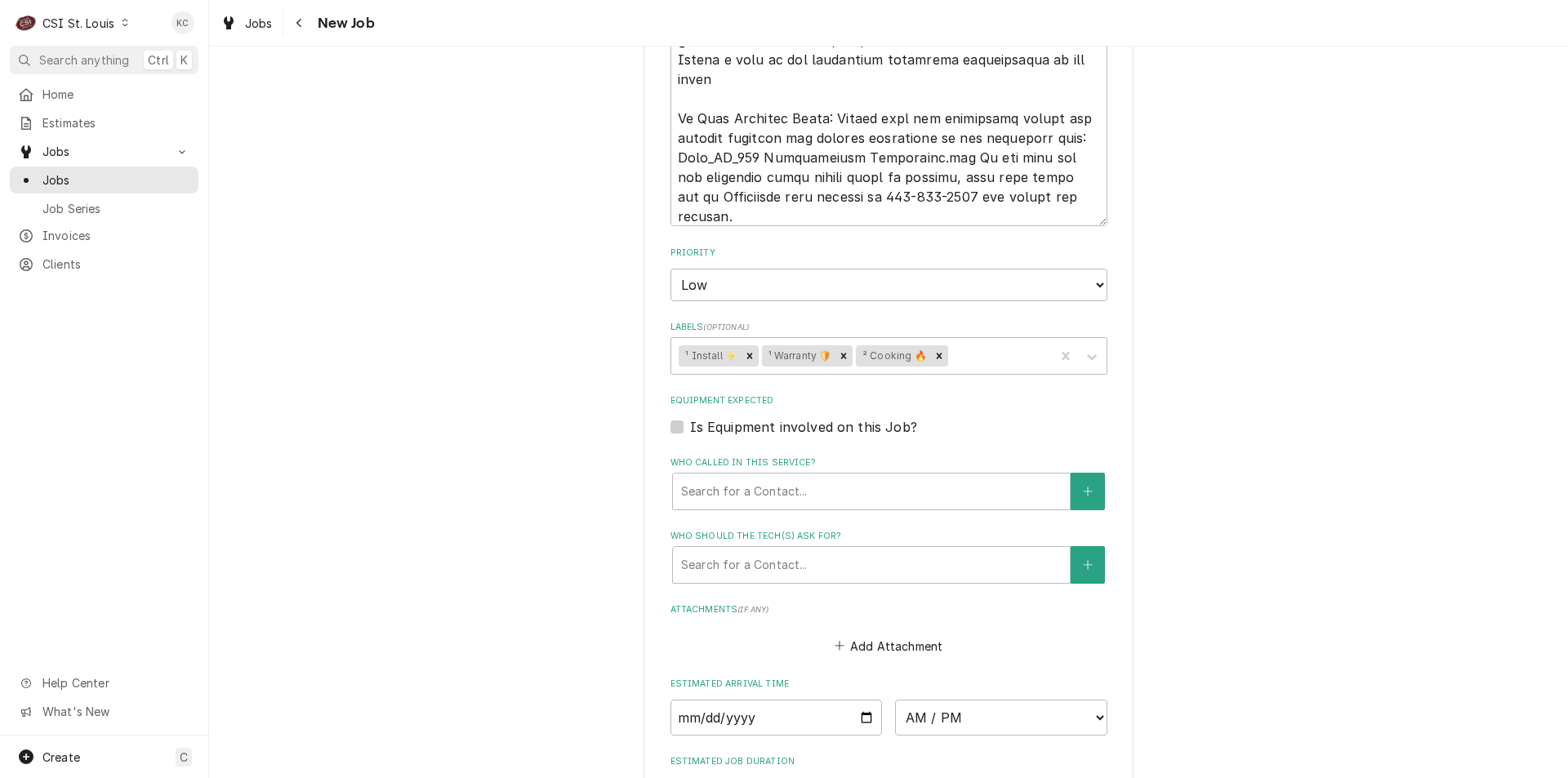 click on "Please provide the following information to create a job: Client Details Client WELBILT CLEVELAND RANGE ³ Tax Exempt 🆓 Edit Client Client Notes **Tax Exempt** Service Location Chilis #1733 Fenton / 711 Gravois Road, Fenton, MO 63026 Edit Service Location Job Details Job Source Direct (Phone/Email/etc.) Service Channel Corrigo Ecotrak Other Job Source Name Welbilt email Welbilt email  ID CA312104 Date Received 2025-08-08 Service Type Job | Service Call ¹ Service Type 🛠️ Job Type Reason For Call INSTALL
Convotherm C4 ET 6.20ESCH1 Technician Instructions  ( optional ) Priority No Priority Urgent High Medium Low Labels  ( optional ) ¹ Install ⚡️ ¹ Warranty 🛡️ ² Cooking 🔥 Equipment Expected Is Equipment involved on this Job? Who called in this service? Search for a Contact... Who should the tech(s) ask for? Search for a Contact... Attachments  ( if any ) Add Attachment Estimated Arrival Time AM / PM 6:00 AM 6:15 AM 6:30 AM 6:45 AM 7:00 AM 7:15 AM 7:30 AM 7:45 AM 8:00 AM 8:15 AM 8:30 AM" at bounding box center (889, -340) 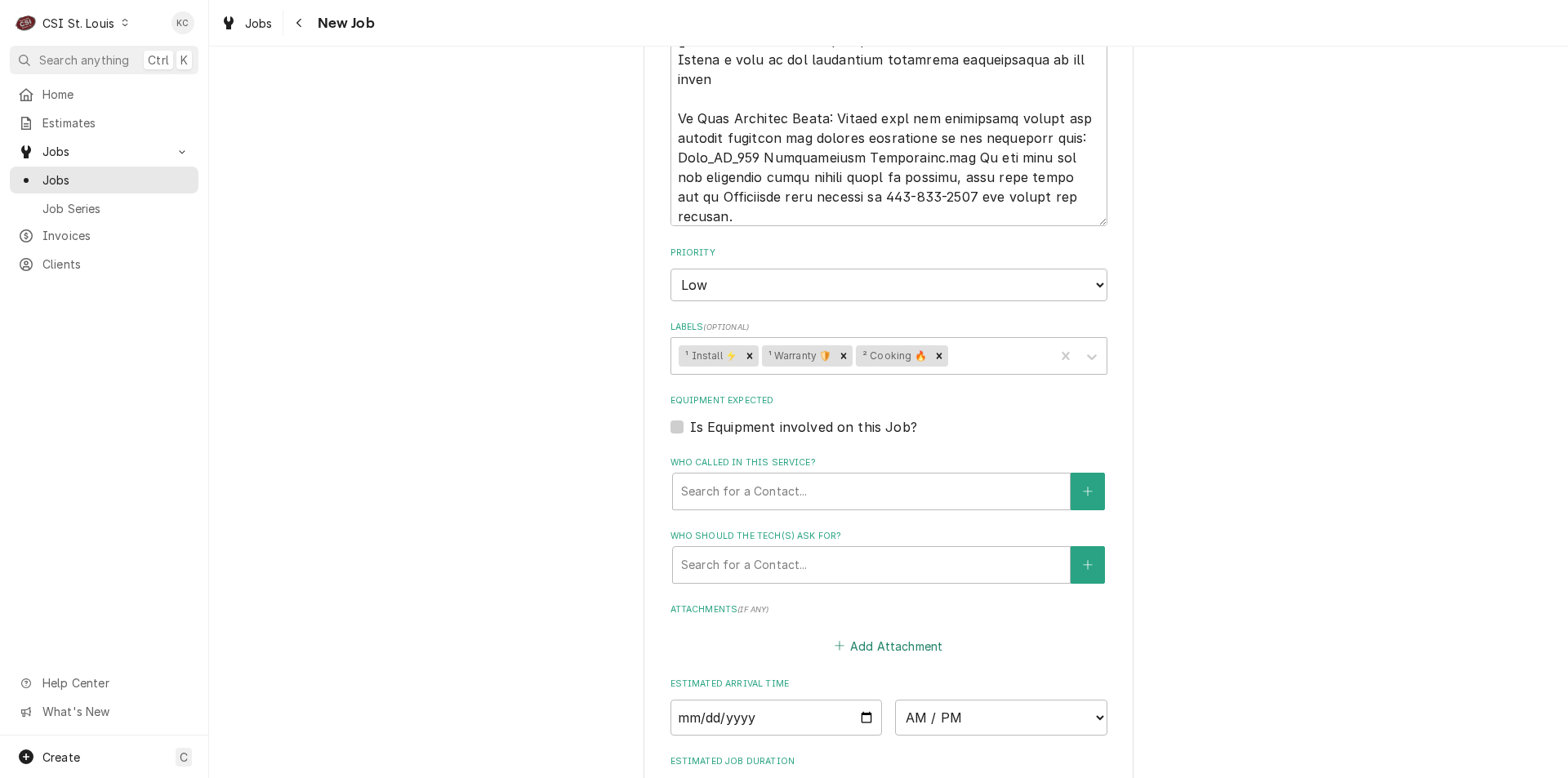click on "Add Attachment" at bounding box center (889, 646) 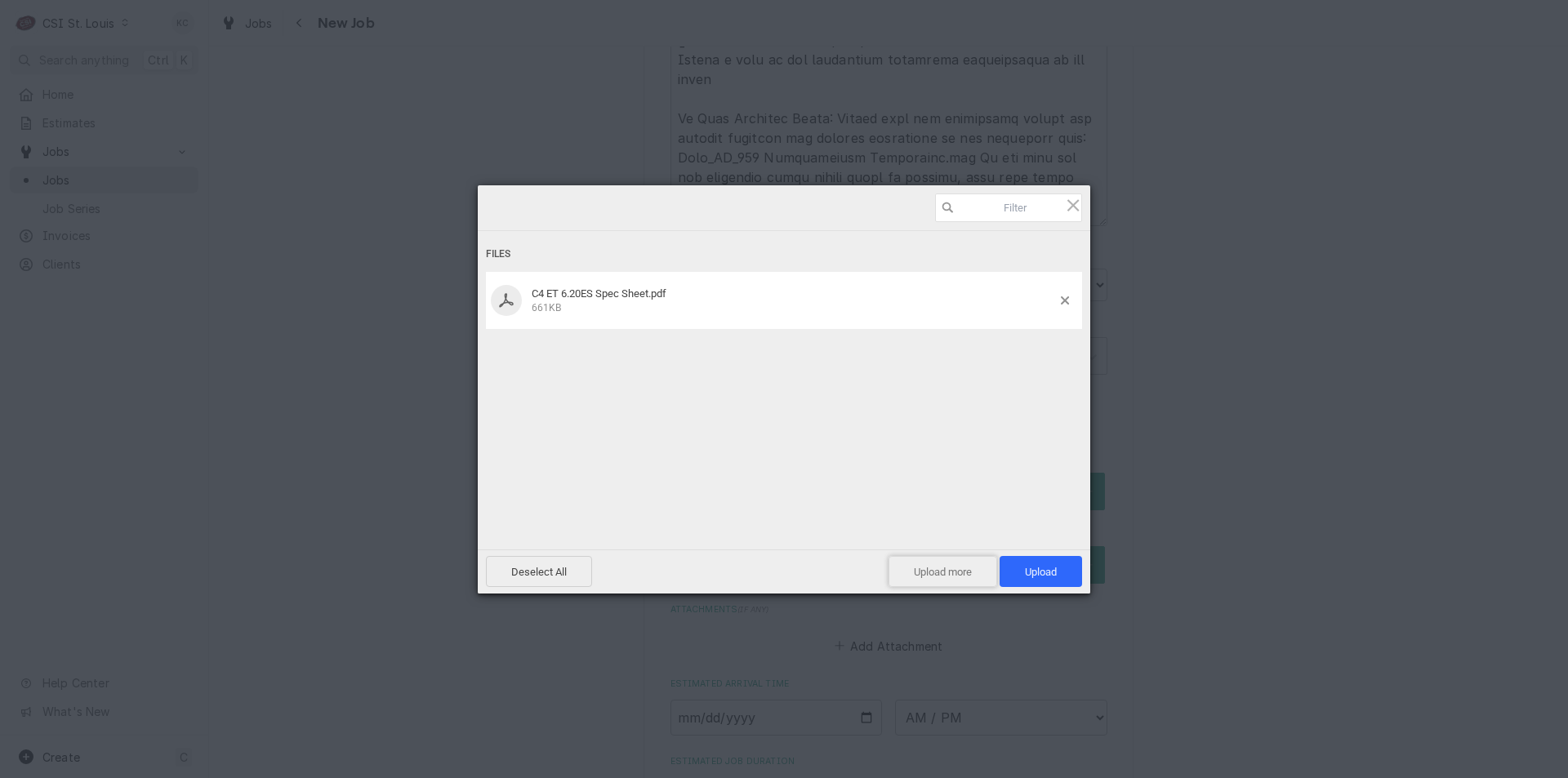 click on "Upload more" at bounding box center [942, 571] 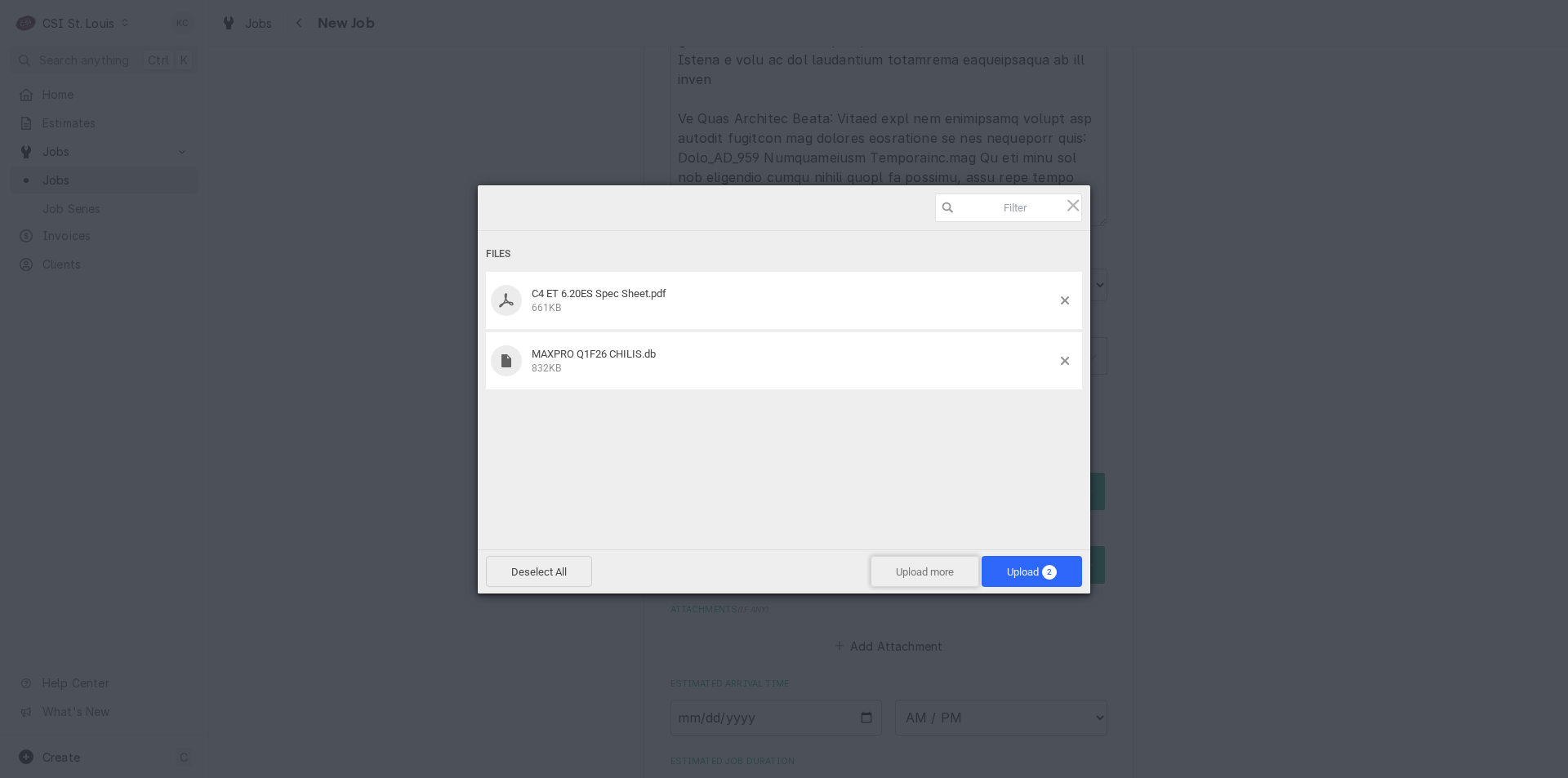click on "Upload more" at bounding box center (924, 571) 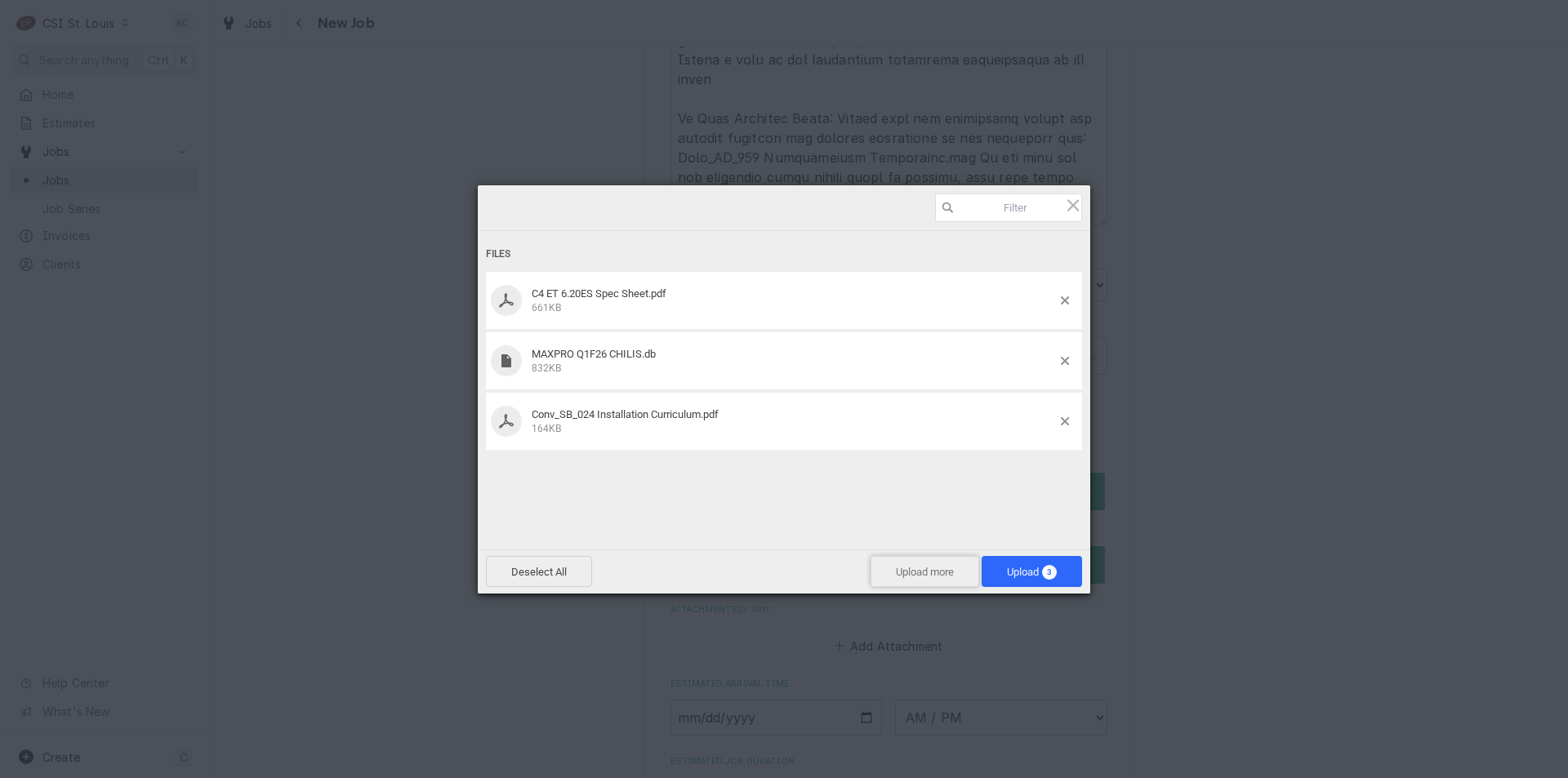 click on "Upload more" at bounding box center (924, 571) 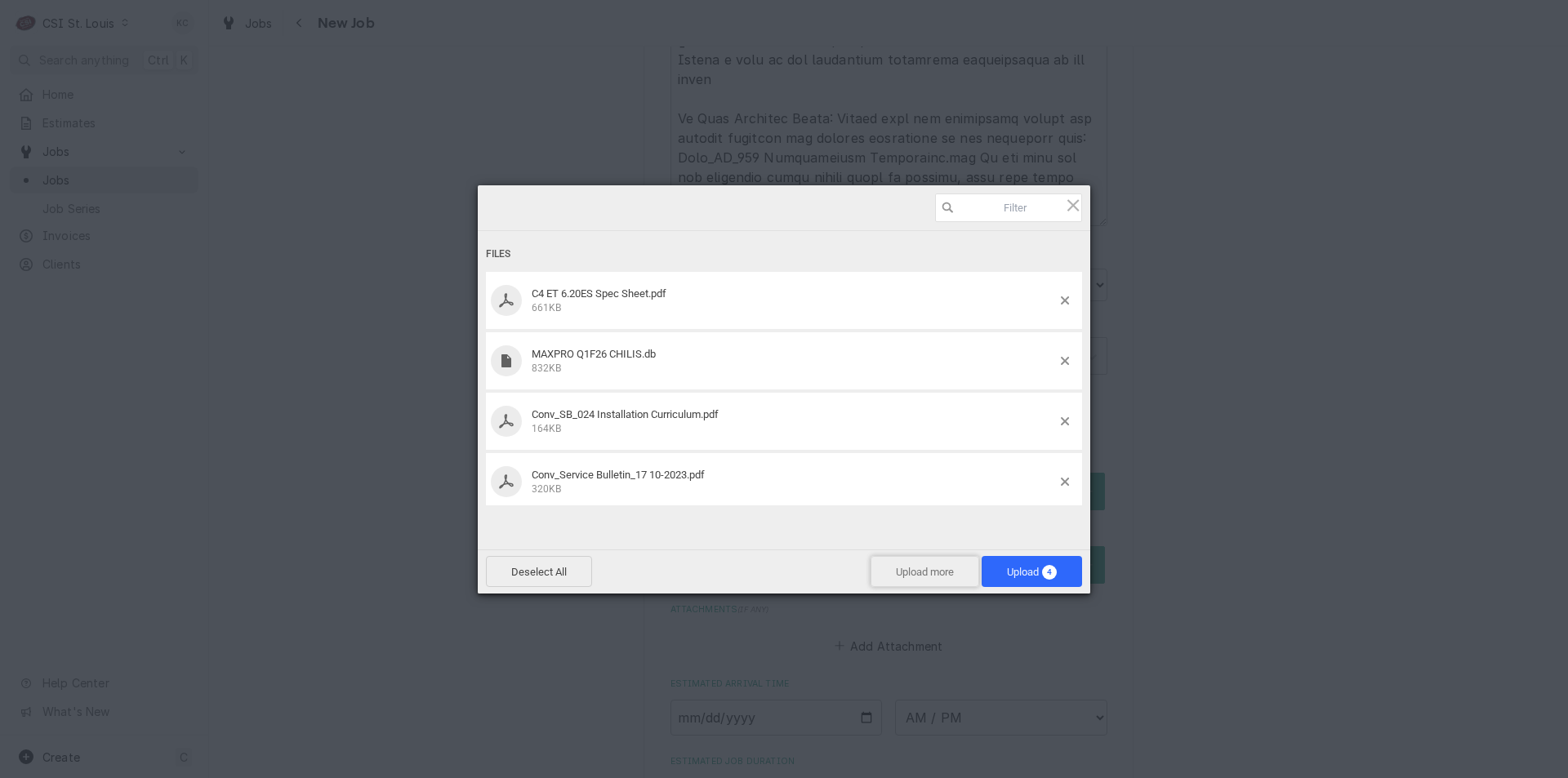 click on "Upload more" at bounding box center [924, 571] 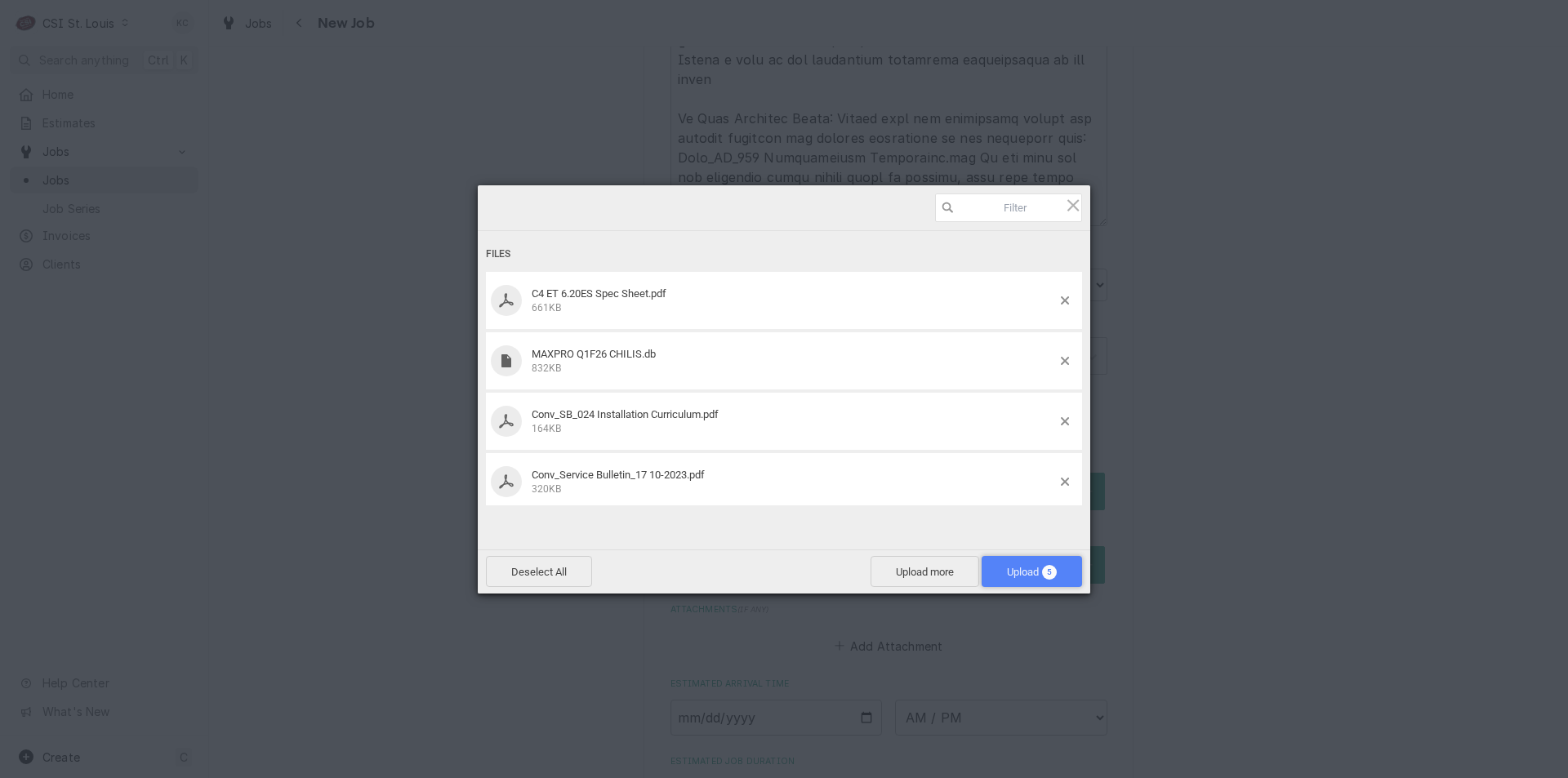click on "Upload
5" at bounding box center (1031, 571) 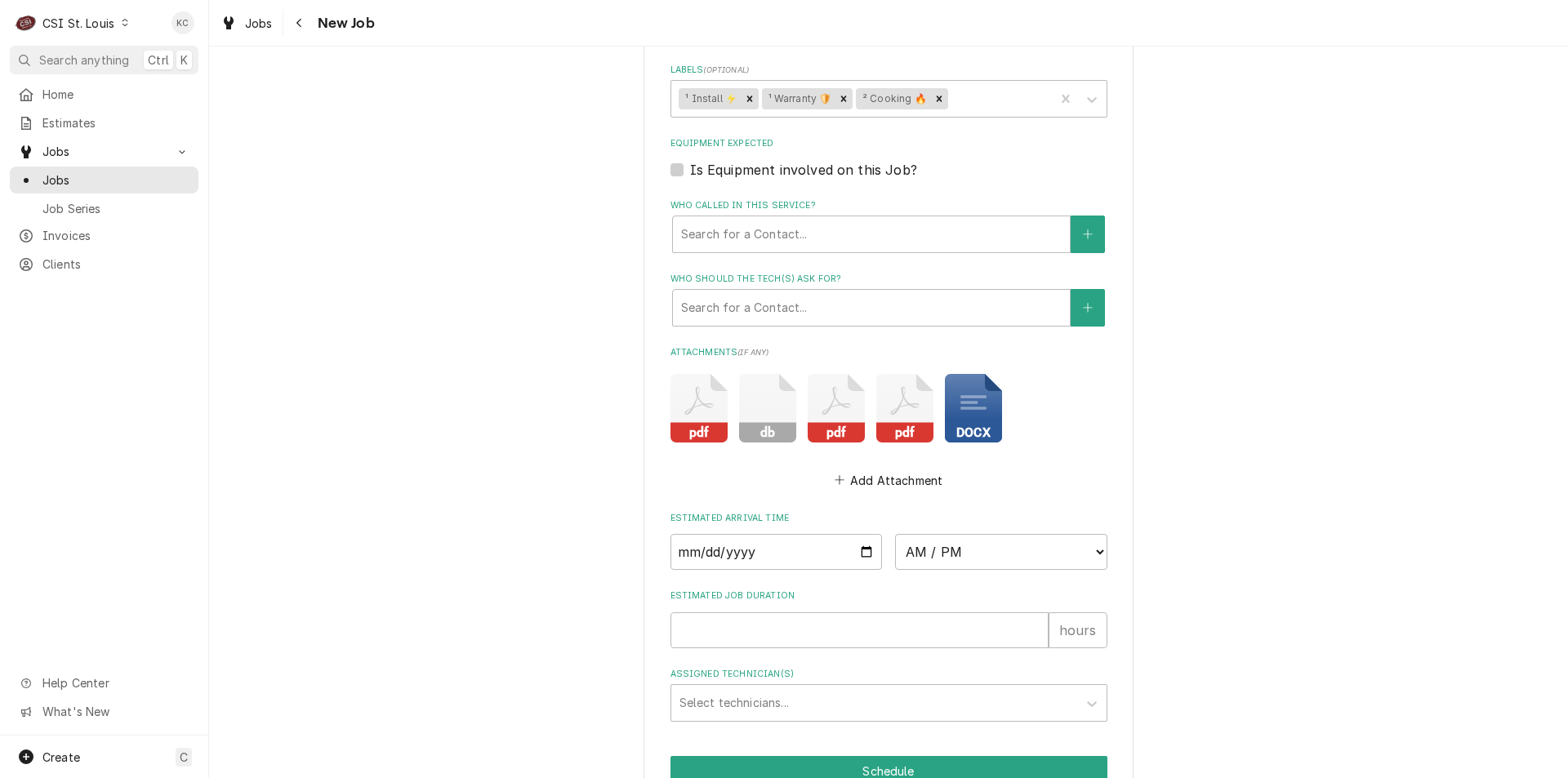 scroll, scrollTop: 2114, scrollLeft: 0, axis: vertical 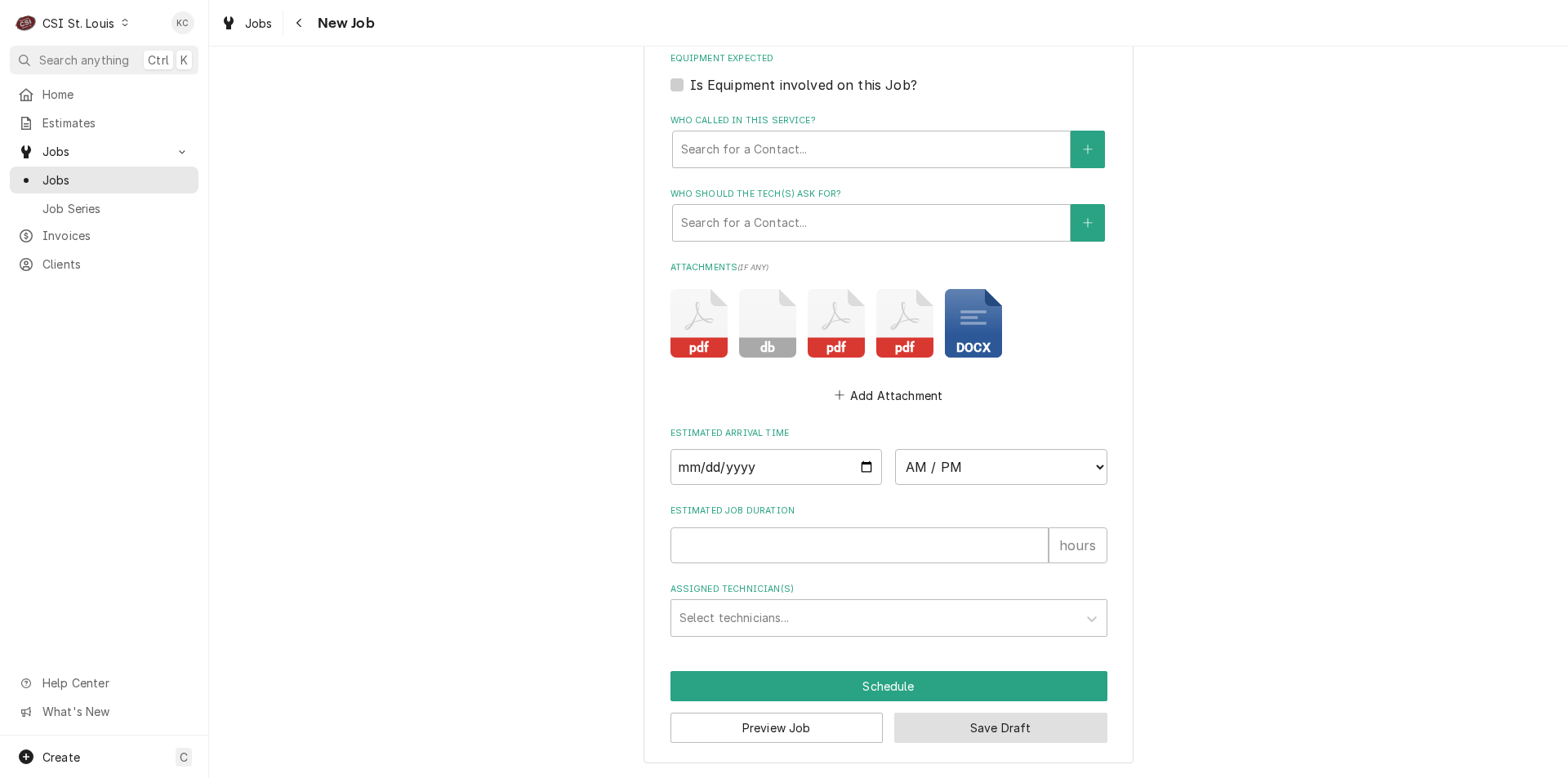 click on "Save Draft" at bounding box center [1000, 727] 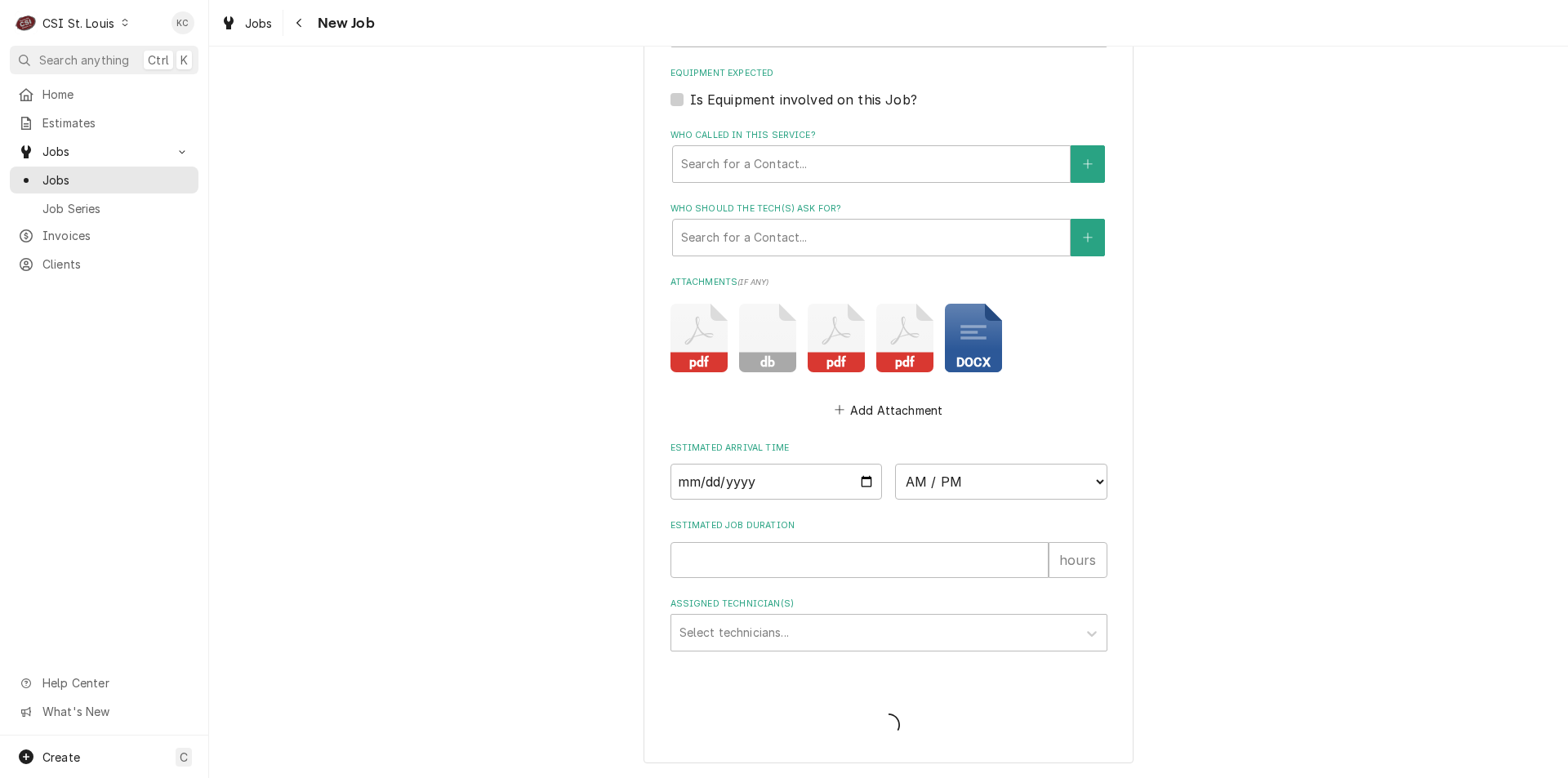 type on "x" 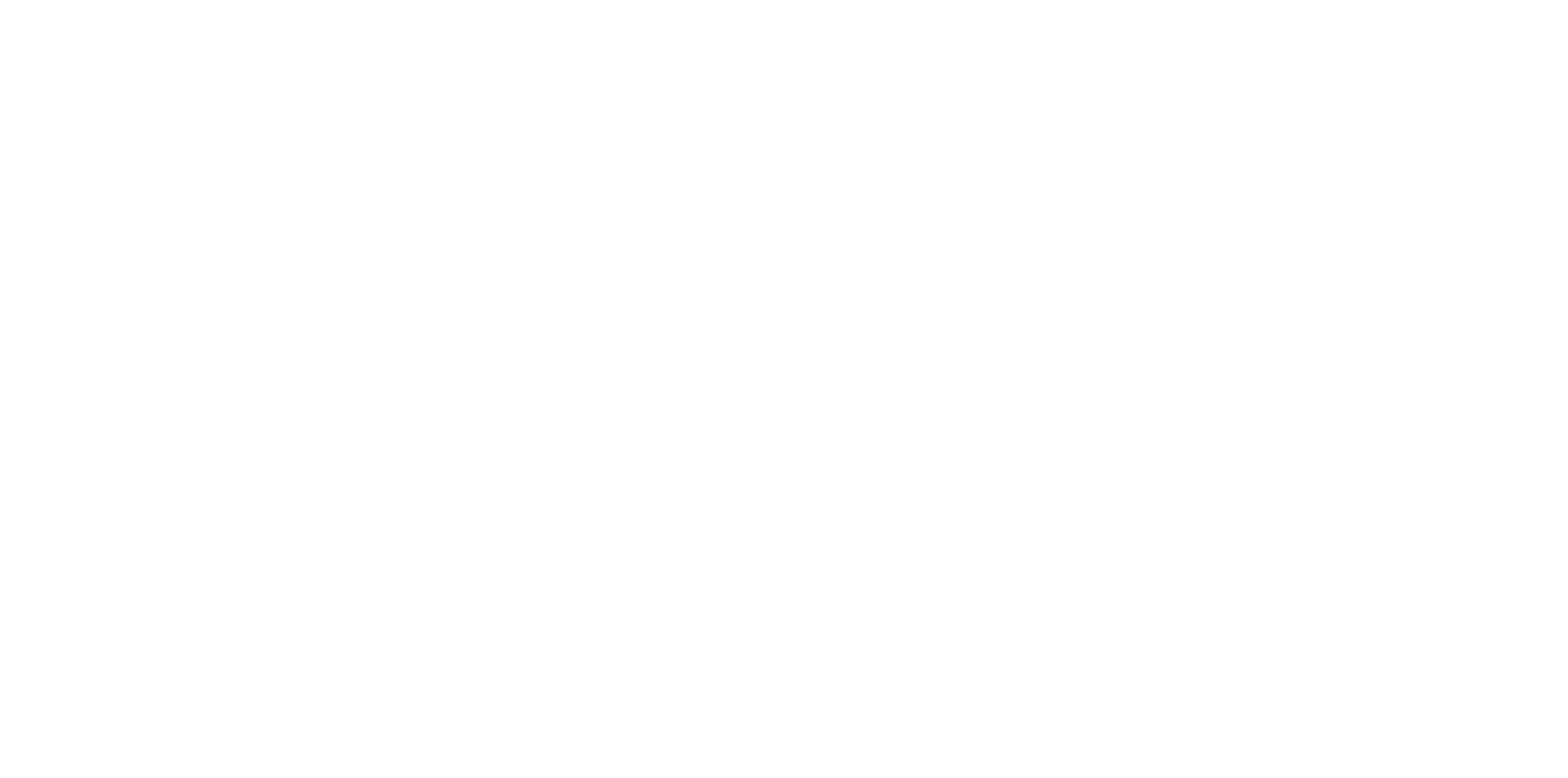 scroll, scrollTop: 0, scrollLeft: 0, axis: both 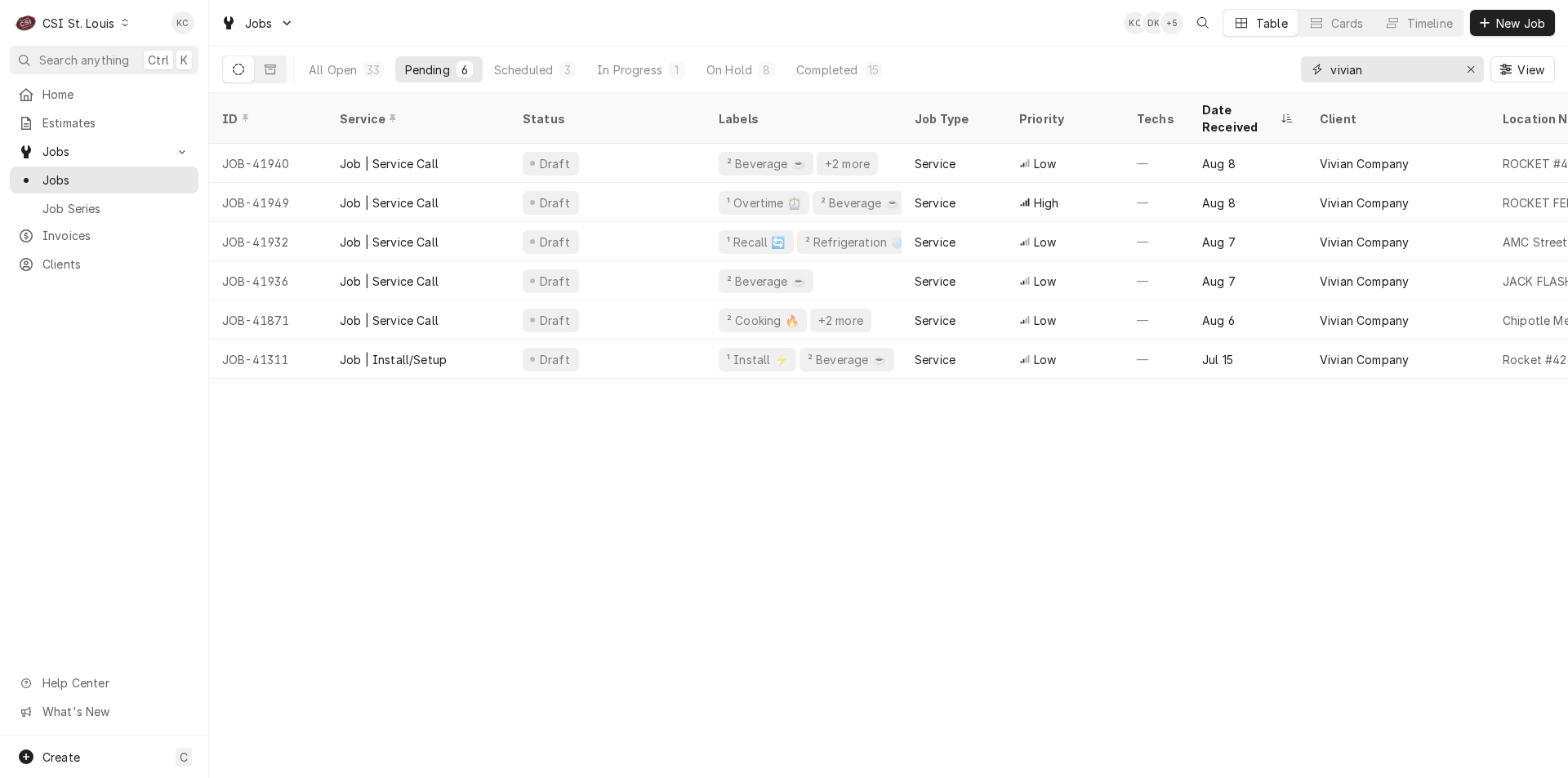 drag, startPoint x: 1388, startPoint y: 70, endPoint x: 1204, endPoint y: 80, distance: 184.27154 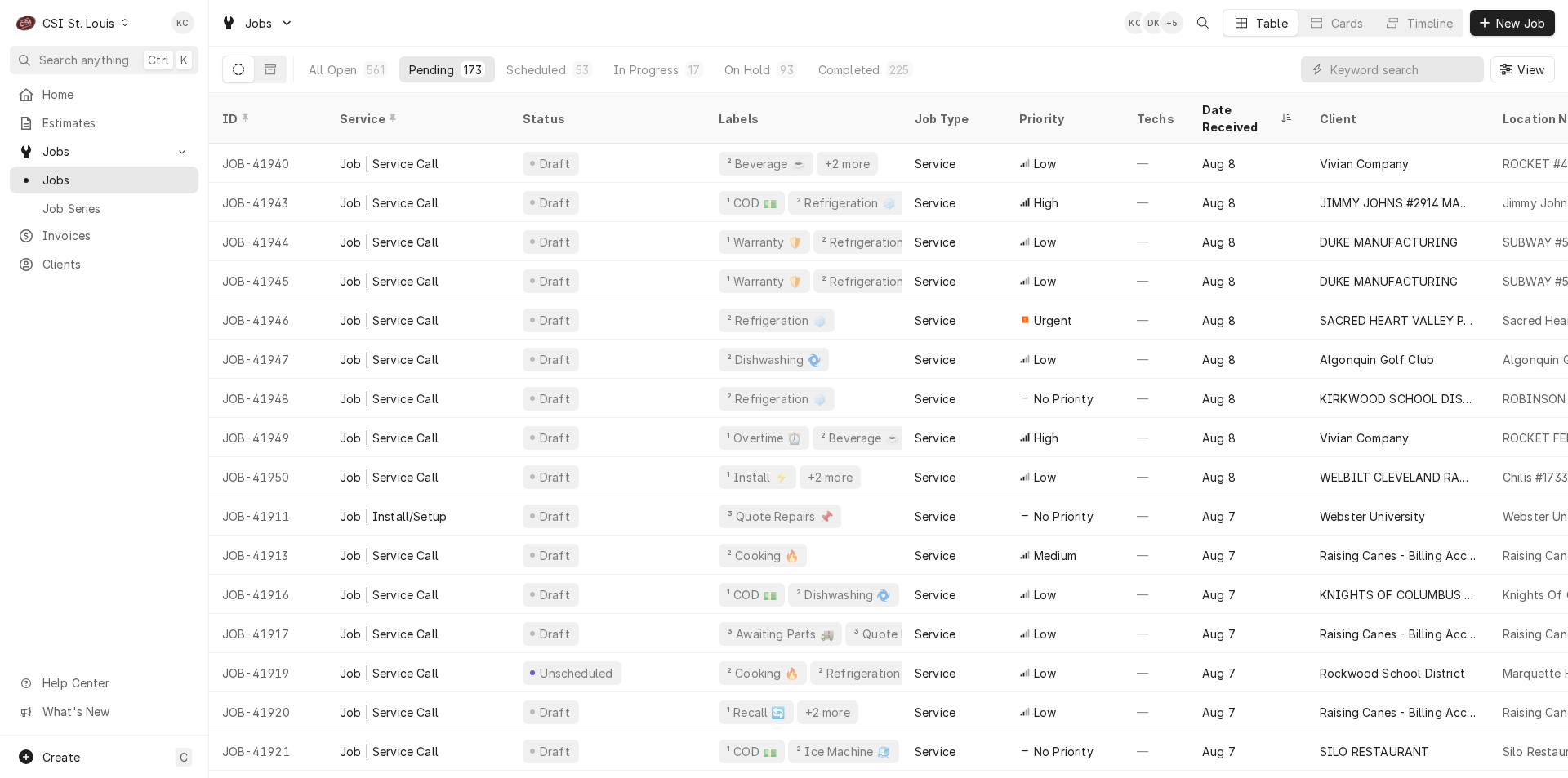 click on "Pending 173" at bounding box center [448, 69] 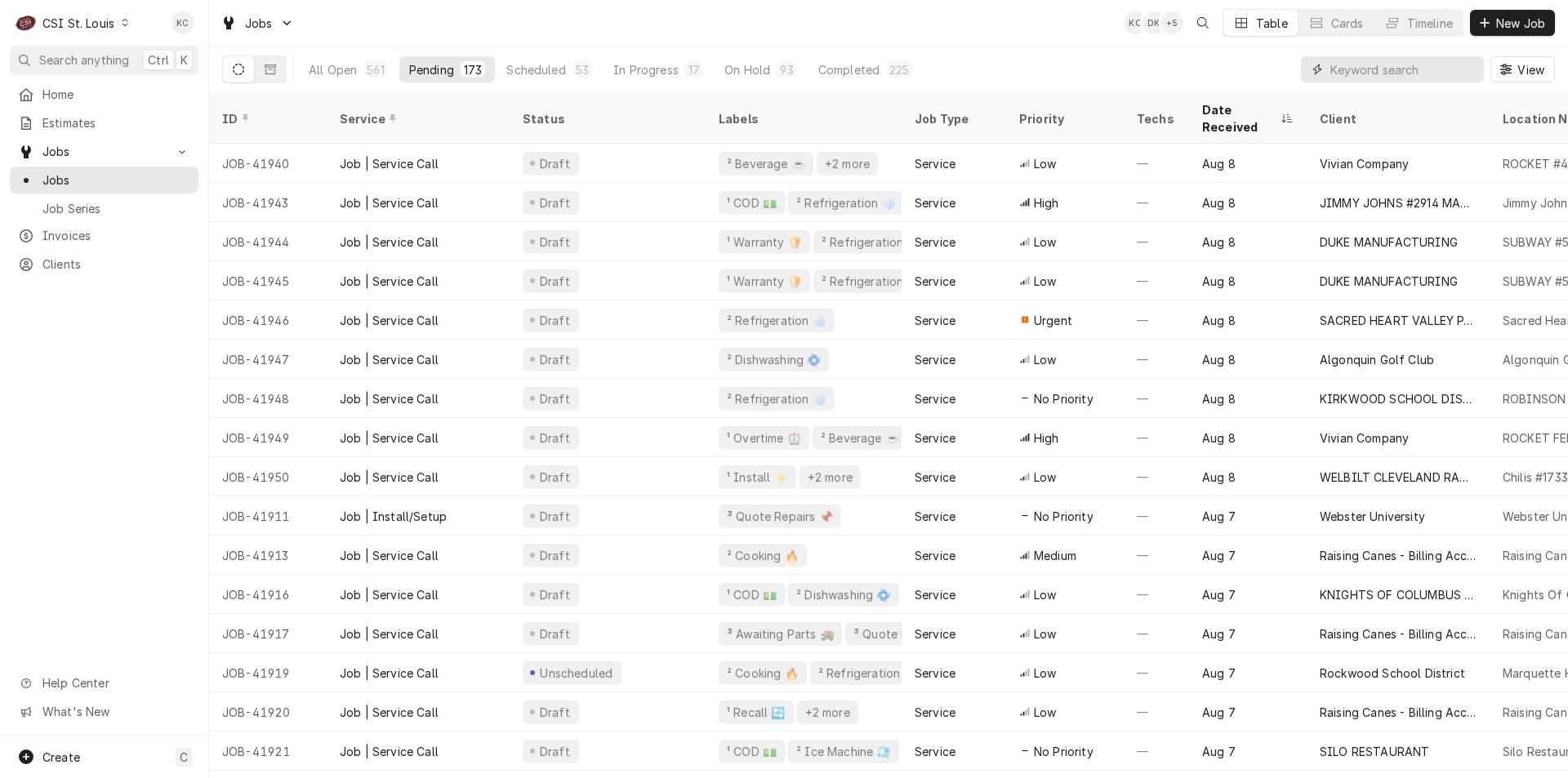 click at bounding box center [1403, 69] 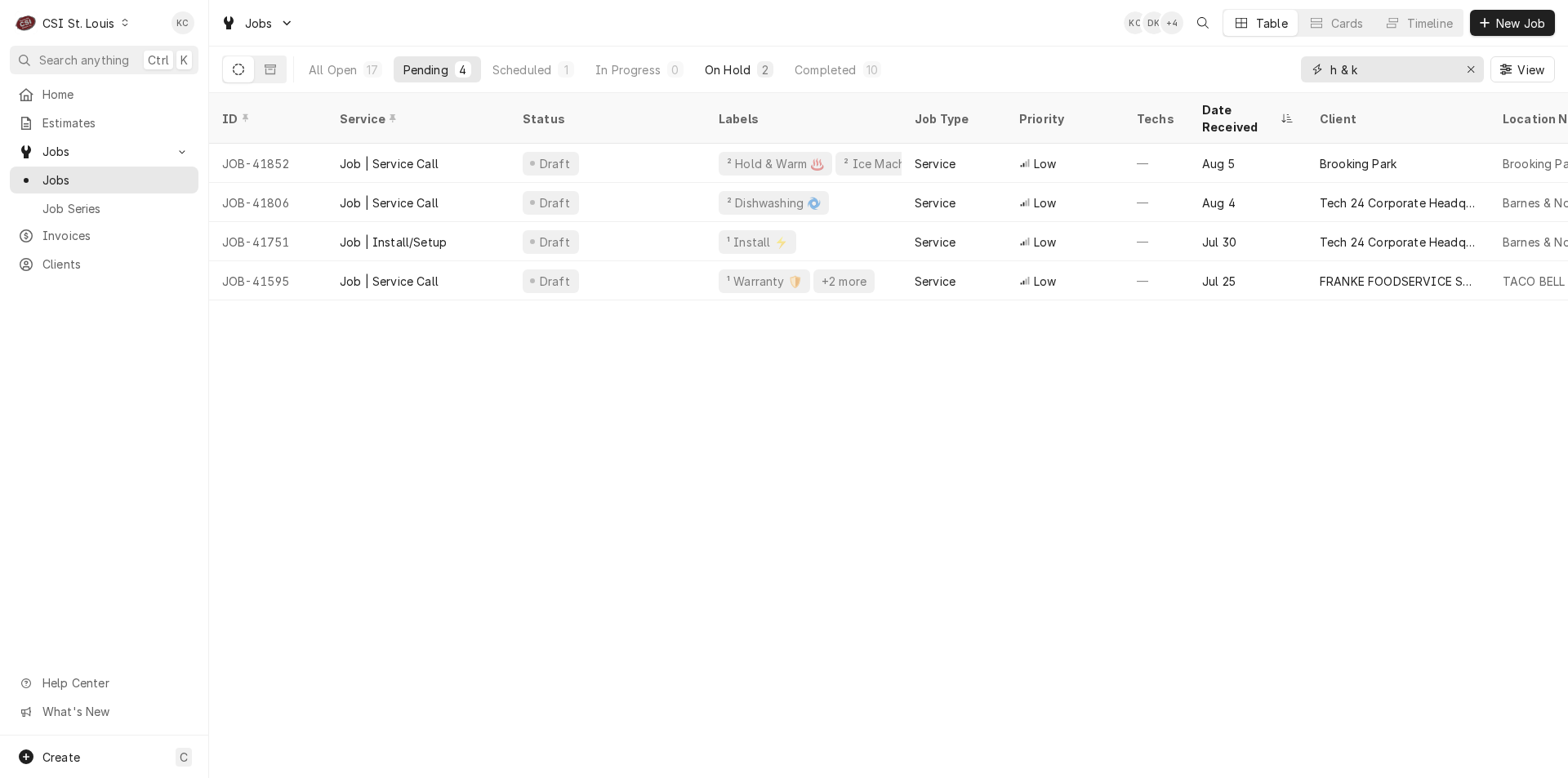 type on "h & k" 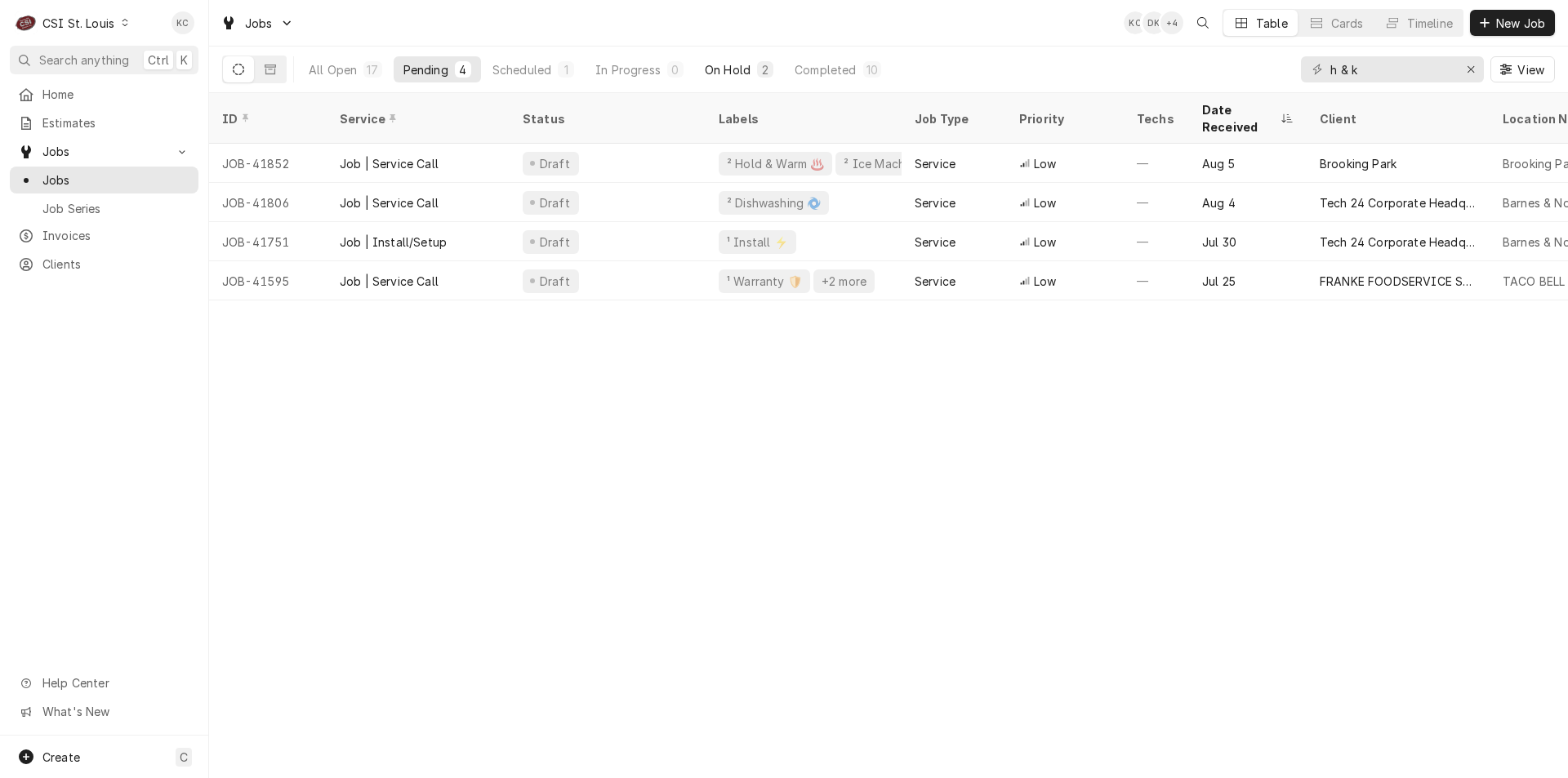 click on "On Hold 2" at bounding box center (739, 69) 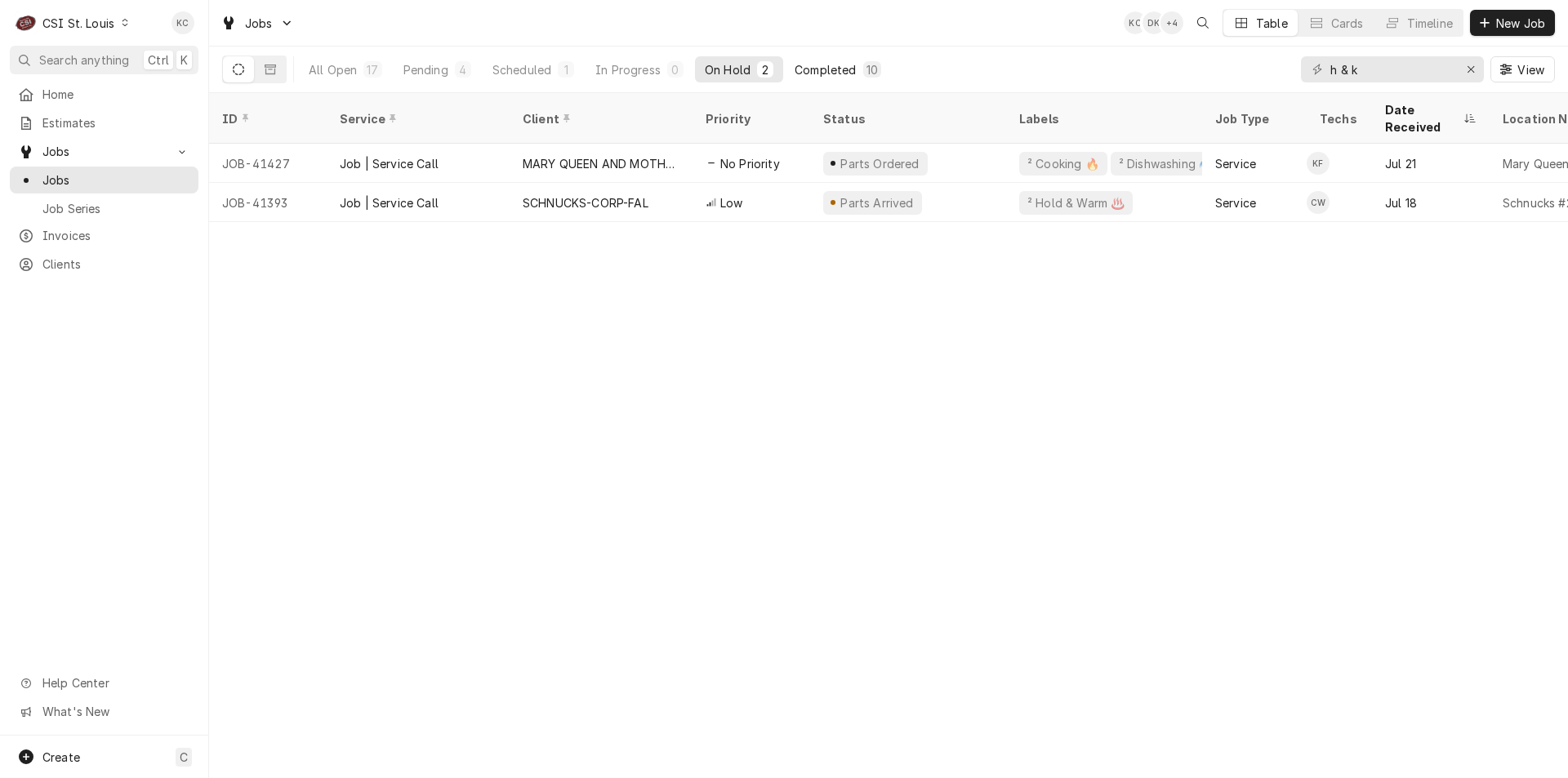 click on "Completed" at bounding box center [825, 69] 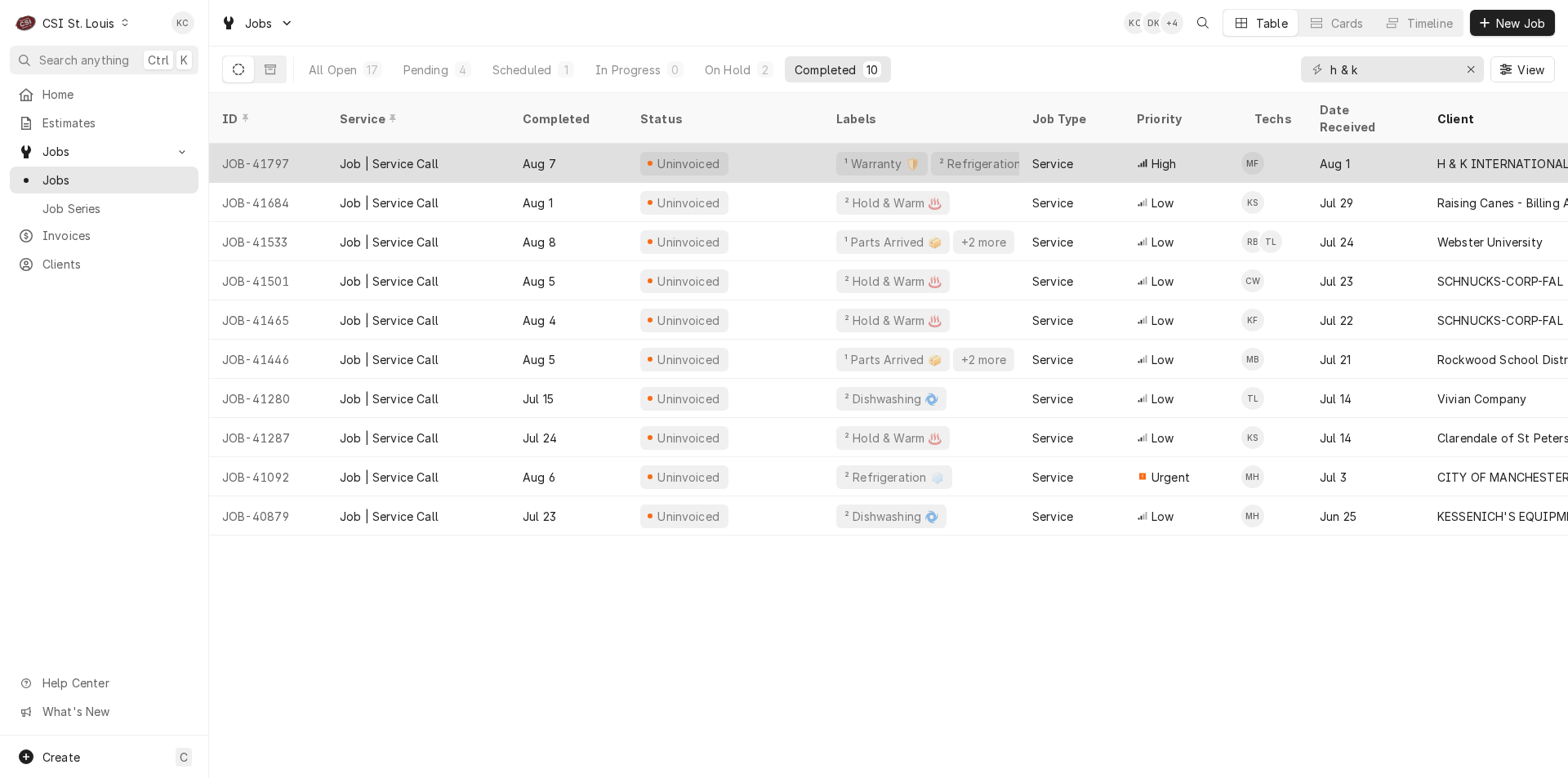 click on "Uninvoiced" at bounding box center [725, 163] 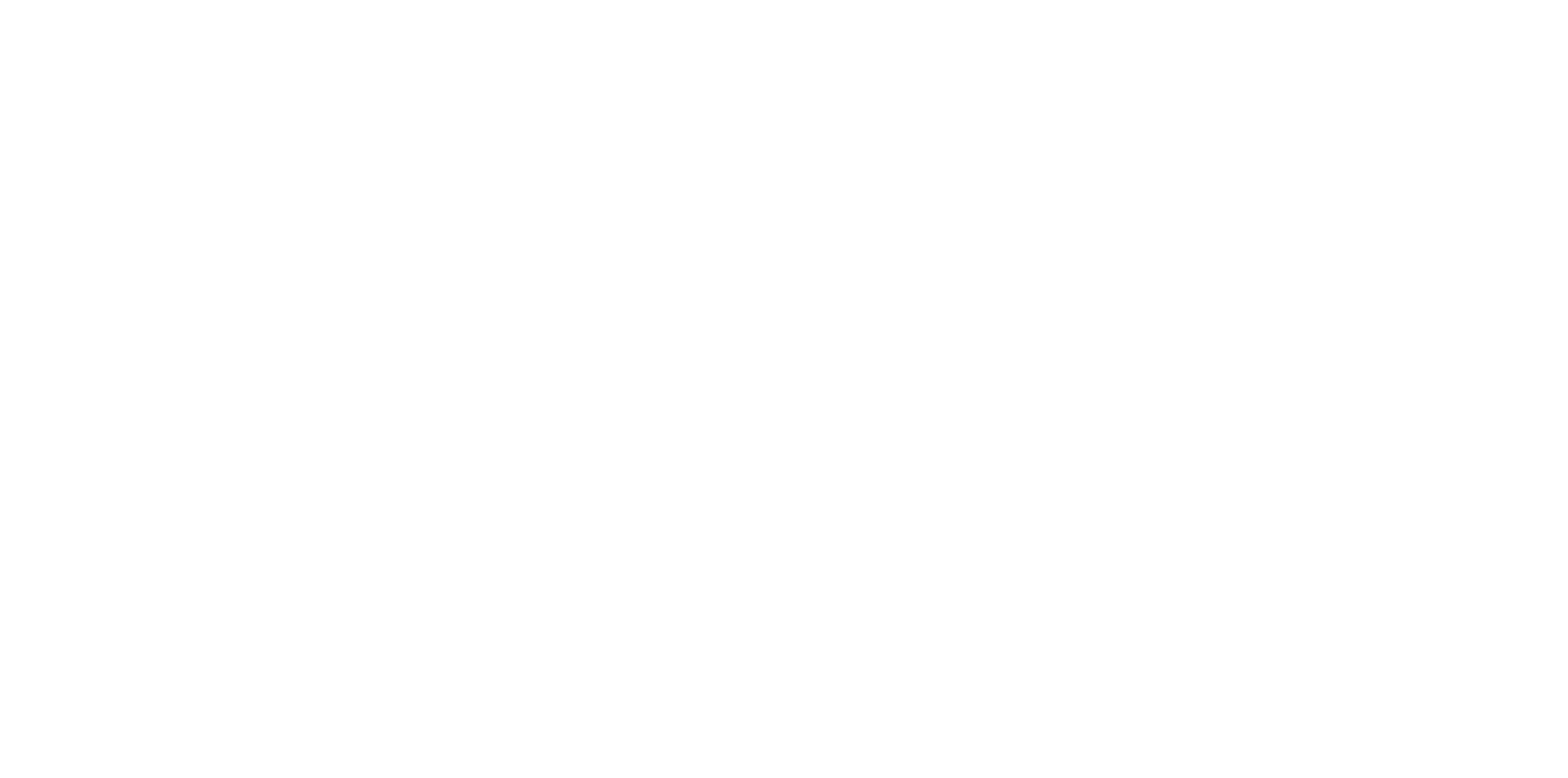 scroll, scrollTop: 0, scrollLeft: 0, axis: both 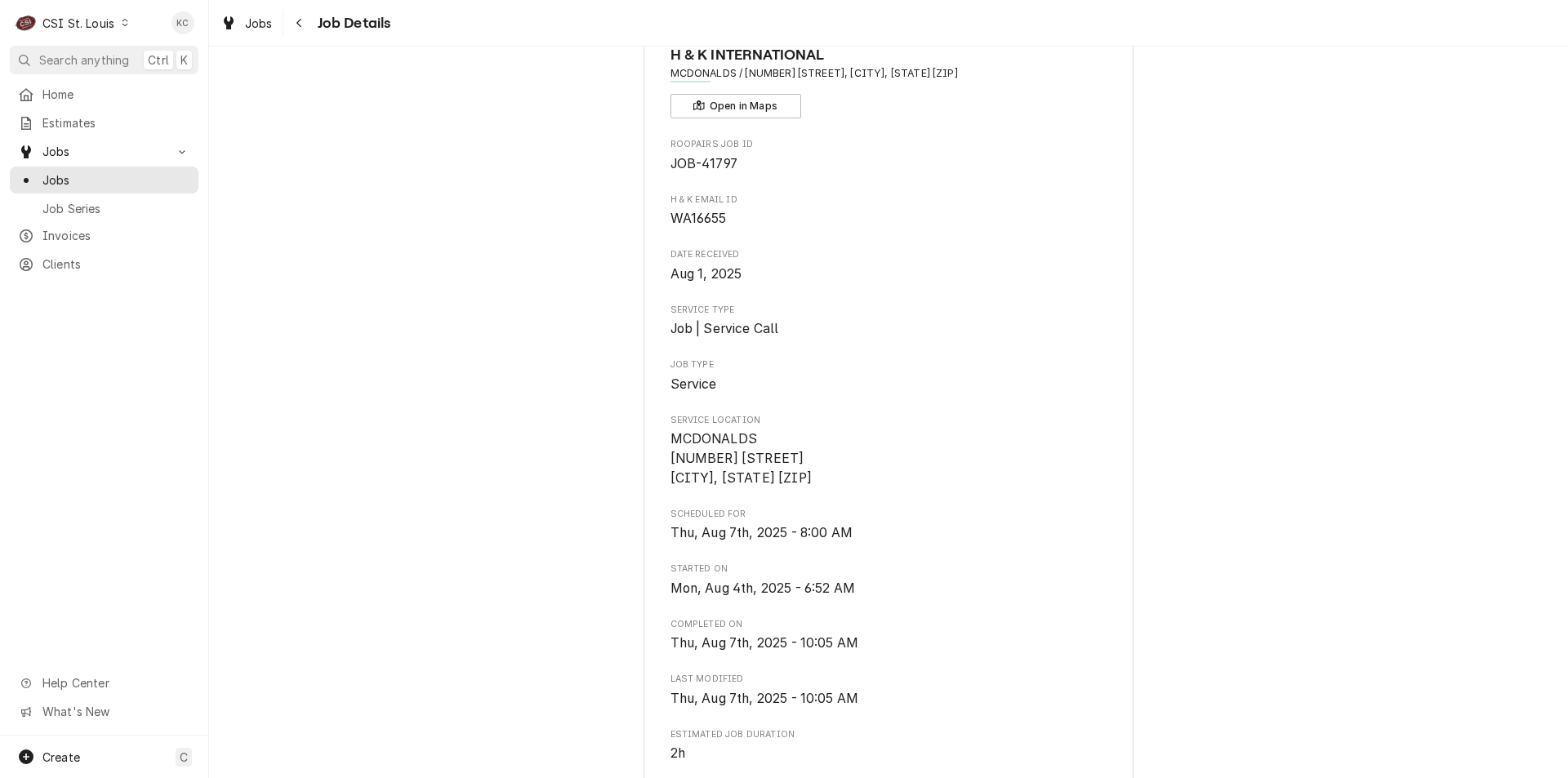 click on "Completed and Uninvoiced H & K INTERNATIONAL MCDONALDS / [NUMBER] [STREET], [CITY], [STATE] [ZIP] Open in Maps Roopairs Job ID JOB-41797 H & K email ID WA16655 Date Received [DATE] Service Type Job | Service Call Job Type Service Service Location MCDONALDS
[NUMBER] [STREET]
[CITY], [STATE] [ZIP] Scheduled For [DATE] - [TIME] Started On [DATE] - [TIME] Completed On [DATE] - [TIME] Last Modified [DATE] - [TIME] Estimated Job Duration 2h Assigned Technician(s) [FIRST] [LAST] Reason For Call Model - HCMF30C-01P
Serial - 8148781004
Unit is not cooling. showed 70 on display. Stopped working 1 day ago, new store, just installed
2 weeks ago. Tried different outlet and still did not cool down. Technician Instructions  (Only Visible to You) Priority High Labels  (Only Visible to You) ¹ Warranty 🛡️ ² Refrigeration ❄️ Job Contact Name Work Phone [PHONE] Client Contact Name H & K International (Mobile) Phone [PHONE] Reminders — — Invoices Draft $900.00" at bounding box center (889, 1044) 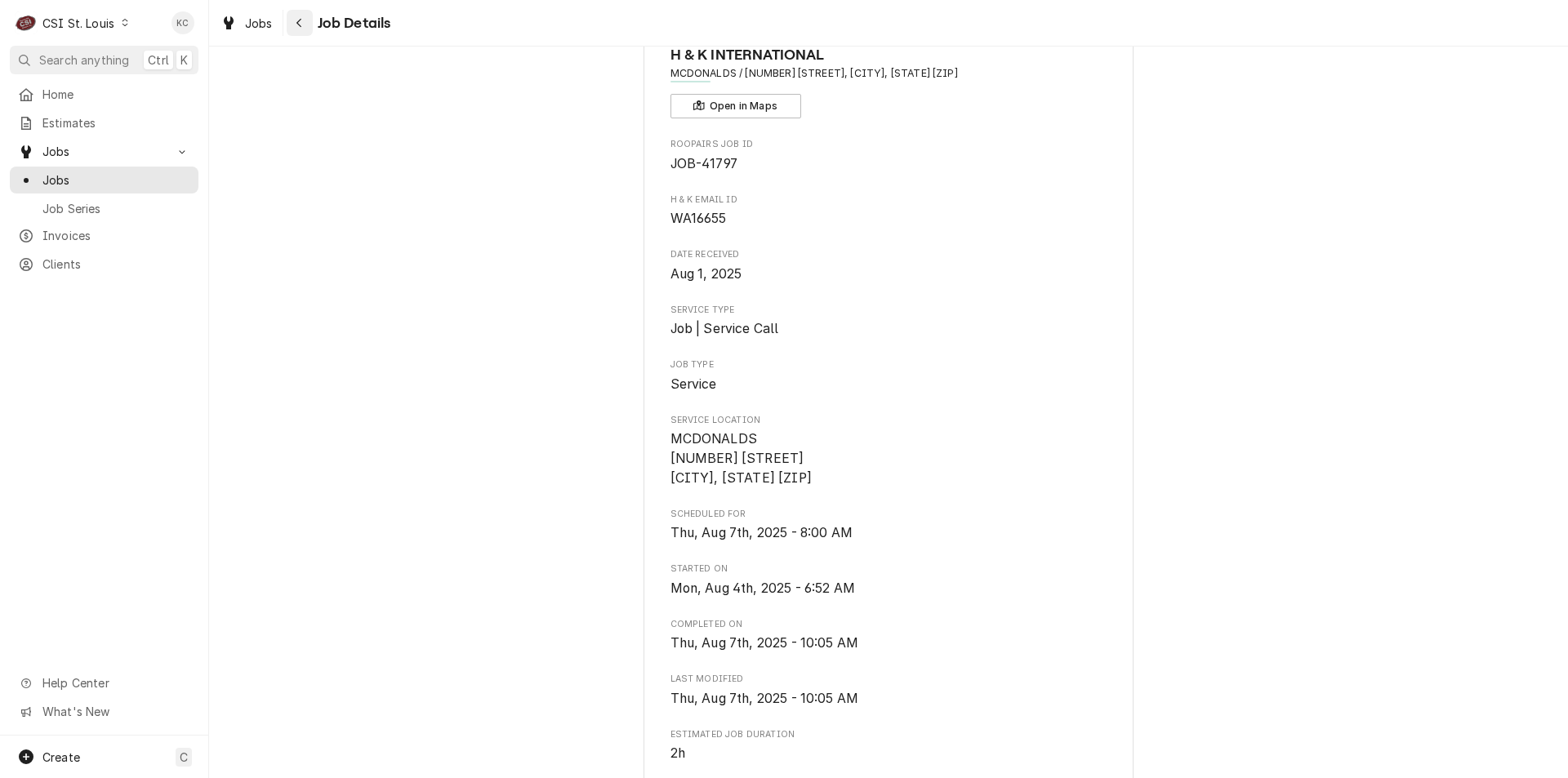 click 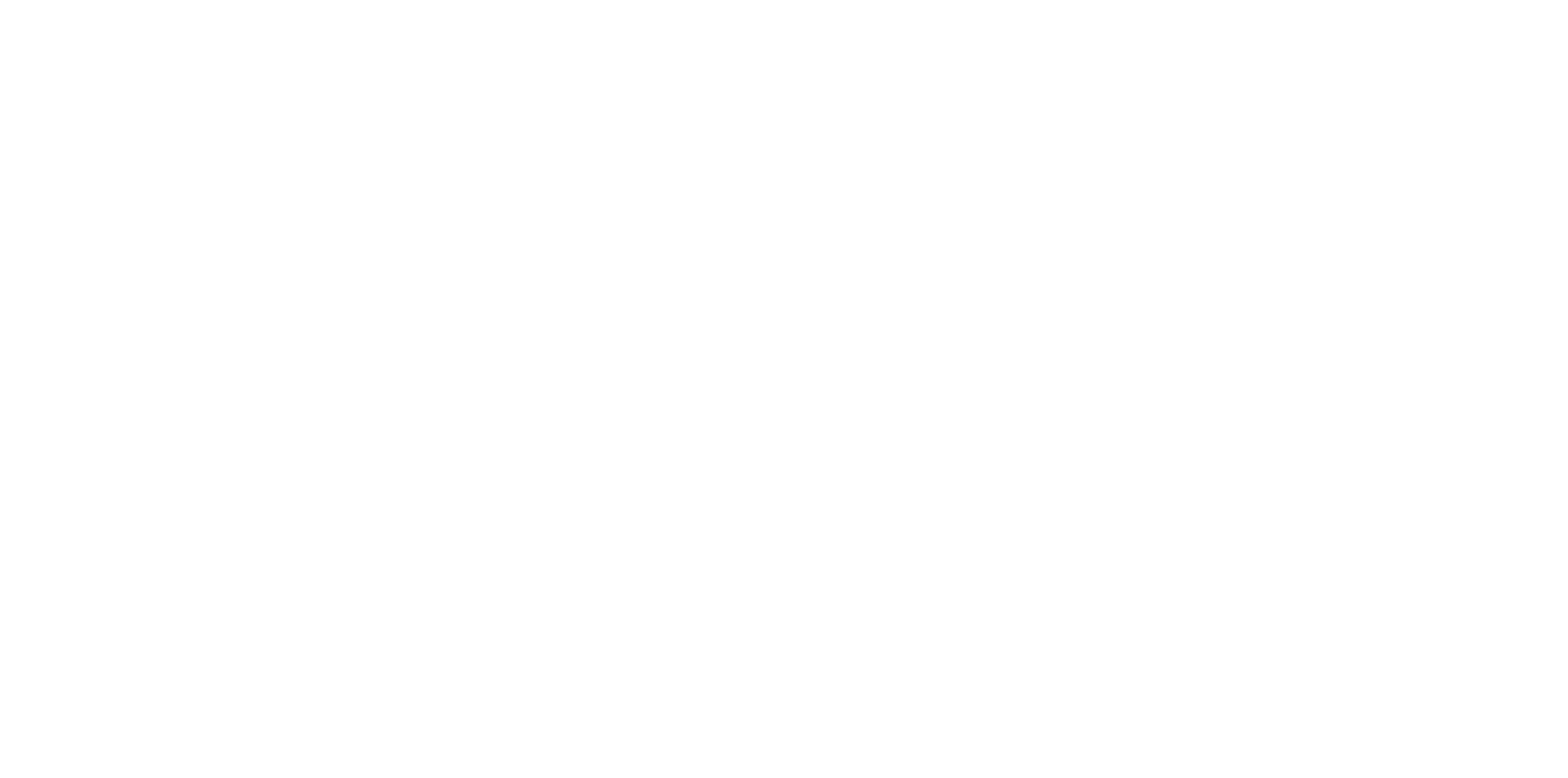 scroll, scrollTop: 0, scrollLeft: 0, axis: both 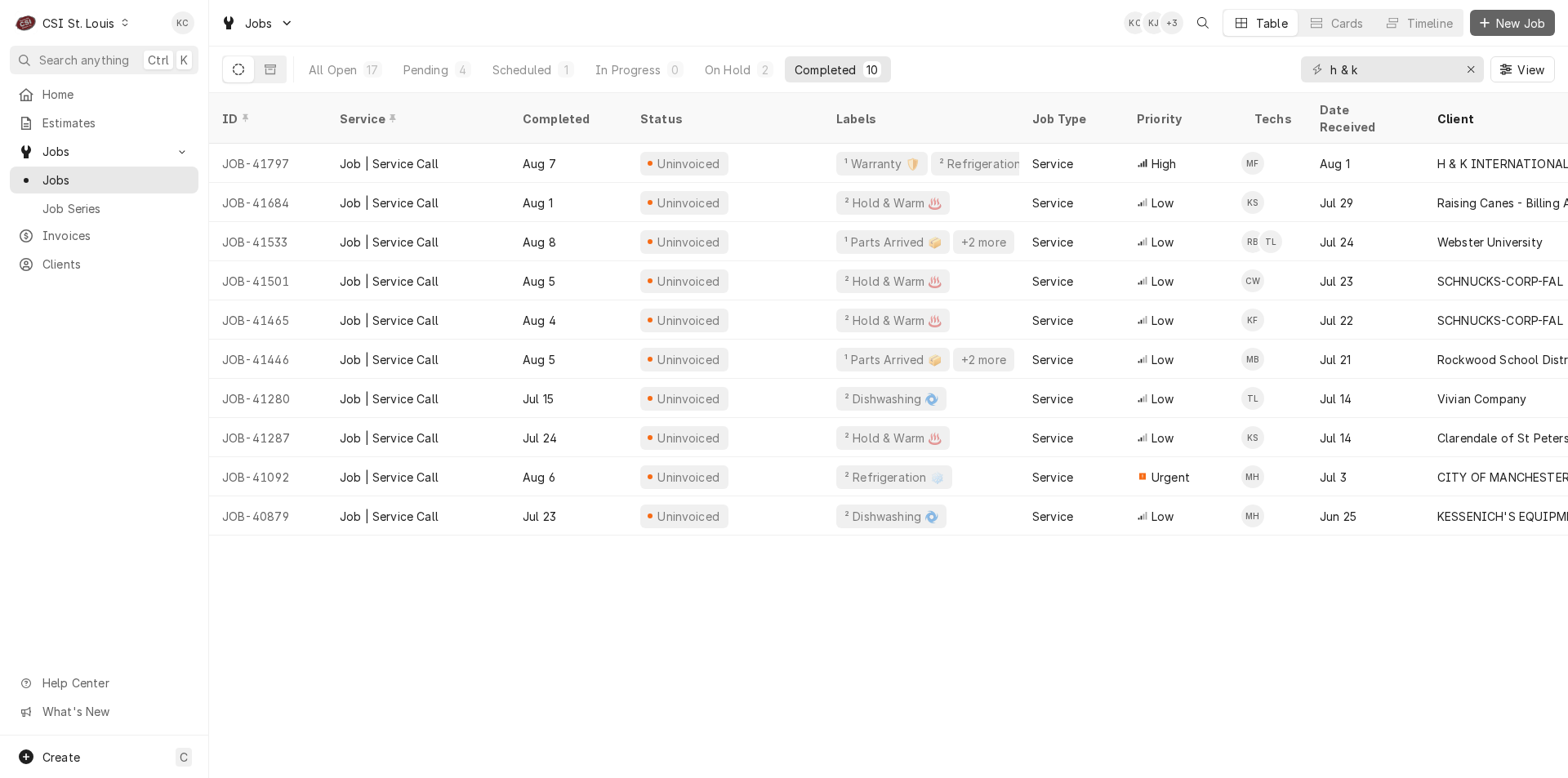 click on "New Job" at bounding box center (1521, 23) 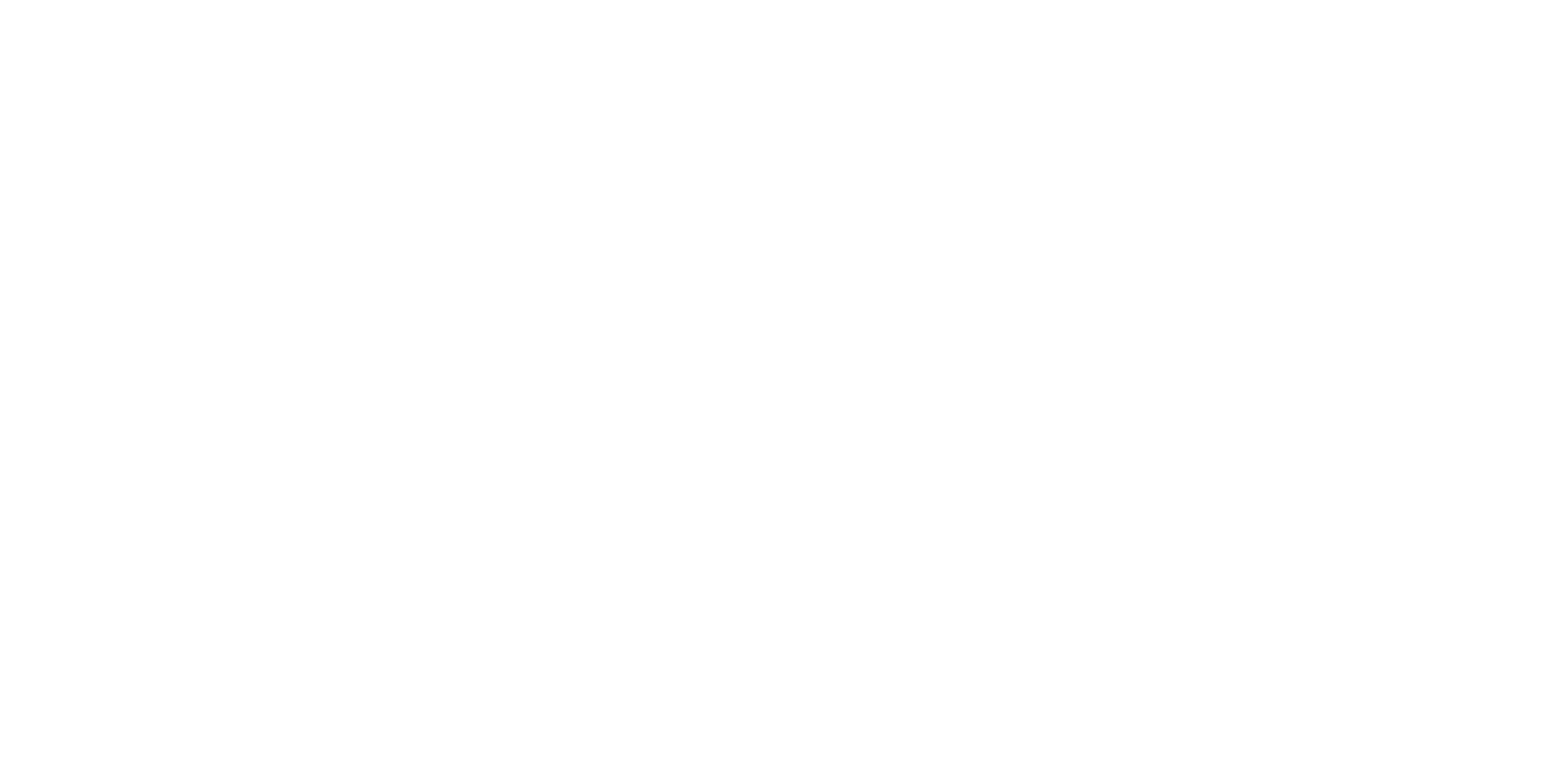 scroll, scrollTop: 0, scrollLeft: 0, axis: both 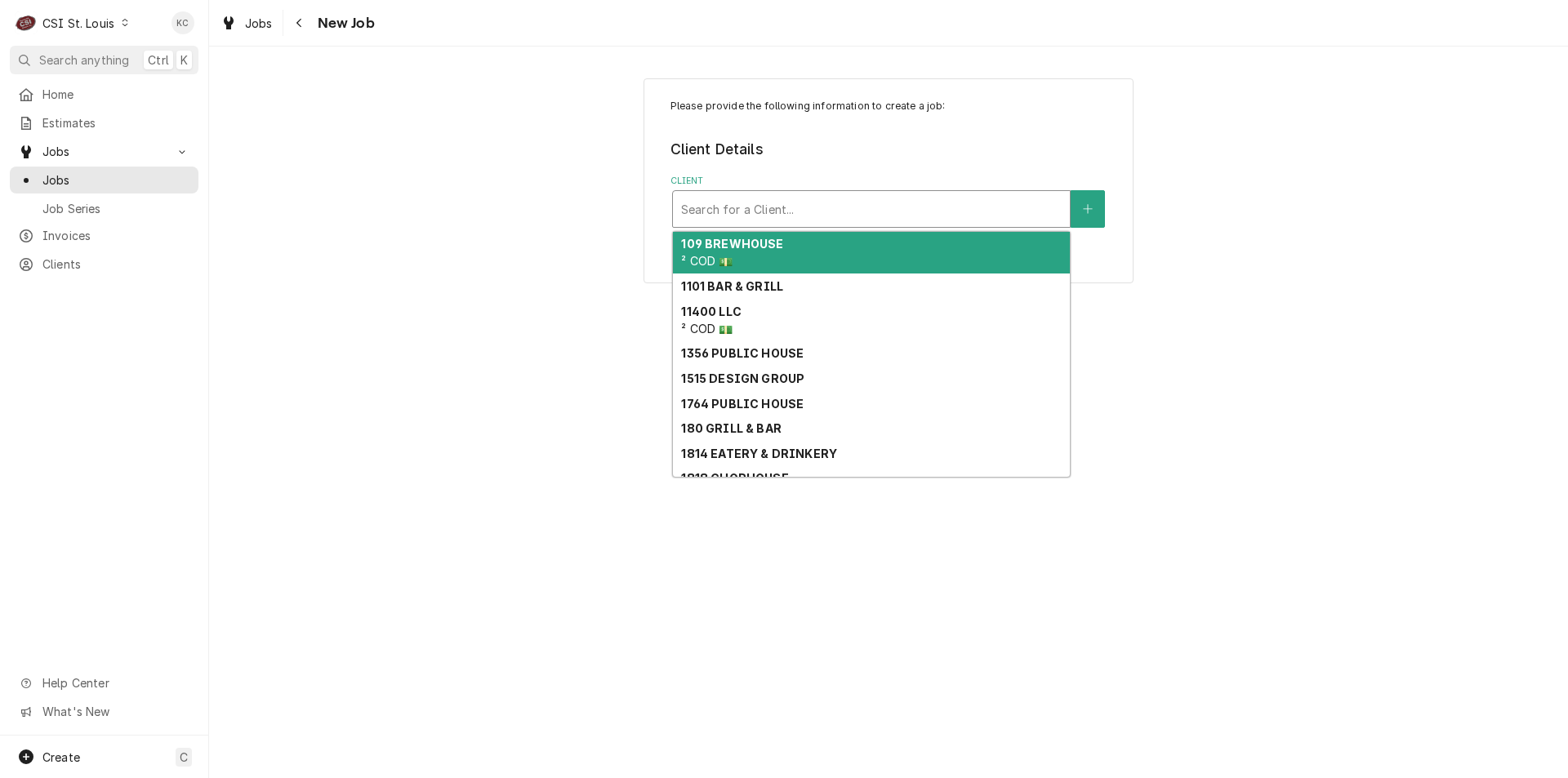 click at bounding box center [871, 209] 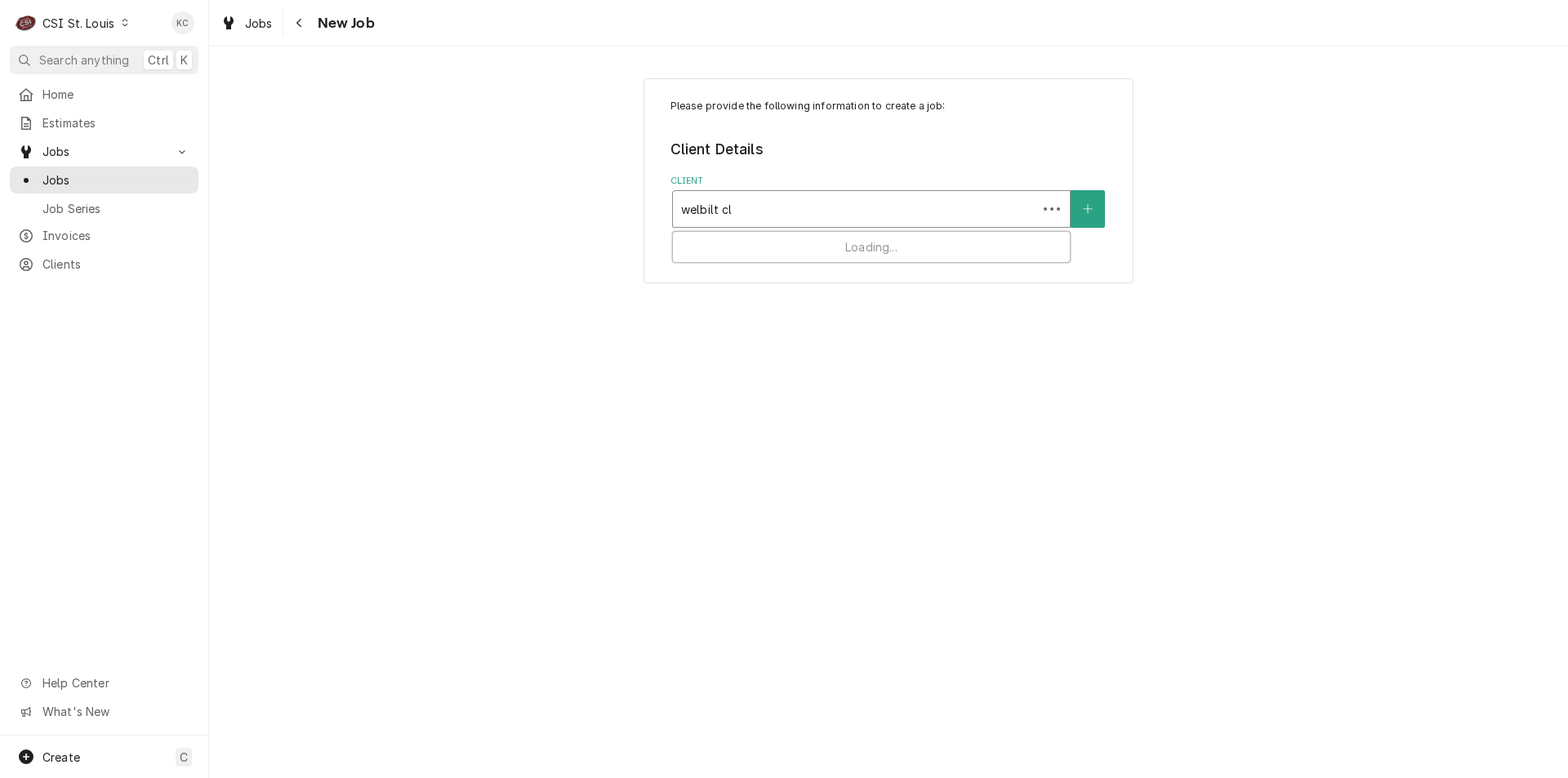 type on "welbilt cle" 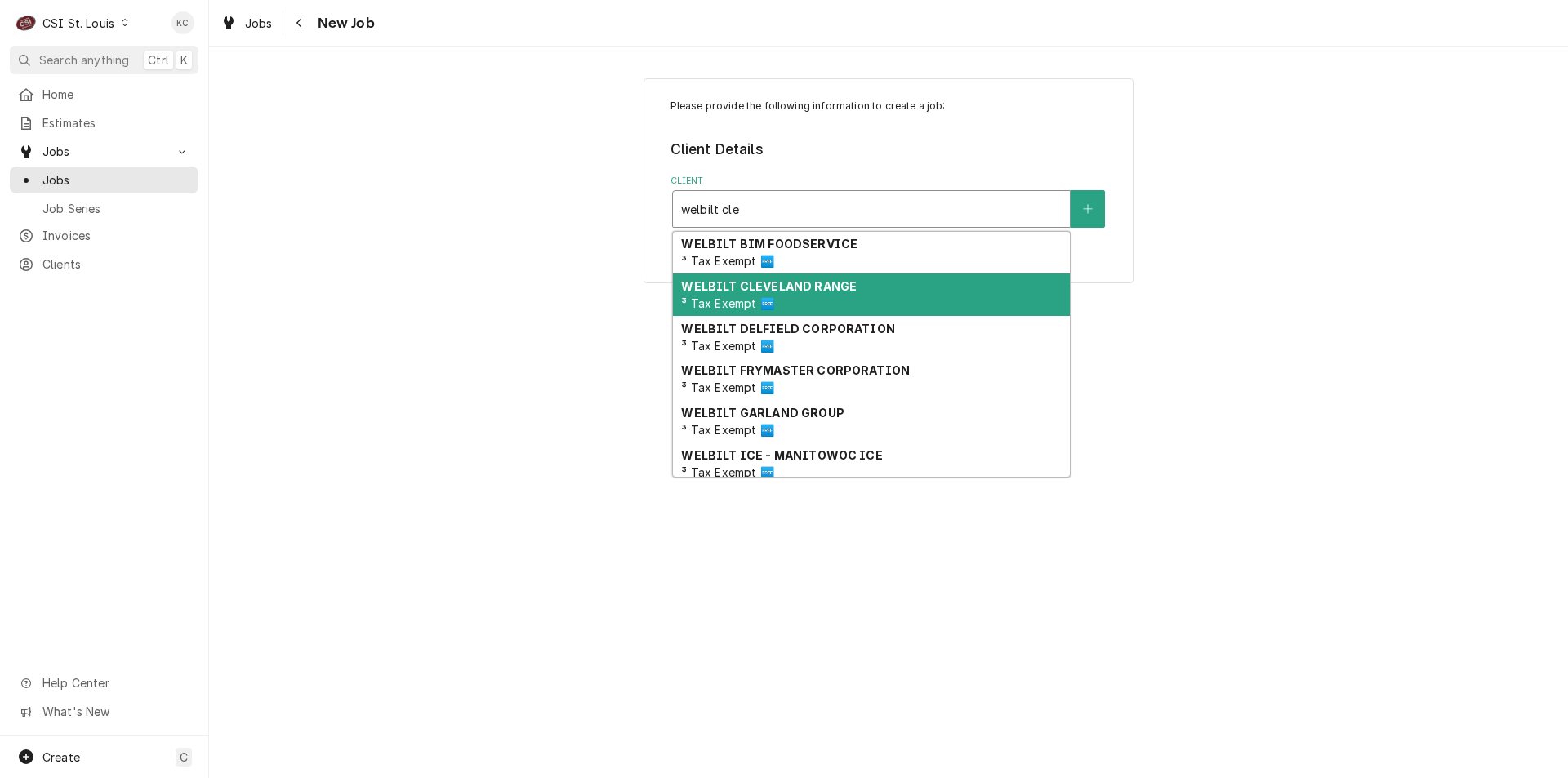 click on "WELBILT CLEVELAND RANGE" at bounding box center [768, 286] 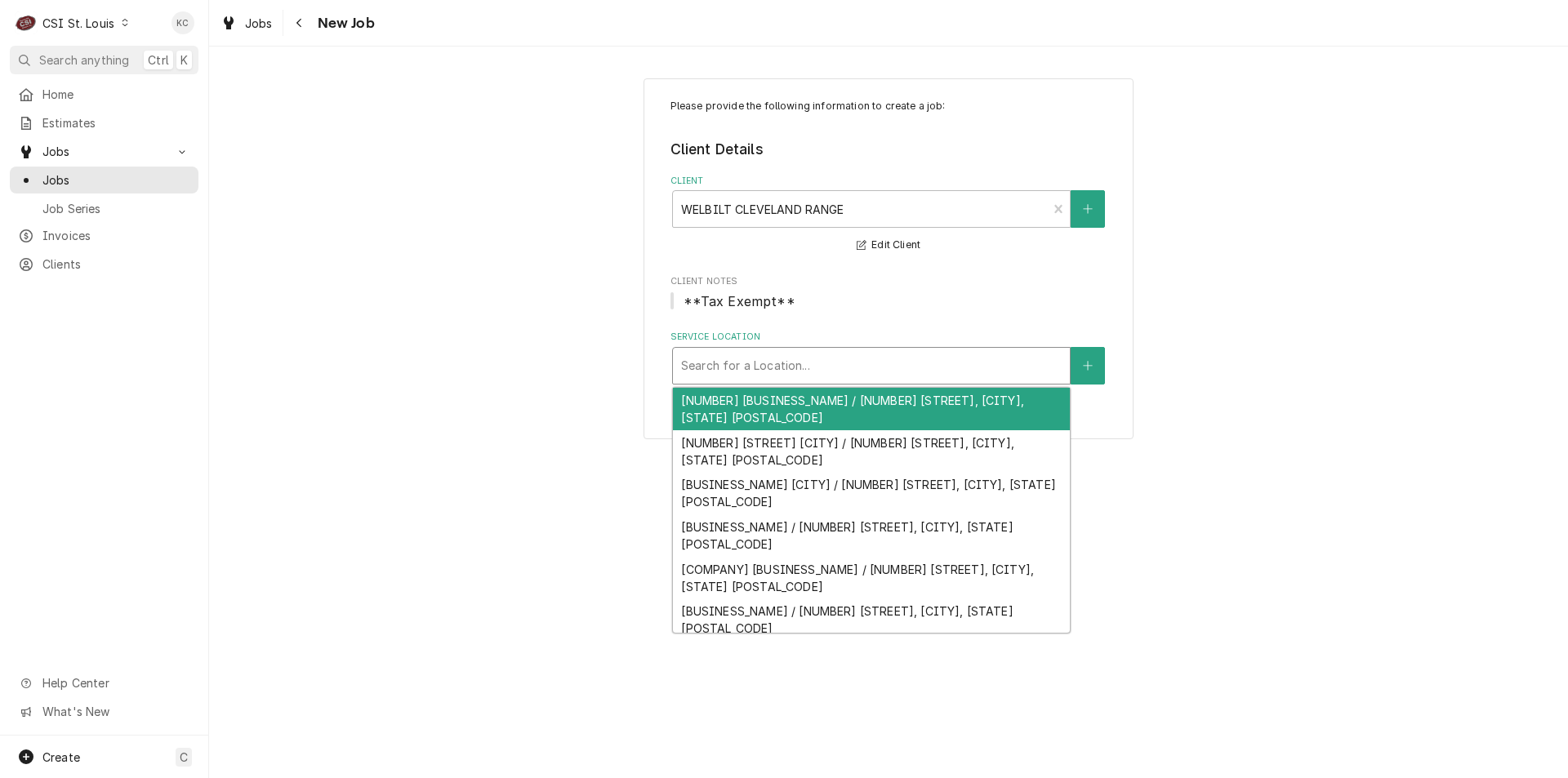 click at bounding box center [871, 366] 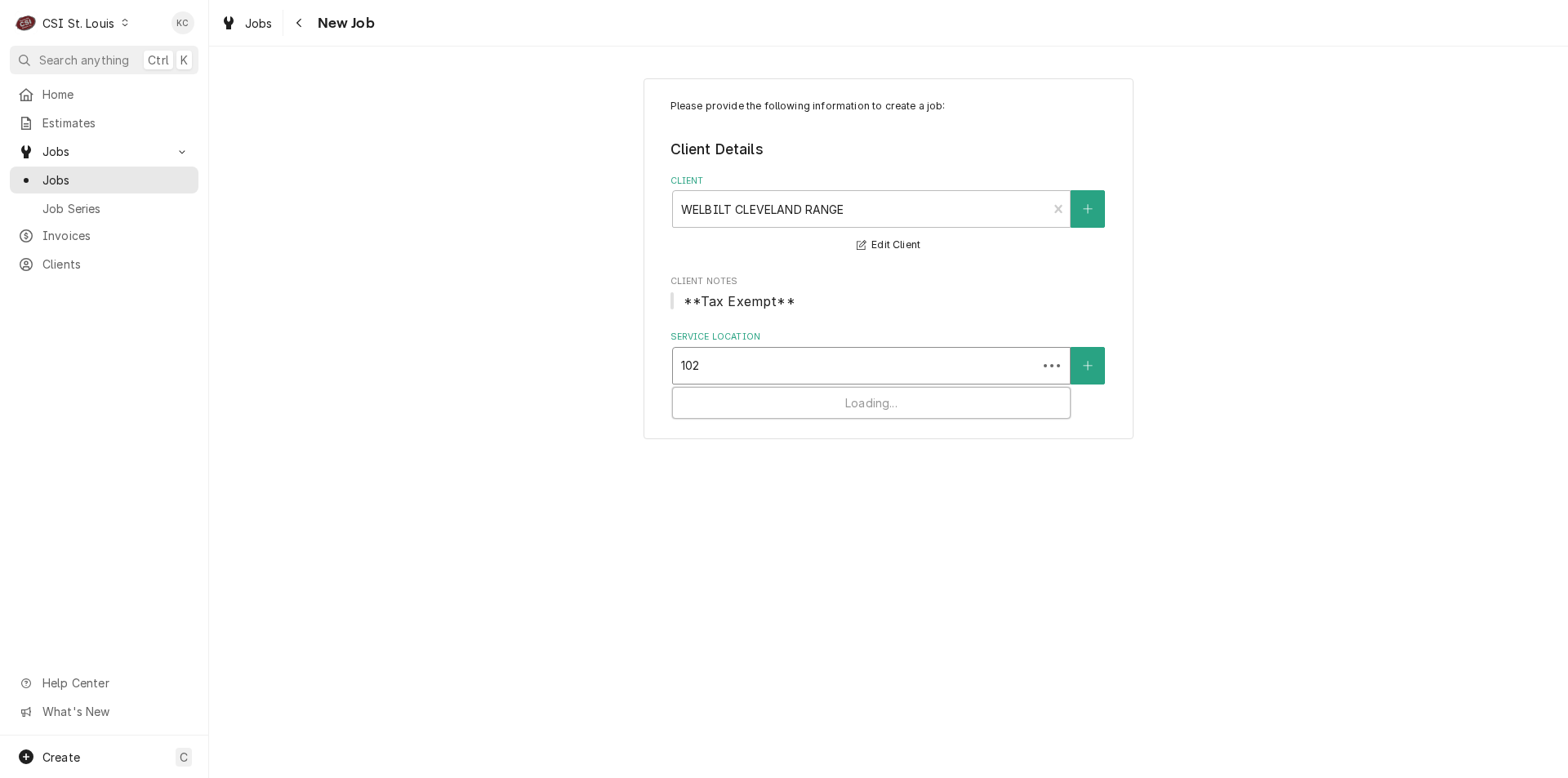 type on "1020" 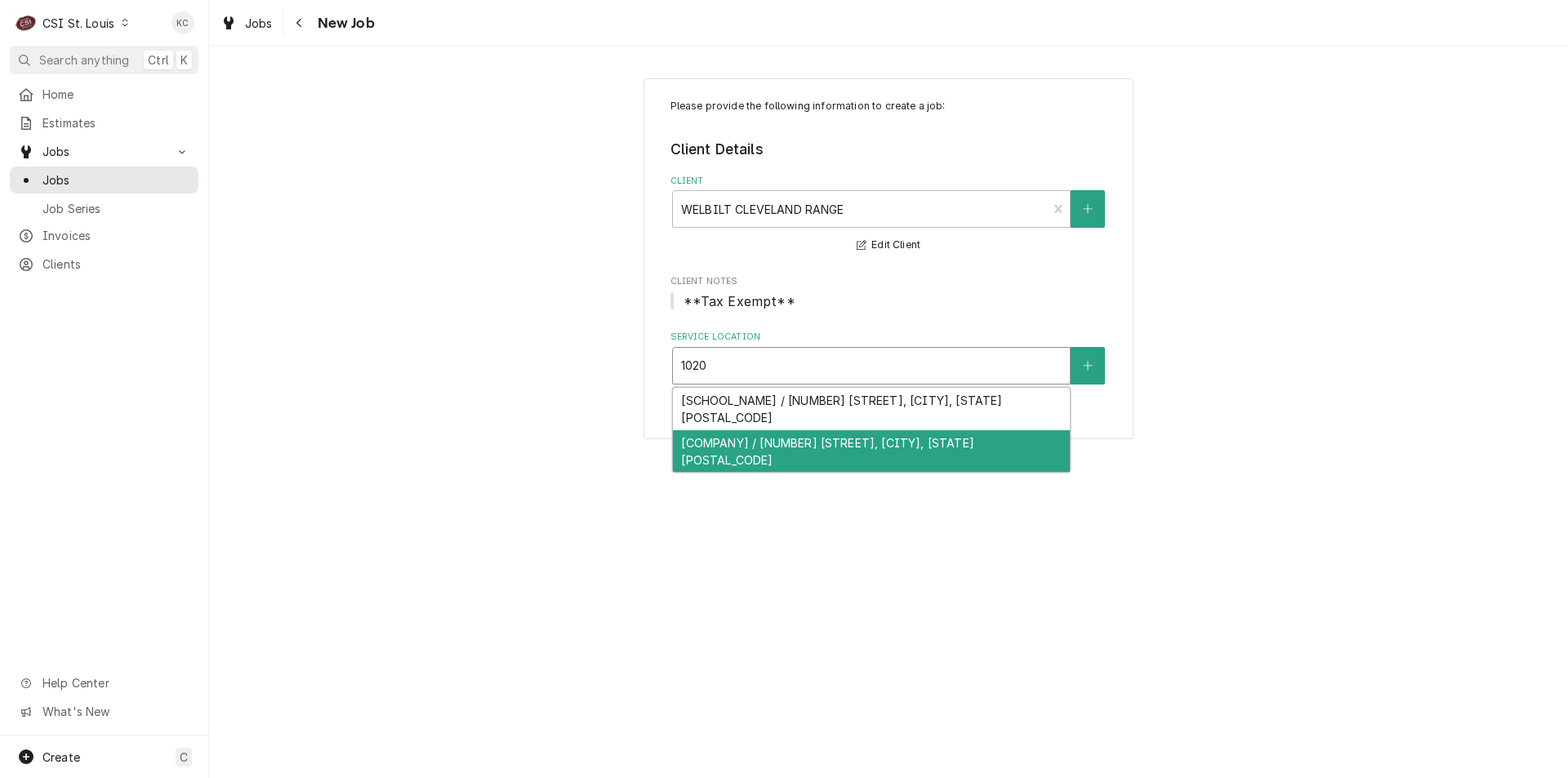 click on "[COMPANY] / [NUMBER] [STREET], [CITY], [STATE] [POSTAL_CODE]" at bounding box center [871, 451] 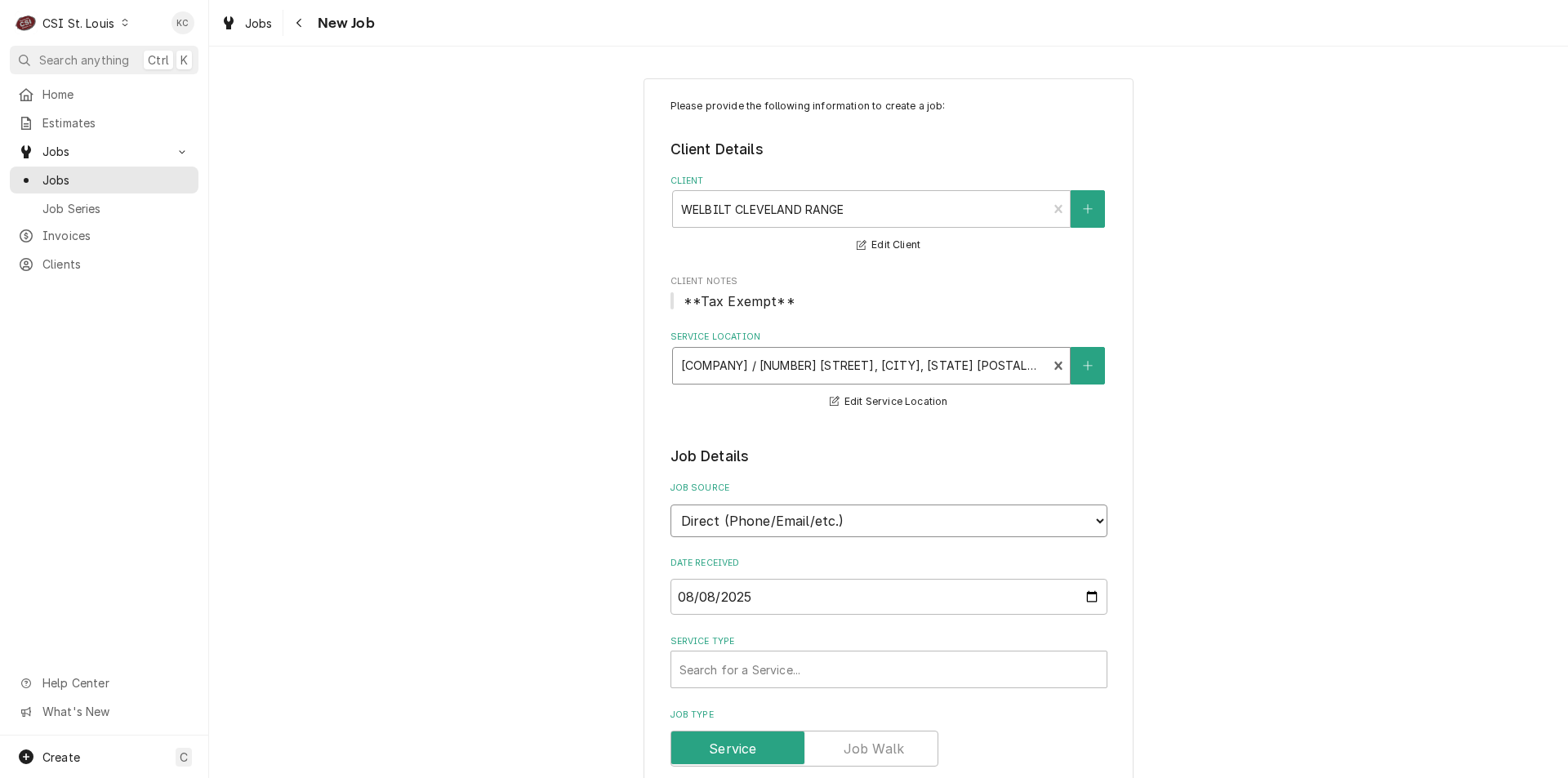 click on "Direct (Phone/Email/etc.) Service Channel Corrigo Ecotrak Other" at bounding box center [889, 521] 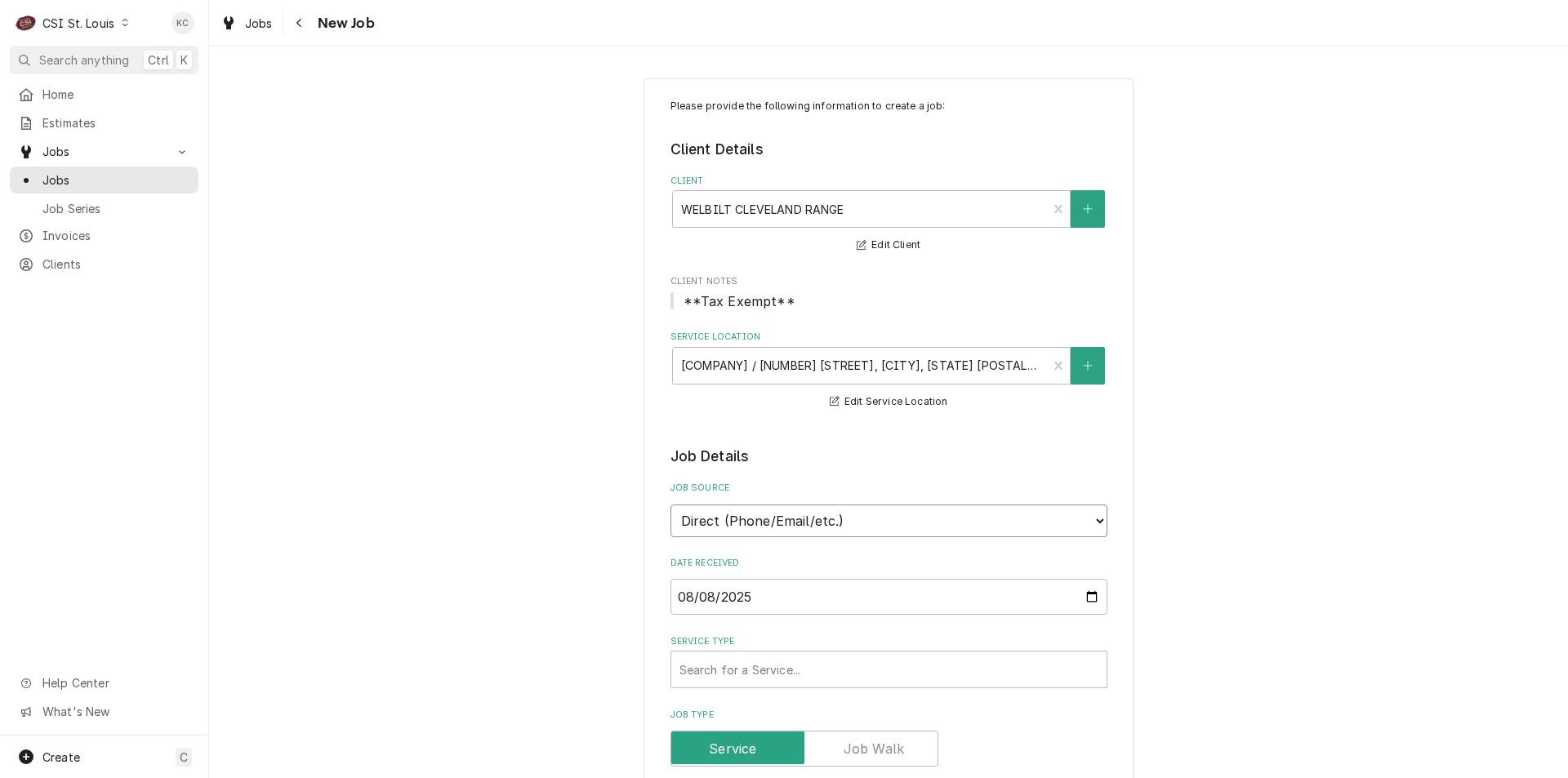 select on "100" 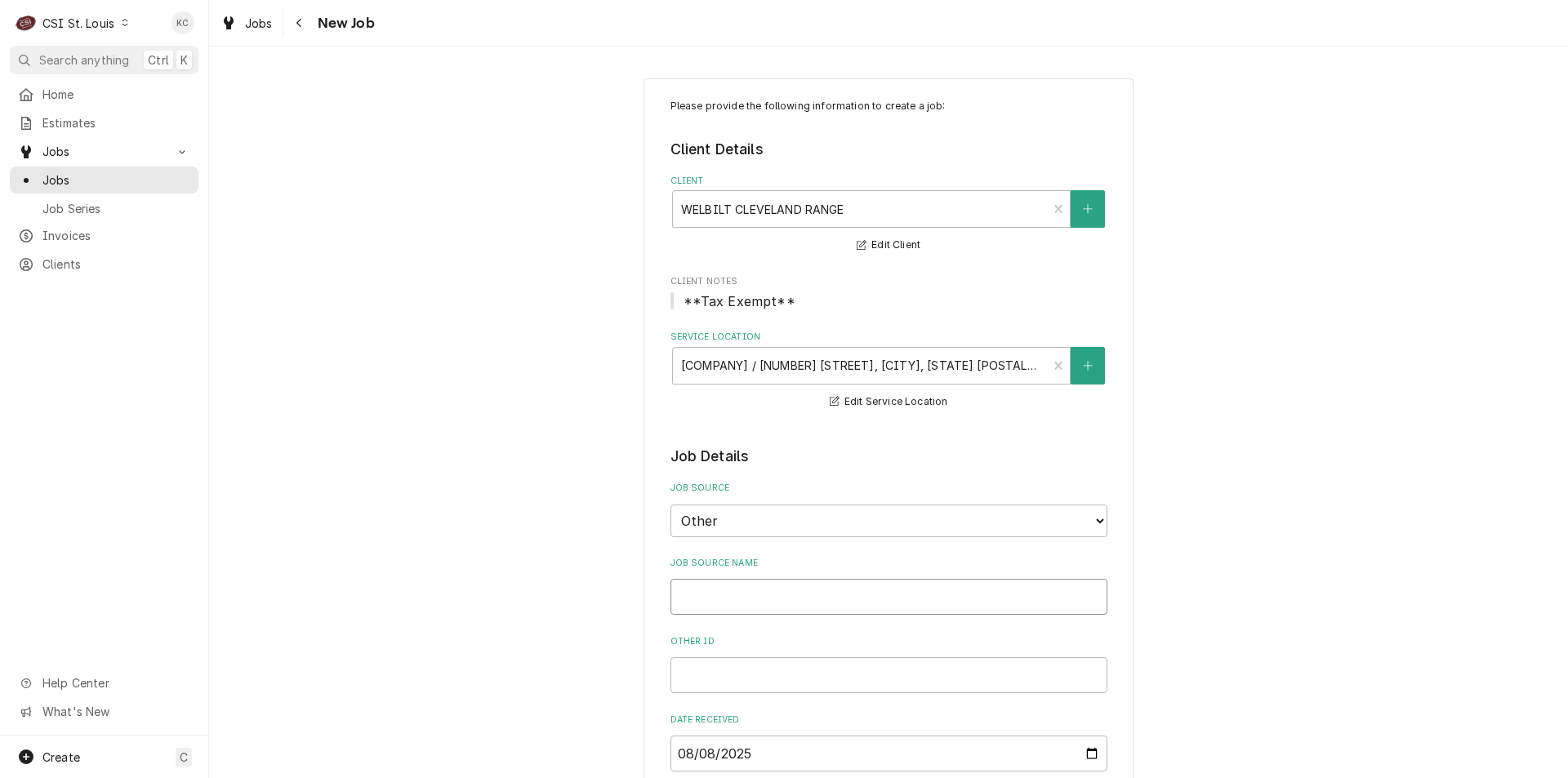 click on "Job Source Name" at bounding box center [889, 597] 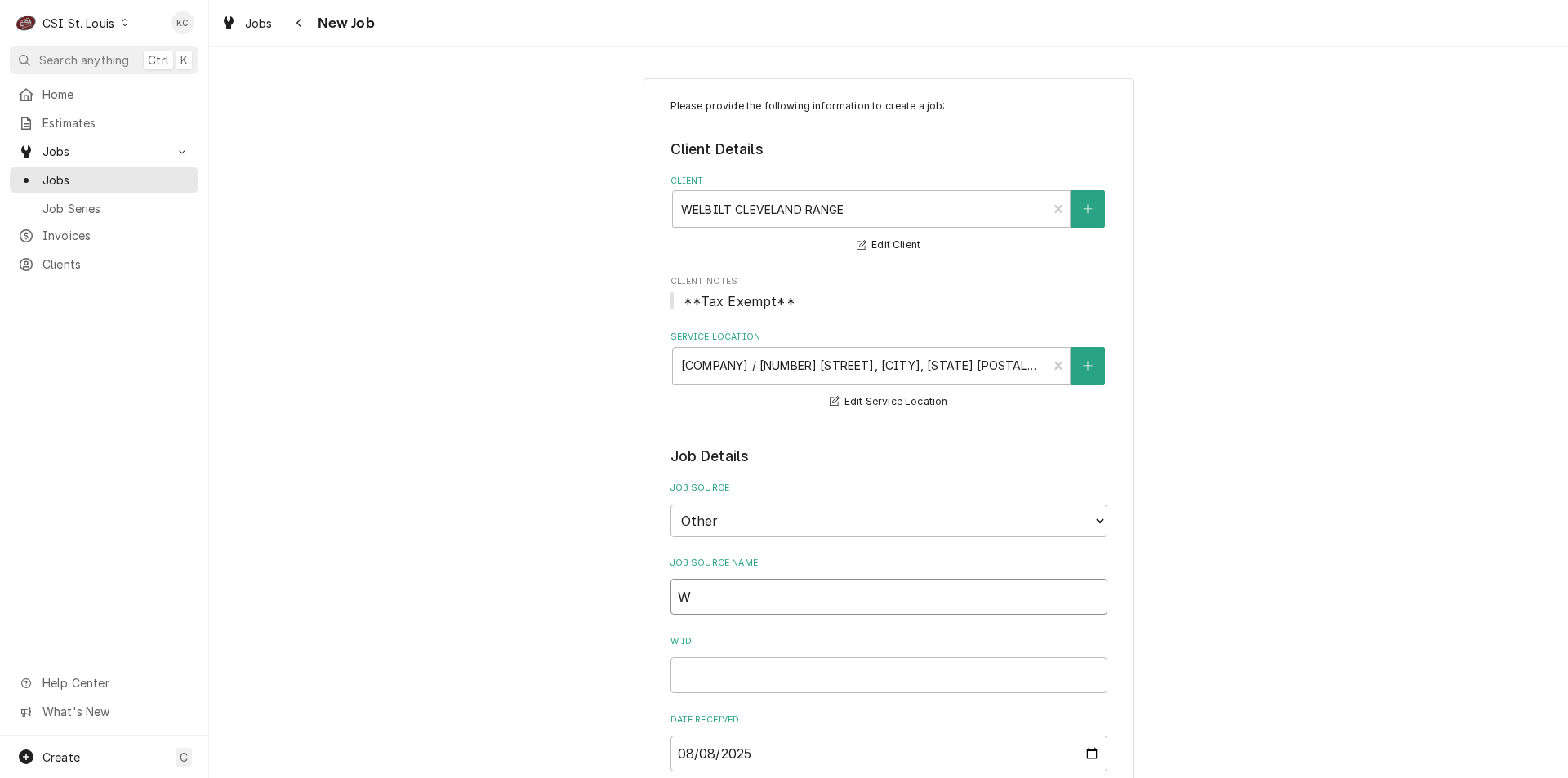 type on "x" 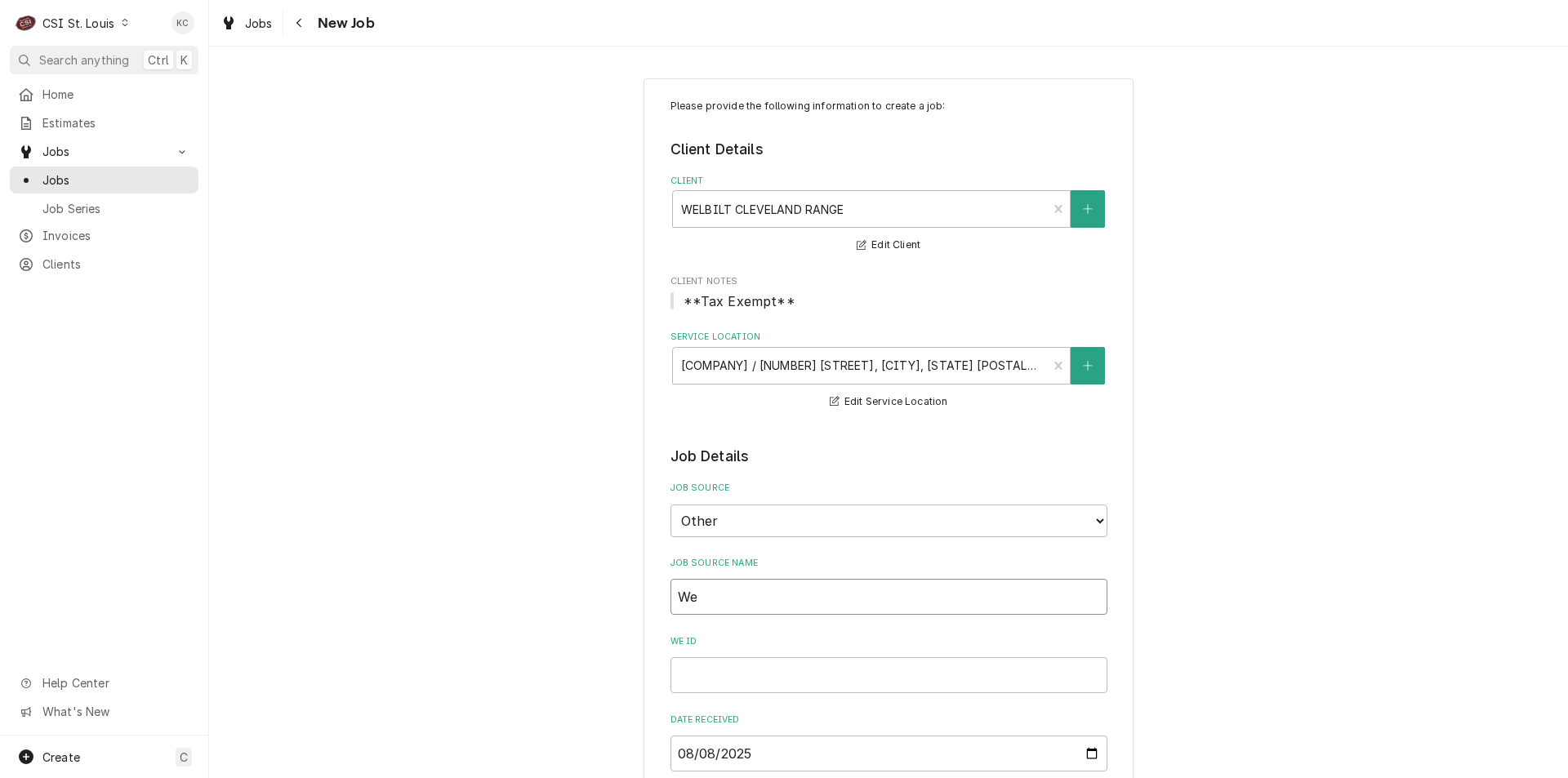 type on "x" 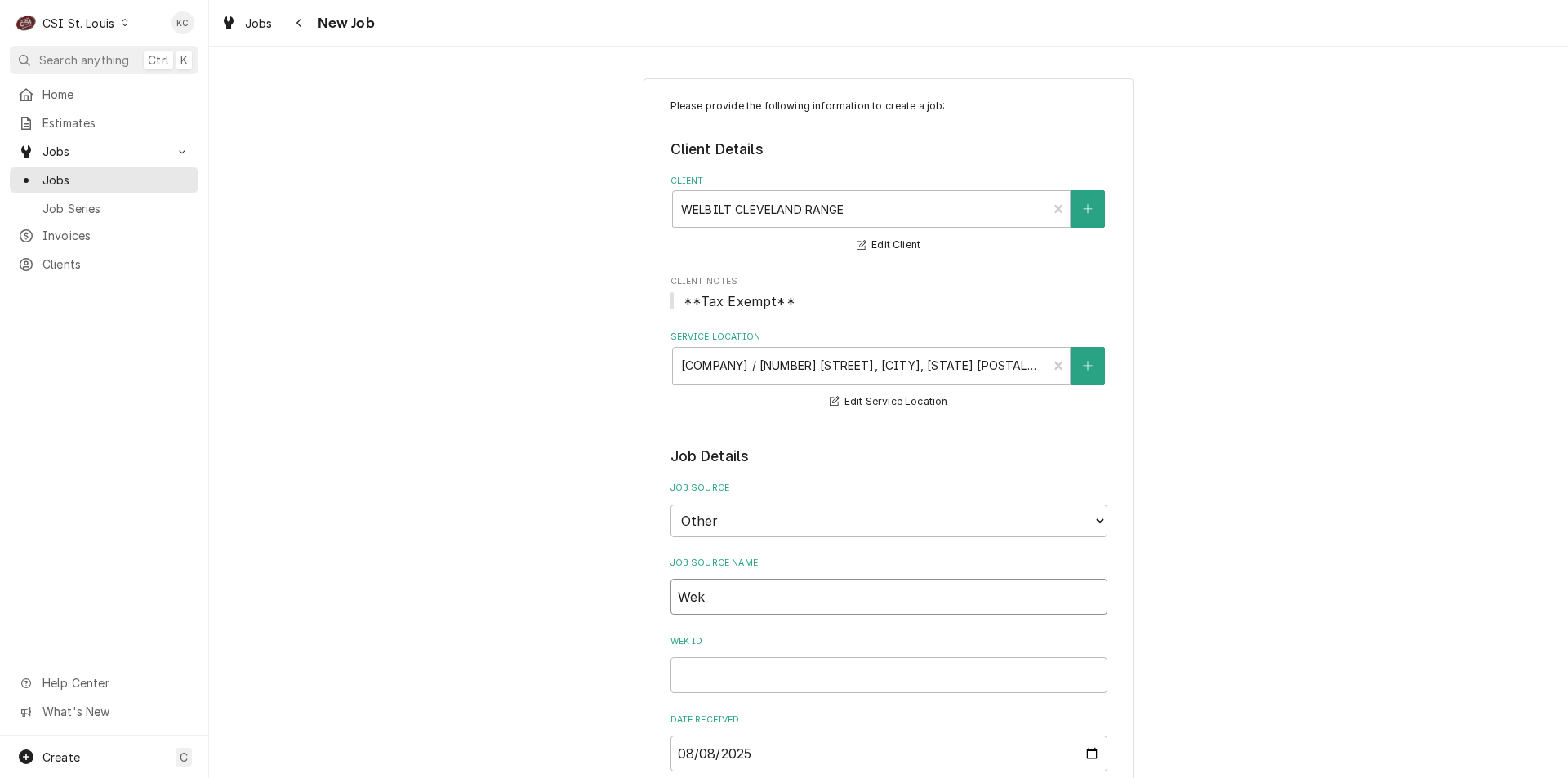 type on "x" 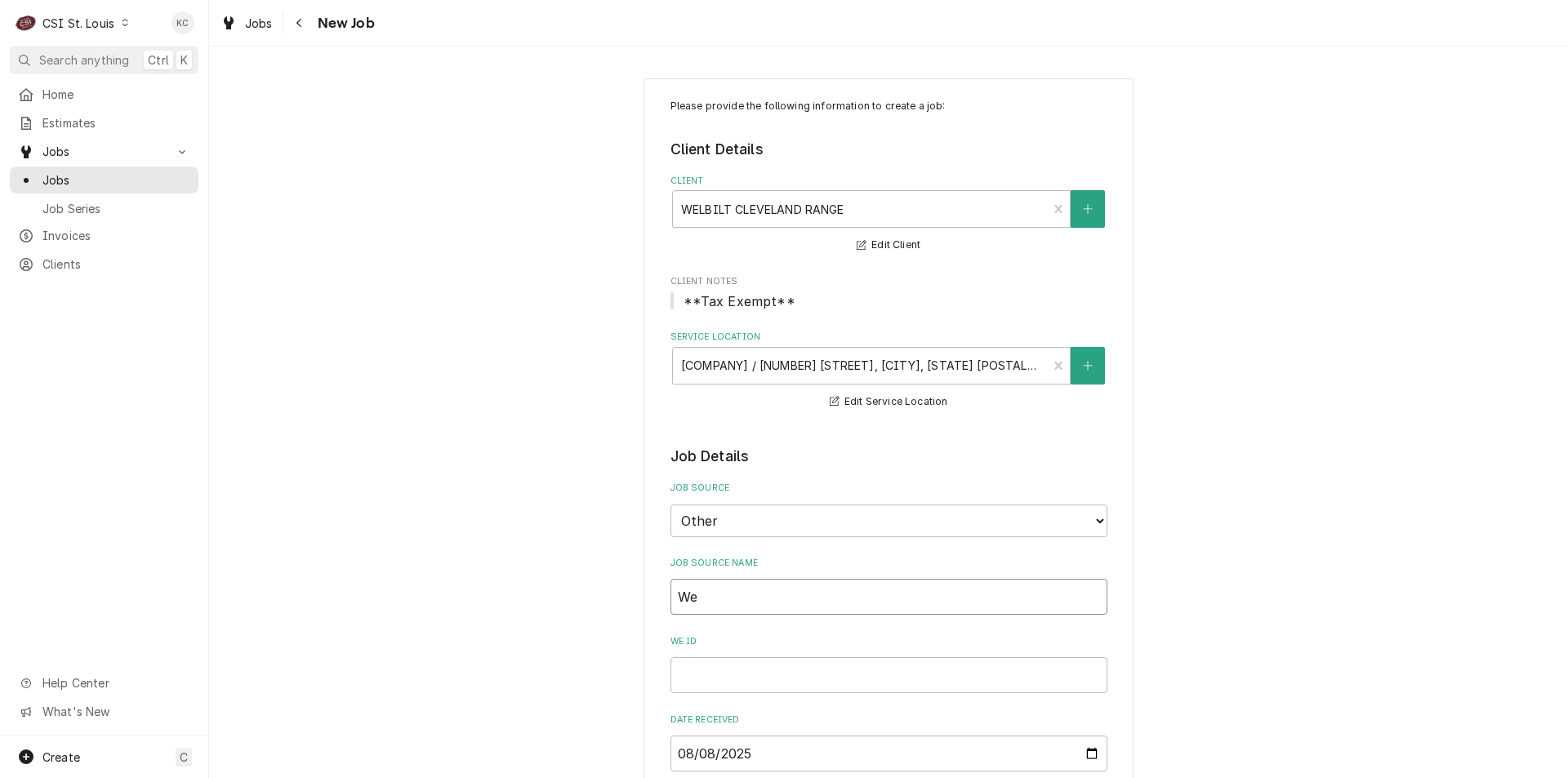 type on "x" 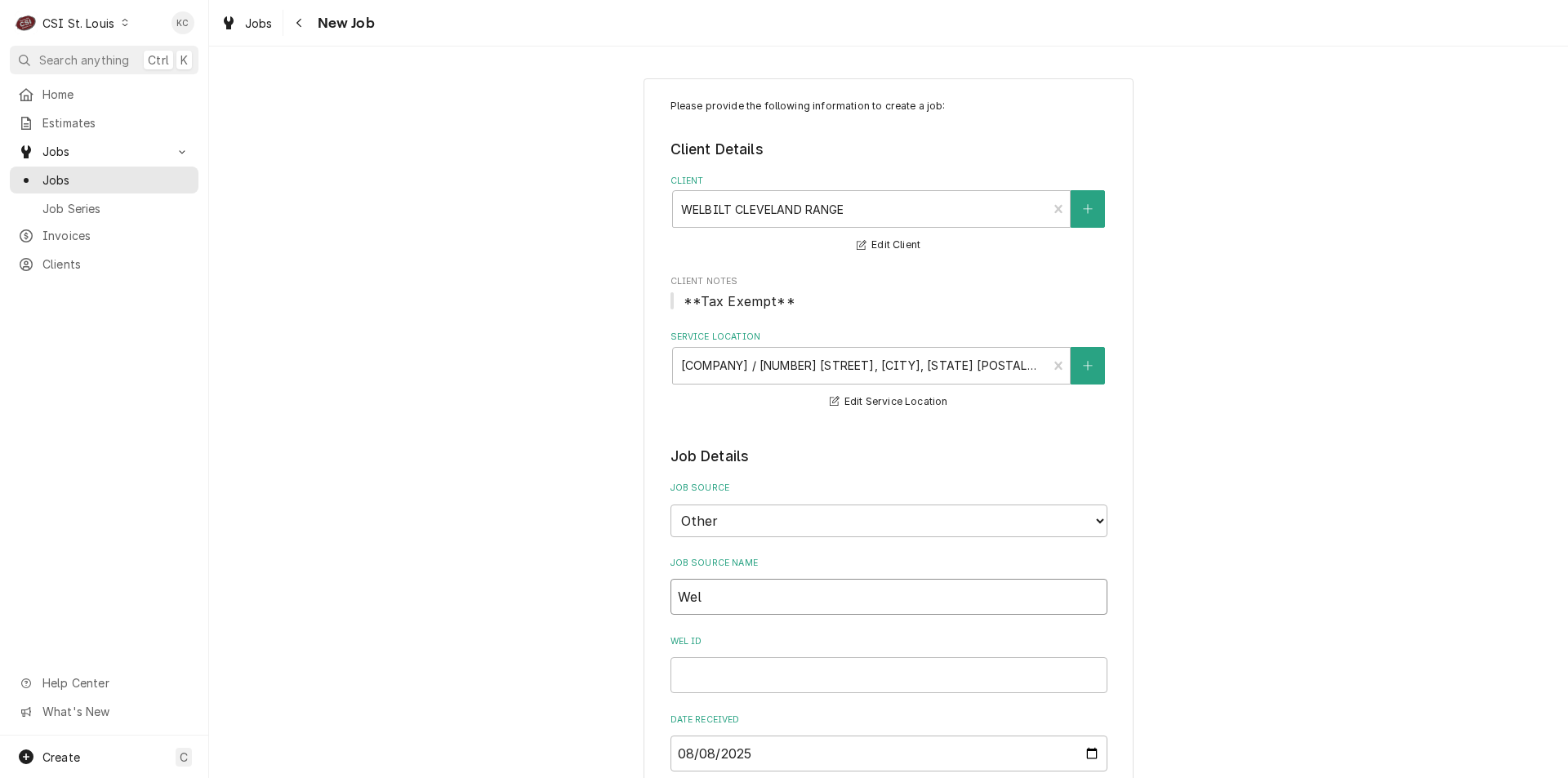 type on "x" 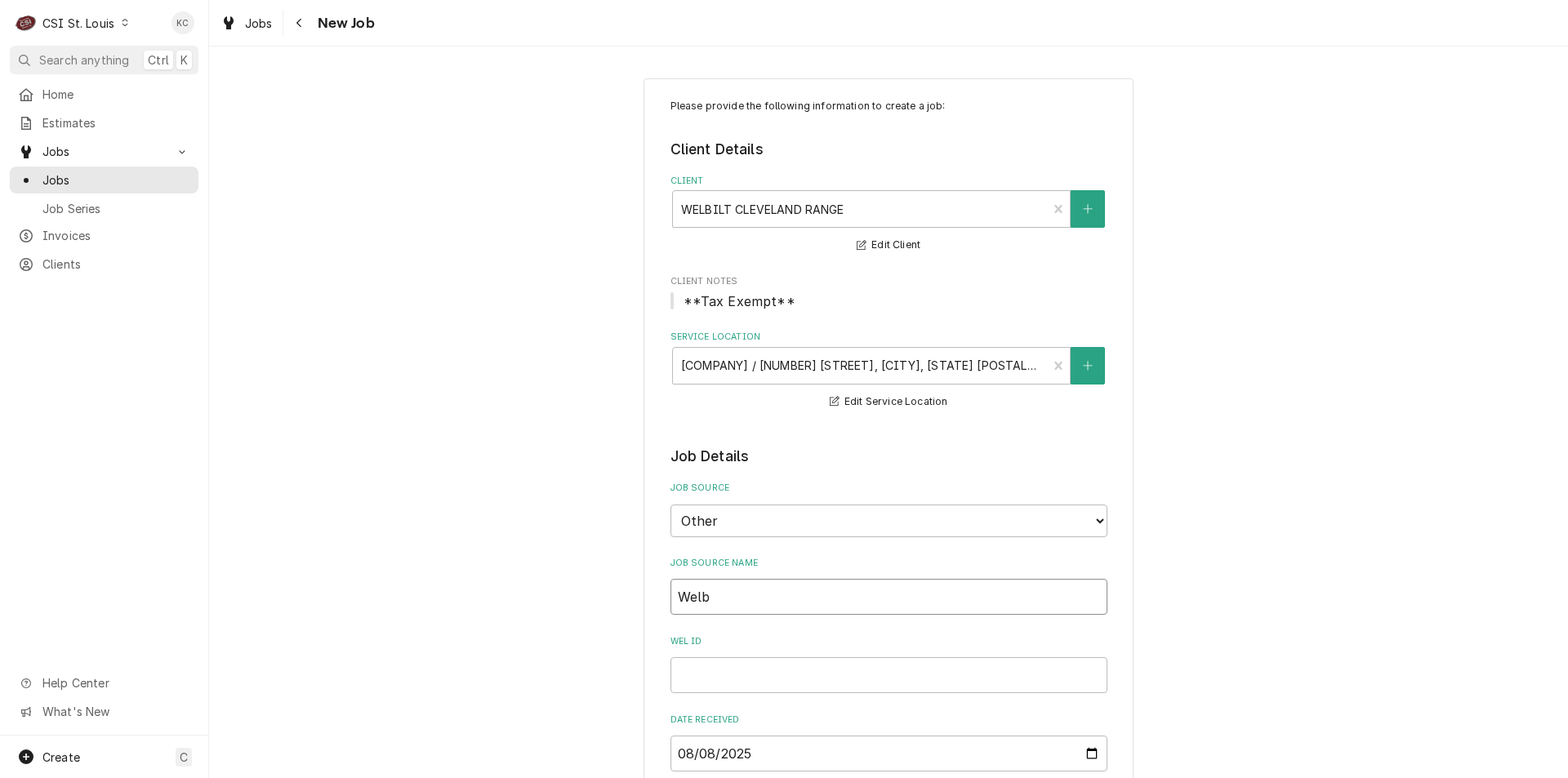 type on "x" 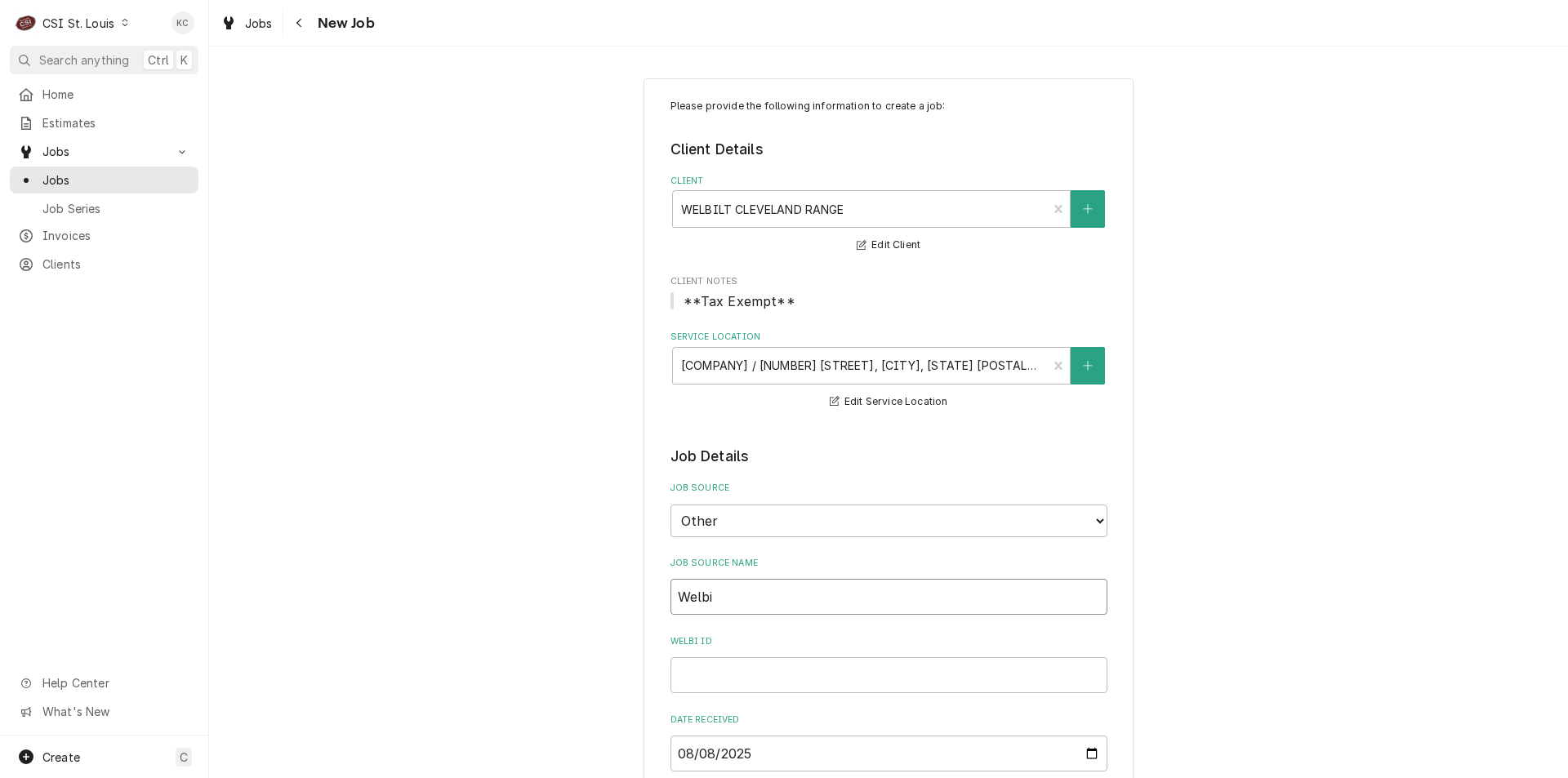 type on "x" 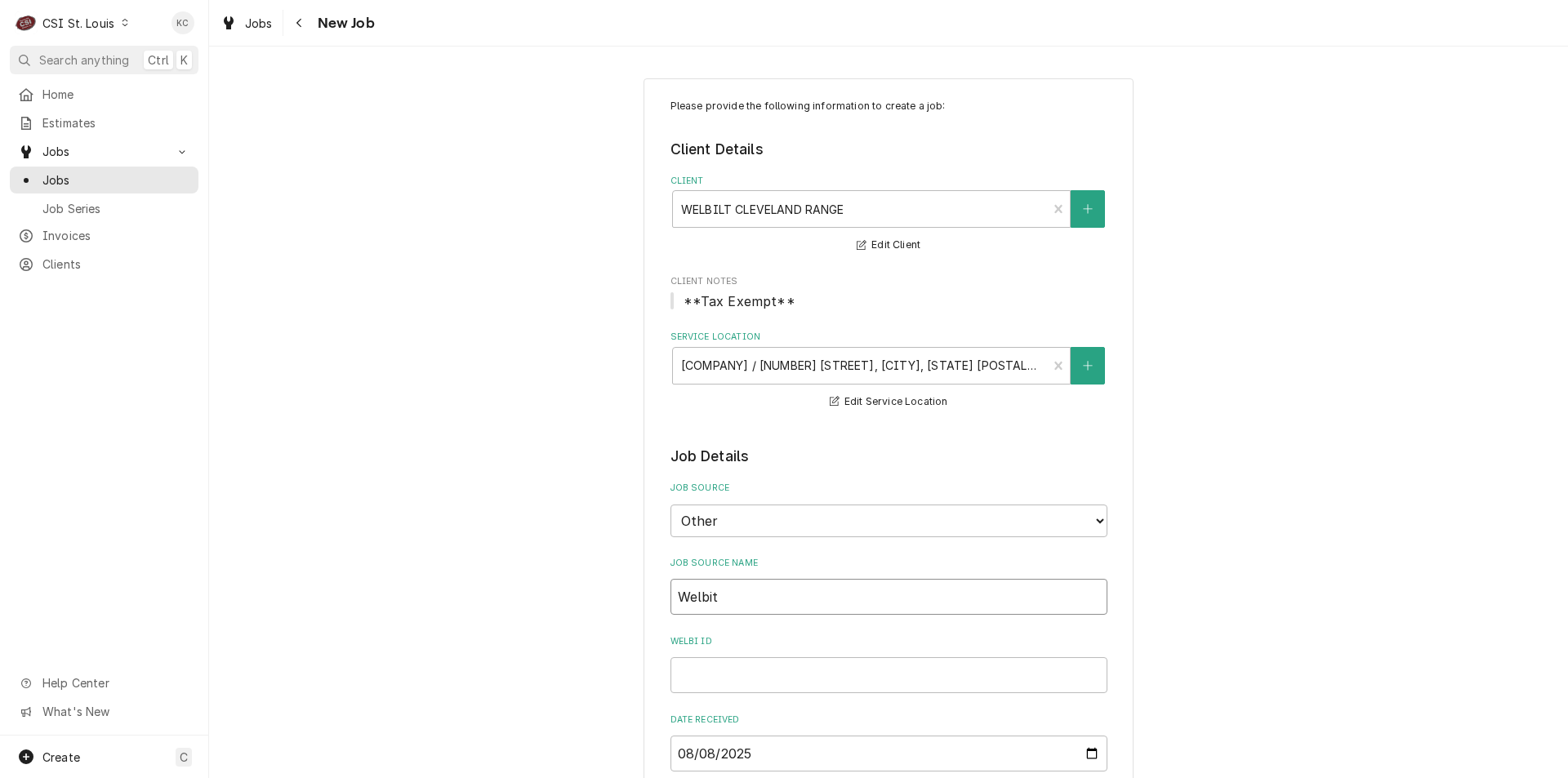 type on "x" 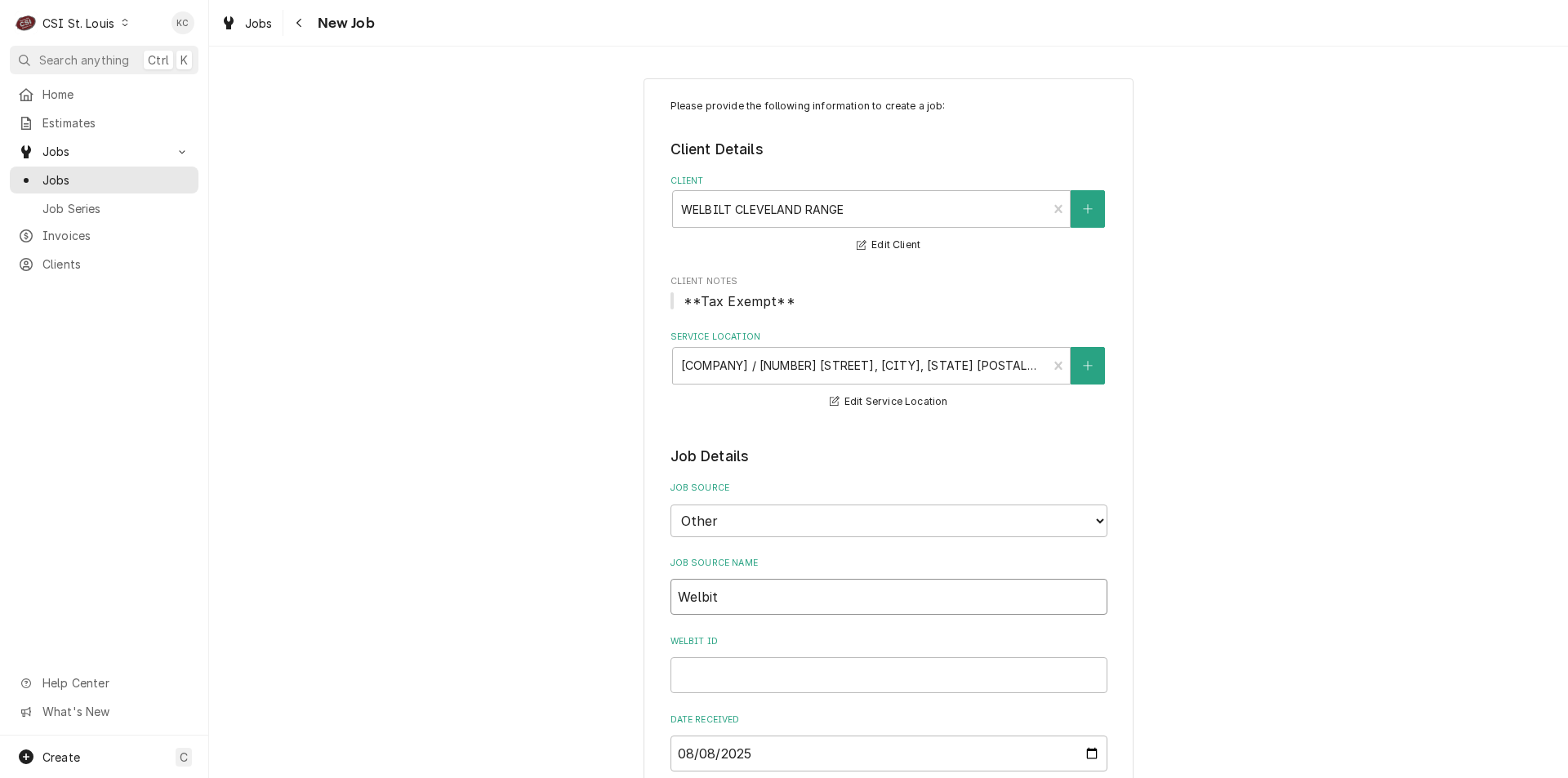 type on "x" 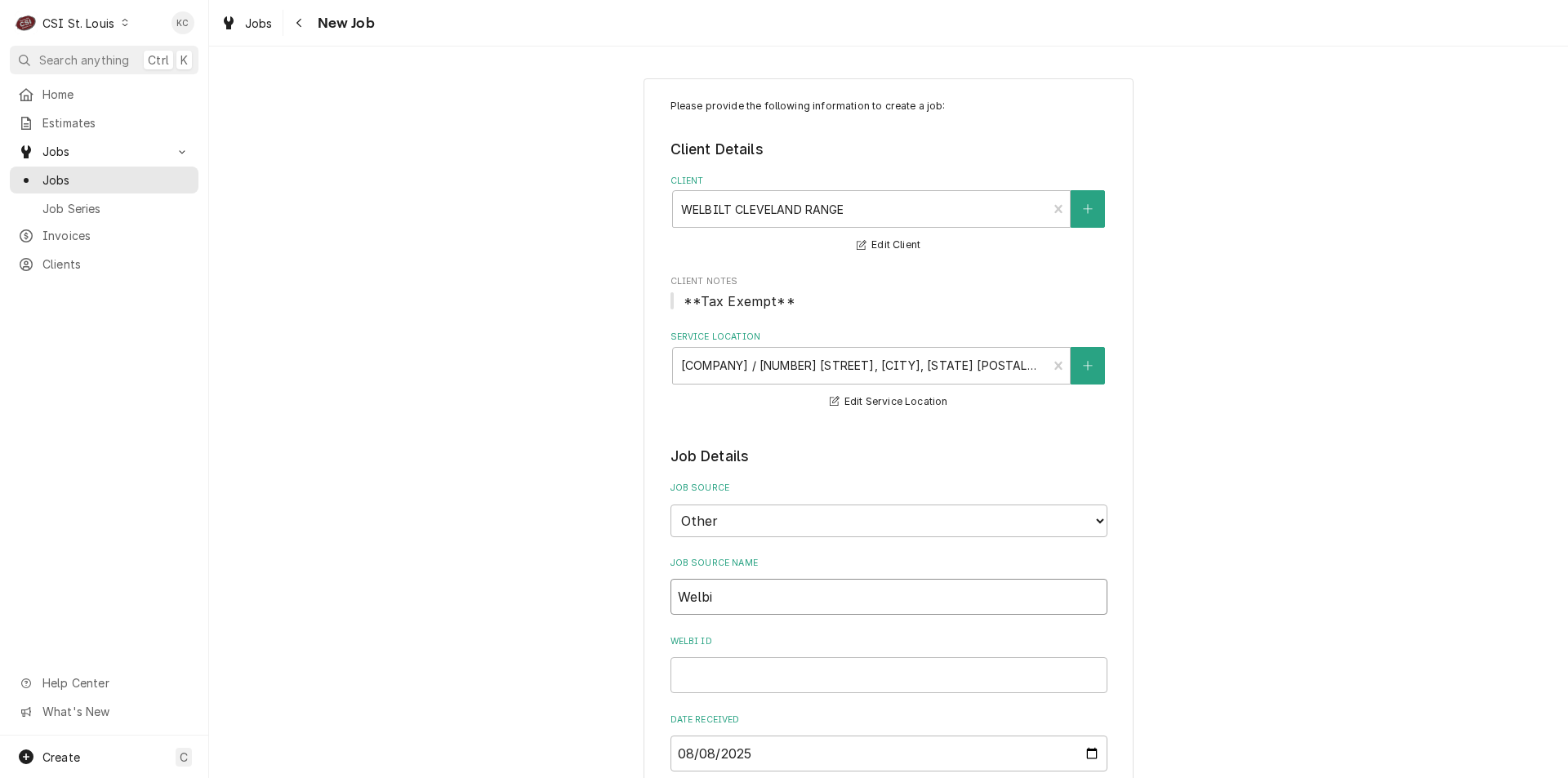 type on "x" 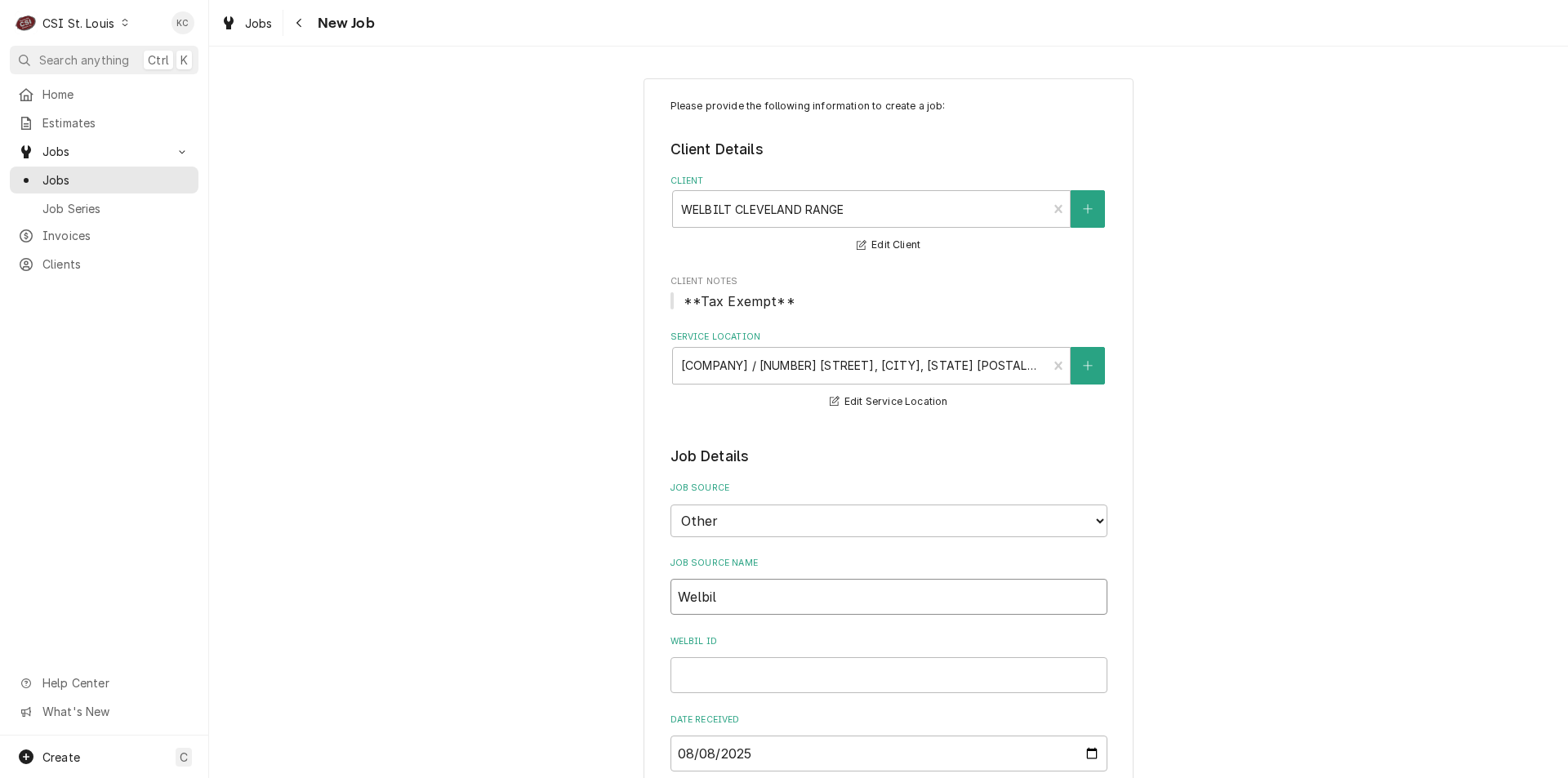 type on "Welbilt" 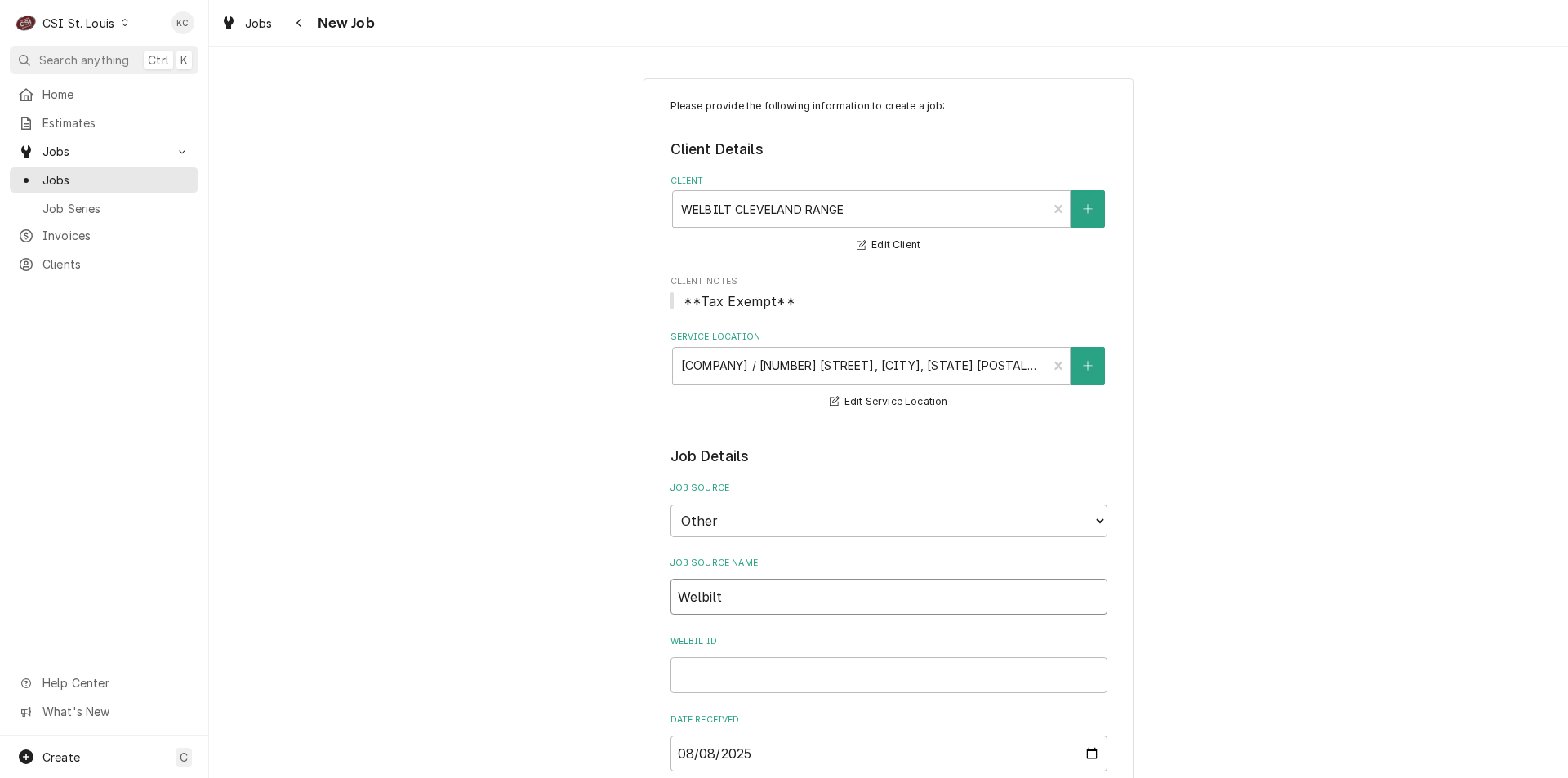 type on "x" 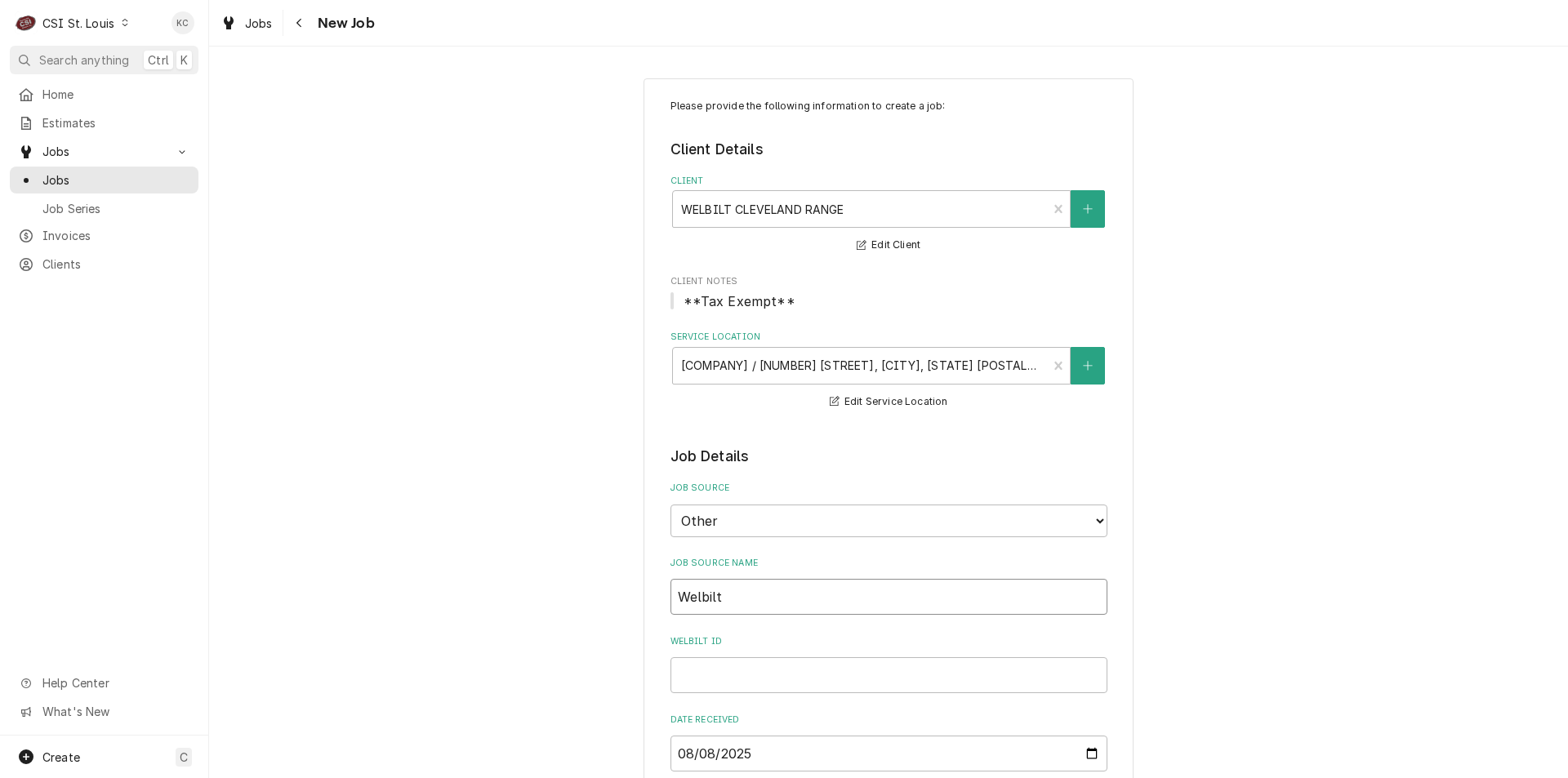 type on "Welbilt w" 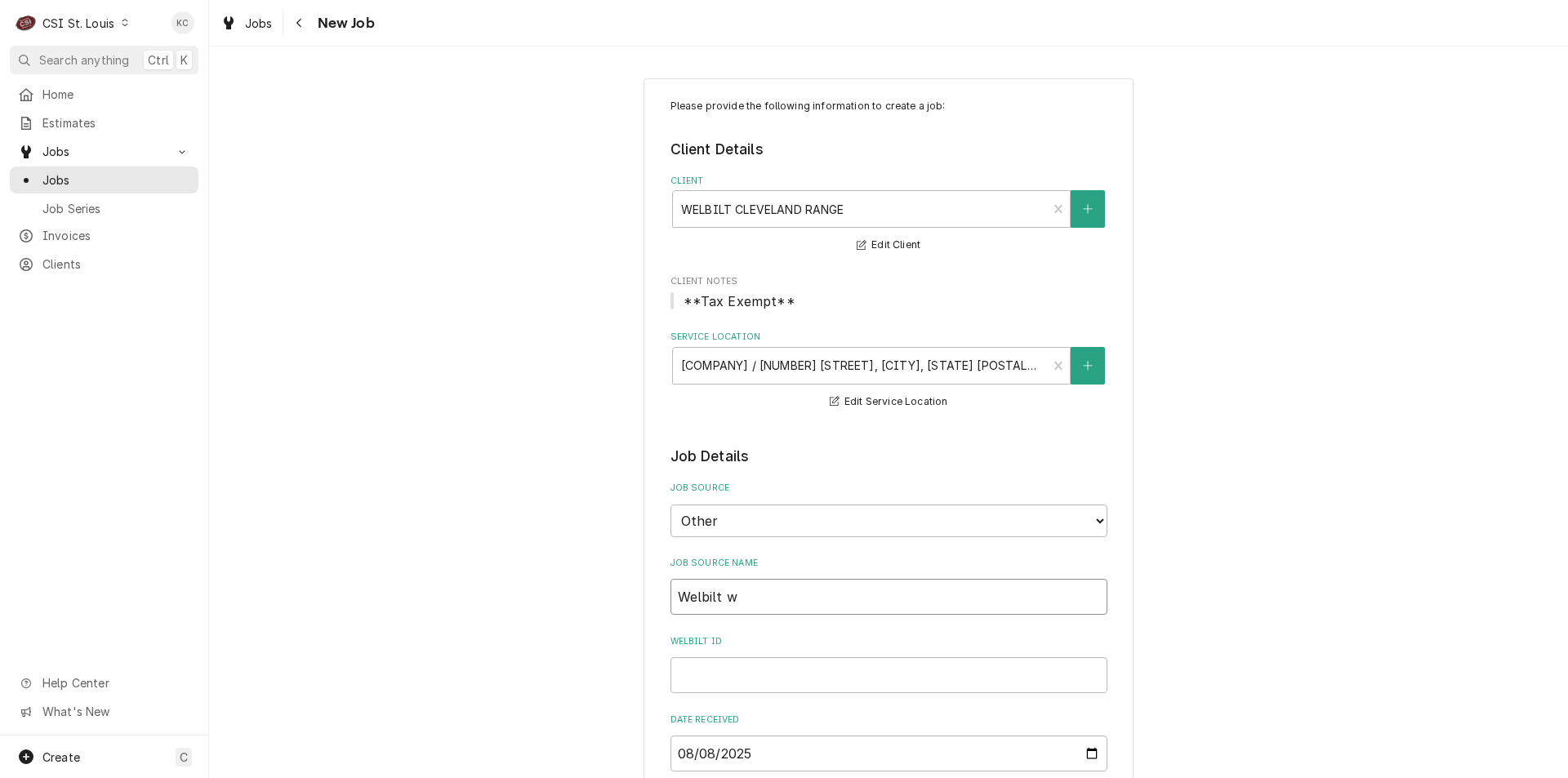 type on "x" 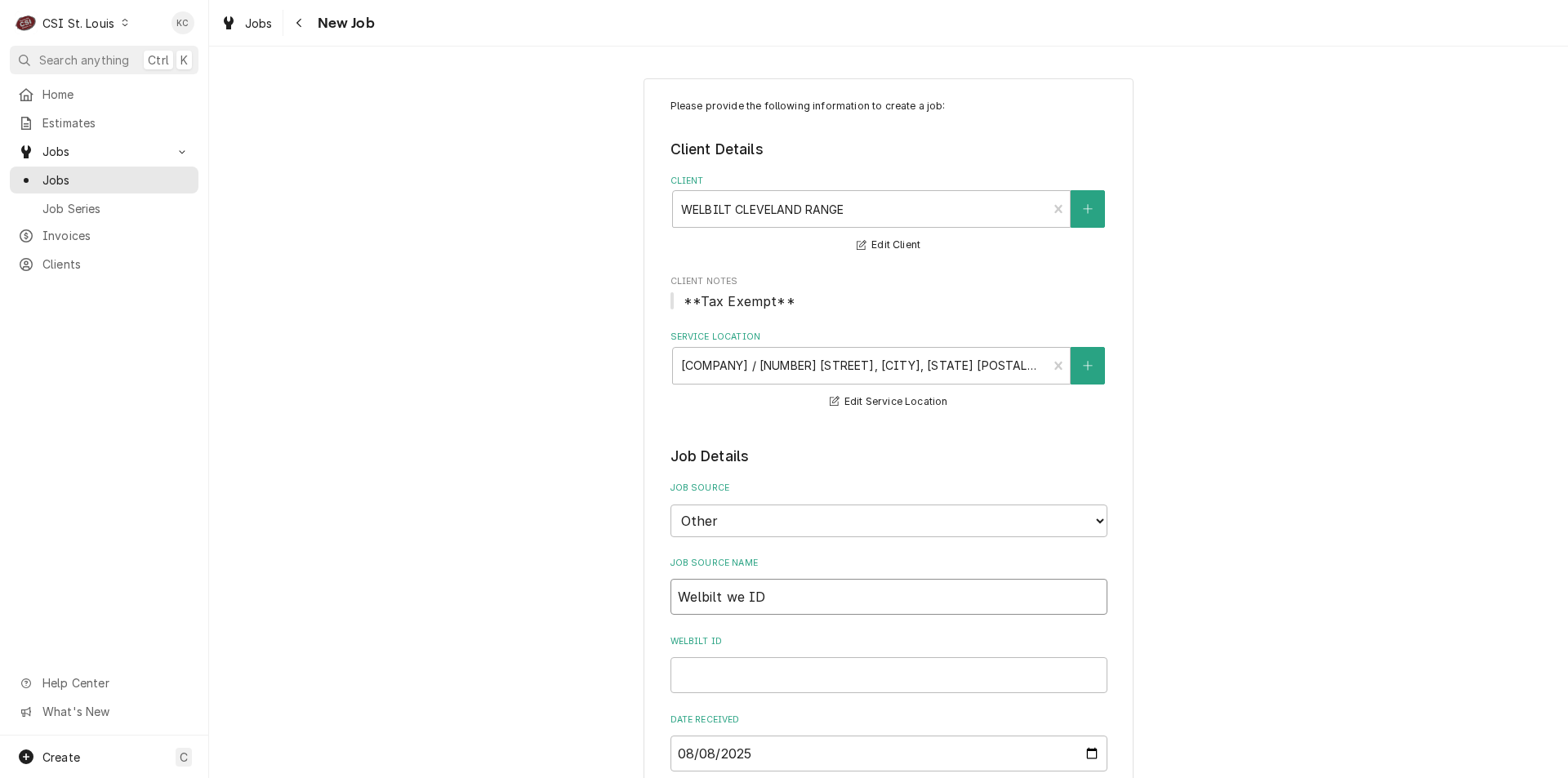 type on "[COMPANY] [PRODUCT_CODE]" 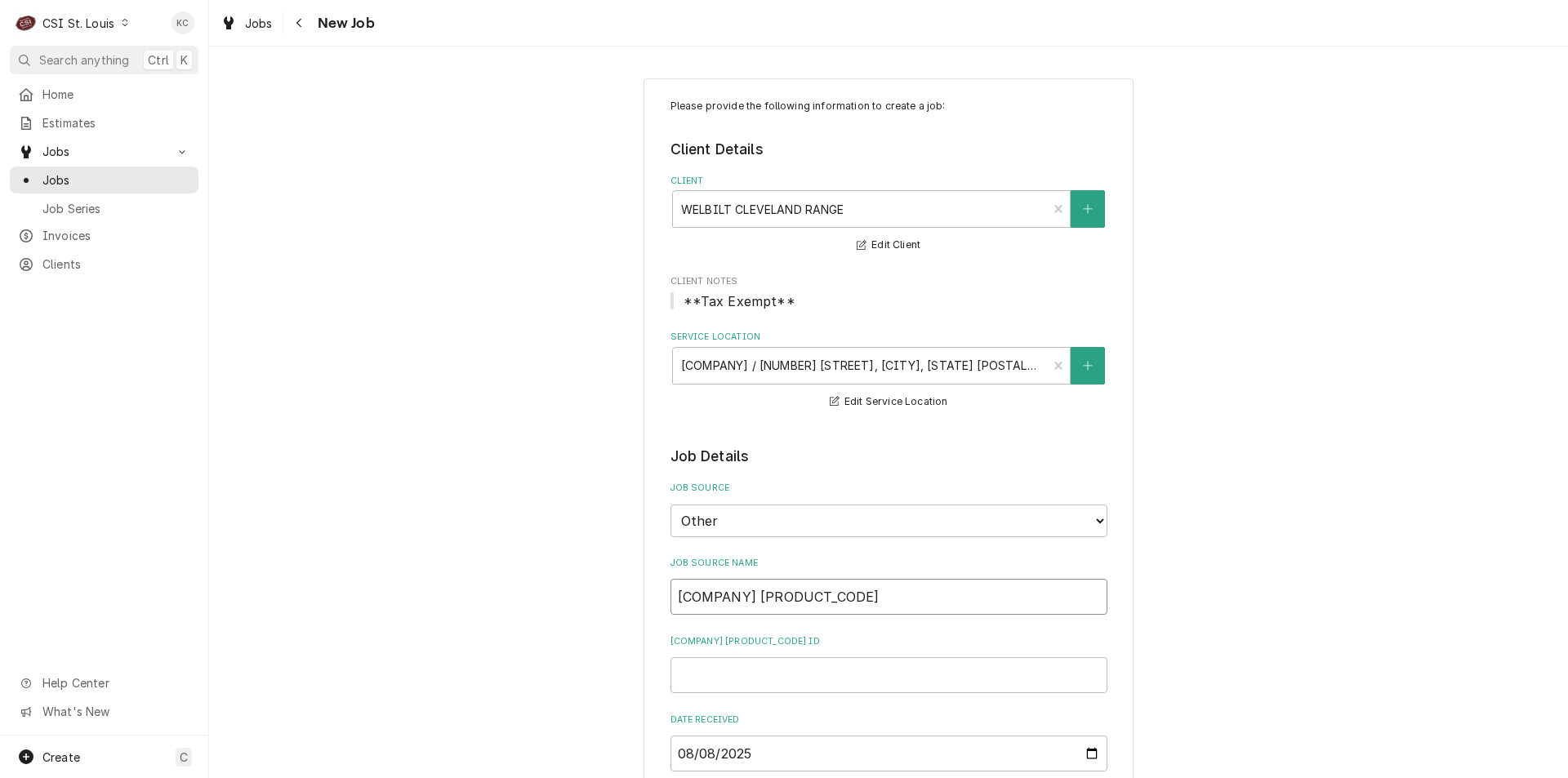 type on "x" 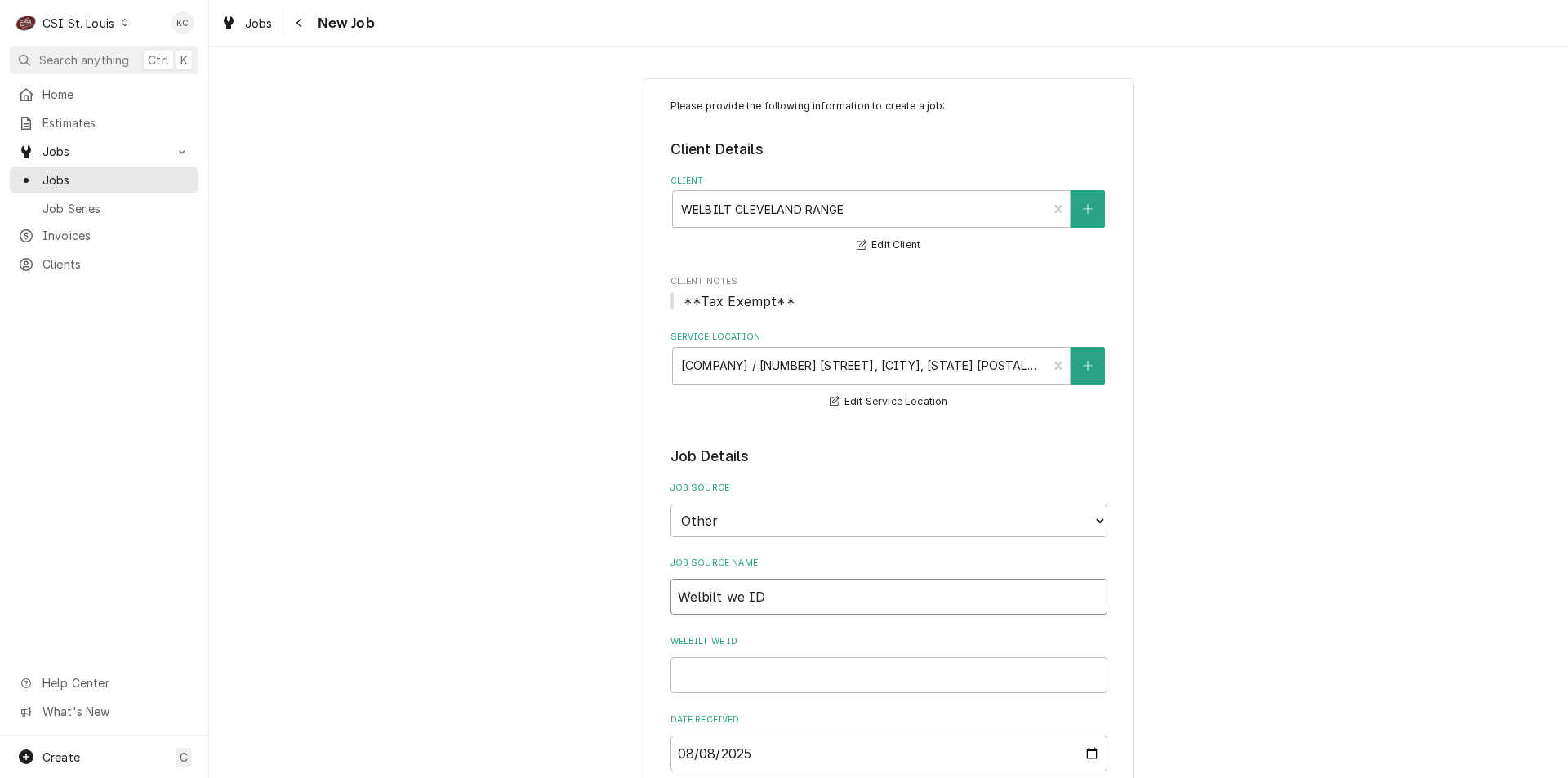 type on "x" 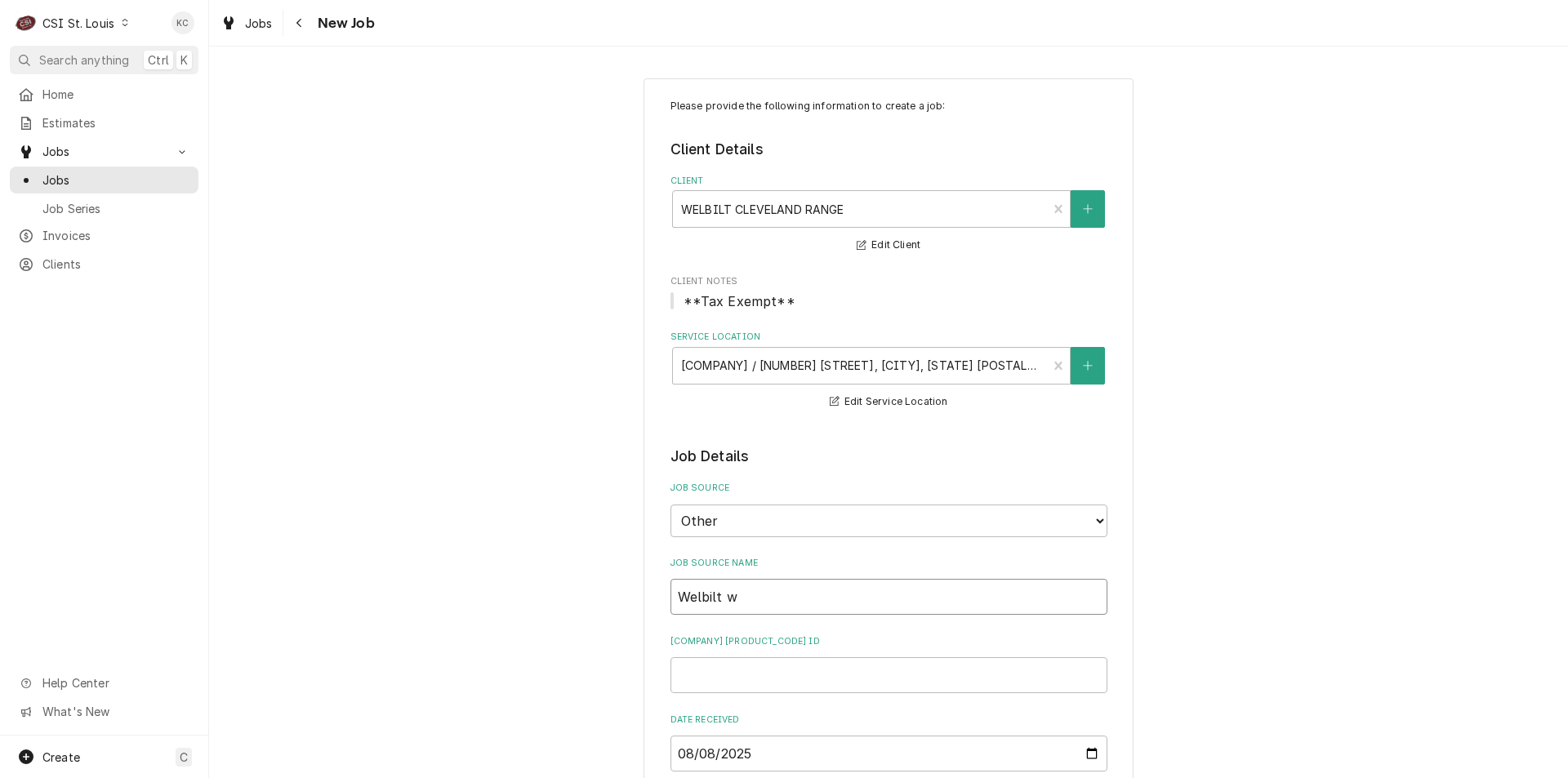 type on "x" 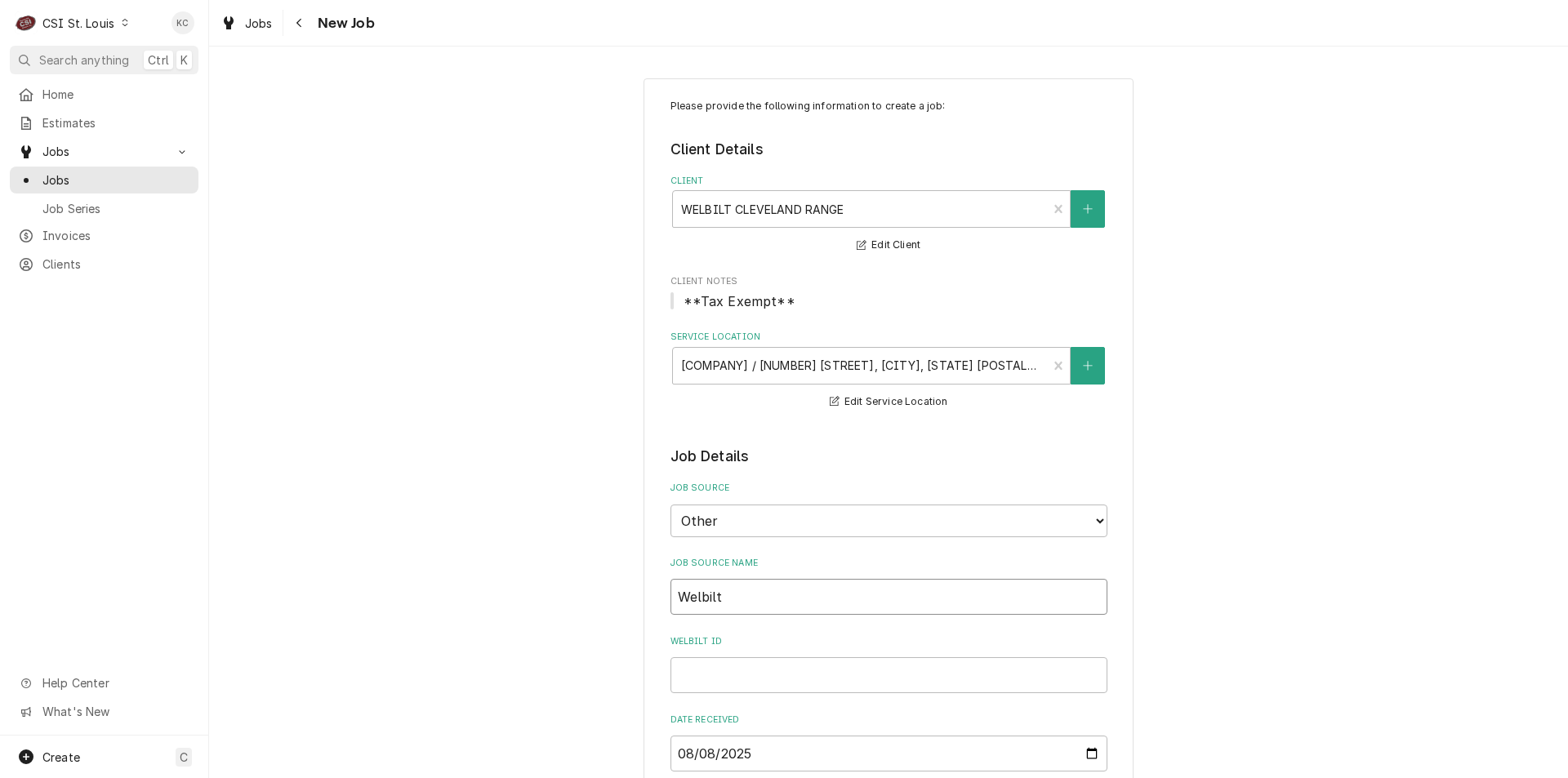 type on "x" 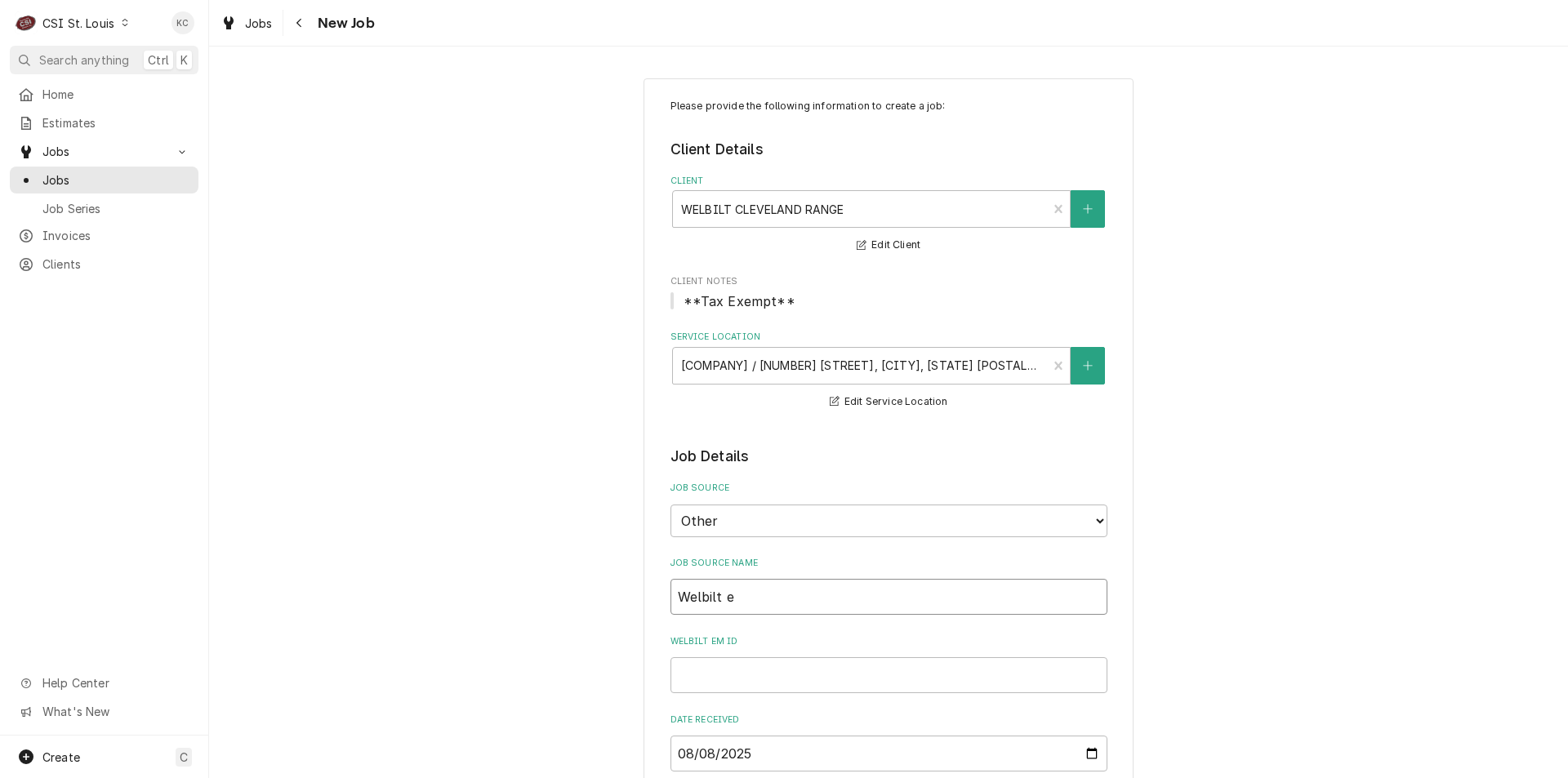 type on "x" 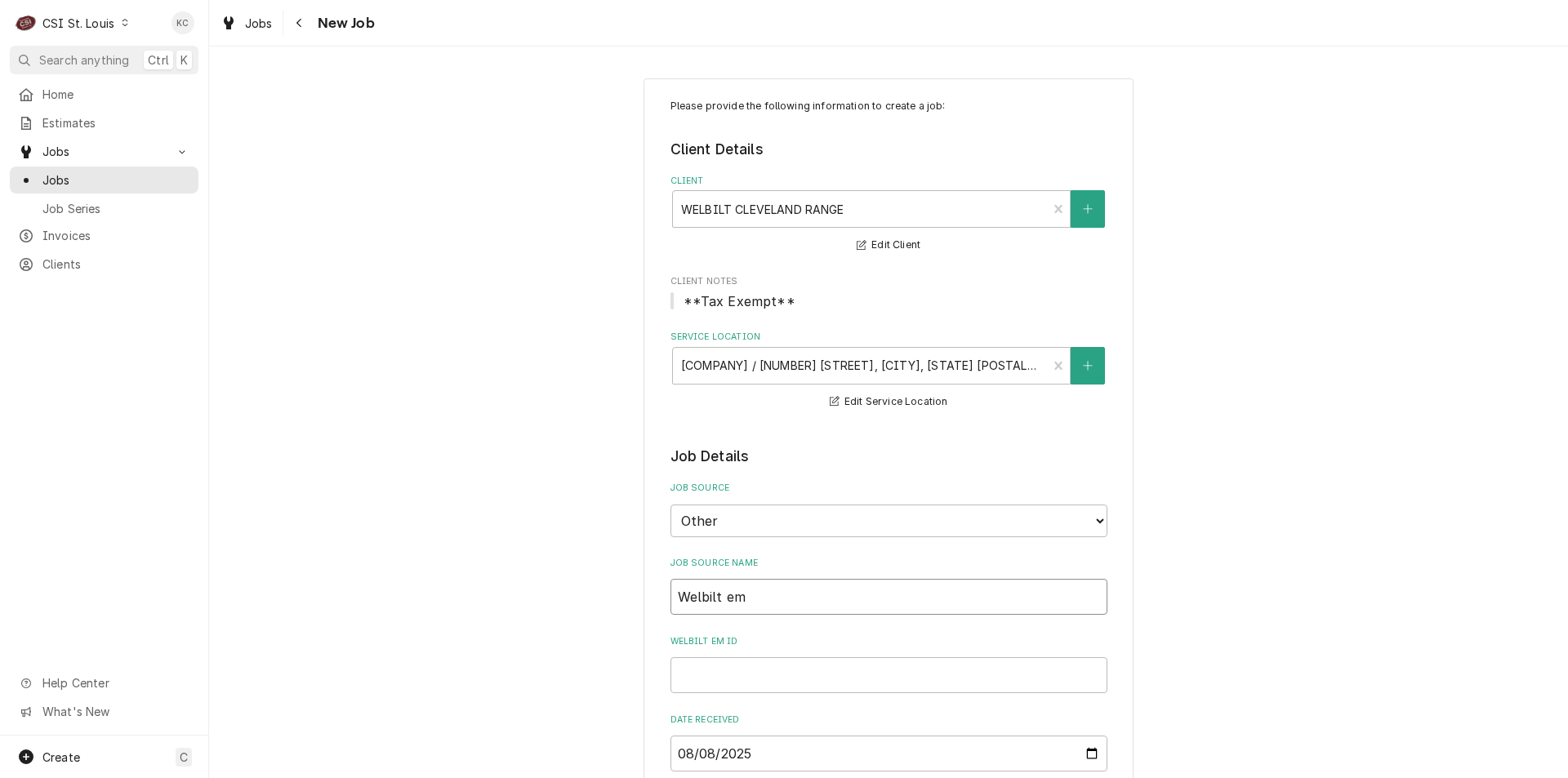 type on "x" 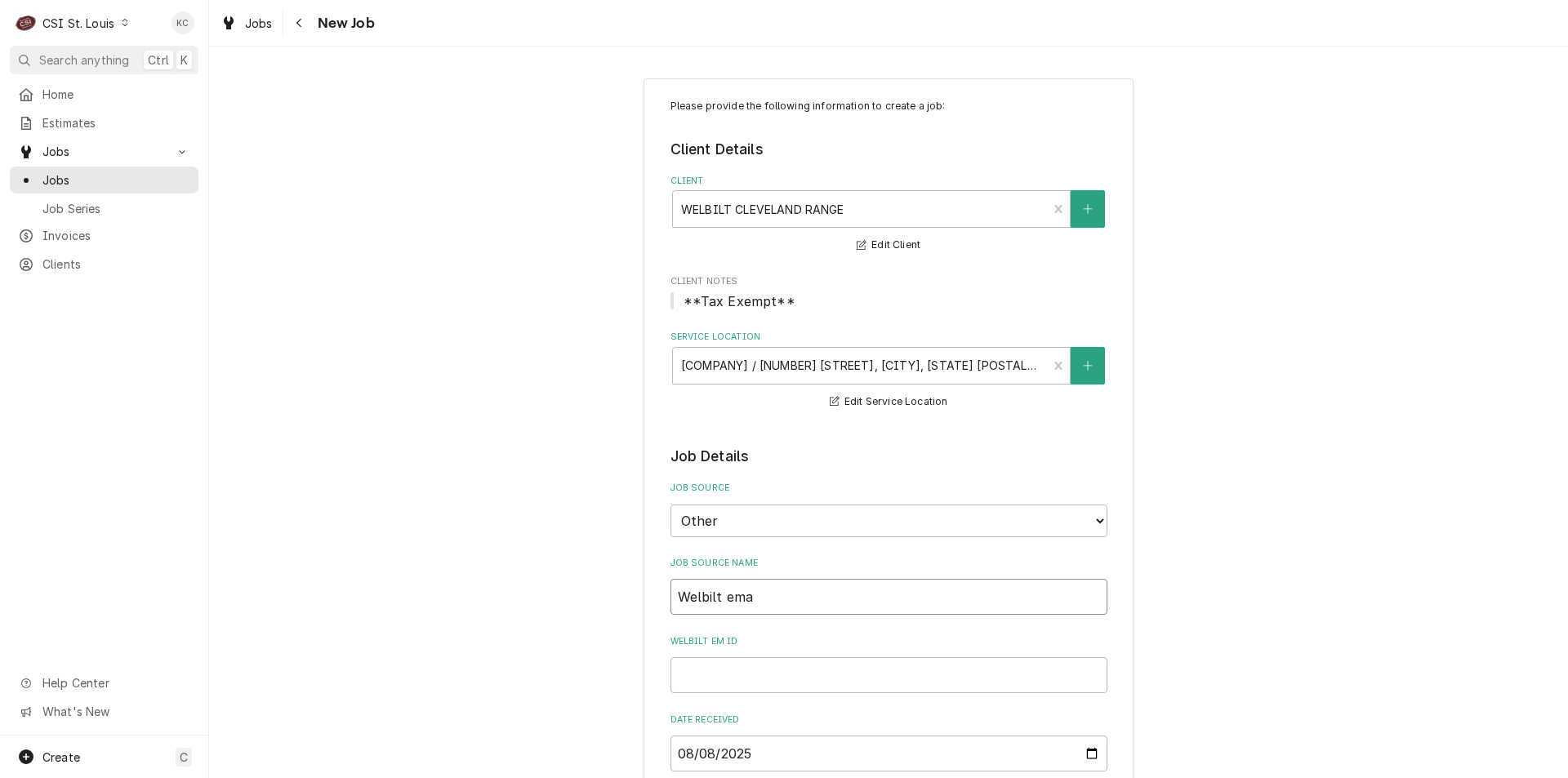 type on "x" 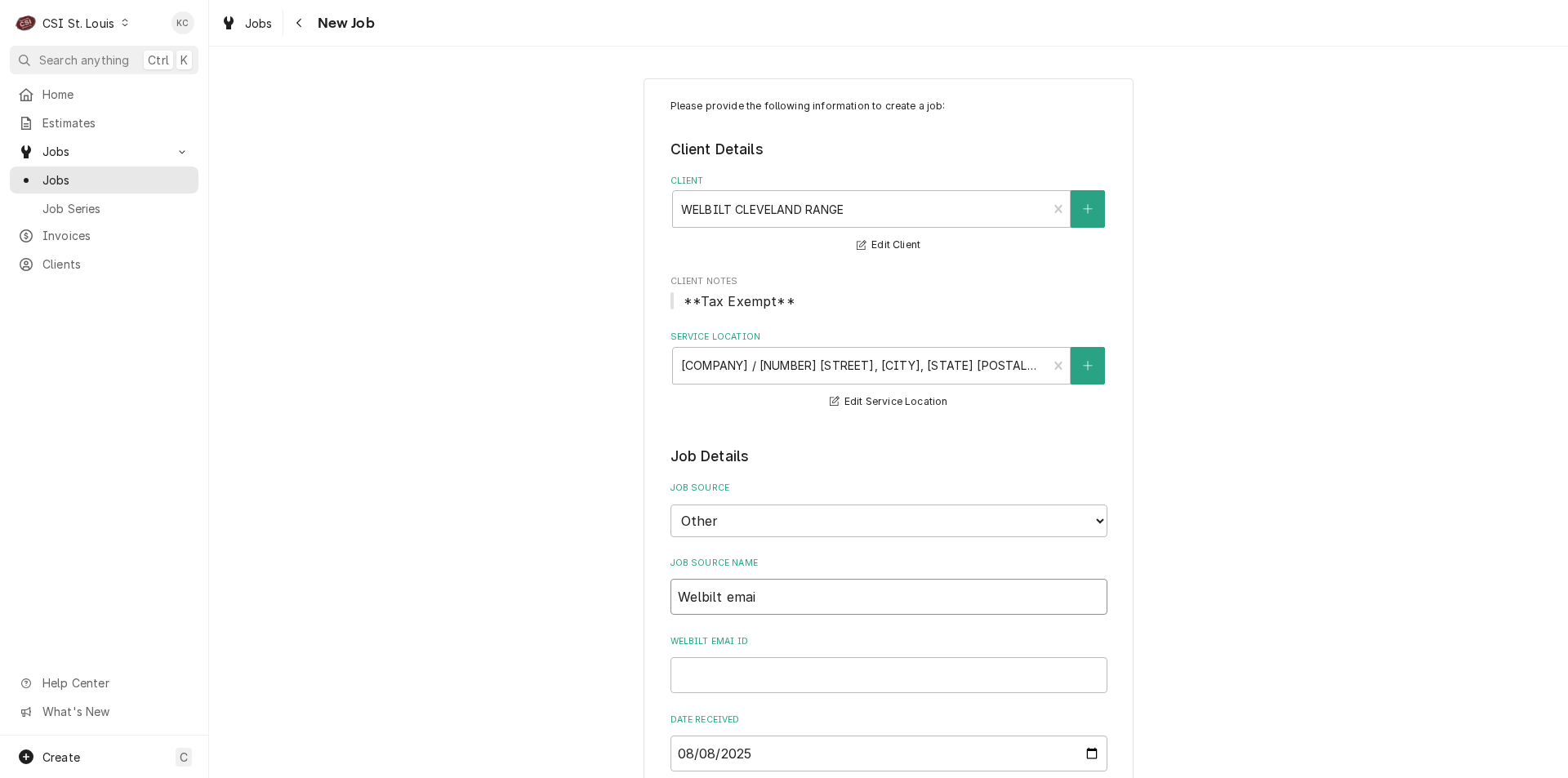 type on "x" 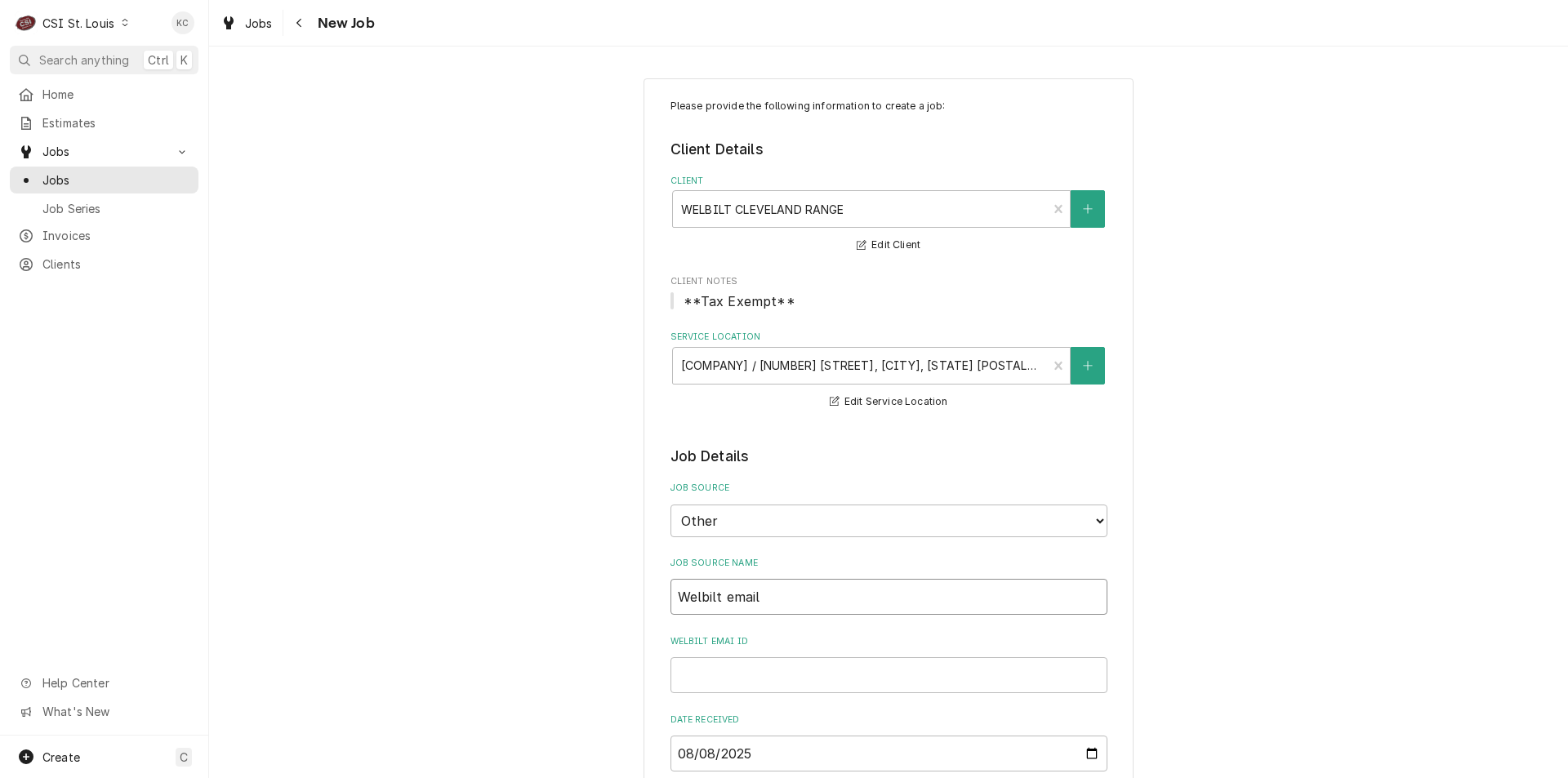 type on "x" 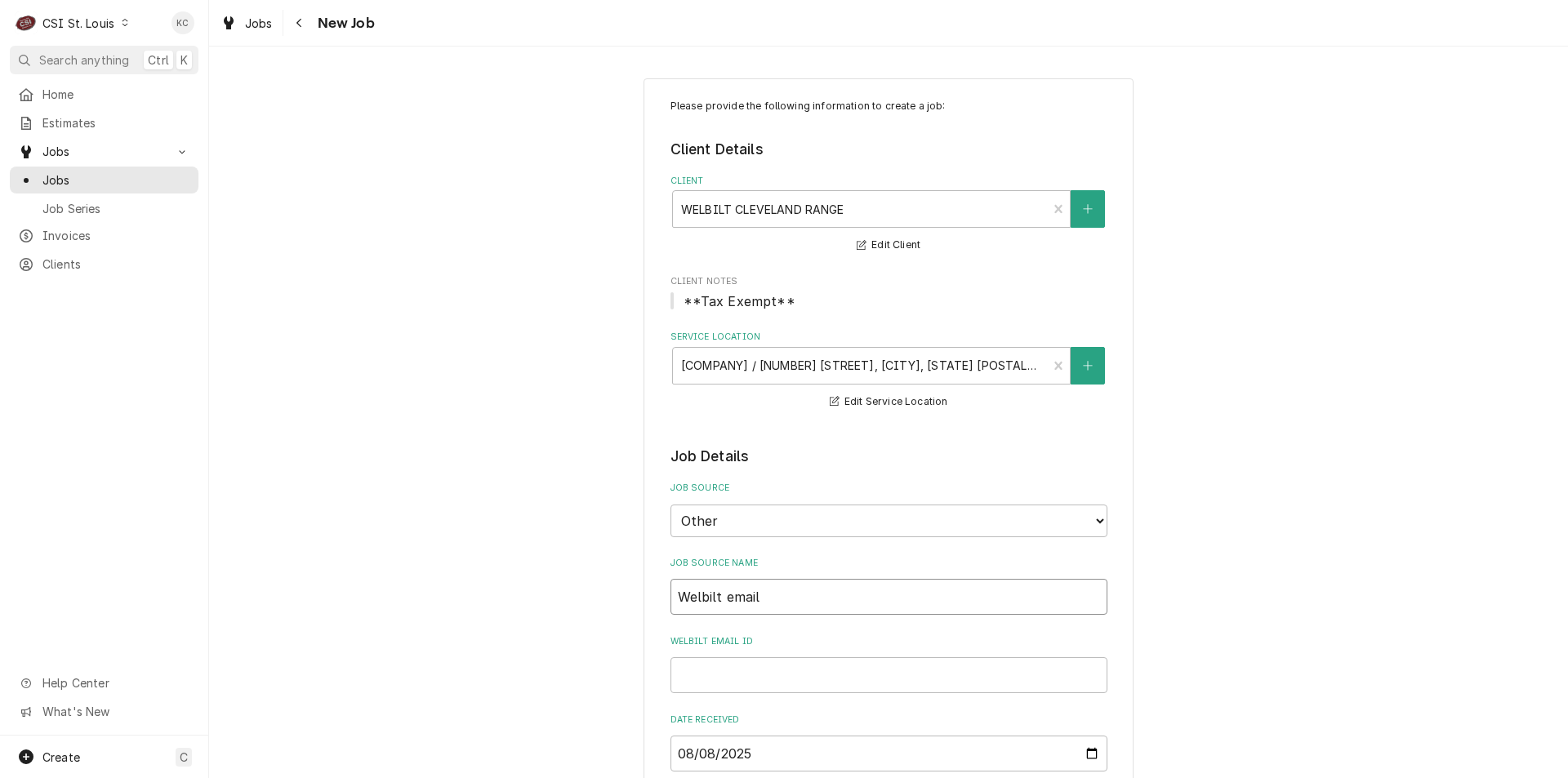 type on "Welbilt email" 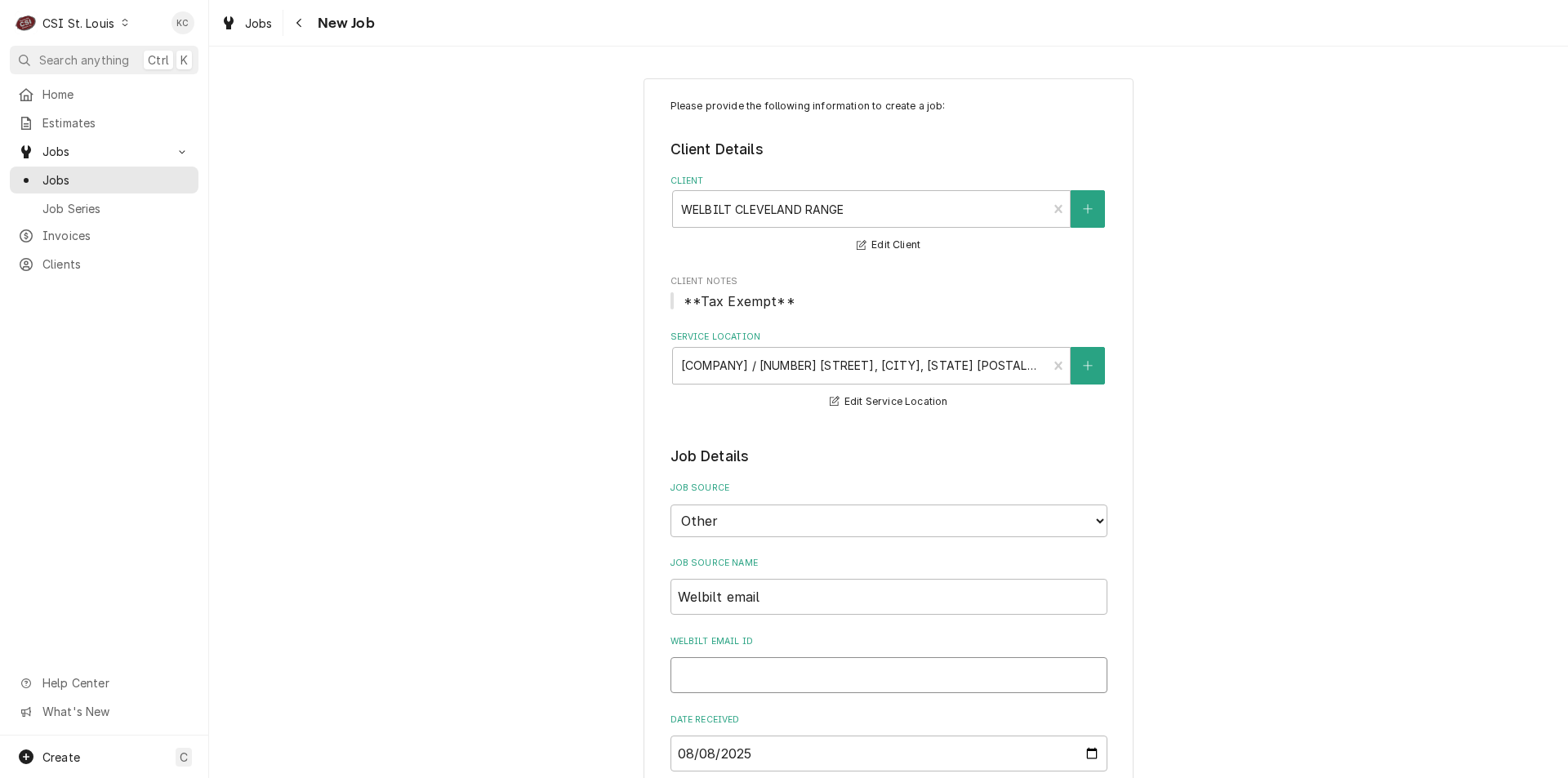 paste on "127460" 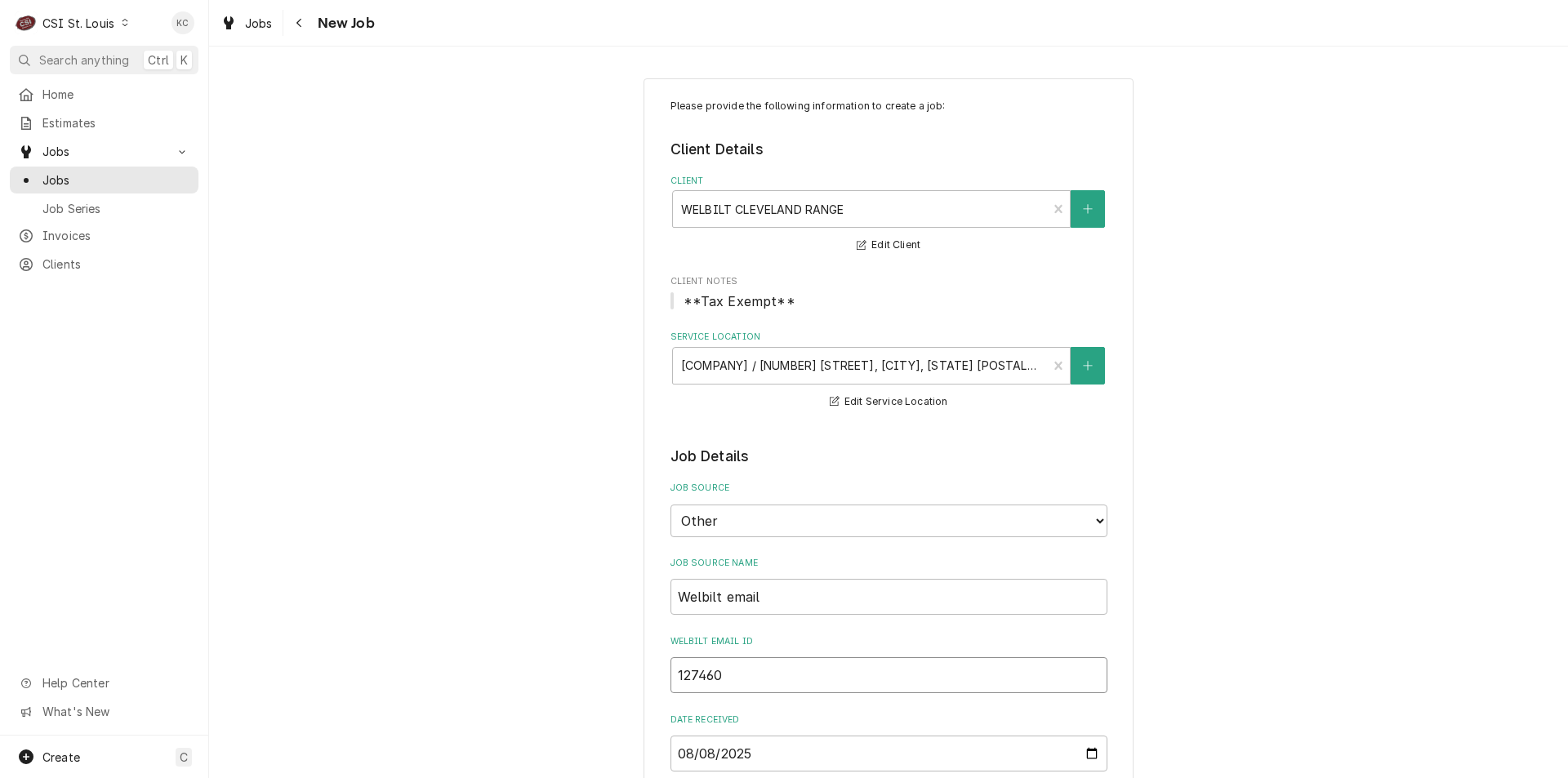 type on "x" 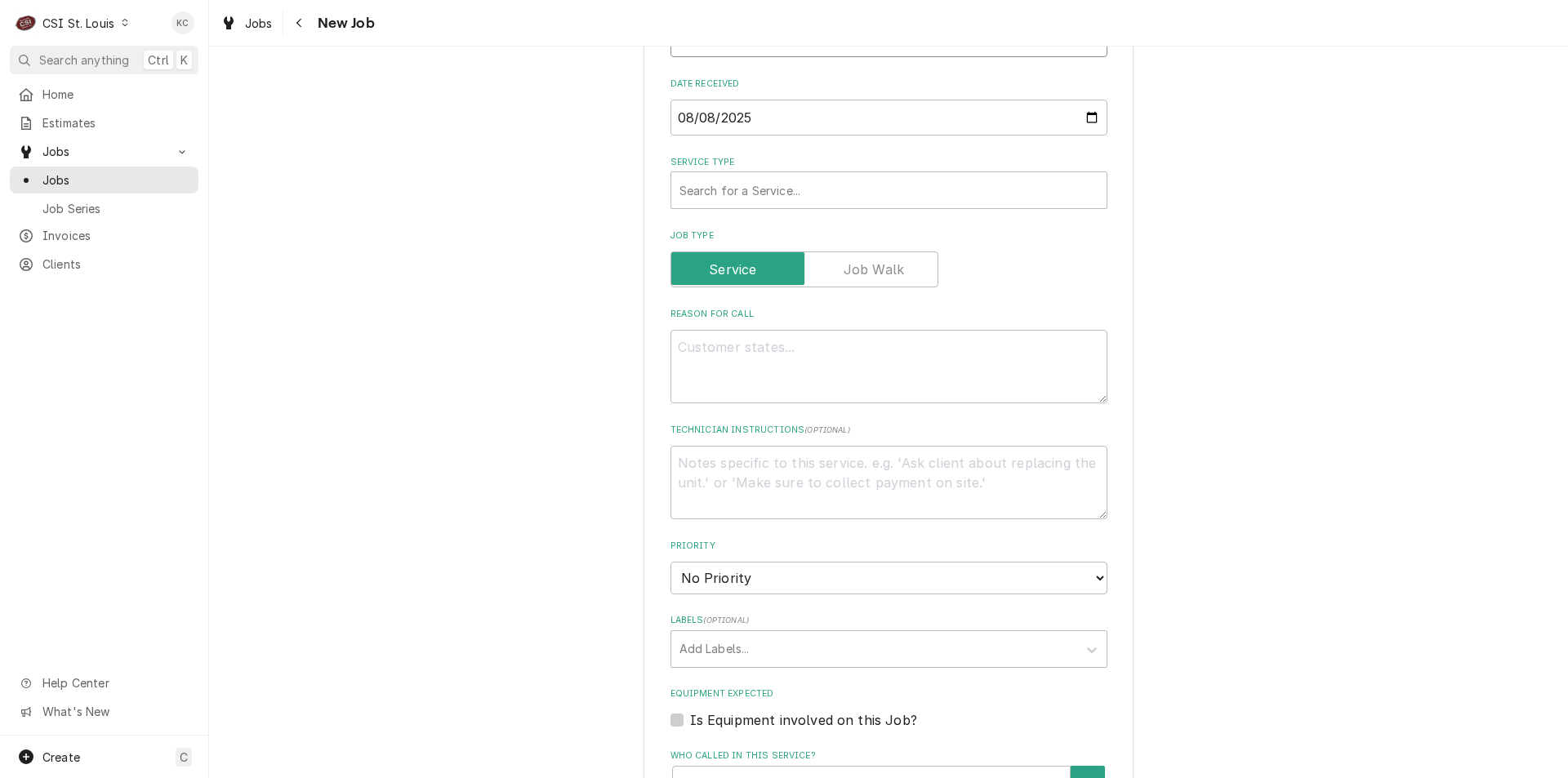 scroll, scrollTop: 653, scrollLeft: 0, axis: vertical 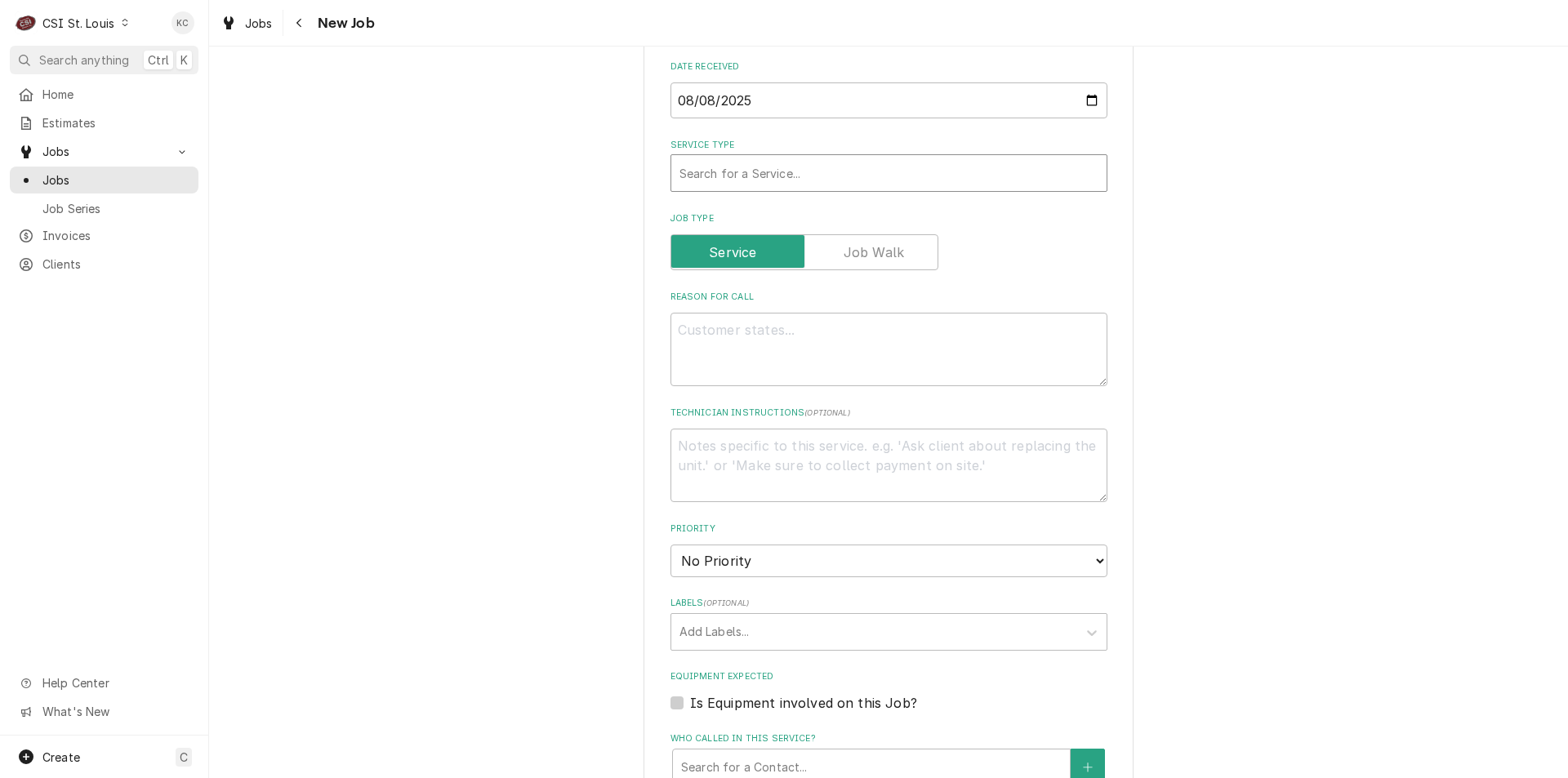 type on "127460" 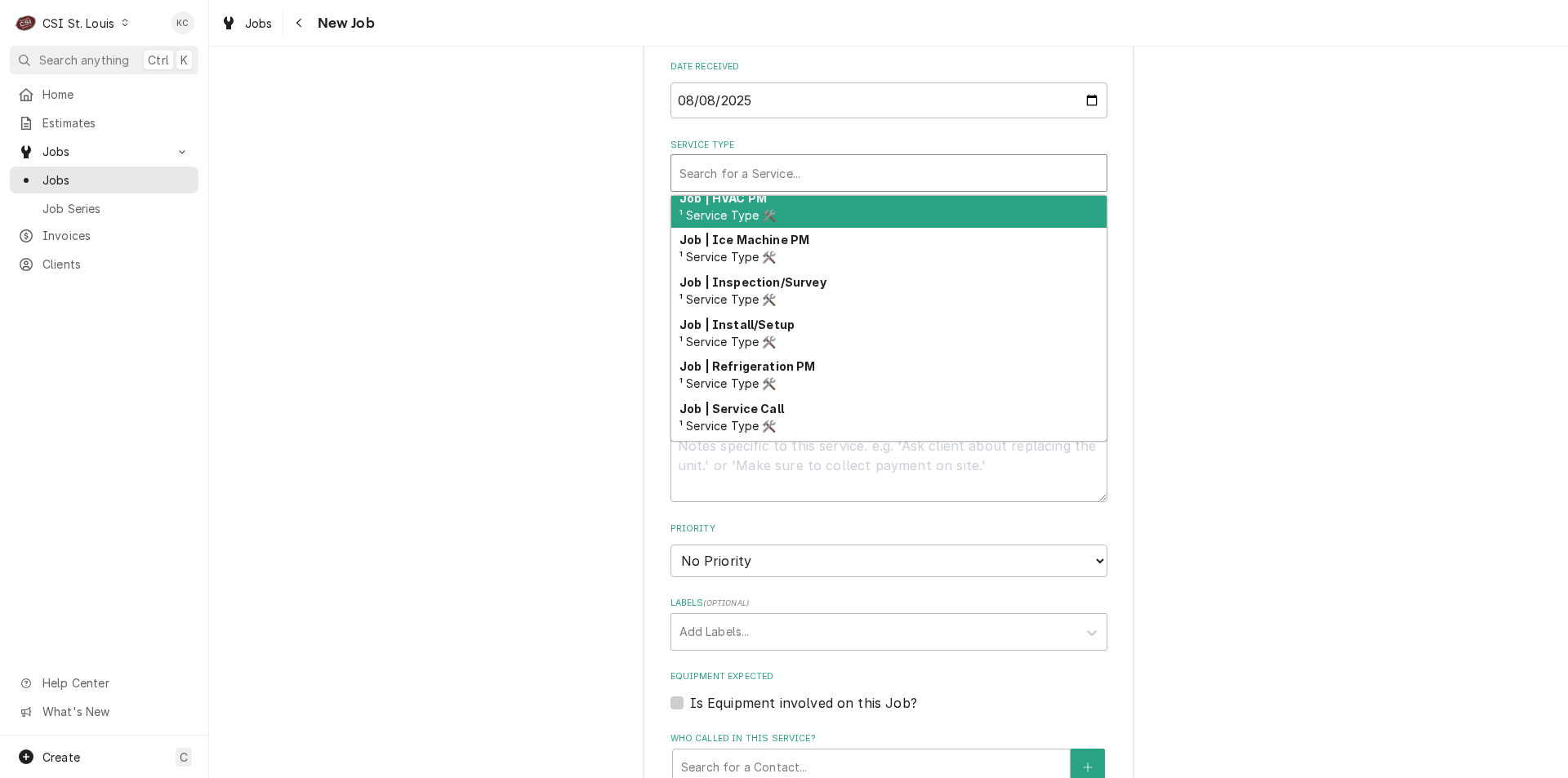 scroll, scrollTop: 856, scrollLeft: 0, axis: vertical 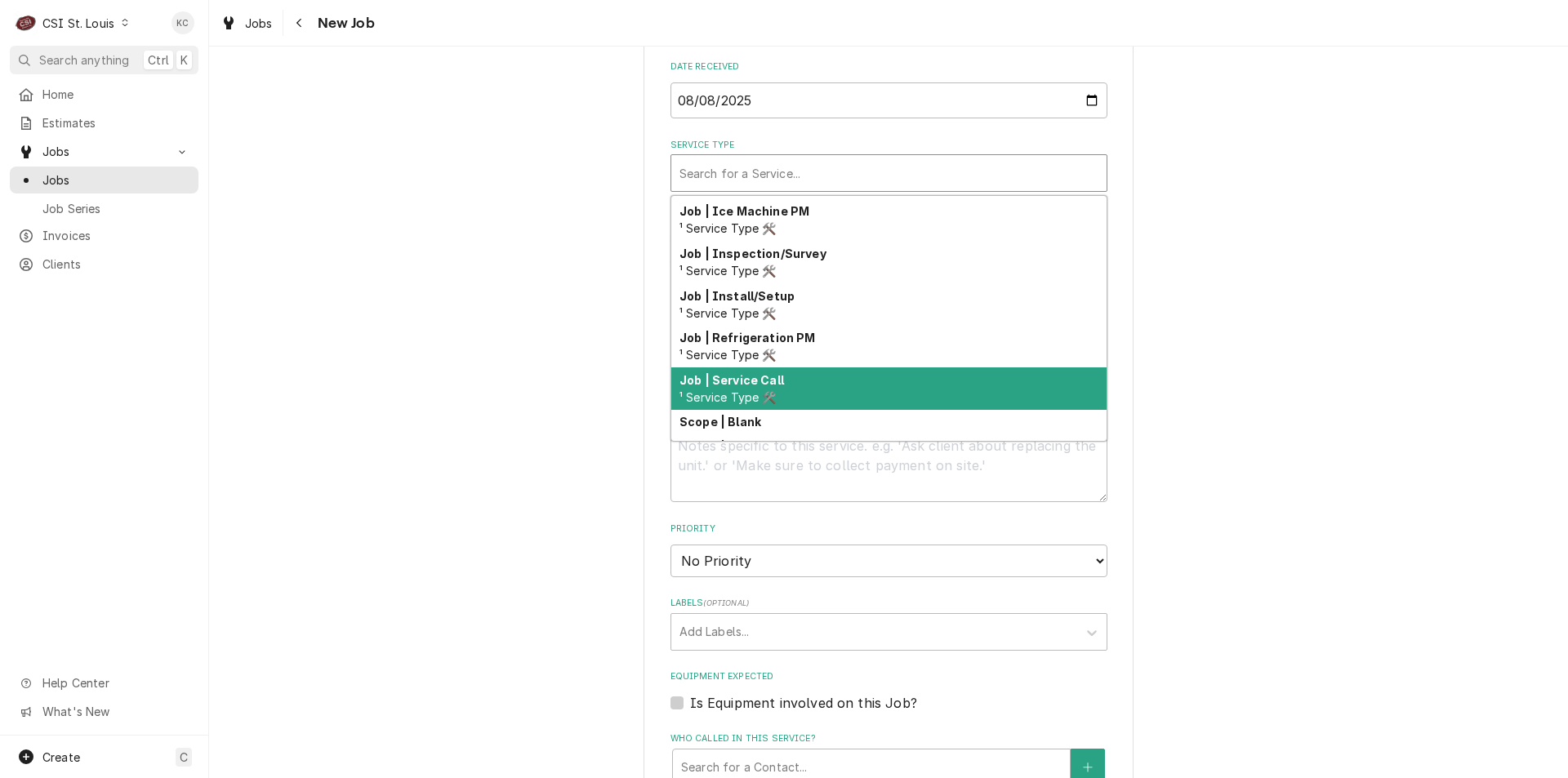 click on "Job | Service Call" at bounding box center (732, 380) 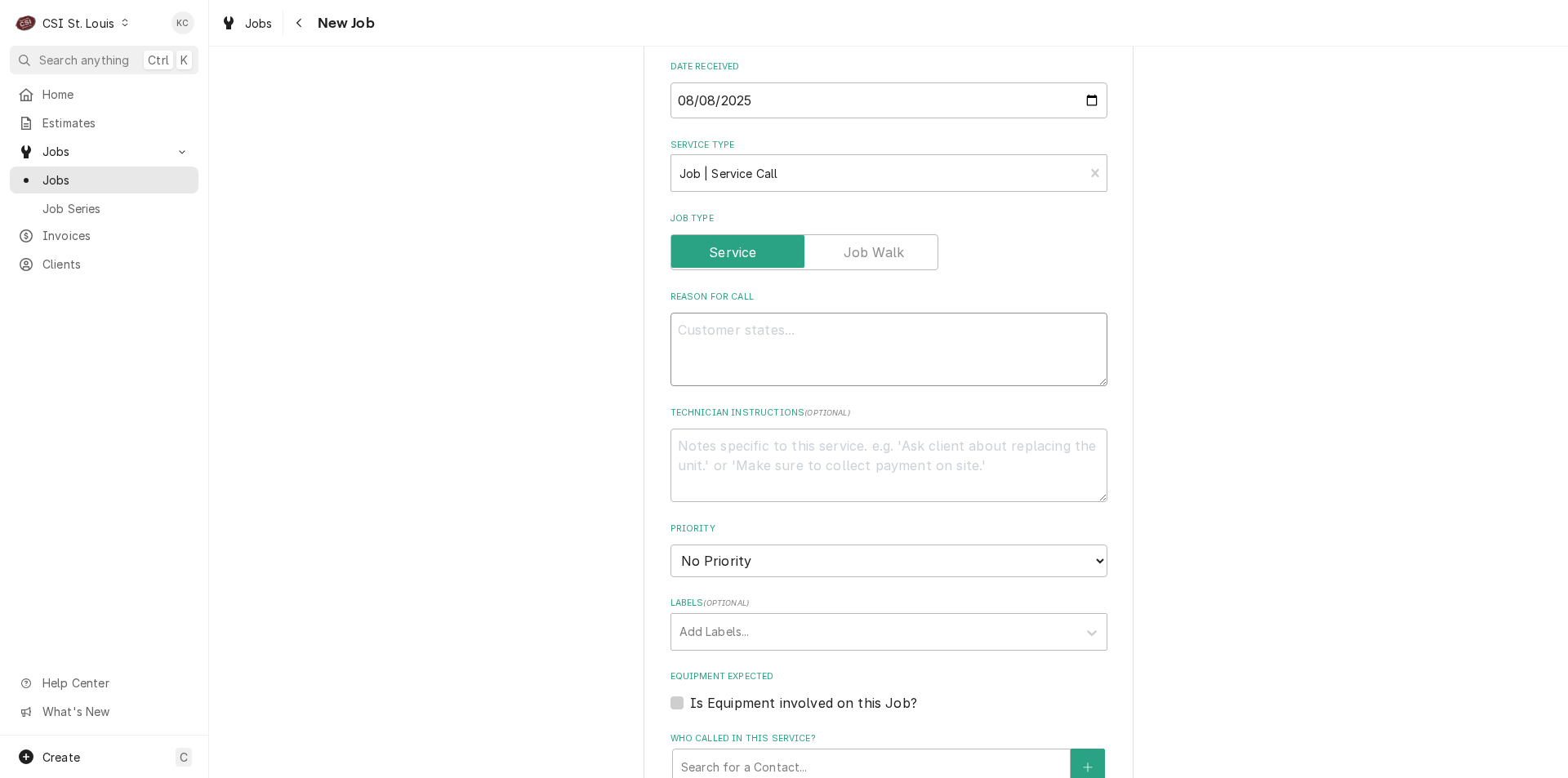 click on "Reason For Call" at bounding box center [889, 349] 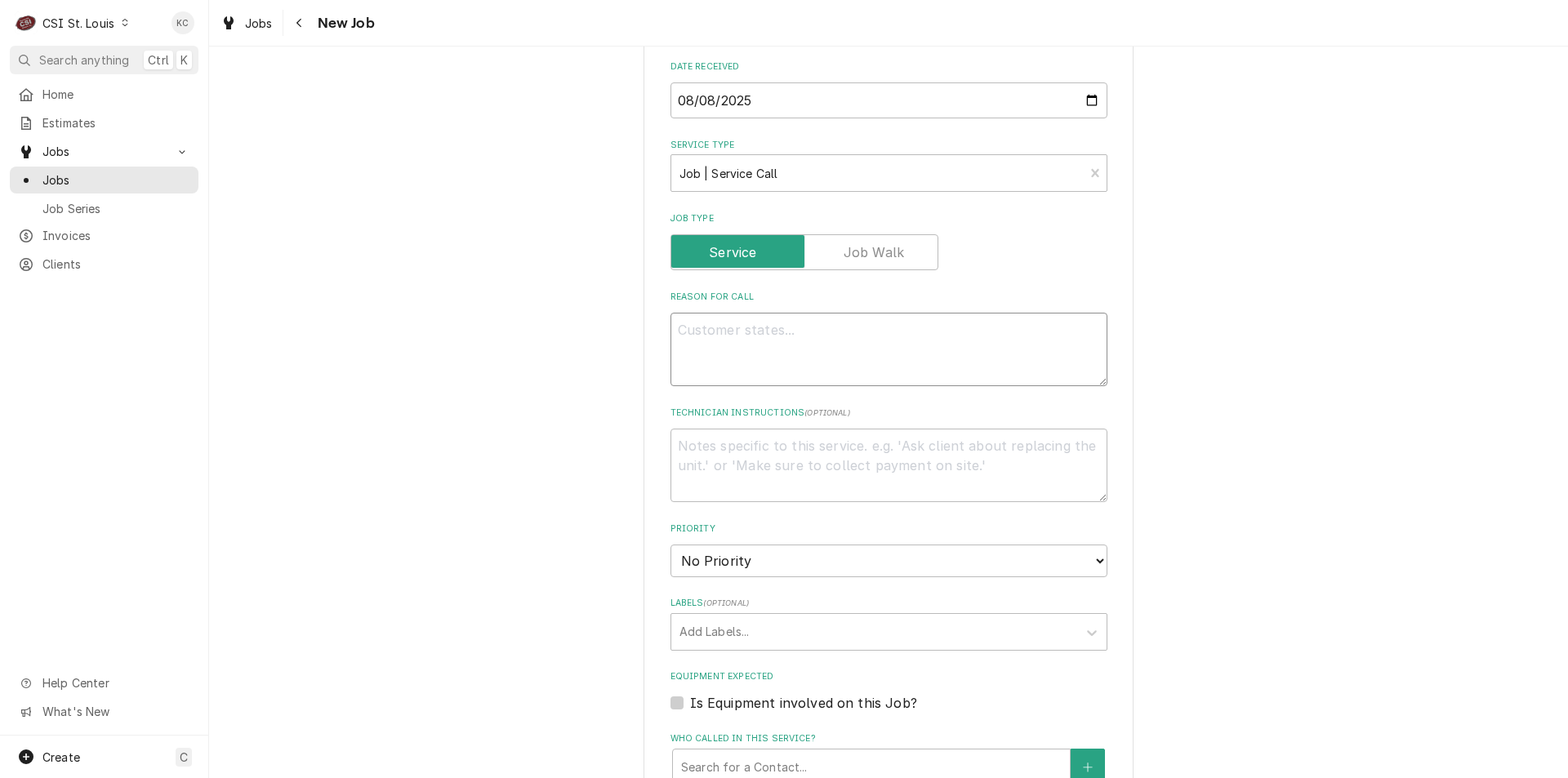type on "x" 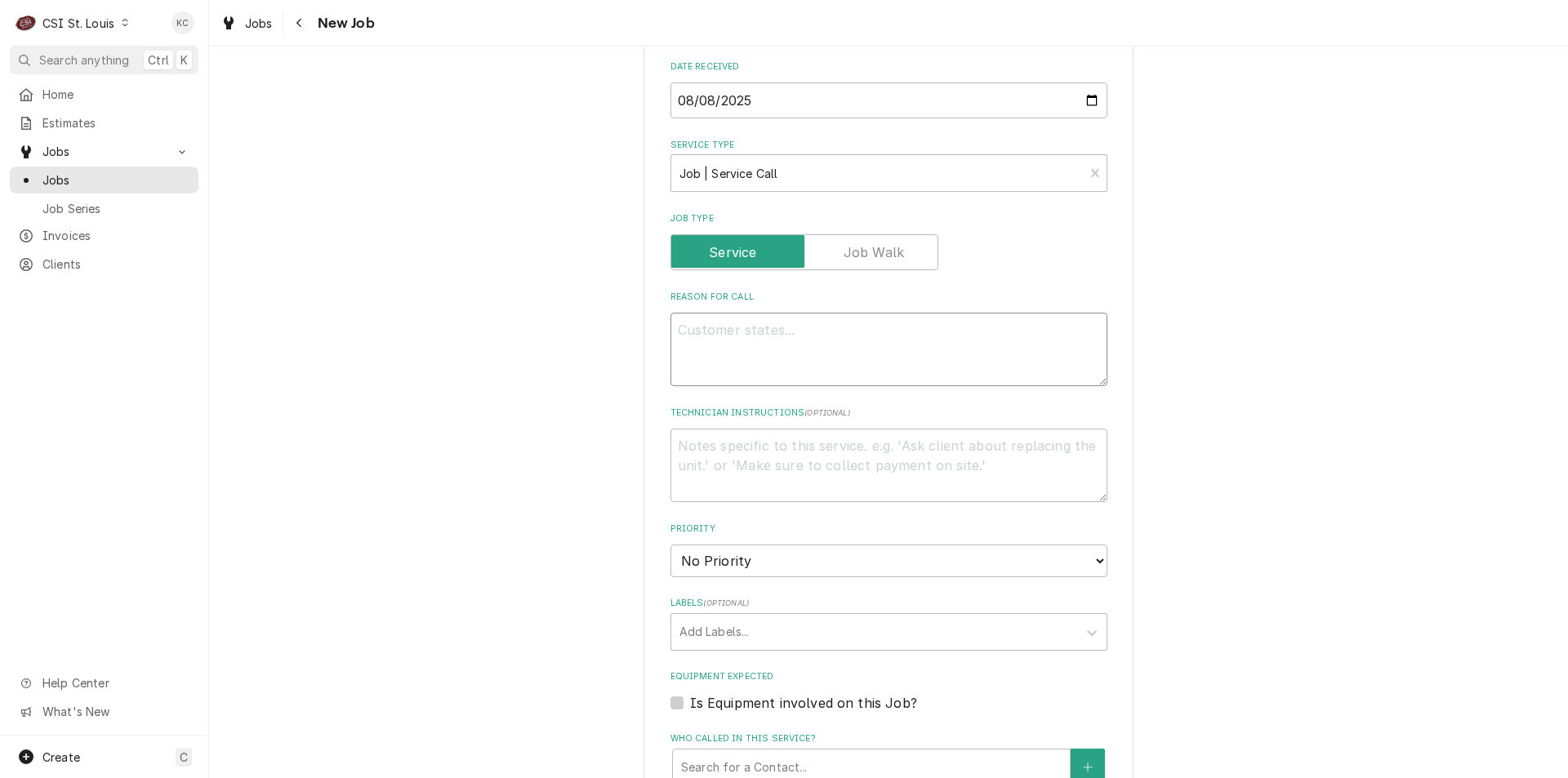 type on "I" 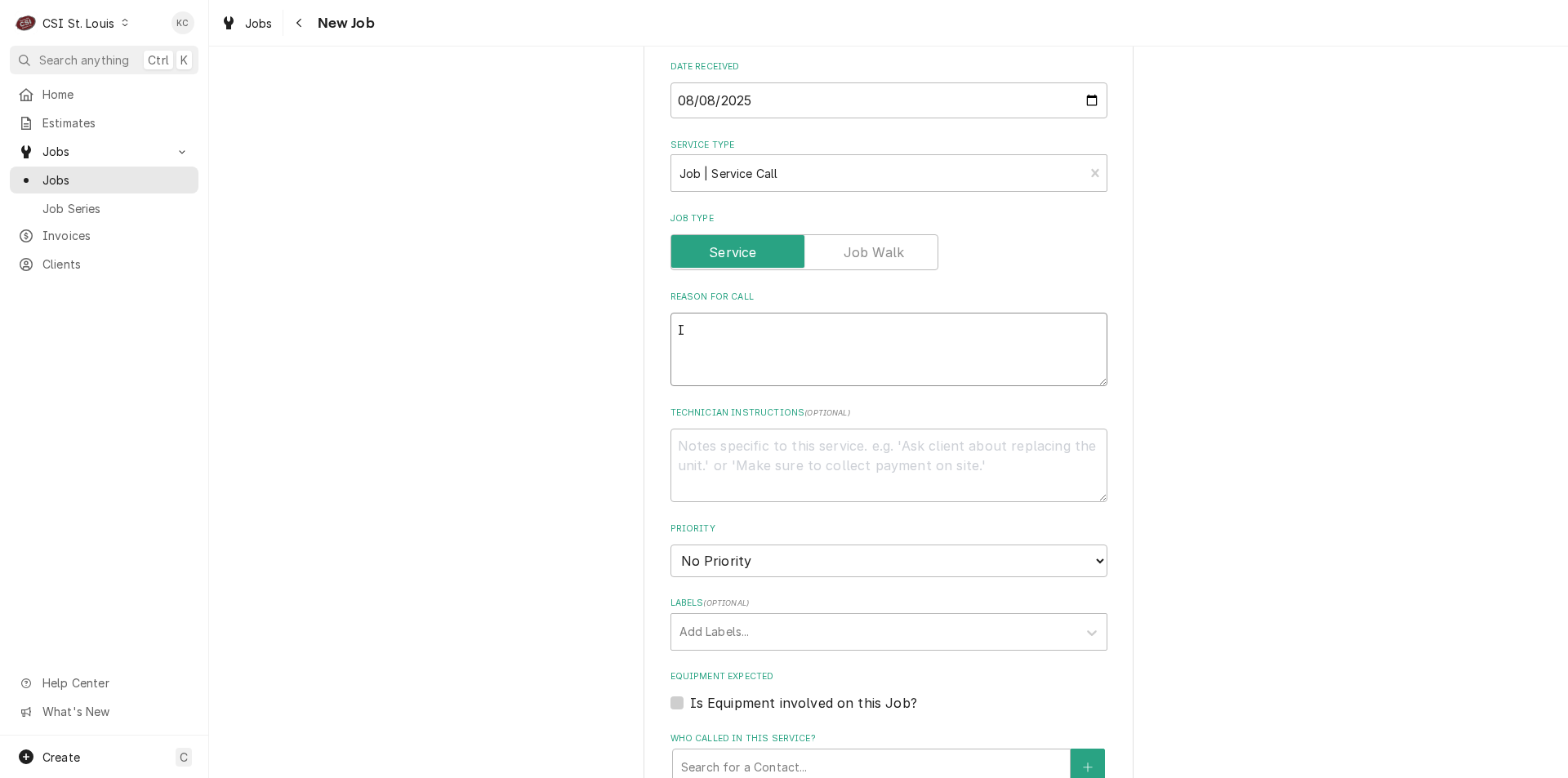 type on "x" 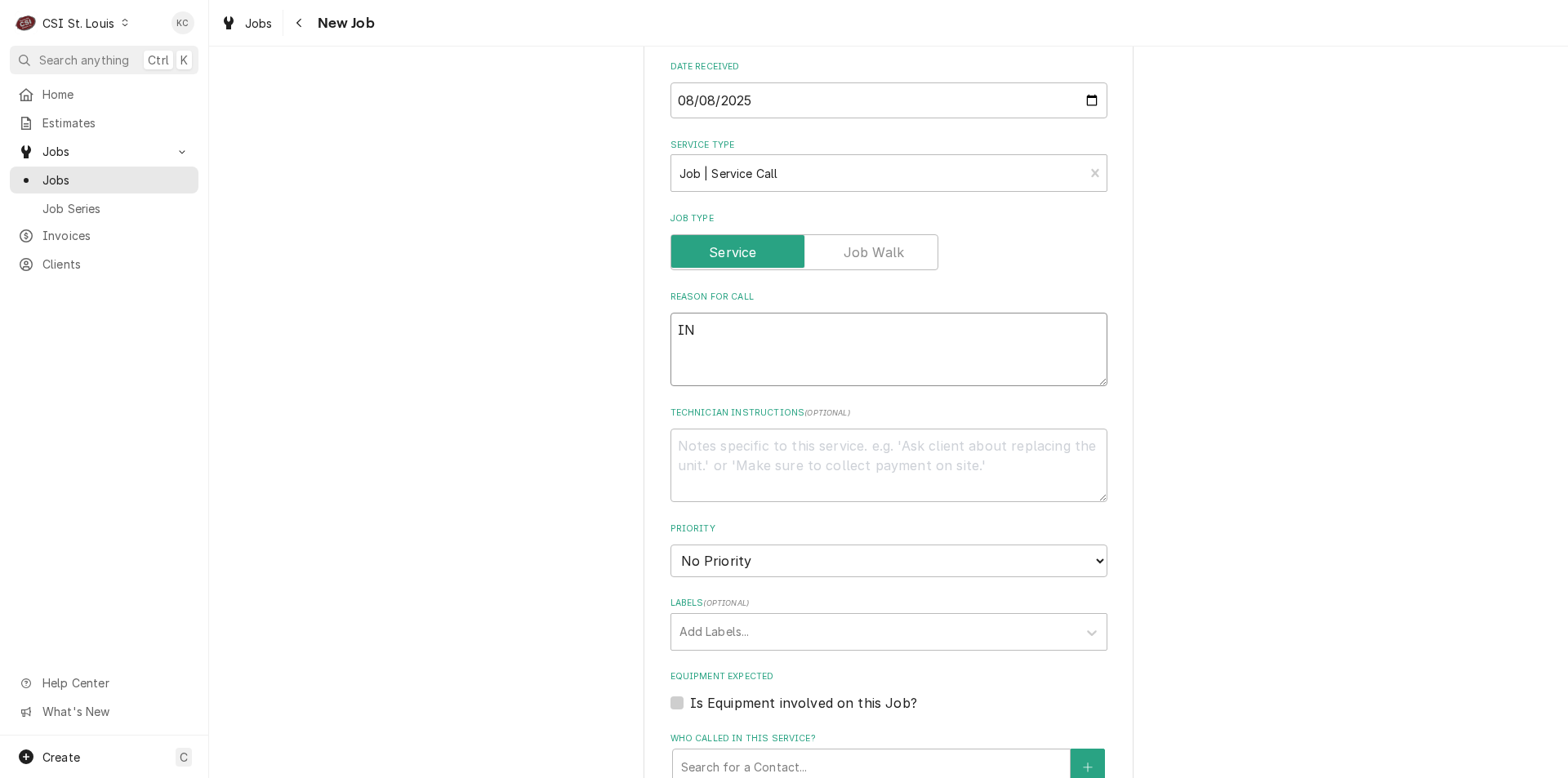 type on "INS" 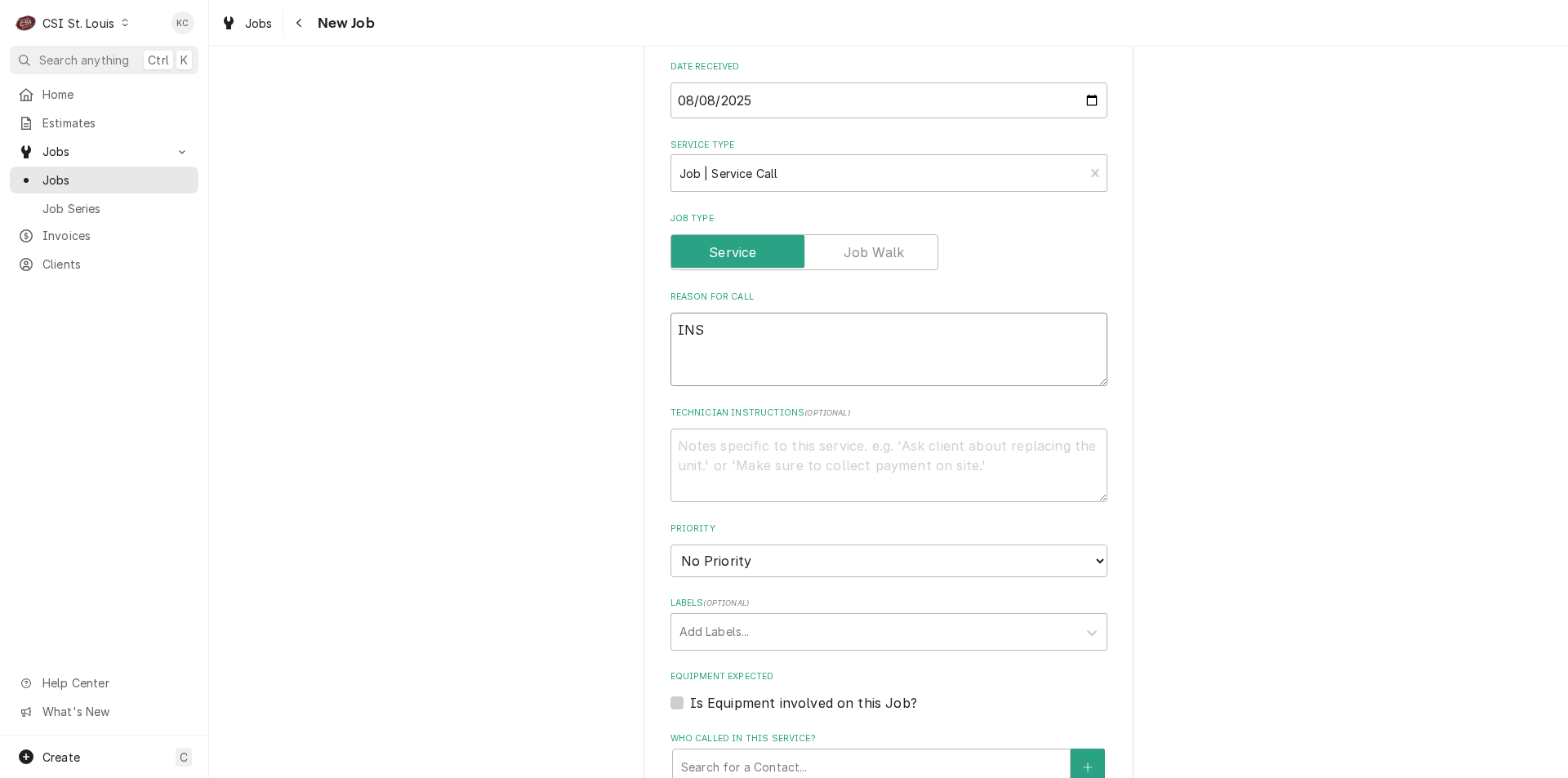 type on "x" 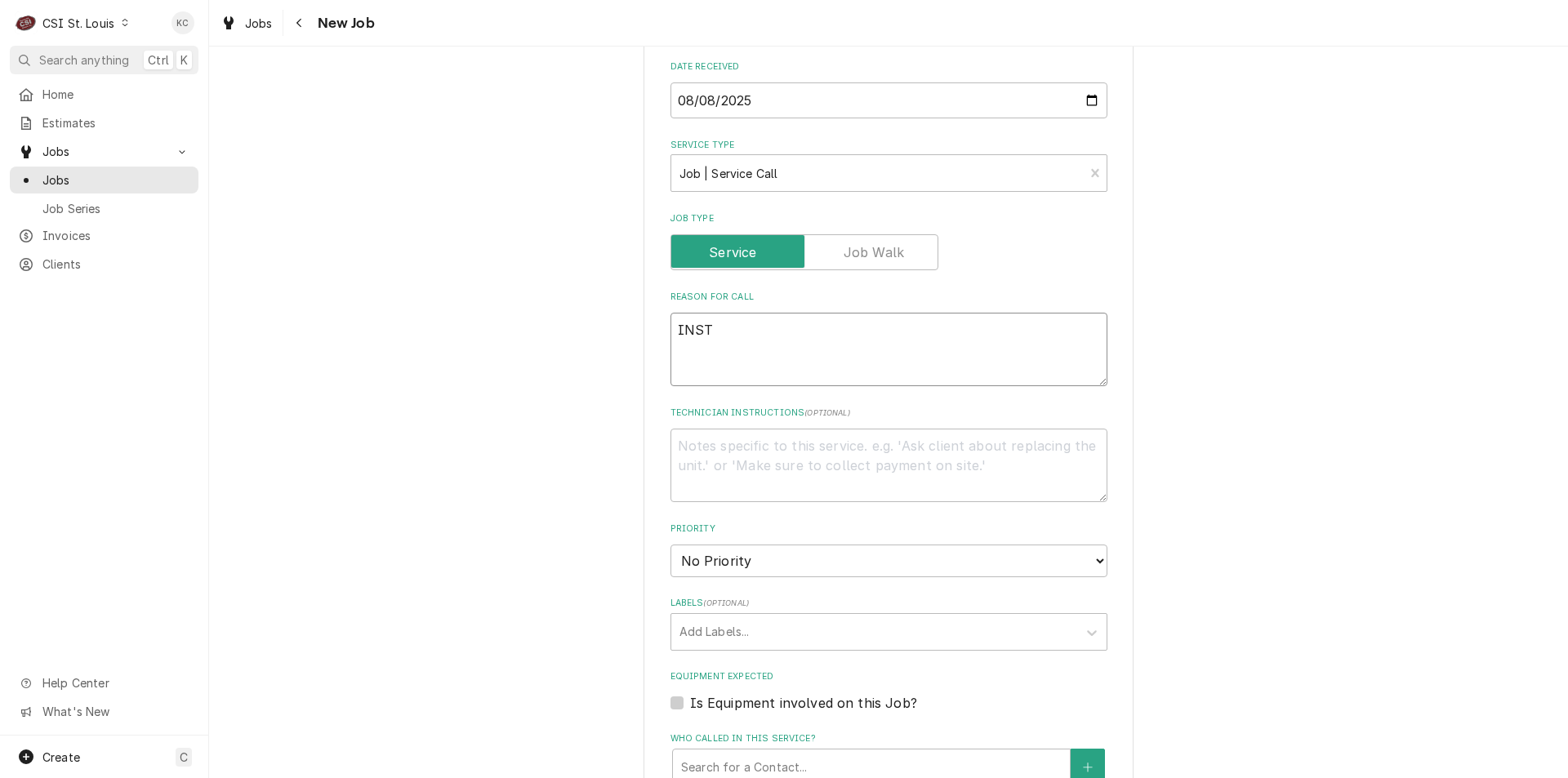 type on "x" 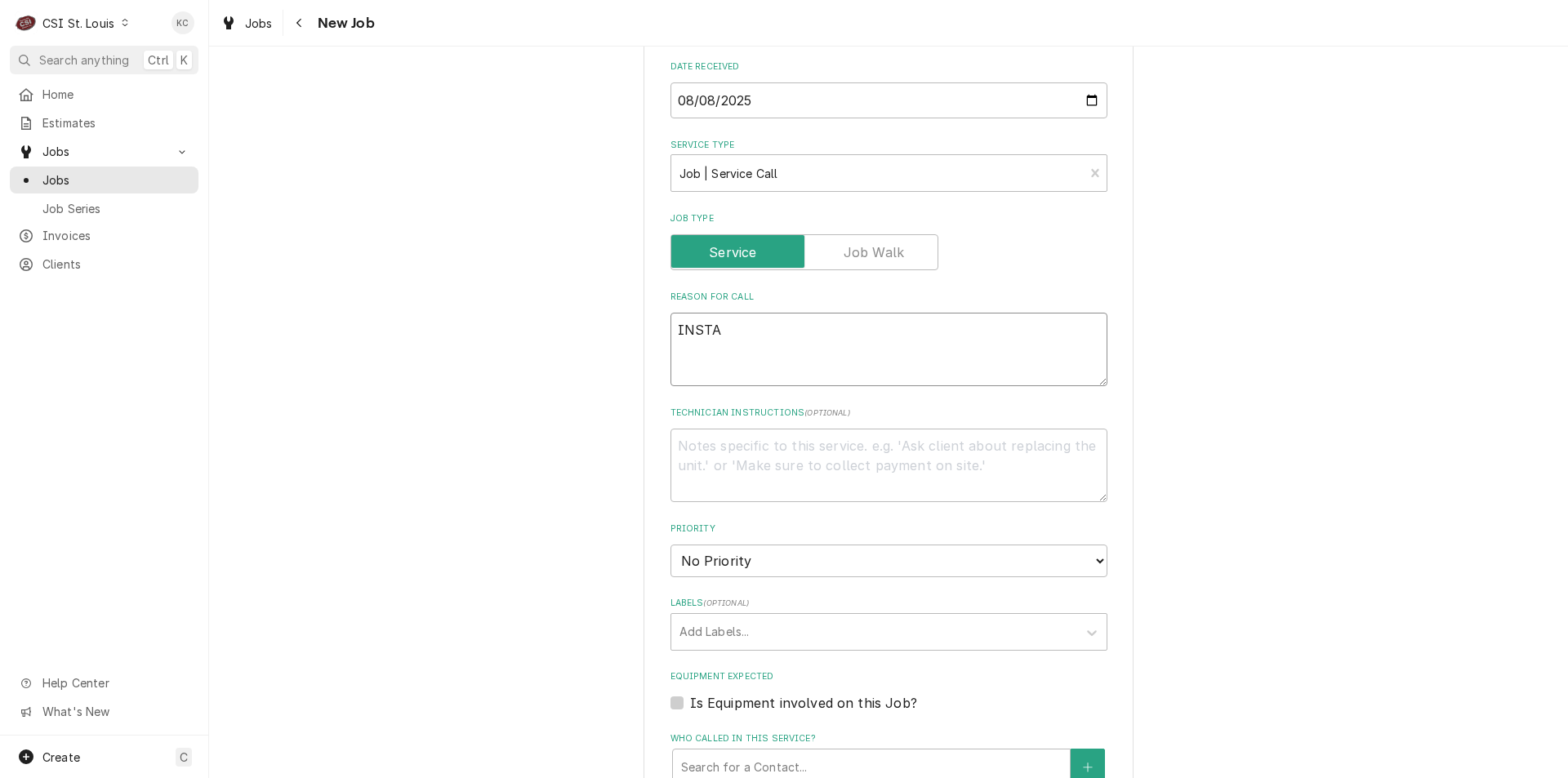 type on "x" 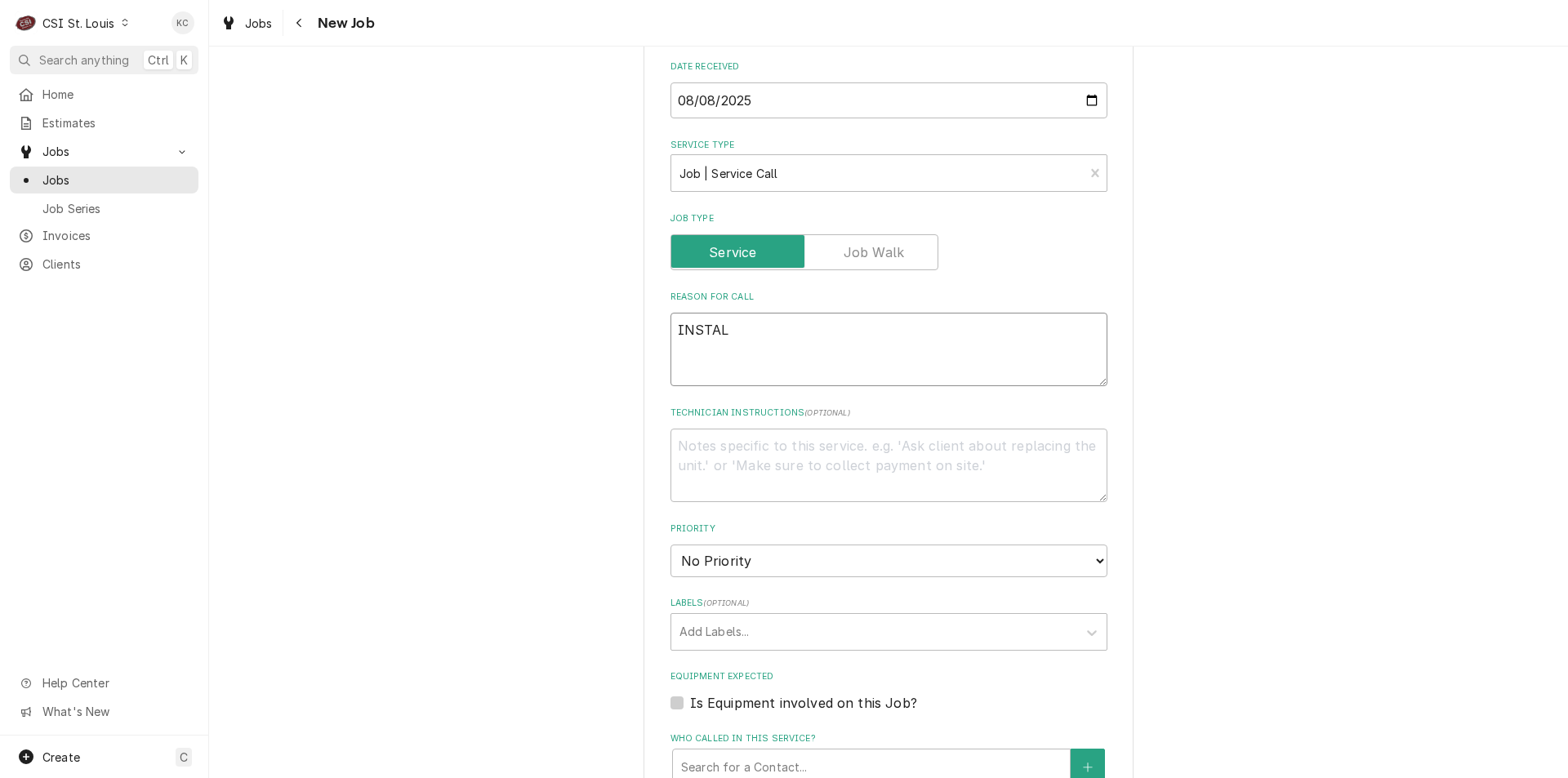type on "x" 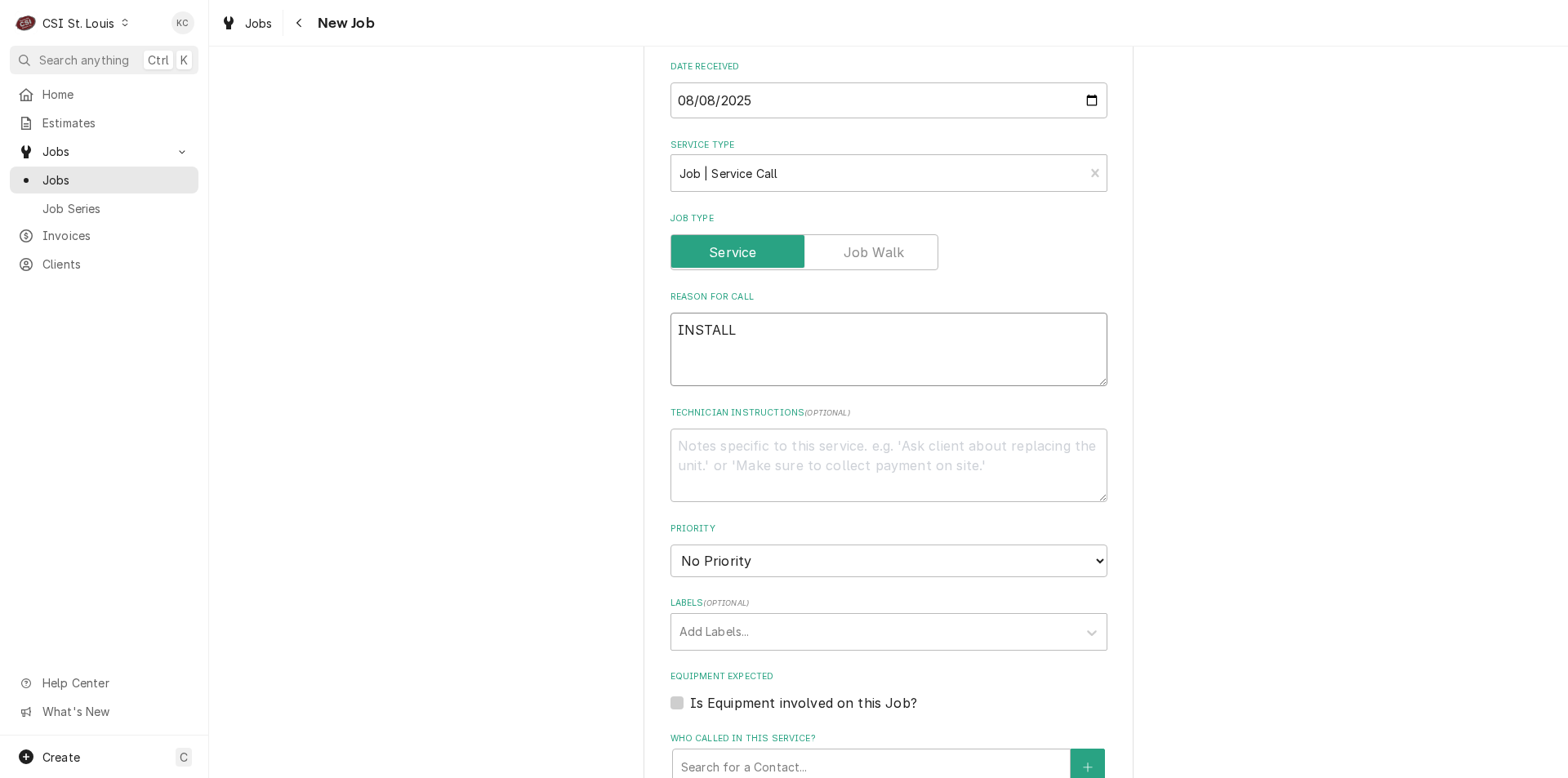 type on "x" 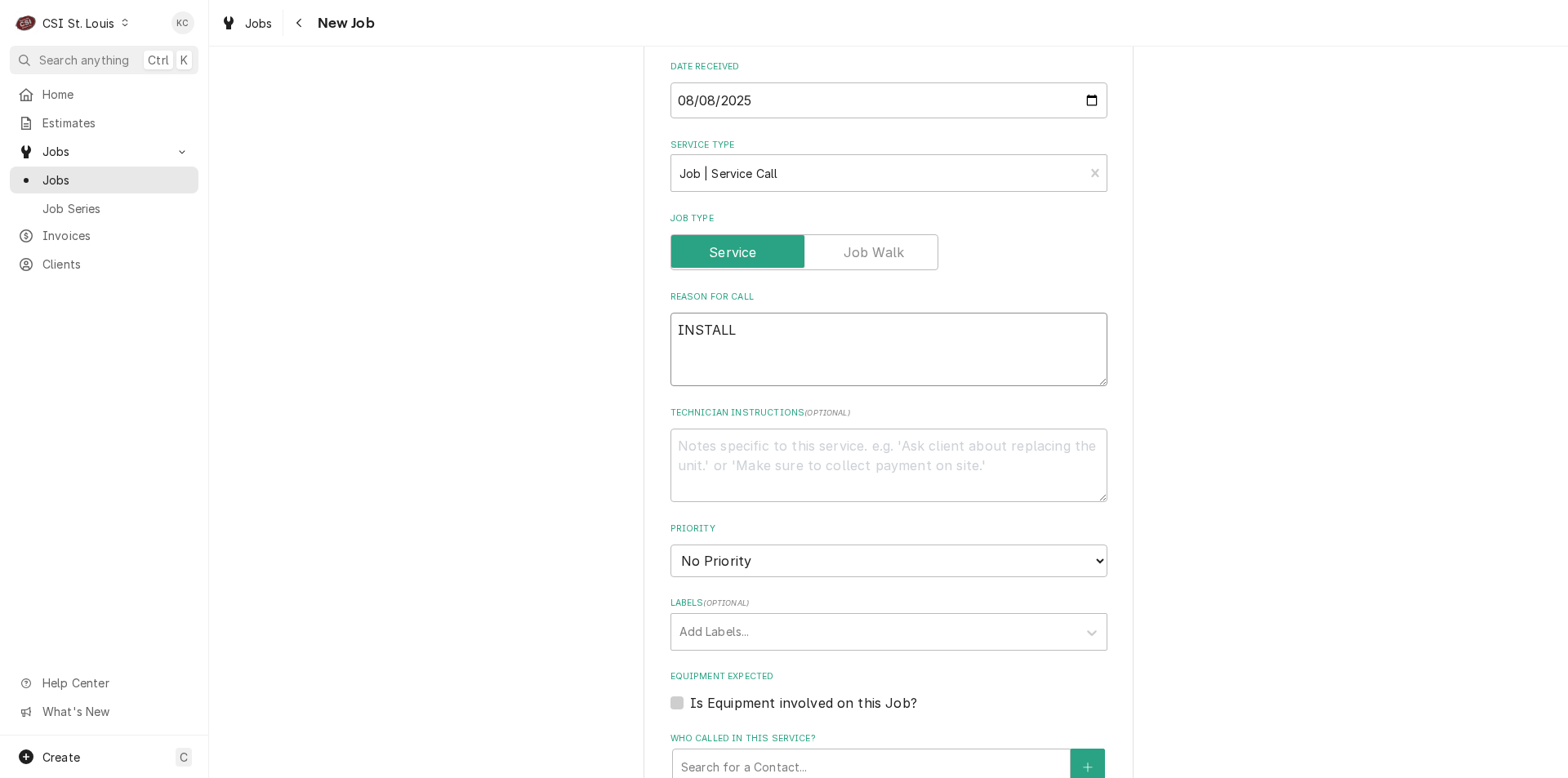 type on "x" 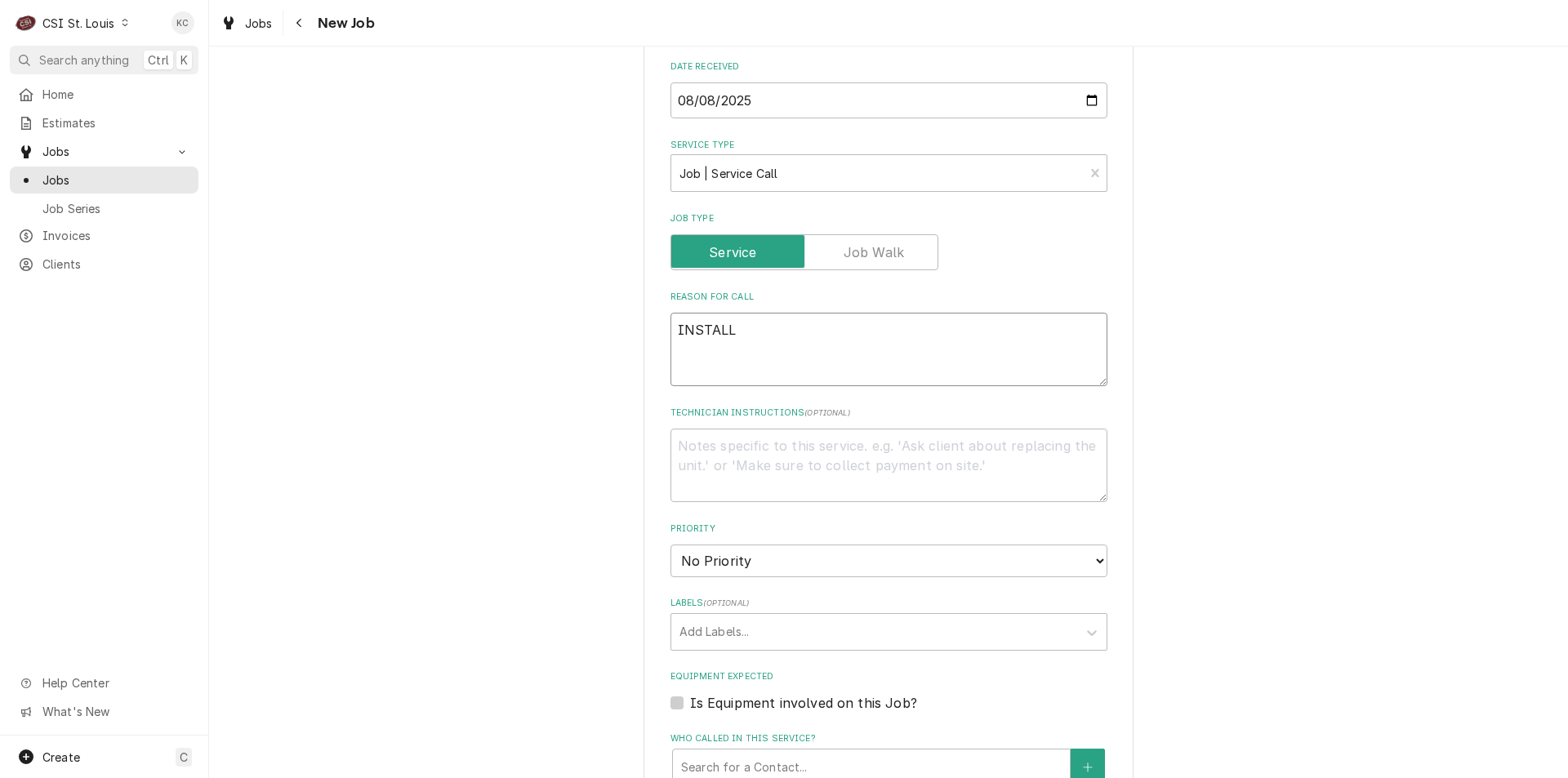 type on "INSTALL" 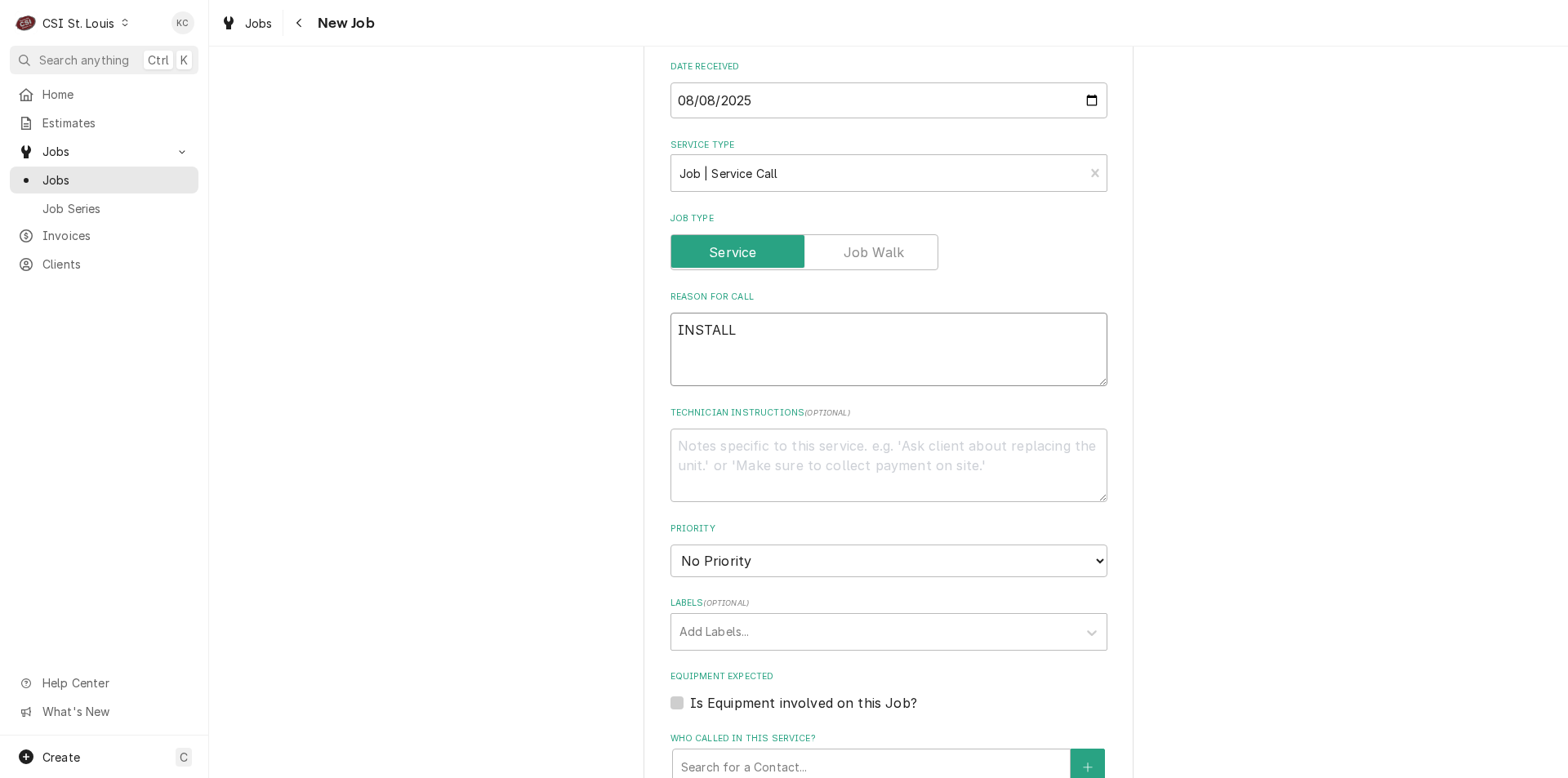 type on "INSTALL" 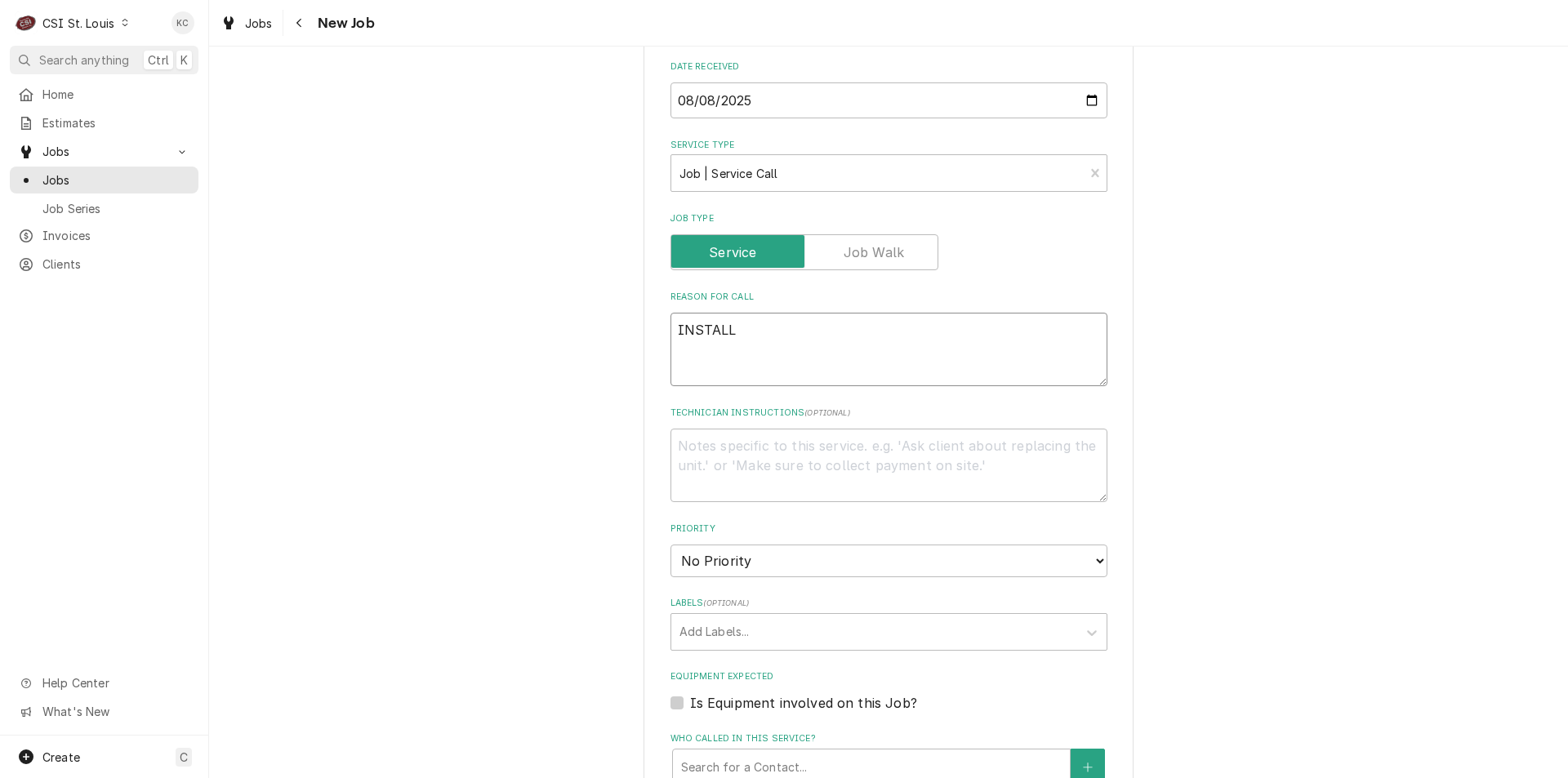 click on "INSTALL" at bounding box center (889, 349) 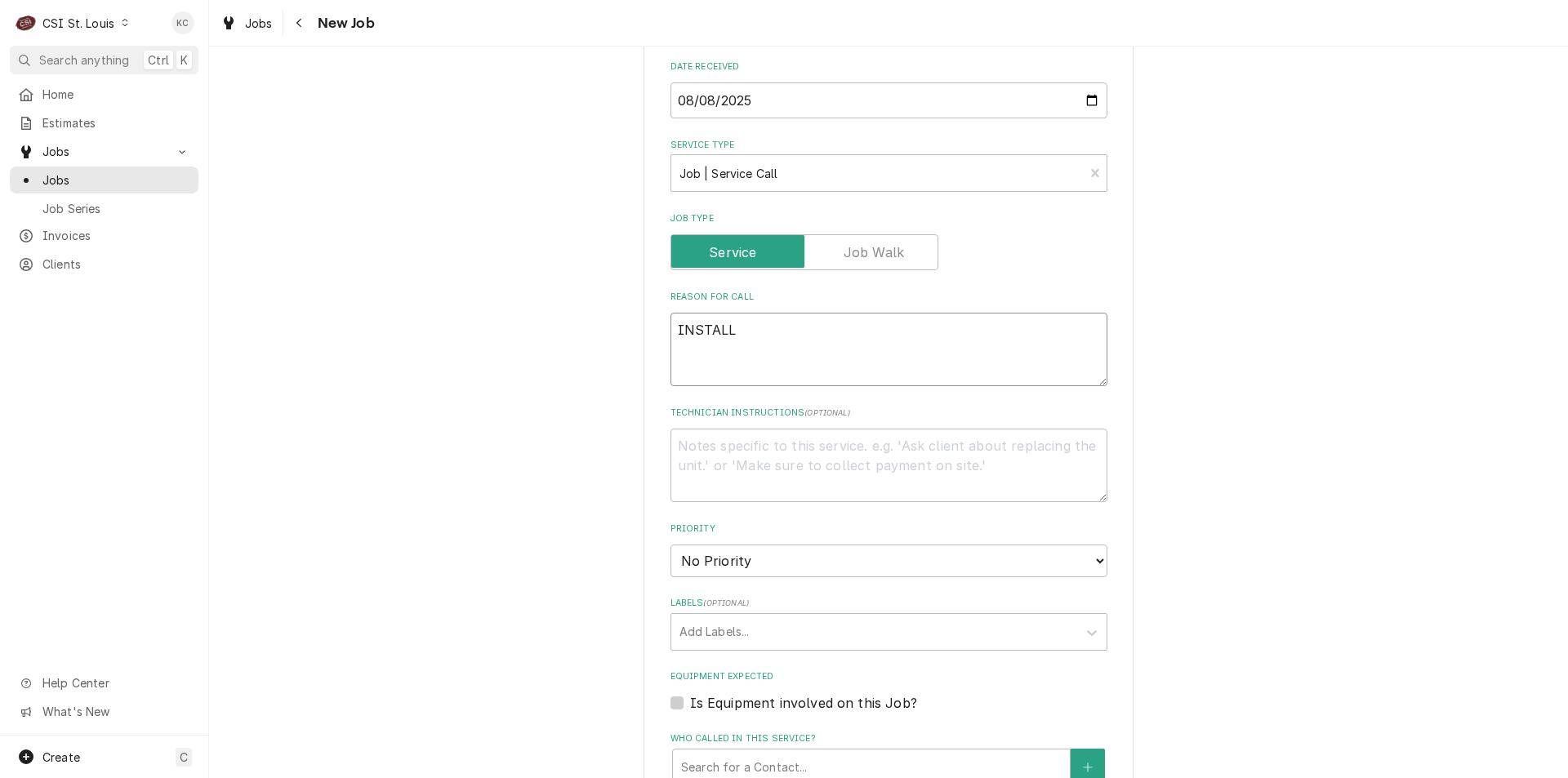 type on "x" 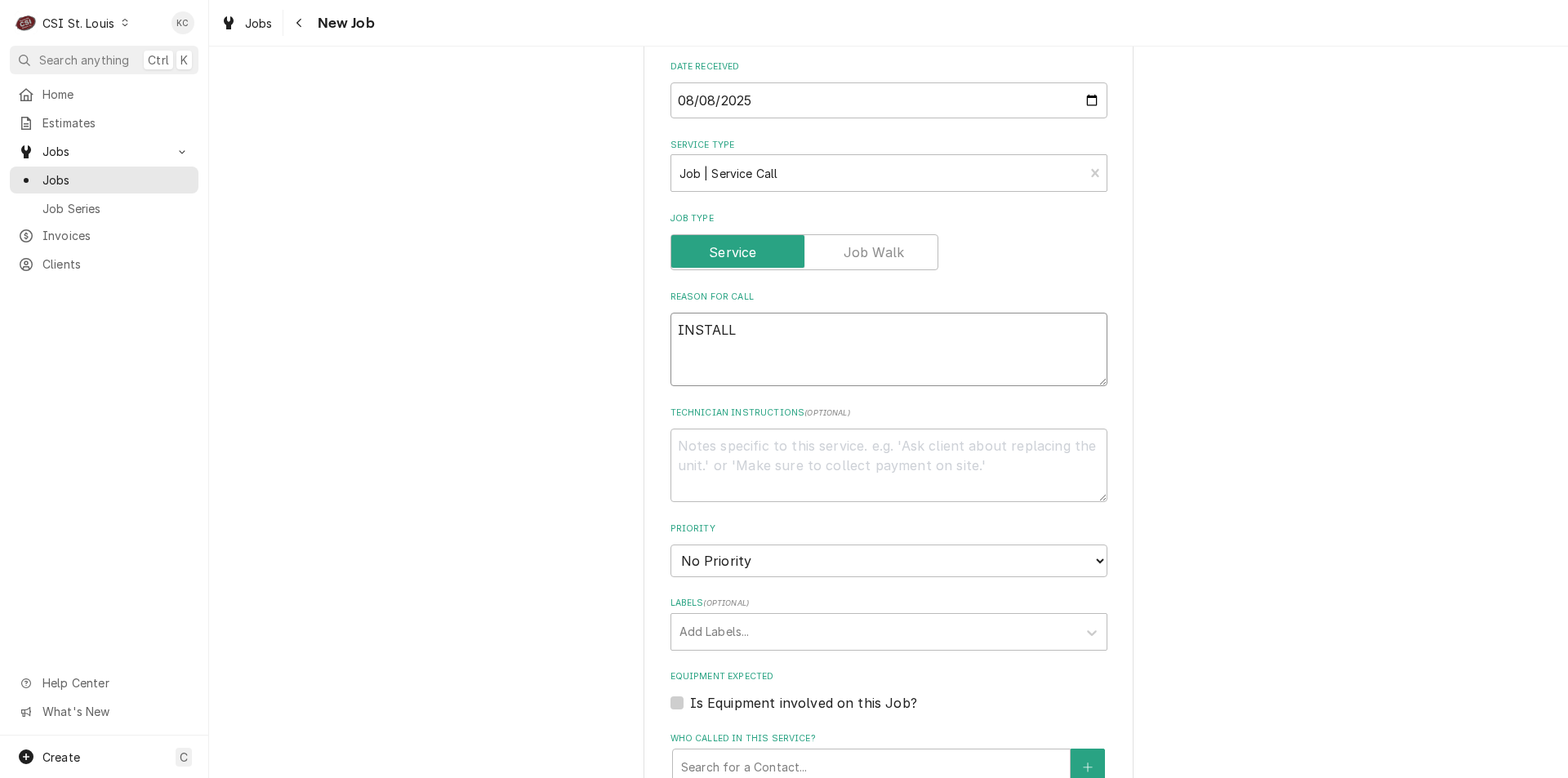 type on "INSTALL" 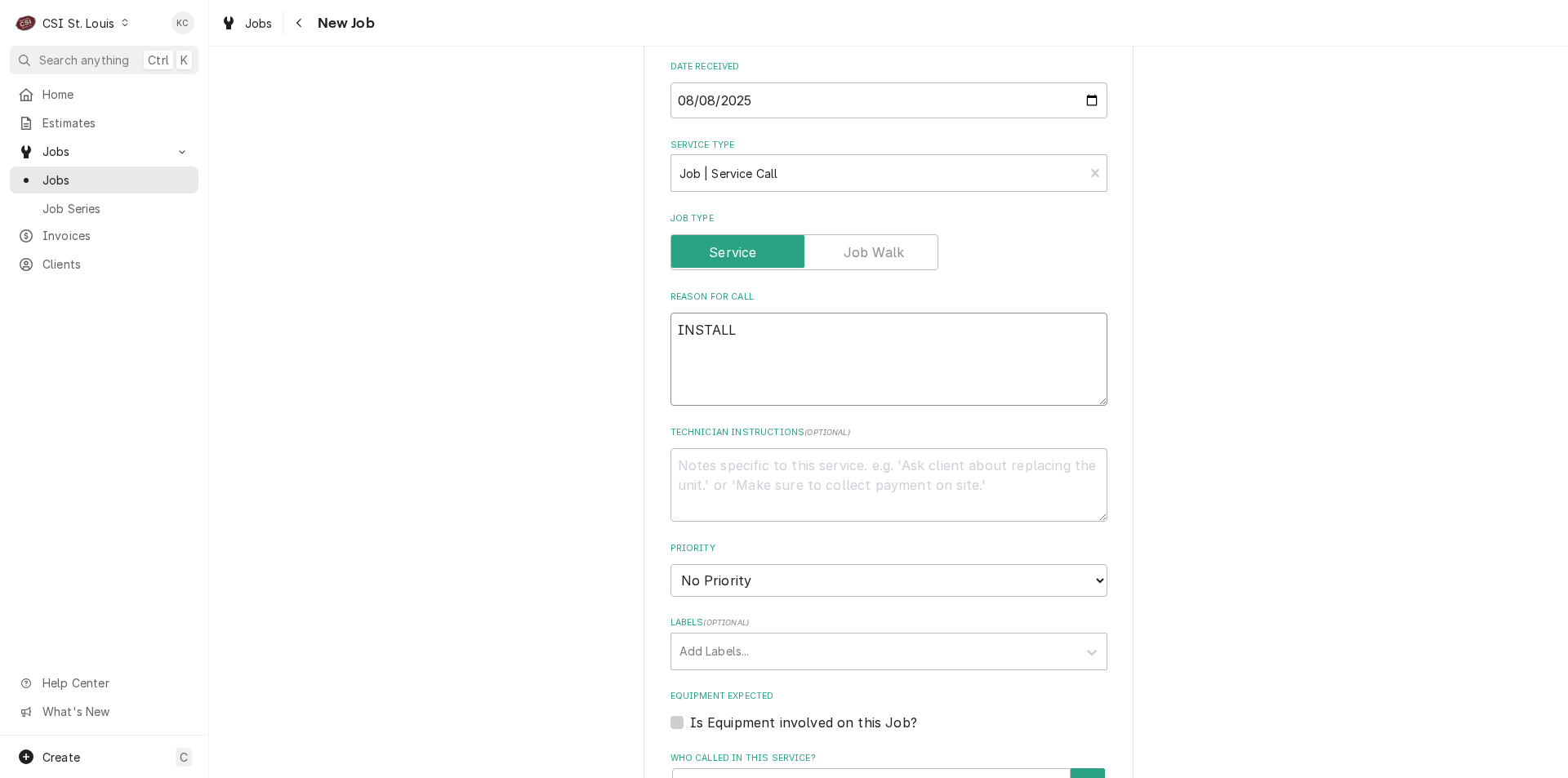 paste on "Cleveland 22CGT6.1" 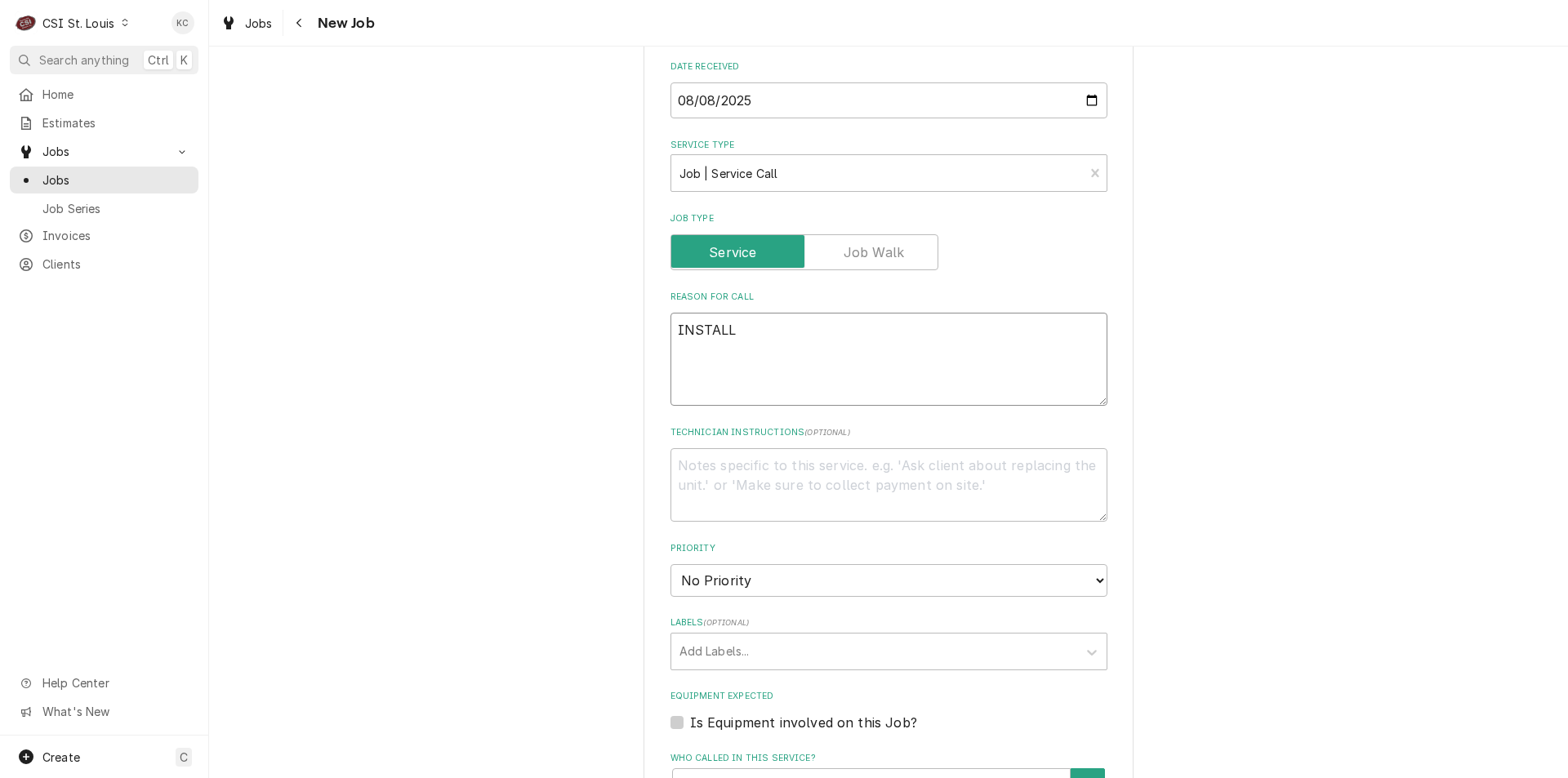 type on "x" 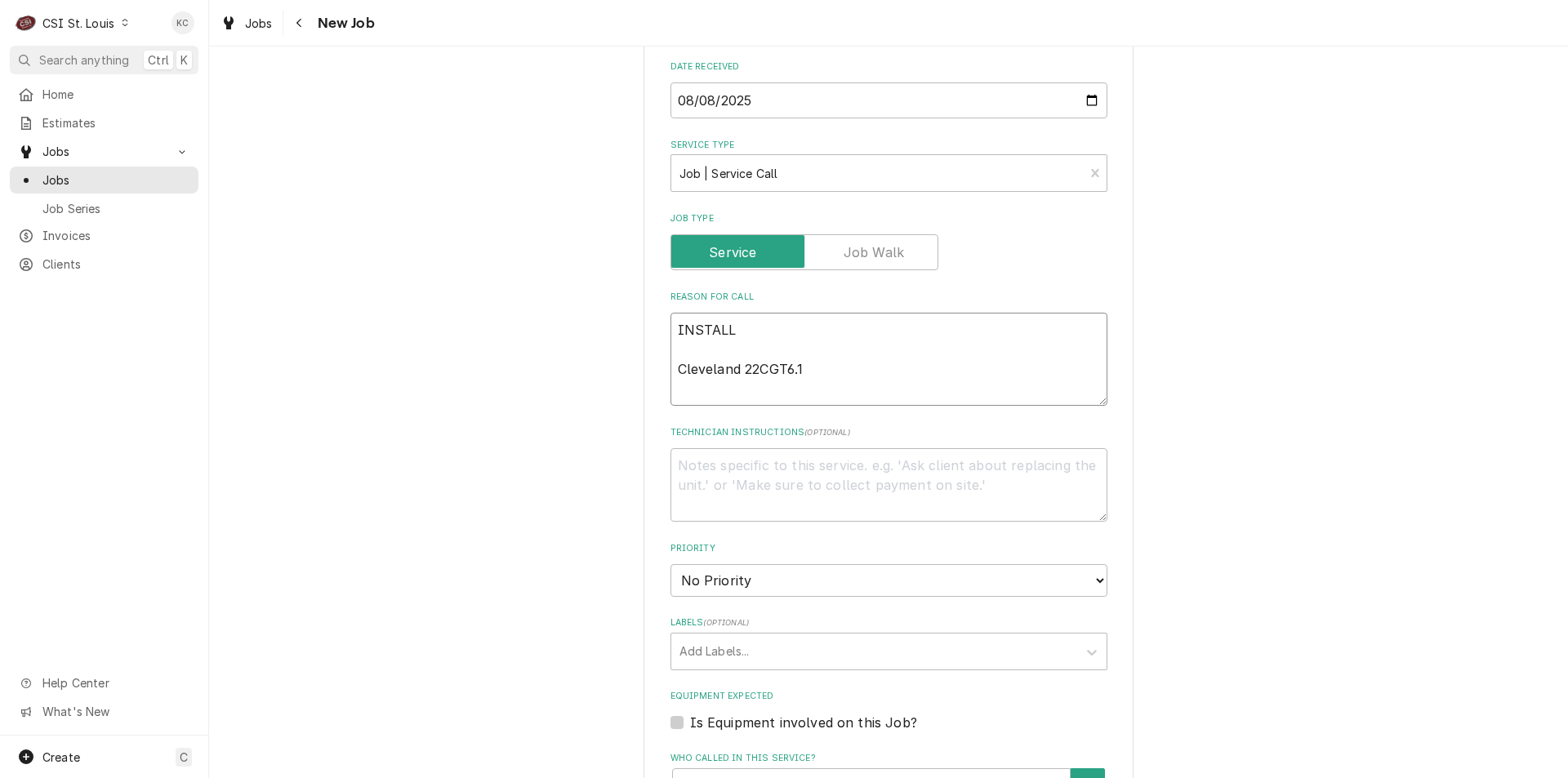 type on "x" 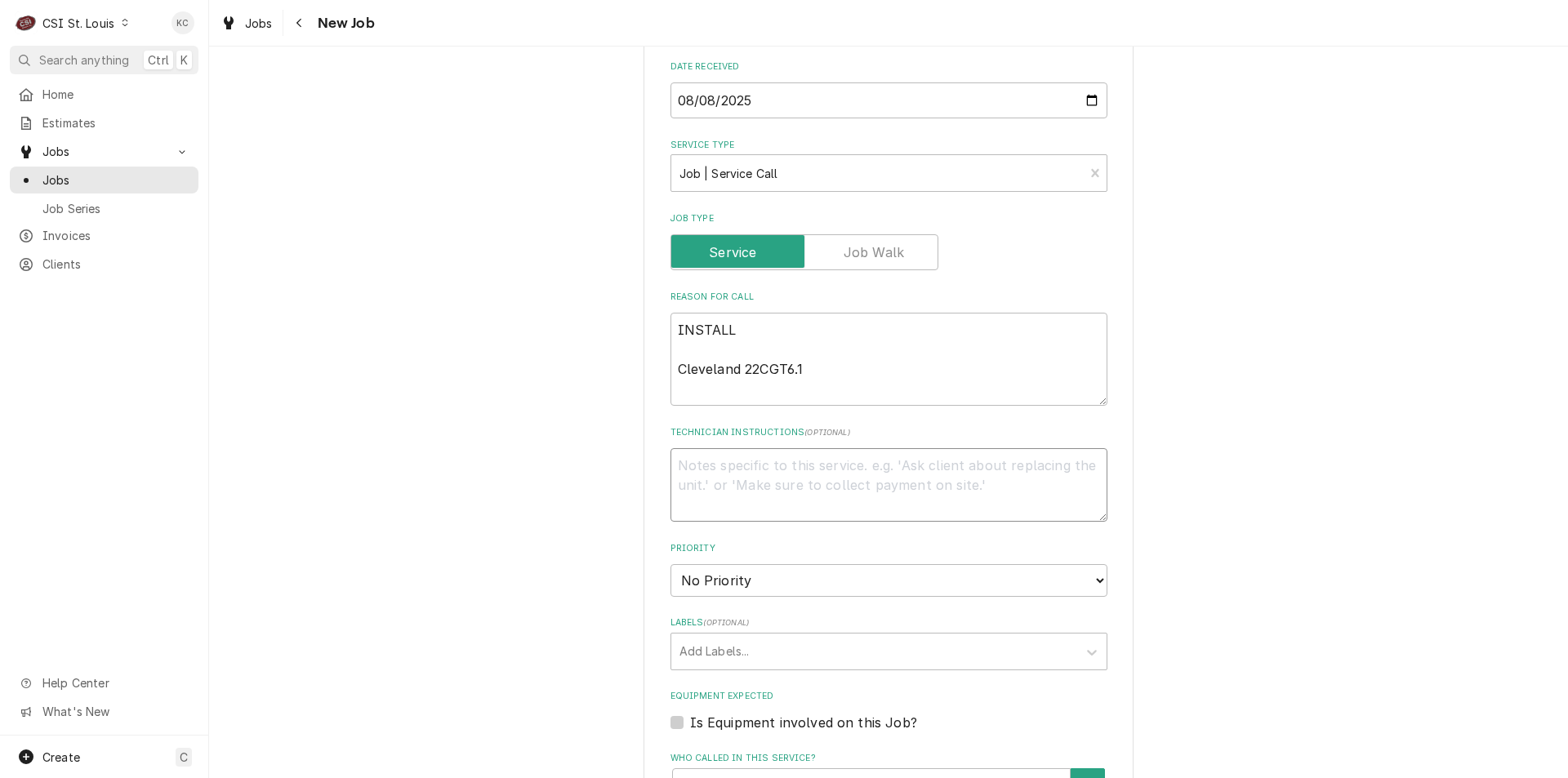 click on "Technician Instructions  ( optional )" at bounding box center [889, 485] 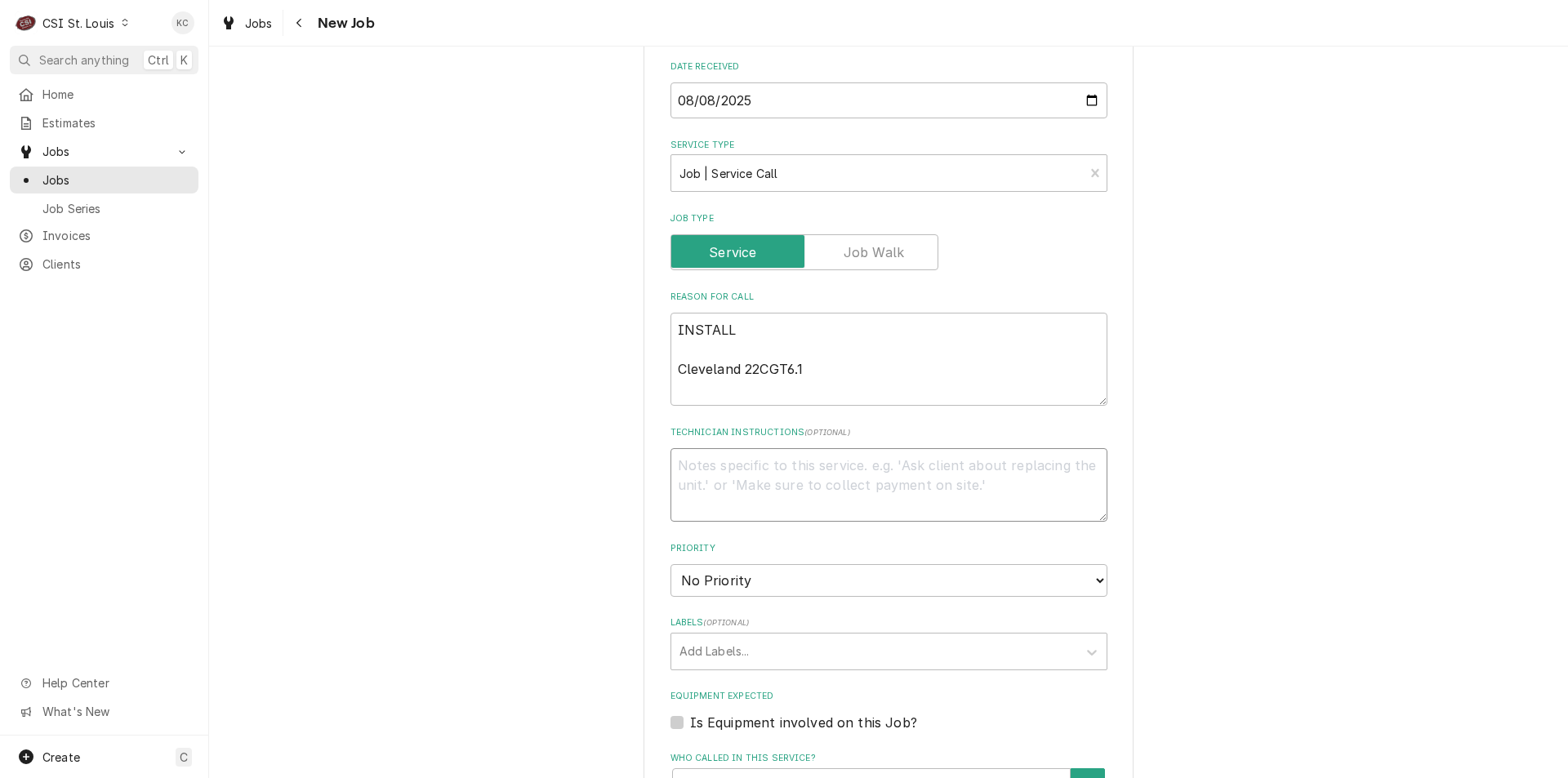 click on "Technician Instructions  ( optional )" at bounding box center [889, 485] 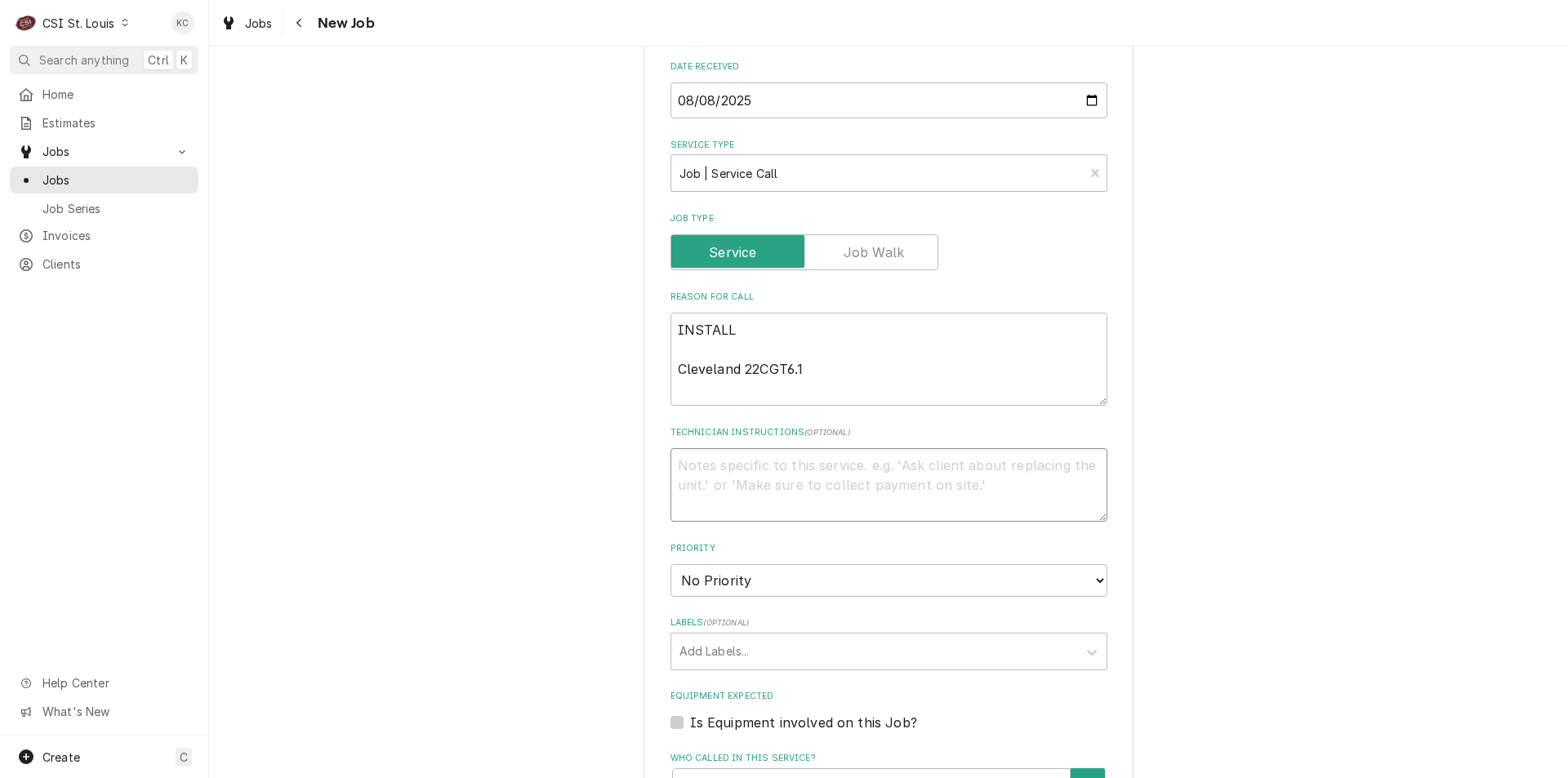 paste on "[FIRST] [LAST]
[PHONE]" 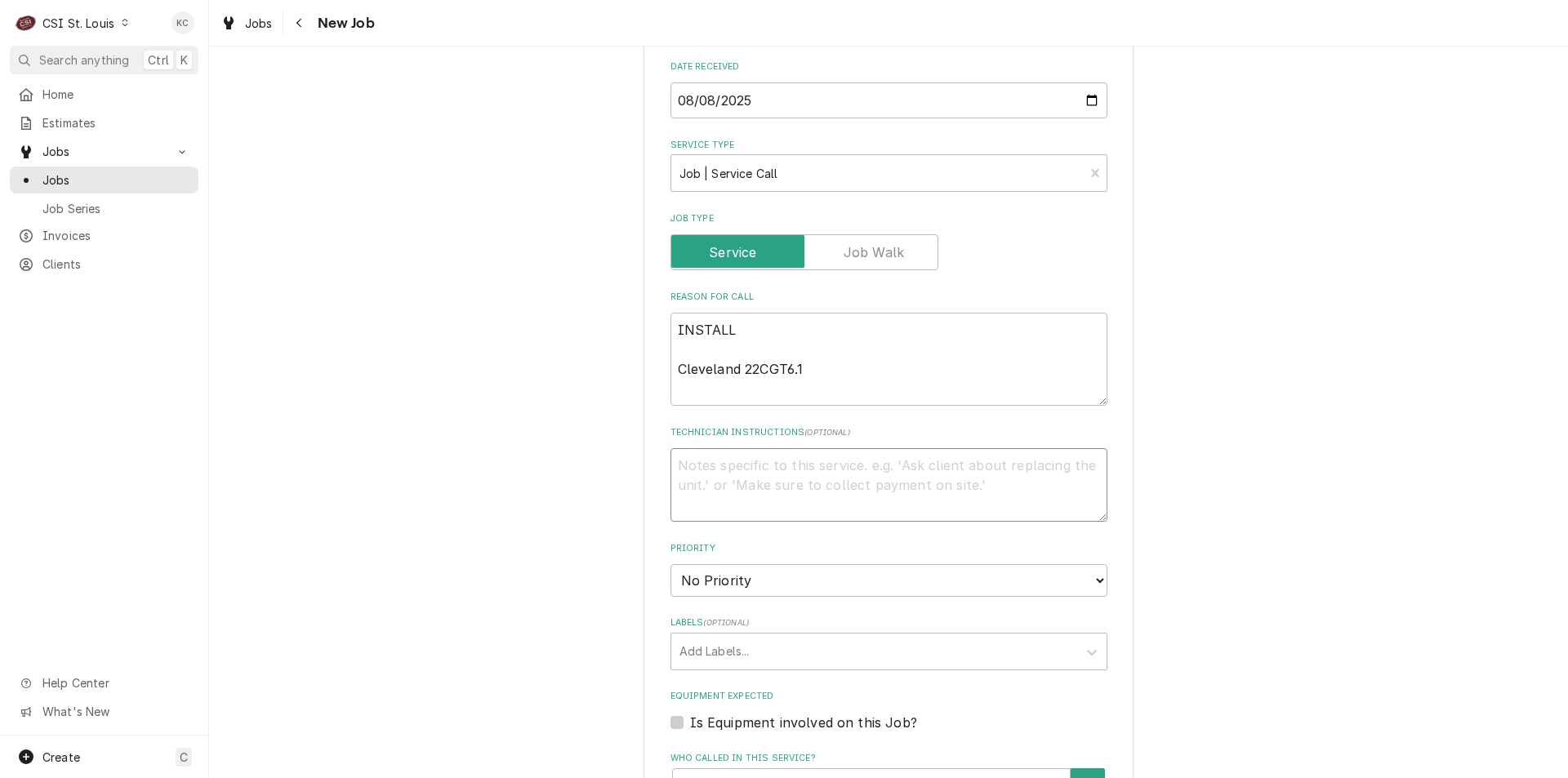 type on "x" 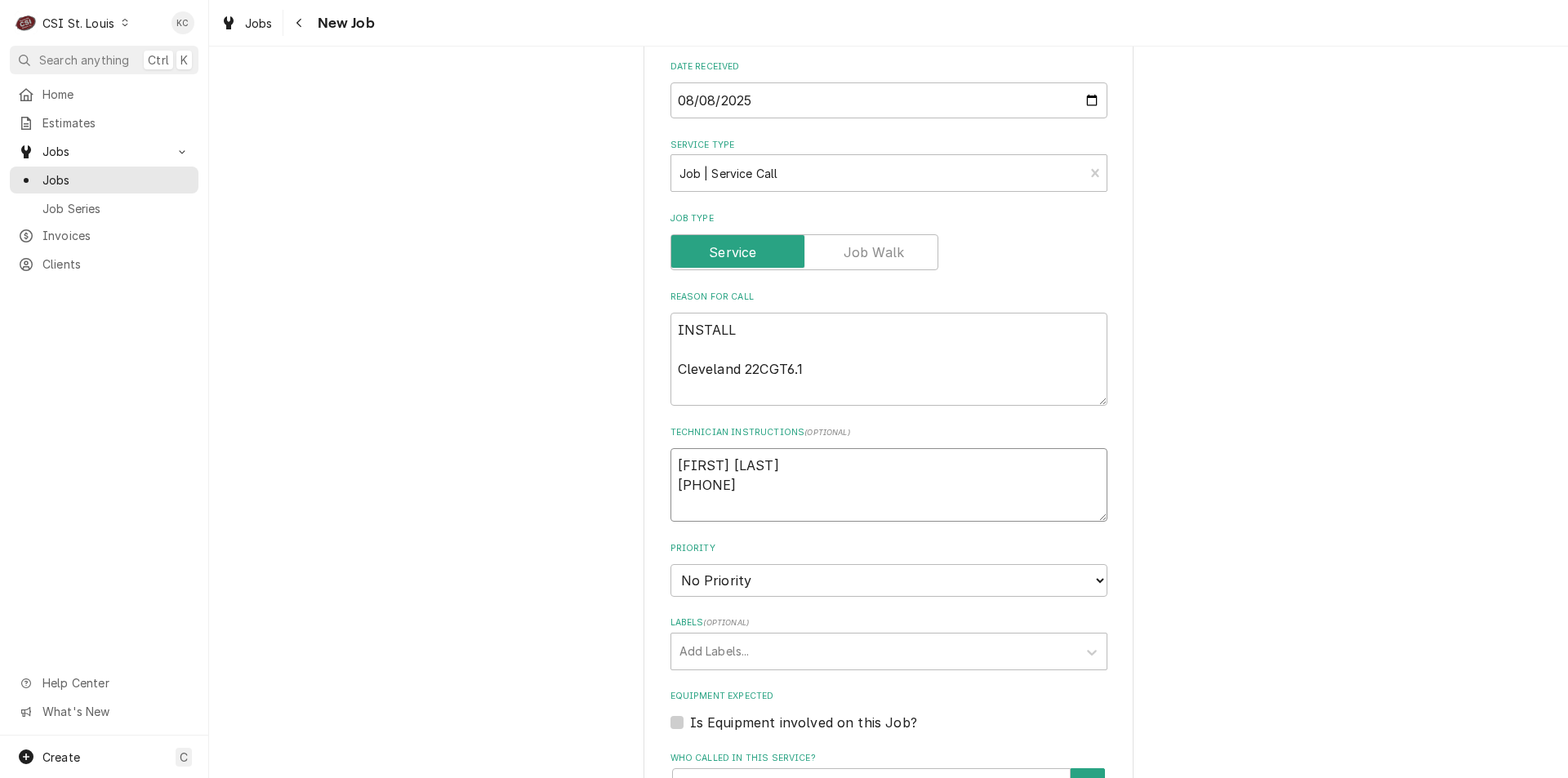 type on "x" 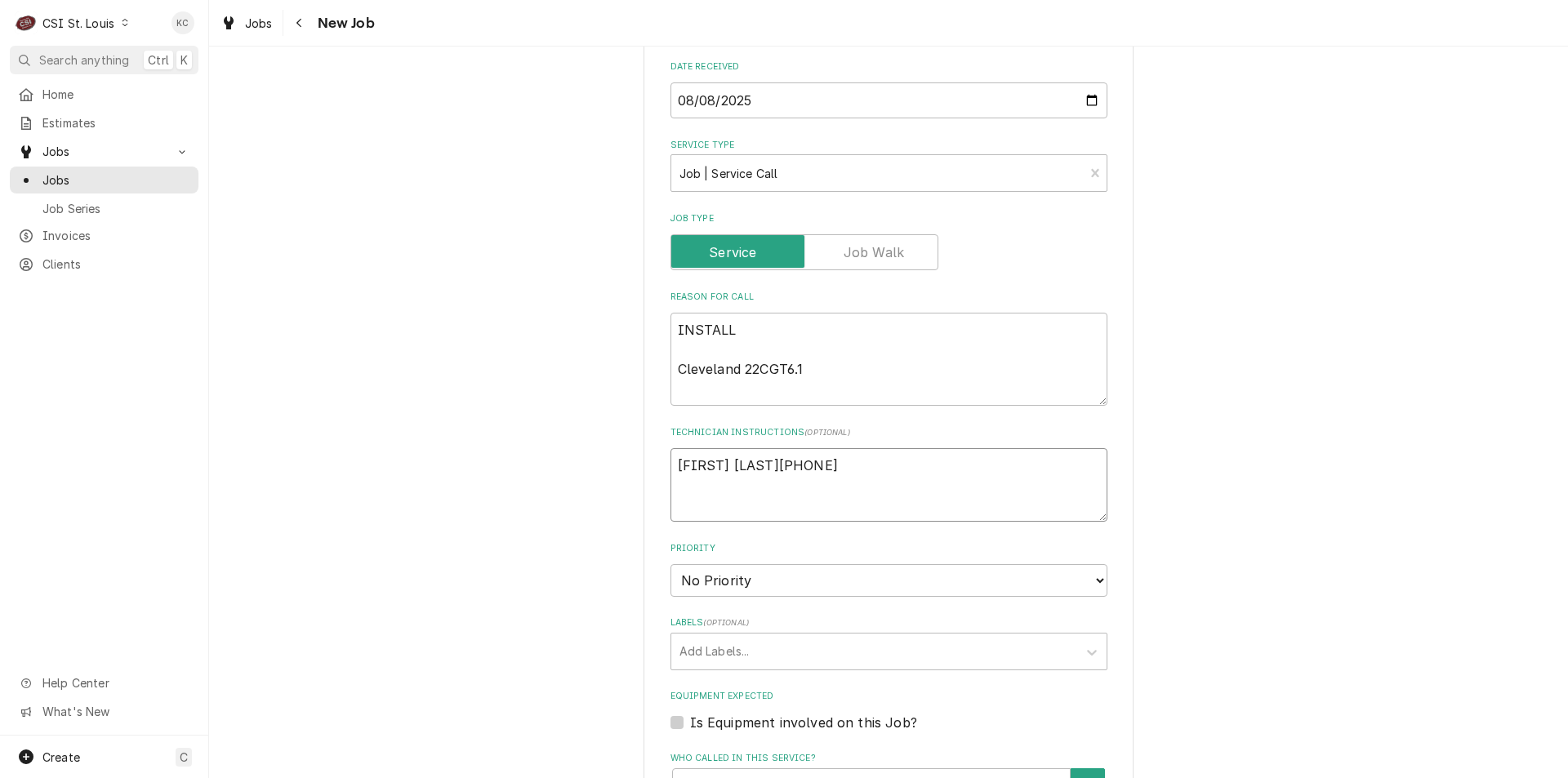 type on "x" 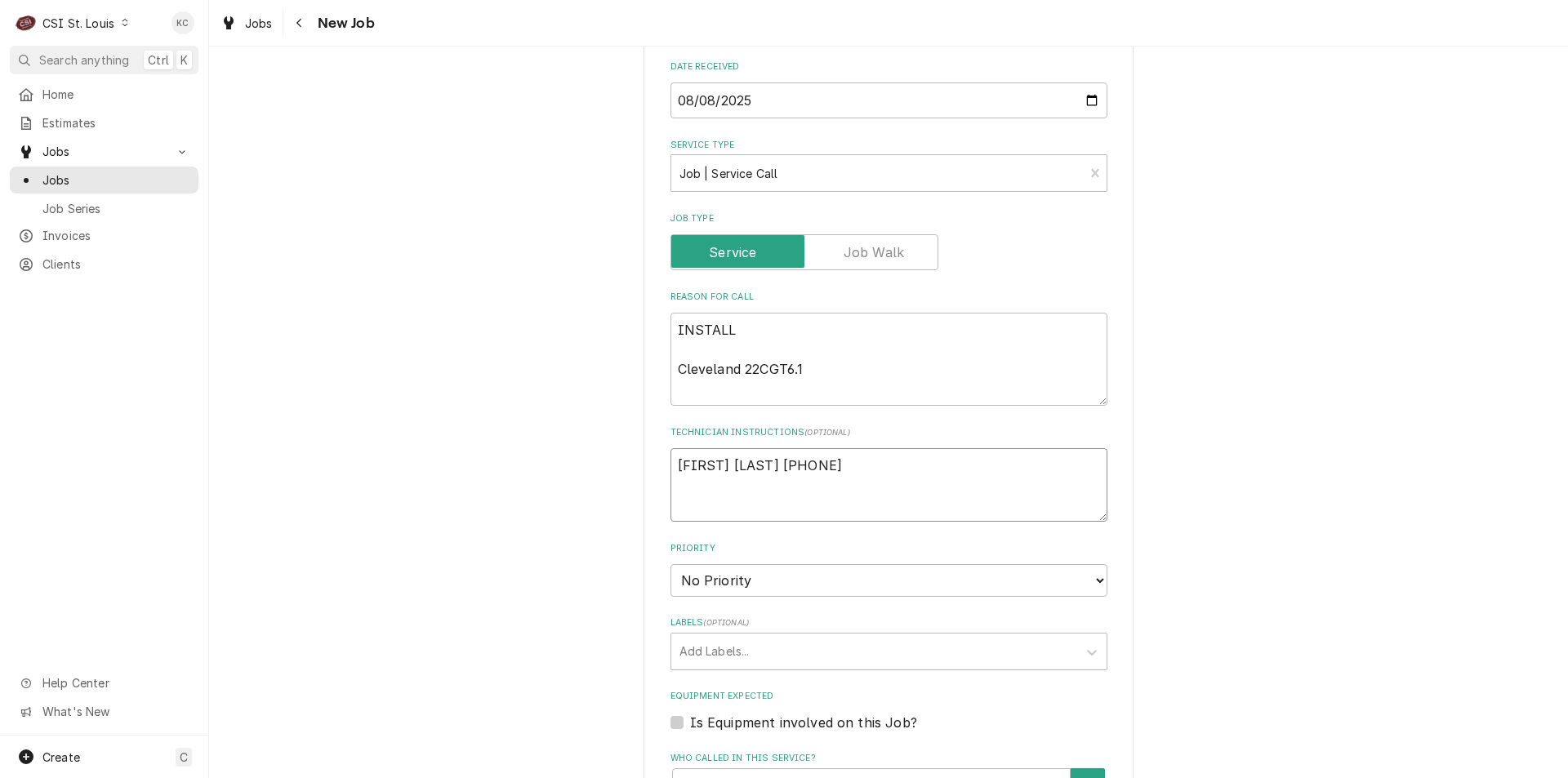 type on "x" 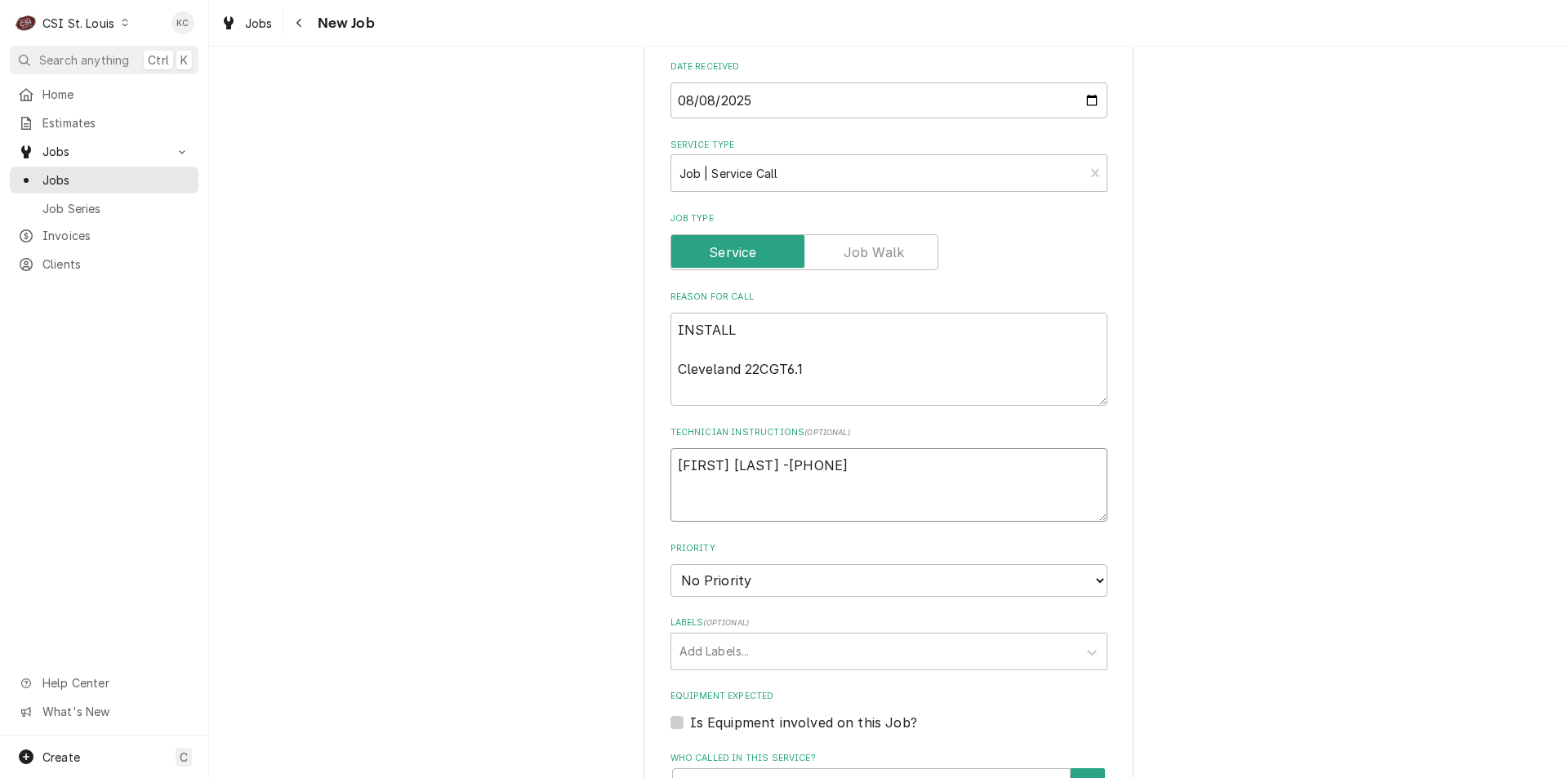 type on "x" 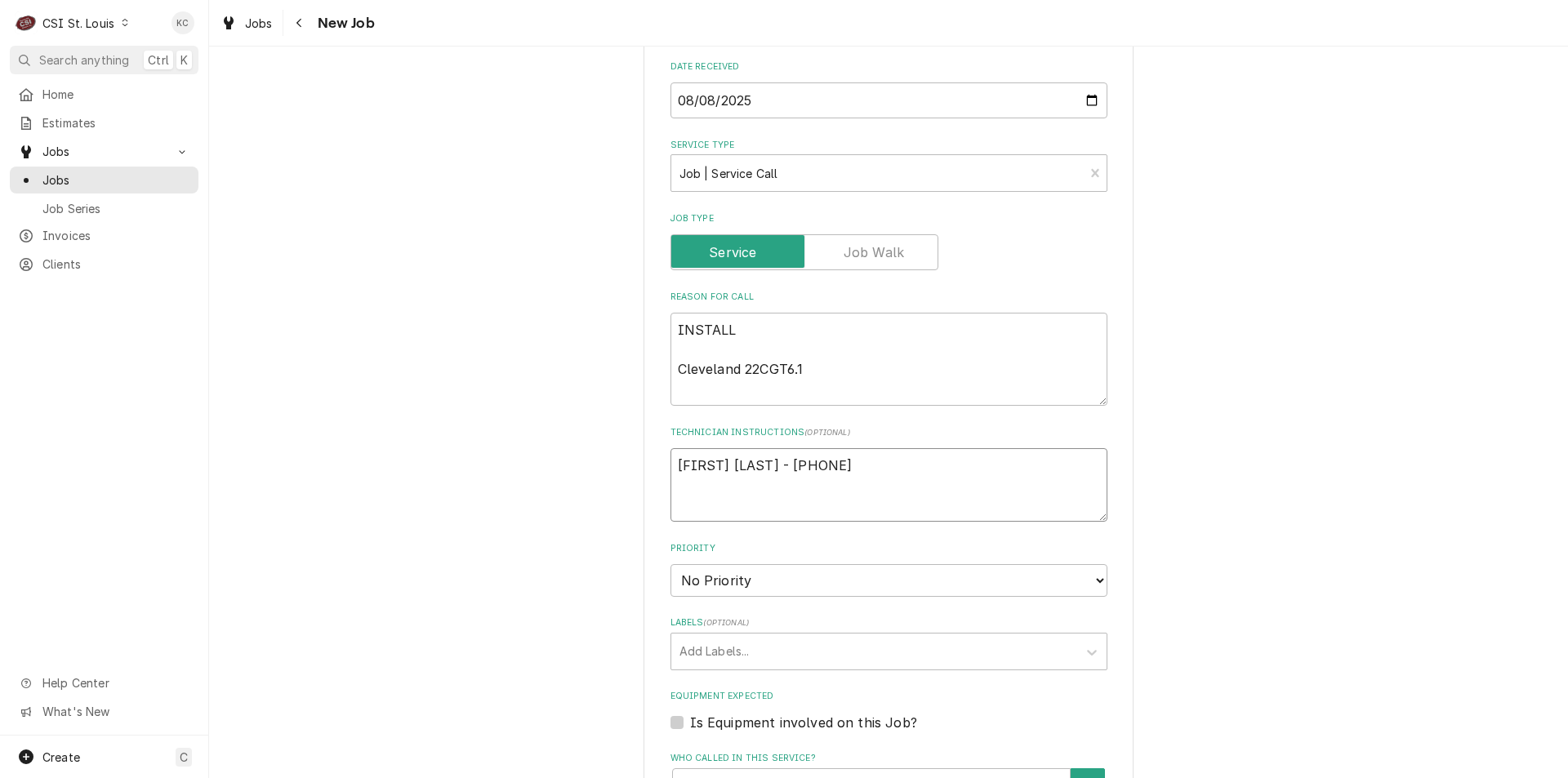 click on "[FIRST] [LAST] - [PHONE]" at bounding box center [889, 485] 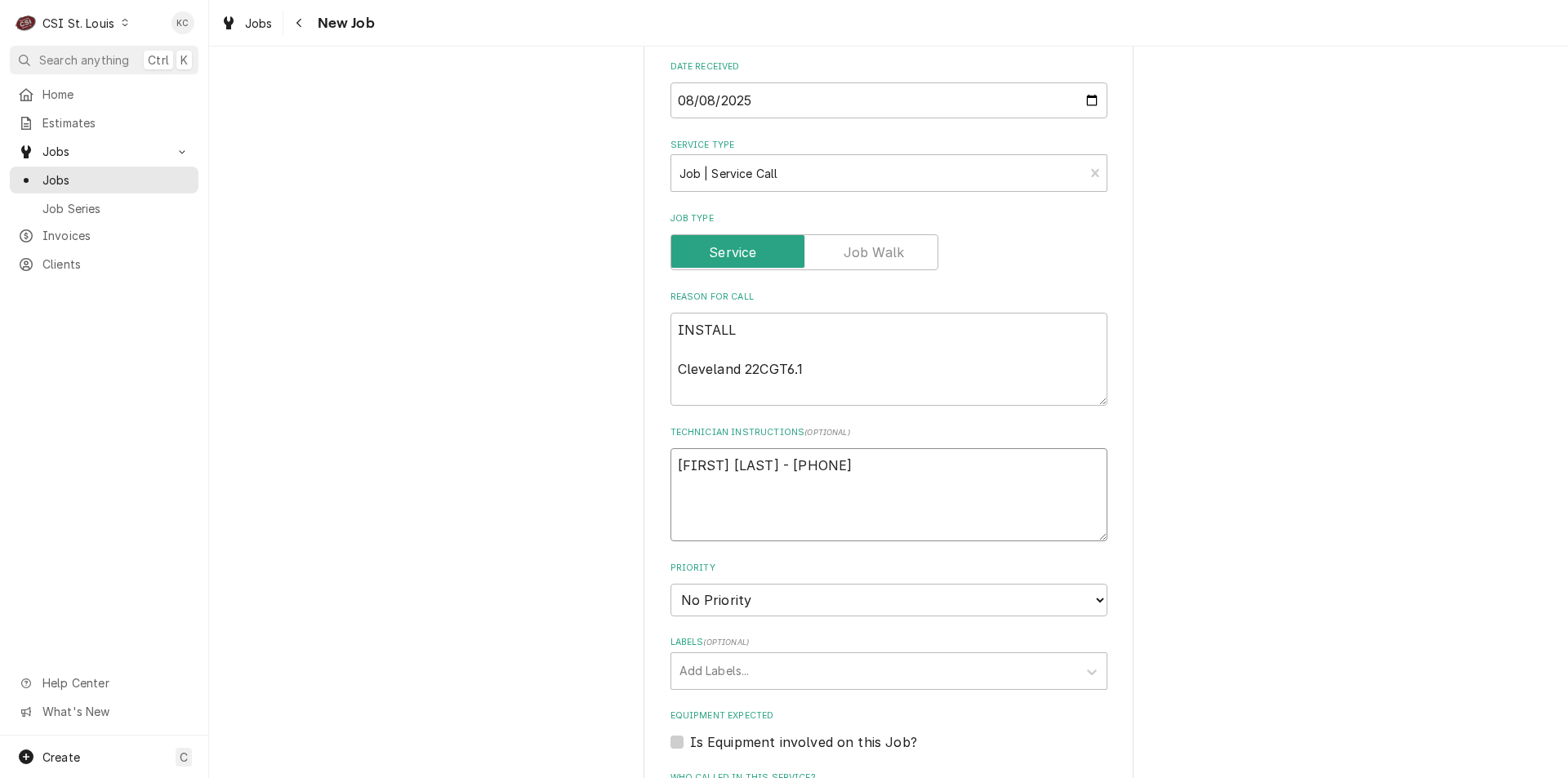 type on "x" 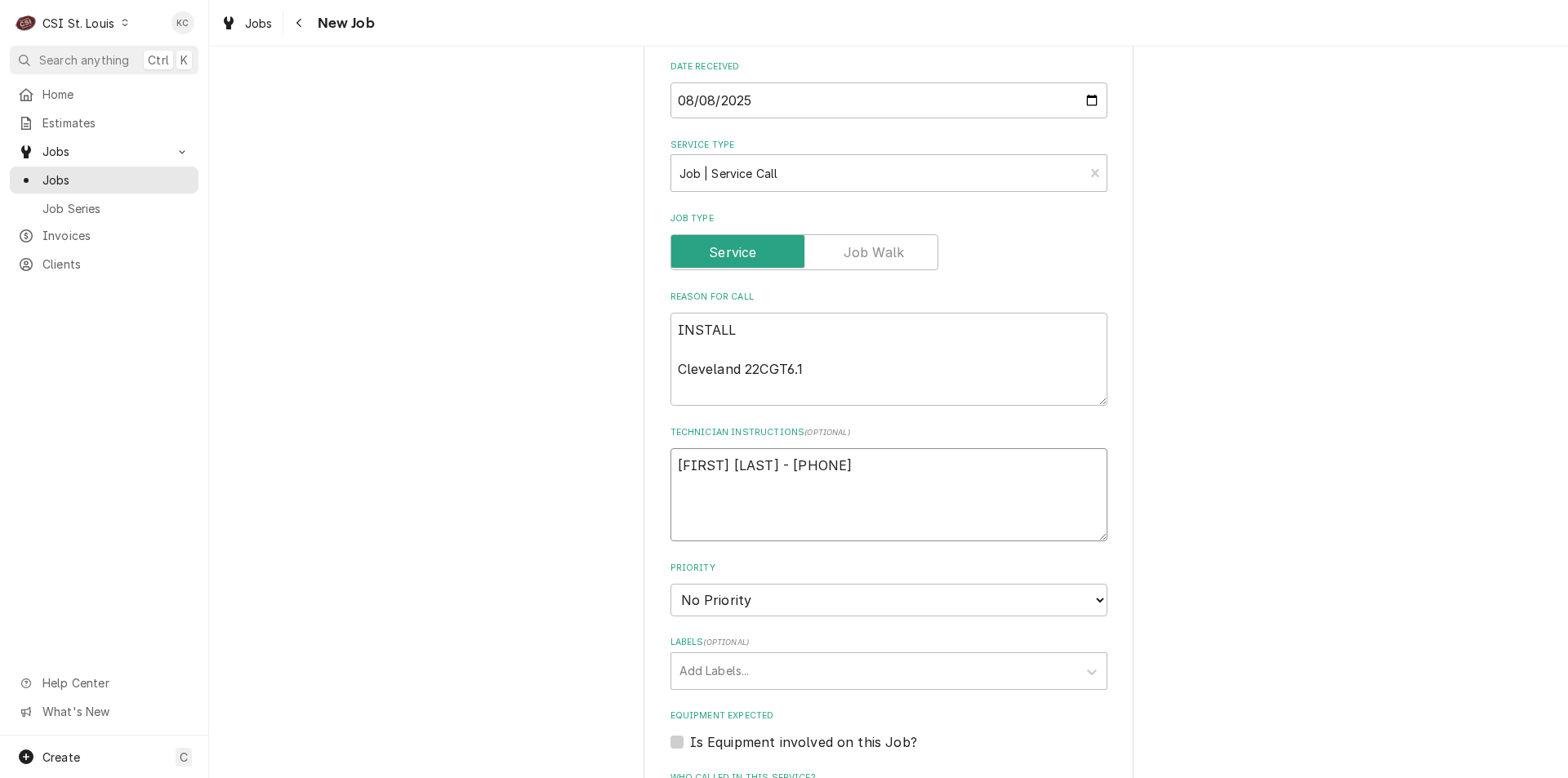 click on "[FIRST] [LAST] - [PHONE]" at bounding box center (889, 495) 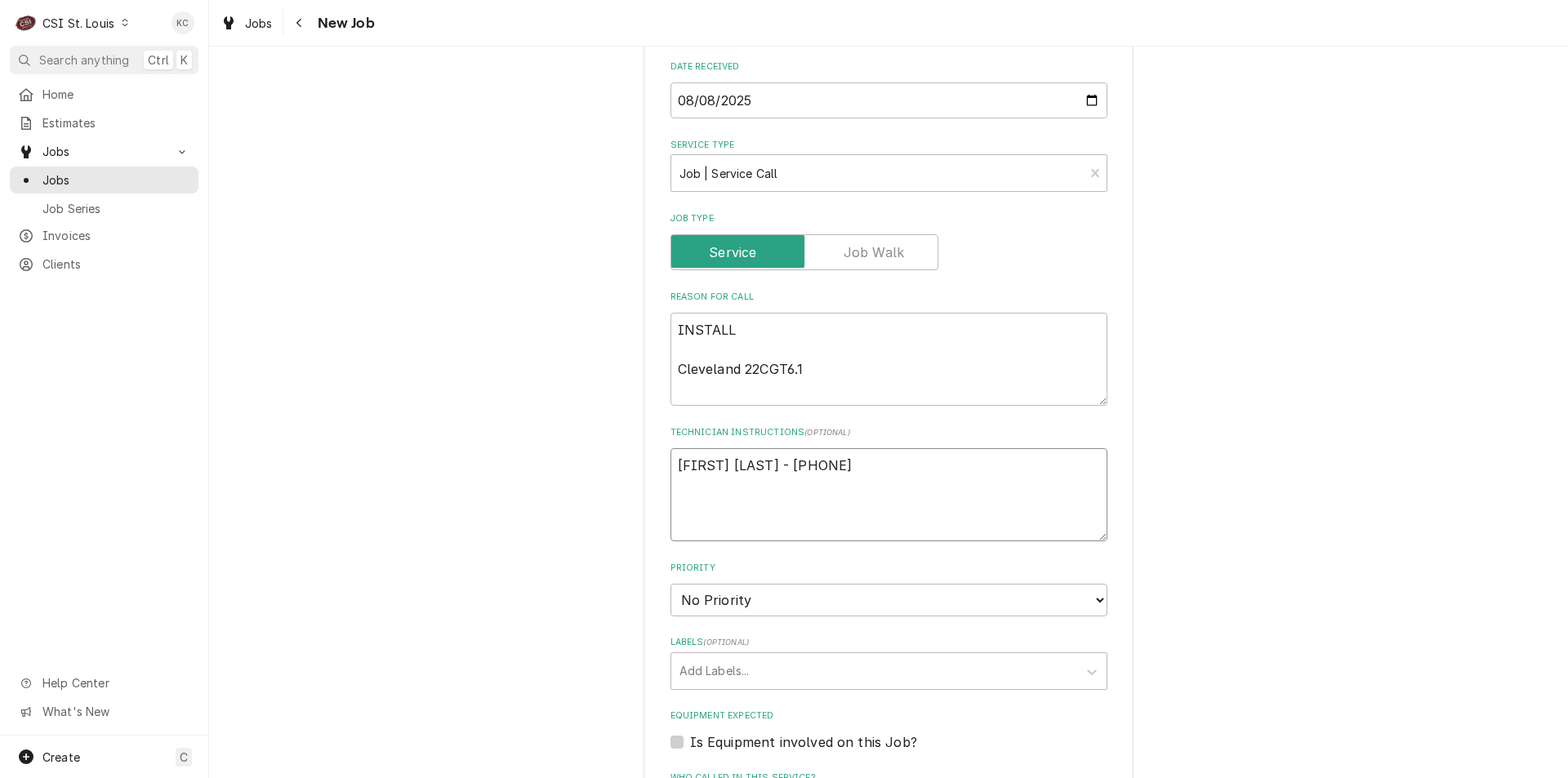 paste on "Site survey declined. Install should be a like-for-like replacement at the same location. Equipment requested to ship to the FAS; please provide your ship-to address and advise liftgate requirement upon acceptance of this install request.
On Site Location Notes: If any issues should arise during the install, please call Wayne at [COMPANY] on how to proceed." 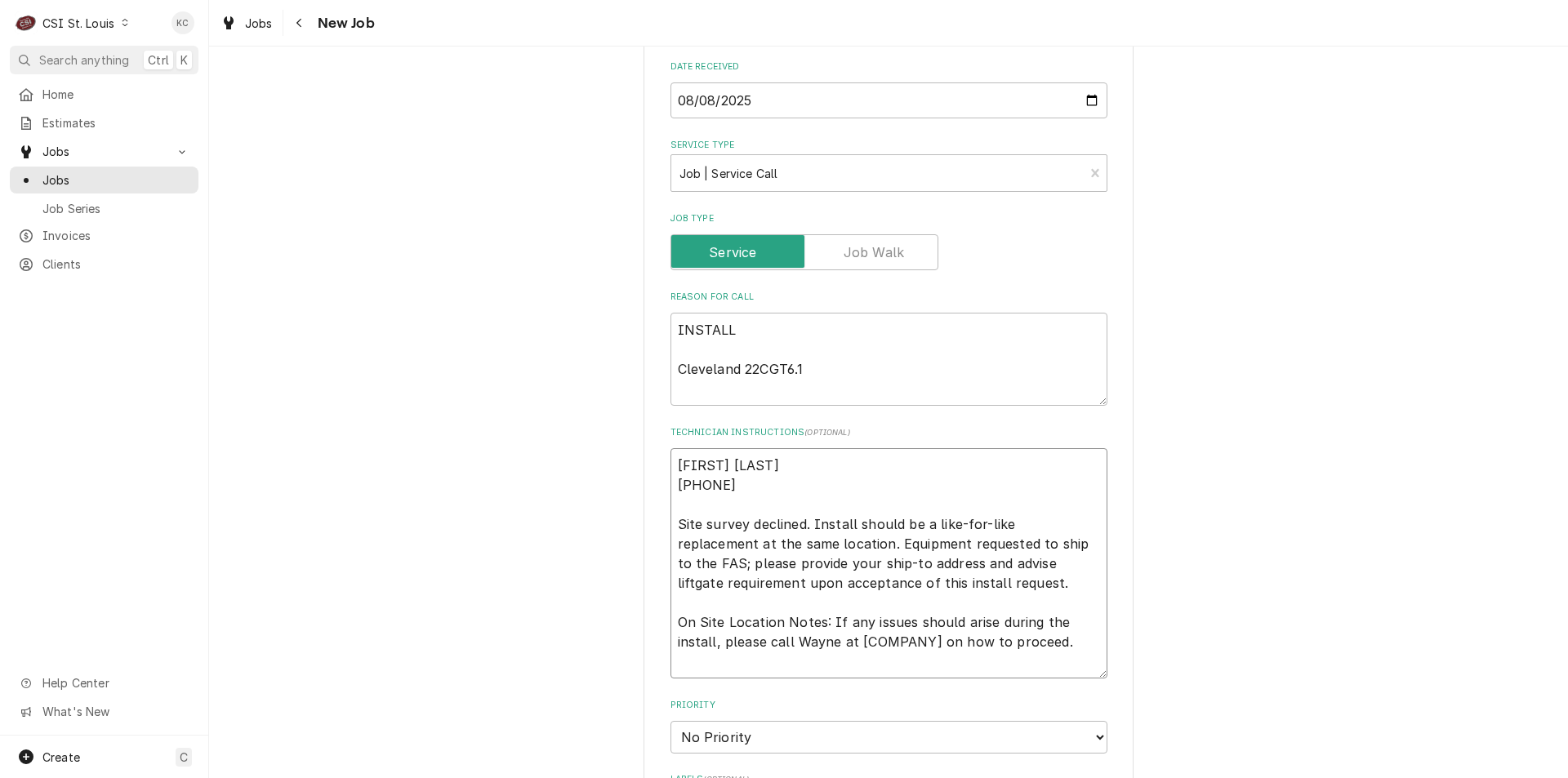 type on "x" 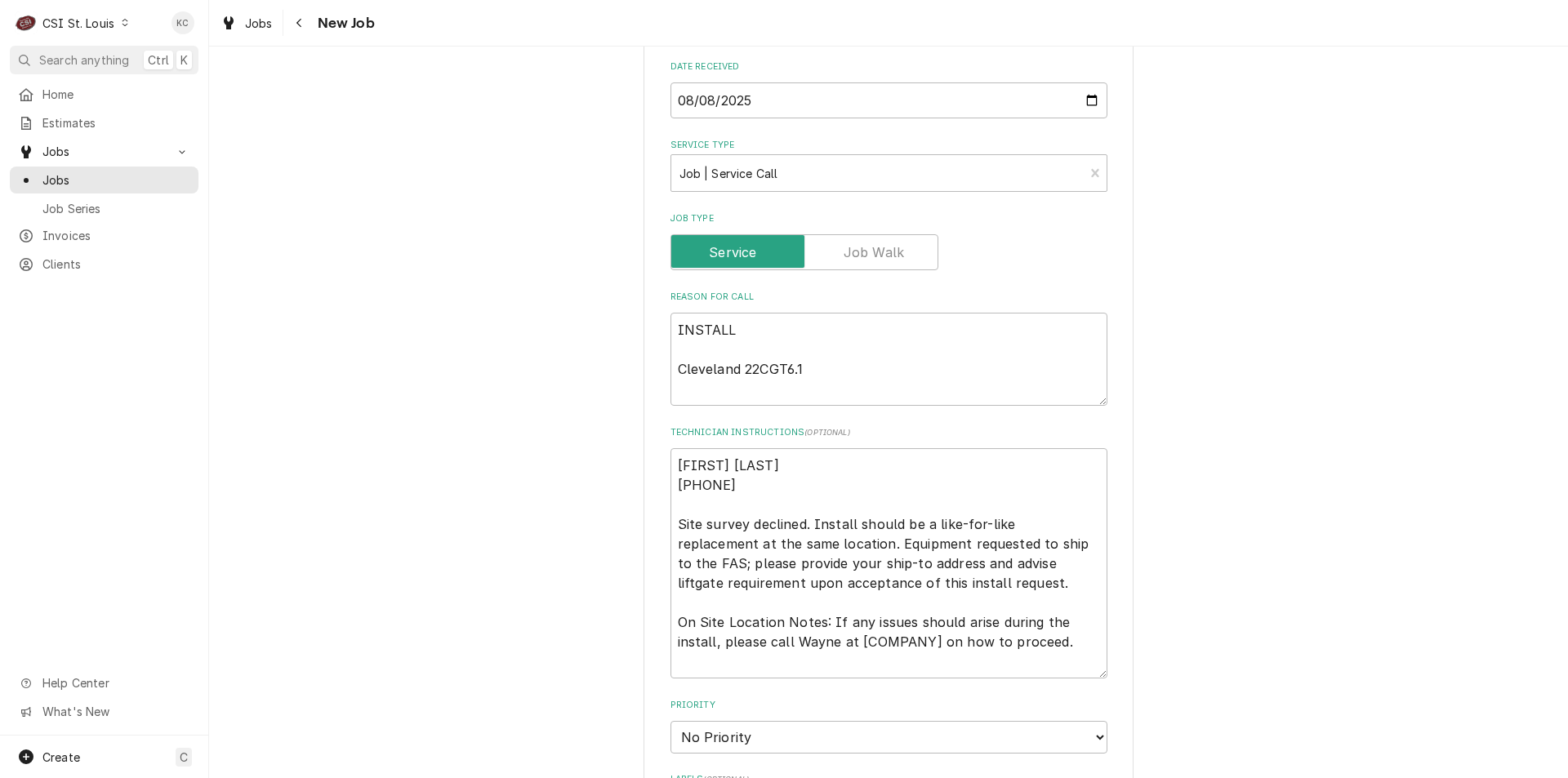 click on "Welbit ID
option [COMPANY] / [NUMBER] [STREET], [CITY], [STATE], selected.
Welbilt cle
9 results available for search term welbilt cle.
[FIRST] [LAST] -[PHONE]
[SCHOOL_NAME] / [NUMBER] [STREET], [CITY], [STATE] [POSTAL_CODE]
[NUMBER] [BUSINESS_NAME] / [NUMBER] [STREET], [CITY], [STATE] [POSTAL_CODE]
Wek
Please provide the following information to create a job: Client Details Client [COMPANY] [PRODUCT] ³ Tax Exempt 🆓 Edit Client Client Notes **Tax Exempt** Service Location [COMPANY] / [NUMBER] [STREET], [CITY], [STATE] Edit Service Location Job Details Job Source Direct (Phone/Email/etc.) Service Channel Corrigo Ecotrak Other Job Source Name [COMPANY] email [COMPANY] email  ID [NUMBER] Date Received [DATE] Service Type Job | Service Call ¹ Service Type 🛠️ Job Type Reason For Call INSTALL
[PRODUCT]
Technician Instructions  ( optional ) [FIRST] [LAST] - [PHONE]
Site survey declined. Install should be a like-for-like replacement at the same location. Equipment requested to ship to the FAS; please provide your ship-to address and advise liftgate requirement upon acceptance of this install request.
On Site Location Notes: If any issues should arise during the install, please call Wayne at [COMPANY] on how to proceed.
Priority No Priority Urgent High" at bounding box center [889, 446] 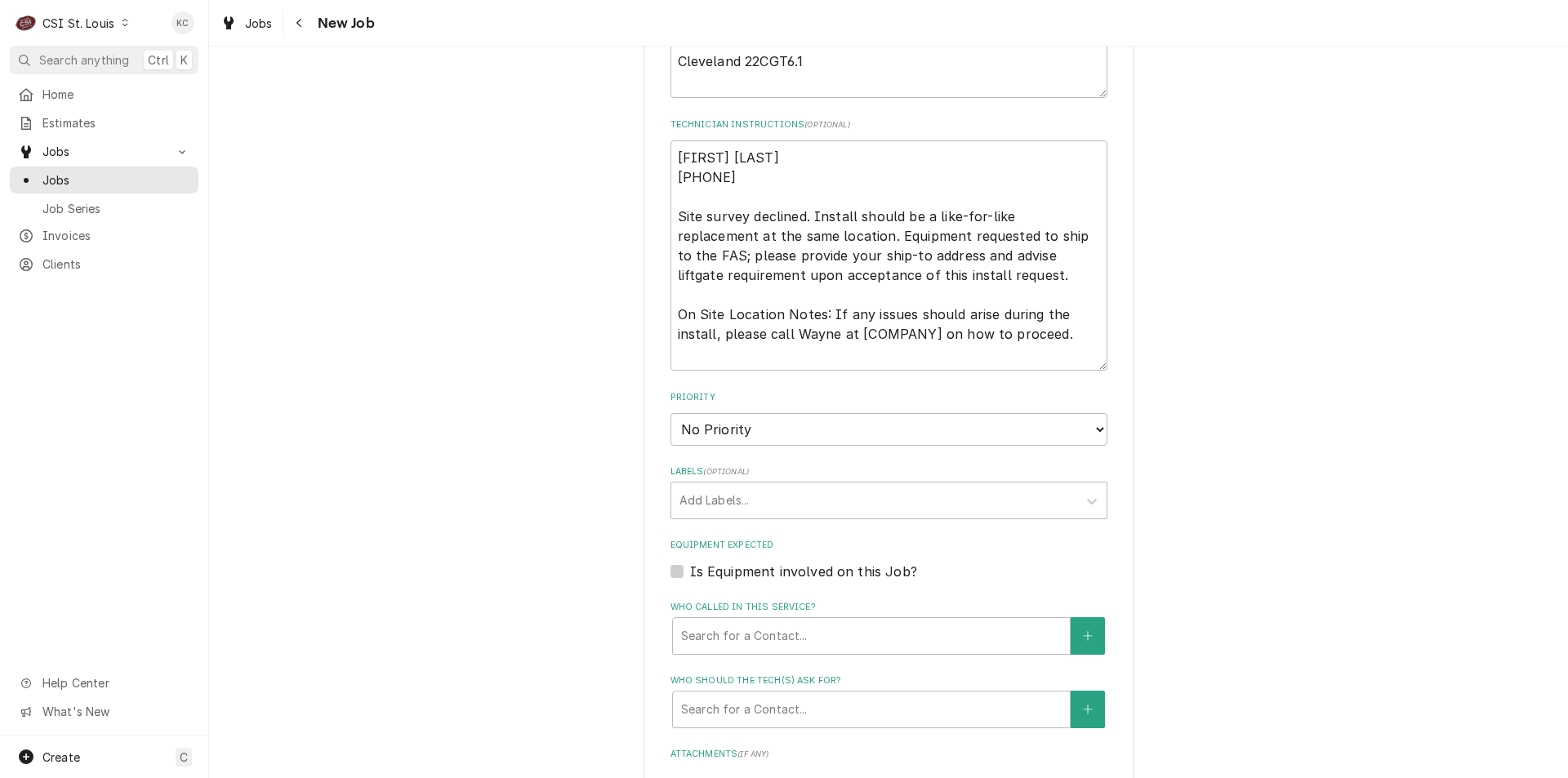 scroll, scrollTop: 1061, scrollLeft: 0, axis: vertical 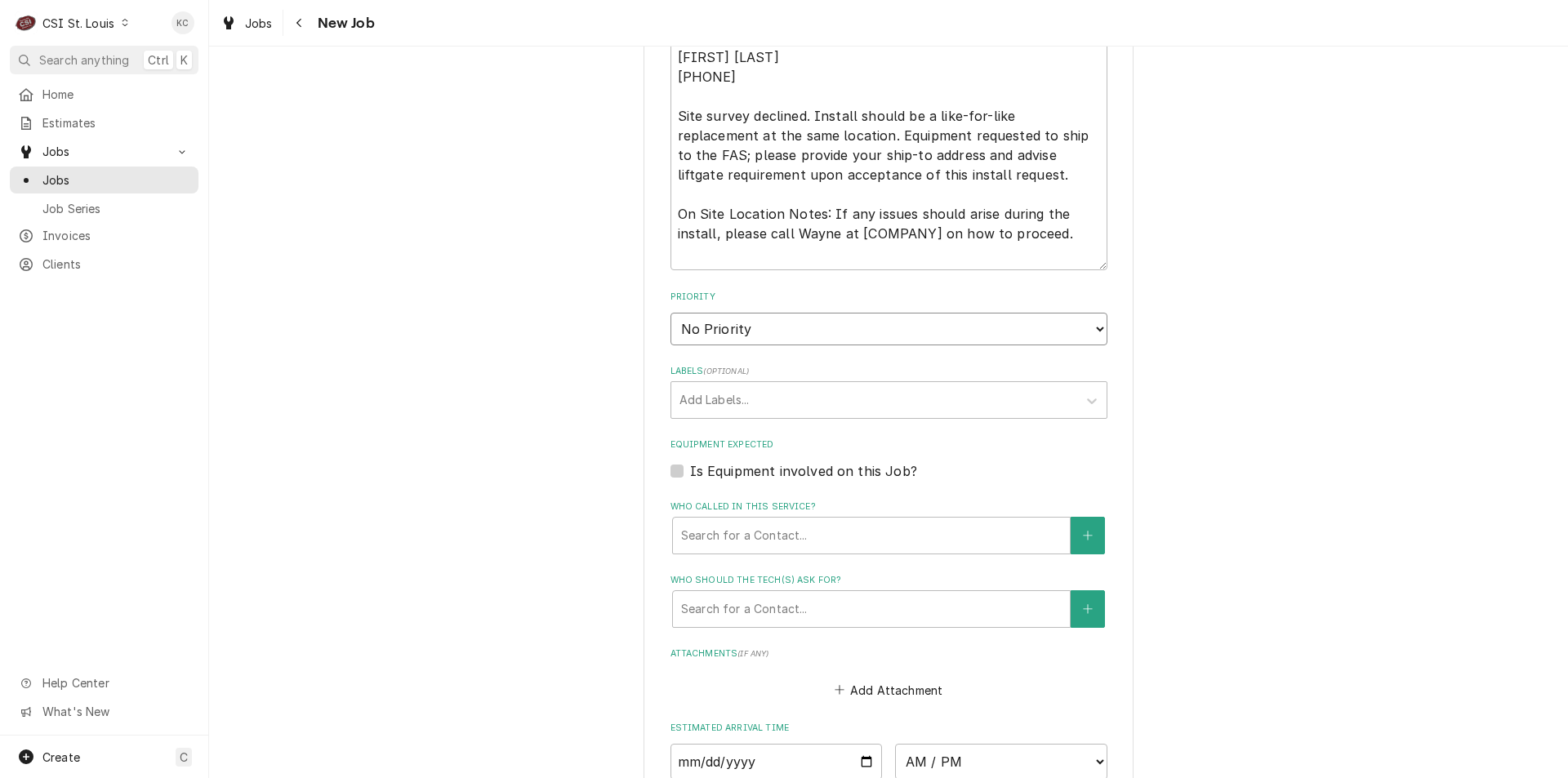 click on "No Priority Urgent High Medium Low" at bounding box center [889, 329] 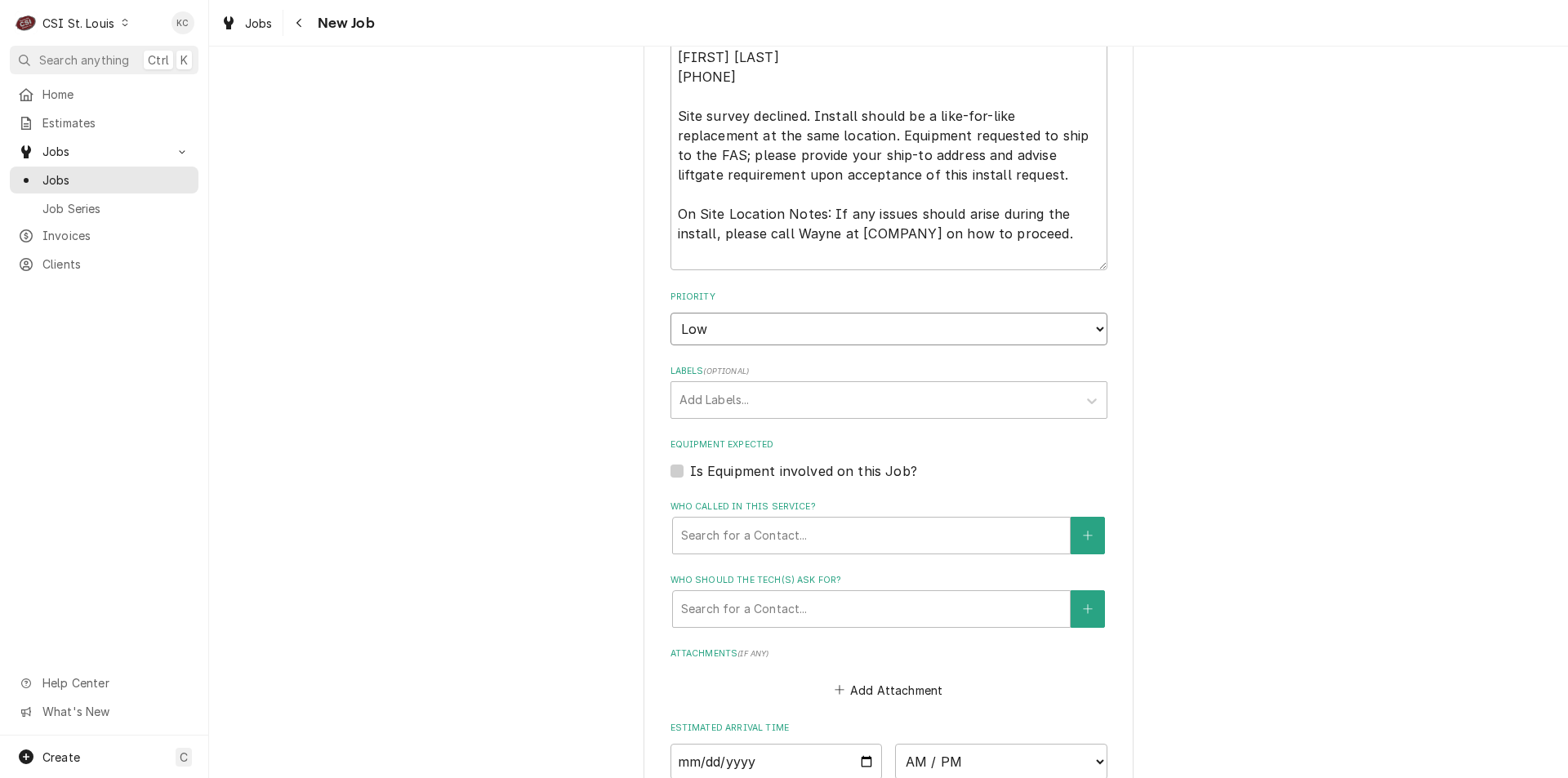 click on "No Priority Urgent High Medium Low" at bounding box center (889, 329) 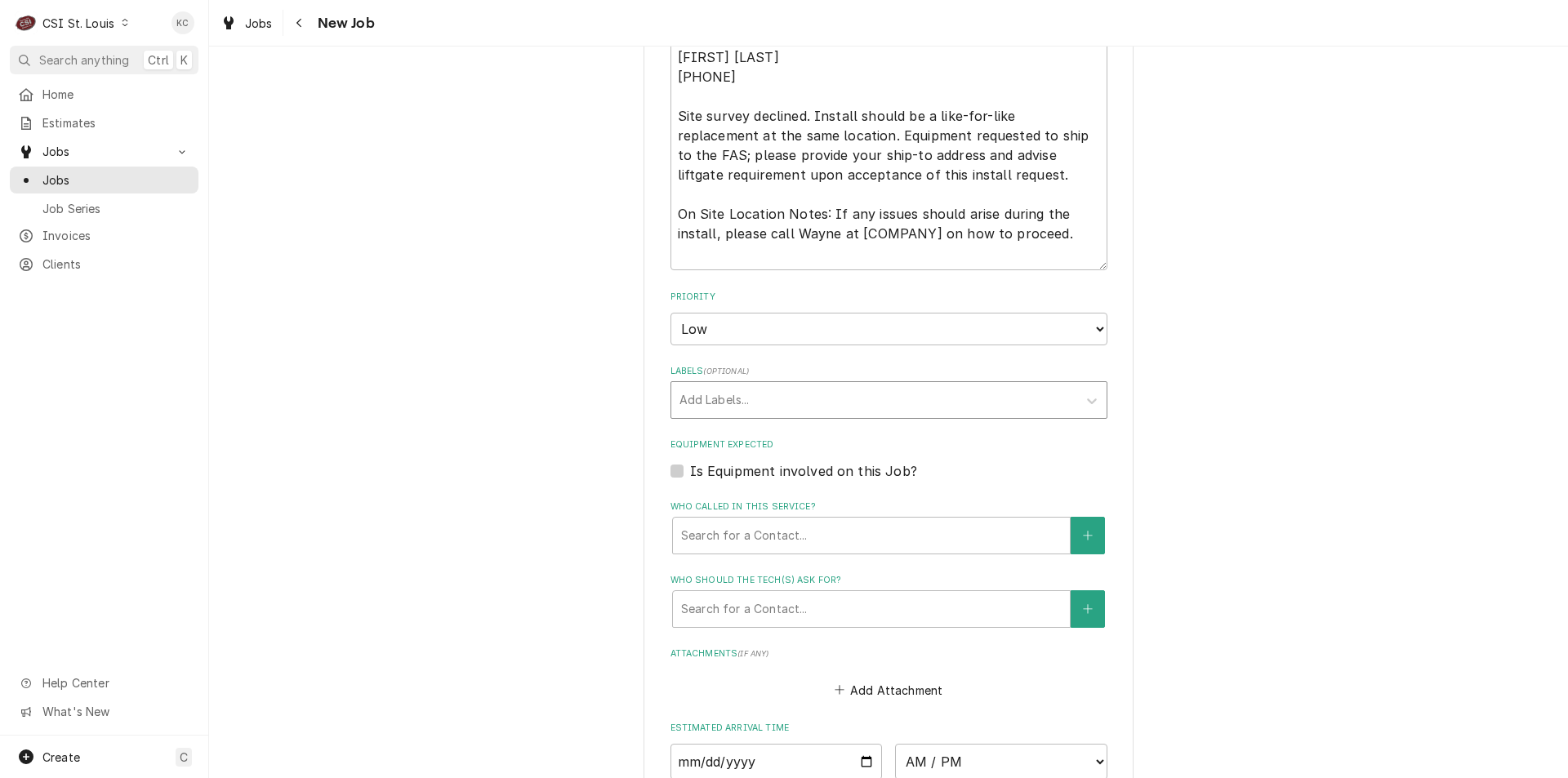 click at bounding box center (874, 400) 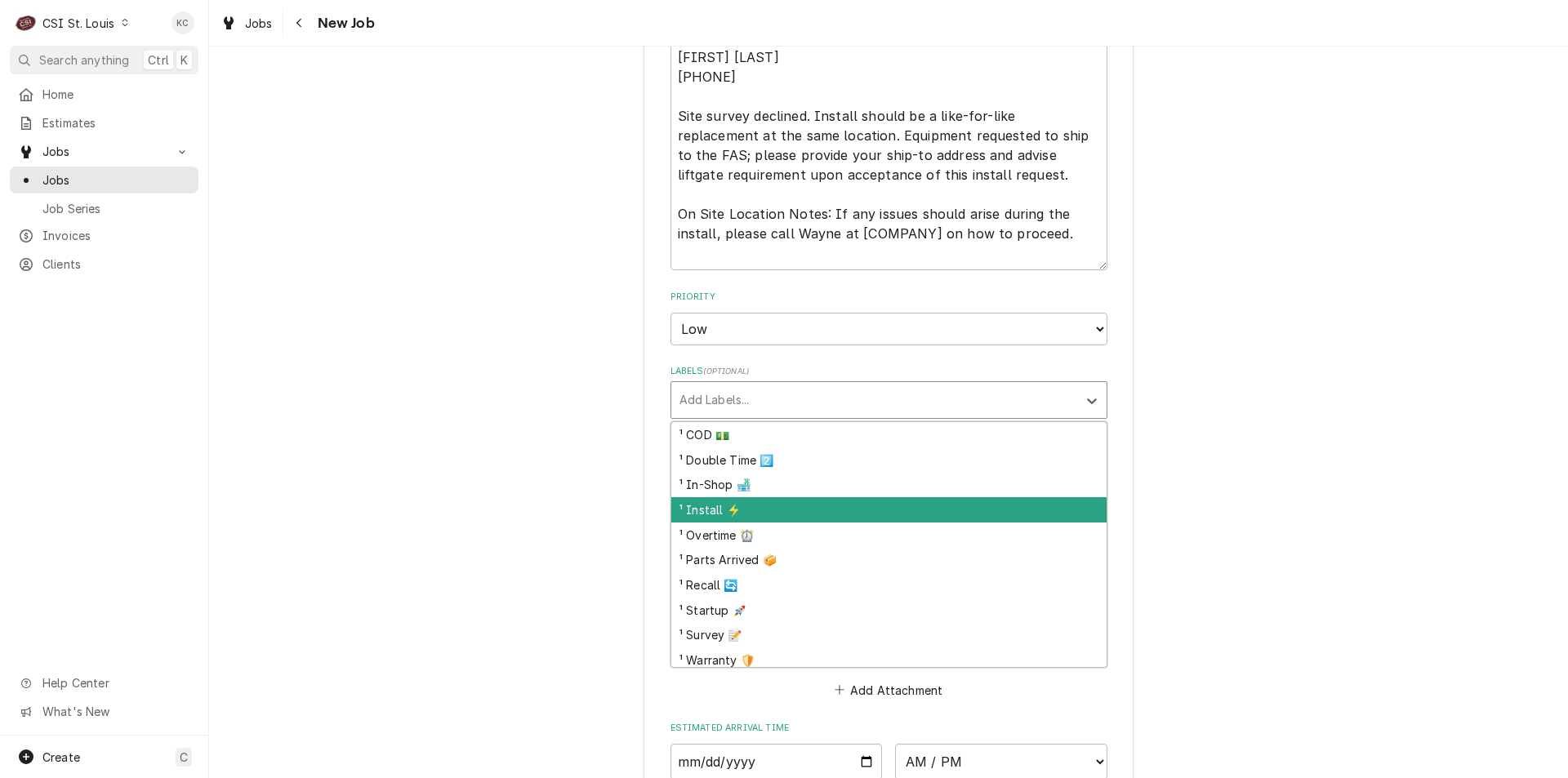 drag, startPoint x: 718, startPoint y: 509, endPoint x: 725, endPoint y: 442, distance: 67.36468 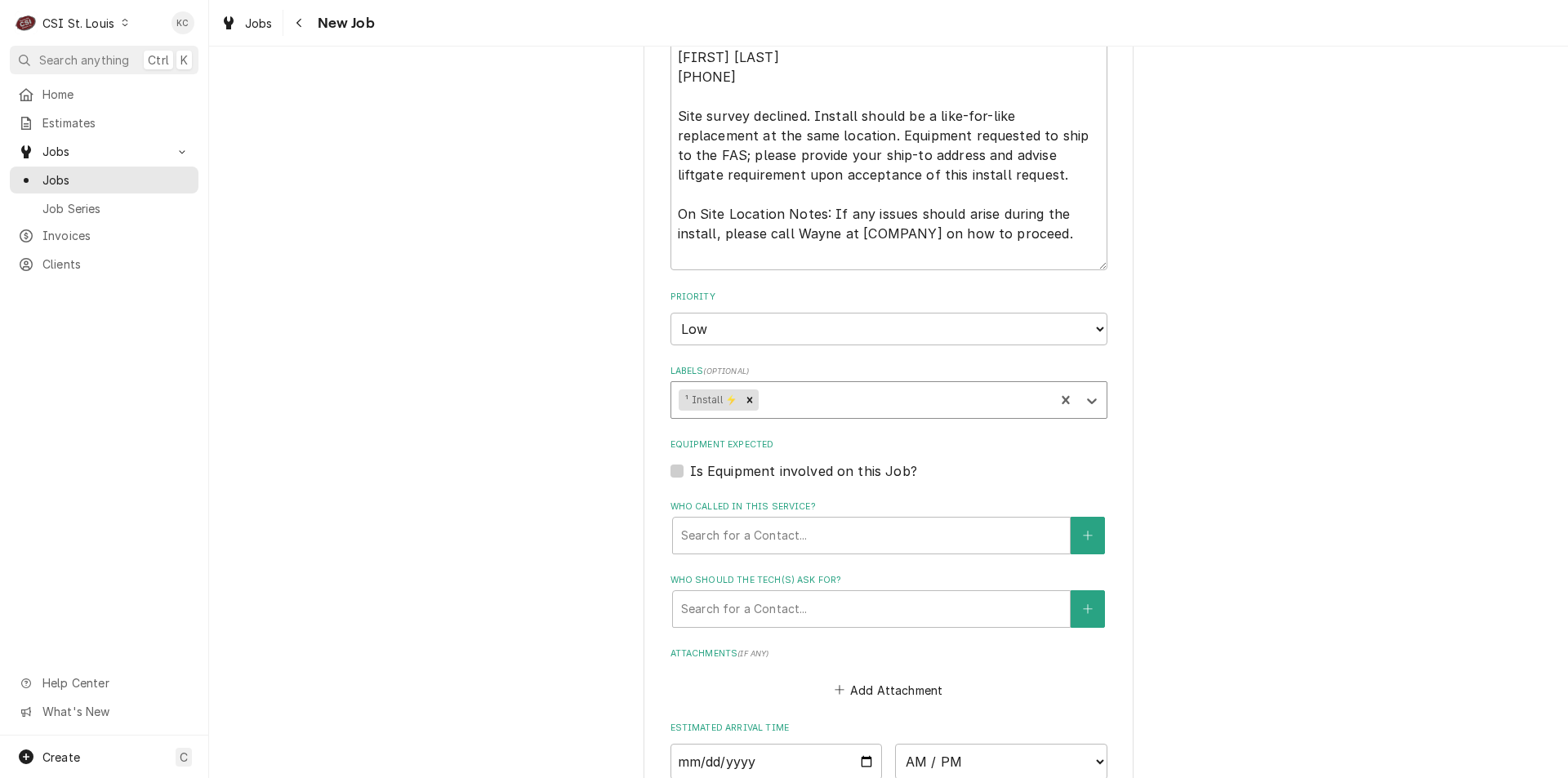 click at bounding box center [904, 400] 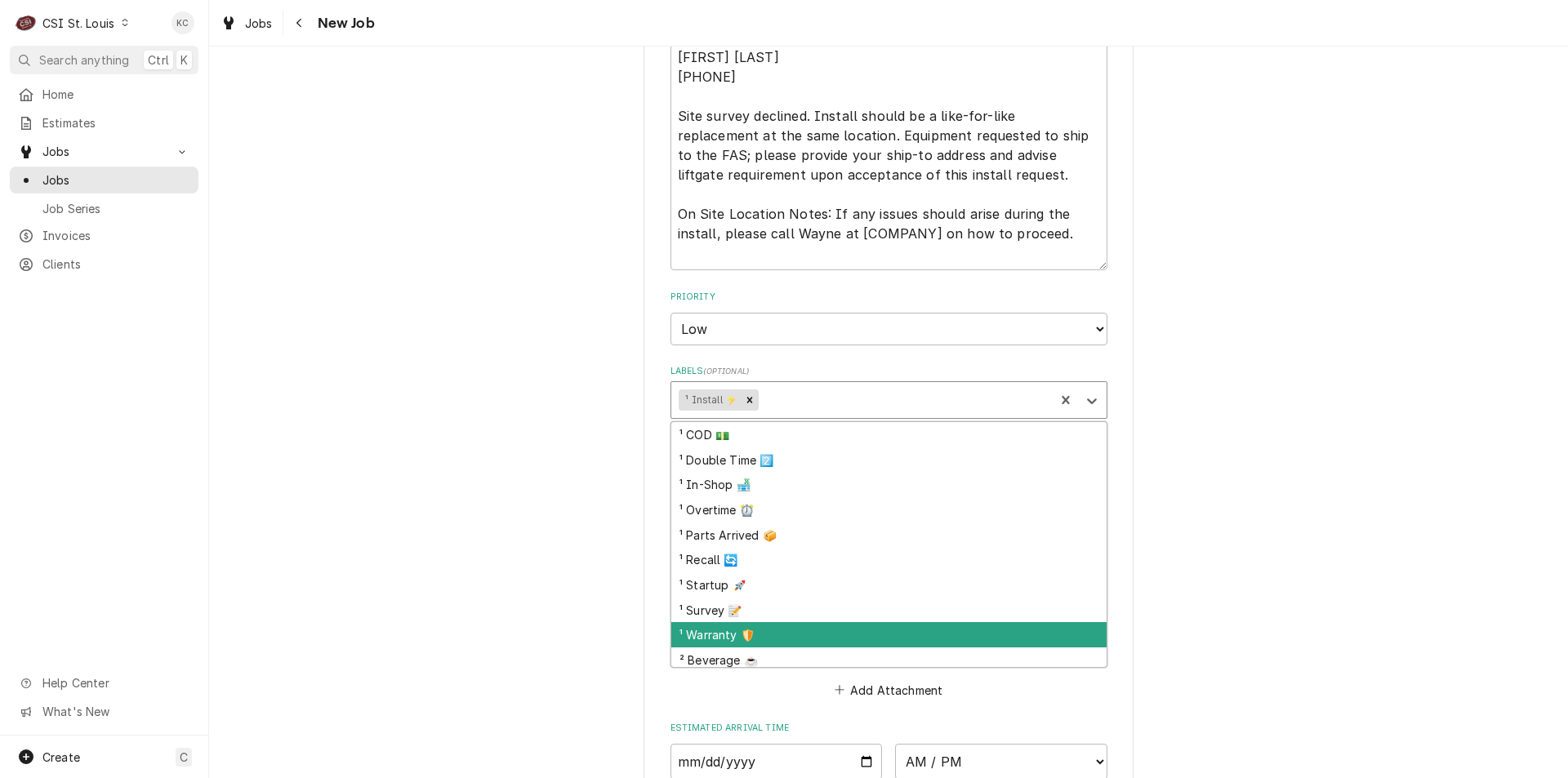 drag, startPoint x: 721, startPoint y: 626, endPoint x: 748, endPoint y: 492, distance: 136.69309 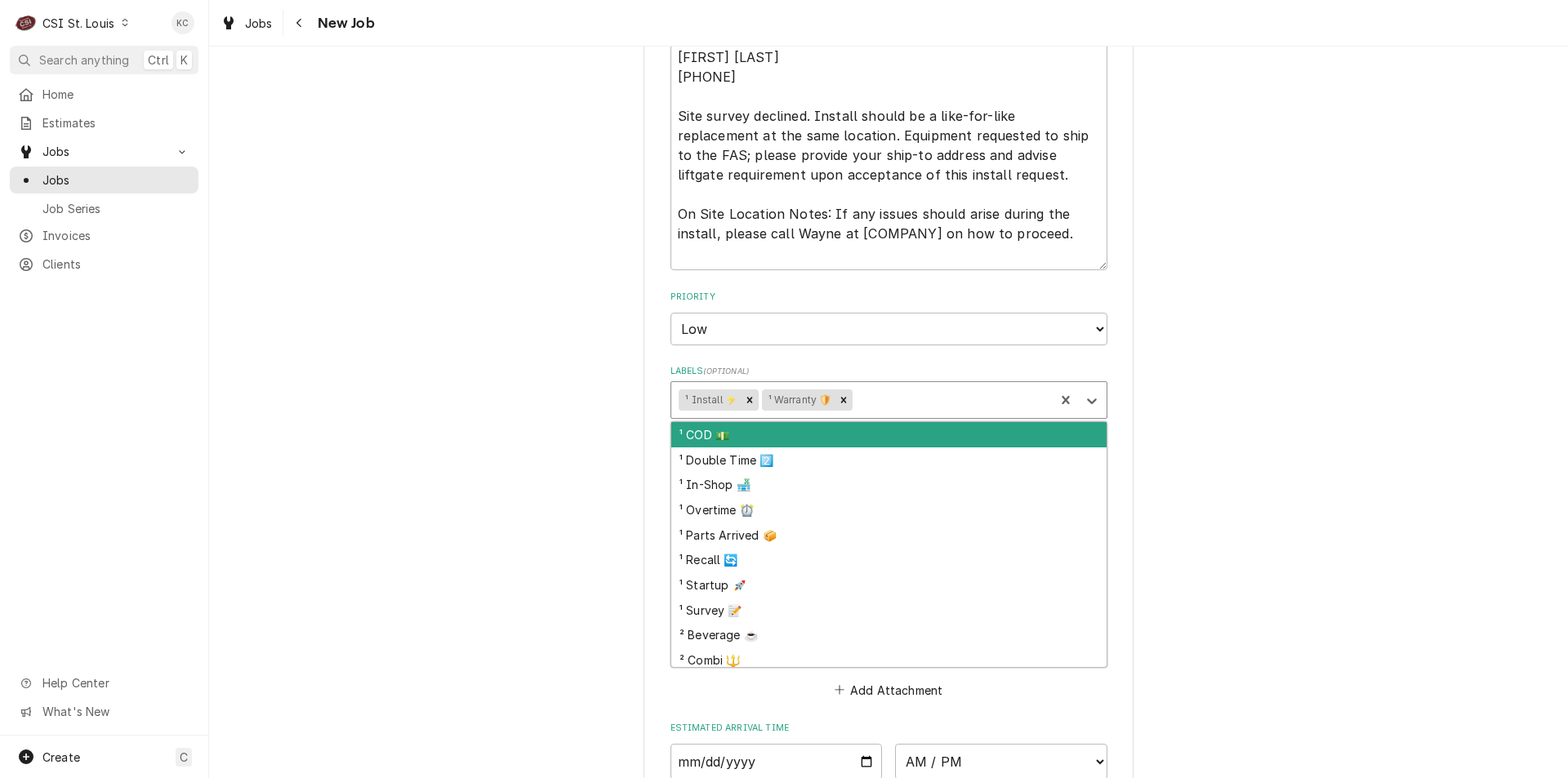 click at bounding box center [951, 400] 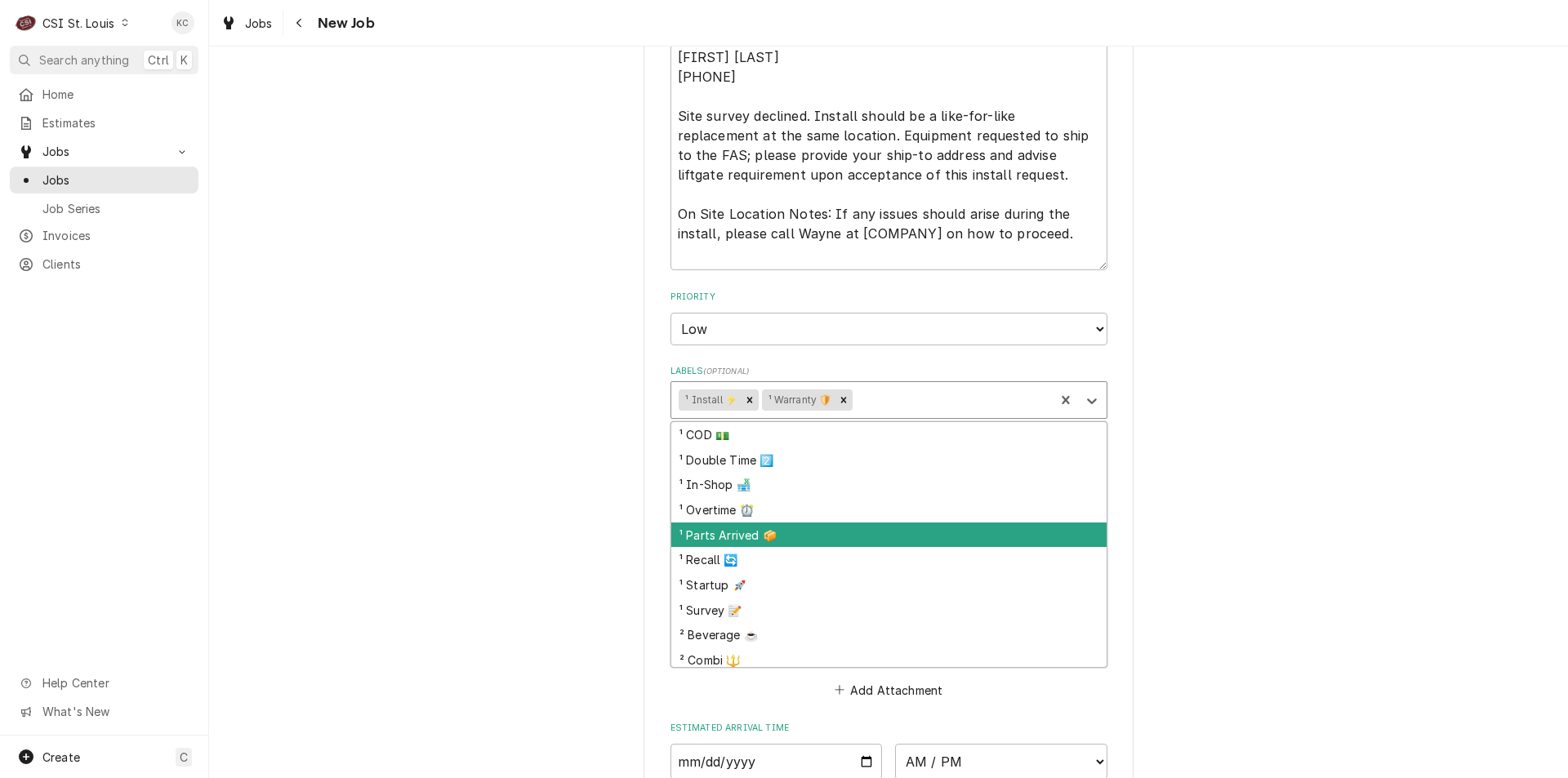 scroll, scrollTop: 82, scrollLeft: 0, axis: vertical 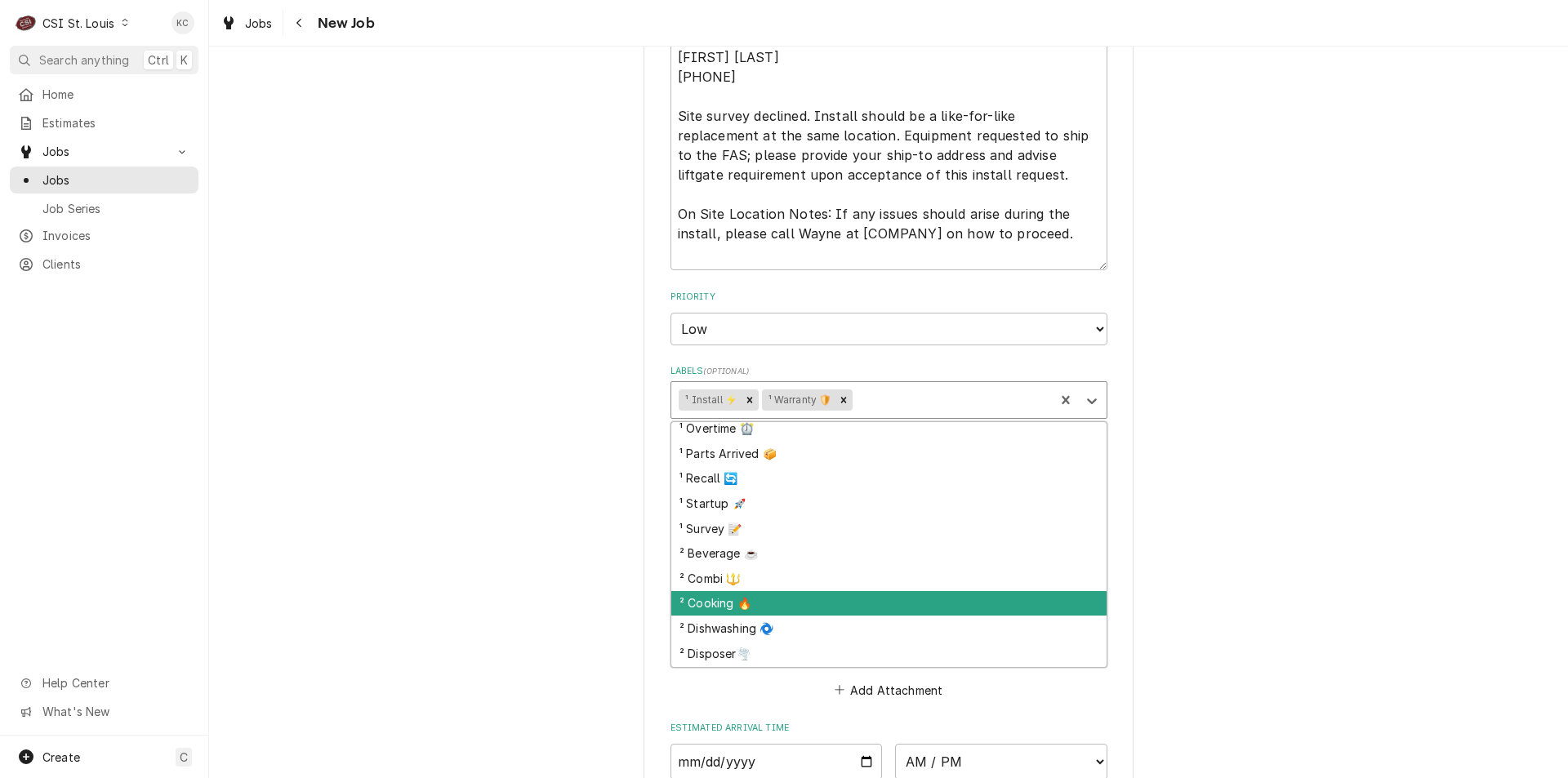 click on "² Cooking 🔥" at bounding box center (889, 603) 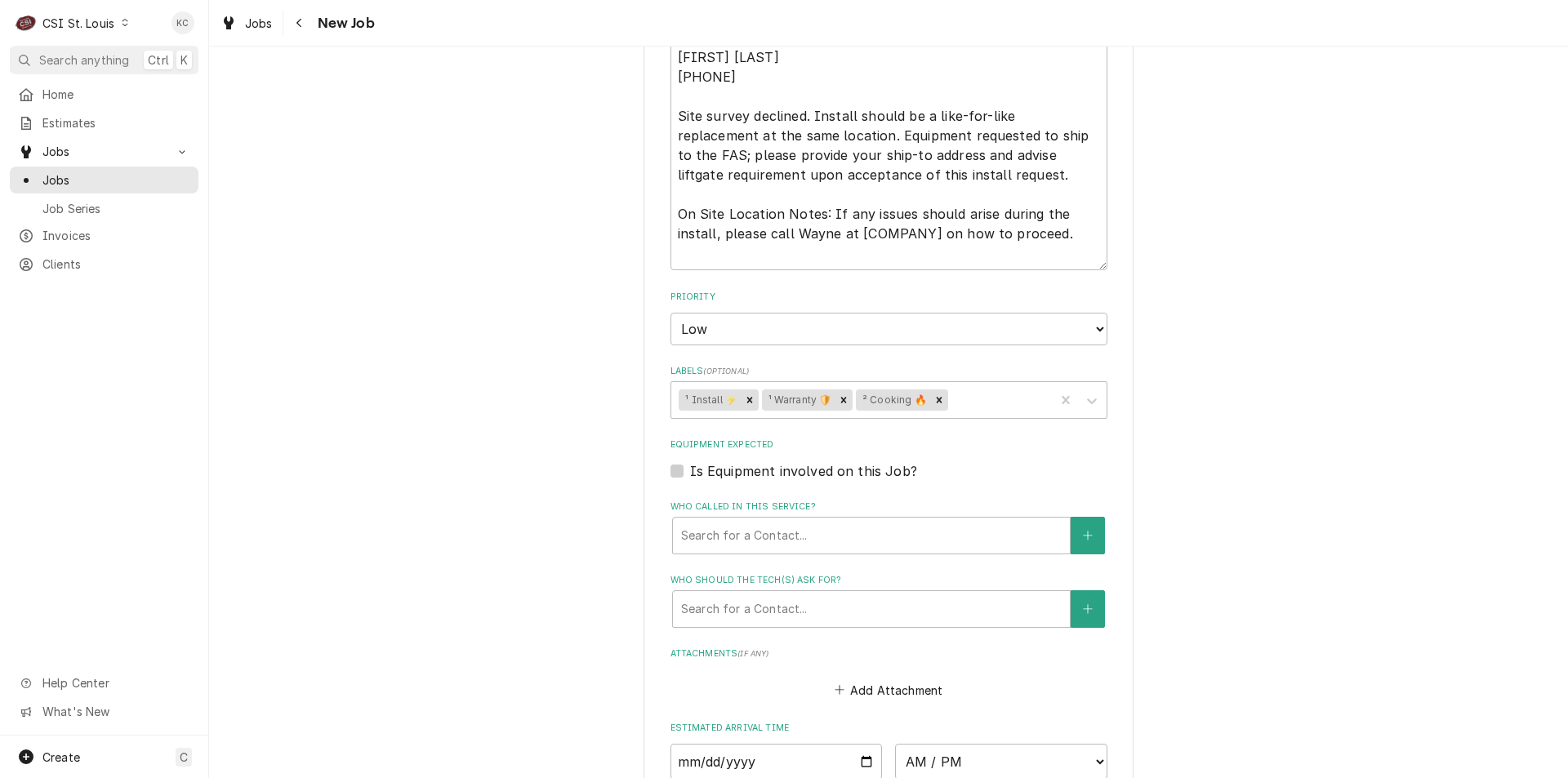 click on "Welbit ID
option [COMPANY] / [NUMBER] [STREET], [CITY], [STATE], selected.
Welbilt cle
9 results available for search term welbilt cle.
[FIRST] [LAST] -[PHONE]
[SCHOOL_NAME] / [NUMBER] [STREET], [CITY], [STATE] [POSTAL_CODE]
[NUMBER] [BUSINESS_NAME] / [NUMBER] [STREET], [CITY], [STATE] [POSTAL_CODE]
Wek
Please provide the following information to create a job: Client Details Client [COMPANY] [PRODUCT] ³ Tax Exempt 🆓 Edit Client Client Notes **Tax Exempt** Service Location [COMPANY] / [NUMBER] [STREET], [CITY], [STATE] Edit Service Location Job Details Job Source Direct (Phone/Email/etc.) Service Channel Corrigo Ecotrak Other Job Source Name [COMPANY] email [COMPANY] email  ID [NUMBER] Date Received [DATE] Service Type Job | Service Call ¹ Service Type 🛠️ Job Type Reason For Call INSTALL
[PRODUCT]
Technician Instructions  ( optional ) [FIRST] [LAST] - [PHONE]
Site survey declined. Install should be a like-for-like replacement at the same location. Equipment requested to ship to the FAS; please provide your ship-to address and advise liftgate requirement upon acceptance of this install request.
On Site Location Notes: If any issues should arise during the install, please call Wayne at [COMPANY] on how to proceed.
Priority No Priority Urgent High" at bounding box center [889, 38] 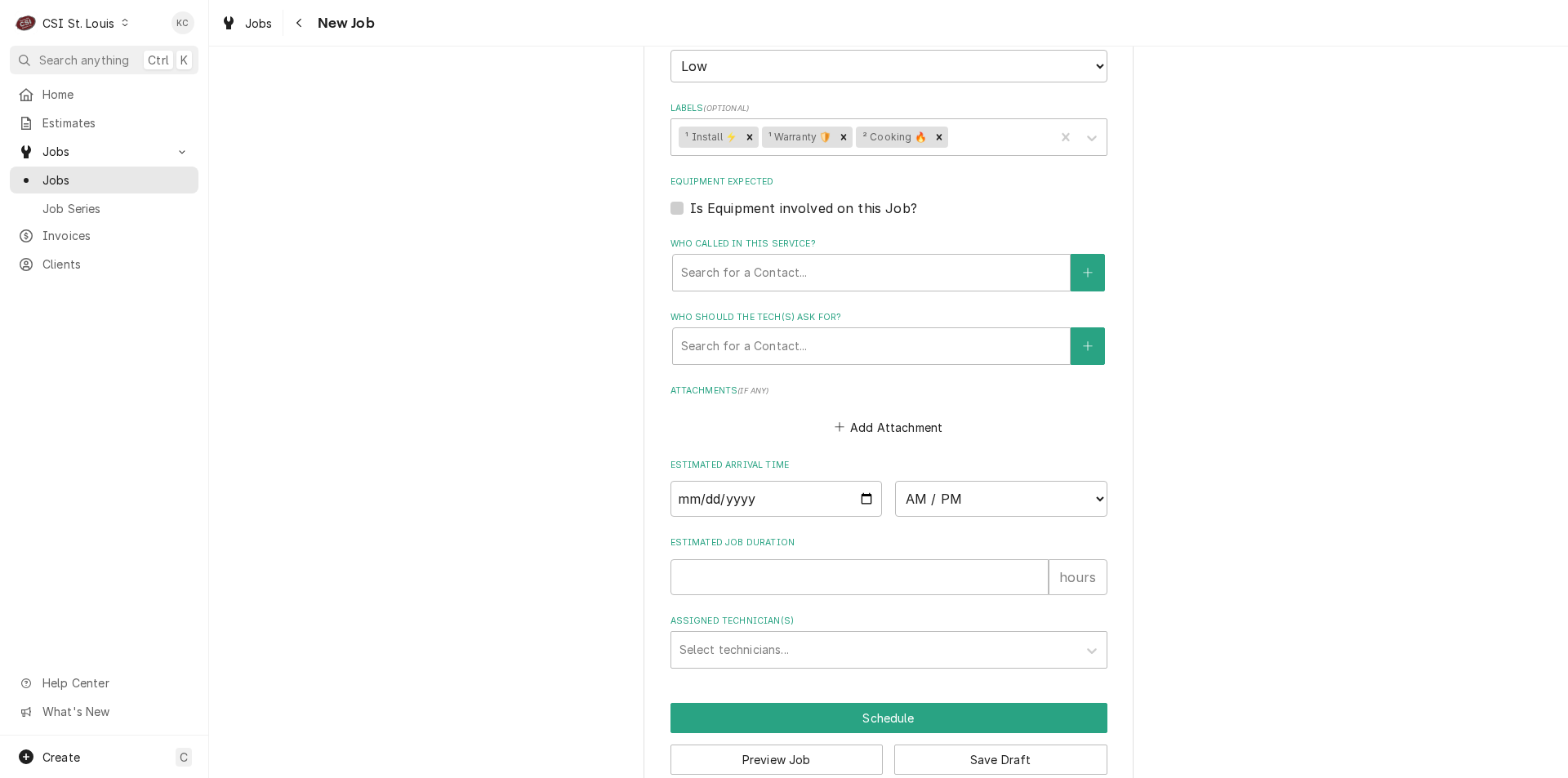 scroll, scrollTop: 1356, scrollLeft: 0, axis: vertical 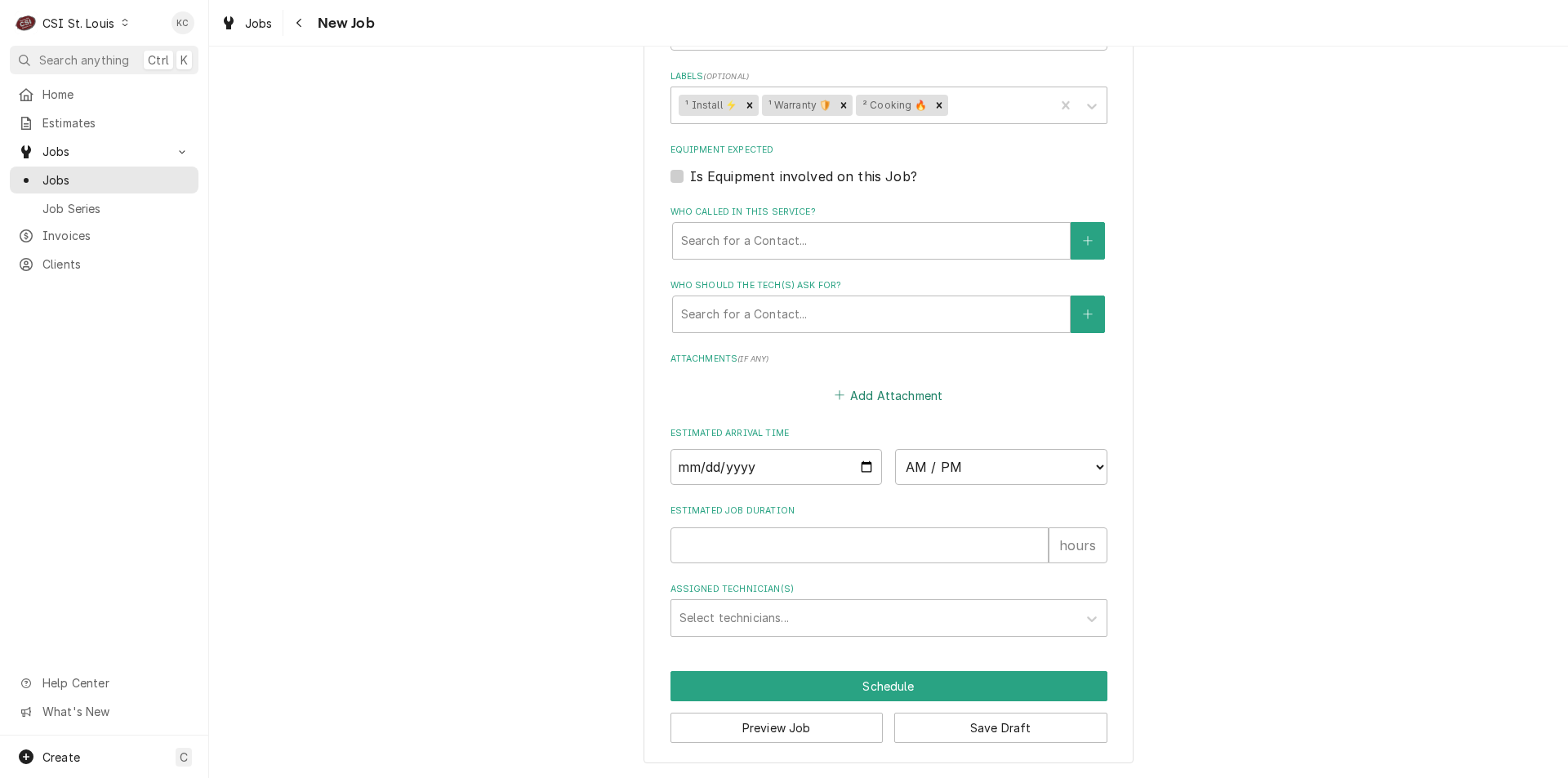 click on "Add Attachment" at bounding box center (889, 395) 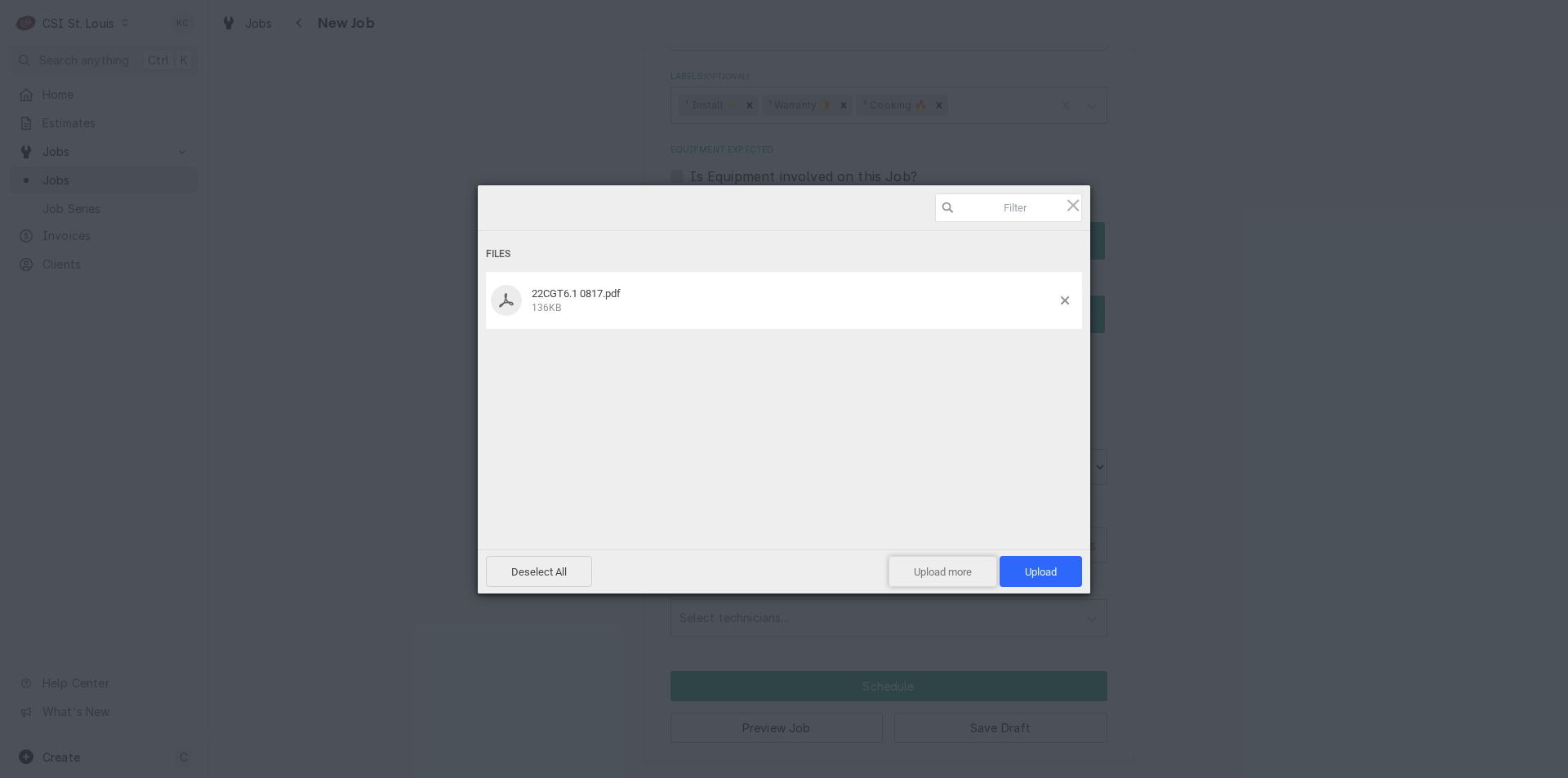 click on "Upload more" at bounding box center (942, 571) 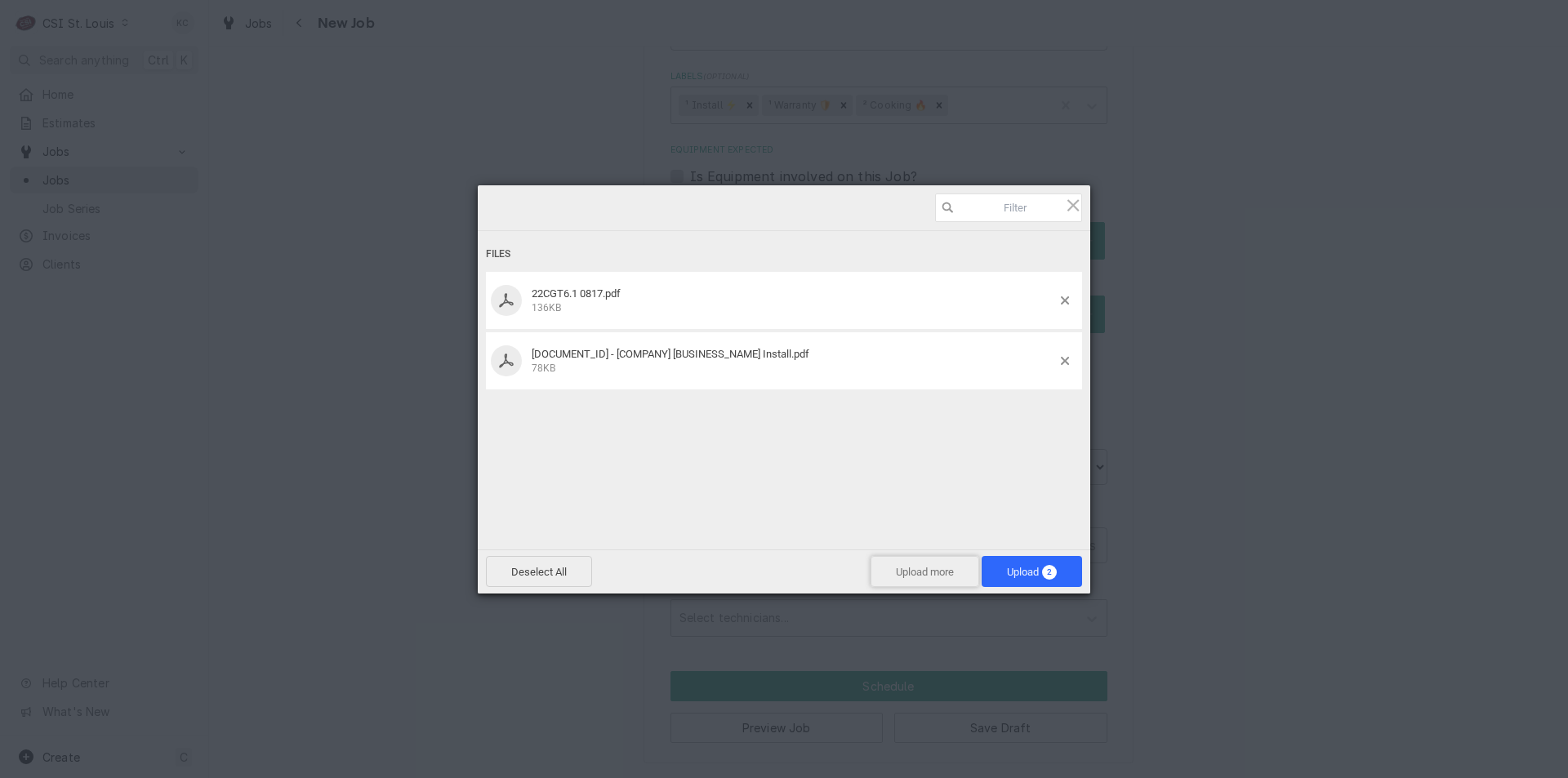 click on "Upload more" at bounding box center (924, 571) 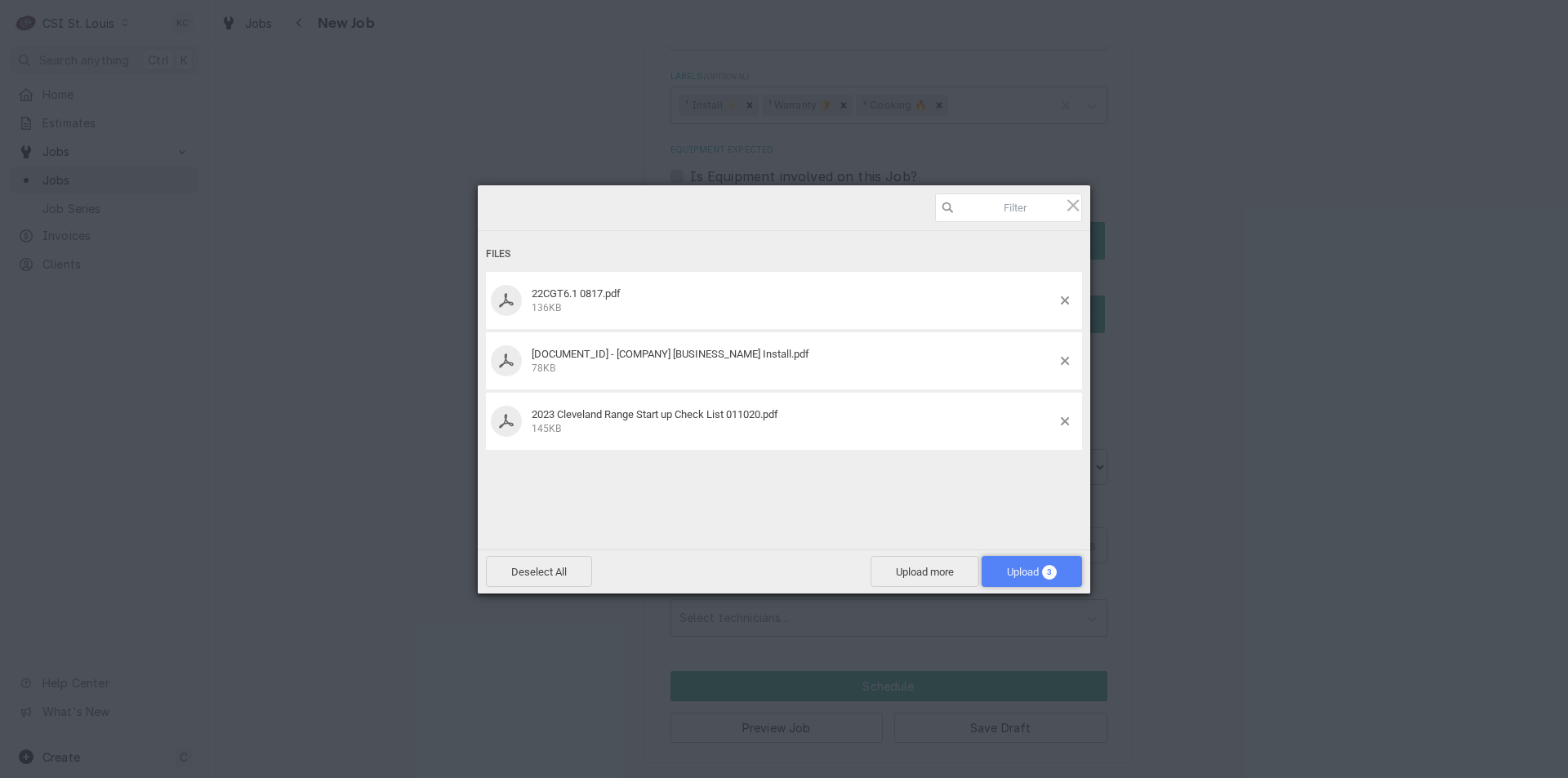 click on "Upload
3" at bounding box center (1031, 571) 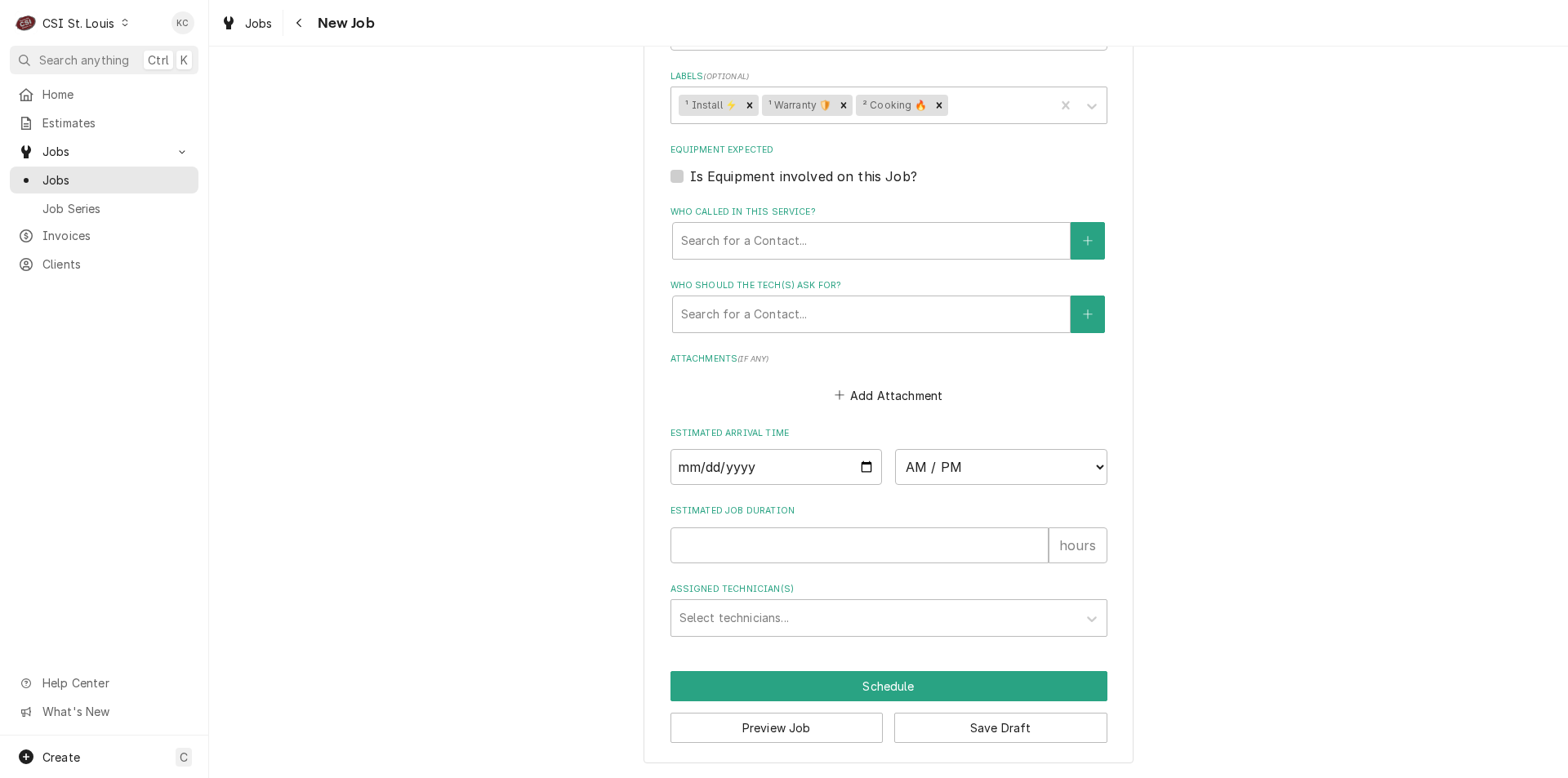 click on "Welbit ID
option [COMPANY] / [NUMBER] [STREET], [CITY], [STATE], selected.
Welbilt cle
9 results available for search term welbilt cle.
[FIRST] [LAST] -[PHONE]
[SCHOOL_NAME] / [NUMBER] [STREET], [CITY], [STATE] [POSTAL_CODE]
[NUMBER] [BUSINESS_NAME] / [NUMBER] [STREET], [CITY], [STATE] [POSTAL_CODE]
Wek
Please provide the following information to create a job: Client Details Client [COMPANY] [PRODUCT] ³ Tax Exempt 🆓 Edit Client Client Notes **Tax Exempt** Service Location [COMPANY] / [NUMBER] [STREET], [CITY], [STATE] Edit Service Location Job Details Job Source Direct (Phone/Email/etc.) Service Channel Corrigo Ecotrak Other Job Source Name [COMPANY] email [COMPANY] email  ID [NUMBER] Date Received [DATE] Service Type Job | Service Call ¹ Service Type 🛠️ Job Type Reason For Call INSTALL
[PRODUCT]
Technician Instructions  ( optional ) [FIRST] [LAST] - [PHONE]
Site survey declined. Install should be a like-for-like replacement at the same location. Equipment requested to ship to the FAS; please provide your ship-to address and advise liftgate requirement upon acceptance of this install request.
On Site Location Notes: If any issues should arise during the install, please call Wayne at [COMPANY] on how to proceed.
Priority No Priority Urgent High" at bounding box center (889, -257) 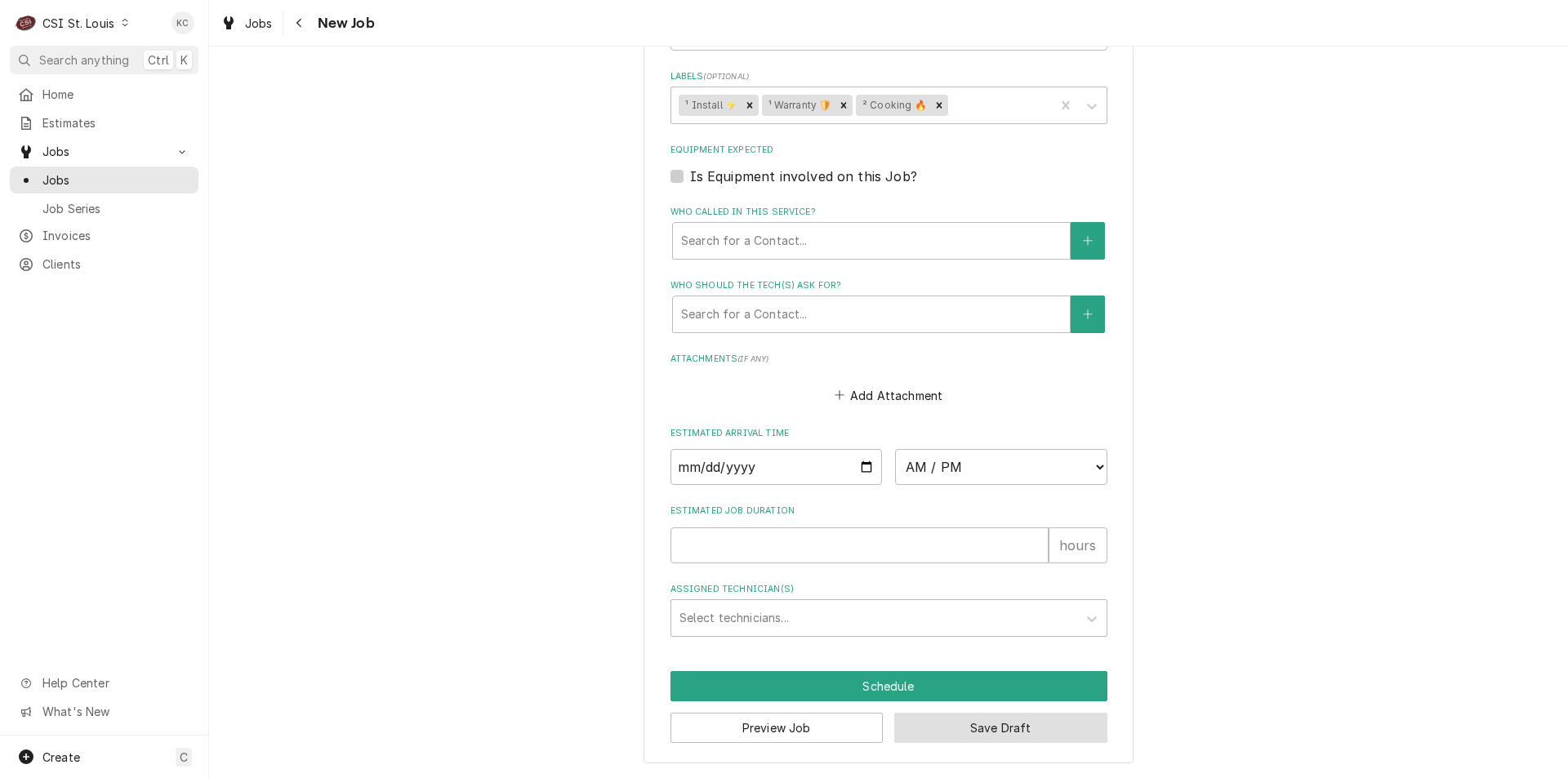 click on "Save Draft" at bounding box center [1000, 727] 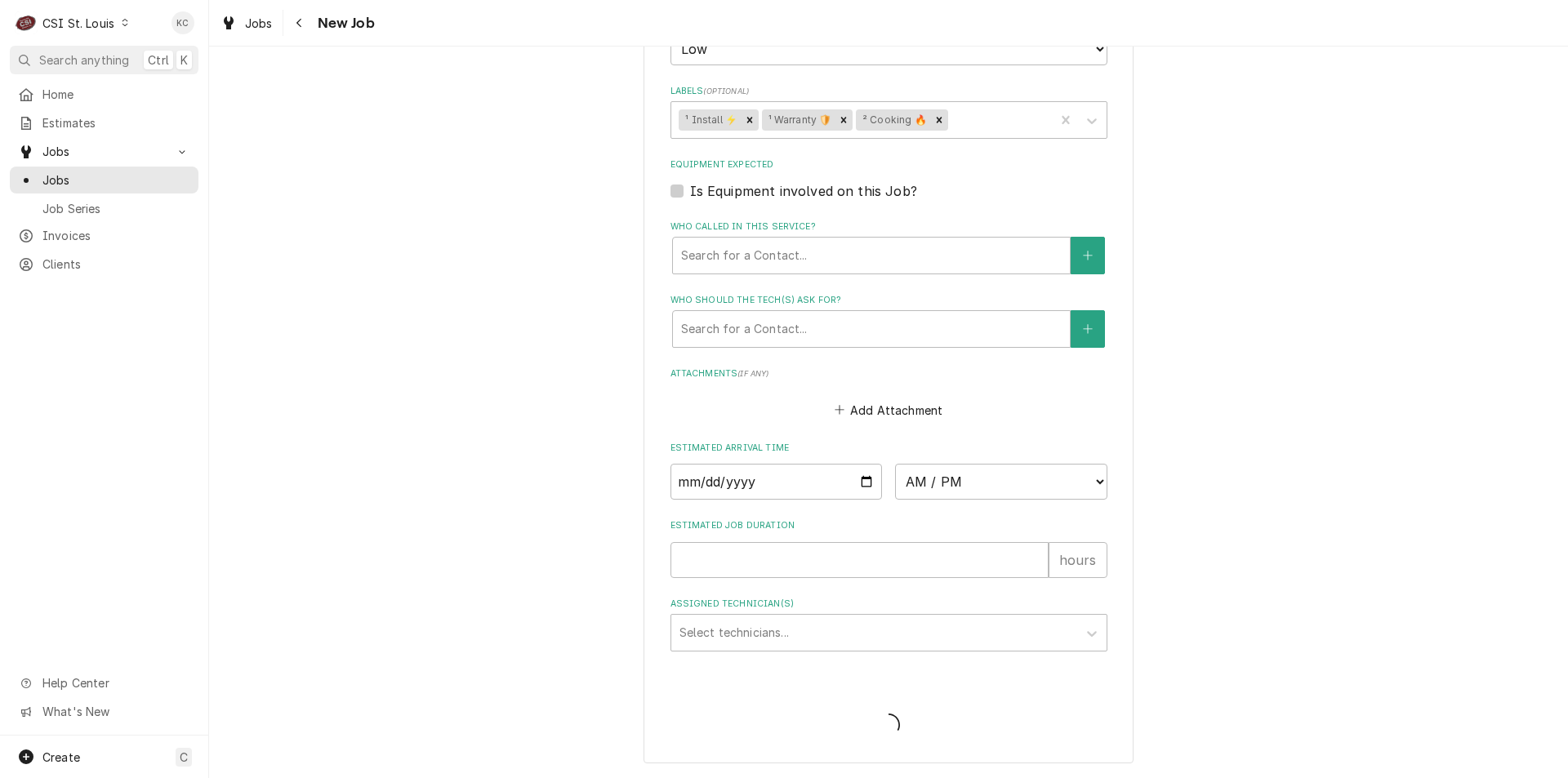 type on "x" 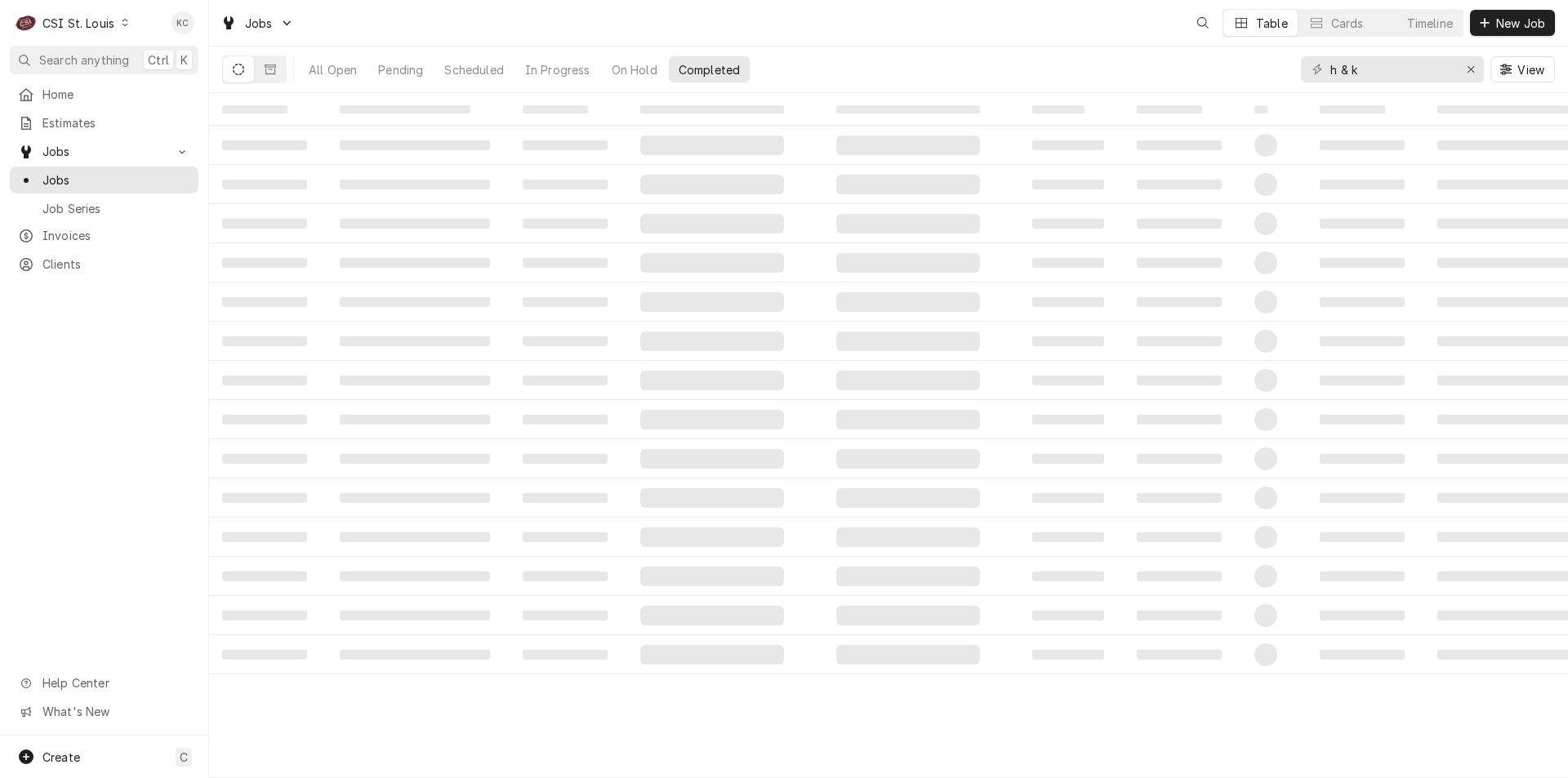 scroll, scrollTop: 0, scrollLeft: 0, axis: both 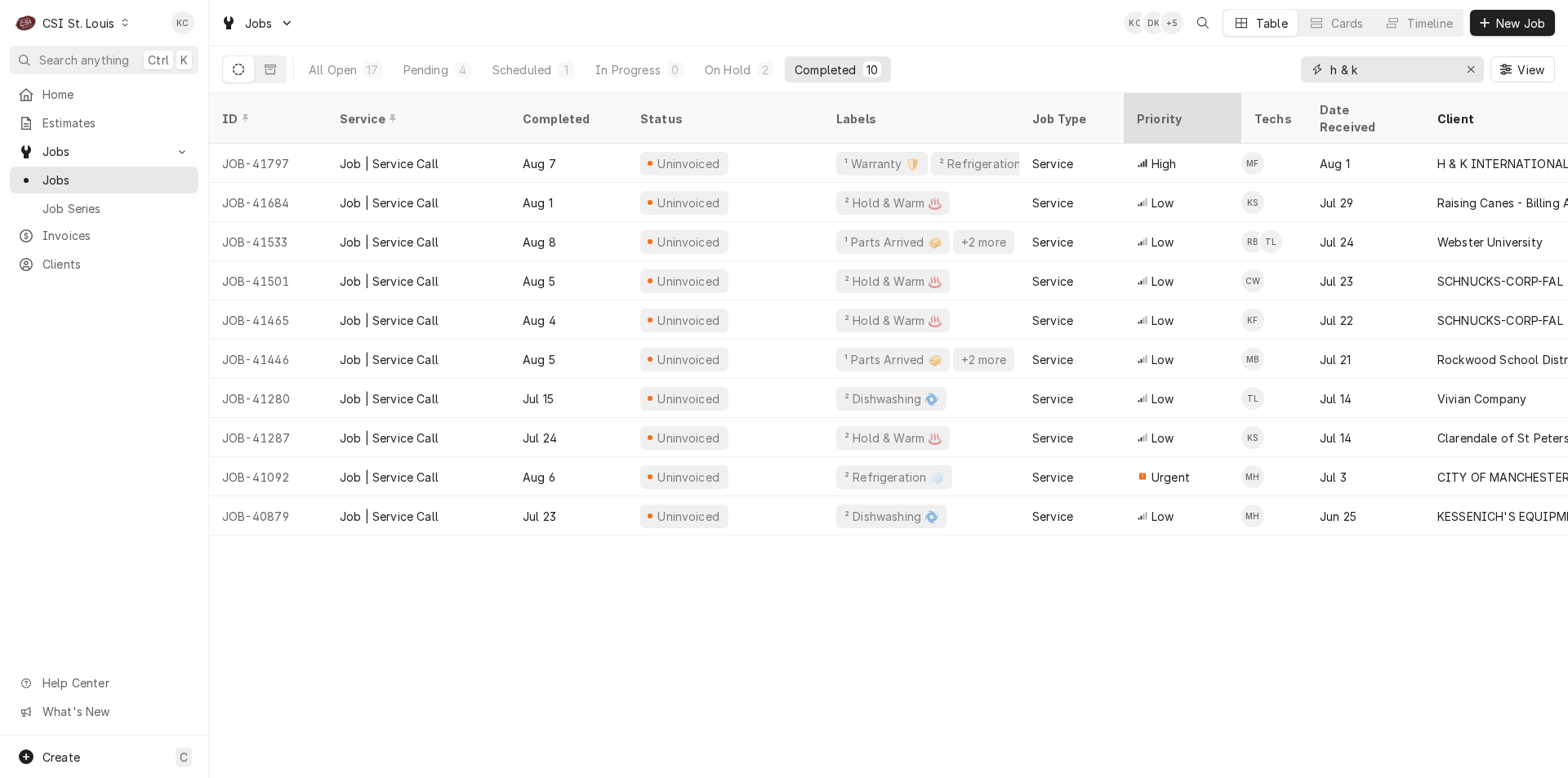 drag, startPoint x: 1432, startPoint y: 71, endPoint x: 1160, endPoint y: 113, distance: 275.22355 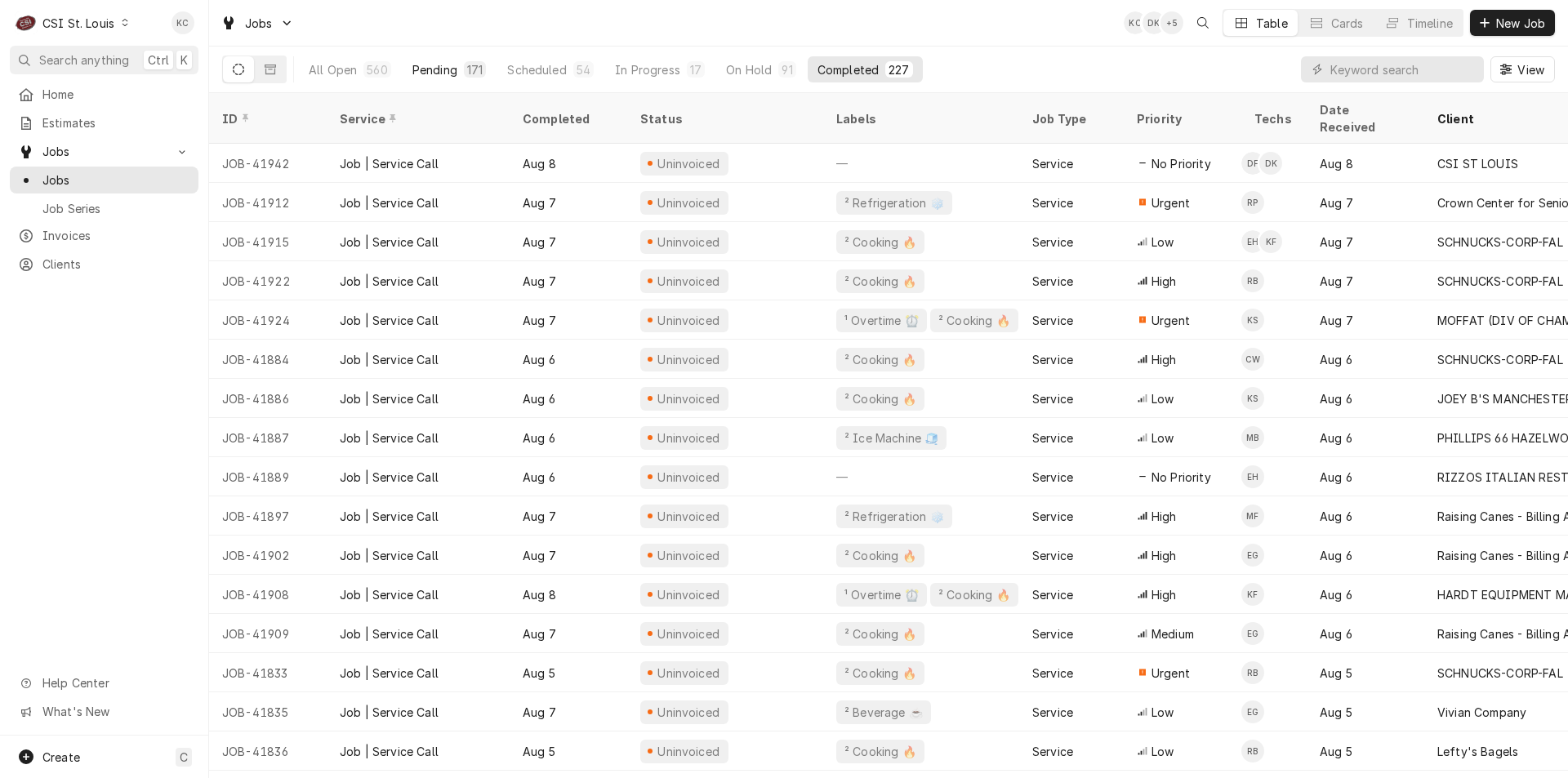 click on "Pending" at bounding box center [434, 69] 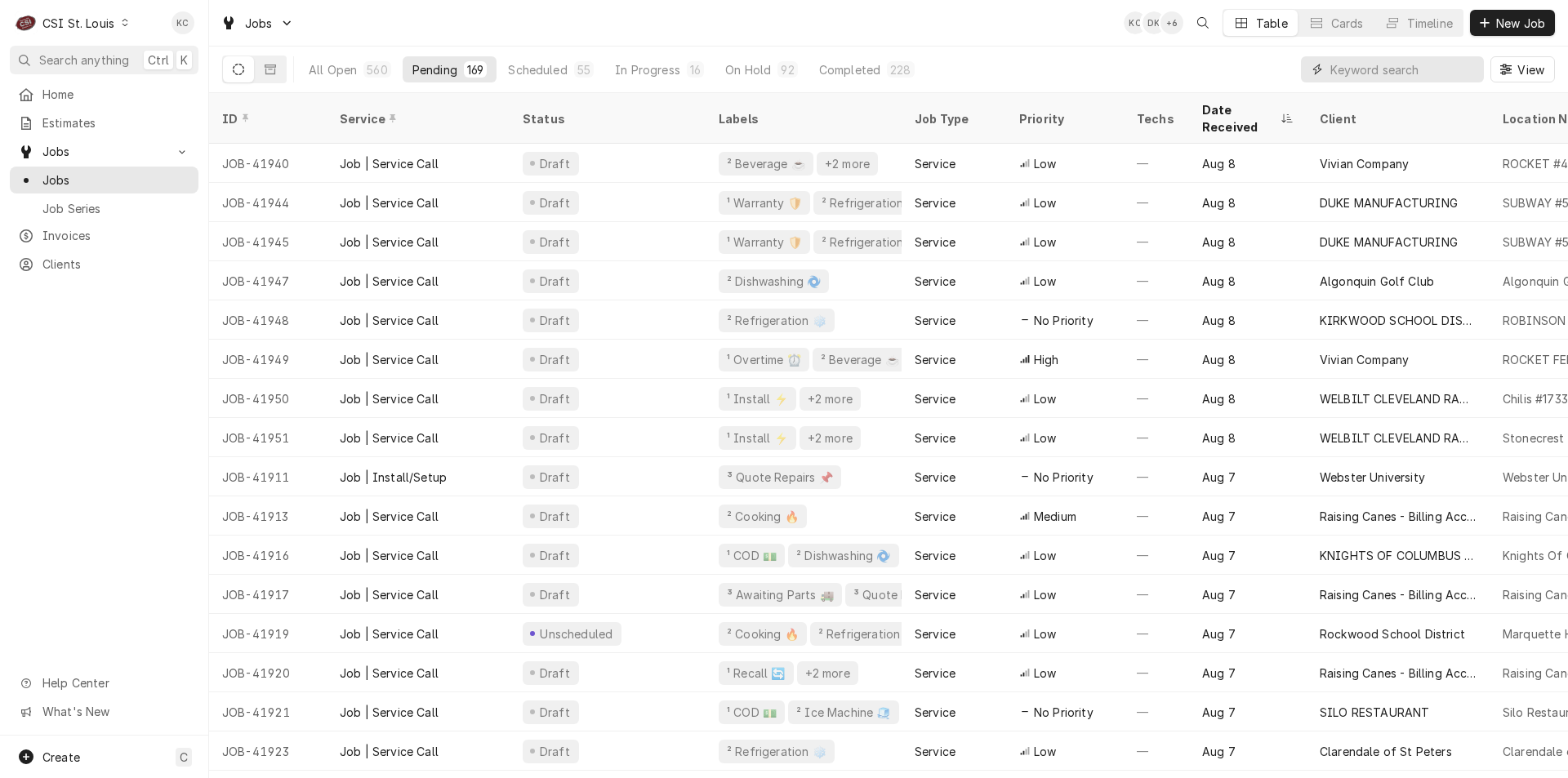 click at bounding box center [1403, 69] 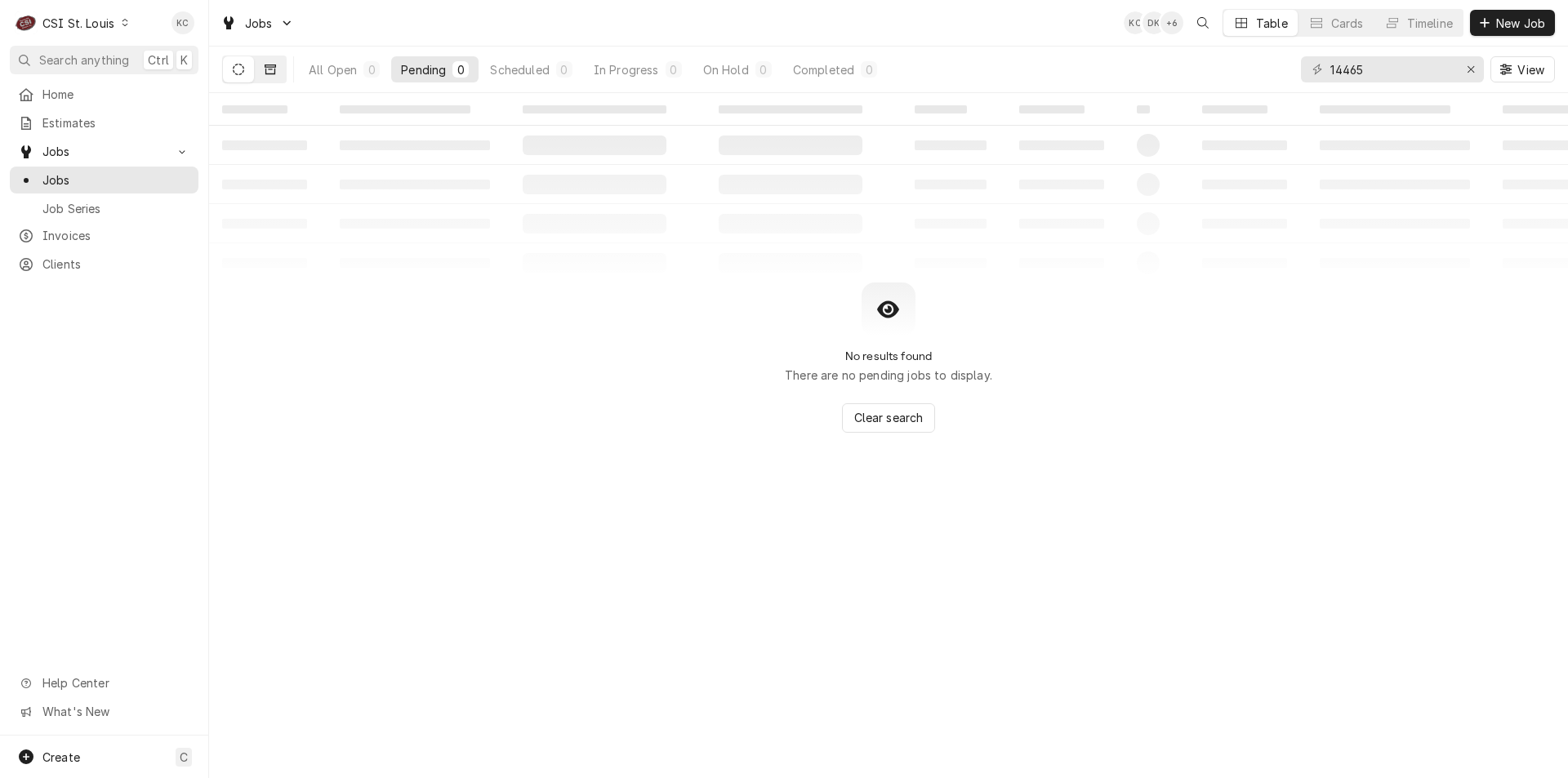click 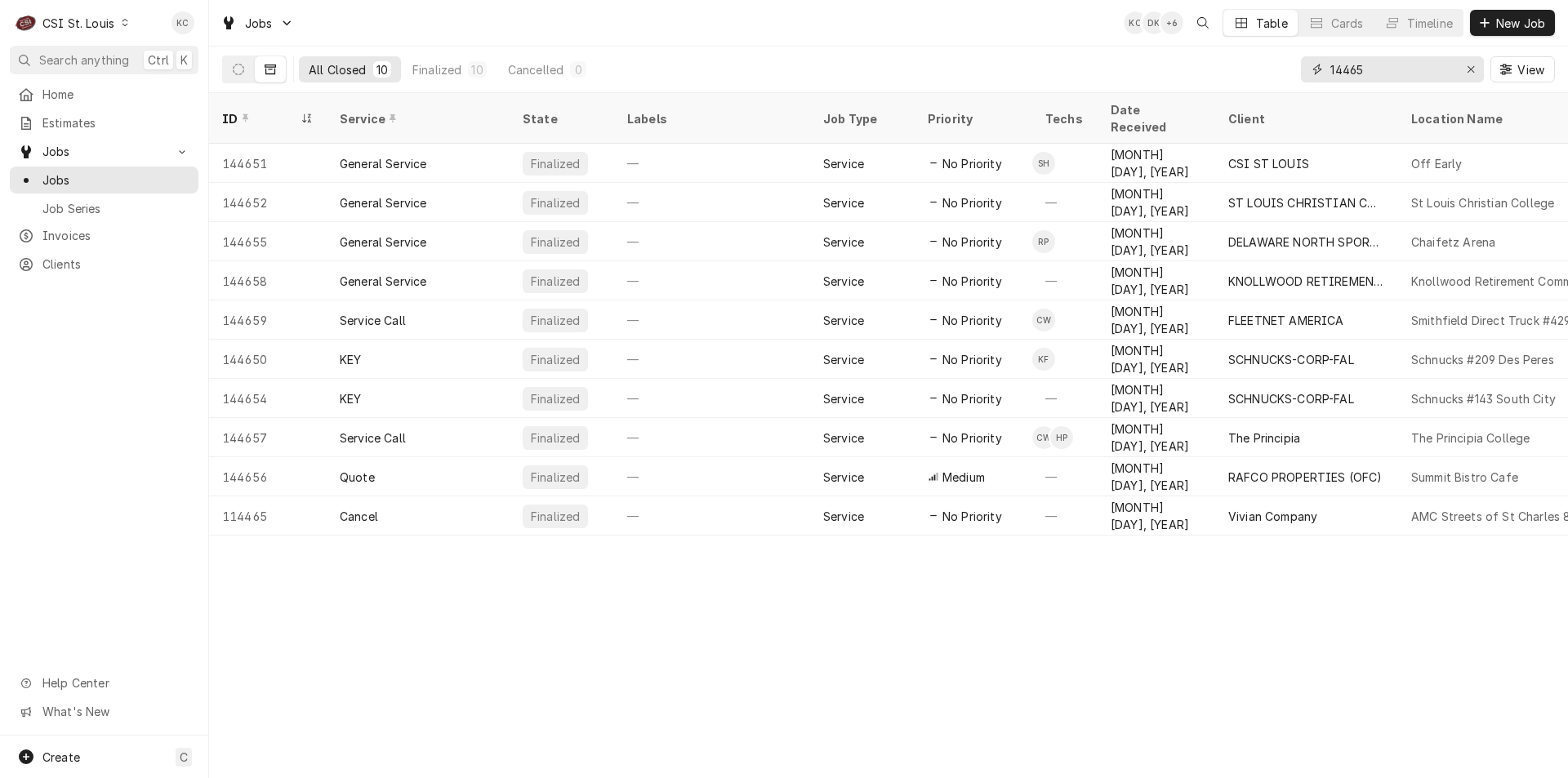 drag, startPoint x: 1400, startPoint y: 73, endPoint x: 1291, endPoint y: 85, distance: 109.65856 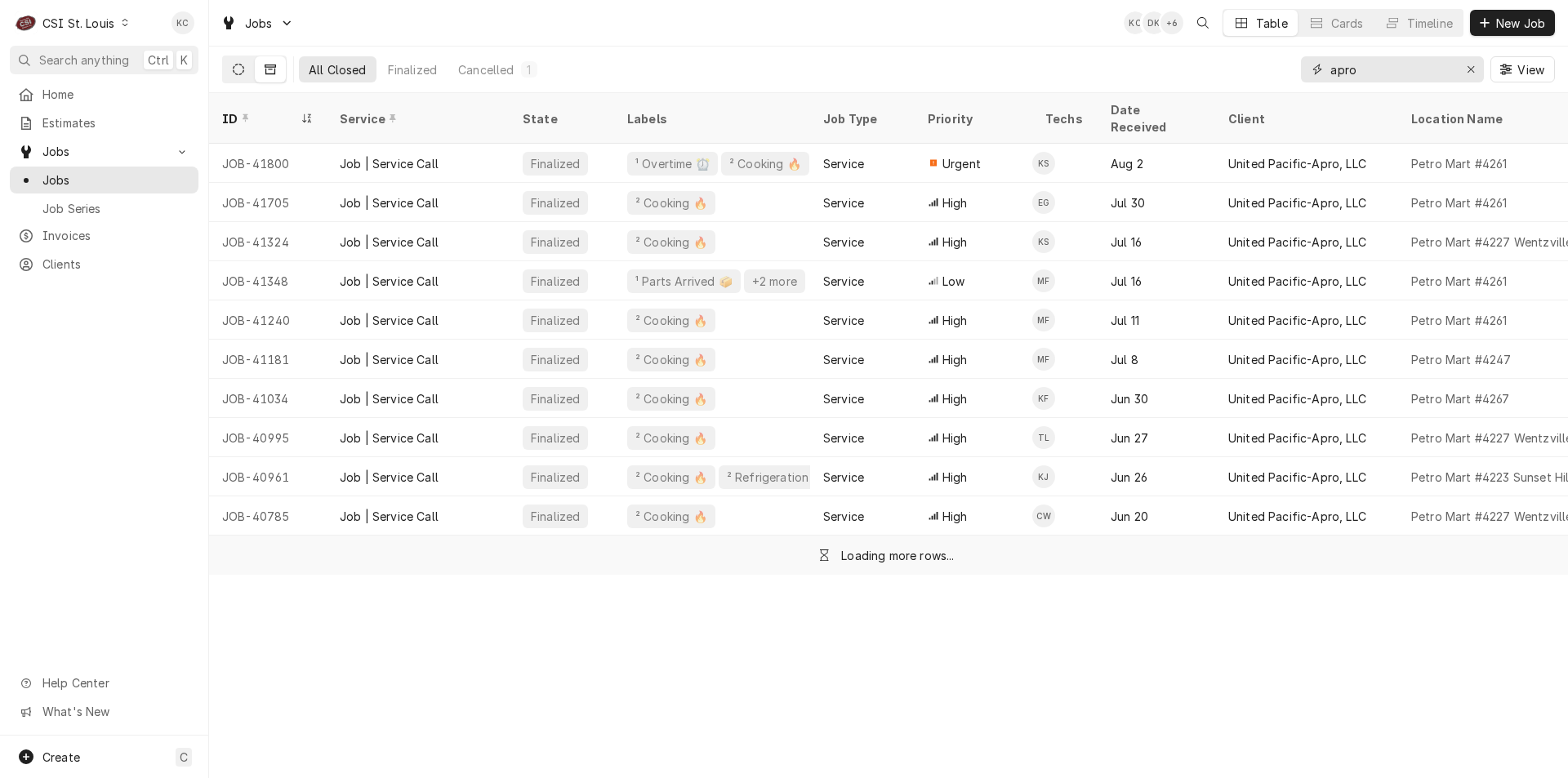 type on "apro" 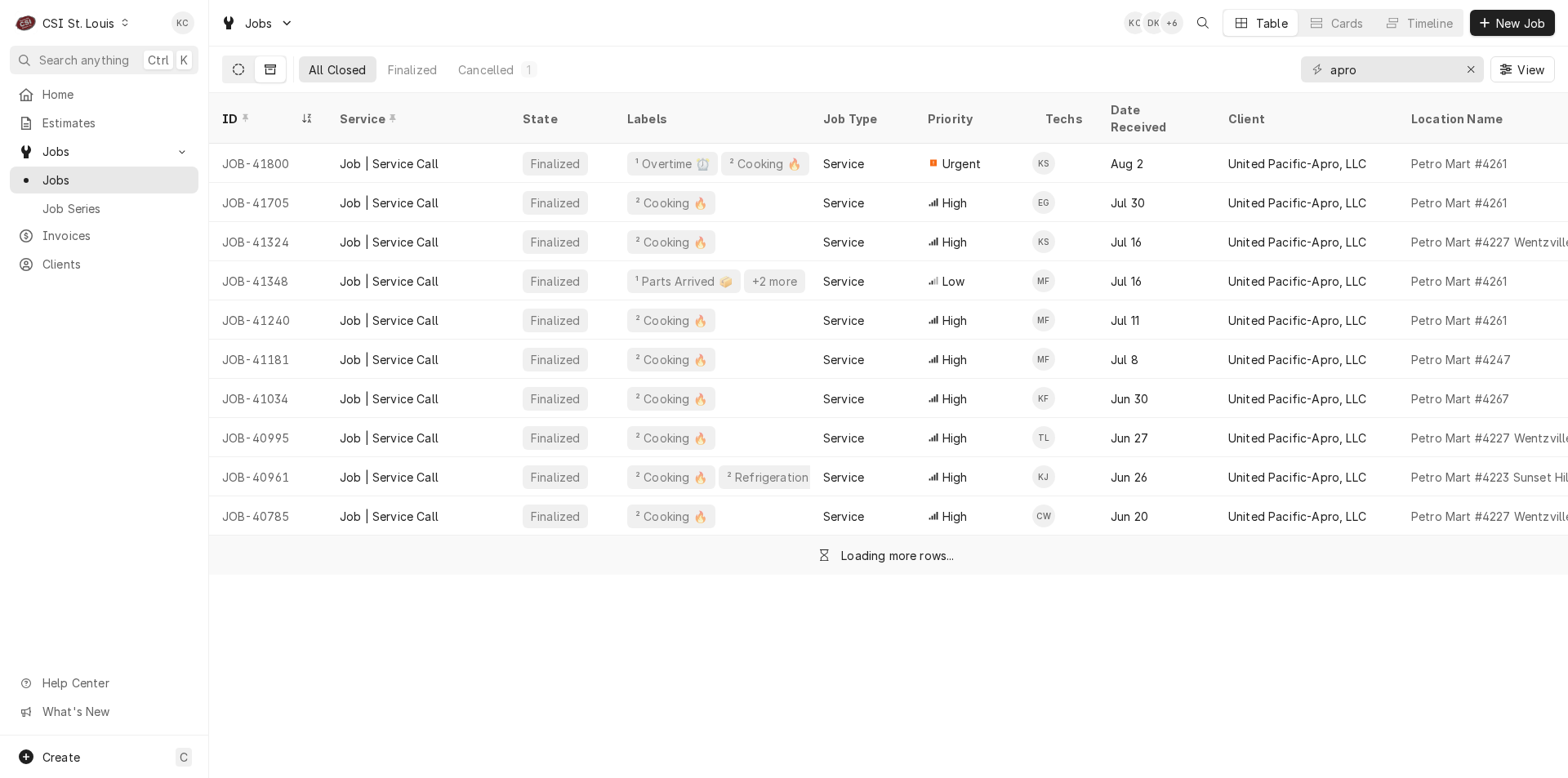 click 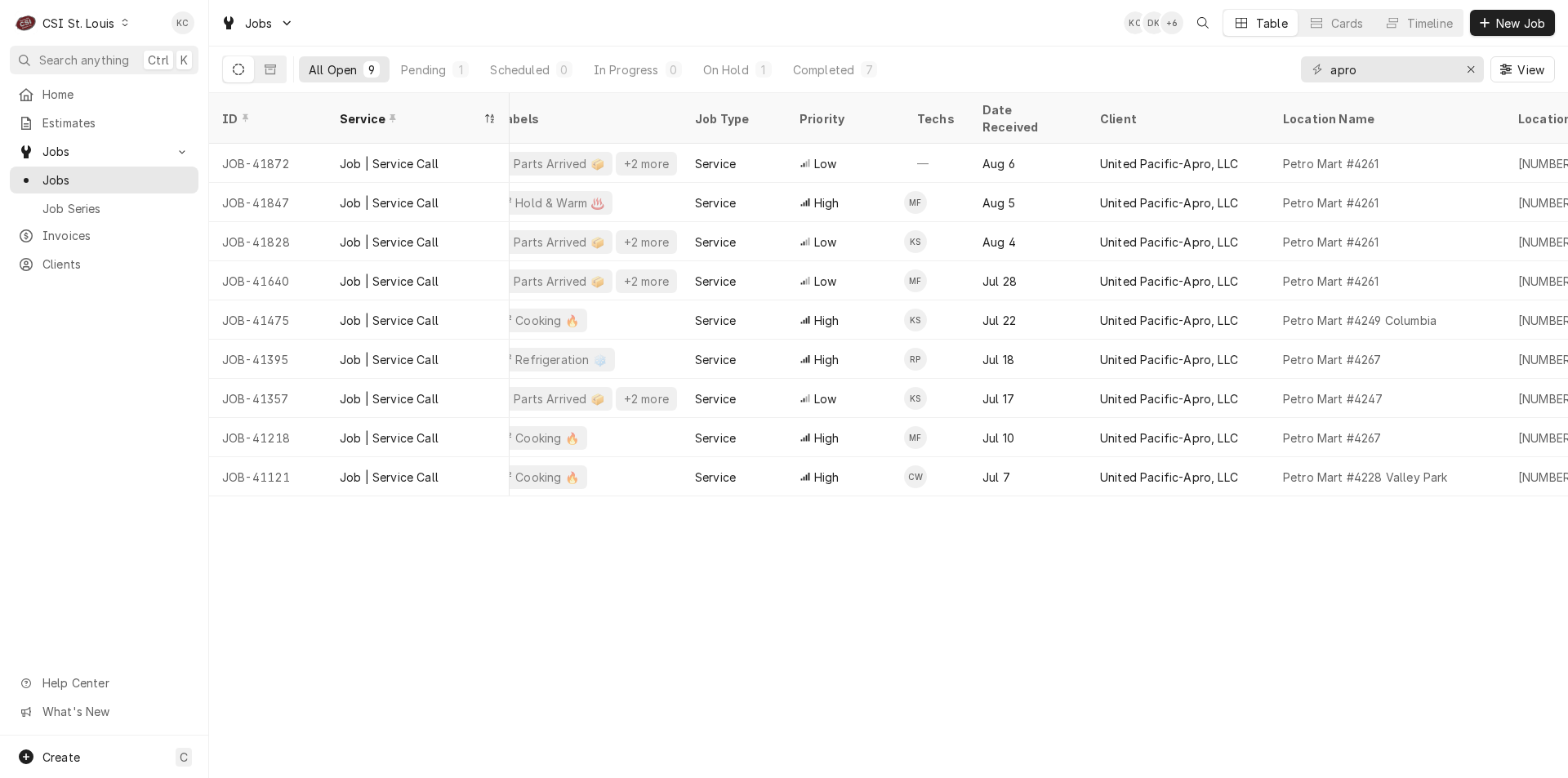 scroll, scrollTop: 0, scrollLeft: 385, axis: horizontal 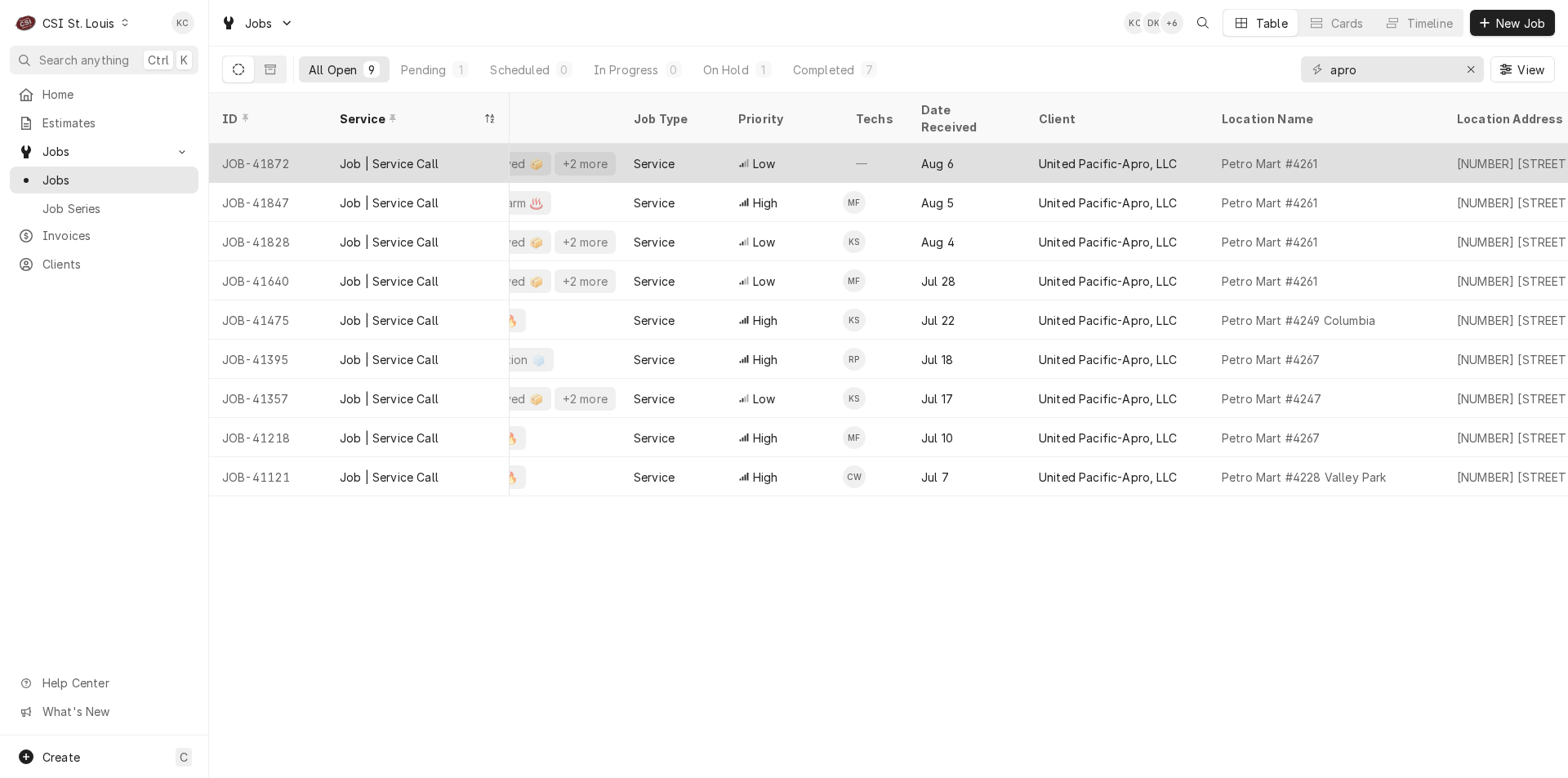 click on "Aug 6" at bounding box center (967, 163) 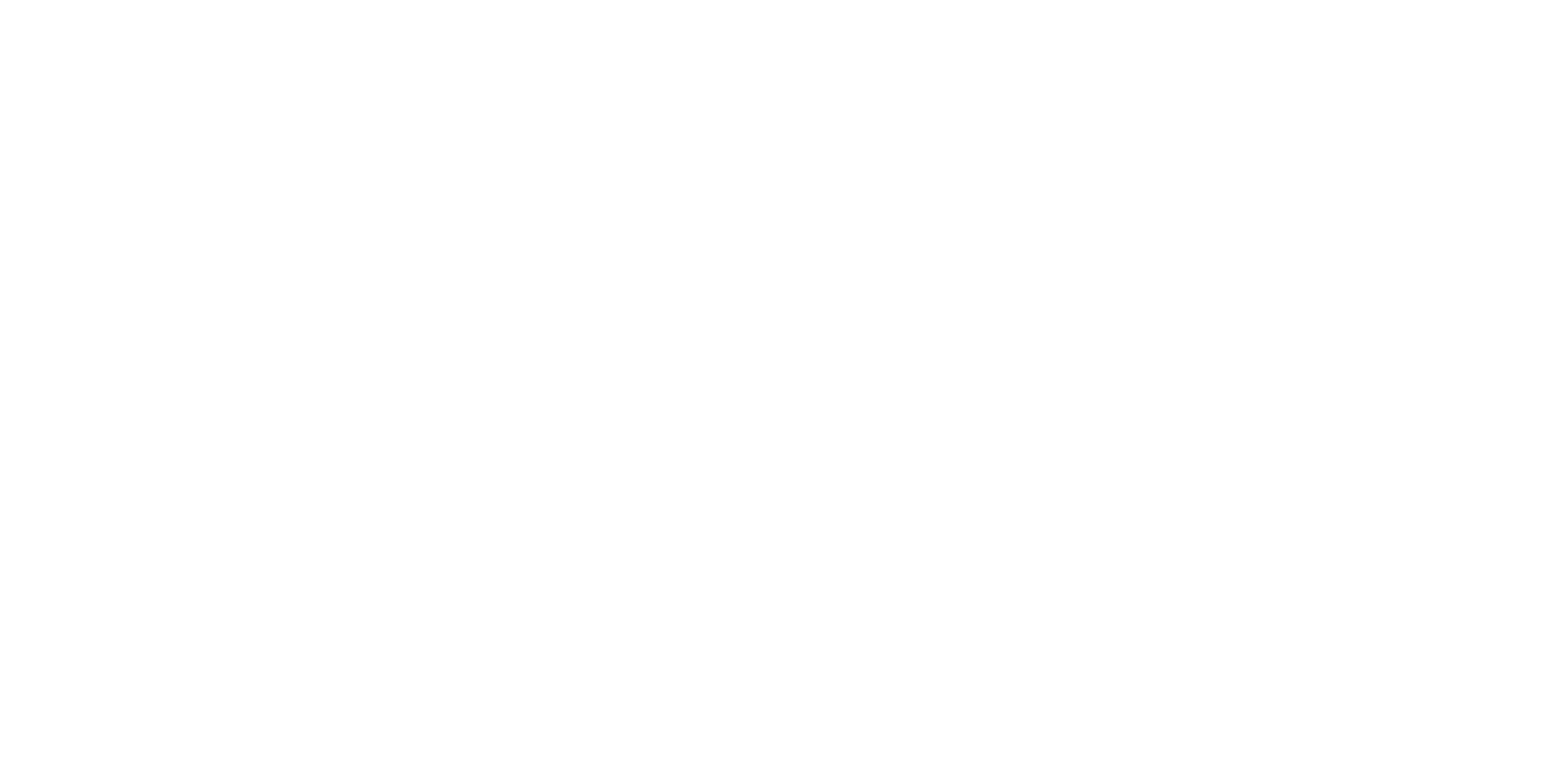 scroll, scrollTop: 0, scrollLeft: 0, axis: both 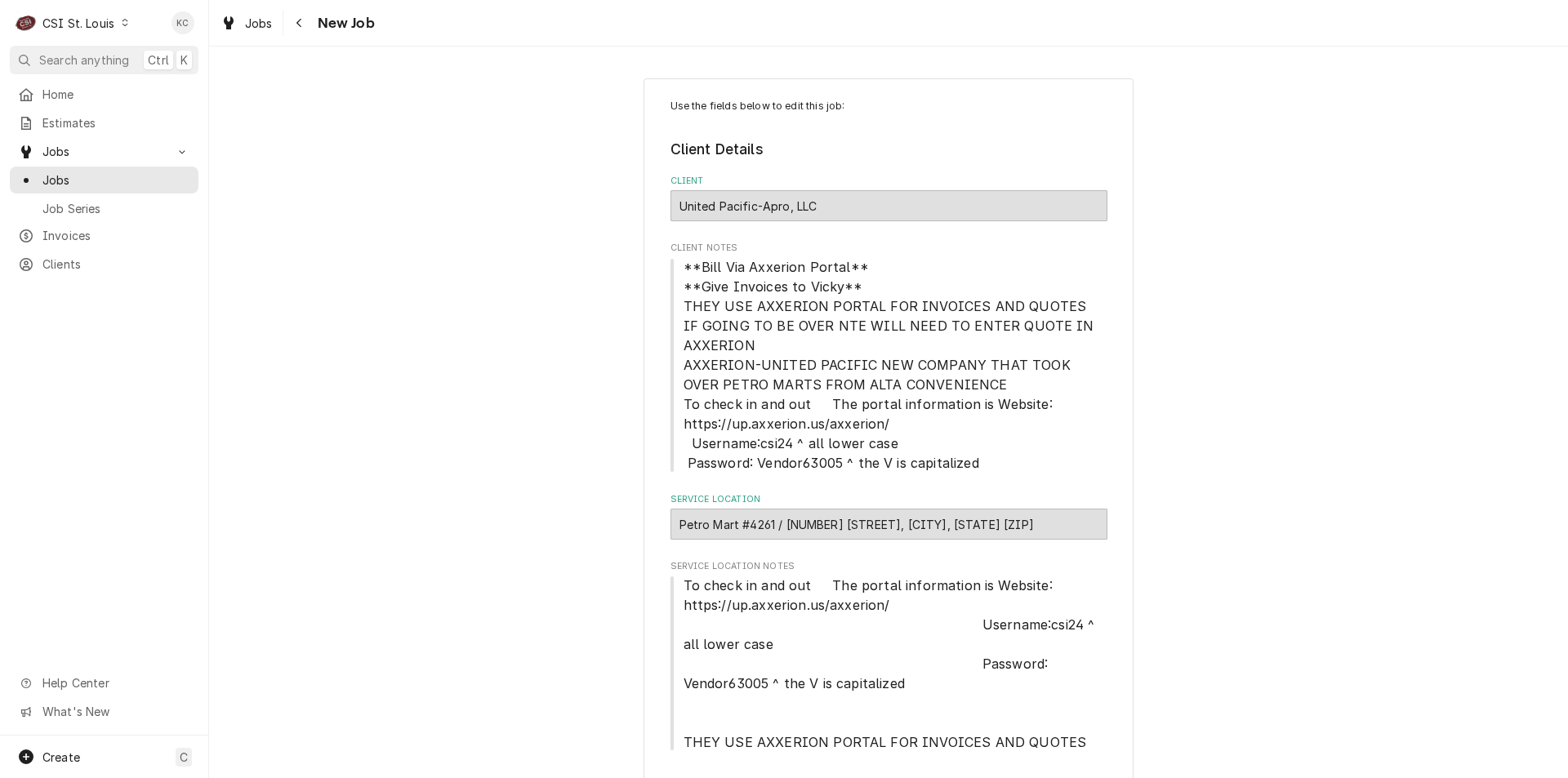 type on "x" 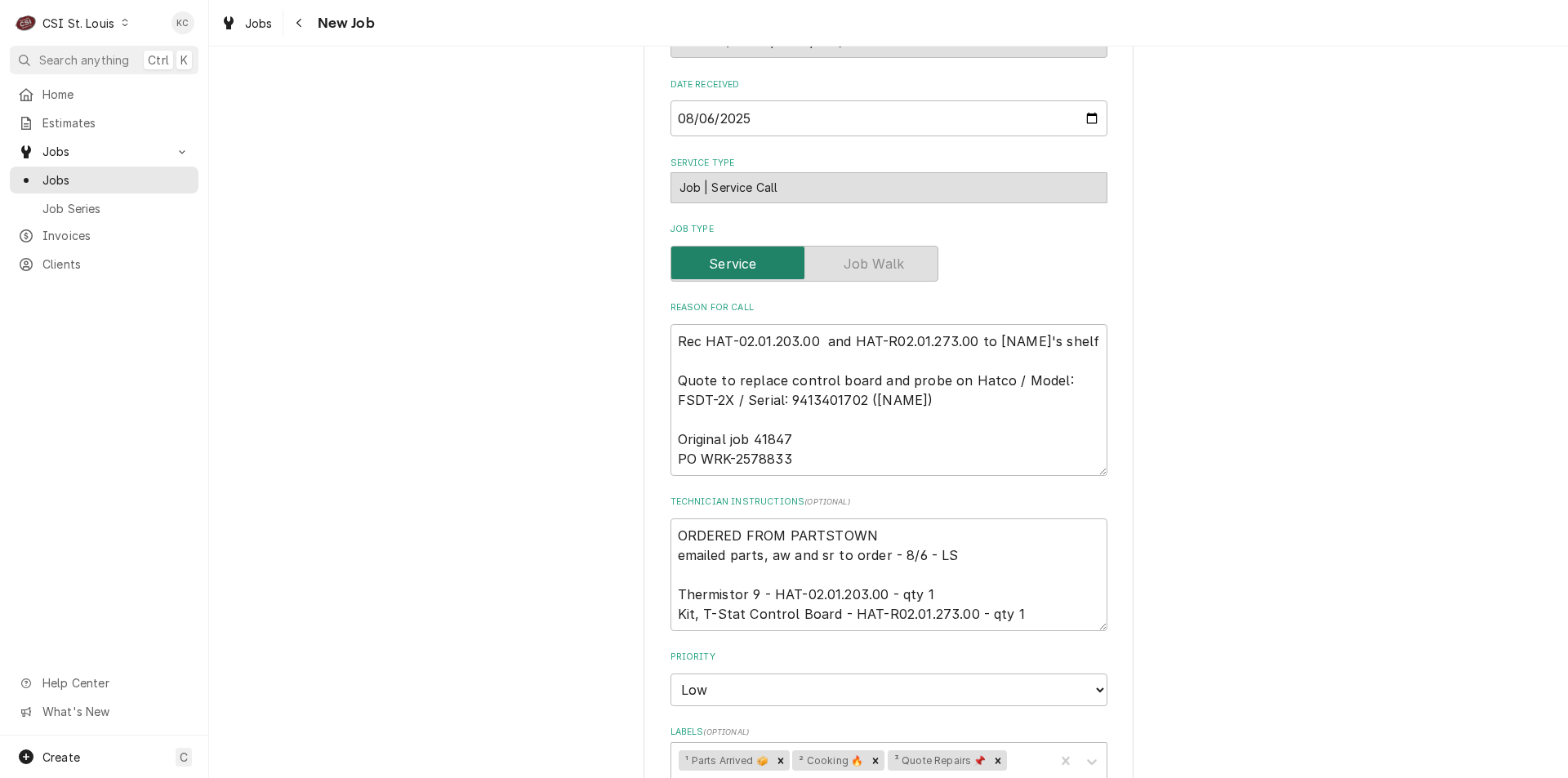 scroll, scrollTop: 980, scrollLeft: 0, axis: vertical 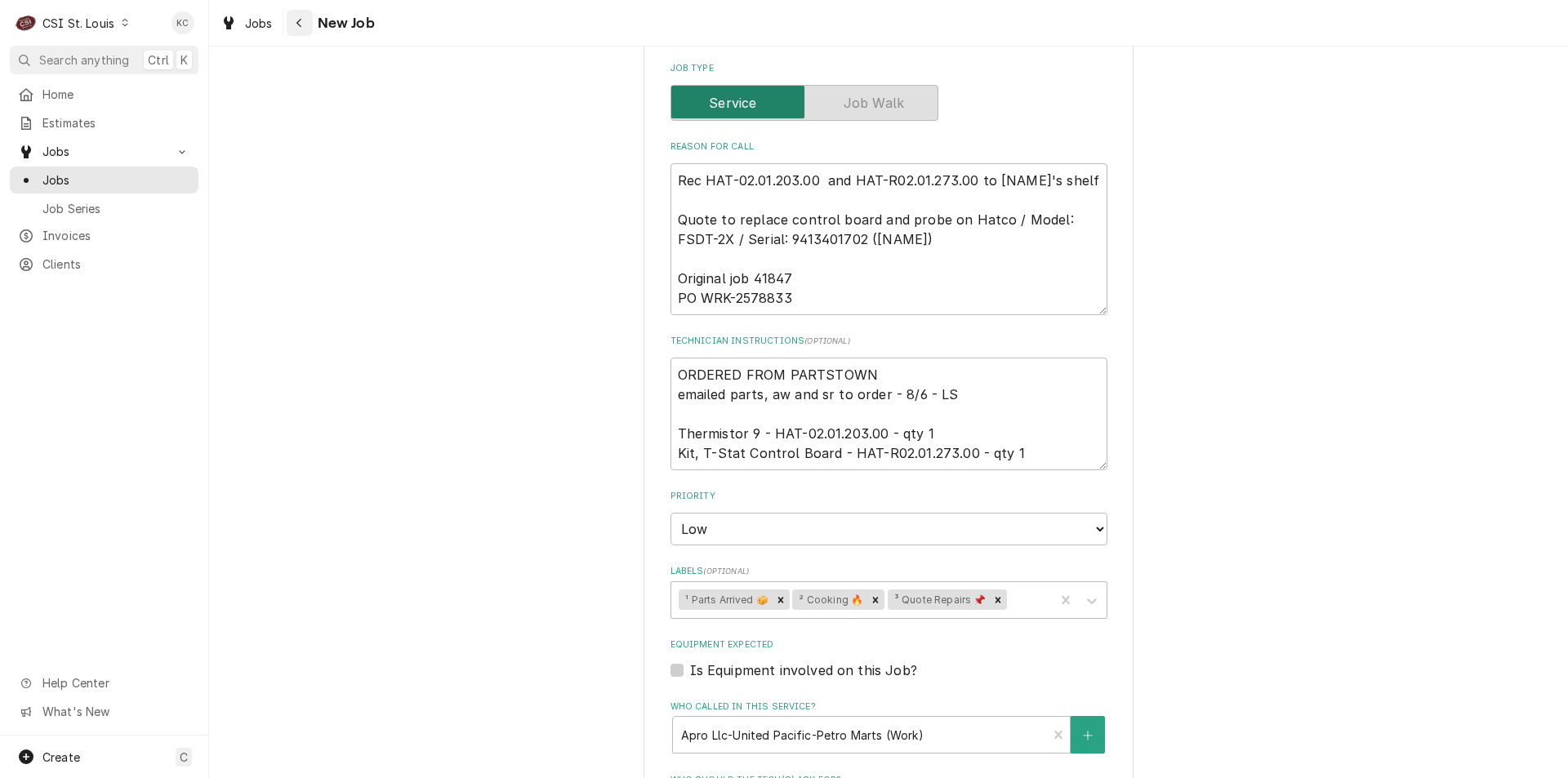 click at bounding box center (300, 23) 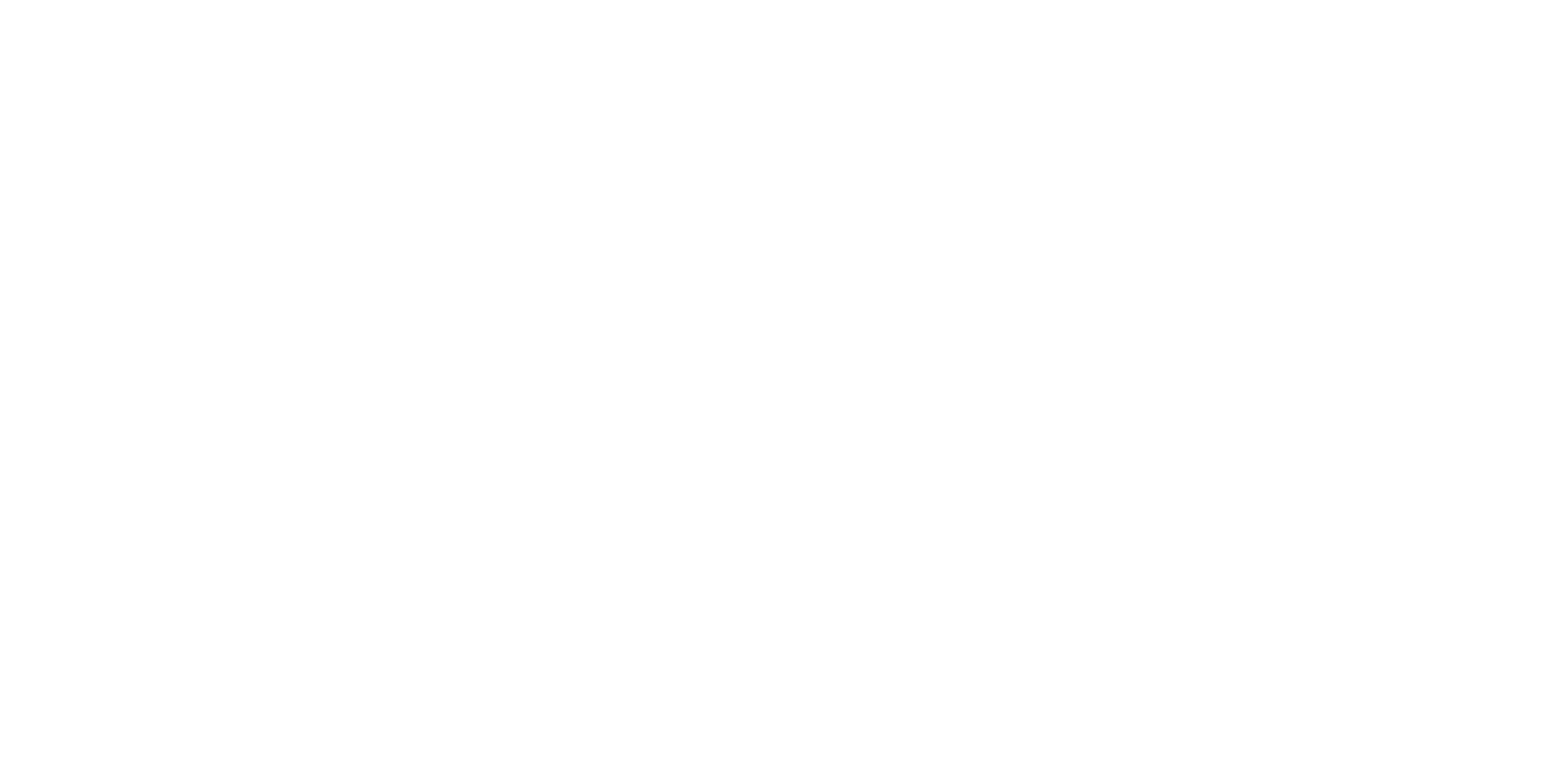 scroll, scrollTop: 0, scrollLeft: 0, axis: both 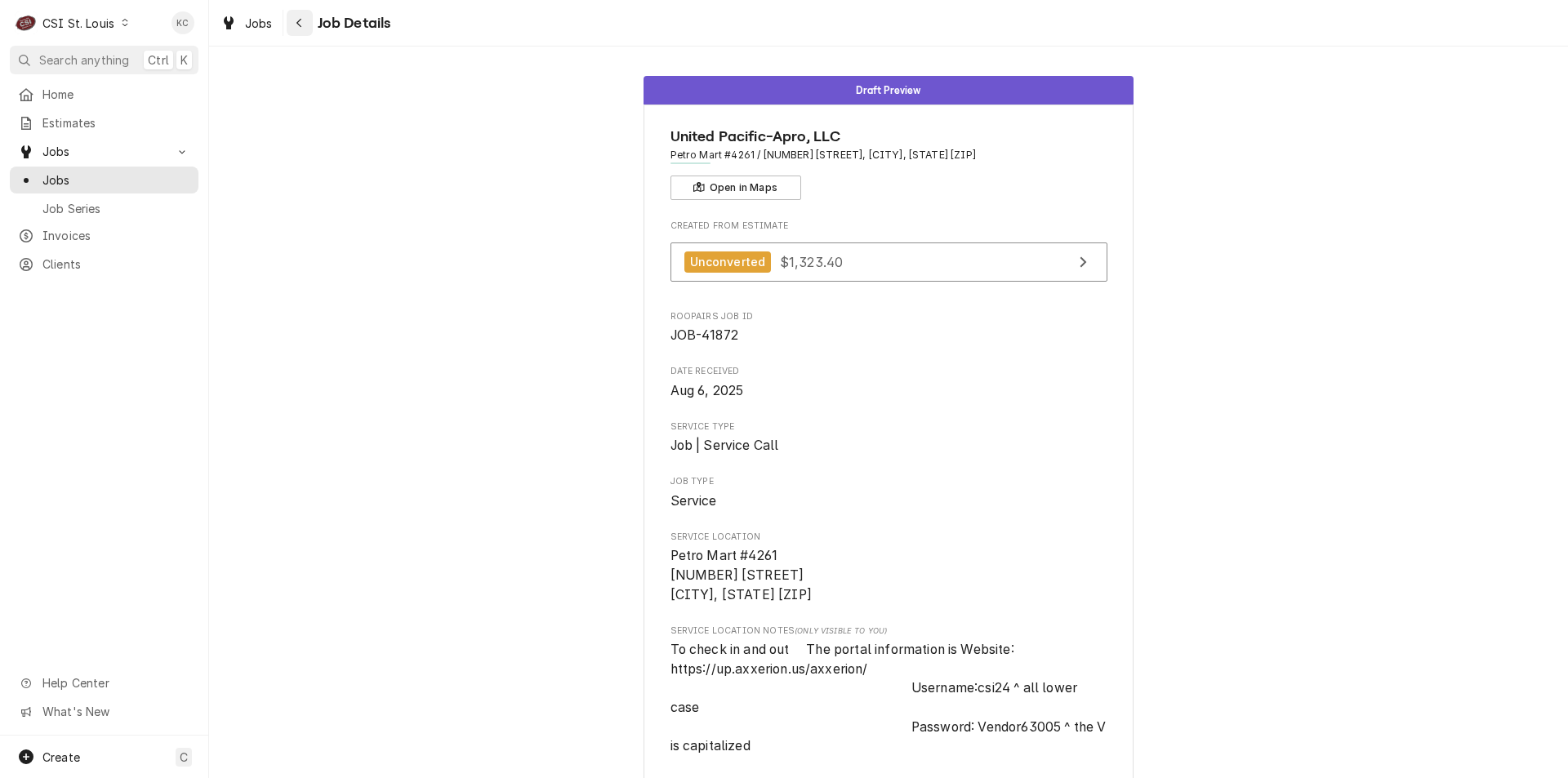 click at bounding box center (300, 23) 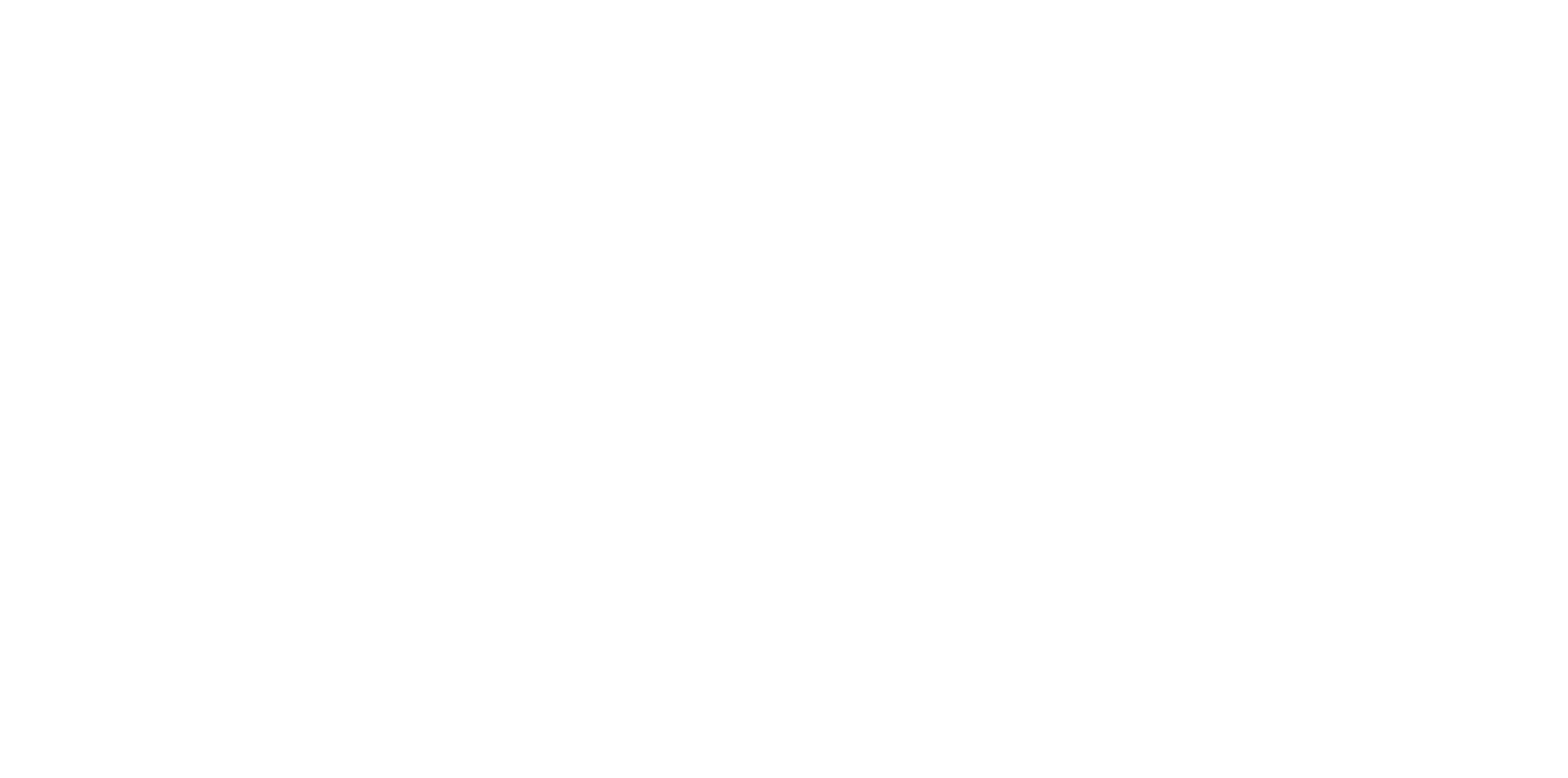 scroll, scrollTop: 0, scrollLeft: 0, axis: both 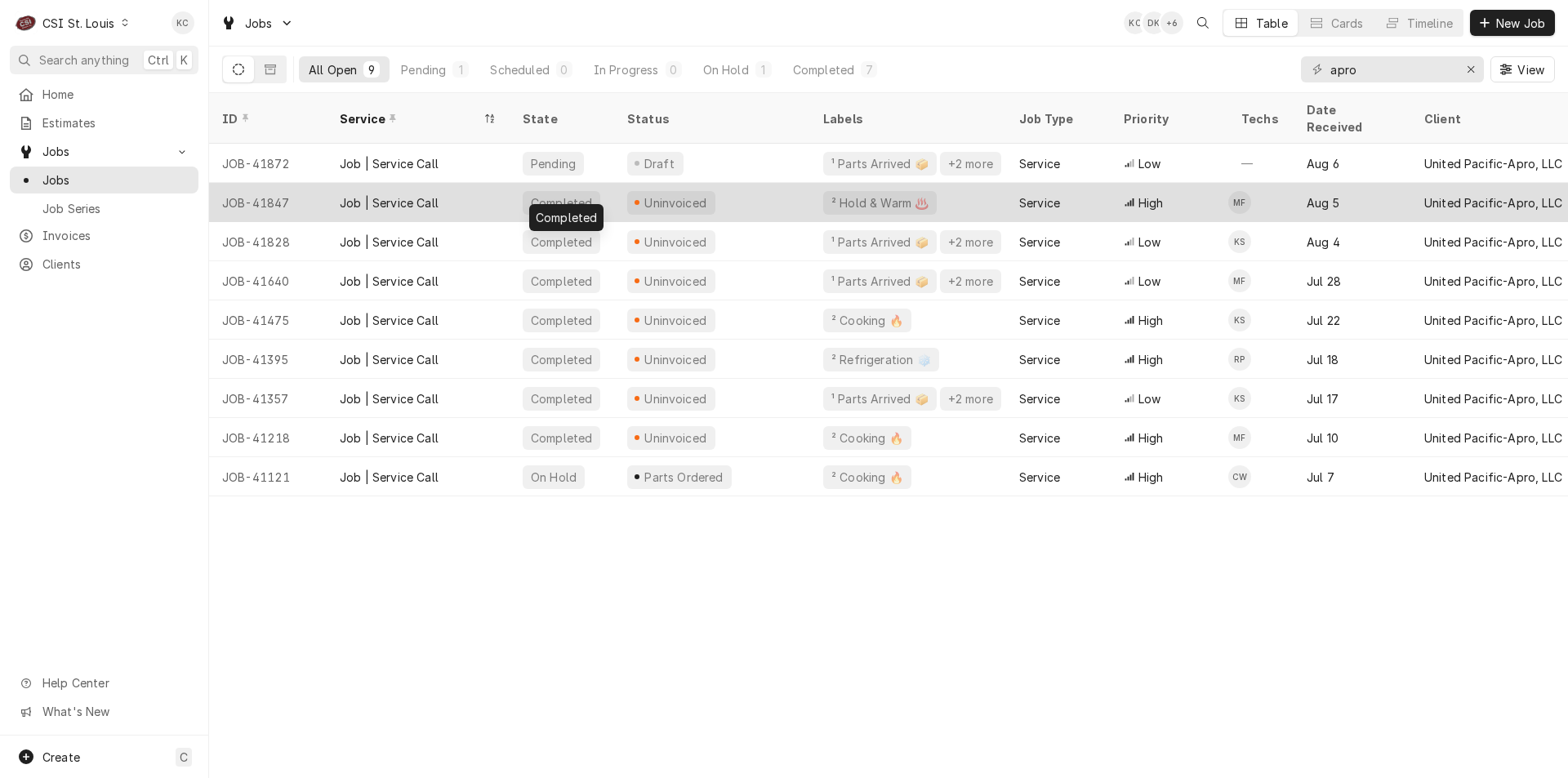 click on "Completed" at bounding box center [562, 202] 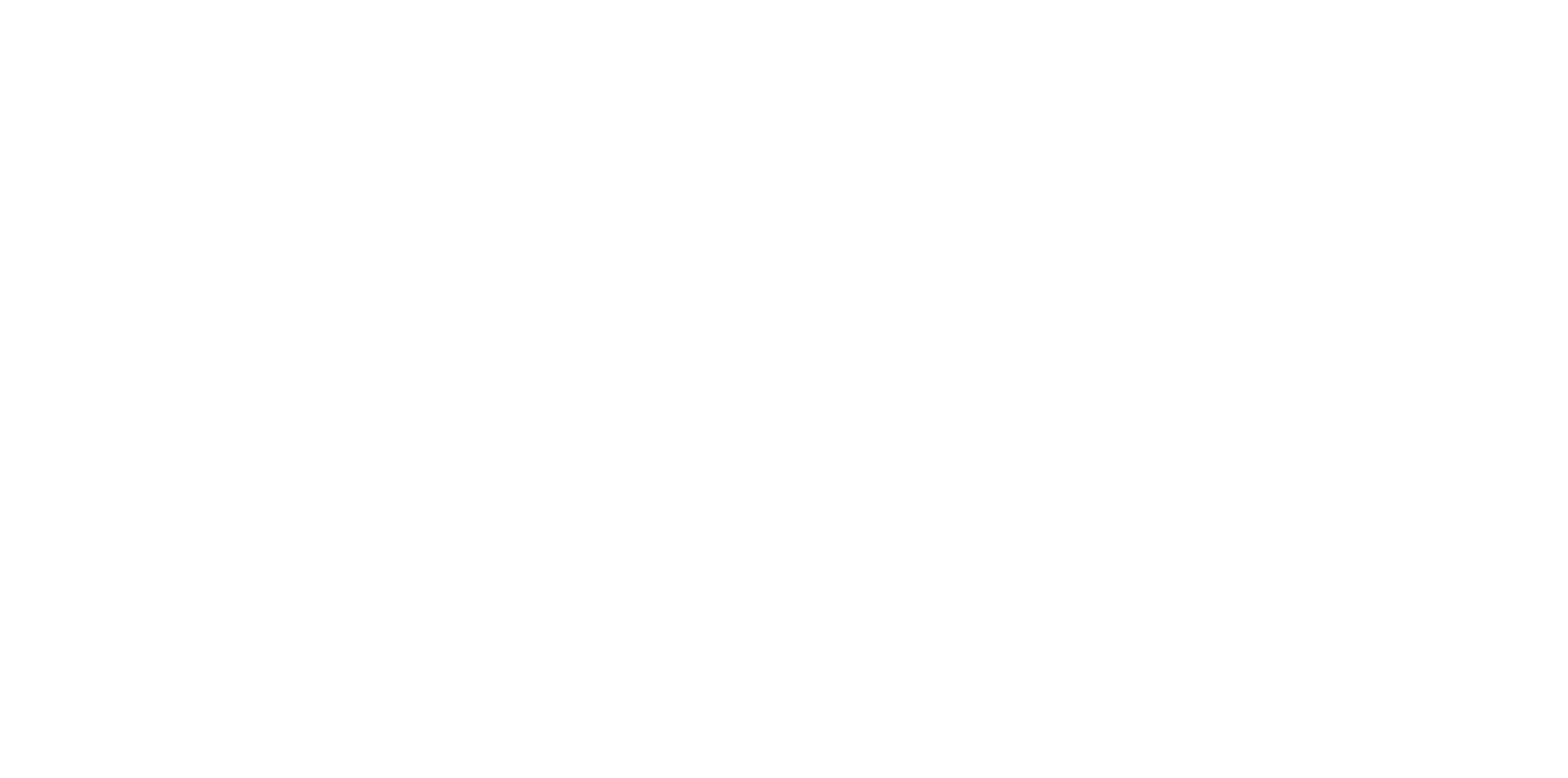 scroll, scrollTop: 0, scrollLeft: 0, axis: both 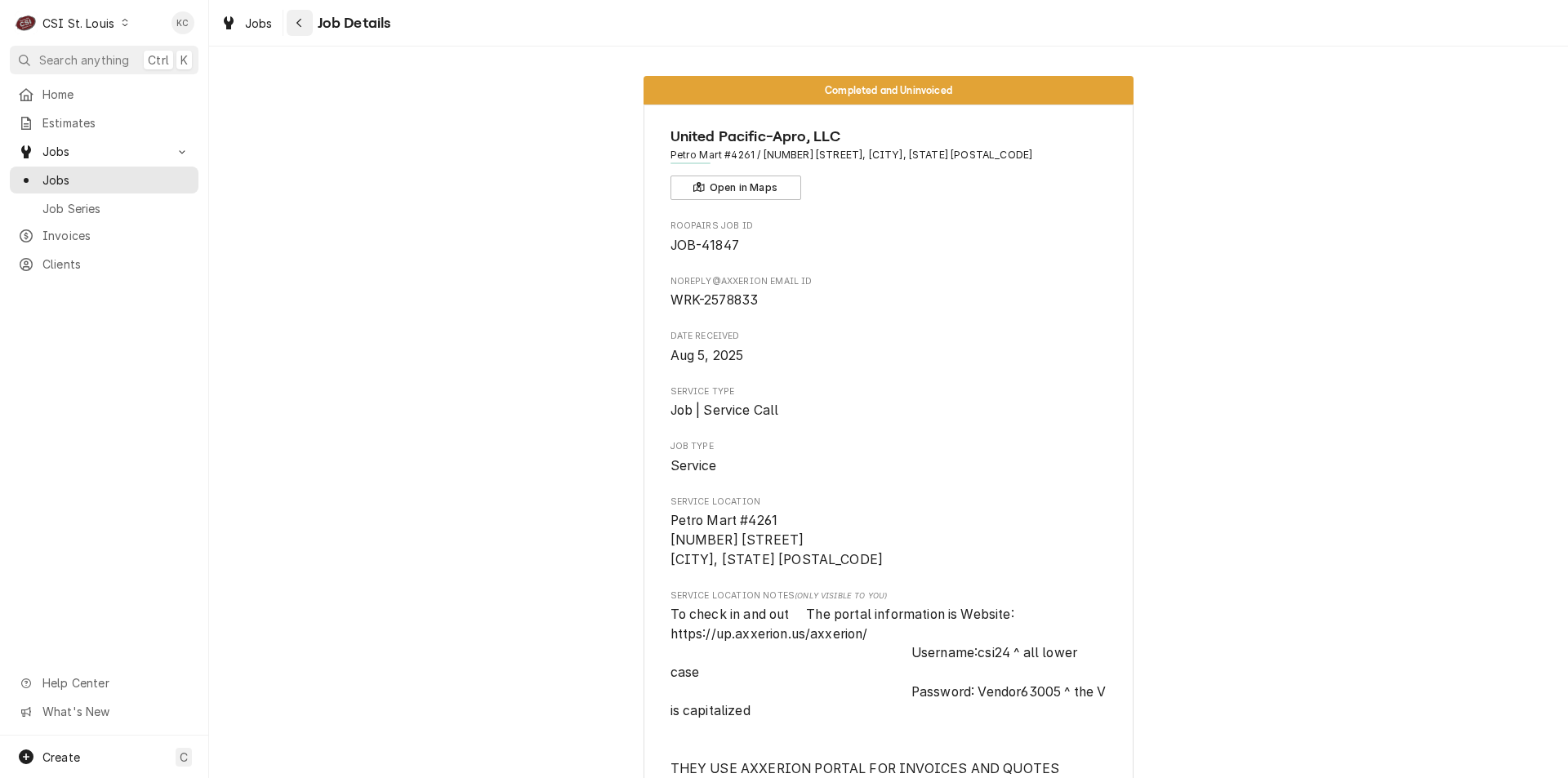 click at bounding box center (300, 23) 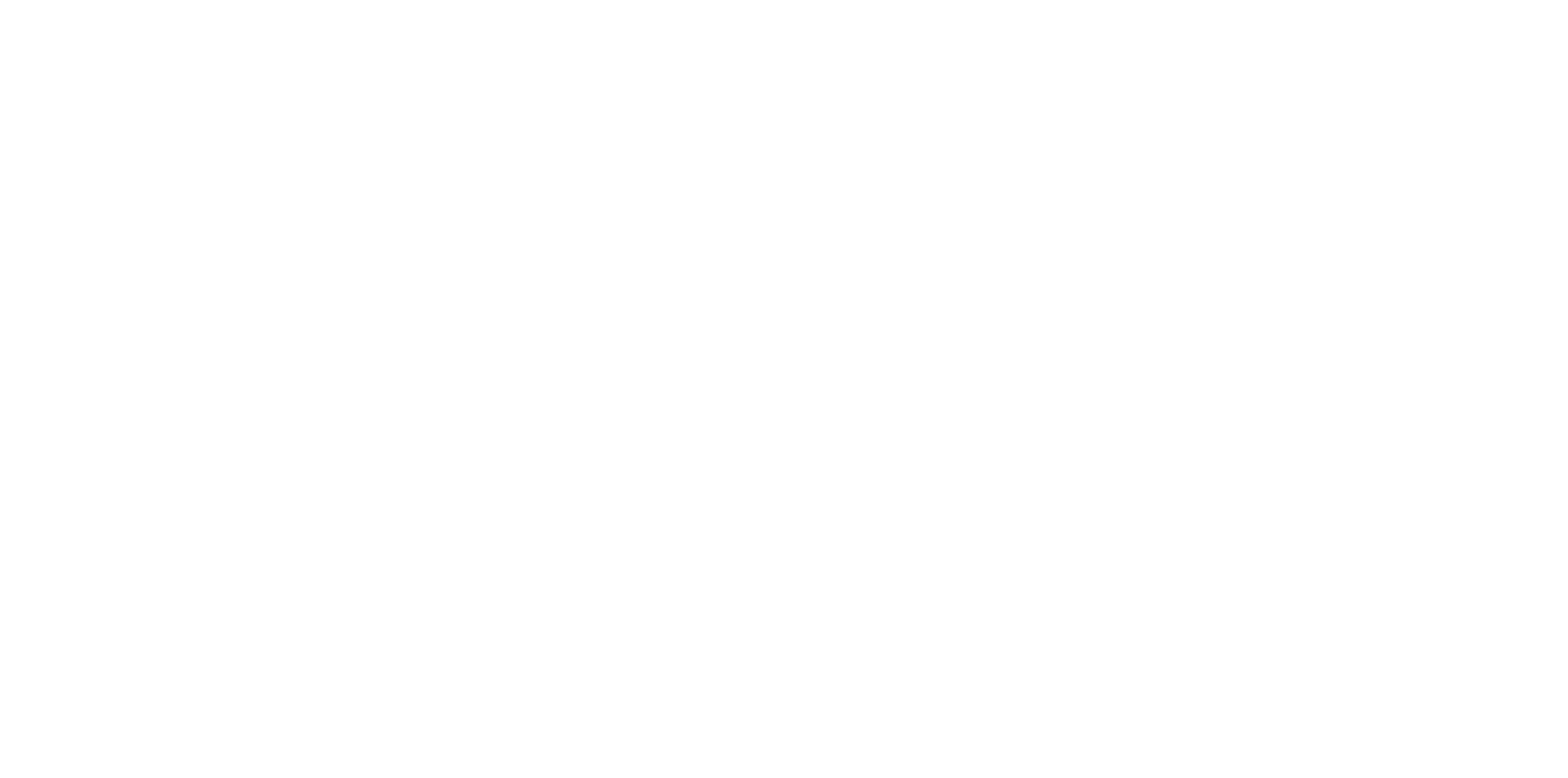 scroll, scrollTop: 0, scrollLeft: 0, axis: both 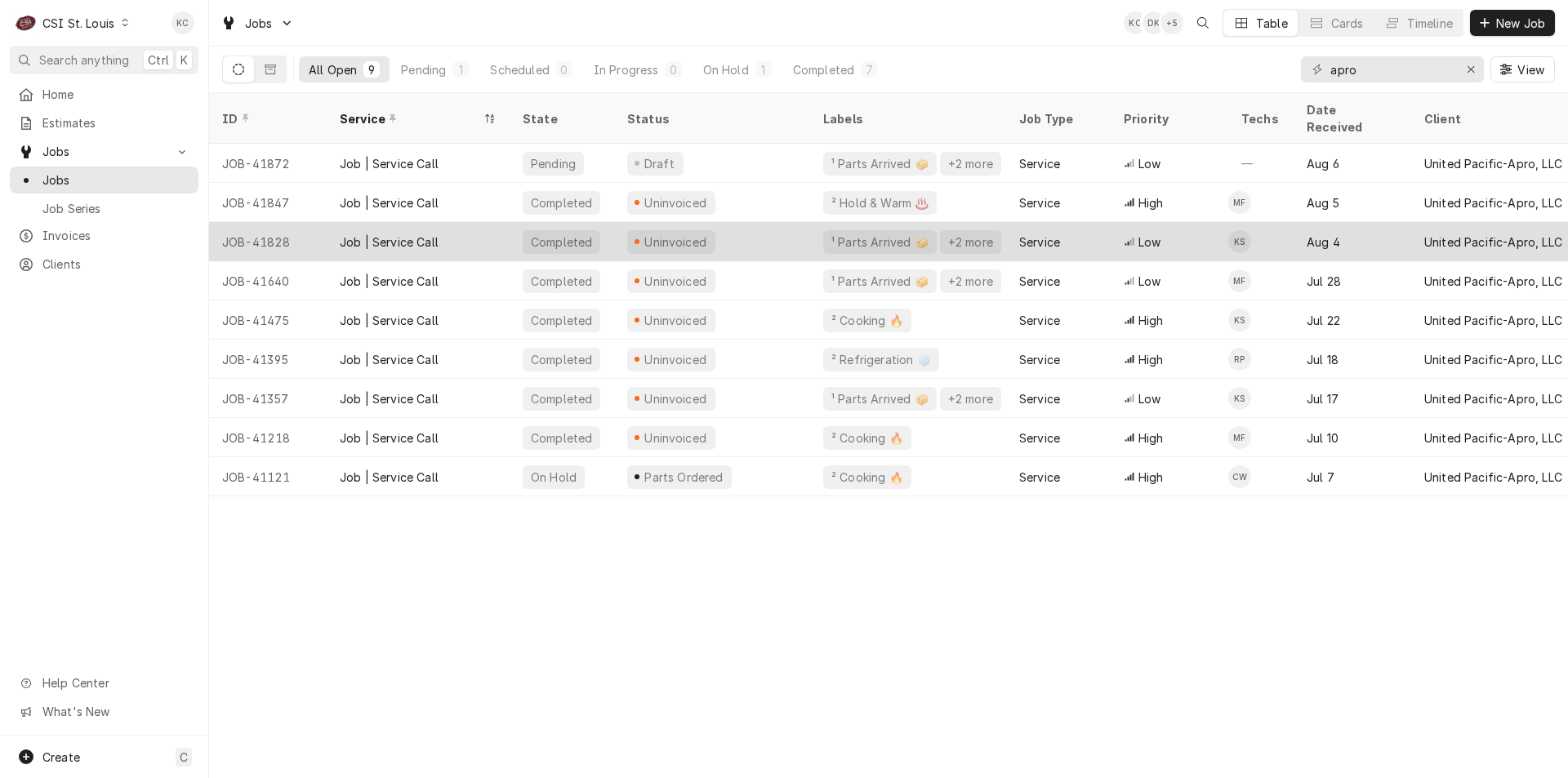 click on "Job | Service Call" at bounding box center (418, 242) 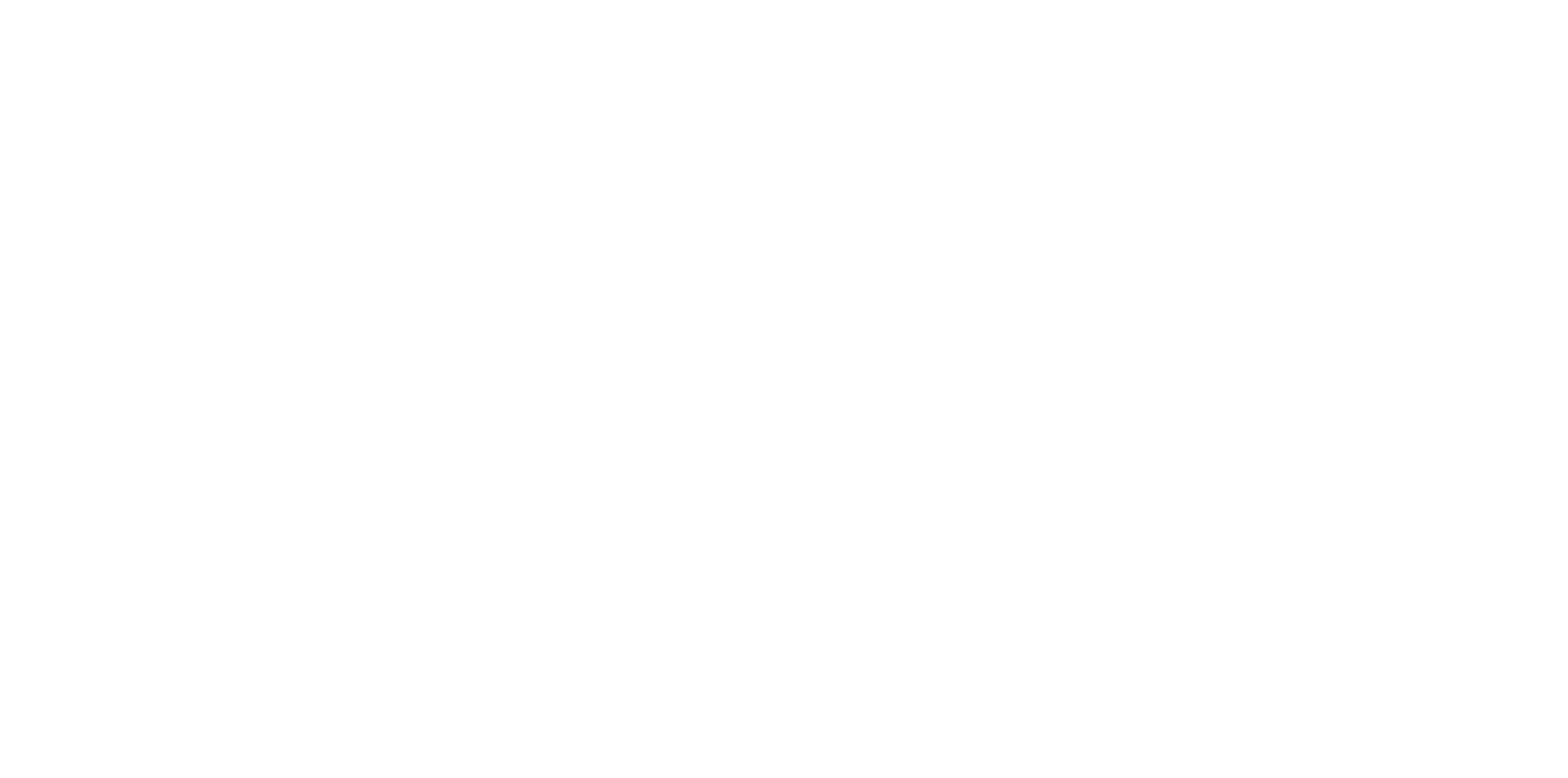 scroll, scrollTop: 0, scrollLeft: 0, axis: both 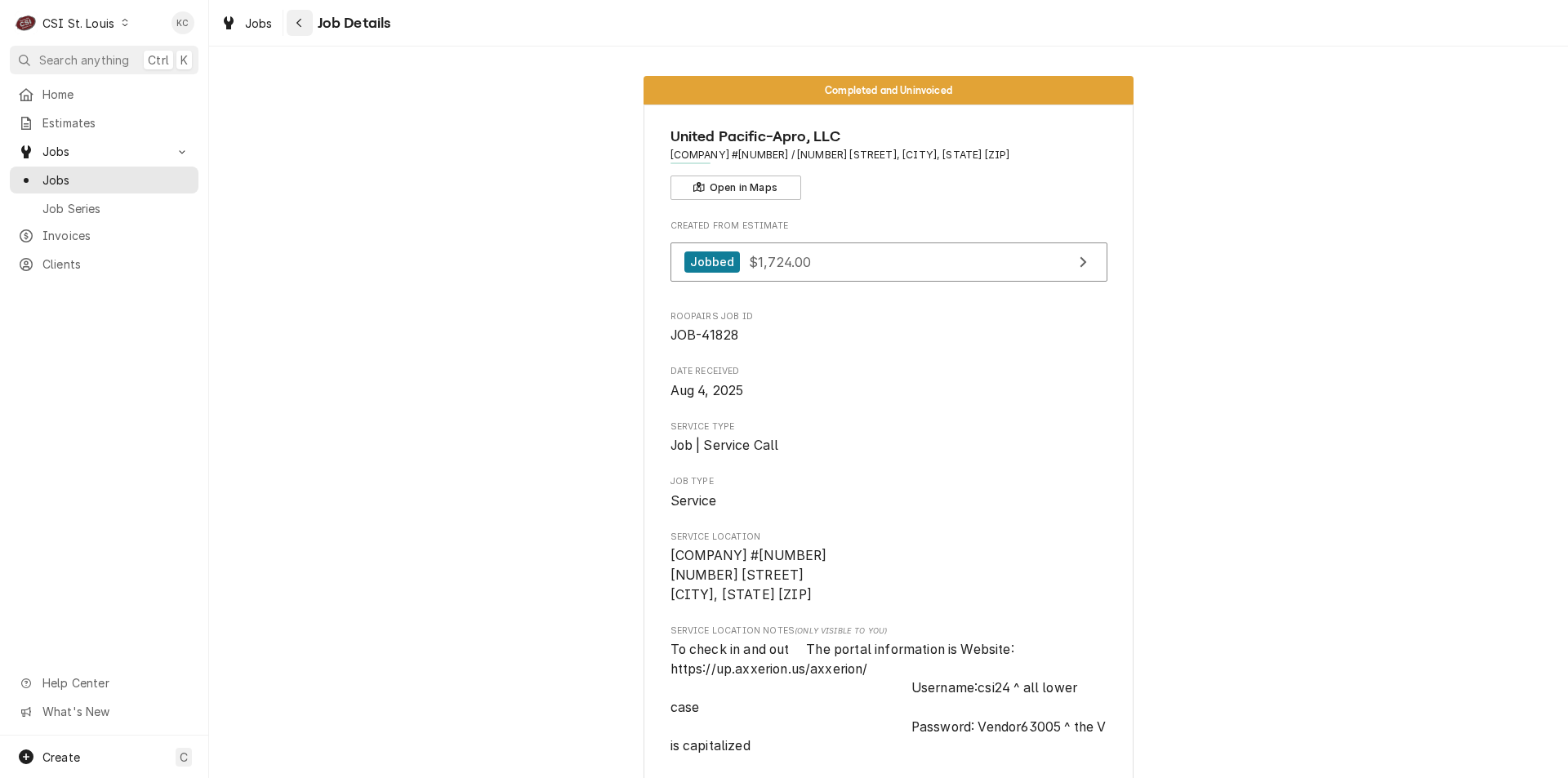 click 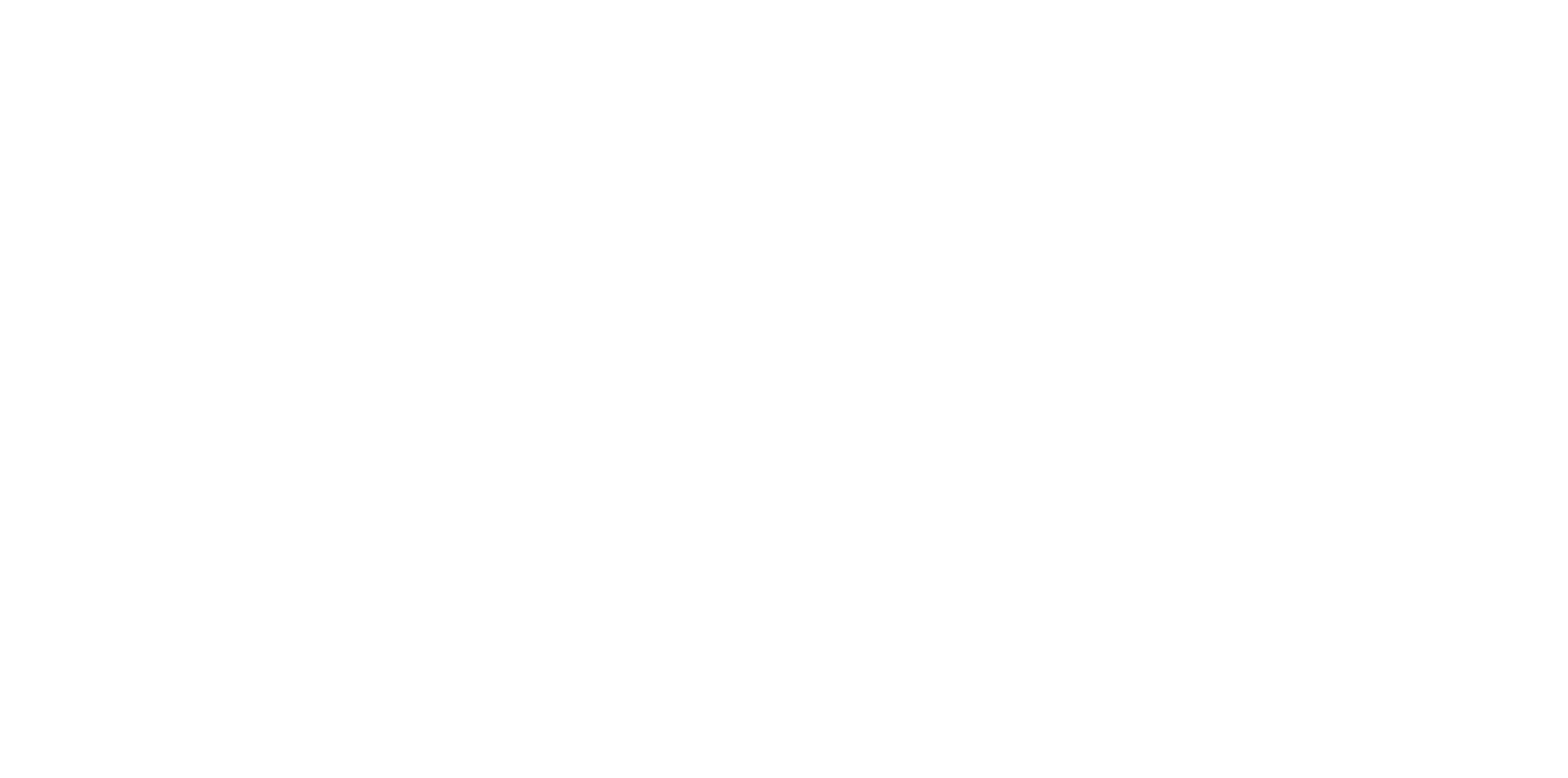 scroll, scrollTop: 0, scrollLeft: 0, axis: both 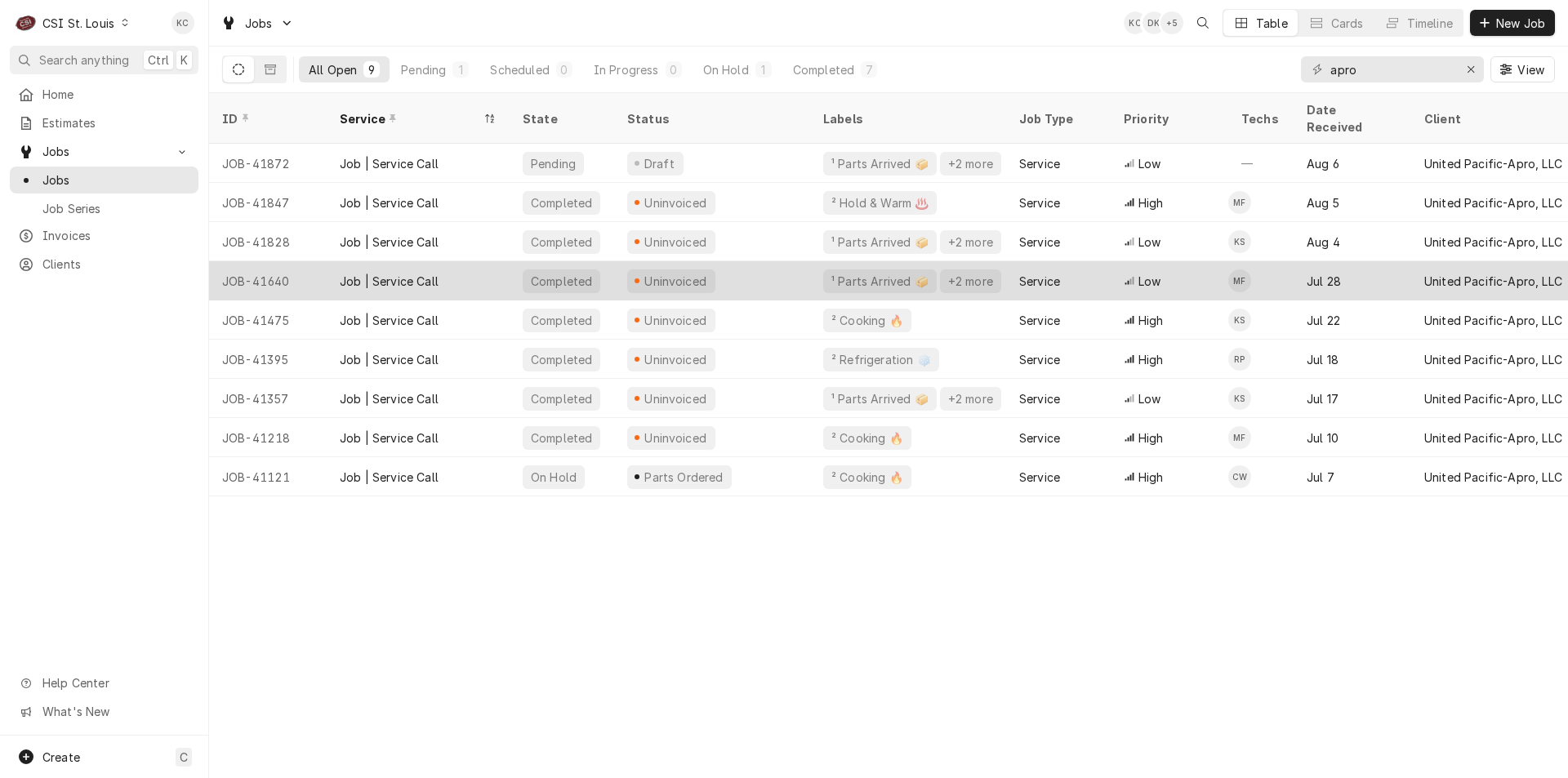 click on "Uninvoiced" at bounding box center (671, 281) 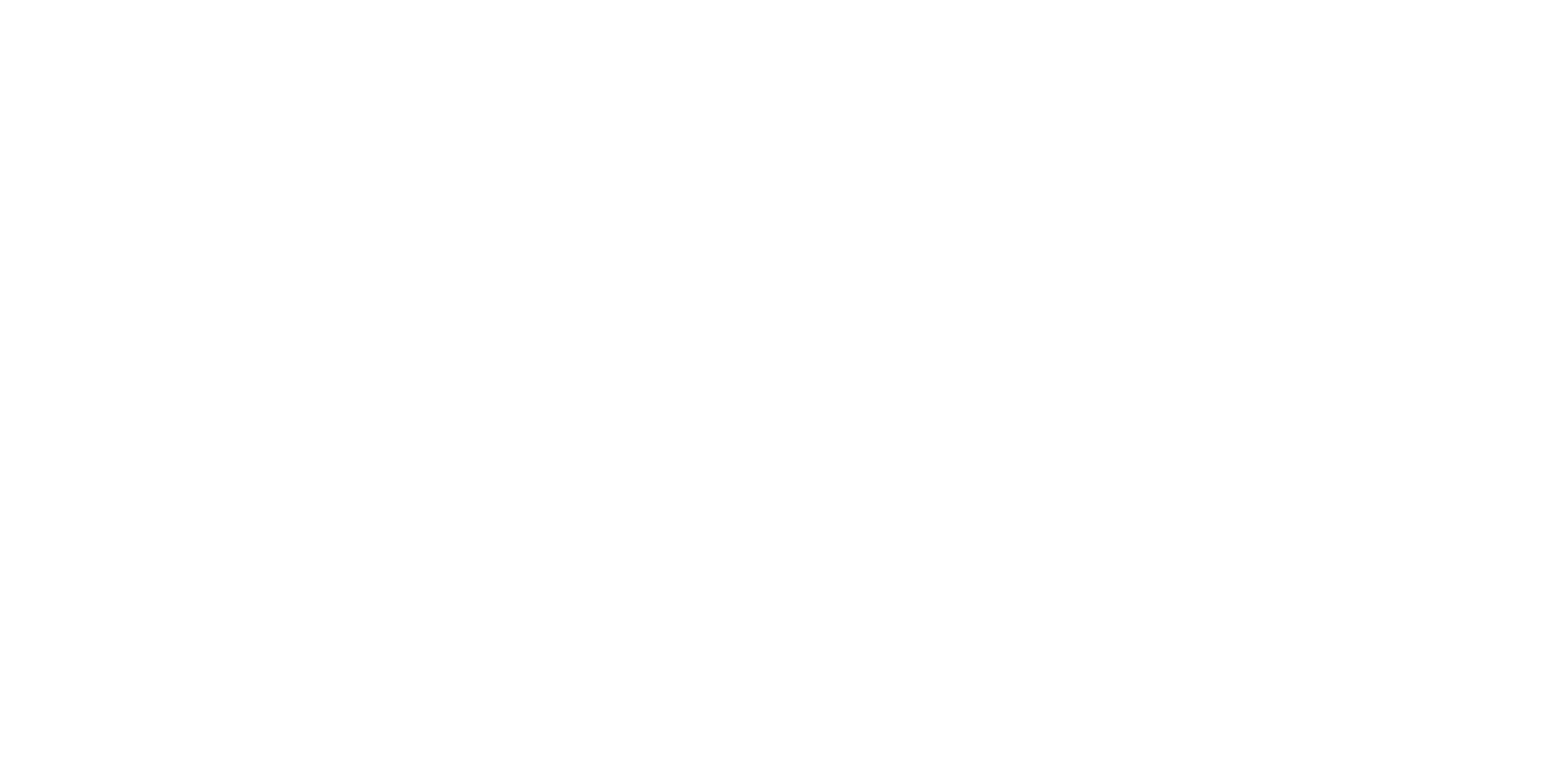 scroll, scrollTop: 0, scrollLeft: 0, axis: both 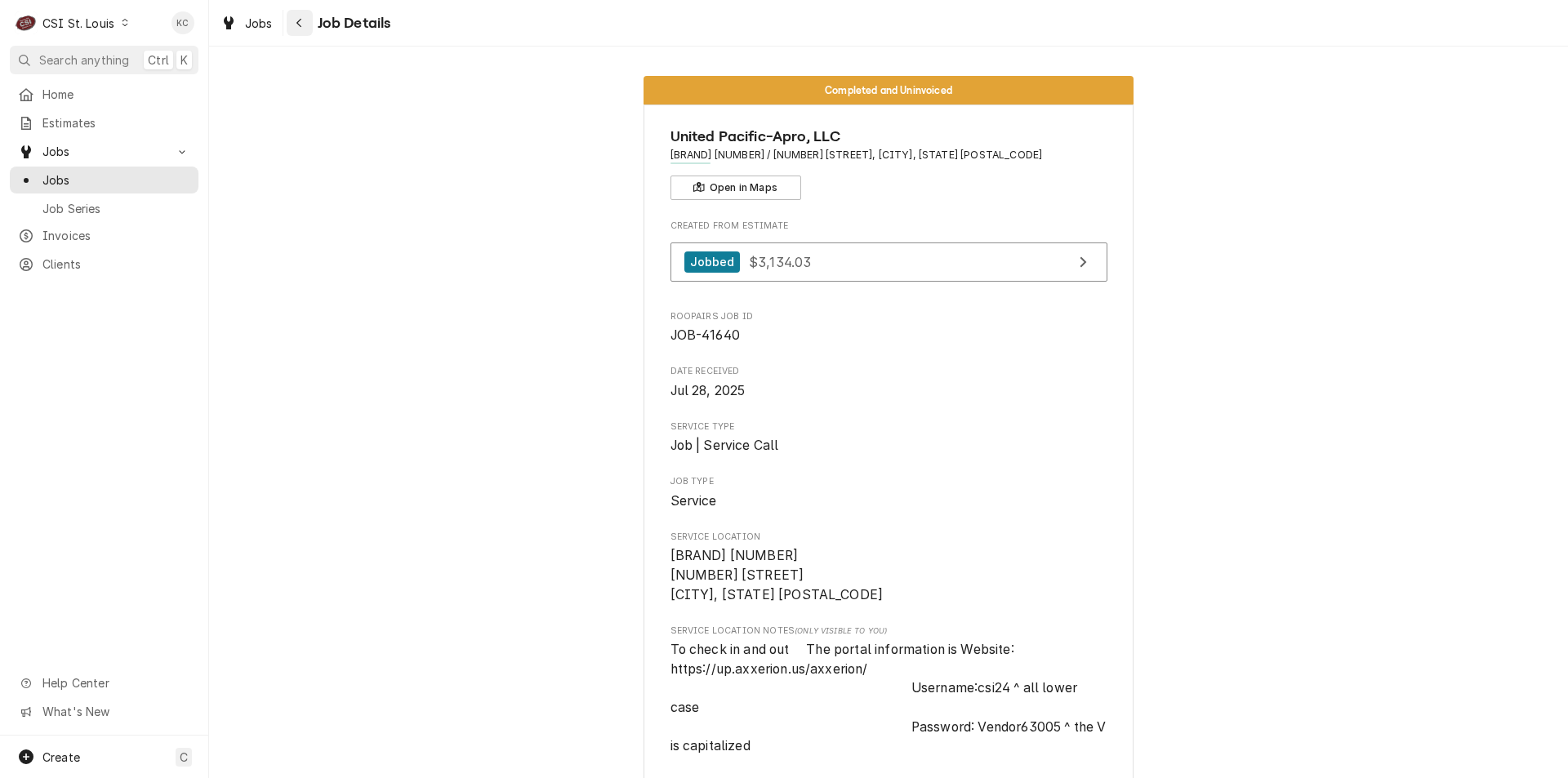 click 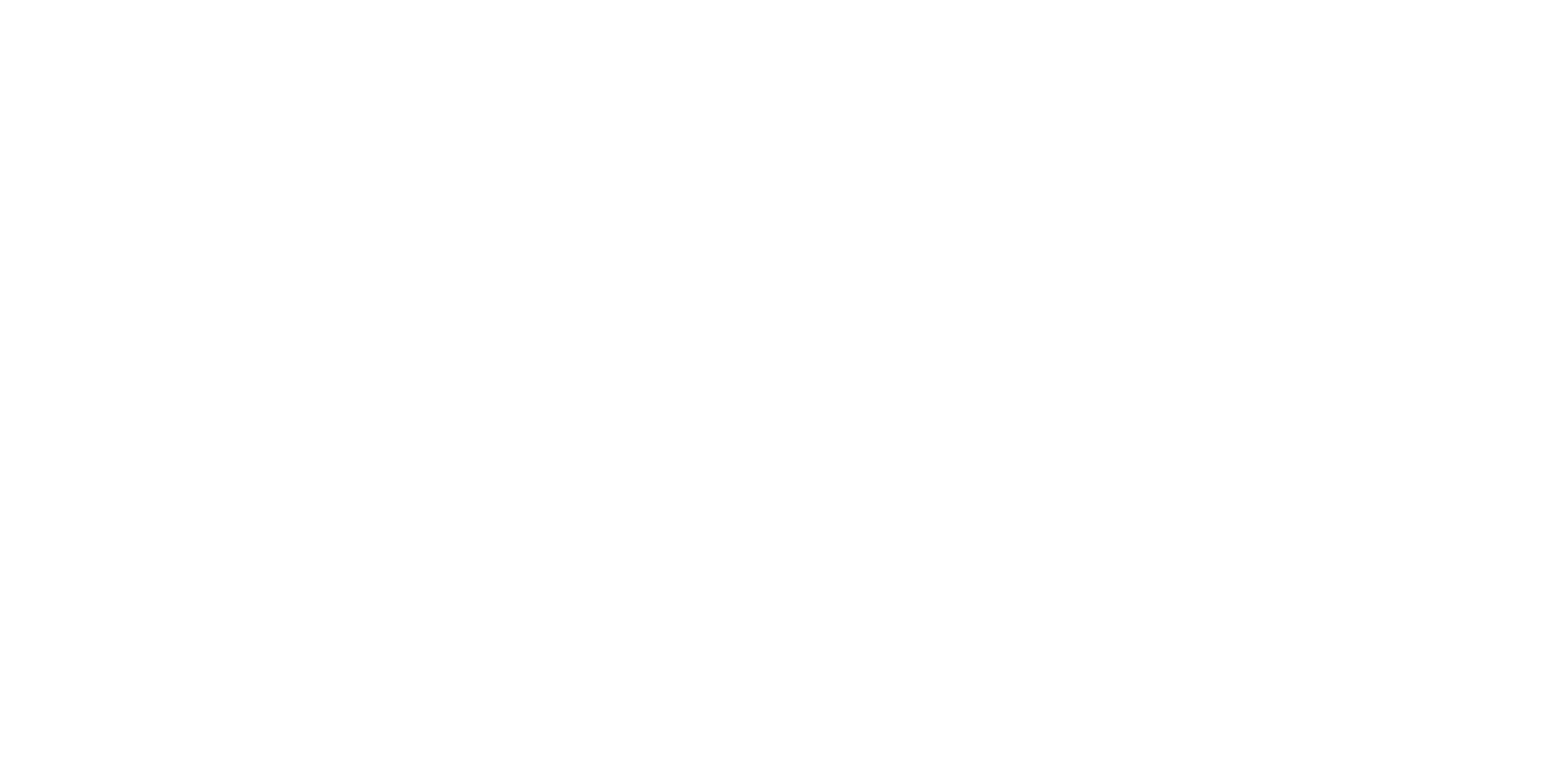 scroll, scrollTop: 0, scrollLeft: 0, axis: both 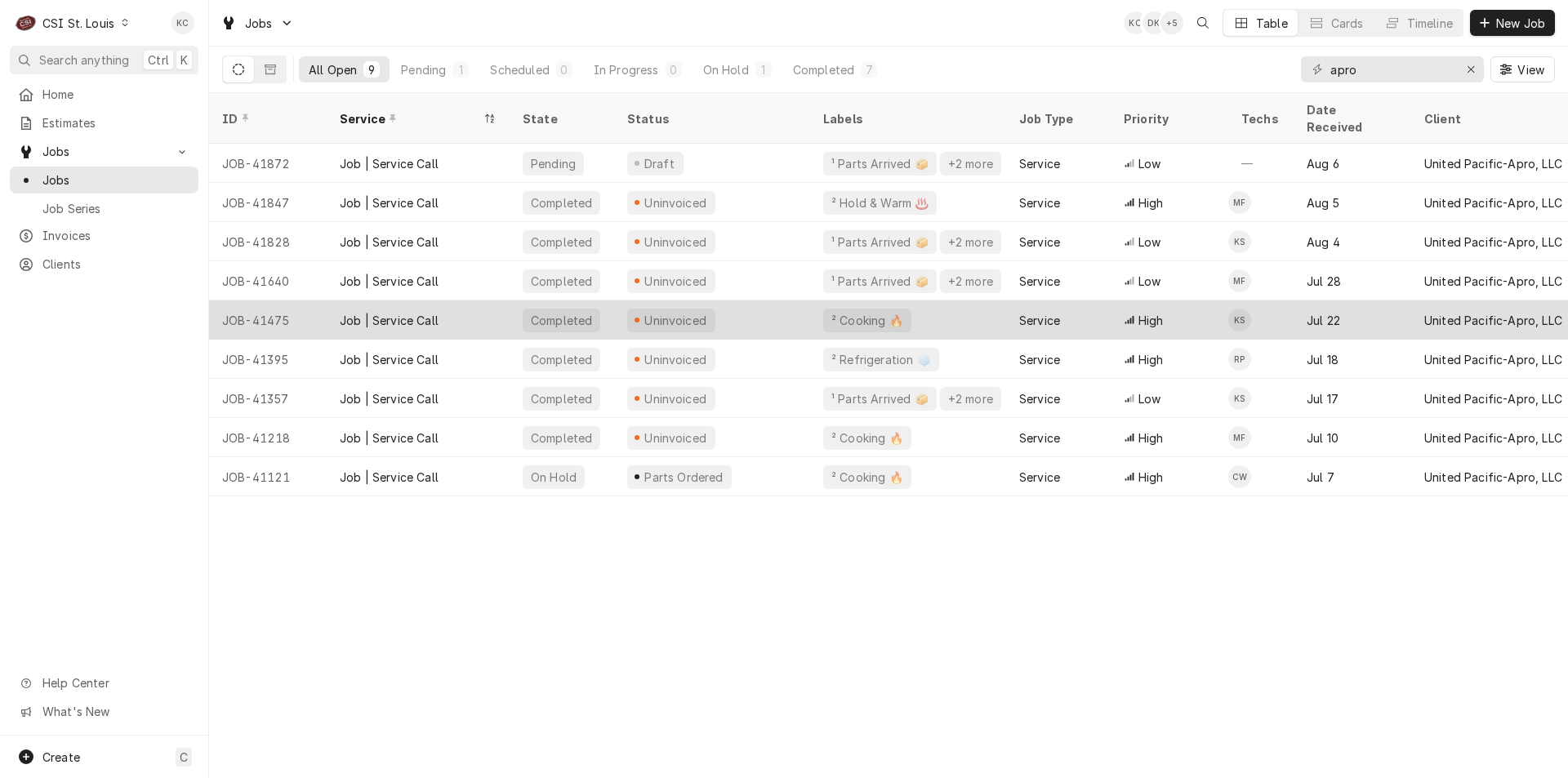click on "JOB-41475" at bounding box center [268, 320] 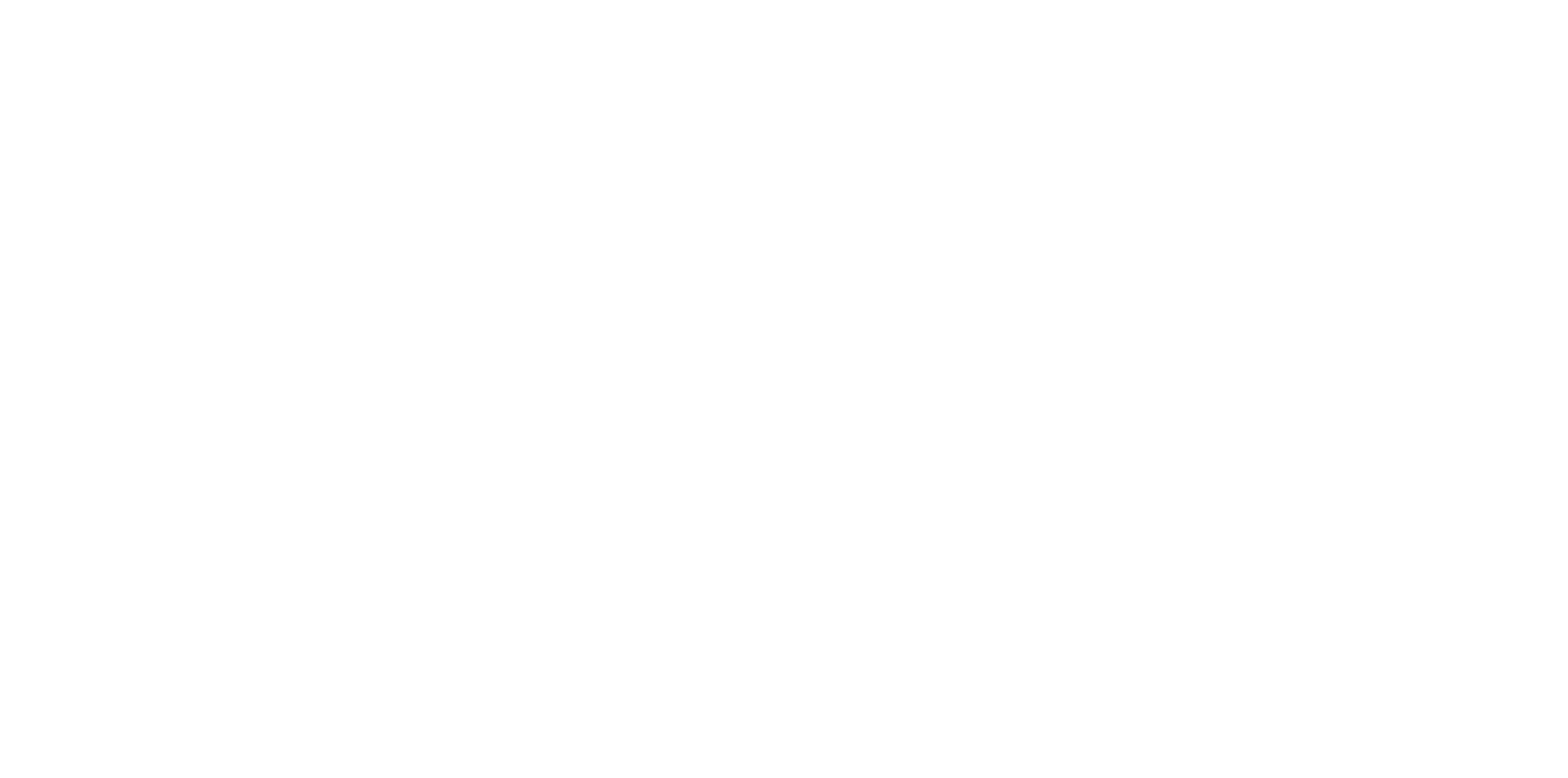 scroll, scrollTop: 0, scrollLeft: 0, axis: both 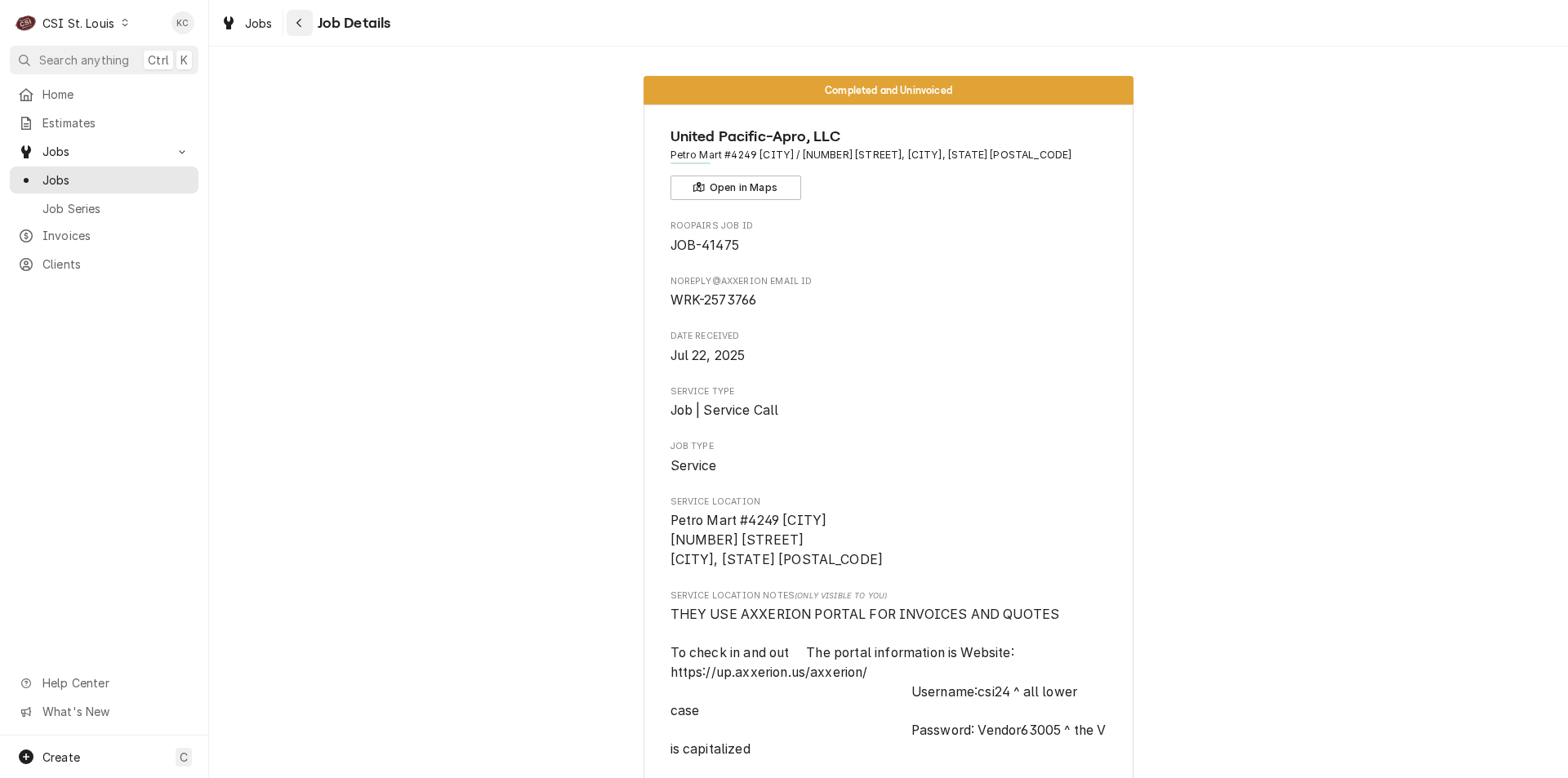 click at bounding box center (300, 23) 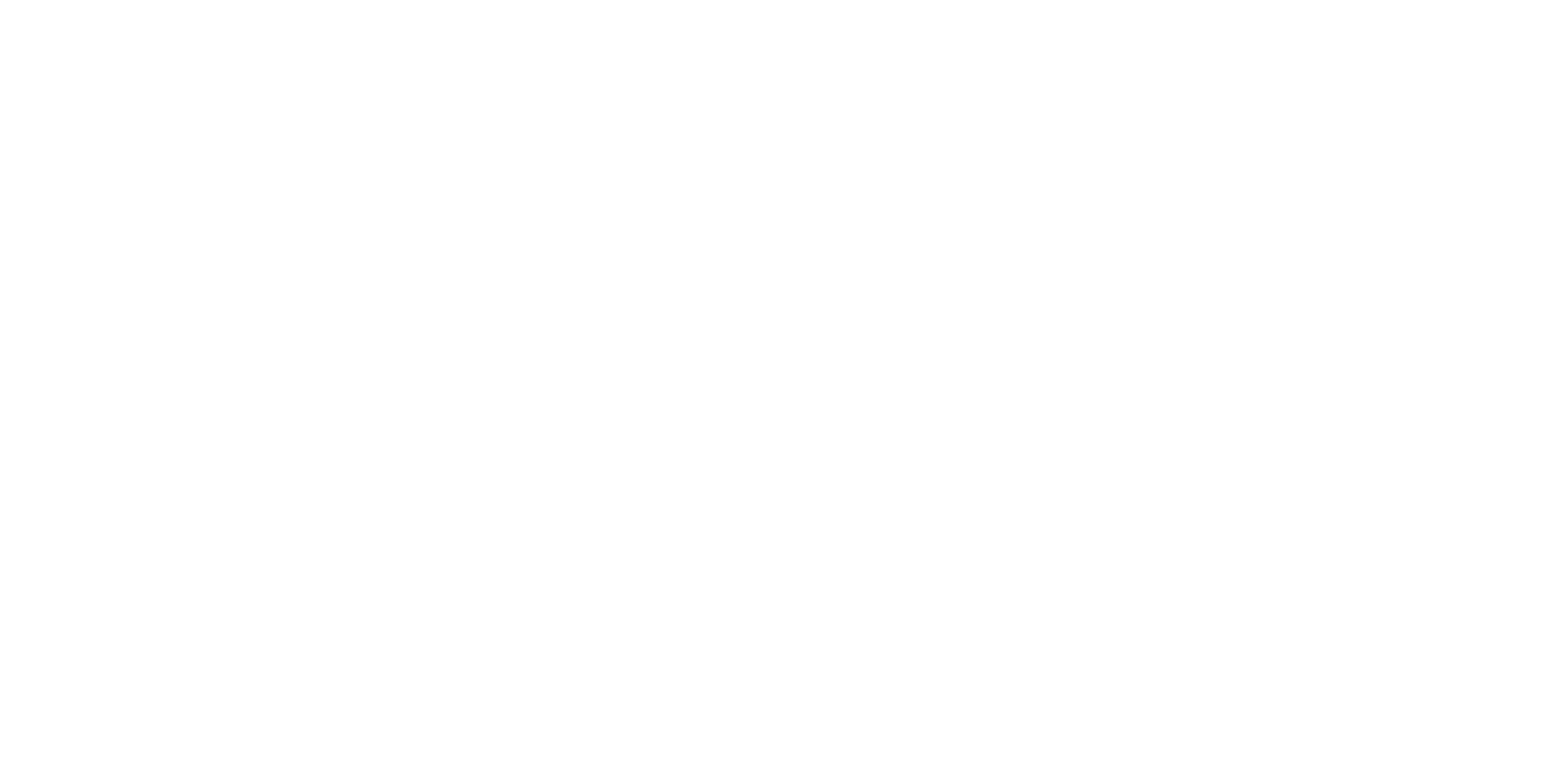 scroll, scrollTop: 0, scrollLeft: 0, axis: both 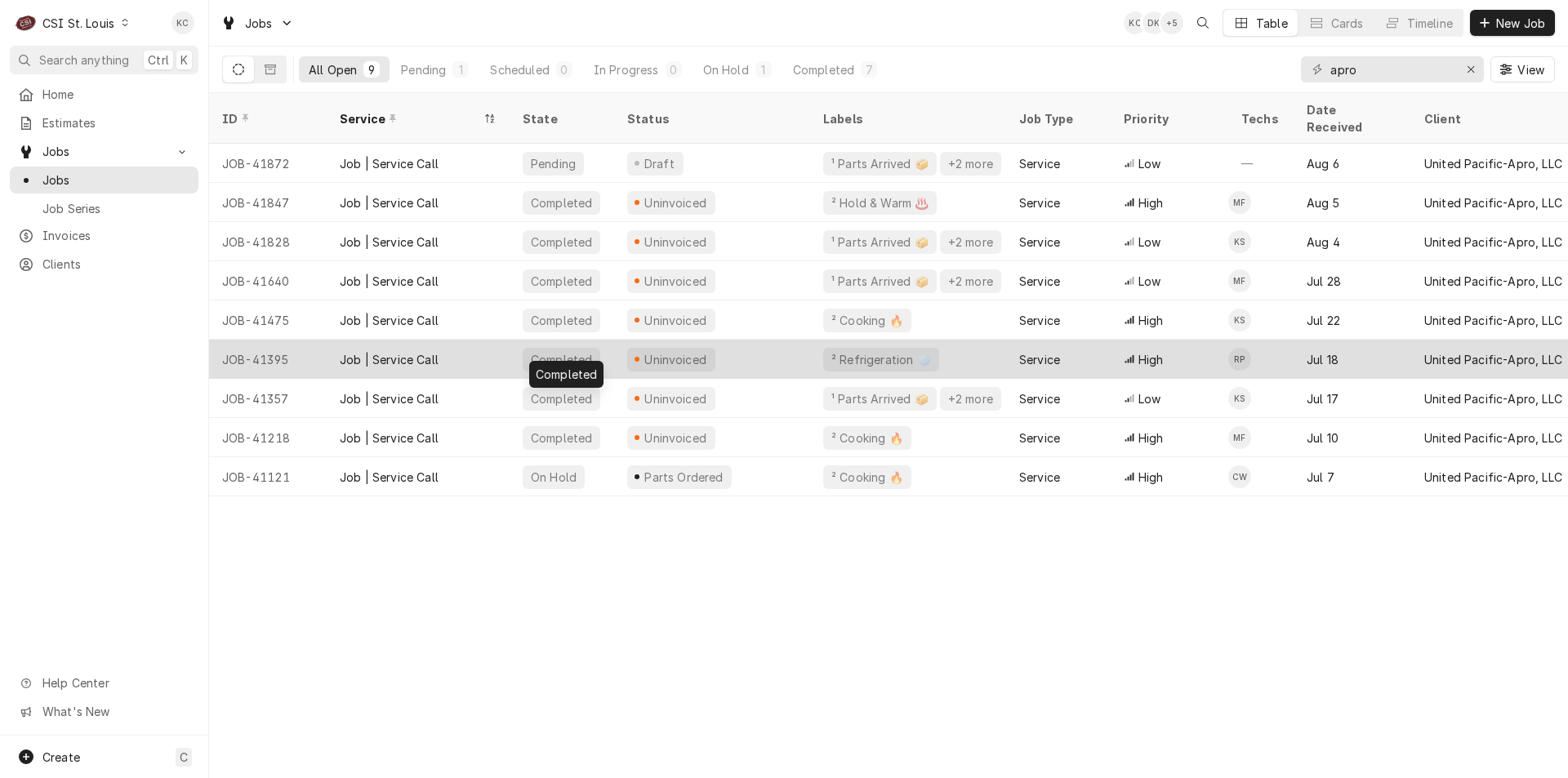 click on "Completed" at bounding box center (561, 359) 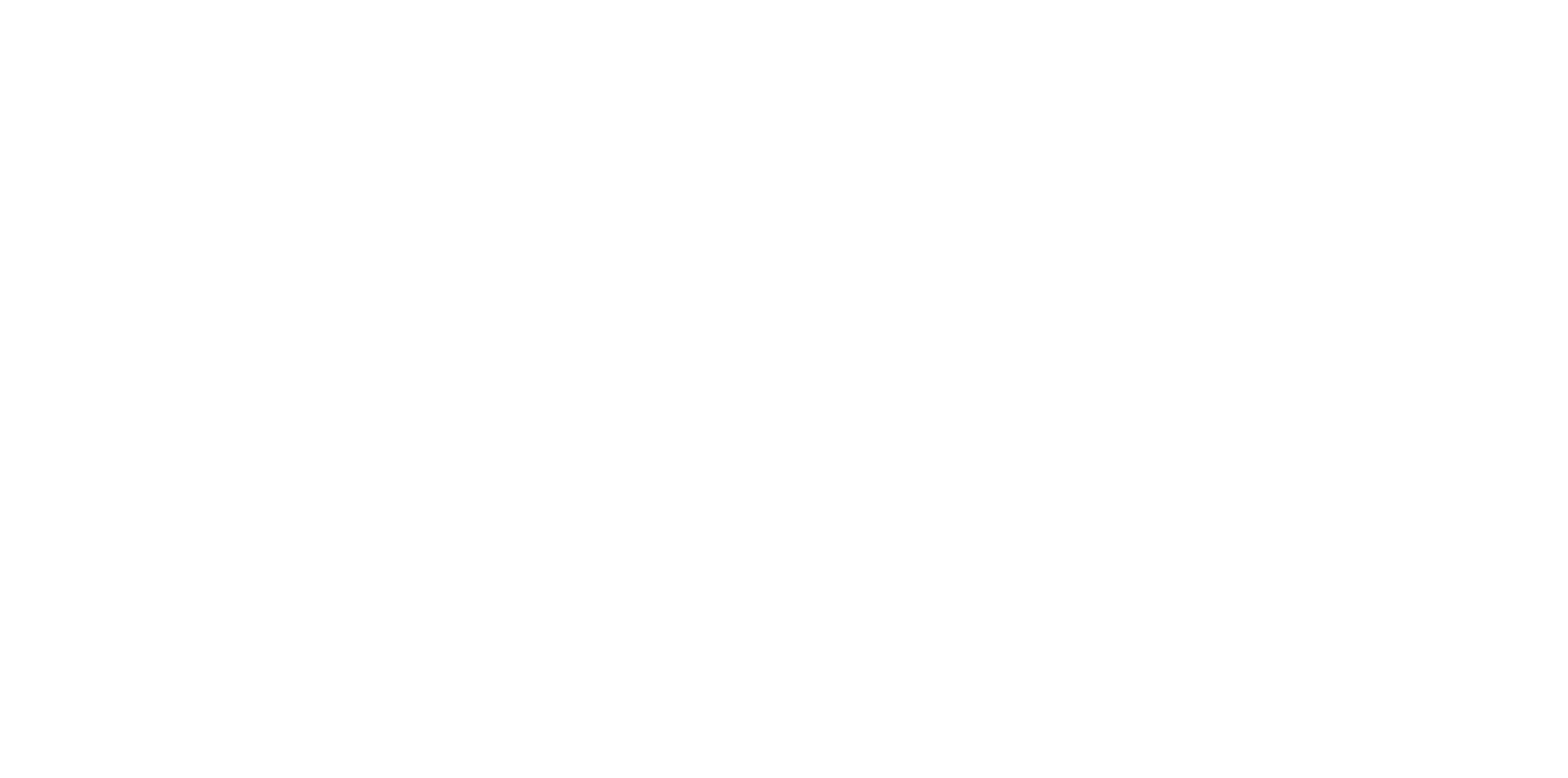 scroll, scrollTop: 0, scrollLeft: 0, axis: both 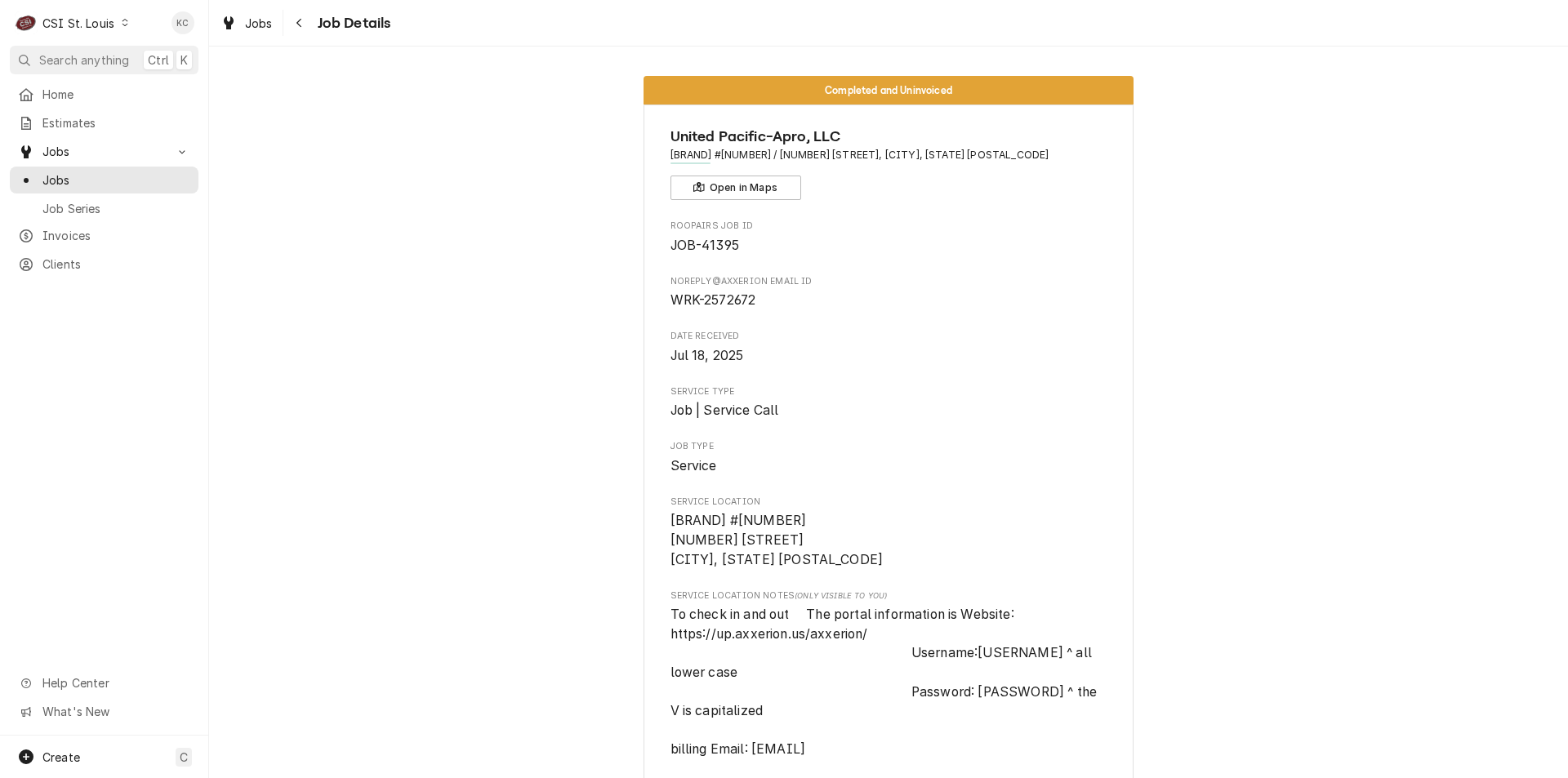 click on "Jobs   Job Details" at bounding box center [889, 23] 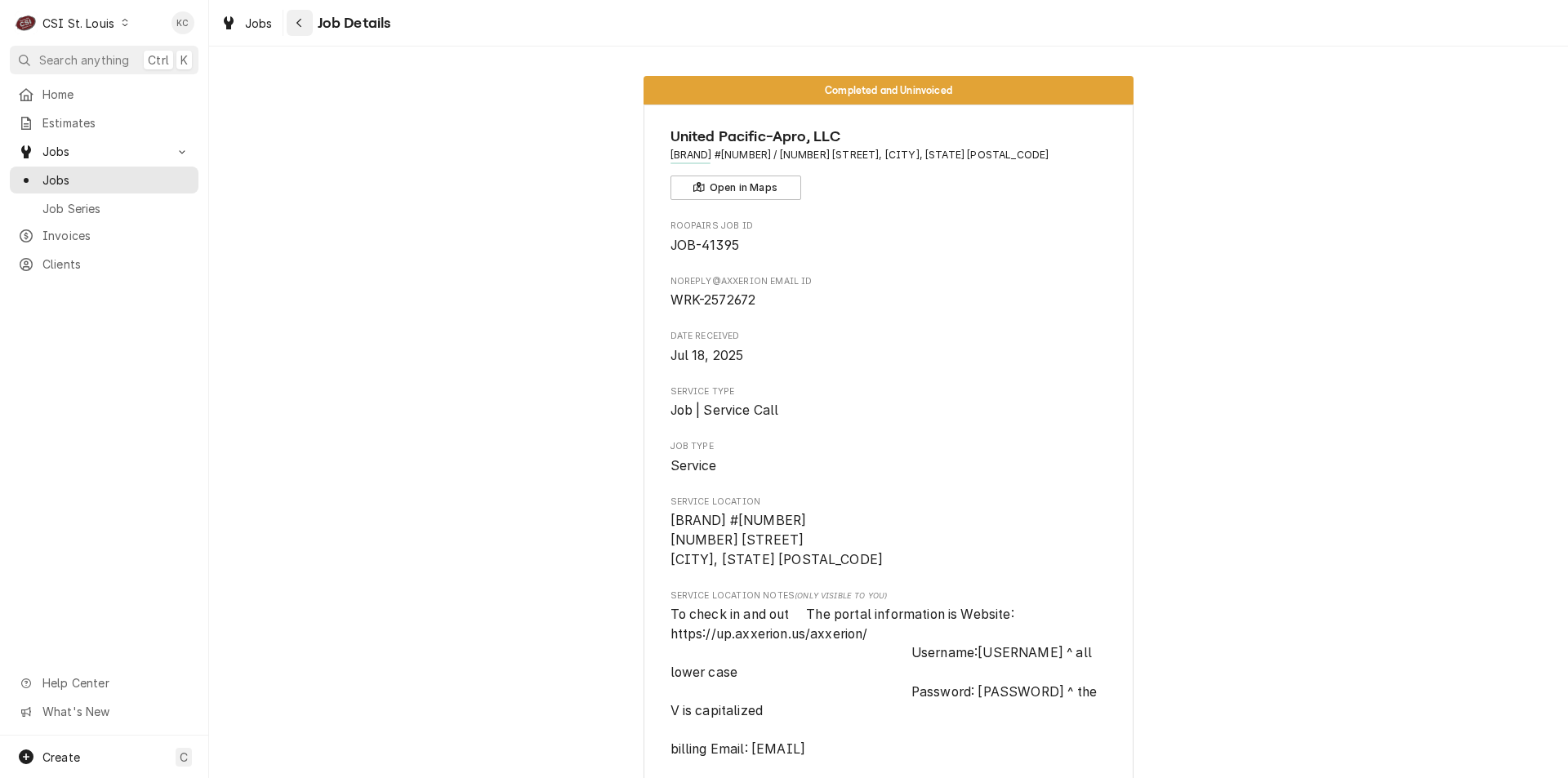 click at bounding box center (300, 23) 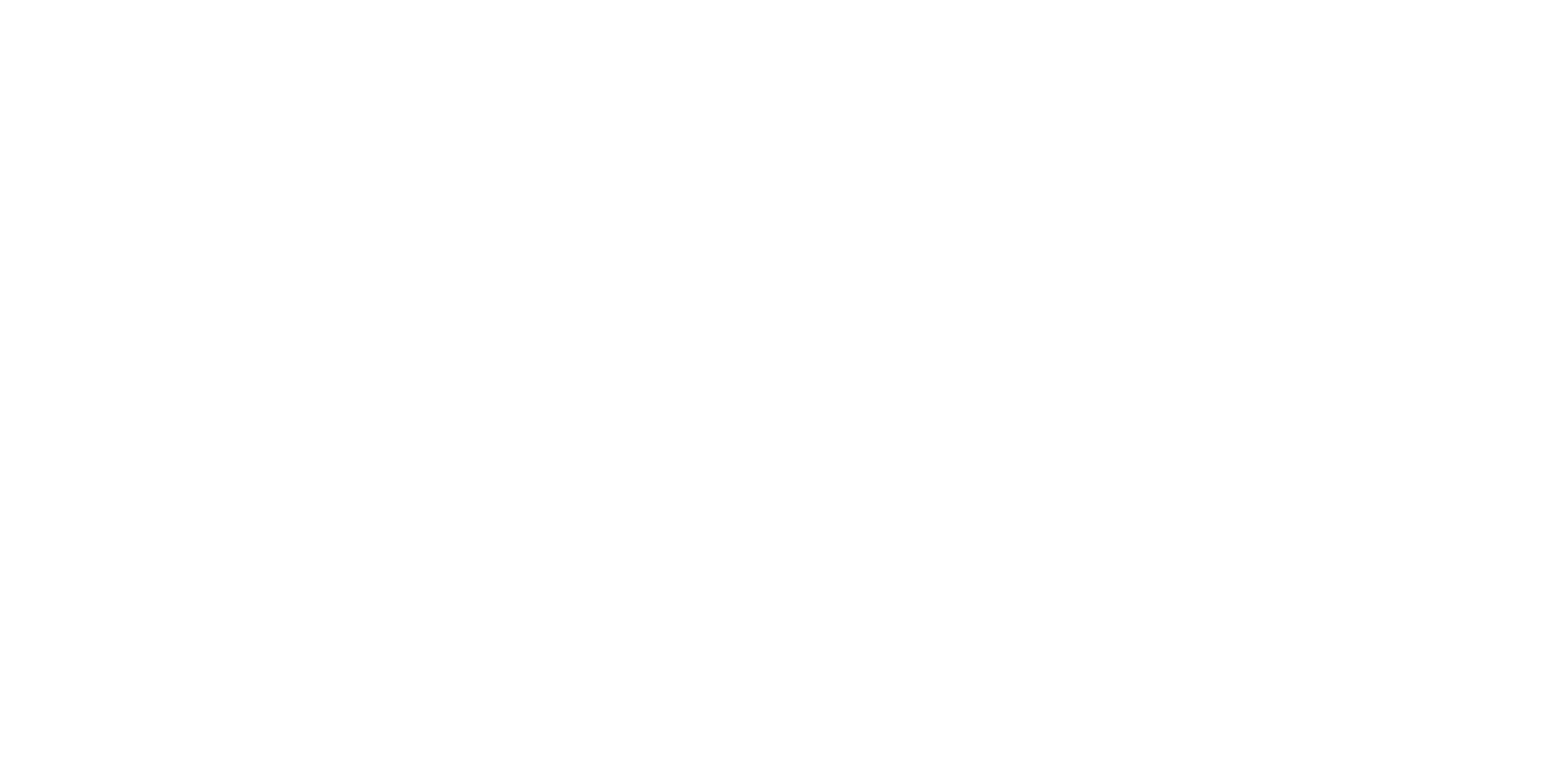 scroll, scrollTop: 0, scrollLeft: 0, axis: both 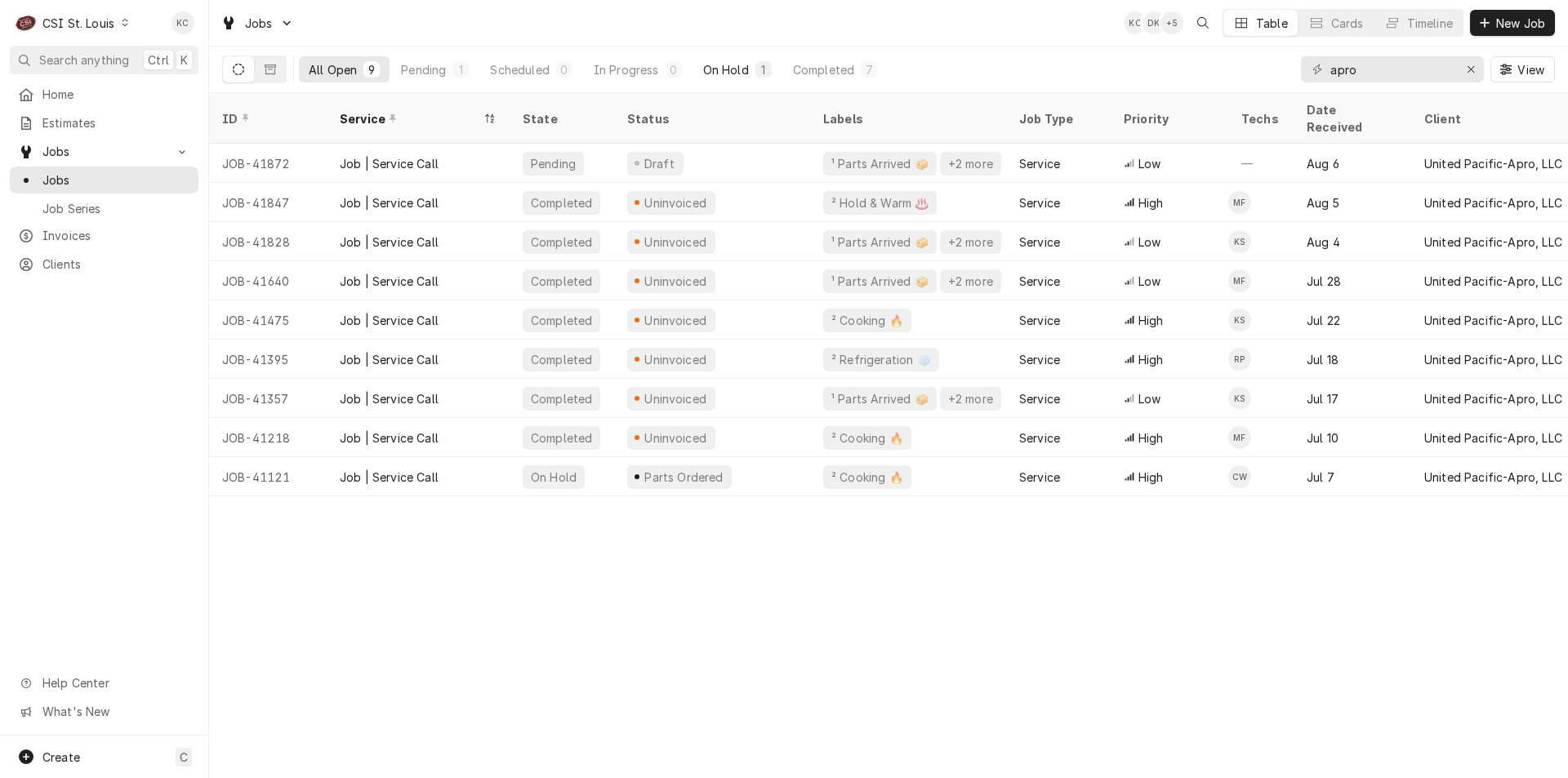 click on "On Hold" at bounding box center [726, 69] 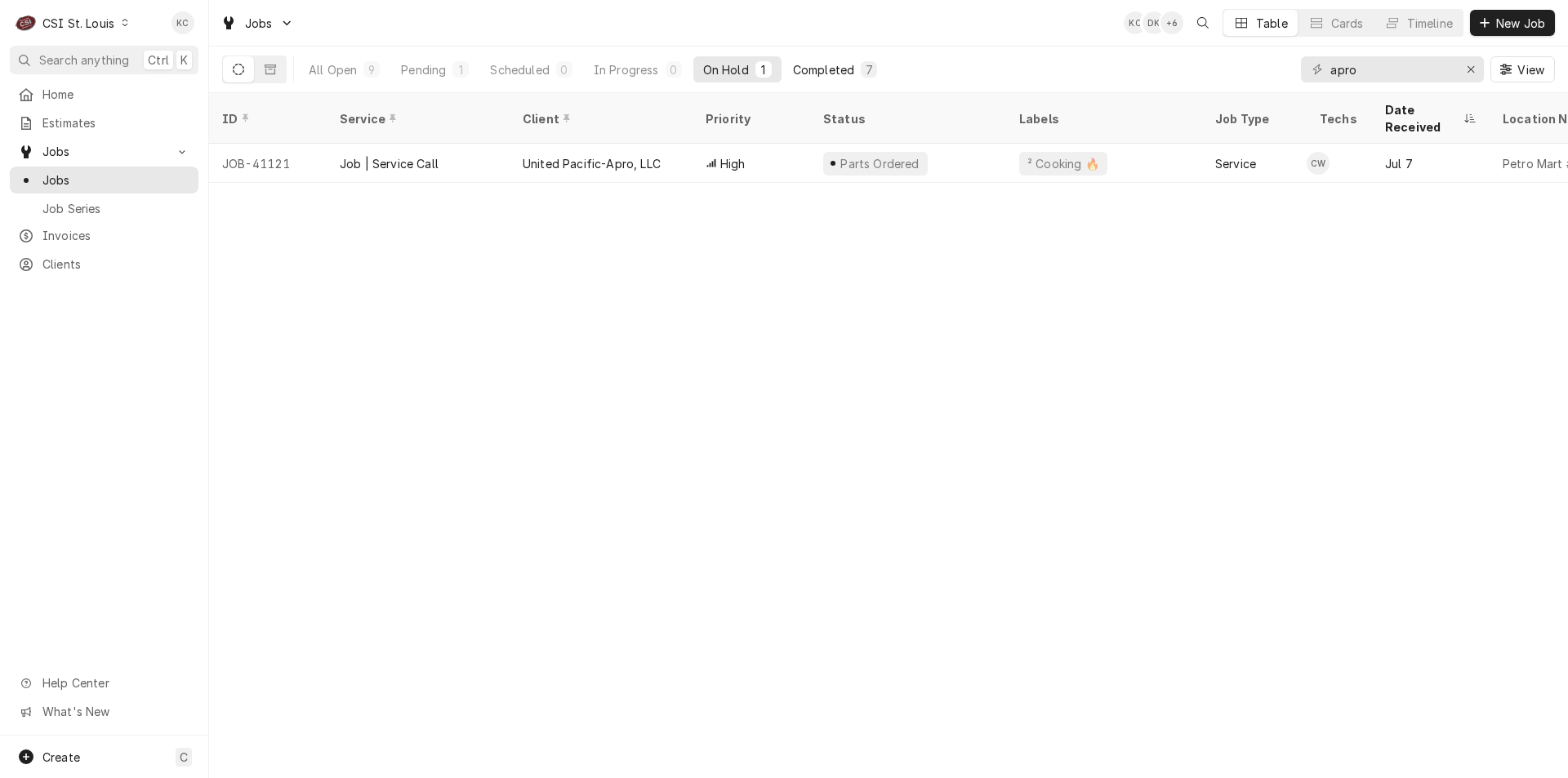 click on "Completed" at bounding box center (823, 69) 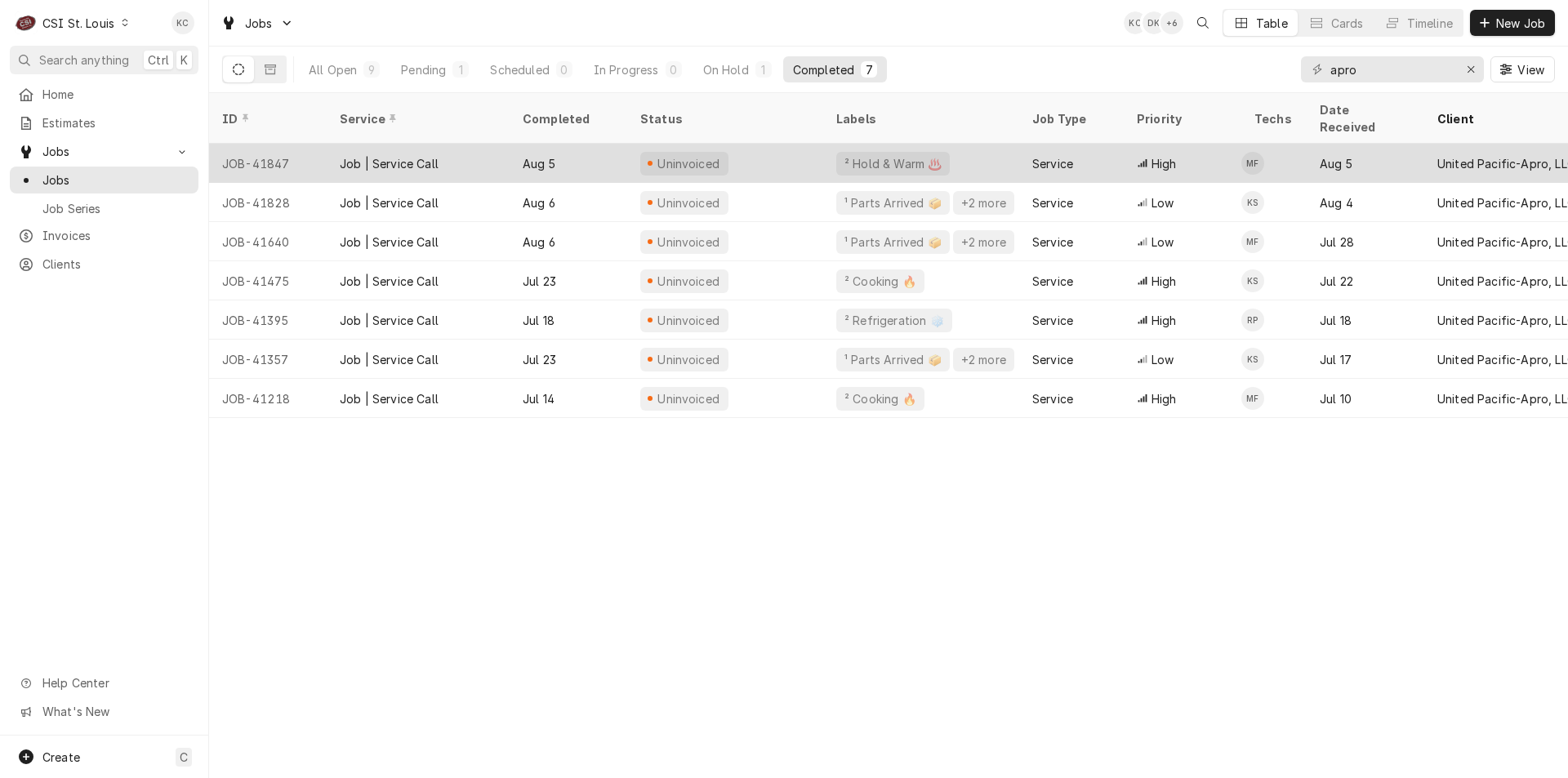 click on "Service" at bounding box center (1071, 163) 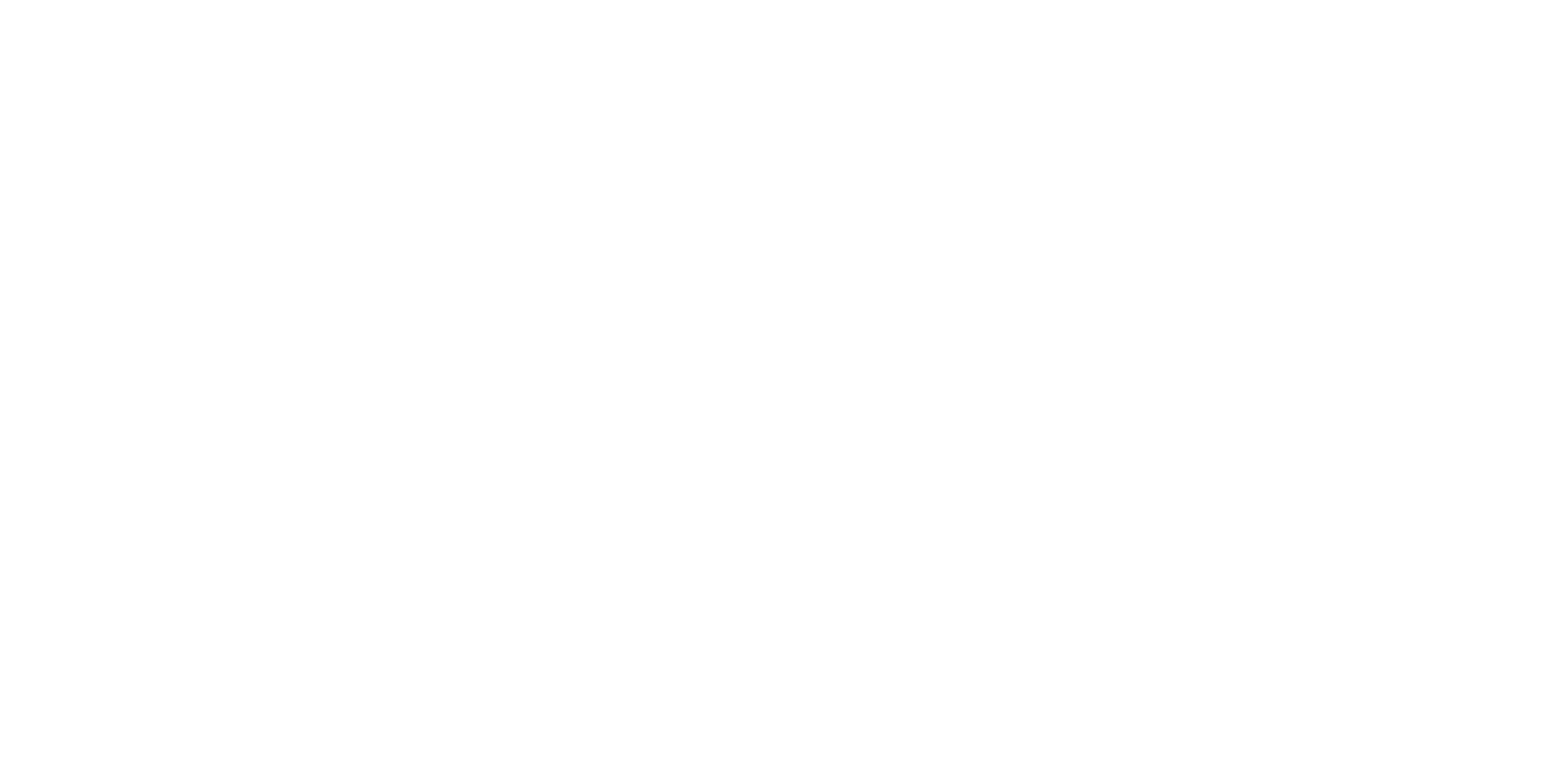 scroll, scrollTop: 0, scrollLeft: 0, axis: both 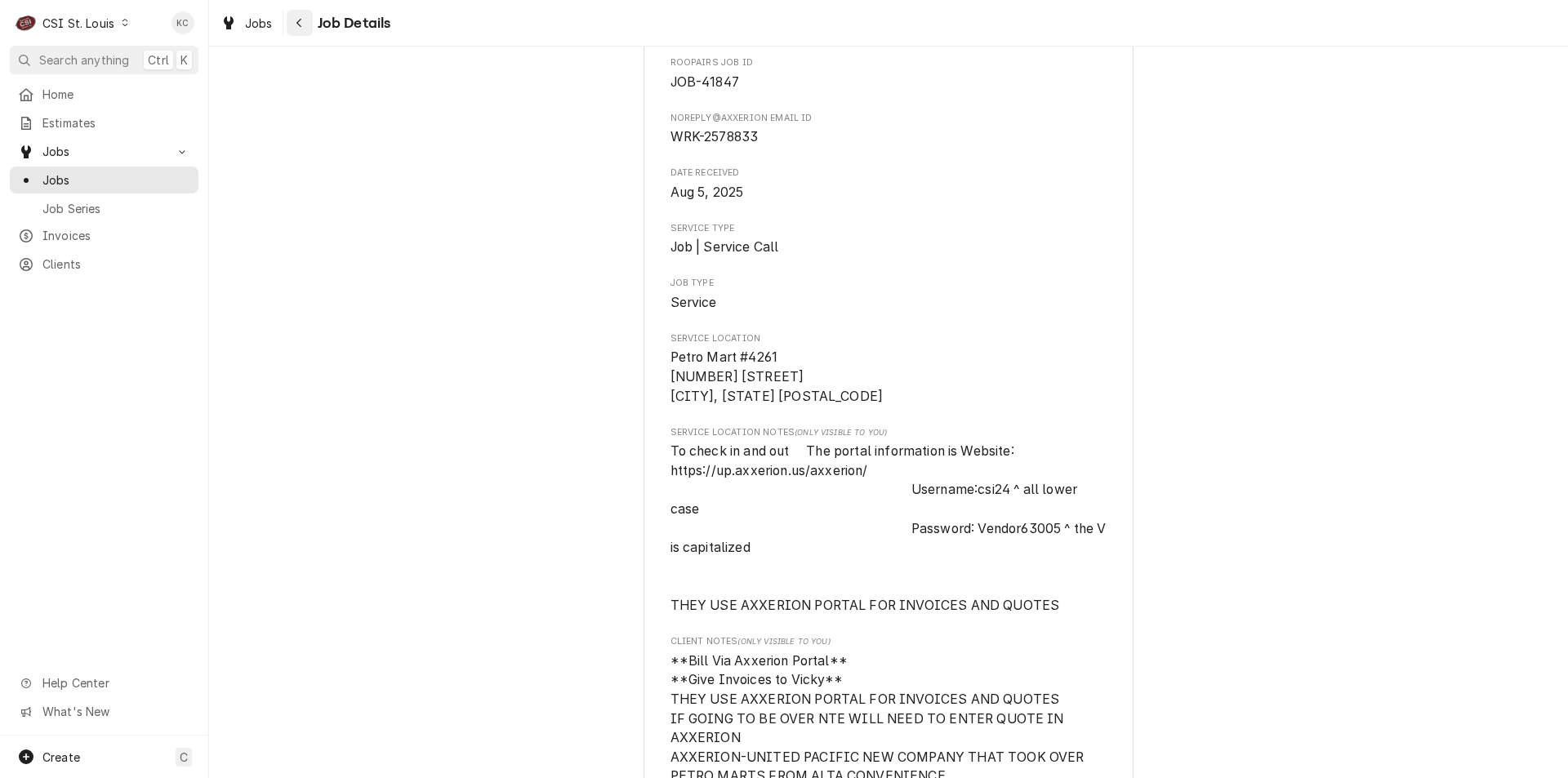 click 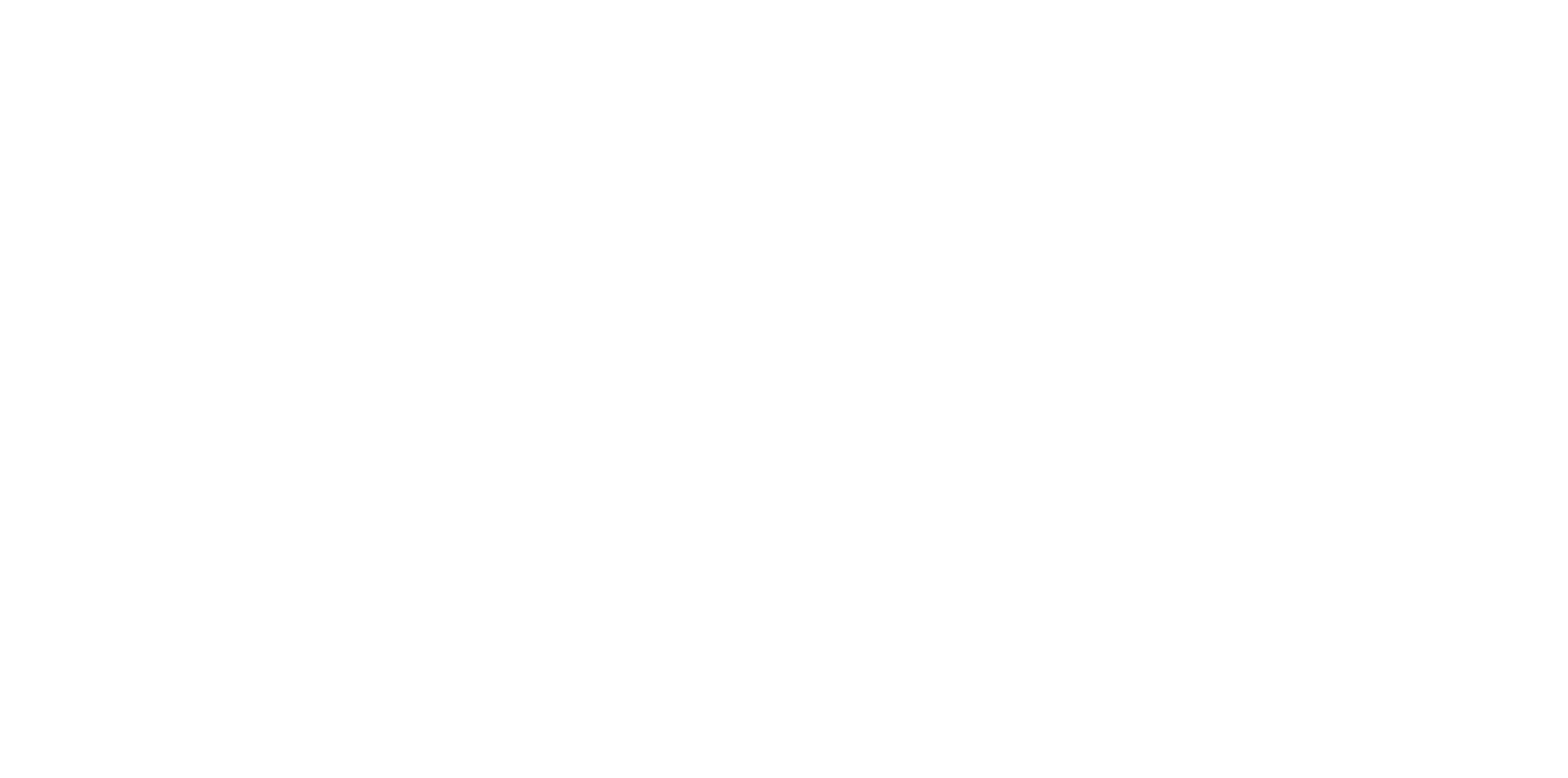 scroll, scrollTop: 0, scrollLeft: 0, axis: both 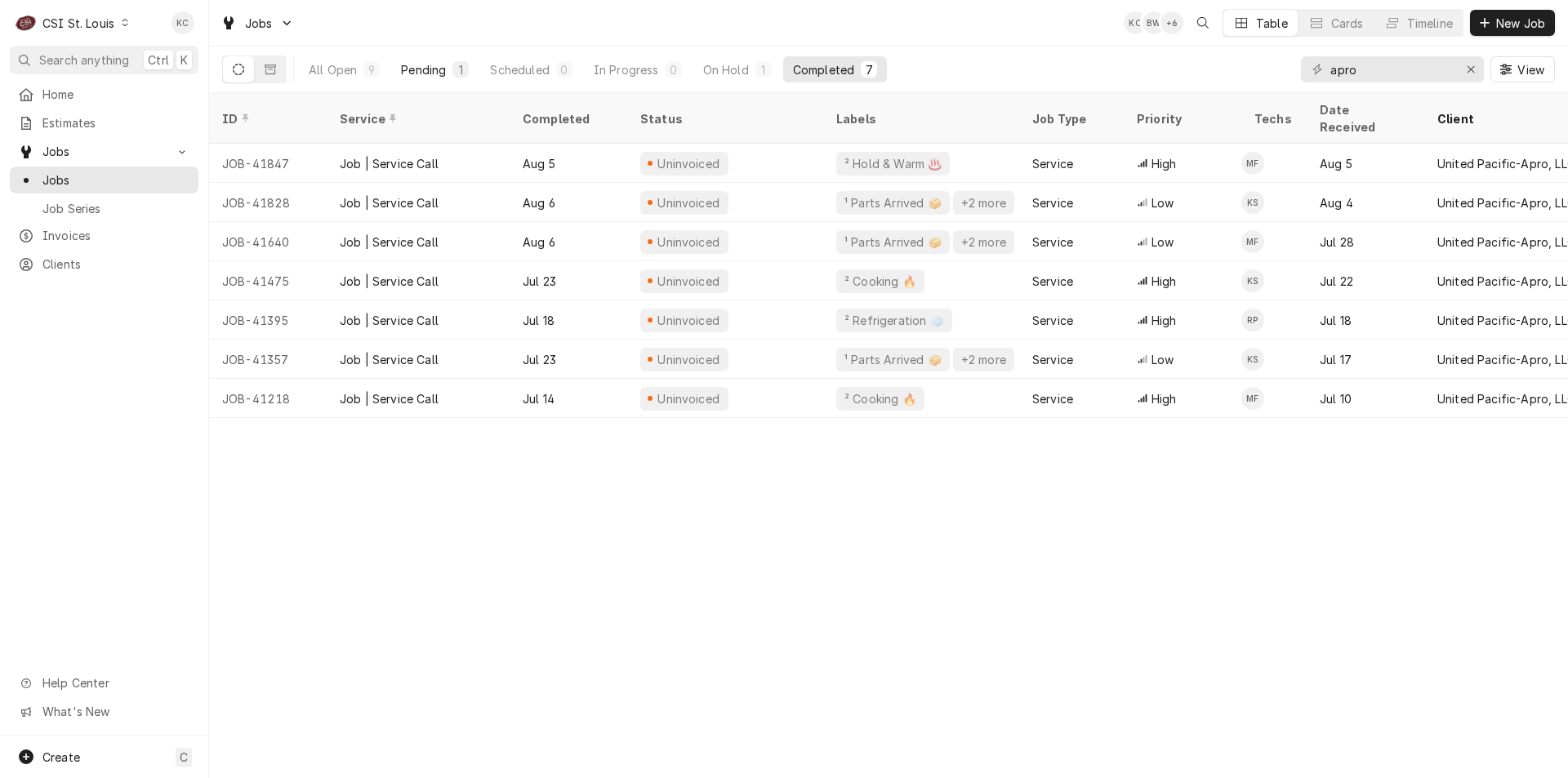 click on "Pending" at bounding box center [423, 69] 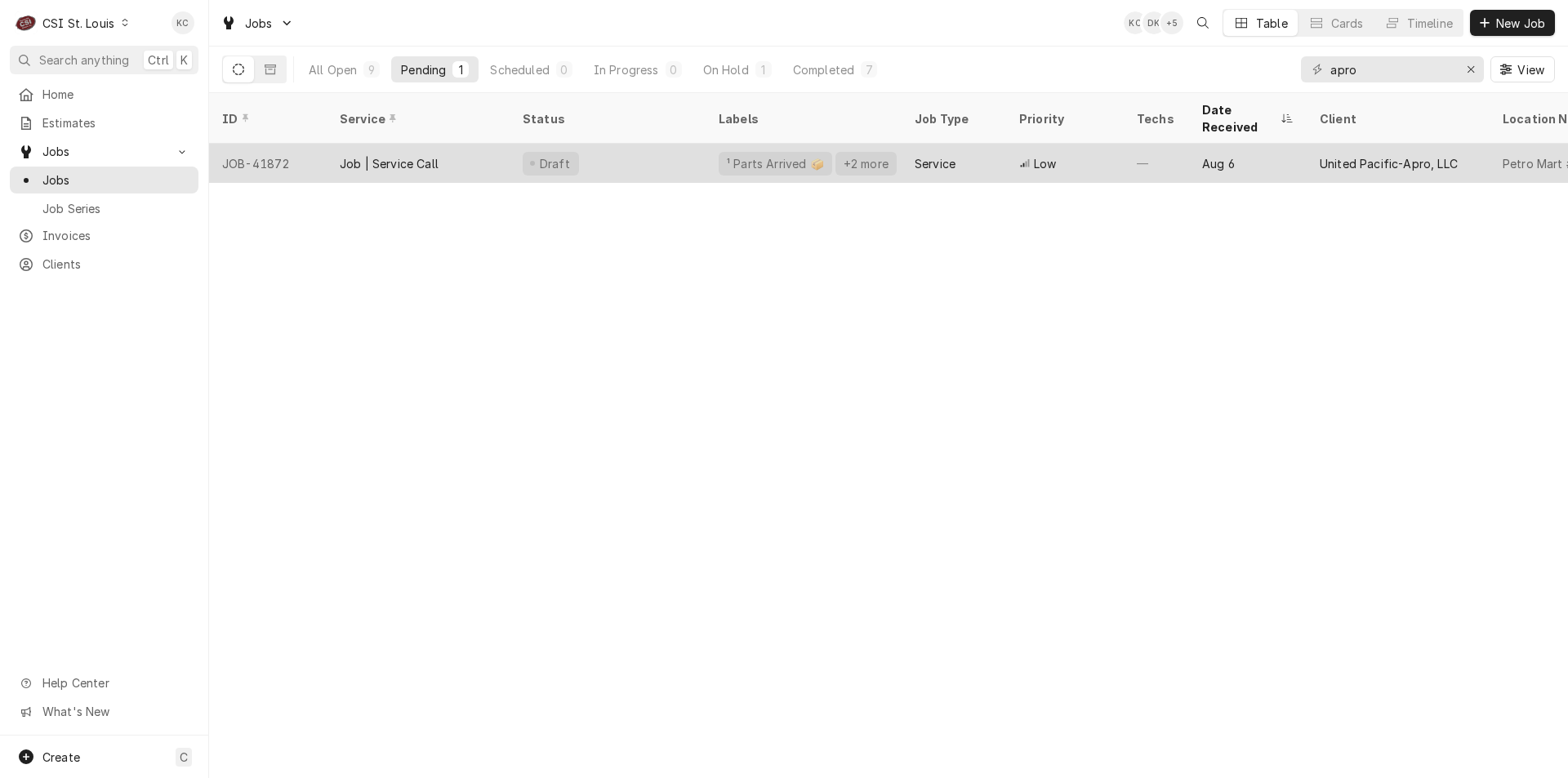 click on "Aug 6" at bounding box center (1248, 163) 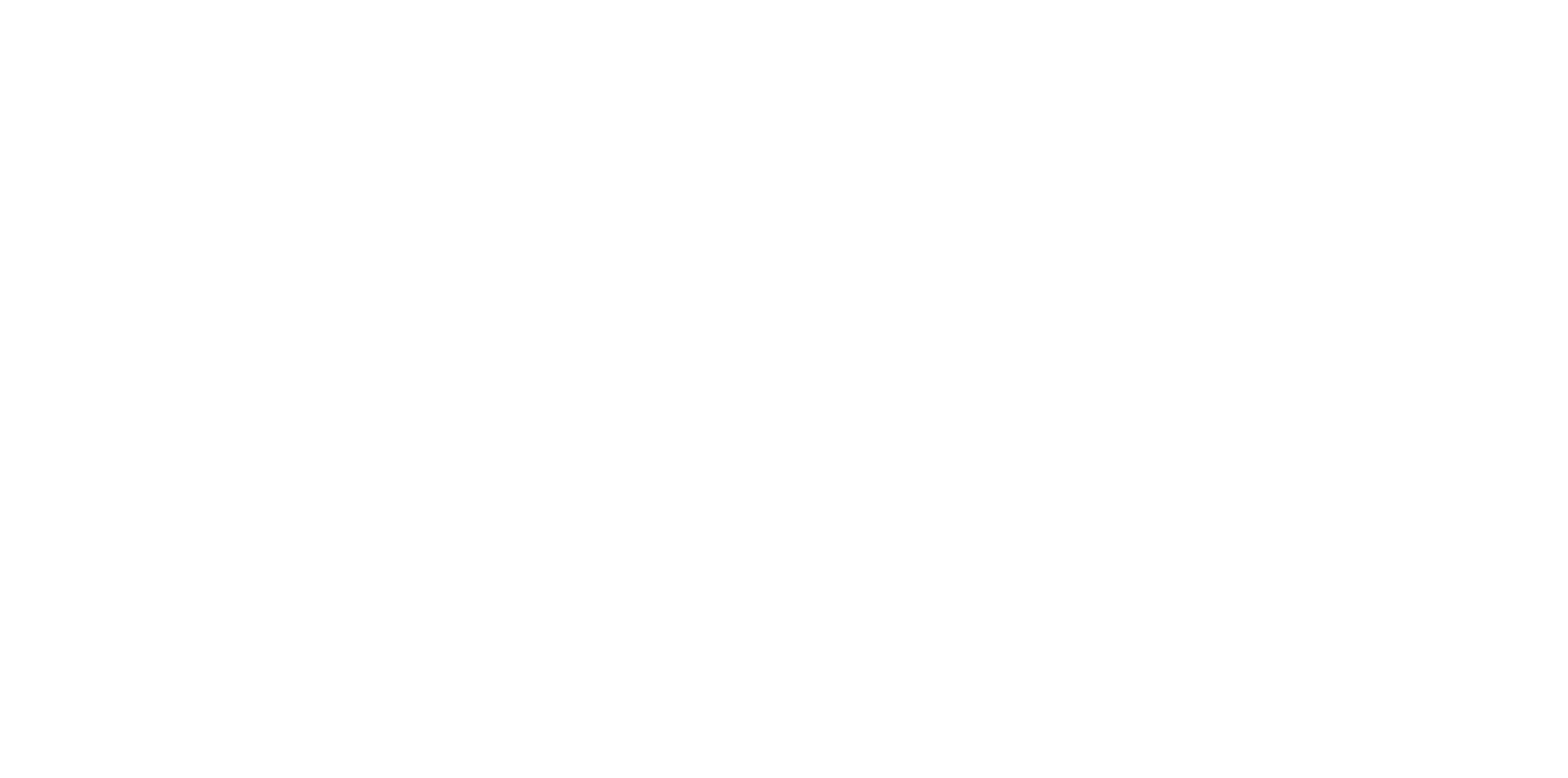 scroll, scrollTop: 0, scrollLeft: 0, axis: both 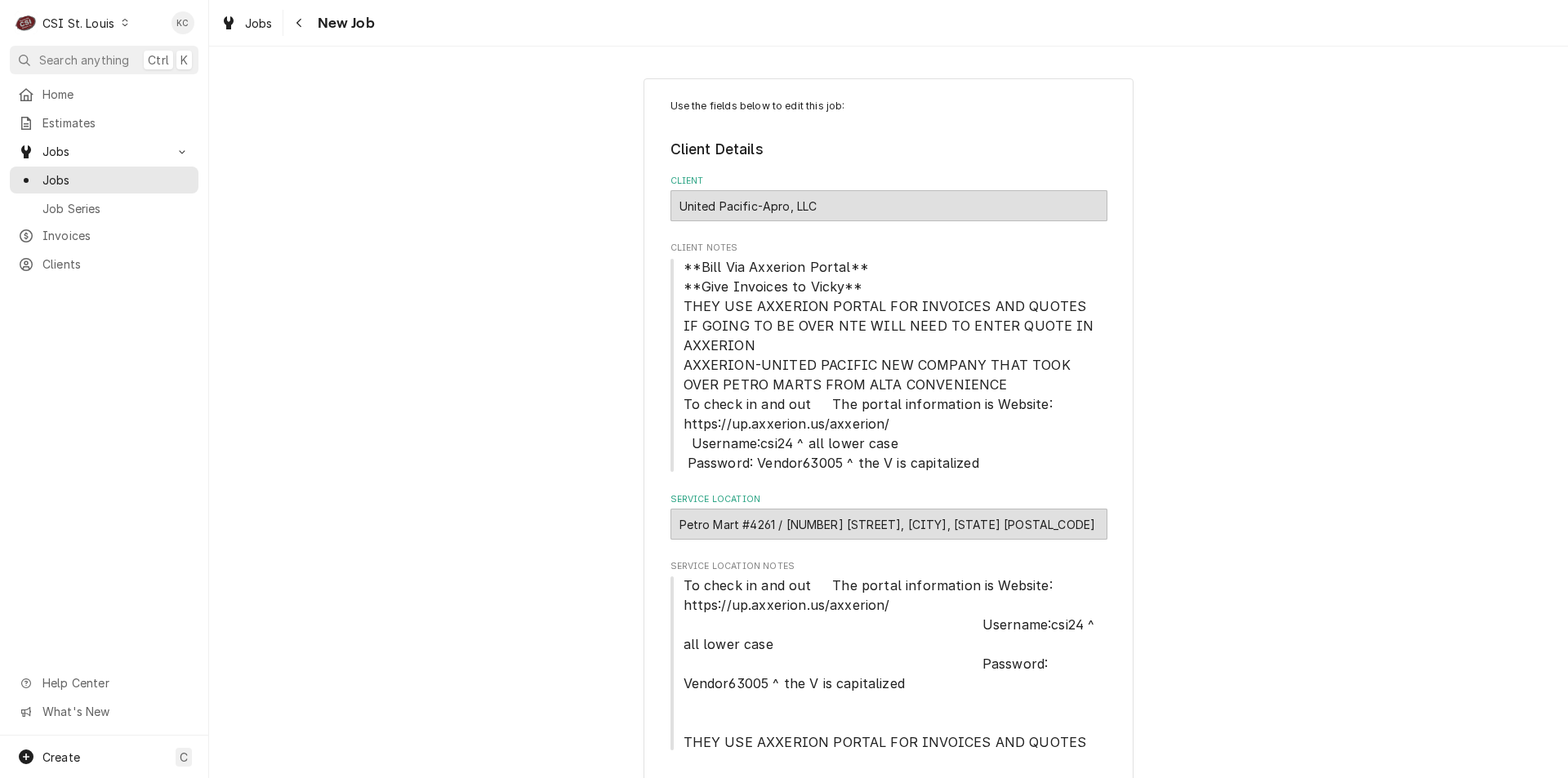 type on "x" 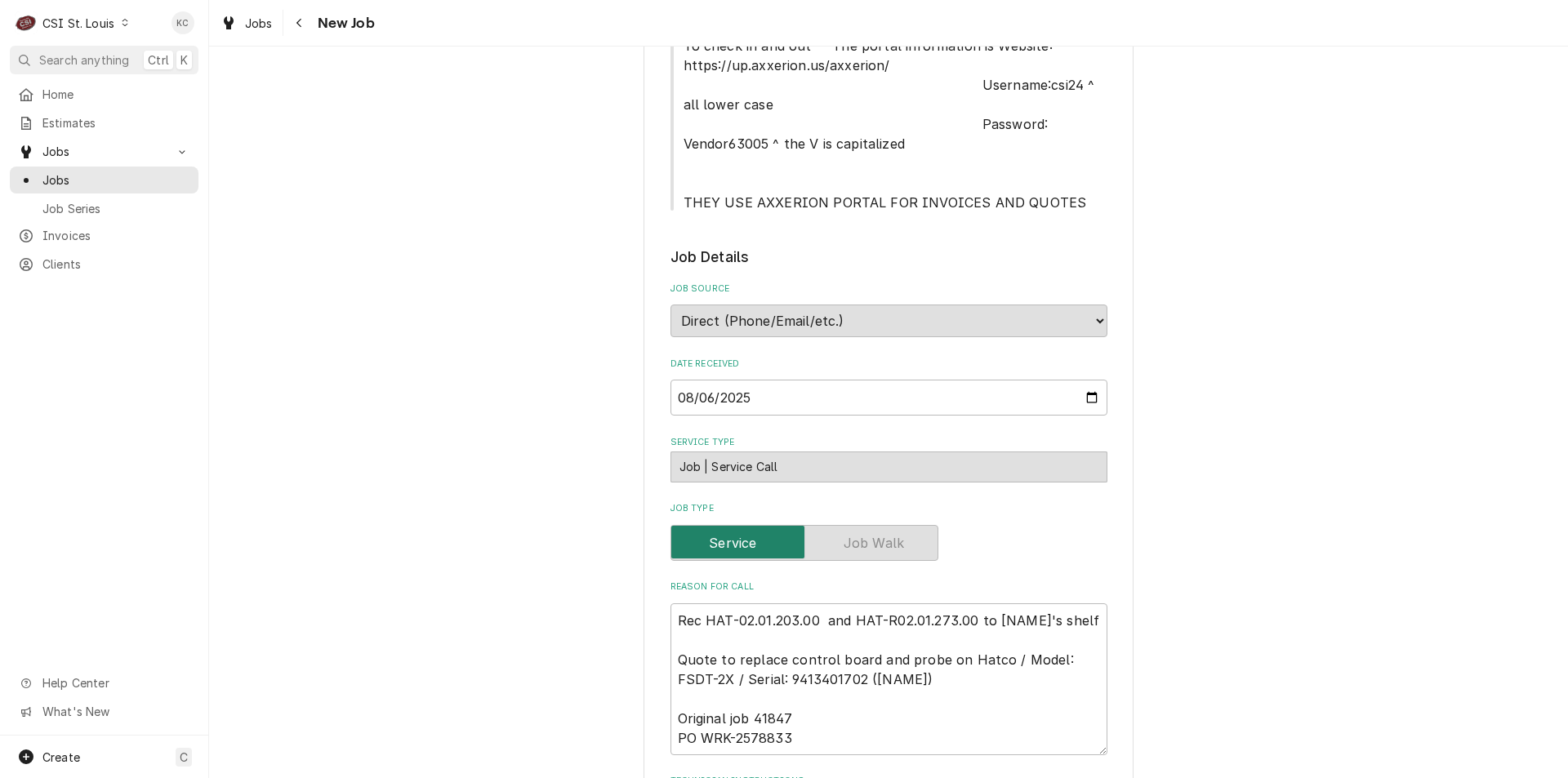 scroll, scrollTop: 735, scrollLeft: 0, axis: vertical 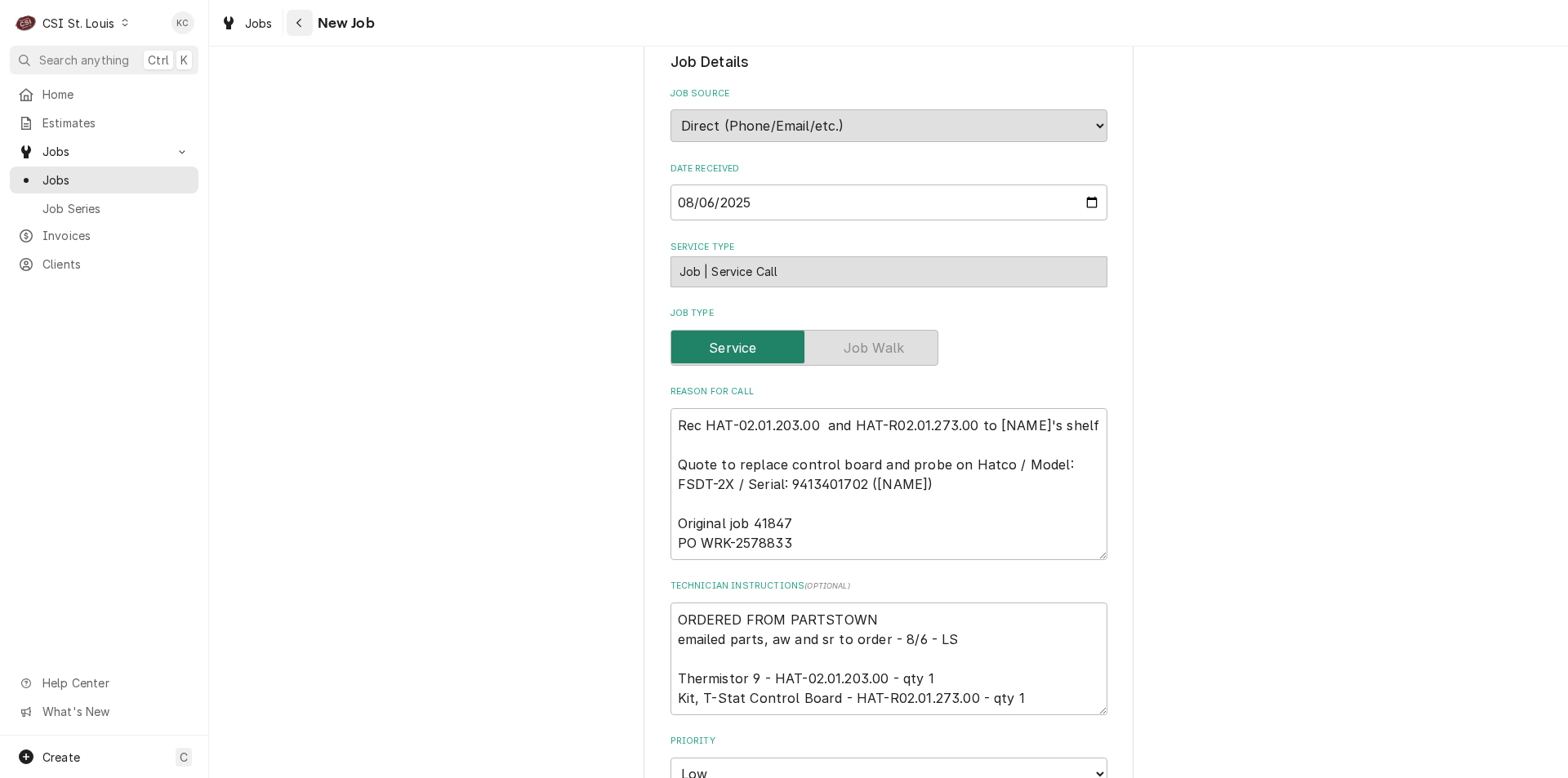 click at bounding box center [300, 23] 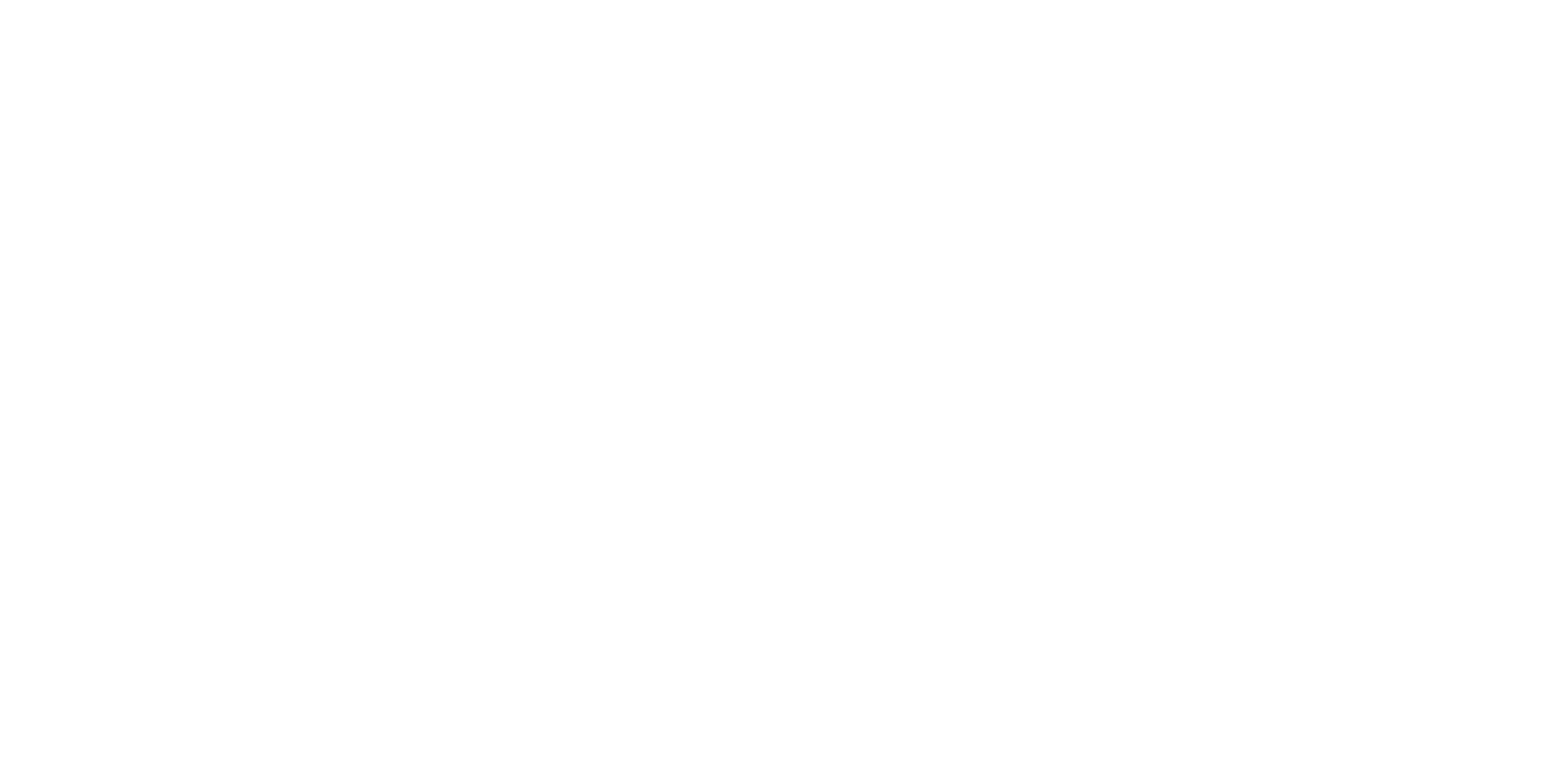 scroll, scrollTop: 0, scrollLeft: 0, axis: both 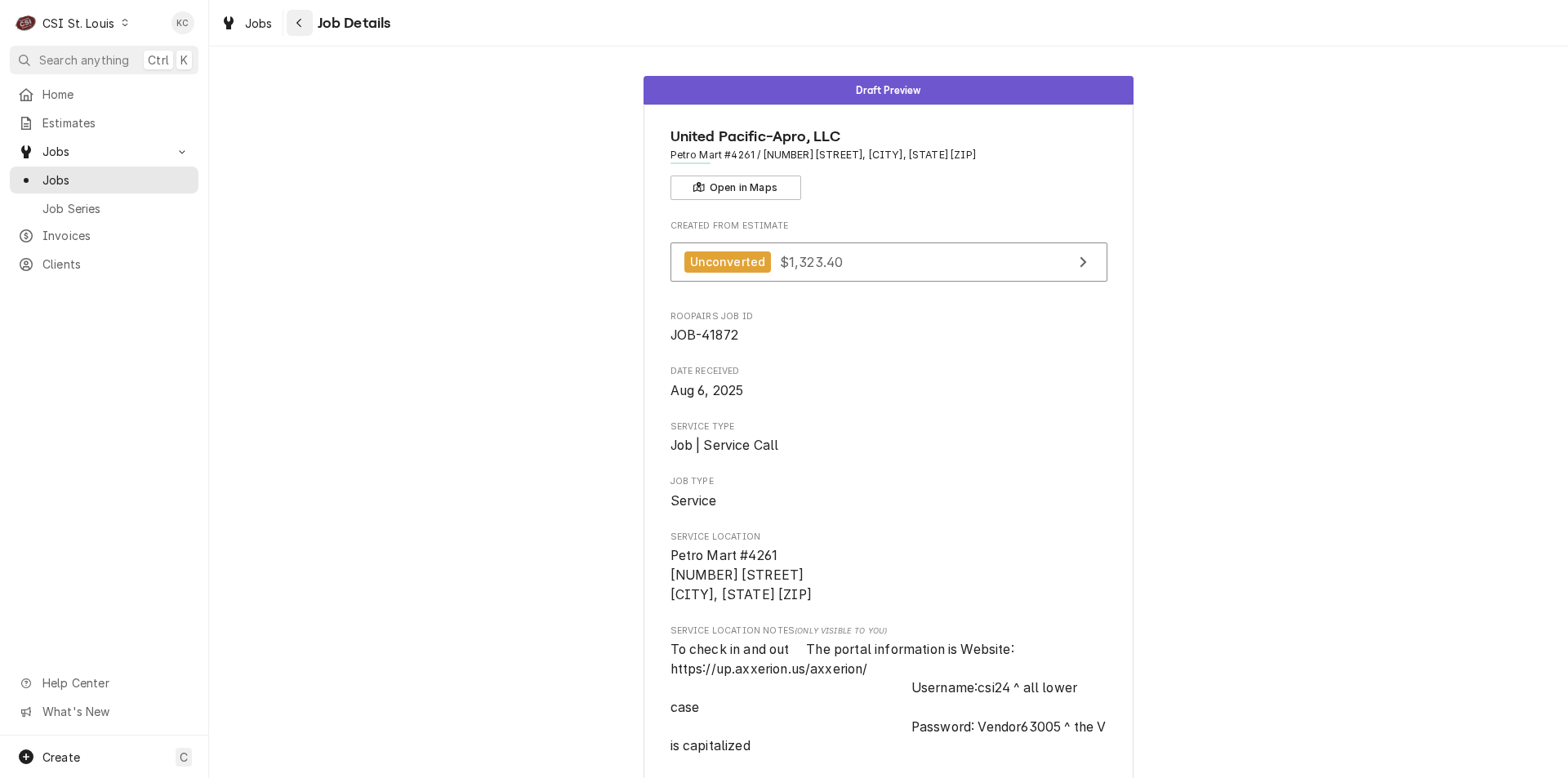 click at bounding box center (300, 23) 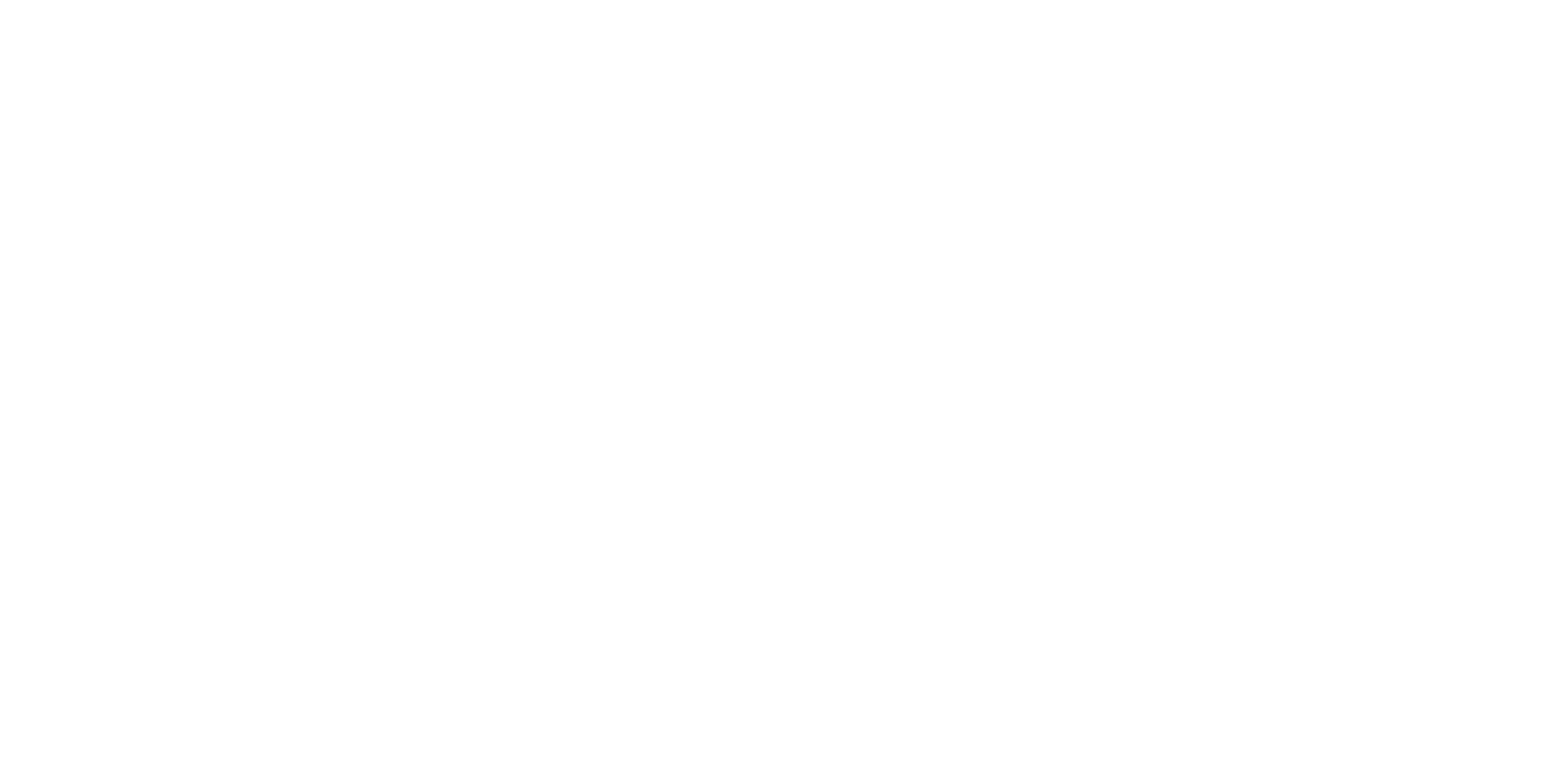 scroll, scrollTop: 0, scrollLeft: 0, axis: both 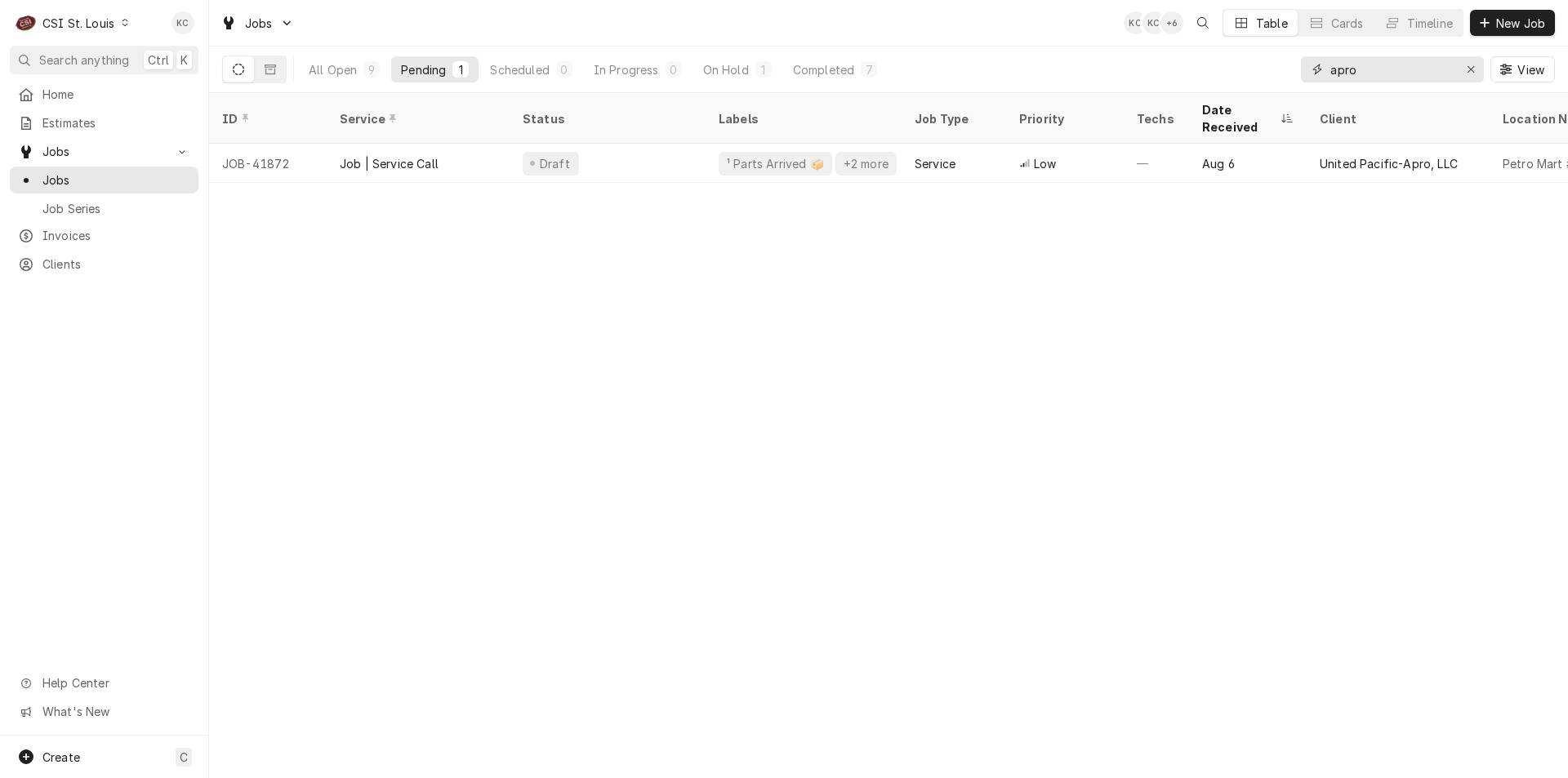 drag, startPoint x: 1374, startPoint y: 75, endPoint x: 1181, endPoint y: 84, distance: 193.20973 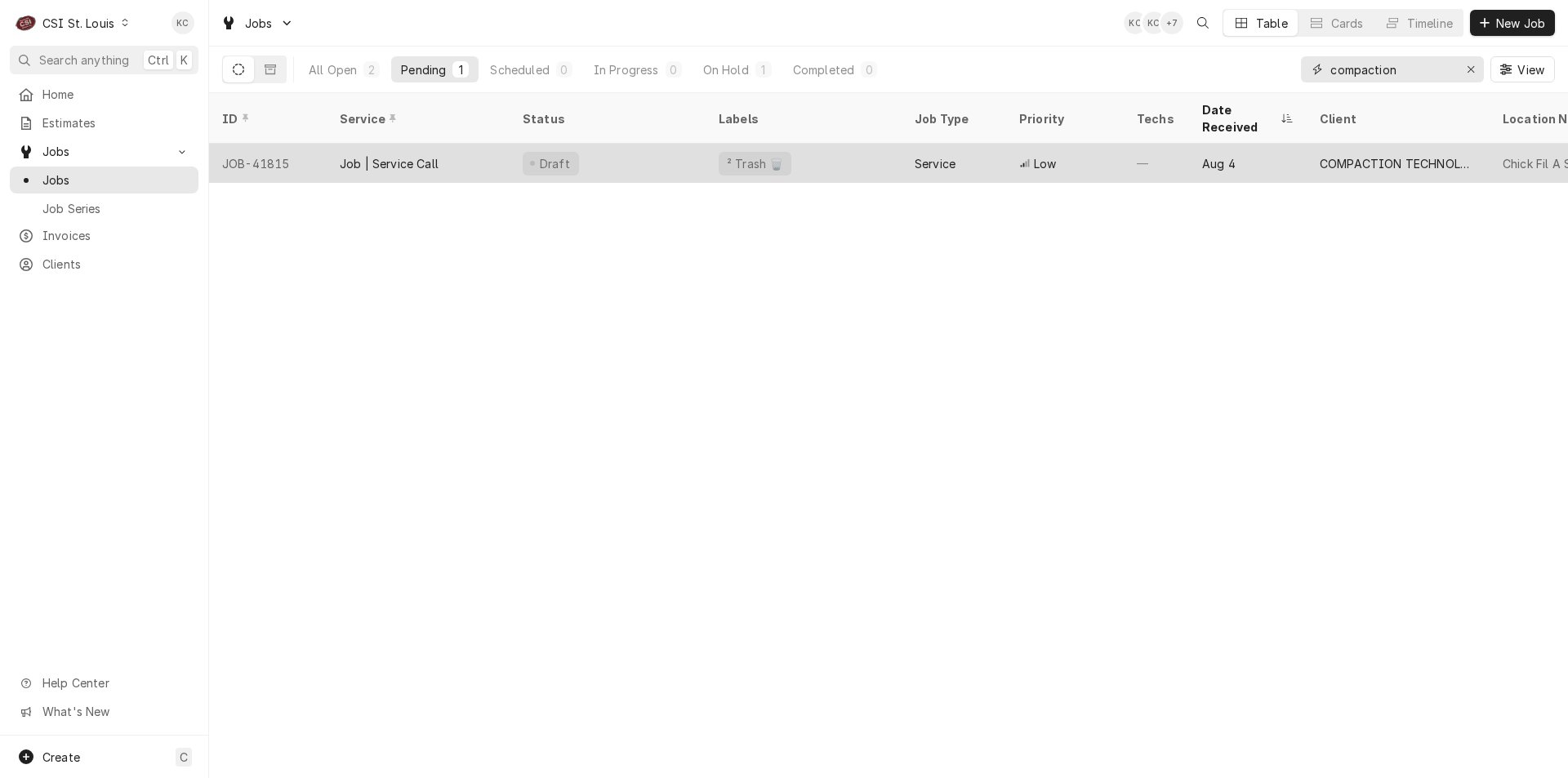 type on "compaction" 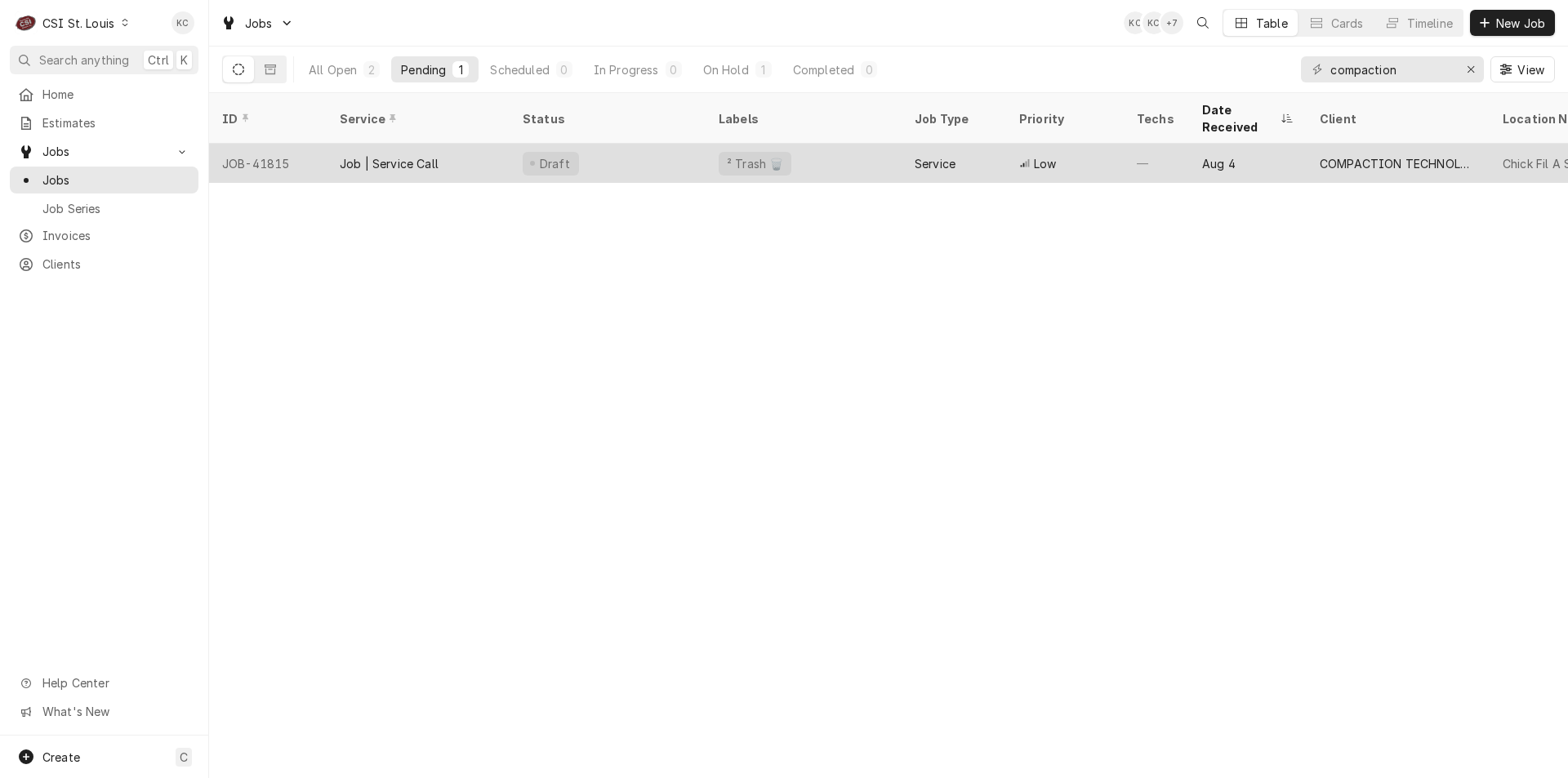 click on "² Trash 🗑️" at bounding box center (804, 163) 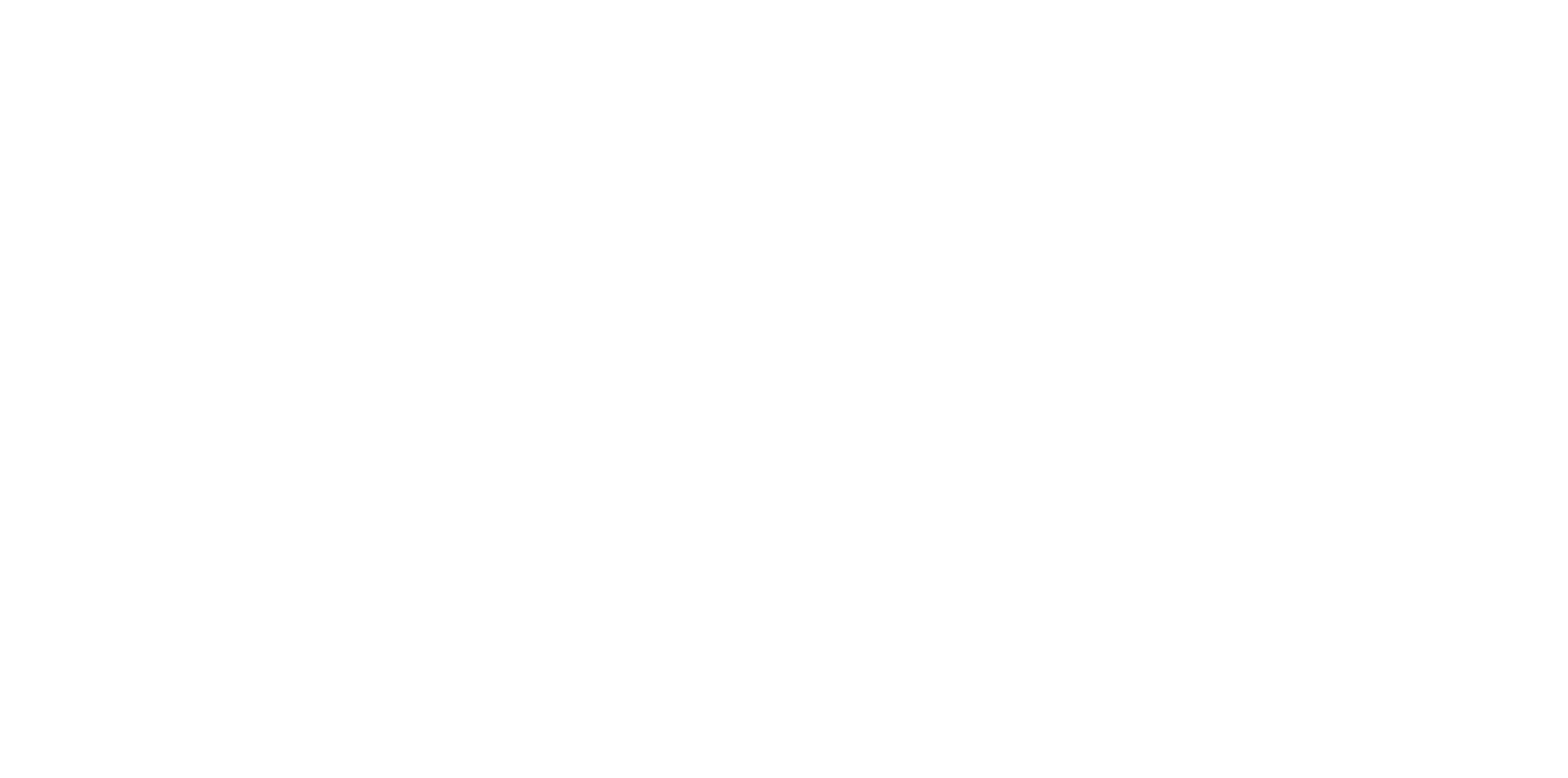 scroll, scrollTop: 0, scrollLeft: 0, axis: both 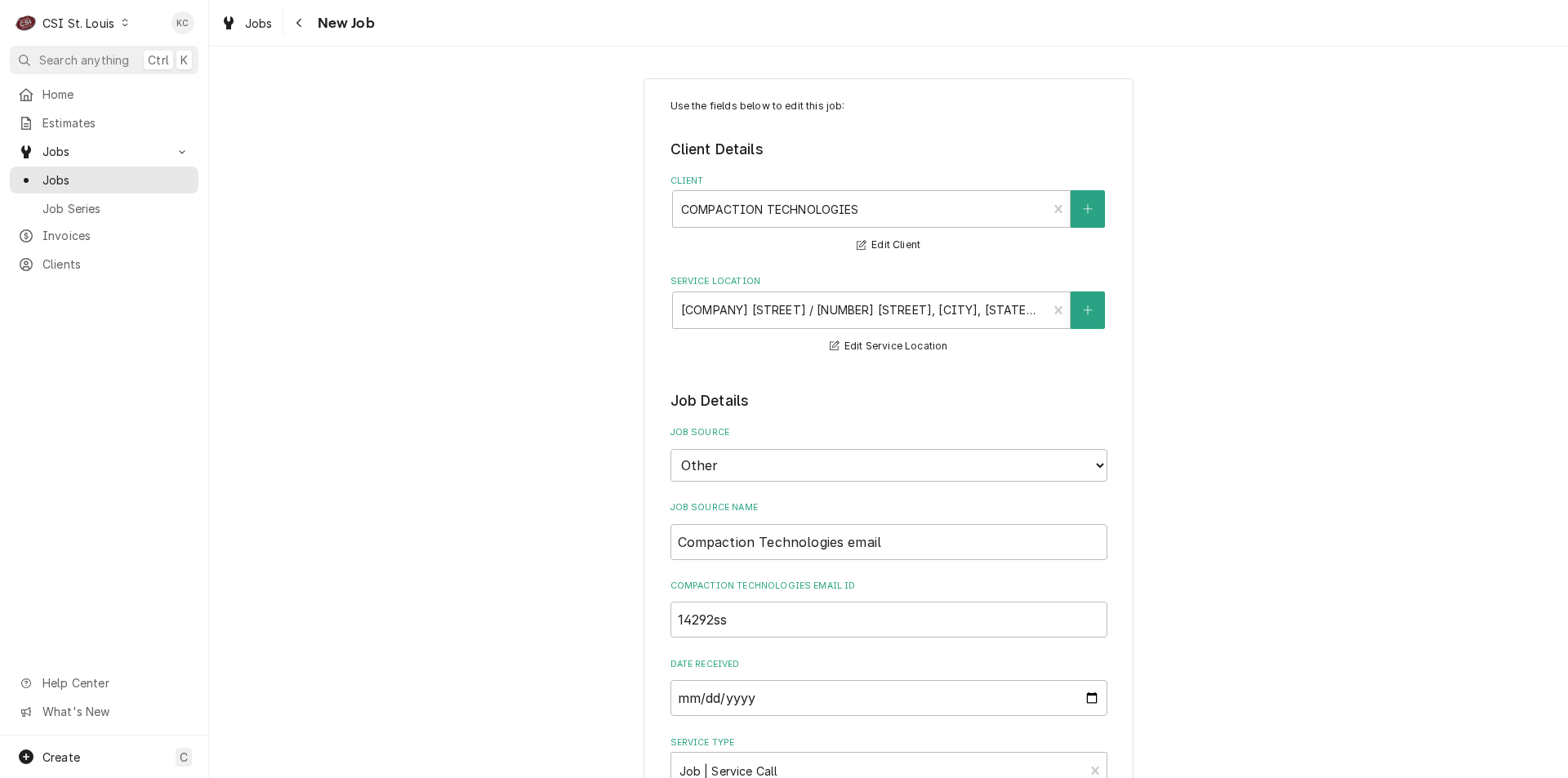 type on "x" 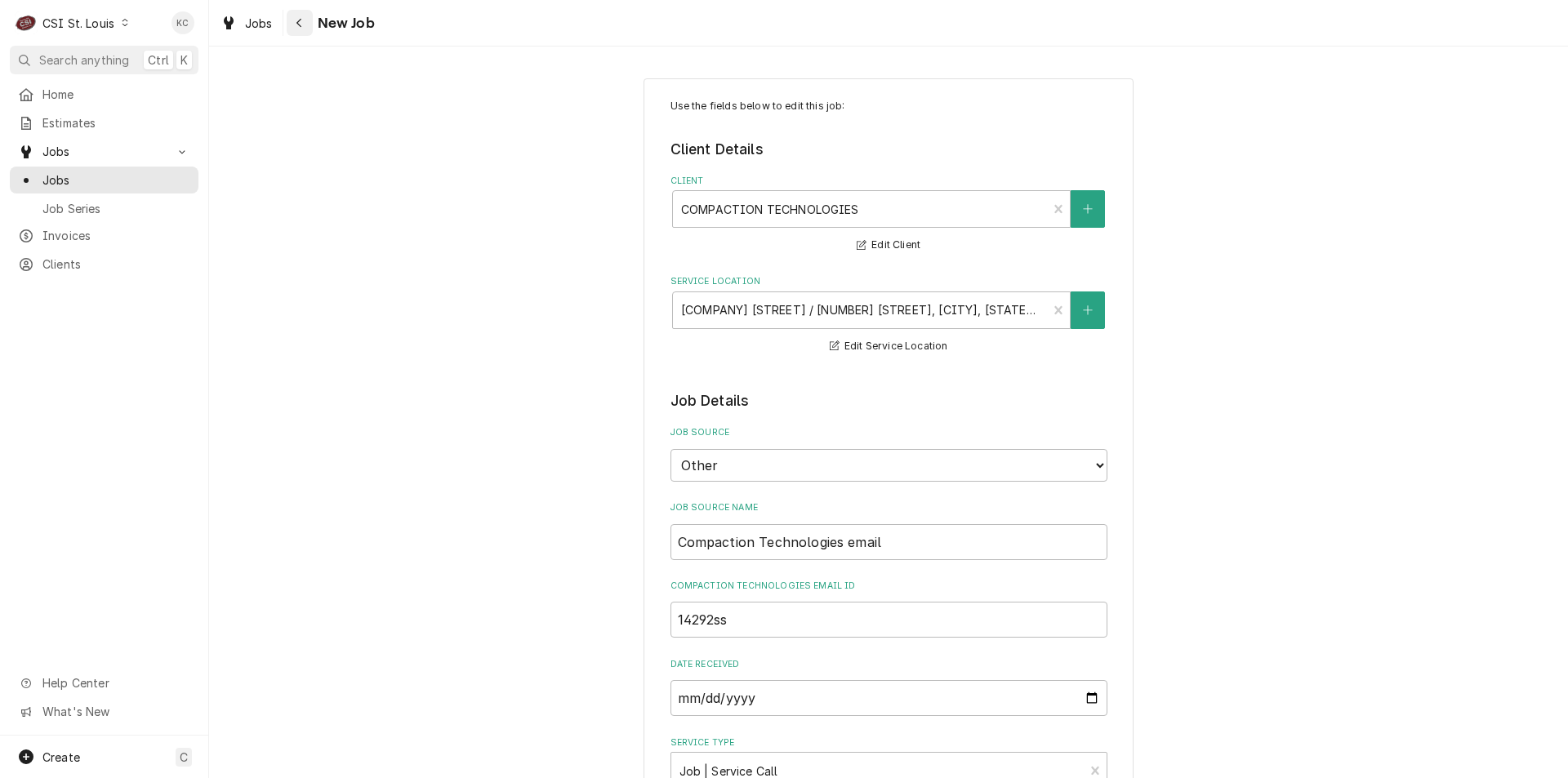 click 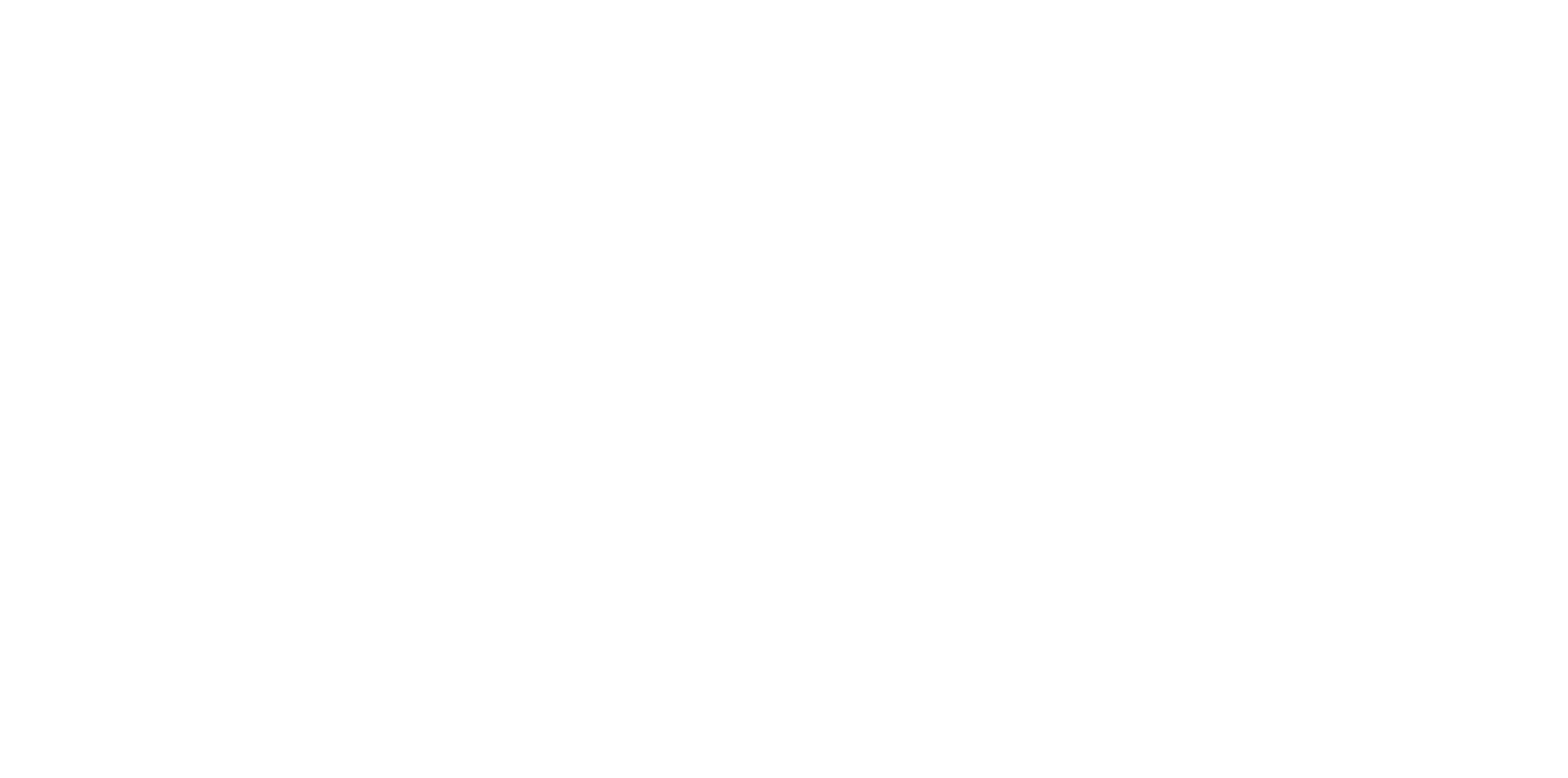 scroll, scrollTop: 0, scrollLeft: 0, axis: both 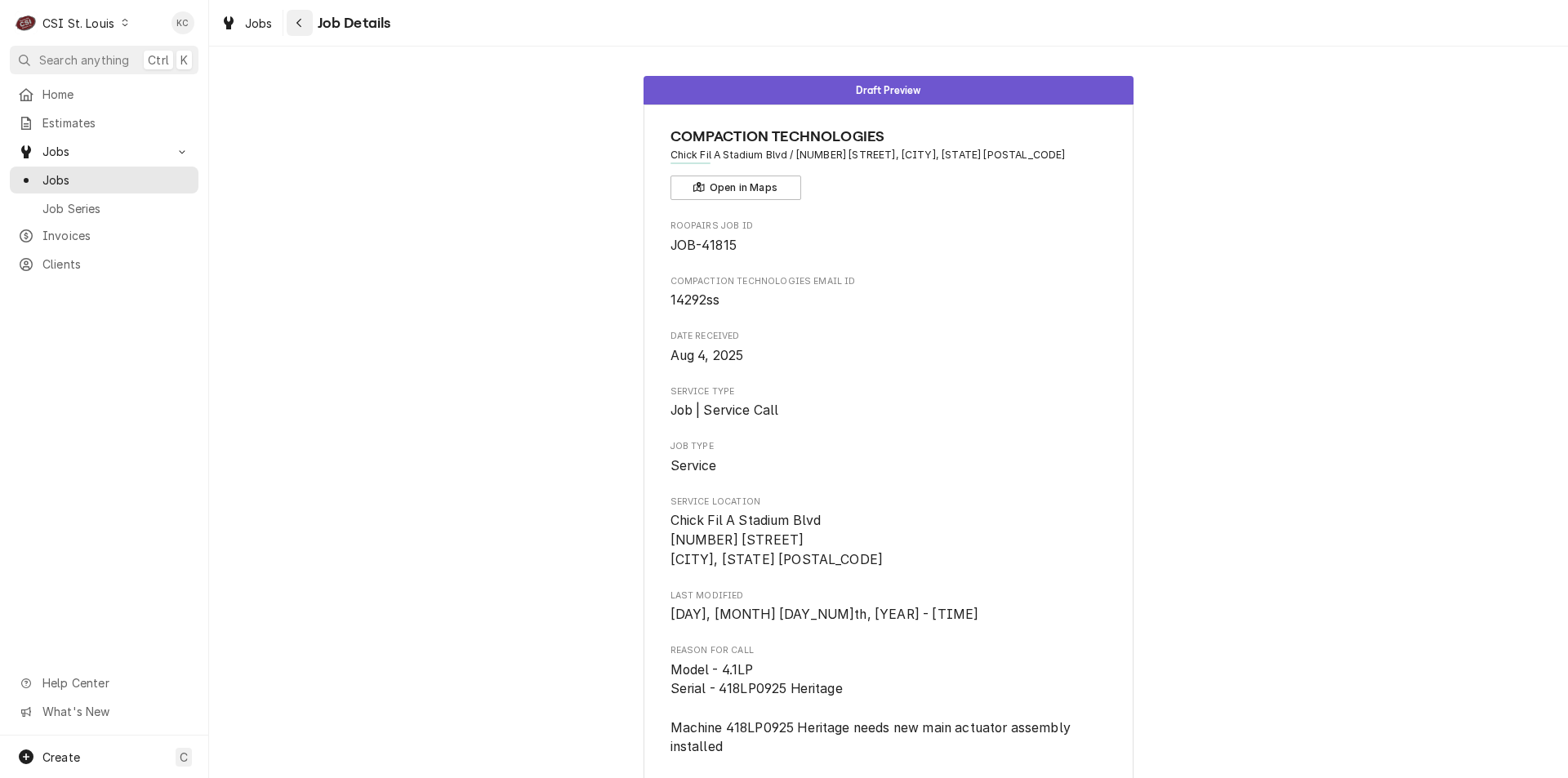 click at bounding box center (300, 23) 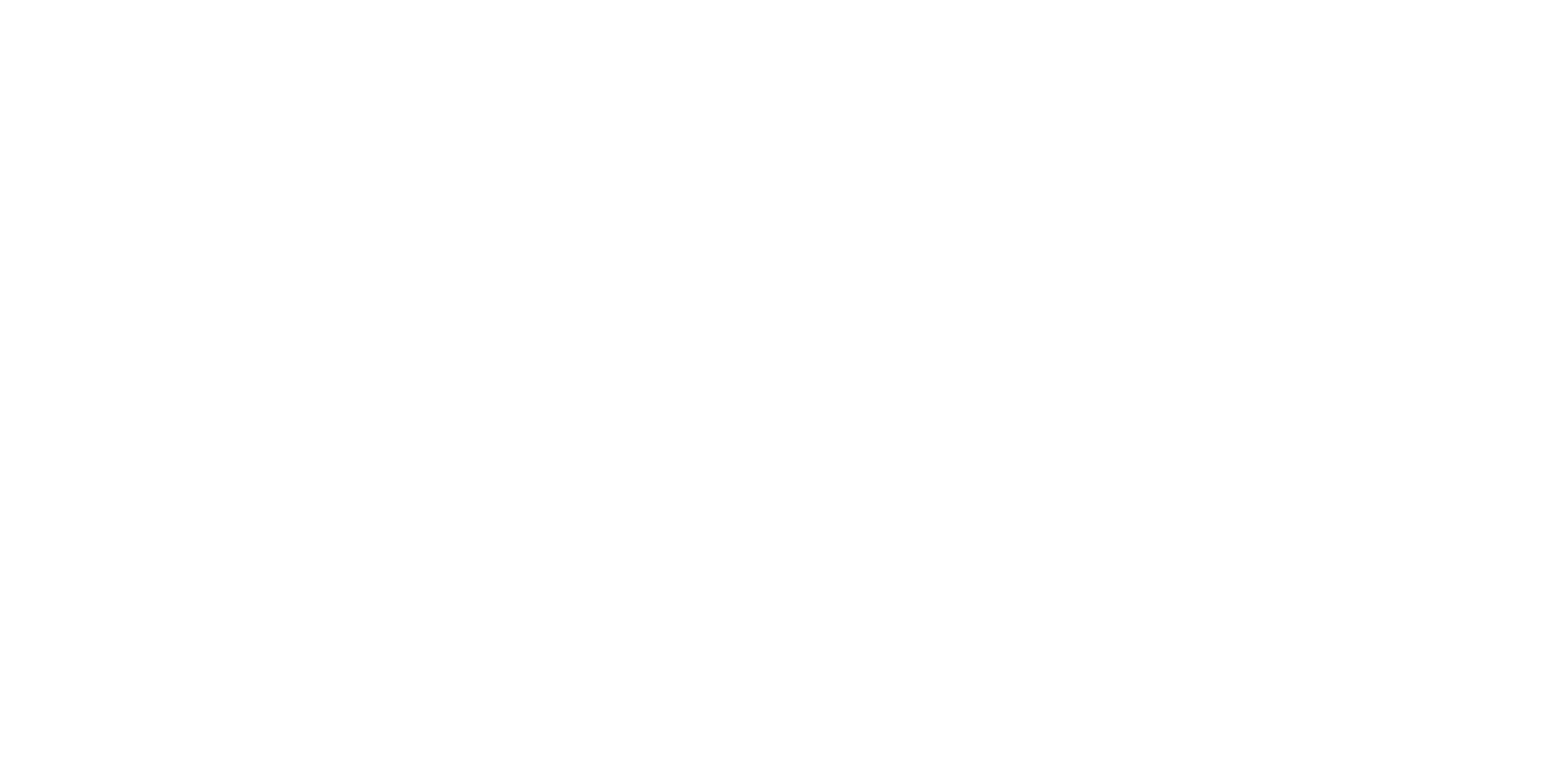 scroll, scrollTop: 0, scrollLeft: 0, axis: both 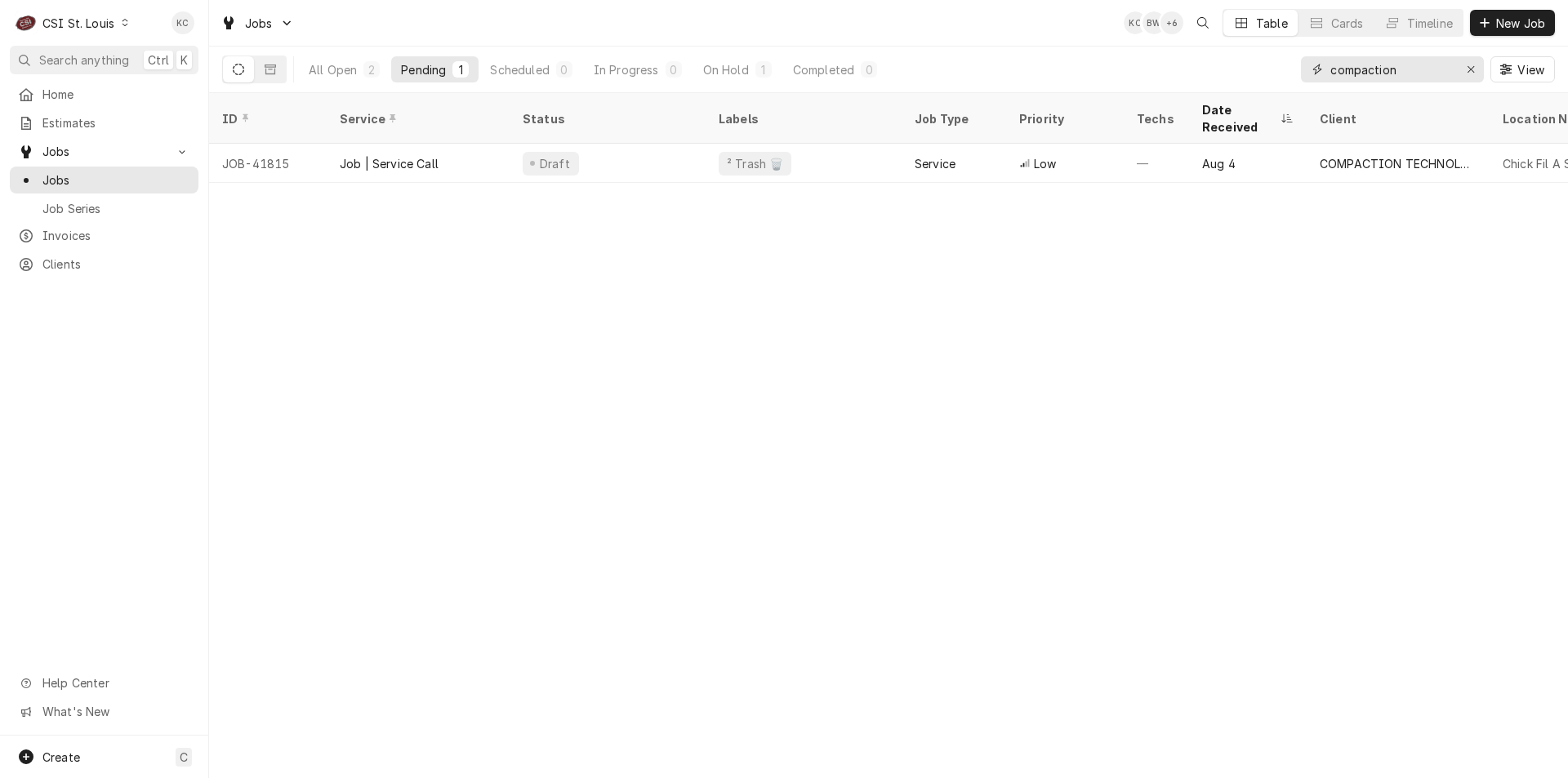 drag, startPoint x: 1416, startPoint y: 73, endPoint x: 1203, endPoint y: 80, distance: 213.115 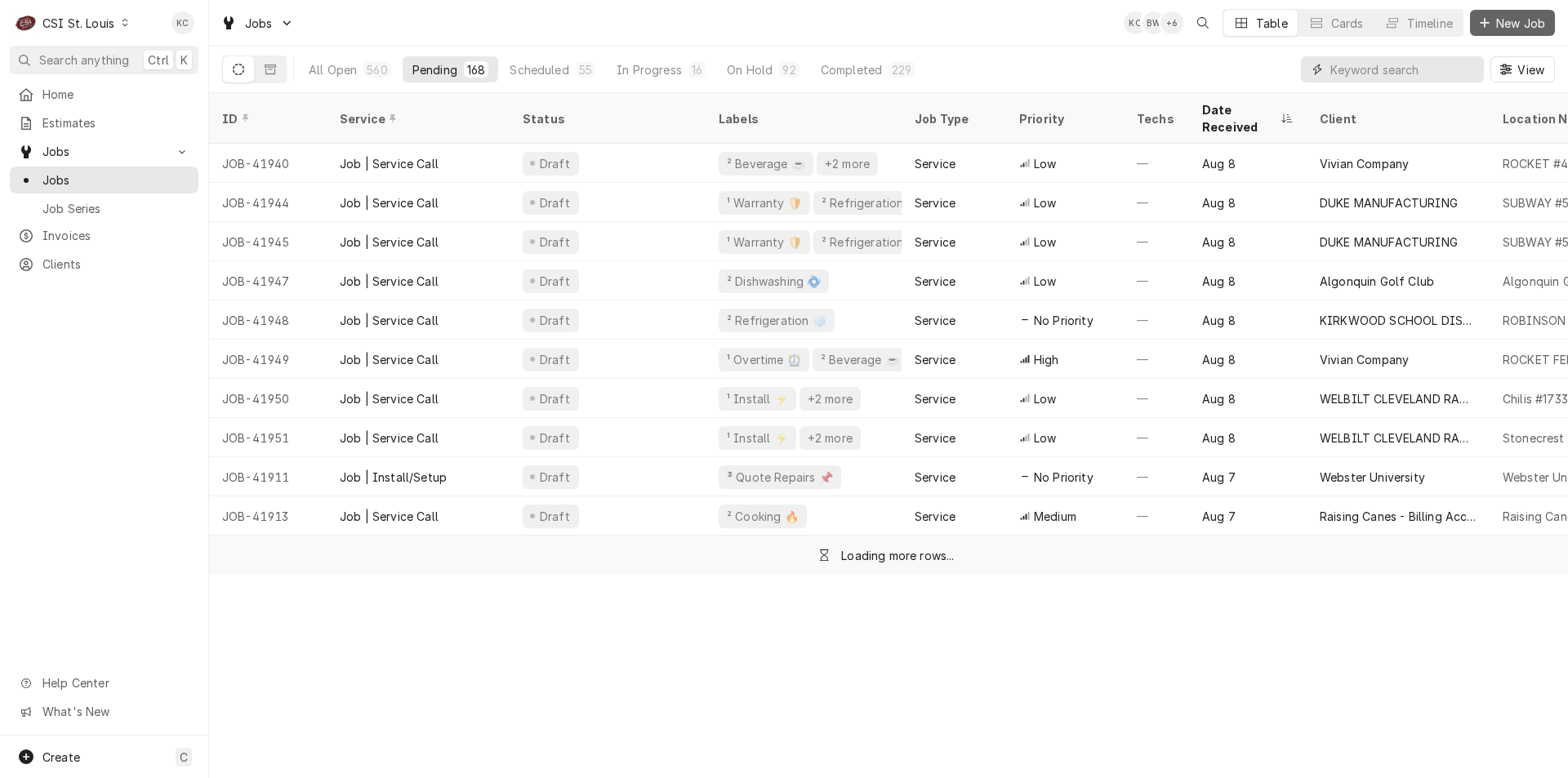 type 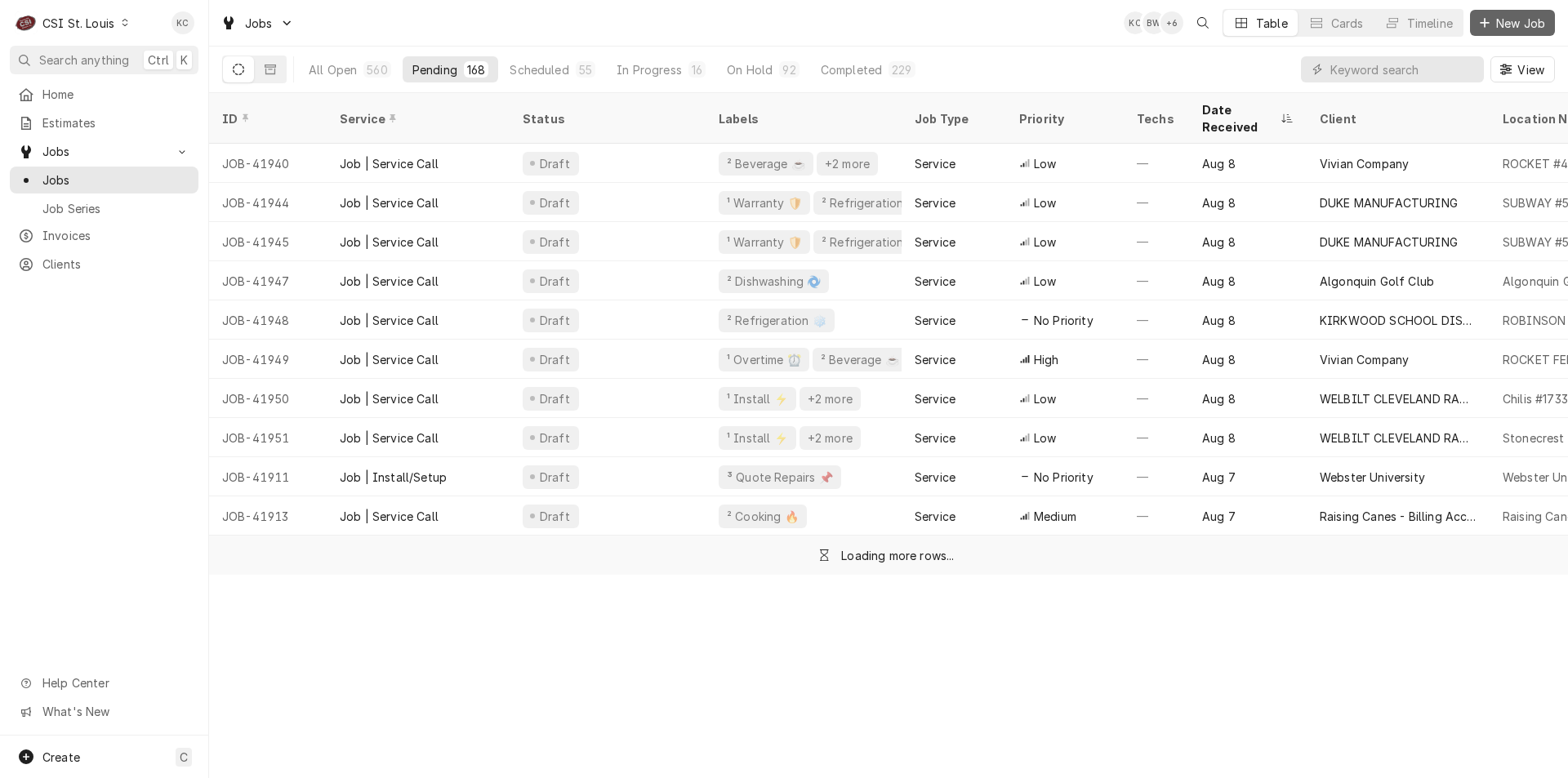 click on "New Job" at bounding box center (1521, 23) 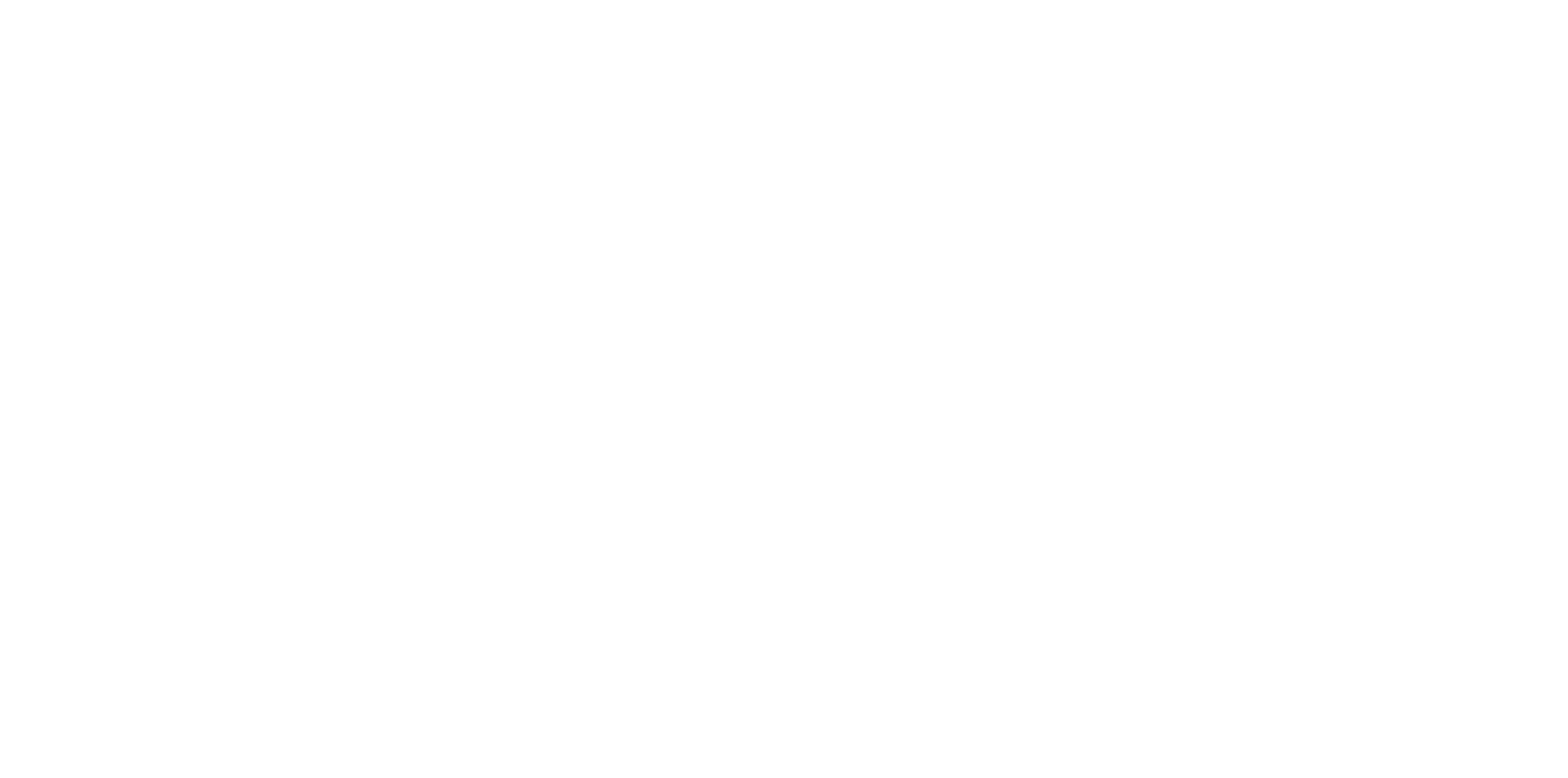 scroll, scrollTop: 0, scrollLeft: 0, axis: both 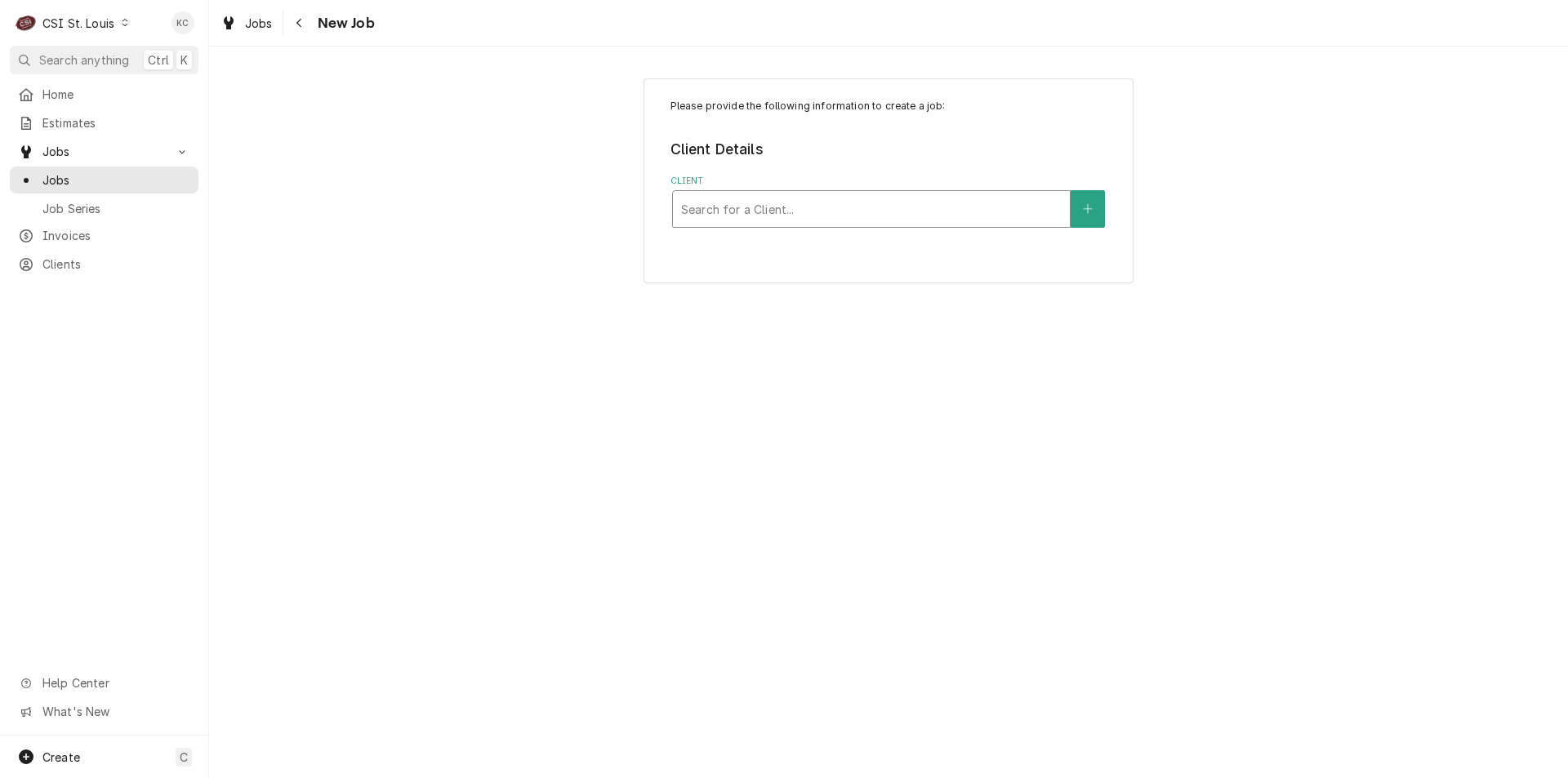 click at bounding box center (871, 209) 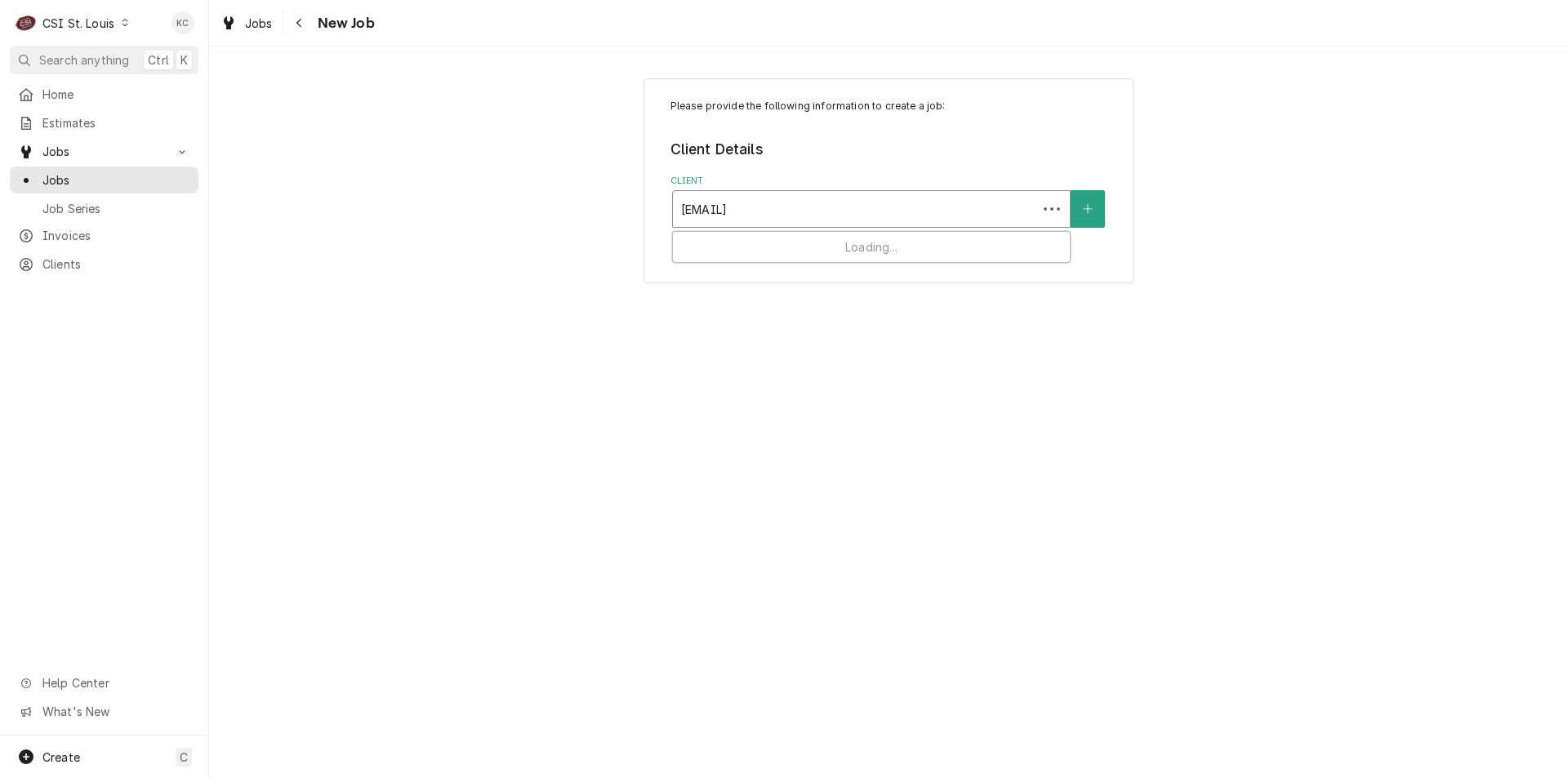type on "beverage air" 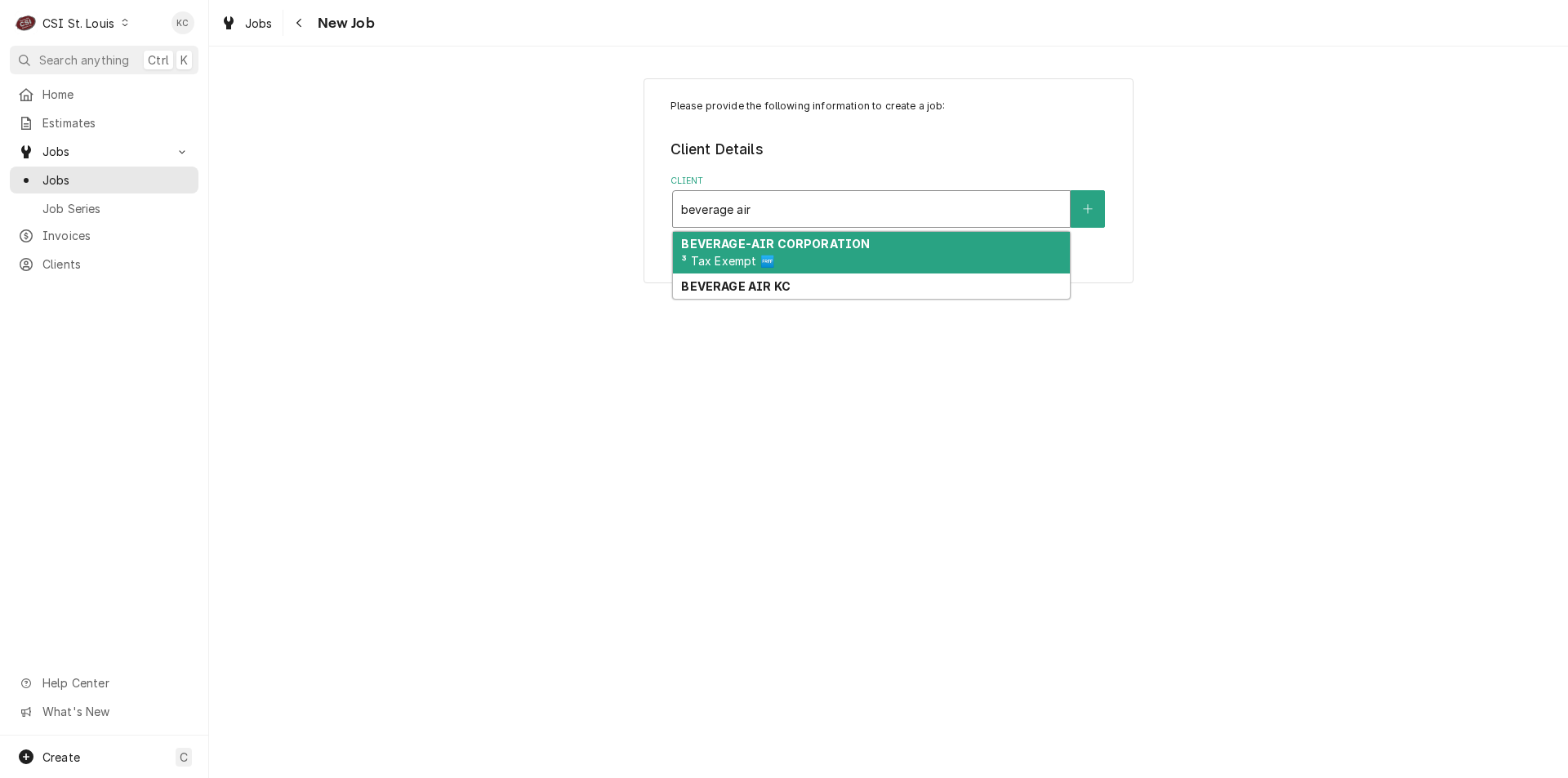 drag, startPoint x: 795, startPoint y: 274, endPoint x: 798, endPoint y: 251, distance: 23.19483 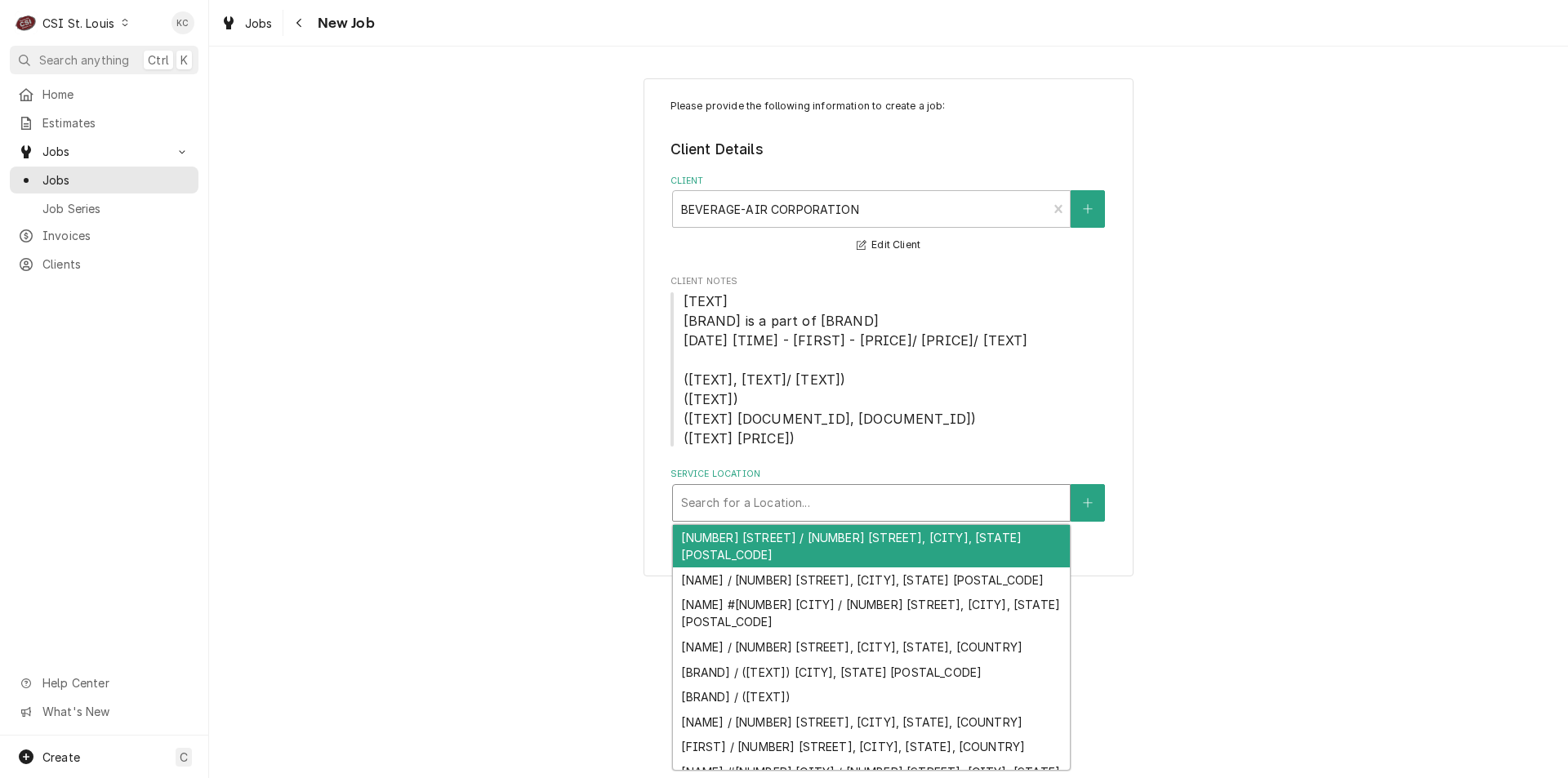 click at bounding box center (871, 503) 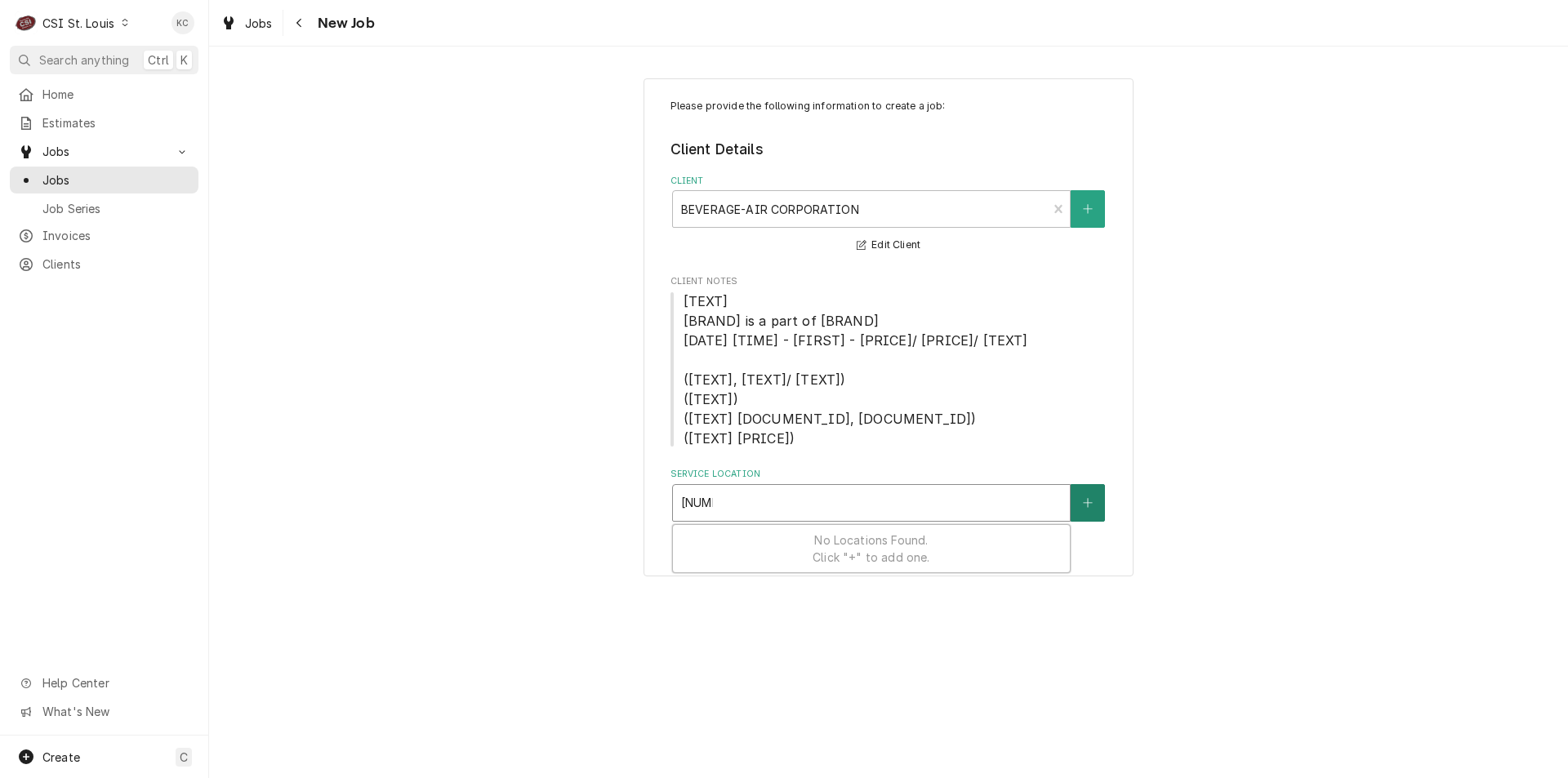 type on "[NUMBER]" 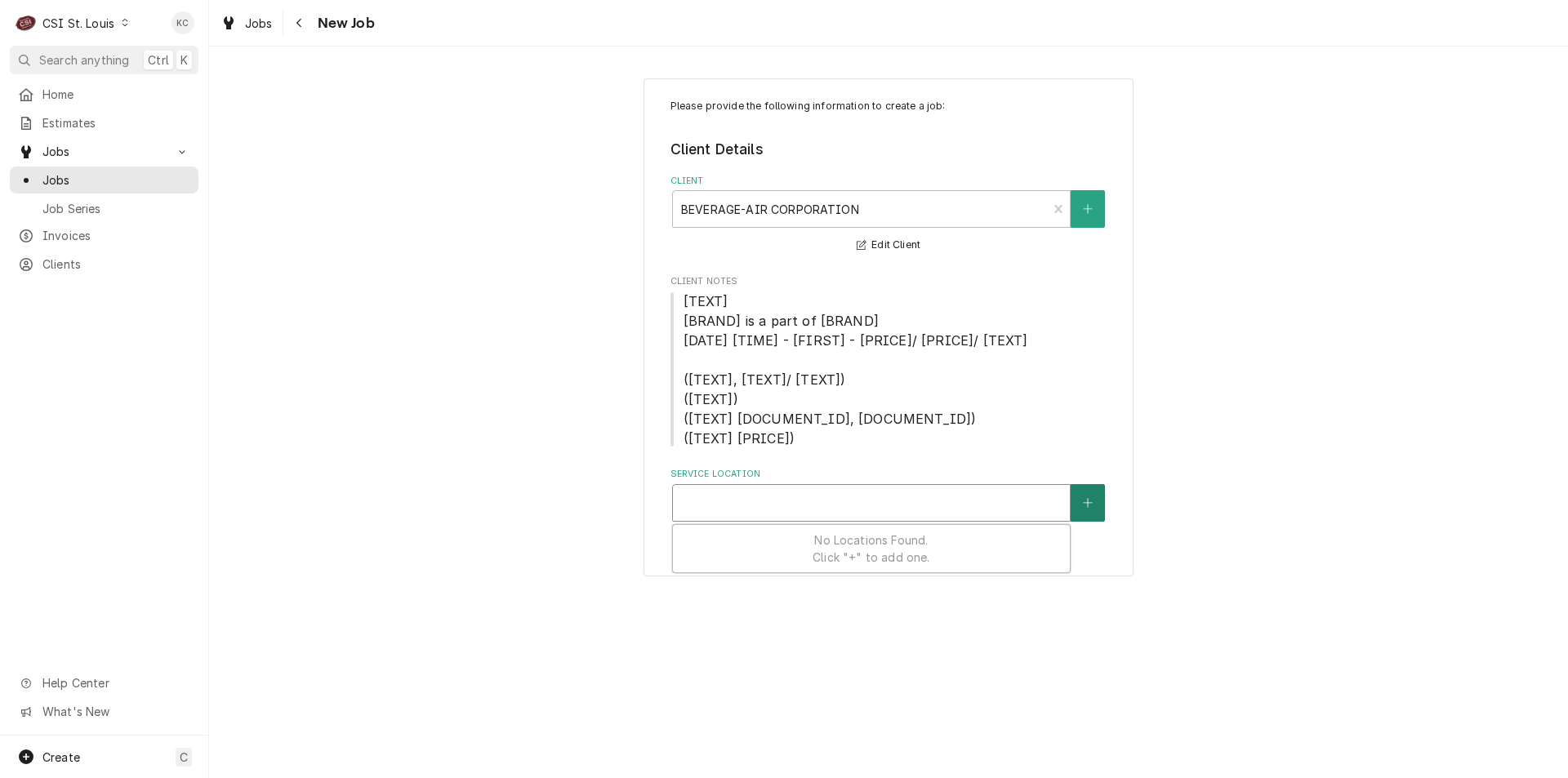 click at bounding box center (1088, 503) 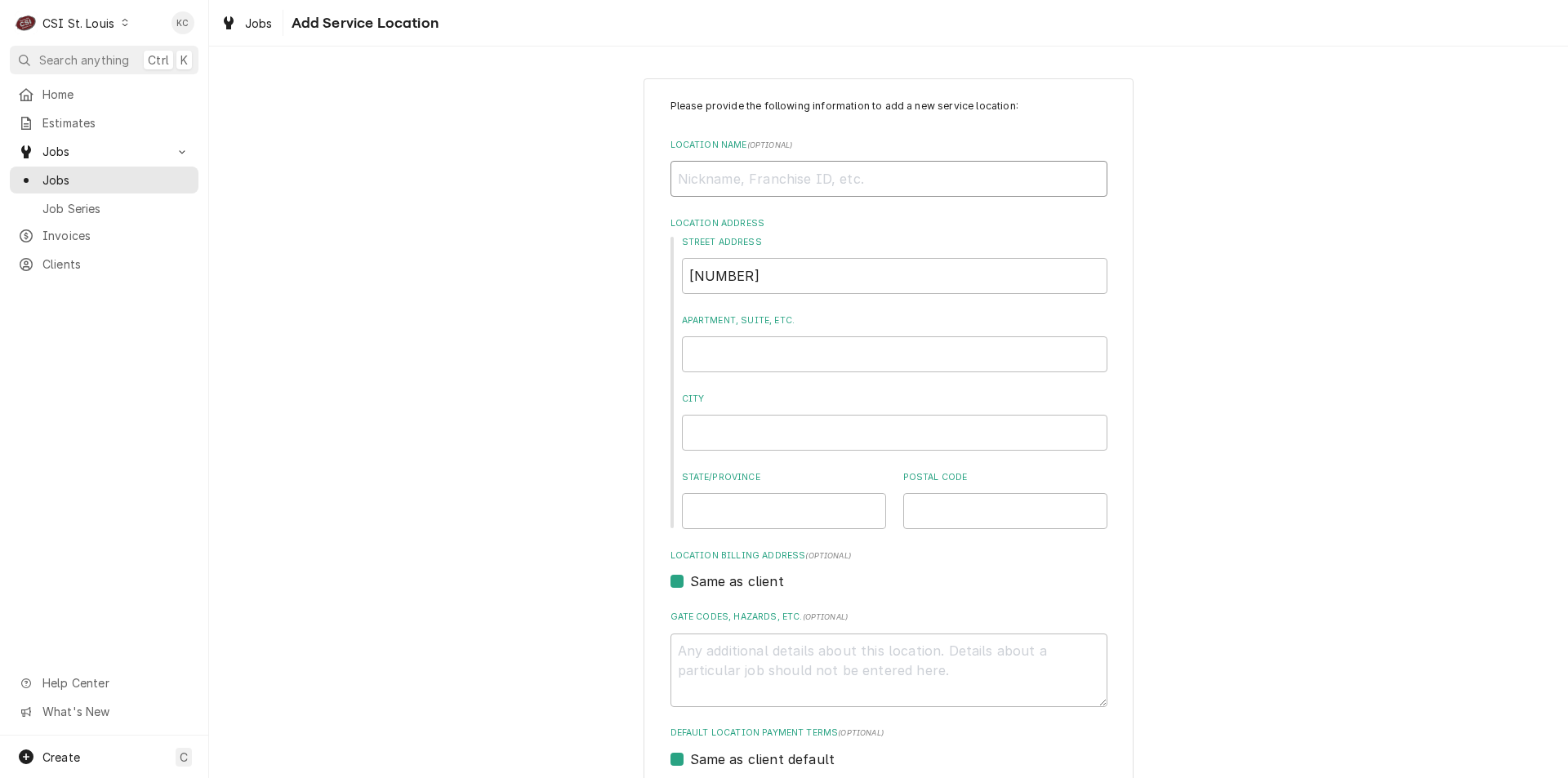 click on "Location Name  ( optional )" at bounding box center (889, 179) 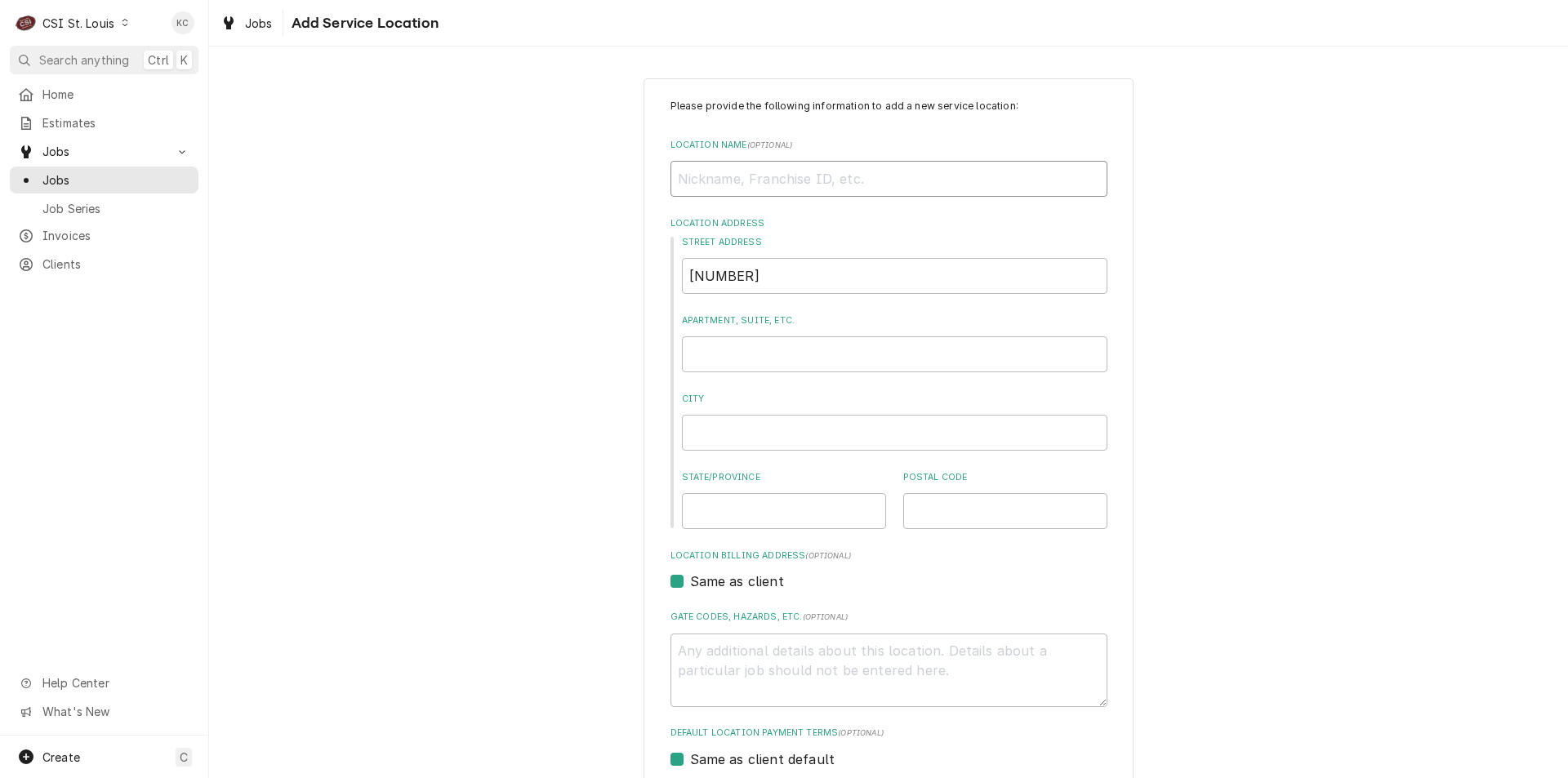 type on "x" 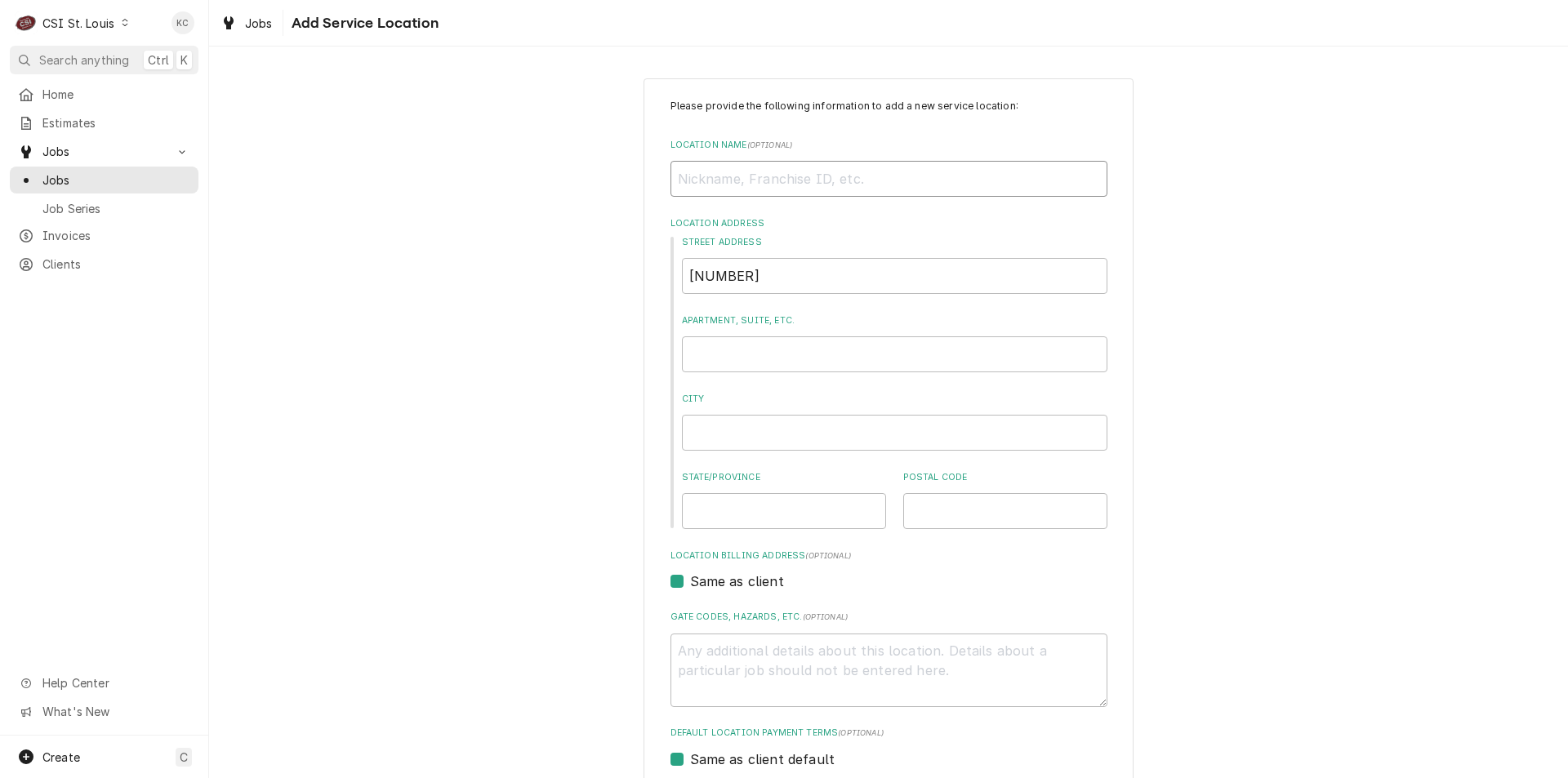 type on "L" 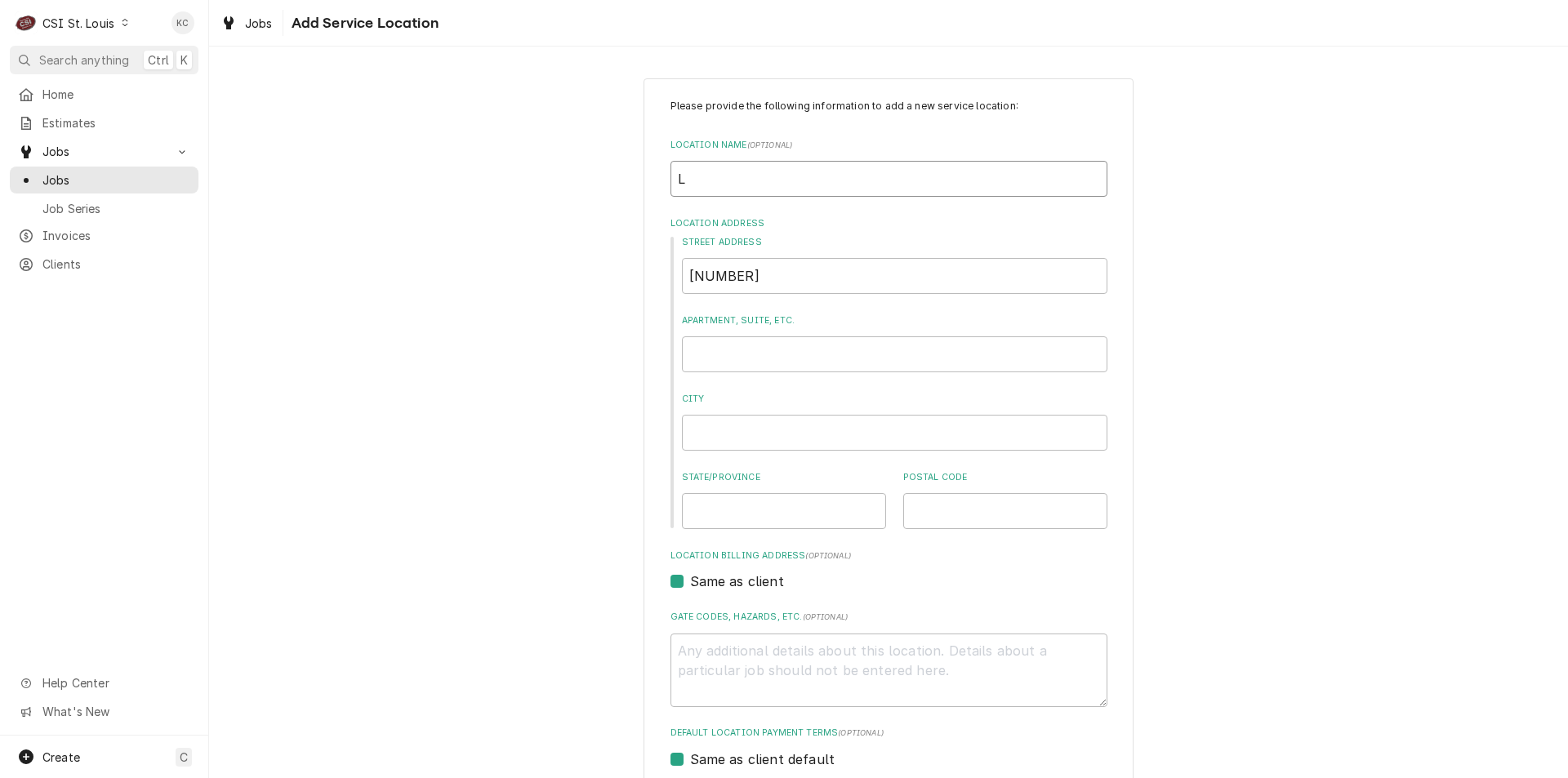 type on "x" 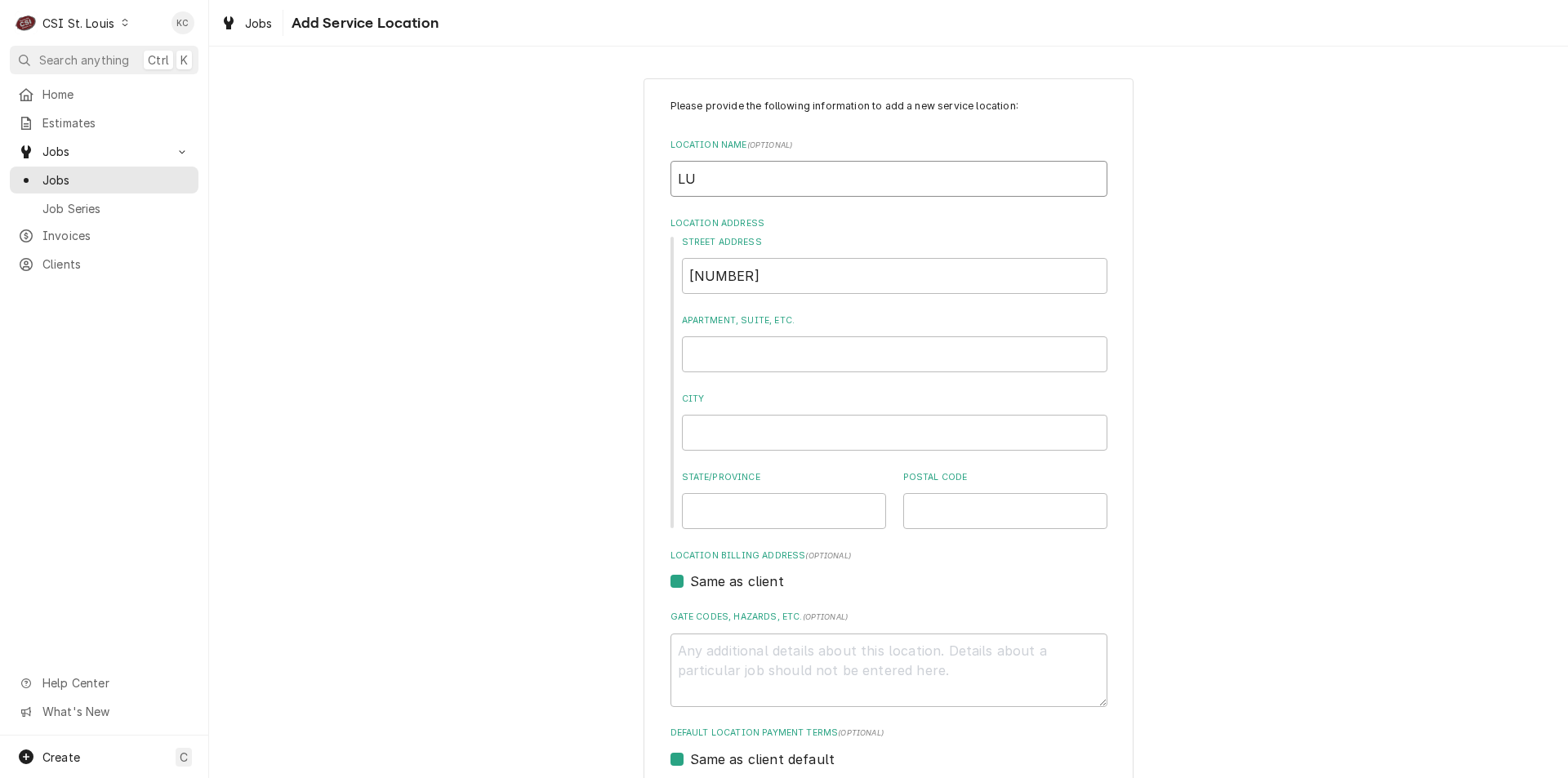 type on "x" 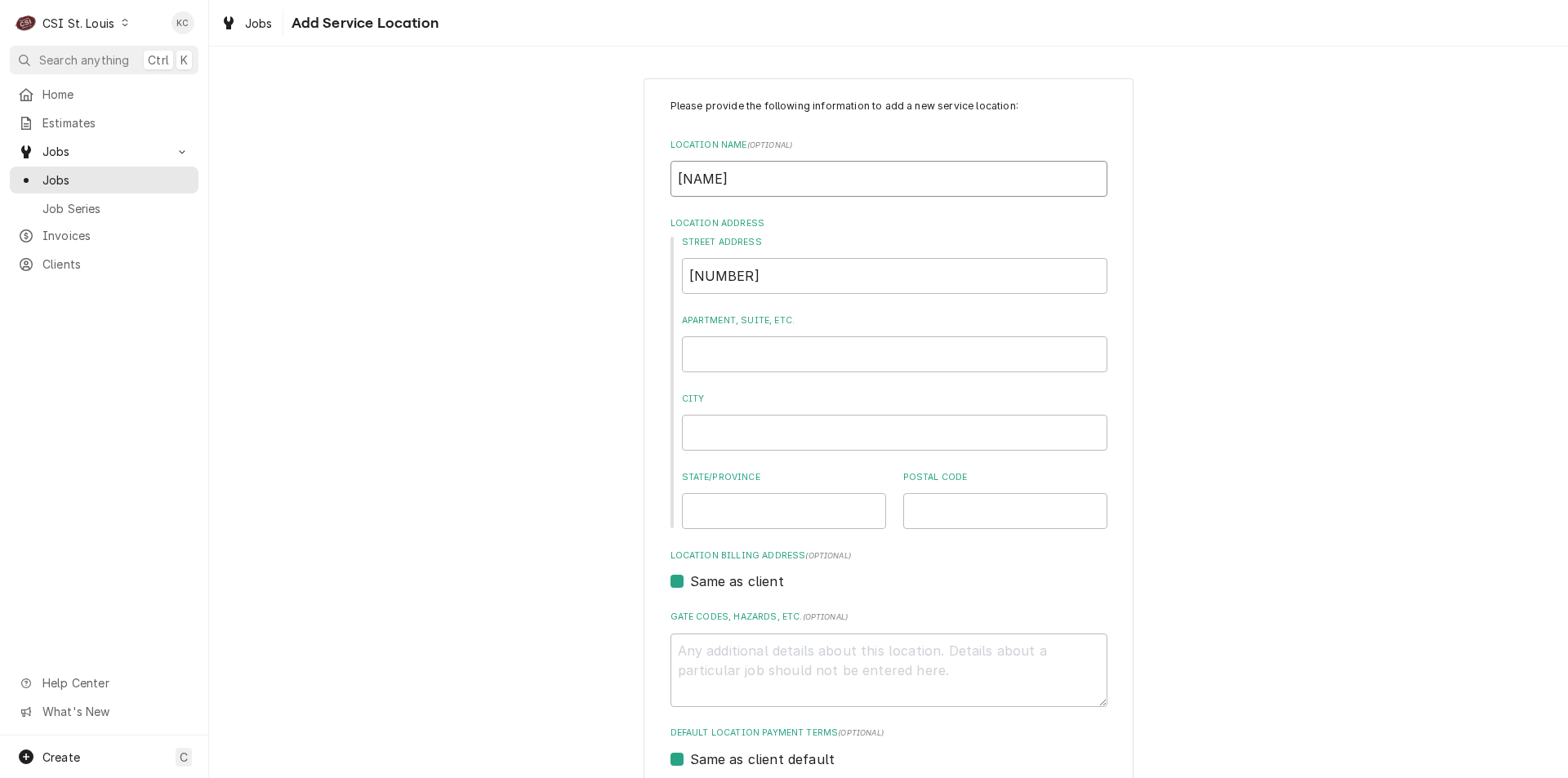 type on "x" 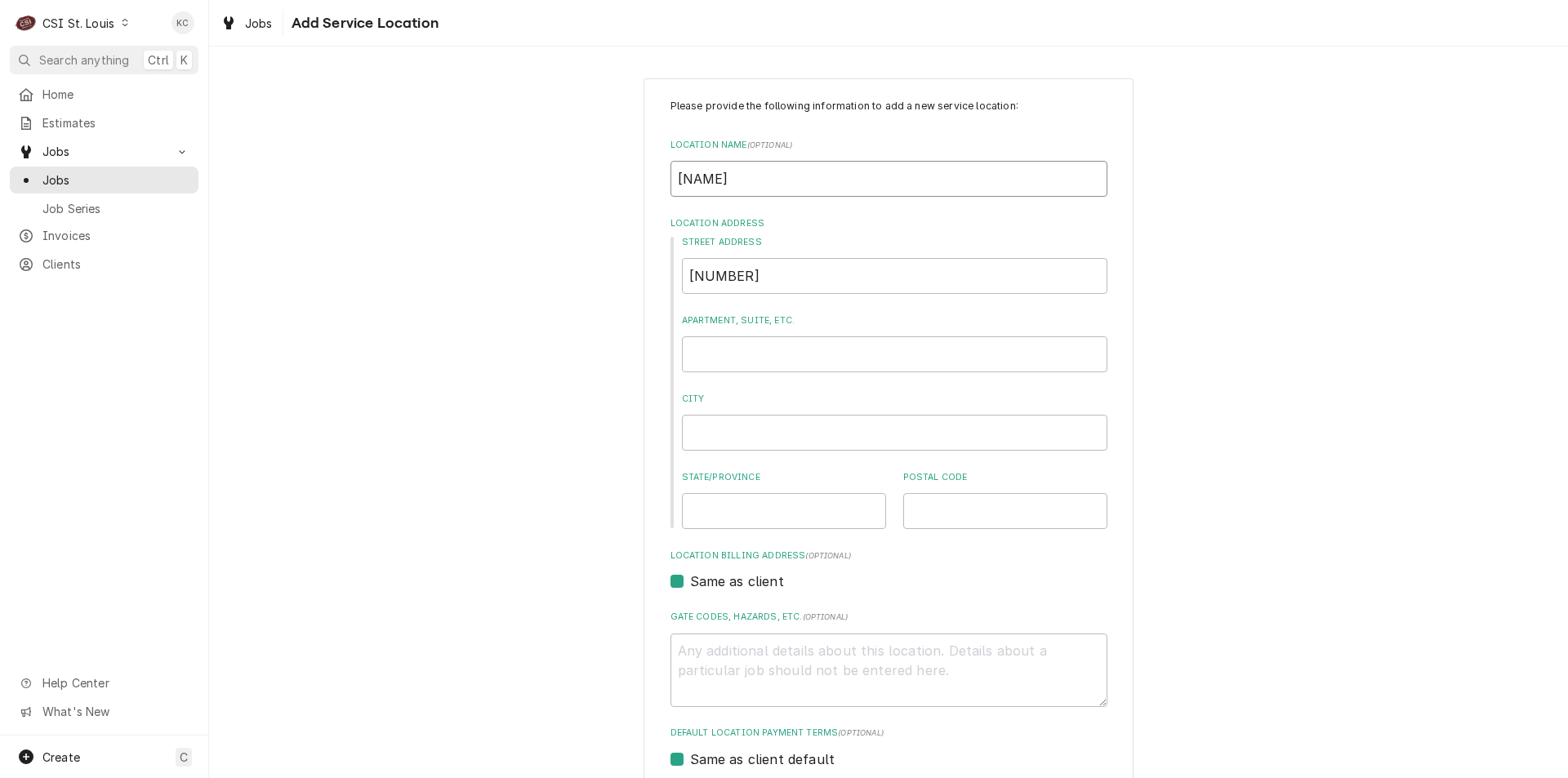 type on "x" 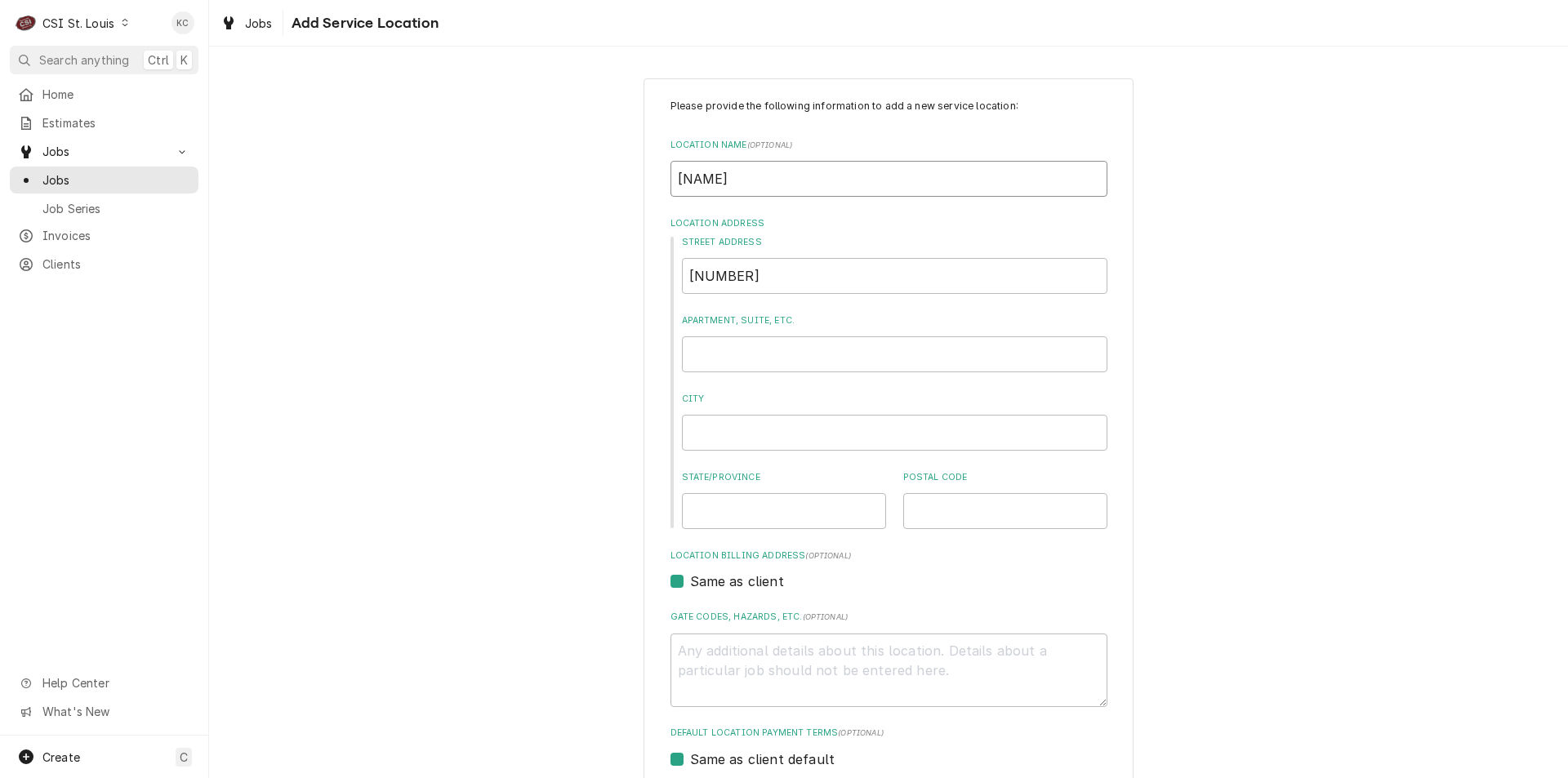 type on "LUCKY DOG C" 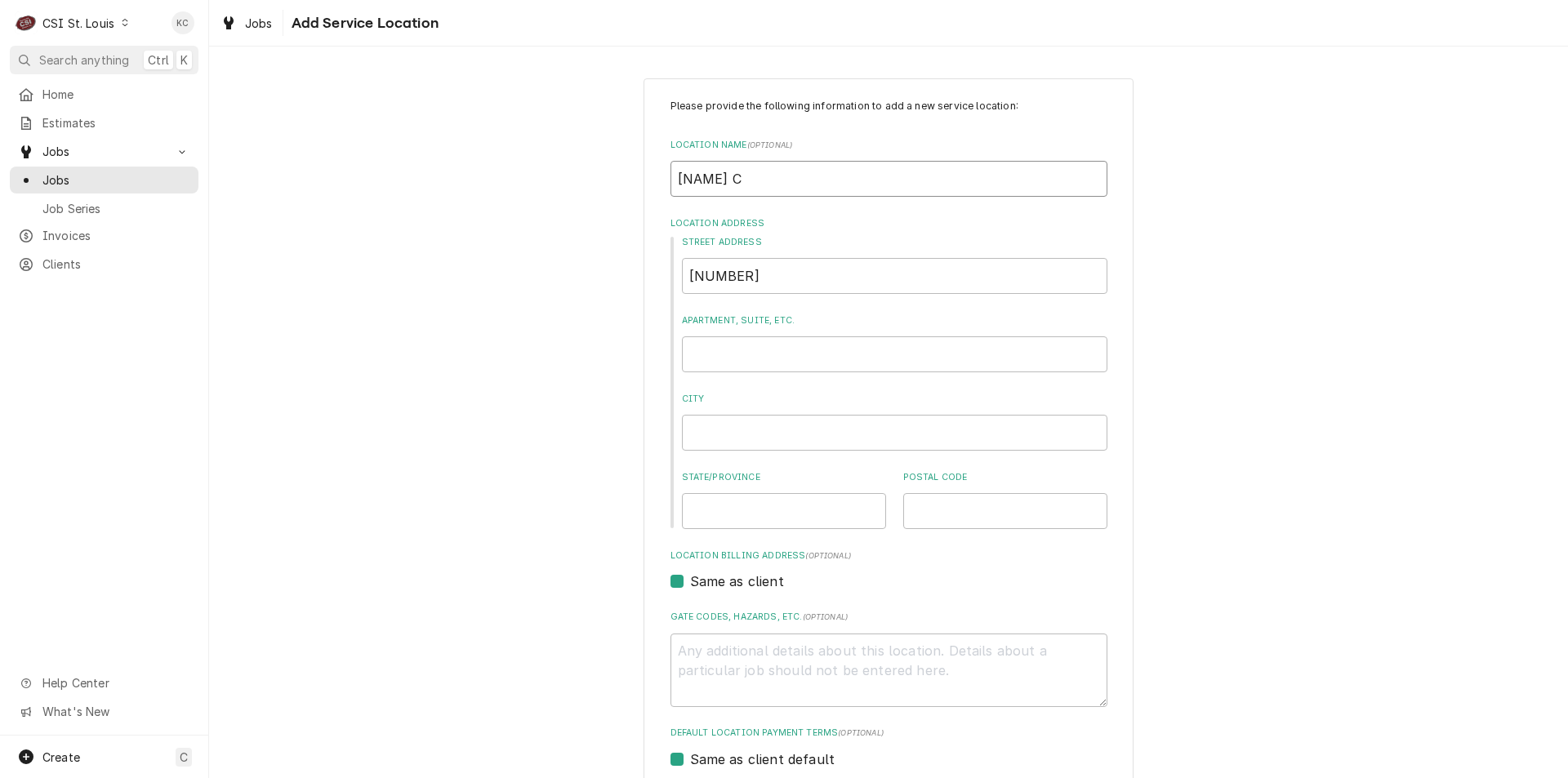 type on "x" 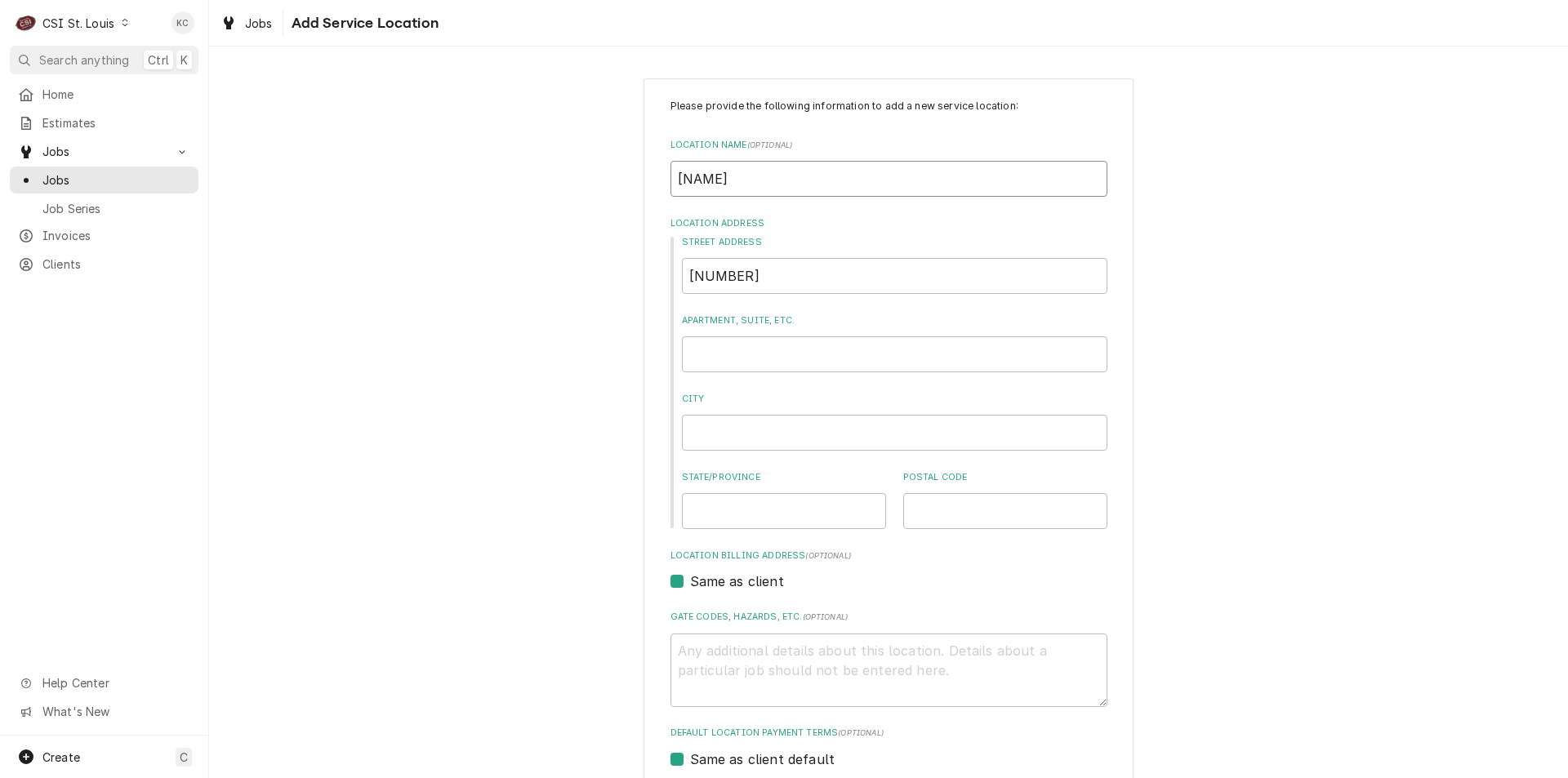 type on "x" 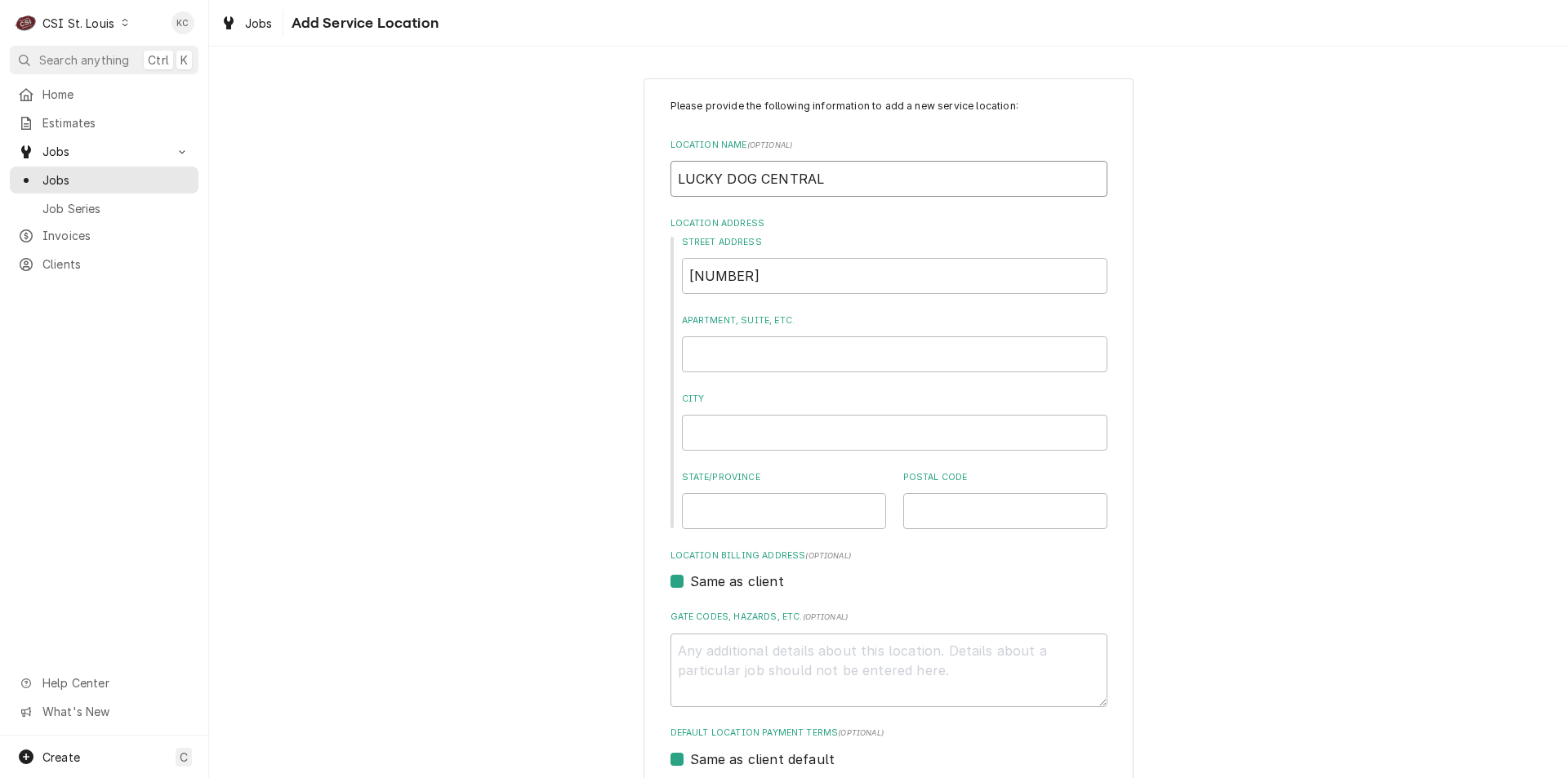 type on "x" 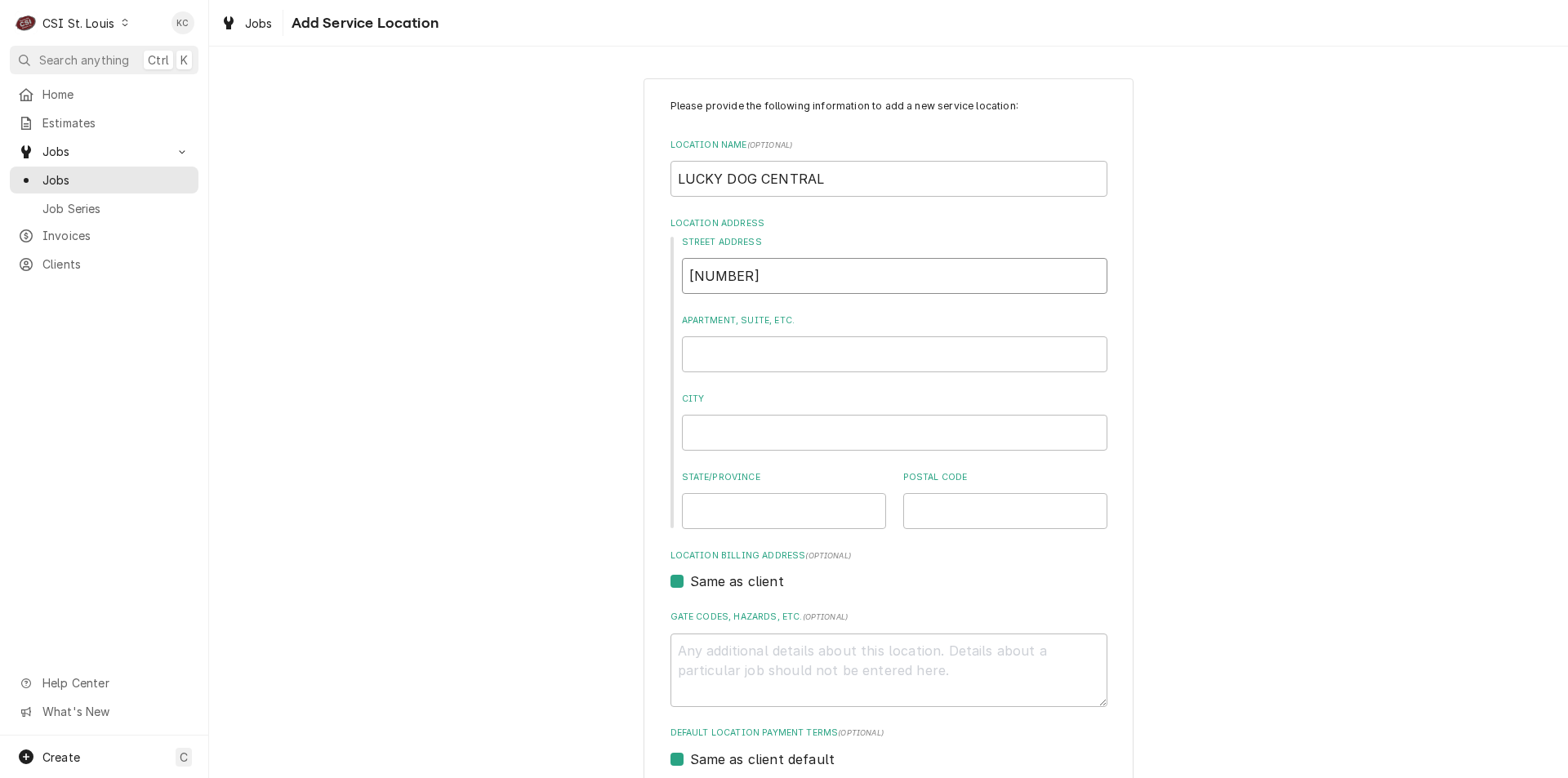 type on "x" 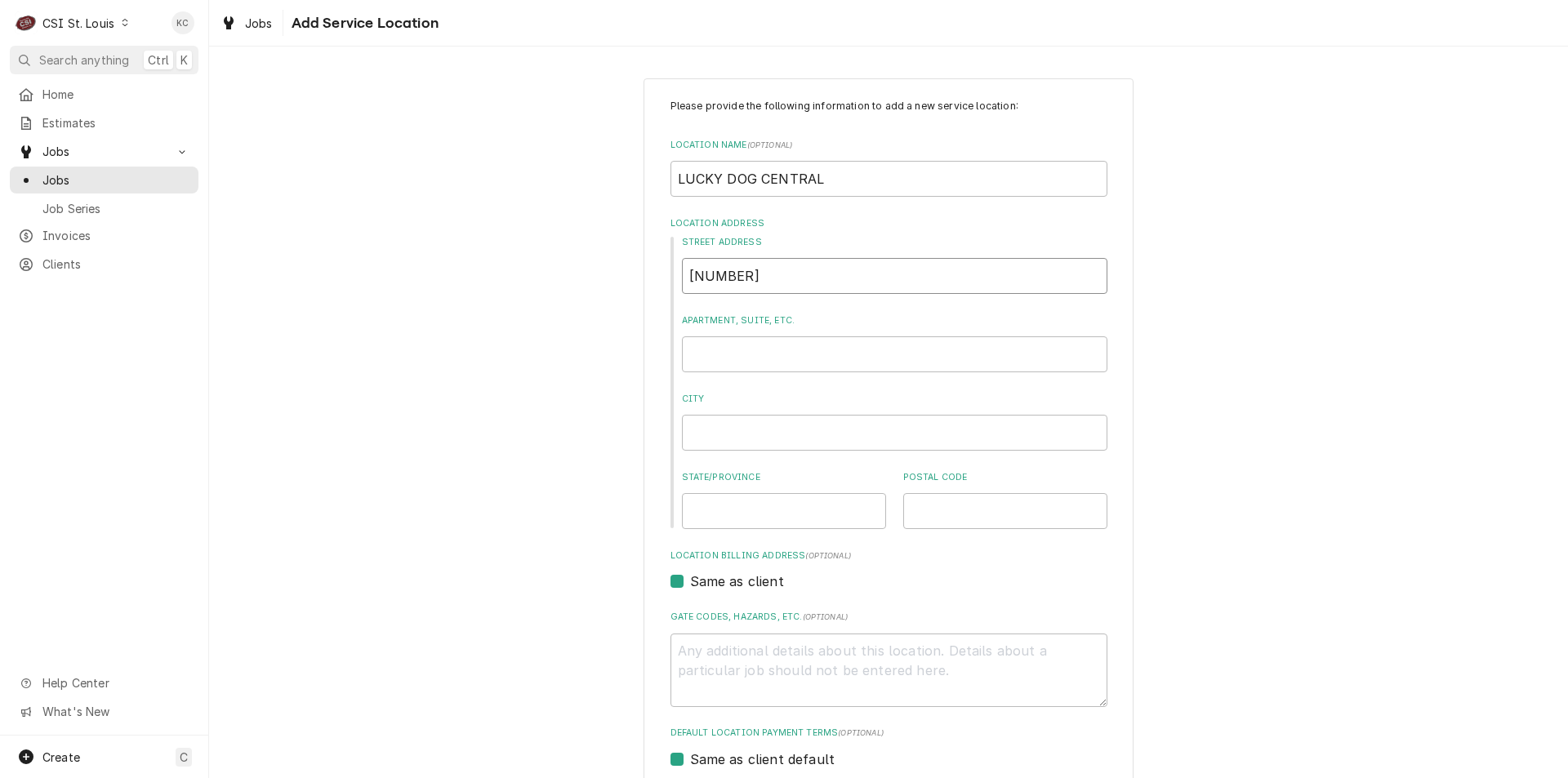 type on "1" 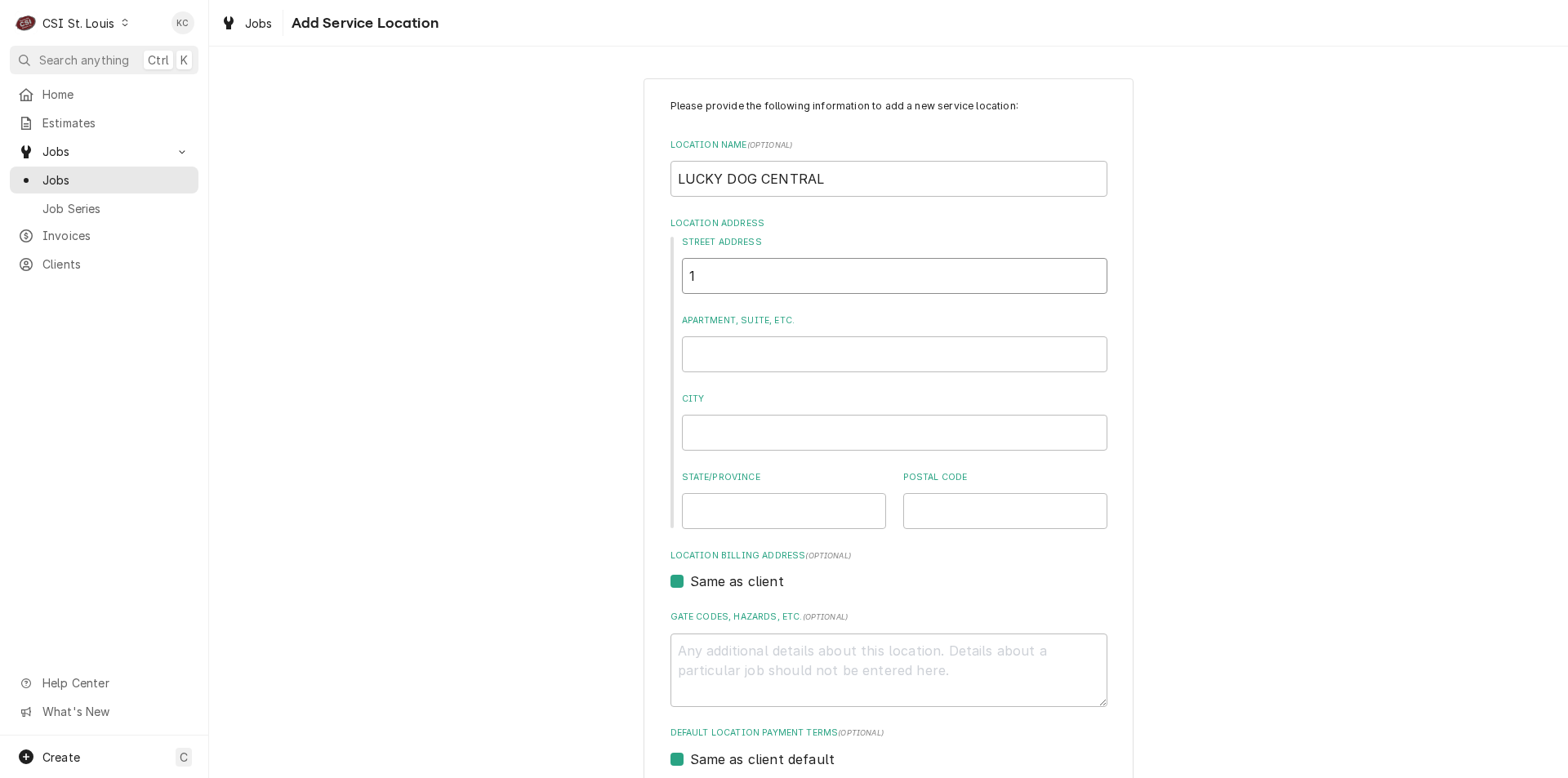 type on "x" 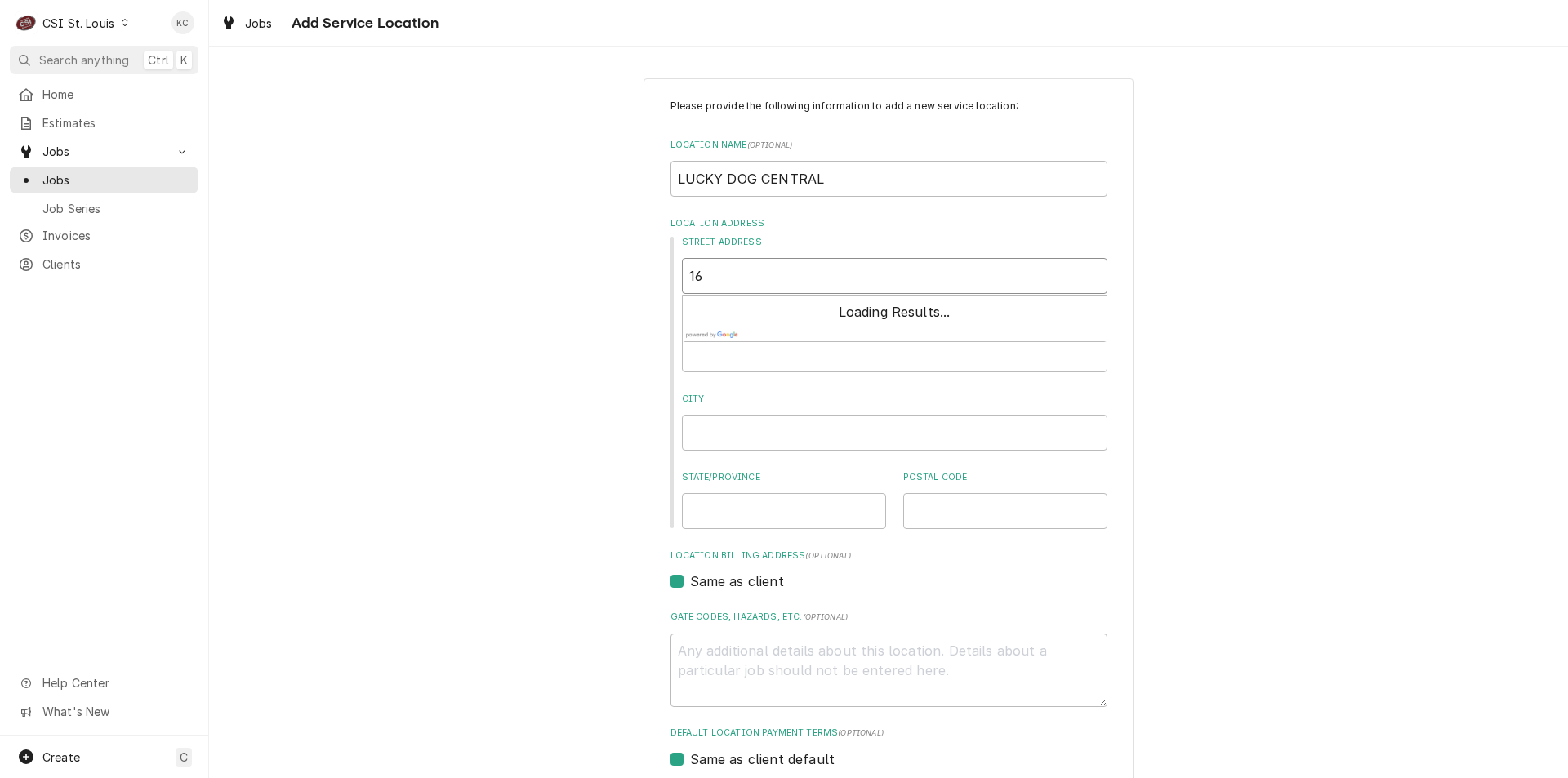 type on "x" 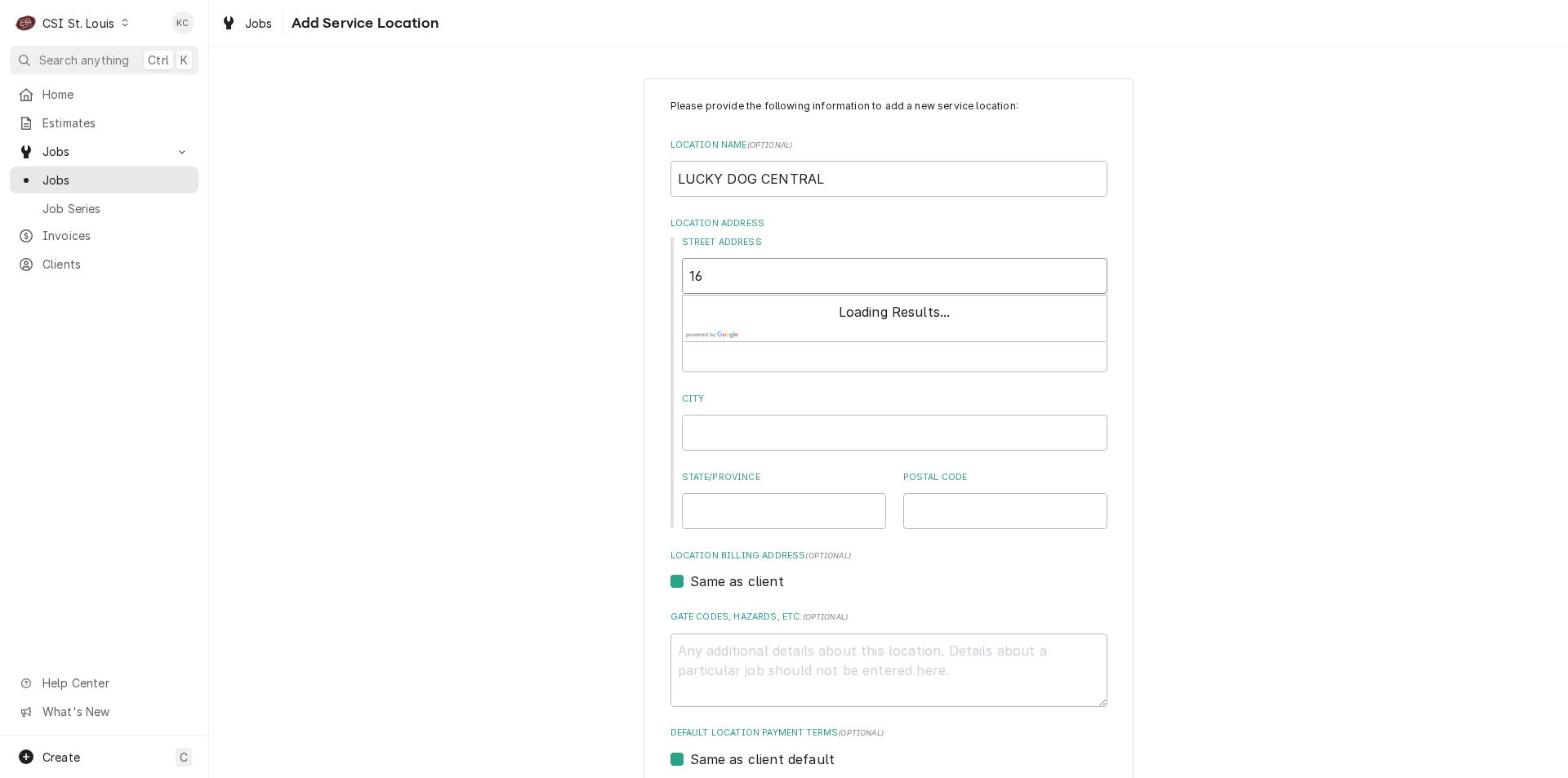 type on "169" 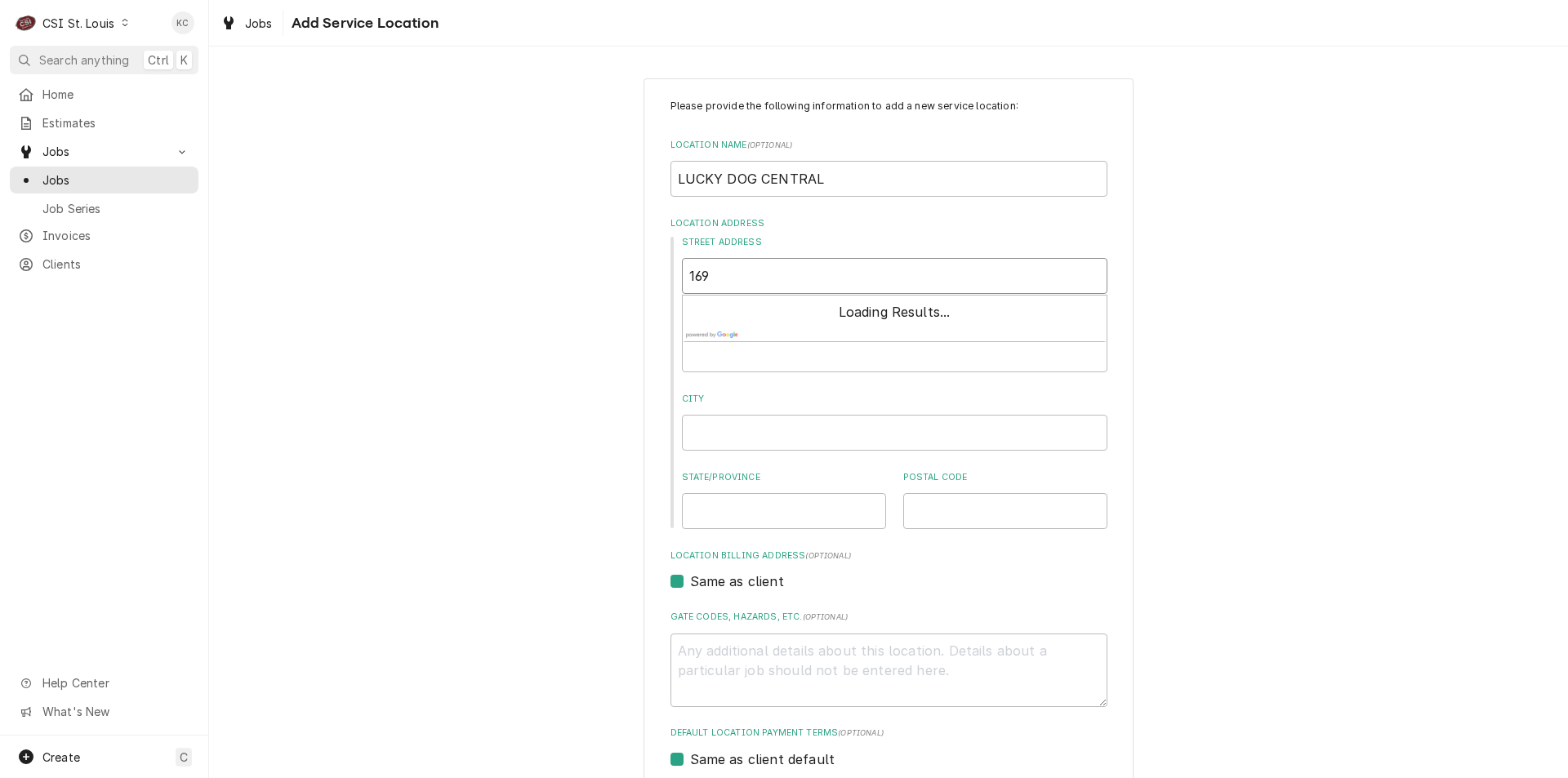 type on "x" 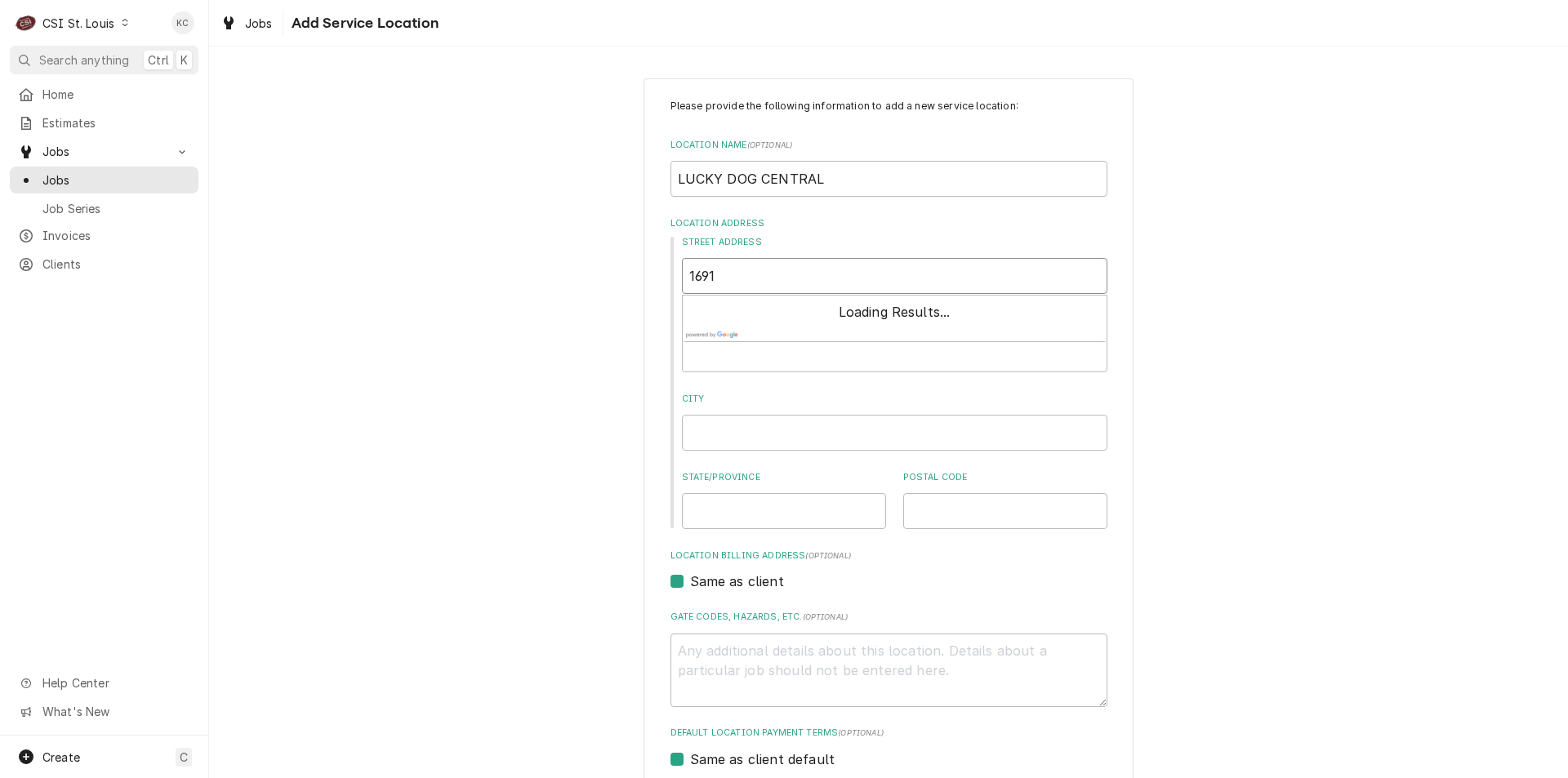 type on "x" 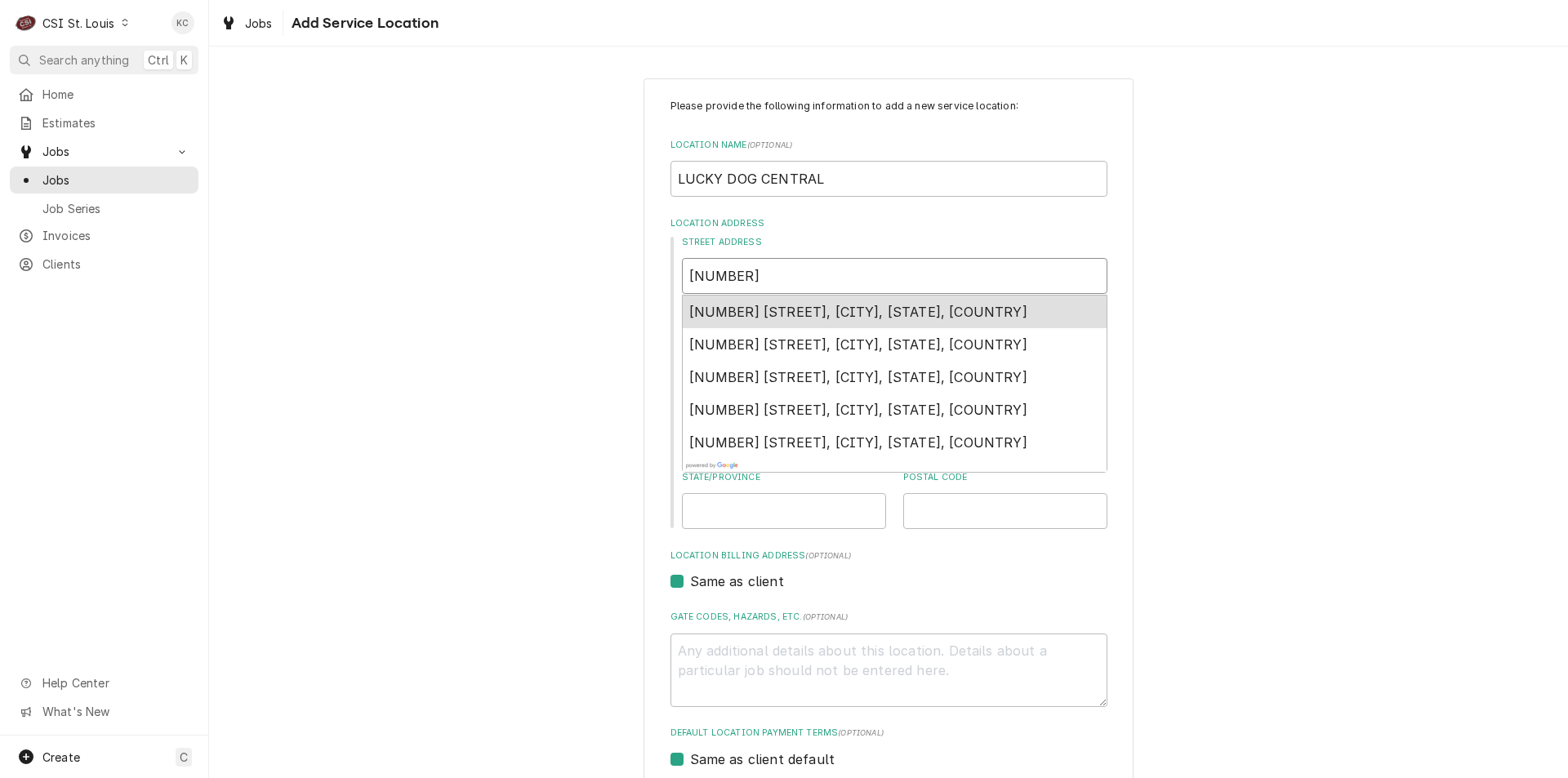 type on "x" 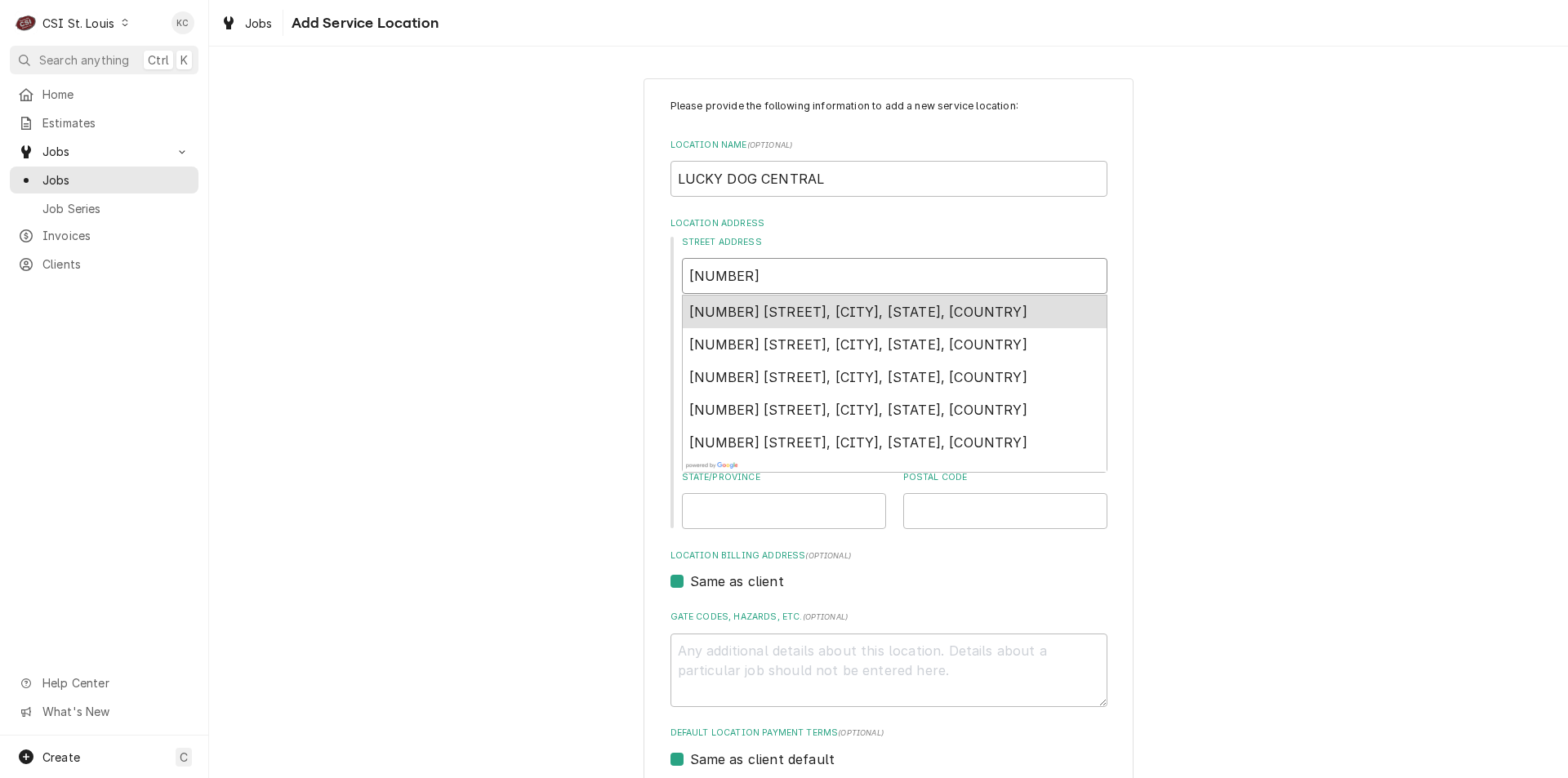 type on "16917" 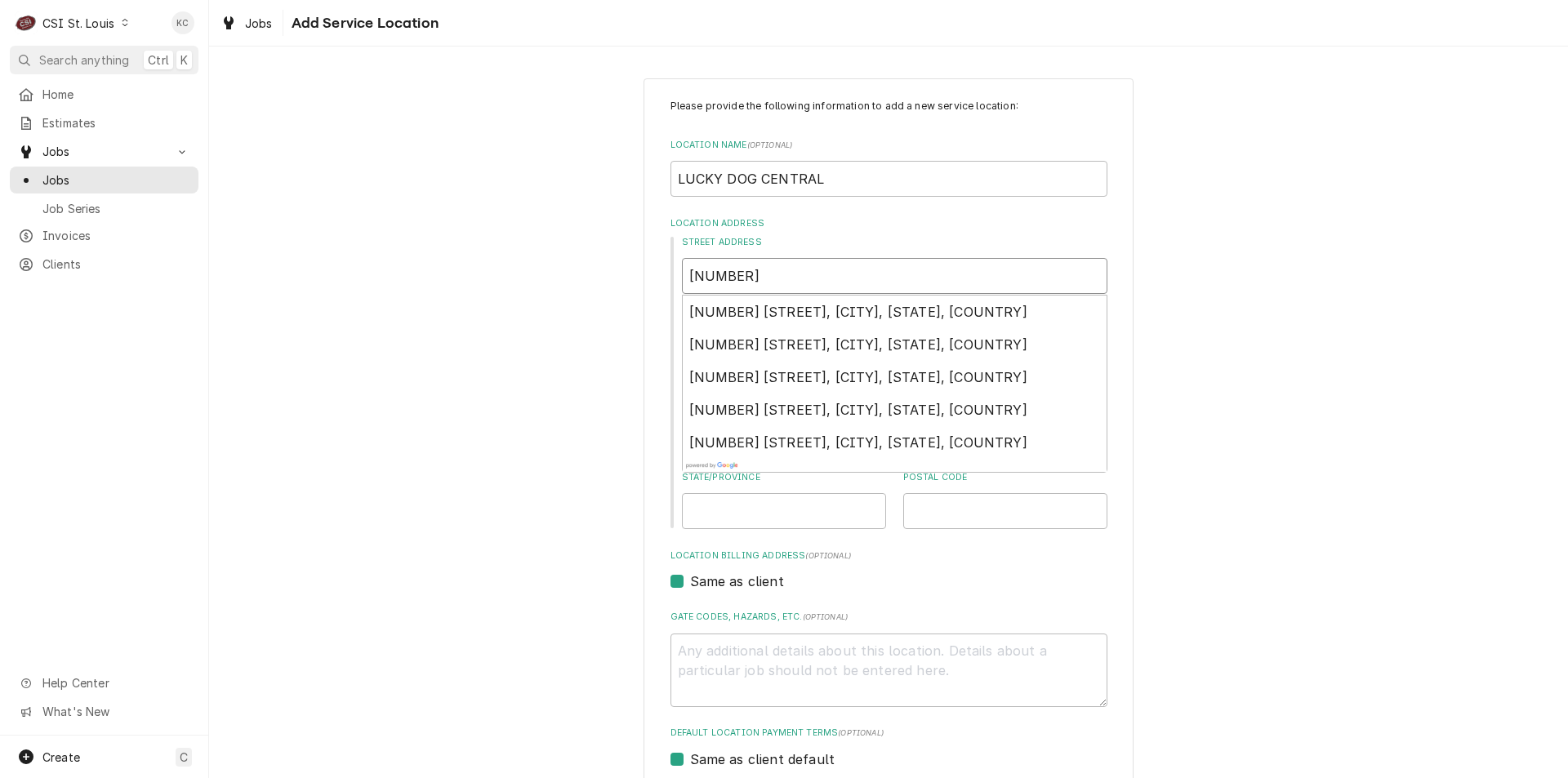 type on "x" 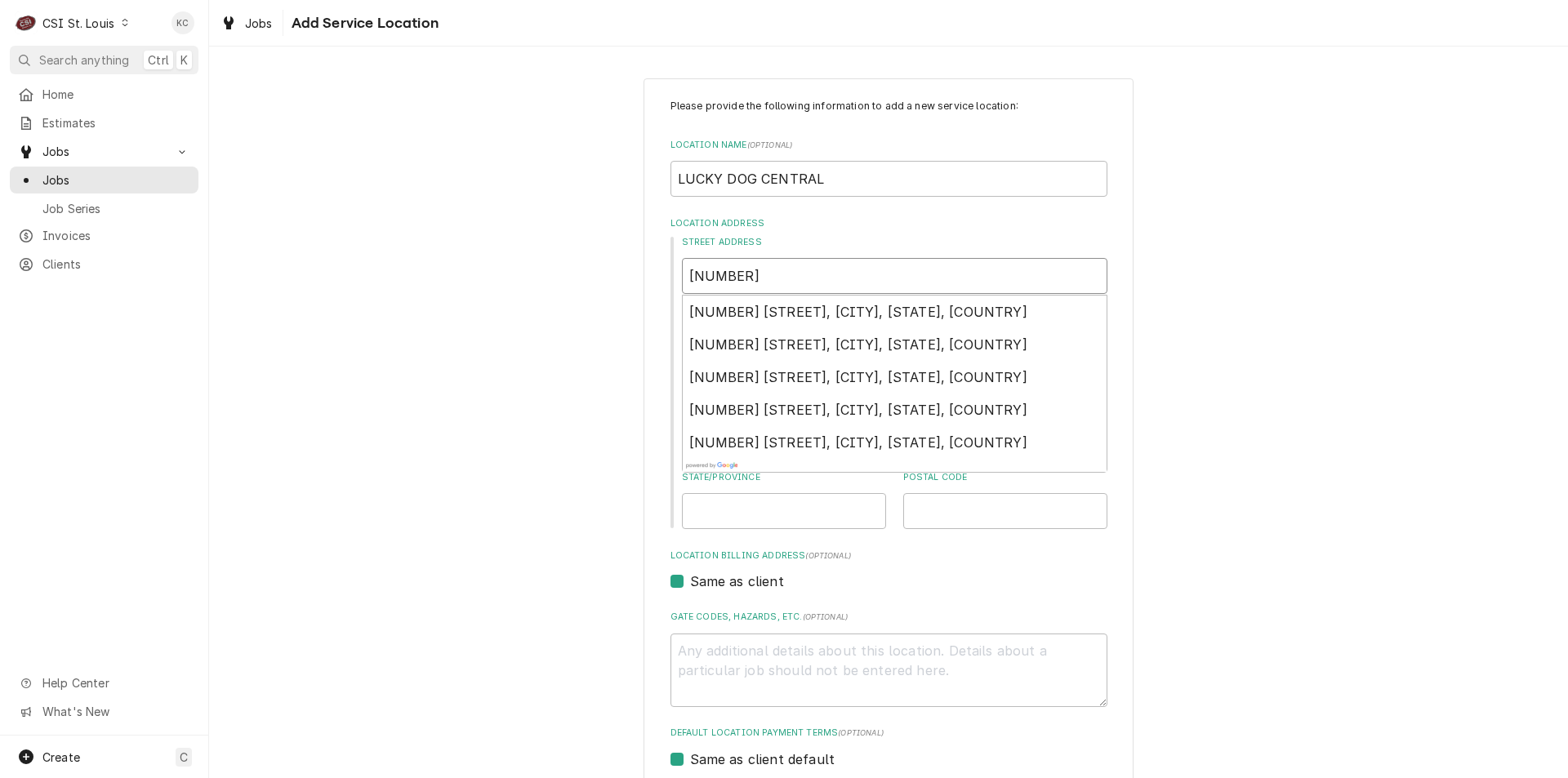 type on "16917 M" 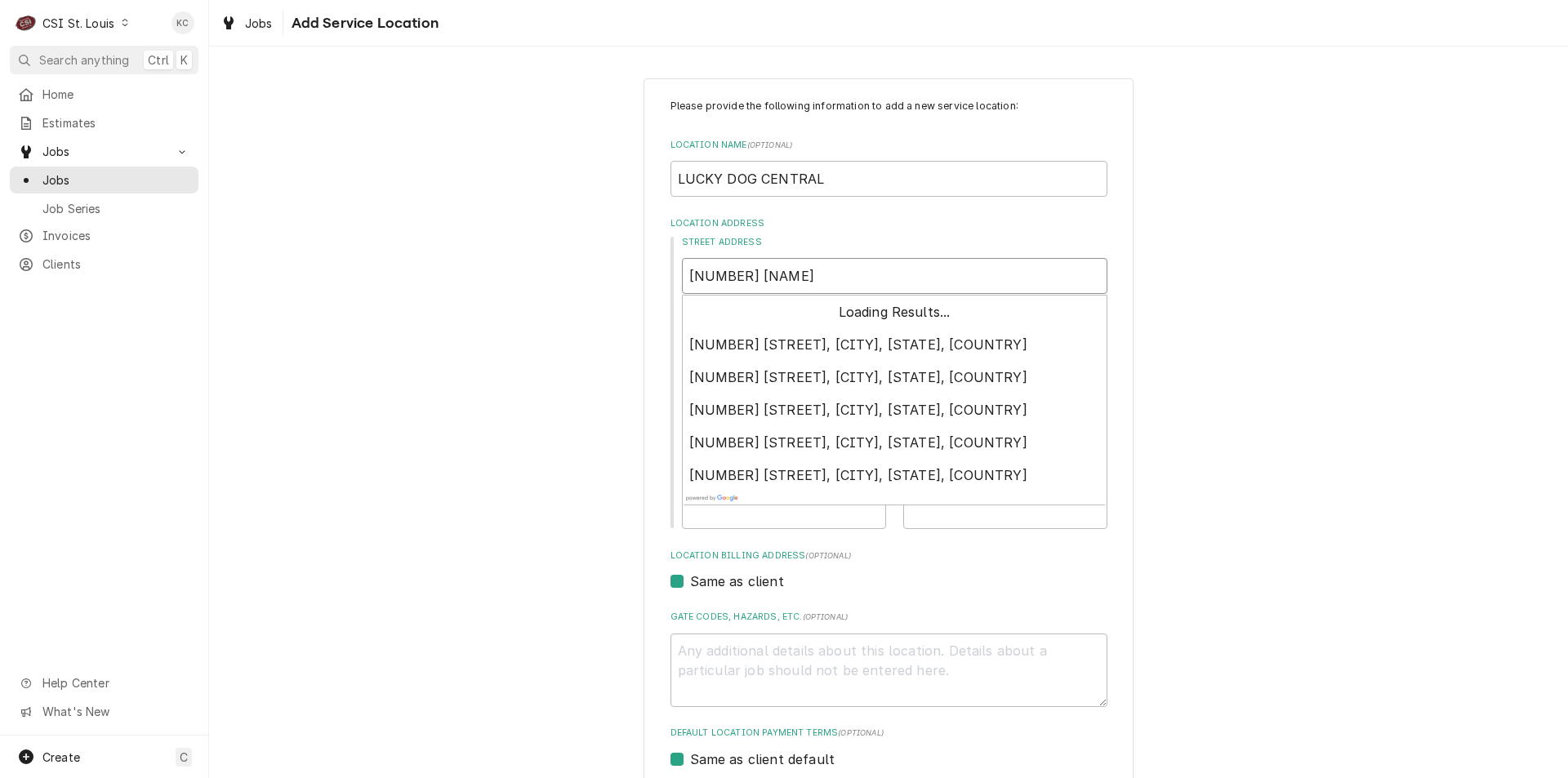 type on "x" 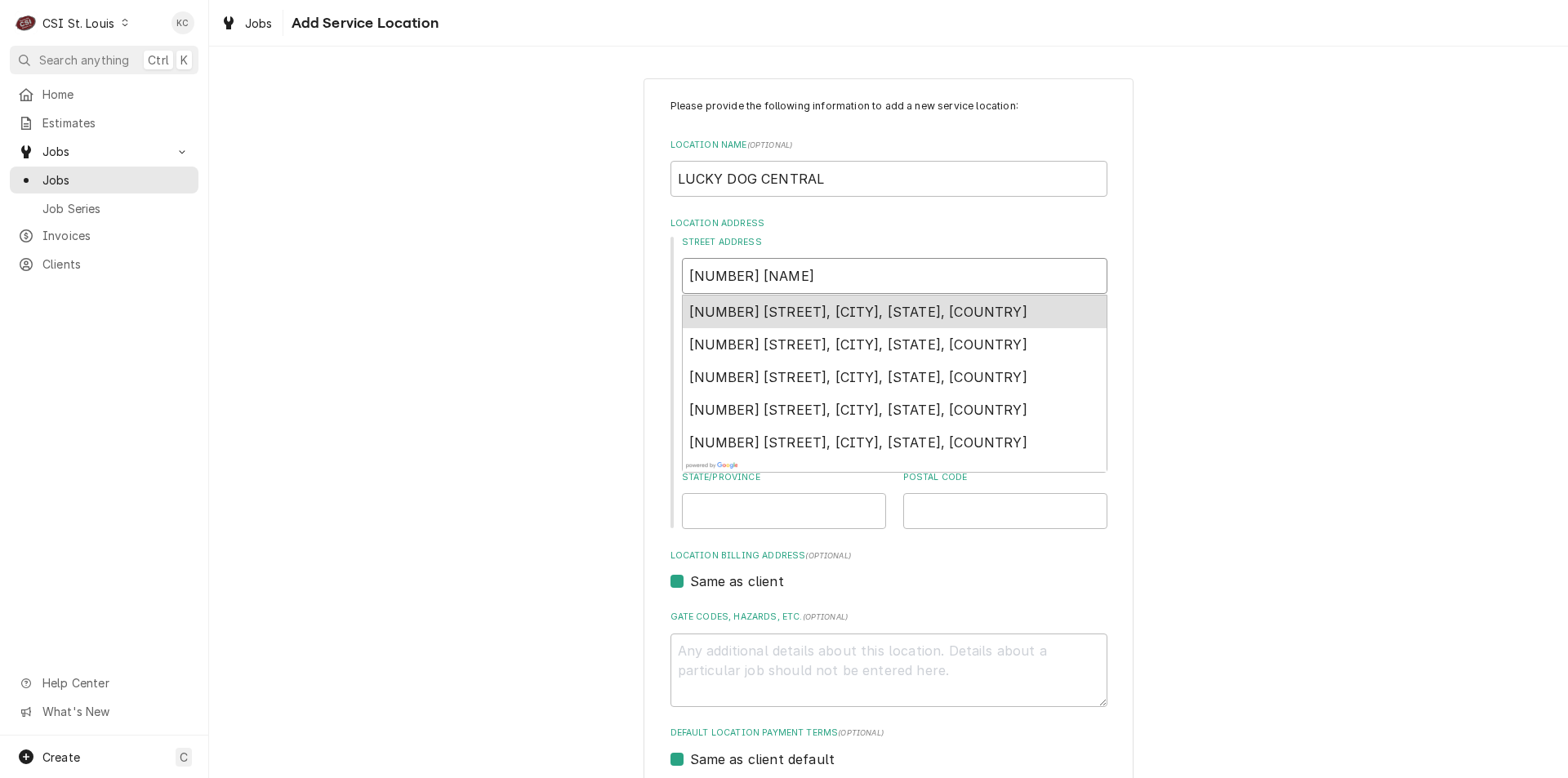 type on "x" 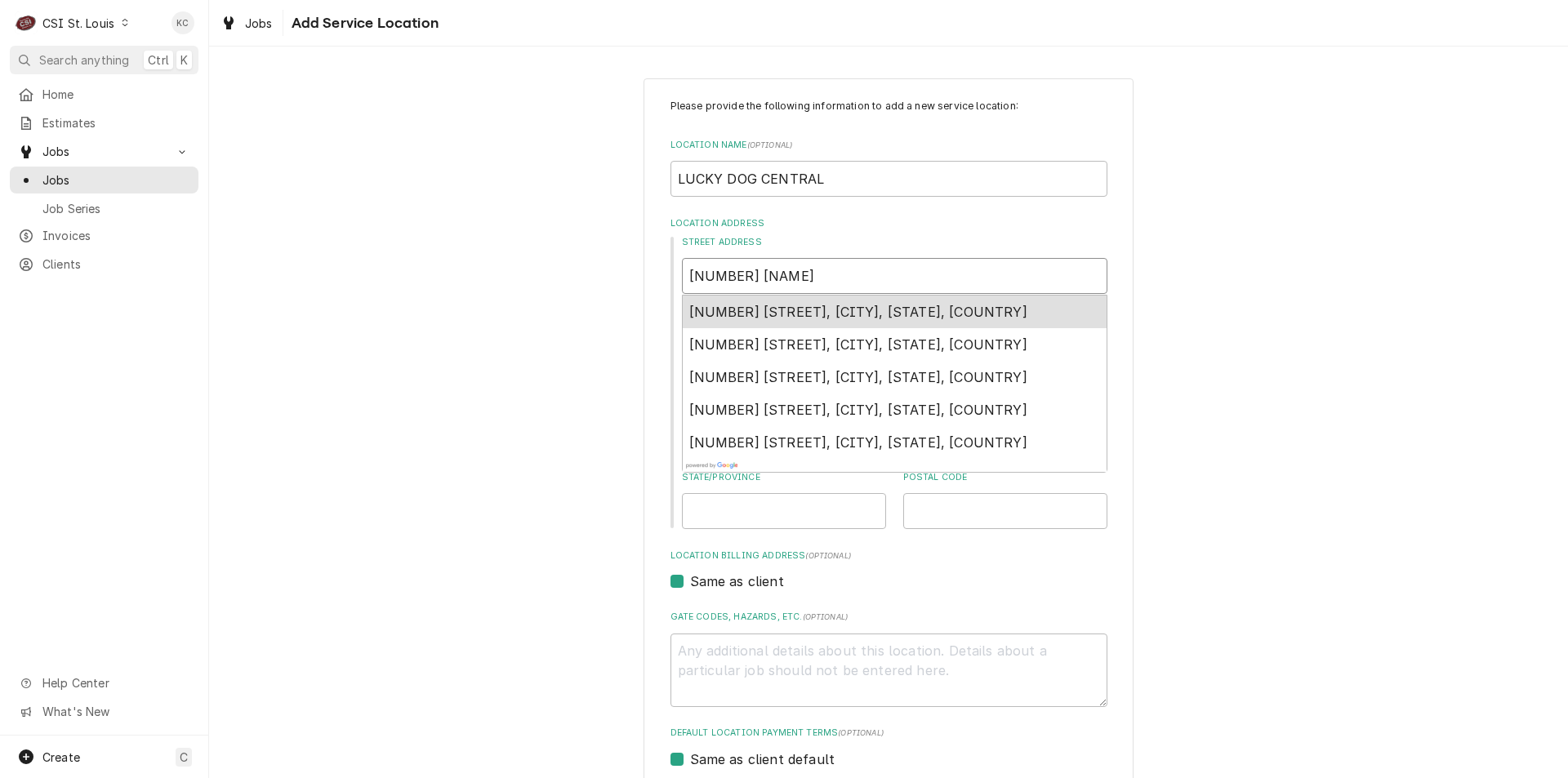 type on "x" 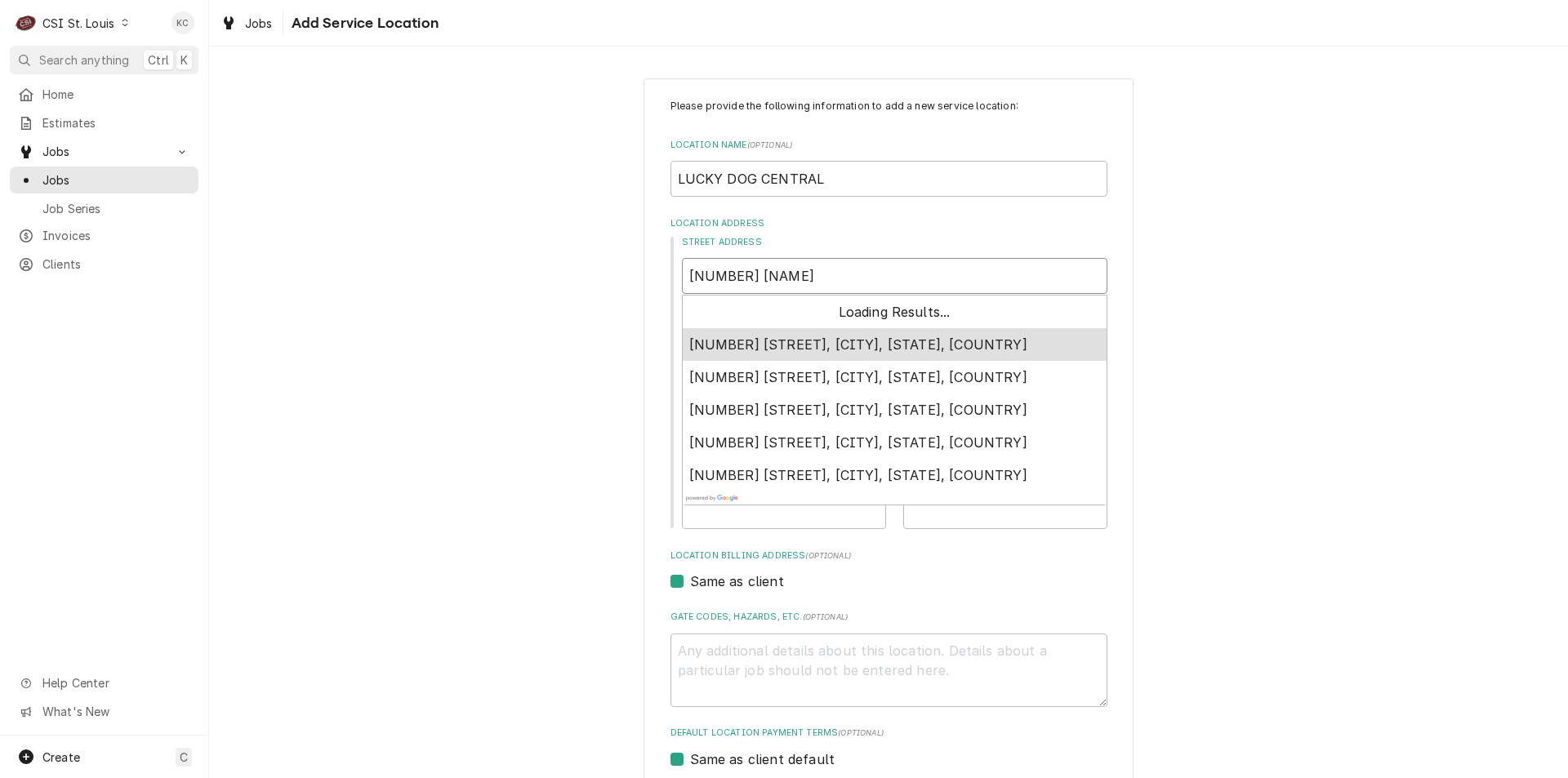 type on "x" 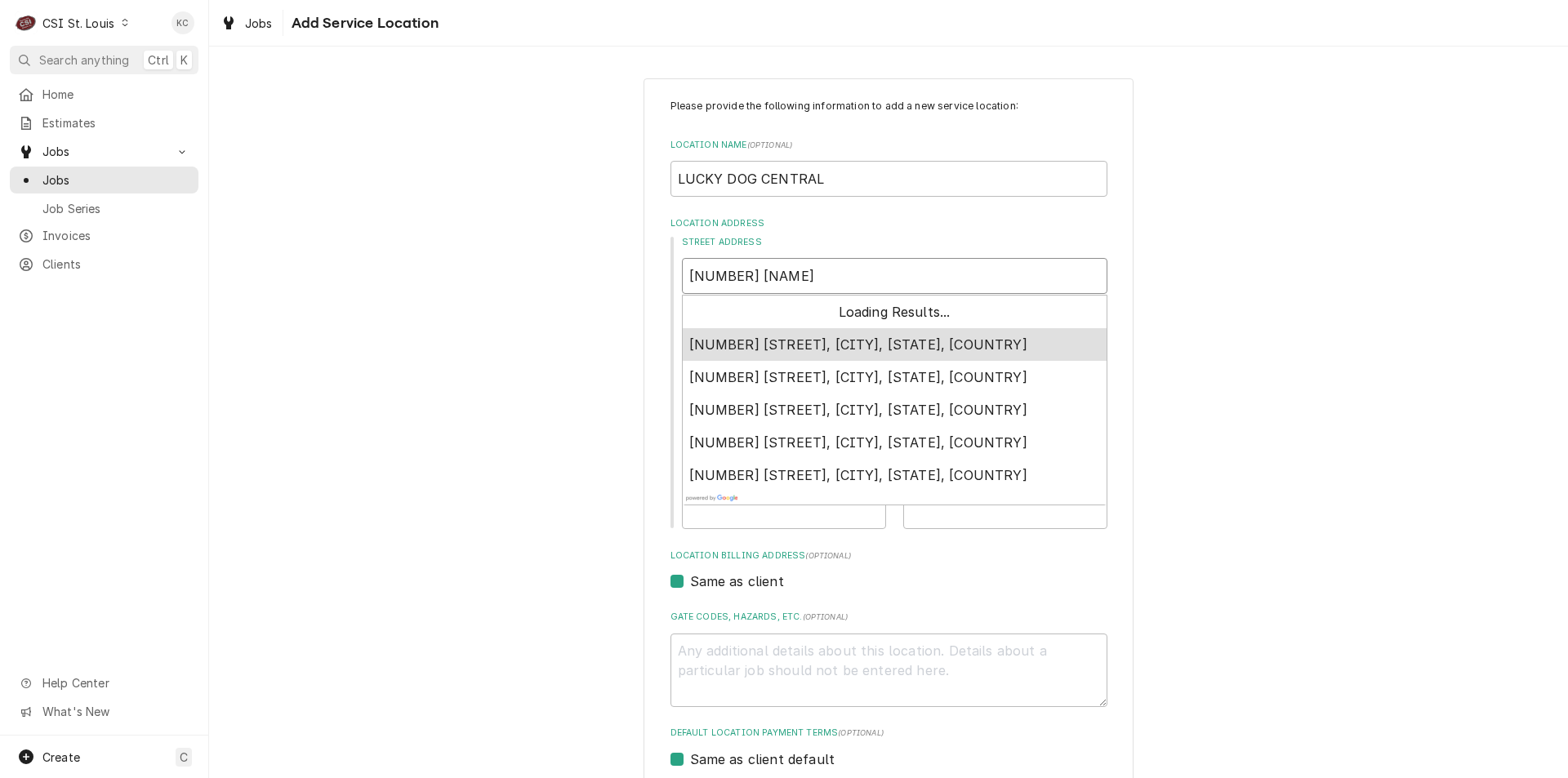 type on "x" 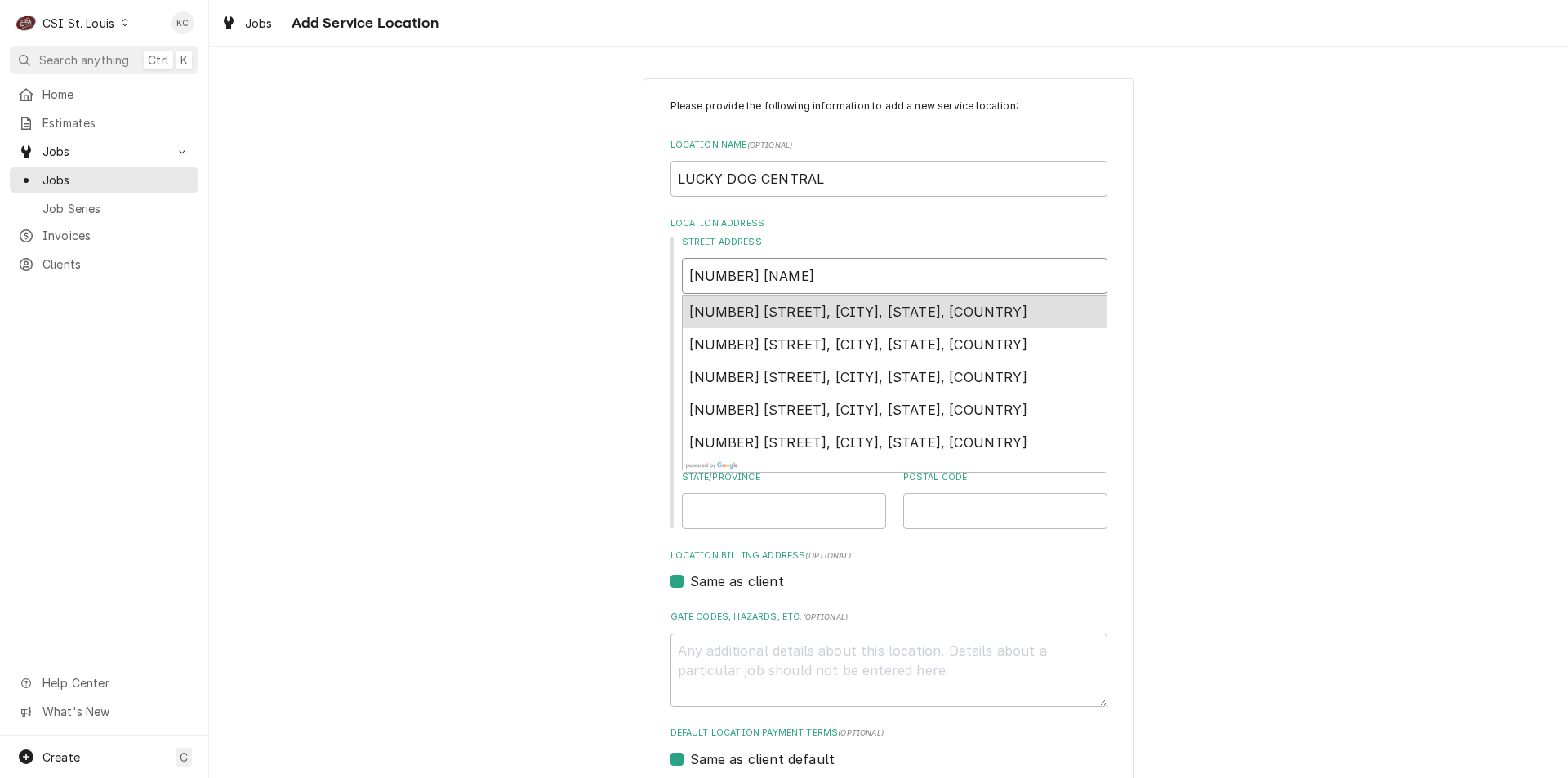 type on "x" 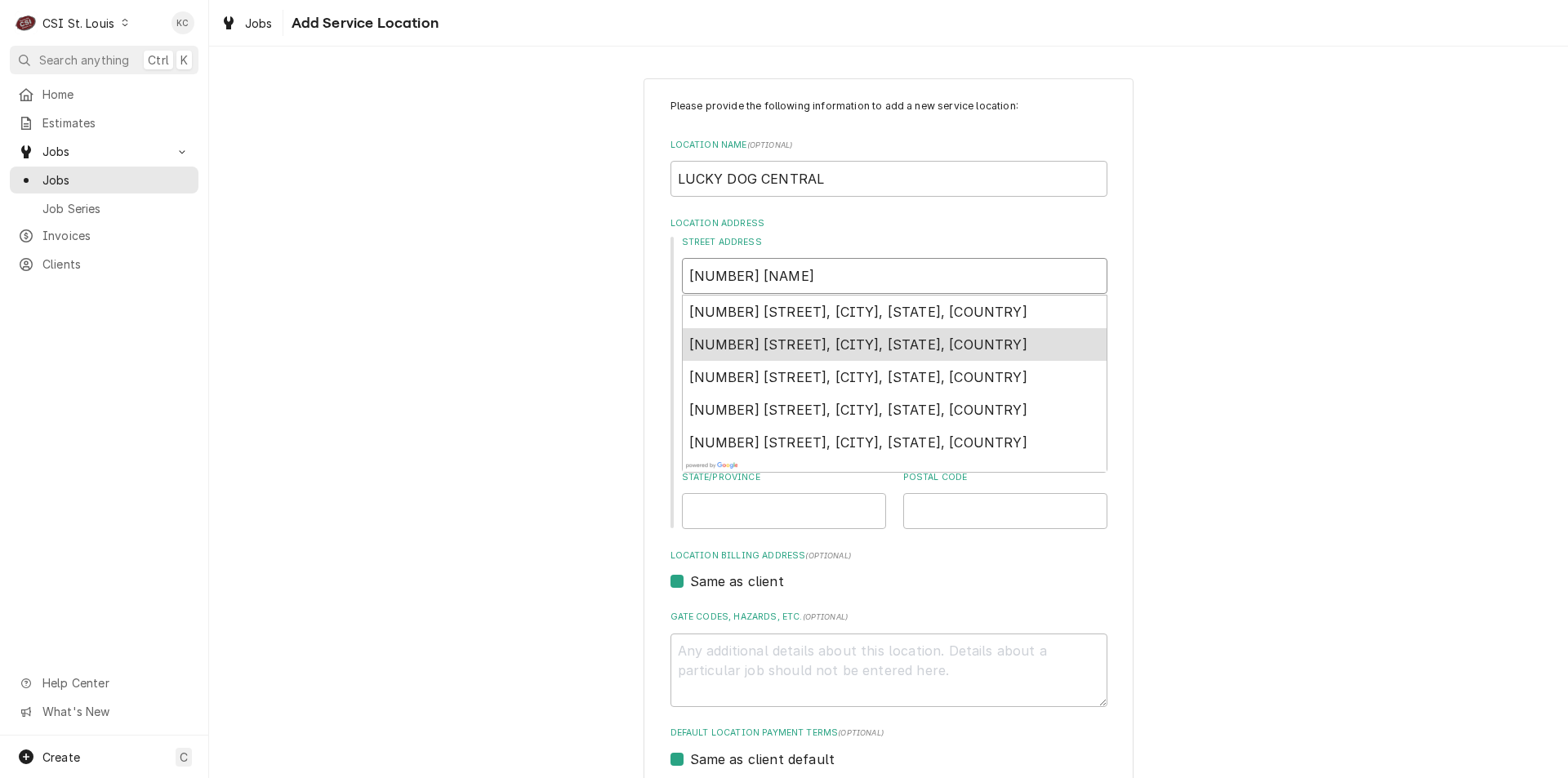 click on "16917 Old Manchester Road, Wildwood, MO, USA" at bounding box center (858, 345) 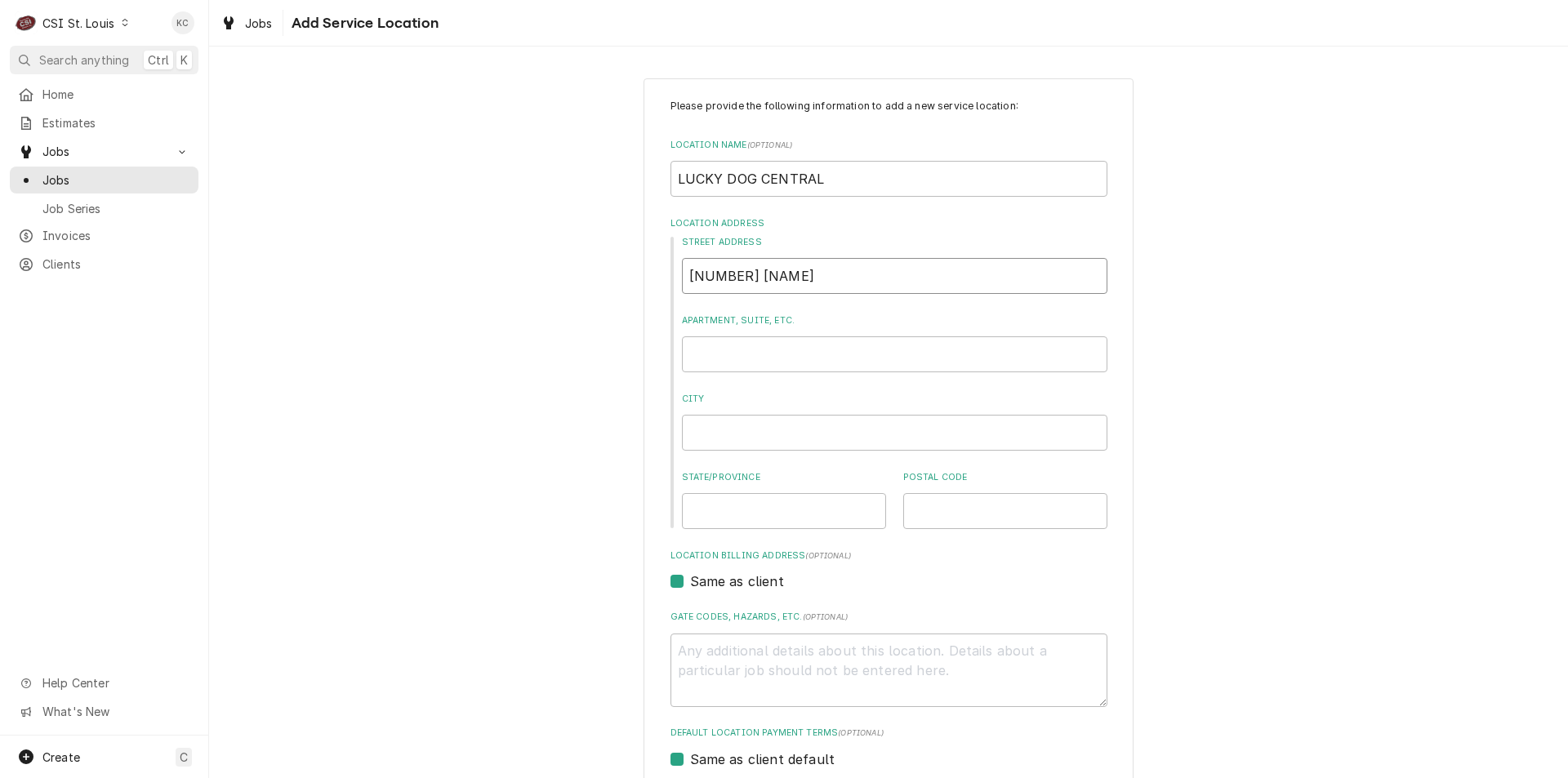 type on "x" 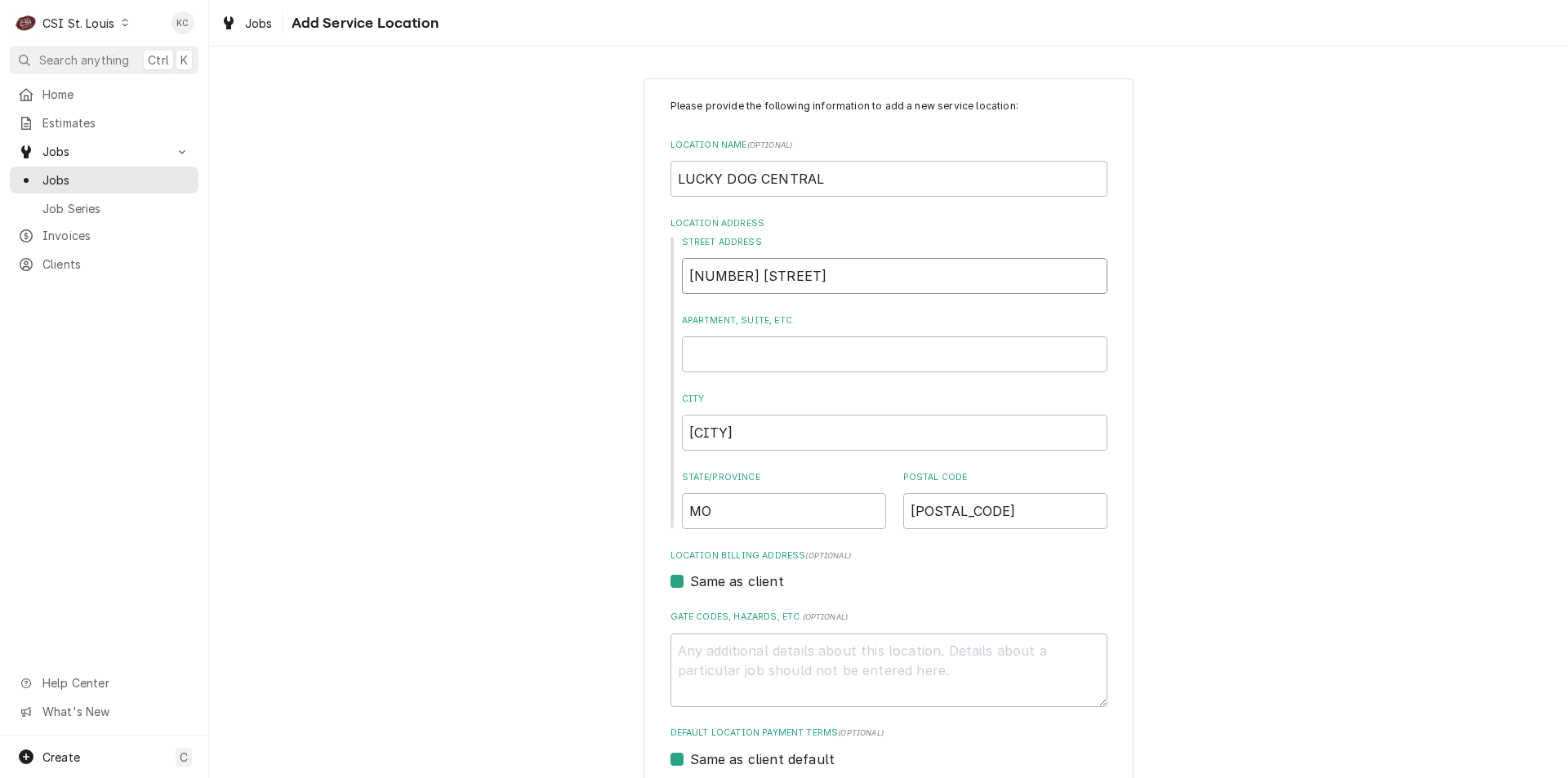 type on "x" 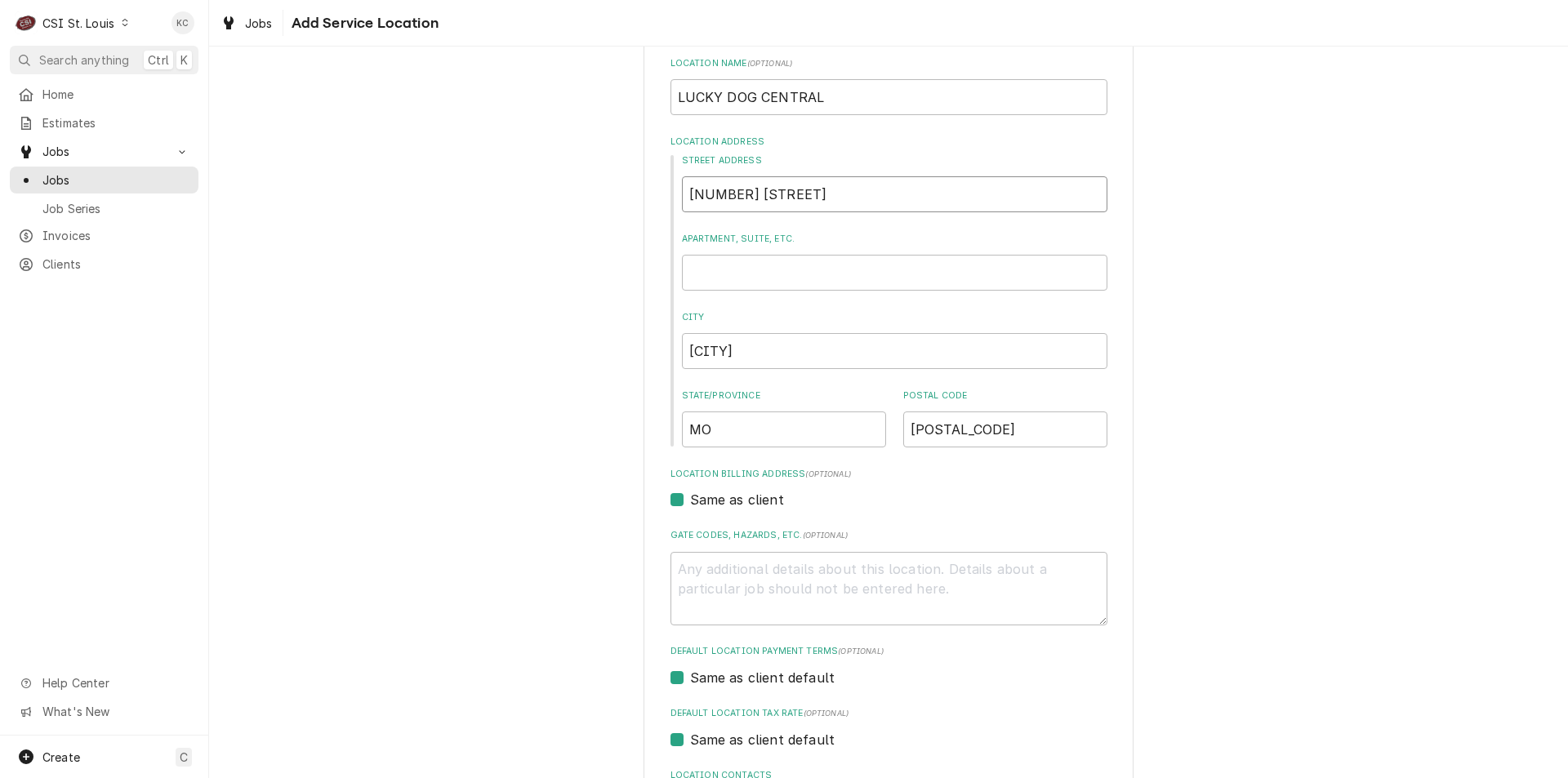 scroll, scrollTop: 226, scrollLeft: 0, axis: vertical 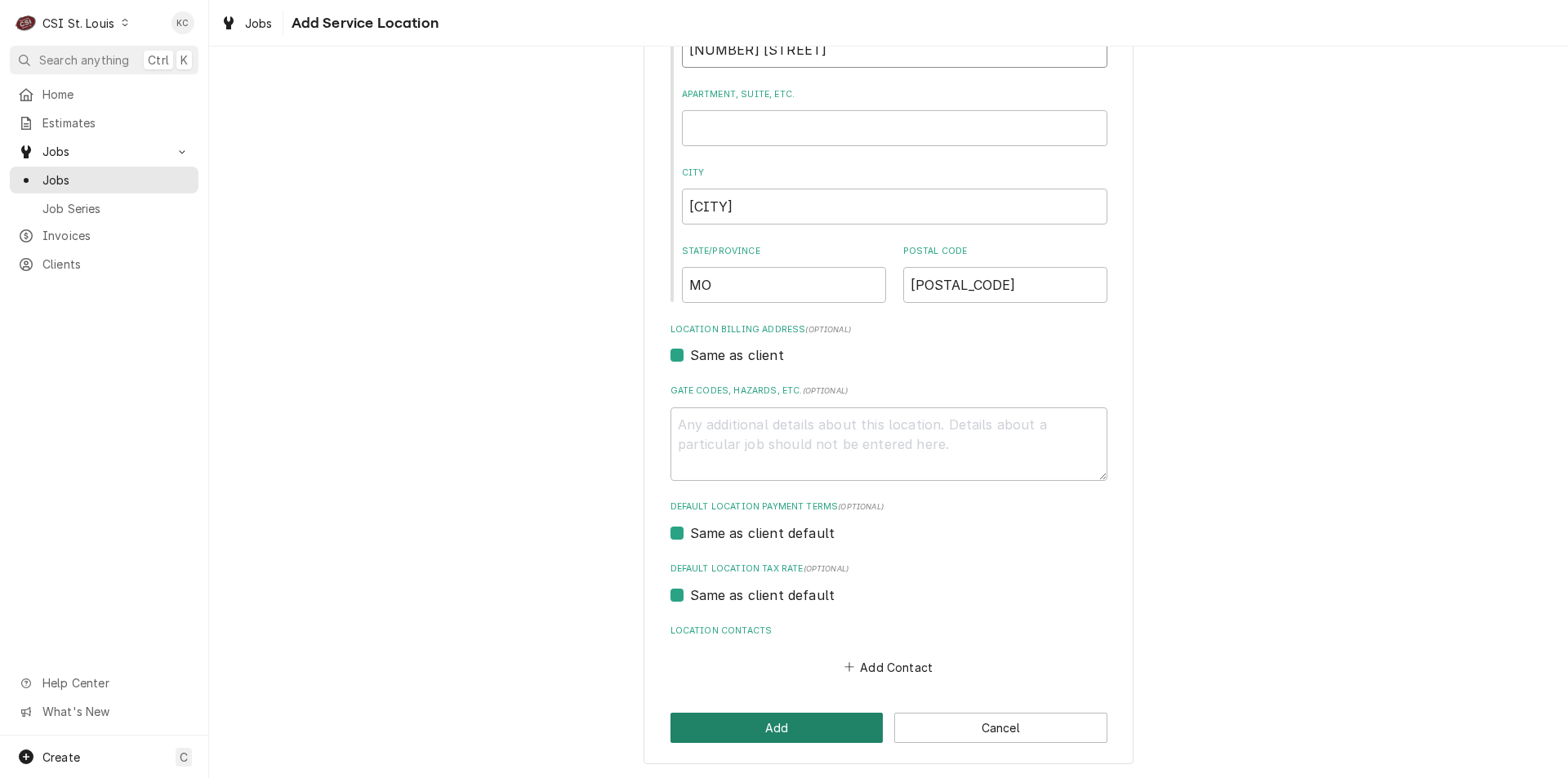 type on "16917 Old Manchester Rd" 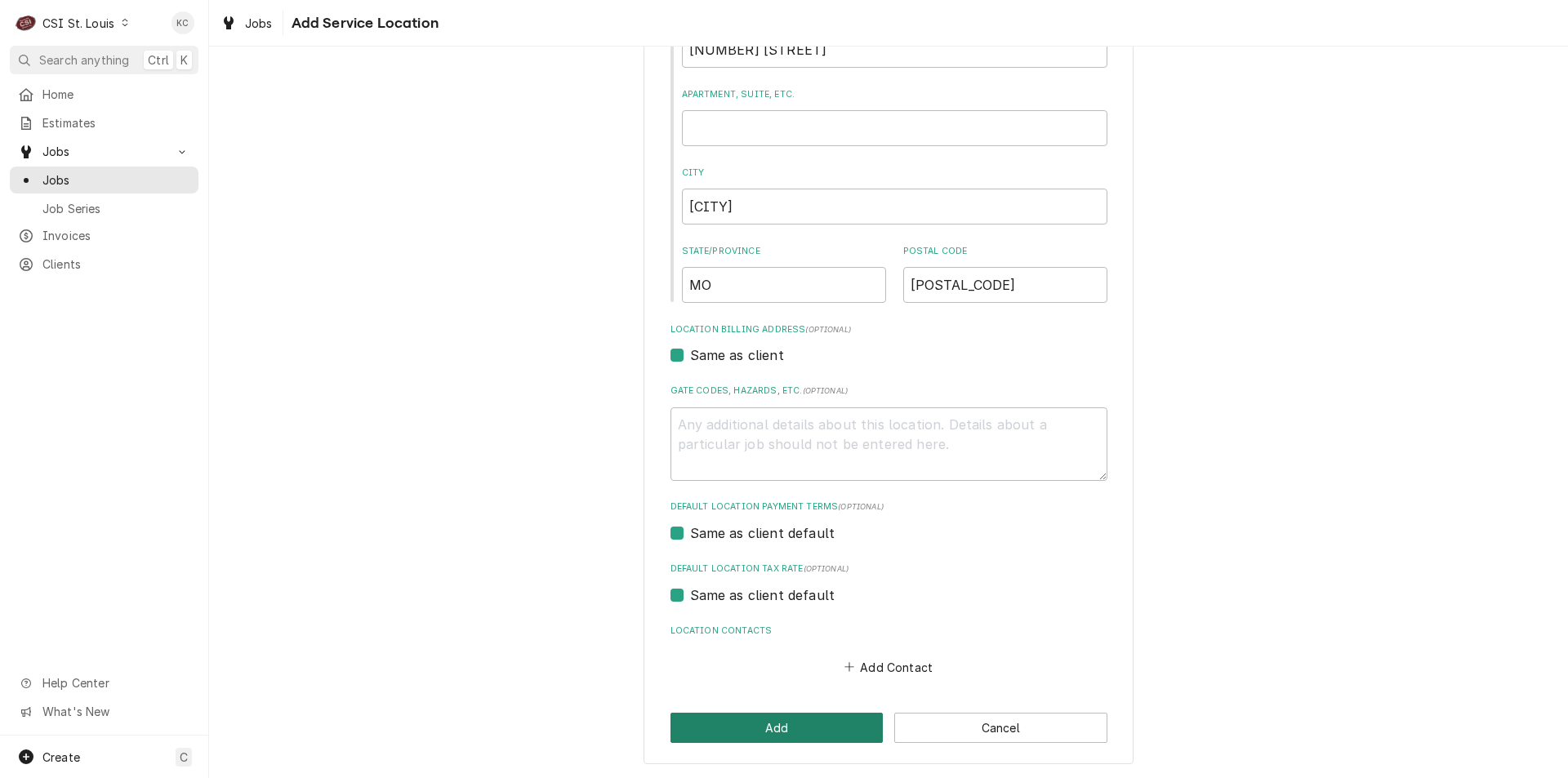 click on "Add" at bounding box center [777, 727] 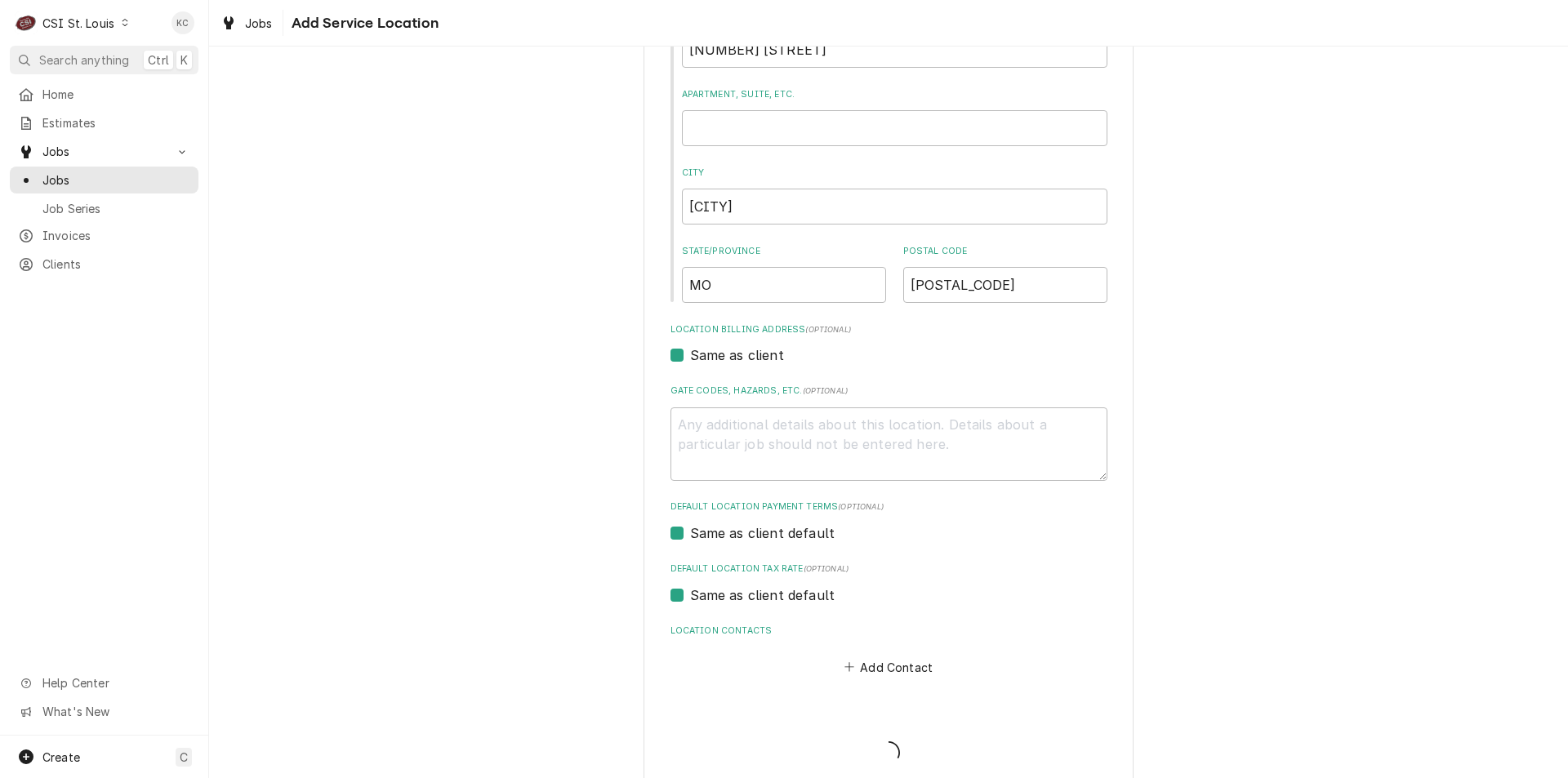 scroll, scrollTop: 0, scrollLeft: 0, axis: both 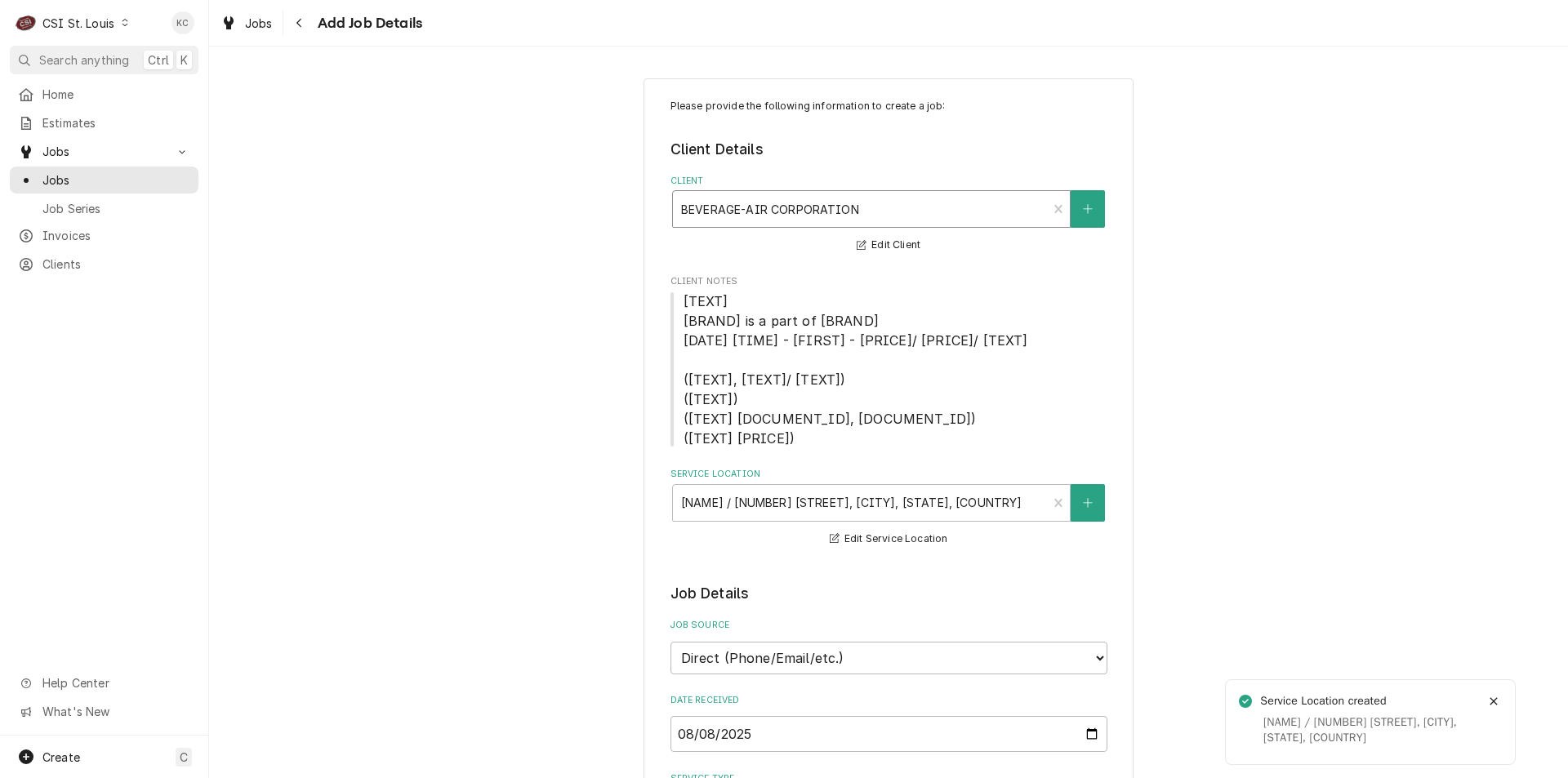 type on "x" 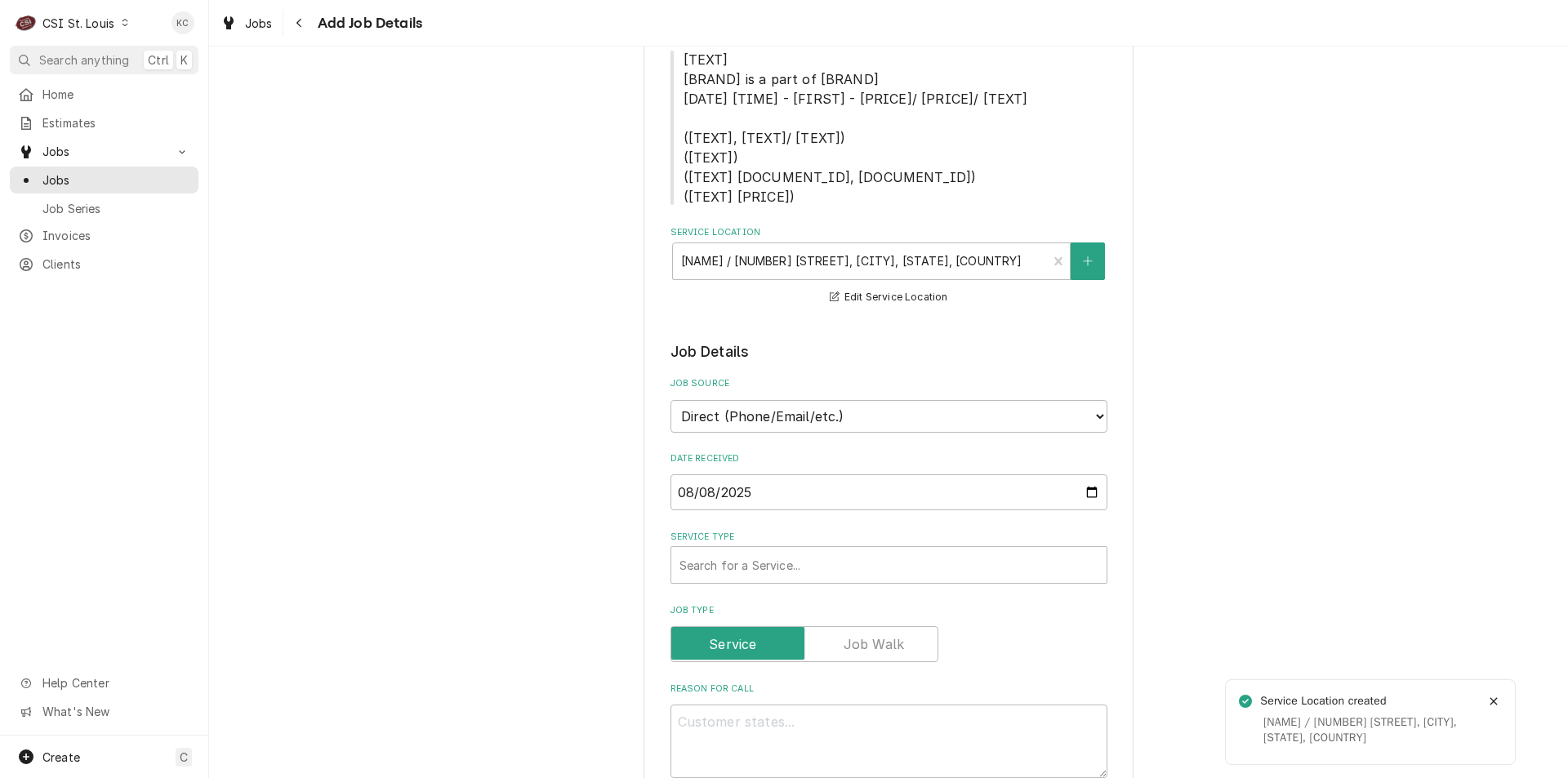 scroll, scrollTop: 245, scrollLeft: 0, axis: vertical 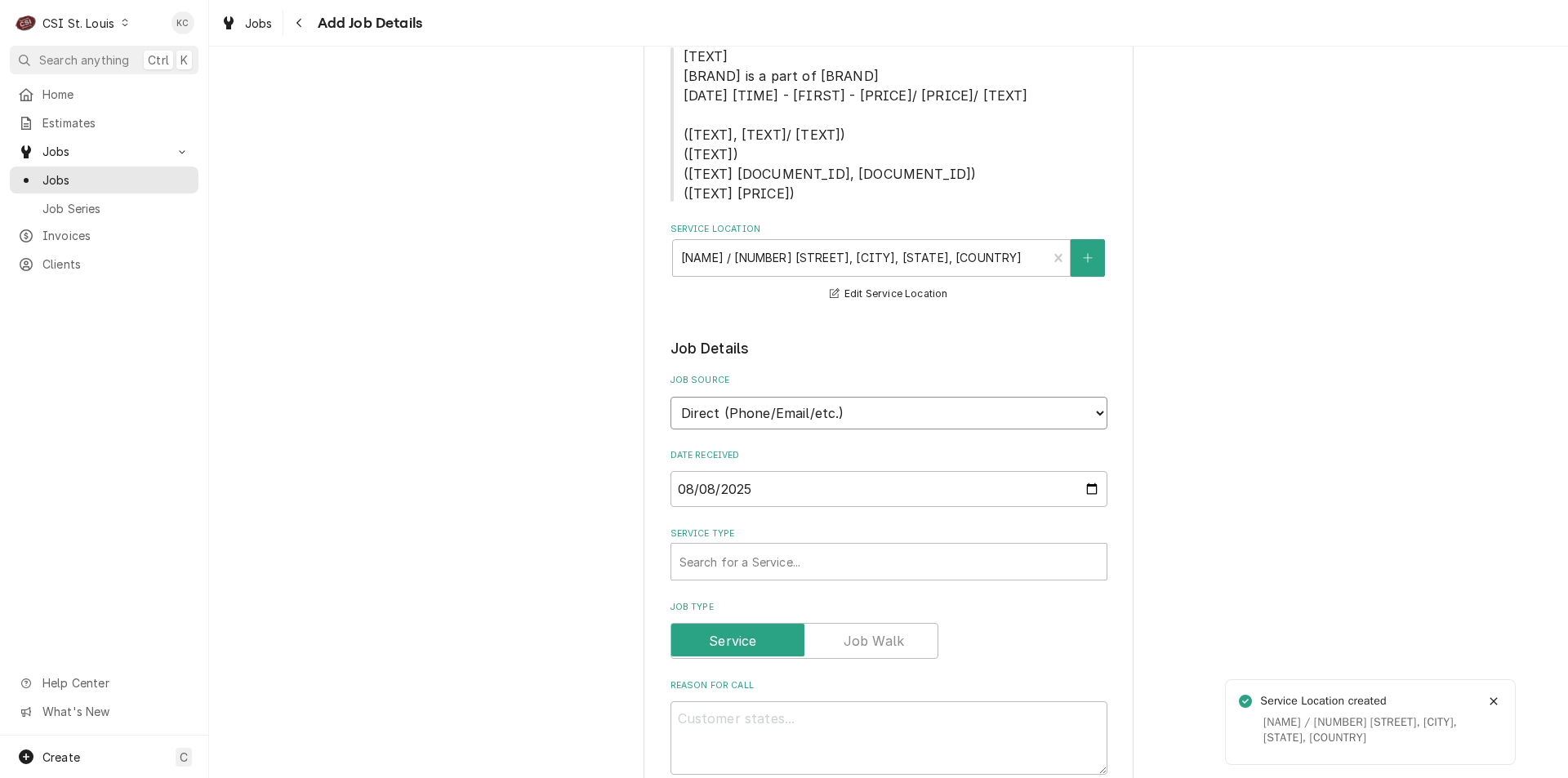 click on "Direct (Phone/Email/etc.) Service Channel Corrigo Ecotrak Other" at bounding box center [889, 413] 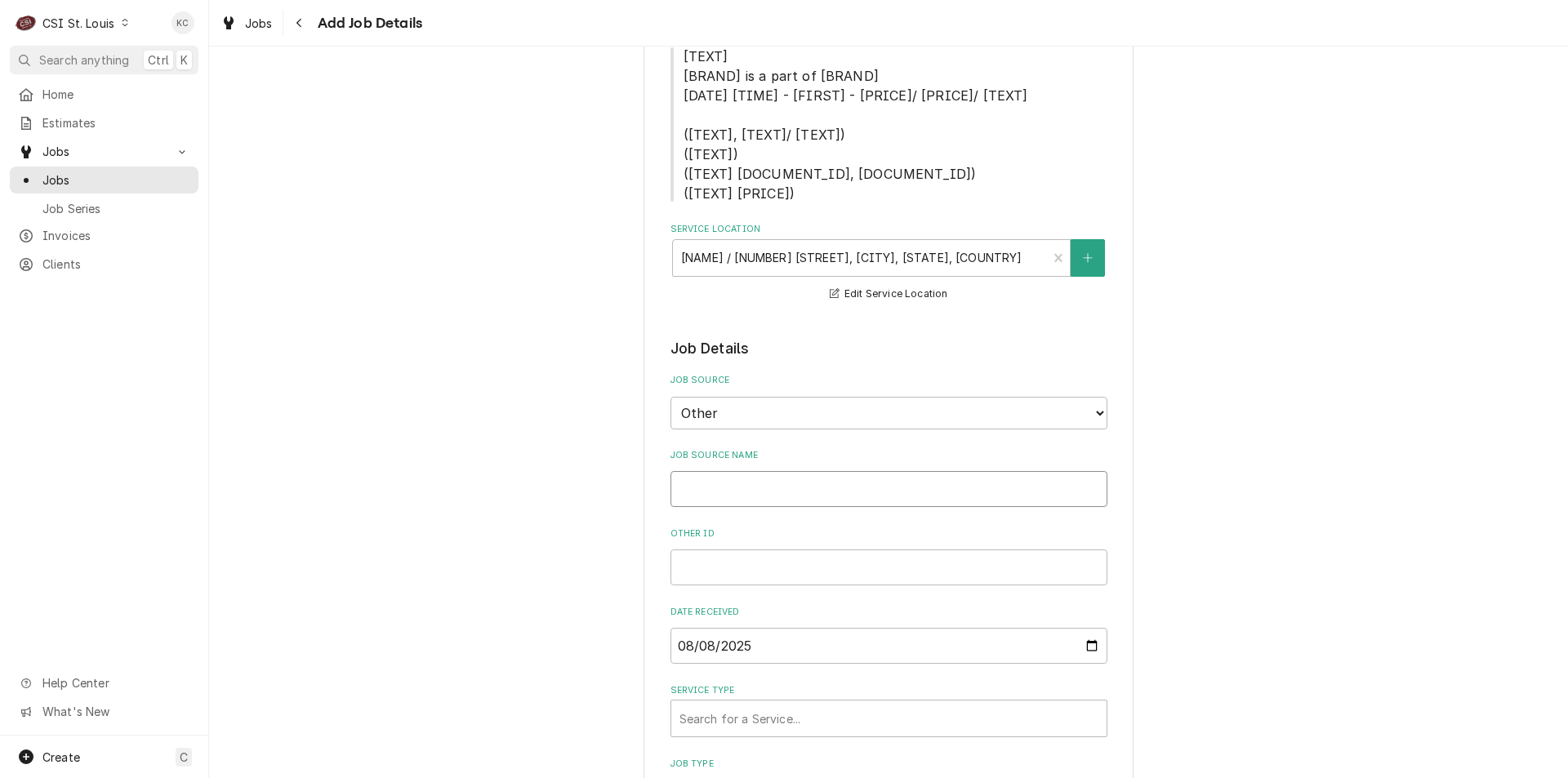 click on "Job Source Name" at bounding box center (889, 489) 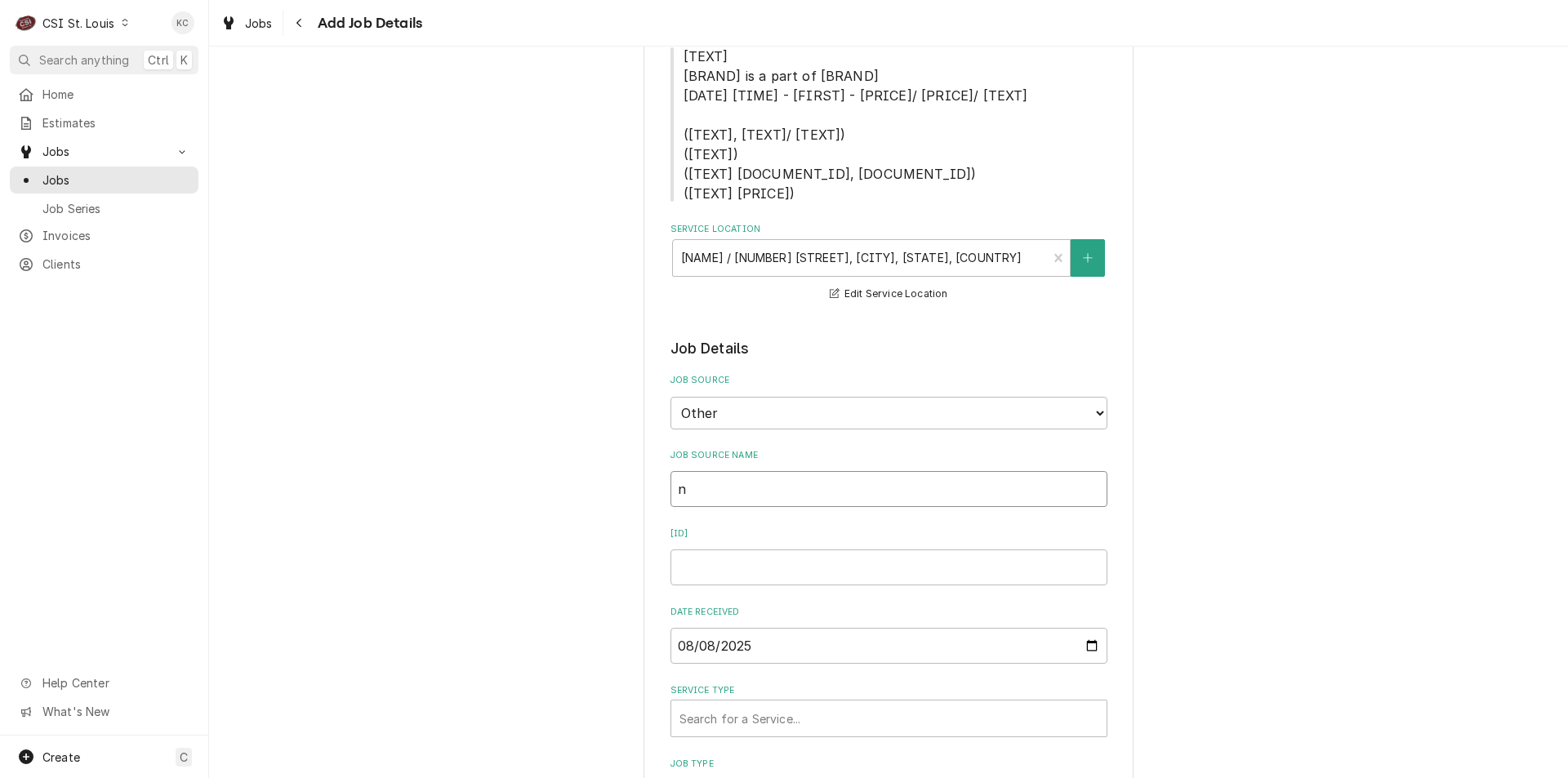 type on "x" 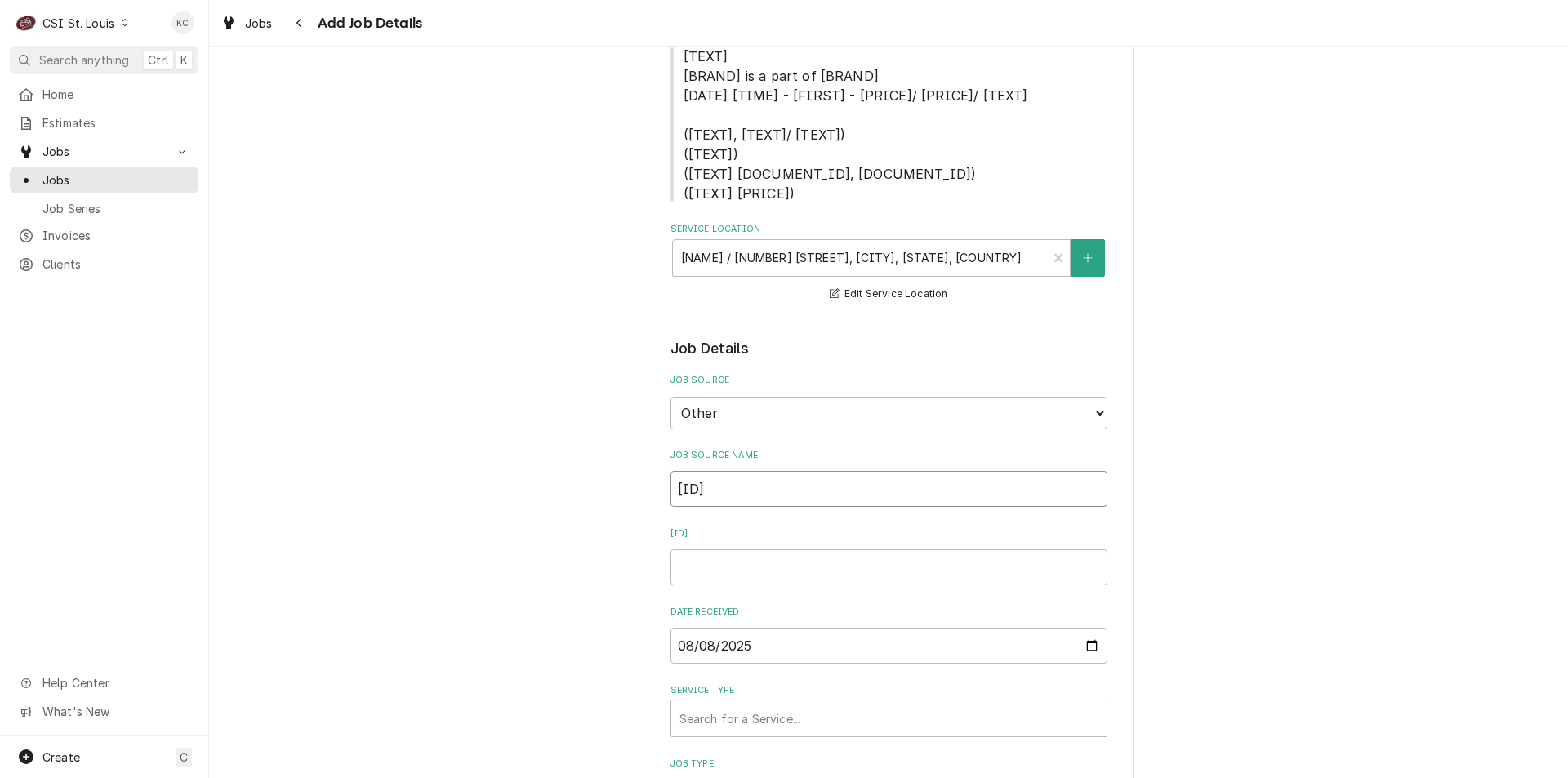 type on "x" 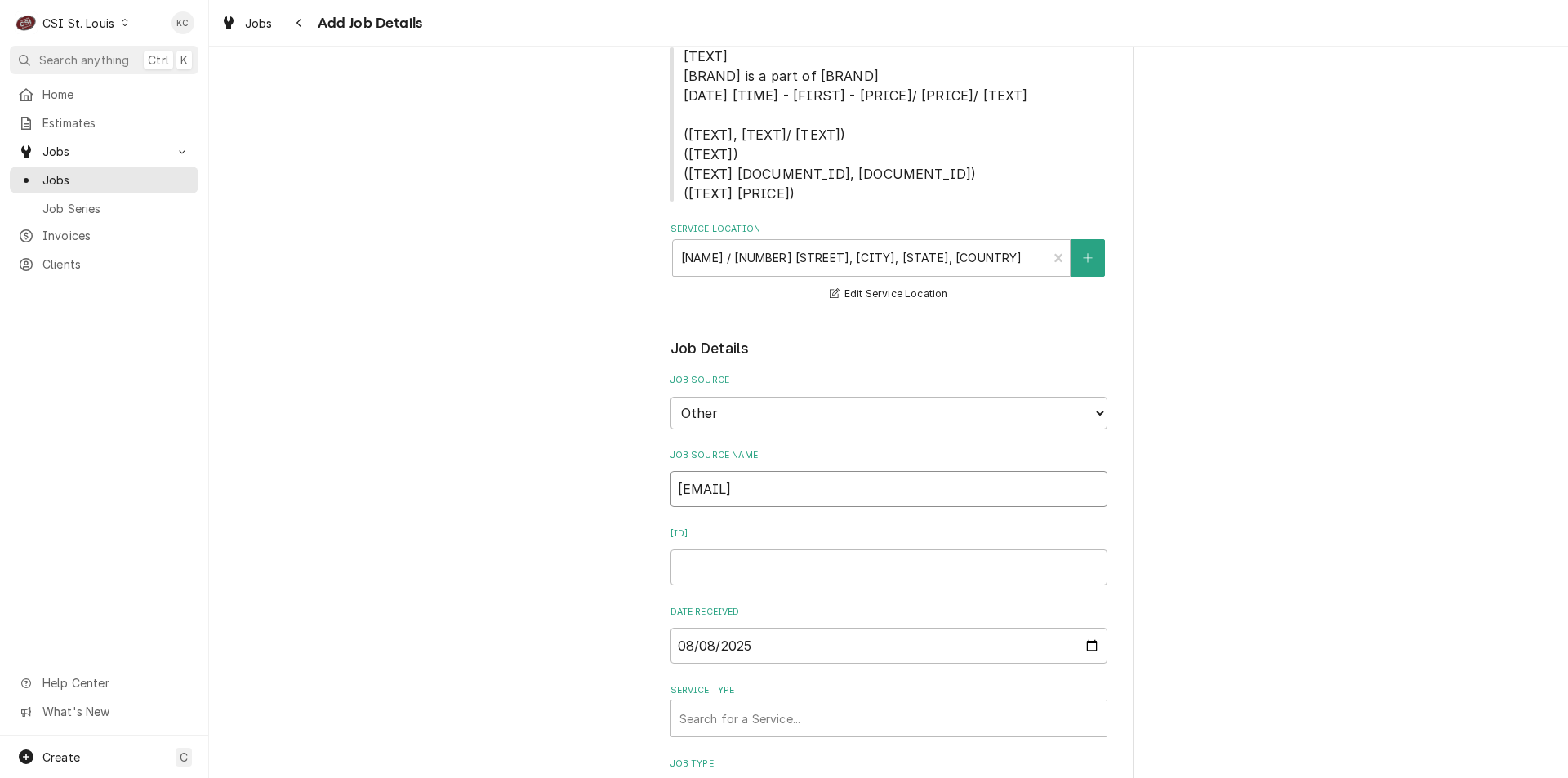 type on "x" 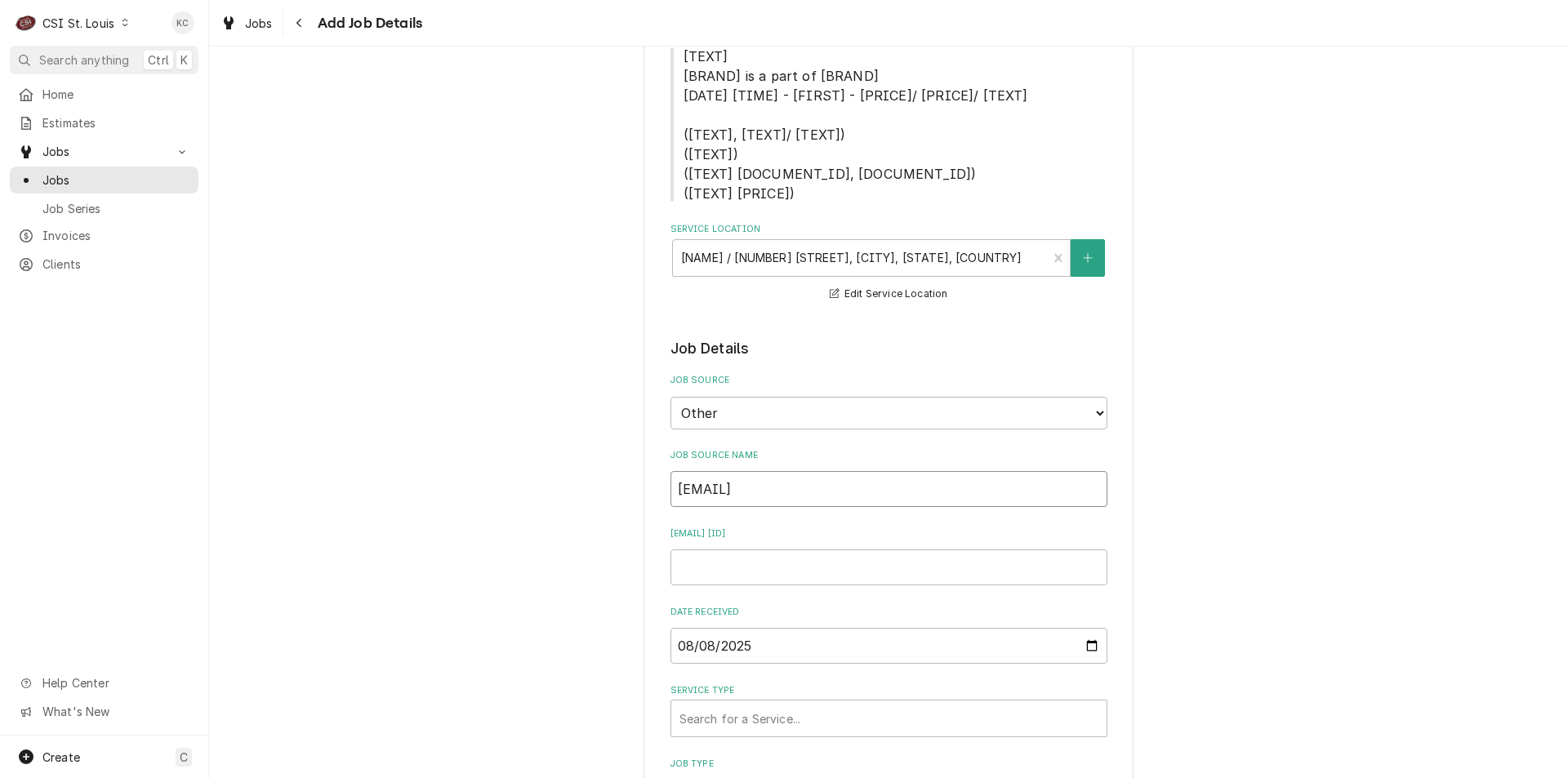 type on "x" 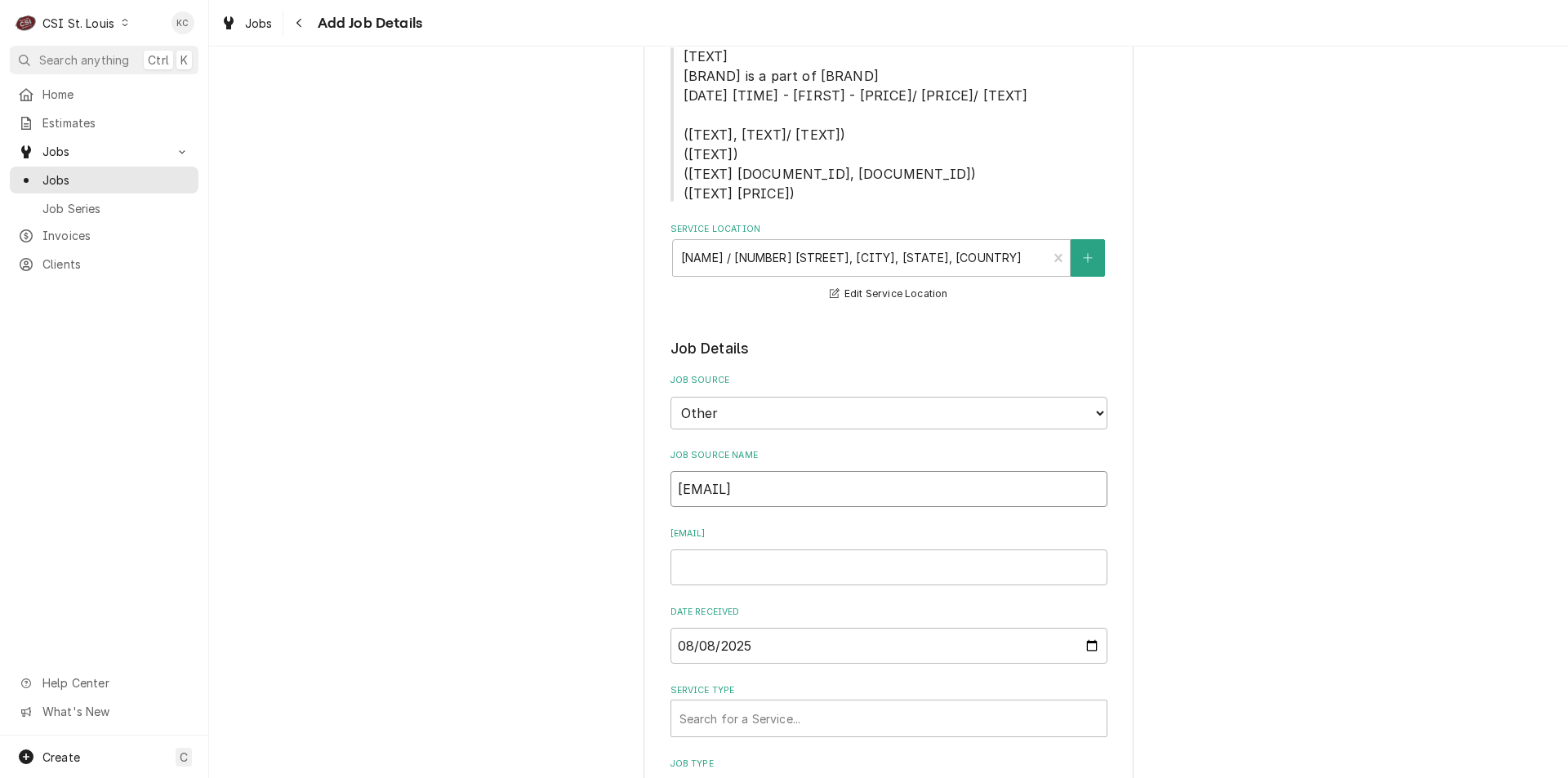 type on "x" 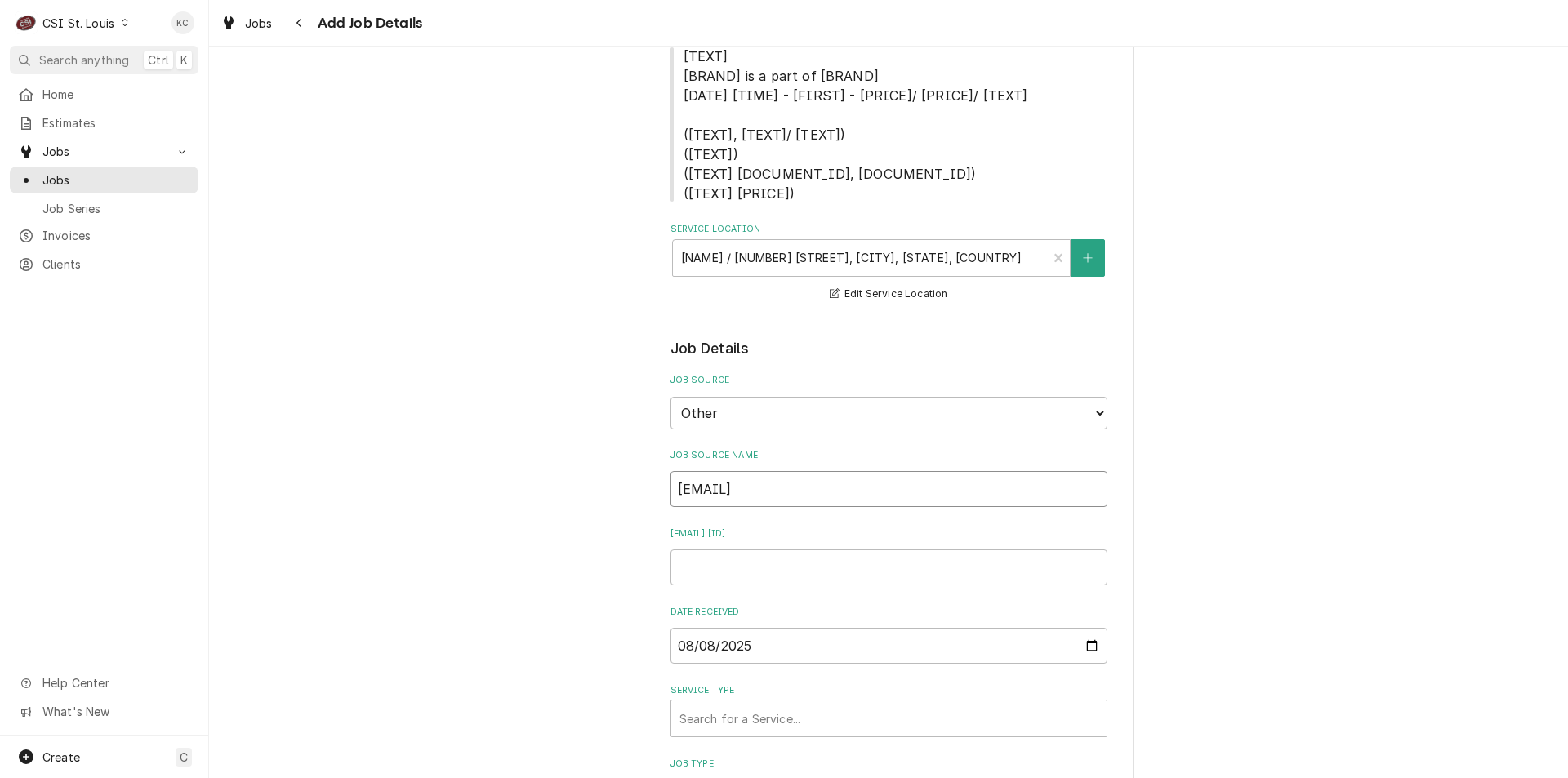 type on "x" 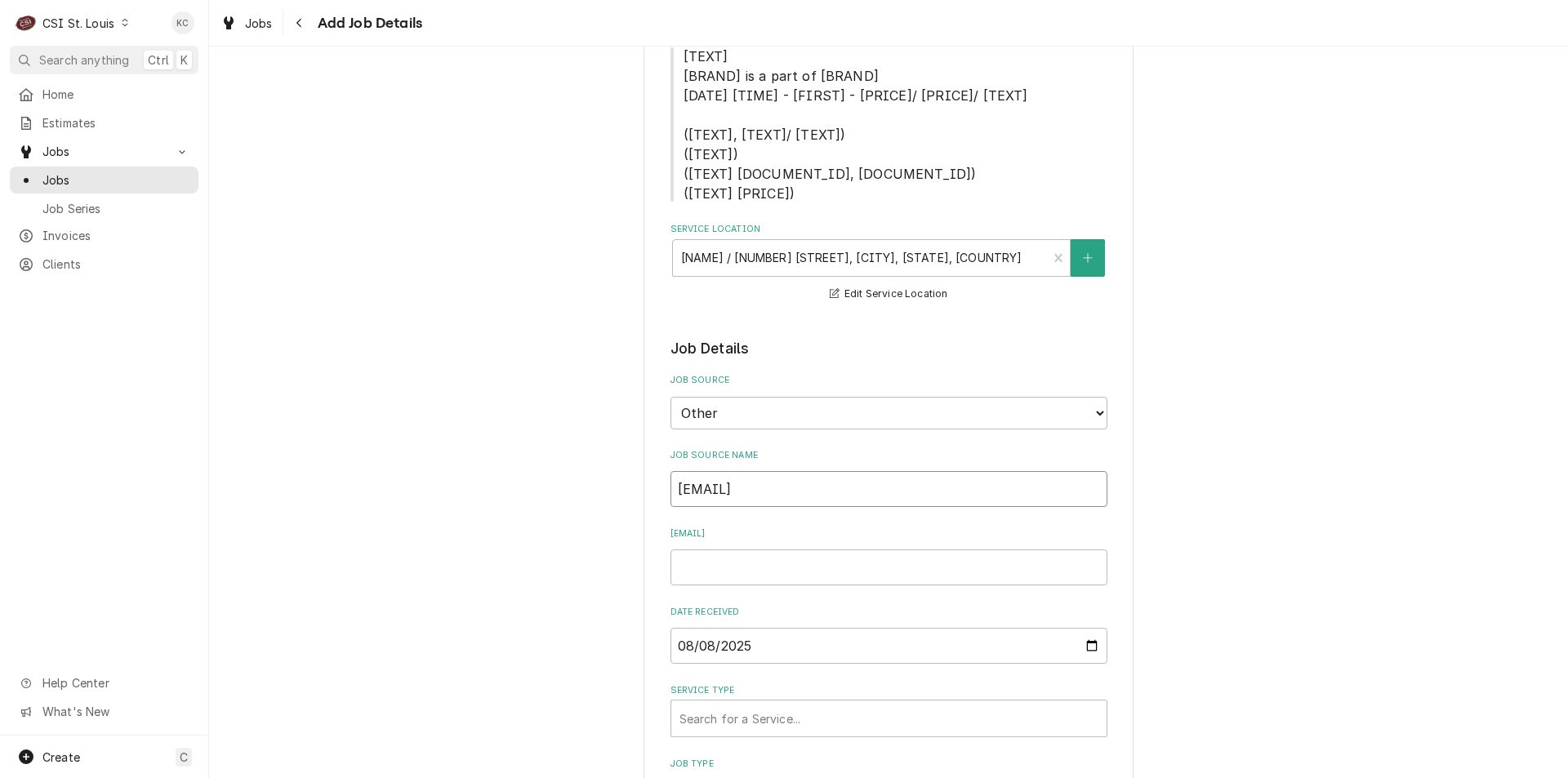 type on "x" 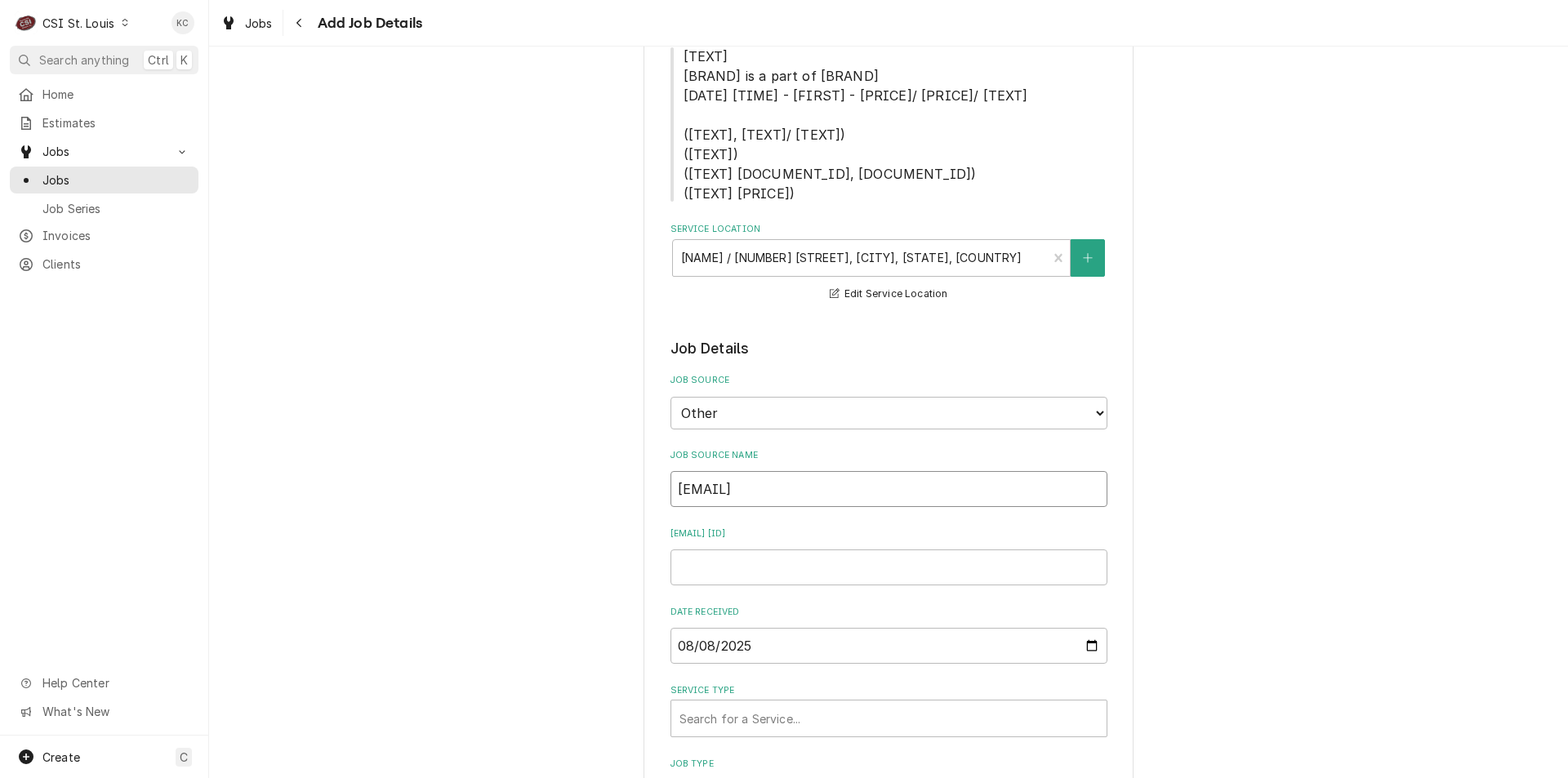 type on "x" 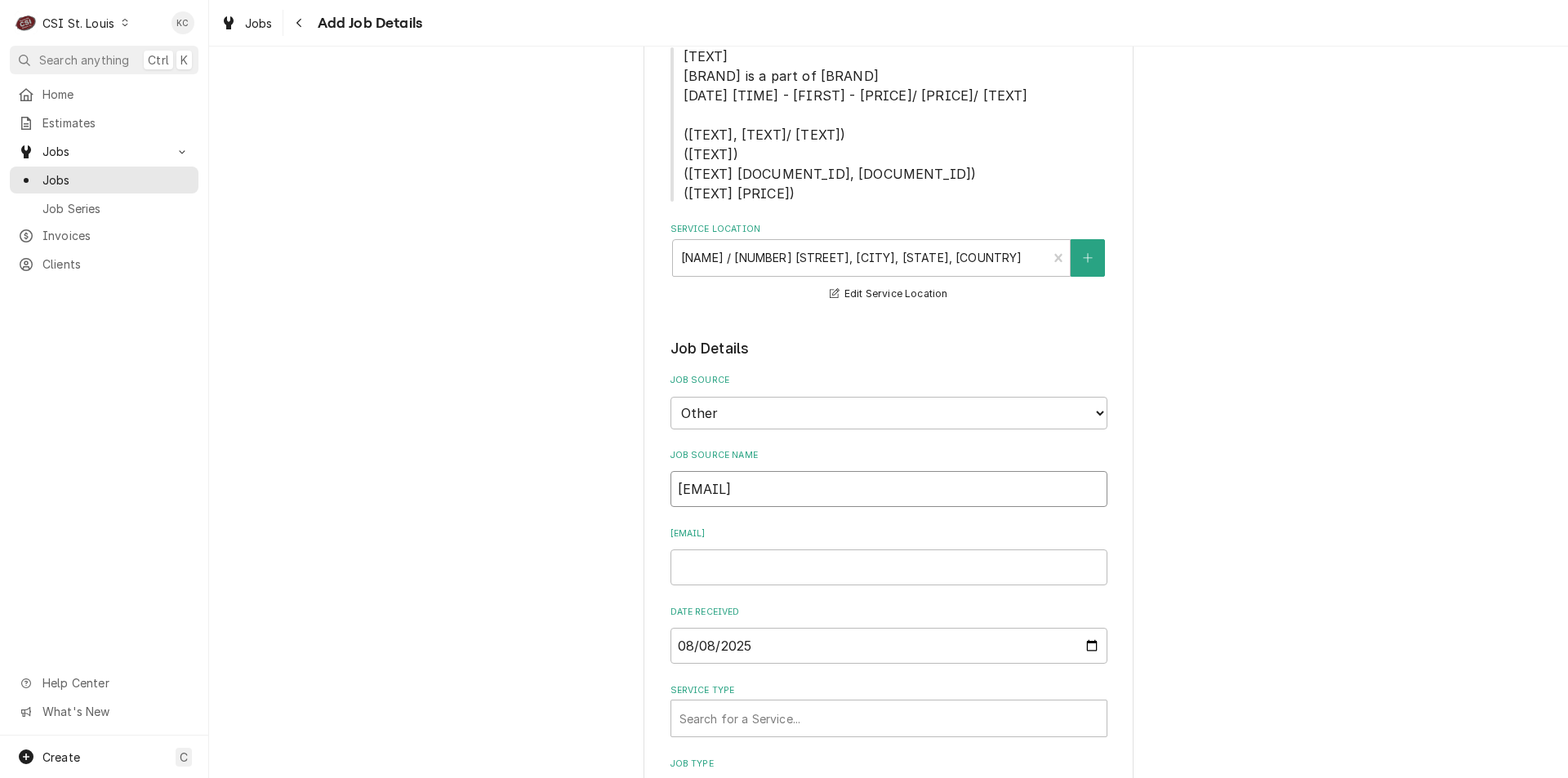 type on "x" 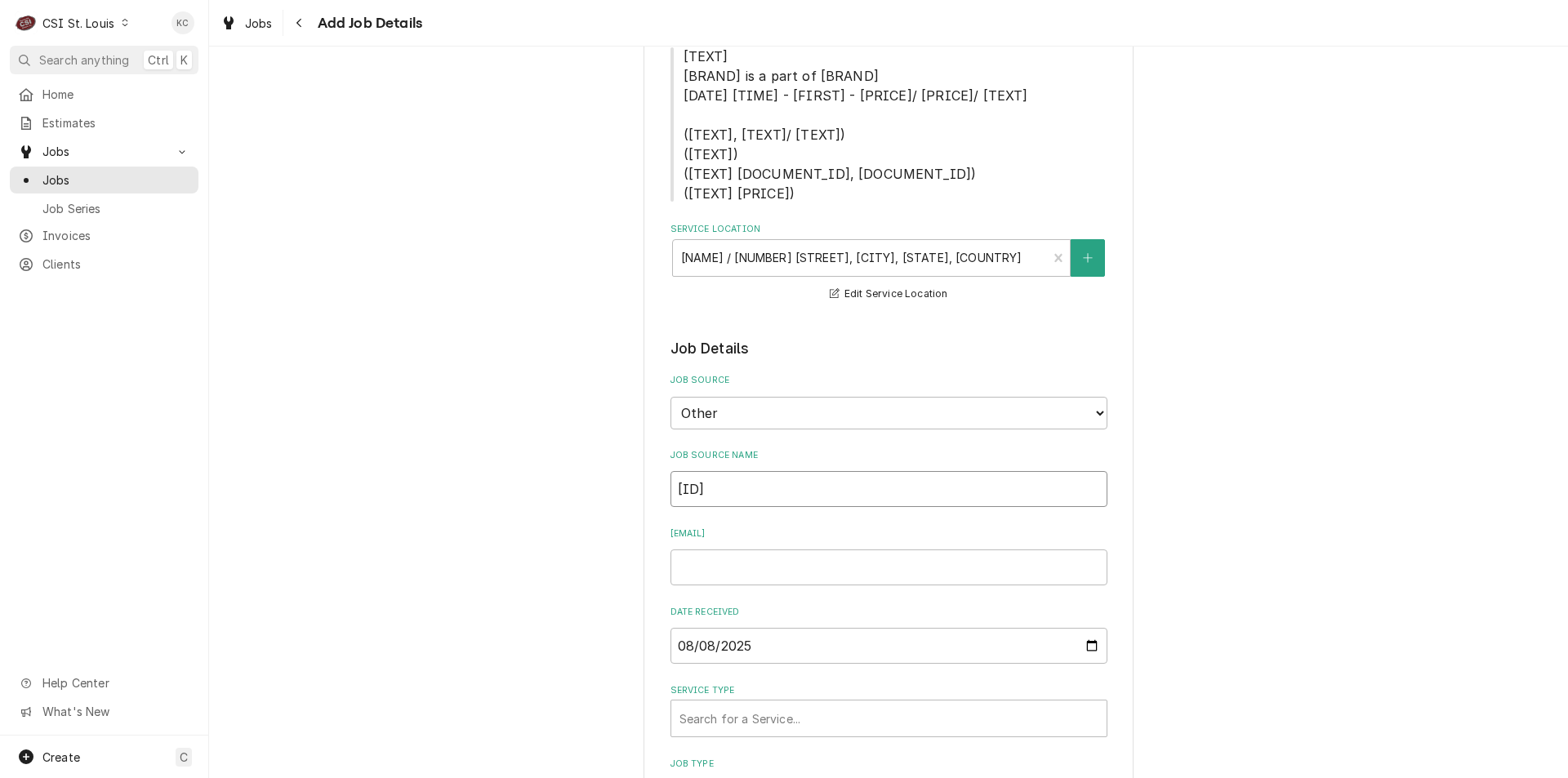 type on "x" 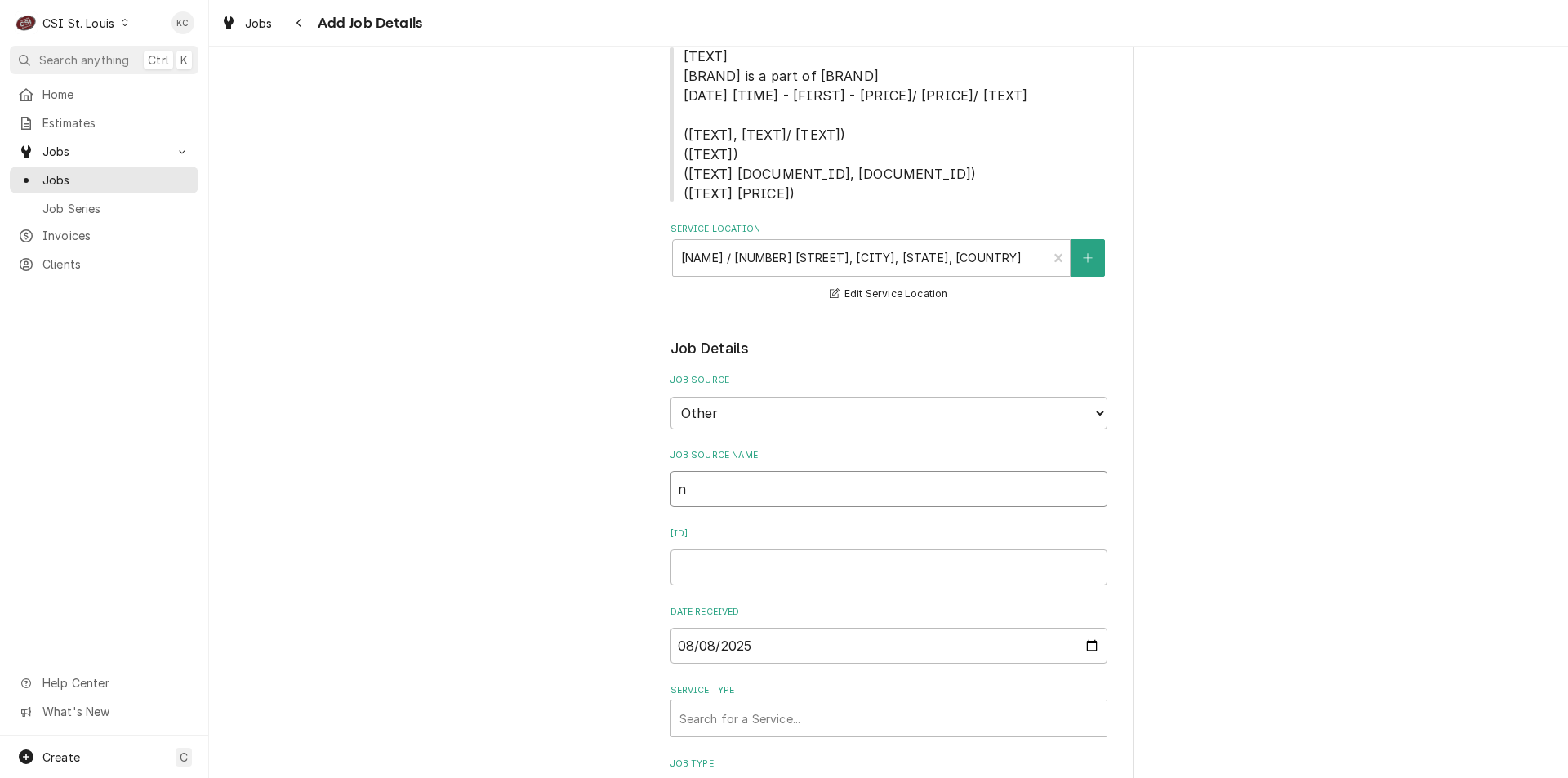 type on "x" 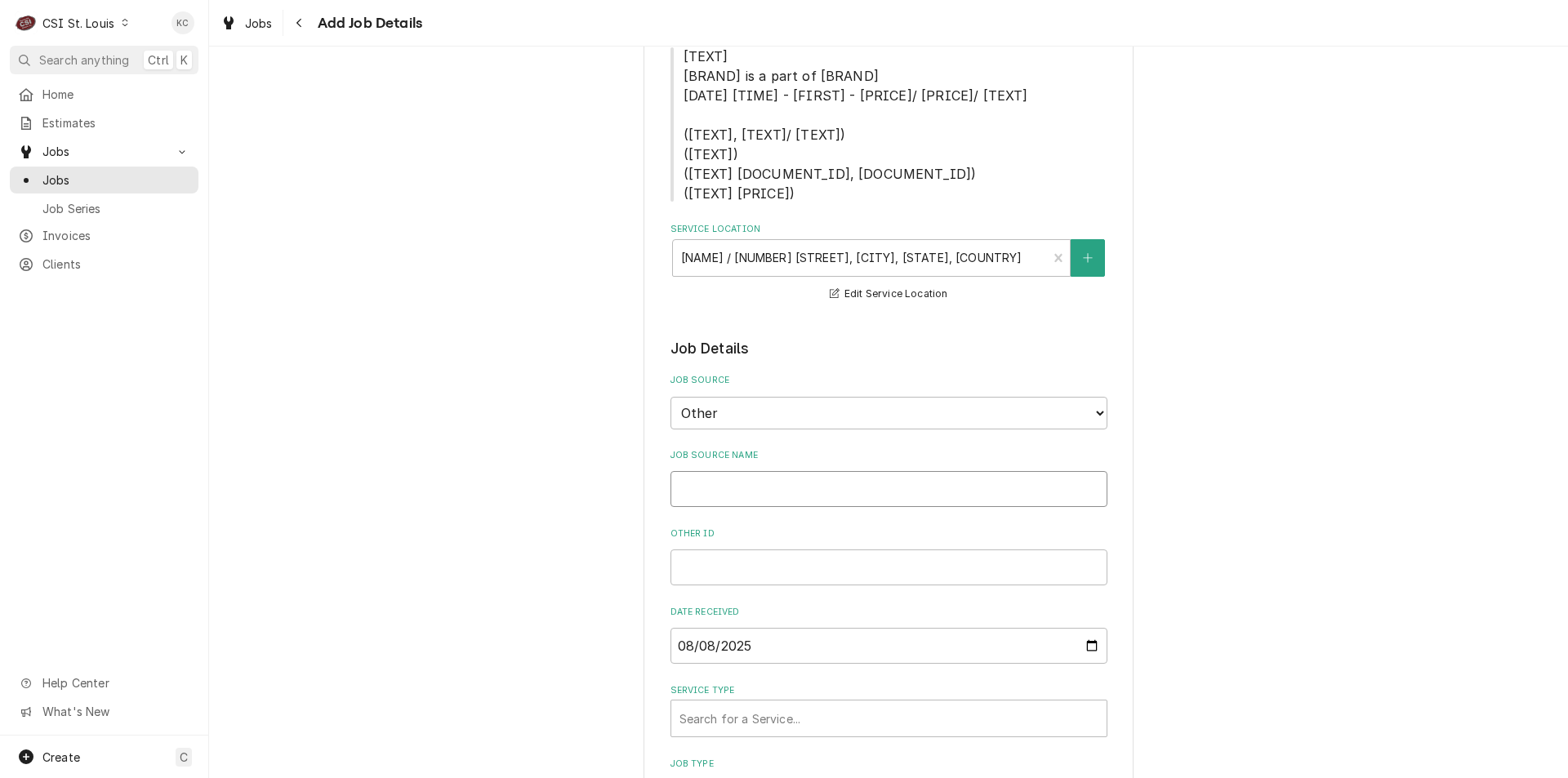 type on "x" 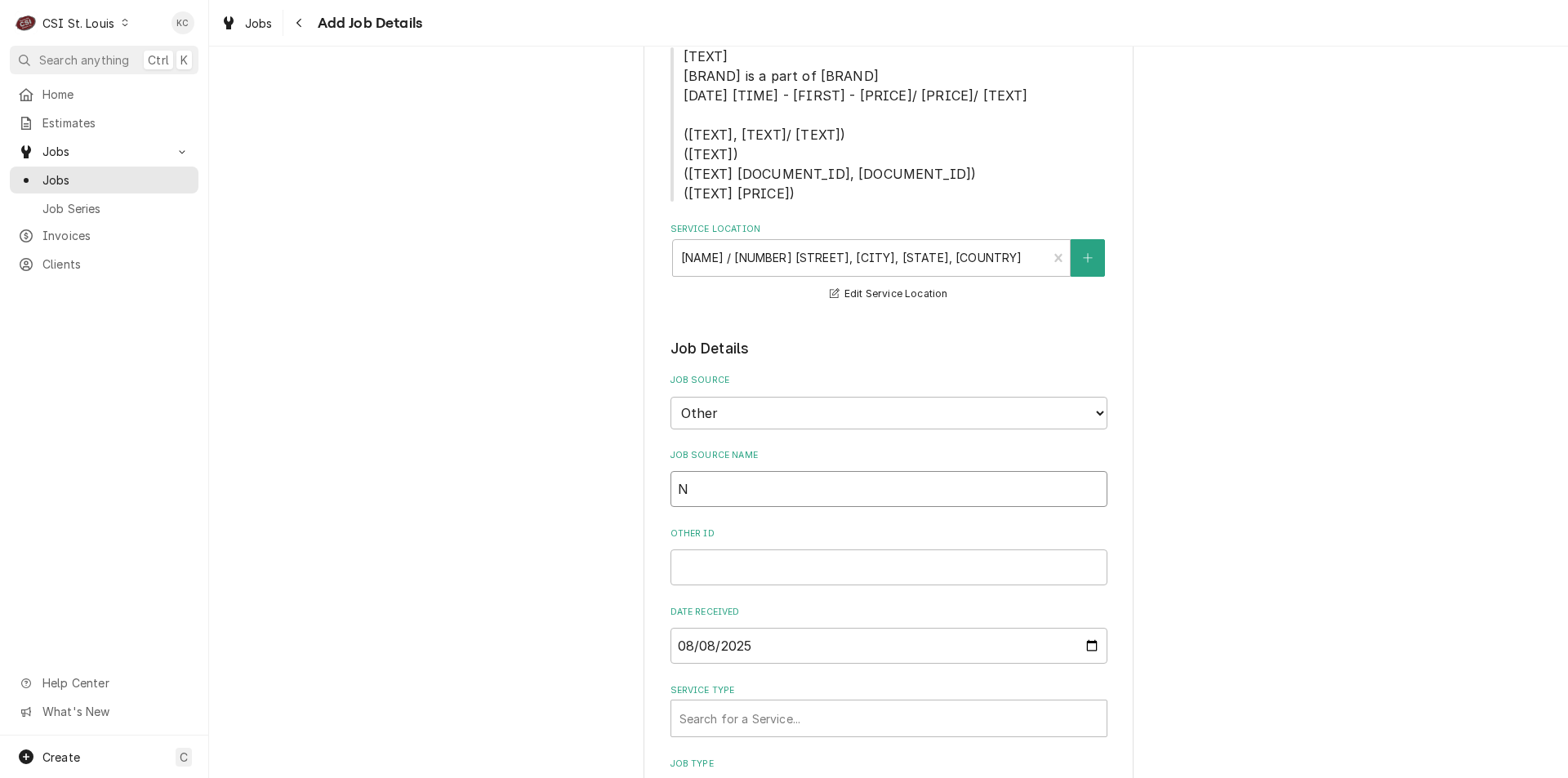 type on "x" 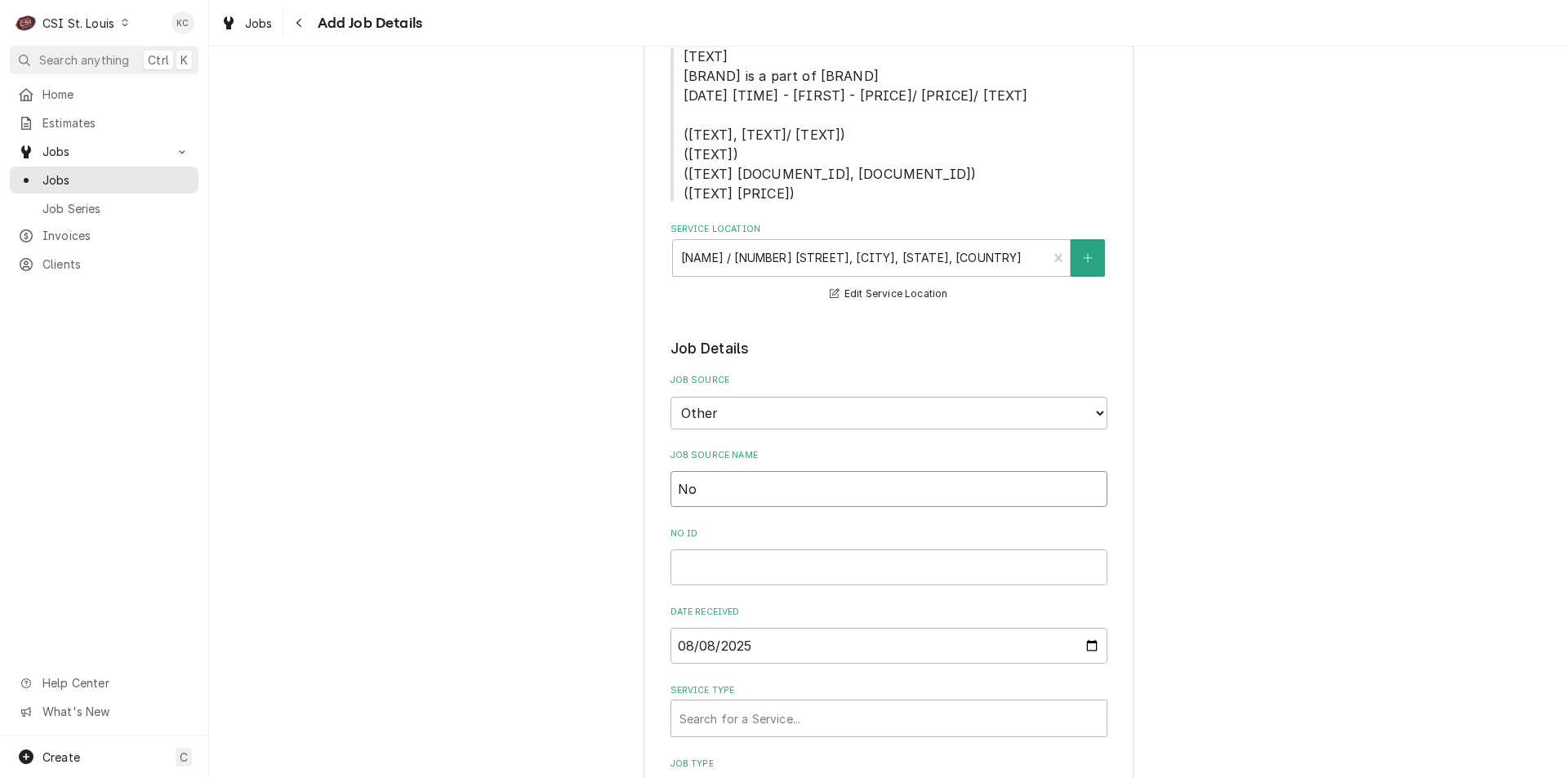 type on "x" 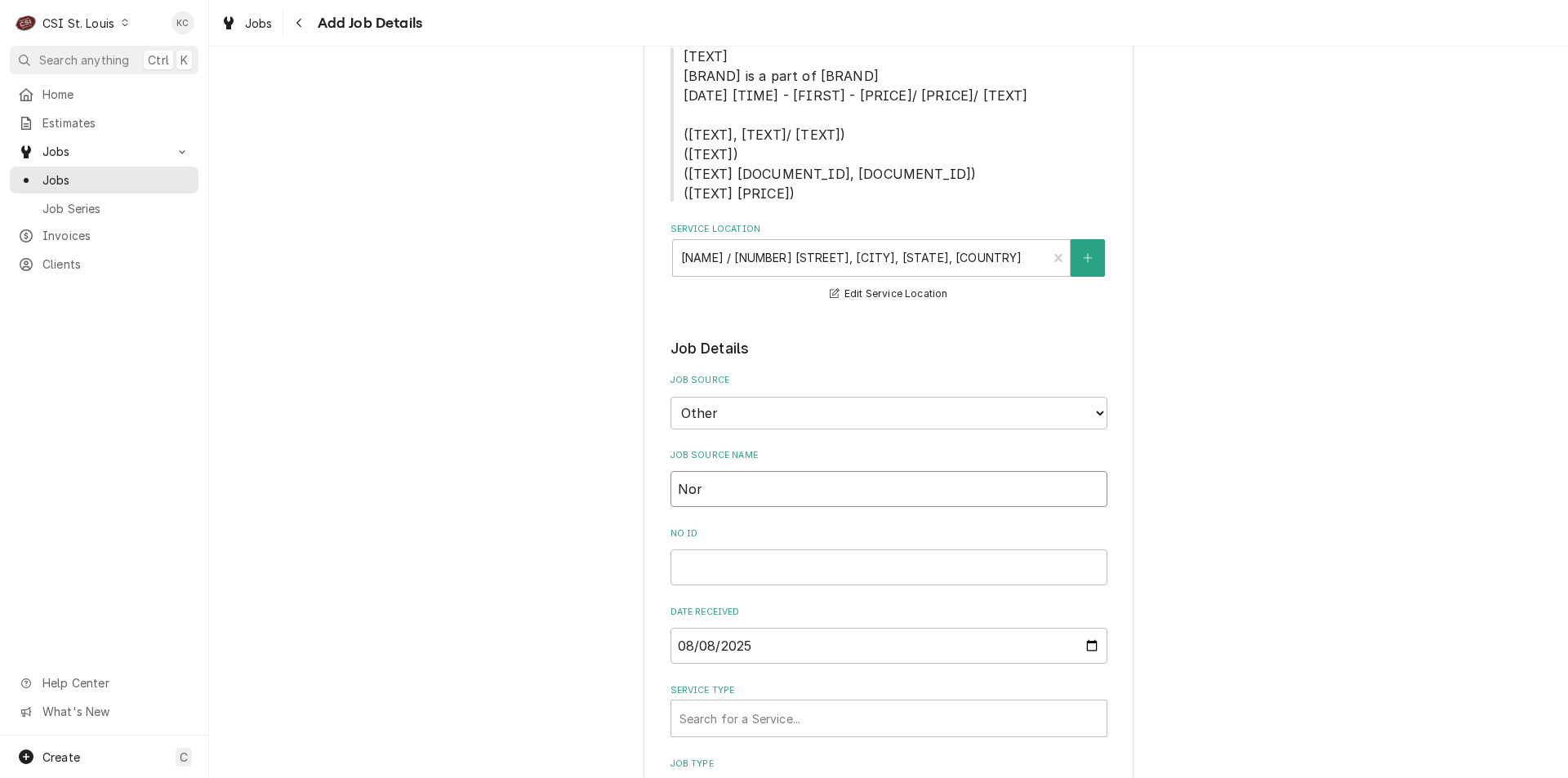 type on "x" 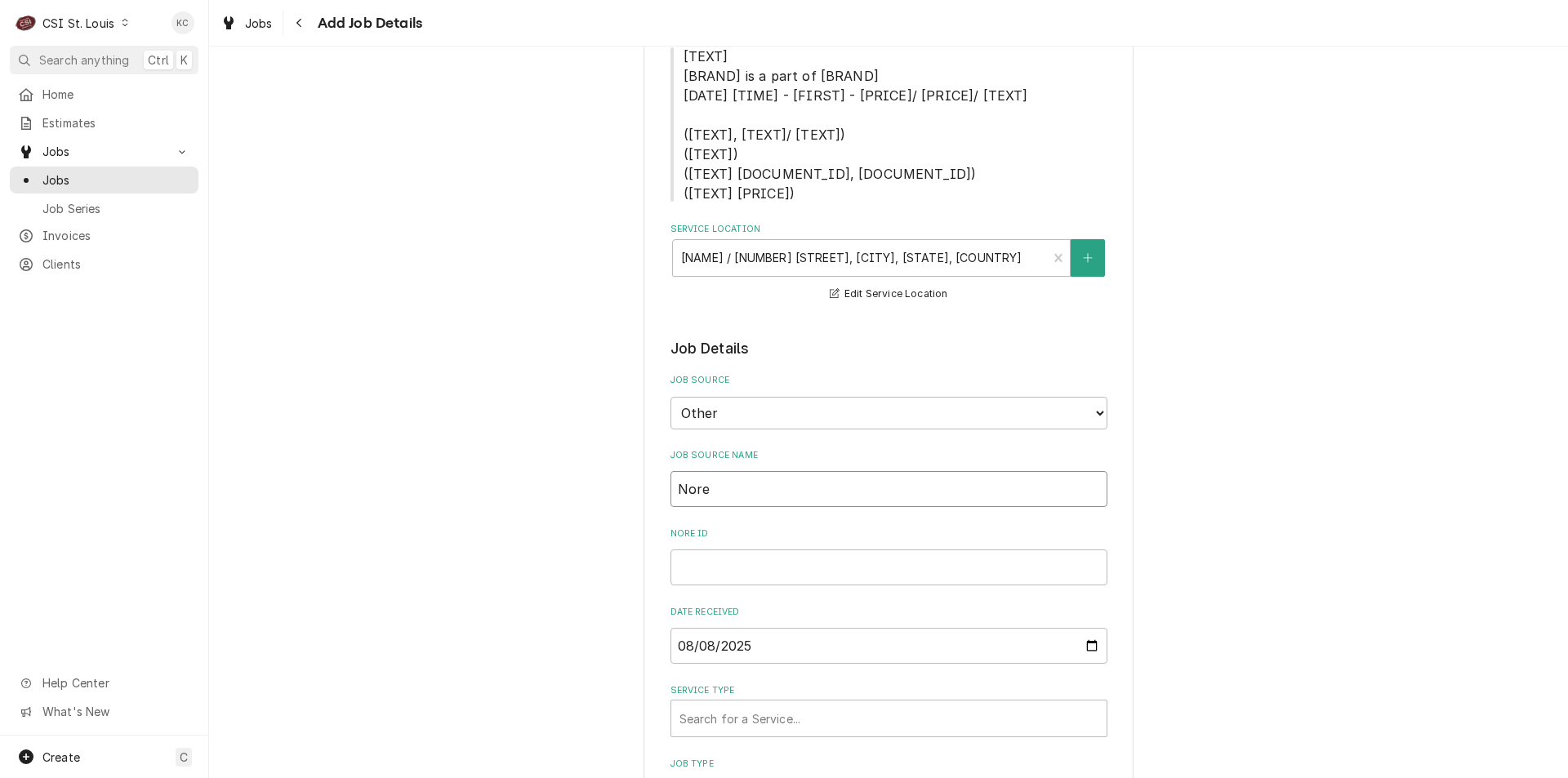 type on "x" 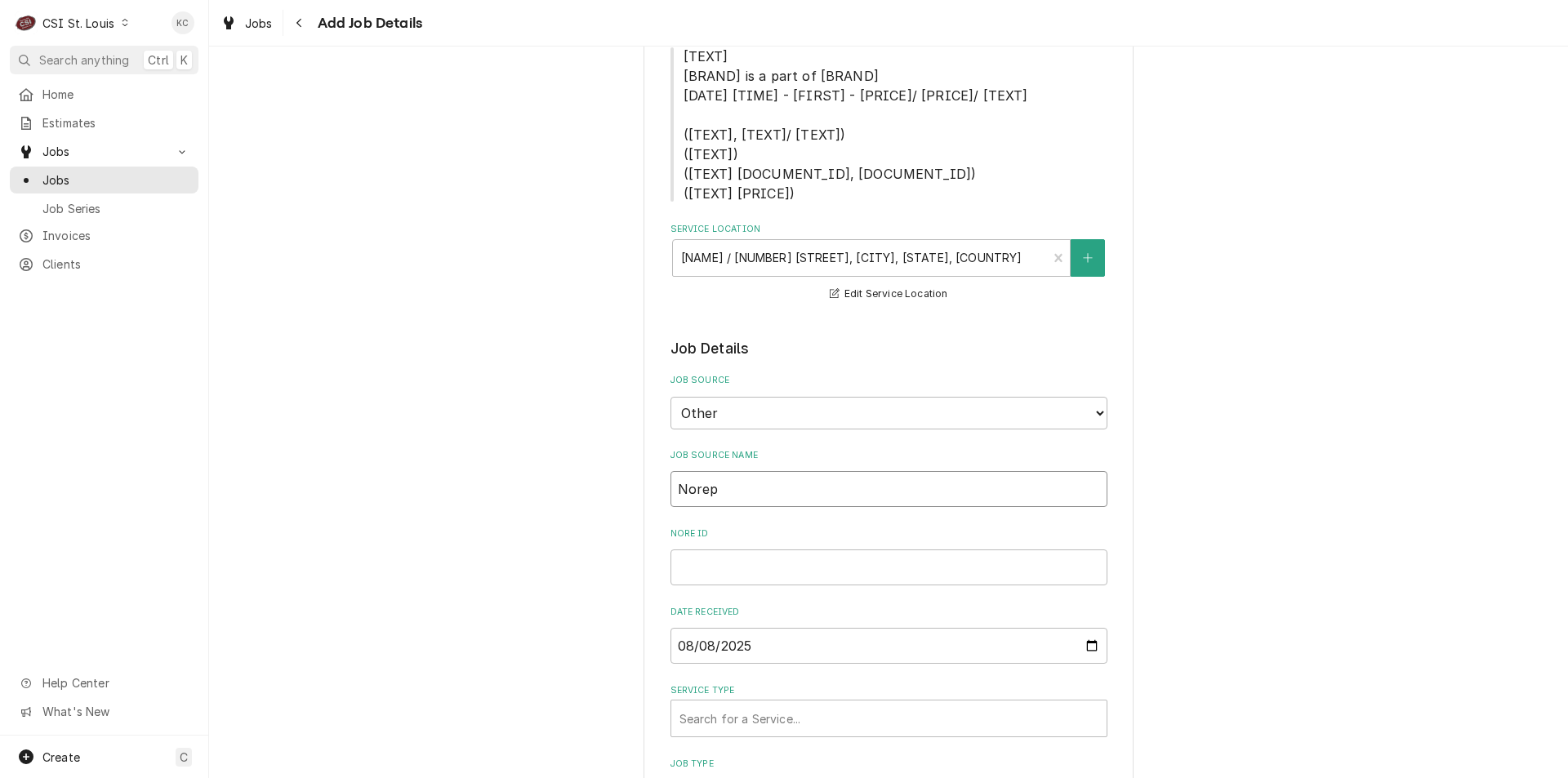 type on "x" 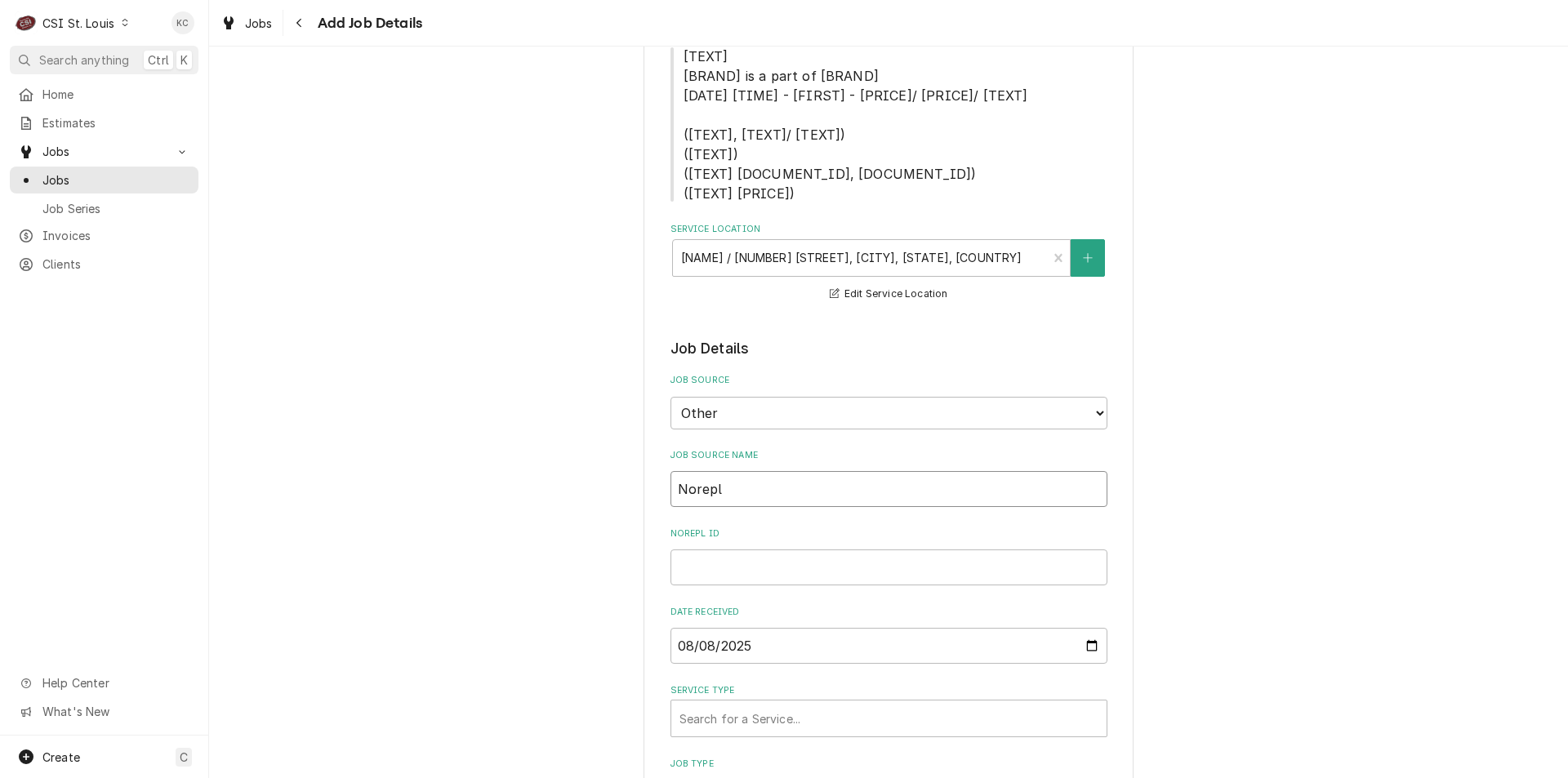 type on "x" 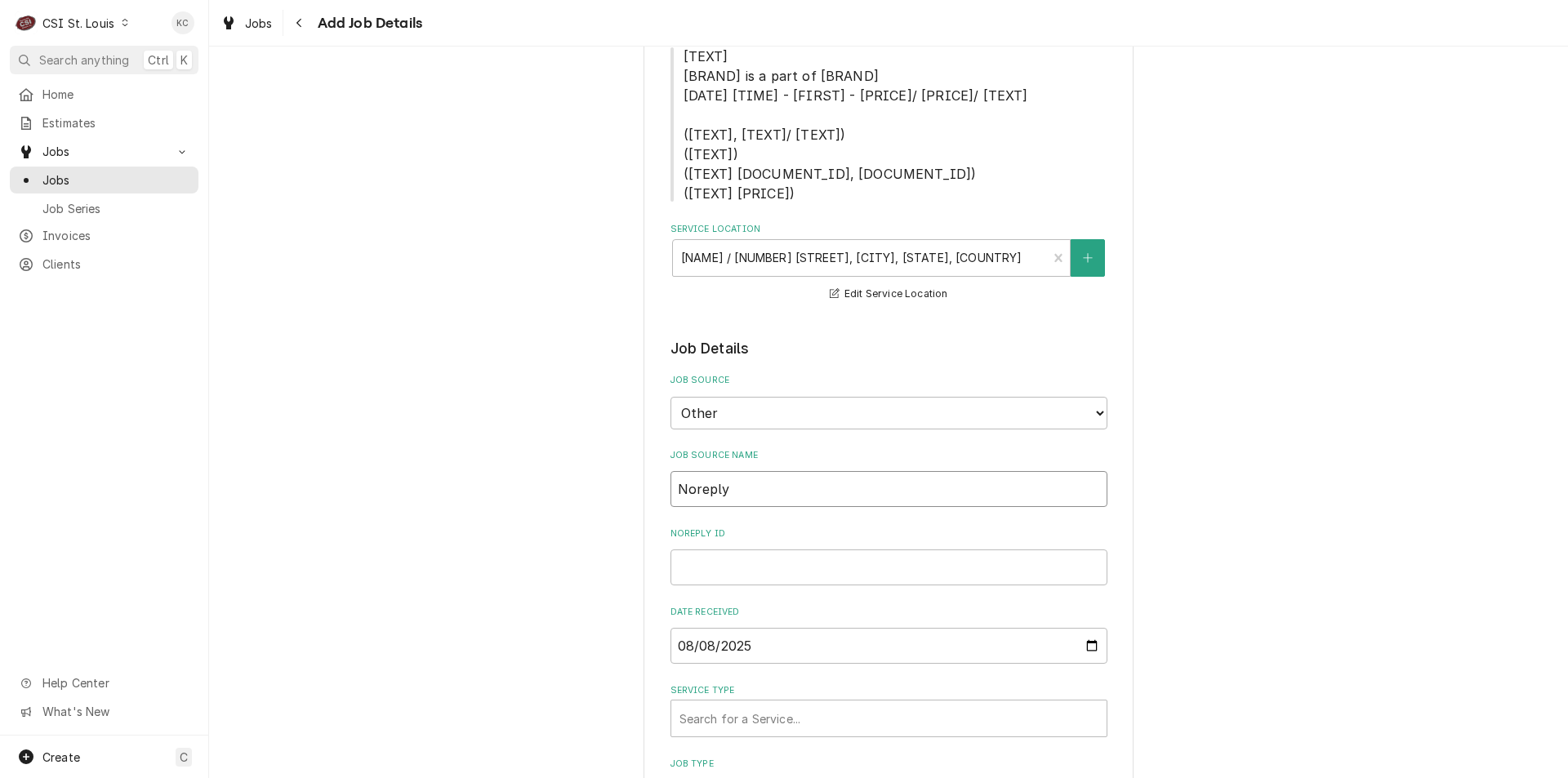 type on "x" 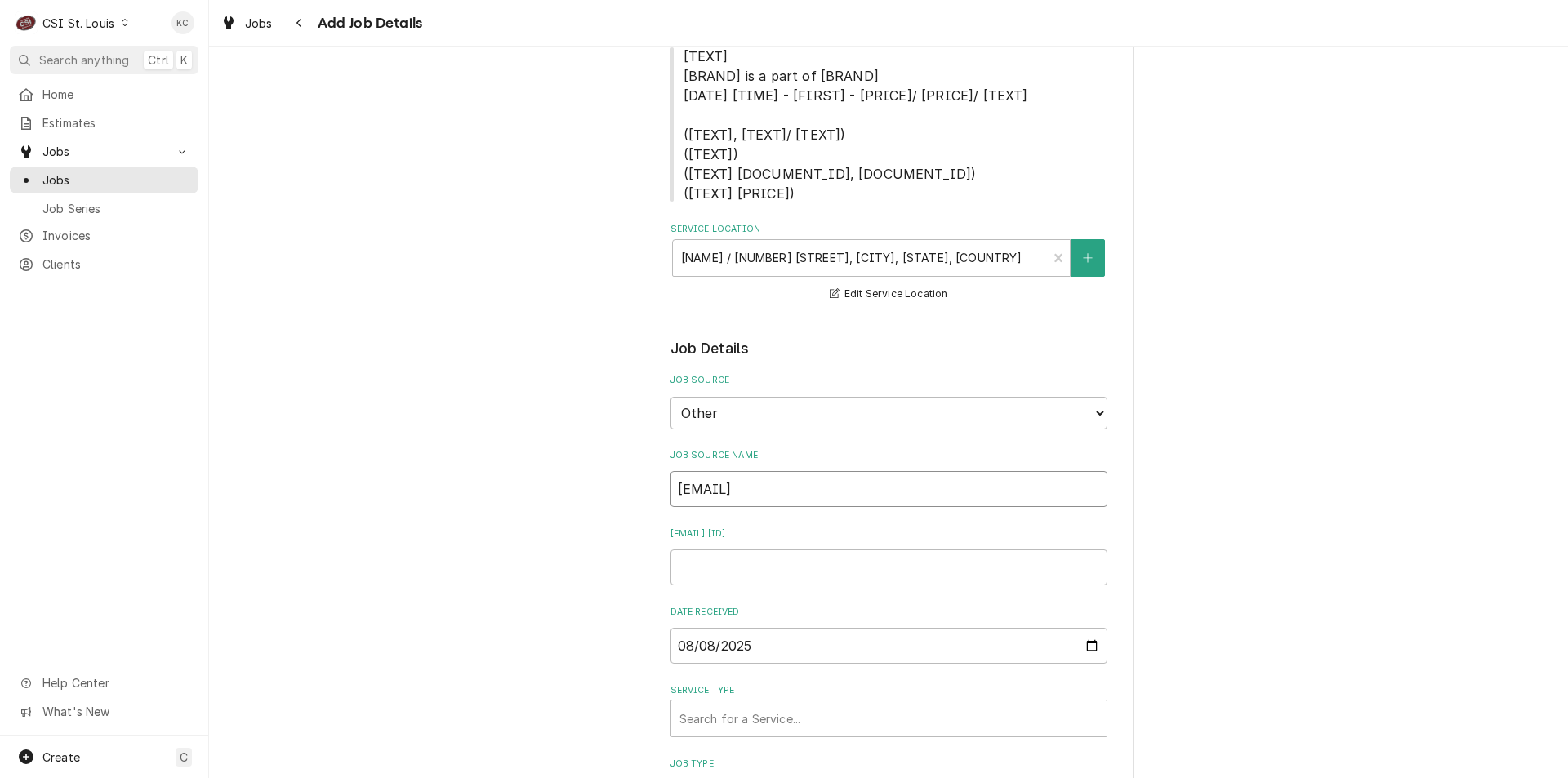 type on "x" 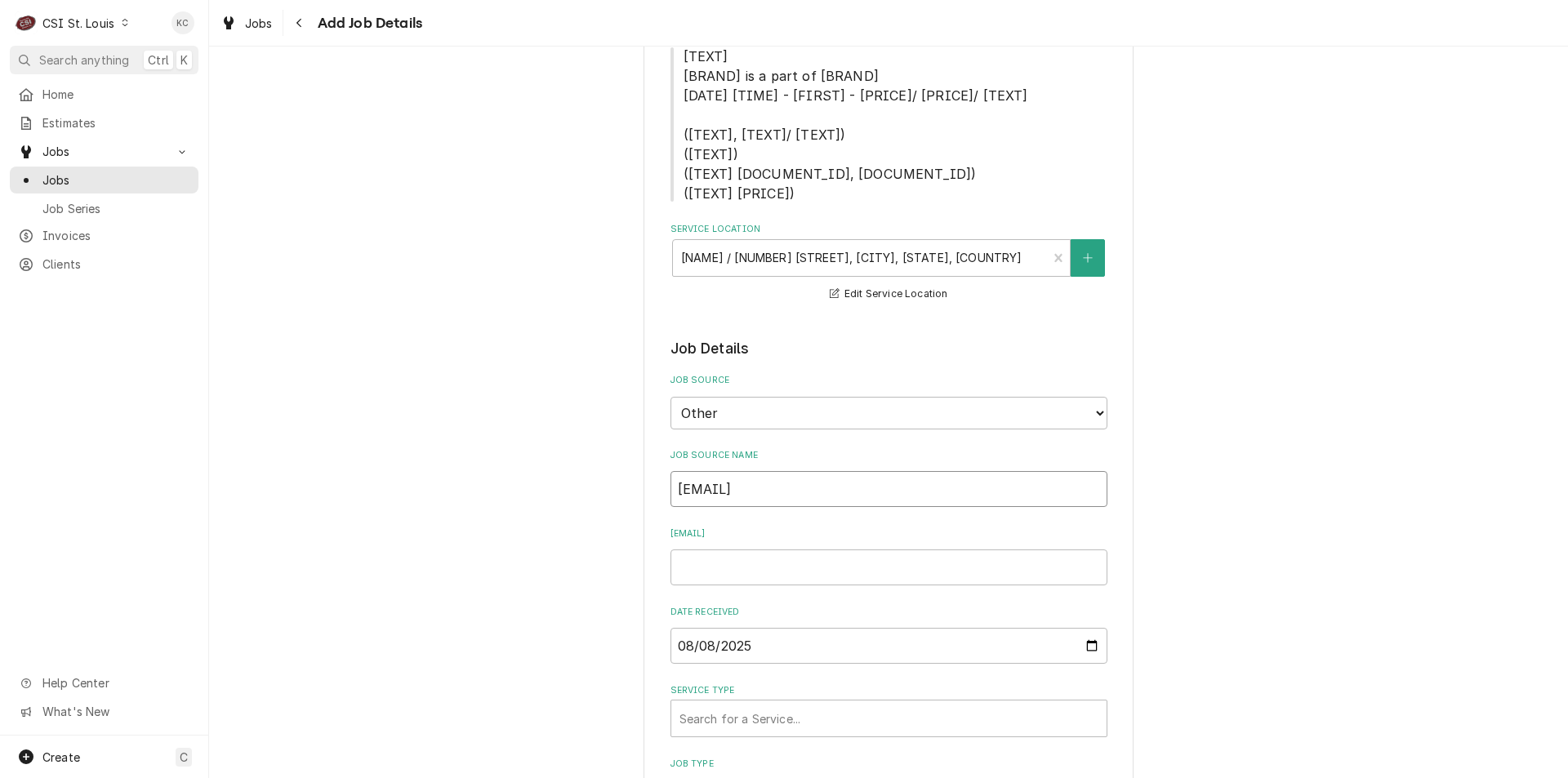 type on "x" 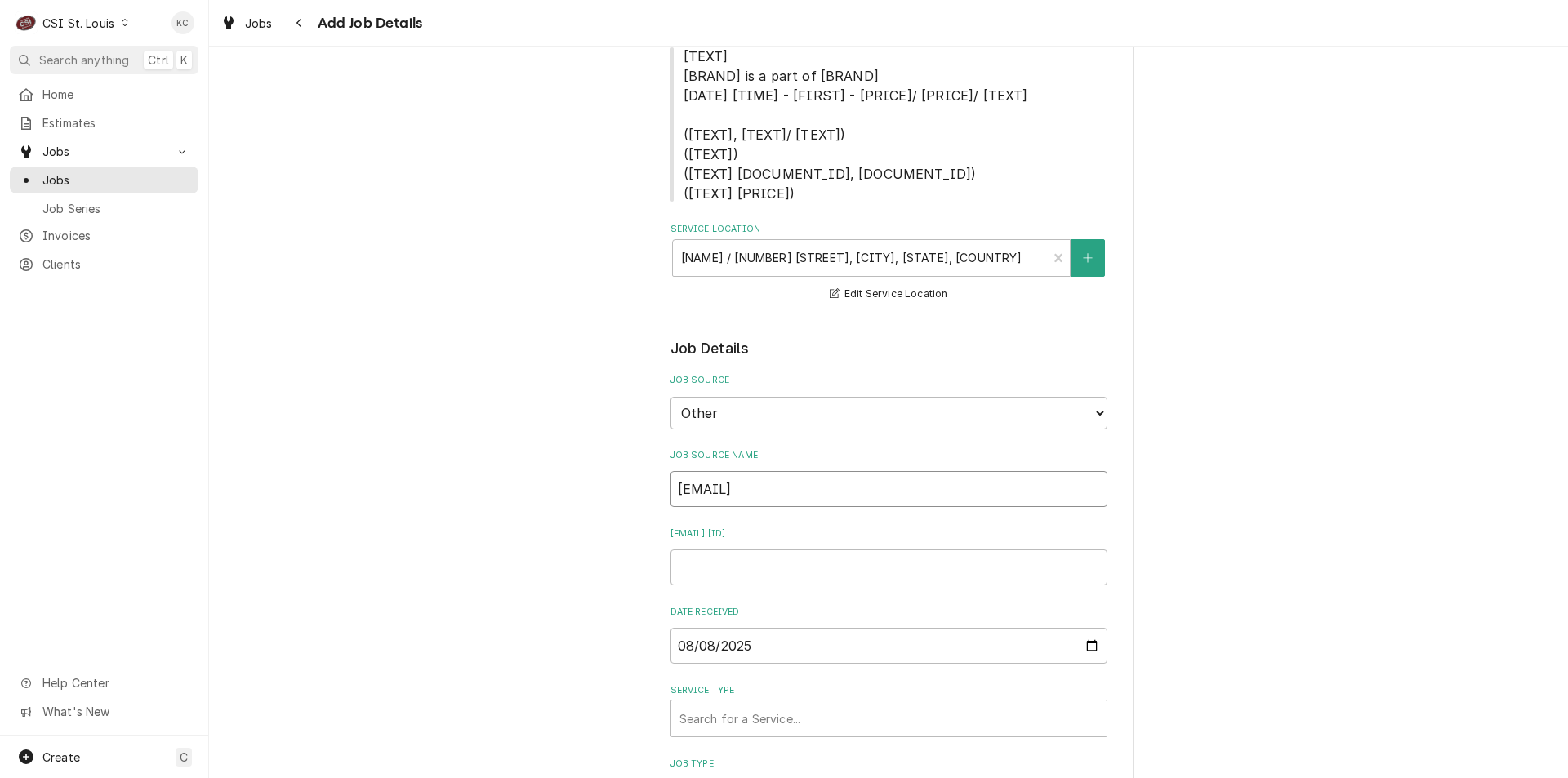 type on "x" 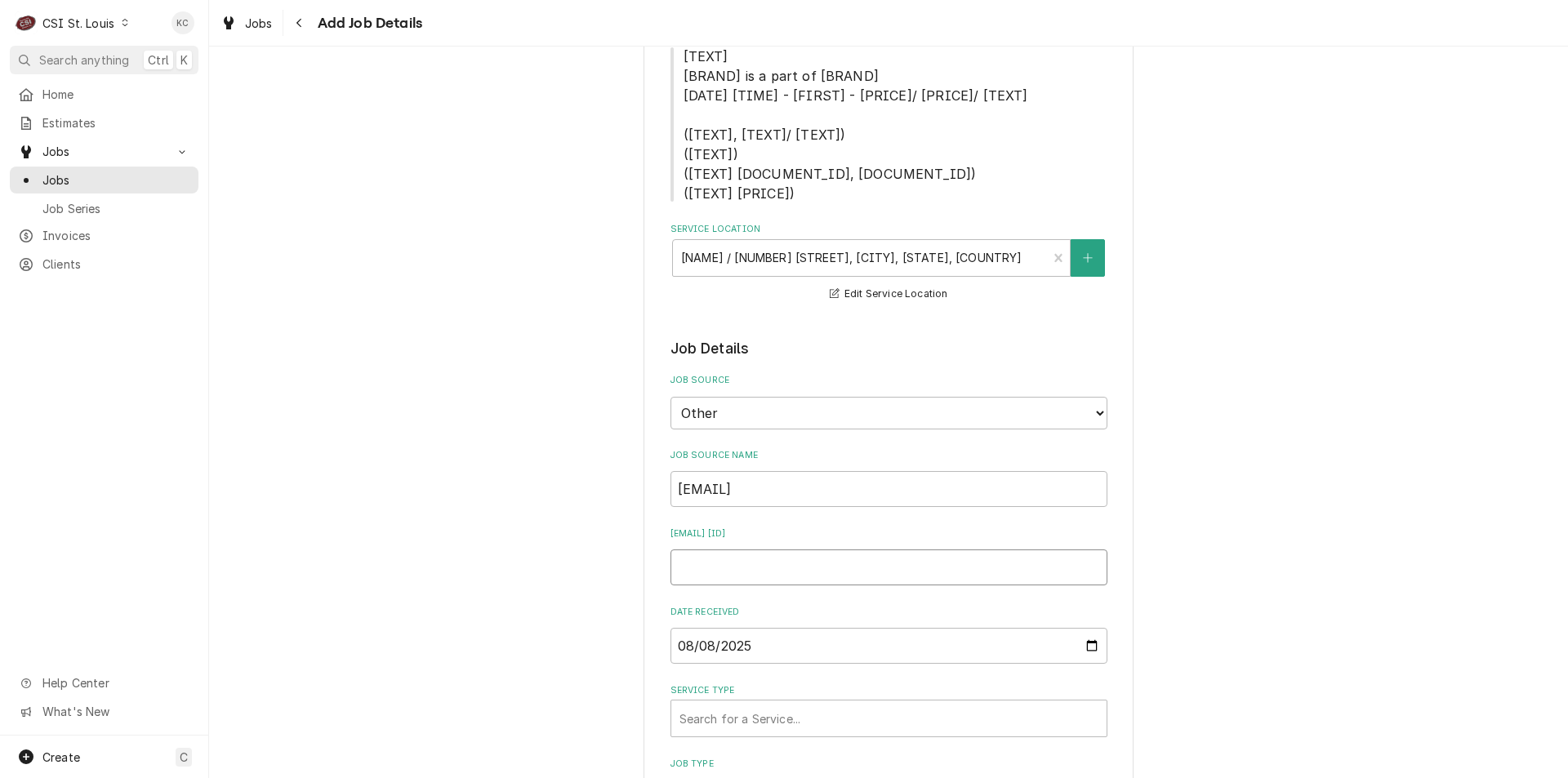 click on "Noreply@davisware email ID" at bounding box center (889, 567) 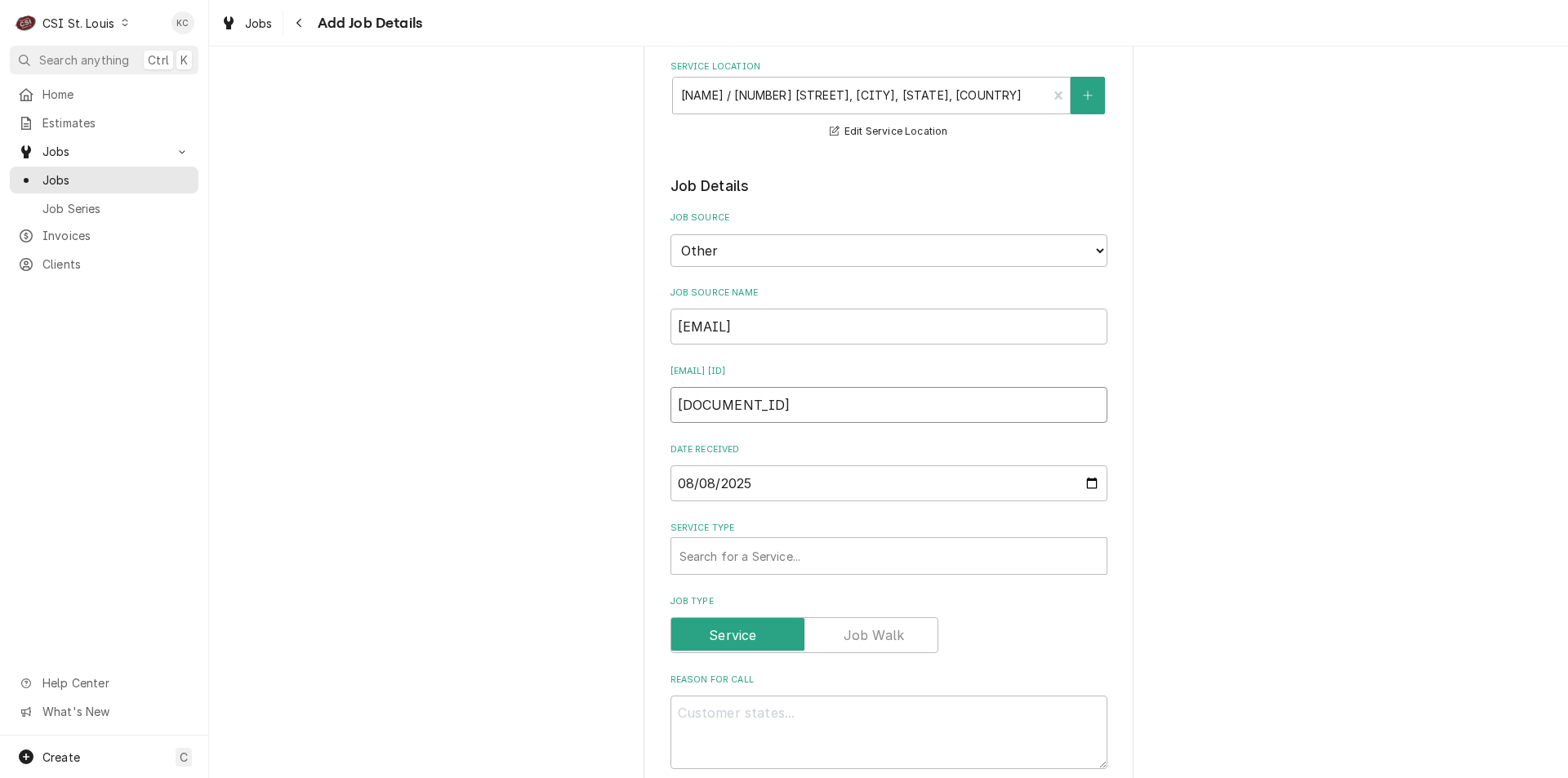 scroll, scrollTop: 408, scrollLeft: 0, axis: vertical 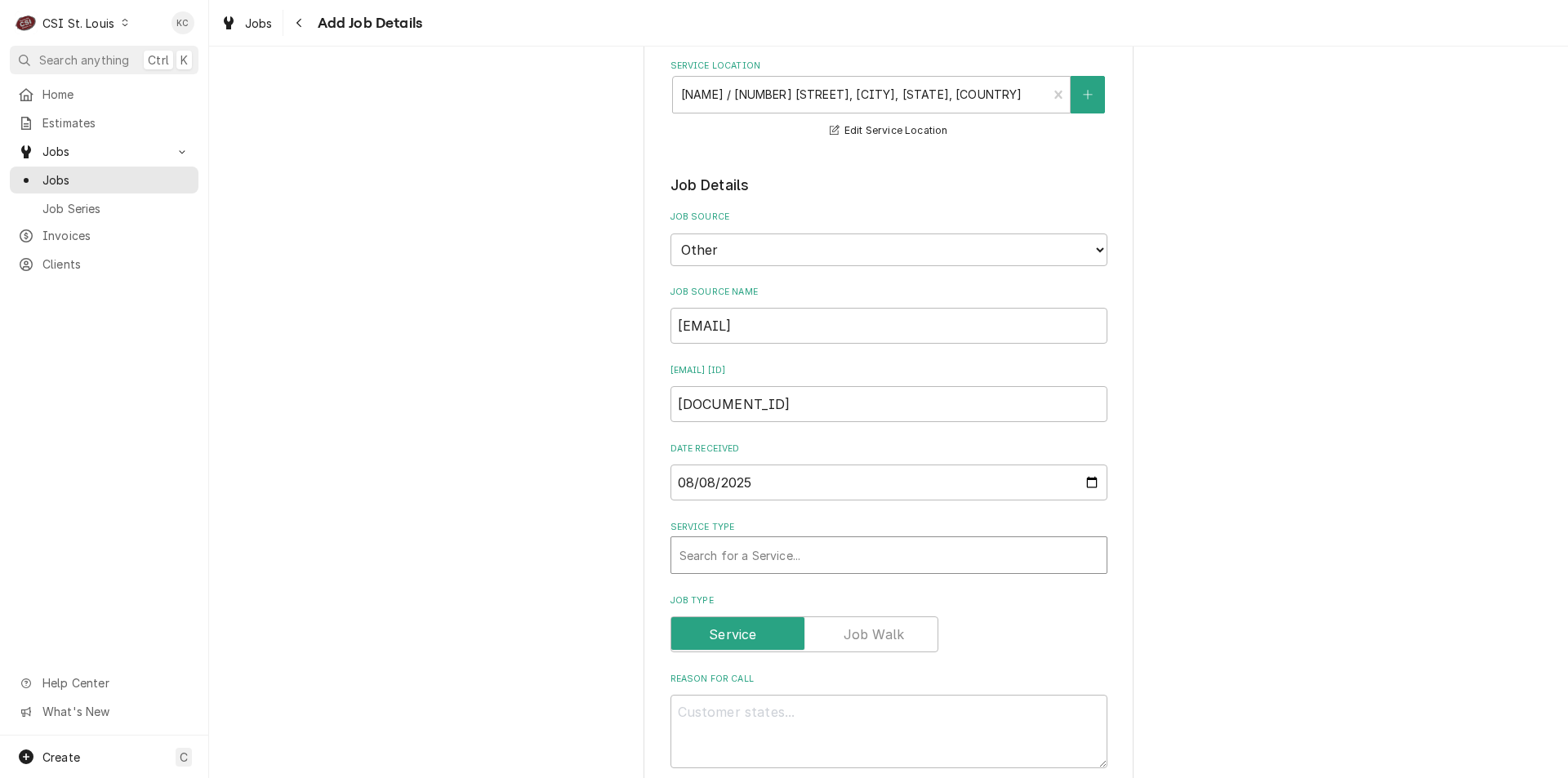 click at bounding box center [889, 555] 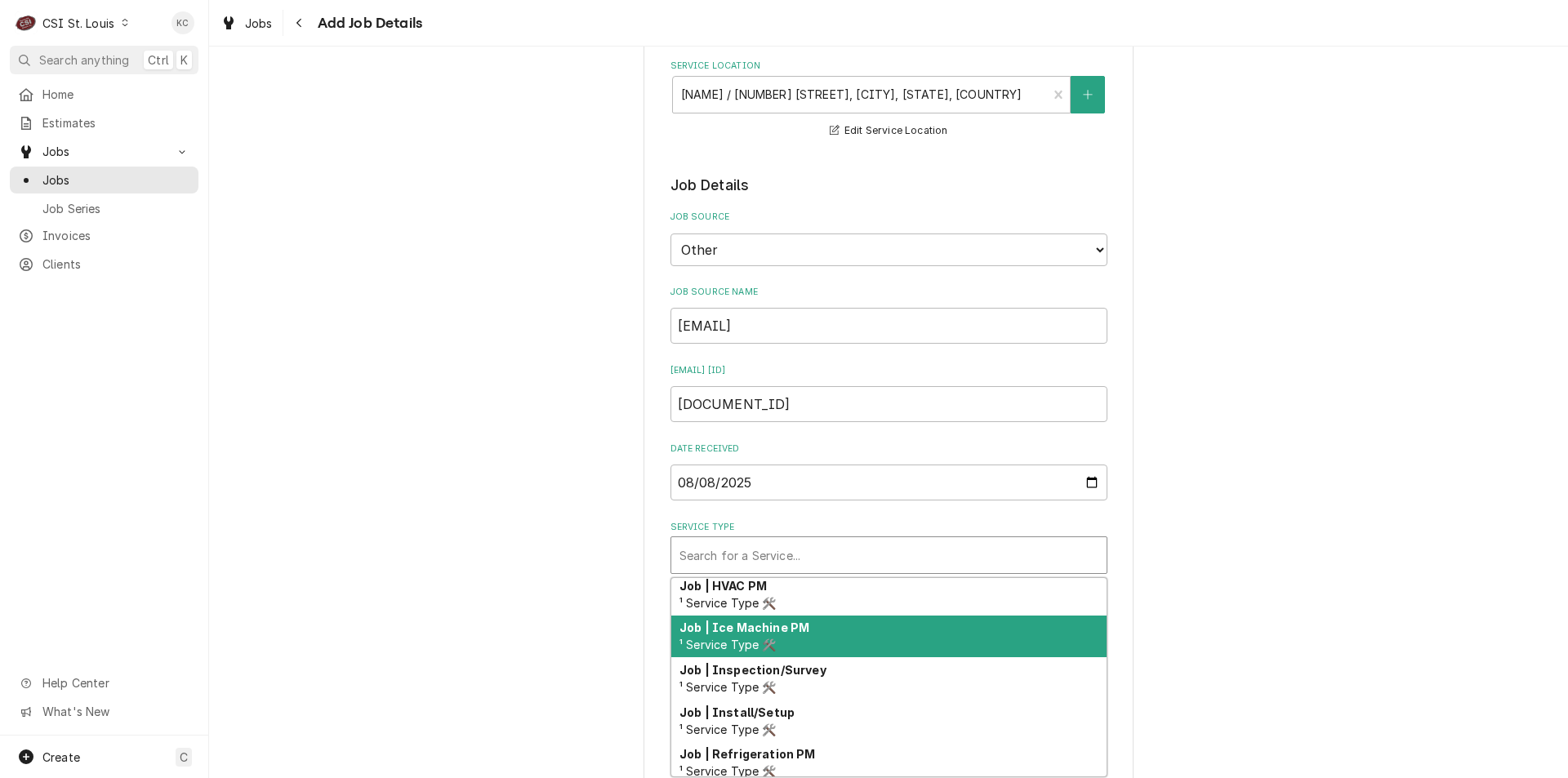 scroll, scrollTop: 980, scrollLeft: 0, axis: vertical 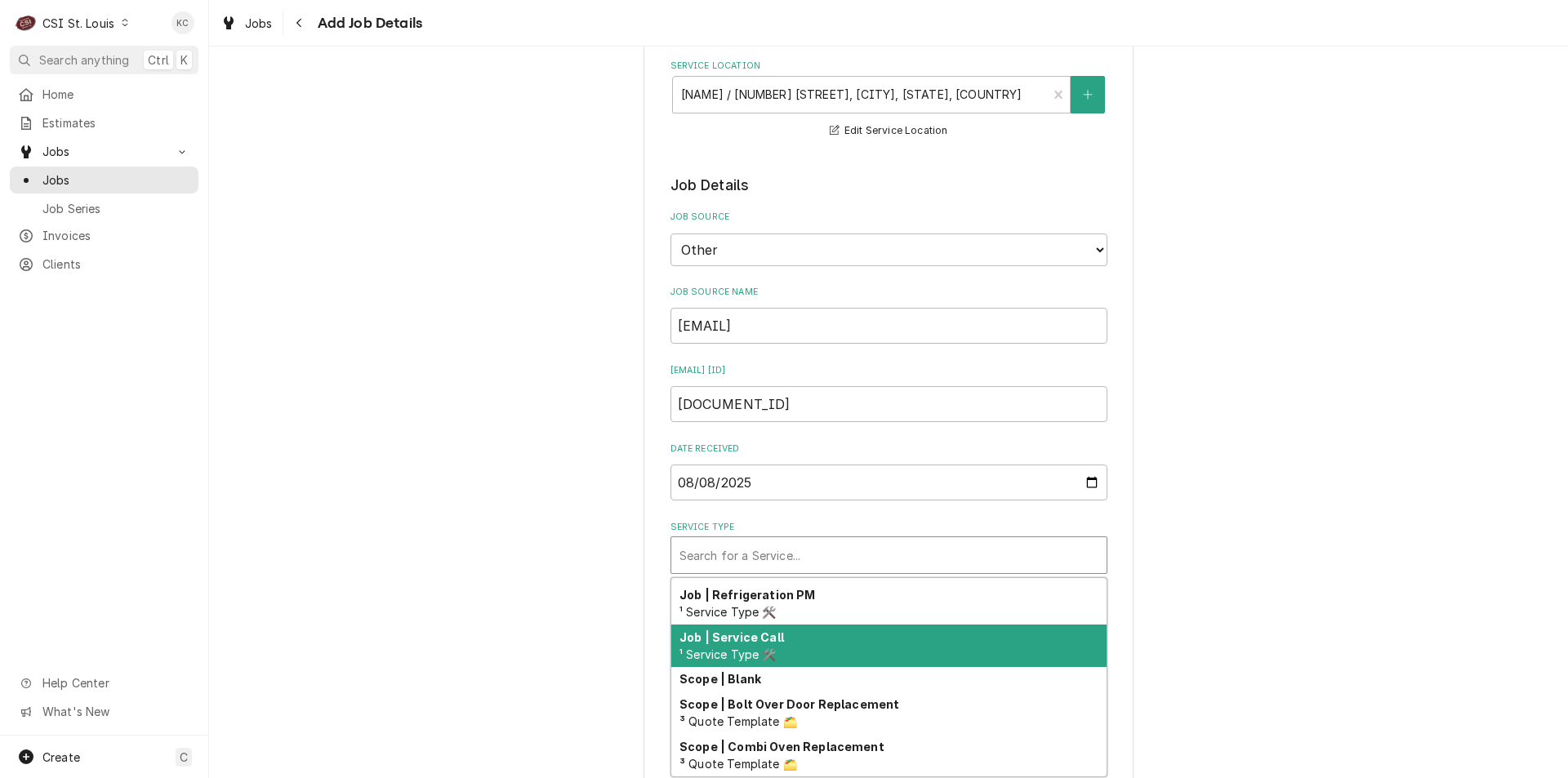 click on "Job | Service Call ¹ Service Type 🛠️" at bounding box center (889, 646) 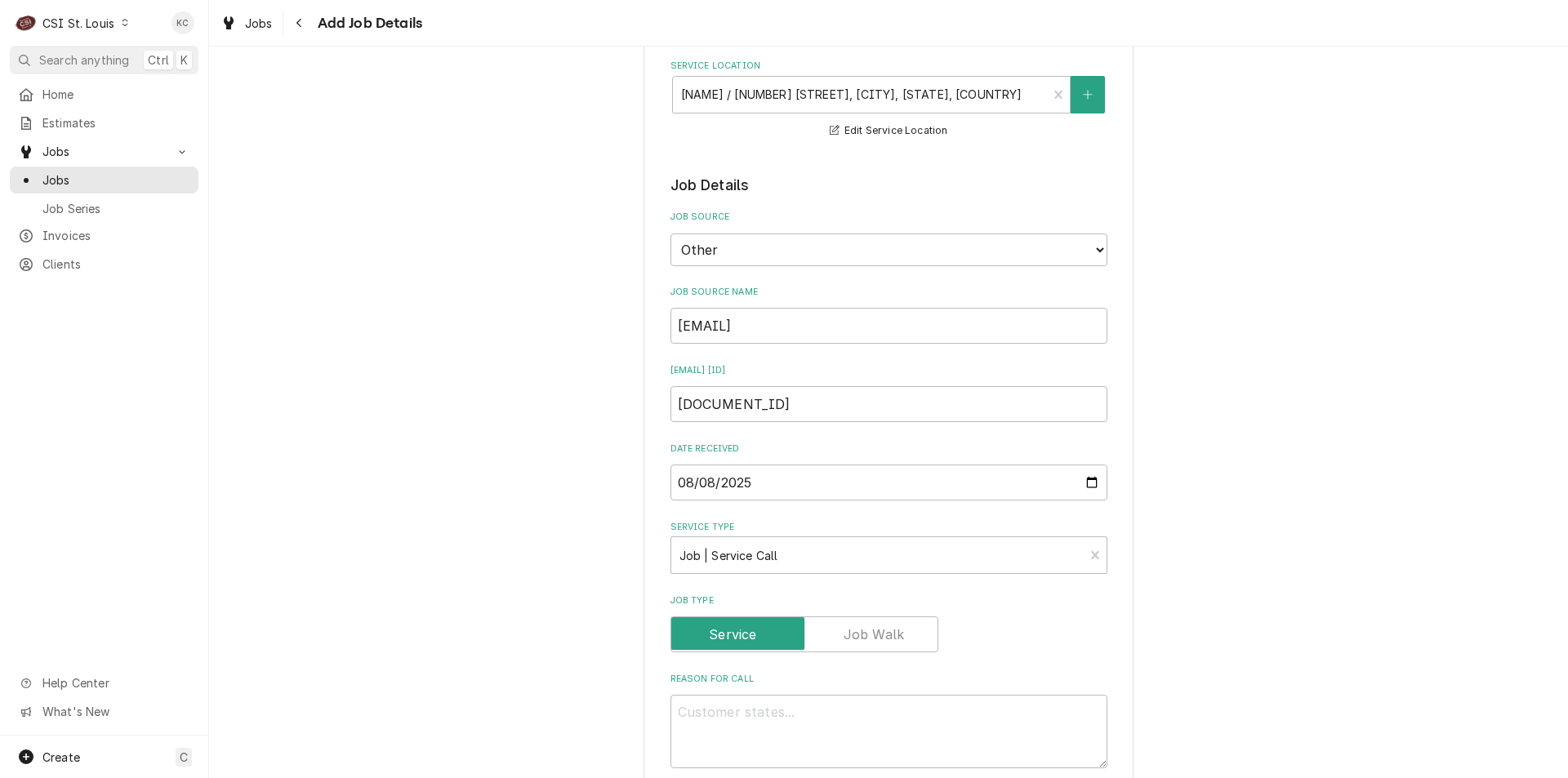 click on "Please provide the following information to create a job: Client Details Client BEVERAGE-AIR CORPORATION ³ Tax Exempt 🆓 Edit Client Client Notes **Tax Exempt**
Victory brand is a part of Beverage-Air
11/7/2024 10:18:49 AM - JESSICA - $120.00/ $120.00/ no mileage
($25.00 recovery, $20.00 #R404/ $16.00 #R134)
(Doesn't pay mileage AT ALL)
(inv submitted via Global BEV095368, 095368BEV)
(Refrigerant max $50.00) Service Location LUCKY DOG CENTRAL / 16917 Old Manchester Rd, Wildwood, MO 63069 Edit Service Location Job Details Job Source Direct (Phone/Email/etc.) Service Channel Corrigo Ecotrak Other Job Source Name Noreply@davisware email Noreply@davisware email ID BEV101962 Date Received 2025-08-08 Service Type Job | Service Call ¹ Service Type 🛠️ Job Type Reason For Call Technician Instructions  ( optional ) Priority No Priority Urgent High Medium Low Labels  ( optional ) Add Labels... Equipment Expected Is Equipment involved on this Job? Who called in this service? Search for a Contact... Attachments" at bounding box center [889, 671] 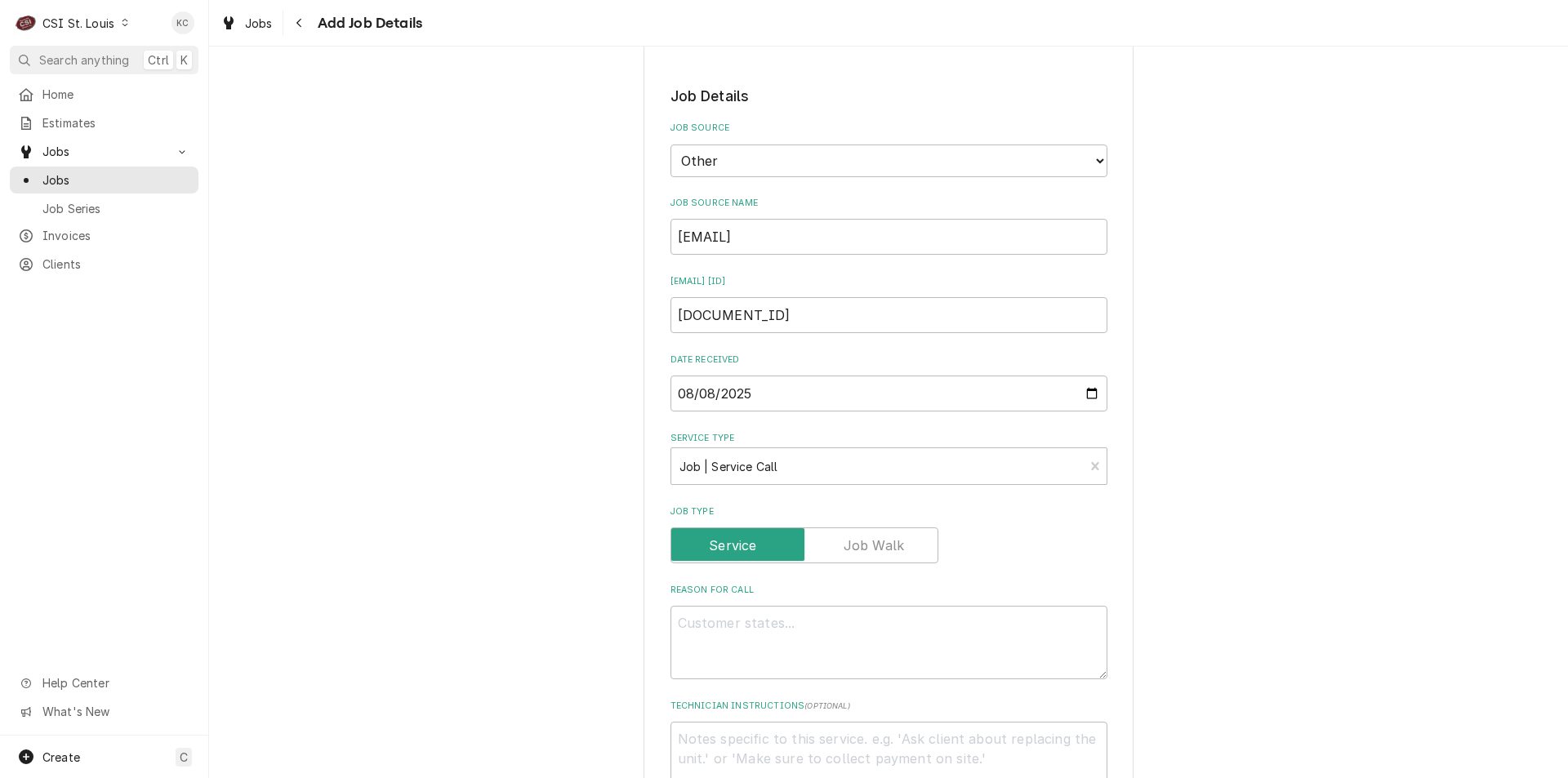 scroll, scrollTop: 653, scrollLeft: 0, axis: vertical 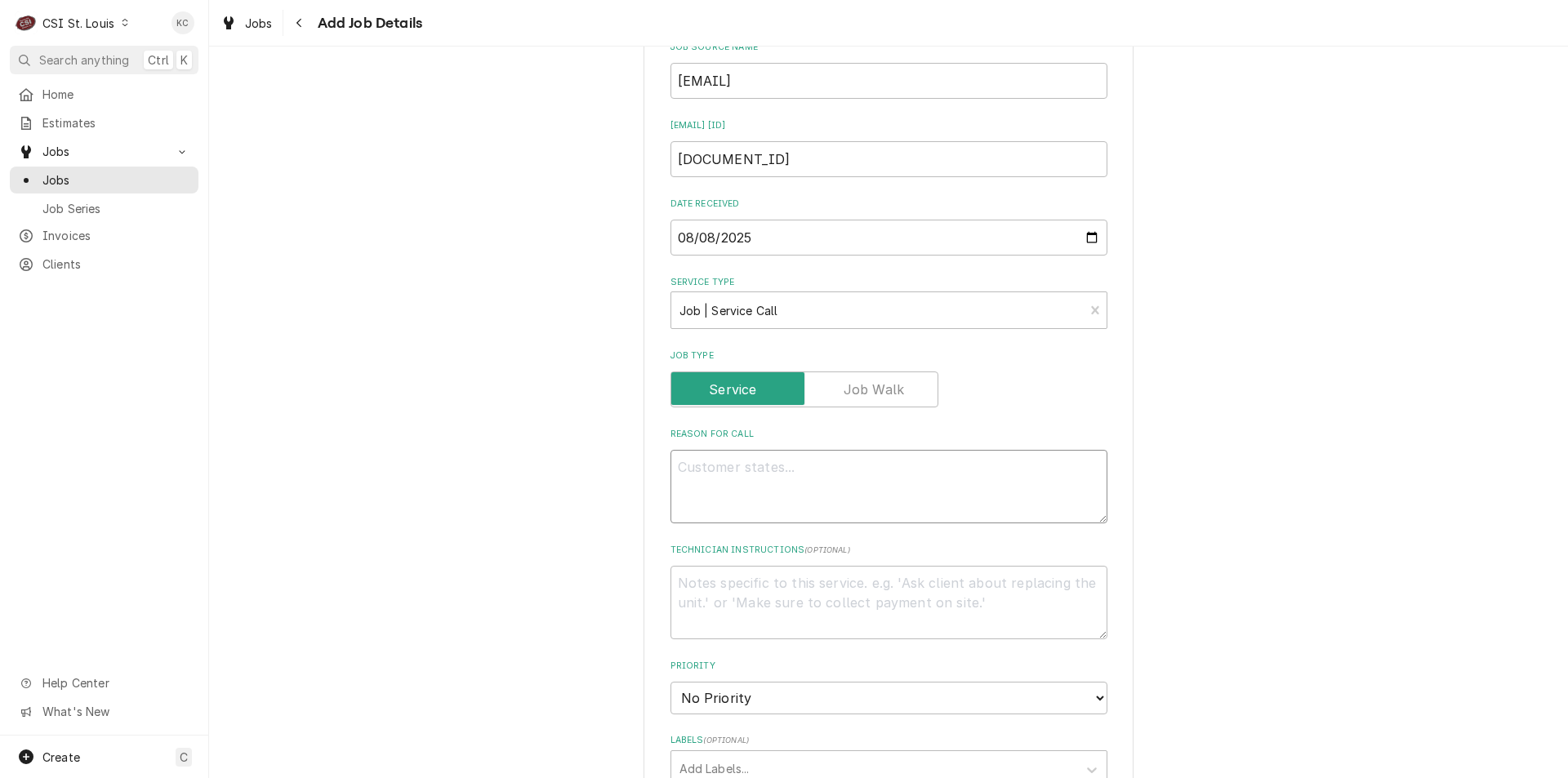 click on "Reason For Call" at bounding box center (889, 487) 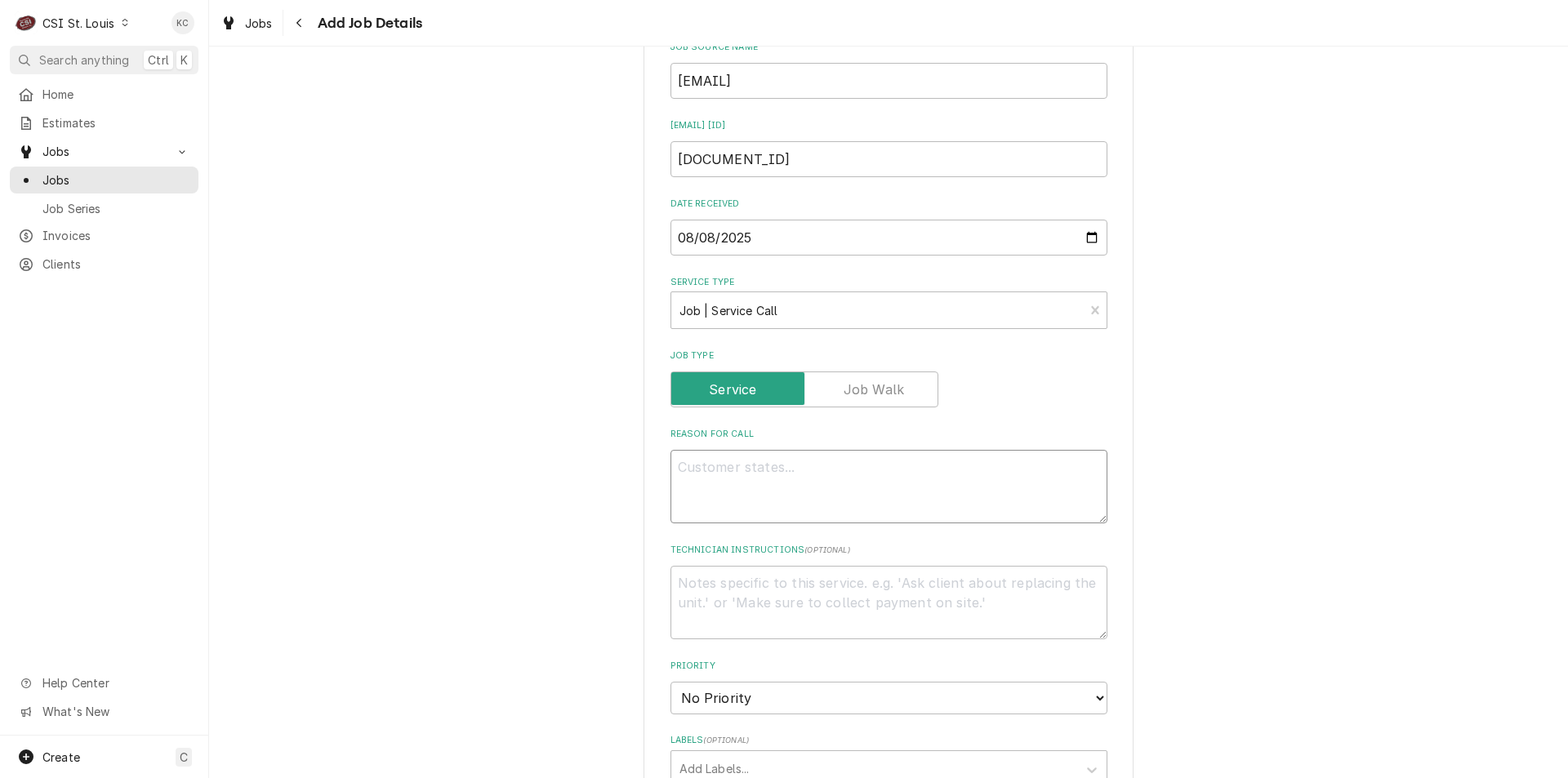 paste on "Not holding temp, making loud noises" 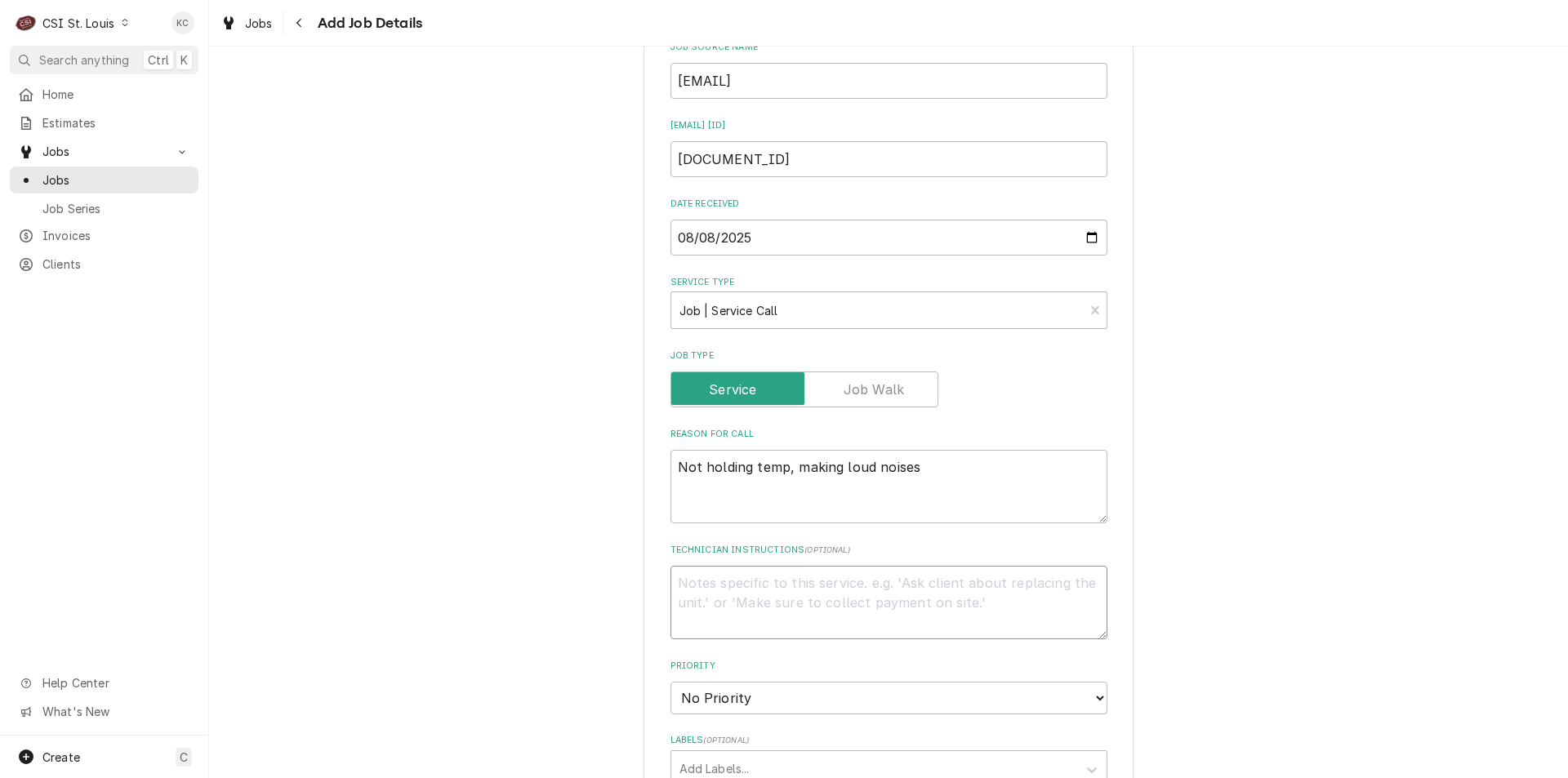 click on "Technician Instructions  ( optional )" at bounding box center (889, 602) 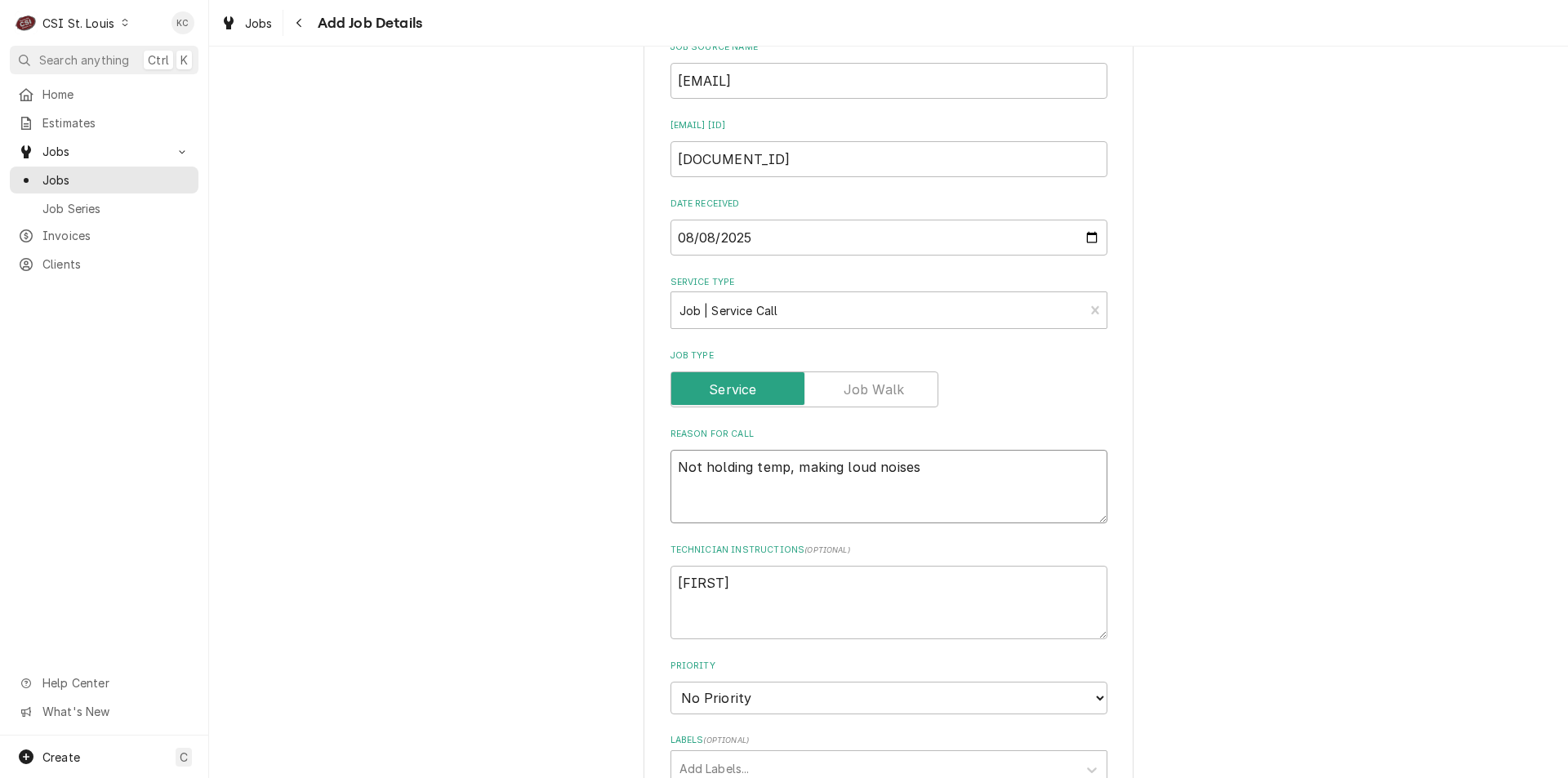 click on "Not holding temp, making loud noises" at bounding box center [889, 487] 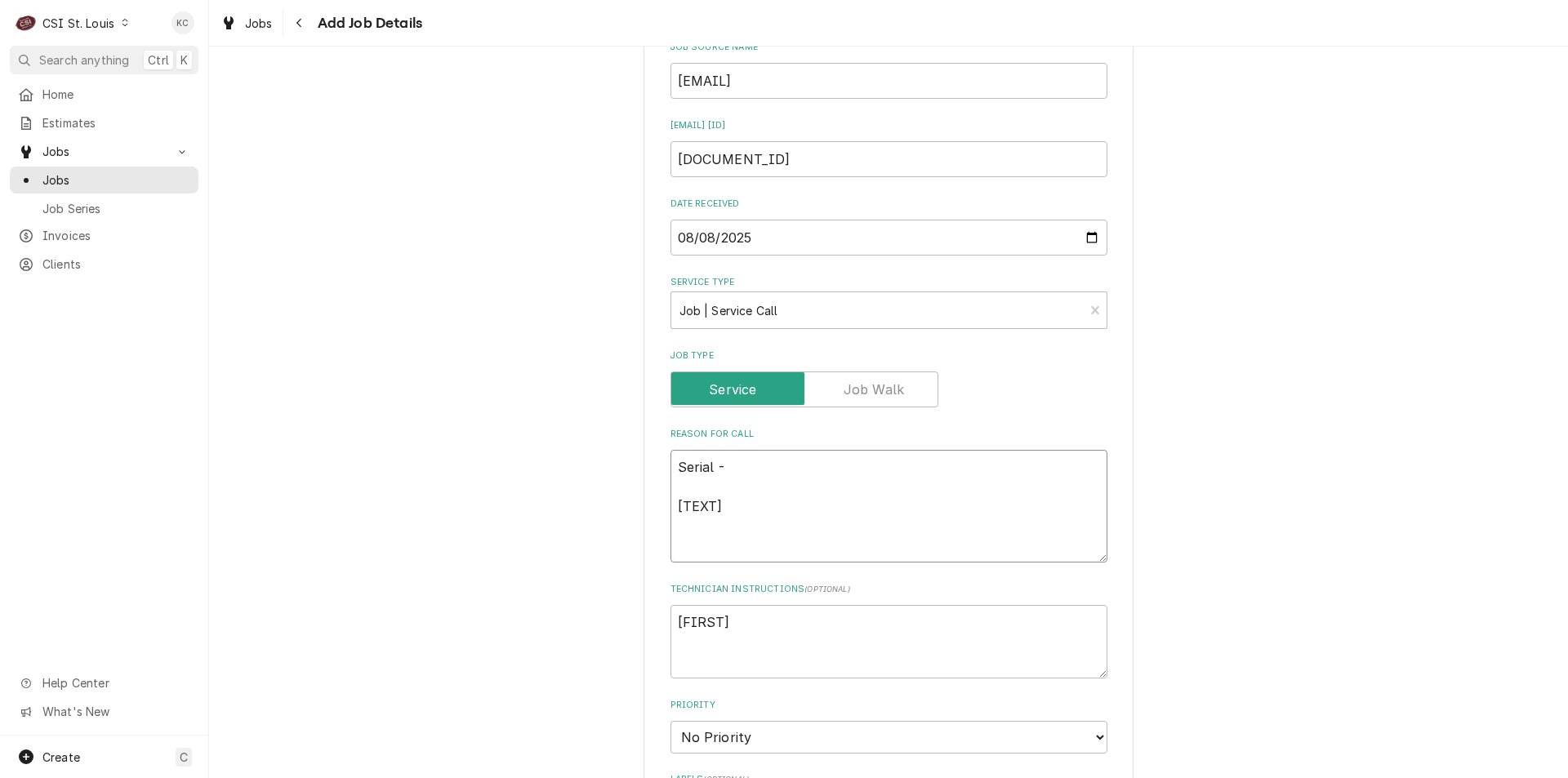 click on "Beverage AIr
Model - UCR34HC
Serial -
Not holding temp, making loud noises" at bounding box center [889, 506] 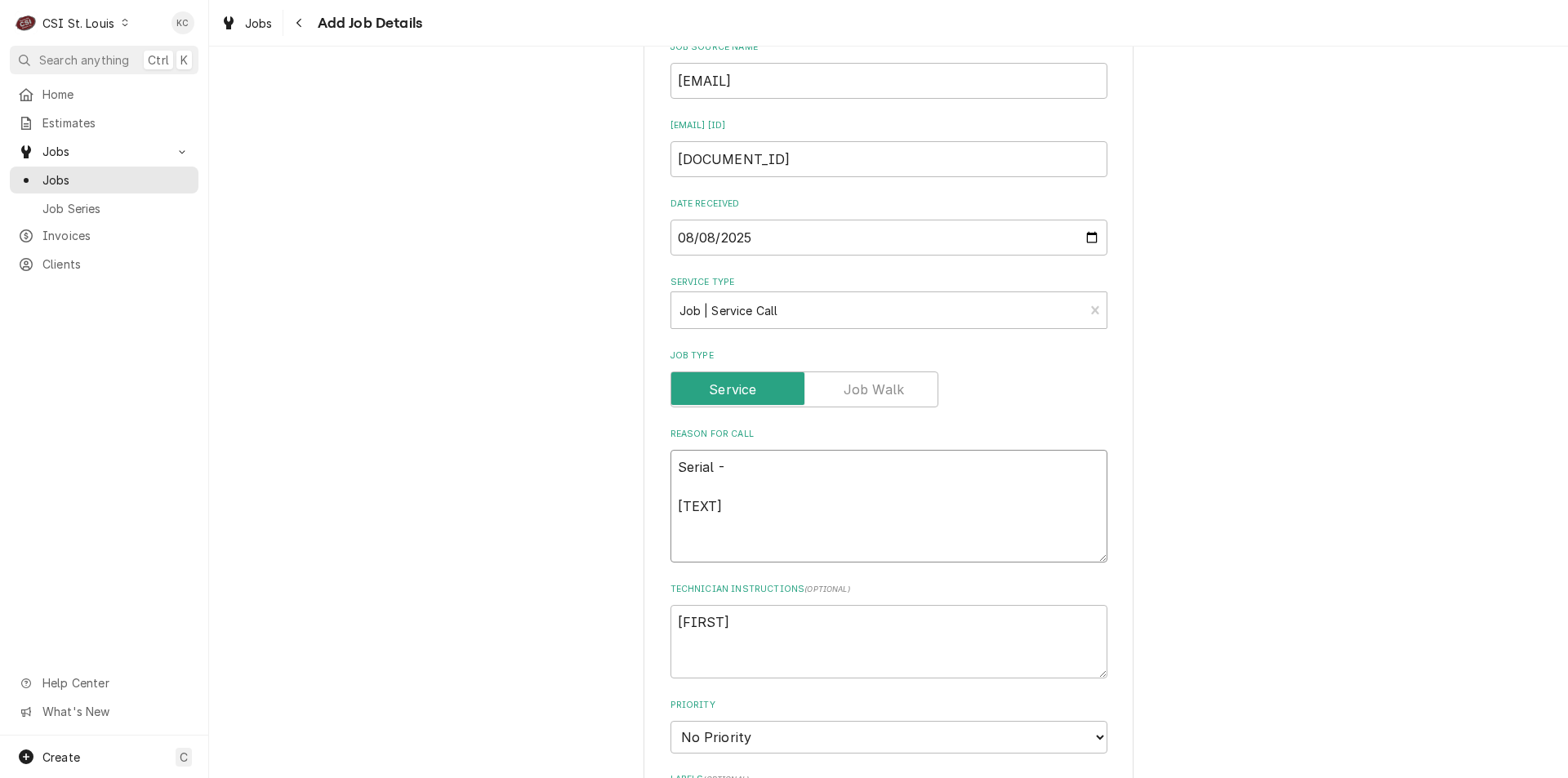 paste on "14605800" 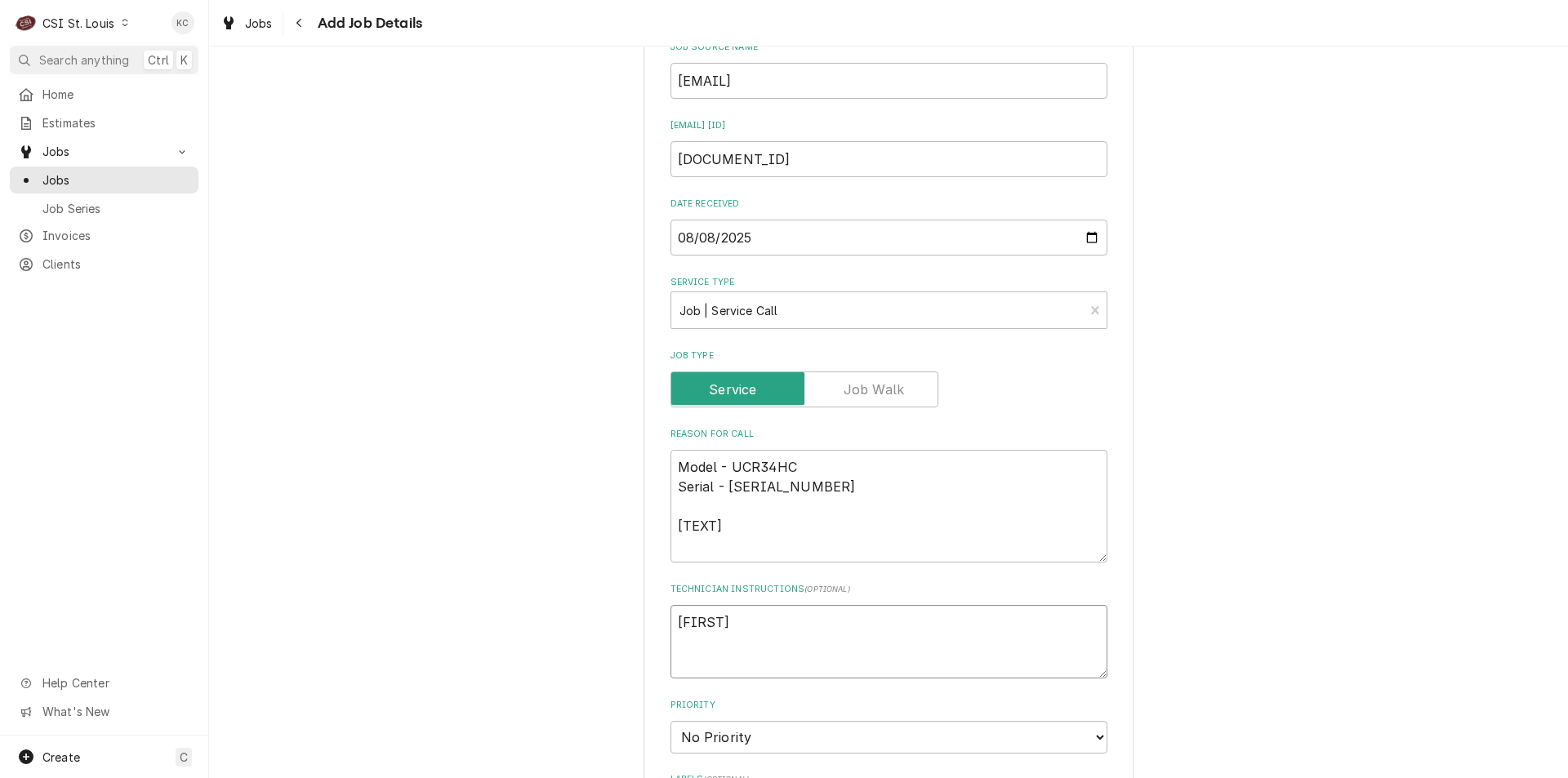 click on "Diana" at bounding box center (889, 642) 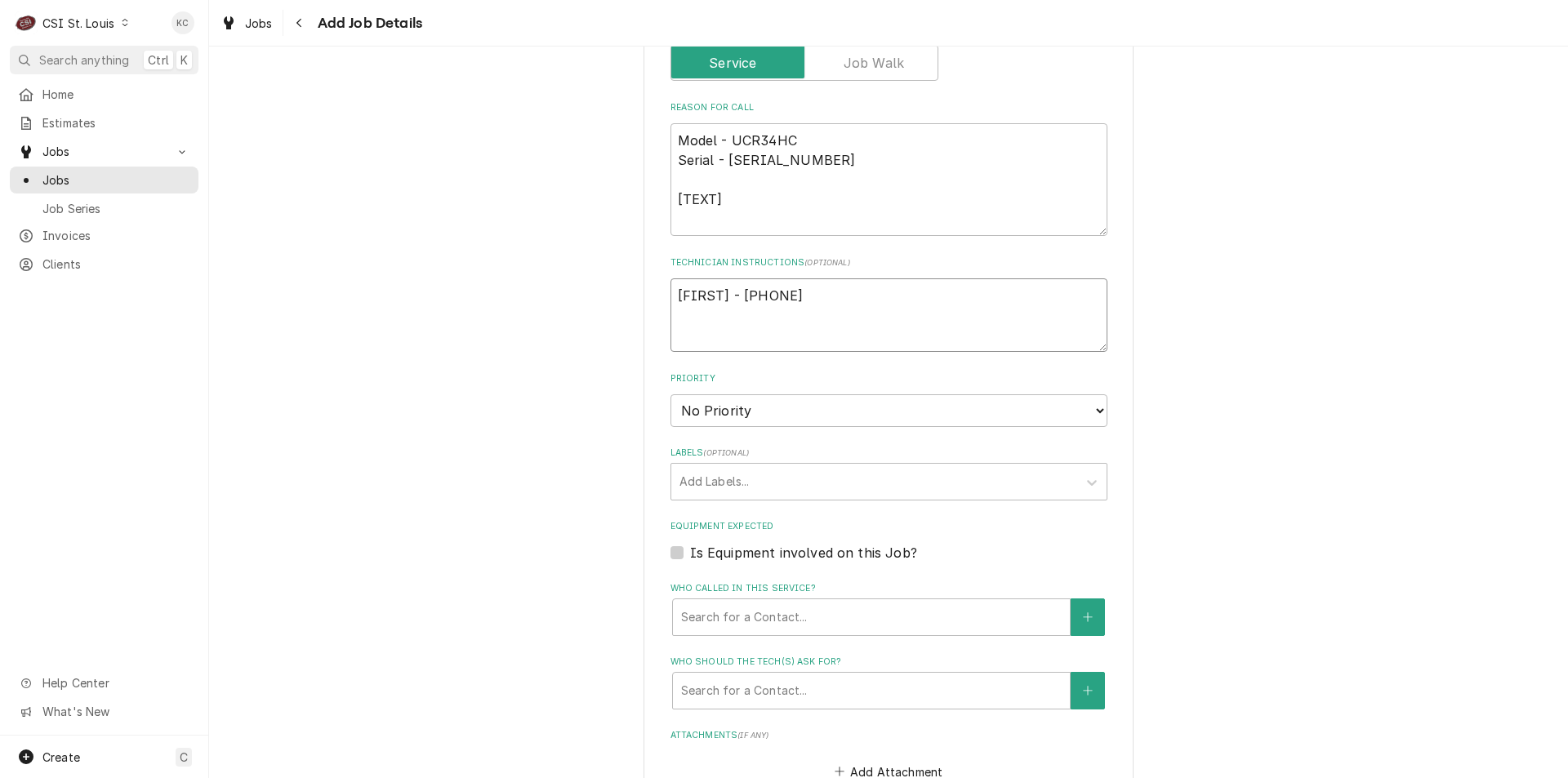 scroll, scrollTop: 1061, scrollLeft: 0, axis: vertical 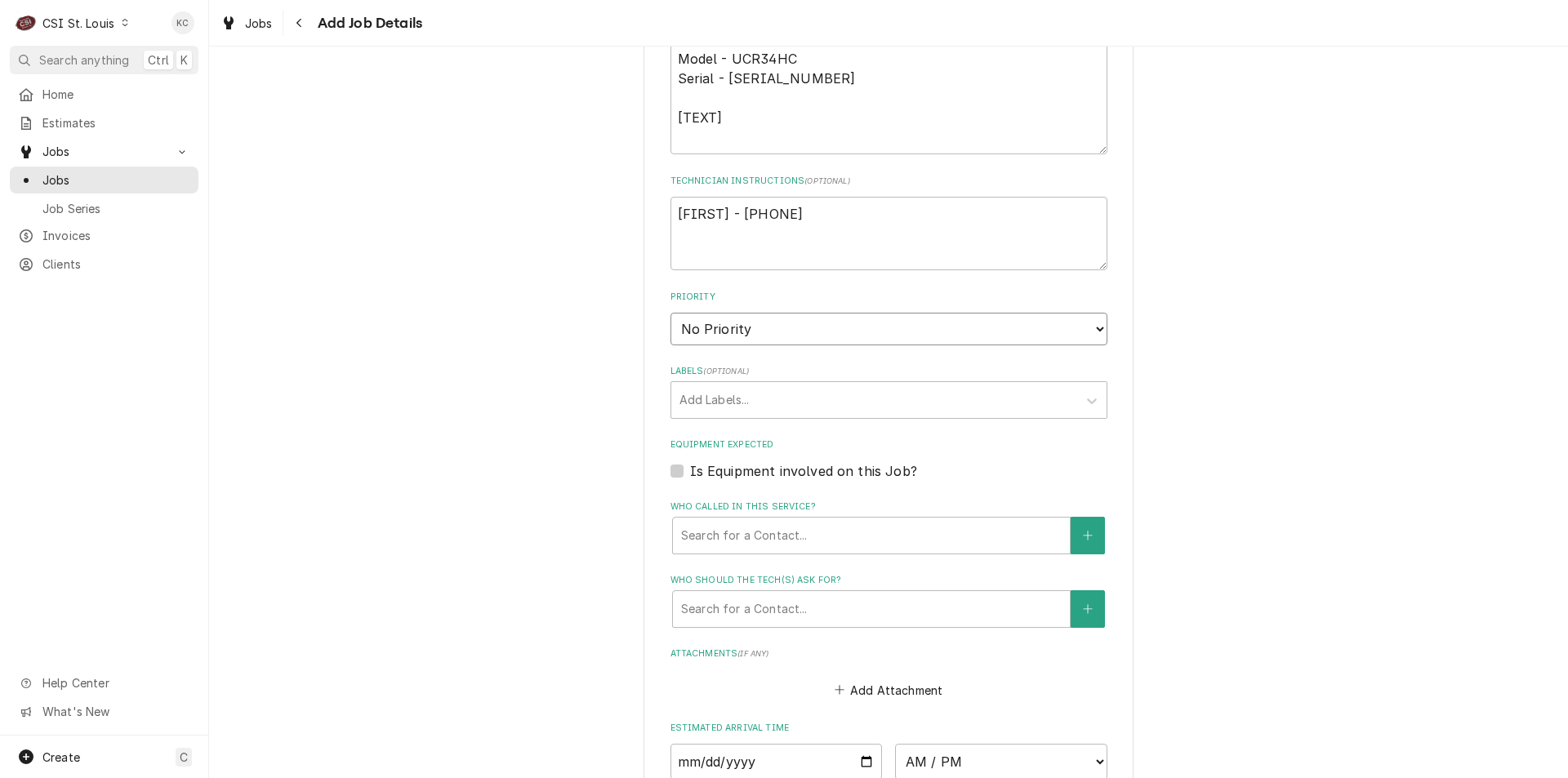 click on "No Priority Urgent High Medium Low" at bounding box center [889, 329] 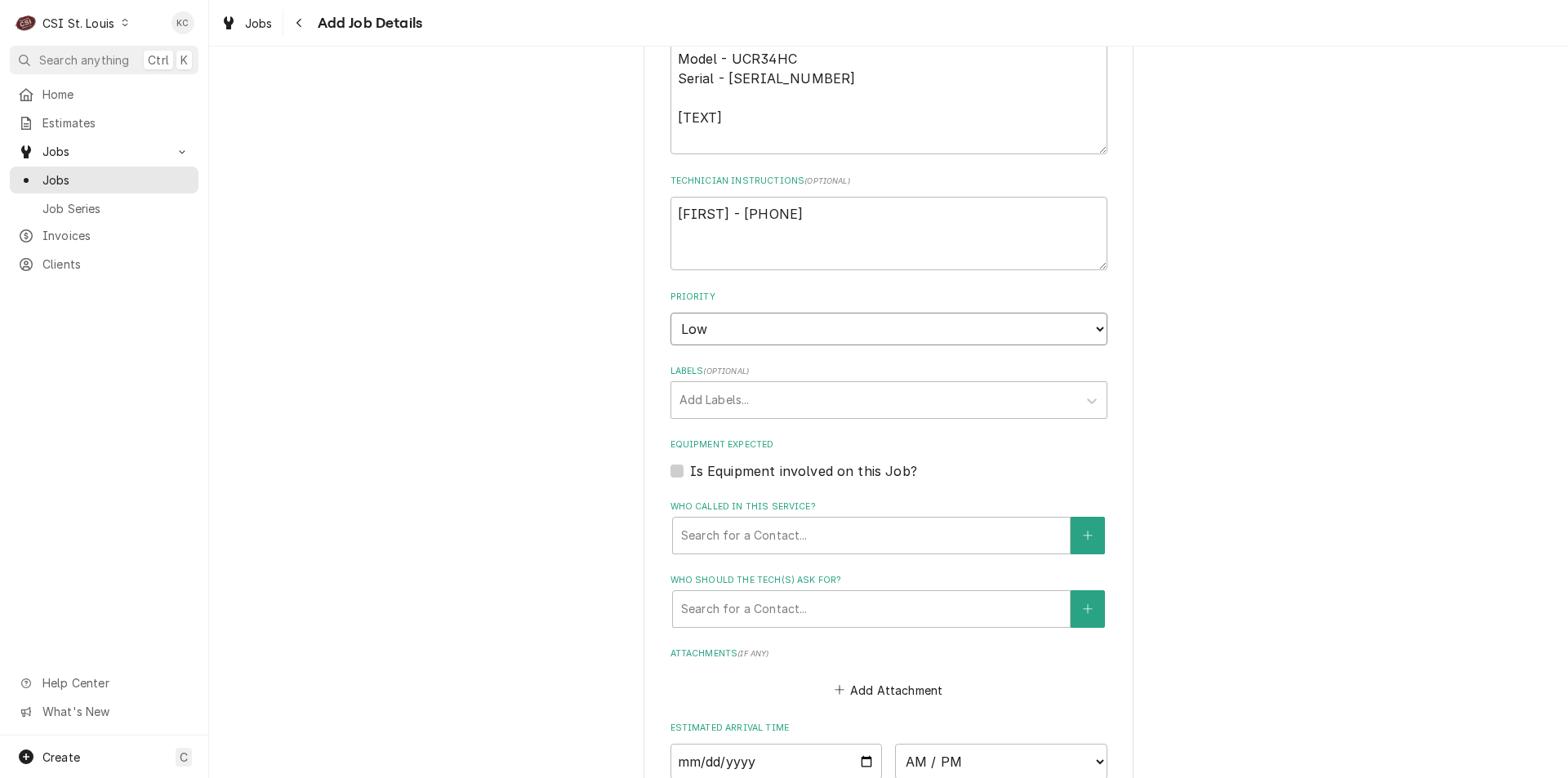 click on "No Priority Urgent High Medium Low" at bounding box center [889, 329] 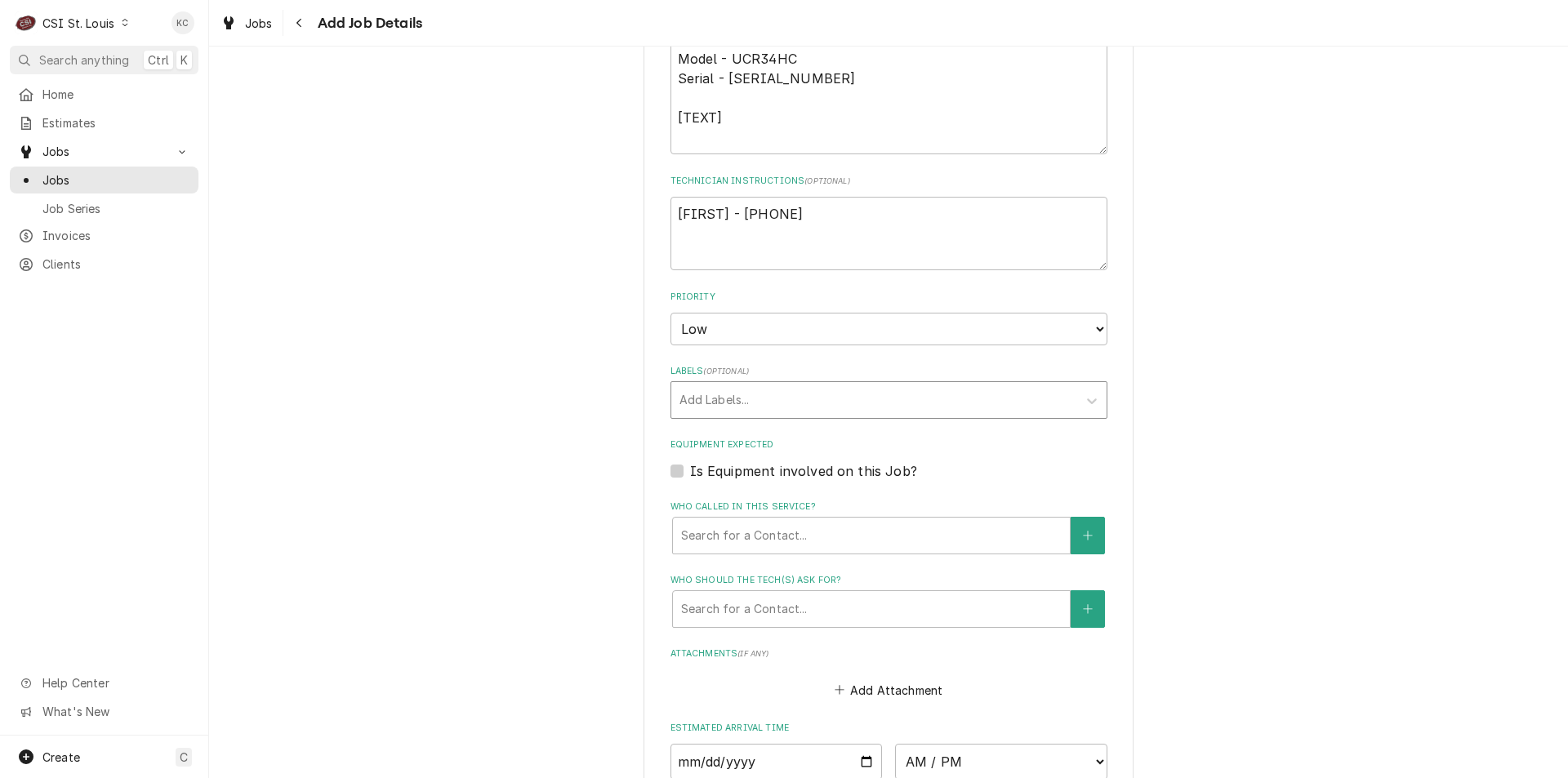click at bounding box center [874, 400] 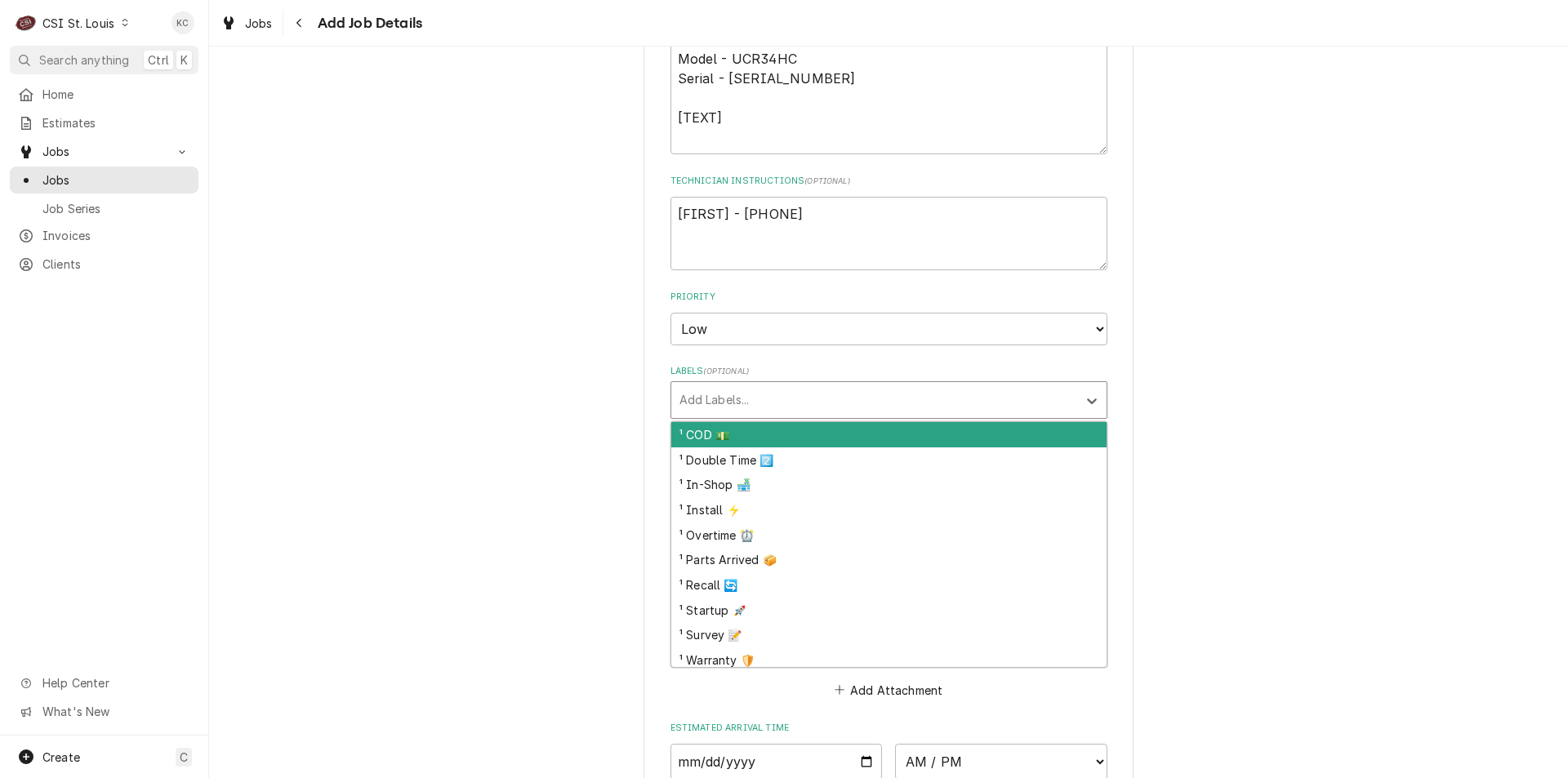 click at bounding box center (874, 400) 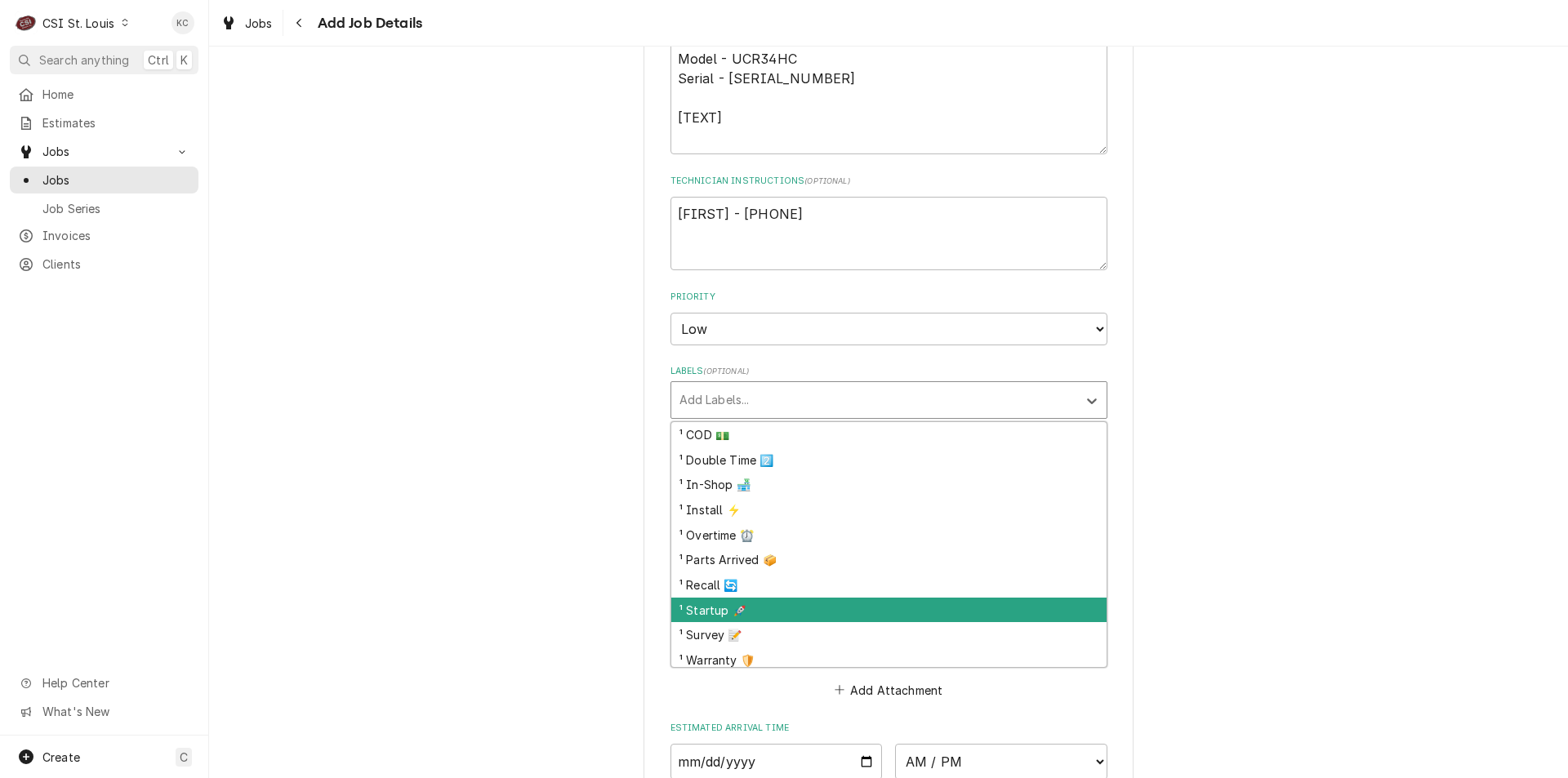 scroll, scrollTop: 82, scrollLeft: 0, axis: vertical 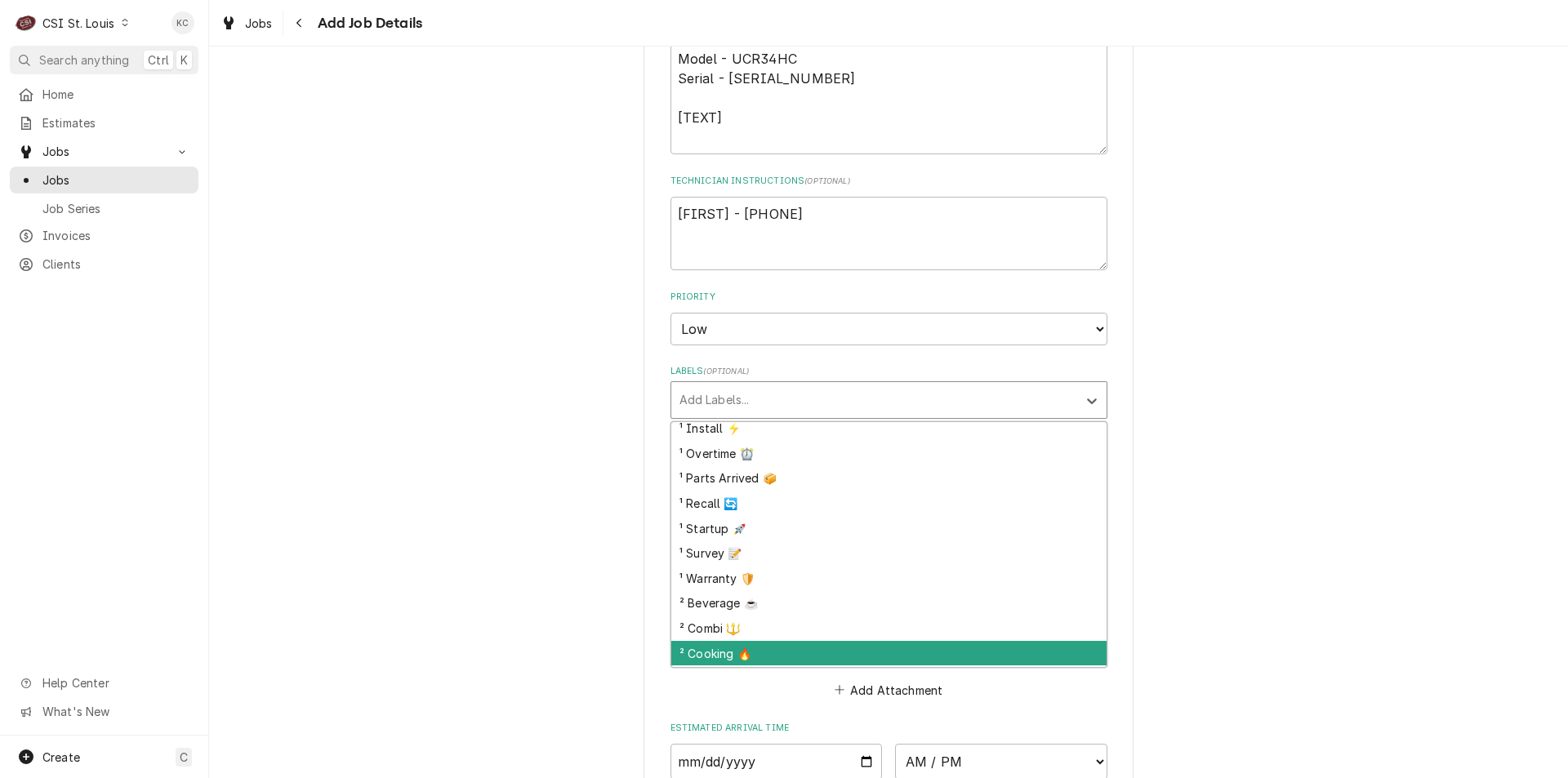 click on "² Cooking 🔥" at bounding box center (889, 653) 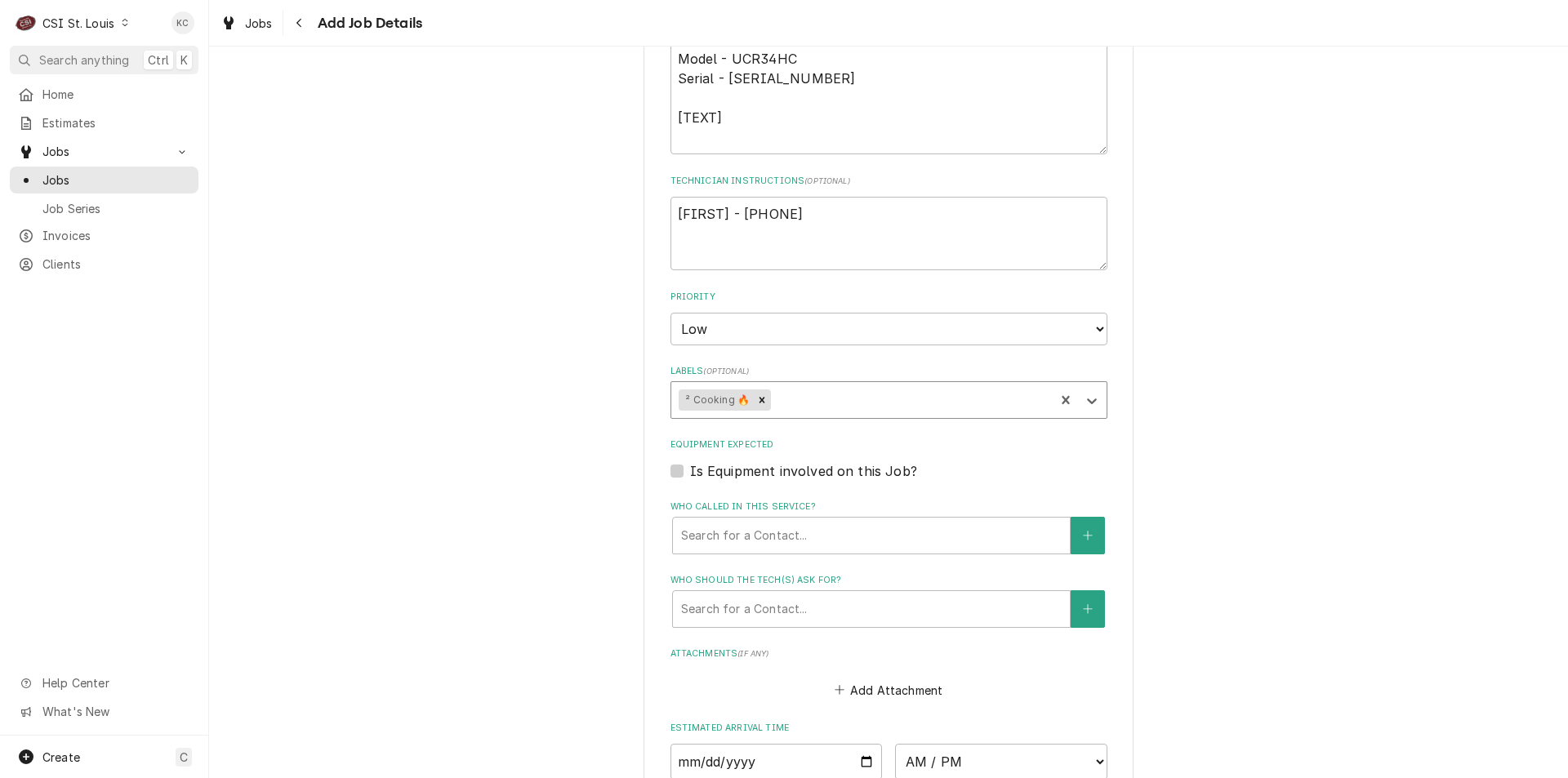click at bounding box center (911, 400) 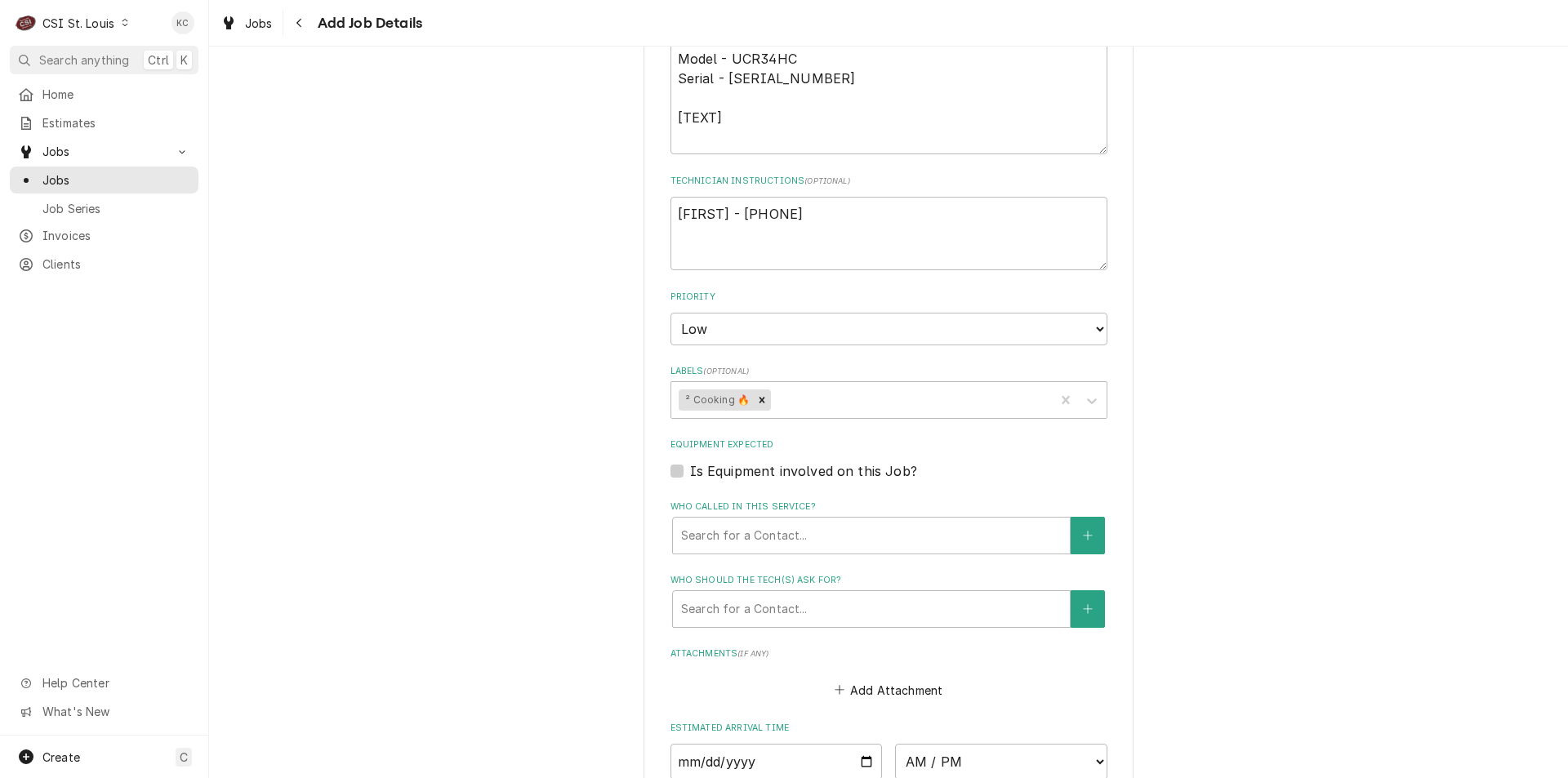 click on "Add Attachment" at bounding box center (889, 686) 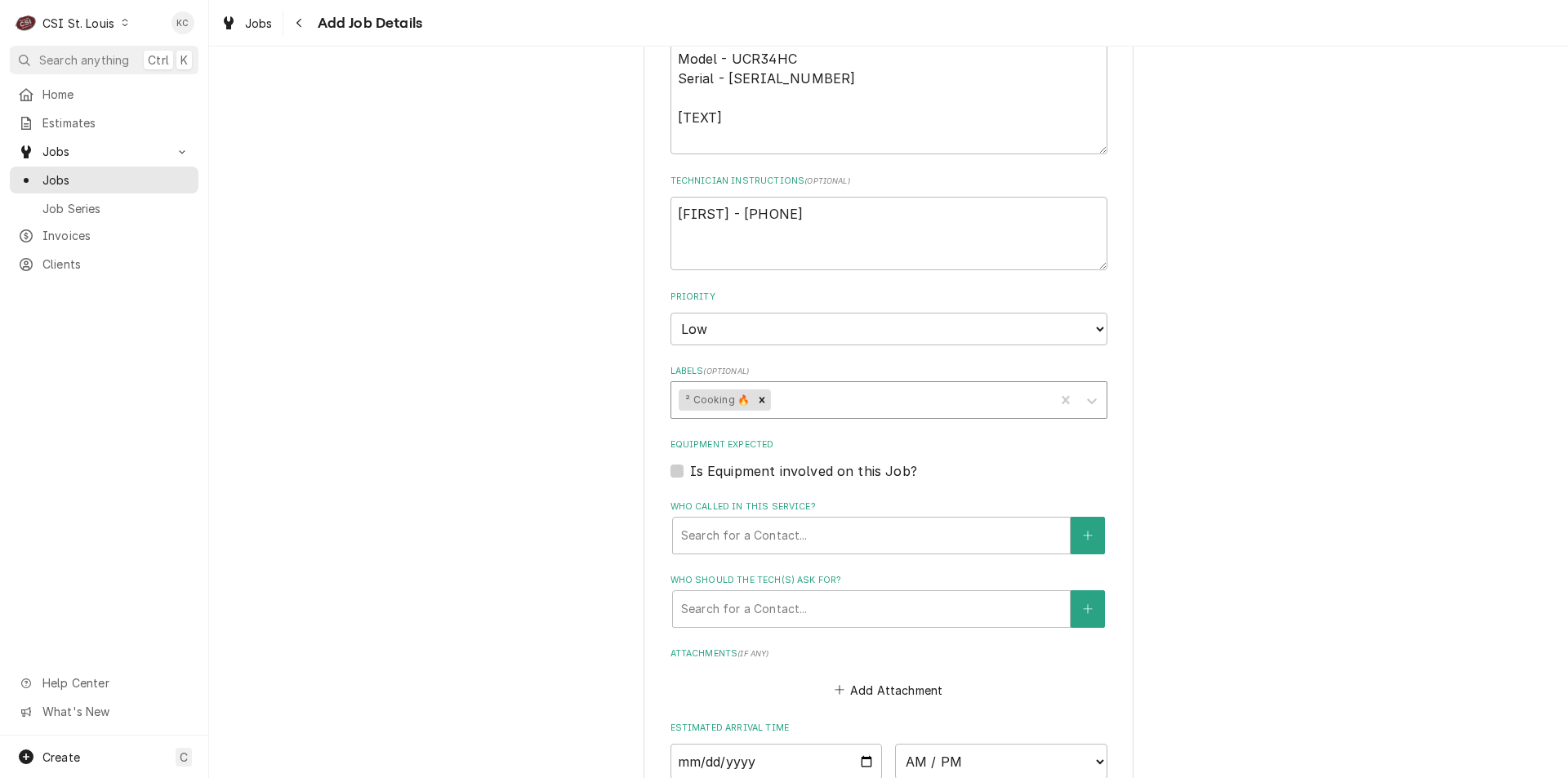 click on "² Cooking 🔥" at bounding box center (863, 400) 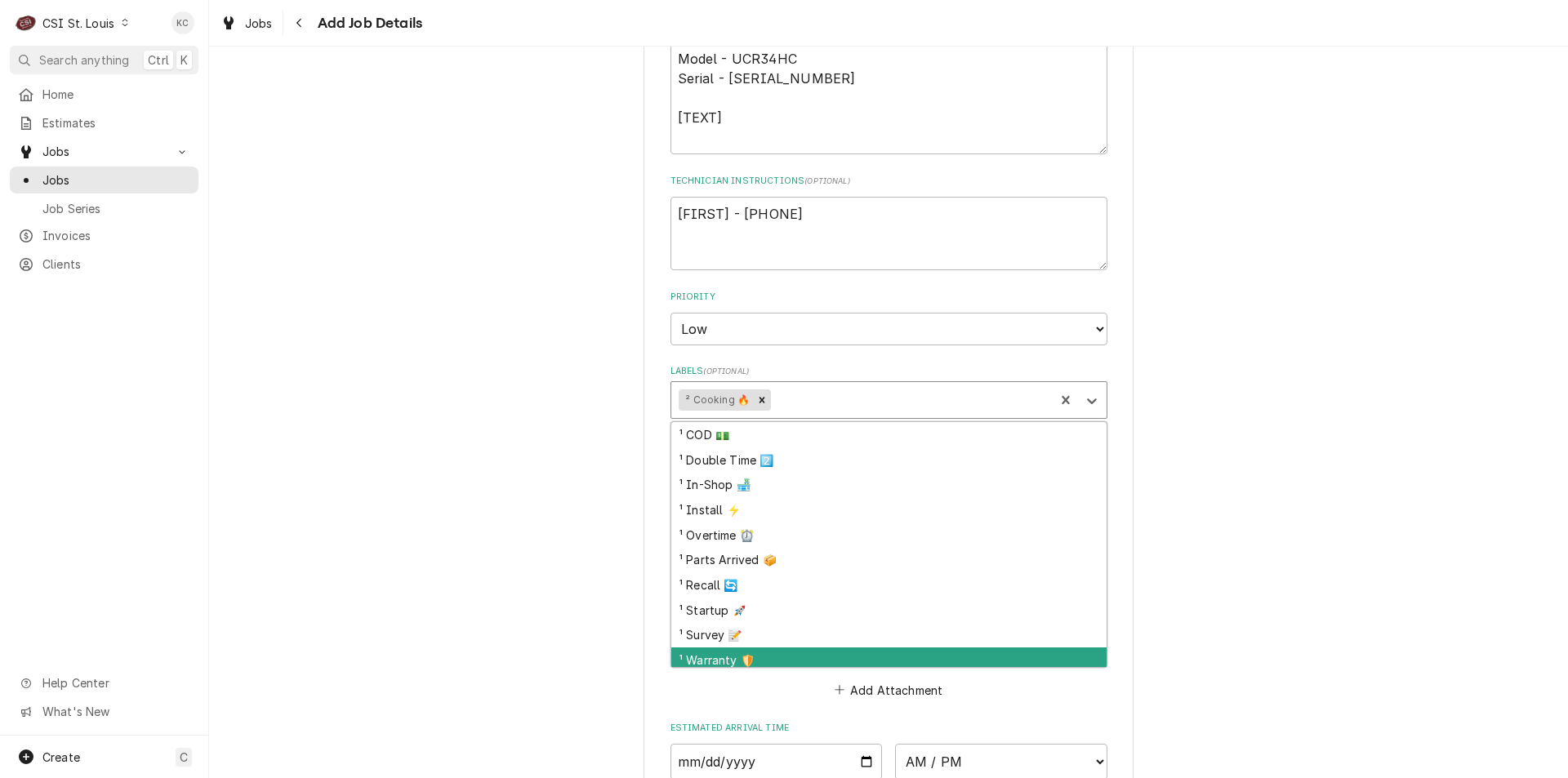 click on "¹ Warranty 🛡️" at bounding box center (889, 660) 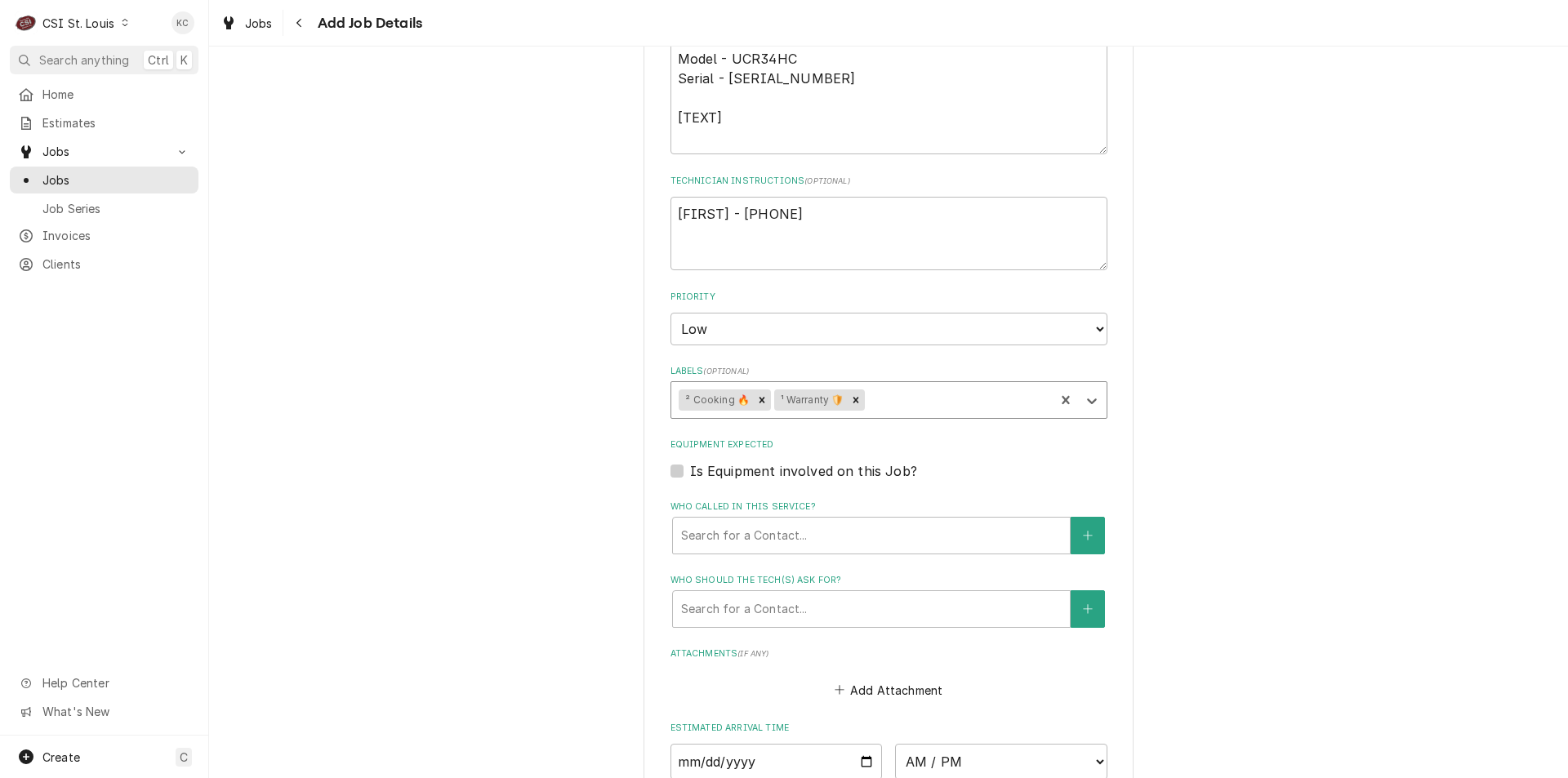 click on "Please provide the following information to create a job: Client Details Client BEVERAGE-AIR CORPORATION ³ Tax Exempt 🆓 Edit Client Client Notes **Tax Exempt**
Victory brand is a part of Beverage-Air
11/7/2024 10:18:49 AM - JESSICA - $120.00/ $120.00/ no mileage
($25.00 recovery, $20.00 #R404/ $16.00 #R134)
(Doesn't pay mileage AT ALL)
(inv submitted via Global BEV095368, 095368BEV)
(Refrigerant max $50.00) Service Location LUCKY DOG CENTRAL / 16917 Old Manchester Rd, Wildwood, MO 63069 Edit Service Location Job Details Job Source Direct (Phone/Email/etc.) Service Channel Corrigo Ecotrak Other Job Source Name Noreply@davisware email Noreply@davisware email ID BEV101962 Date Received 2025-08-08 Service Type Job | Service Call ¹ Service Type 🛠️ Job Type Reason For Call Beverage AIr
Model - UCR34HC
Serial - 14605800
Not holding temp, making loud noises Technician Instructions  ( optional ) Diana - 314 518-1861  Priority No Priority Urgent High Medium Low Labels  ( optional ) ² Cooking 🔥  ( if any" at bounding box center [889, 38] 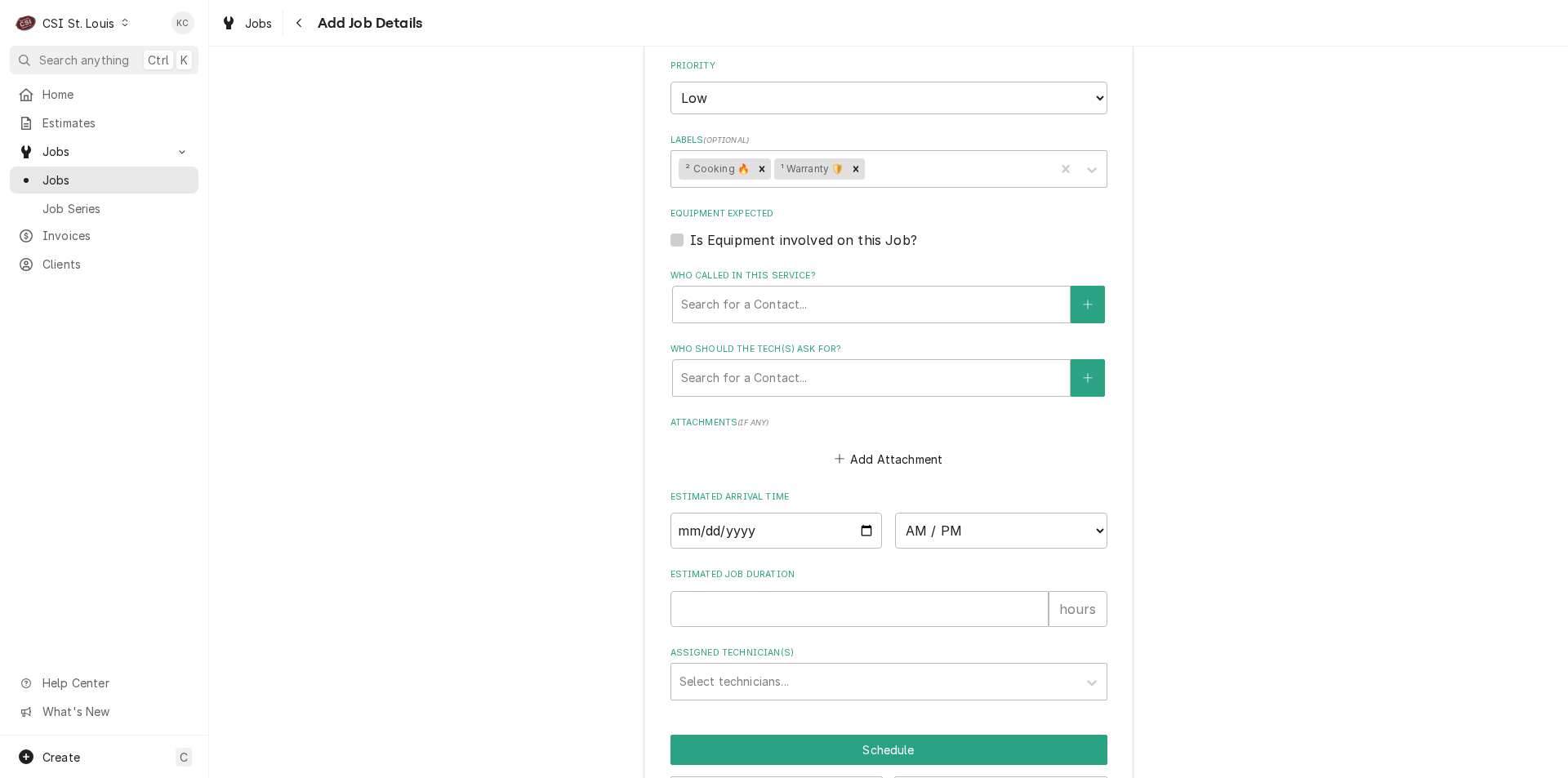 scroll, scrollTop: 1274, scrollLeft: 0, axis: vertical 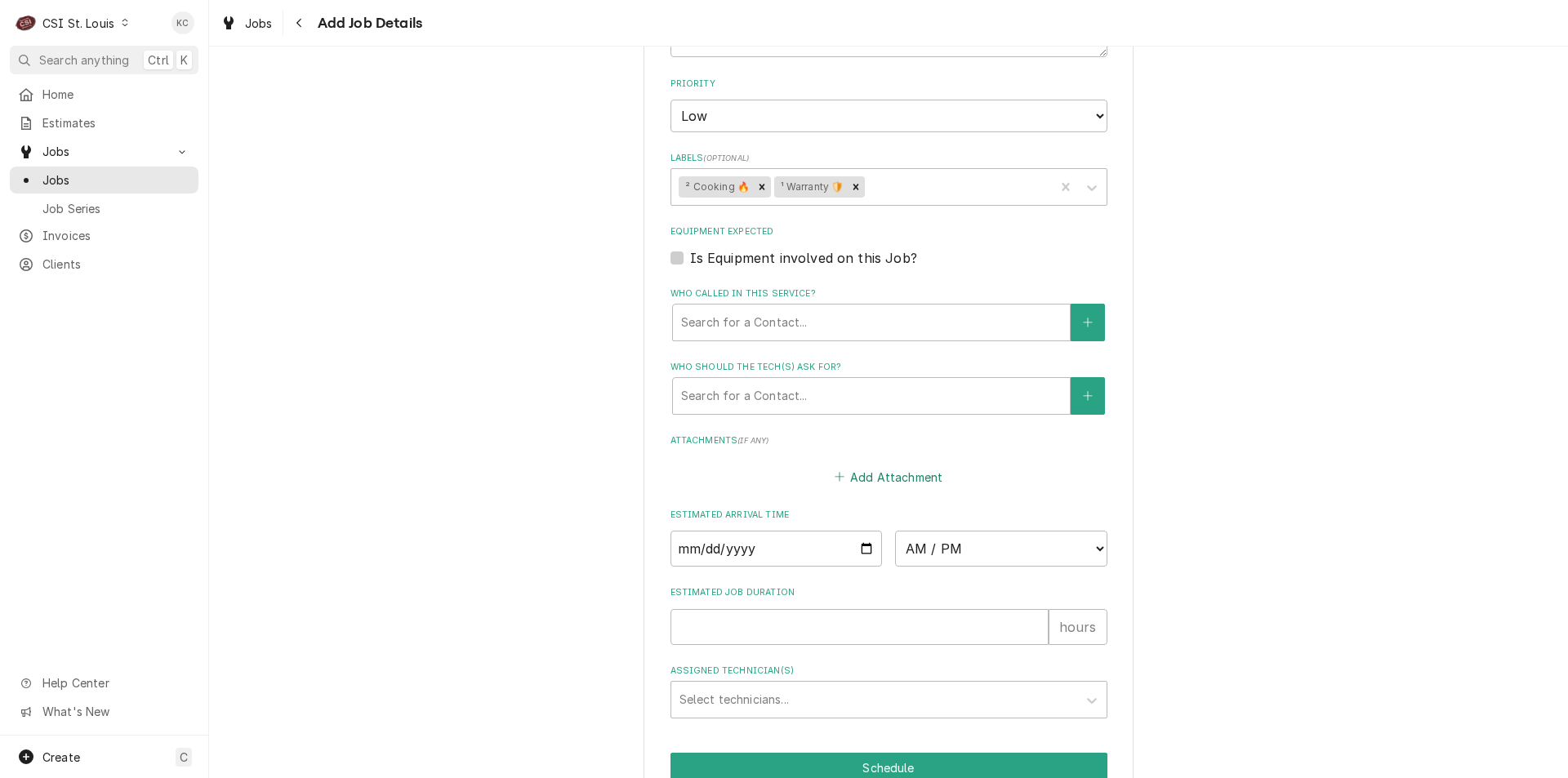 click on "Add Attachment" at bounding box center (889, 477) 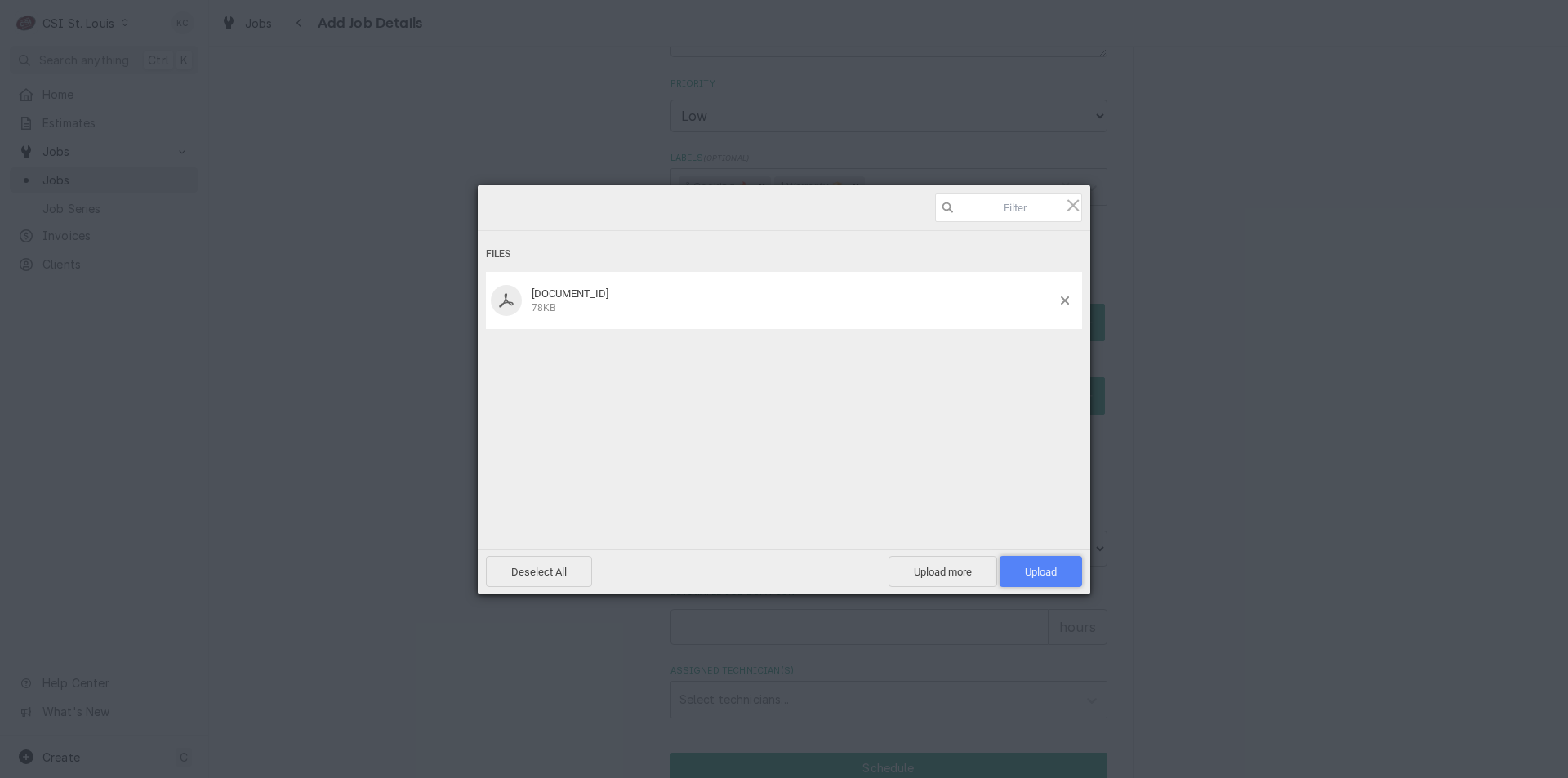 click on "Upload
1" at bounding box center (1040, 571) 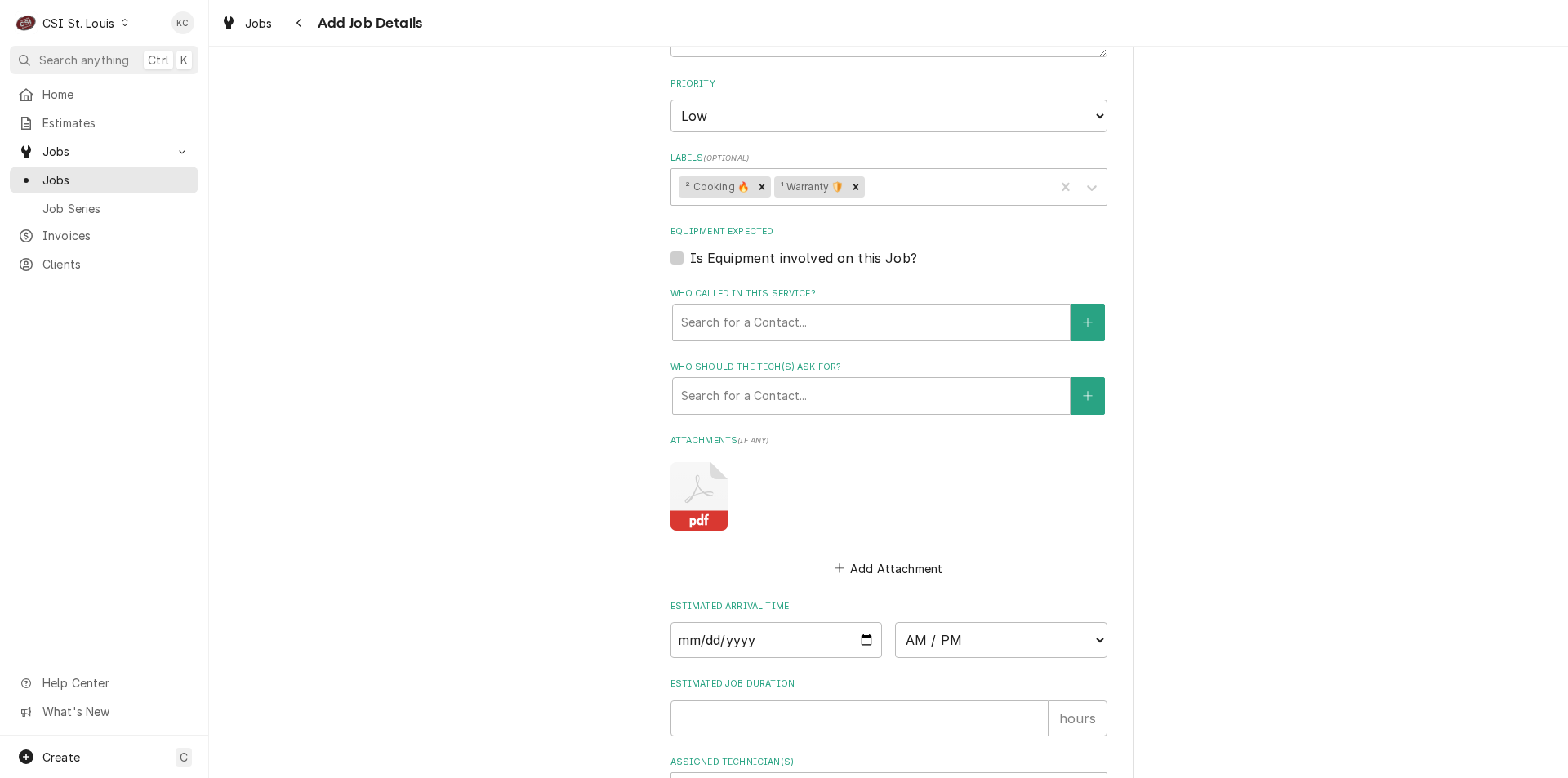click on "Please provide the following information to create a job: Client Details Client BEVERAGE-AIR CORPORATION ³ Tax Exempt 🆓 Edit Client Client Notes **Tax Exempt**
Victory brand is a part of Beverage-Air
11/7/2024 10:18:49 AM - JESSICA - $120.00/ $120.00/ no mileage
($25.00 recovery, $20.00 #R404/ $16.00 #R134)
(Doesn't pay mileage AT ALL)
(inv submitted via Global BEV095368, 095368BEV)
(Refrigerant max $50.00) Service Location LUCKY DOG CENTRAL / 16917 Old Manchester Rd, Wildwood, MO 63069 Edit Service Location Job Details Job Source Direct (Phone/Email/etc.) Service Channel Corrigo Ecotrak Other Job Source Name Noreply@davisware email Noreply@davisware email ID BEV101962 Date Received 2025-08-08 Service Type Job | Service Call ¹ Service Type 🛠️ Job Type Reason For Call Beverage AIr
Model - UCR34HC
Serial - 14605800
Not holding temp, making loud noises Technician Instructions  ( optional ) Diana - 314 518-1861  Priority No Priority Urgent High Medium Low Labels  ( optional ) ² Cooking 🔥  ( if any" at bounding box center [889, -130] 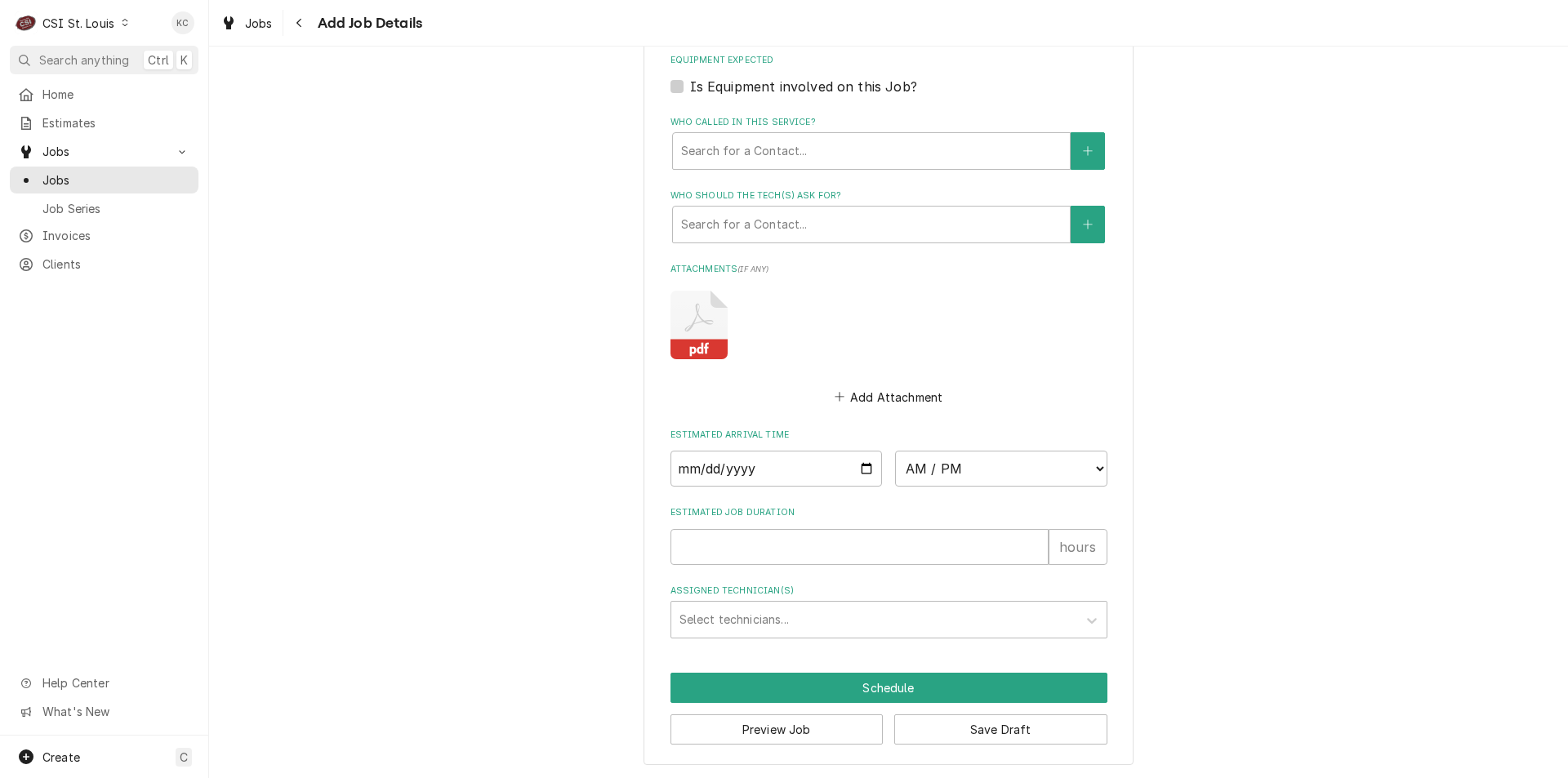 scroll, scrollTop: 1447, scrollLeft: 0, axis: vertical 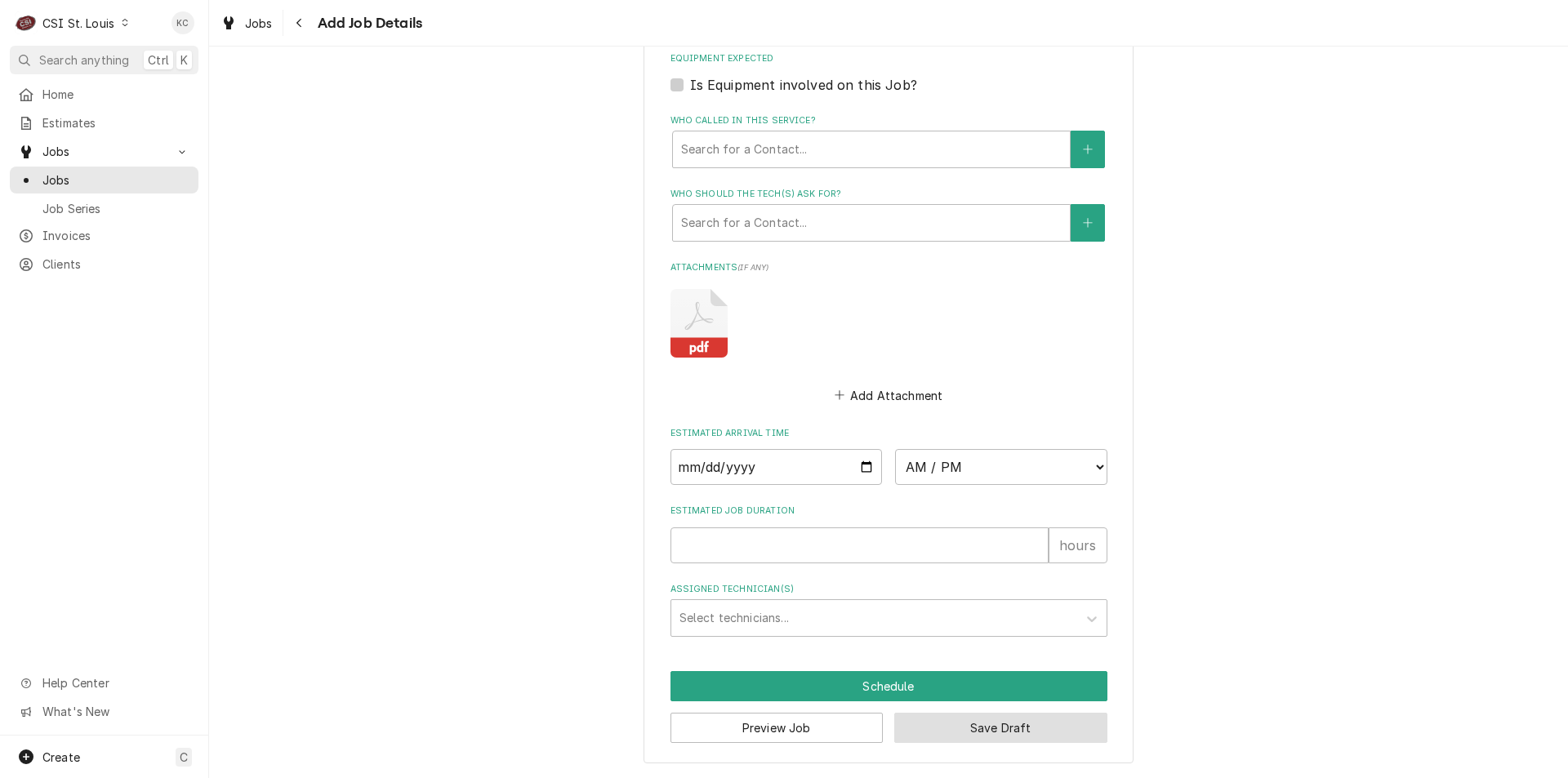 click on "Save Draft" at bounding box center [1000, 727] 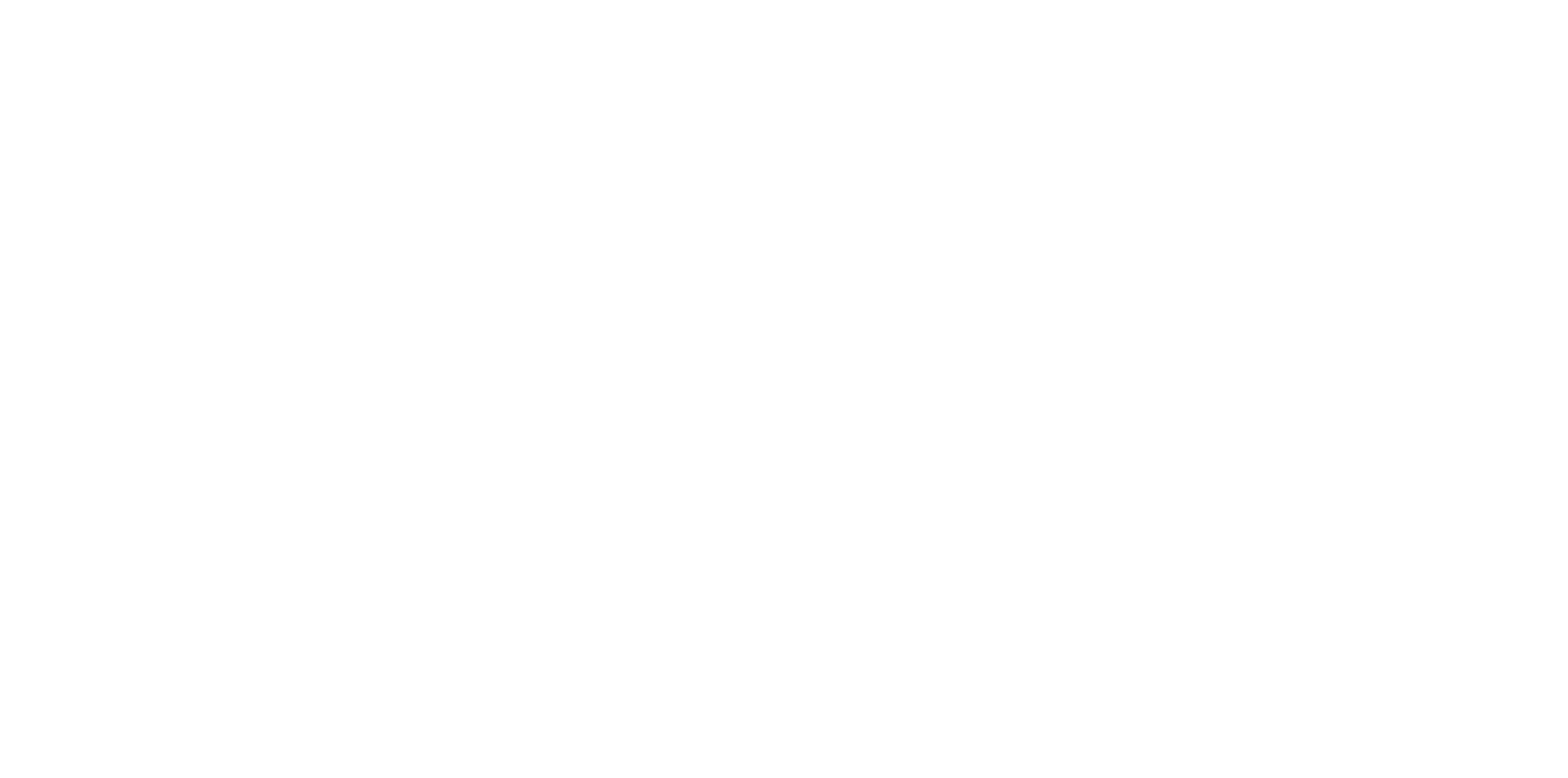 scroll, scrollTop: 0, scrollLeft: 0, axis: both 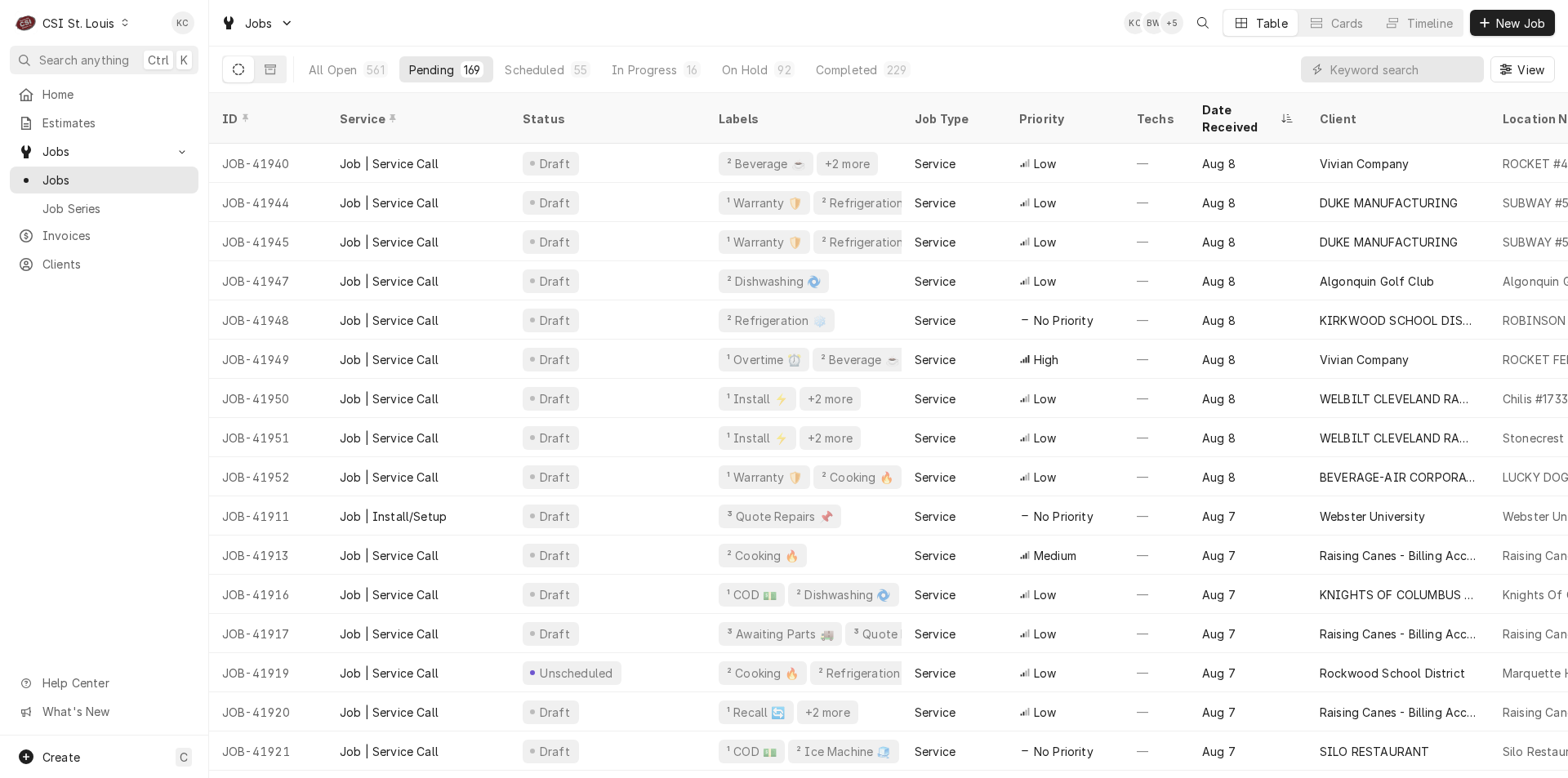 click on "Jobs   KC BW + 5 Table Cards Timeline New Job" at bounding box center [889, 23] 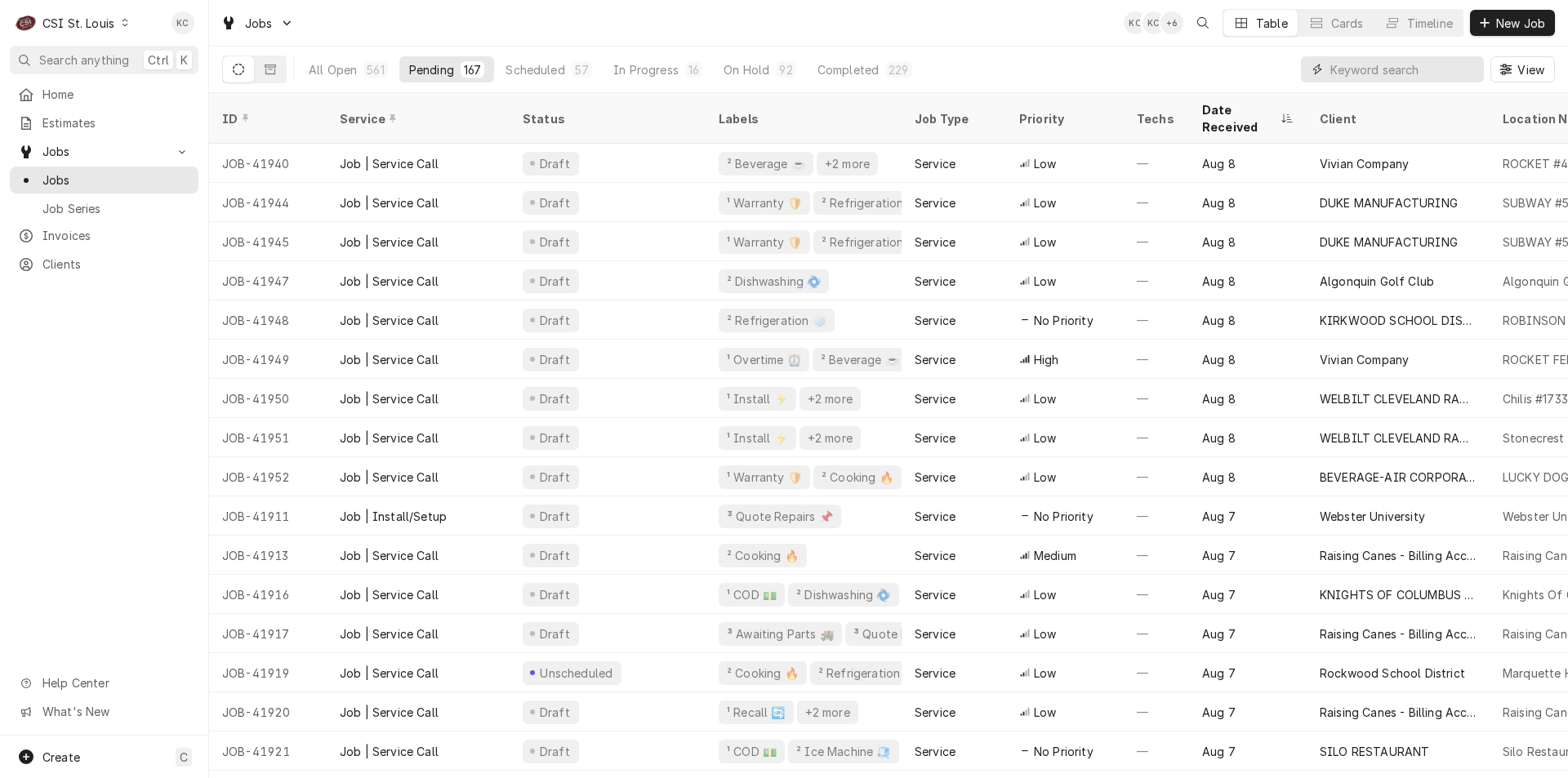 click at bounding box center (1403, 69) 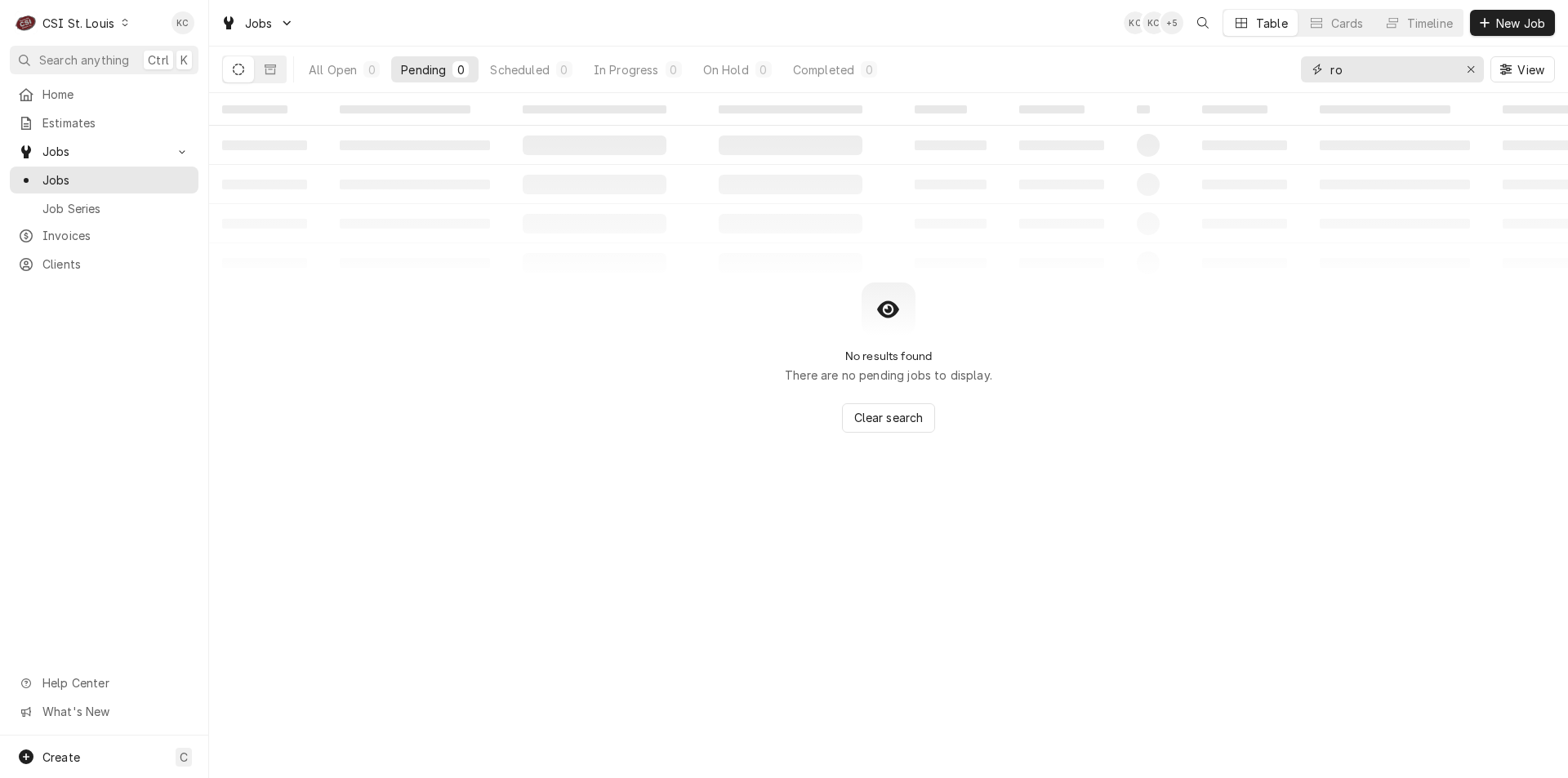 type on "r" 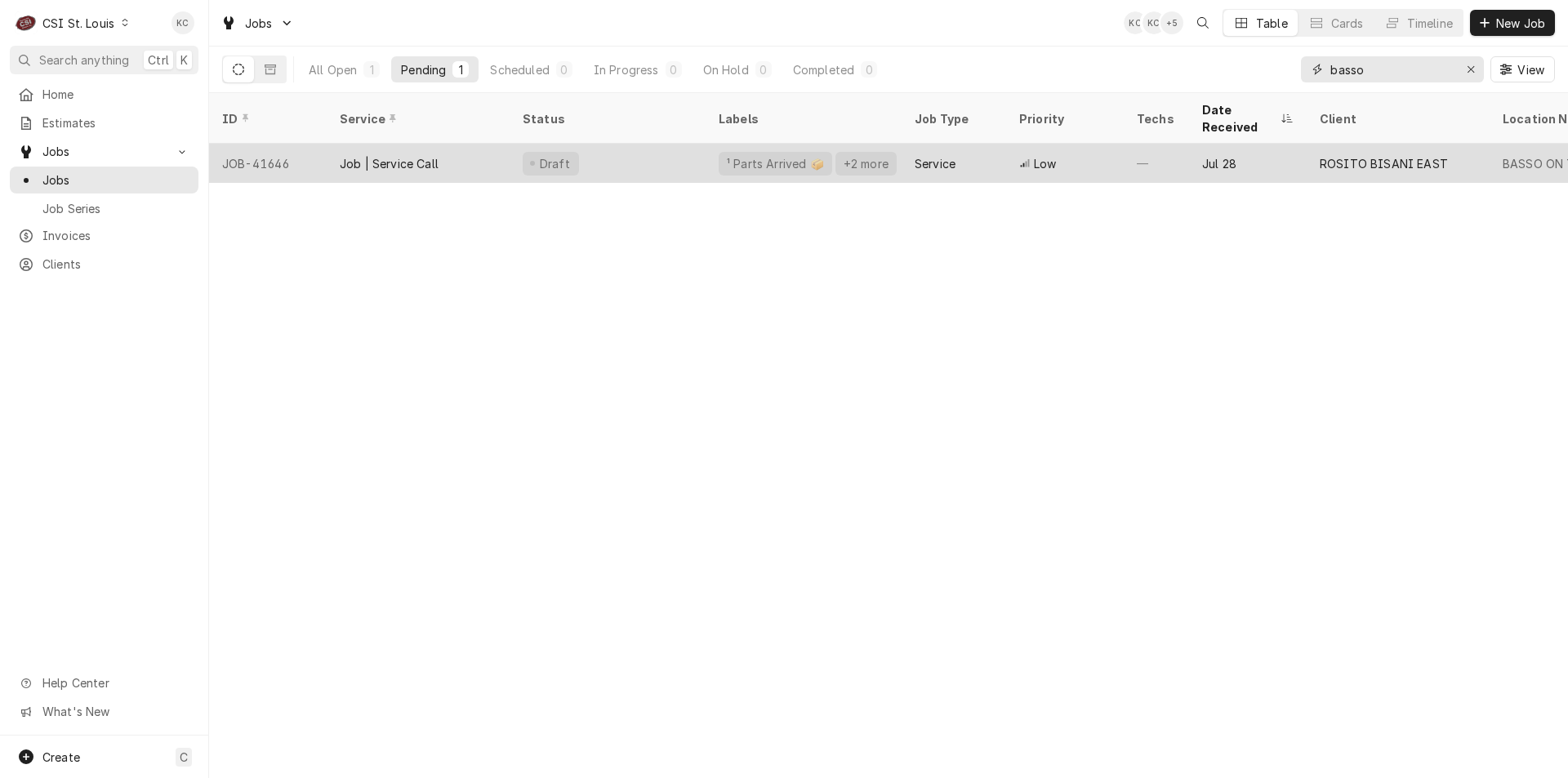 type on "basso" 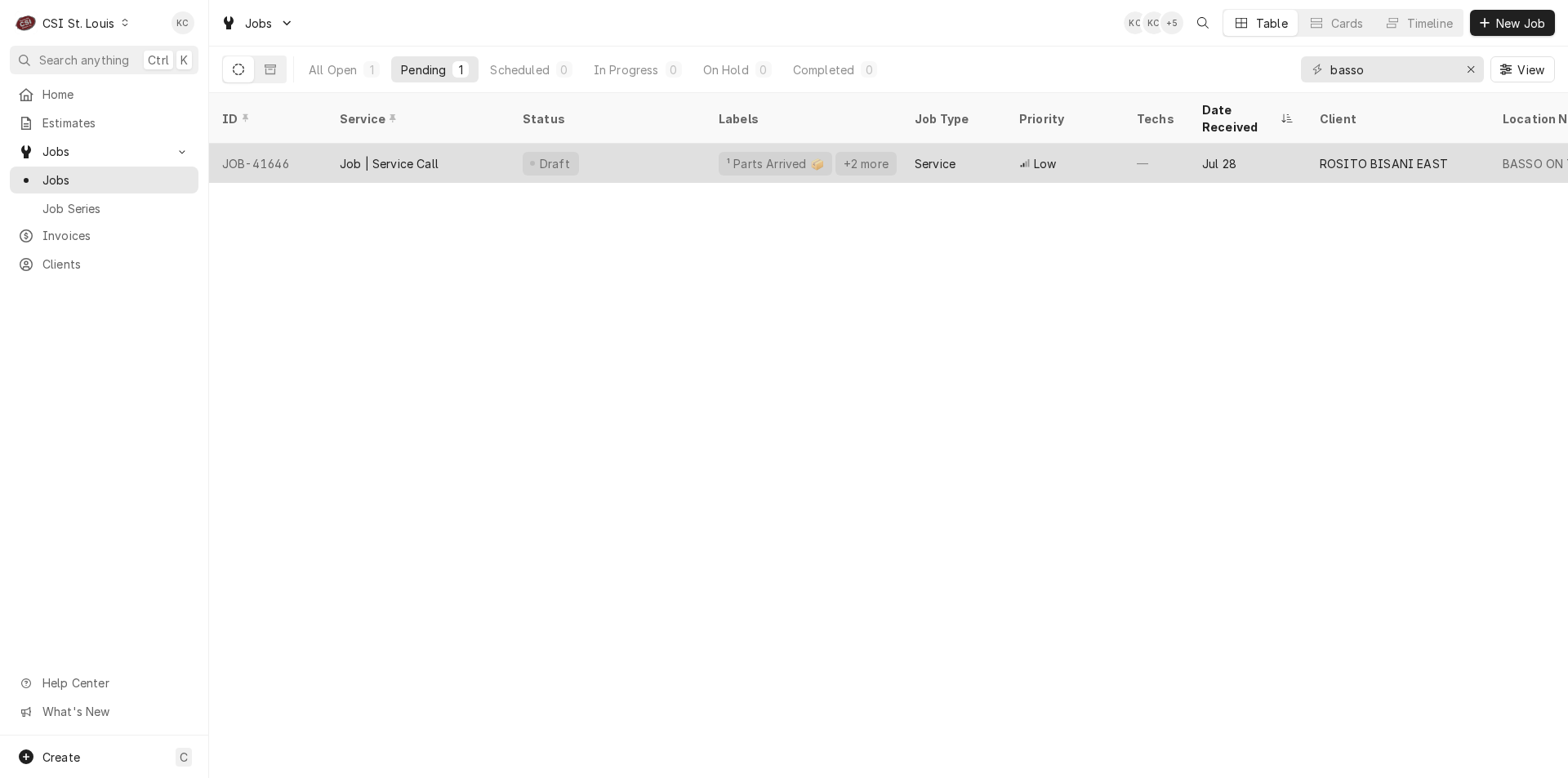 click on "Draft" at bounding box center (608, 163) 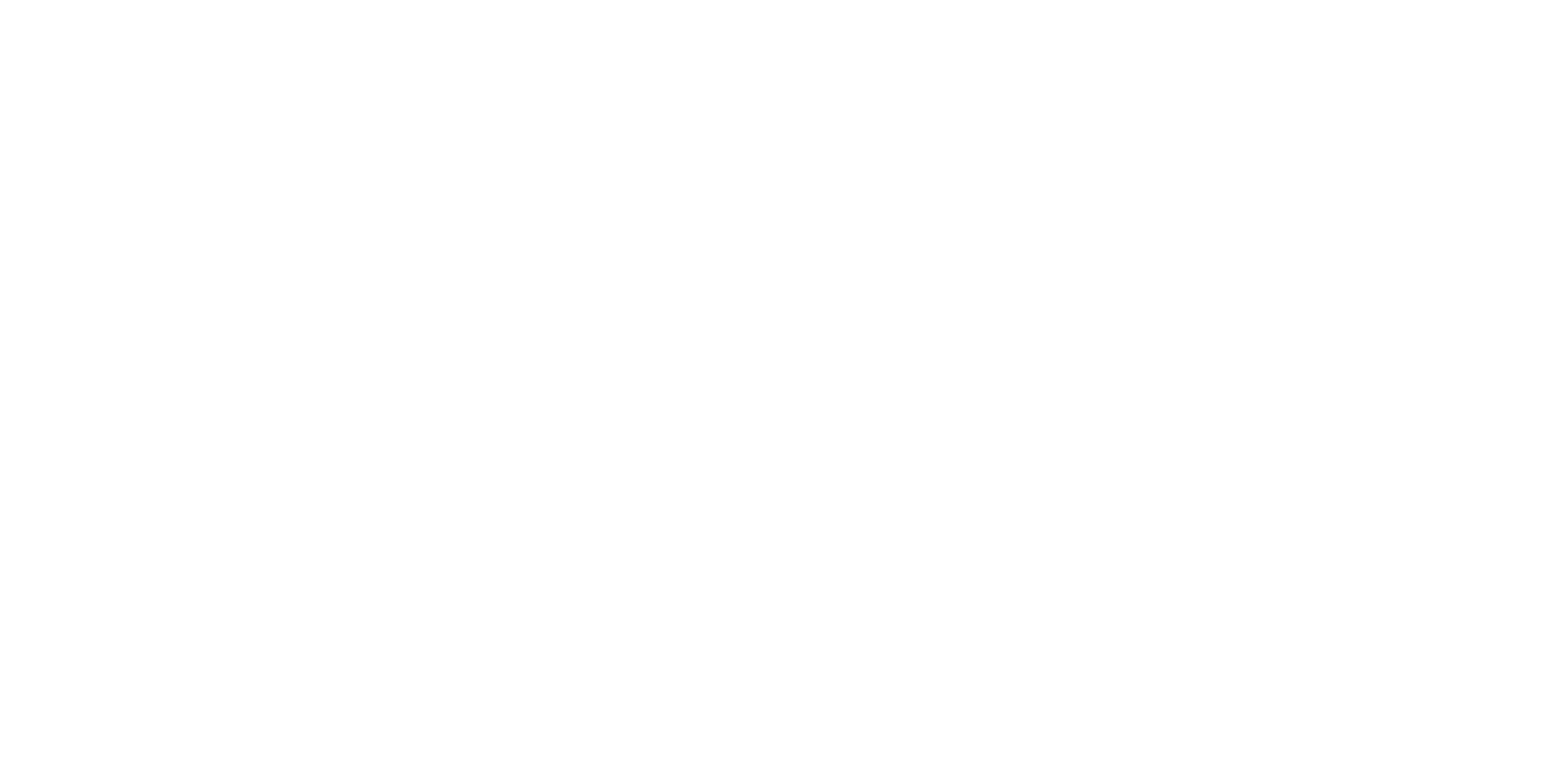 scroll, scrollTop: 0, scrollLeft: 0, axis: both 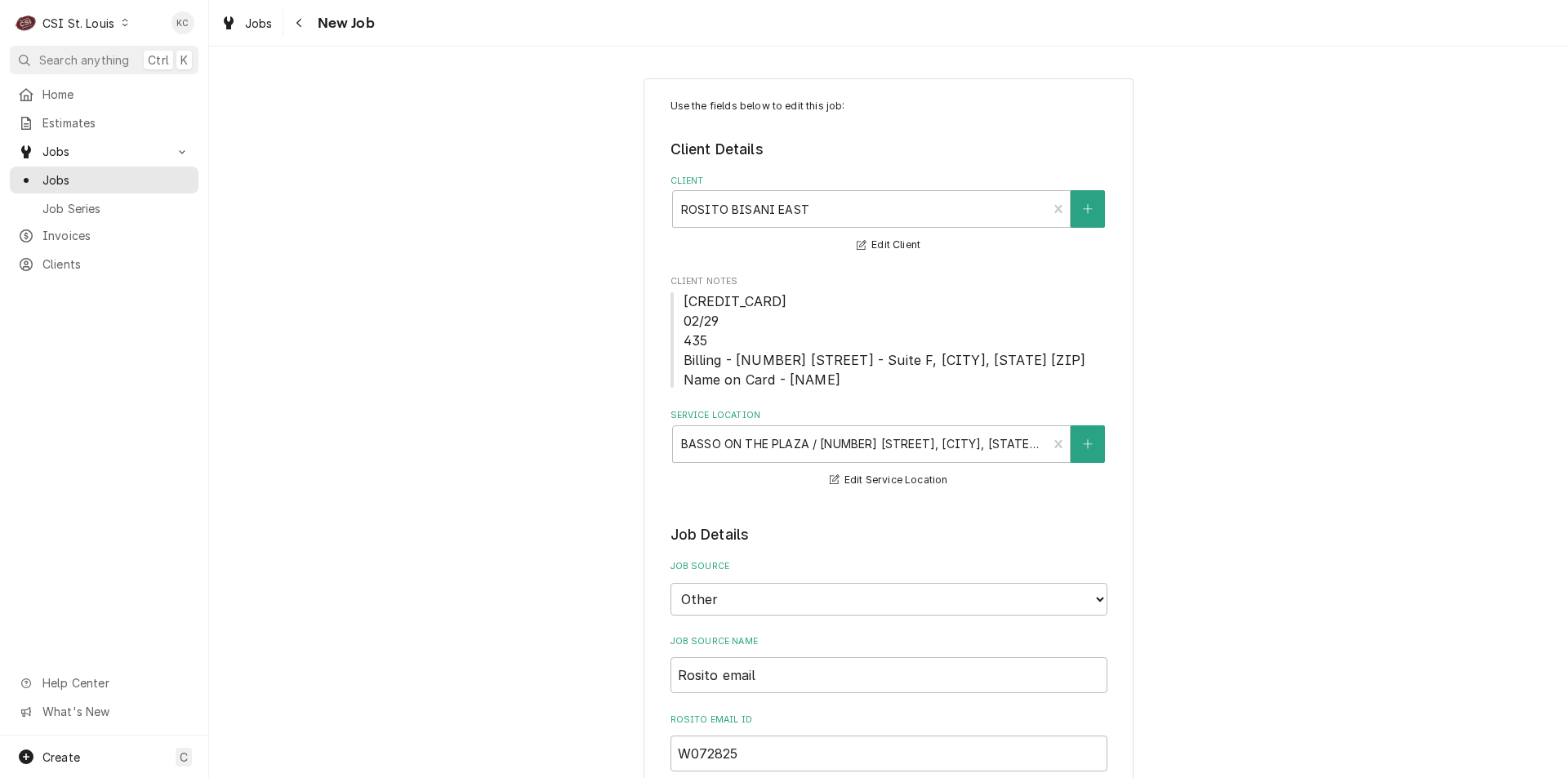 type on "x" 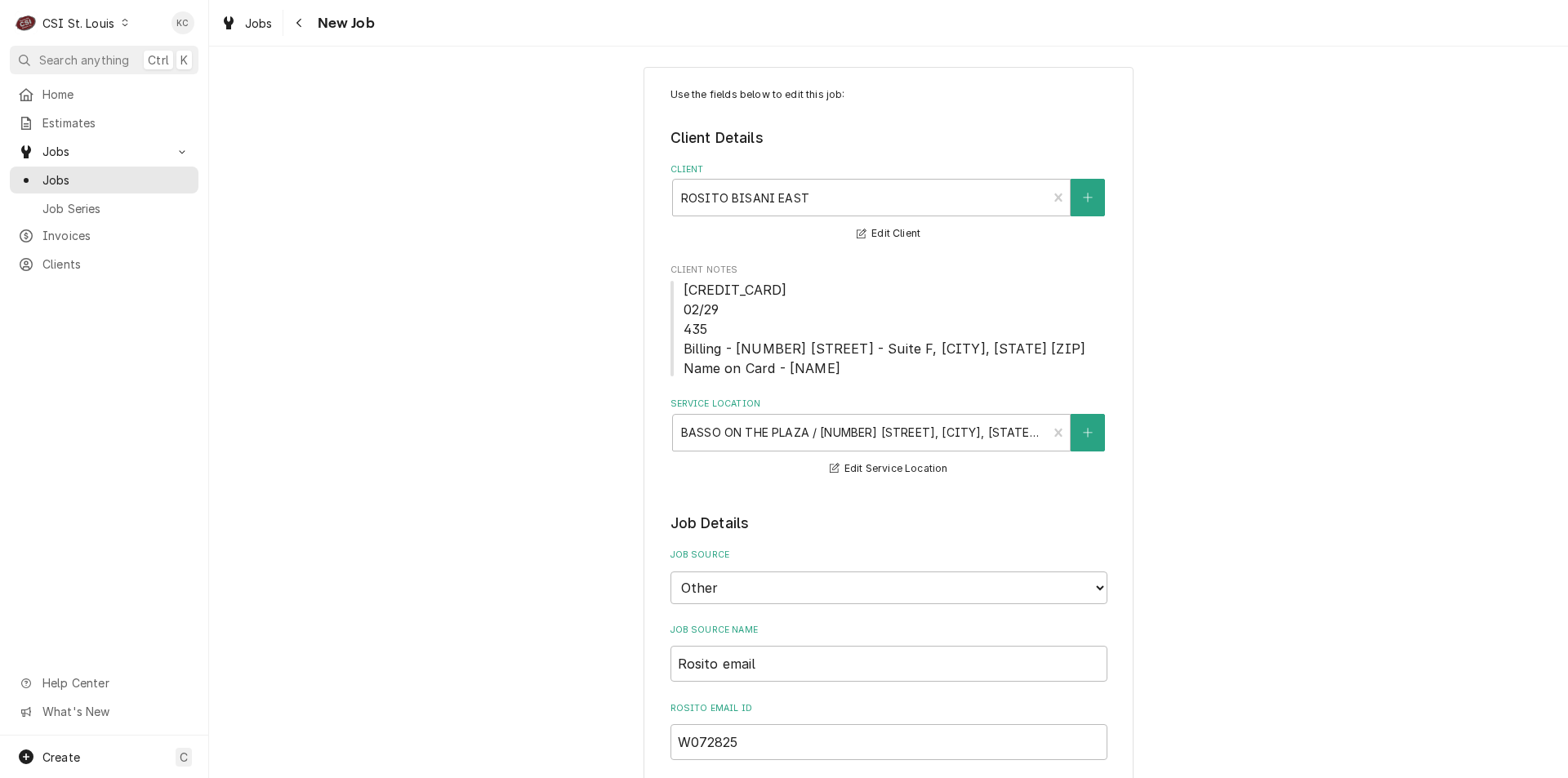 scroll, scrollTop: 0, scrollLeft: 0, axis: both 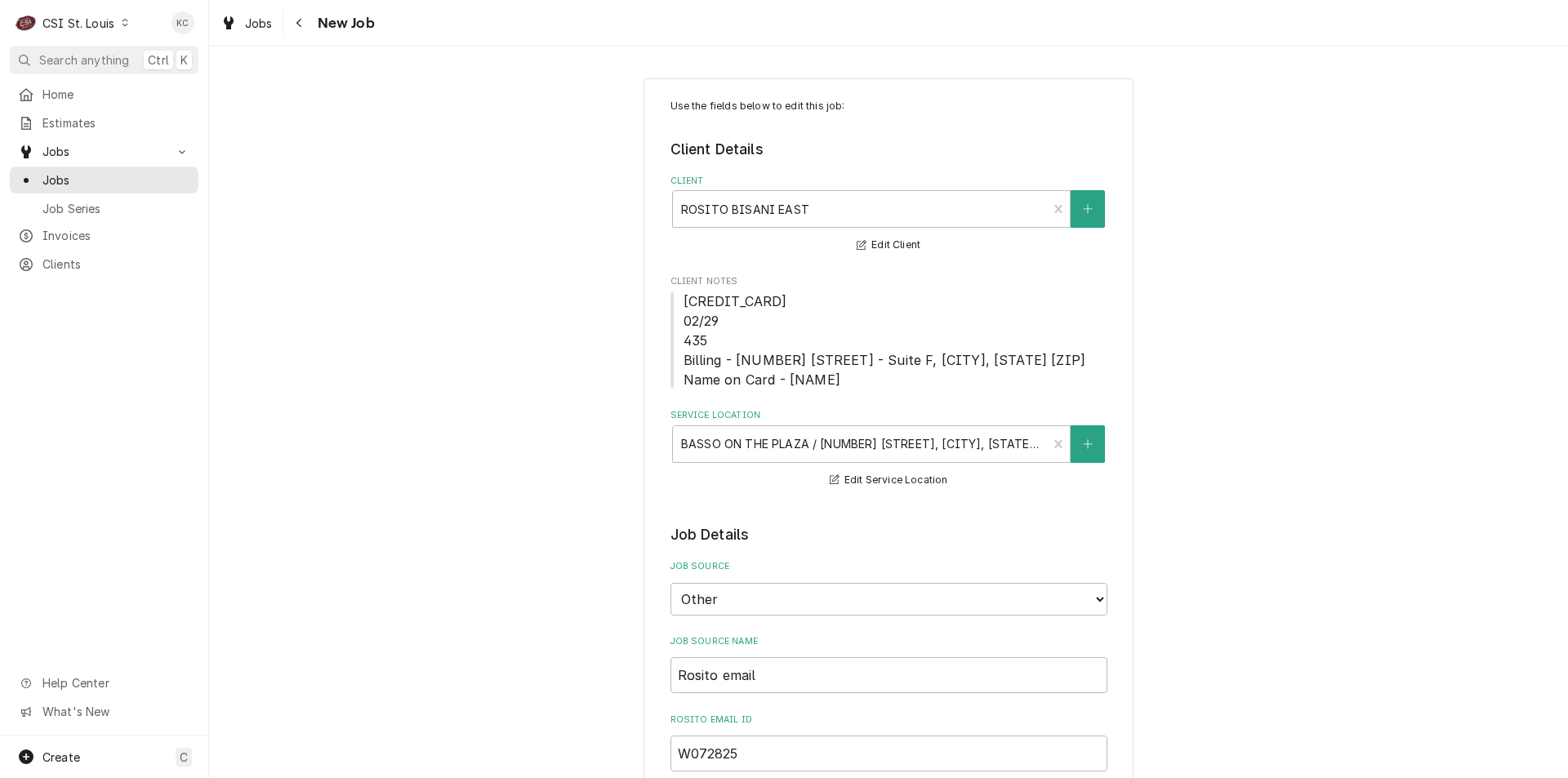 click on "New Job" at bounding box center [331, 23] 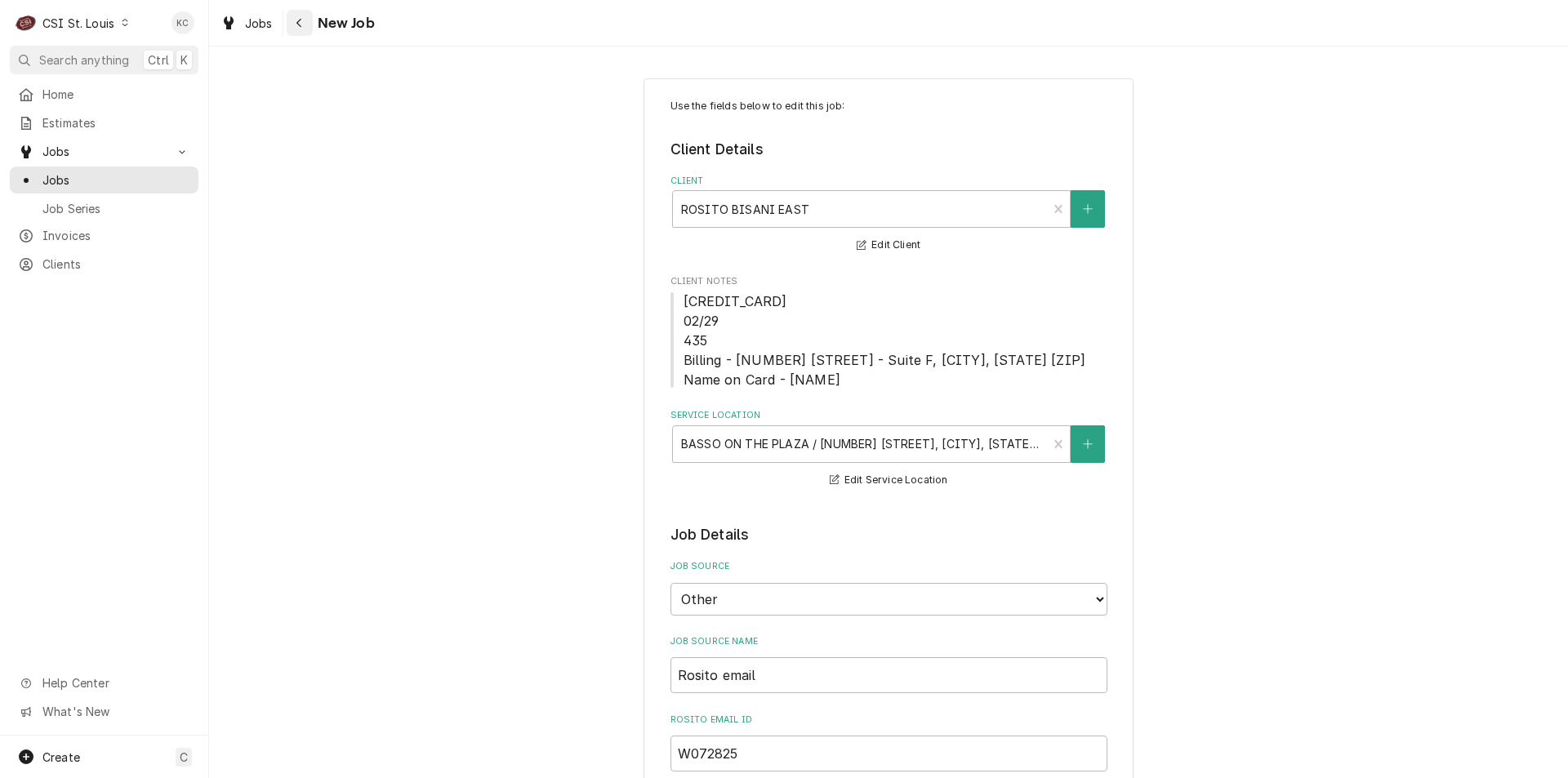 click at bounding box center [300, 23] 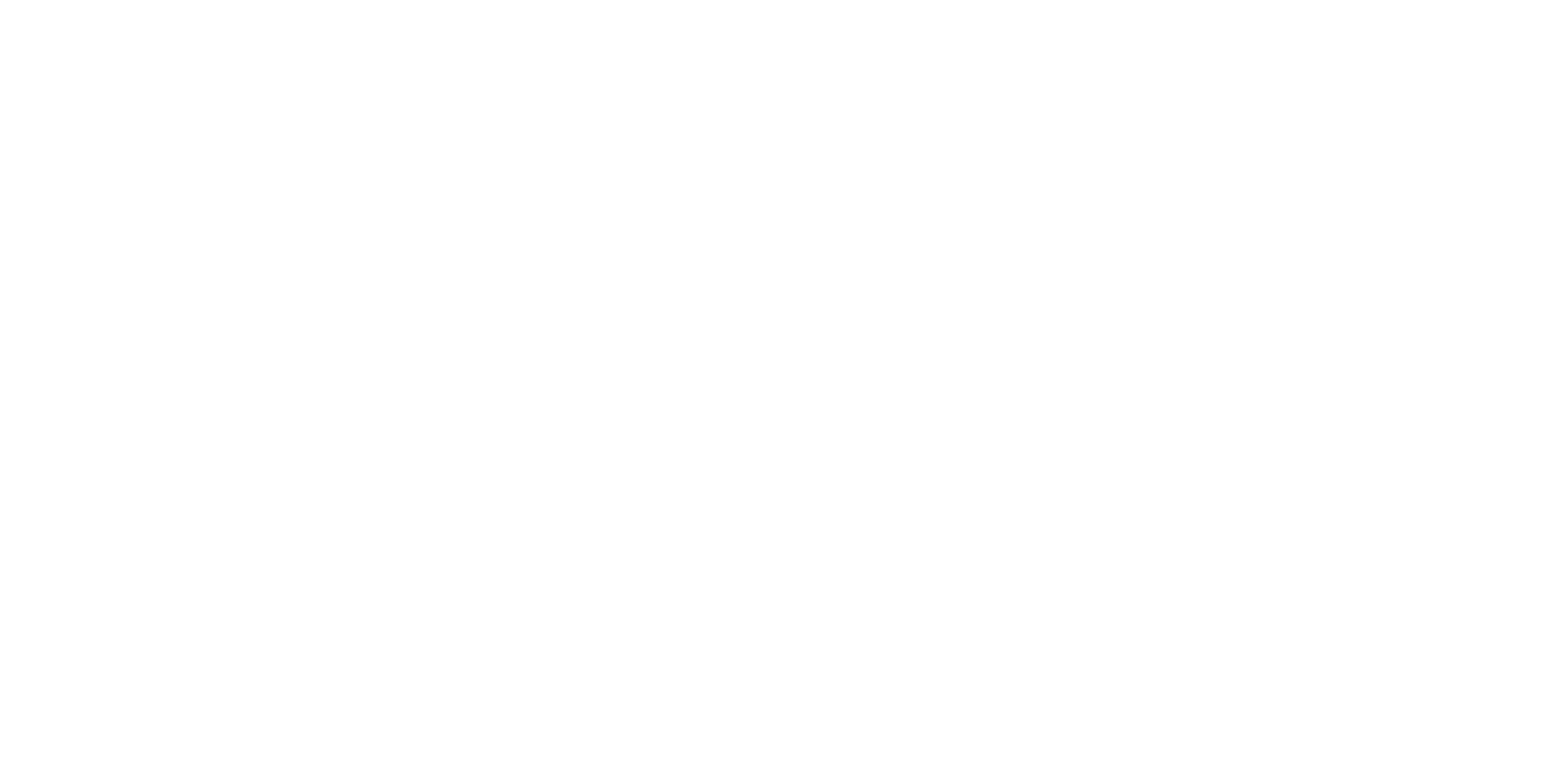scroll, scrollTop: 0, scrollLeft: 0, axis: both 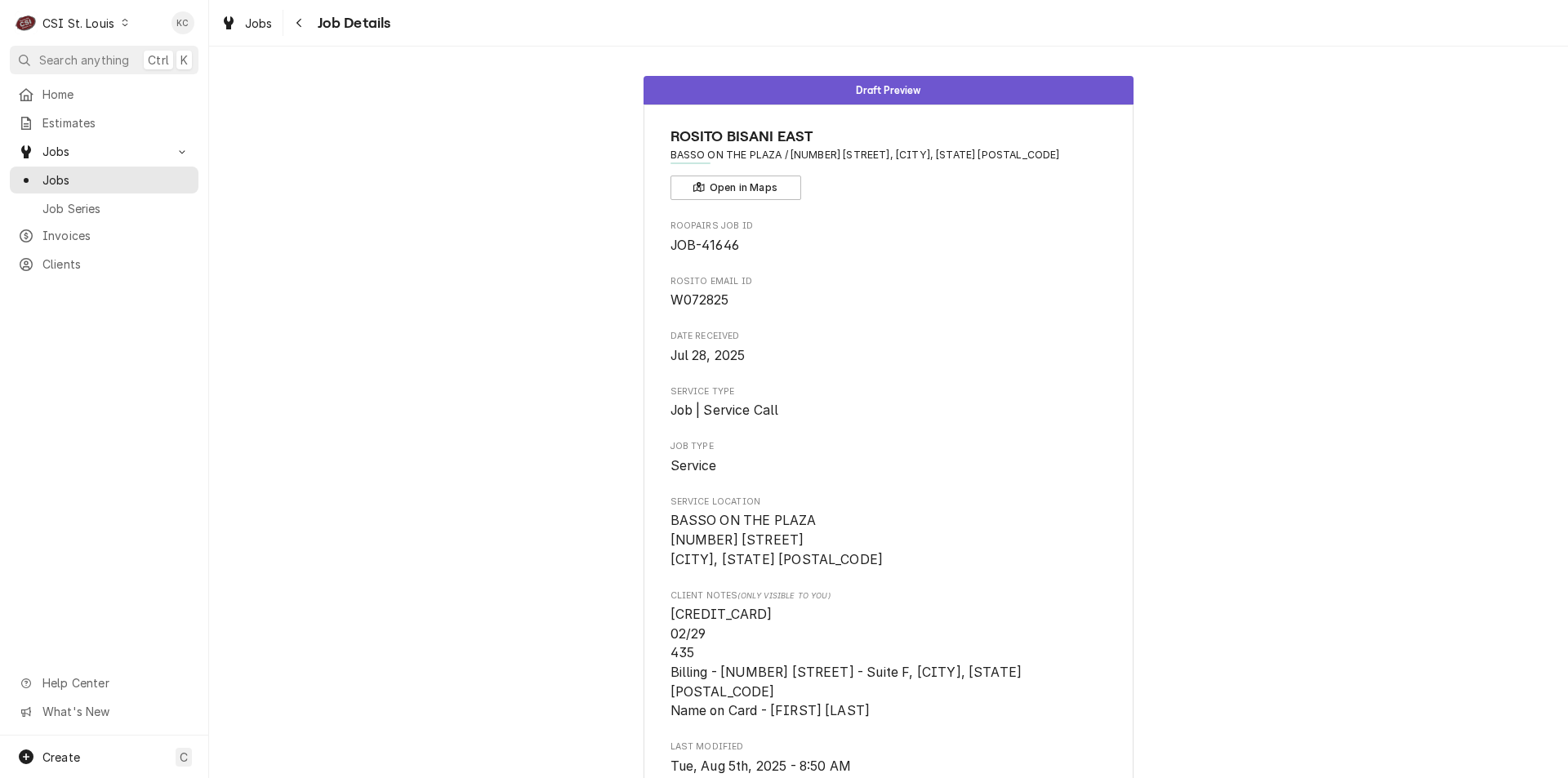 click on "Job Details" at bounding box center [352, 23] 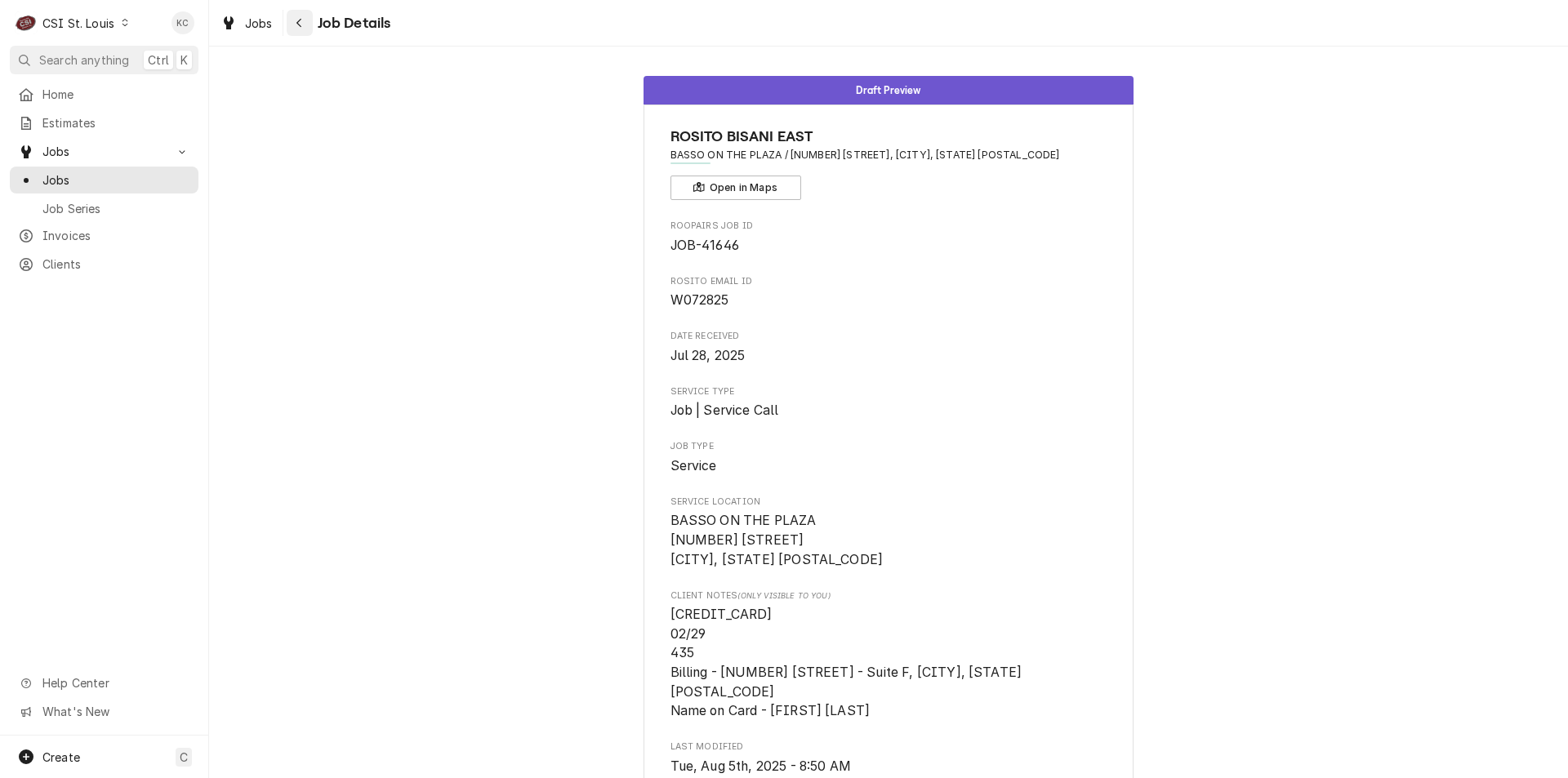 click 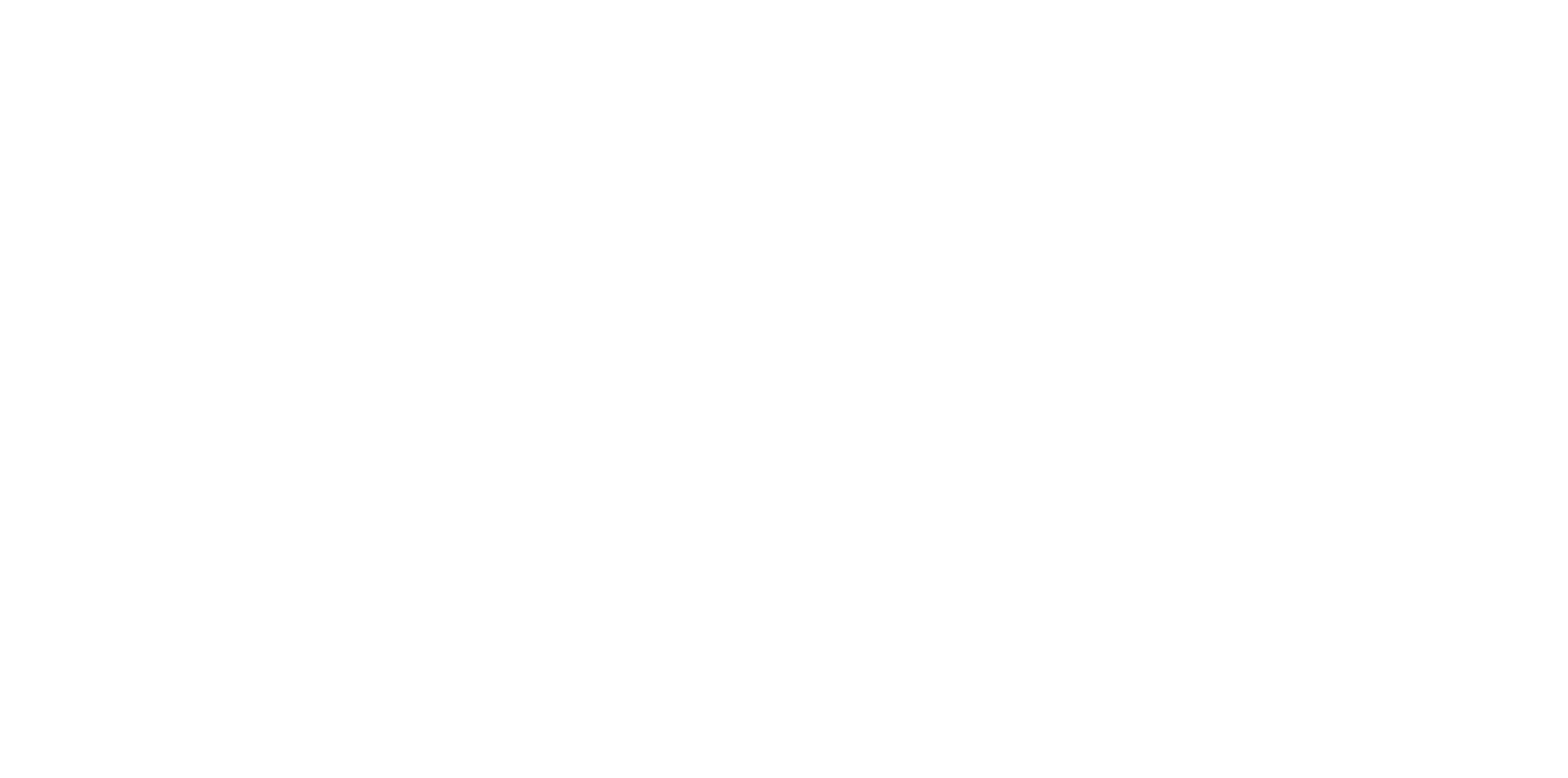 scroll, scrollTop: 0, scrollLeft: 0, axis: both 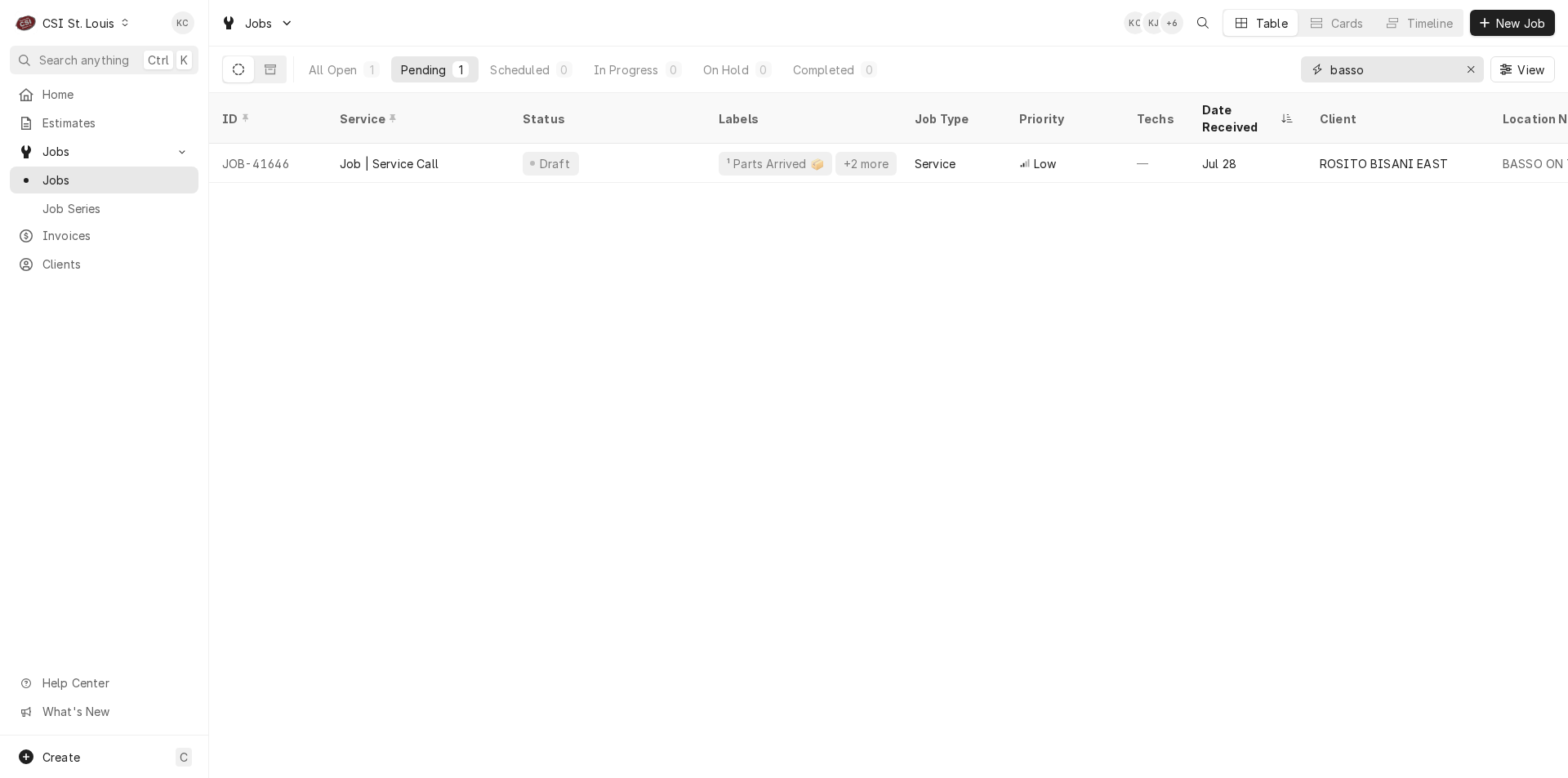 drag, startPoint x: 1378, startPoint y: 69, endPoint x: 1282, endPoint y: 65, distance: 96.0833 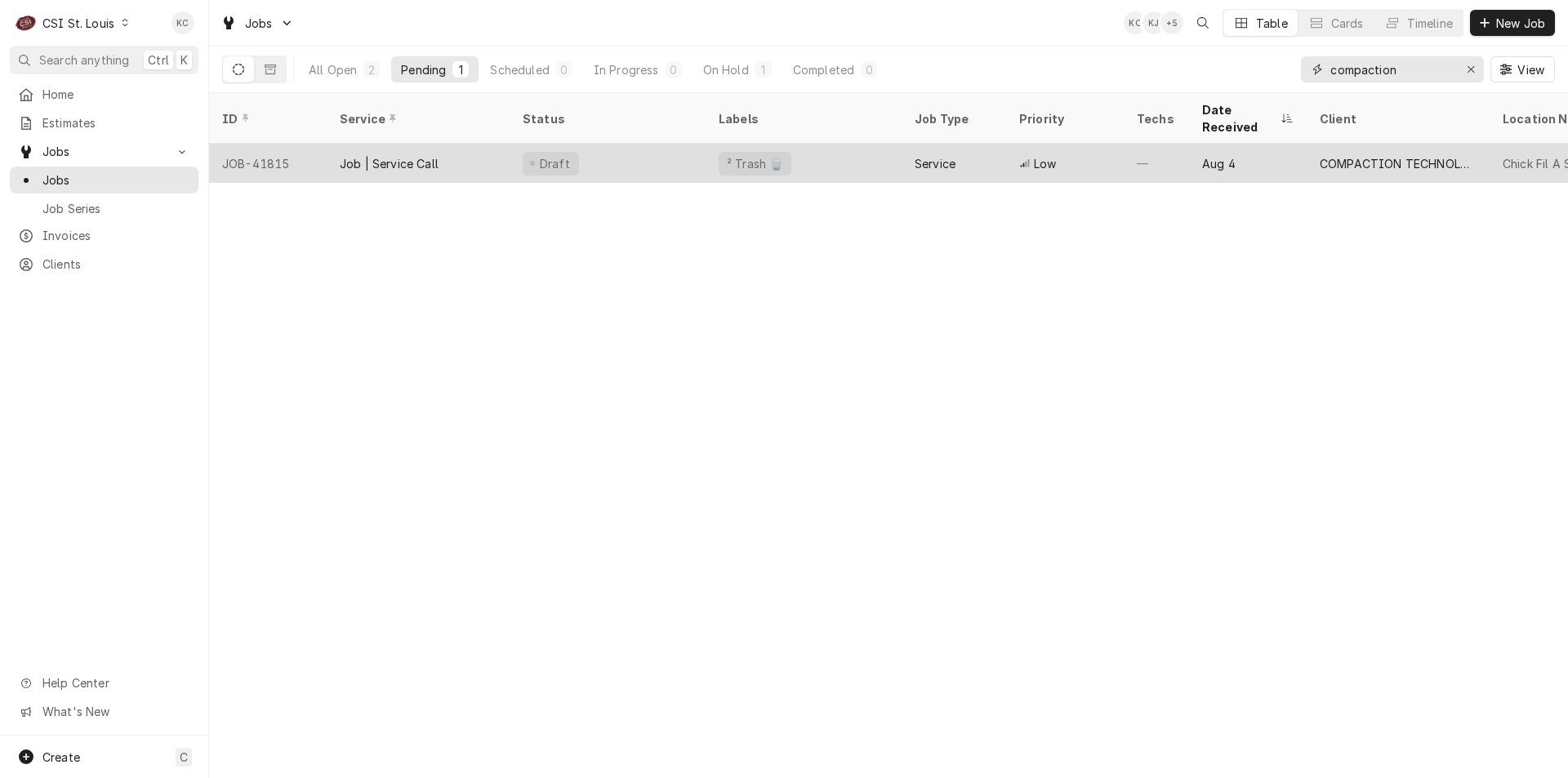 type on "compaction" 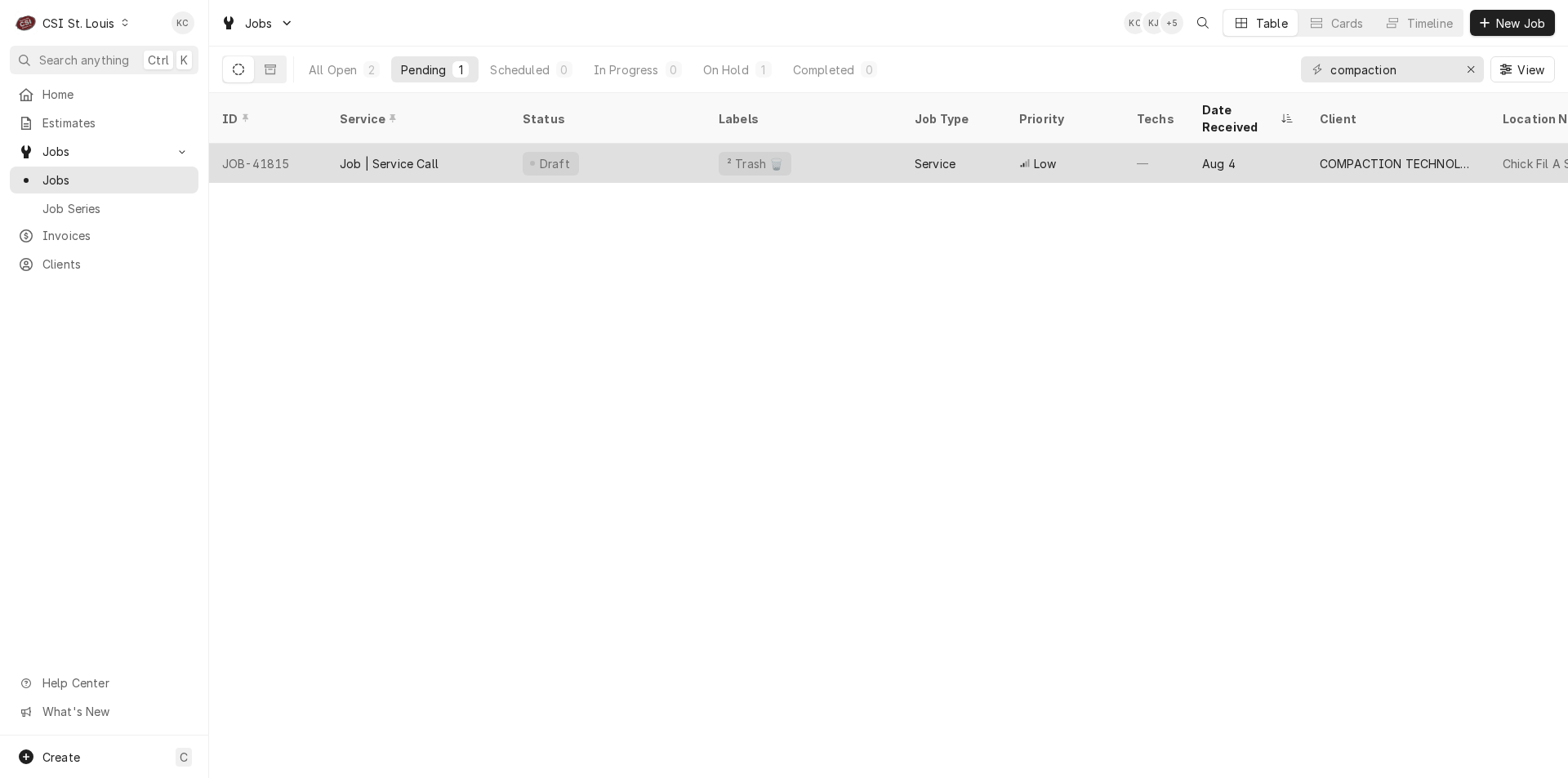 click on "Aug 4" at bounding box center (1248, 163) 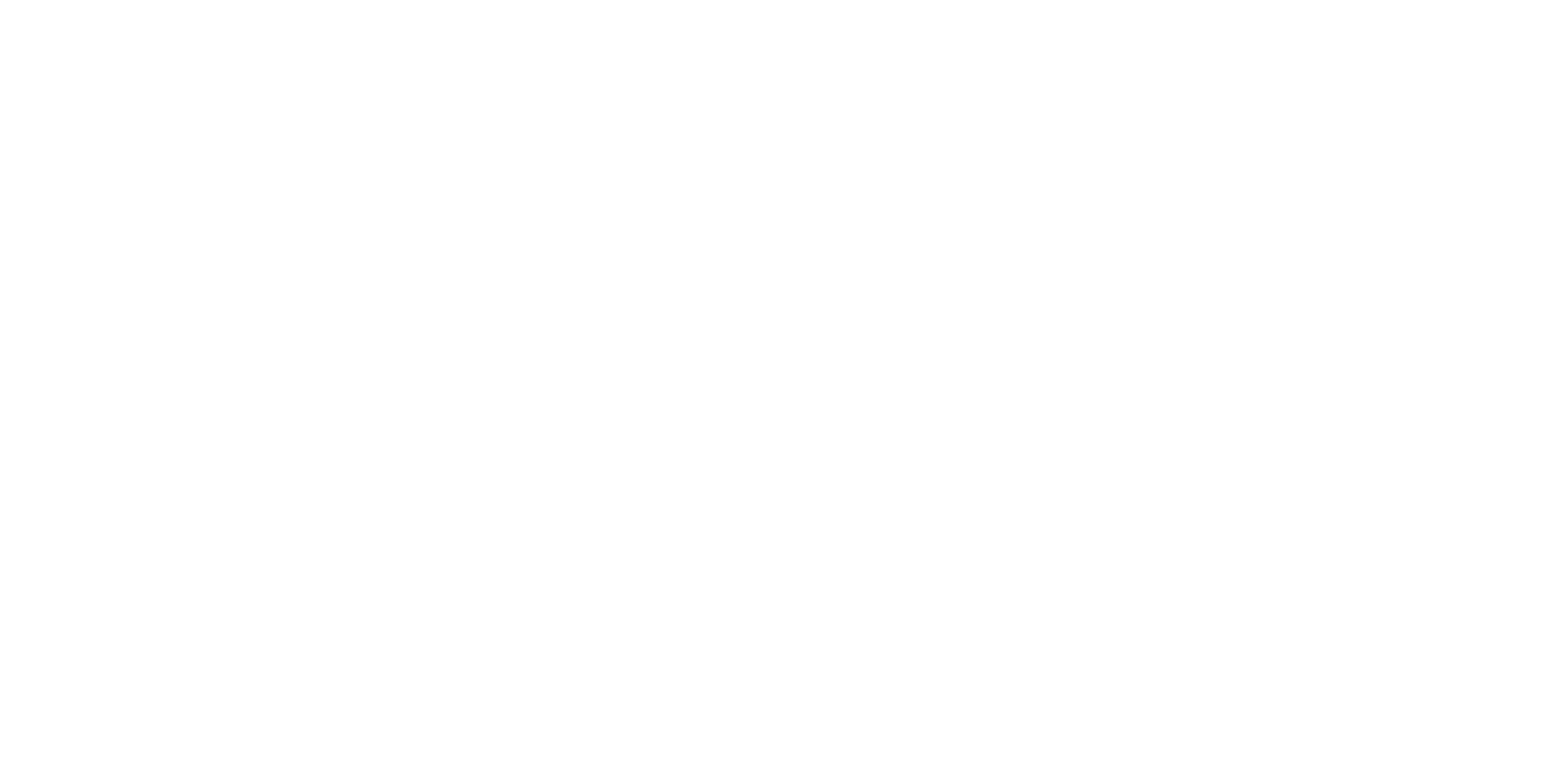 scroll, scrollTop: 0, scrollLeft: 0, axis: both 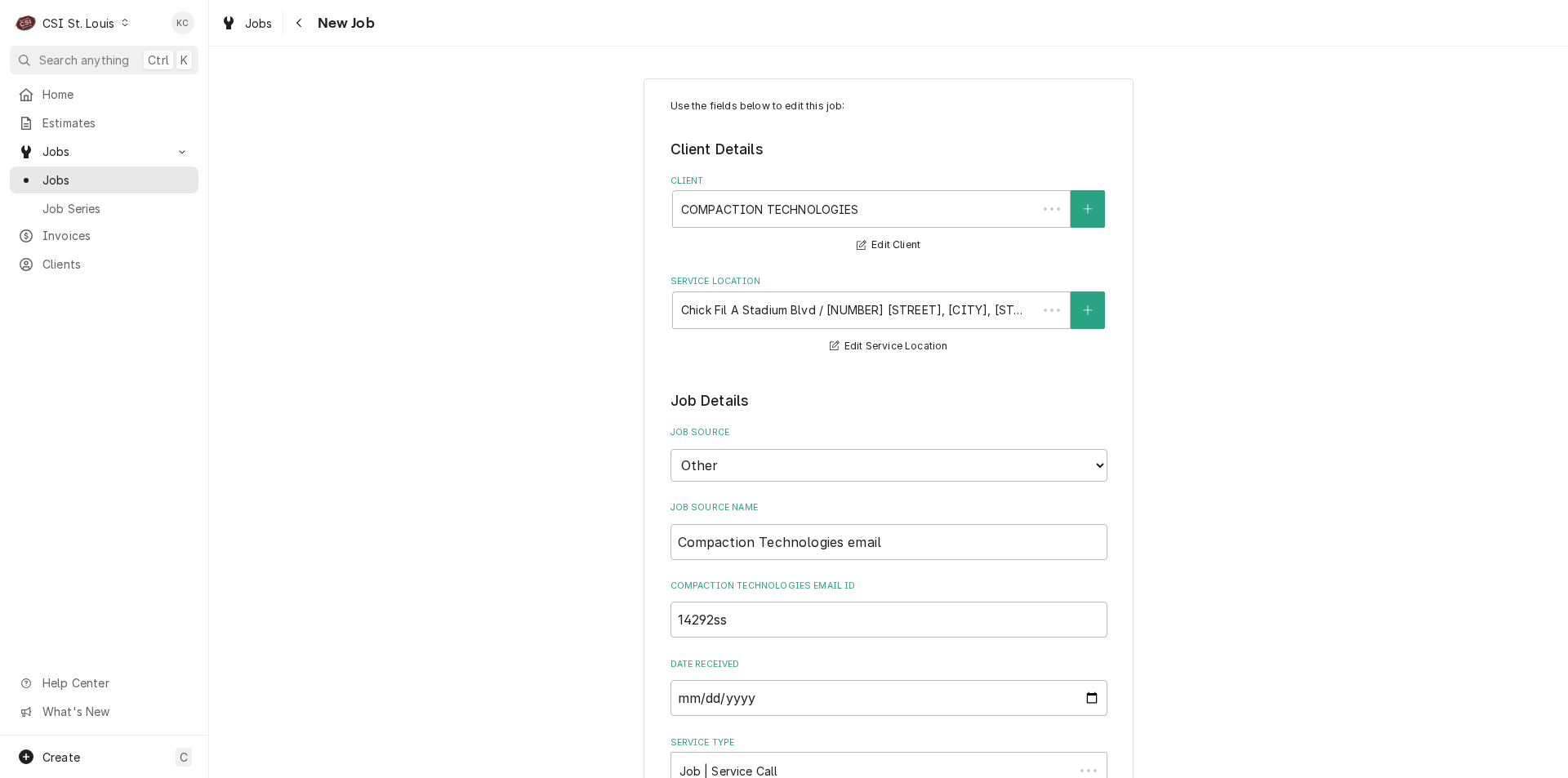 type on "x" 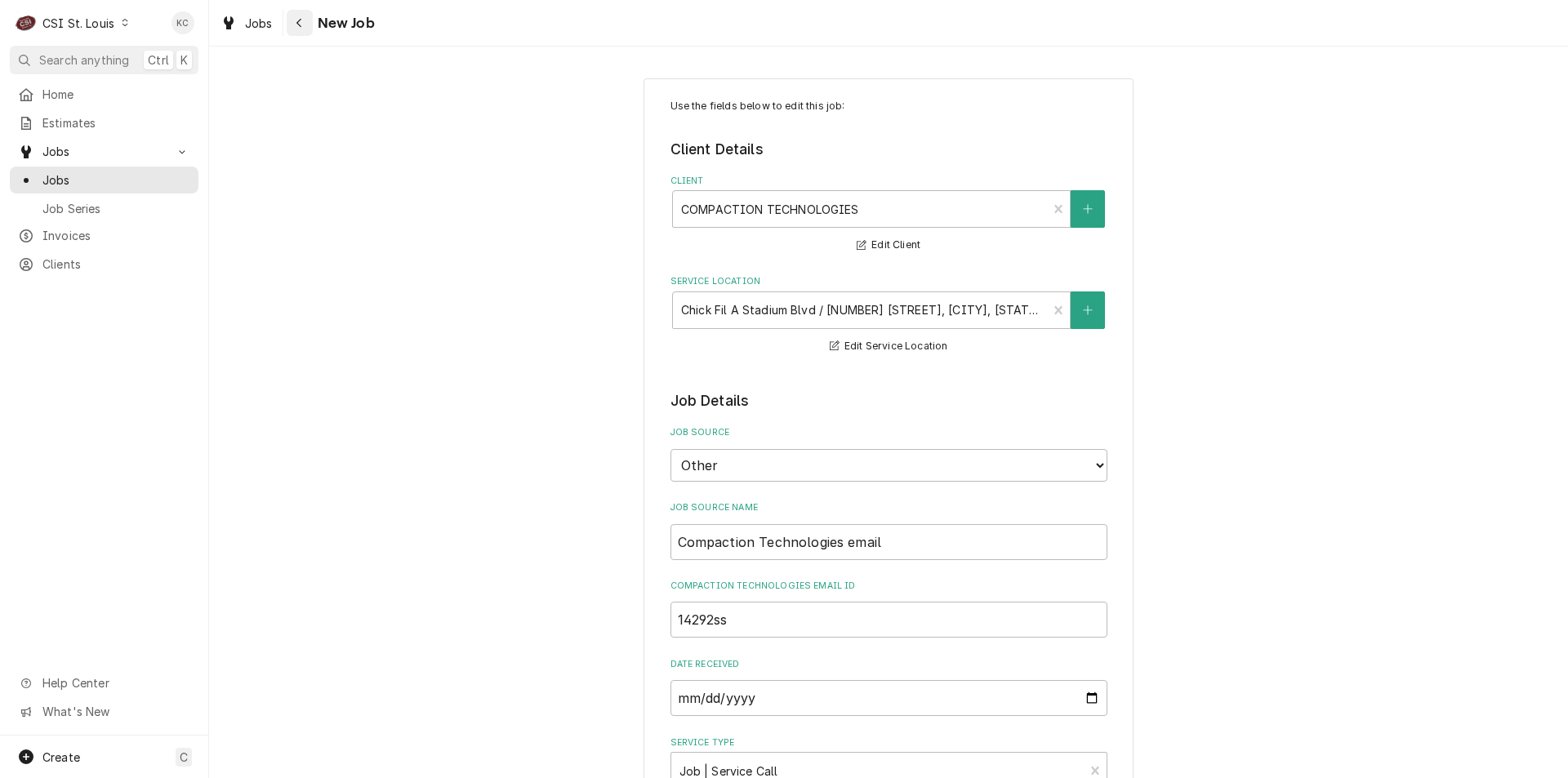 click 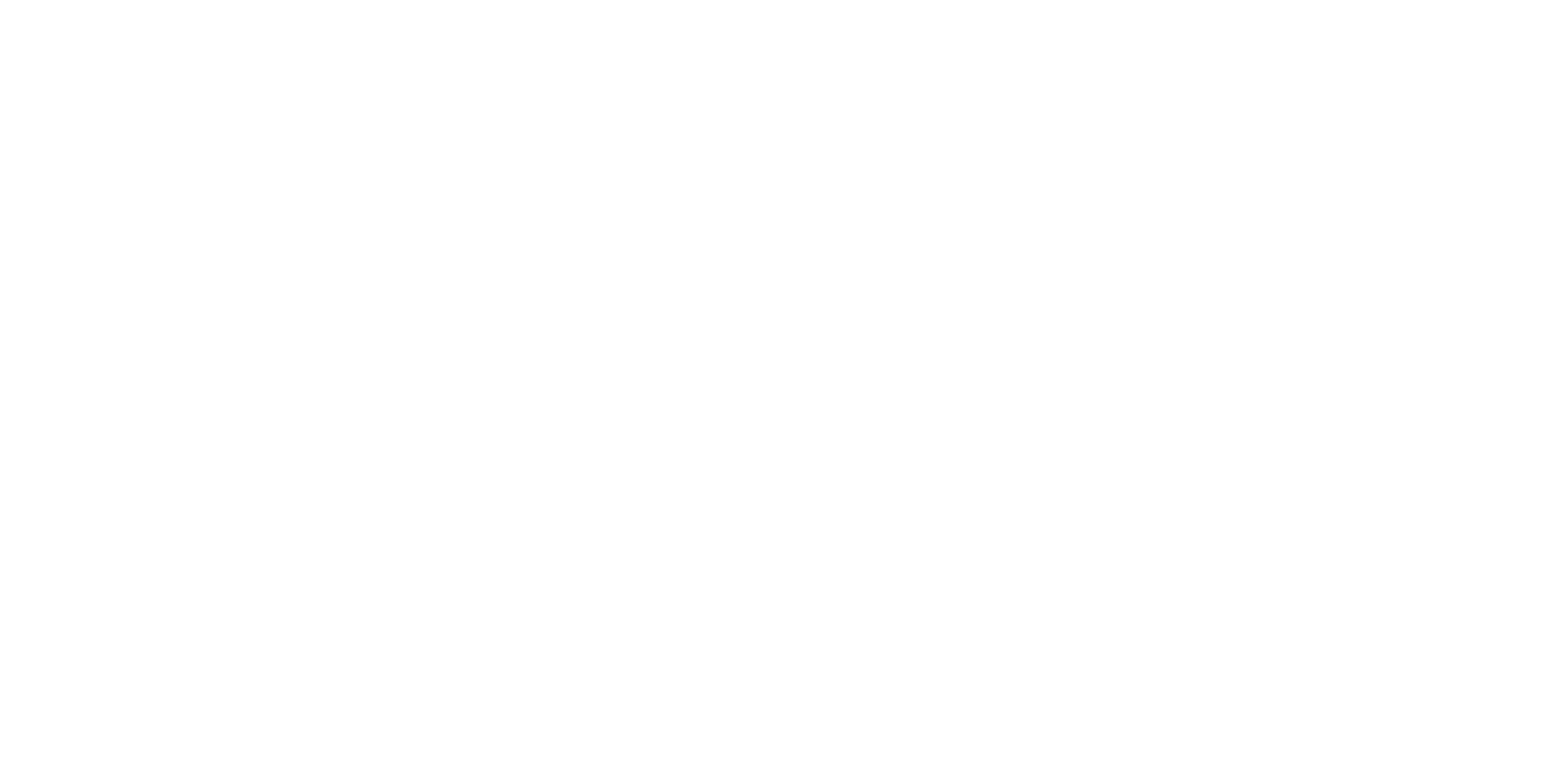 scroll, scrollTop: 0, scrollLeft: 0, axis: both 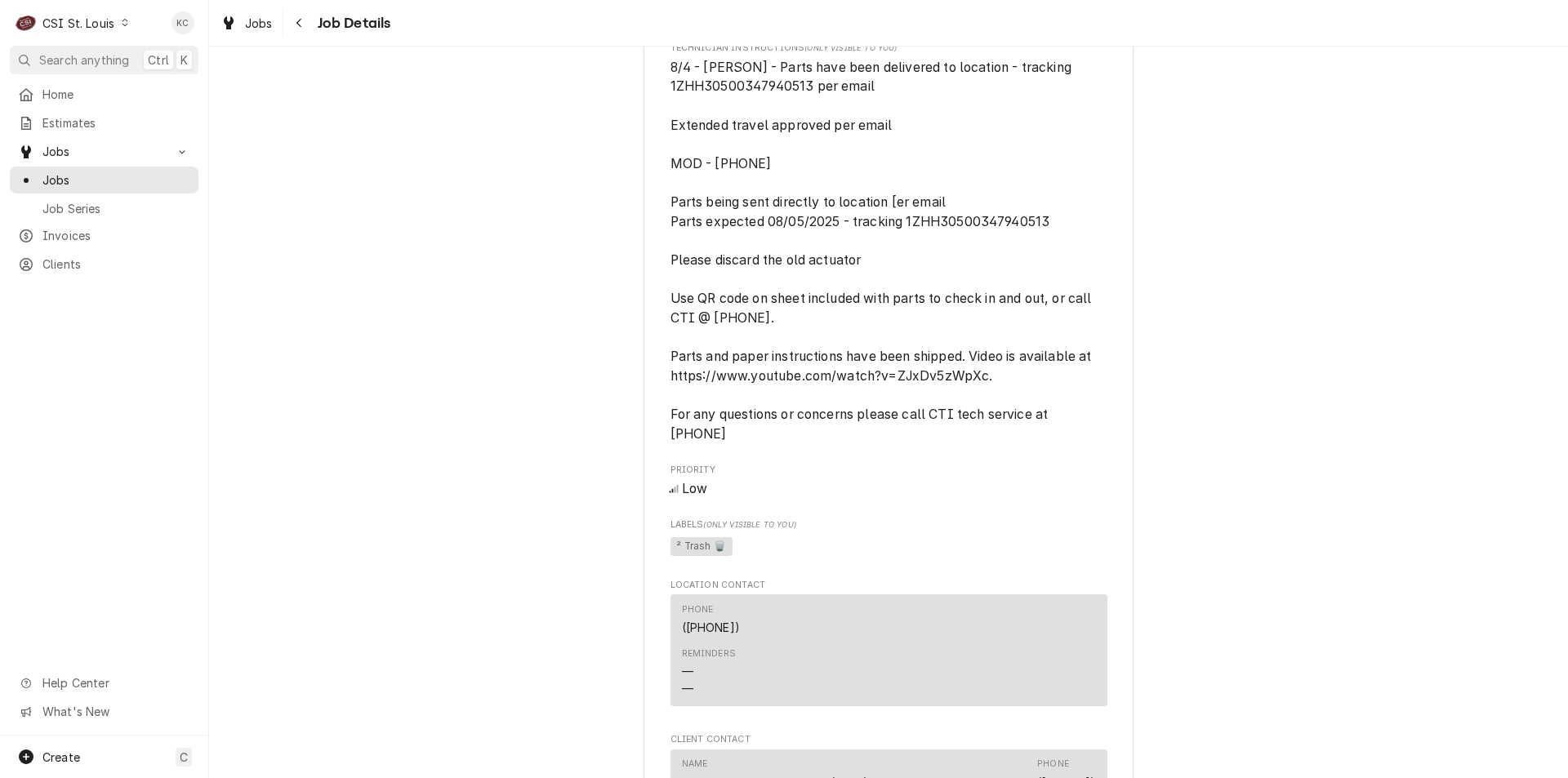 drag, startPoint x: 581, startPoint y: 249, endPoint x: 497, endPoint y: 170, distance: 115.31262 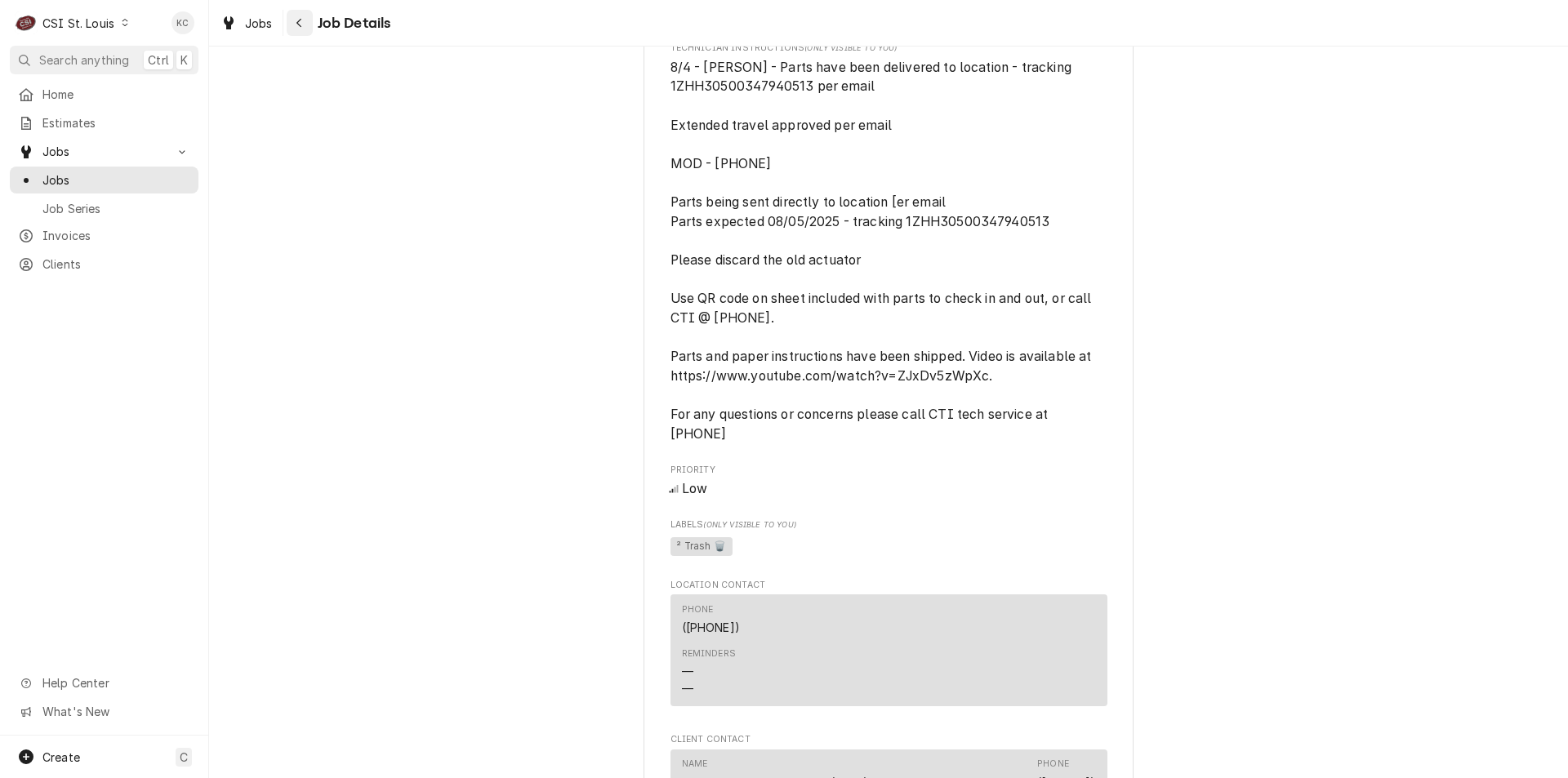 click 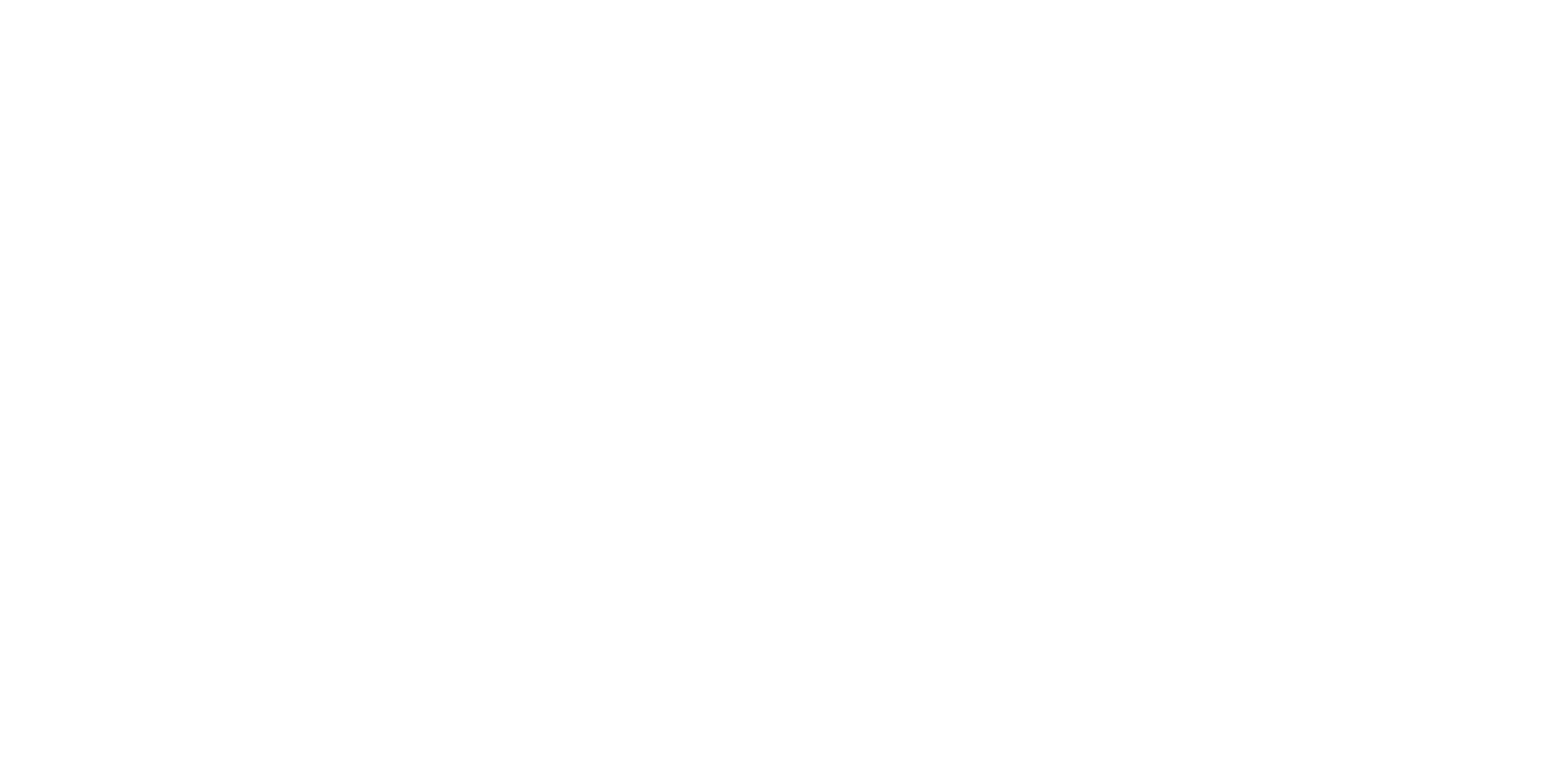 scroll, scrollTop: 0, scrollLeft: 0, axis: both 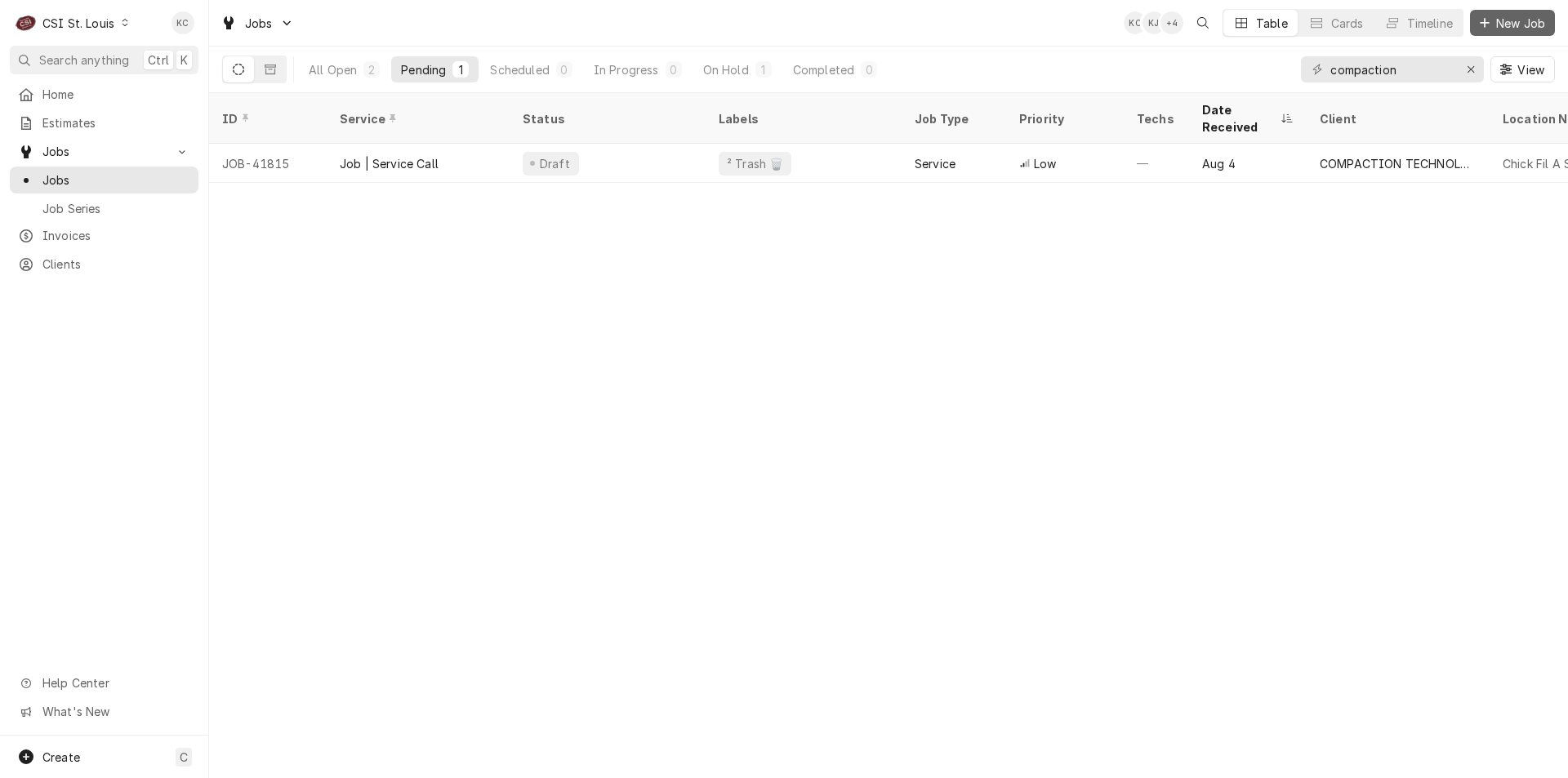 click on "New Job" at bounding box center [1521, 23] 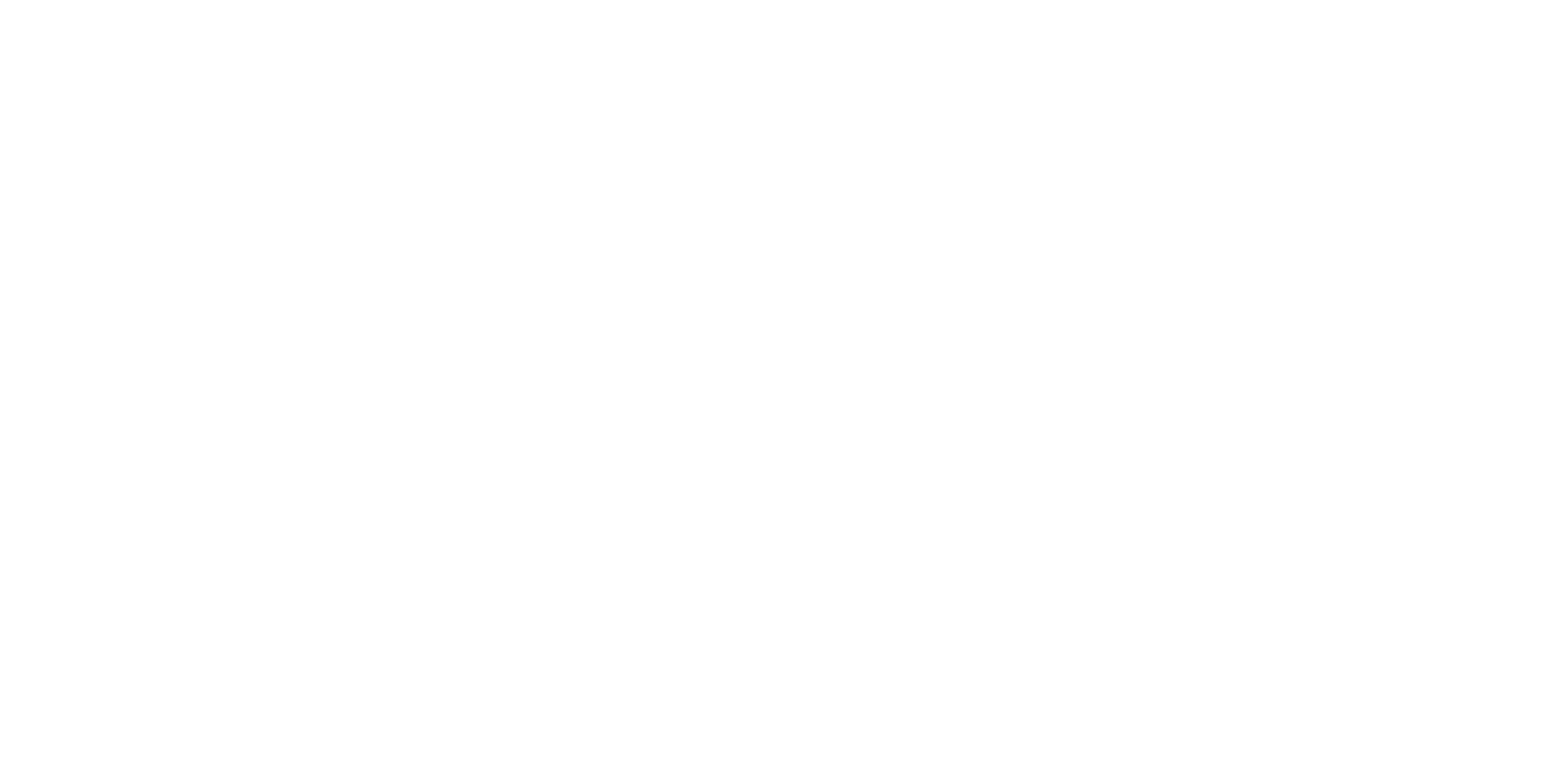 scroll, scrollTop: 0, scrollLeft: 0, axis: both 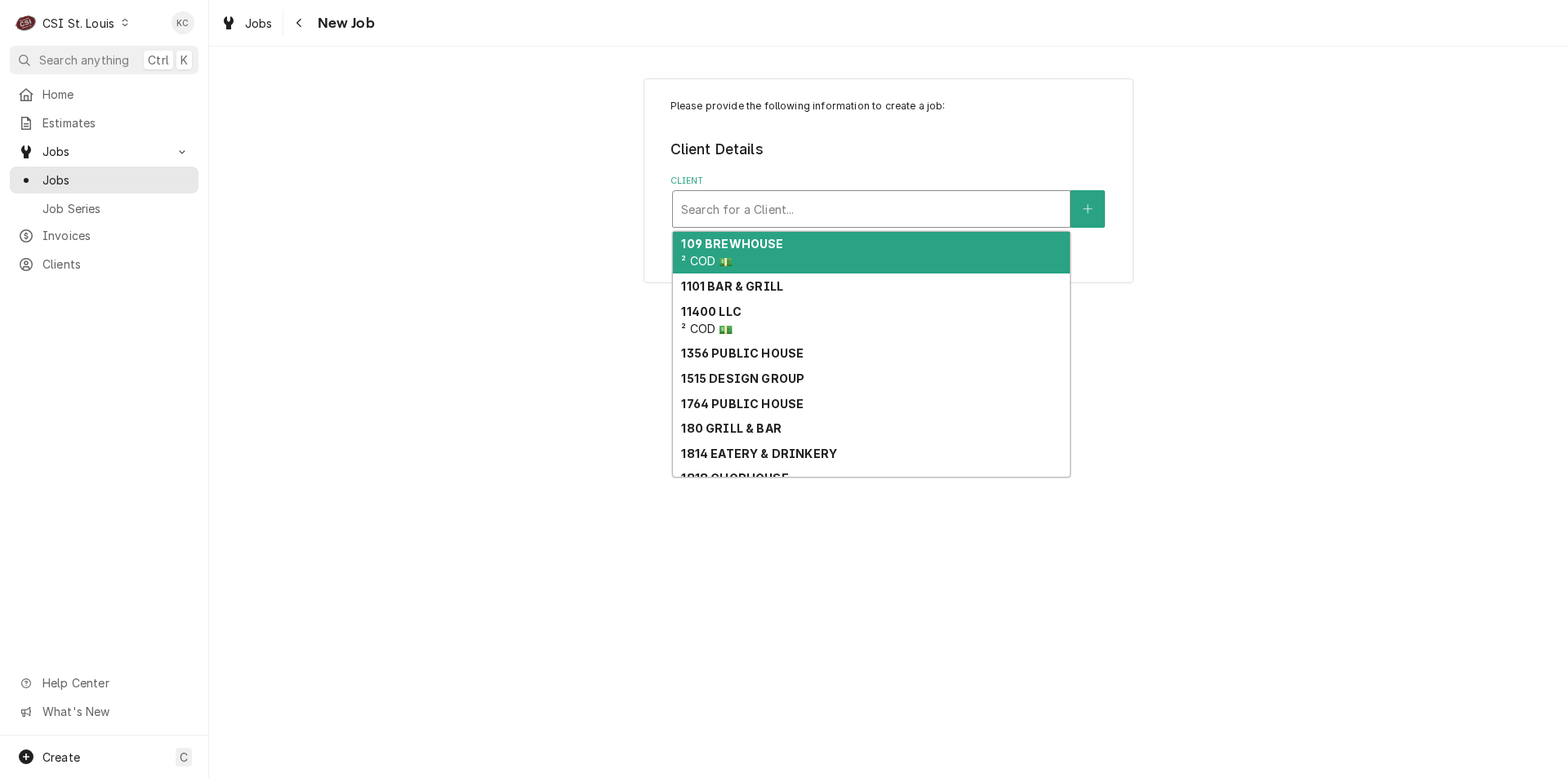 click at bounding box center (871, 209) 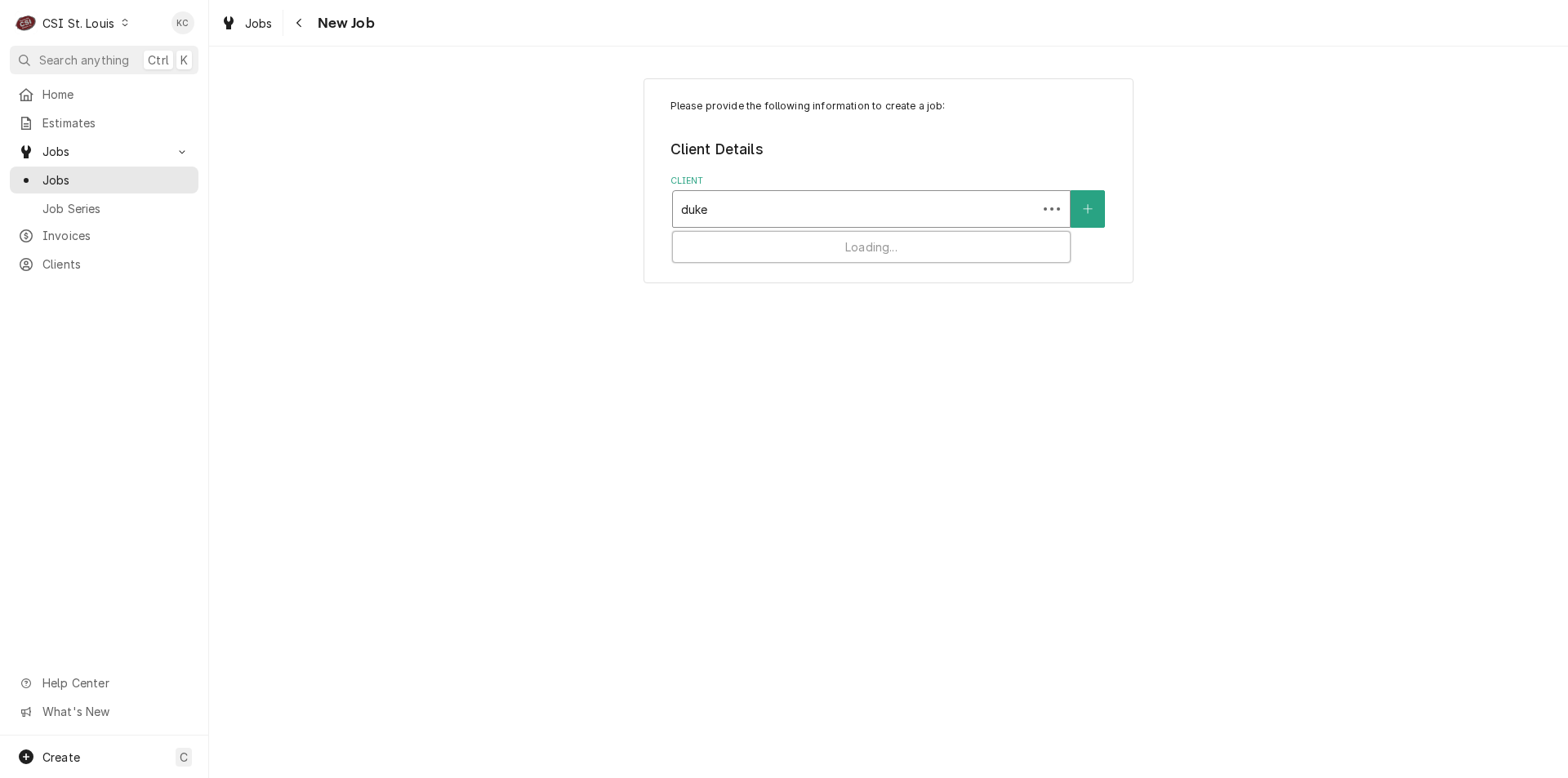 type on "duke" 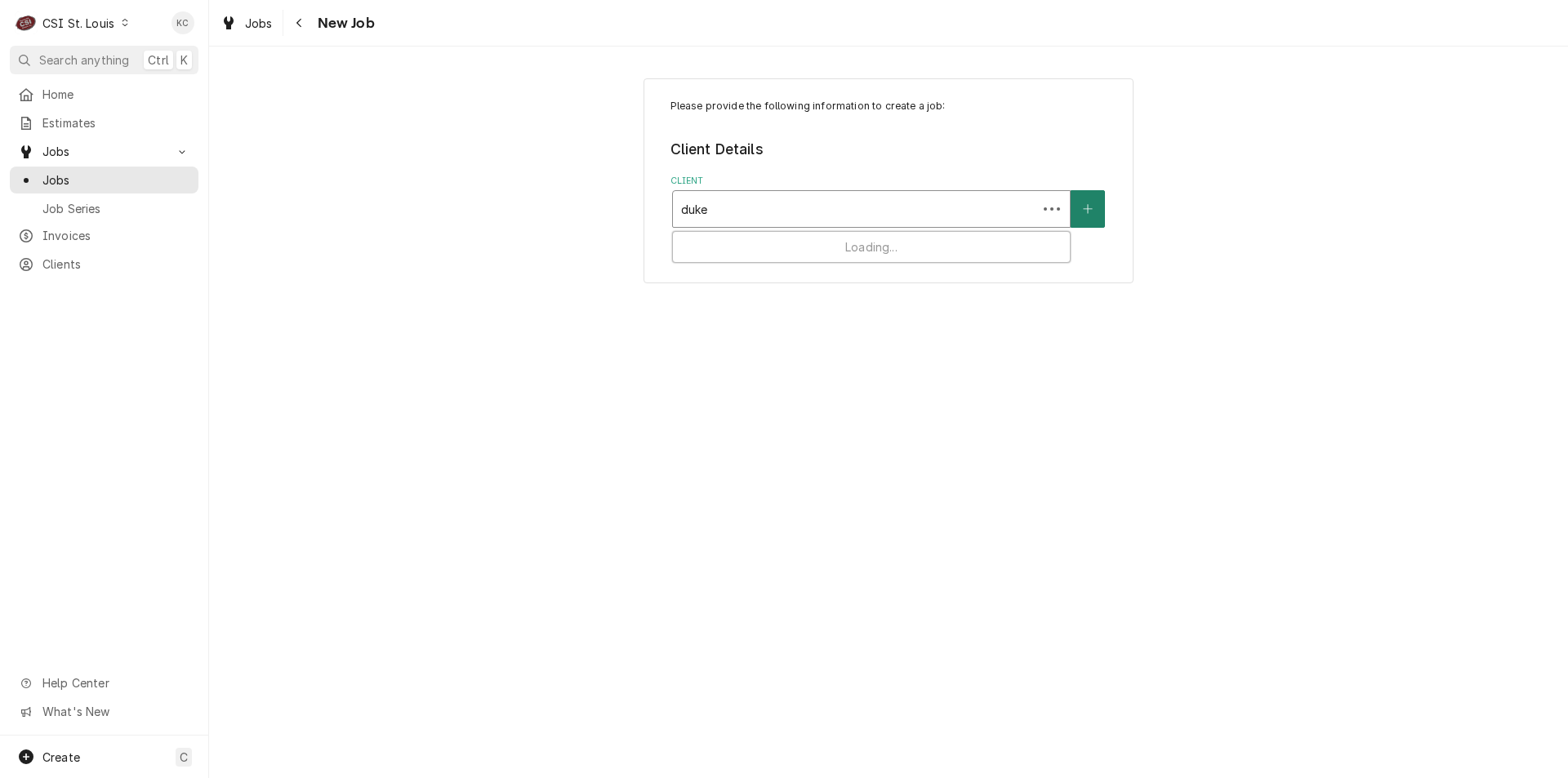 type 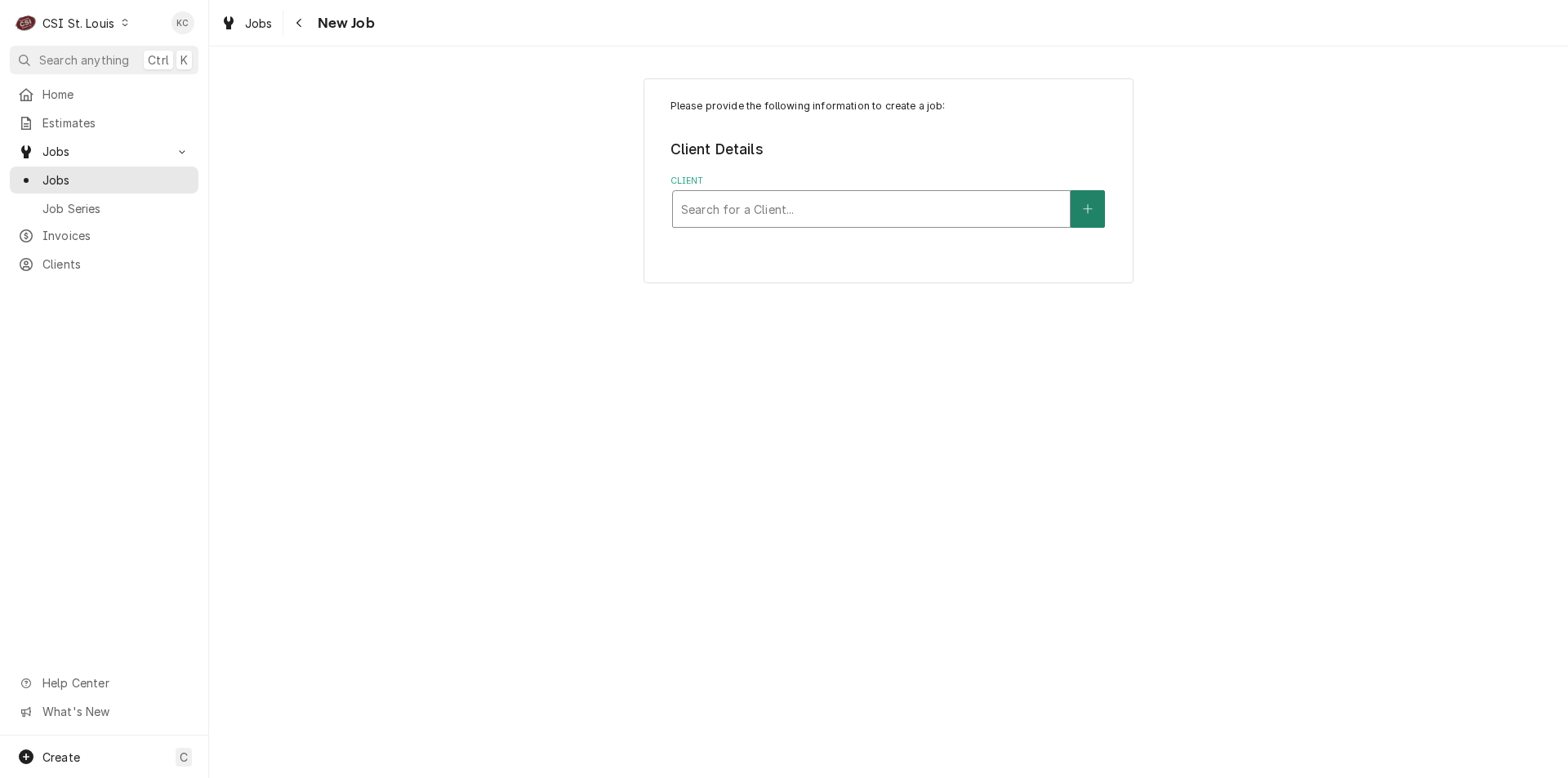 type 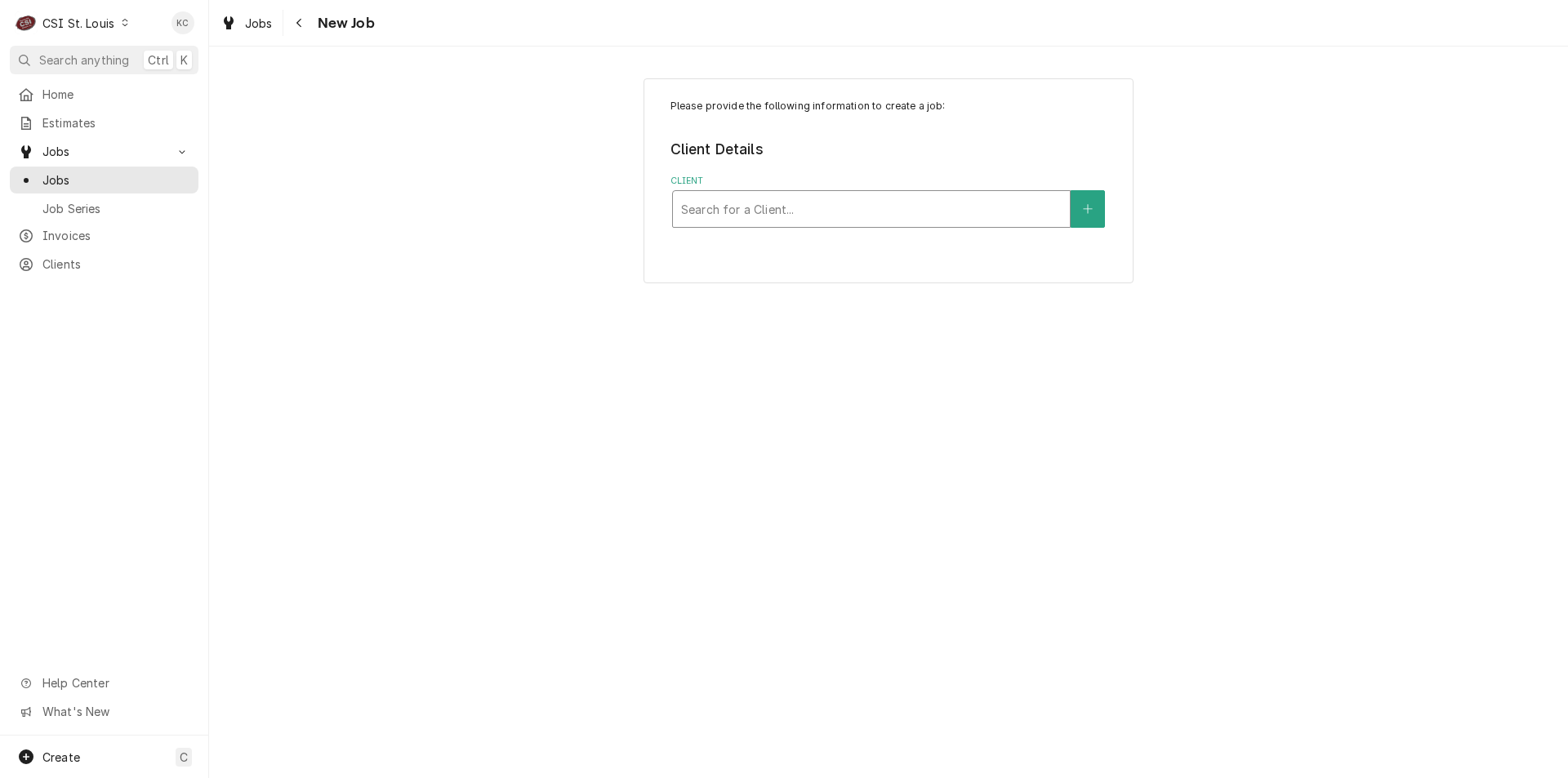 click at bounding box center [871, 209] 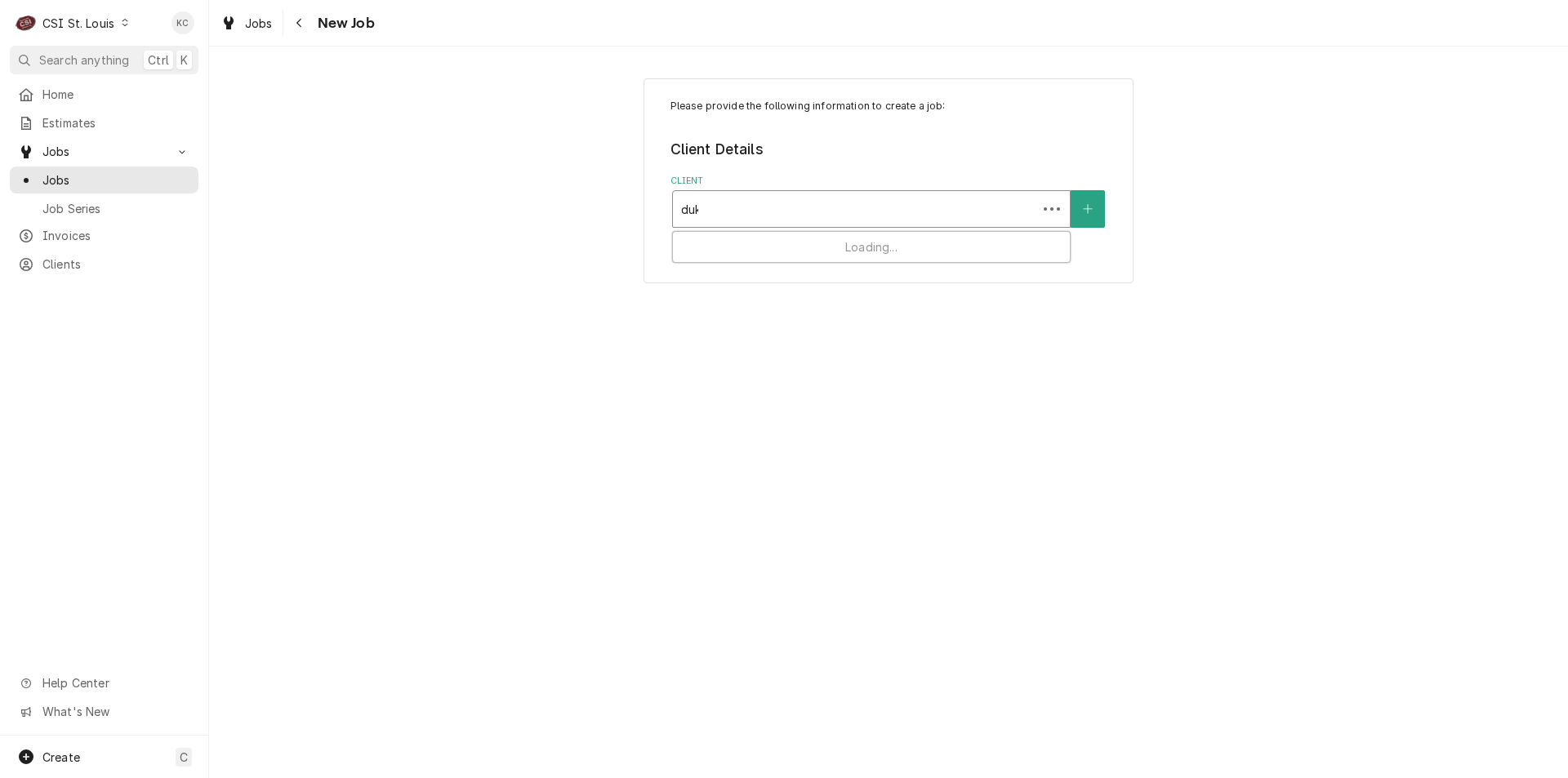 type on "duke" 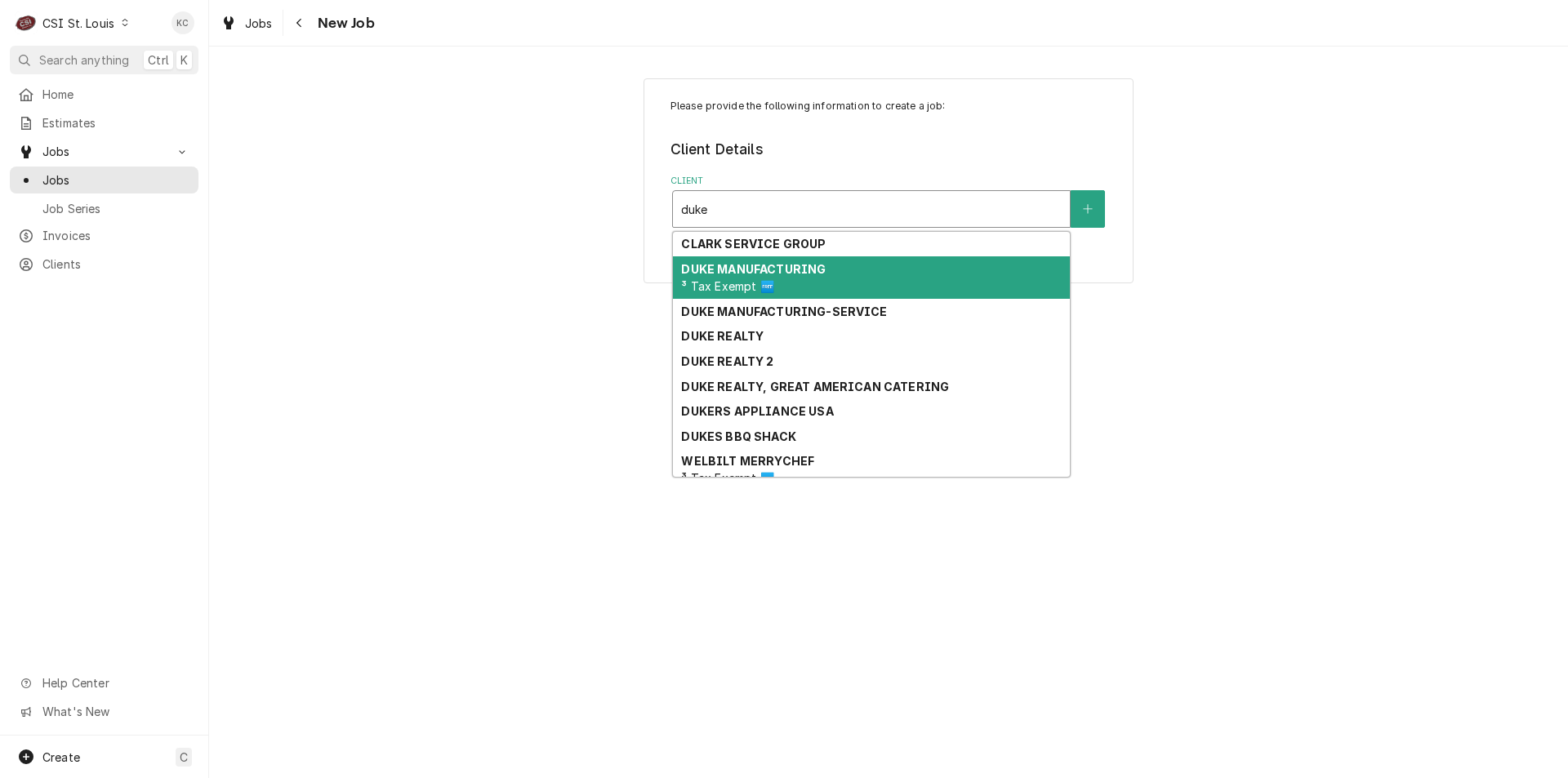 click on "DUKE MANUFACTURING ³ Tax Exempt 🆓" at bounding box center (871, 278) 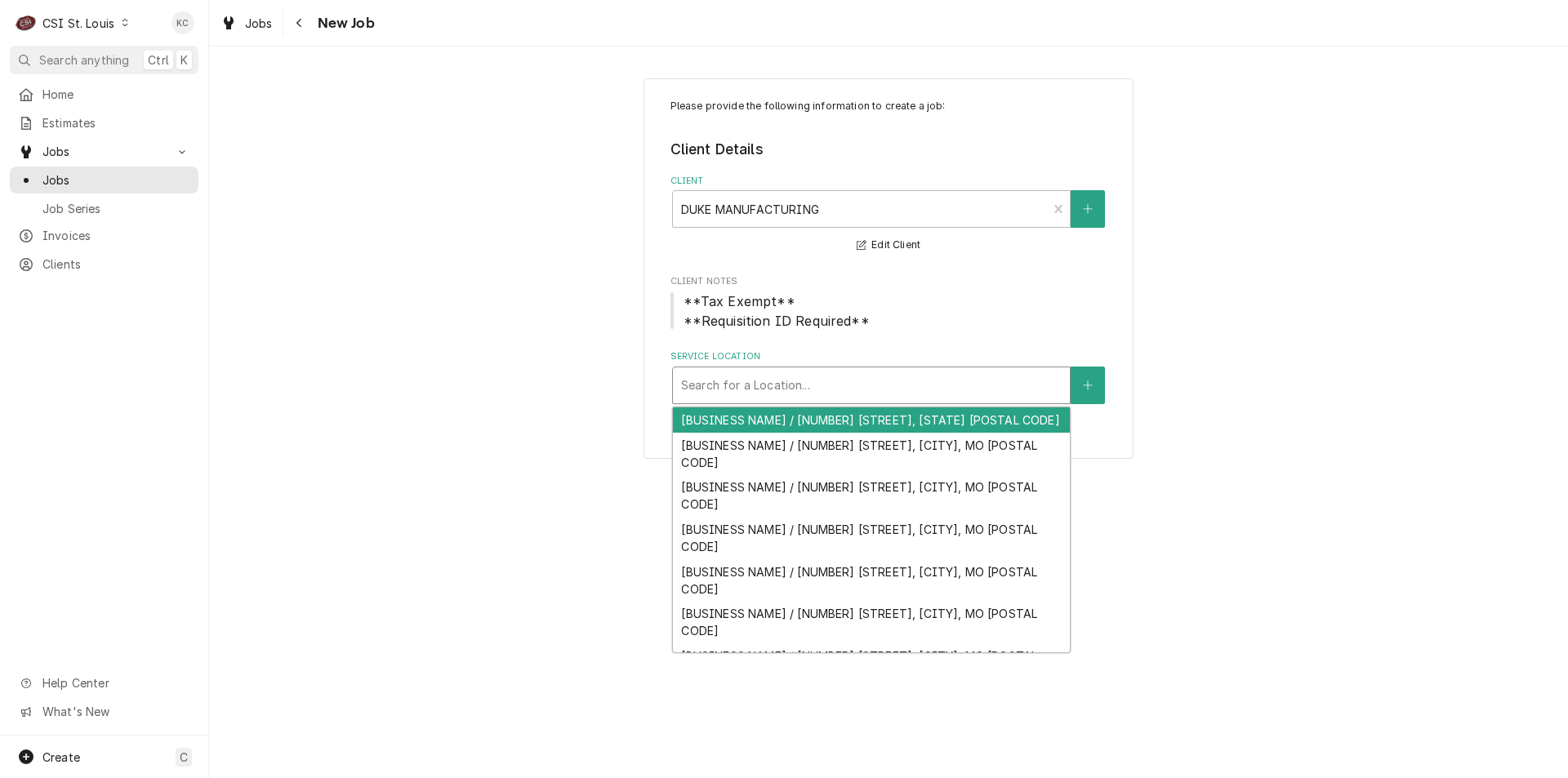 click at bounding box center (871, 385) 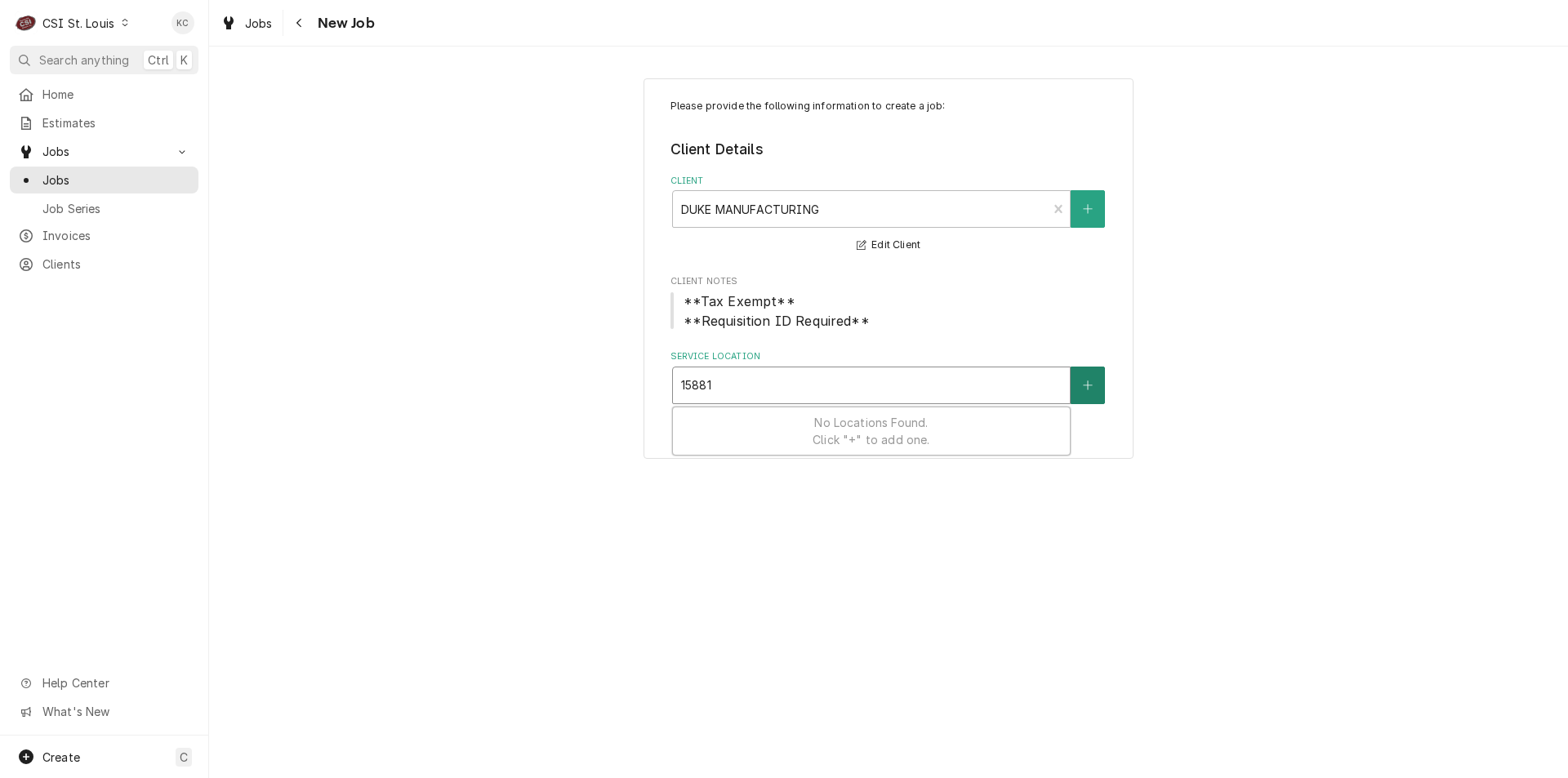 type on "15881" 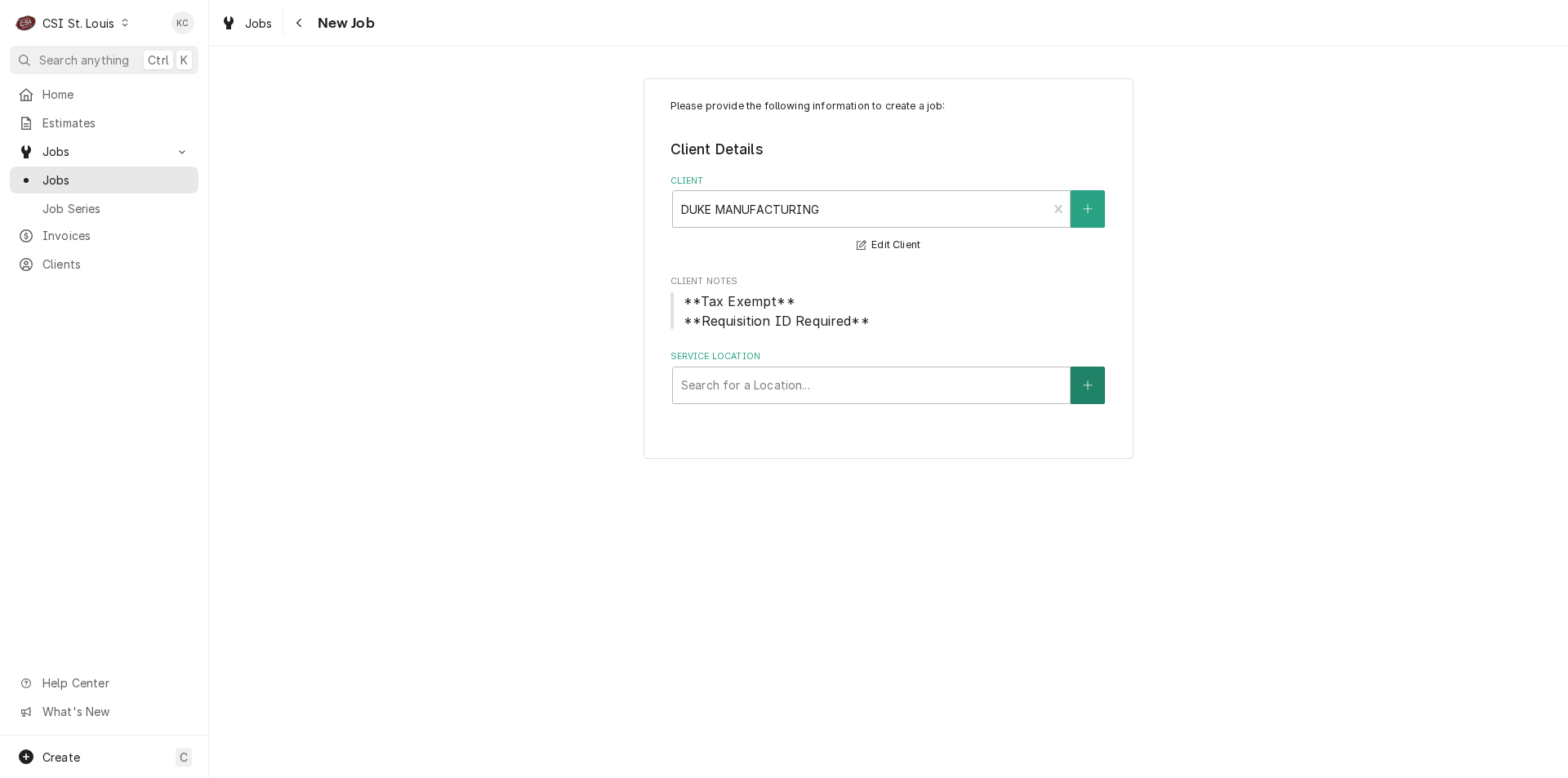 click at bounding box center [1088, 385] 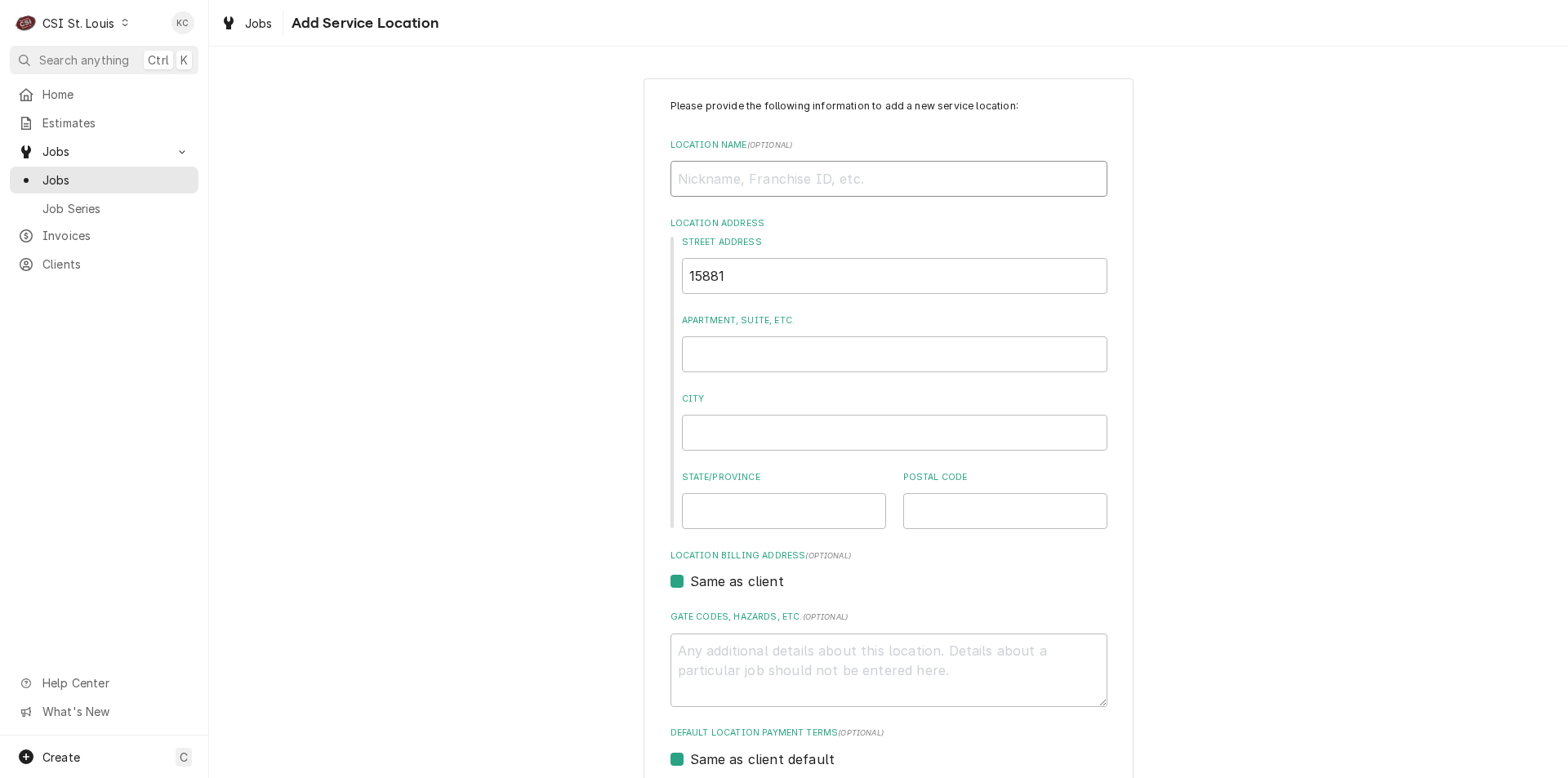 click on "Location Name  ( optional )" at bounding box center (889, 179) 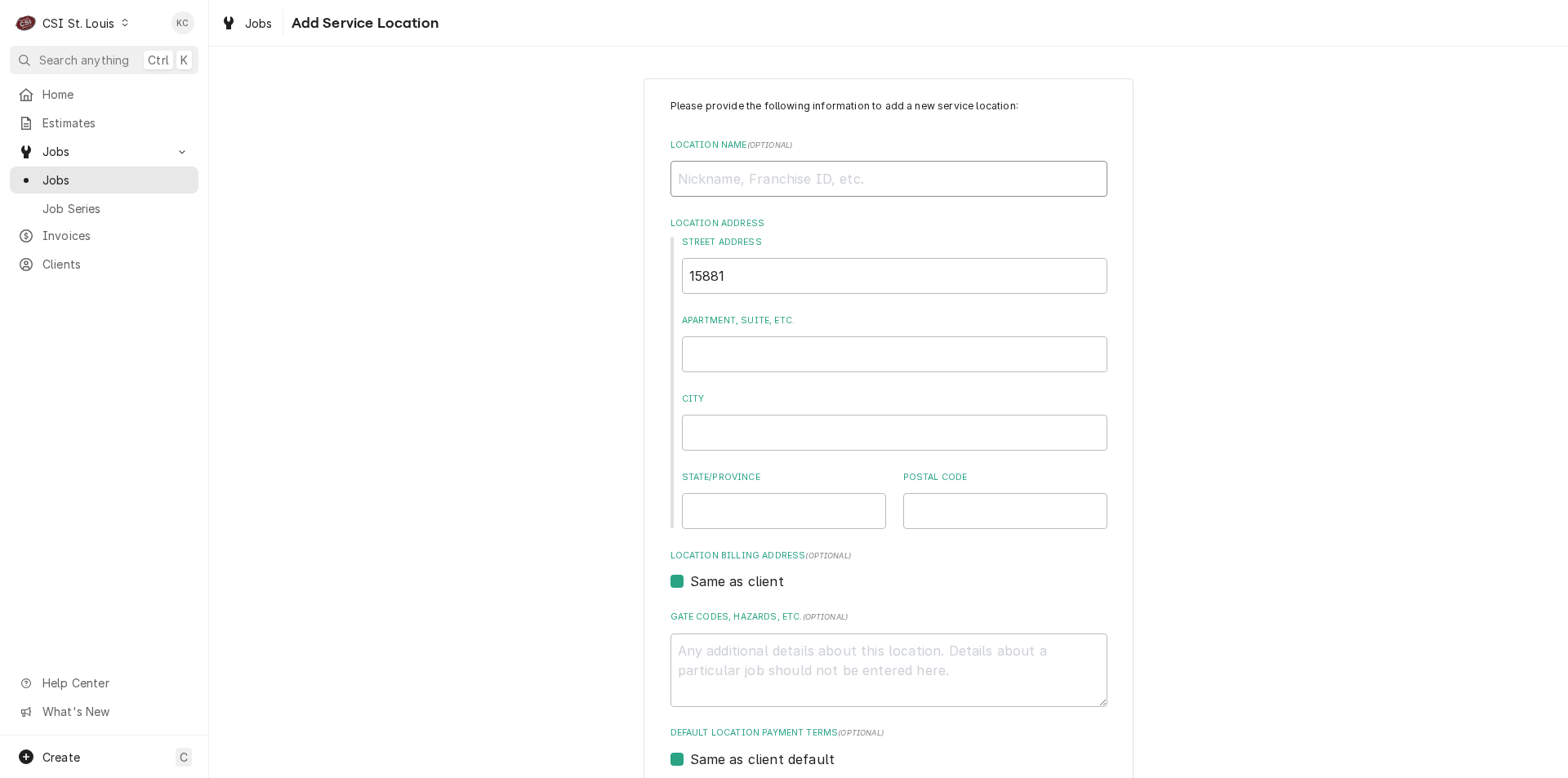 type on "x" 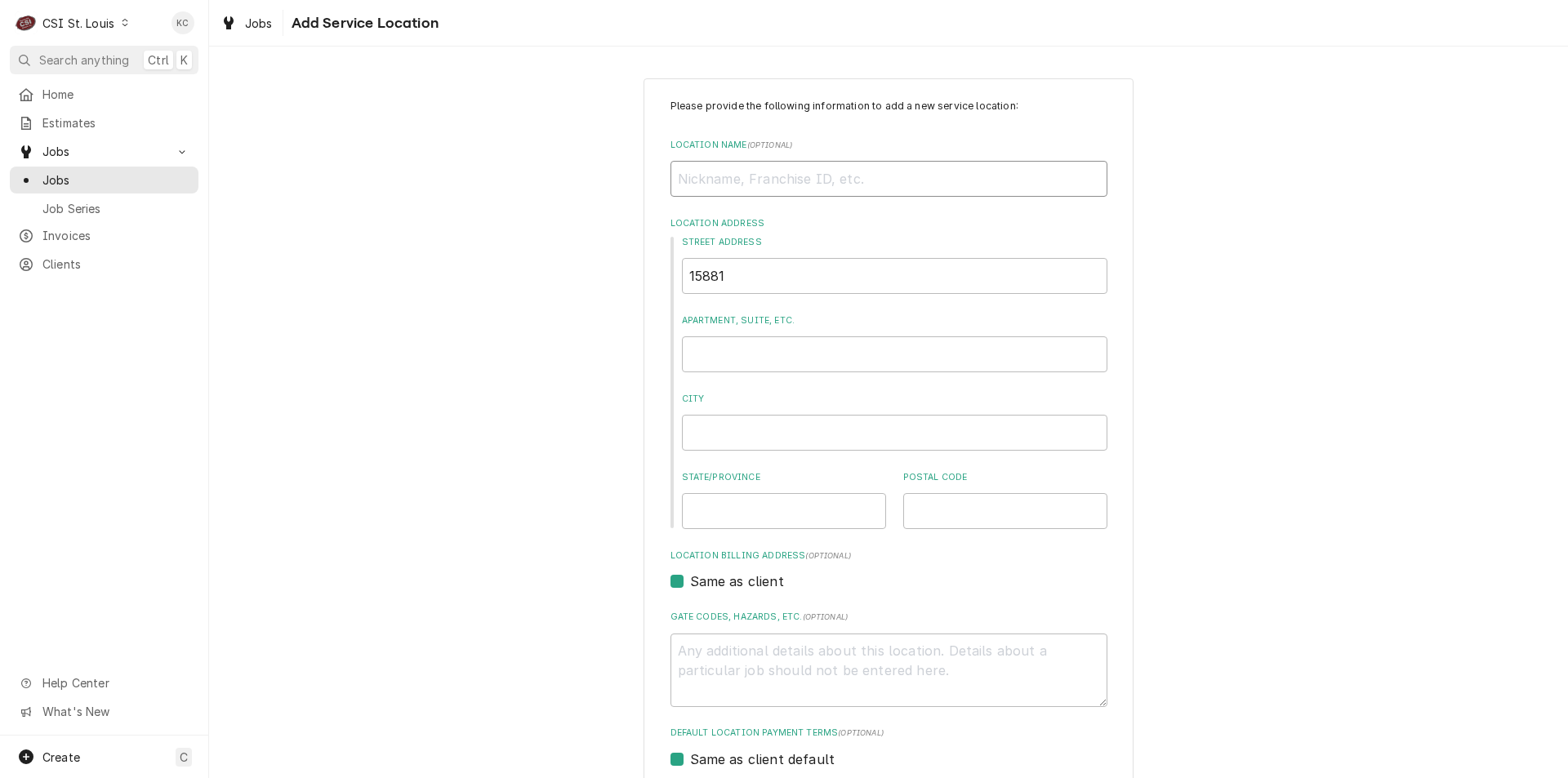 type on "D" 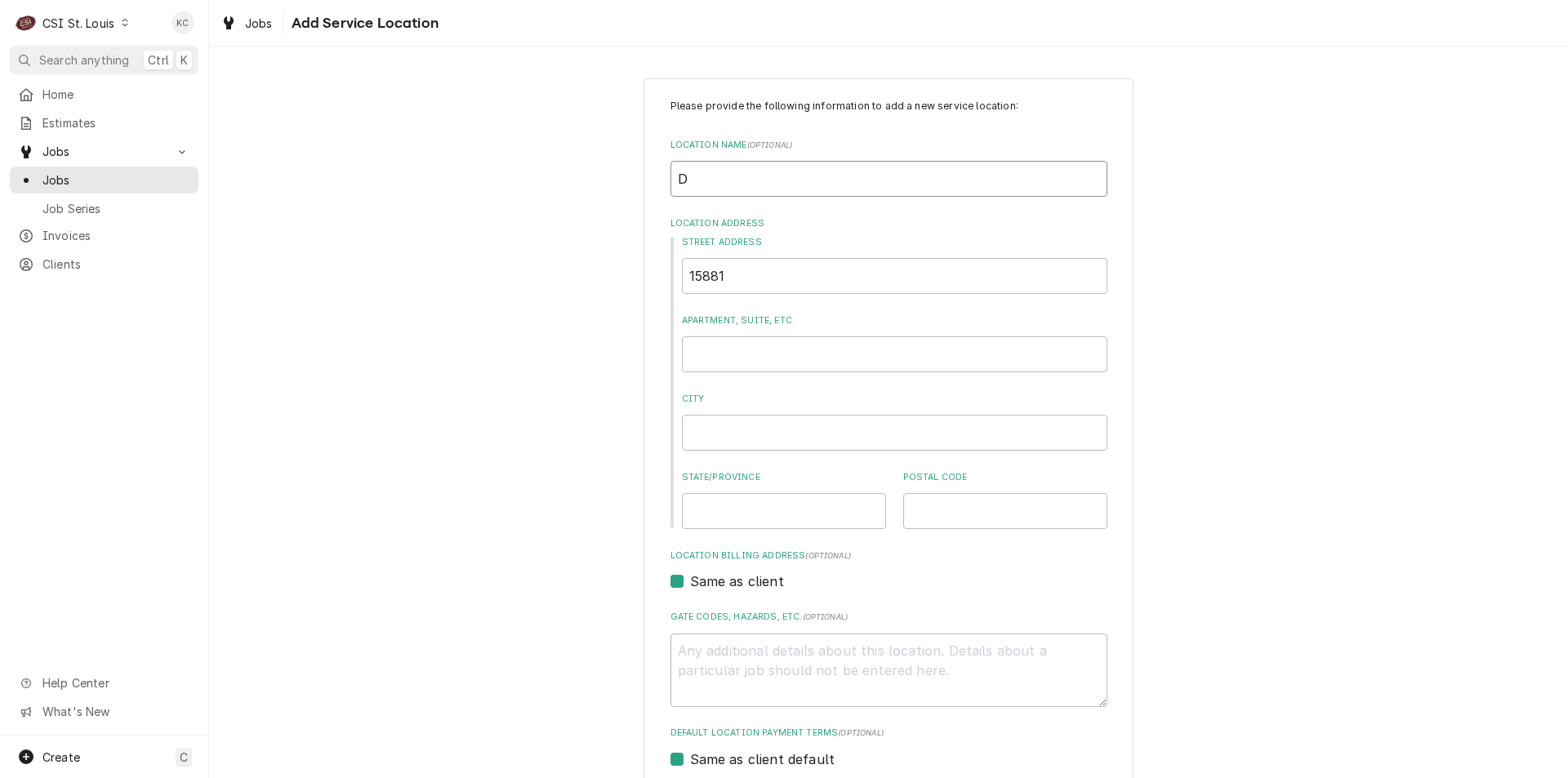 type on "x" 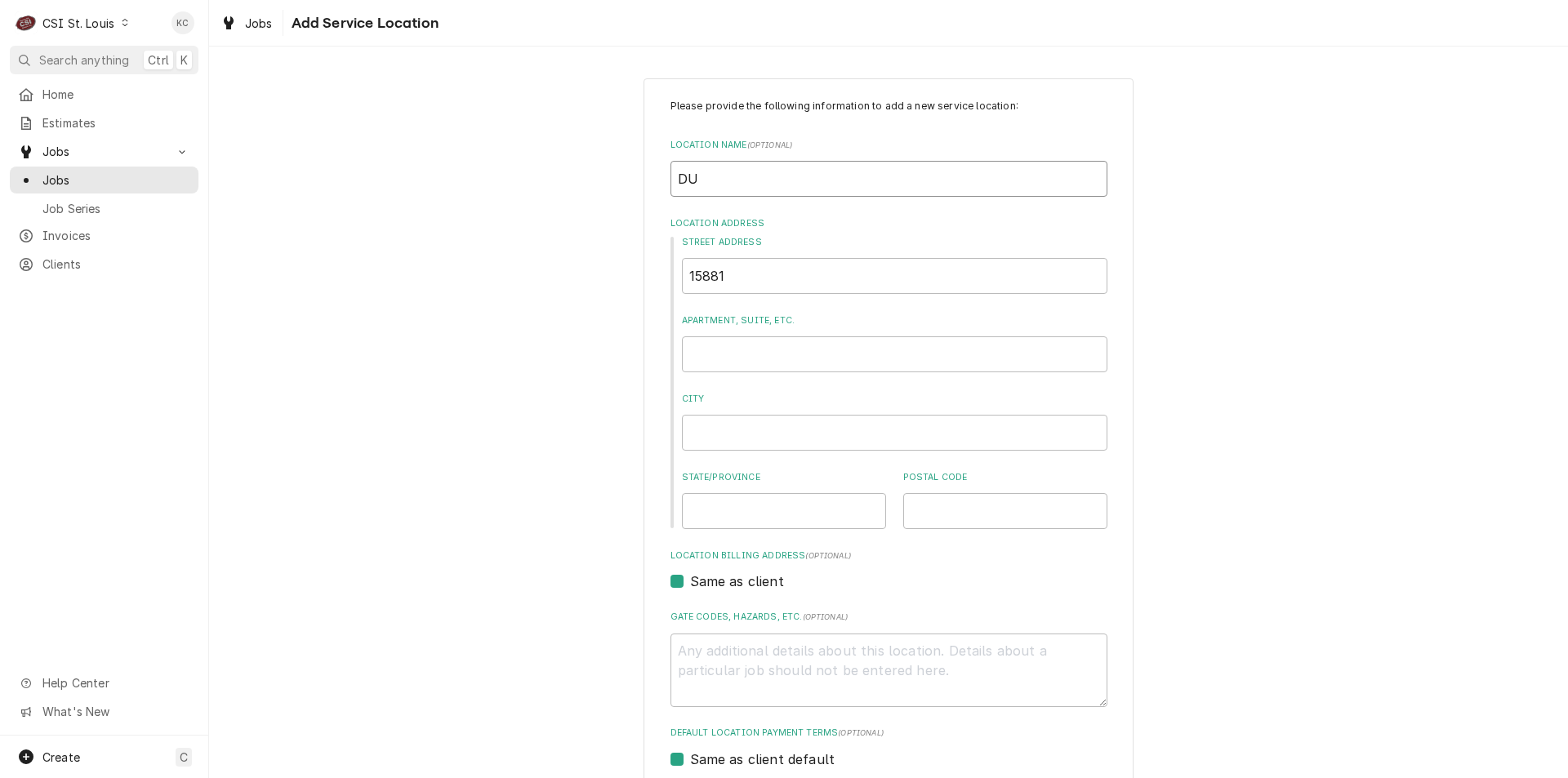 type on "x" 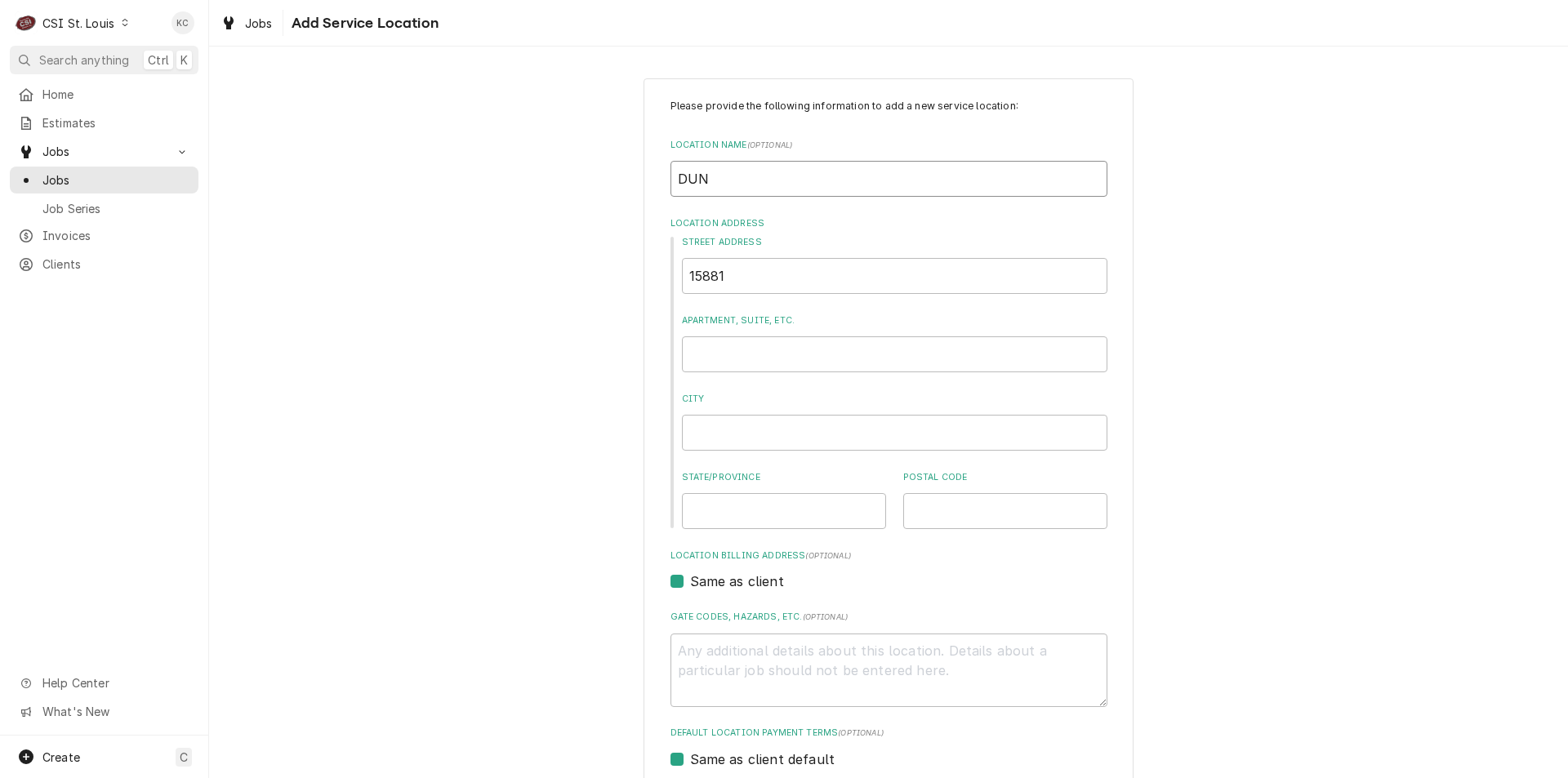 type on "x" 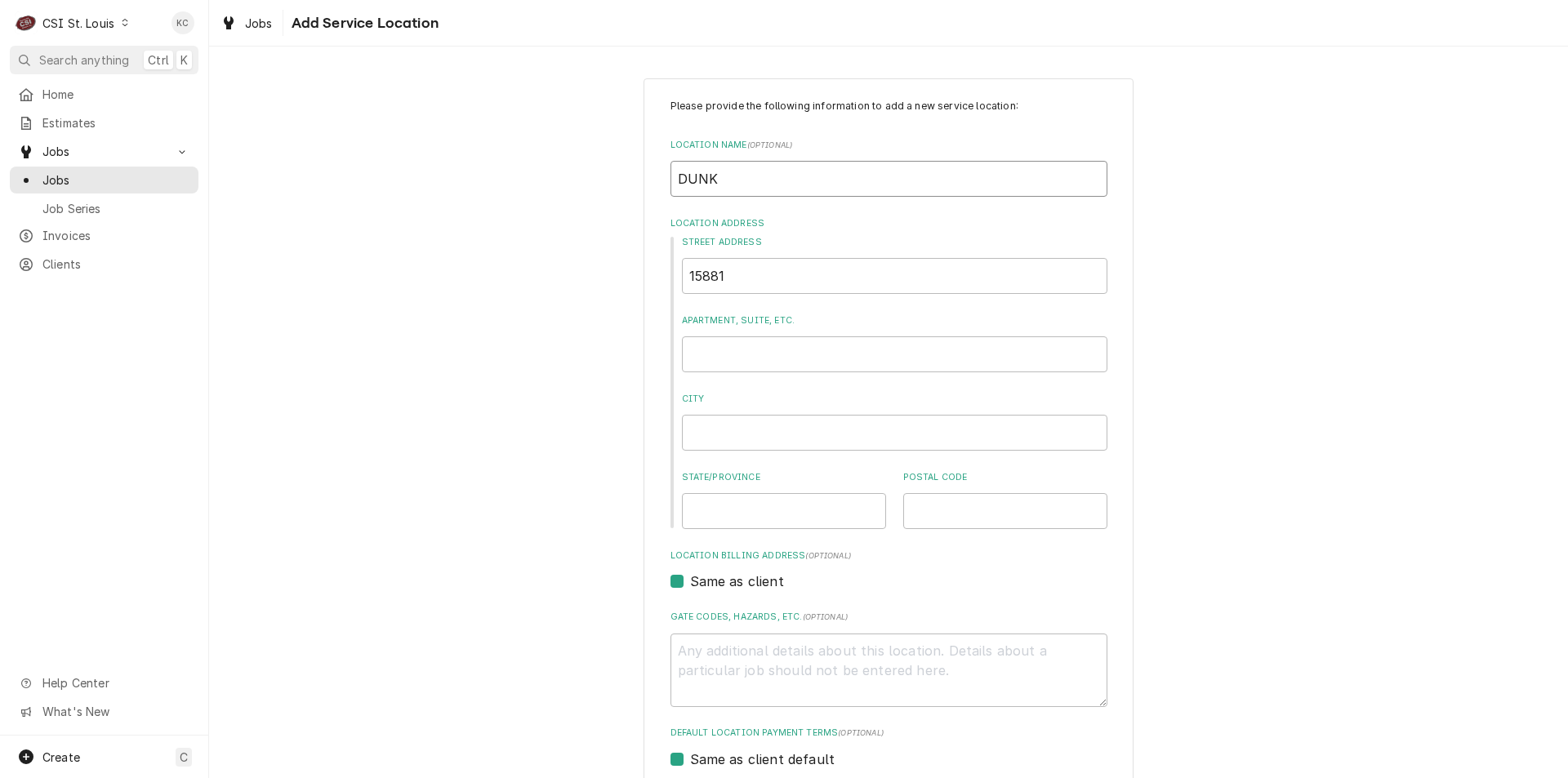 type on "x" 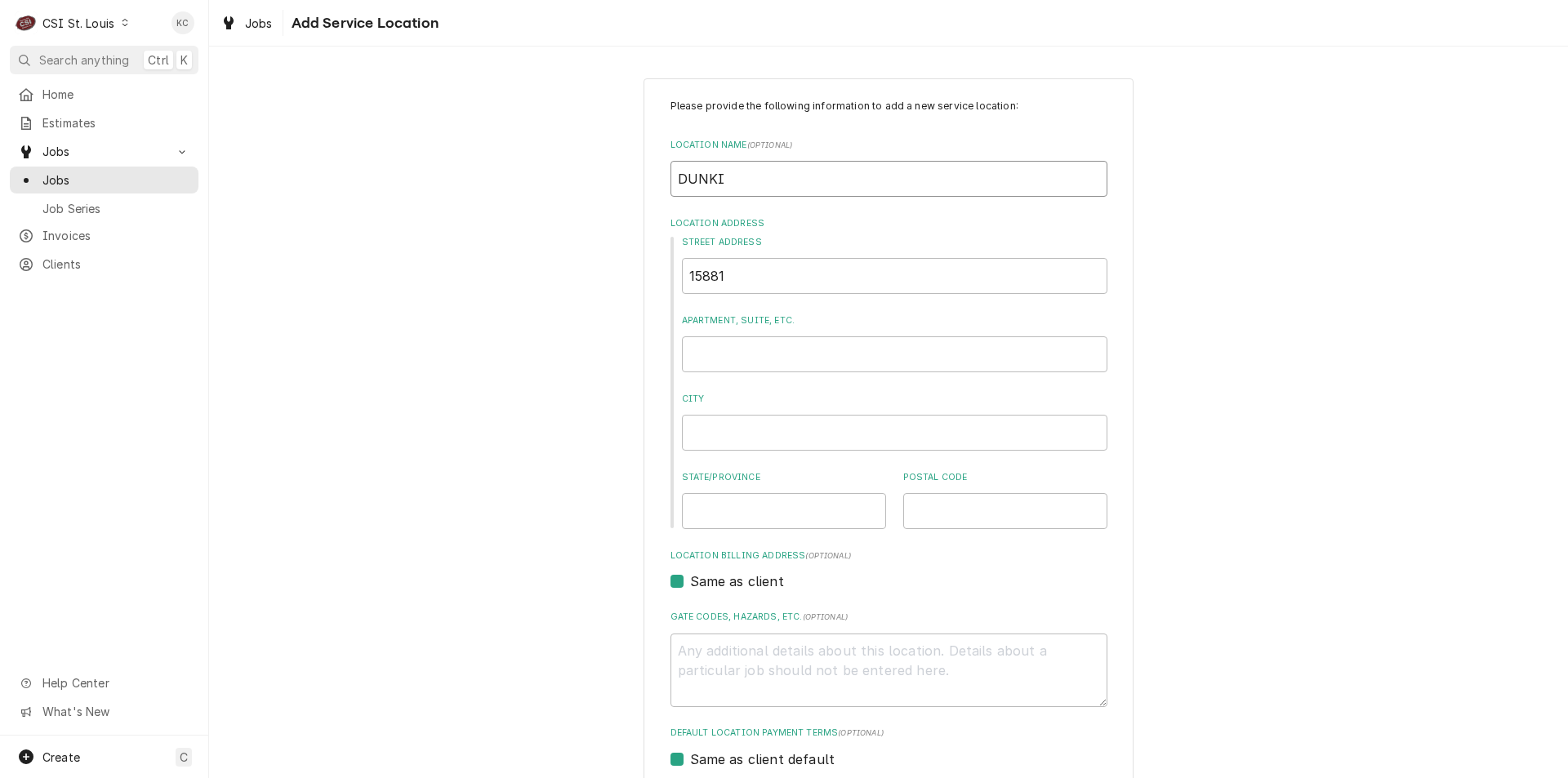 type on "x" 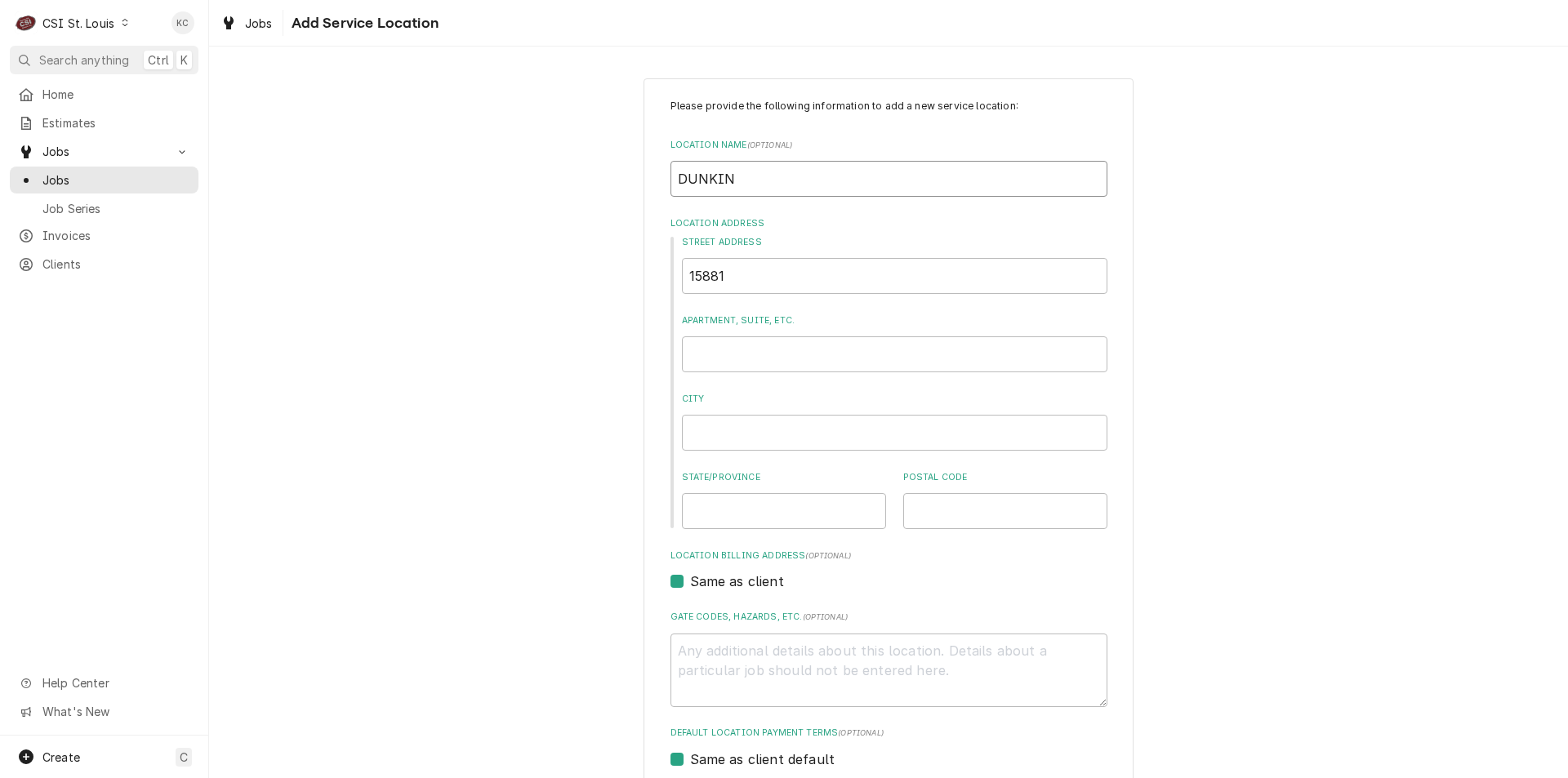 type on "x" 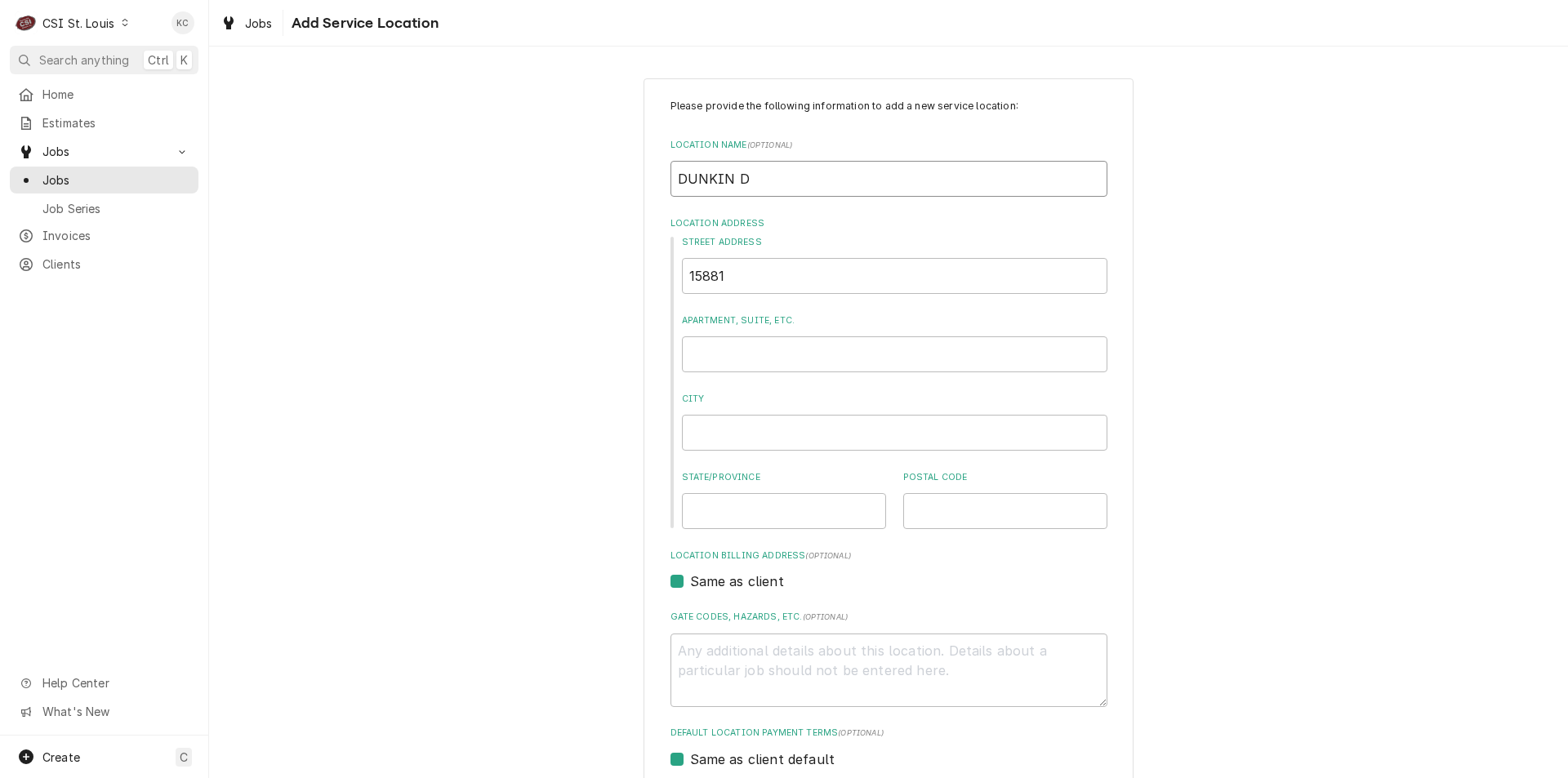 type on "x" 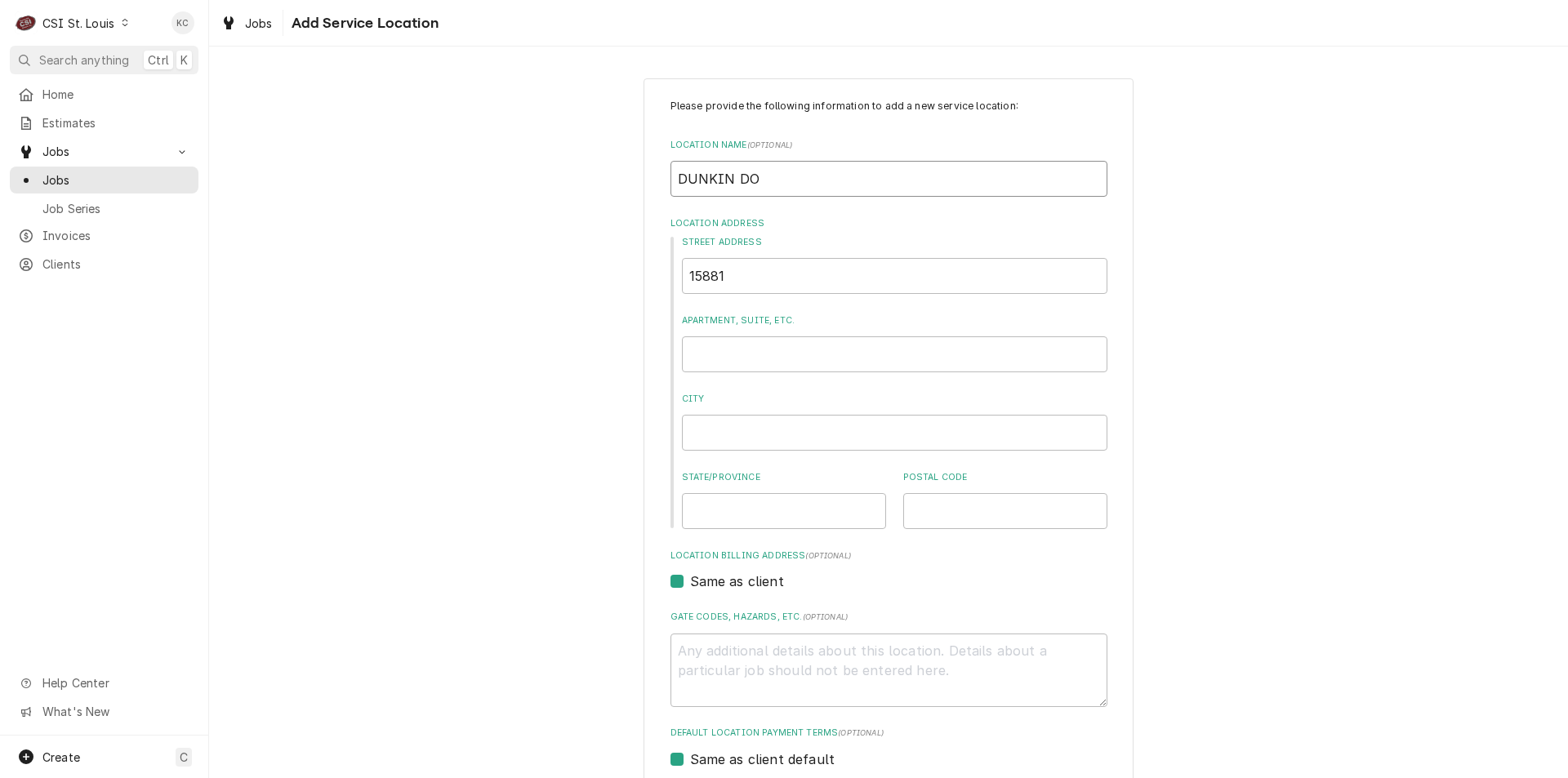 type on "x" 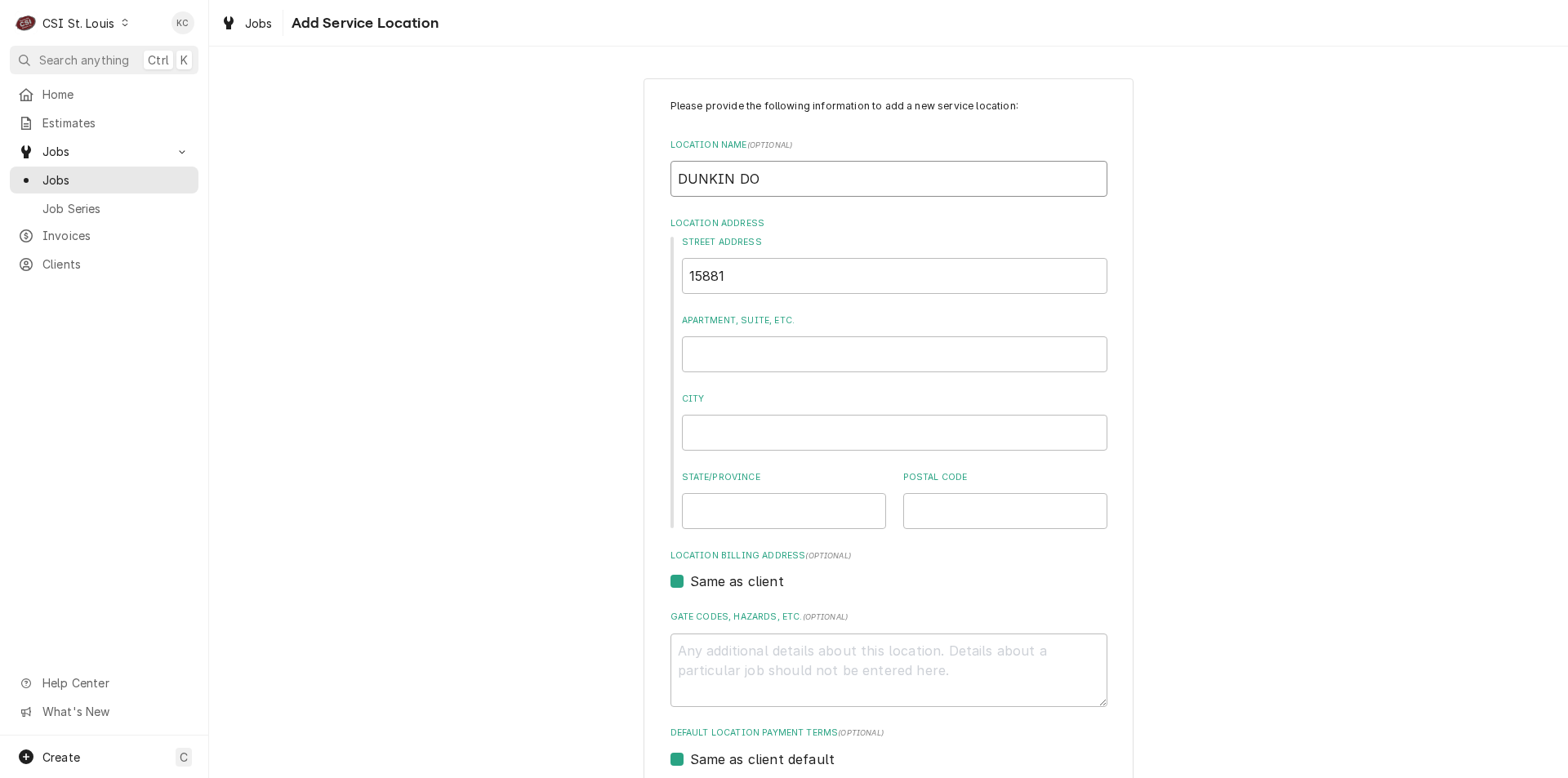 type on "DUNKIN DON" 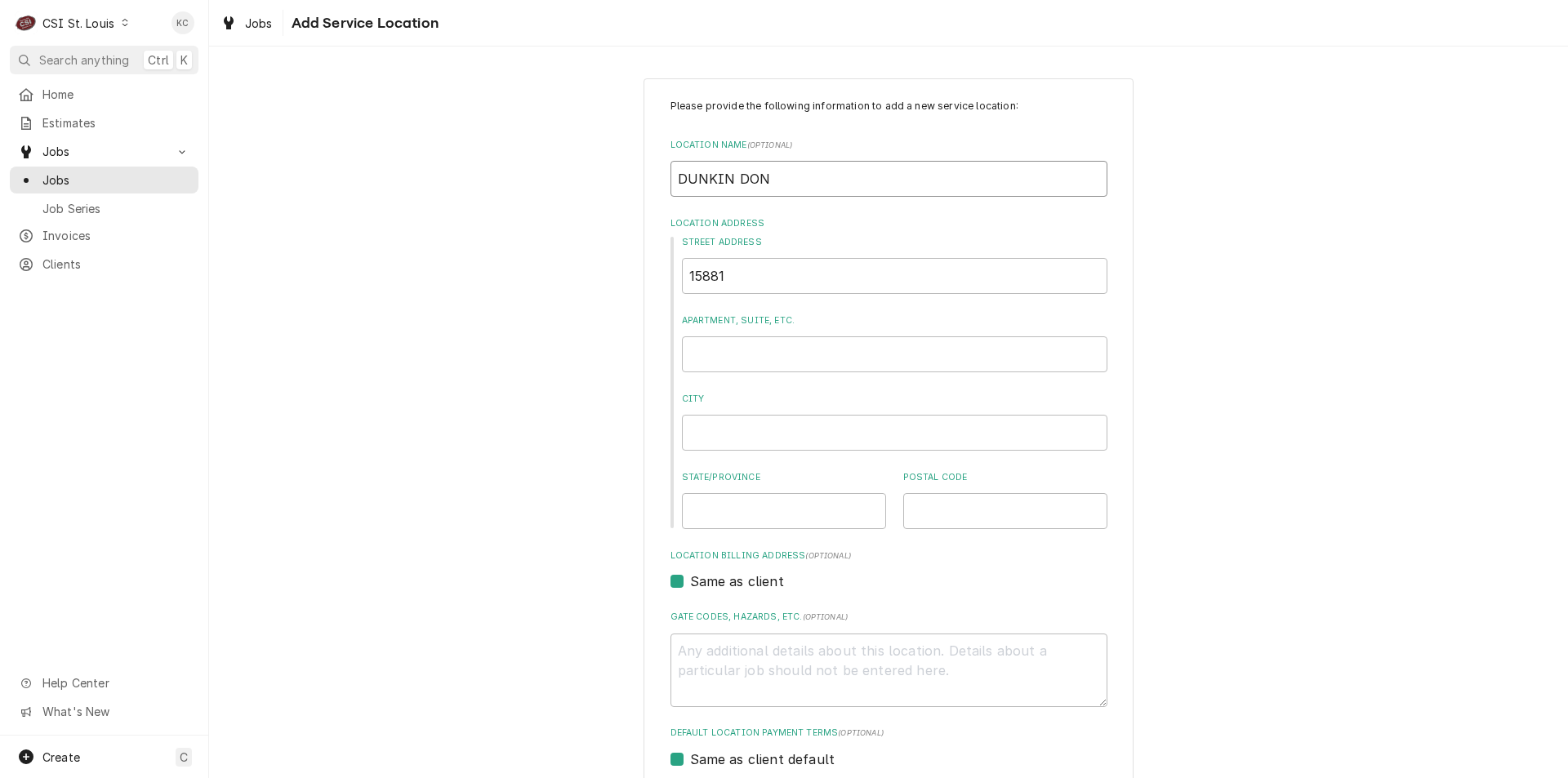 type on "x" 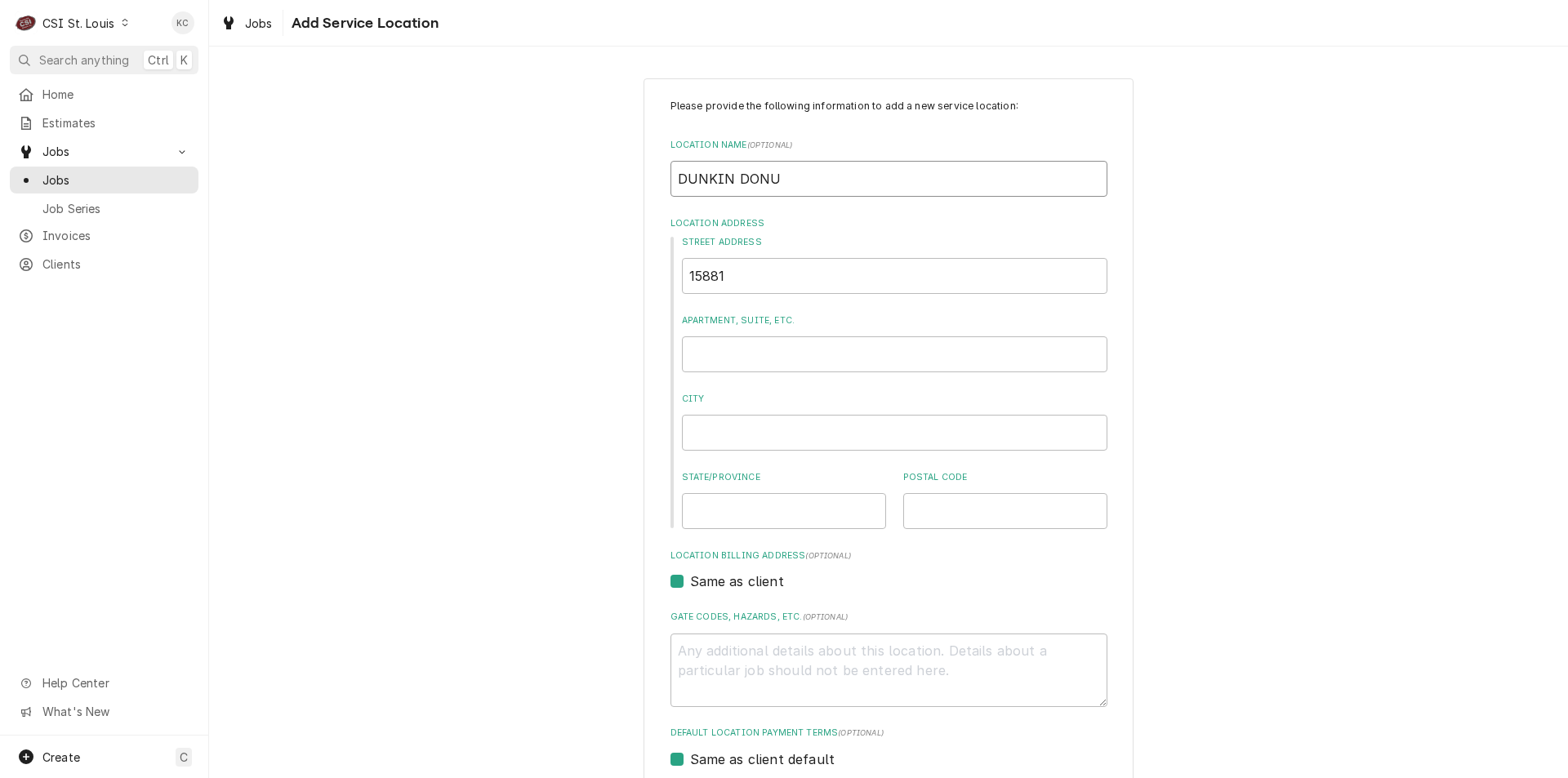 type on "x" 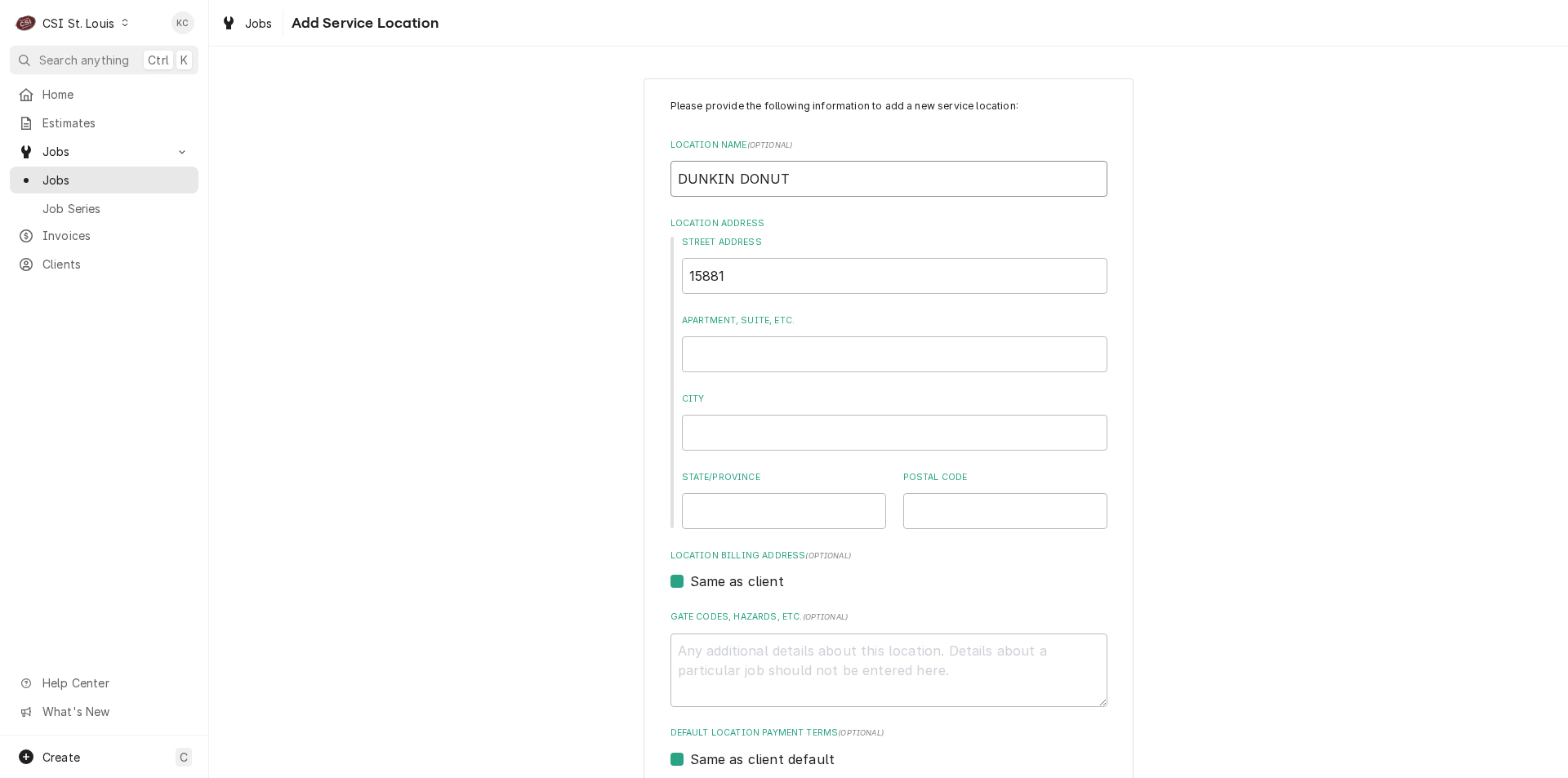 type on "x" 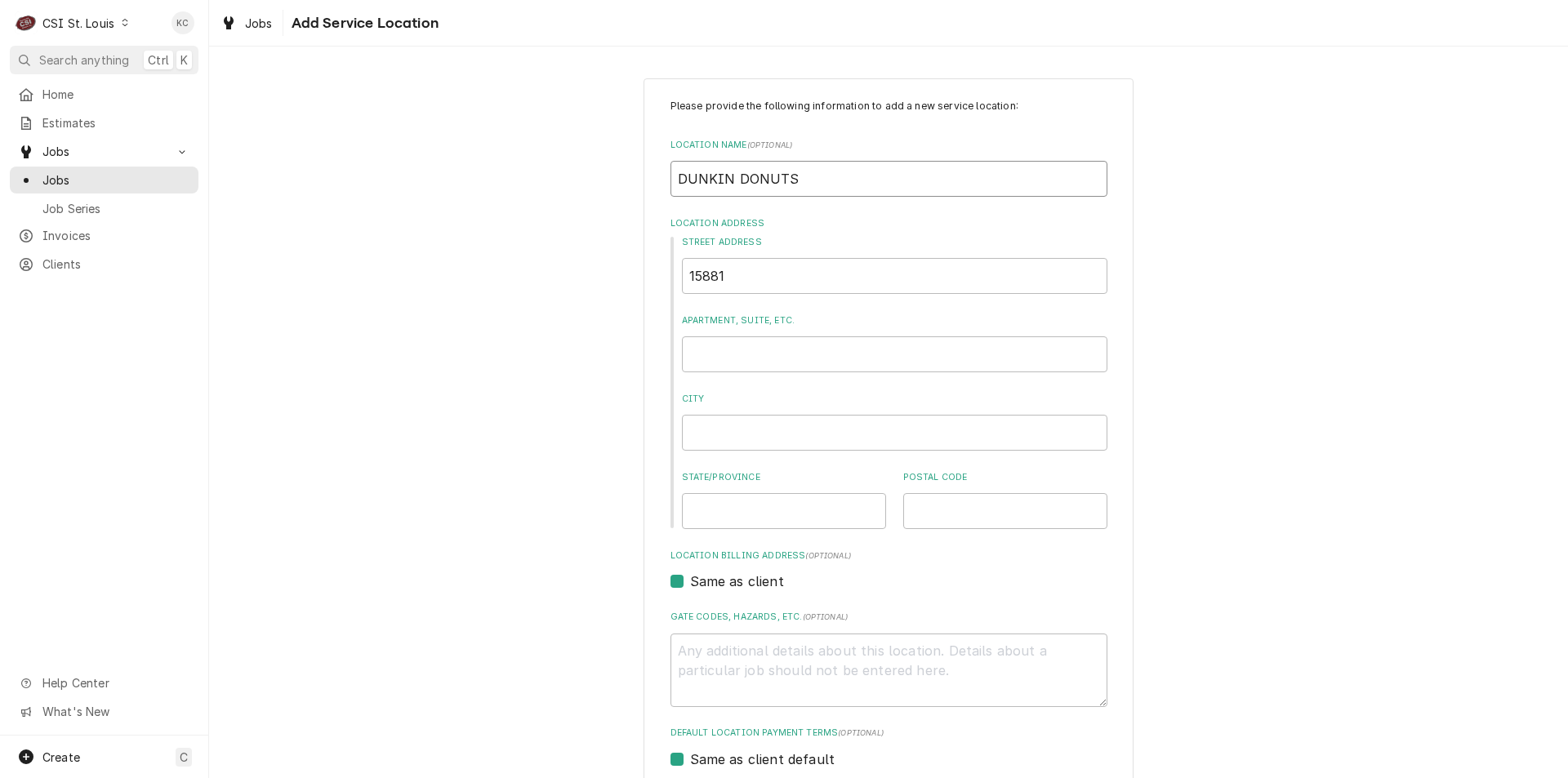 type on "x" 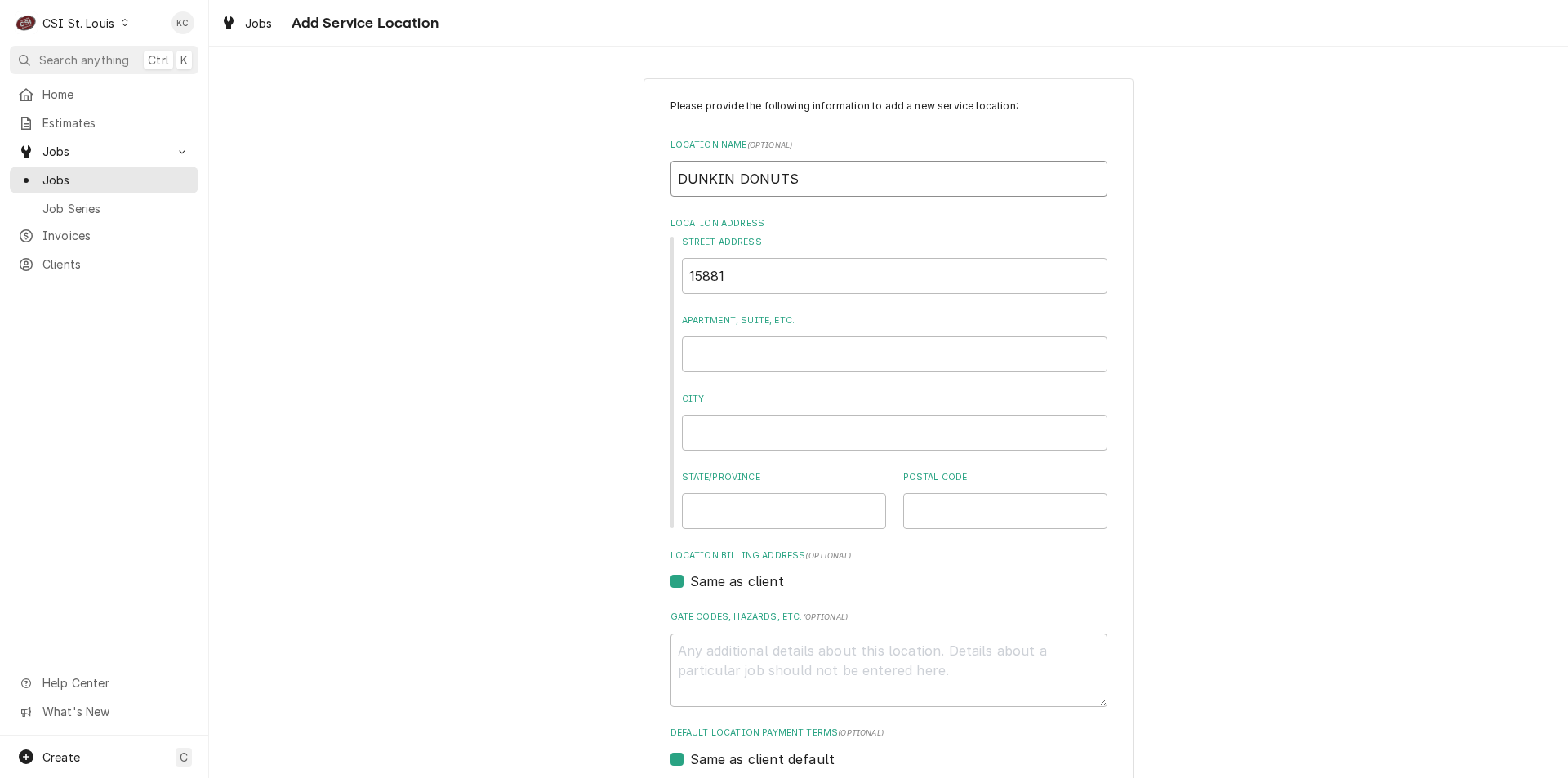 type on "DUNKIN DONUTS" 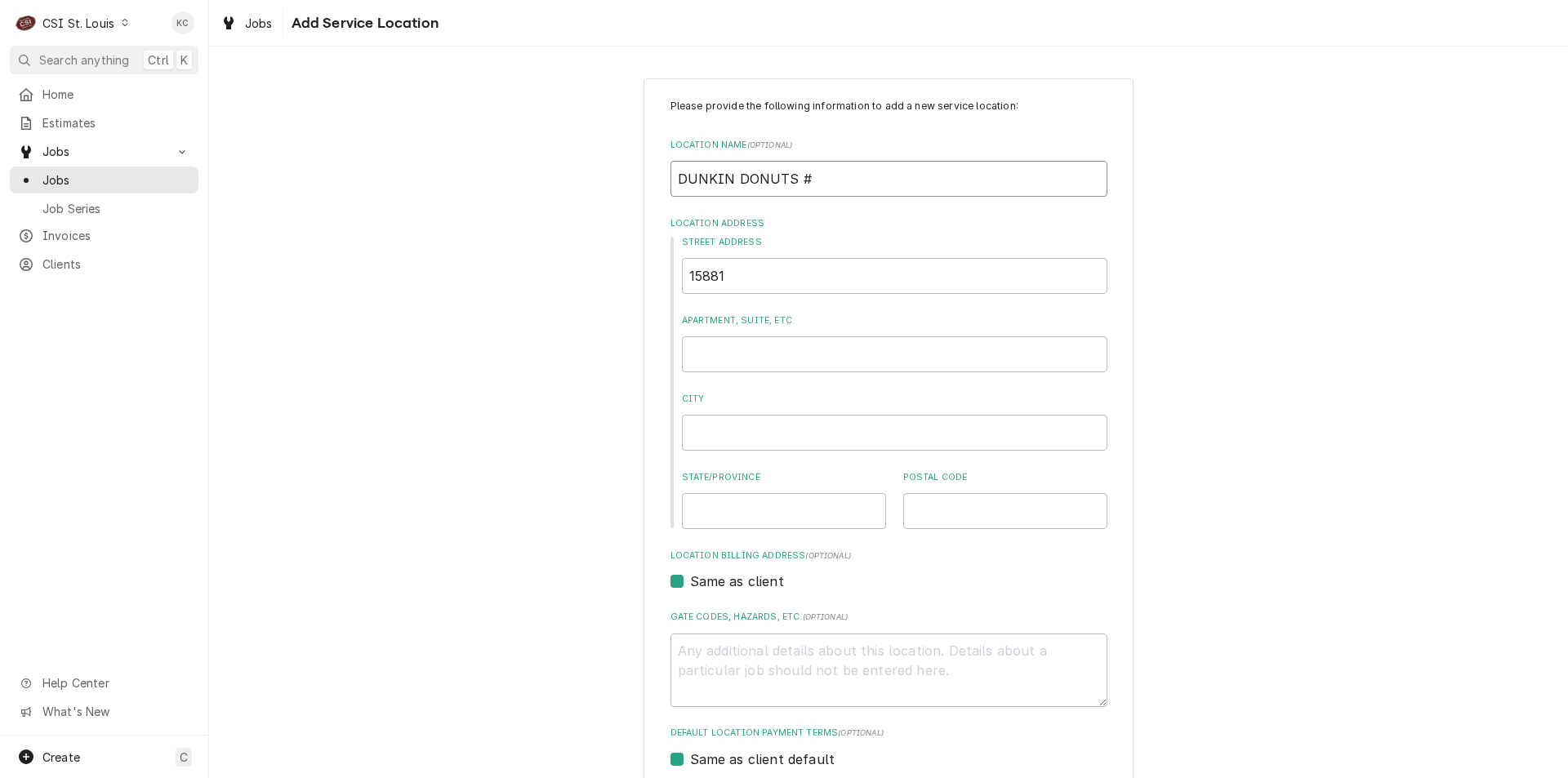 type on "x" 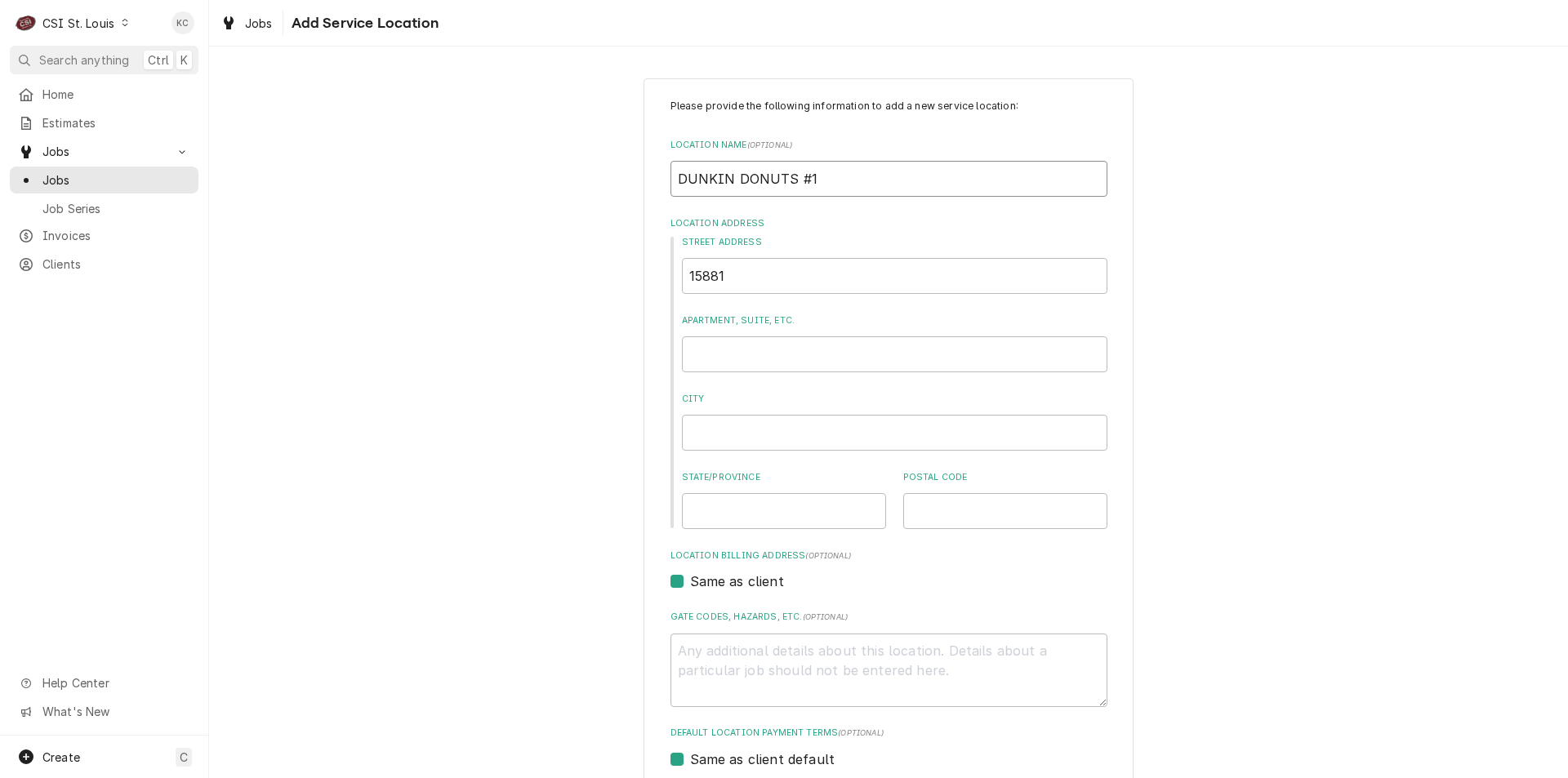 type on "x" 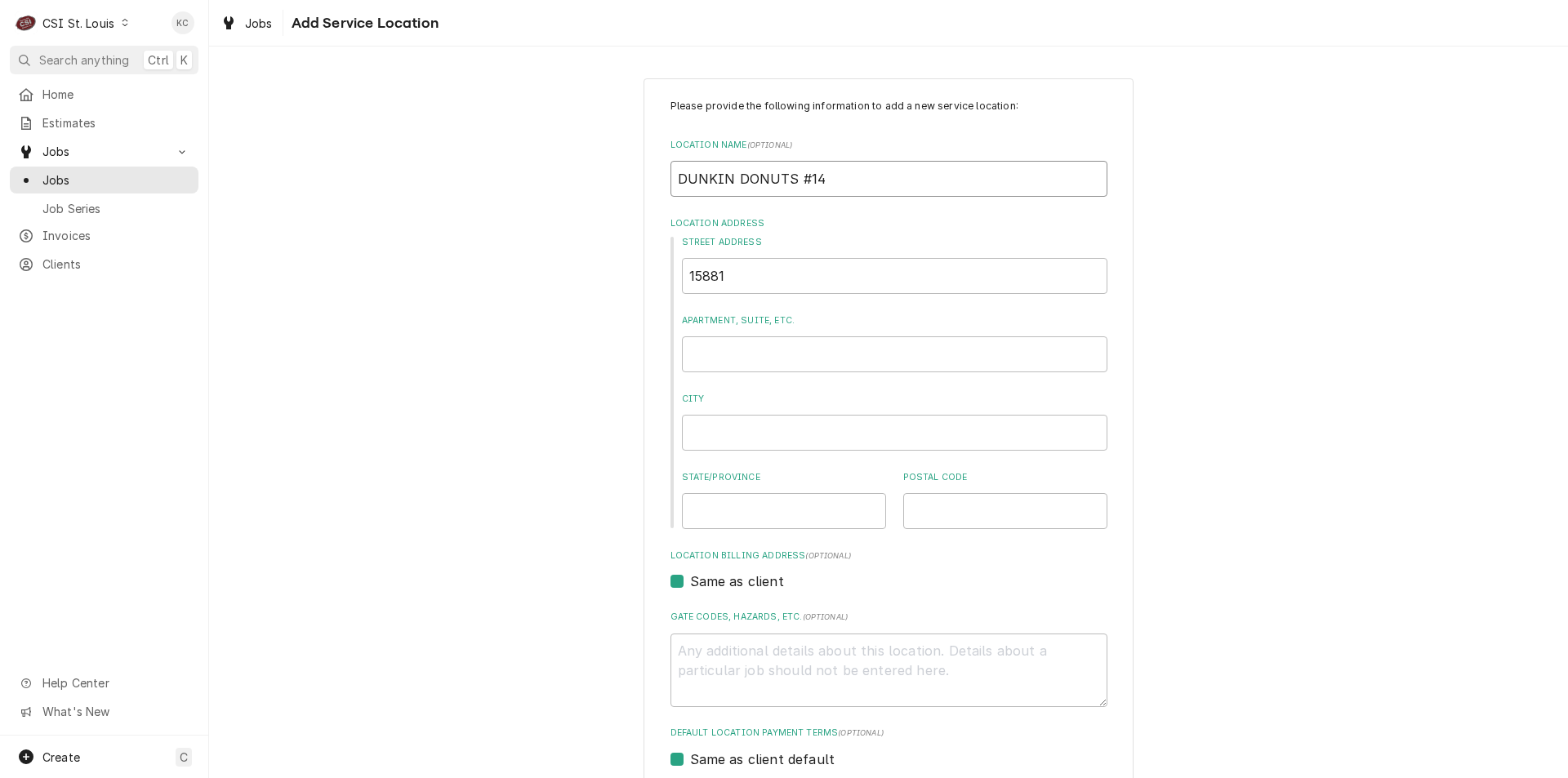 type on "x" 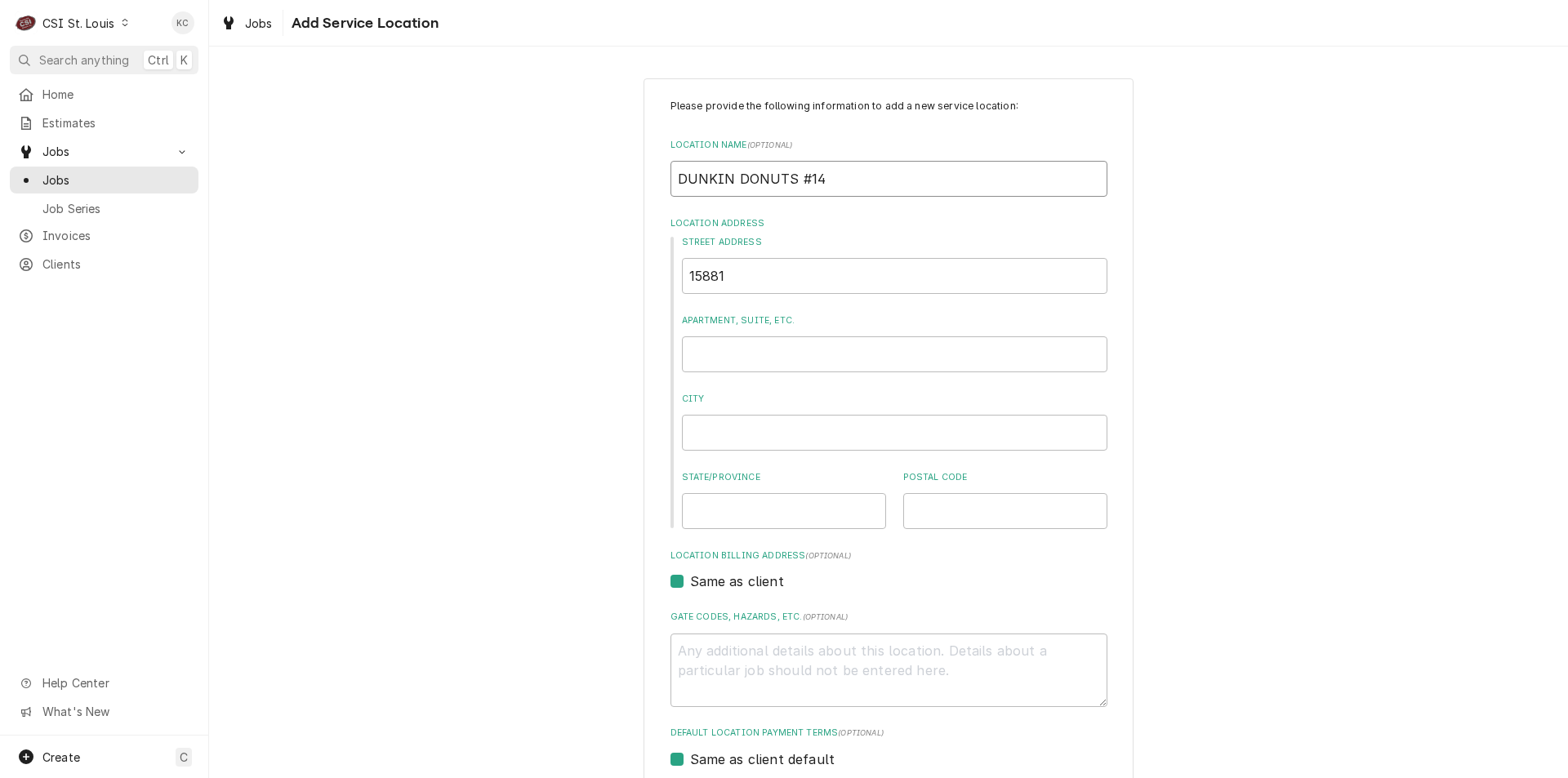 type on "DUNKIN DONUTS #146" 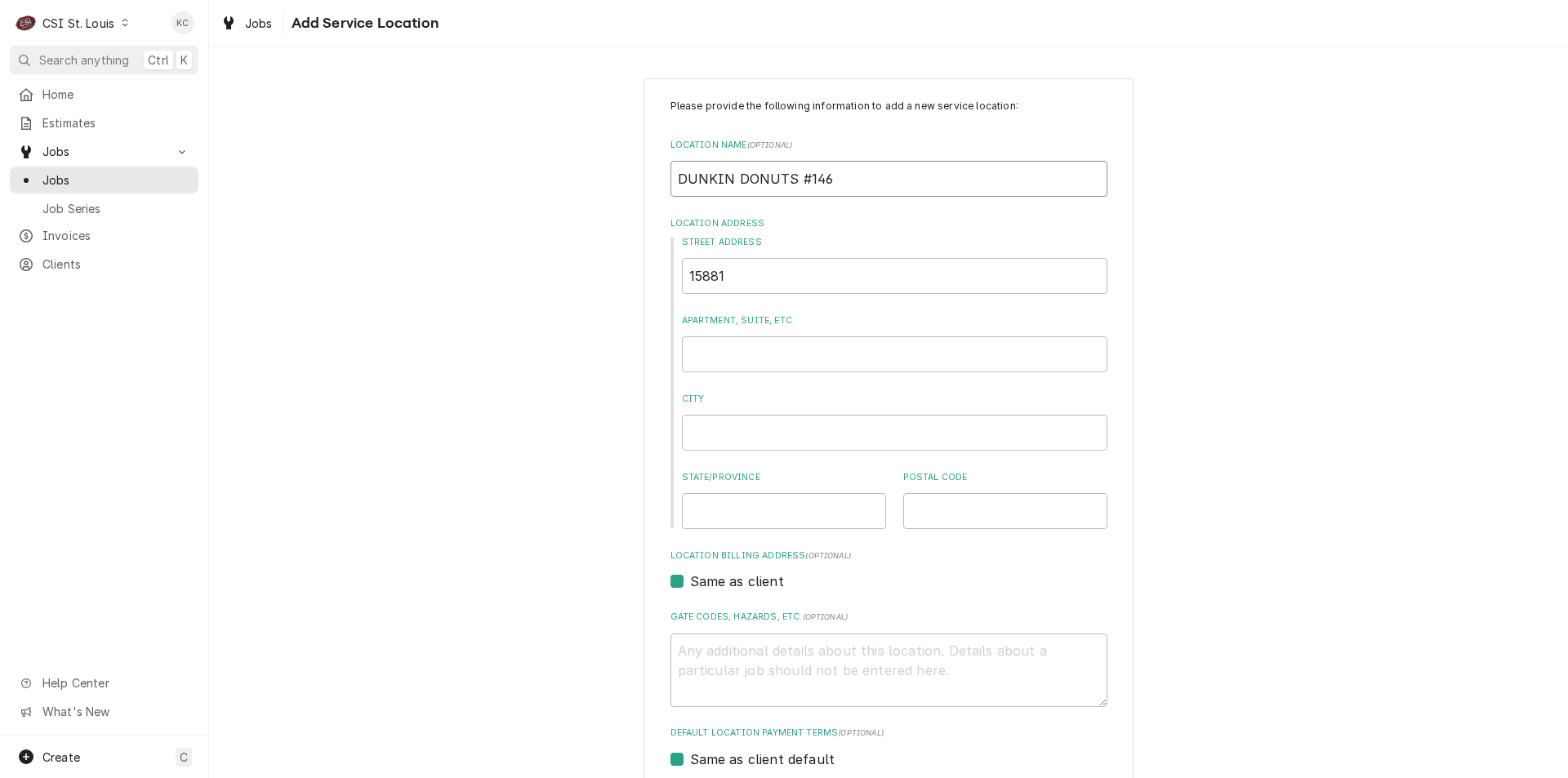 type on "x" 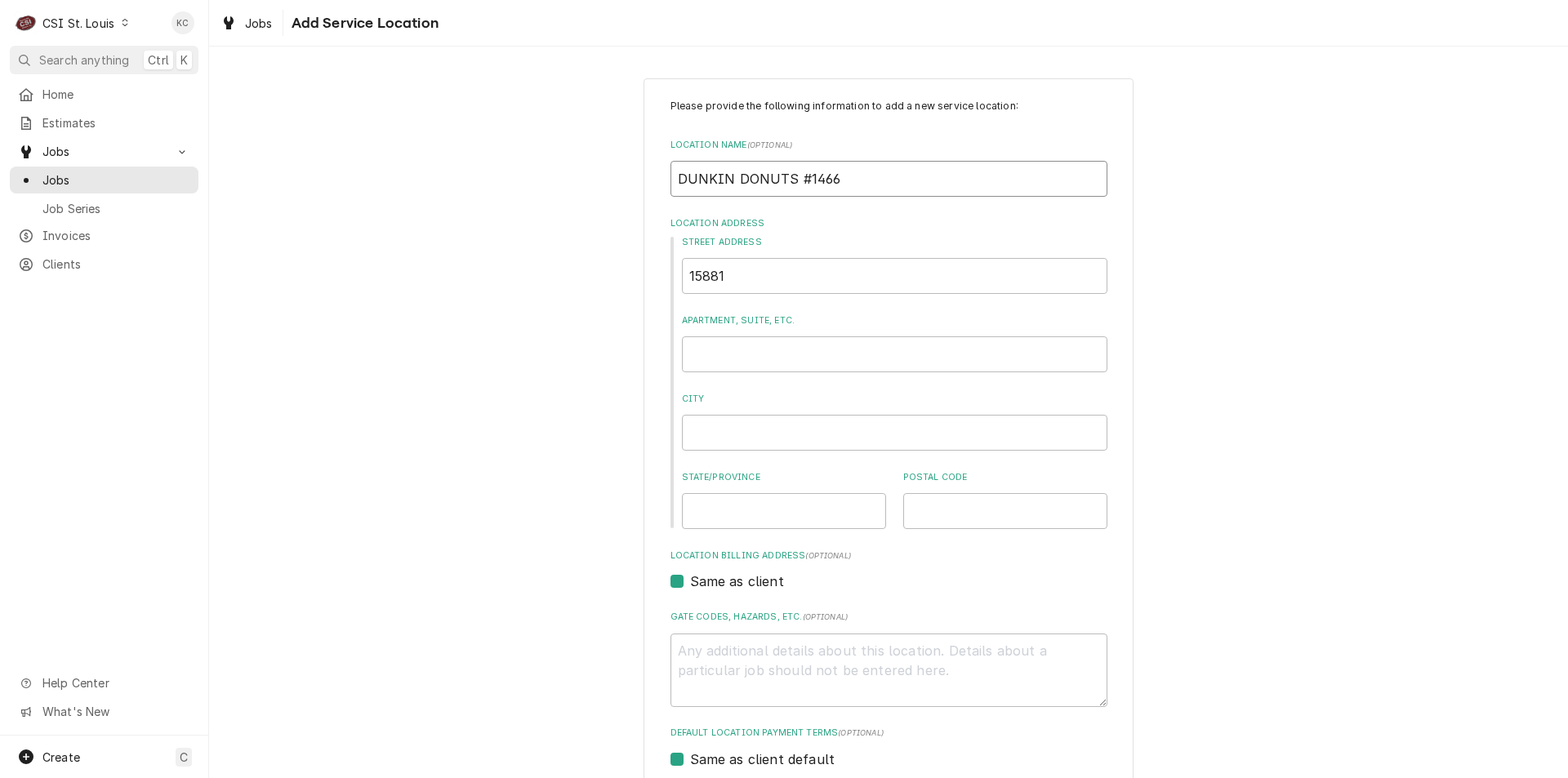 type on "x" 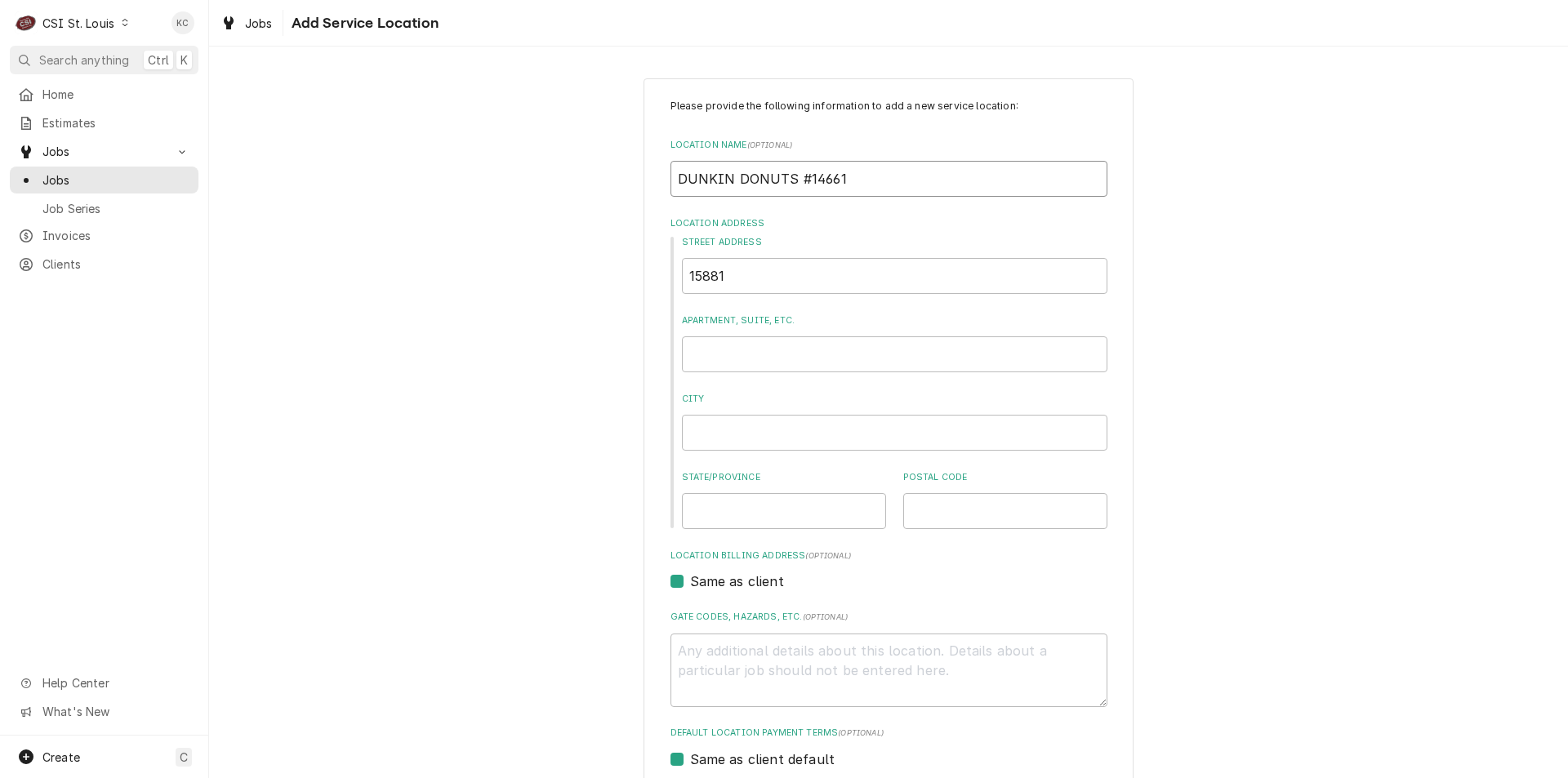 type on "x" 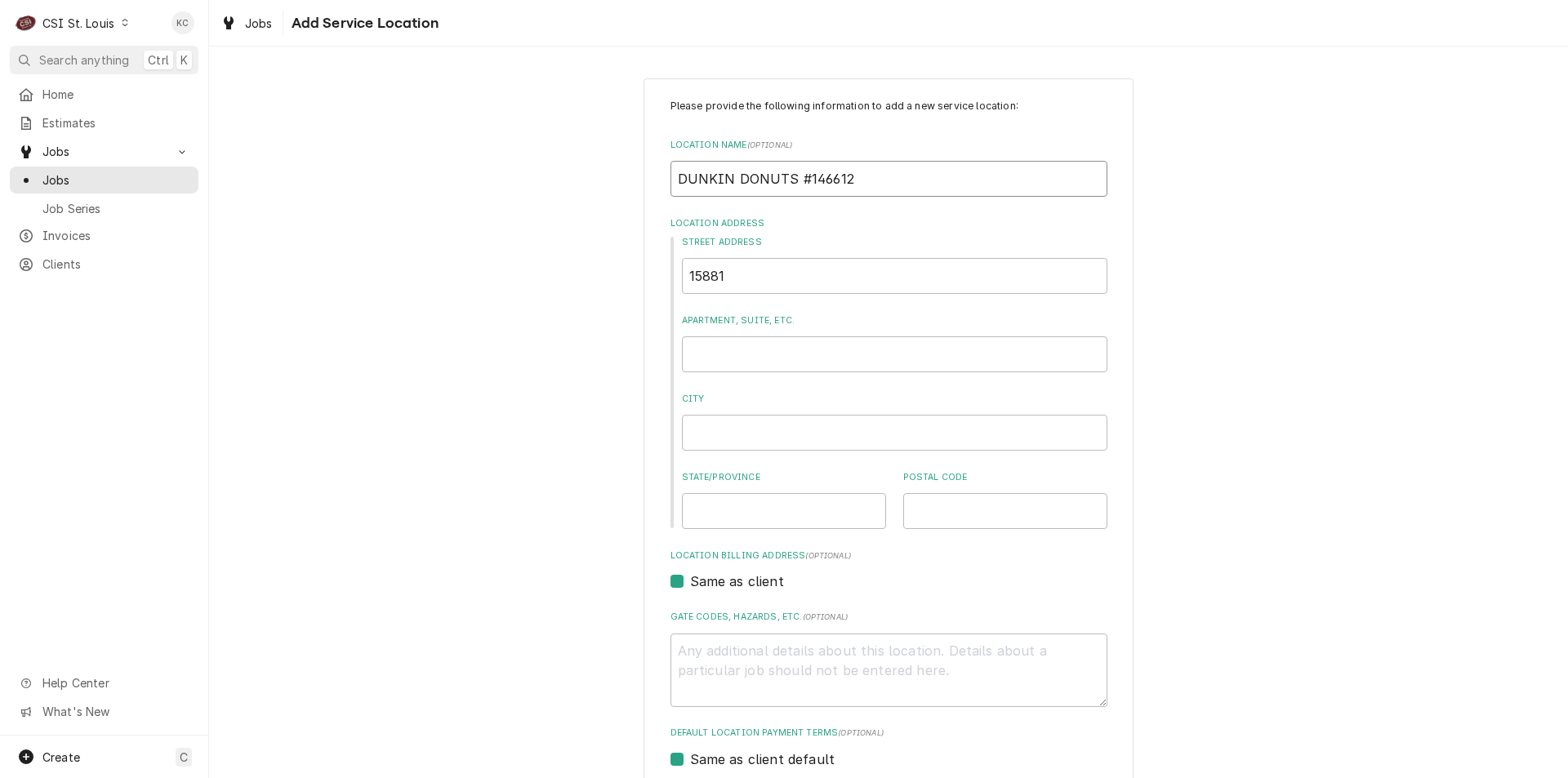 type on "x" 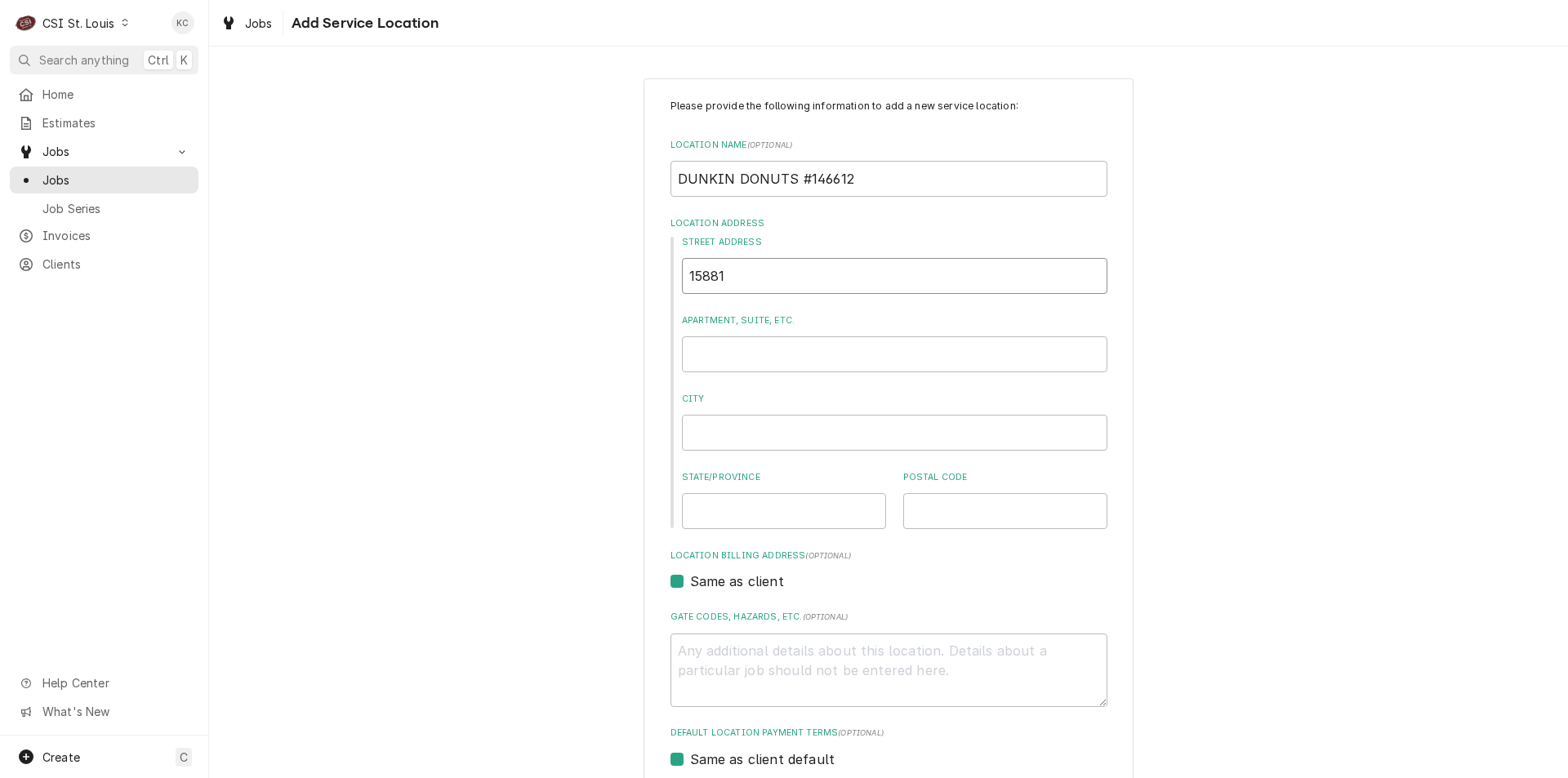 click on "15881" at bounding box center (894, 276) 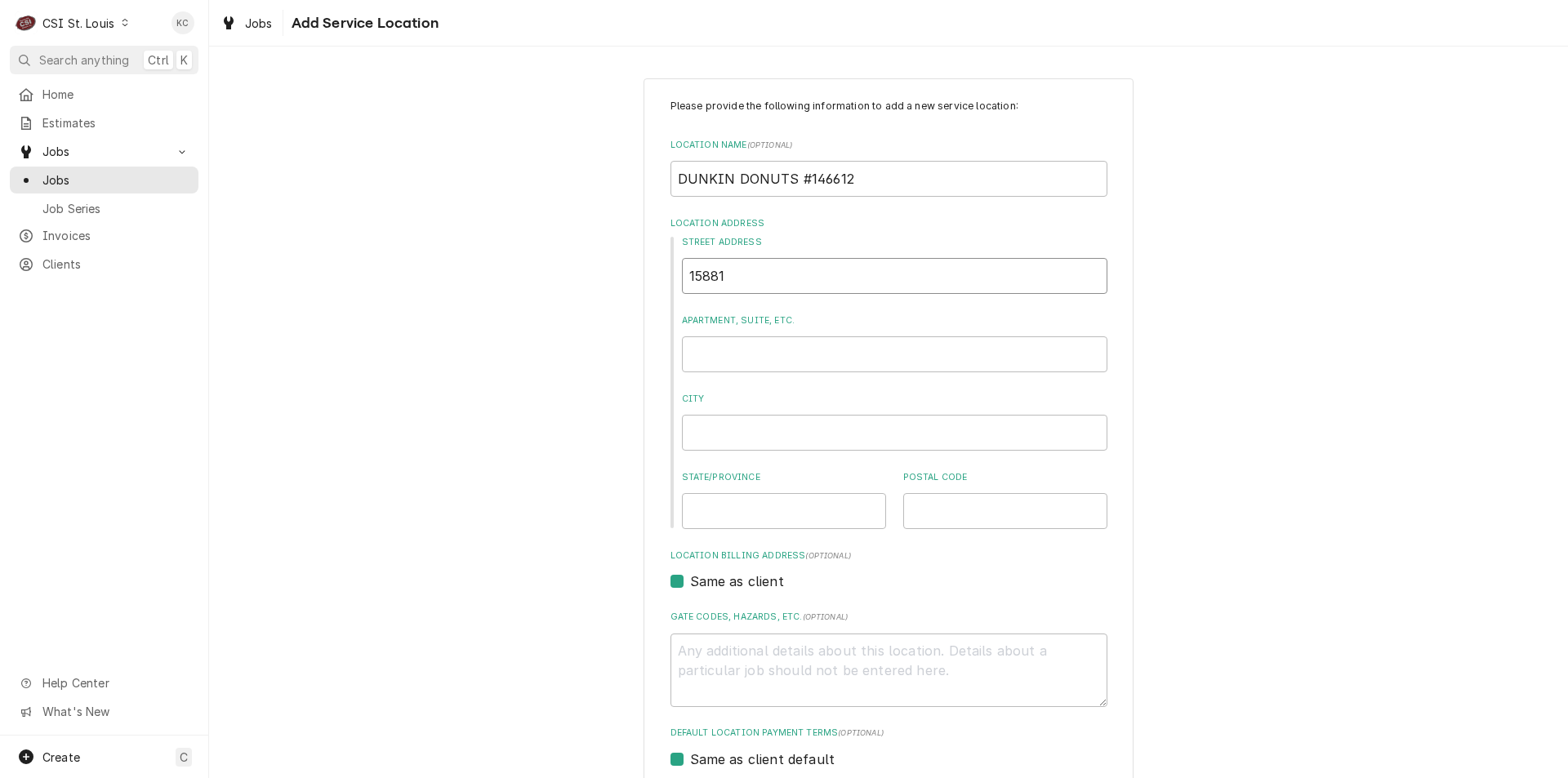 type on "x" 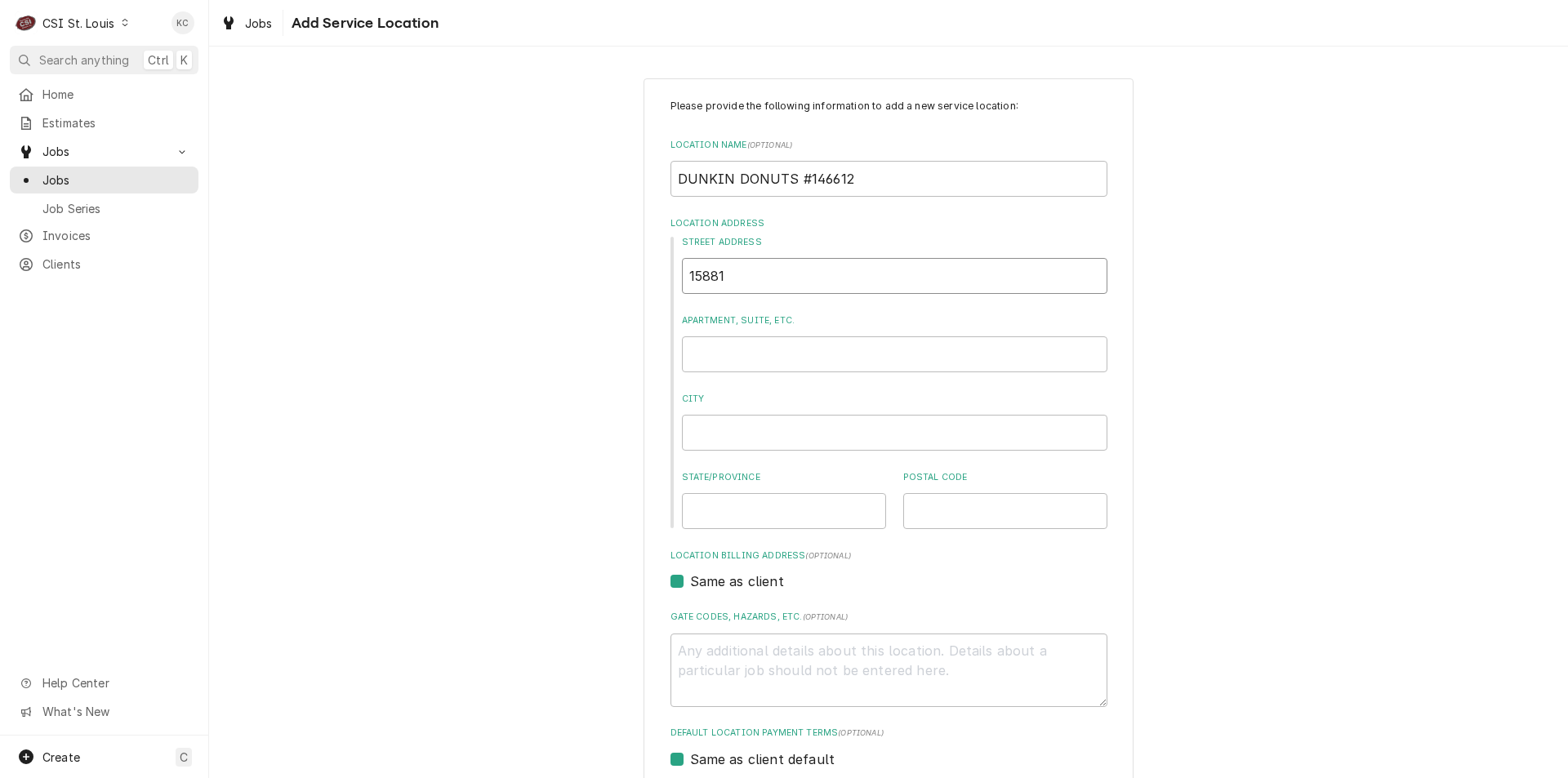 type on "[NUMBER]" 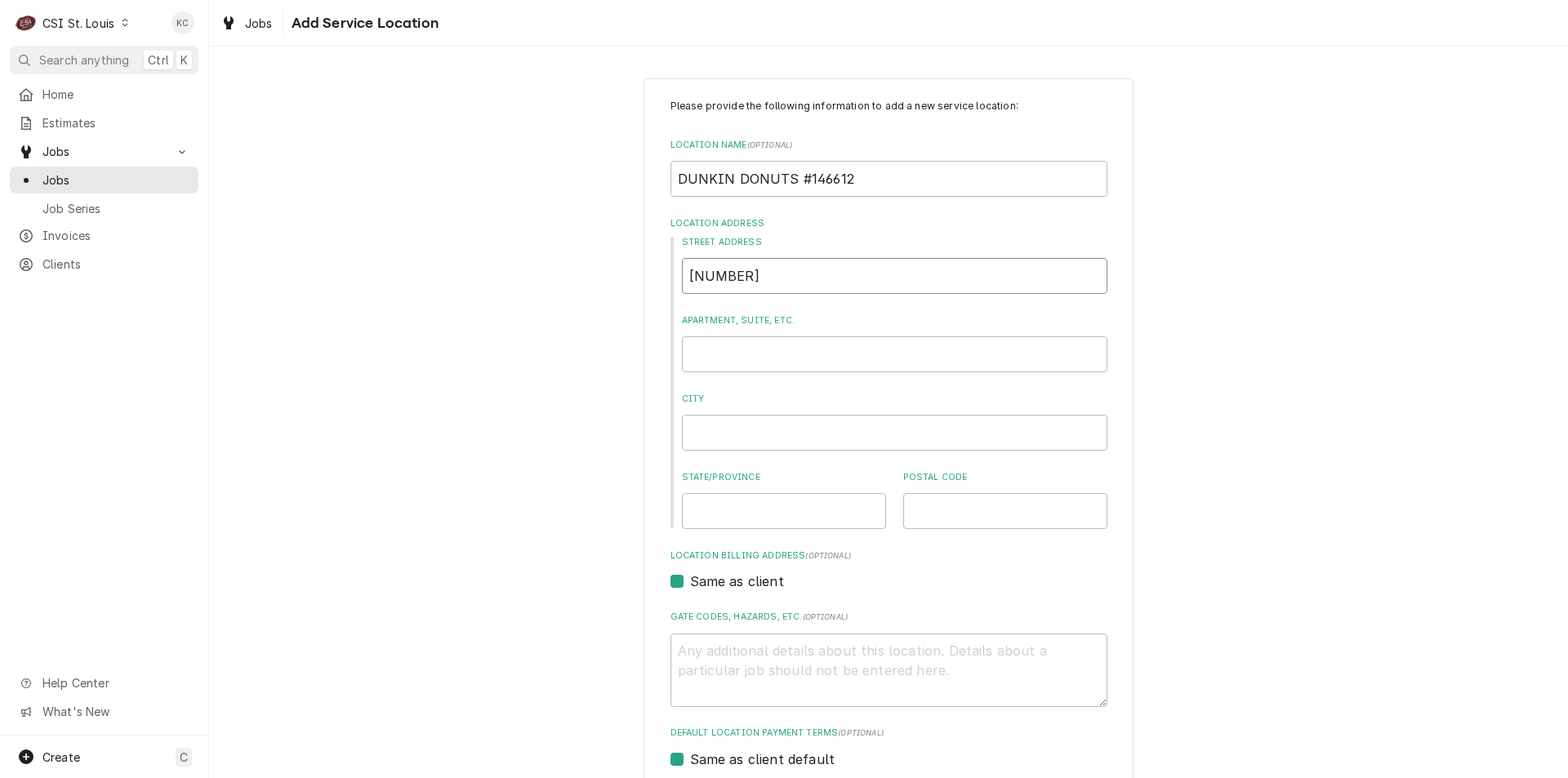type on "x" 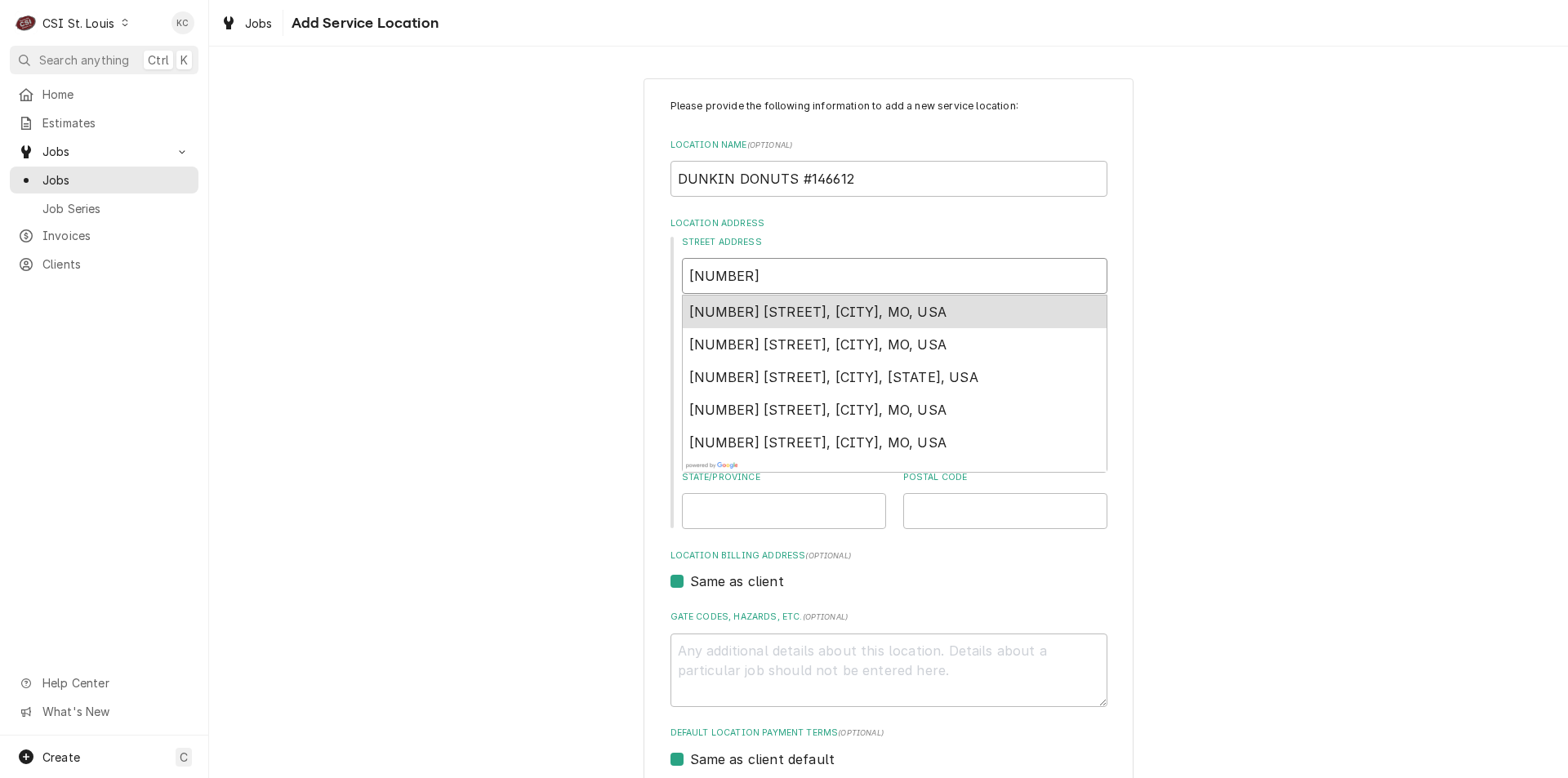 click on "[NUMBER] [STREET], [CITY], MO, USA" at bounding box center (817, 312) 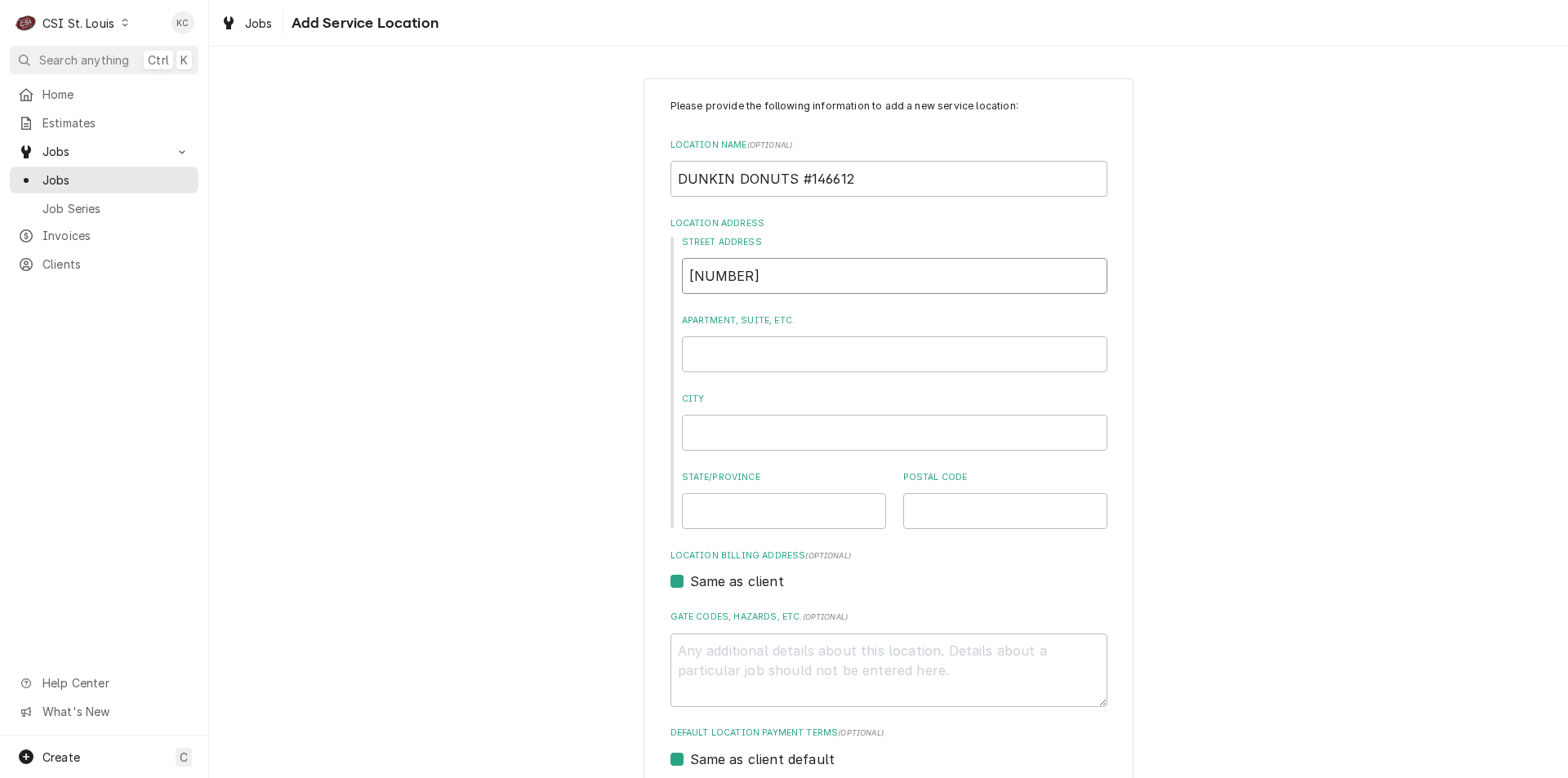 type on "x" 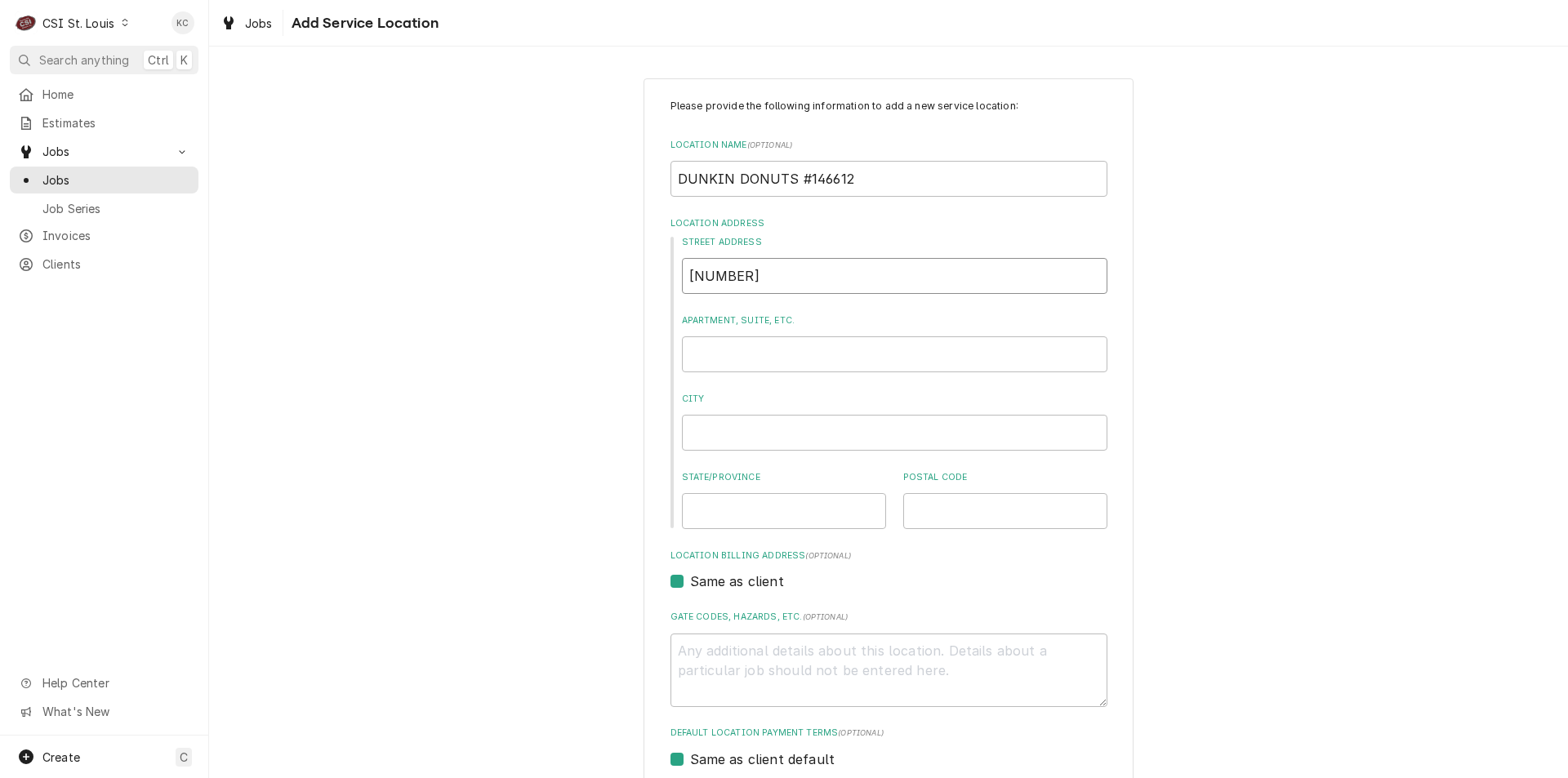 type on "[NUMBER] [STREET]" 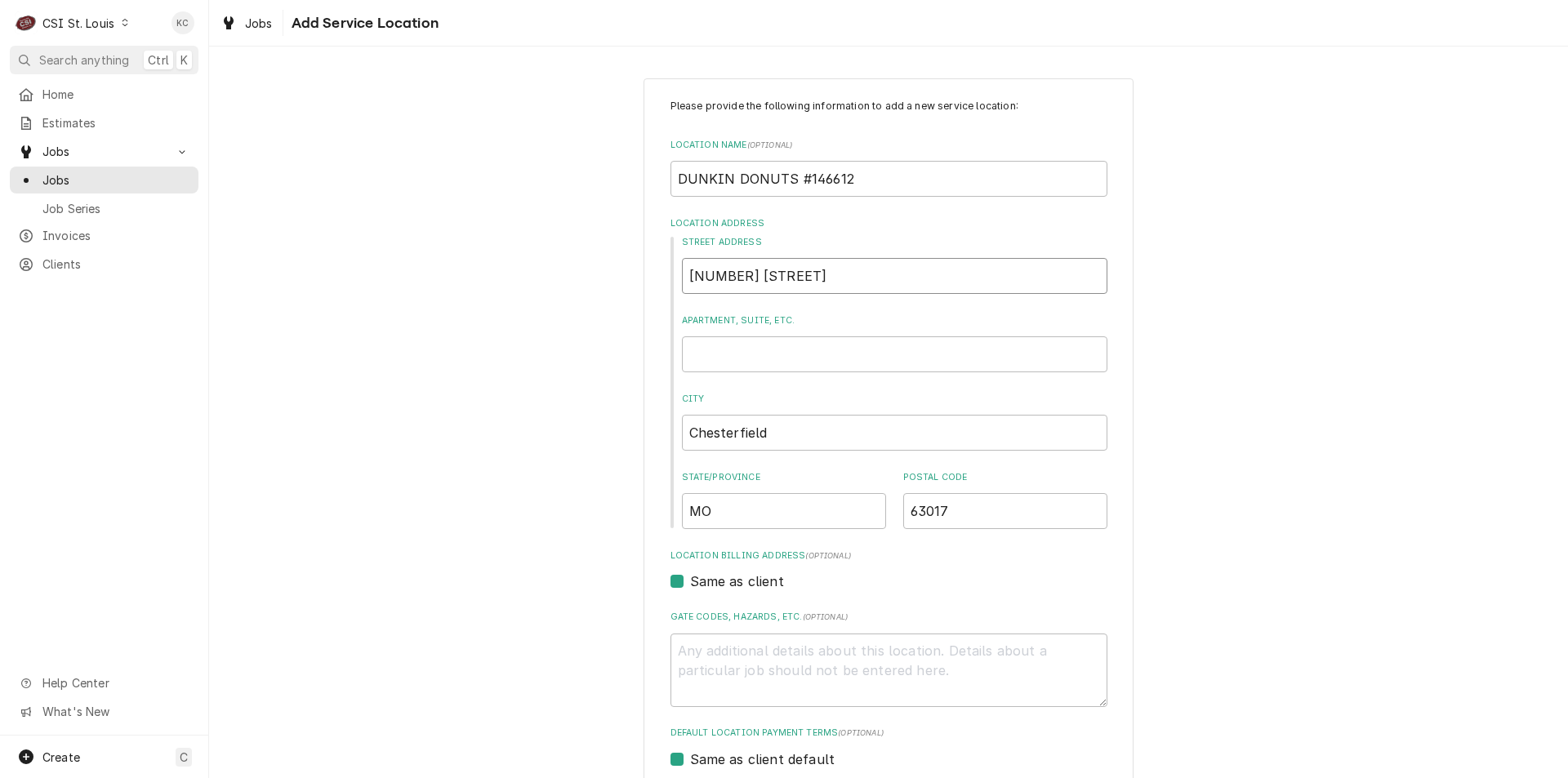 type on "x" 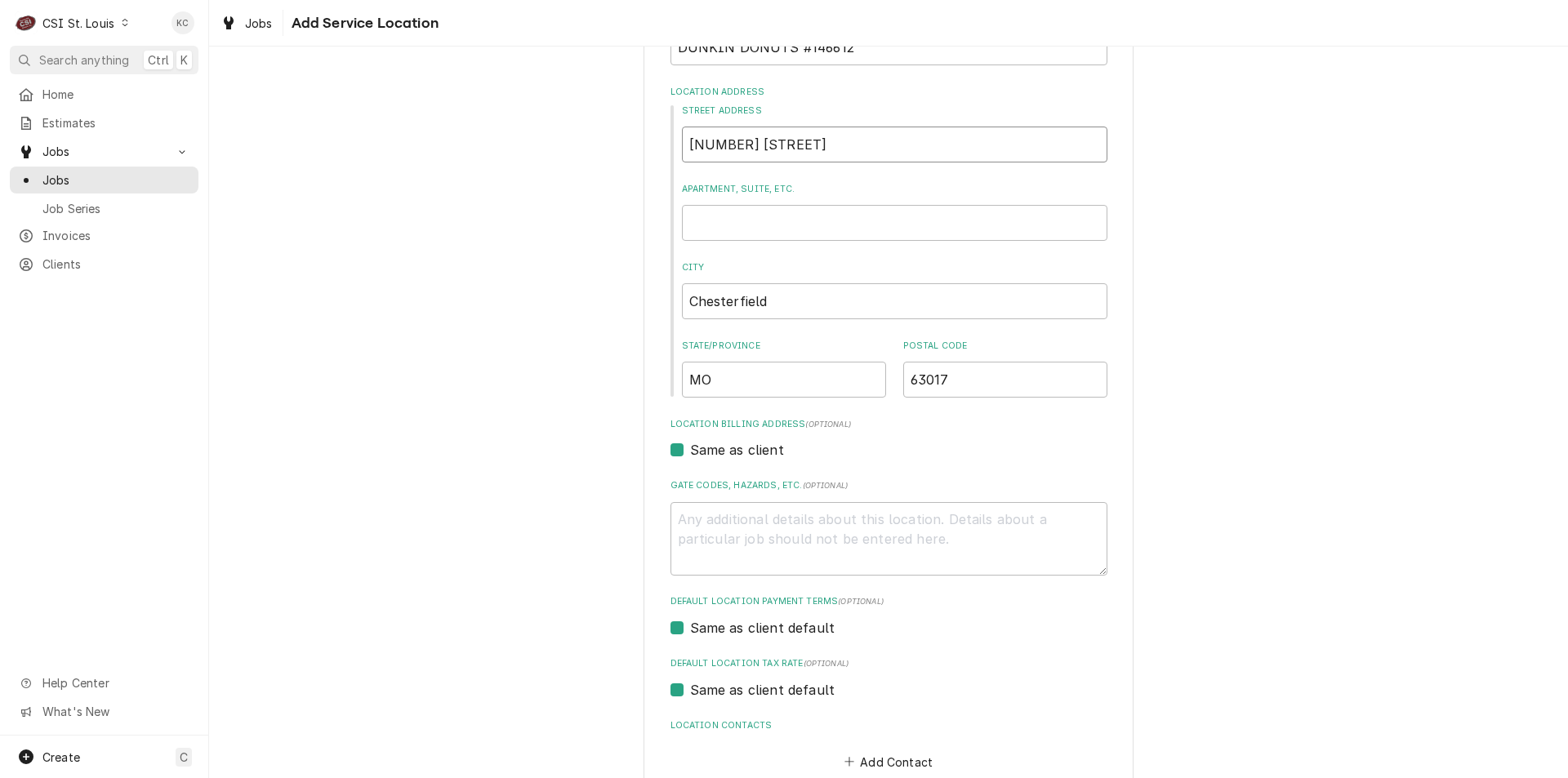 scroll, scrollTop: 226, scrollLeft: 0, axis: vertical 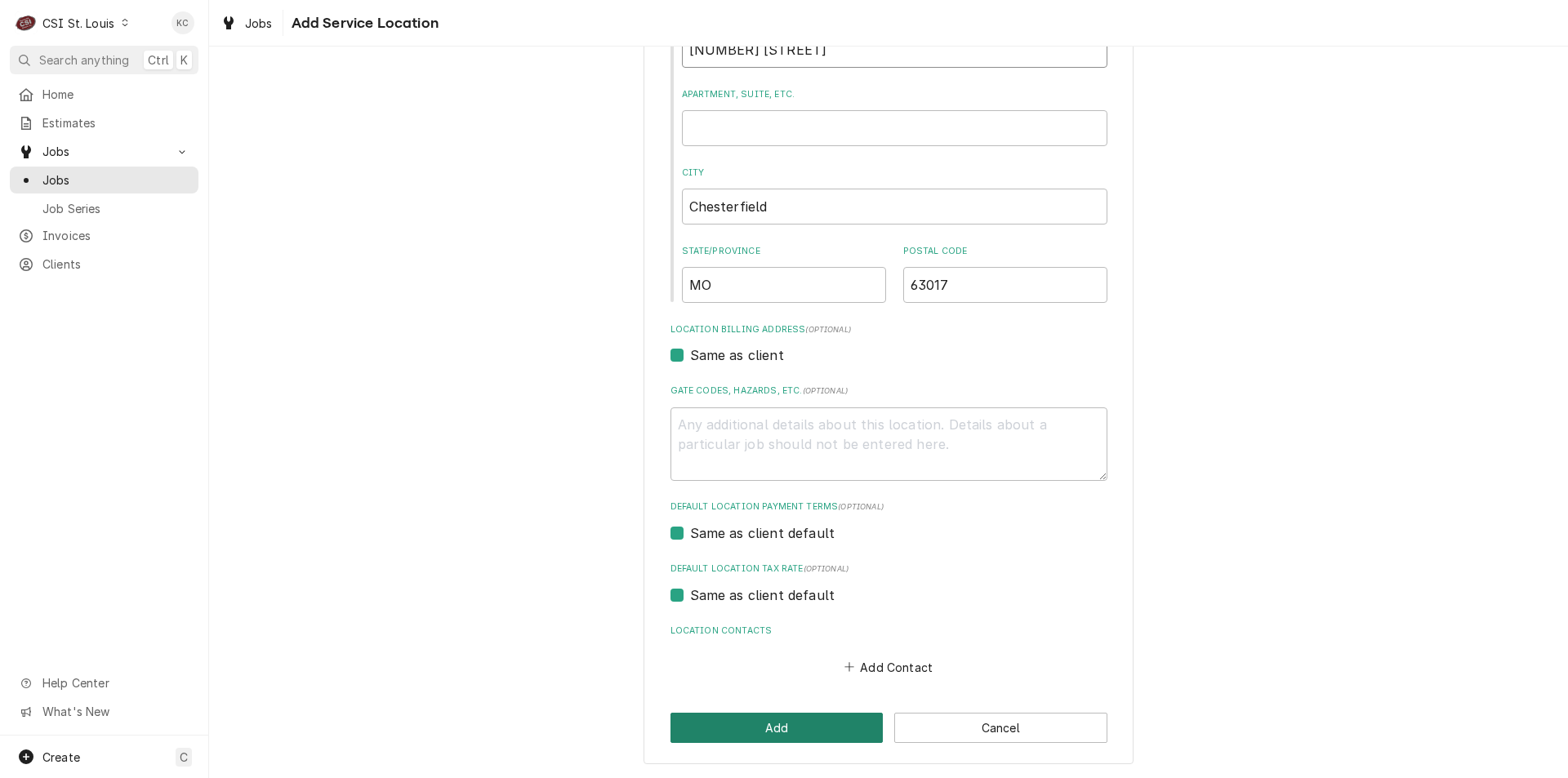 type on "[NUMBER] [STREET]" 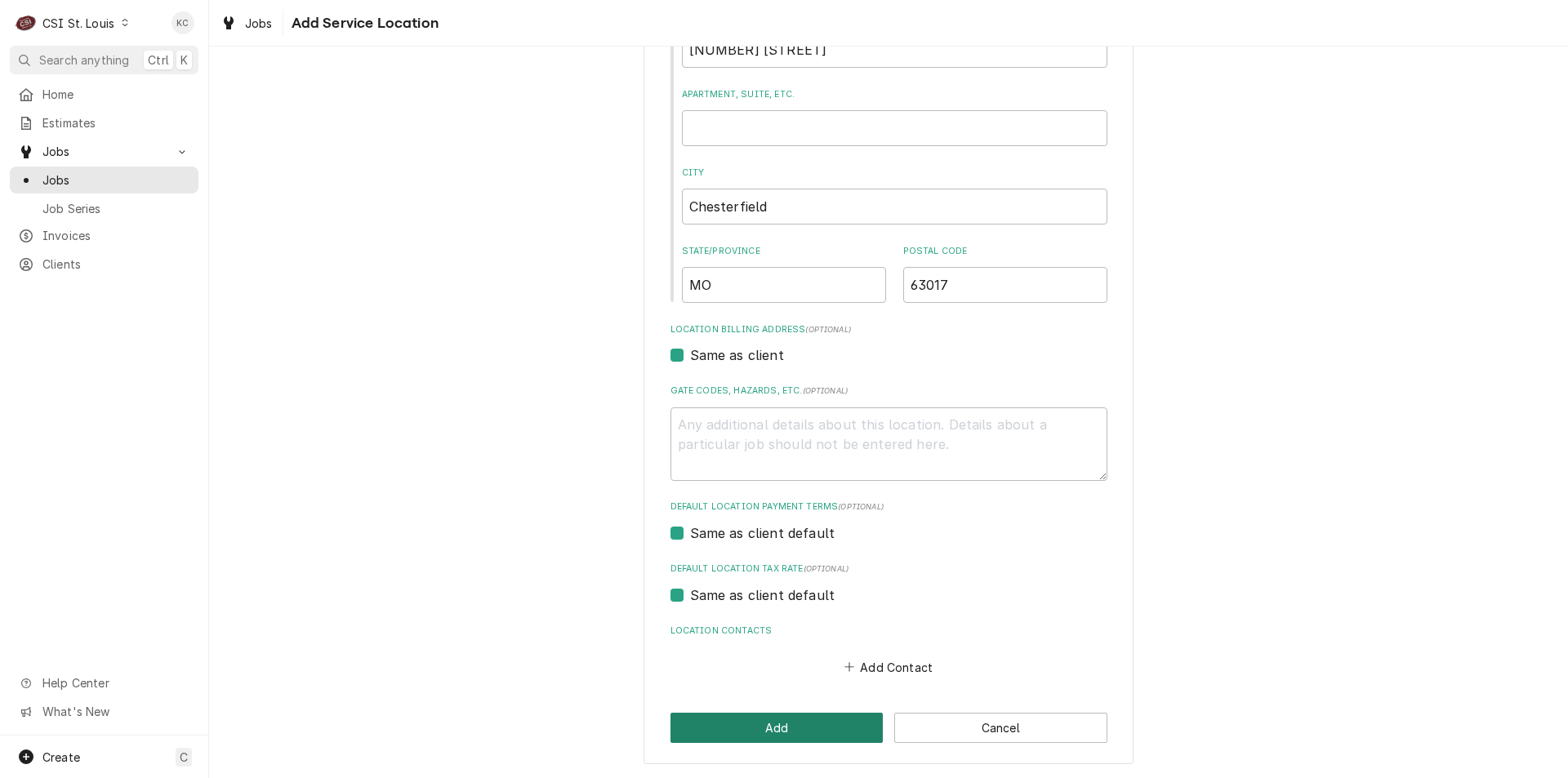 click on "Add" at bounding box center [777, 727] 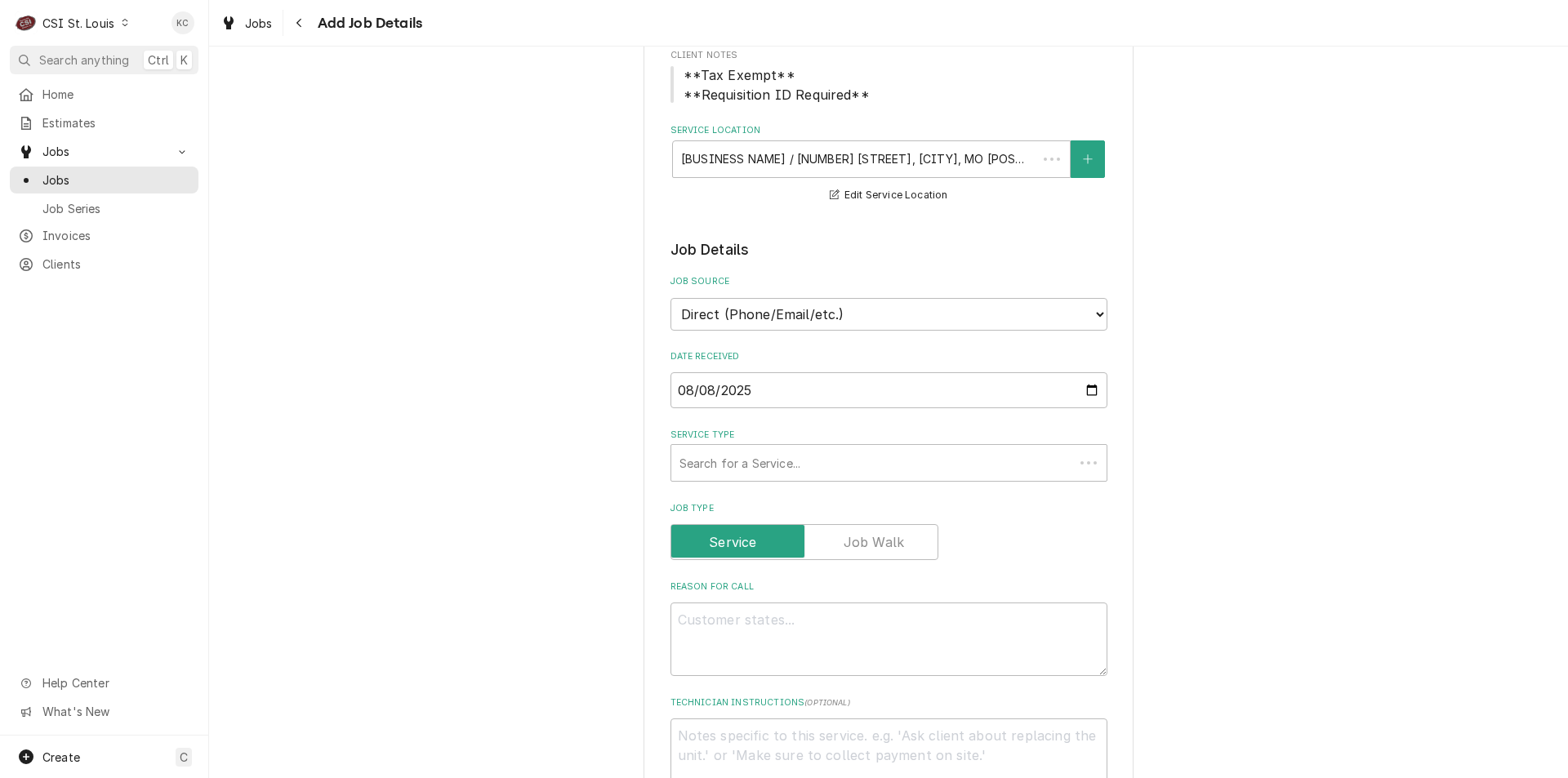 scroll, scrollTop: 0, scrollLeft: 0, axis: both 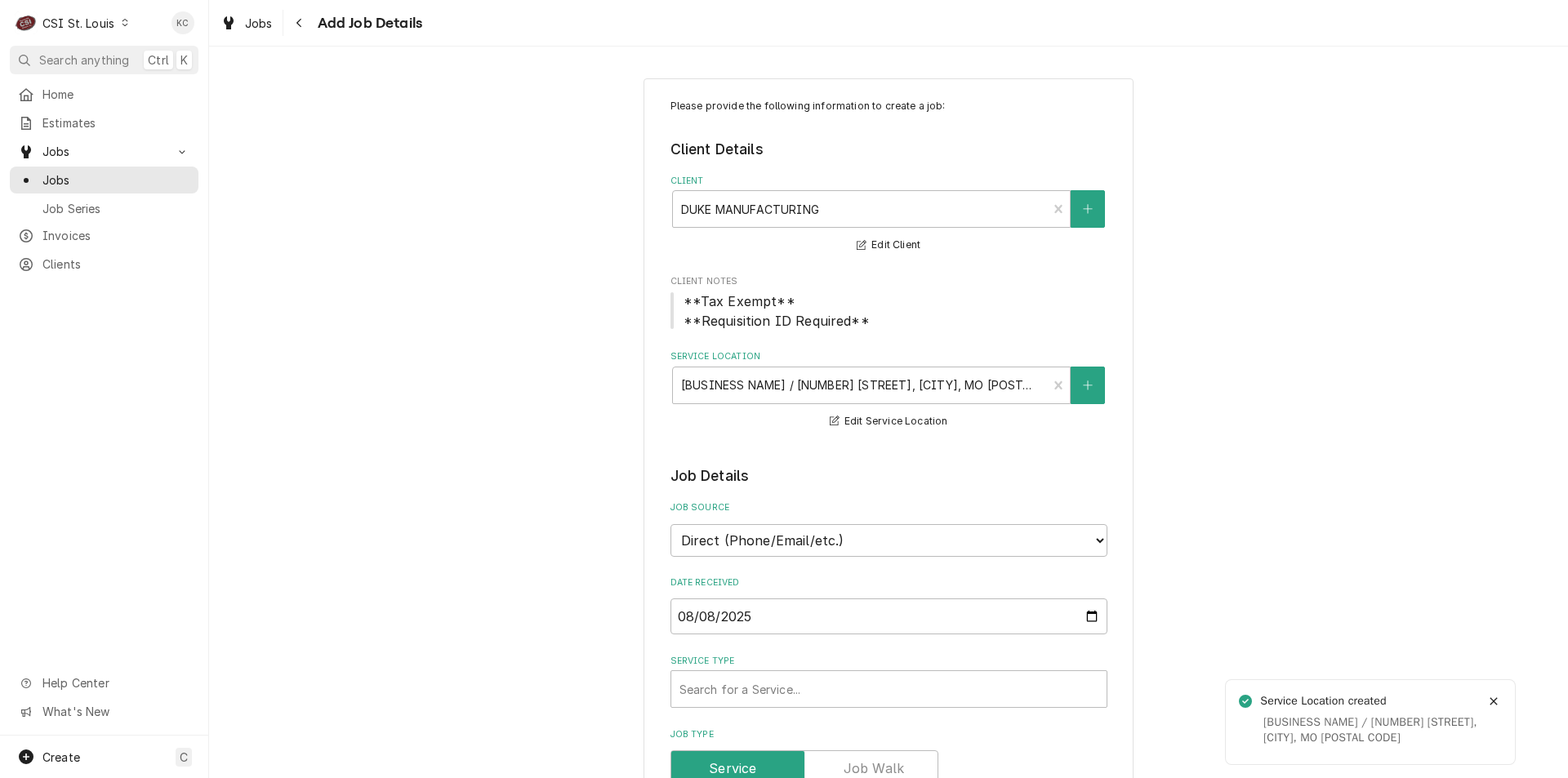 type on "x" 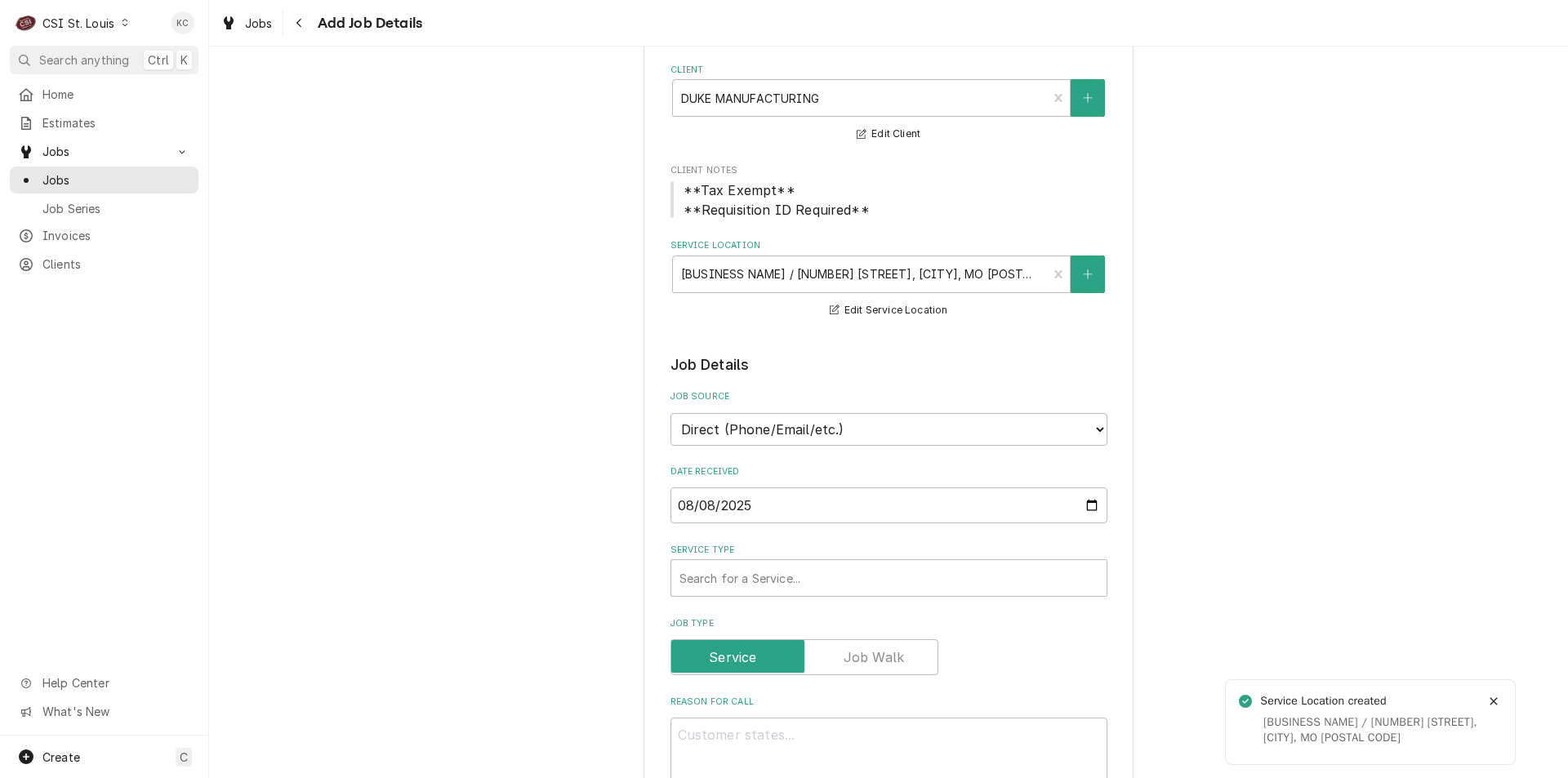 scroll, scrollTop: 163, scrollLeft: 0, axis: vertical 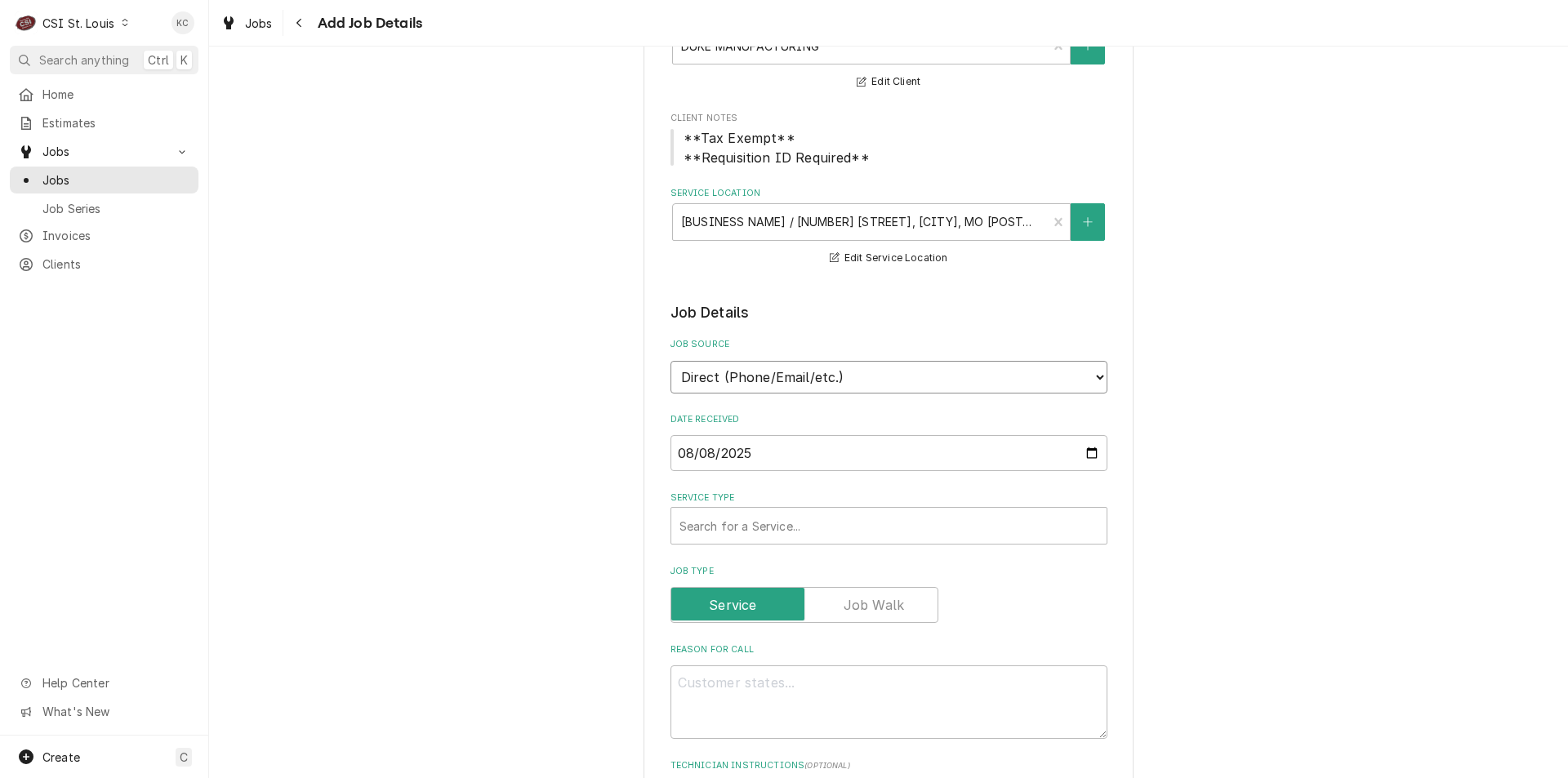 click on "Direct (Phone/Email/etc.) Service Channel Corrigo Ecotrak Other" at bounding box center [889, 377] 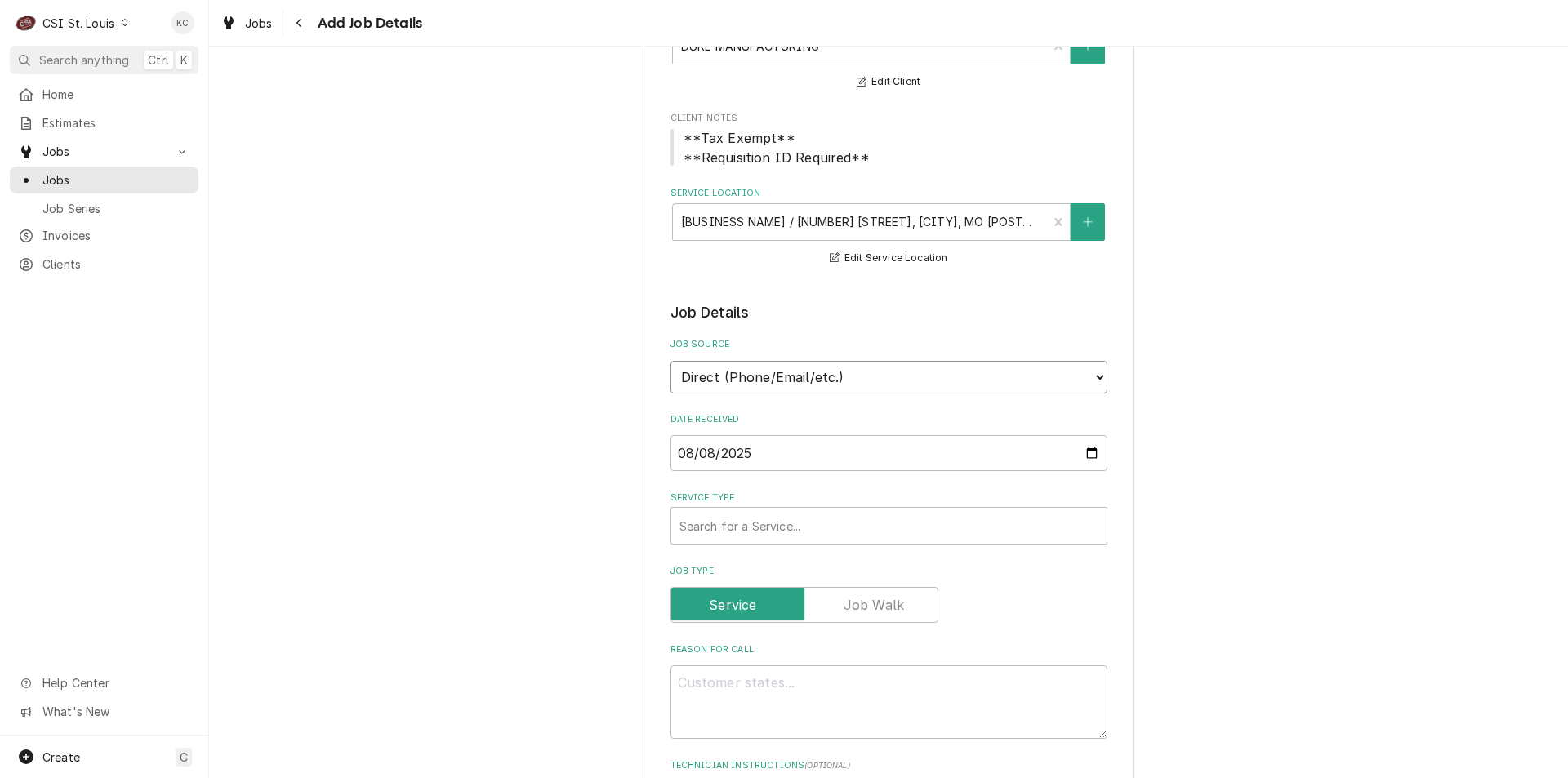 select on "100" 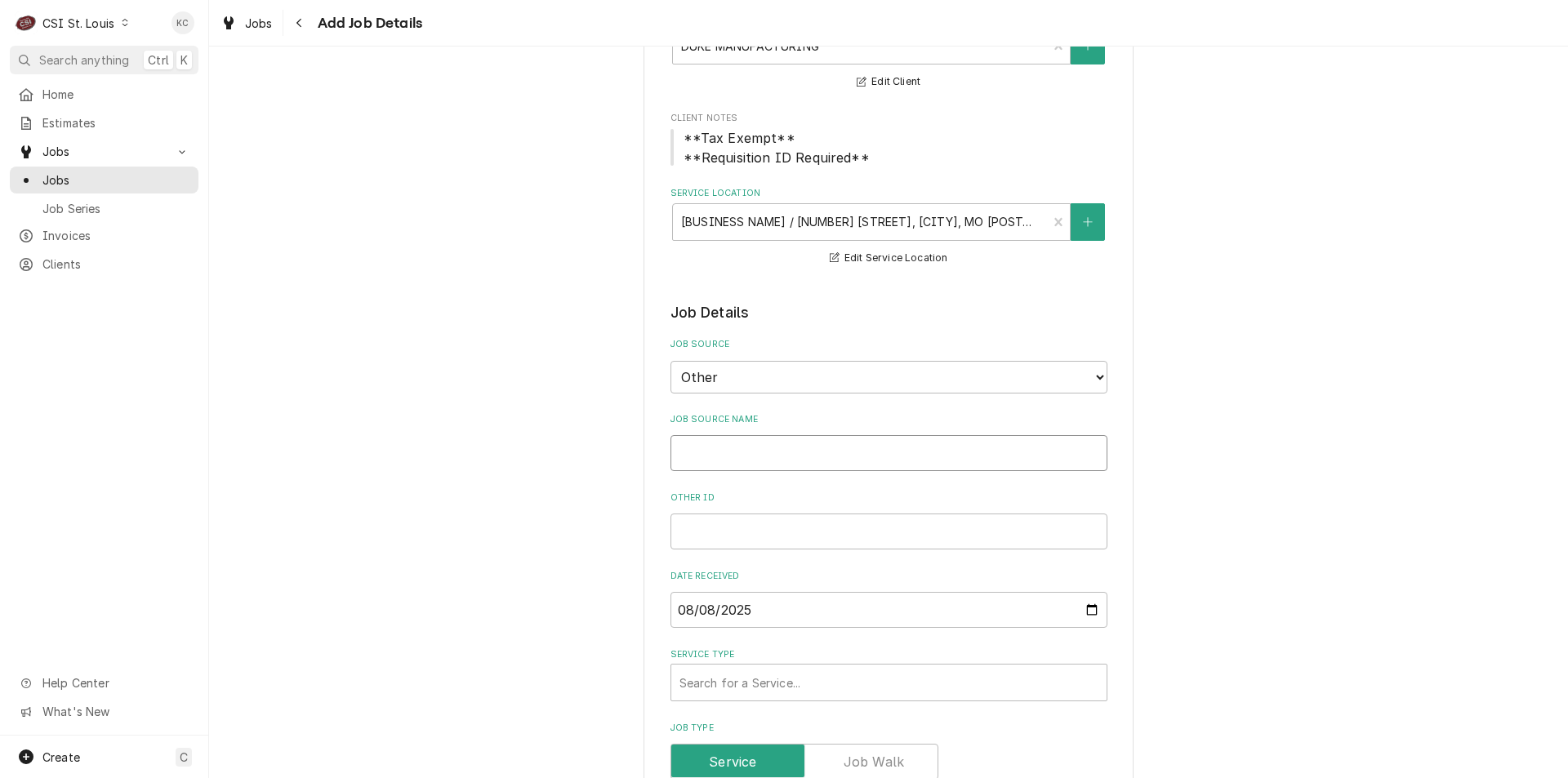 click on "Job Source Name" at bounding box center [889, 453] 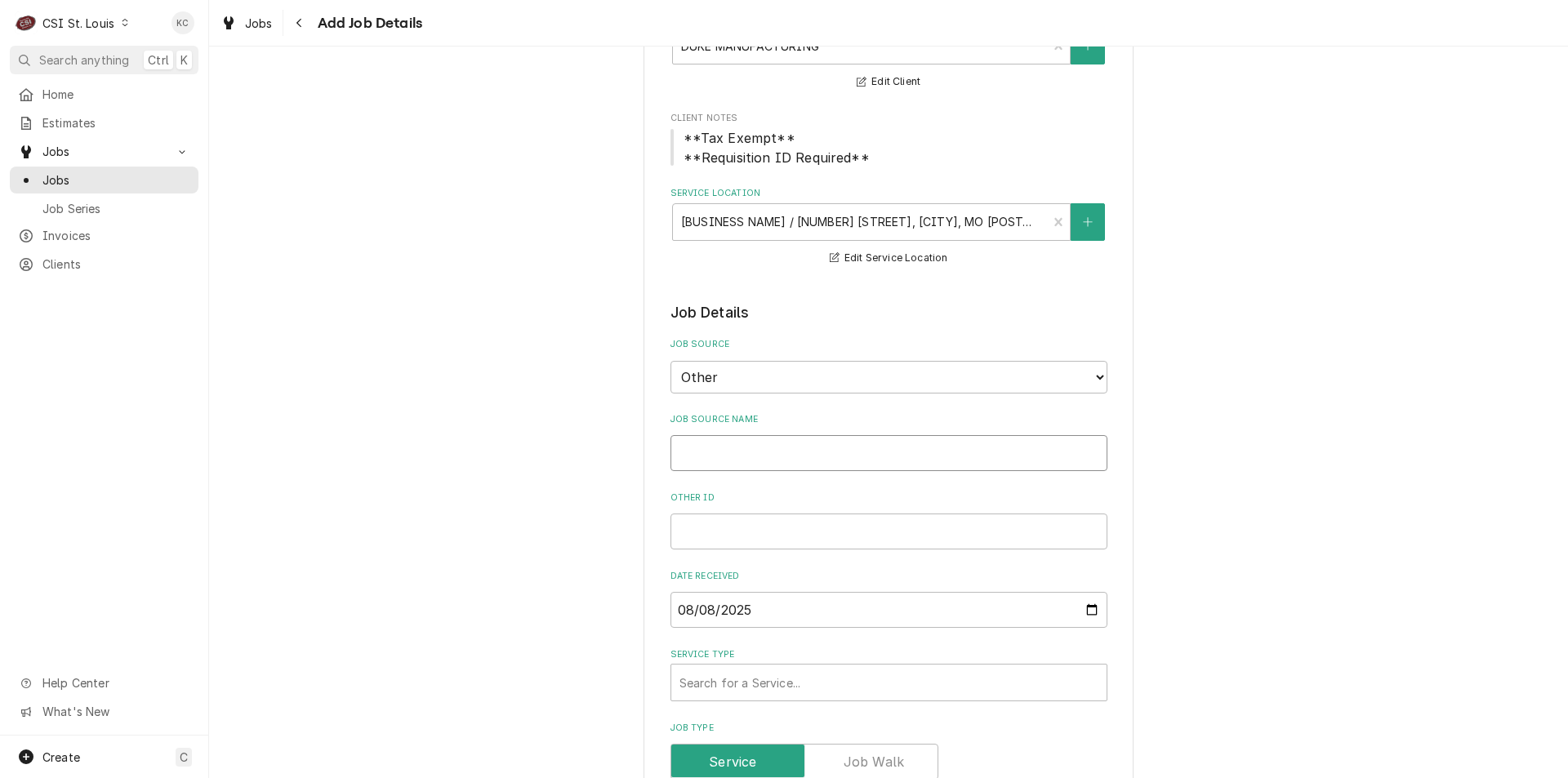 type on "x" 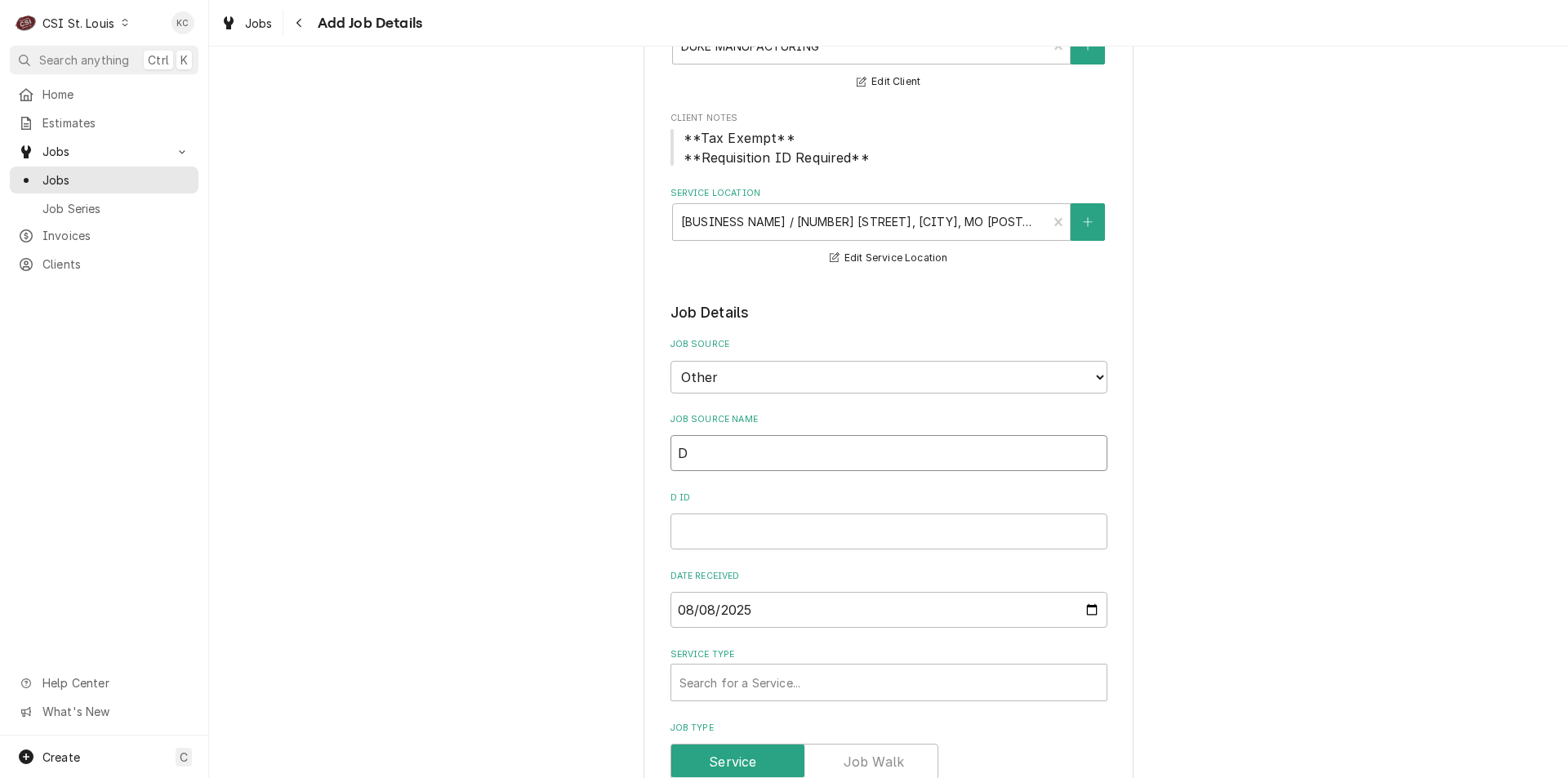 type on "x" 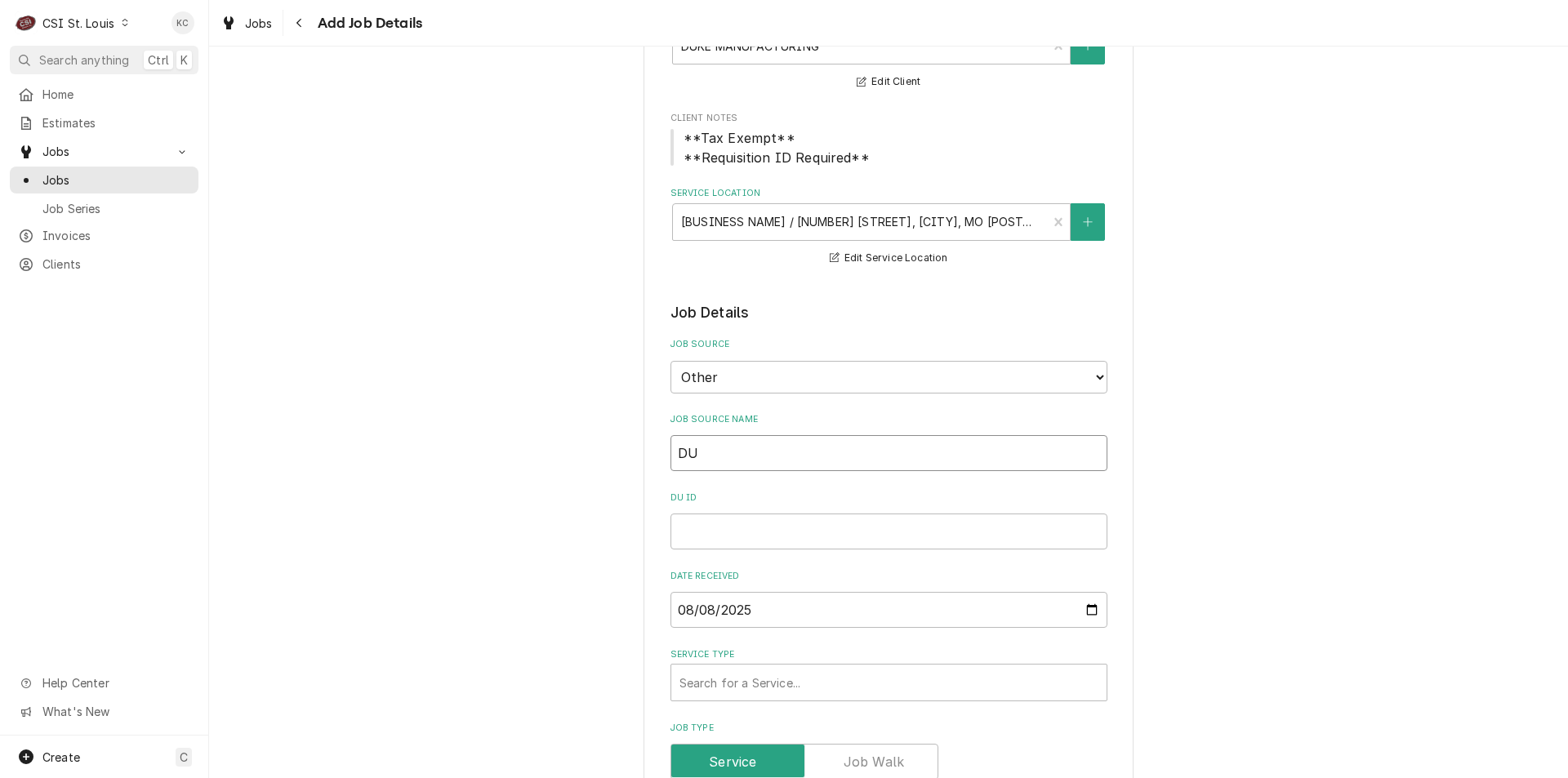 type on "x" 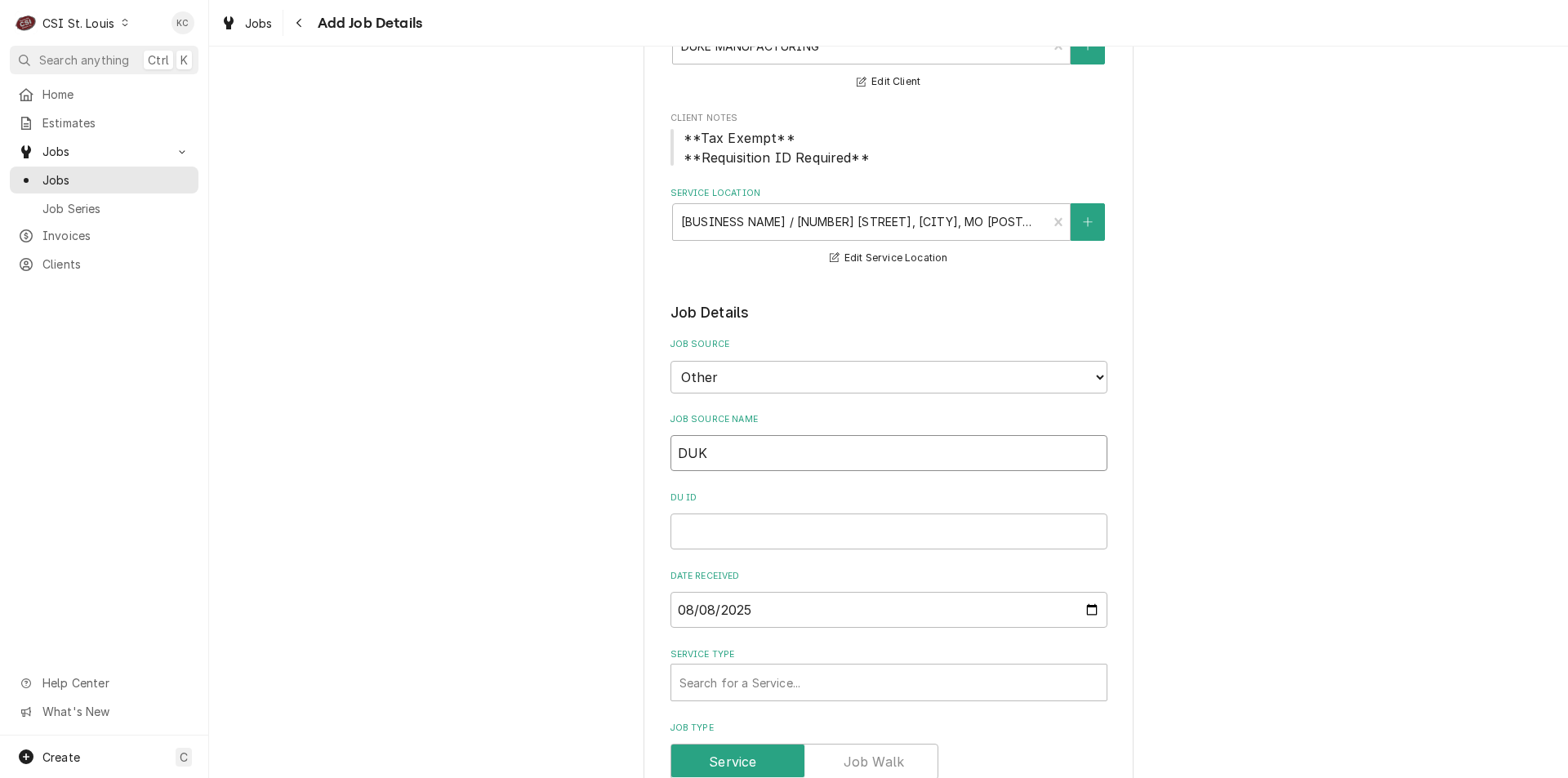 type on "x" 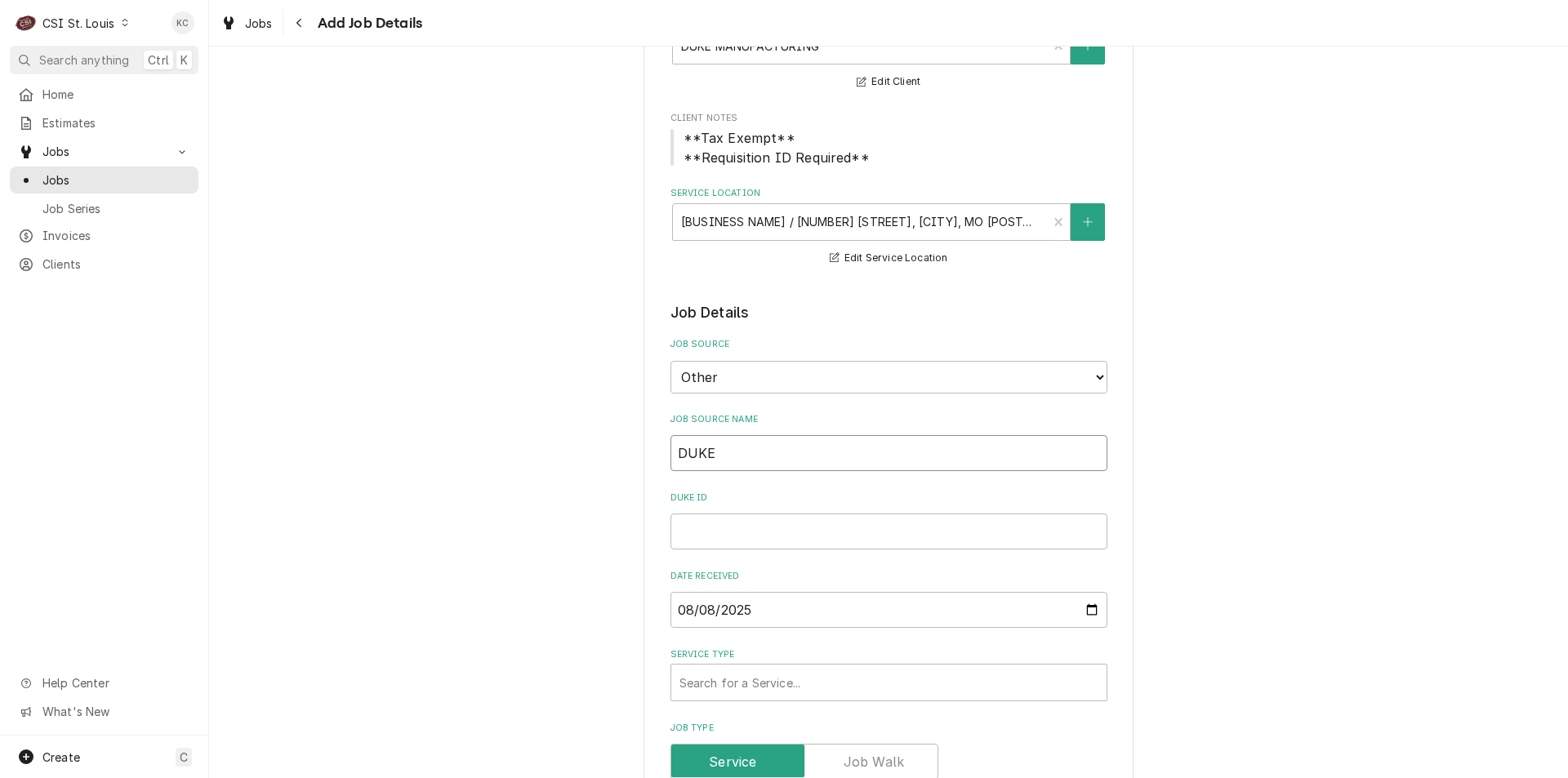 type on "x" 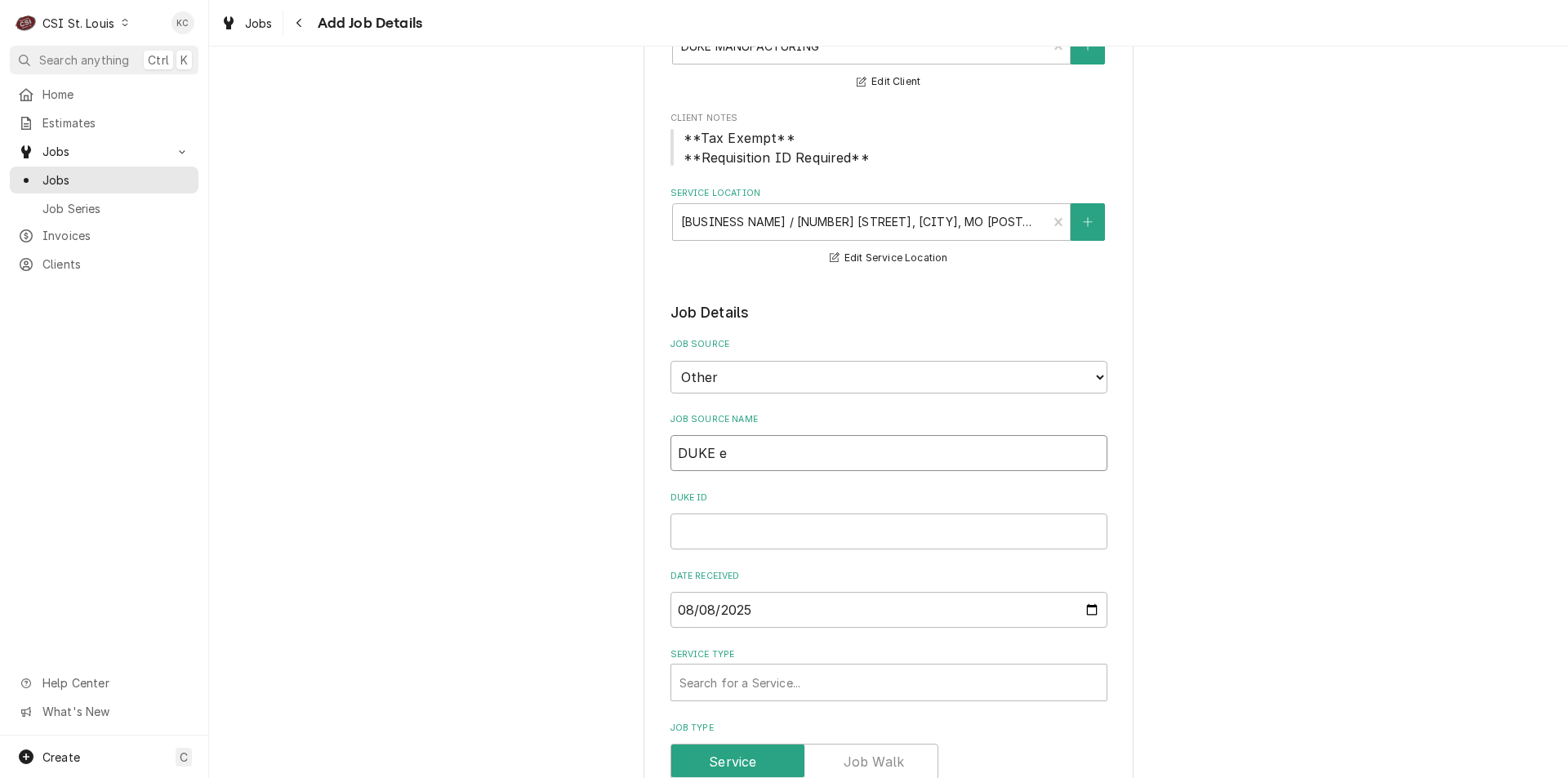 type on "x" 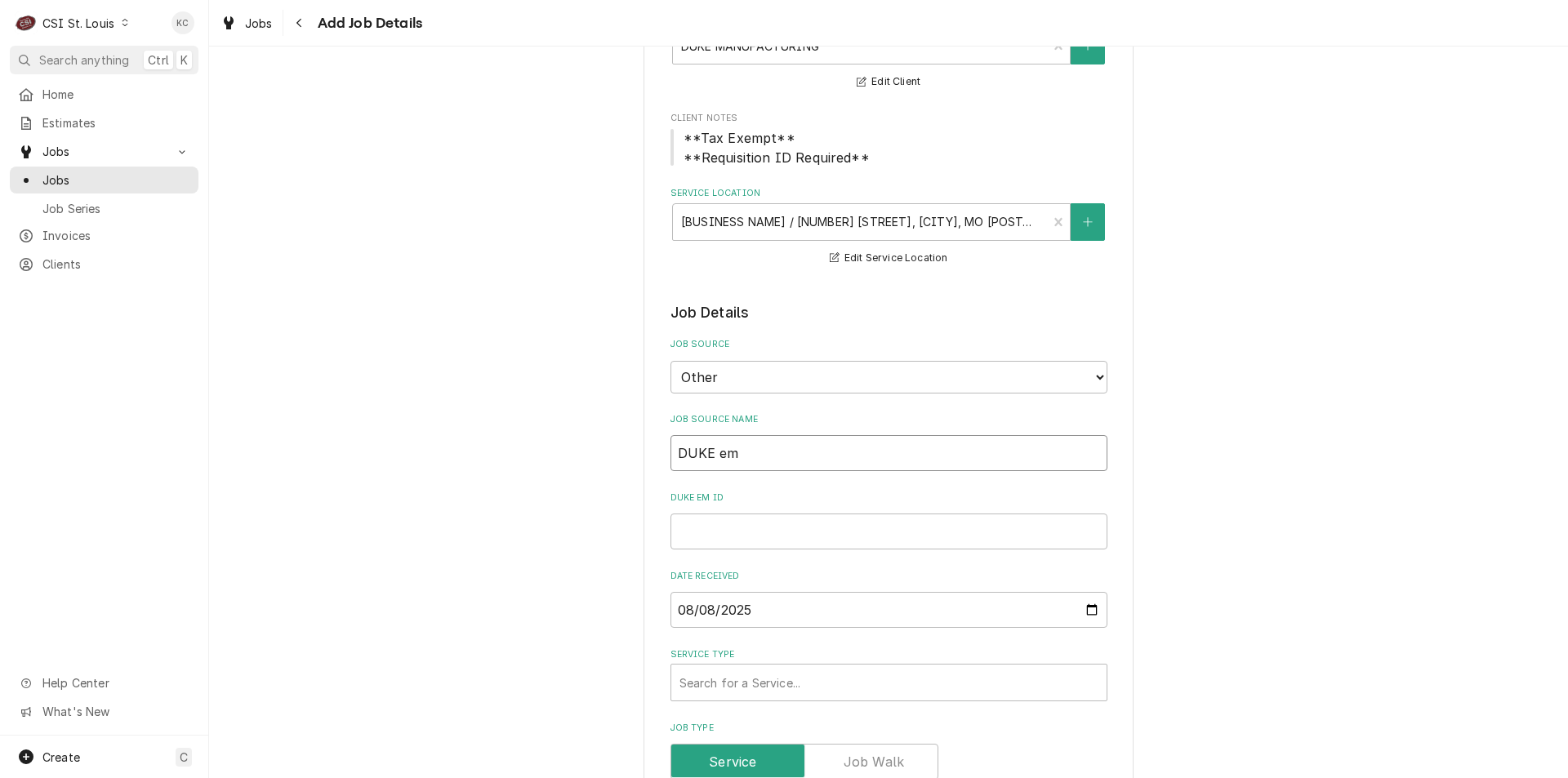 type on "x" 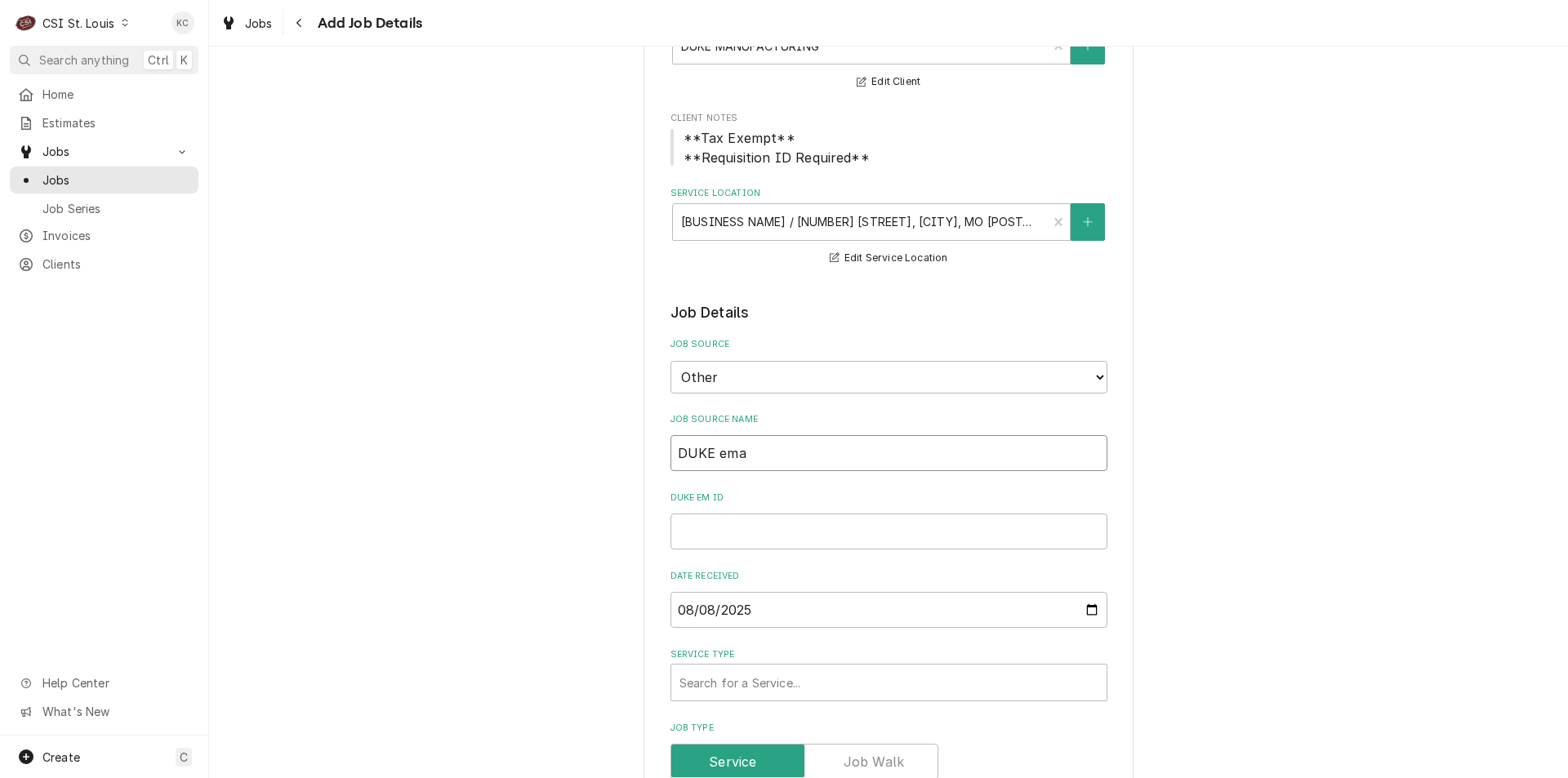 type on "x" 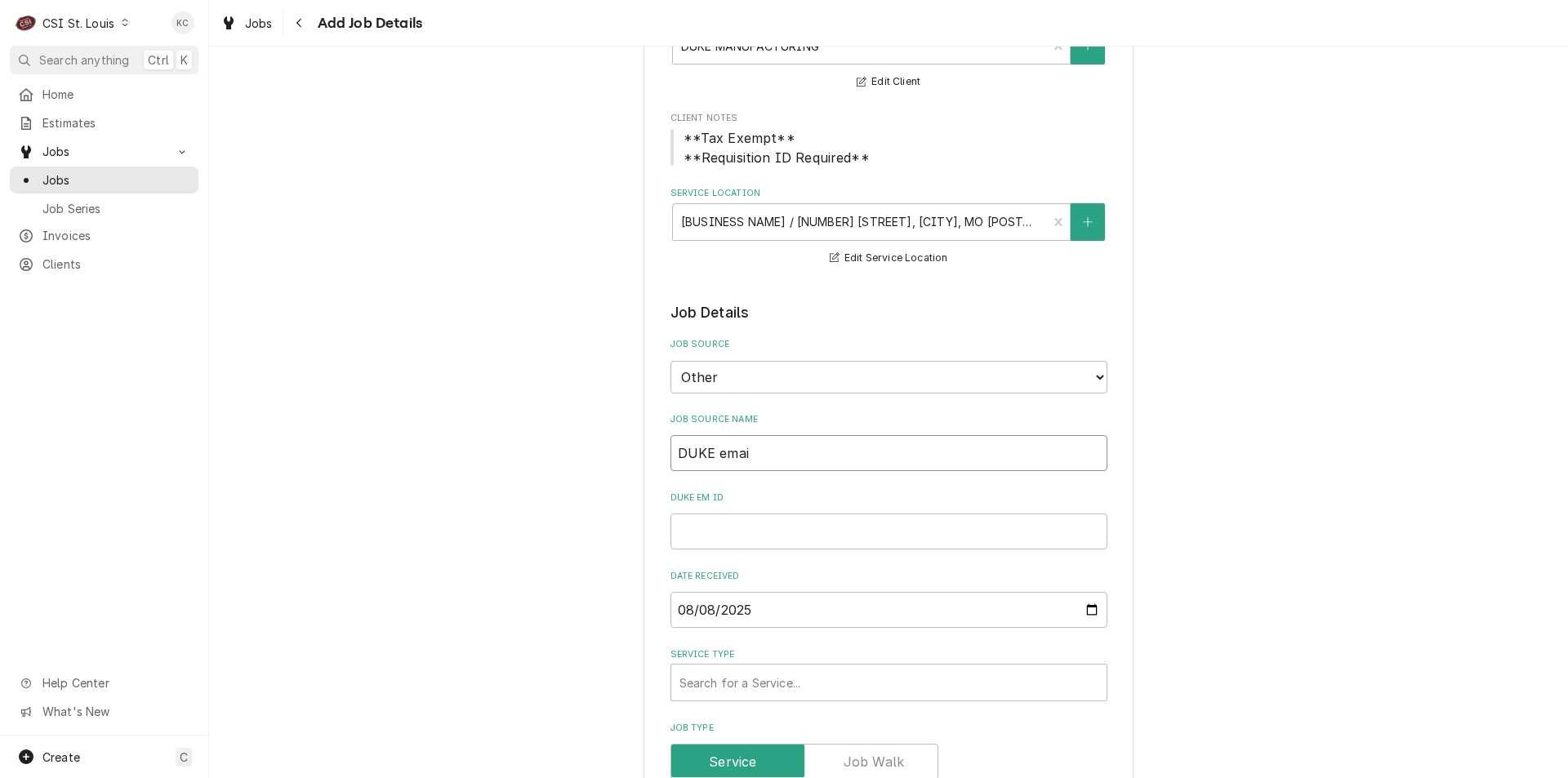 type on "x" 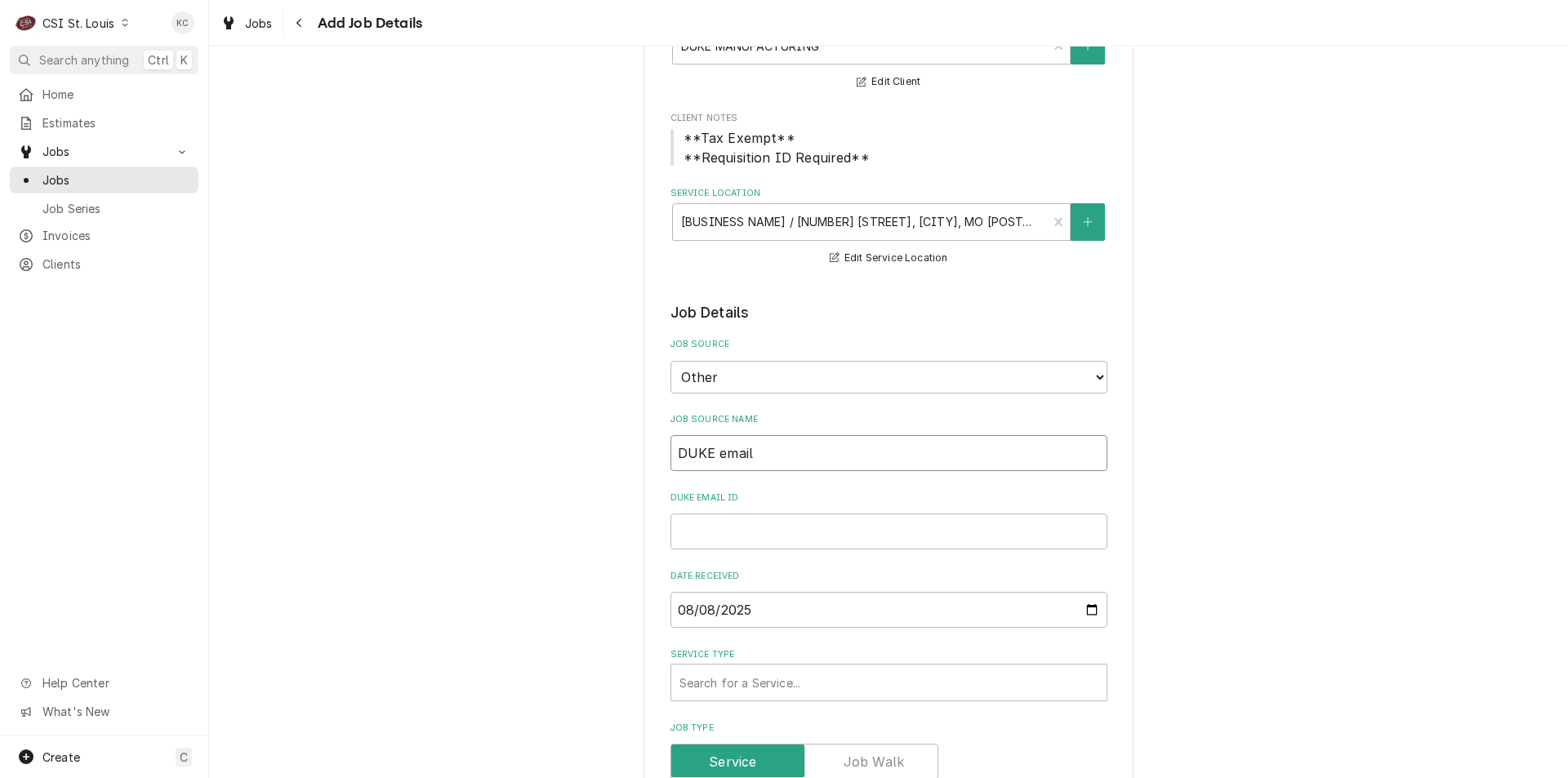 type on "x" 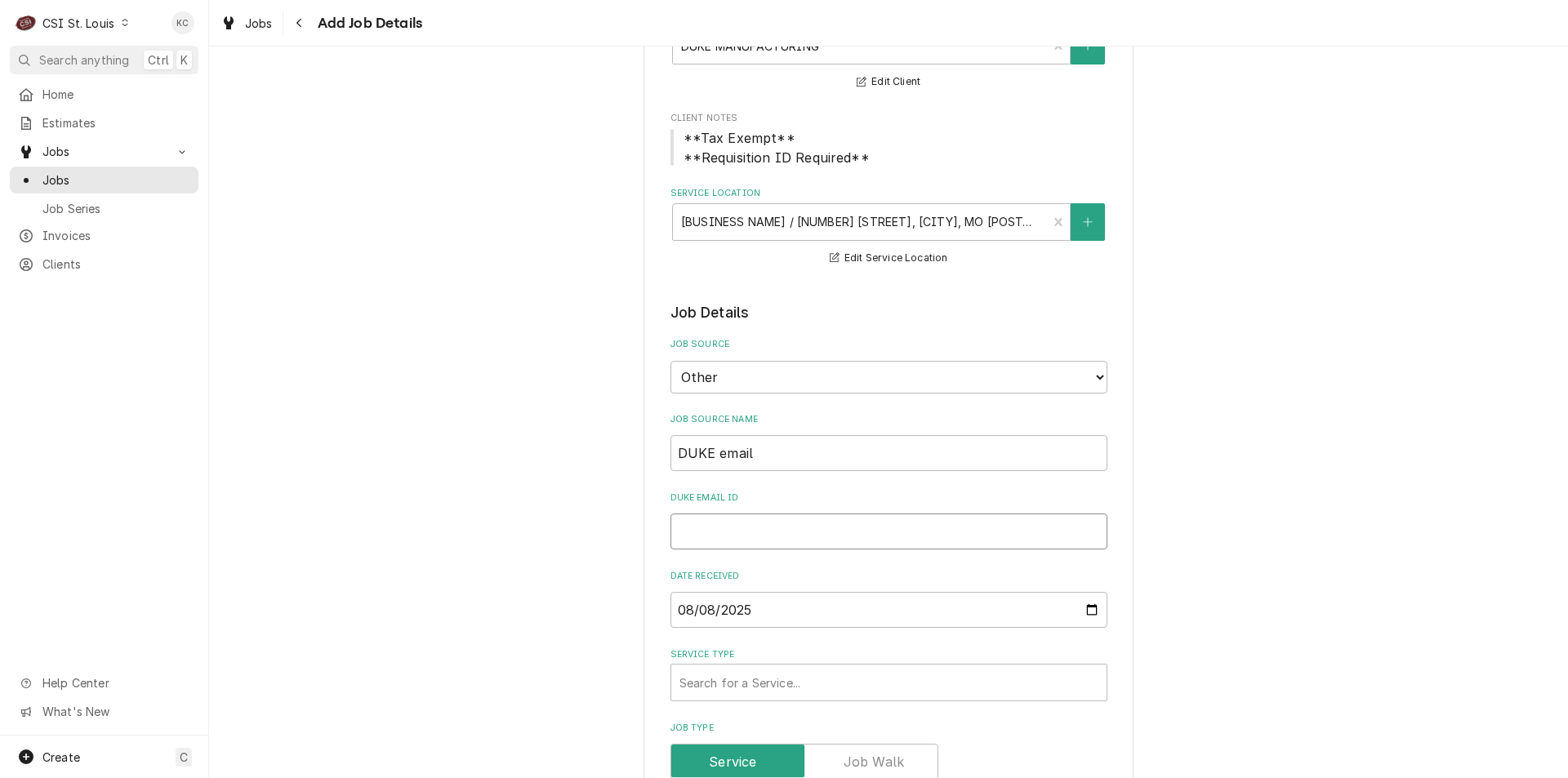 type on "x" 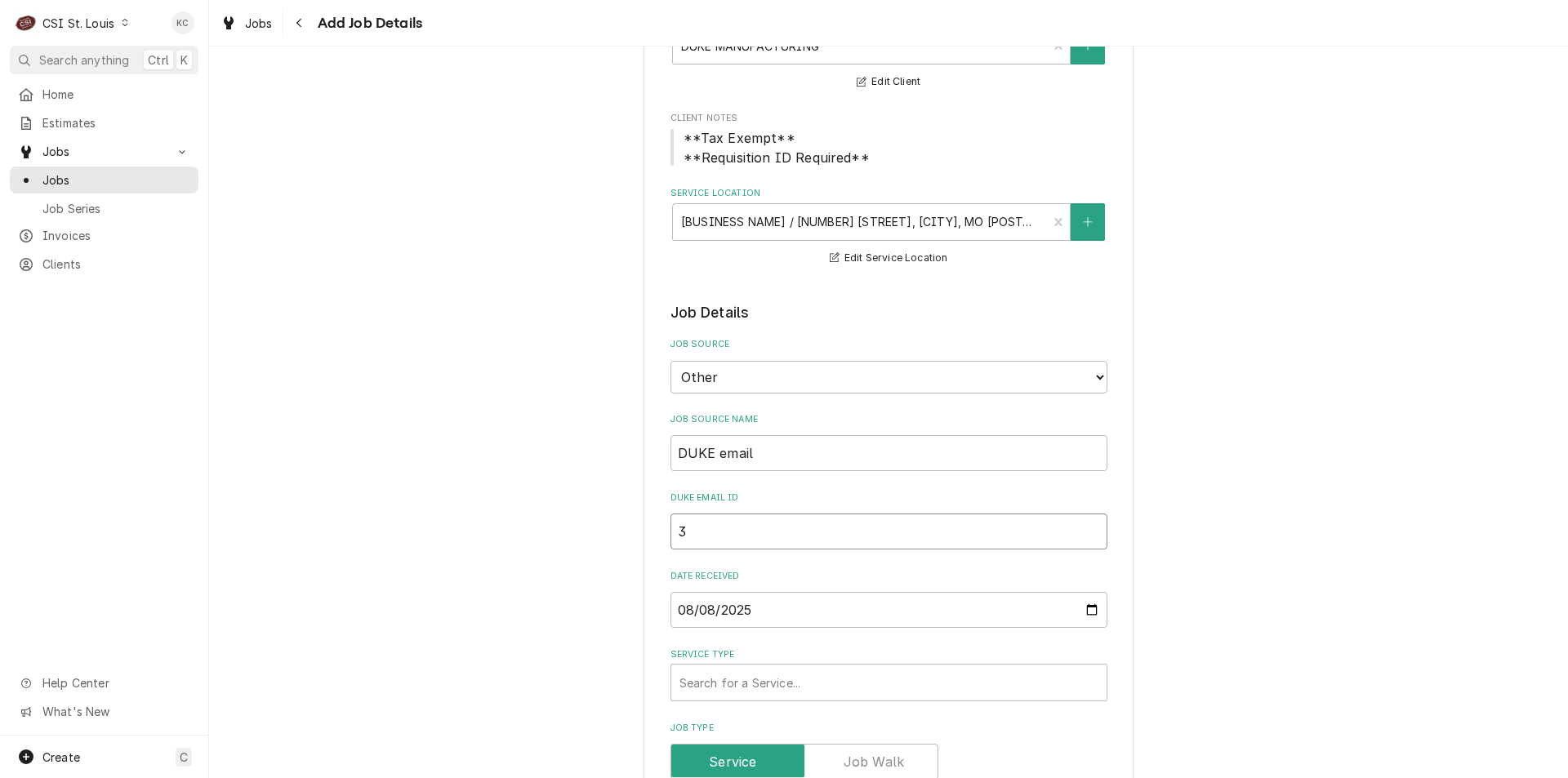 type on "x" 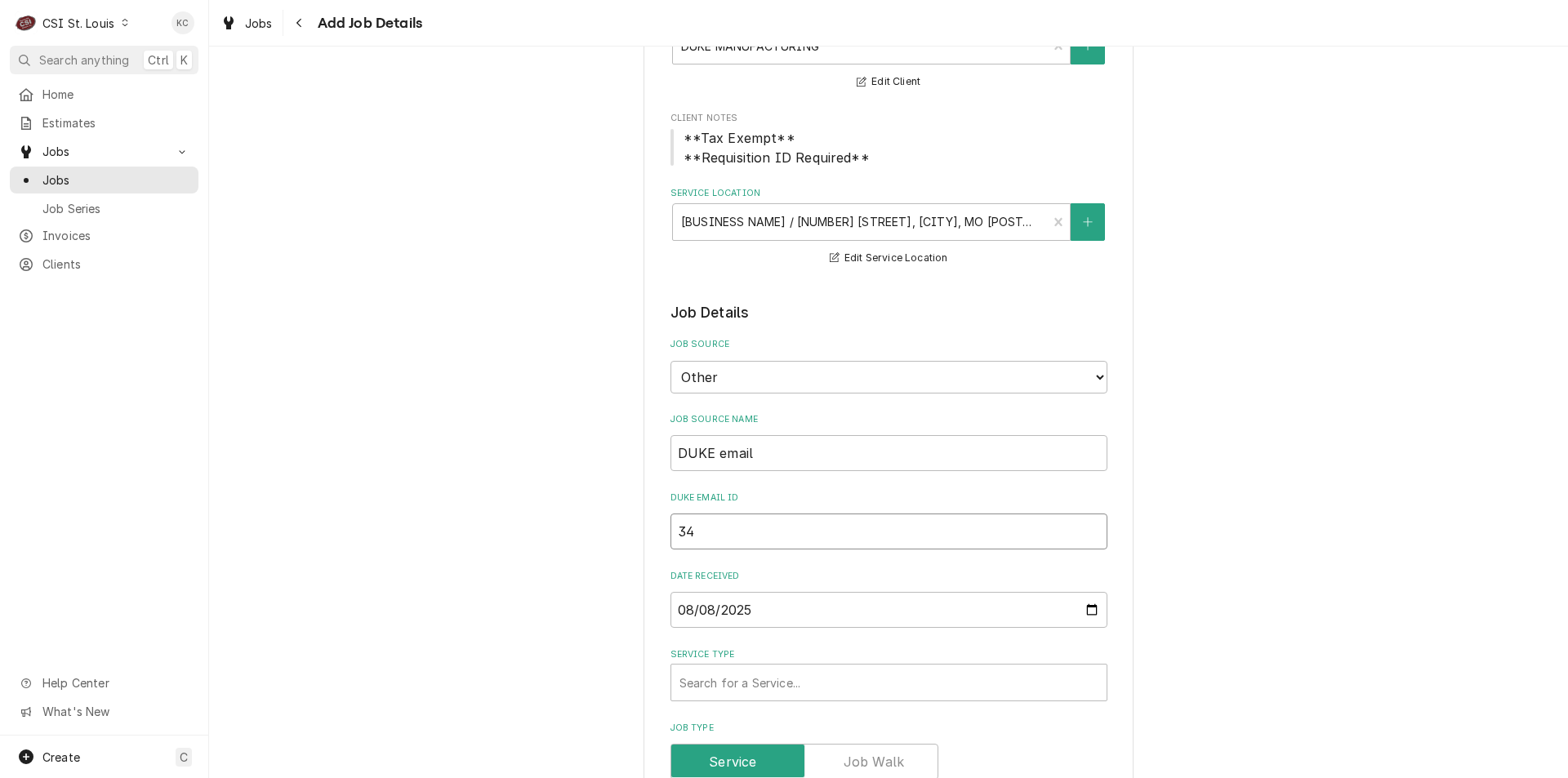 type on "x" 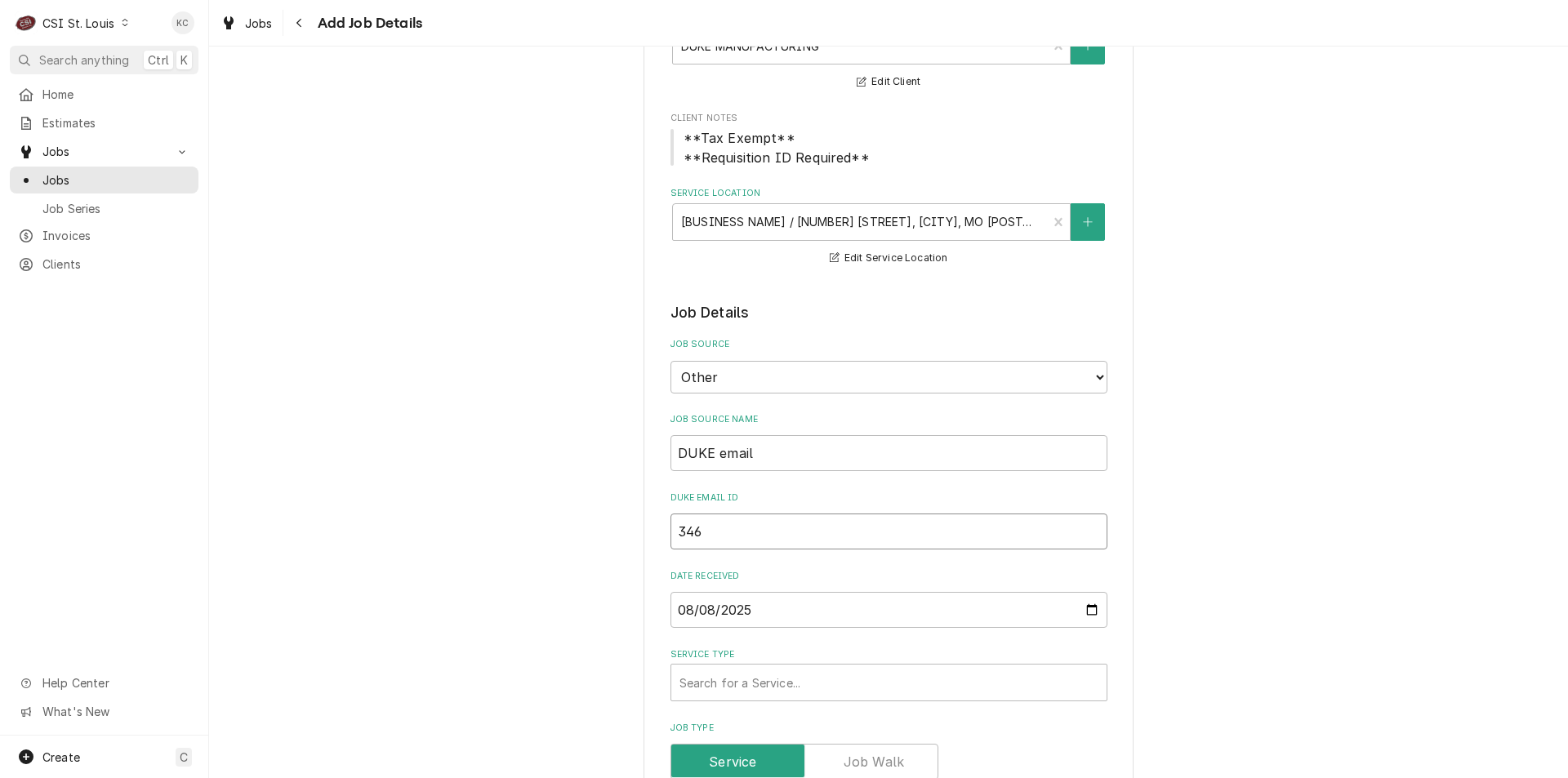 type on "x" 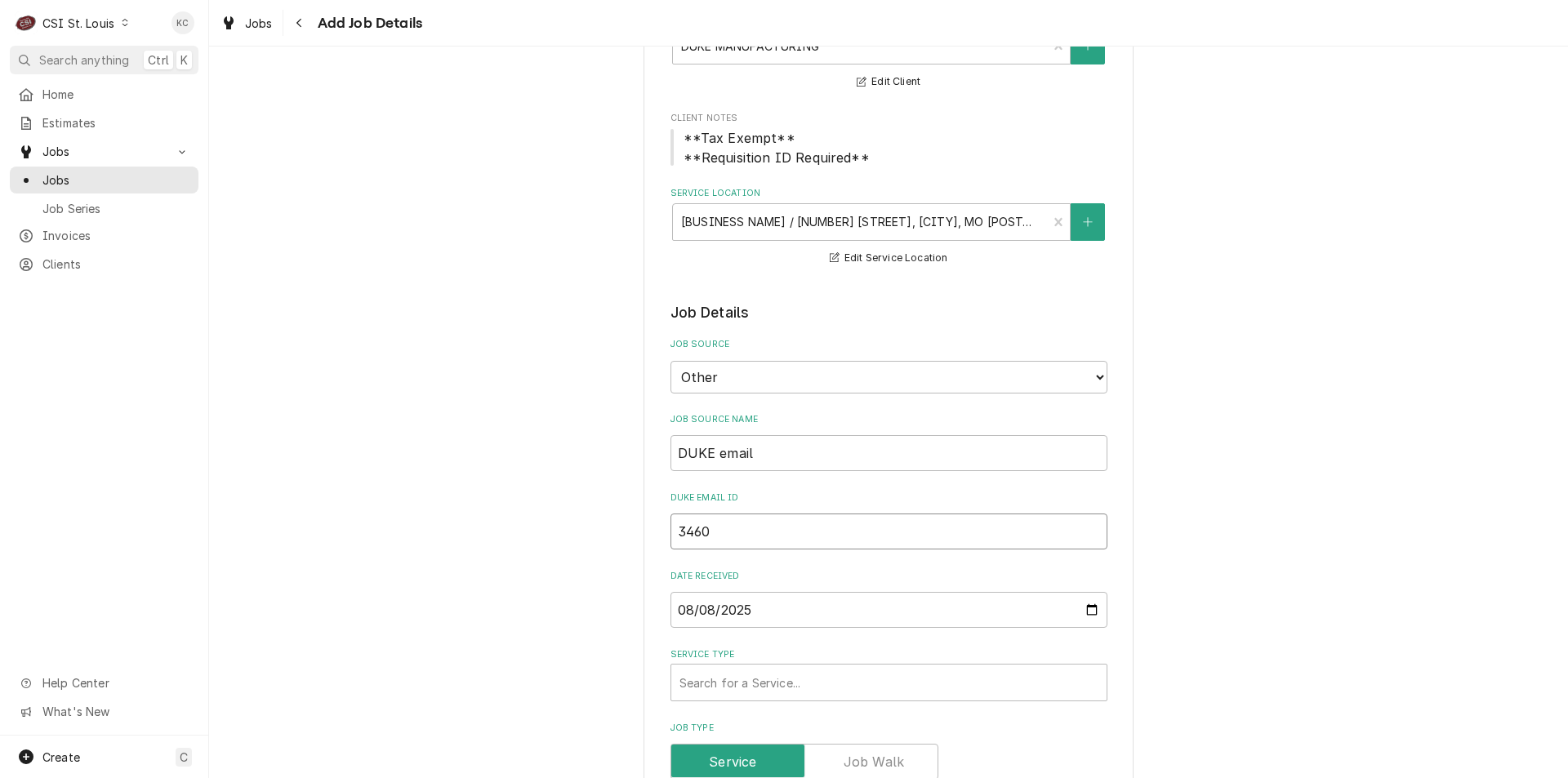 type on "x" 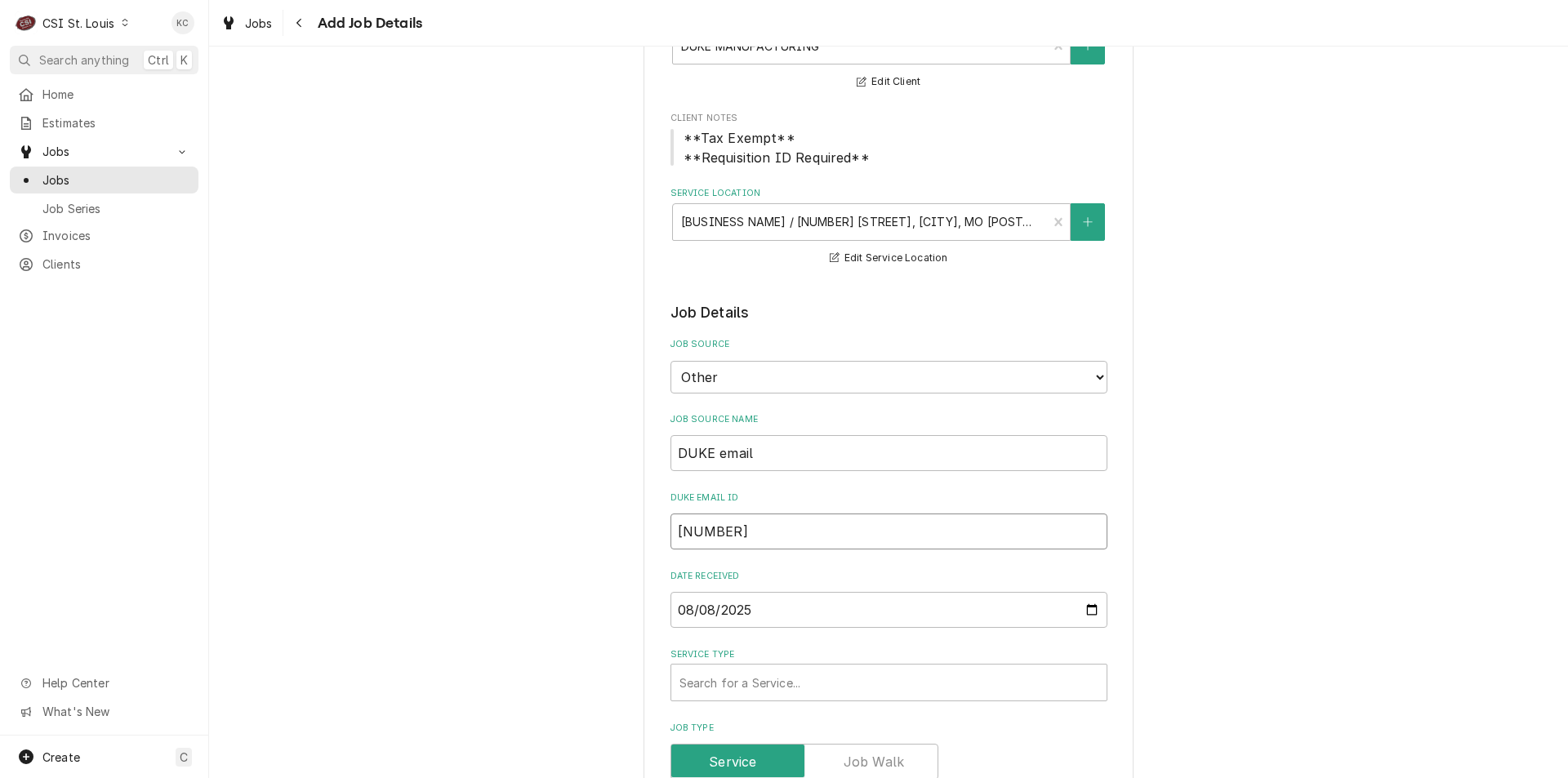 type on "x" 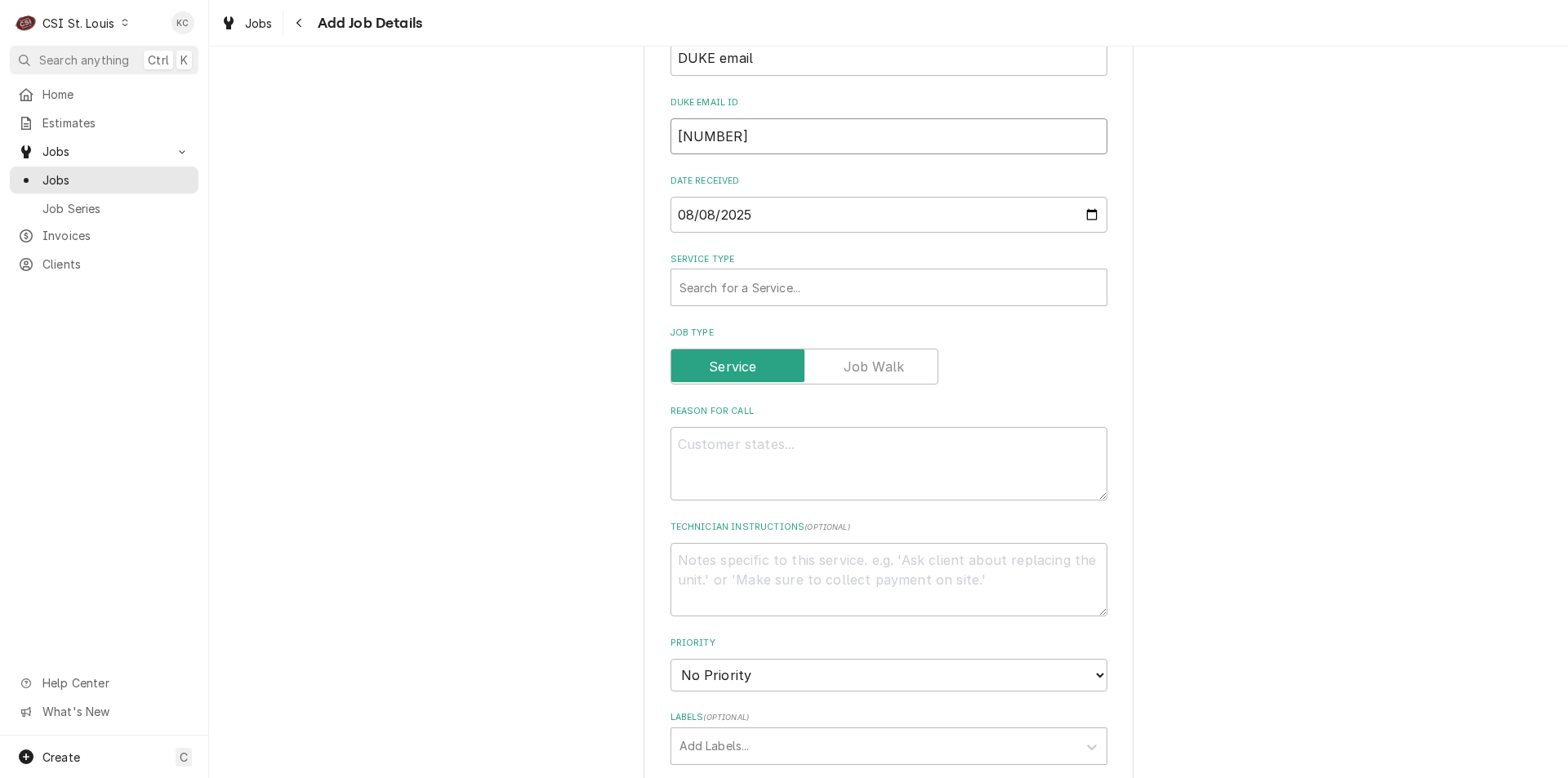 scroll, scrollTop: 571, scrollLeft: 0, axis: vertical 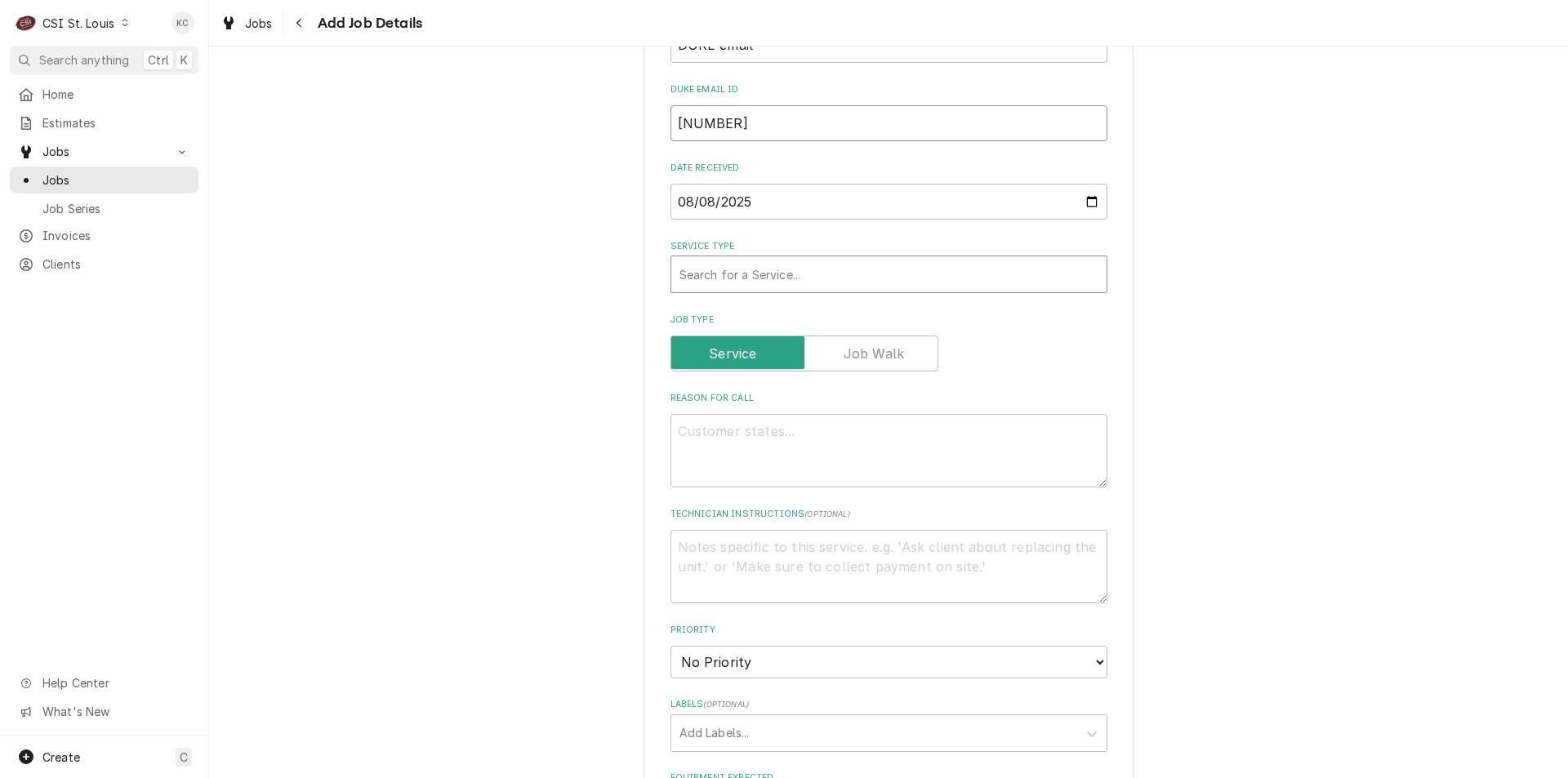 type on "[NUMBER]" 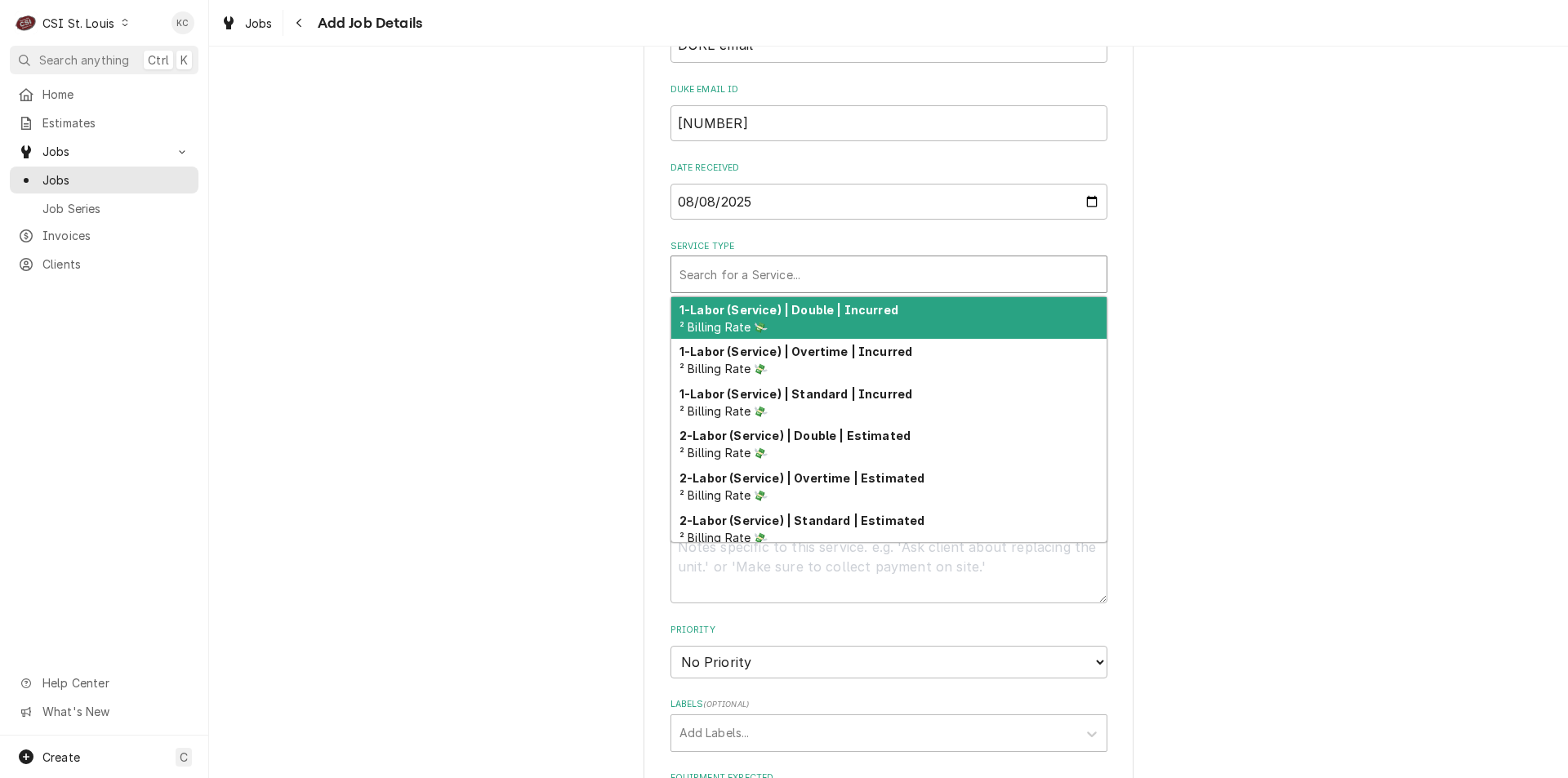 click at bounding box center [889, 274] 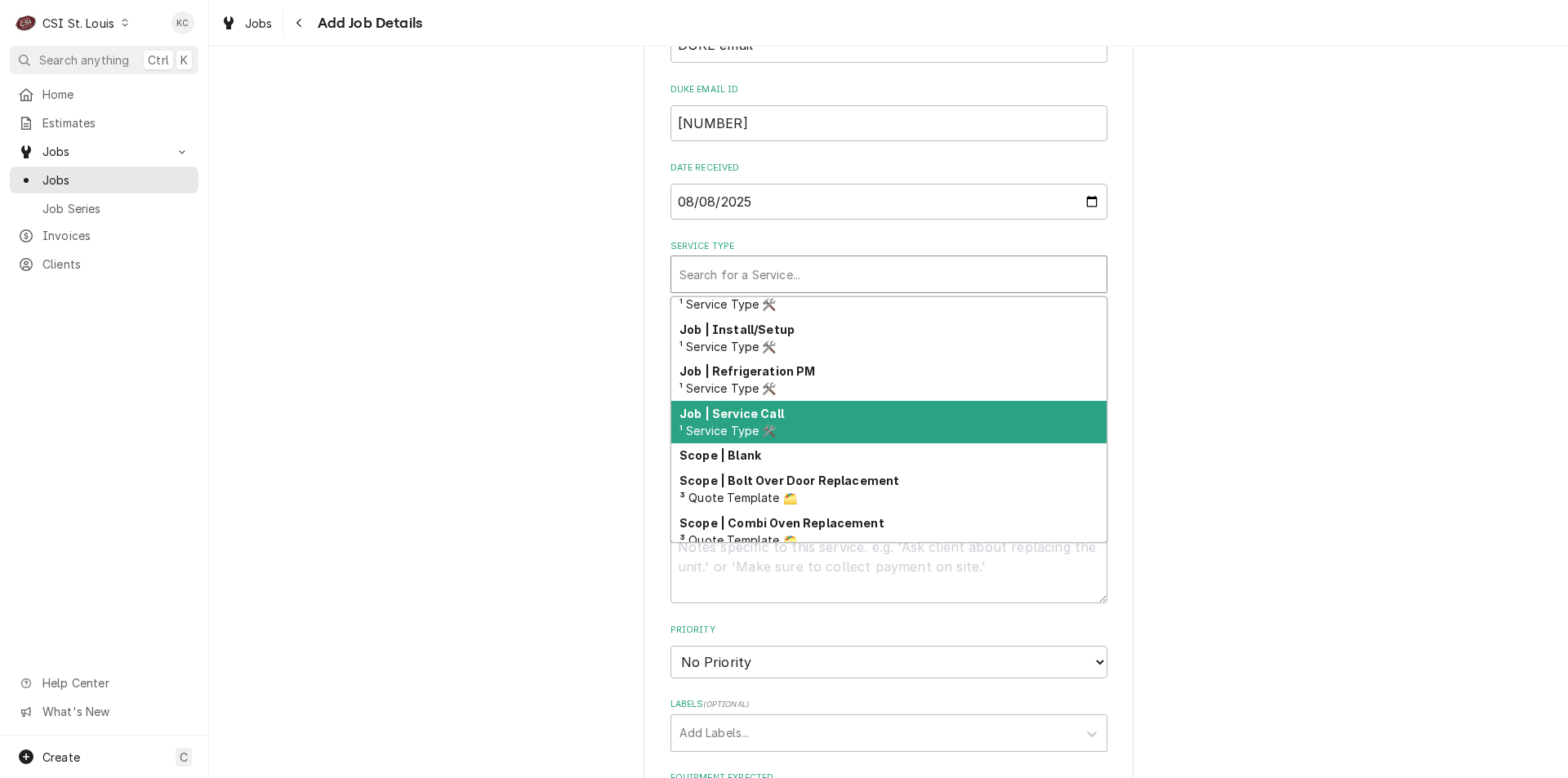 scroll, scrollTop: 934, scrollLeft: 0, axis: vertical 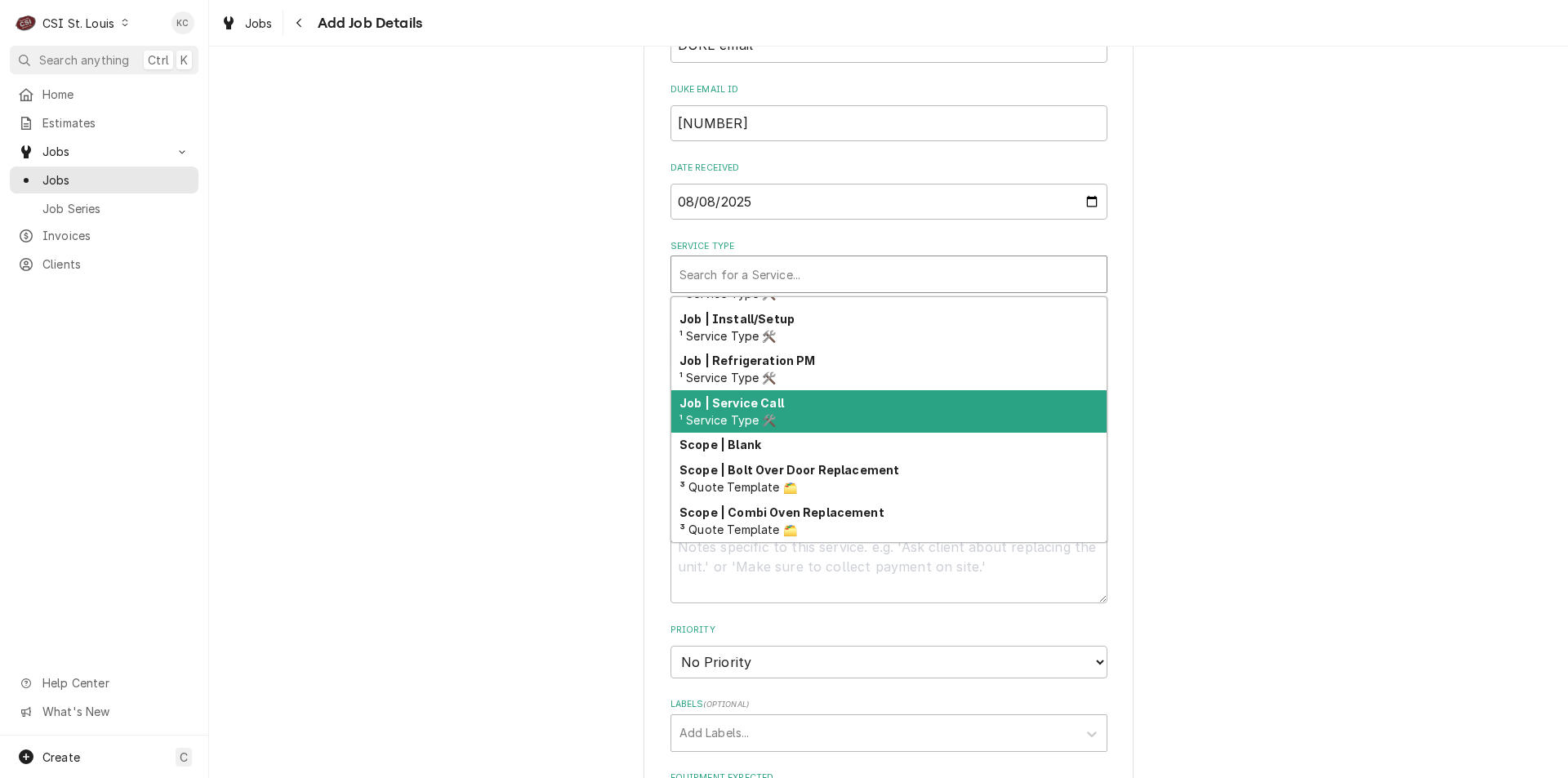 click on "Job | Service Call ¹ Service Type 🛠️" at bounding box center [889, 411] 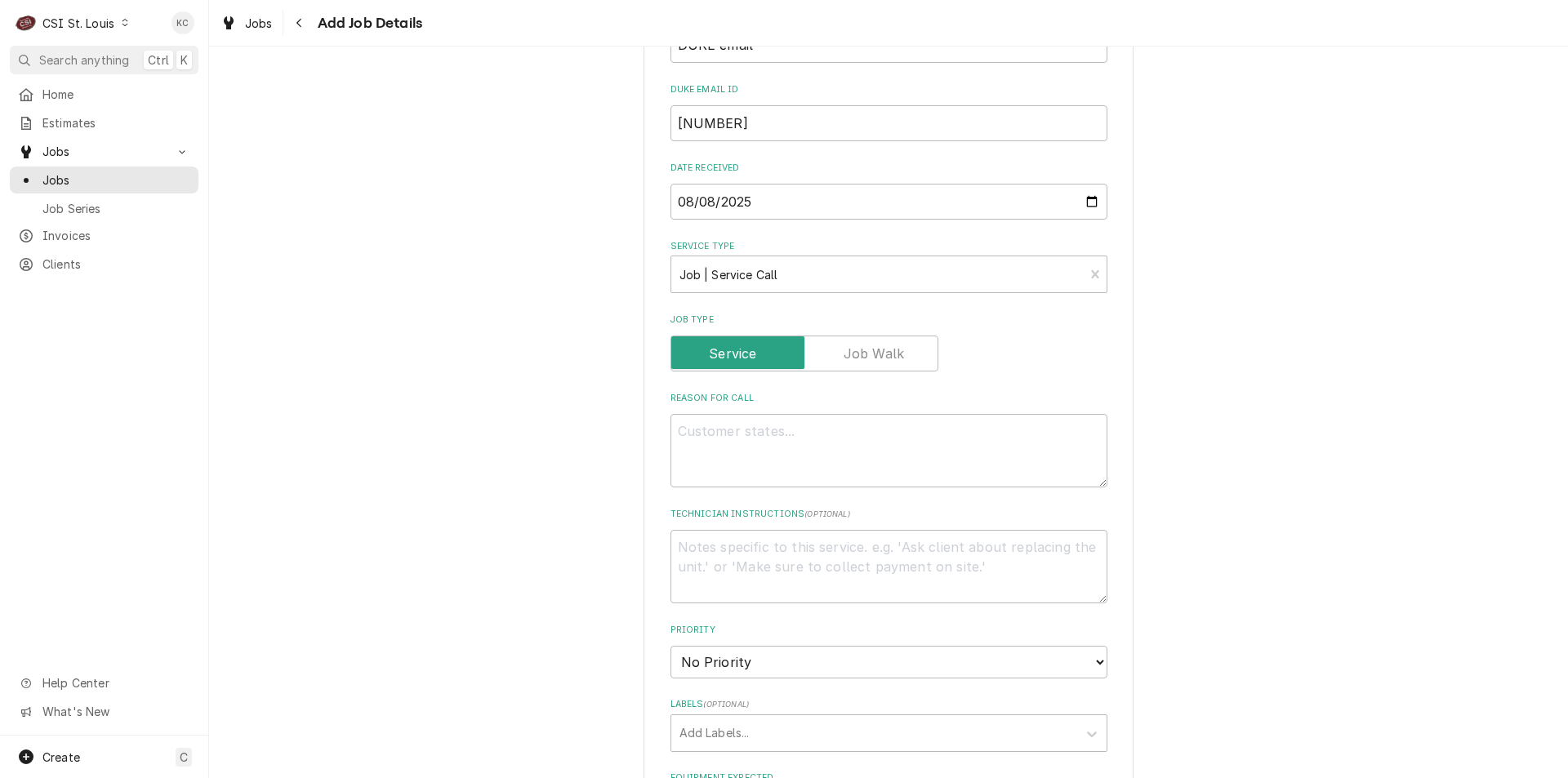 click on "Please provide the following information to create a job: Client Details Client DUKE MANUFACTURING ³ Tax Exempt 🆓 Edit Client Client Notes **Tax Exempt**
**Requisition ID Required** Service Location DUNKIN DONUTS #146612 / 15881 Fountain Plaza Dr, Chesterfield, MO 63017 Edit Service Location Job Details Job Source Direct (Phone/Email/etc.) Service Channel Corrigo Ecotrak Other Job Source Name DUKE email DUKE email  ID 346015 Date Received 2025-08-08 Service Type Job | Service Call ¹ Service Type 🛠️ Job Type Reason For Call Technician Instructions  ( optional ) Priority No Priority Urgent High Medium Low Labels  ( optional ) Add Labels... Equipment Expected Is Equipment involved on this Job? Who called in this service? Search for a Contact... Who should the tech(s) ask for? Search for a Contact... Attachments  ( if any ) Add Attachment Estimated Arrival Time AM / PM 6:00 AM 6:15 AM 6:30 AM 6:45 AM 7:00 AM 7:15 AM 7:30 AM 7:45 AM 8:00 AM 8:15 AM 8:30 AM 8:45 AM 9:00 AM 9:15 AM 9:30 AM 9:45 AM 10:00 AM" at bounding box center [889, 449] 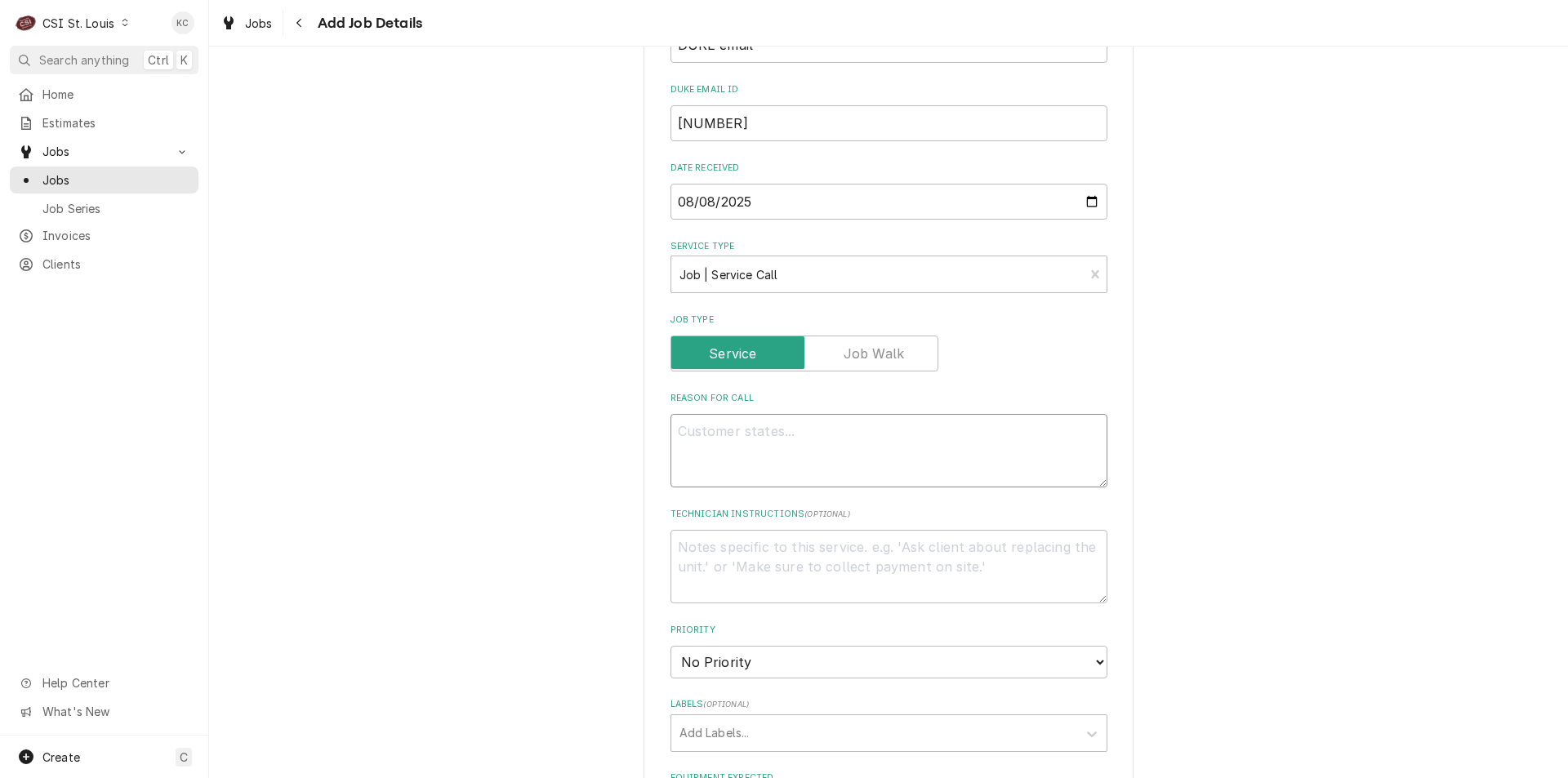 click on "Reason For Call" at bounding box center (889, 451) 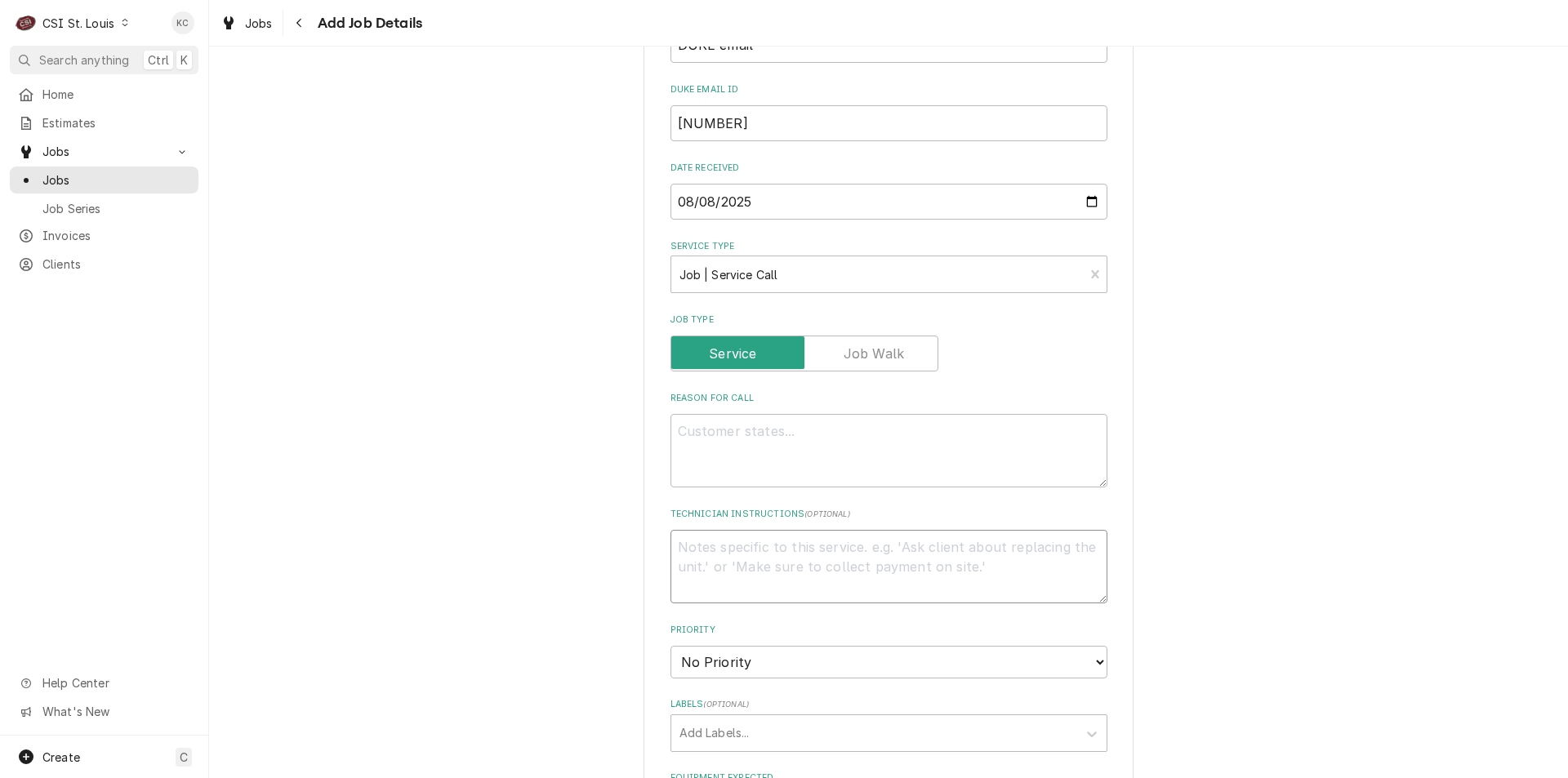 click on "Technician Instructions  ( optional )" at bounding box center [889, 567] 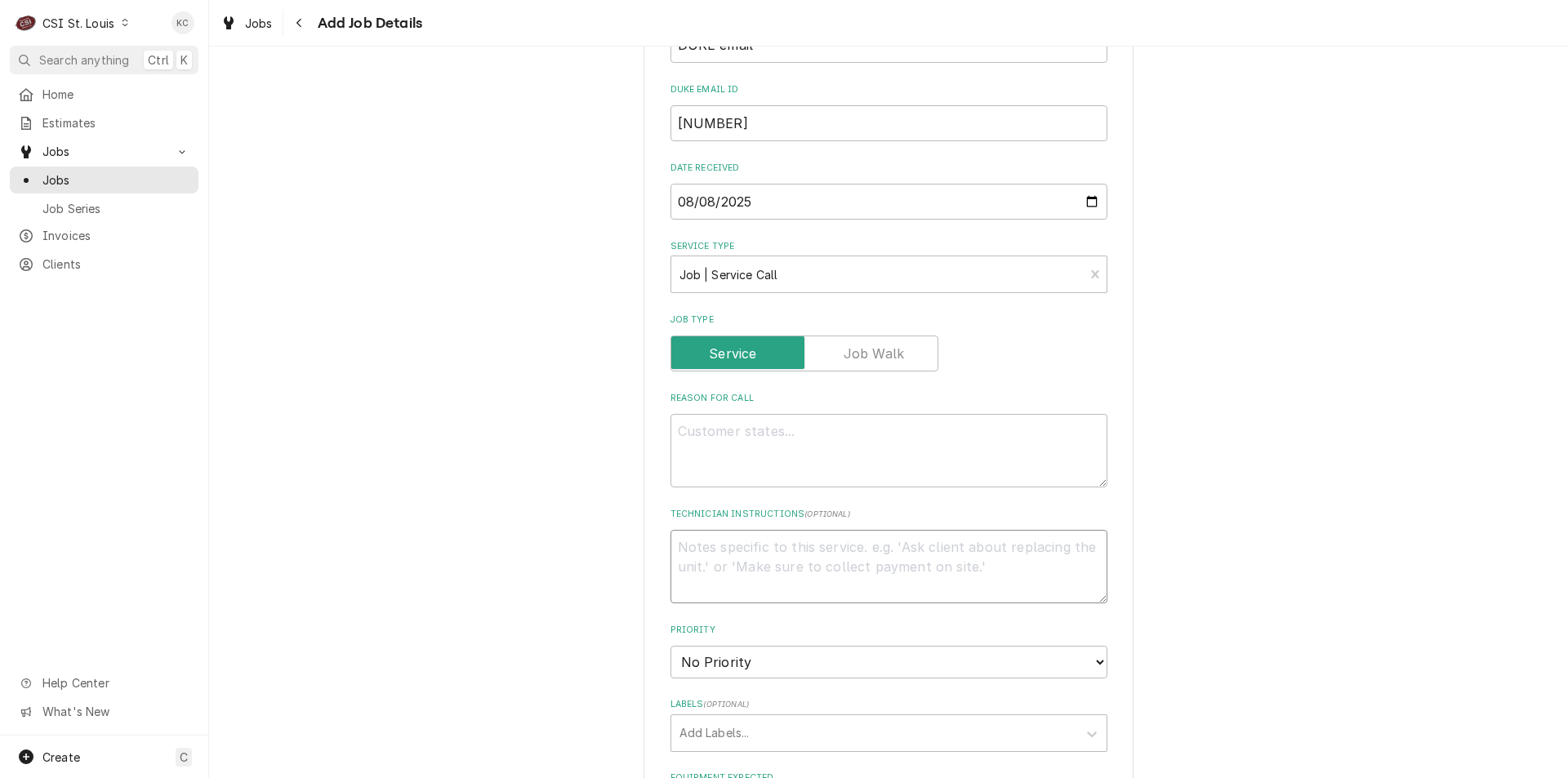paste on "Extended Travel :No
Overtime Approved: No" 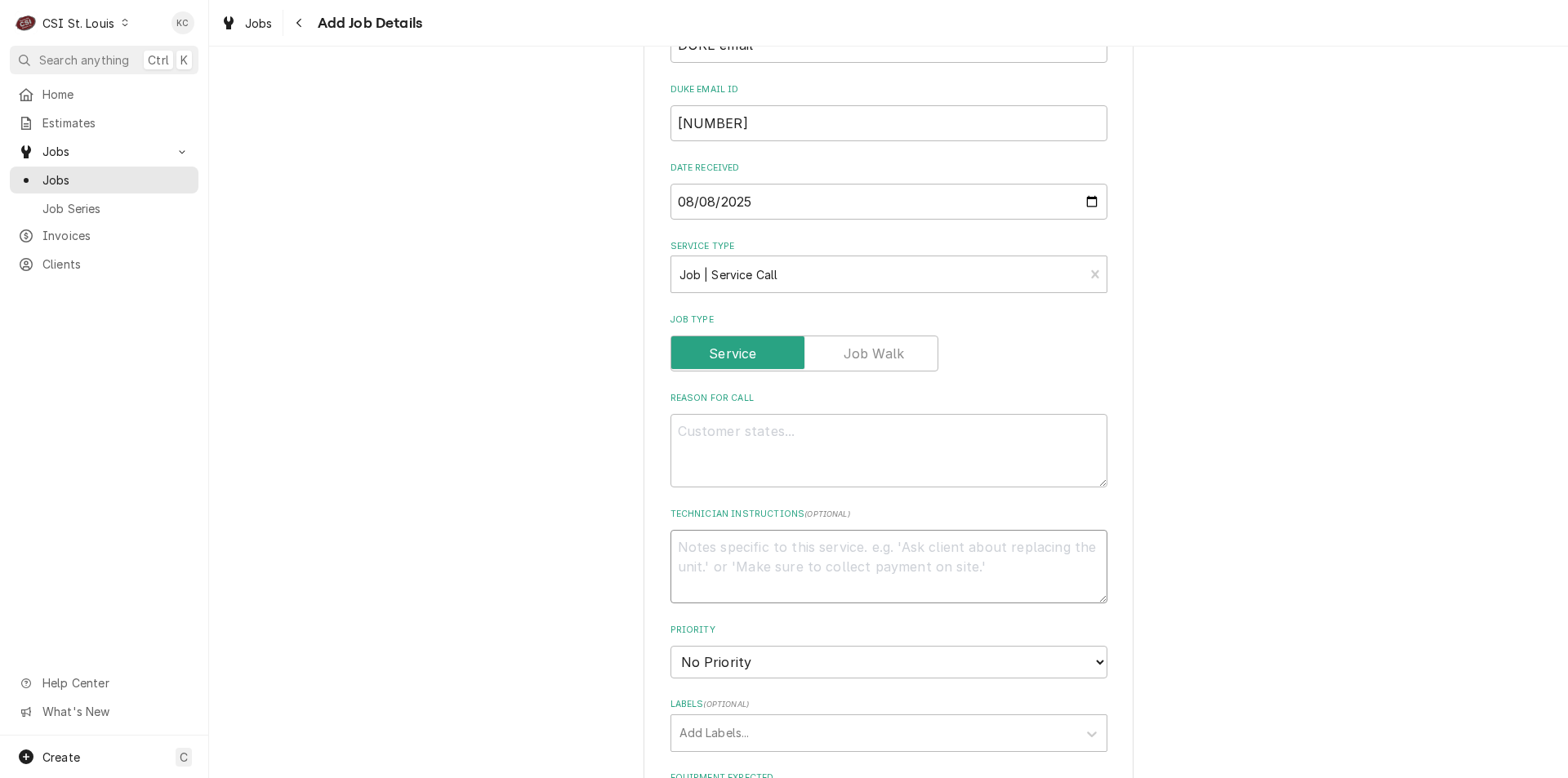 type on "x" 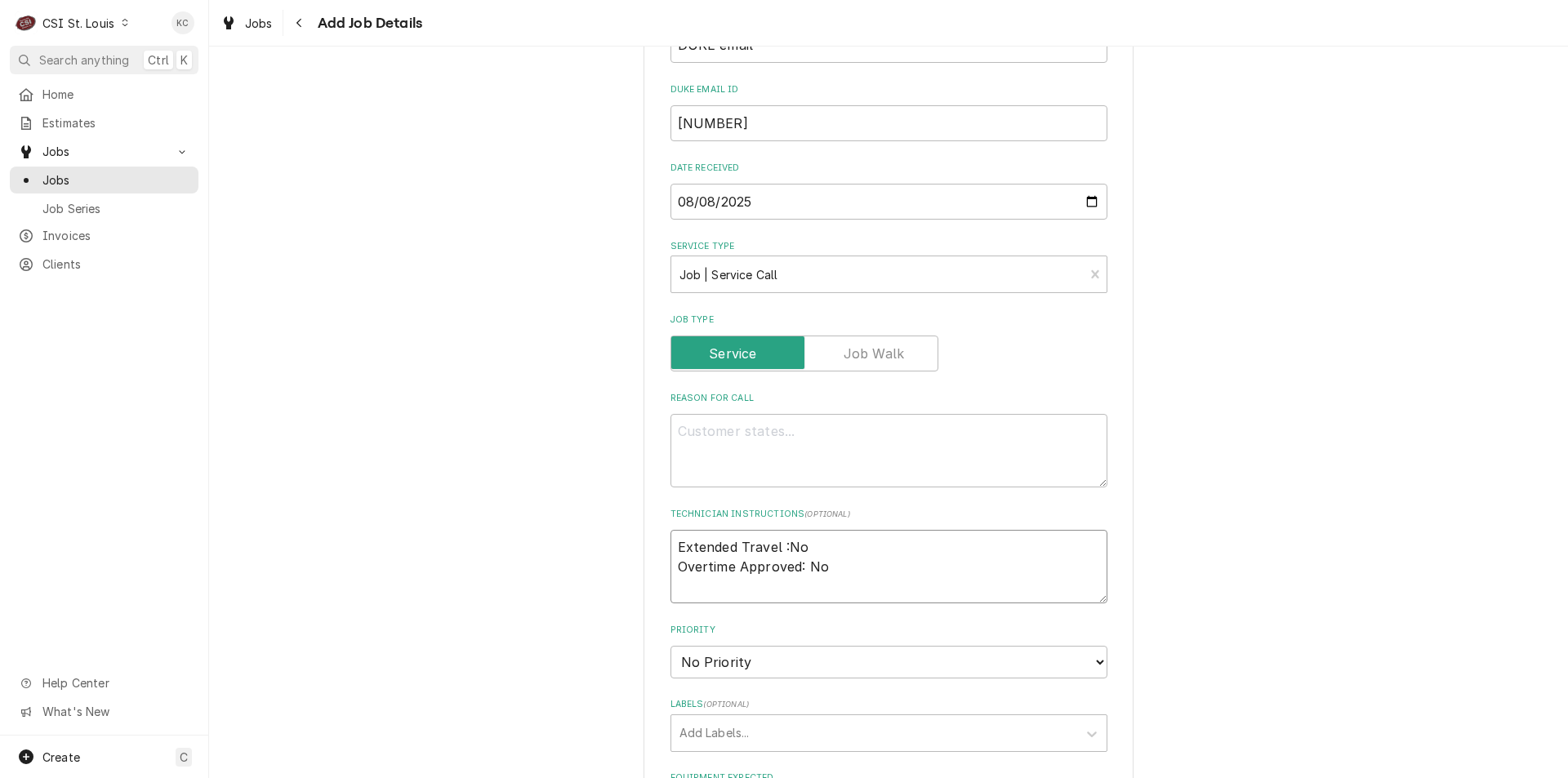type on "x" 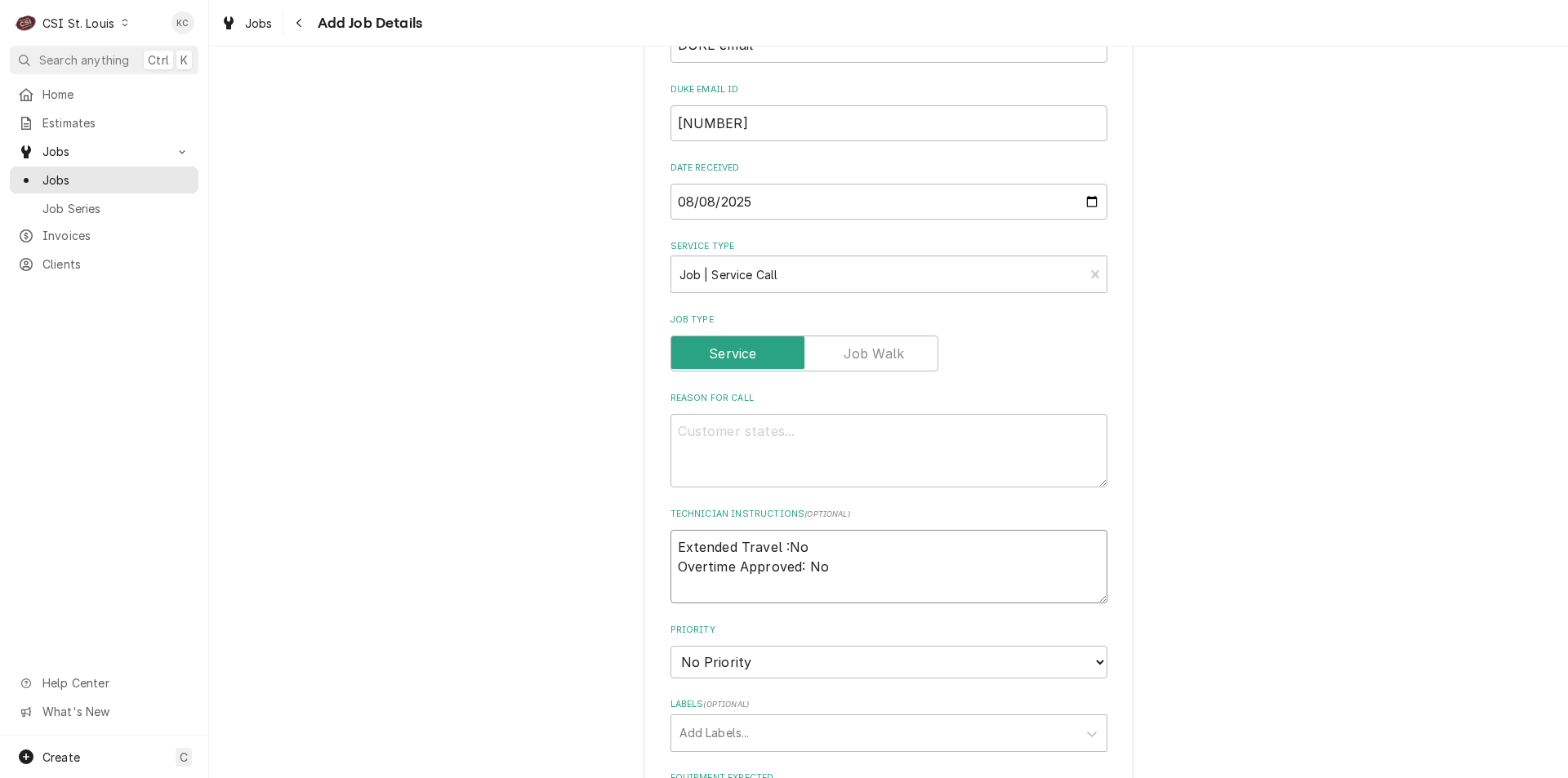 type on "Extended Travel :No
Overtime Approved: No" 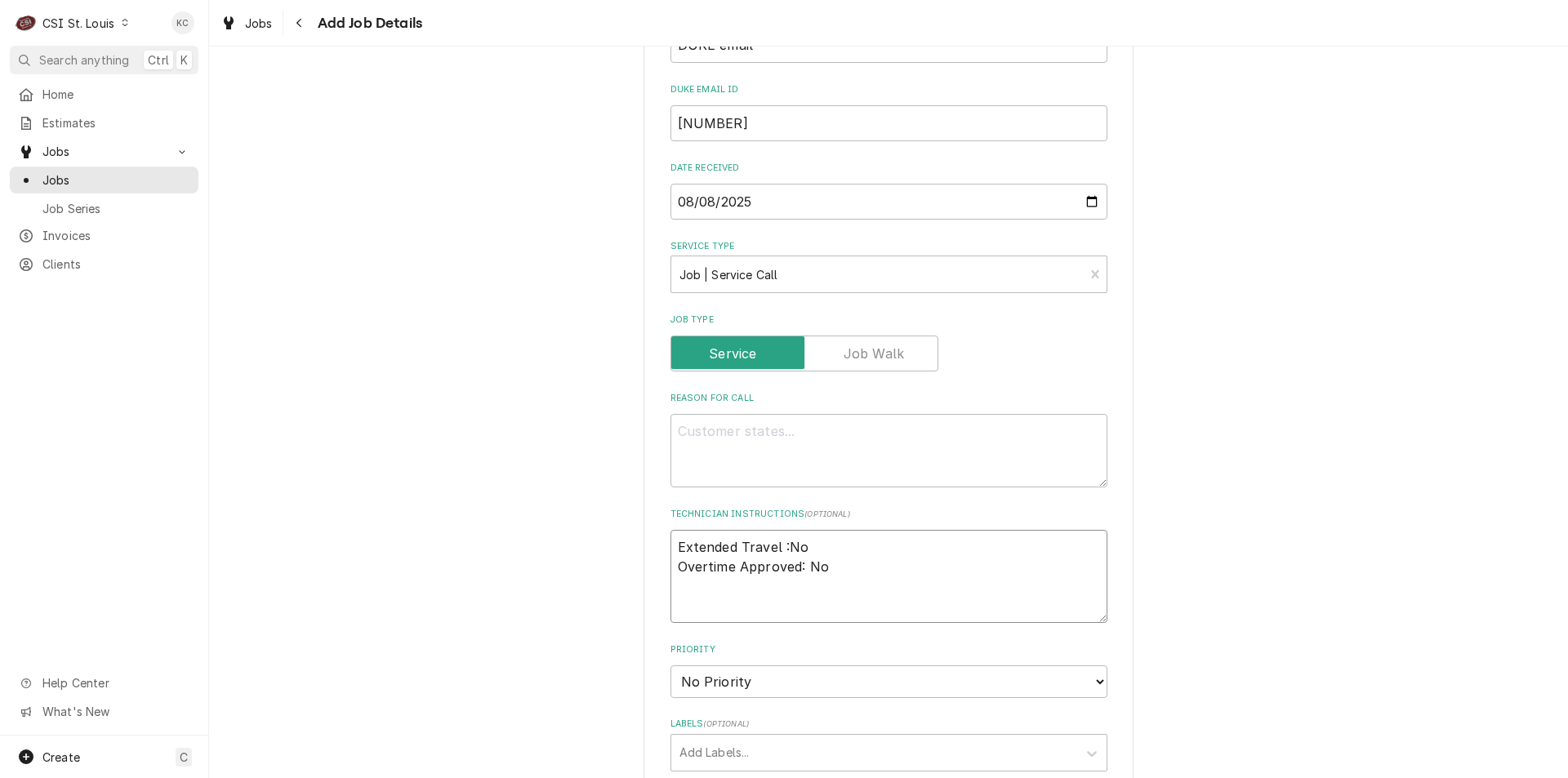 type on "x" 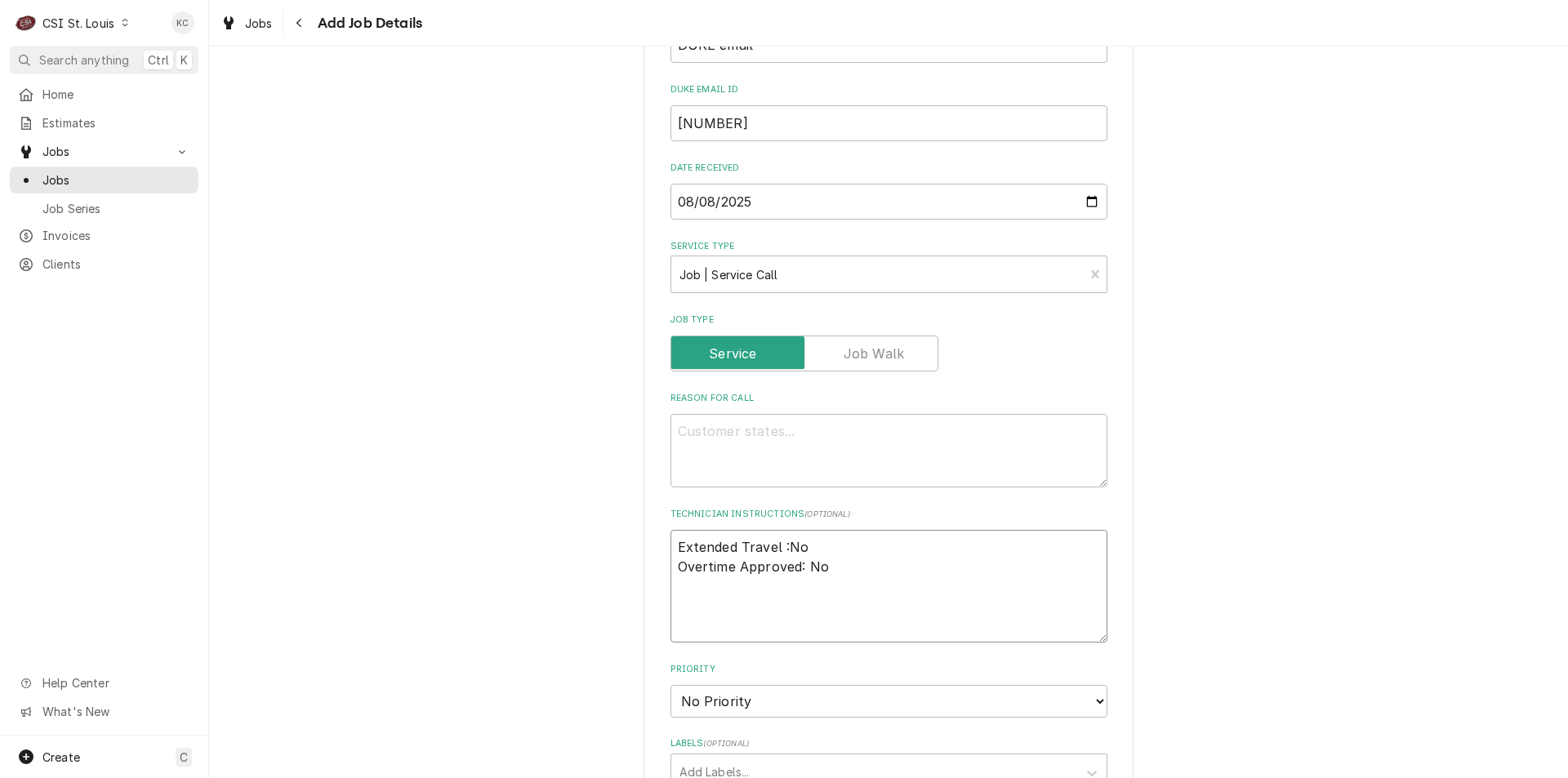 paste on "Standard (expectation to be scheduled within 24 hours). A visit should be urgently scheduled with the customer.
Authorizations: Duke will ensure payment of travel and a maximum of 1-hour diagnostic time if the diagnostic determines a non-warranty situation, and the customer refuses immediate payment for the final repair." 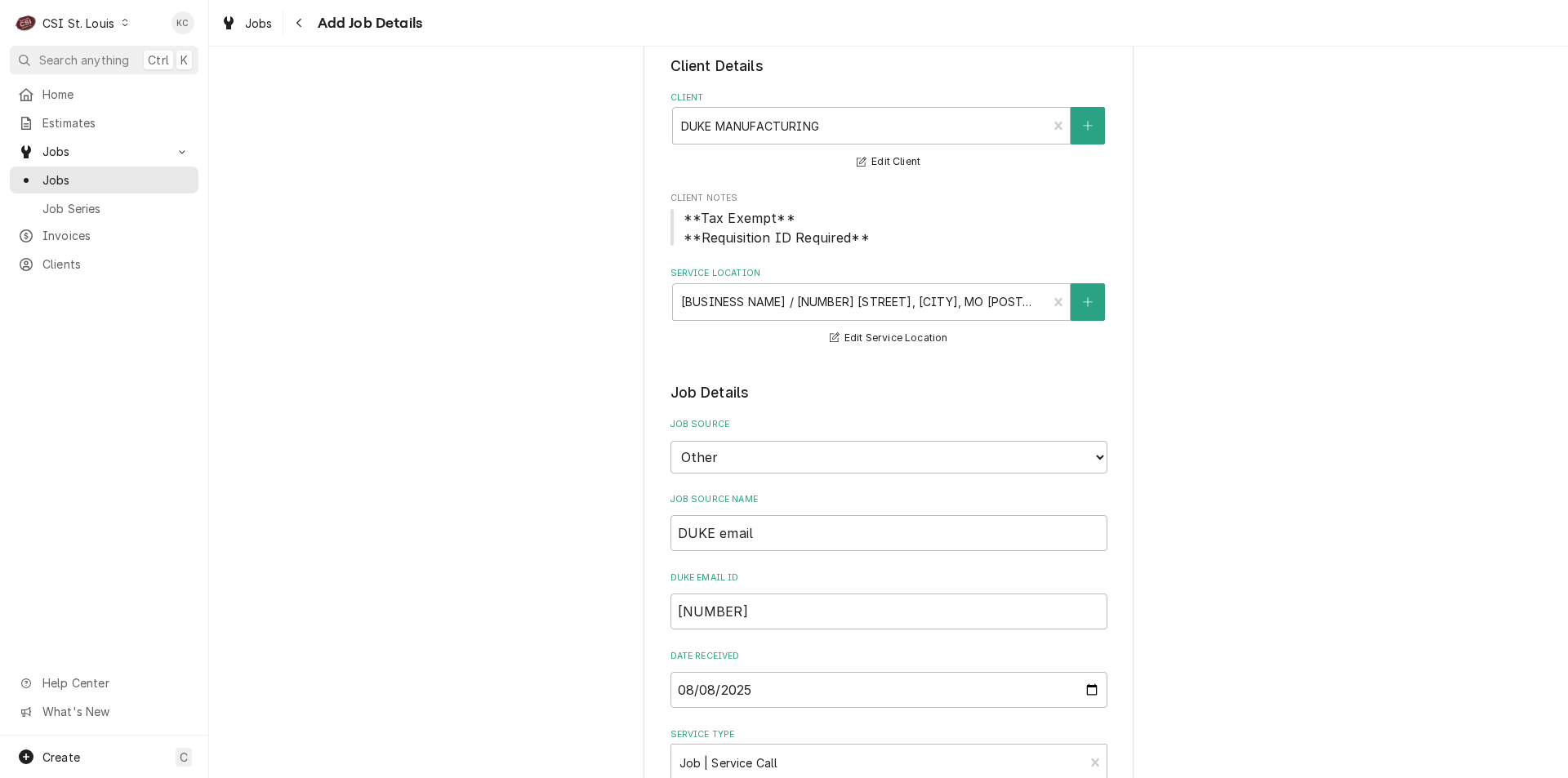 scroll, scrollTop: 82, scrollLeft: 0, axis: vertical 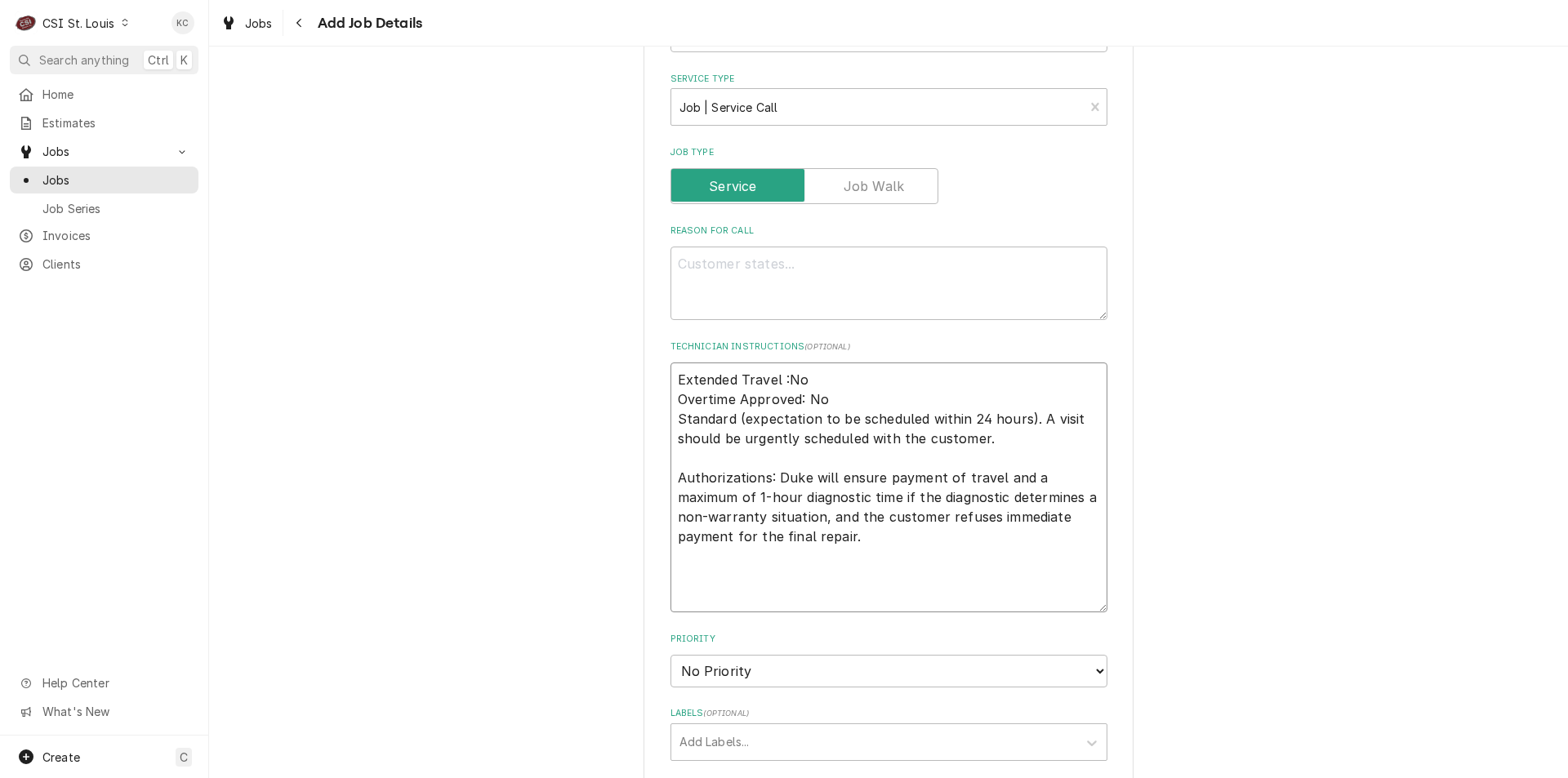 click on "Extended Travel :No
Overtime Approved: No
Standard (expectation to be scheduled within 24 hours). A visit should be urgently scheduled with the customer.
Authorizations: Duke will ensure payment of travel and a maximum of 1-hour diagnostic time if the diagnostic determines a non-warranty situation, and the customer refuses immediate payment for the final repair." at bounding box center [889, 487] 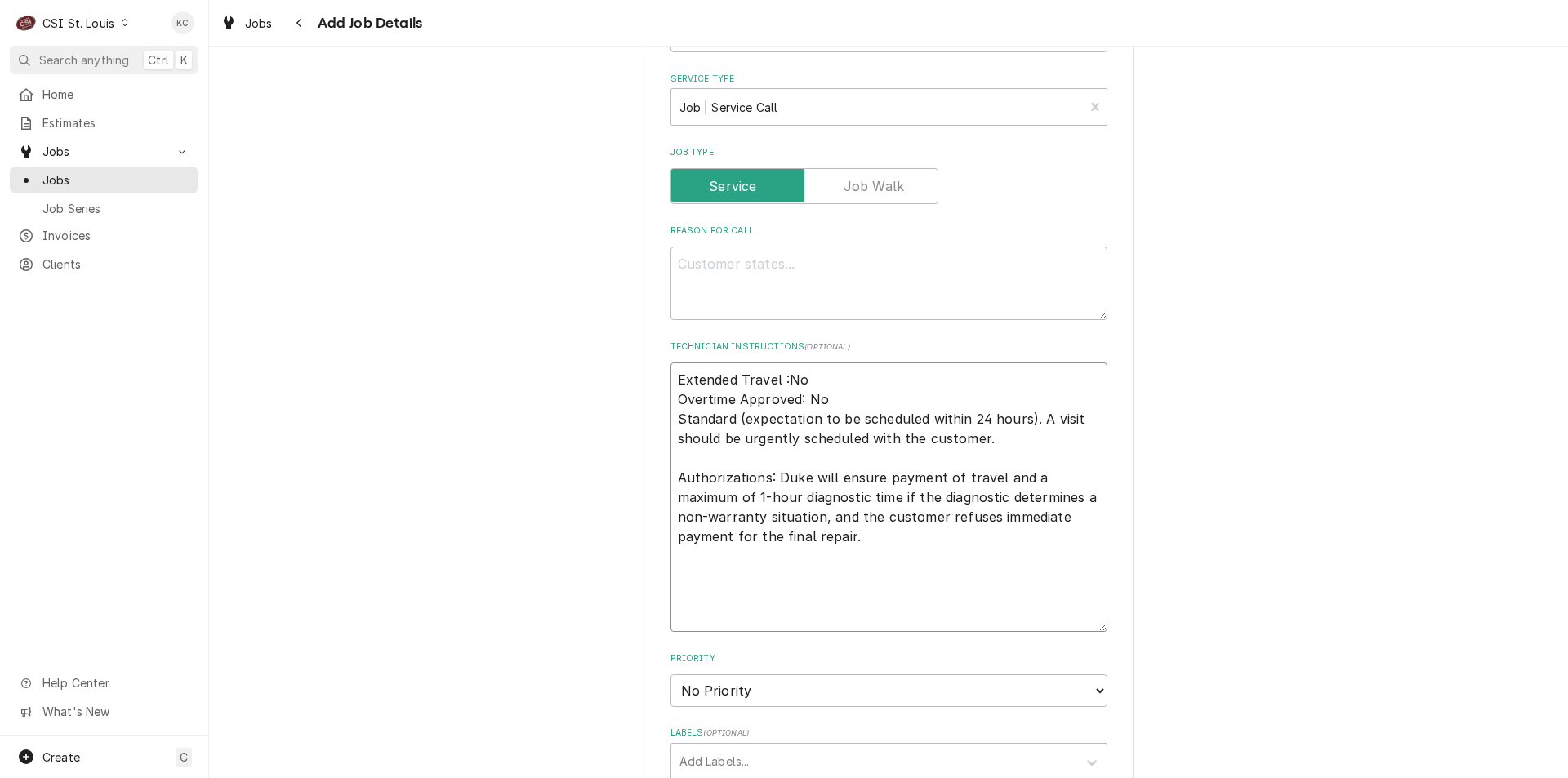 type on "x" 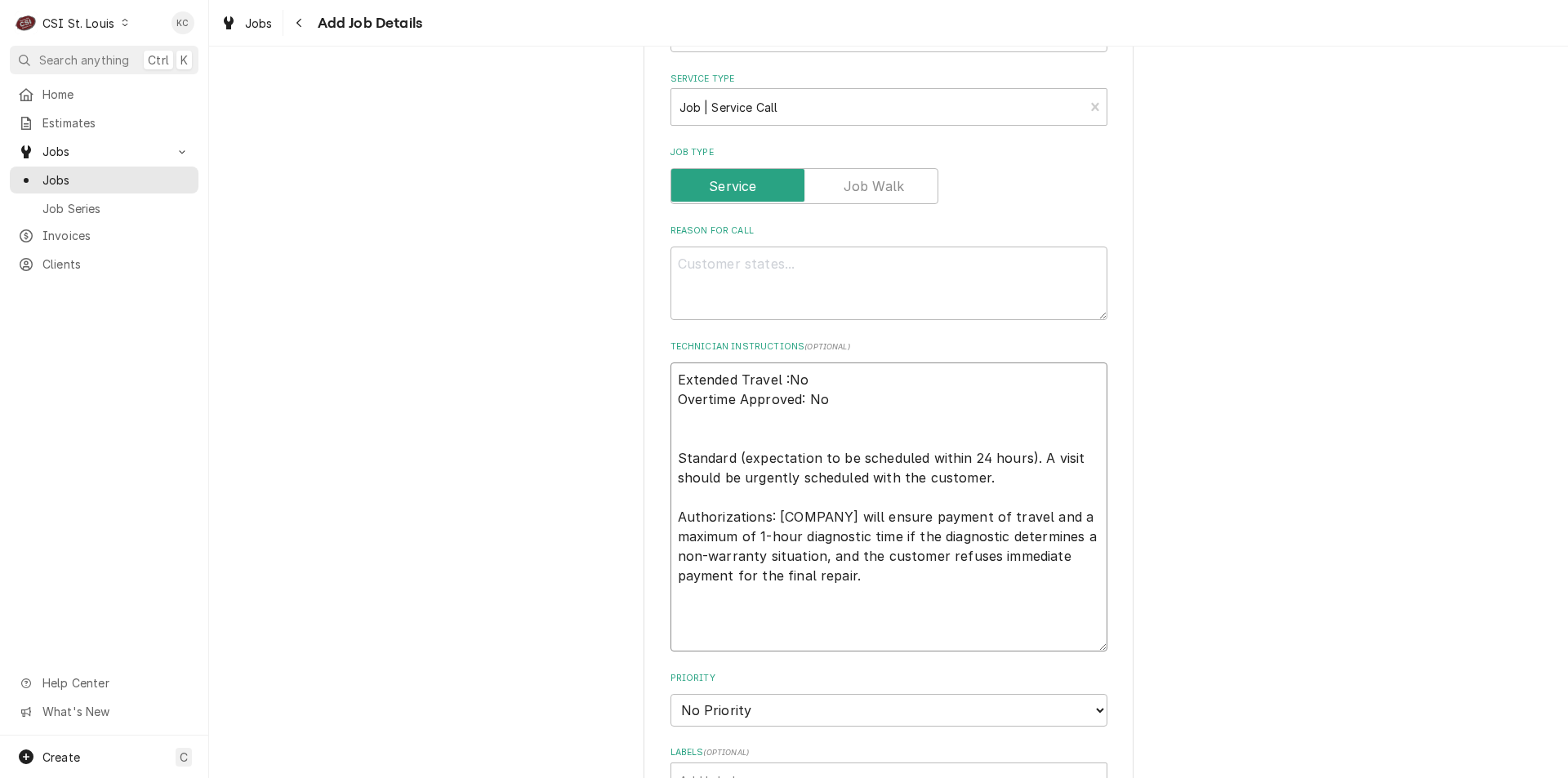 type on "x" 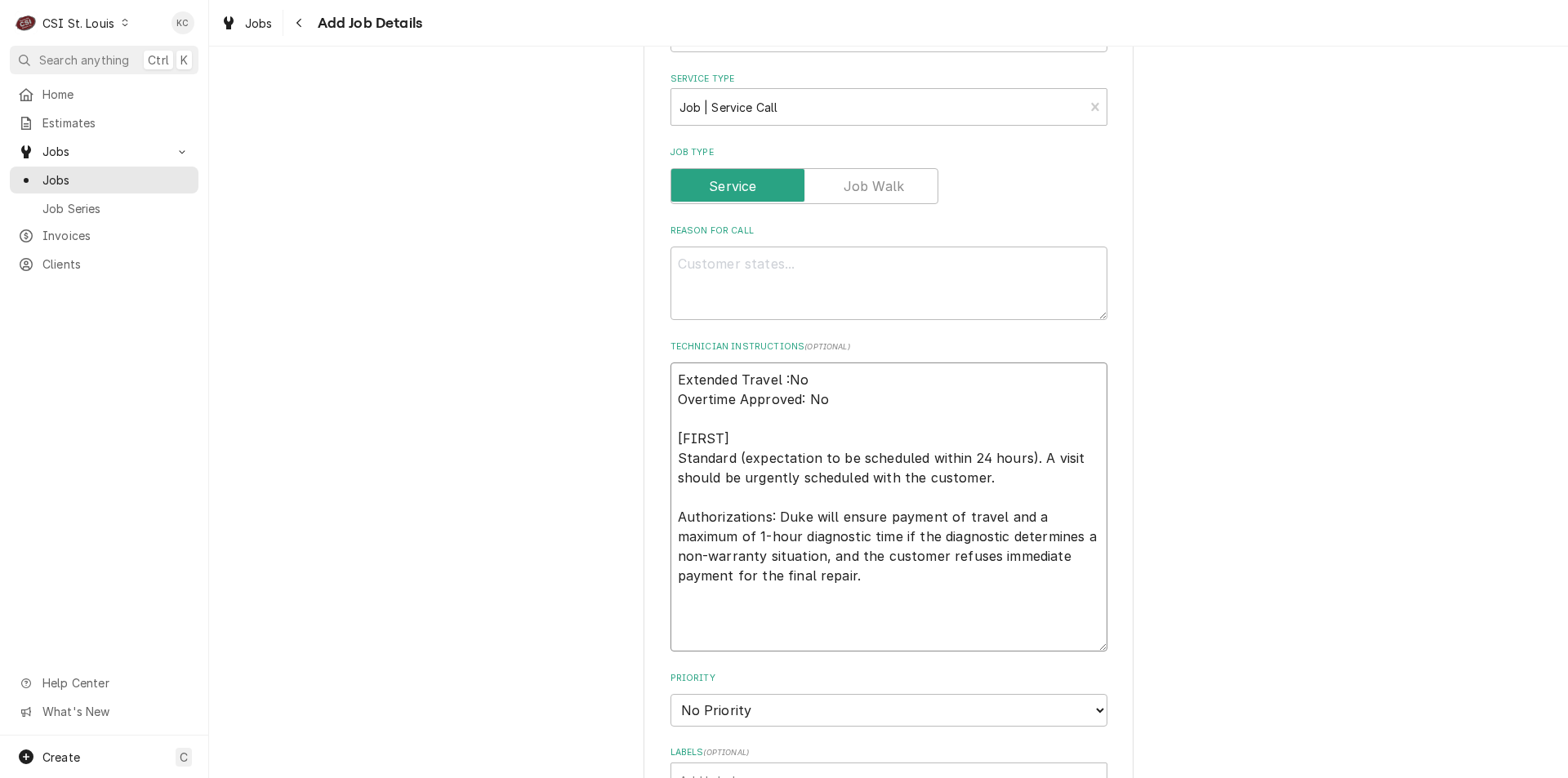type on "x" 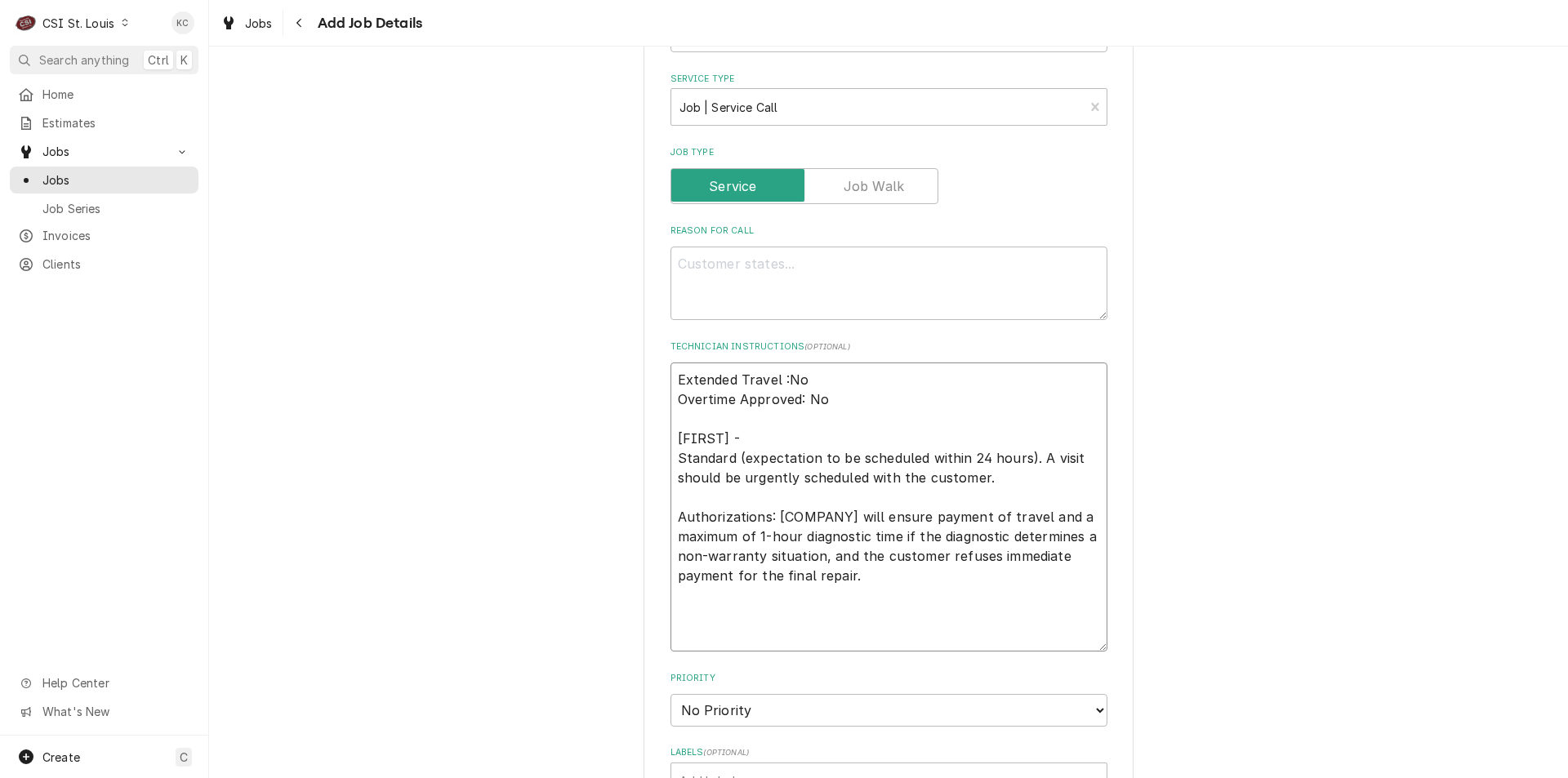 type on "x" 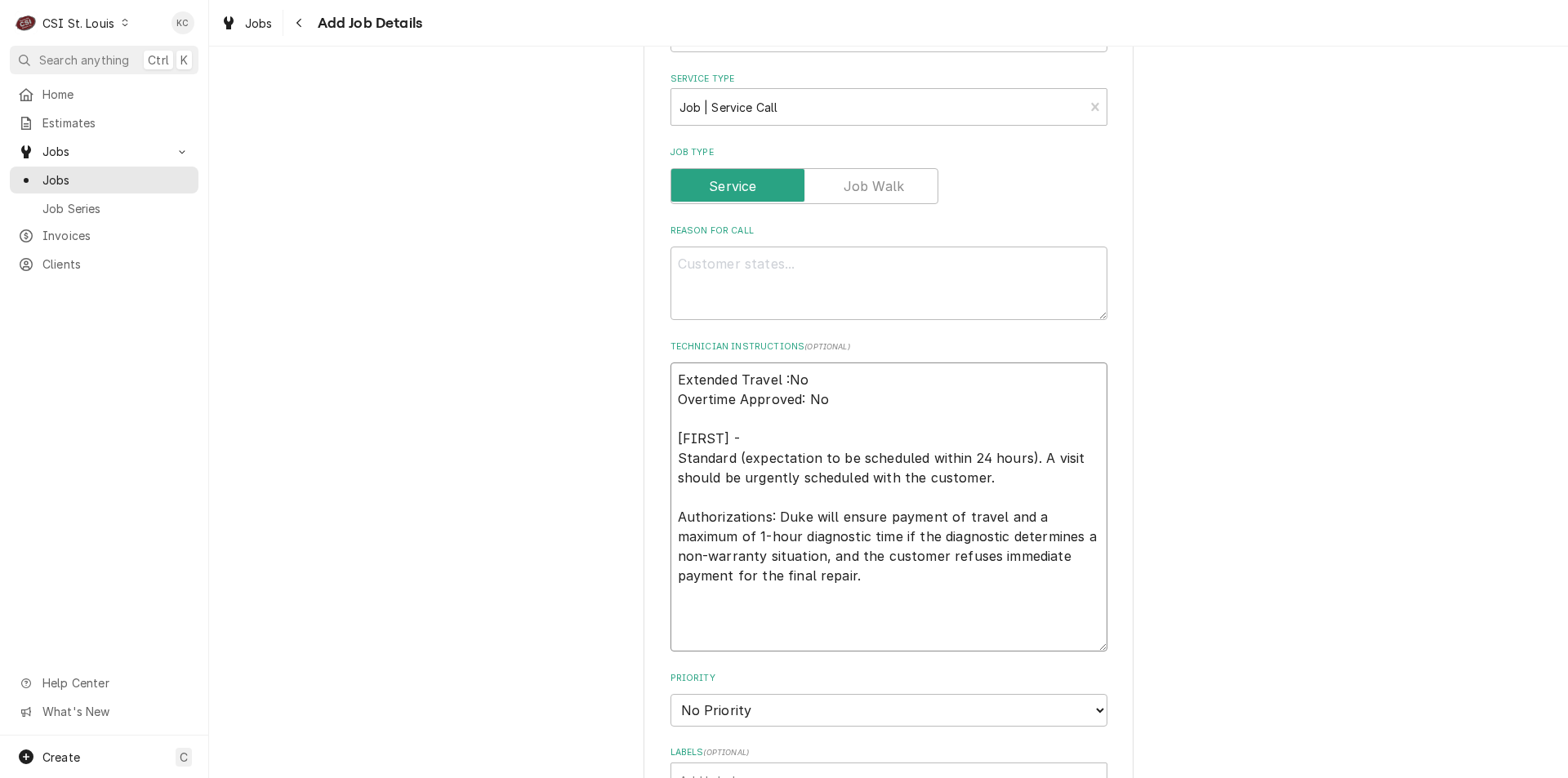 type on "x" 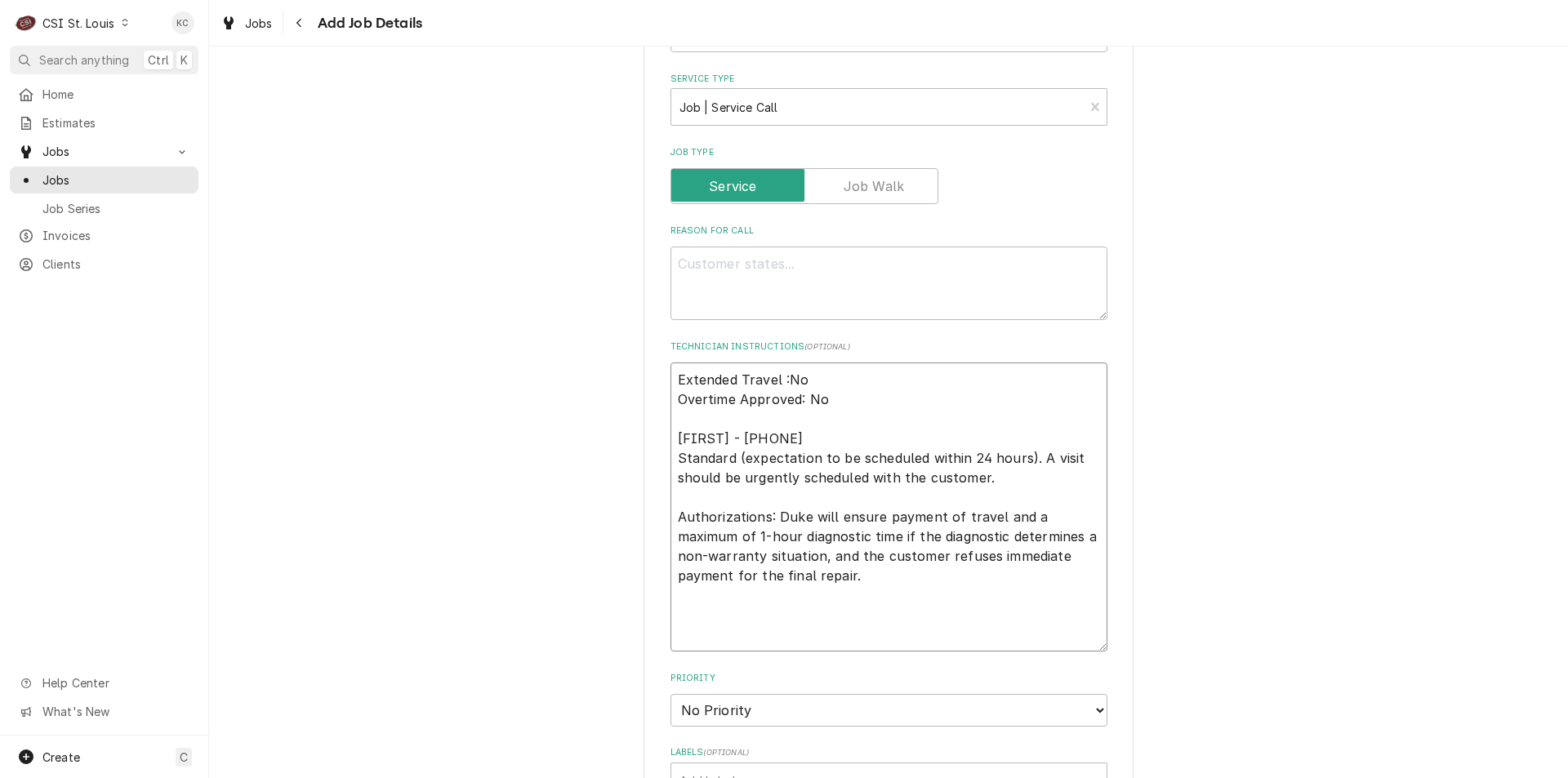 type on "x" 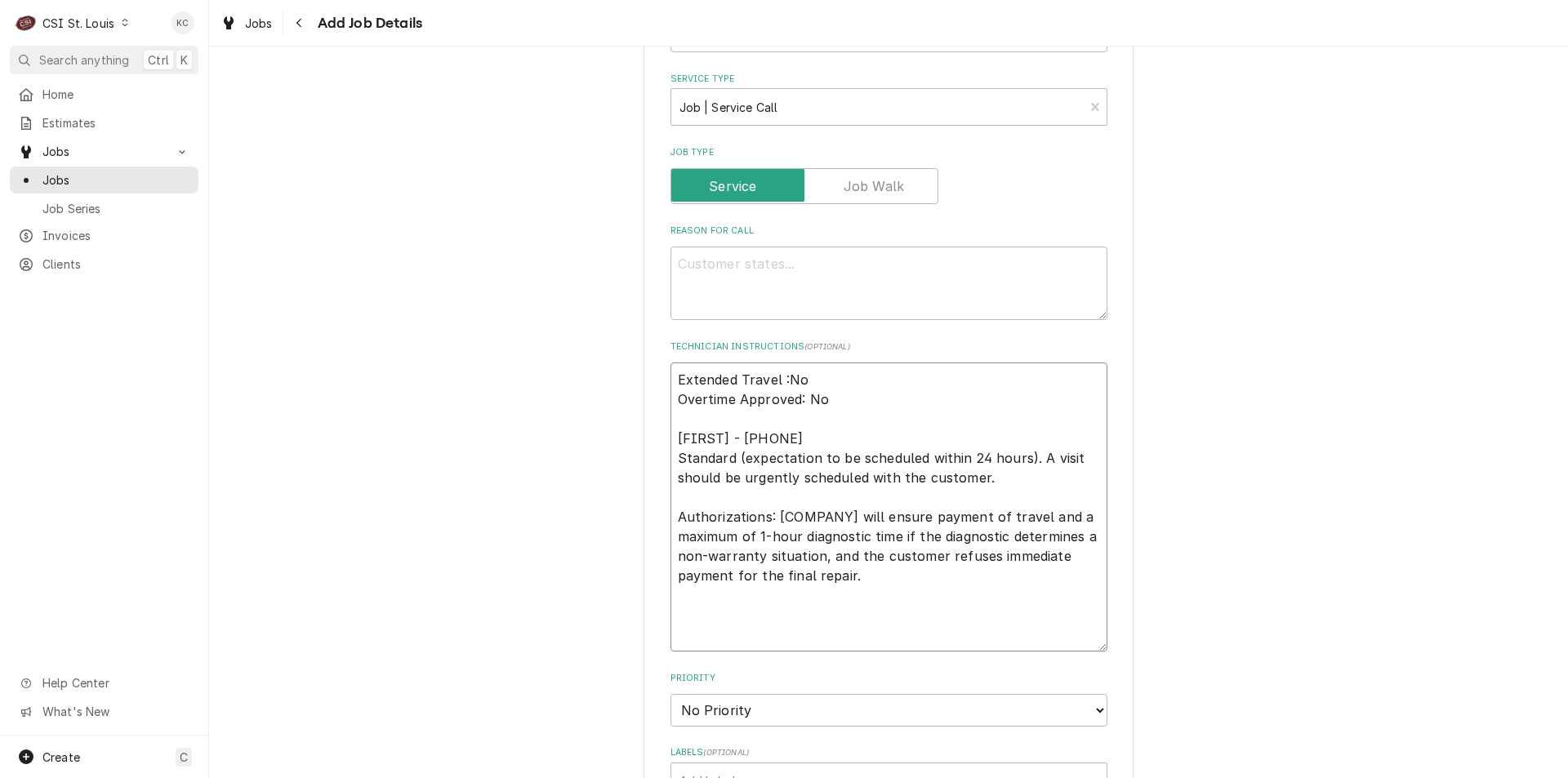 type on "x" 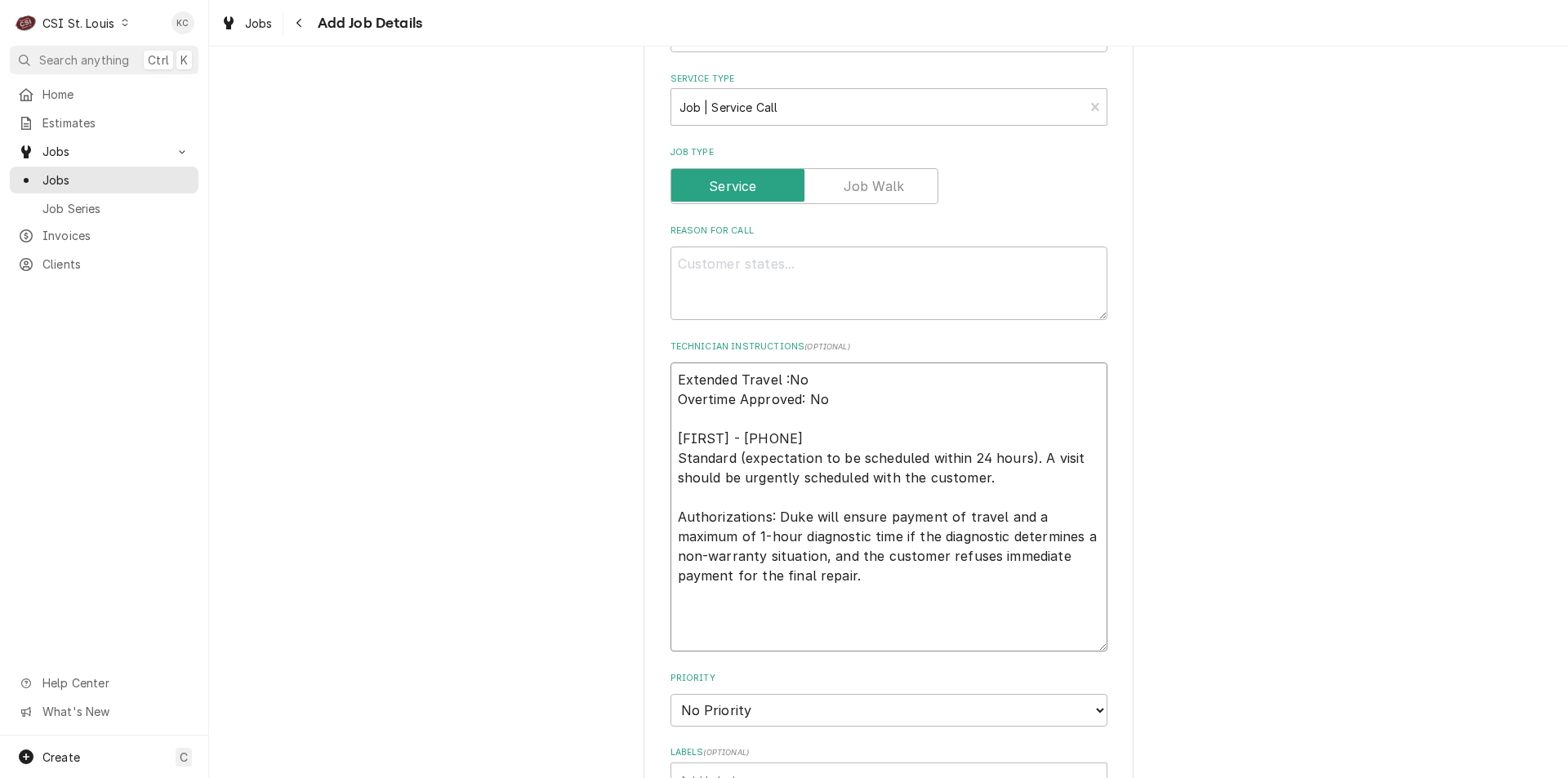 type on "x" 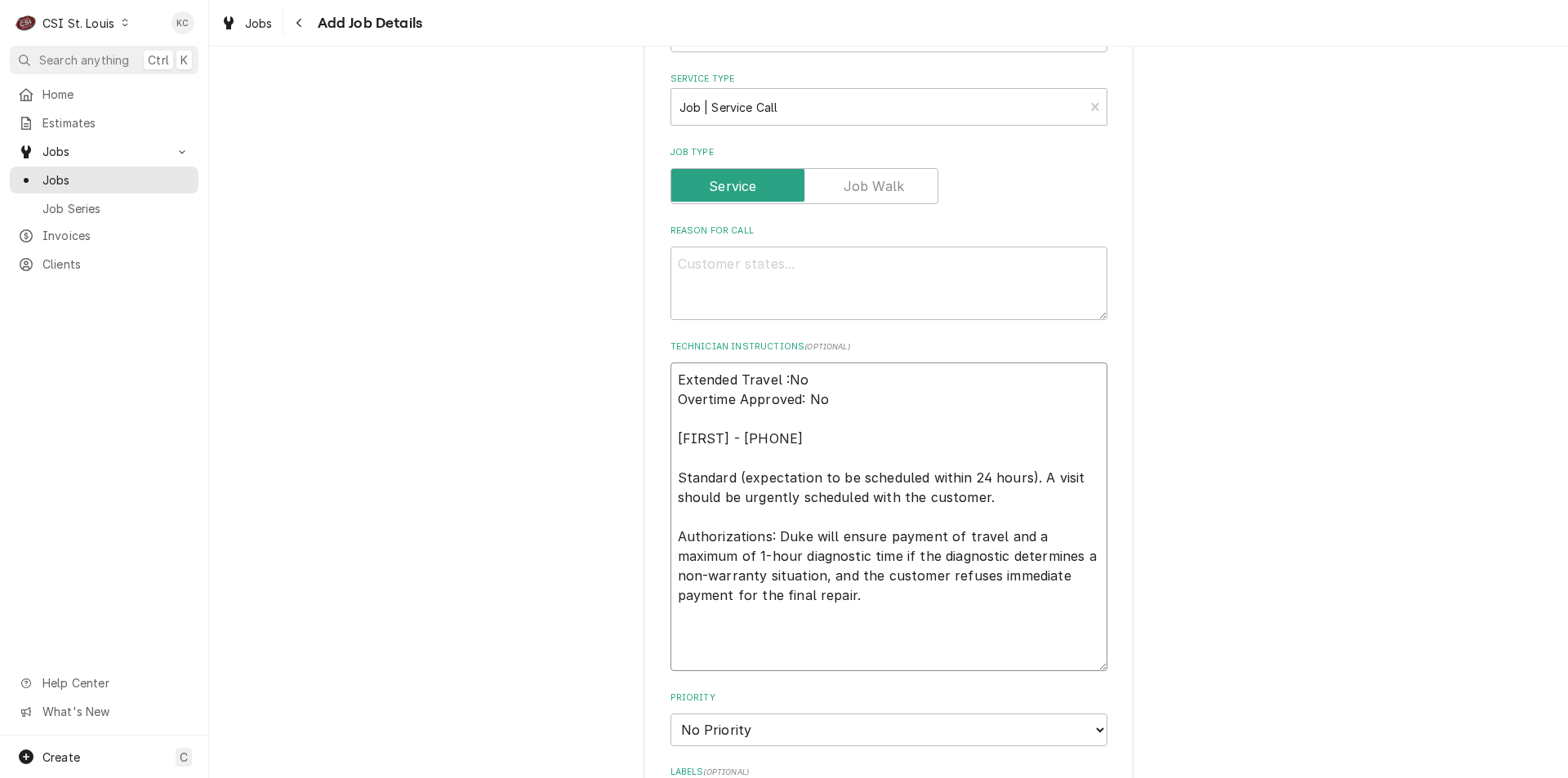 type on "x" 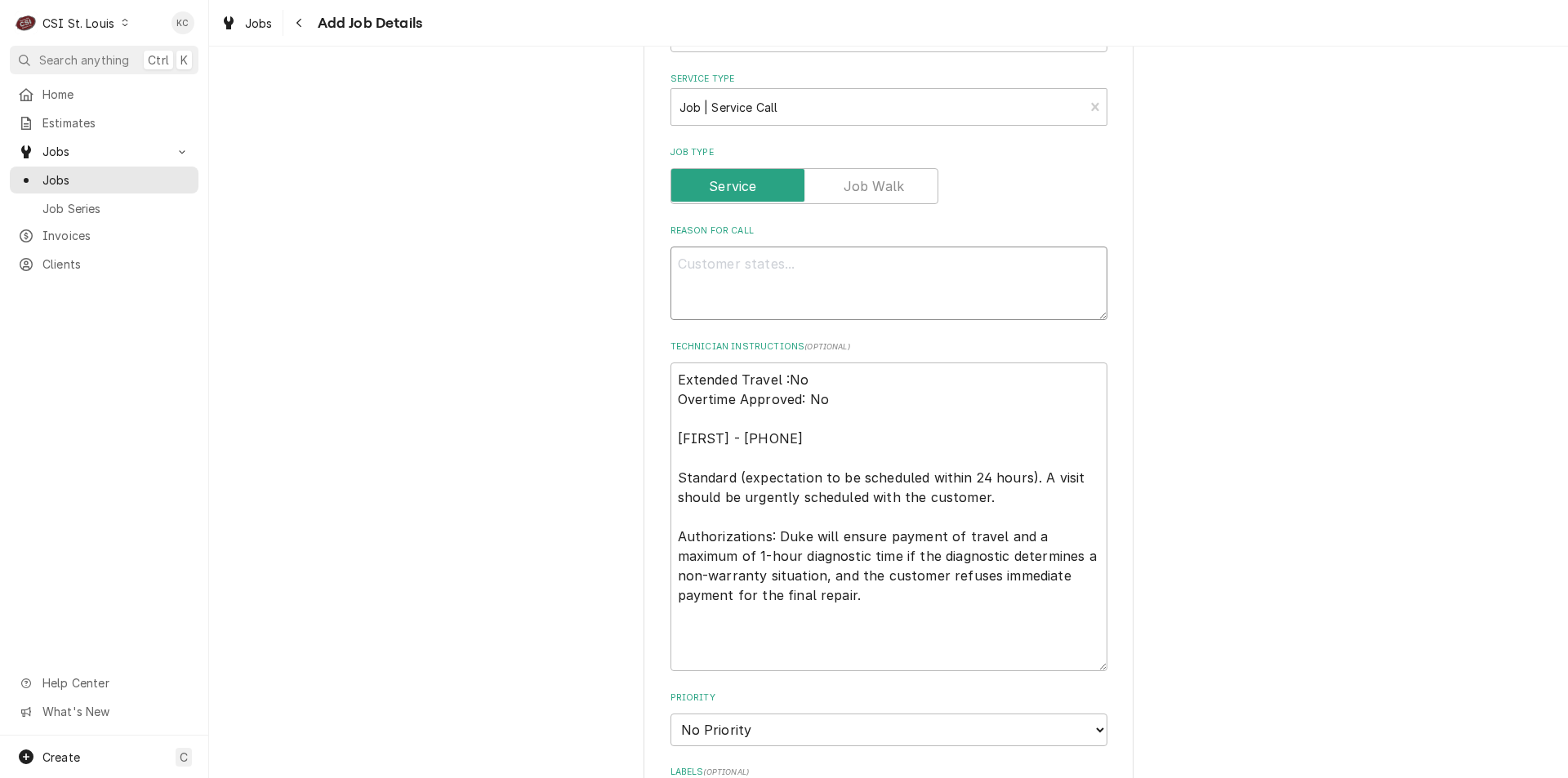 click on "Reason For Call" at bounding box center [889, 283] 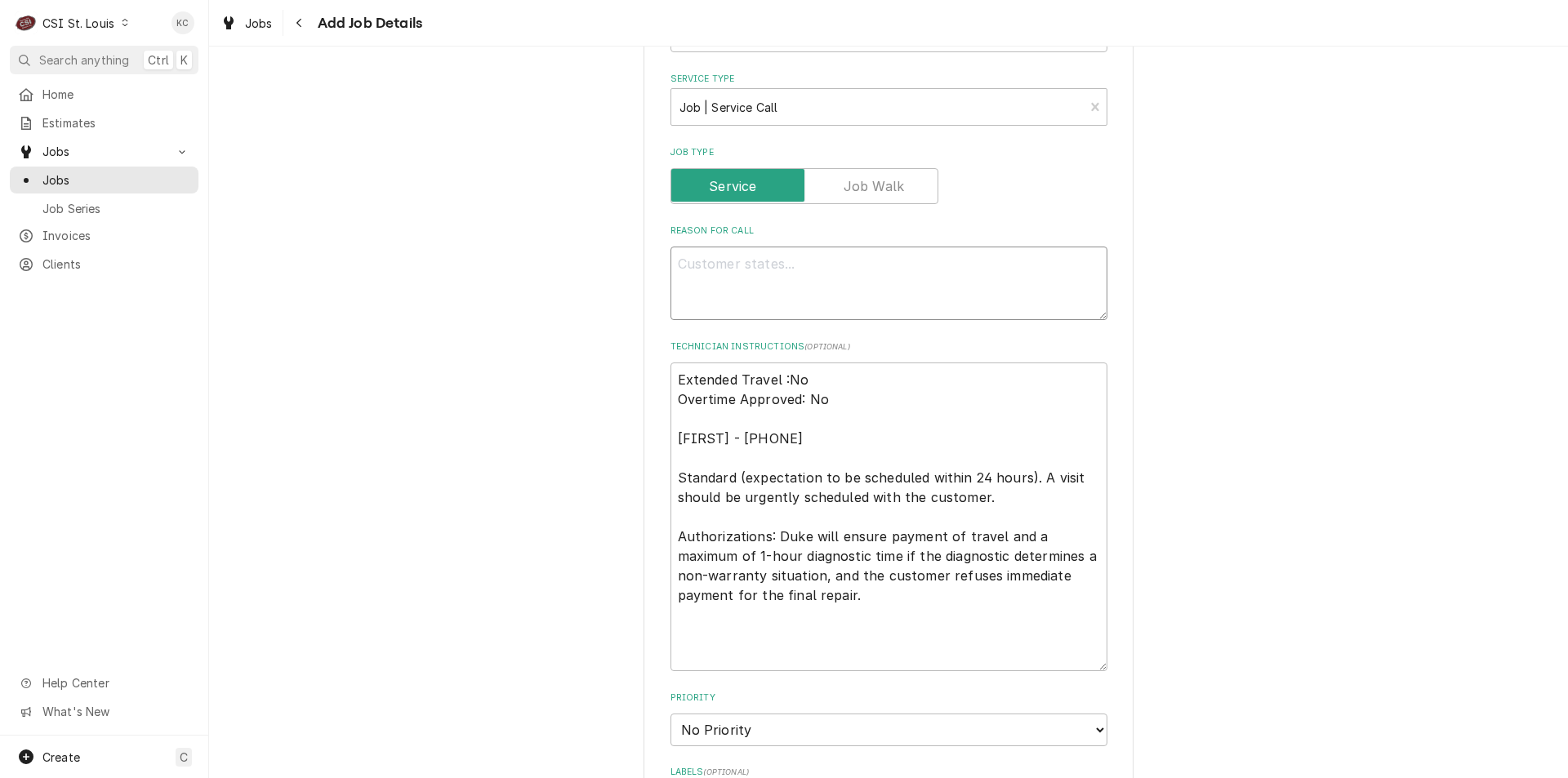 paste on "Type of Equipment: 2500943-SP
Serial #: 12231261" 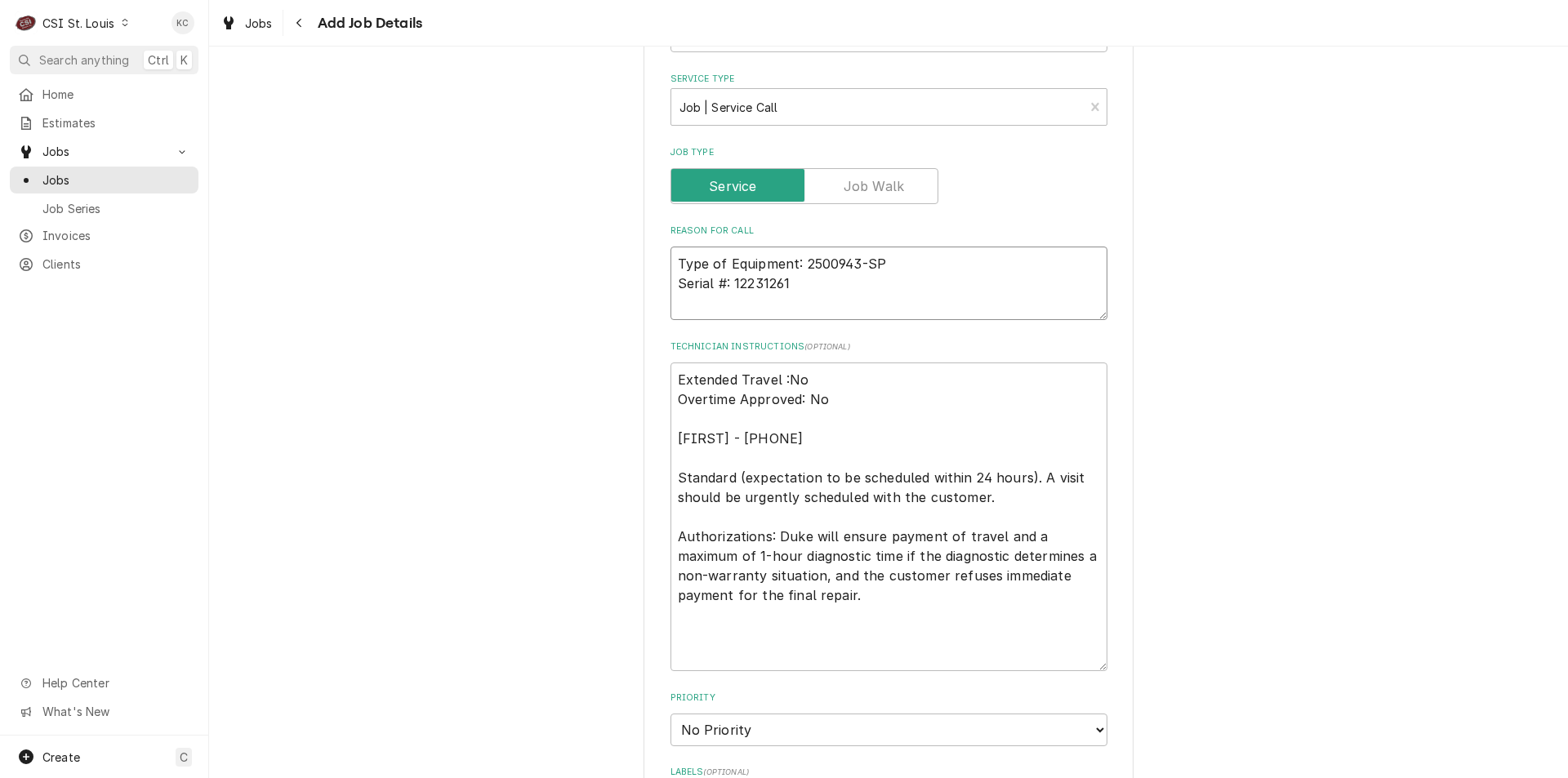 type on "x" 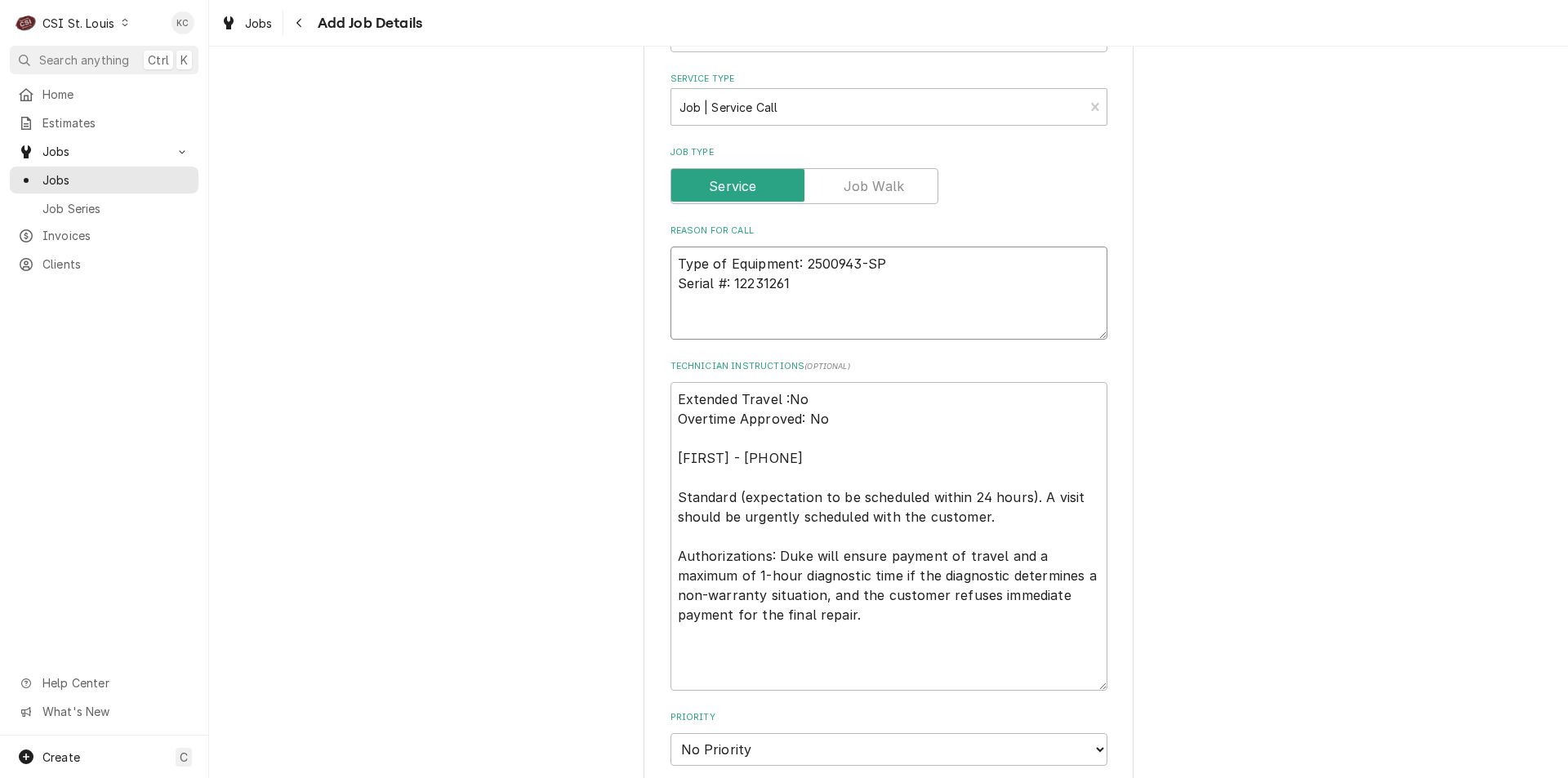type on "x" 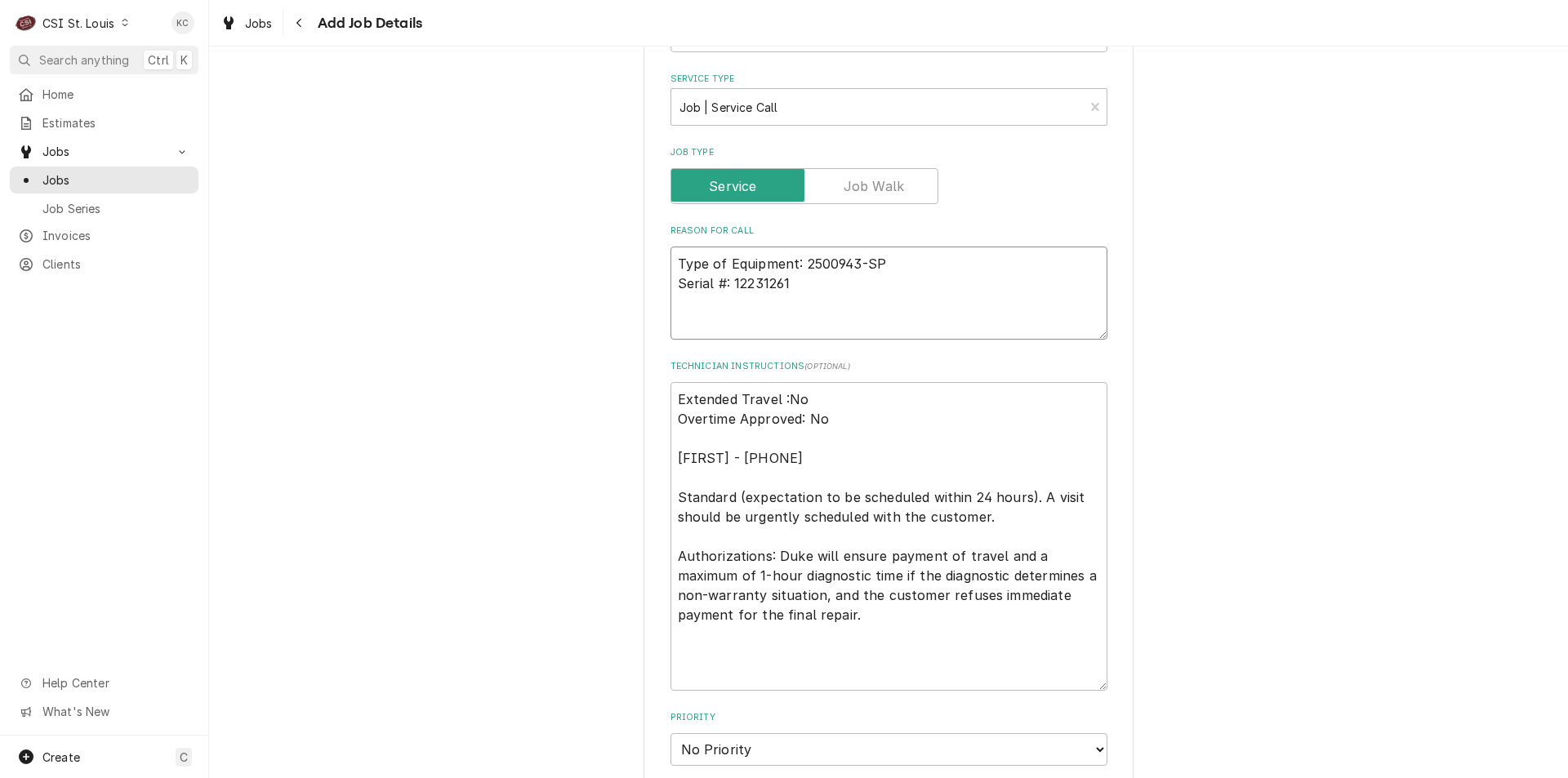 click on "Type of Equipment: 2500943-SP
Serial #: 12231261" at bounding box center [889, 293] 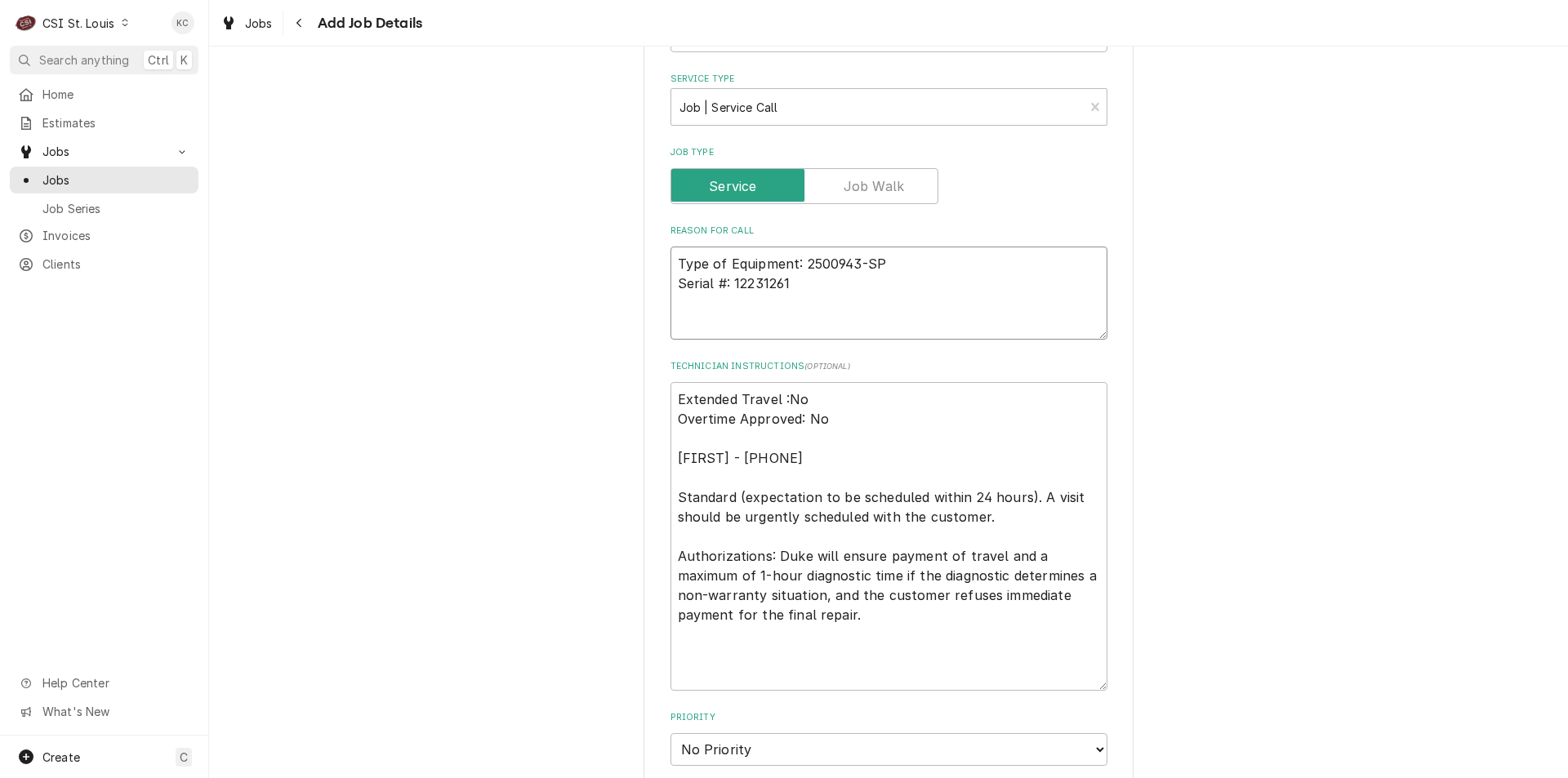 paste on "Tech to evaluate unit and determine cause of unit failure. Contact Duke  tech support on site and provide findings.
Technician direct support phone number - 712-215-8672" 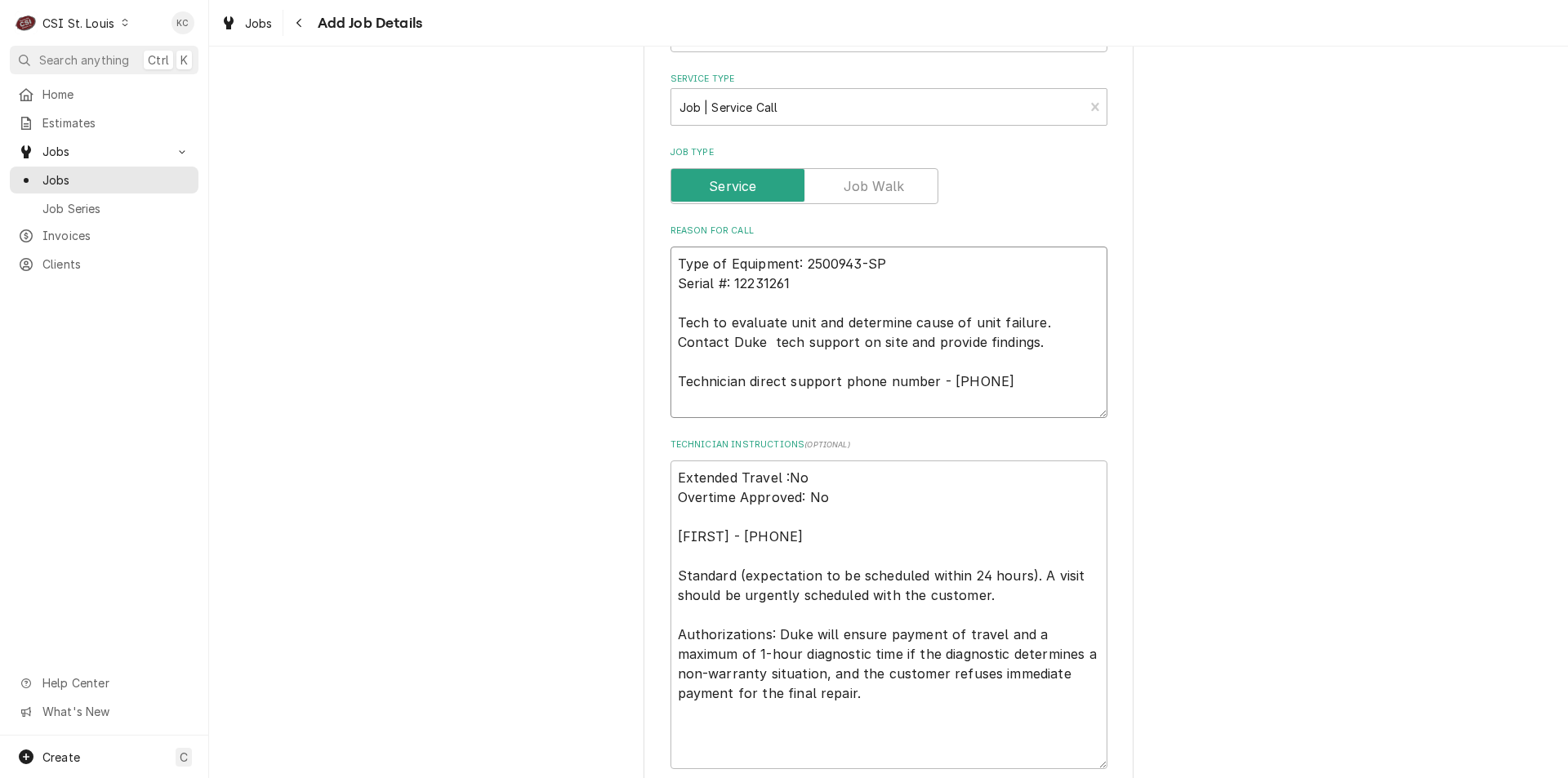 type on "x" 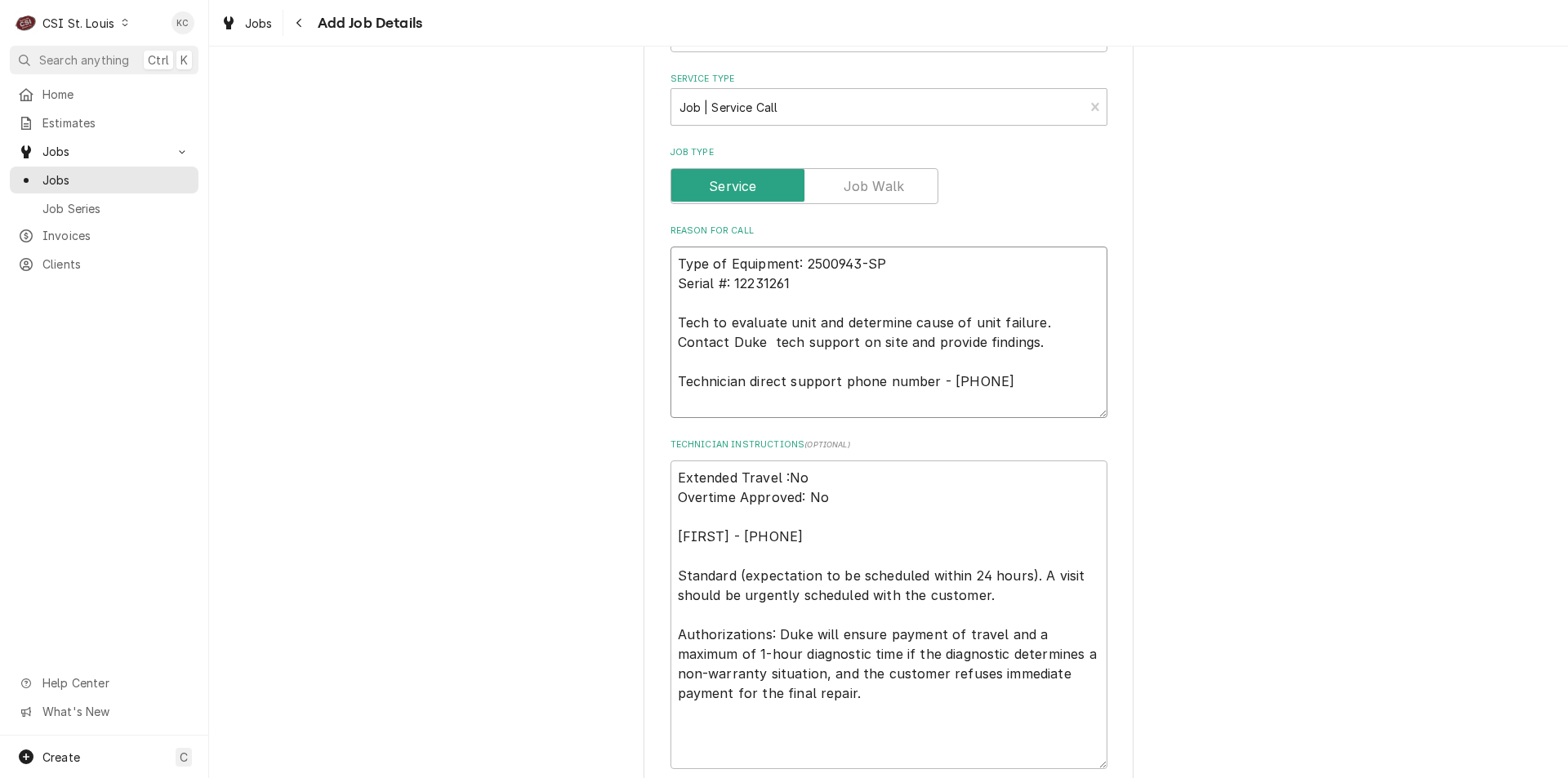 click on "Type of Equipment: 2500943-SP
Serial #: 12231261
Tech to evaluate unit and determine cause of unit failure. Contact Duke  tech support on site and provide findings.
Technician direct support phone number - 712-215-8672" at bounding box center (889, 332) 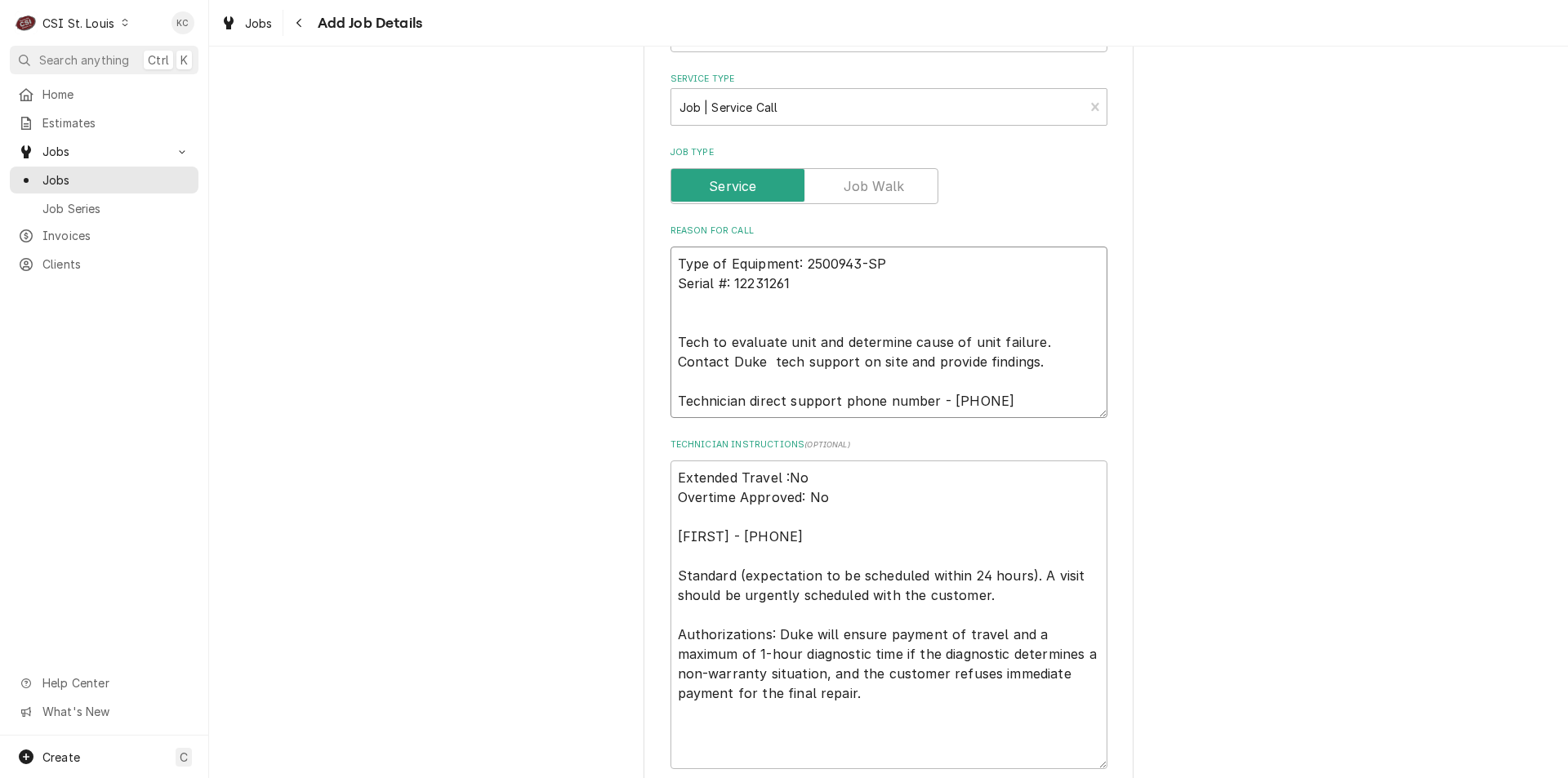 type on "x" 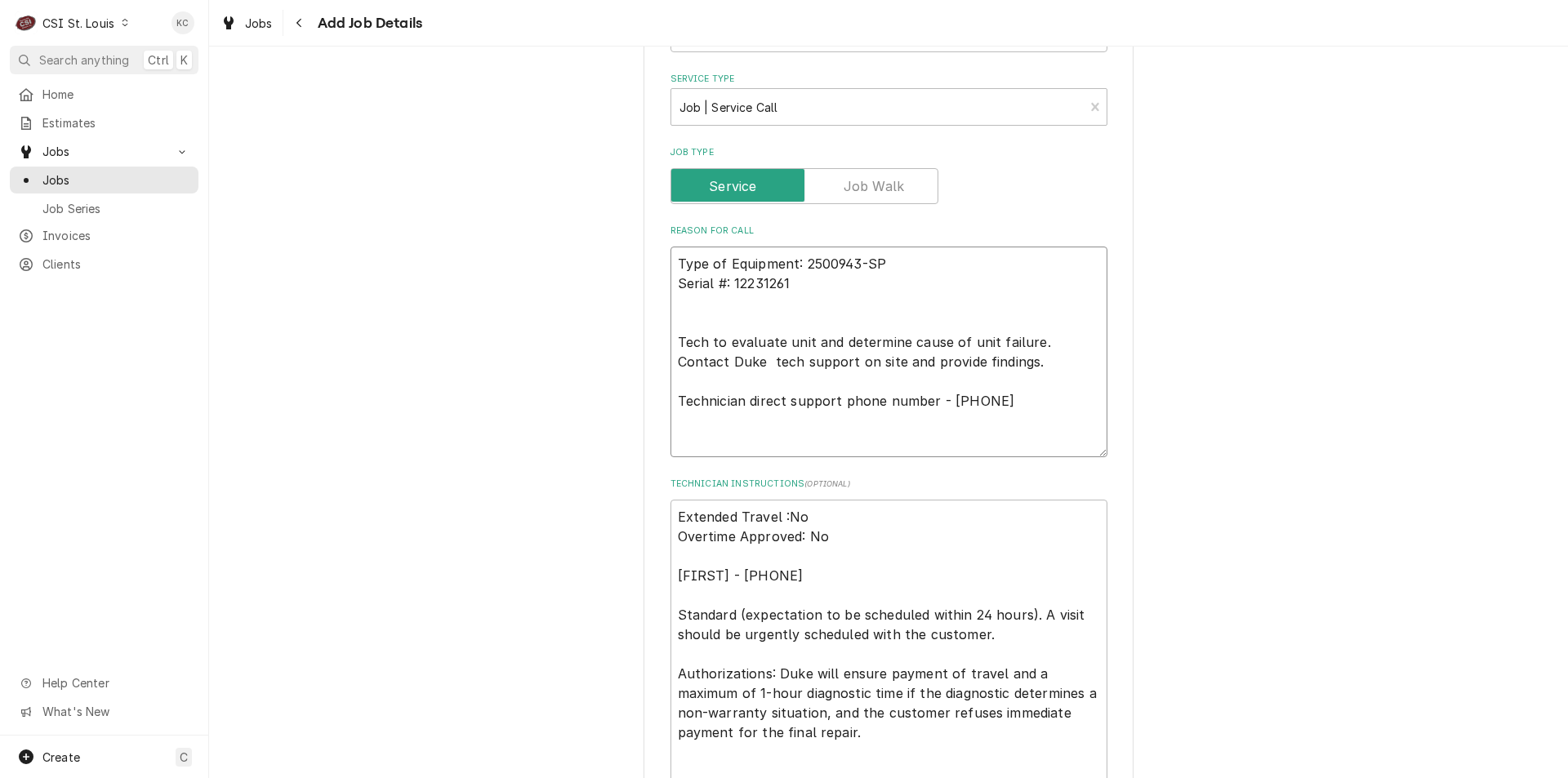 paste on "Refrigeration unit not cooling temping 61 degrees above" 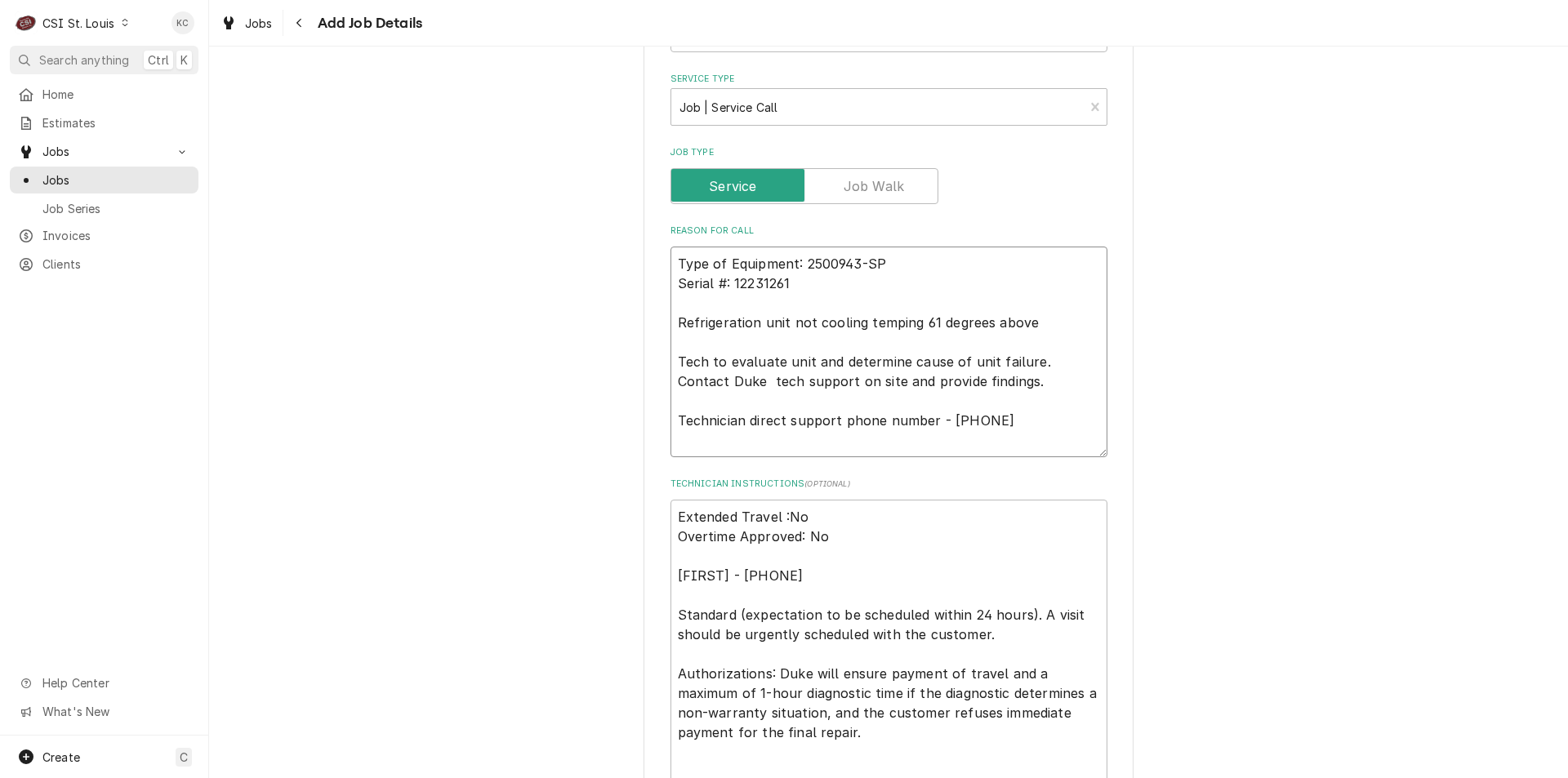 type on "x" 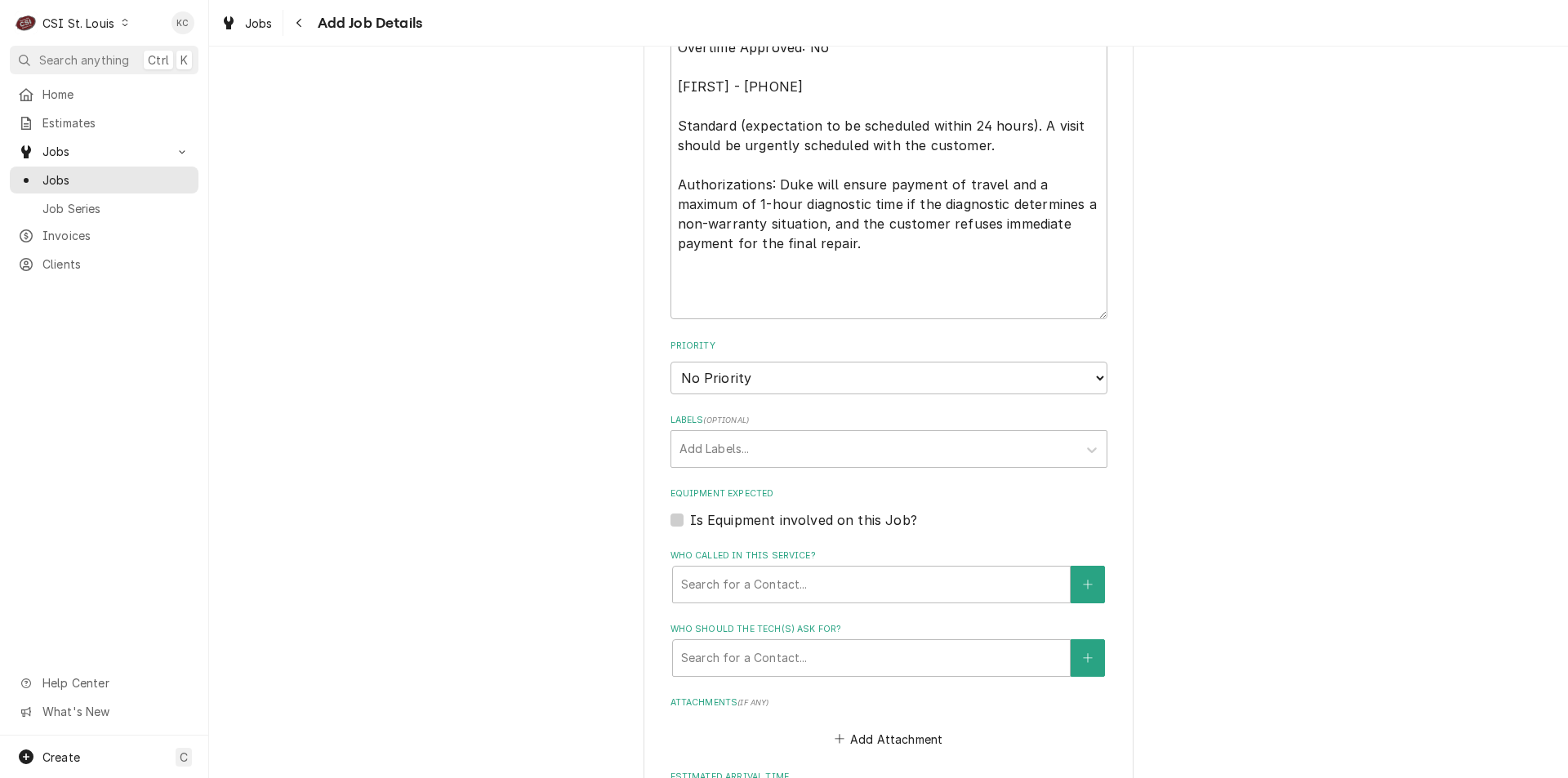 scroll, scrollTop: 1229, scrollLeft: 0, axis: vertical 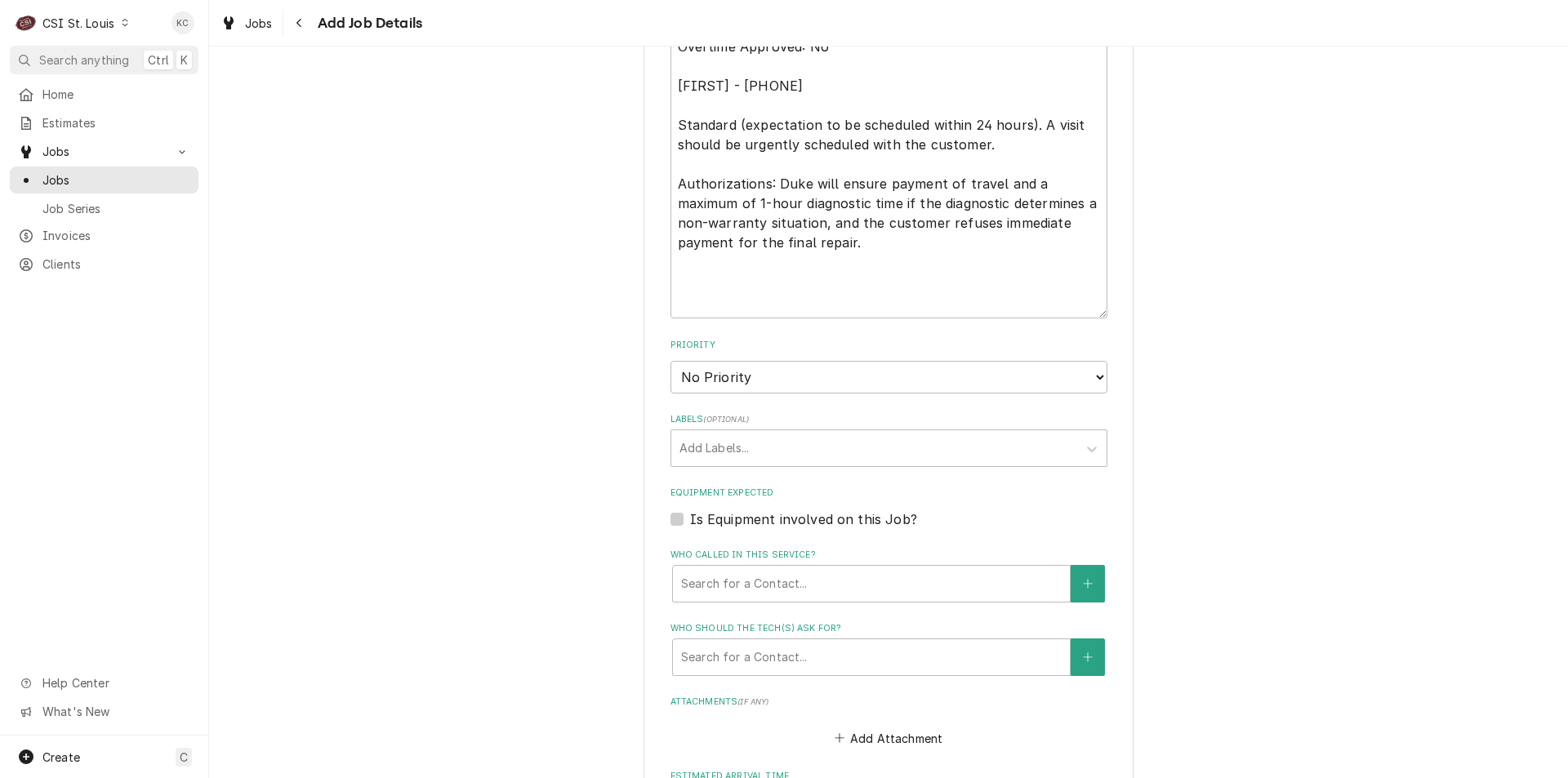 type on "Type of Equipment: 2500943-SP
Serial #: 12231261
Refrigeration unit not cooling temping 61 degrees above
Tech to evaluate unit and determine cause of unit failure. Contact Duke  tech support on site and provide findings.
Technician direct support phone number - 712-215-8672" 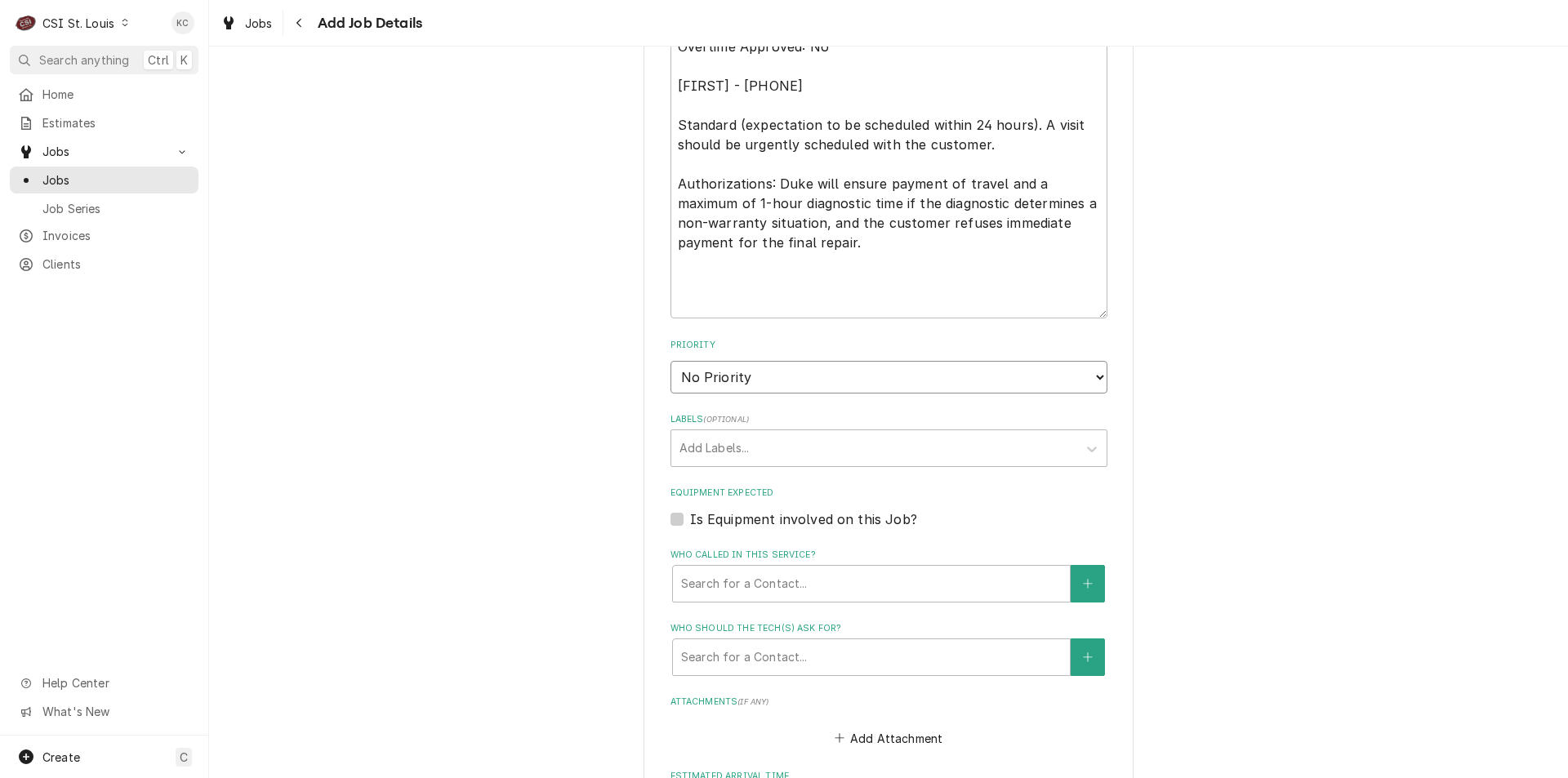 click on "No Priority Urgent High Medium Low" at bounding box center [889, 377] 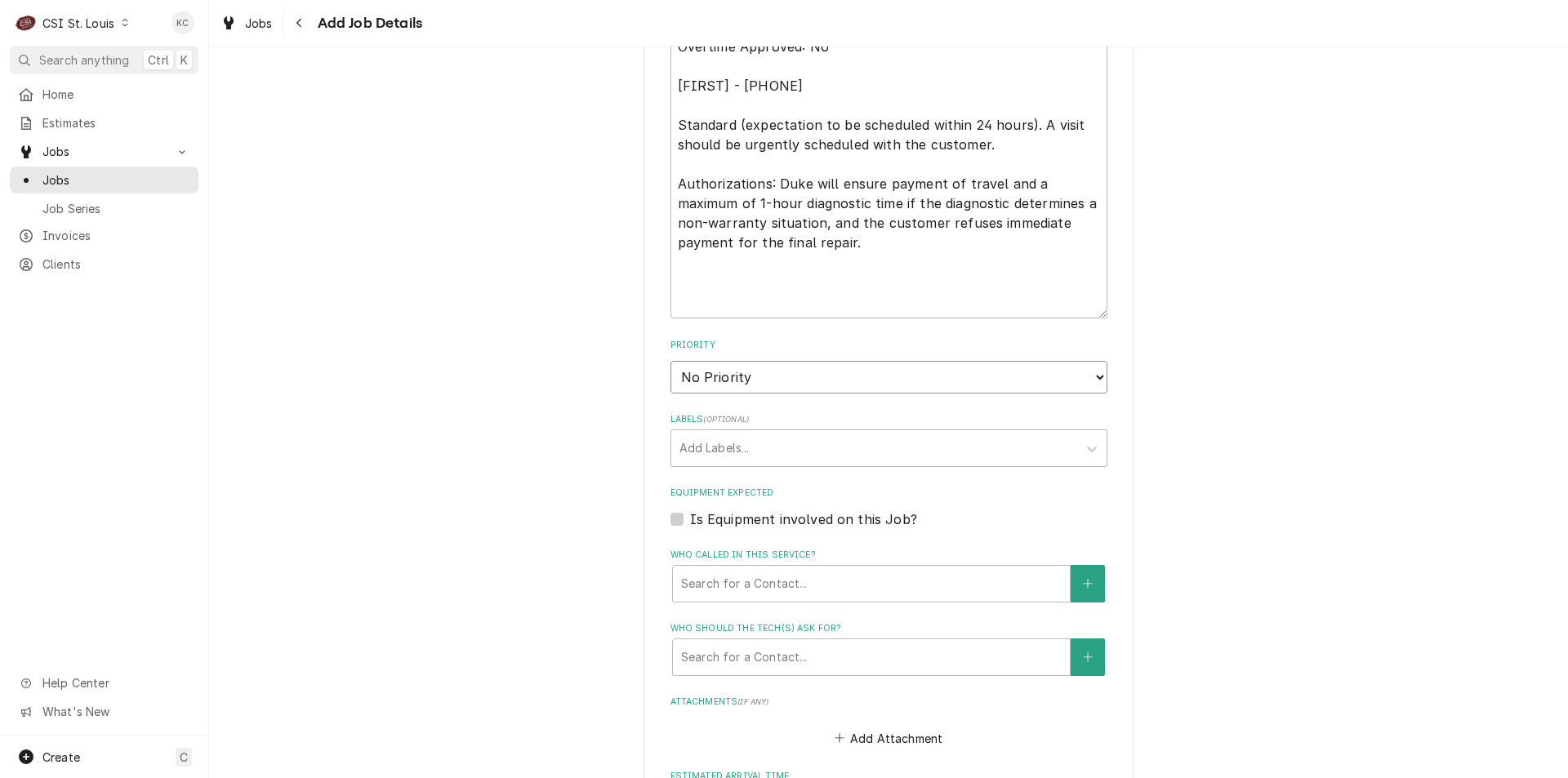 select on "4" 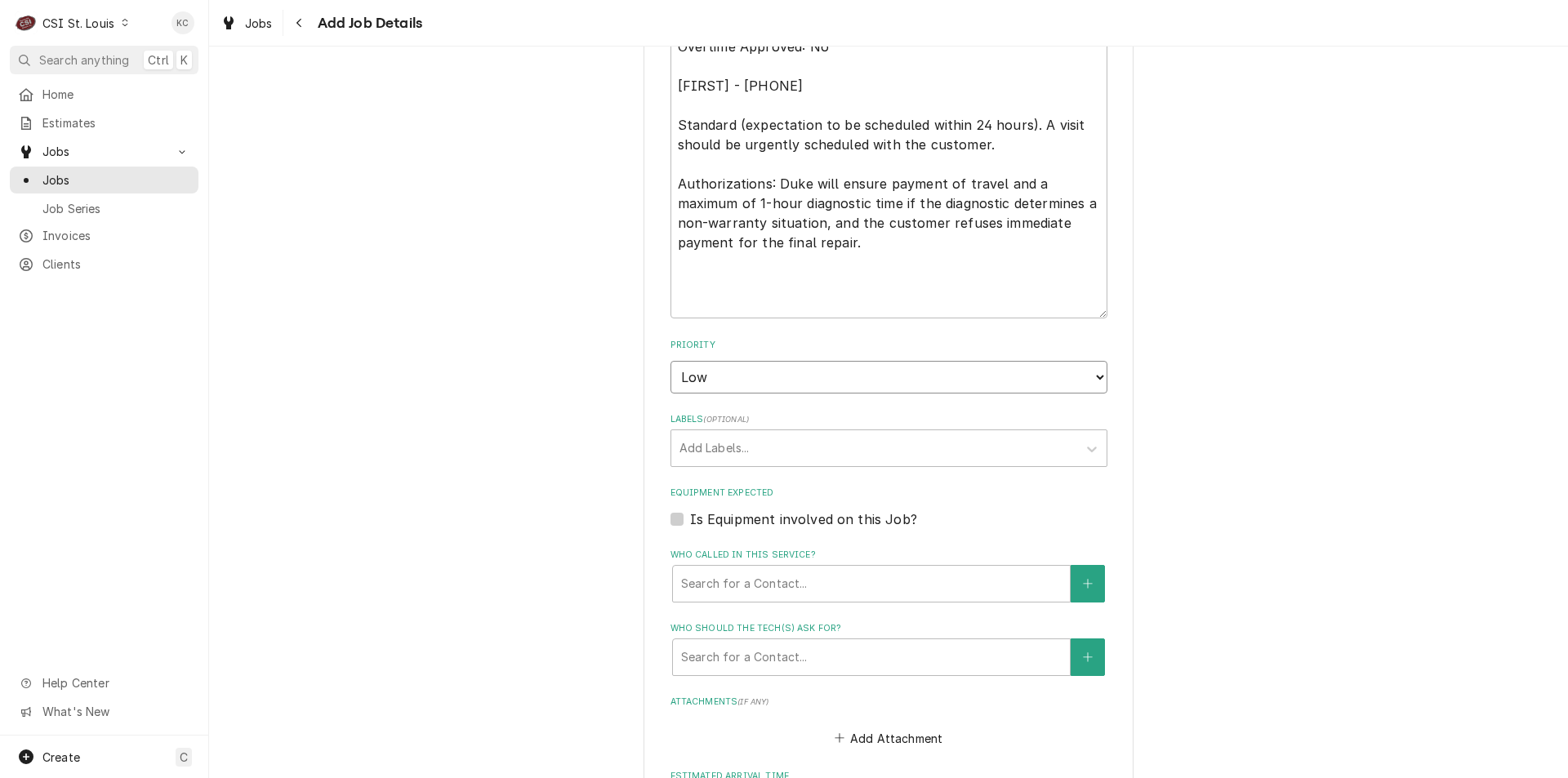 click on "No Priority Urgent High Medium Low" at bounding box center [889, 377] 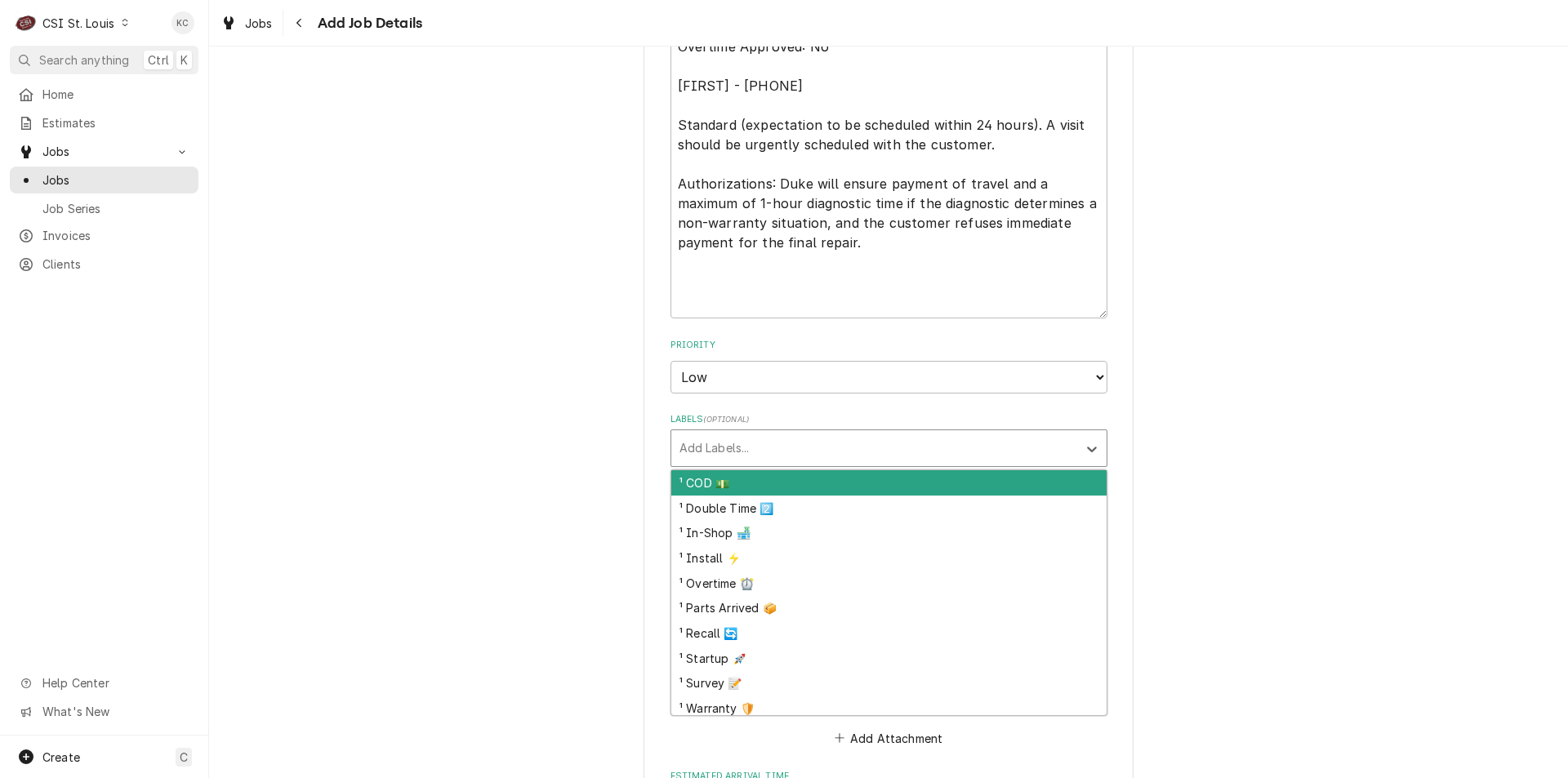 click at bounding box center (874, 448) 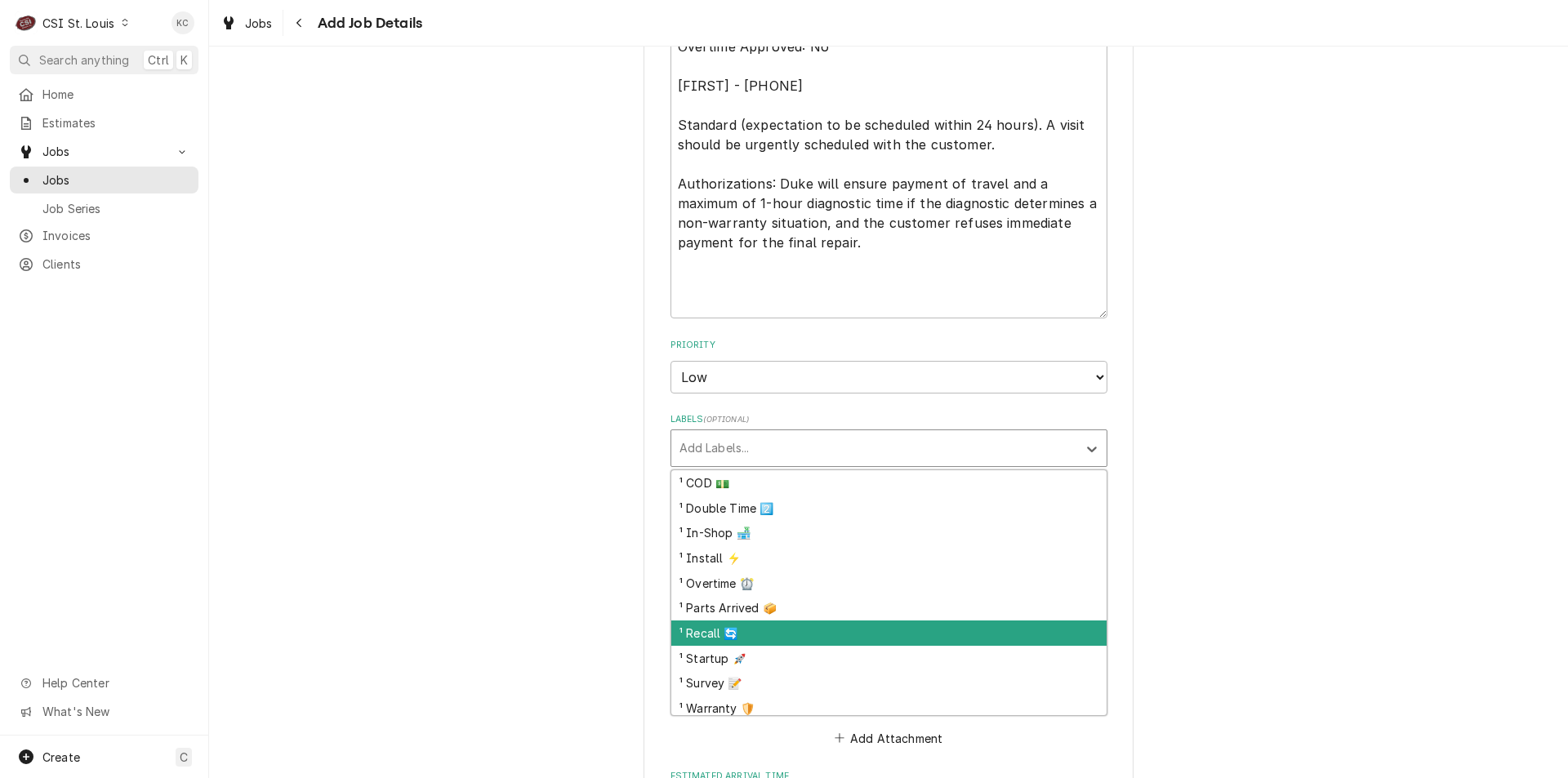 scroll, scrollTop: 82, scrollLeft: 0, axis: vertical 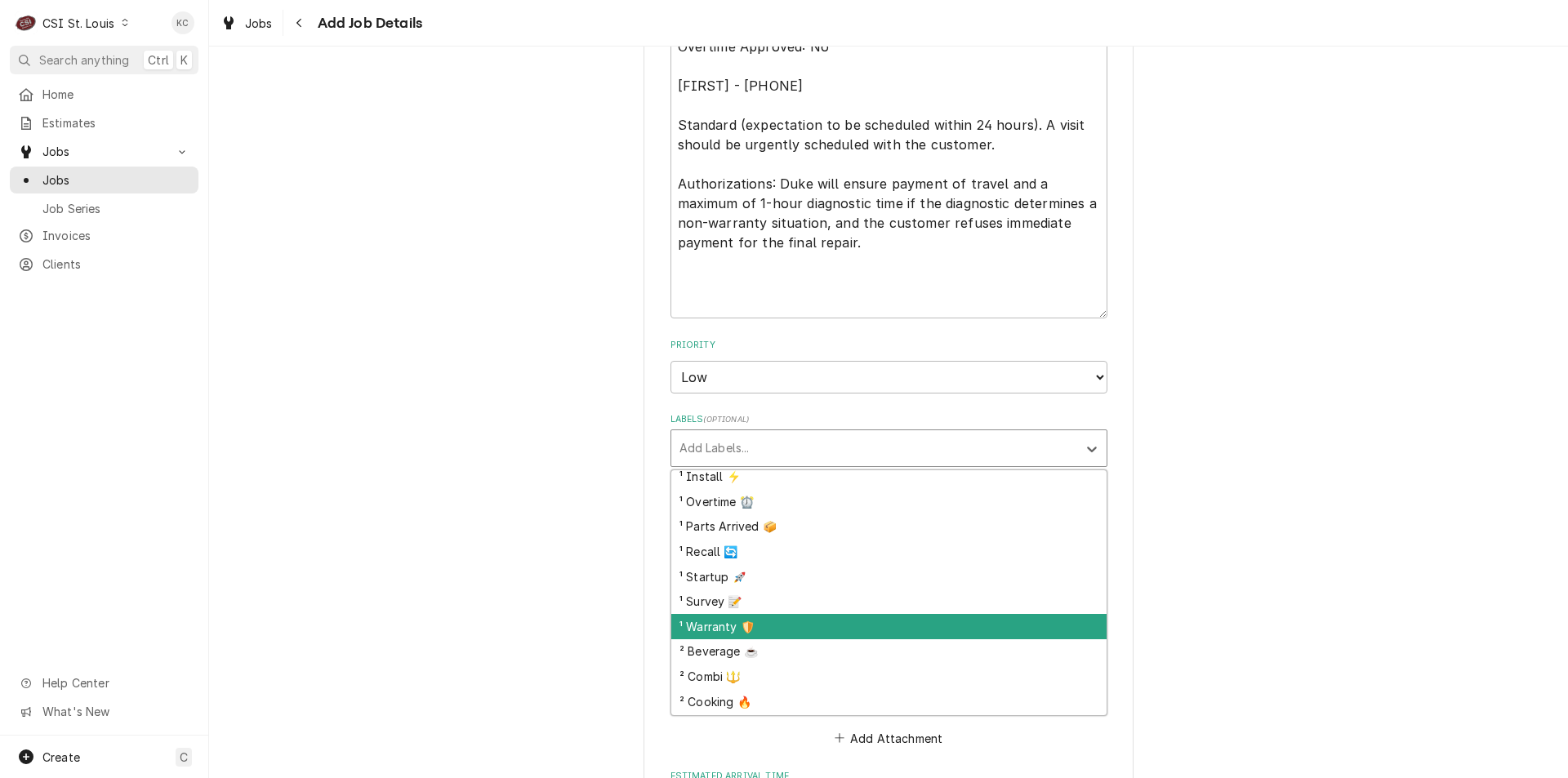 click on "¹ Warranty 🛡️" at bounding box center (889, 626) 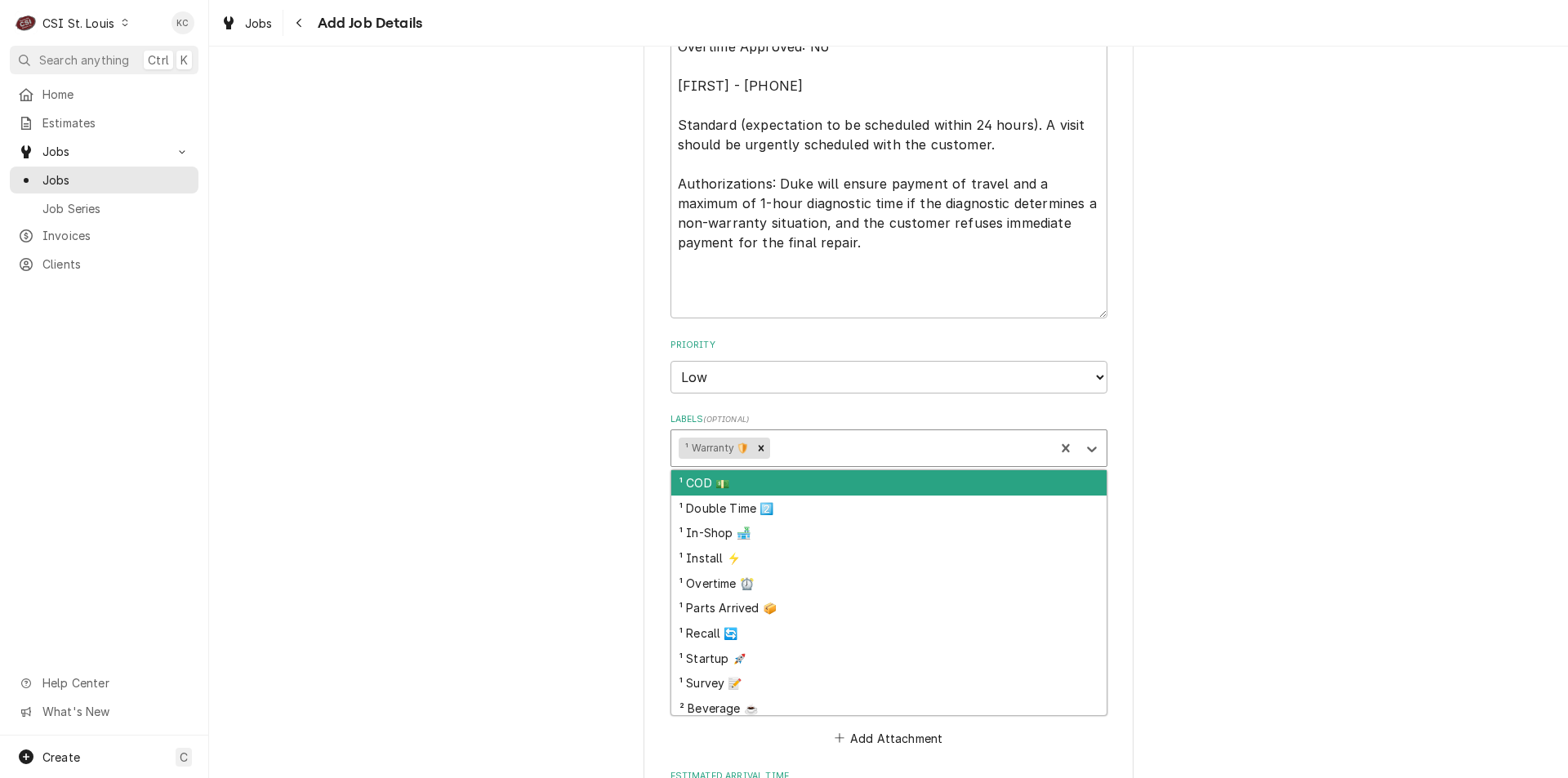click at bounding box center [910, 448] 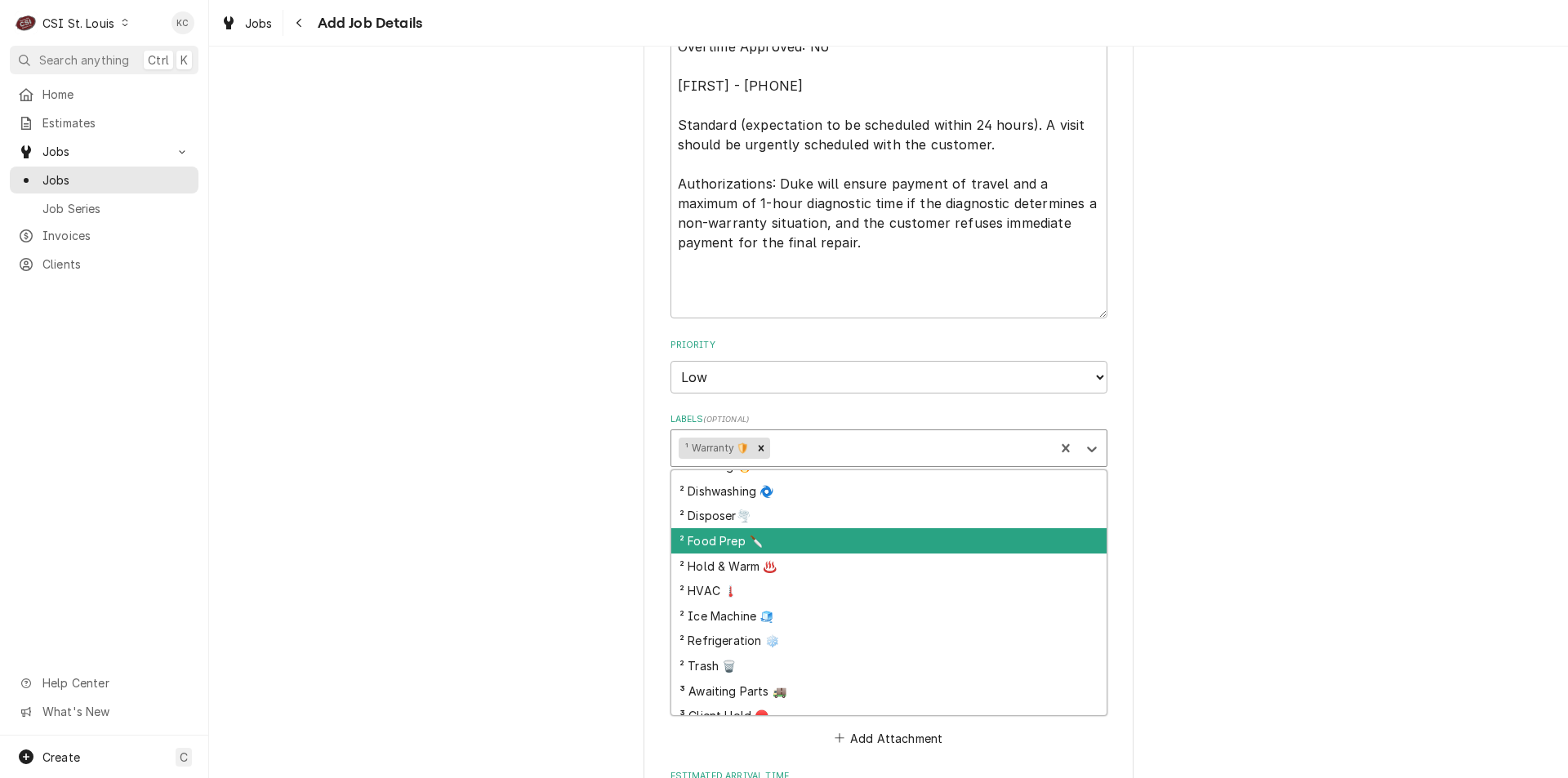 scroll, scrollTop: 327, scrollLeft: 0, axis: vertical 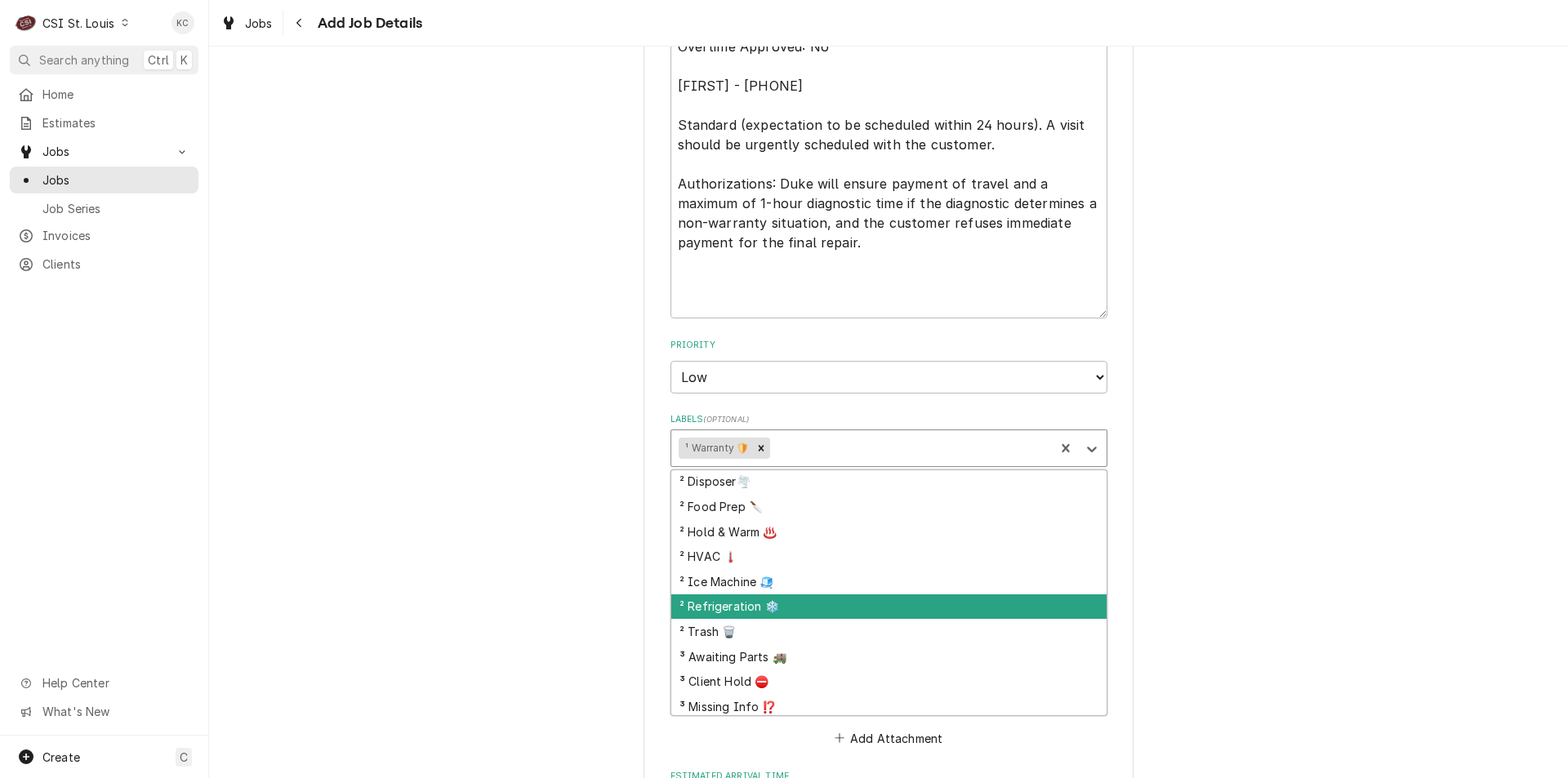 click on "² Refrigeration ❄️" at bounding box center (889, 607) 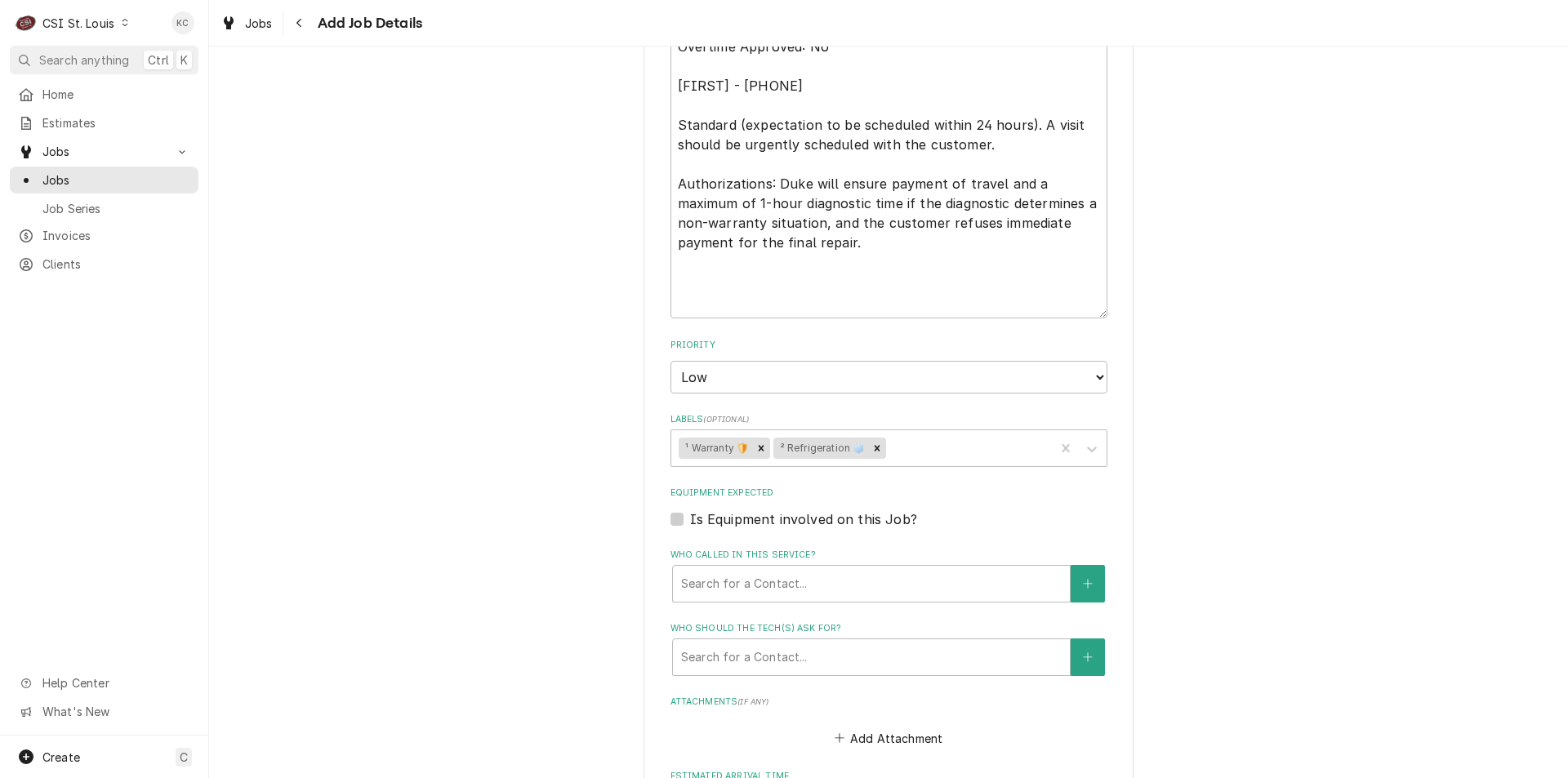 click on "Please provide the following information to create a job: Client Details Client DUKE MANUFACTURING ³ Tax Exempt 🆓 Edit Client Client Notes **Tax Exempt**
**Requisition ID Required** Service Location DUNKIN DONUTS #146612 / 15881 Fountain Plaza Dr, Chesterfield, MO 63017 Edit Service Location Job Details Job Source Direct (Phone/Email/etc.) Service Channel Corrigo Ecotrak Other Job Source Name DUKE email DUKE email  ID 346015 Date Received 2025-08-08 Service Type Job | Service Call ¹ Service Type 🛠️ Job Type Reason For Call Type of Equipment: 2500943-SP
Serial #: 12231261
Refrigeration unit not cooling temping 61 degrees above
Tech to evaluate unit and determine cause of unit failure. Contact Duke  tech support on site and provide findings.
Technician direct support phone number - 712-215-8672
Technician Instructions  ( optional ) Priority No Priority Urgent High Medium Low Labels  ( optional ) ¹ Warranty 🛡️ ² Refrigeration ❄️ Equipment Expected Is Equipment involved on this Job?  ( )" at bounding box center (889, -22) 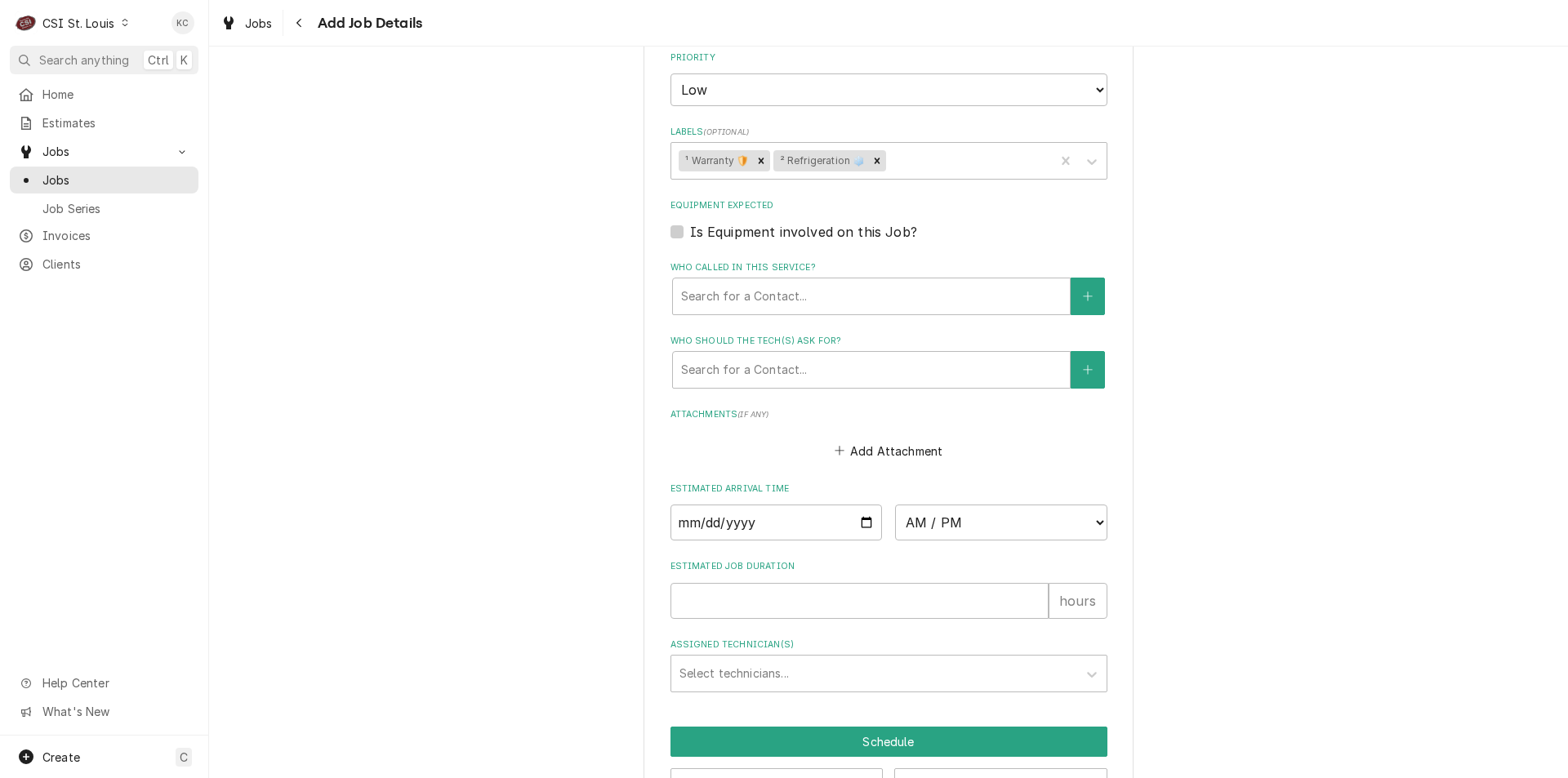 scroll, scrollTop: 1572, scrollLeft: 0, axis: vertical 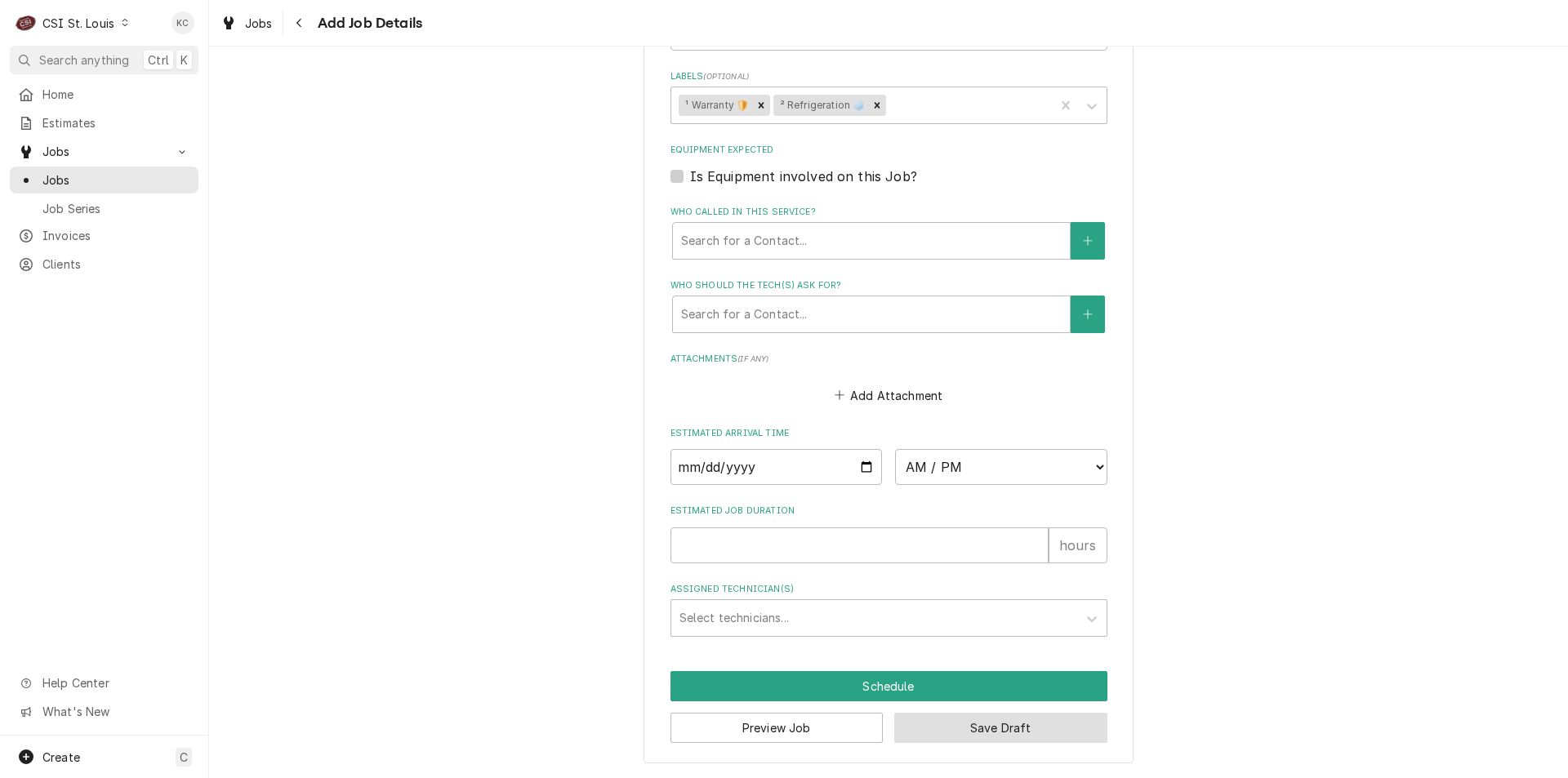 click on "Save Draft" at bounding box center [1000, 727] 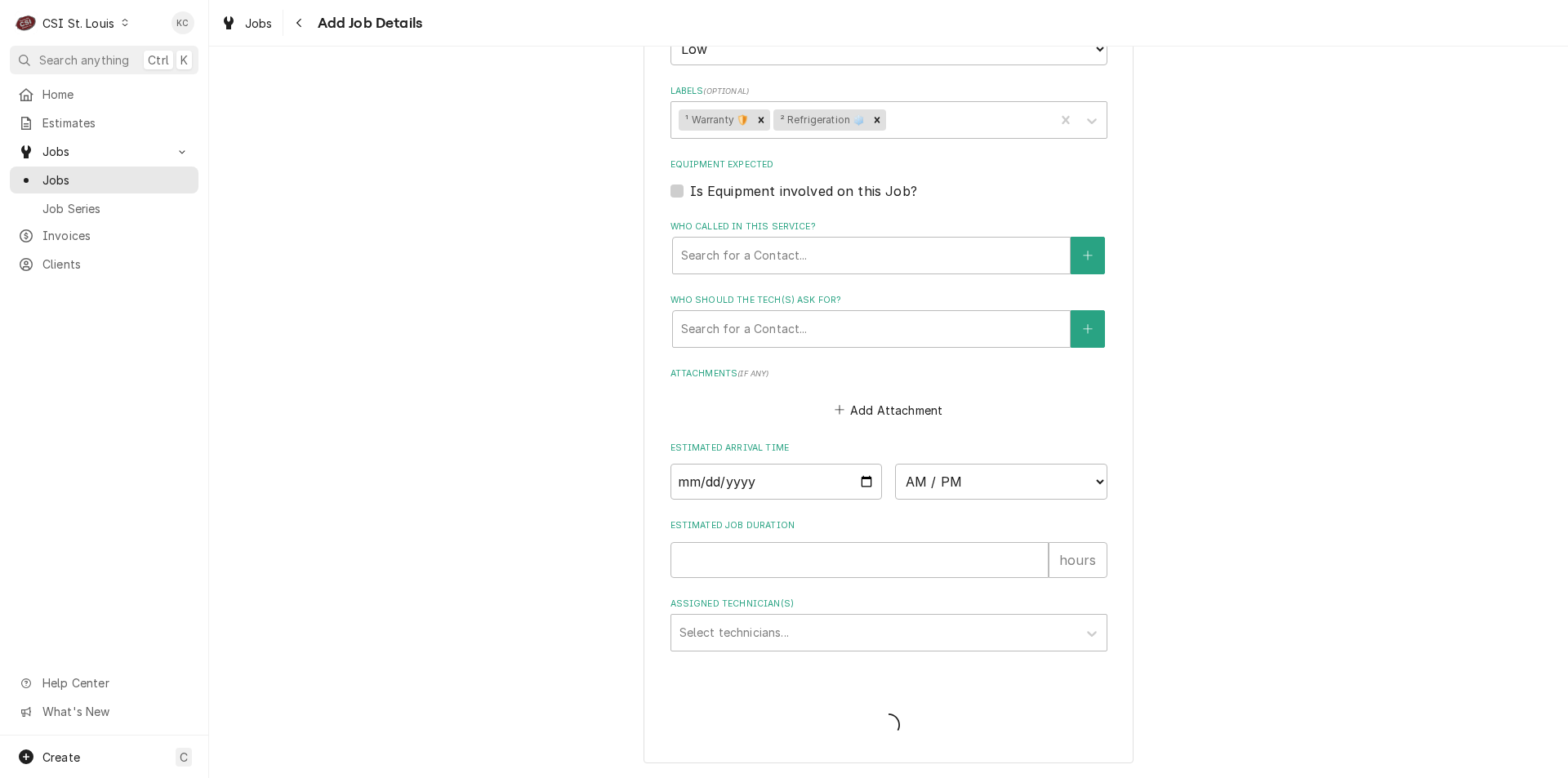 scroll, scrollTop: 1557, scrollLeft: 0, axis: vertical 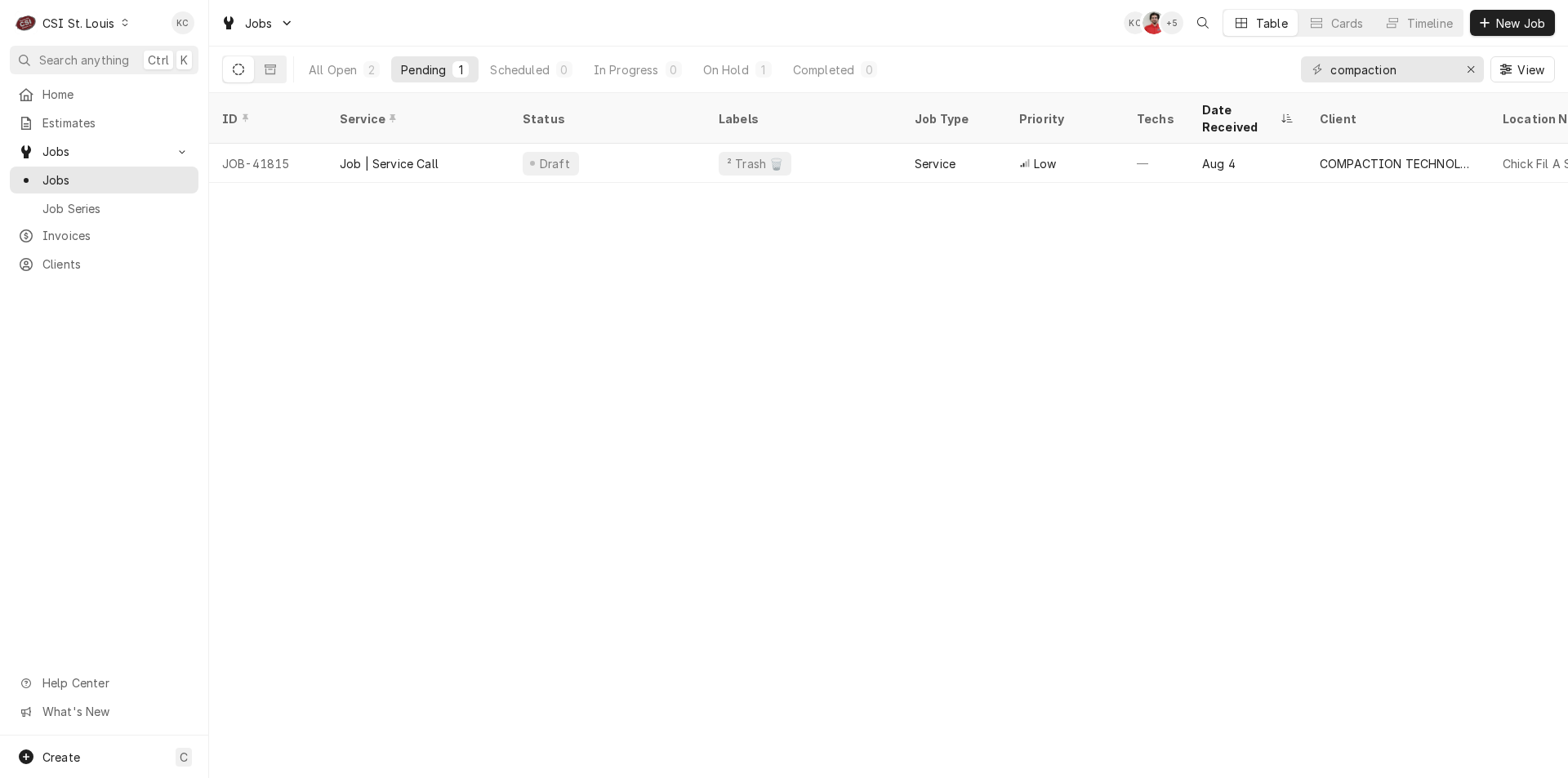 drag, startPoint x: 1415, startPoint y: 336, endPoint x: 1419, endPoint y: 286, distance: 50.159745 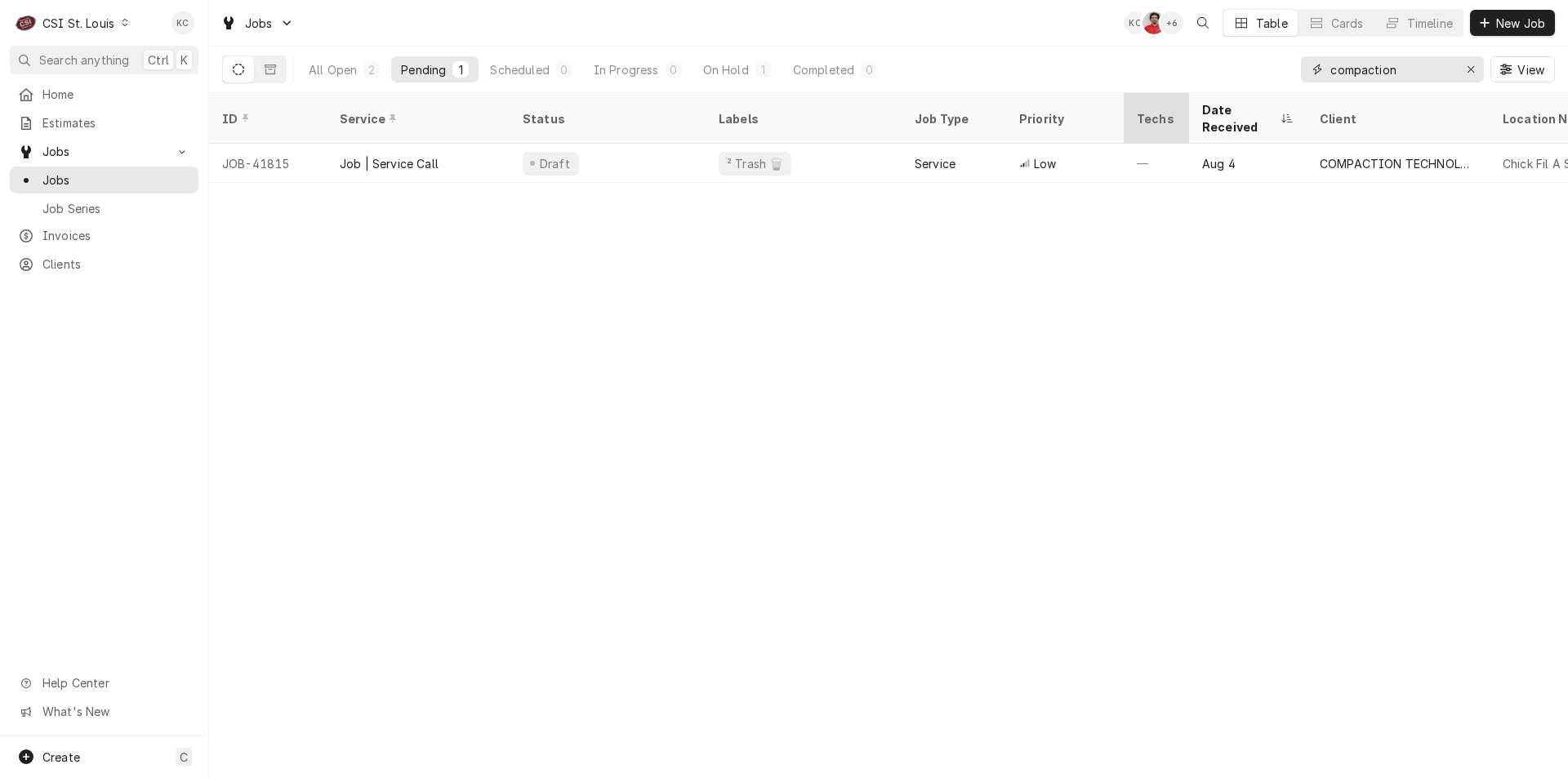 drag, startPoint x: 1413, startPoint y: 65, endPoint x: 1158, endPoint y: 99, distance: 257.25668 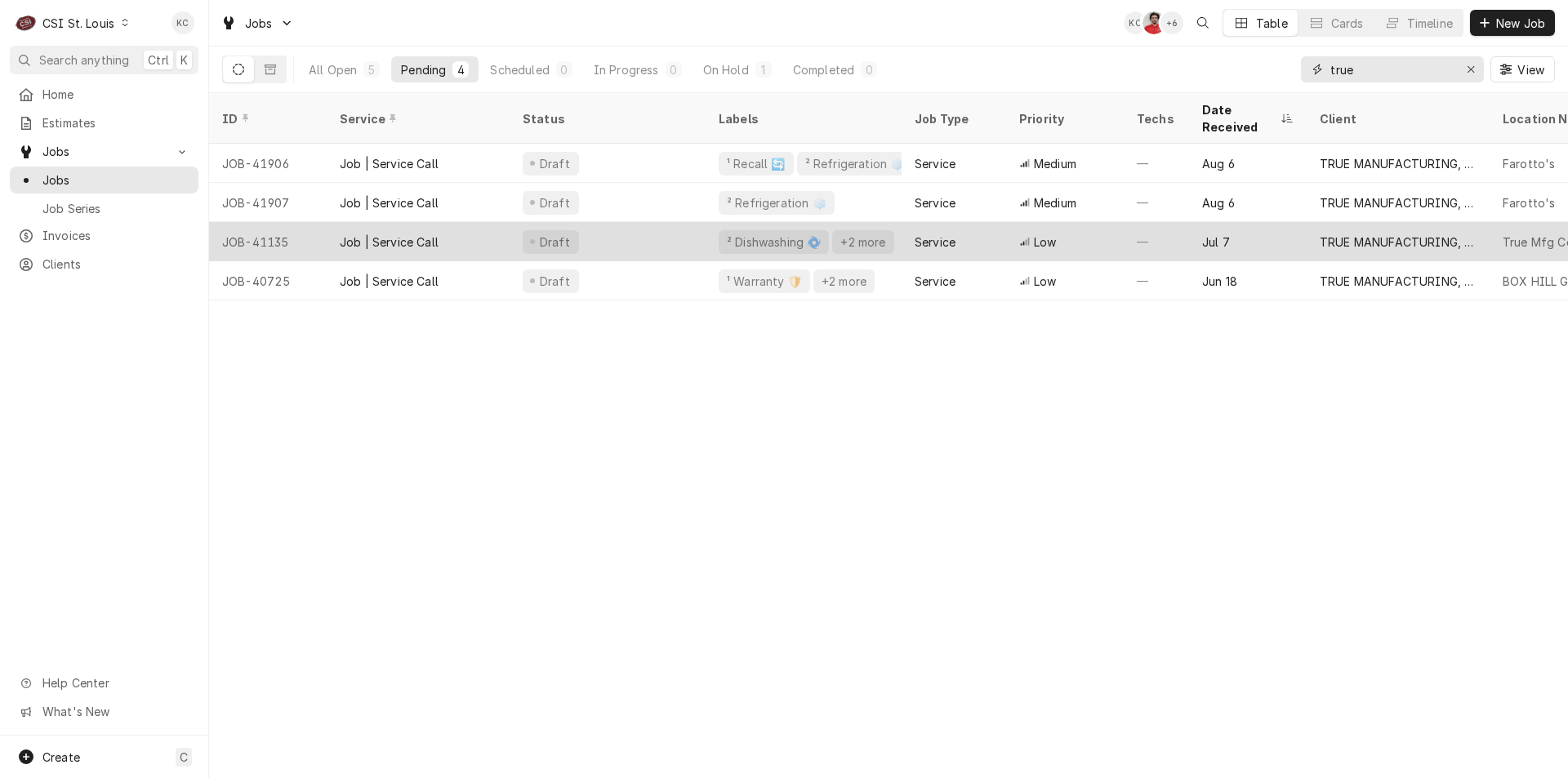 type on "true" 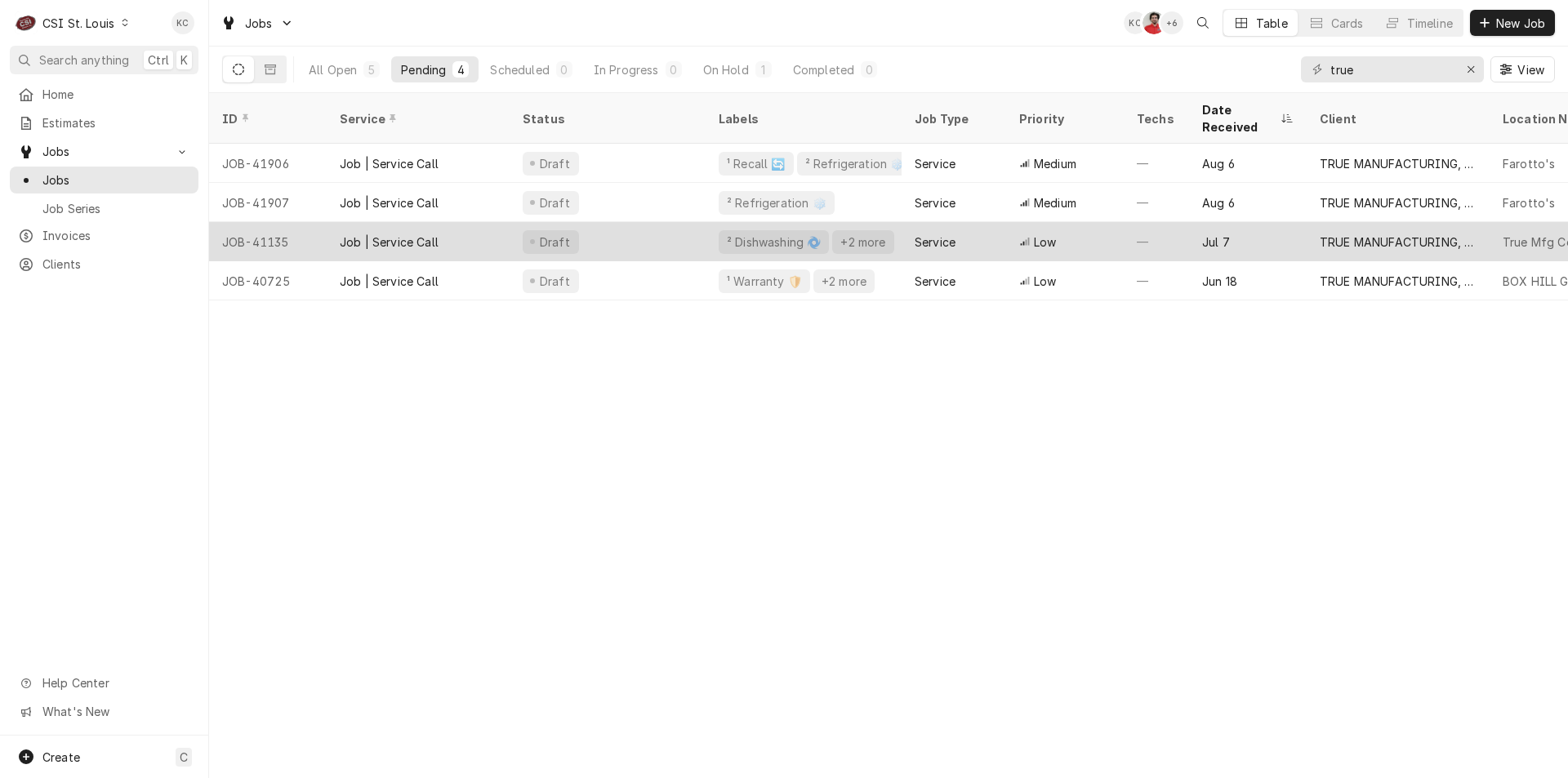click on "Service" at bounding box center (954, 242) 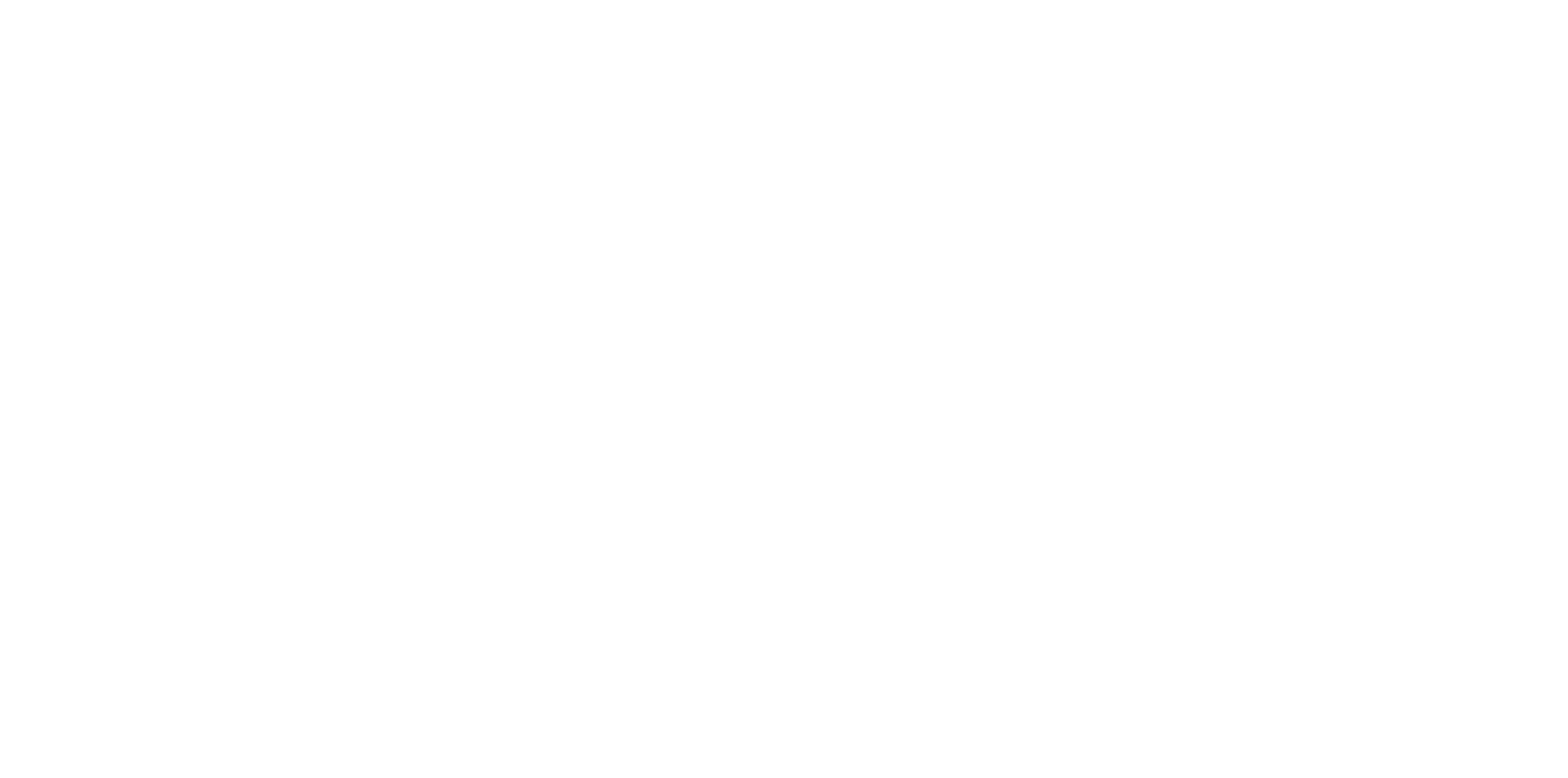 scroll, scrollTop: 0, scrollLeft: 0, axis: both 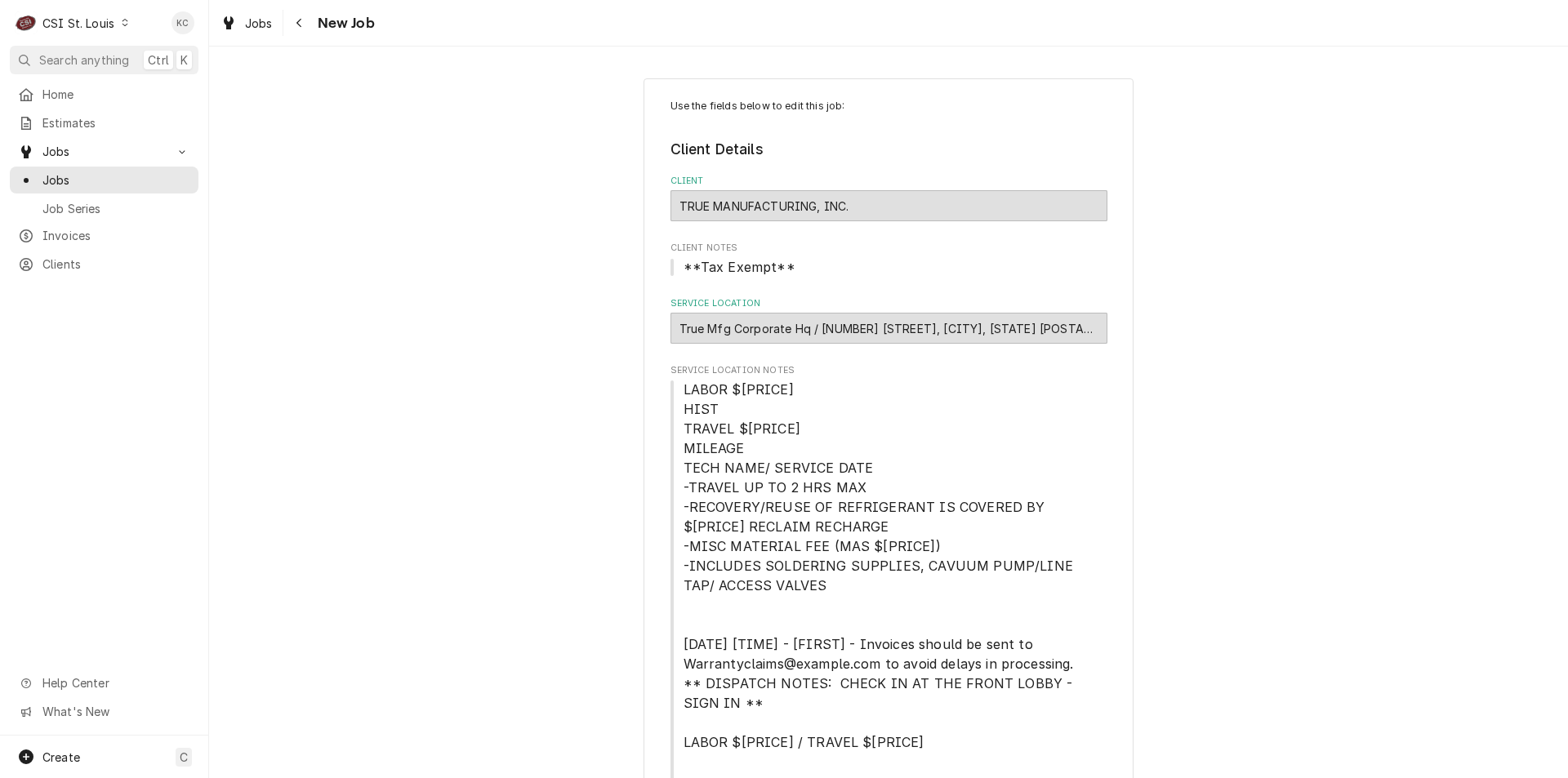 type on "x" 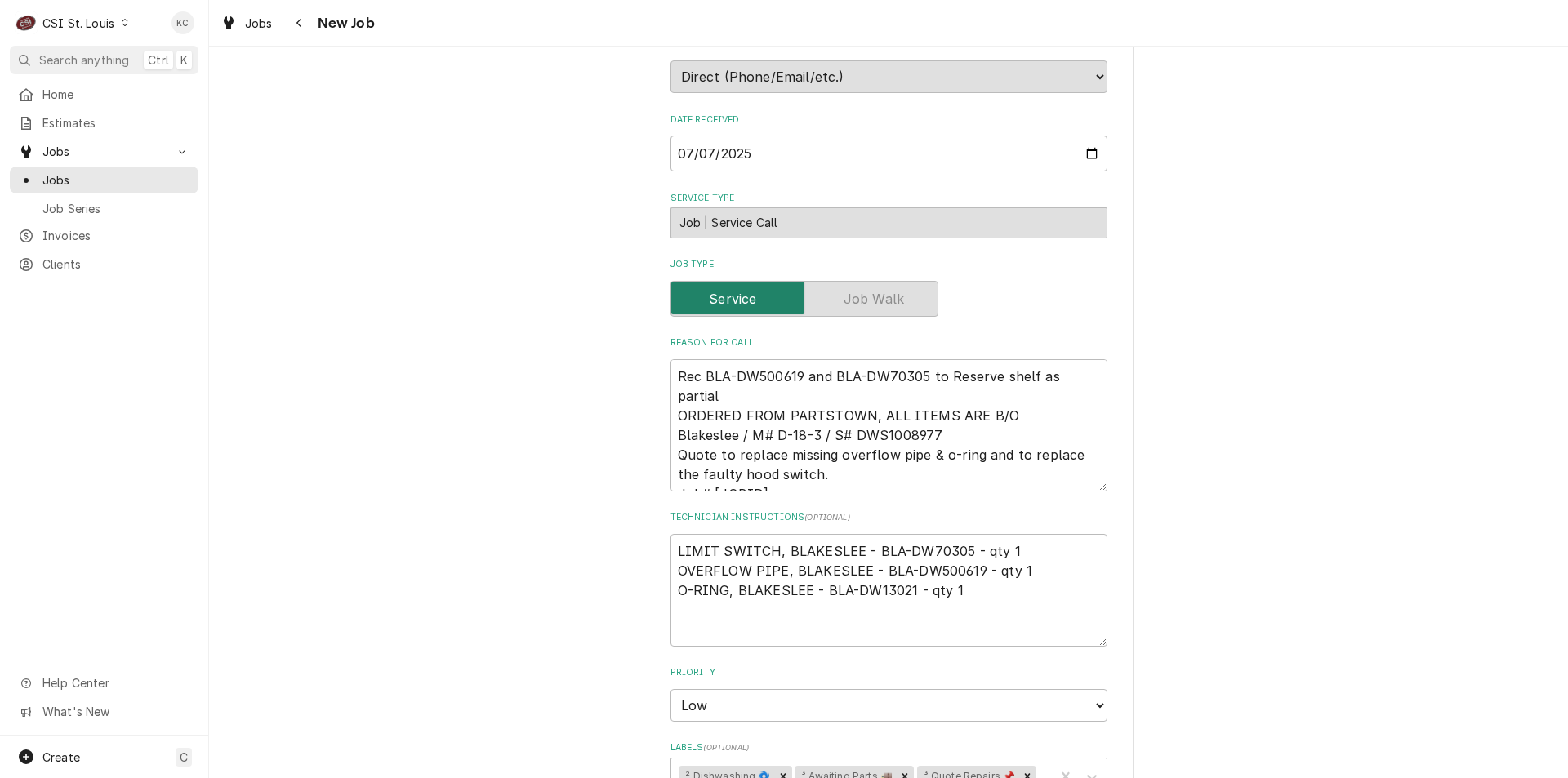 scroll, scrollTop: 1143, scrollLeft: 0, axis: vertical 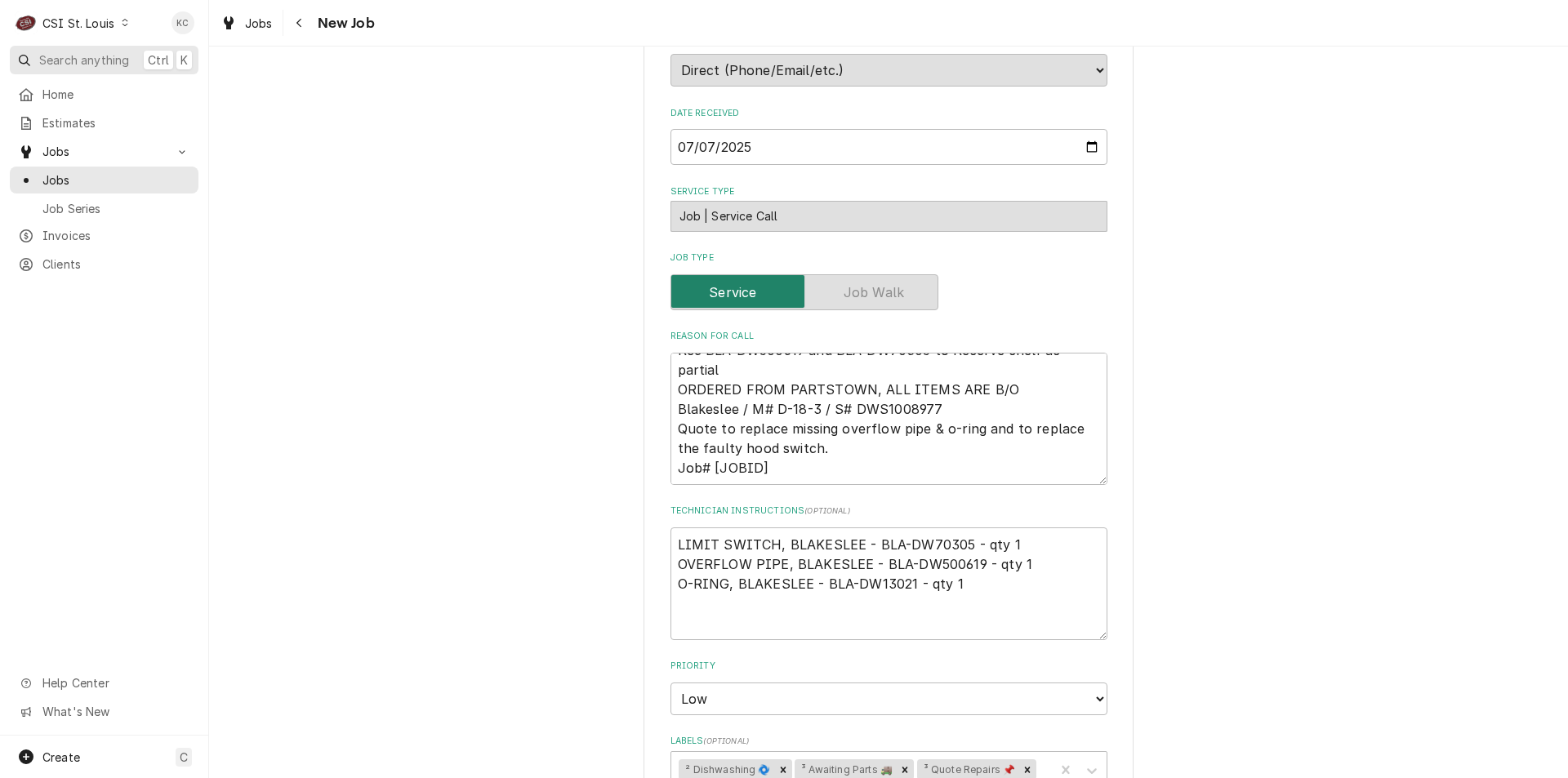 click on "Search anything" at bounding box center [84, 60] 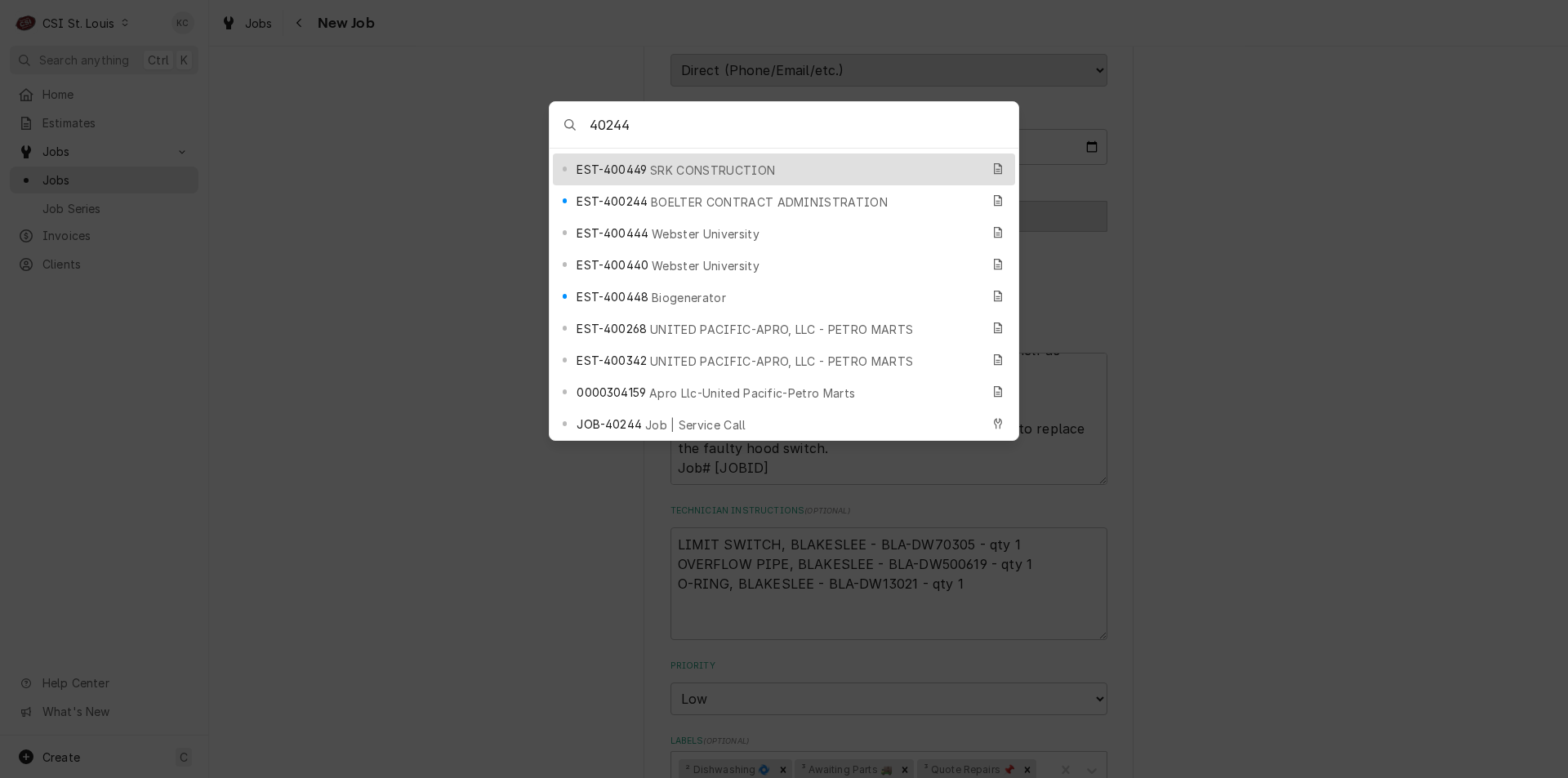 scroll, scrollTop: 245, scrollLeft: 0, axis: vertical 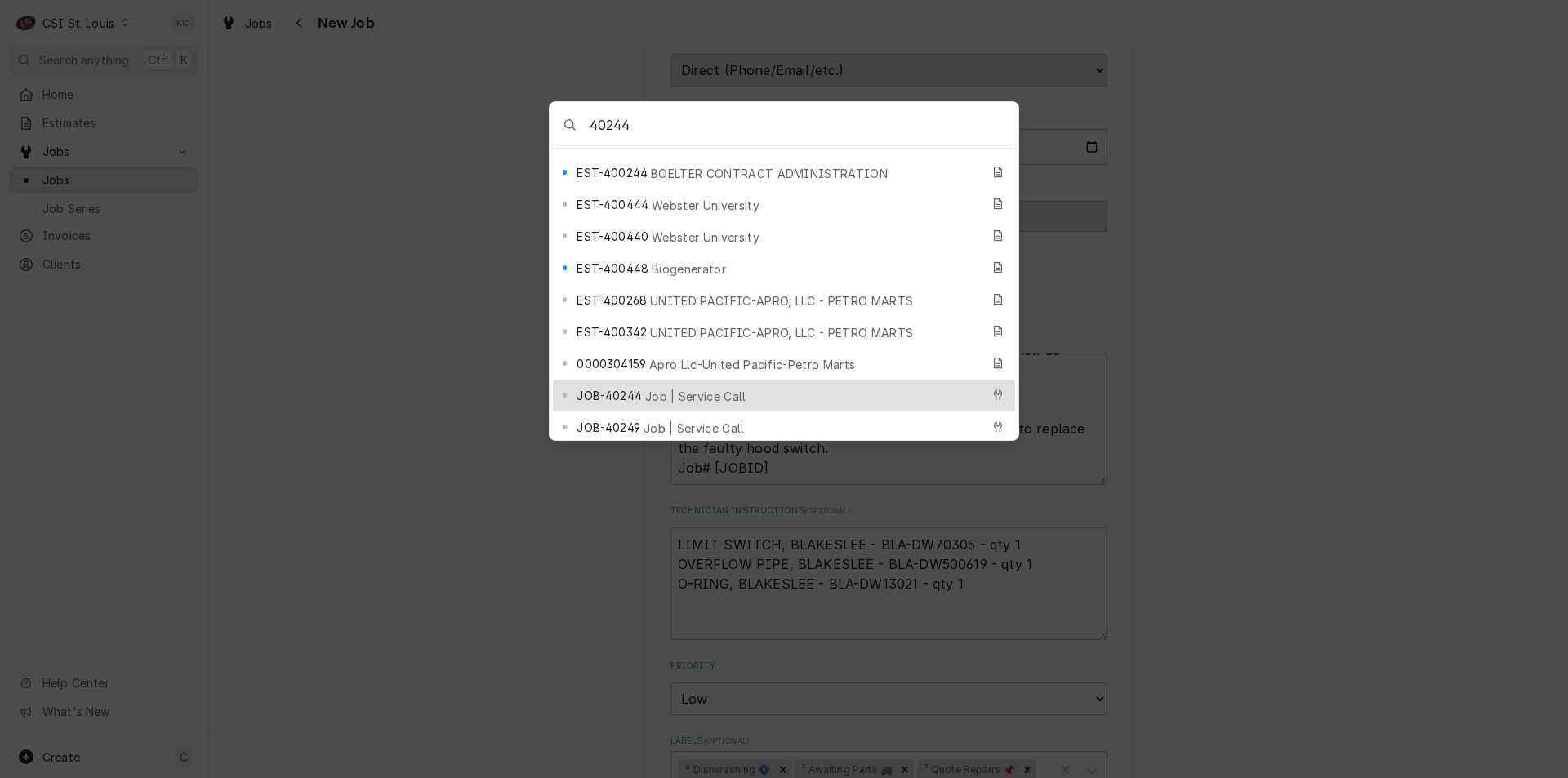 type on "40244" 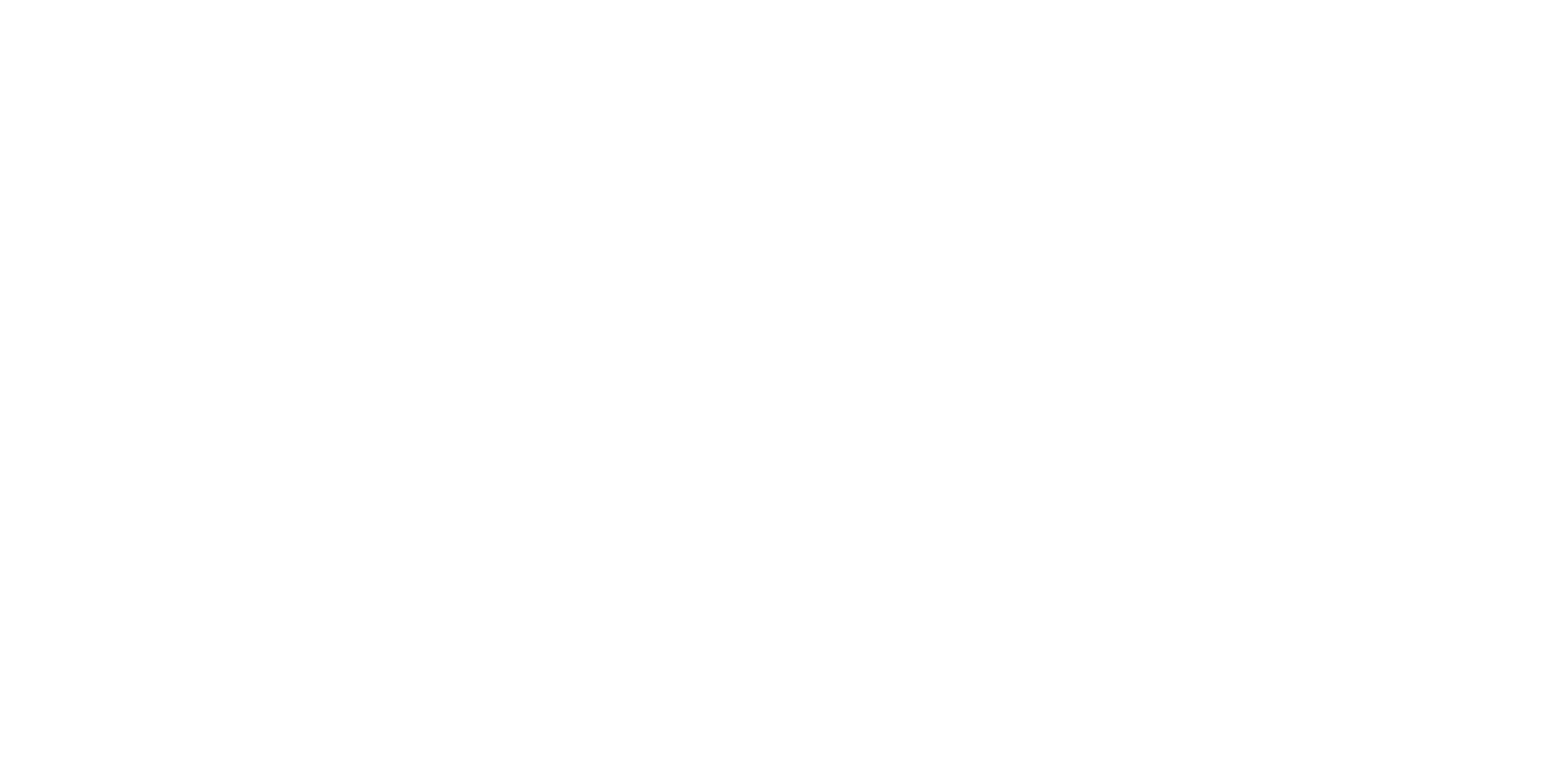 scroll, scrollTop: 0, scrollLeft: 0, axis: both 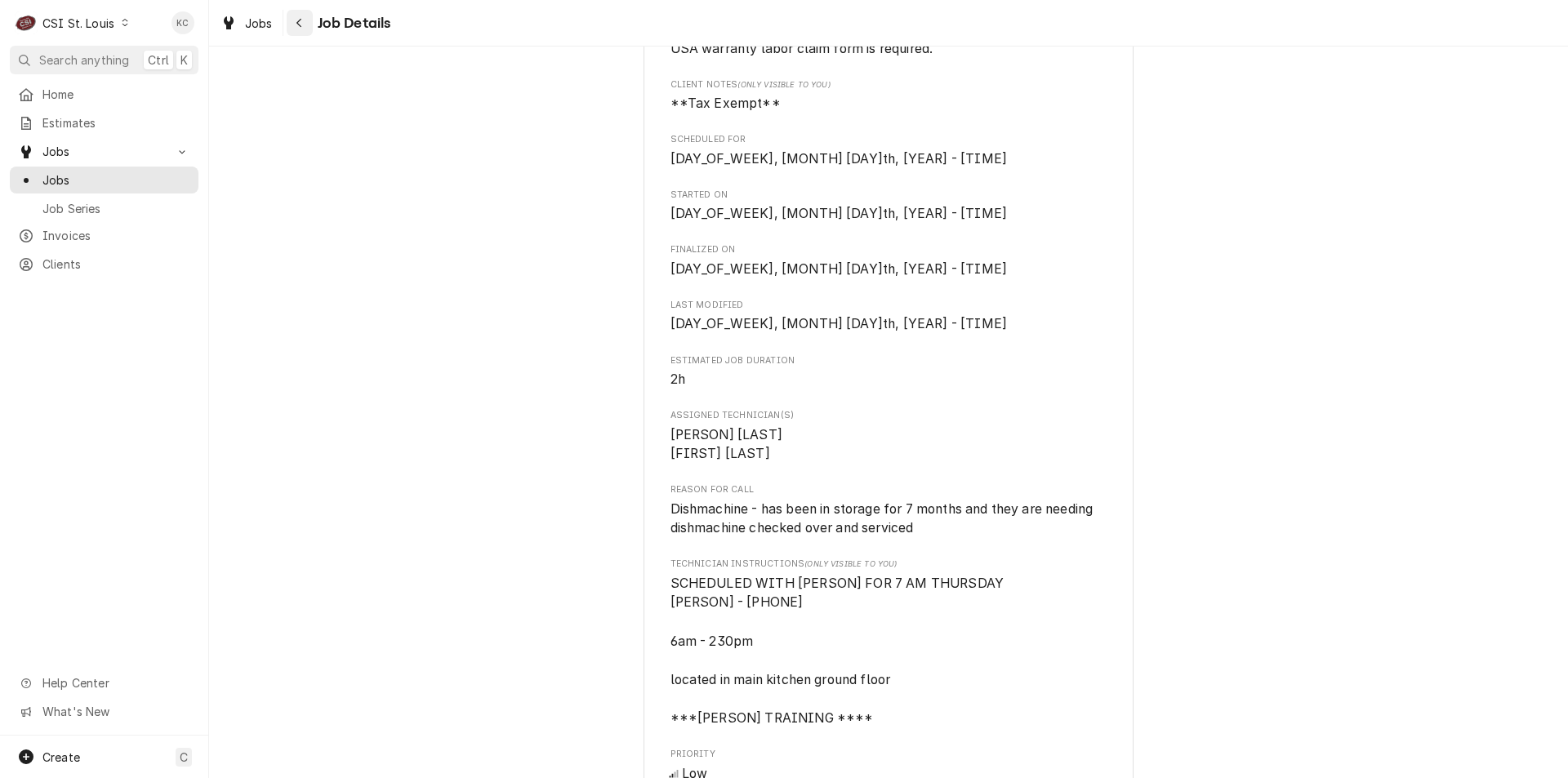 click at bounding box center (300, 23) 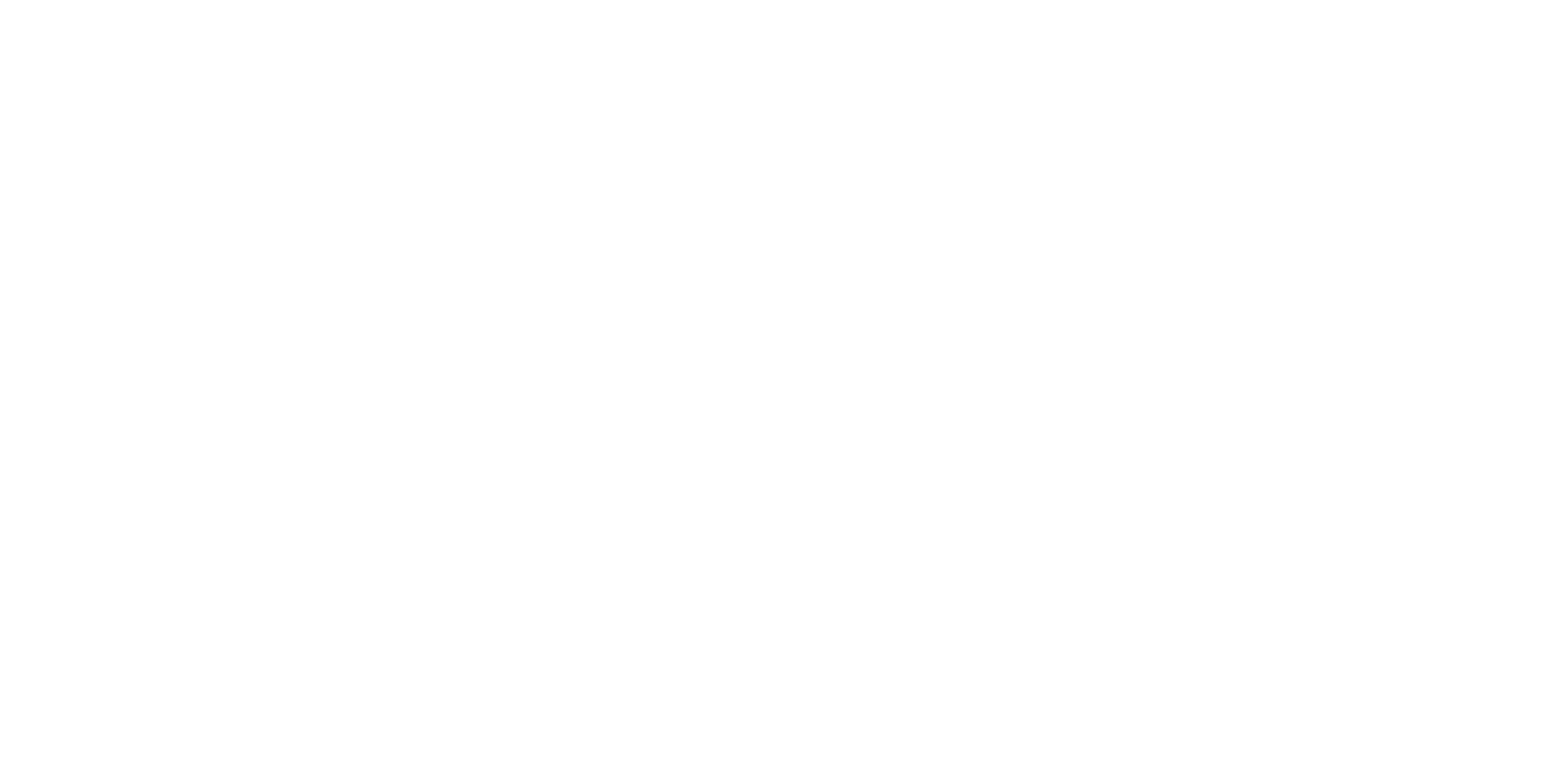 scroll, scrollTop: 0, scrollLeft: 0, axis: both 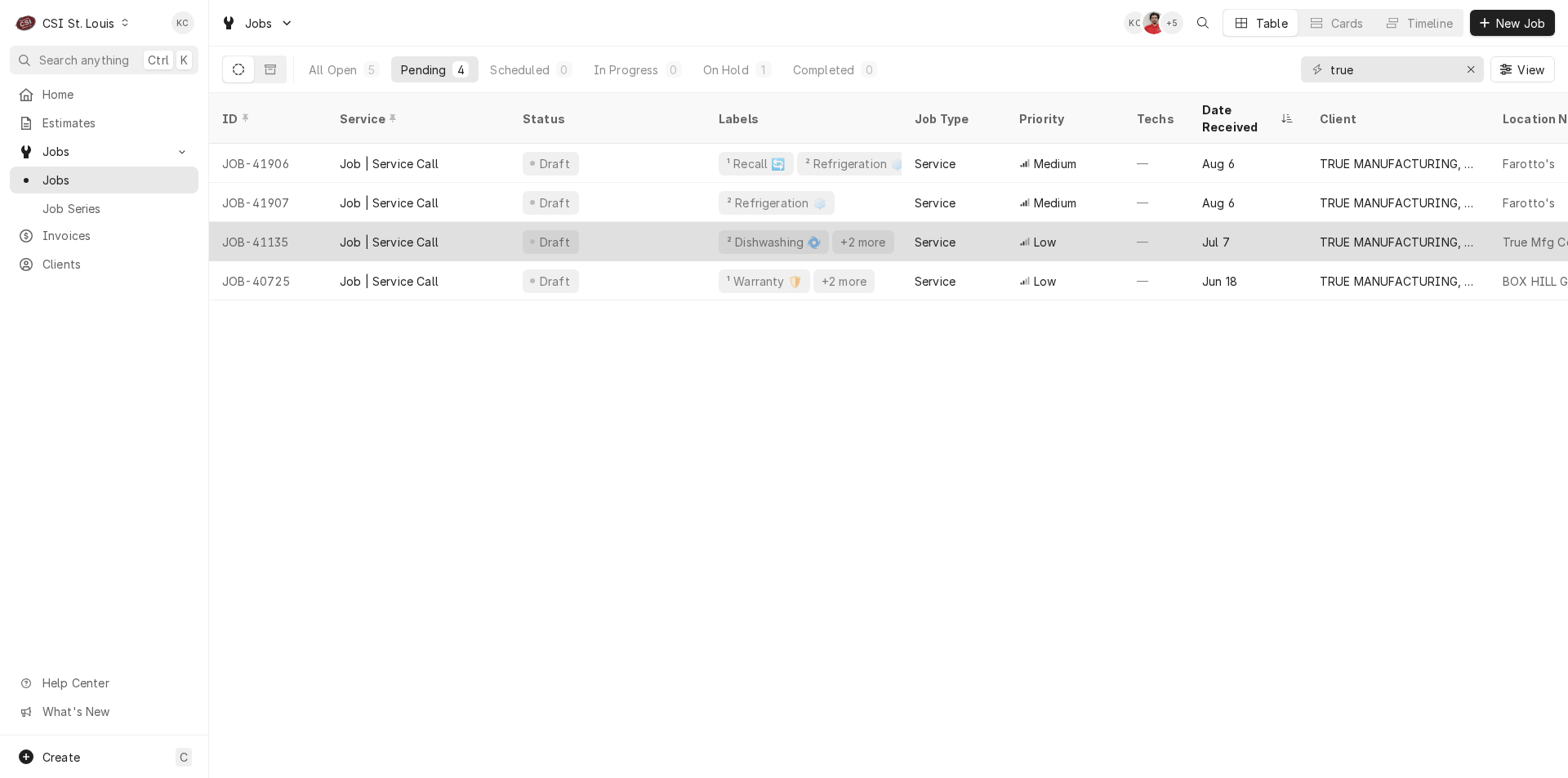 click on "+2 more" at bounding box center [862, 242] 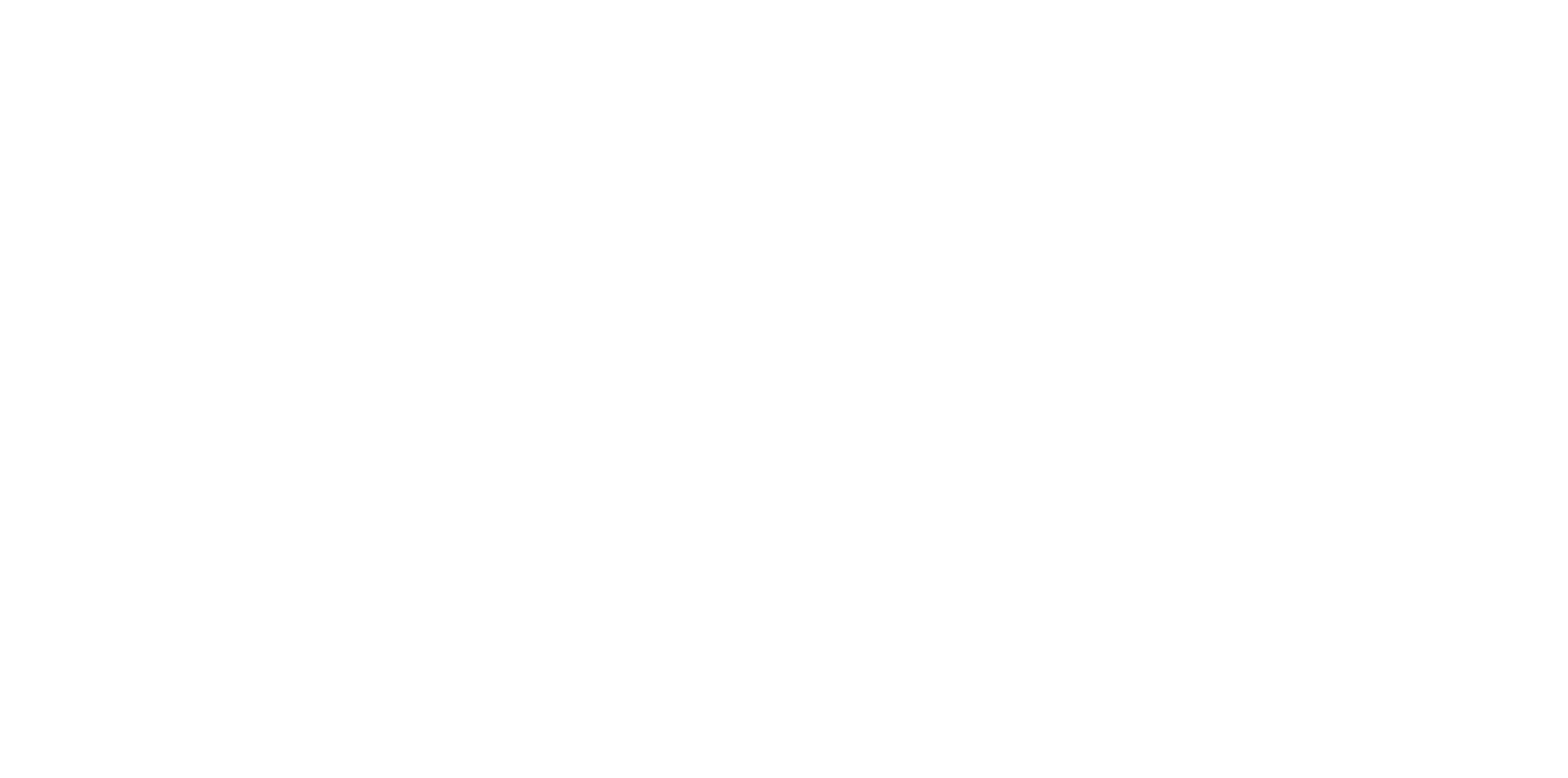 scroll, scrollTop: 0, scrollLeft: 0, axis: both 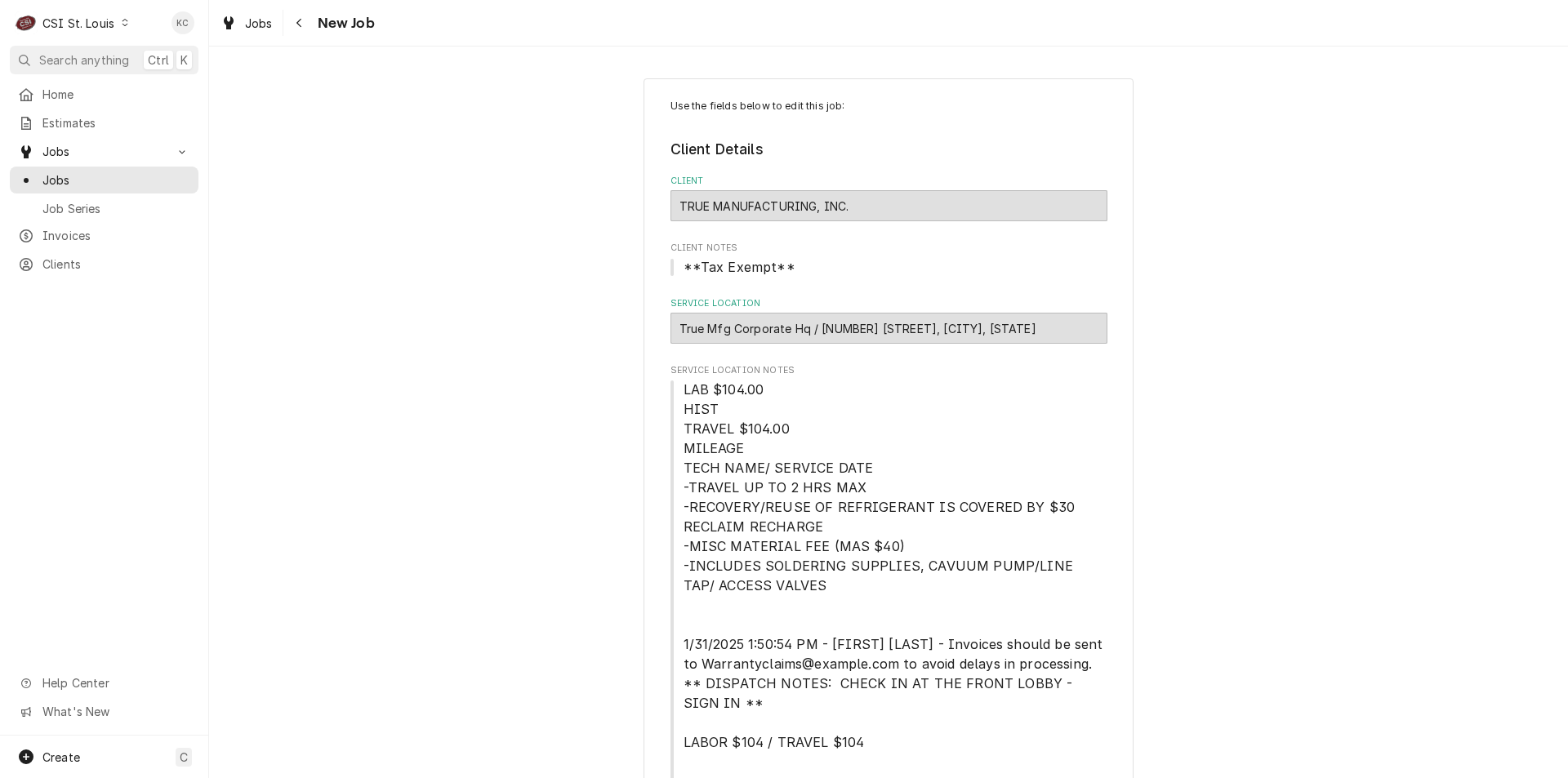 type on "x" 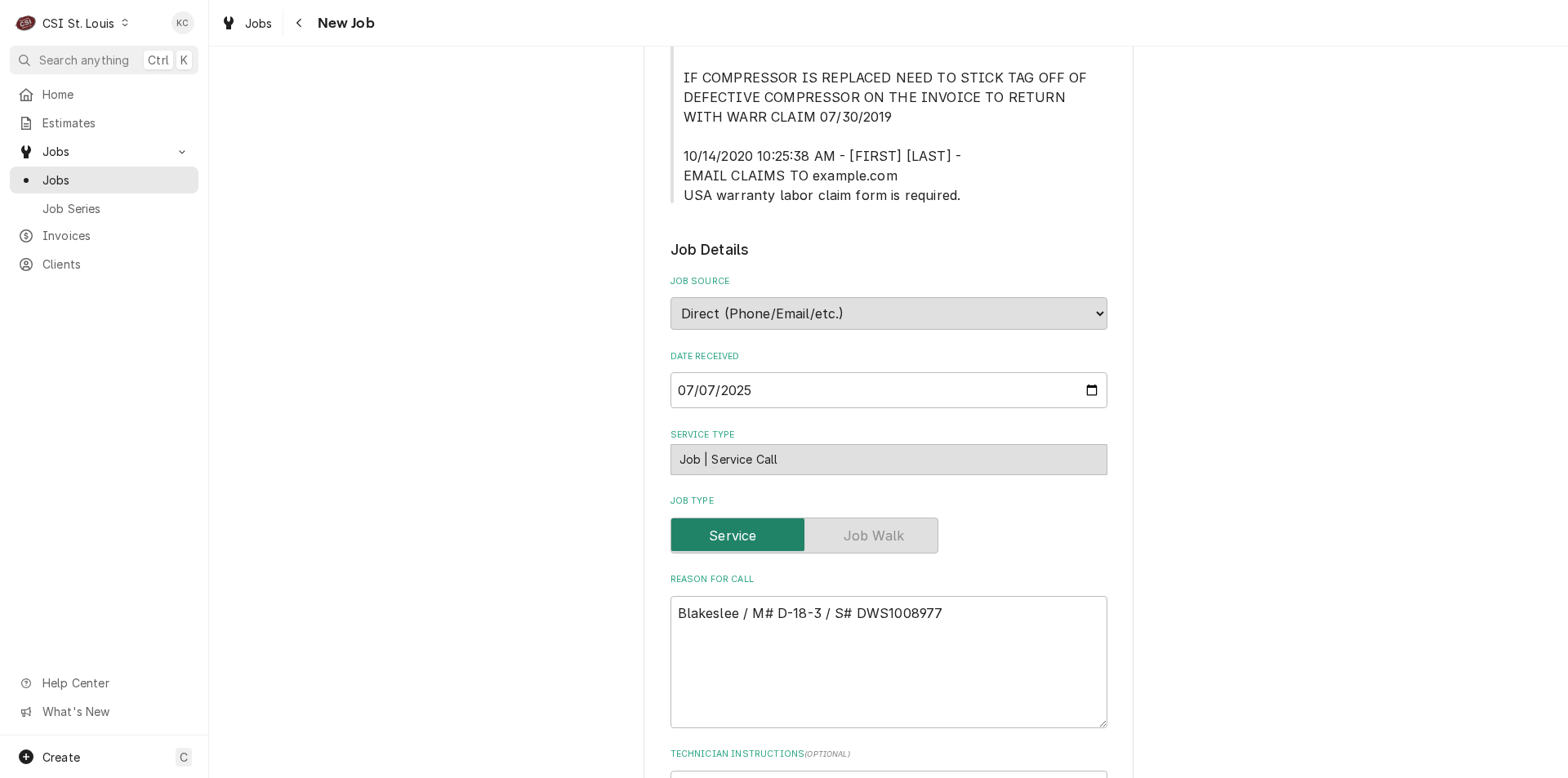 scroll, scrollTop: 1061, scrollLeft: 0, axis: vertical 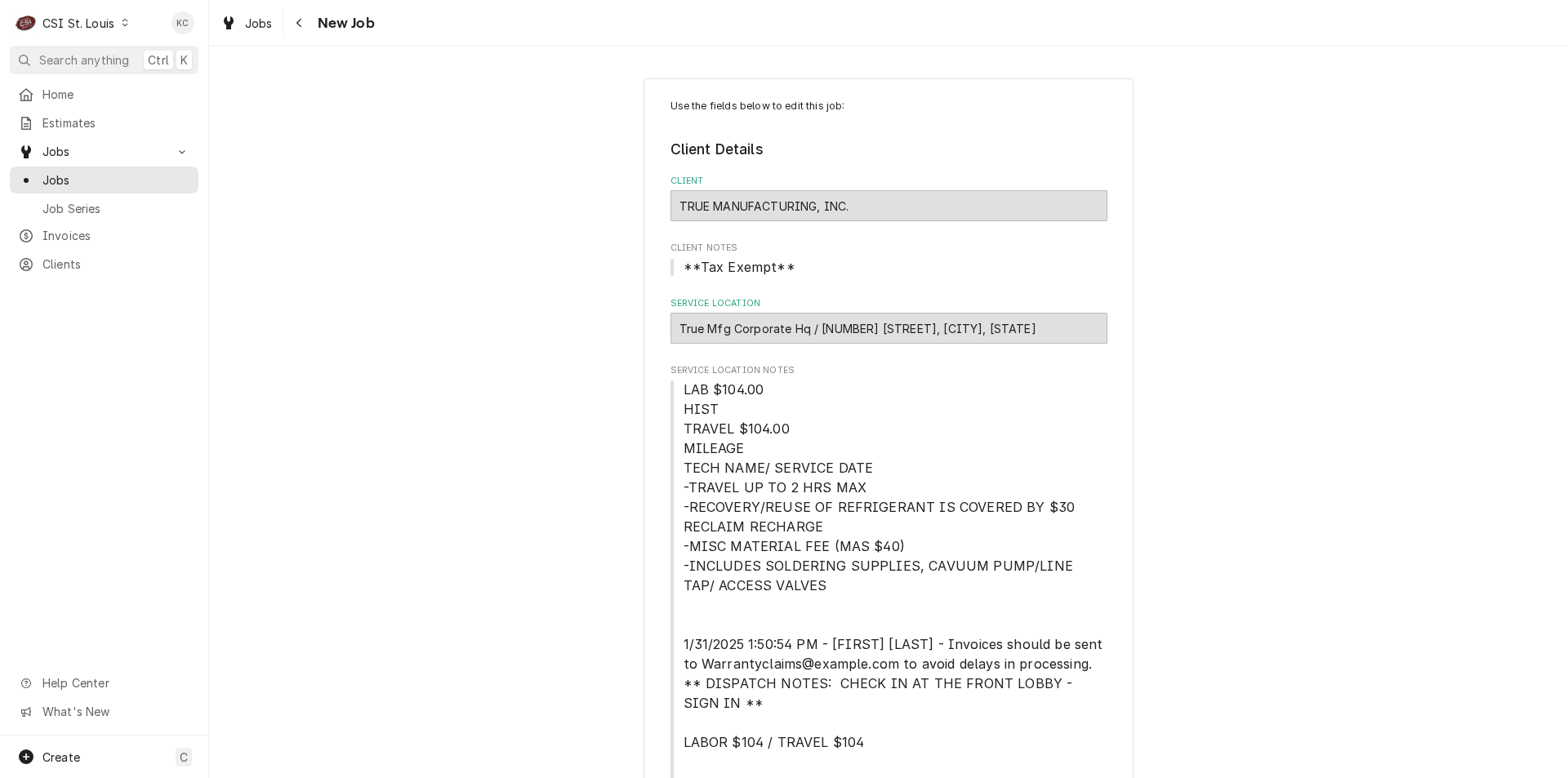 click on "New Job" at bounding box center (344, 23) 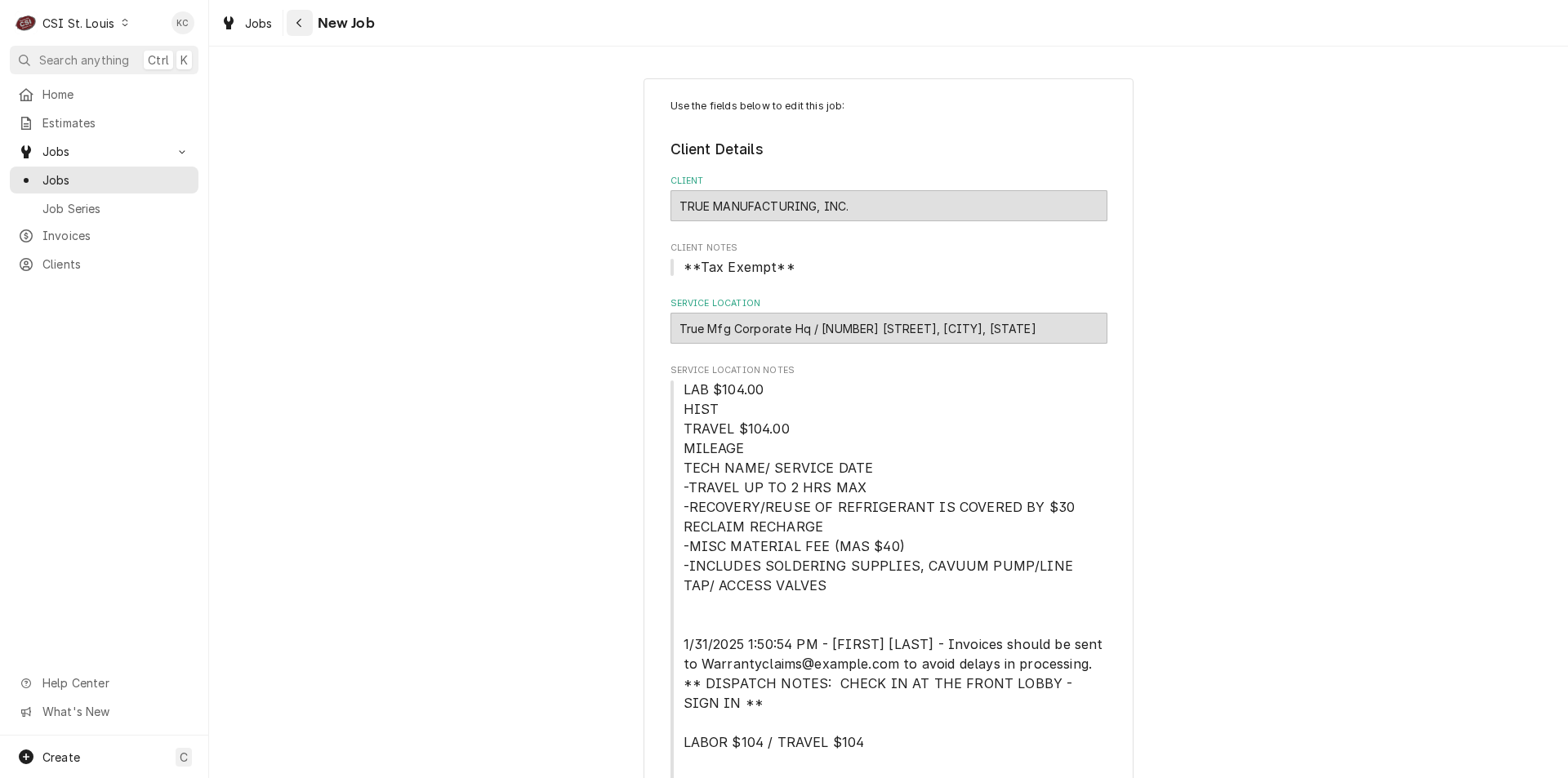 click at bounding box center [300, 23] 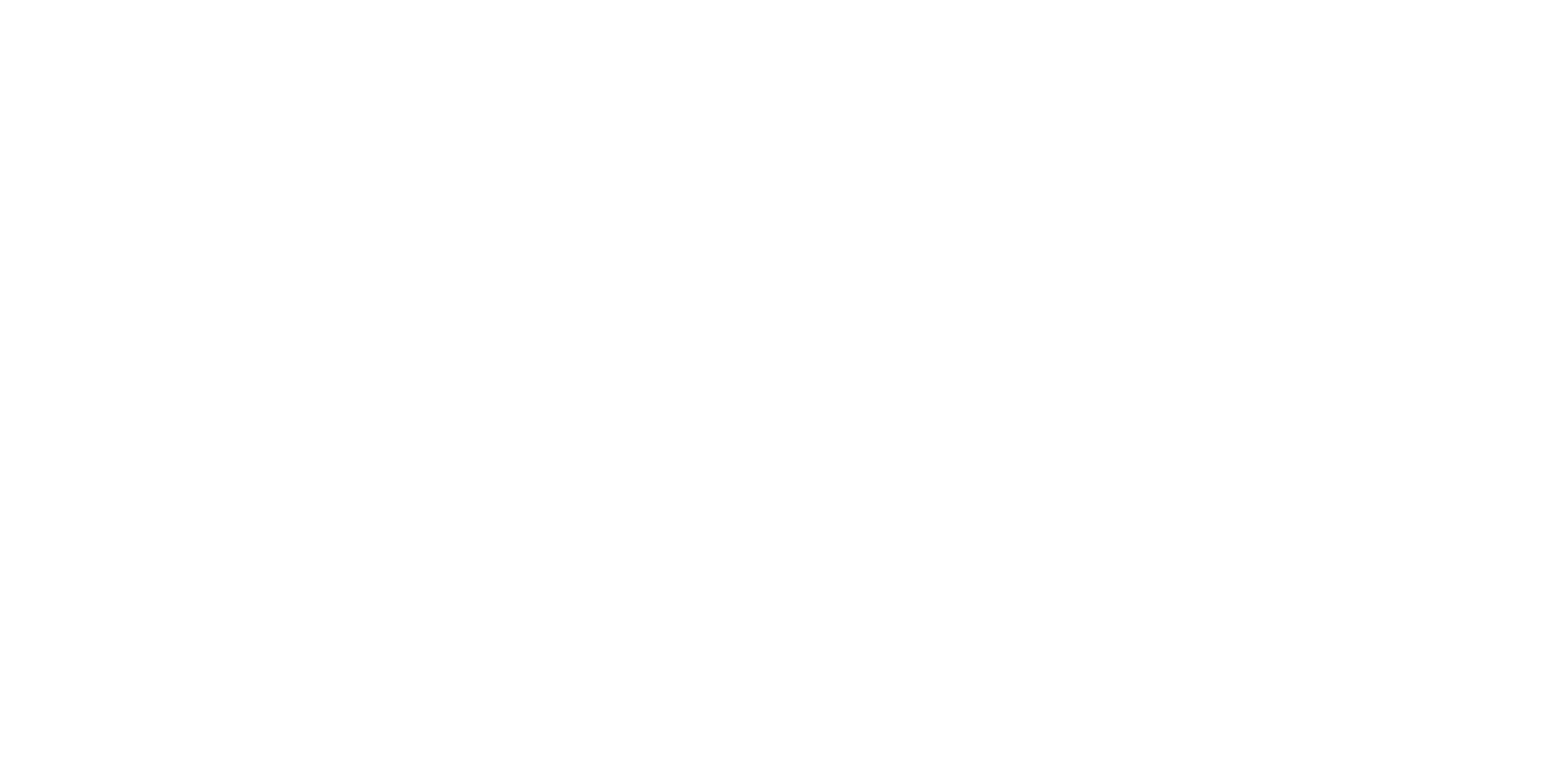 scroll, scrollTop: 0, scrollLeft: 0, axis: both 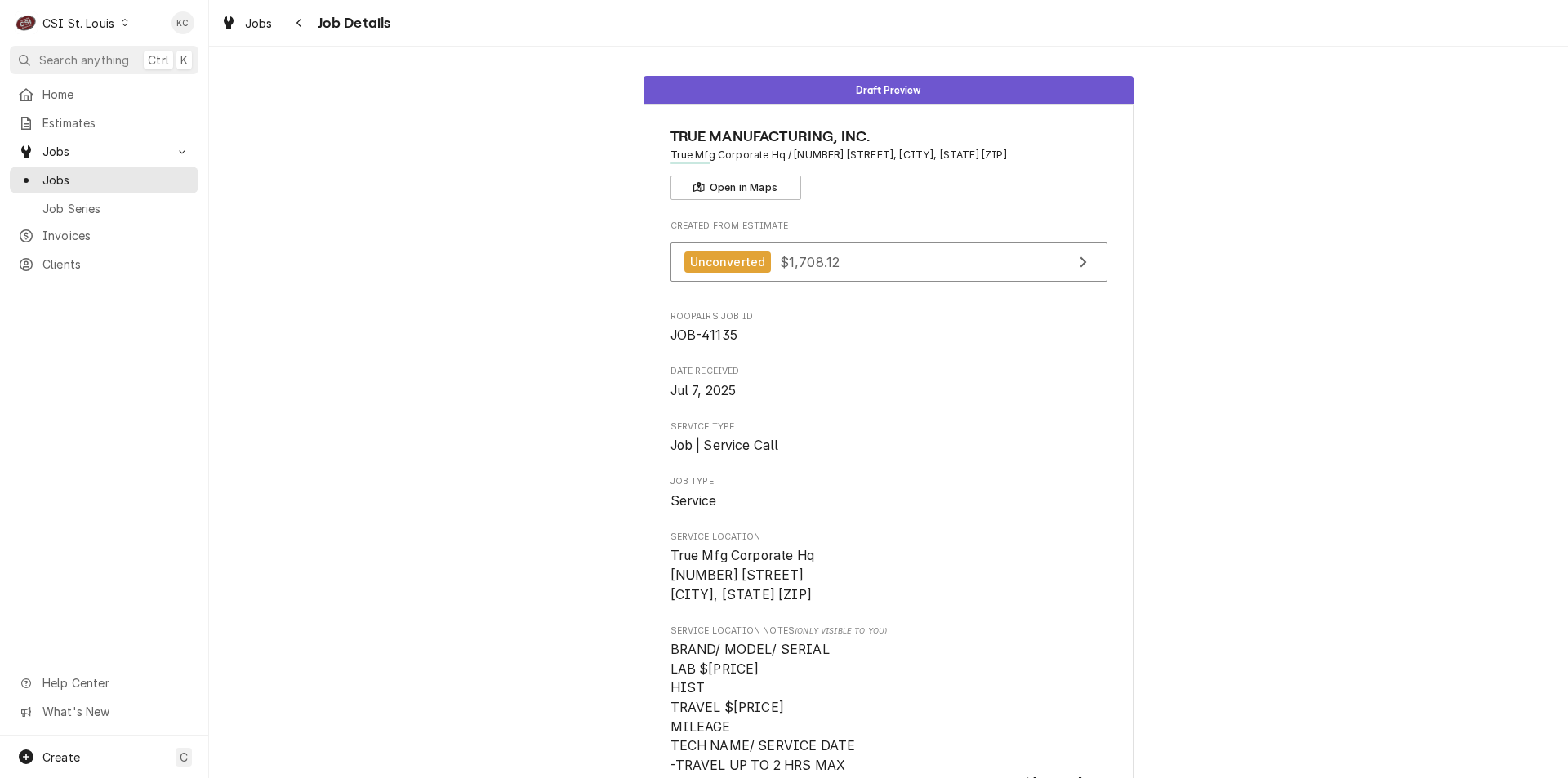 click on "Draft Preview TRUE MANUFACTURING, INC. True Mfg Corporate Hq / [NUMBER] [STREET], [CITY], [STATE] [ZIP] Open in Maps Created From Estimate Unconverted $[PRICE] Roopairs Job ID JOB-[NUMBER] Date Received [MONTH] [DAY], [YEAR] Service Type Job | Service Call Job Type Service Service Location True Mfg Corporate Hq
[NUMBER] [STREET]
[CITY], [STATE] [ZIP] Service Location Notes  (Only Visible to You) Client Notes  (Only Visible to You) **Tax Exempt** Last Modified [DAY], [MONTH] [DAY]th, [YEAR] - [HOUR]:[MINUTE] [AM/PM] Reason For Call Rec BLA-DW500619 and BLA-DW70305 to Reserve shelf as partial
ORDERED FROM PARTSTOWN, ALL ITEMS ARE B/O
Blakeslee / M# D-18-3 / S# DWS1008977
Quote to replace missing overflow pipe & o-ring and to replace the faulty hood switch.
Job# [NUMBER] Technician Instructions  (Only Visible to You) emailed parts, aw and sr to order - [MONTH]/[DAY] - LS
LIMIT SWITCH, BLAKESLEE - BLA-DW70305 - qty 1
OVERFLOW PIPE, BLAKESLEE - BLA-DW500619 - qty 1
O-RING, BLAKESLEE - BLA-DW13021 - qty 1 Priority Low Labels  (Only Visible to You) ² Dishwashing 🌀" at bounding box center [889, 1300] 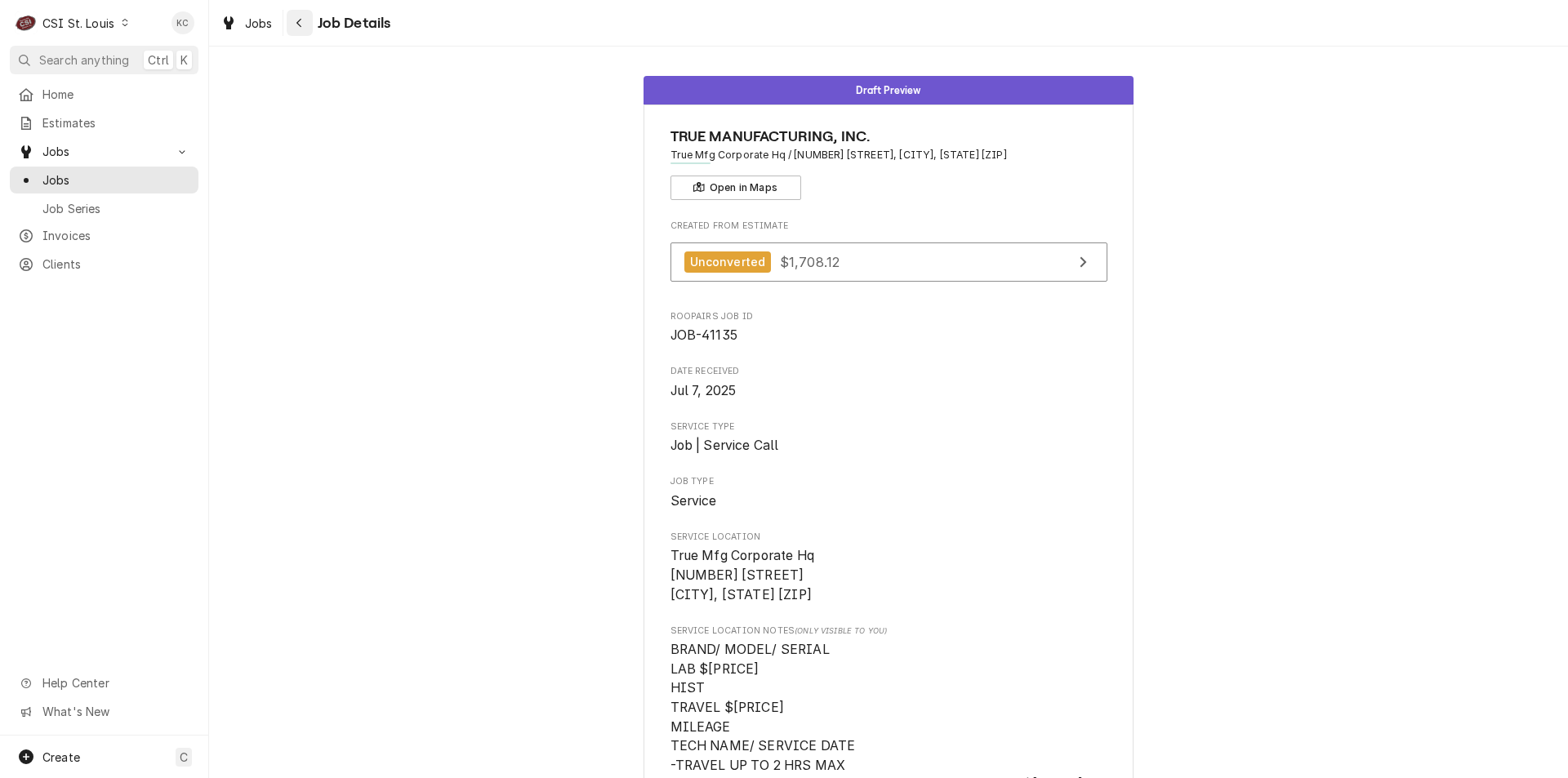 click at bounding box center [300, 23] 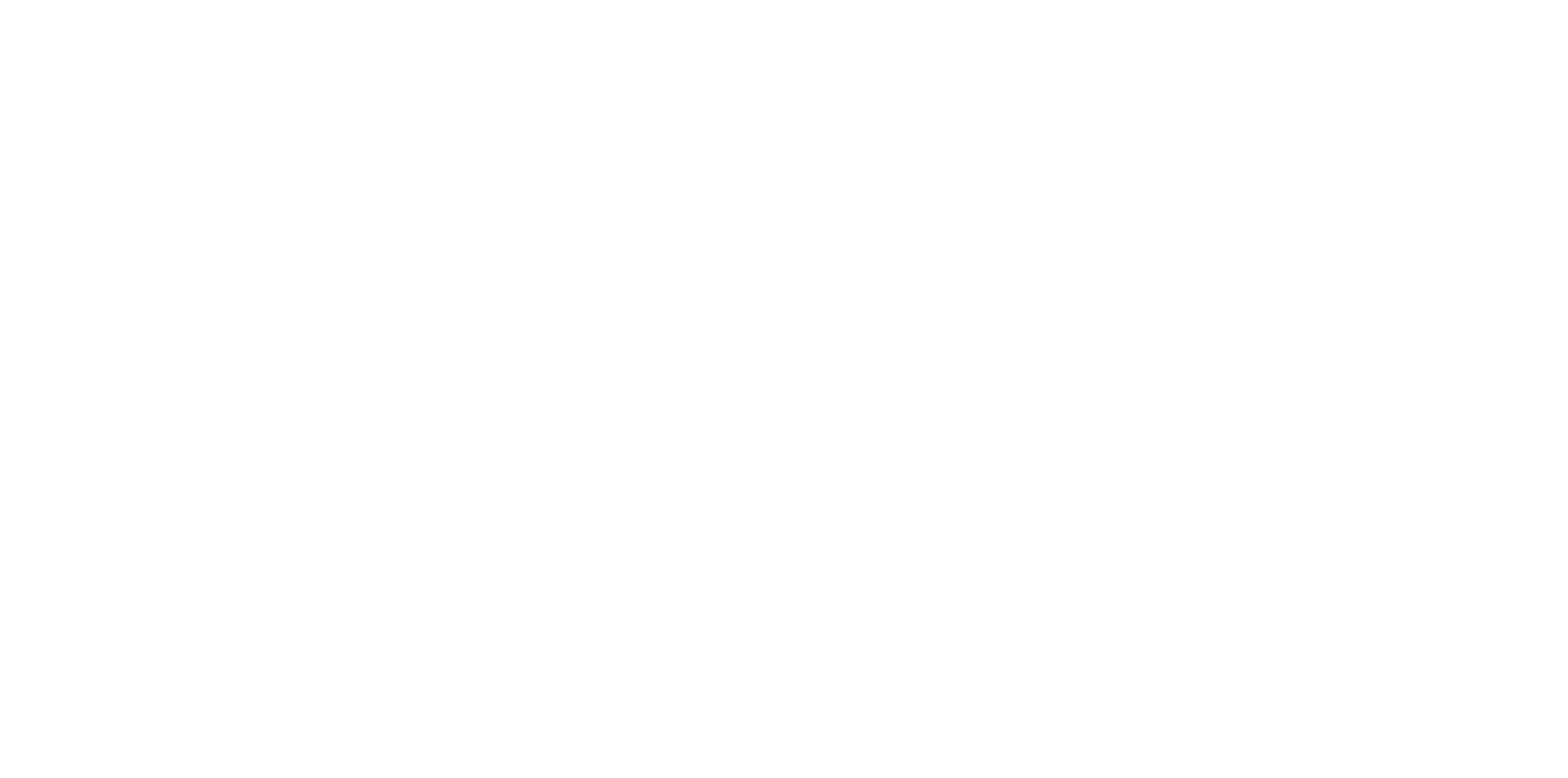 scroll, scrollTop: 0, scrollLeft: 0, axis: both 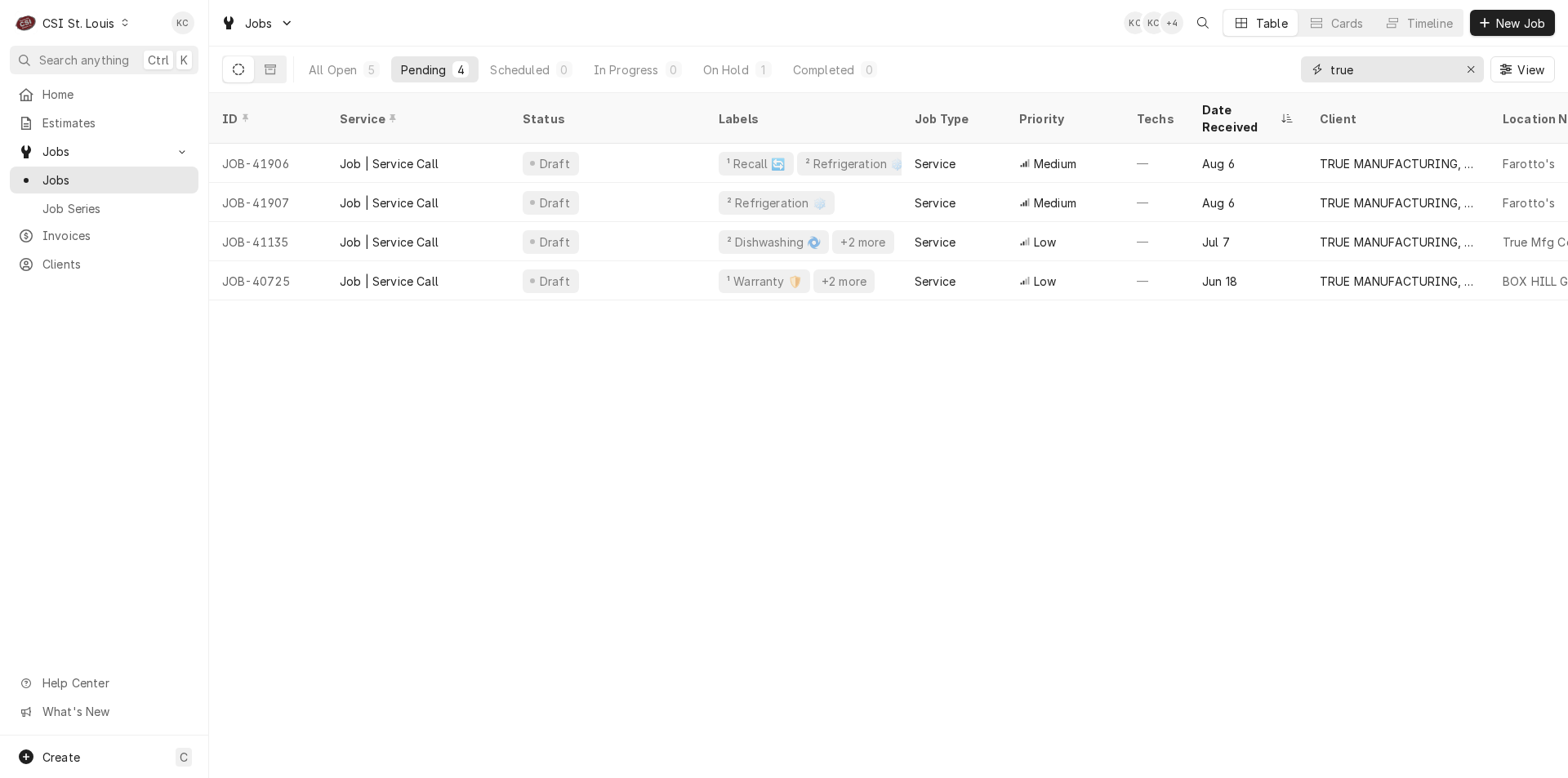 drag, startPoint x: 1396, startPoint y: 81, endPoint x: 1227, endPoint y: 69, distance: 169.4255 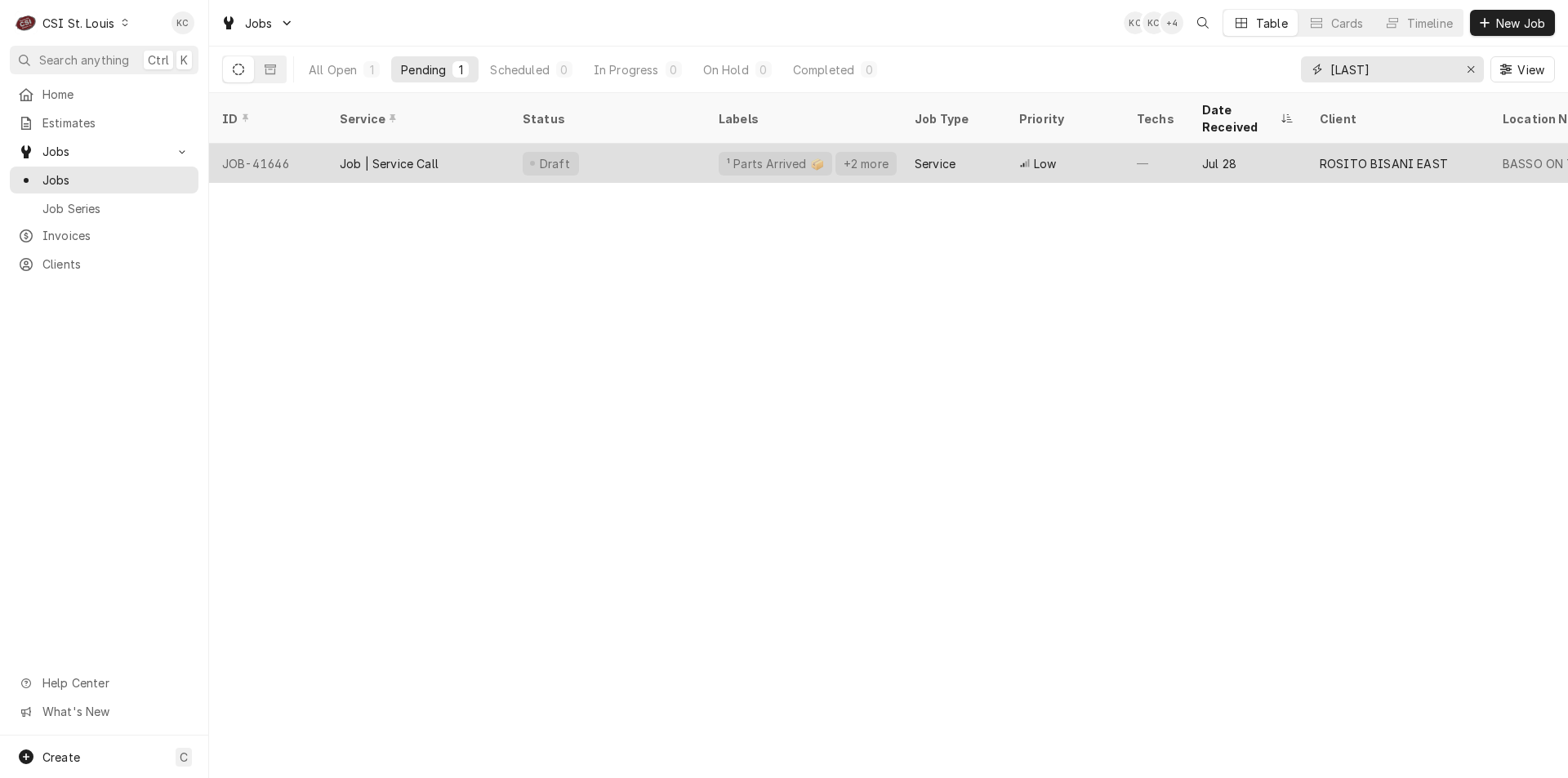 type on "[LAST]" 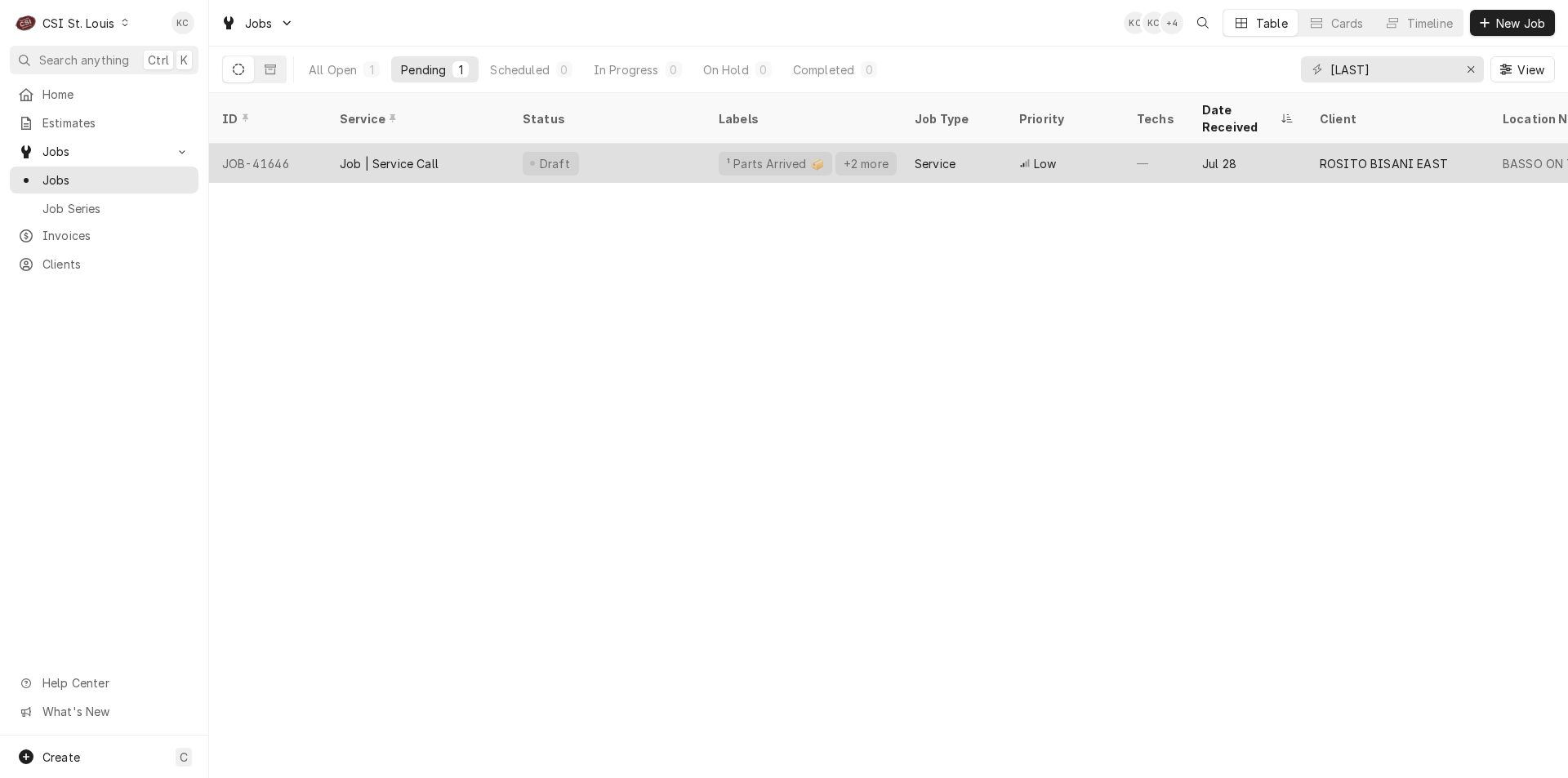 click on "ROSITO BISANI EAST" at bounding box center [1398, 163] 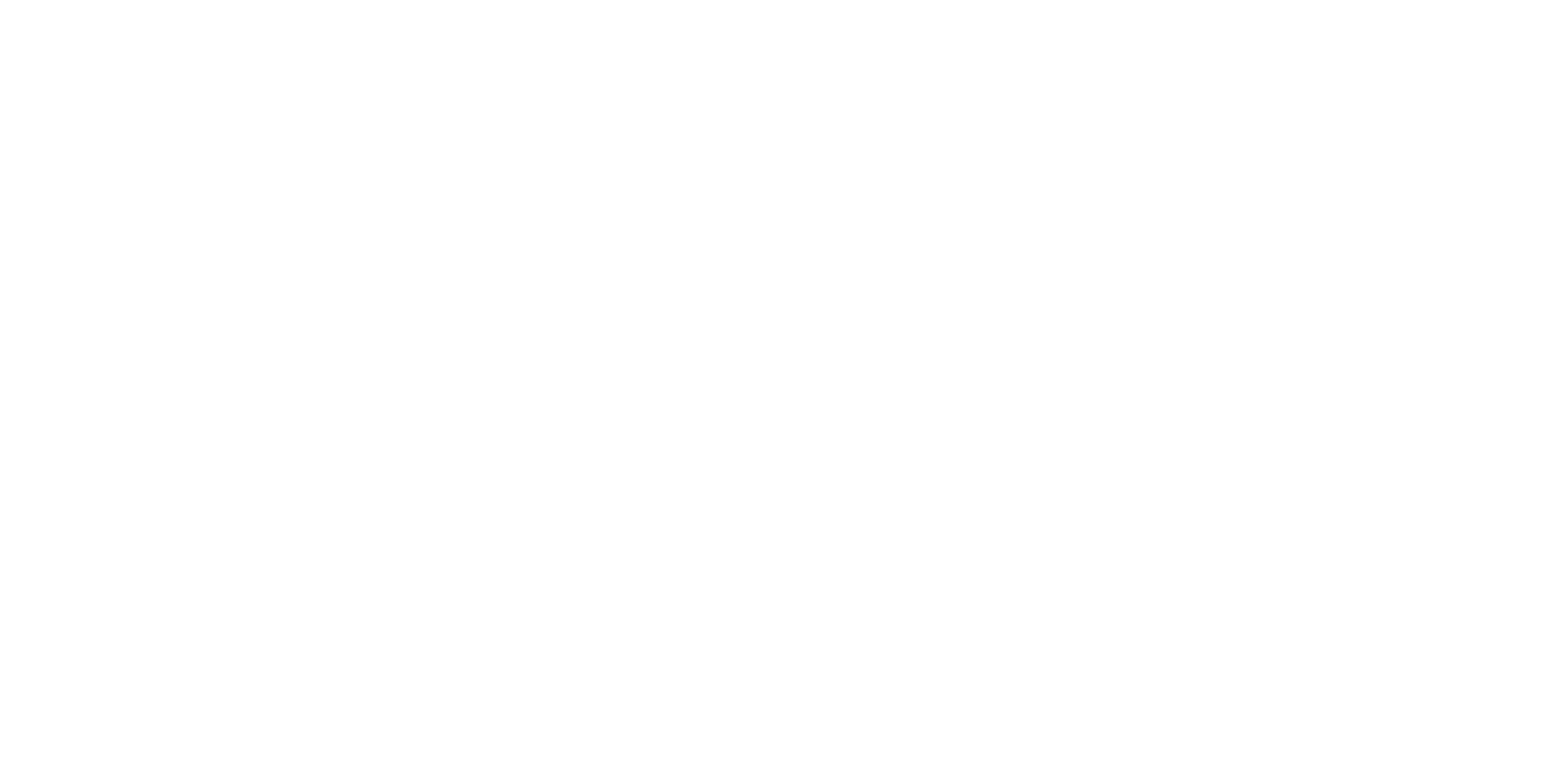 scroll, scrollTop: 0, scrollLeft: 0, axis: both 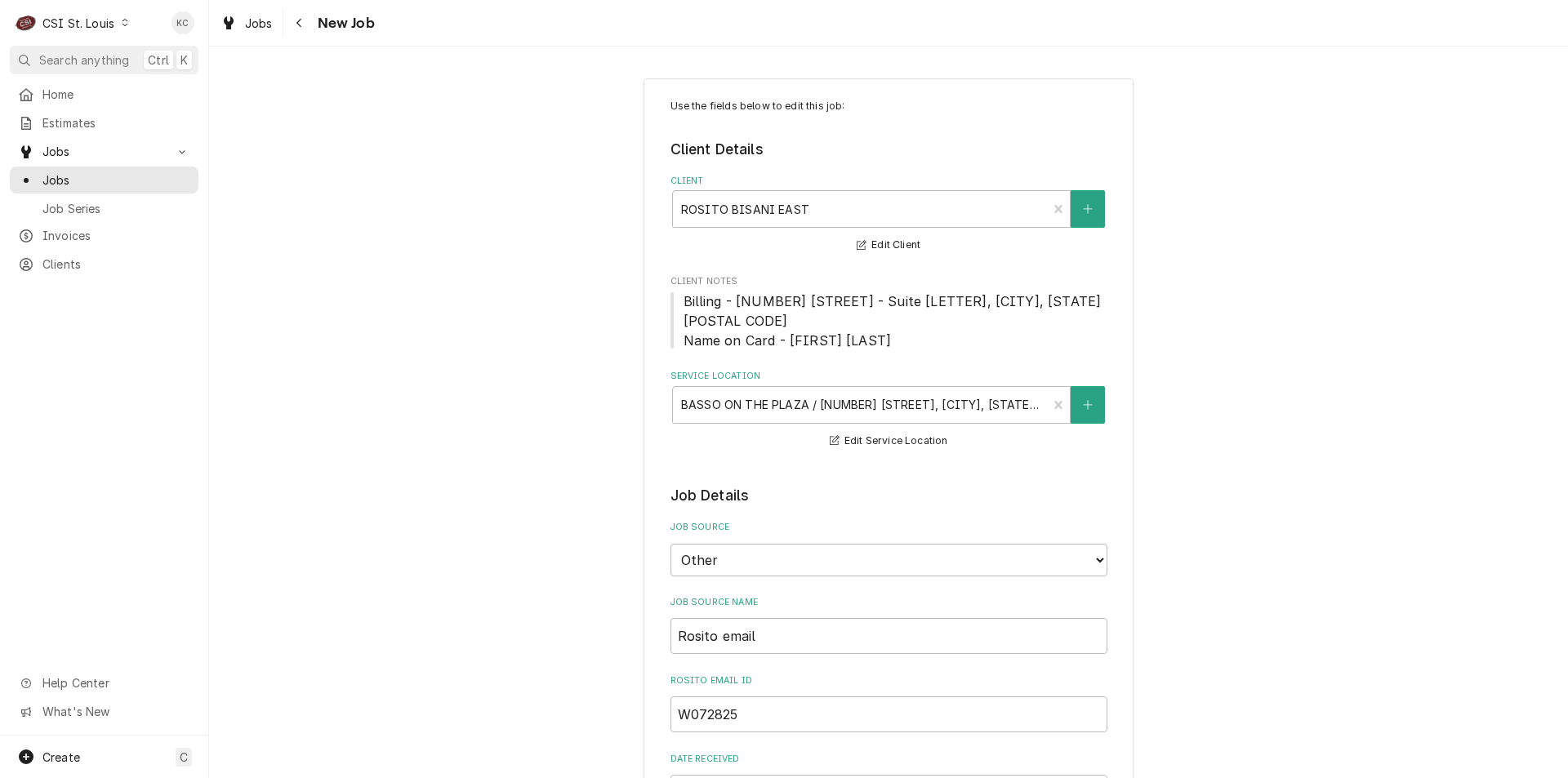 type on "x" 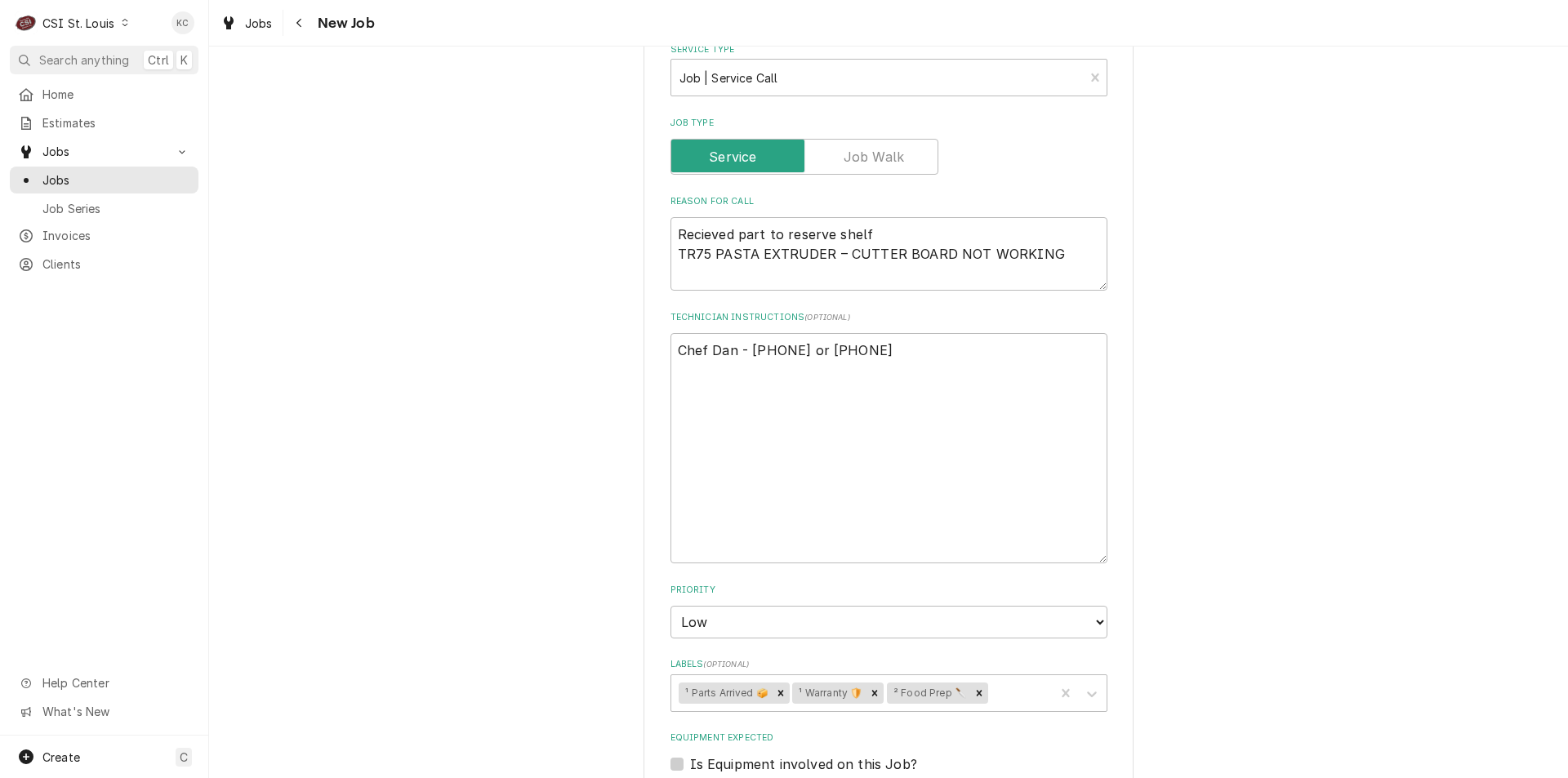 scroll, scrollTop: 816, scrollLeft: 0, axis: vertical 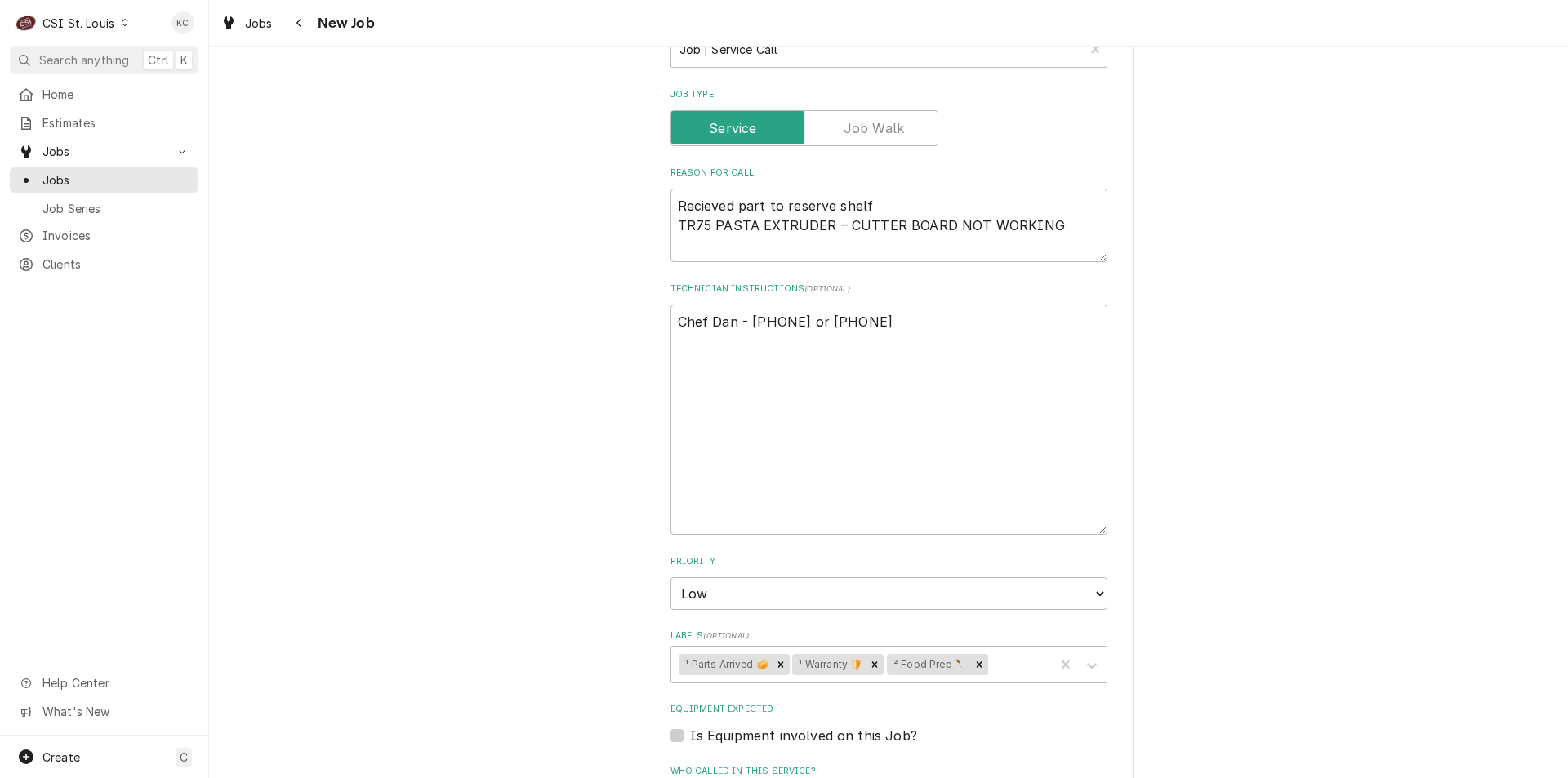 click on "Billing - [NUMBER] [STREET] - Suite [LETTER], [CITY], [STATE] [POSTAL CODE]
Name on Card - [FIRST] [LAST] Service Location BASSO ON THE PLAZA / [NUMBER] [STREET], [CITY], [STATE] [POSTAL CODE] Edit Service Location Job Details Job Source Direct (Phone/Email/etc.) Service Channel Corrigo Ecotrak Other Job Source Name Rosito email Rosito email ID W072825 Date Received 2025-07-28 Service Type Job | Service Call ¹ Service Type 🛠️ Job Type Reason For Call Recieved part to reserve shelf
TR75 PASTA EXTRUDER – CUTTER BOARD NOT WORKING Technician Instructions  ( optional ) Priority No Priority Urgent High Medium Low Labels  ( optional ) ¹ Parts Arrived 📦 ¹ Warranty 🛡️ ² Food Prep 🔪 Equipment Expected Is Equipment involved on this Job? Who called in this service? Search for a Contact... Who should the tech(s) ask for? Search for a Contact... Attachments  ( if any ) doc" at bounding box center [889, 358] 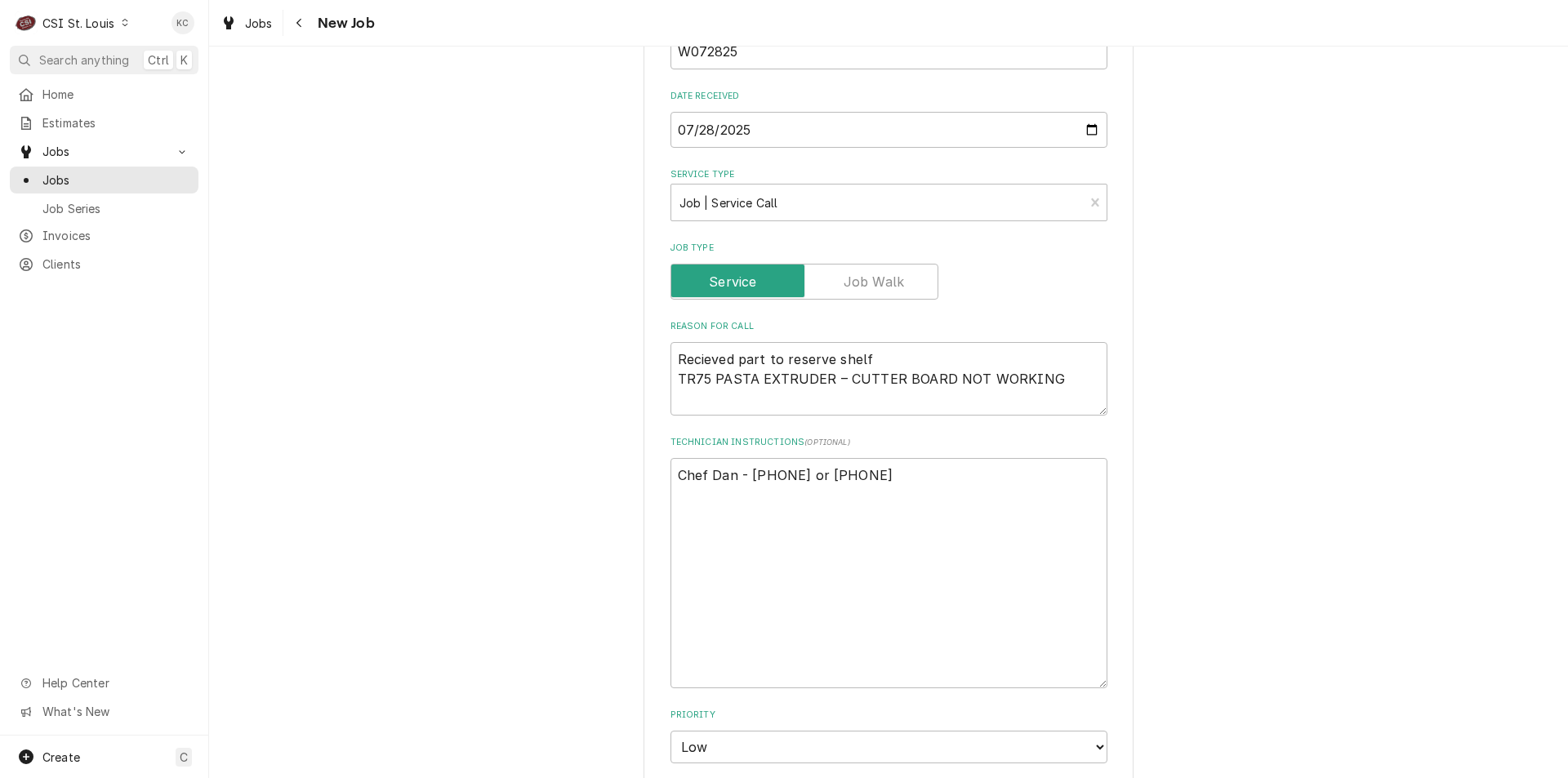 scroll, scrollTop: 653, scrollLeft: 0, axis: vertical 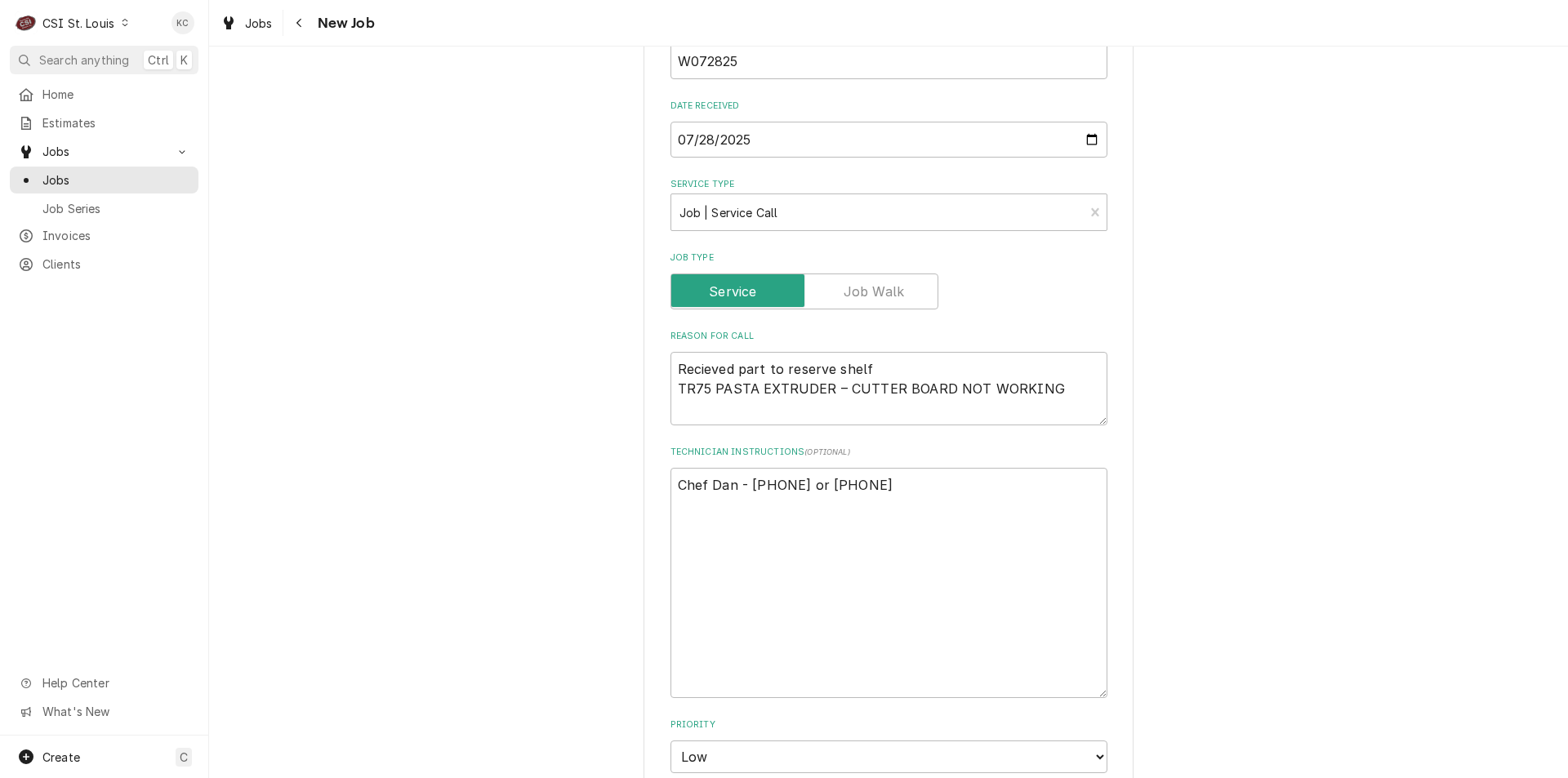click on "Billing - [NUMBER] [STREET] - Suite [LETTER], [CITY], [STATE] [POSTAL CODE]
Name on Card - [FIRST] [LAST] Service Location BASSO ON THE PLAZA / [NUMBER] [STREET], [CITY], [STATE] [POSTAL CODE] Edit Service Location Job Details Job Source Direct (Phone/Email/etc.) Service Channel Corrigo Ecotrak Other Job Source Name Rosito email Rosito email ID W072825 Date Received 2025-07-28 Service Type Job | Service Call ¹ Service Type 🛠️ Job Type Reason For Call Recieved part to reserve shelf
TR75 PASTA EXTRUDER – CUTTER BOARD NOT WORKING Technician Instructions  ( optional ) Priority No Priority Urgent High Medium Low Labels  ( optional ) ¹ Parts Arrived 📦 ¹ Warranty 🛡️ ² Food Prep 🔪 Equipment Expected Is Equipment involved on this Job? Who called in this service? Search for a Contact... Who should the tech(s) ask for? Search for a Contact... Attachments  ( if any ) doc" at bounding box center (889, 522) 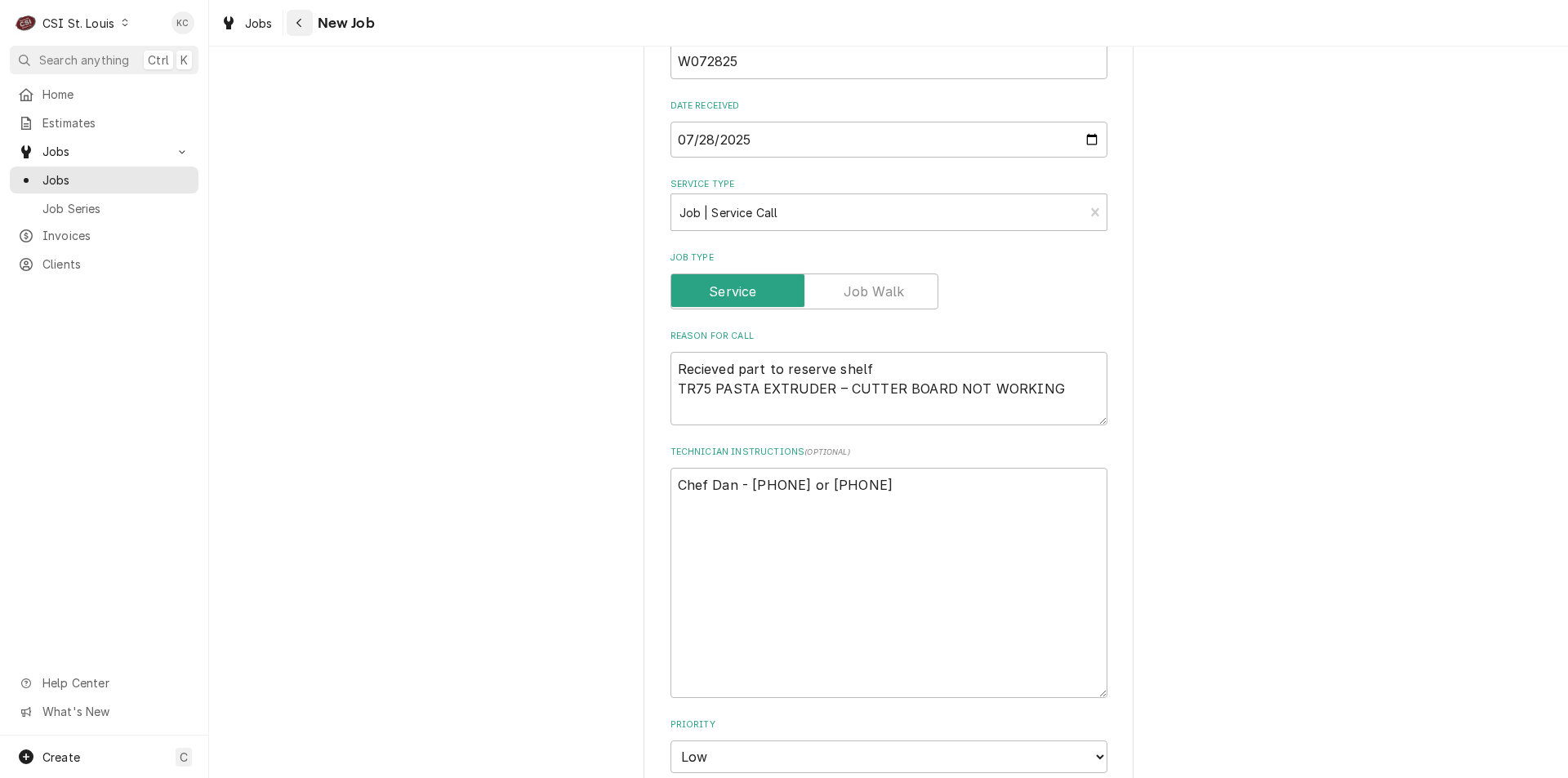 click at bounding box center (300, 23) 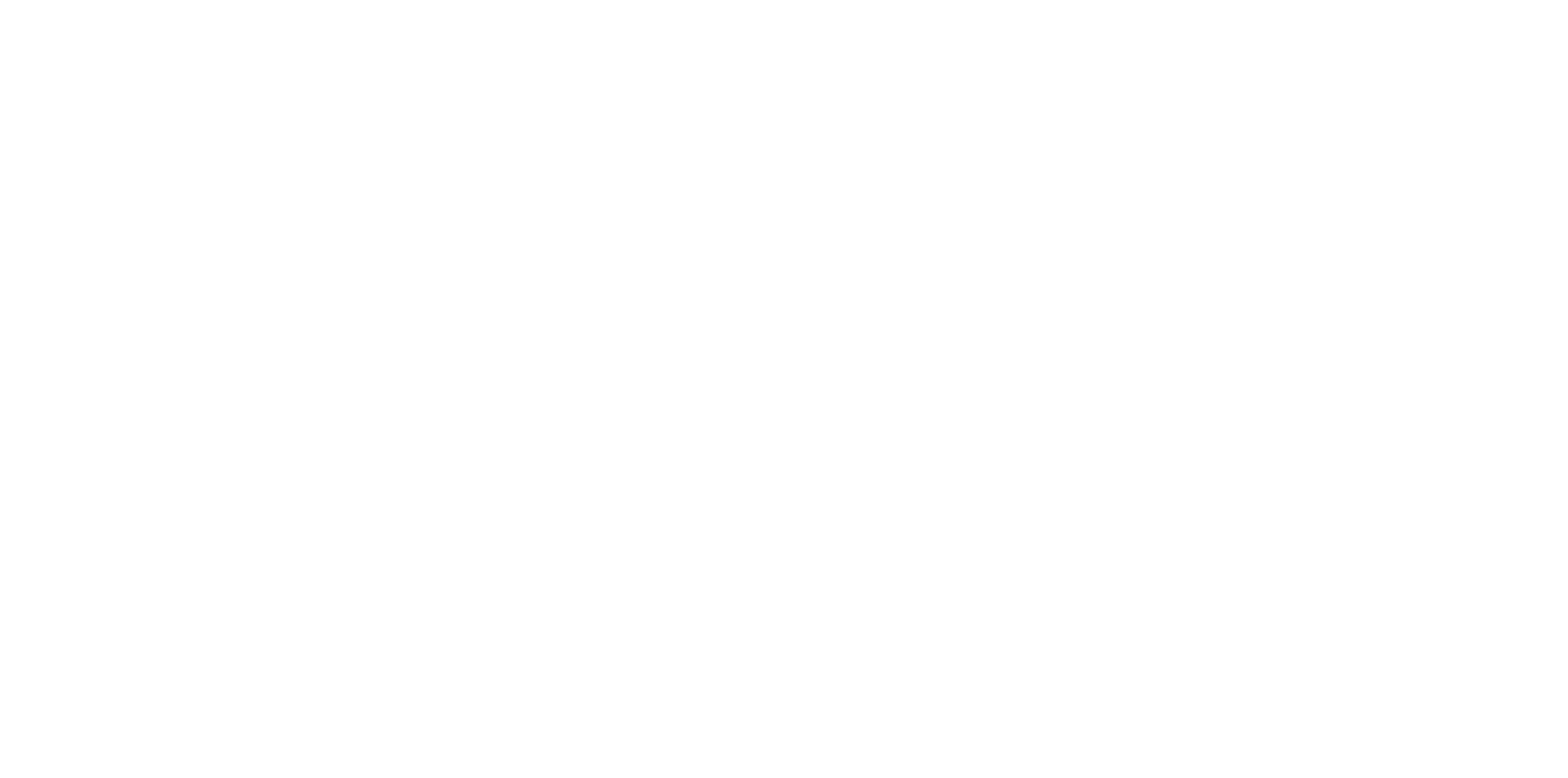 scroll, scrollTop: 0, scrollLeft: 0, axis: both 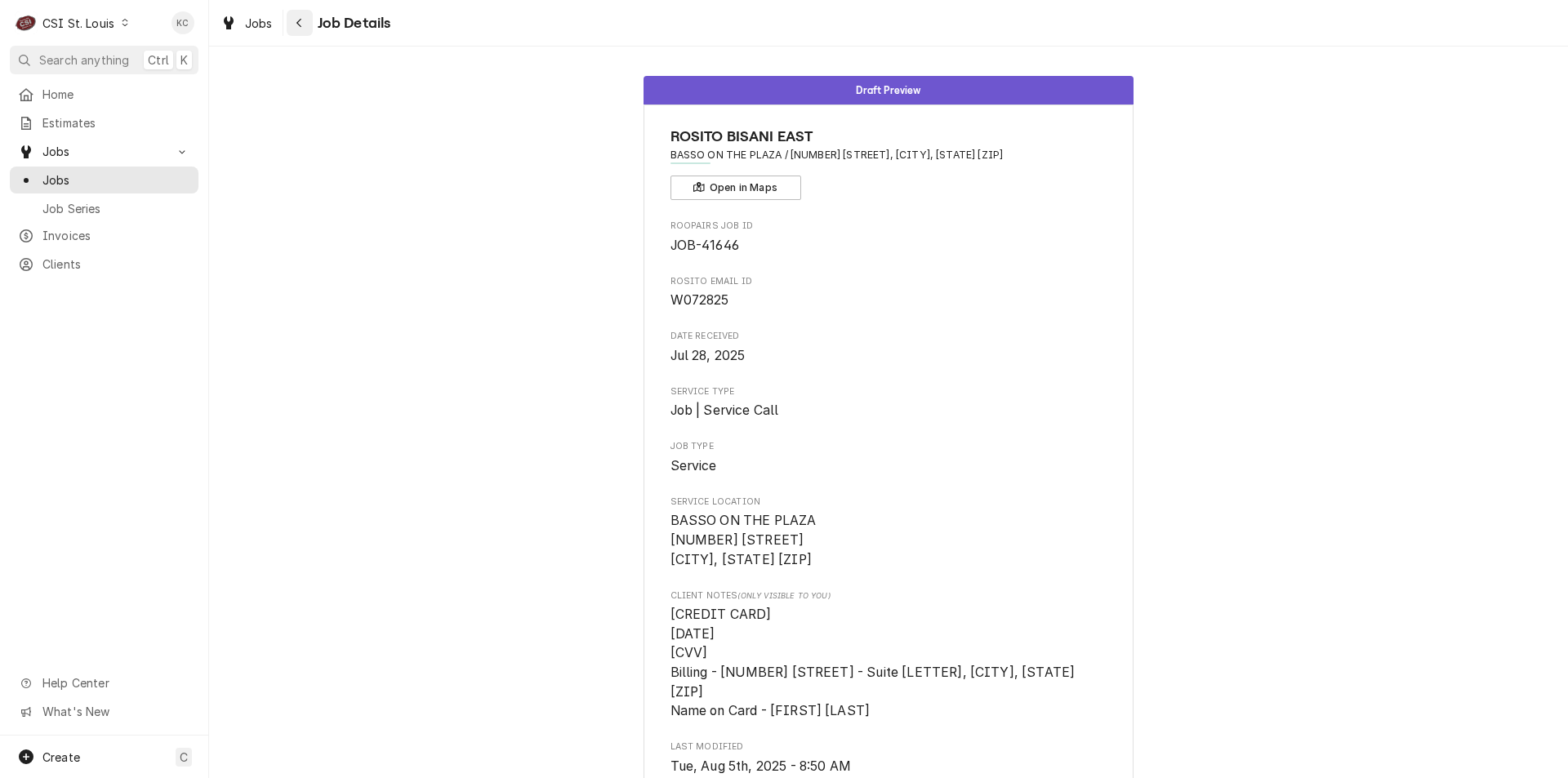 click 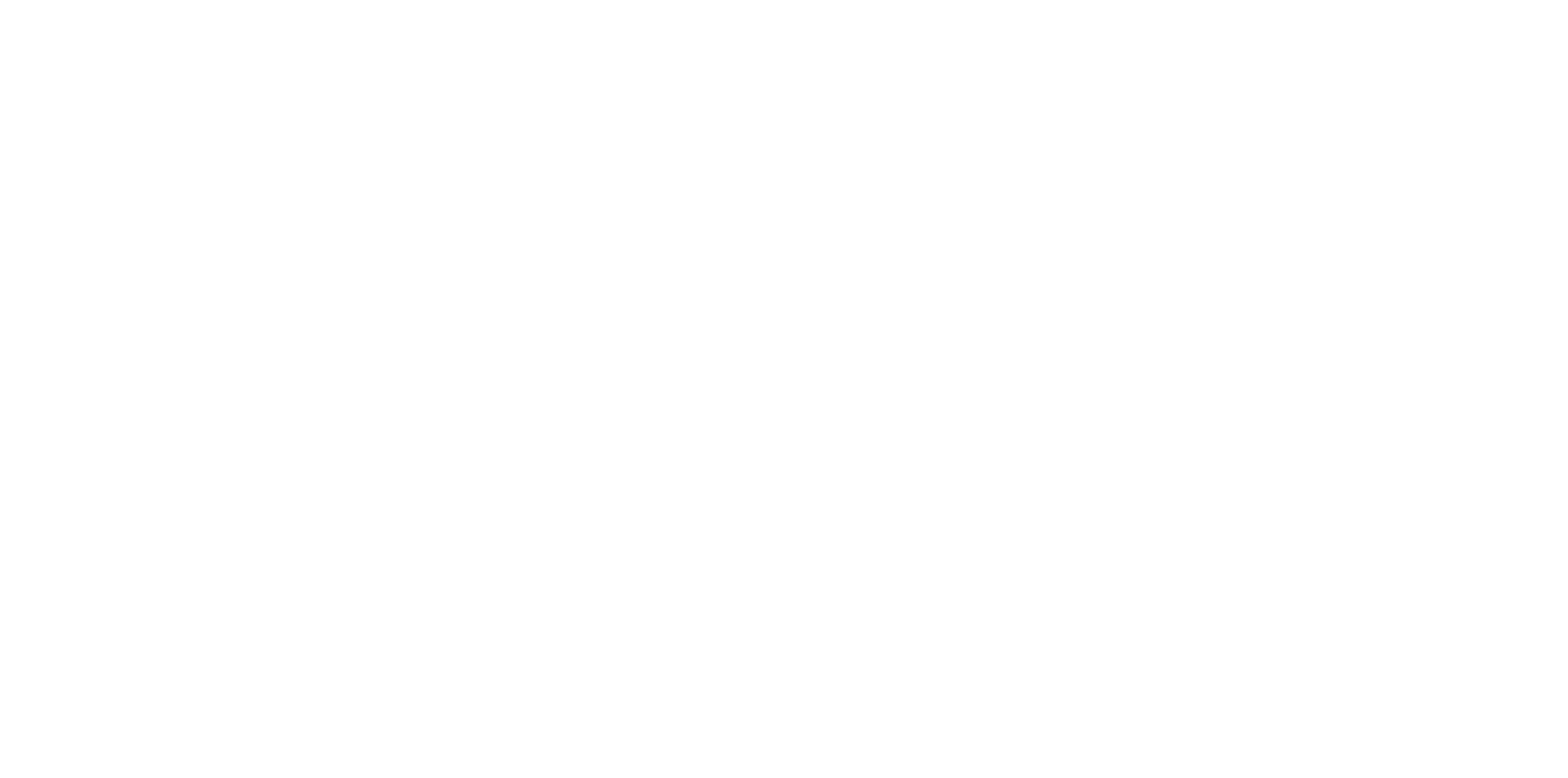 scroll, scrollTop: 0, scrollLeft: 0, axis: both 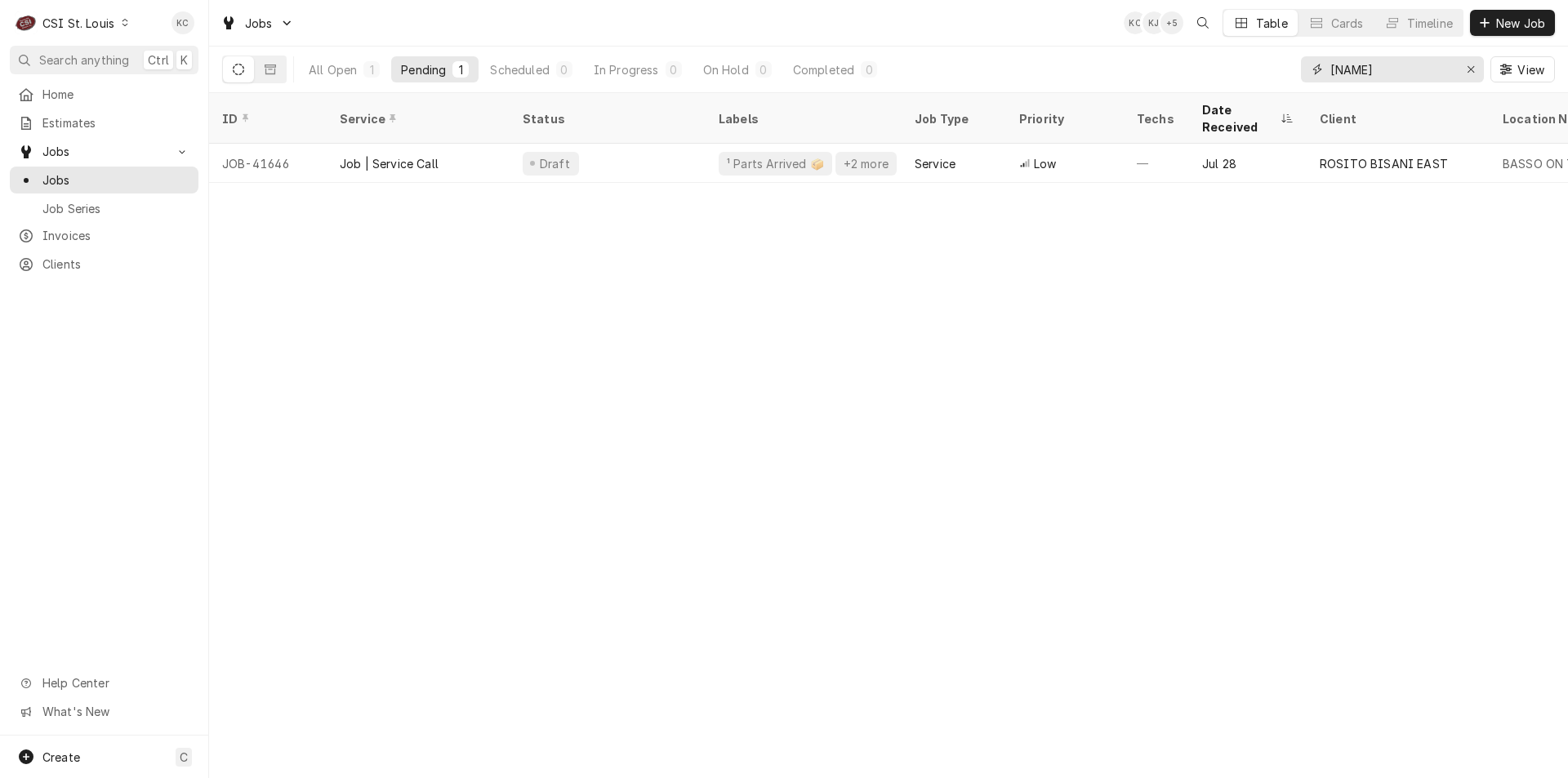 drag, startPoint x: 1428, startPoint y: 67, endPoint x: 1254, endPoint y: 60, distance: 174.14075 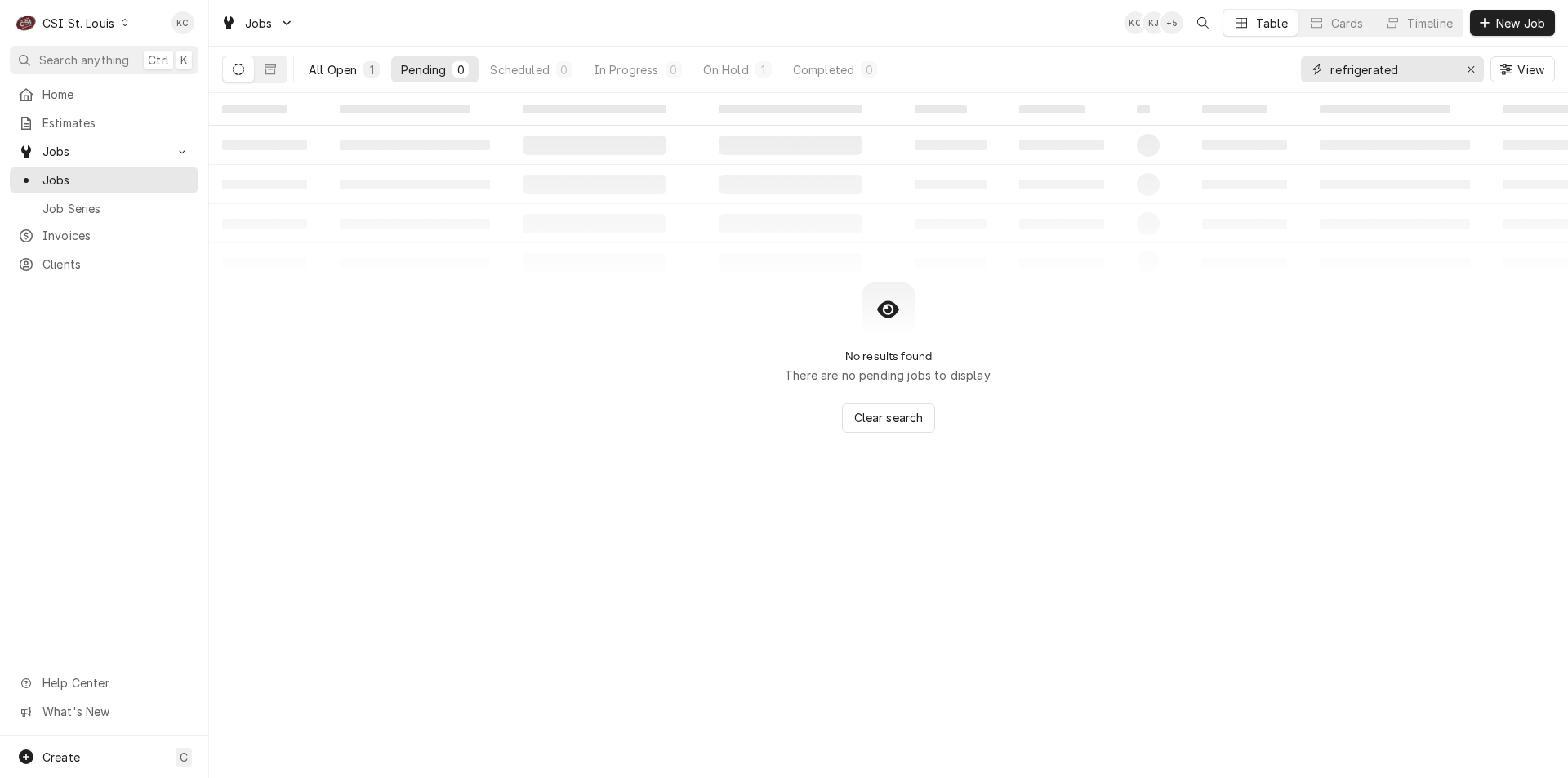 type on "refrigerated" 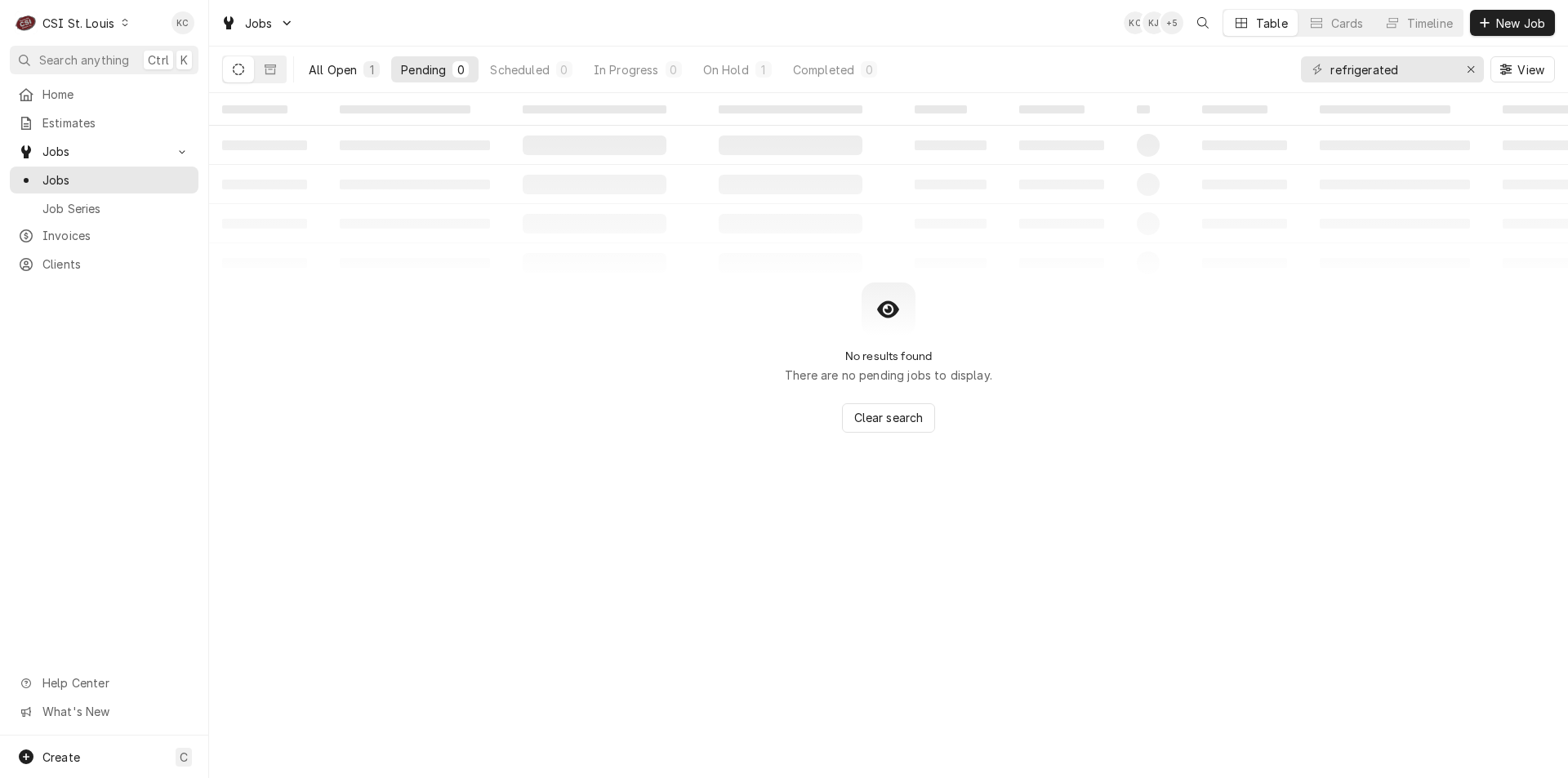 click on "All Open 1" at bounding box center (344, 69) 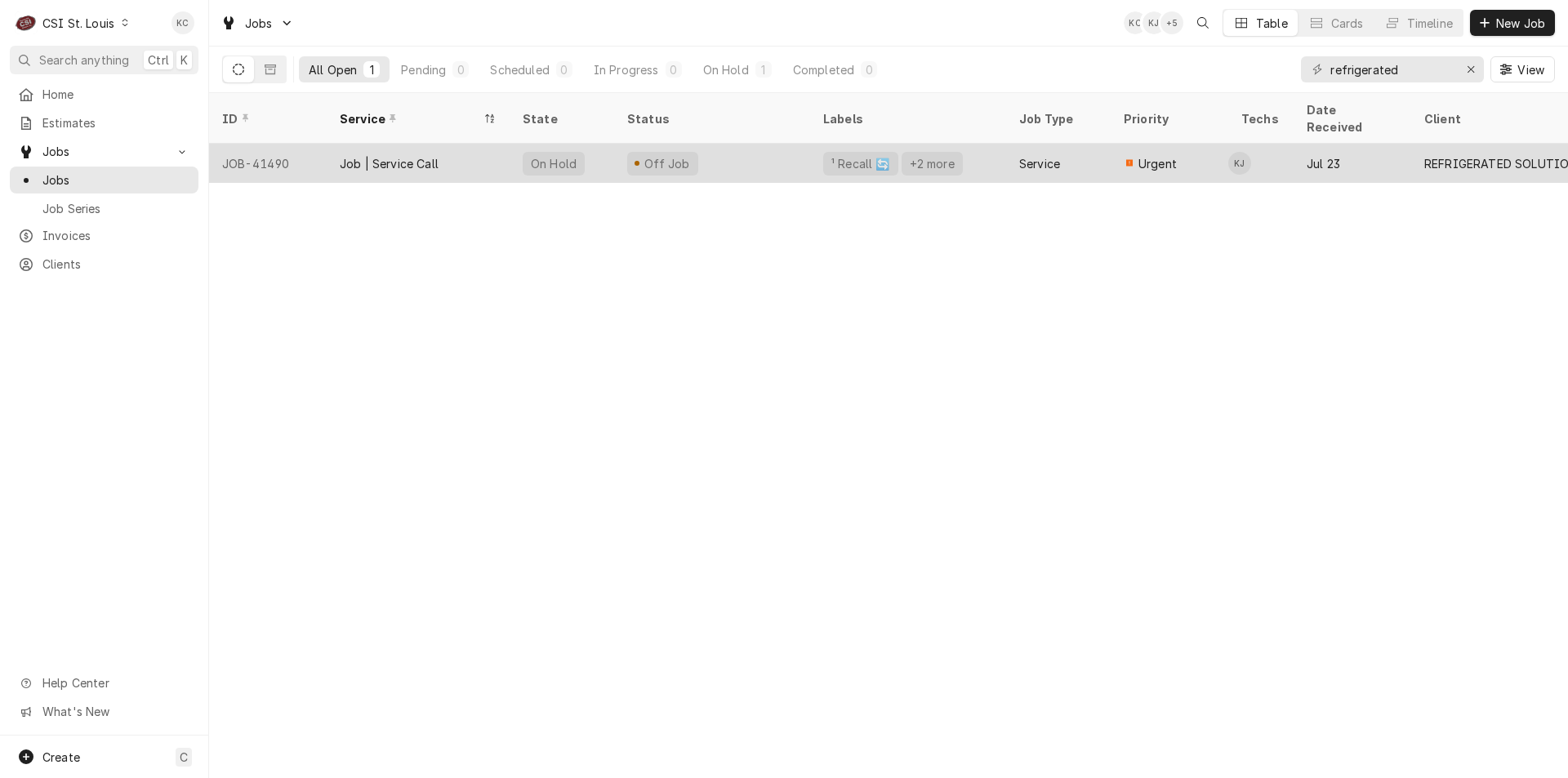 click on "Off Job" at bounding box center [712, 163] 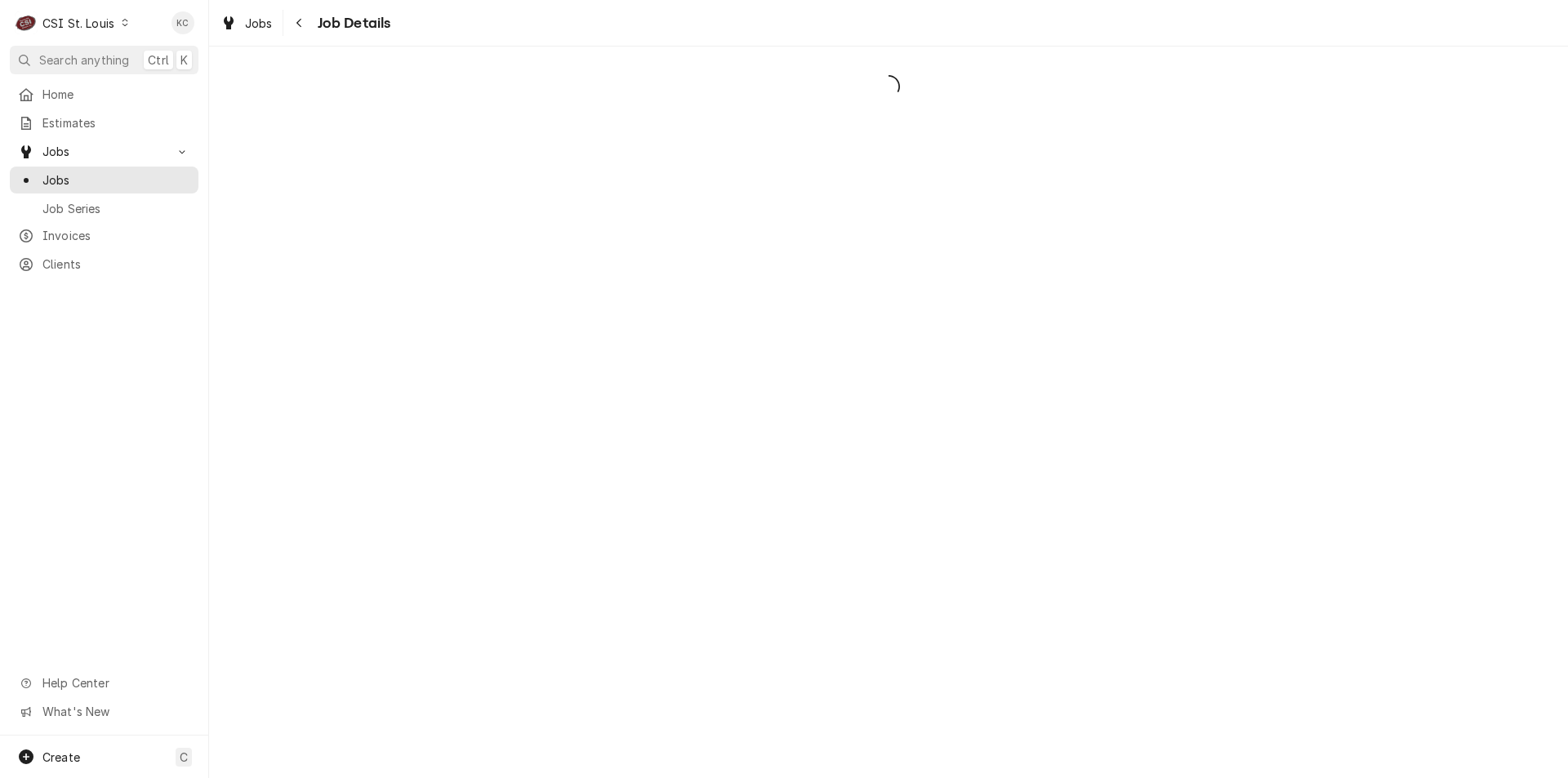 scroll, scrollTop: 0, scrollLeft: 0, axis: both 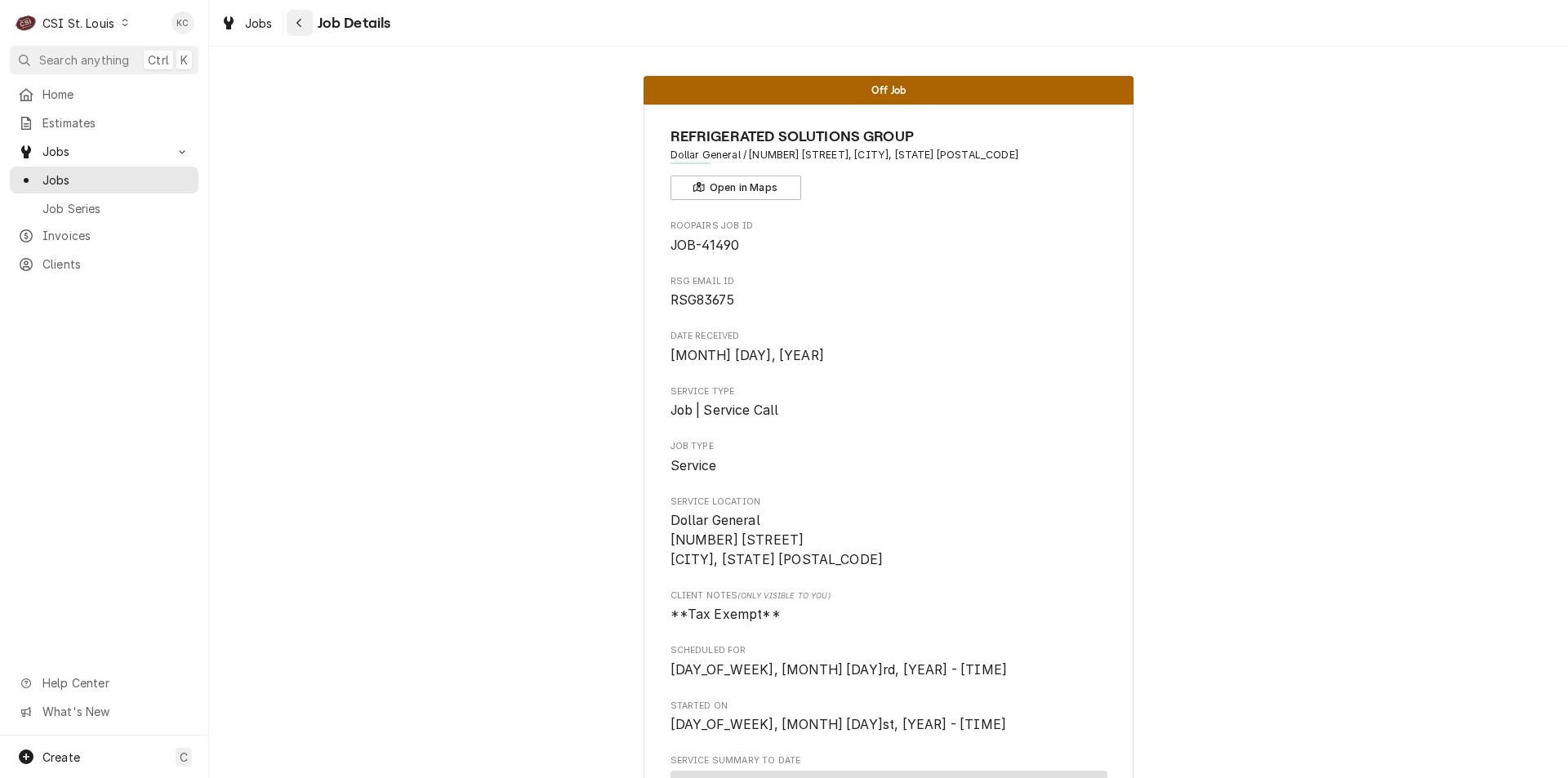 click at bounding box center [300, 23] 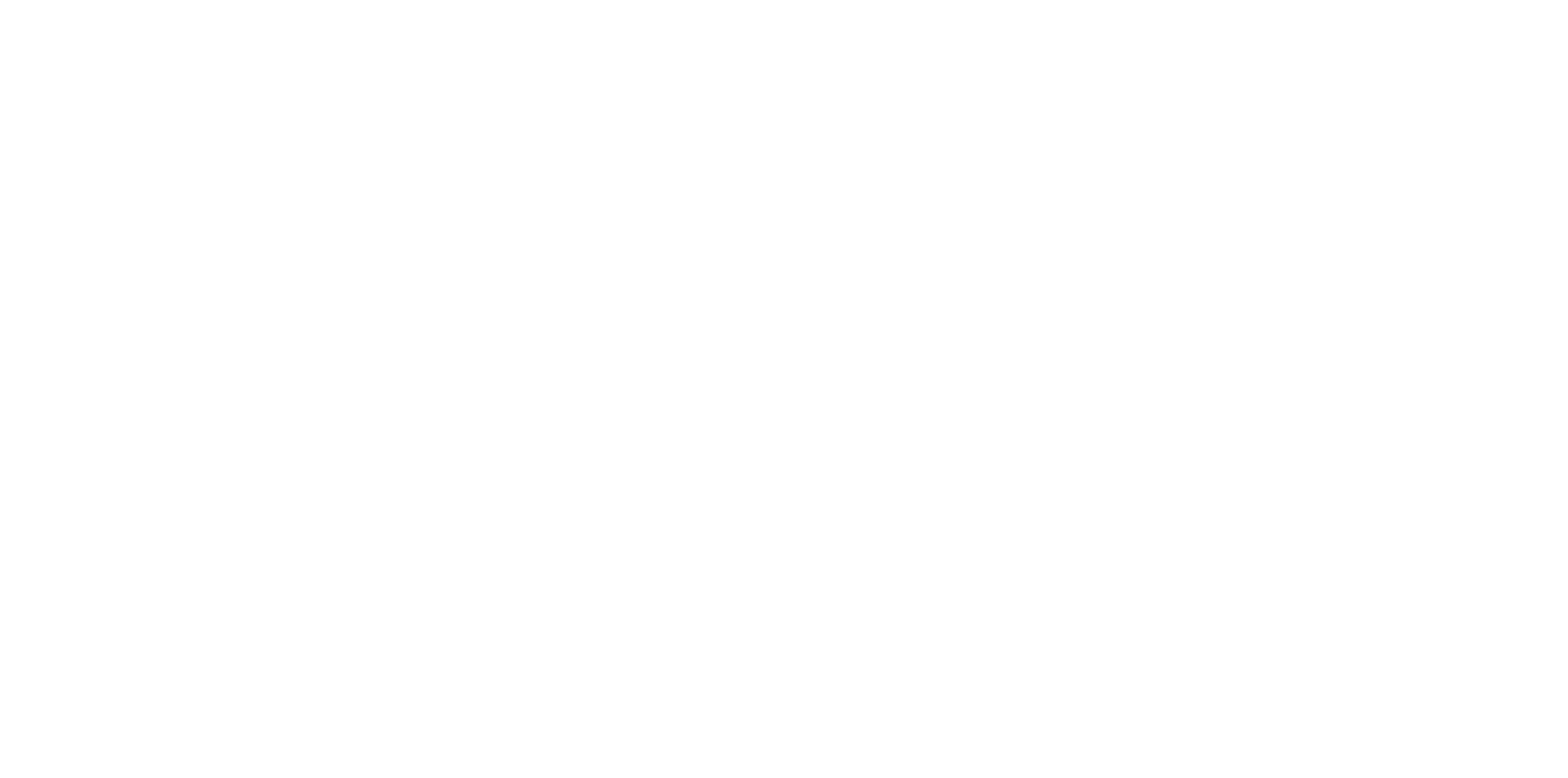 scroll, scrollTop: 0, scrollLeft: 0, axis: both 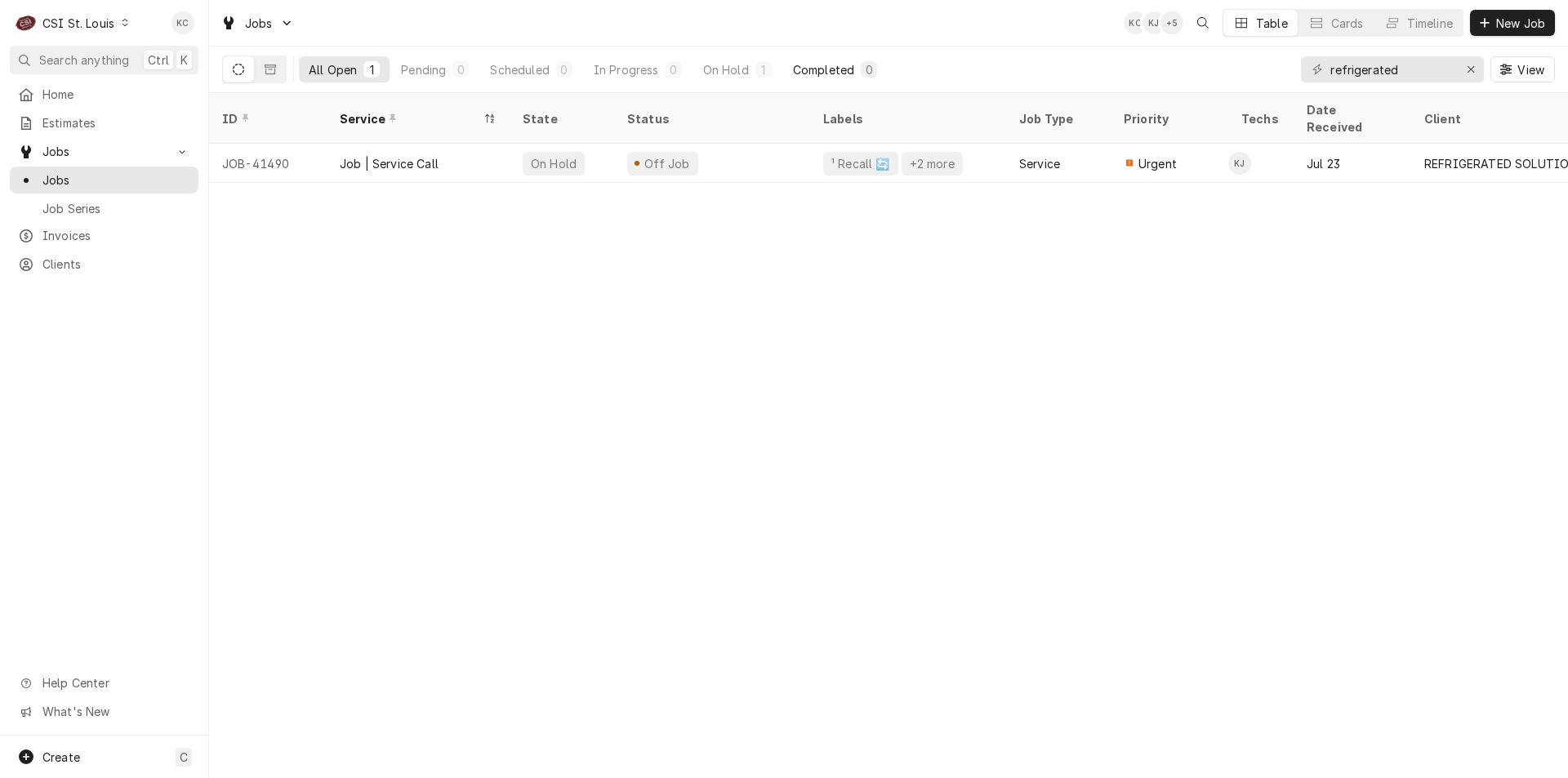 click on "Completed" at bounding box center [823, 69] 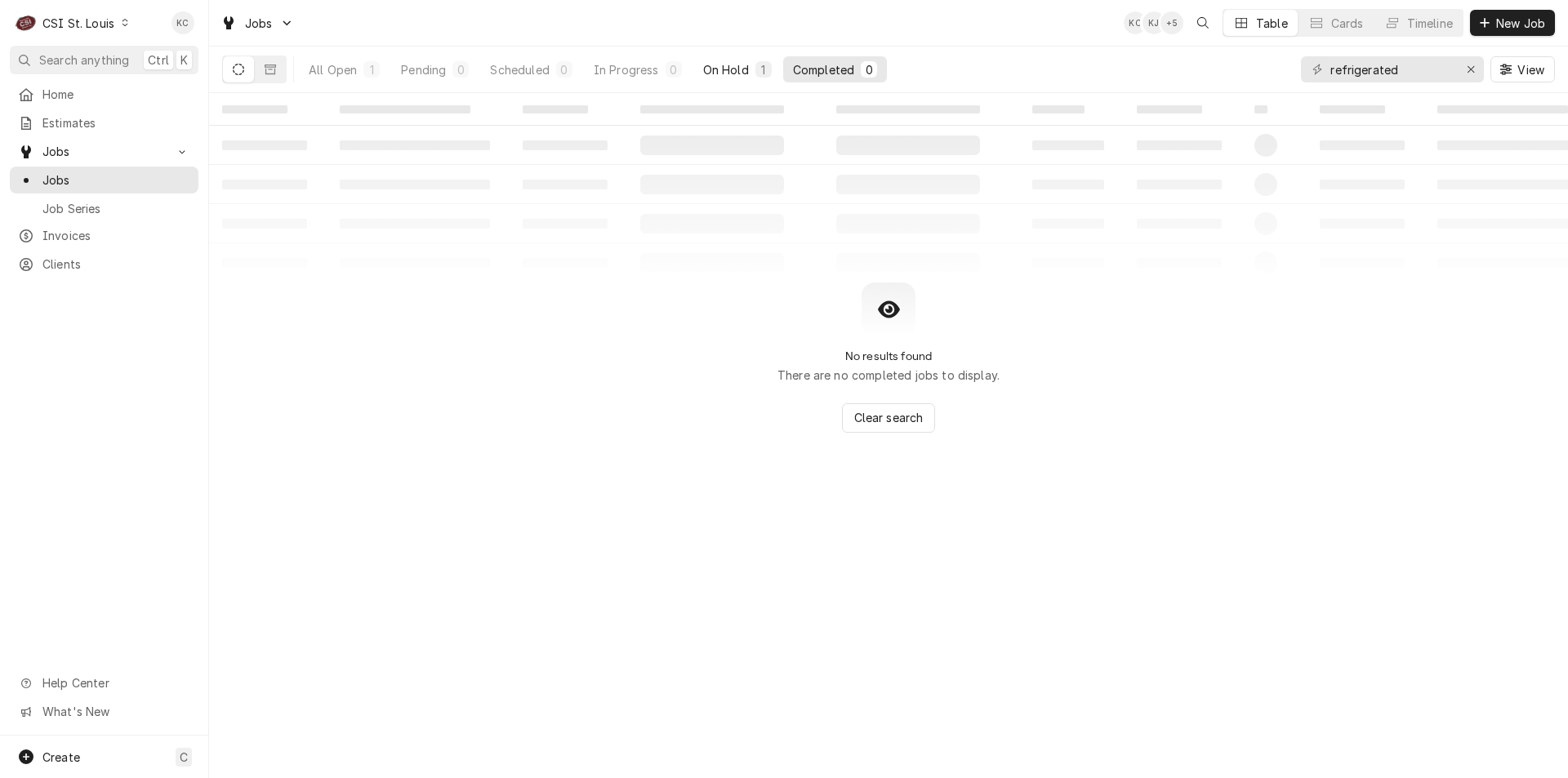 click on "On Hold 1" at bounding box center (737, 69) 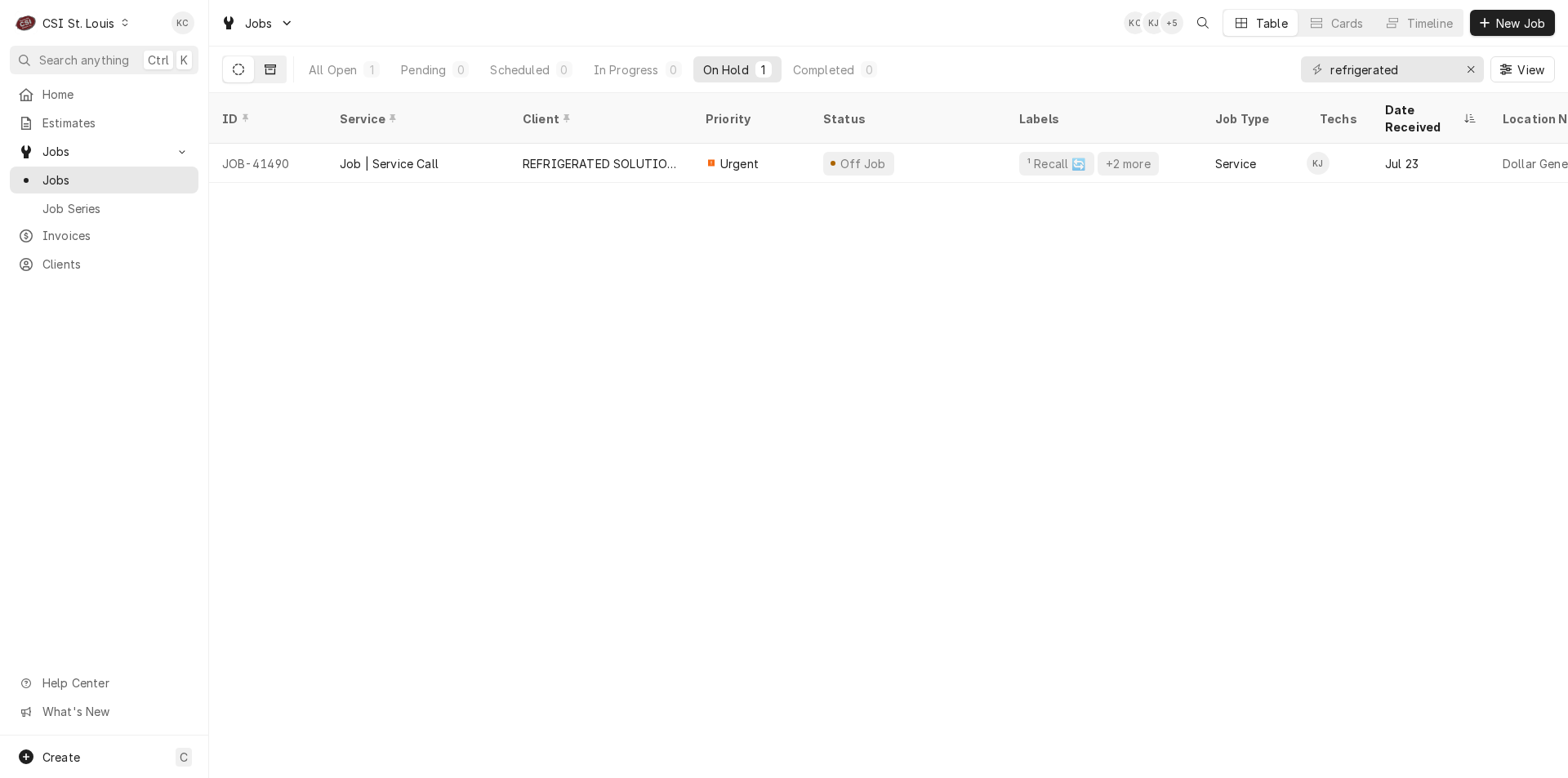 click at bounding box center [270, 69] 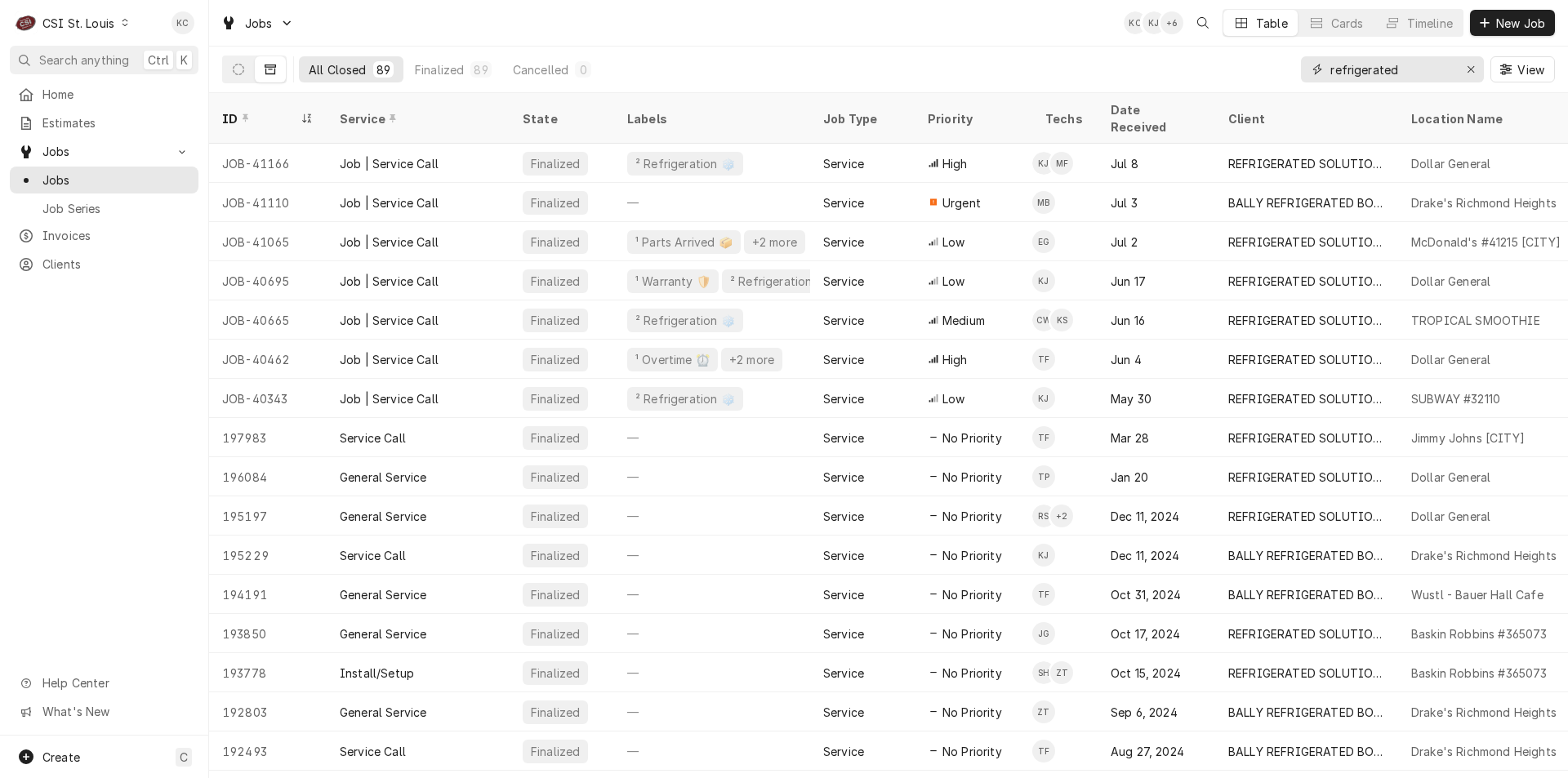 drag, startPoint x: 1417, startPoint y: 70, endPoint x: 1143, endPoint y: 74, distance: 274.0292 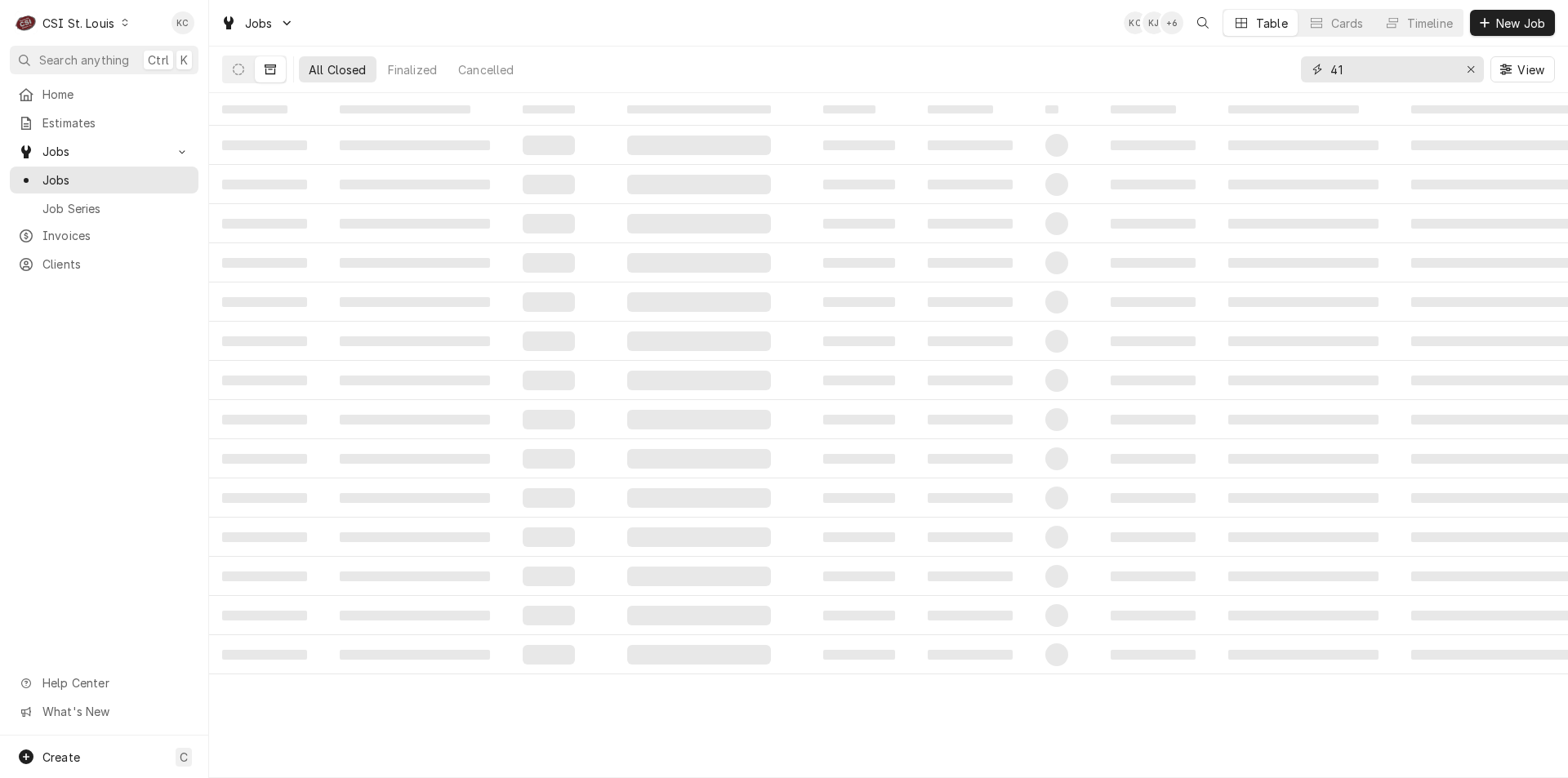 type on "4" 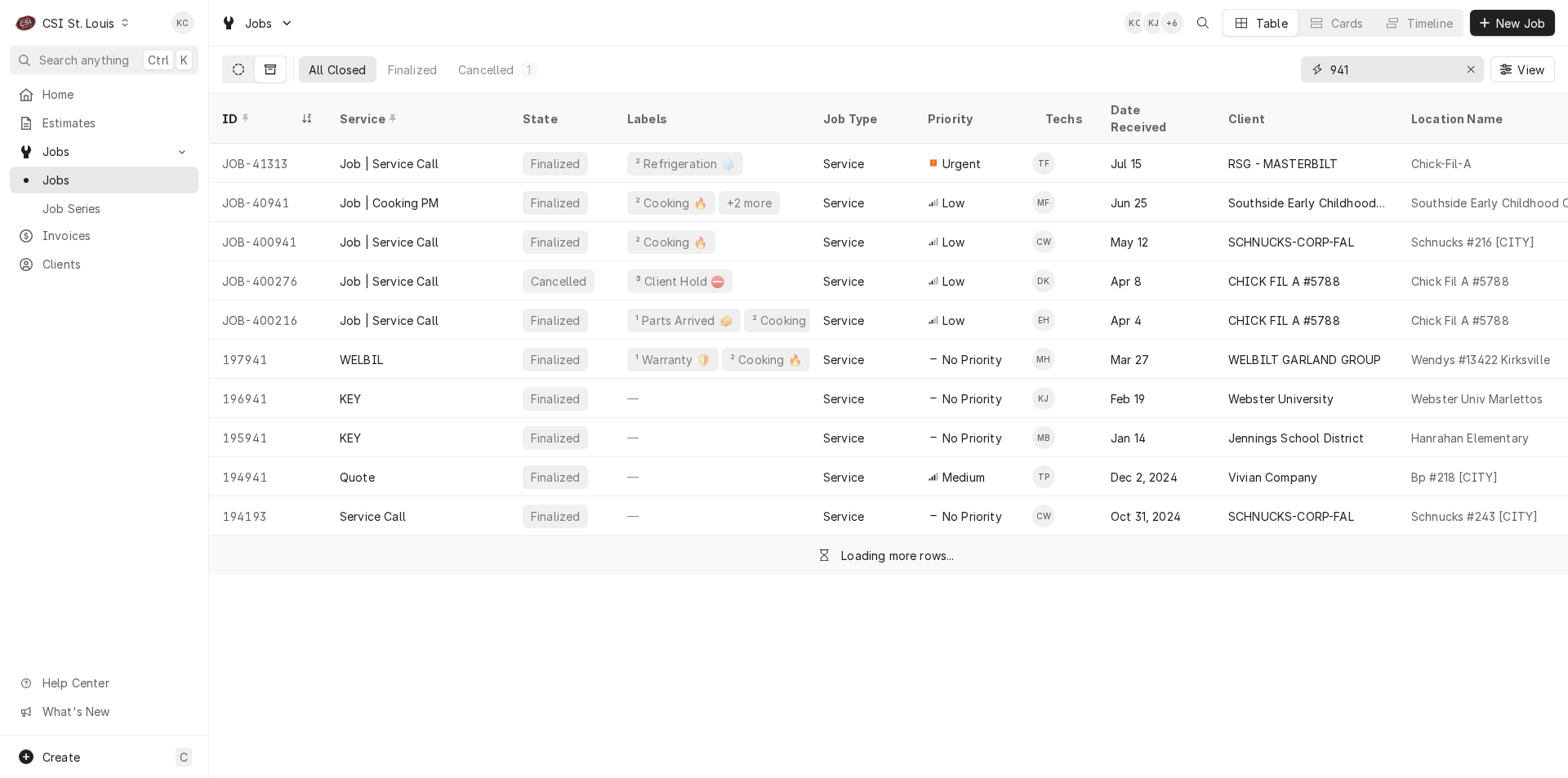 type on "941" 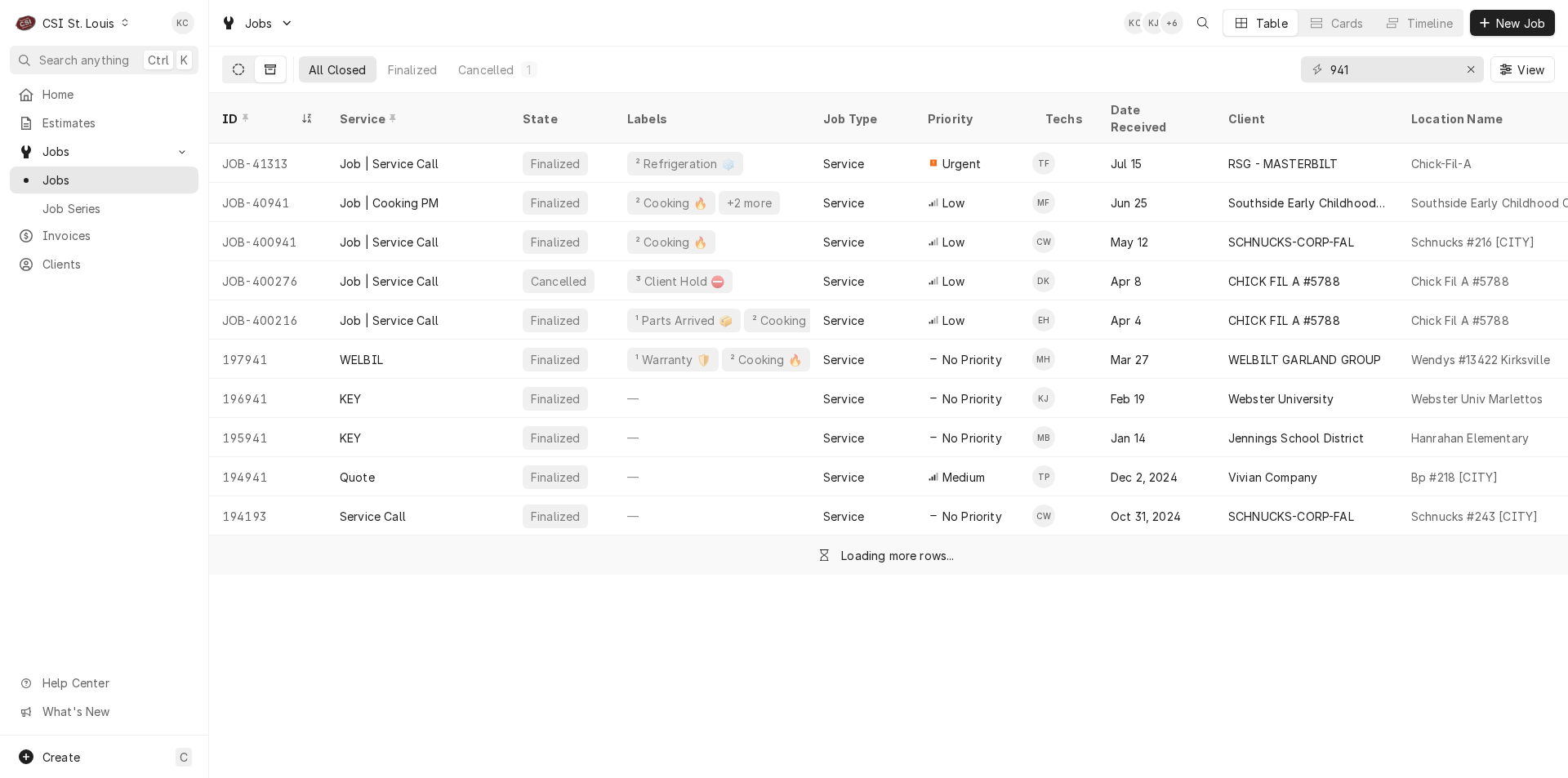click at bounding box center [238, 69] 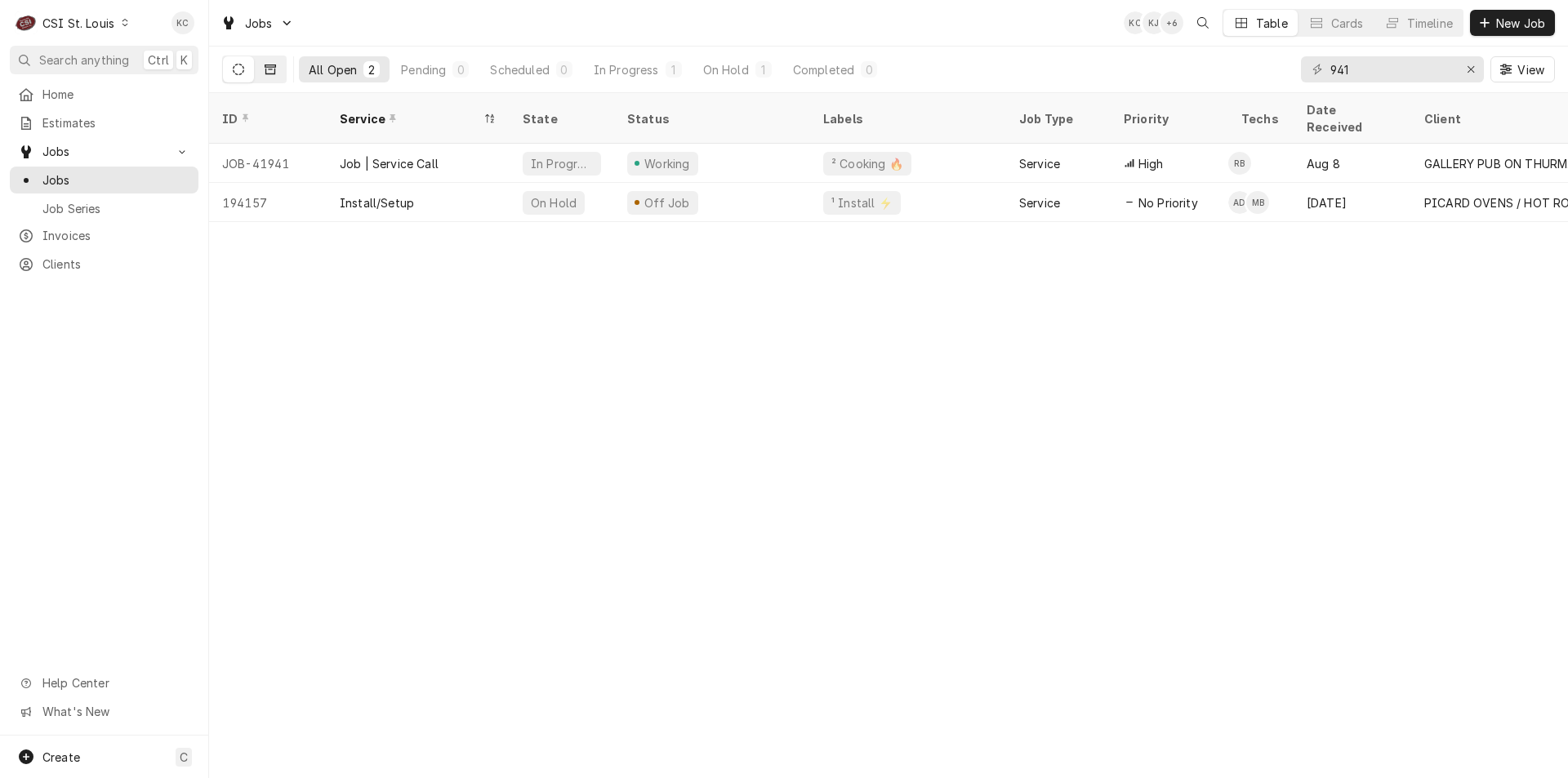 click at bounding box center (270, 69) 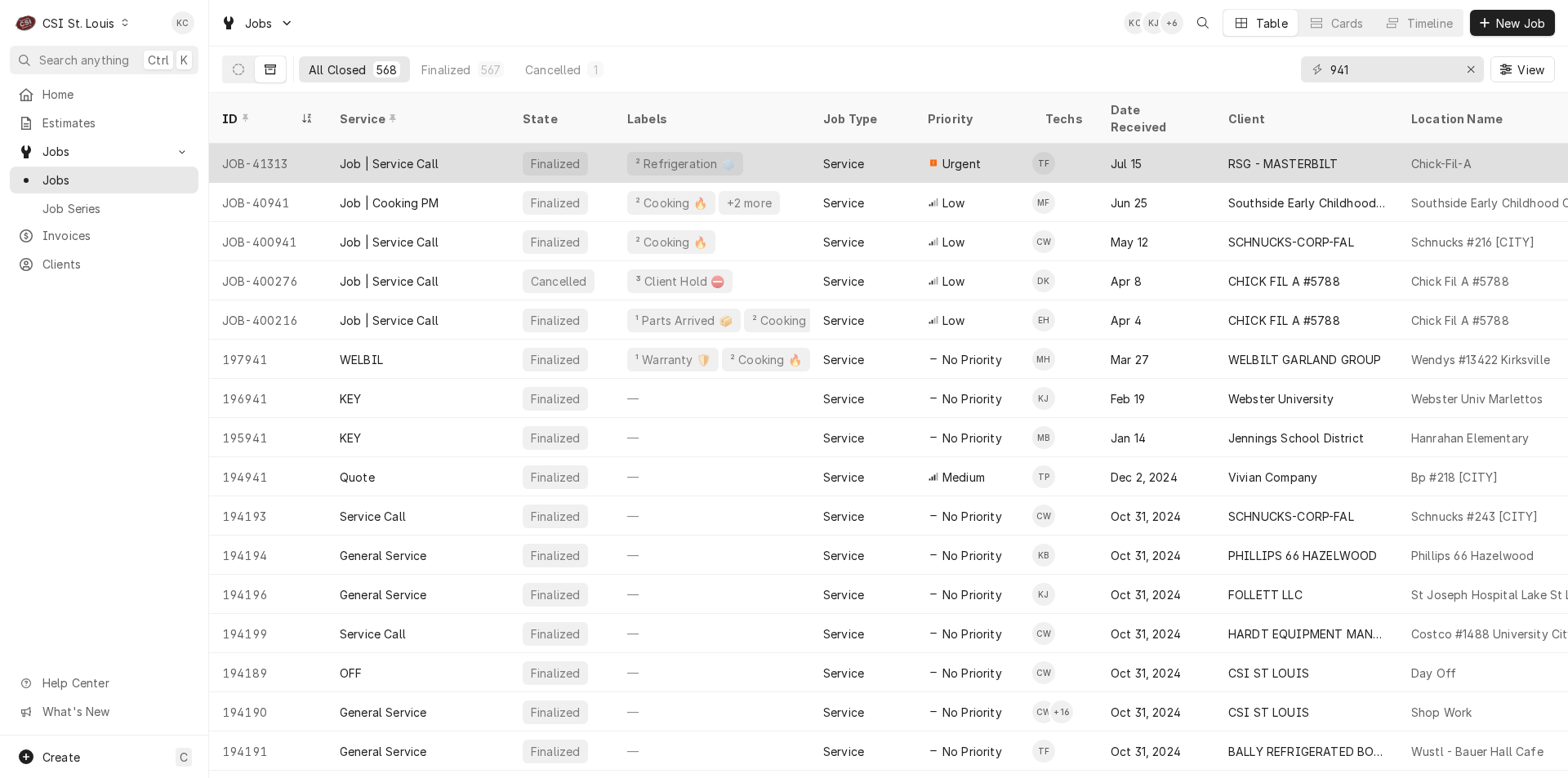 click at bounding box center [1044, 163] 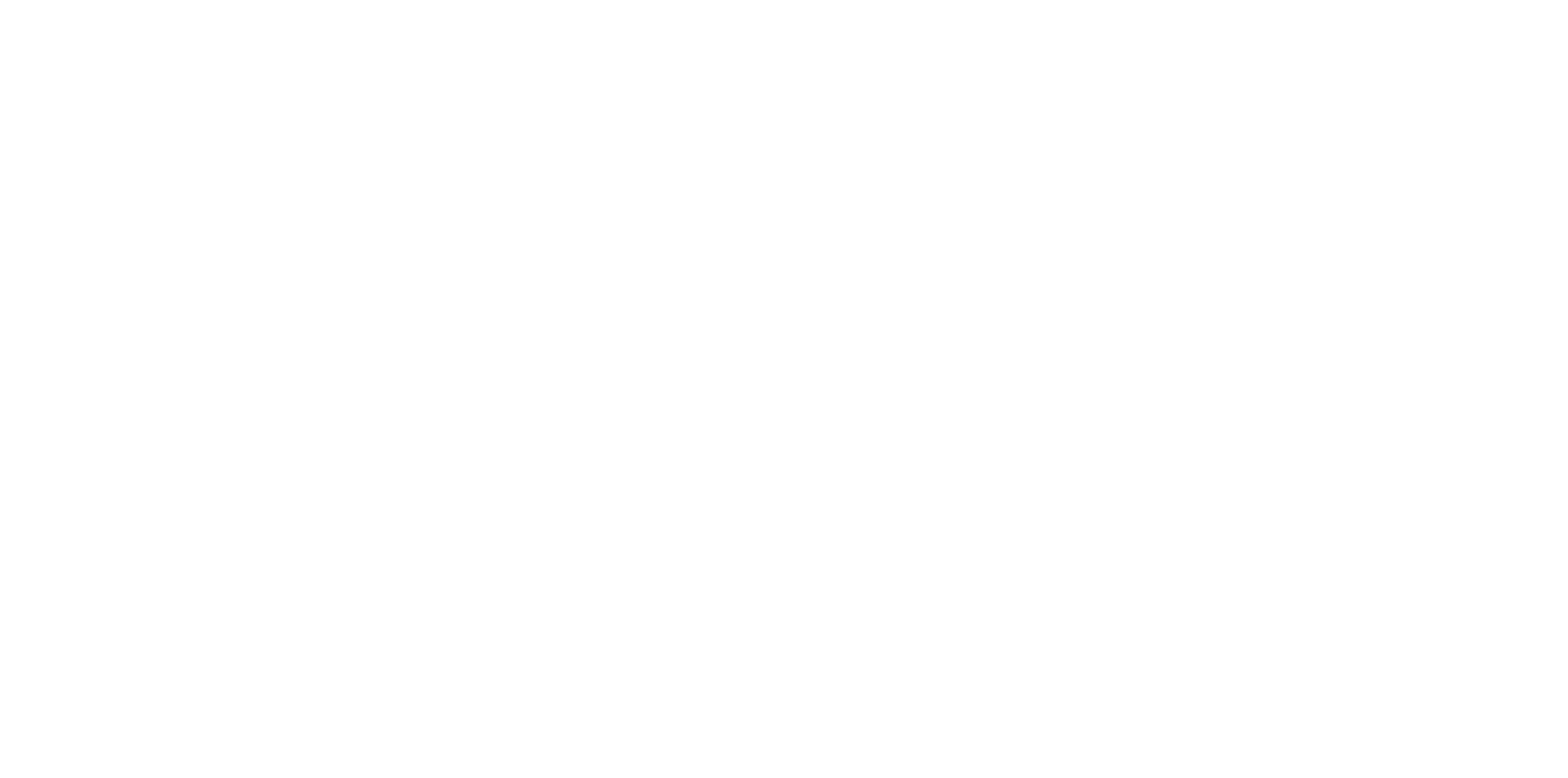 scroll, scrollTop: 0, scrollLeft: 0, axis: both 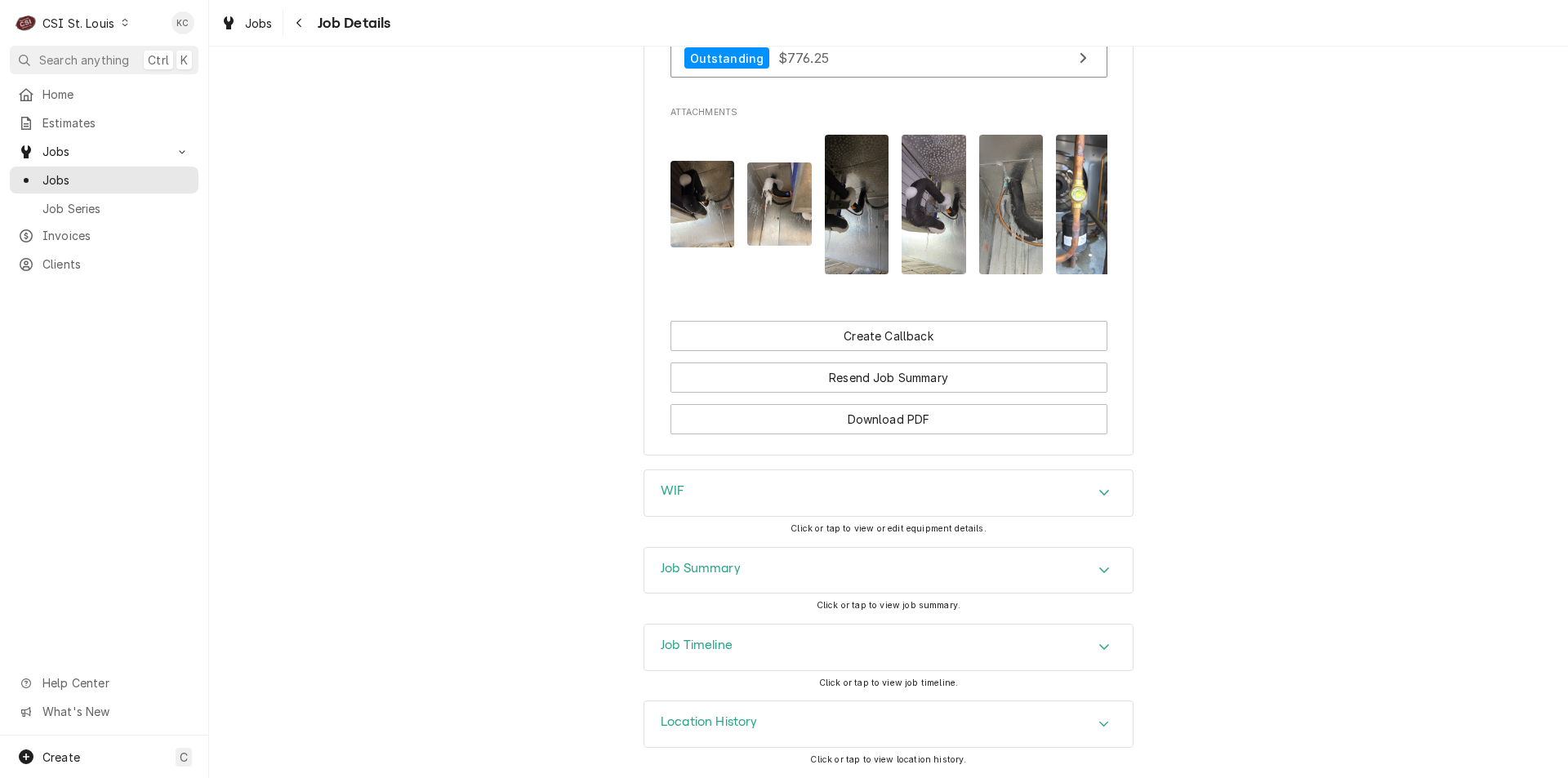 click on "Job Summary Click or tap to view job summary." at bounding box center [889, 585] 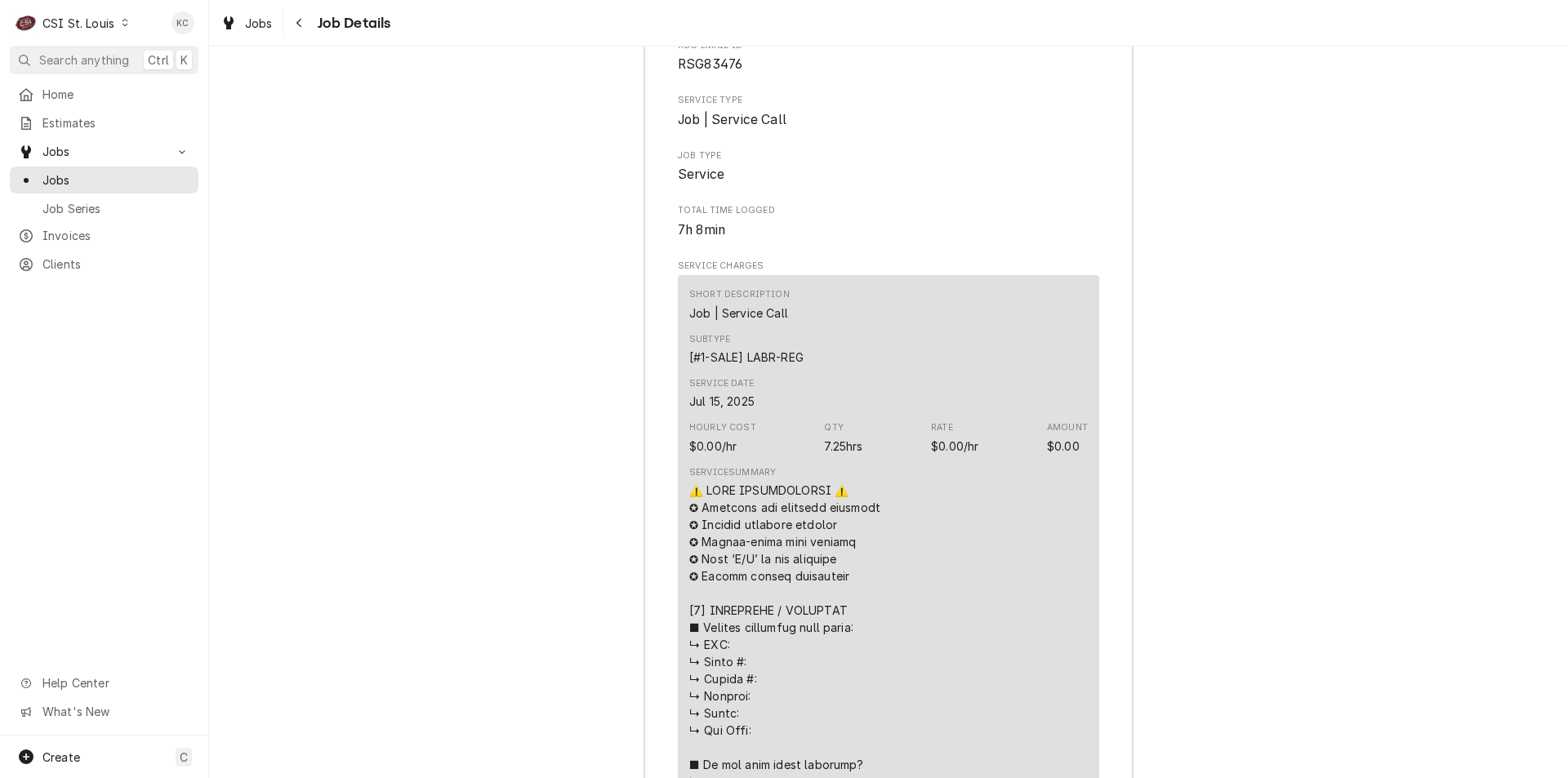 scroll, scrollTop: 3188, scrollLeft: 0, axis: vertical 